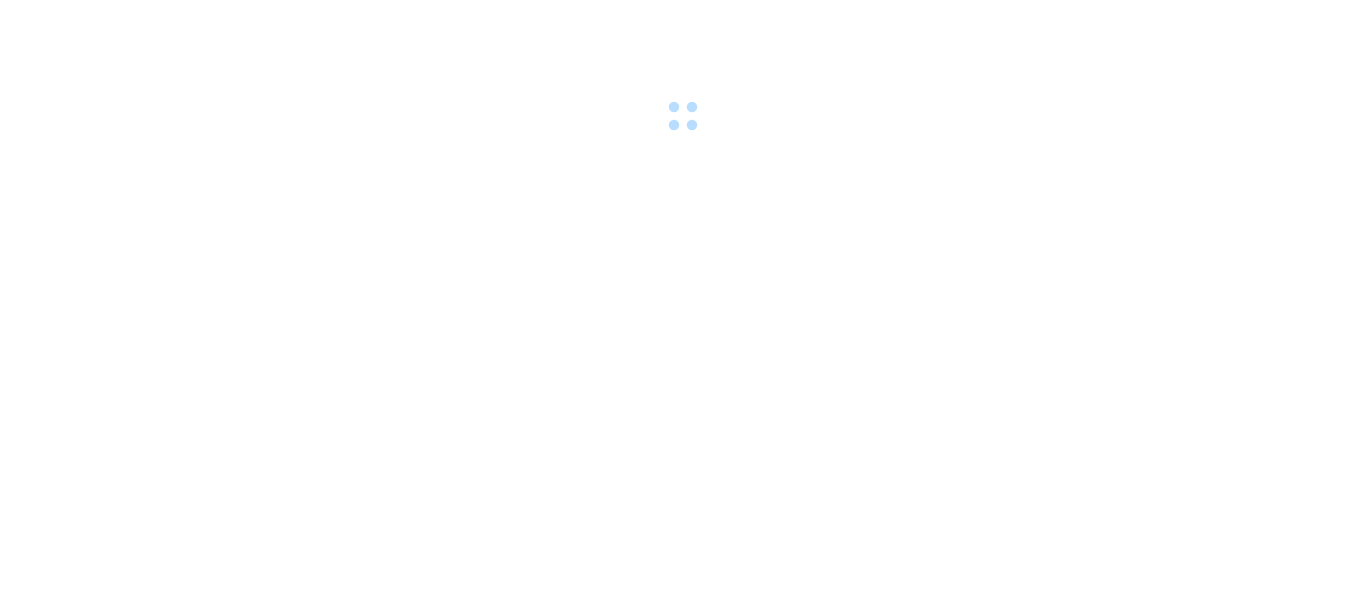 scroll, scrollTop: 0, scrollLeft: 0, axis: both 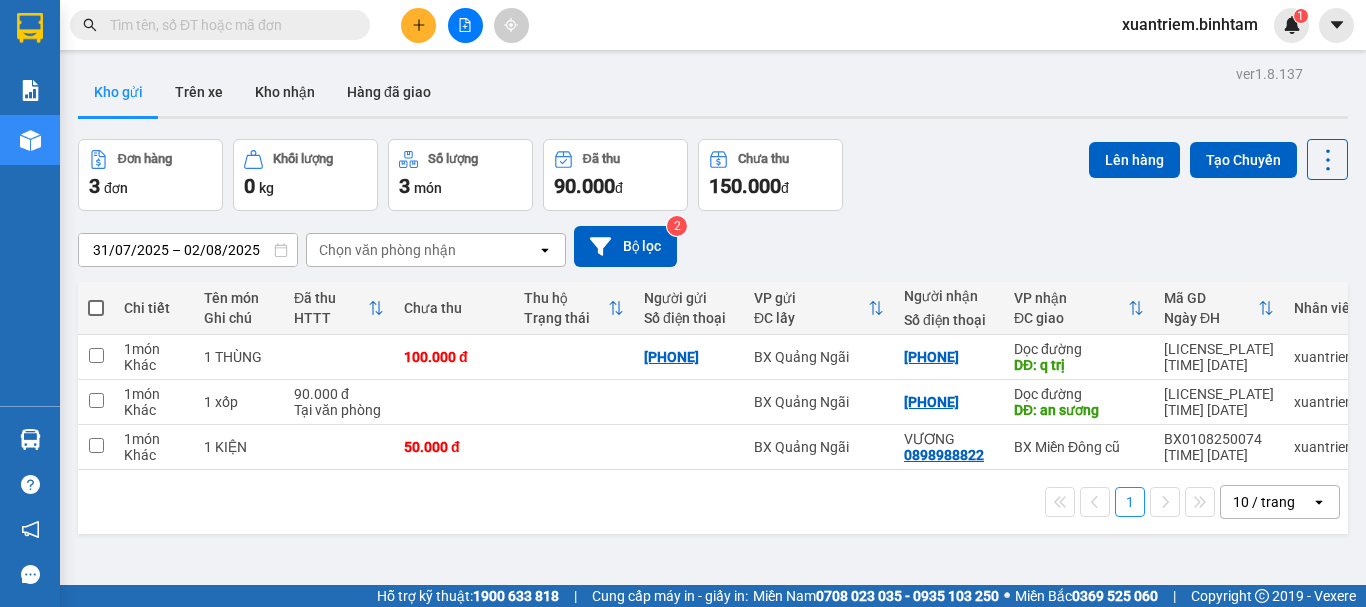 click 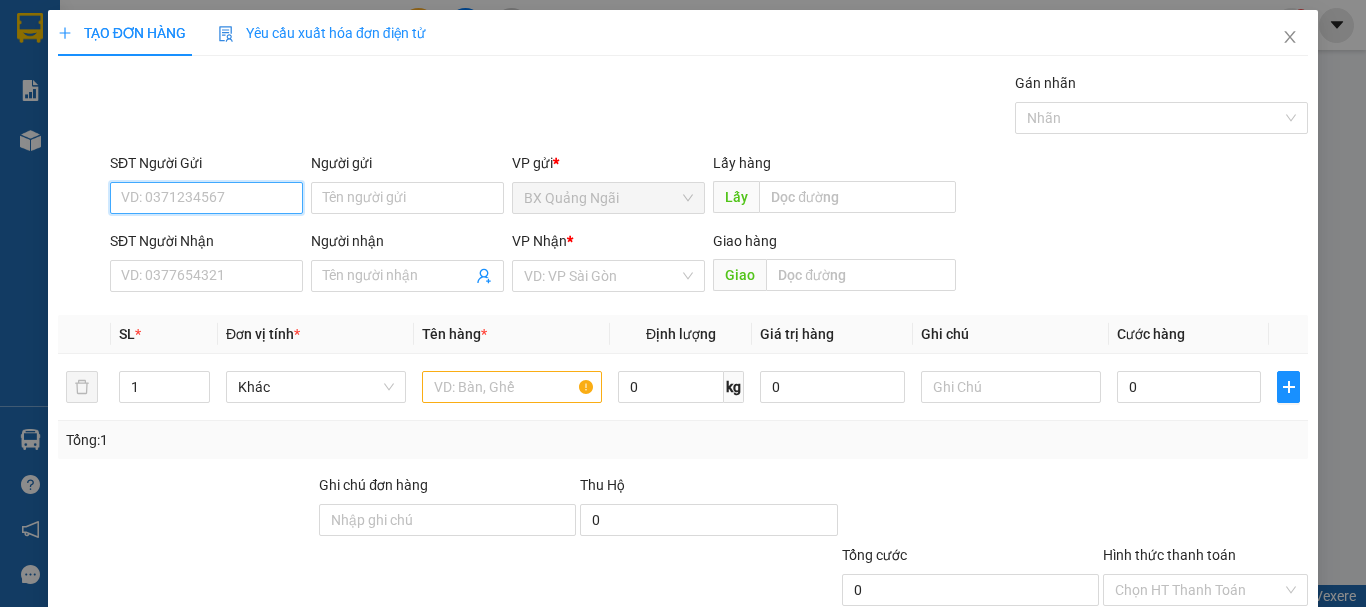 click on "SĐT Người Gửi" at bounding box center (206, 198) 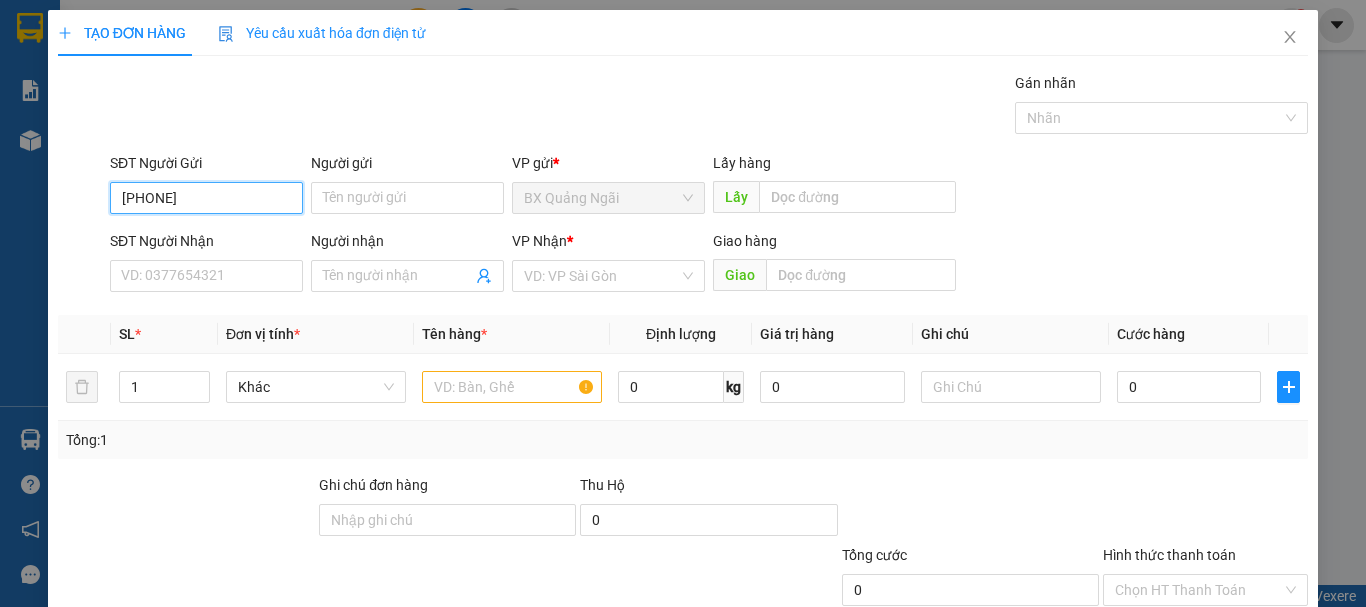 type on "[PHONE]" 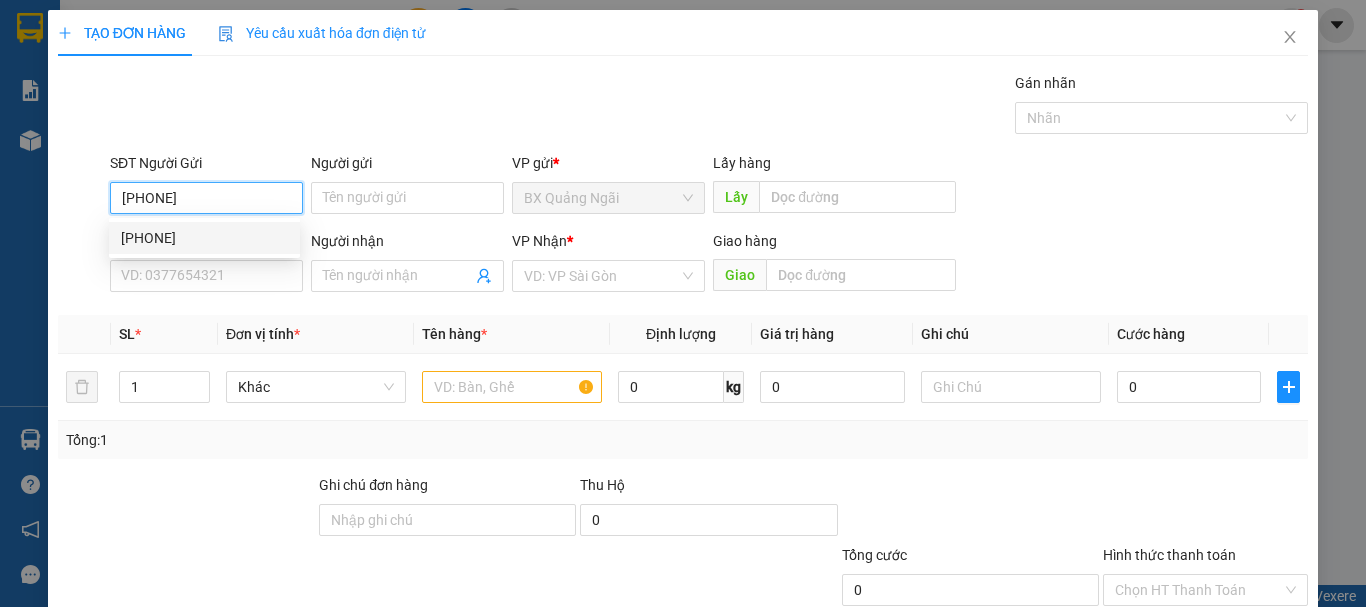 click on "[PHONE]" at bounding box center [206, 198] 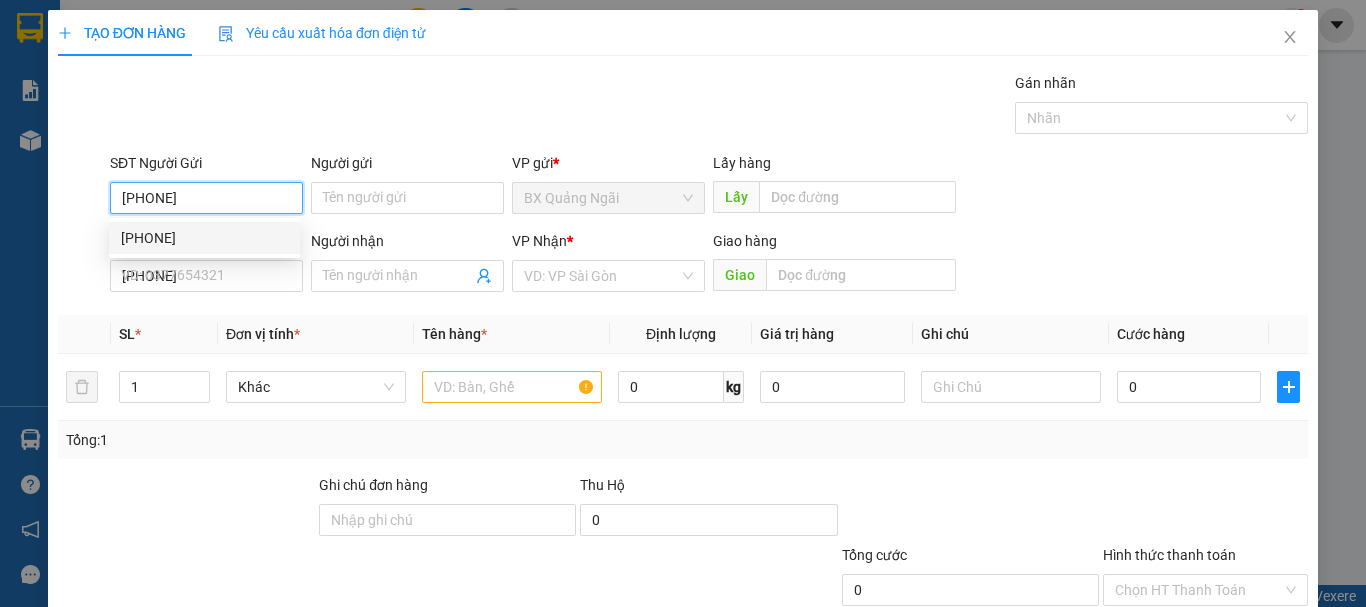 type on "50.000" 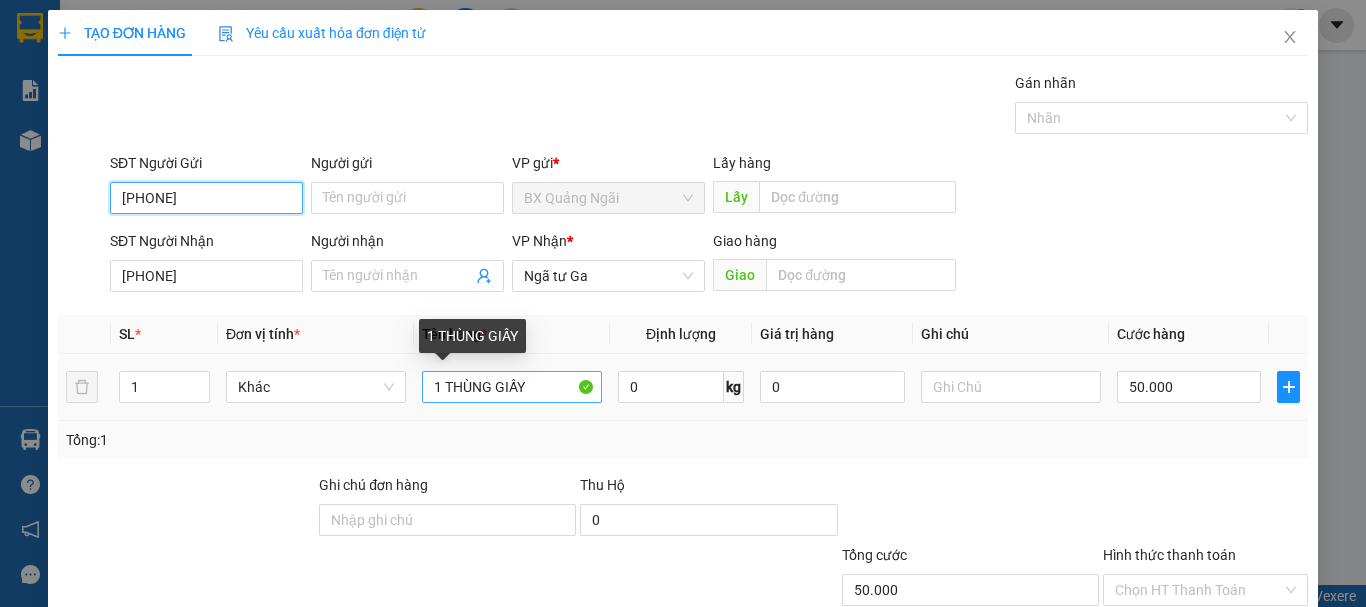 type on "[PHONE]" 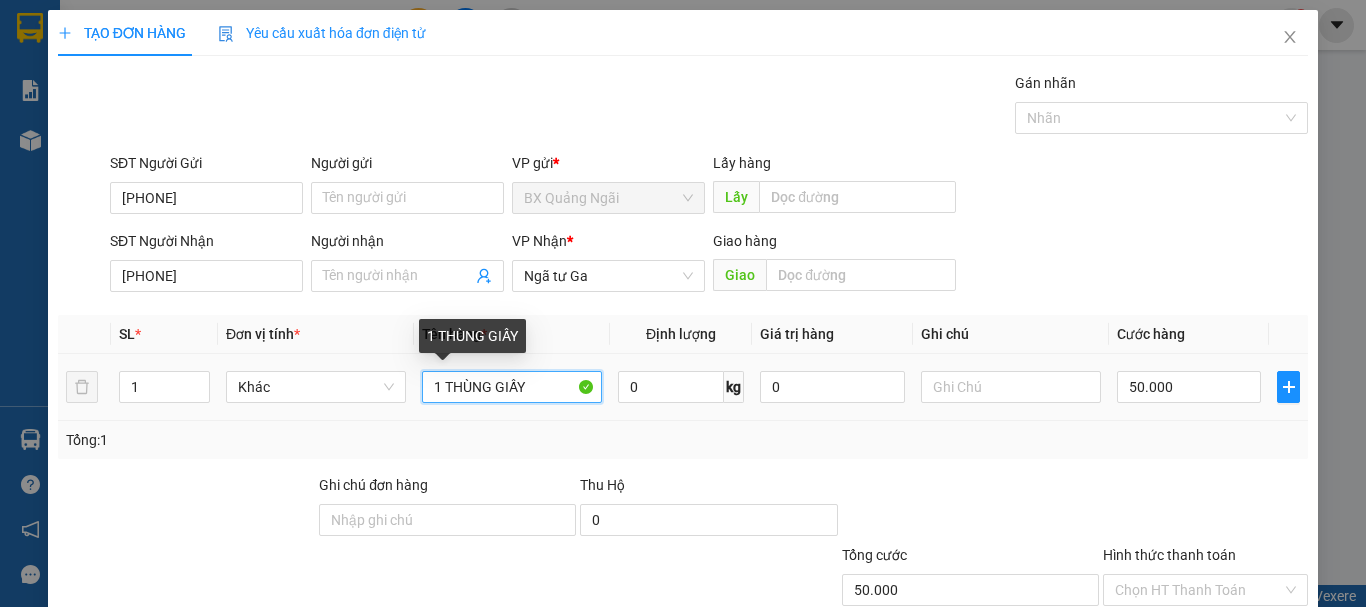click on "1 THÙNG GIẤY" at bounding box center (512, 387) 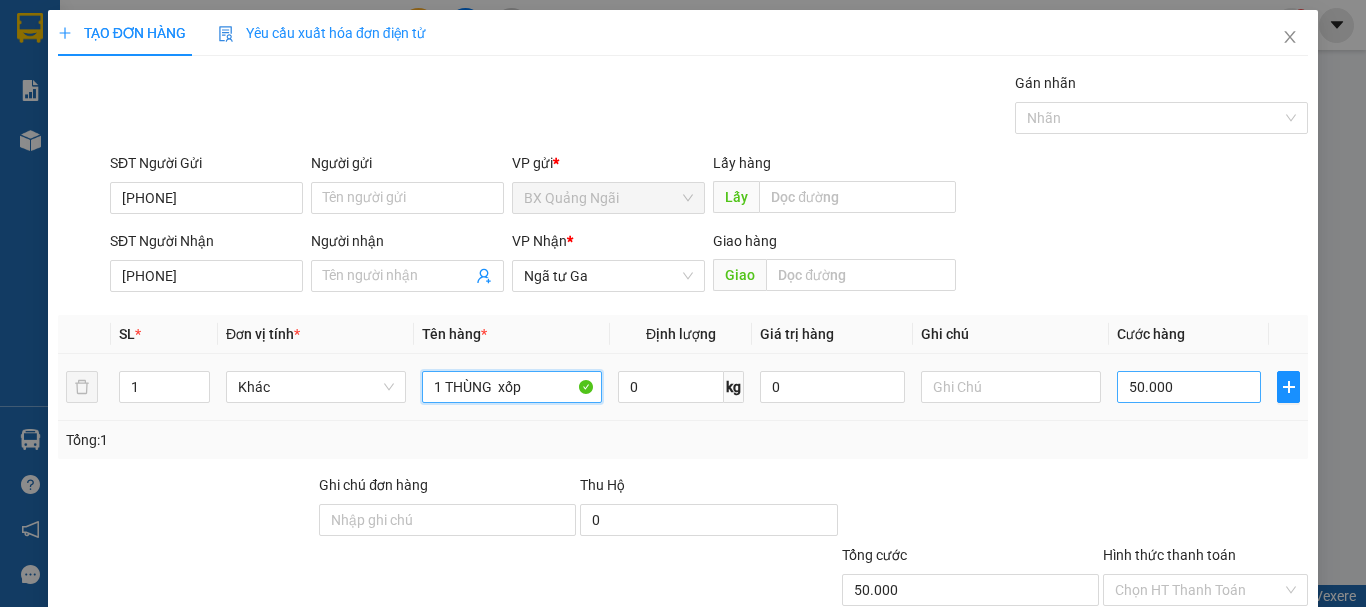 type on "1 THÙNG  xốp" 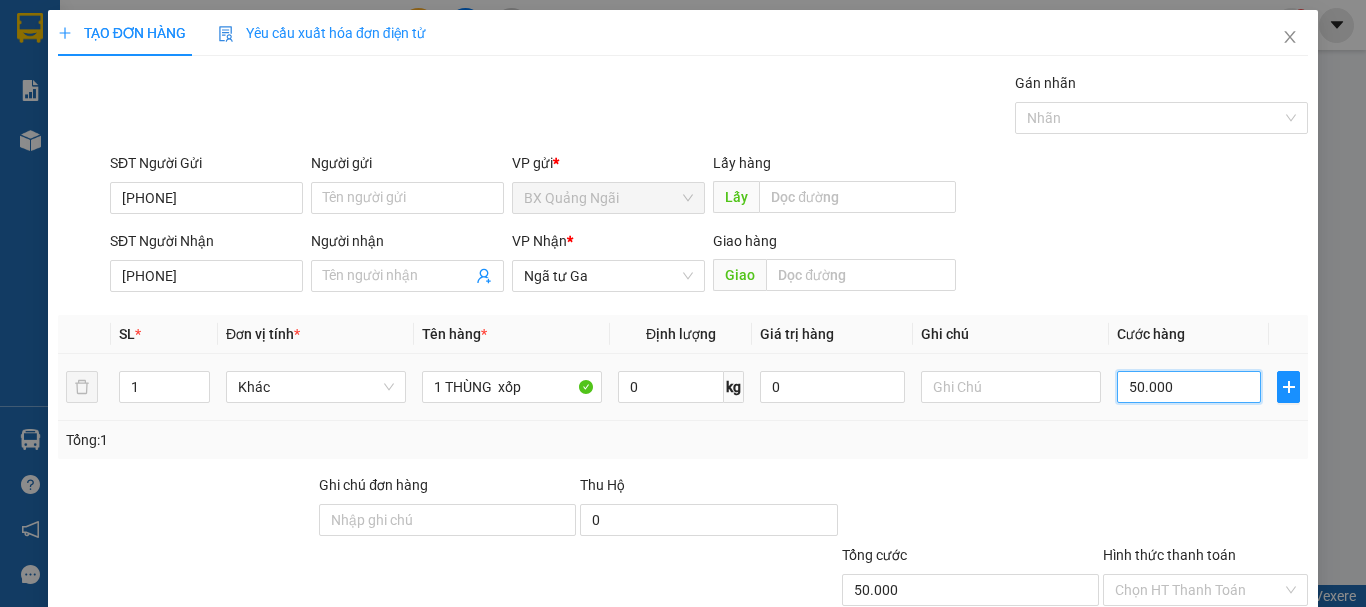 click on "50.000" at bounding box center [1189, 387] 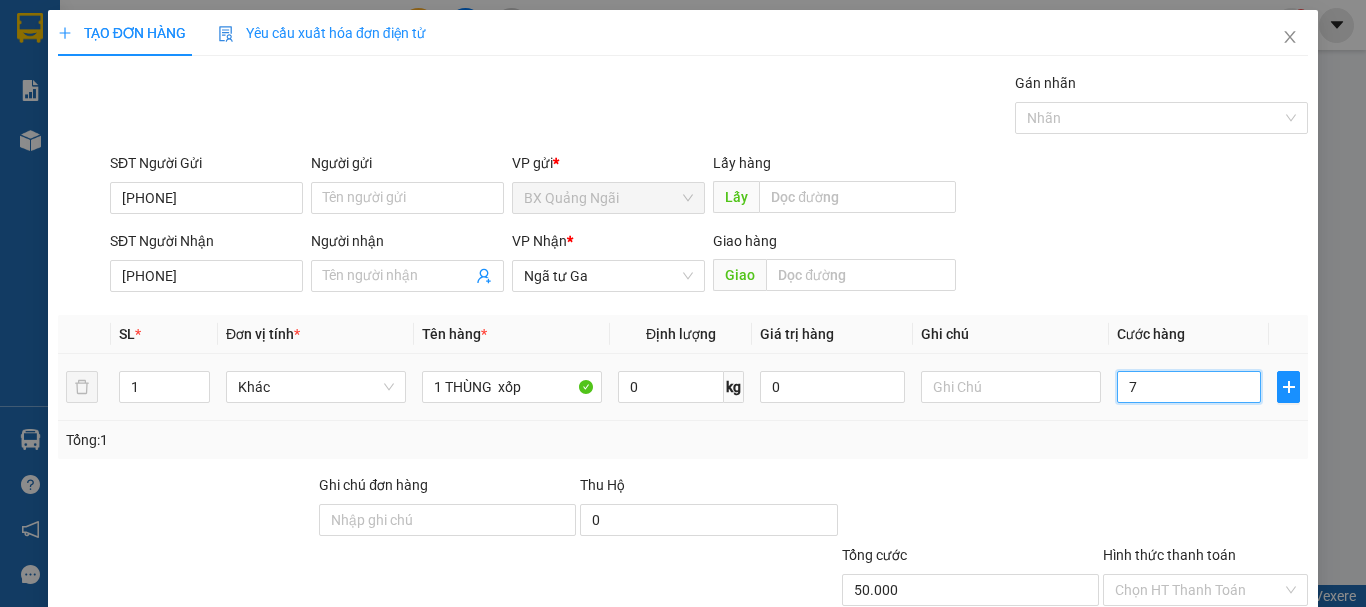 type on "7" 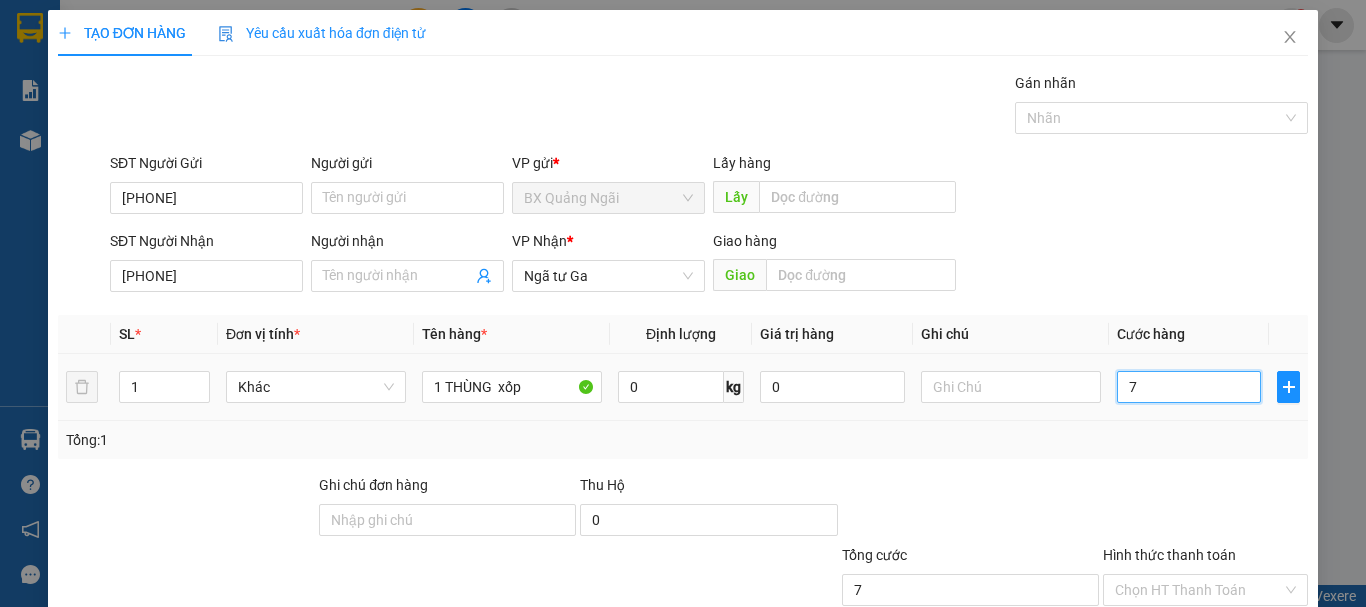 type on "70" 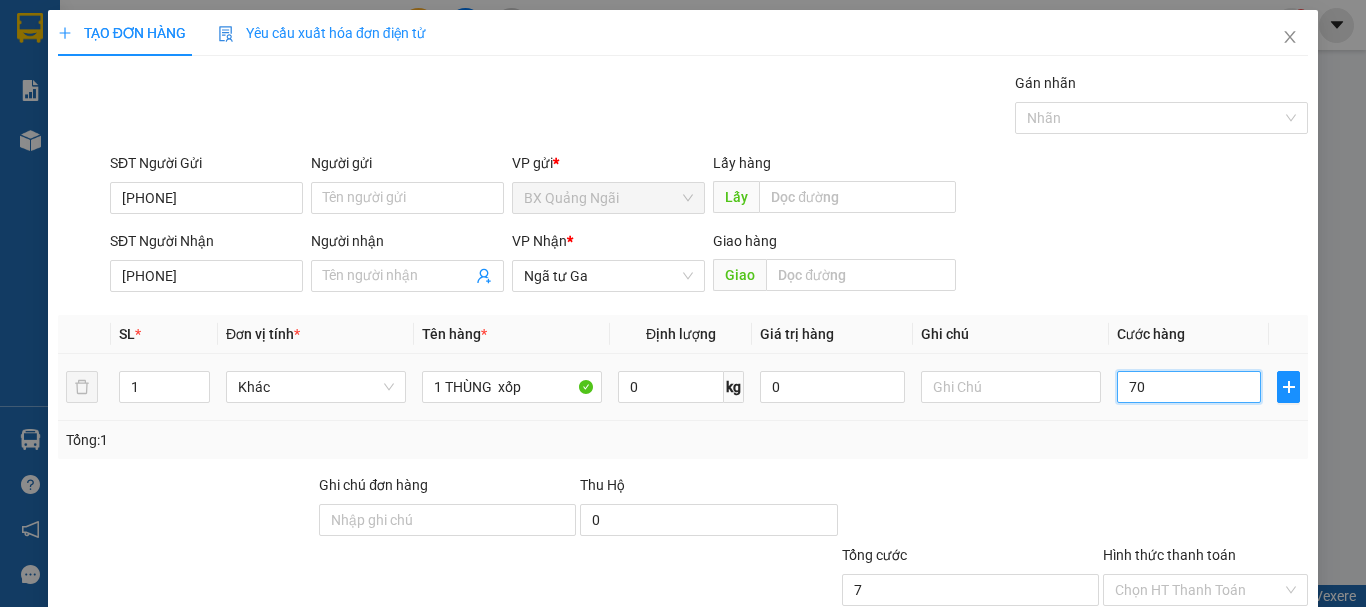 type on "70" 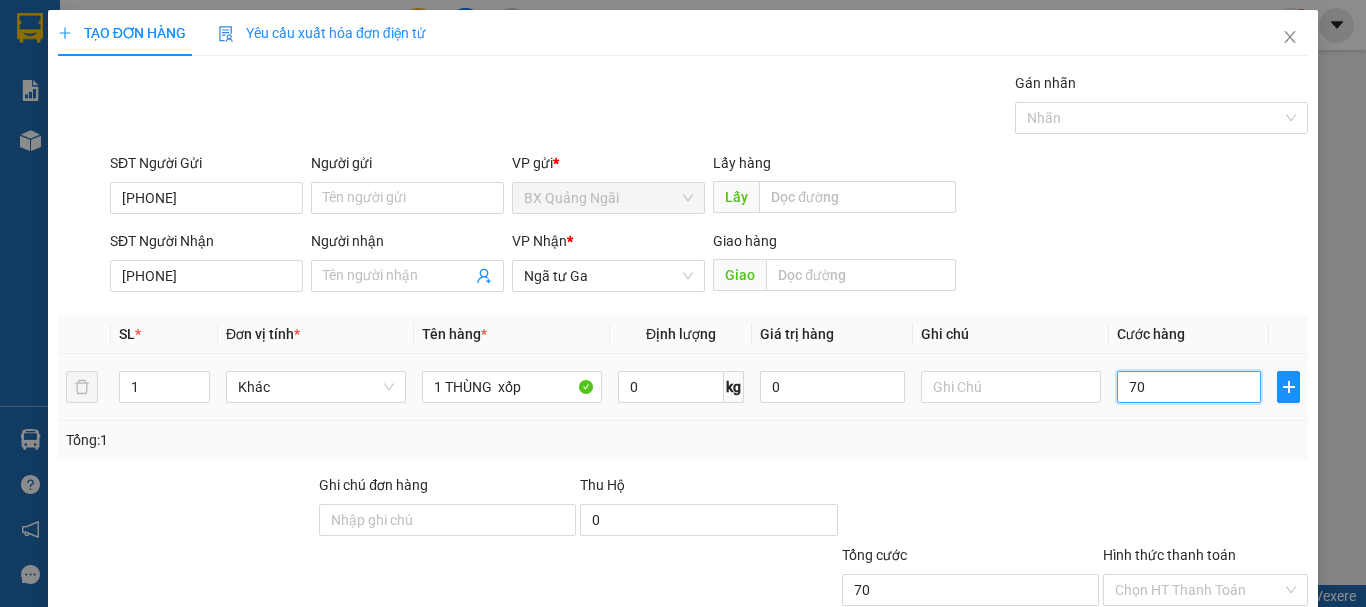 type on "70" 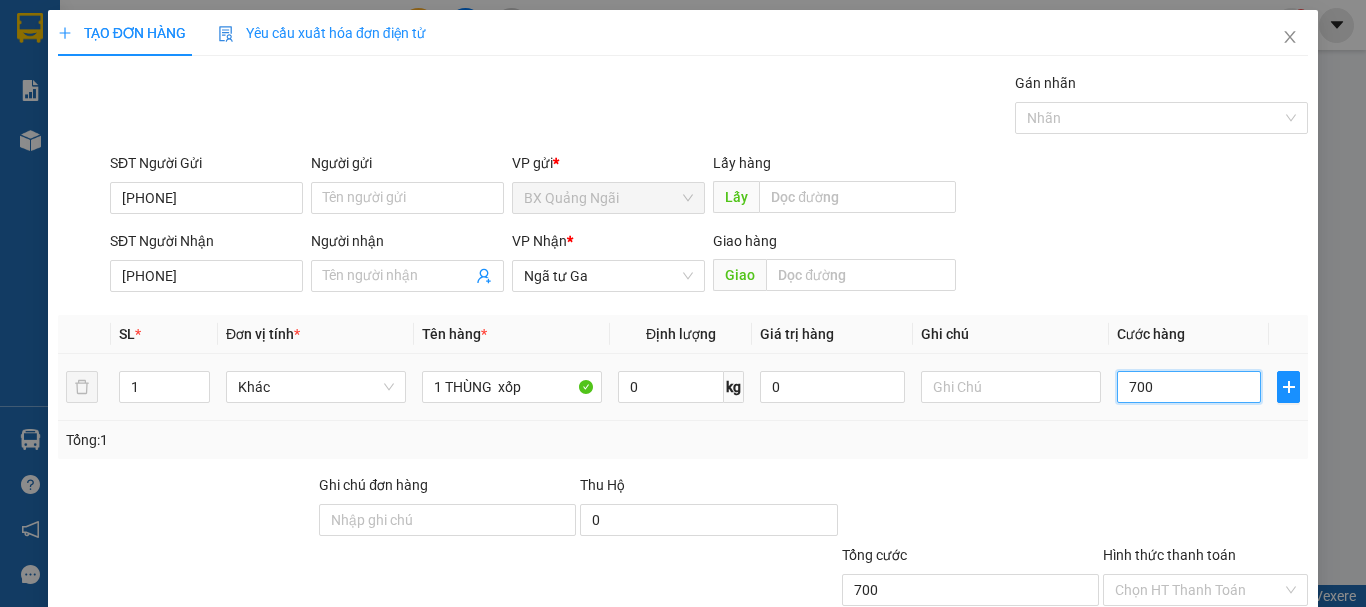 type on "7.000" 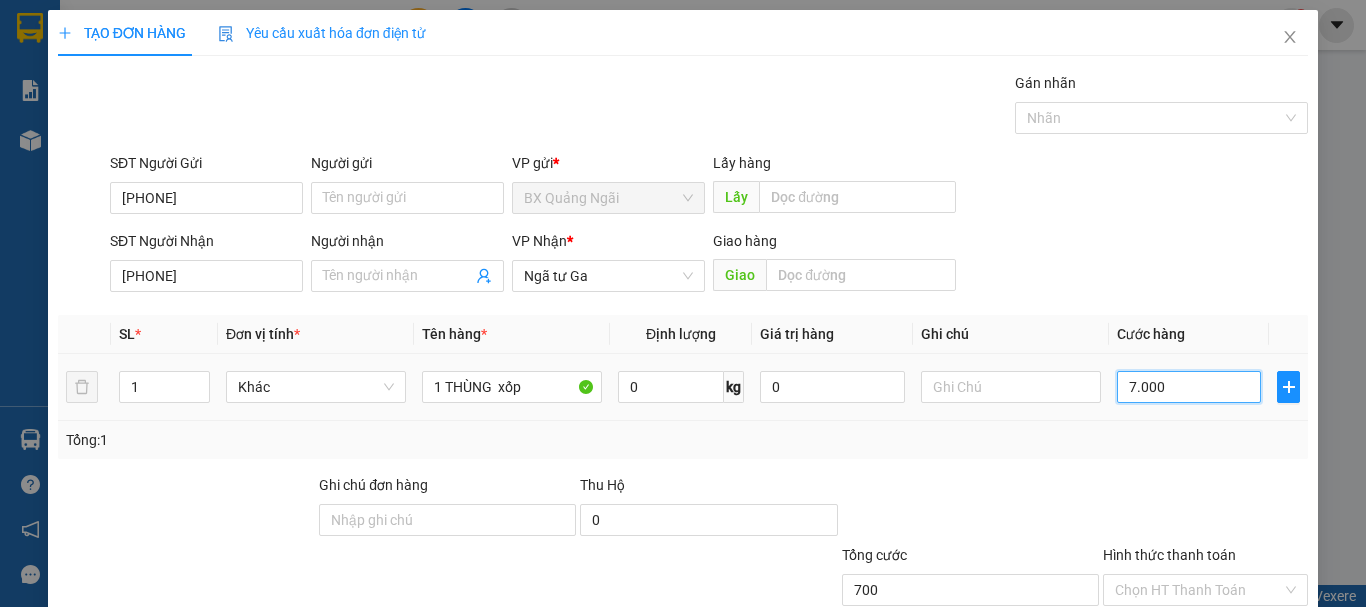 type on "7.000" 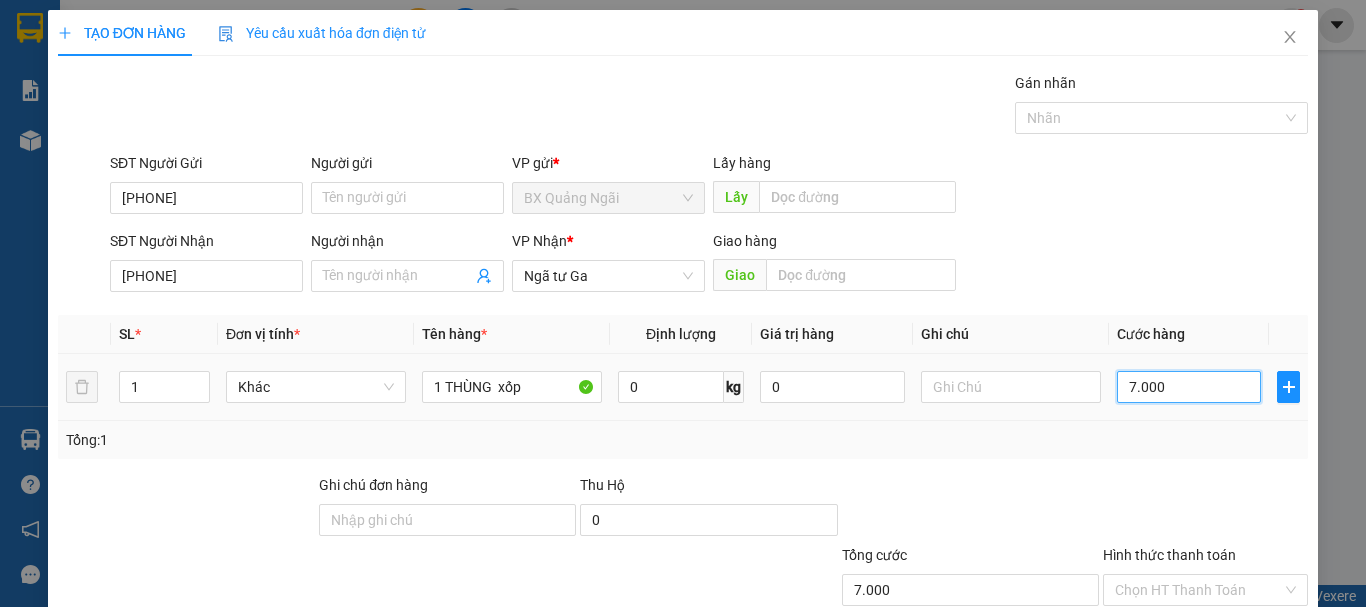 type on "70.000" 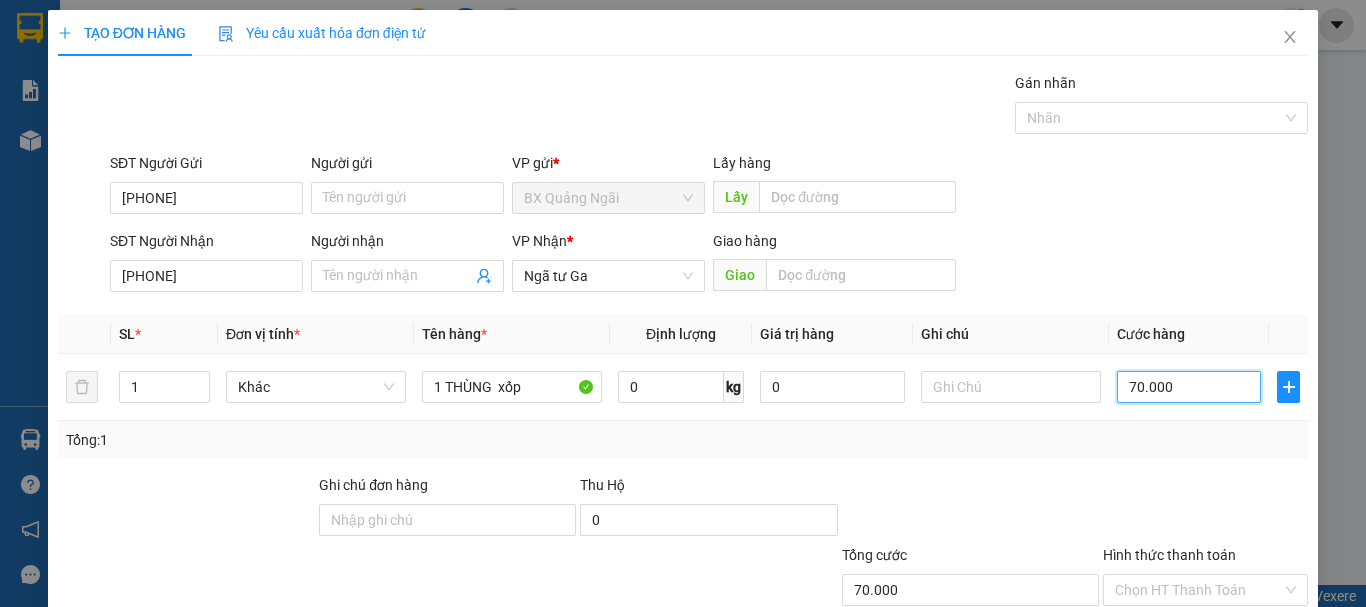 type on "70.000" 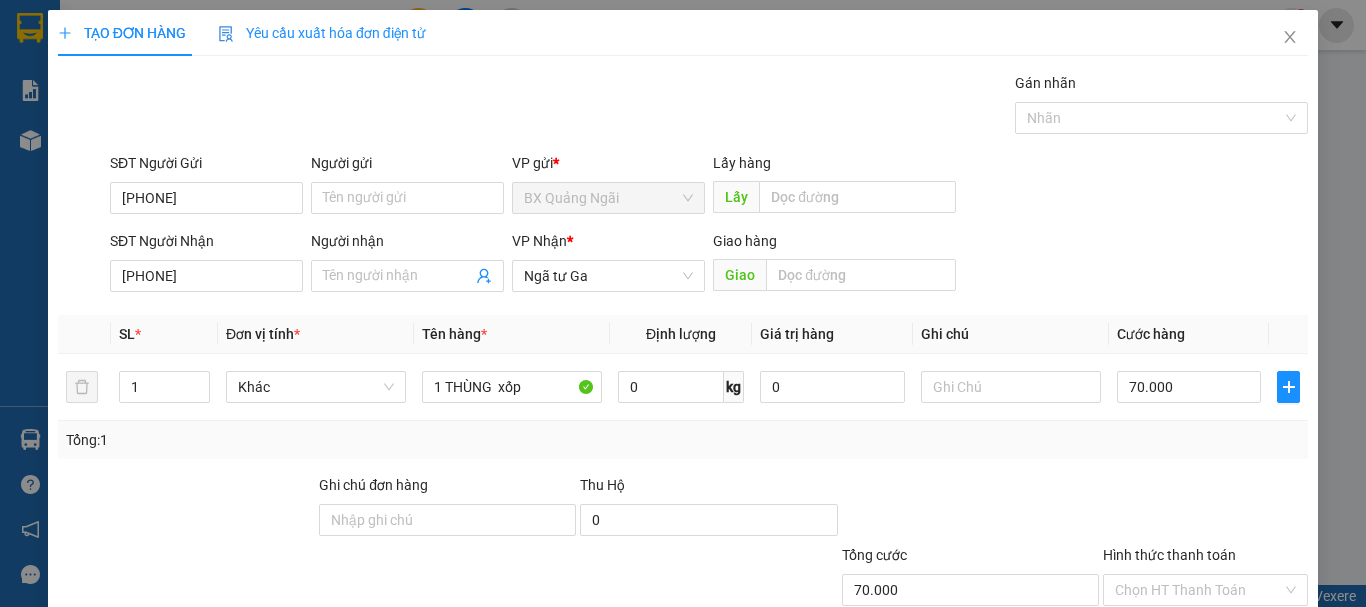 scroll, scrollTop: 133, scrollLeft: 0, axis: vertical 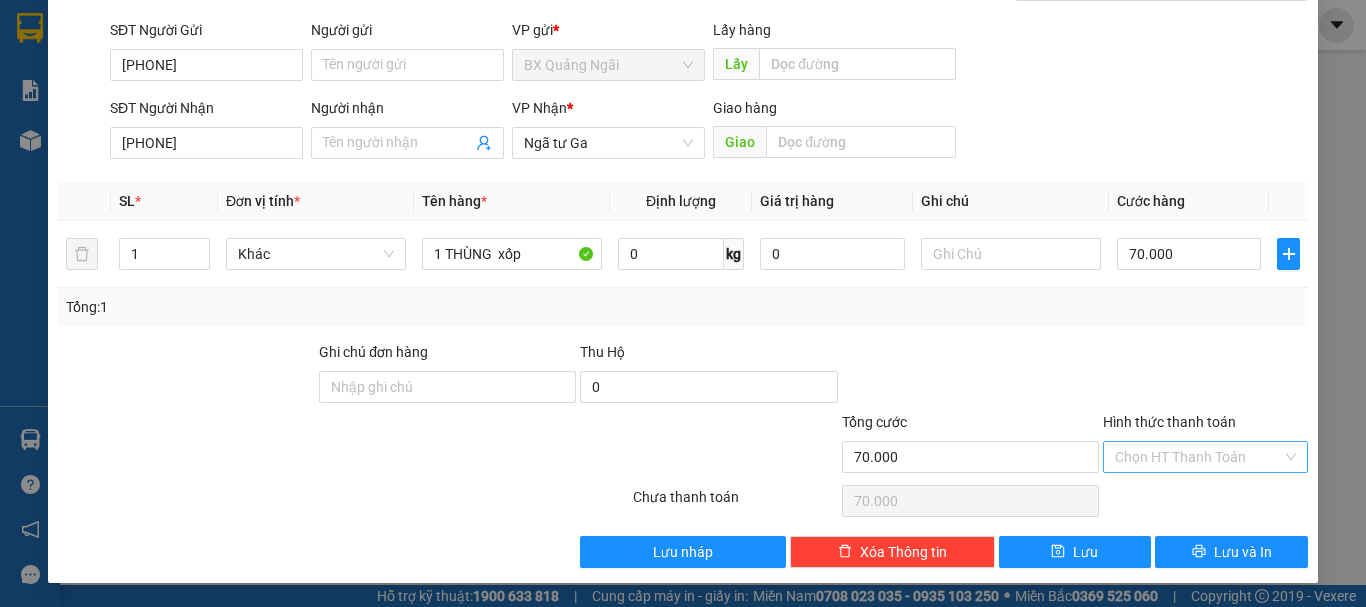 click on "Hình thức thanh toán" at bounding box center [1198, 457] 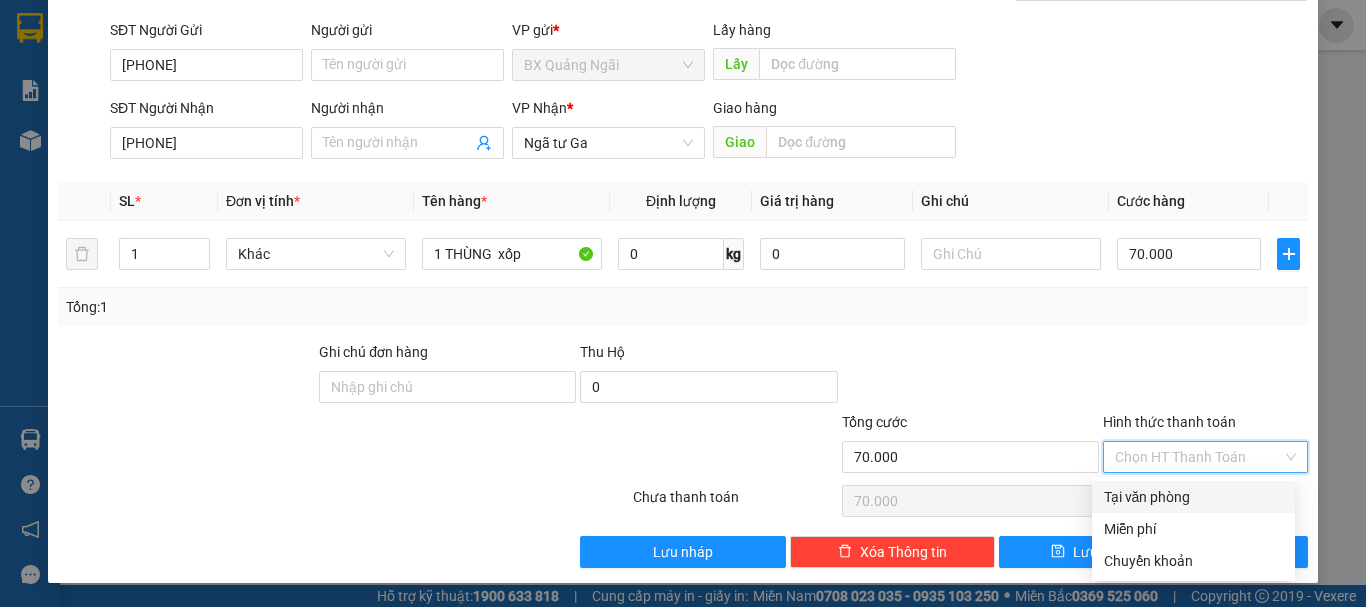 click on "Tại văn phòng" at bounding box center [1193, 497] 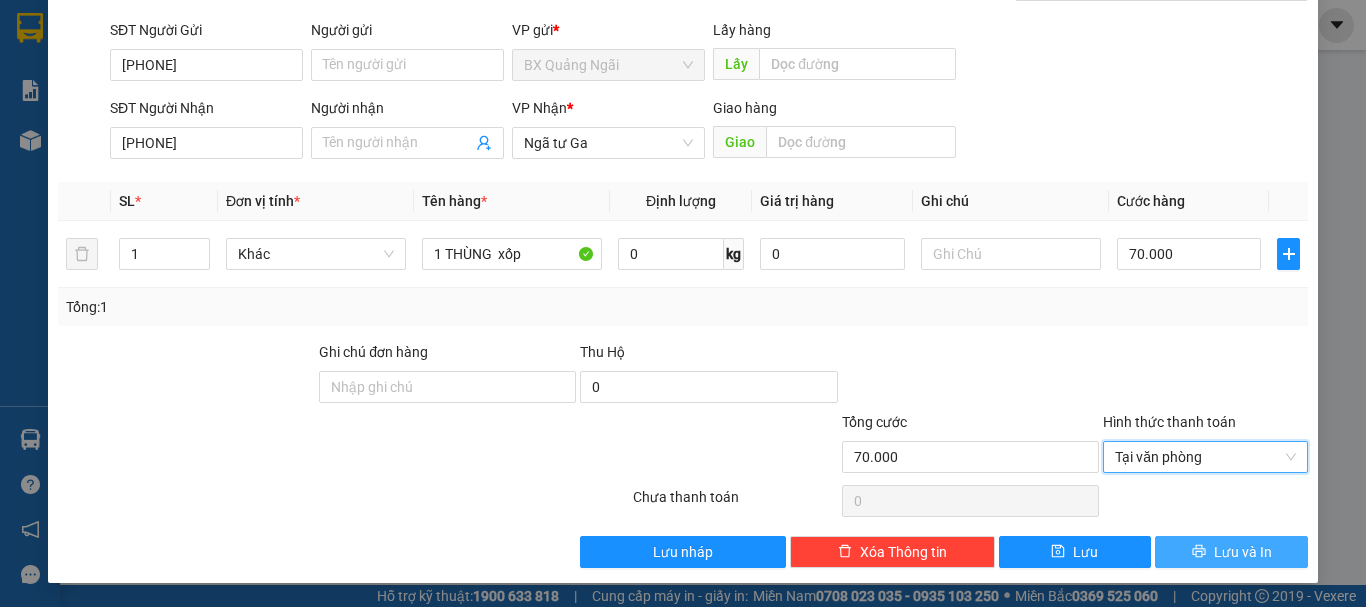 click on "Lưu và In" at bounding box center (1243, 552) 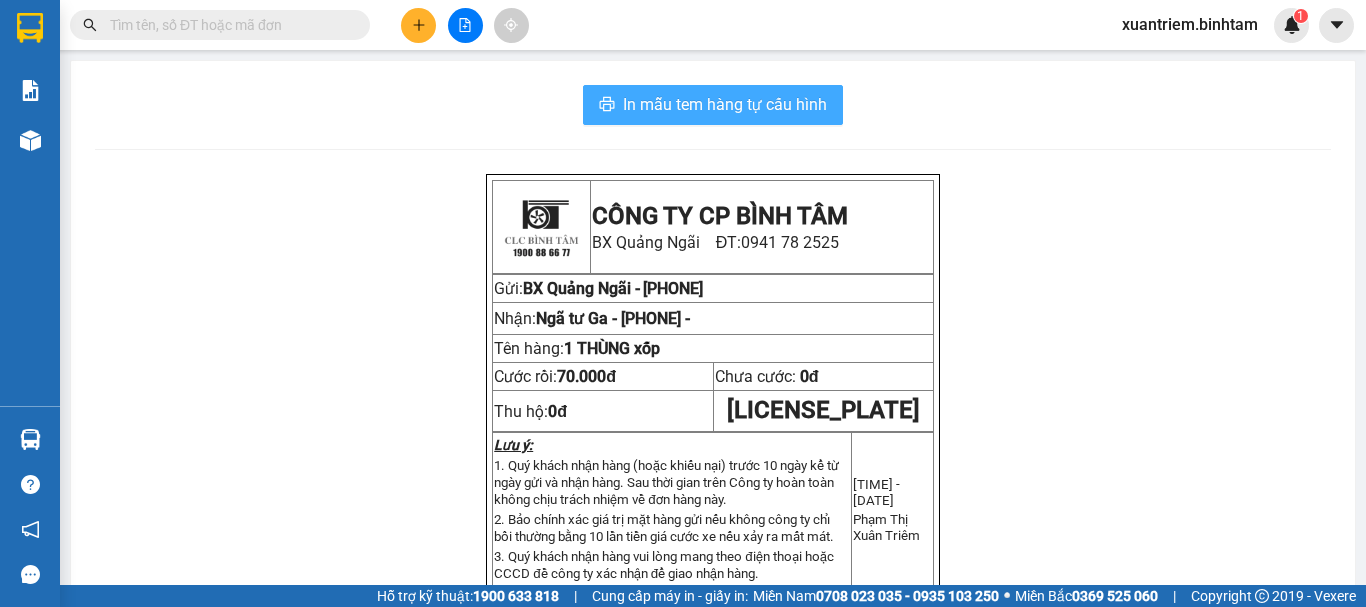 click on "In mẫu tem hàng tự cấu hình" at bounding box center [725, 104] 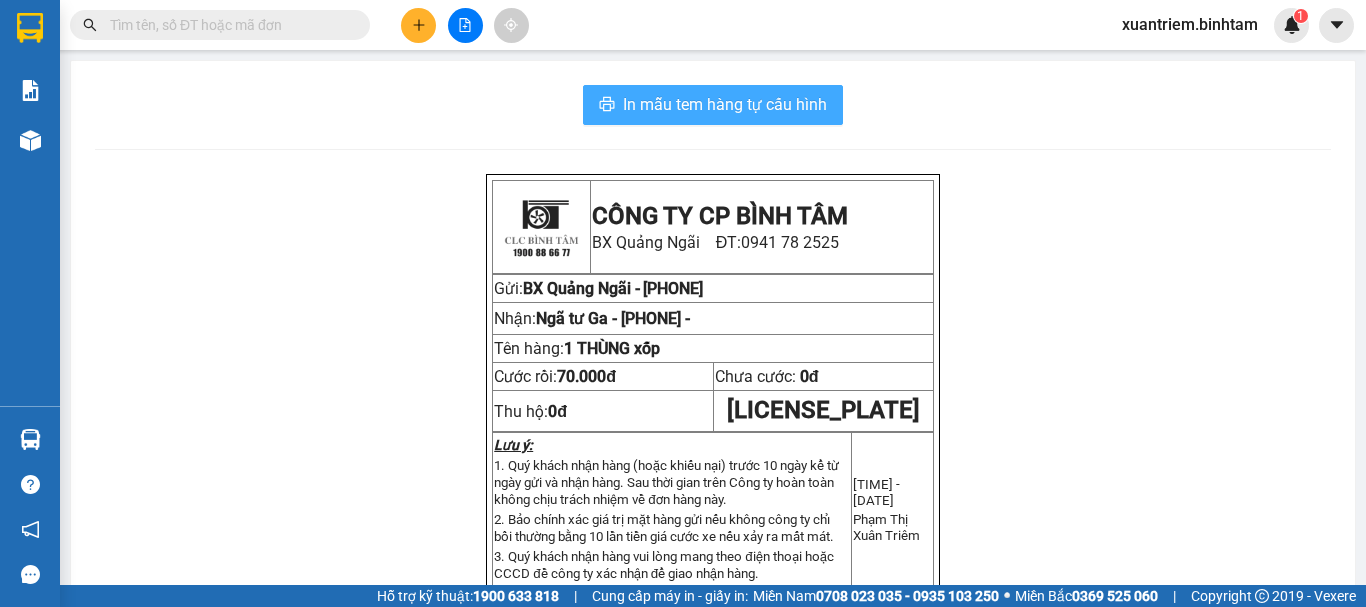 scroll, scrollTop: 0, scrollLeft: 0, axis: both 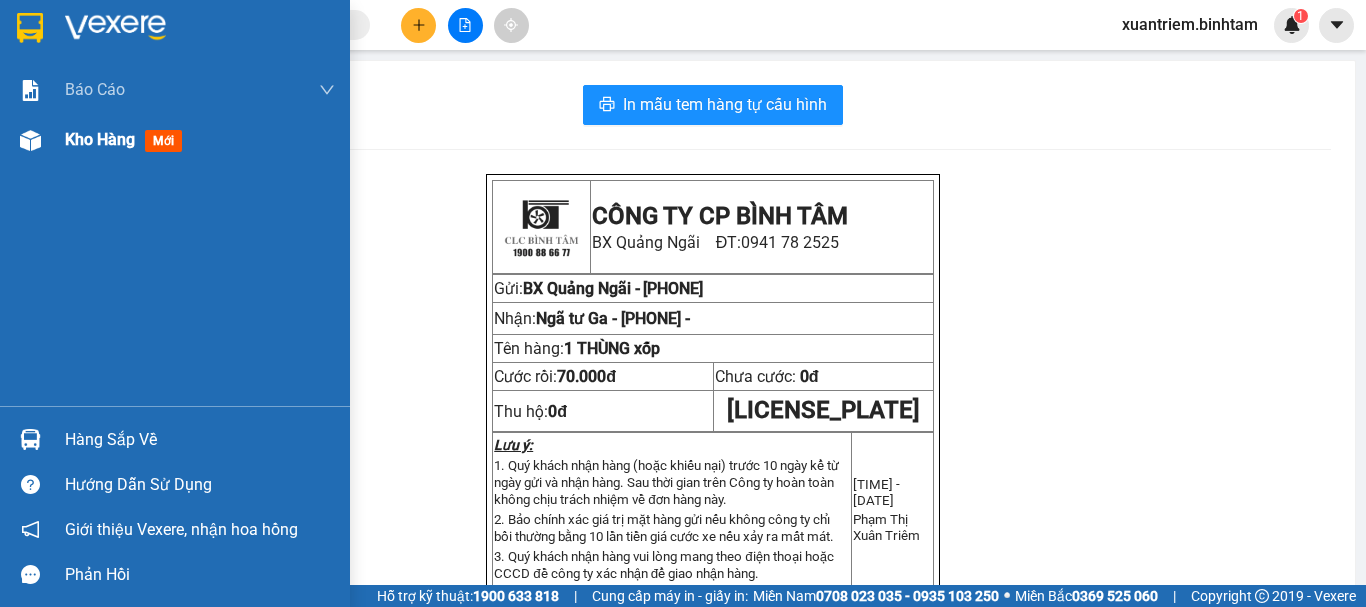 click at bounding box center (30, 140) 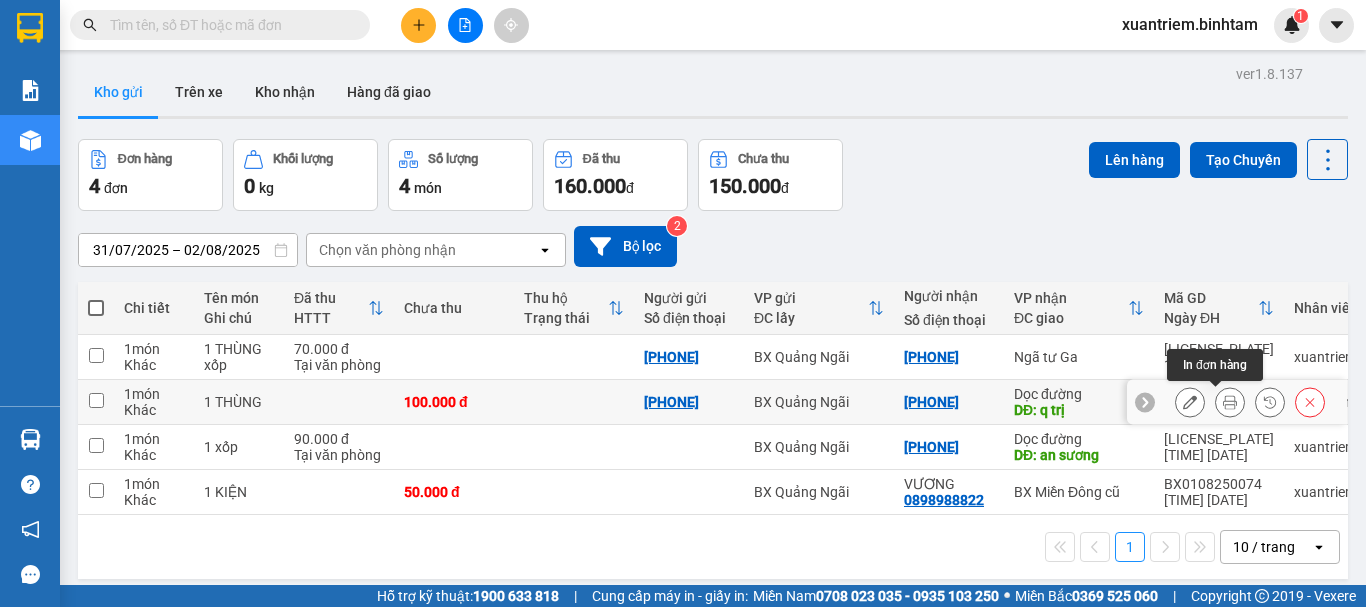 click 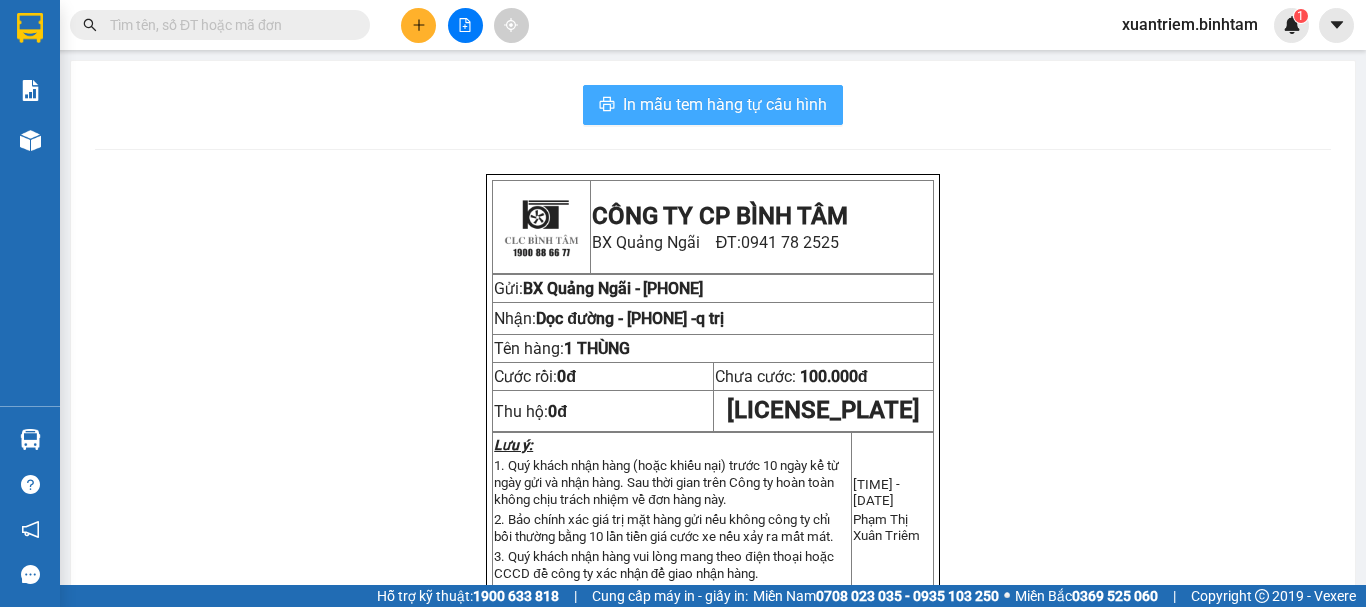 click on "In mẫu tem hàng tự cấu hình" at bounding box center [725, 104] 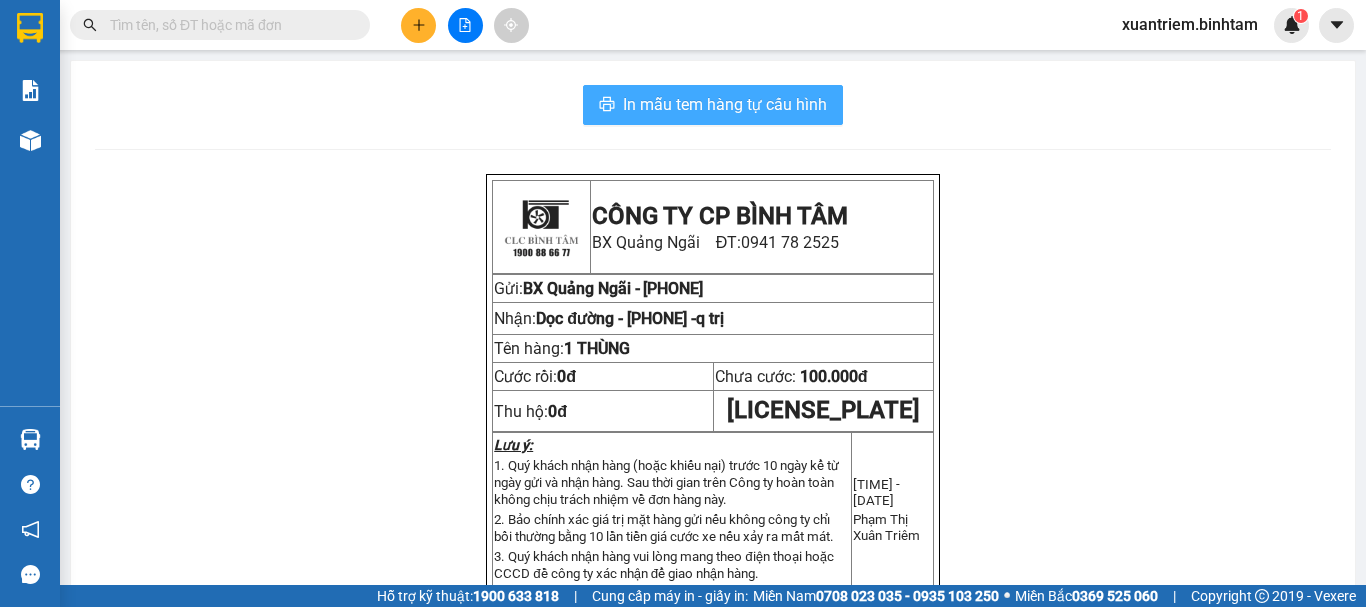 scroll, scrollTop: 0, scrollLeft: 0, axis: both 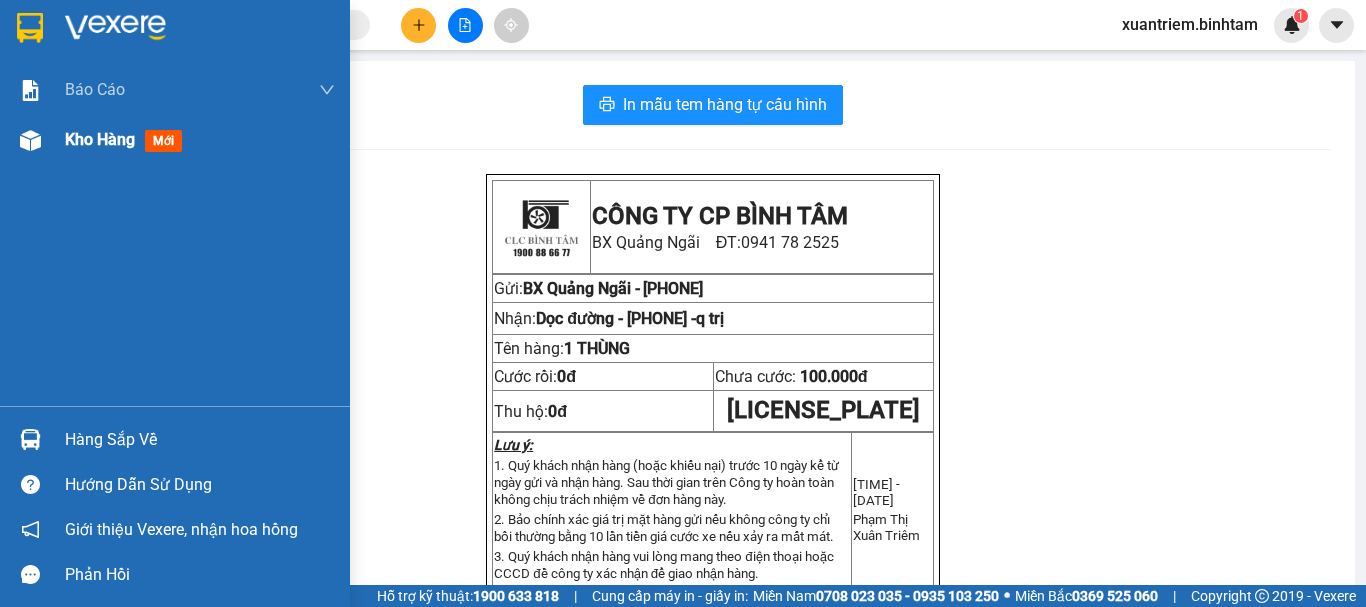 click on "Kho hàng" at bounding box center [100, 139] 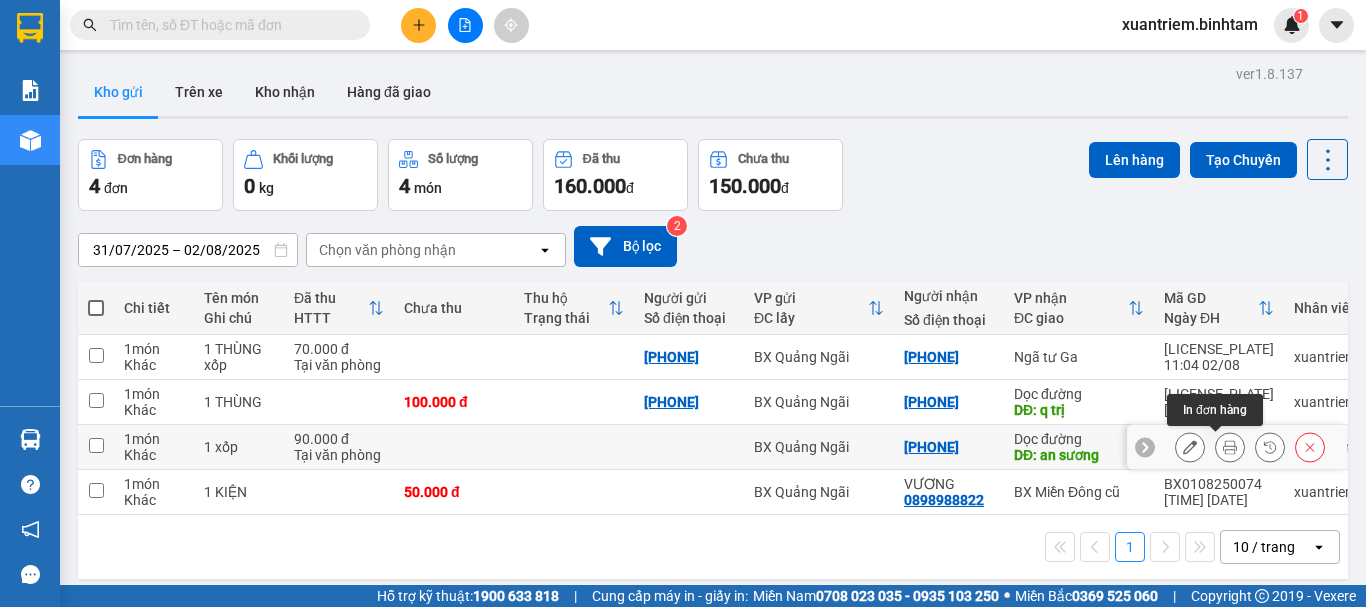 click 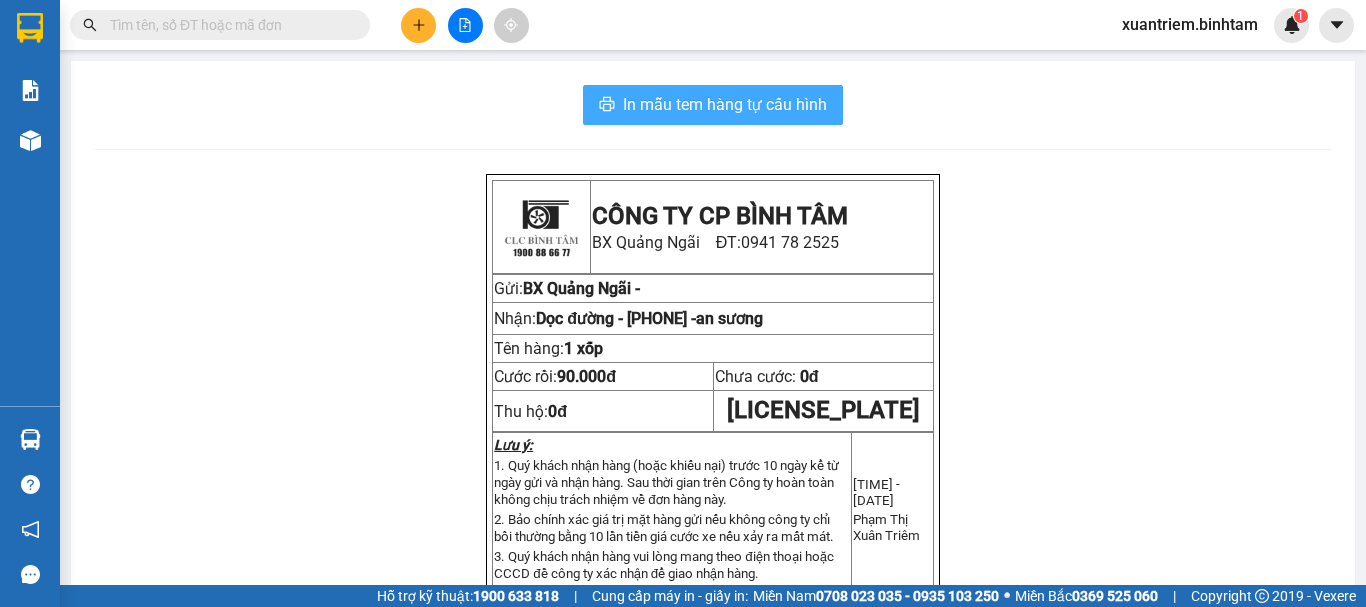 click on "In mẫu tem hàng tự cấu hình" at bounding box center (725, 104) 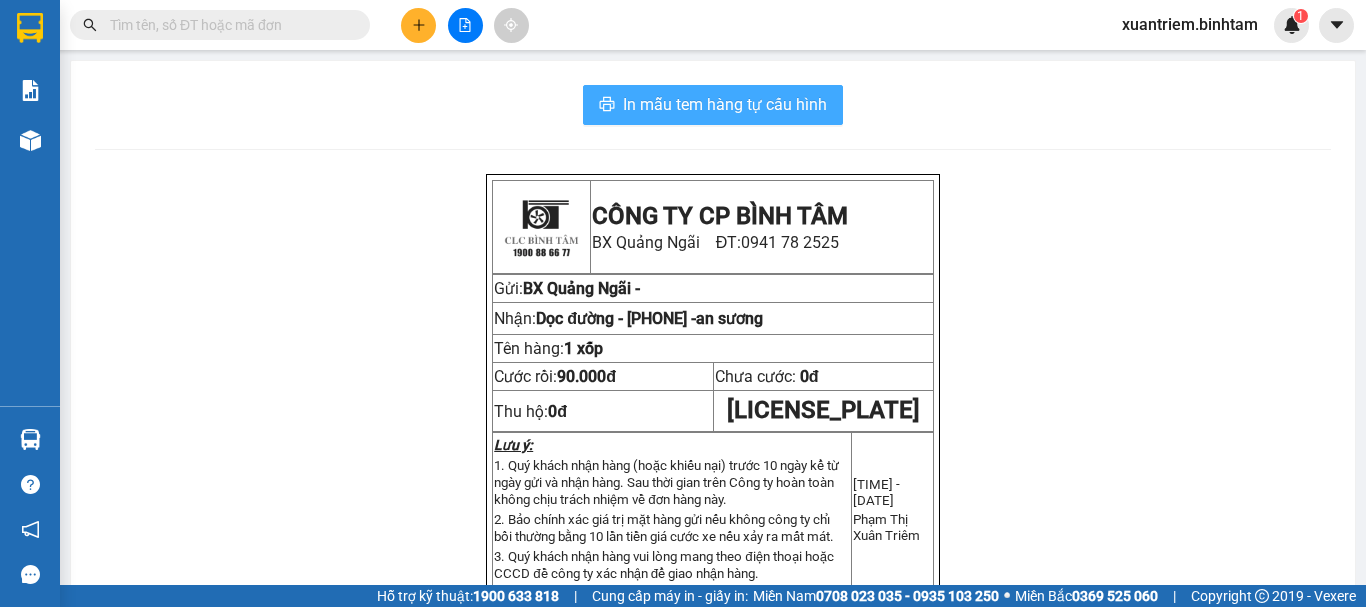 scroll, scrollTop: 0, scrollLeft: 0, axis: both 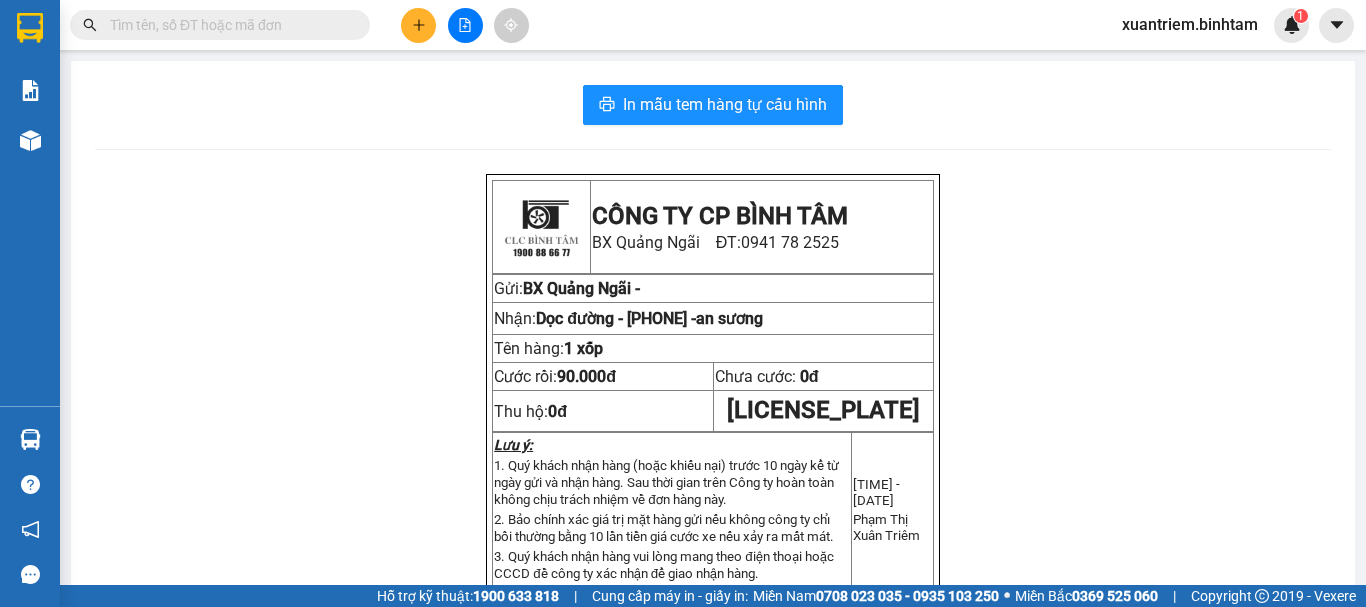 click 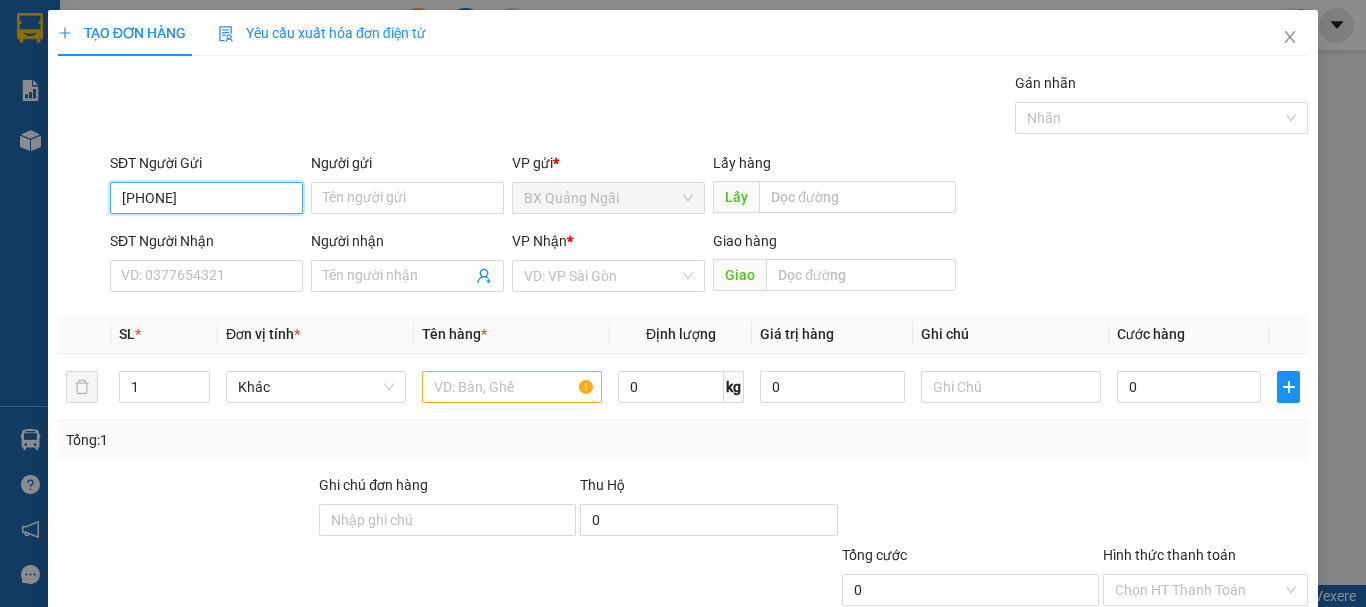 type on "[PHONE]" 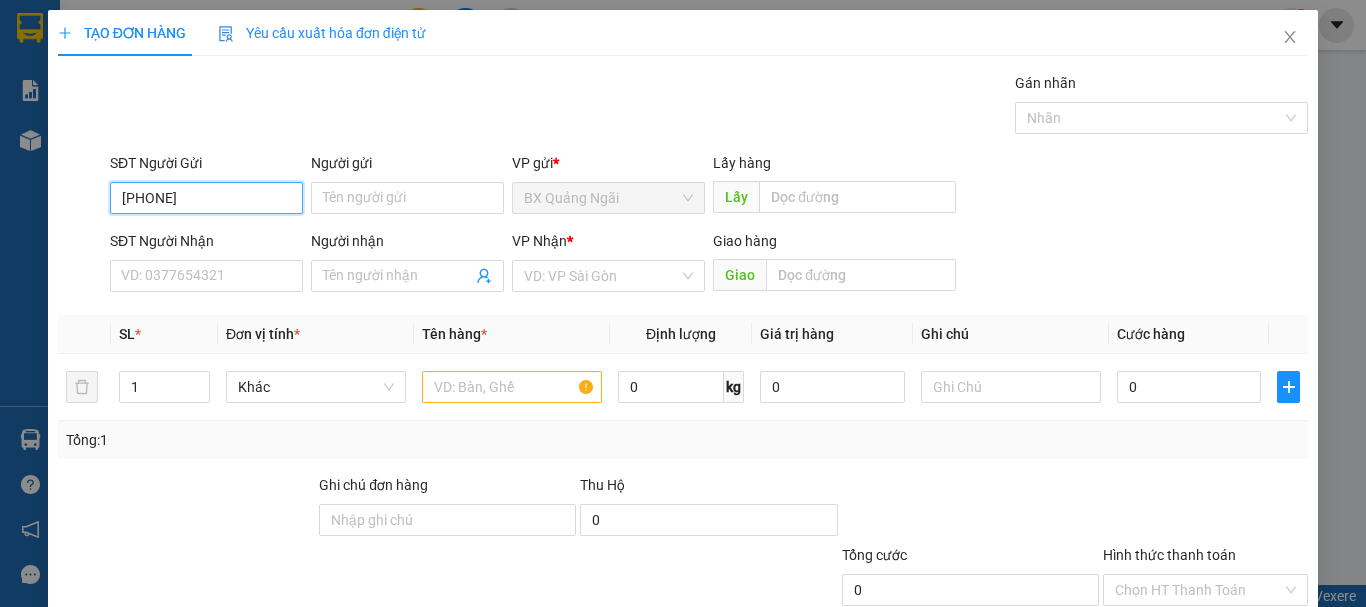 click on "[PHONE]" at bounding box center [206, 198] 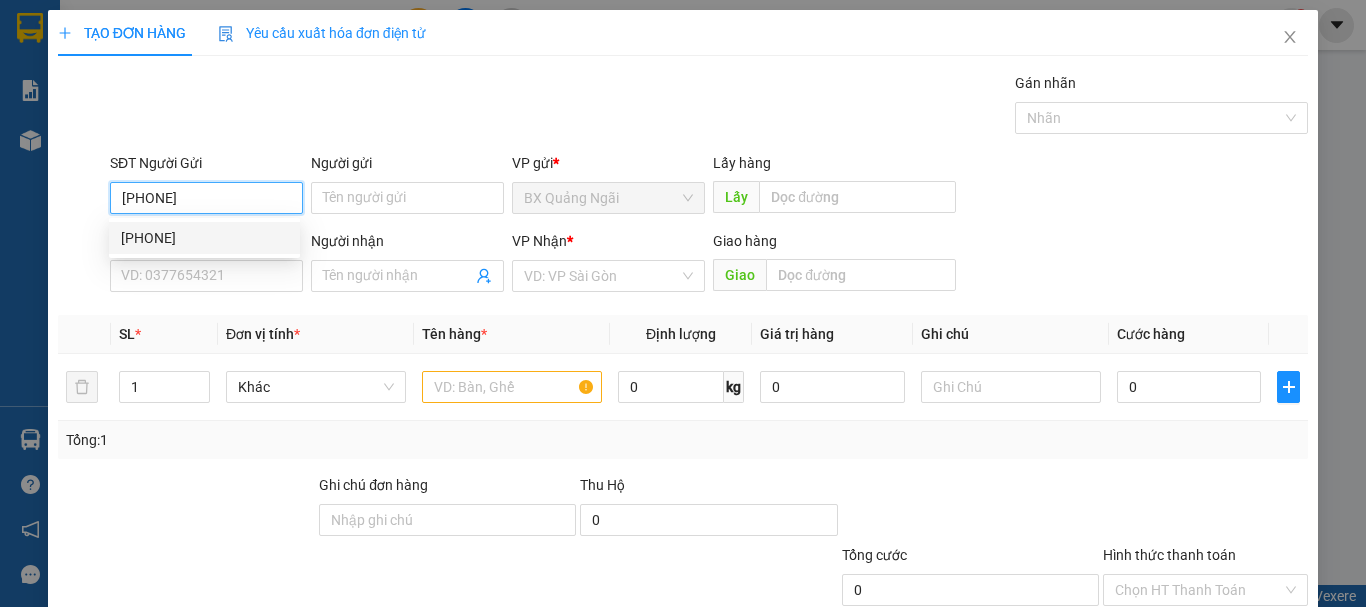 click on "[PHONE]" at bounding box center (204, 238) 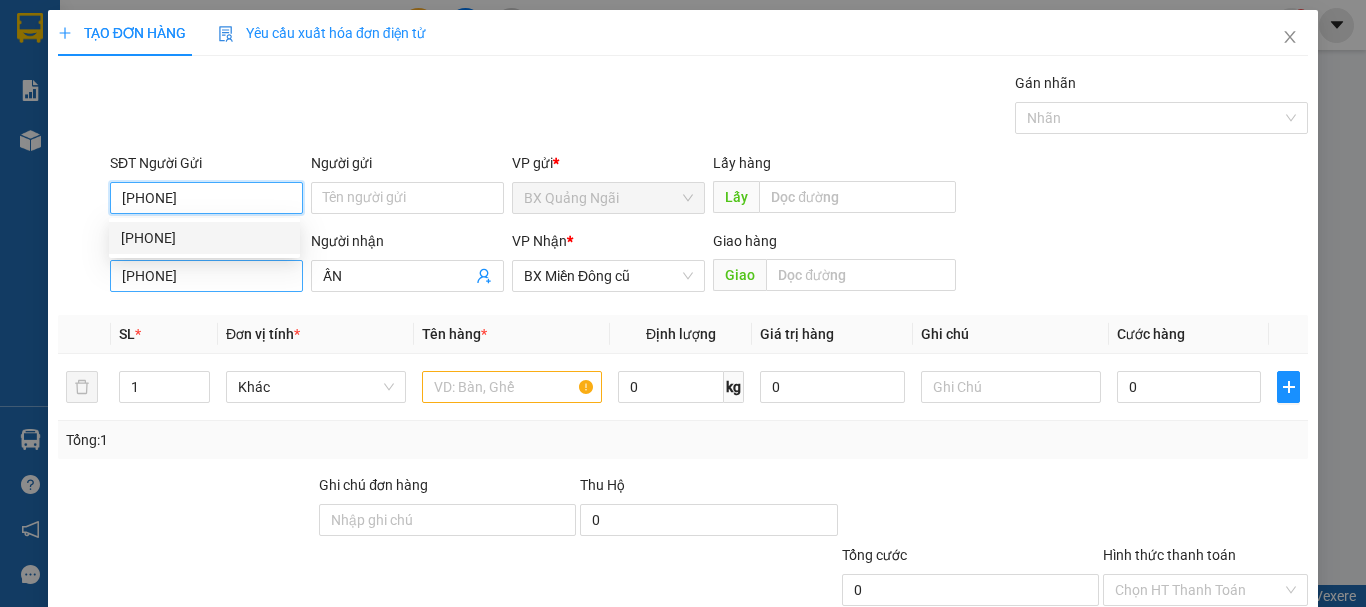 type on "70.000" 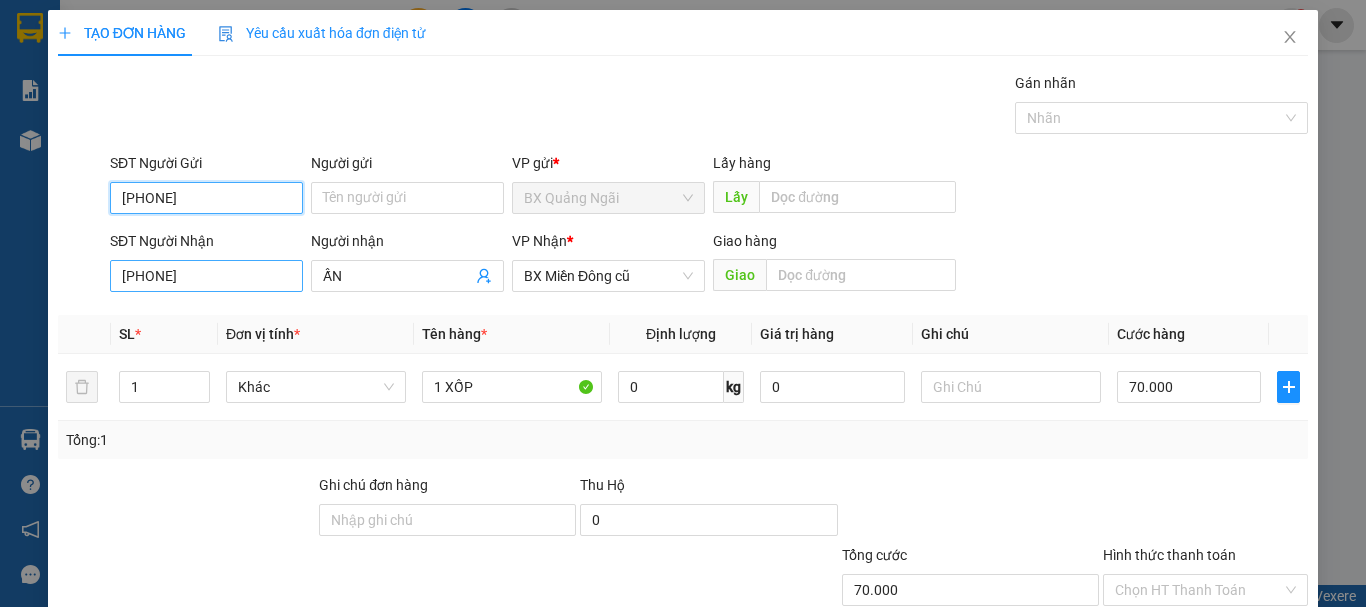 type on "[PHONE]" 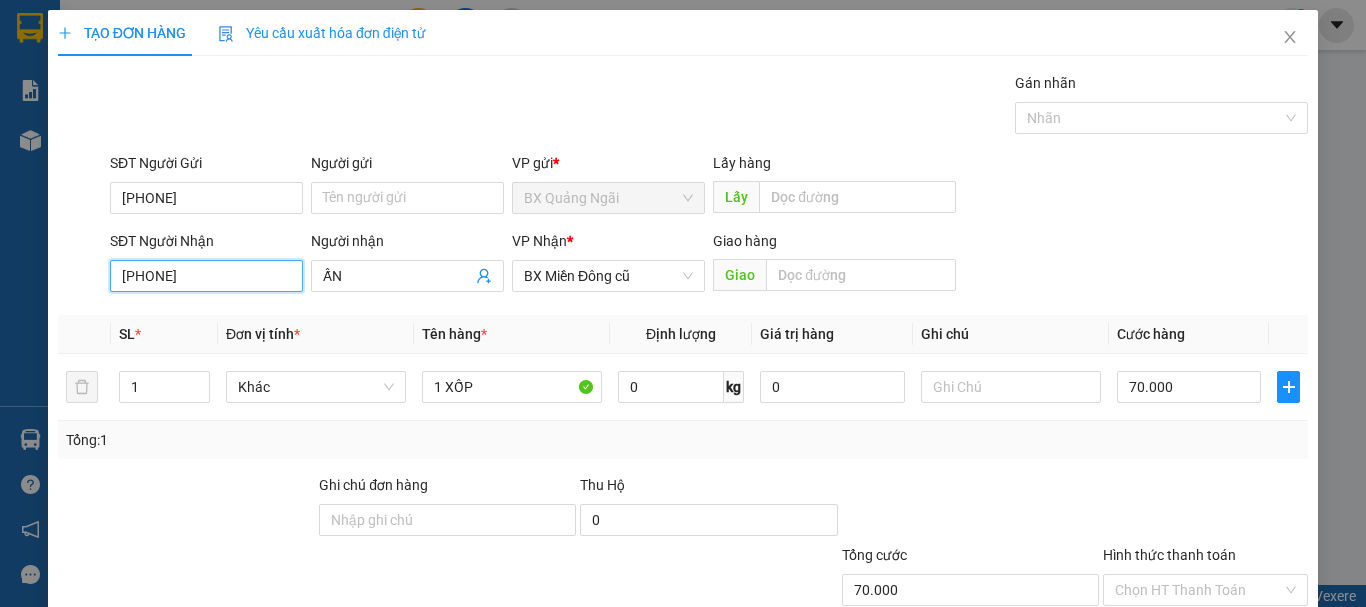 click on "[PHONE]" at bounding box center (206, 276) 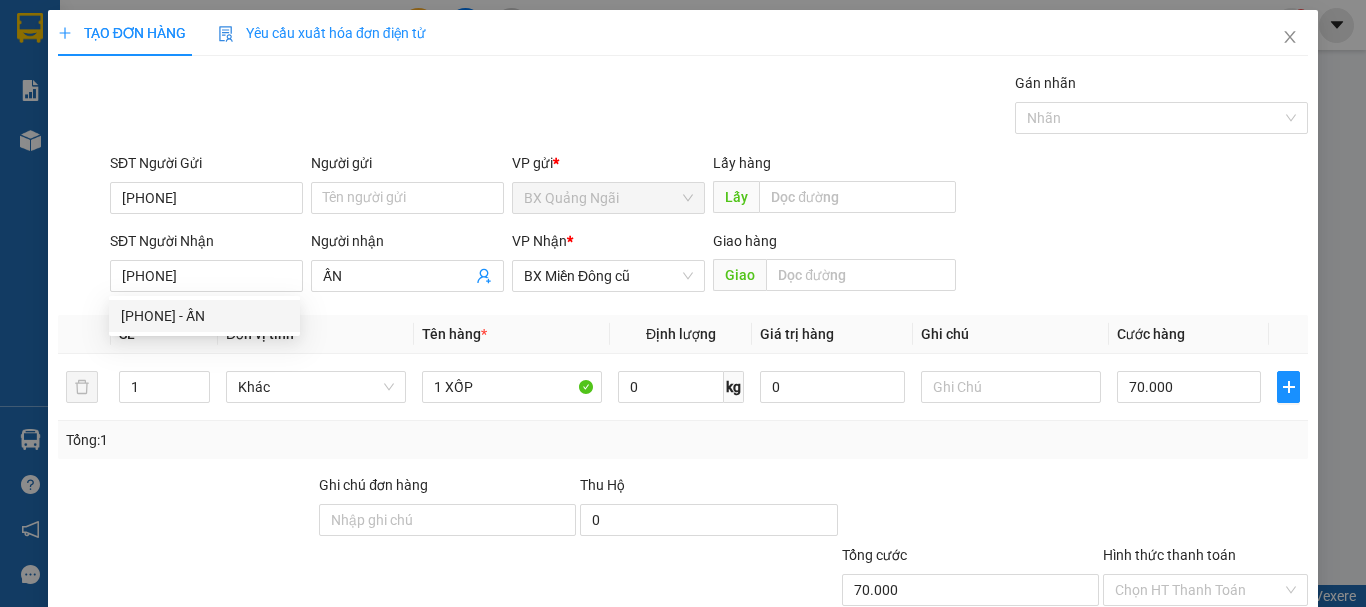 scroll, scrollTop: 133, scrollLeft: 0, axis: vertical 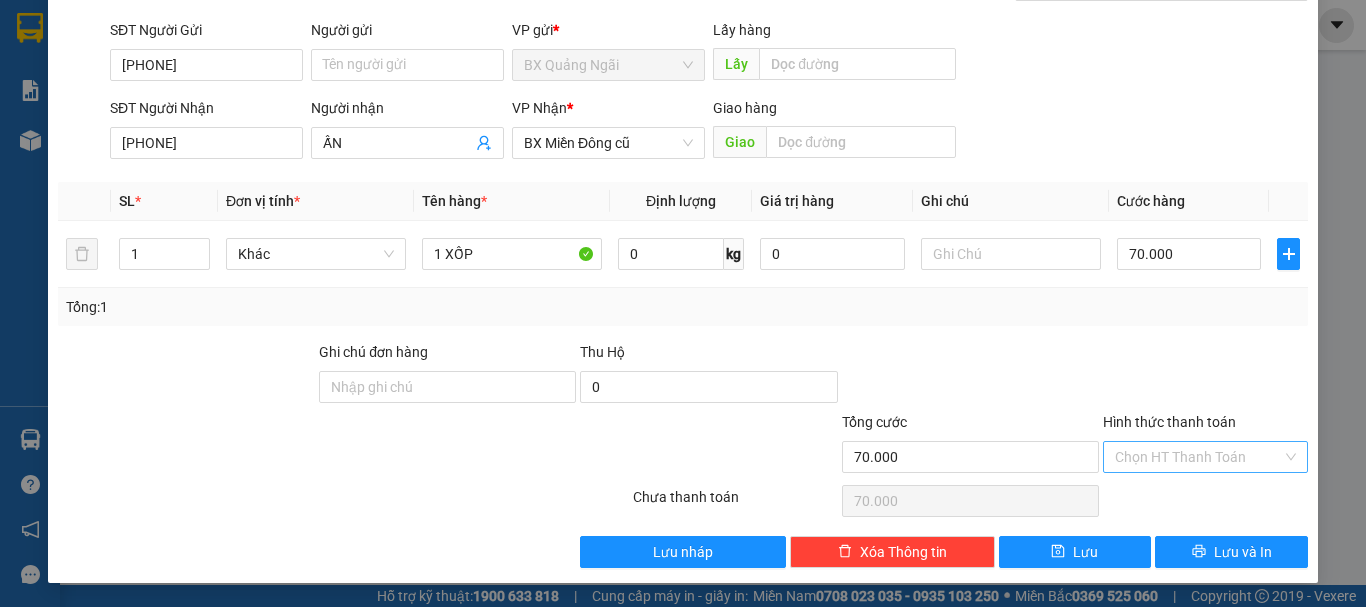 click on "Hình thức thanh toán" at bounding box center [1198, 457] 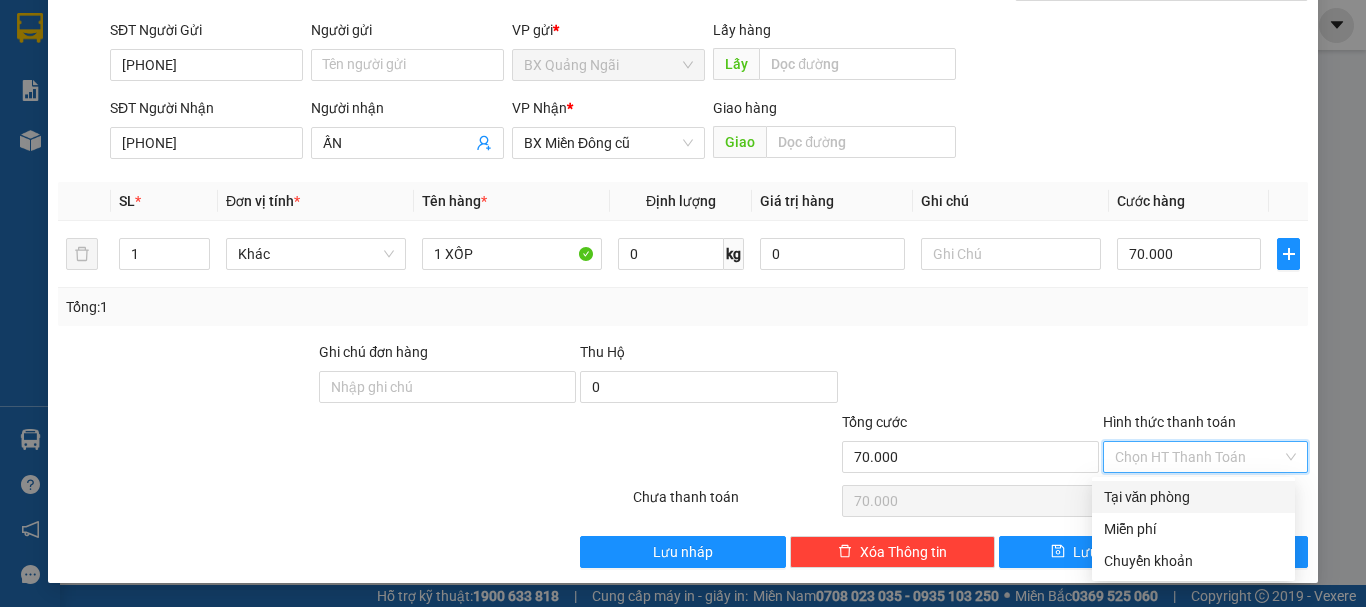 click on "Tại văn phòng" at bounding box center [1193, 497] 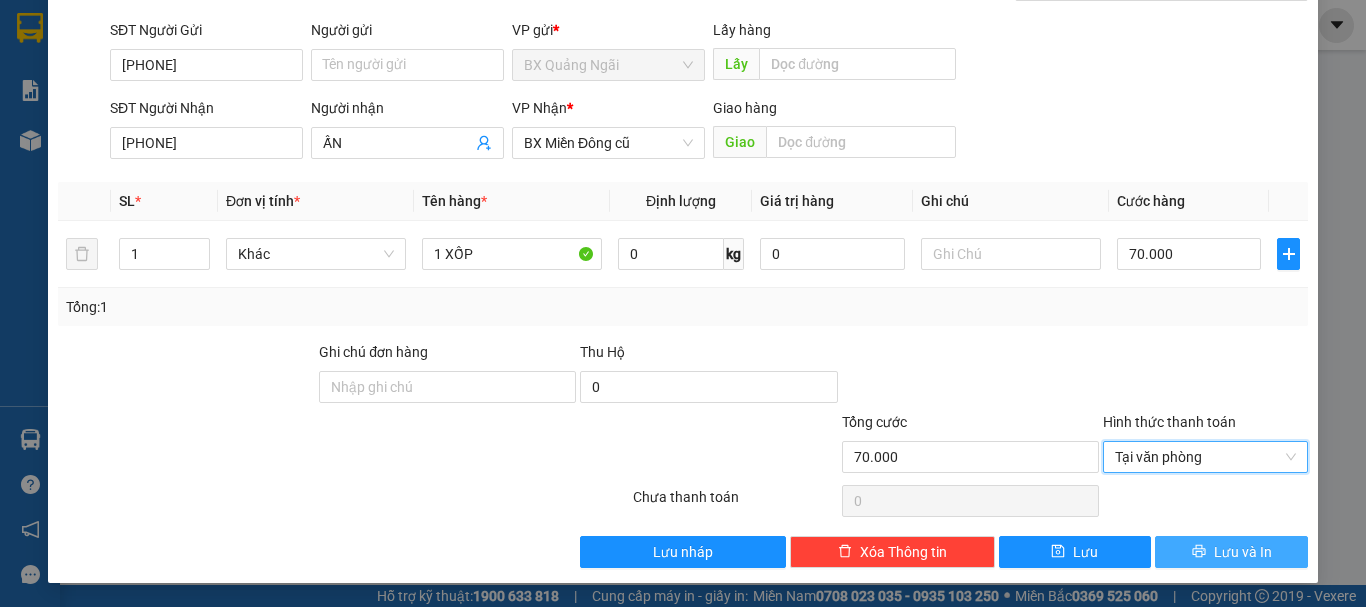 click on "Lưu và In" at bounding box center [1243, 552] 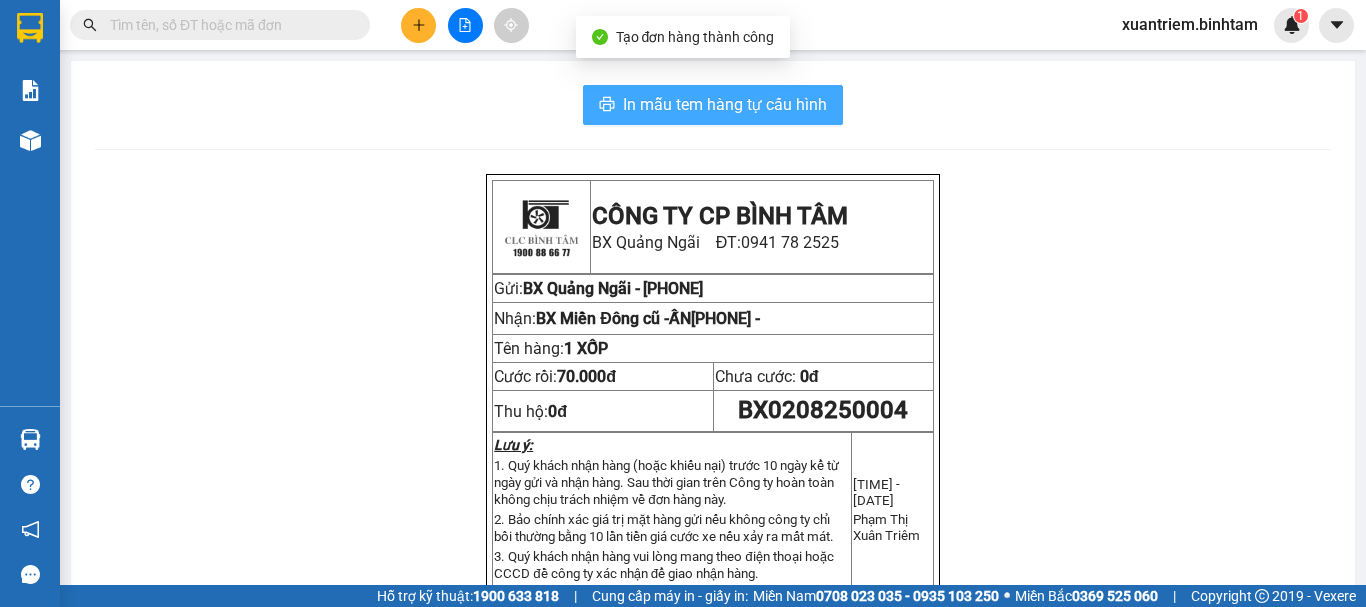 click on "In mẫu tem hàng tự cấu hình" at bounding box center [725, 104] 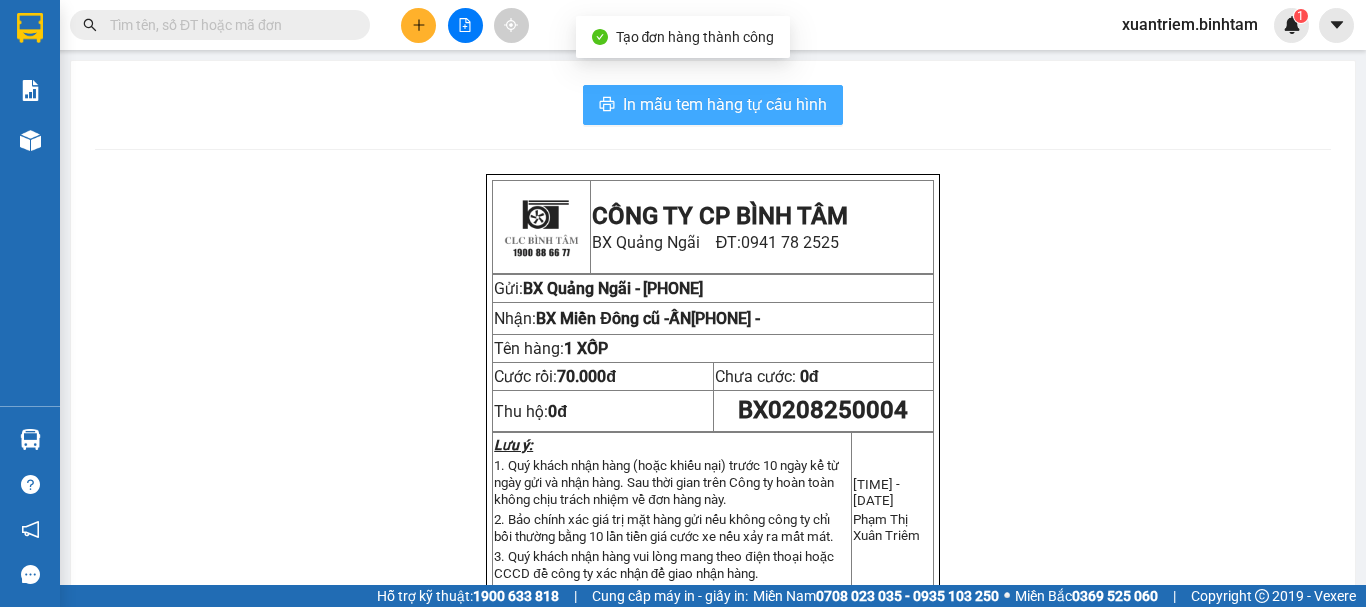 scroll, scrollTop: 0, scrollLeft: 0, axis: both 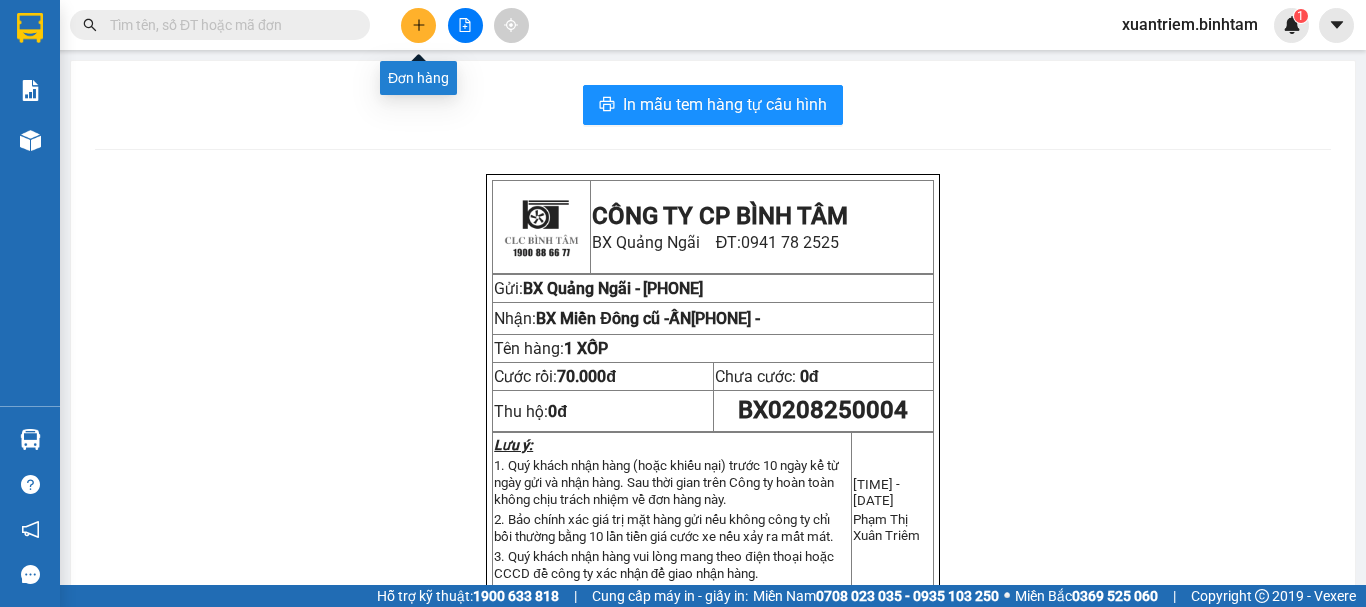 click at bounding box center [418, 25] 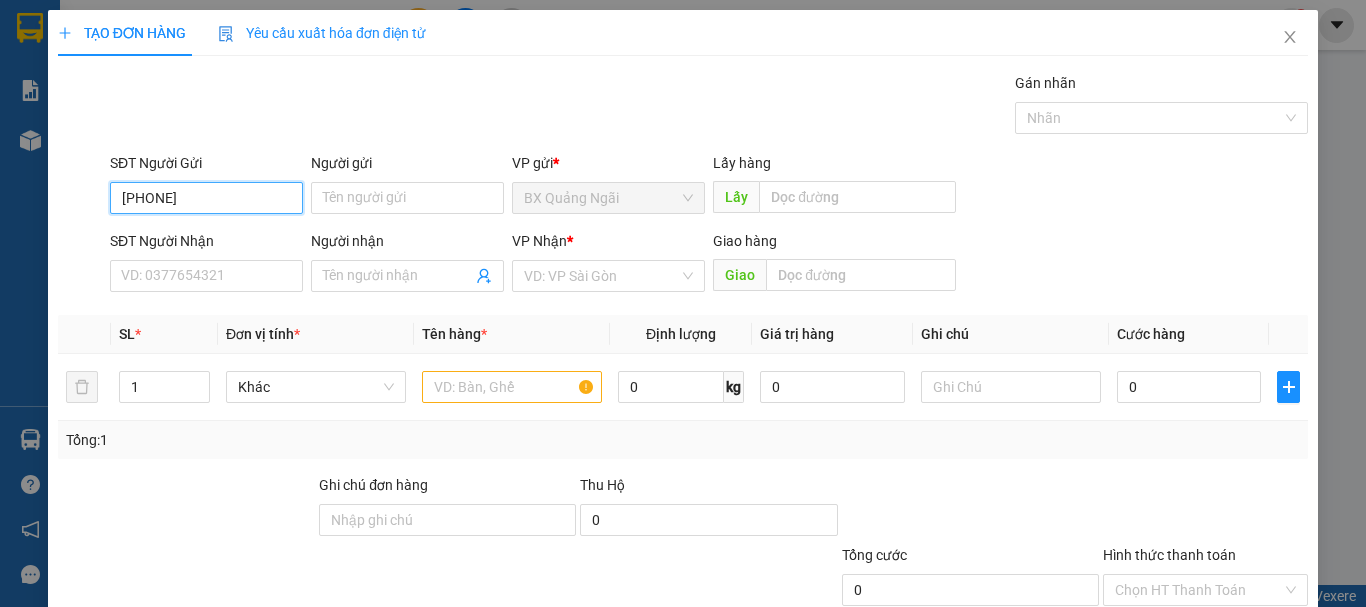 click on "[PHONE]" at bounding box center (206, 198) 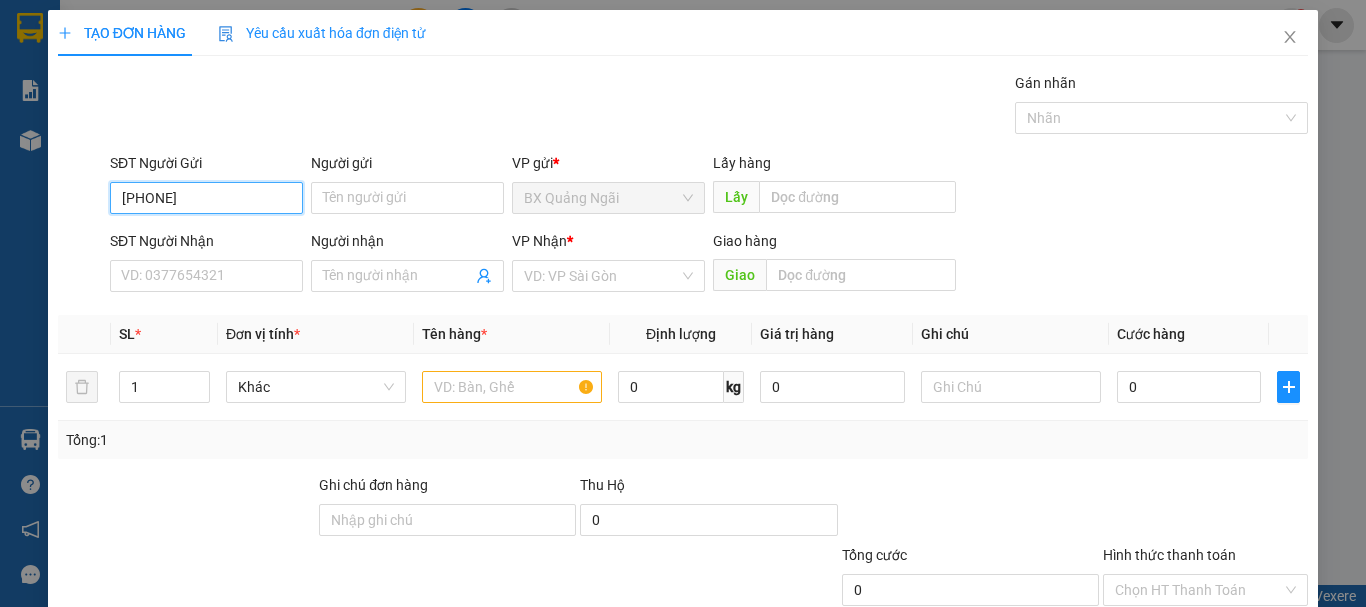 type on "[PHONE]" 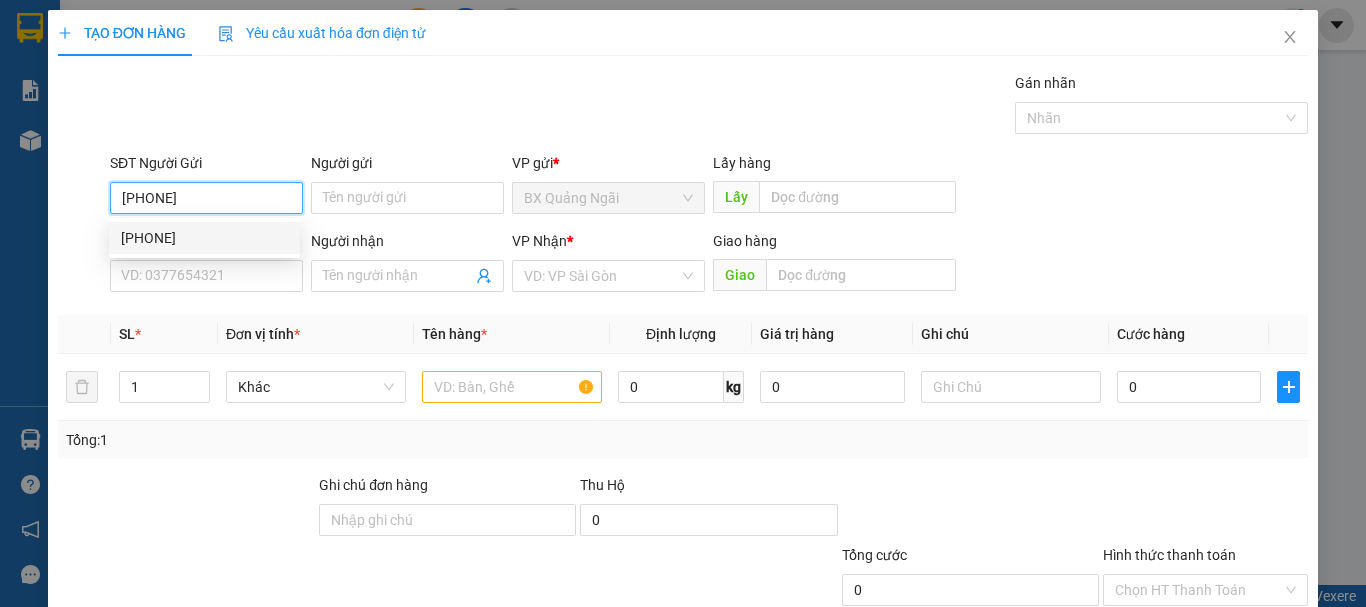 click on "[PHONE]" at bounding box center (204, 238) 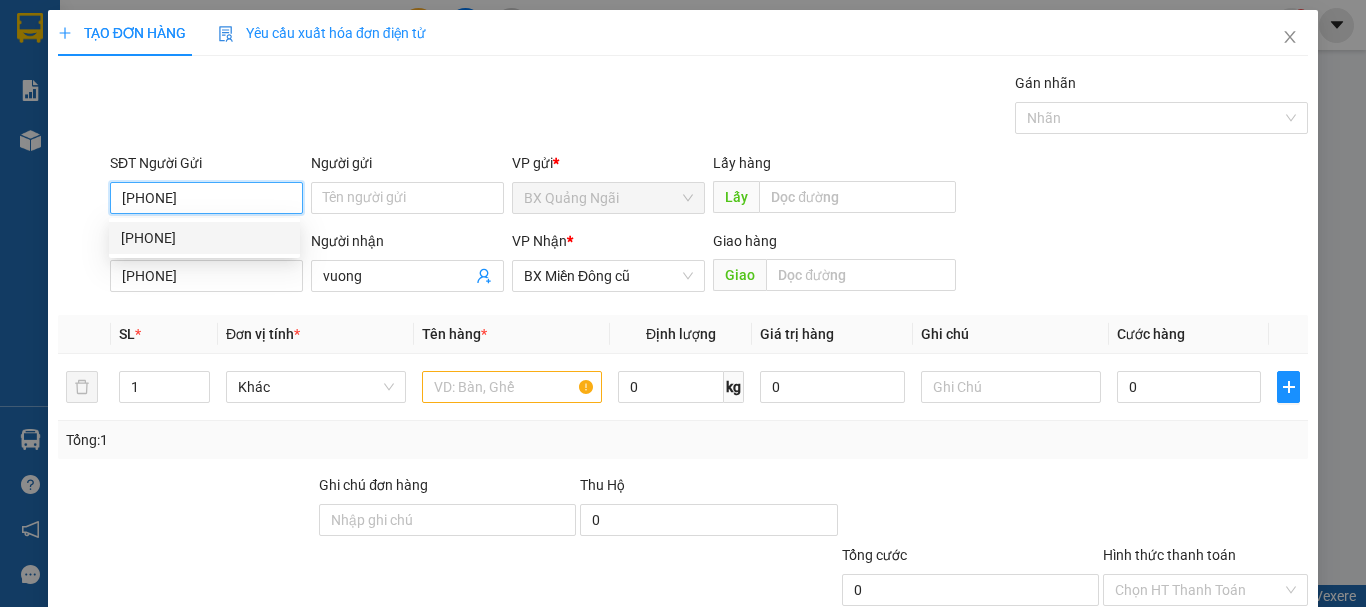type on "70.000" 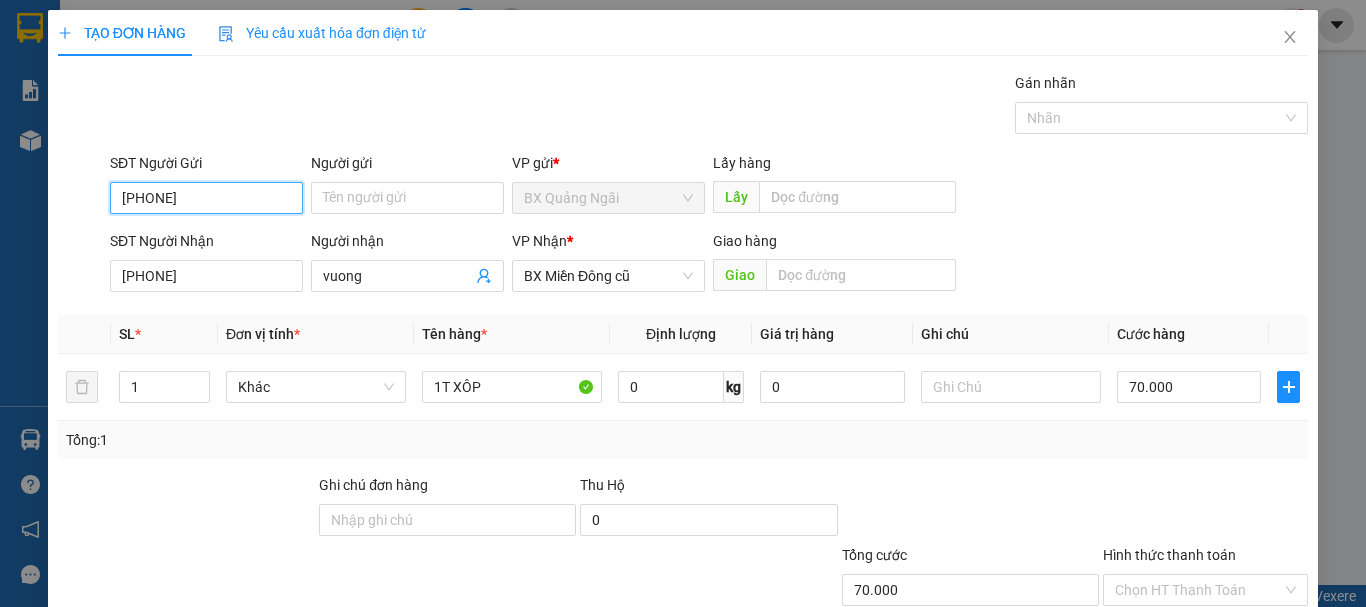 type on "[PHONE]" 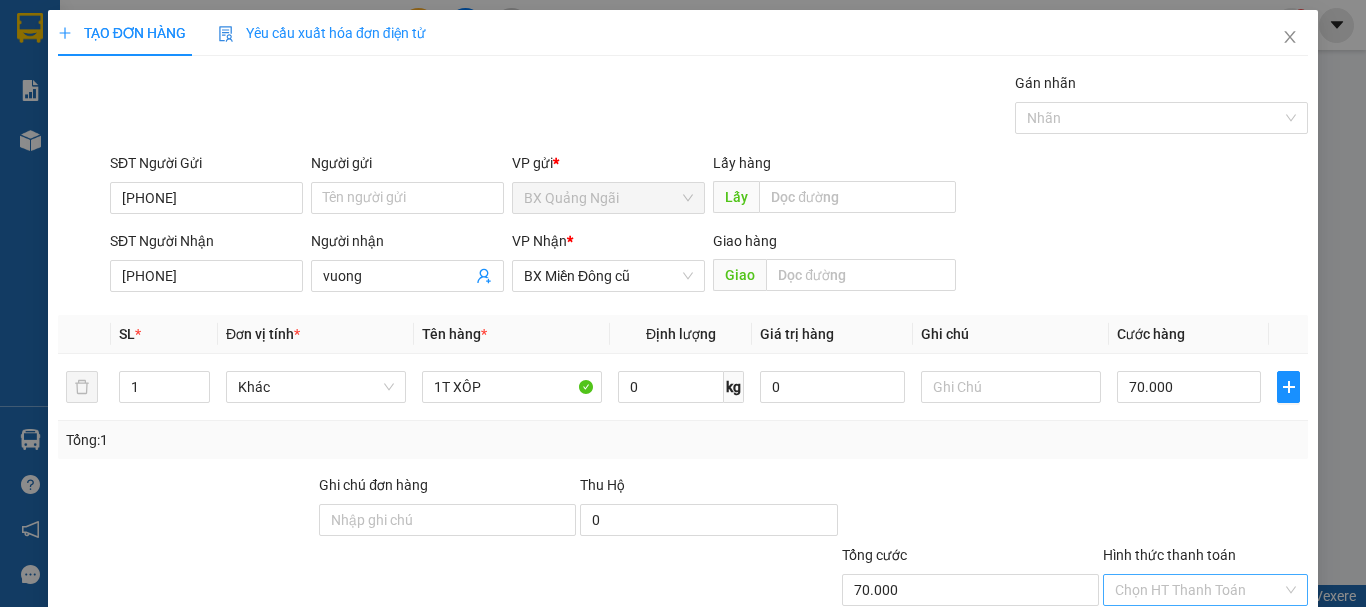 scroll, scrollTop: 133, scrollLeft: 0, axis: vertical 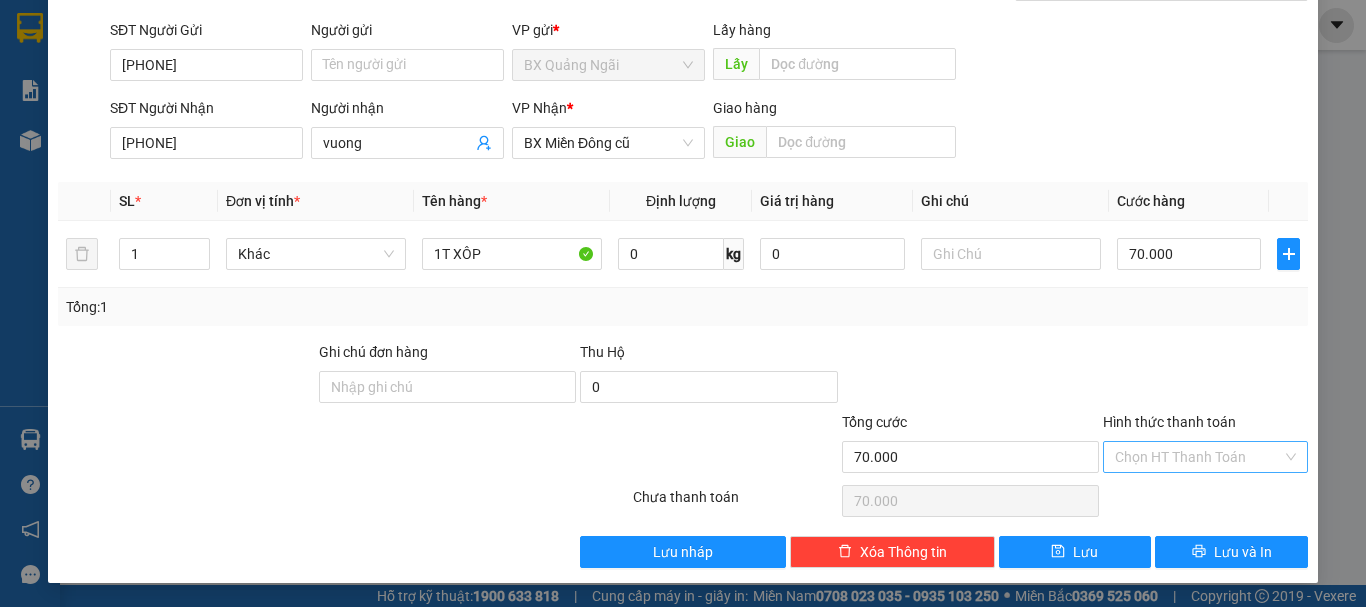 click on "Hình thức thanh toán" at bounding box center [1198, 457] 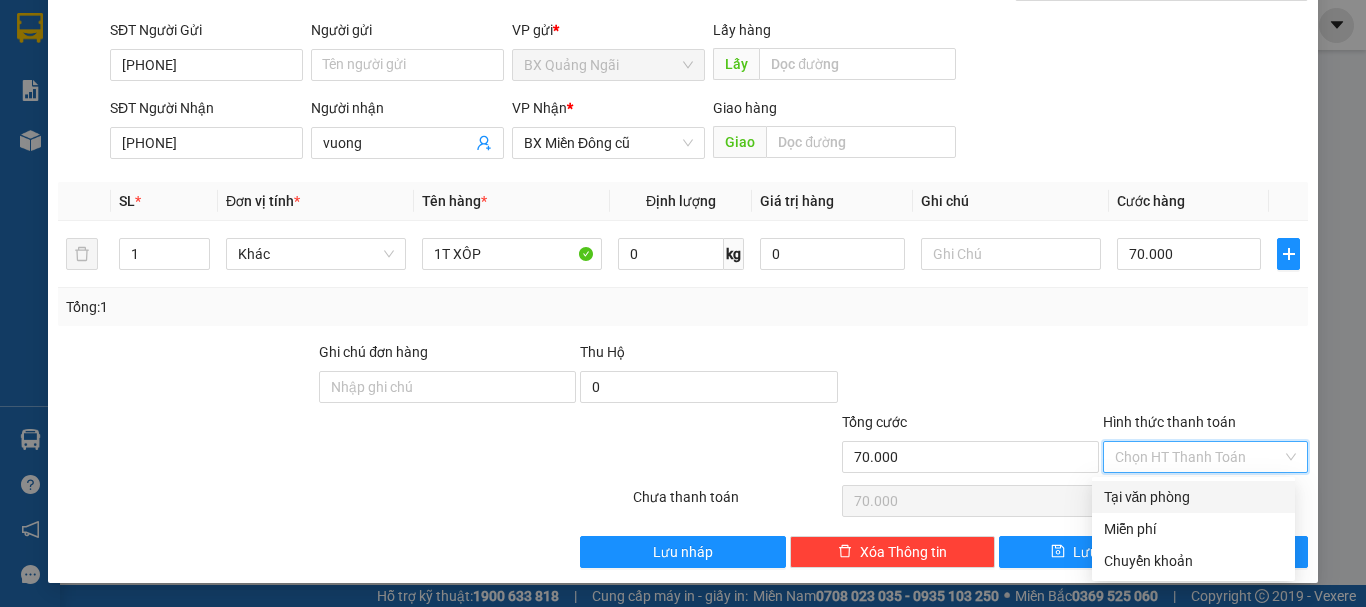 click on "Tại văn phòng" at bounding box center [1193, 497] 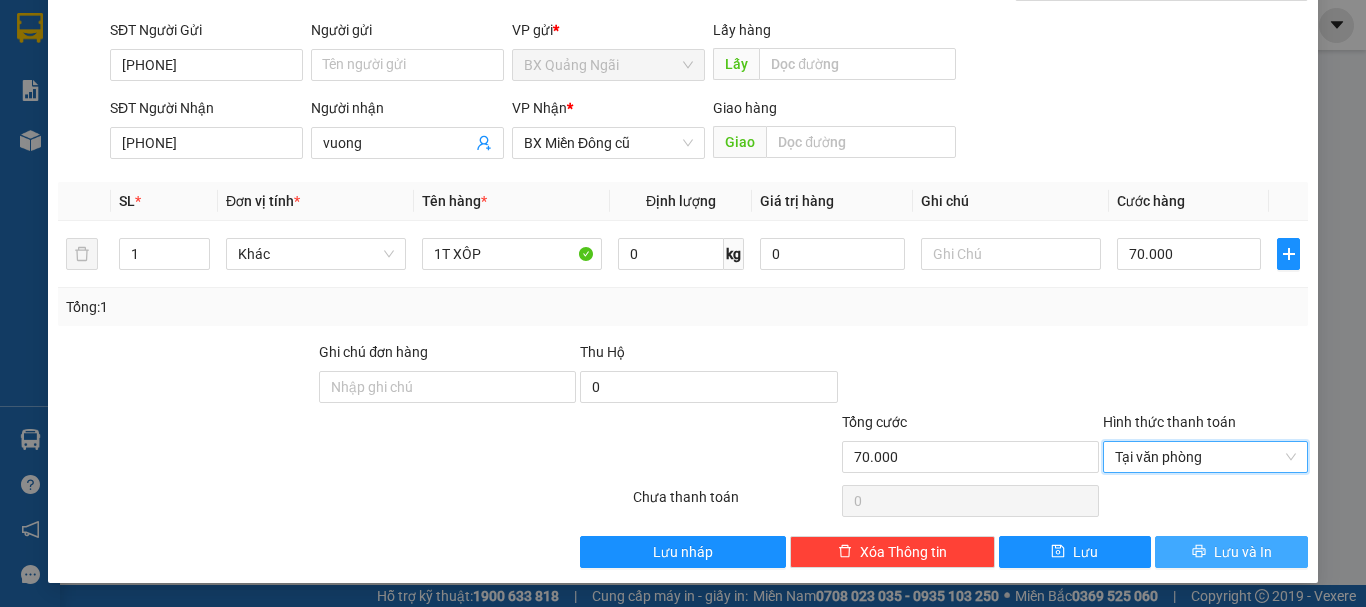 click on "Lưu và In" at bounding box center (1243, 552) 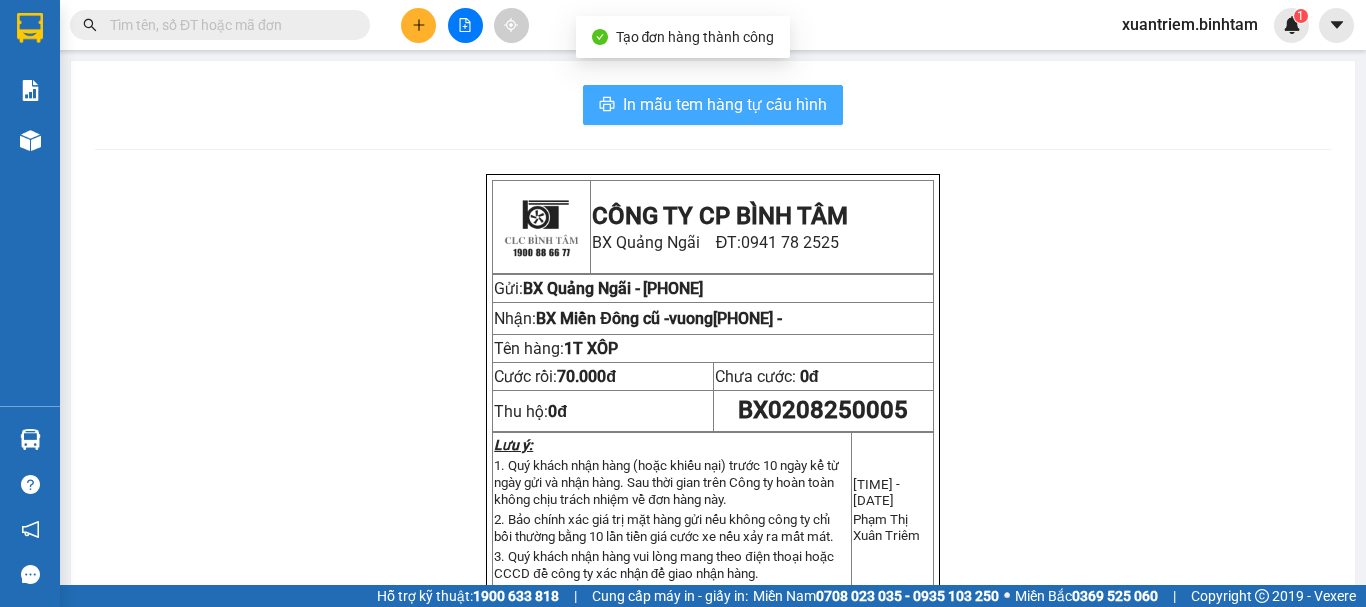 click on "In mẫu tem hàng tự cấu hình" at bounding box center (725, 104) 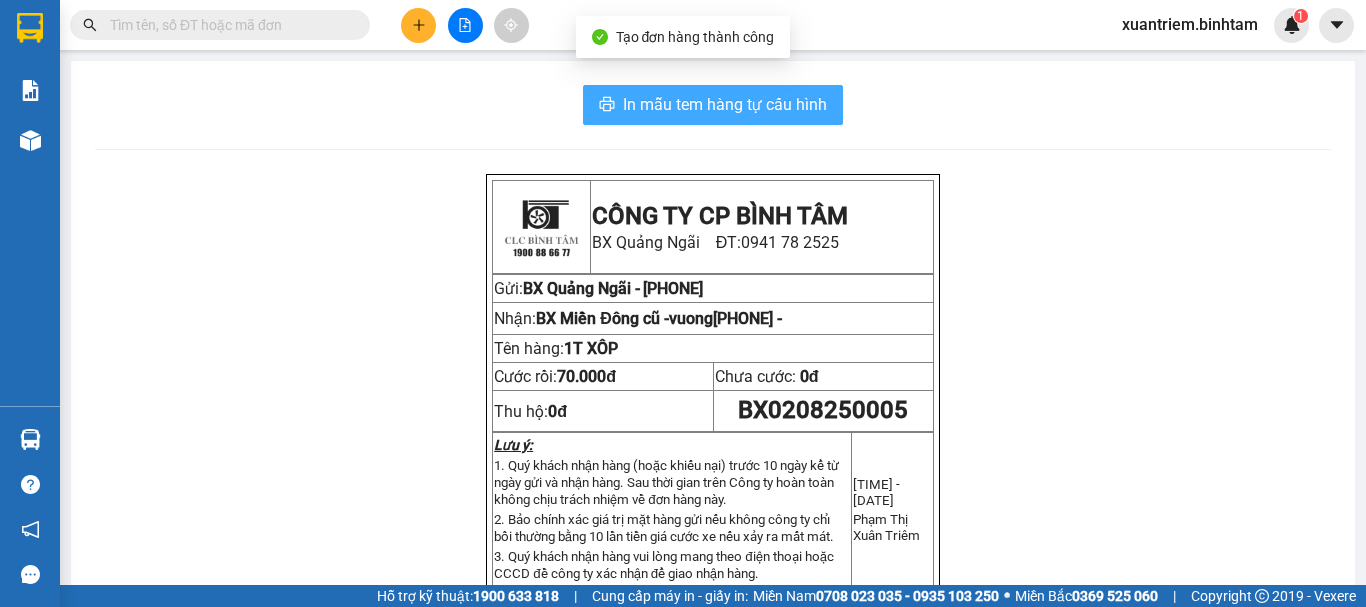 scroll, scrollTop: 0, scrollLeft: 0, axis: both 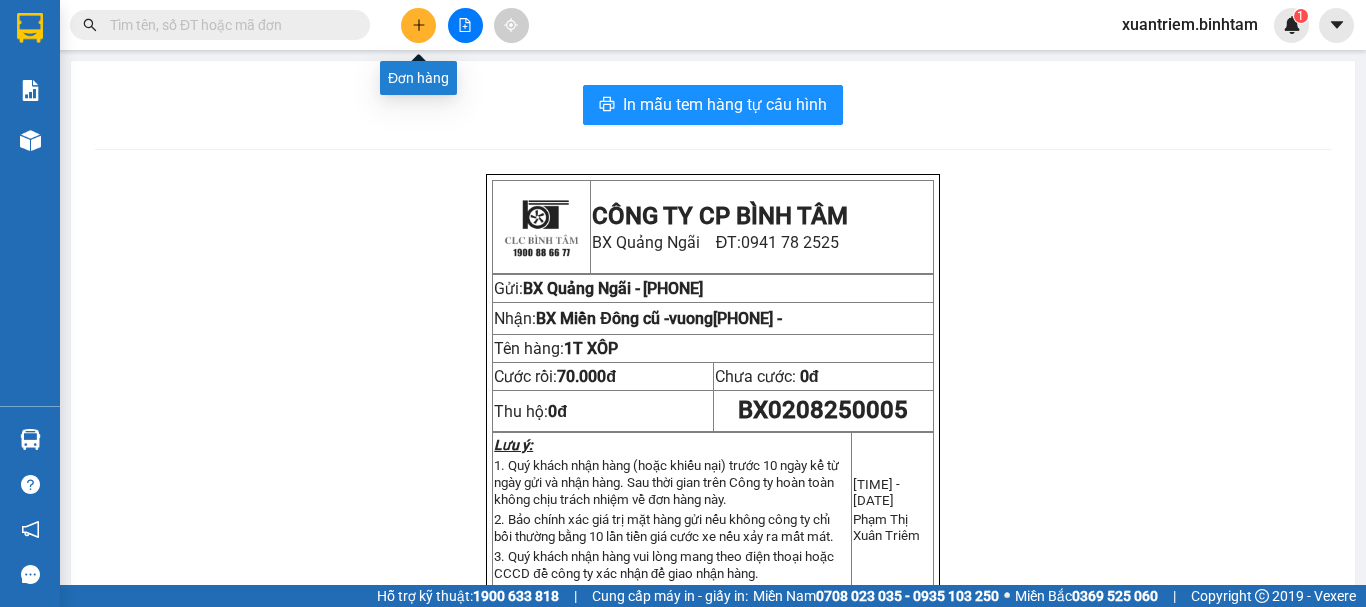 click 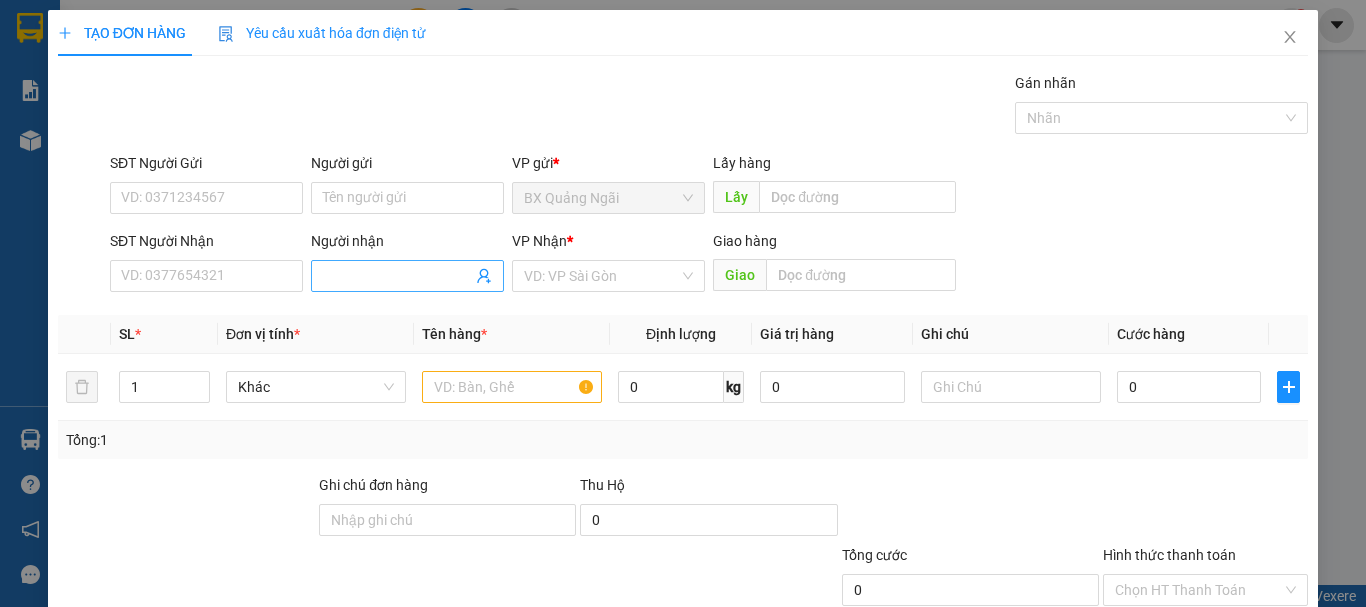 click at bounding box center [407, 276] 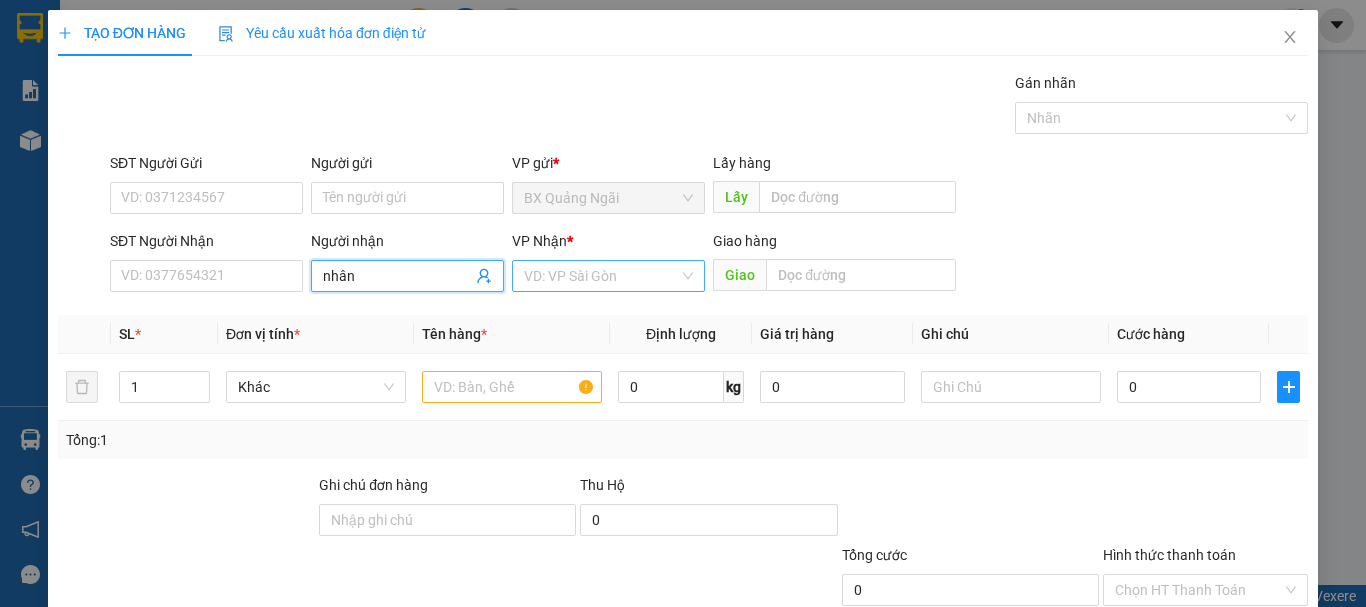 type on "nhân" 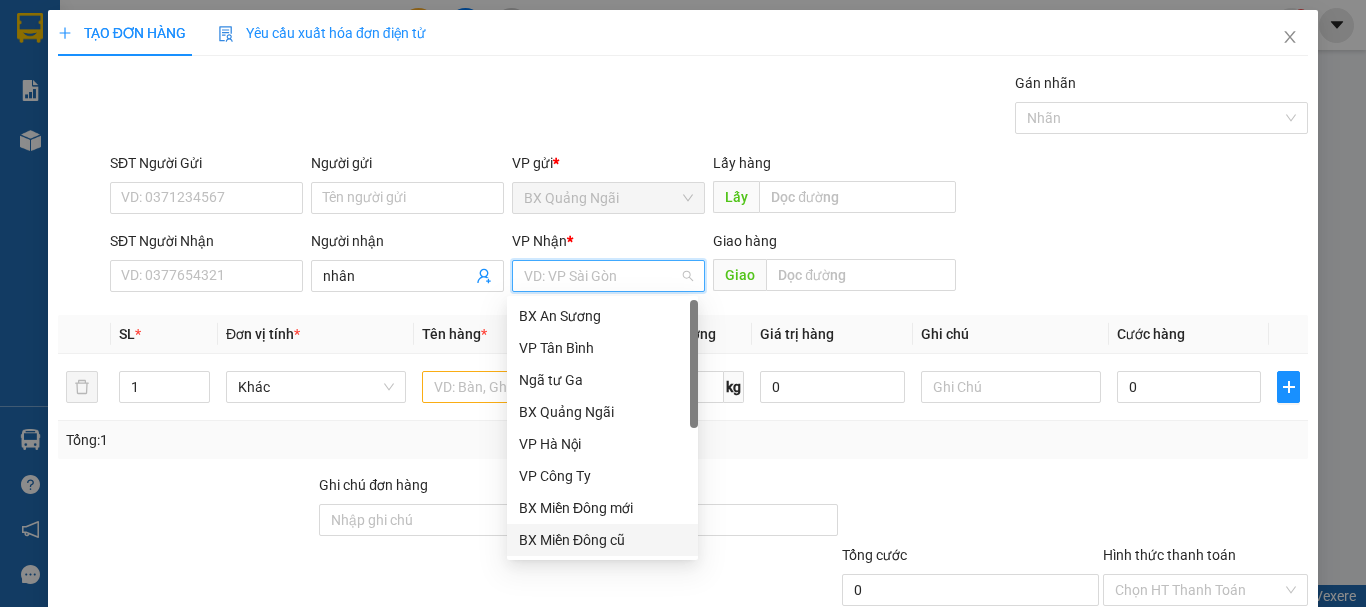 click on "BX Miền Đông cũ" at bounding box center [602, 540] 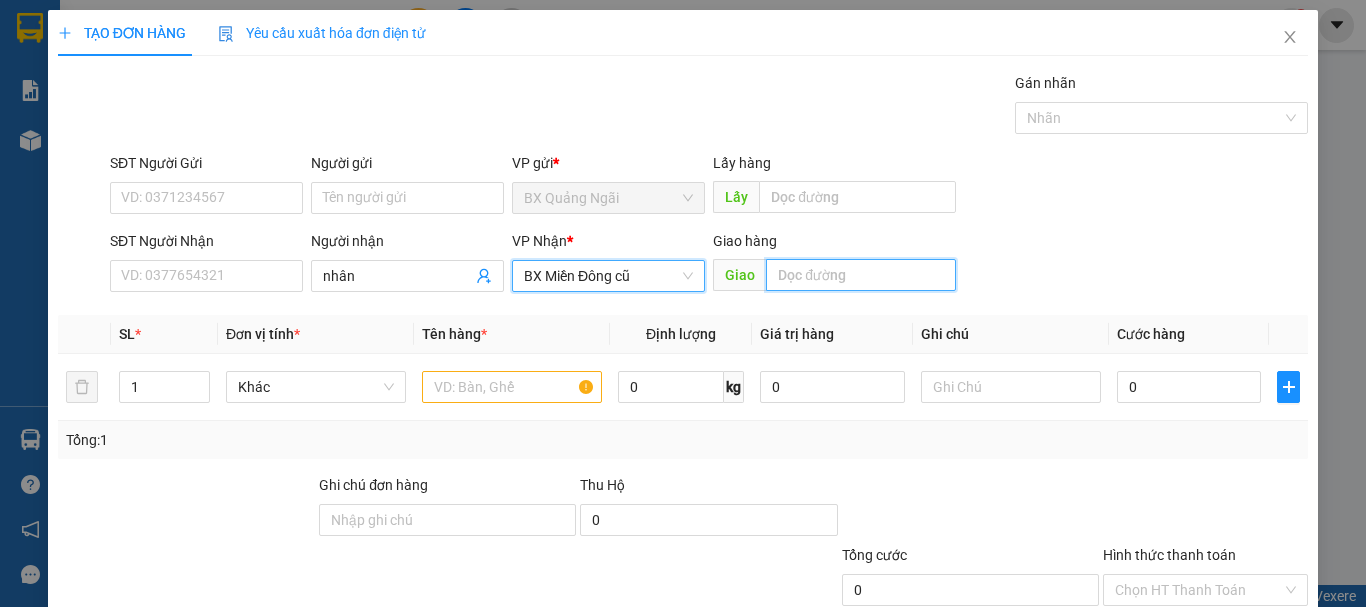 click at bounding box center [861, 275] 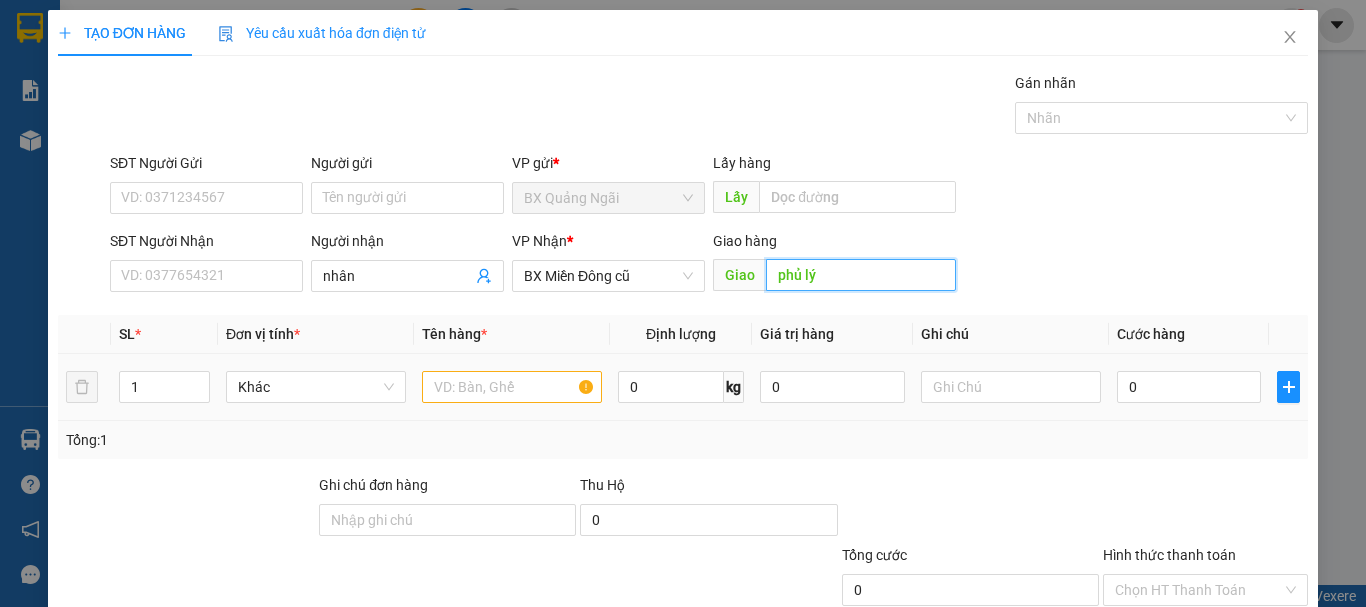 type on "phủ lý" 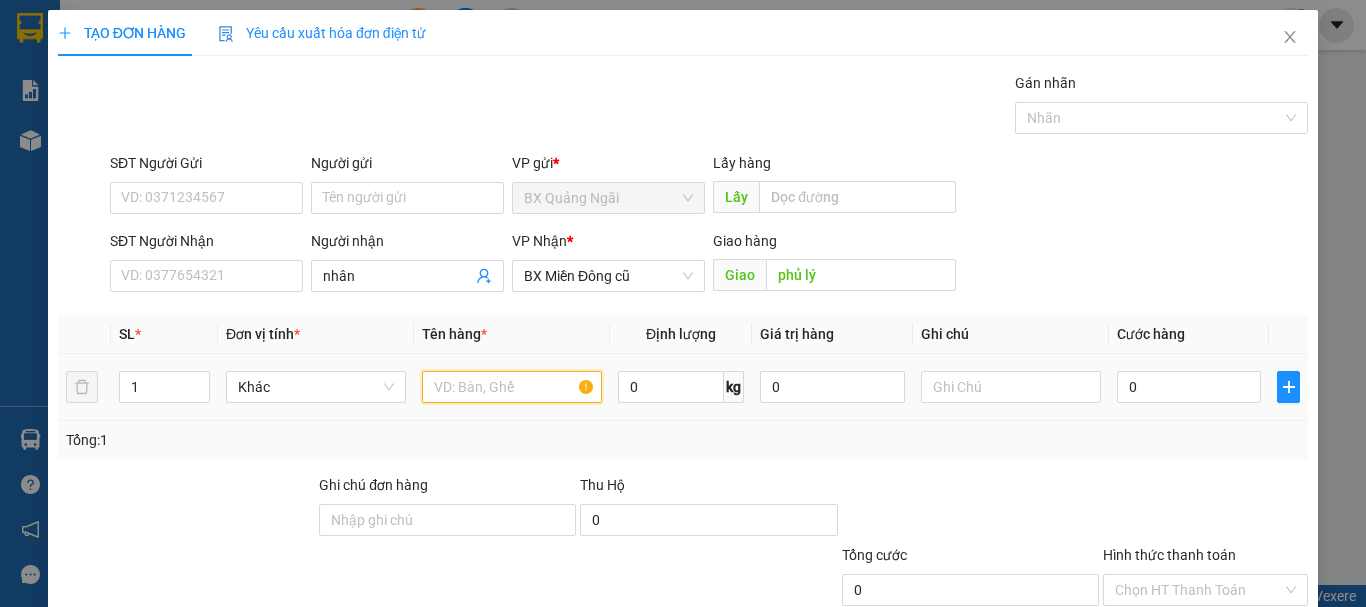 click at bounding box center [512, 387] 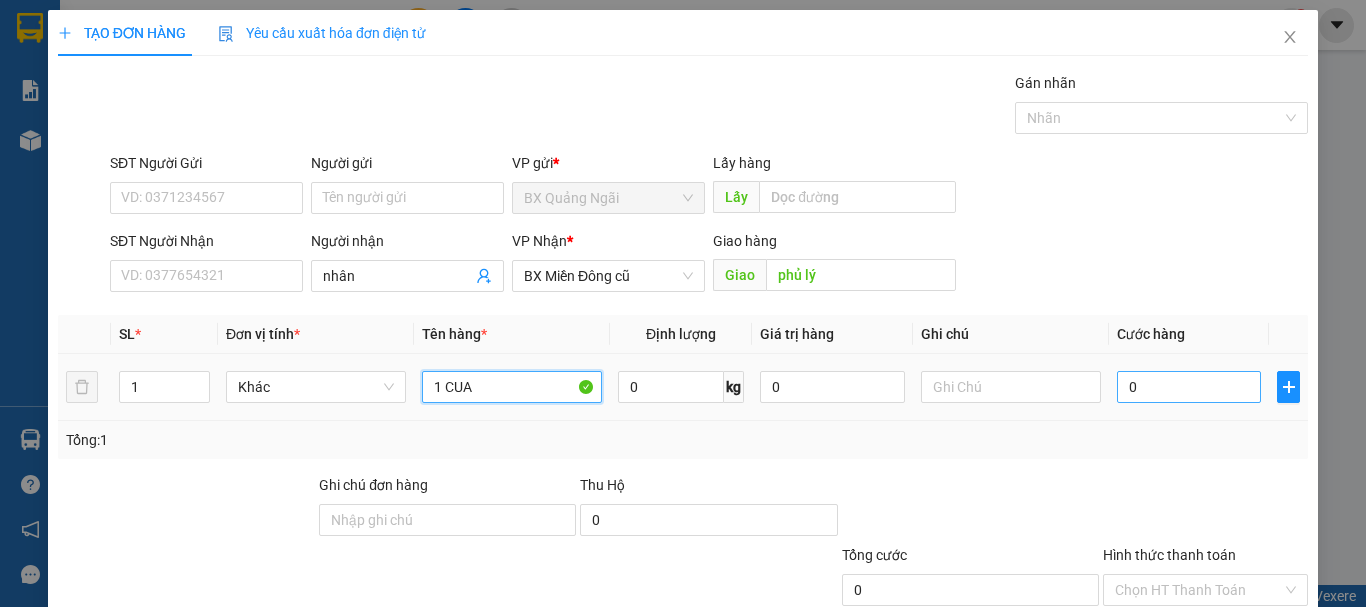 type on "1 CUA" 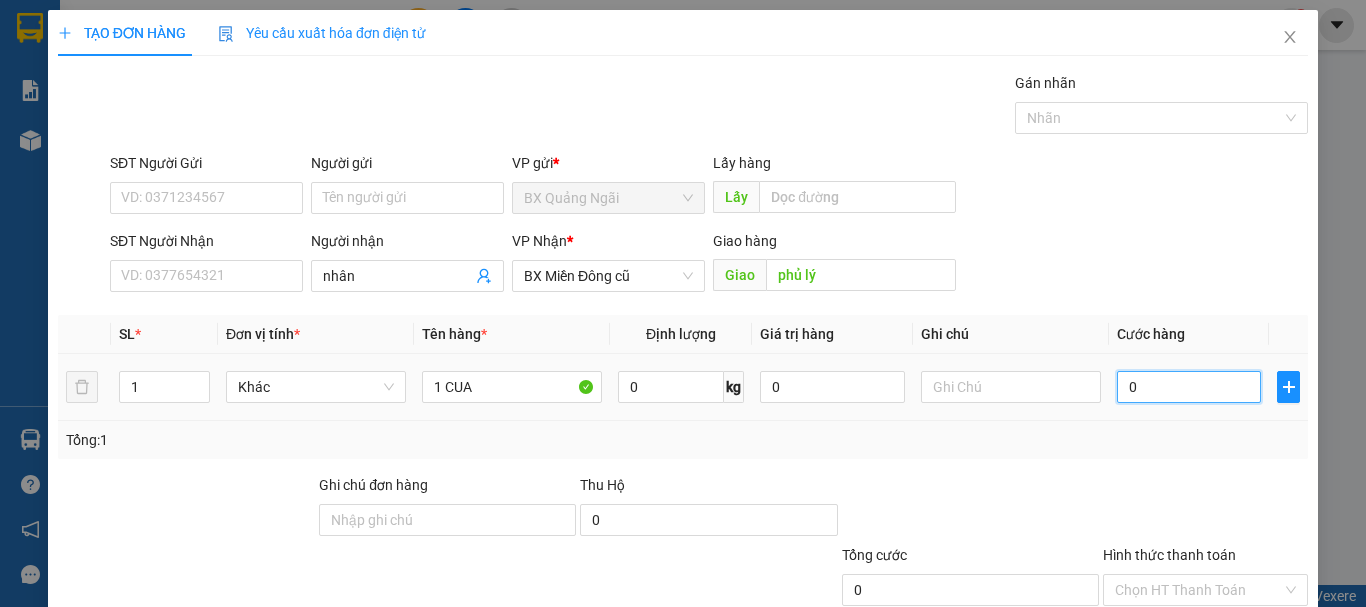 click on "0" at bounding box center (1189, 387) 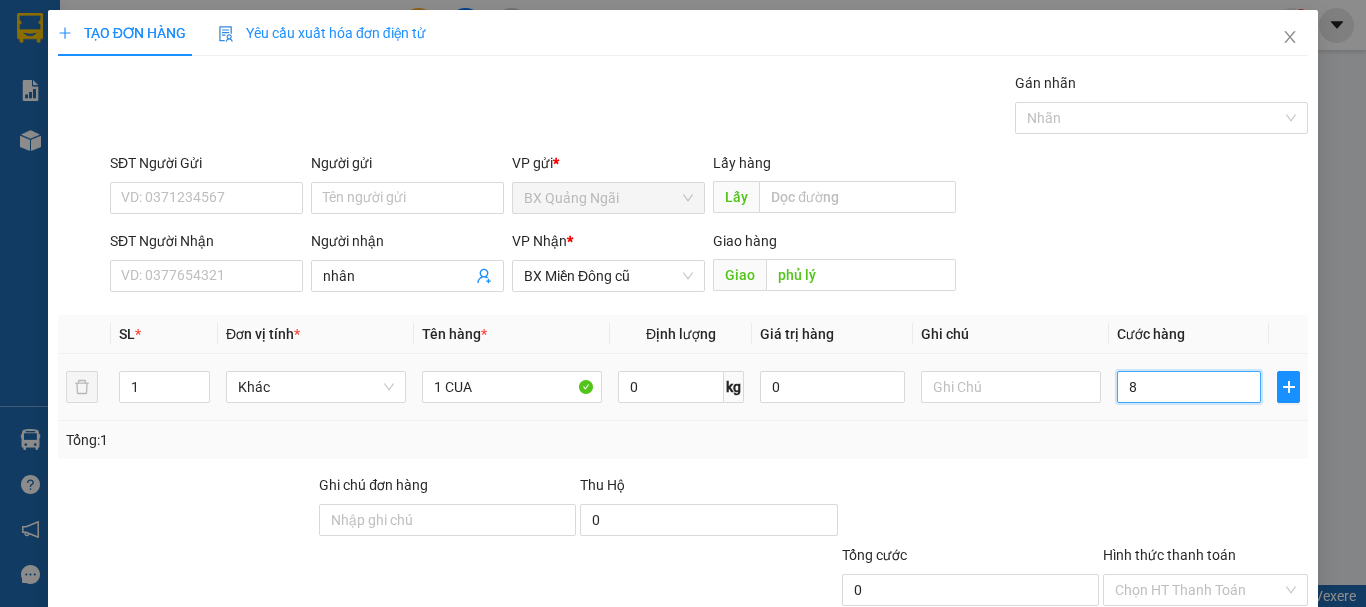 type on "8" 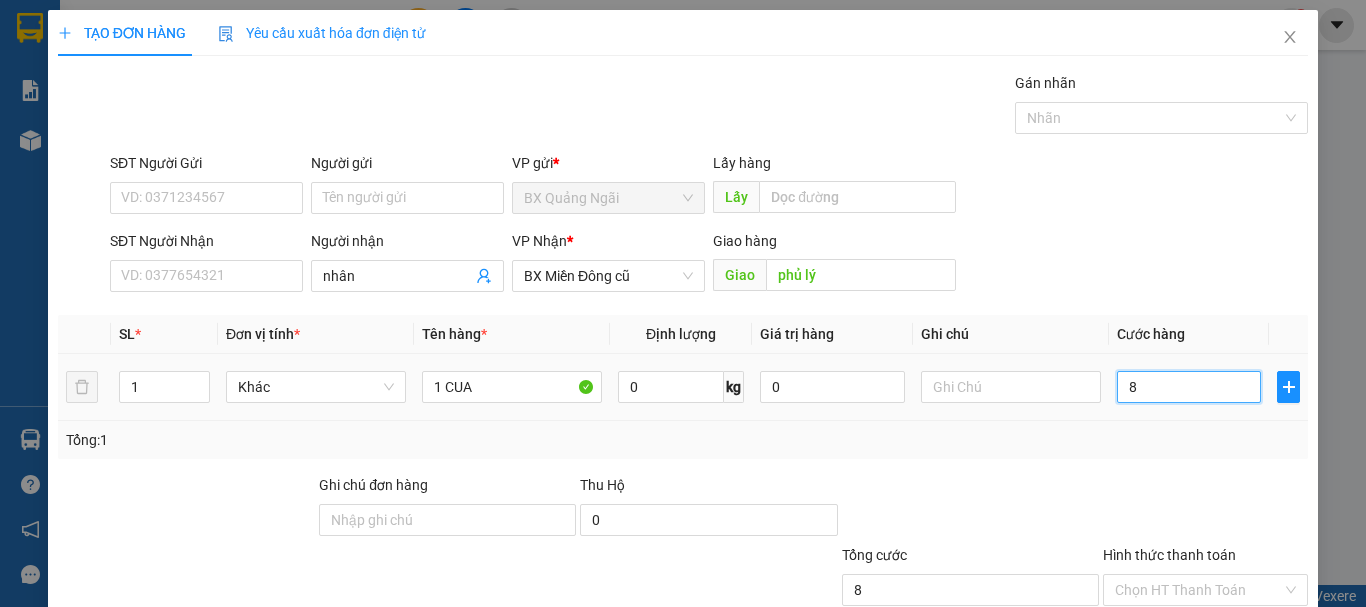 type on "80" 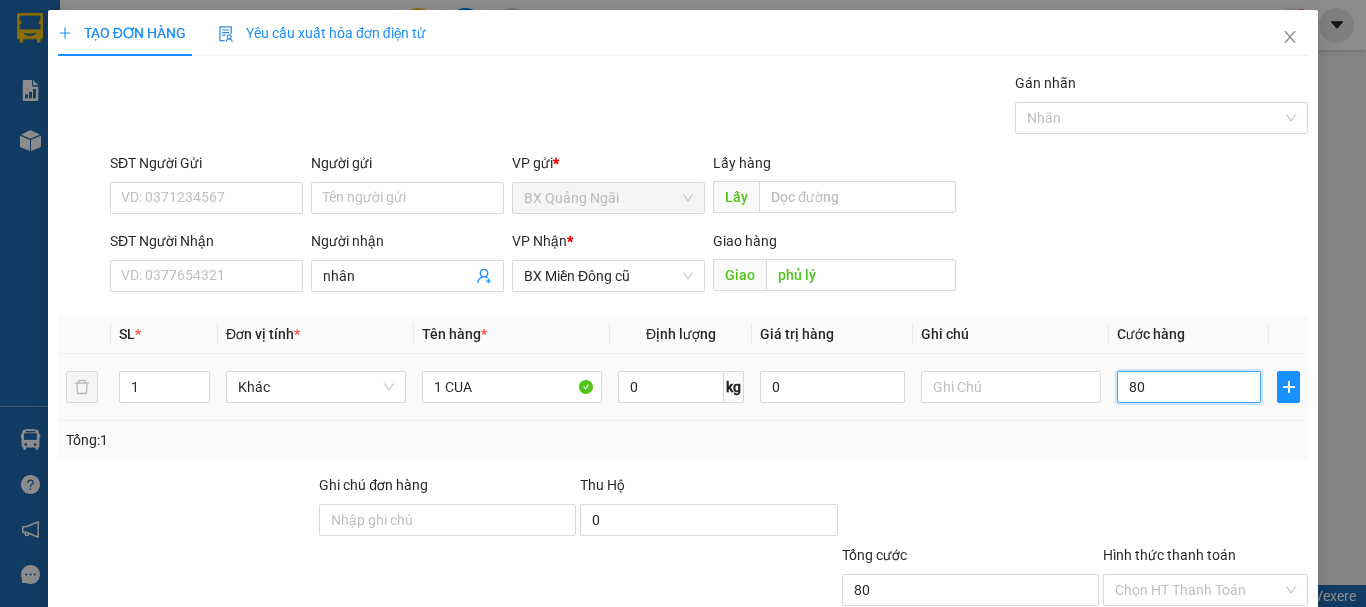 type on "800" 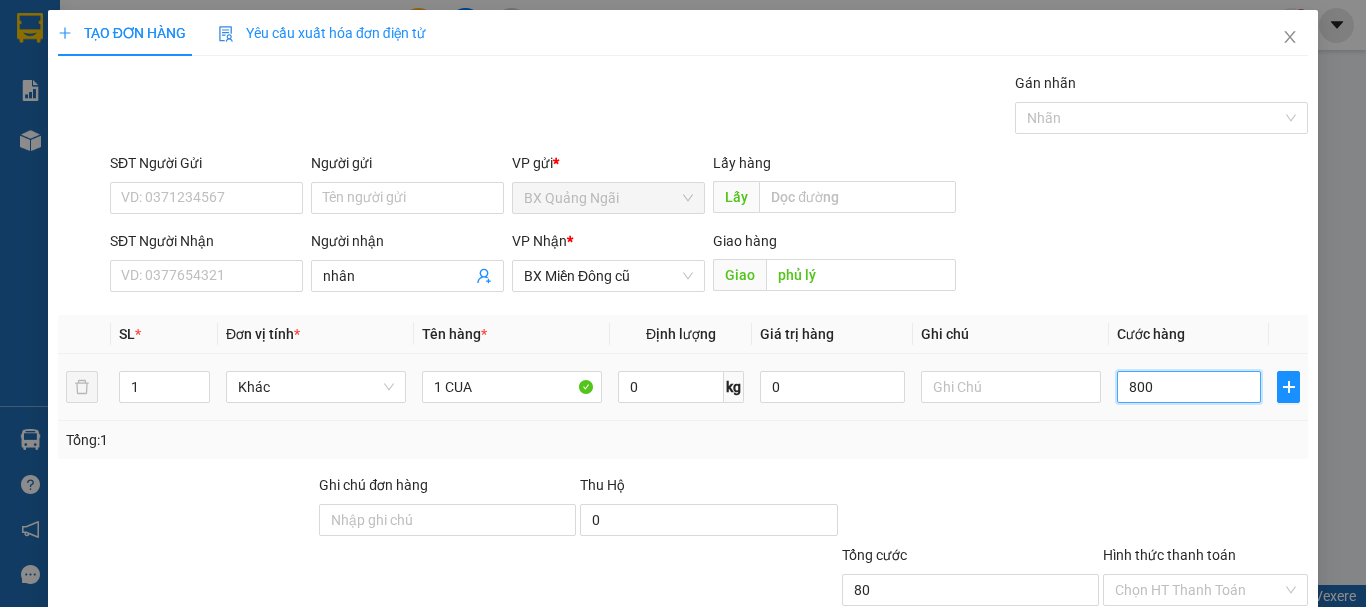 type on "800" 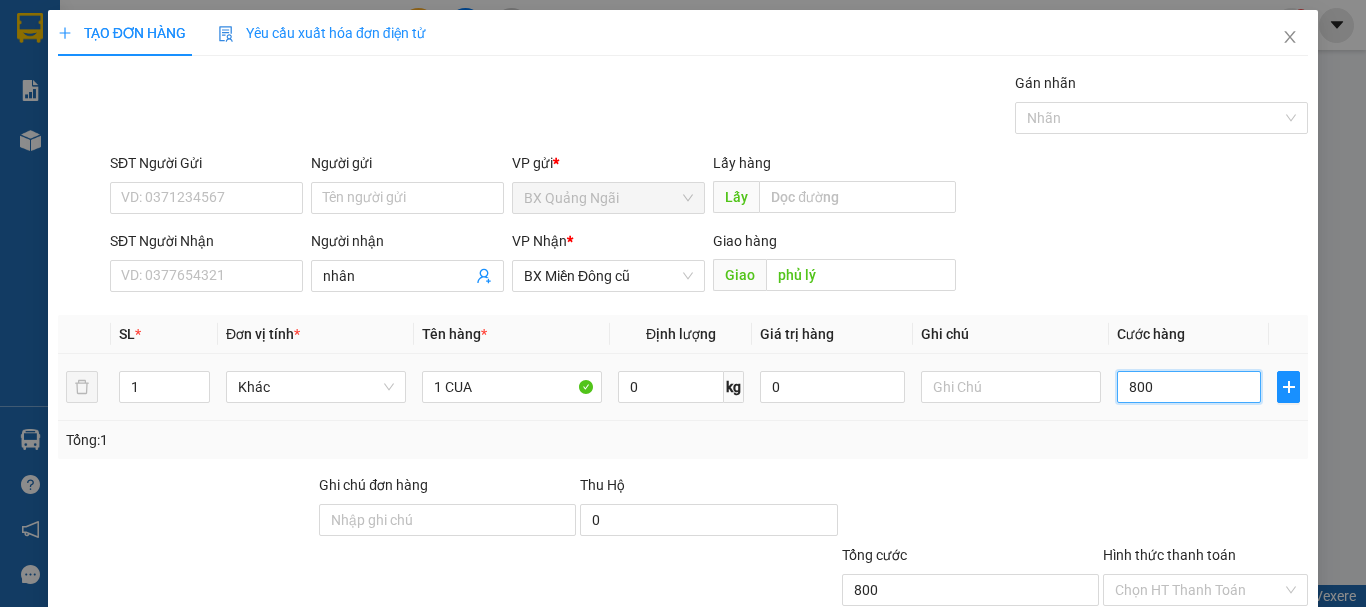 type on "8.000" 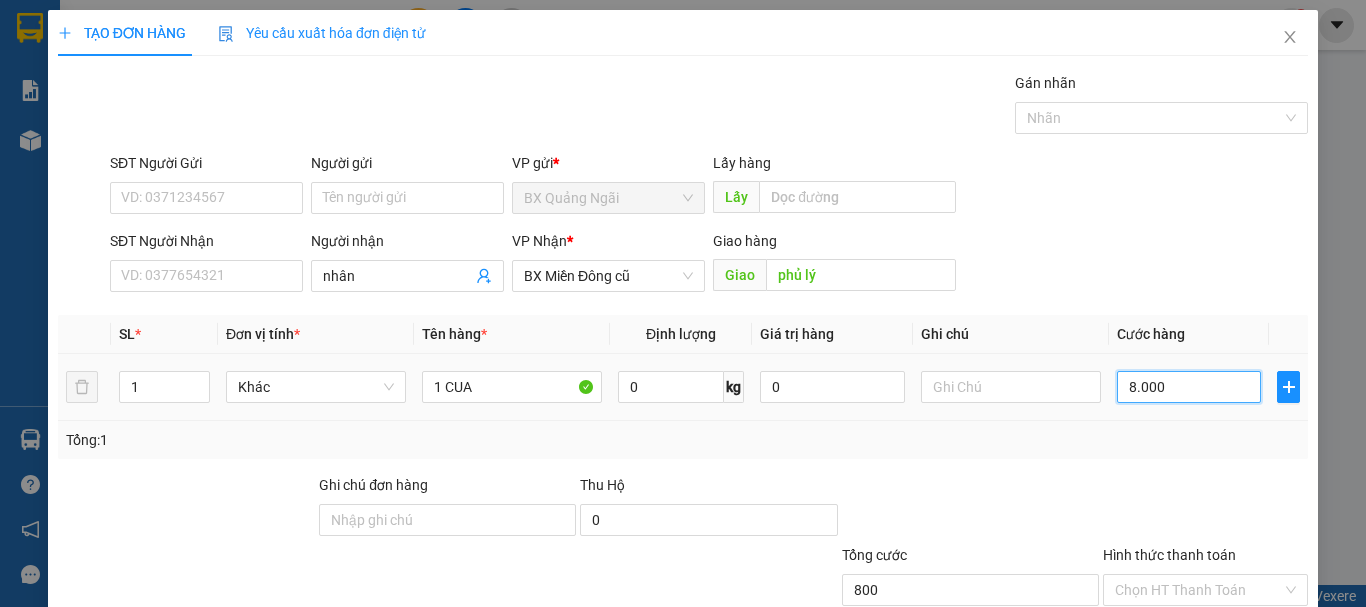 type on "8.000" 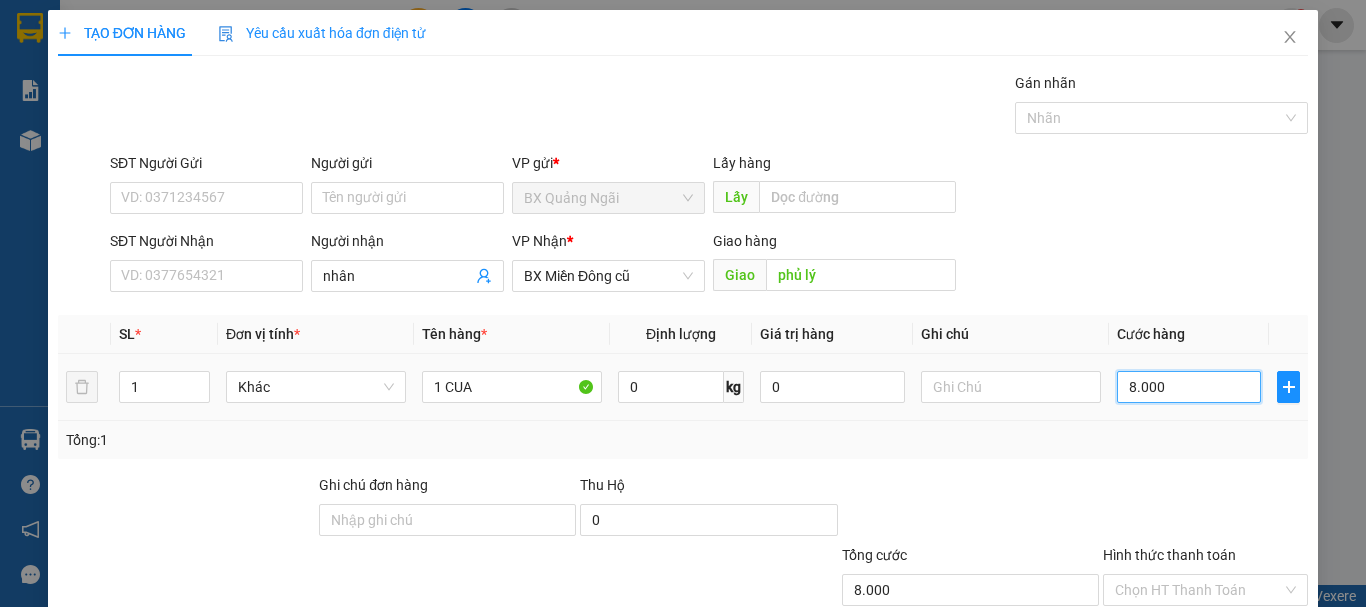 type on "80.000" 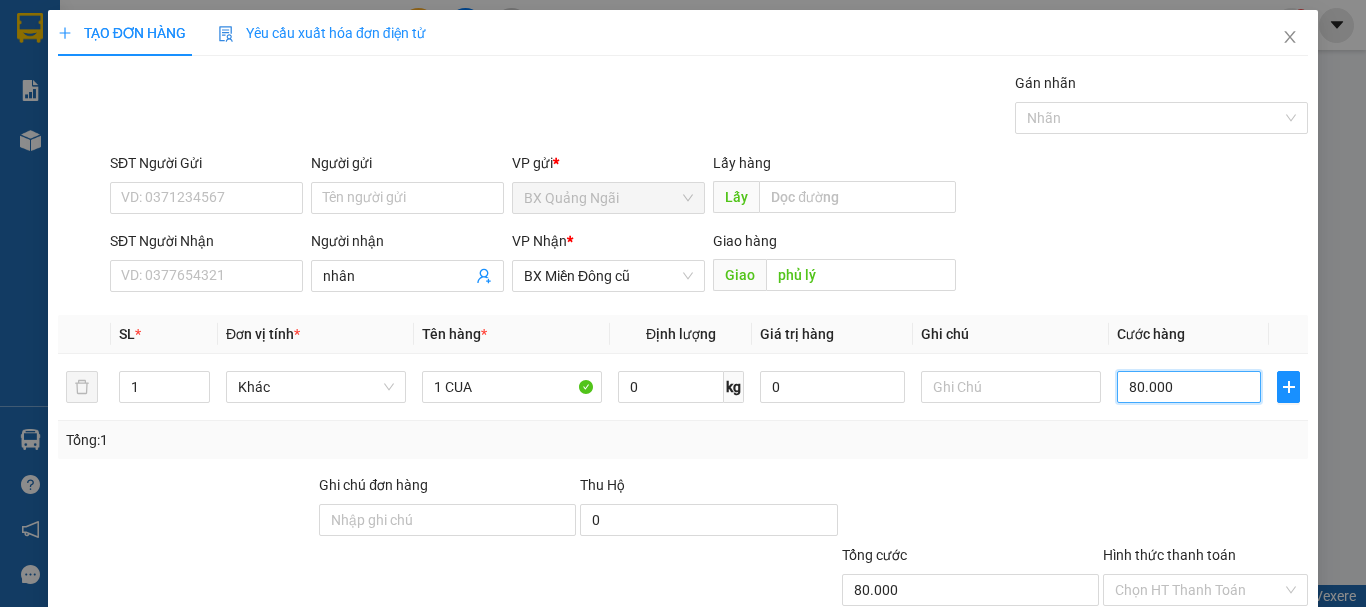 type on "80.000" 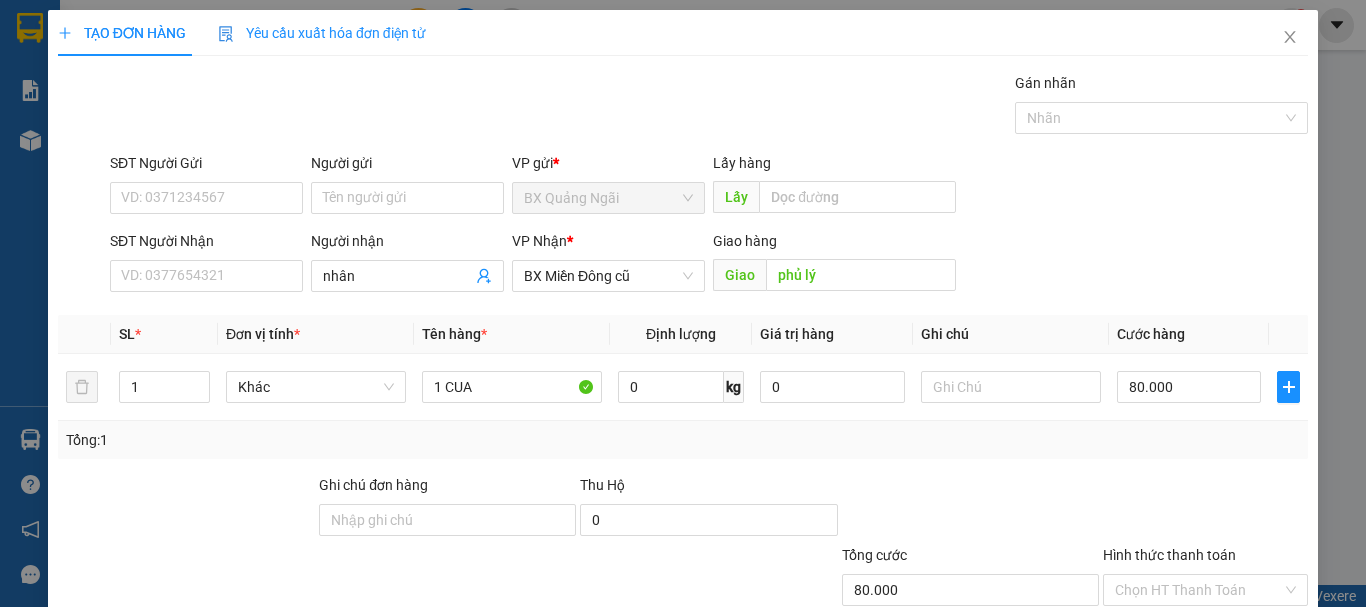 scroll, scrollTop: 133, scrollLeft: 0, axis: vertical 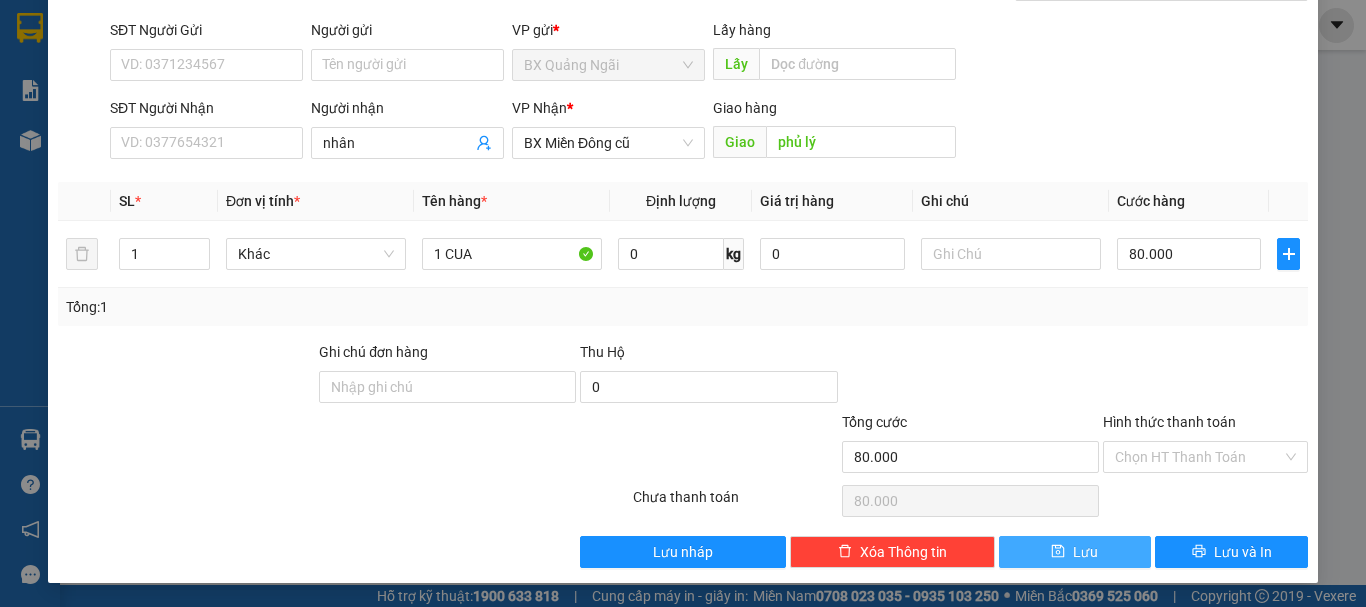 click on "Lưu" at bounding box center (1075, 552) 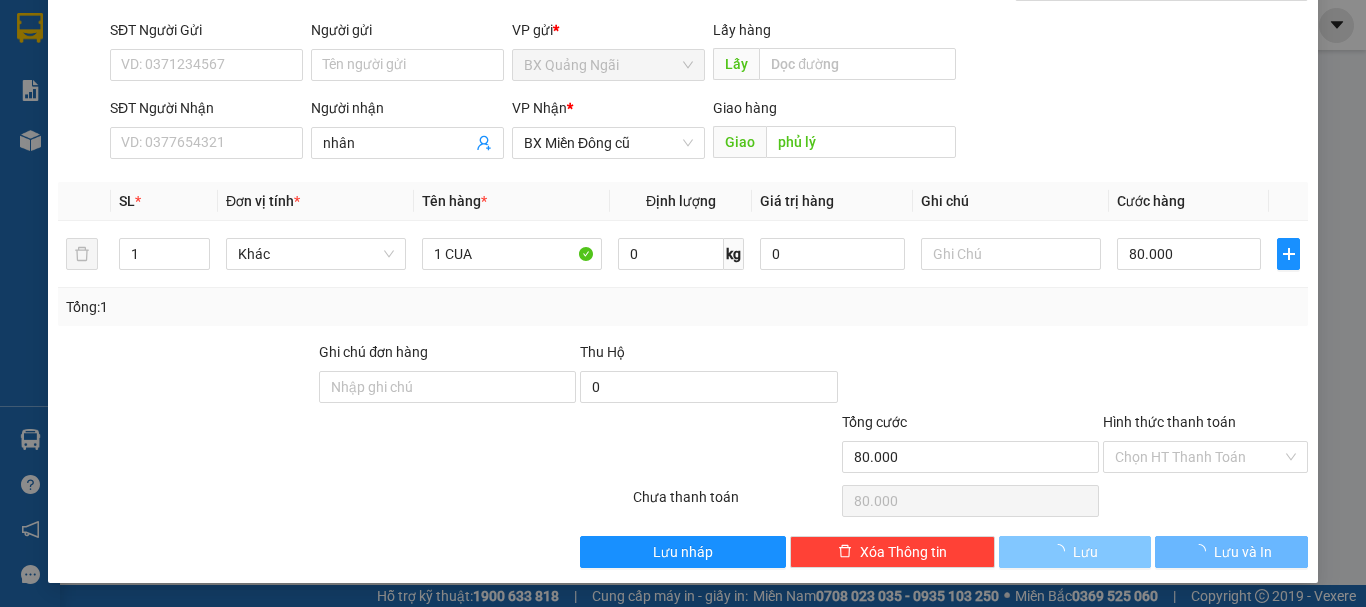 type 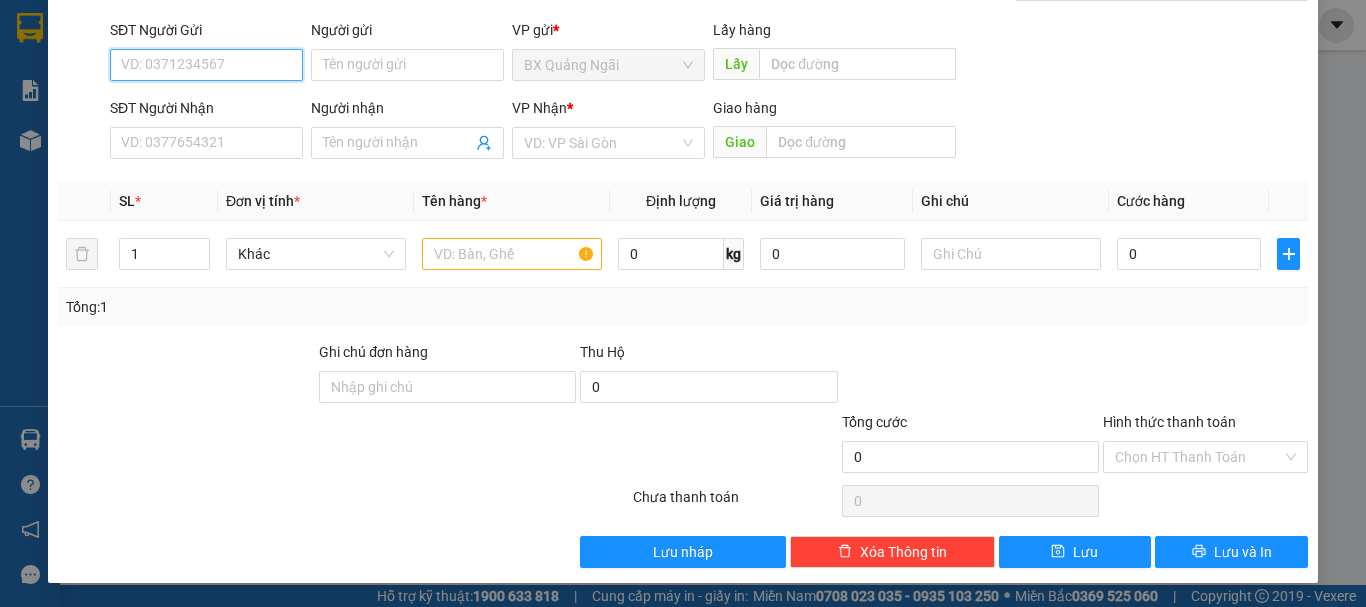 click on "SĐT Người Gửi" at bounding box center (206, 65) 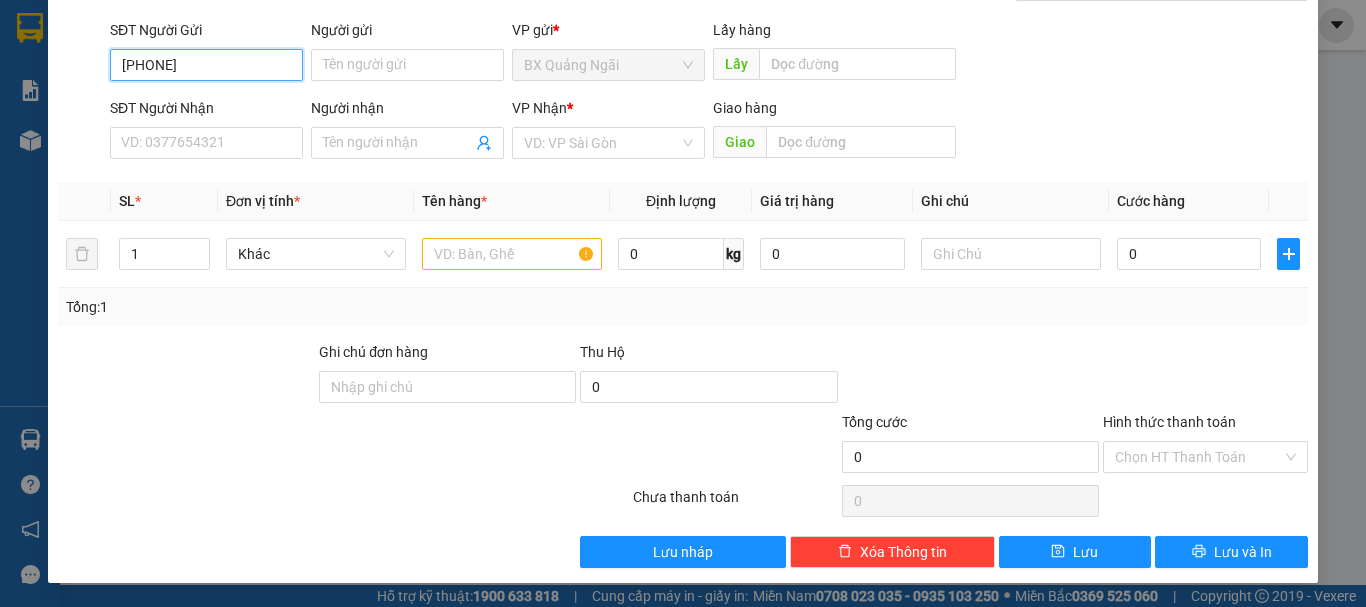 type on "[PHONE]" 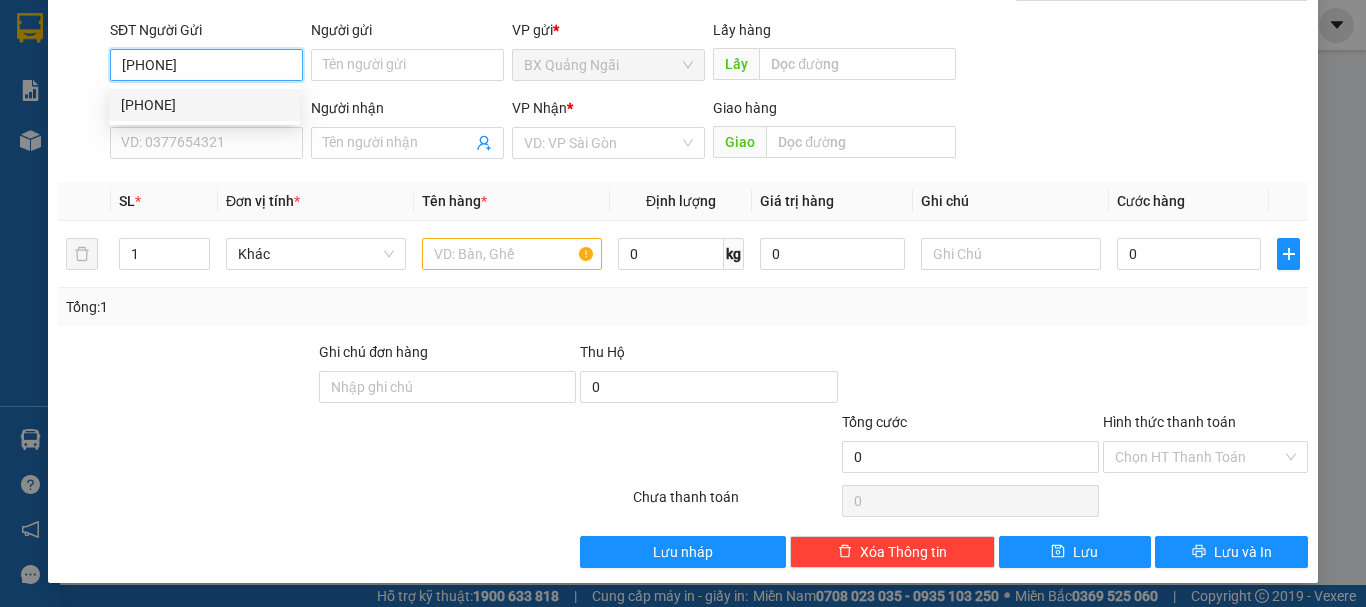 click on "[PHONE]" at bounding box center (204, 105) 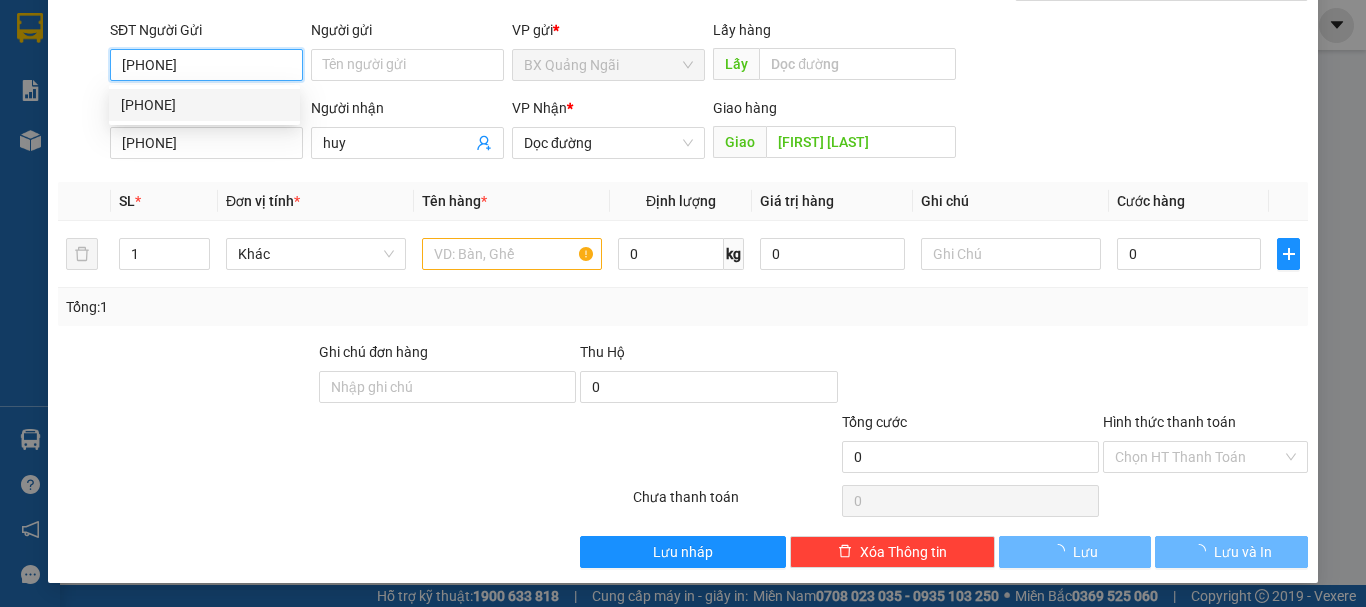type on "450.000" 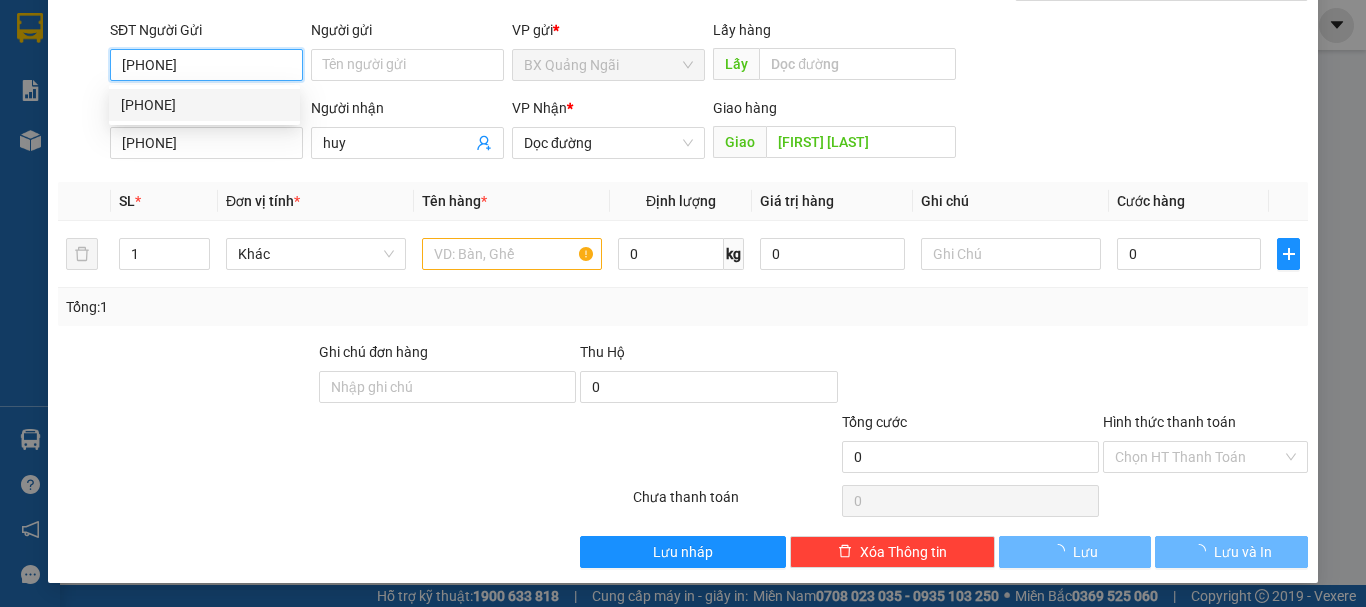 type on "450.000" 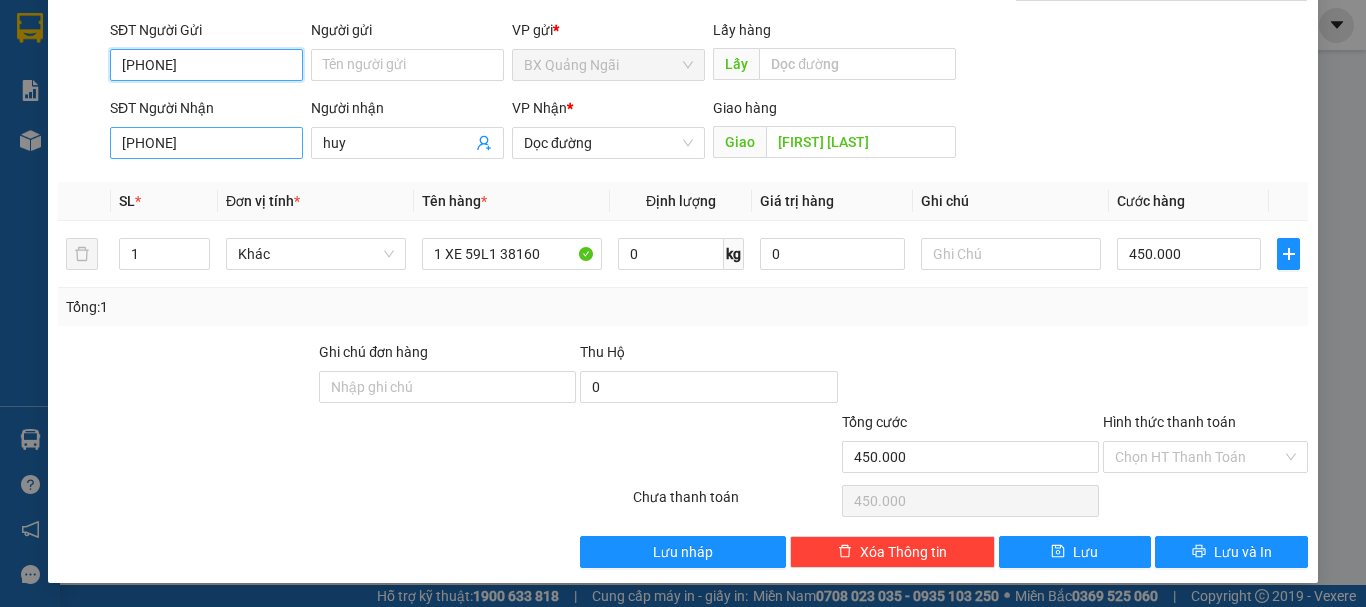 type on "[PHONE]" 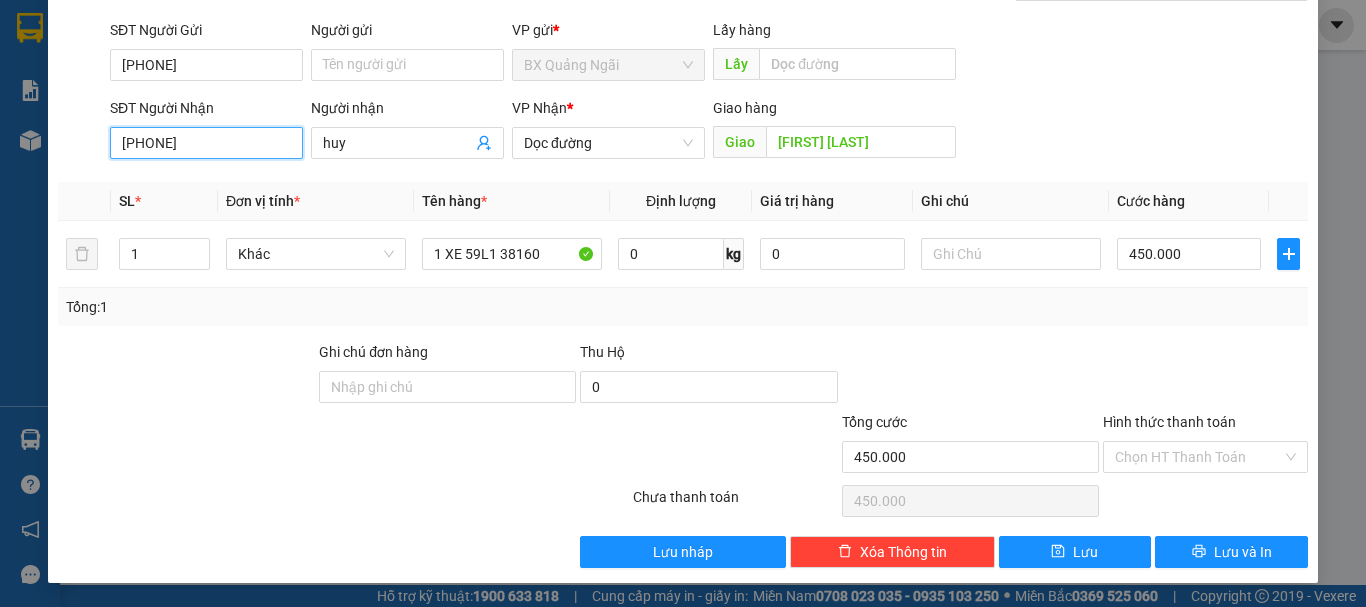 click on "[PHONE]" at bounding box center (206, 143) 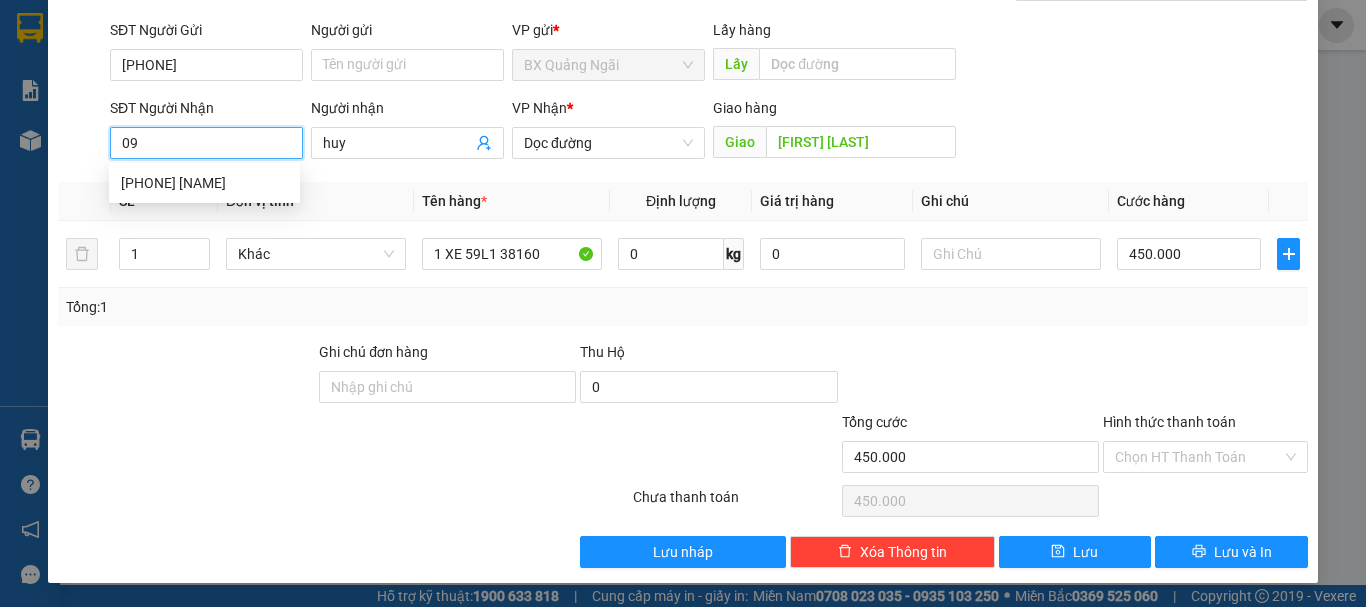 type on "0" 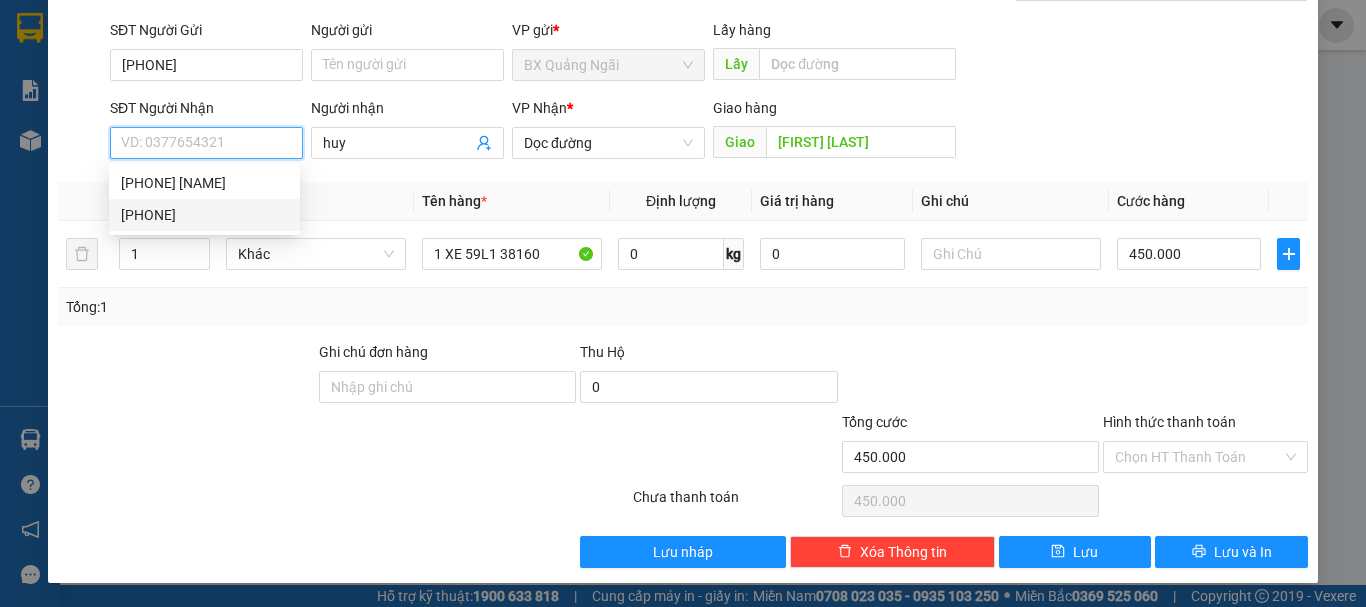click on "[PHONE]" at bounding box center [204, 215] 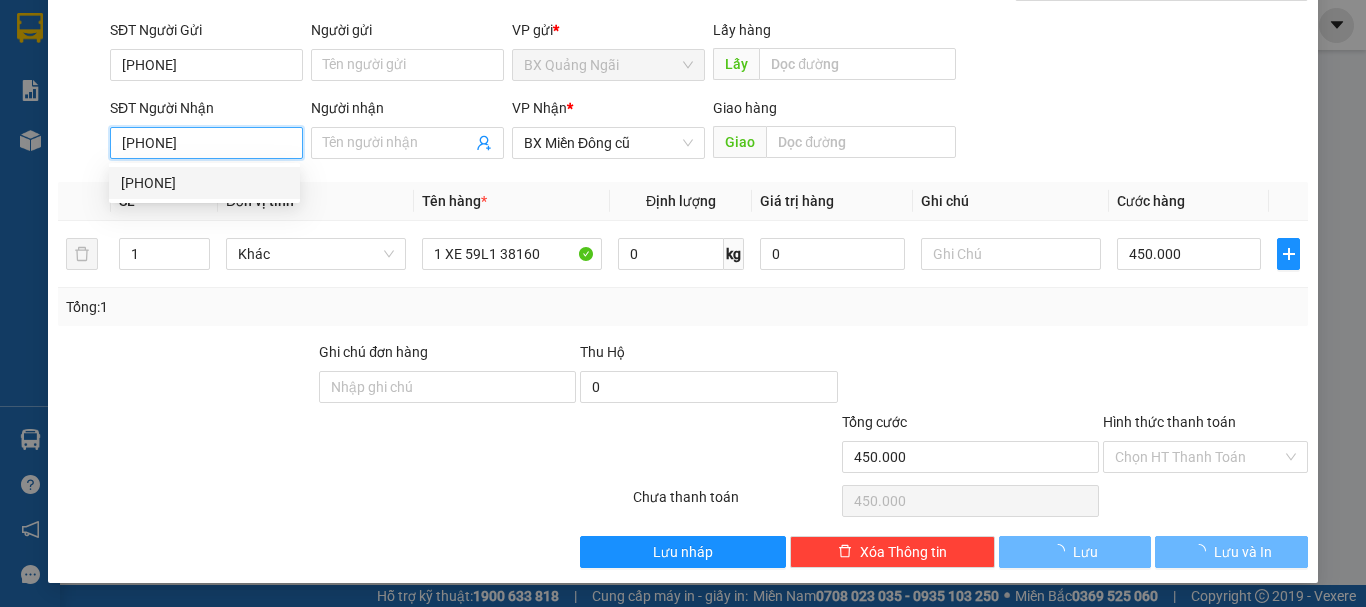 type on "80.000" 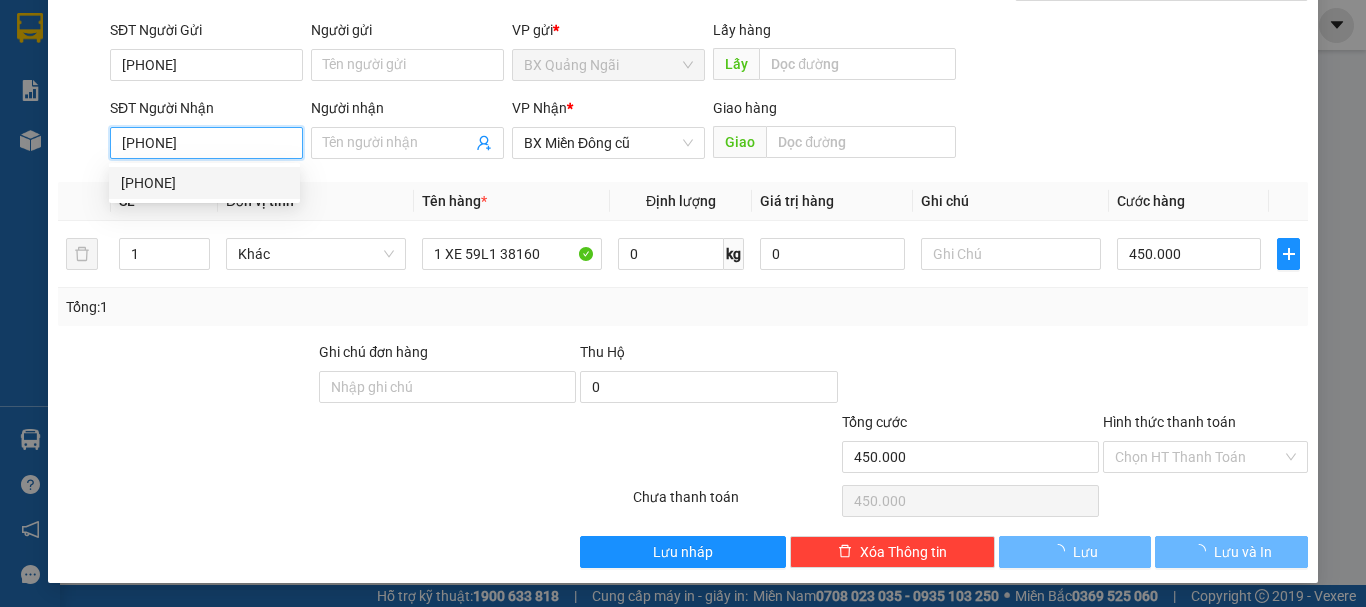 type on "80.000" 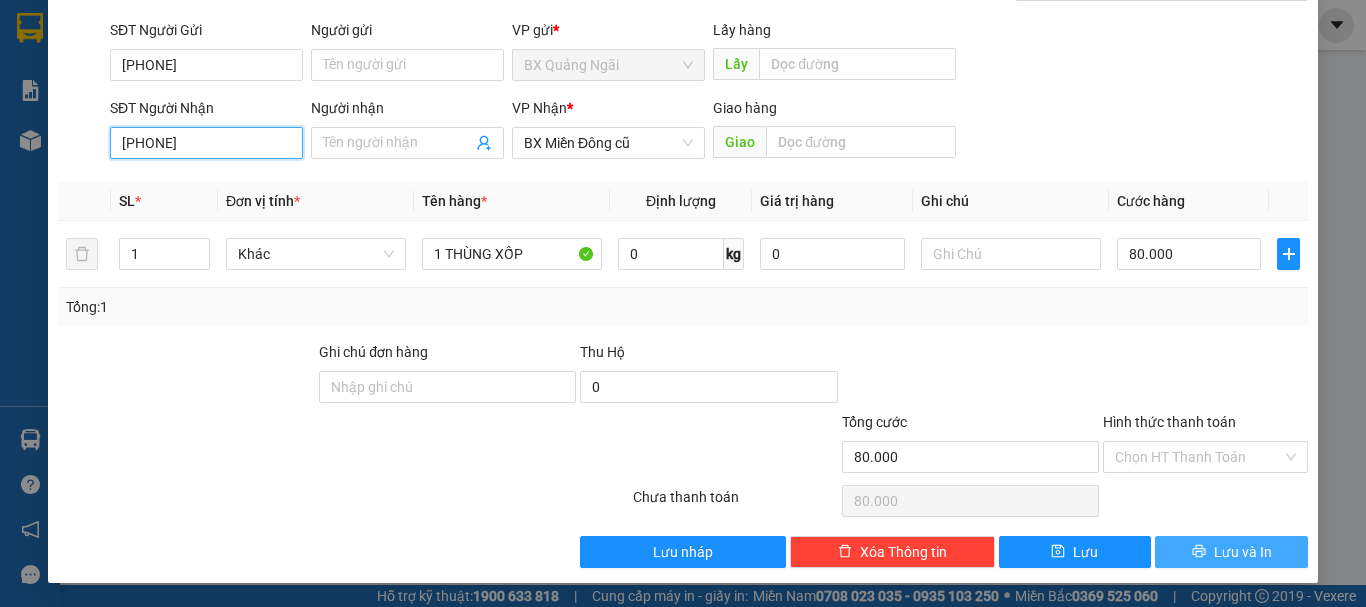 type on "[PHONE]" 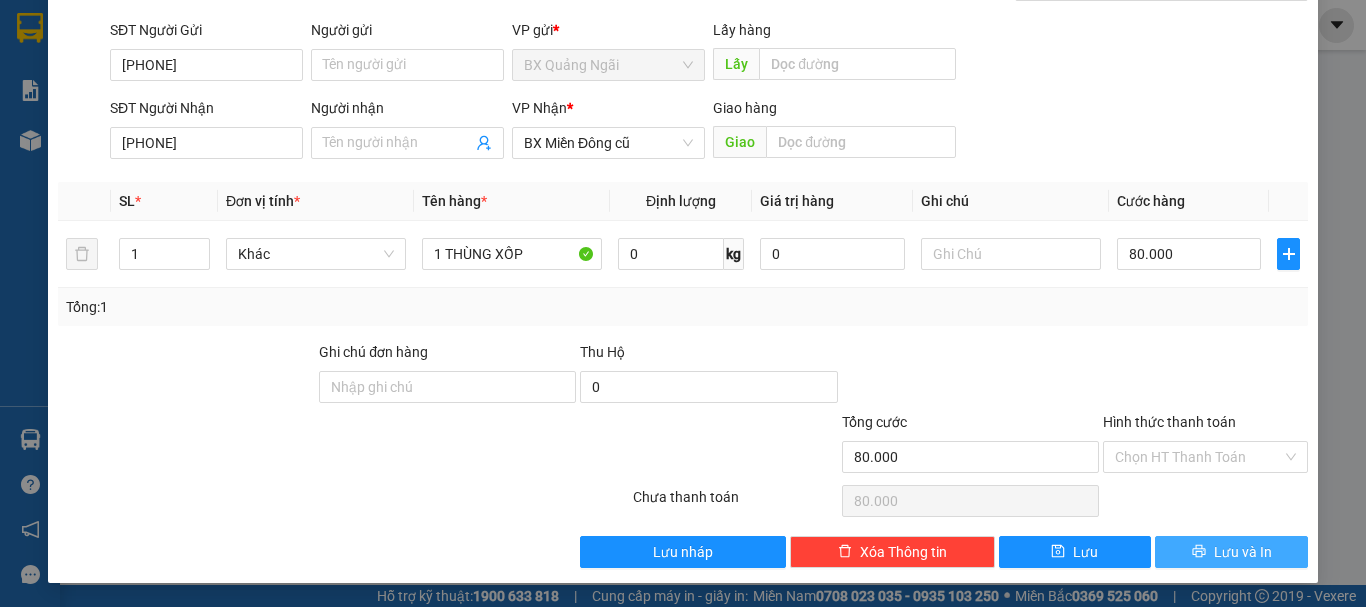 click on "Lưu và In" at bounding box center [1243, 552] 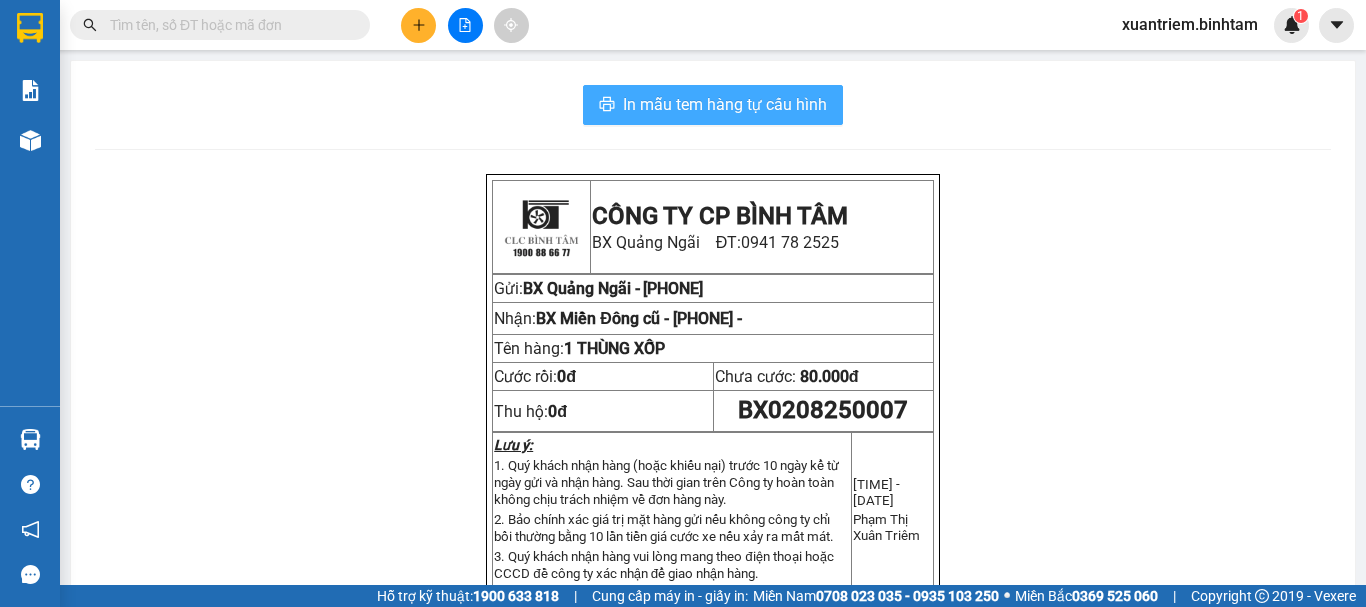 click on "In mẫu tem hàng tự cấu hình" at bounding box center (725, 104) 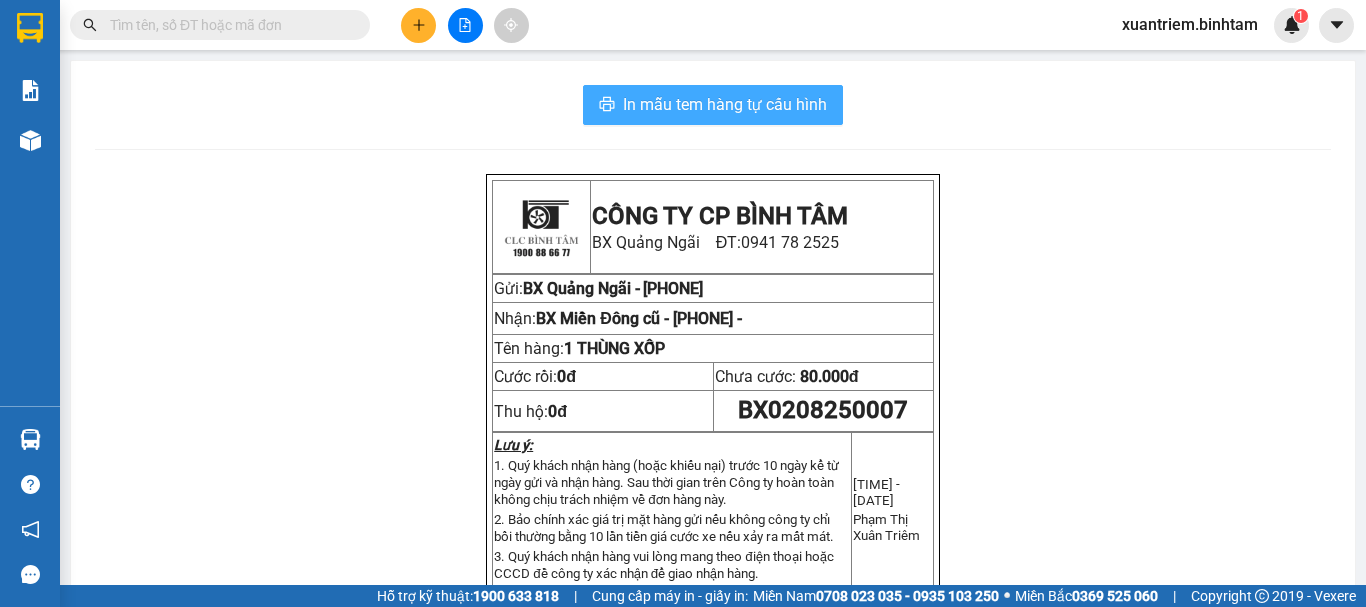 scroll, scrollTop: 0, scrollLeft: 0, axis: both 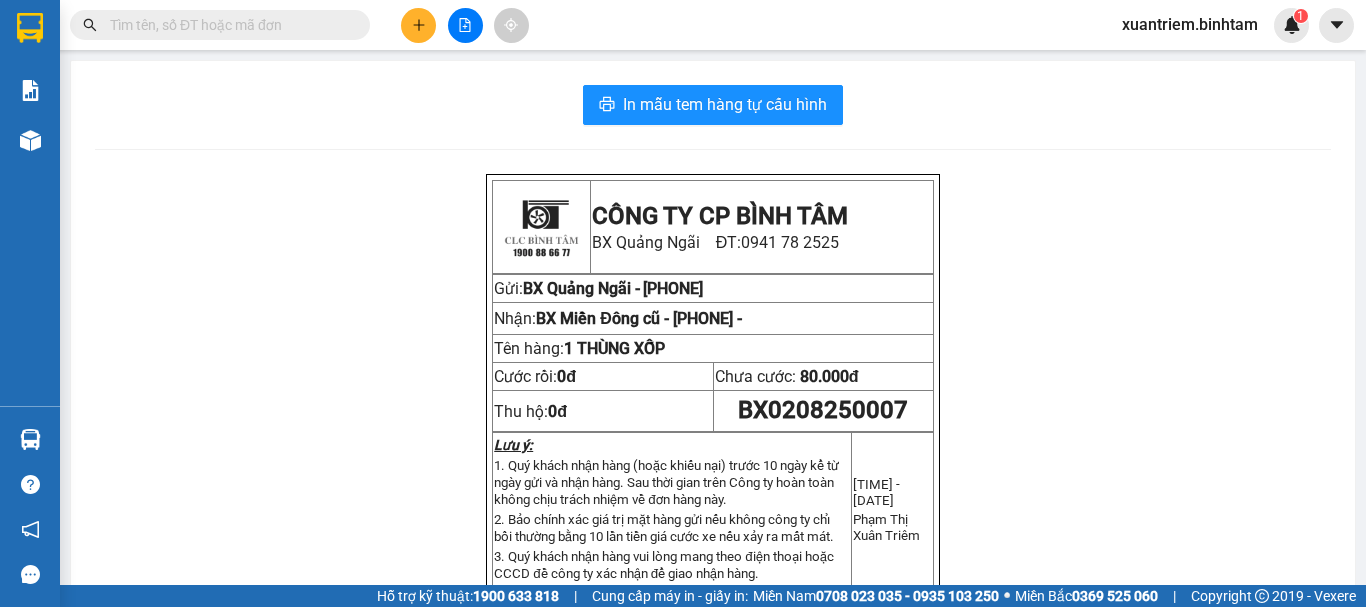 click at bounding box center [228, 25] 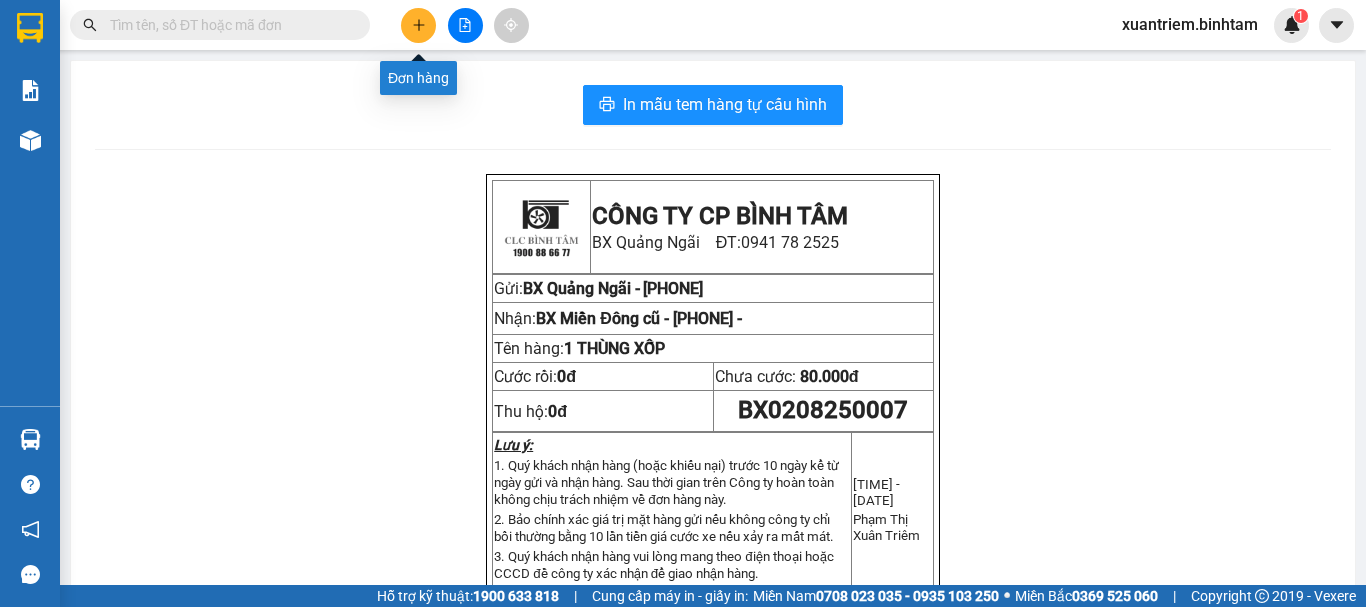 click 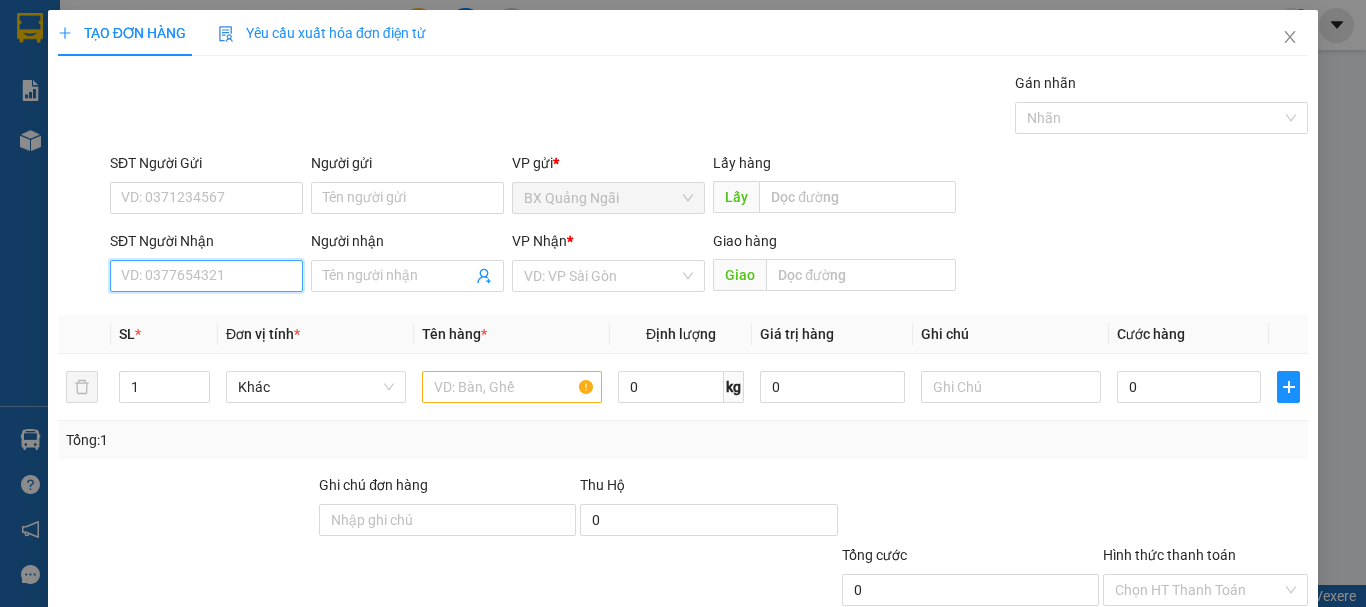 click on "SĐT Người Nhận" at bounding box center (206, 276) 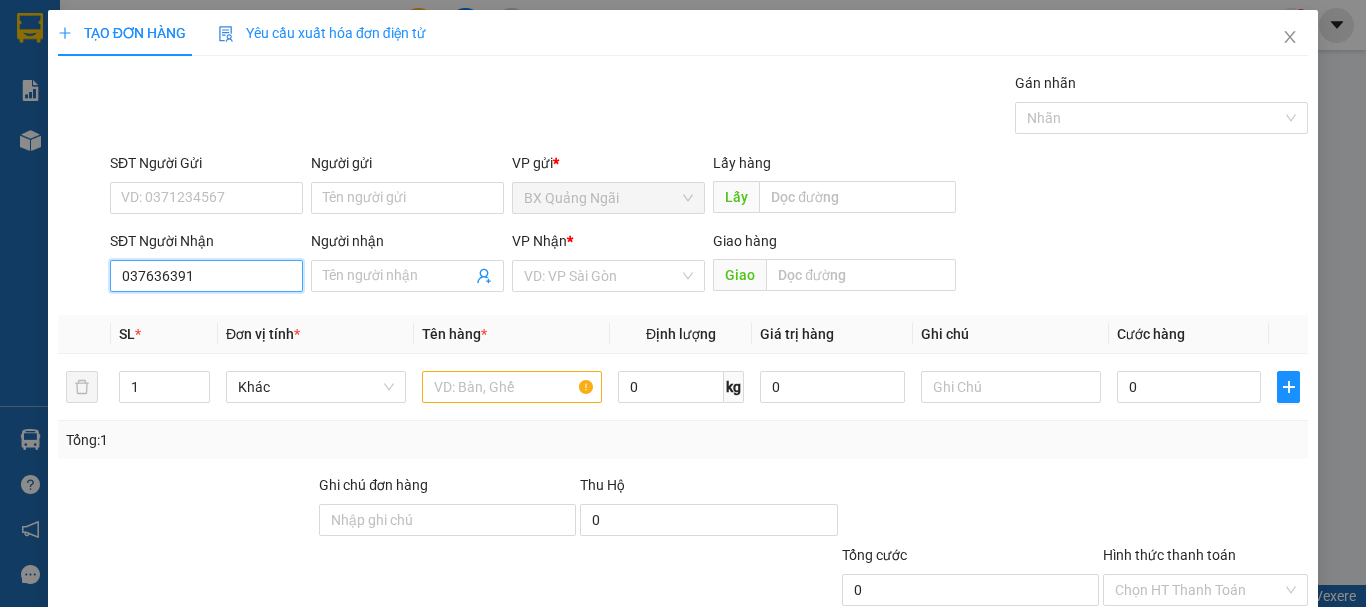 type on "0376363914" 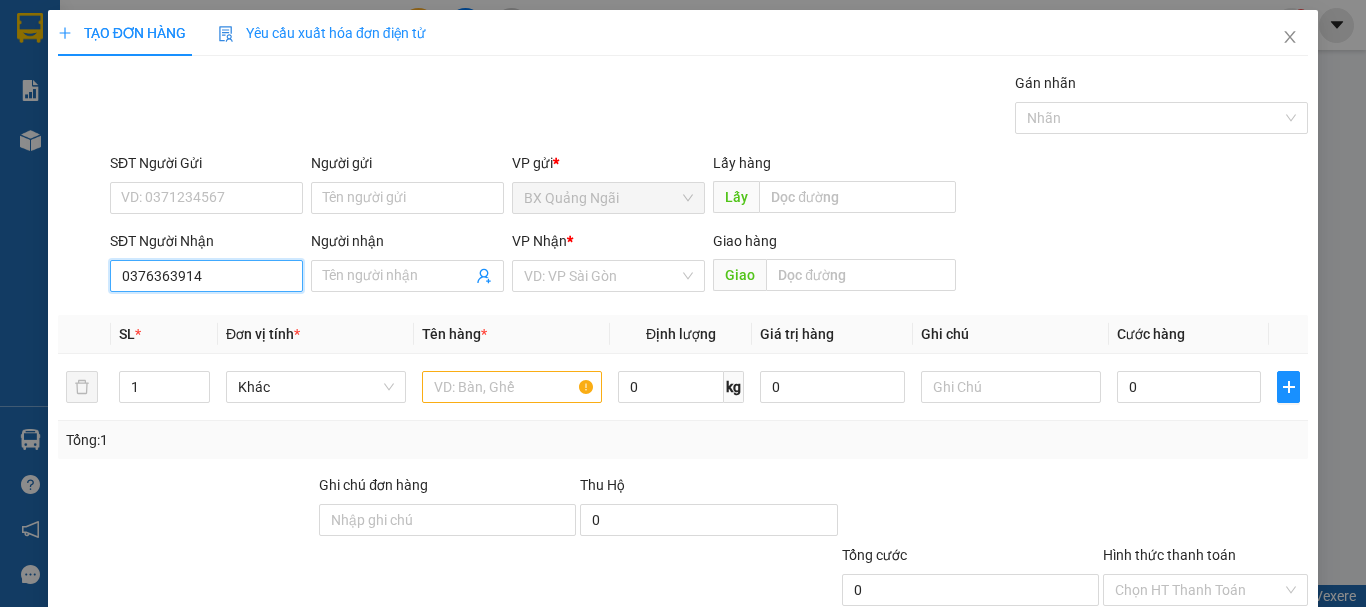 click on "0376363914" at bounding box center (206, 276) 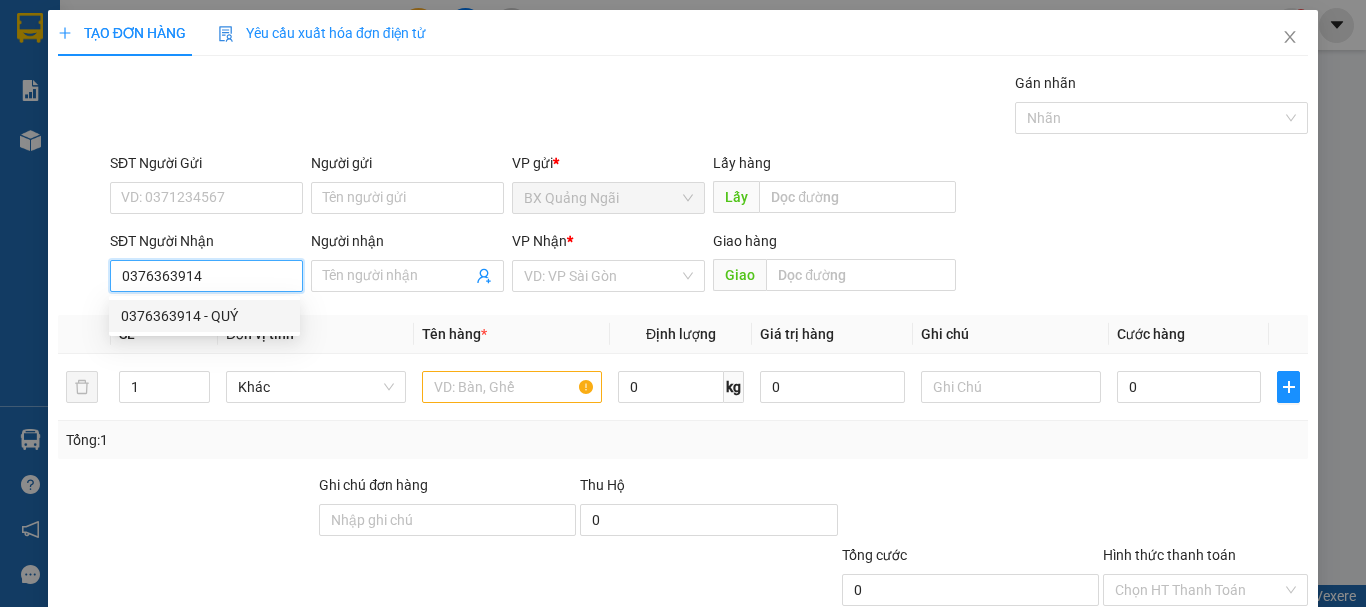 click on "0376363914 - QUÝ" at bounding box center [204, 316] 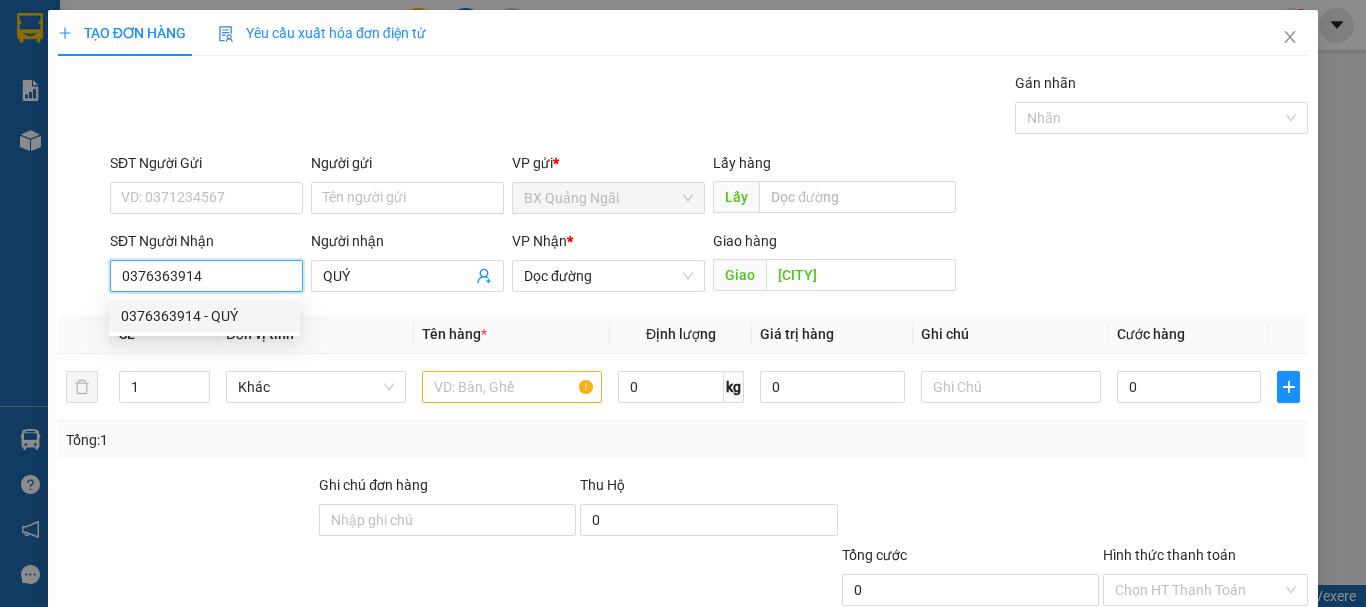 type on "100.000" 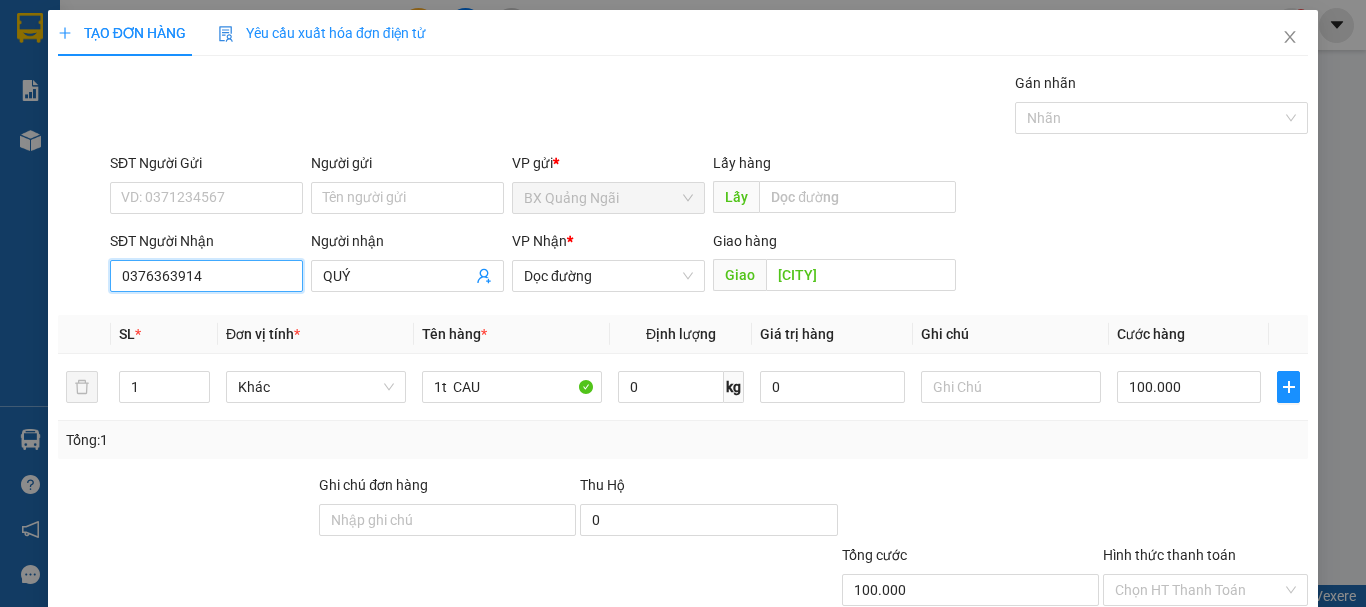 type on "0376363914" 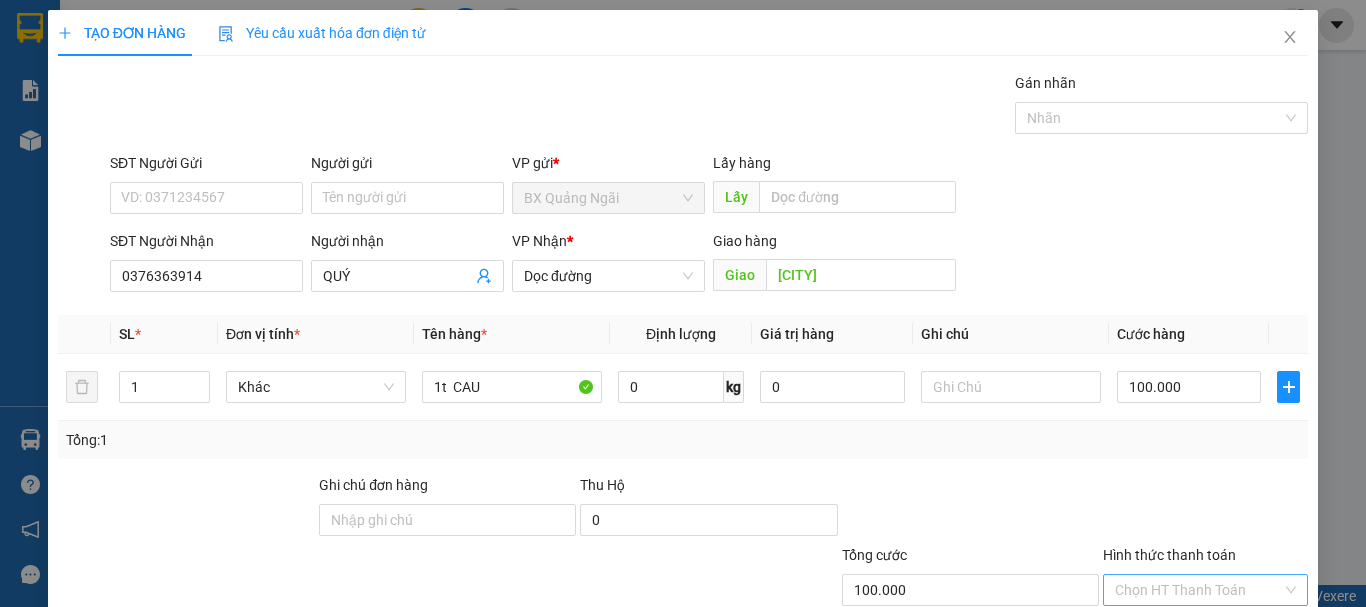 scroll, scrollTop: 133, scrollLeft: 0, axis: vertical 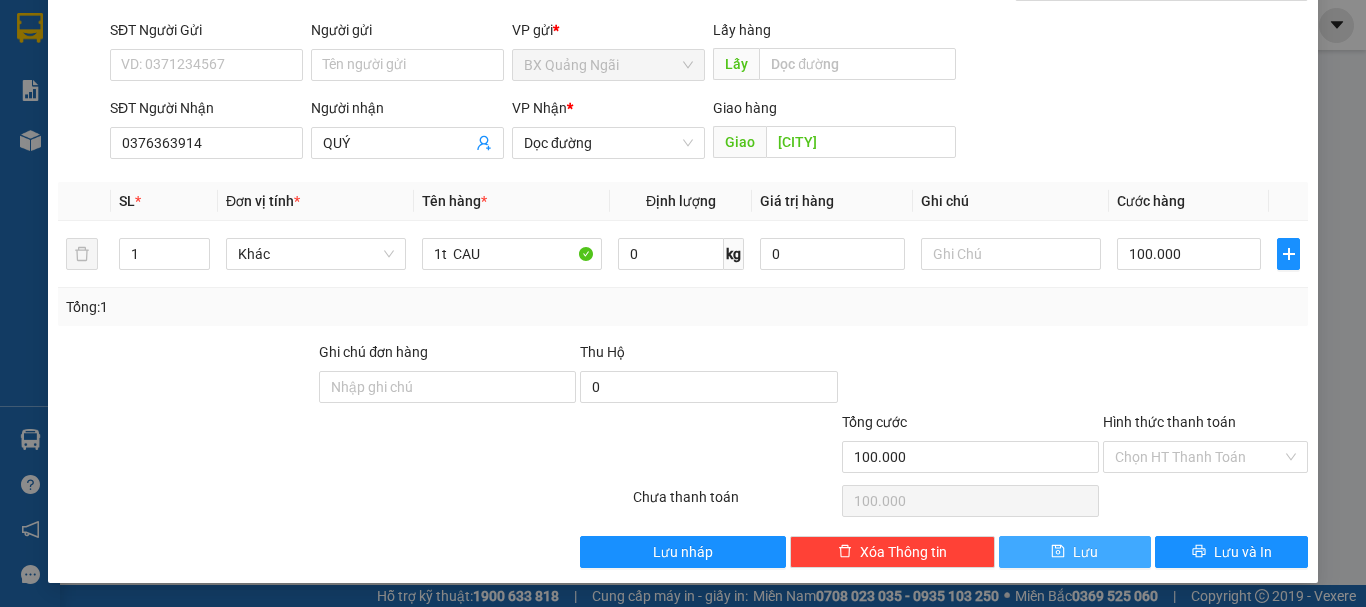 click on "Lưu" at bounding box center [1075, 552] 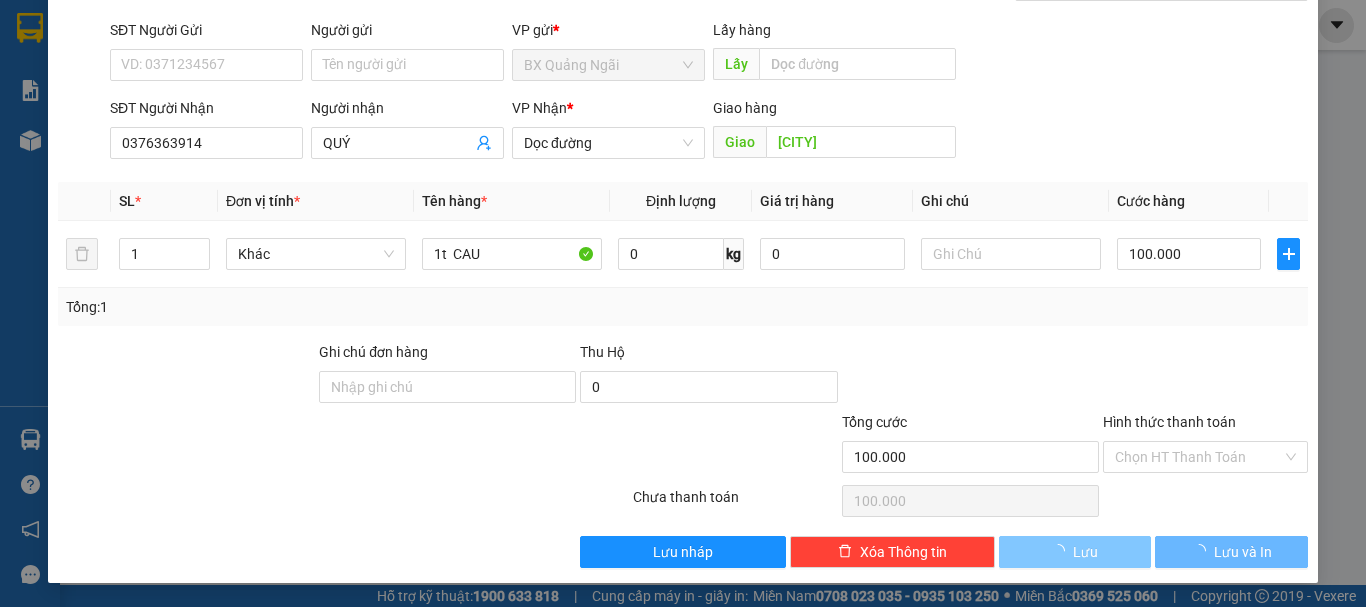type 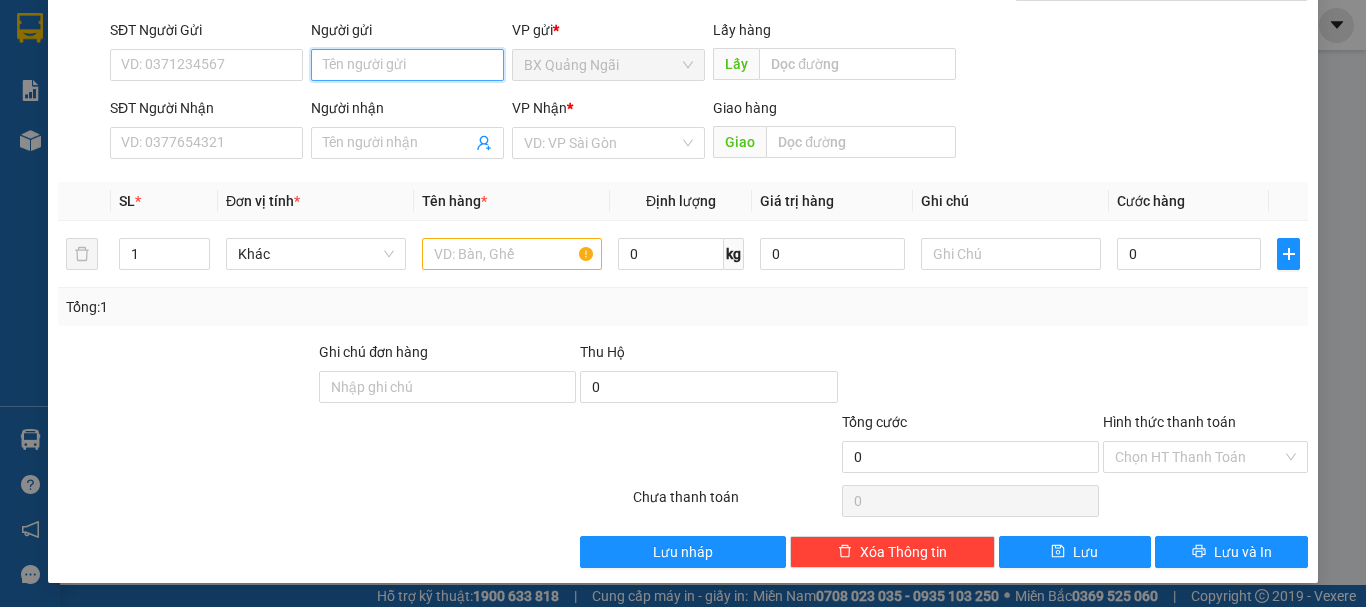 click on "Người gửi" at bounding box center [407, 65] 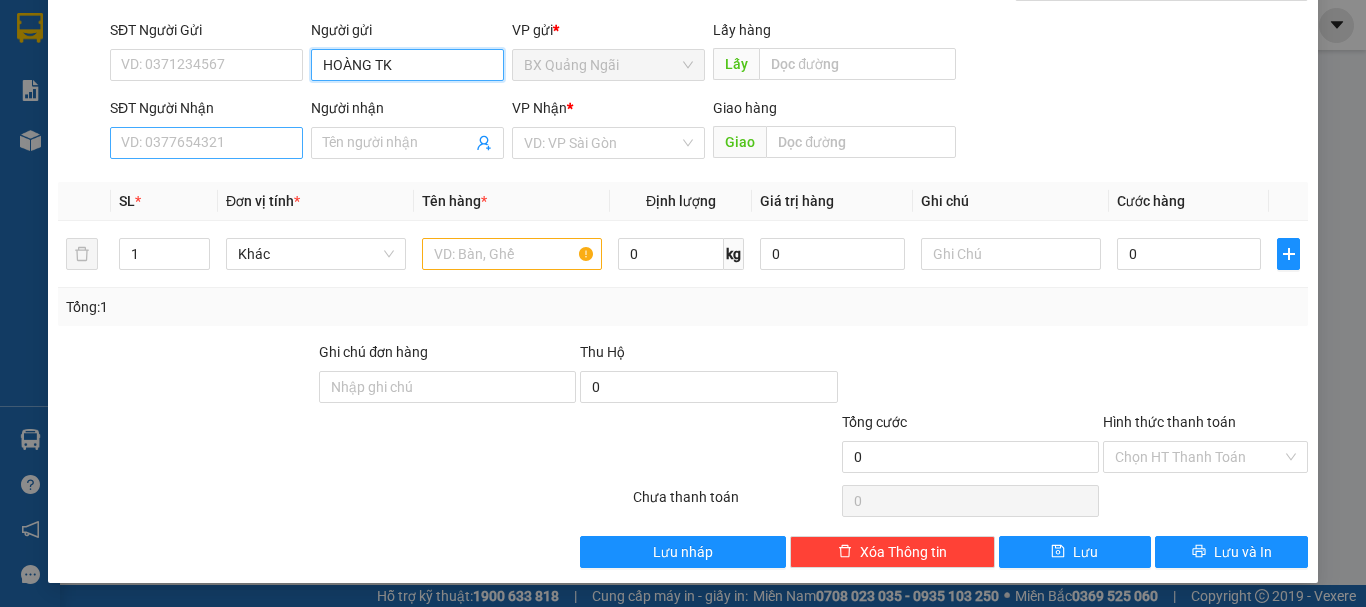 type on "HOÀNG TK" 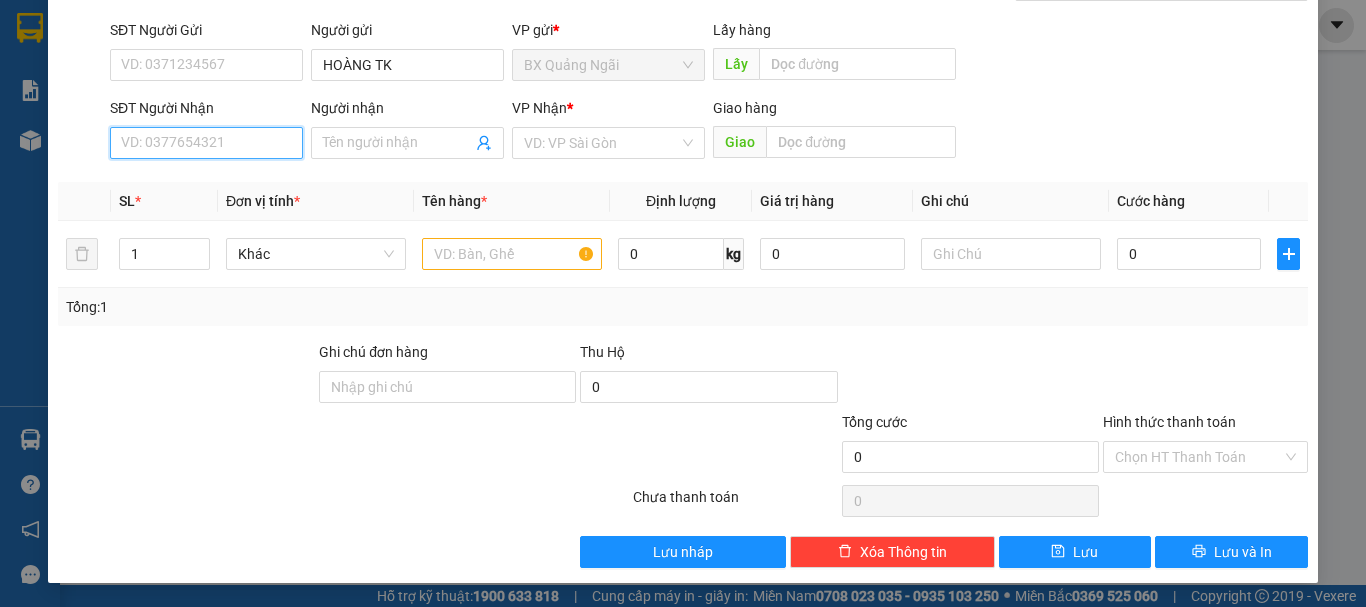 click on "SĐT Người Nhận" at bounding box center (206, 143) 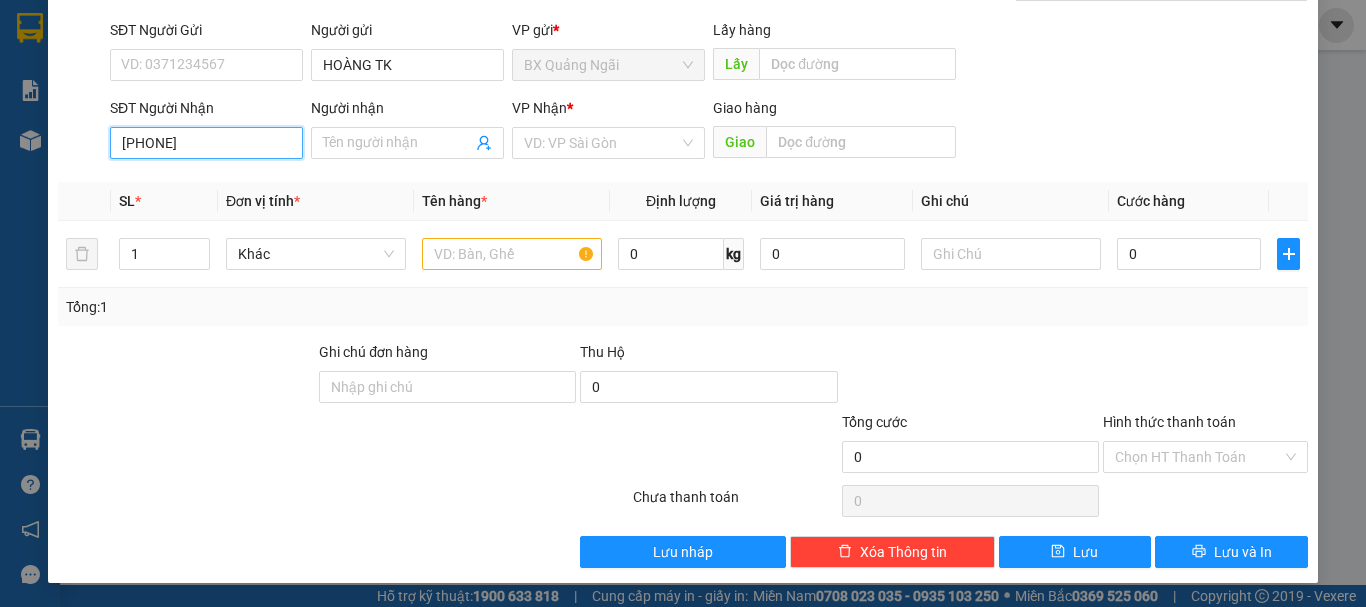 type on "[PHONE]" 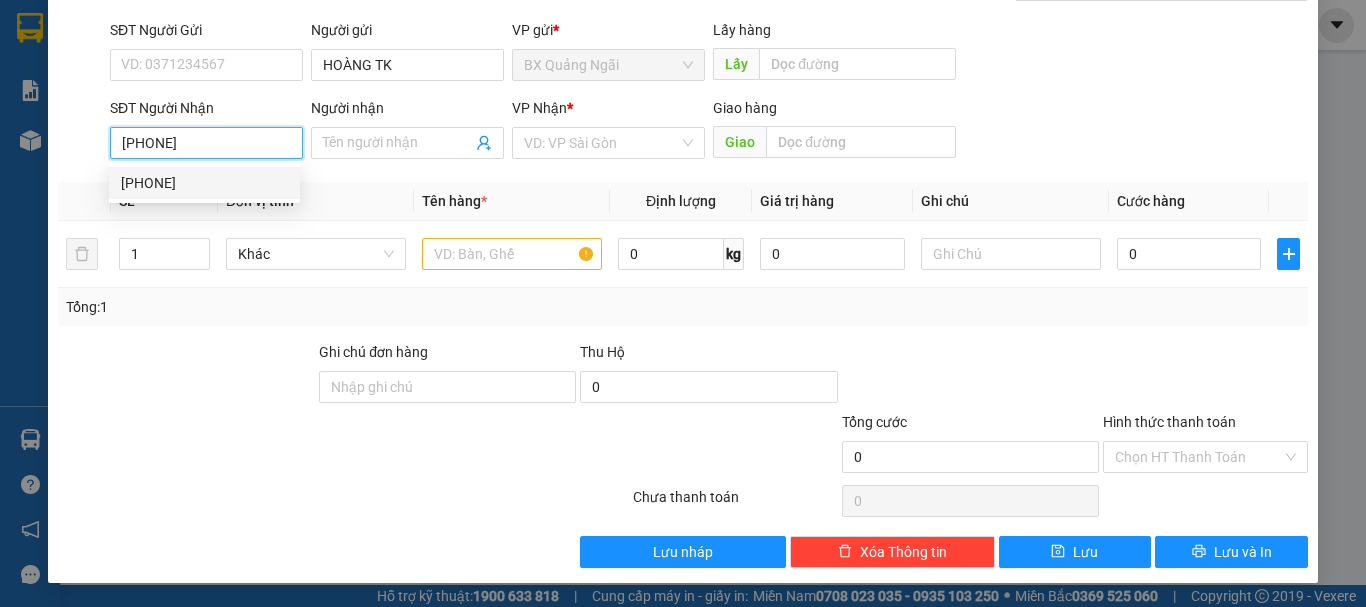 click on "[PHONE]" at bounding box center (204, 183) 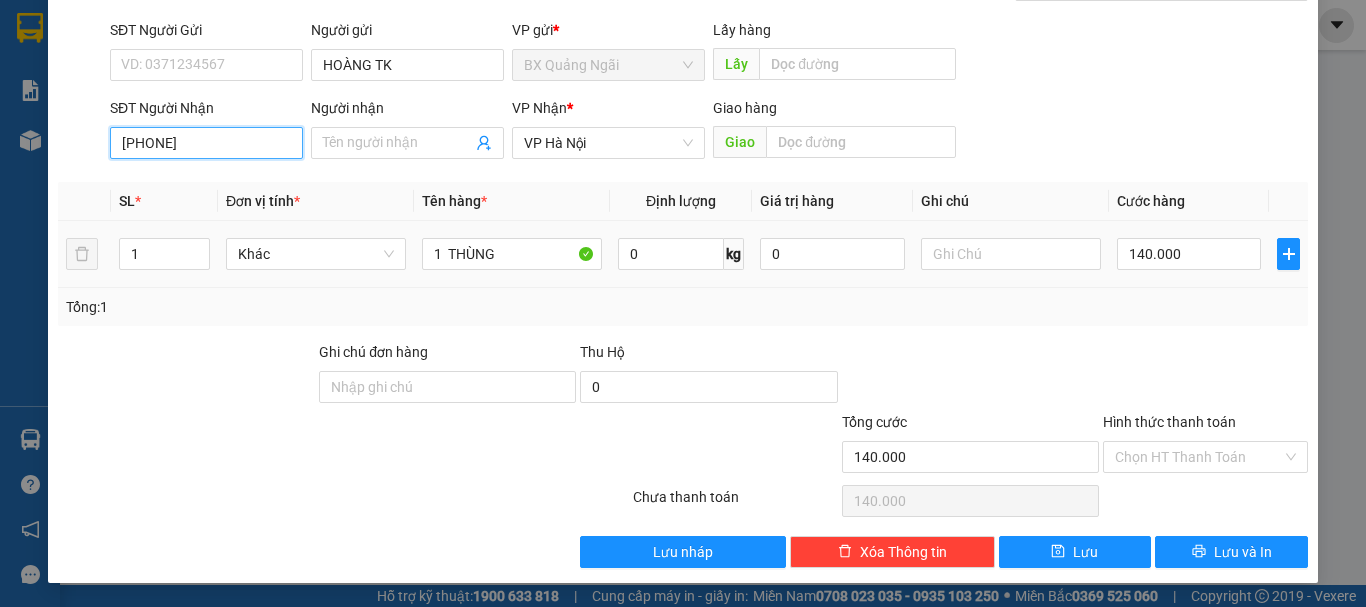 type on "[PHONE]" 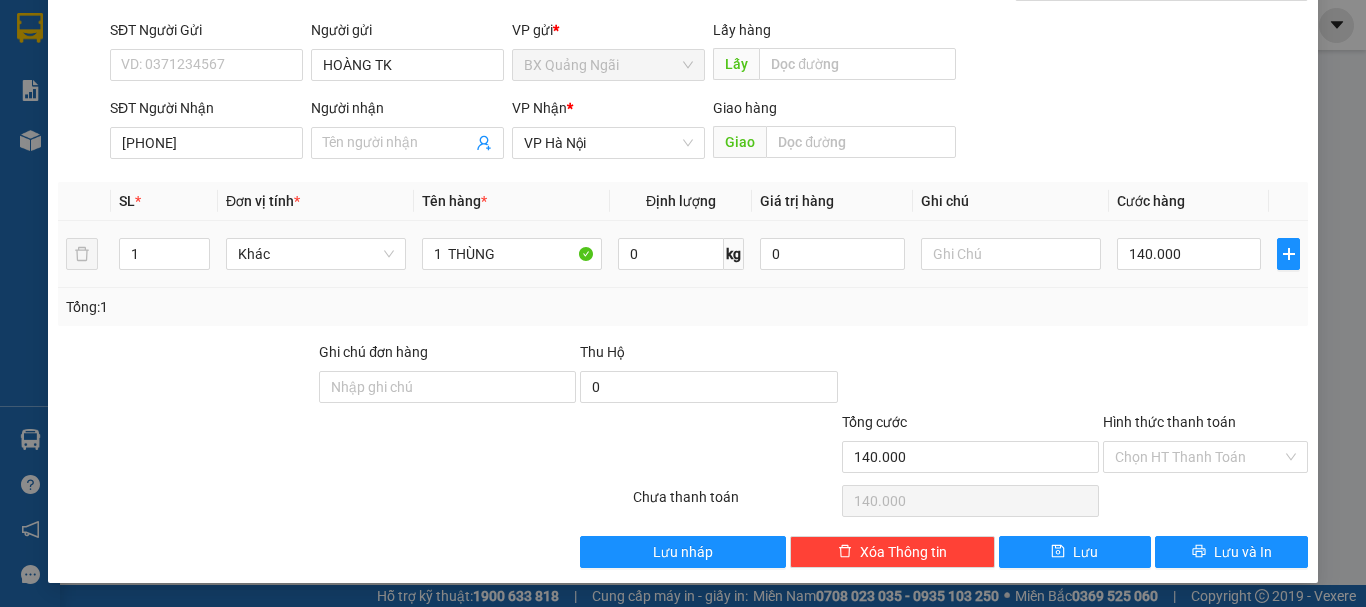 click on "140.000" at bounding box center (1189, 254) 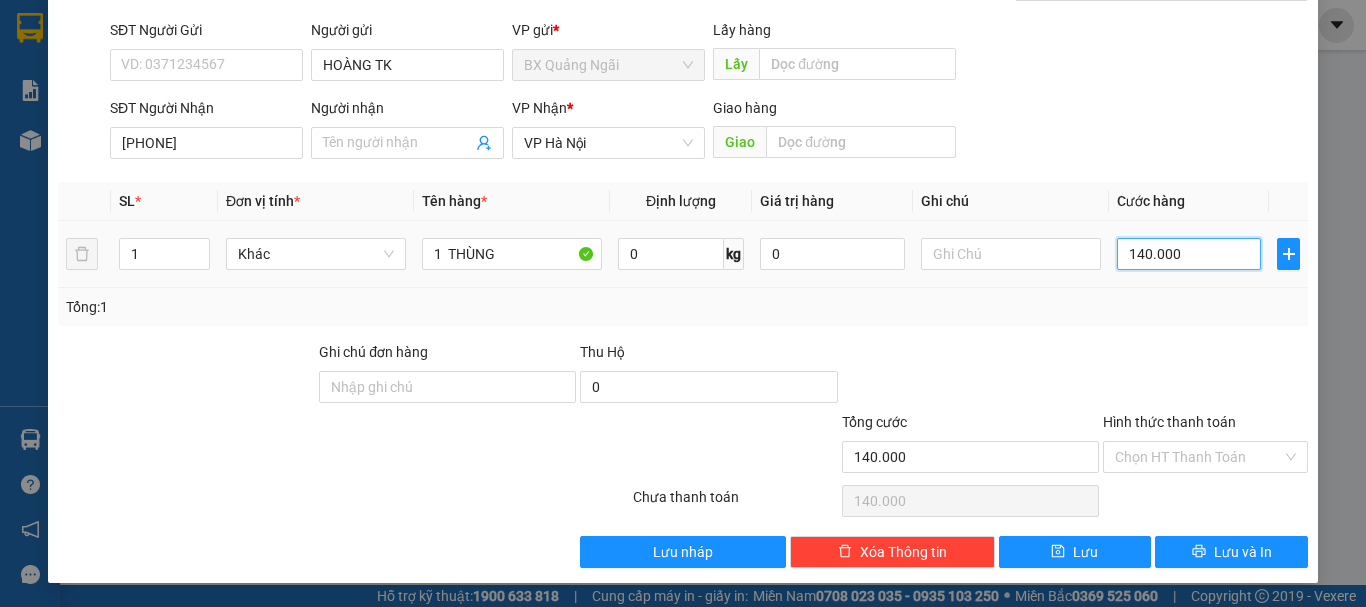 click on "140.000" at bounding box center [1189, 254] 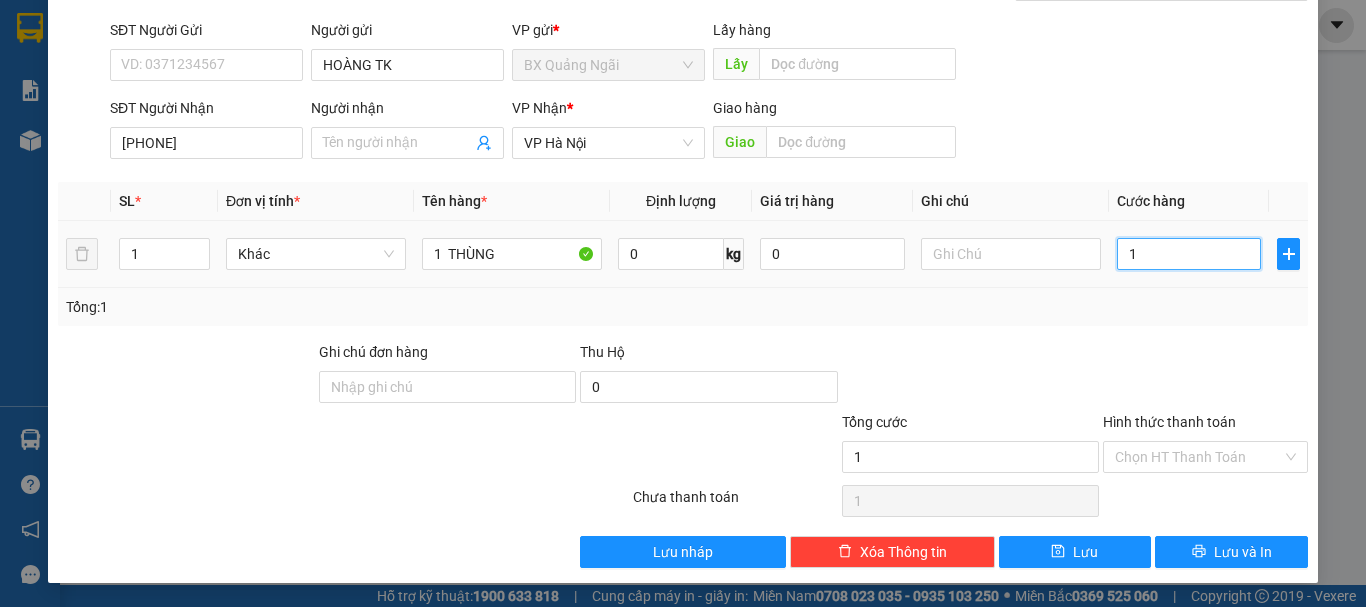 type on "16" 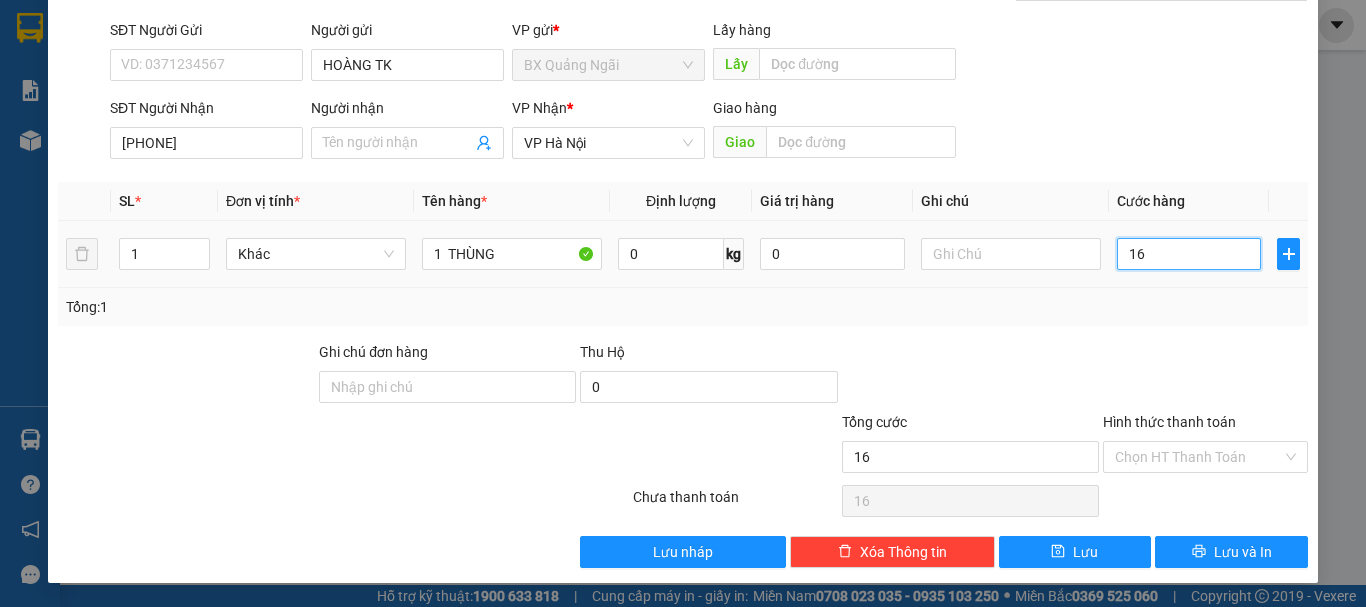 type on "160" 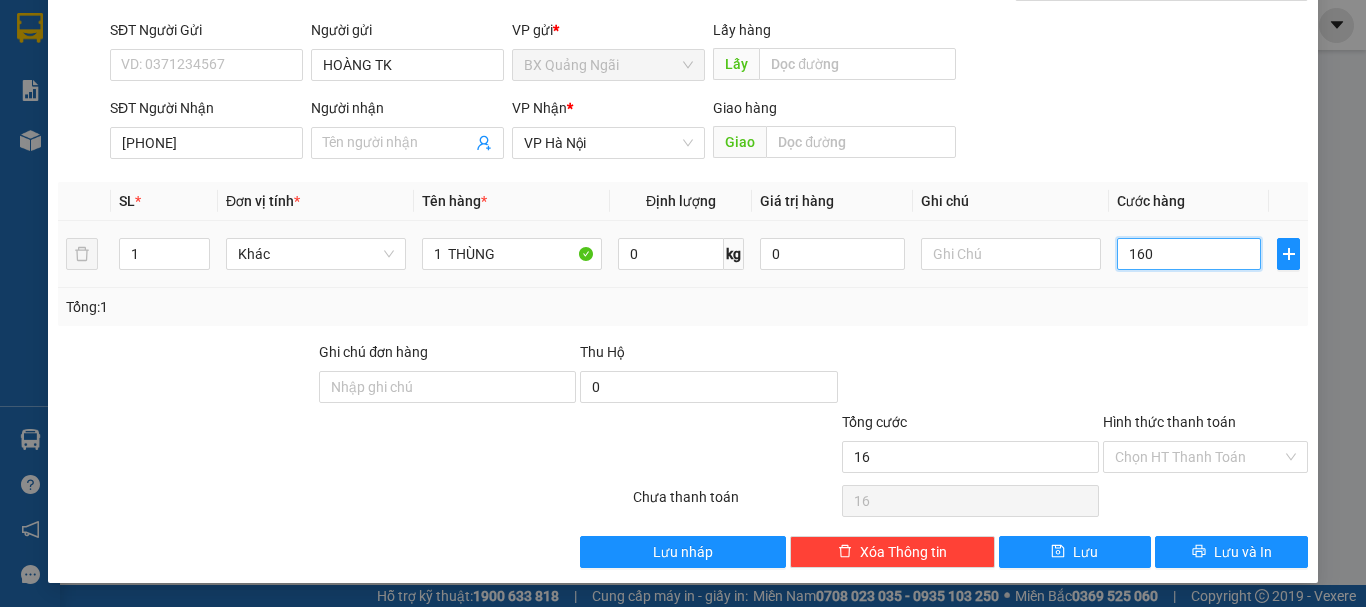type on "160" 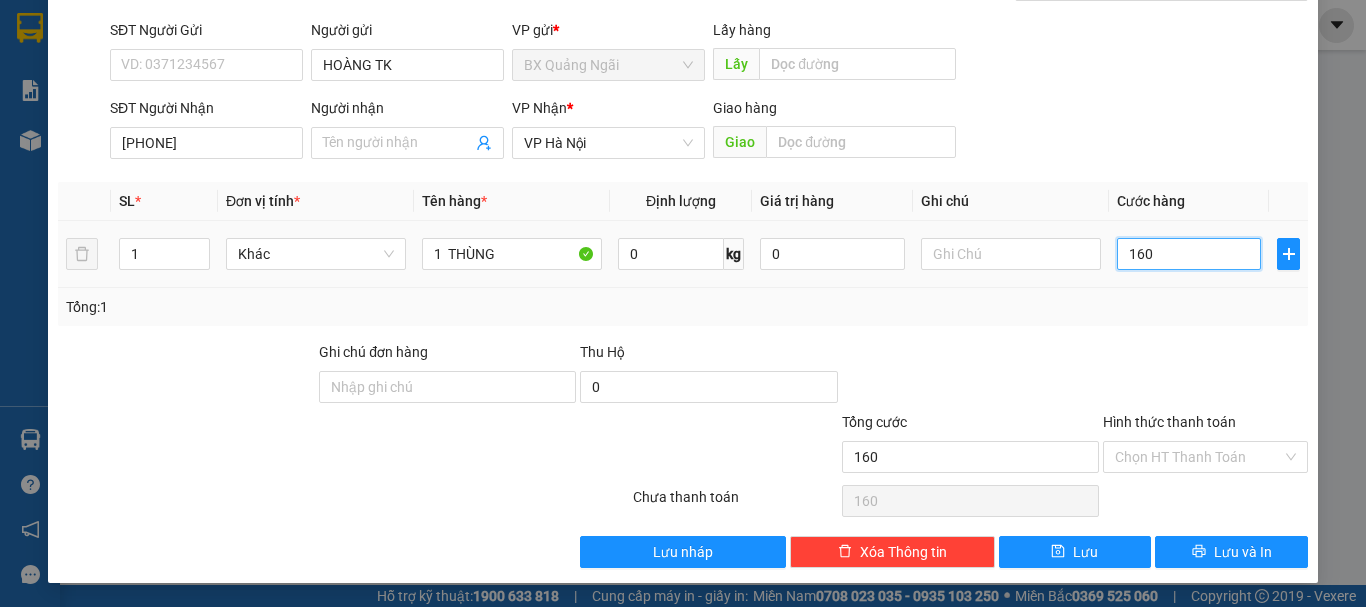 type on "1.600" 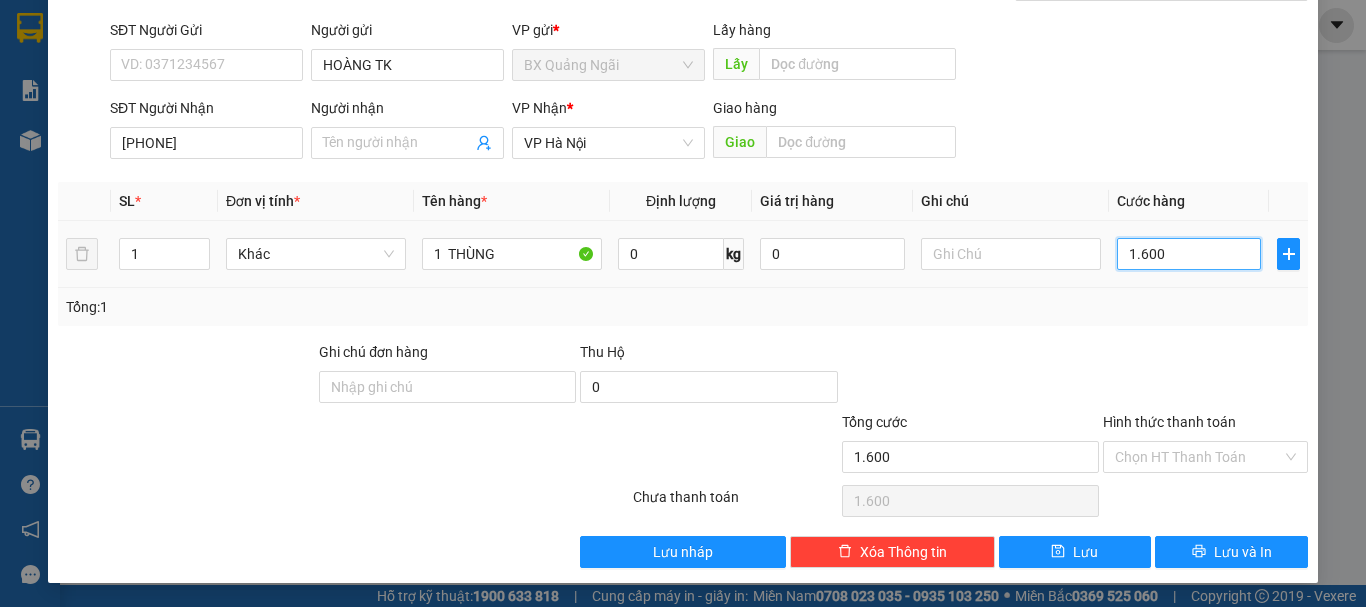 type on "16.000" 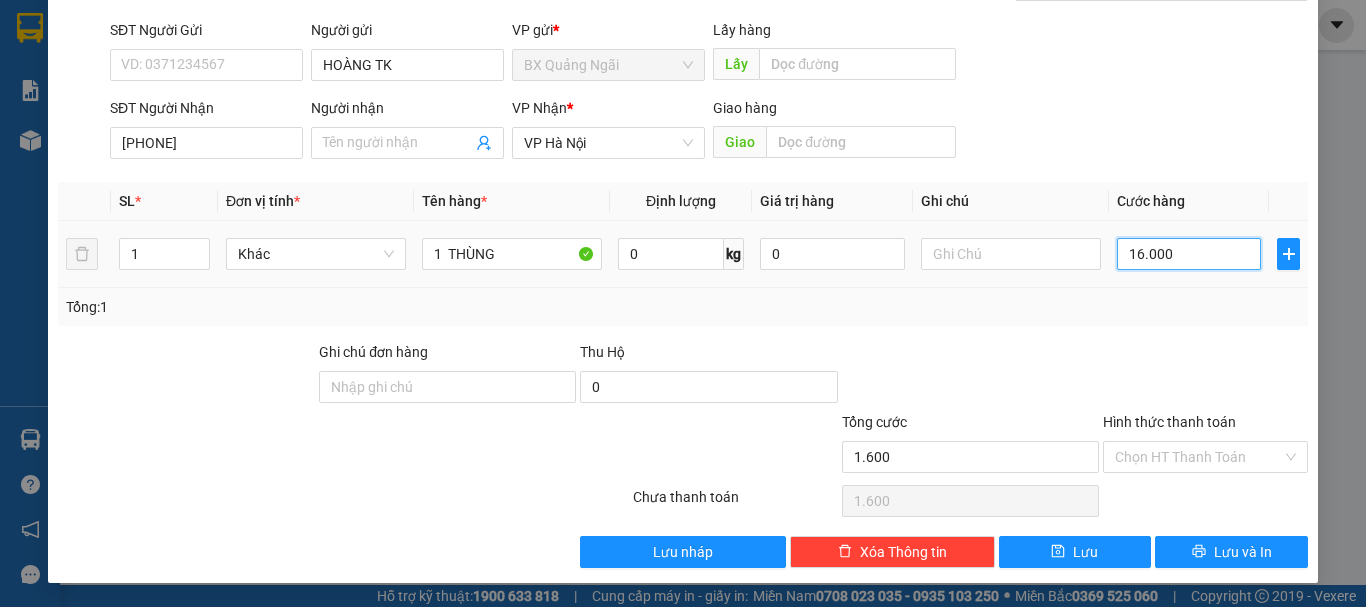 type on "16.000" 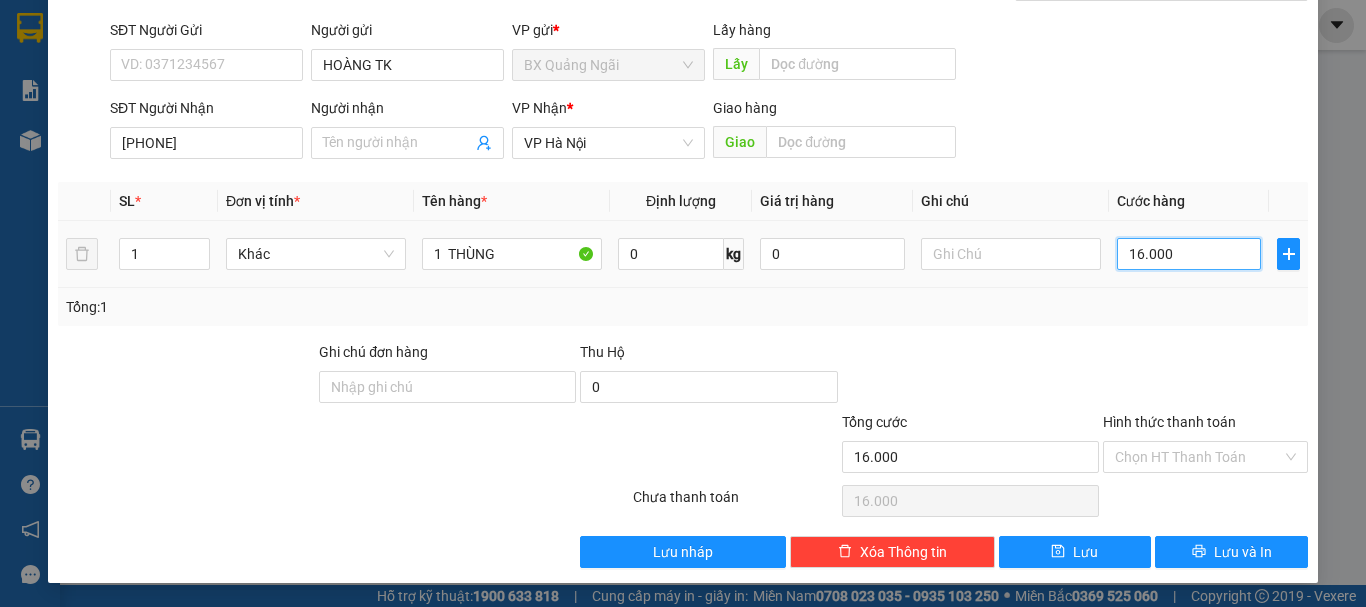 type on "160.000" 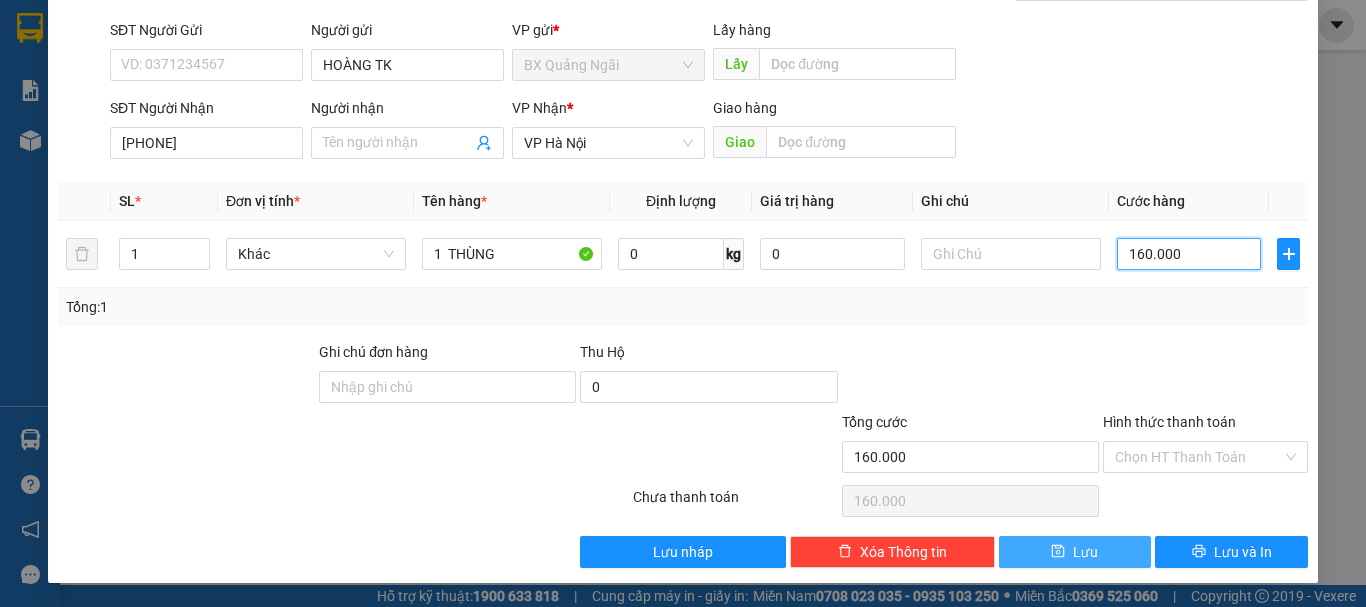 type on "160.000" 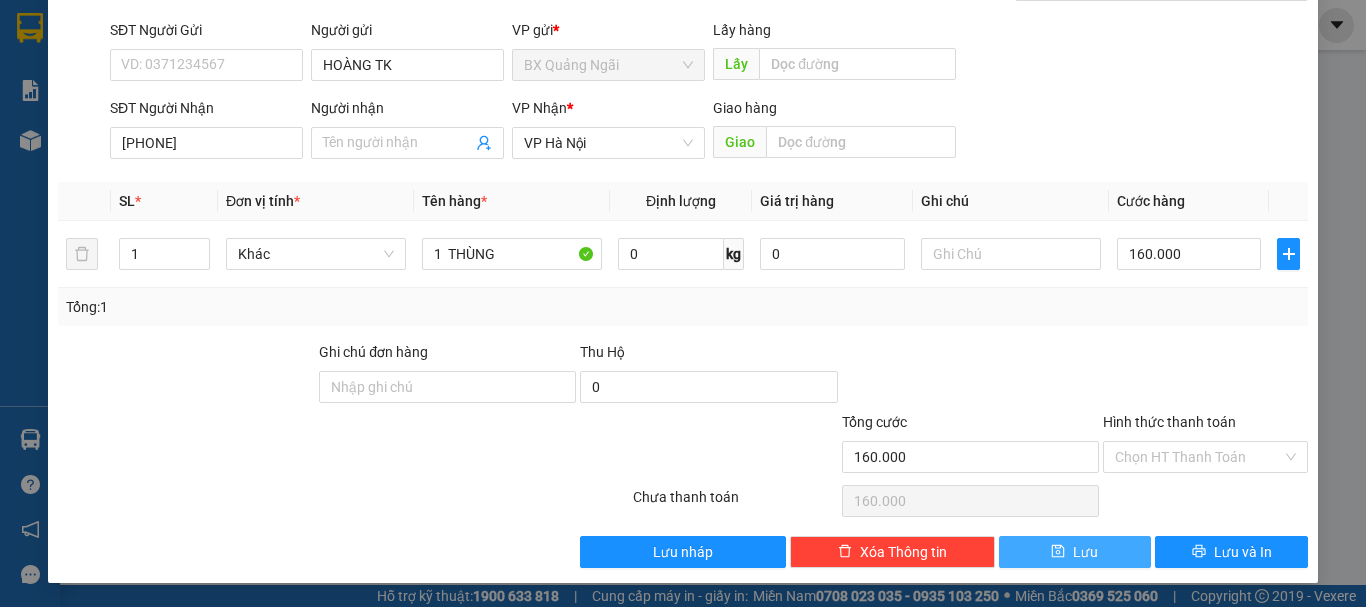 click on "Lưu" at bounding box center (1075, 552) 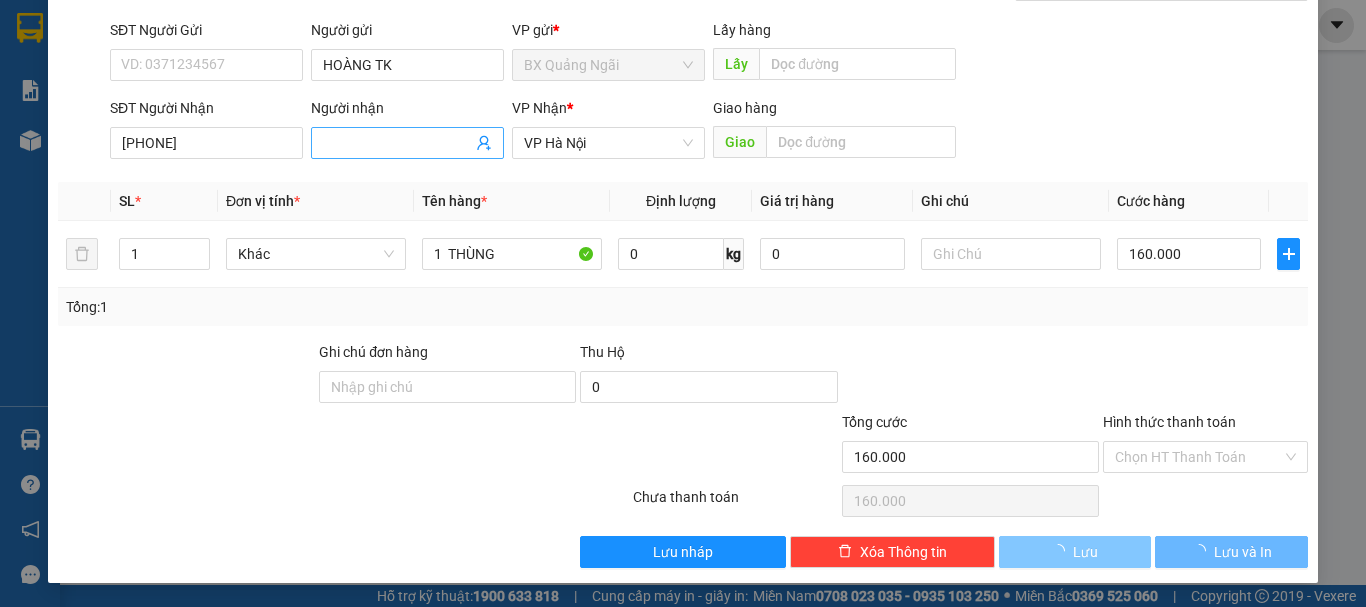 drag, startPoint x: 638, startPoint y: 136, endPoint x: 426, endPoint y: 148, distance: 212.33936 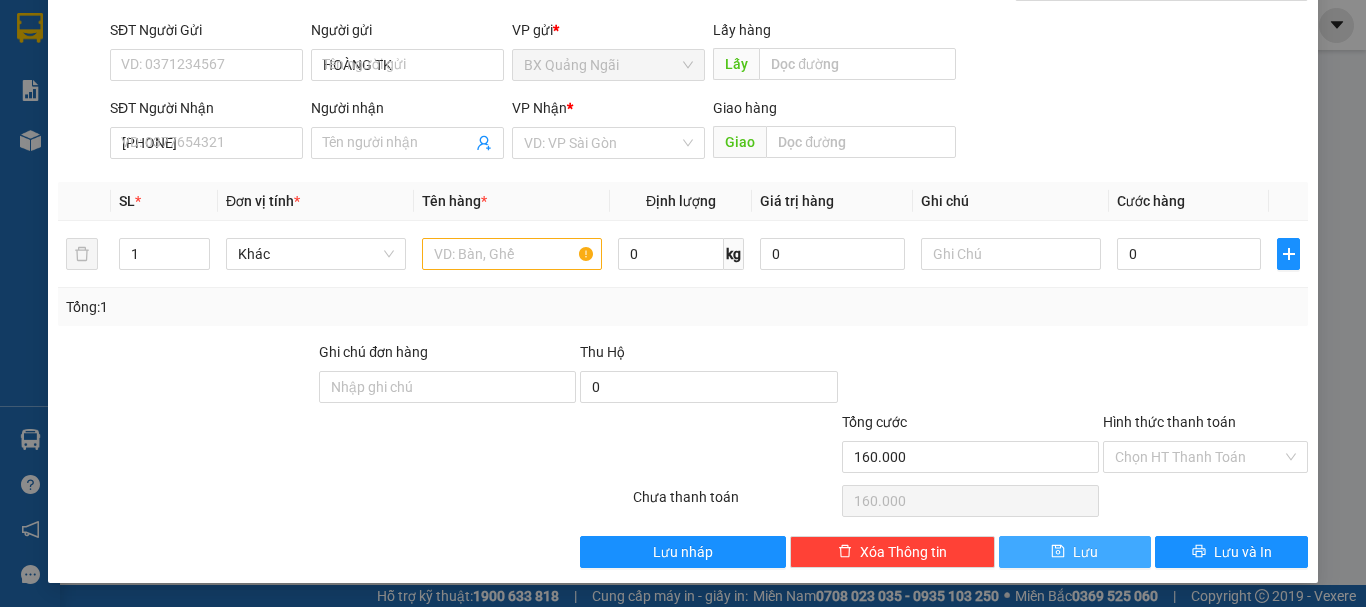 type 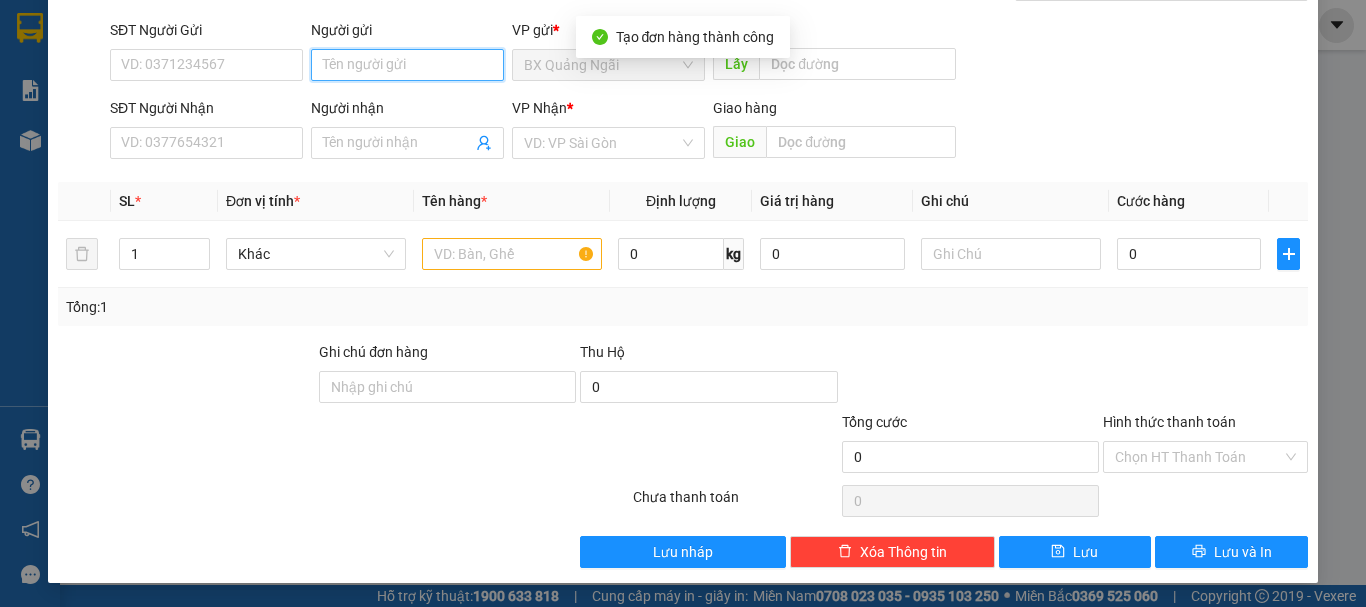 click on "Người gửi" at bounding box center (407, 65) 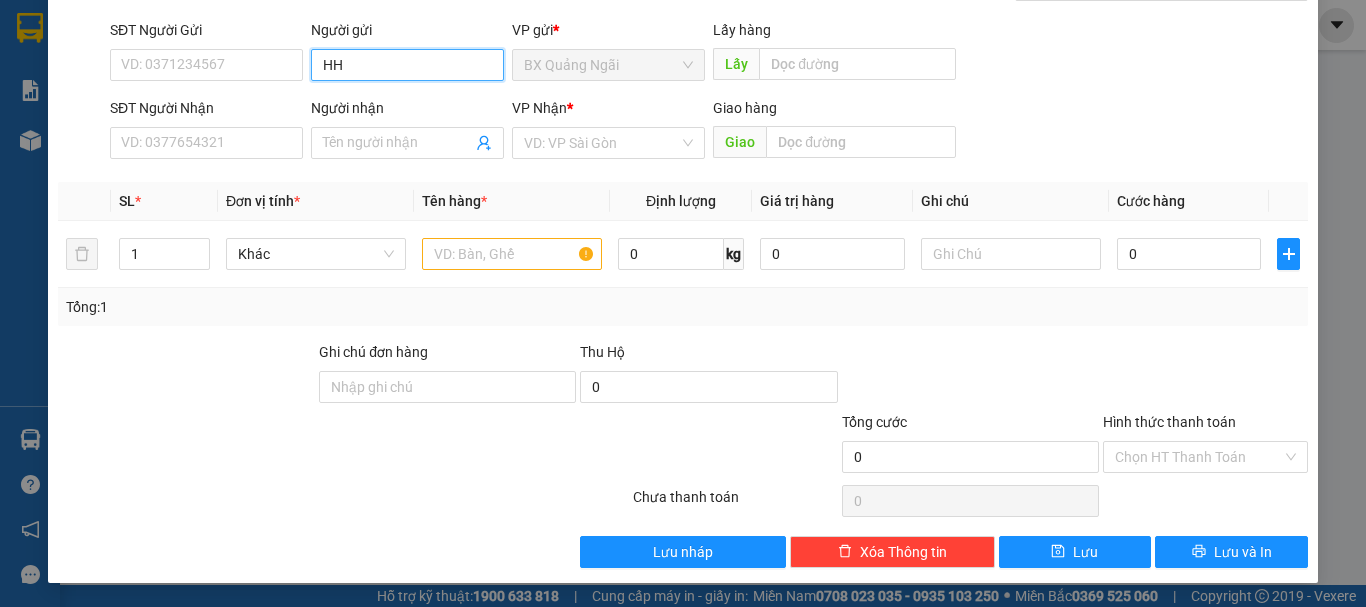 type on "H" 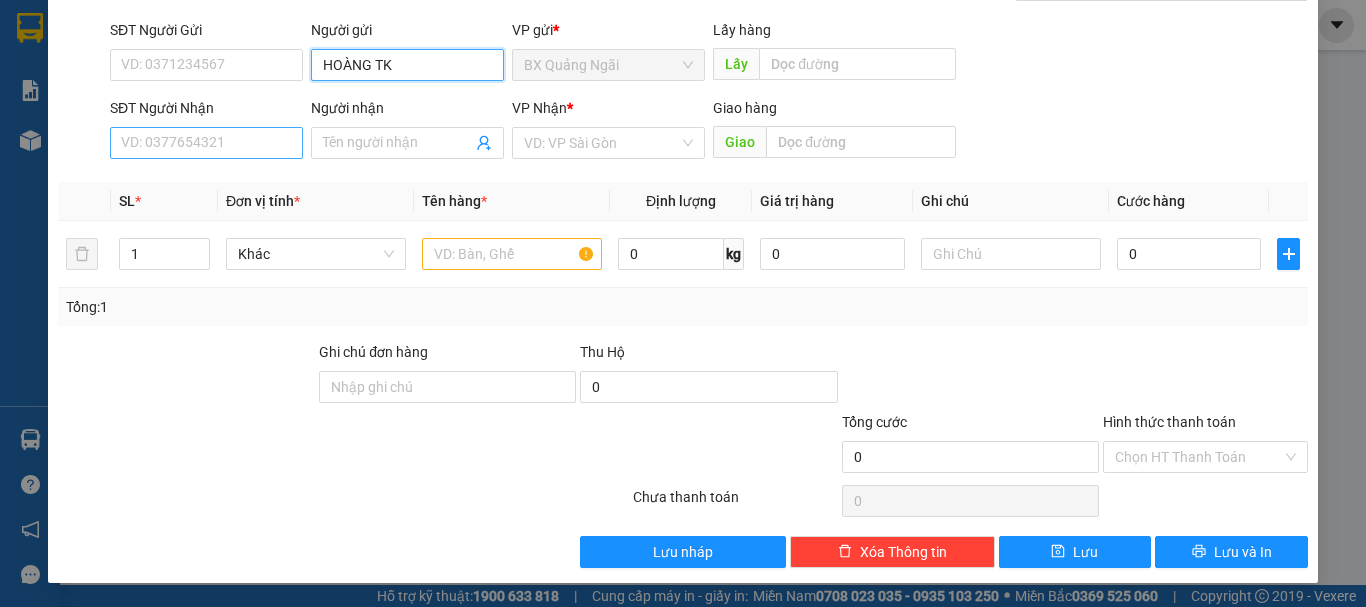 type on "HOÀNG TK" 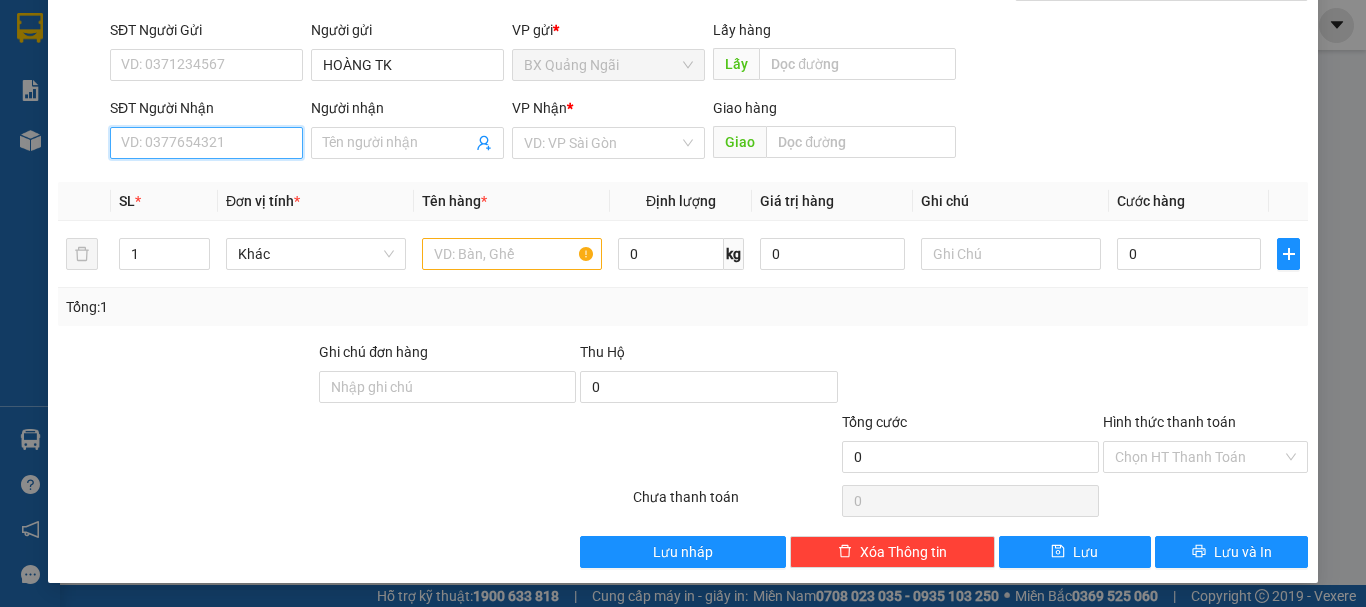 click on "SĐT Người Nhận" at bounding box center (206, 143) 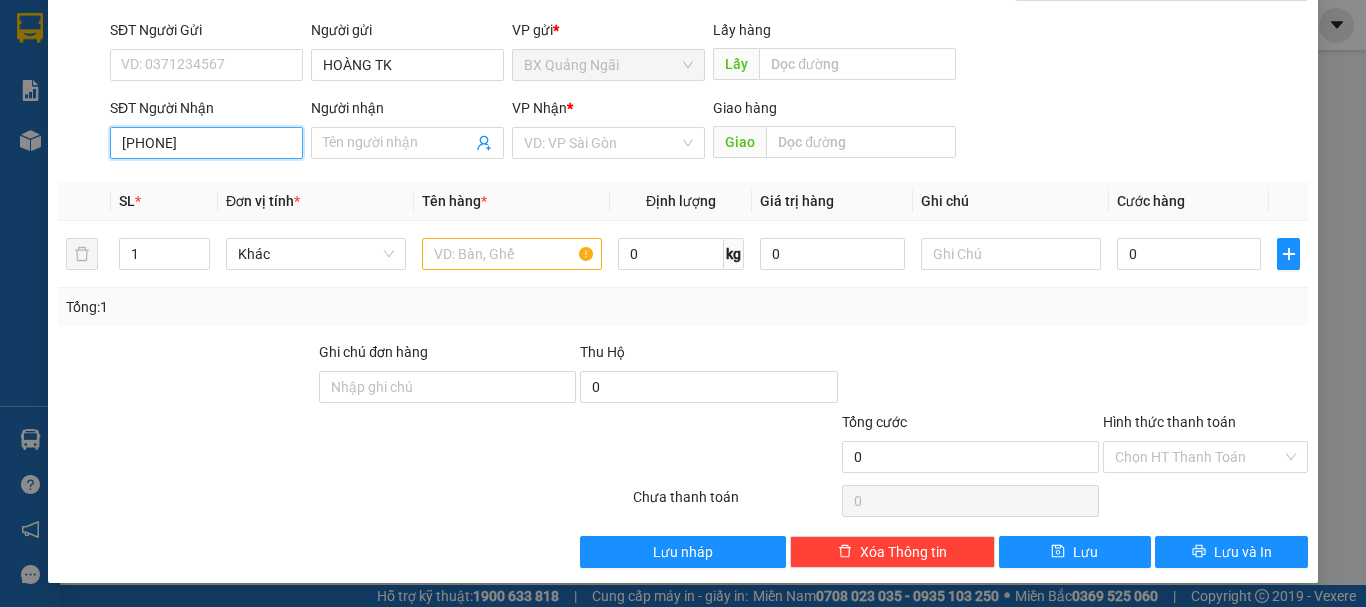 click on "[PHONE]" at bounding box center [206, 143] 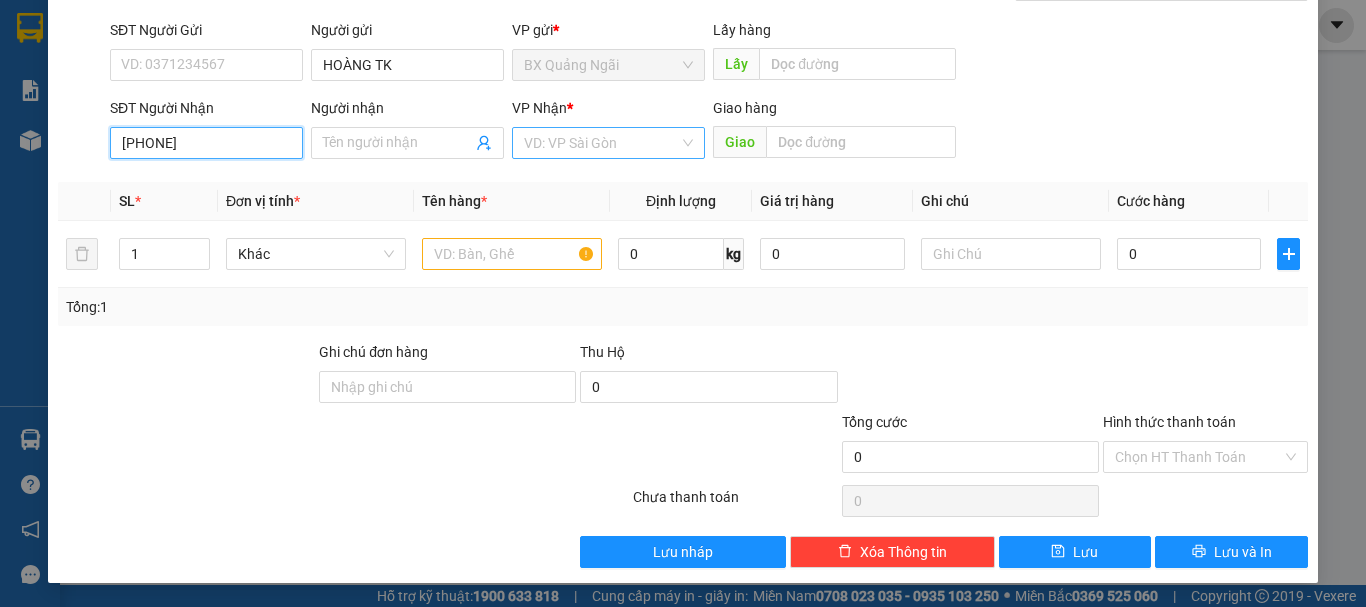 type on "[PHONE]" 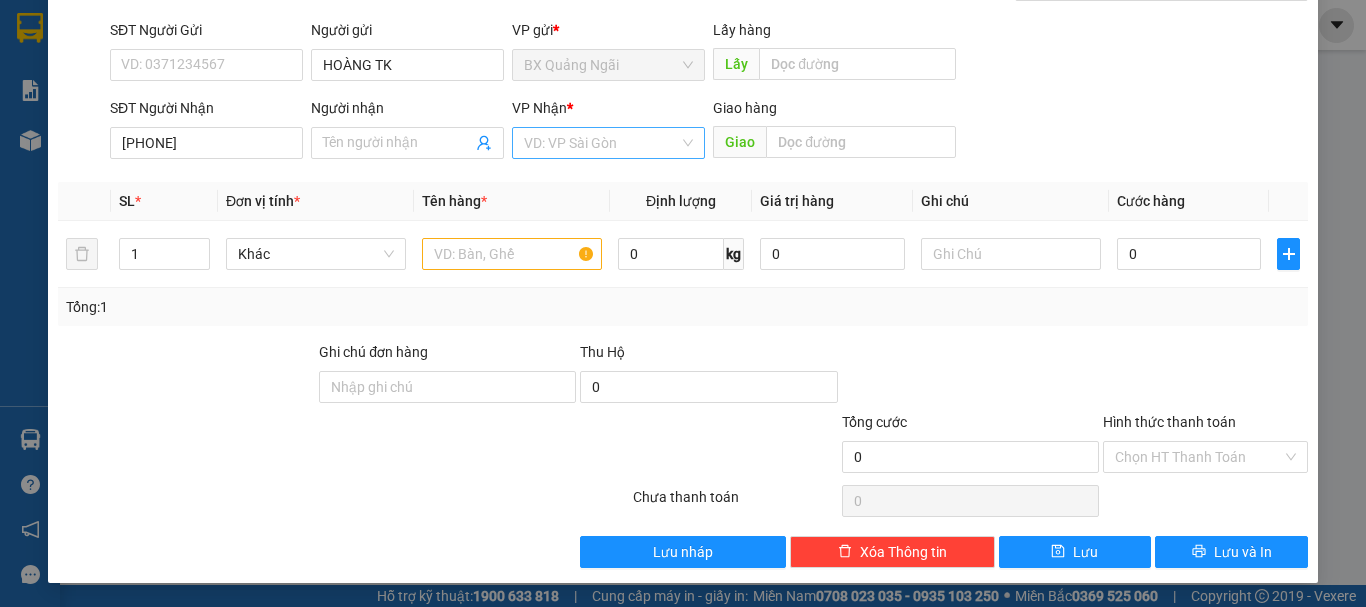 click at bounding box center [601, 143] 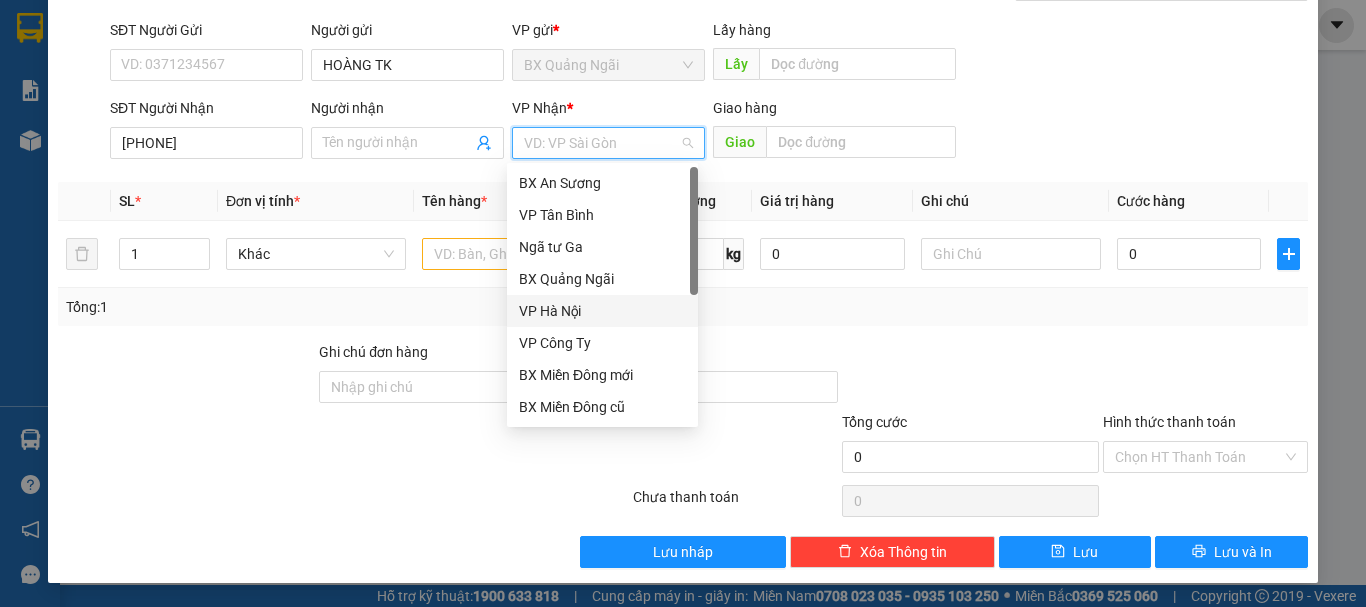 click on "VP Hà Nội" at bounding box center (602, 311) 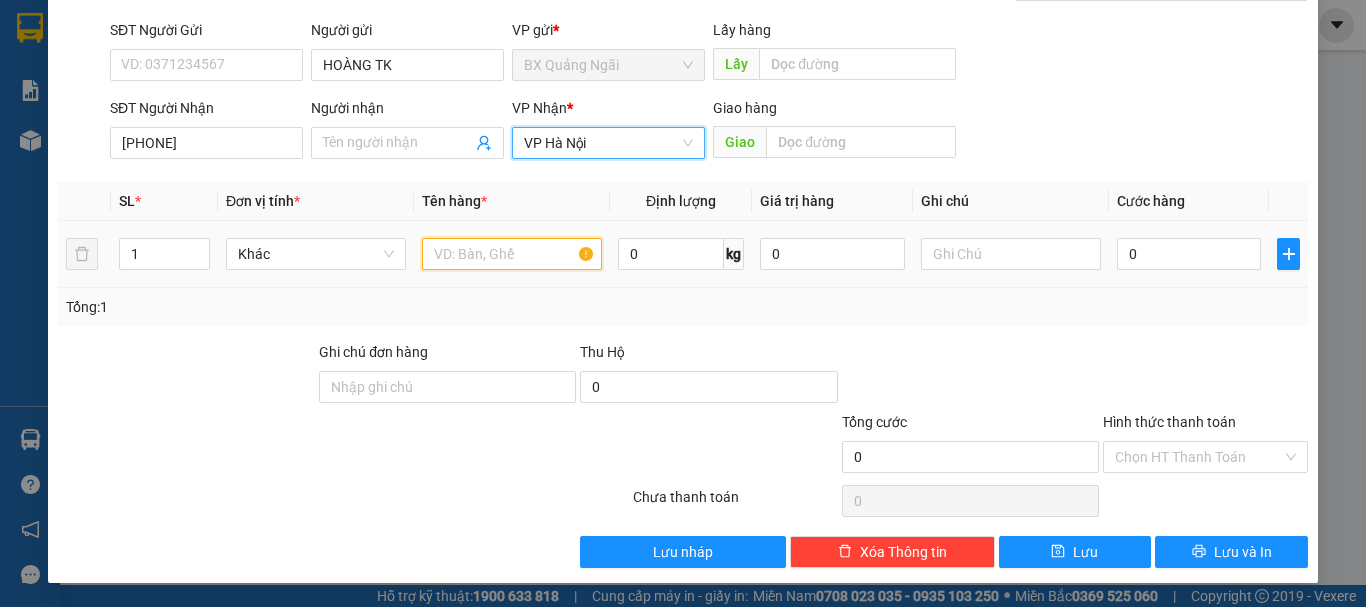 click at bounding box center (512, 254) 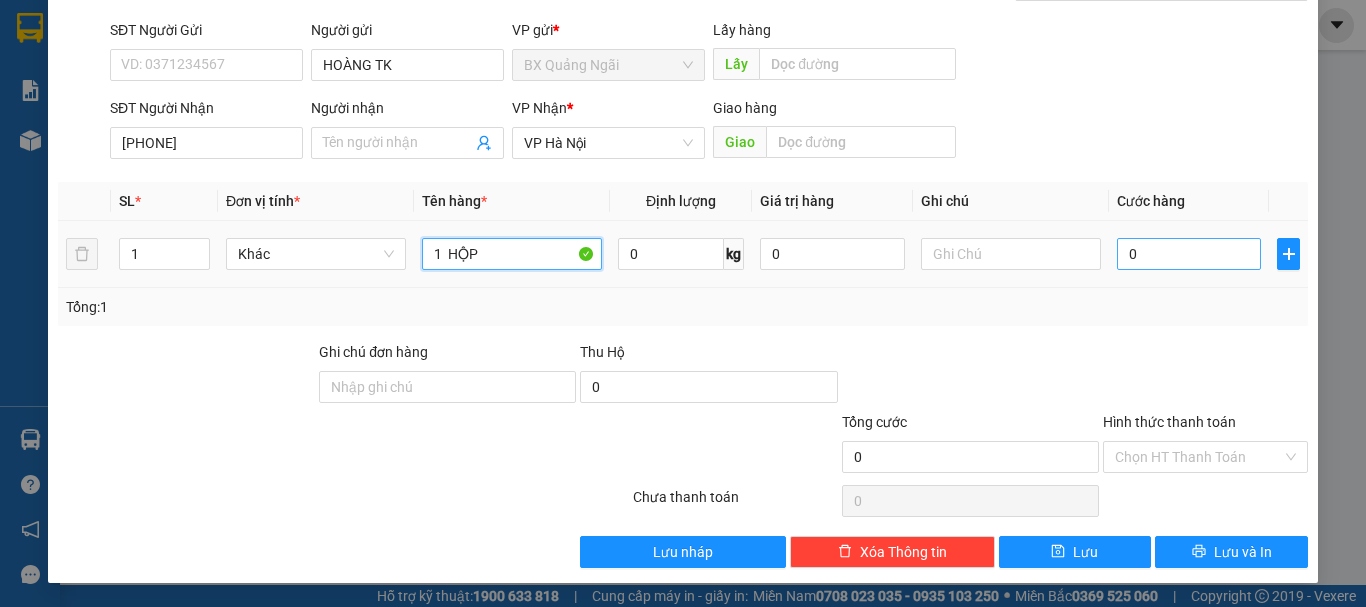type on "1  HỘP" 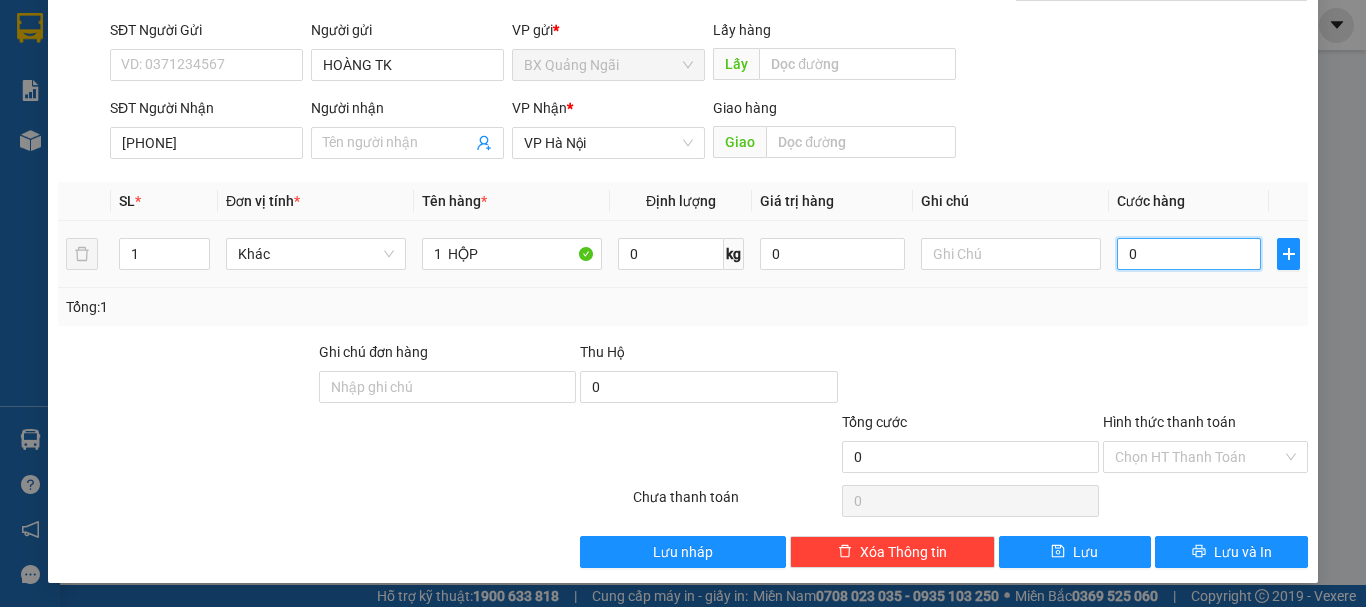 click on "0" at bounding box center (1189, 254) 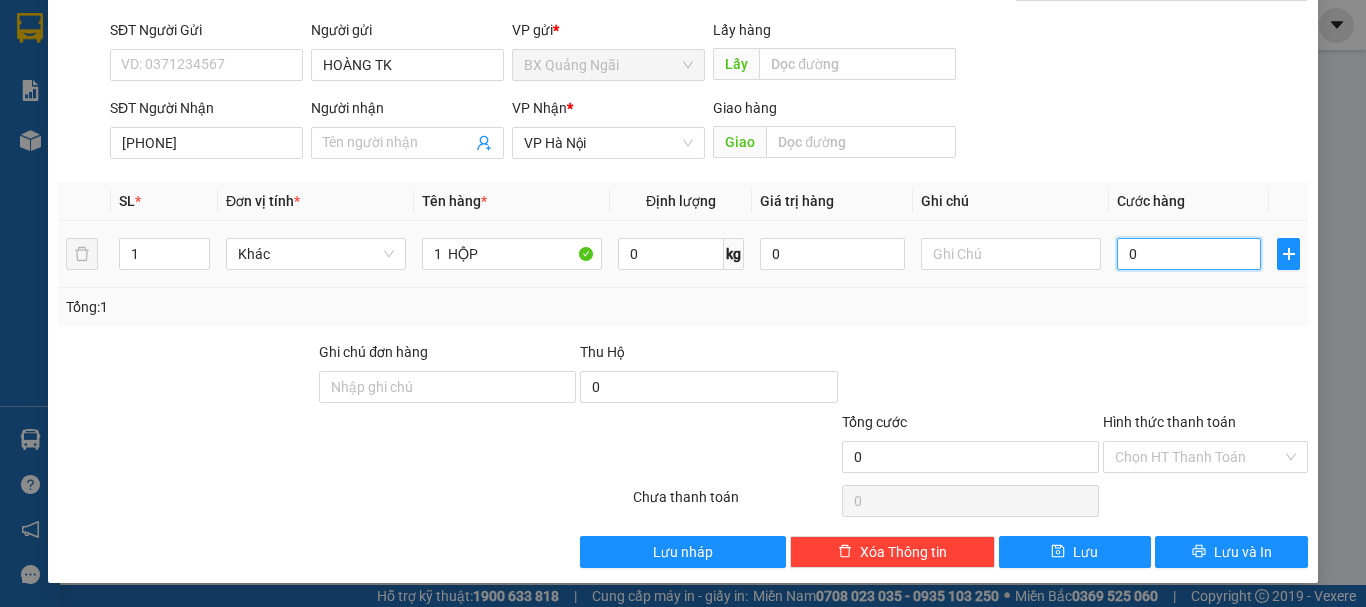 type on "4" 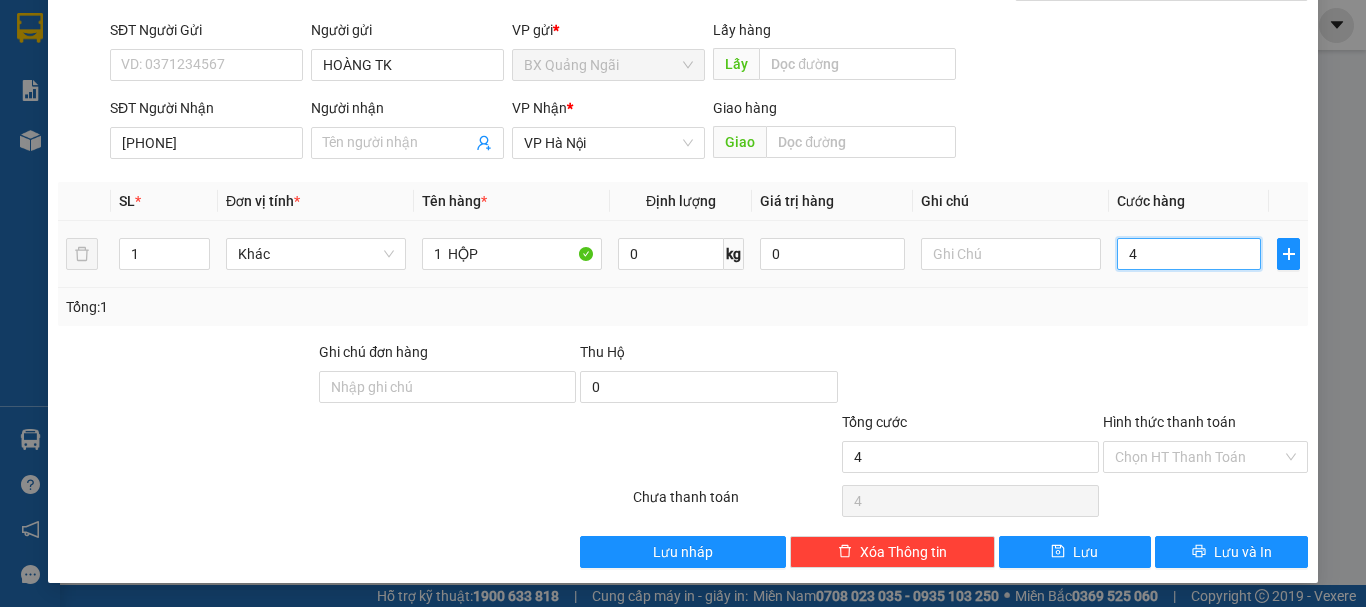 type on "40" 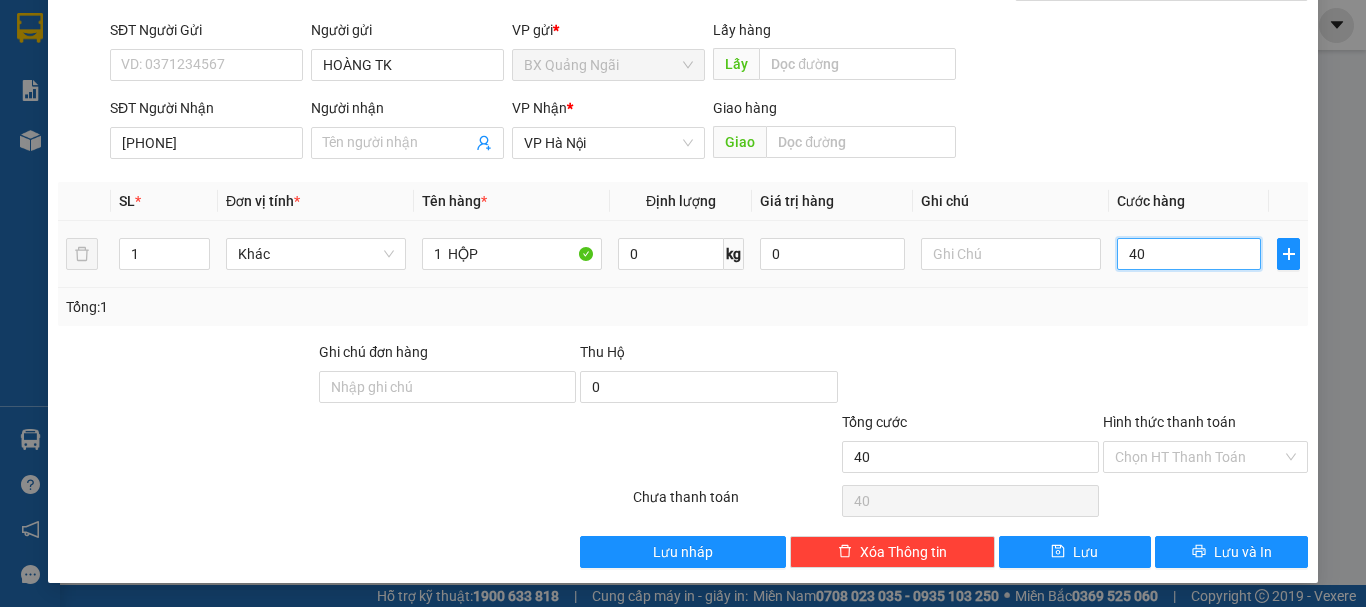 type on "400" 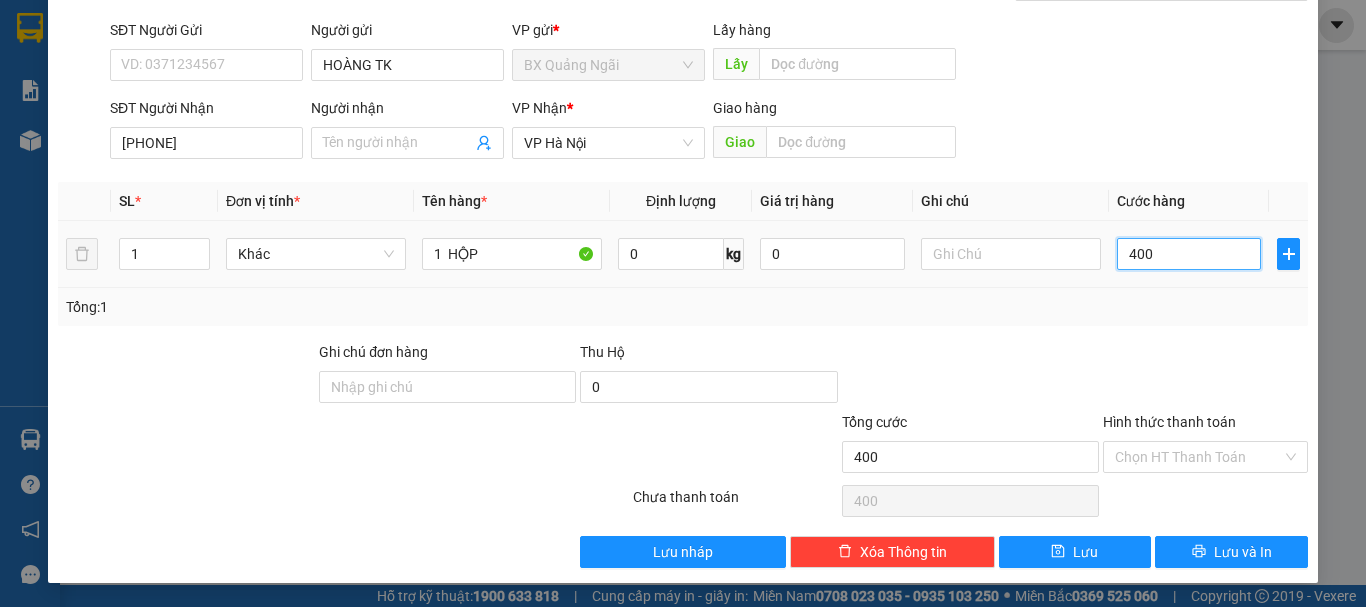 type on "4.000" 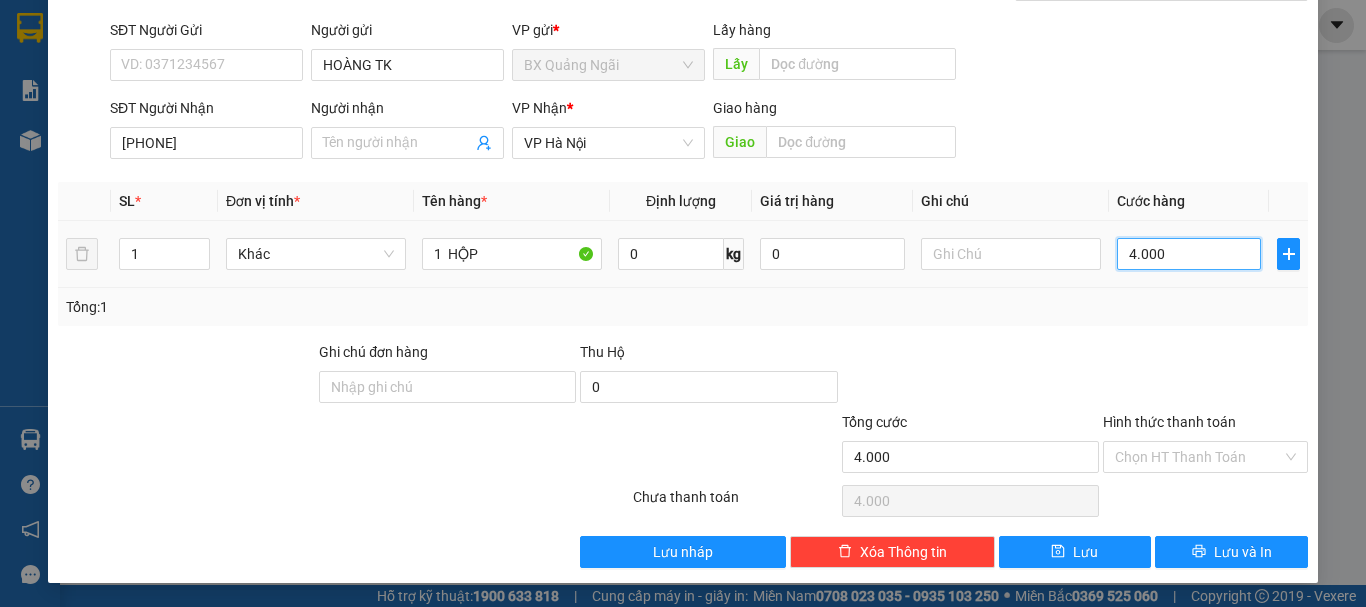 type on "40.000" 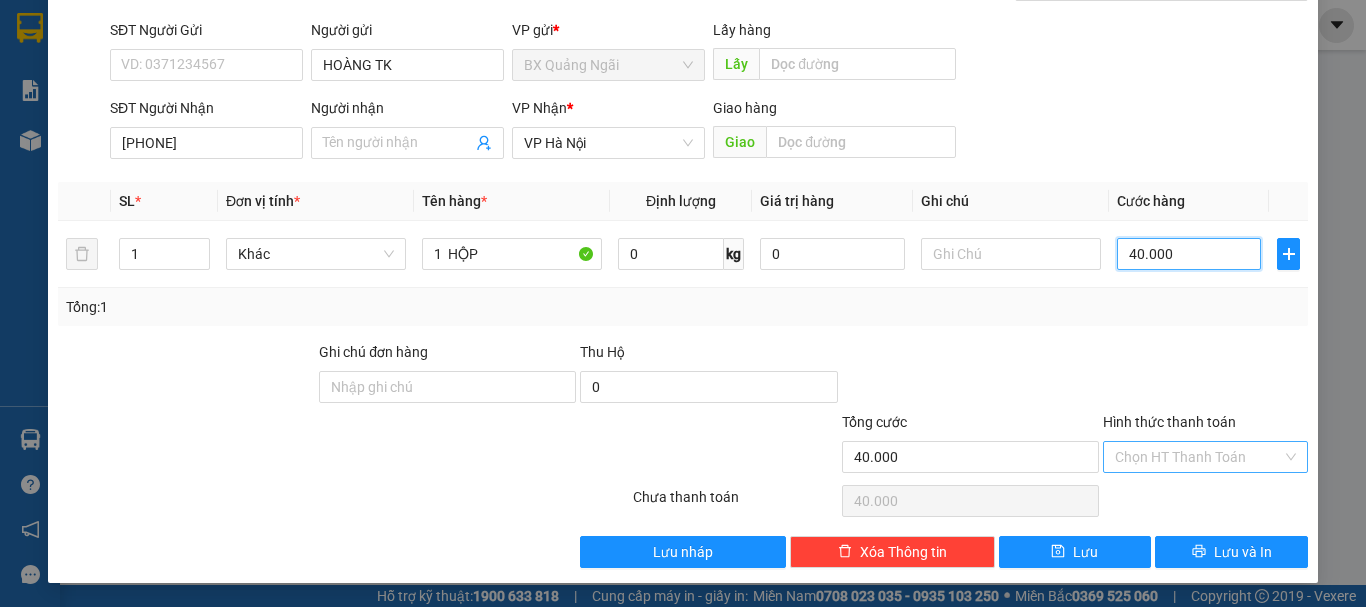 type on "40.000" 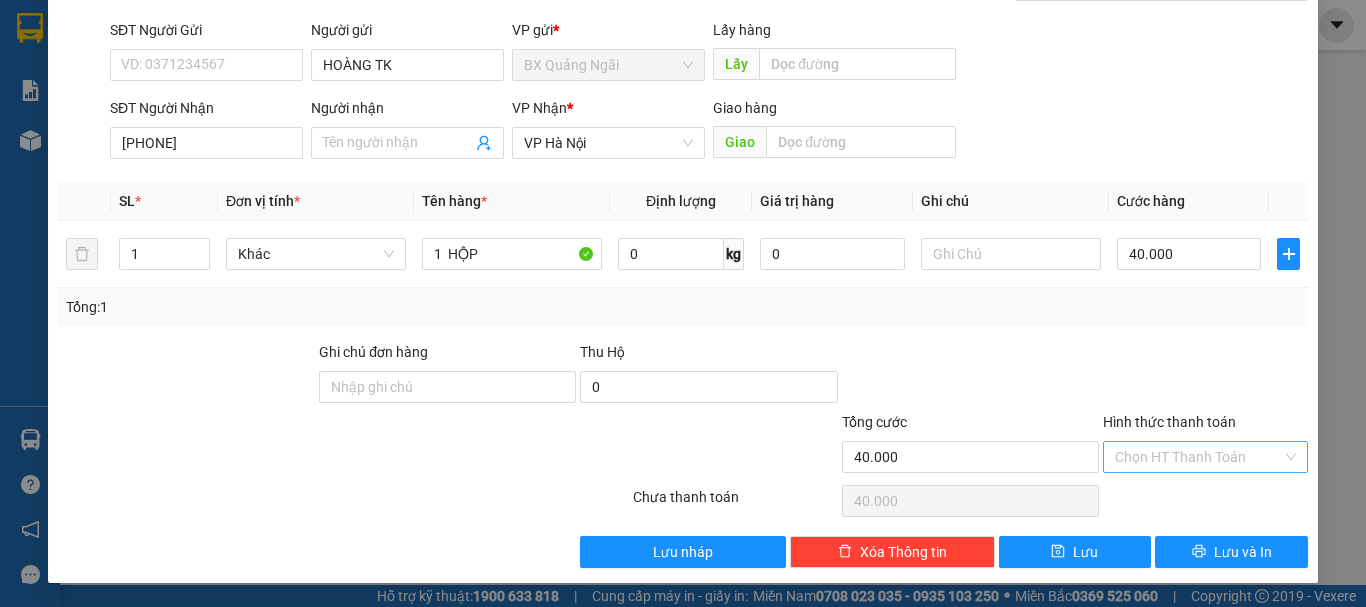 click on "Hình thức thanh toán" at bounding box center [1198, 457] 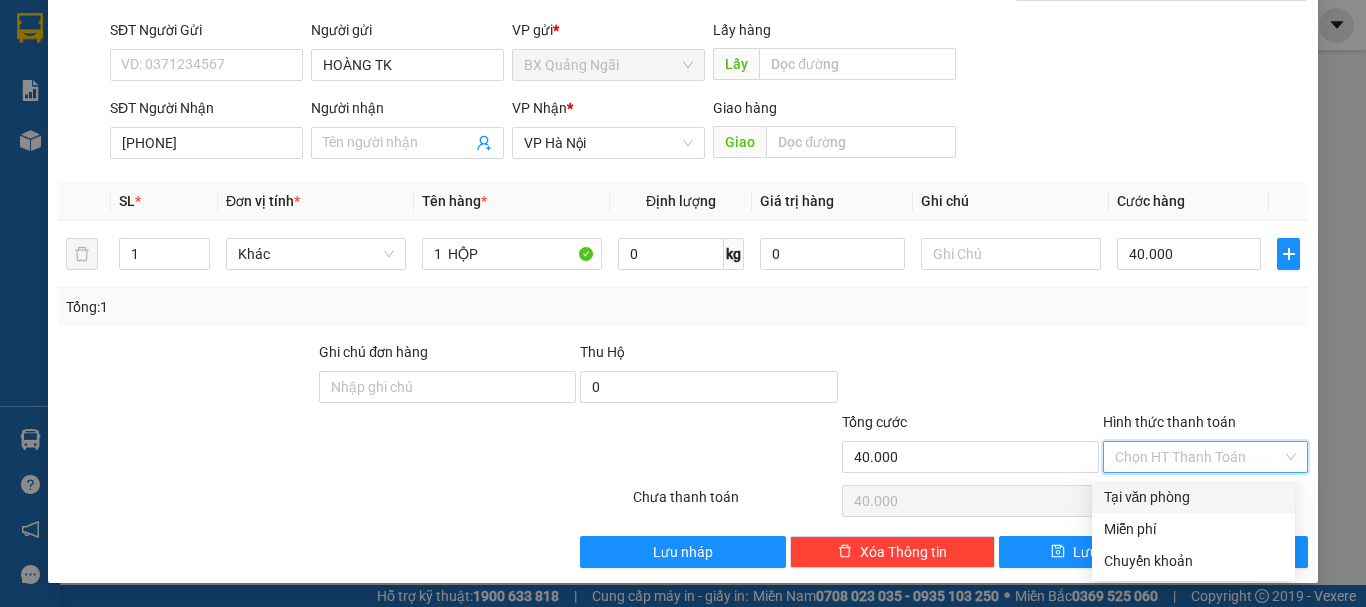 click on "Tại văn phòng" at bounding box center (1193, 497) 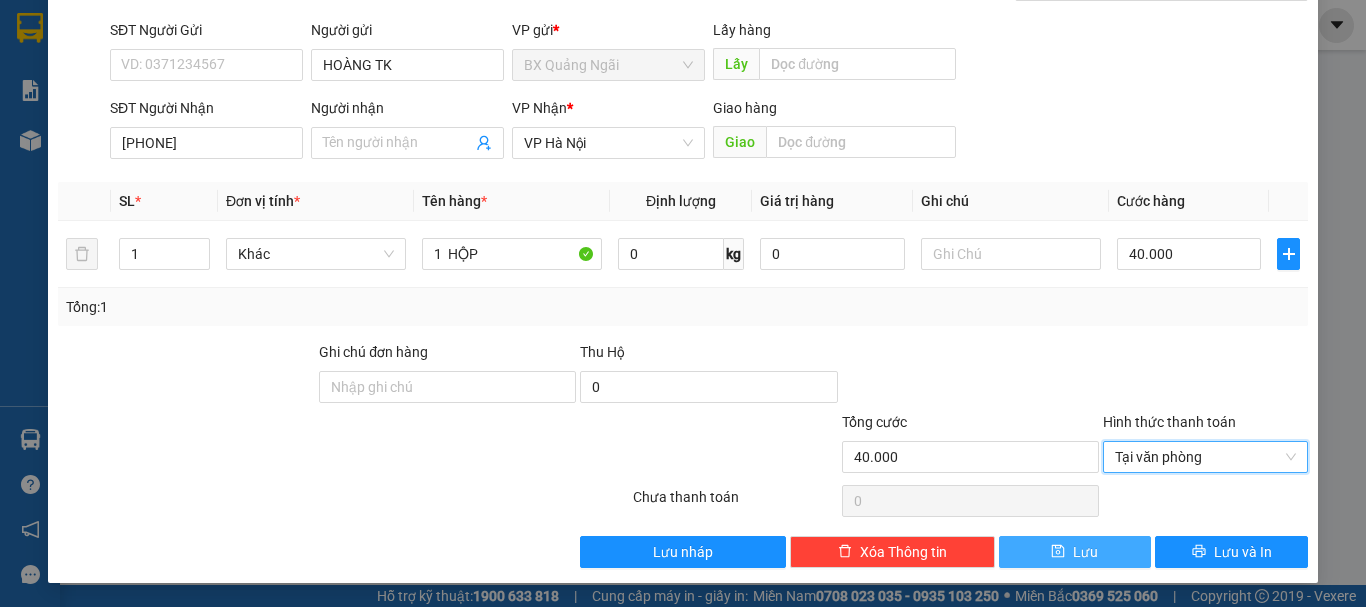 click on "Lưu" at bounding box center [1075, 552] 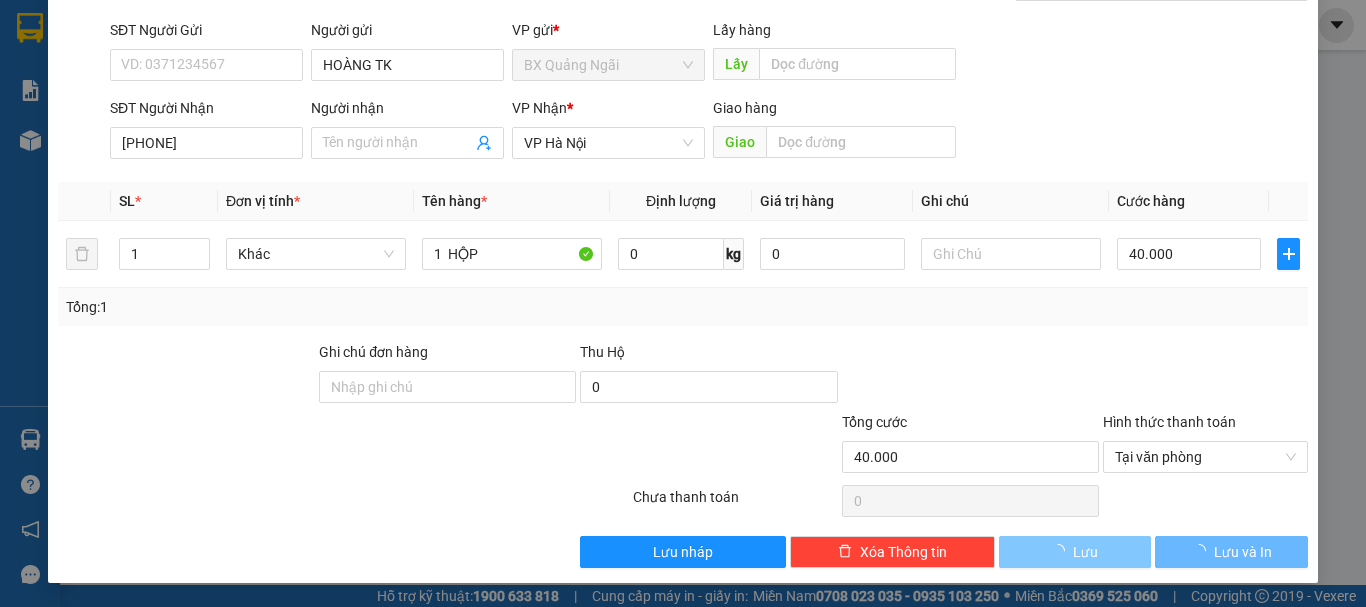 type 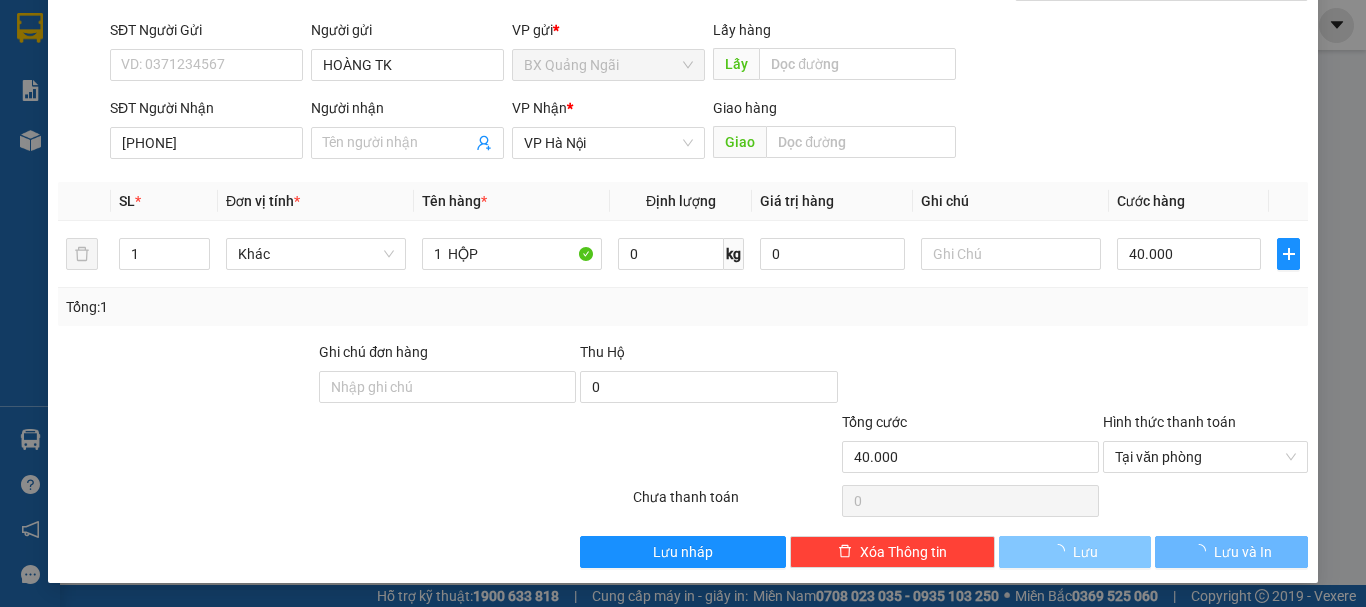 type 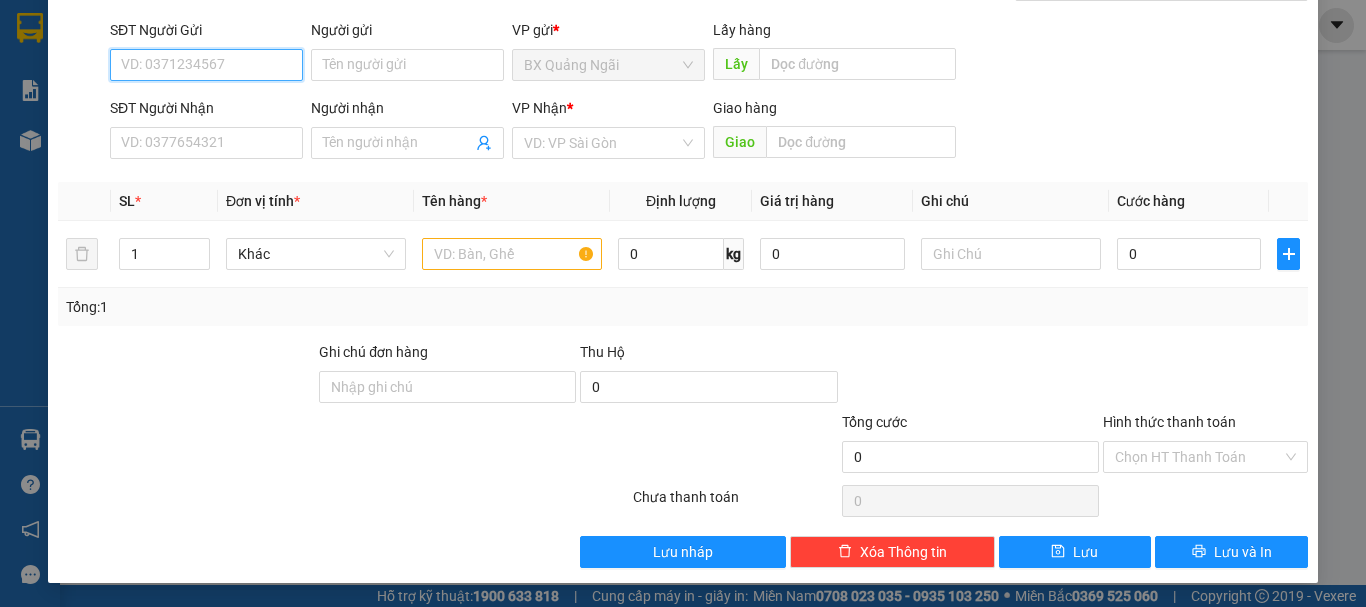 click on "SĐT Người Gửi" at bounding box center [206, 65] 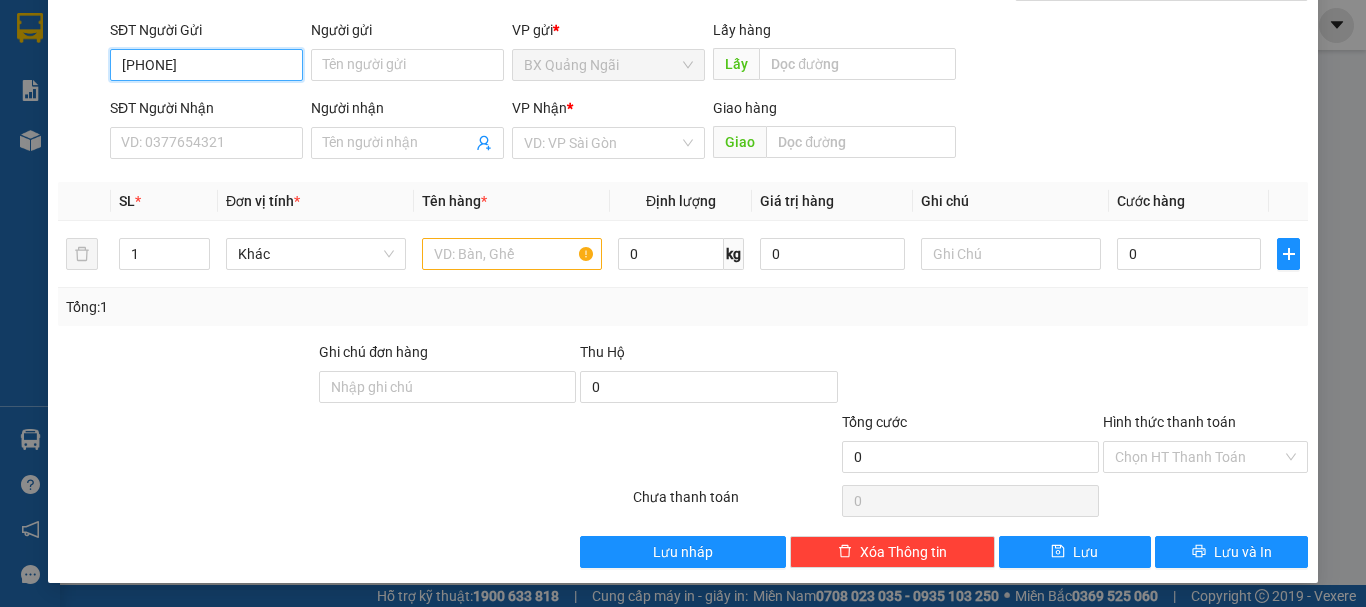 type on "[PHONE]" 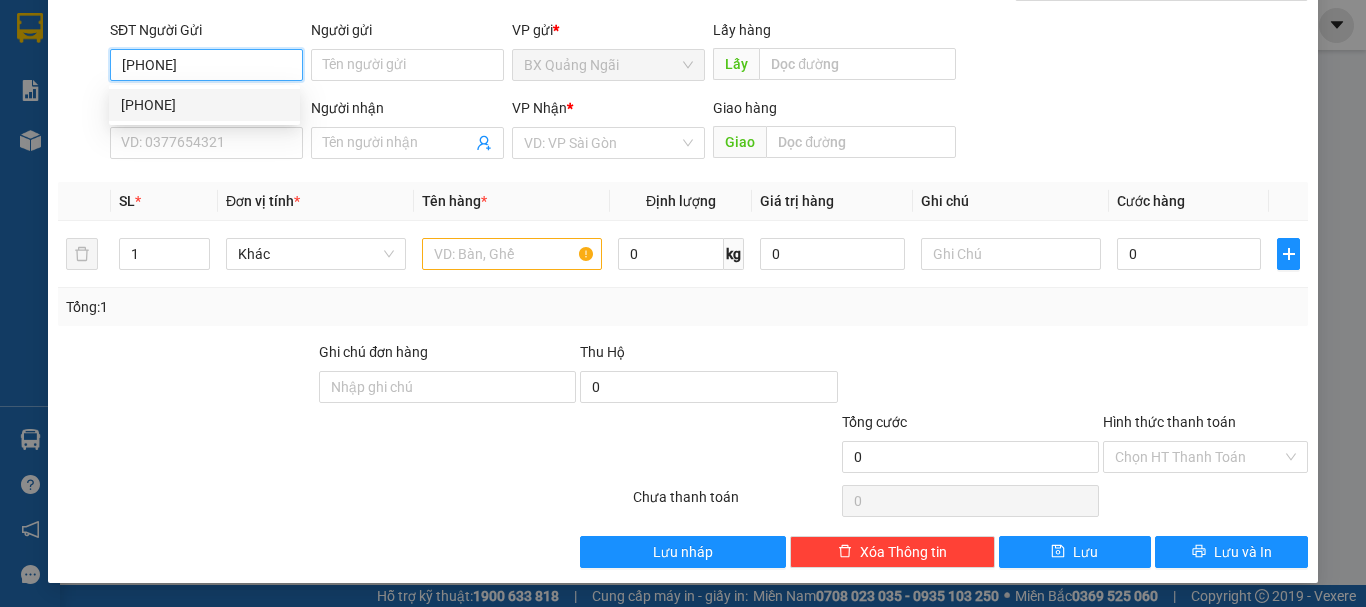 click on "[PHONE]" at bounding box center [206, 65] 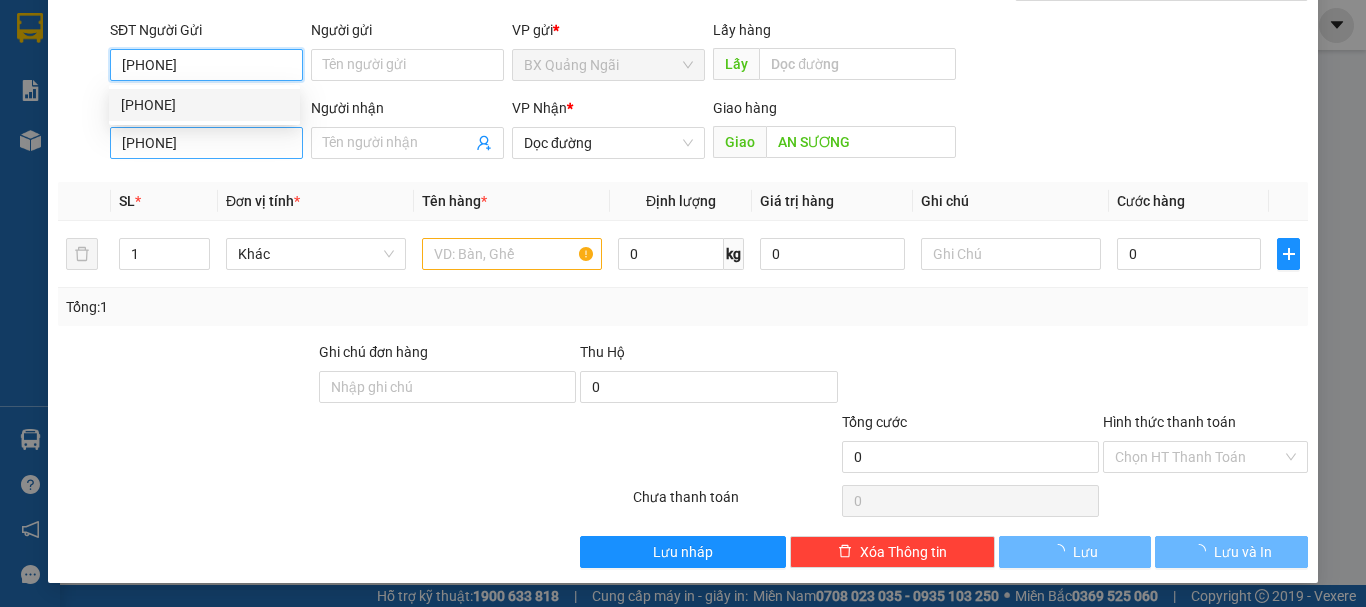 type on "80.000" 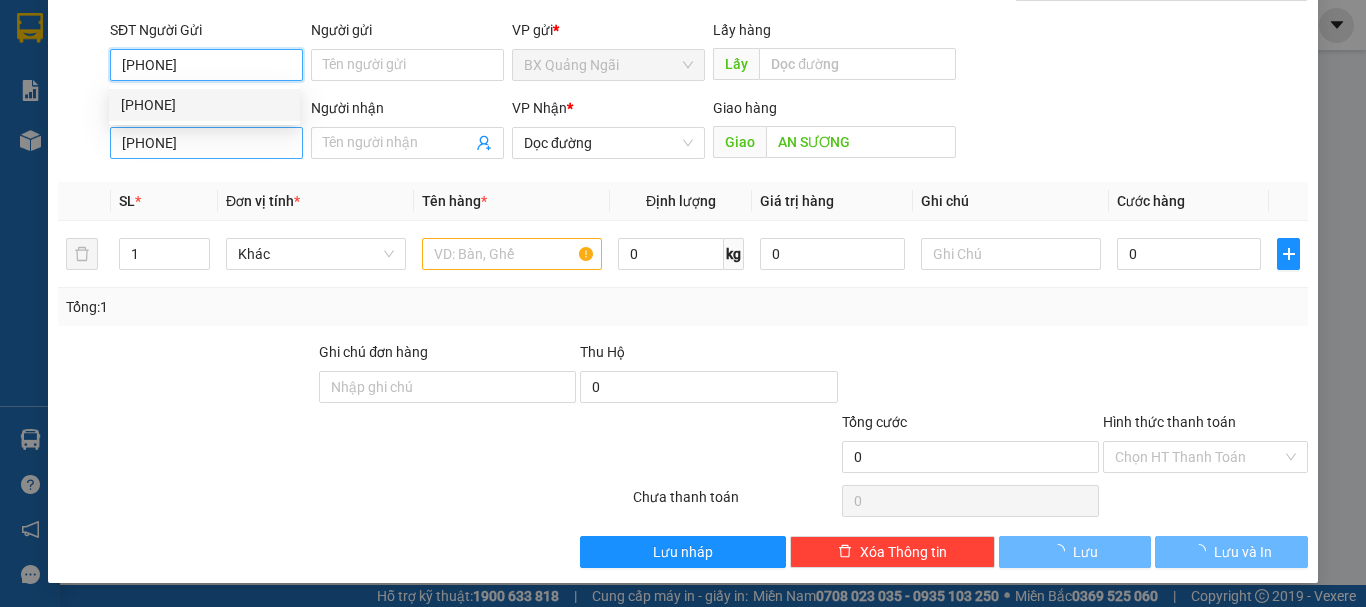 type on "80.000" 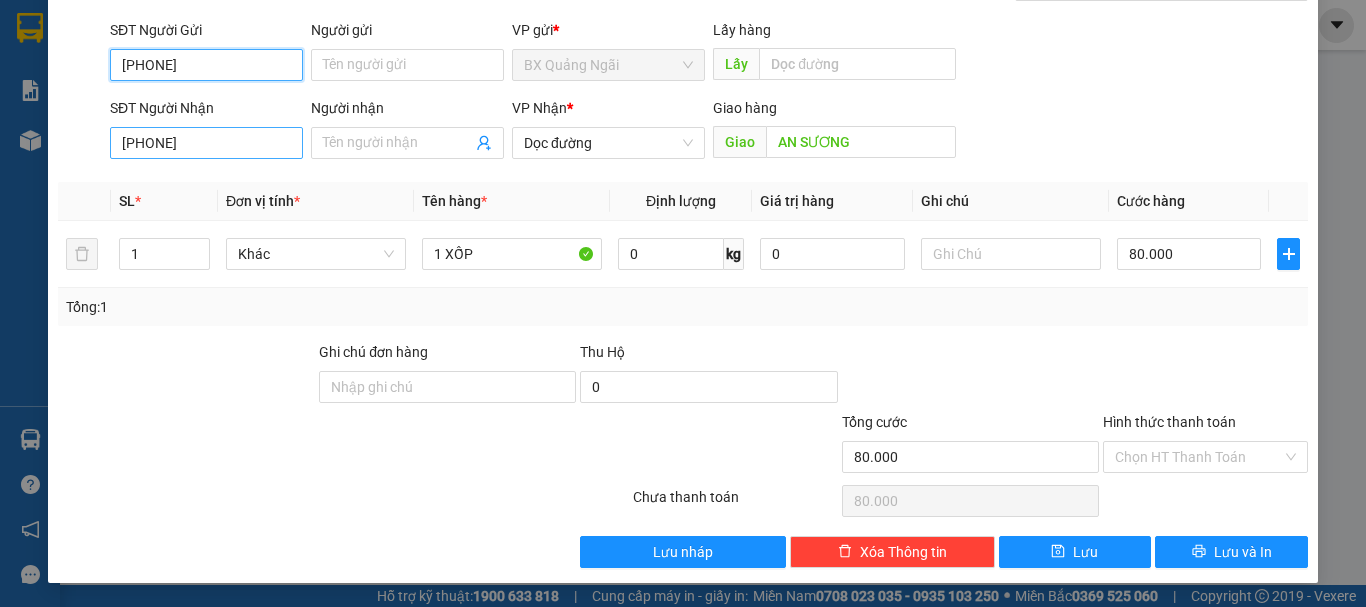 type on "[PHONE]" 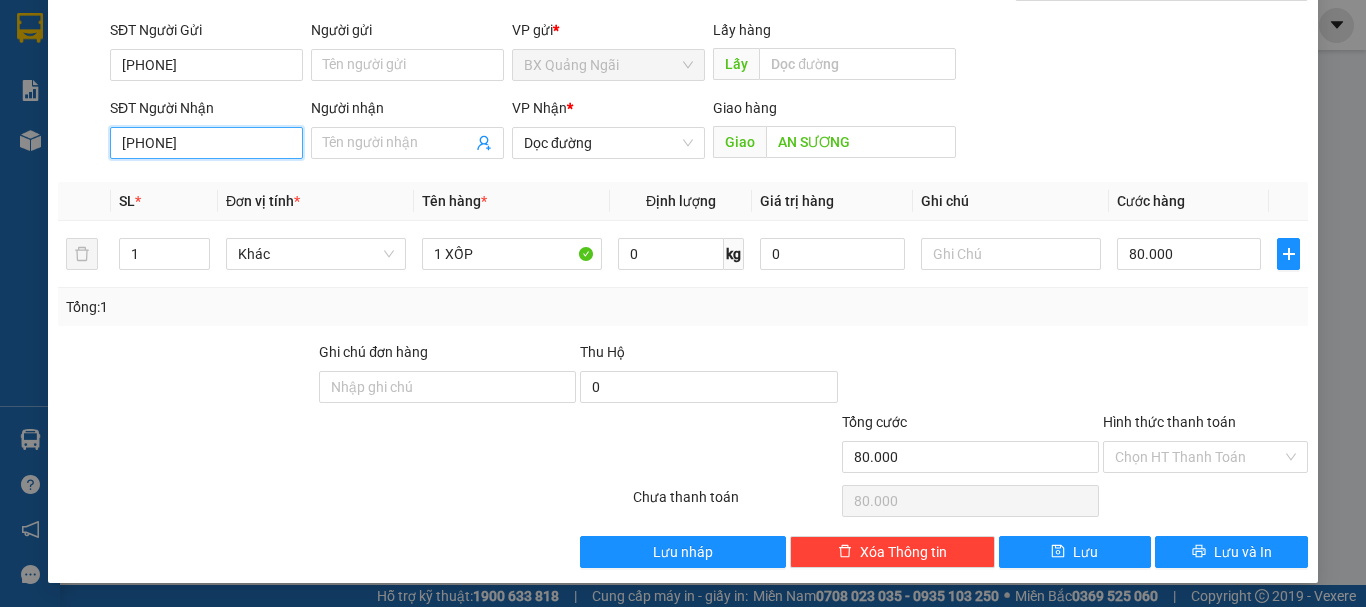 click on "[PHONE]" at bounding box center [206, 143] 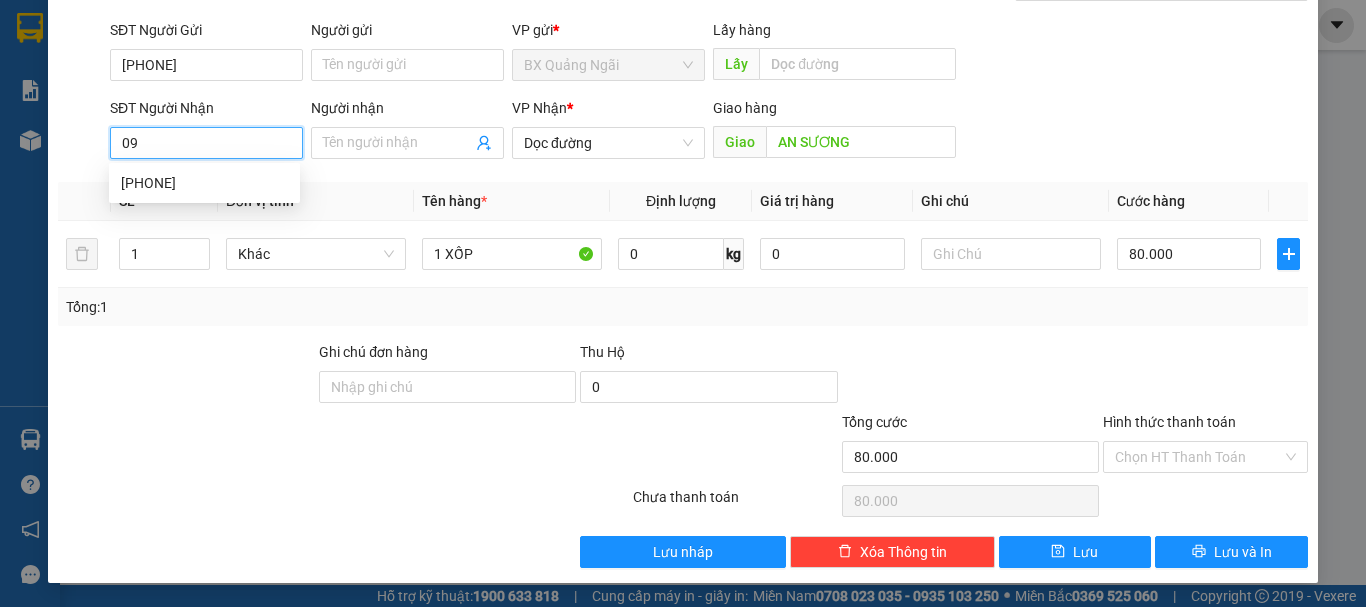 type on "0" 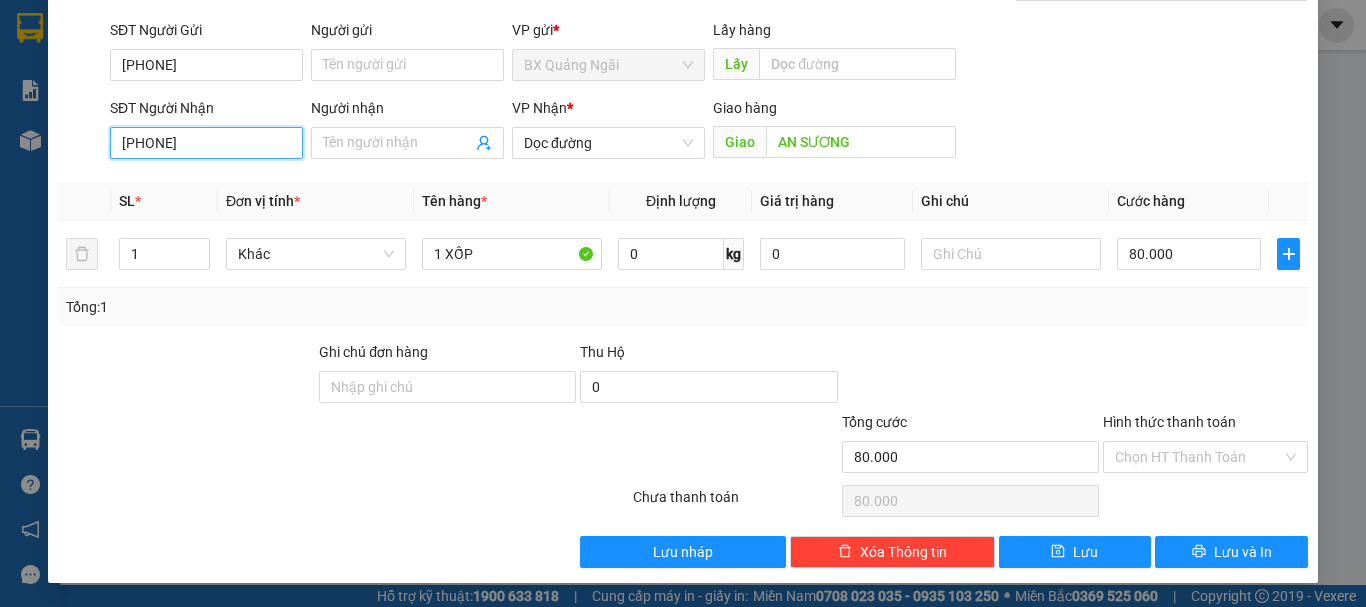click on "[PHONE]" at bounding box center [206, 143] 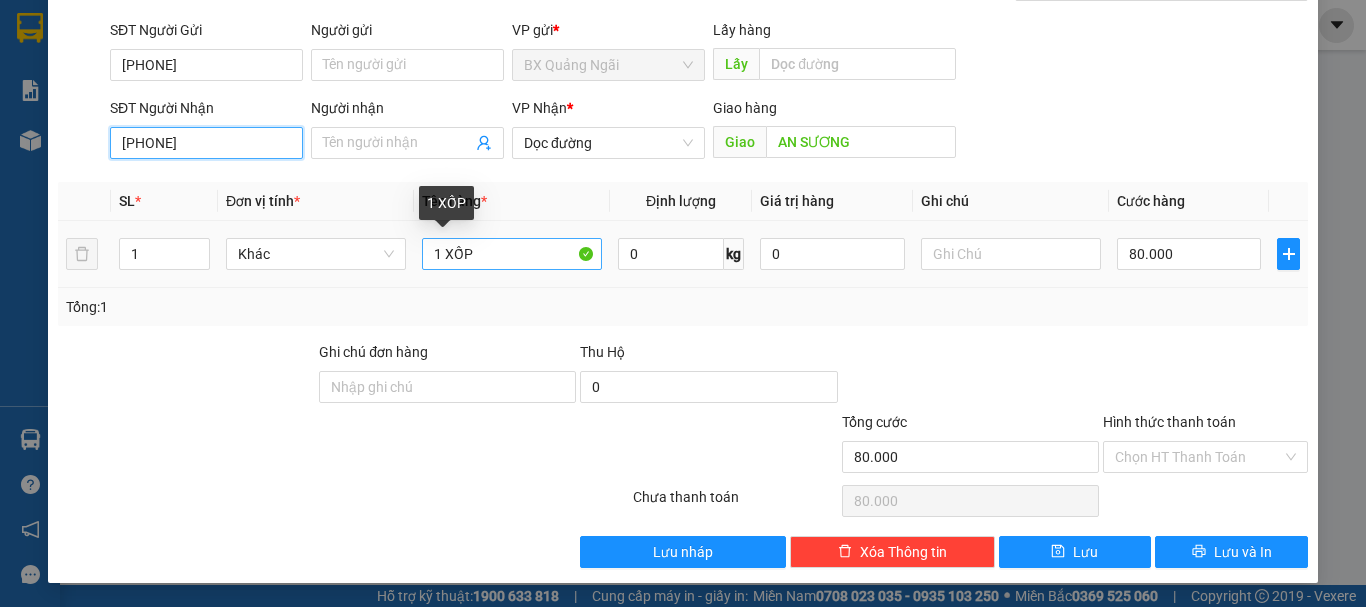 type on "[PHONE]" 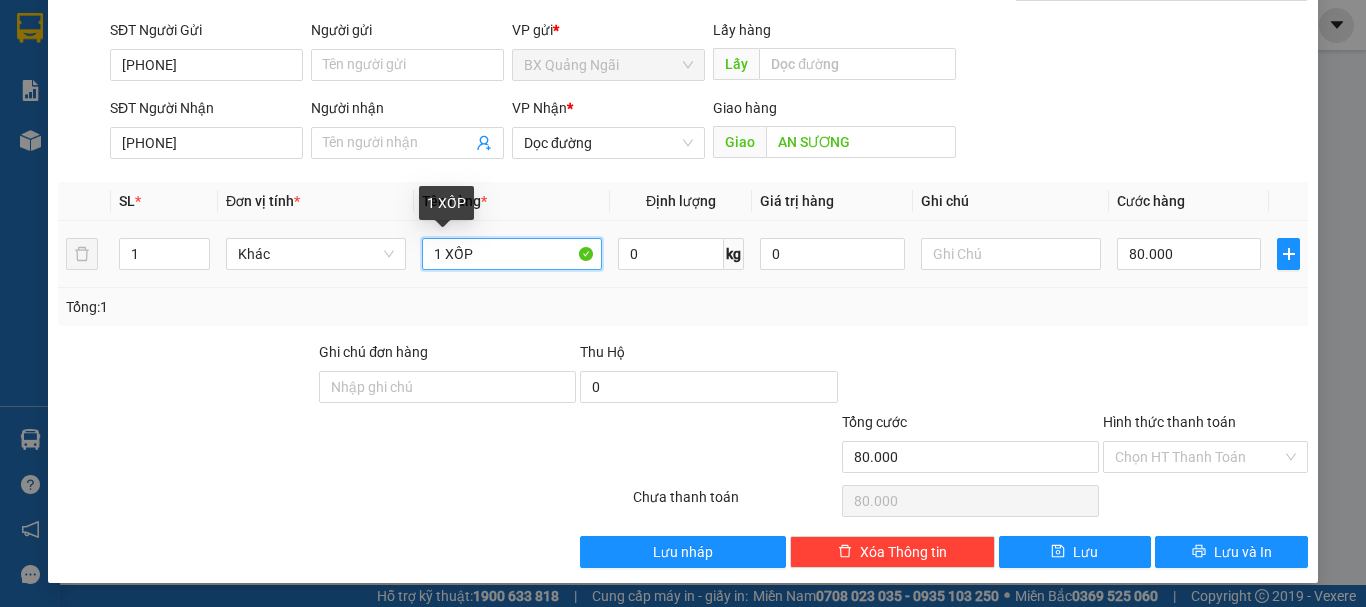 click on "1 XỐP" at bounding box center (512, 254) 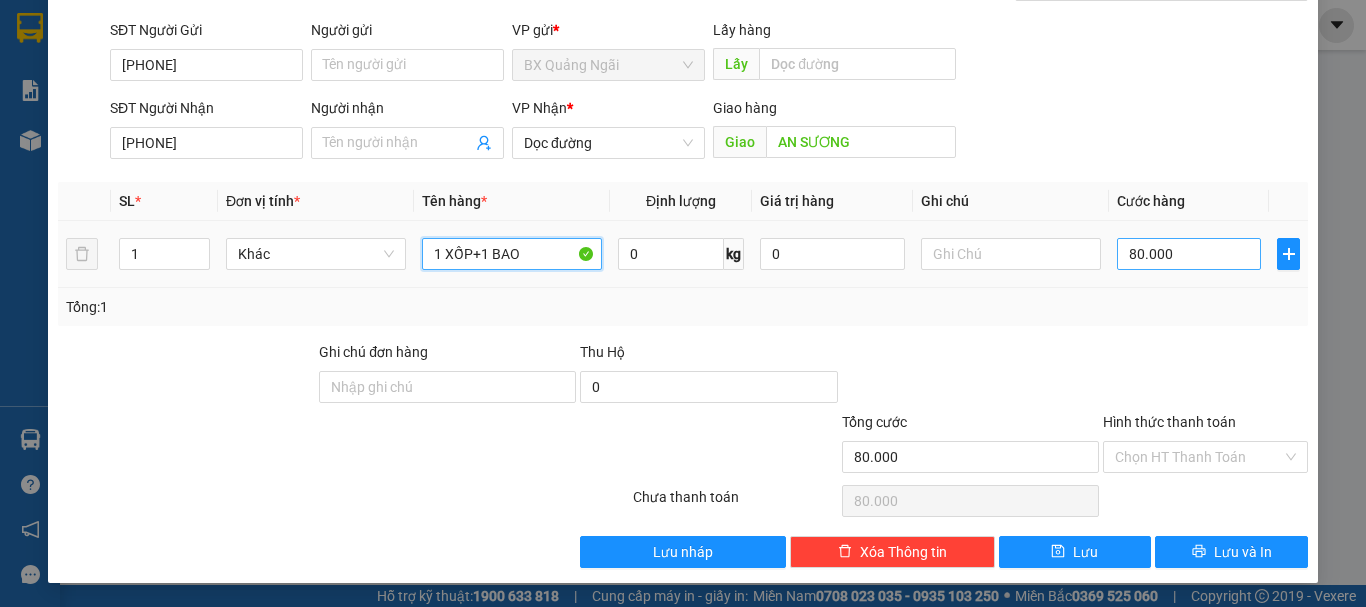 type on "1 XỐP+1 BAO" 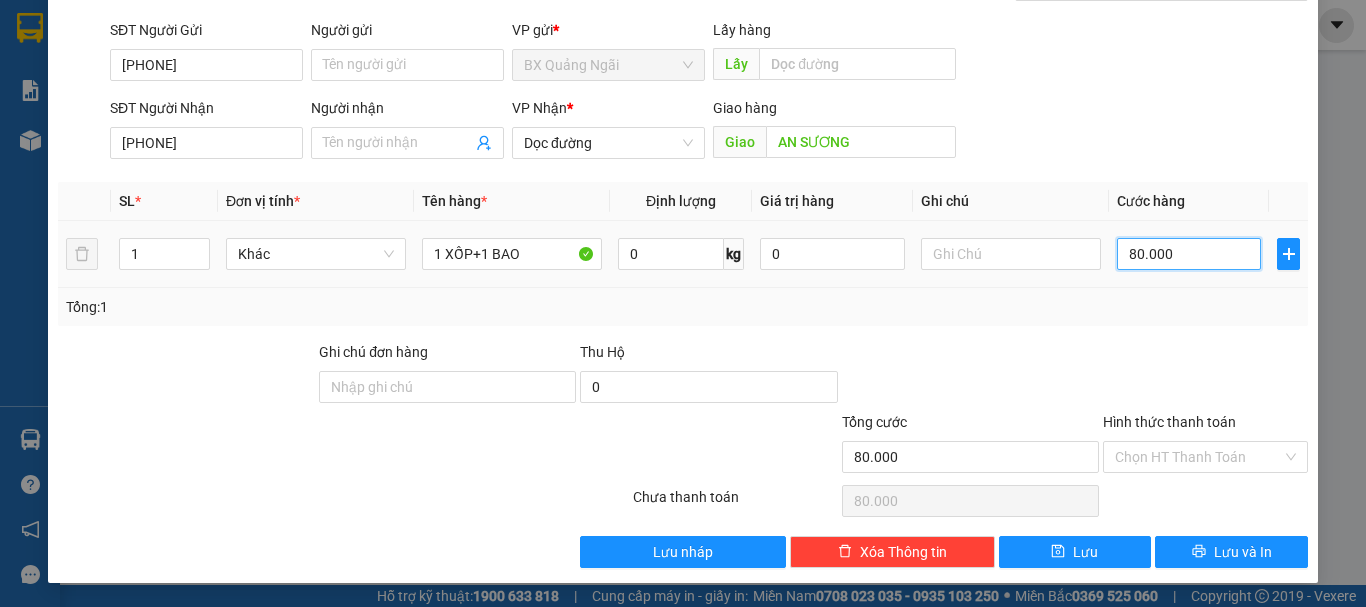 click on "80.000" at bounding box center (1189, 254) 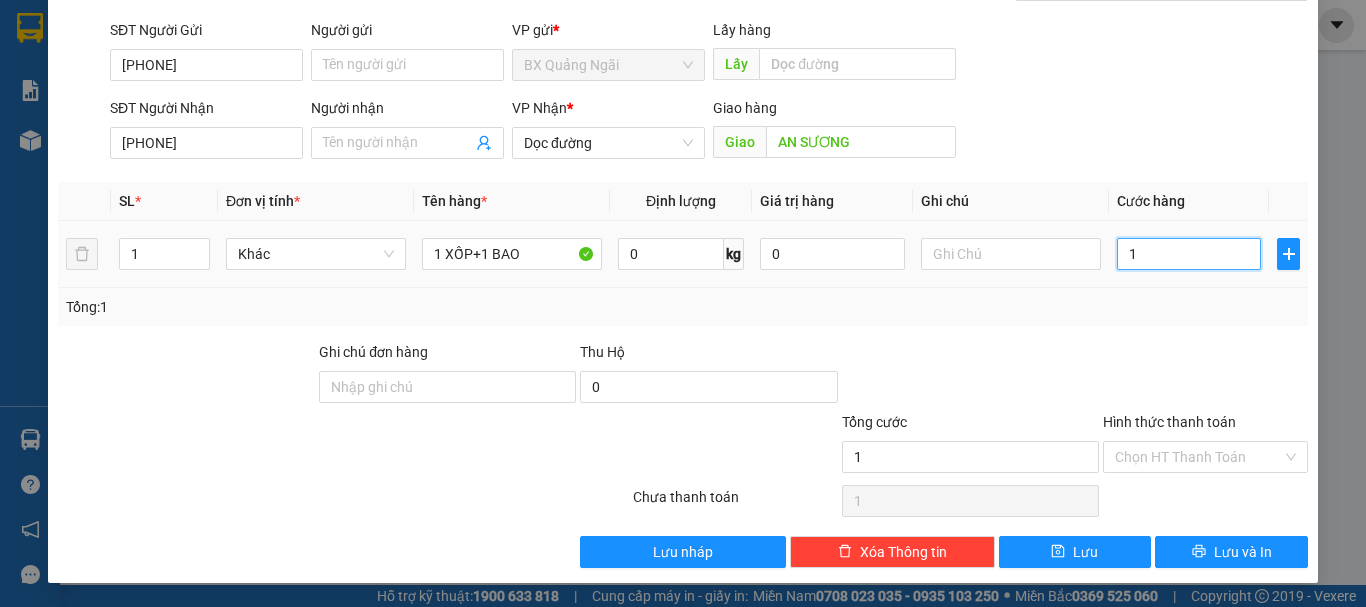 type on "14" 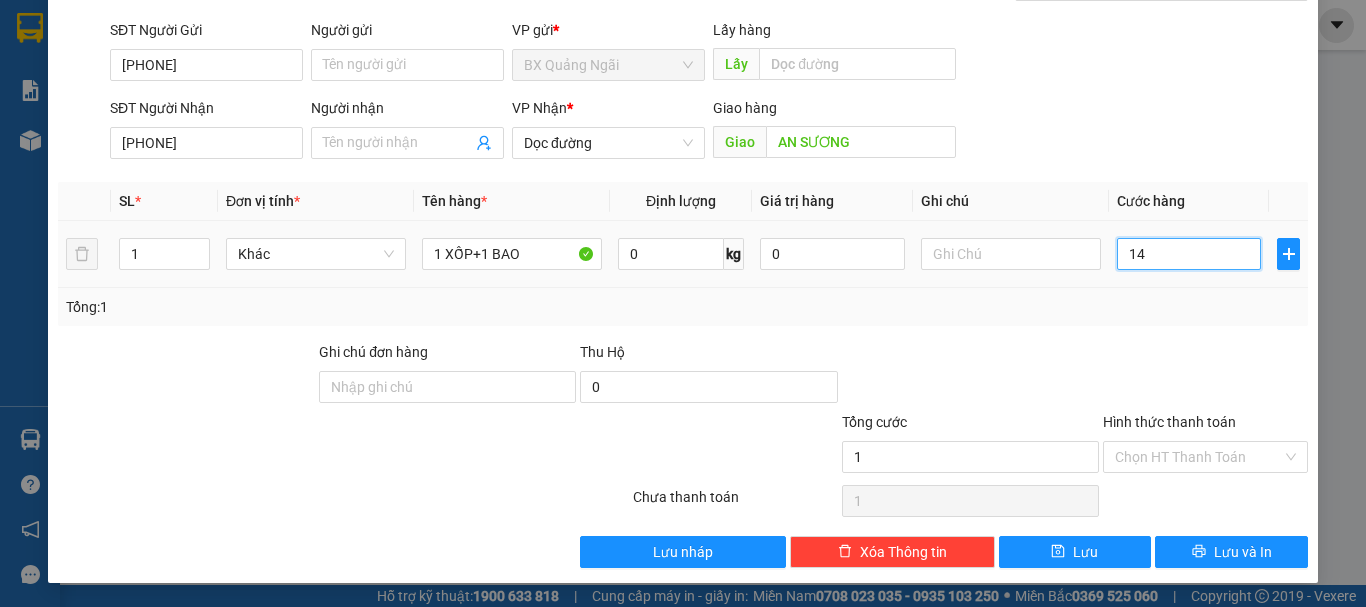 type on "14" 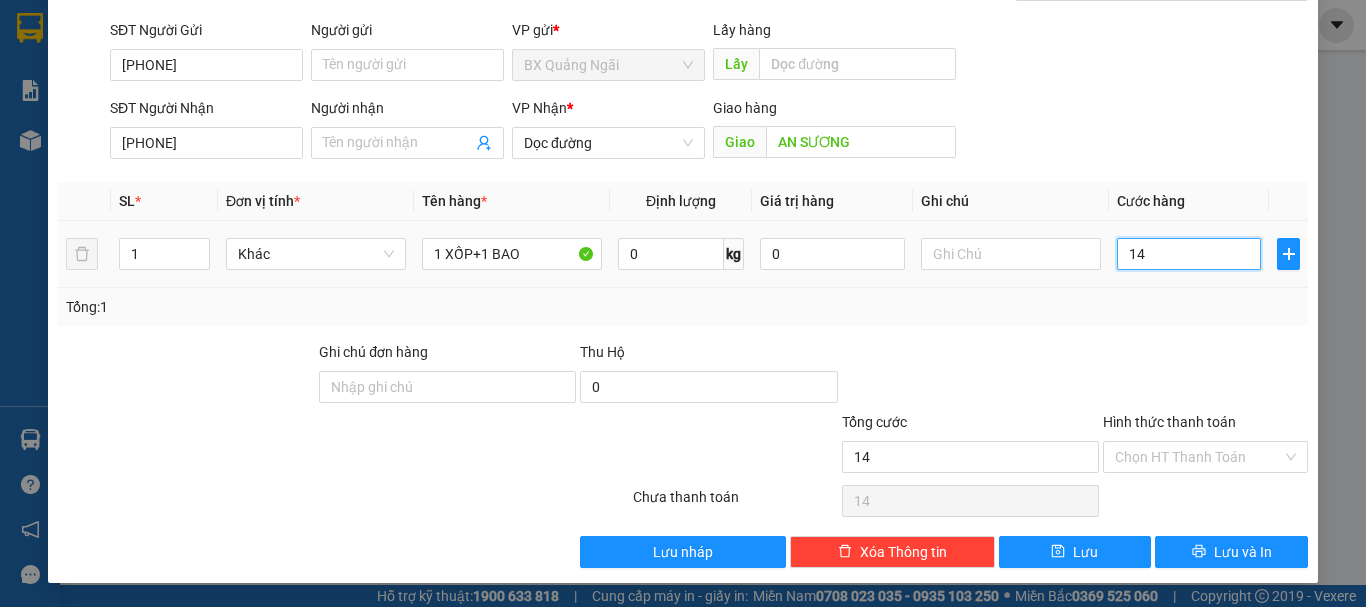 type on "140" 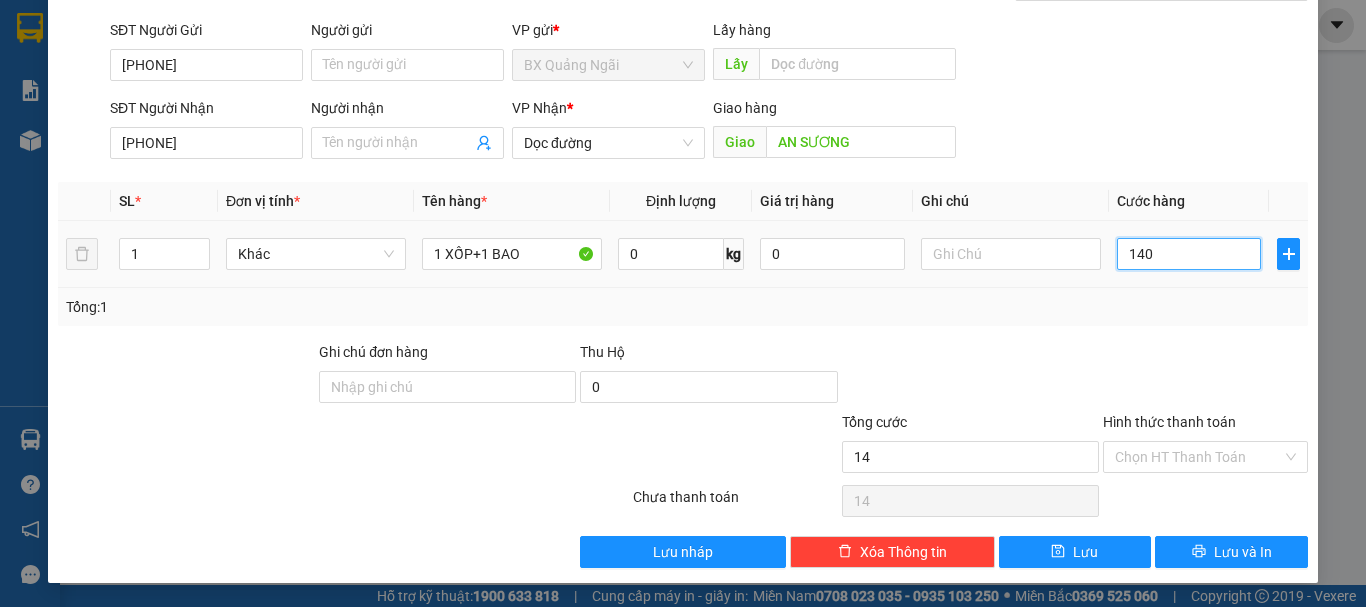 type on "140" 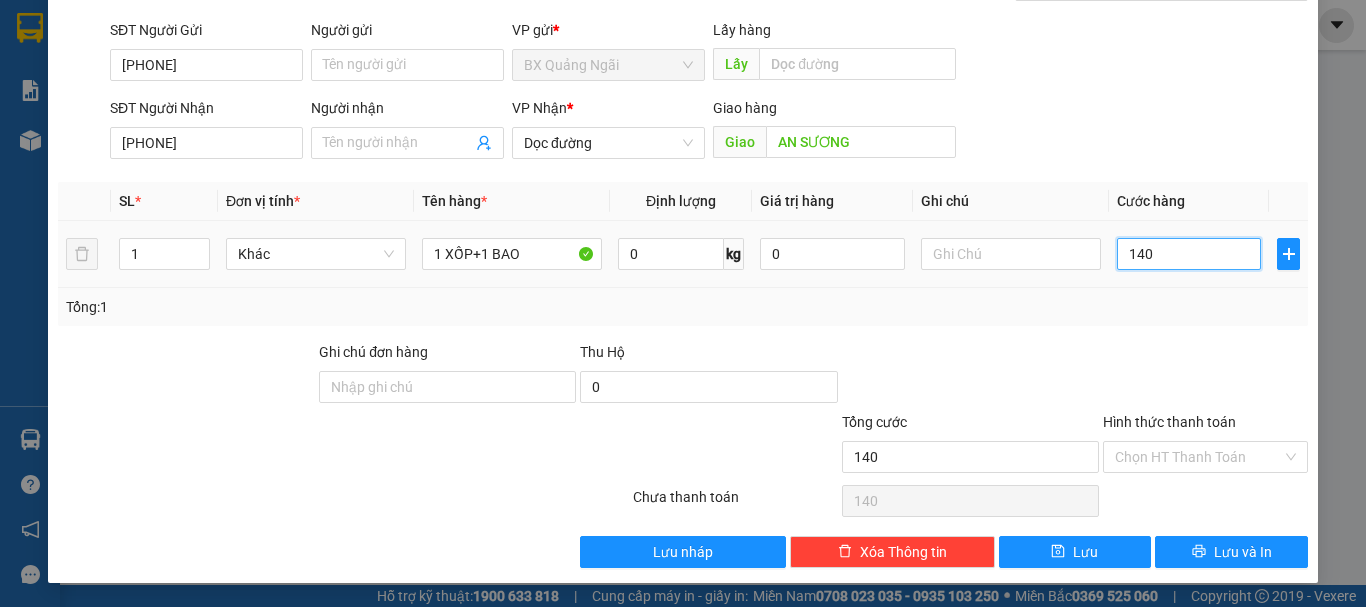 type on "1.400" 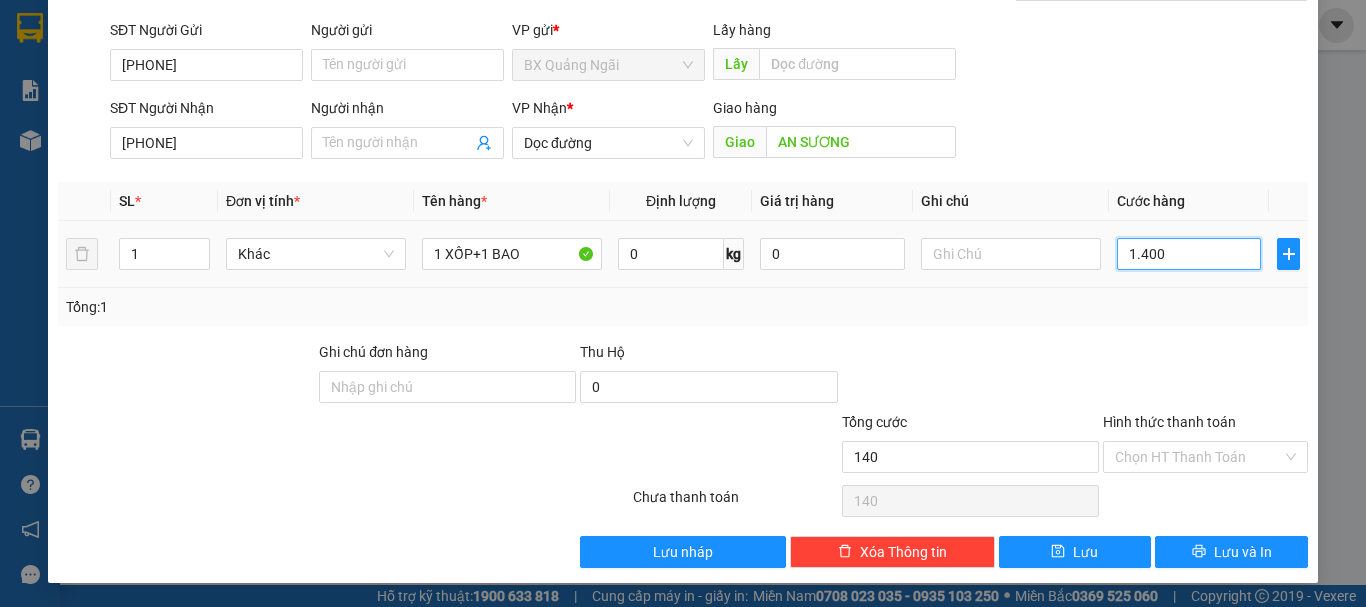 type on "1.400" 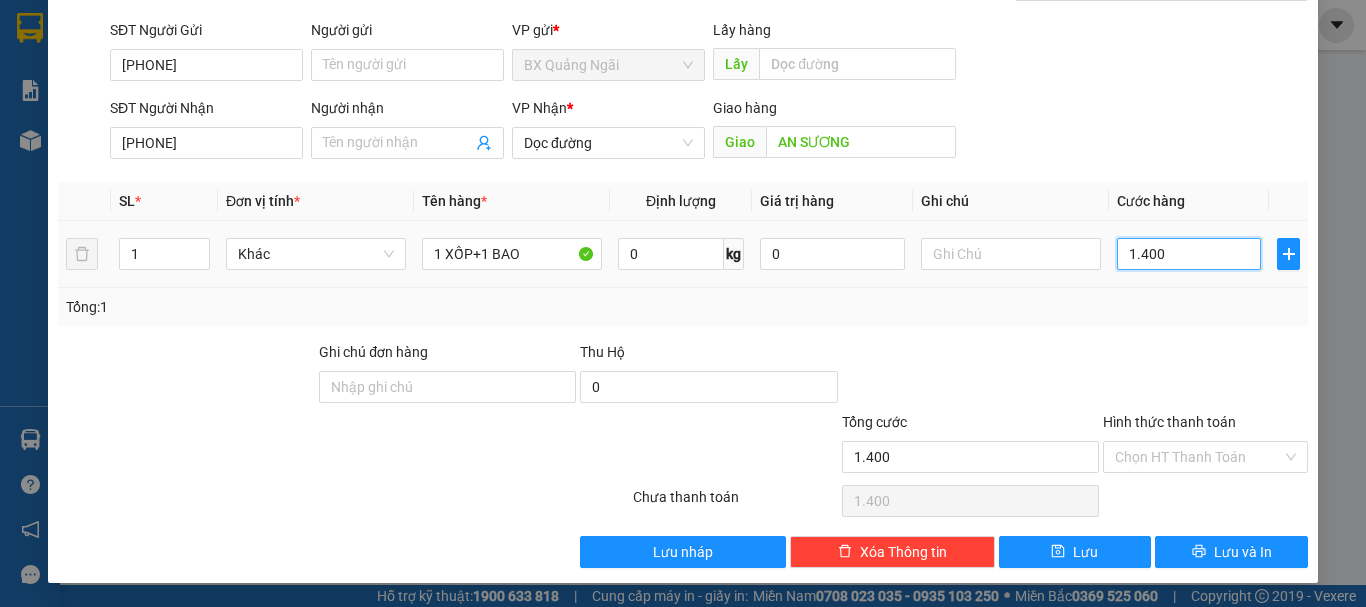 type on "14.000" 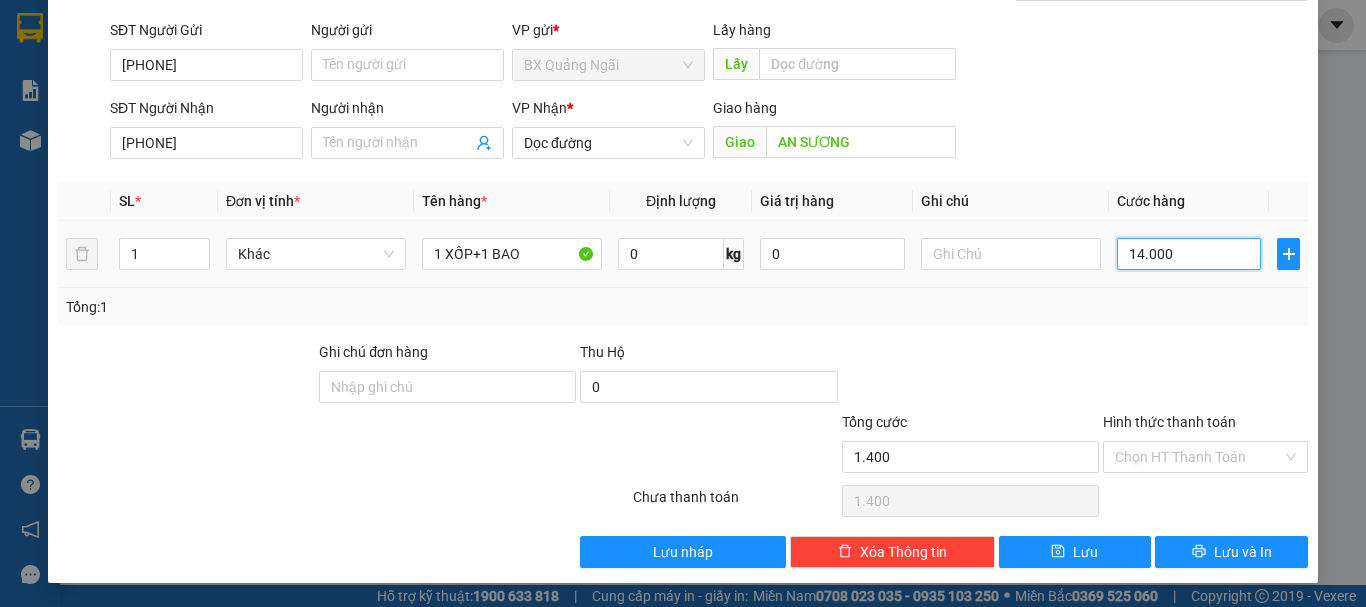 type on "14.000" 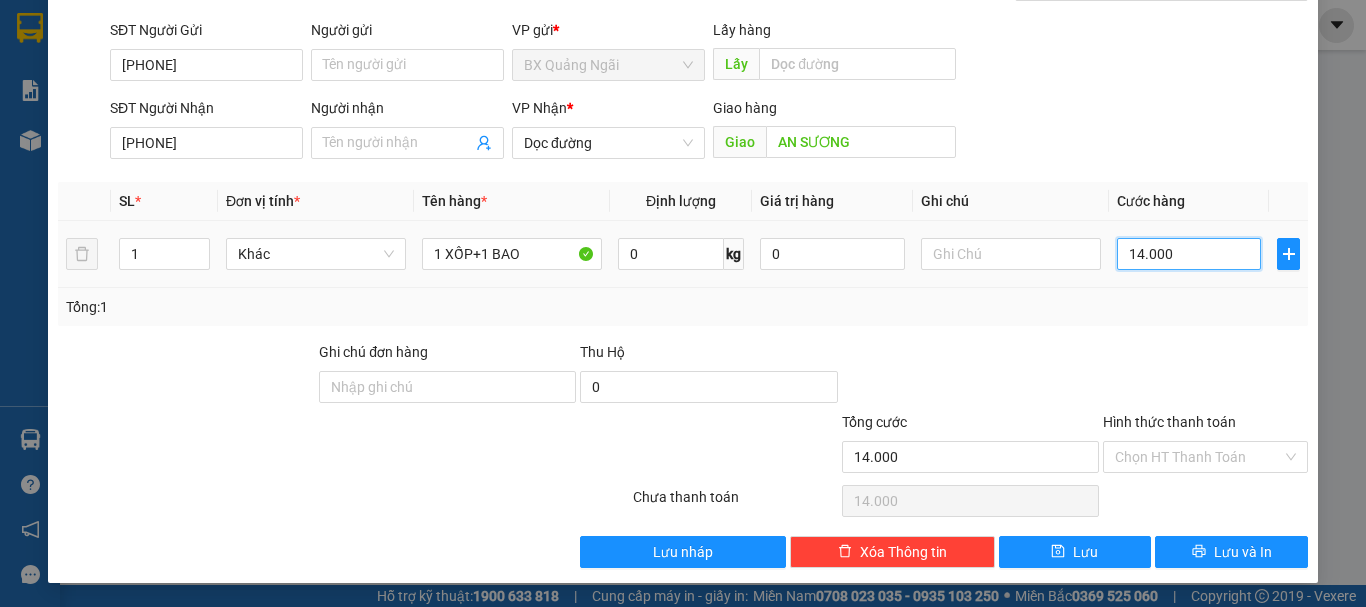 type on "140.000" 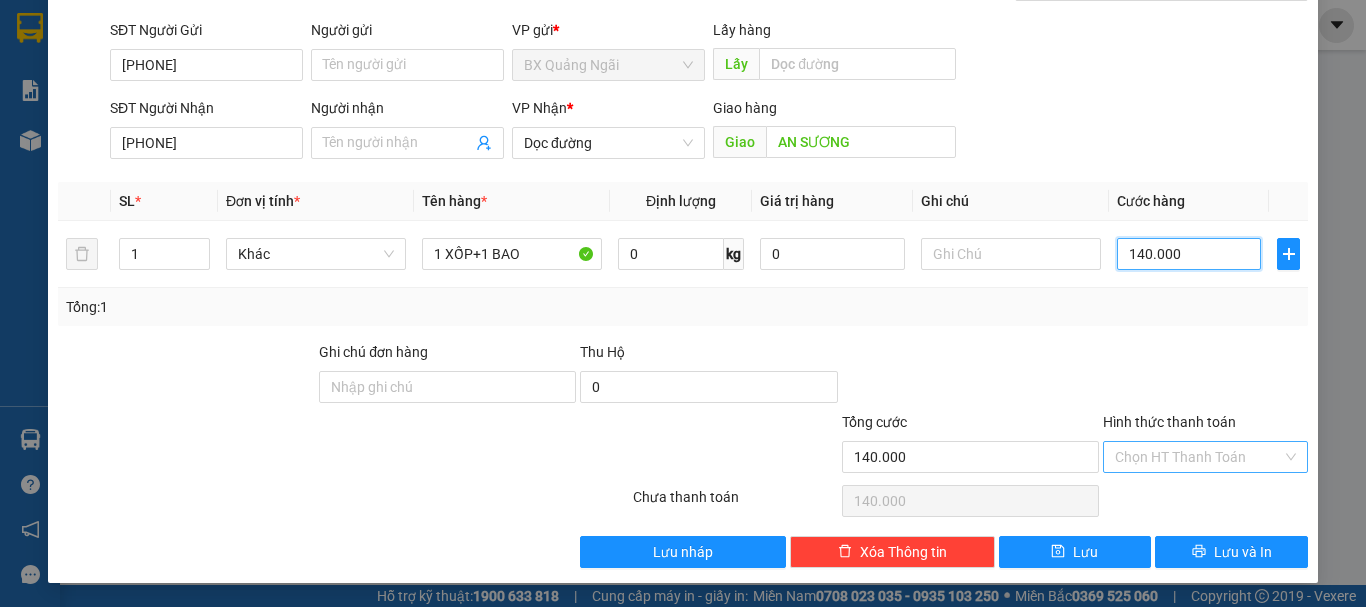 type on "140.000" 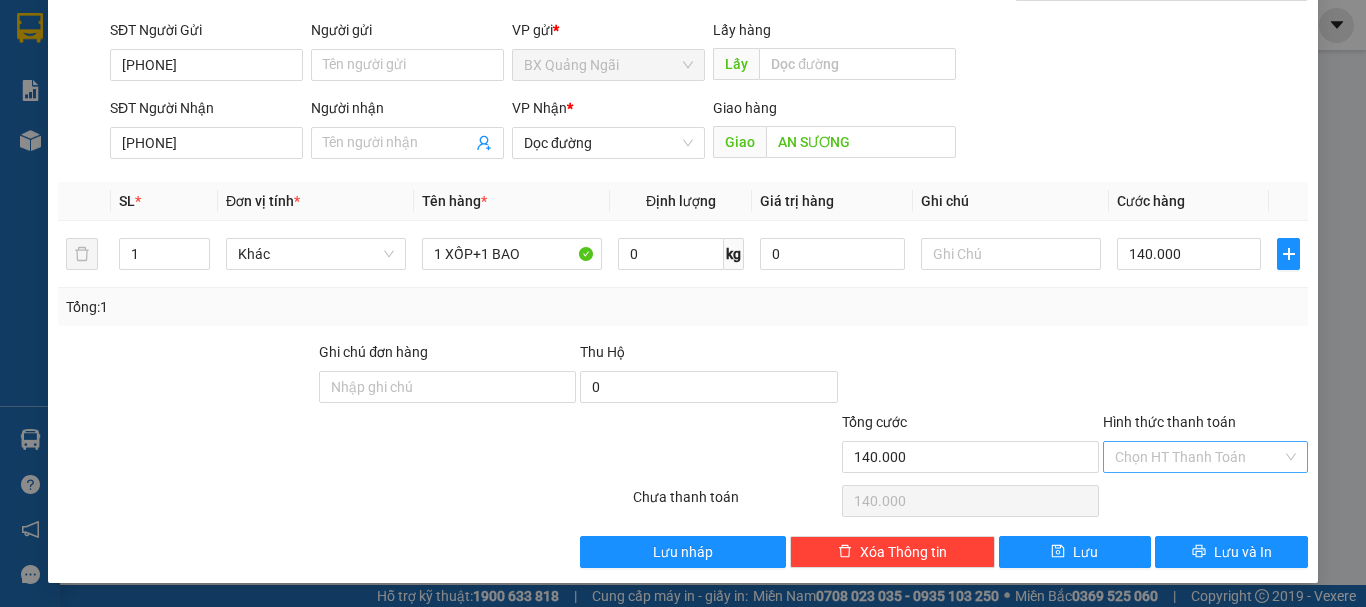 click on "Hình thức thanh toán" at bounding box center (1198, 457) 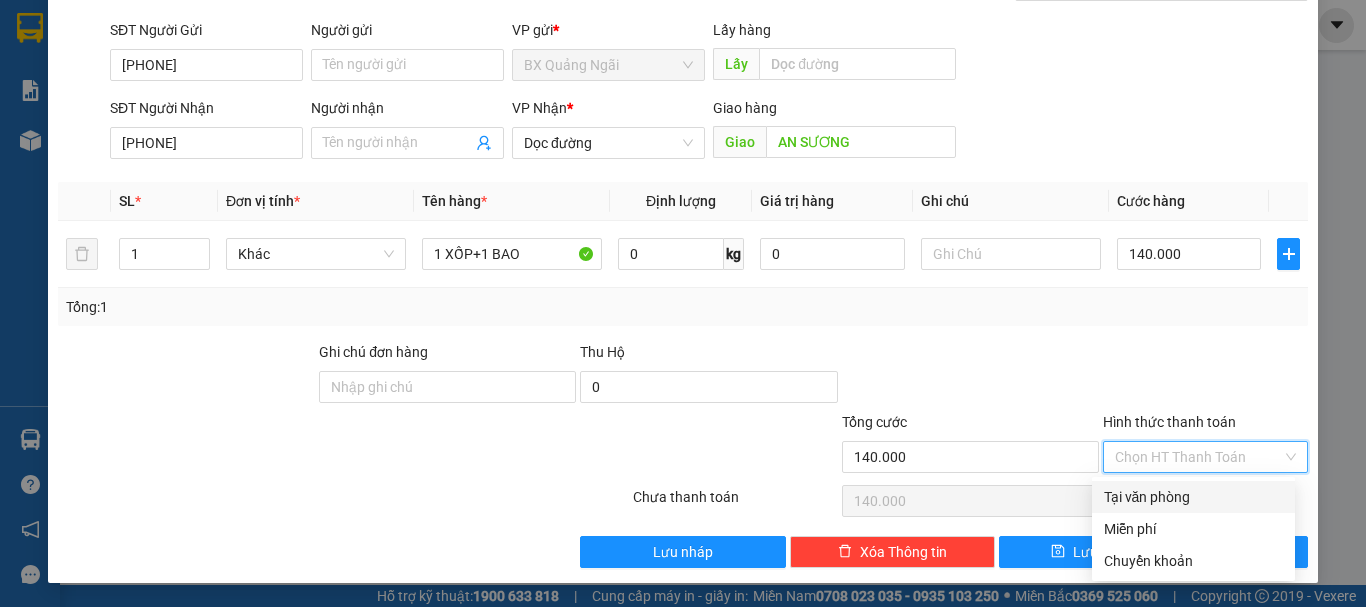click on "Tại văn phòng" at bounding box center (1193, 497) 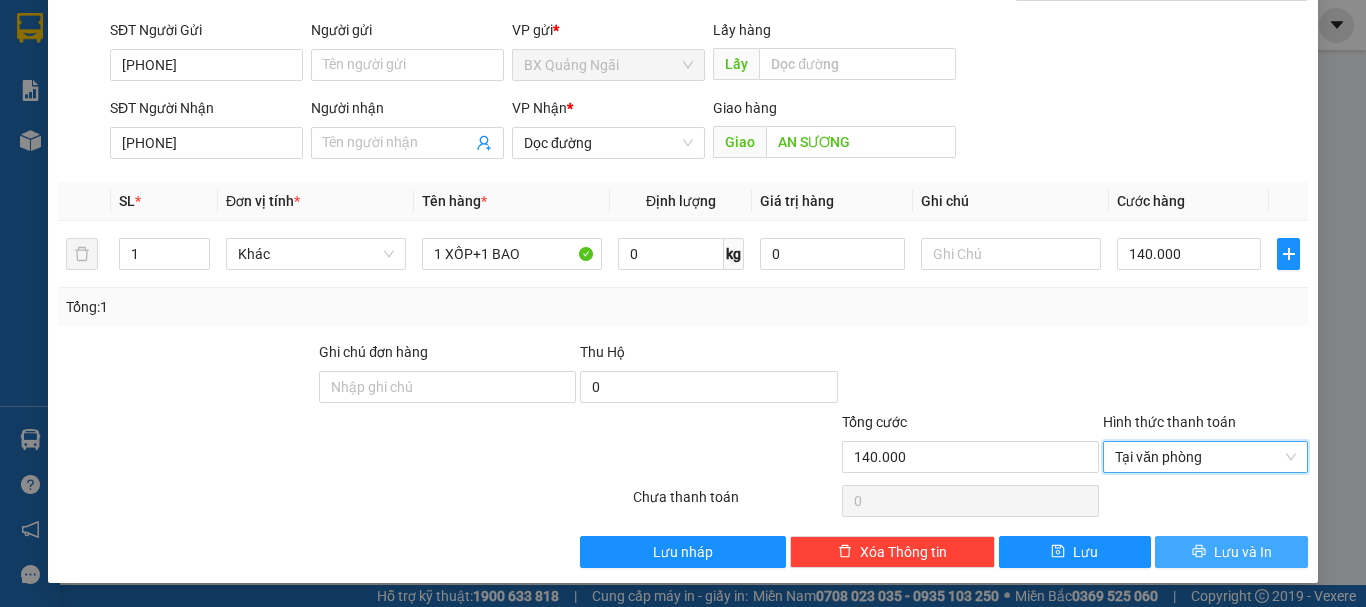 click on "Lưu và In" at bounding box center [1231, 552] 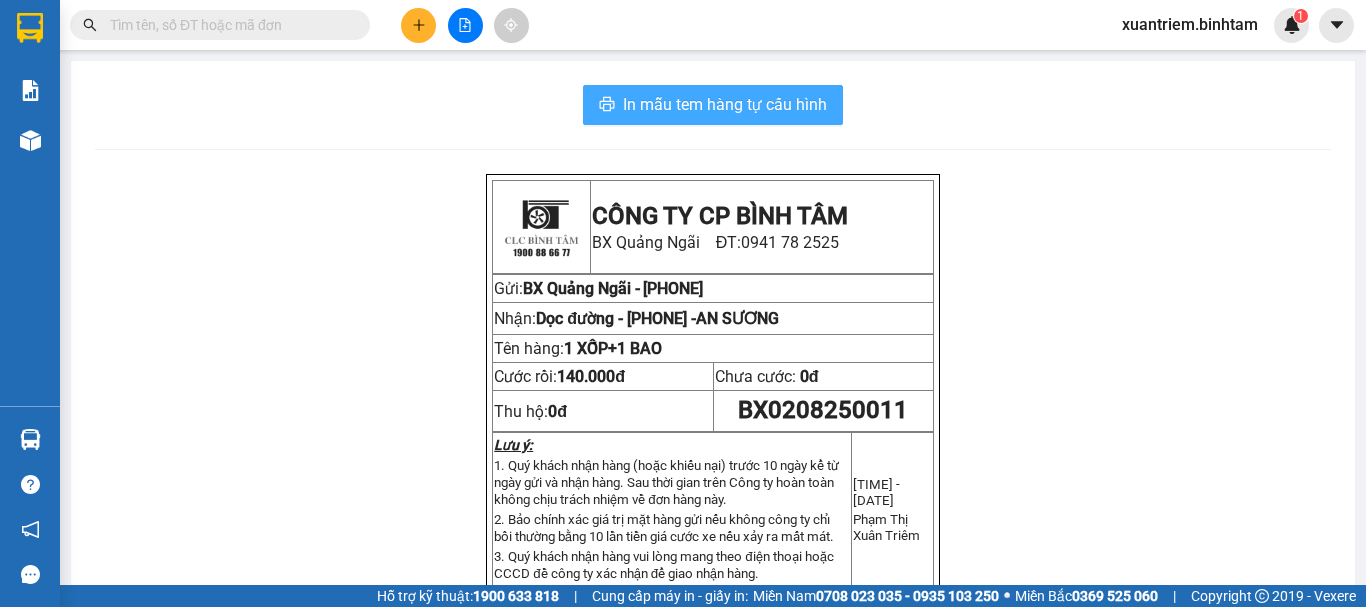 click on "In mẫu tem hàng tự cấu hình" at bounding box center [725, 104] 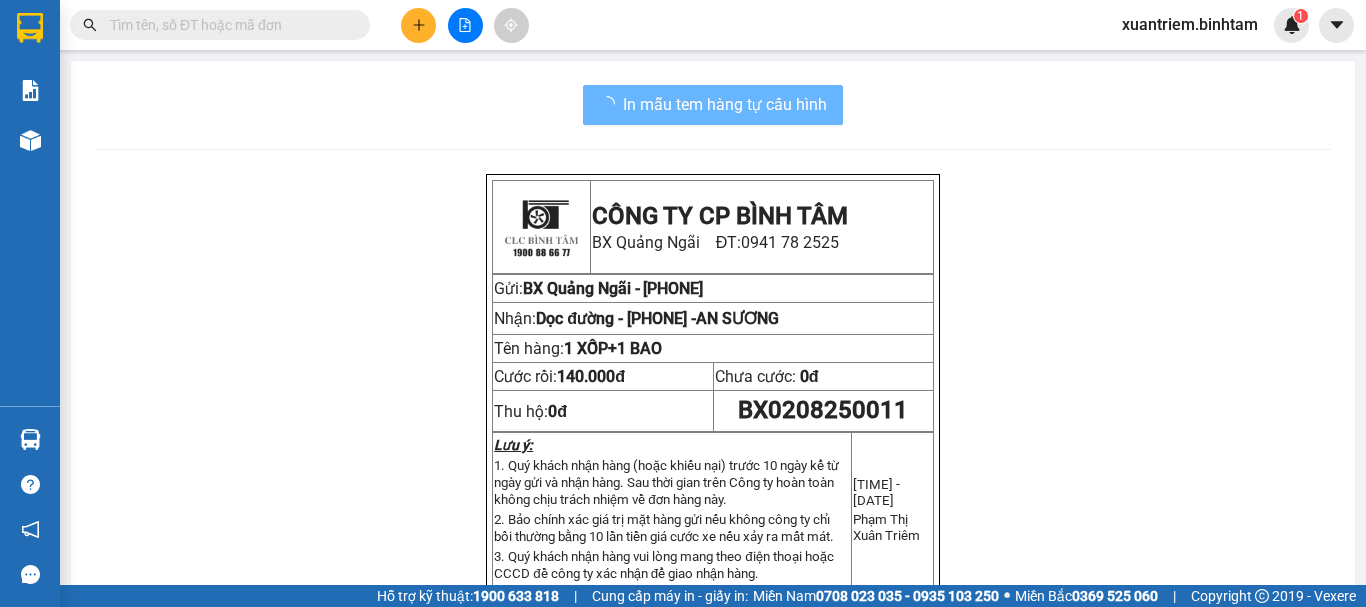 scroll, scrollTop: 0, scrollLeft: 0, axis: both 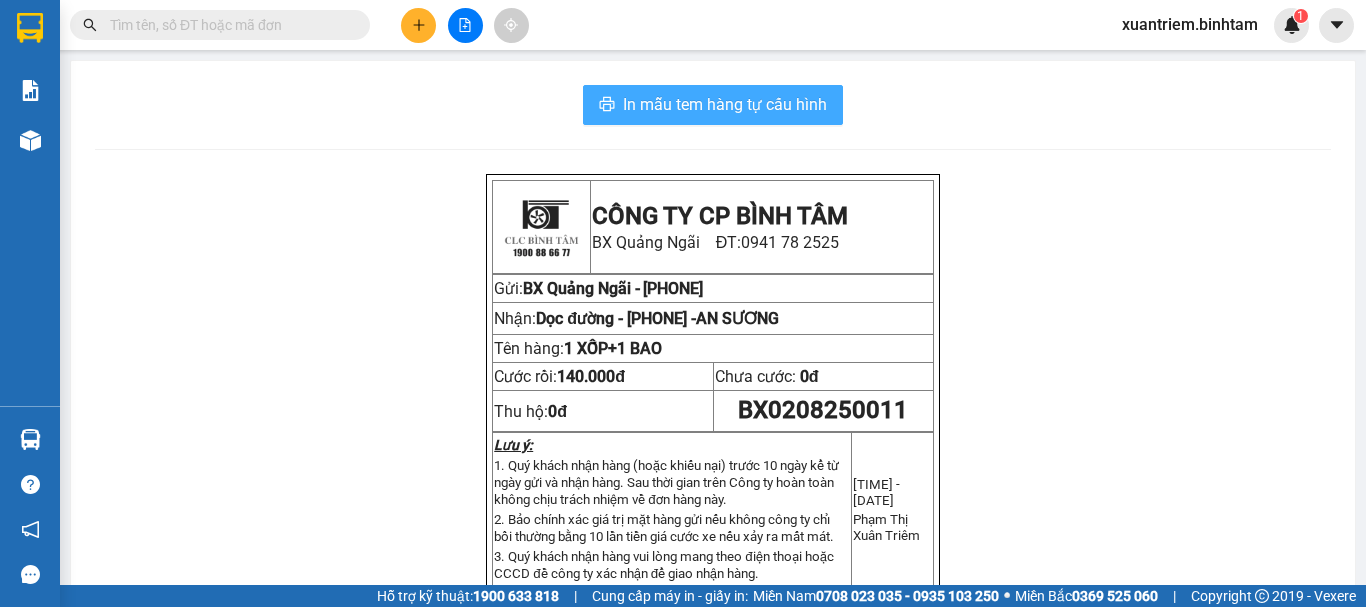 click on "In mẫu tem hàng tự cấu hình" at bounding box center [725, 104] 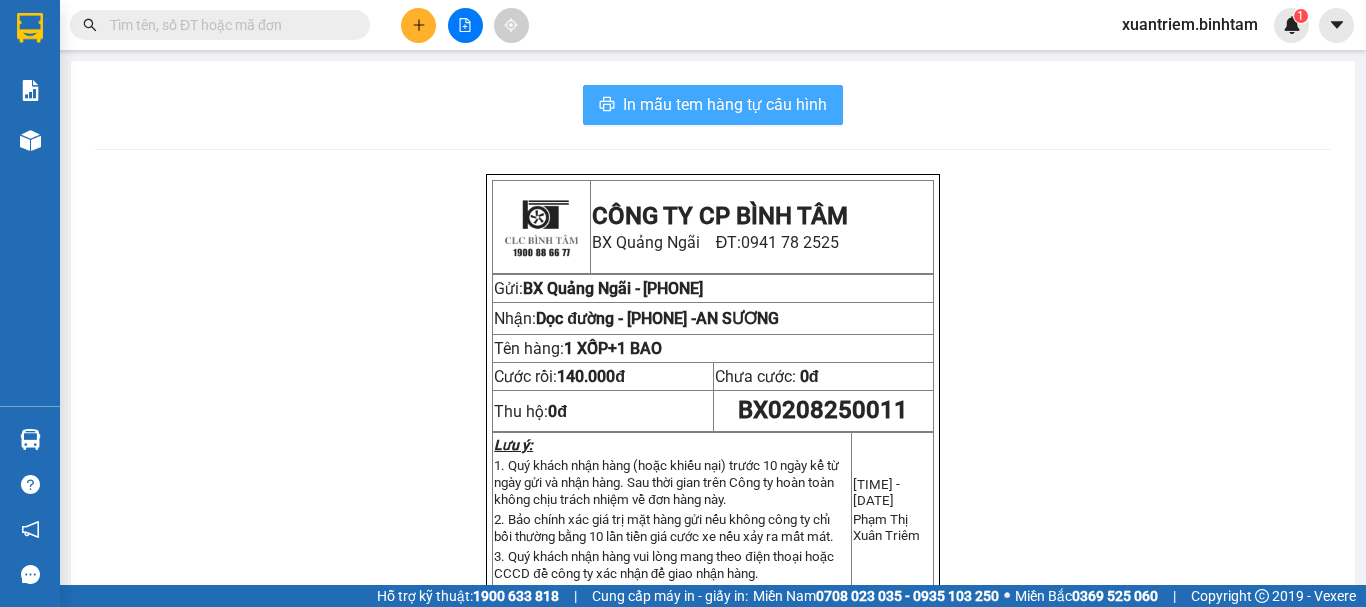 scroll, scrollTop: 0, scrollLeft: 0, axis: both 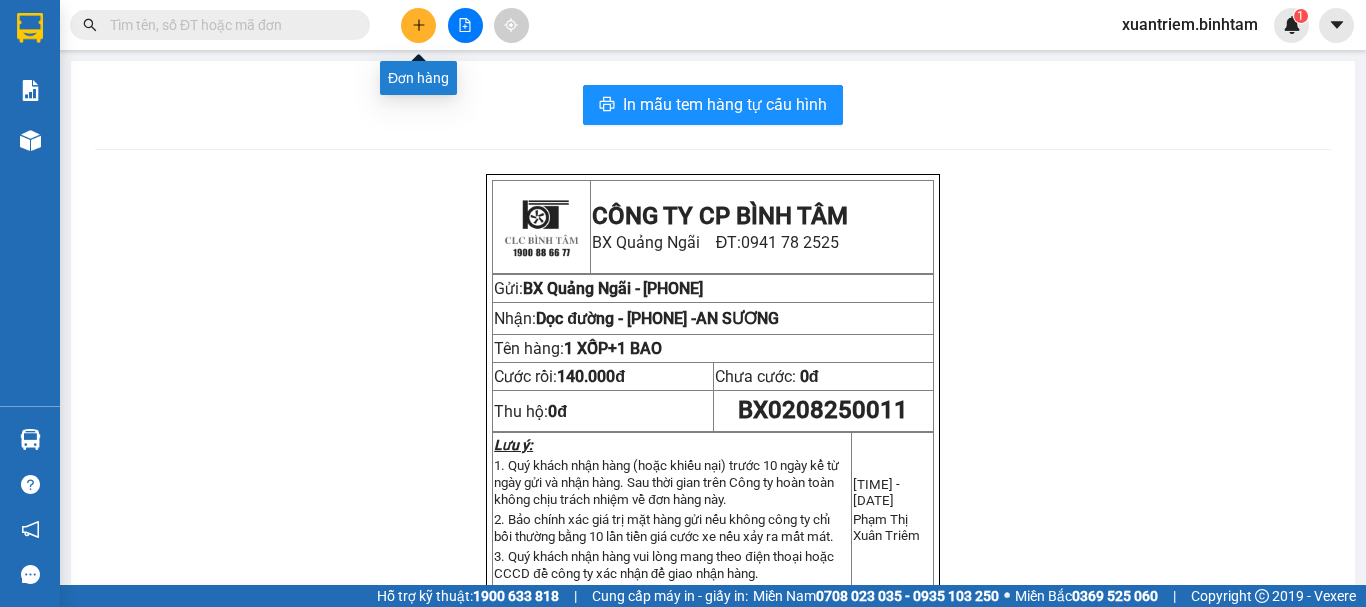 click 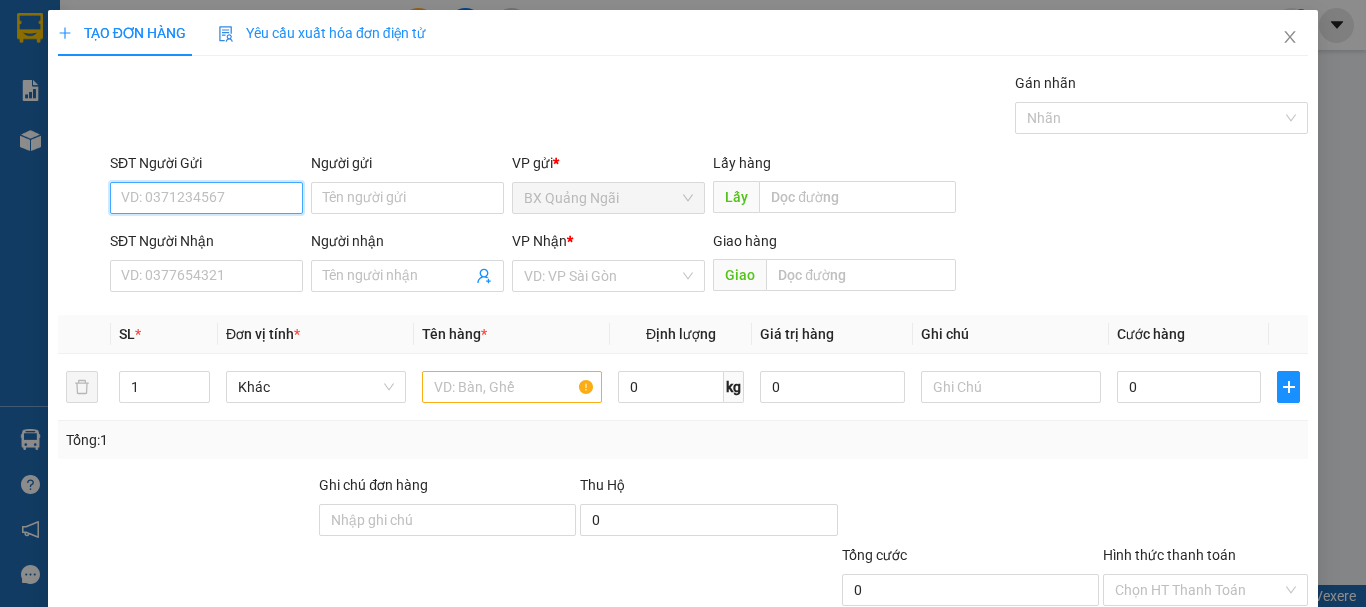 click on "SĐT Người Gửi" at bounding box center [206, 198] 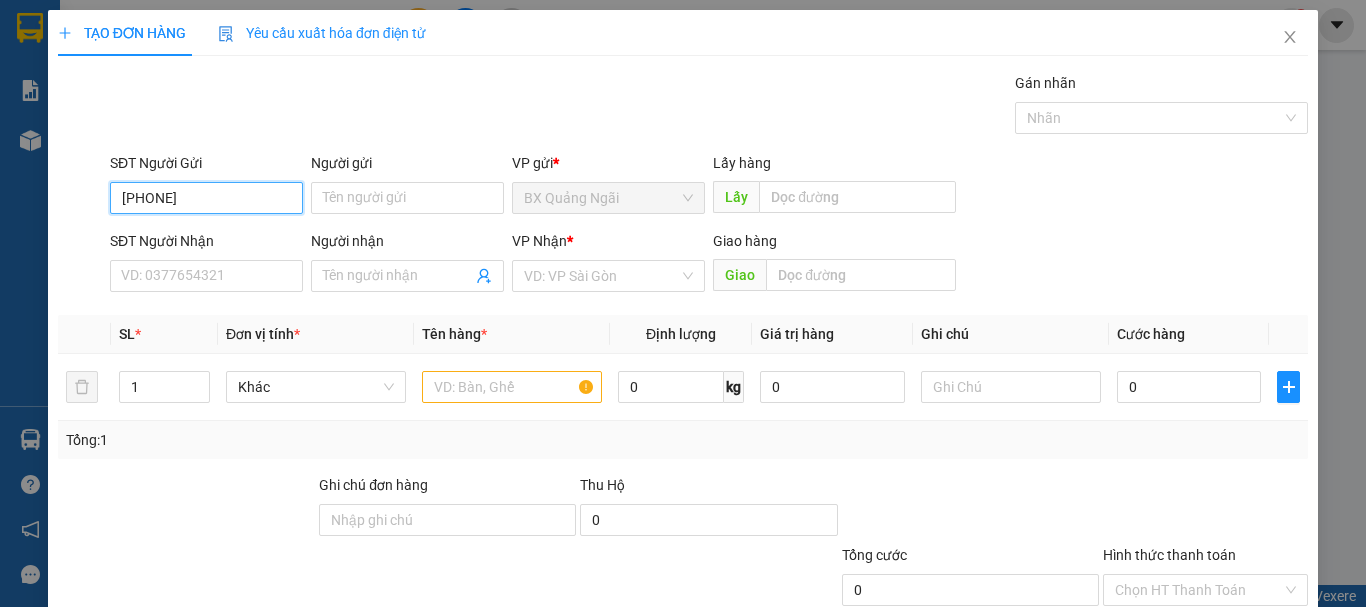 click on "[PHONE]" at bounding box center (206, 198) 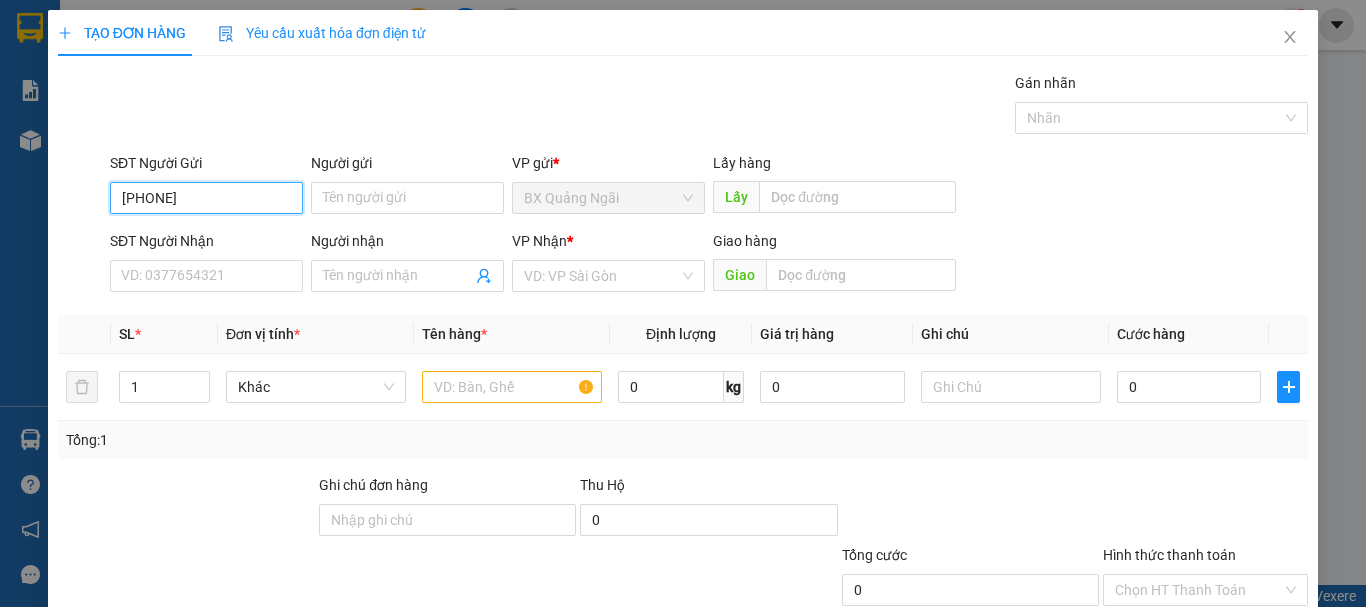 click on "[PHONE]" at bounding box center [206, 198] 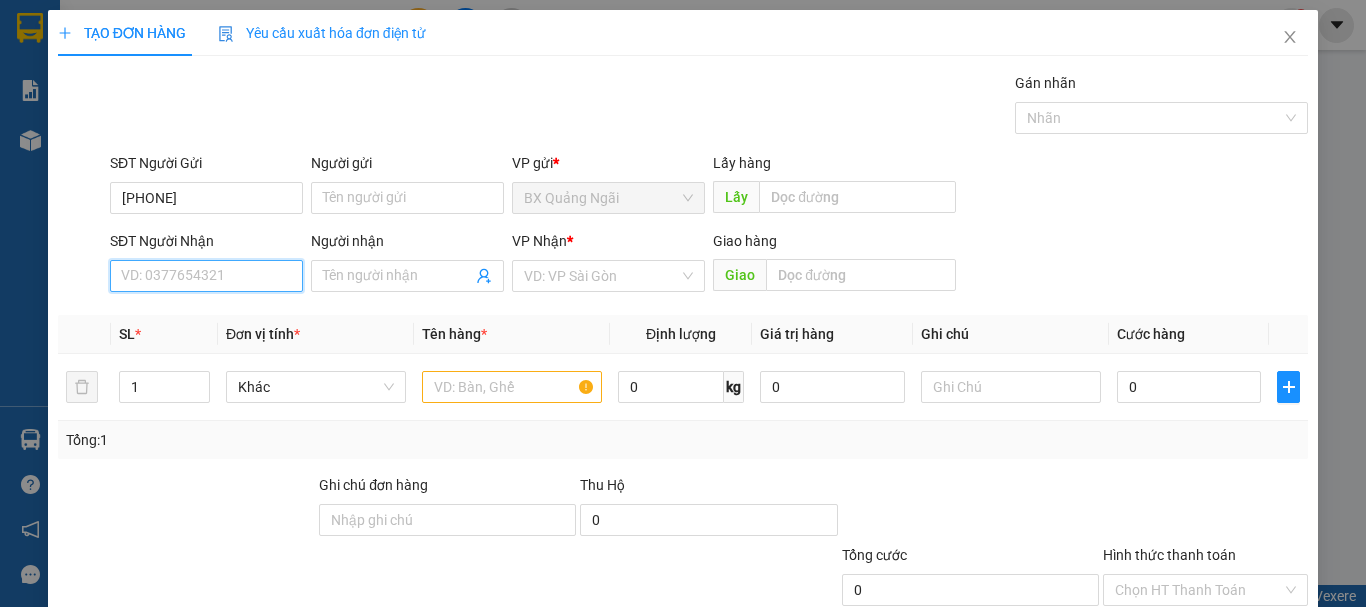 click on "SĐT Người Nhận" at bounding box center [206, 276] 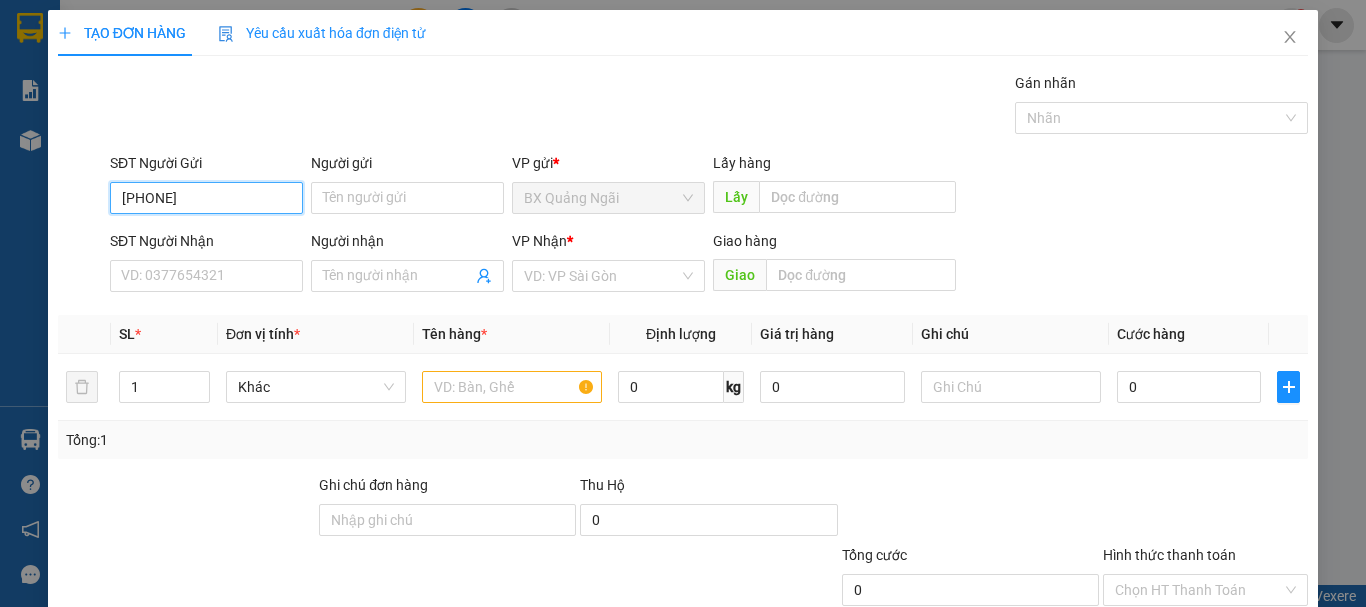 click on "[PHONE]" at bounding box center [206, 198] 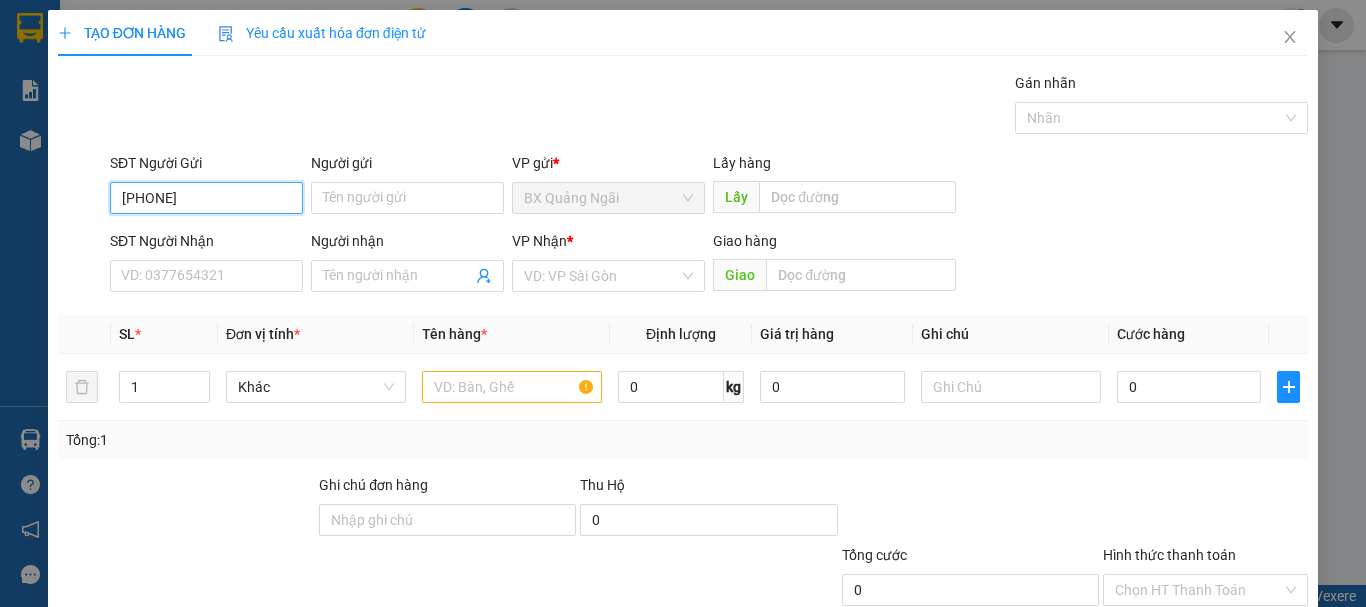 click on "[PHONE]" at bounding box center [206, 198] 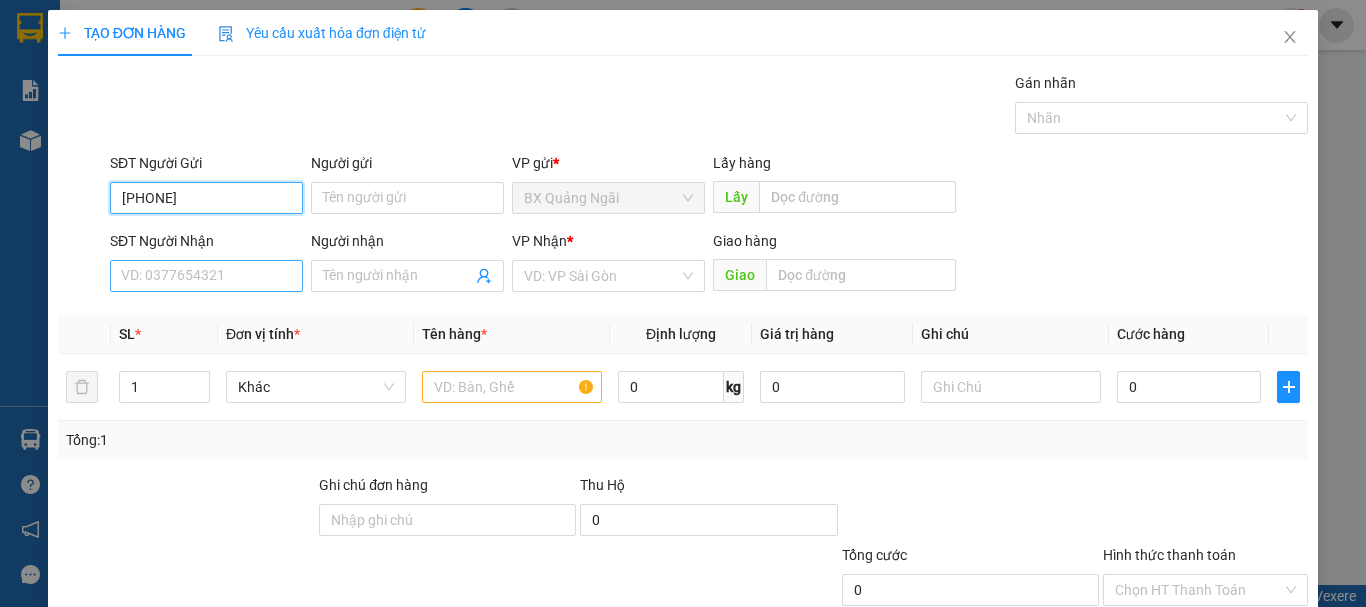 type on "[PHONE]" 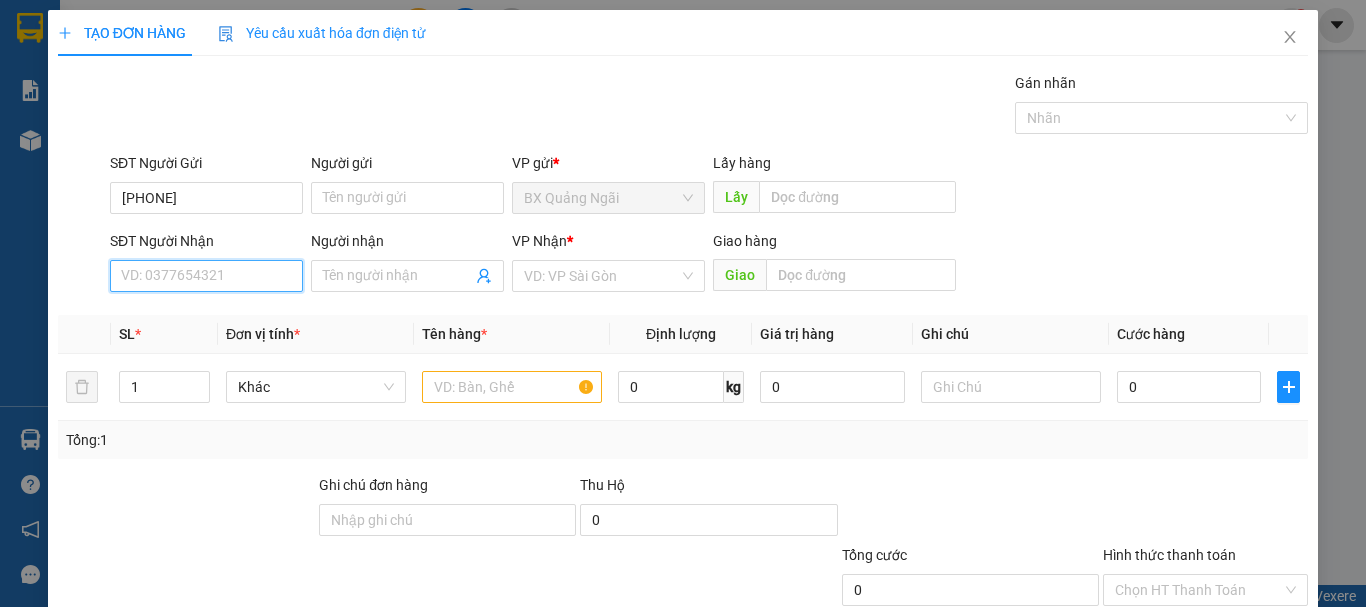 click on "SĐT Người Nhận" at bounding box center [206, 276] 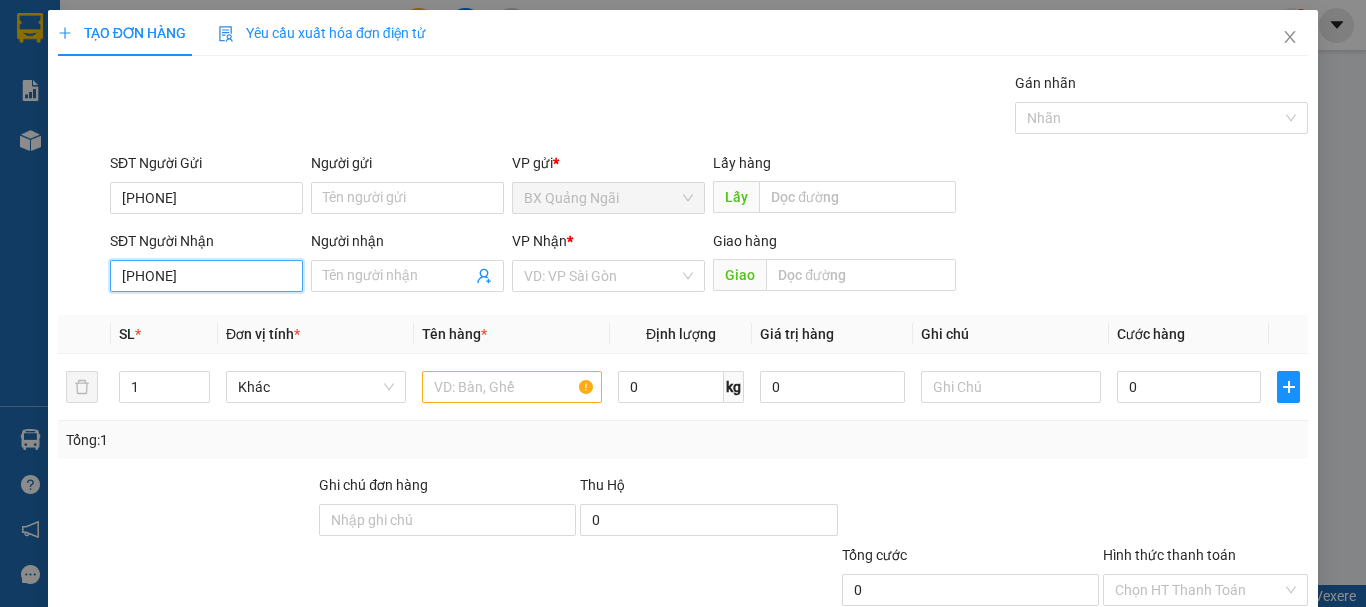 click on "[PHONE]" at bounding box center (206, 276) 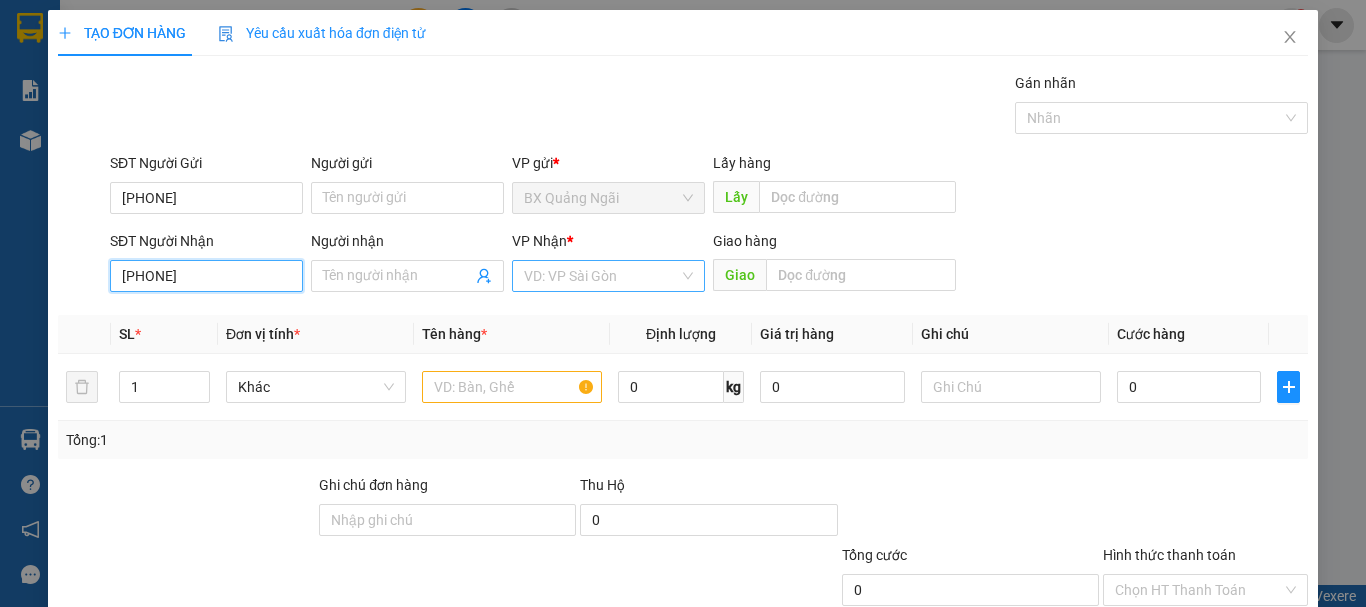 type on "[PHONE]" 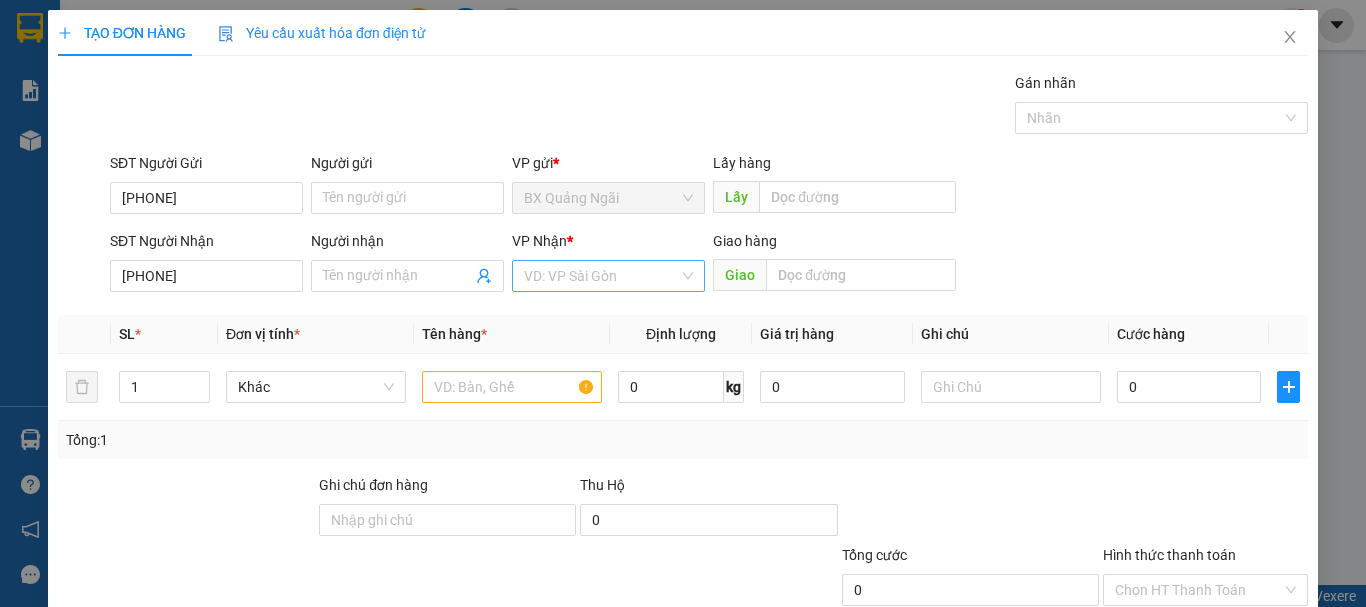 click at bounding box center (601, 276) 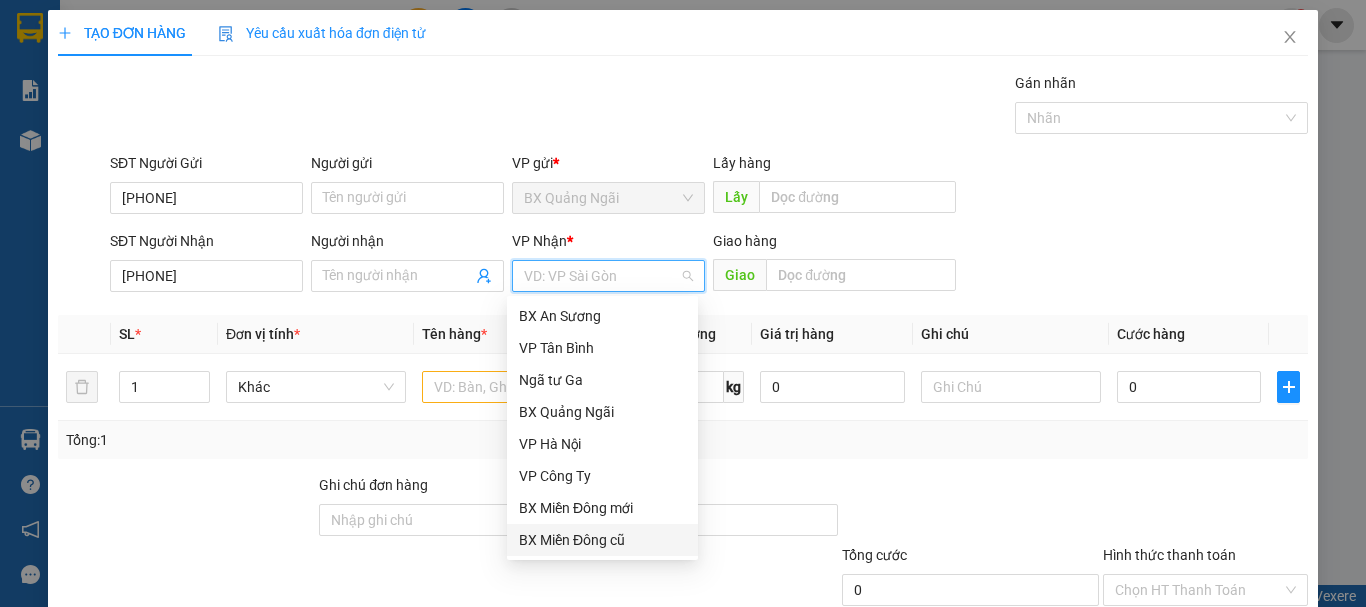 click on "BX Miền Đông cũ" at bounding box center [602, 540] 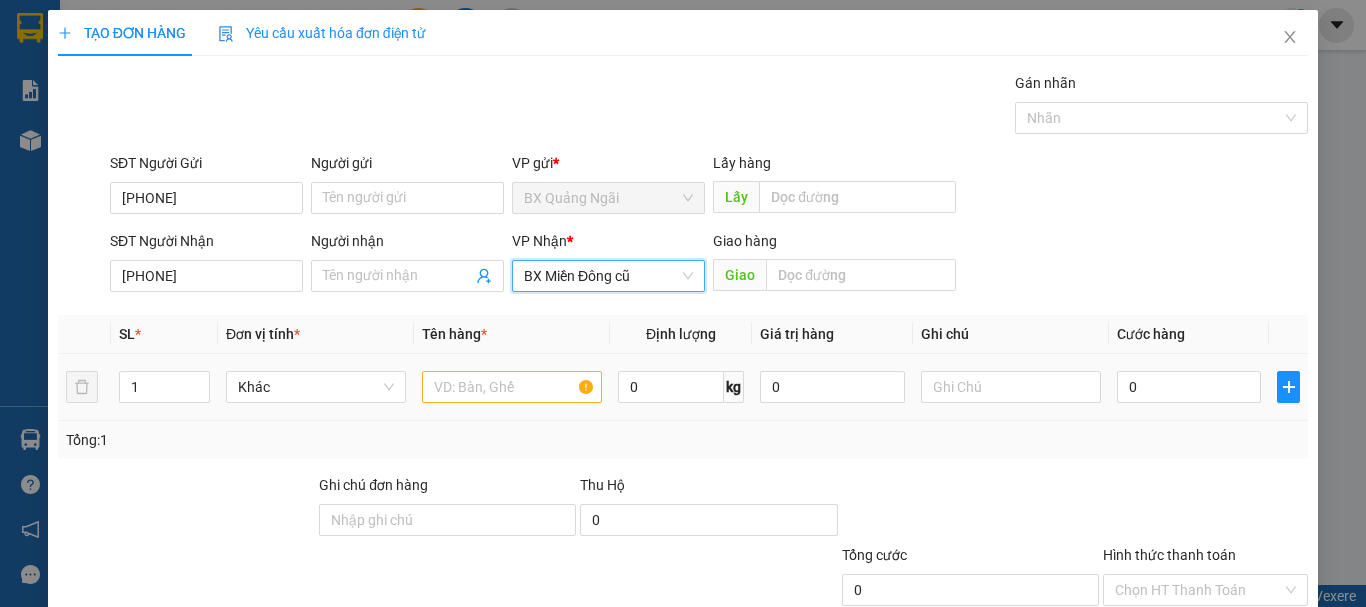 click at bounding box center [512, 387] 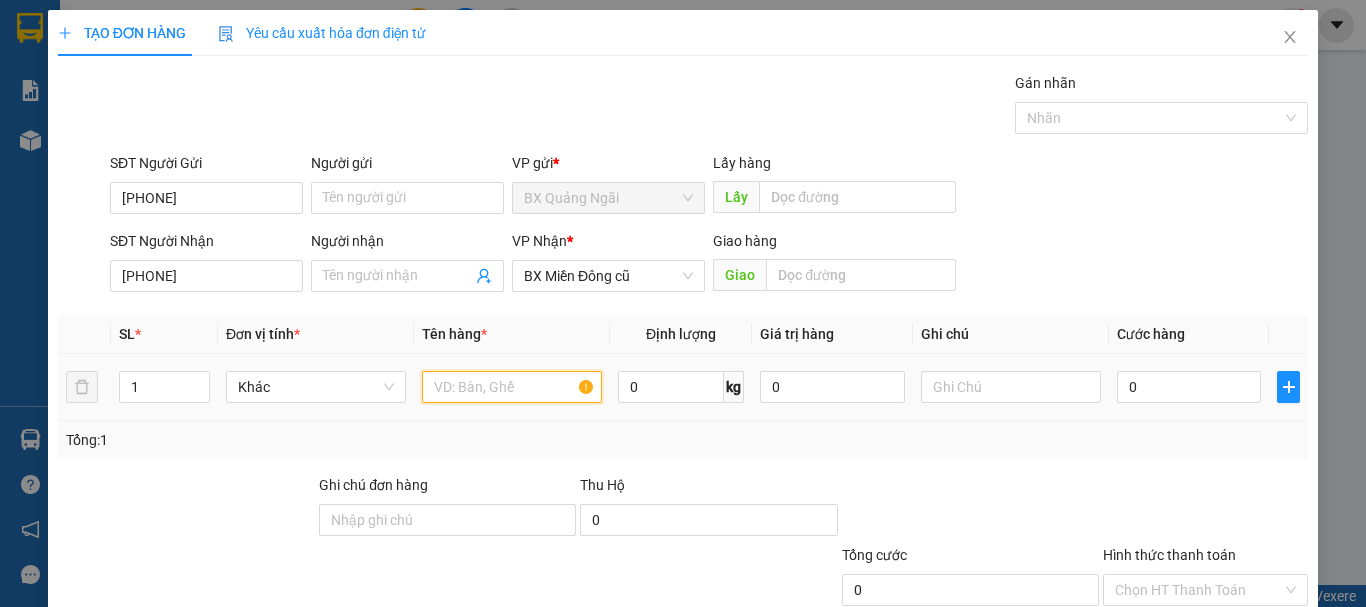 click at bounding box center (512, 387) 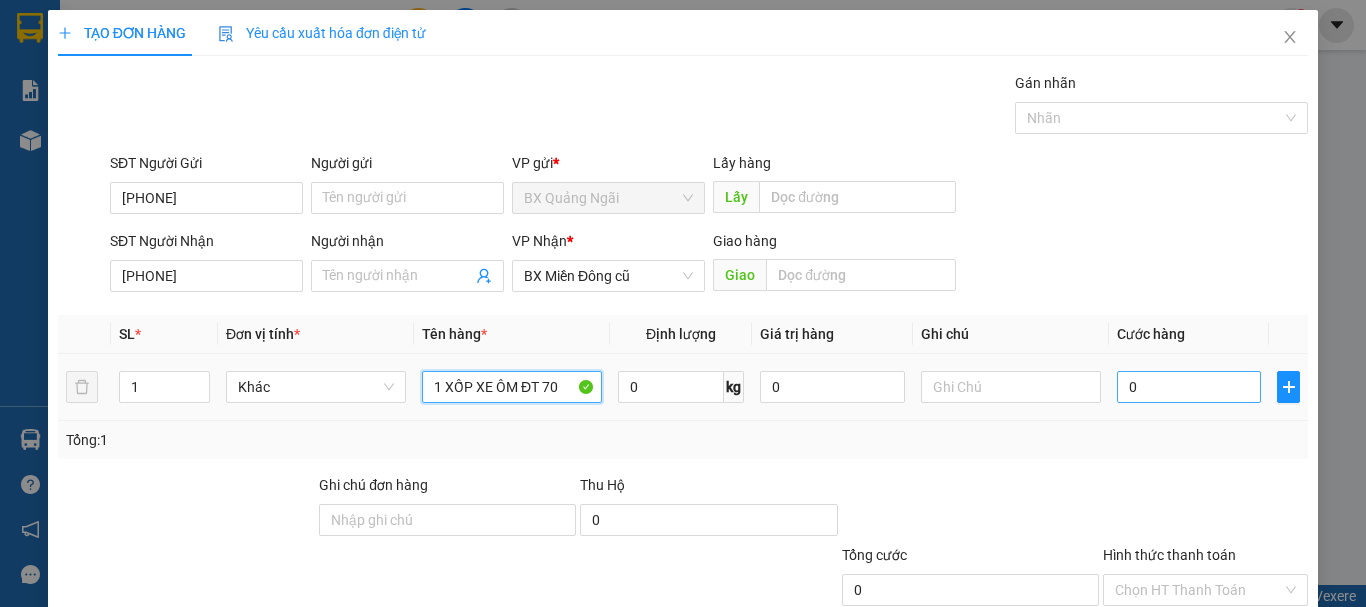 type on "1 XỐP XE ÔM ĐT 70" 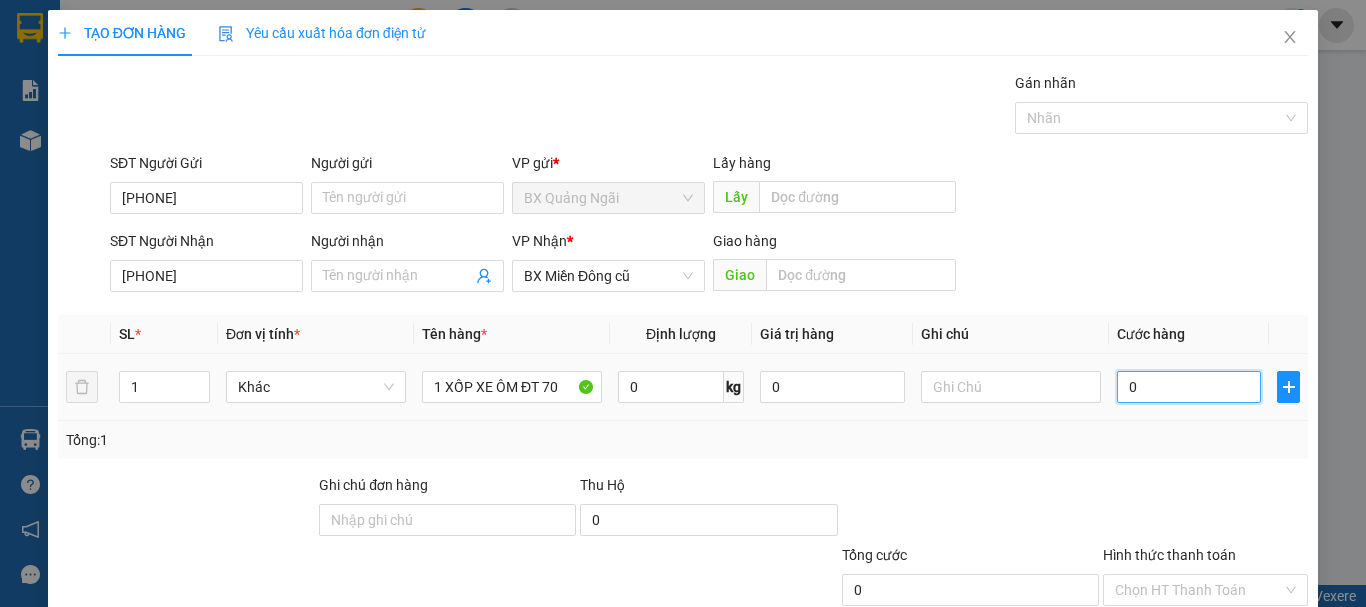 click on "0" at bounding box center [1189, 387] 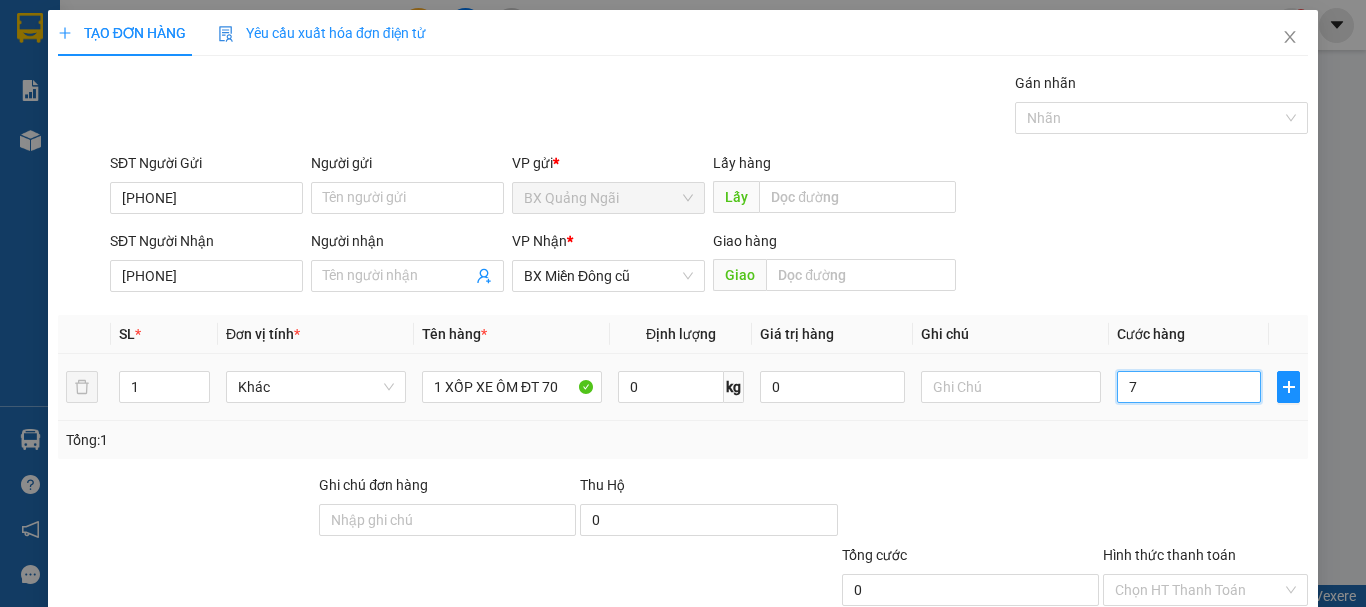 type on "7" 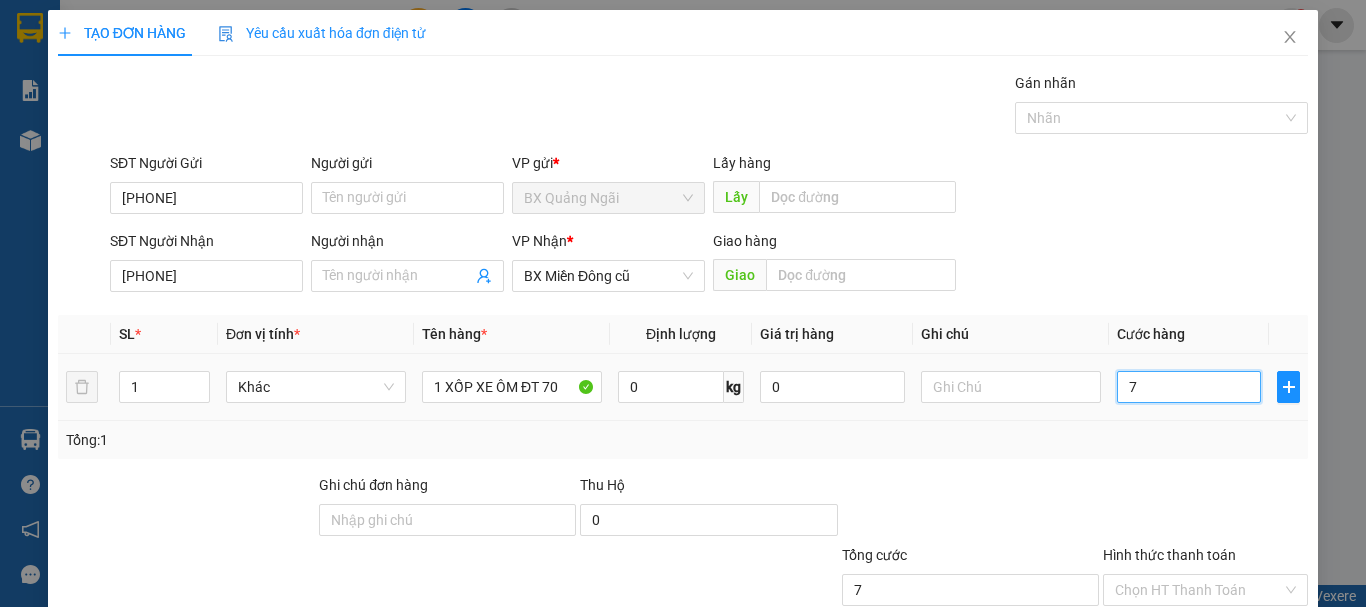 type on "70" 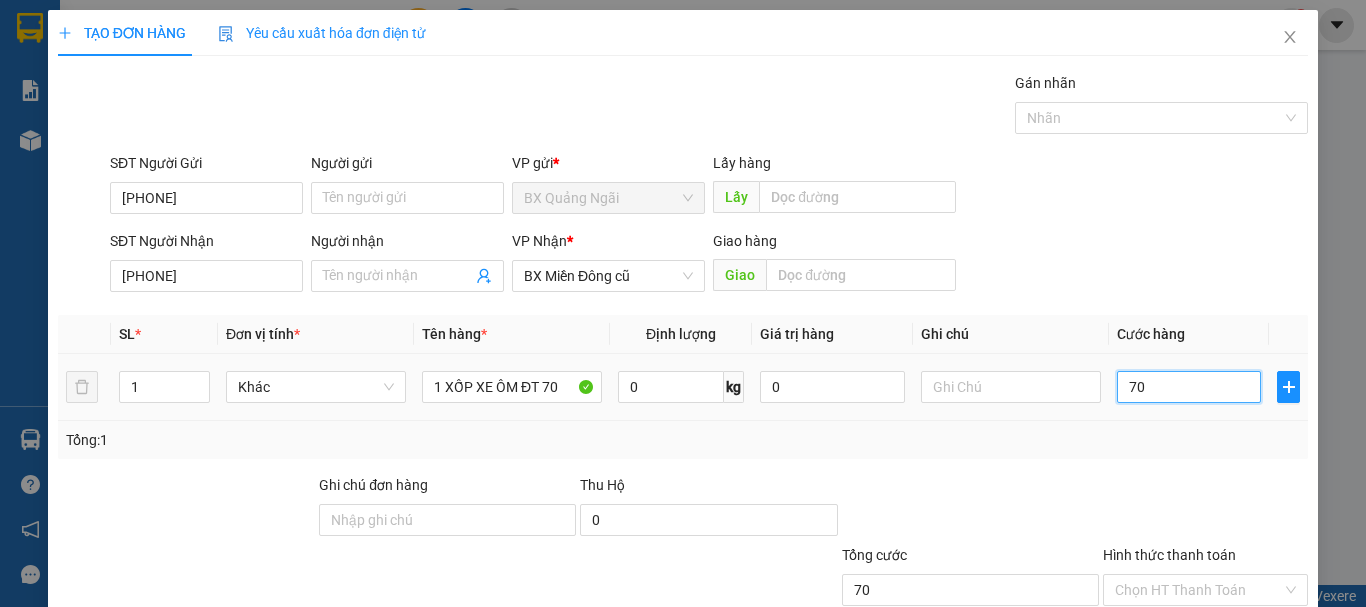 type on "700" 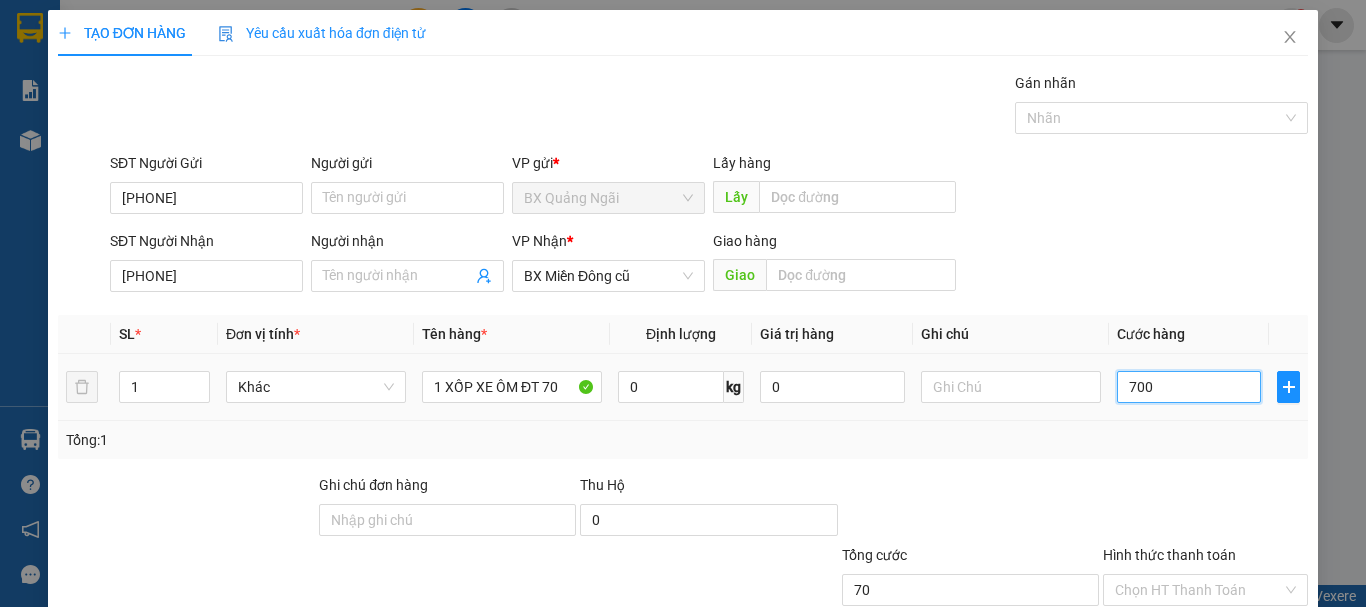 type on "700" 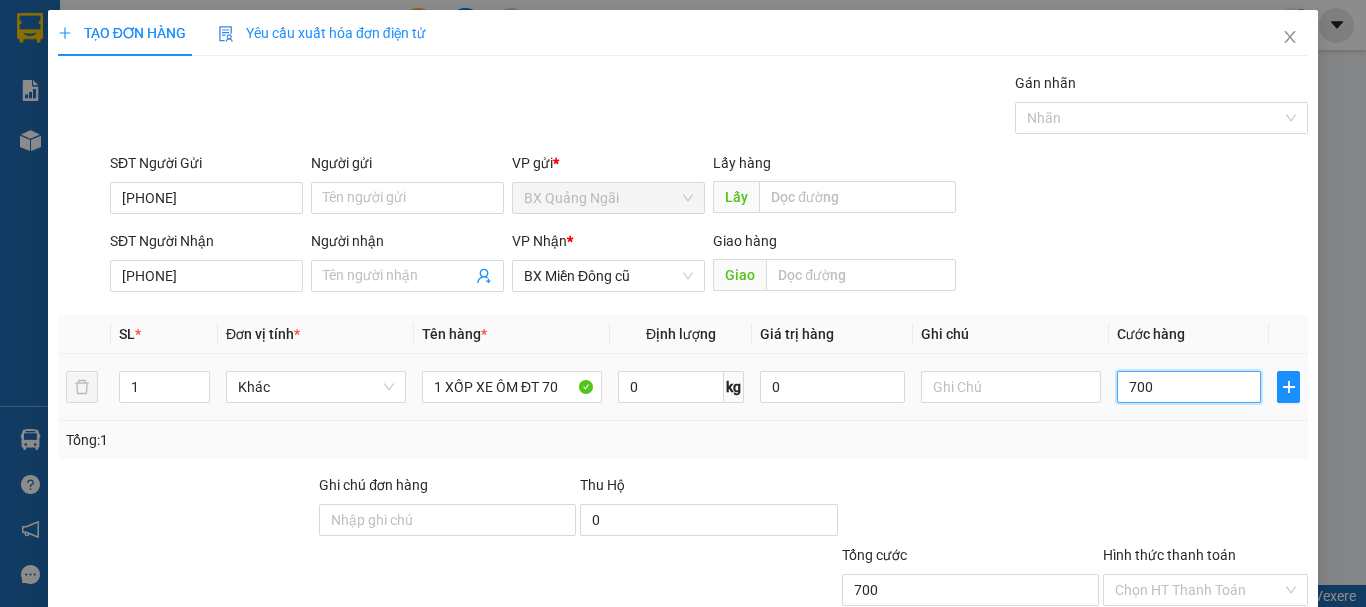 type on "7.000" 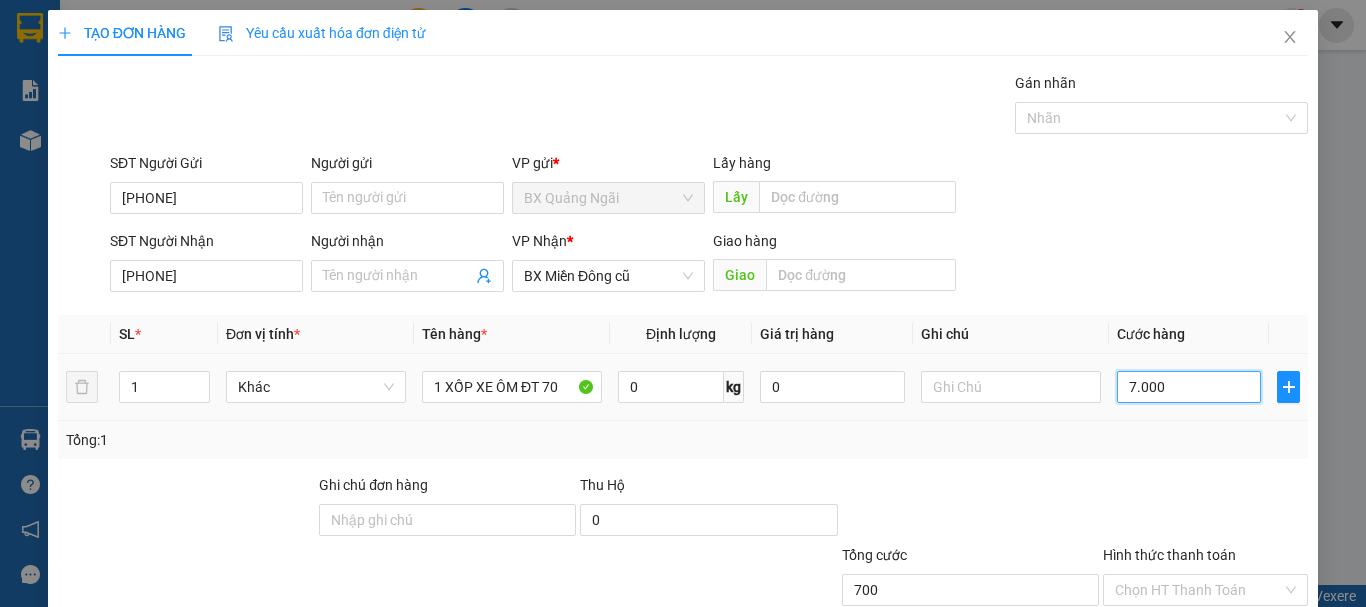 type on "7.000" 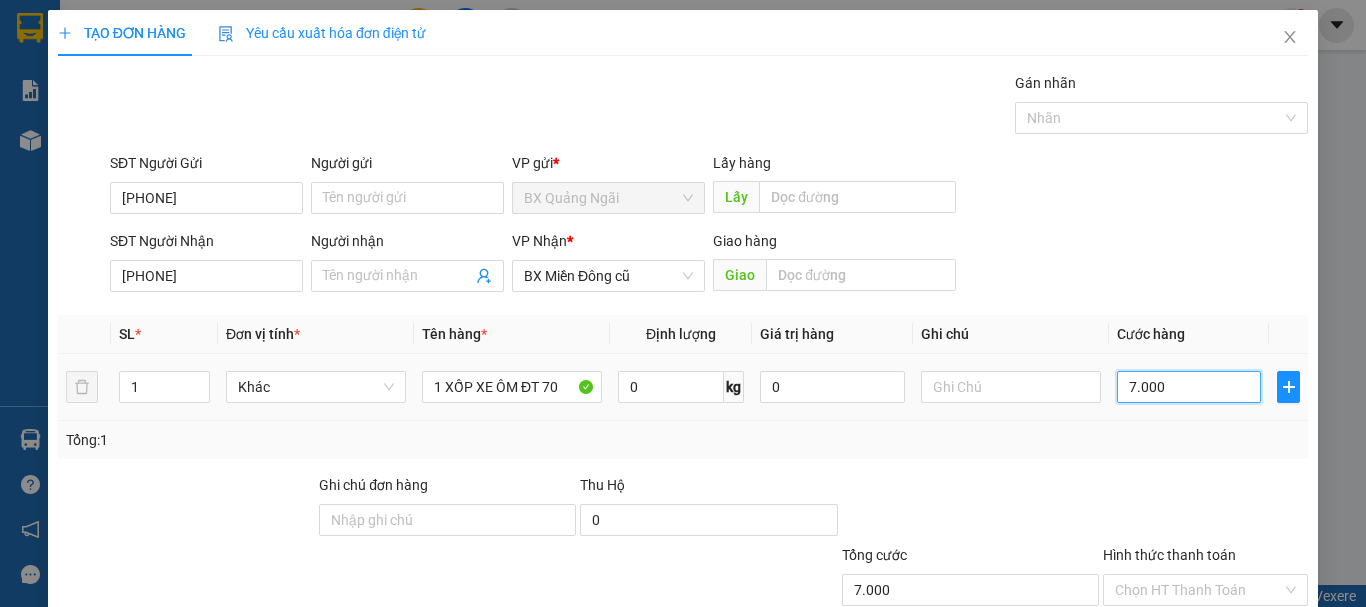 type on "70.000" 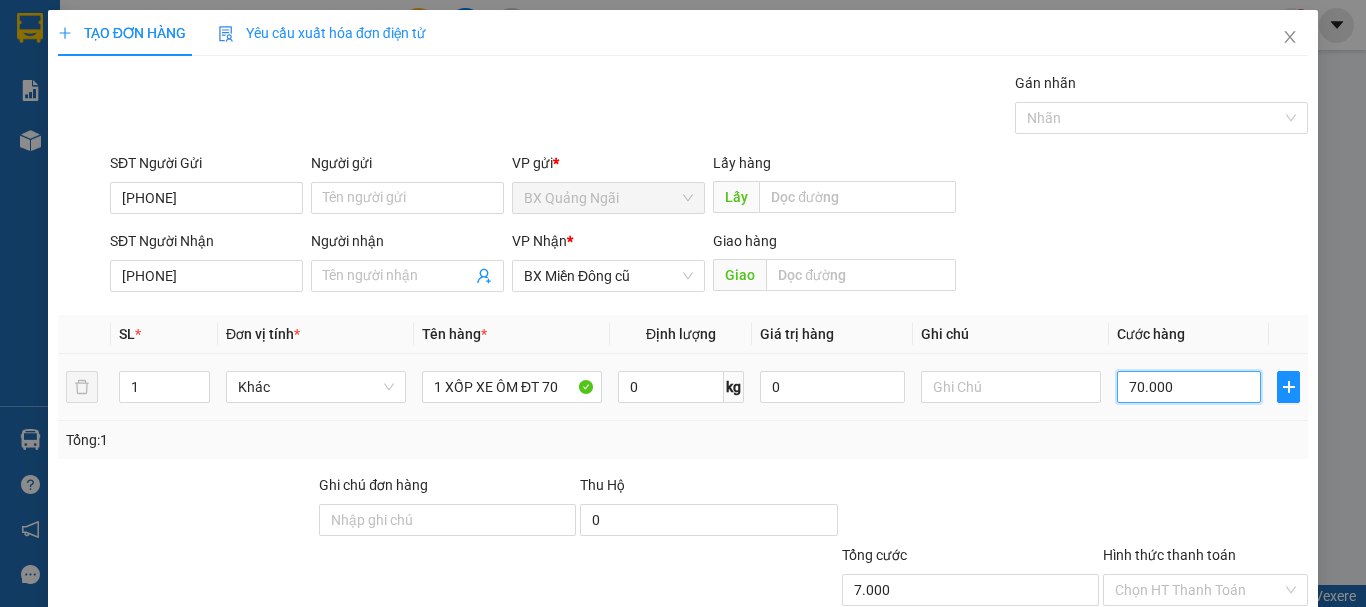 type on "70.000" 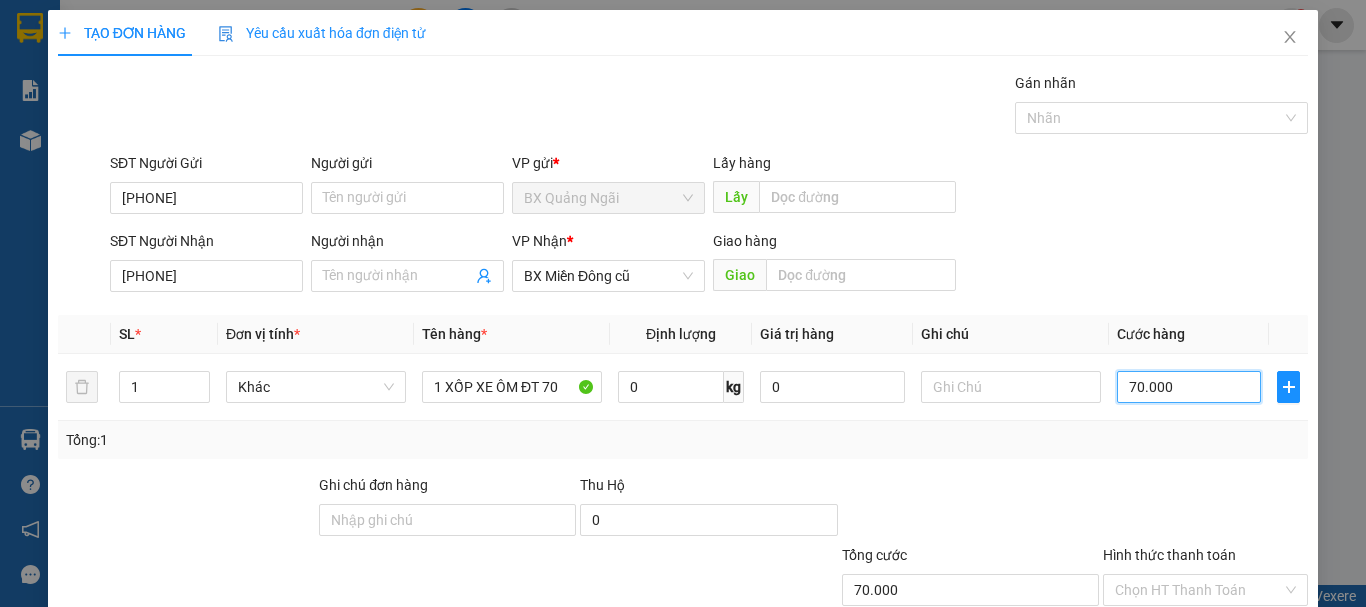 type on "70.000" 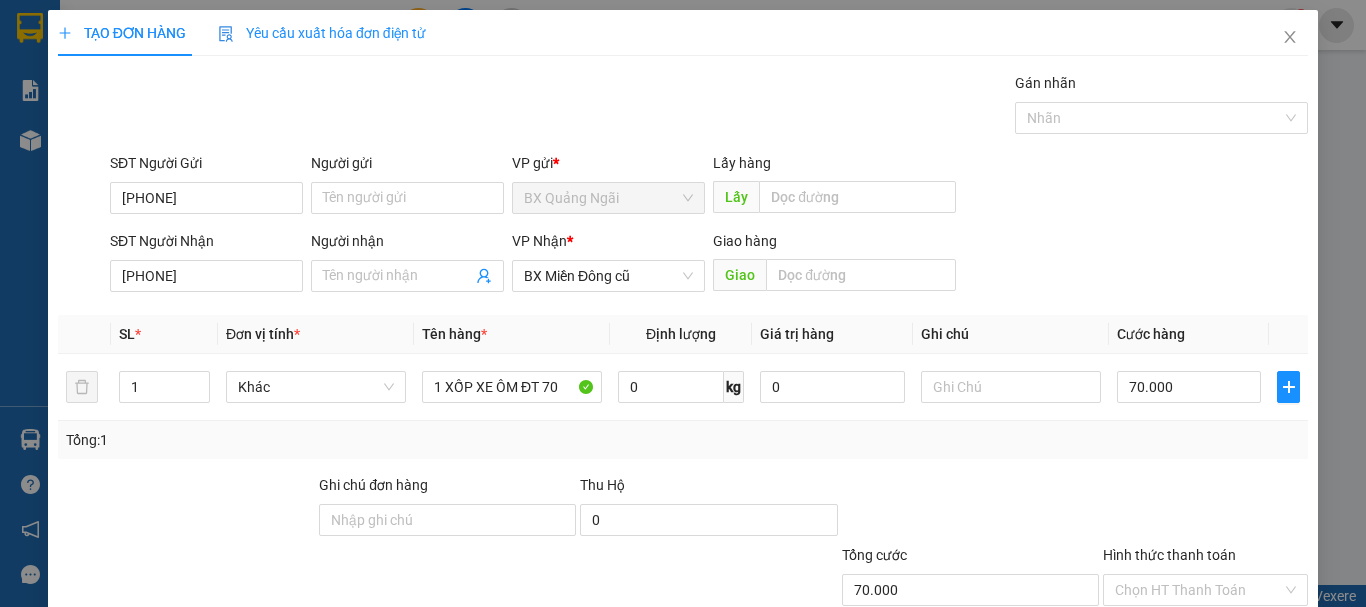 scroll, scrollTop: 133, scrollLeft: 0, axis: vertical 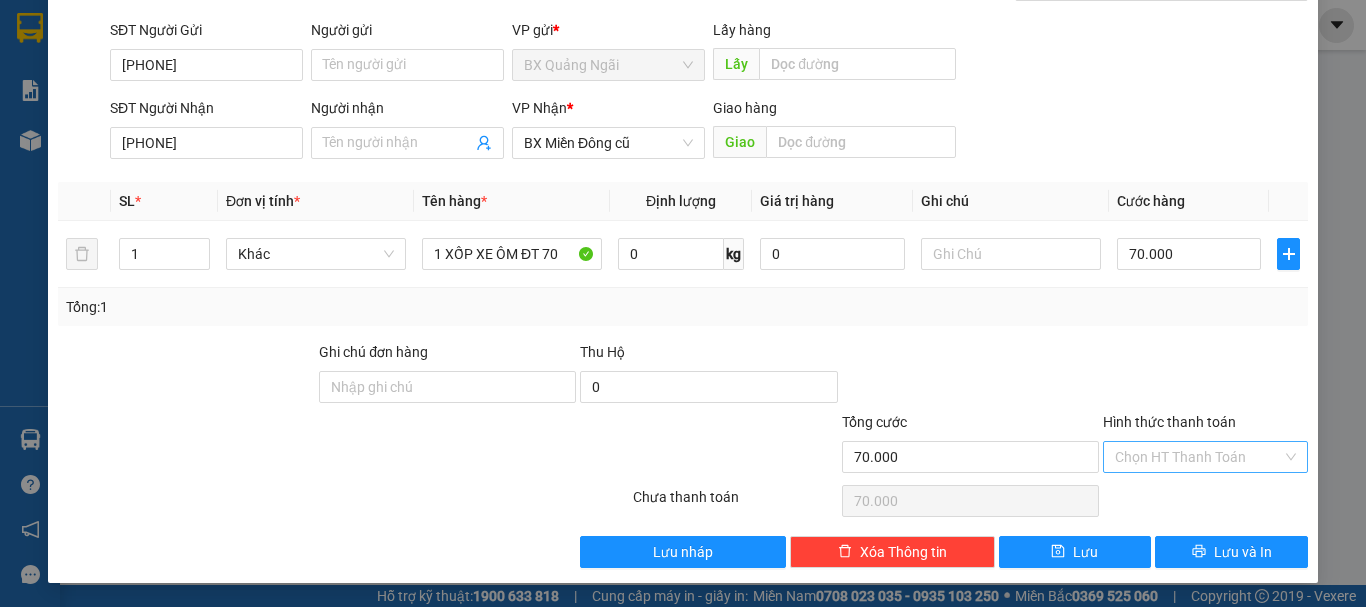 click on "Hình thức thanh toán" at bounding box center [1198, 457] 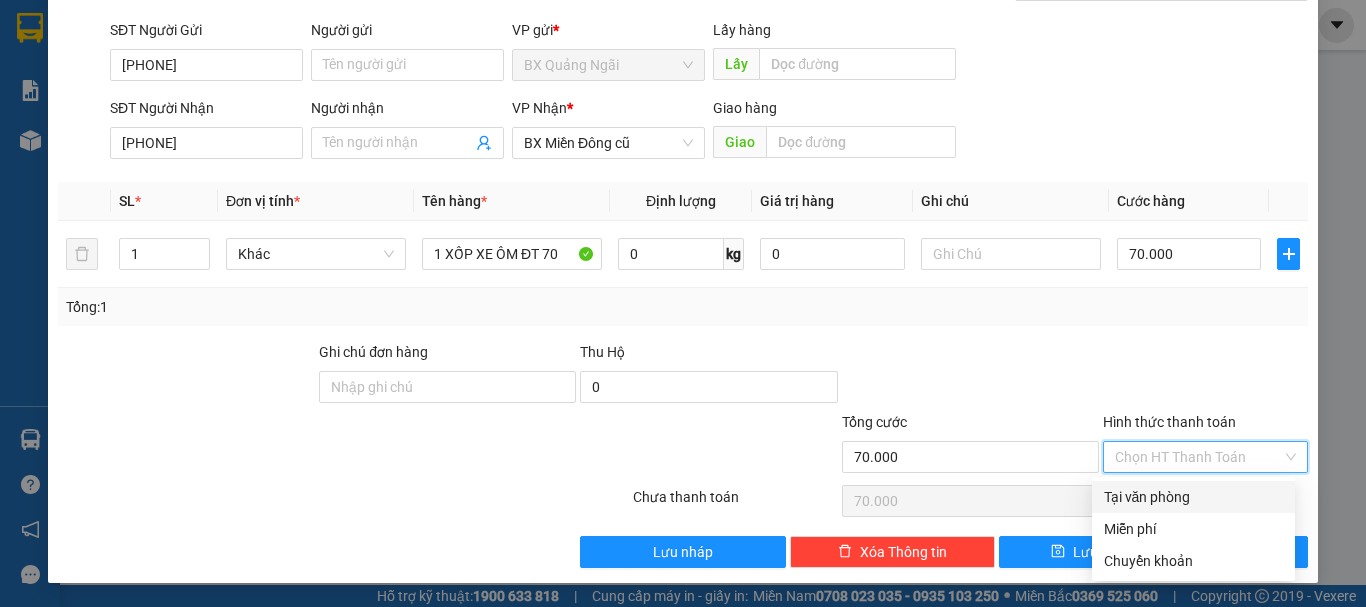 click on "Tại văn phòng" at bounding box center (1193, 497) 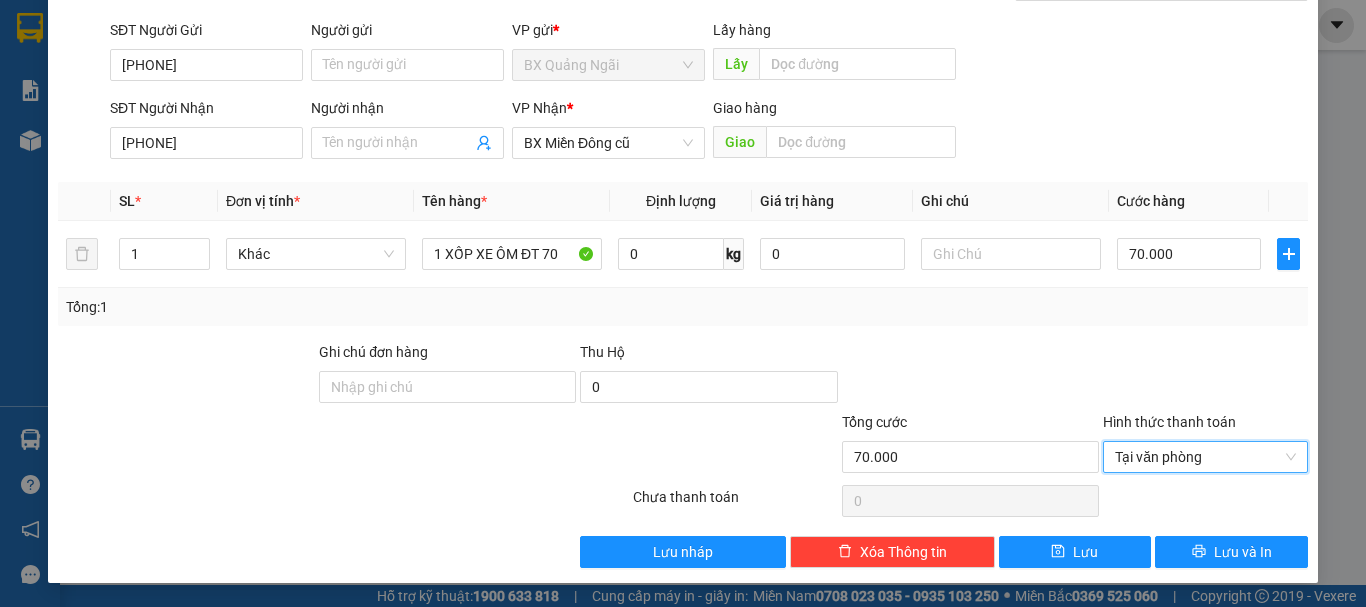 click on "TẠO ĐƠN HÀNG Yêu cầu xuất hóa đơn điện tử Transit Pickup Surcharge Ids Transit Deliver Surcharge Ids Transit Deliver Surcharge Transit Deliver Surcharge Gán nhãn   Nhãn SĐT Người Gửi [PHONE] Người gửi Tên người gửi VP gửi  * BX [CITY] Lấy hàng Lấy SĐT Người Nhận [PHONE] Người nhận Tên người nhận VP Nhận  * BX Miền Đông cũ Giao hàng Giao SL  * Đơn vị tính  * Tên hàng  * Định lượng Giá trị hàng Ghi chú Cước hàng                   1 Khác 1 XỐP XE ÔM ĐT 70 0 kg 0 70.000 Tổng:  1 Ghi chú đơn hàng Thu Hộ 0 Tổng cước 70.000 Hình thức thanh toán Tại văn phòng Tại văn phòng Số tiền thu trước 0 Tại văn phòng Chưa thanh toán 0 Lưu nháp Xóa Thông tin Lưu Lưu và In Tại văn phòng Miễn phí Tại văn phòng Miễn phí Chuyển khoản" at bounding box center (683, 230) 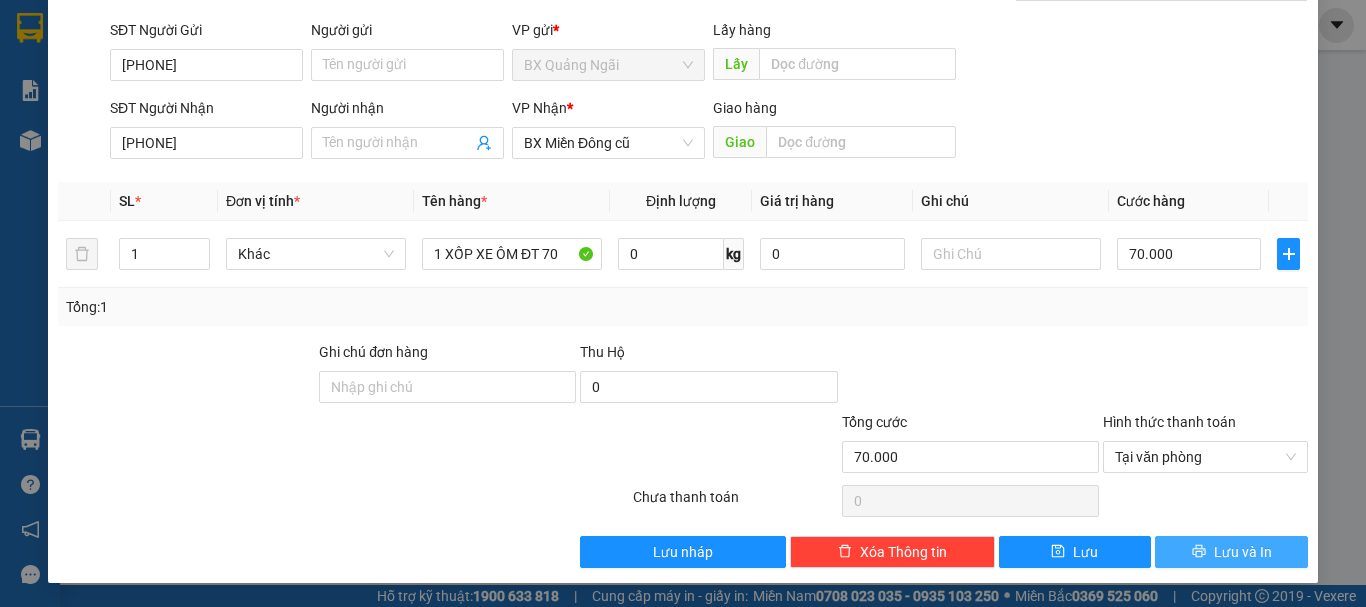 click on "Lưu và In" at bounding box center (1231, 552) 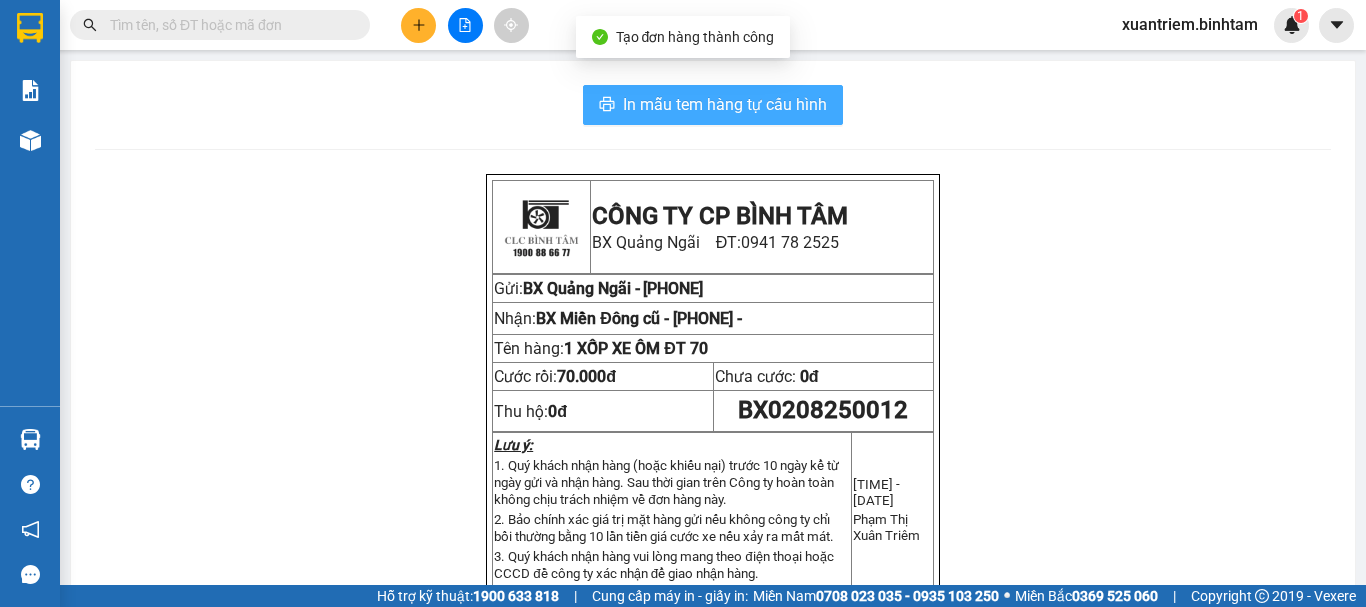 click on "In mẫu tem hàng tự cấu hình" at bounding box center (725, 104) 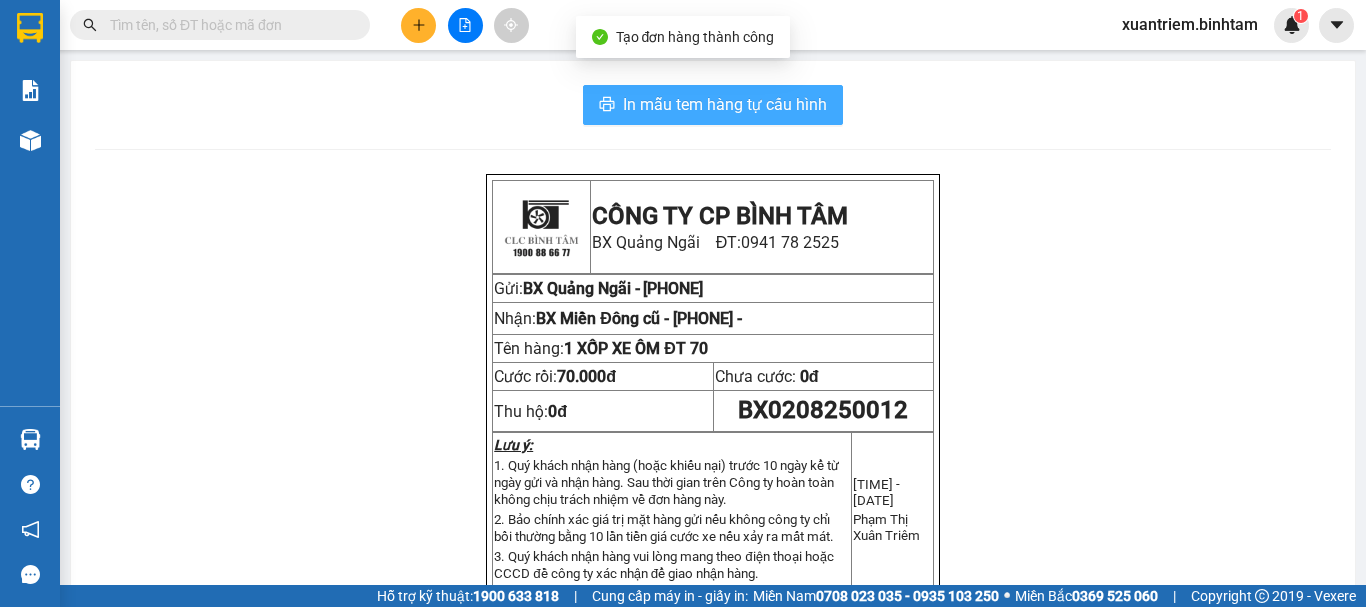 scroll, scrollTop: 0, scrollLeft: 0, axis: both 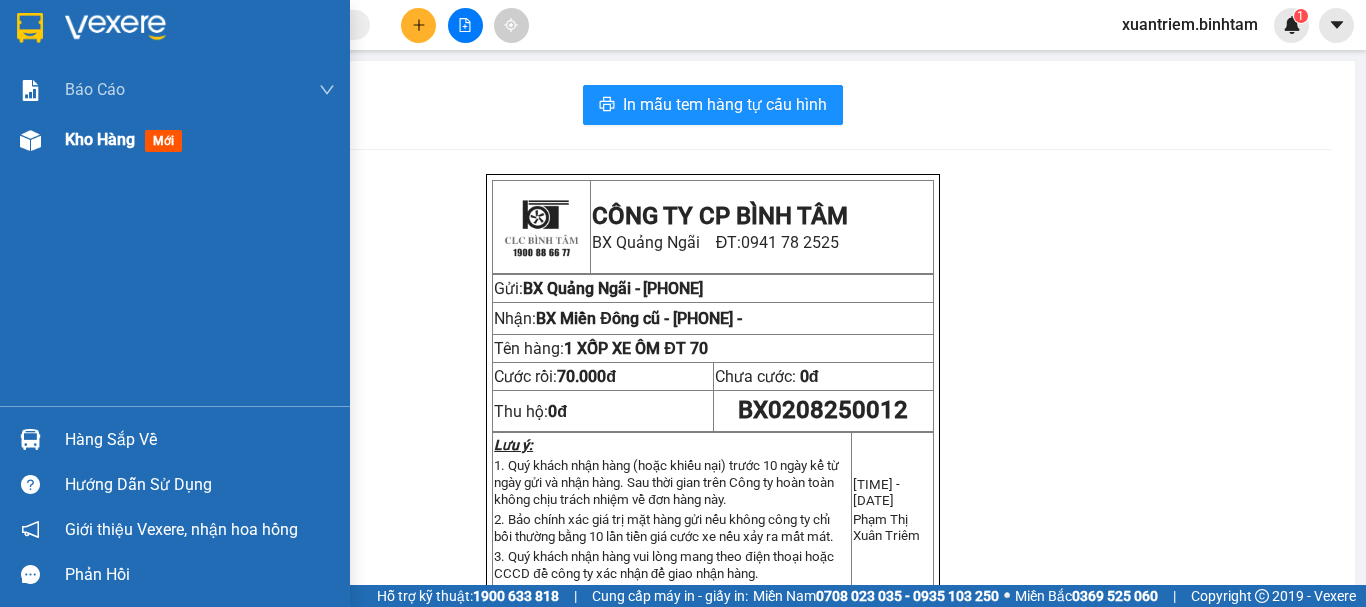click on "Kho hàng mới" at bounding box center (175, 140) 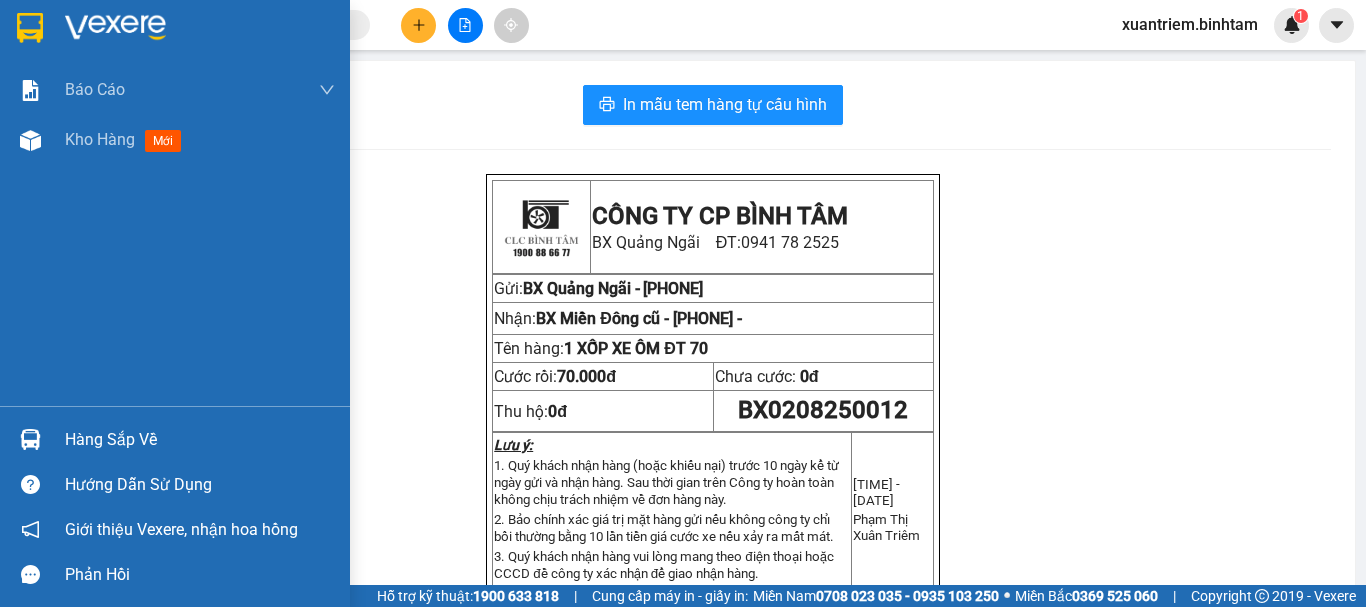 drag, startPoint x: 49, startPoint y: 138, endPoint x: 287, endPoint y: 482, distance: 418.30612 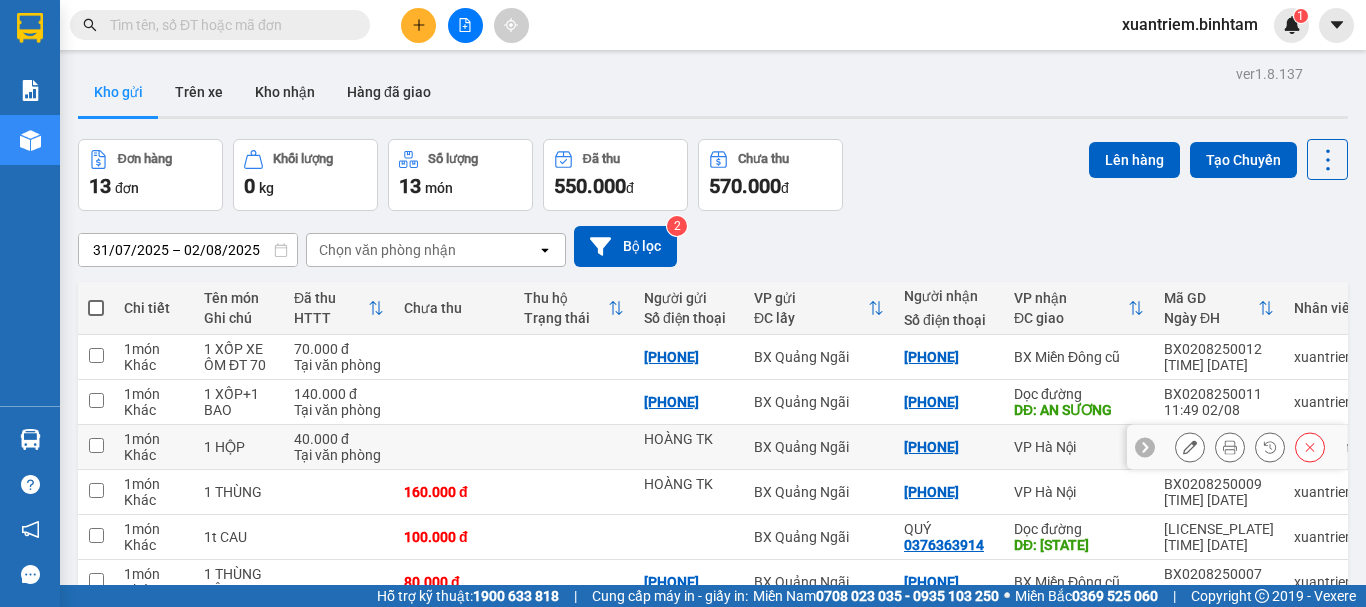 click at bounding box center [454, 447] 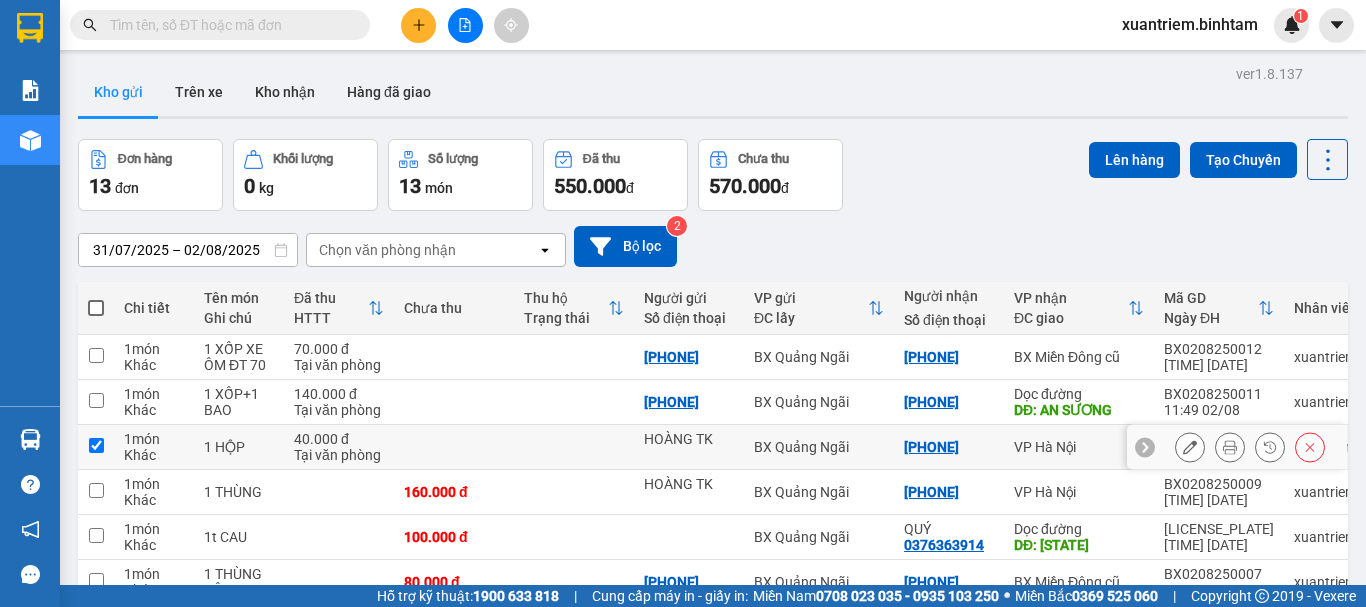 checkbox on "true" 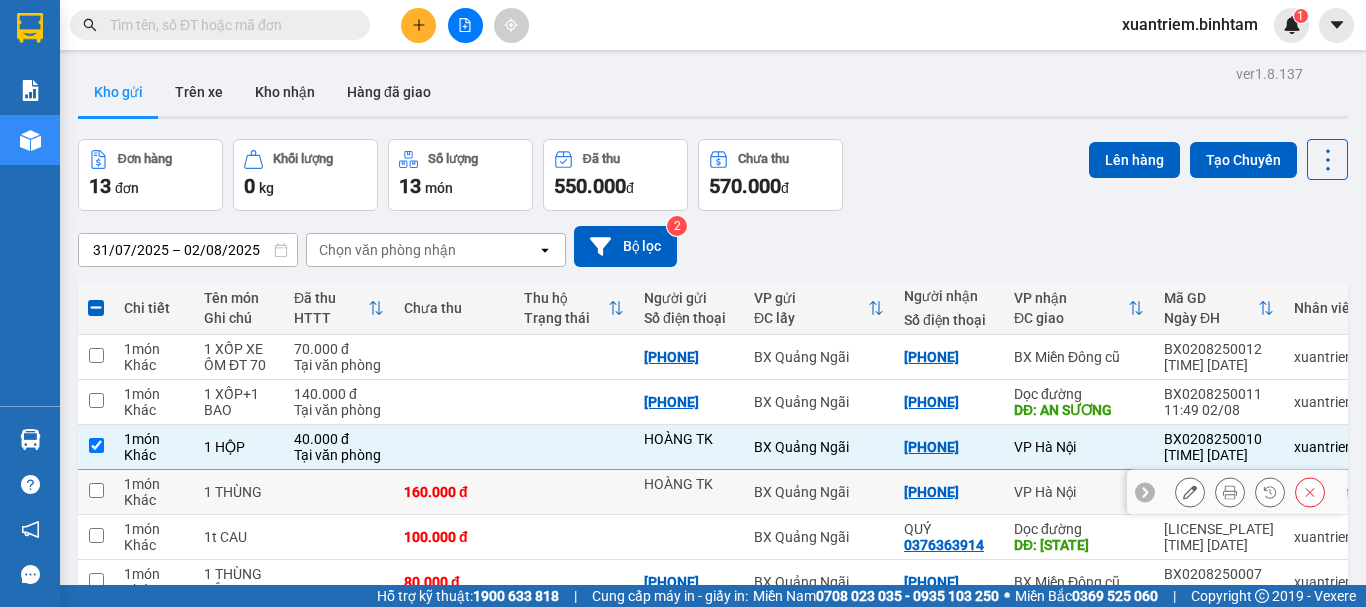 click on "160.000 đ" at bounding box center (454, 492) 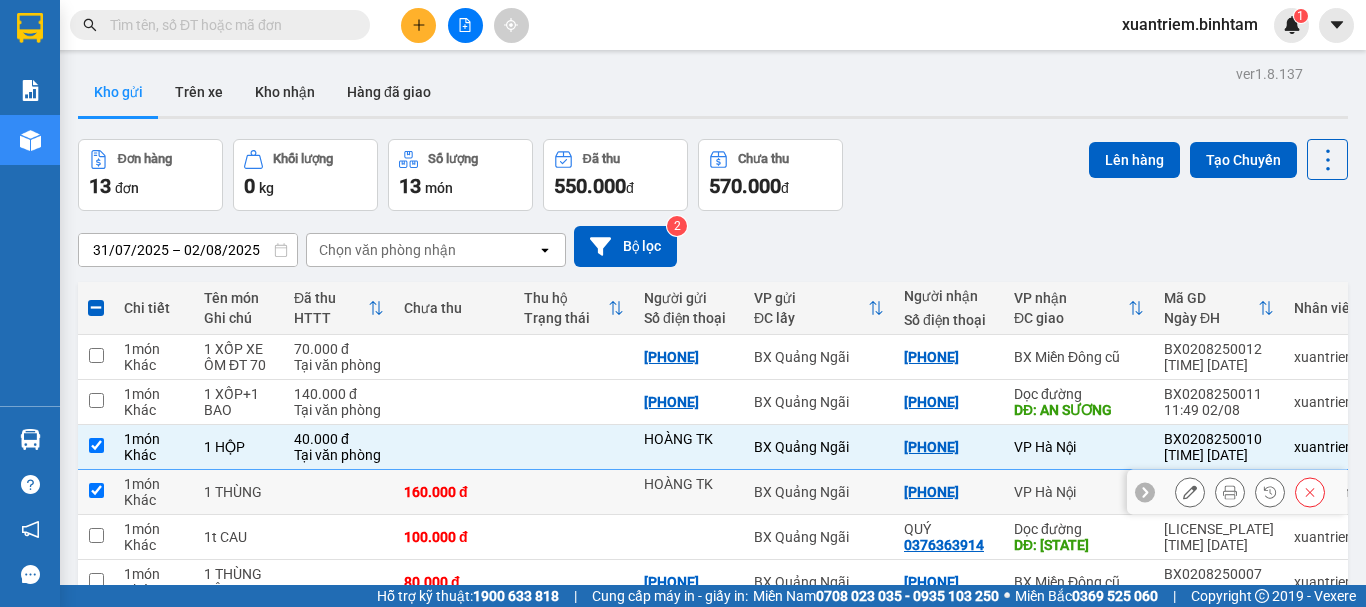checkbox on "true" 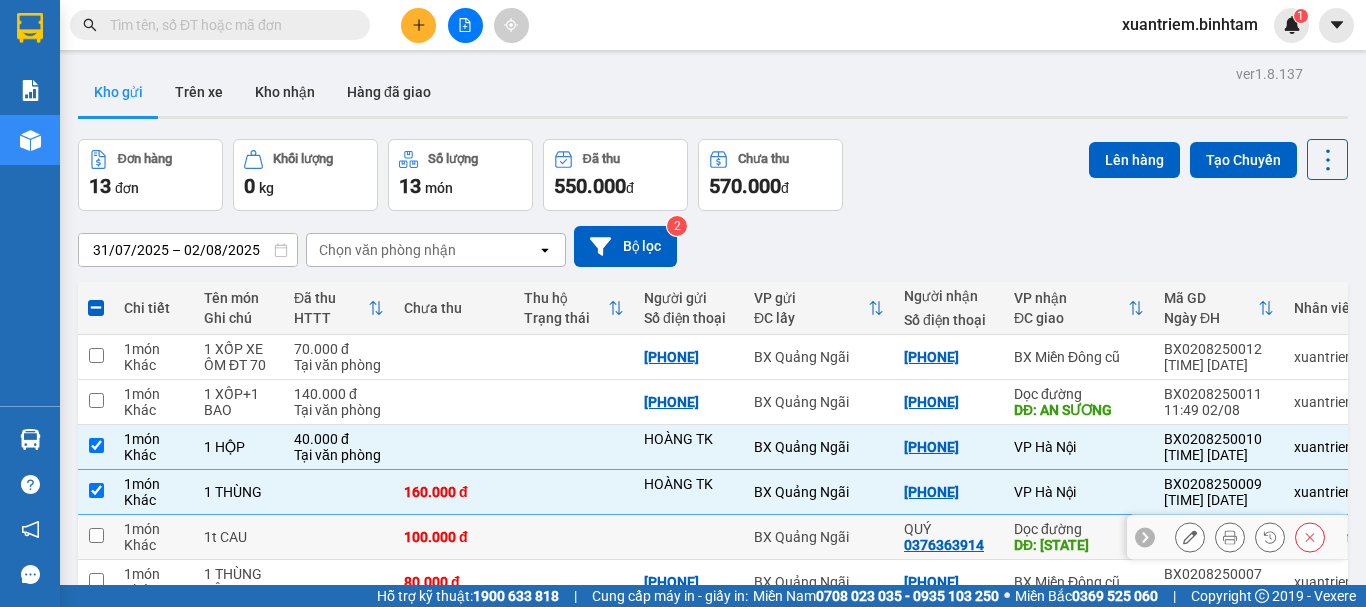 click on "100.000 đ" at bounding box center (454, 537) 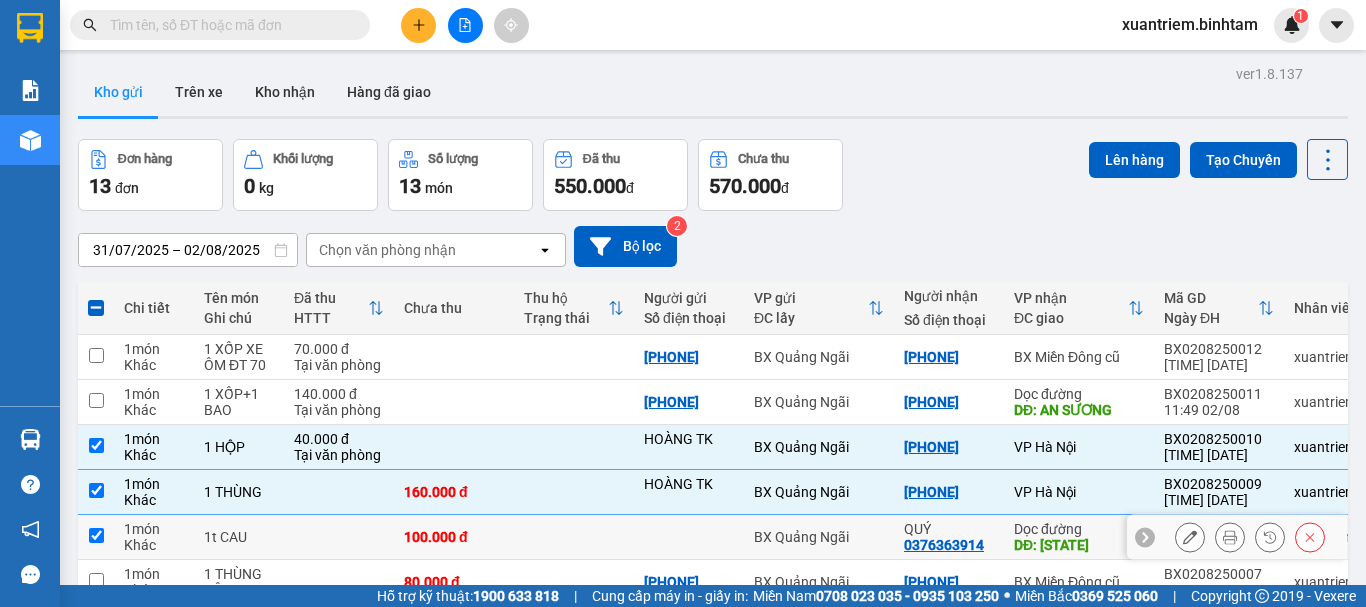 checkbox on "true" 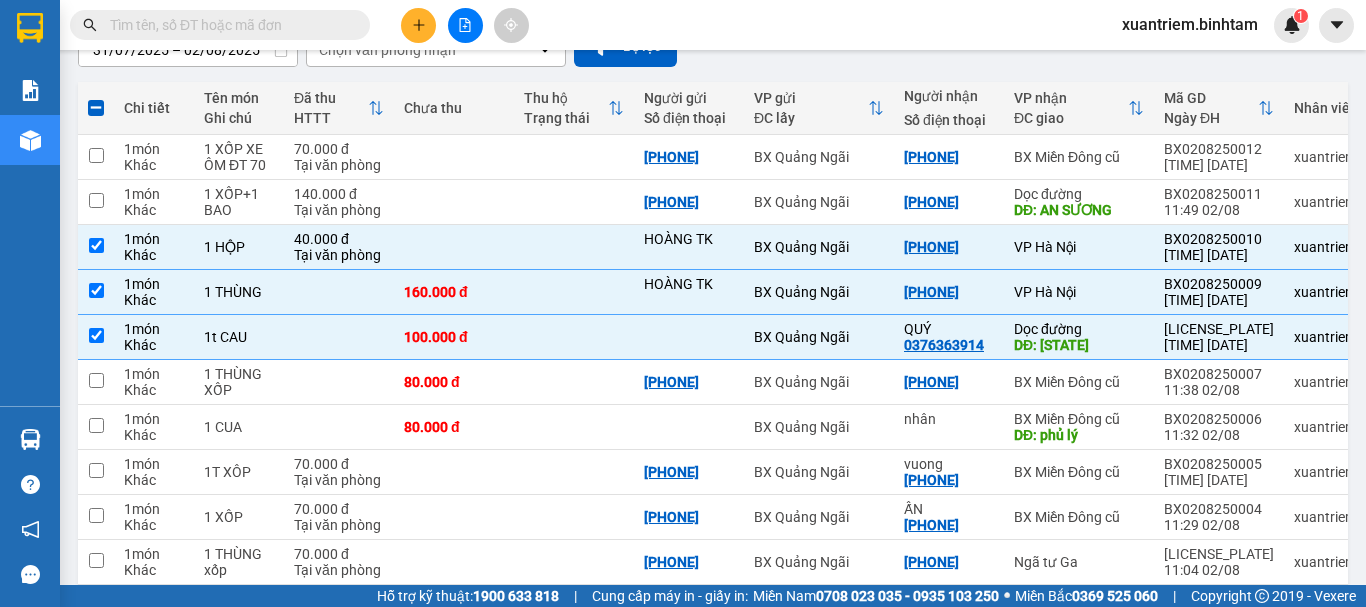 scroll, scrollTop: 290, scrollLeft: 0, axis: vertical 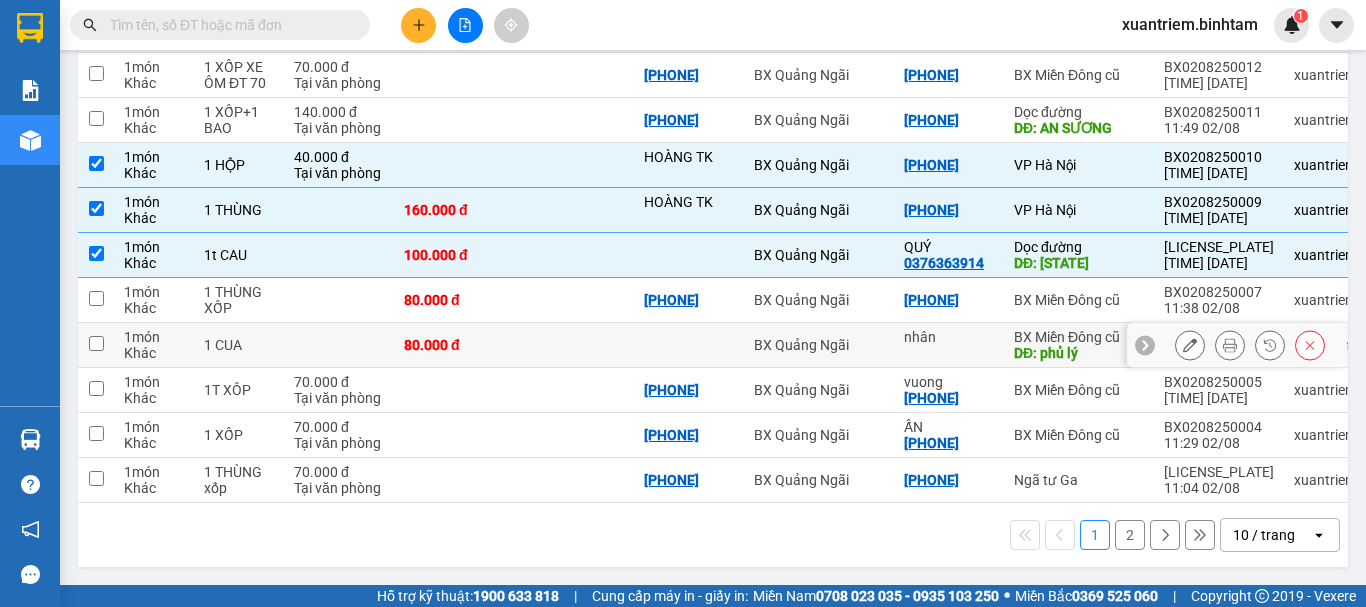 click at bounding box center (574, 345) 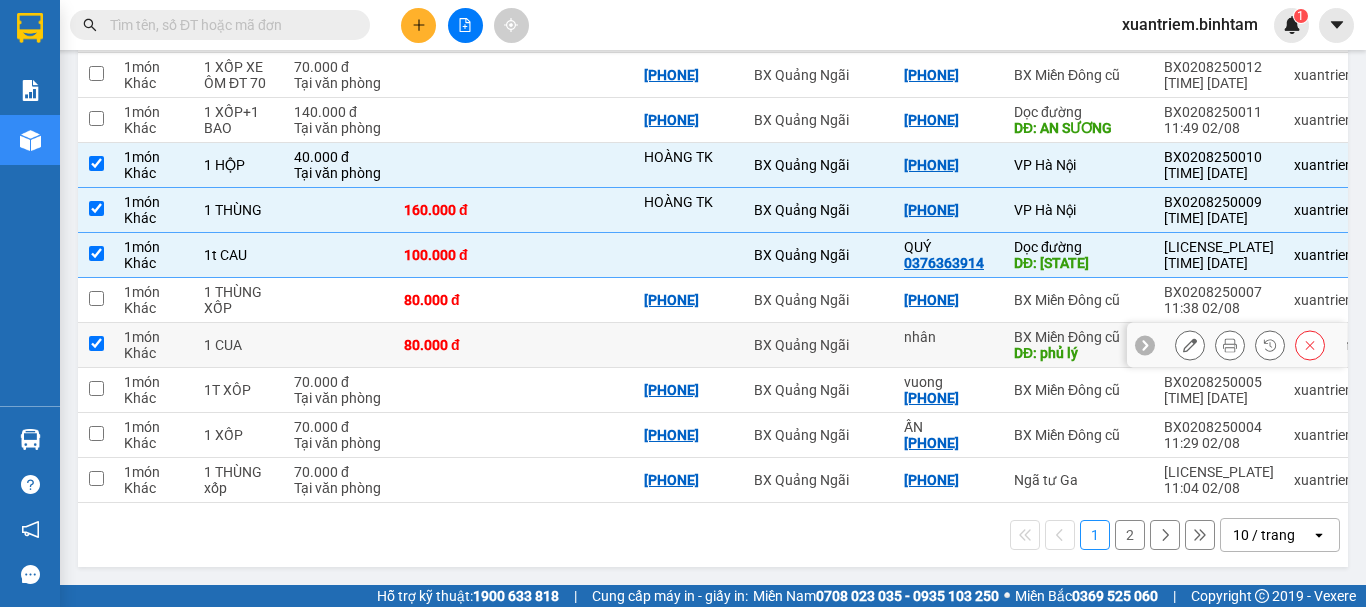 checkbox on "true" 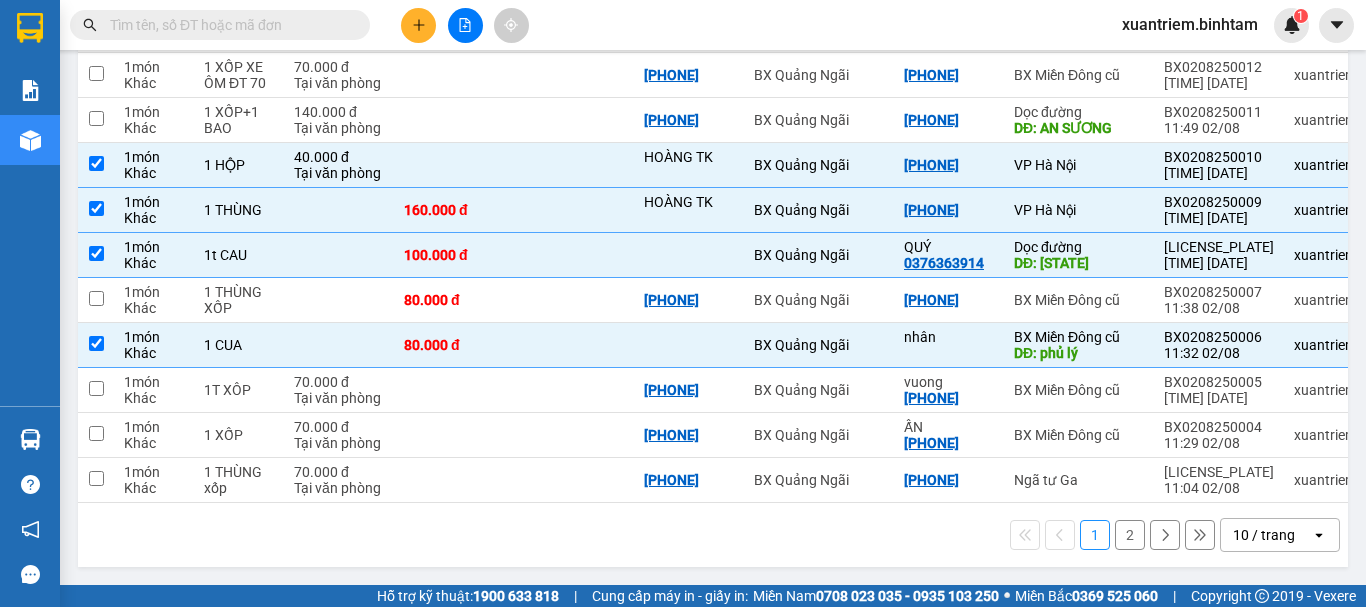 scroll, scrollTop: 0, scrollLeft: 0, axis: both 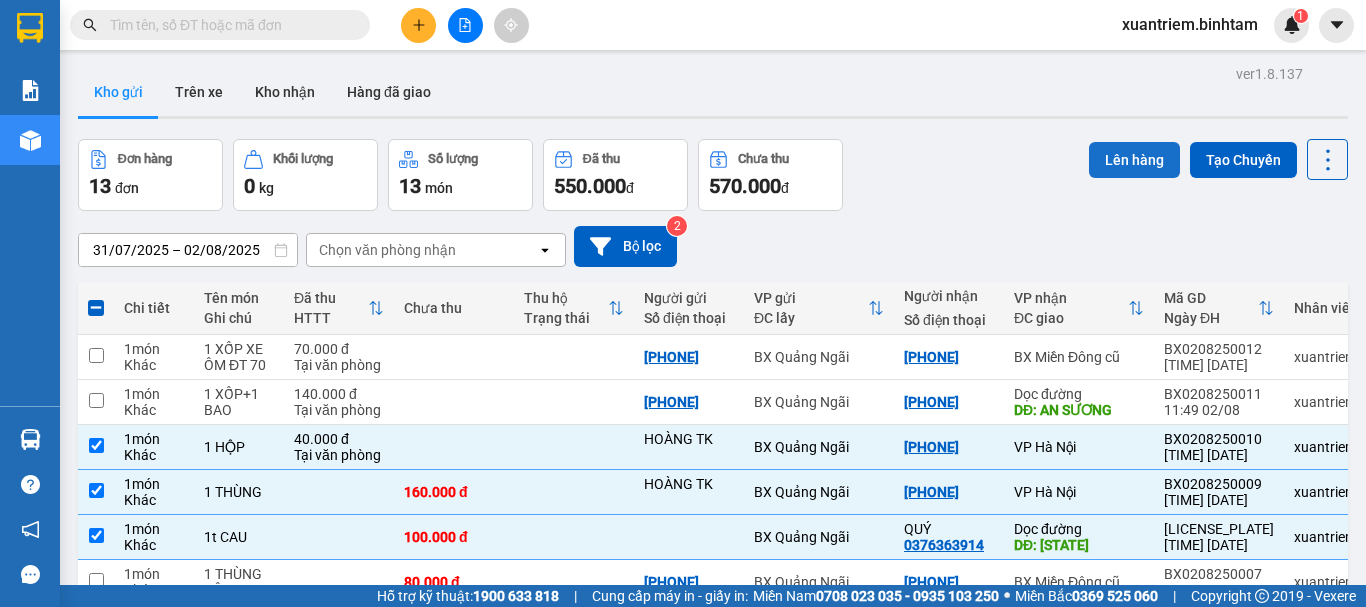 click on "Lên hàng" at bounding box center (1134, 160) 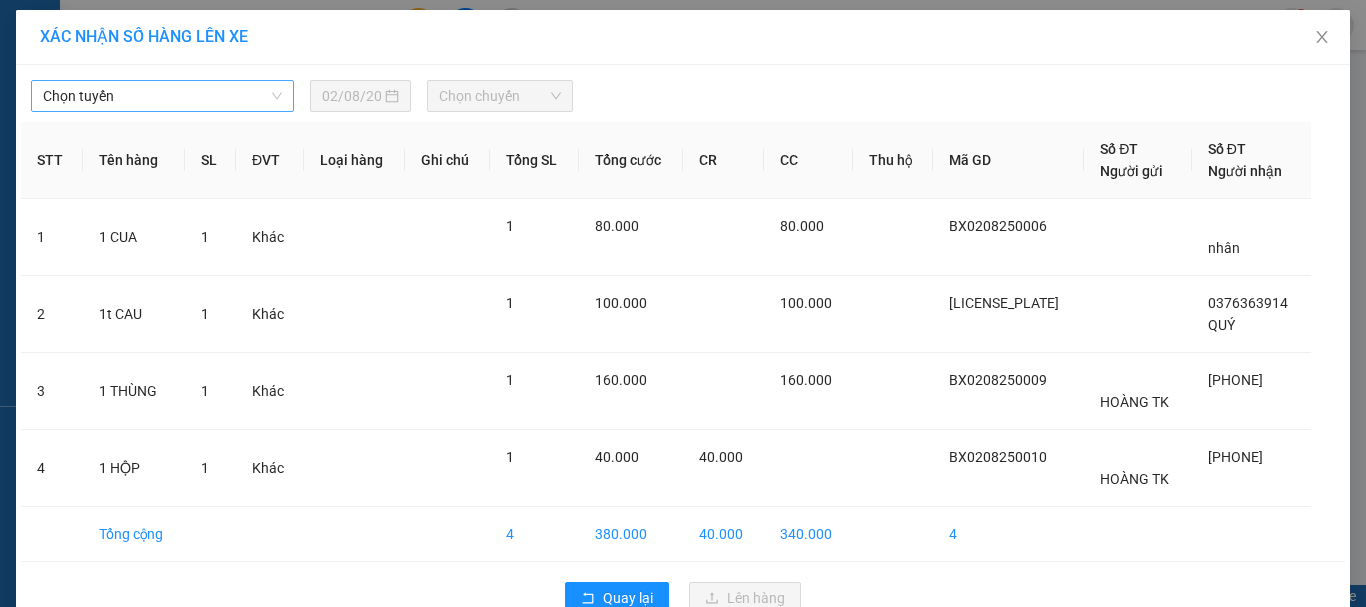 click on "Chọn tuyến" at bounding box center (162, 96) 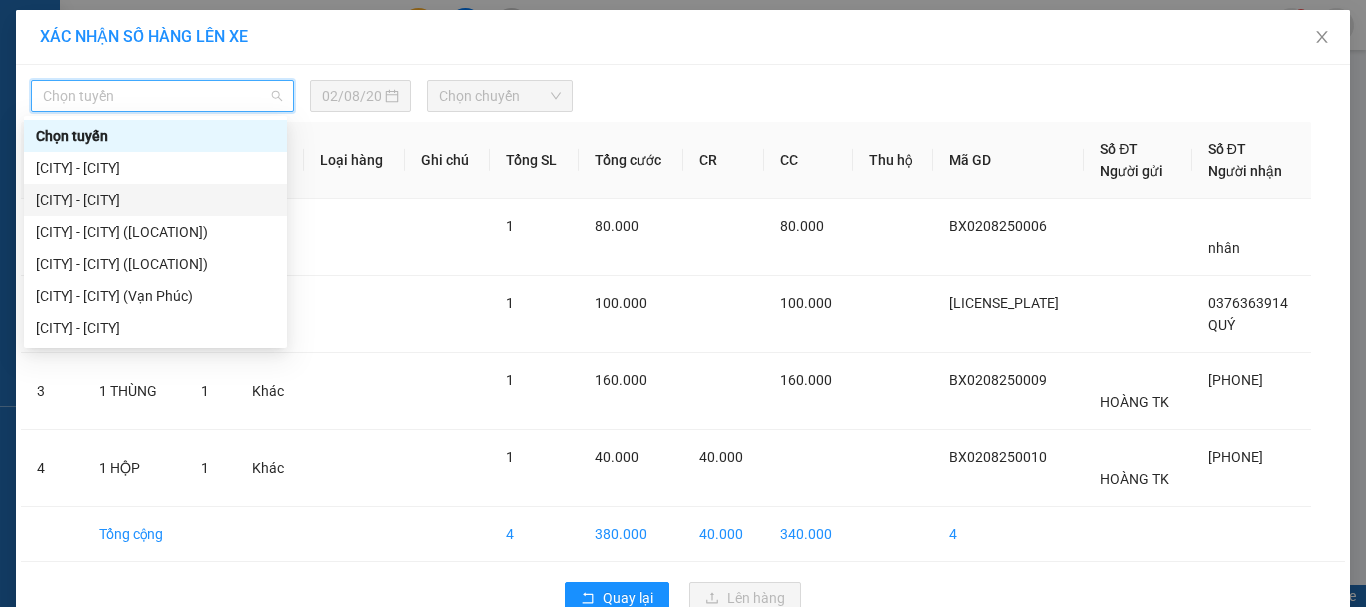 click on "[CITY] - [CITY]" at bounding box center [155, 200] 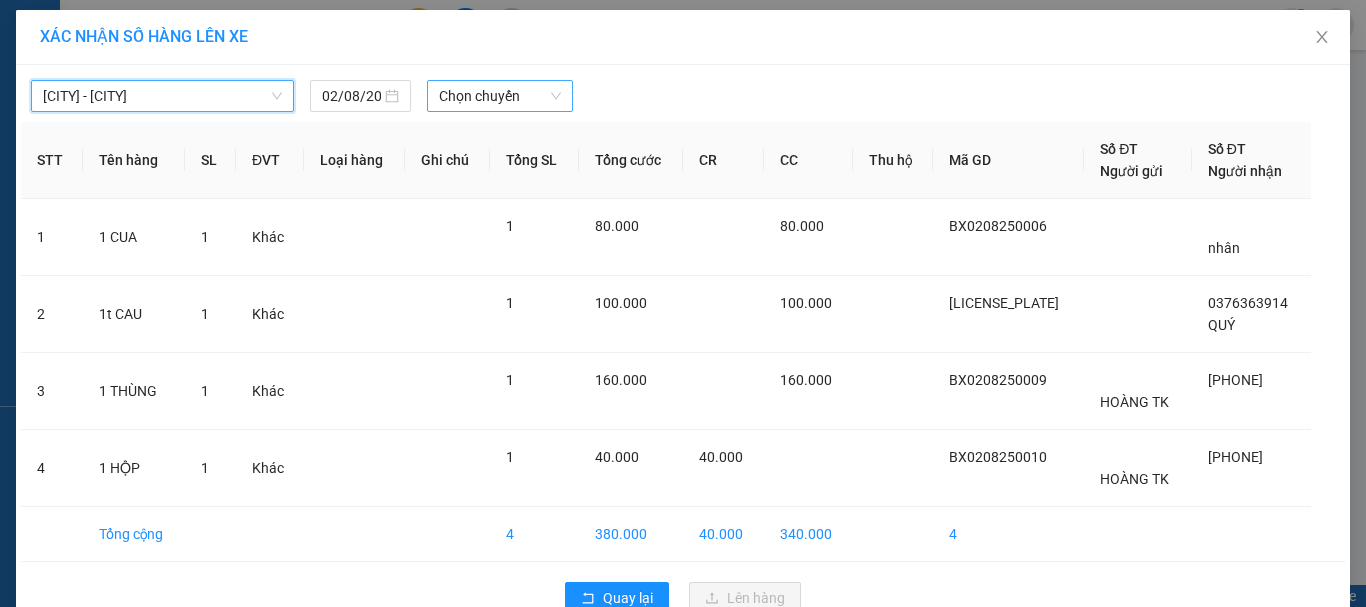 click on "Chọn chuyến" at bounding box center [500, 96] 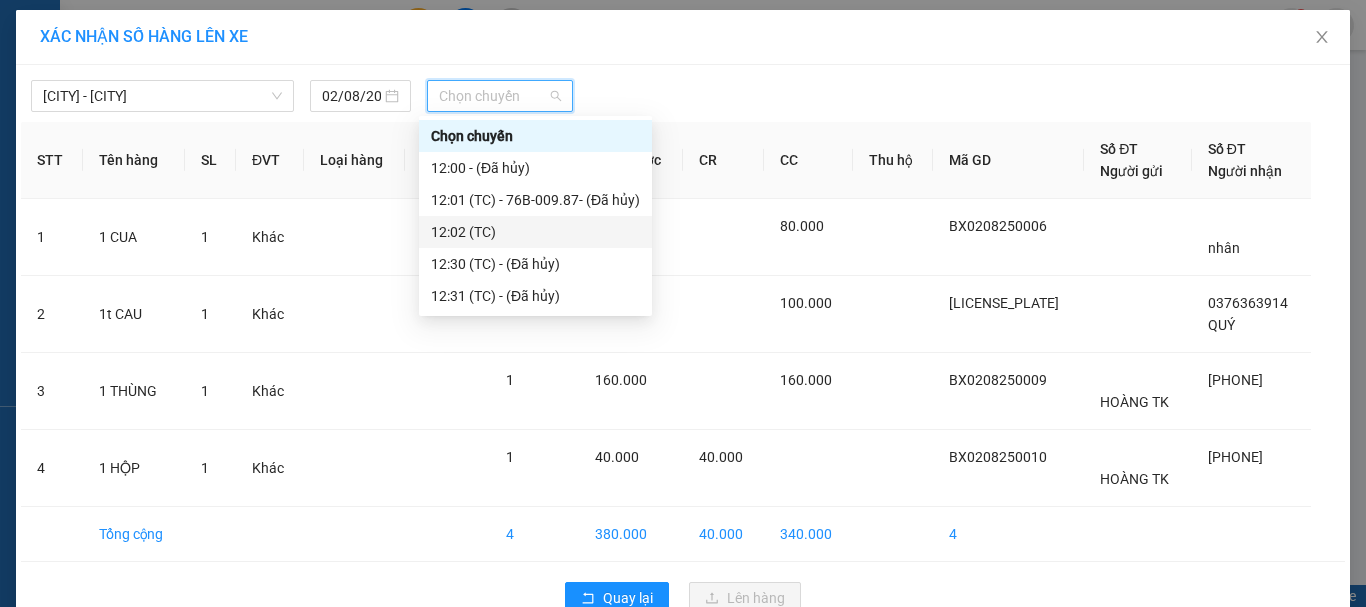 click on "12:02   (TC)" at bounding box center (535, 232) 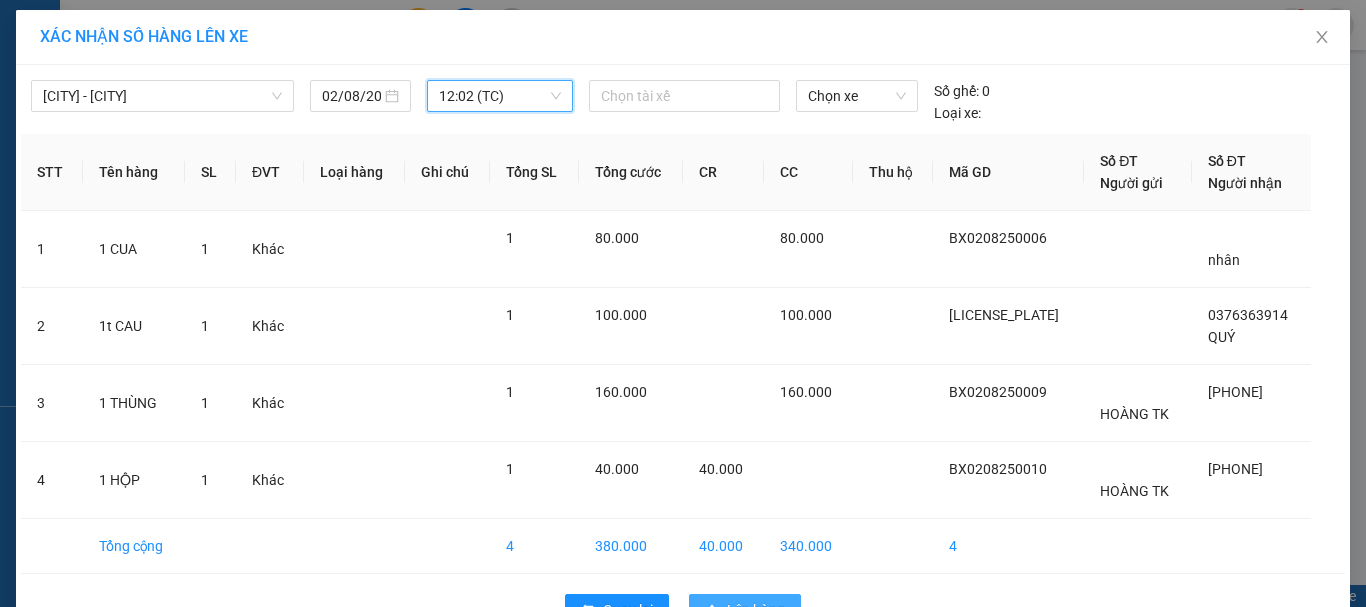 click on "Lên hàng" at bounding box center (756, 610) 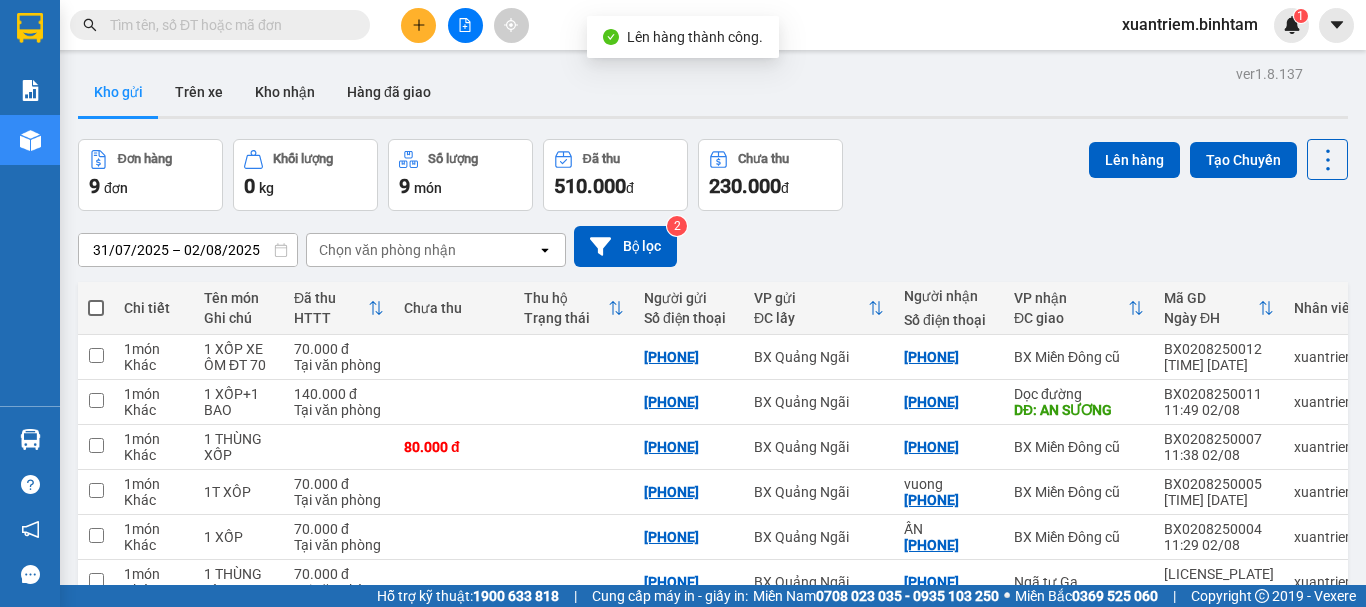 scroll, scrollTop: 245, scrollLeft: 0, axis: vertical 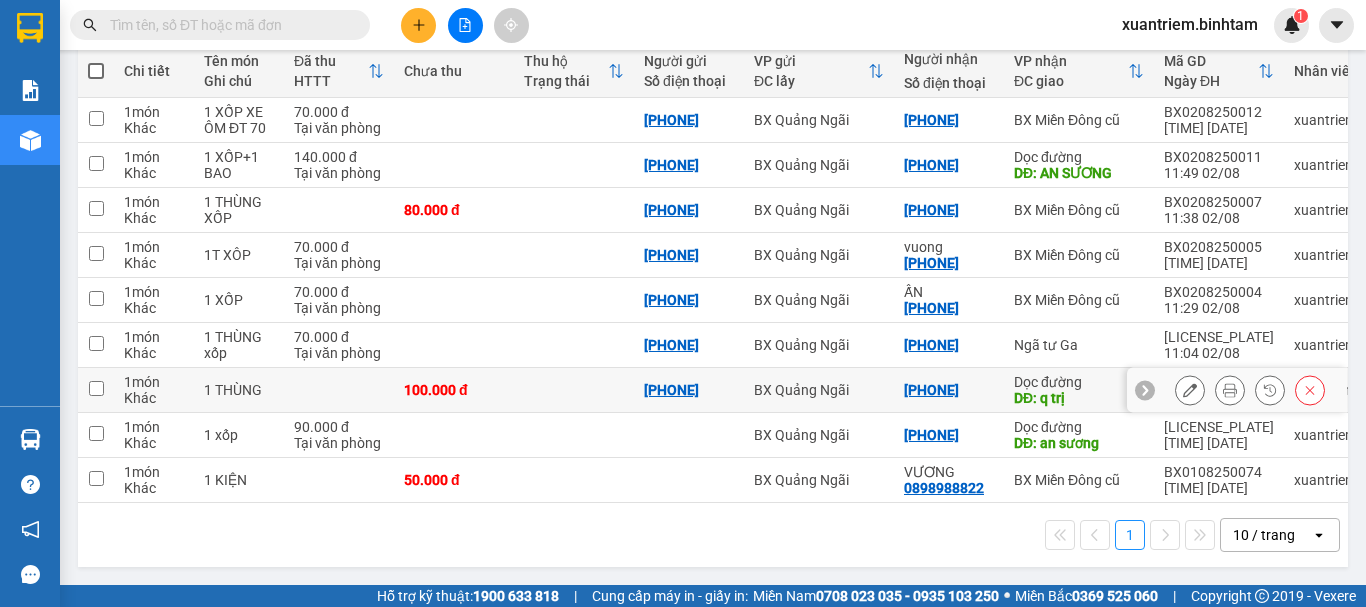 click at bounding box center [574, 390] 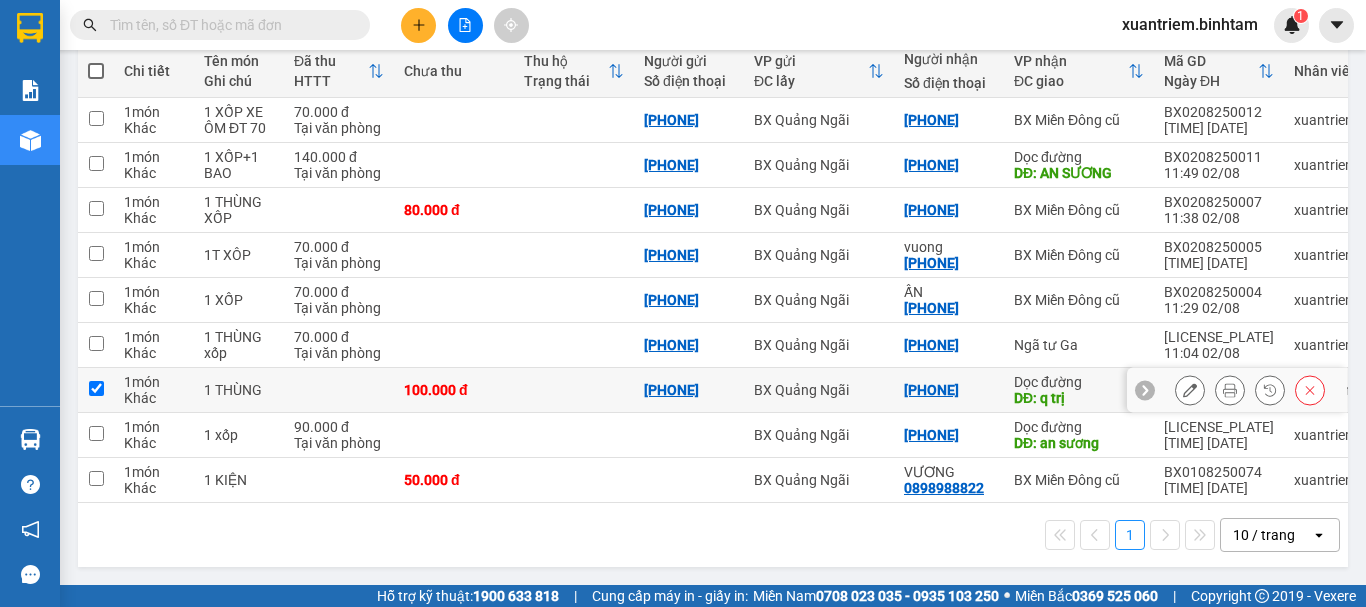 checkbox on "true" 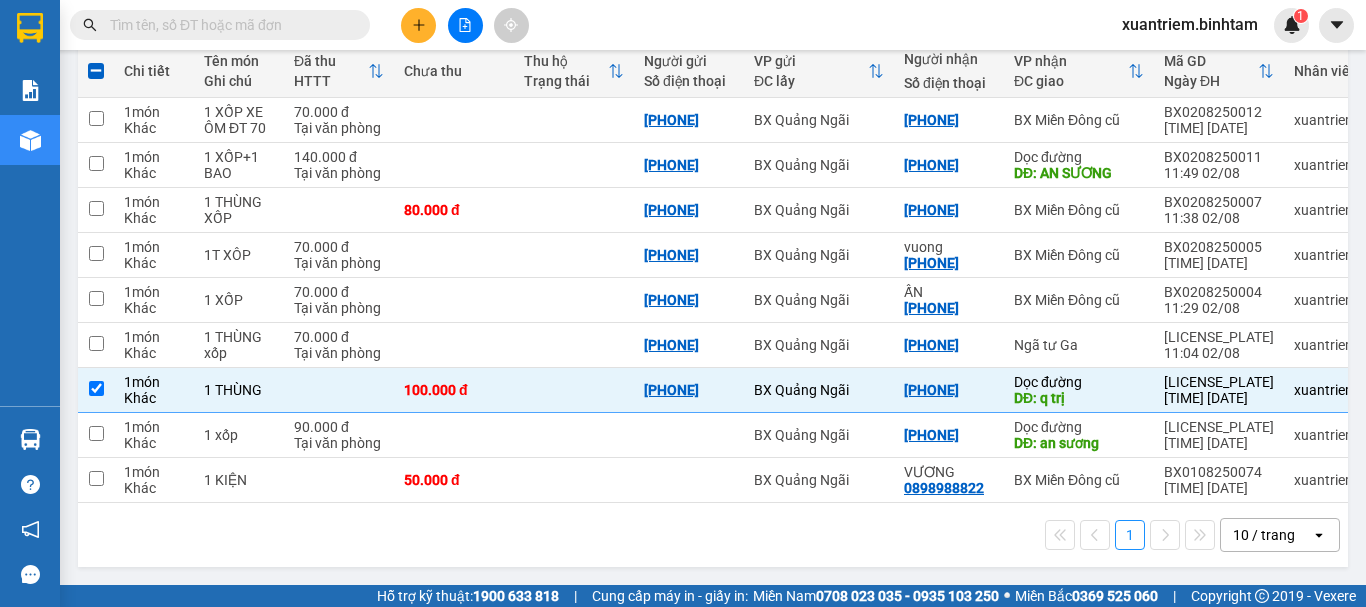 scroll, scrollTop: 0, scrollLeft: 0, axis: both 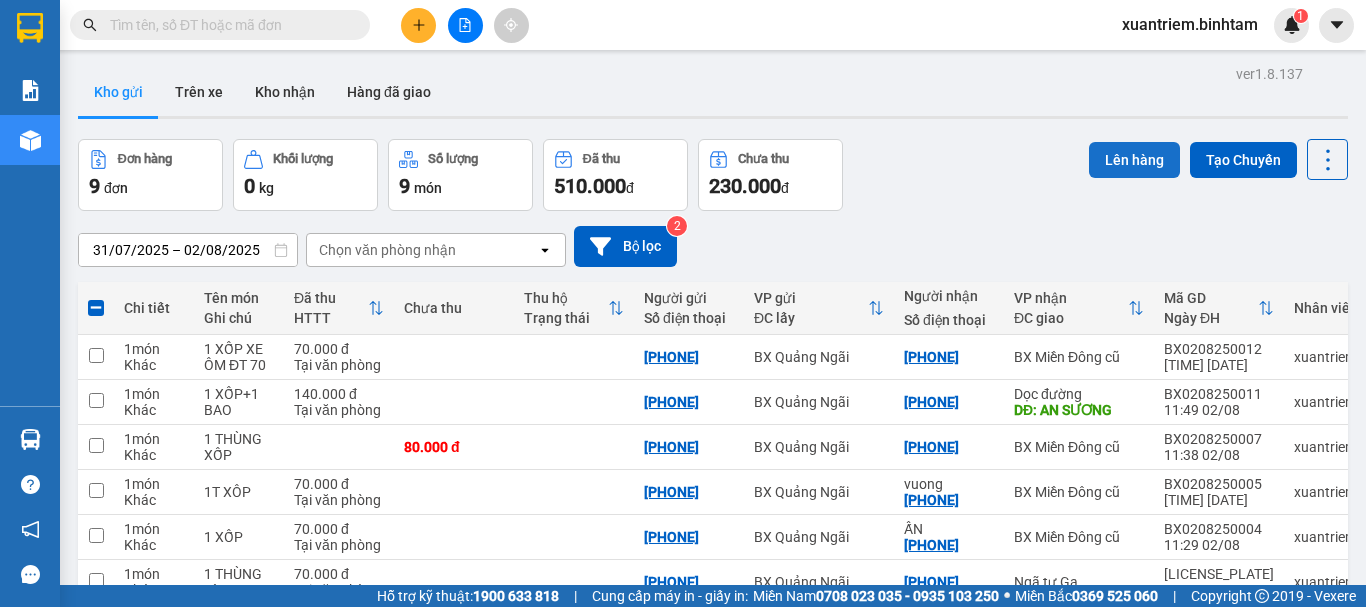 click on "Lên hàng" at bounding box center [1134, 160] 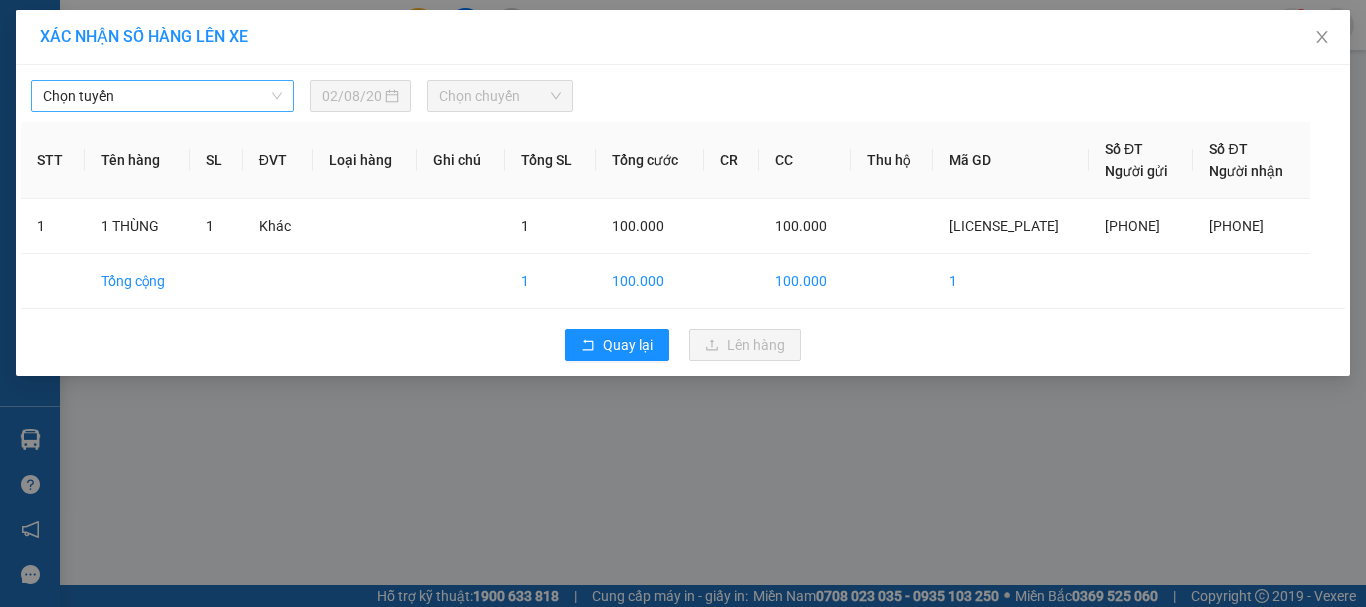 click on "Chọn tuyến" at bounding box center [162, 96] 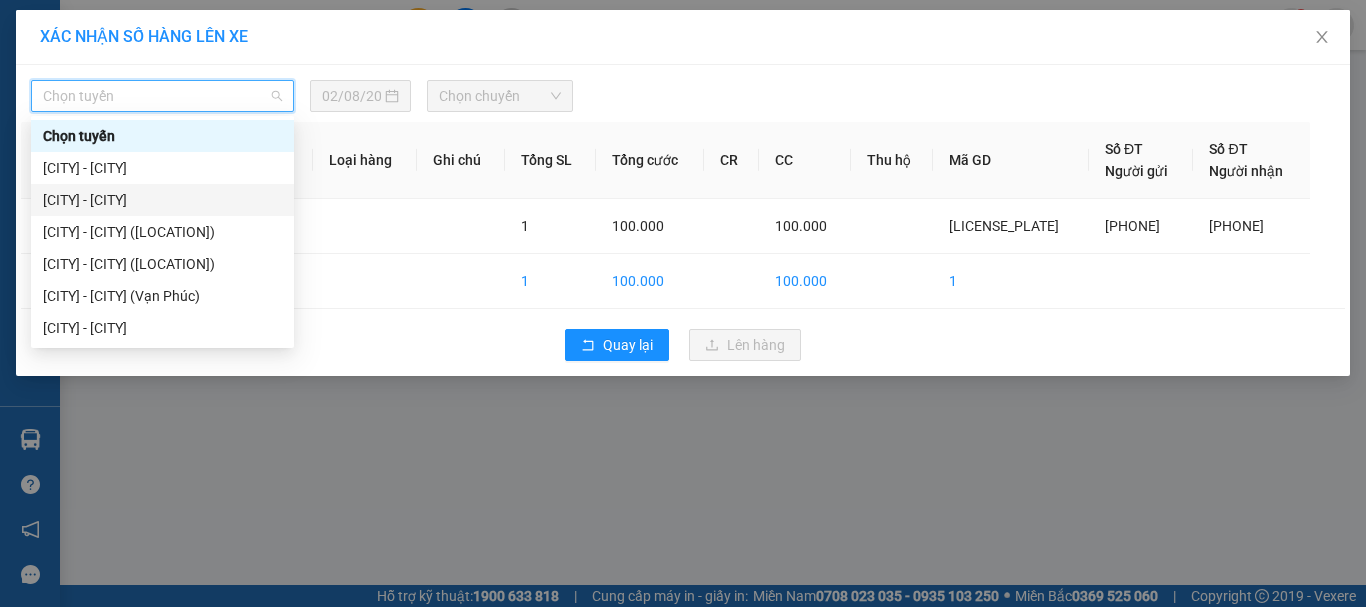click on "[CITY] - [CITY]" at bounding box center (162, 200) 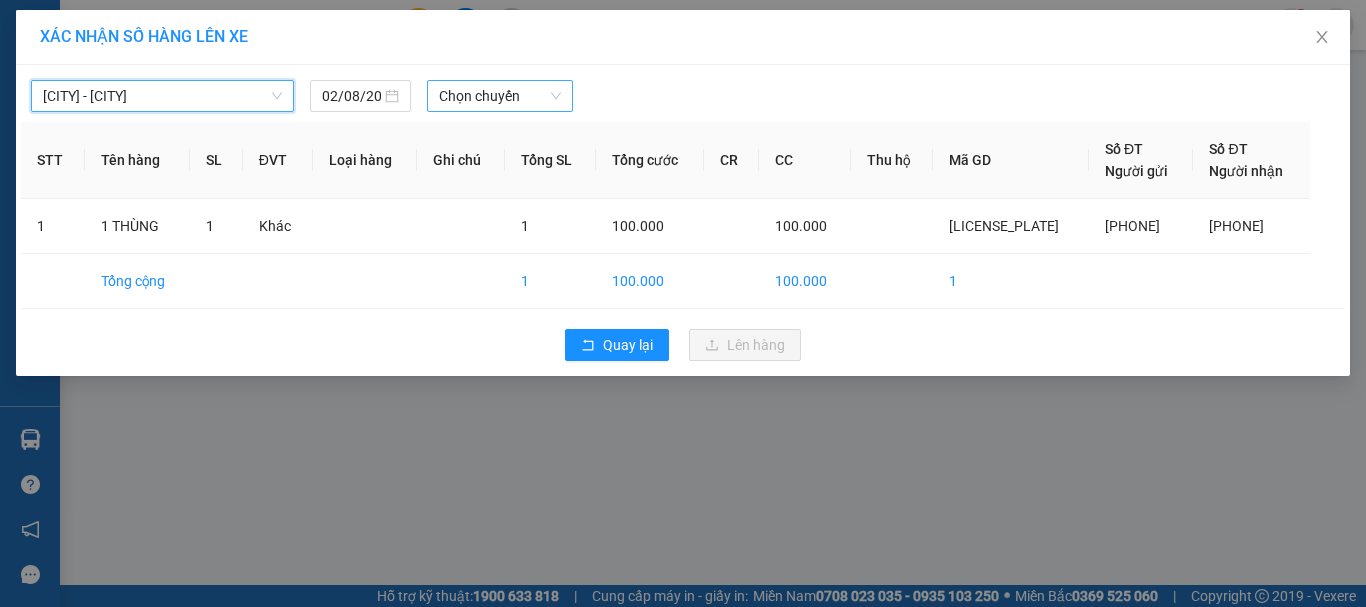 click on "Chọn chuyến" at bounding box center [500, 96] 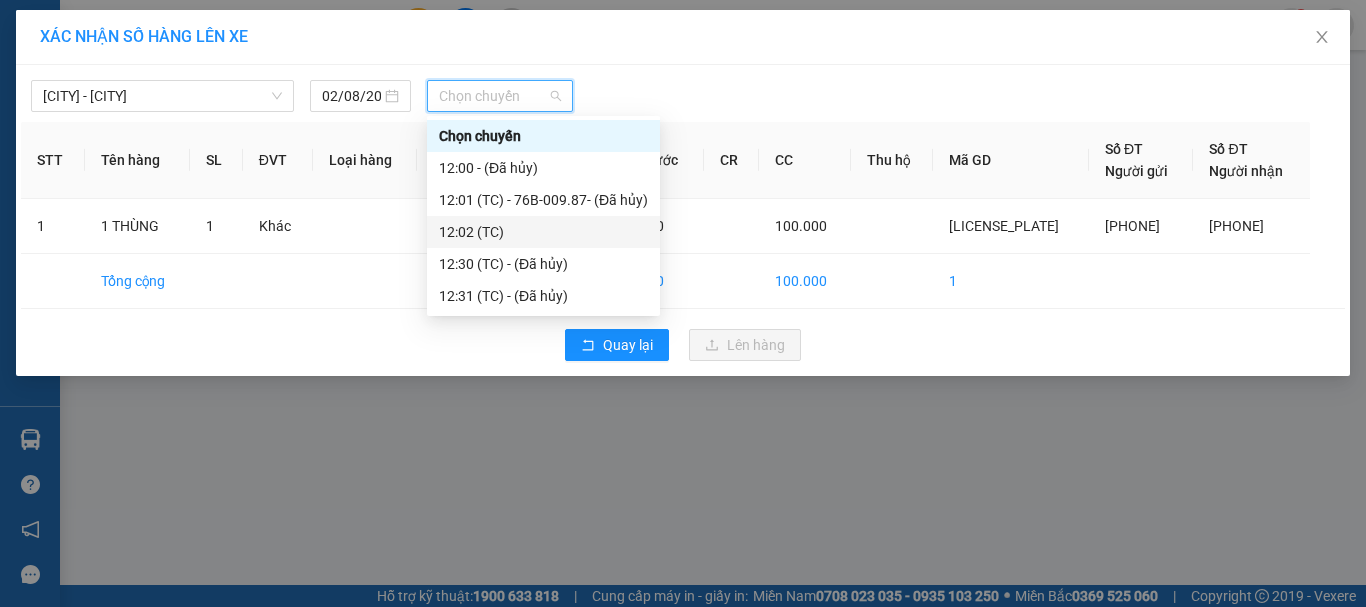 click on "12:02   (TC)" at bounding box center (543, 232) 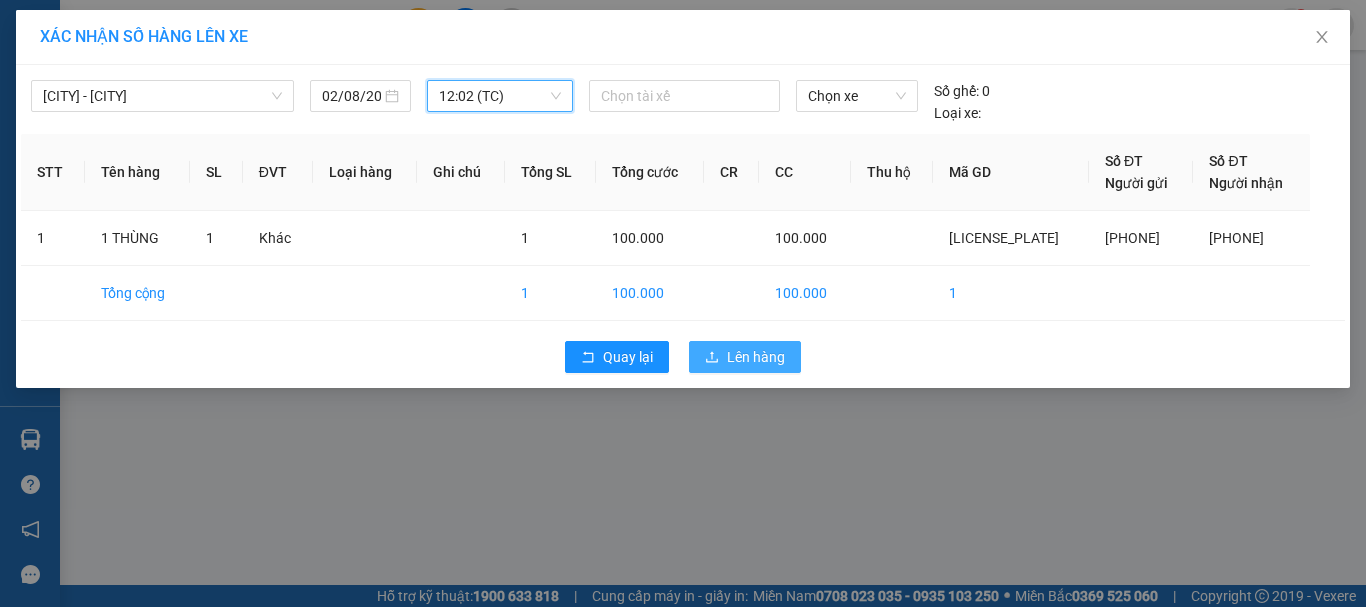 click on "Lên hàng" at bounding box center (756, 357) 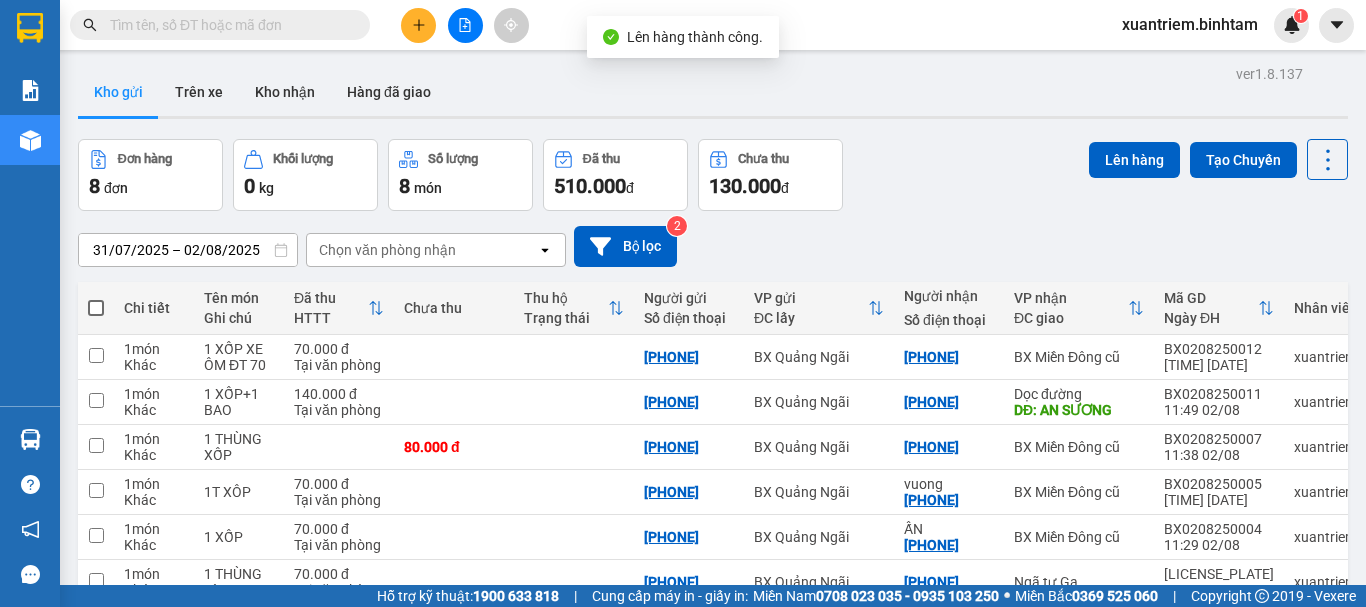 scroll, scrollTop: 200, scrollLeft: 0, axis: vertical 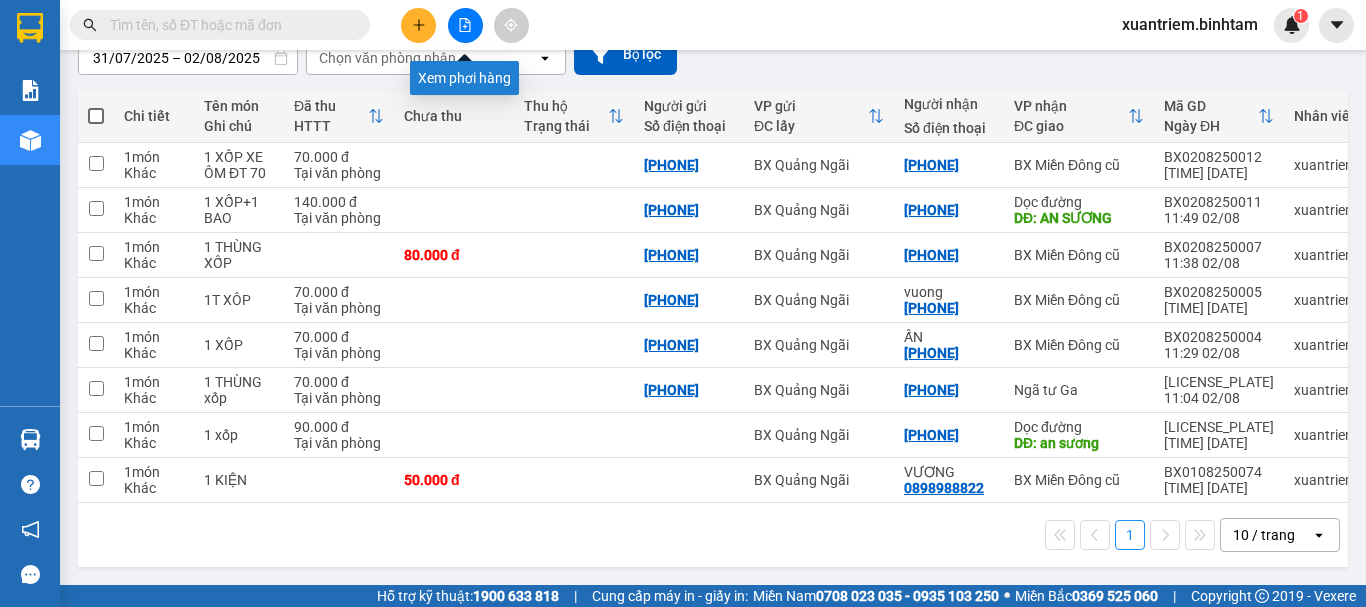 click at bounding box center (465, 25) 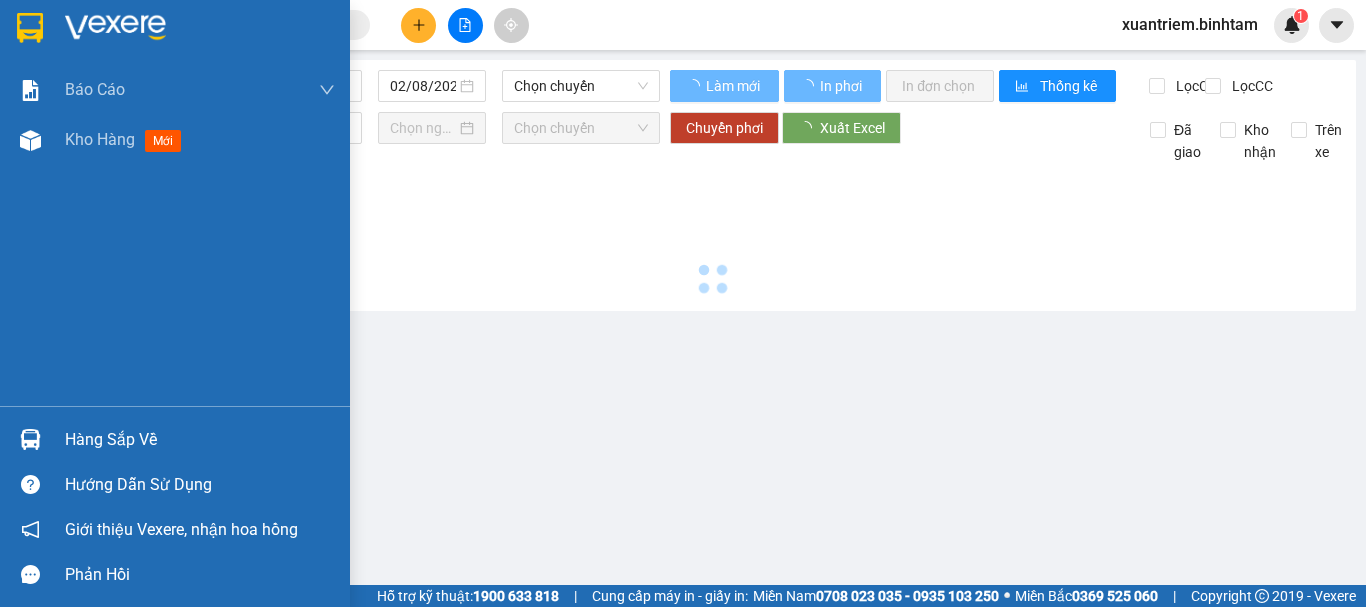 scroll, scrollTop: 0, scrollLeft: 0, axis: both 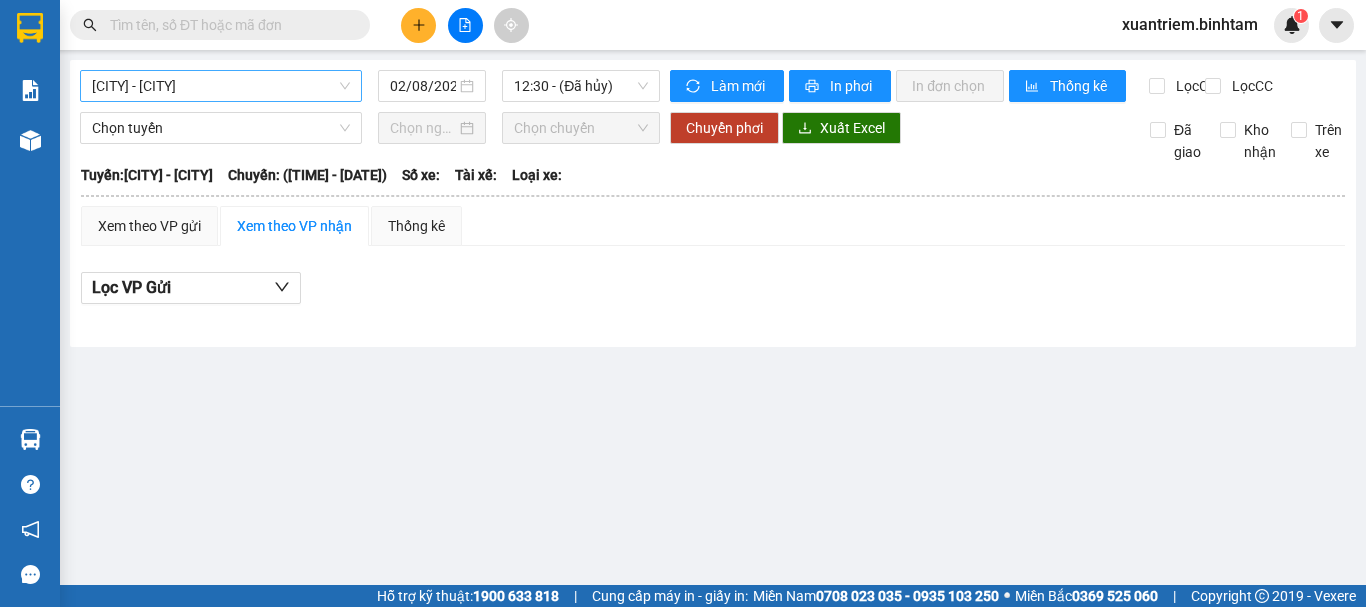 click on "[CITY] - [CITY]" at bounding box center [221, 86] 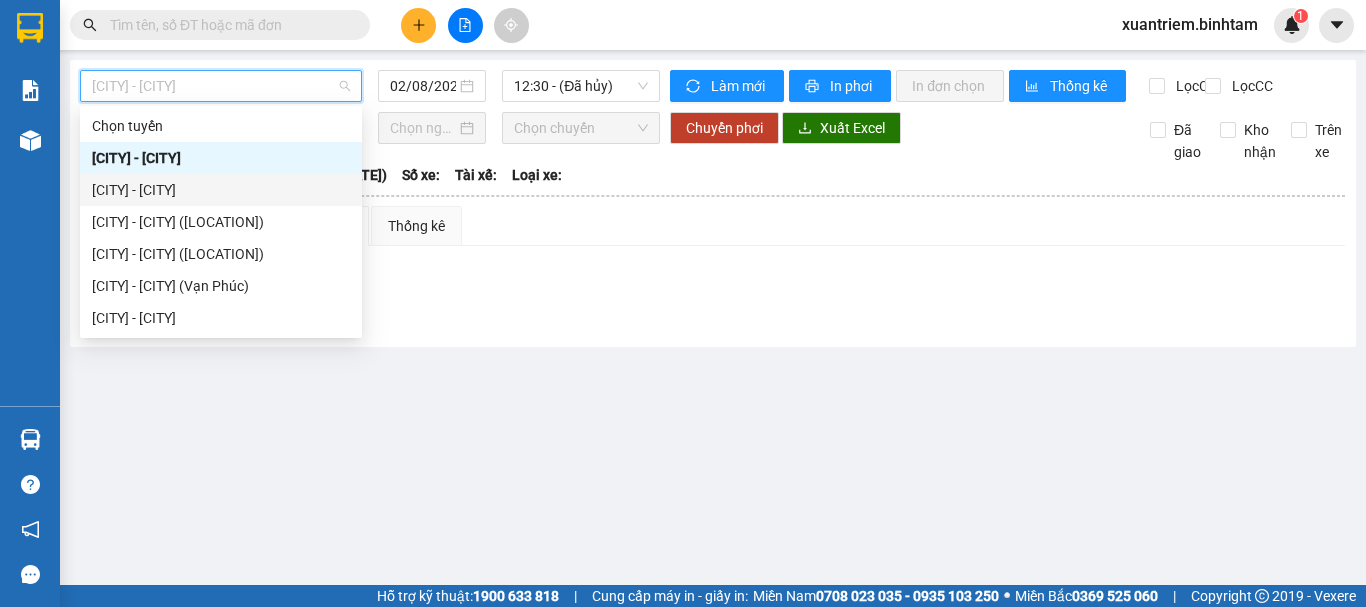 click on "[CITY] - [CITY]" at bounding box center (221, 190) 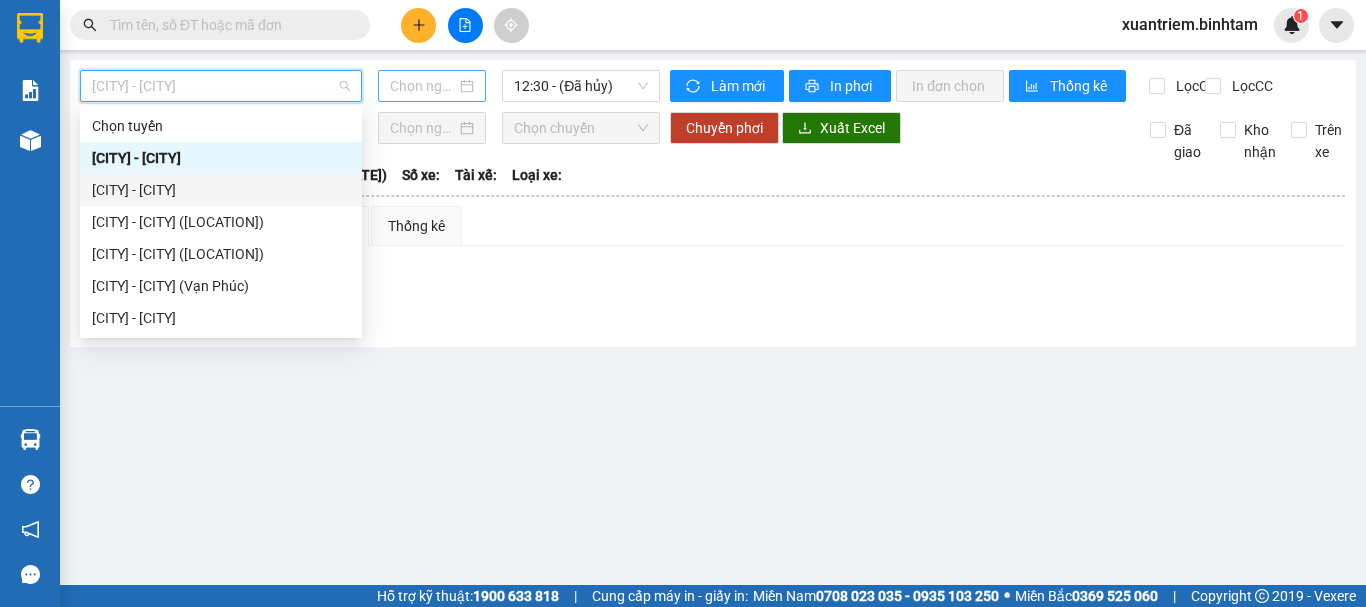 type on "02/08/2025" 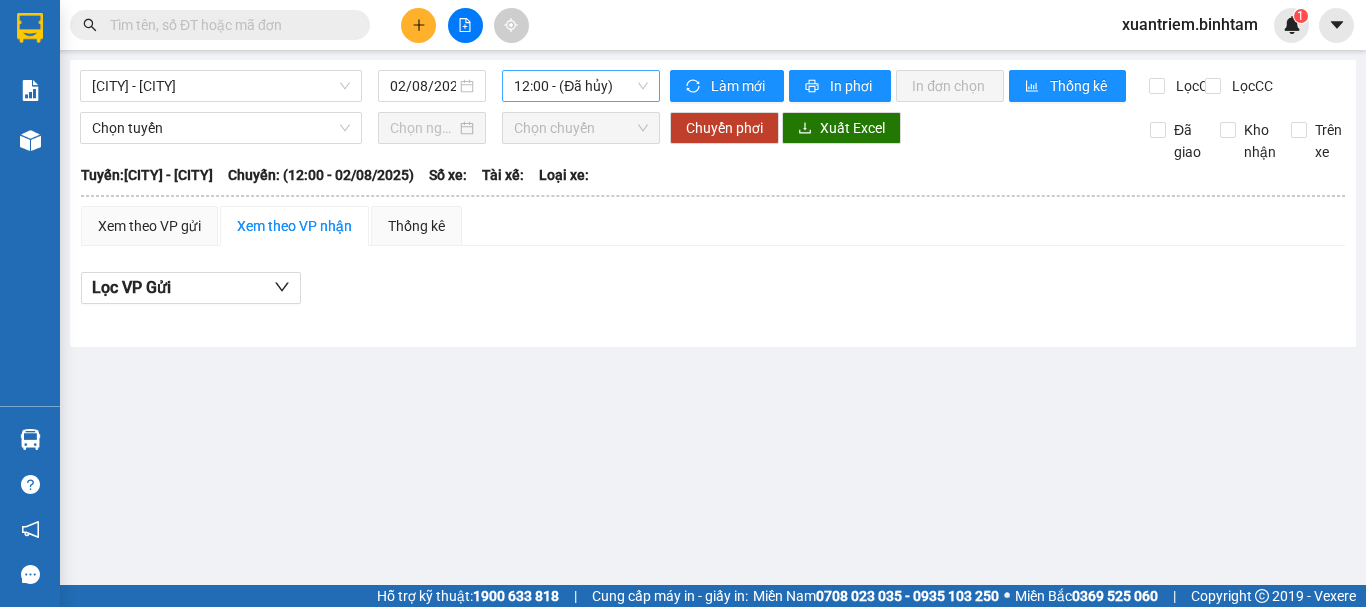 drag, startPoint x: 555, startPoint y: 102, endPoint x: 572, endPoint y: 91, distance: 20.248457 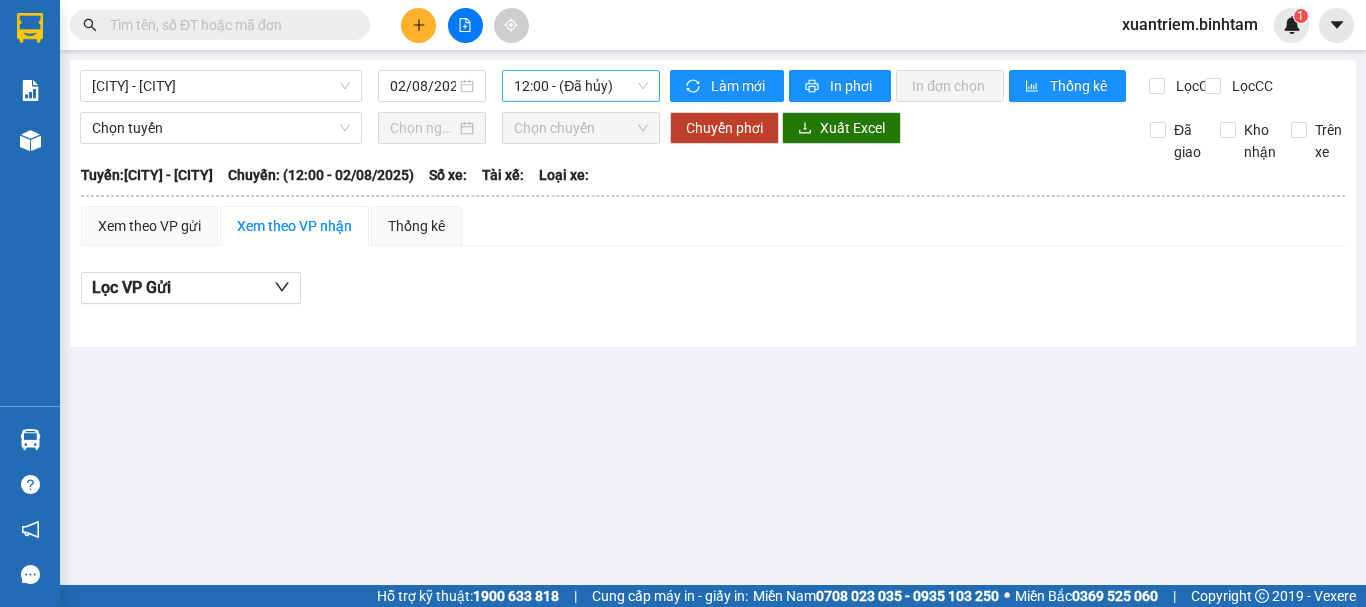 click on "[CITY] - [CITY] [DATE] [TIME]     - (Đã hủy)" at bounding box center [370, 86] 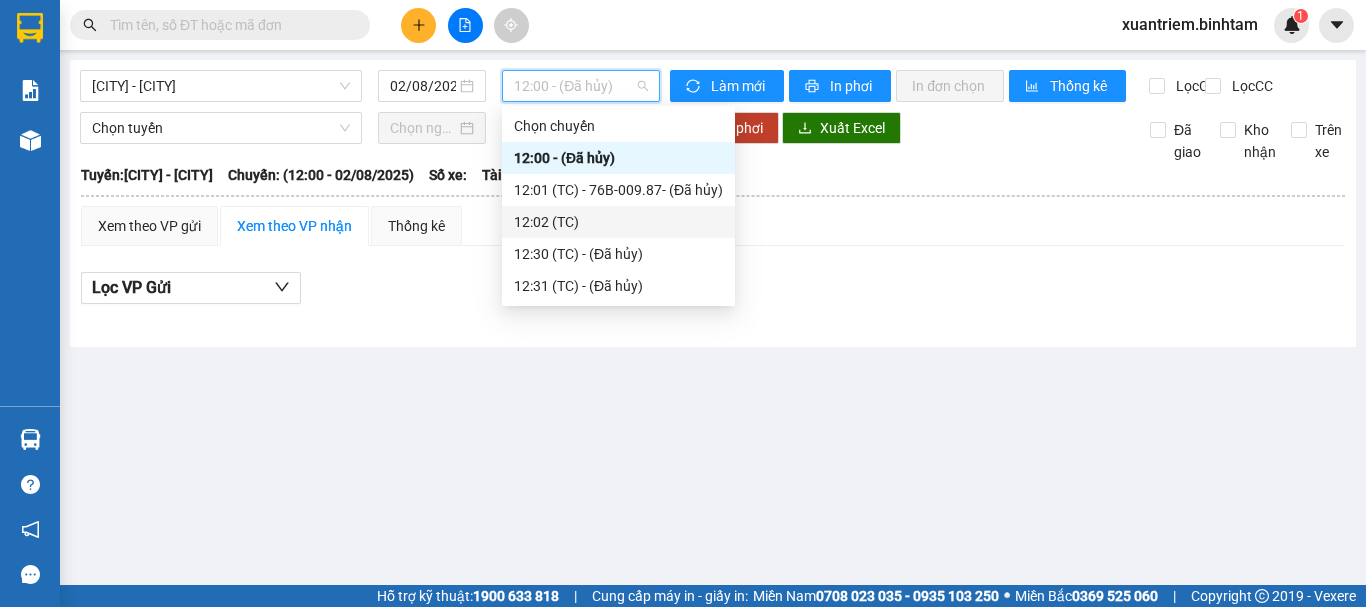 click on "12:02   (TC)" at bounding box center (618, 222) 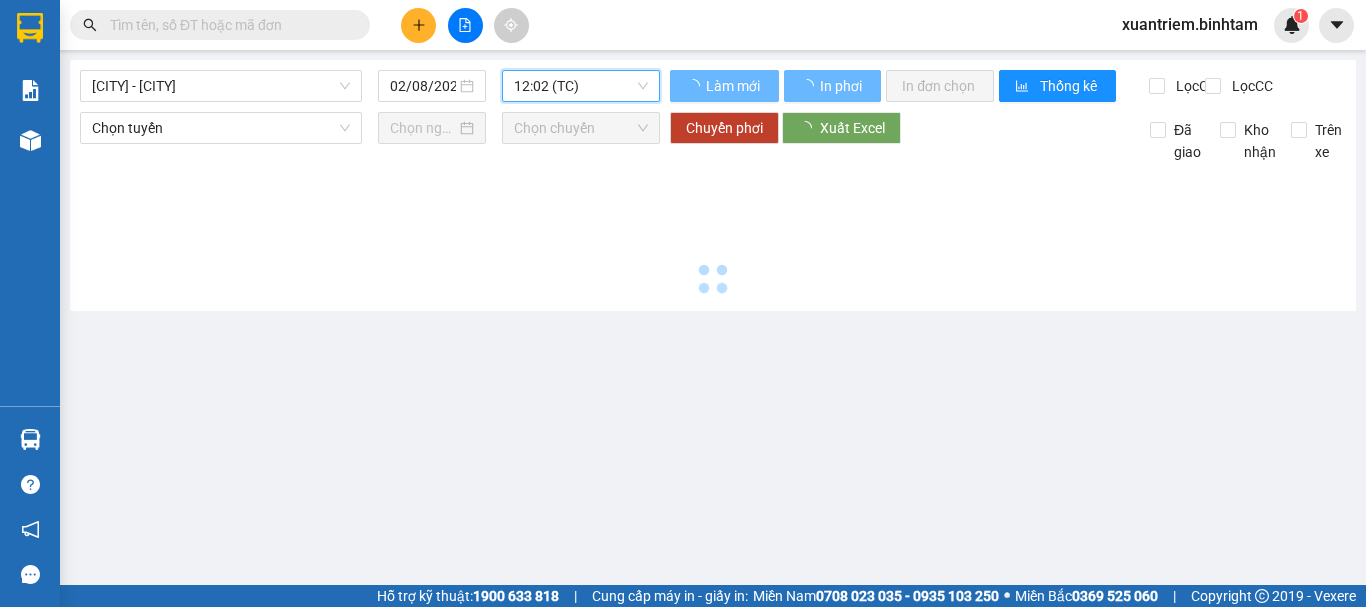 drag, startPoint x: 568, startPoint y: 210, endPoint x: 724, endPoint y: 108, distance: 186.38669 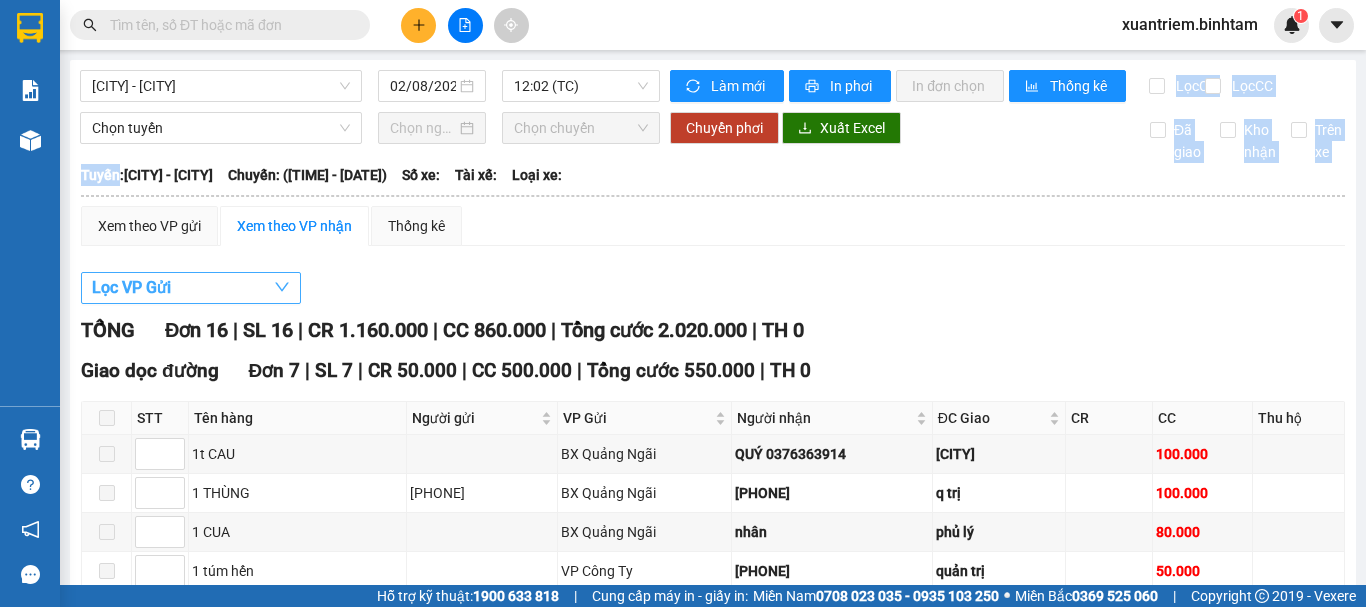 click on "Lọc VP Gửi" at bounding box center (191, 288) 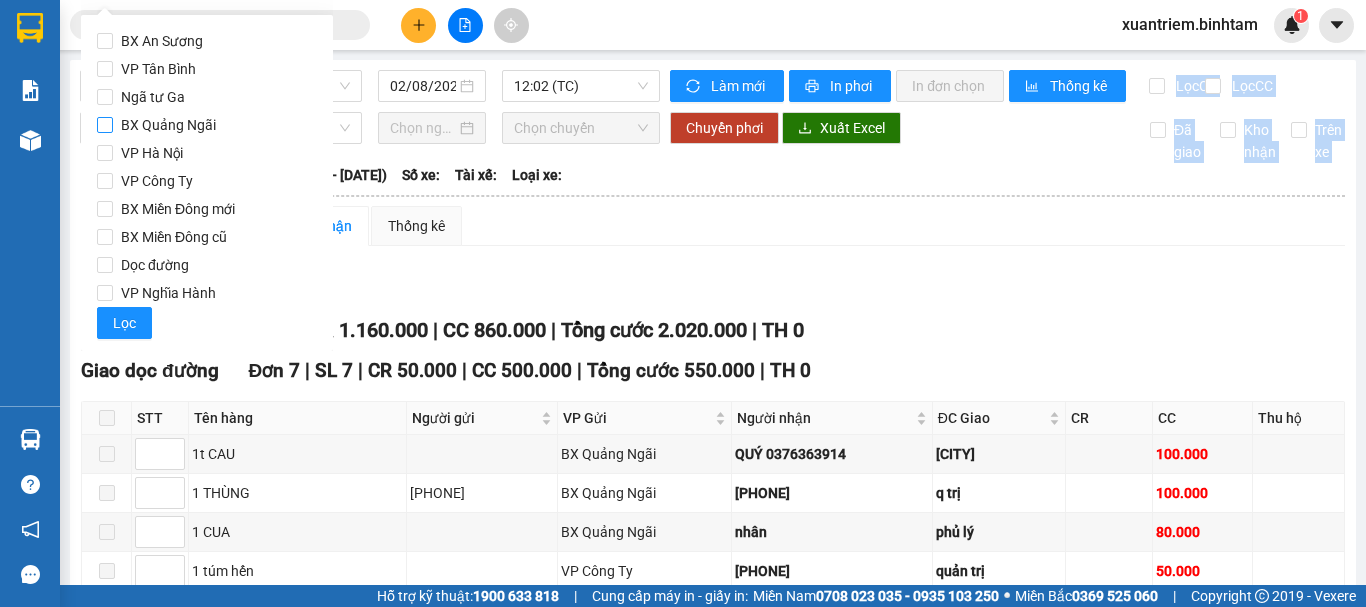 click on "BX Quảng Ngãi" at bounding box center (207, 125) 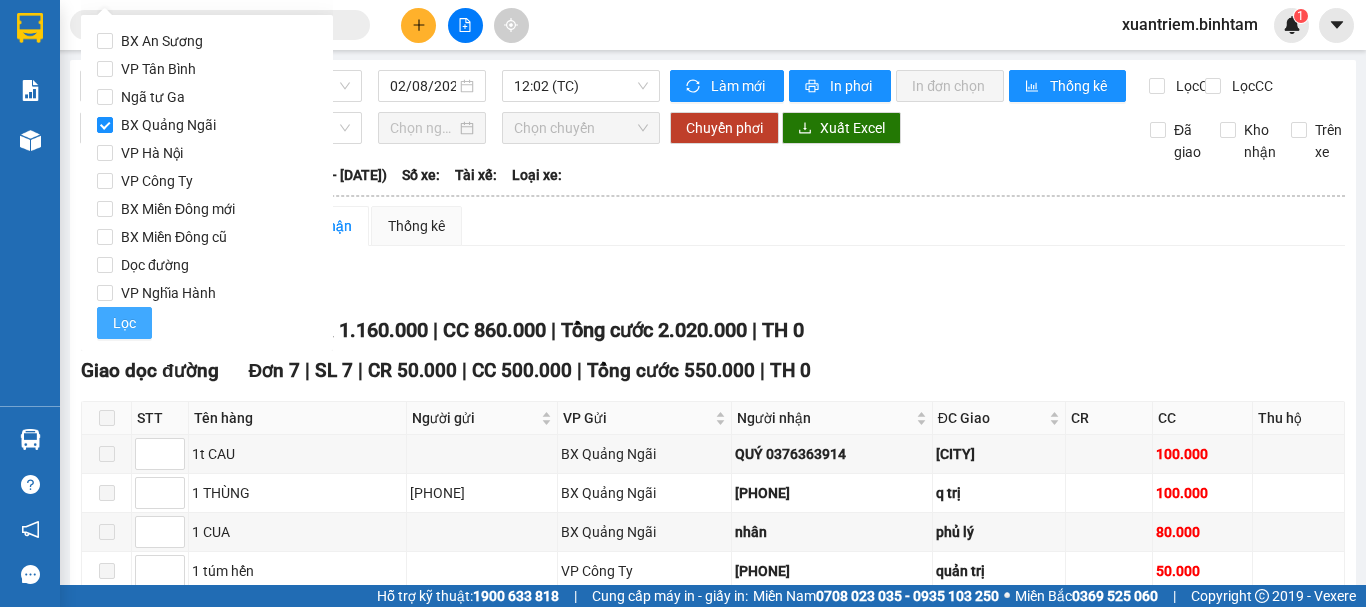 click on "Lọc" at bounding box center (124, 323) 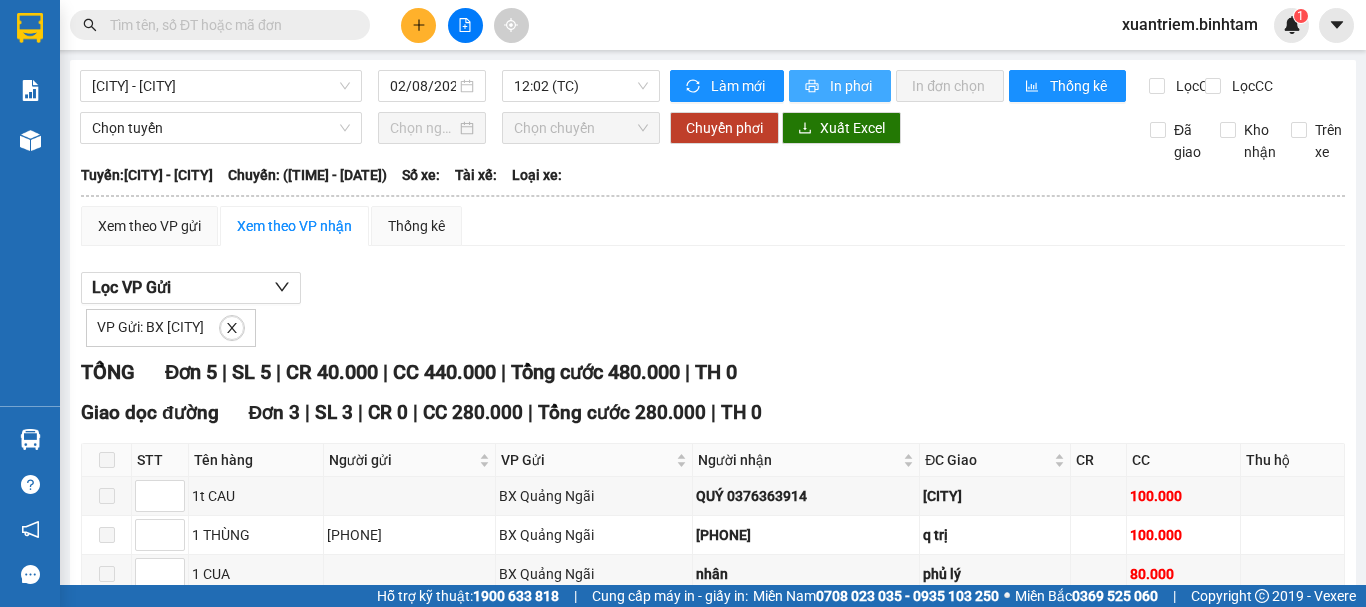 click on "In phơi" at bounding box center (852, 86) 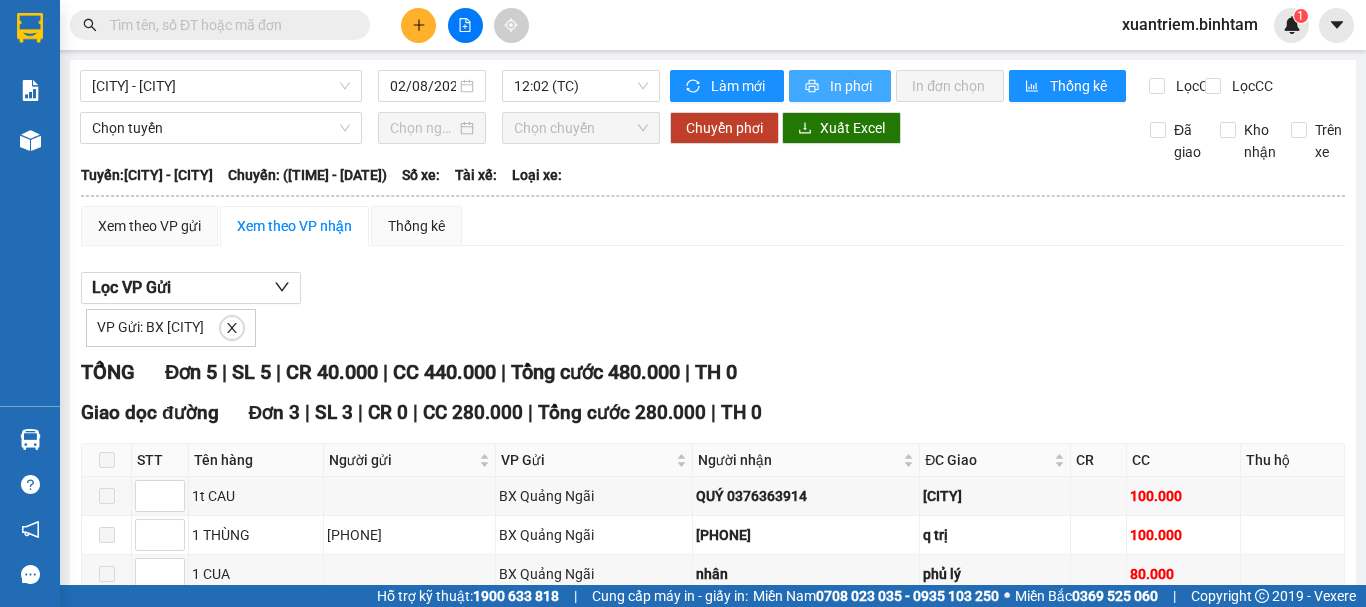 scroll, scrollTop: 0, scrollLeft: 0, axis: both 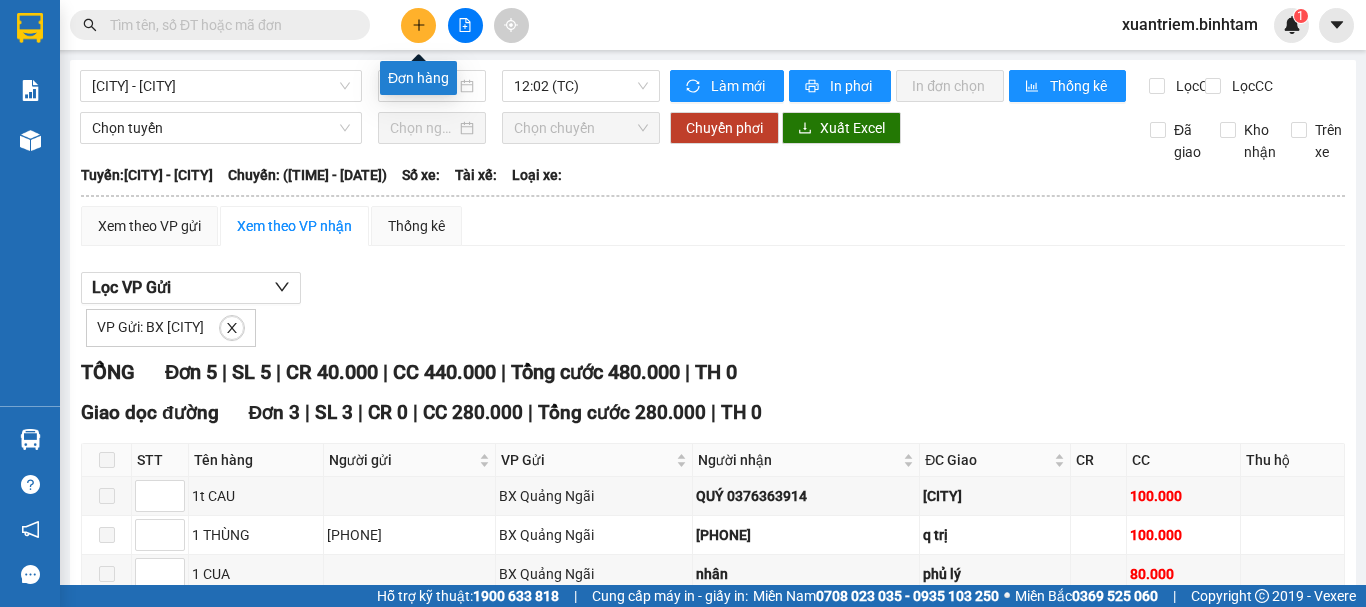 click 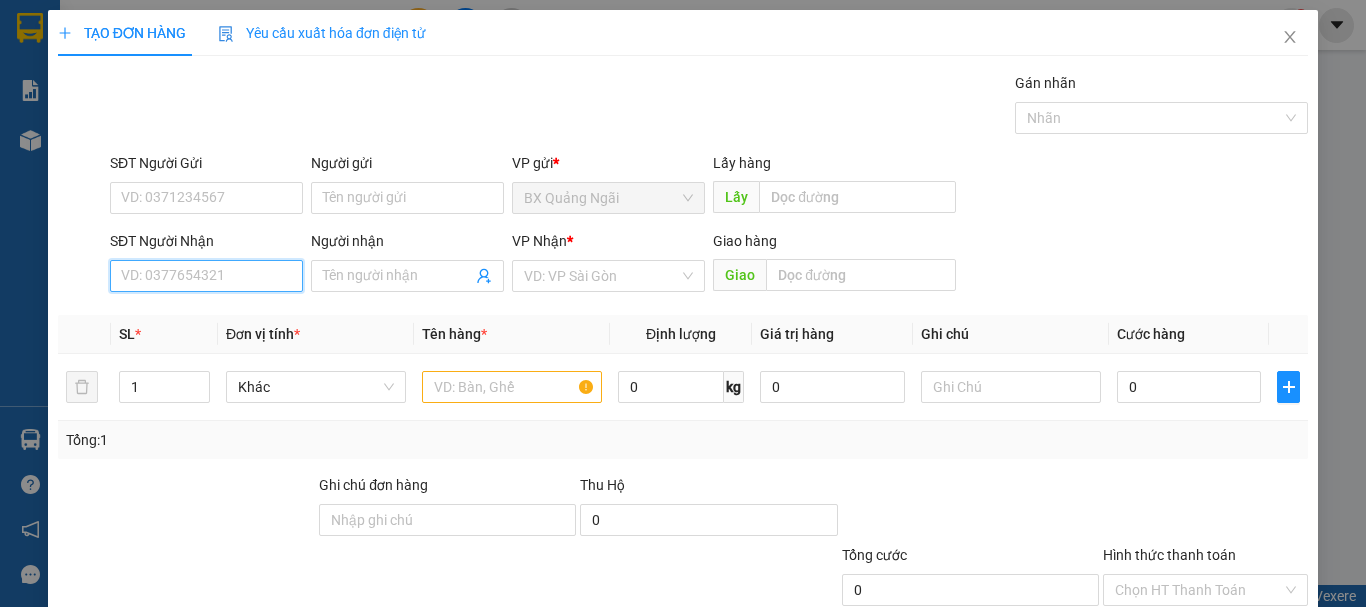 click on "SĐT Người Nhận" at bounding box center (206, 276) 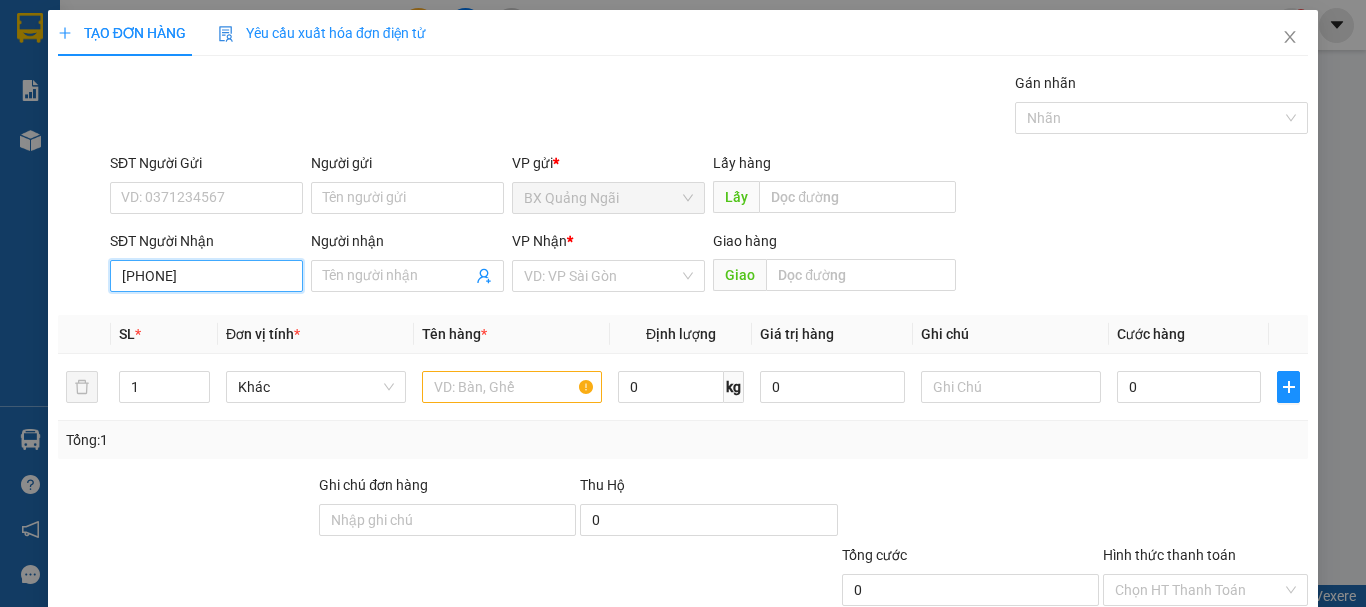 type on "0936794562" 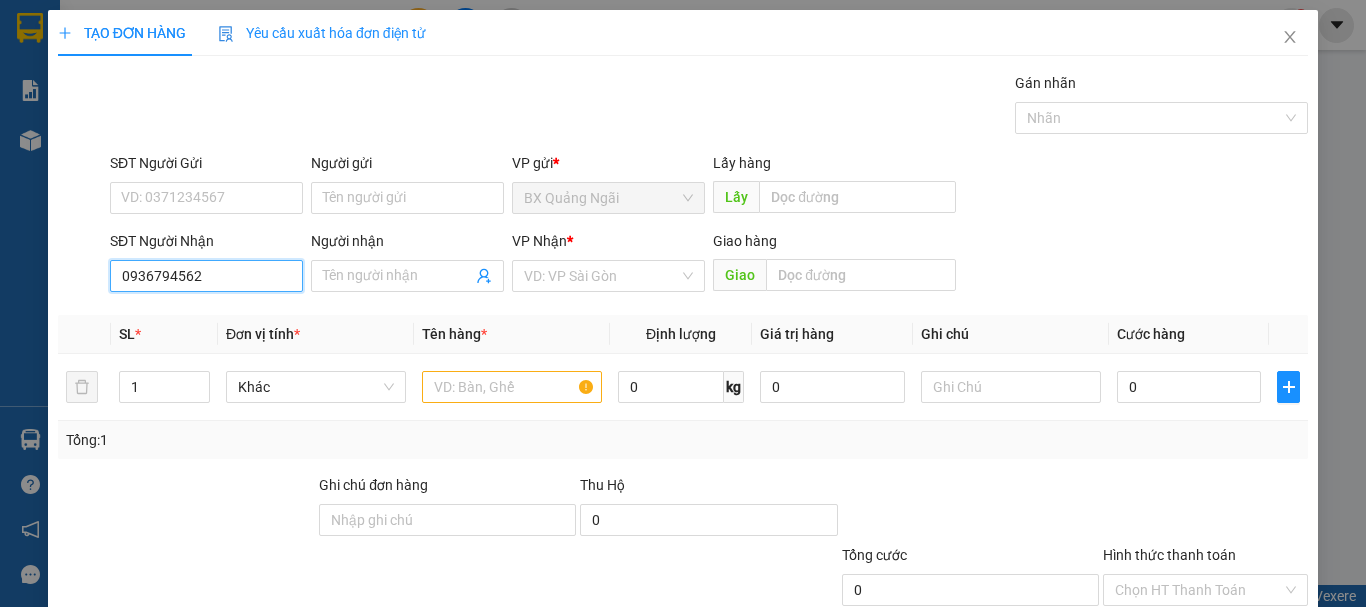 click on "0936794562" at bounding box center [206, 276] 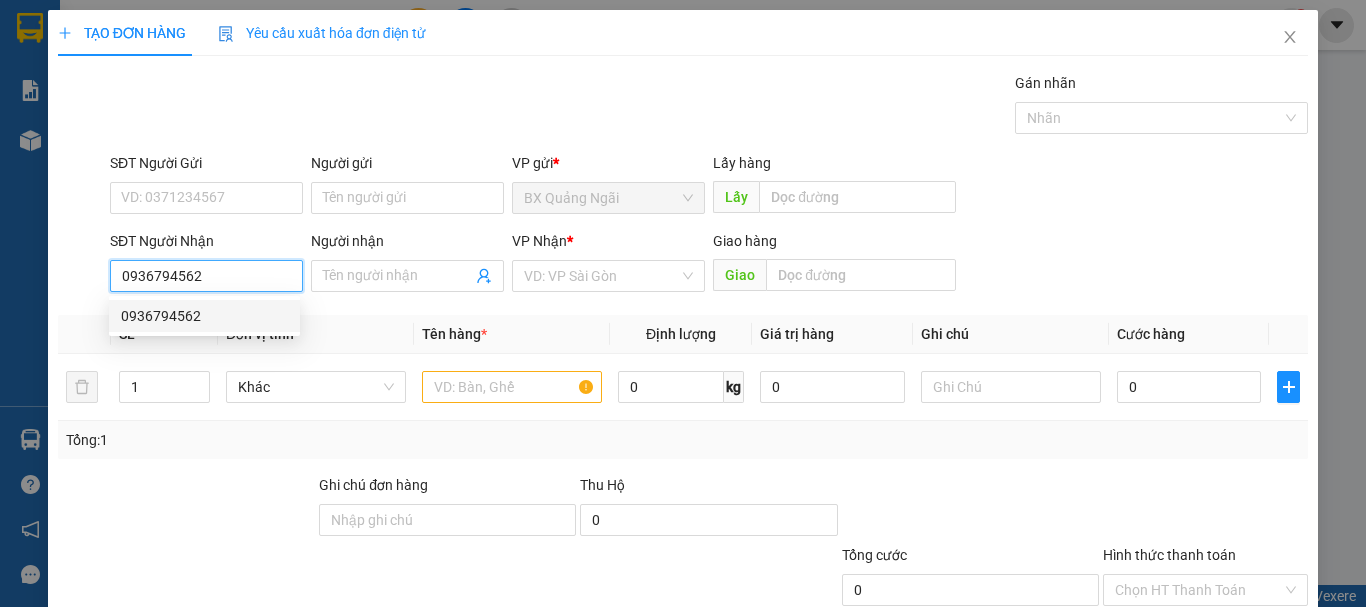 click on "0936794562" at bounding box center (204, 316) 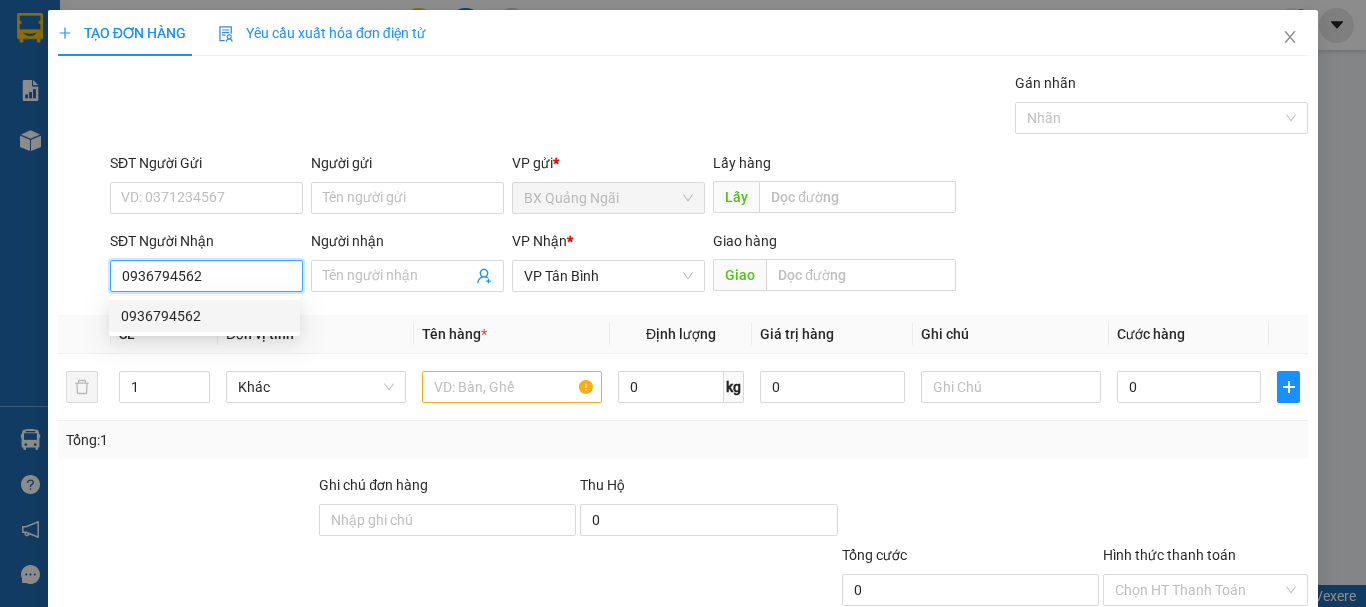 type on "80.000" 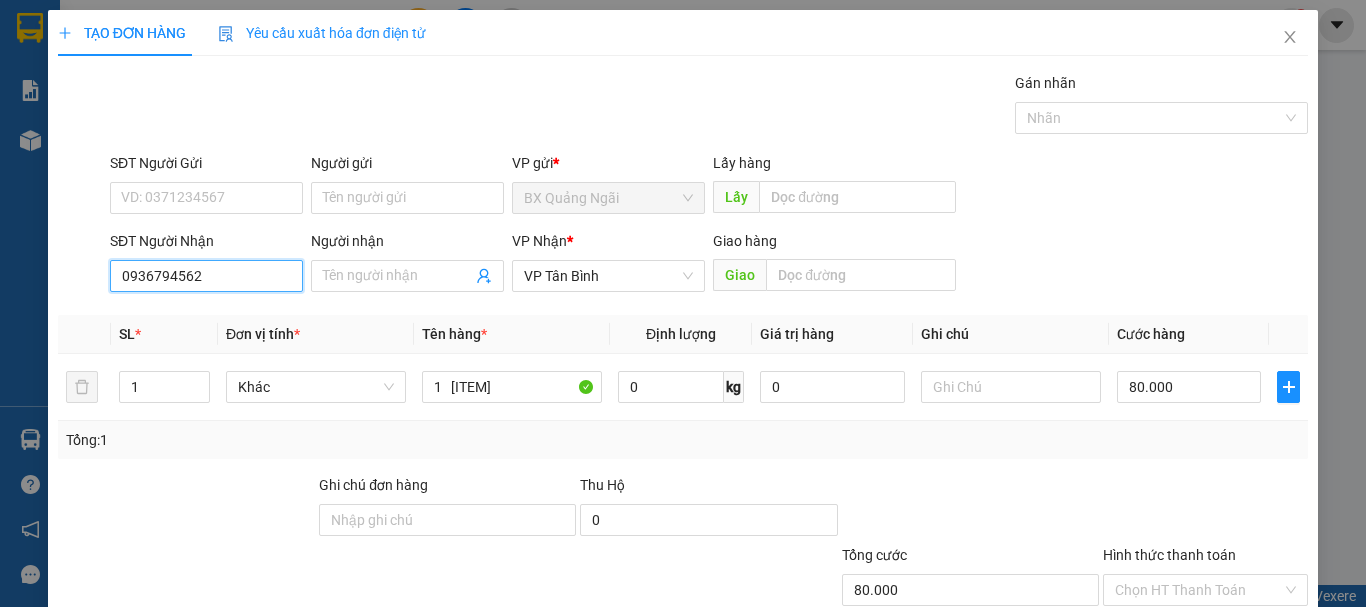 type on "0936794562" 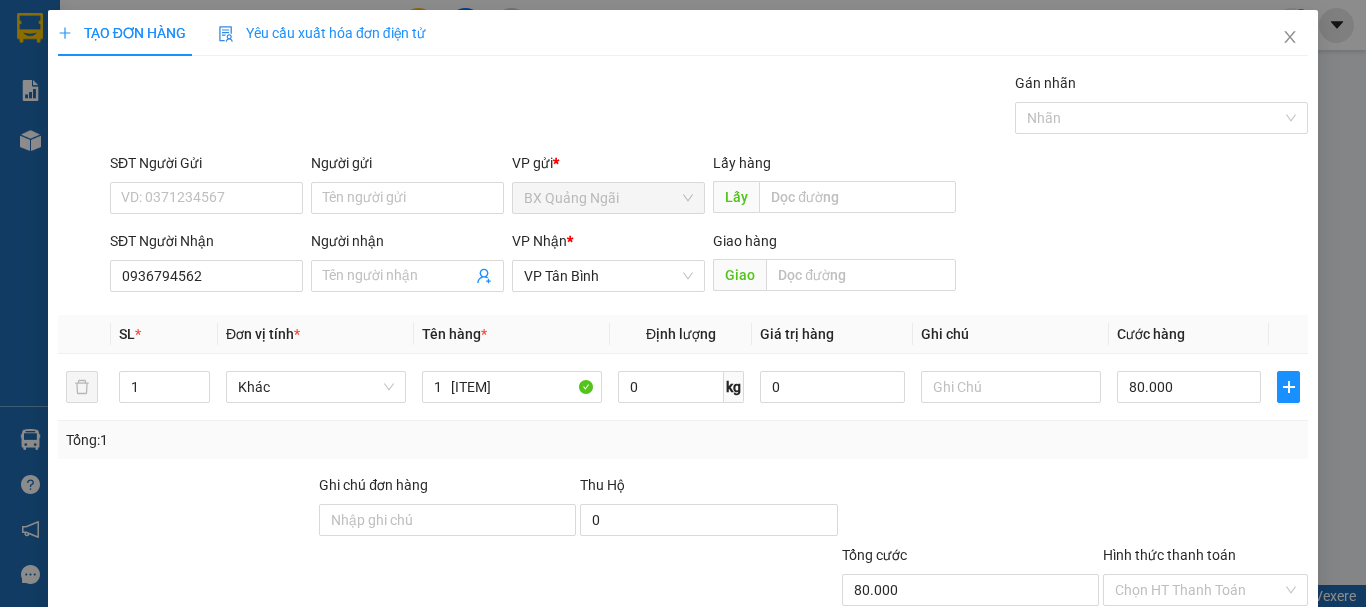 scroll, scrollTop: 133, scrollLeft: 0, axis: vertical 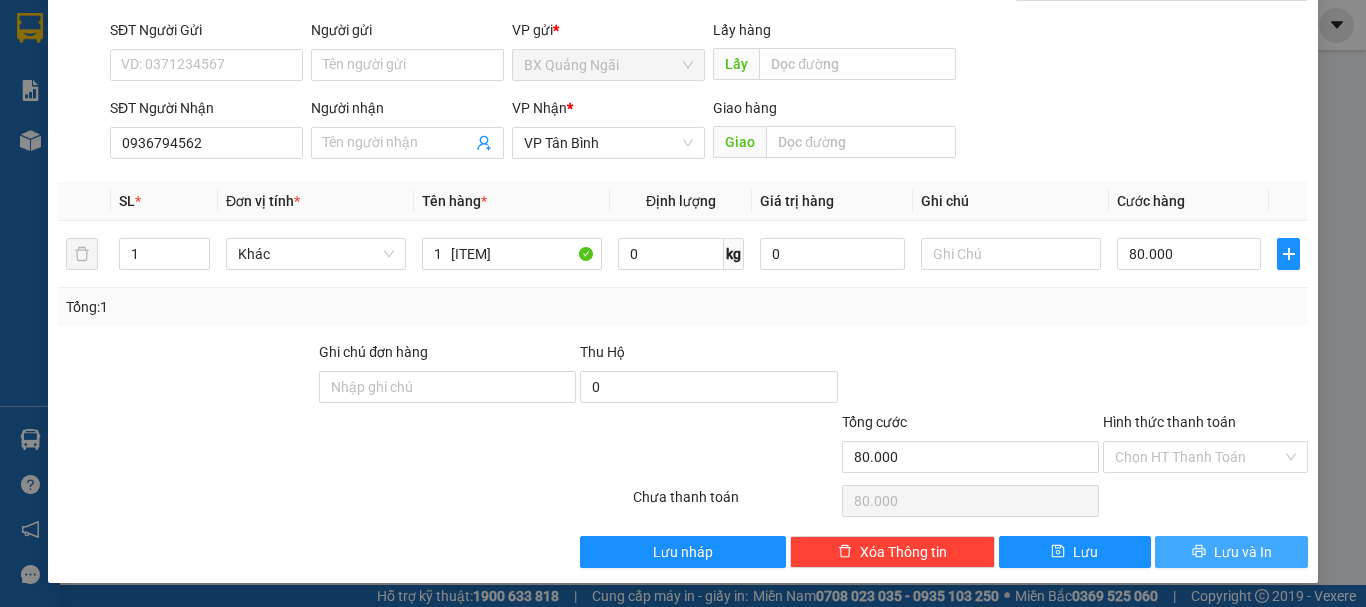 click on "Lưu và In" at bounding box center [1231, 552] 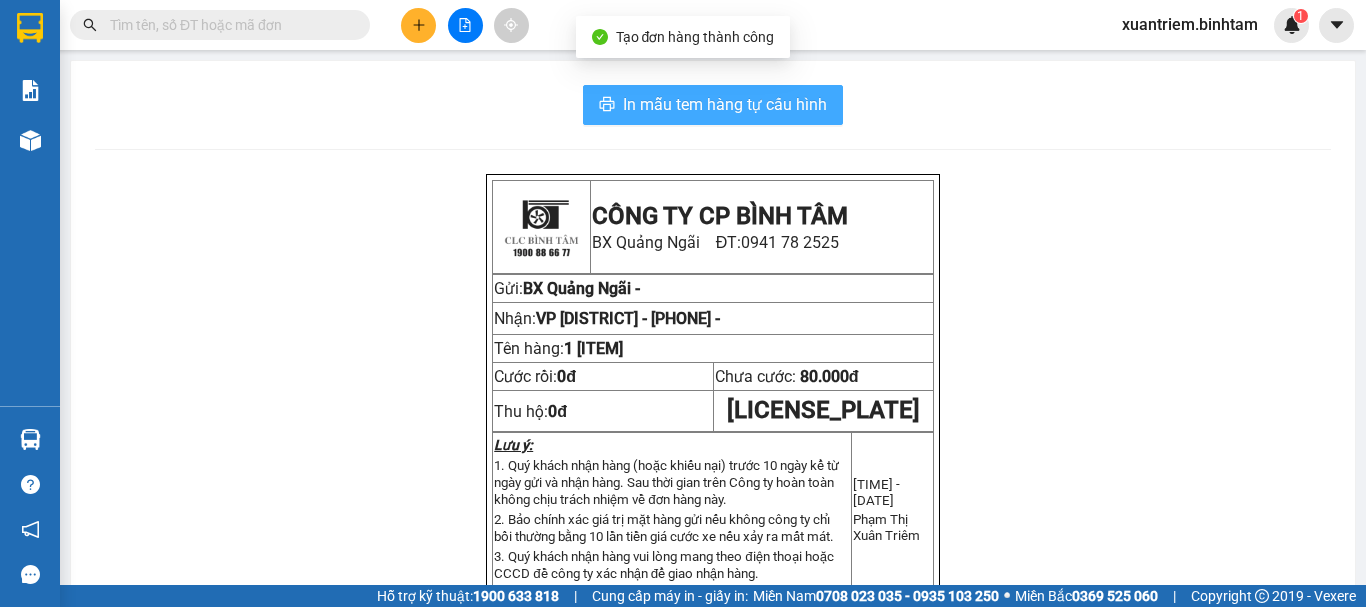 click on "In mẫu tem hàng tự cấu hình" at bounding box center [725, 104] 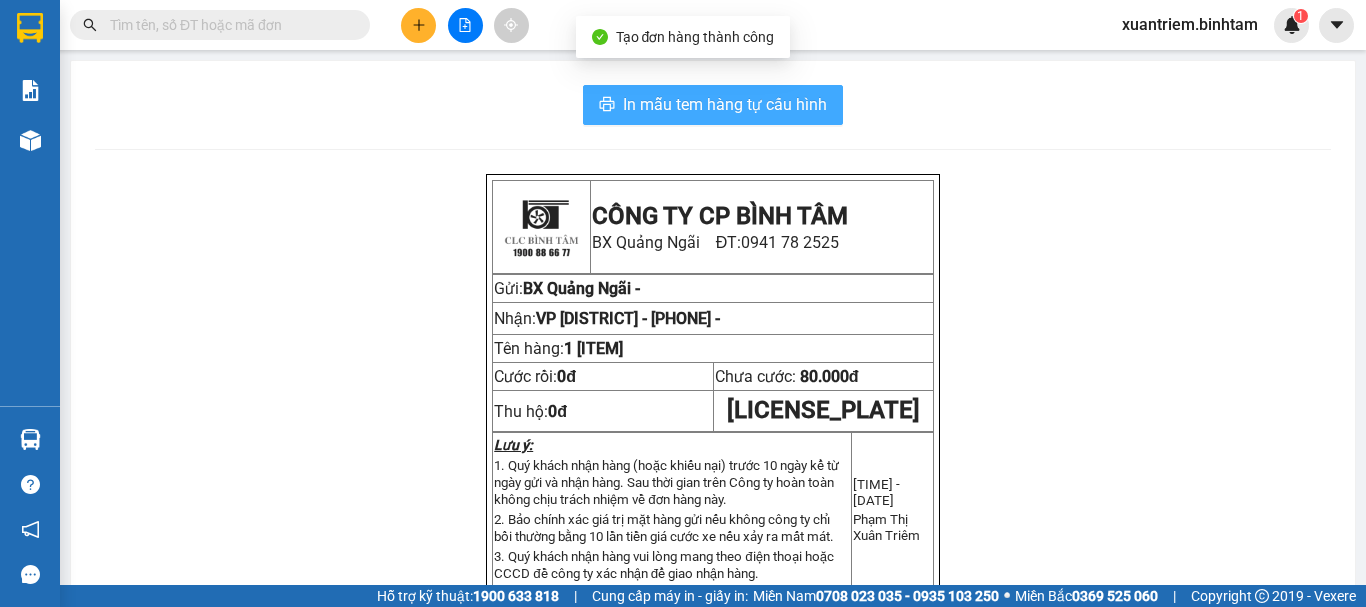 scroll, scrollTop: 0, scrollLeft: 0, axis: both 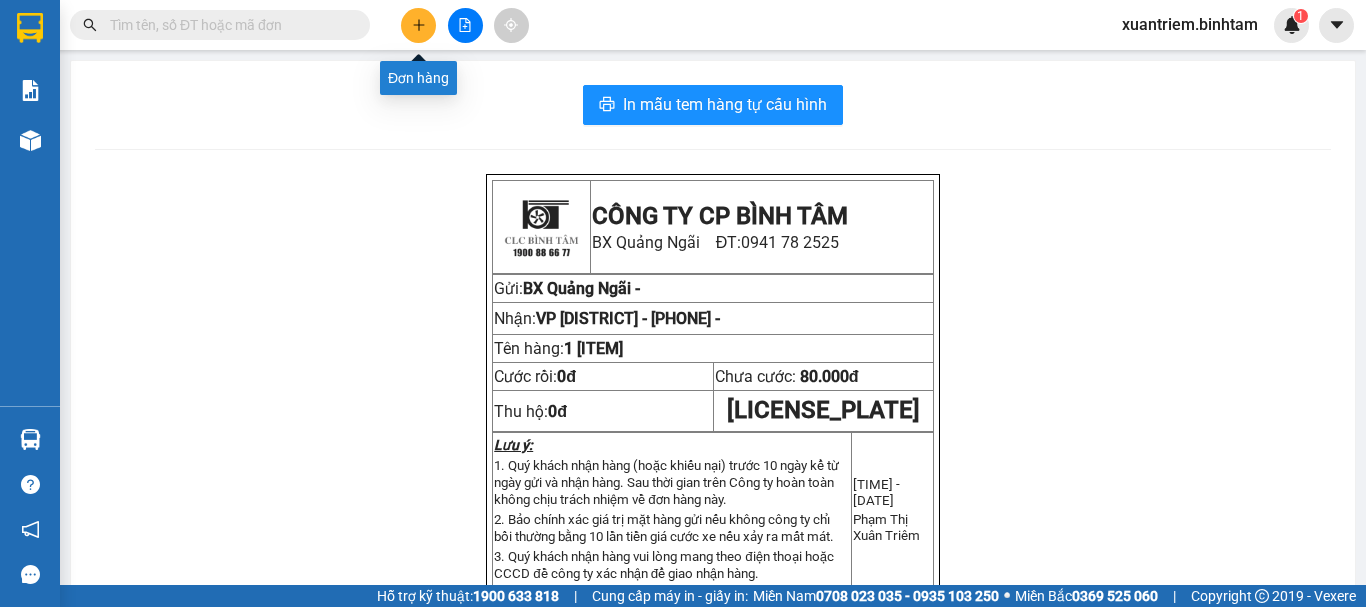 click 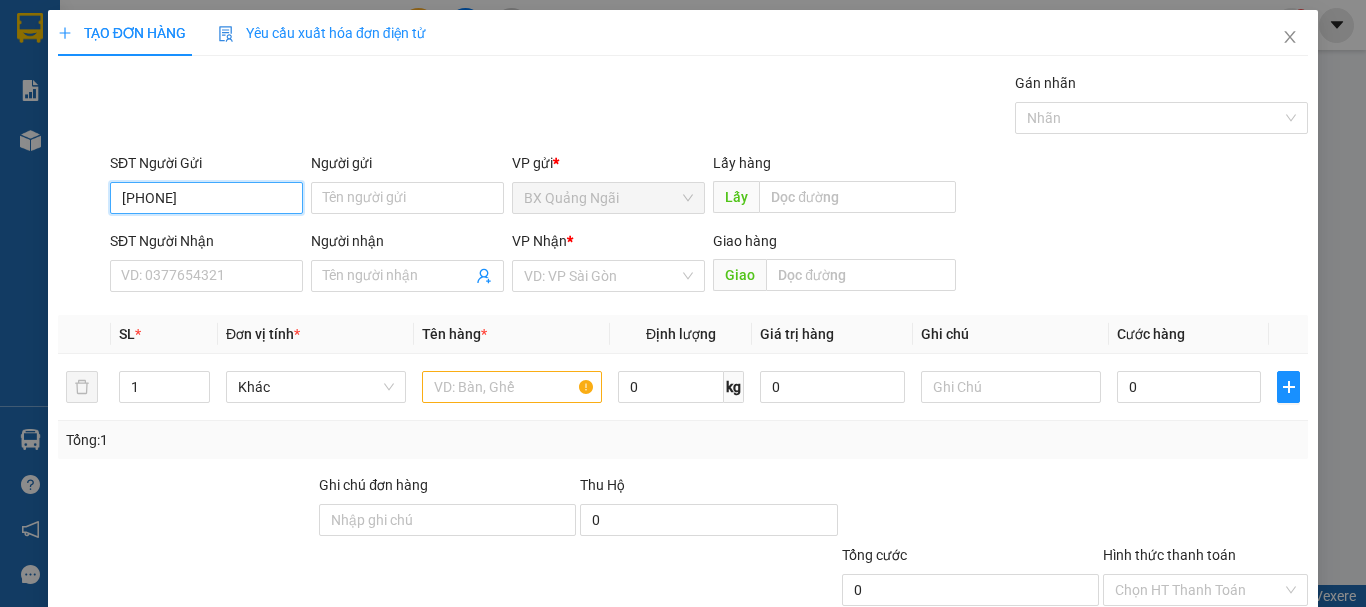 click on "[PHONE]" at bounding box center [206, 198] 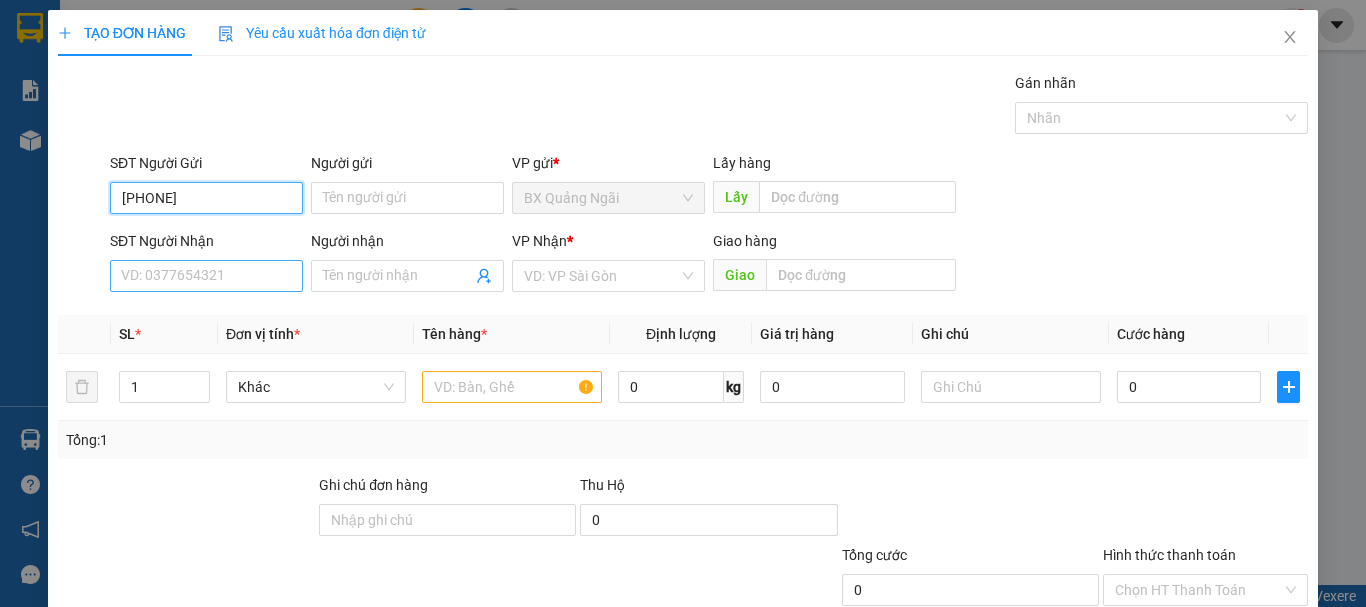 type on "[PHONE]" 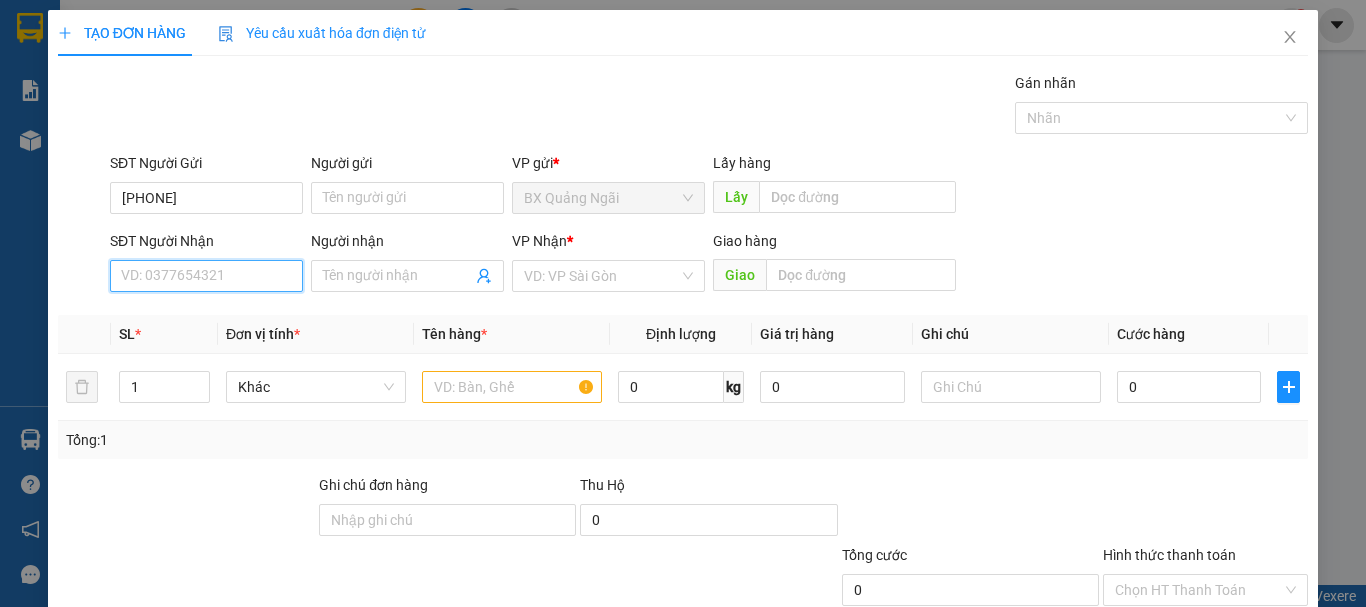 click on "SĐT Người Nhận" at bounding box center (206, 276) 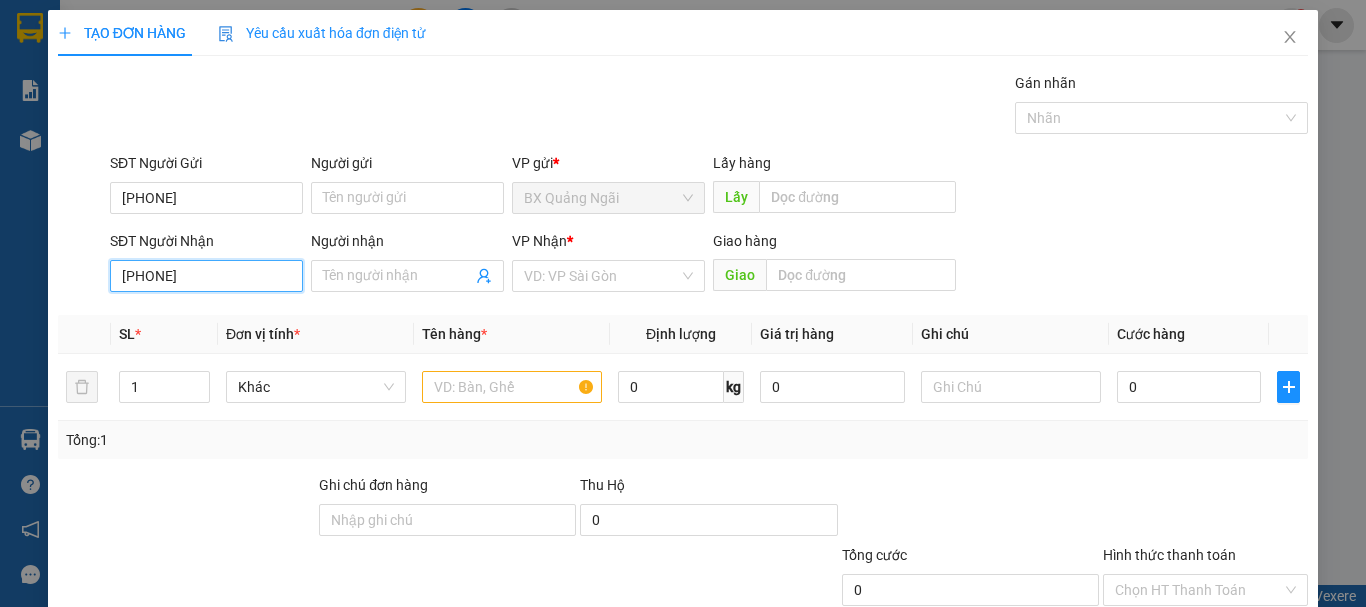 click on "[PHONE]" at bounding box center (206, 276) 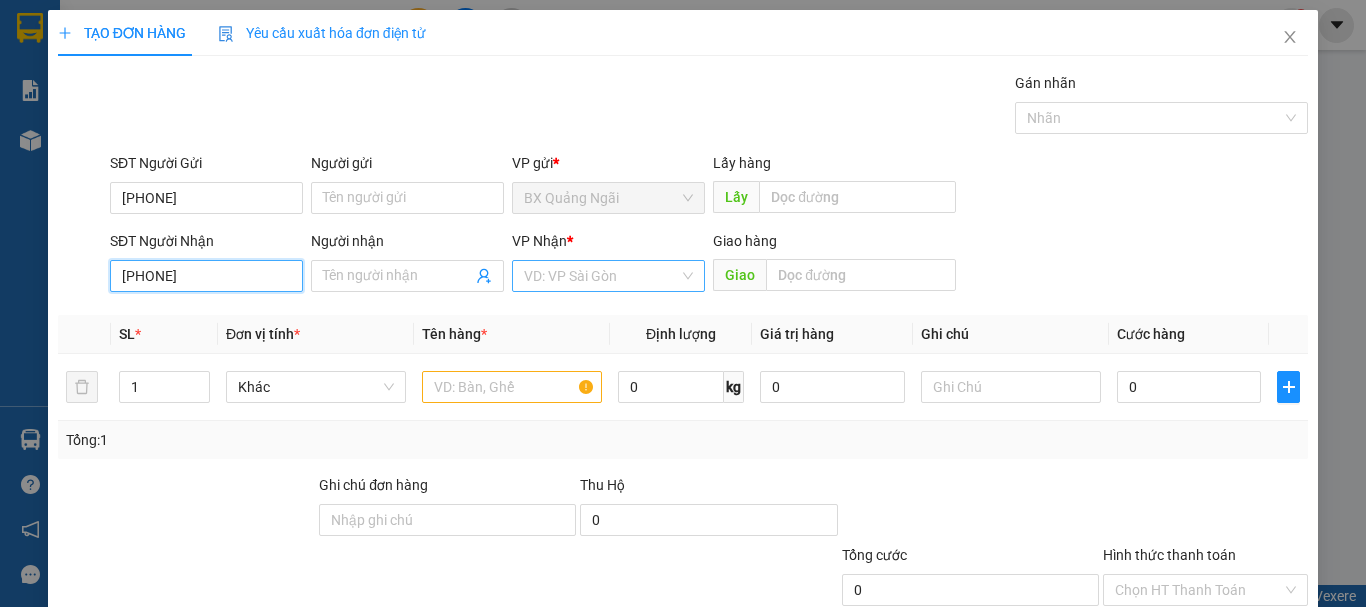type on "[PHONE]" 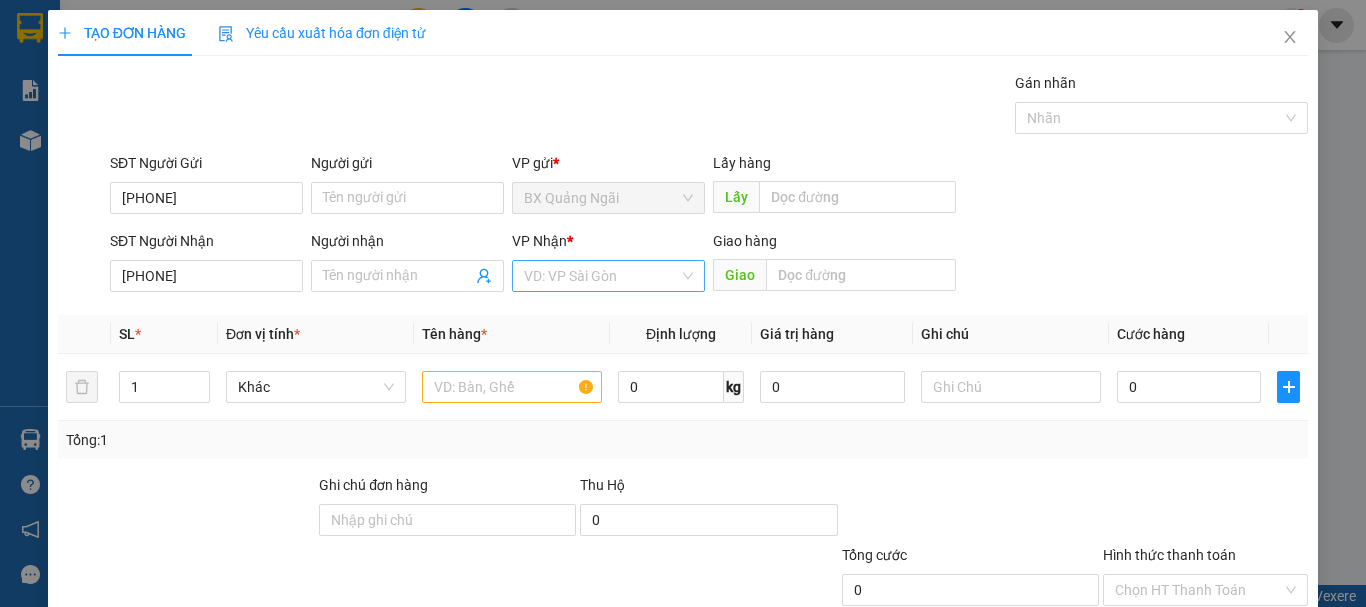 click at bounding box center [601, 276] 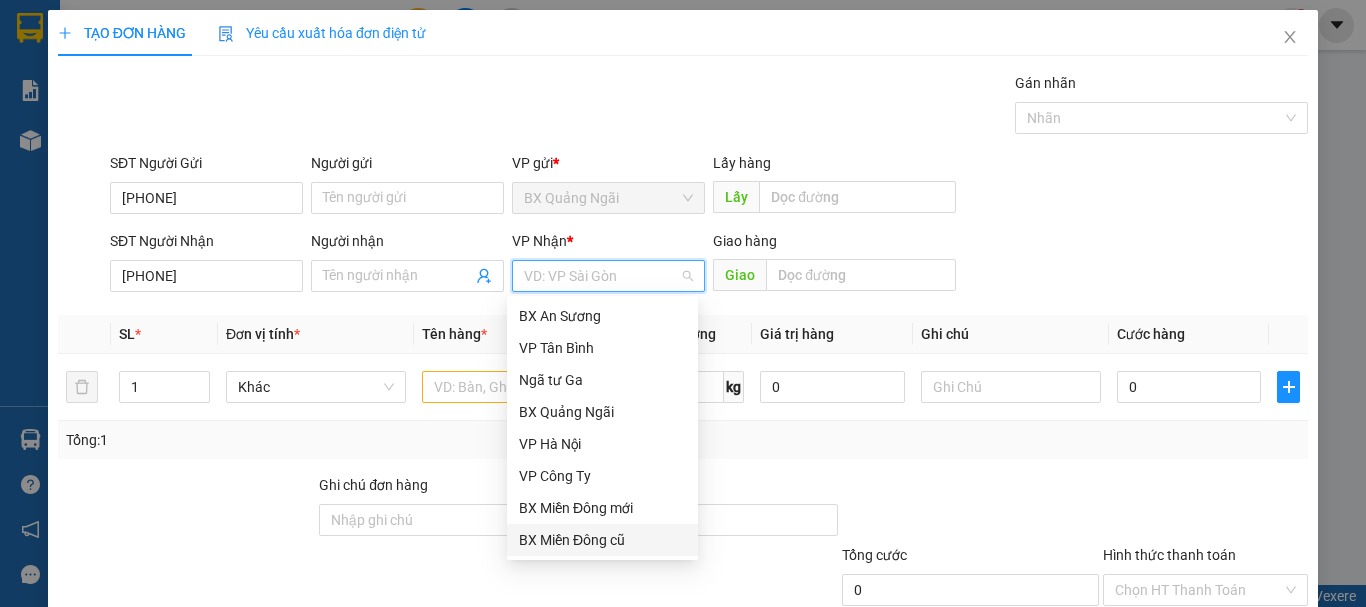 click on "BX Miền Đông cũ" at bounding box center [602, 540] 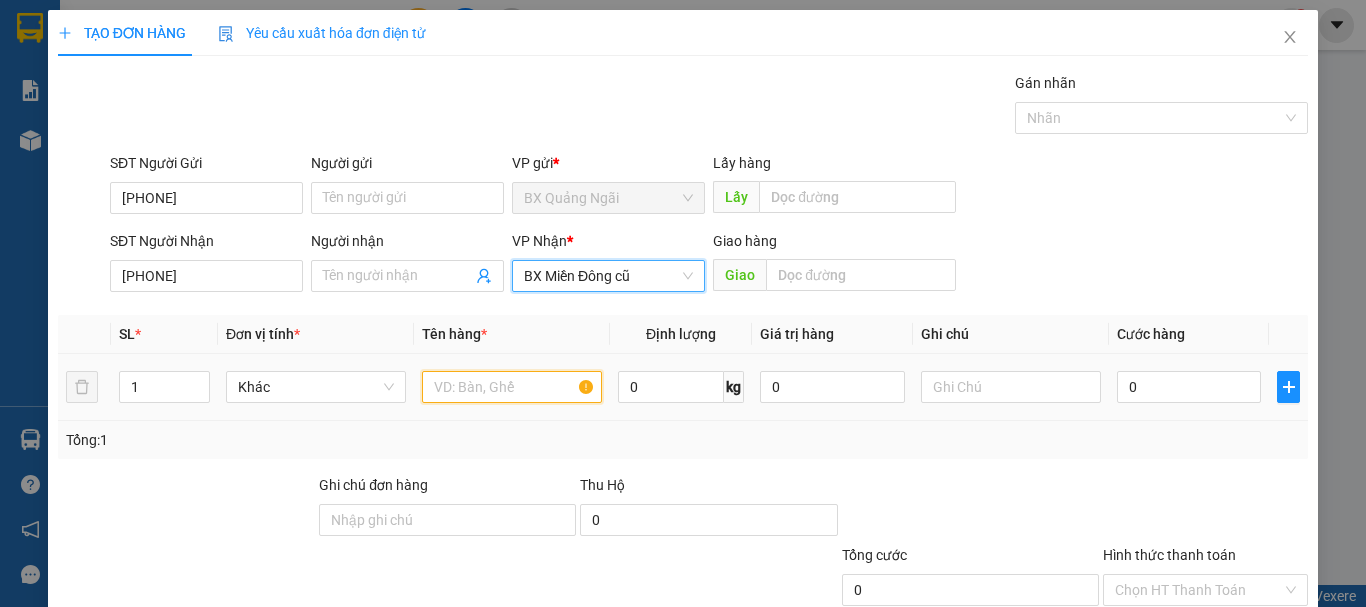 click at bounding box center [512, 387] 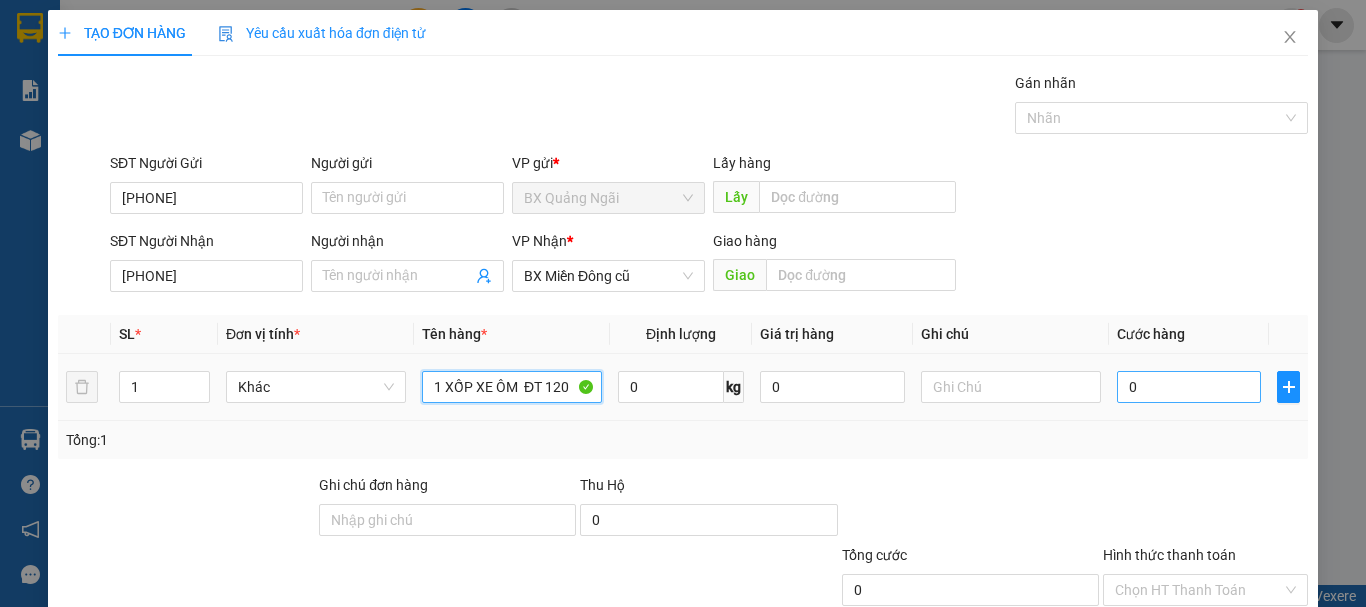 type on "1 XỐP XE ÔM  ĐT 120" 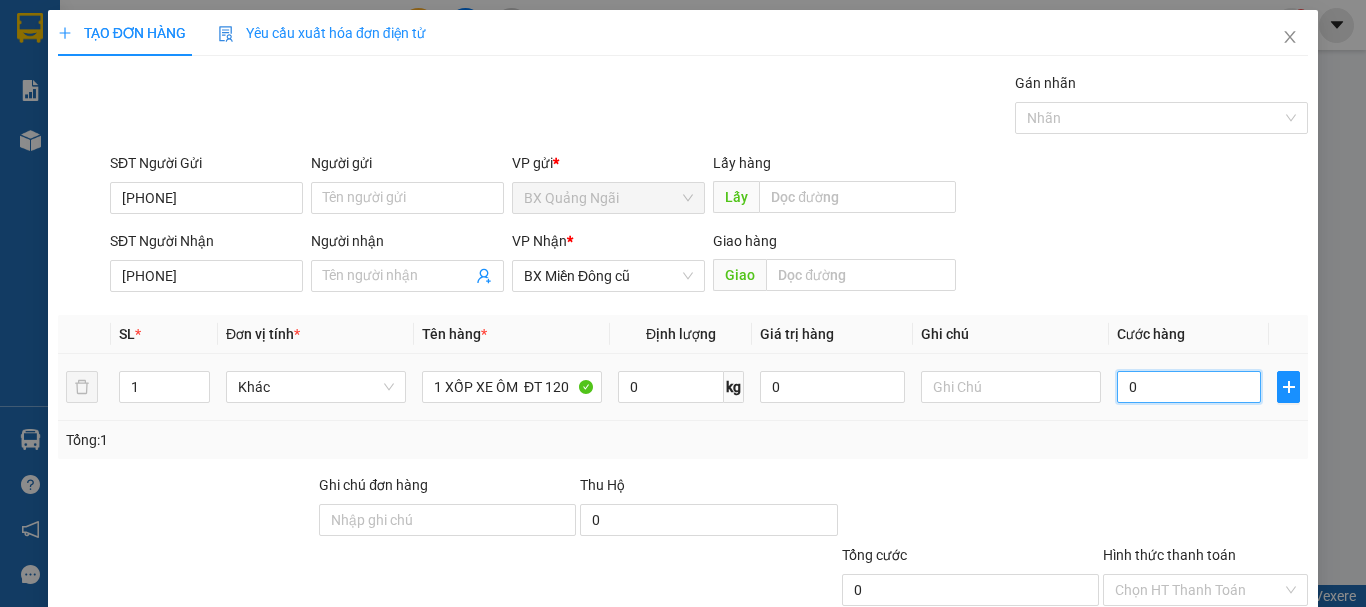 click on "0" at bounding box center [1189, 387] 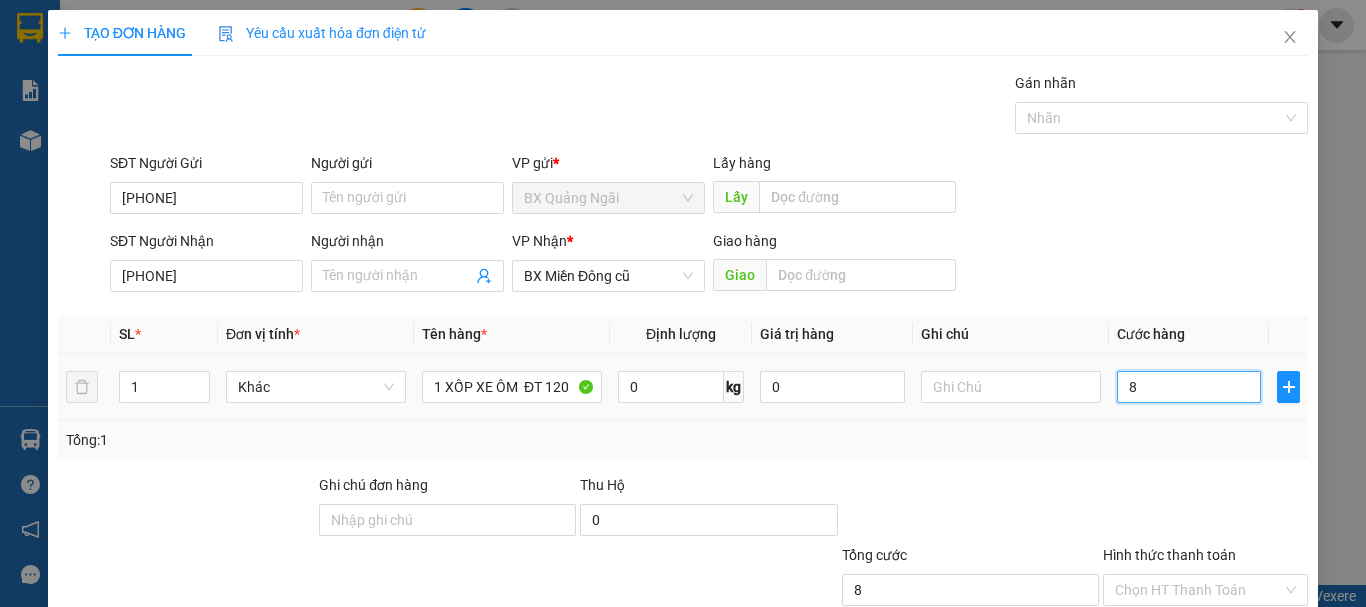 type on "80" 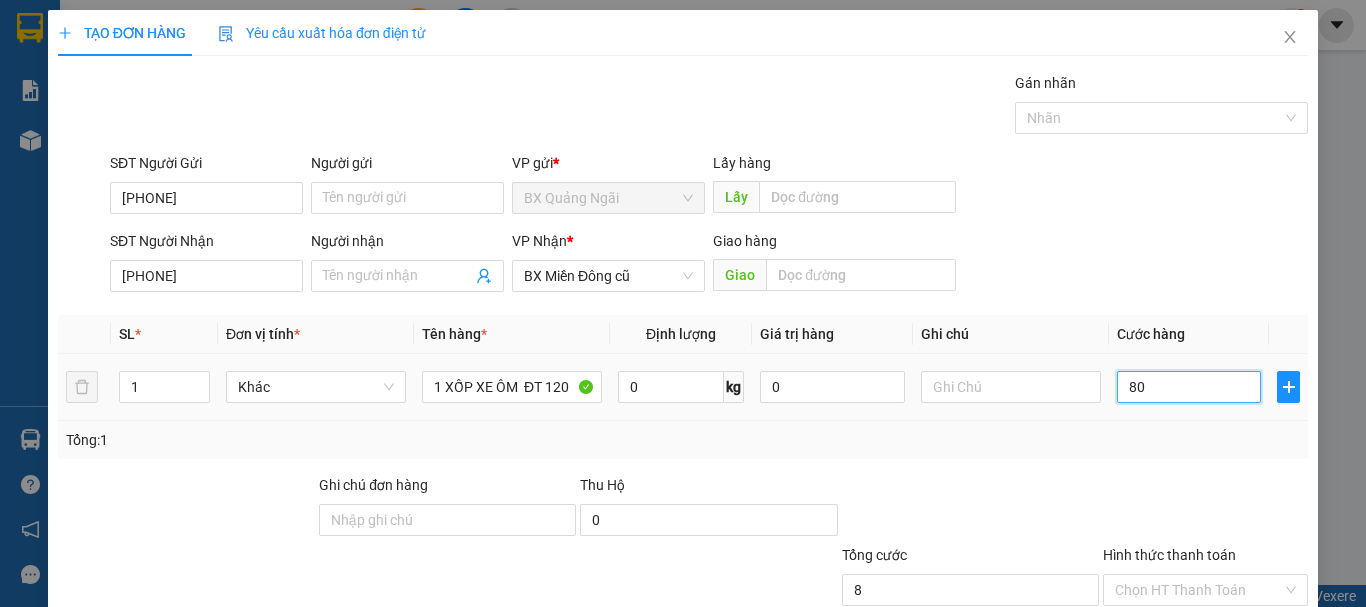 type 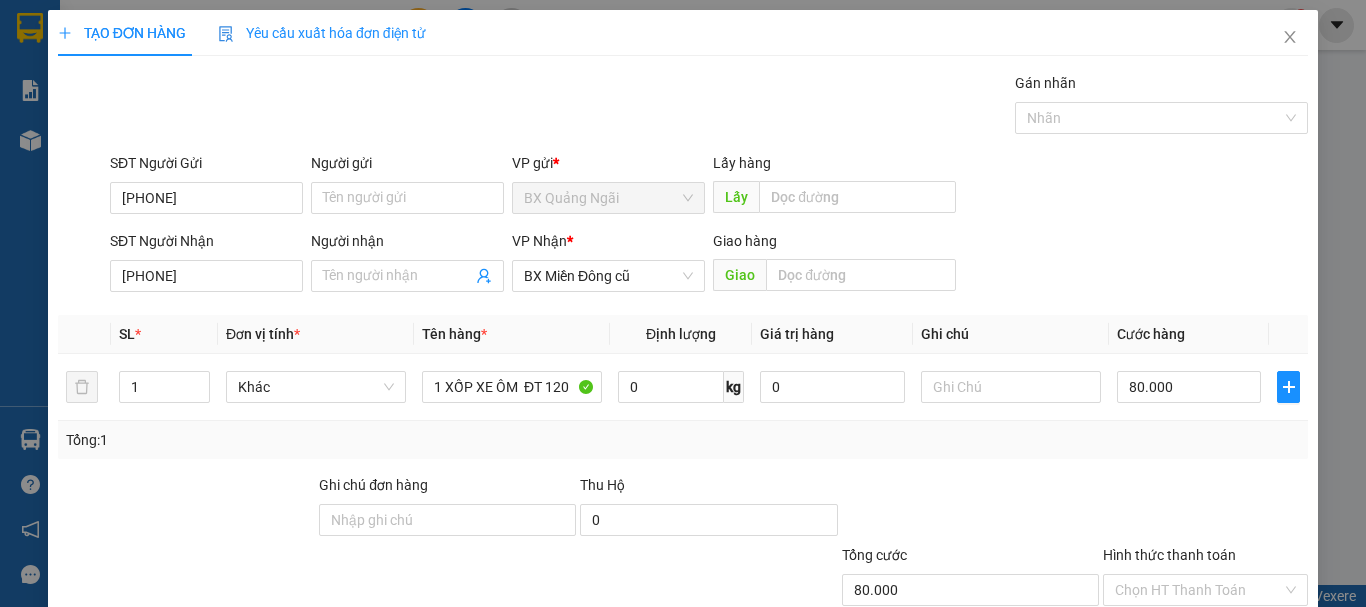 scroll, scrollTop: 133, scrollLeft: 0, axis: vertical 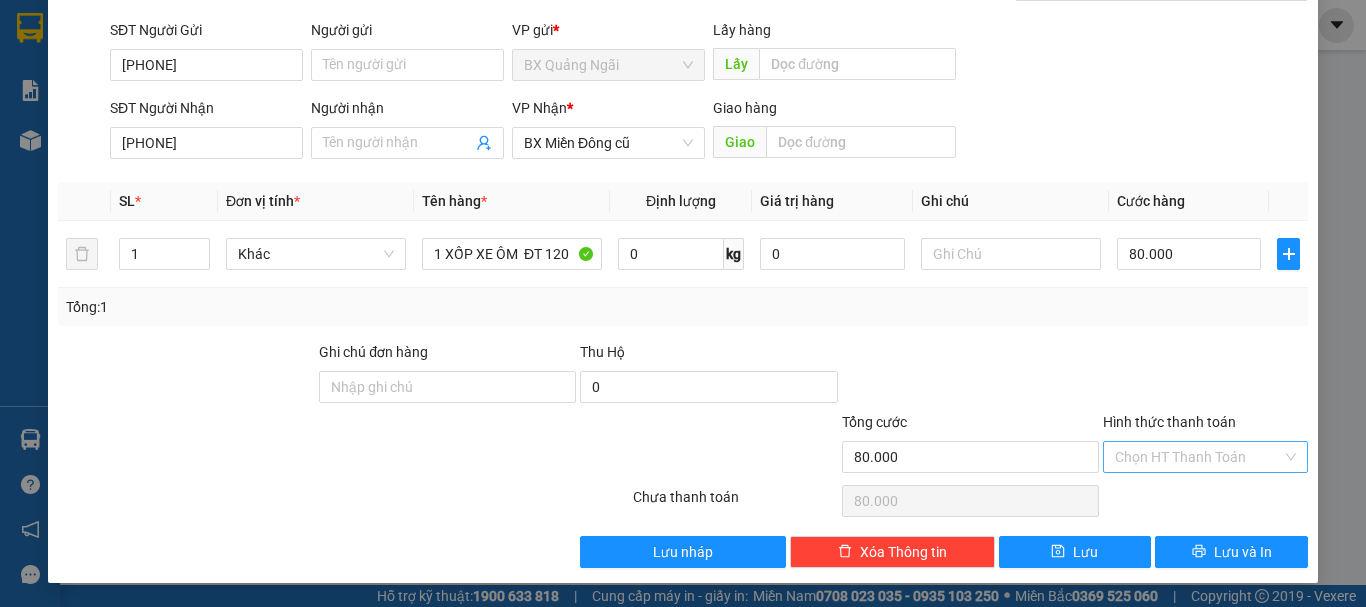 click on "Hình thức thanh toán" at bounding box center [1198, 457] 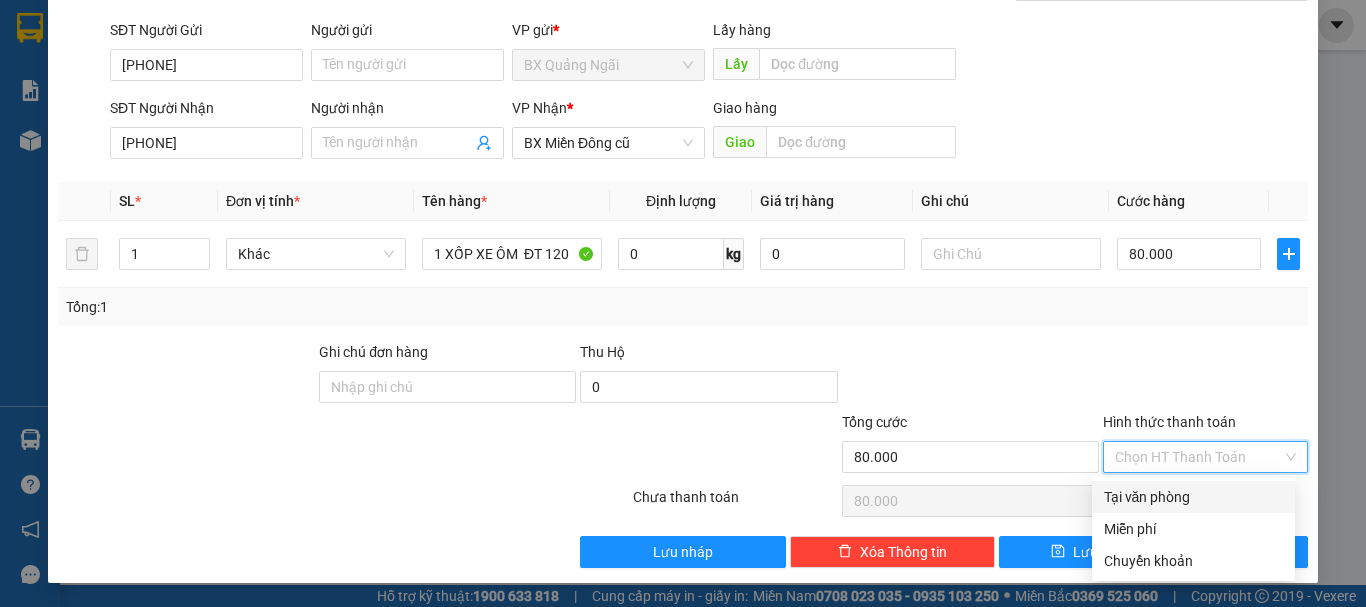 click on "Tại văn phòng" at bounding box center (1193, 497) 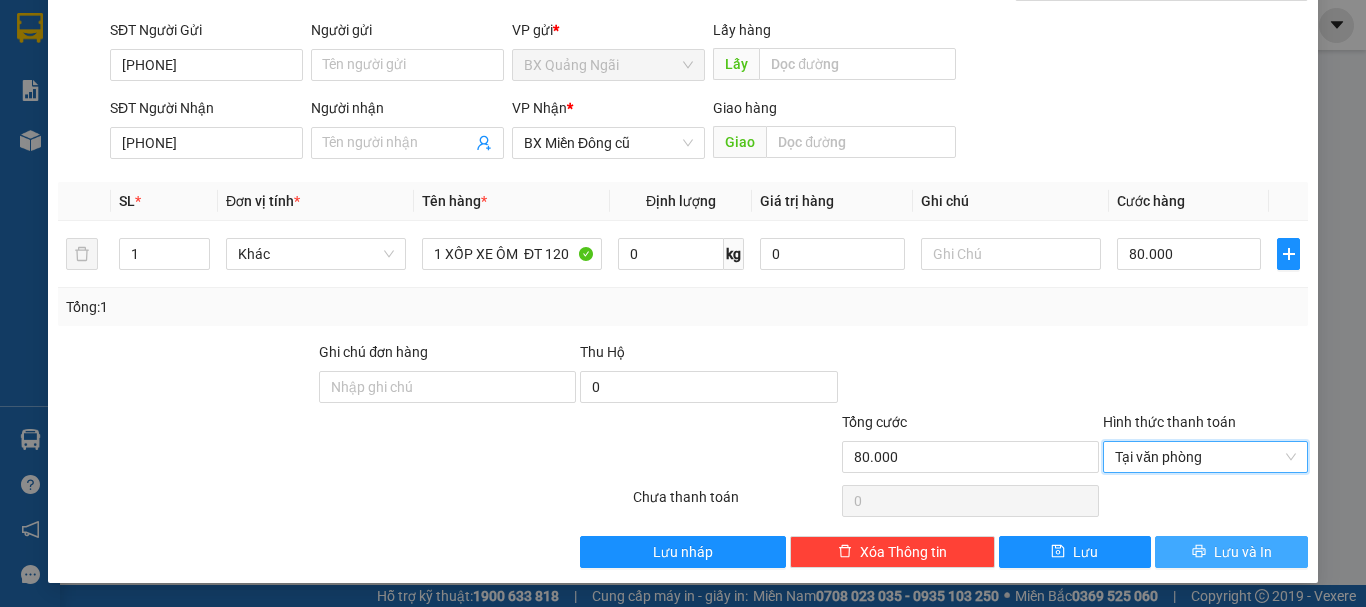 click 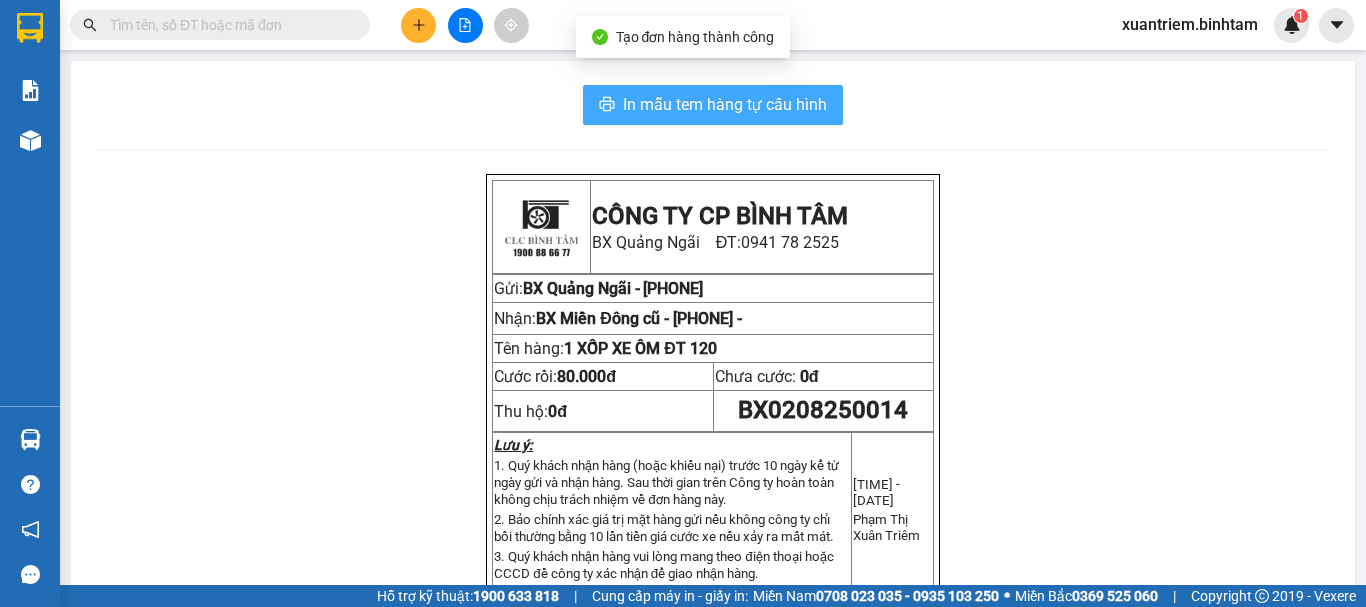 click on "In mẫu tem hàng tự cấu hình" at bounding box center [725, 104] 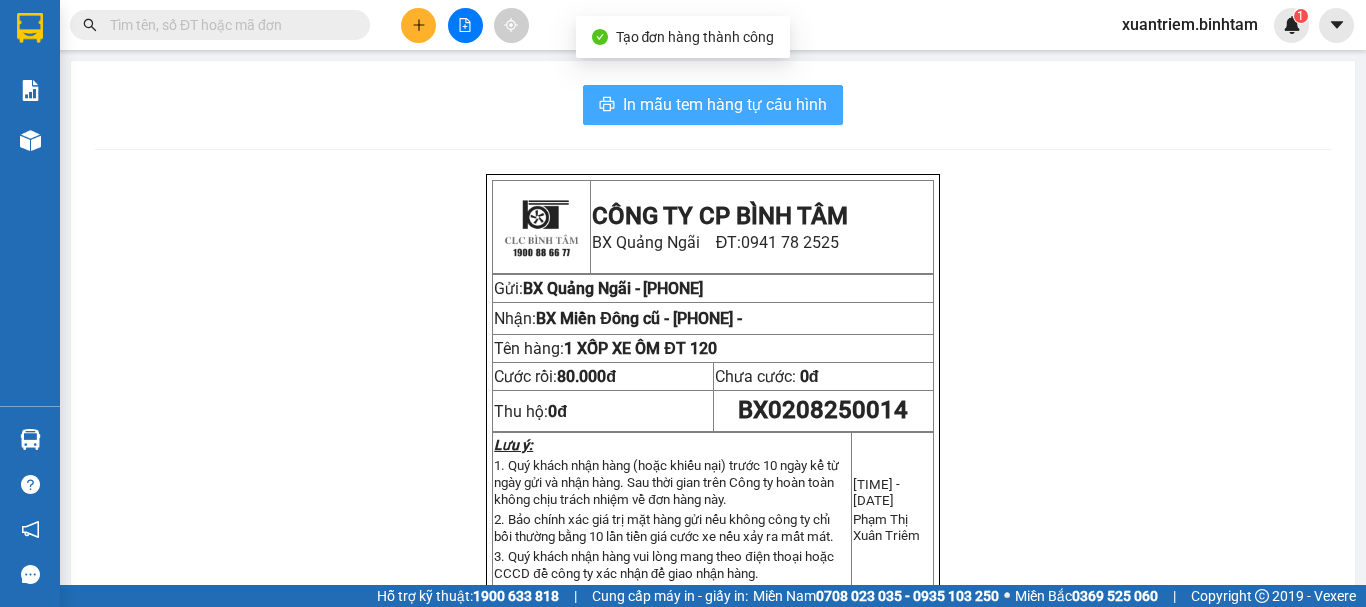 scroll, scrollTop: 0, scrollLeft: 0, axis: both 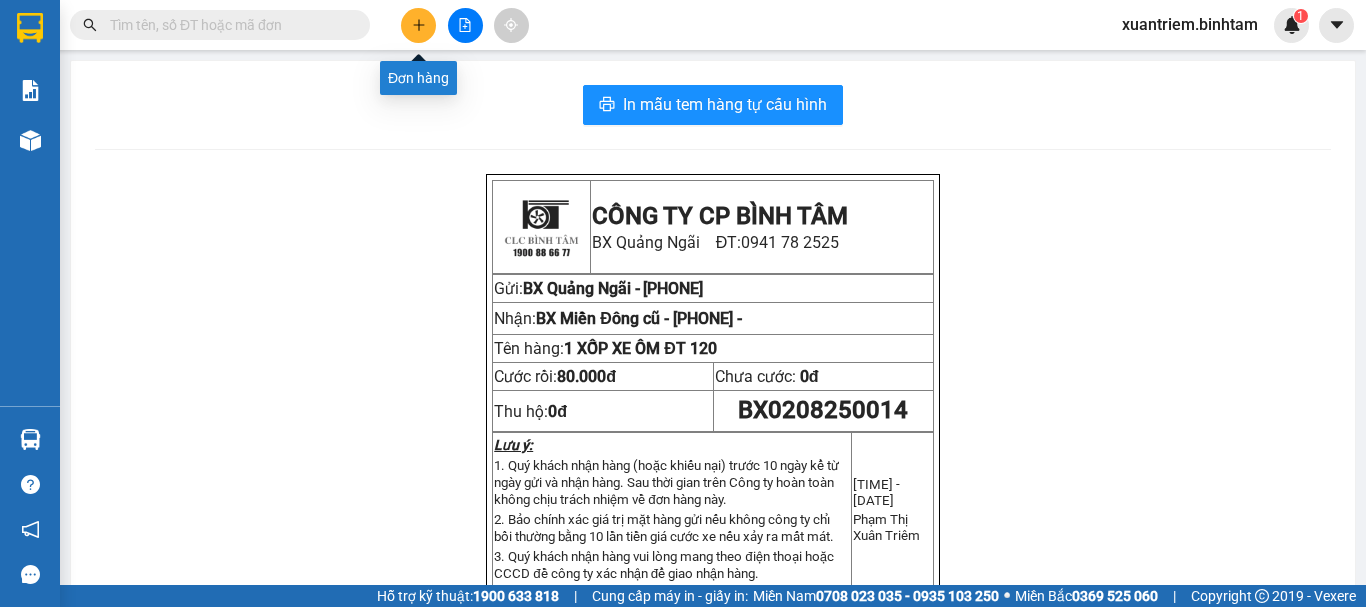click at bounding box center [418, 25] 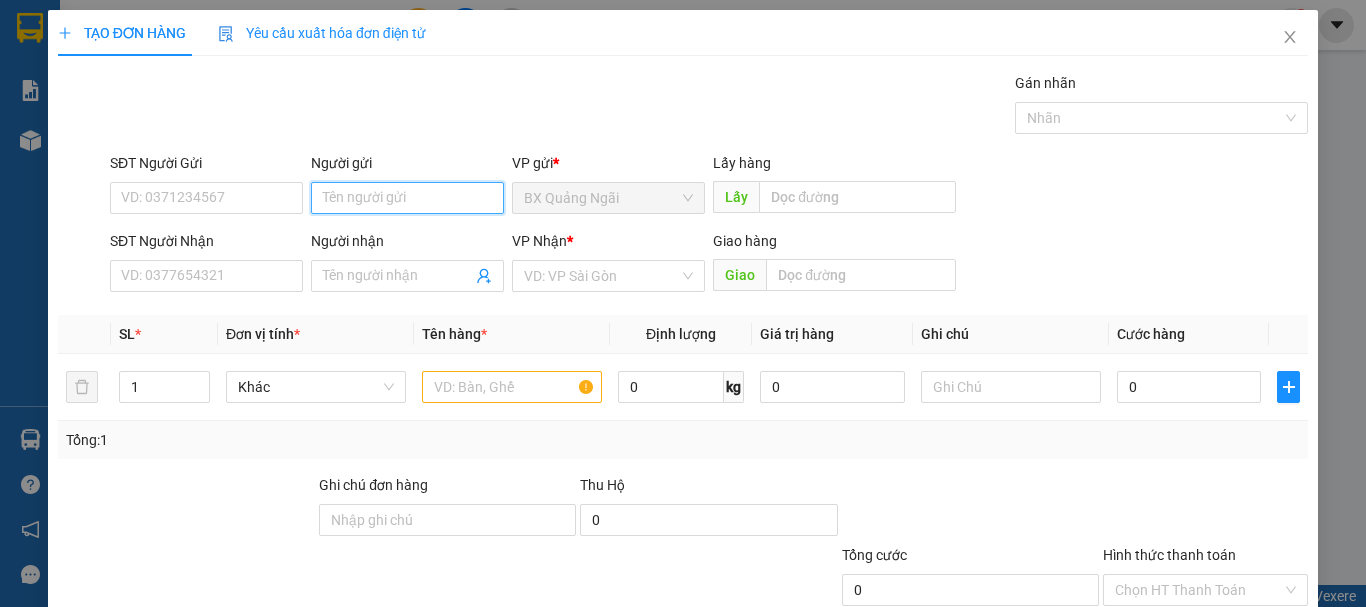 click on "Người gửi" at bounding box center [407, 198] 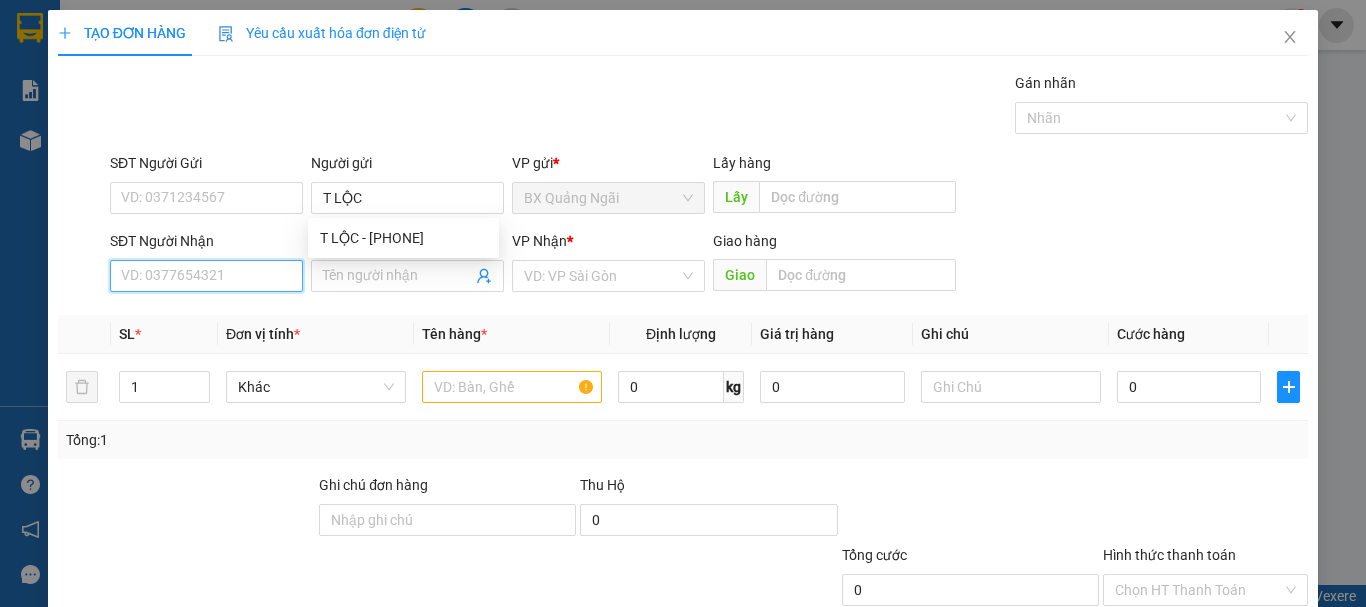 click on "SĐT Người Nhận" at bounding box center [206, 276] 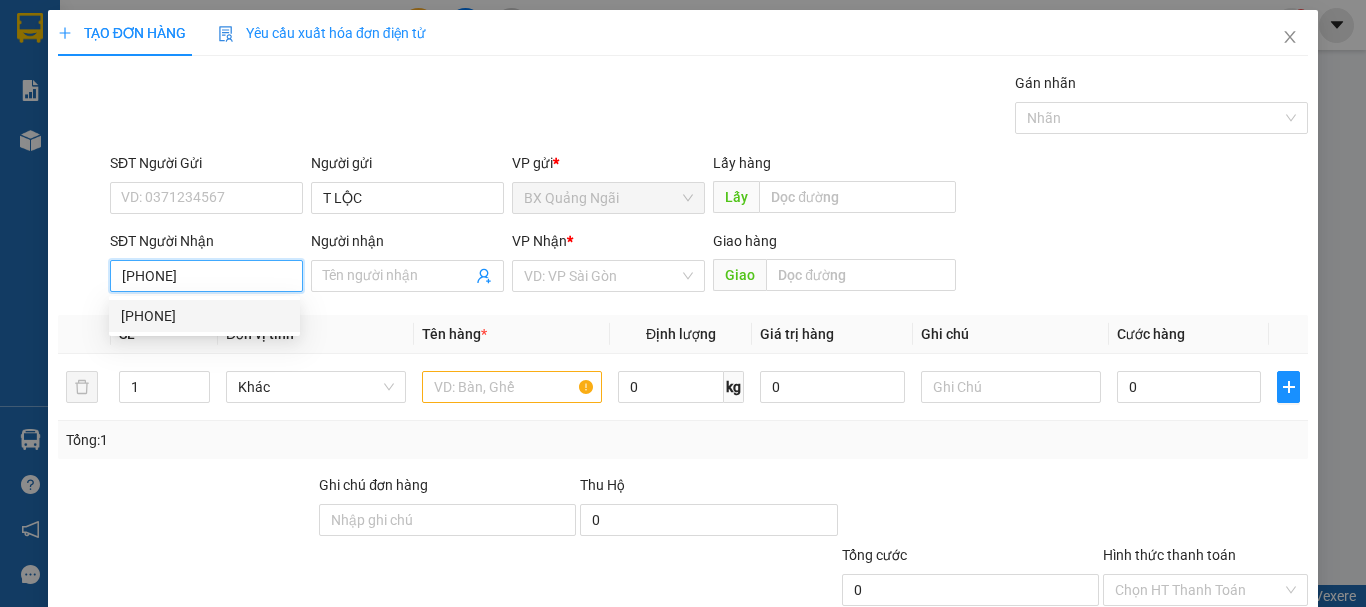click on "[PHONE]" at bounding box center (206, 276) 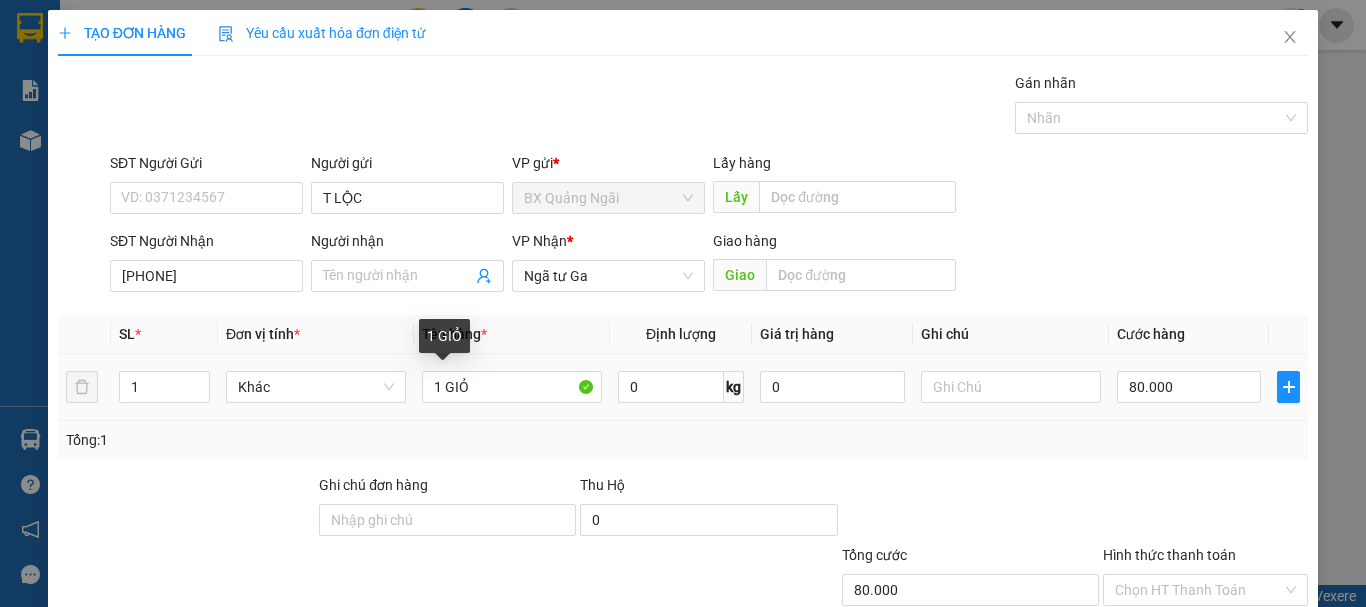 click on "1 GIỎ" at bounding box center [512, 387] 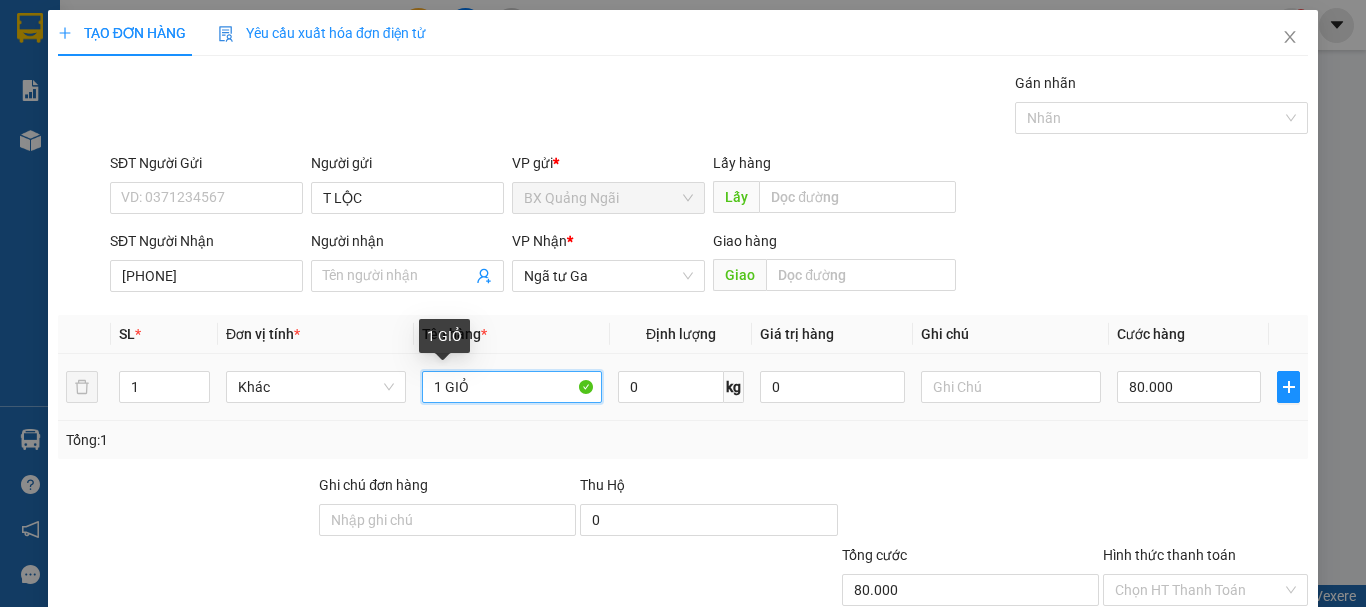 click on "1 GIỎ" at bounding box center (512, 387) 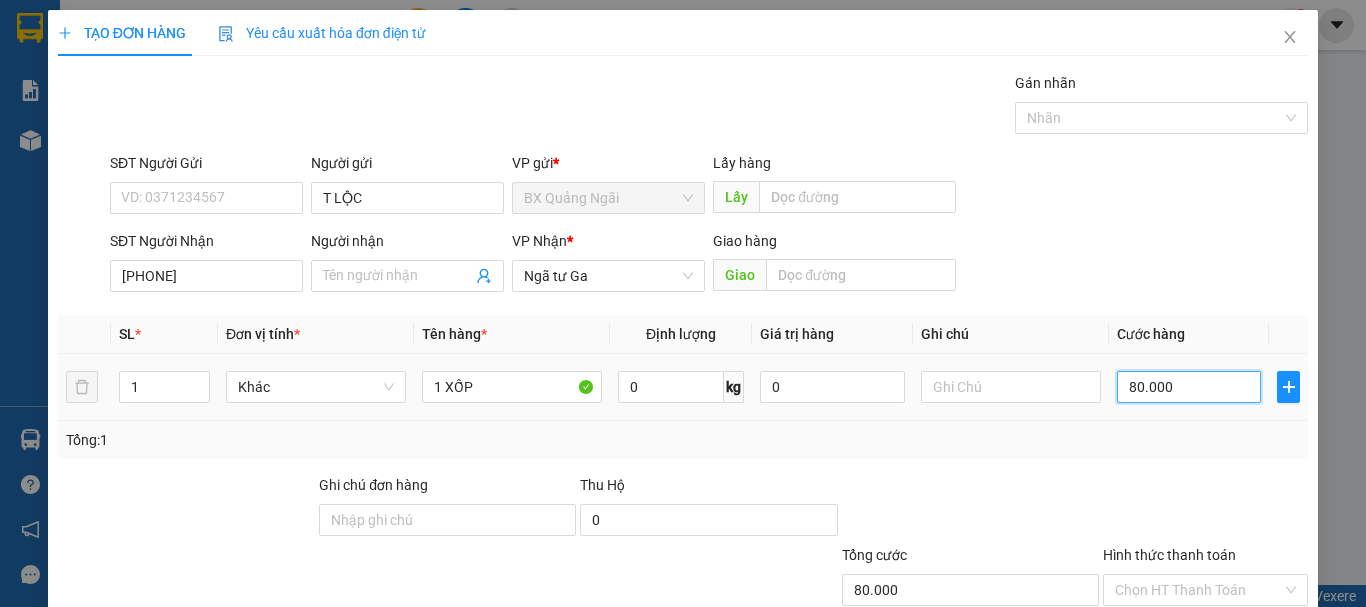 click on "80.000" at bounding box center [1189, 387] 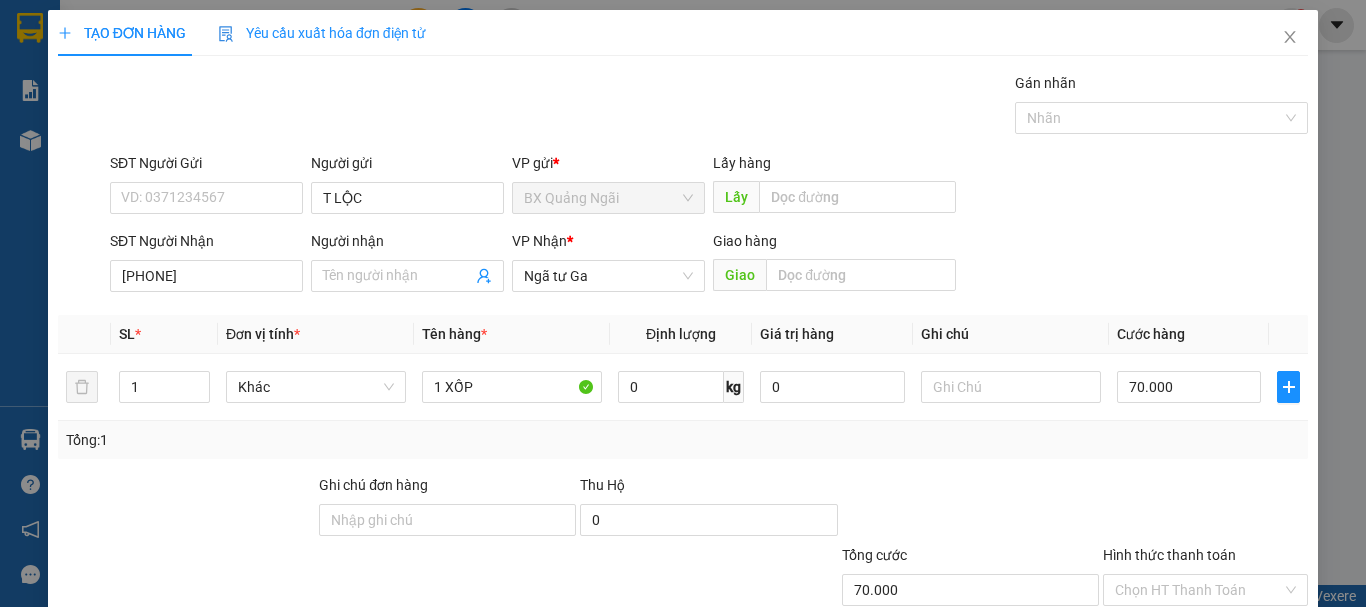 scroll, scrollTop: 133, scrollLeft: 0, axis: vertical 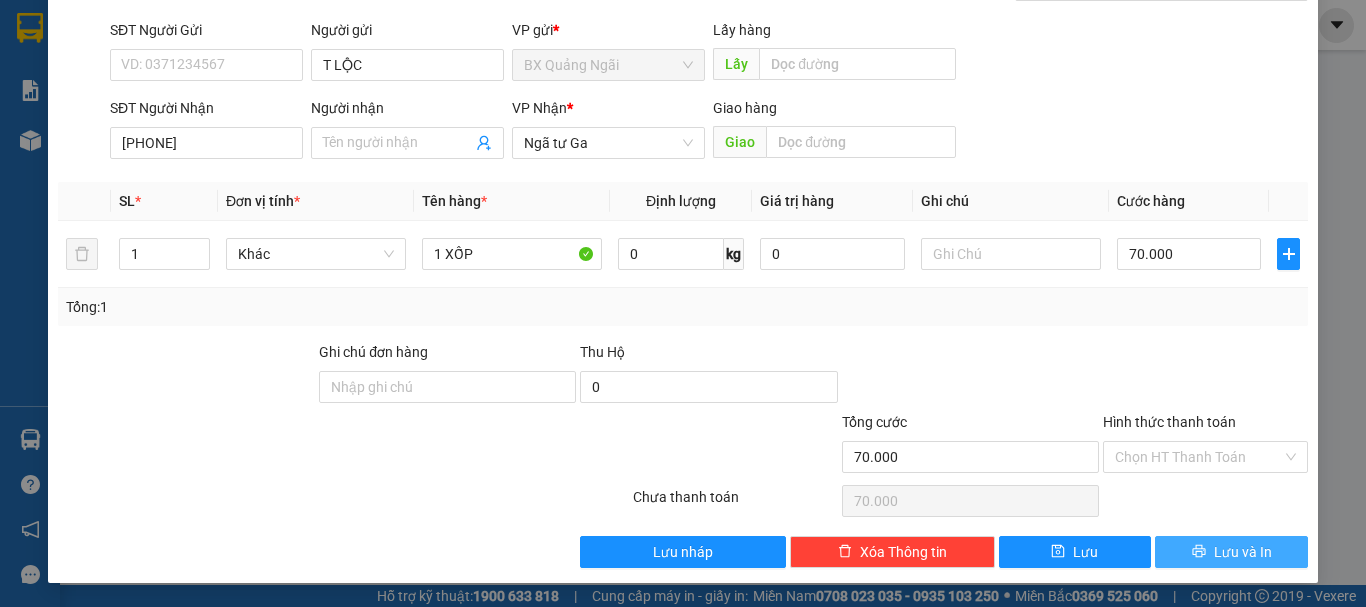 click 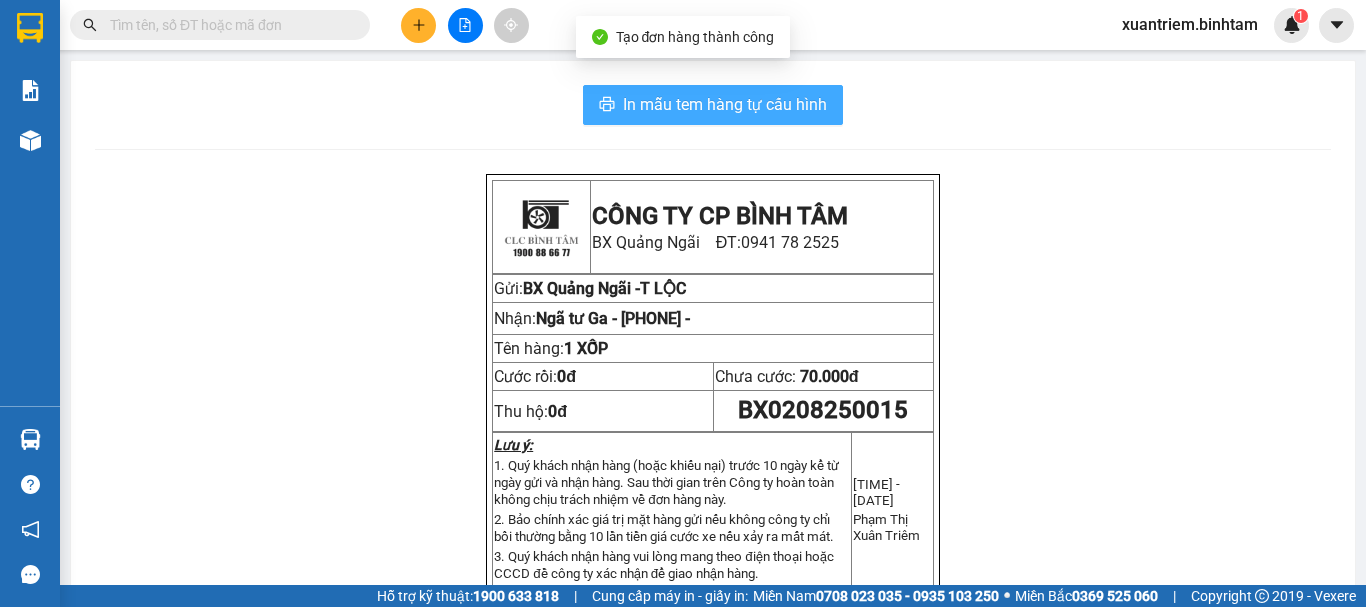 click 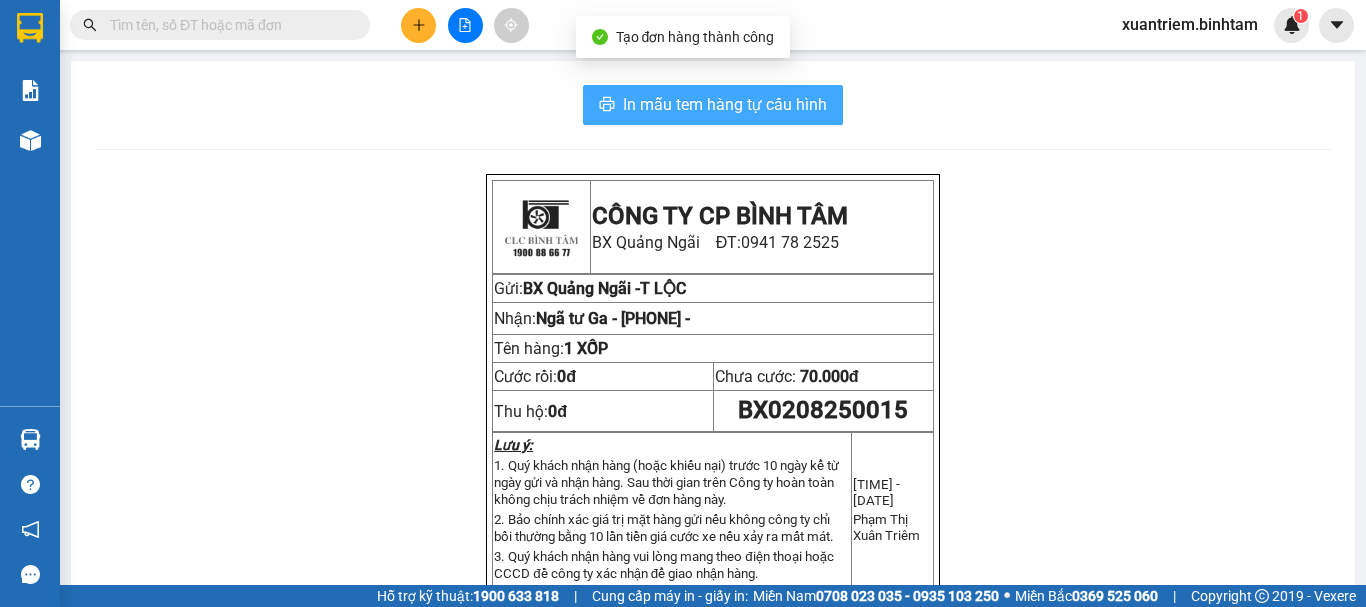 scroll, scrollTop: 0, scrollLeft: 0, axis: both 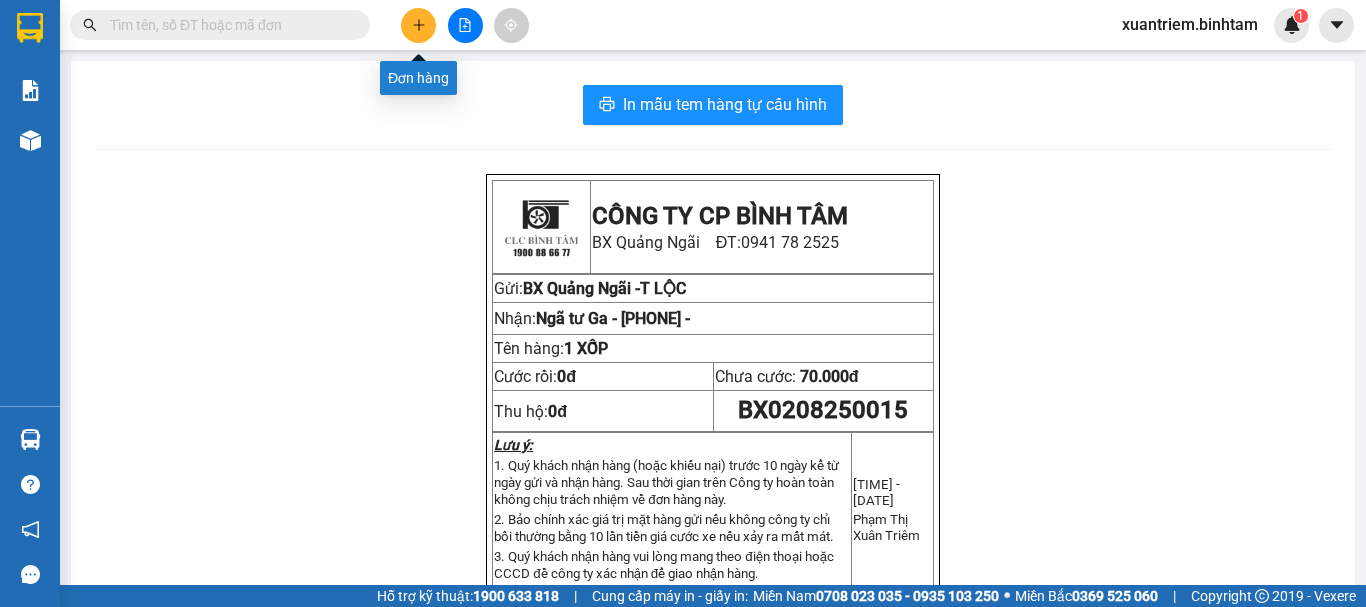 click 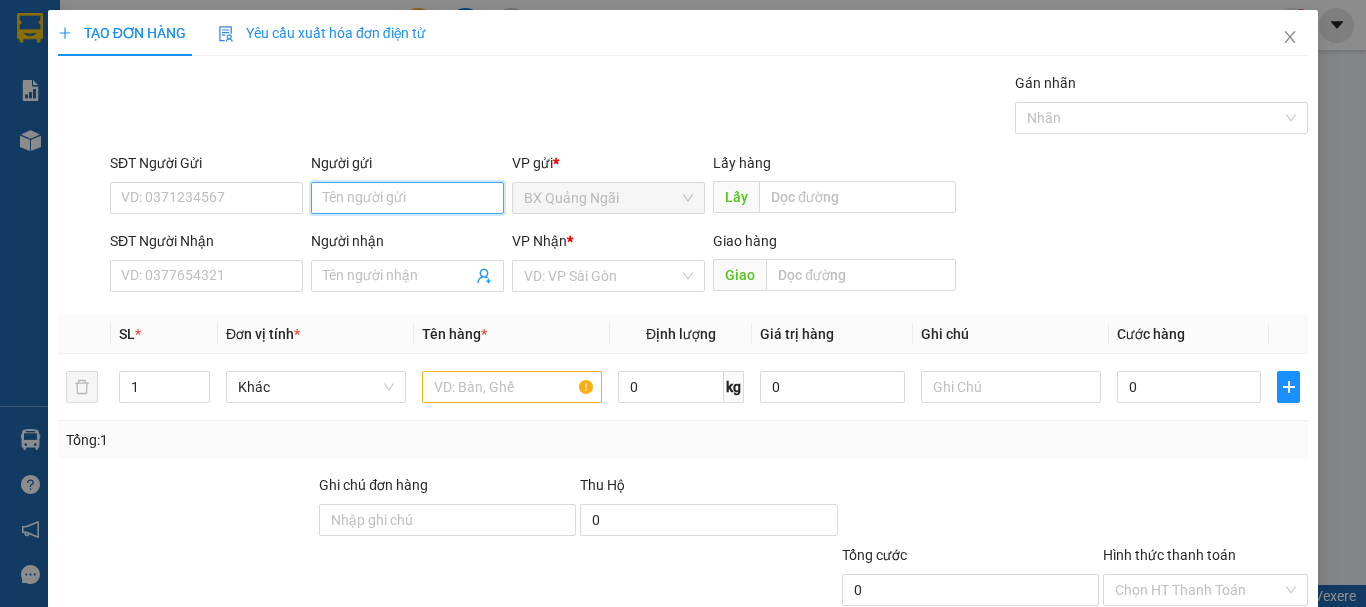 click on "Người gửi" at bounding box center (407, 198) 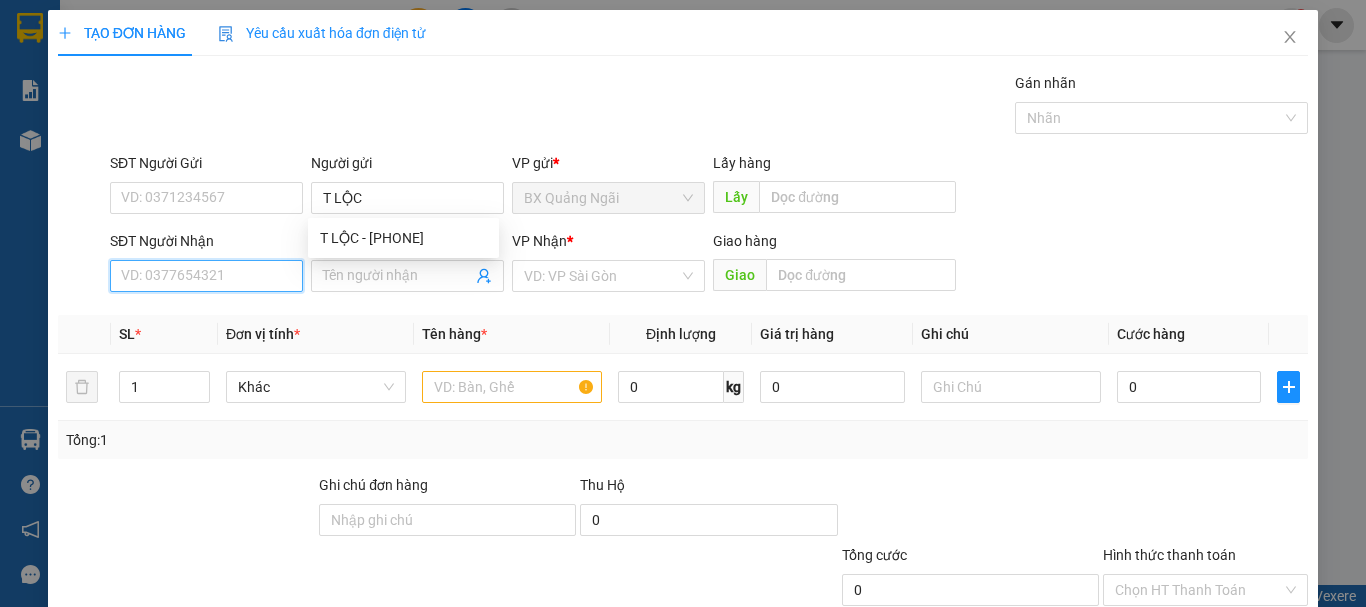 click on "SĐT Người Nhận" at bounding box center (206, 276) 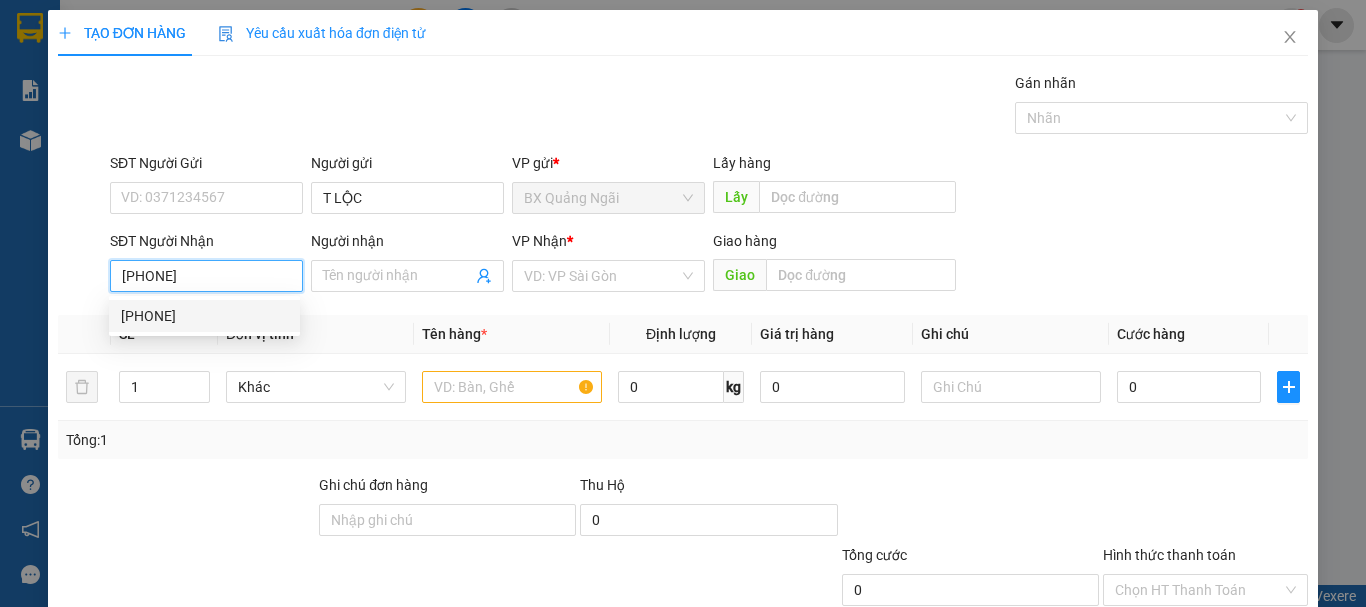 drag, startPoint x: 267, startPoint y: 276, endPoint x: 247, endPoint y: 316, distance: 44.72136 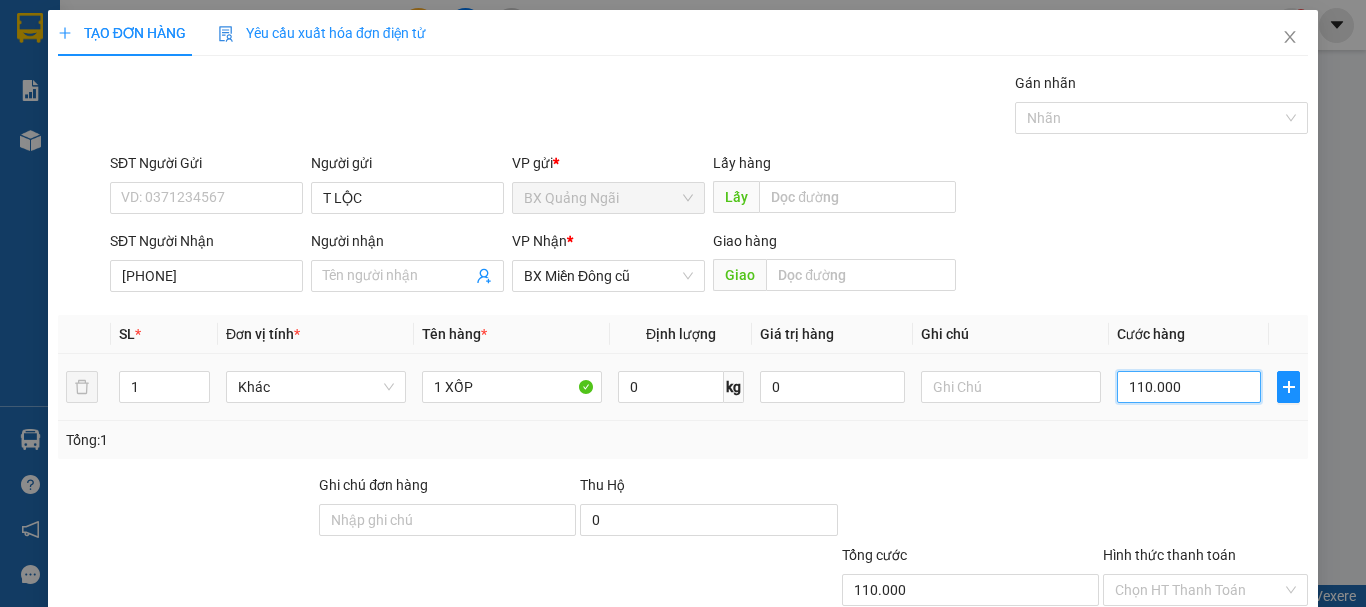 click on "110.000" at bounding box center [1189, 387] 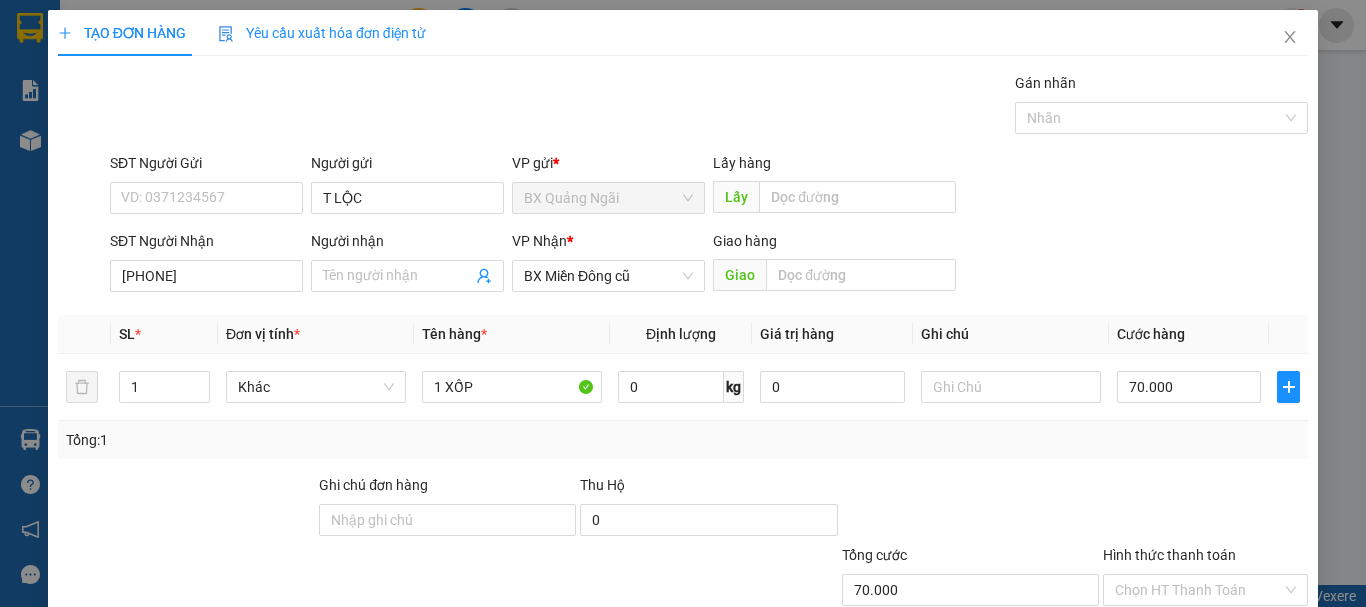 scroll, scrollTop: 133, scrollLeft: 0, axis: vertical 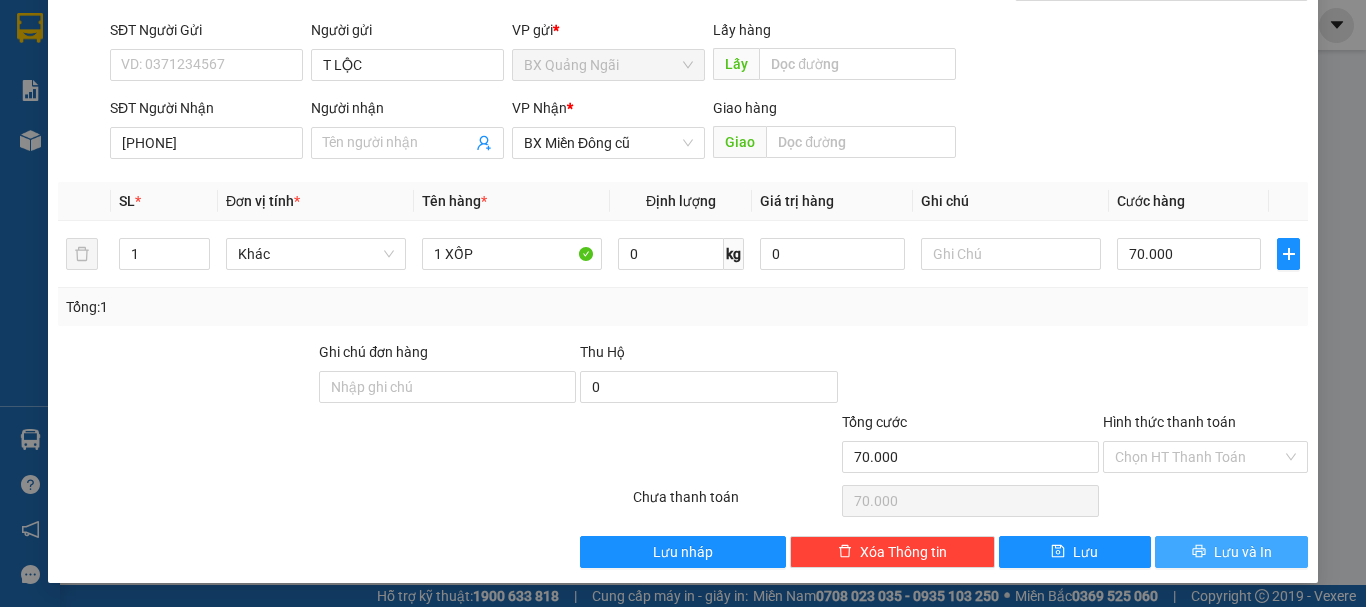 click on "Lưu và In" at bounding box center (1243, 552) 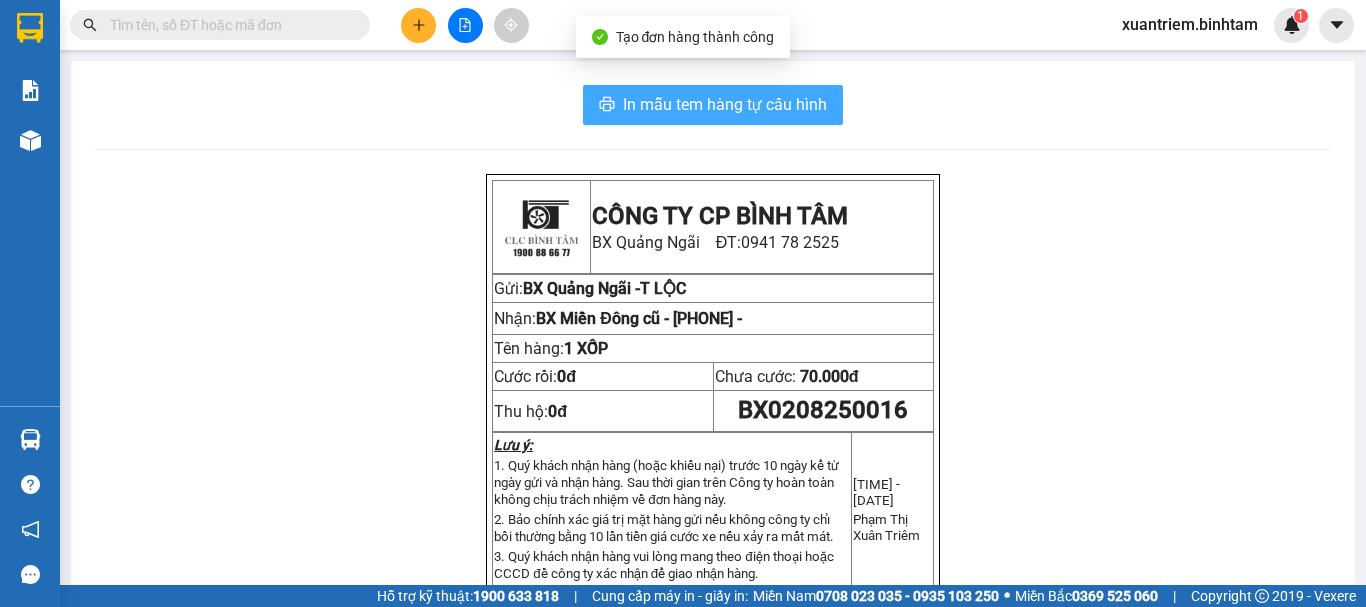 click on "In mẫu tem hàng tự cấu hình" at bounding box center [725, 104] 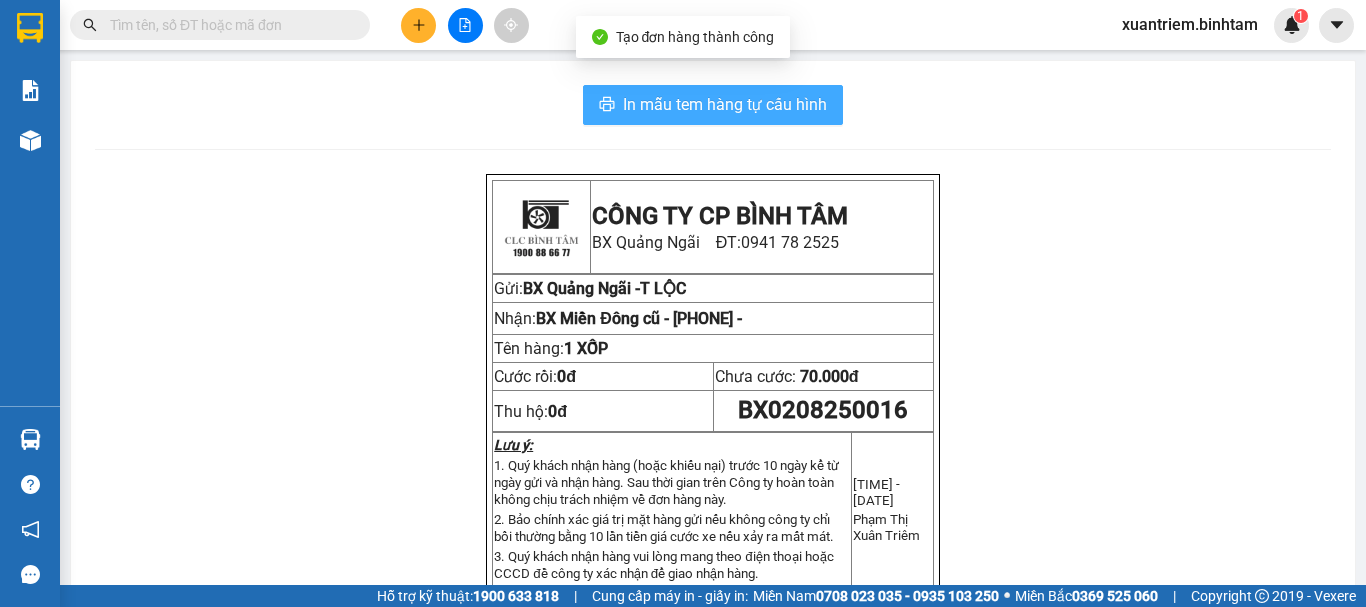 scroll, scrollTop: 0, scrollLeft: 0, axis: both 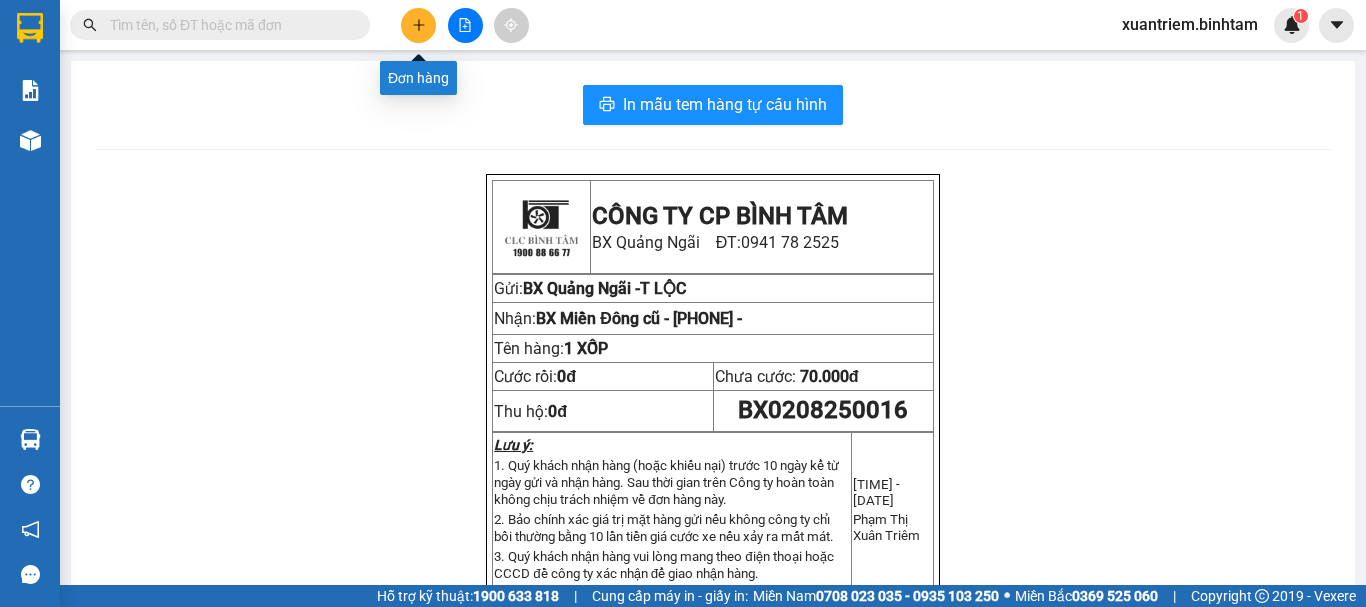 click at bounding box center (418, 25) 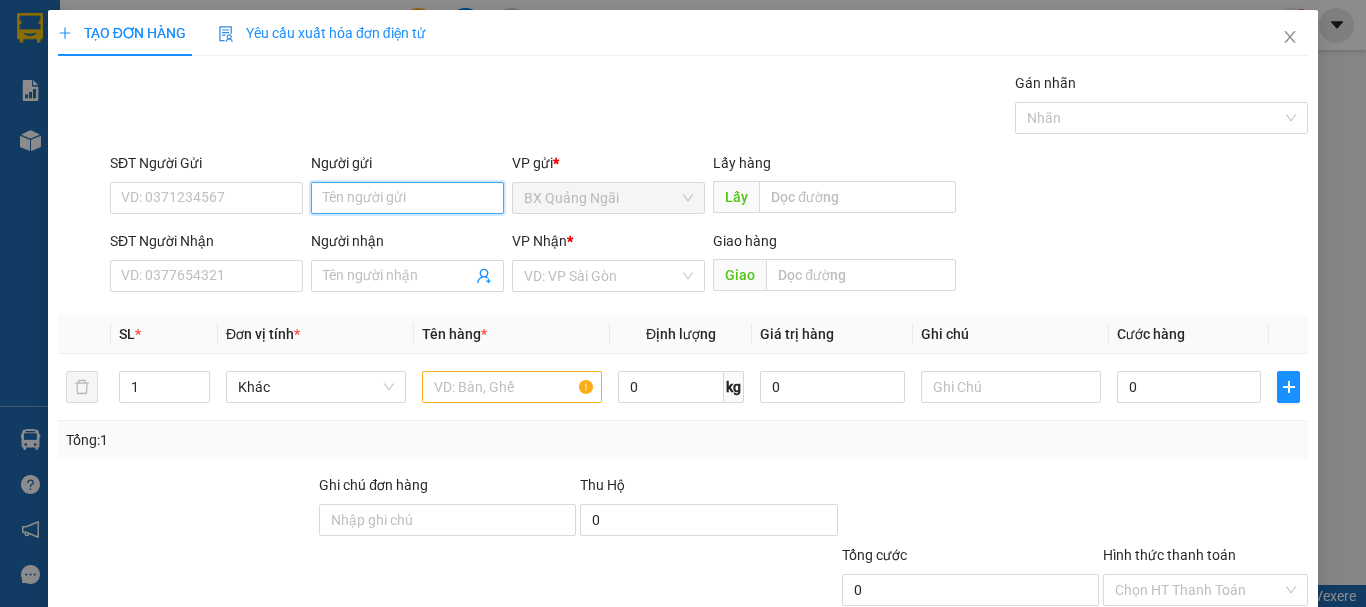 click on "Người gửi" at bounding box center [407, 198] 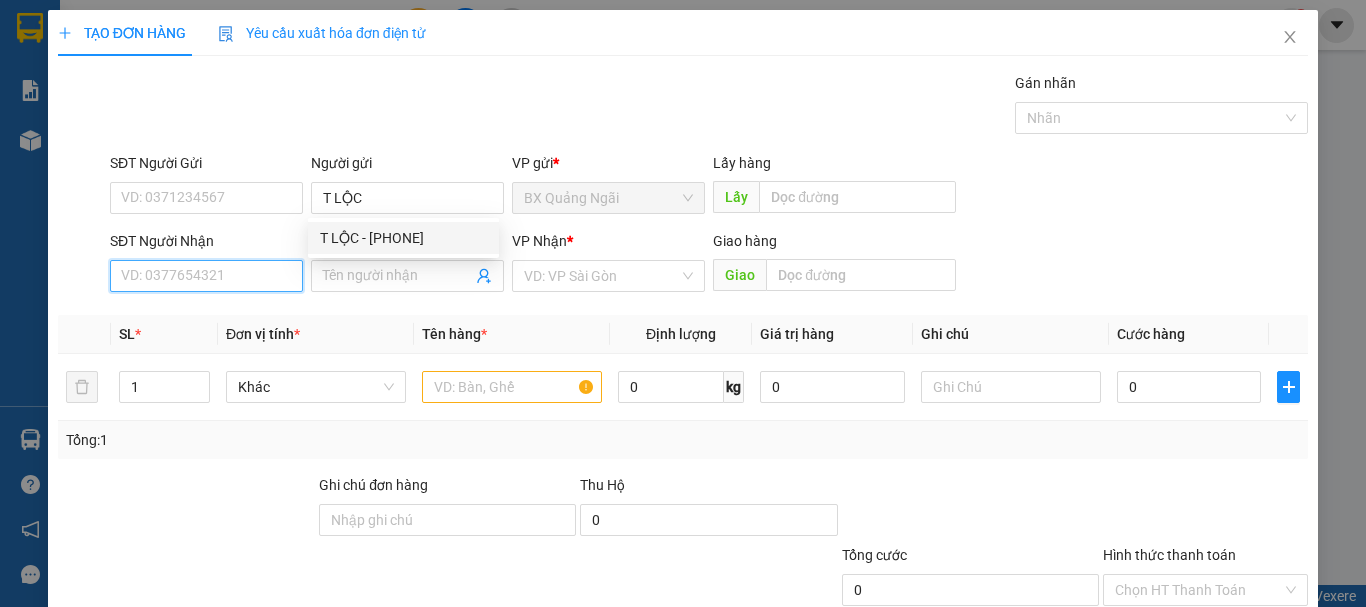 click on "SĐT Người Nhận" at bounding box center [206, 276] 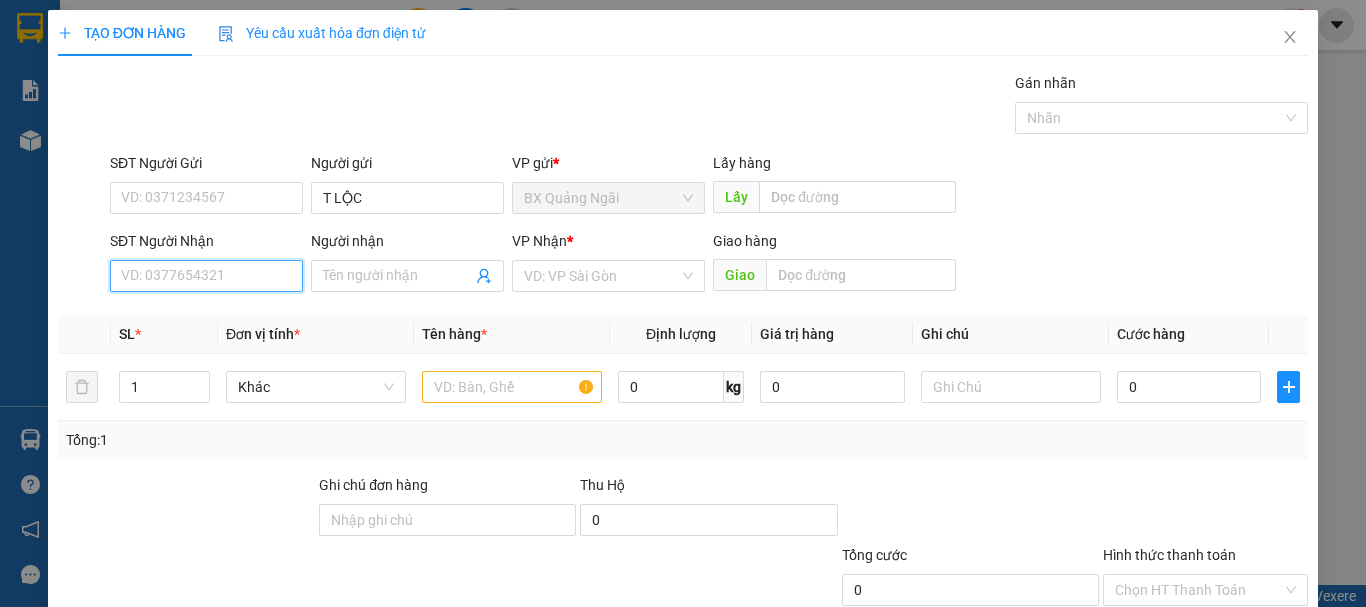 click on "SĐT Người Nhận" at bounding box center (206, 276) 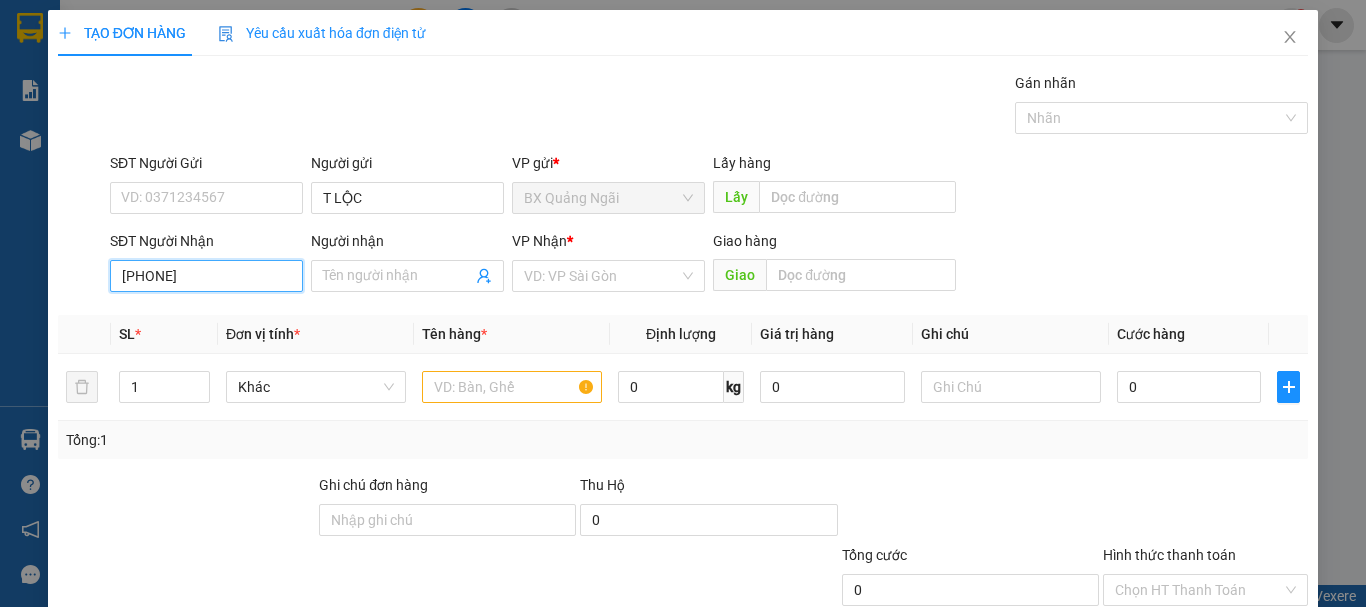 click on "[PHONE]" at bounding box center (206, 276) 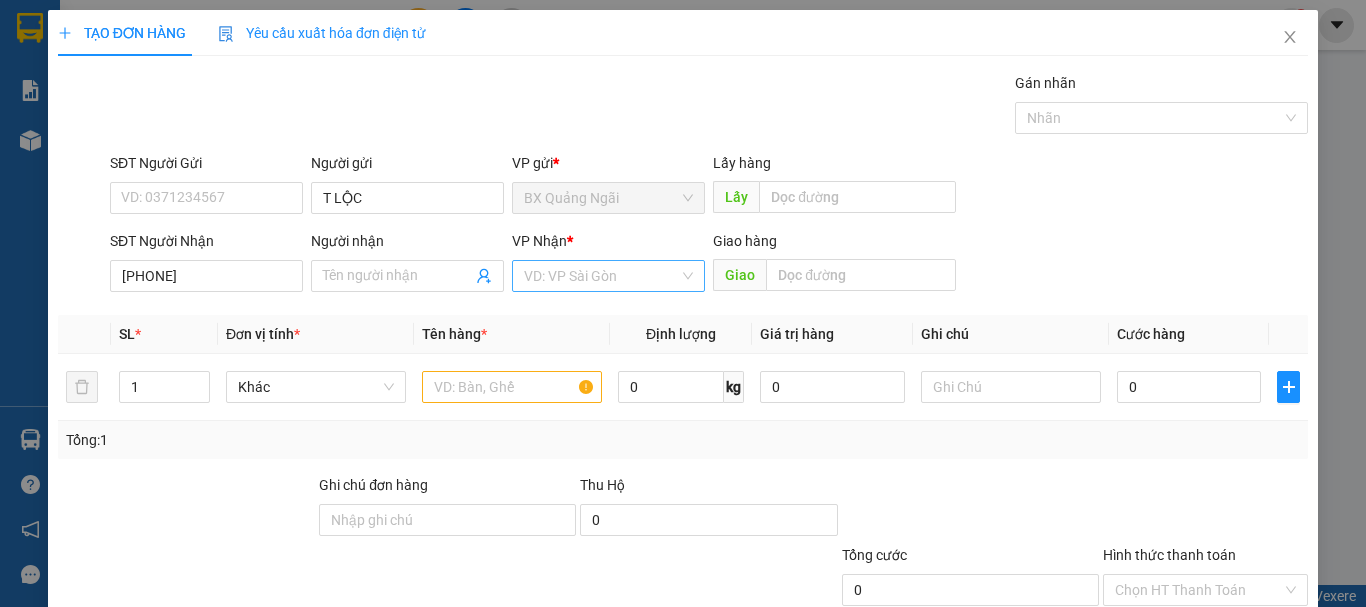 click at bounding box center (601, 276) 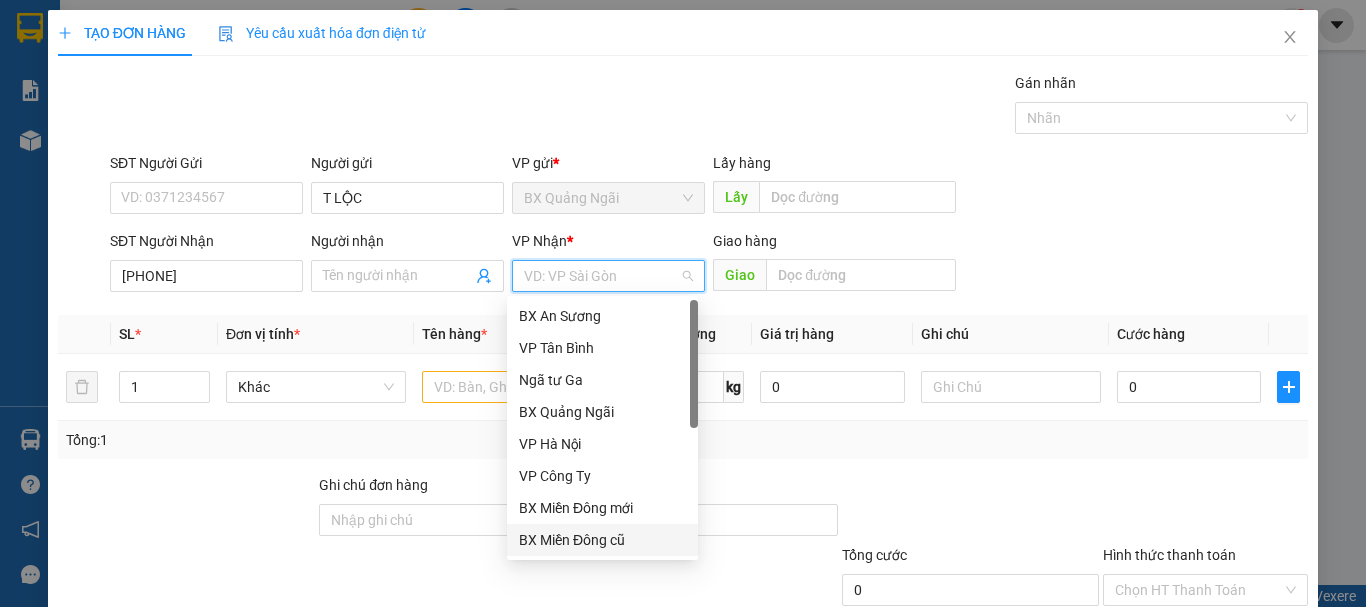click on "BX Miền Đông cũ" at bounding box center [602, 540] 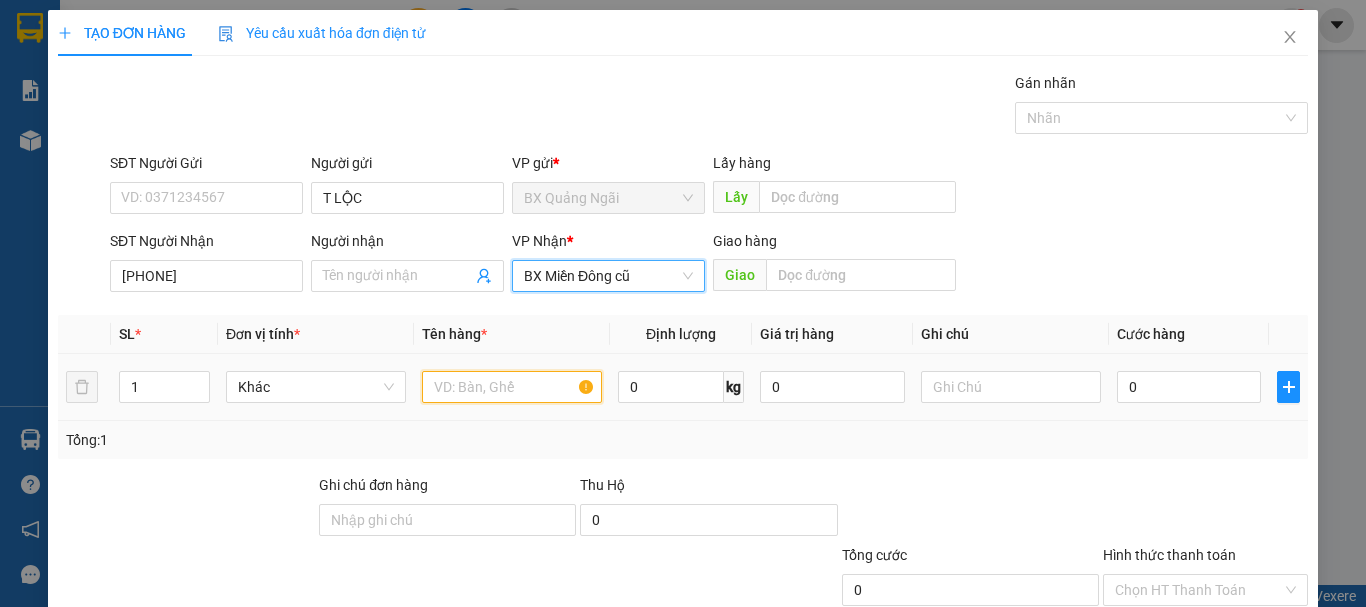click at bounding box center (512, 387) 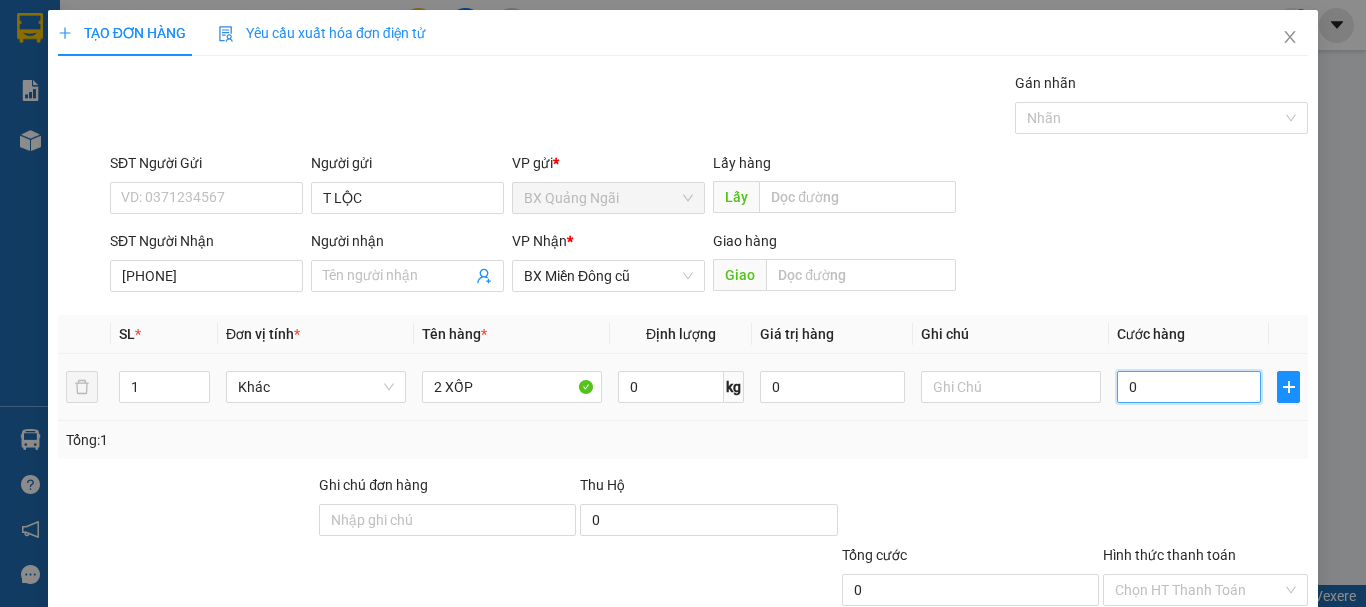 click on "0" at bounding box center (1189, 387) 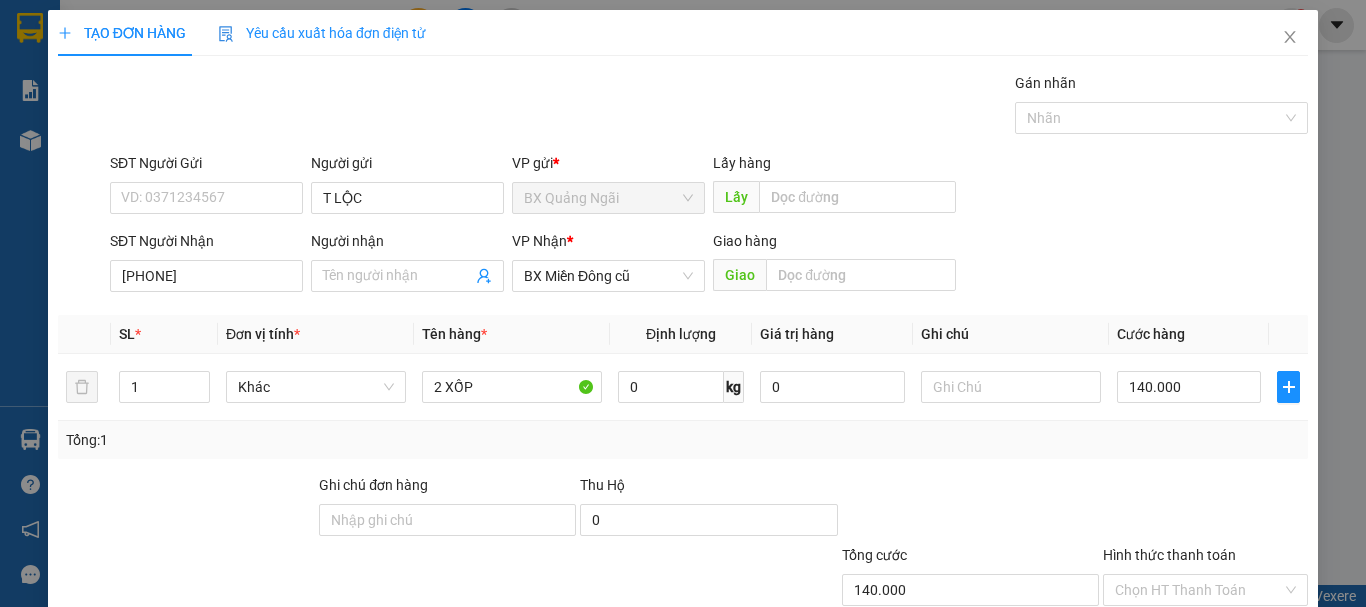 scroll, scrollTop: 133, scrollLeft: 0, axis: vertical 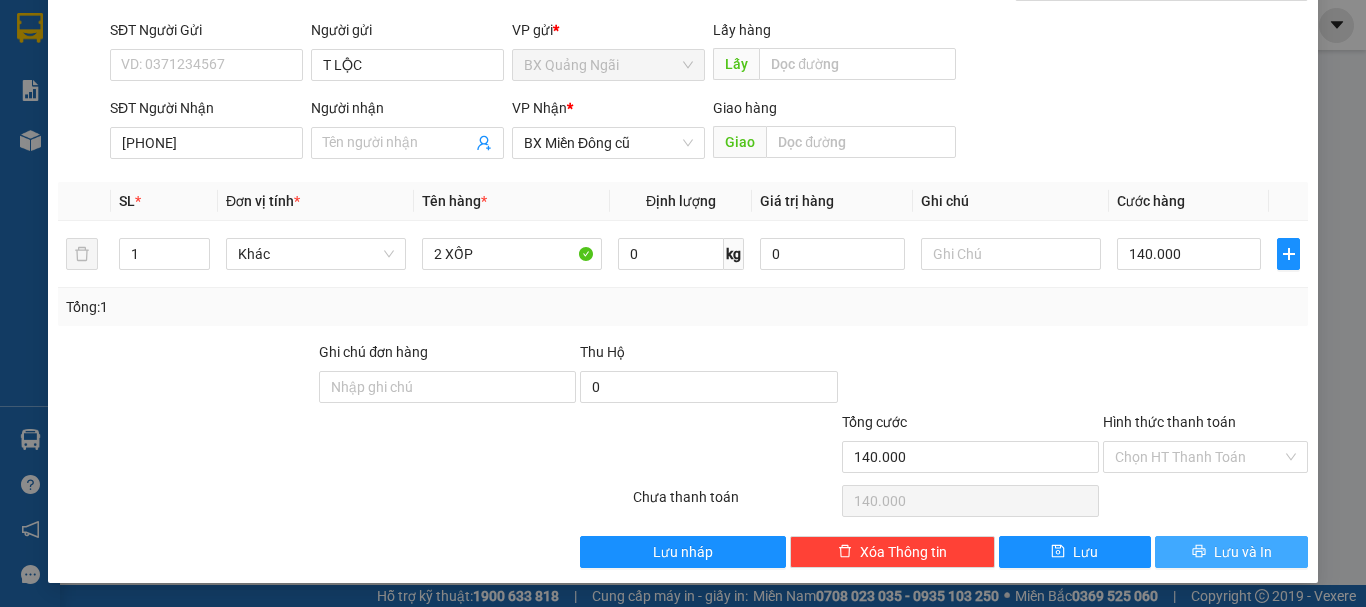 click on "Lưu và In" at bounding box center (1243, 552) 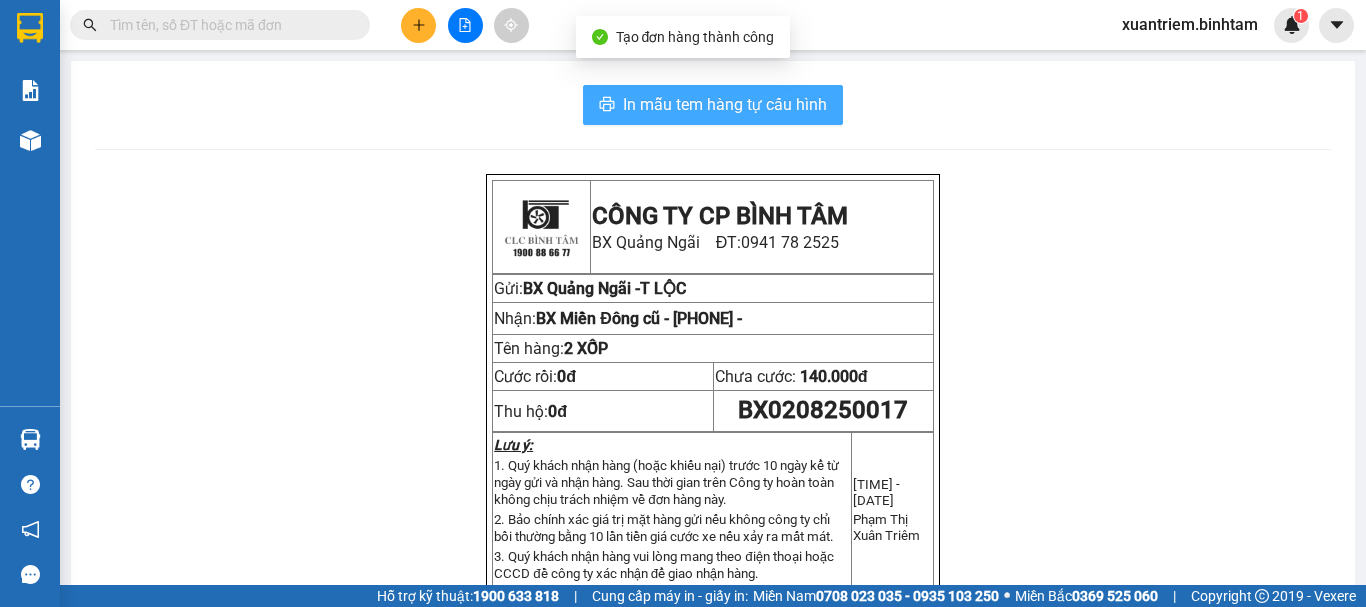 click on "In mẫu tem hàng tự cấu hình" at bounding box center [713, 105] 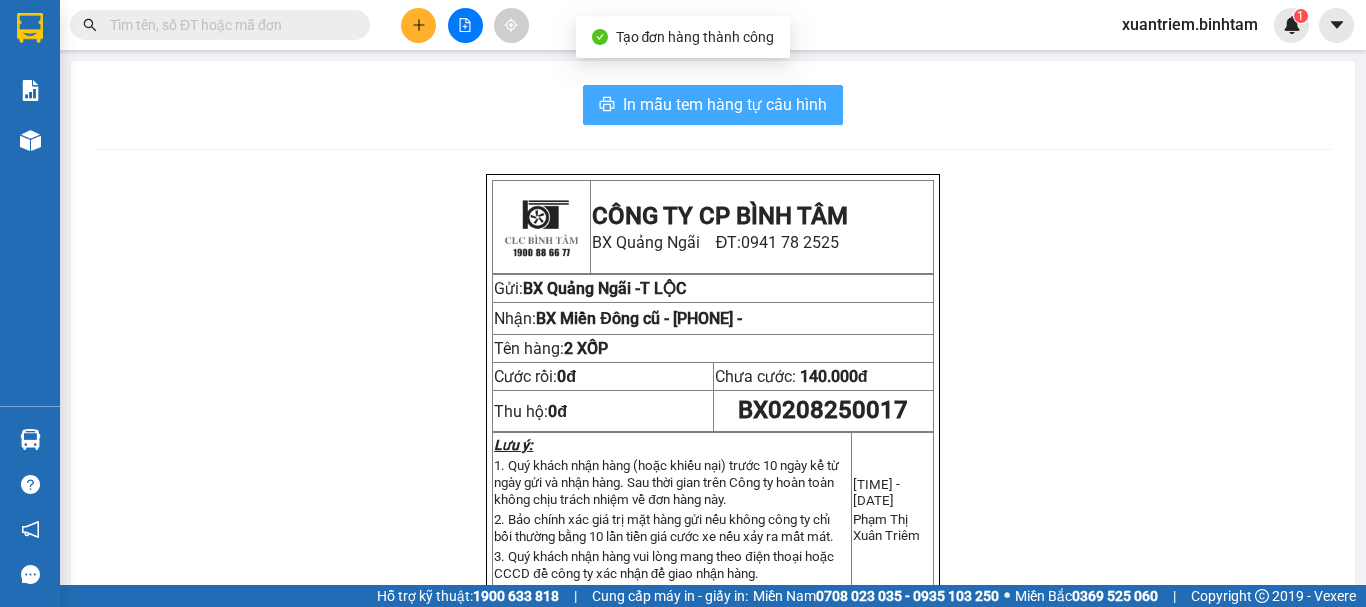 scroll, scrollTop: 0, scrollLeft: 0, axis: both 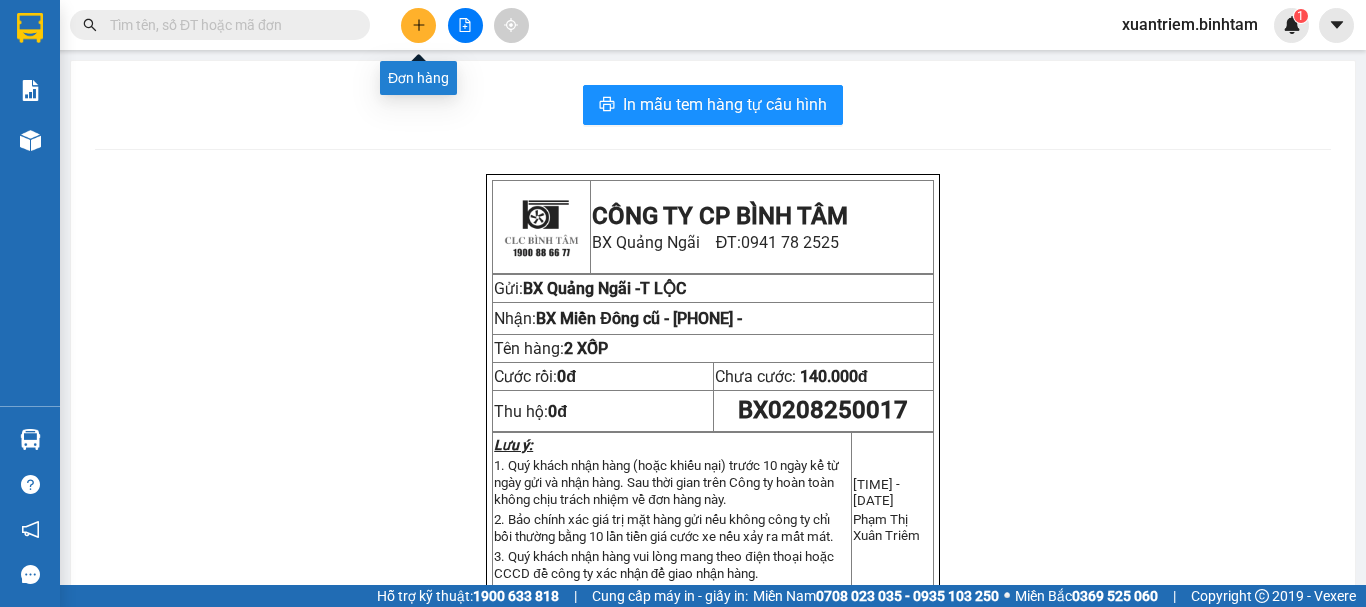 click at bounding box center (418, 25) 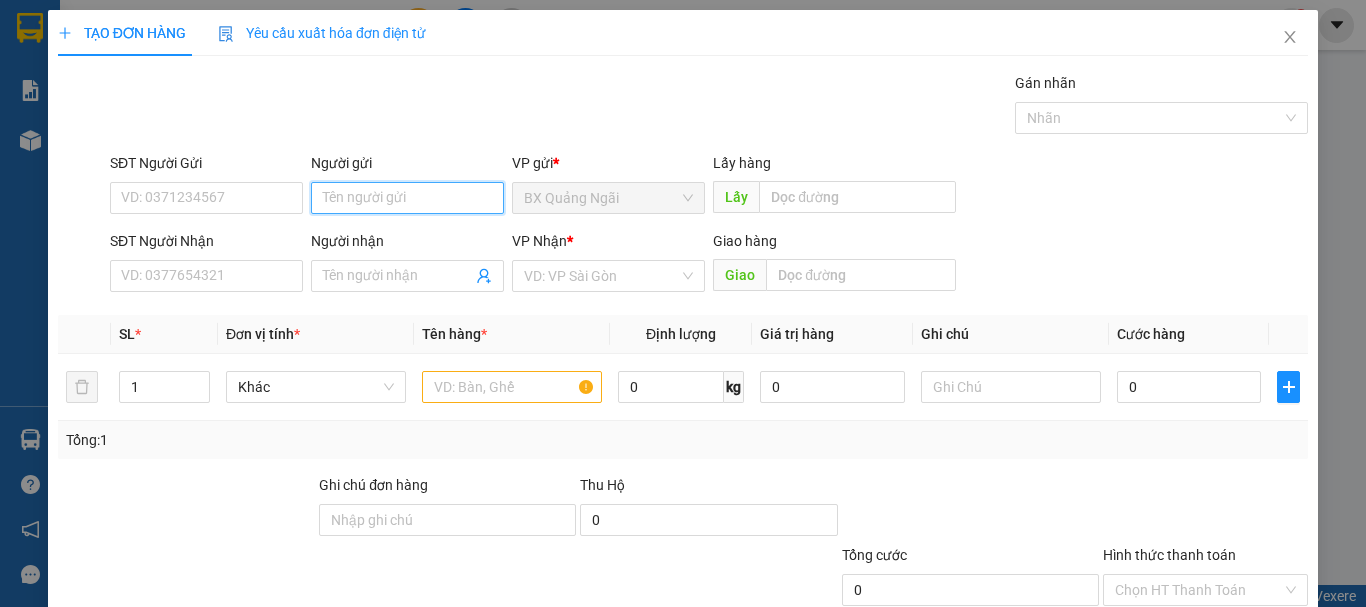 click on "Người gửi" at bounding box center [407, 198] 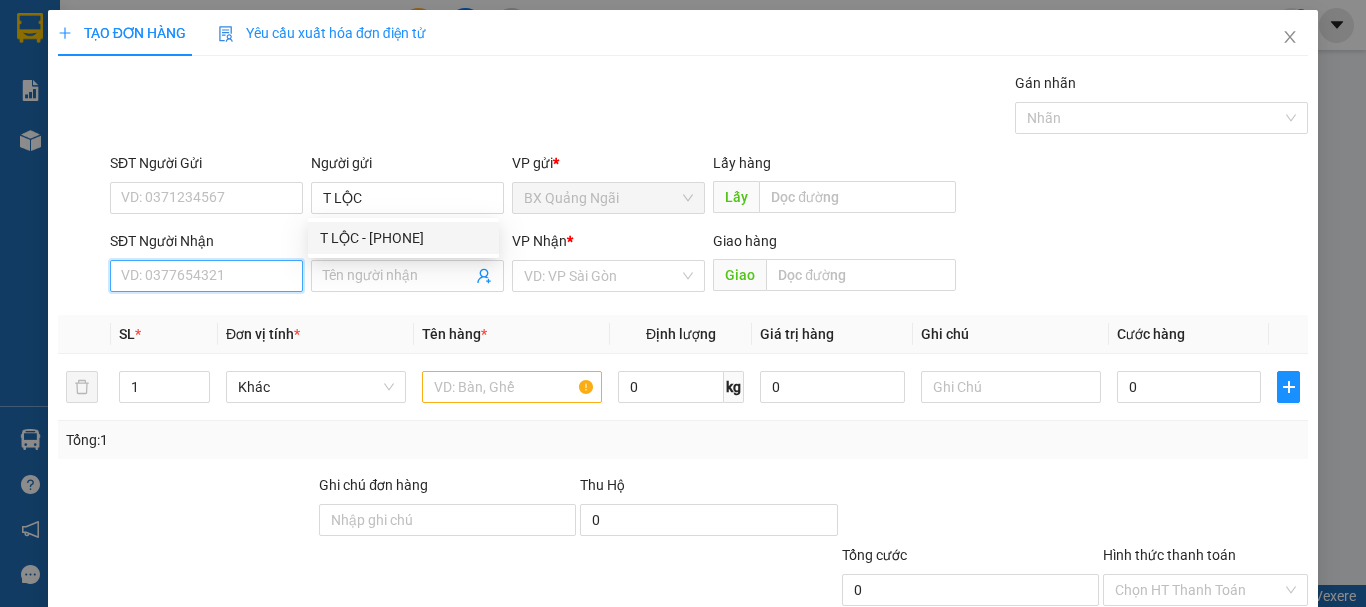 click on "SĐT Người Nhận" at bounding box center [206, 276] 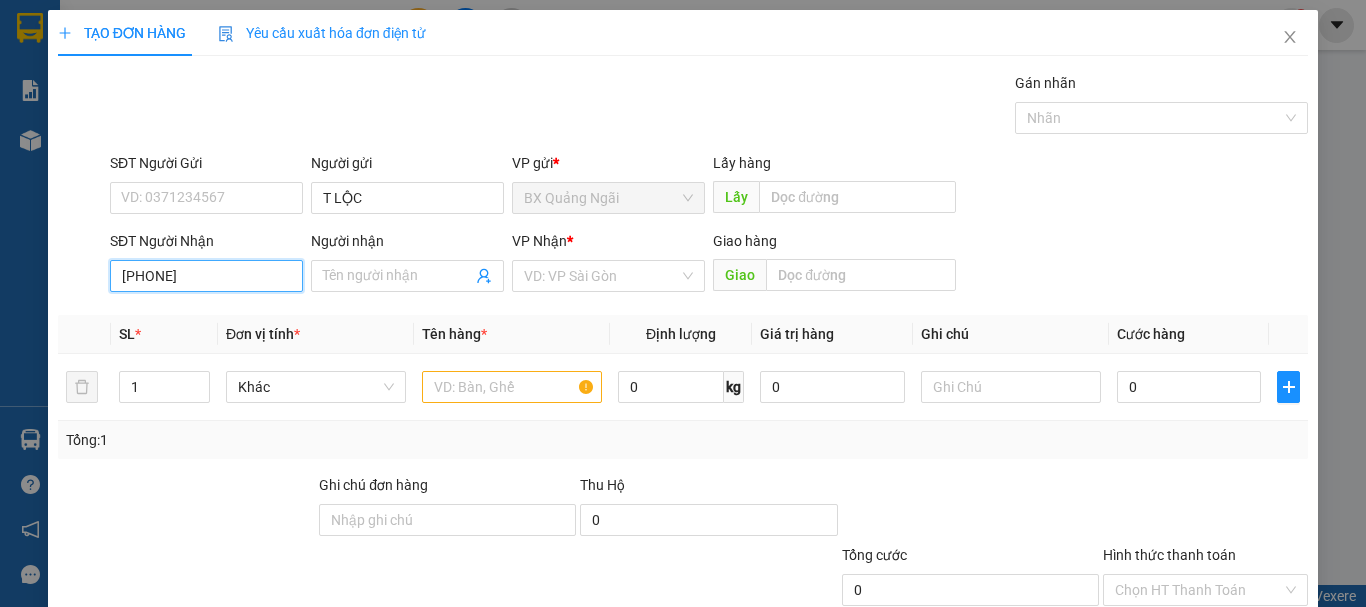 click on "[PHONE]" at bounding box center [206, 276] 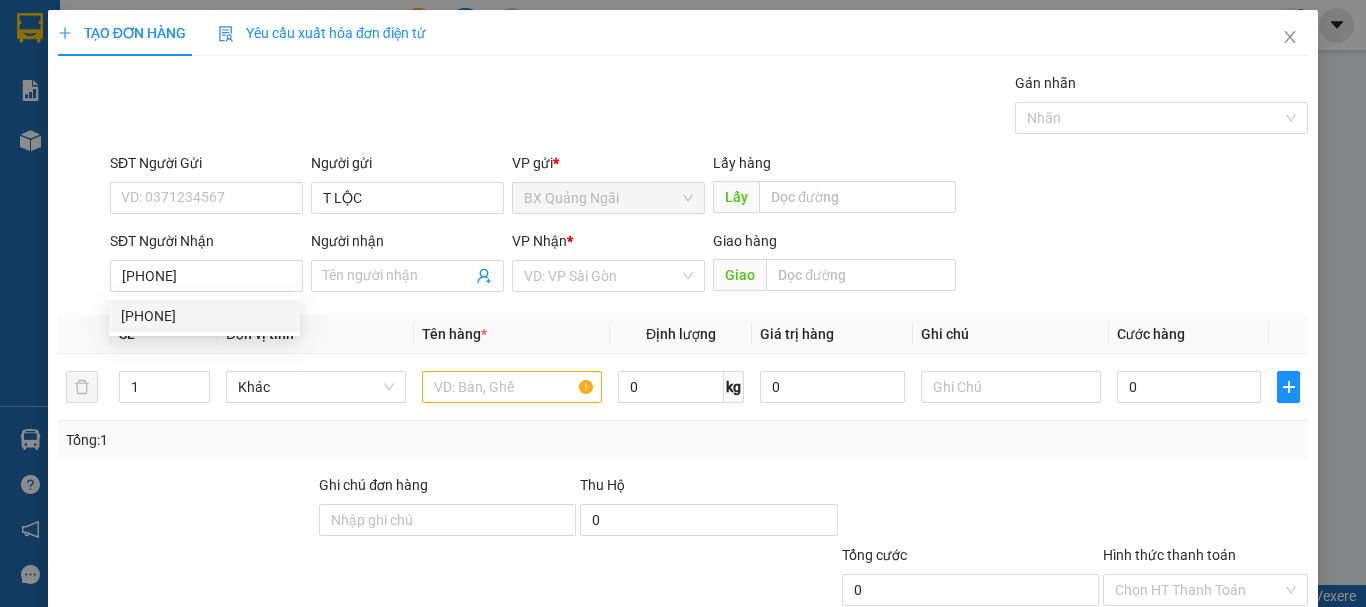 click on "[PHONE] [PHONE]" at bounding box center (204, 316) 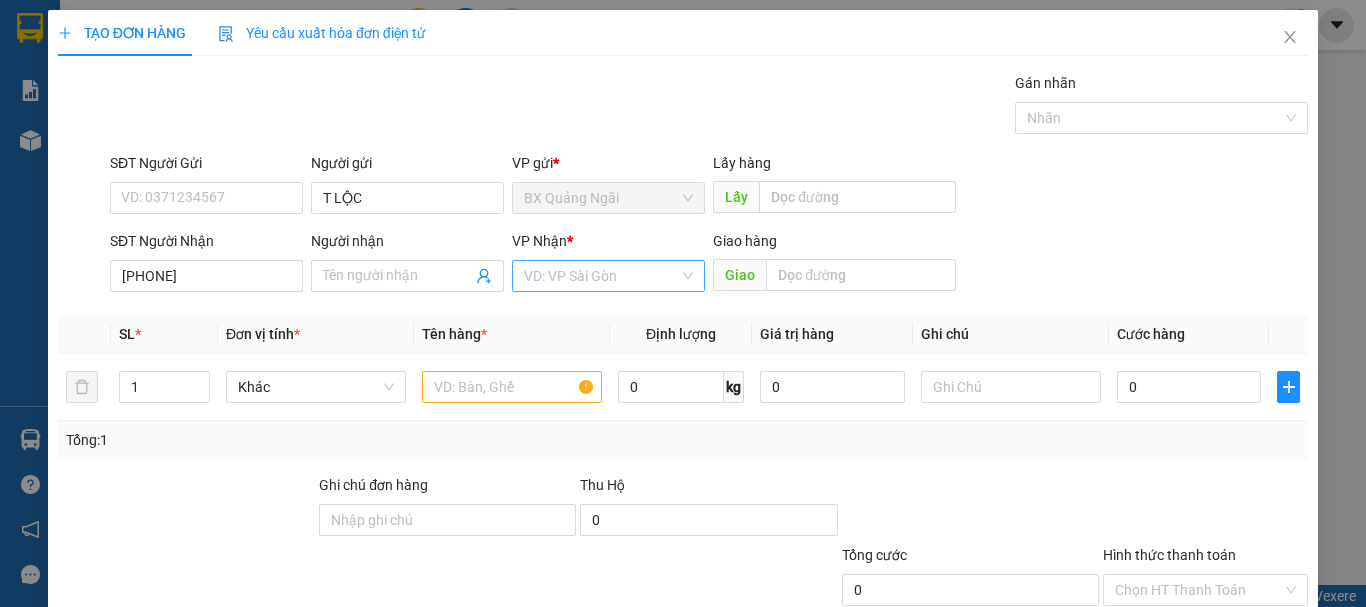 click at bounding box center (601, 276) 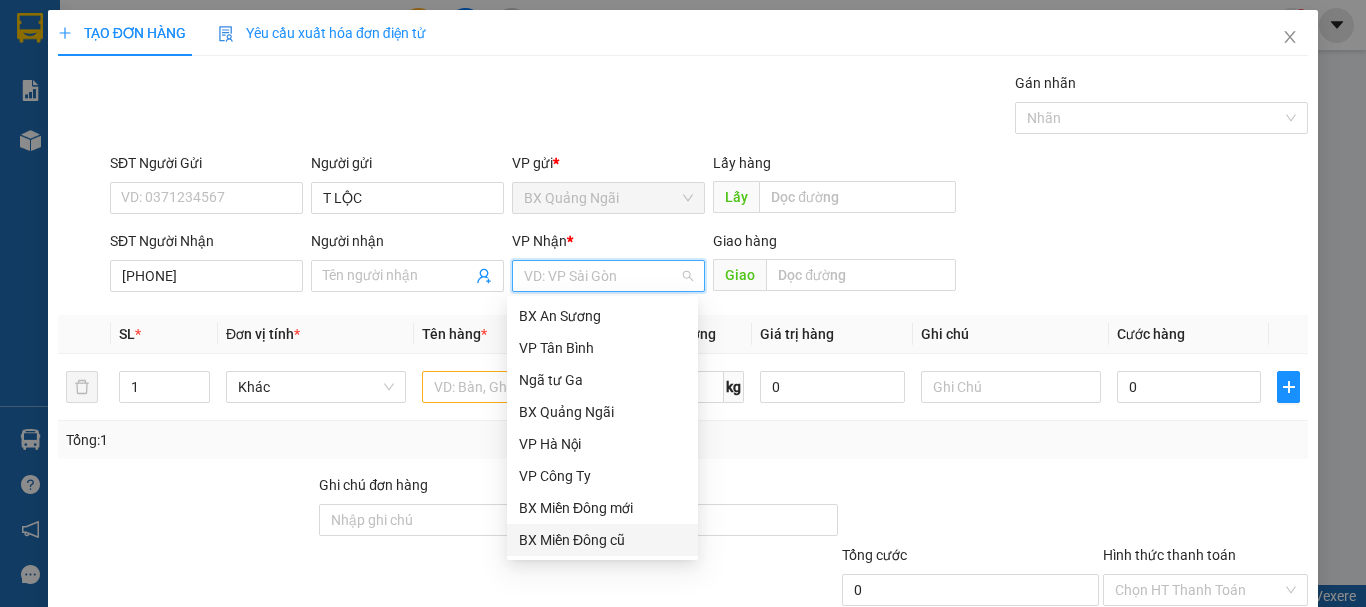 click on "BX Miền Đông cũ" at bounding box center [602, 540] 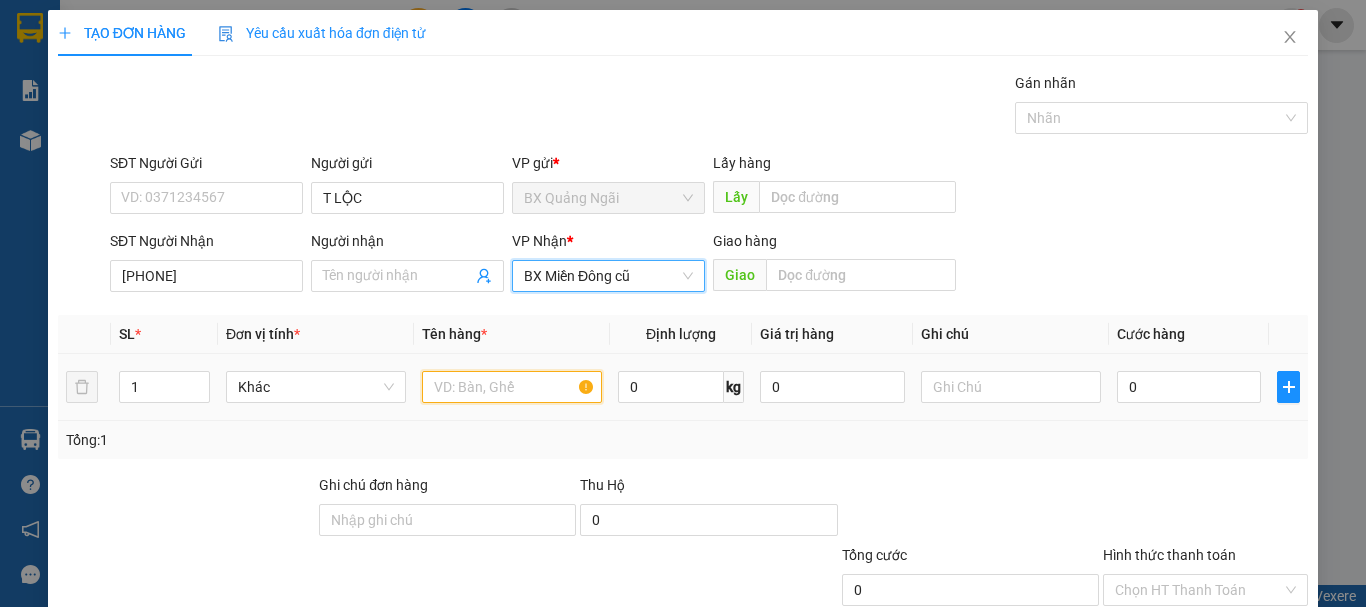 click at bounding box center [512, 387] 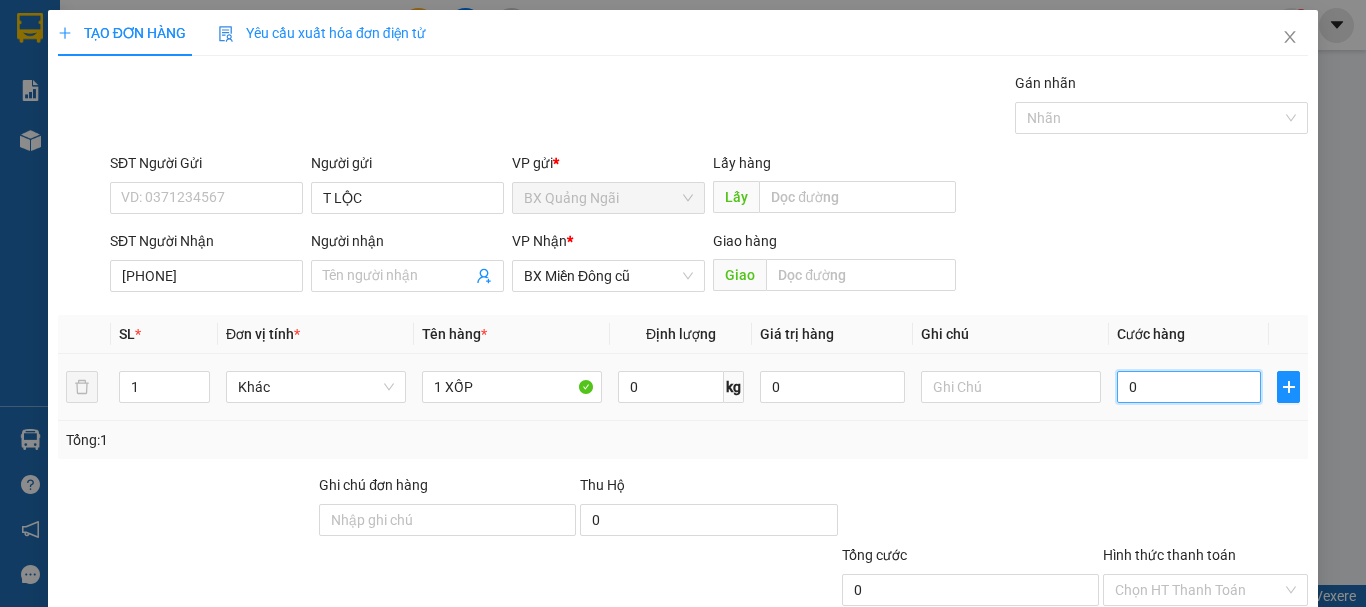 click on "0" at bounding box center [1189, 387] 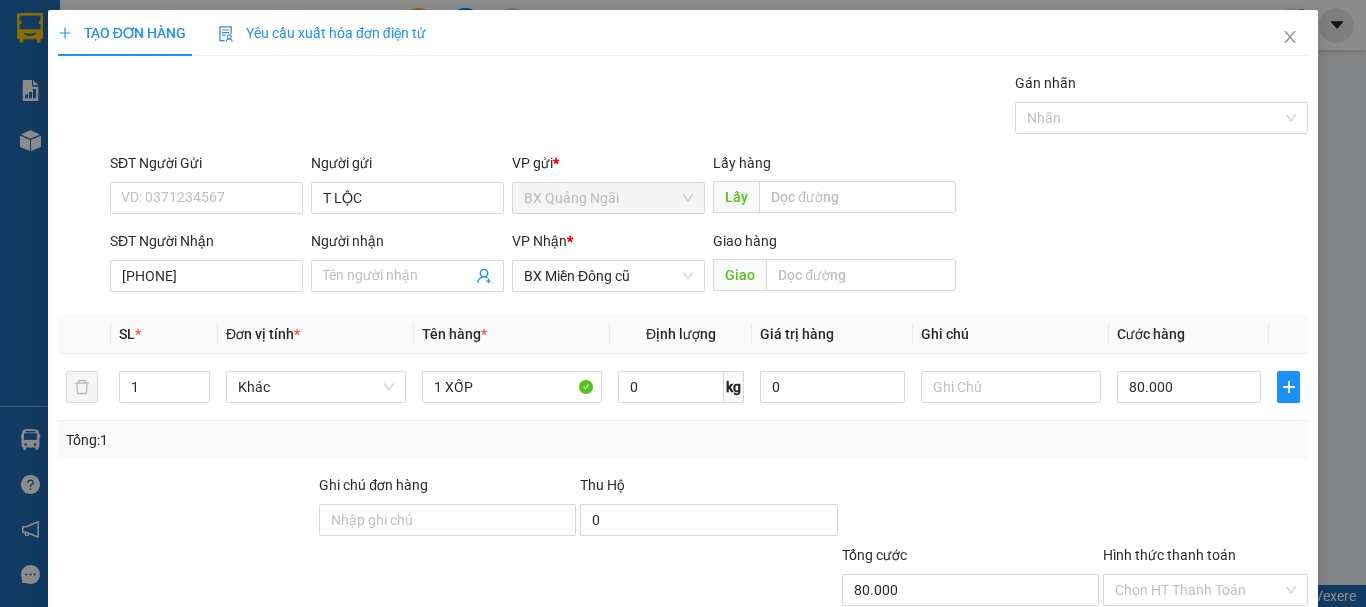 scroll, scrollTop: 133, scrollLeft: 0, axis: vertical 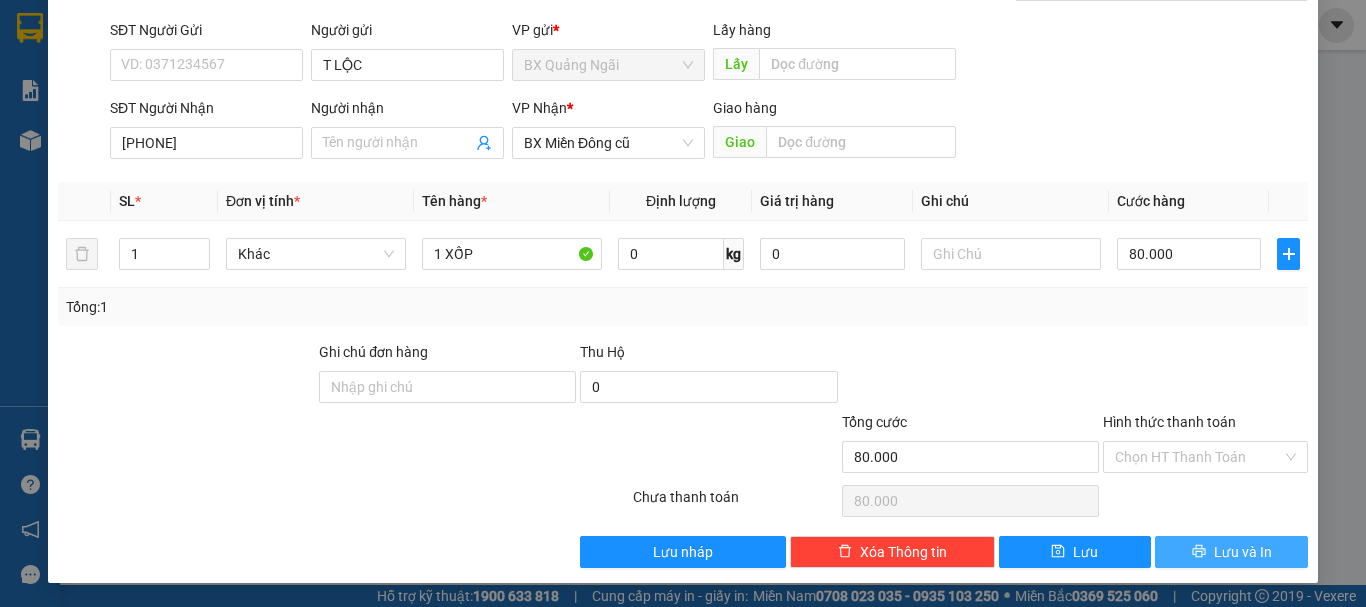 click on "Lưu và In" at bounding box center (1243, 552) 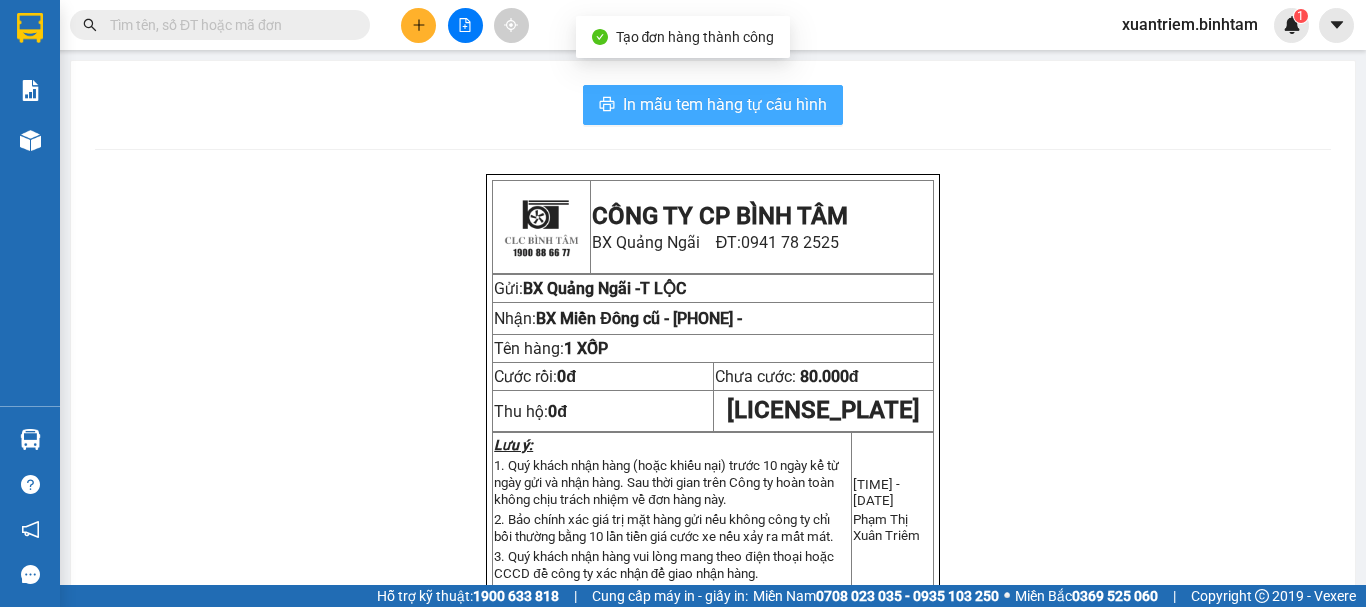 click on "In mẫu tem hàng tự cấu hình" at bounding box center [725, 104] 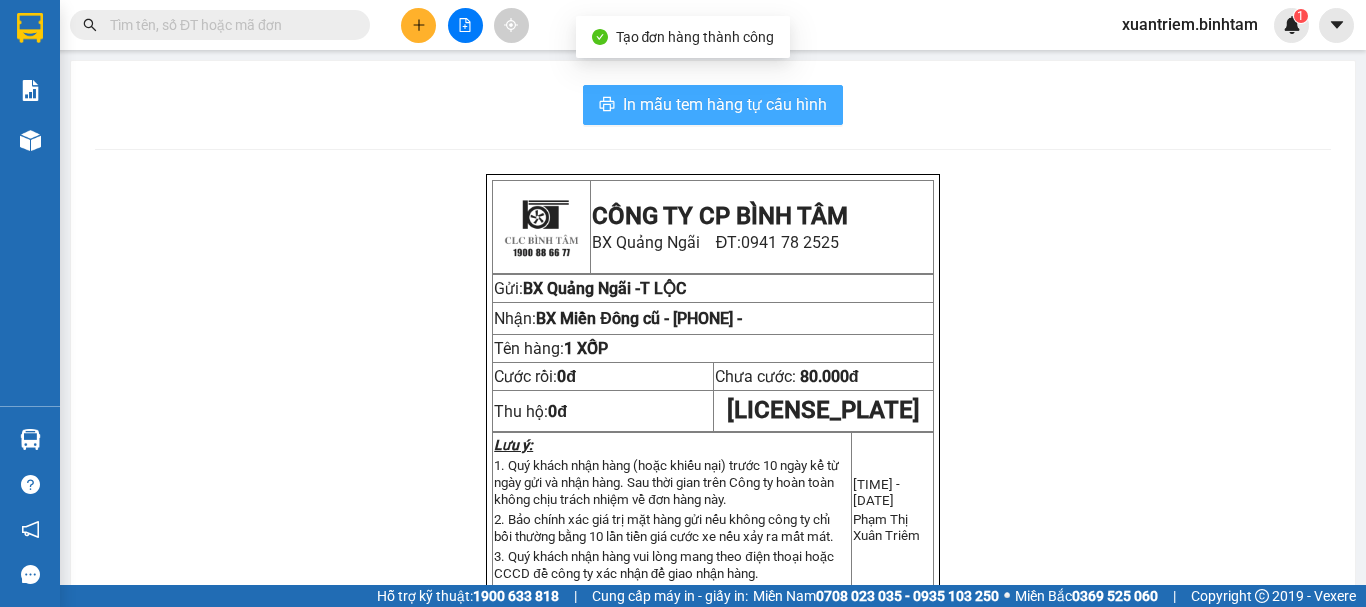scroll, scrollTop: 0, scrollLeft: 0, axis: both 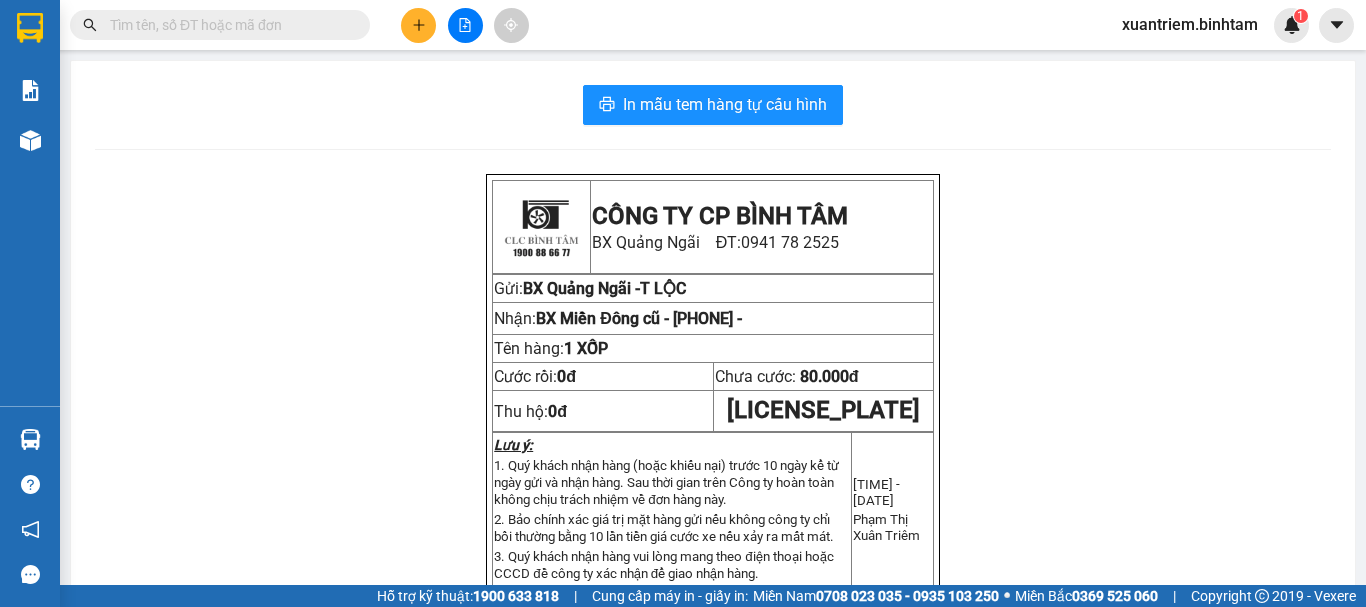 click 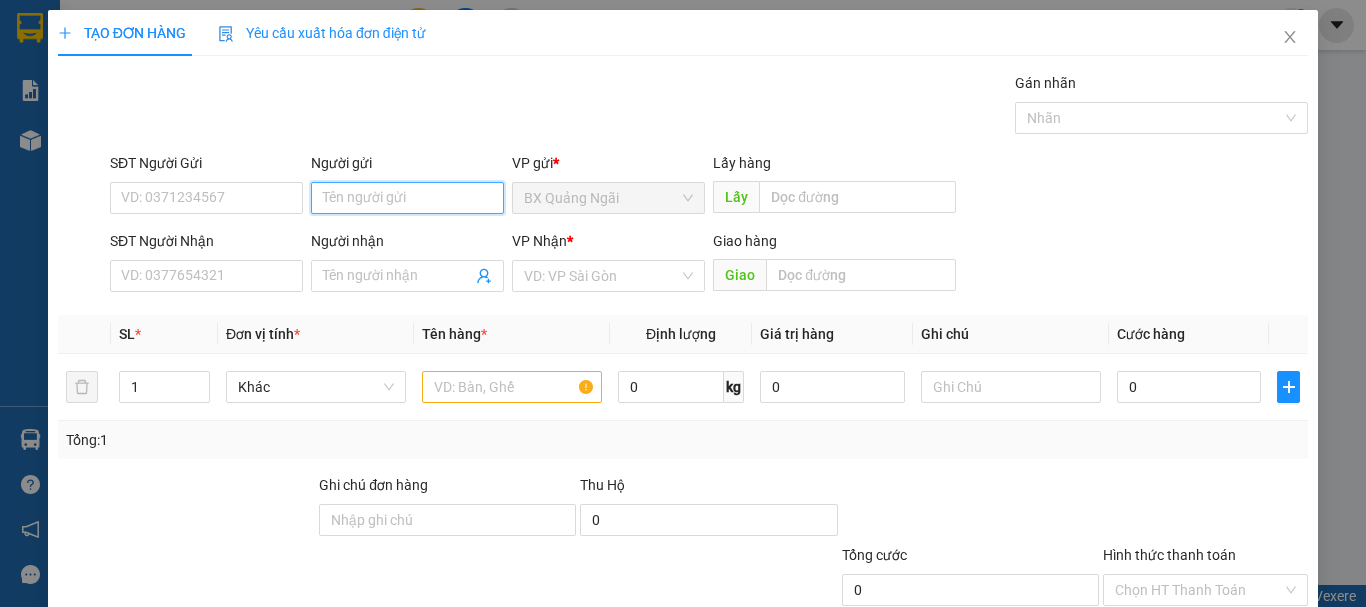 click on "Người gửi" at bounding box center (407, 198) 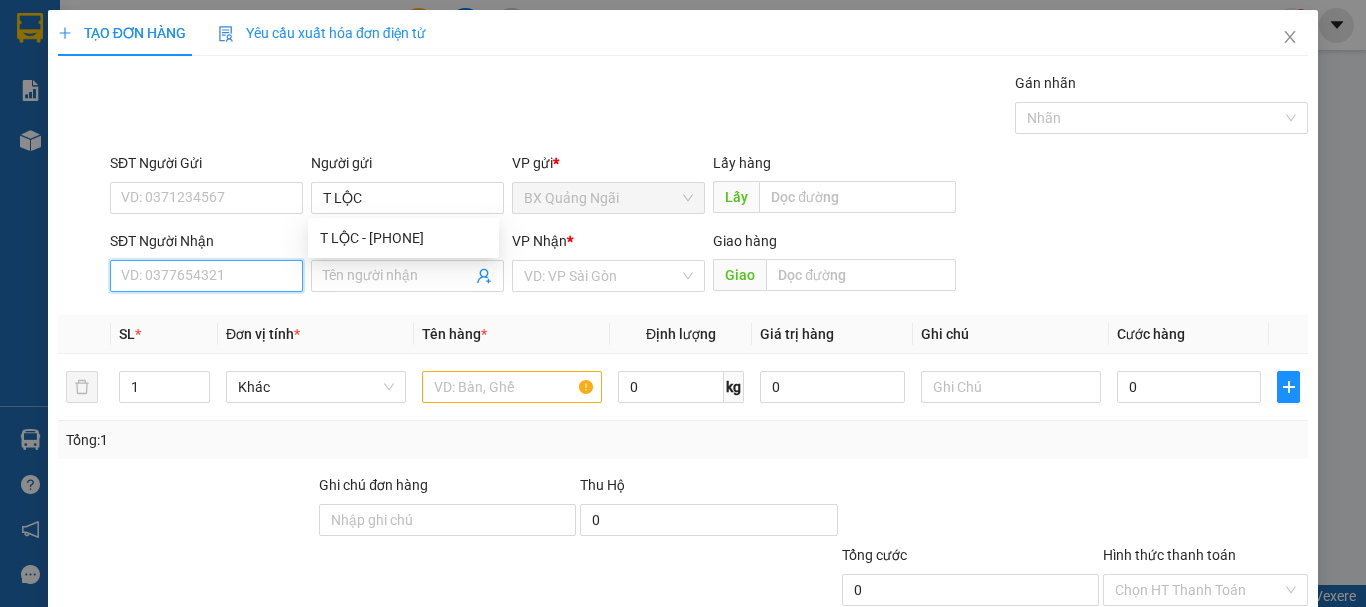 click on "SĐT Người Nhận" at bounding box center [206, 276] 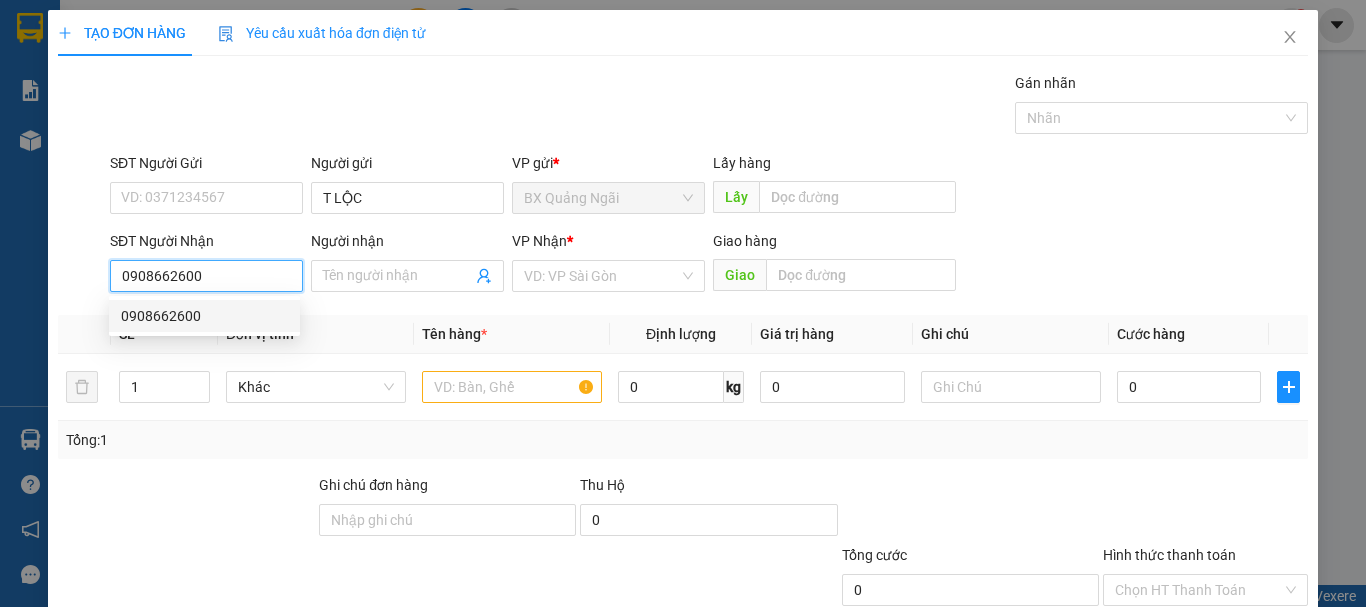 click on "0908662600" at bounding box center (206, 276) 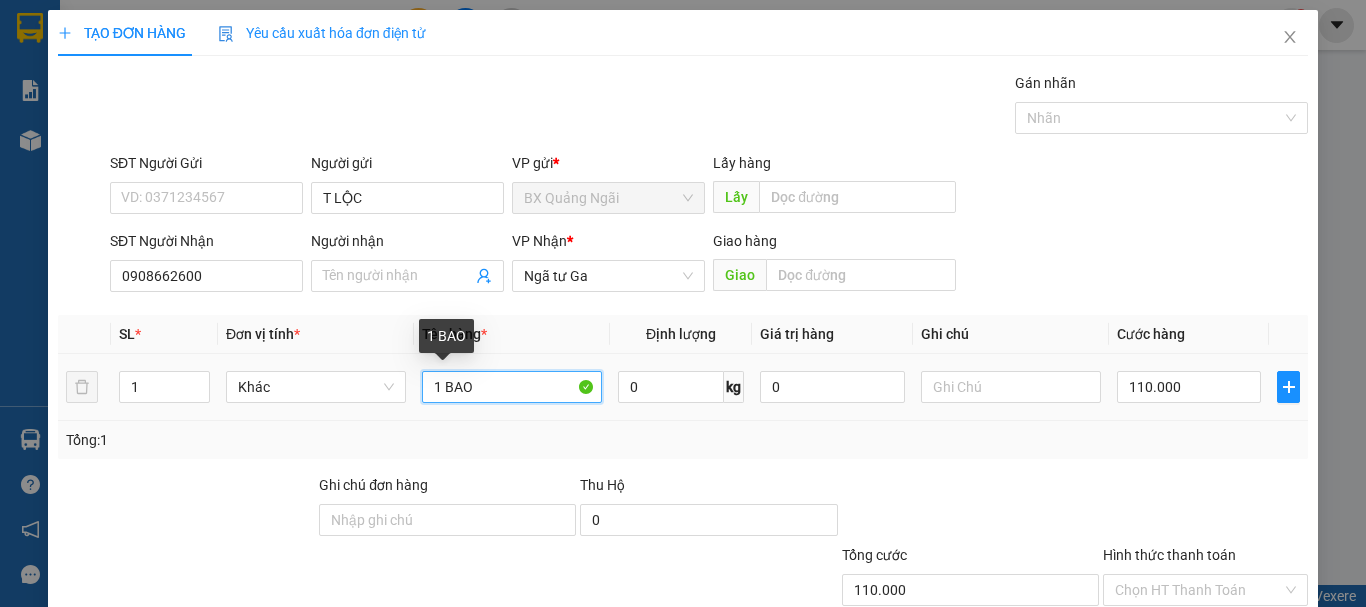 click on "1 BAO" at bounding box center (512, 387) 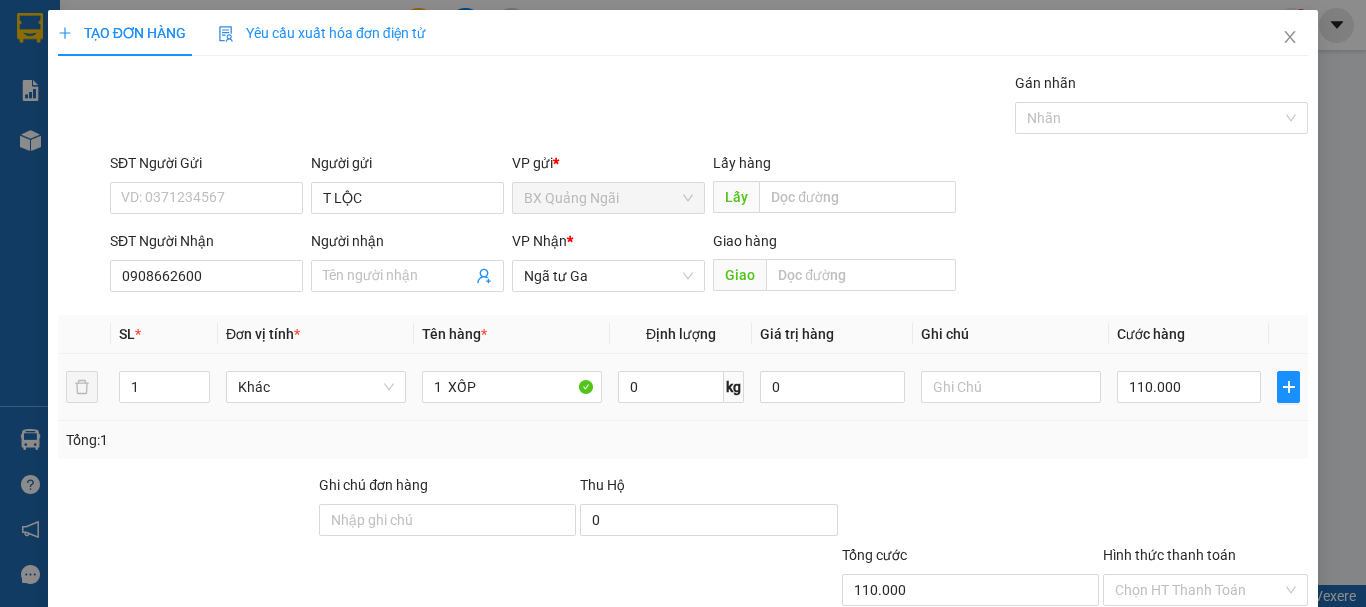click on "110.000" at bounding box center (1189, 387) 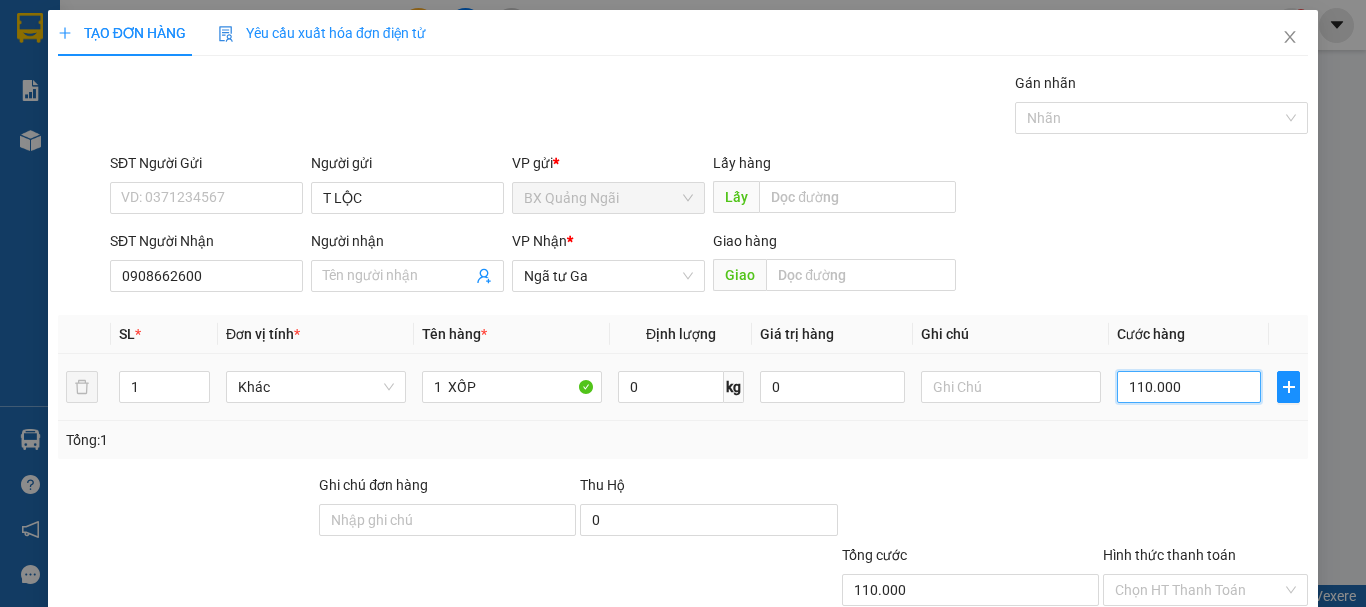 click on "110.000" at bounding box center (1189, 387) 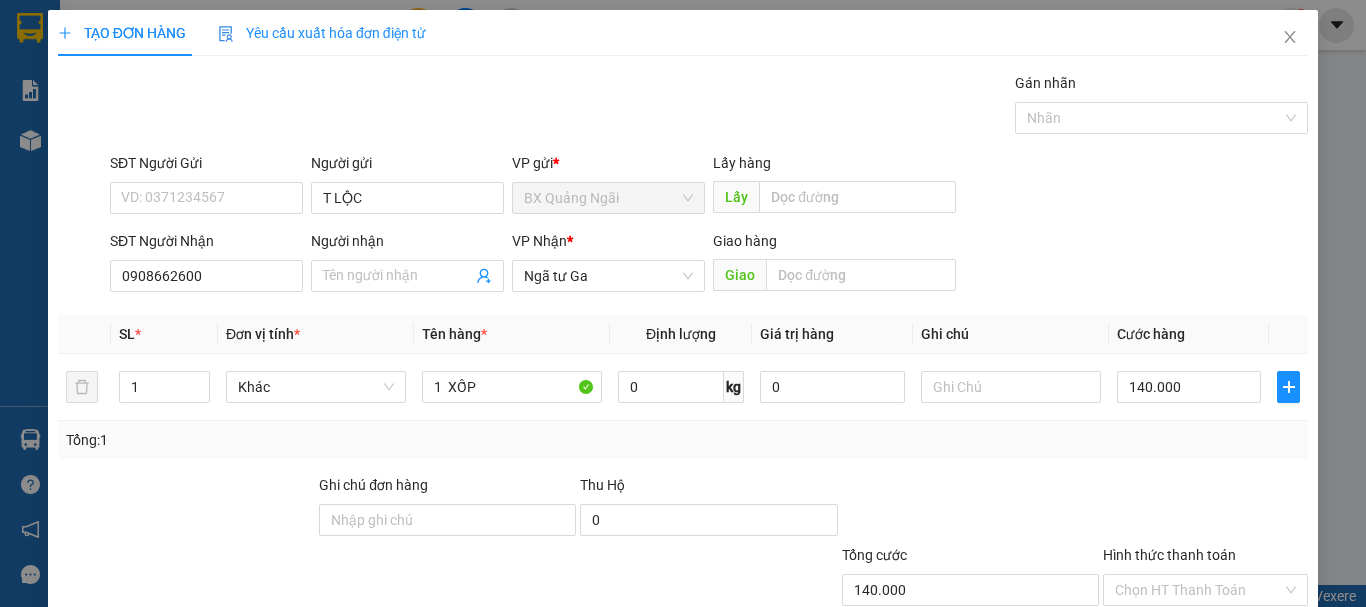 scroll, scrollTop: 133, scrollLeft: 0, axis: vertical 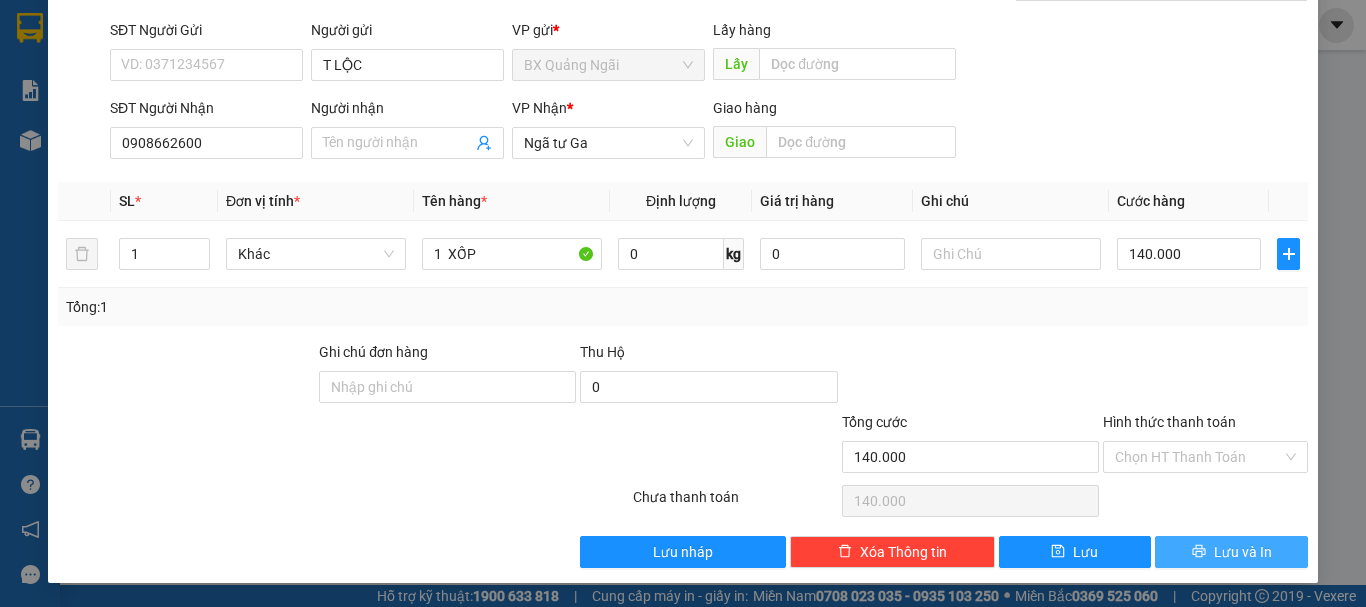 click on "Lưu và In" at bounding box center (1243, 552) 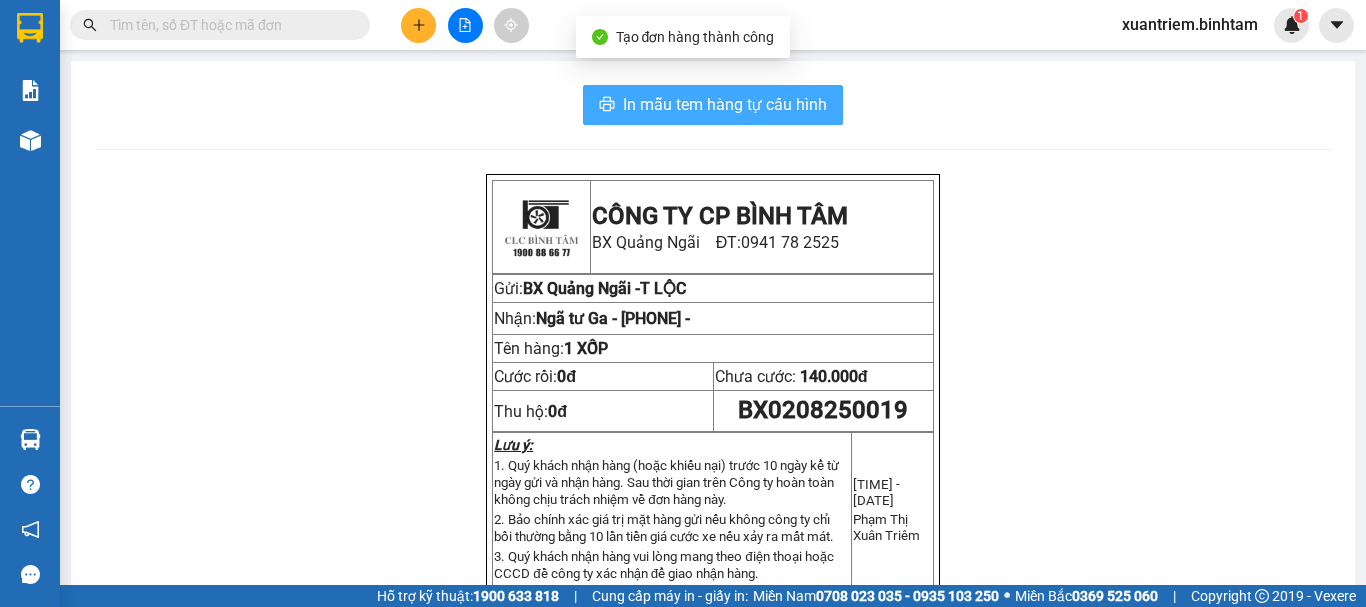 click on "In mẫu tem hàng tự cấu hình" at bounding box center (725, 104) 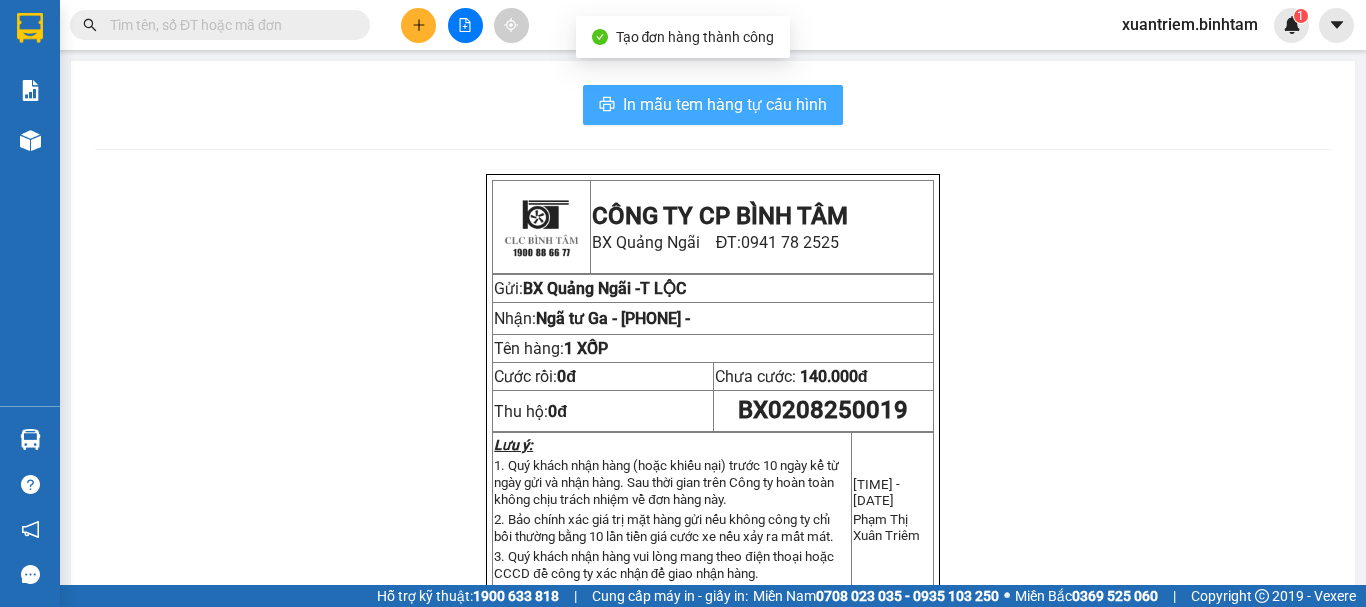 scroll, scrollTop: 0, scrollLeft: 0, axis: both 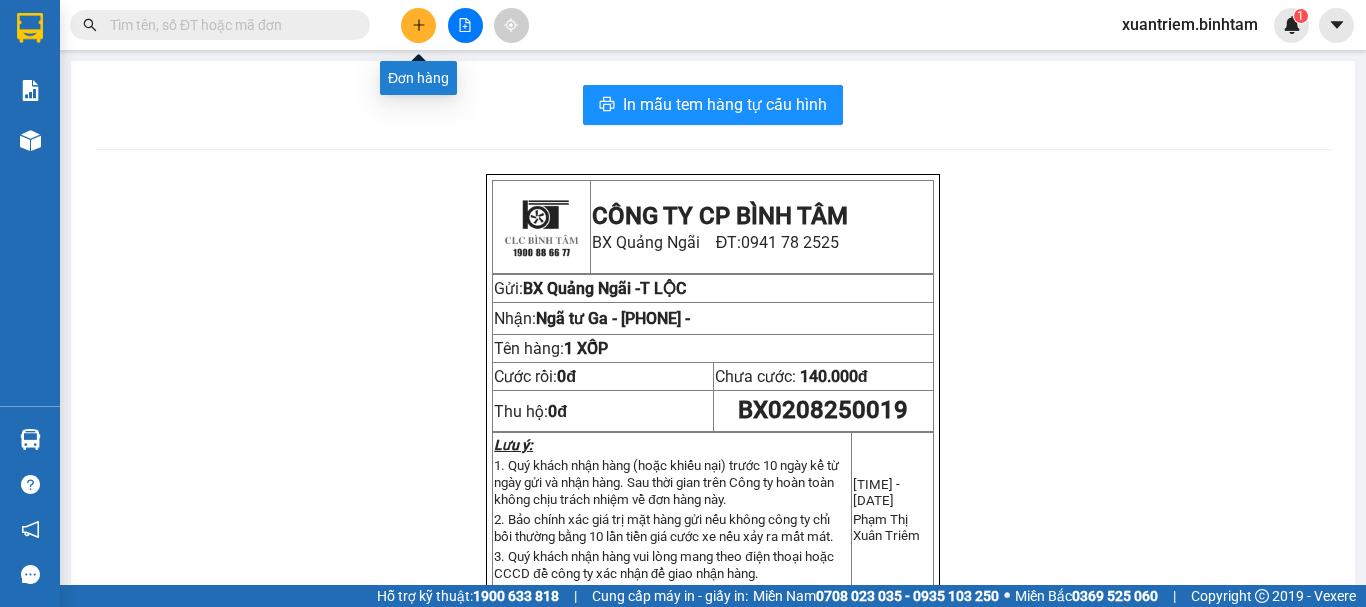 click at bounding box center [418, 25] 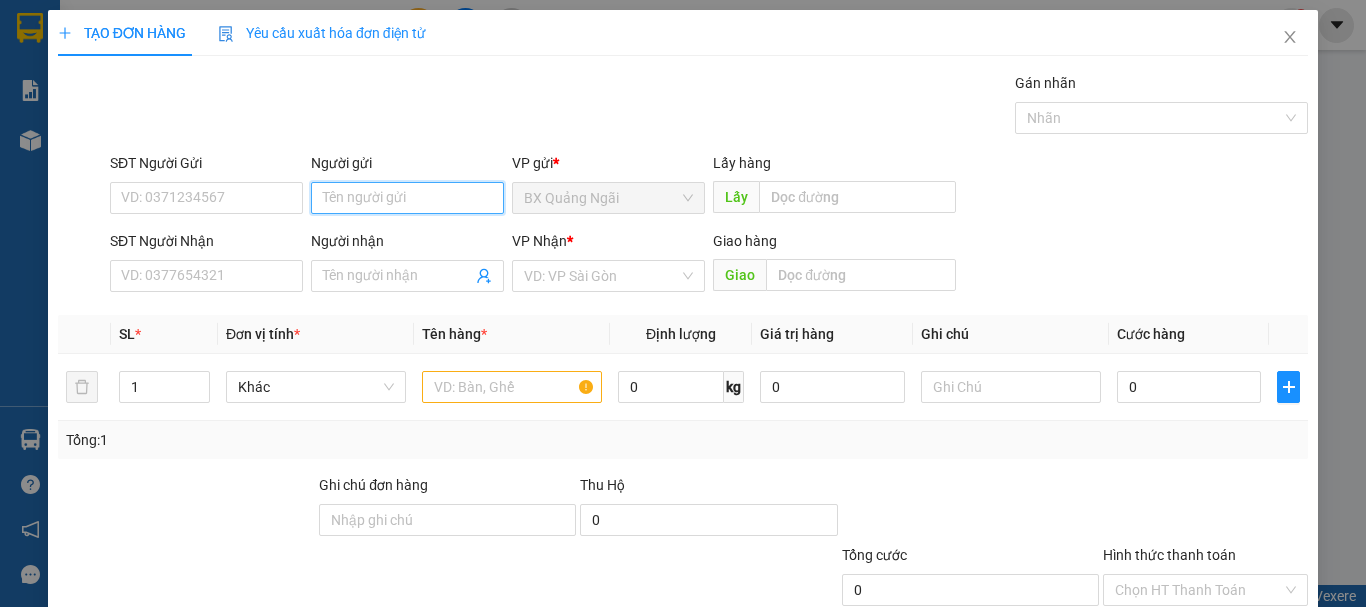 click on "Người gửi" at bounding box center [407, 198] 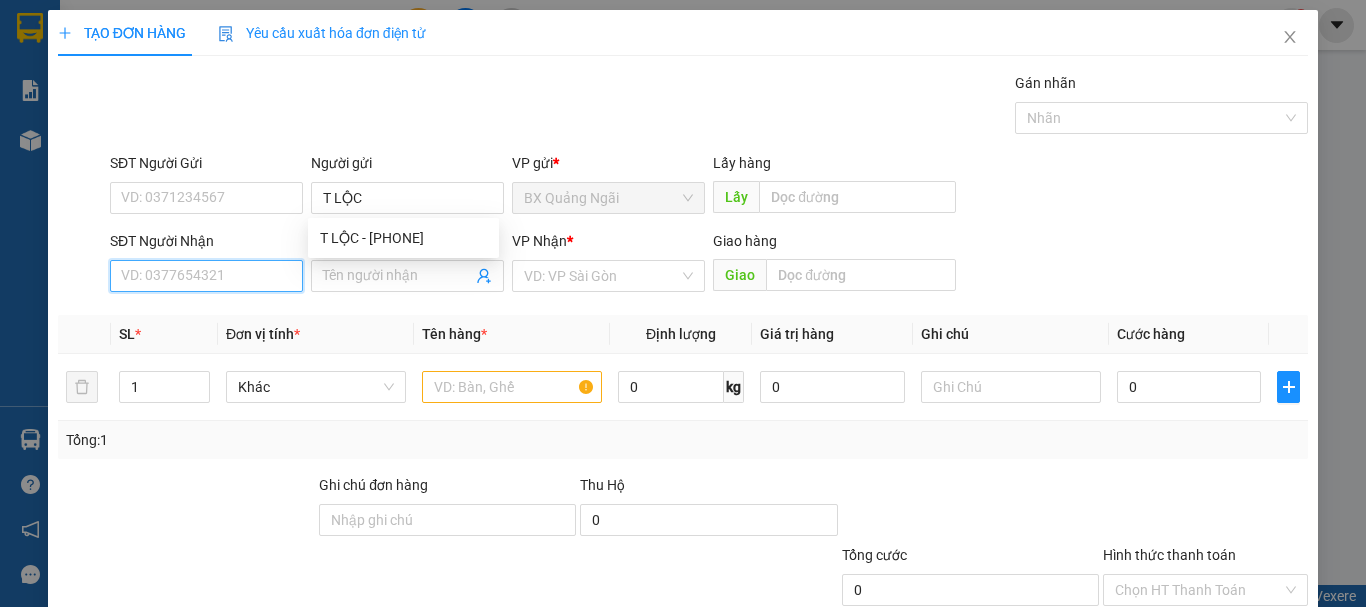 click on "SĐT Người Nhận" at bounding box center (206, 276) 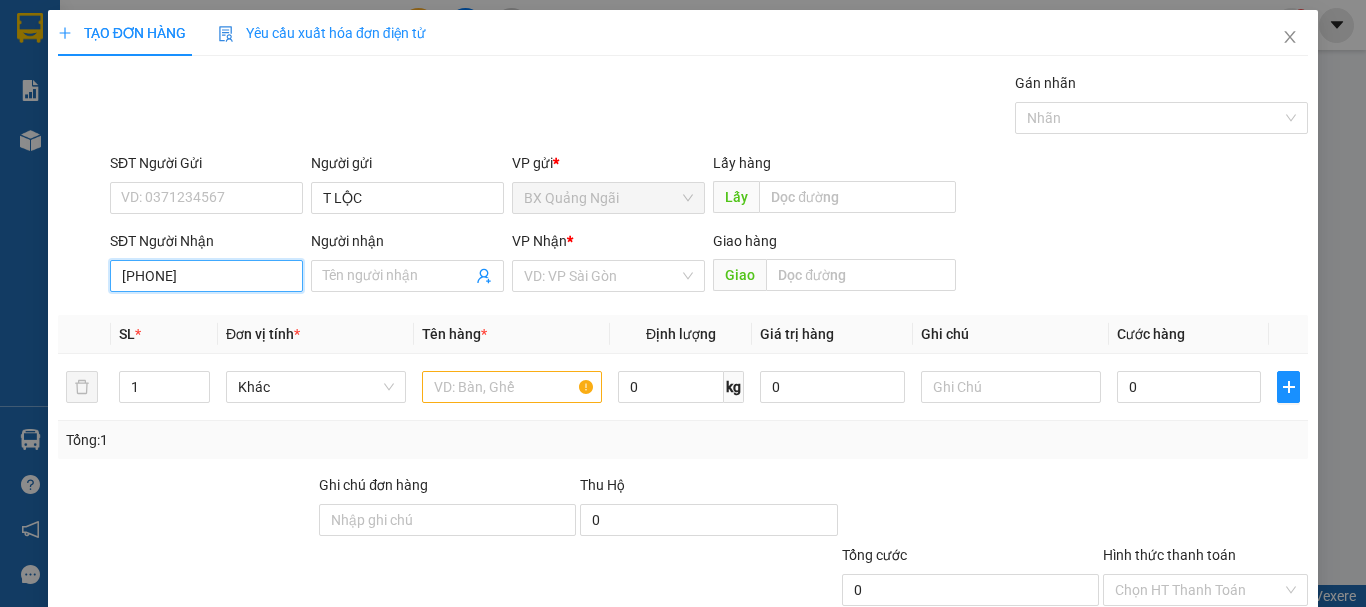 click on "[PHONE]" at bounding box center [206, 276] 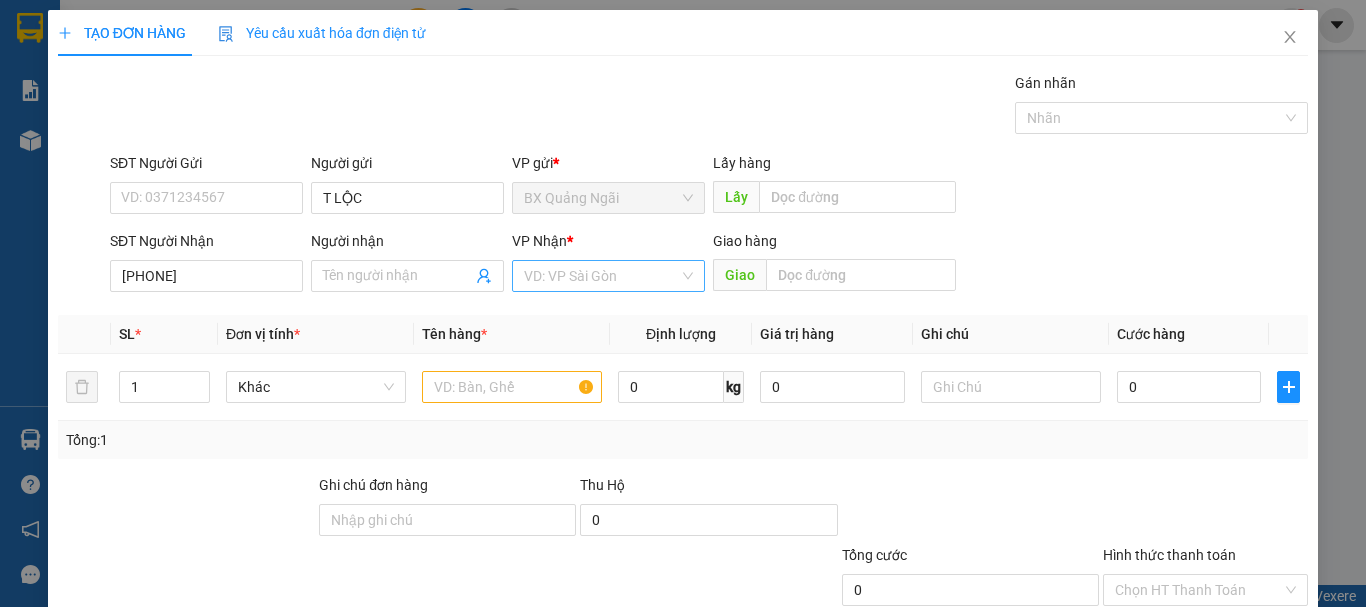 click at bounding box center [601, 276] 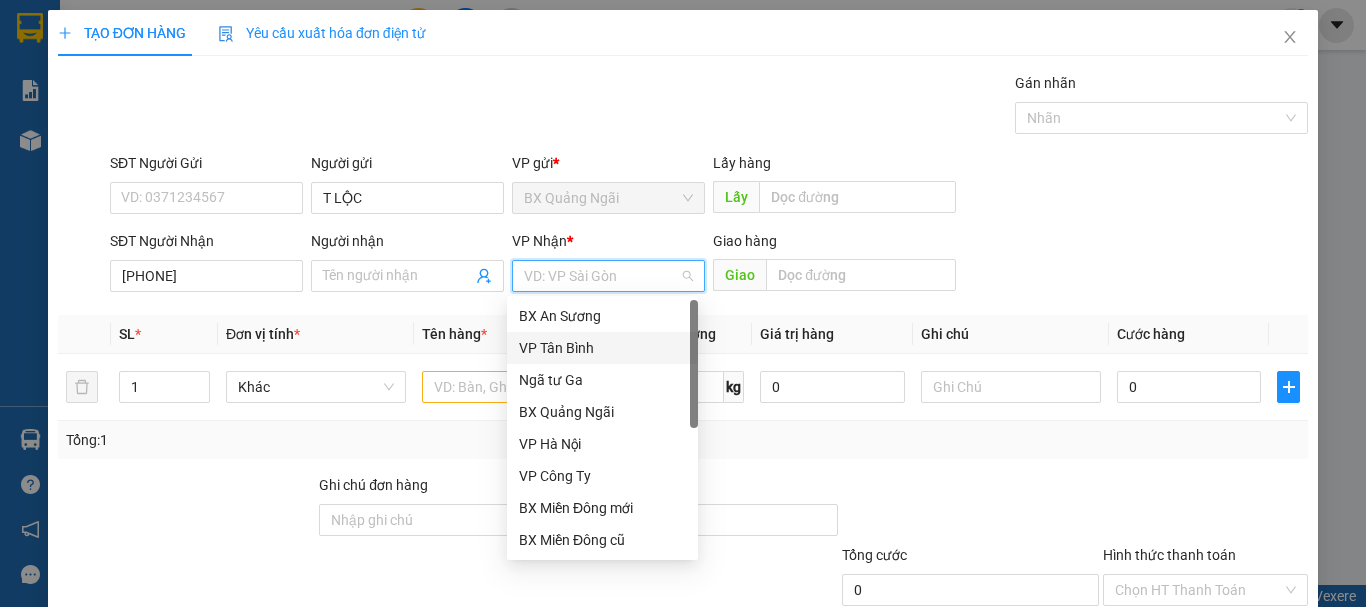click on "VP Tân Bình" at bounding box center [602, 348] 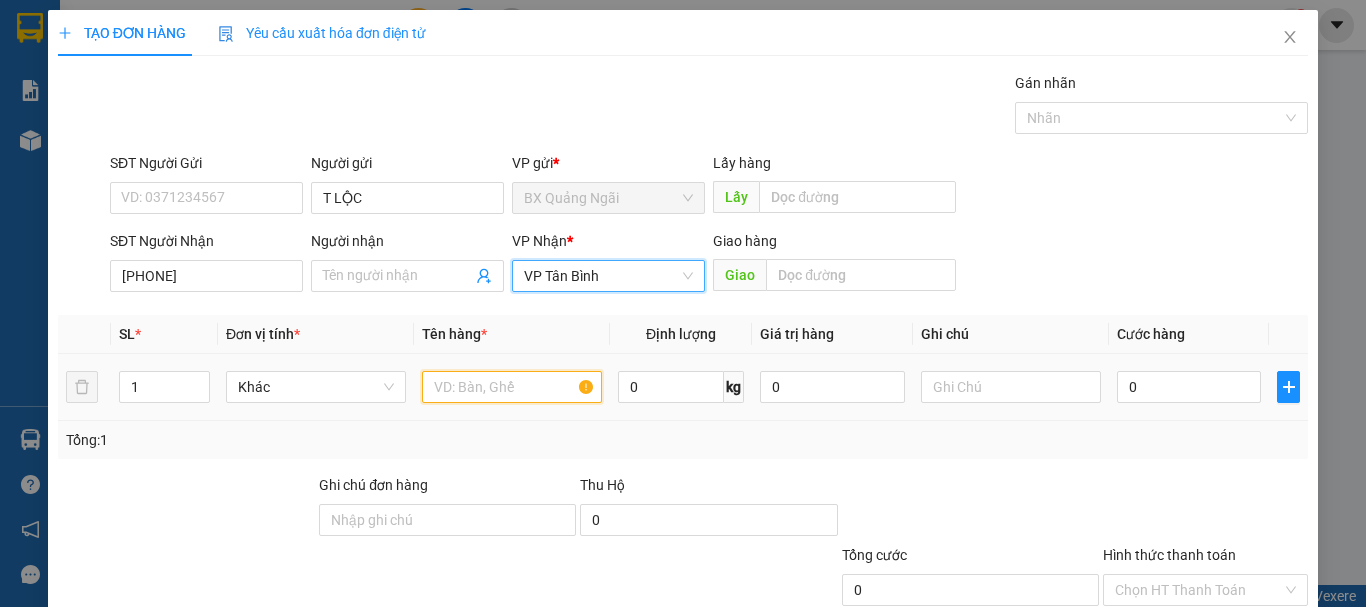 click at bounding box center (512, 387) 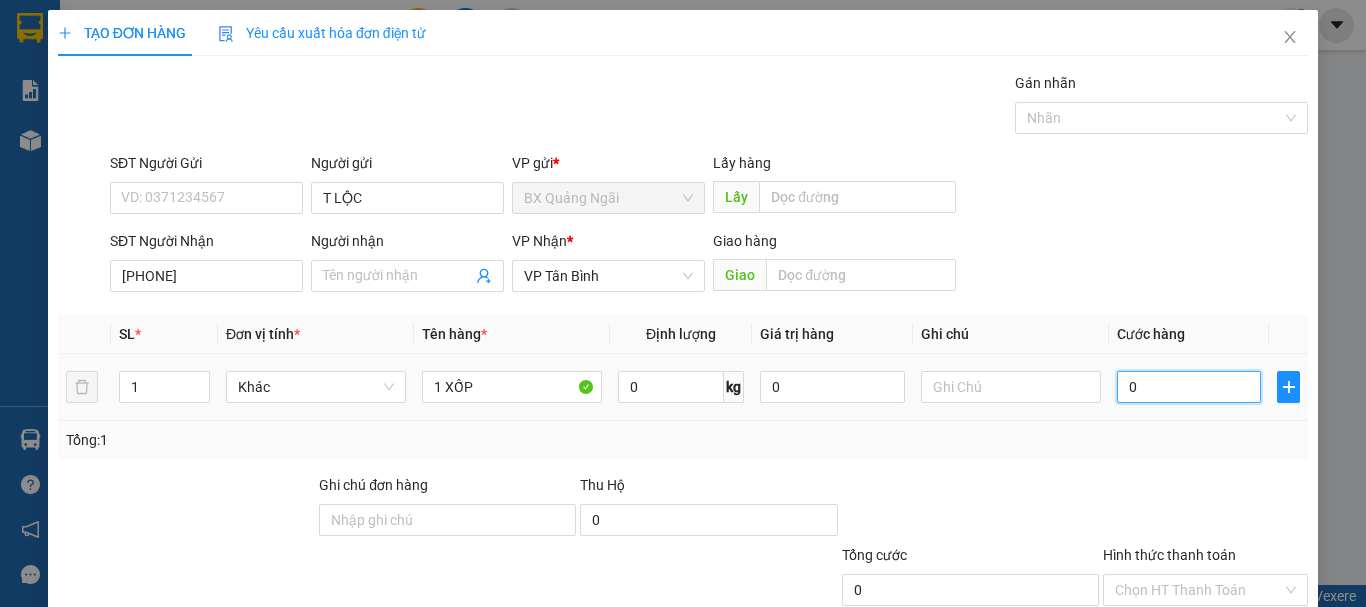 click on "0" at bounding box center [1189, 387] 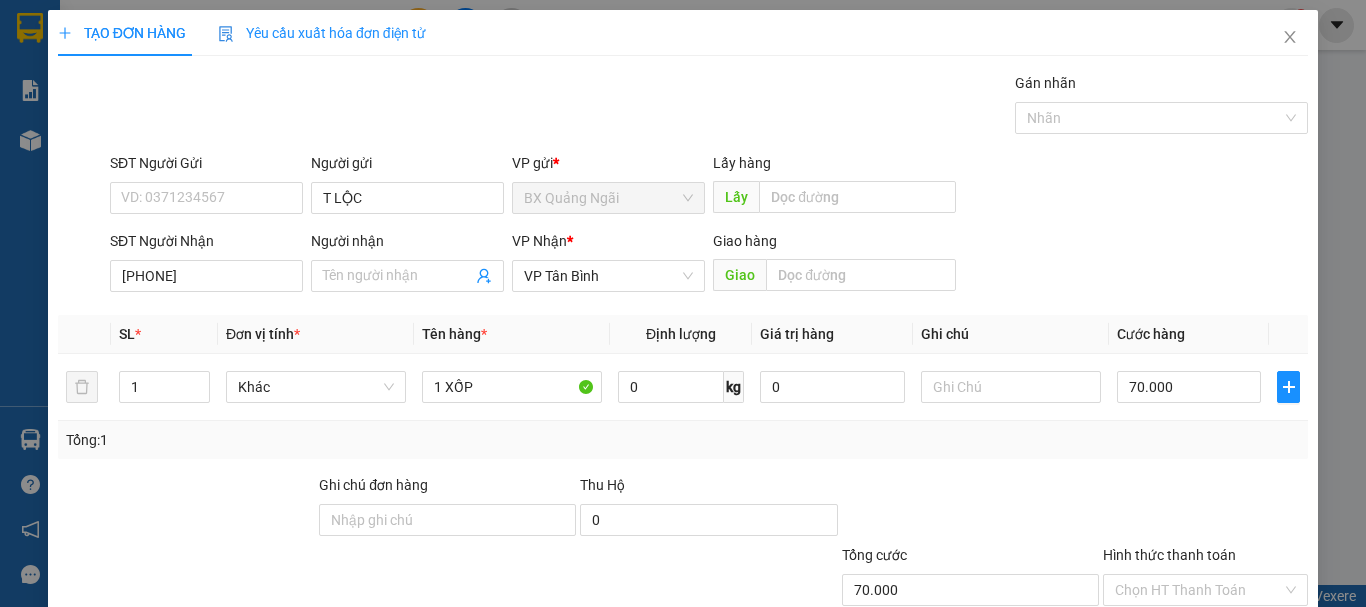 scroll, scrollTop: 133, scrollLeft: 0, axis: vertical 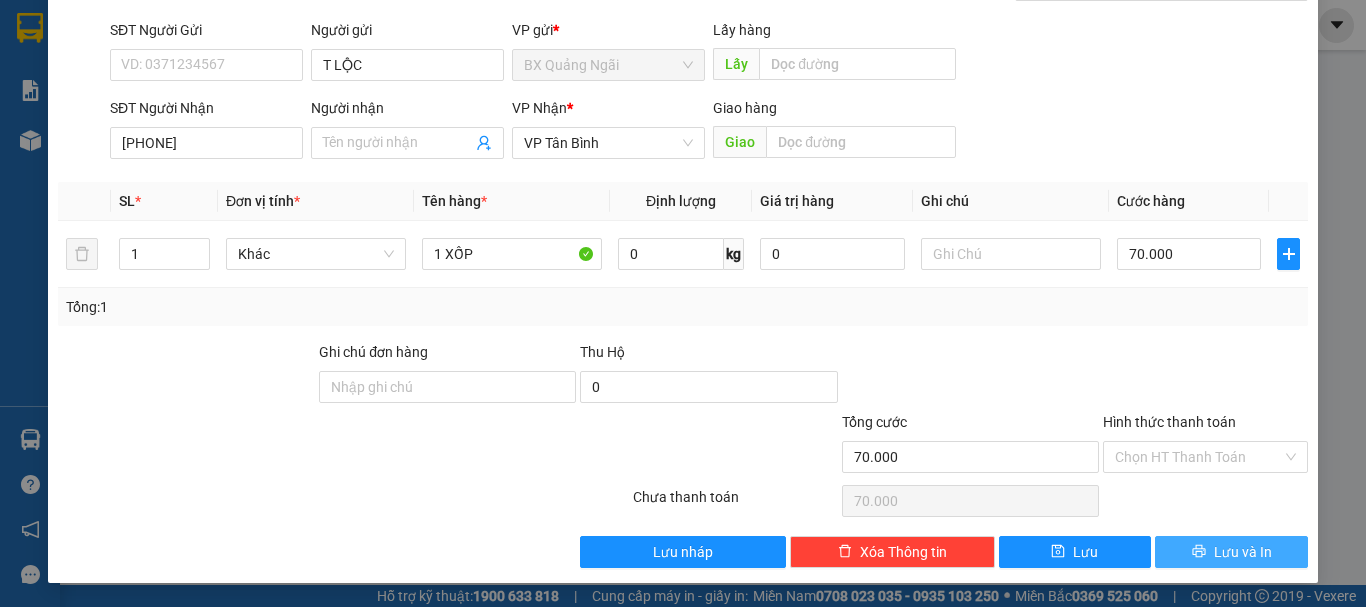 click on "Lưu và In" at bounding box center (1243, 552) 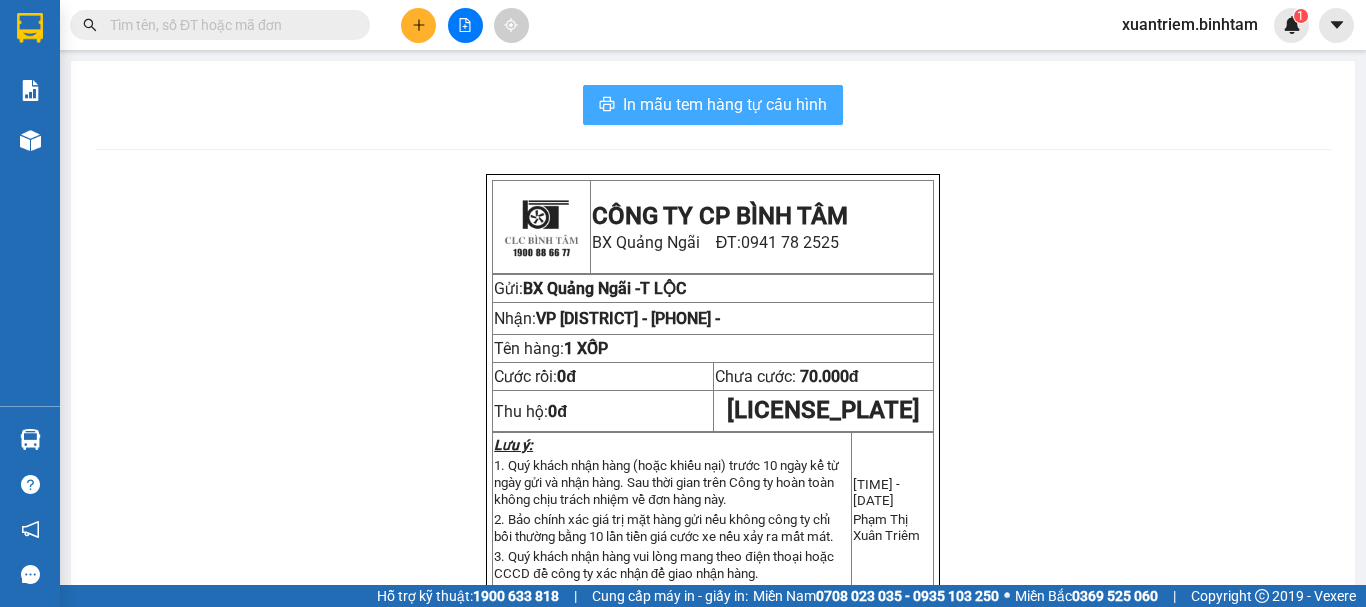 click on "In mẫu tem hàng tự cấu hình" at bounding box center (725, 104) 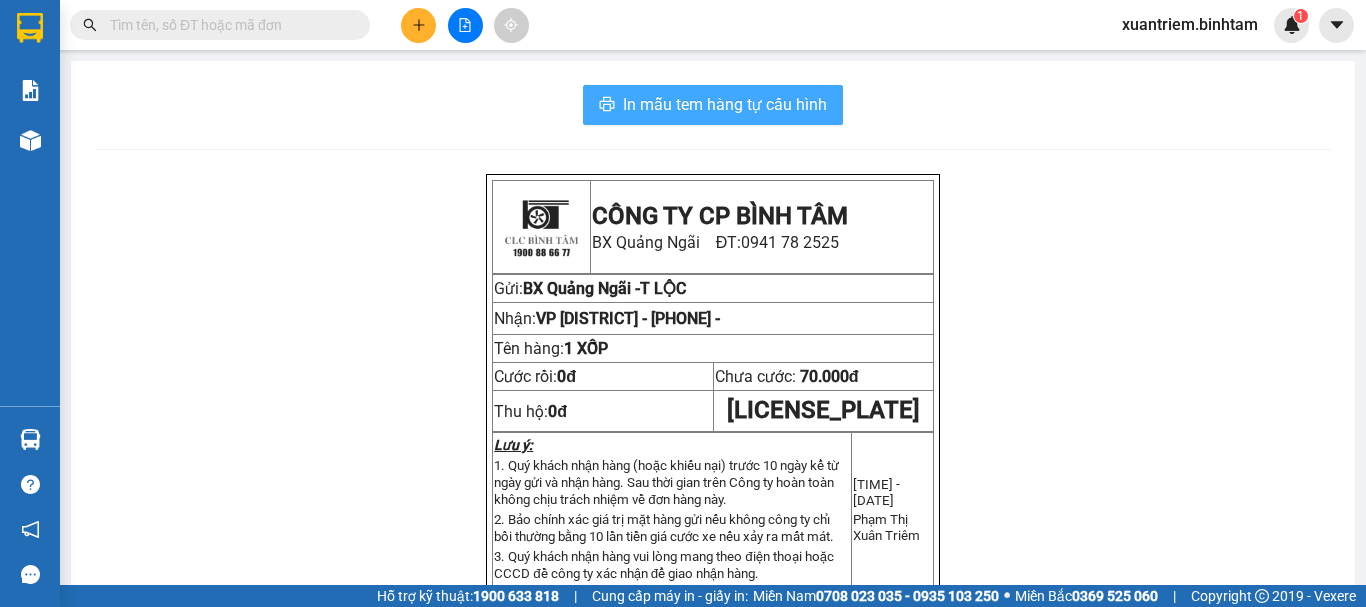 scroll, scrollTop: 0, scrollLeft: 0, axis: both 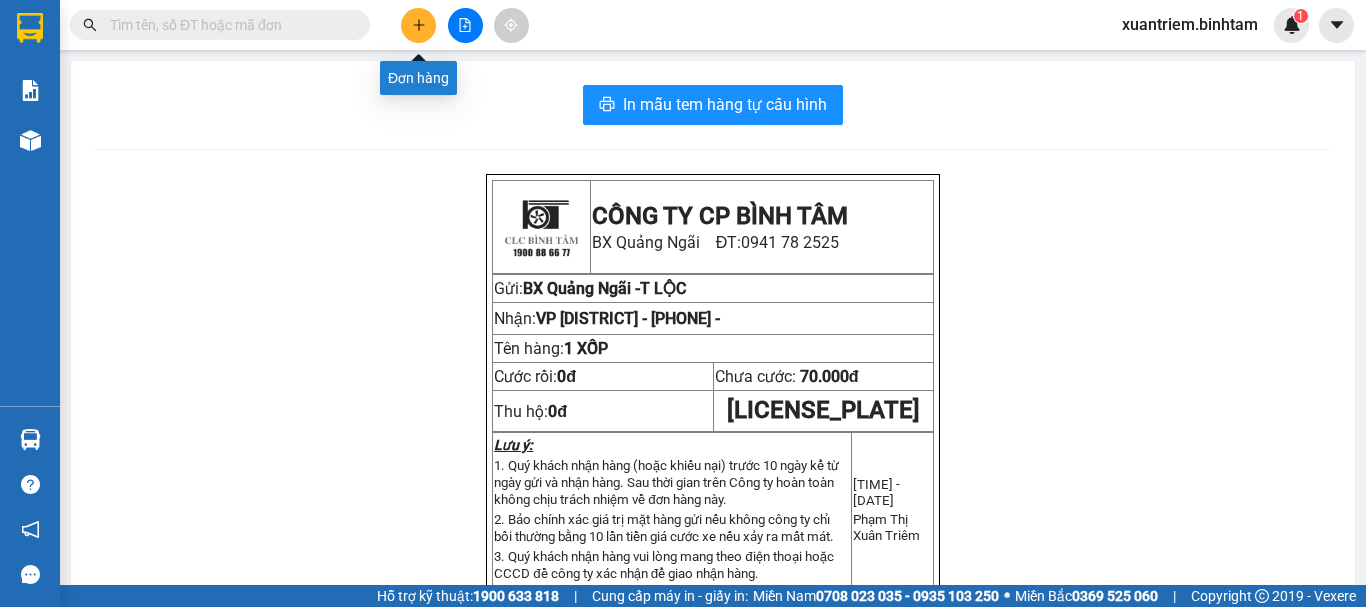click 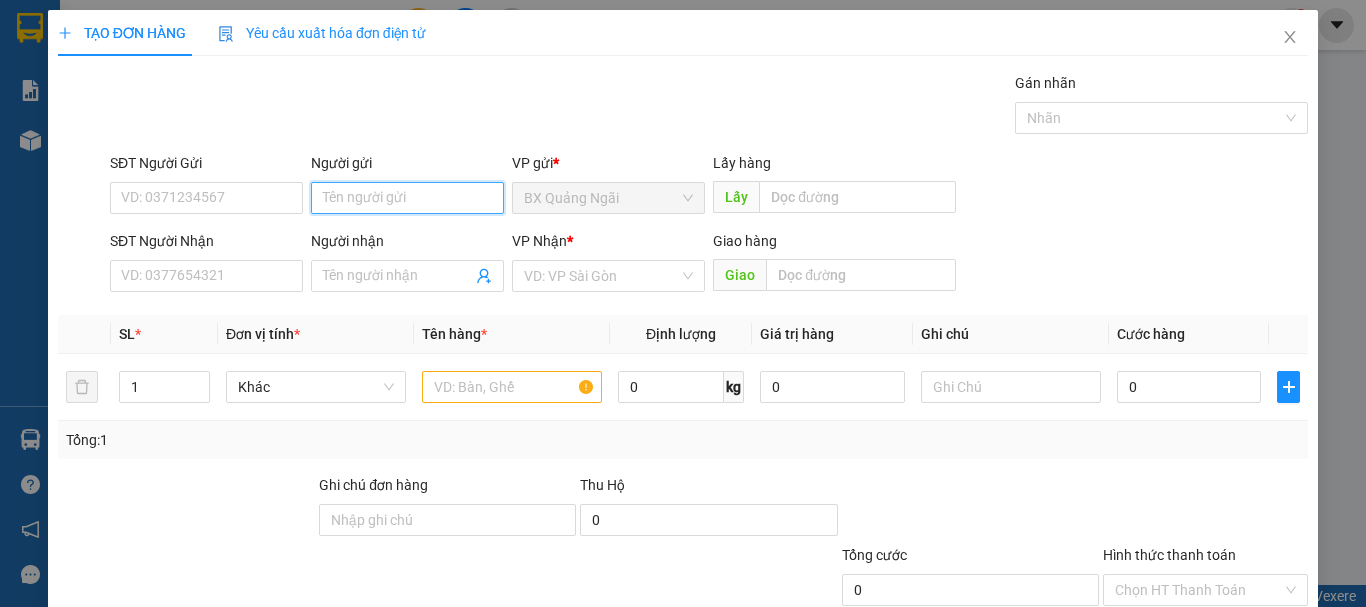 click on "Người gửi" at bounding box center (407, 198) 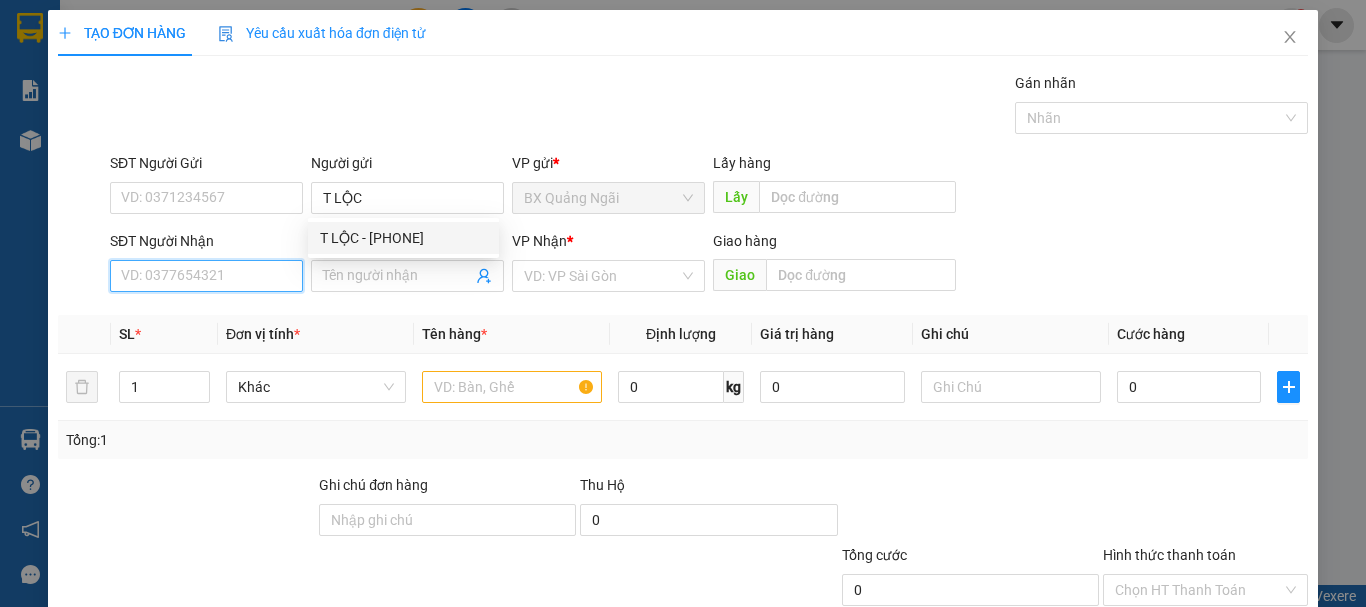 click on "SĐT Người Nhận" at bounding box center (206, 276) 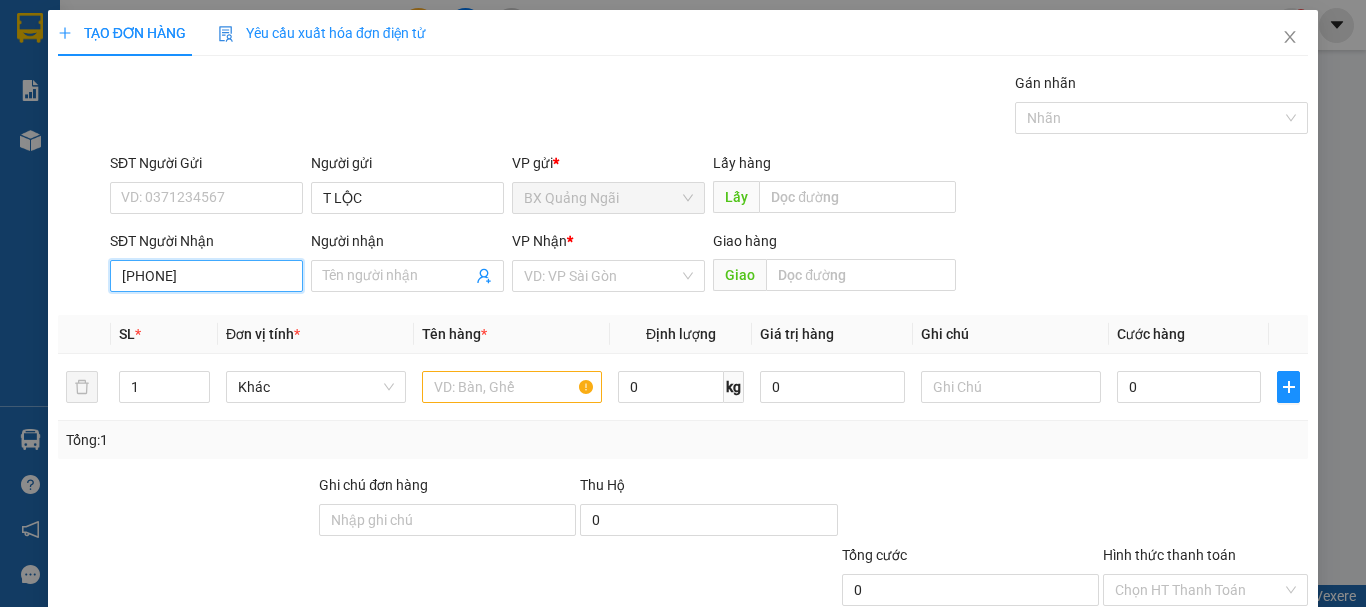 click on "[PHONE]" at bounding box center (206, 276) 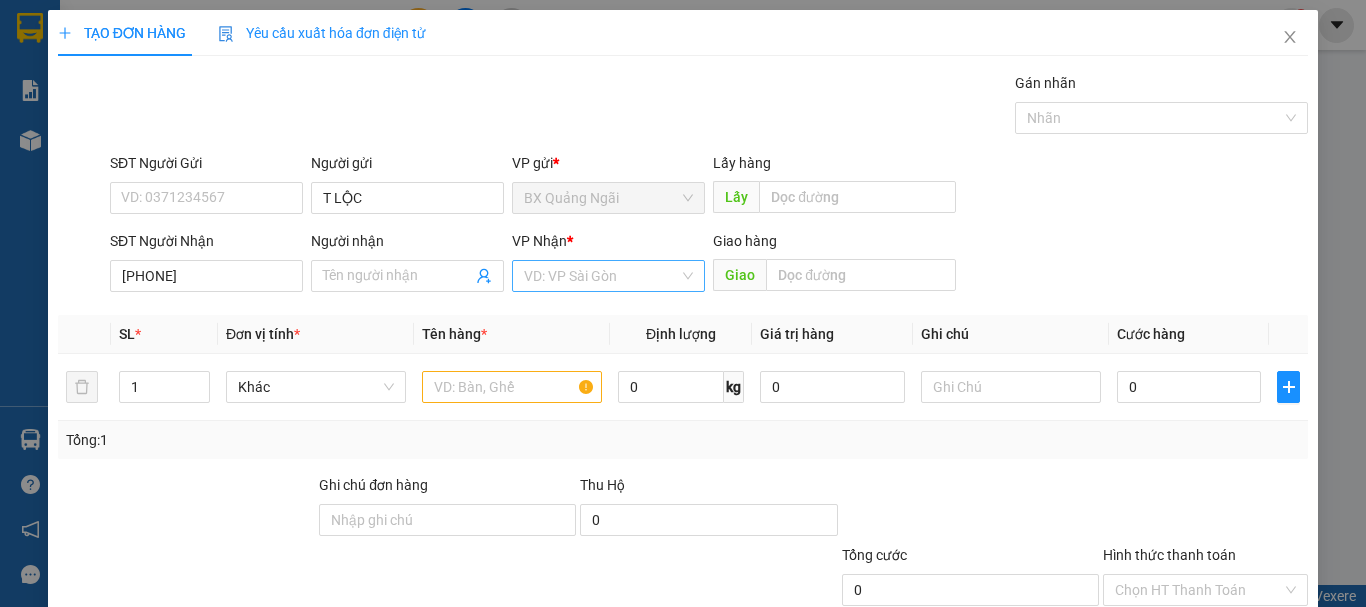 click at bounding box center (601, 276) 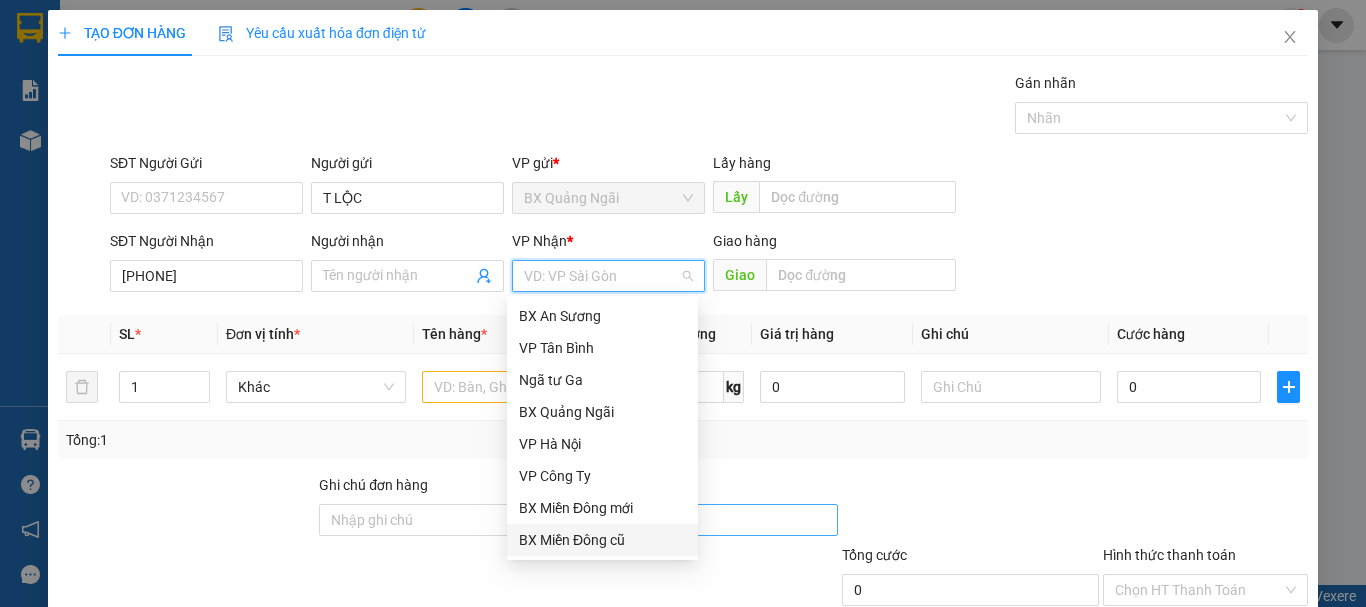 click on "BX Miền Đông cũ" at bounding box center [602, 540] 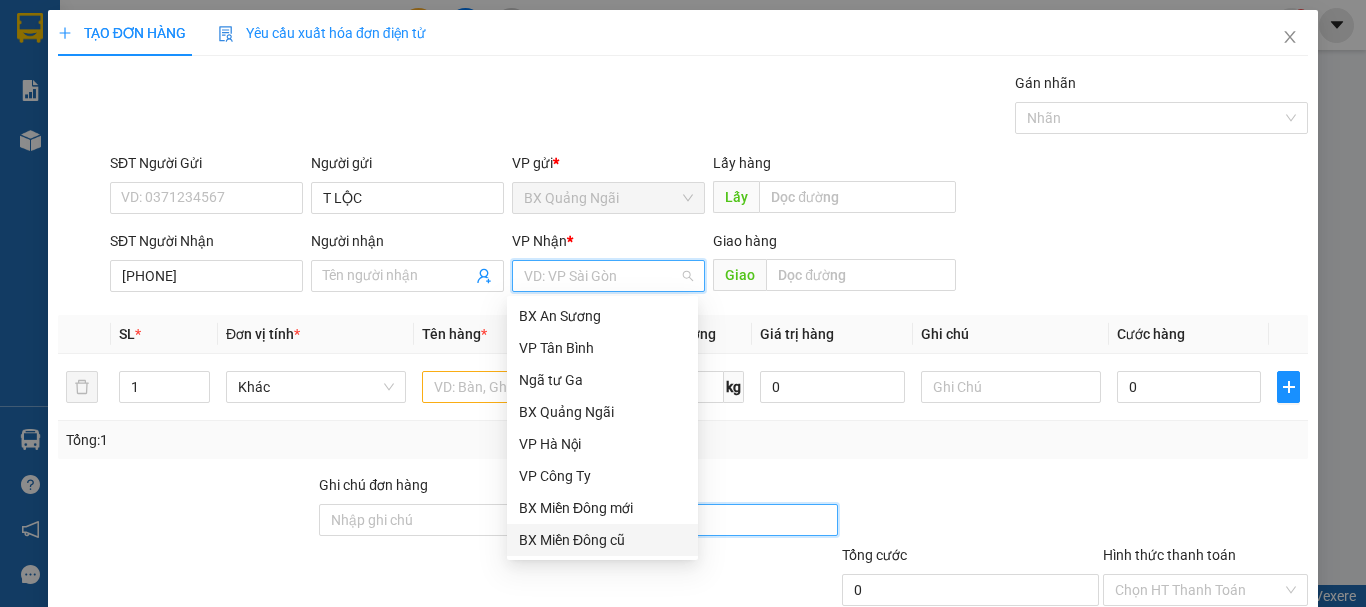click on "0" at bounding box center [708, 520] 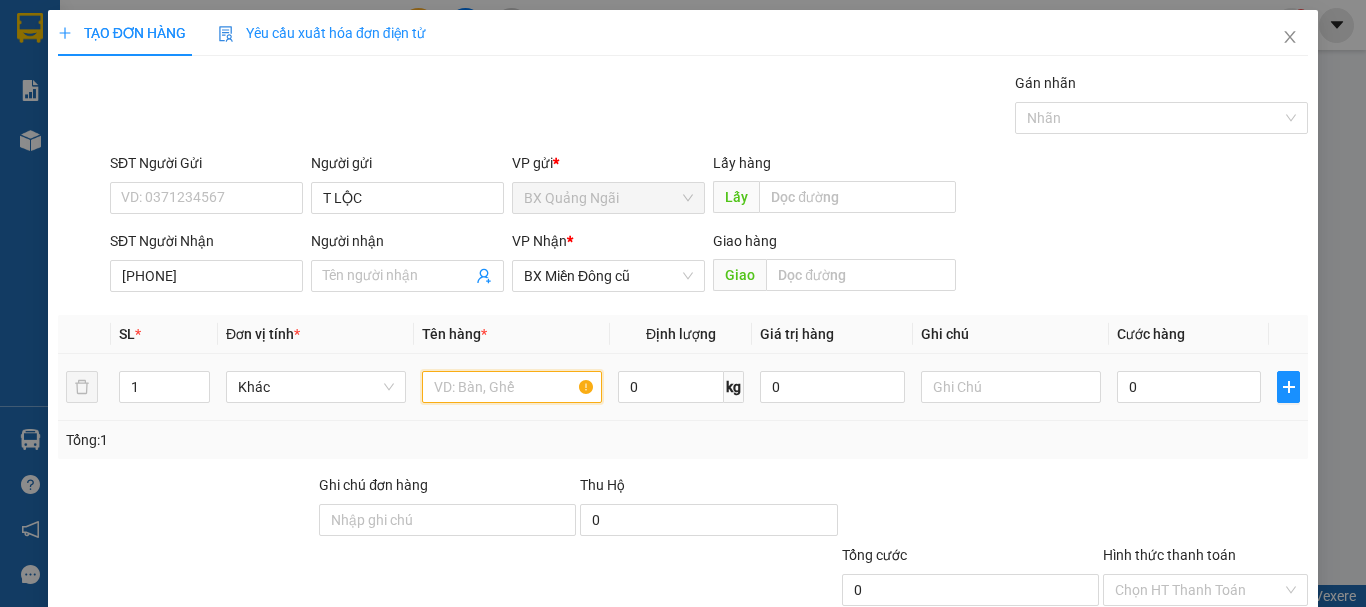 click at bounding box center (512, 387) 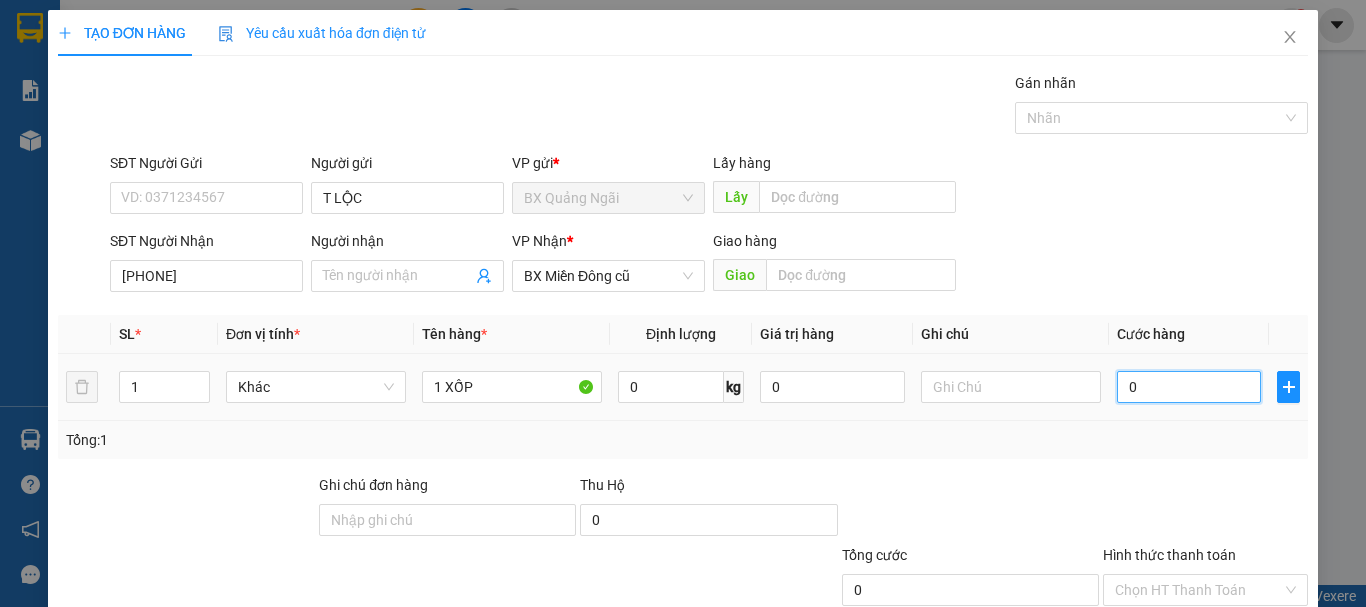 click on "0" at bounding box center (1189, 387) 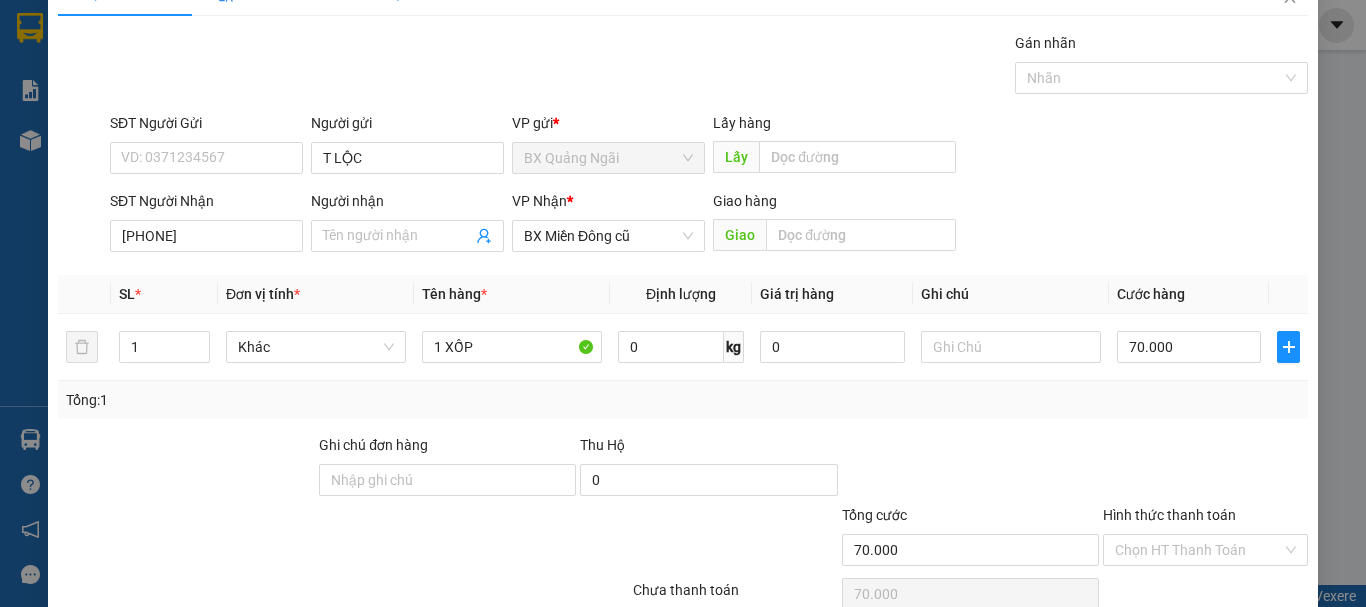 scroll, scrollTop: 133, scrollLeft: 0, axis: vertical 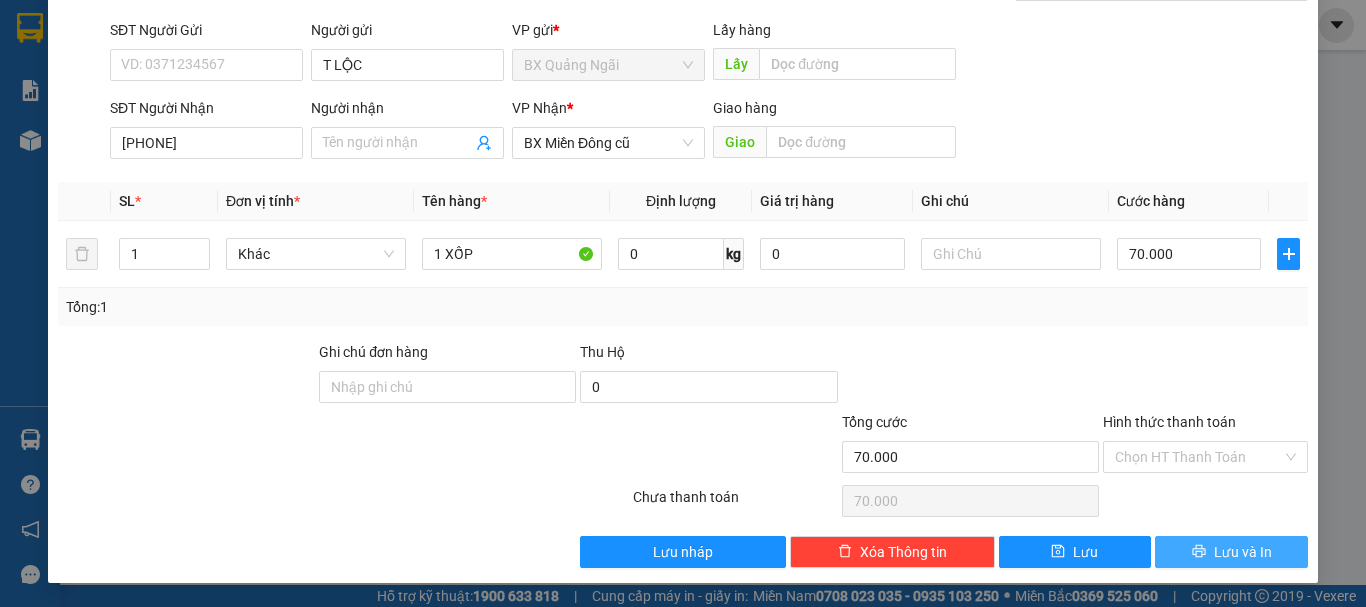 click on "Lưu và In" at bounding box center (1231, 552) 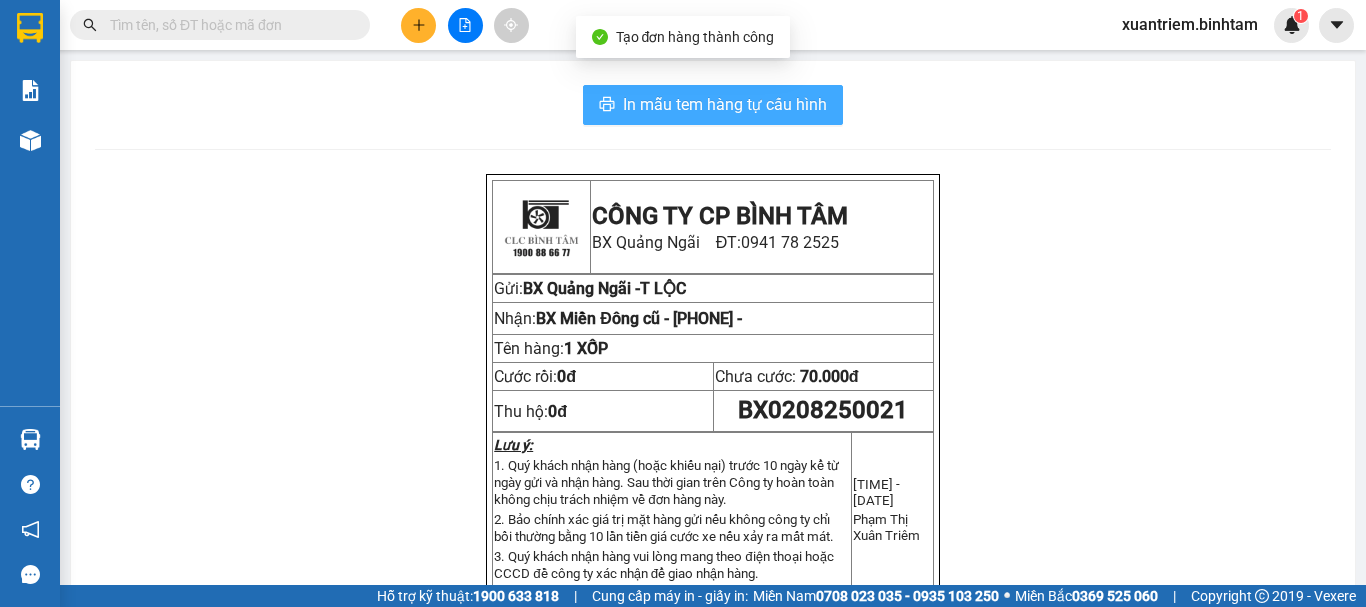 click on "In mẫu tem hàng tự cấu hình" at bounding box center (725, 104) 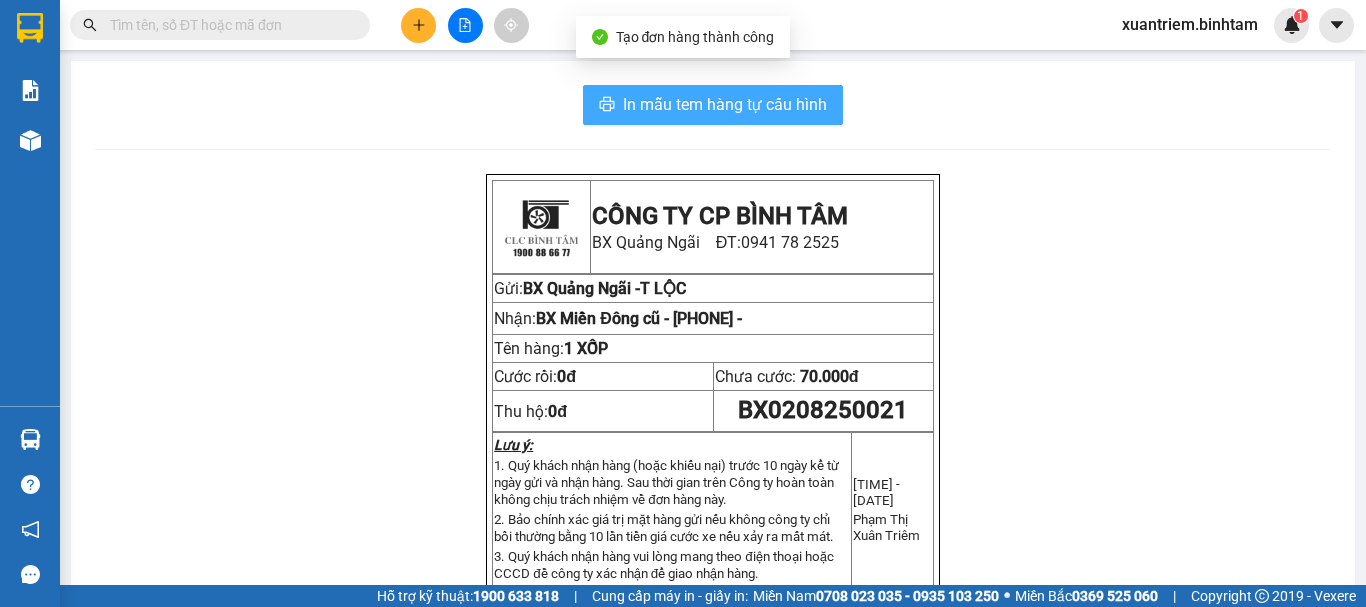 scroll, scrollTop: 0, scrollLeft: 0, axis: both 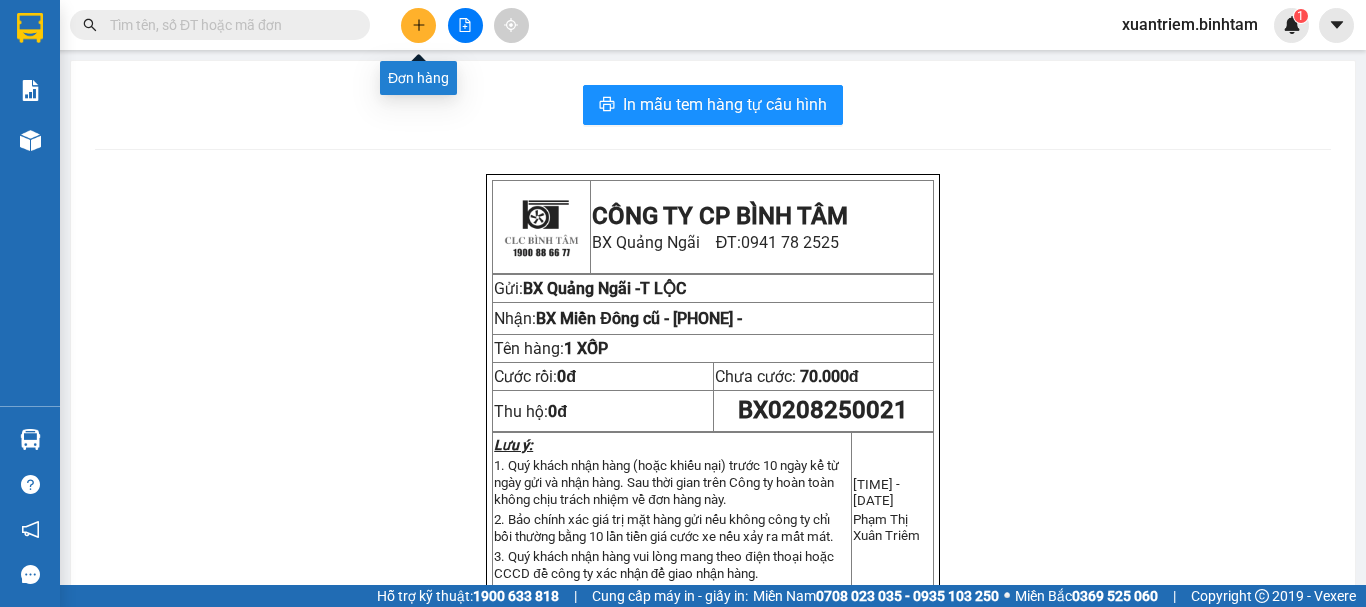 click at bounding box center [418, 25] 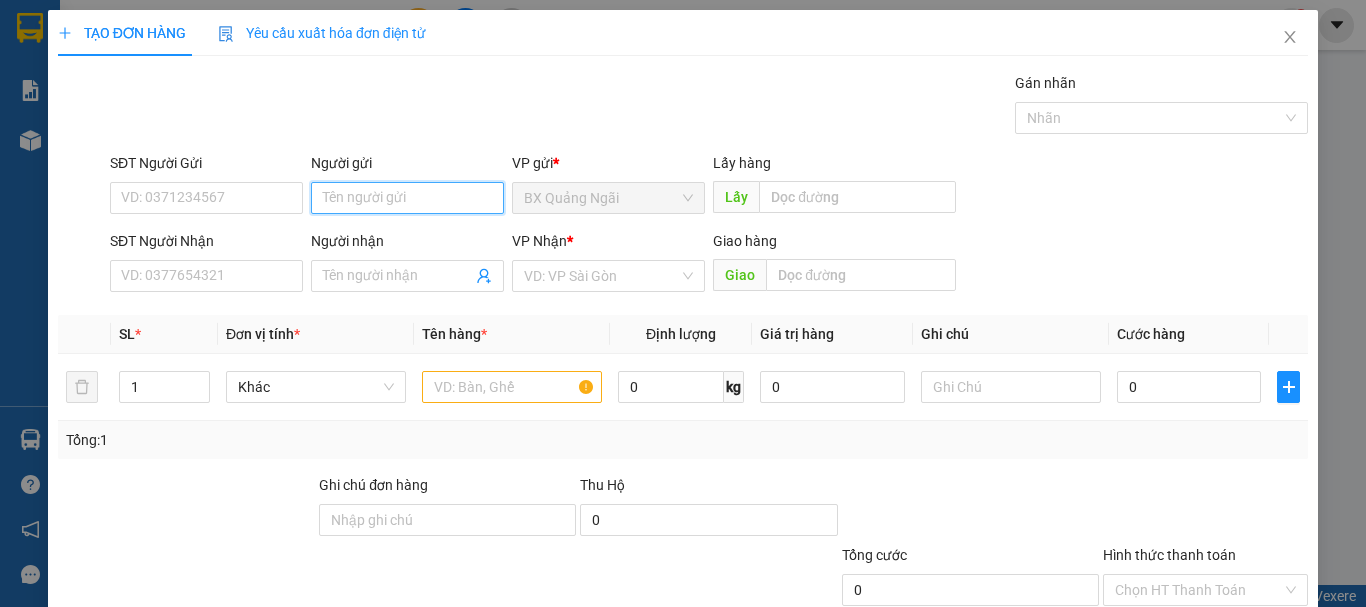 click on "Người gửi" at bounding box center [407, 198] 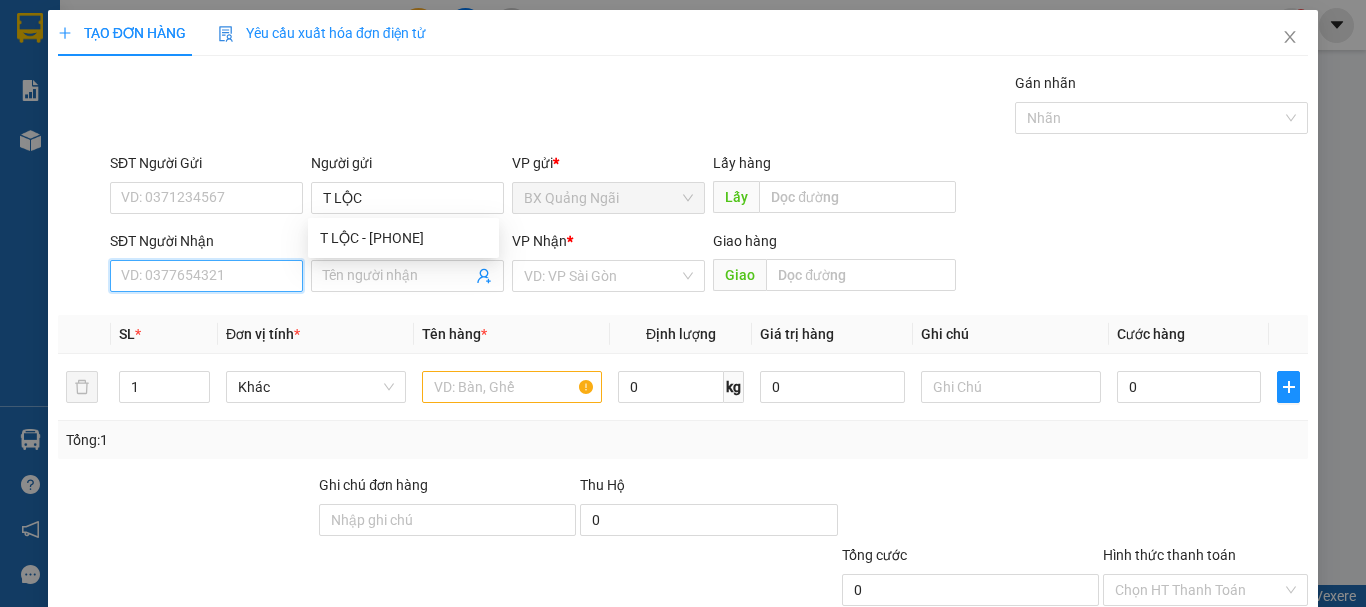 click on "SĐT Người Nhận" at bounding box center (206, 276) 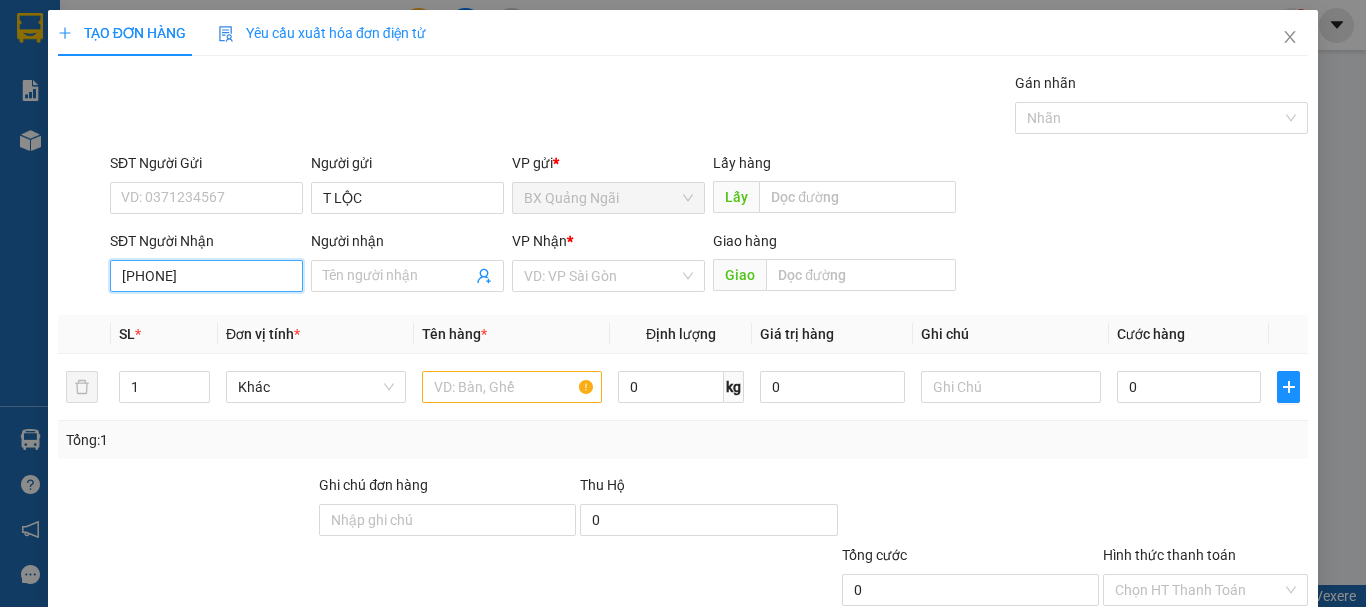 click on "[PHONE]" at bounding box center [206, 276] 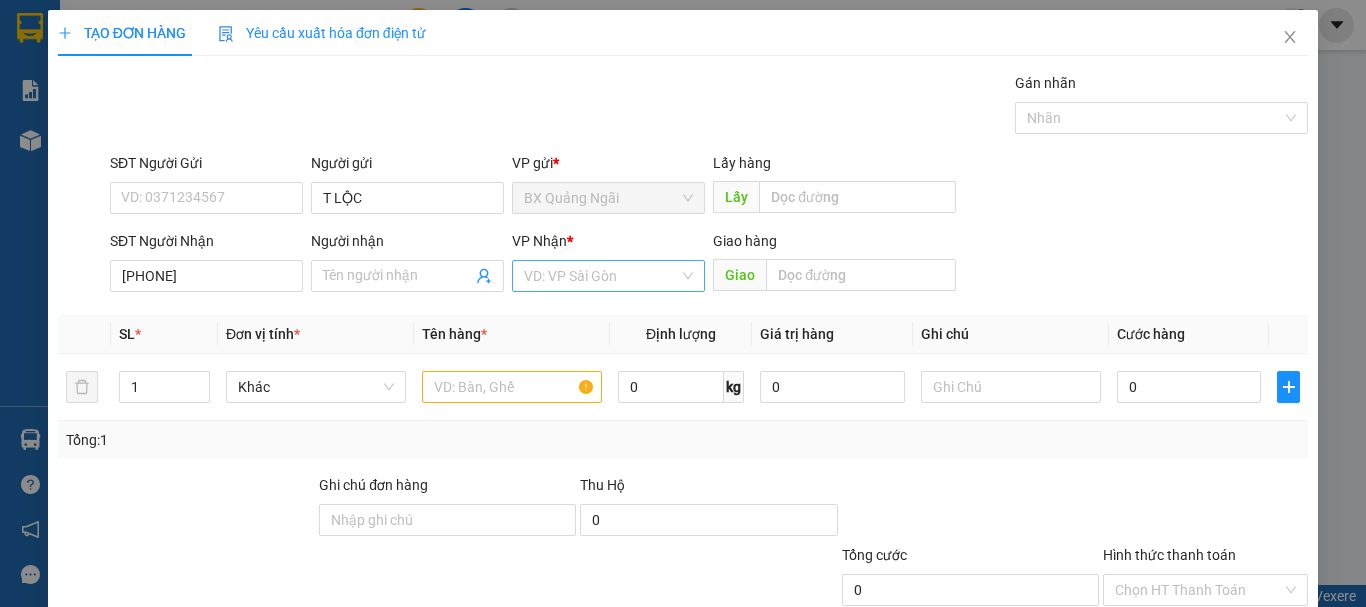click at bounding box center [601, 276] 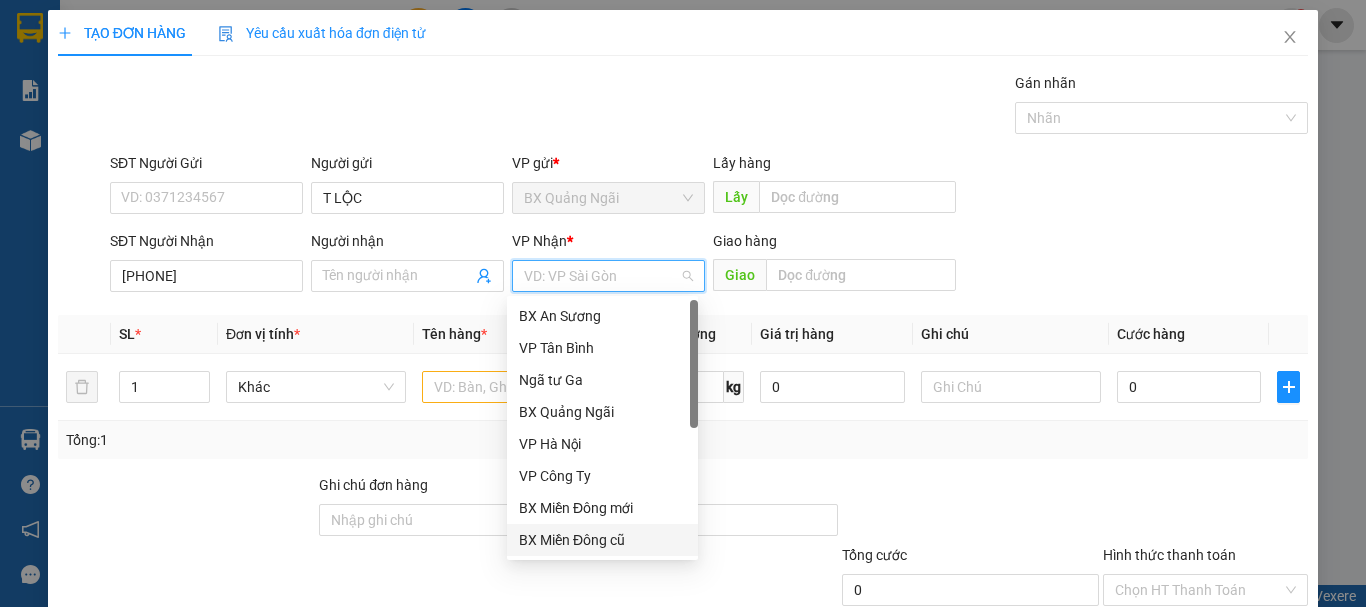 click on "BX Miền Đông cũ" at bounding box center (602, 540) 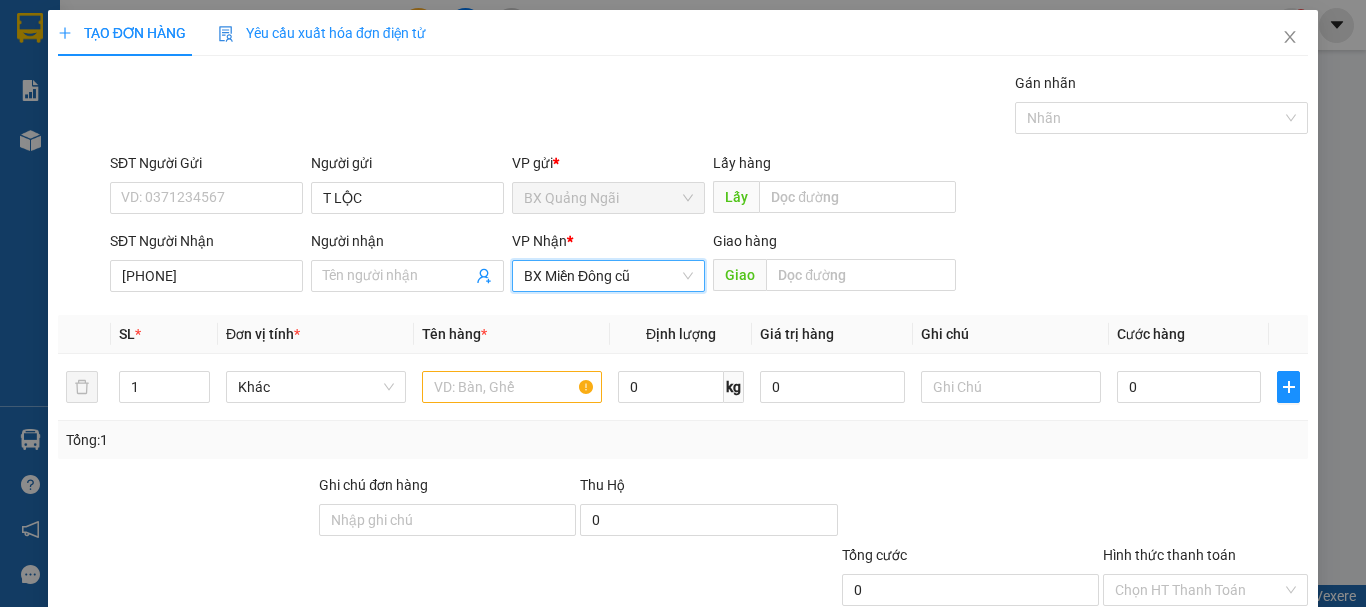 click on "Giao hàng Giao" at bounding box center [834, 265] 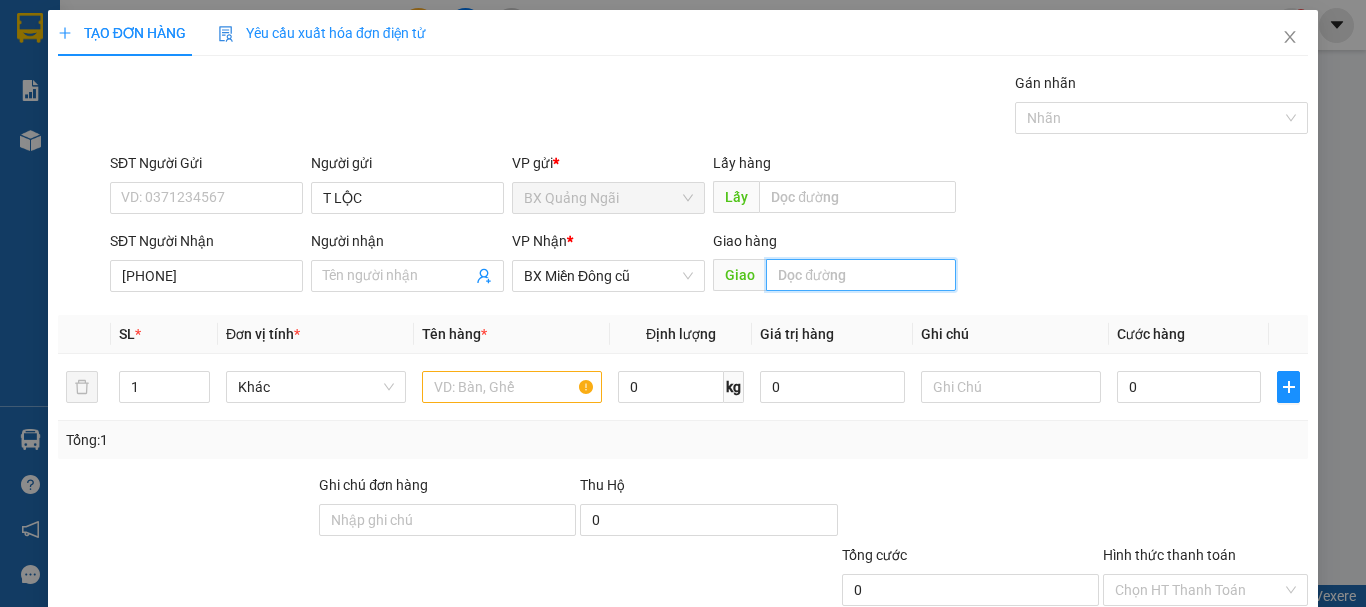 click at bounding box center [861, 275] 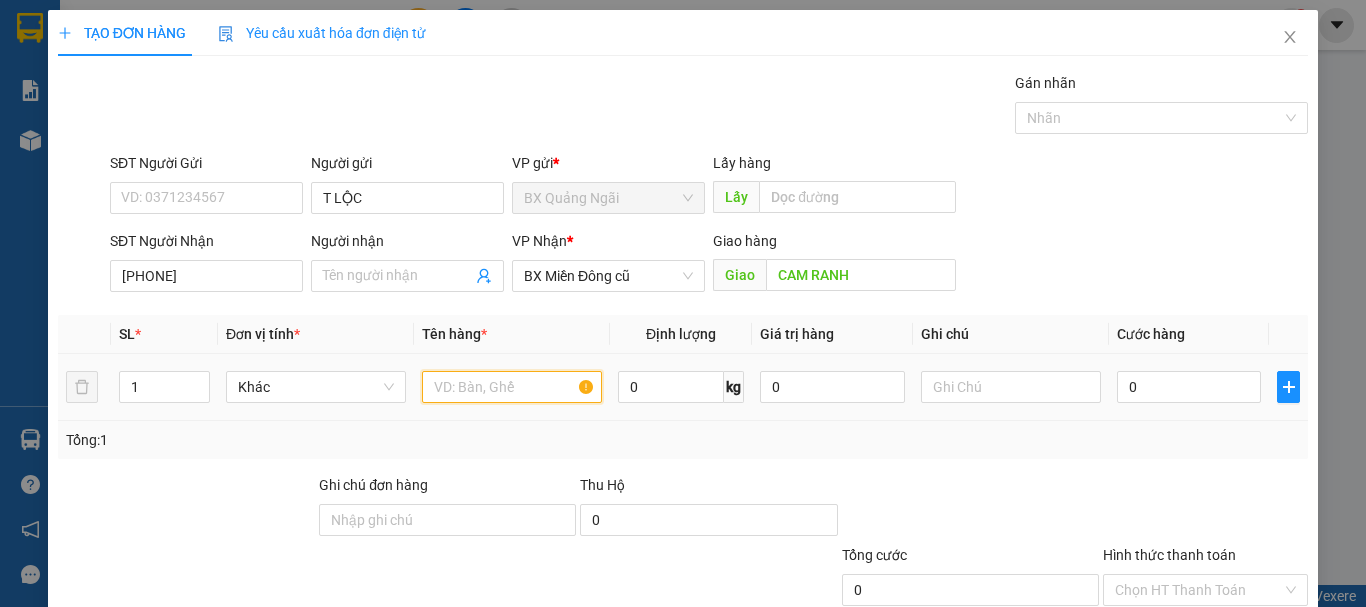 click at bounding box center (512, 387) 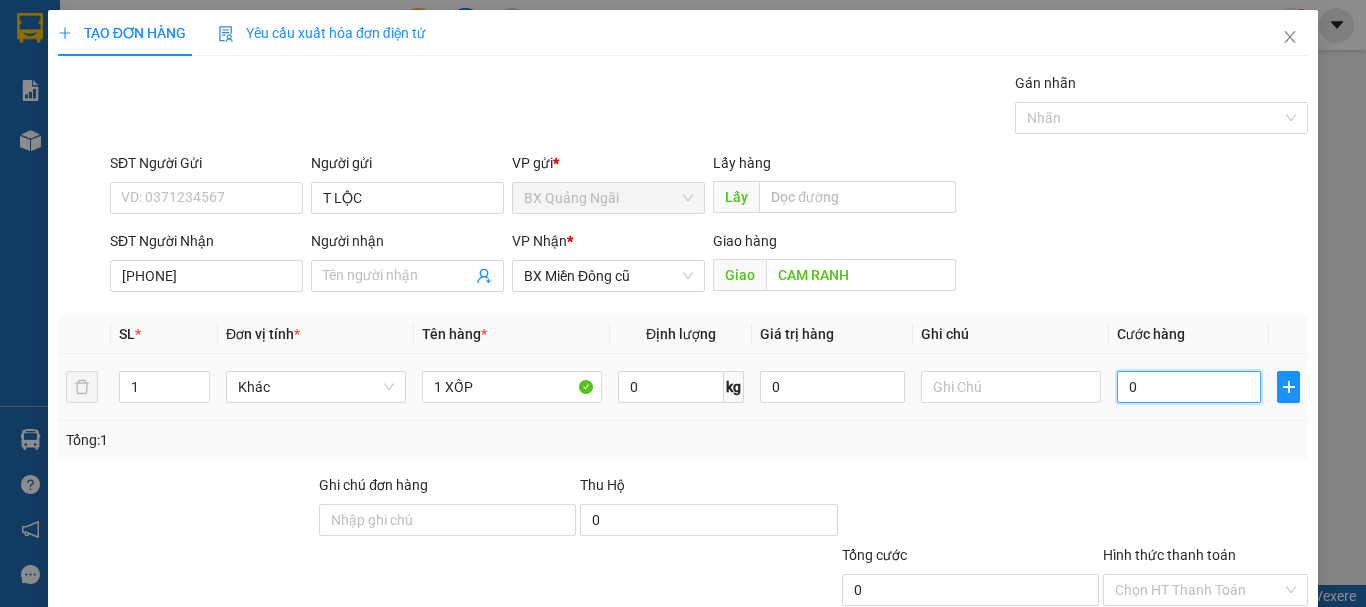 click on "0" at bounding box center [1189, 387] 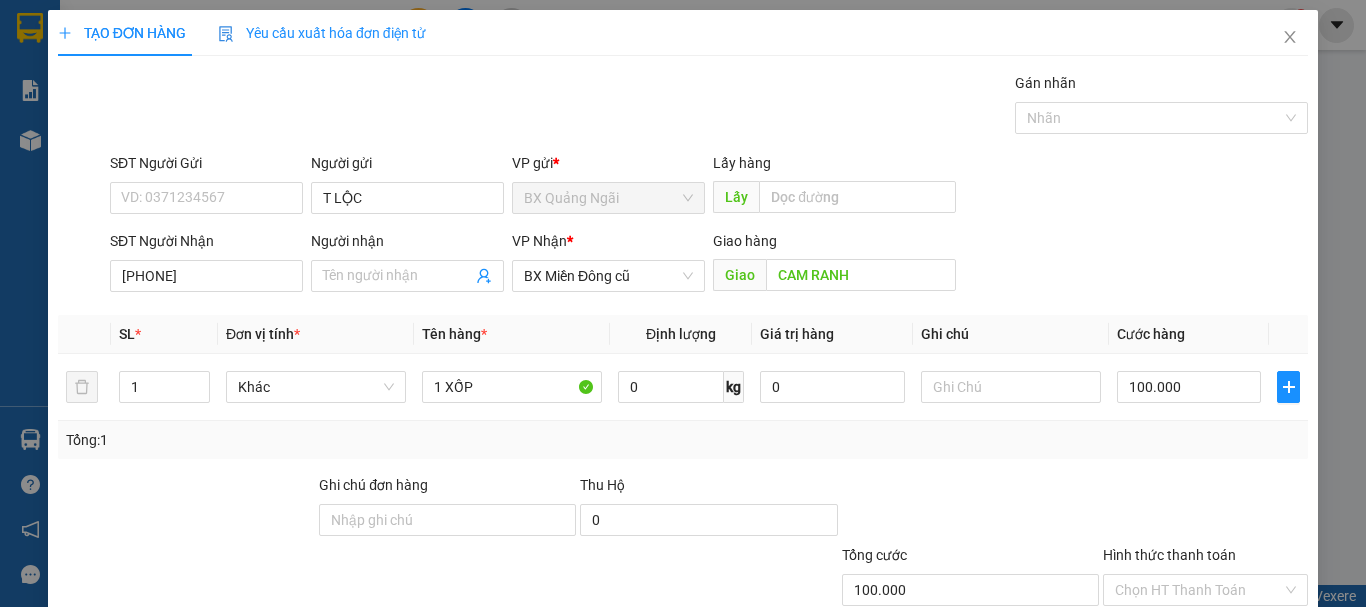 scroll, scrollTop: 133, scrollLeft: 0, axis: vertical 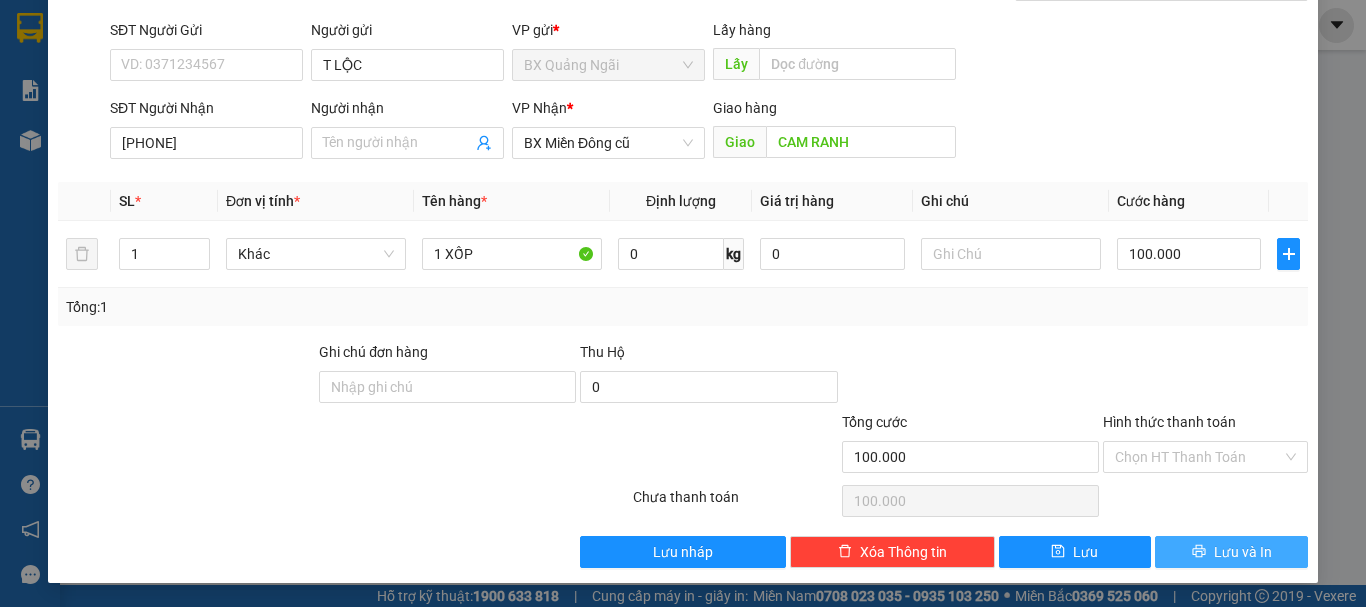 click on "Lưu và In" at bounding box center [1231, 552] 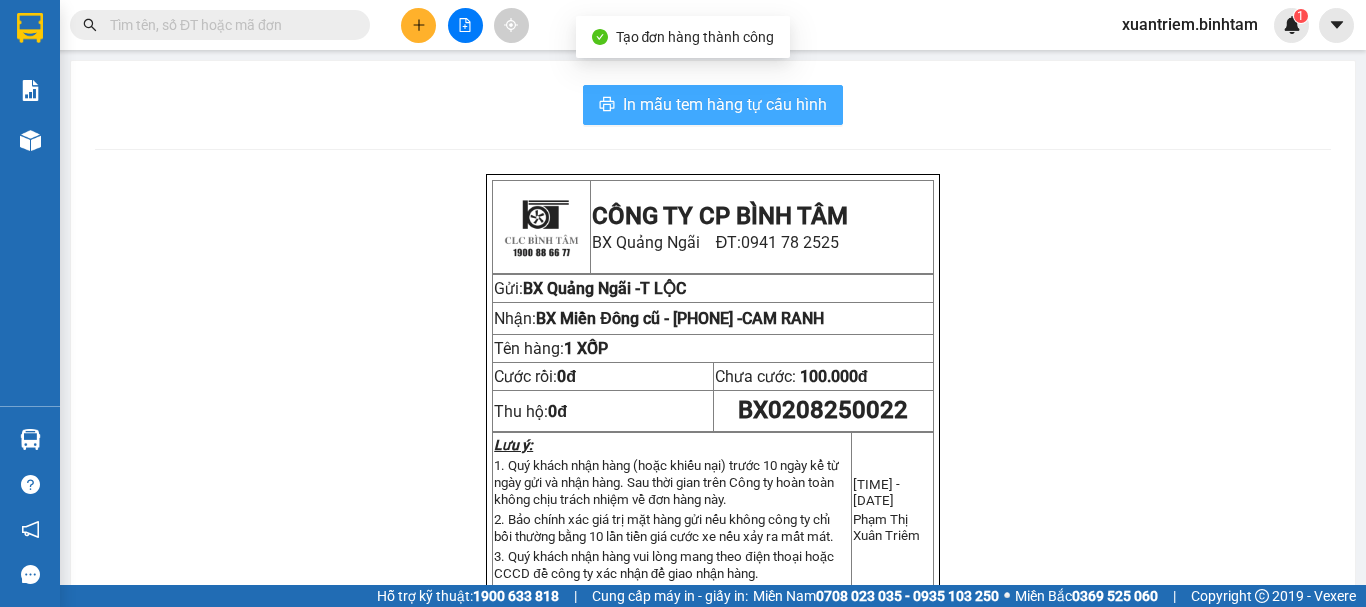 click on "In mẫu tem hàng tự cấu hình" at bounding box center (713, 105) 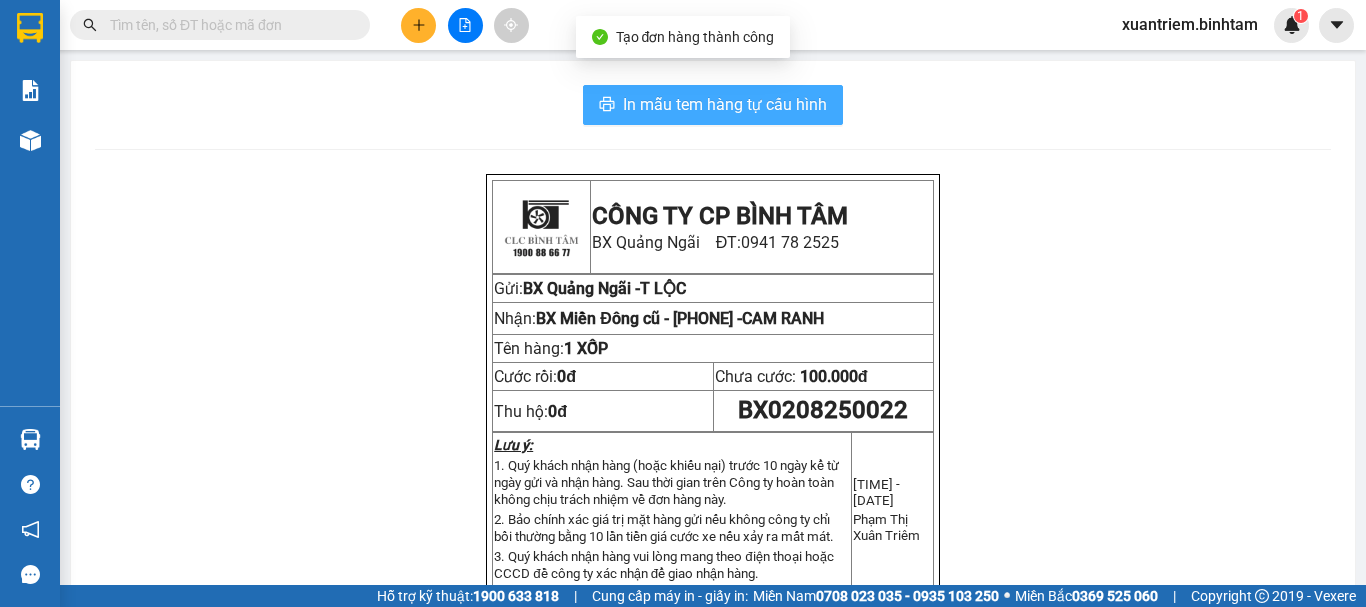scroll, scrollTop: 0, scrollLeft: 0, axis: both 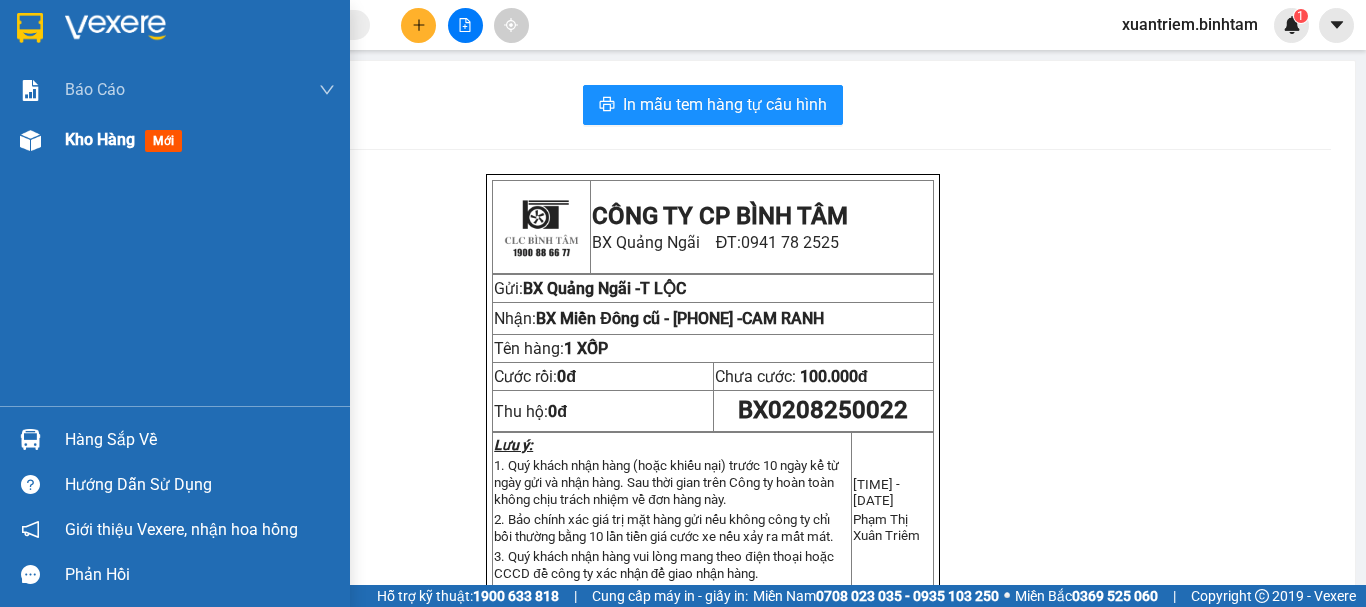 click at bounding box center [30, 140] 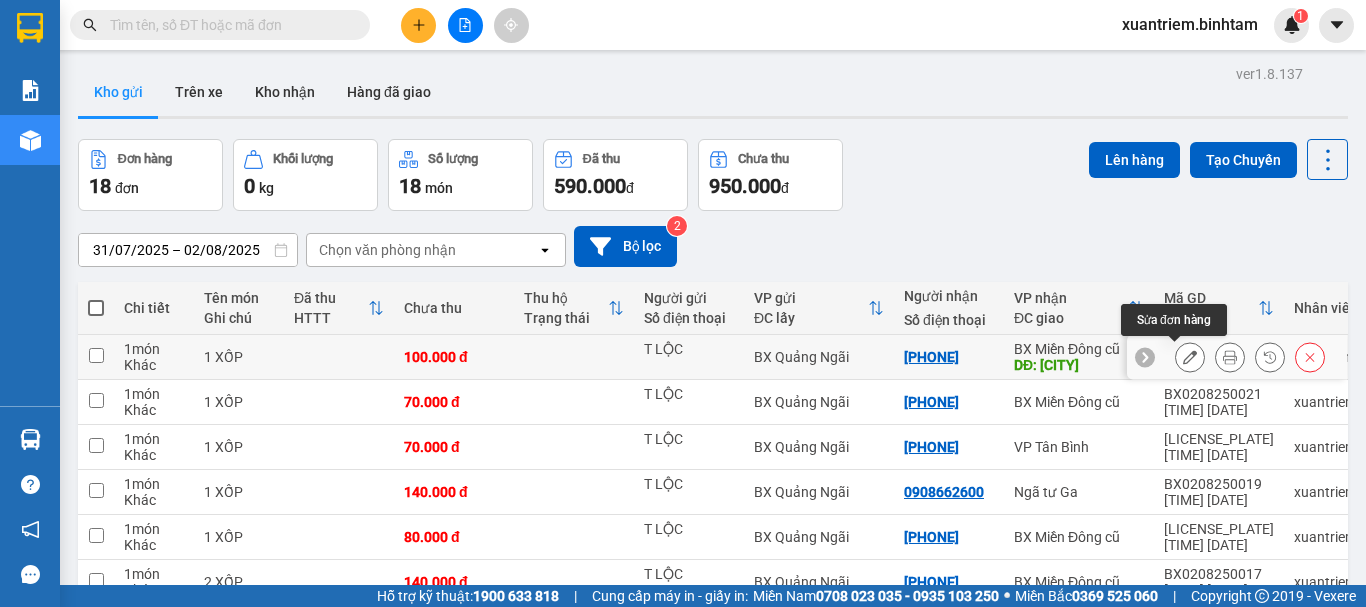 click 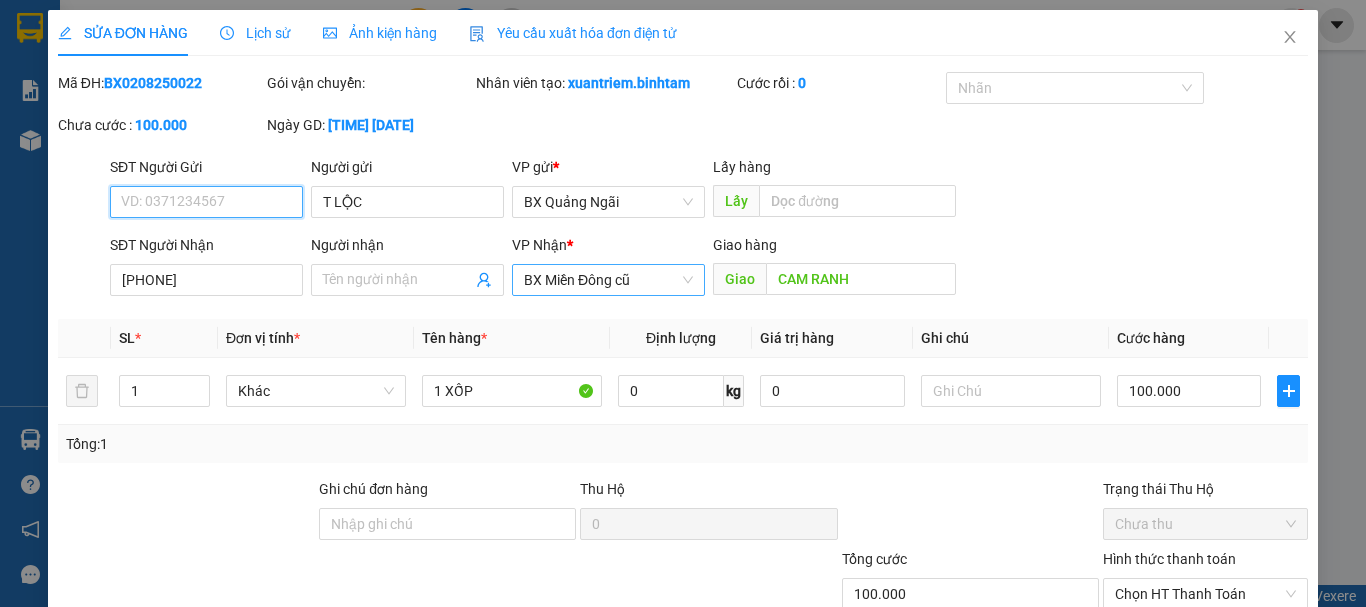 click on "BX Miền Đông cũ" at bounding box center [608, 280] 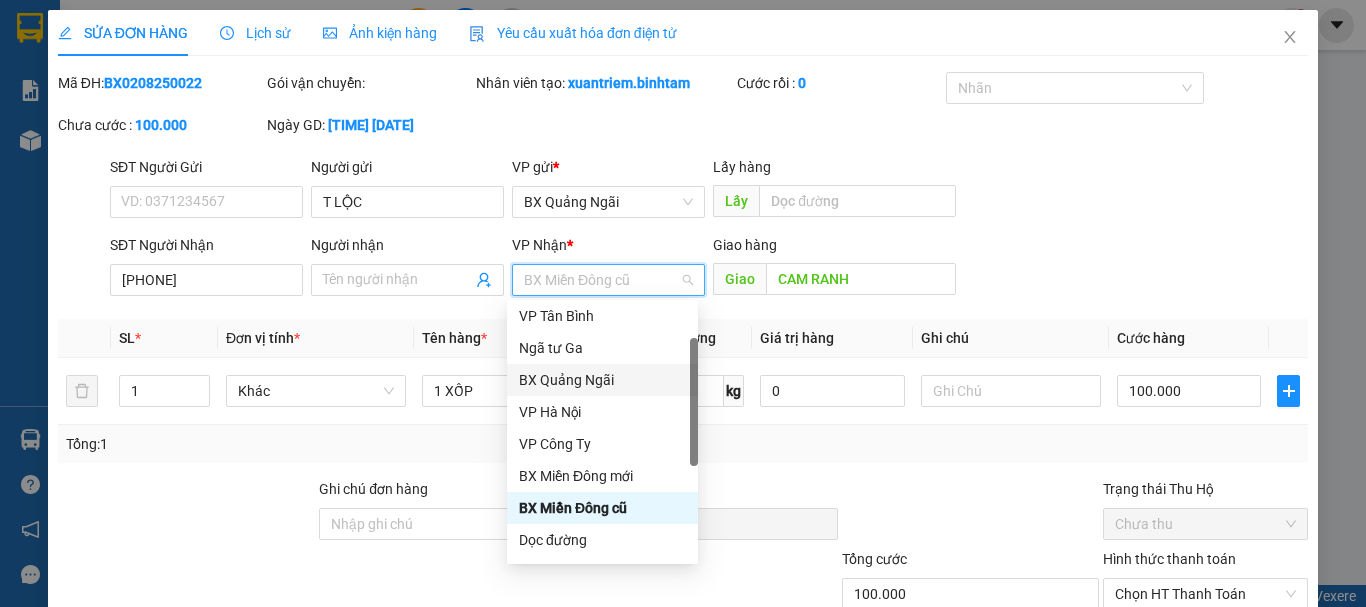 scroll, scrollTop: 64, scrollLeft: 0, axis: vertical 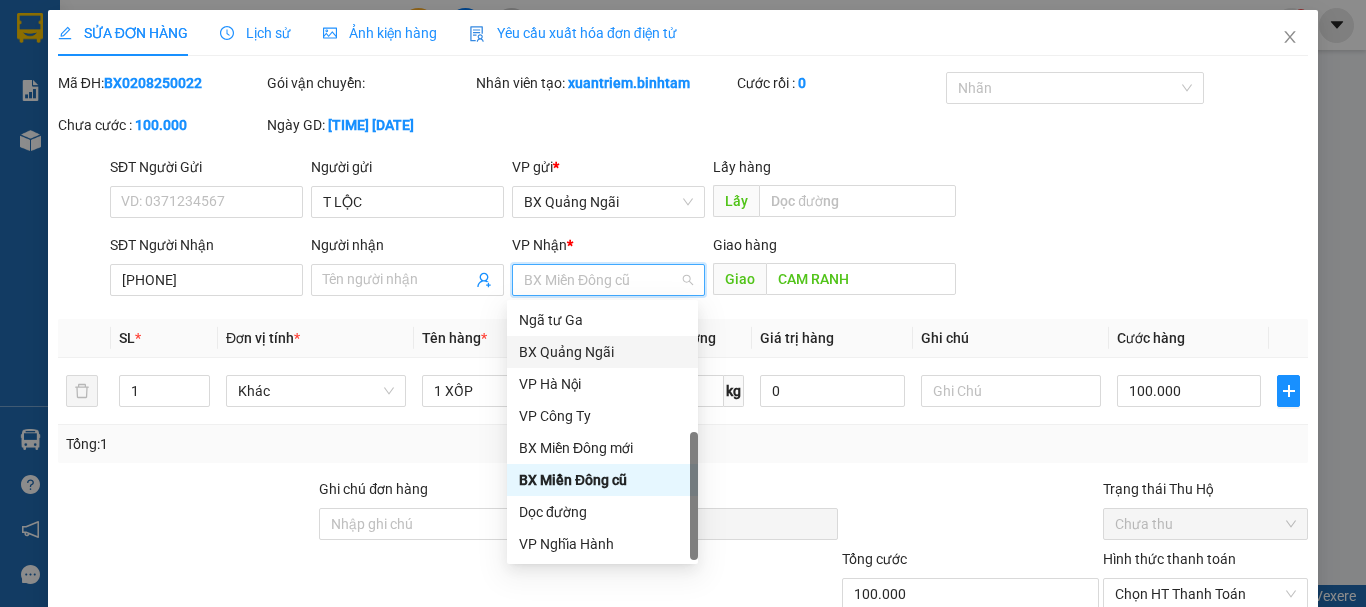 drag, startPoint x: 691, startPoint y: 413, endPoint x: 674, endPoint y: 599, distance: 186.77527 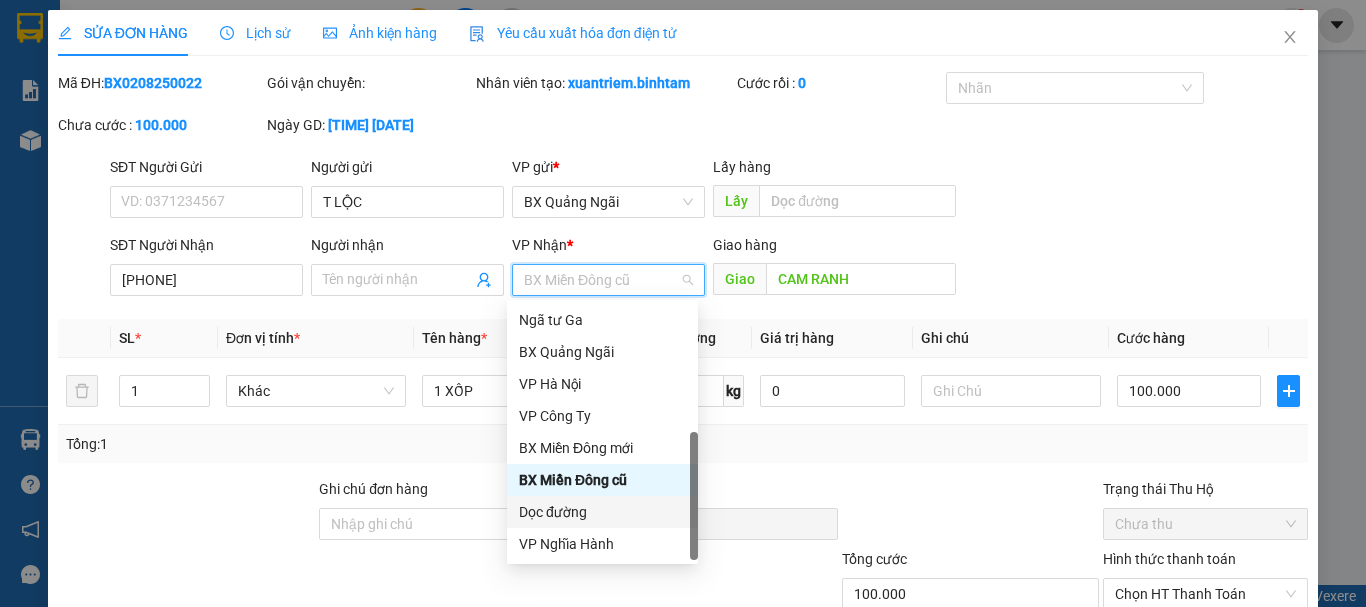 click on "Dọc đường" at bounding box center [602, 512] 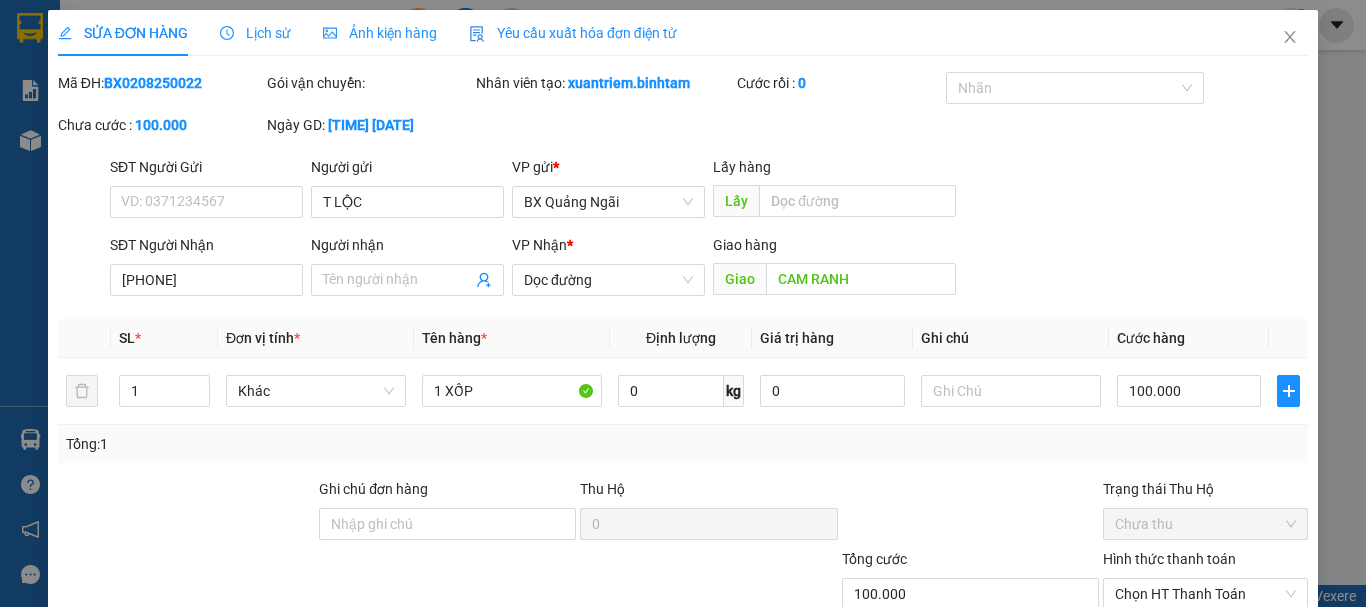 scroll, scrollTop: 137, scrollLeft: 0, axis: vertical 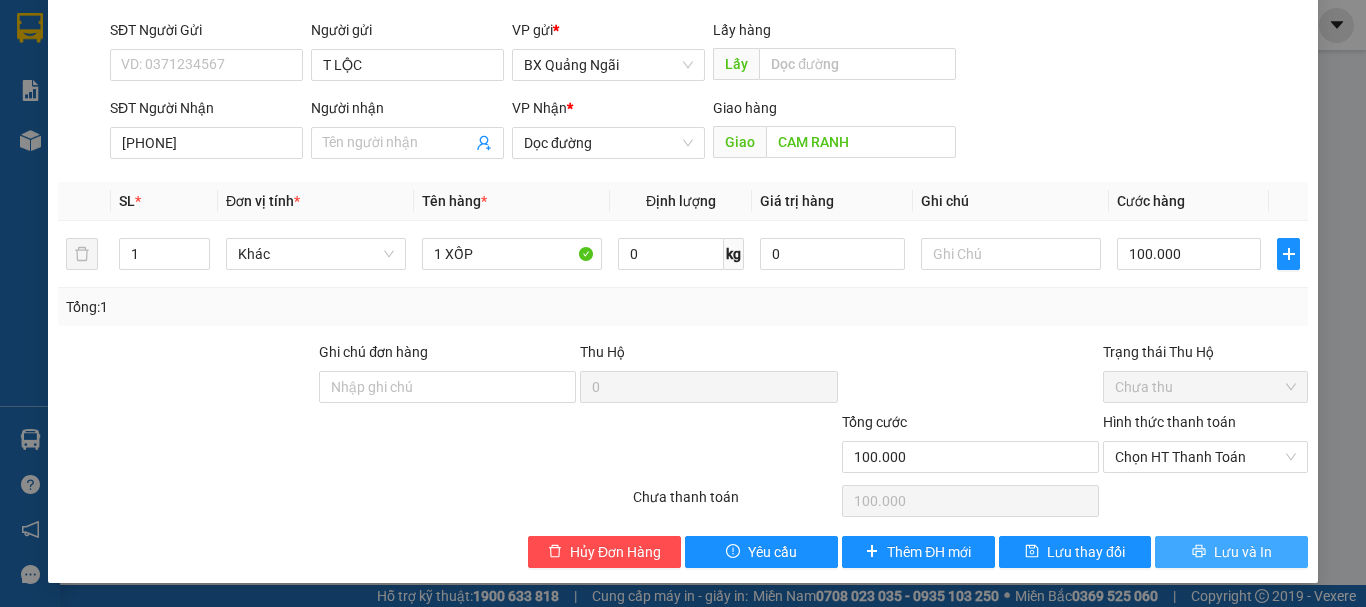 click on "Lưu và In" at bounding box center [1243, 552] 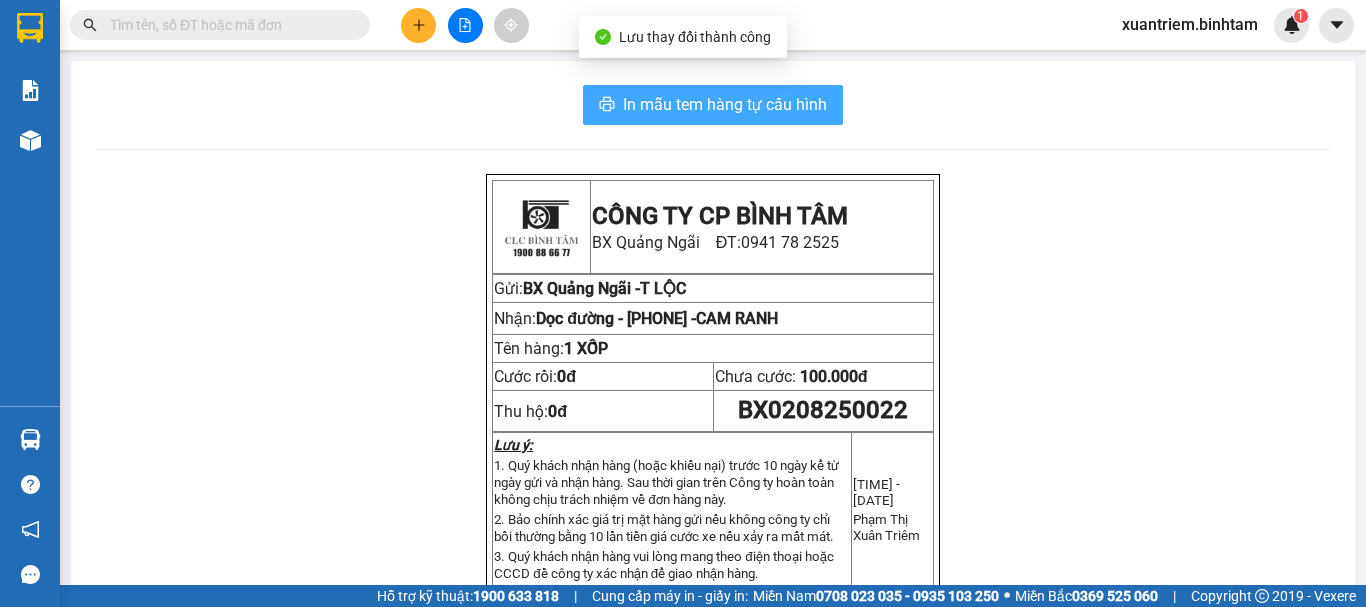 click on "In mẫu tem hàng tự cấu hình" at bounding box center (713, 105) 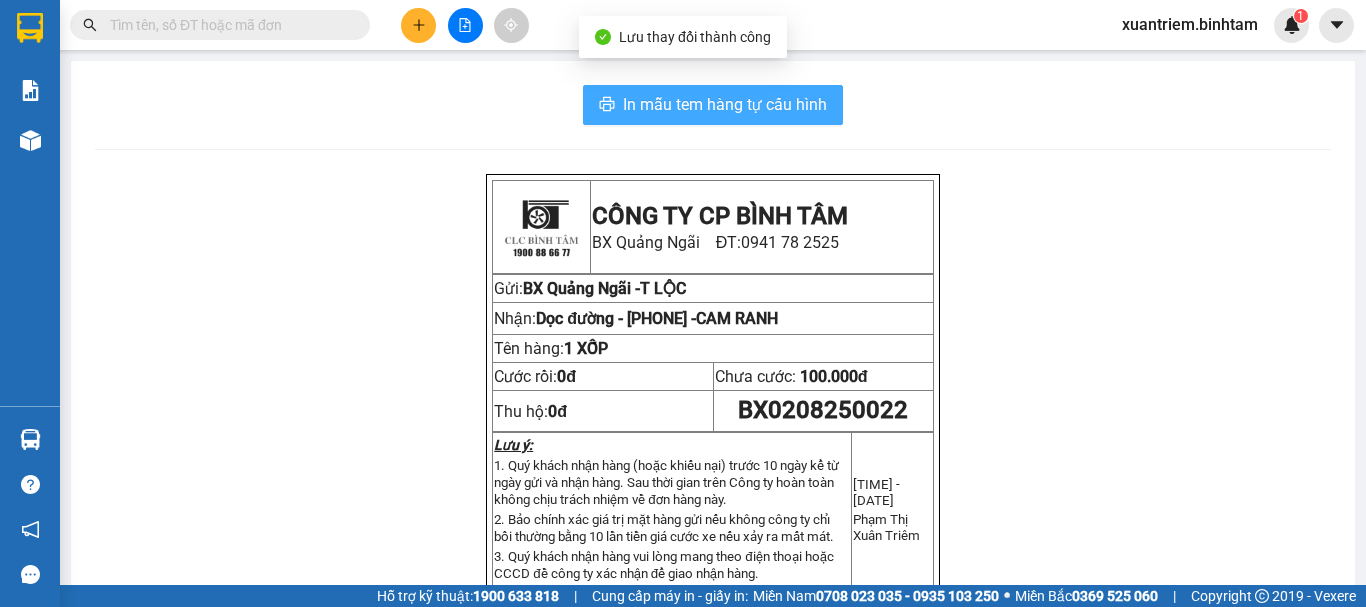 scroll, scrollTop: 0, scrollLeft: 0, axis: both 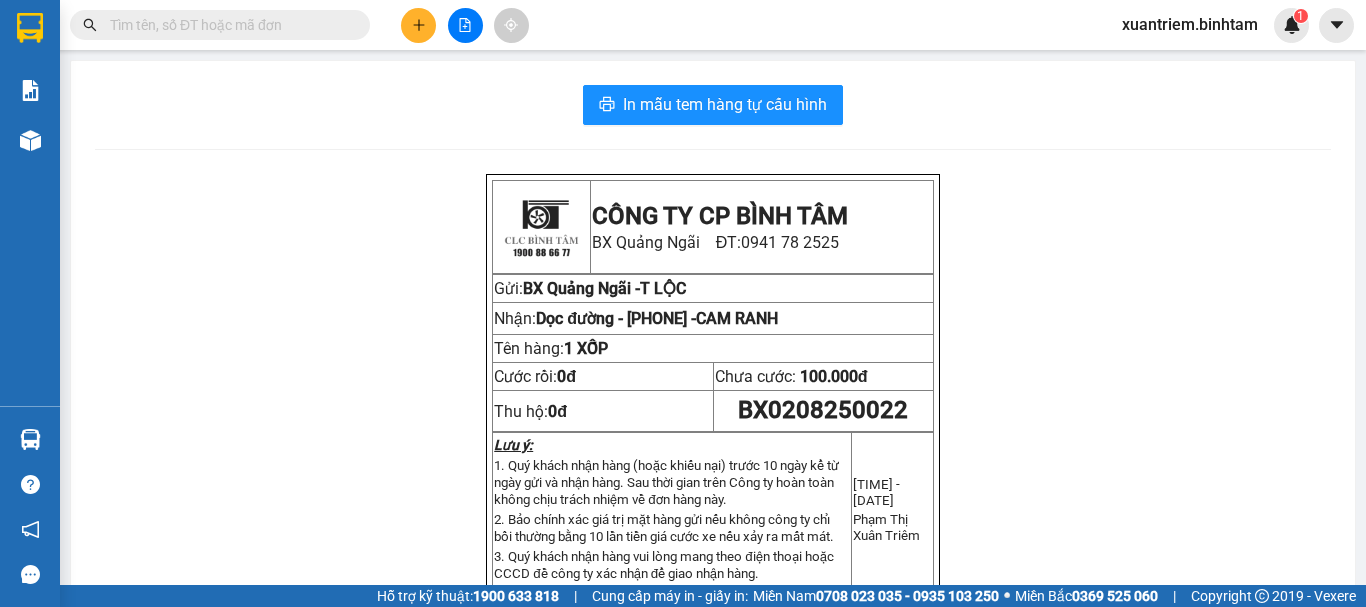 click at bounding box center [418, 25] 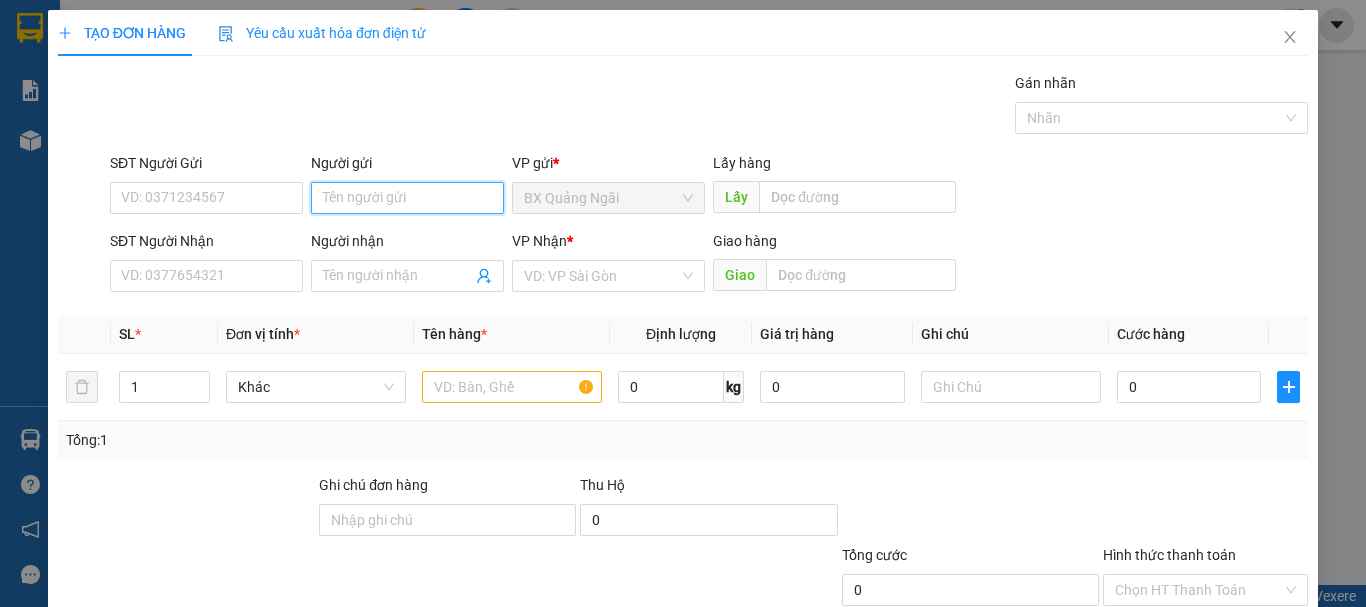click on "Người gửi" at bounding box center (407, 198) 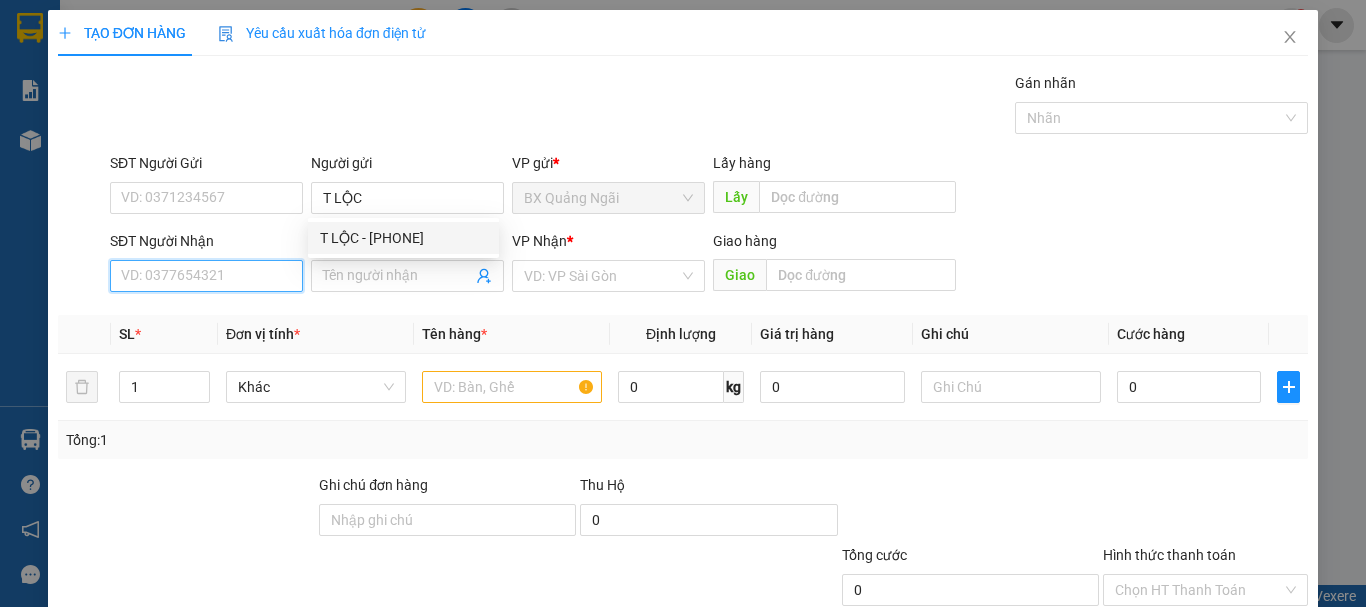 click on "SĐT Người Nhận" at bounding box center (206, 276) 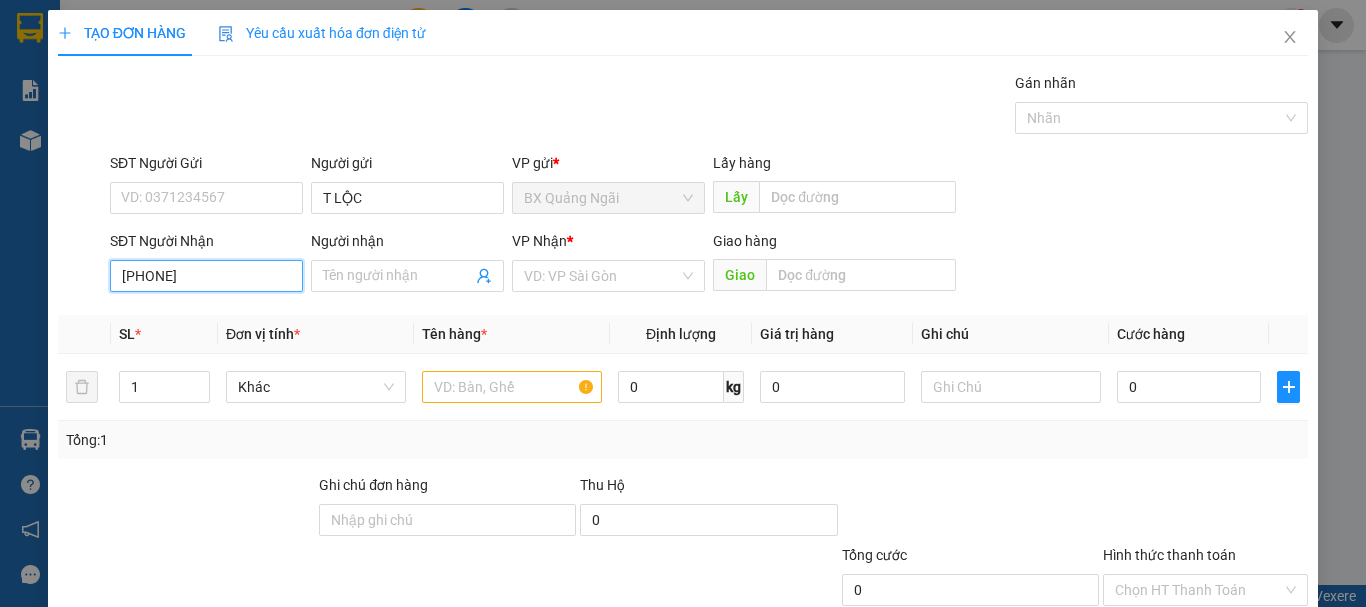 click on "[PHONE]" at bounding box center (206, 276) 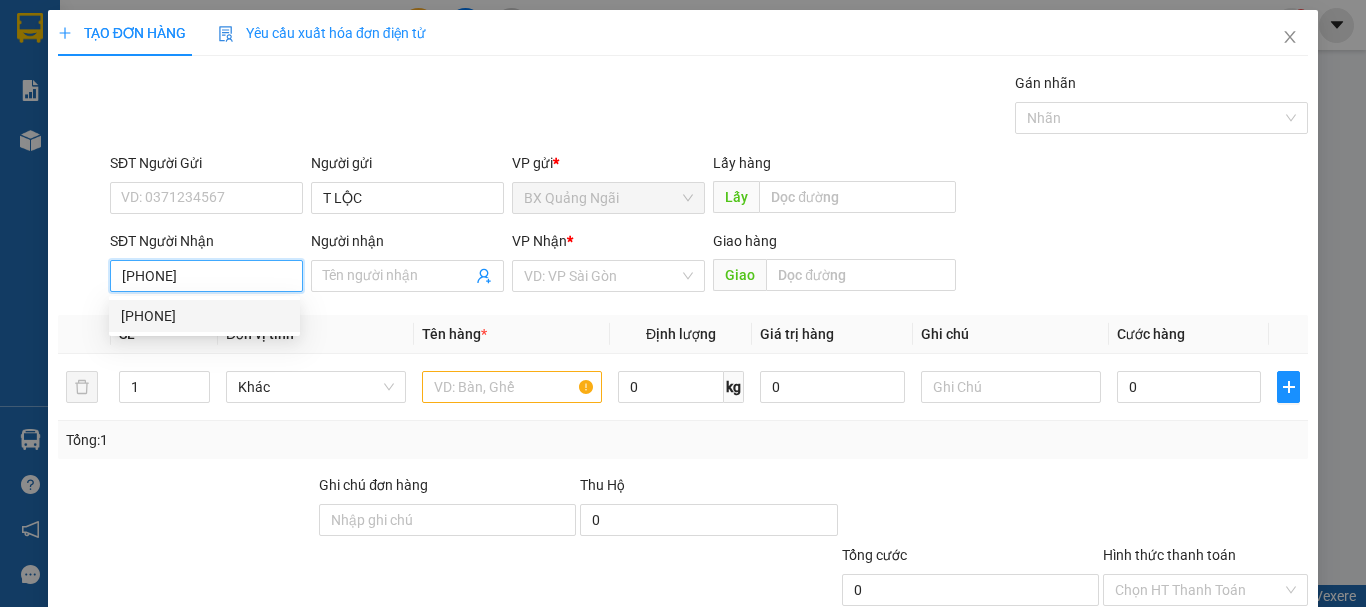 click on "[PHONE]" at bounding box center [204, 316] 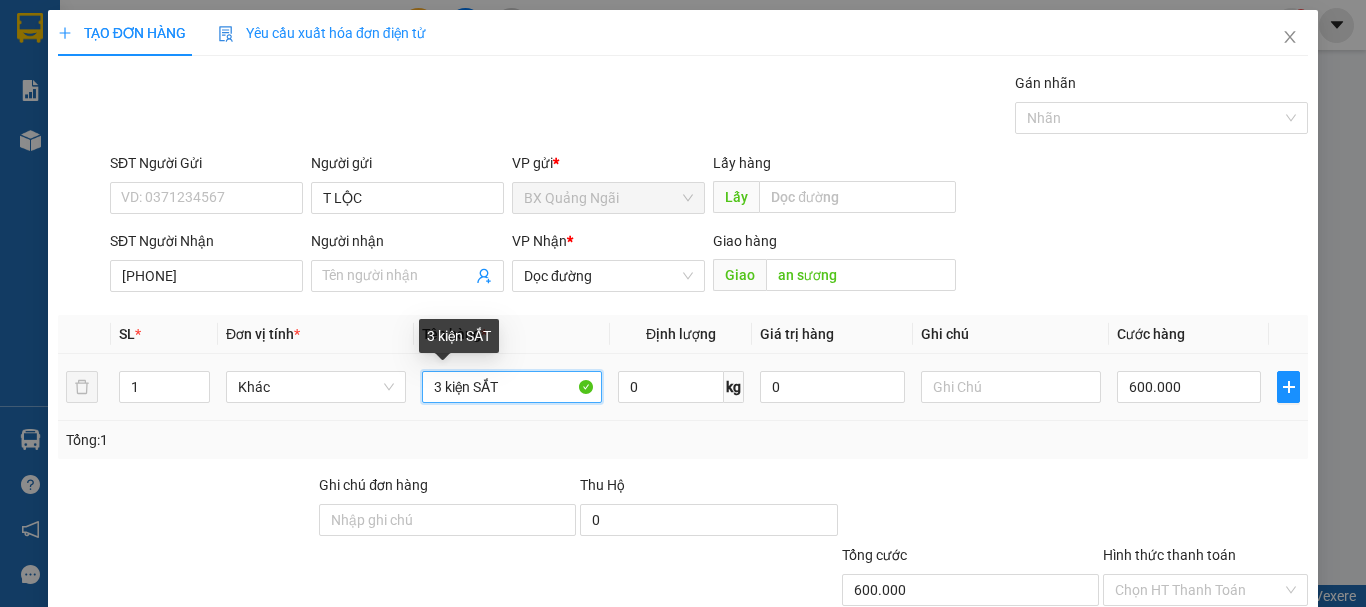 click on "3 kiện SẮT" at bounding box center [512, 387] 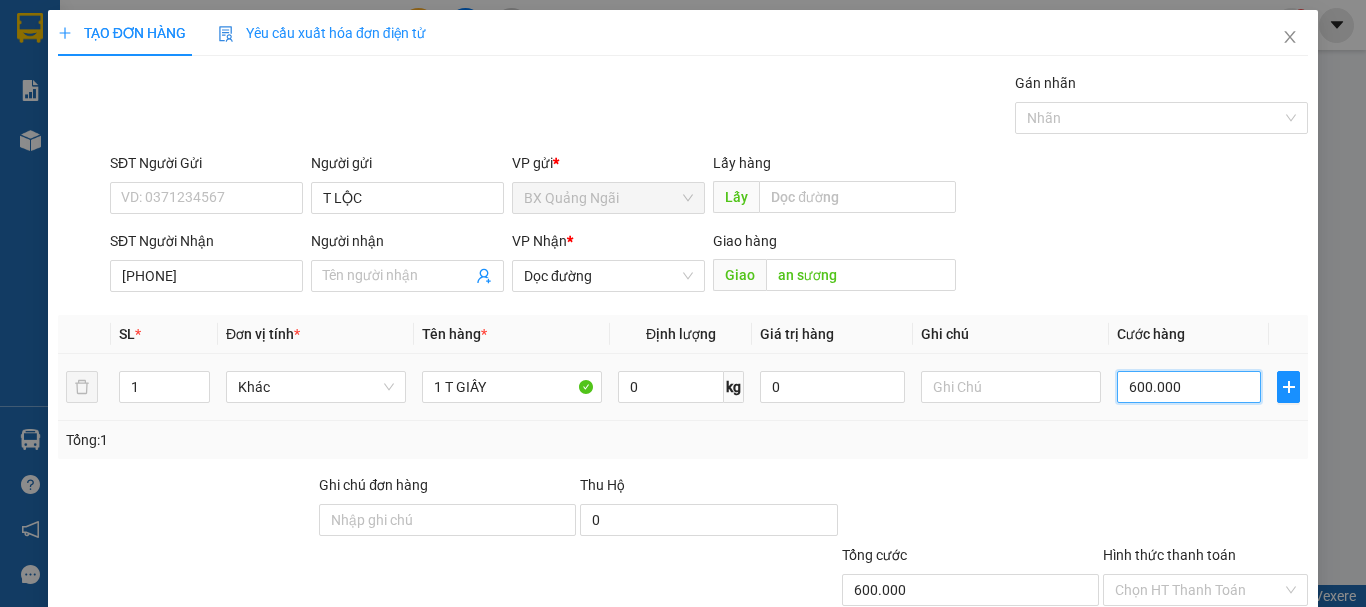 click on "600.000" at bounding box center [1189, 387] 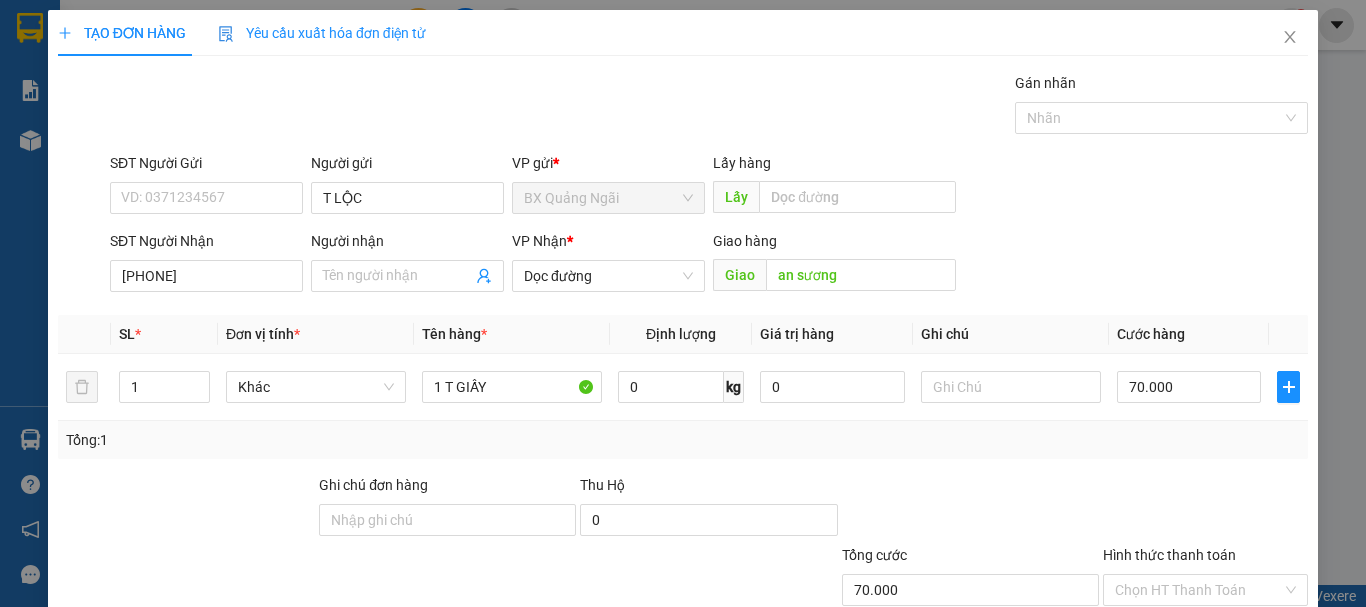 scroll, scrollTop: 133, scrollLeft: 0, axis: vertical 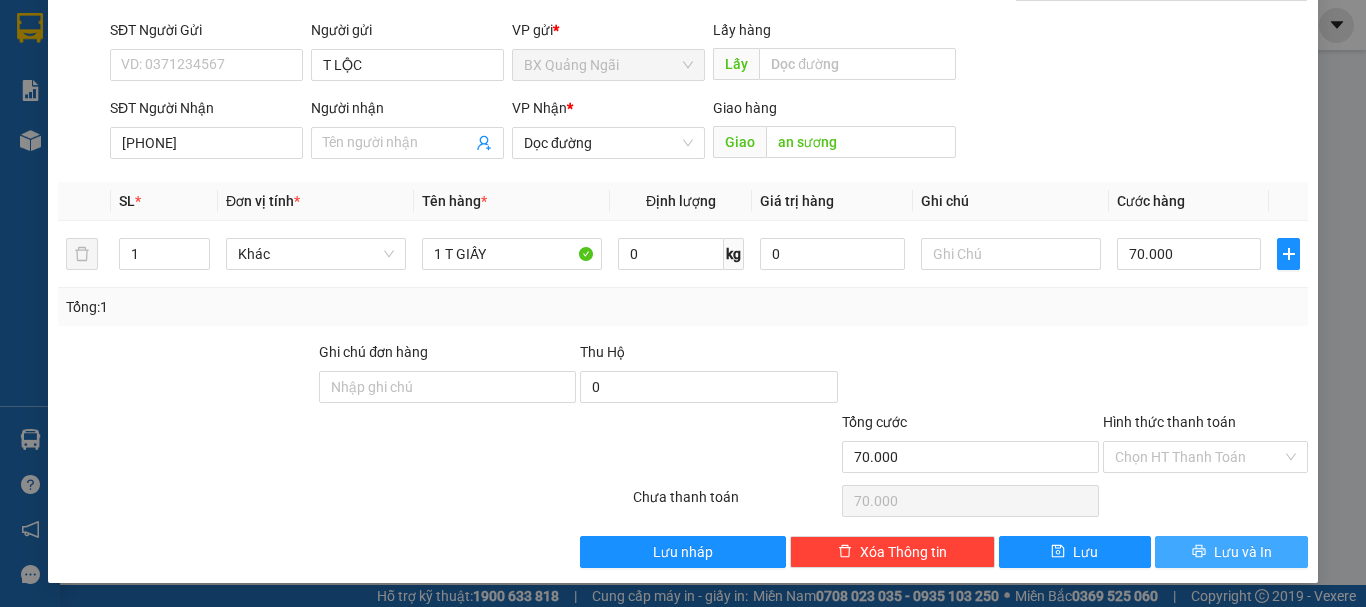 click on "Lưu và In" at bounding box center [1243, 552] 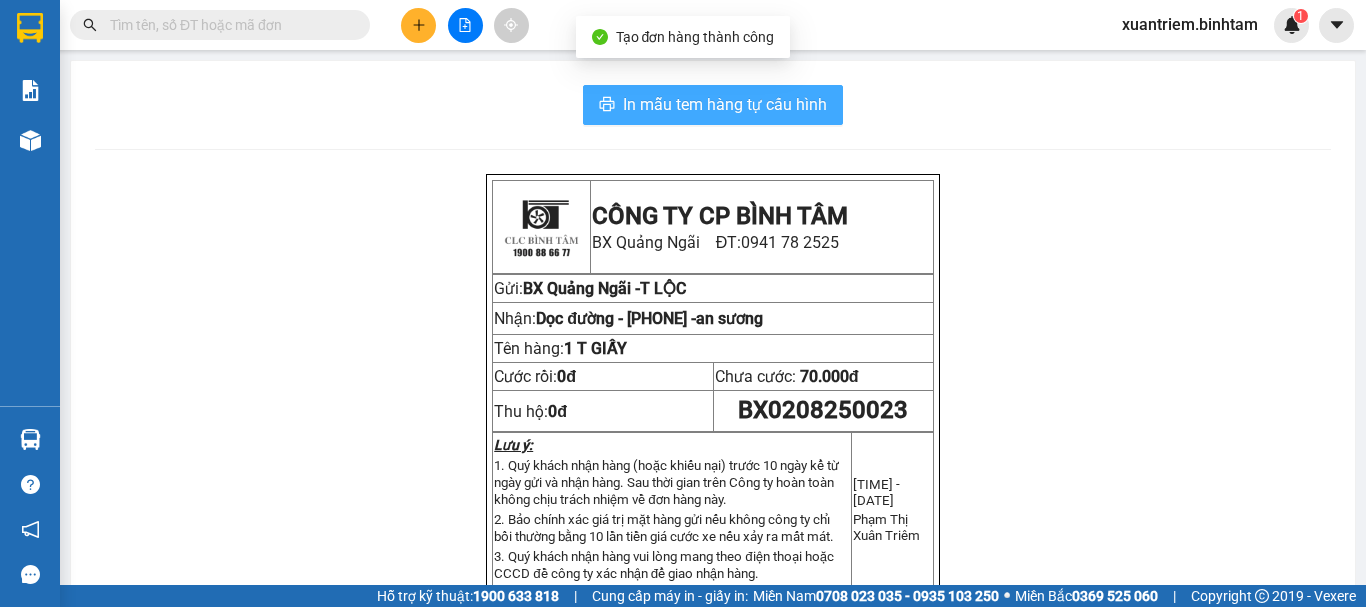 click on "In mẫu tem hàng tự cấu hình" at bounding box center (713, 105) 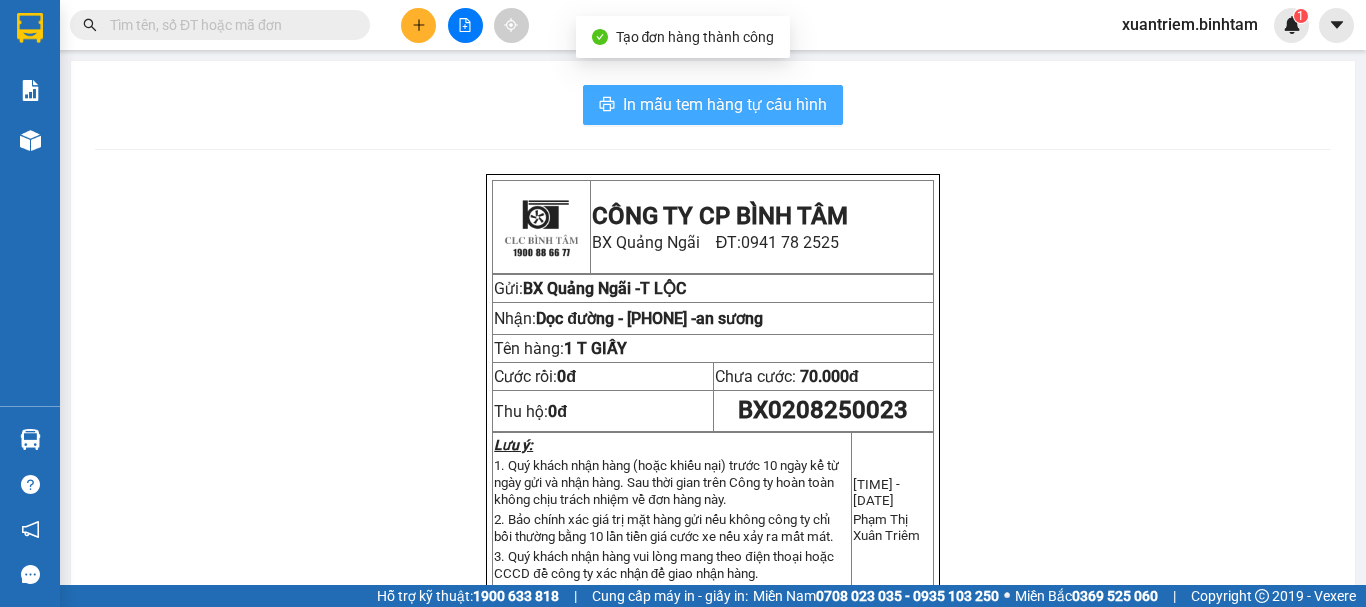 scroll, scrollTop: 0, scrollLeft: 0, axis: both 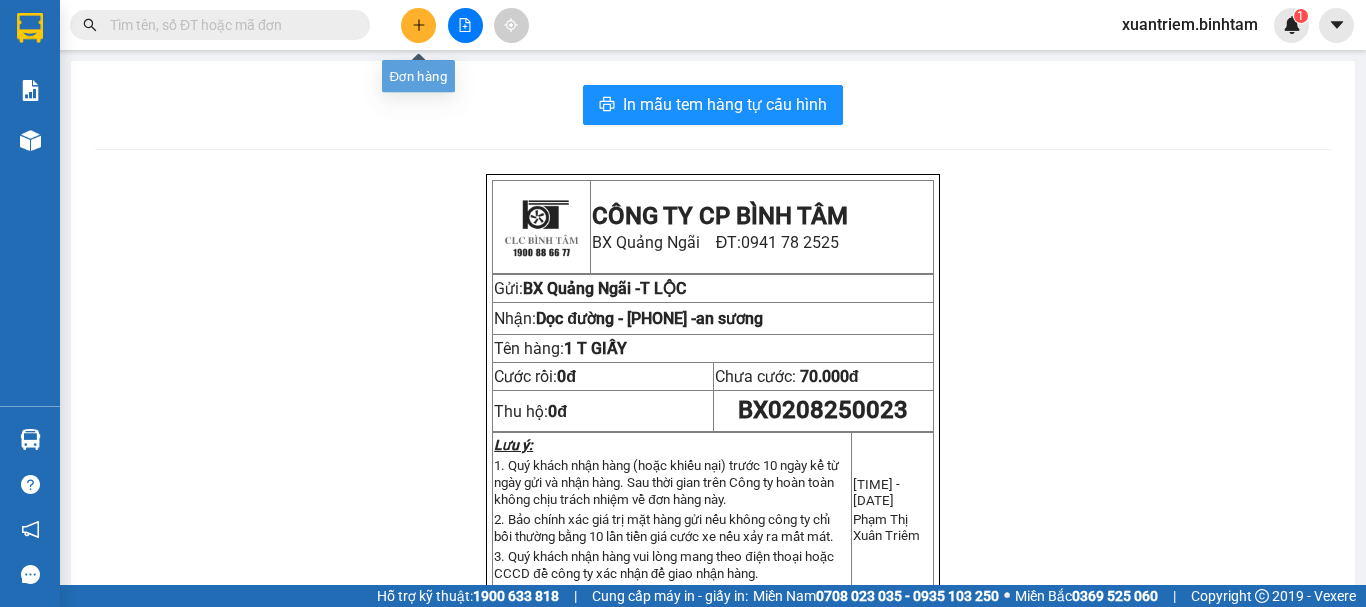 click 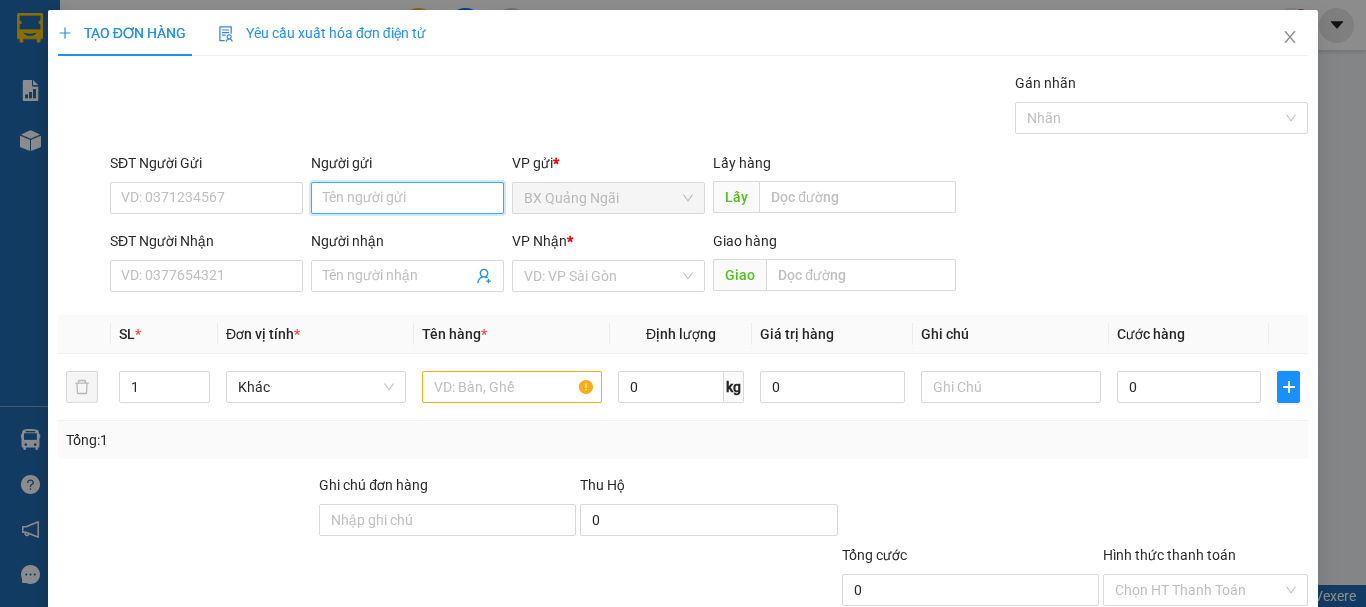 click on "Người gửi" at bounding box center (407, 198) 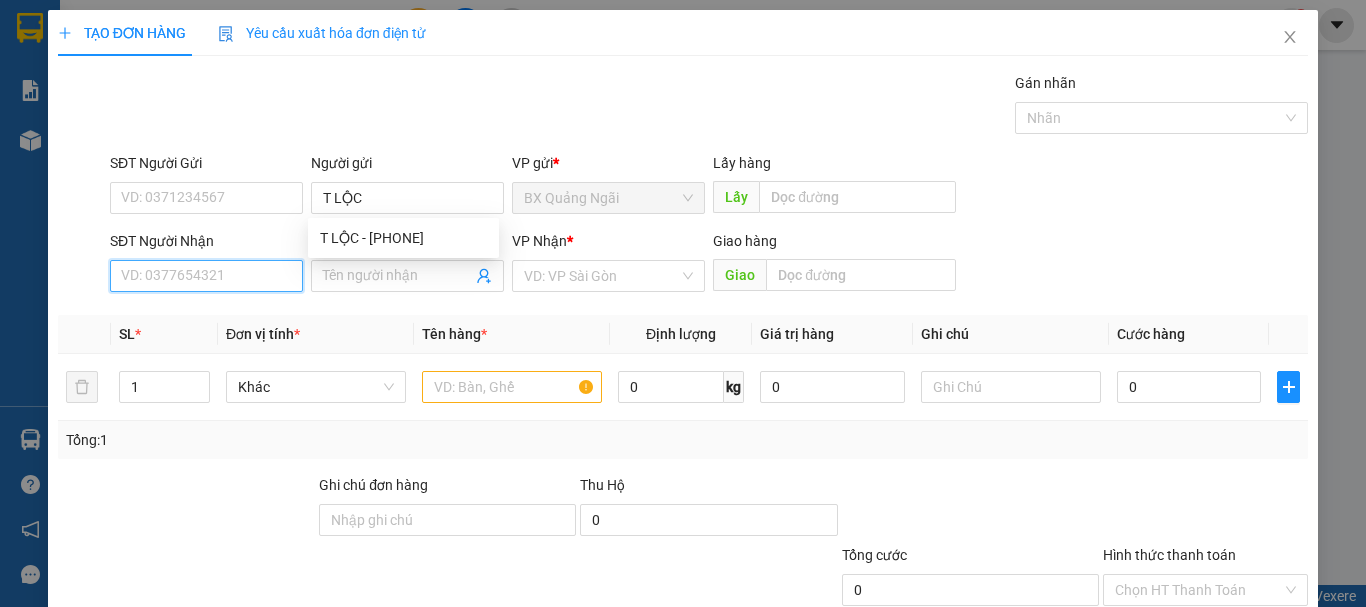click on "SĐT Người Nhận" at bounding box center (206, 276) 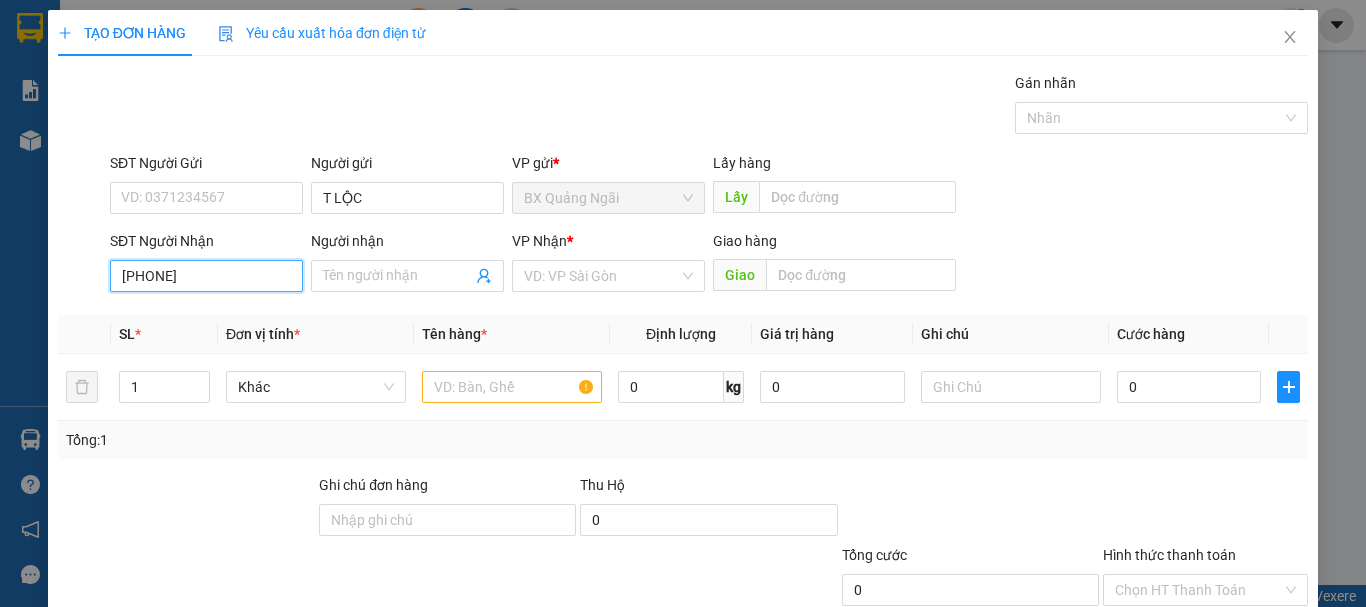 click on "[PHONE]" at bounding box center [206, 276] 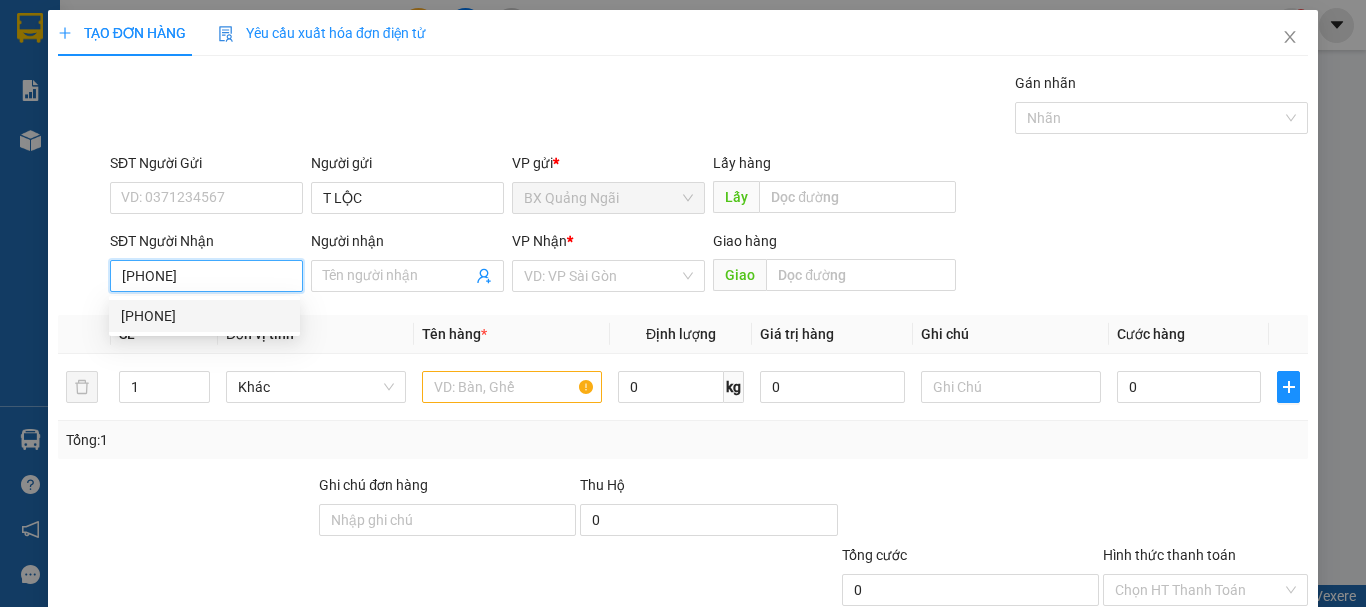 click on "[PHONE]" at bounding box center [204, 316] 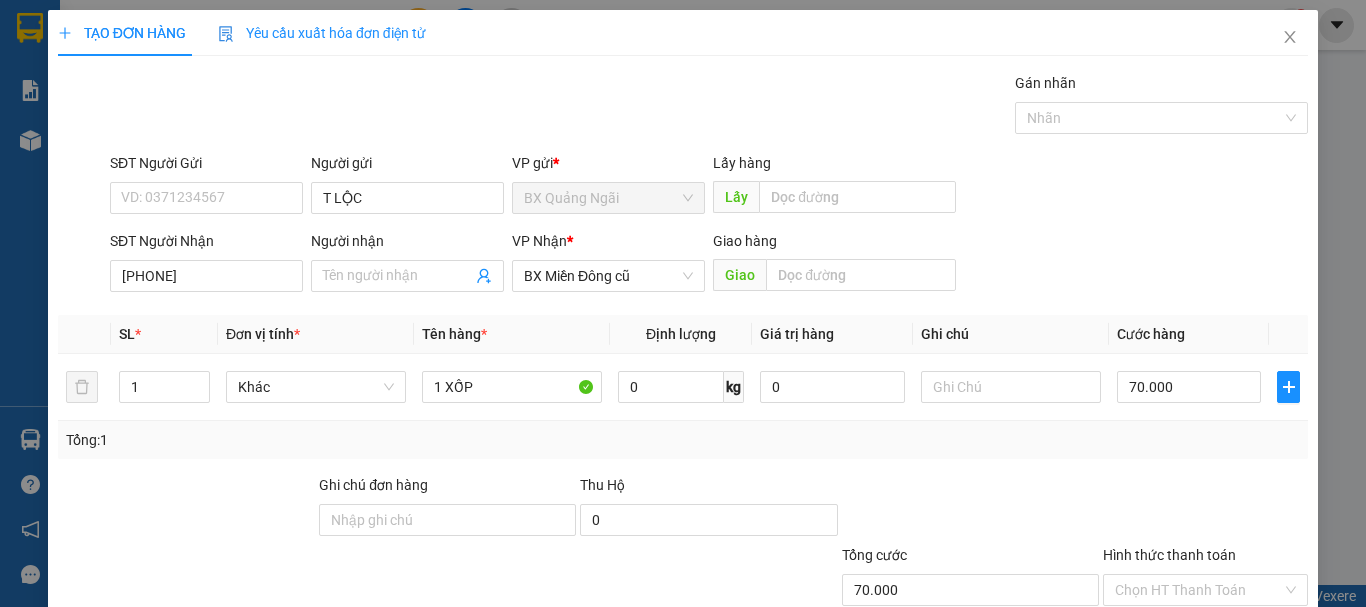 scroll, scrollTop: 133, scrollLeft: 0, axis: vertical 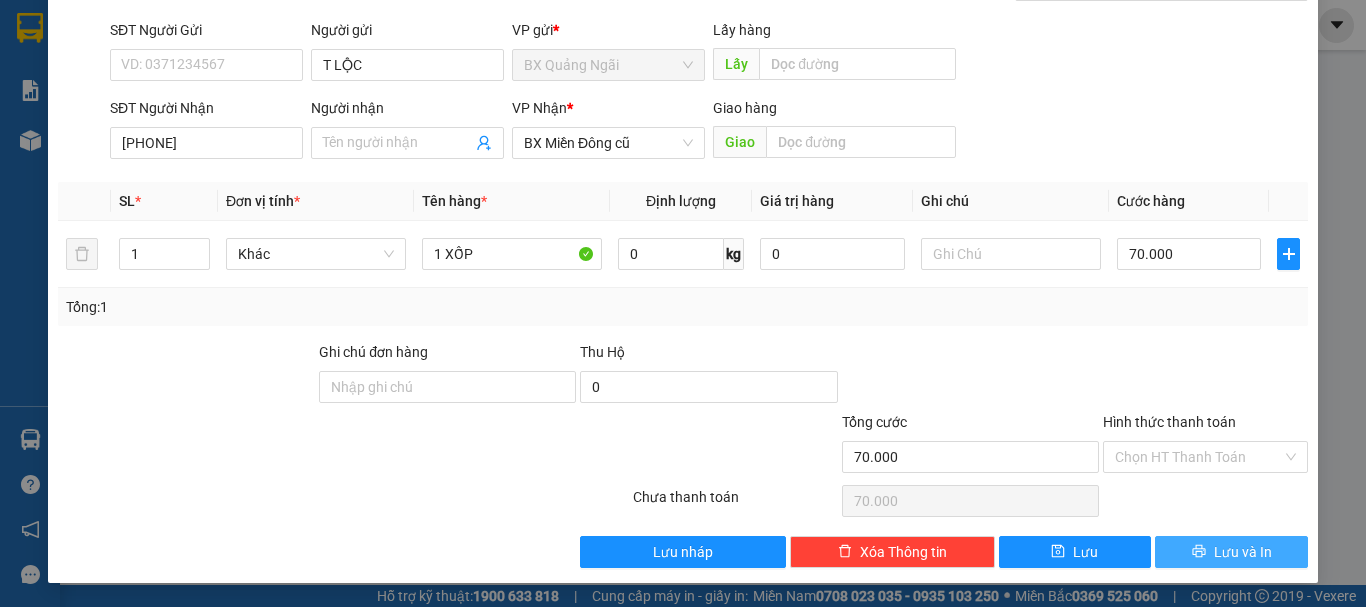 click on "Lưu và In" at bounding box center (1243, 552) 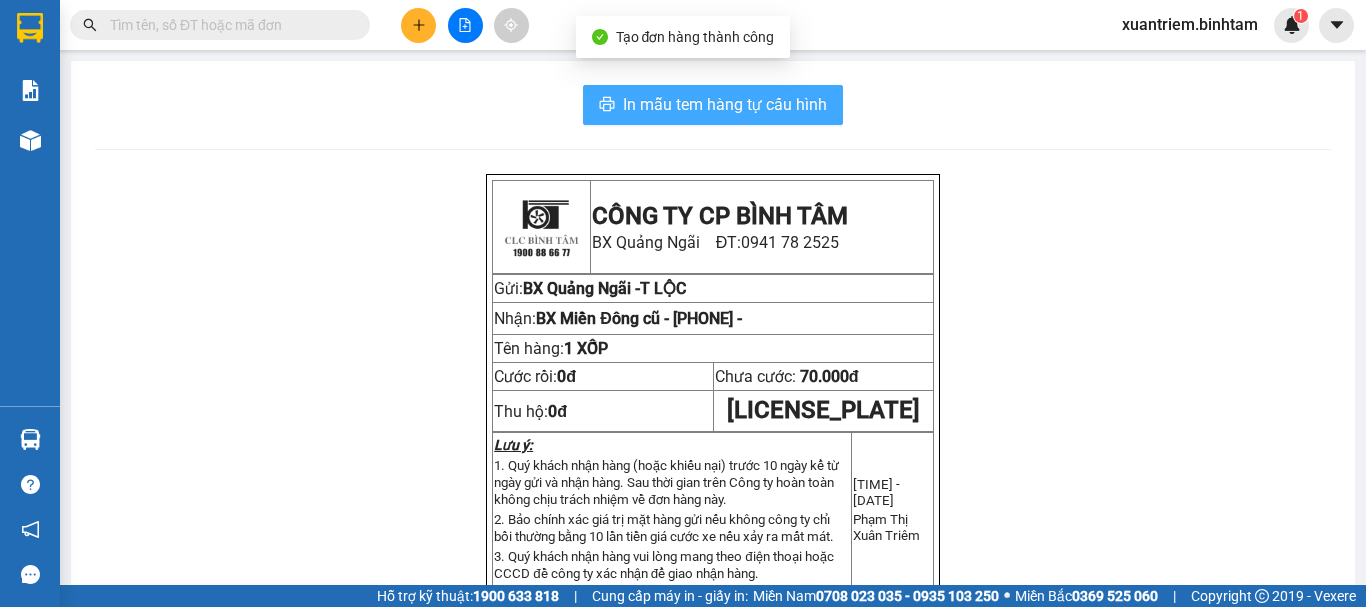 click on "In mẫu tem hàng tự cấu hình" at bounding box center [725, 104] 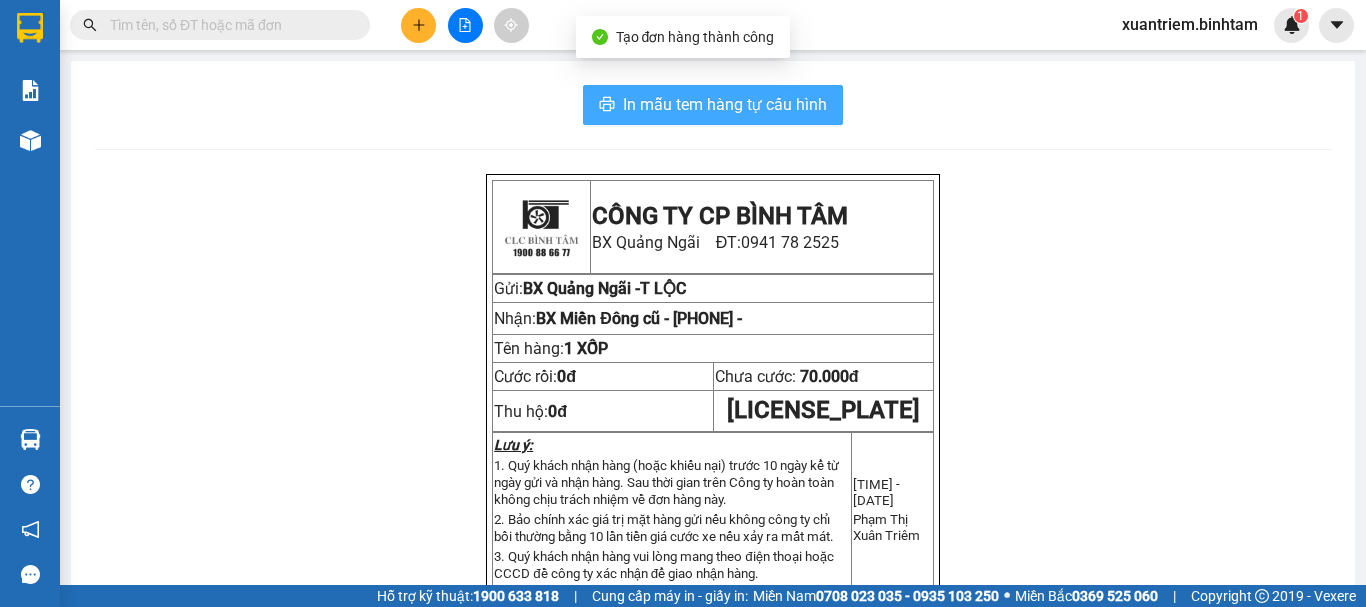 scroll, scrollTop: 0, scrollLeft: 0, axis: both 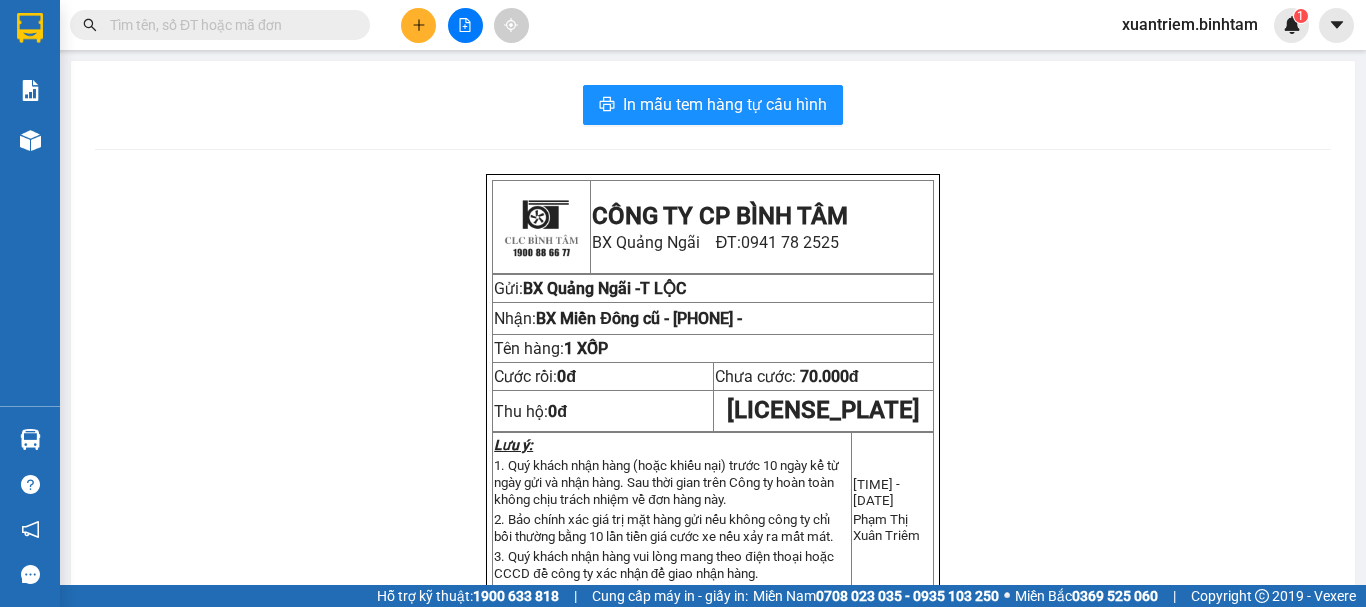 click at bounding box center (465, 25) 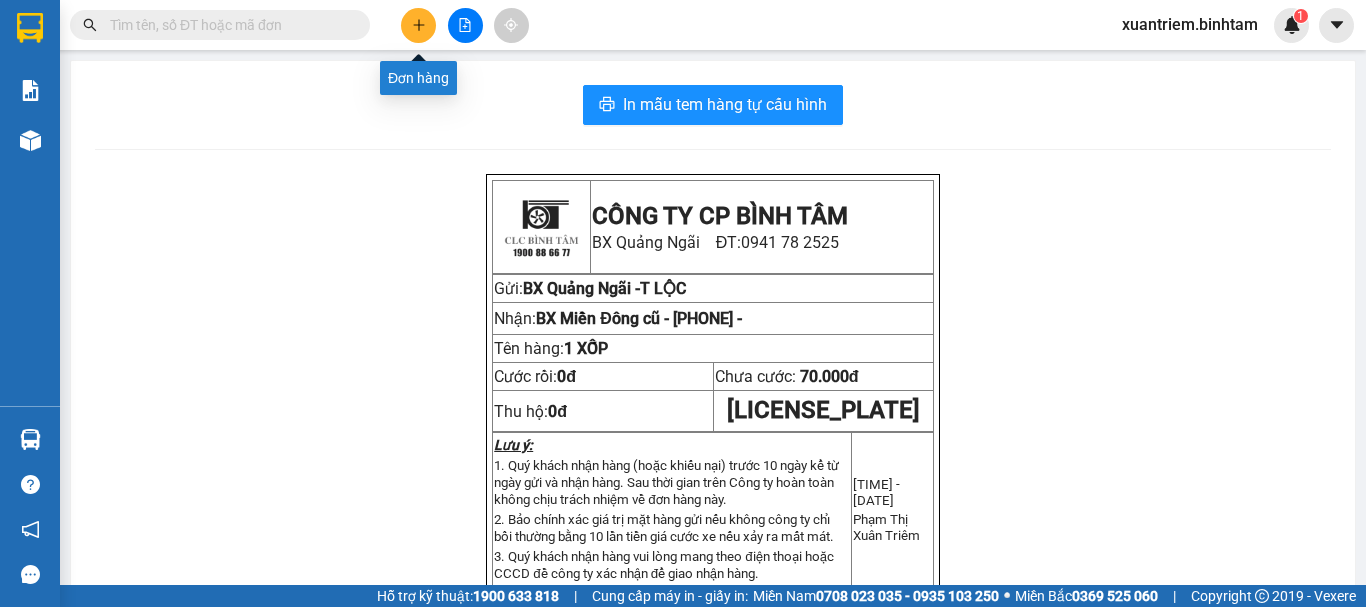 click 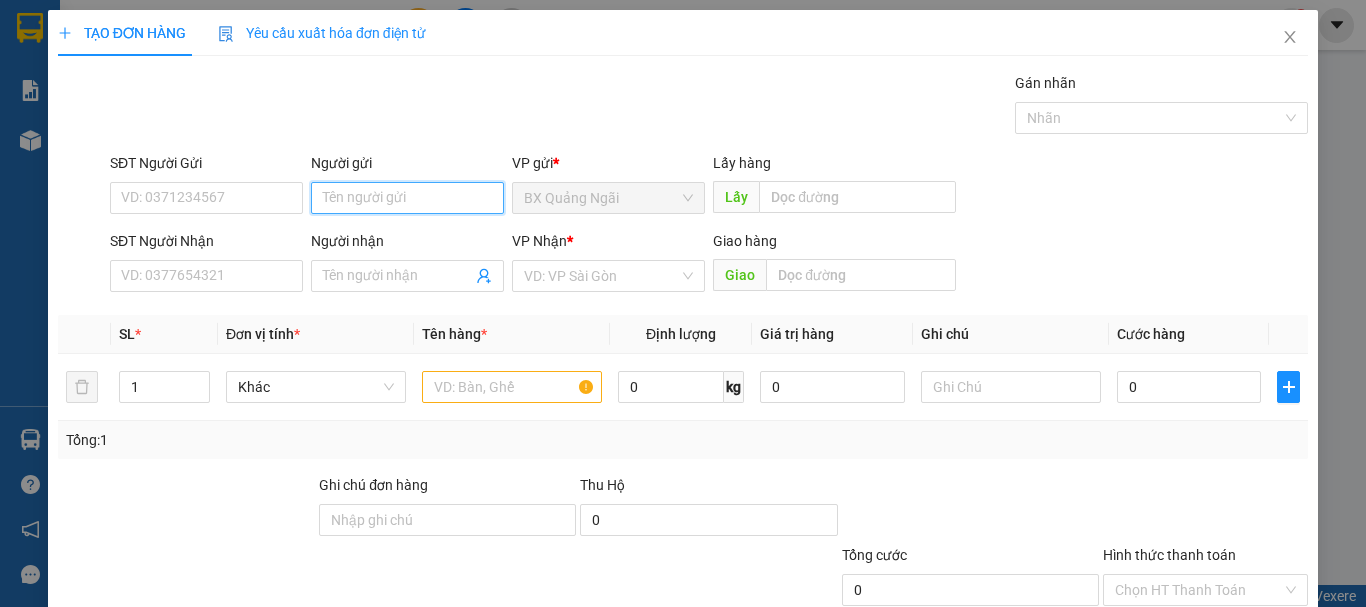 click on "Người gửi" at bounding box center (407, 198) 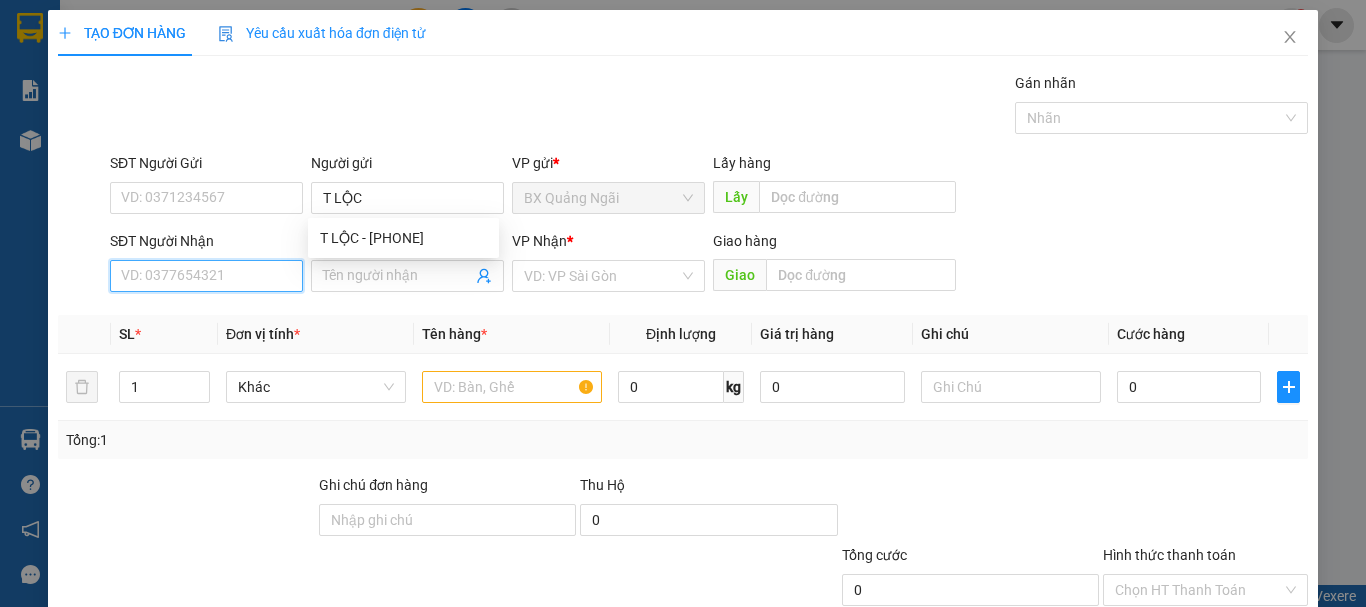 click on "SĐT Người Nhận" at bounding box center [206, 276] 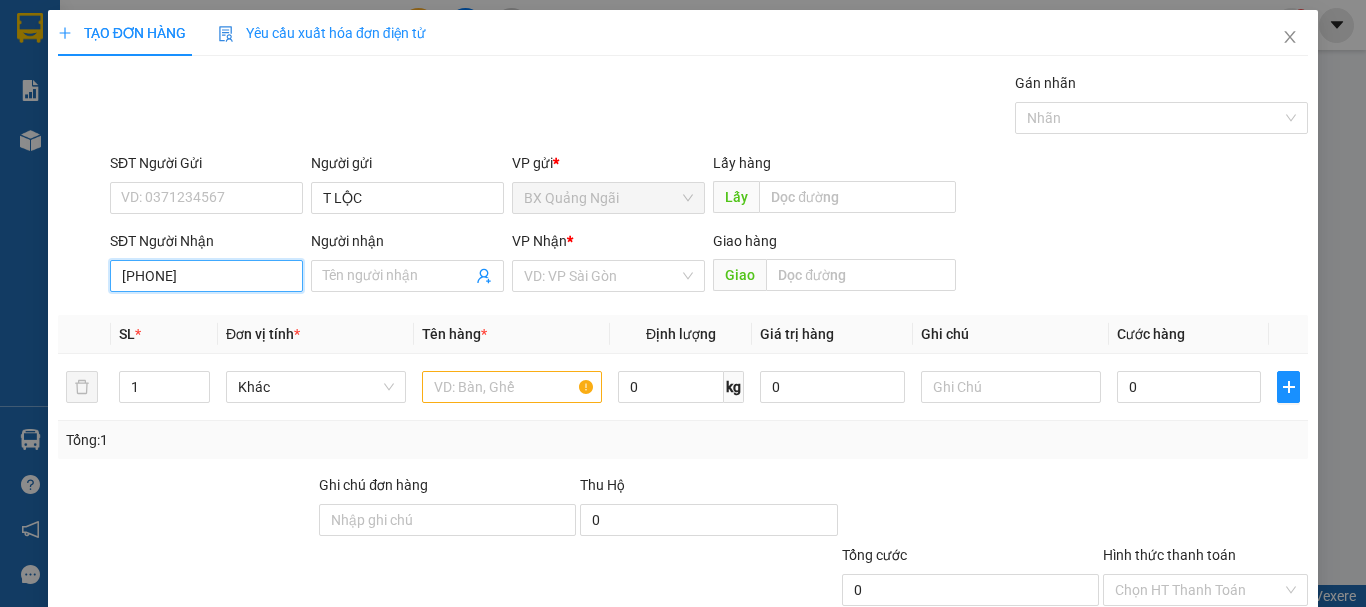 click on "[PHONE]" at bounding box center (206, 276) 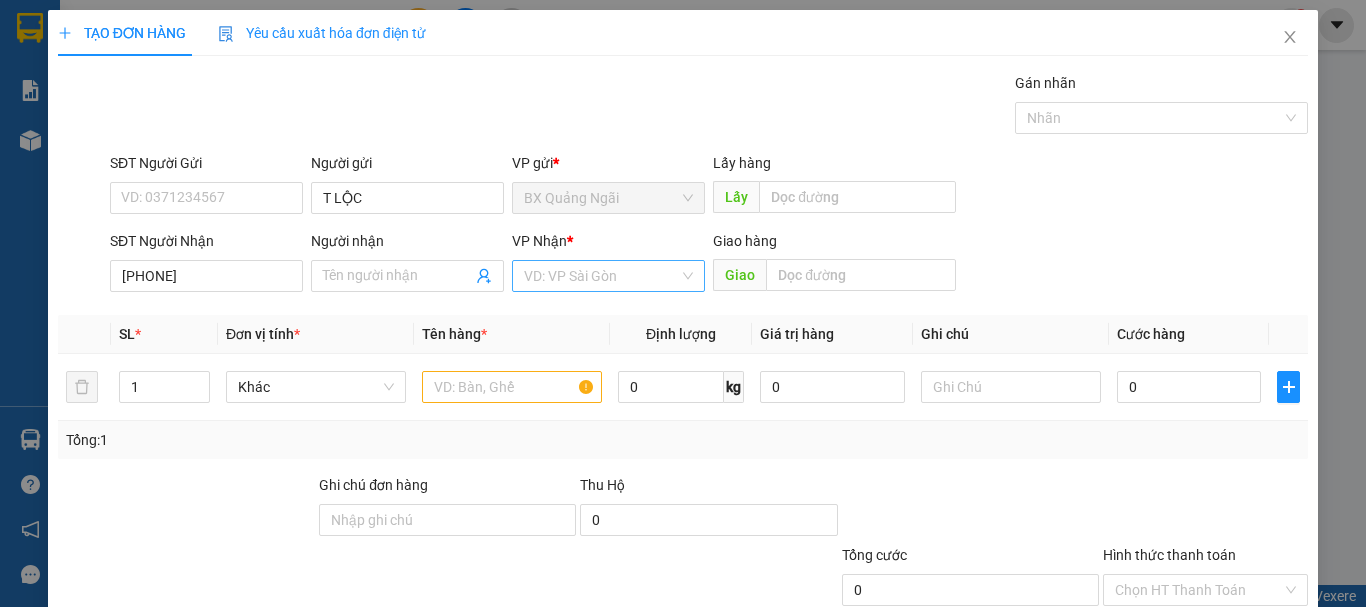 click at bounding box center (601, 276) 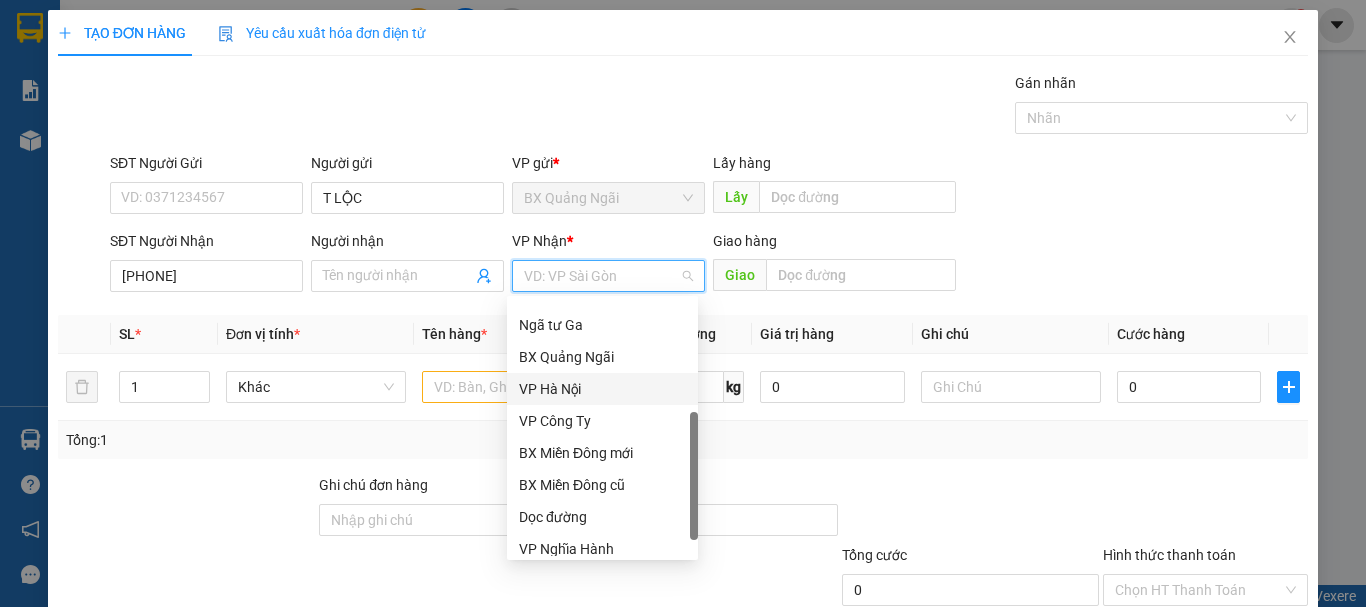 scroll, scrollTop: 64, scrollLeft: 0, axis: vertical 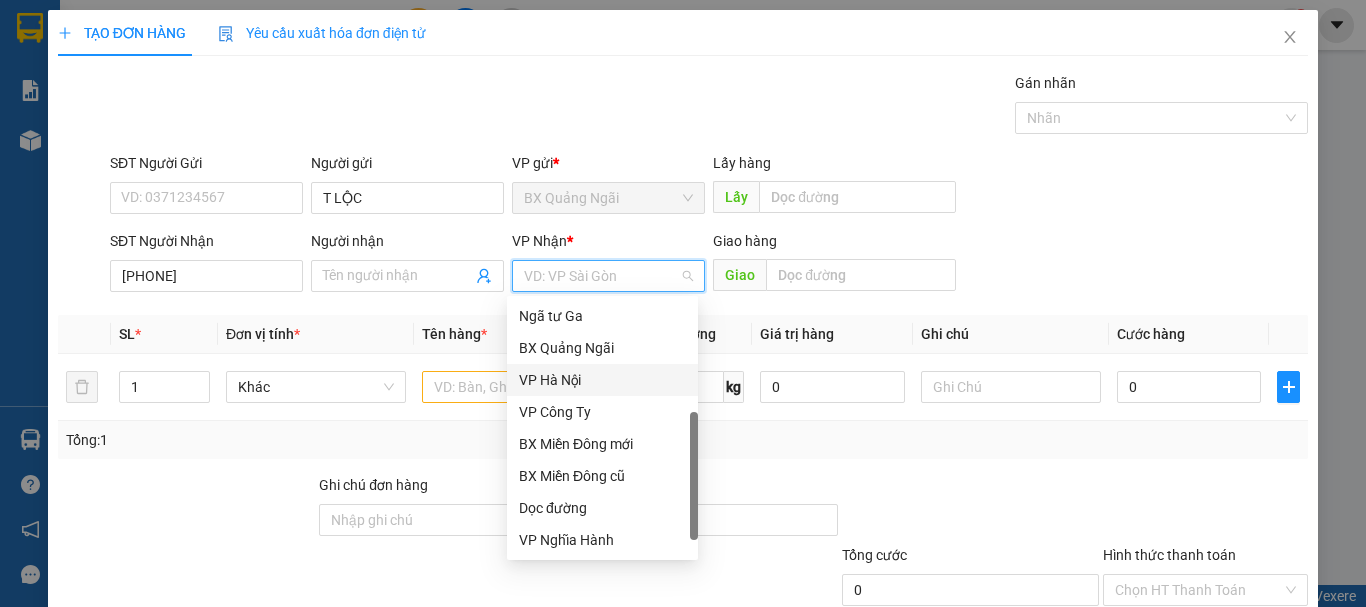 drag, startPoint x: 687, startPoint y: 380, endPoint x: 691, endPoint y: 522, distance: 142.05632 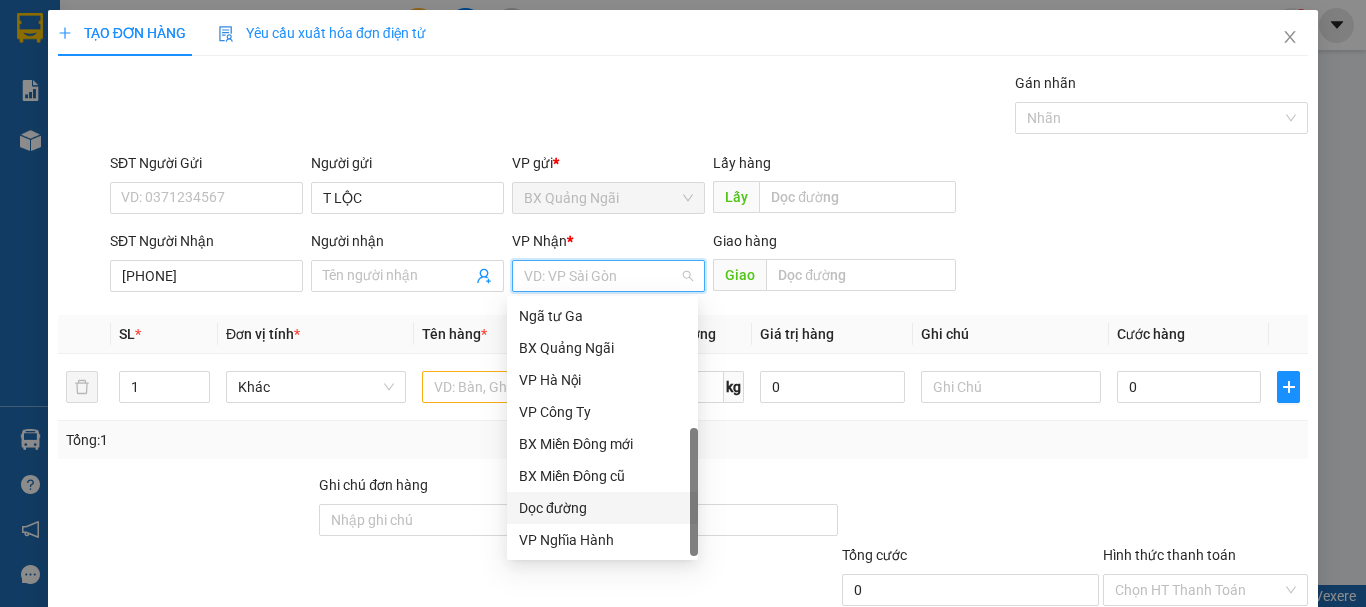 click on "Dọc đường" at bounding box center (602, 508) 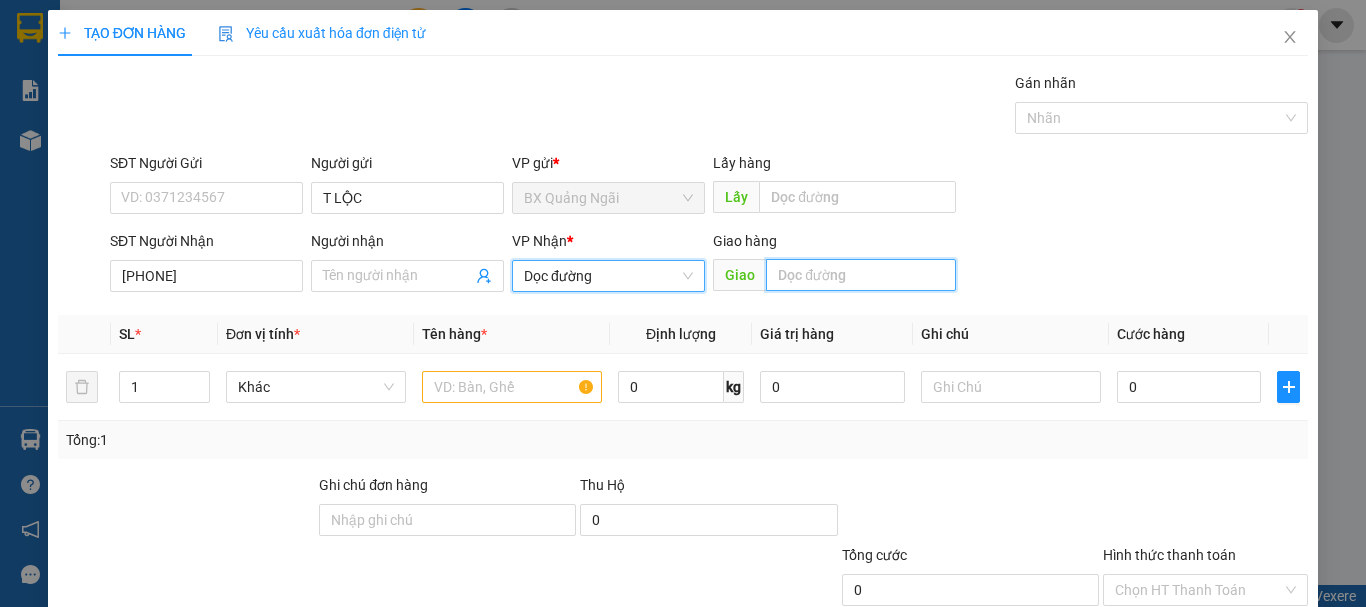 click at bounding box center [861, 275] 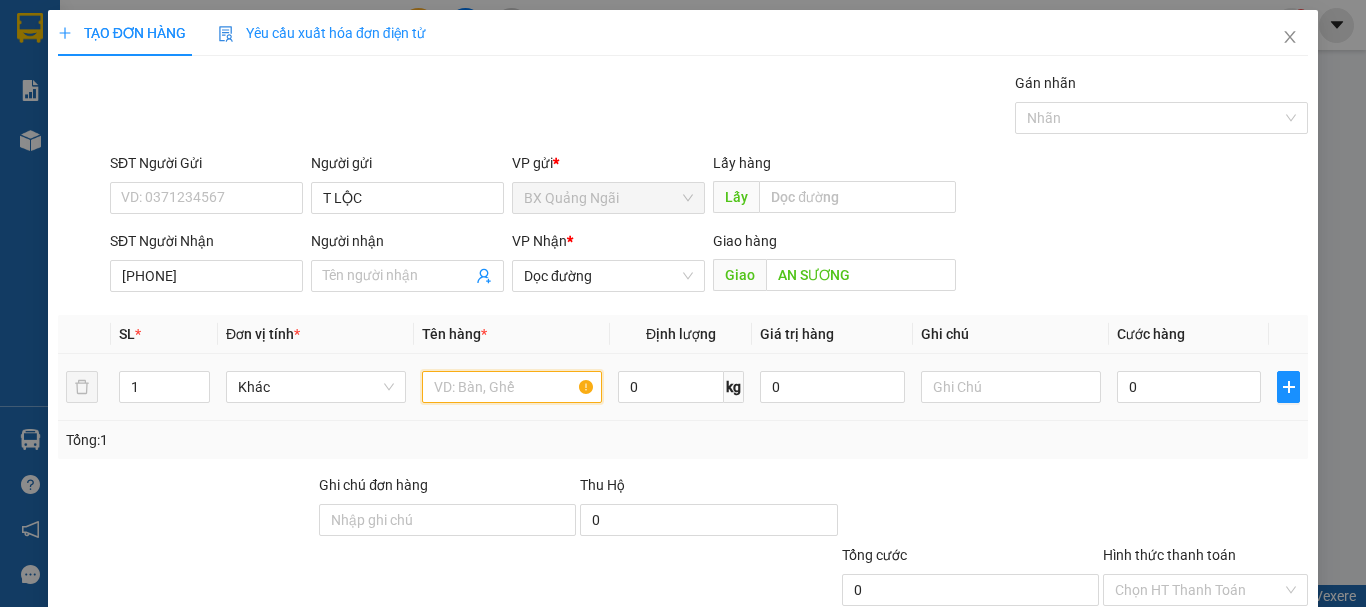 click at bounding box center [512, 387] 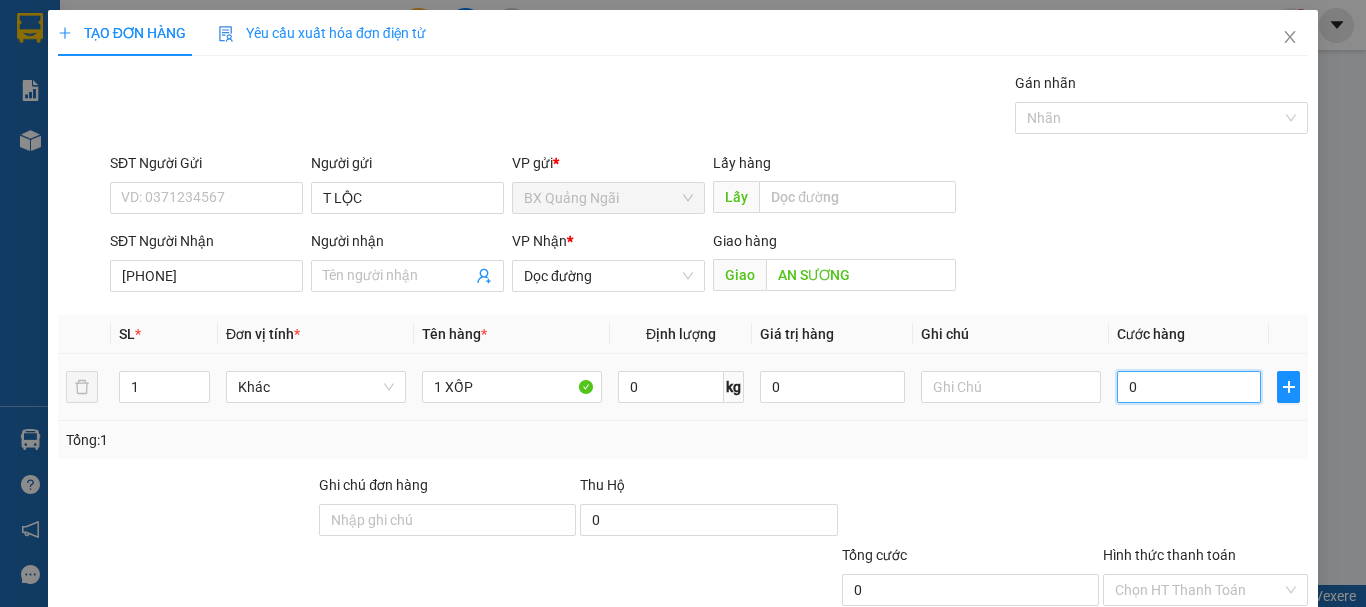 click on "0" at bounding box center [1189, 387] 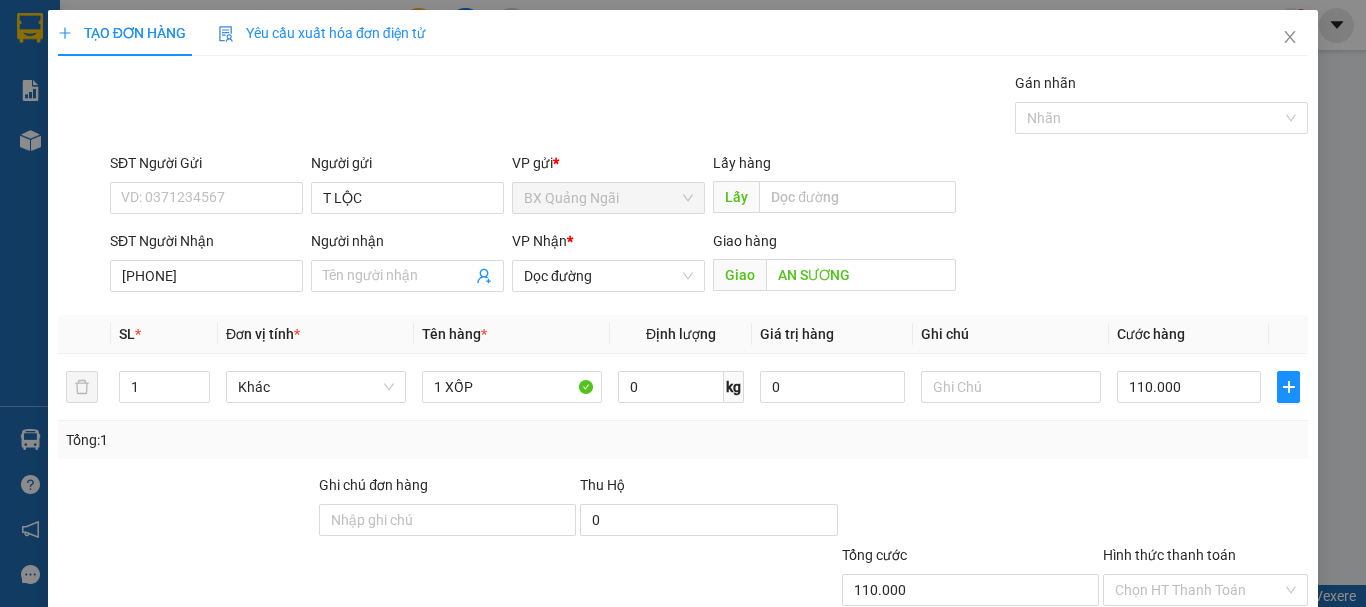 scroll, scrollTop: 133, scrollLeft: 0, axis: vertical 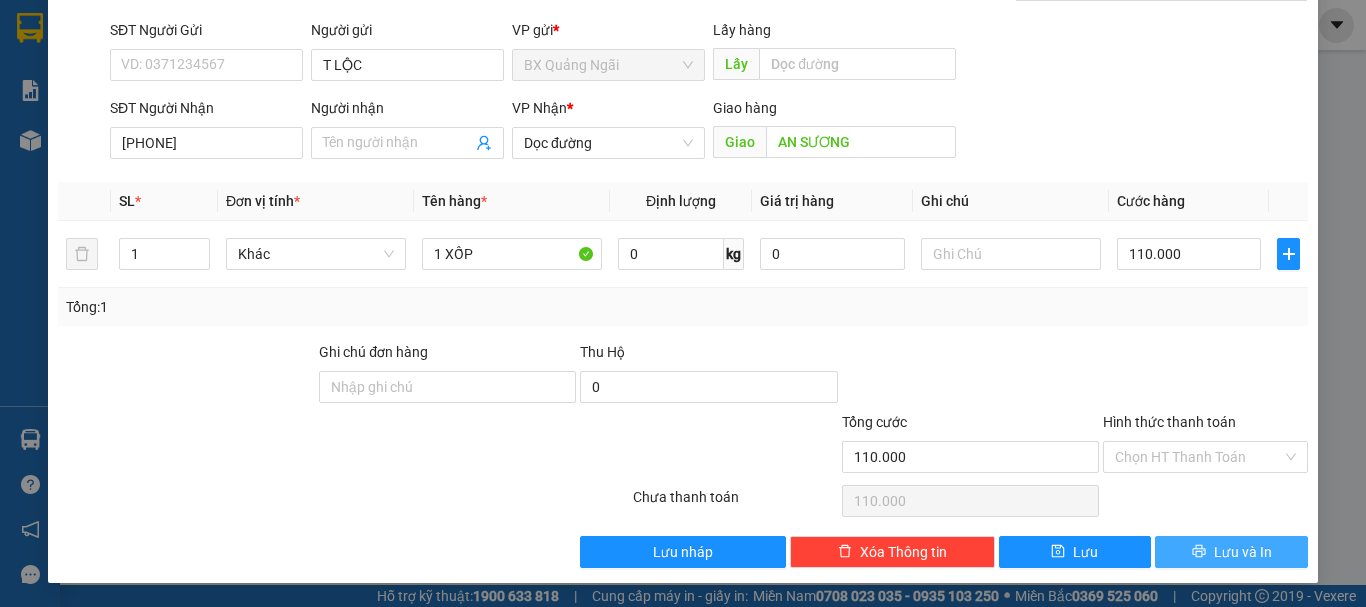 click on "Lưu và In" at bounding box center [1231, 552] 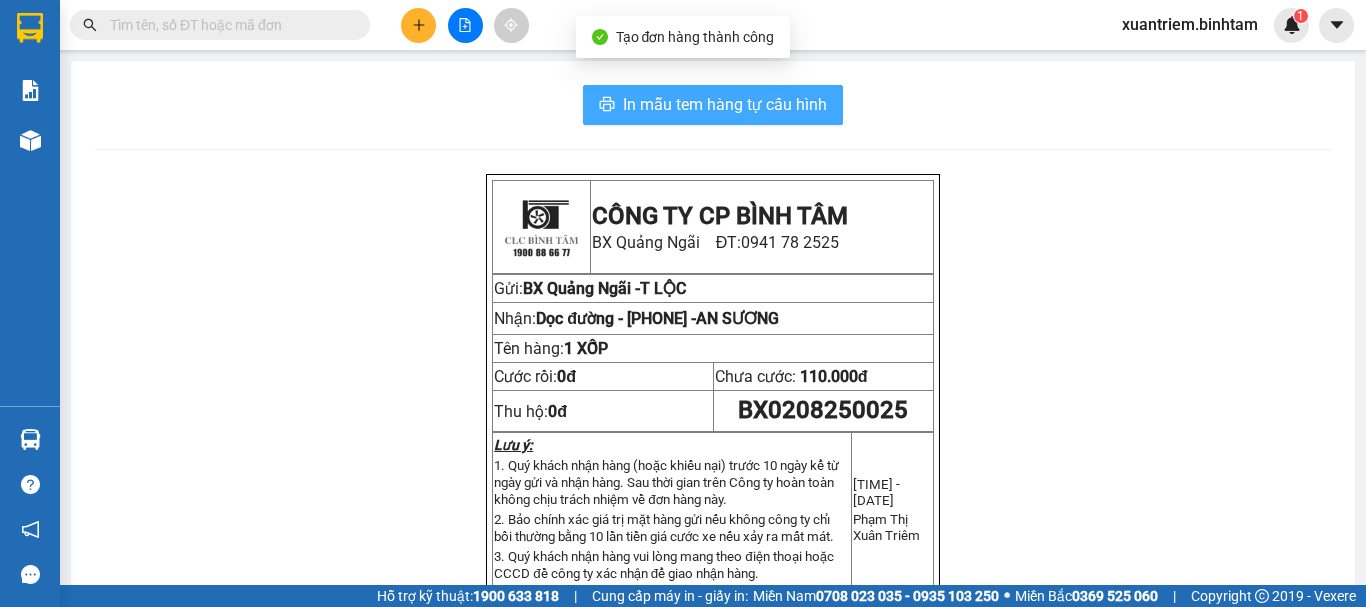 click on "In mẫu tem hàng tự cấu hình" at bounding box center (725, 104) 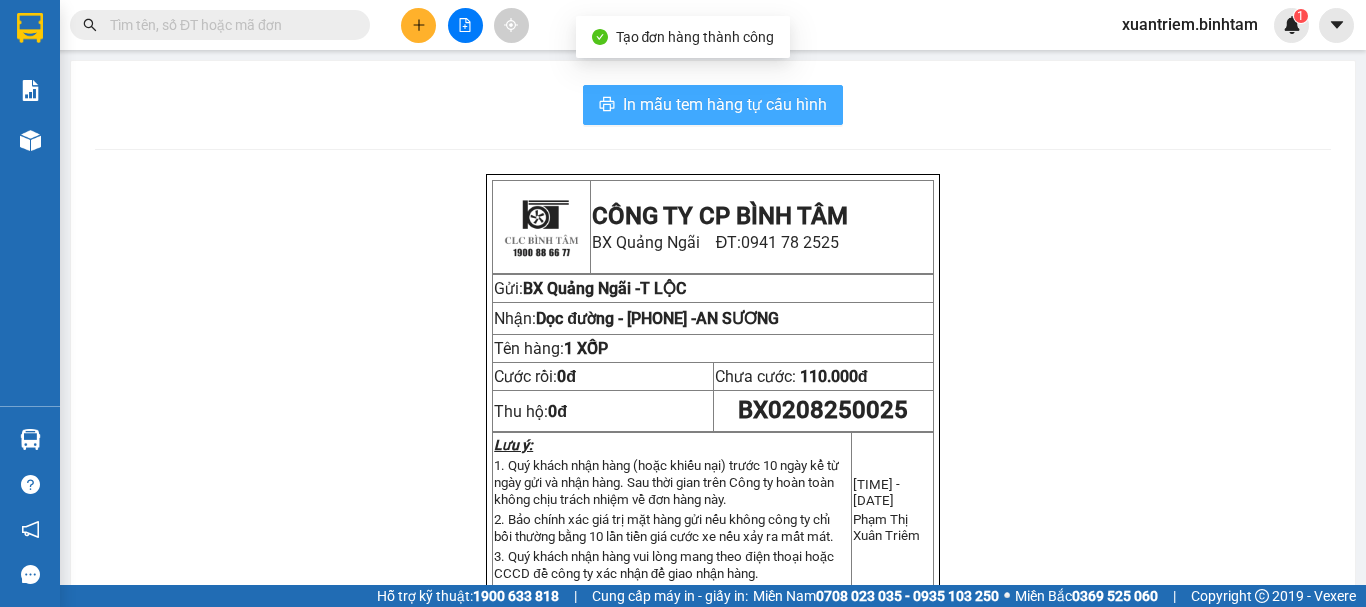 scroll, scrollTop: 0, scrollLeft: 0, axis: both 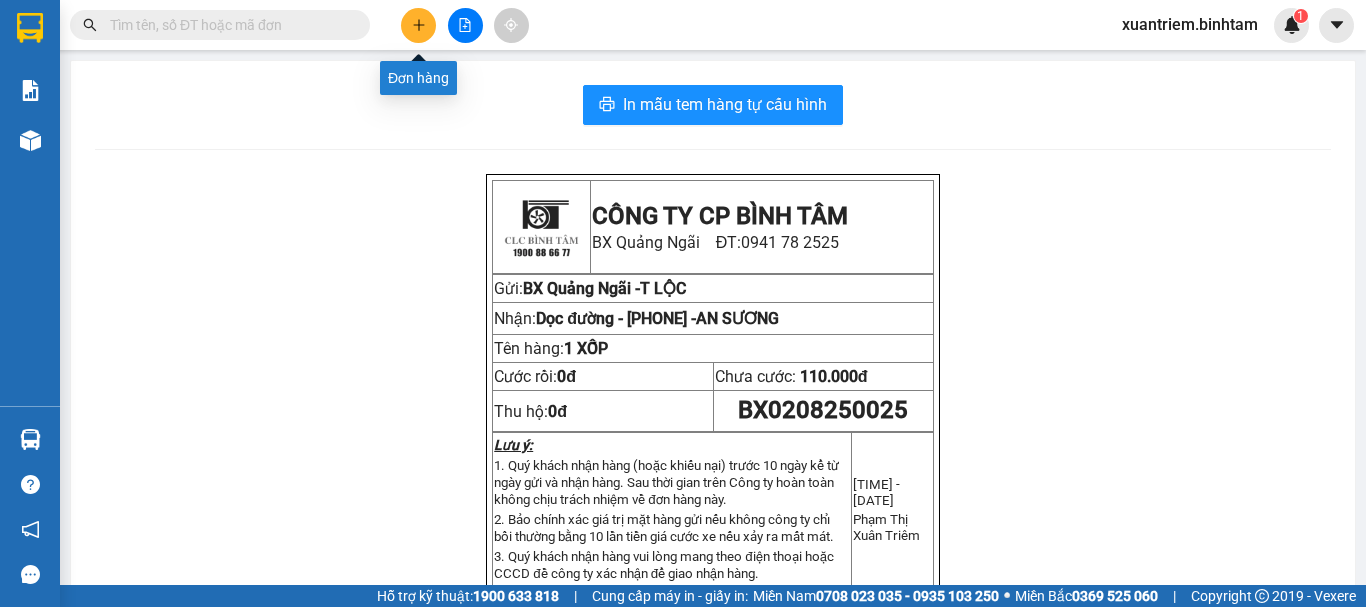 click at bounding box center [418, 25] 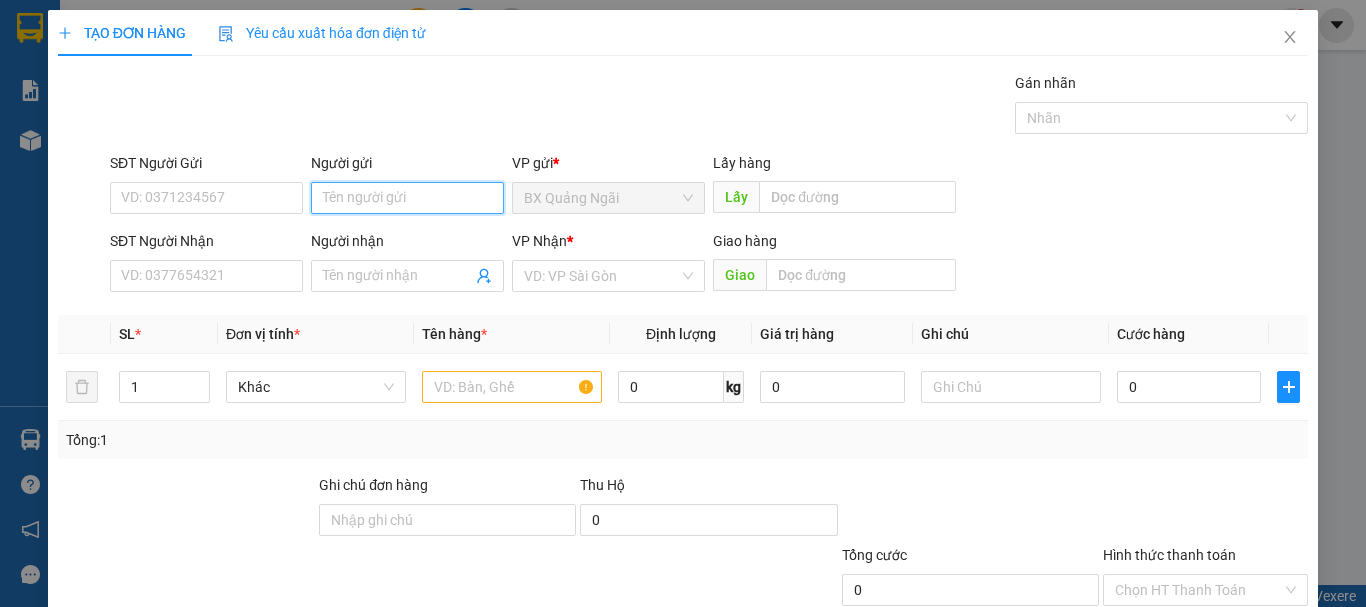 click on "Người gửi" at bounding box center (407, 198) 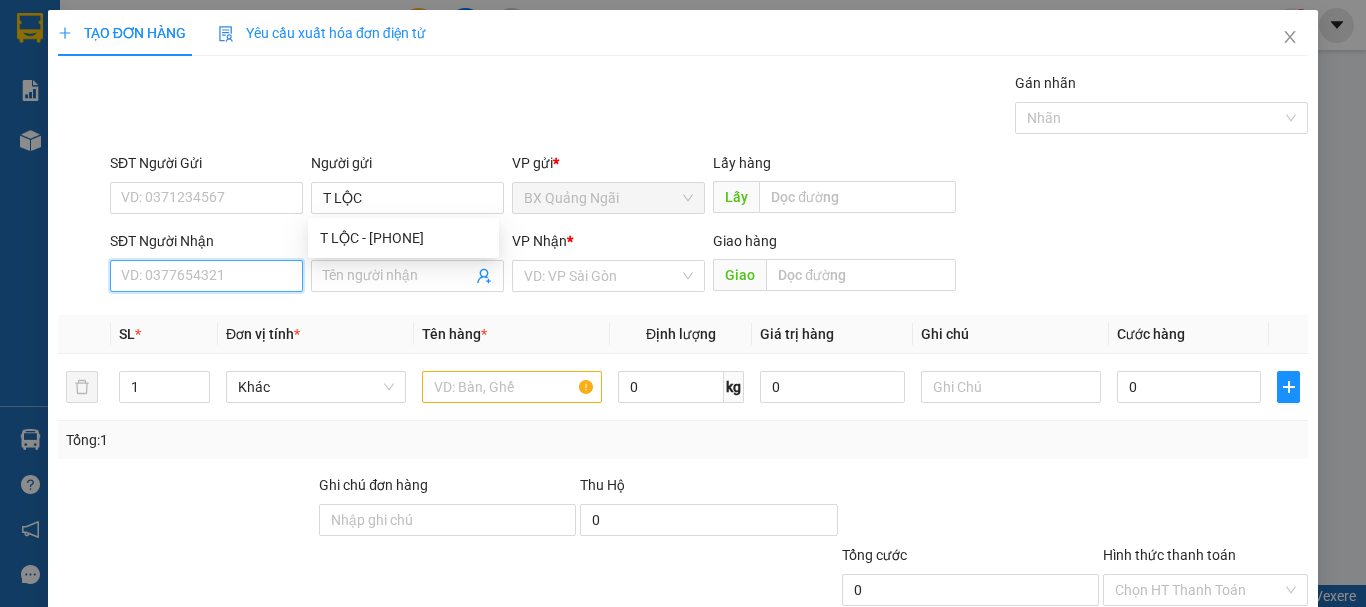 click on "SĐT Người Nhận" at bounding box center [206, 276] 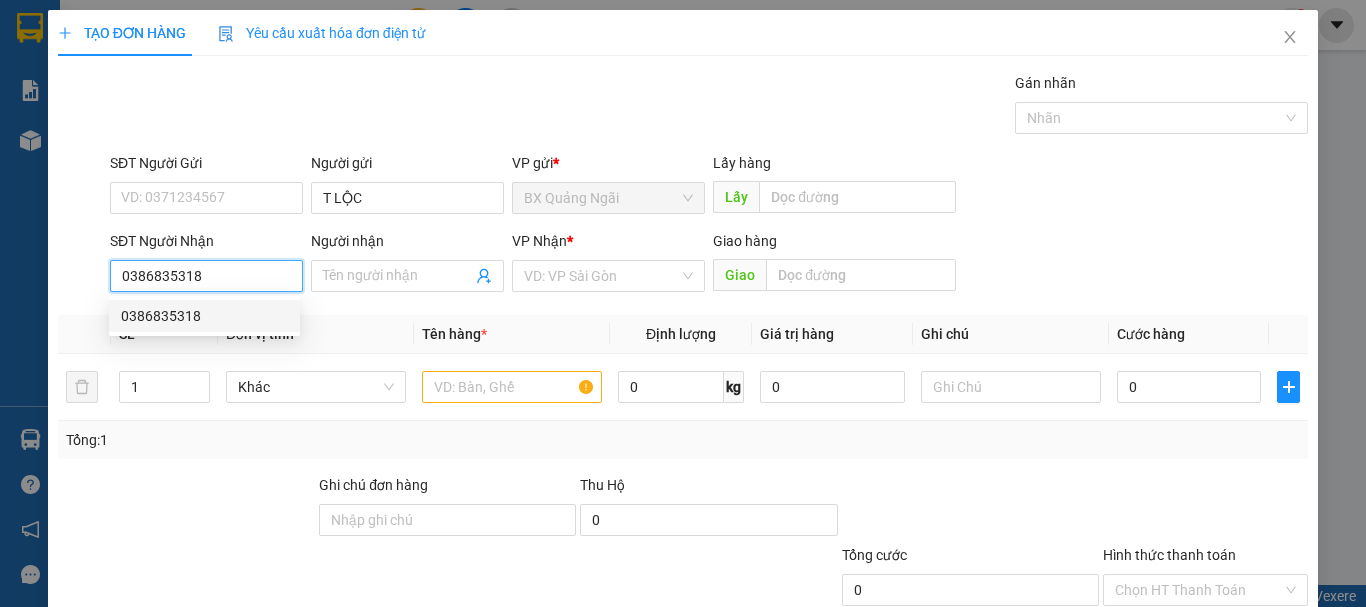 click on "0386835318" at bounding box center (206, 276) 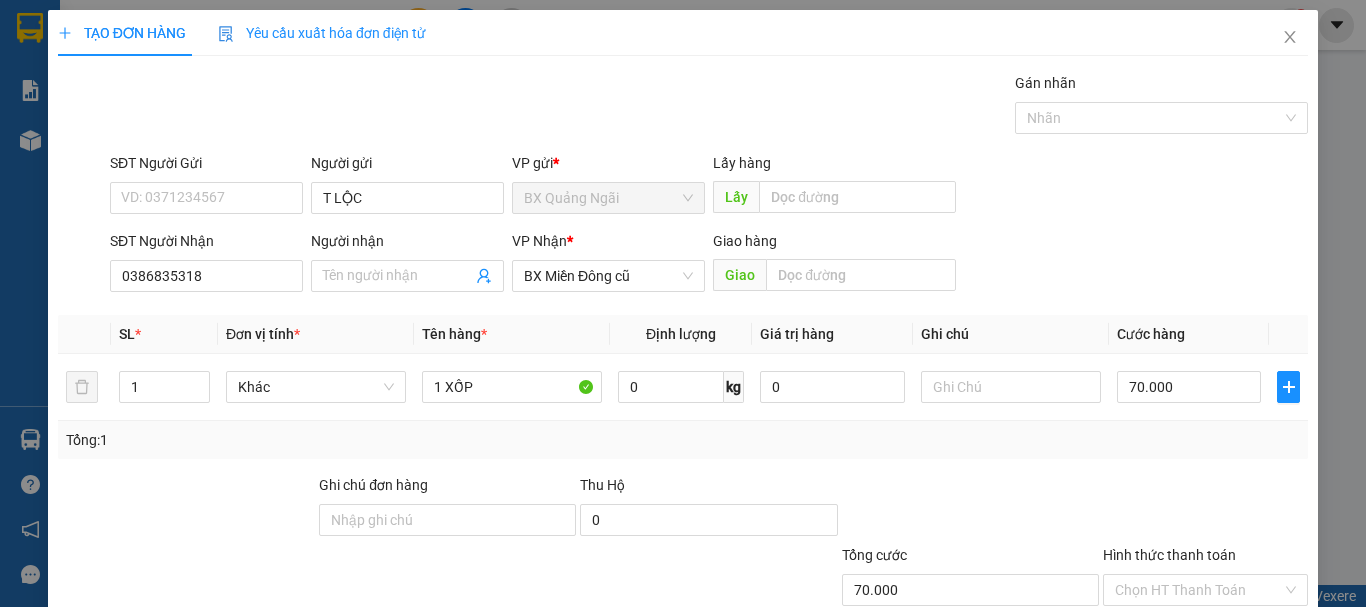 scroll, scrollTop: 133, scrollLeft: 0, axis: vertical 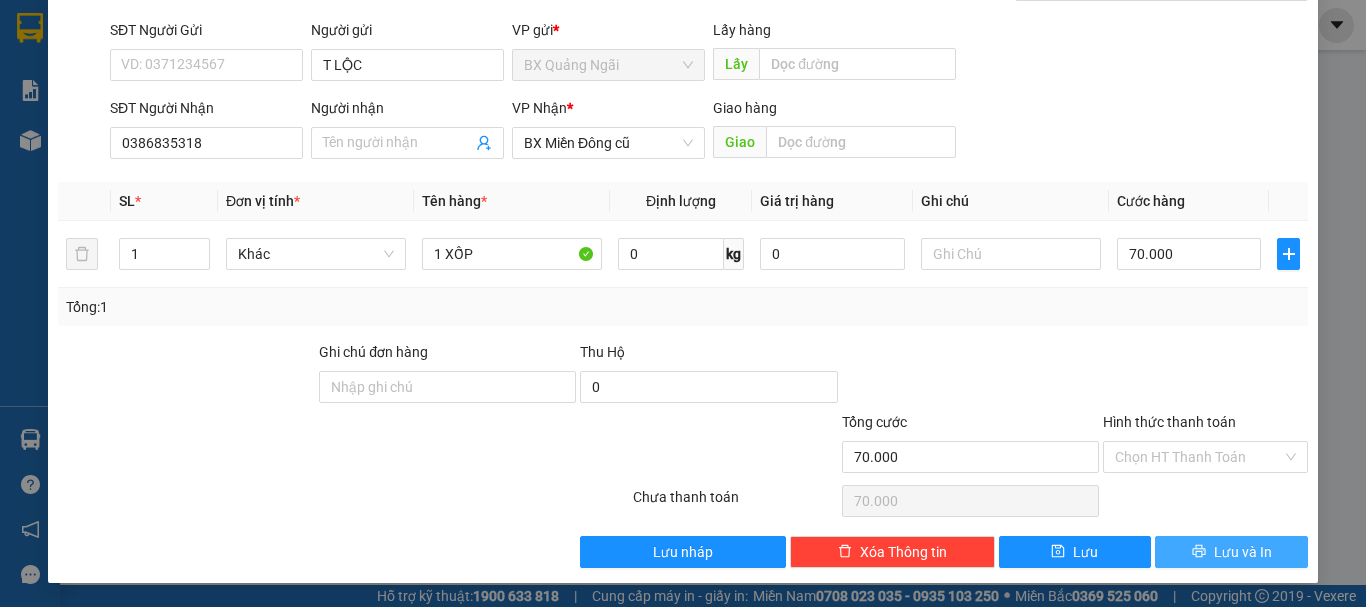click on "Lưu và In" at bounding box center [1243, 552] 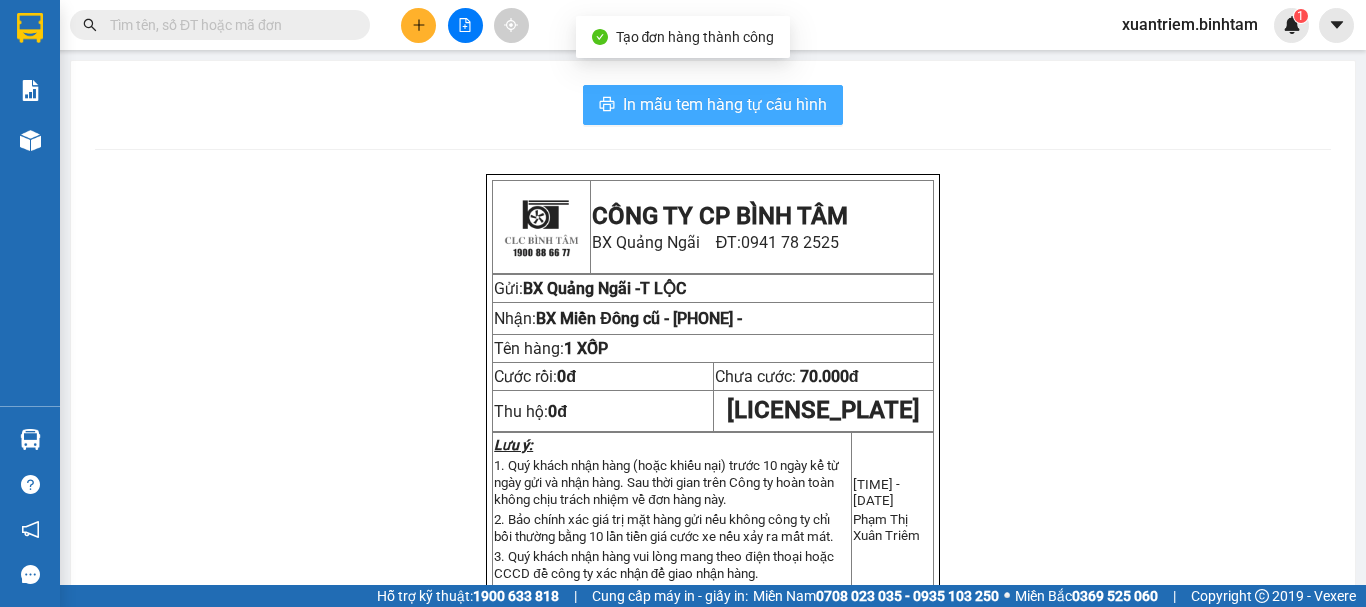 click on "In mẫu tem hàng tự cấu hình" at bounding box center [725, 104] 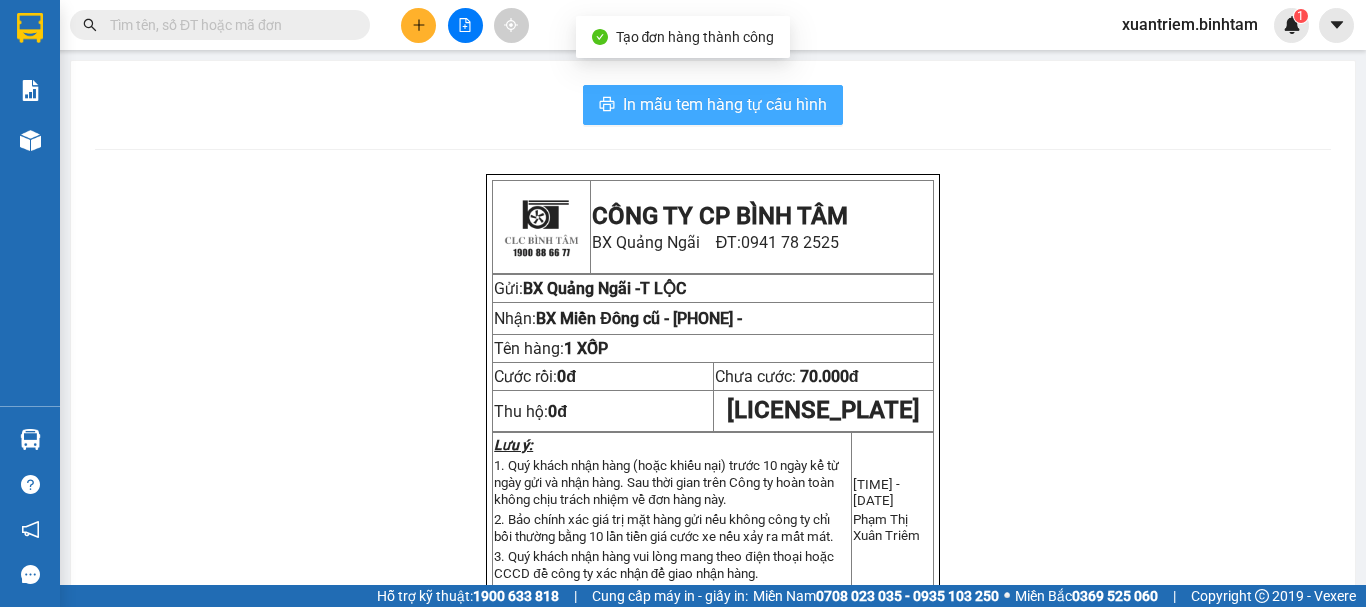 scroll, scrollTop: 0, scrollLeft: 0, axis: both 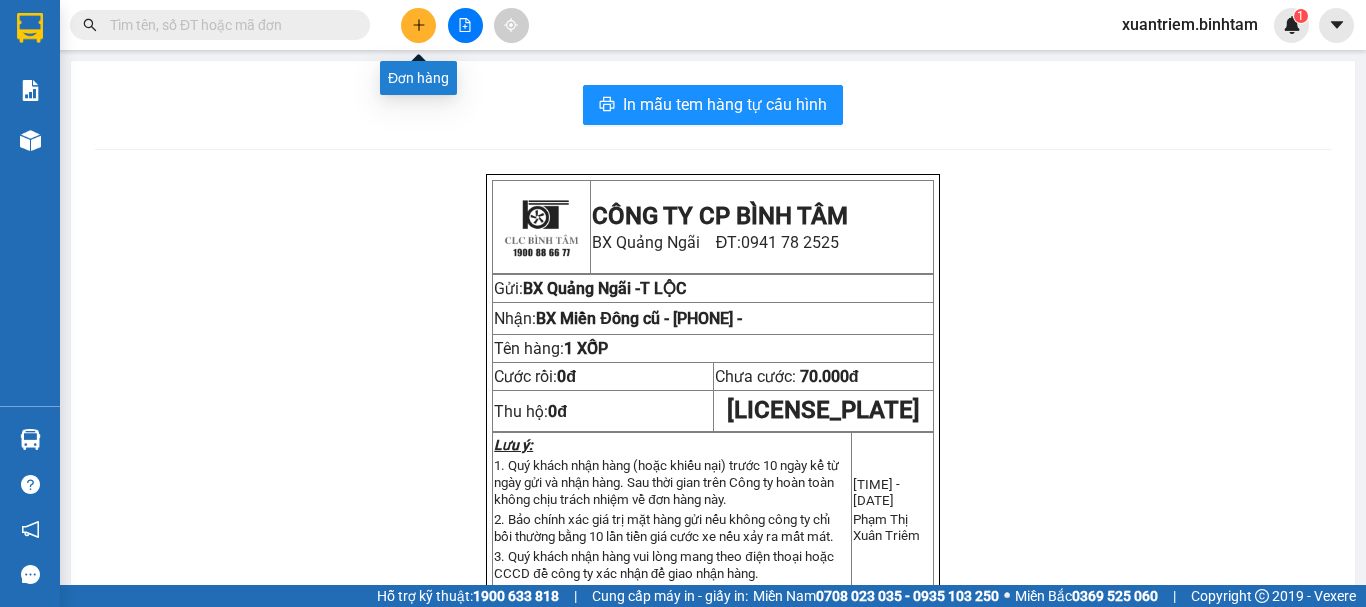 click 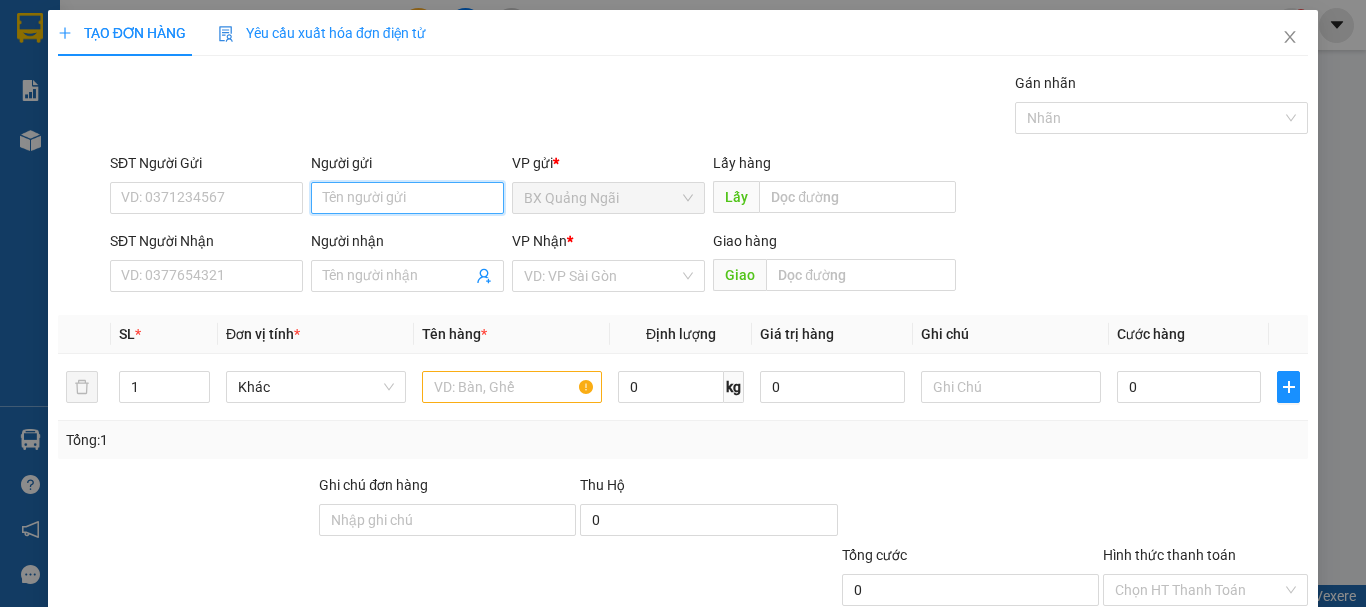 click on "Người gửi" at bounding box center (407, 198) 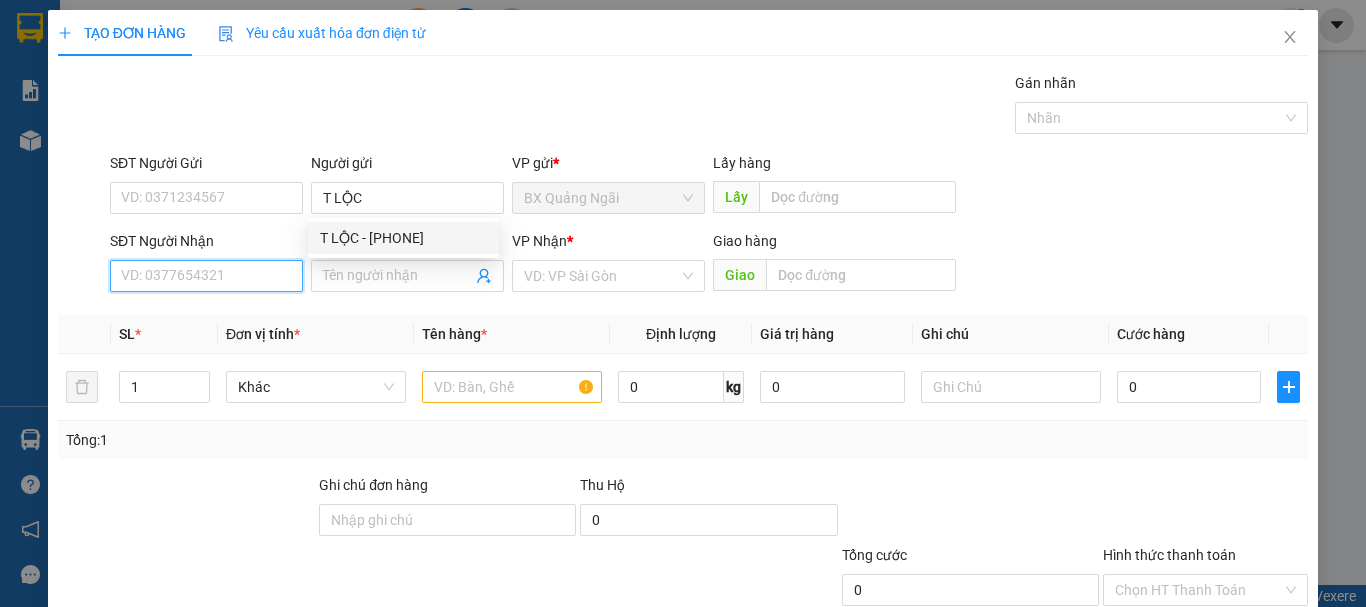 click on "SĐT Người Nhận" at bounding box center [206, 276] 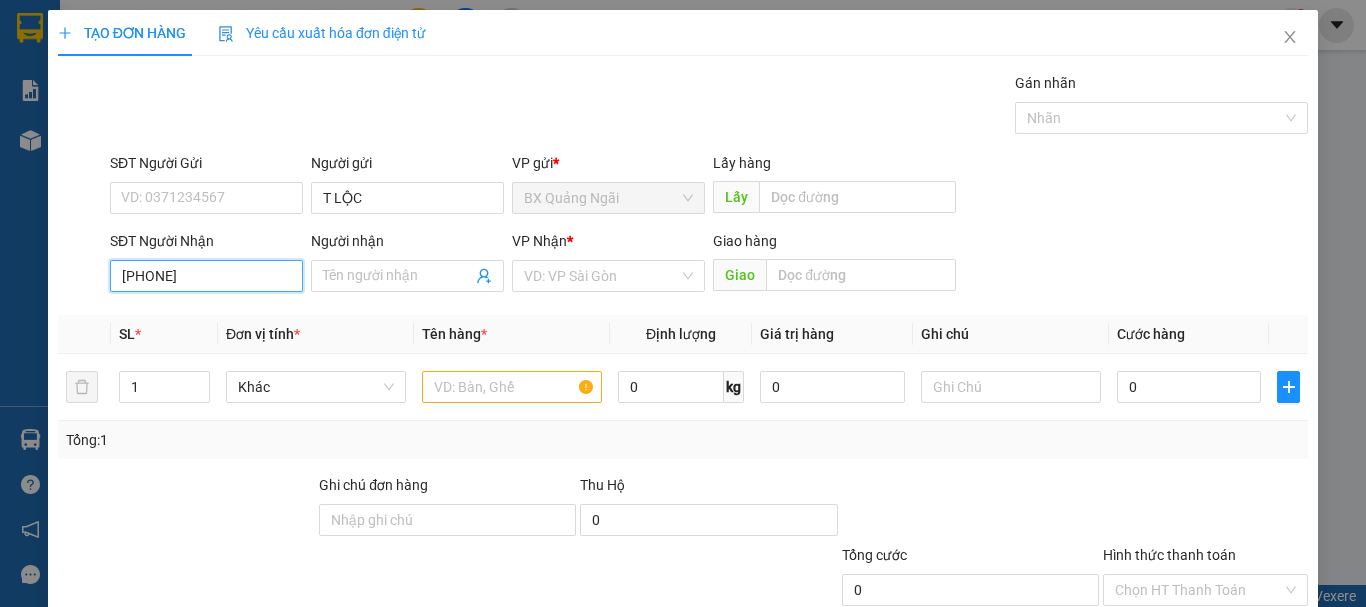 click on "[PHONE]" at bounding box center (206, 276) 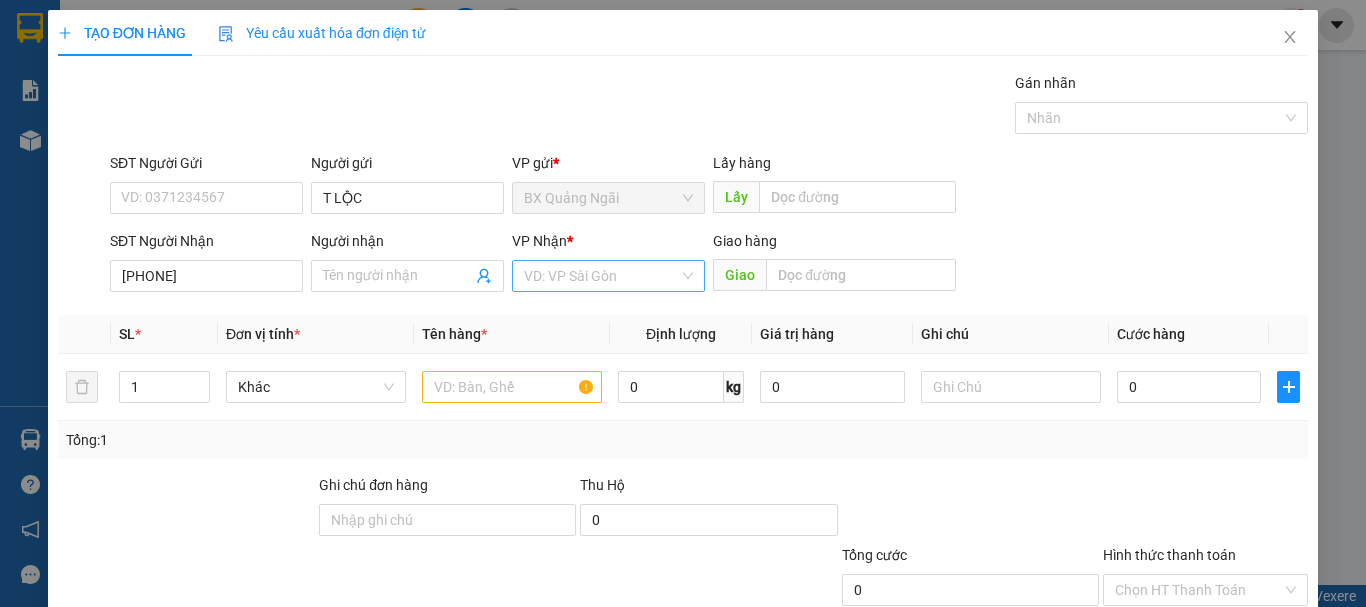 click at bounding box center (601, 276) 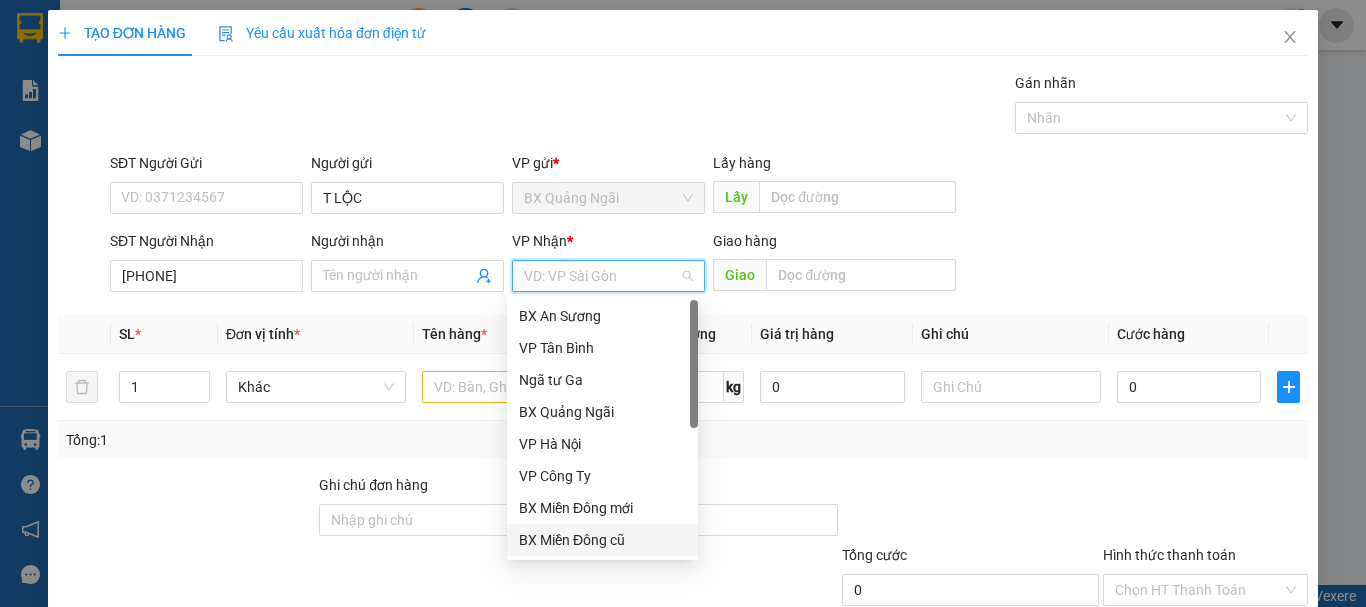 click on "BX Miền Đông cũ" at bounding box center (602, 540) 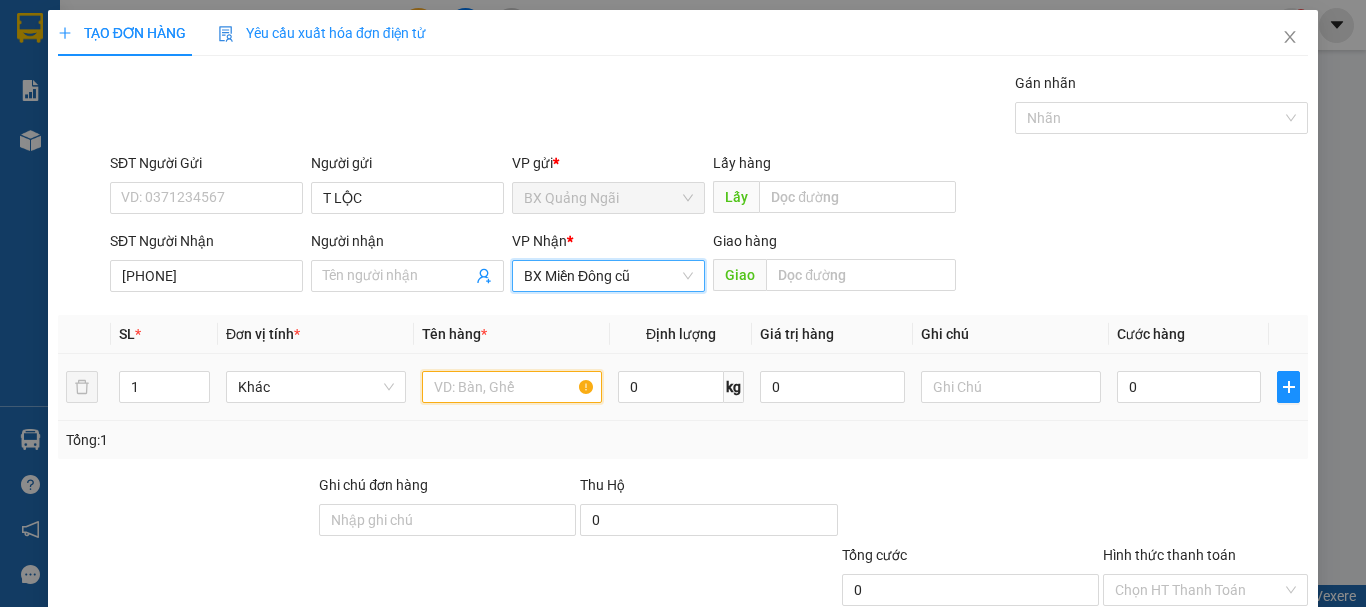 click at bounding box center [512, 387] 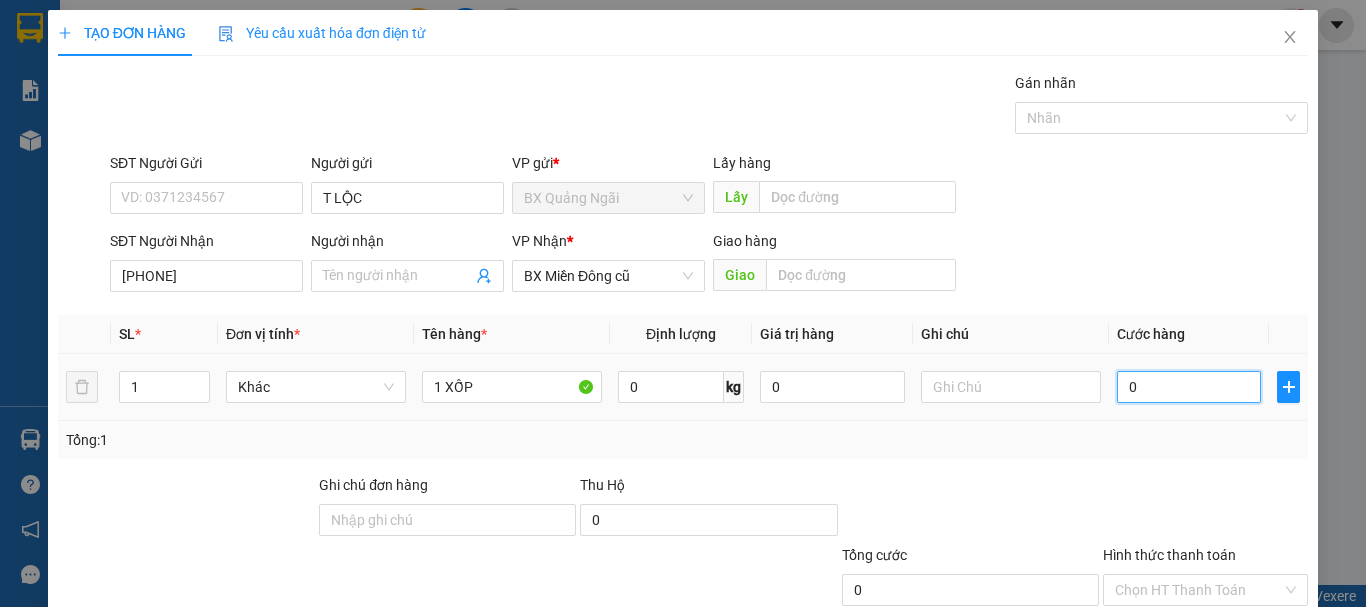 click on "0" at bounding box center (1189, 387) 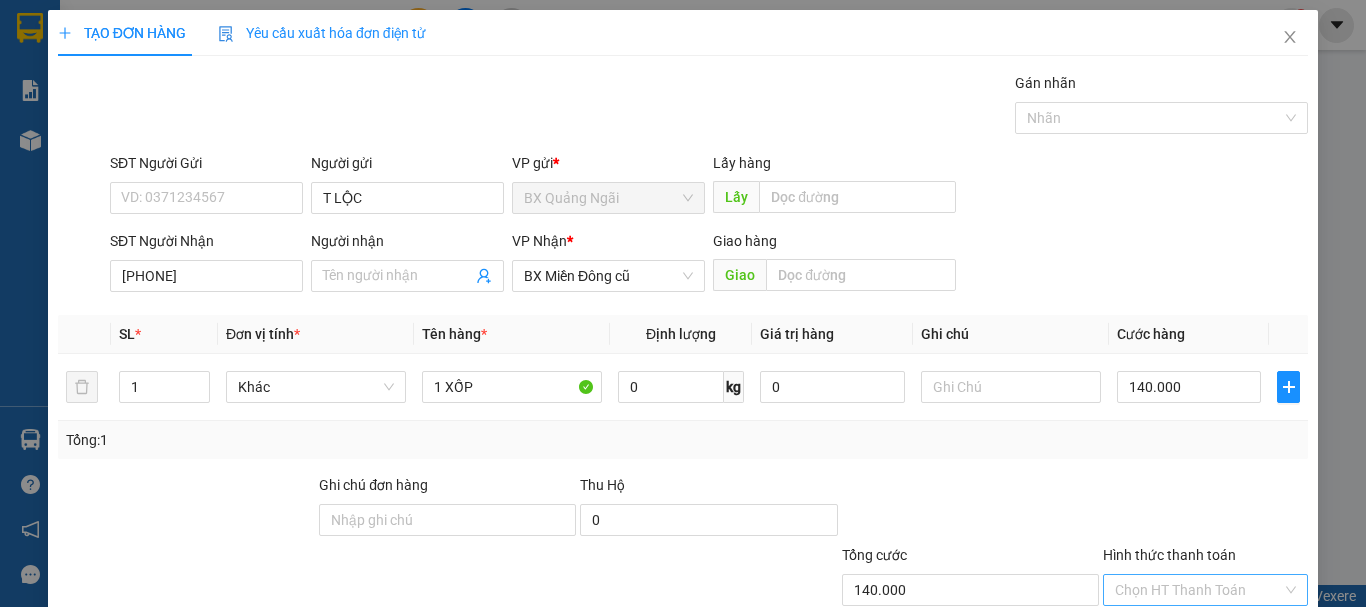 scroll, scrollTop: 133, scrollLeft: 0, axis: vertical 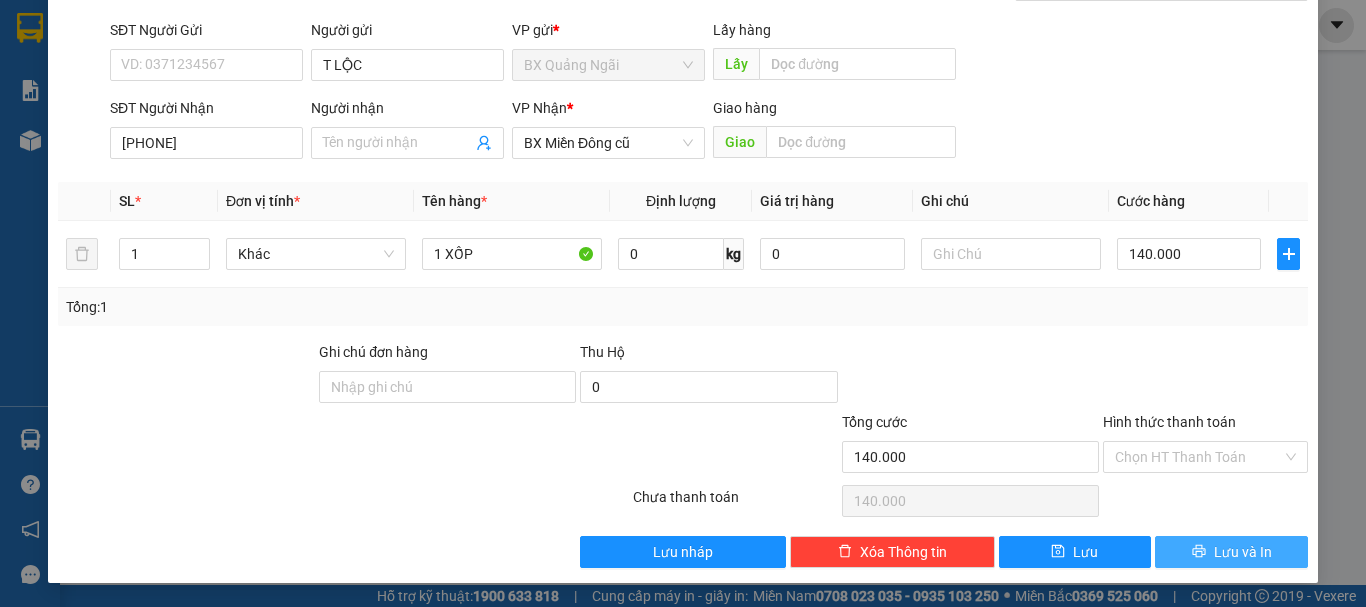 click on "Lưu và In" at bounding box center (1243, 552) 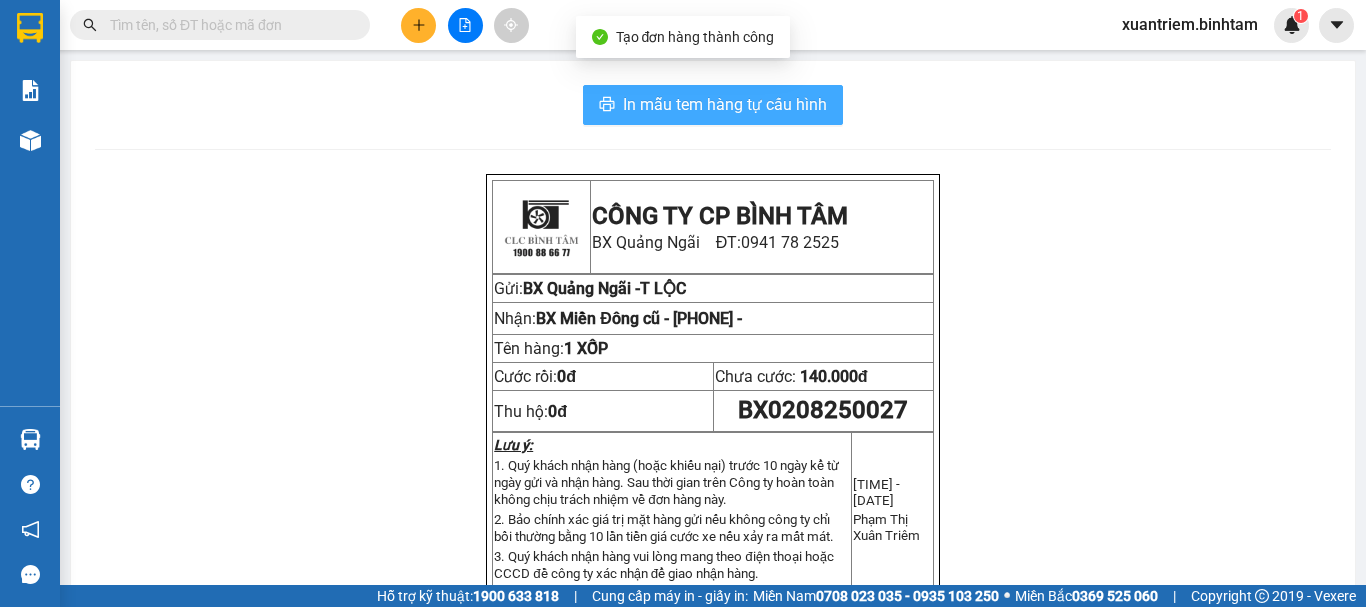 click on "In mẫu tem hàng tự cấu hình" at bounding box center [725, 104] 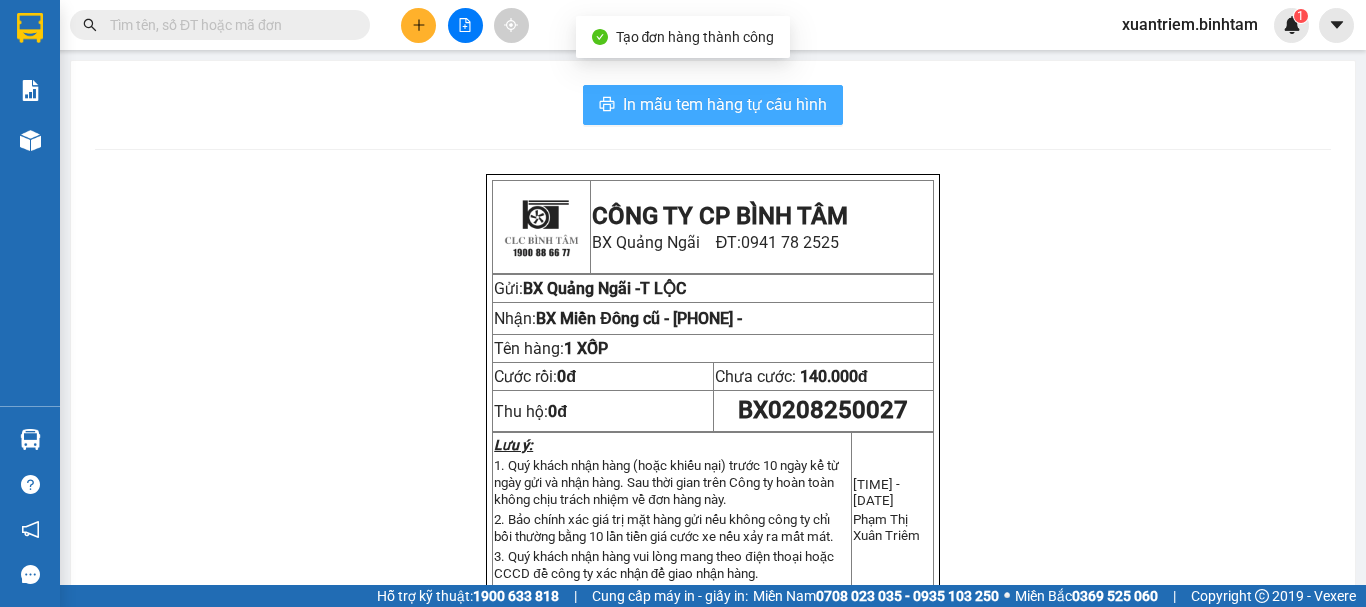scroll, scrollTop: 0, scrollLeft: 0, axis: both 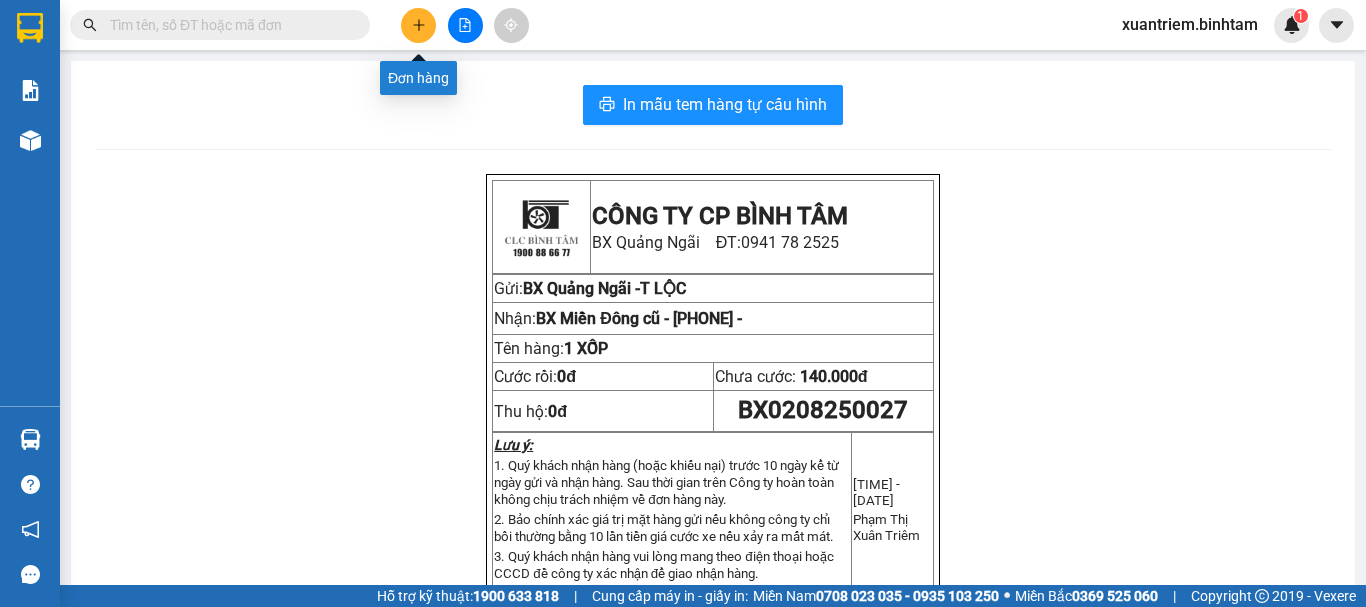 click at bounding box center [418, 25] 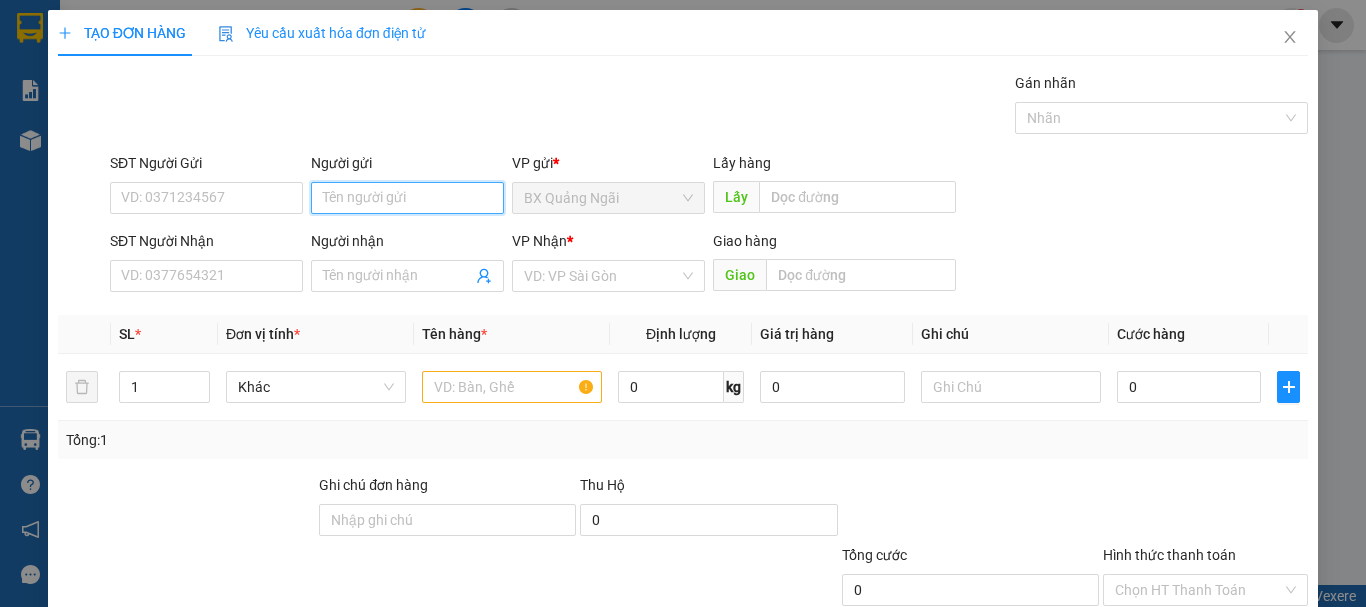 click on "Người gửi" at bounding box center [407, 198] 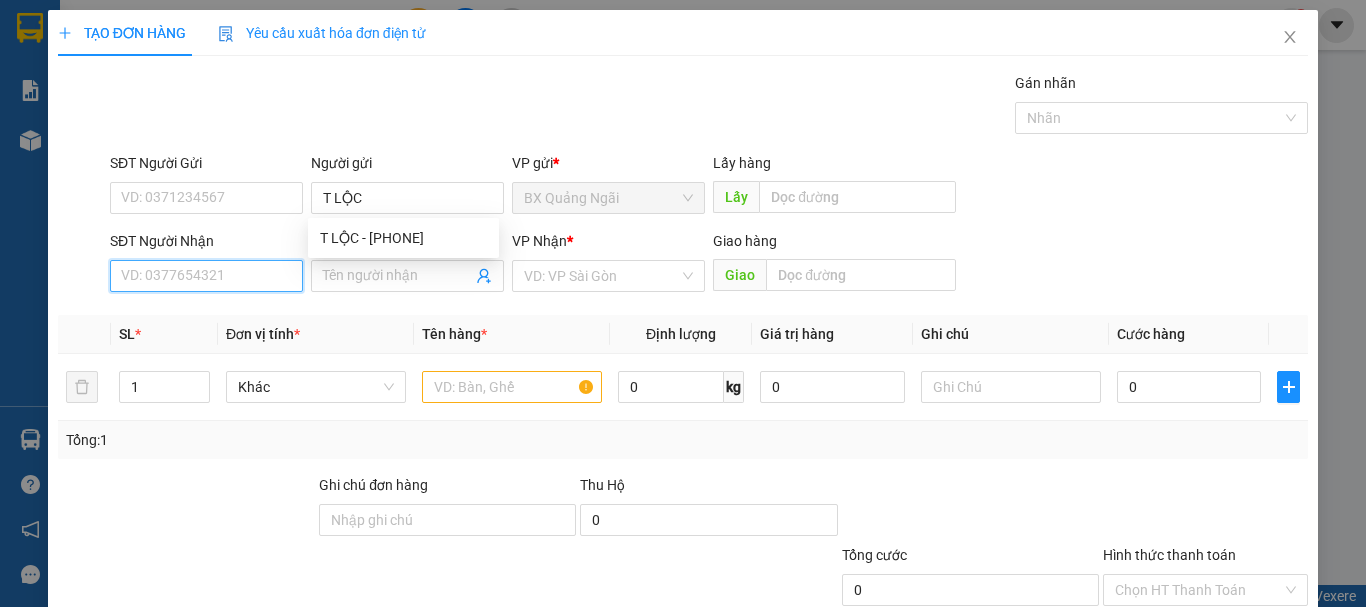 click on "SĐT Người Nhận" at bounding box center (206, 276) 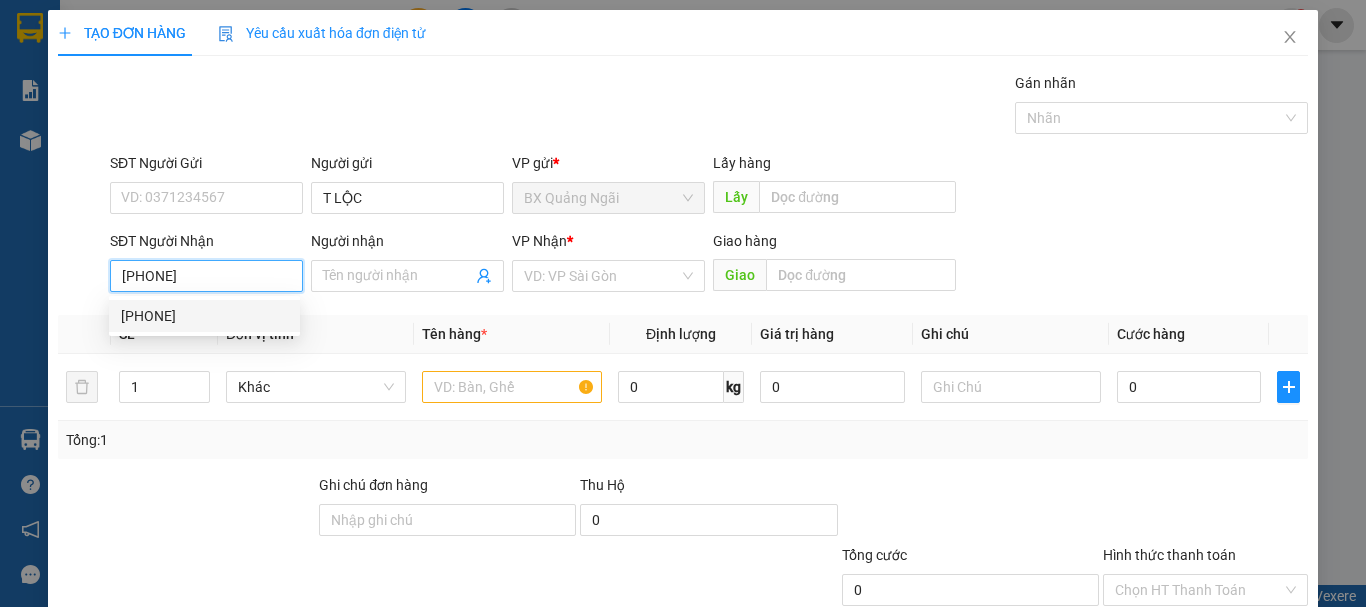 click on "[PHONE]" at bounding box center [206, 276] 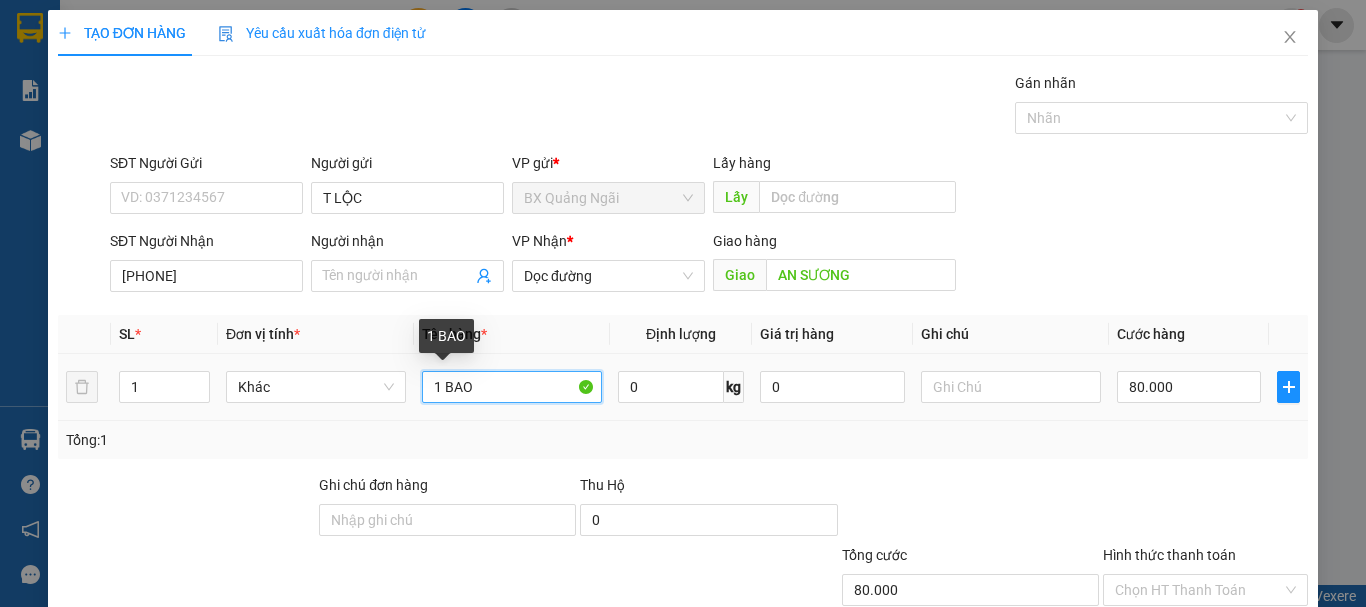 click on "1 BAO" at bounding box center (512, 387) 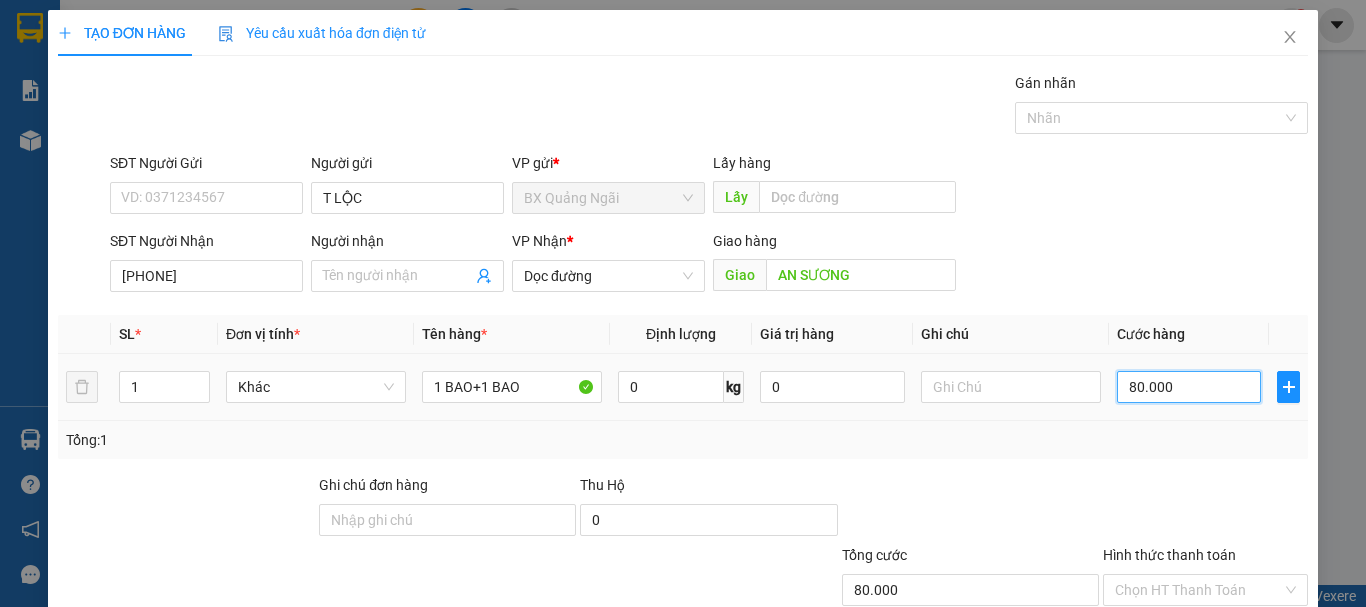click on "80.000" at bounding box center [1189, 387] 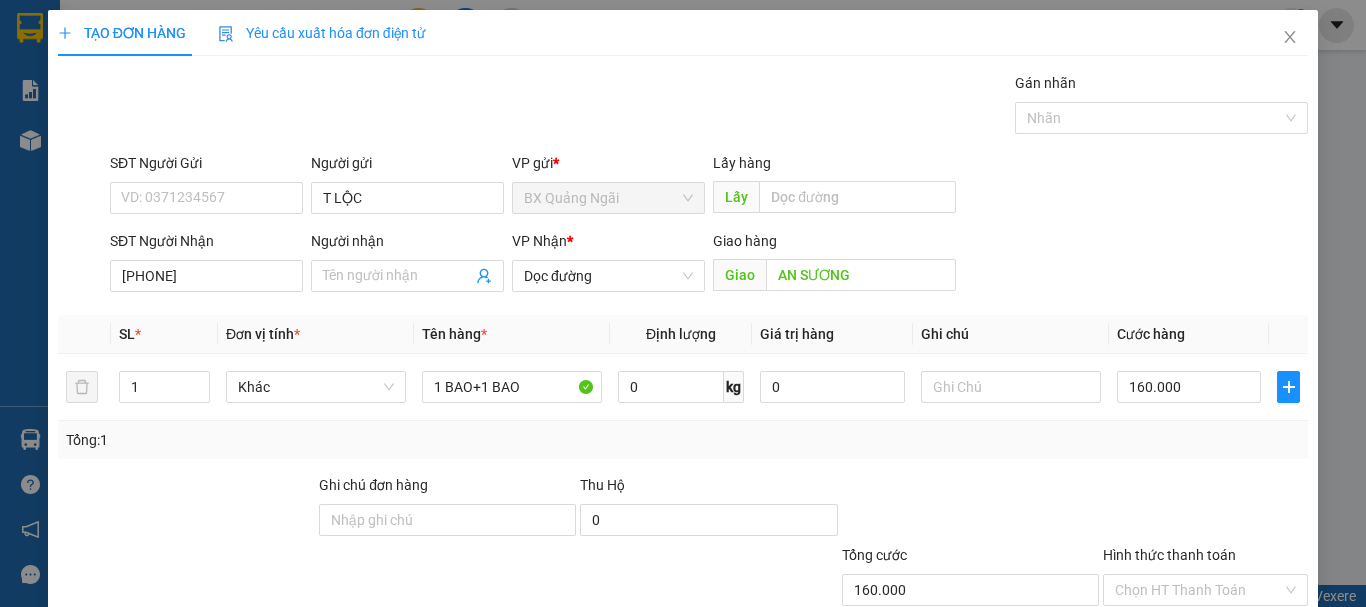 click on "Lưu và In" at bounding box center (1243, 685) 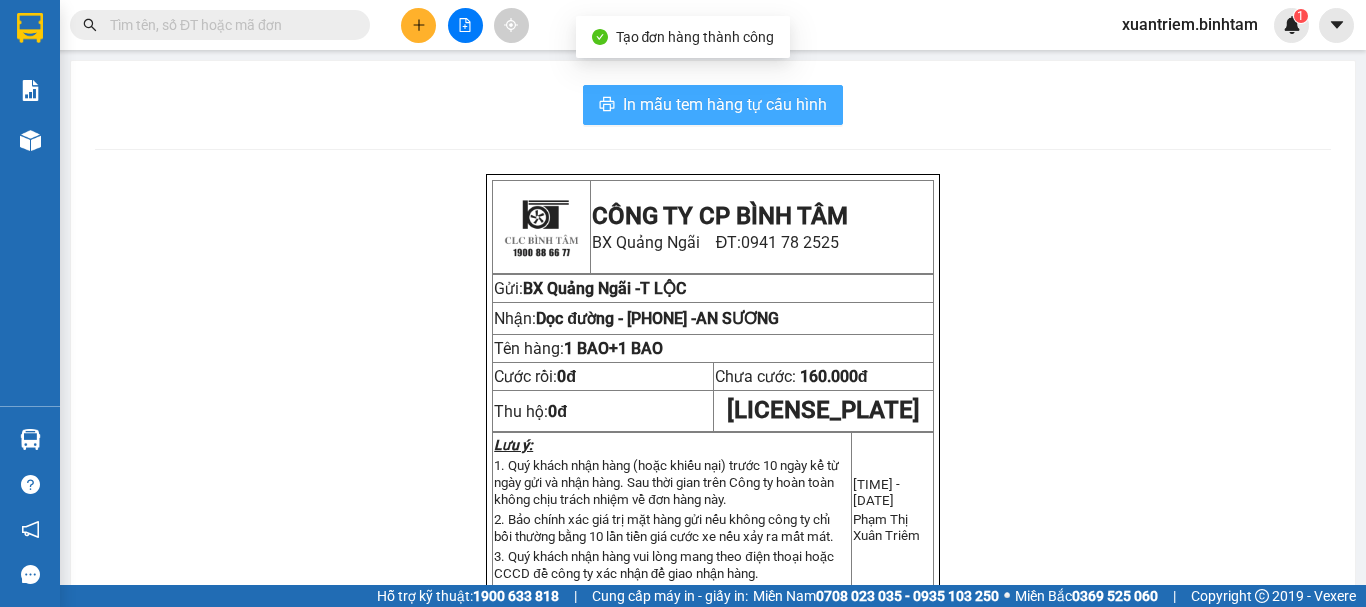 click on "In mẫu tem hàng tự cấu hình" at bounding box center (725, 104) 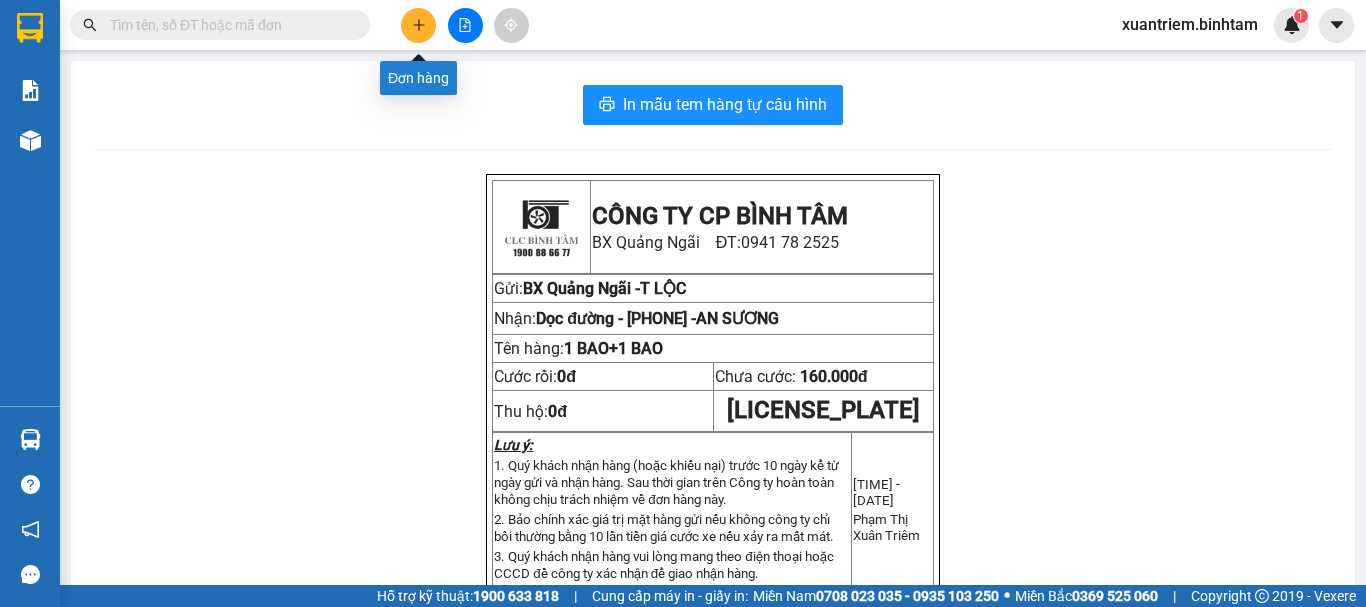 click 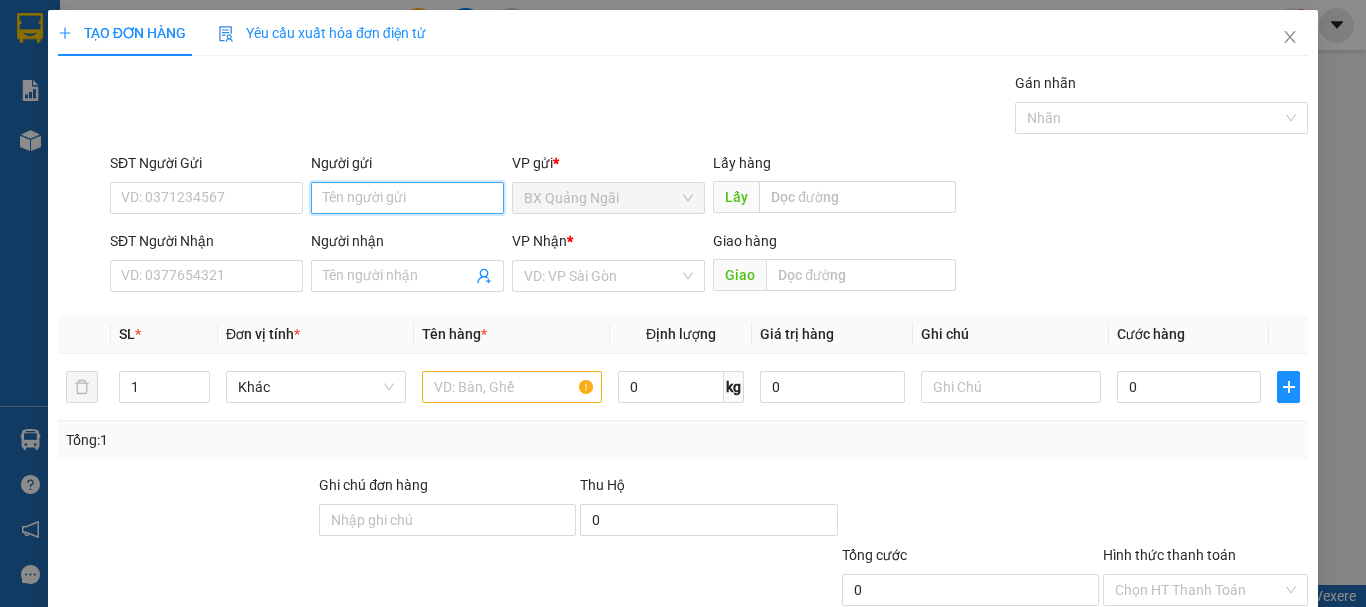 click on "Người gửi" at bounding box center (407, 198) 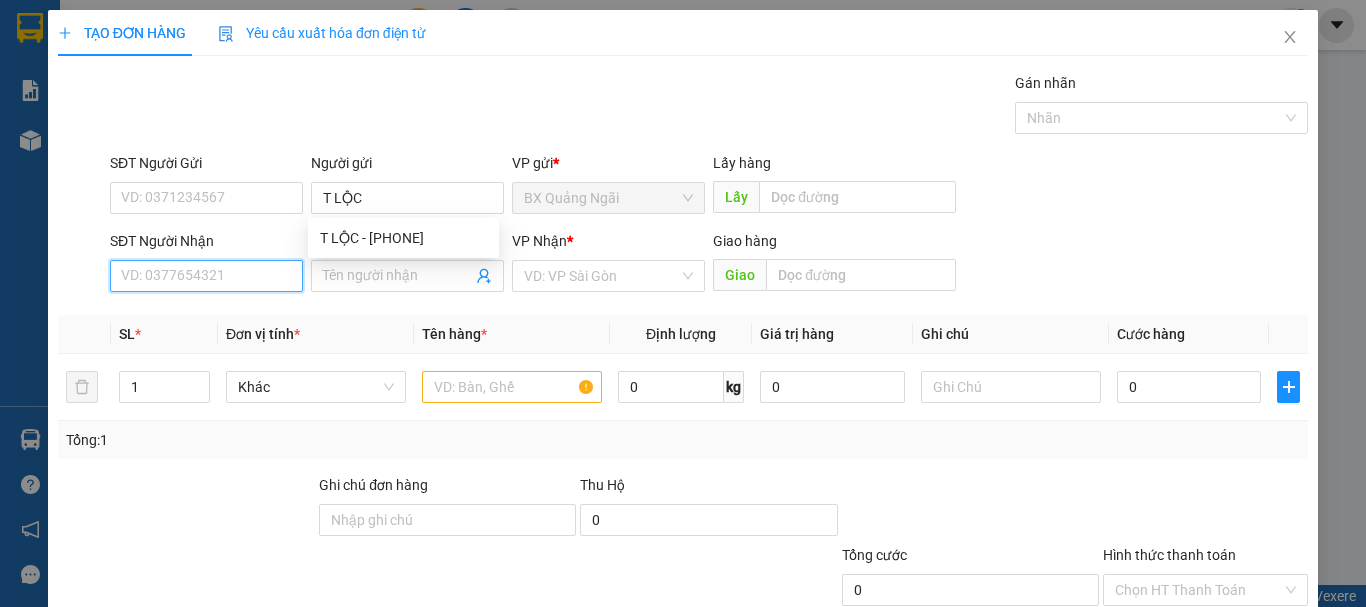click on "SĐT Người Nhận" at bounding box center (206, 276) 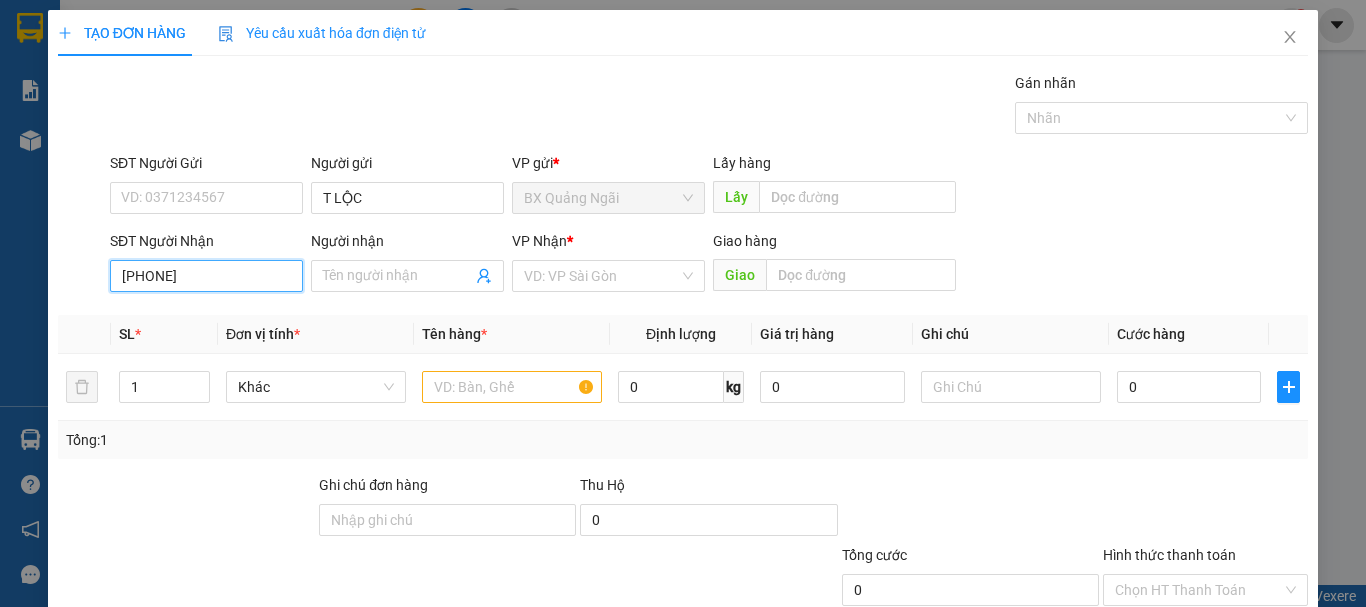click on "[PHONE]" at bounding box center (206, 276) 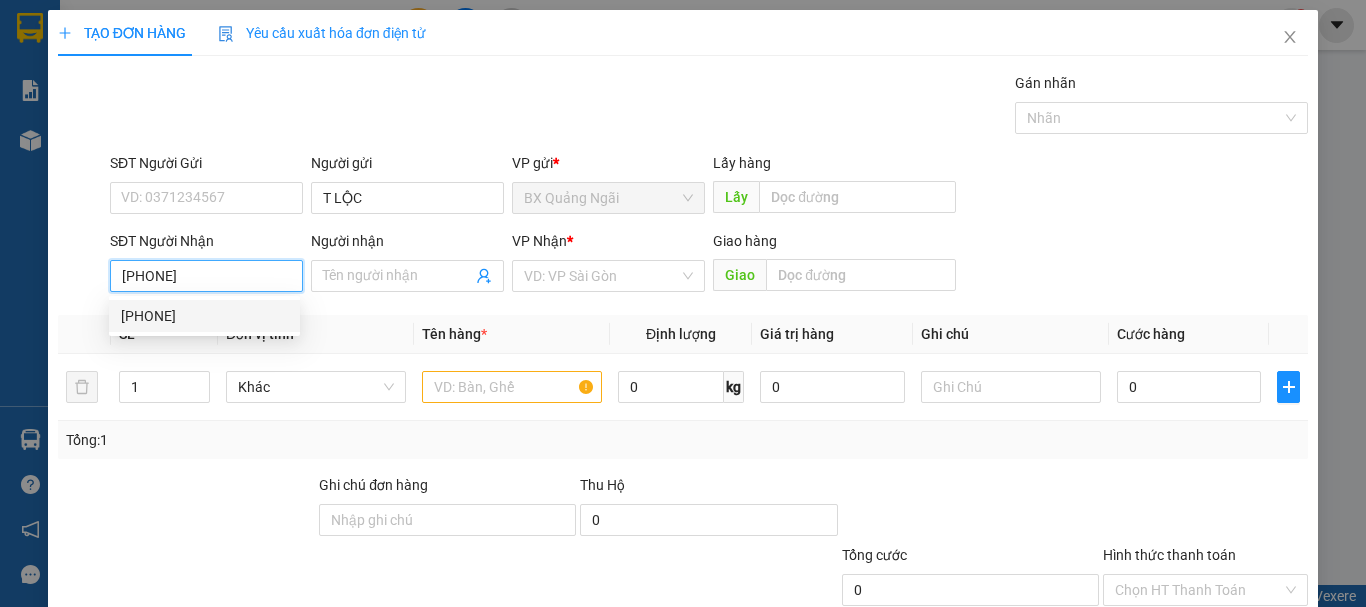 click on "[PHONE]" at bounding box center [204, 316] 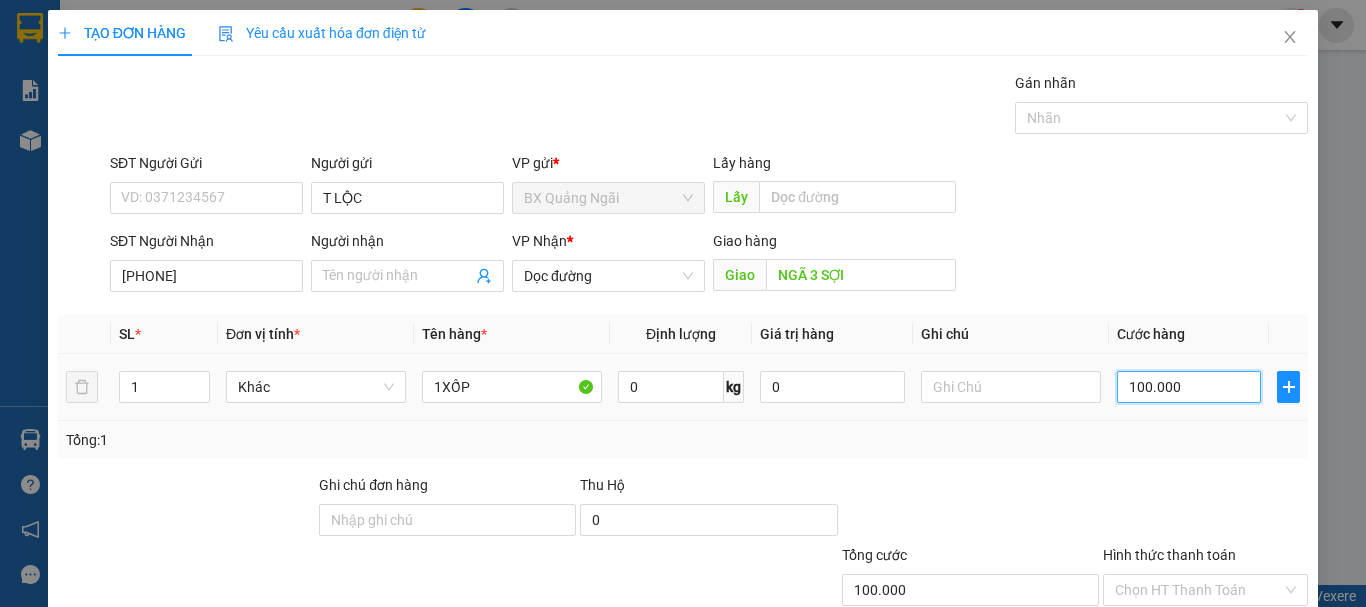 click on "100.000" at bounding box center (1189, 387) 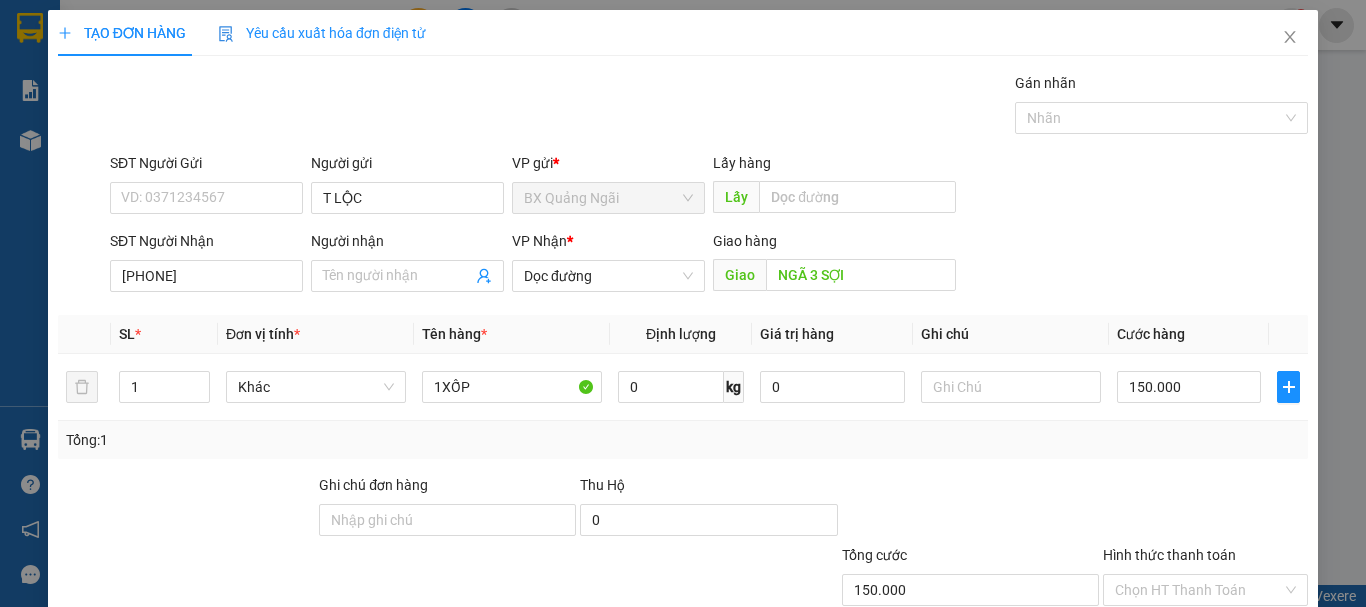 click on "Lưu và In" at bounding box center [1231, 685] 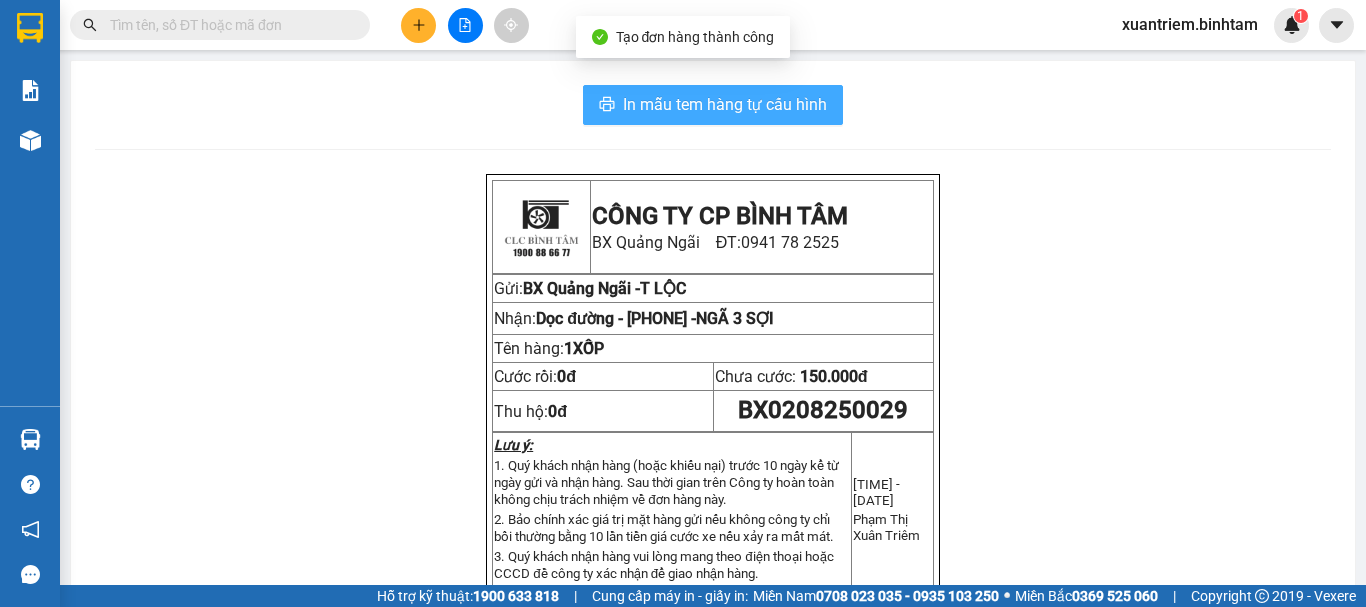 click on "In mẫu tem hàng tự cấu hình" at bounding box center (725, 104) 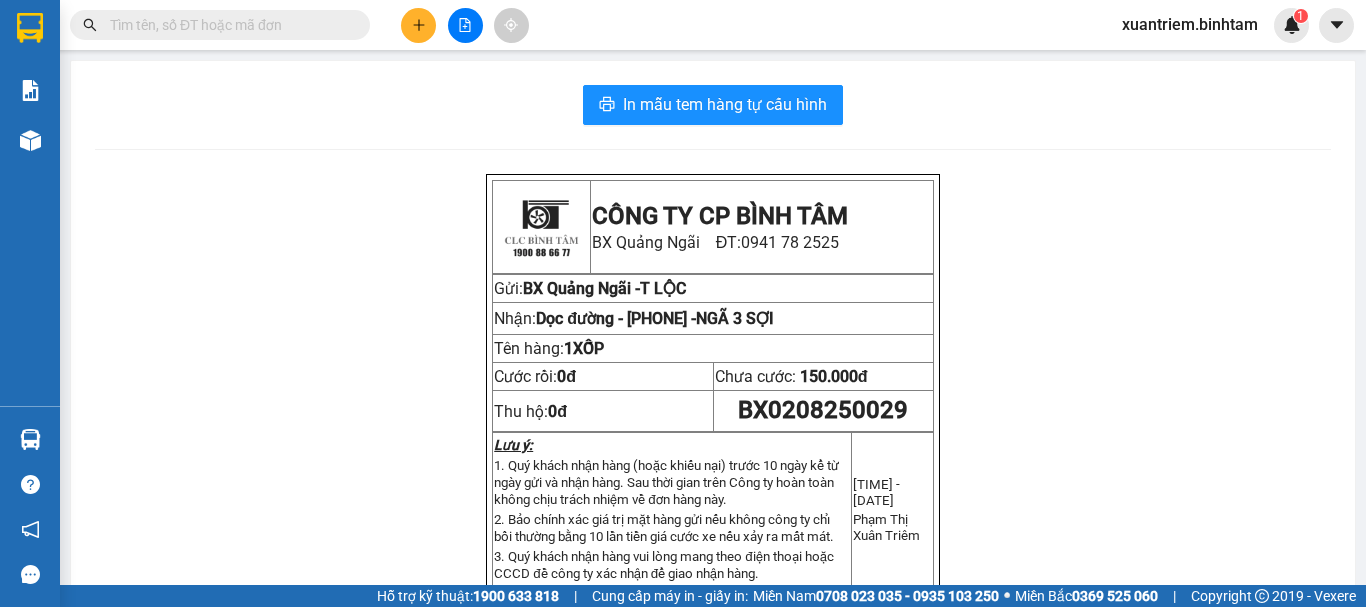 click 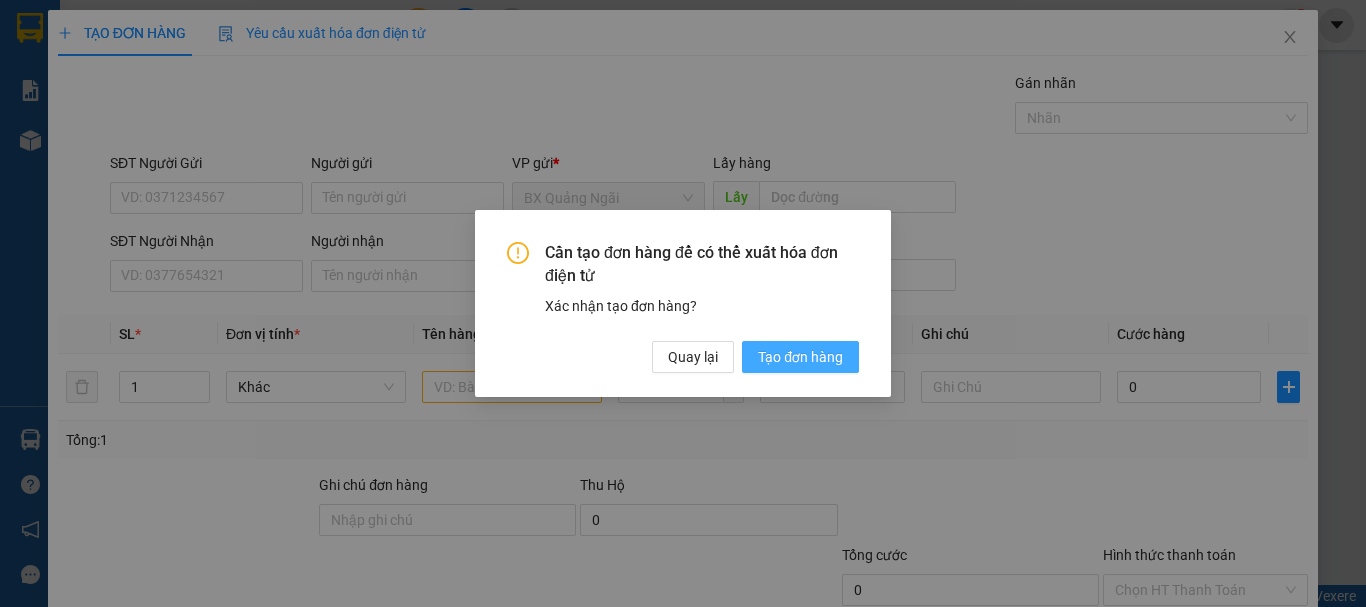click on "Tạo đơn hàng" at bounding box center [800, 357] 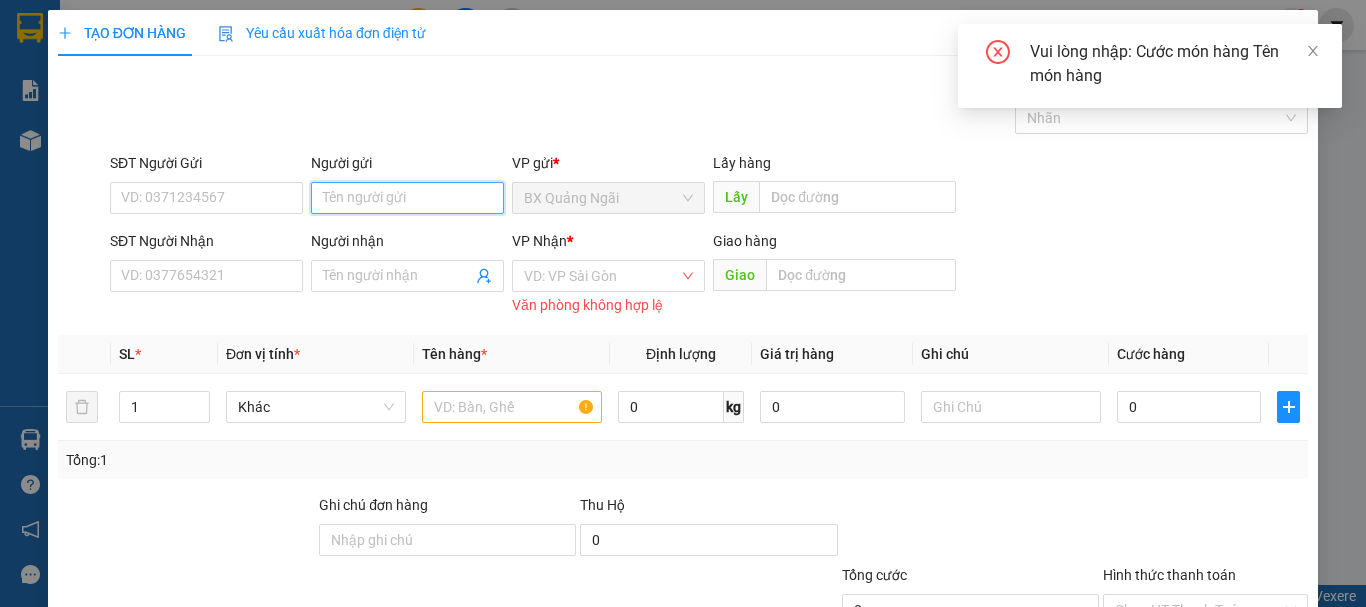 click on "Người gửi" at bounding box center (407, 198) 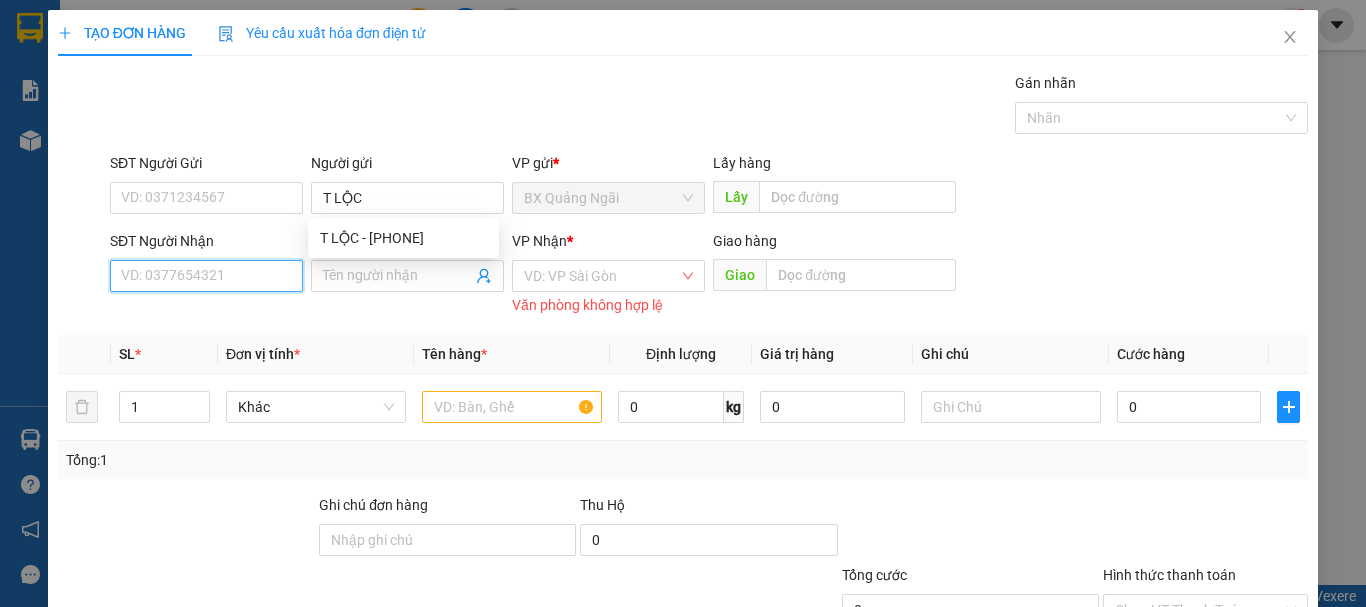 click on "SĐT Người Nhận" at bounding box center (206, 276) 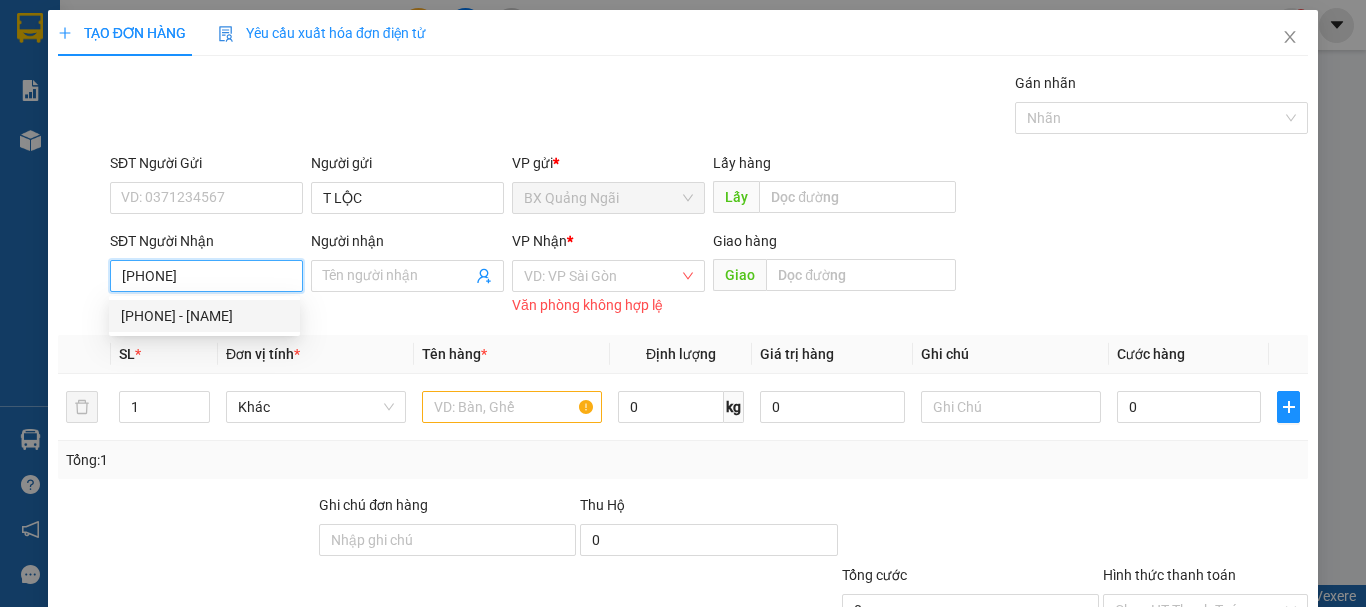 click on "[PHONE]" at bounding box center (206, 276) 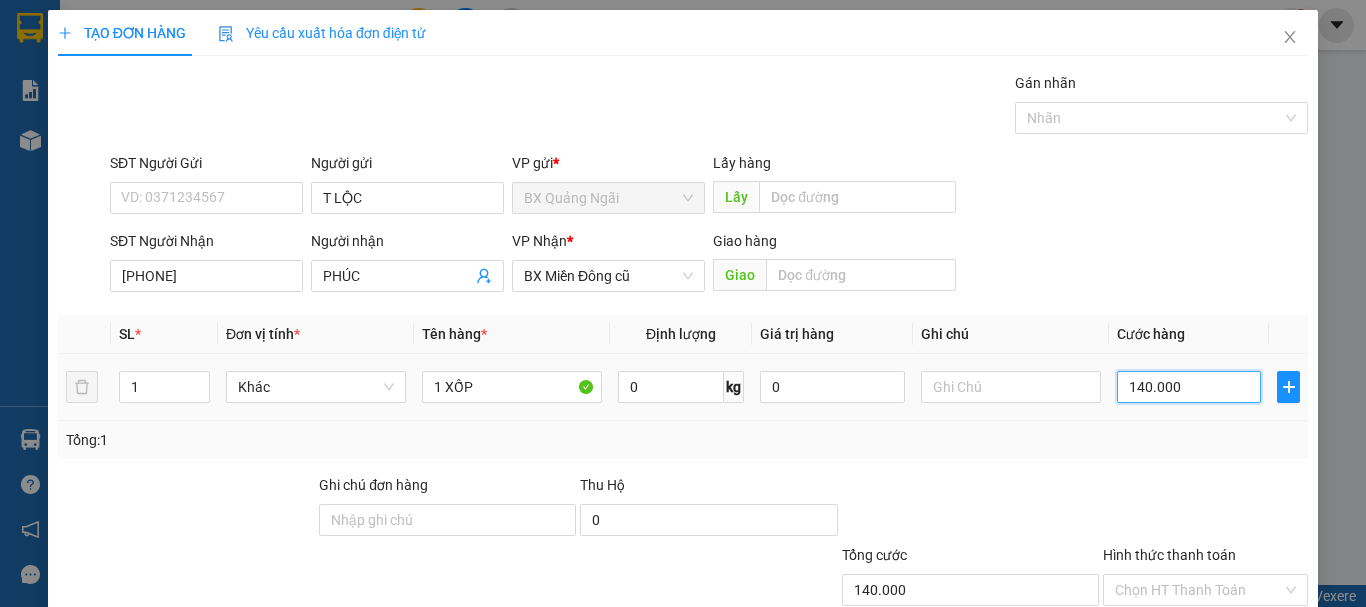 click on "140.000" at bounding box center [1189, 387] 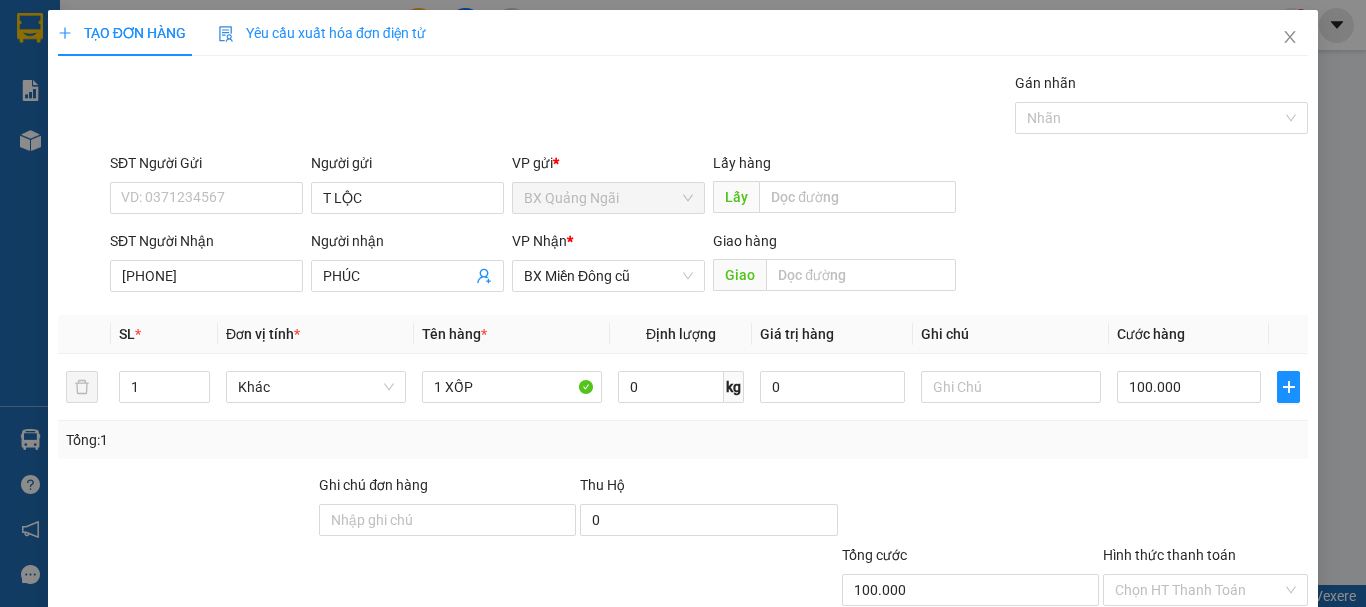 click on "Lưu và In" at bounding box center (1231, 685) 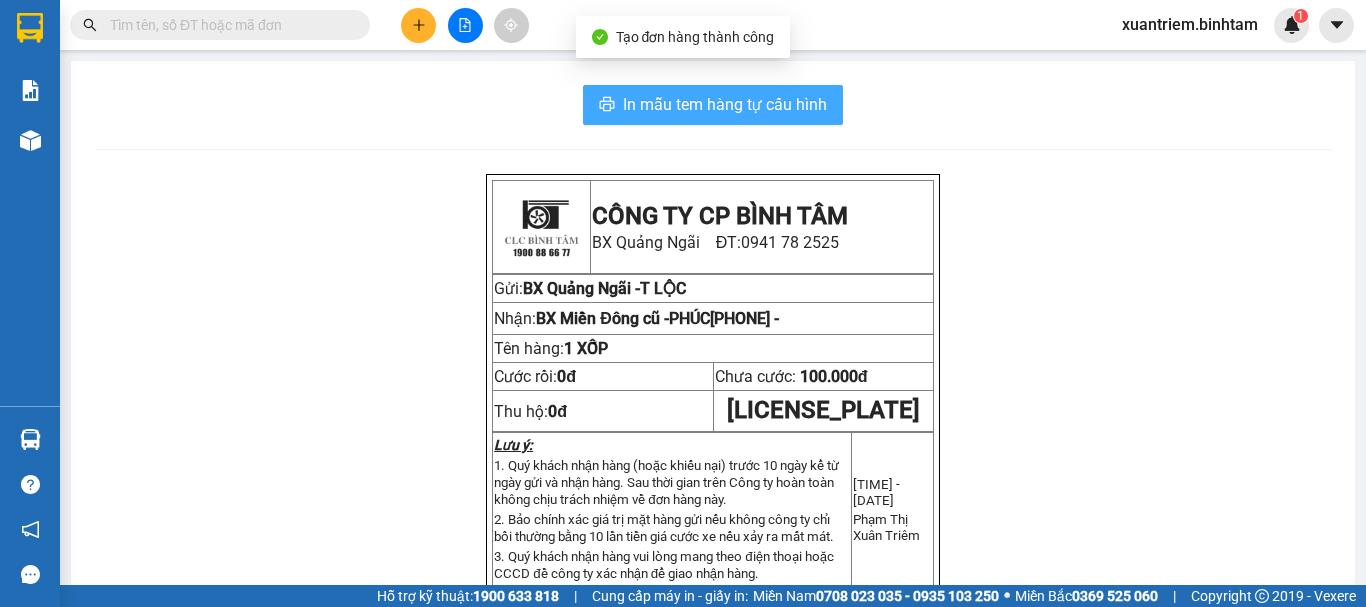 click on "In mẫu tem hàng tự cấu hình" at bounding box center (725, 104) 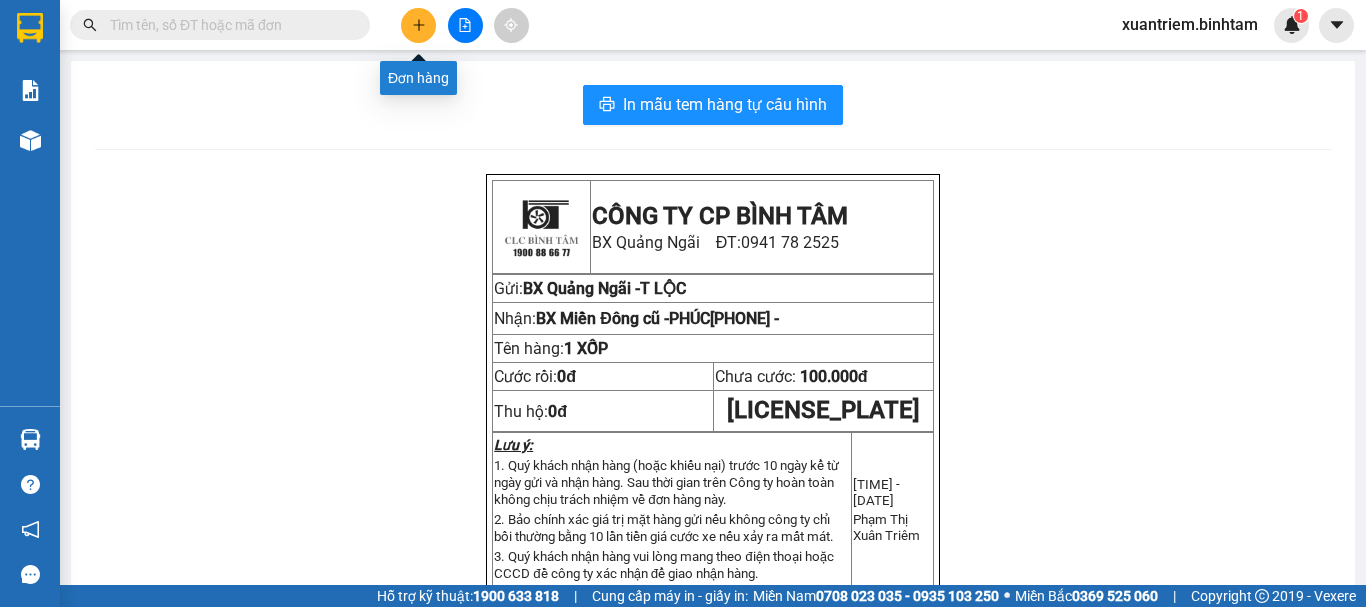 click 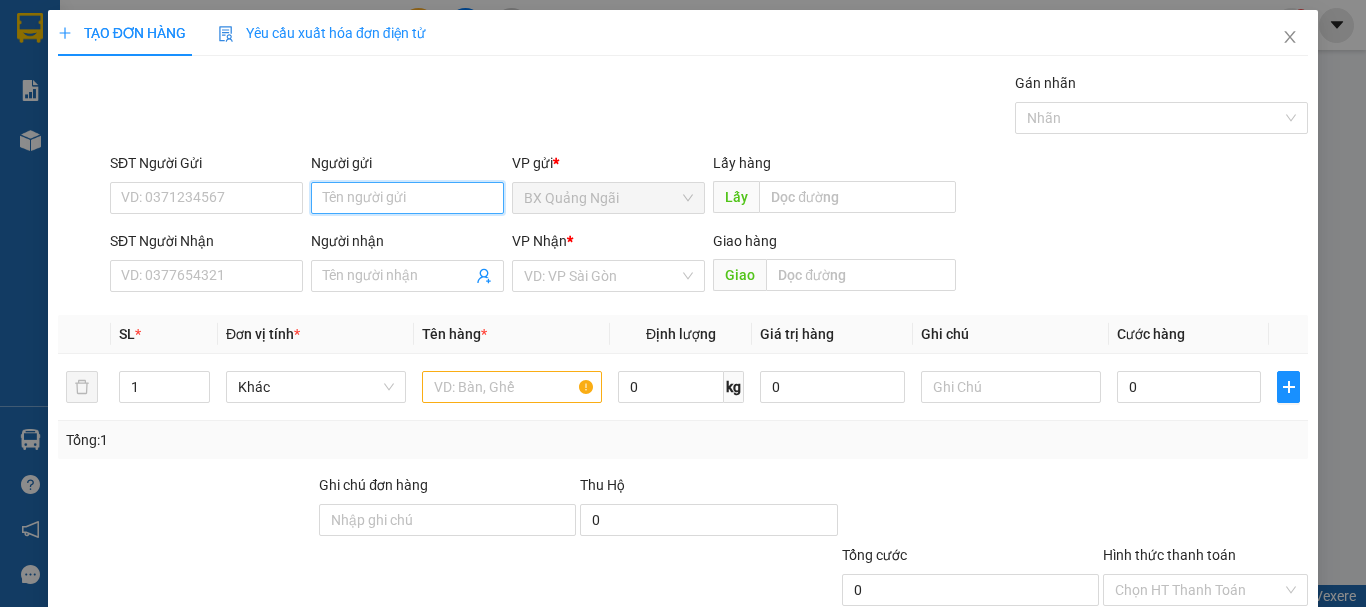 click on "Người gửi" at bounding box center (407, 198) 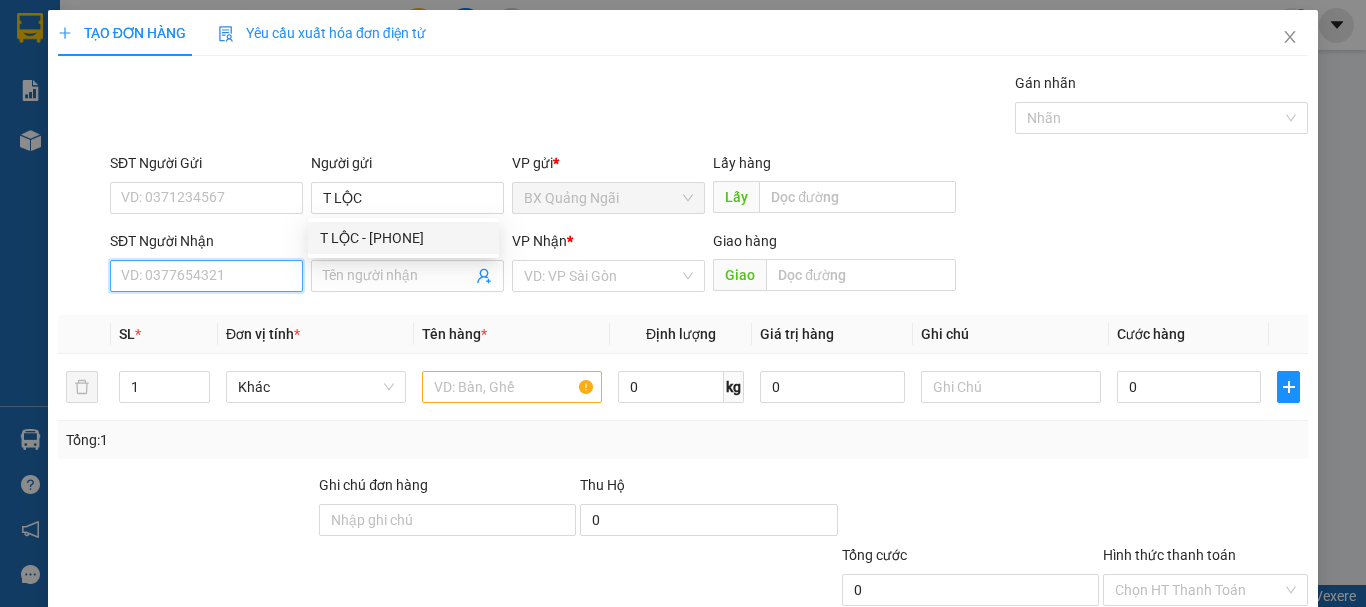 click on "SĐT Người Nhận" at bounding box center (206, 276) 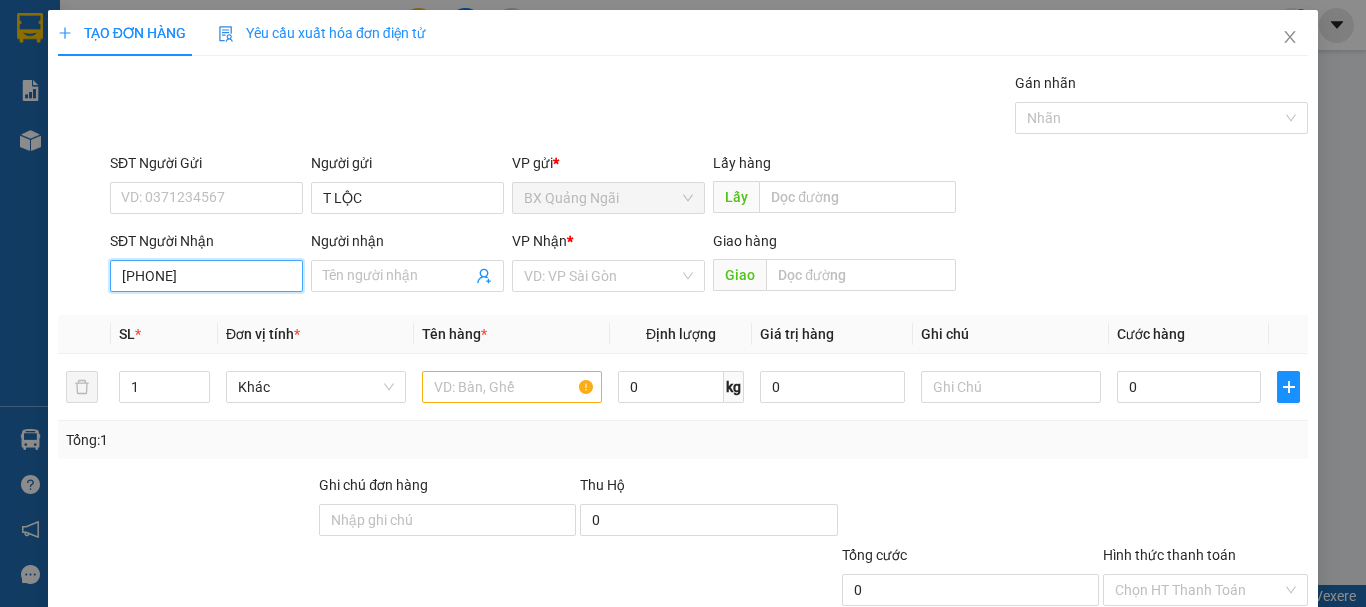 click on "[PHONE]" at bounding box center (206, 276) 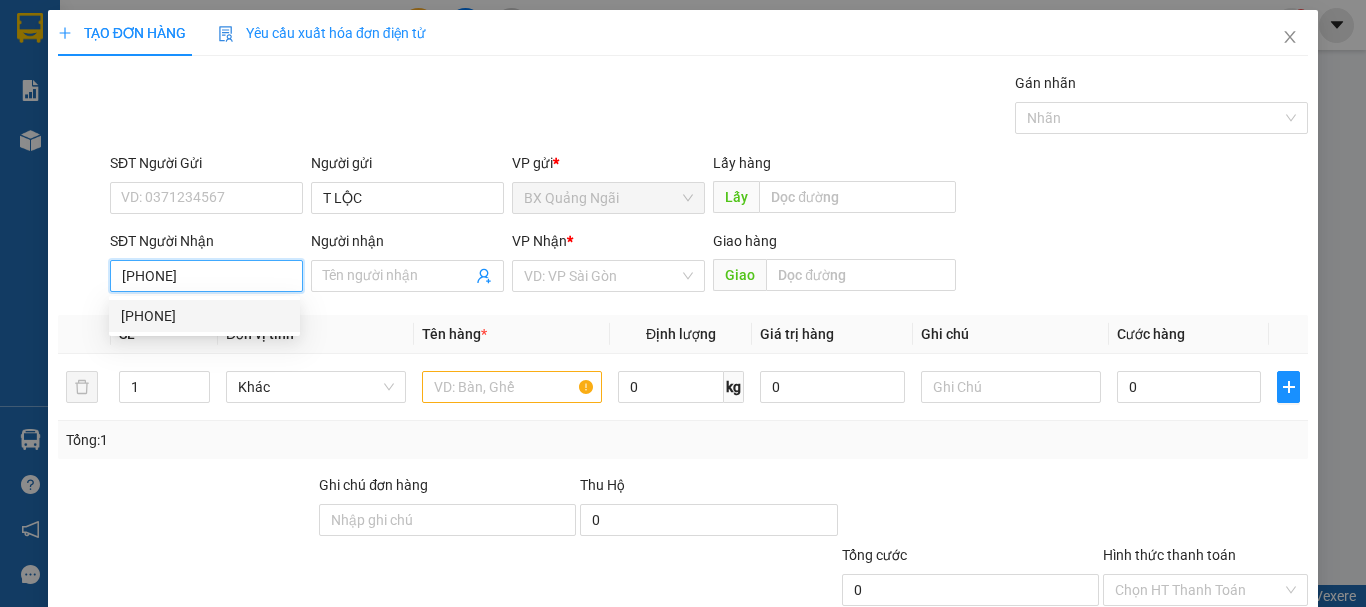 click on "[PHONE]" at bounding box center (204, 316) 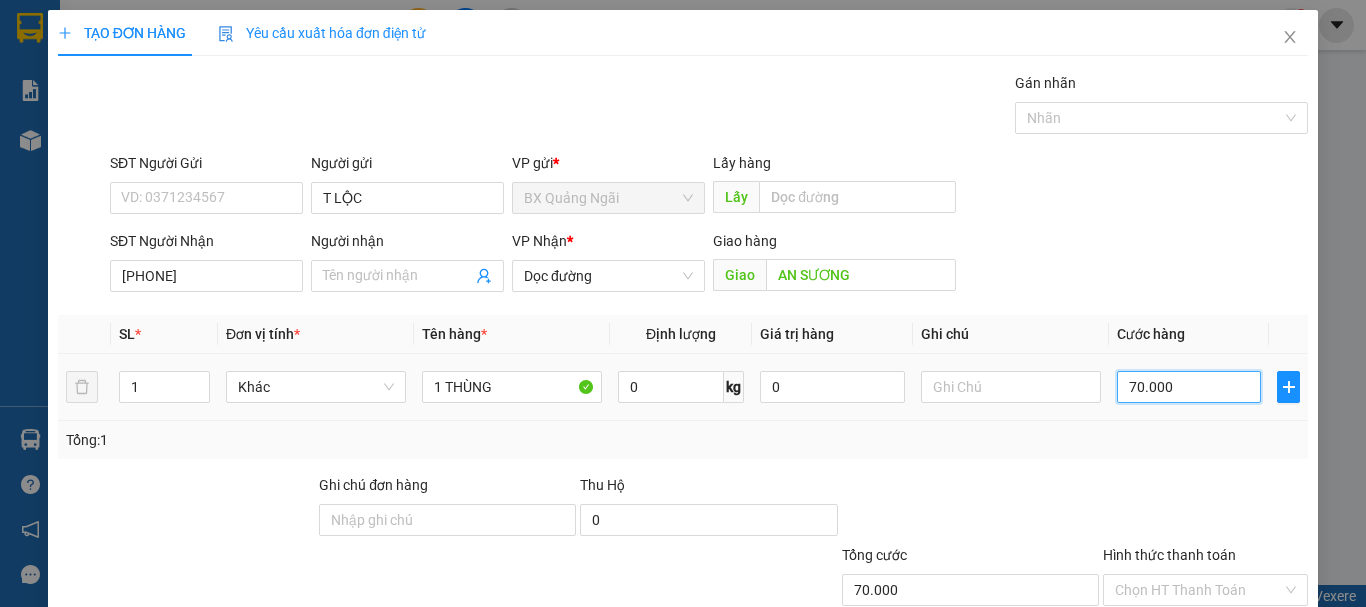 click on "70.000" at bounding box center [1189, 387] 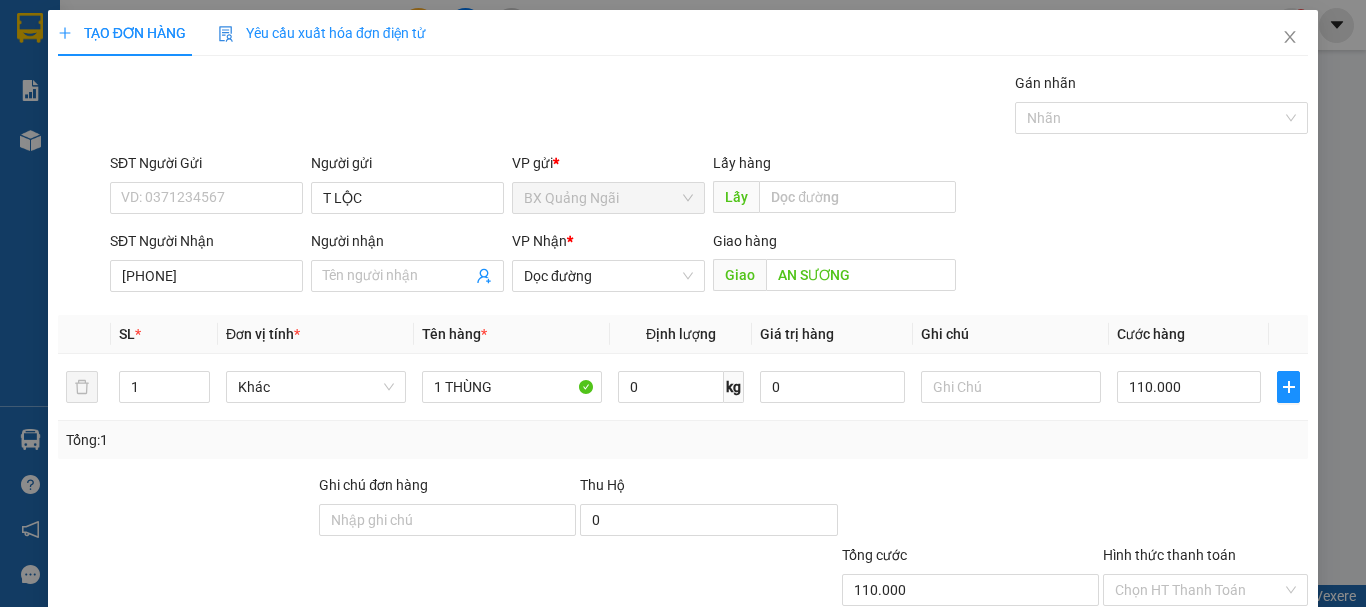 click on "Lưu và In" at bounding box center [1243, 685] 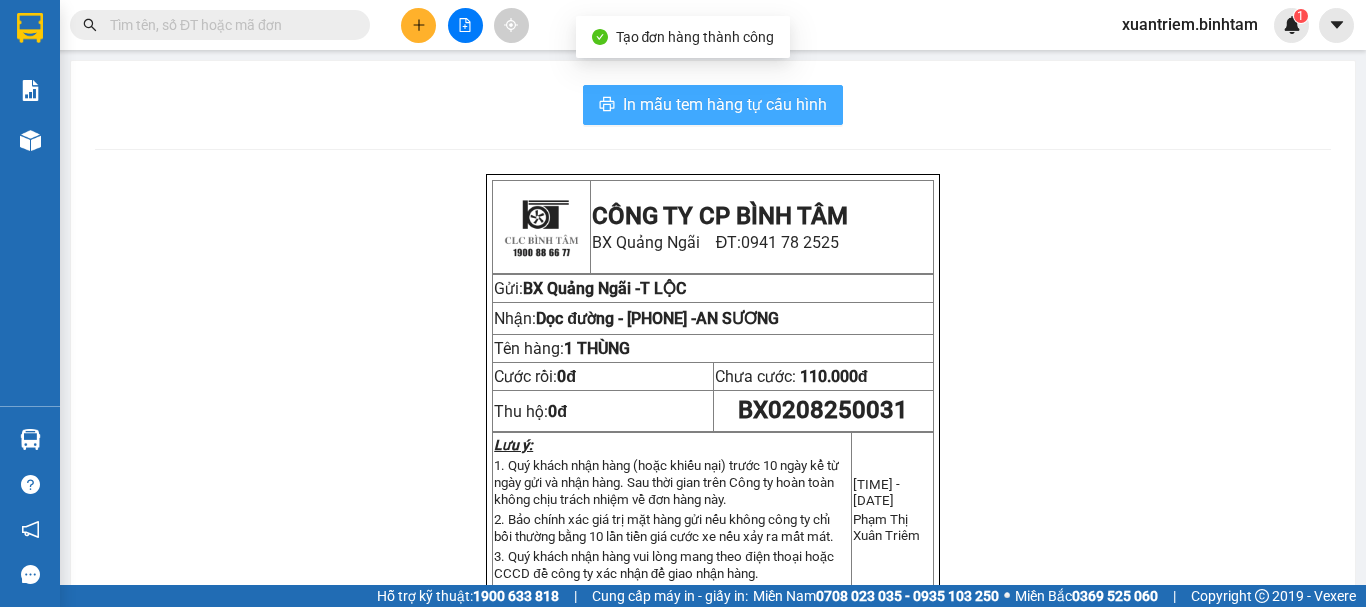 click on "In mẫu tem hàng tự cấu hình" at bounding box center (725, 104) 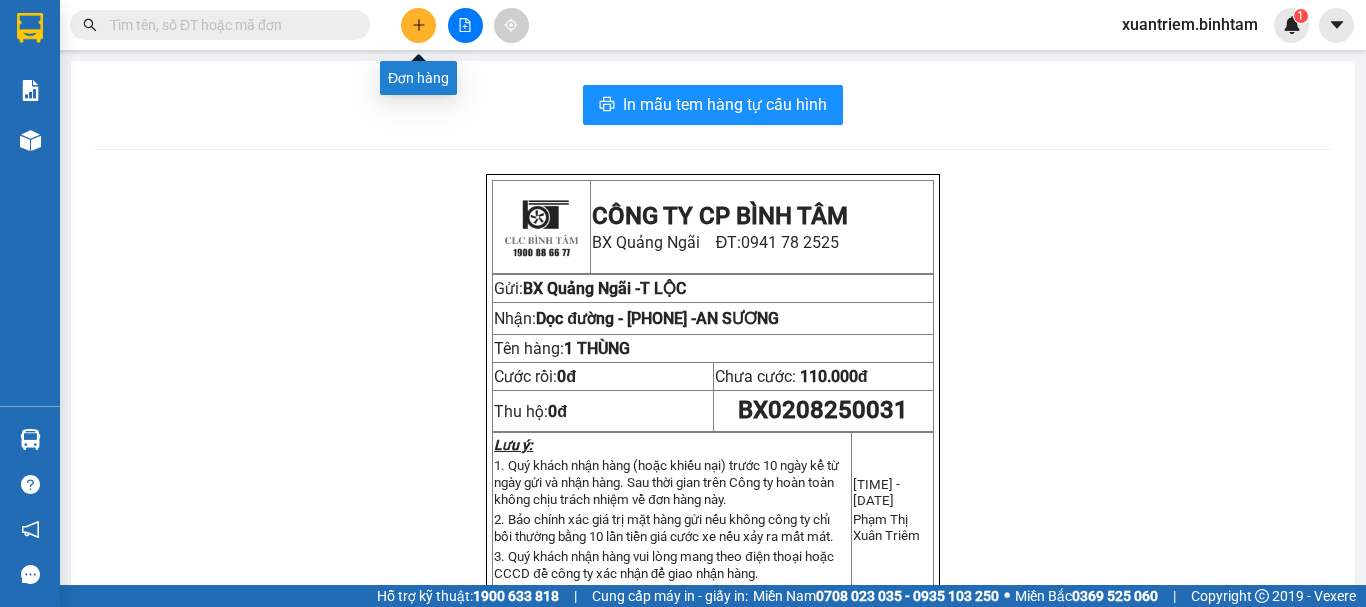click 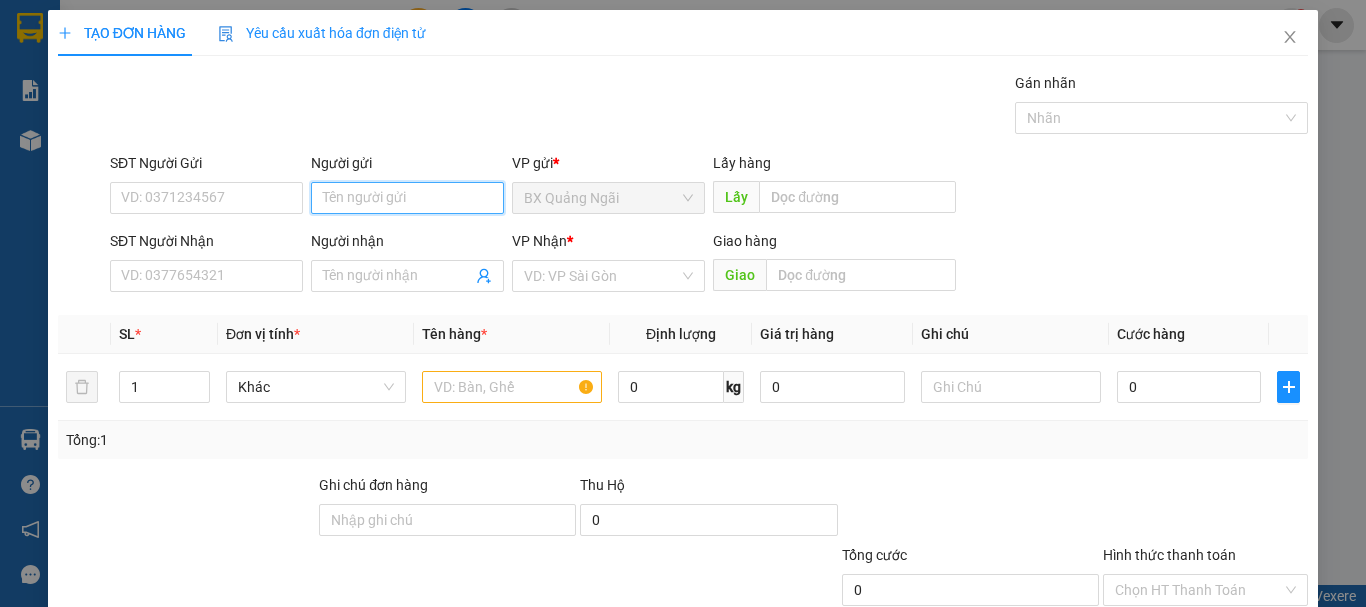 click on "Người gửi" at bounding box center [407, 198] 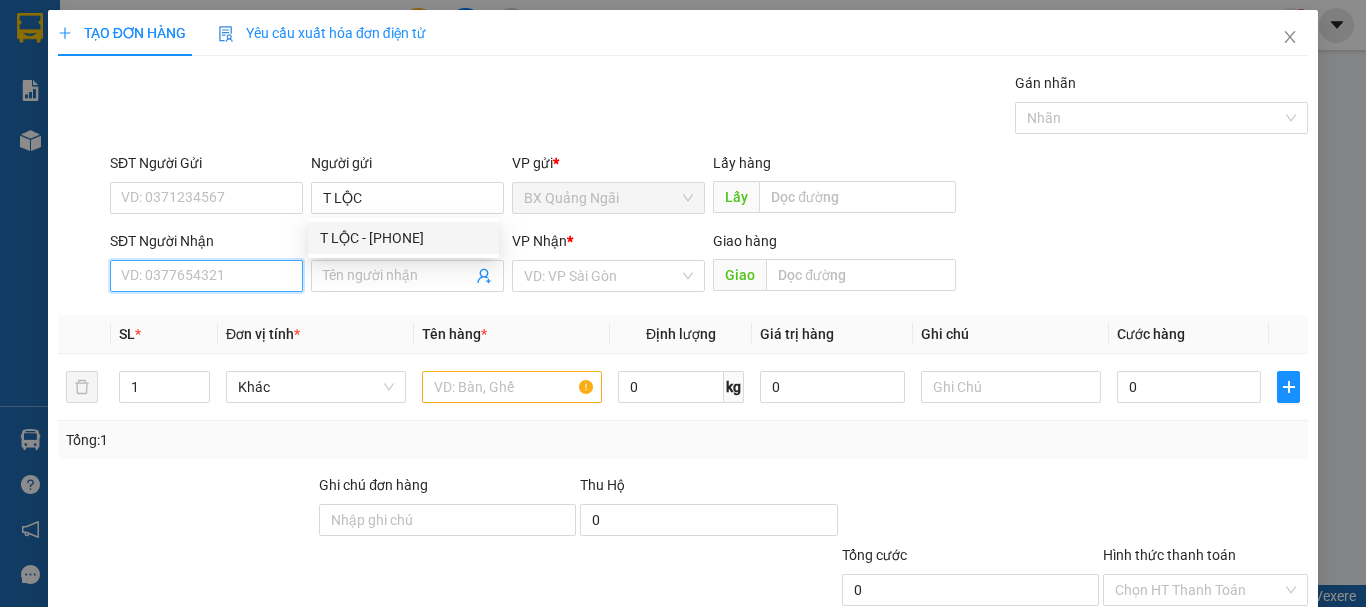 click on "SĐT Người Nhận" at bounding box center (206, 276) 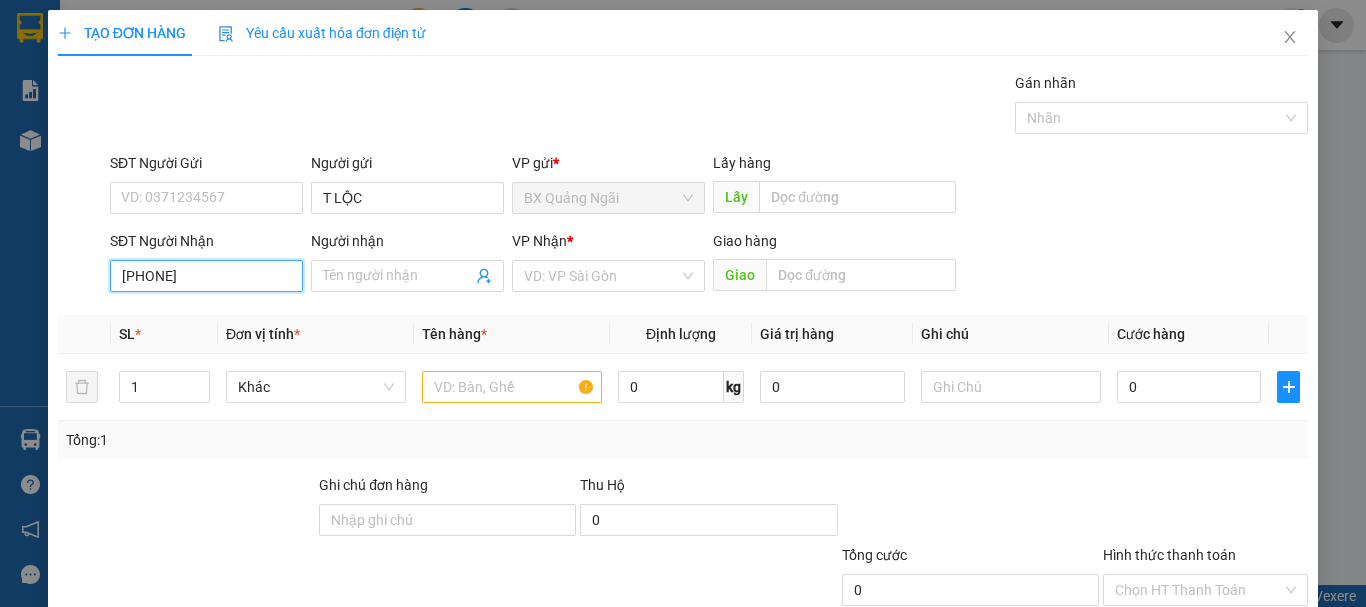 click on "[PHONE]" at bounding box center (206, 276) 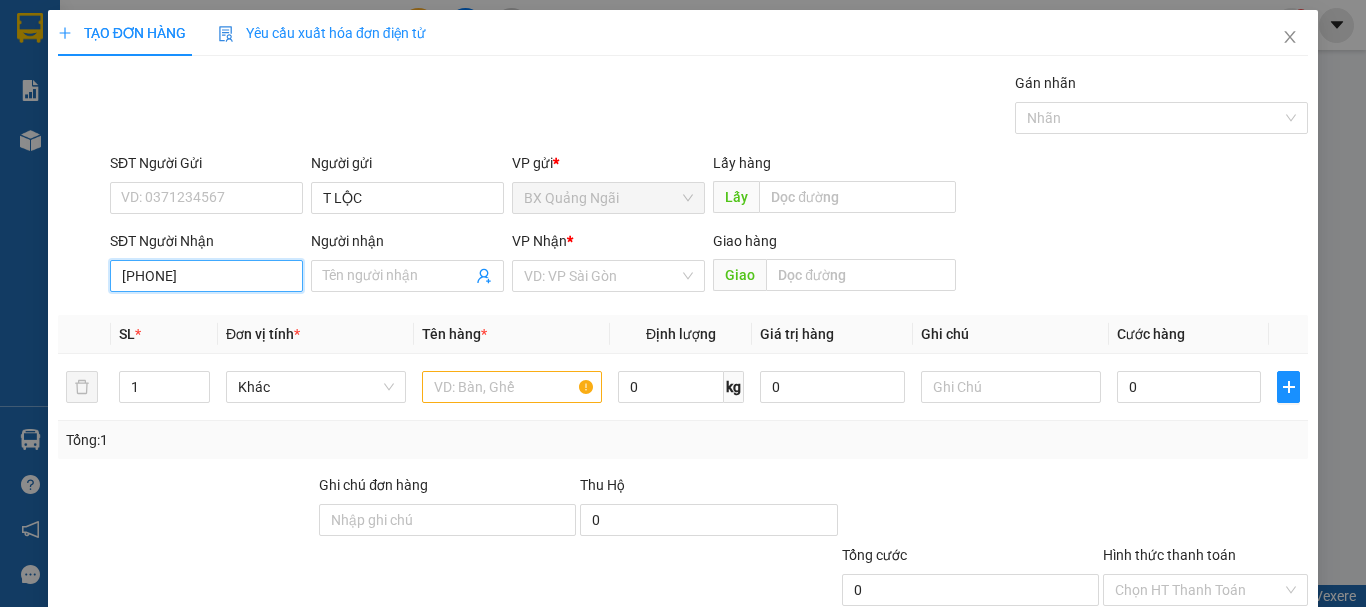 click on "[PHONE]" at bounding box center [206, 276] 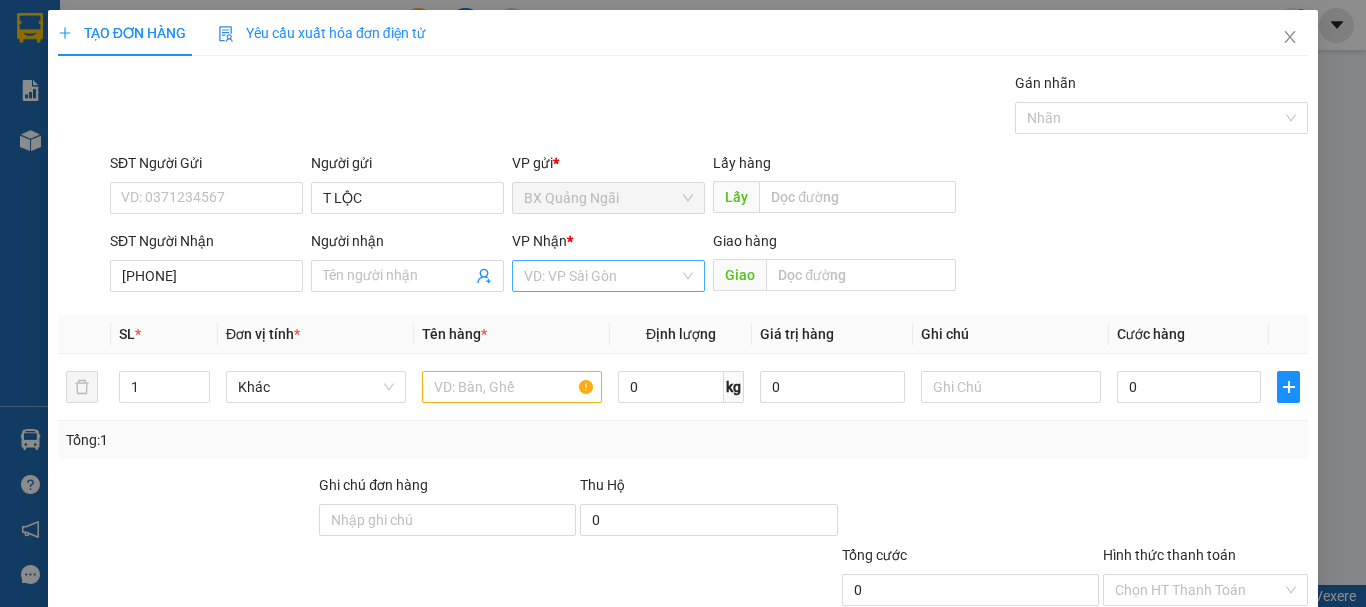 click at bounding box center (601, 276) 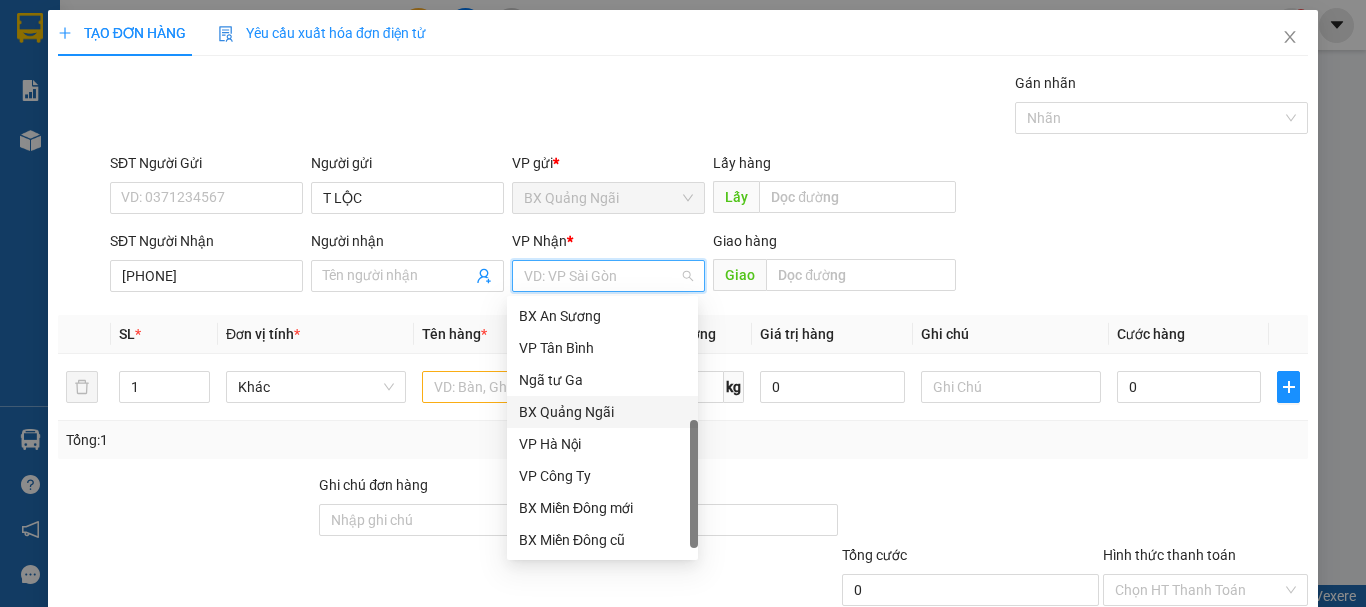 drag, startPoint x: 696, startPoint y: 396, endPoint x: 675, endPoint y: 539, distance: 144.53374 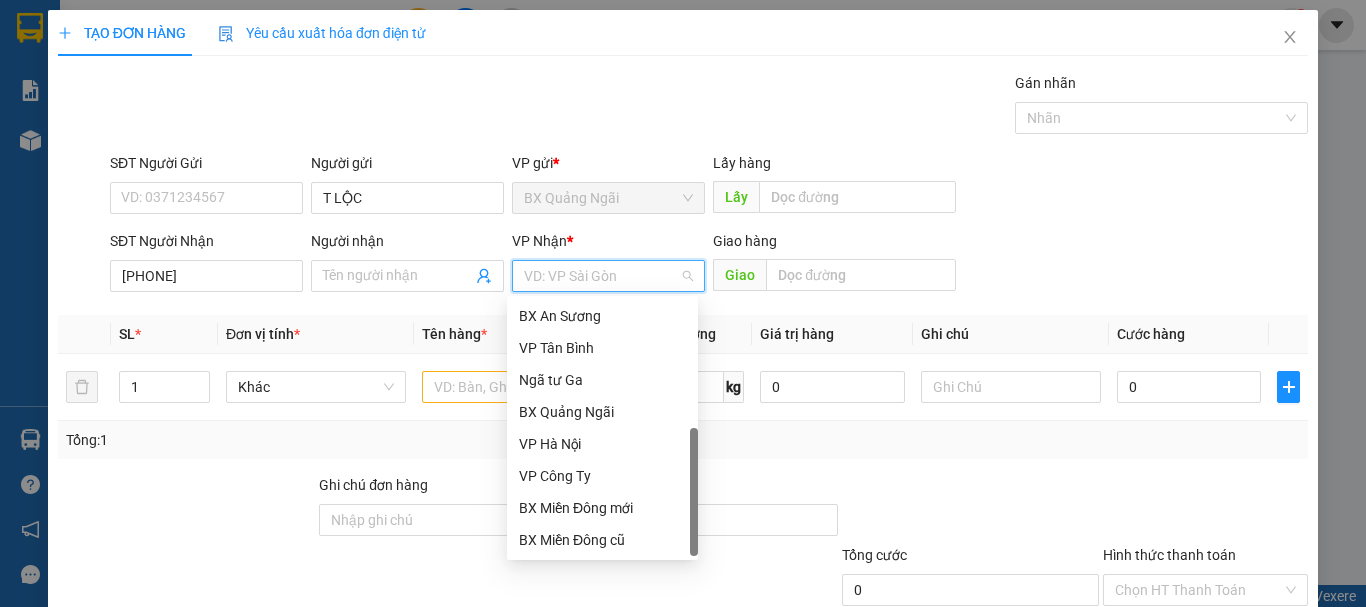 click on "Dọc đường" at bounding box center (602, 572) 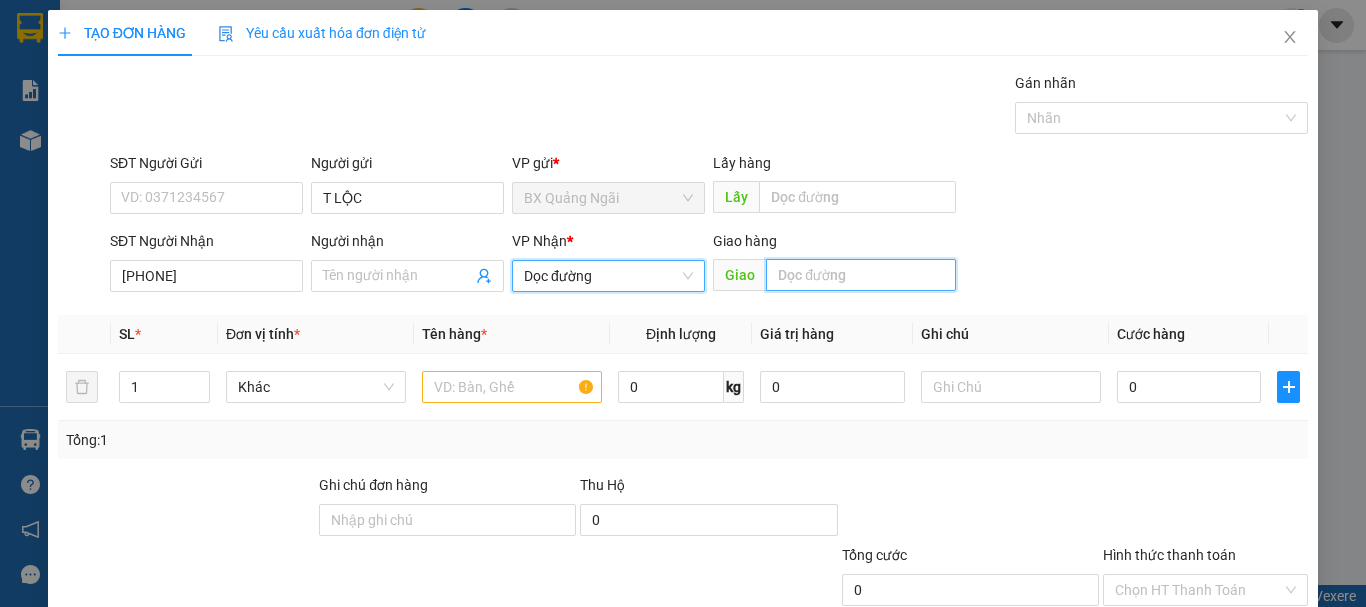 click at bounding box center [861, 275] 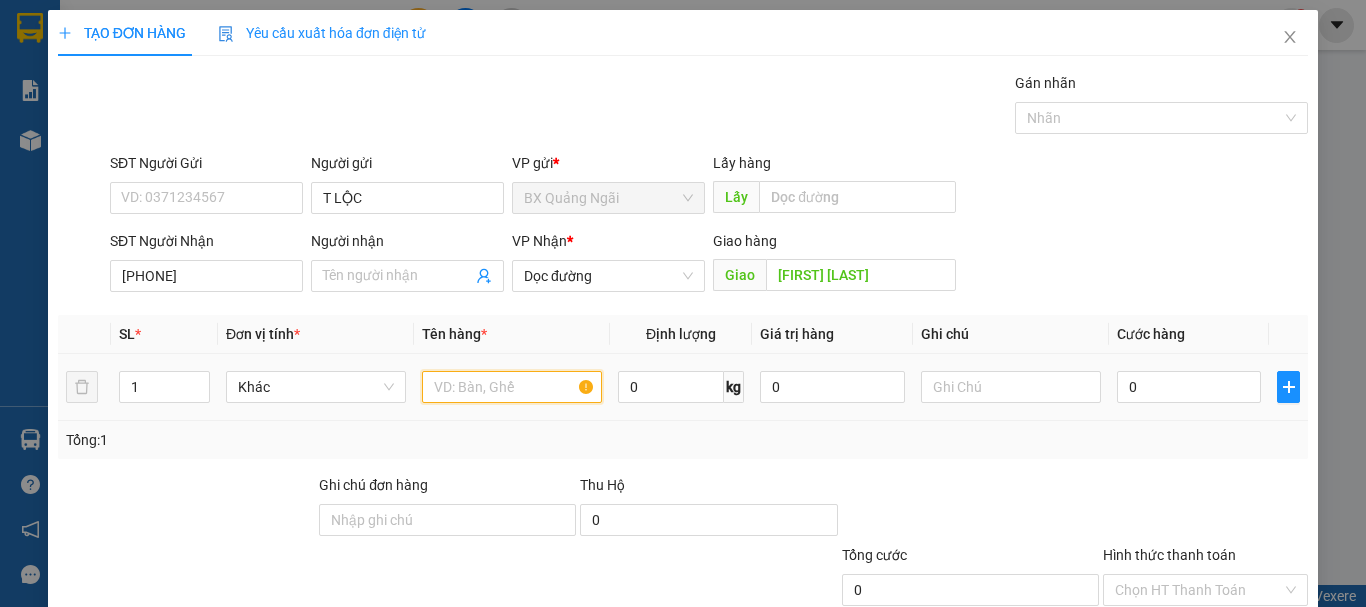 click at bounding box center (512, 387) 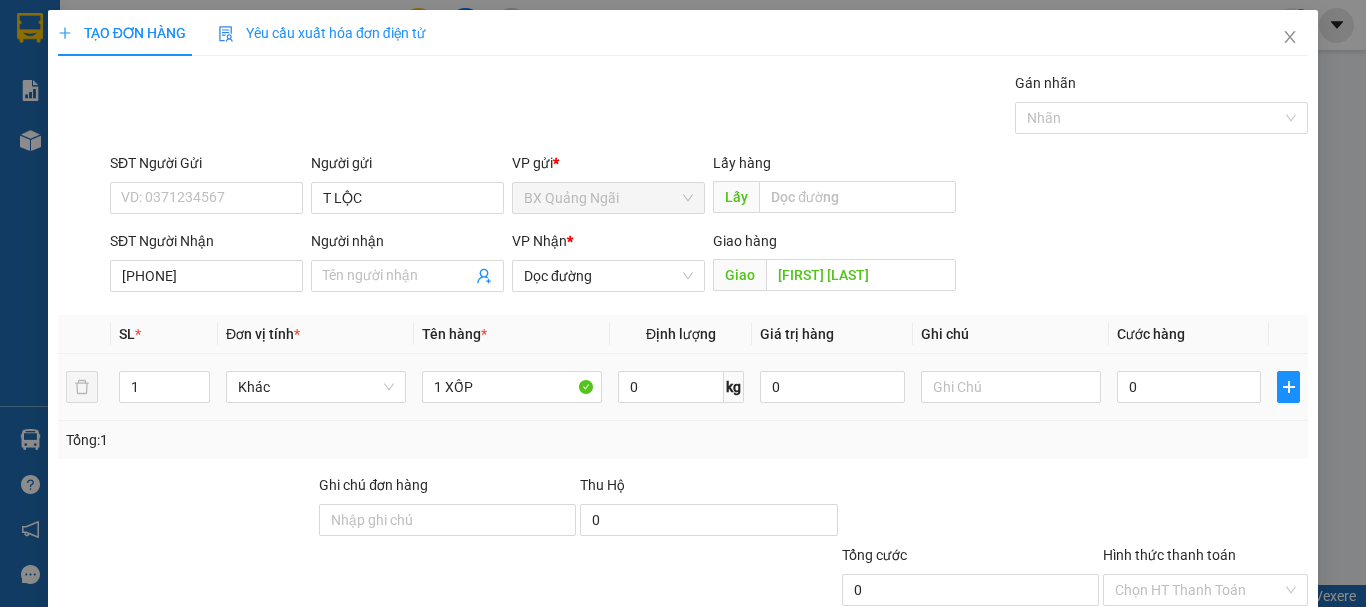 click on "0" at bounding box center [1189, 387] 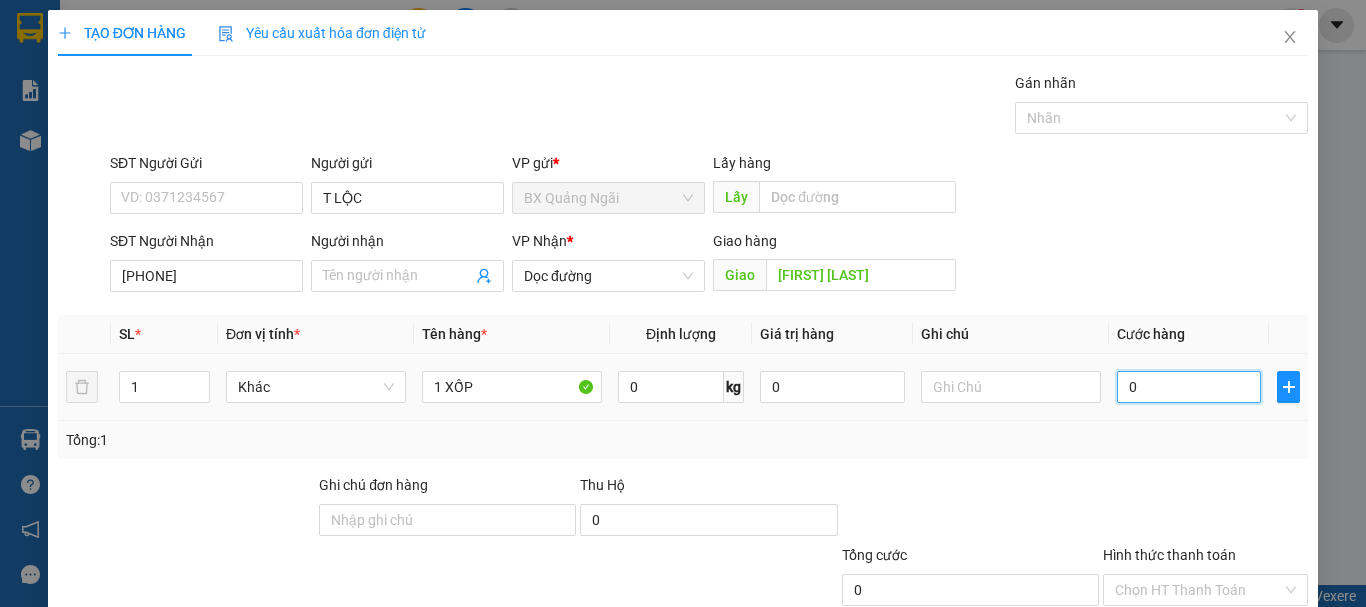 click on "0" at bounding box center [1189, 387] 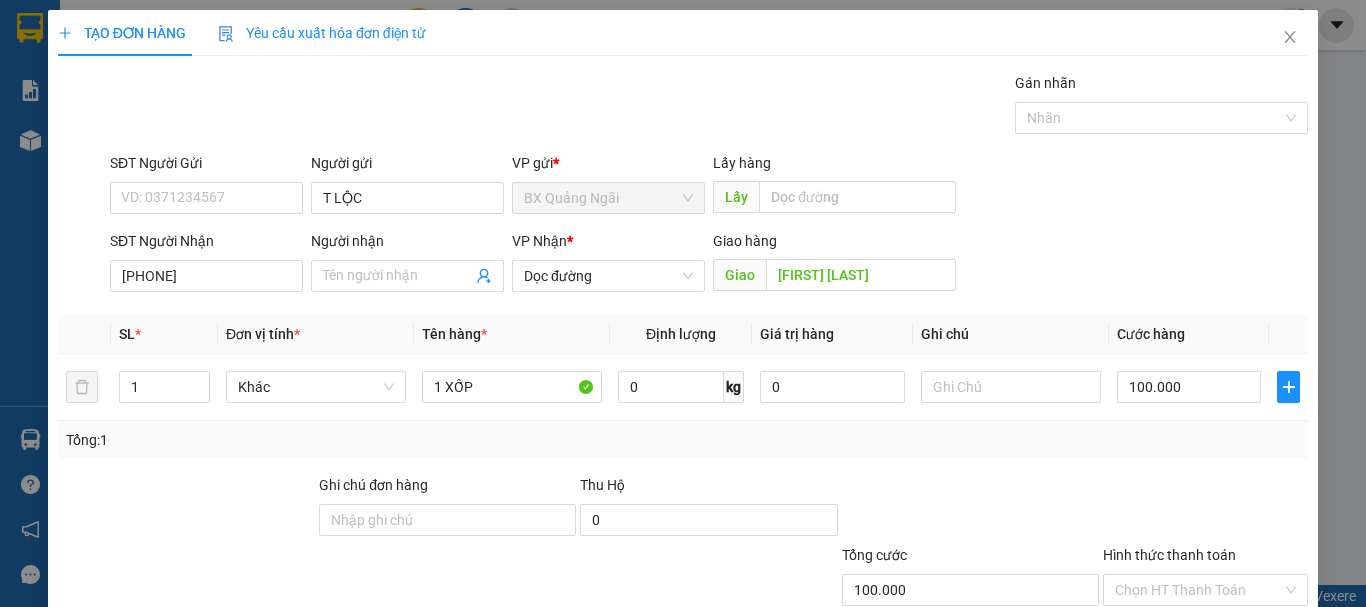 click on "Lưu và In" at bounding box center (1231, 685) 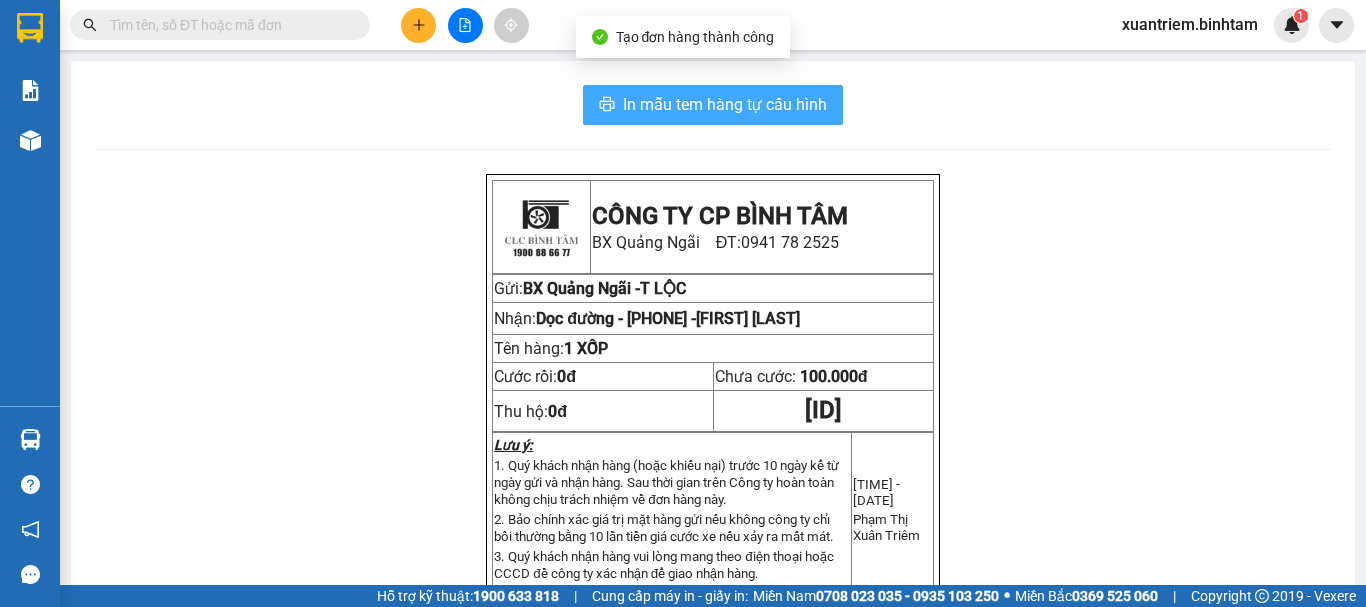 click on "In mẫu tem hàng tự cấu hình" at bounding box center [713, 105] 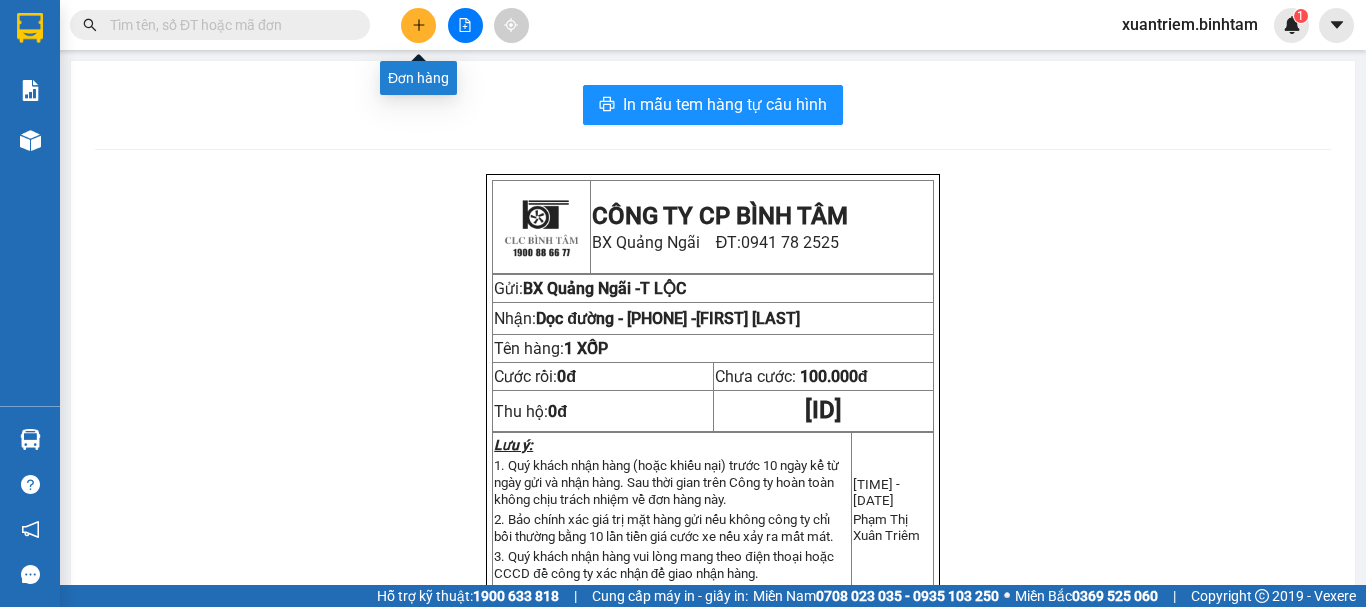 click at bounding box center [418, 25] 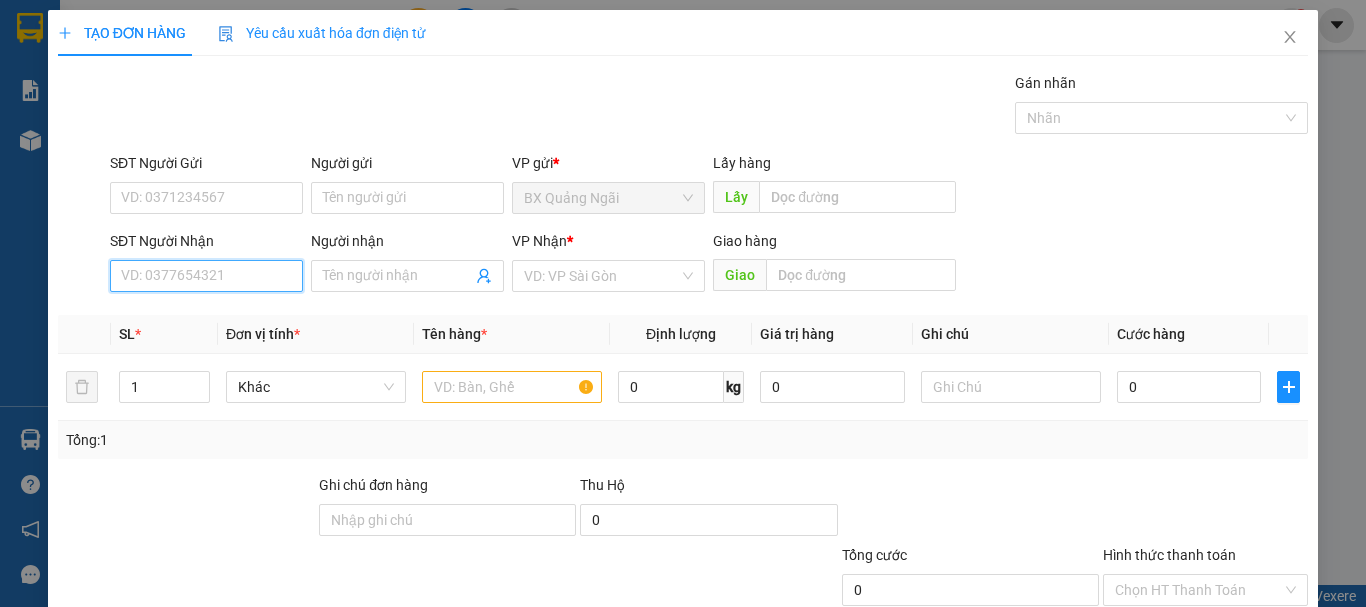 click on "SĐT Người Nhận" at bounding box center (206, 276) 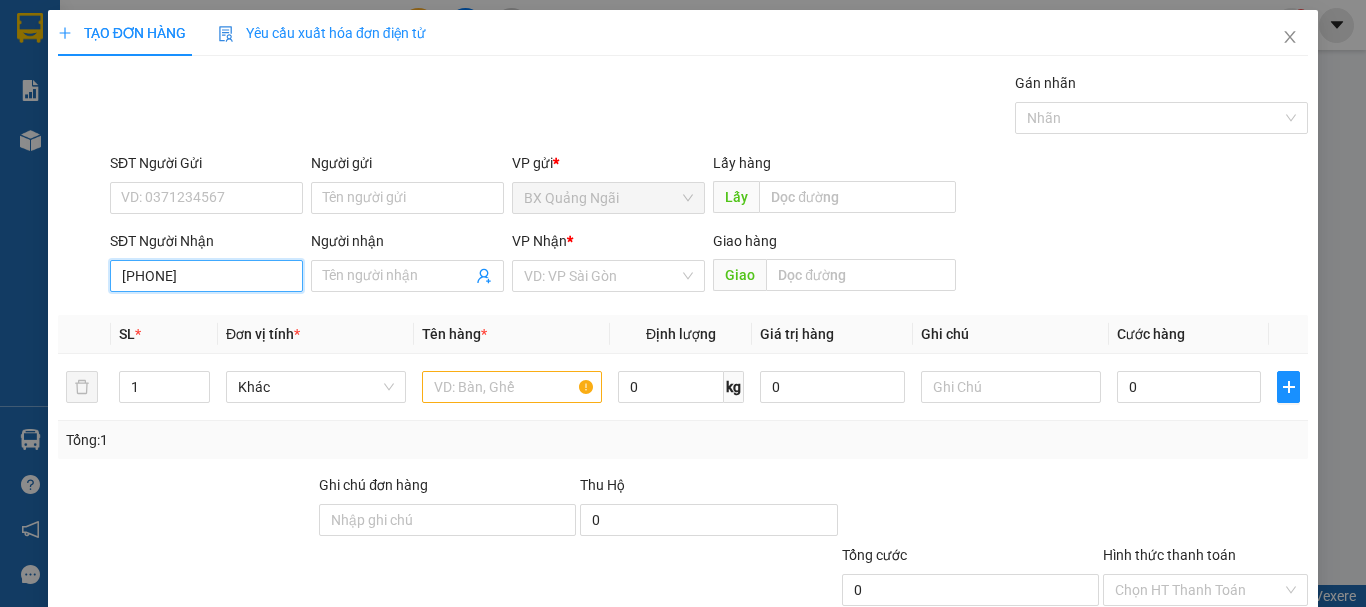 click on "[PHONE]" at bounding box center (206, 276) 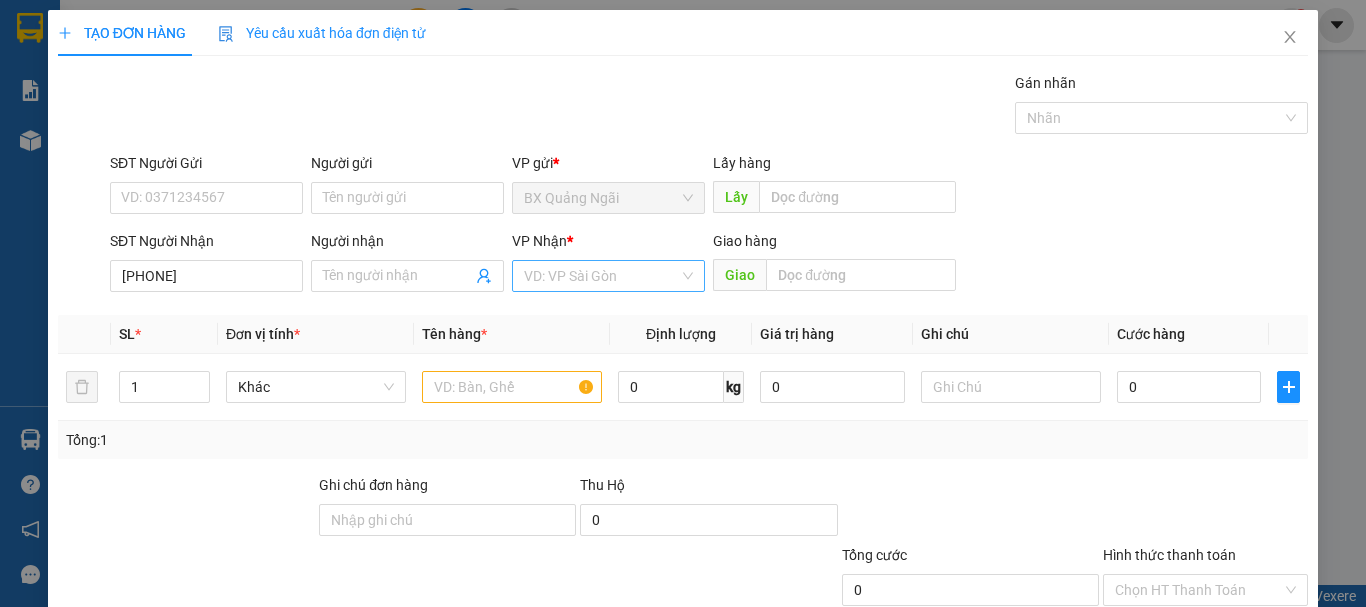 click at bounding box center (601, 276) 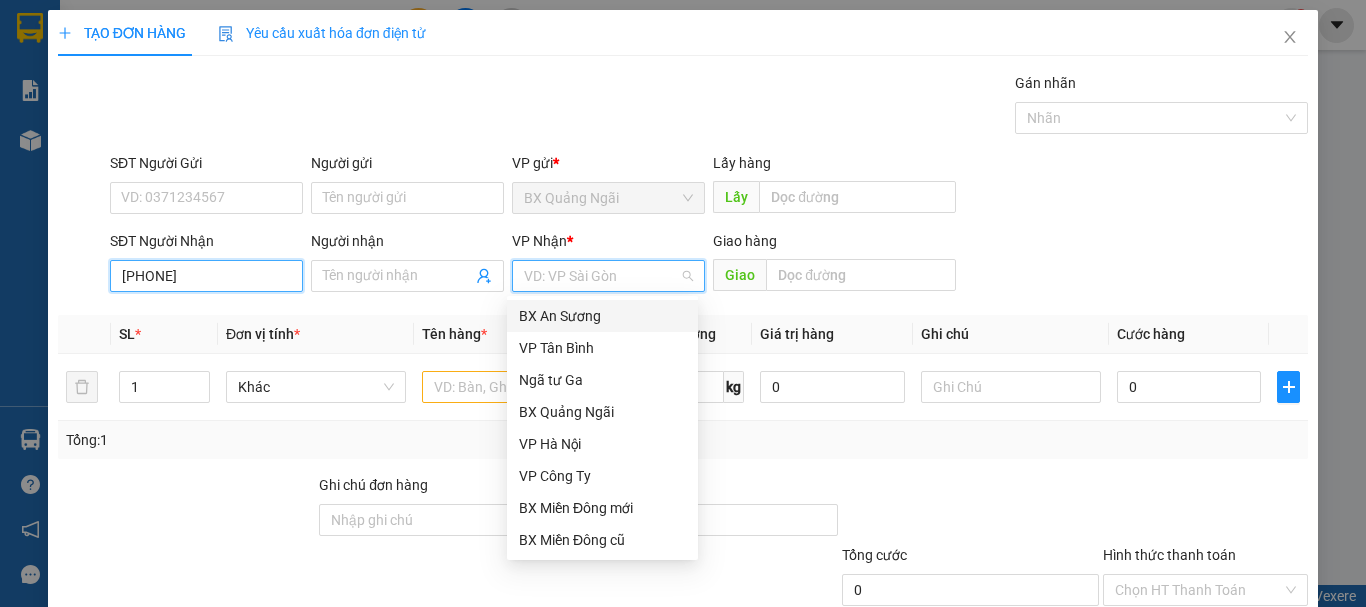 click on "[PHONE]" at bounding box center [206, 276] 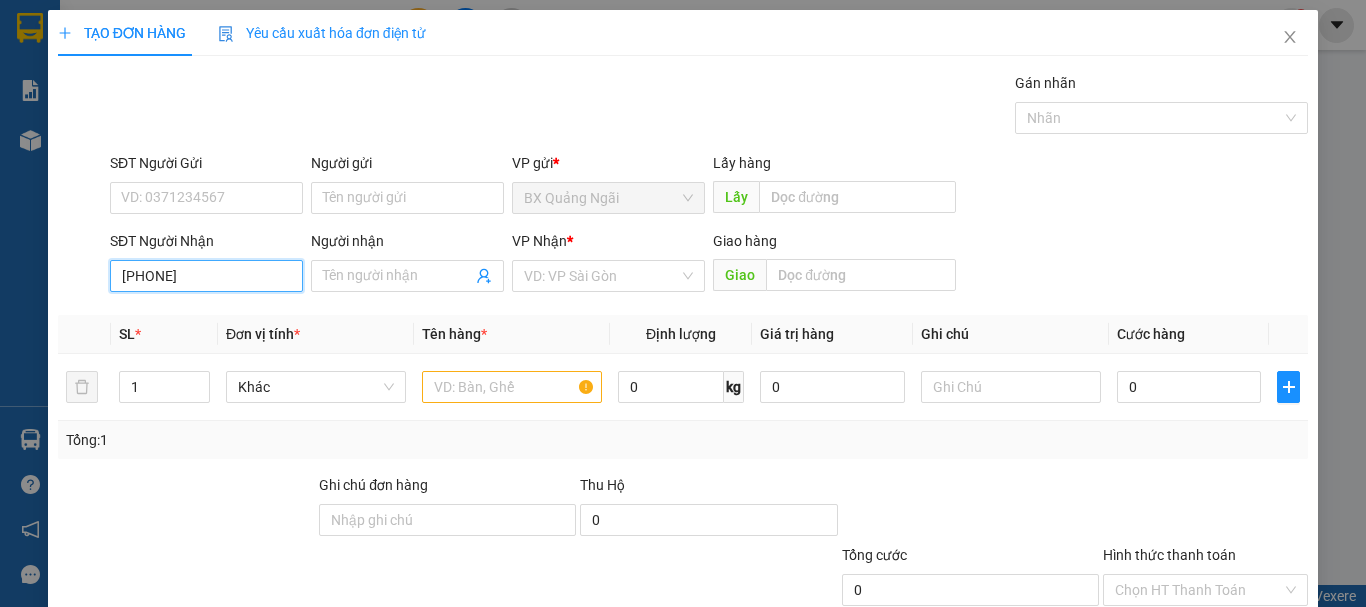 click on "[PHONE]" at bounding box center (206, 276) 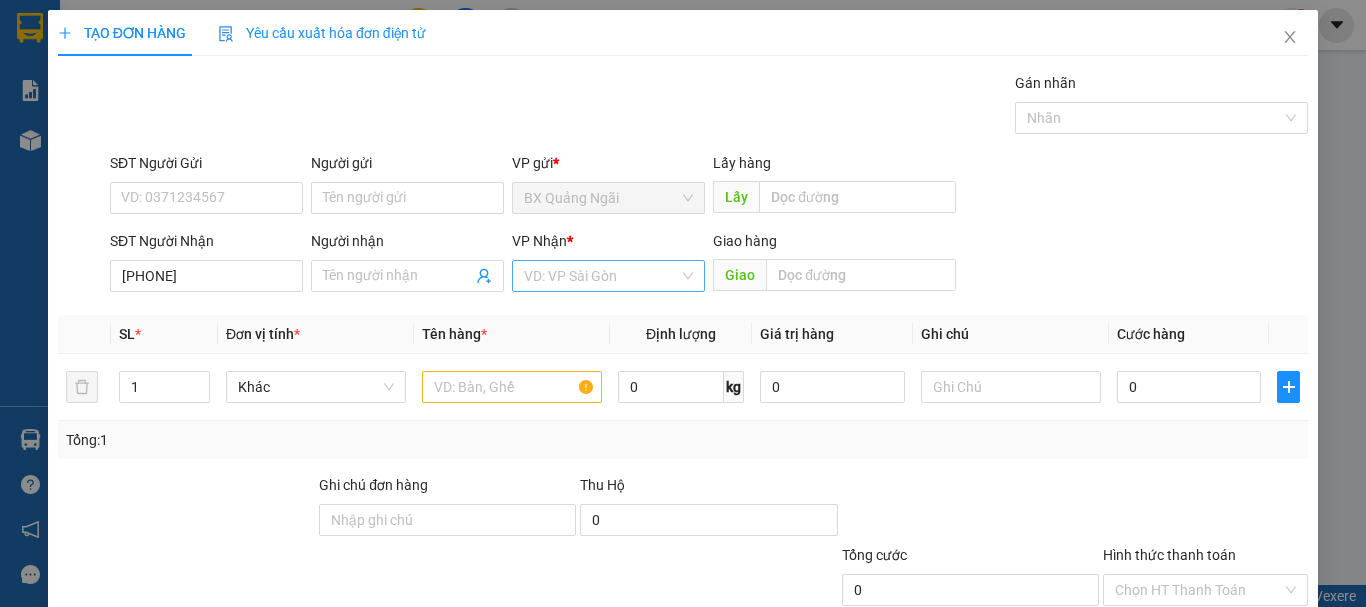 click at bounding box center [601, 276] 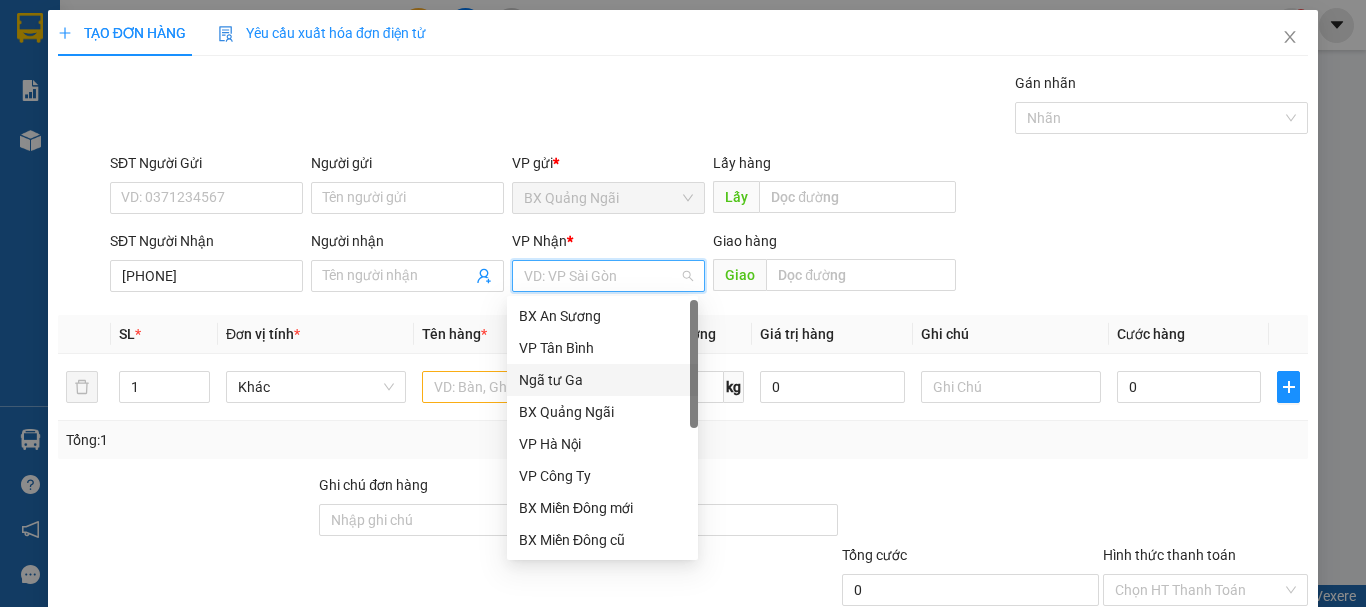click on "Ngã tư Ga" at bounding box center (602, 380) 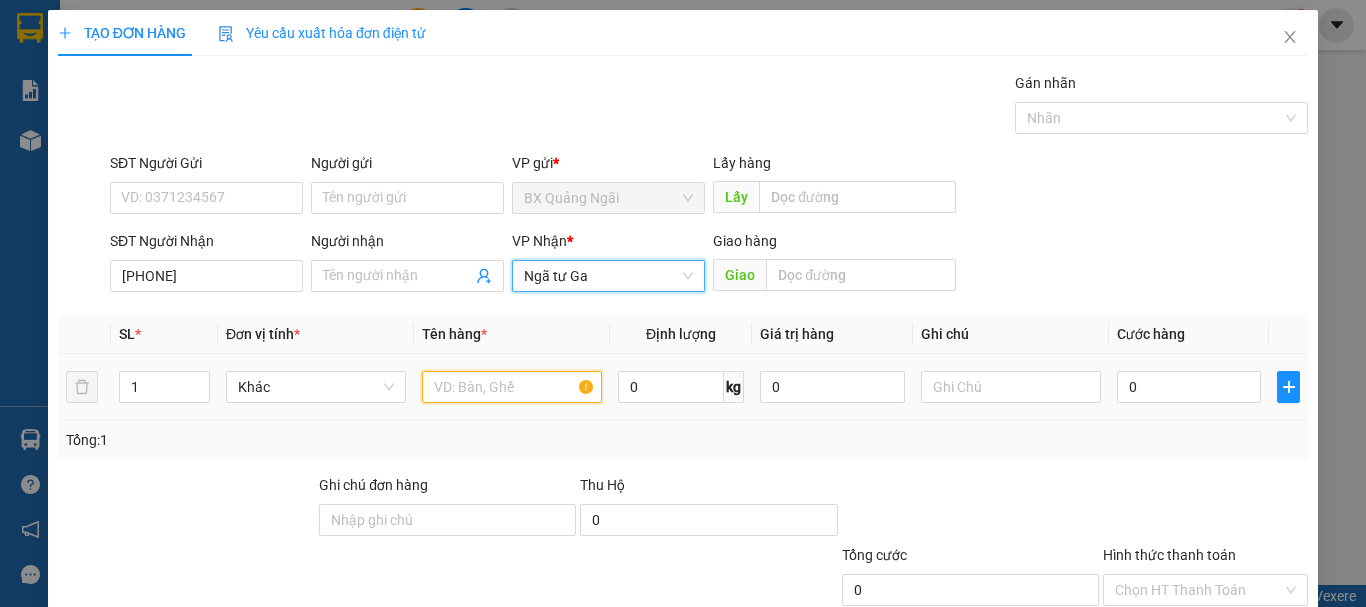 click at bounding box center [512, 387] 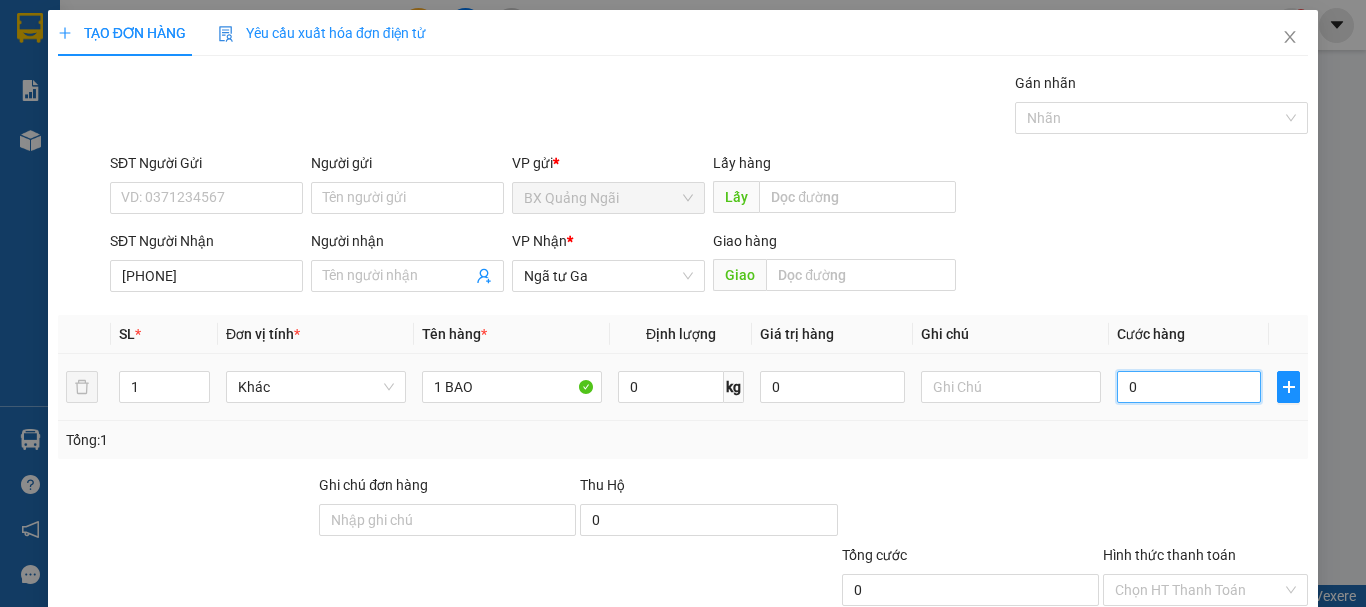 click on "0" at bounding box center (1189, 387) 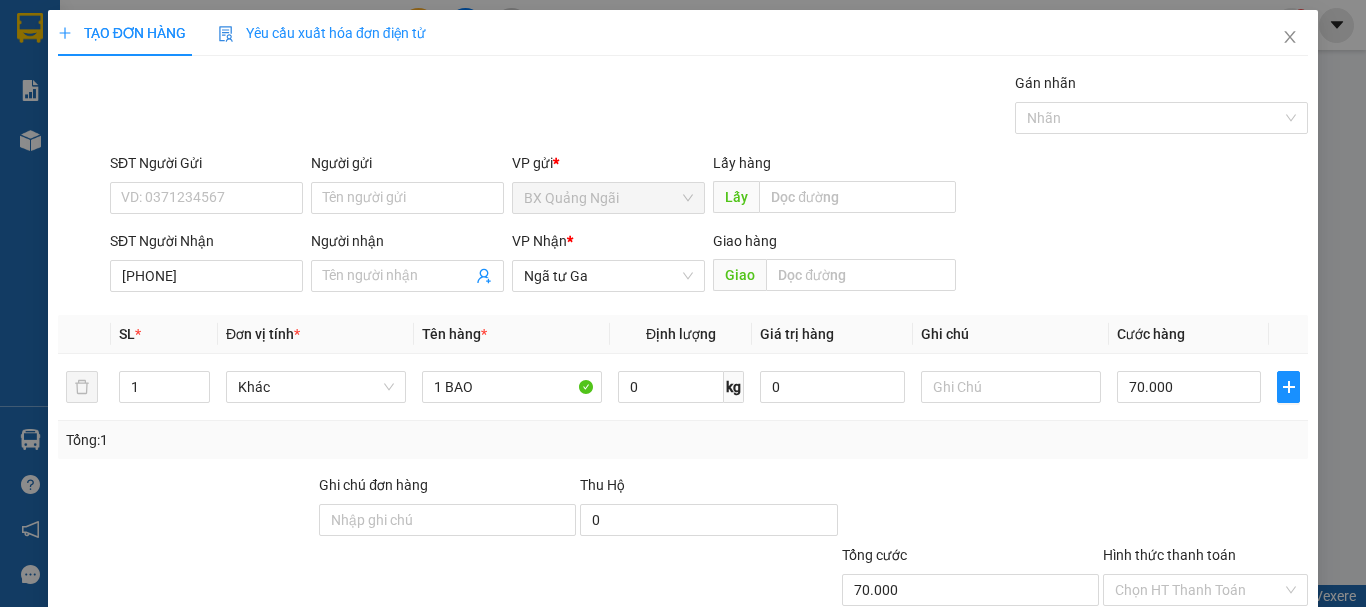 click on "Lưu và In" at bounding box center [1243, 685] 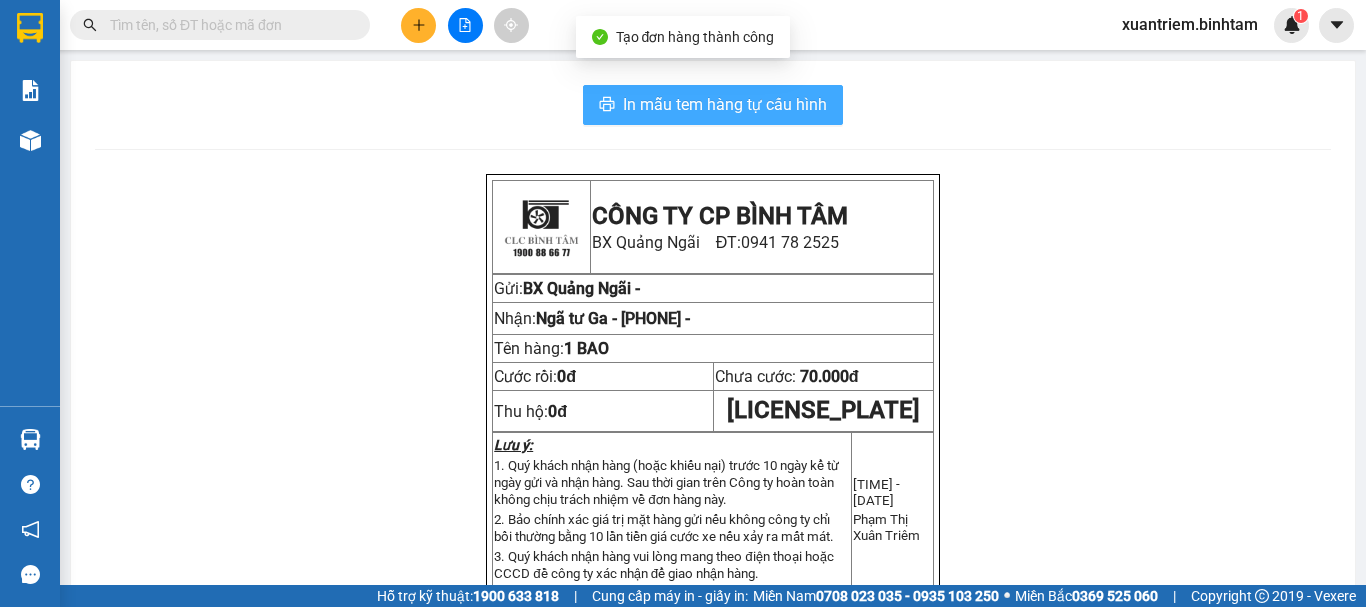 click on "In mẫu tem hàng tự cấu hình" at bounding box center (725, 104) 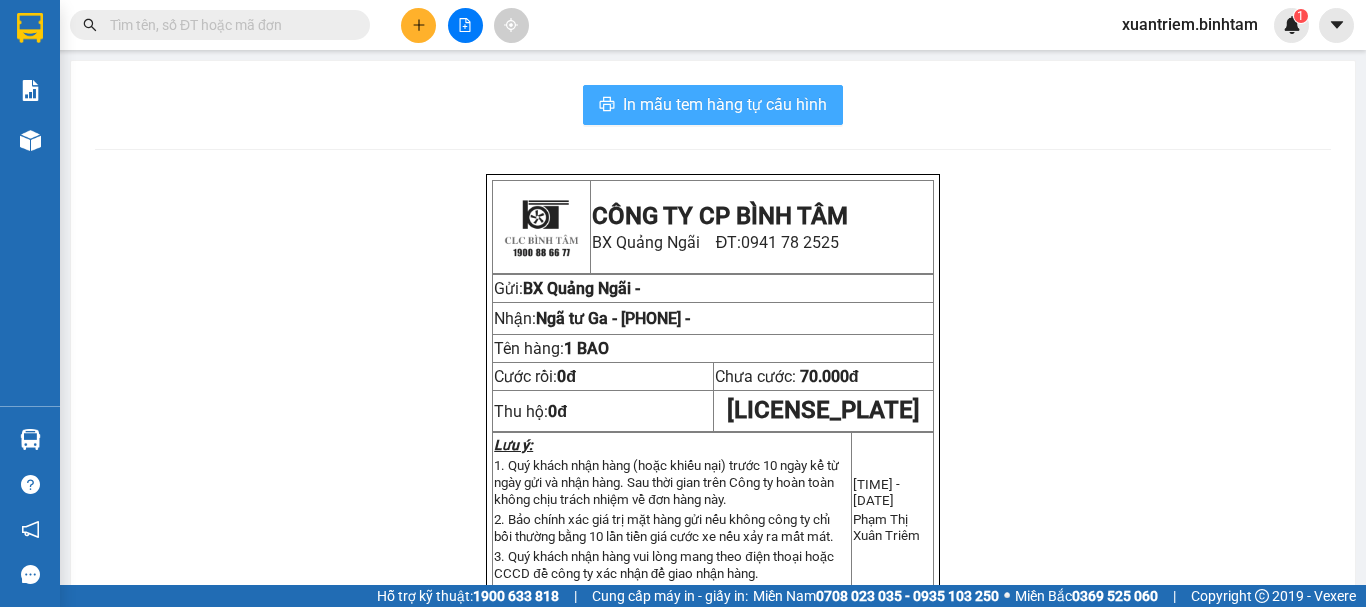 click on "In mẫu tem hàng tự cấu hình" at bounding box center (725, 104) 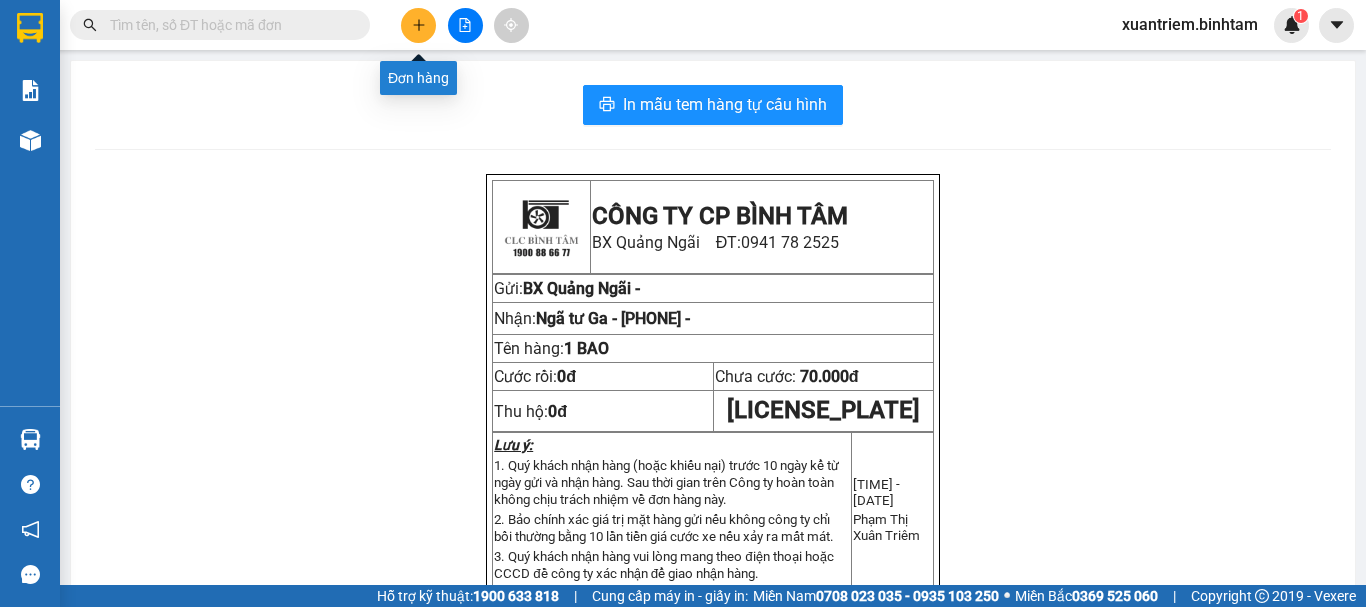 click 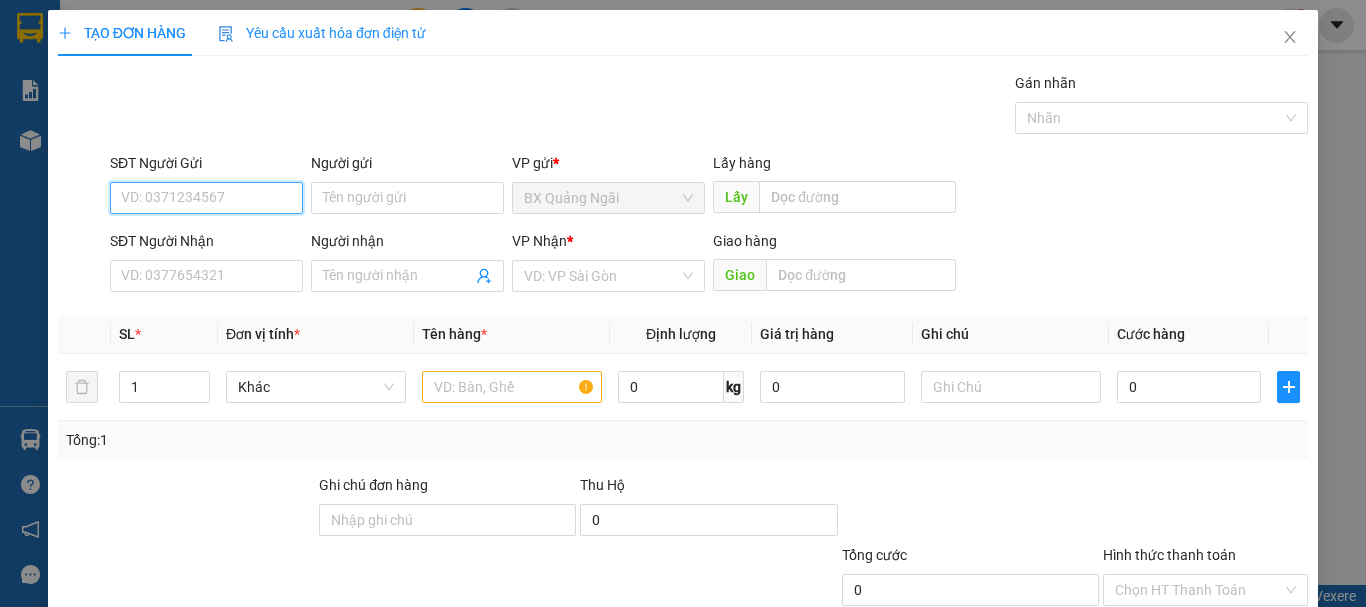 click on "SĐT Người Gửi" at bounding box center [206, 198] 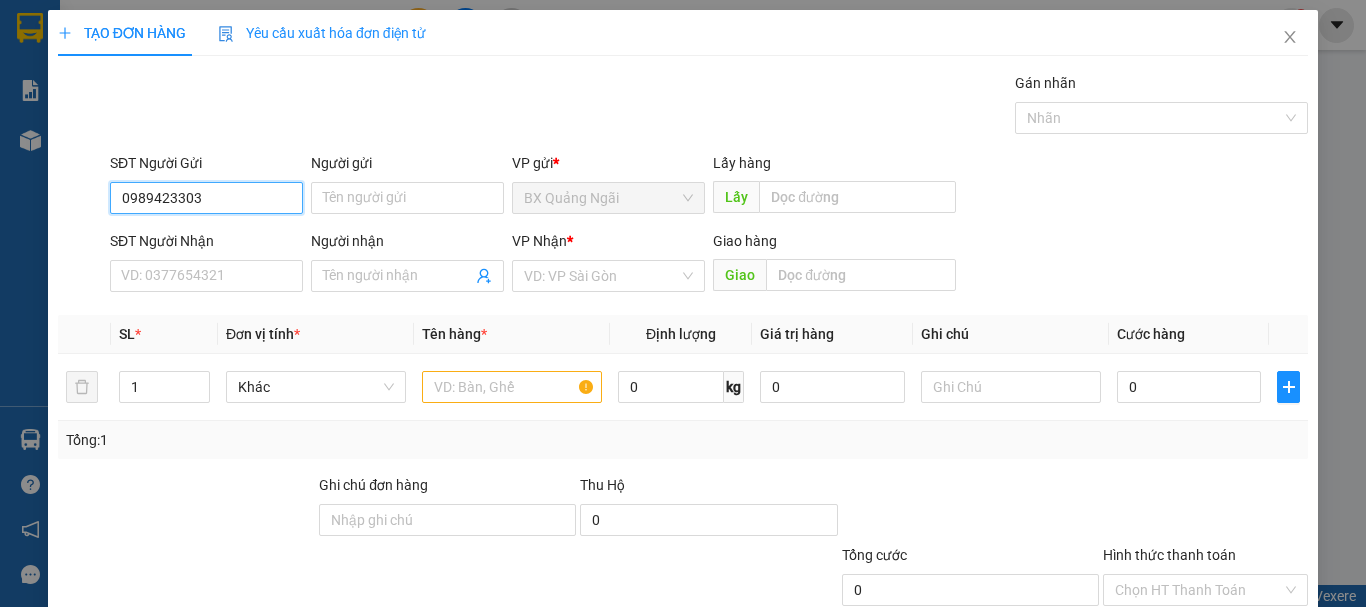 click on "0989423303" at bounding box center (206, 198) 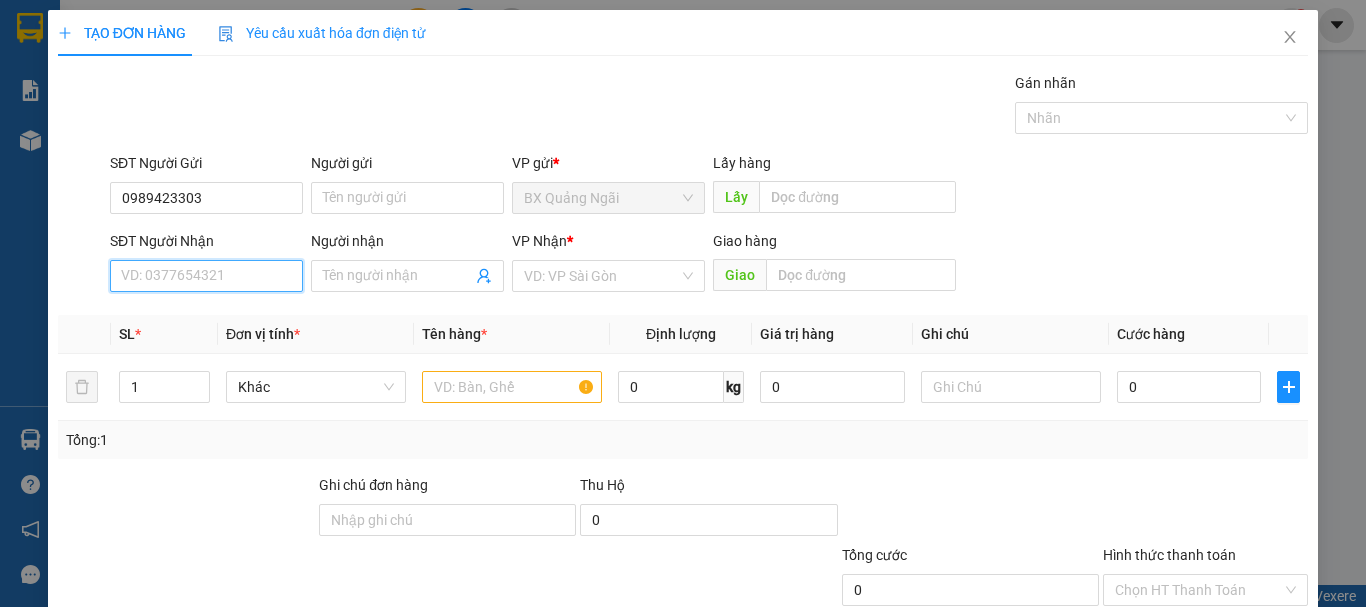 click on "SĐT Người Nhận" at bounding box center [206, 276] 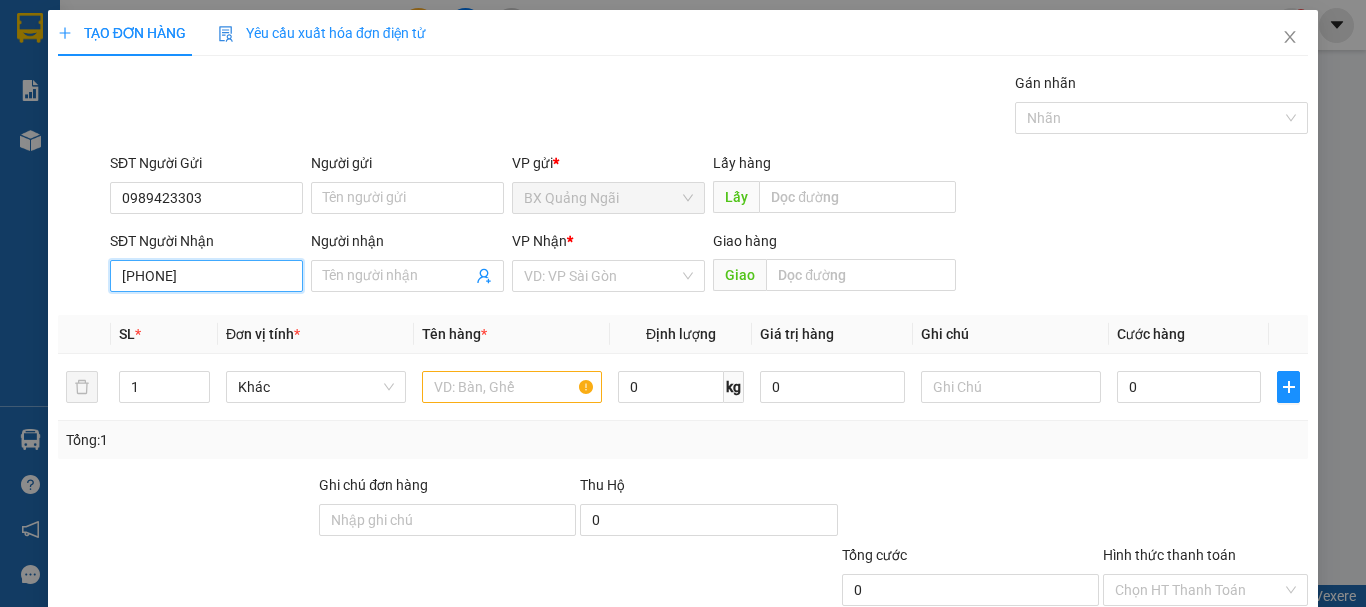 click on "[PHONE]" at bounding box center [206, 276] 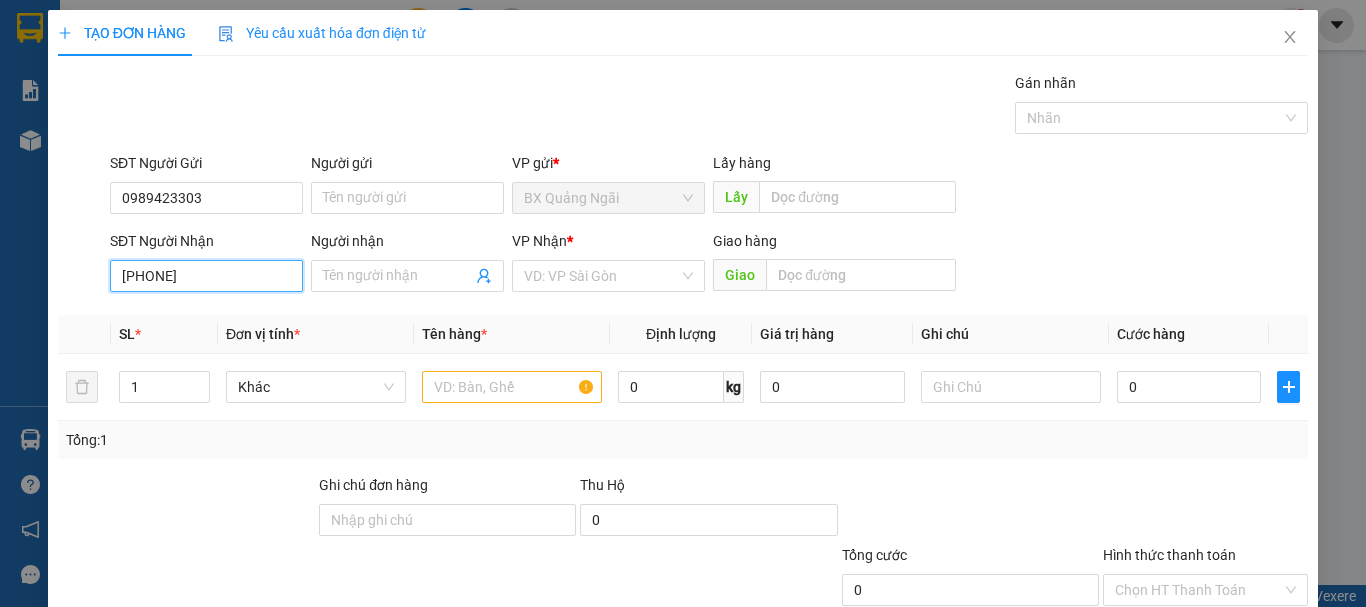click on "[PHONE]" at bounding box center [206, 276] 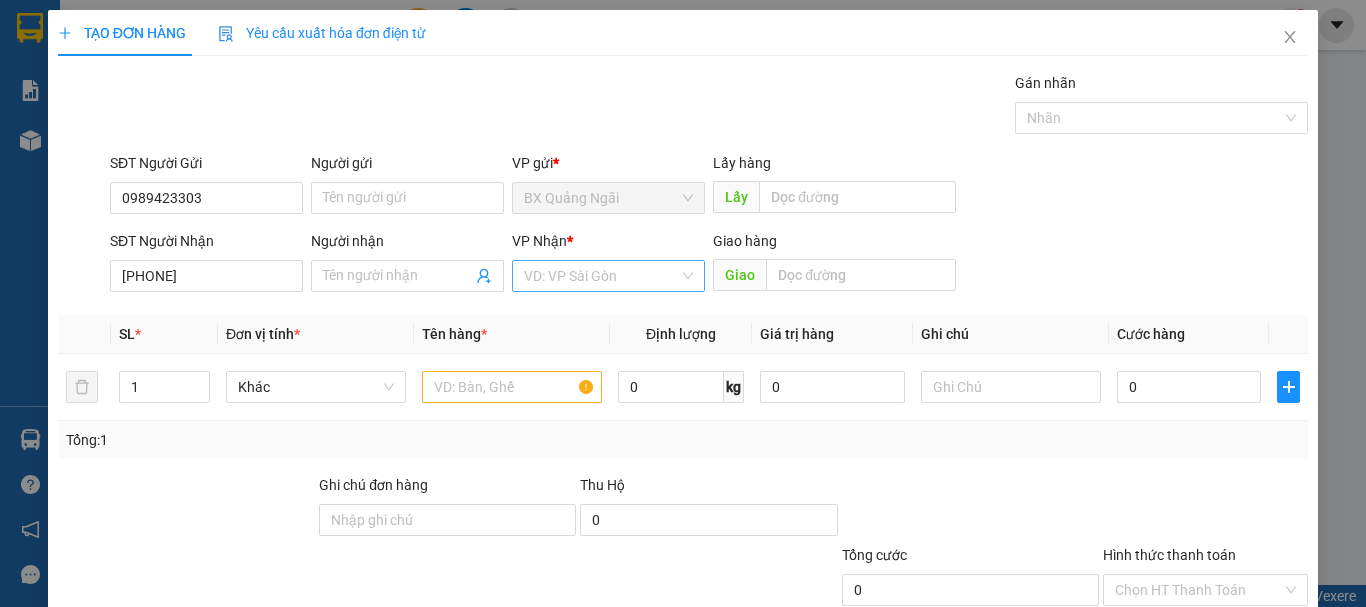 click at bounding box center (601, 276) 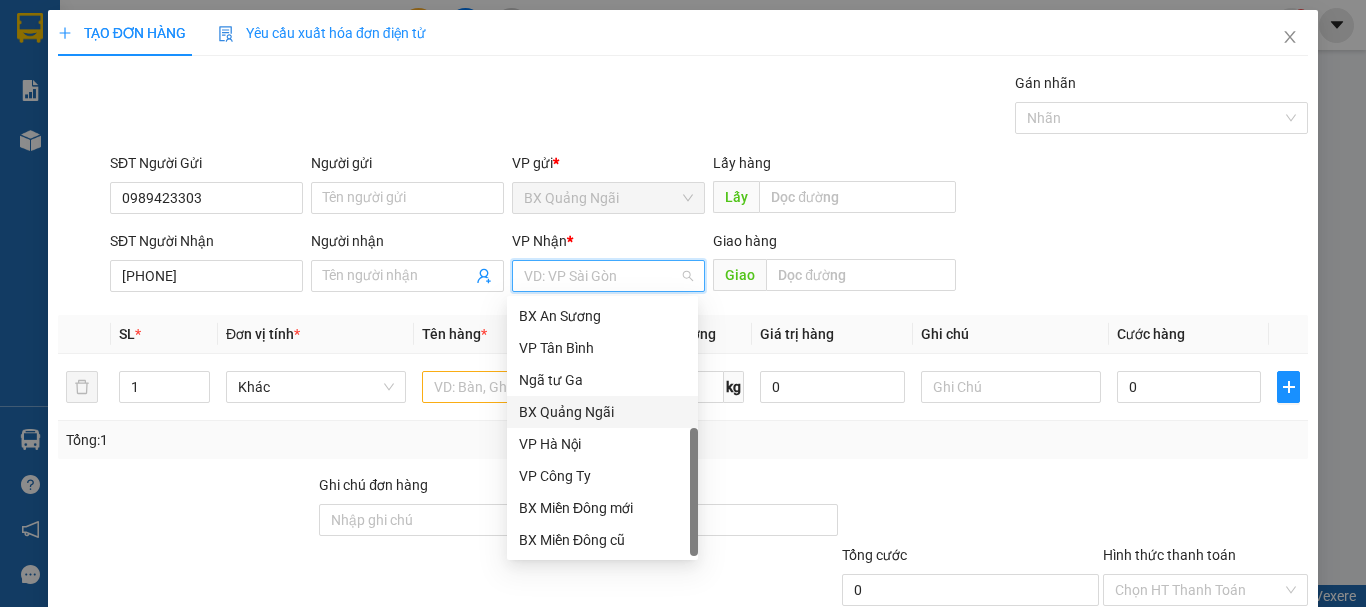 drag, startPoint x: 693, startPoint y: 402, endPoint x: 682, endPoint y: 646, distance: 244.24782 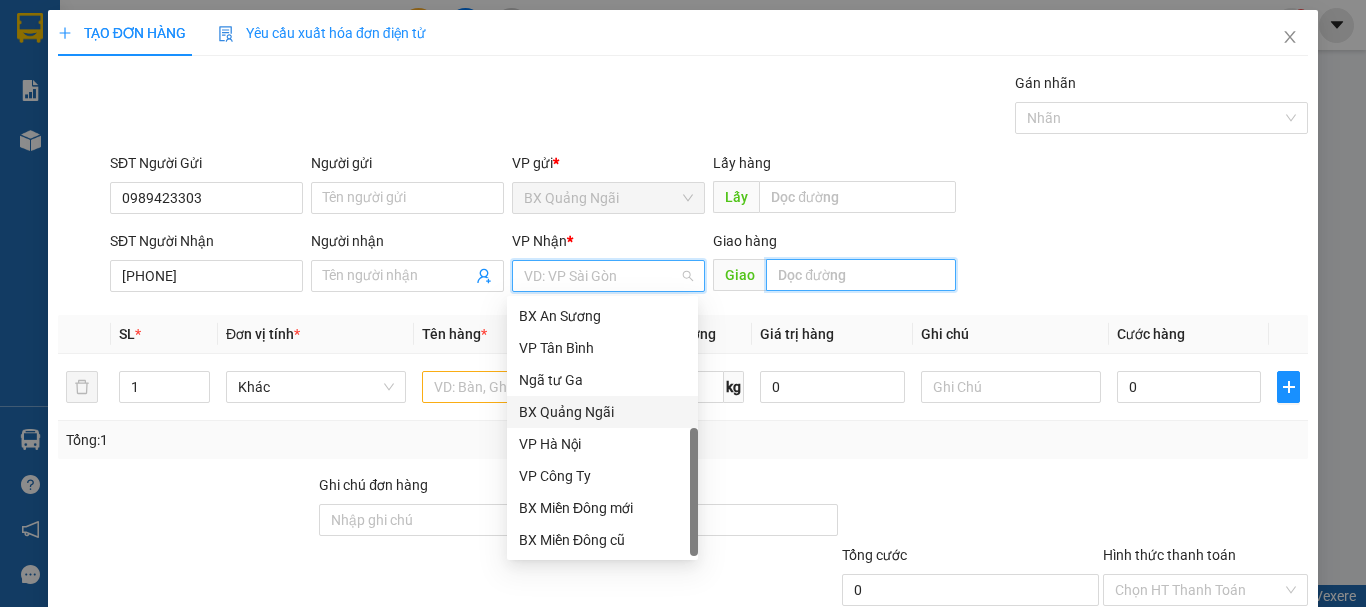 click at bounding box center [861, 275] 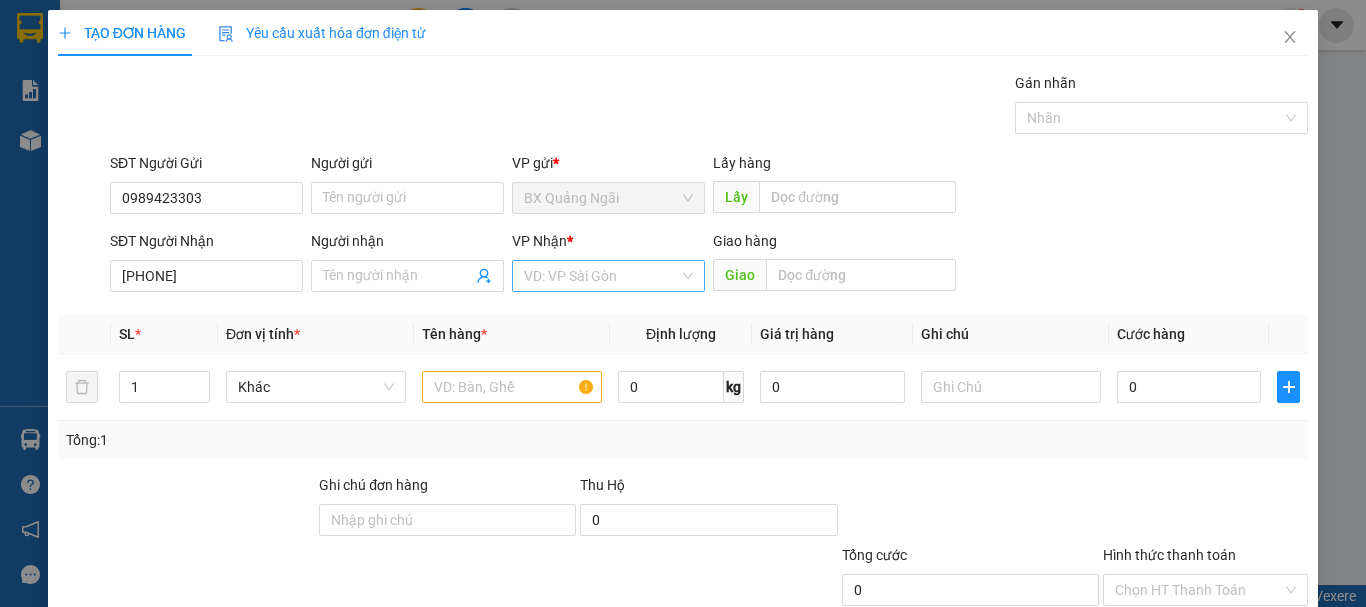 click at bounding box center (601, 276) 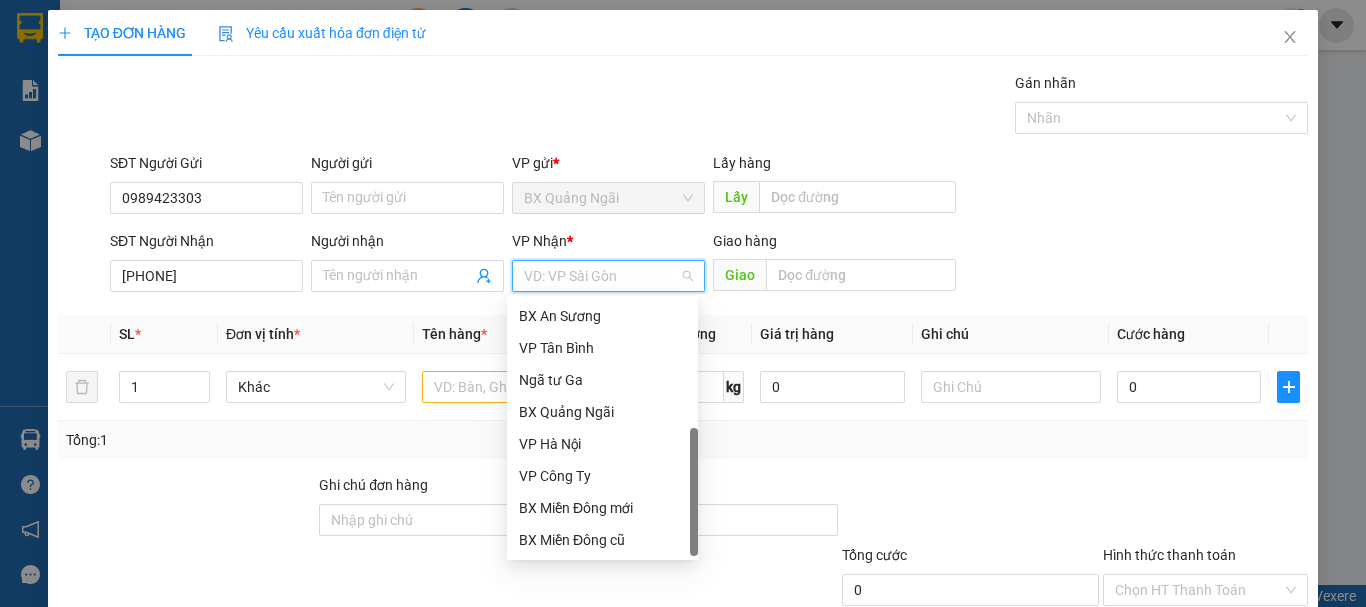 click on "Dọc đường" at bounding box center [602, 572] 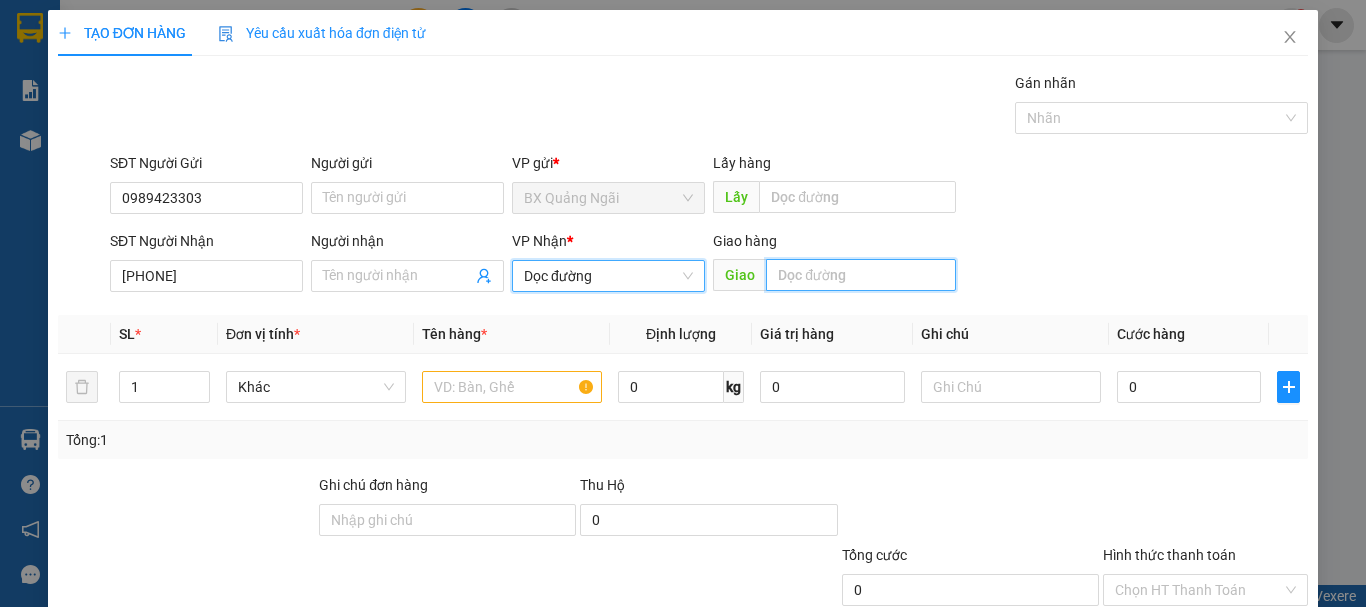click at bounding box center (861, 275) 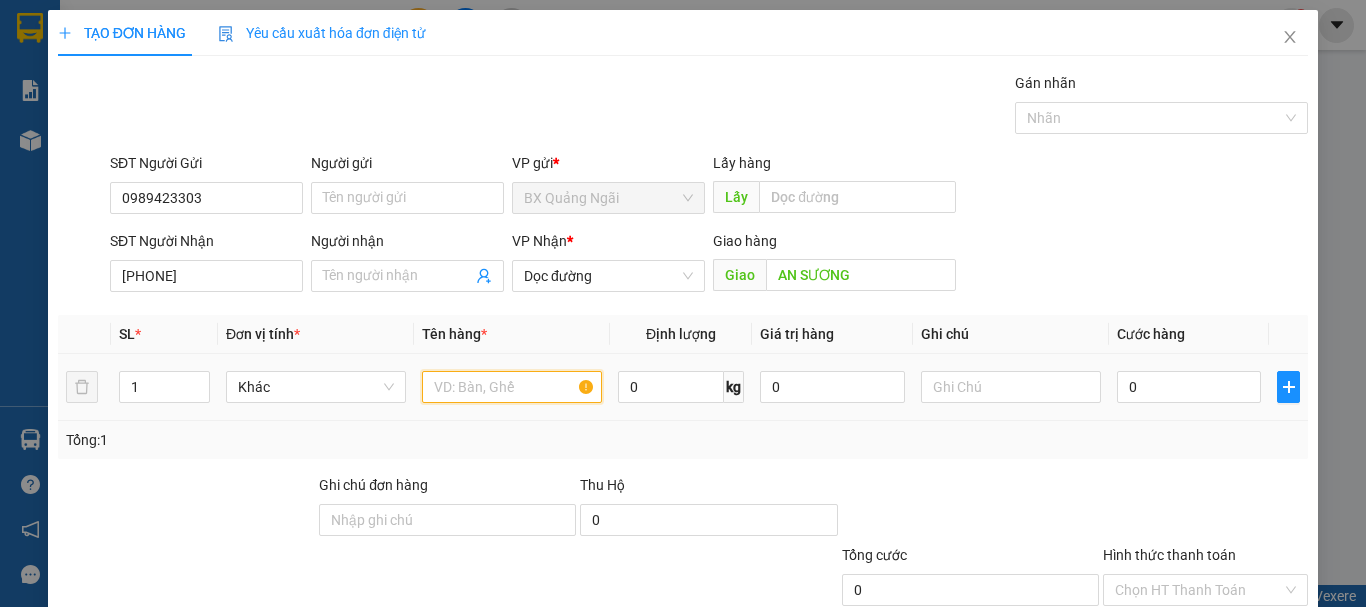 click at bounding box center [512, 387] 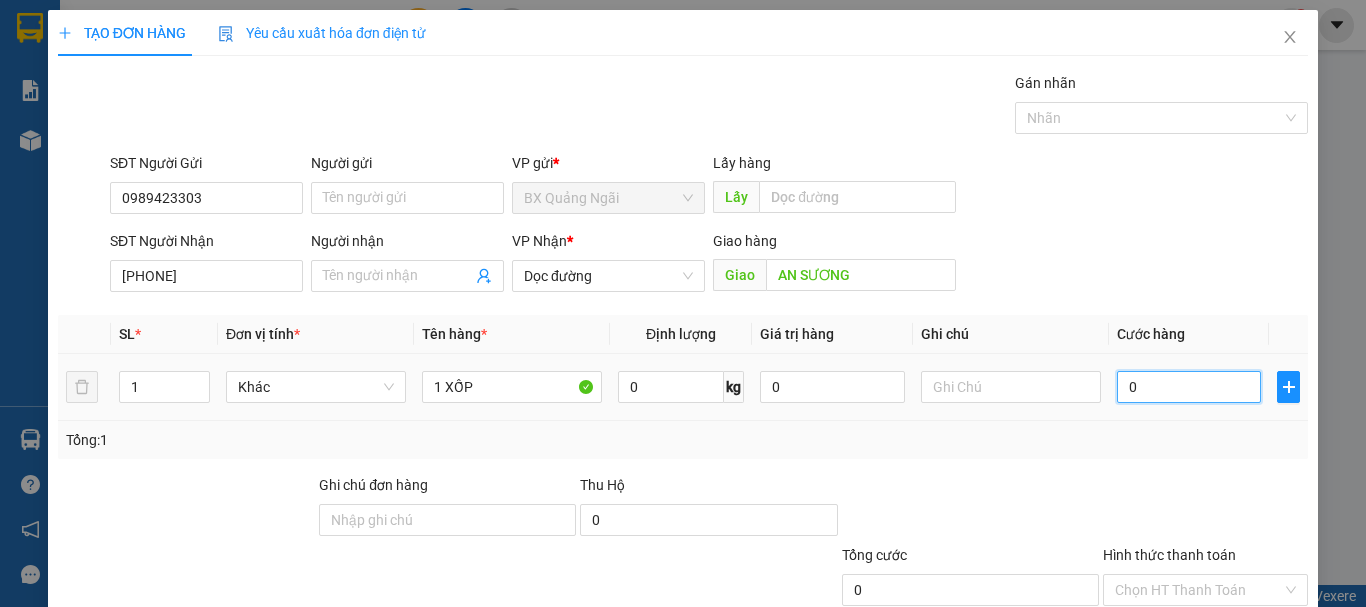 click on "0" at bounding box center (1189, 387) 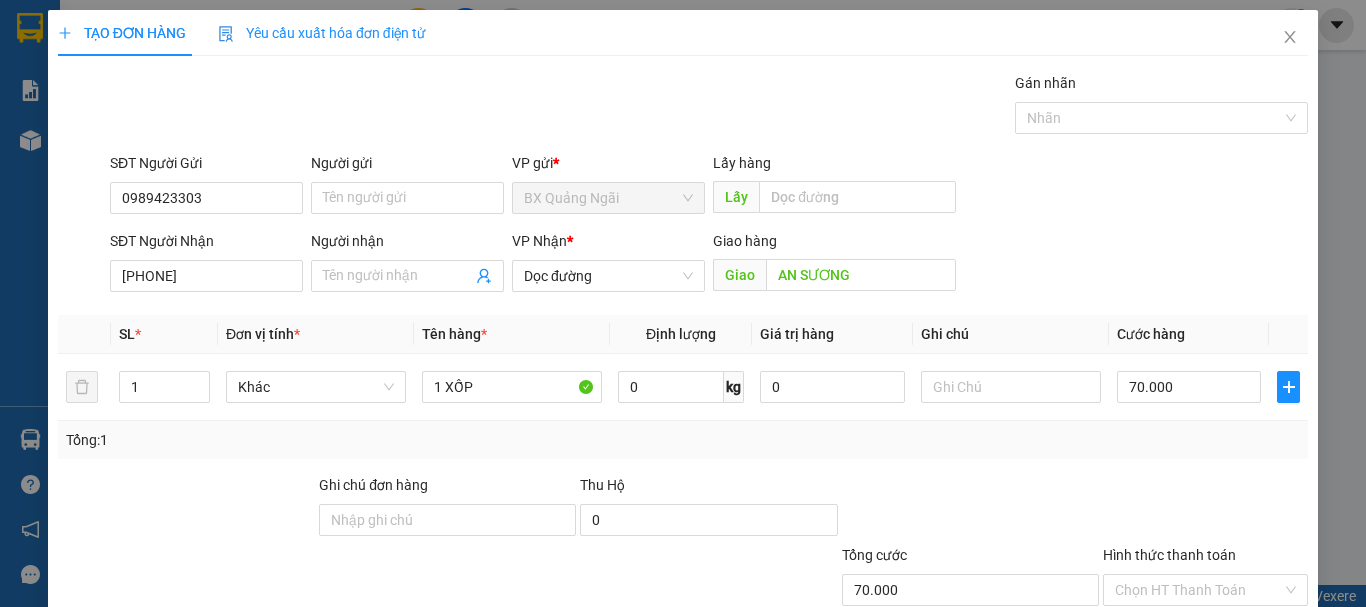 click on "Lưu và In" at bounding box center (1243, 685) 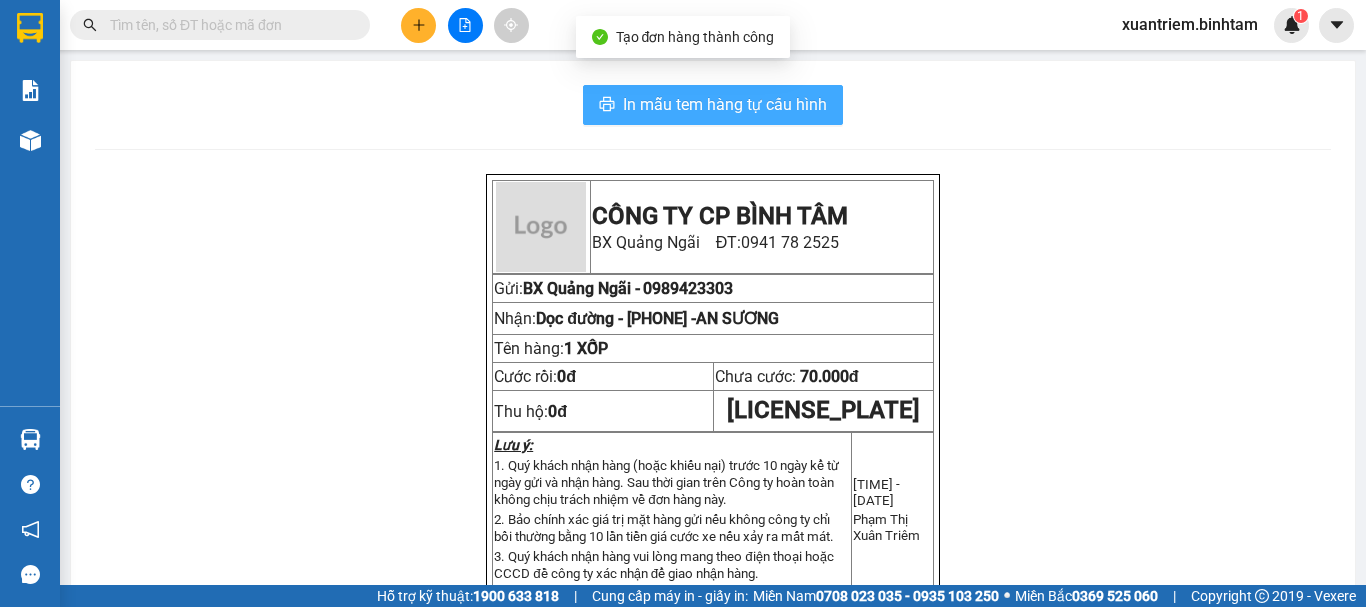 click on "In mẫu tem hàng tự cấu hình" at bounding box center [725, 104] 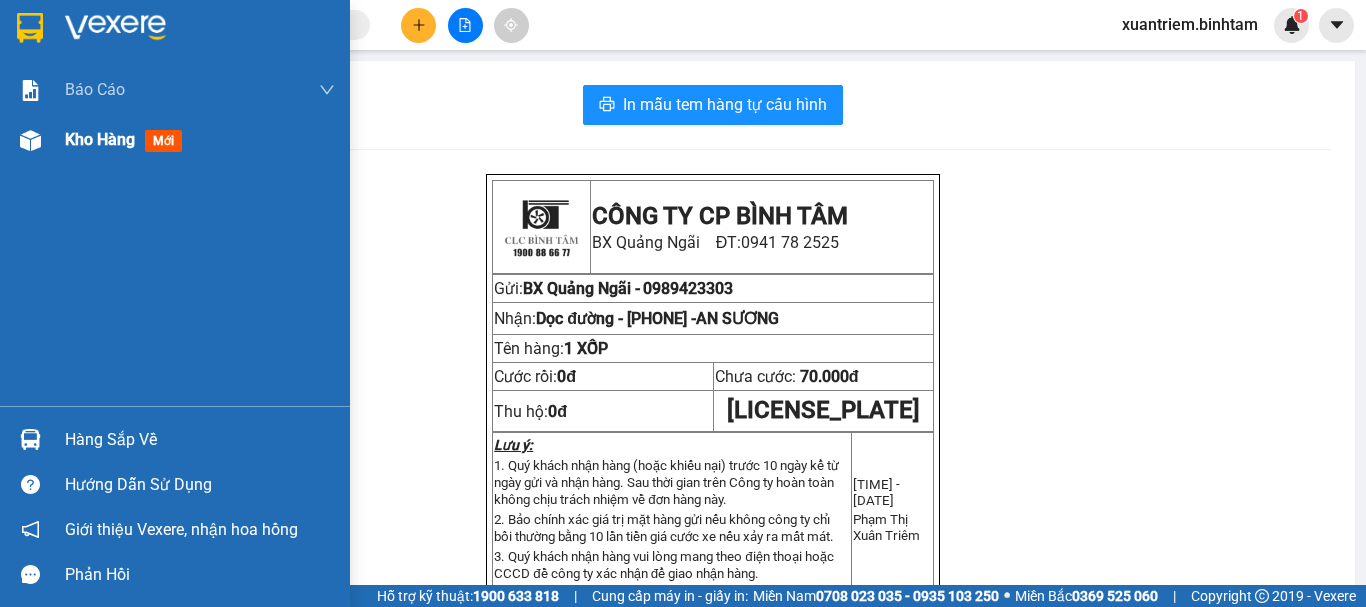 click on "Kho hàng" at bounding box center [100, 139] 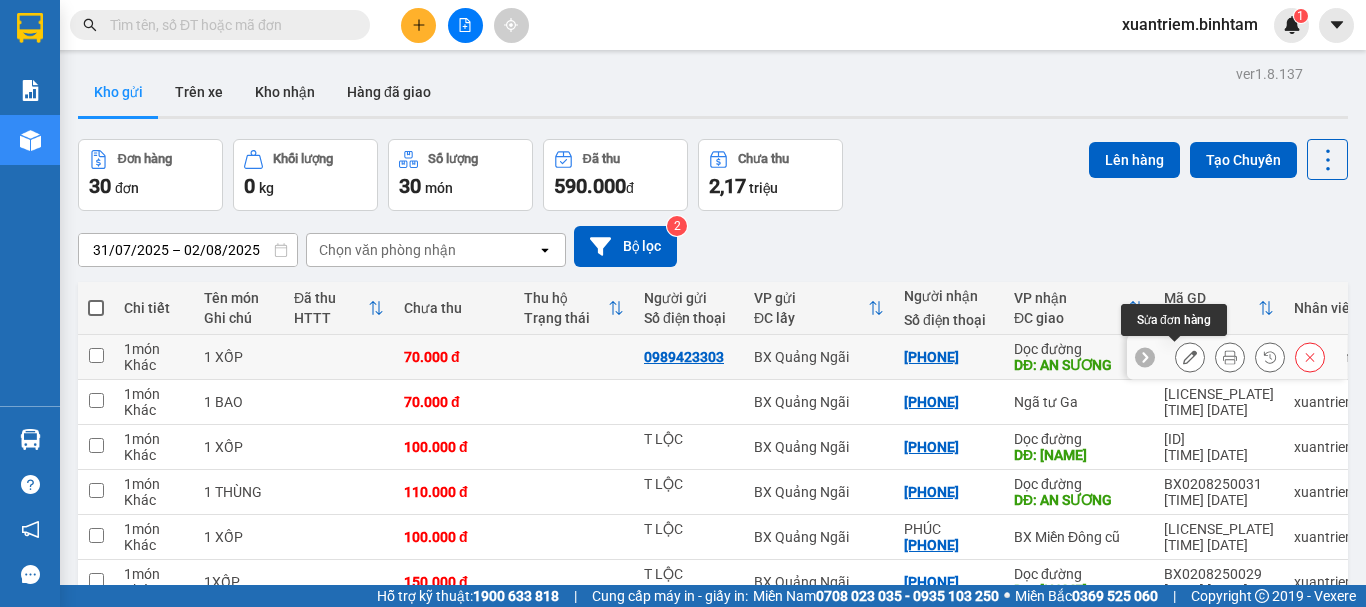 click 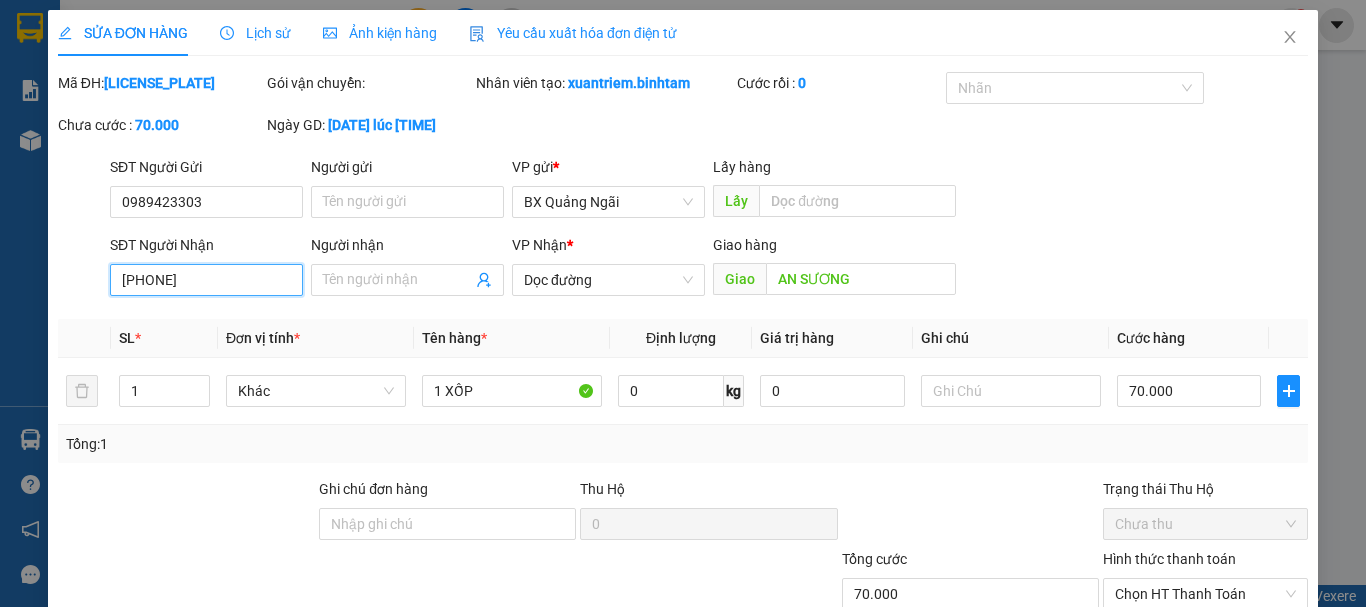 click on "[PHONE]" at bounding box center [206, 280] 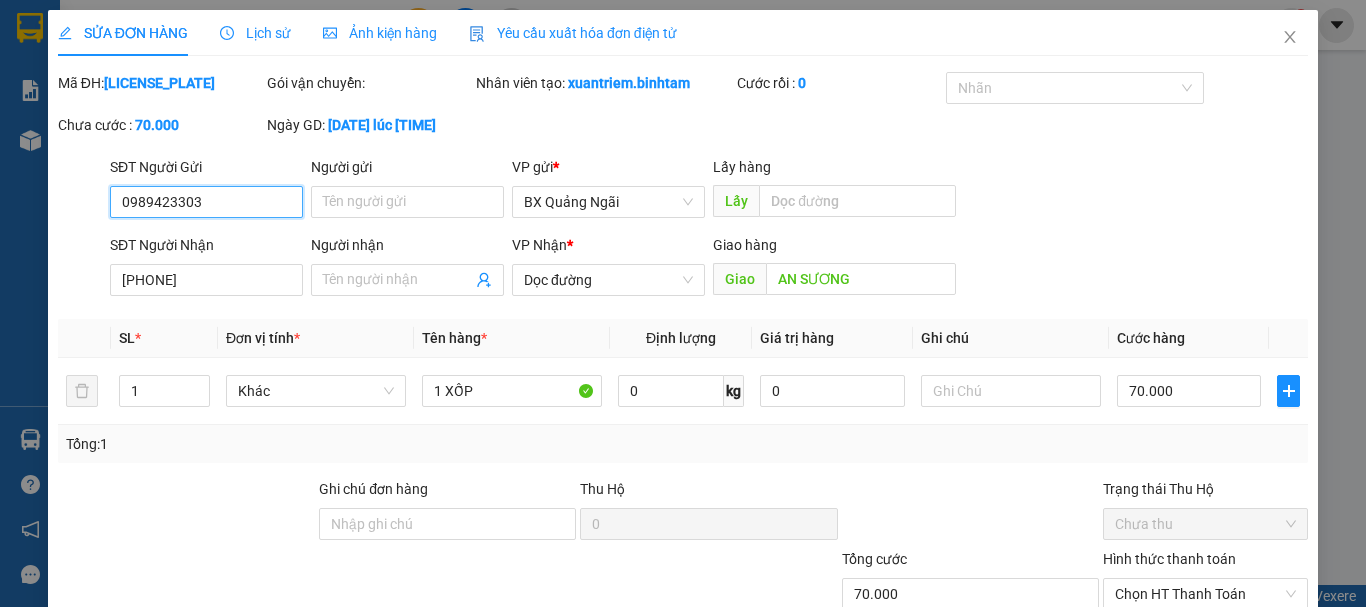 click on "0989423303" at bounding box center (206, 202) 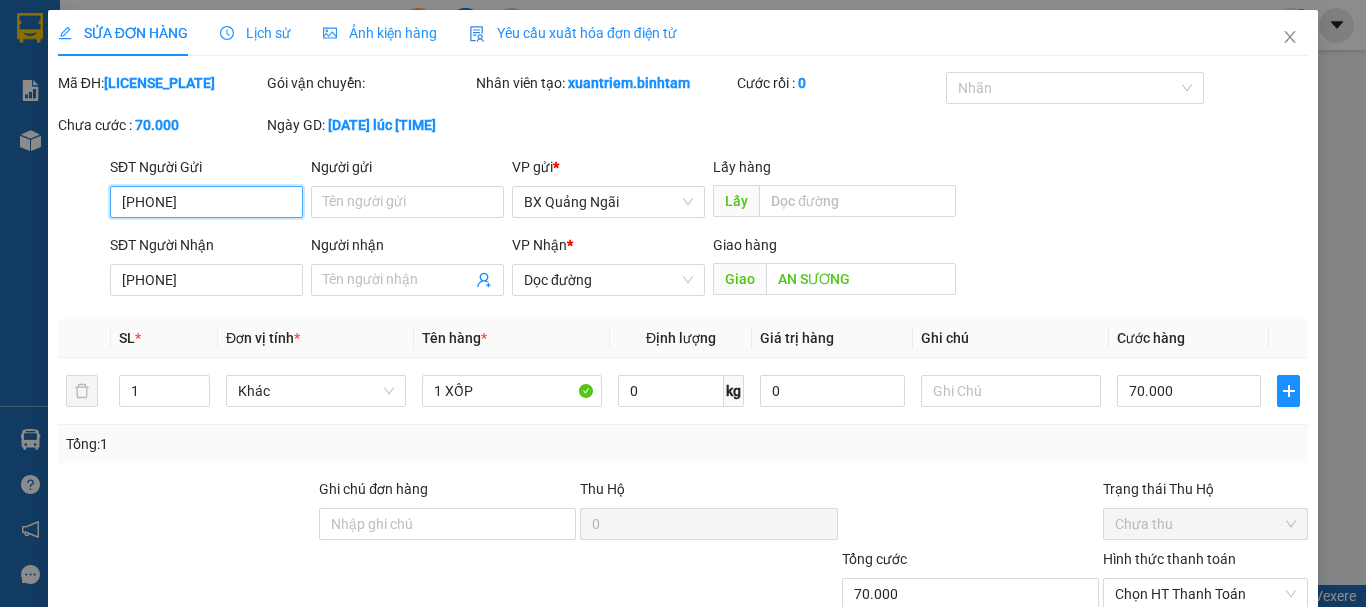 click on "[PHONE]" at bounding box center [206, 202] 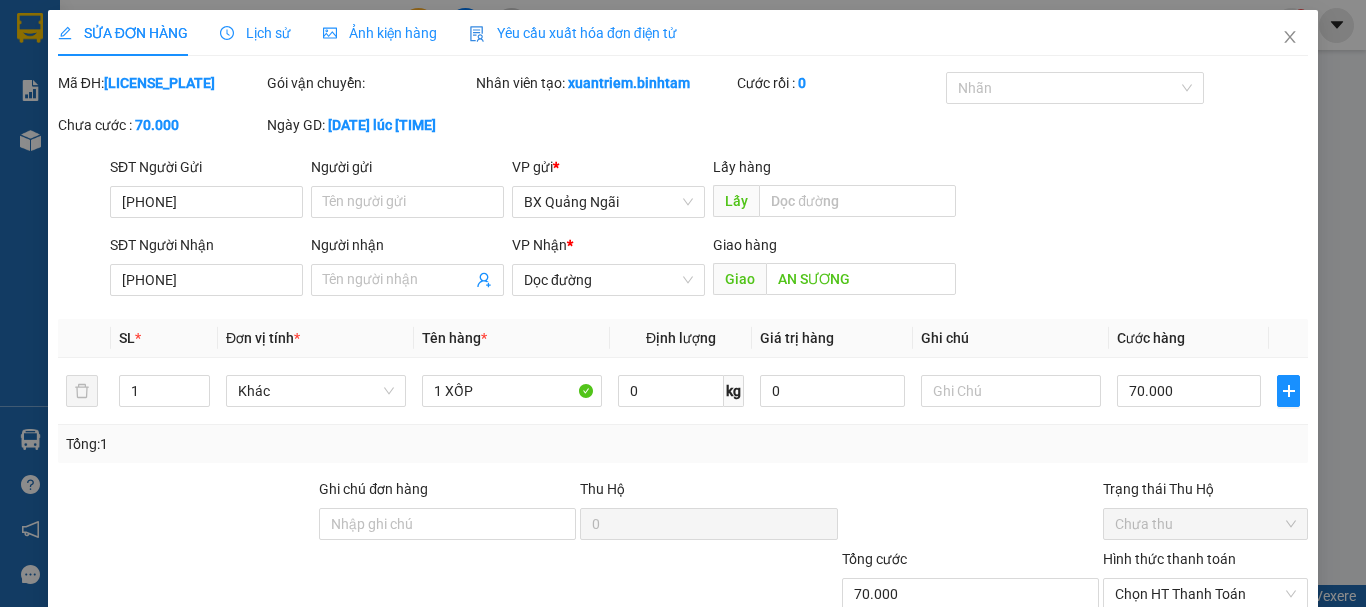 click on "Lưu thay đổi" at bounding box center [1086, 689] 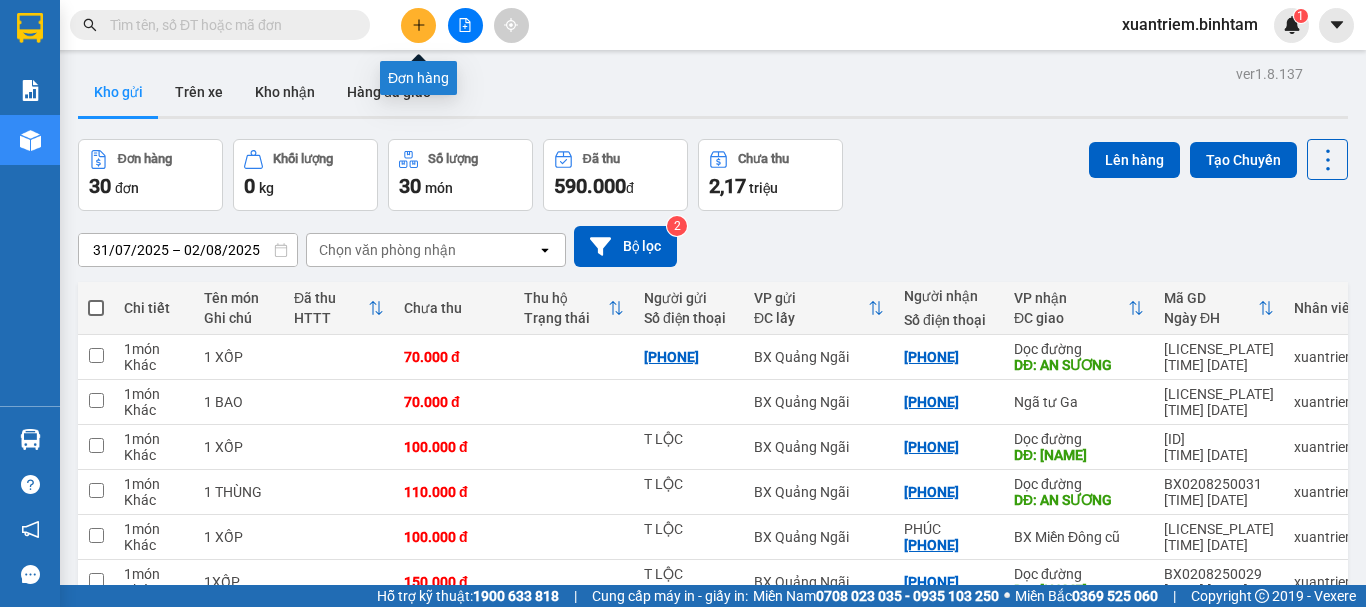 click 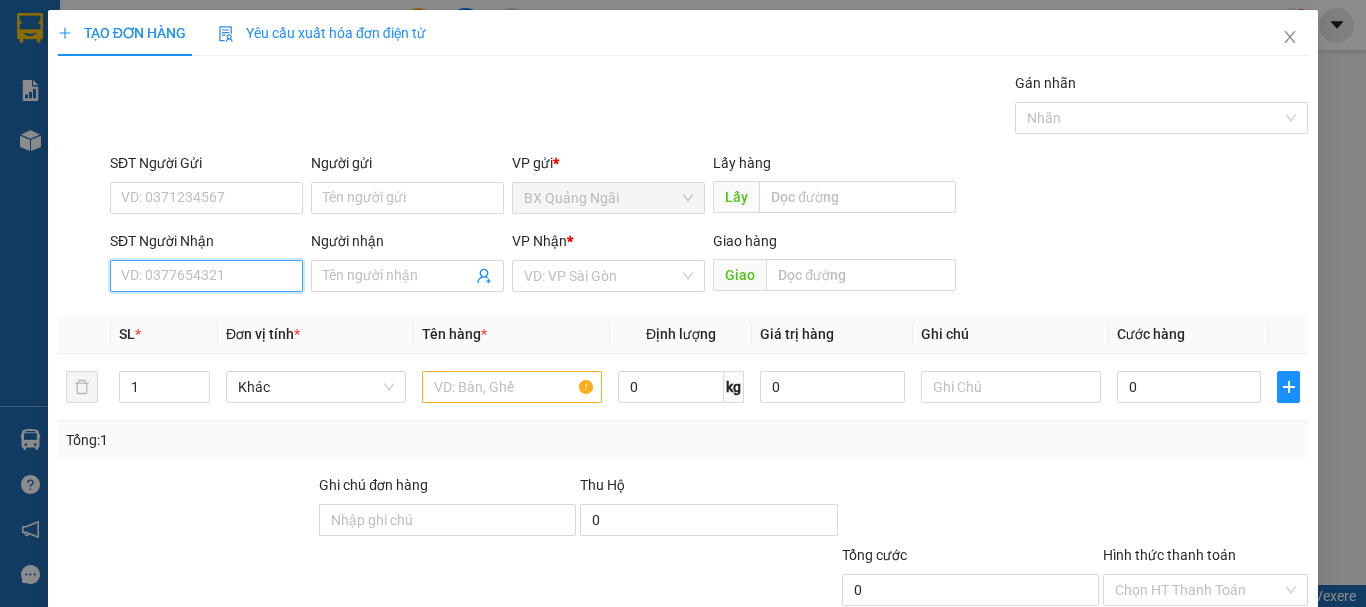 click on "SĐT Người Nhận" at bounding box center [206, 276] 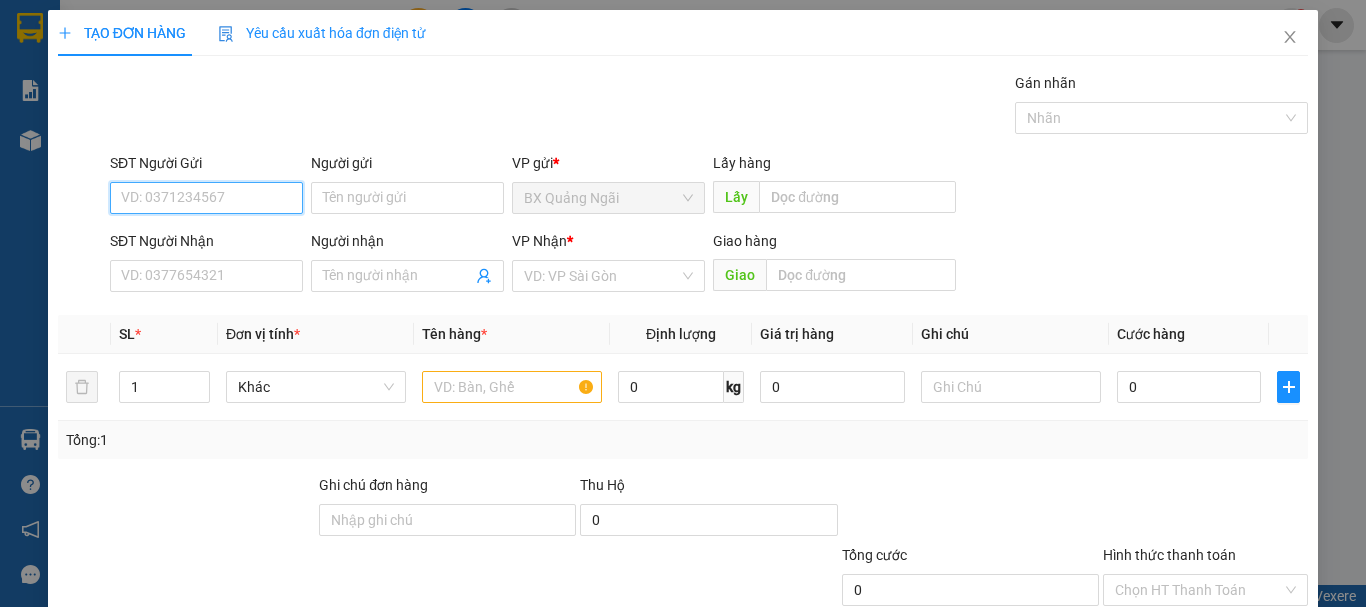 click on "SĐT Người Gửi" at bounding box center (206, 198) 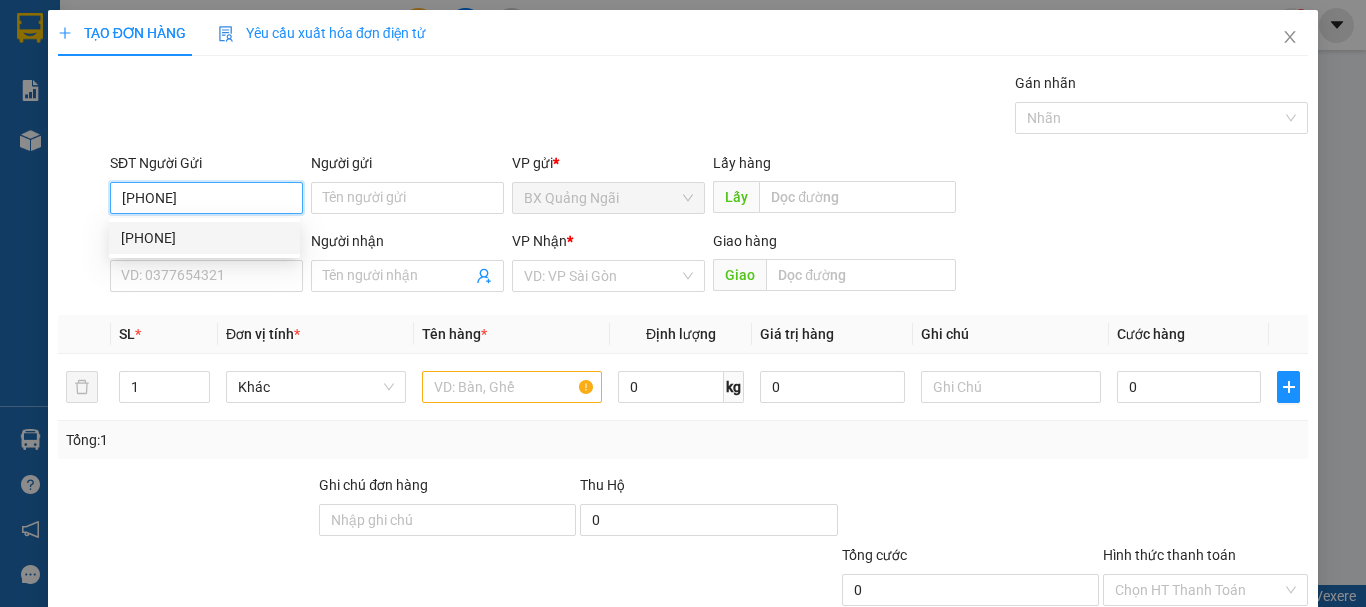 click on "[PHONE]" at bounding box center (206, 198) 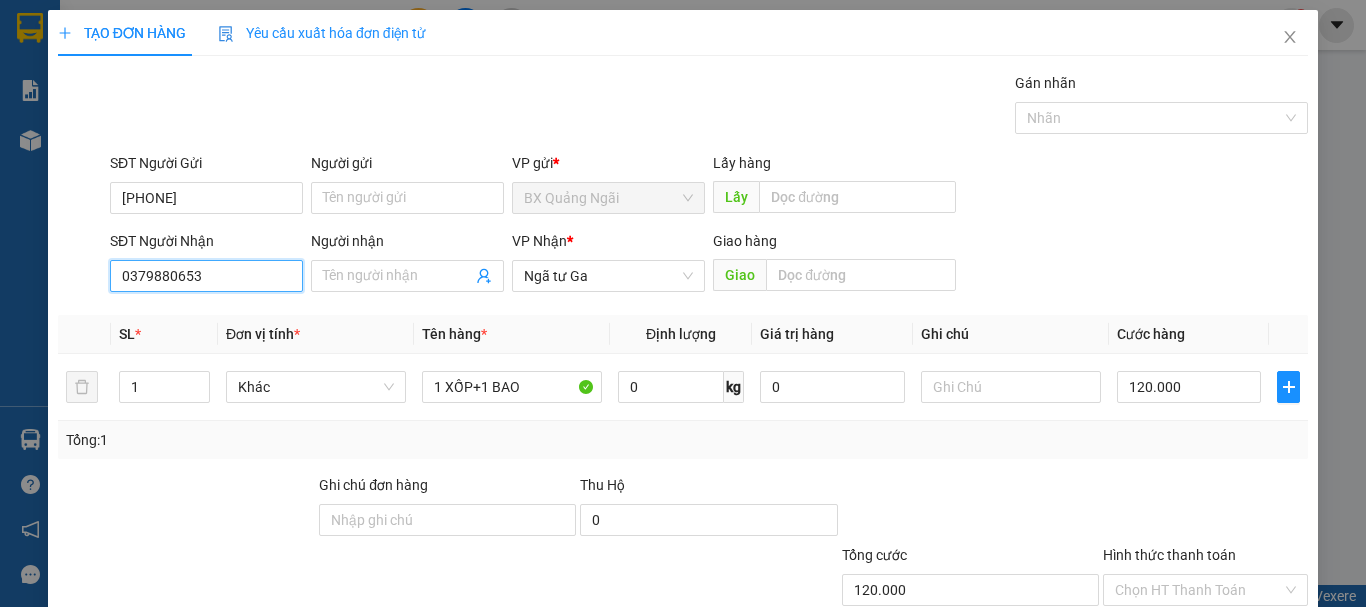 click on "0379880653" at bounding box center (206, 276) 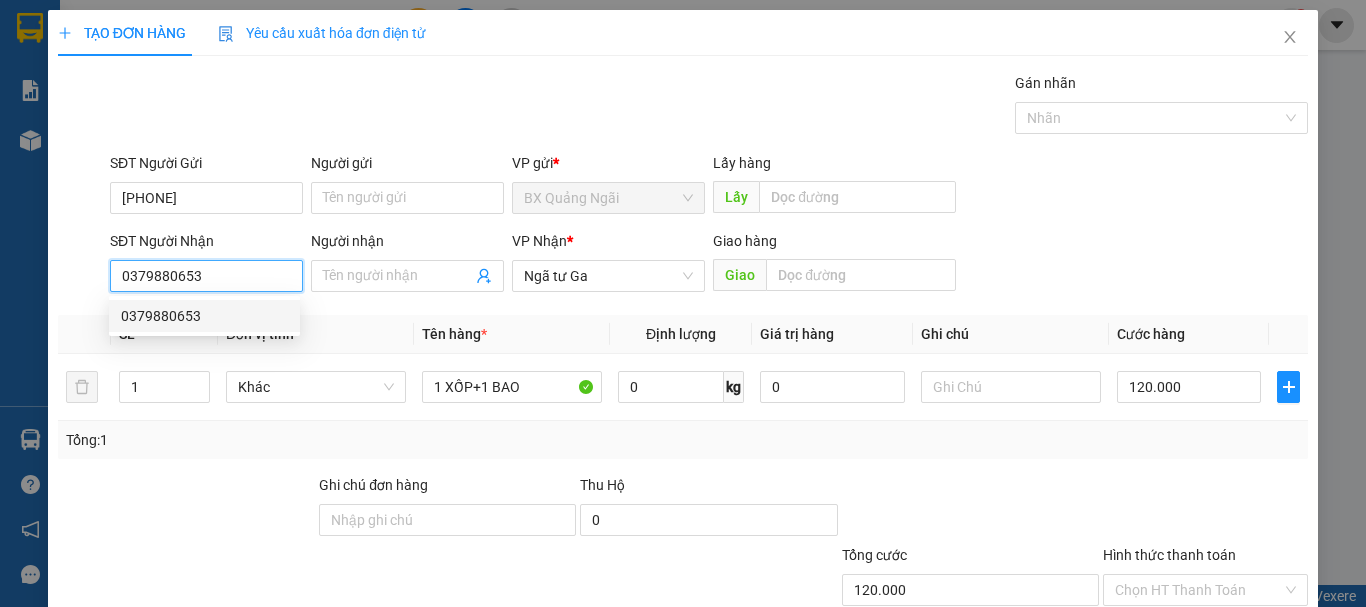 click on "0379880653" at bounding box center (204, 316) 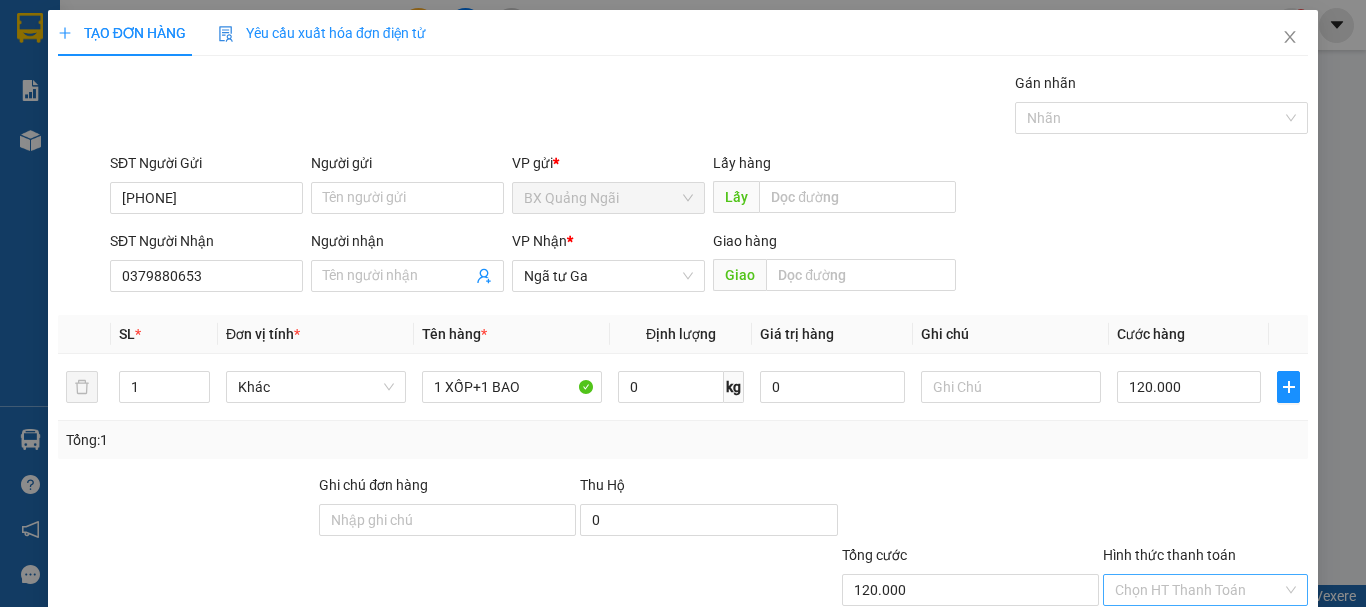 click on "Hình thức thanh toán" at bounding box center (1198, 590) 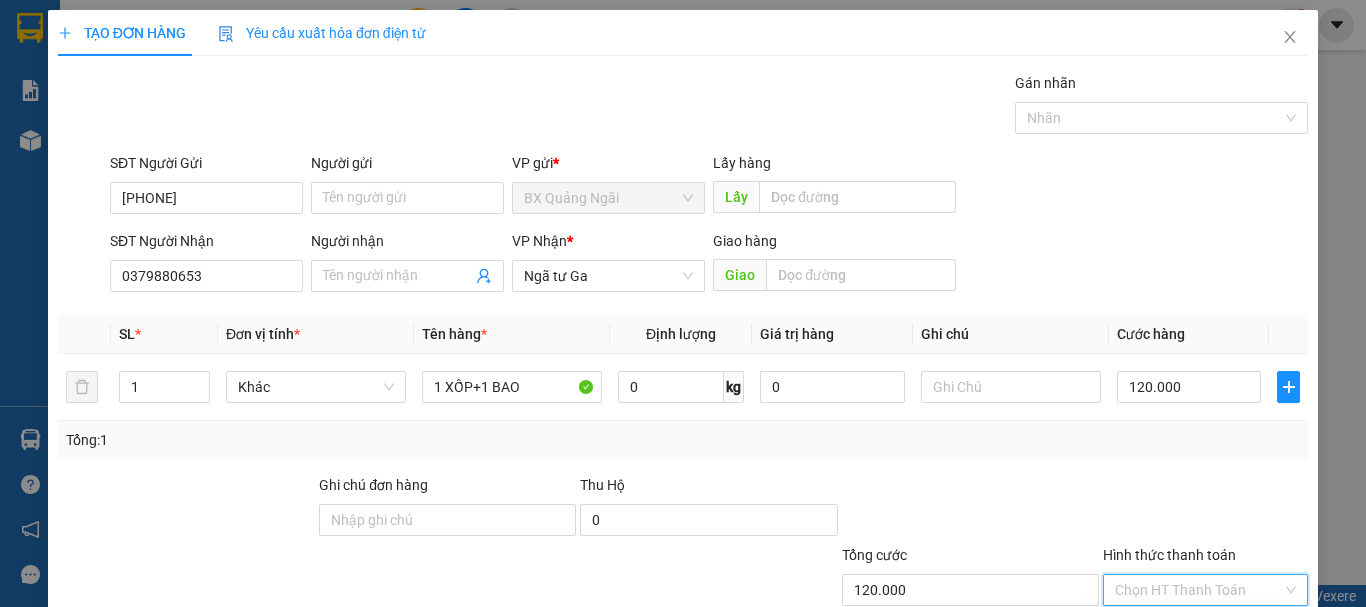click on "Tại văn phòng" at bounding box center [1193, 630] 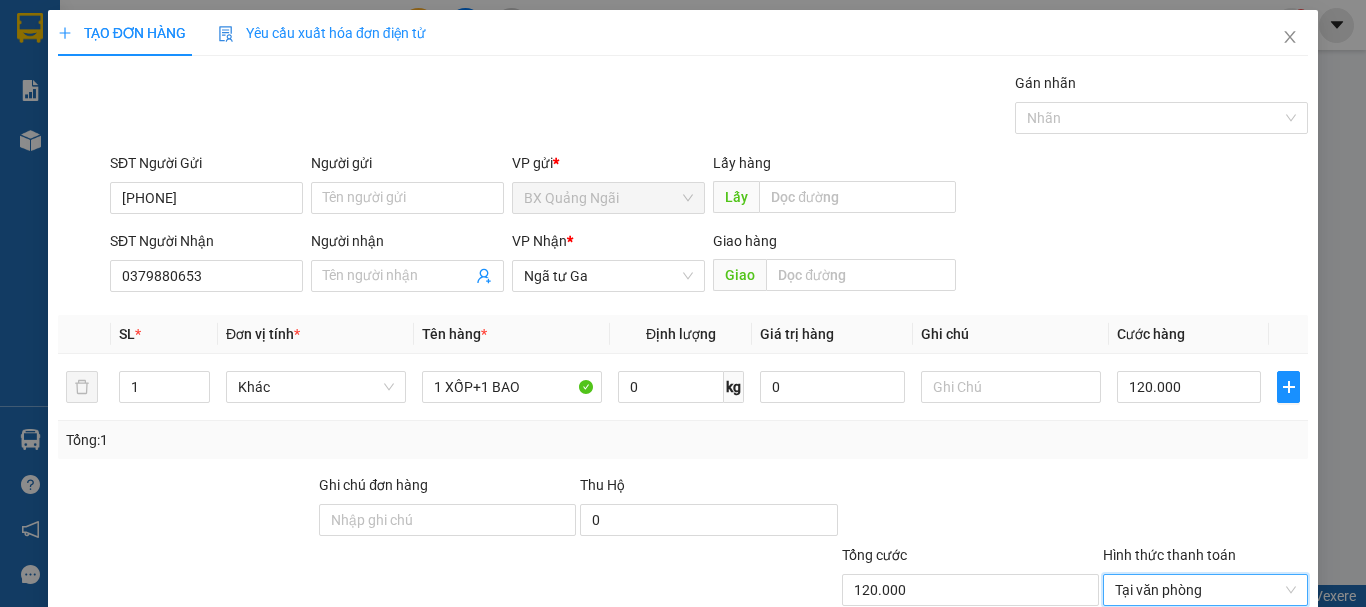 click 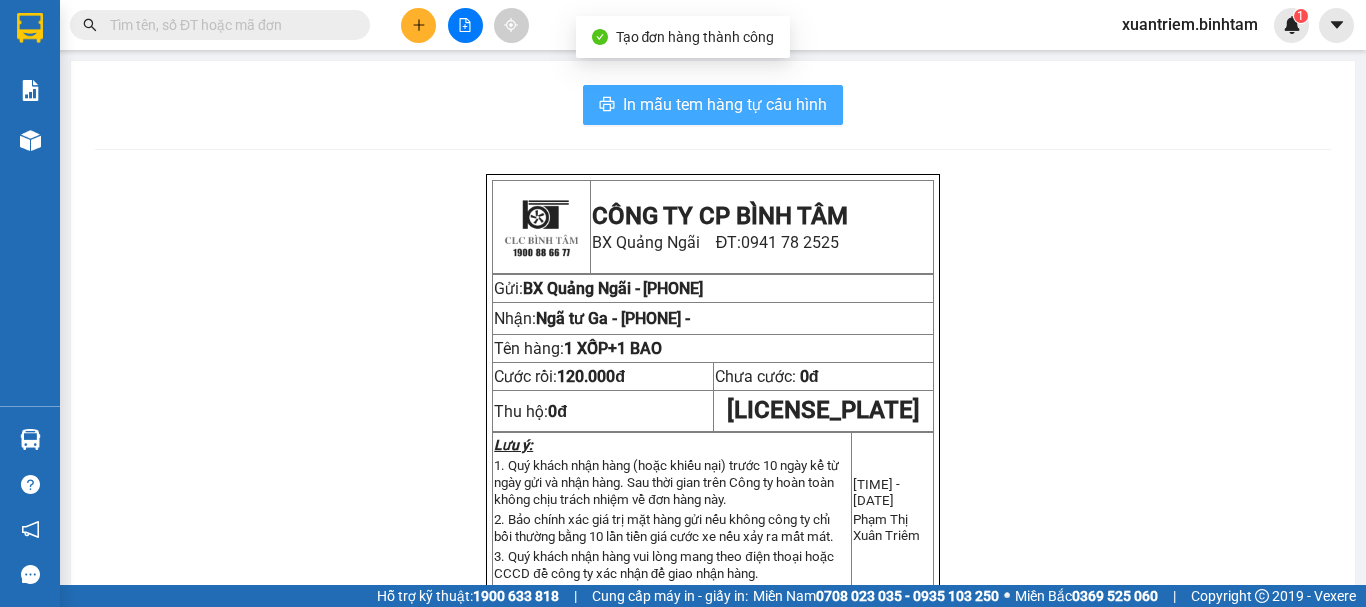 click on "In mẫu tem hàng tự cấu hình" at bounding box center (725, 104) 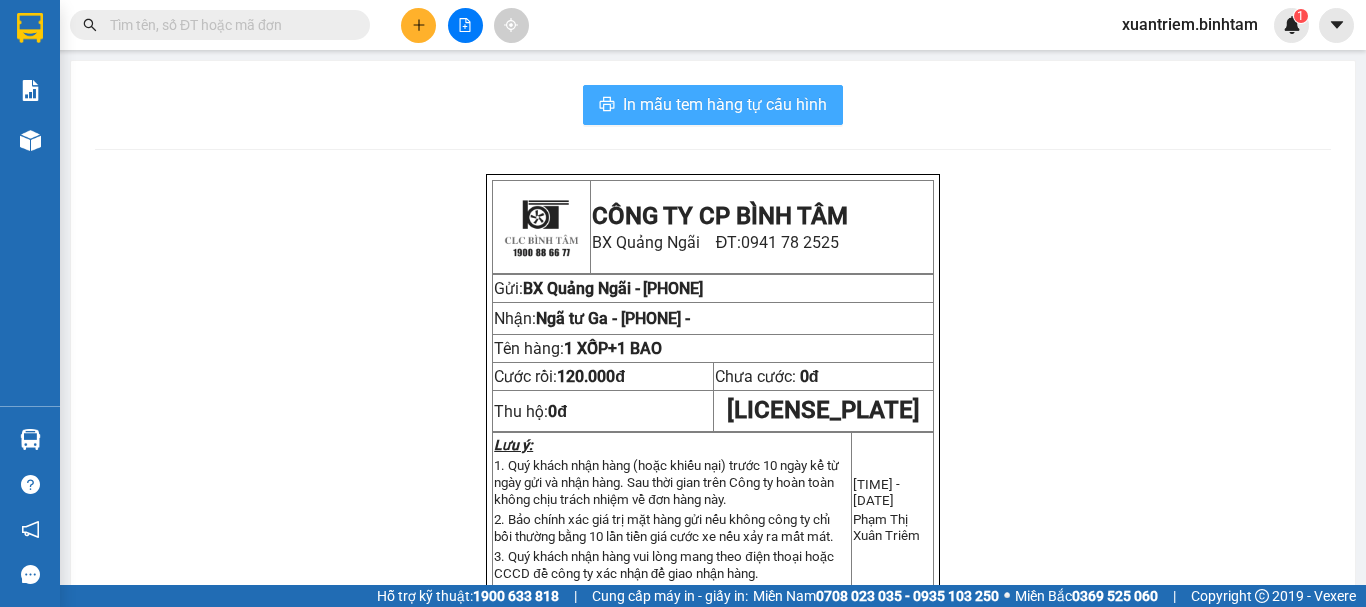 click on "In mẫu tem hàng tự cấu hình" at bounding box center [725, 104] 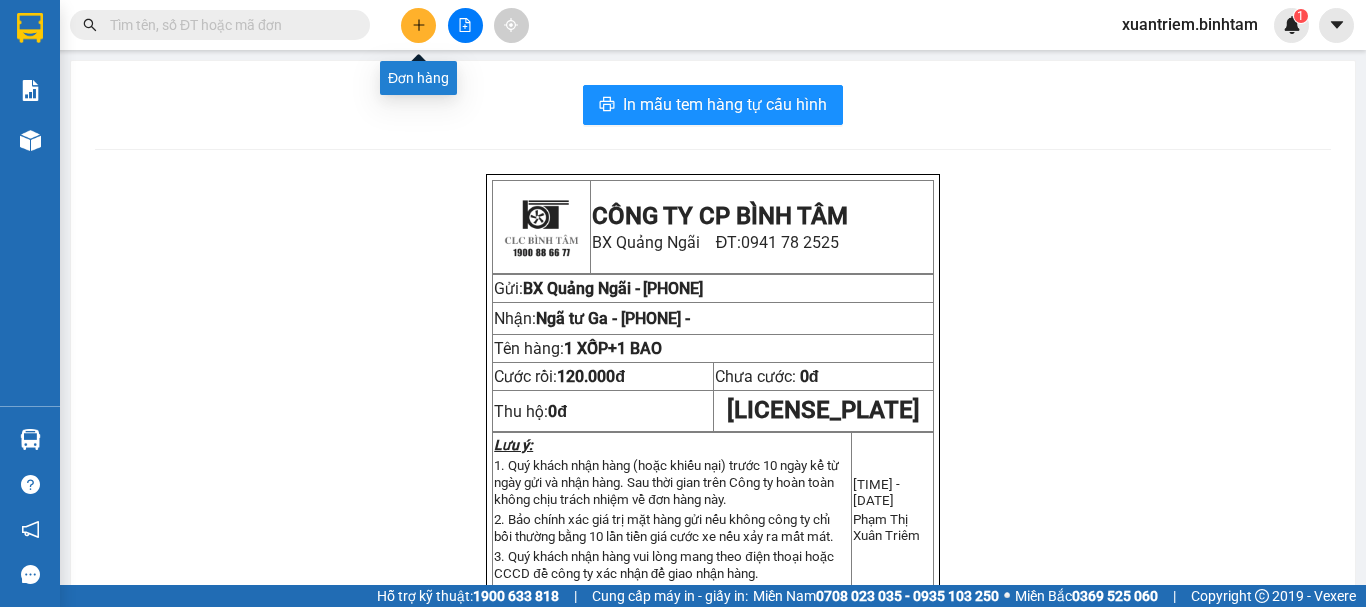 click 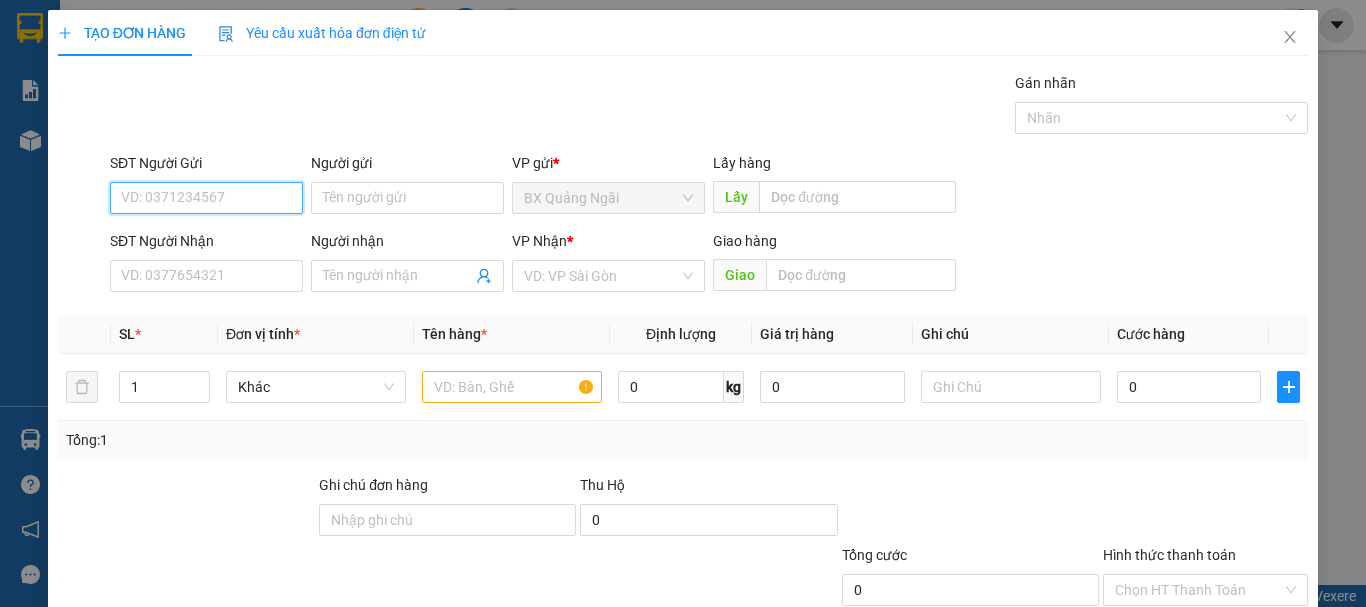 click on "SĐT Người Gửi" at bounding box center [206, 198] 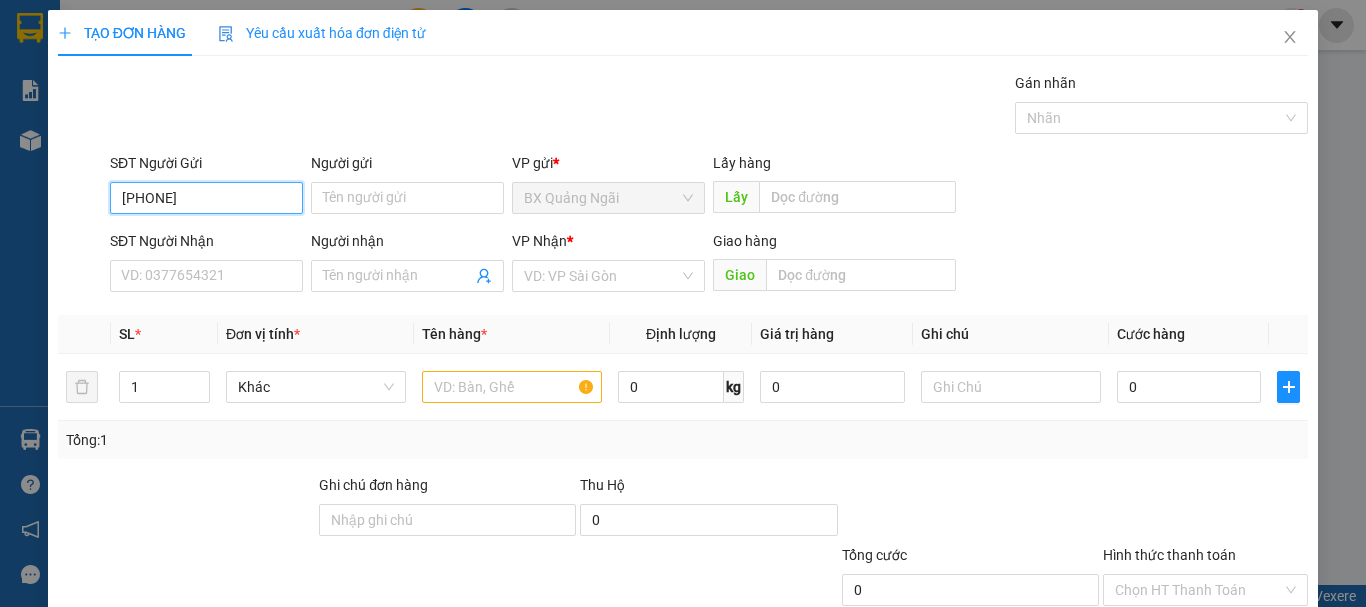 click on "[PHONE]" at bounding box center [206, 198] 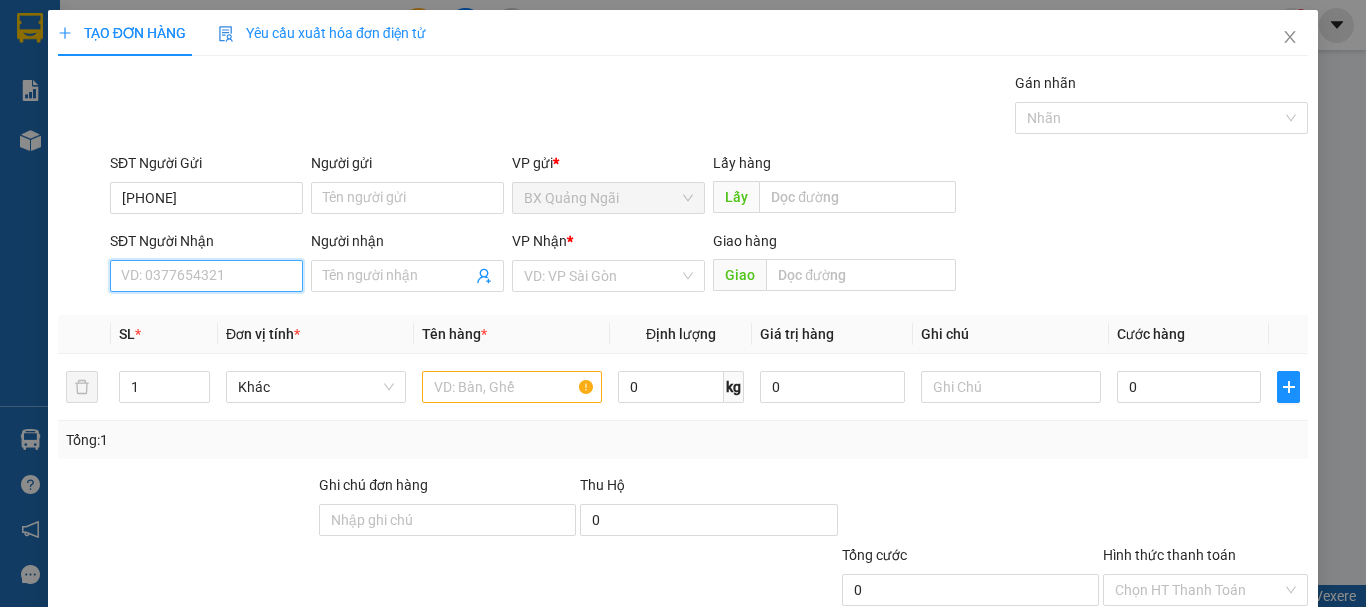 click on "SĐT Người Nhận" at bounding box center [206, 276] 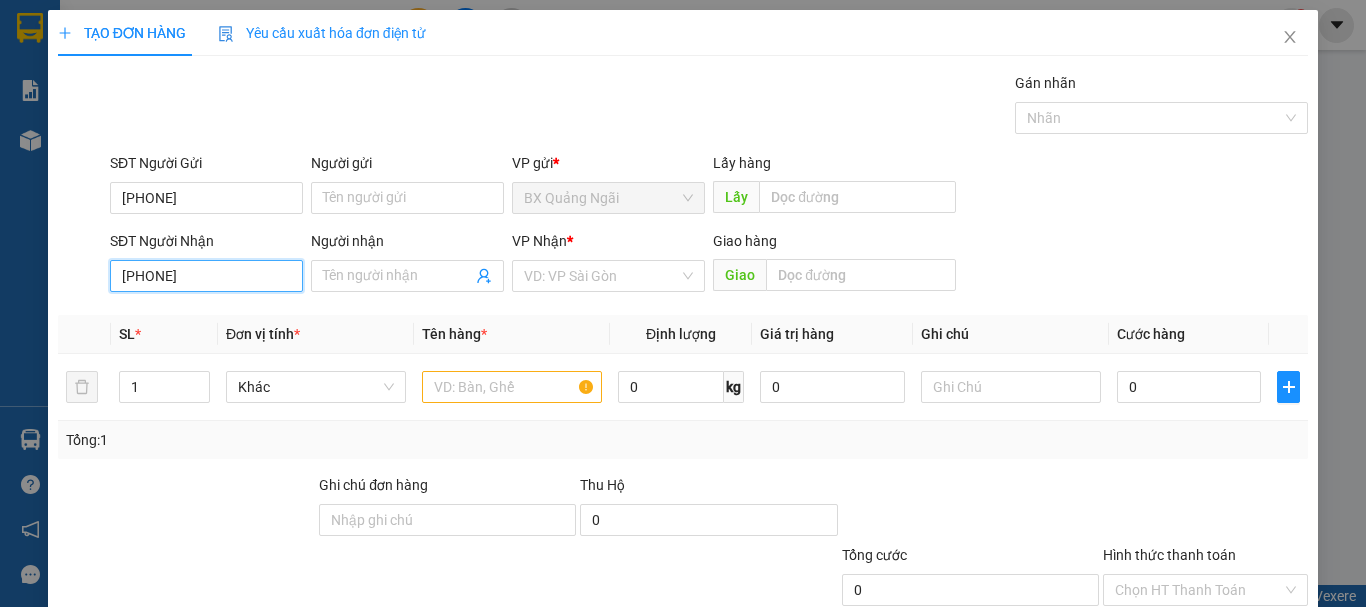 click on "[PHONE]" at bounding box center [206, 276] 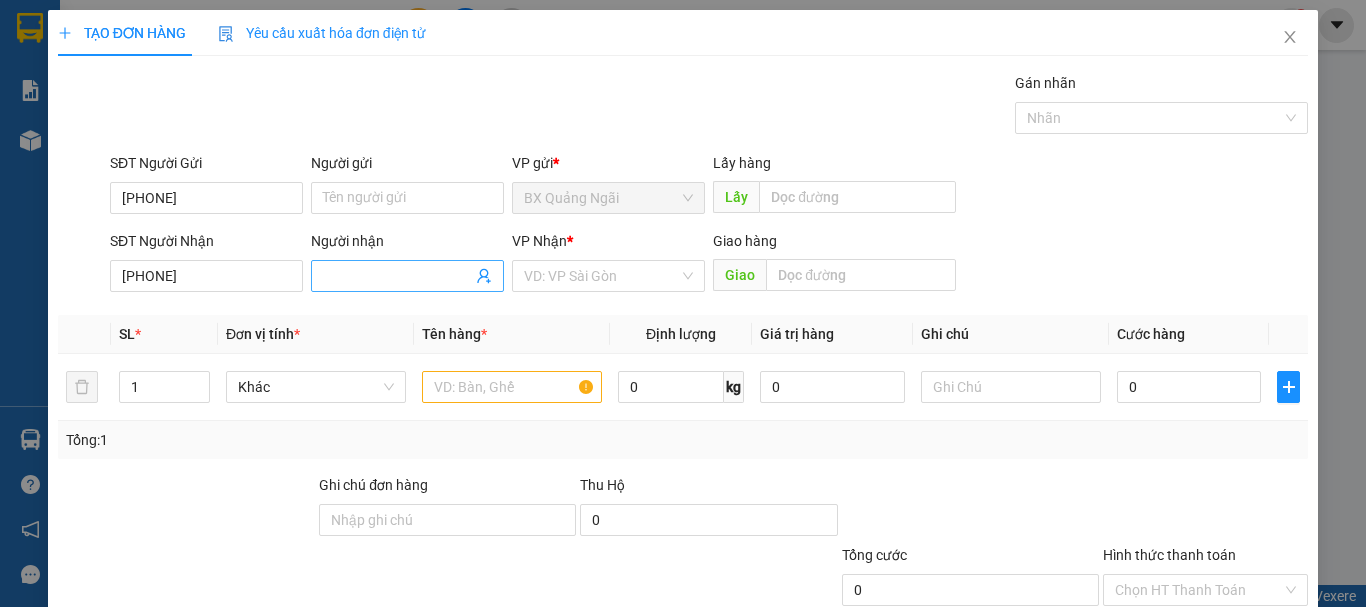 click on "Người nhận" at bounding box center [397, 276] 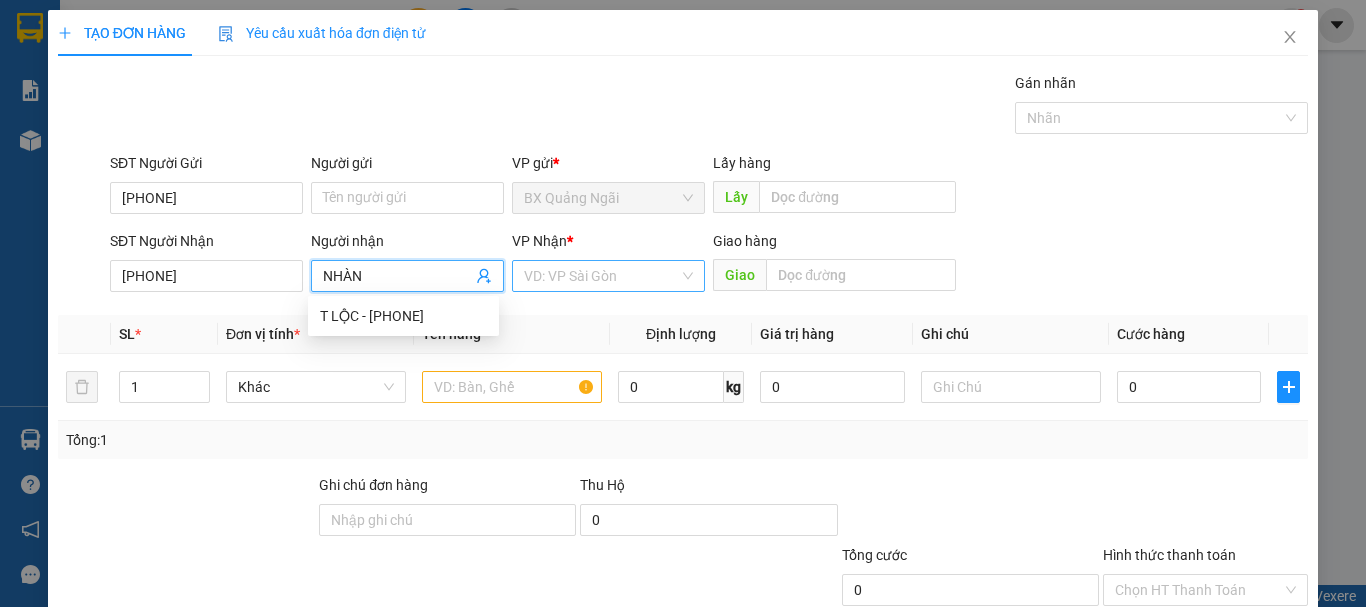 click at bounding box center [601, 276] 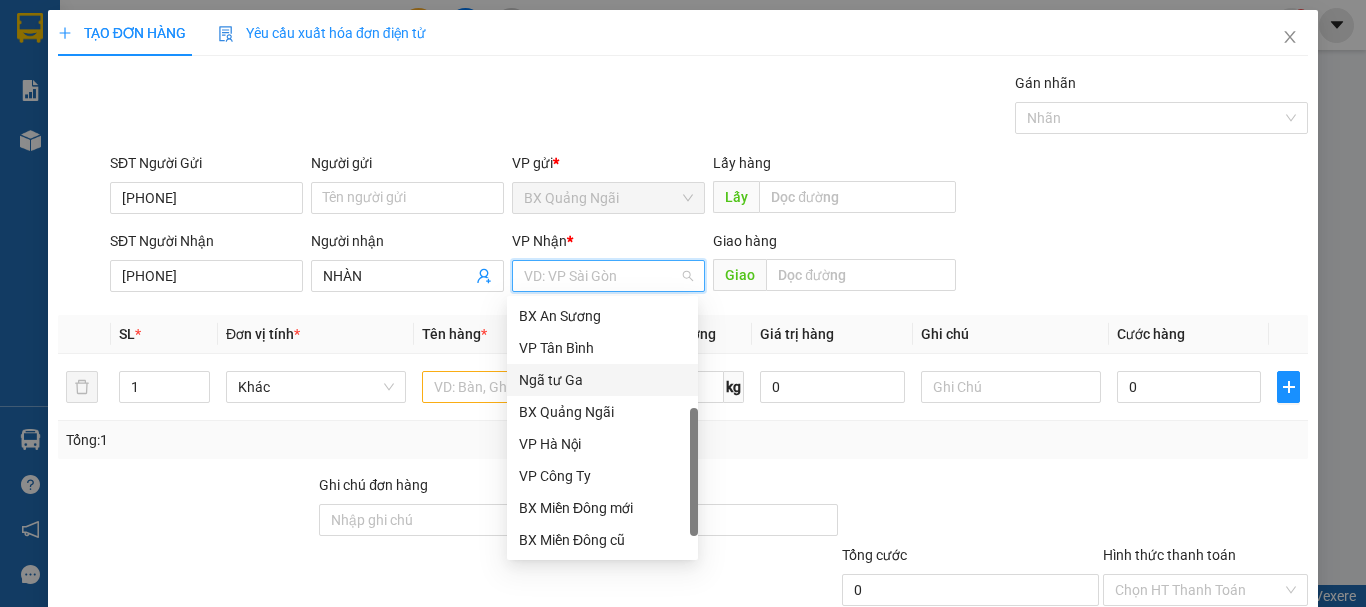 drag, startPoint x: 693, startPoint y: 378, endPoint x: 708, endPoint y: 625, distance: 247.45505 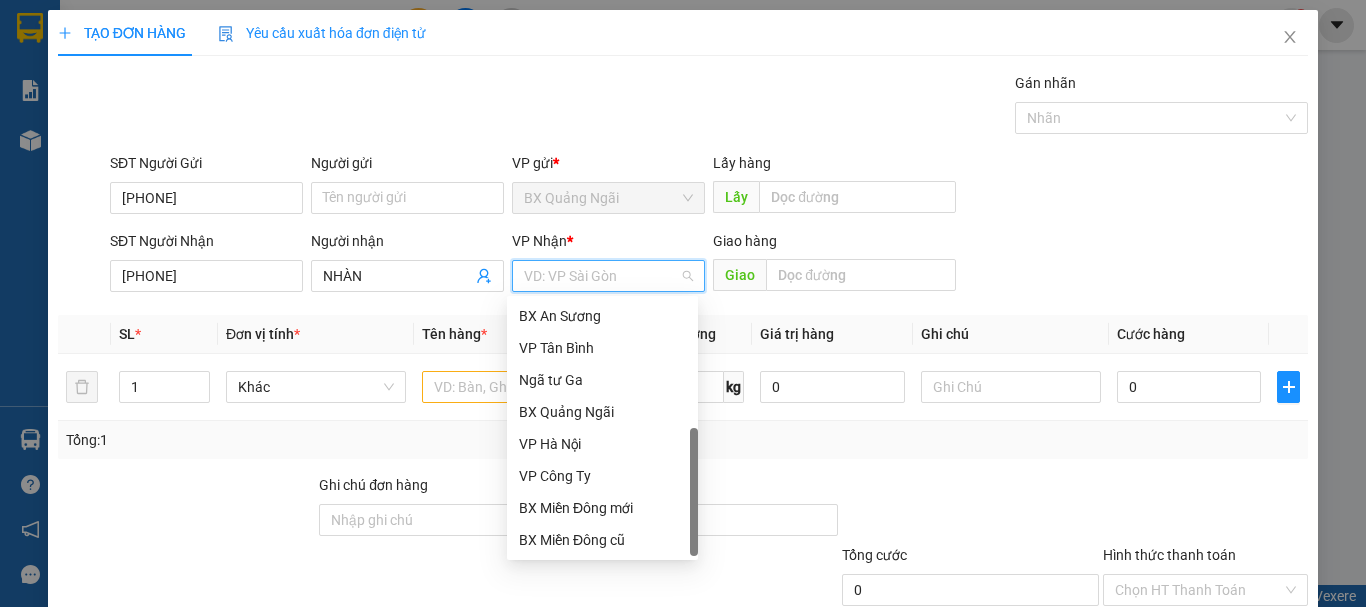 click on "Dọc đường" at bounding box center (602, 572) 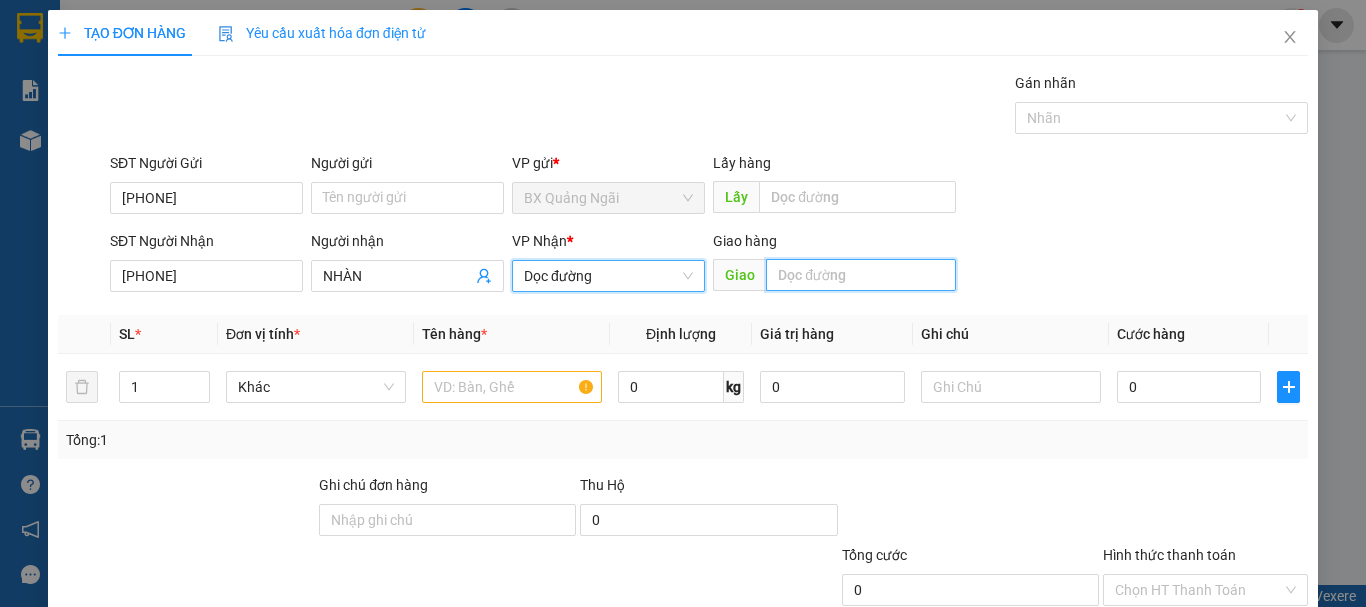 click at bounding box center [861, 275] 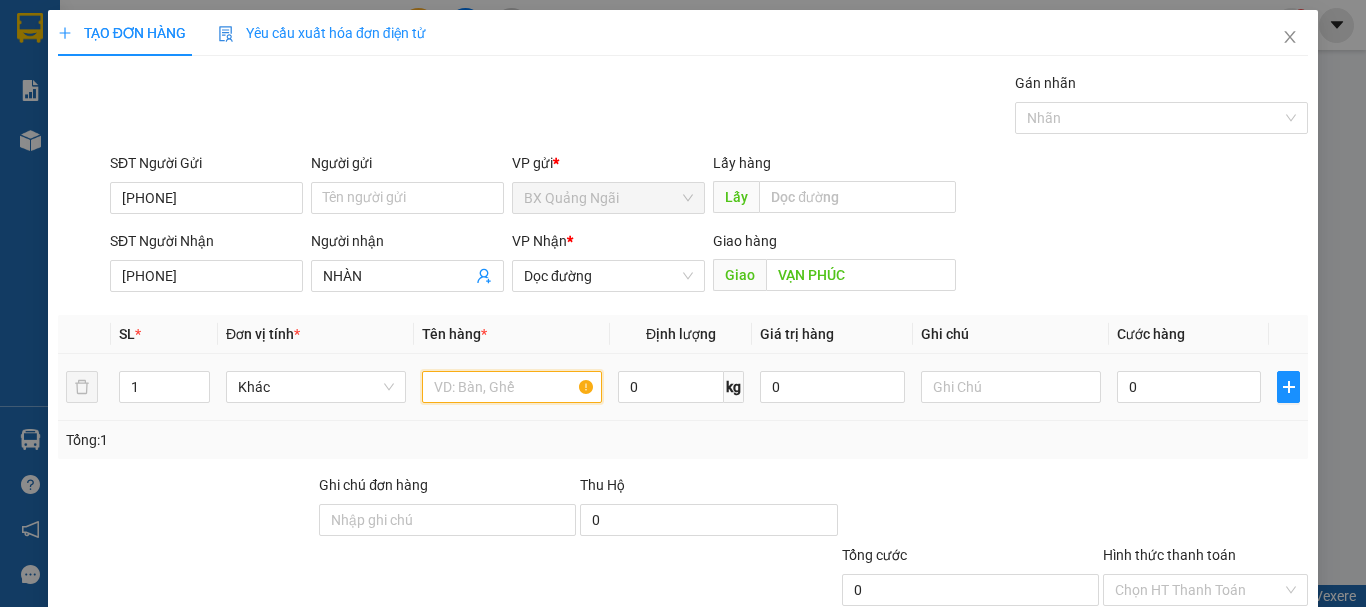 click at bounding box center [512, 387] 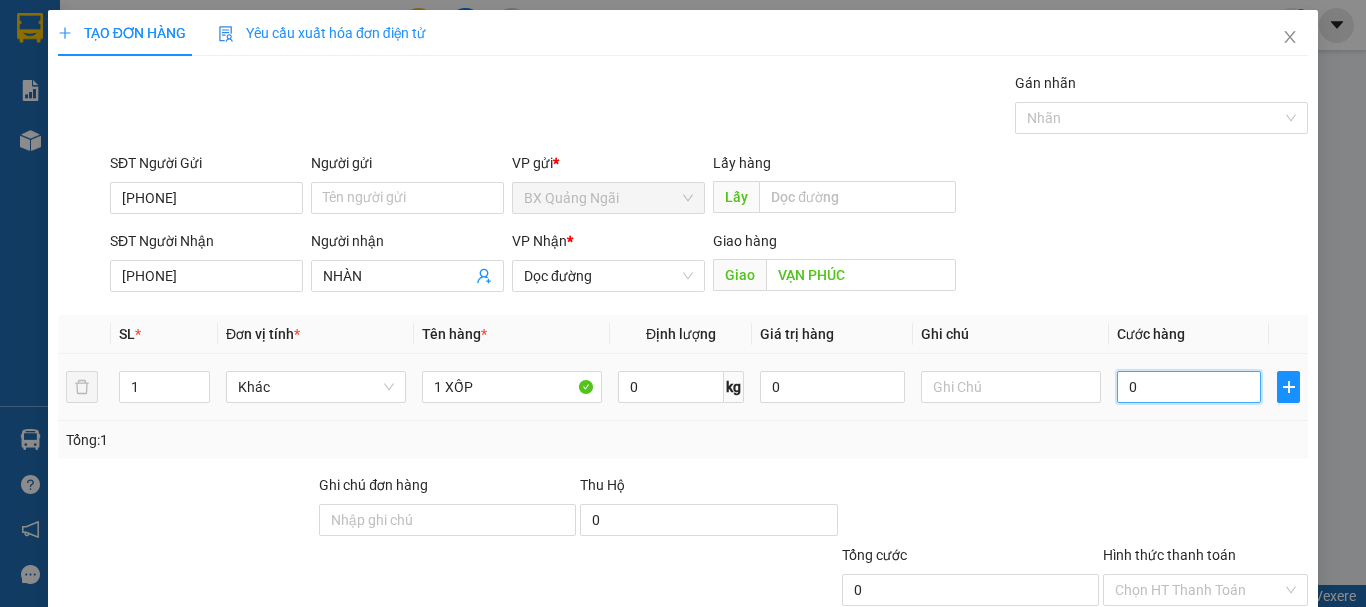 click on "0" at bounding box center [1189, 387] 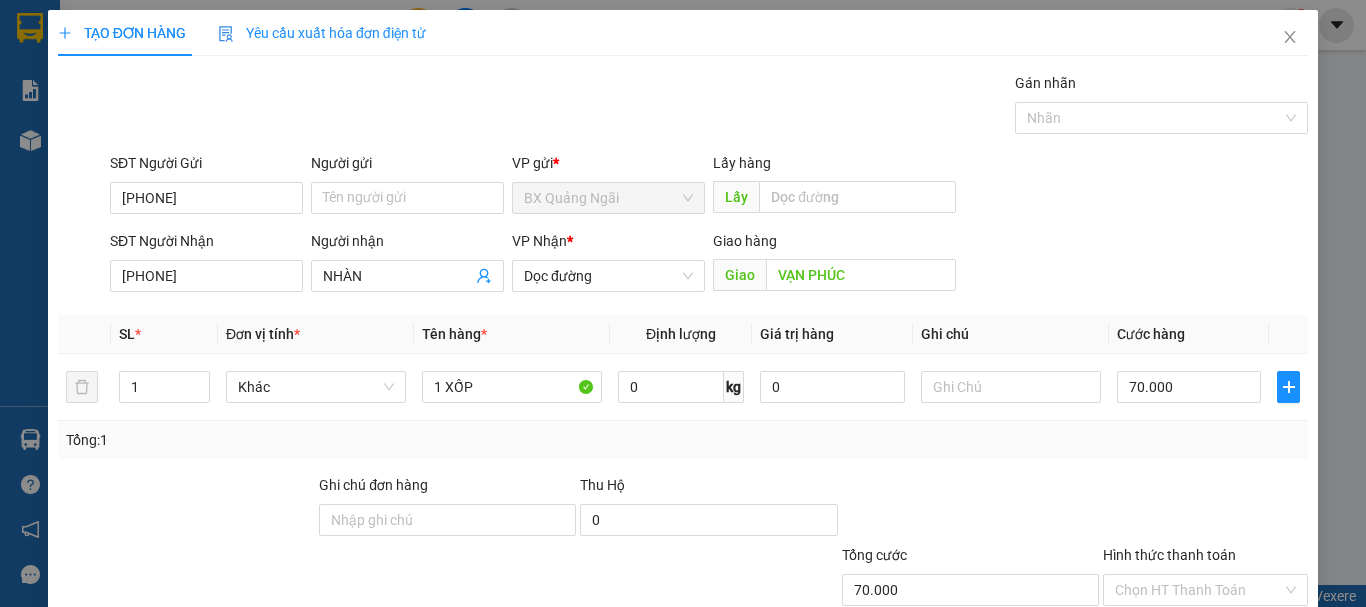 click on "Lưu và In" at bounding box center [1243, 685] 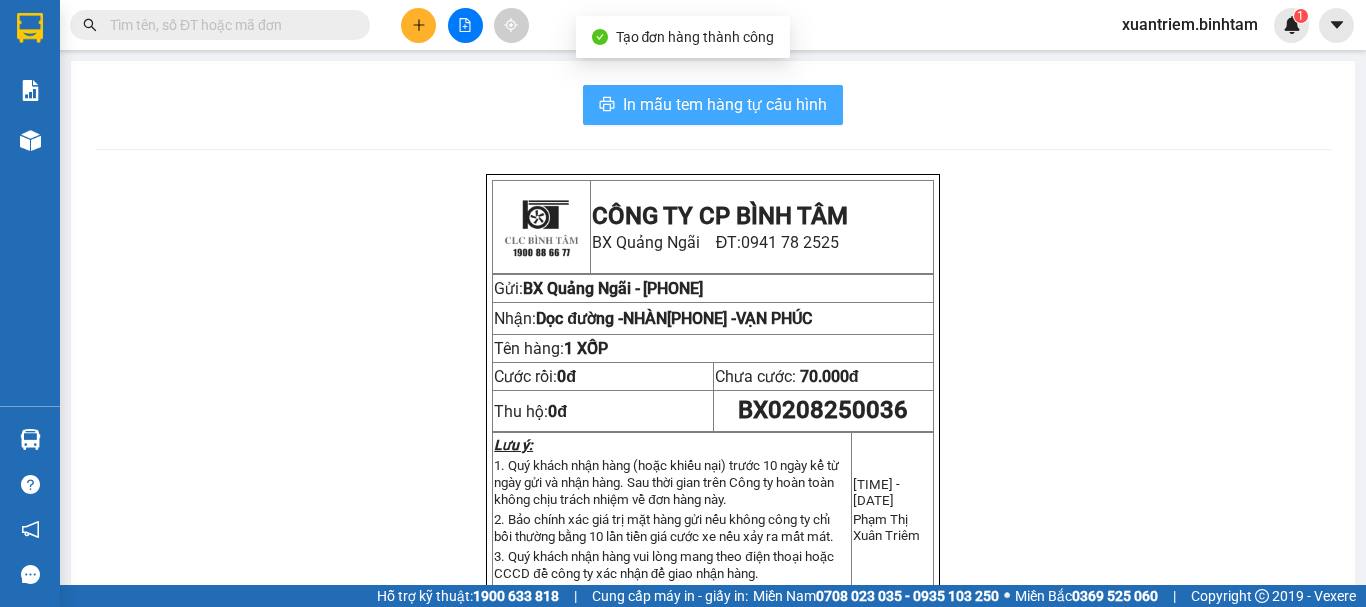 click on "In mẫu tem hàng tự cấu hình" at bounding box center [725, 104] 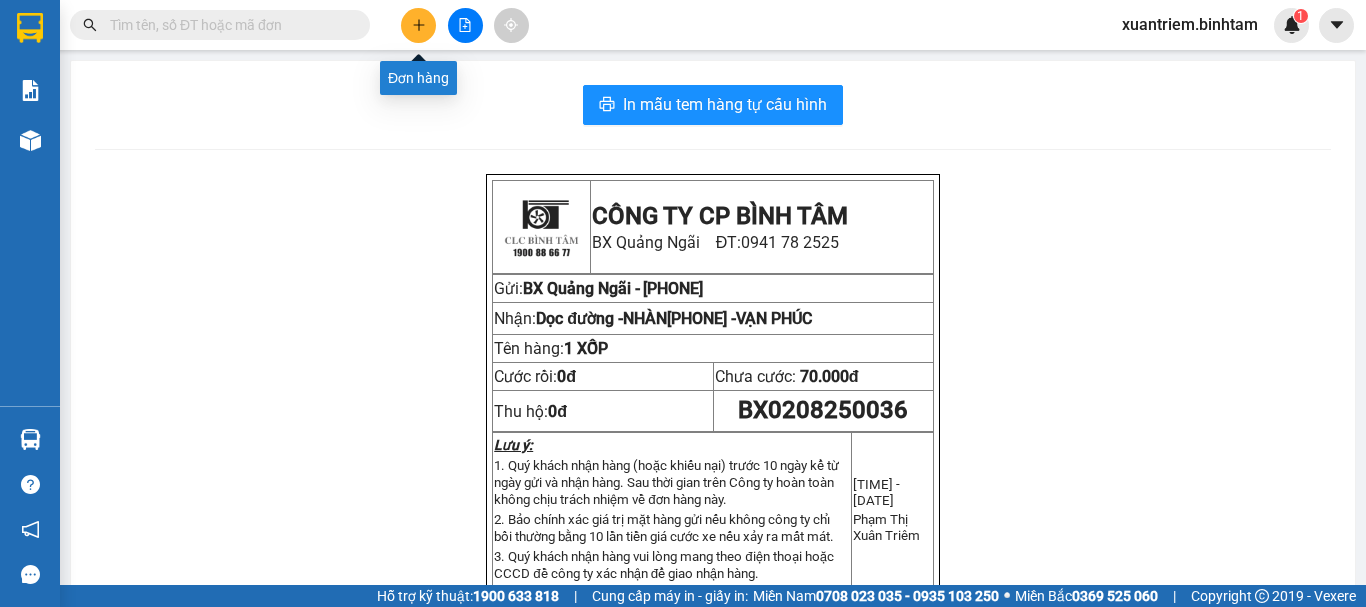 click at bounding box center (418, 25) 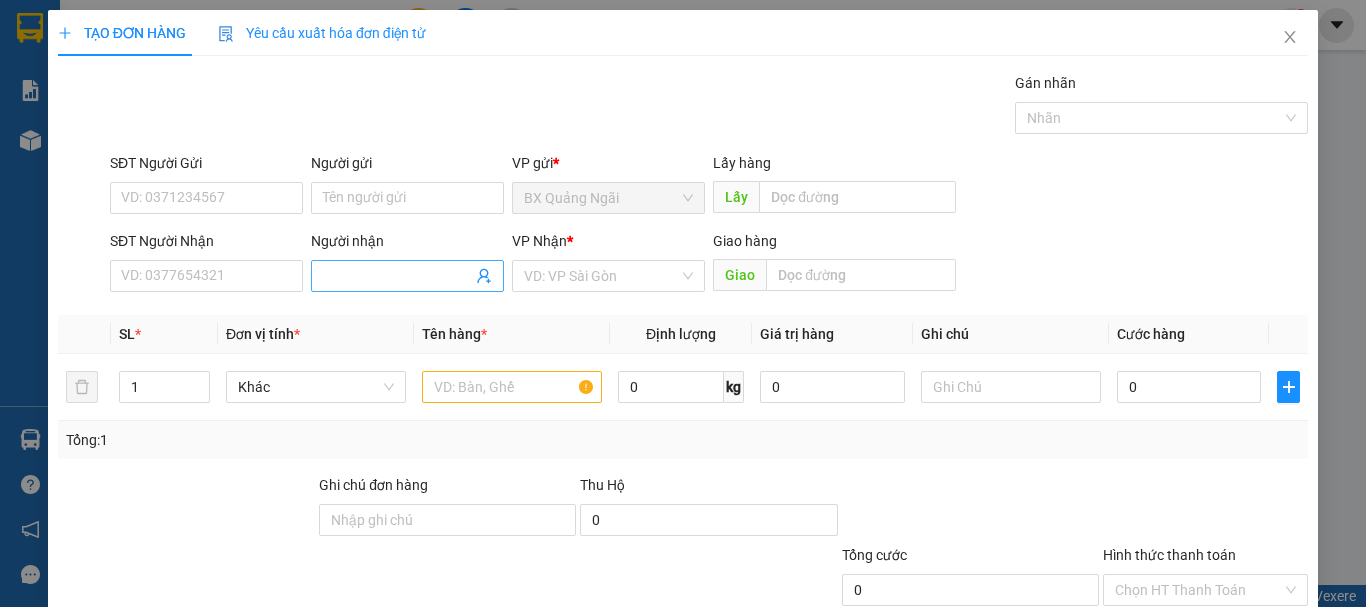 click on "Người nhận" at bounding box center [397, 276] 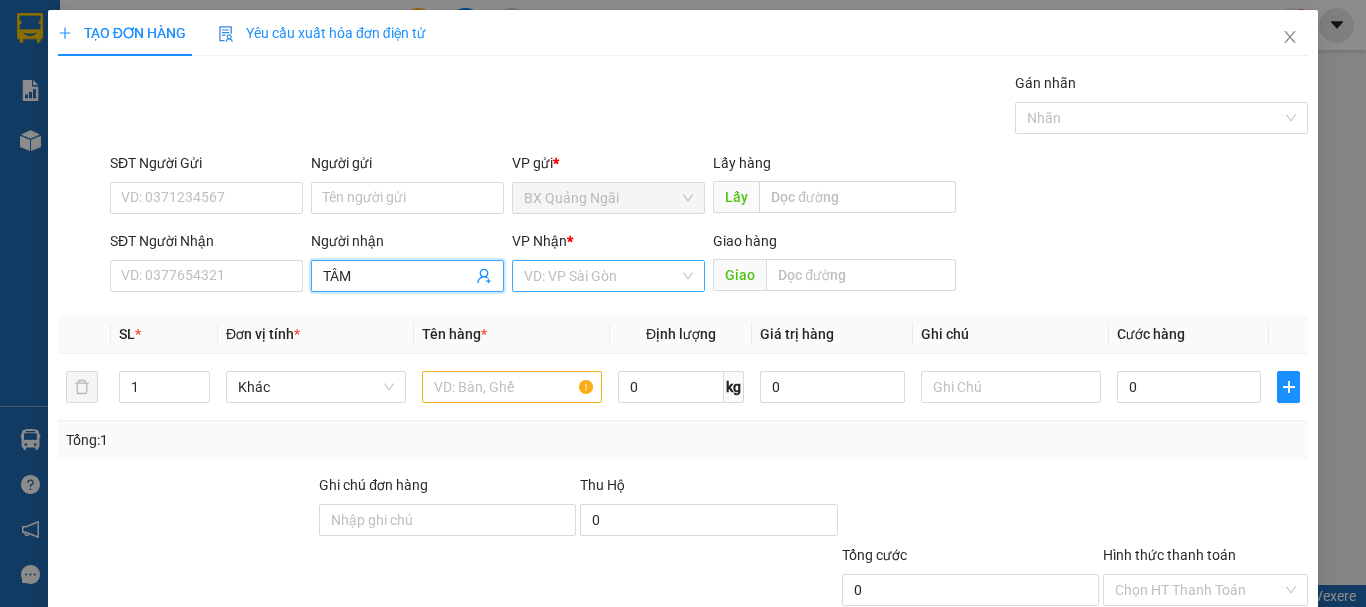 click at bounding box center [601, 276] 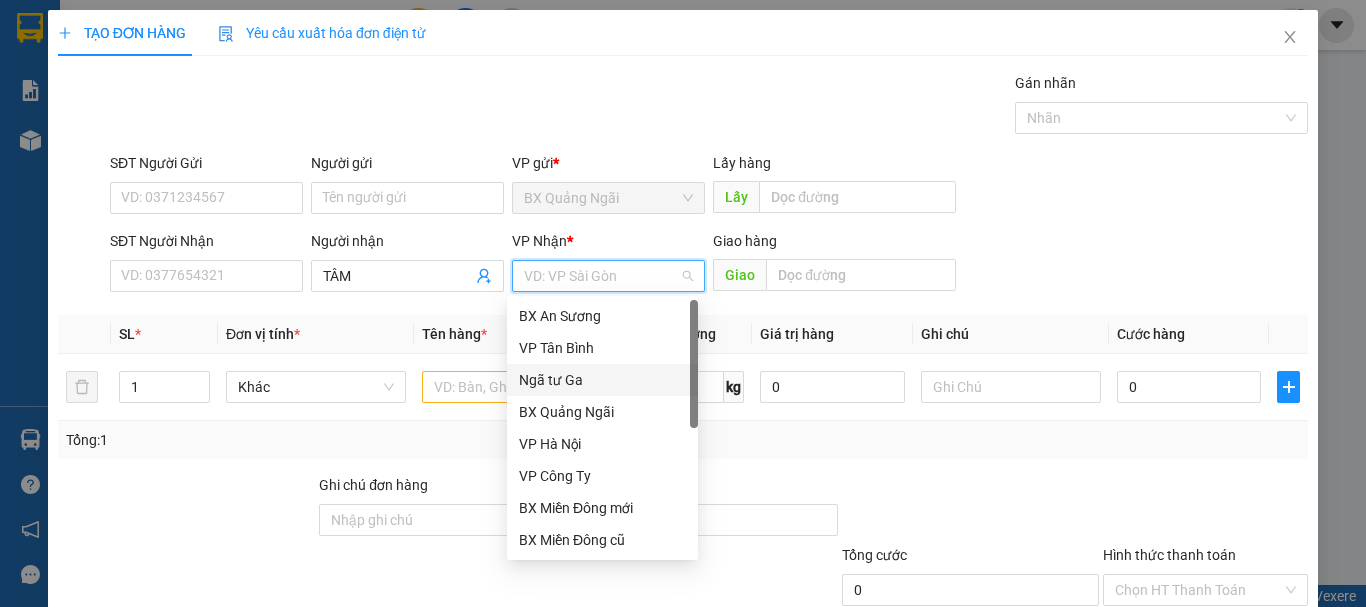 click on "Ngã tư Ga" at bounding box center (602, 380) 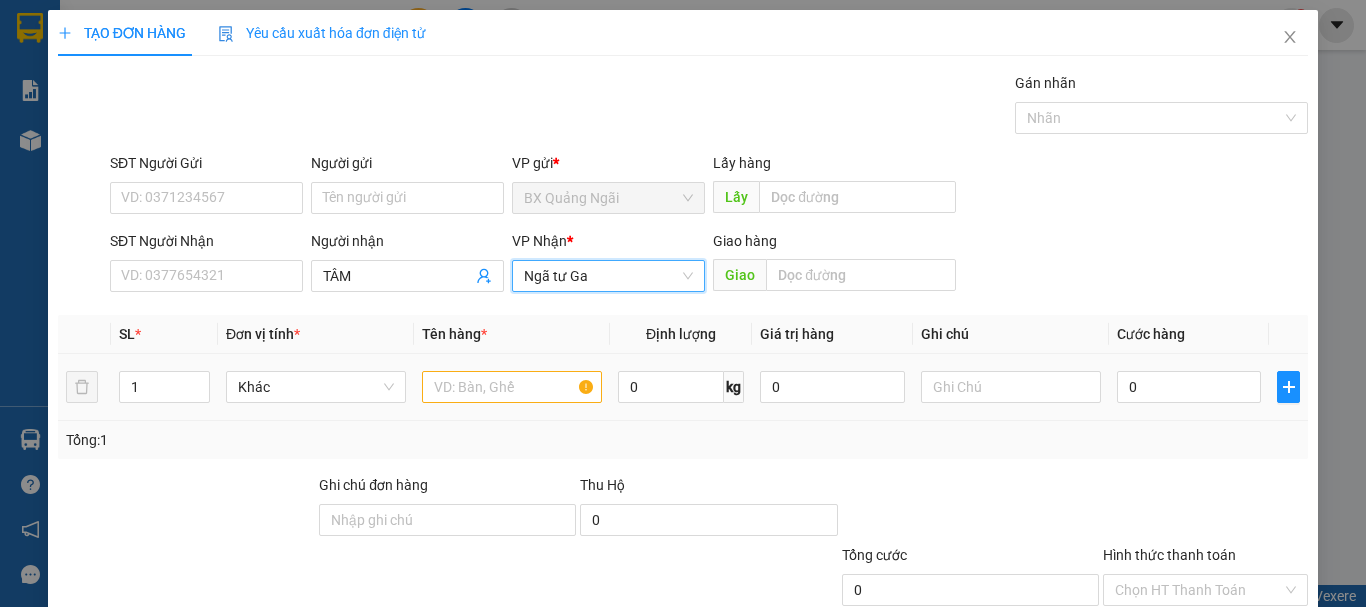 click at bounding box center [512, 387] 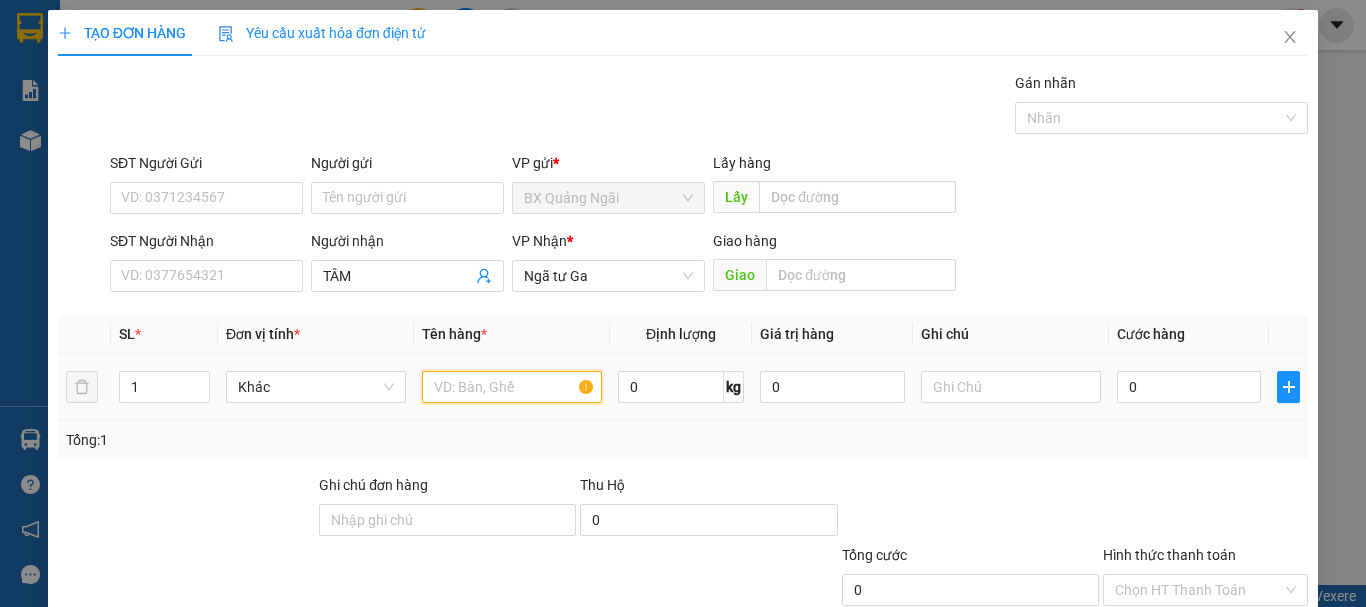 click at bounding box center [512, 387] 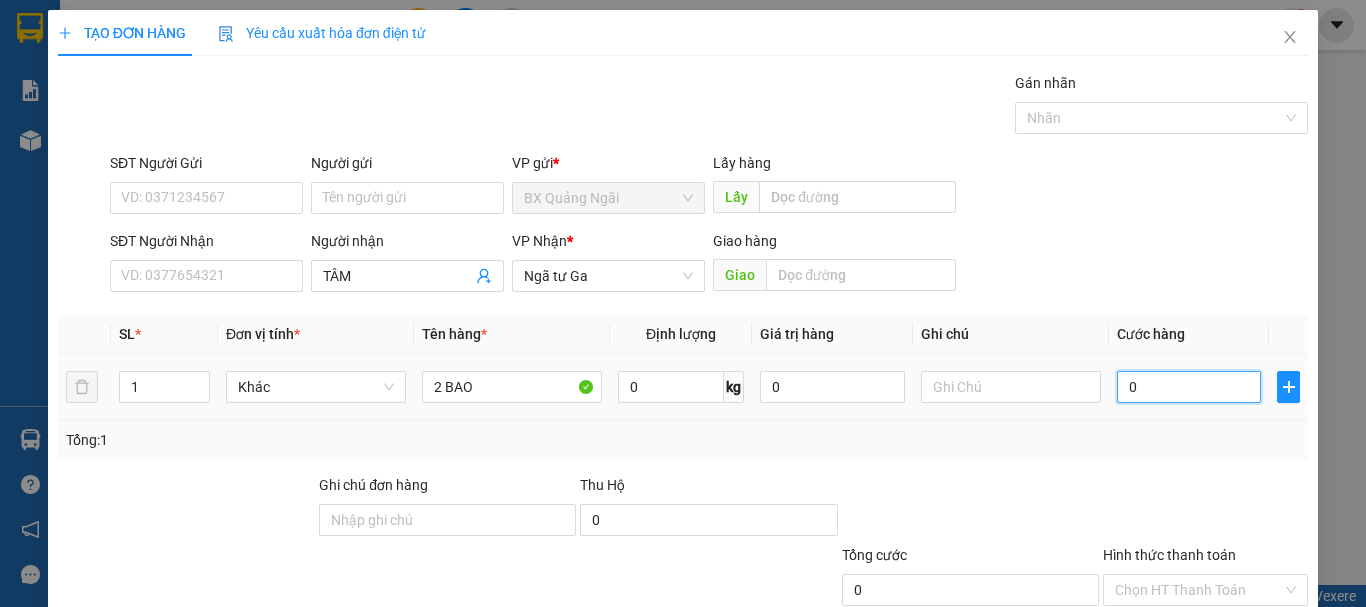 click on "0" at bounding box center (1189, 387) 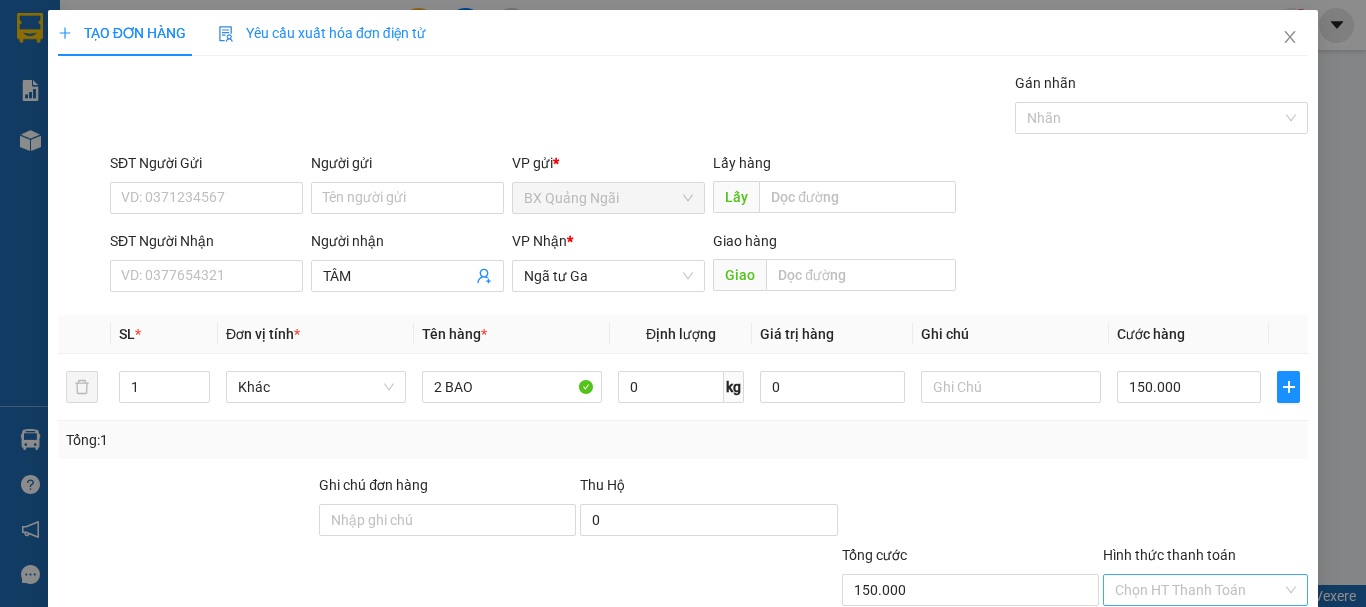 click on "Hình thức thanh toán" at bounding box center [1198, 590] 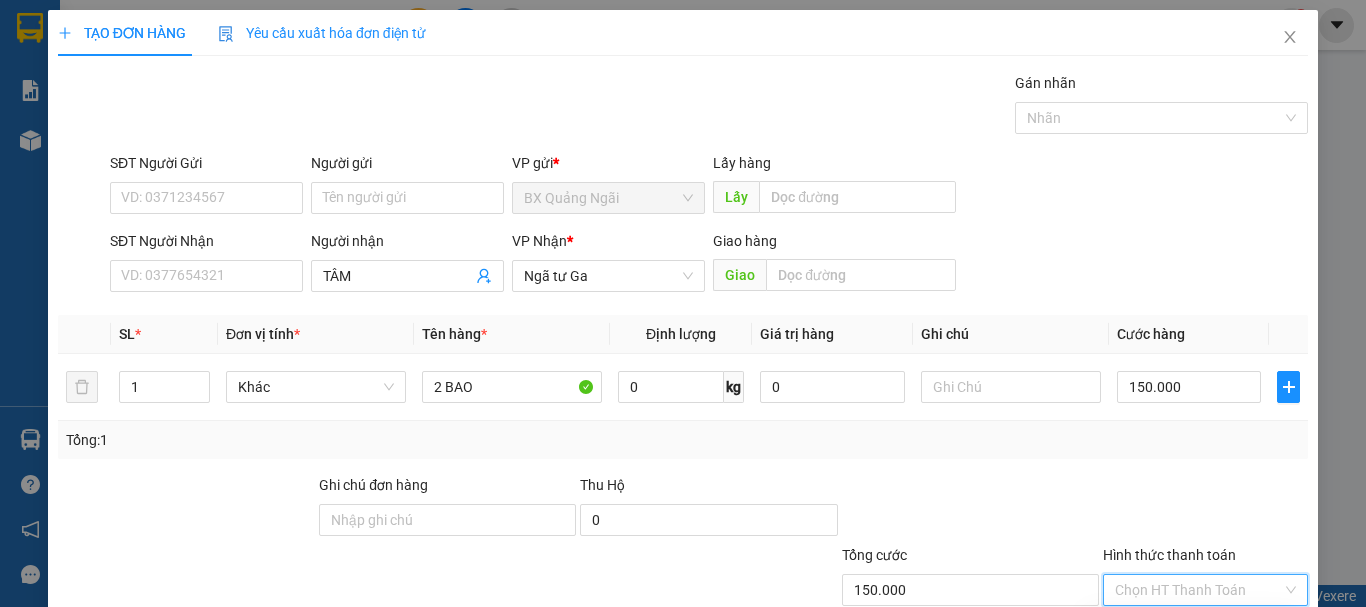 click on "Tại văn phòng" at bounding box center (1193, 630) 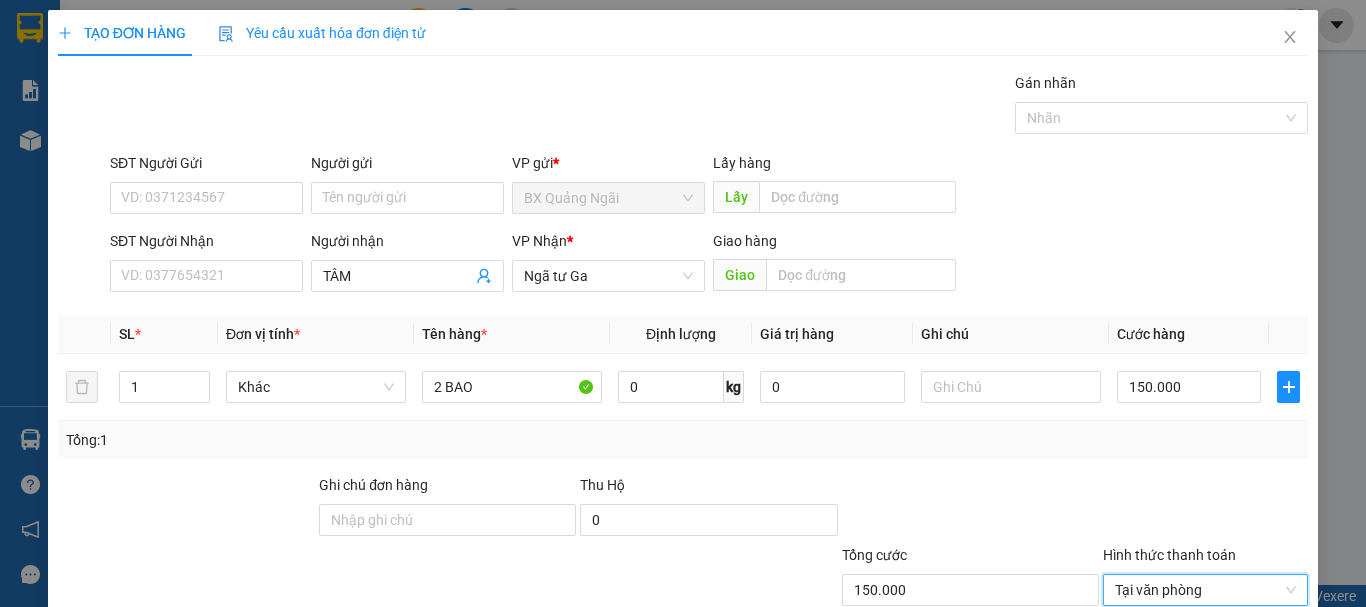 click on "TẠO ĐƠN HÀNG Yêu cầu xuất hóa đơn điện tử Transit Pickup Surcharge Ids Transit Deliver Surcharge Ids Transit Deliver Surcharge Transit Deliver Surcharge Gán nhãn   Nhãn SĐT Người Gửi VD: [PHONE] Người gửi Tên người gửi VP gửi  * BX Quảng Ngãi Lấy hàng Lấy SĐT Người Nhận VD: [PHONE] Người nhận [NAME] VP Nhận  * Ngã tư Ga Giao hàng Giao SL  * Đơn vị tính  * Tên hàng  * Định lượng Giá trị hàng Ghi chú Cước hàng                   1 Khác 2 BAO 0 kg 0 150.000 Tổng:  1 Ghi chú đơn hàng Thu Hộ 0 Tổng cước 150.000 Hình thức thanh toán Tại văn phòng Tại văn phòng Số tiền thu trước 0 Tại văn phòng Chưa thanh toán 0 Lưu nháp Xóa Thông tin Lưu Lưu và In Tại văn phòng Miễn phí Tại văn phòng Miễn phí Chuyển khoản" at bounding box center [683, 363] 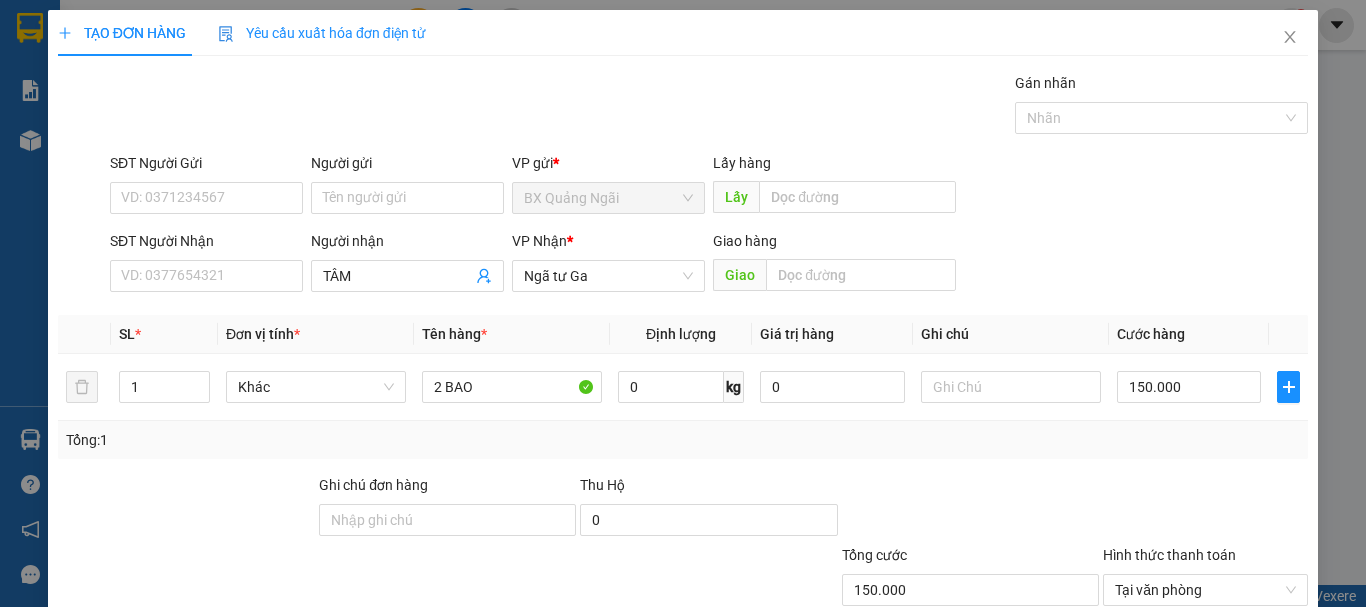 click 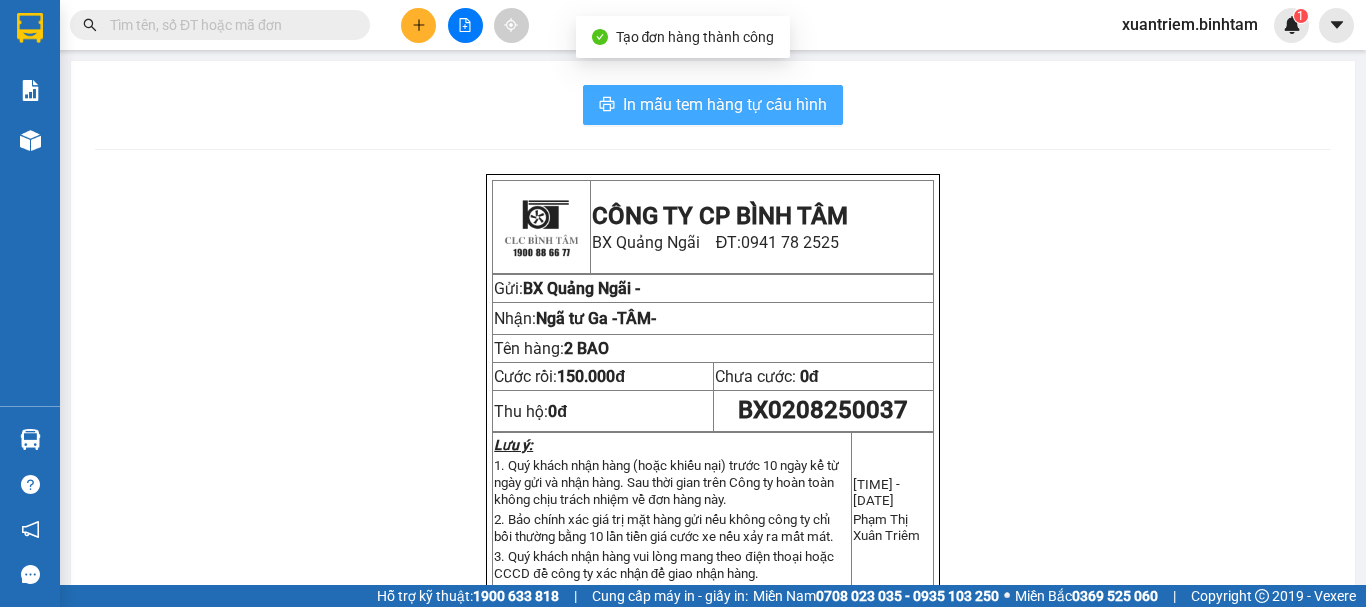 click on "In mẫu tem hàng tự cấu hình" at bounding box center [725, 104] 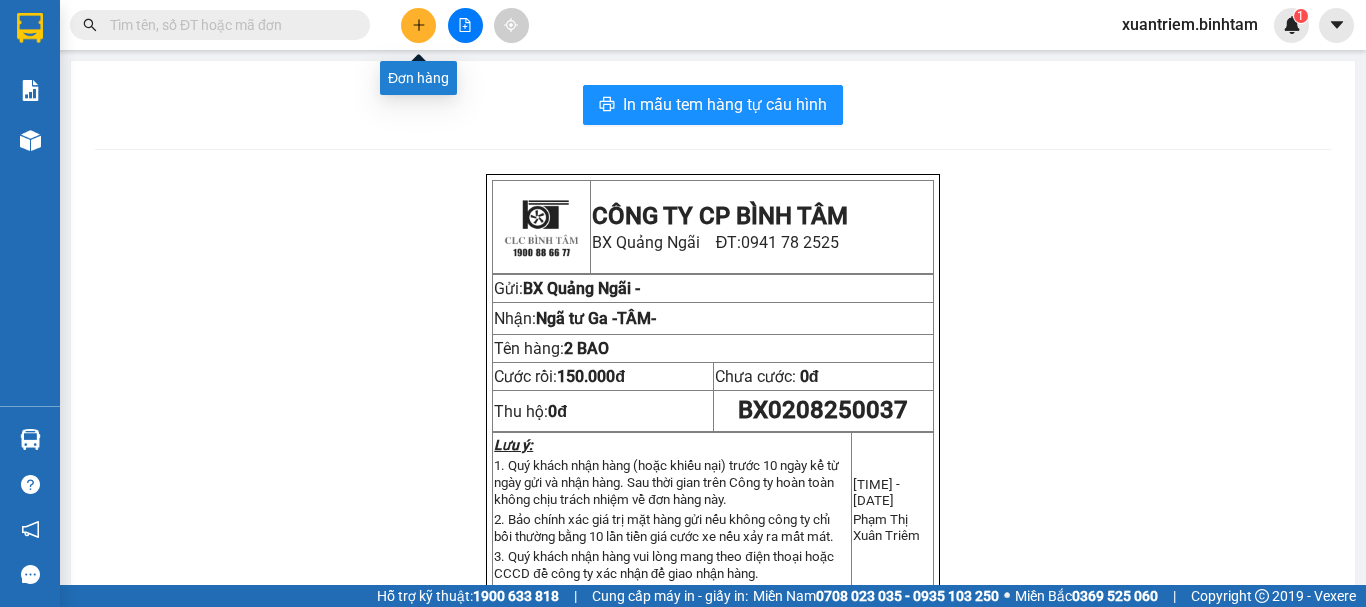 click 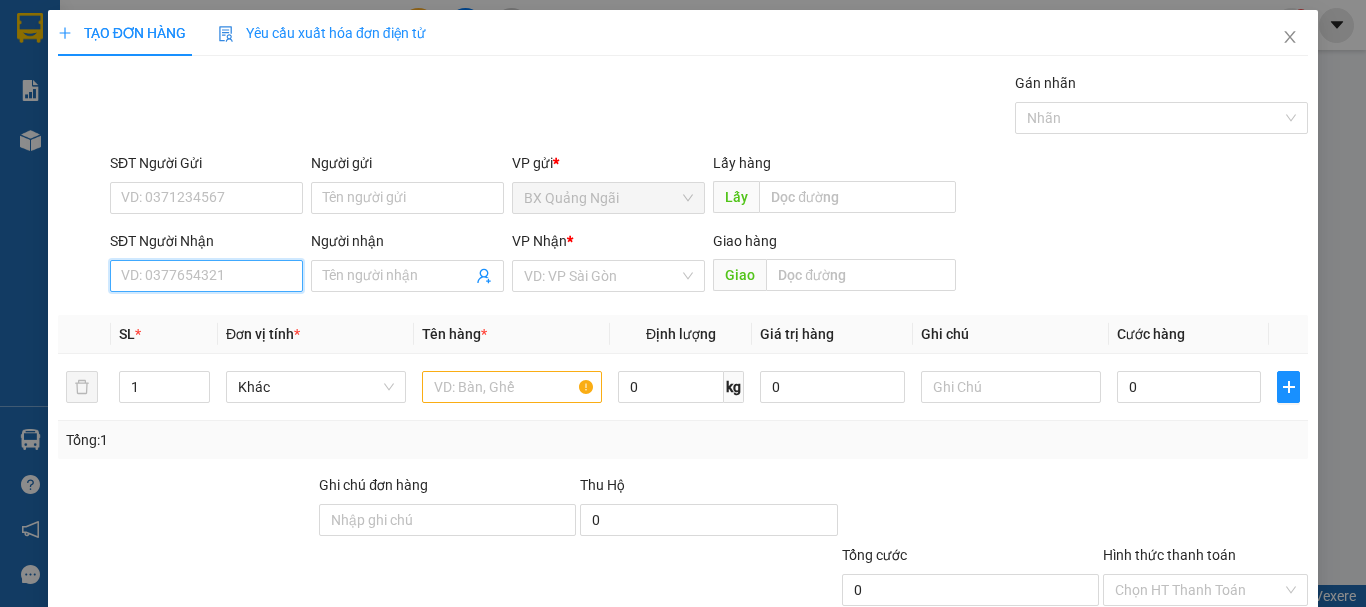 click on "SĐT Người Nhận" at bounding box center (206, 276) 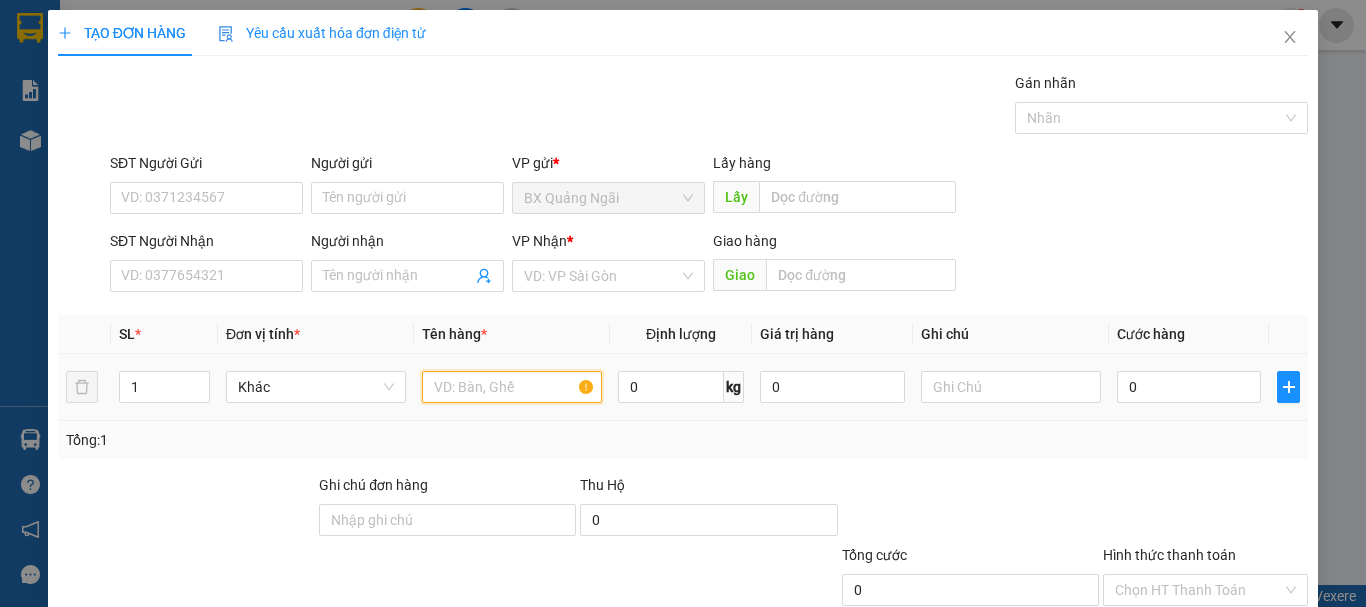 click at bounding box center (512, 387) 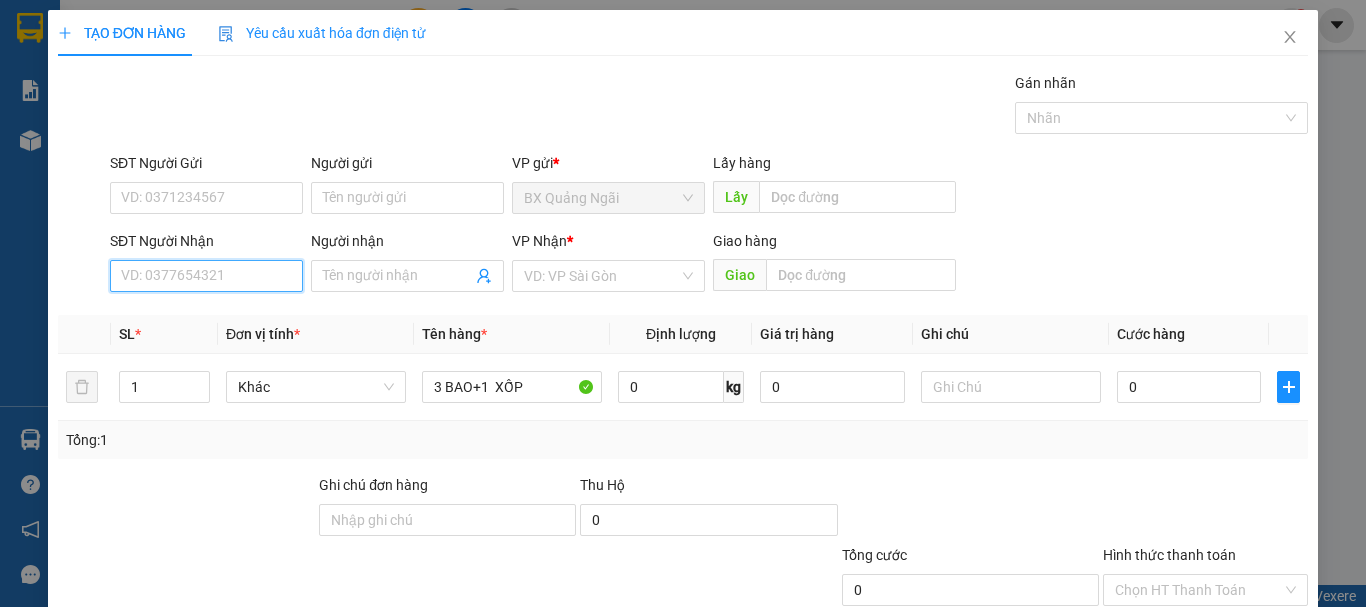click on "SĐT Người Nhận" at bounding box center (206, 276) 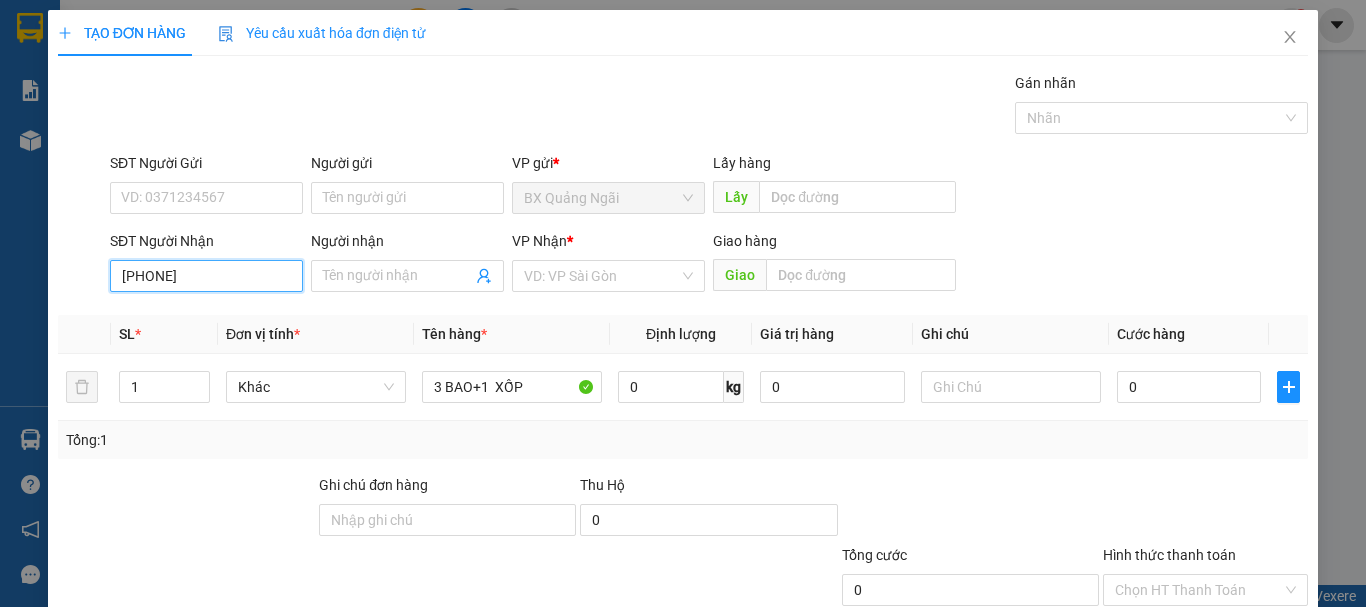 click on "[PHONE]" at bounding box center [206, 276] 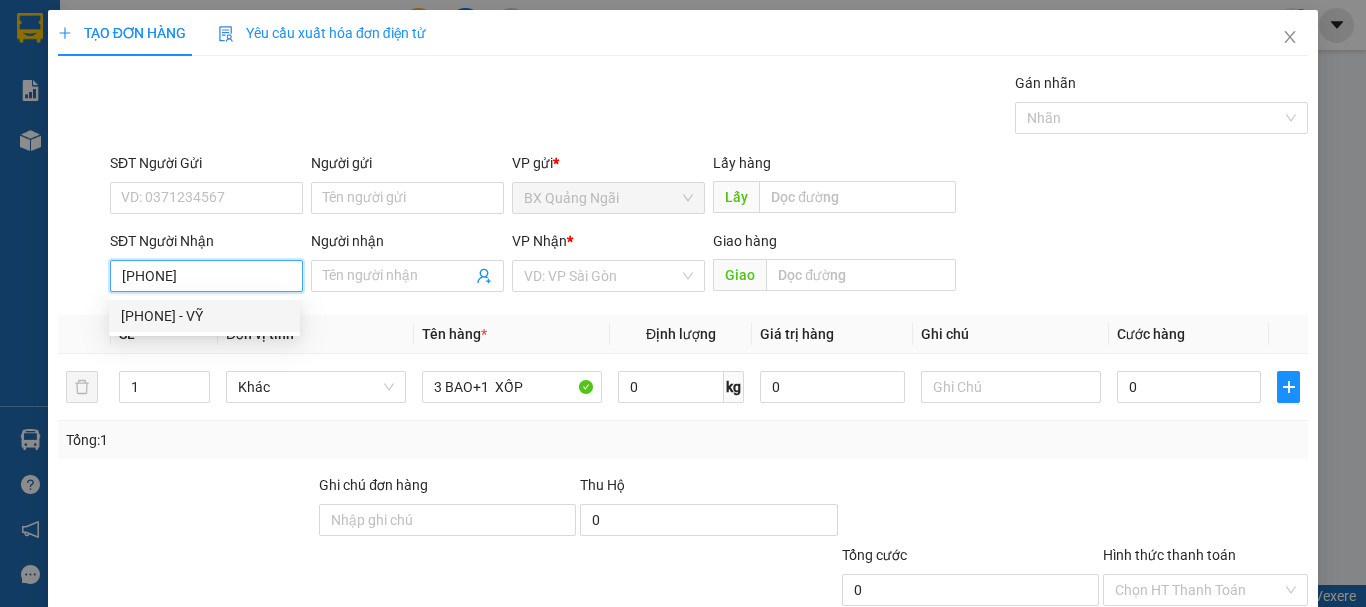 click on "[PHONE] - VỸ" at bounding box center (204, 316) 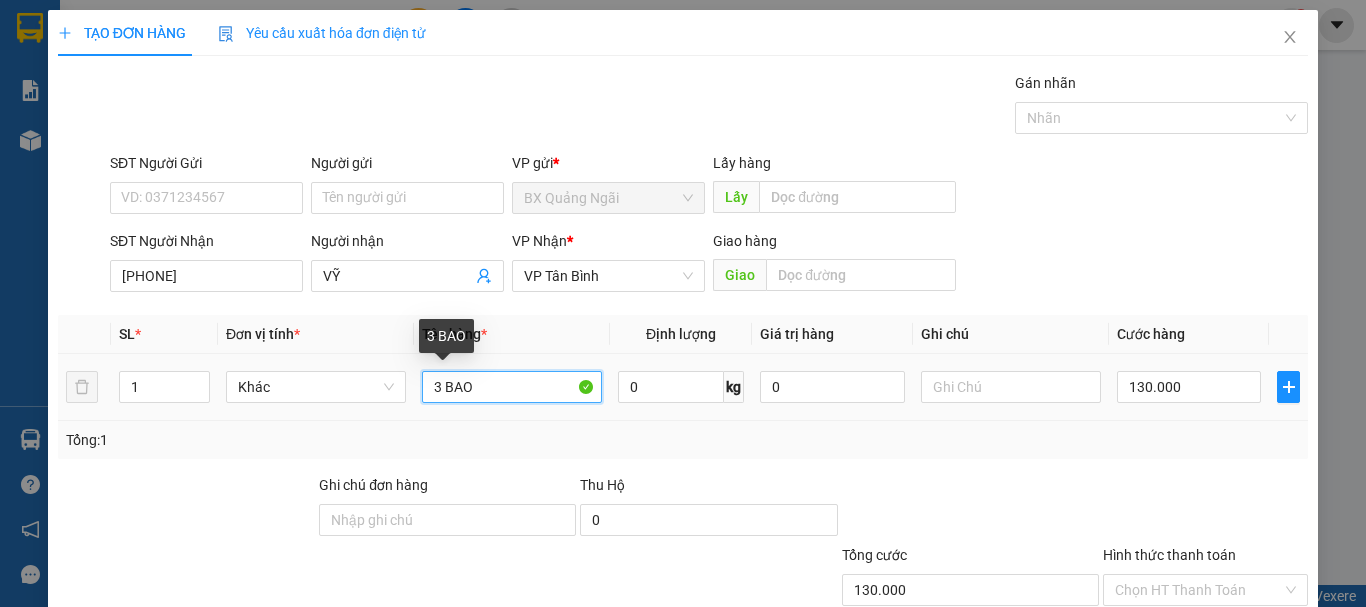 click on "3 BAO" at bounding box center [512, 387] 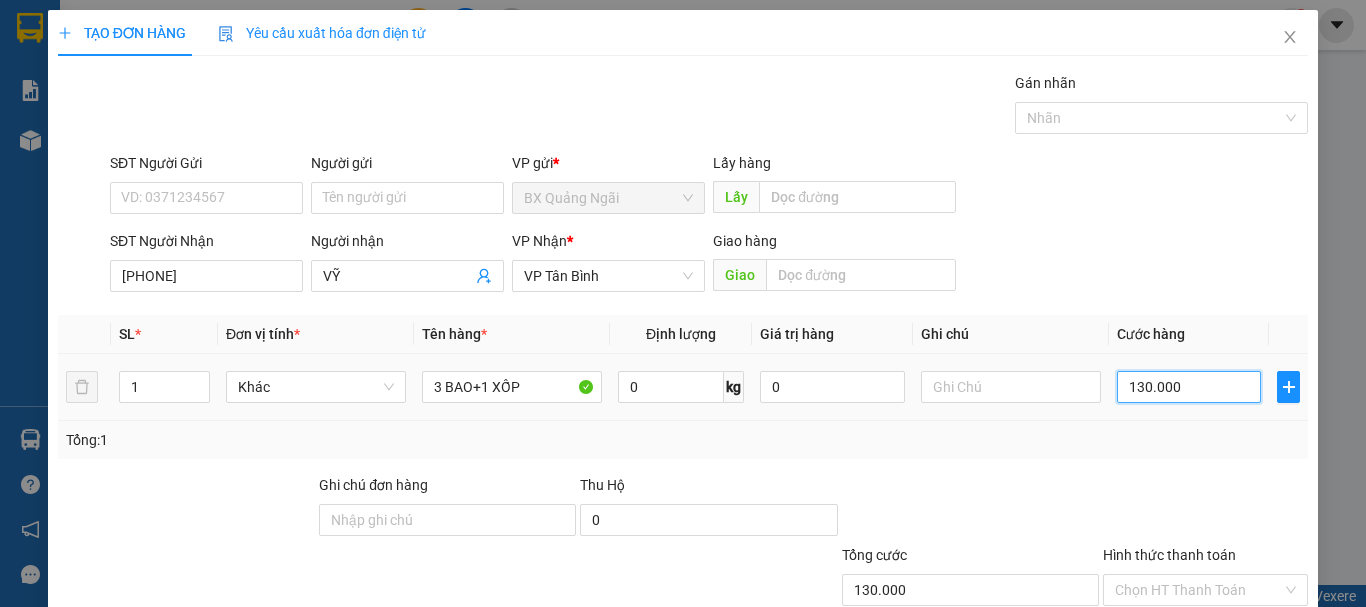click on "130.000" at bounding box center (1189, 387) 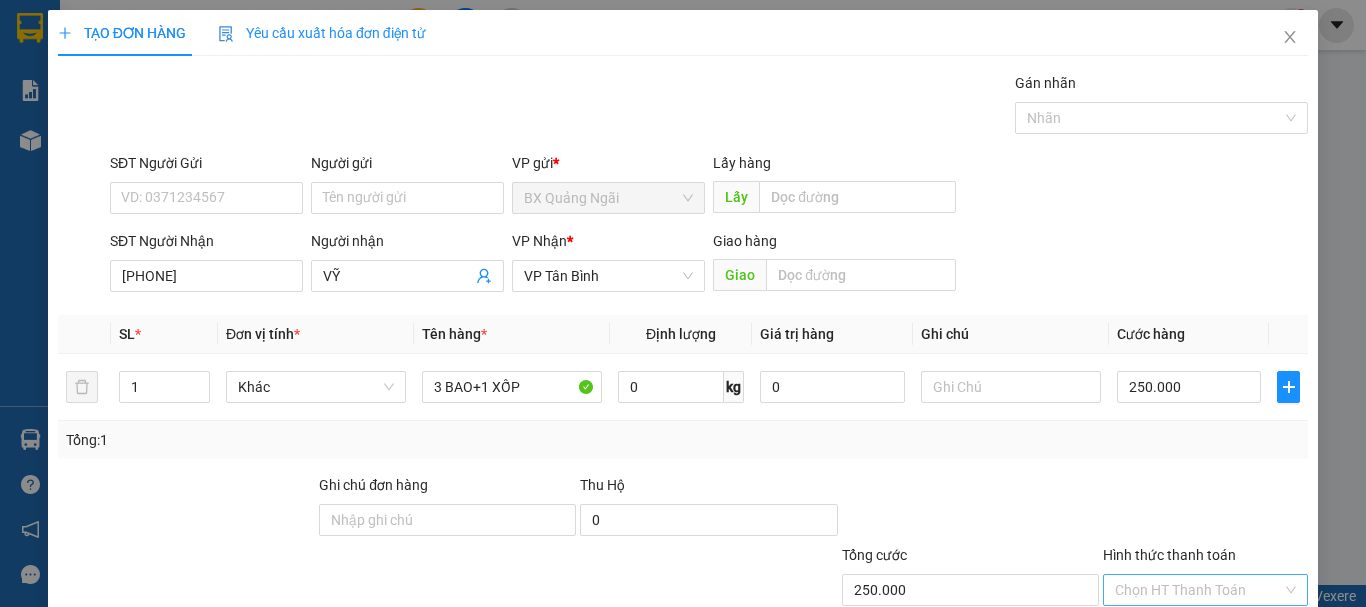 click on "Hình thức thanh toán" at bounding box center [1198, 590] 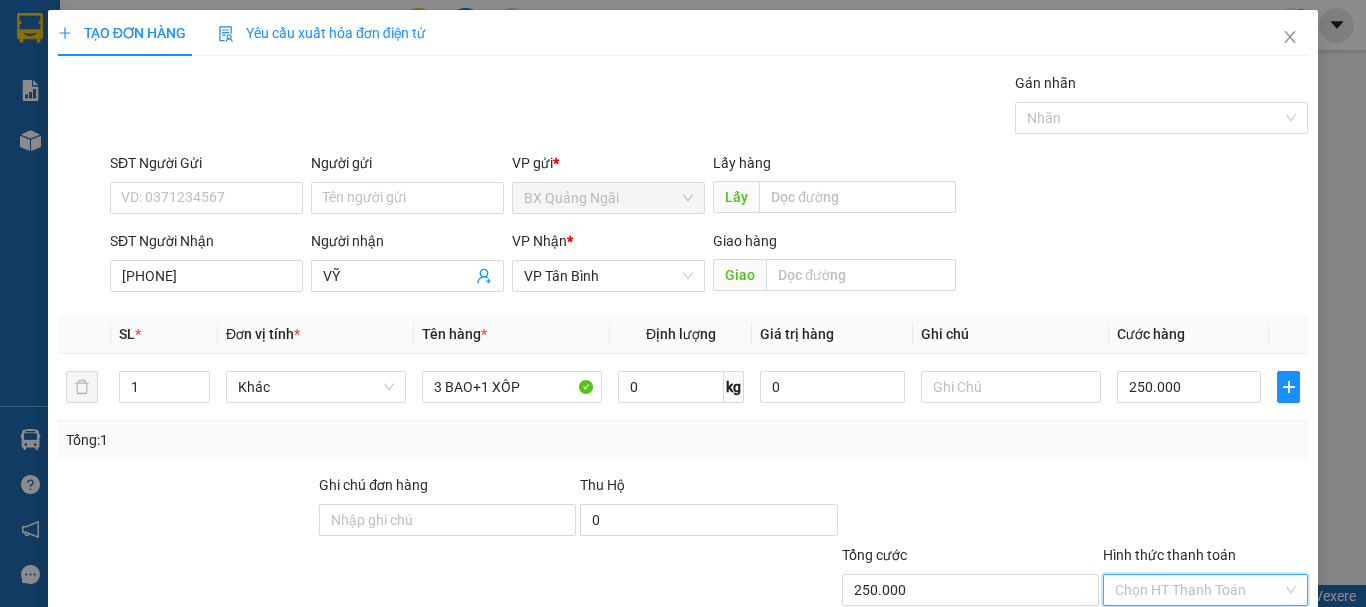 click on "Tại văn phòng" at bounding box center (1193, 630) 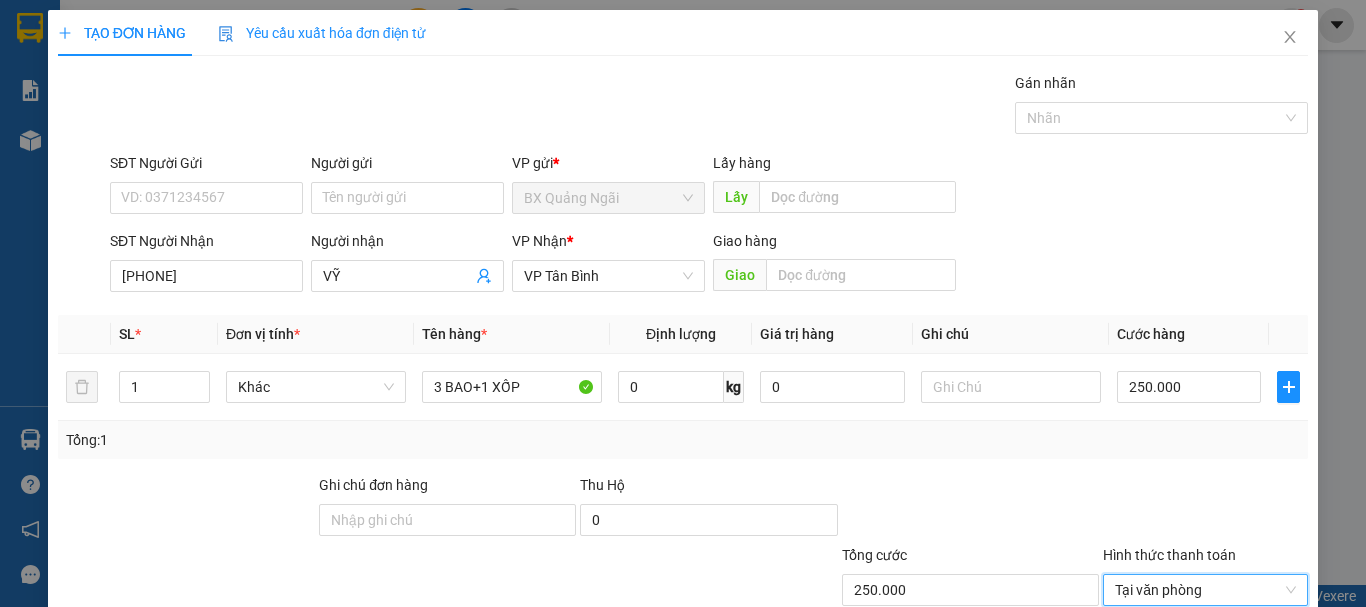 click on "Lưu và In" at bounding box center (1243, 685) 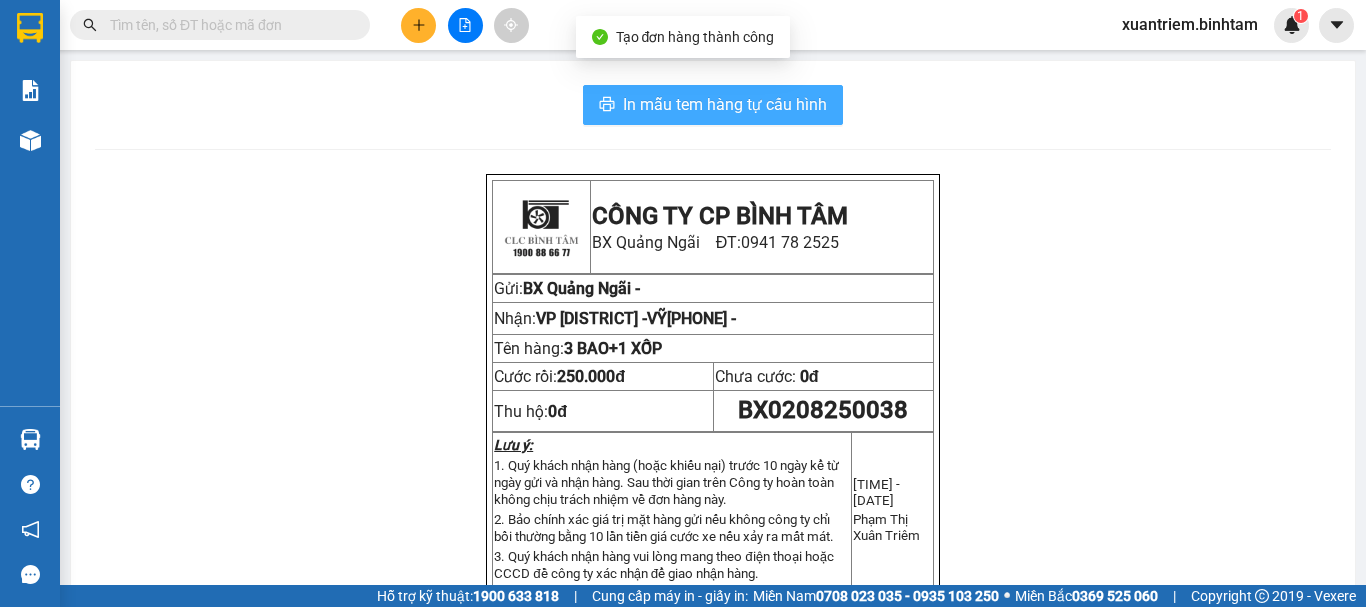 click on "In mẫu tem hàng tự cấu hình" at bounding box center (713, 105) 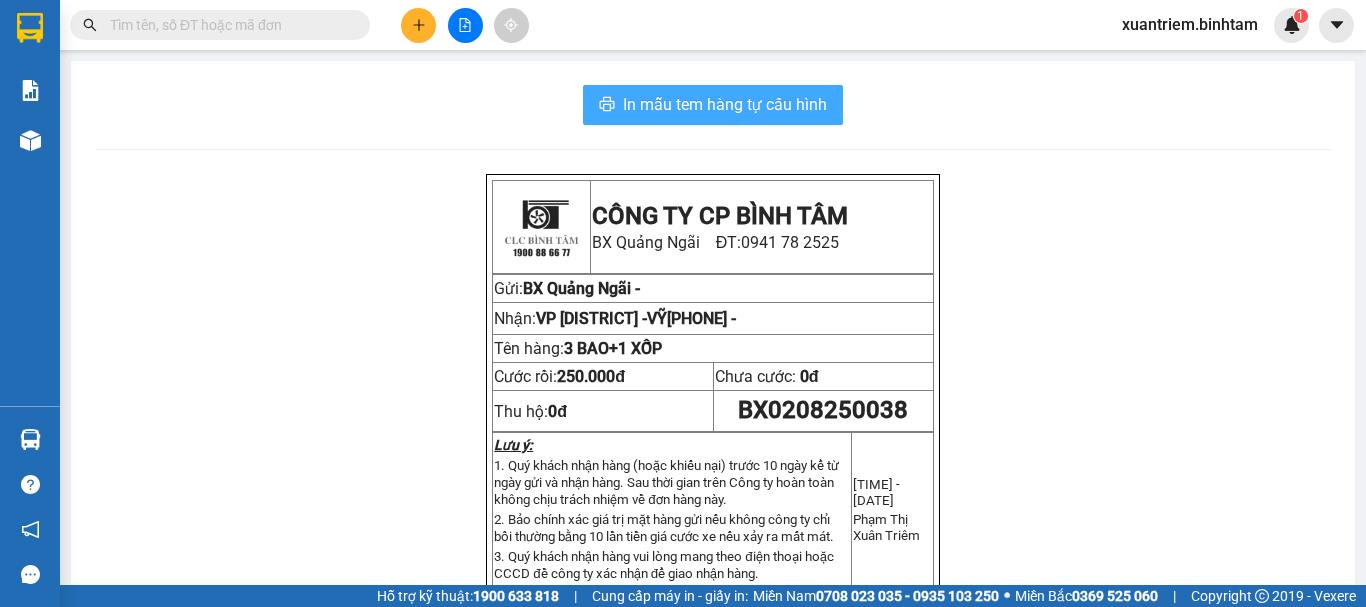 click on "In mẫu tem hàng tự cấu hình" at bounding box center [725, 104] 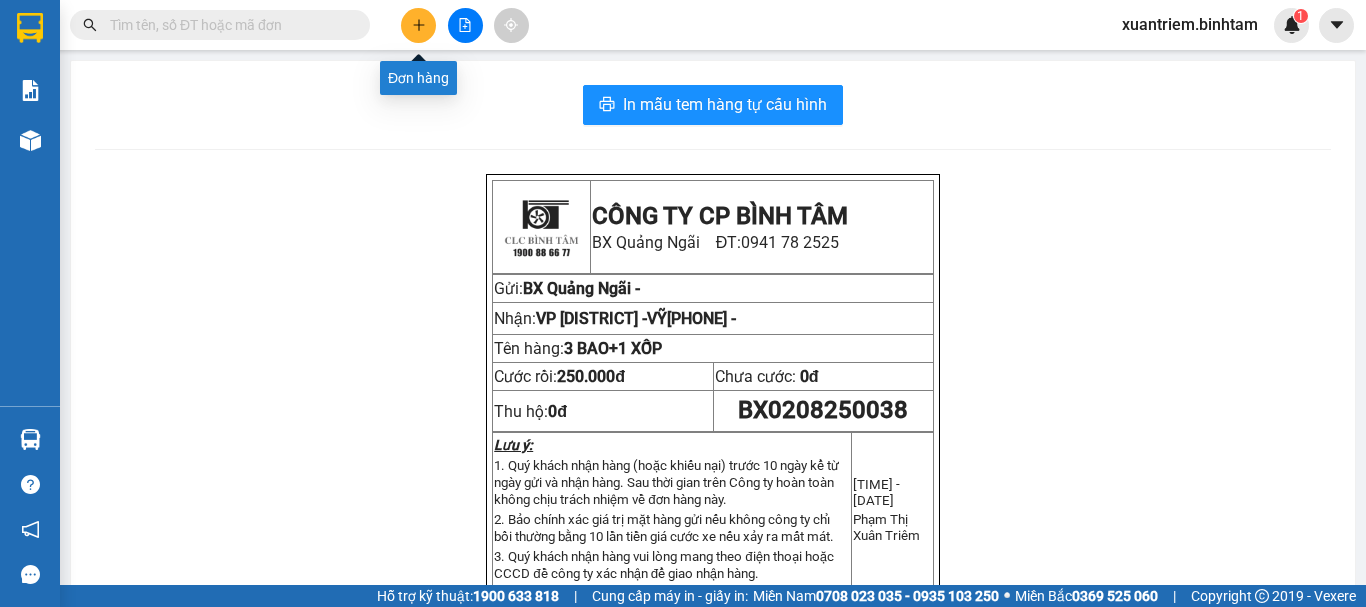 click at bounding box center [418, 25] 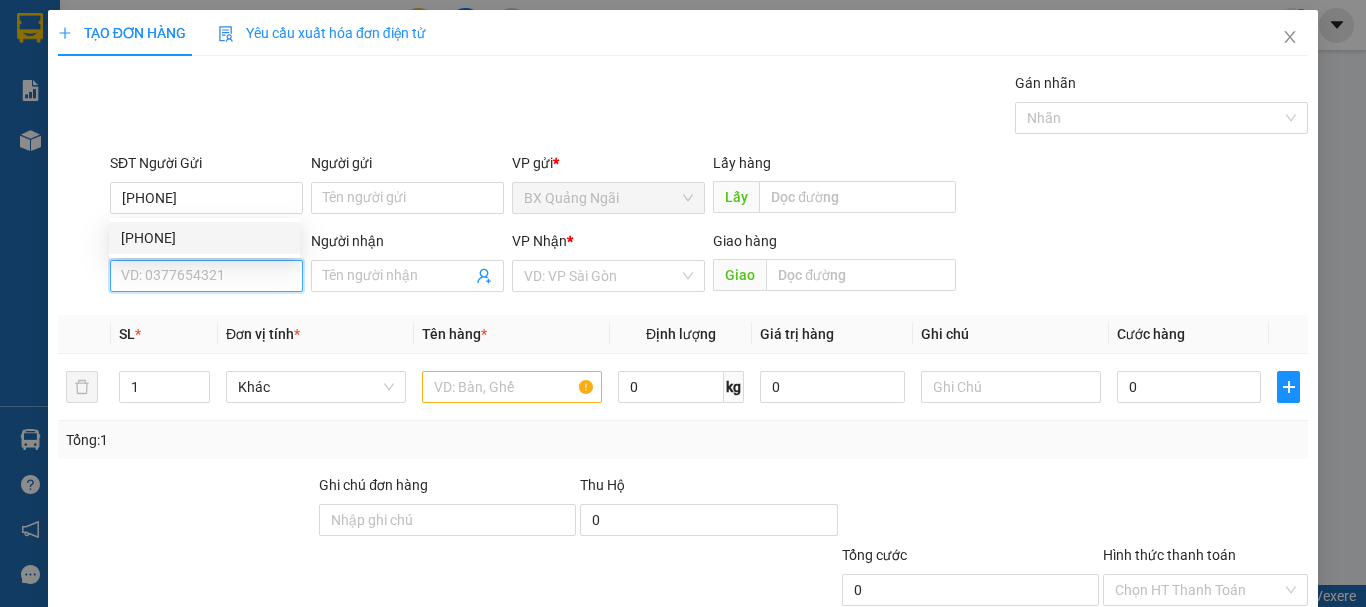 click on "SĐT Người Nhận" at bounding box center [206, 276] 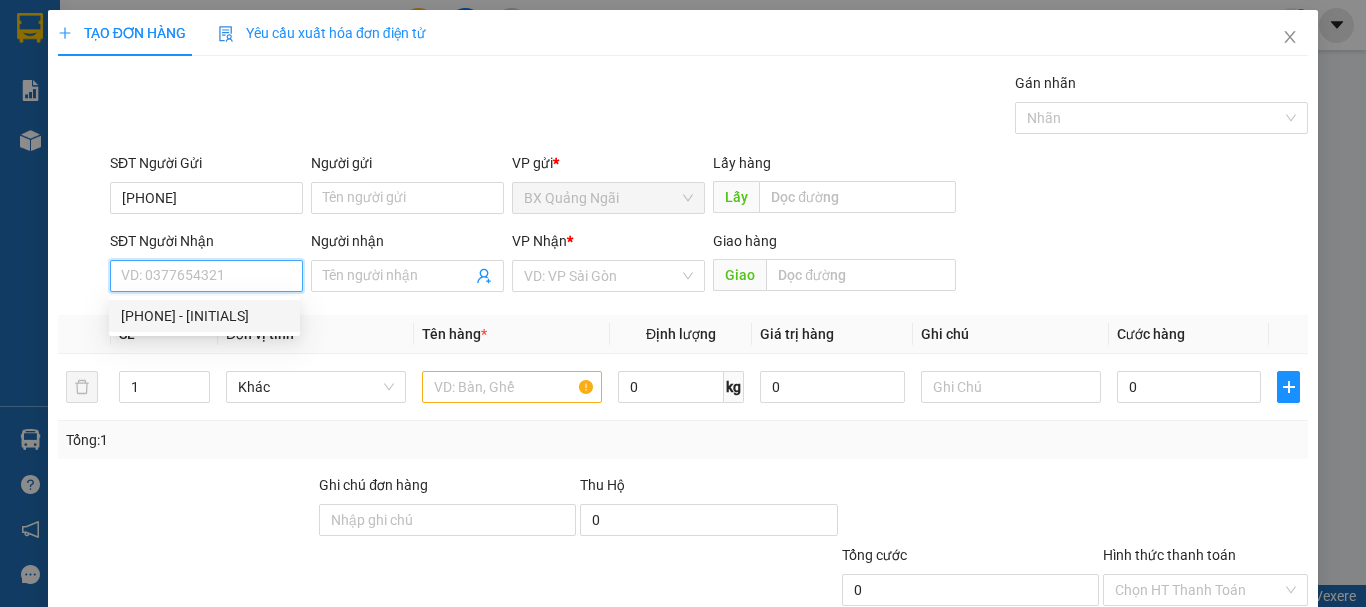 click on "[PHONE] - [INITIALS]" at bounding box center [204, 316] 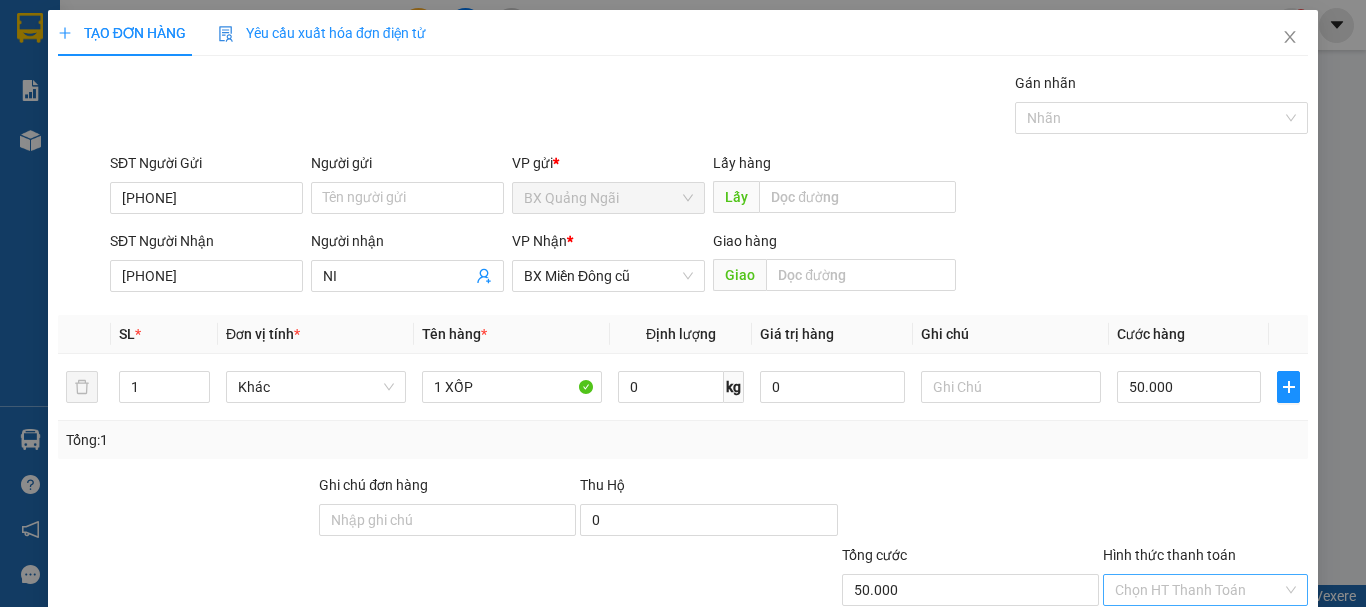 click on "Chọn HT Thanh Toán" at bounding box center (1205, 590) 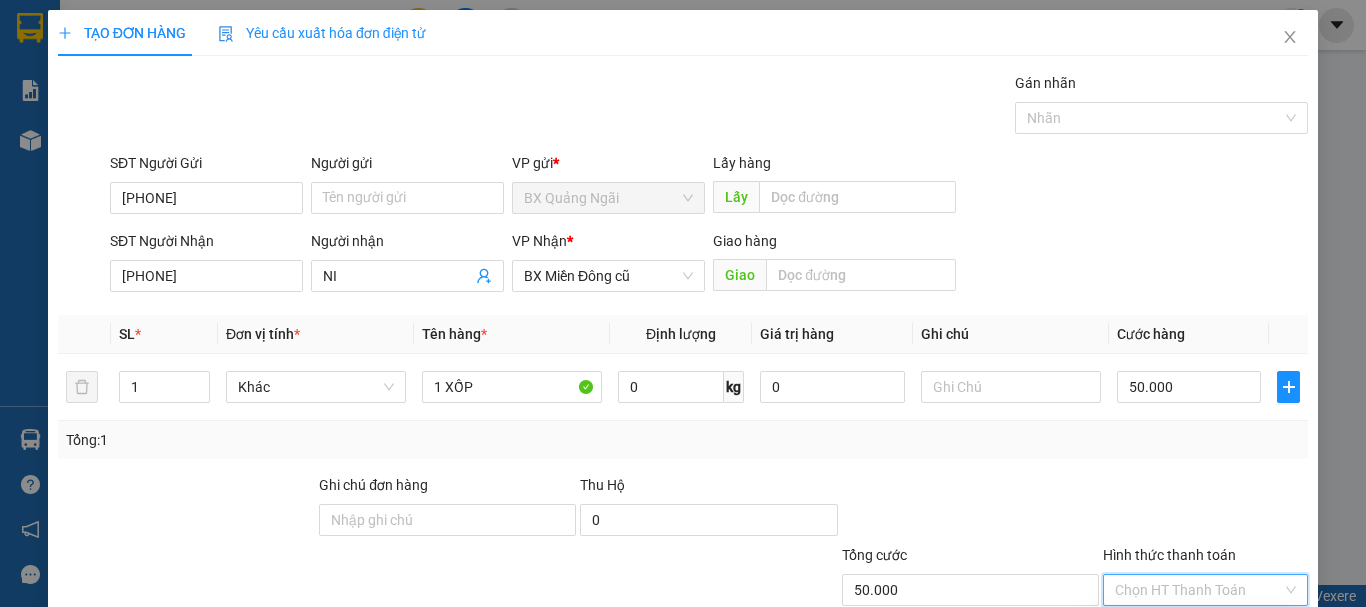 click on "Miễn phí" at bounding box center [1193, 662] 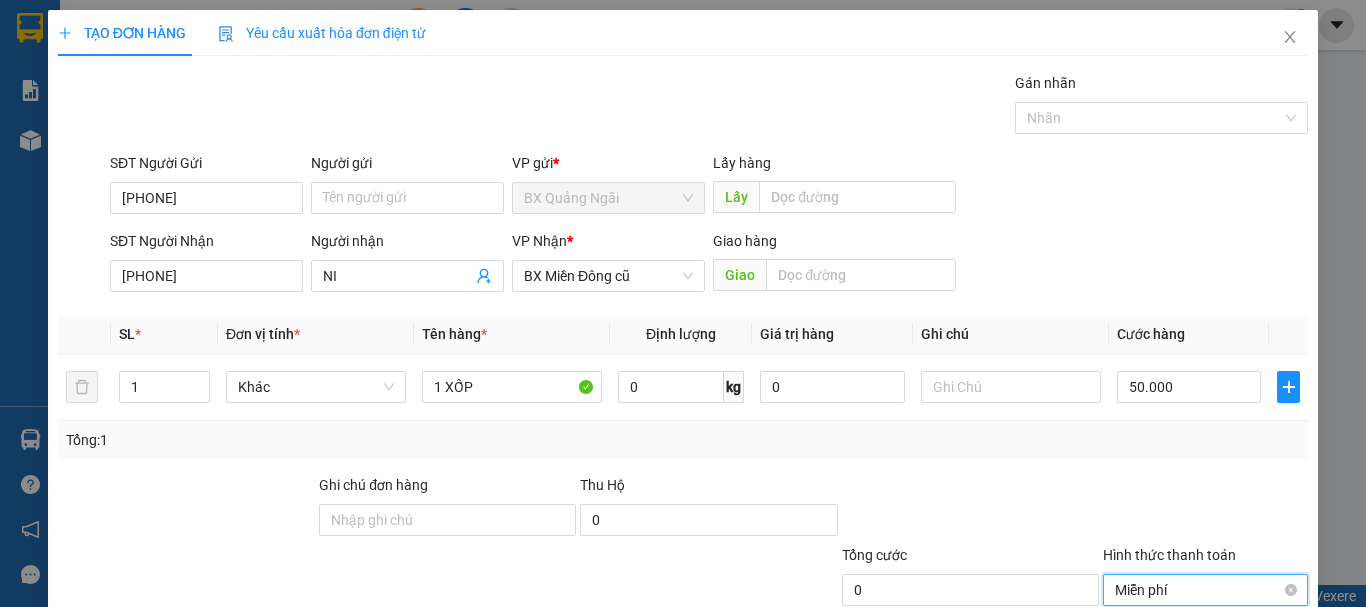 click on "Miễn phí" at bounding box center [1205, 590] 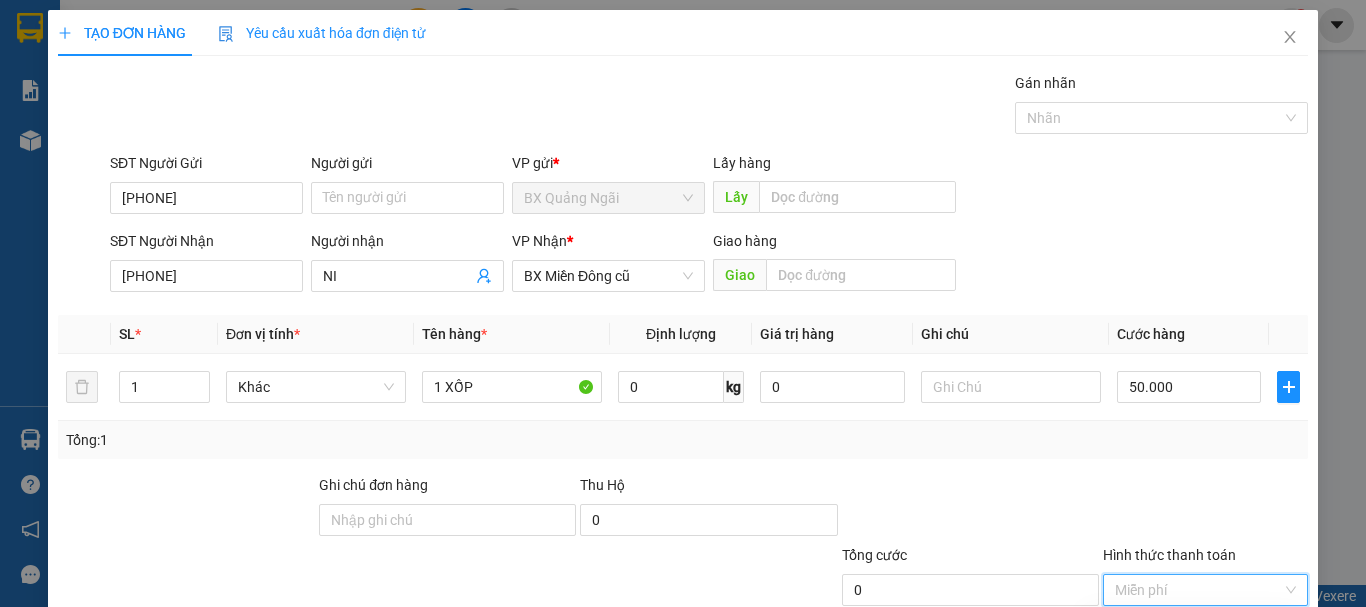 click on "Tại văn phòng" at bounding box center (1193, 630) 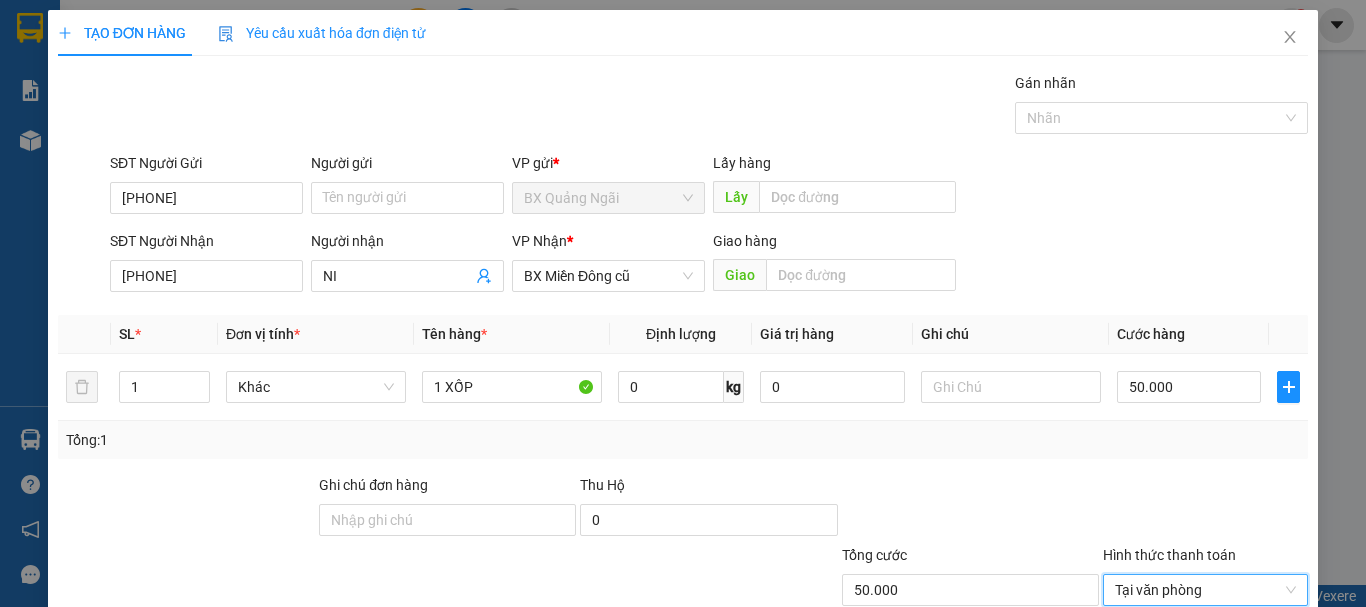 click on "Lưu và In" at bounding box center [1231, 685] 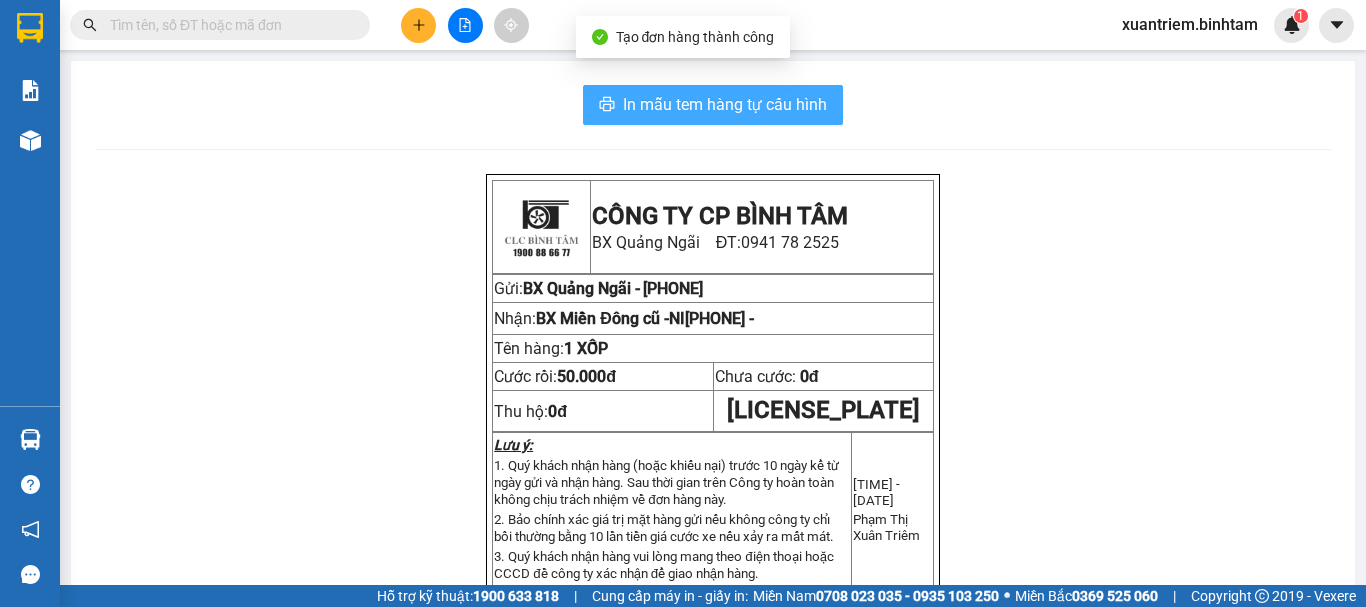 click on "In mẫu tem hàng tự cấu hình" at bounding box center (713, 105) 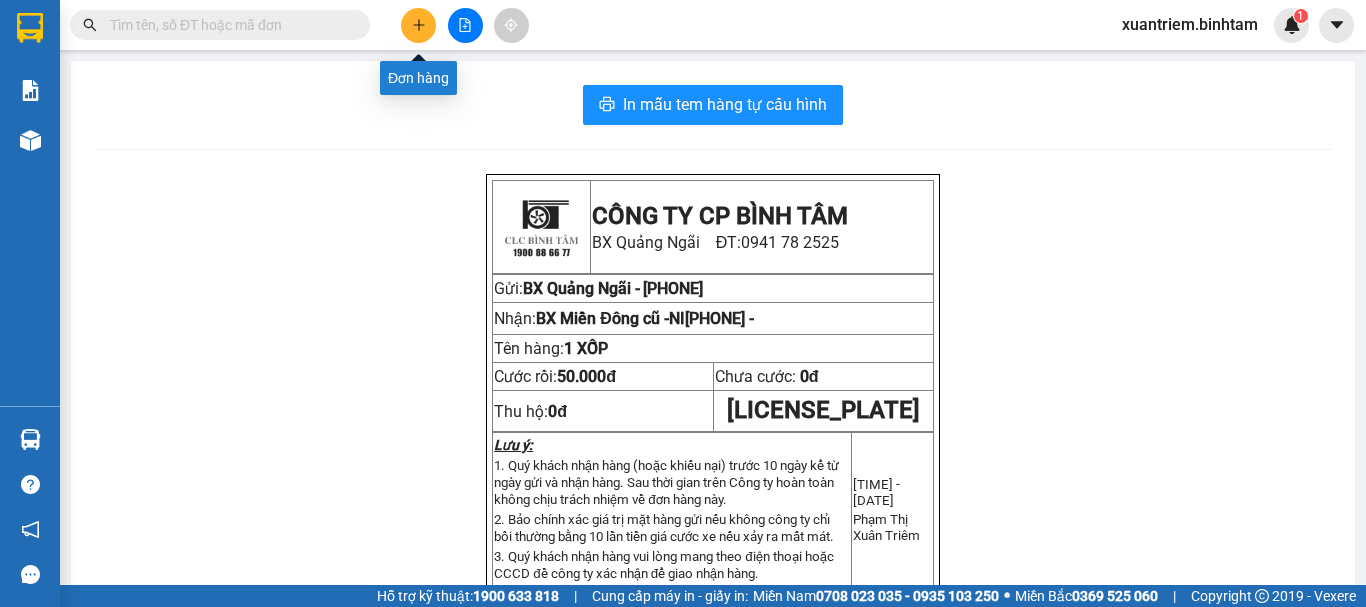 click 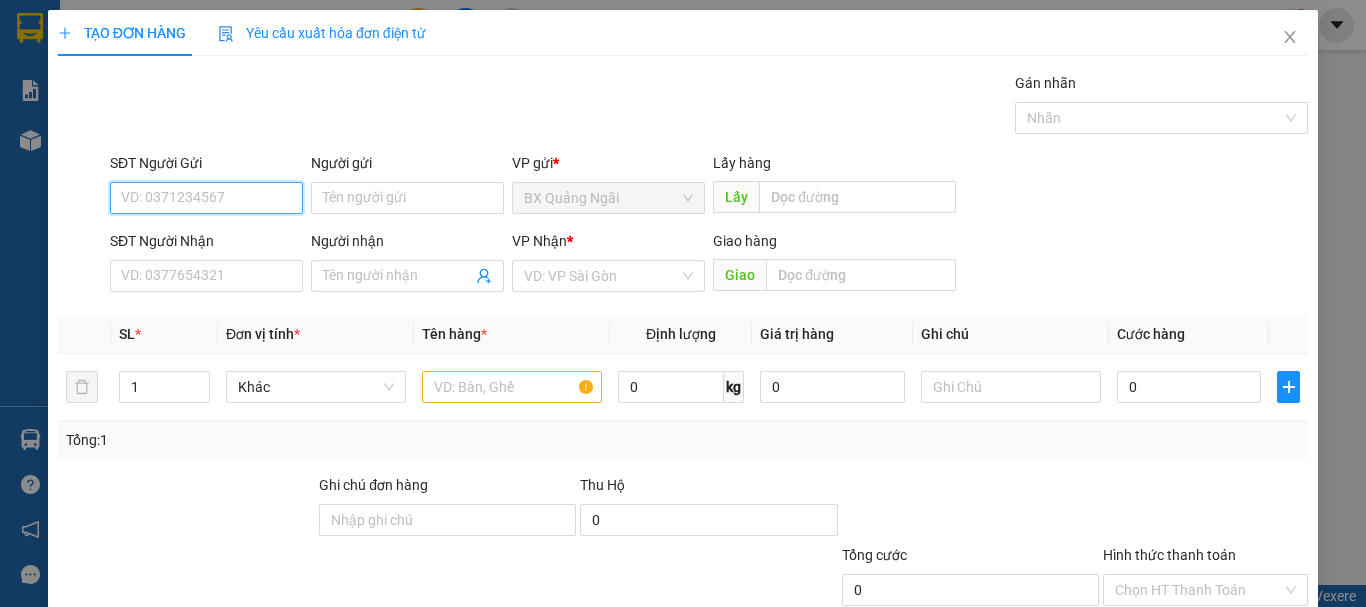 click on "SĐT Người Gửi" at bounding box center (206, 198) 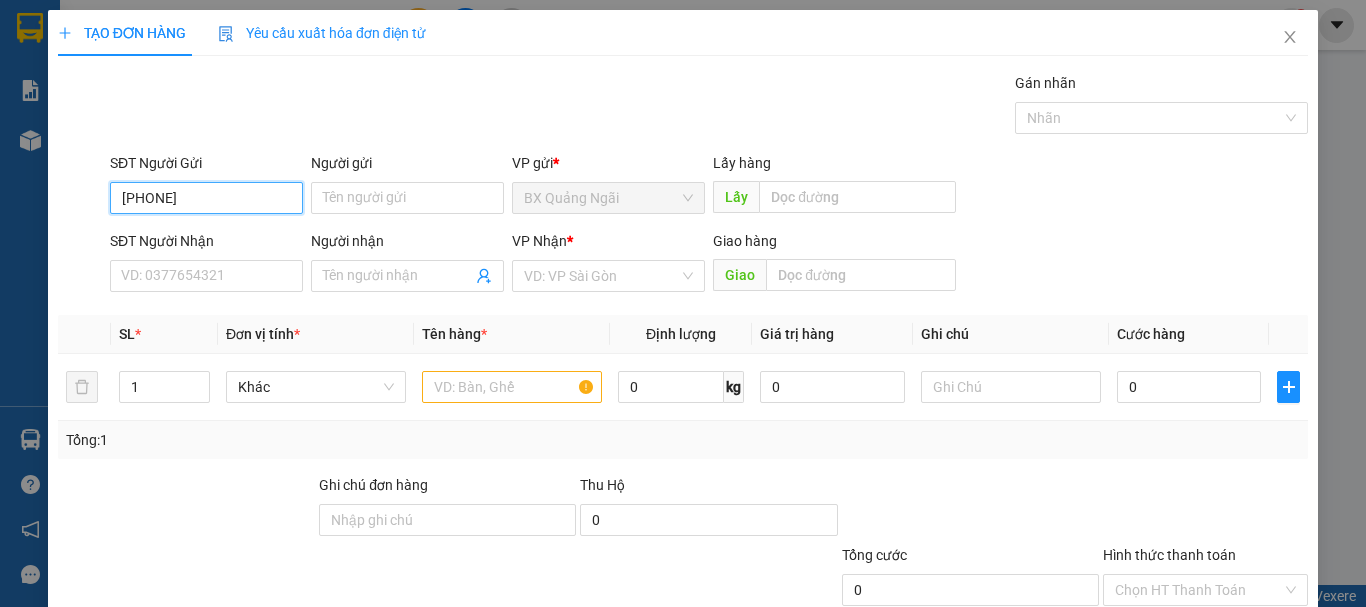 click on "[PHONE]" at bounding box center [206, 198] 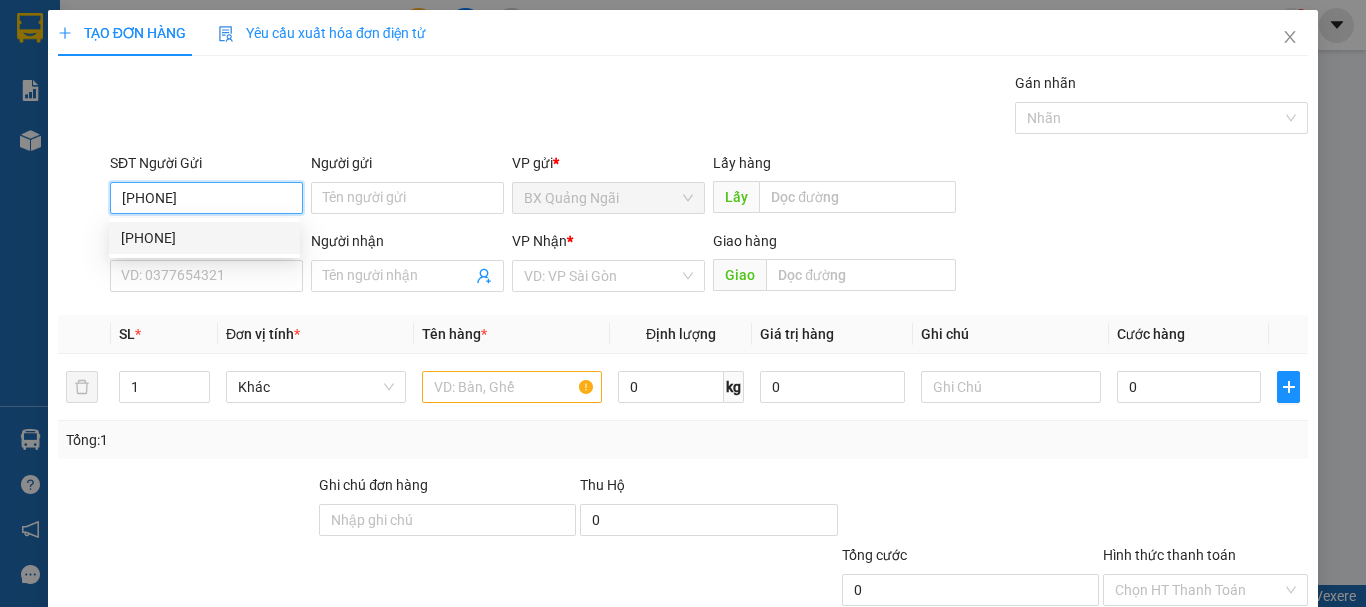 click on "[PHONE]" at bounding box center [204, 238] 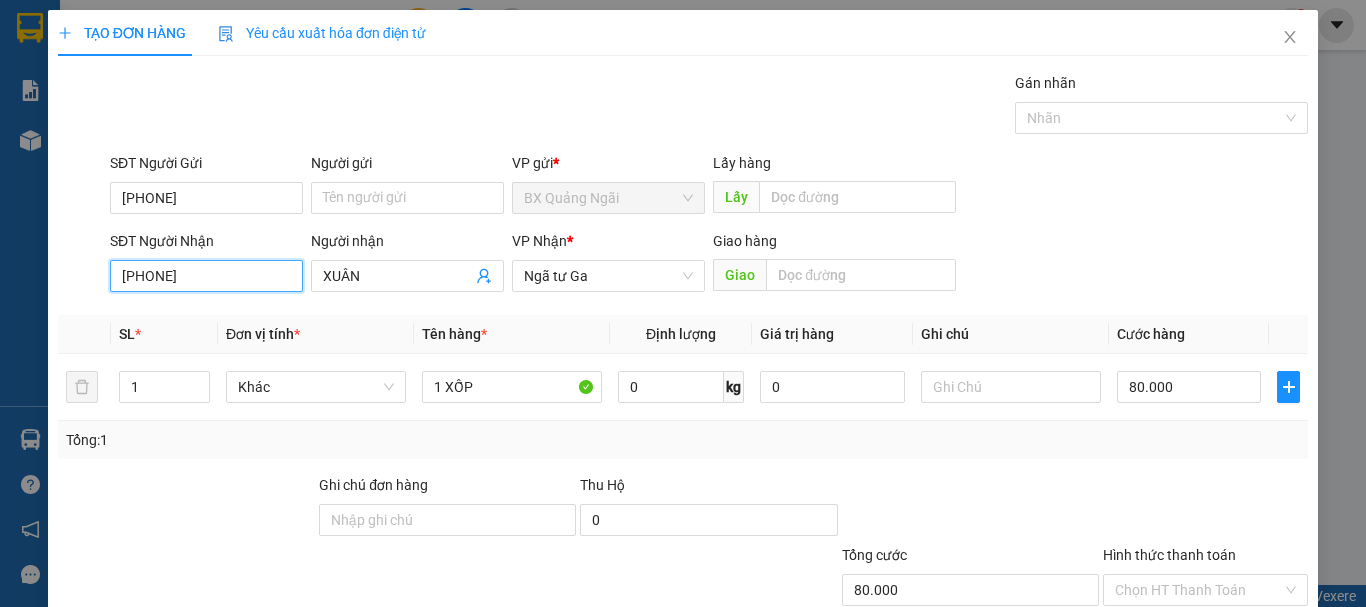 click on "[PHONE]" at bounding box center (206, 276) 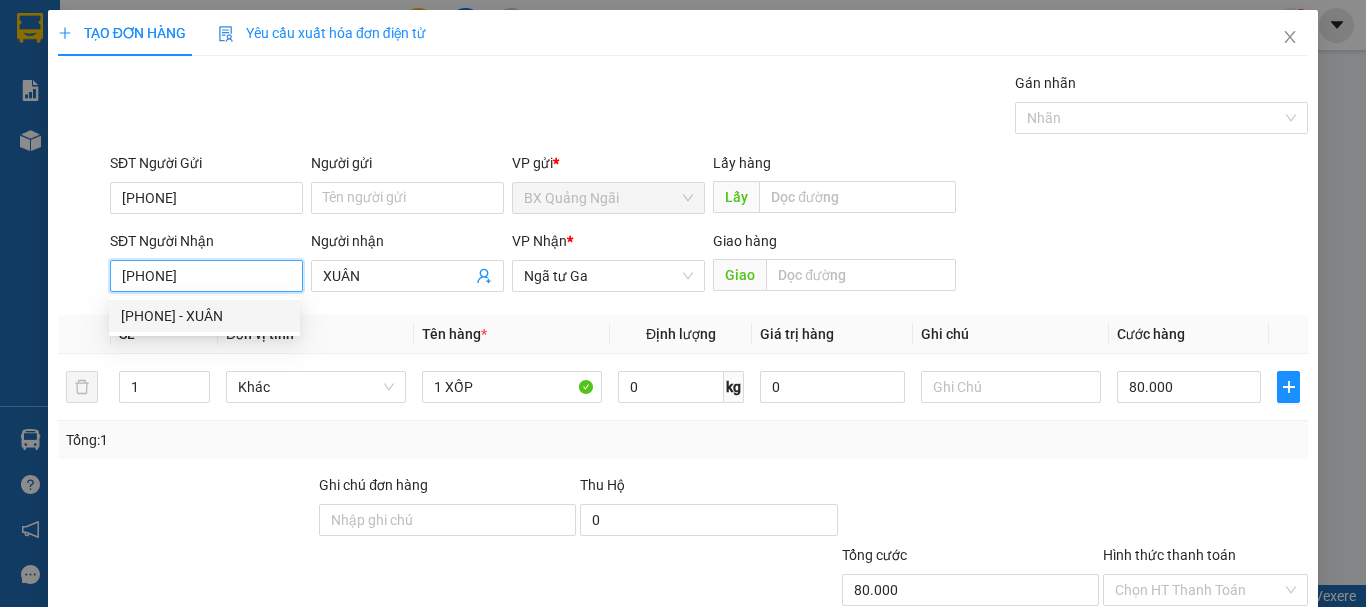 click on "[PHONE] -  XUÂN" at bounding box center (204, 316) 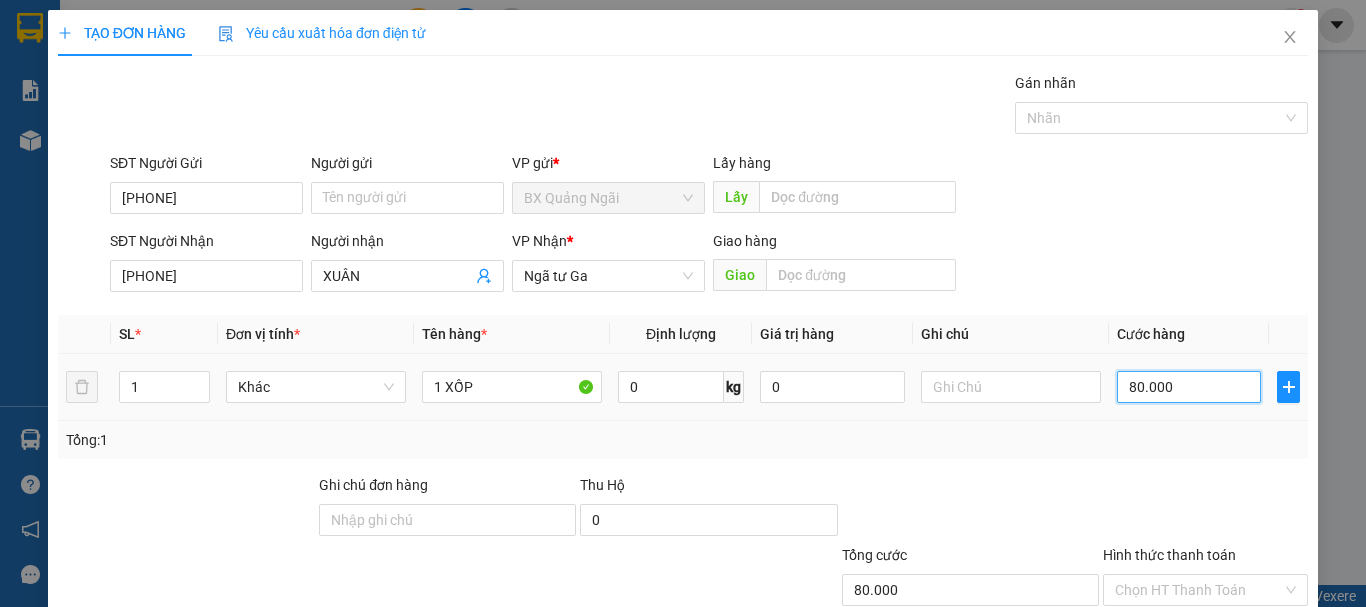 click on "80.000" at bounding box center [1189, 387] 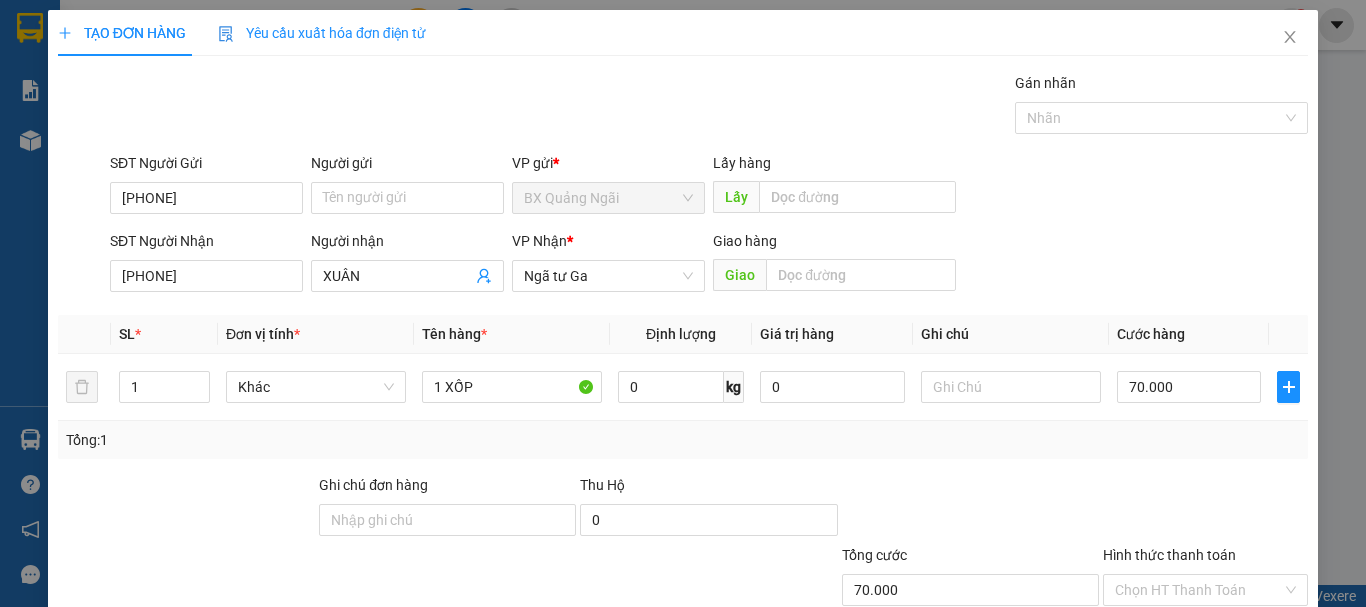 click on "Lưu và In" at bounding box center (1243, 685) 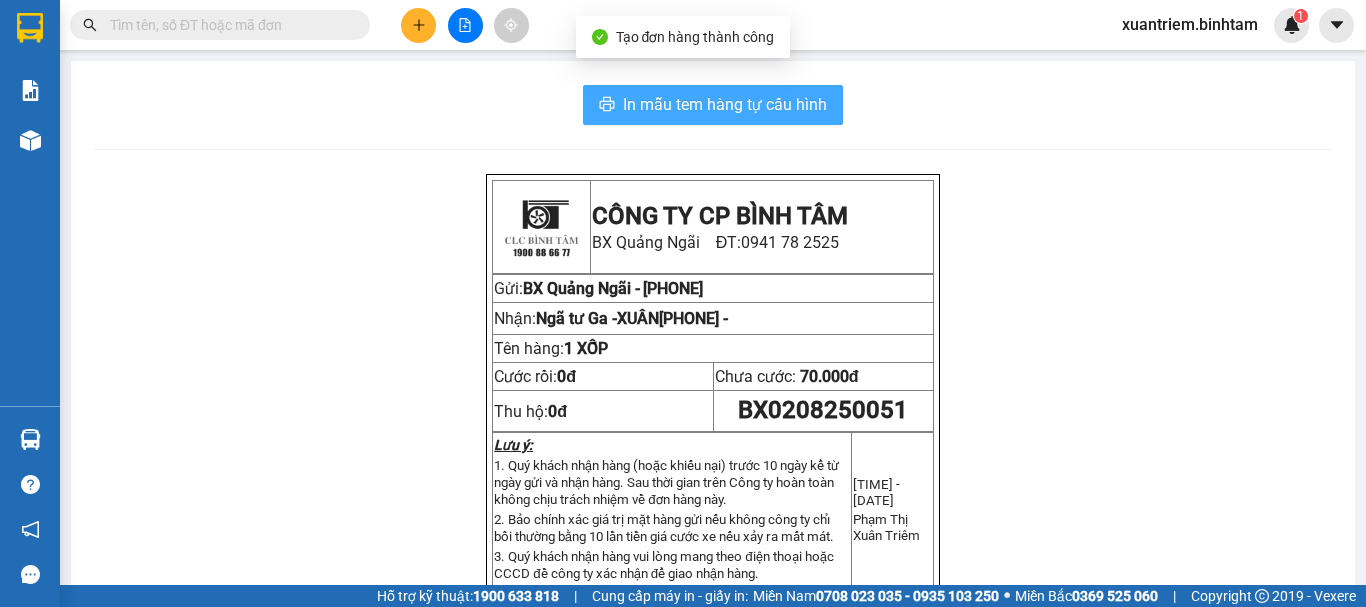 click on "In mẫu tem hàng tự cấu hình" at bounding box center (725, 104) 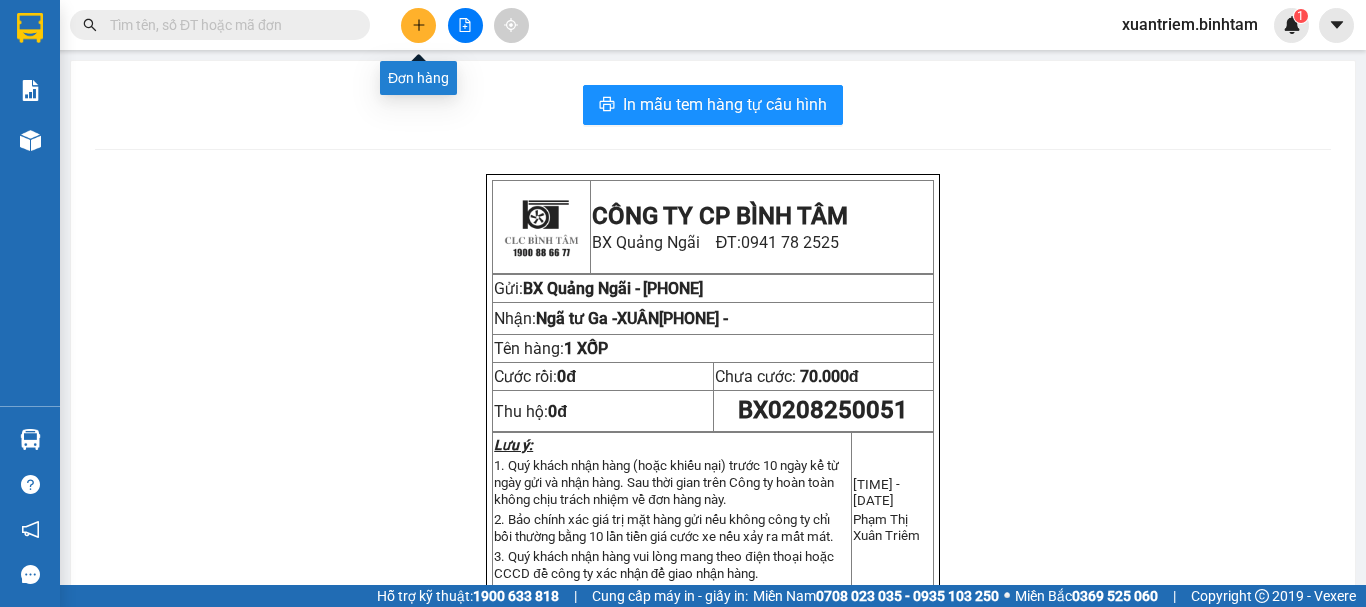 click at bounding box center (418, 25) 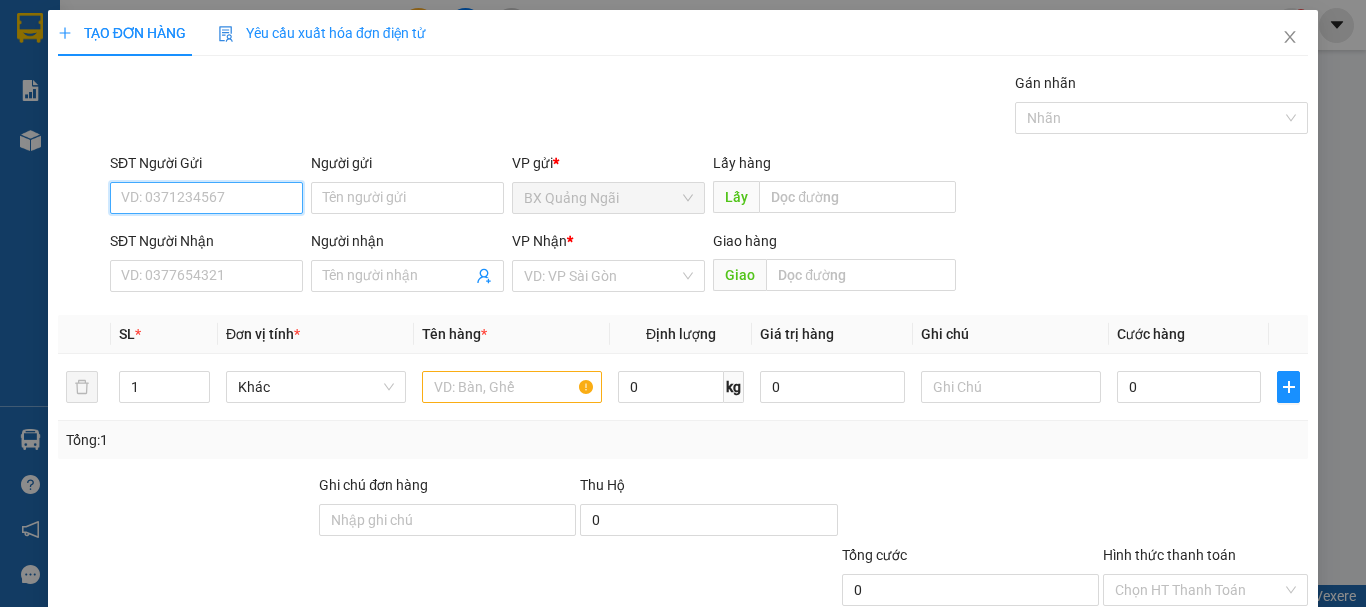 click on "SĐT Người Gửi" at bounding box center [206, 198] 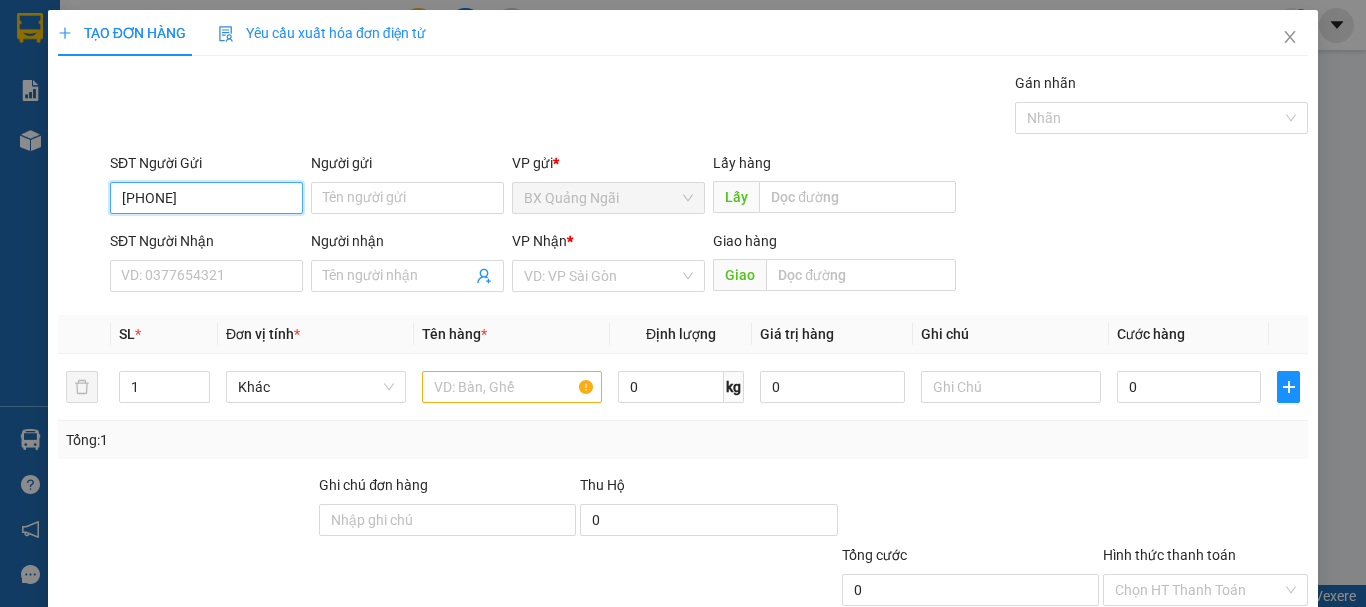 click on "[PHONE]" at bounding box center [206, 198] 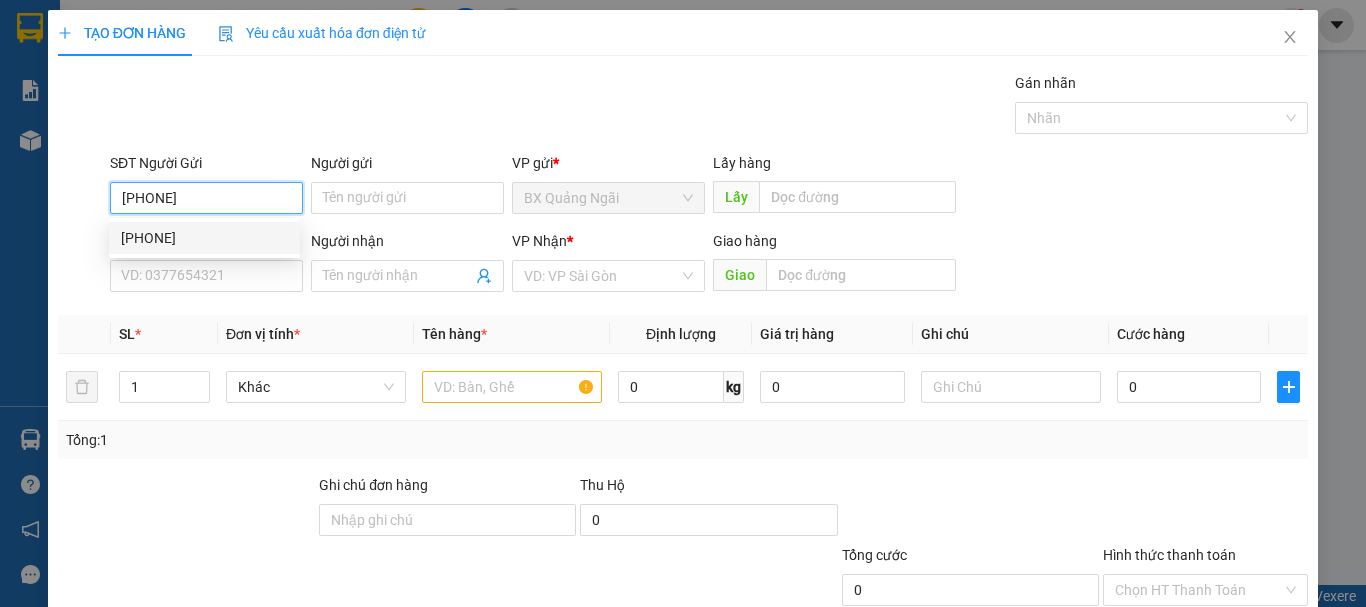 click on "[PHONE]" at bounding box center [204, 238] 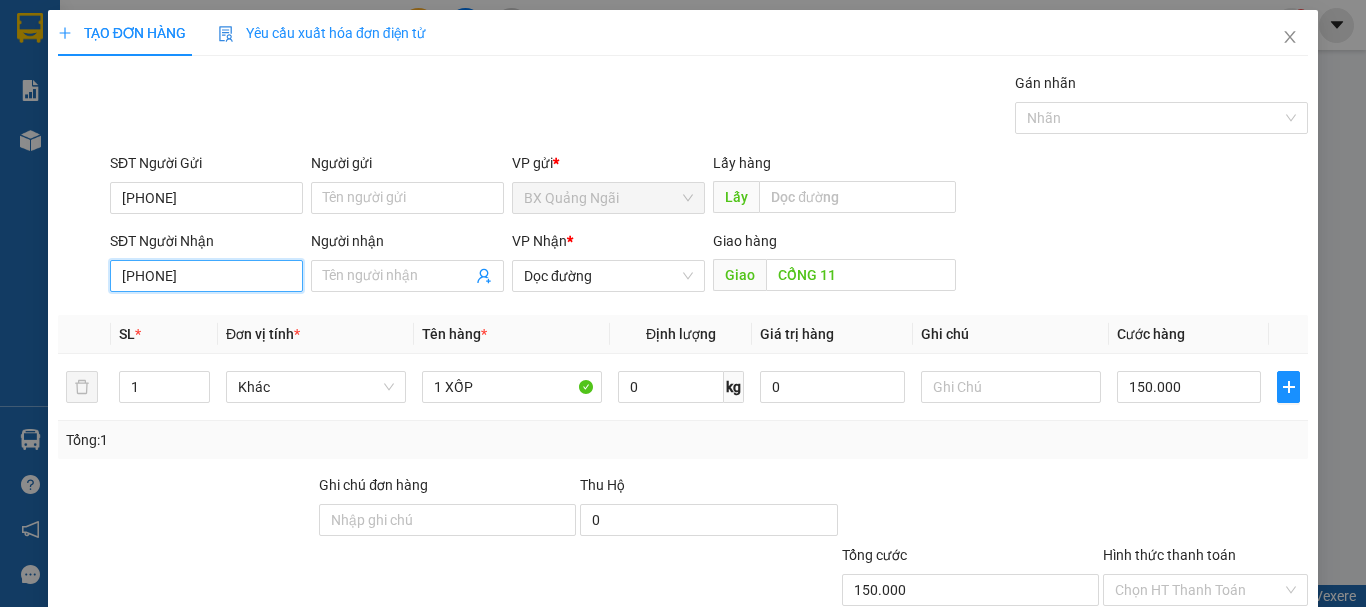 click on "[PHONE]" at bounding box center [206, 276] 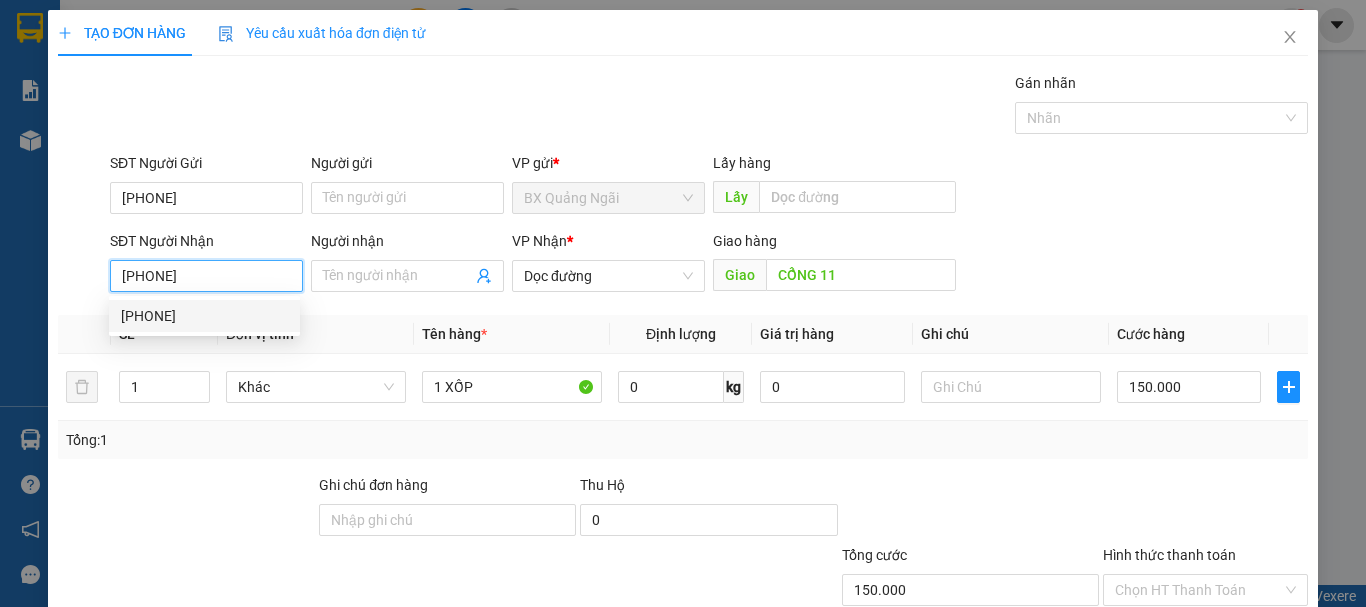 click on "[PHONE]" at bounding box center [204, 316] 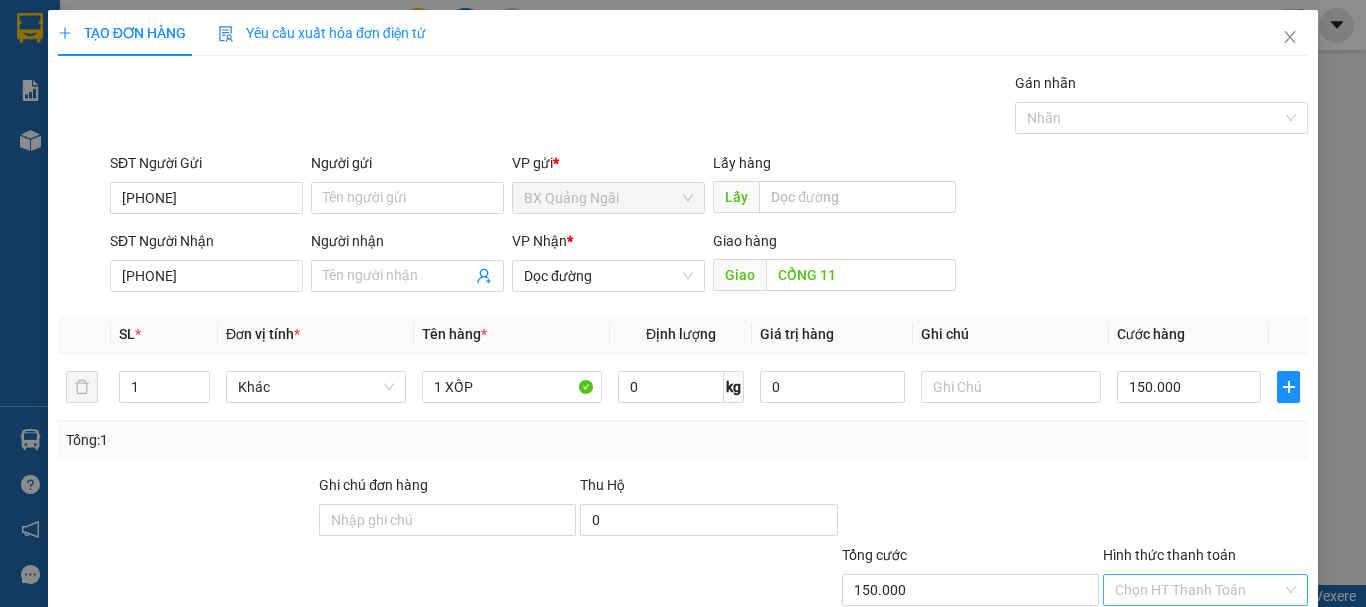 click on "Hình thức thanh toán" at bounding box center [1198, 590] 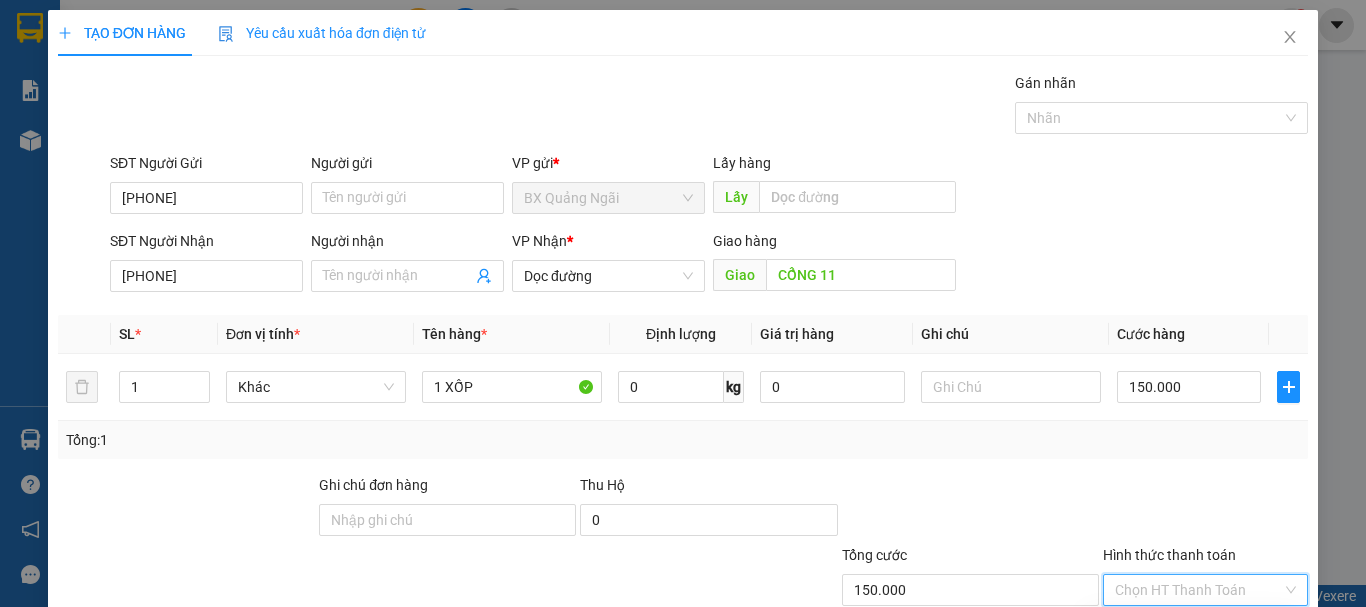 click on "Tại văn phòng" at bounding box center [1193, 630] 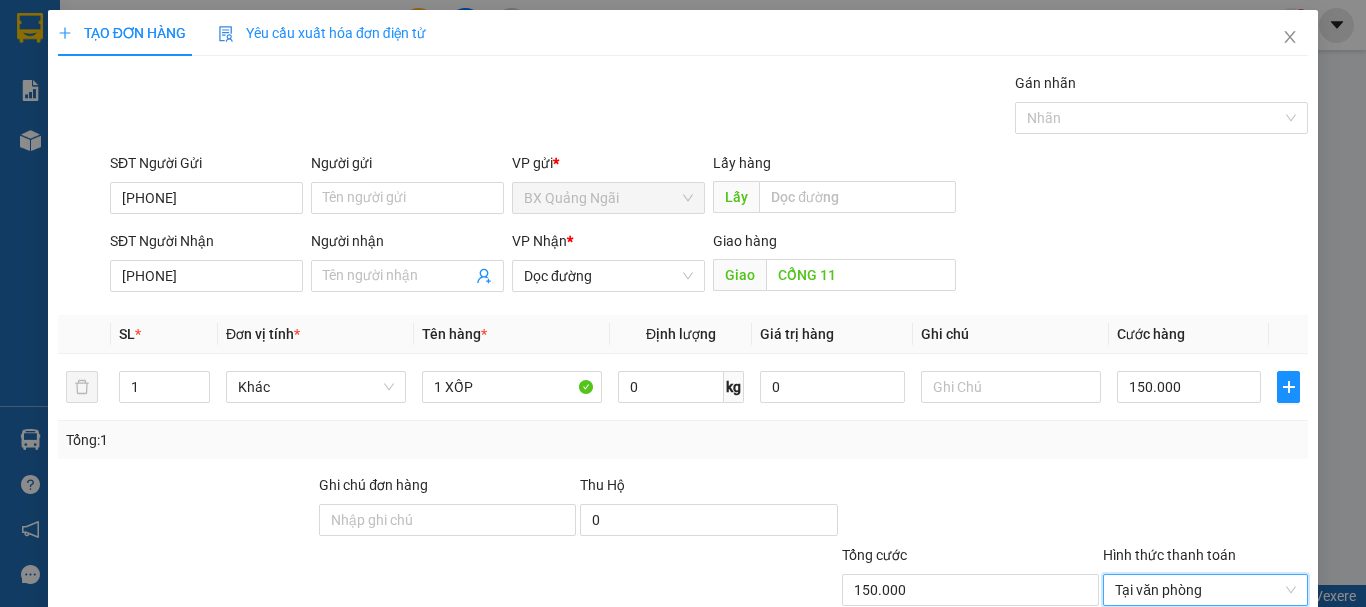 click on "Lưu và In" at bounding box center [1243, 685] 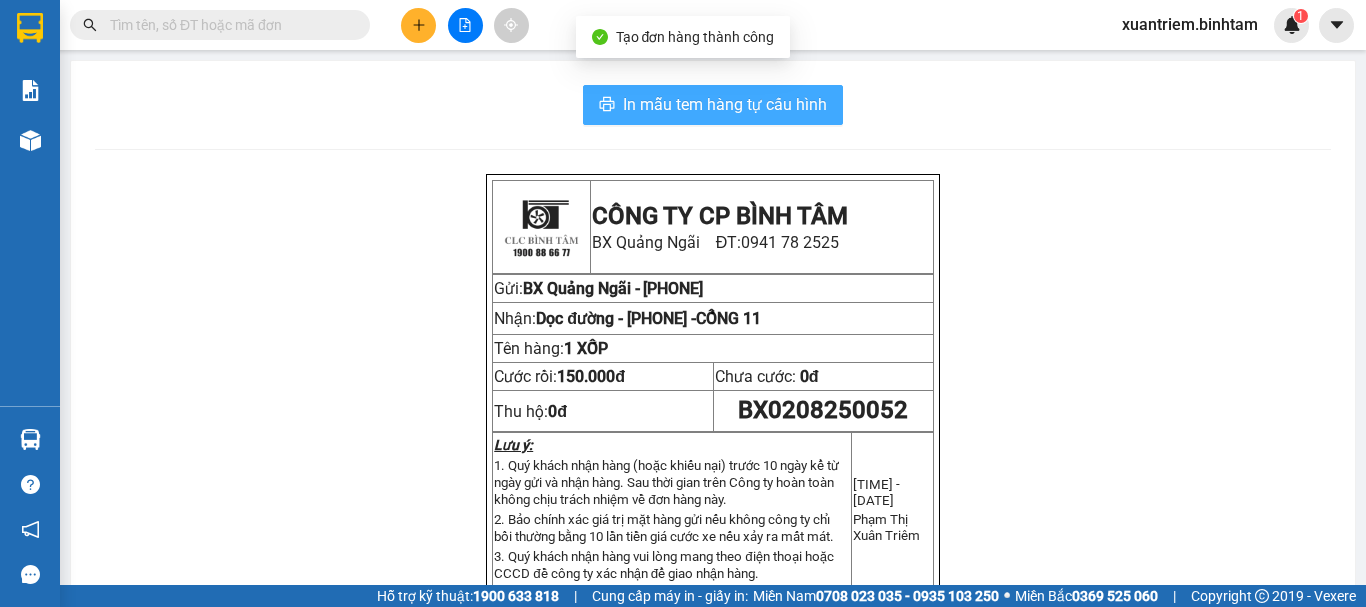 click on "In mẫu tem hàng tự cấu hình" at bounding box center [725, 104] 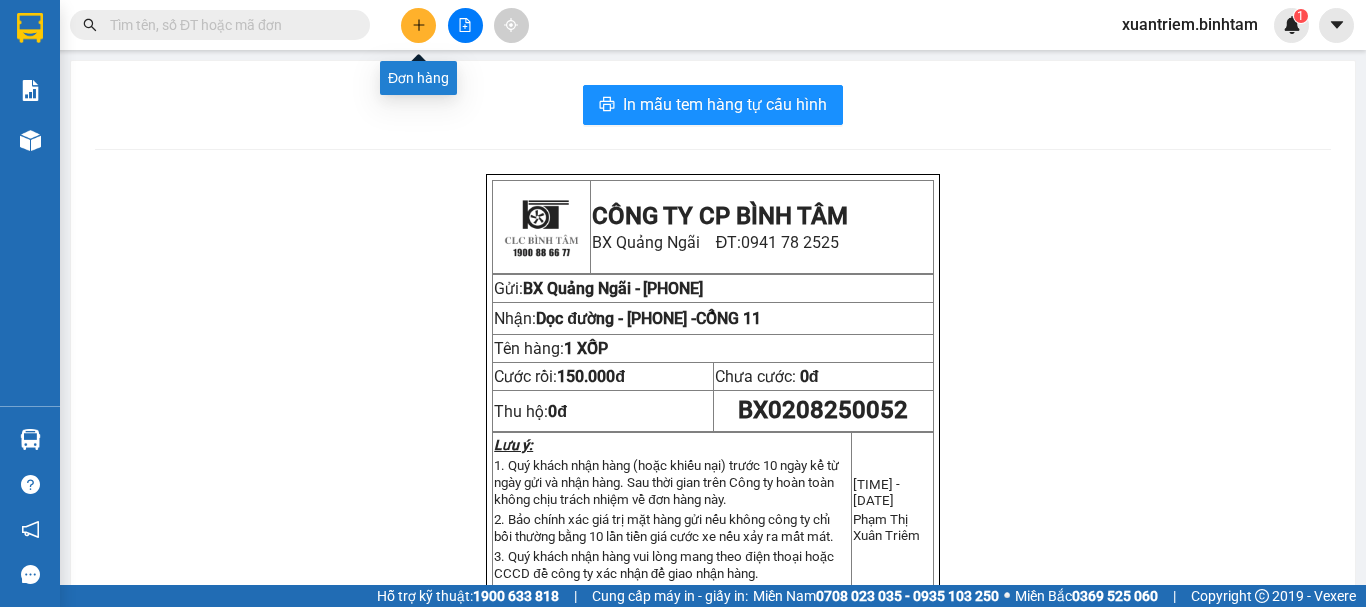 click at bounding box center [418, 25] 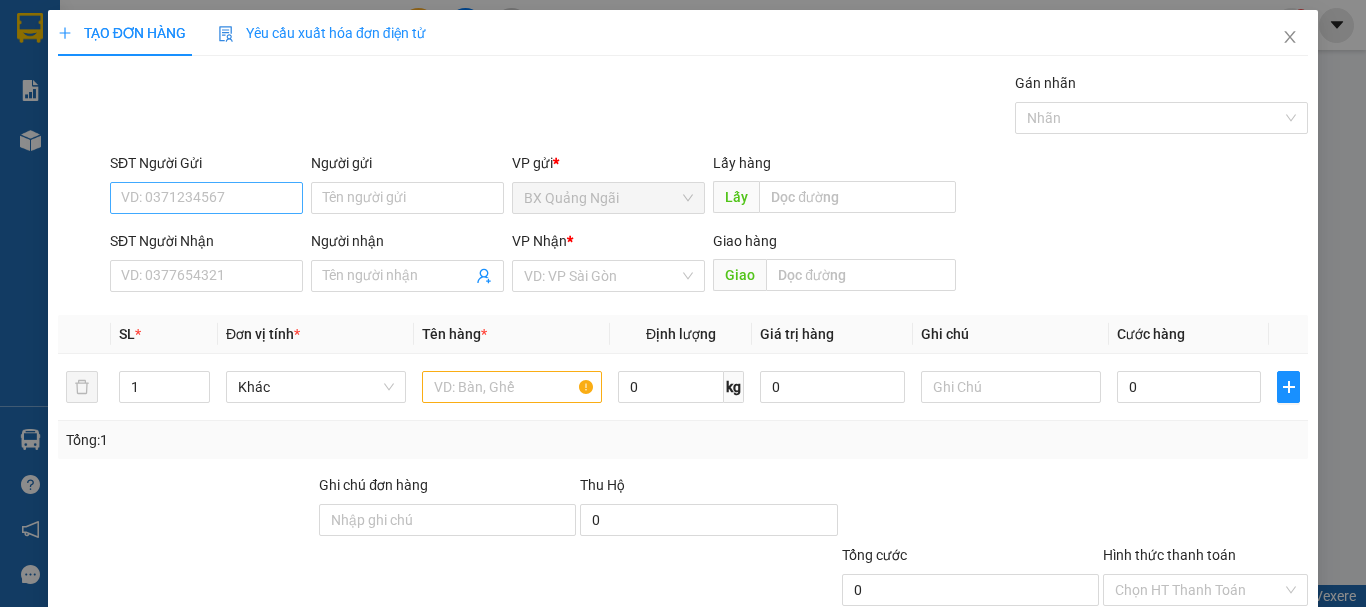 drag, startPoint x: 426, startPoint y: 32, endPoint x: 231, endPoint y: 203, distance: 259.3569 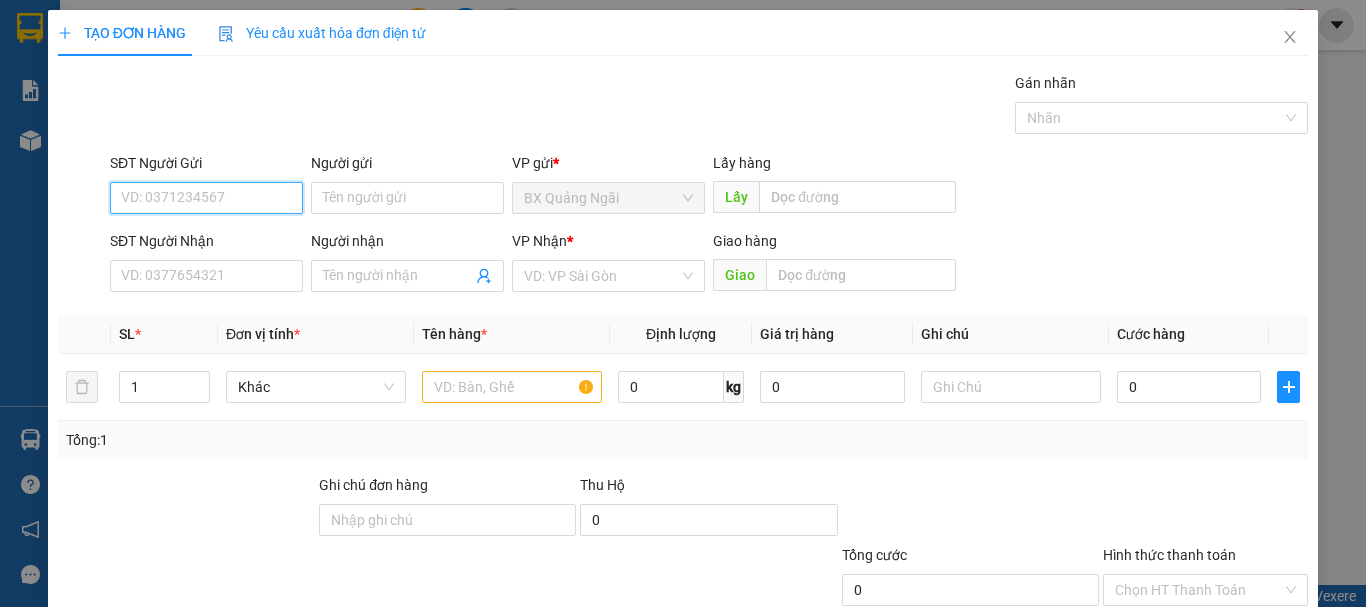 click on "SĐT Người Gửi" at bounding box center (206, 198) 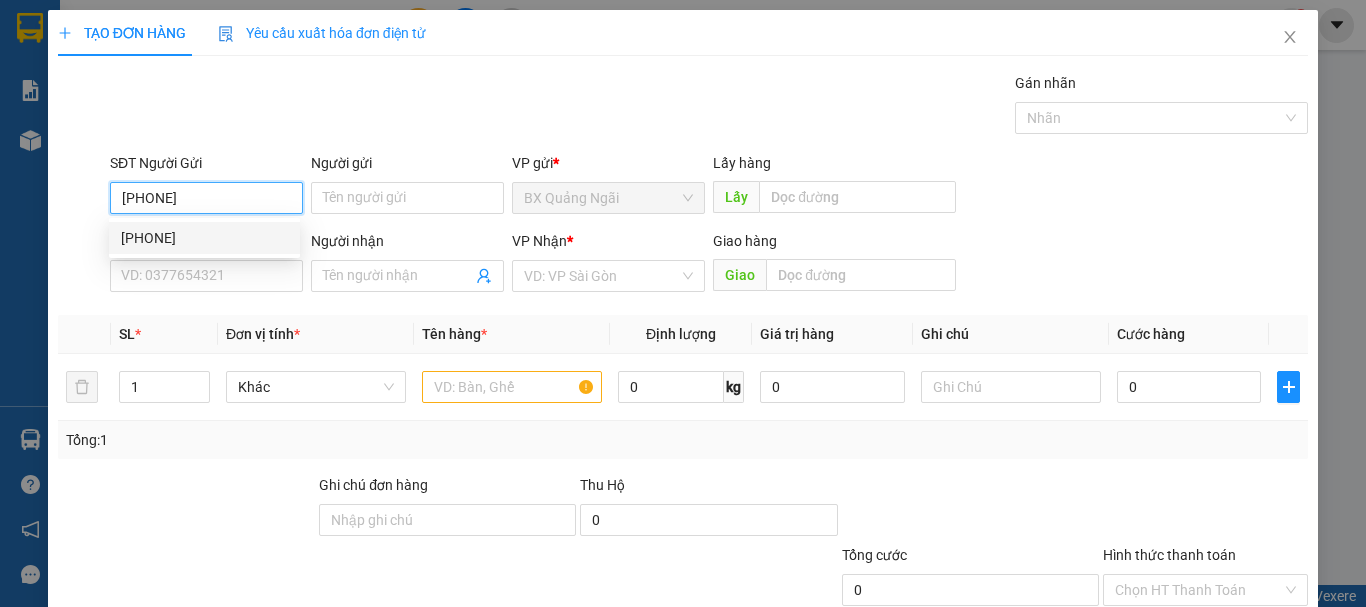 click on "[PHONE]" at bounding box center [206, 198] 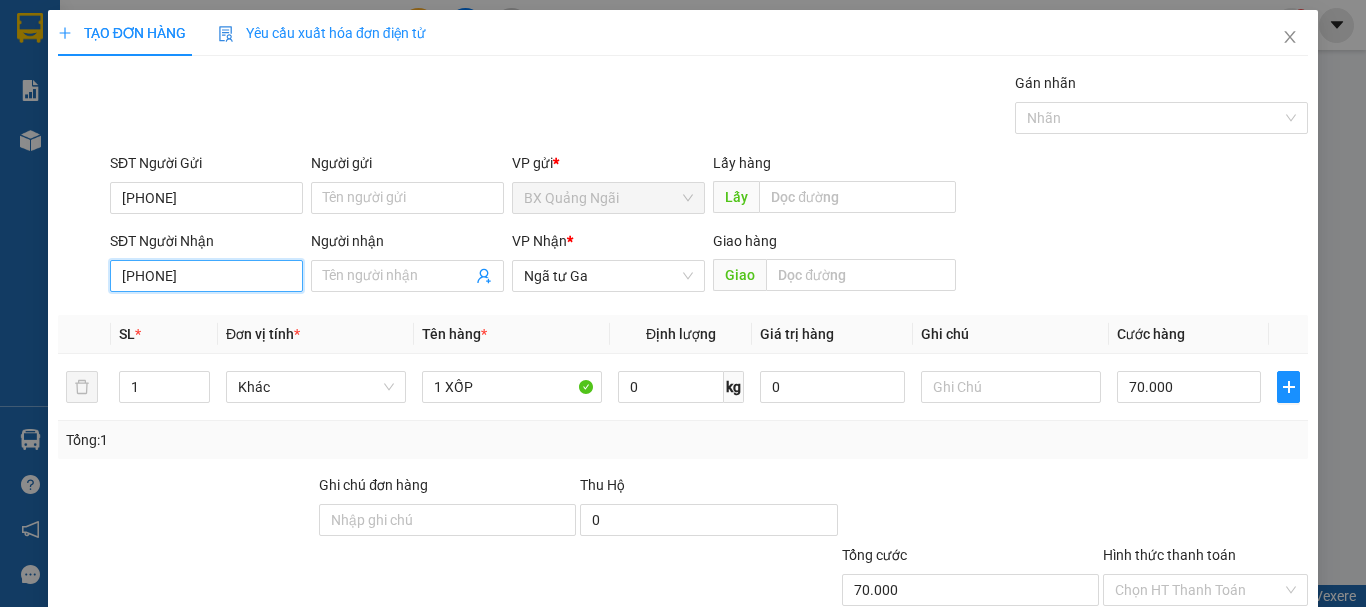 click on "[PHONE]" at bounding box center [206, 276] 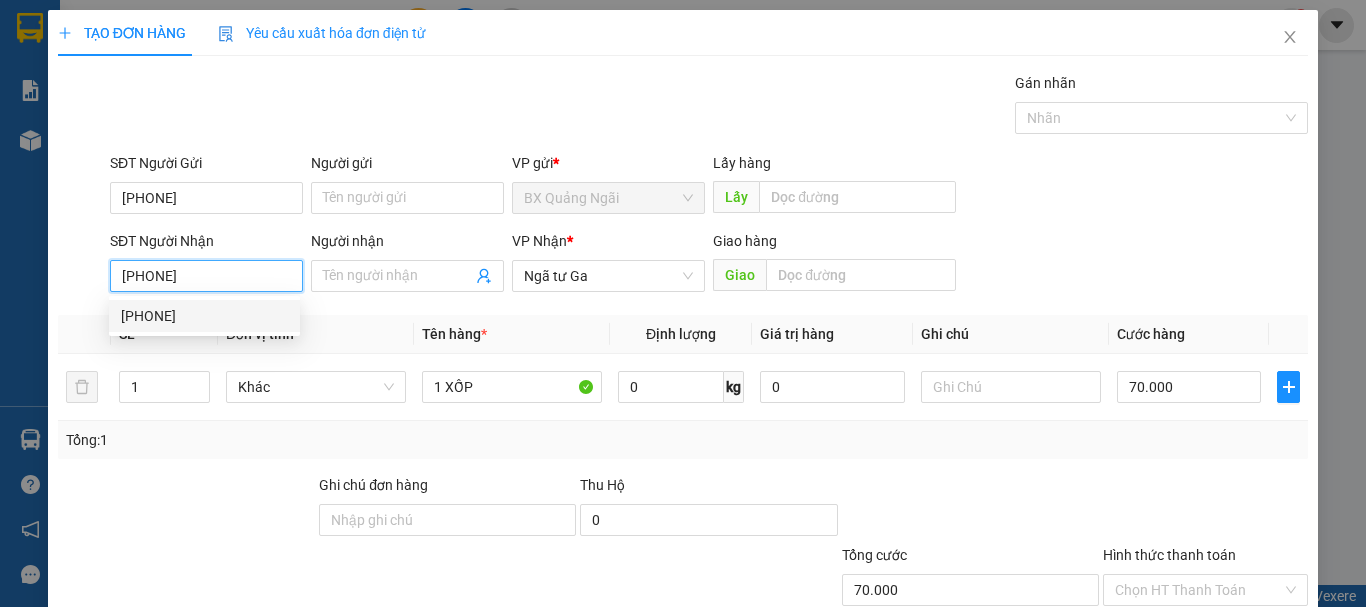 click on "[PHONE]" at bounding box center [204, 316] 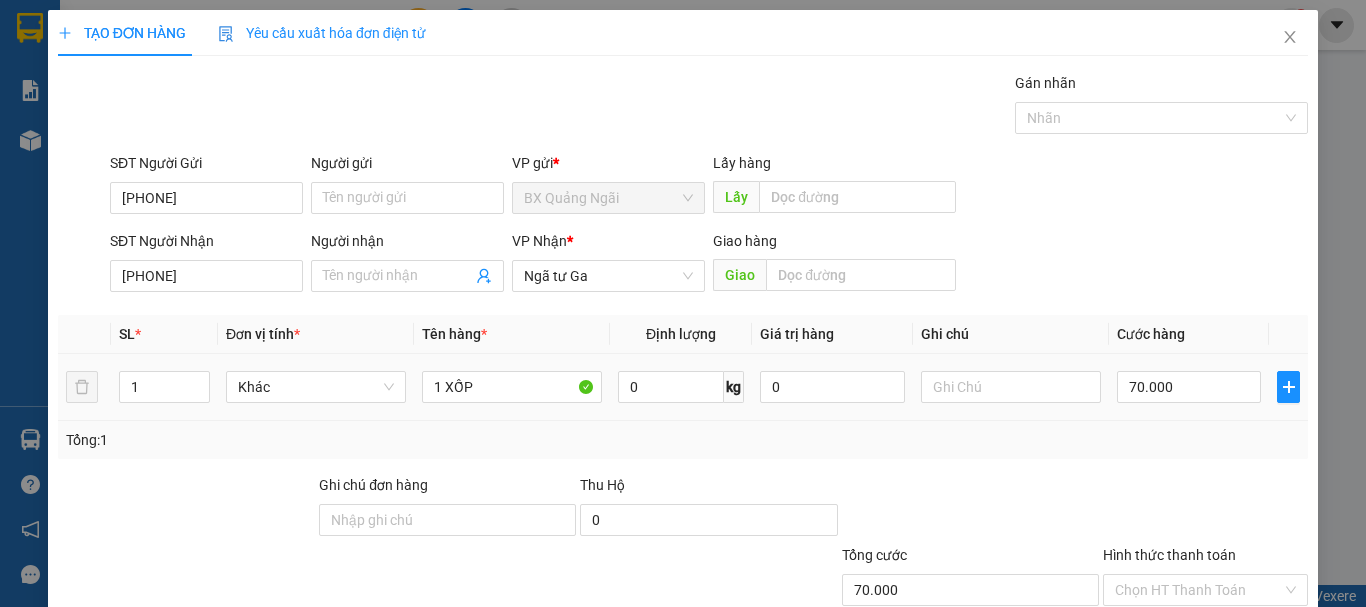 click on "70.000" at bounding box center [1189, 387] 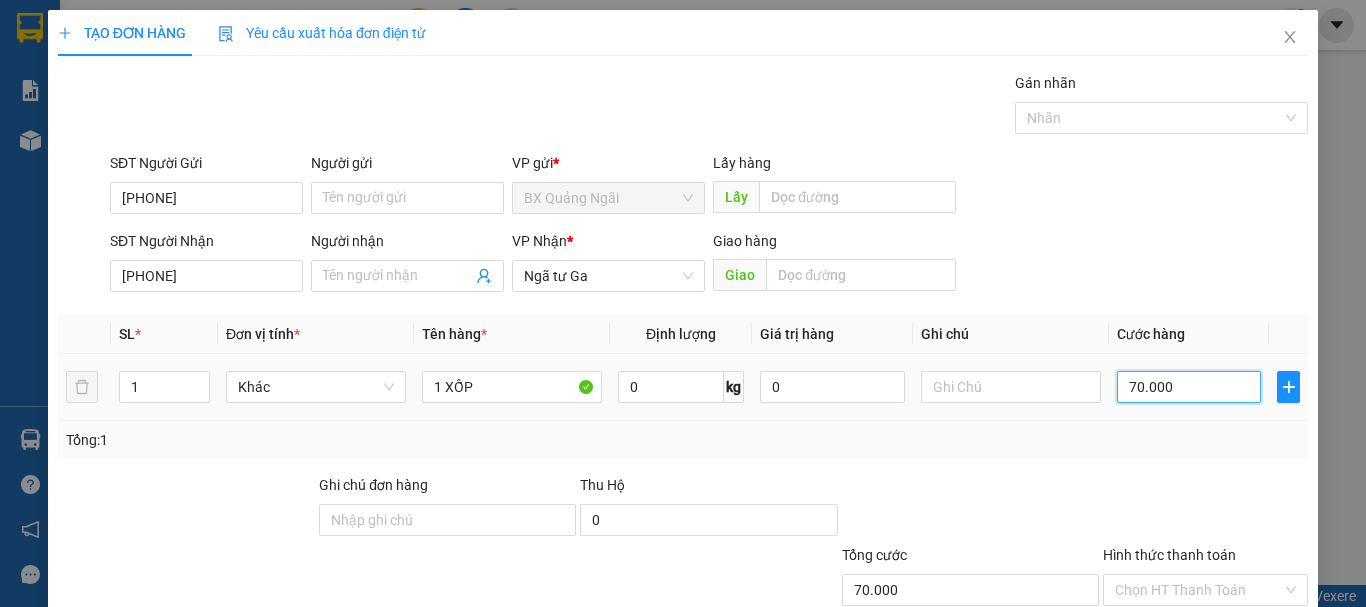 click on "70.000" at bounding box center [1189, 387] 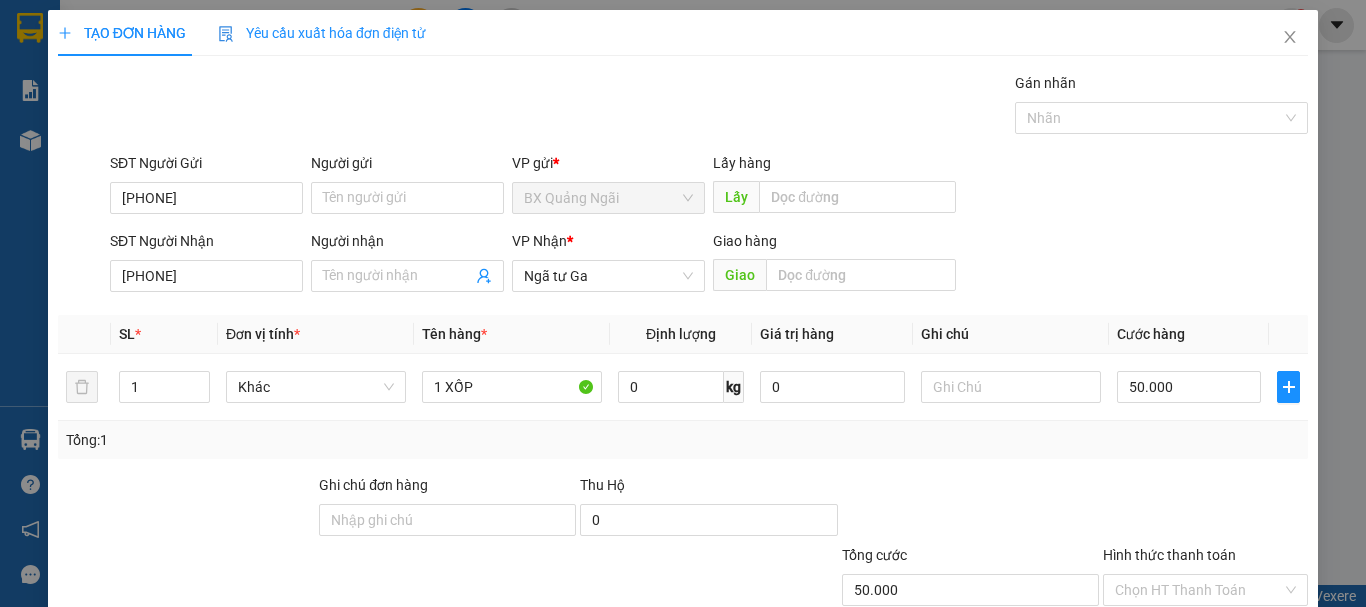 click on "Lưu và In" at bounding box center (1231, 685) 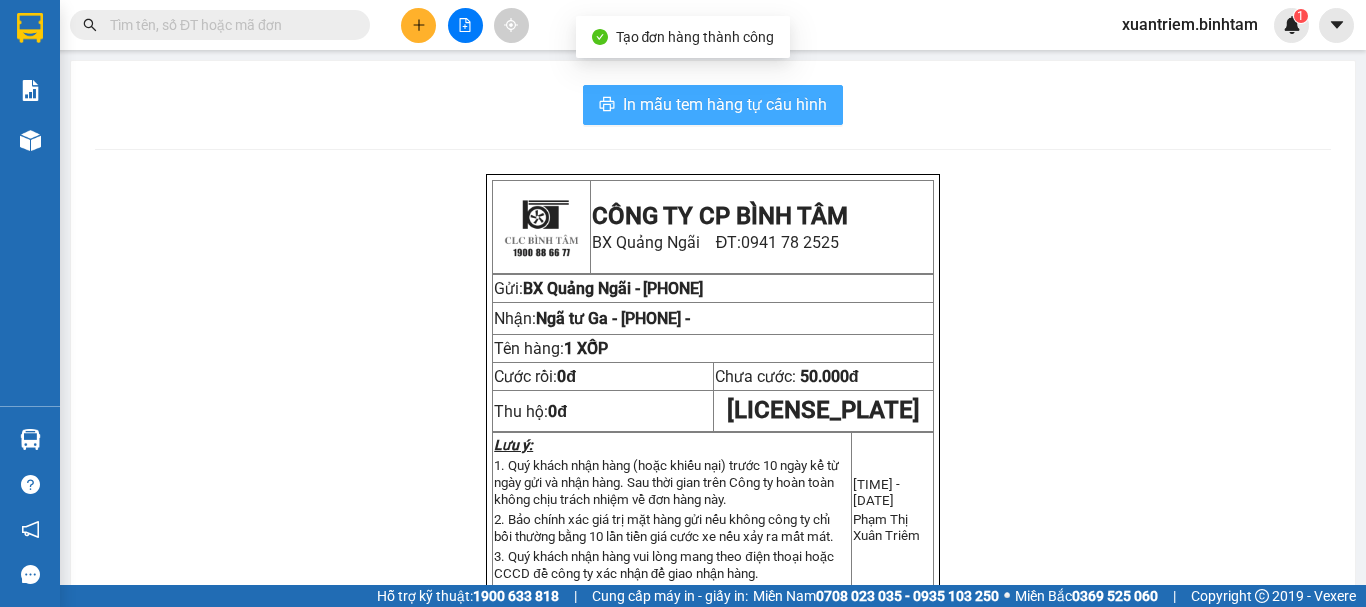 click on "In mẫu tem hàng tự cấu hình" at bounding box center [725, 104] 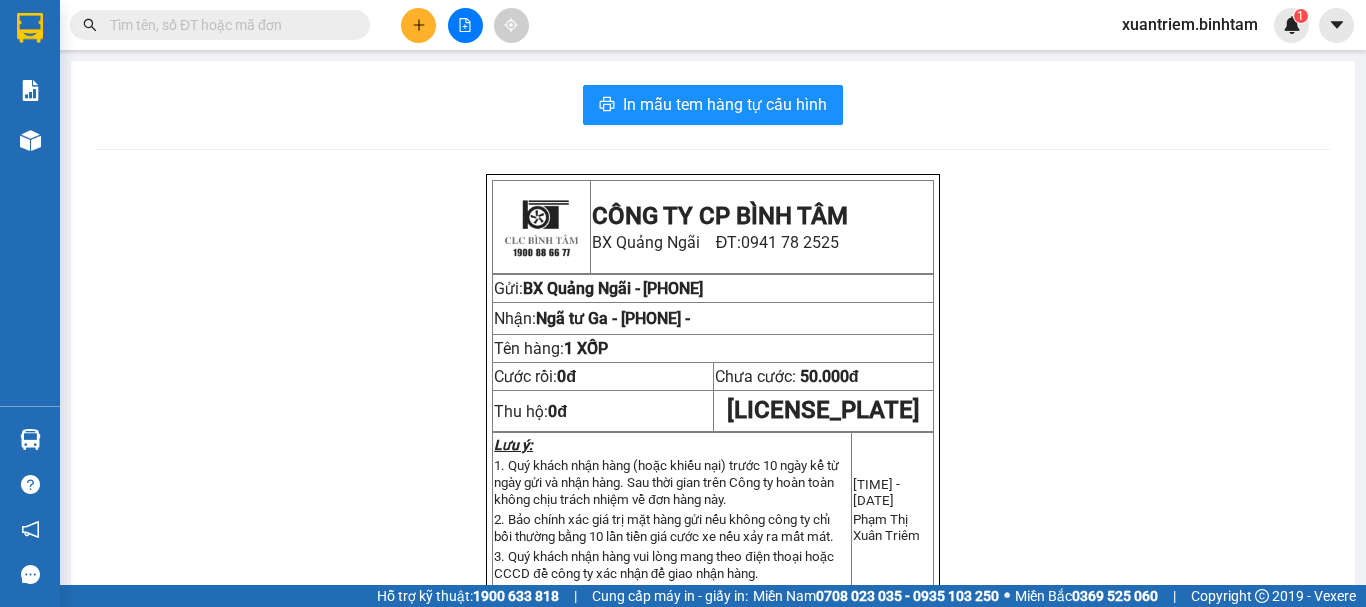 click on "CÔNG TY CP BÌNH TÂM
BX [CITY]    ĐT:  [PHONE]
Gửi:  BX [CITY] -    [PHONE]
Nhận:  Ngã tư Ga -    [PHONE] -
Tên hàng:  1 XỐP
Cước rồi:  0đ
Chưa cước:   50.000đ
Thu hộ:  0đ
BX0208250053
Lưu ý:
1. Quý khách nhận hàng (hoặc khiếu nại) trước 10 ngày kể từ ngày gửi và nhận hàng. Sau thời gian trên Công ty hoàn toàn không chịu trách nhiệm về đơn hàng này.
2. Bảo chính xác giá trị mặt hàng gửi nếu không công ty chỉ bồi thường bằng 10 lần tiền giá cước xe nếu xảy ra mất mát.
3. Quý khách nhận hàng vui lòng mang theo điện thoại hoặc CCCD đề công ty xác nhận để giao nhận hàng.
[TIME] - [DATE]
[NAME]
CÔNG TY CP BÌNH TÂM
BX [CITY]    ĐT:  [PHONE]
Gửi:  BX [CITY] -    [PHONE]" at bounding box center (713, 631) 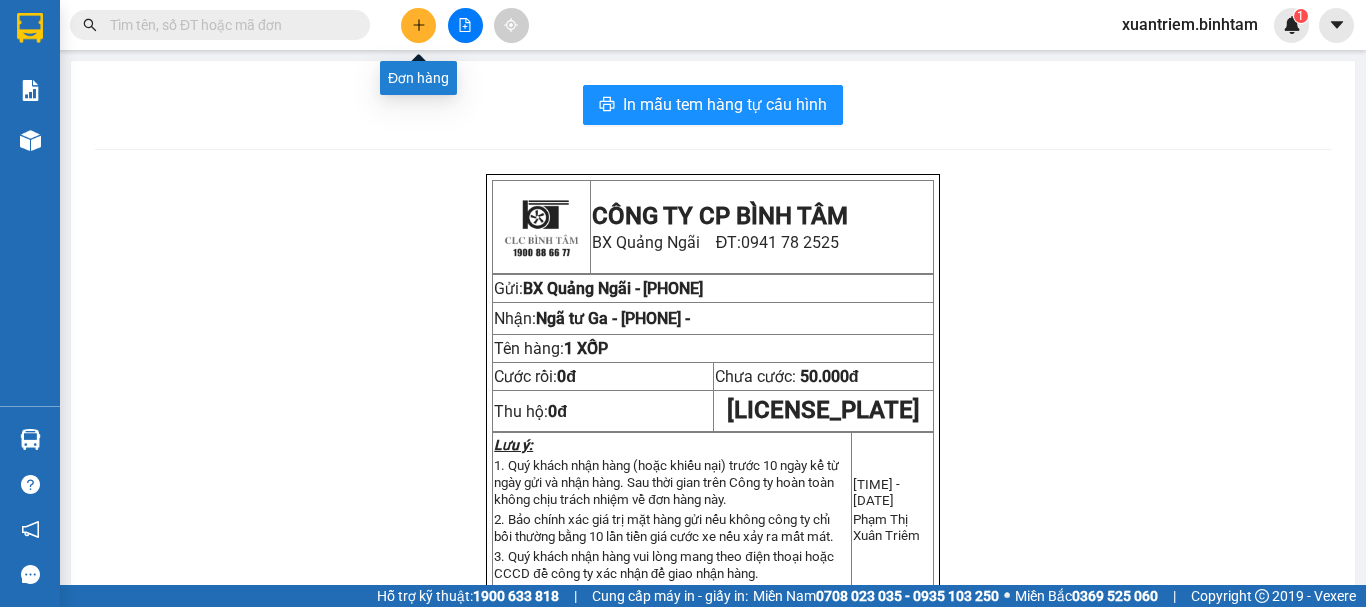 click at bounding box center (418, 25) 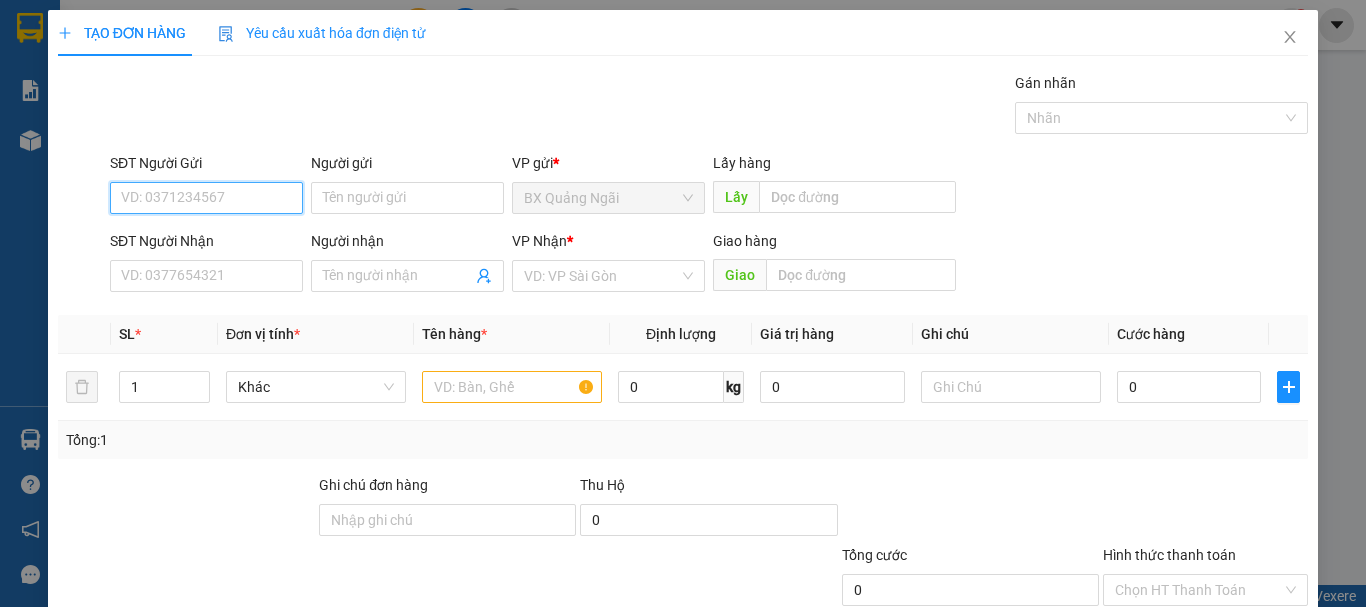 click on "SĐT Người Gửi" at bounding box center [206, 198] 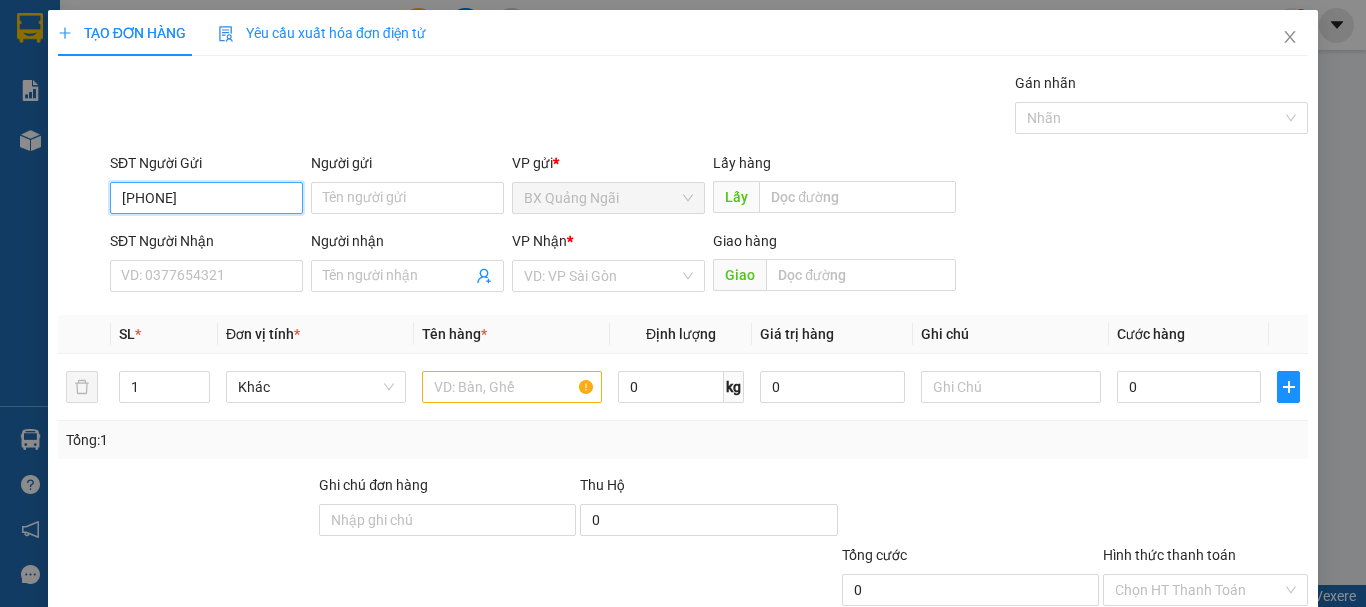 click on "[PHONE]" at bounding box center (206, 198) 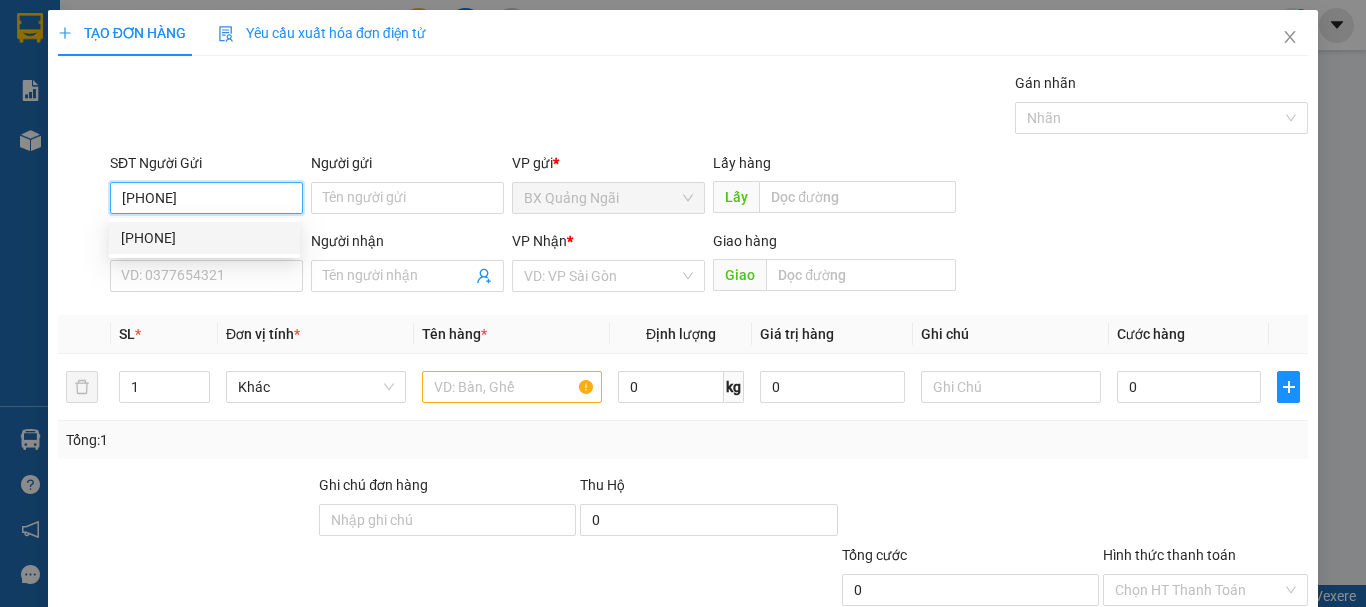 click on "[PHONE]" at bounding box center [204, 238] 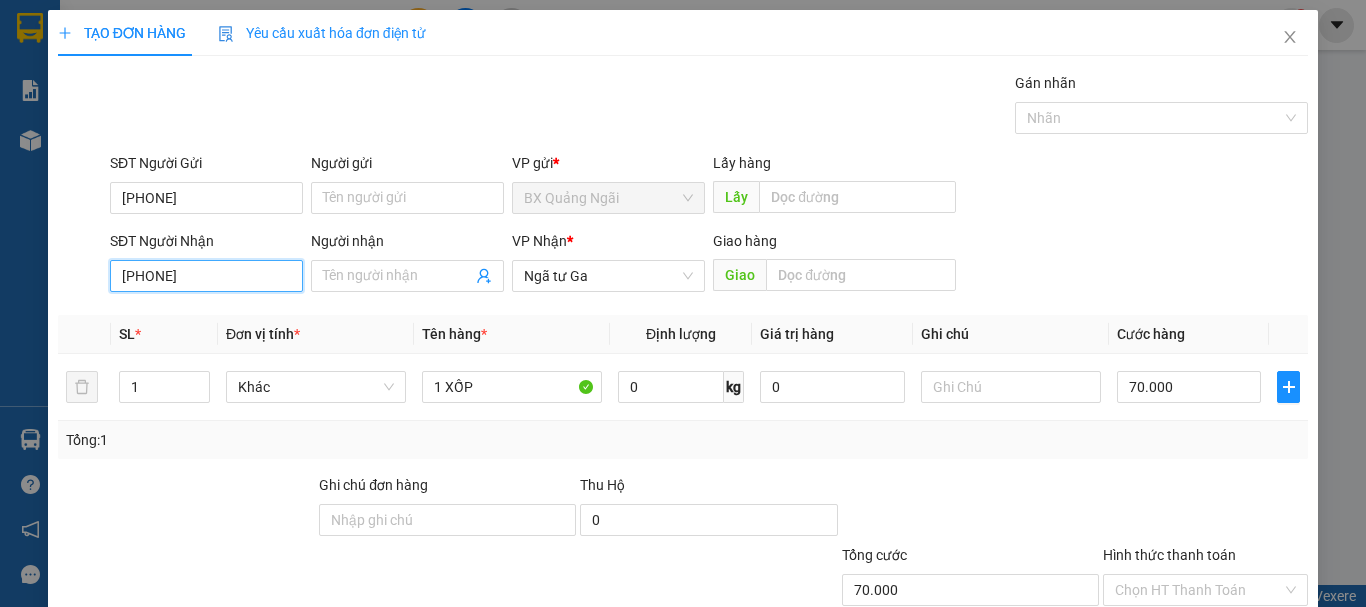 click on "[PHONE]" at bounding box center [206, 276] 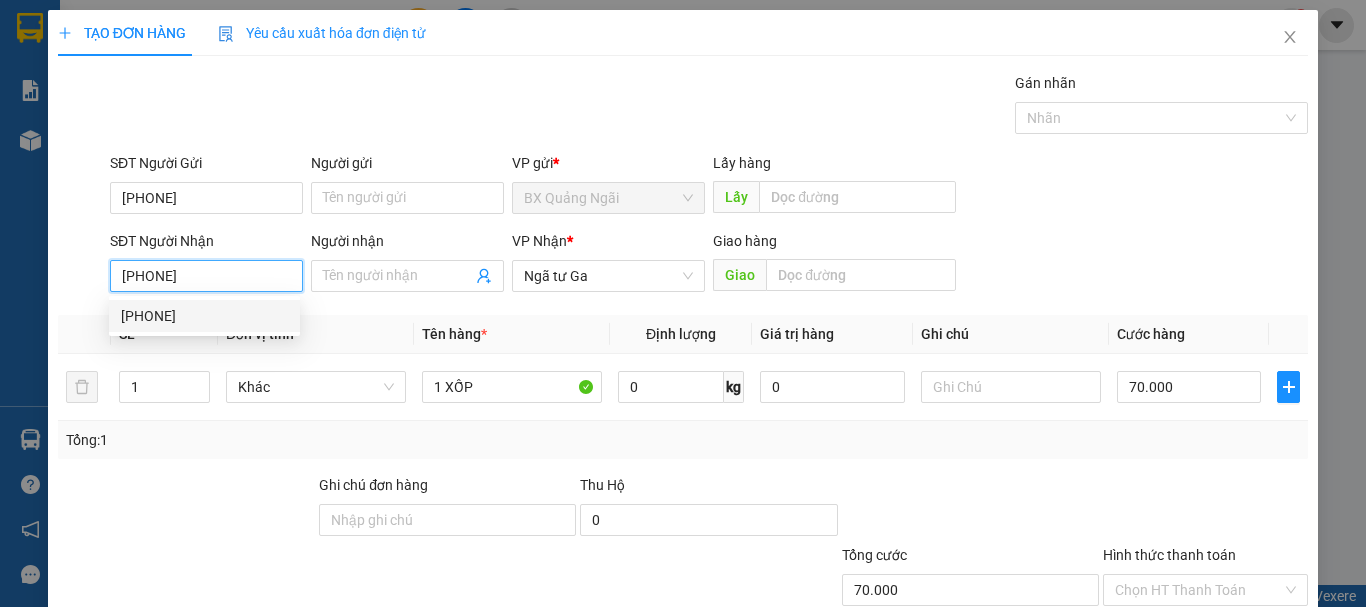 click on "[PHONE]" at bounding box center [206, 276] 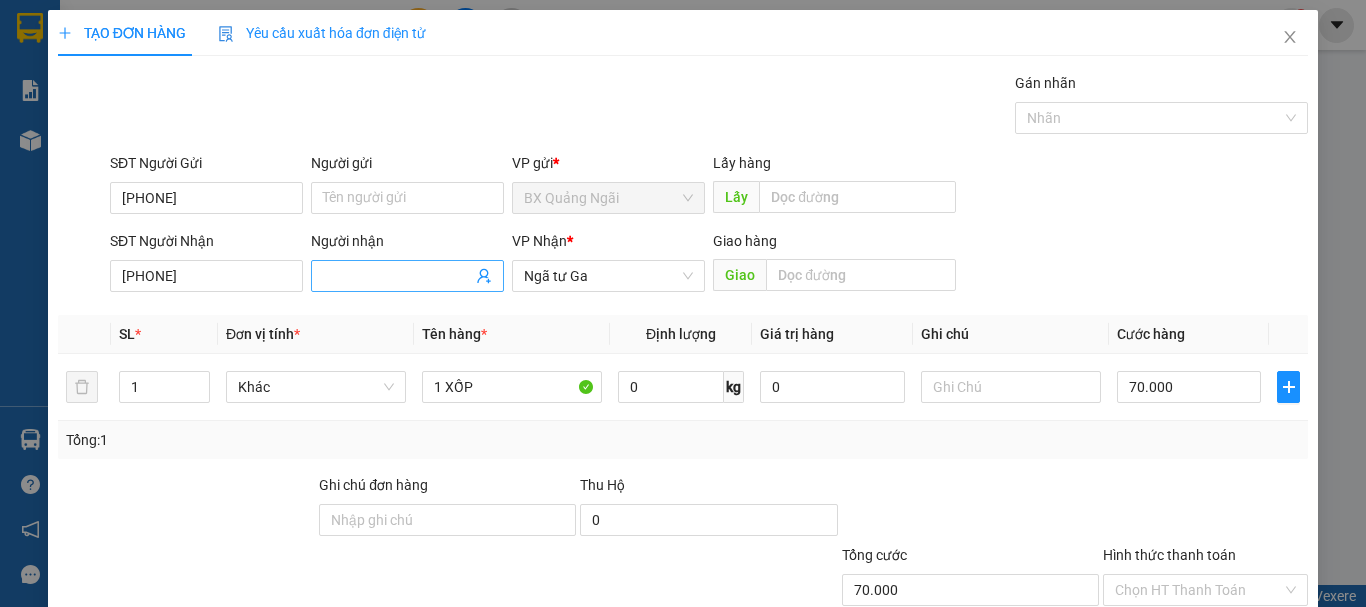 click on "Người nhận" at bounding box center [397, 276] 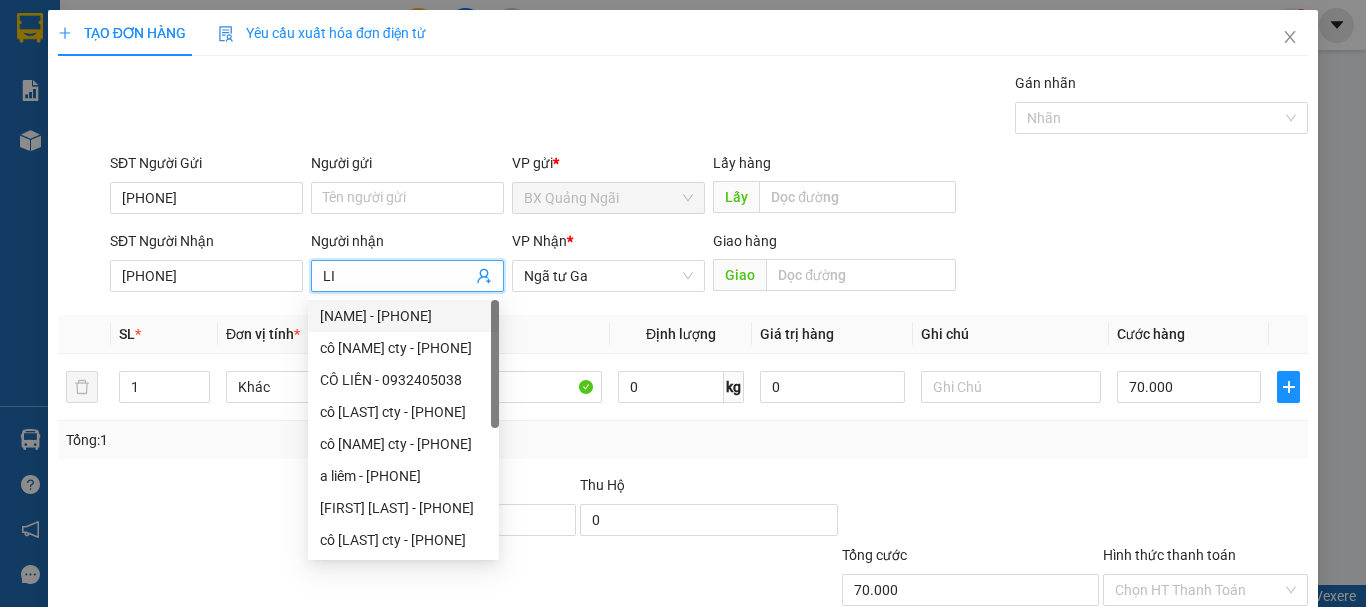 click on "Transit Pickup Surcharge Ids Transit Deliver Surcharge Ids Transit Deliver Surcharge Transit Deliver Surcharge Gán nhãn   Nhãn SĐT Người Gửi [PHONE] Người gửi Tên người gửi VP gửi  * BX [CITY] Lấy hàng Lấy SĐT Người Nhận [PHONE] Người nhận LI VP Nhận  * Ngã tư Ga Giao hàng Giao SL  * Đơn vị tính  * Tên hàng  * Định lượng Giá trị hàng Ghi chú Cước hàng                   1 Khác 1 XỐP 0 kg 0 70.000 Tổng:  1 Ghi chú đơn hàng Thu Hộ 0 Tổng cước 70.000 Hình thức thanh toán Chọn HT Thanh Toán Số tiền thu trước 0 Chưa thanh toán 70.000 Chọn HT Thanh Toán Lưu nháp Xóa Thông tin Lưu Lưu và In" at bounding box center (683, 386) 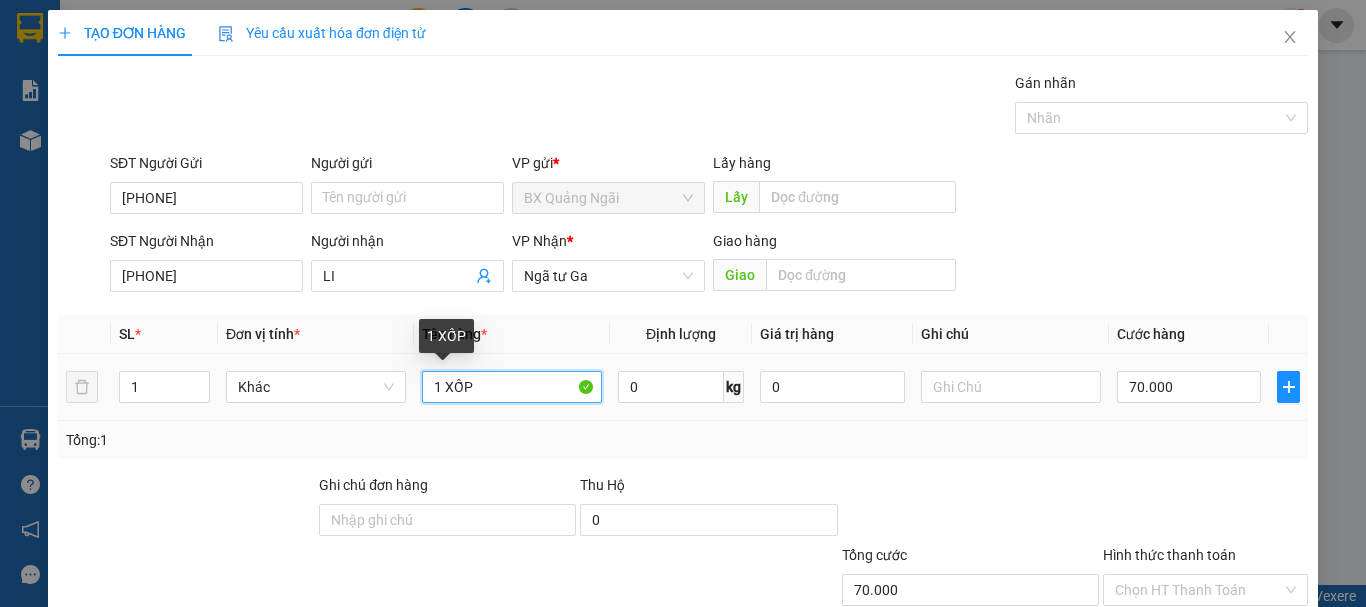click on "1 XỐP" at bounding box center (512, 387) 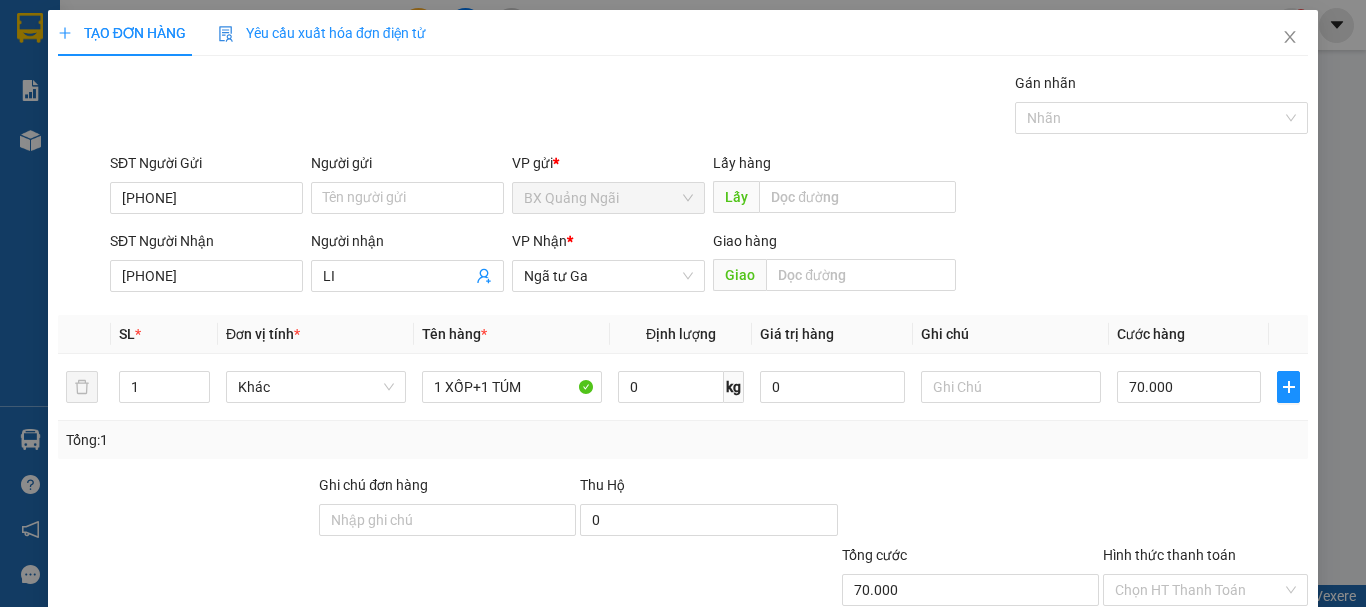 click on "Lưu và In" at bounding box center [1231, 685] 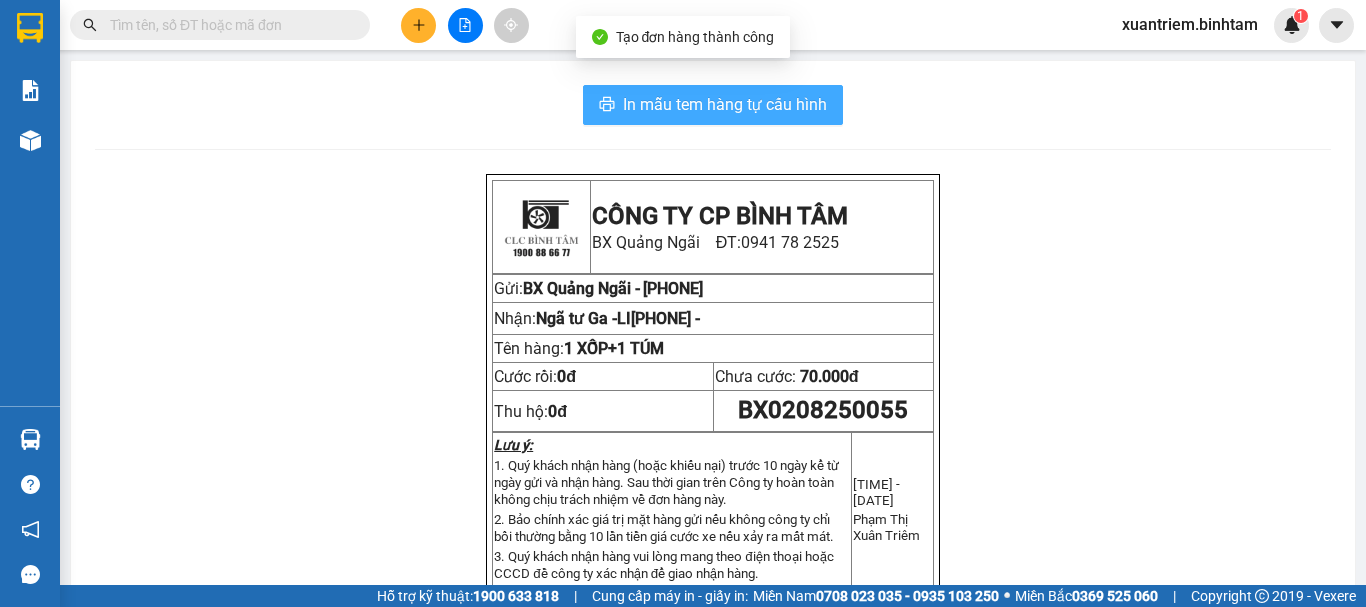 click on "In mẫu tem hàng tự cấu hình" at bounding box center (725, 104) 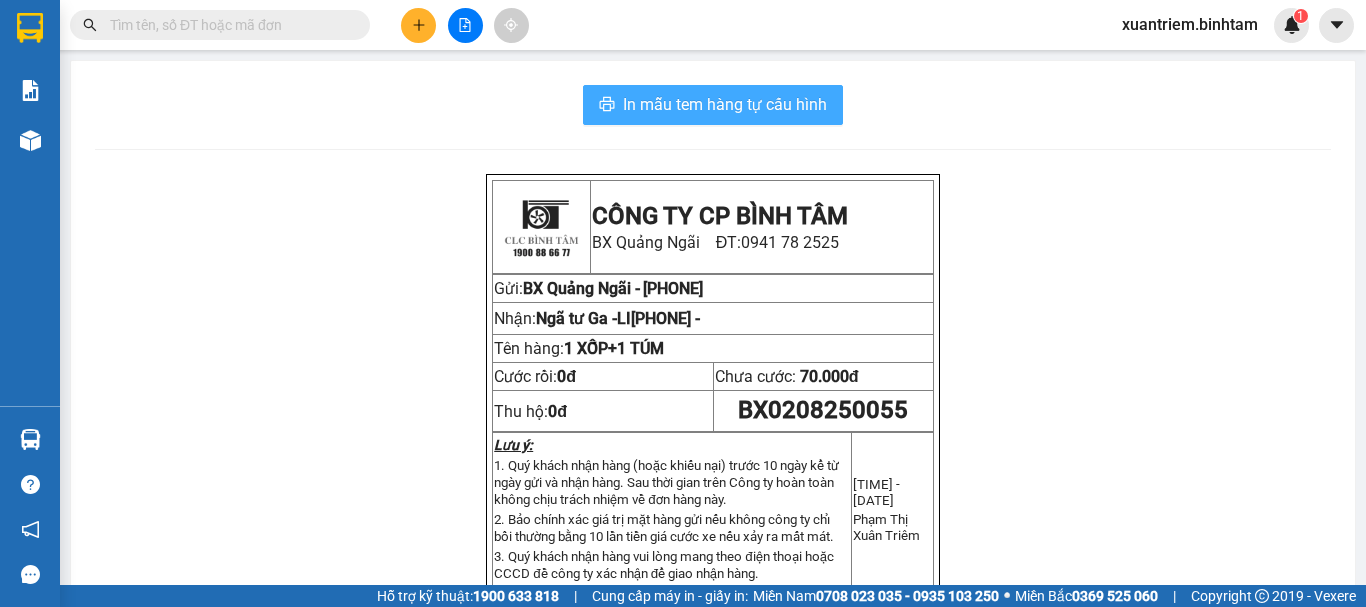 click on "In mẫu tem hàng tự cấu hình" at bounding box center (725, 104) 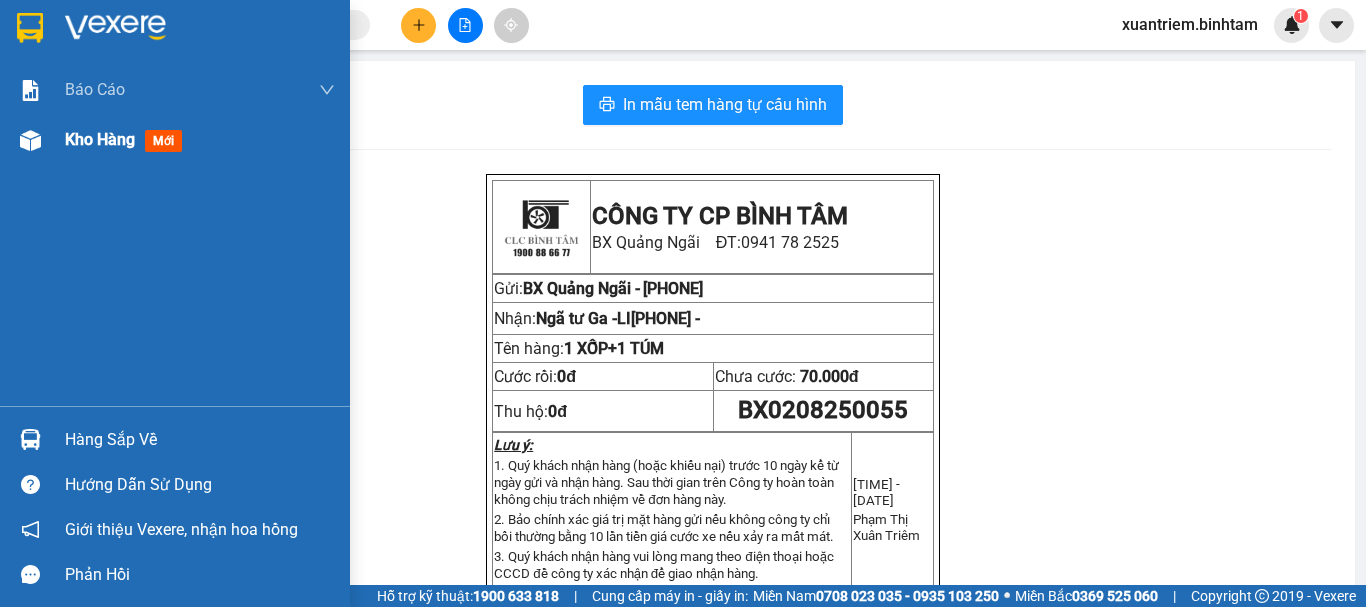 click at bounding box center (30, 140) 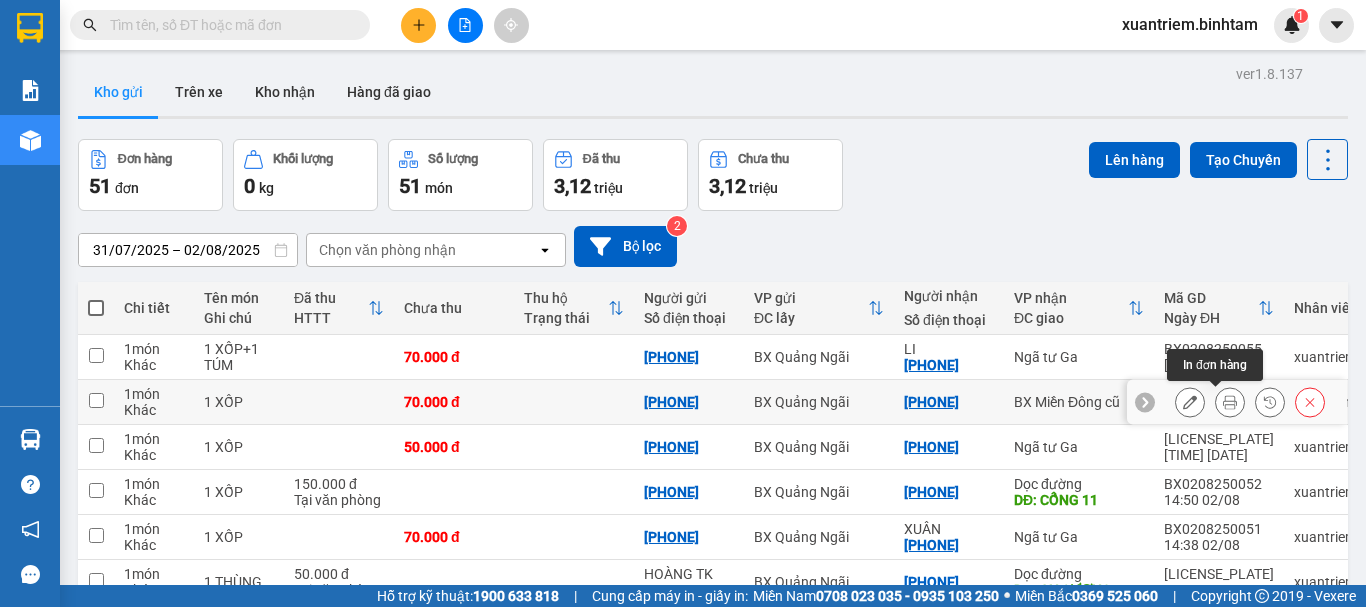 click 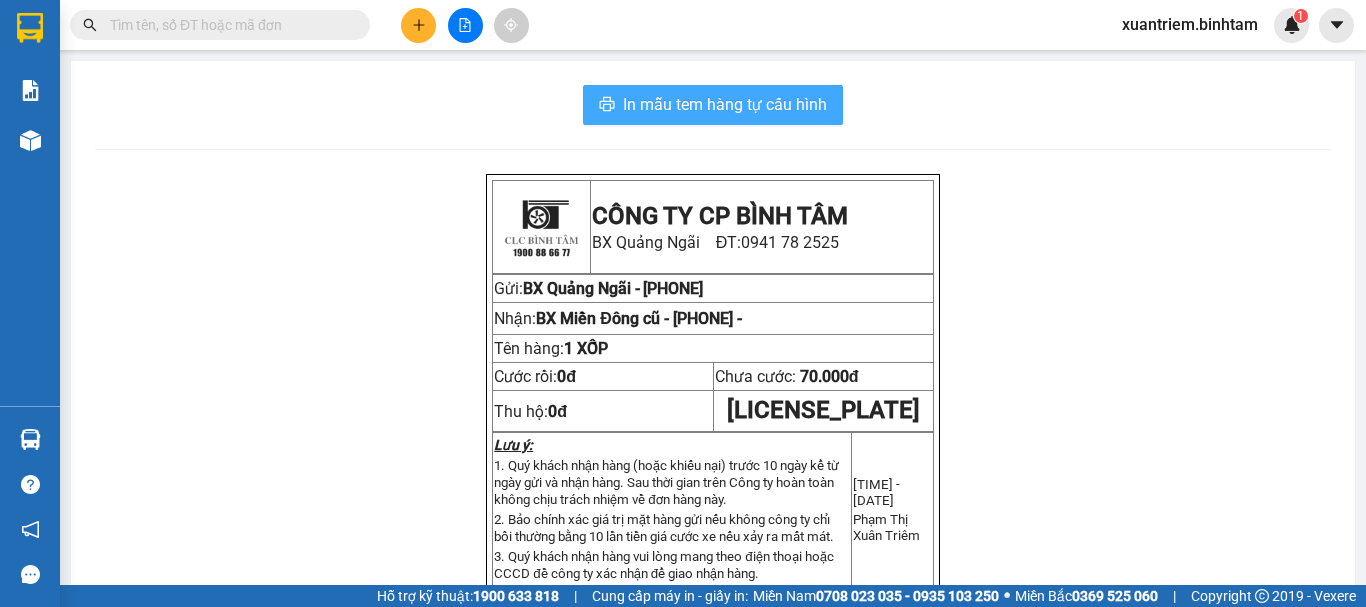click on "In mẫu tem hàng tự cấu hình" at bounding box center (725, 104) 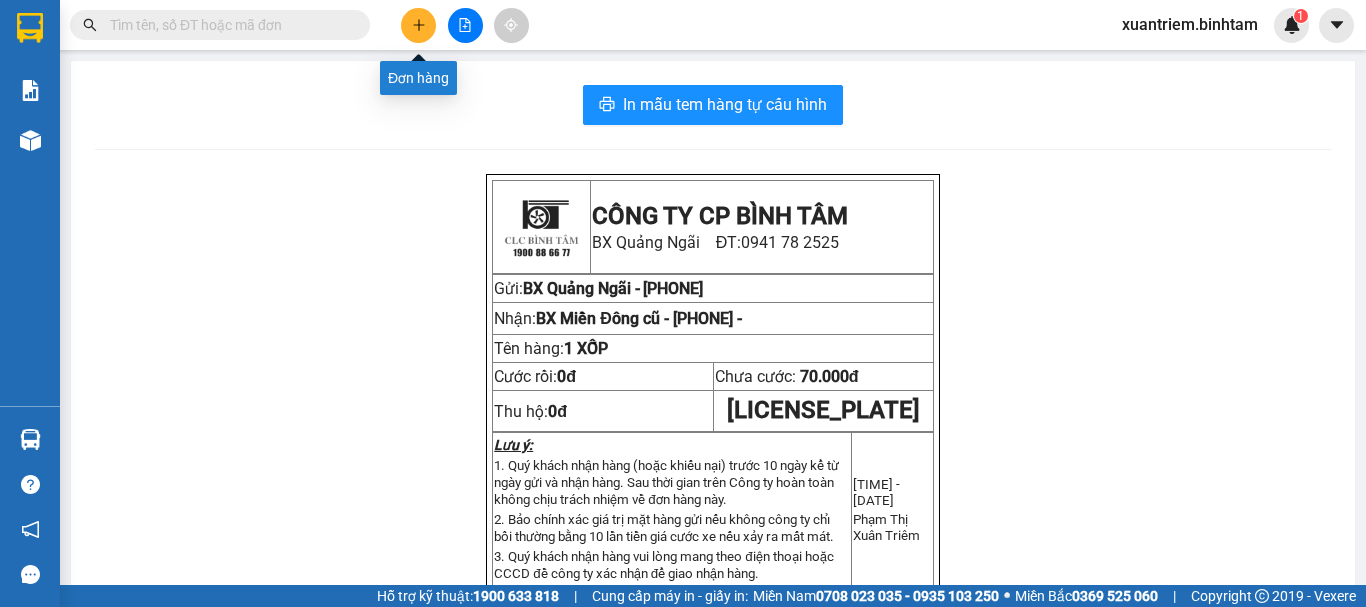 click 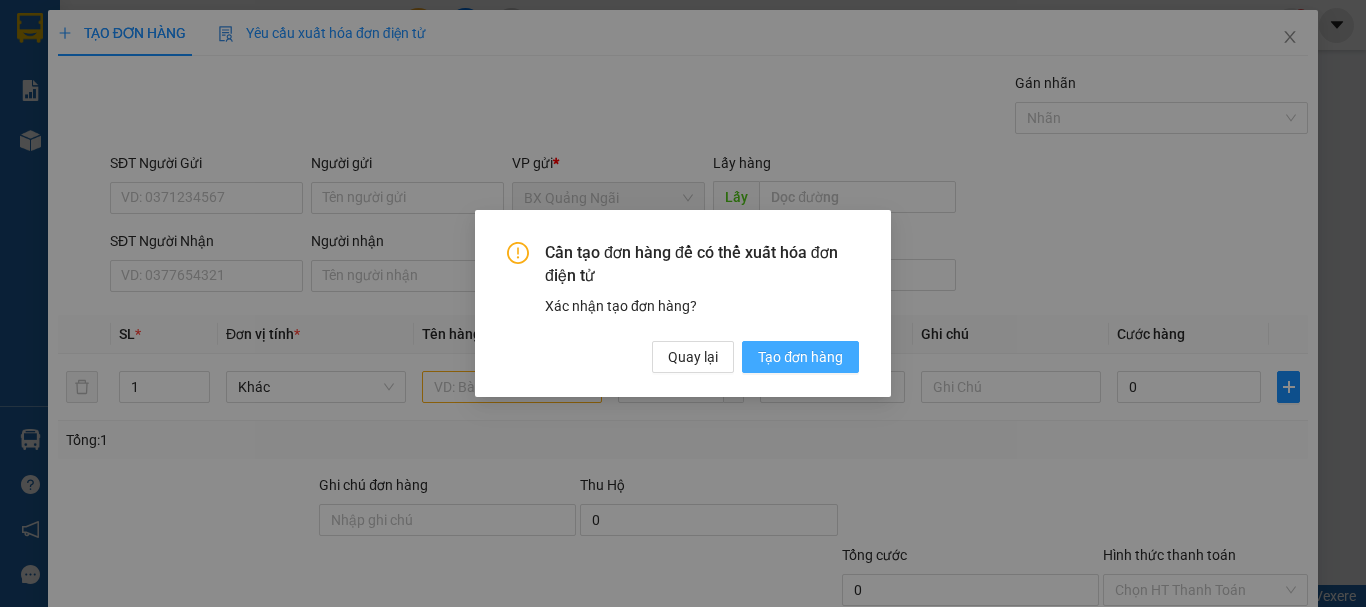 click on "Tạo đơn hàng" at bounding box center [800, 357] 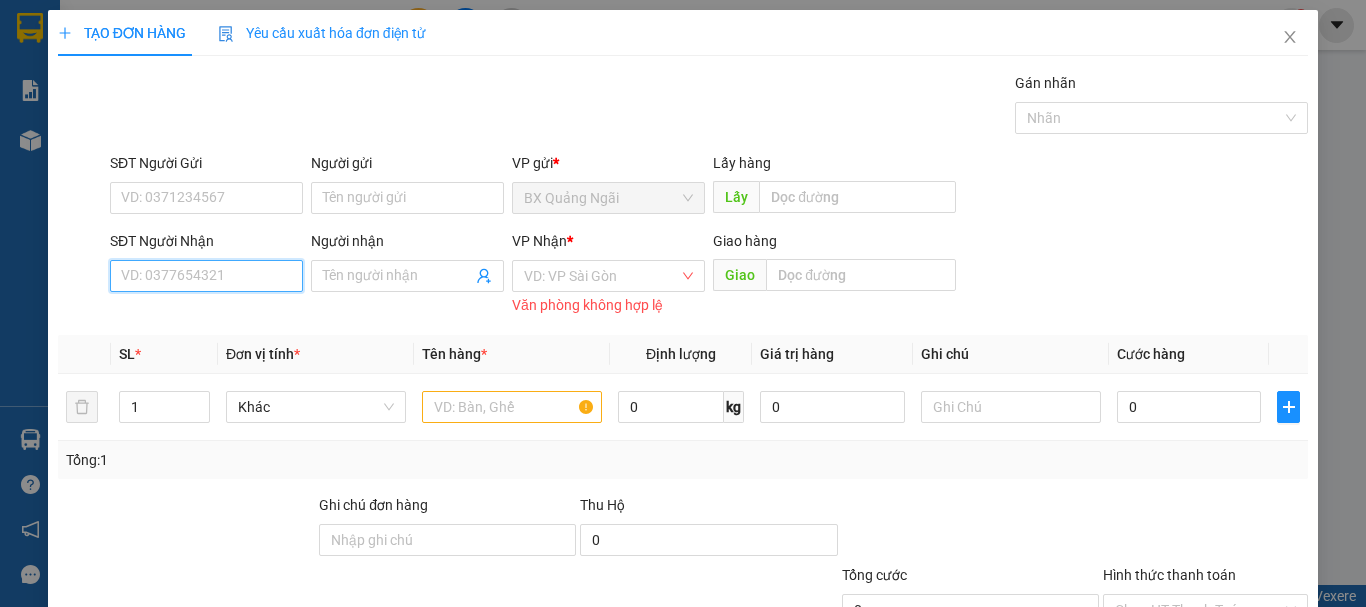 click on "SĐT Người Nhận" at bounding box center [206, 276] 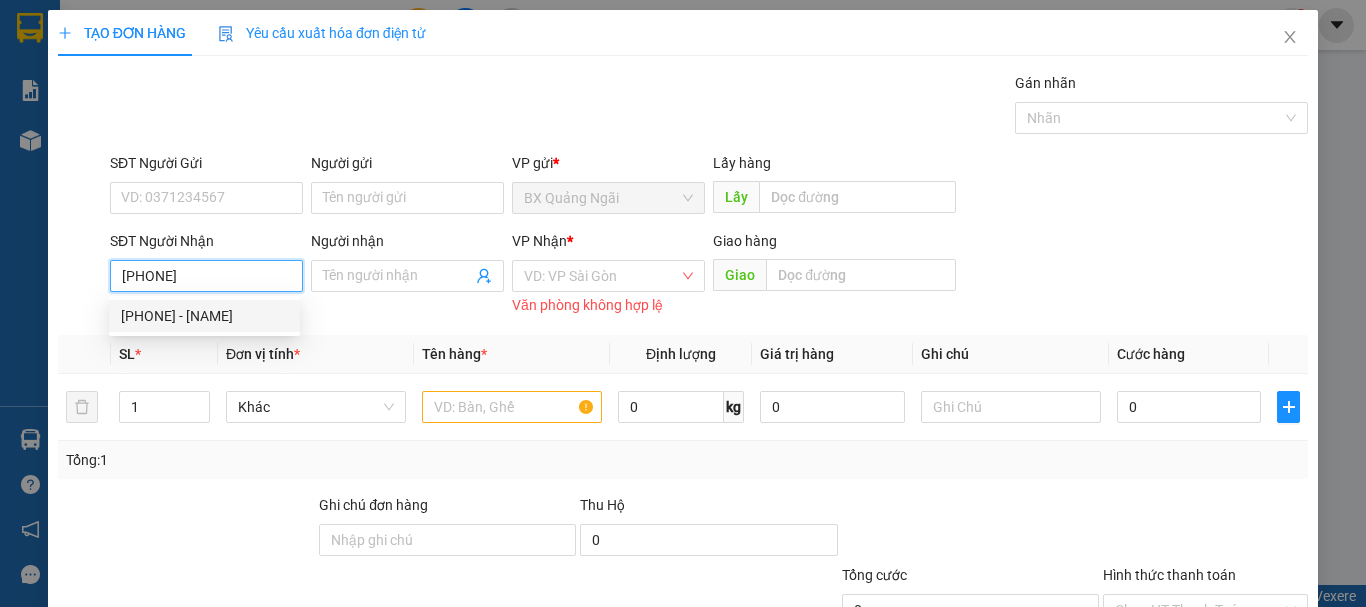click on "[PHONE]" at bounding box center [206, 276] 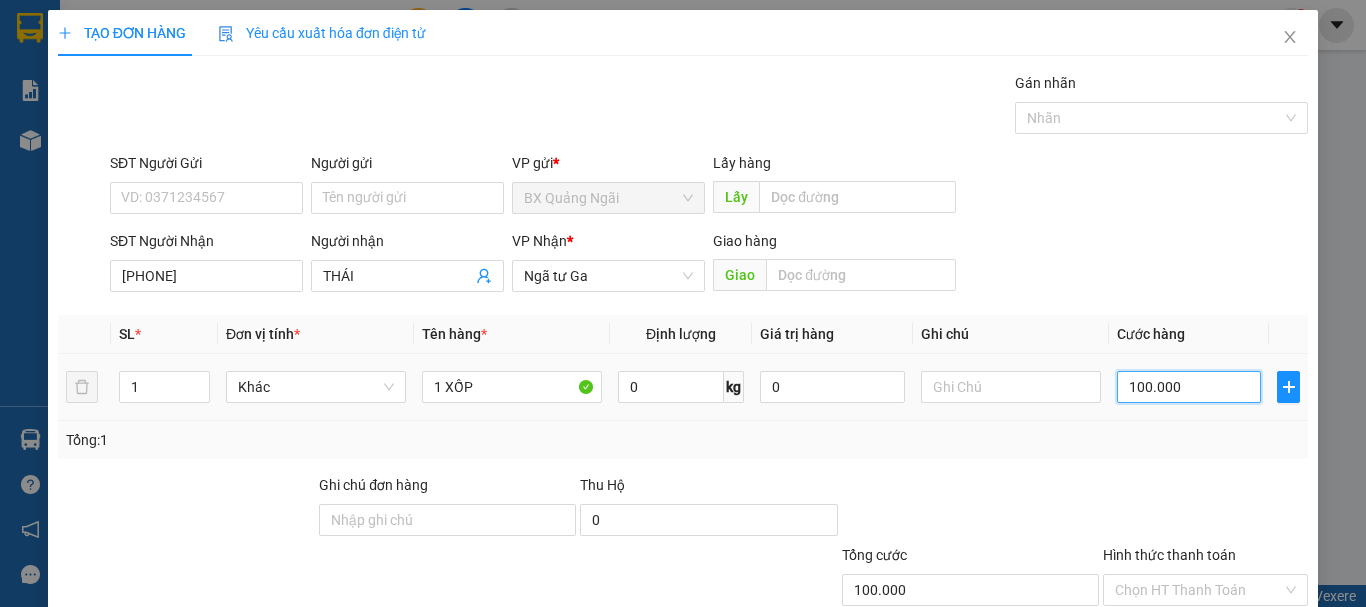 click on "100.000" at bounding box center [1189, 387] 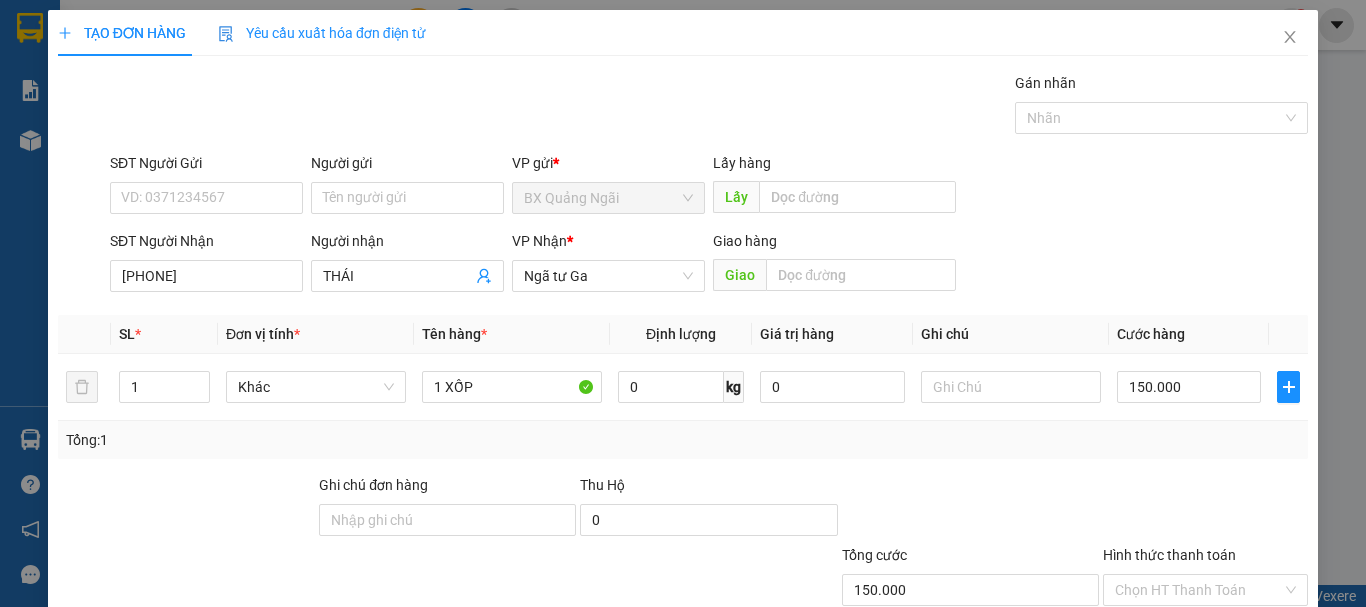 click on "Lưu và In" at bounding box center [1243, 685] 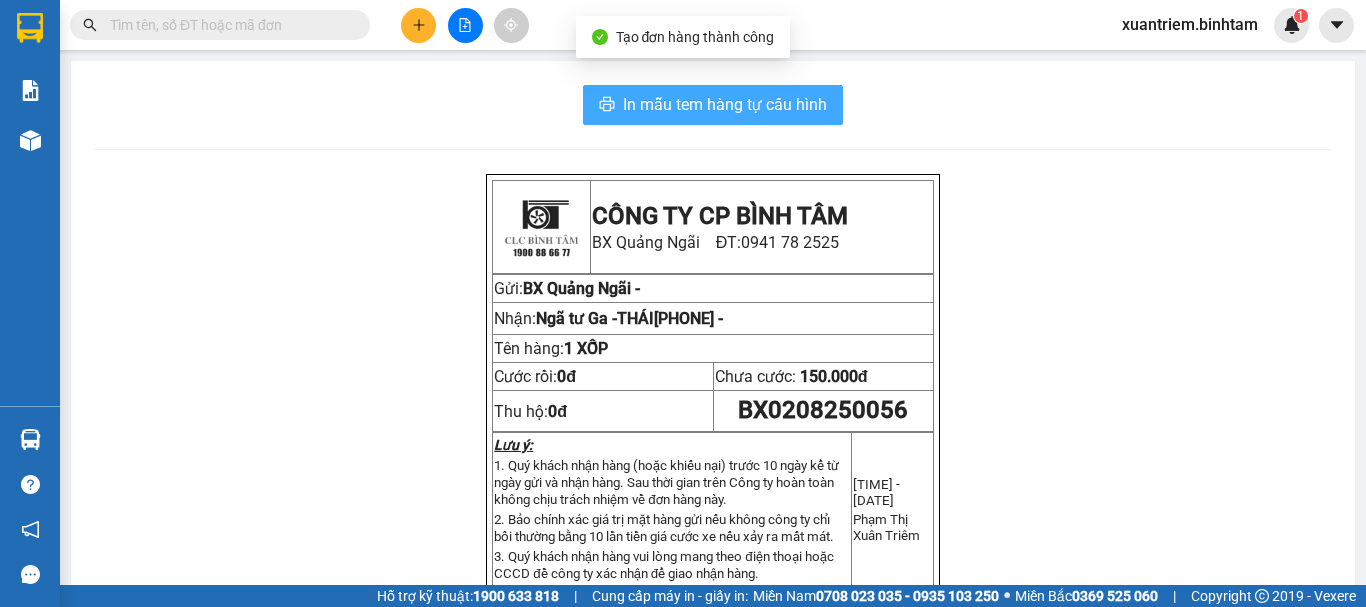 click on "In mẫu tem hàng tự cấu hình" at bounding box center (725, 104) 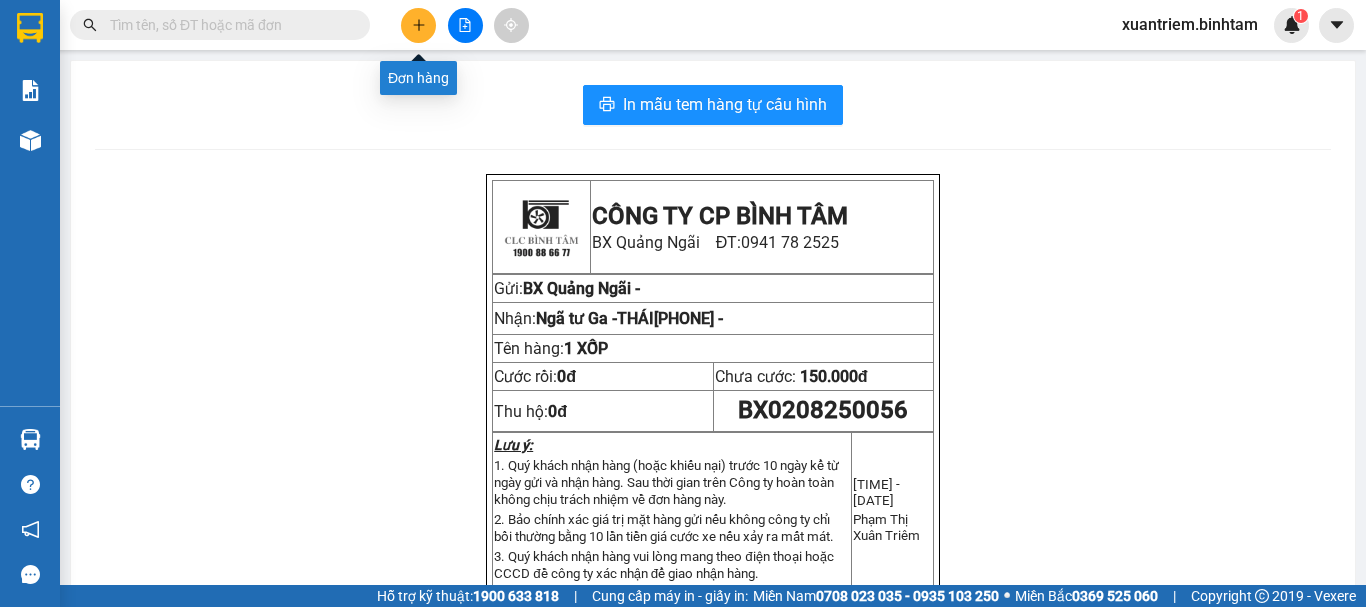 click 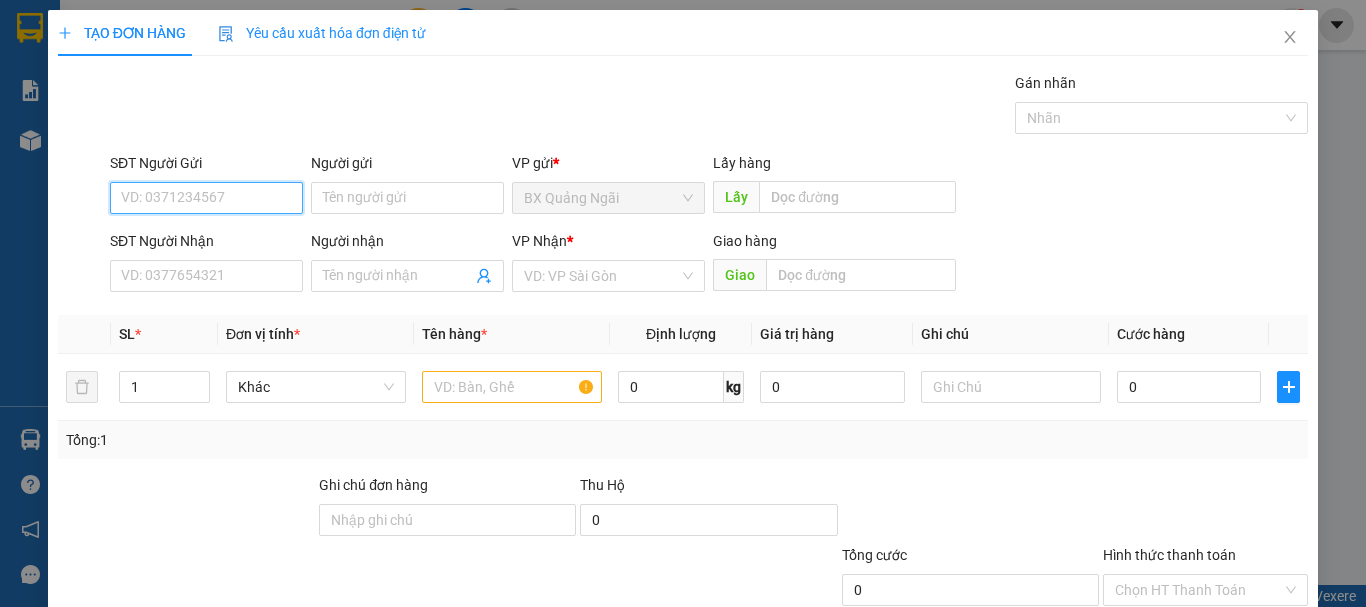 click on "SĐT Người Gửi" at bounding box center [206, 198] 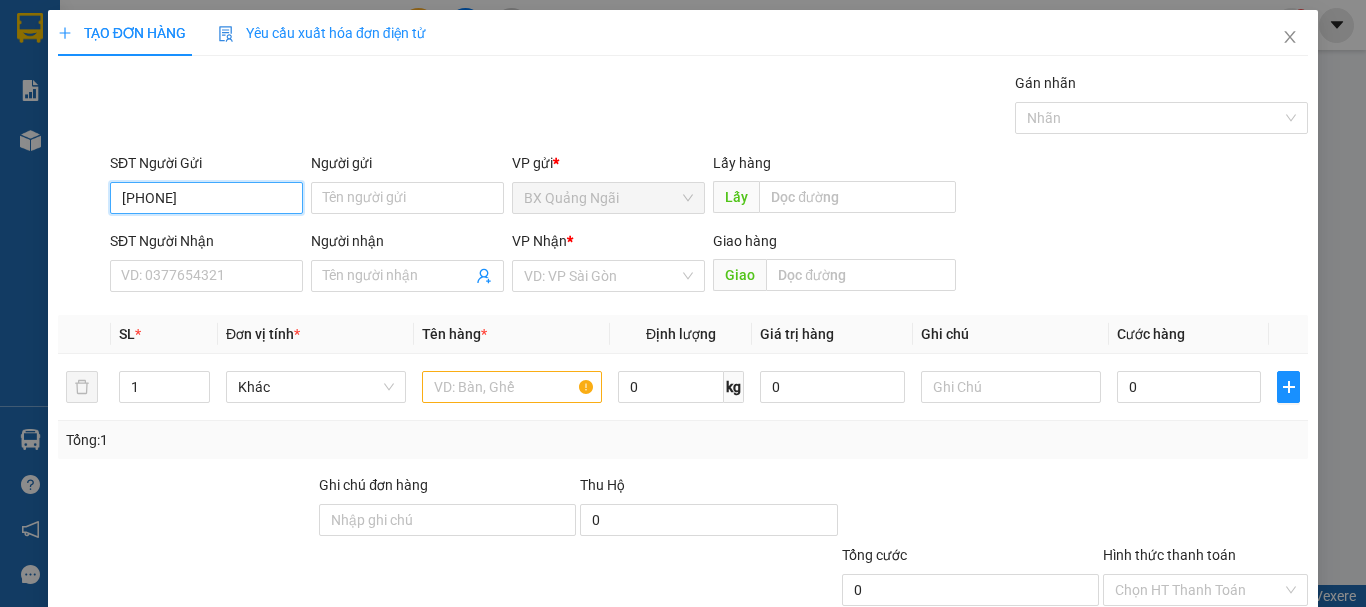 click on "[PHONE]" at bounding box center (206, 198) 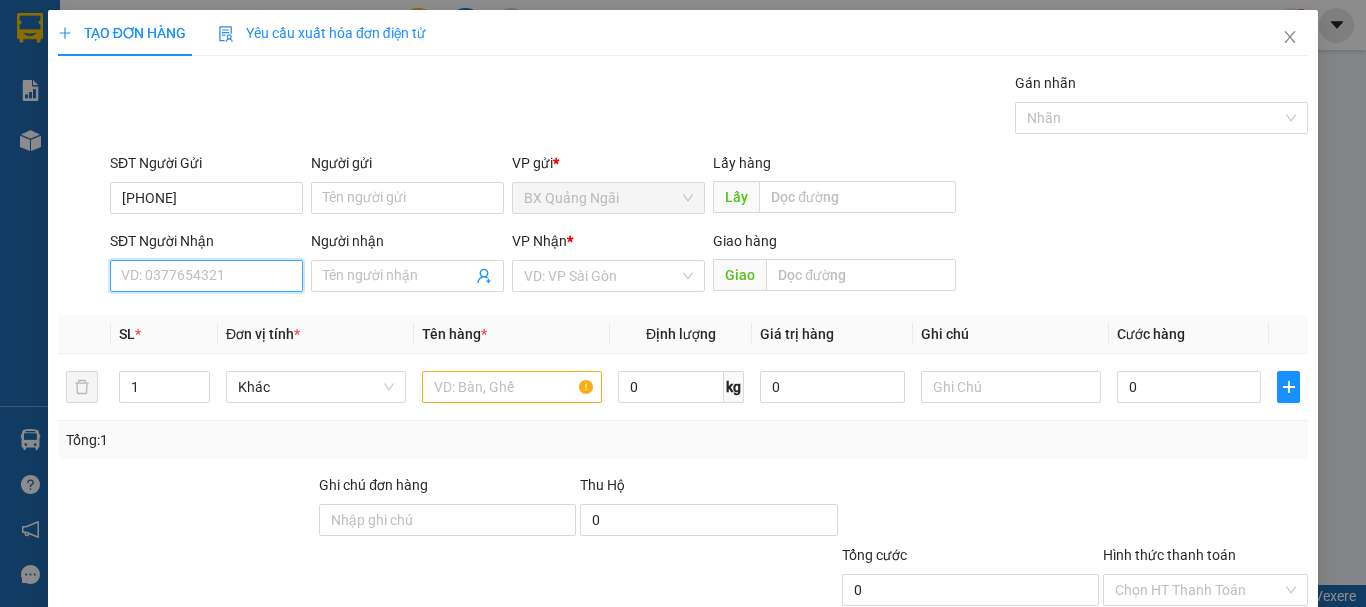 click on "SĐT Người Nhận" at bounding box center [206, 276] 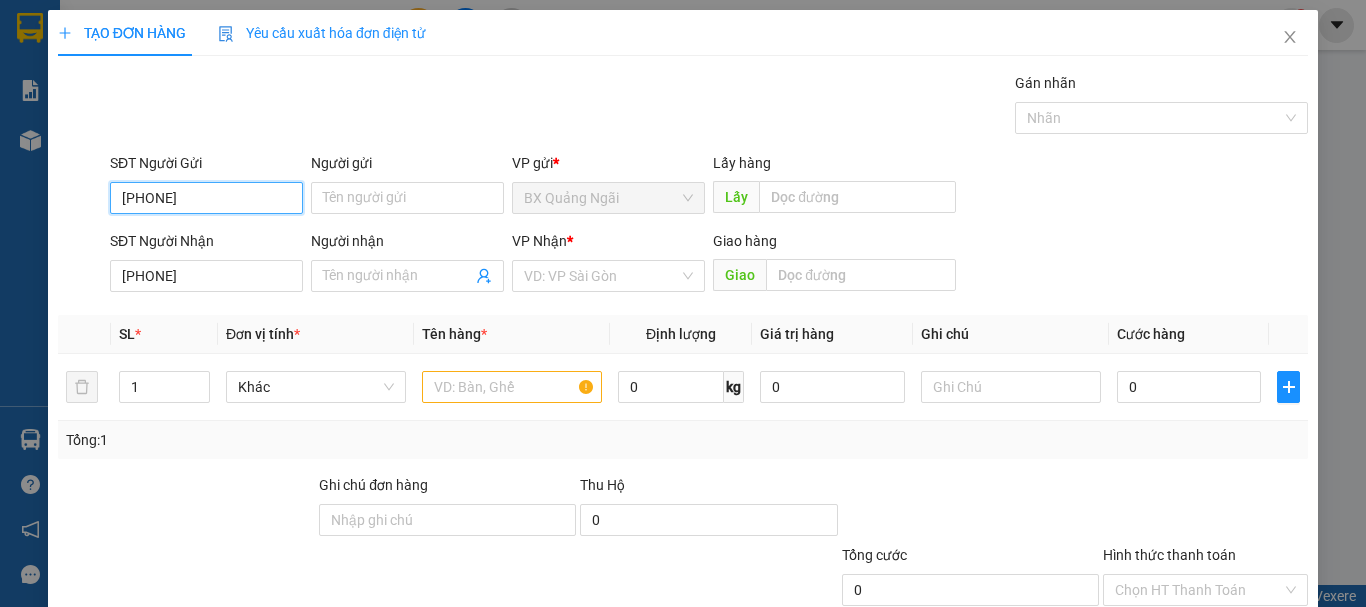 click on "[PHONE]" at bounding box center [206, 198] 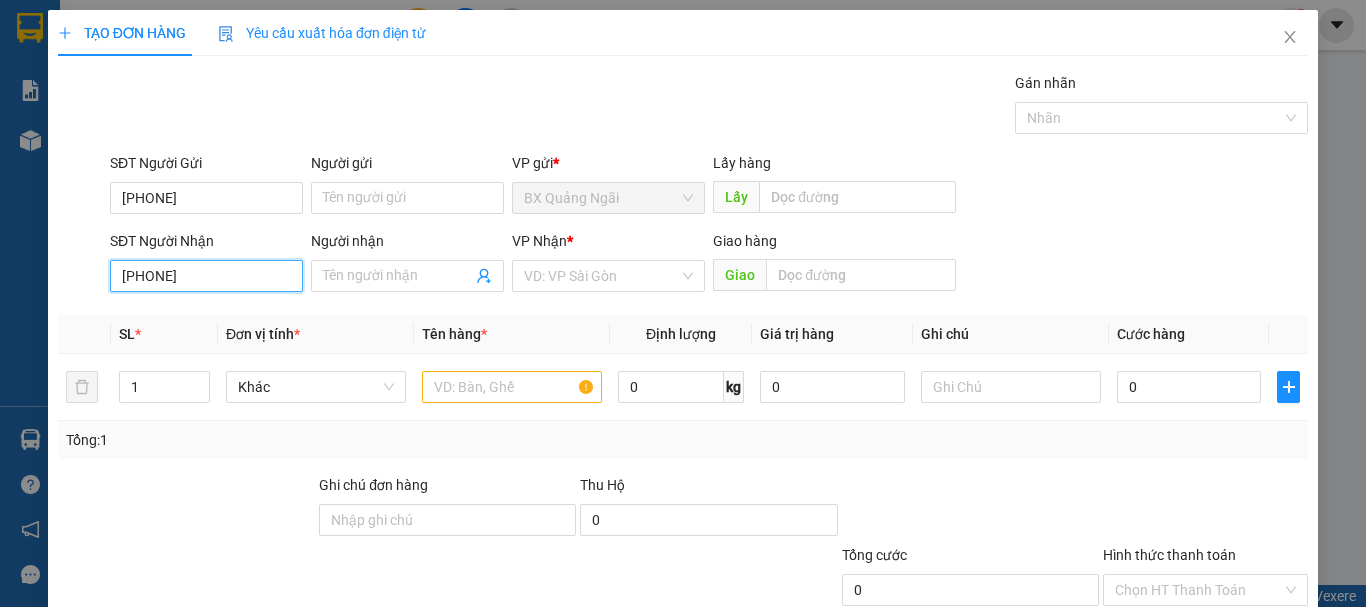 click on "[PHONE]" at bounding box center [206, 276] 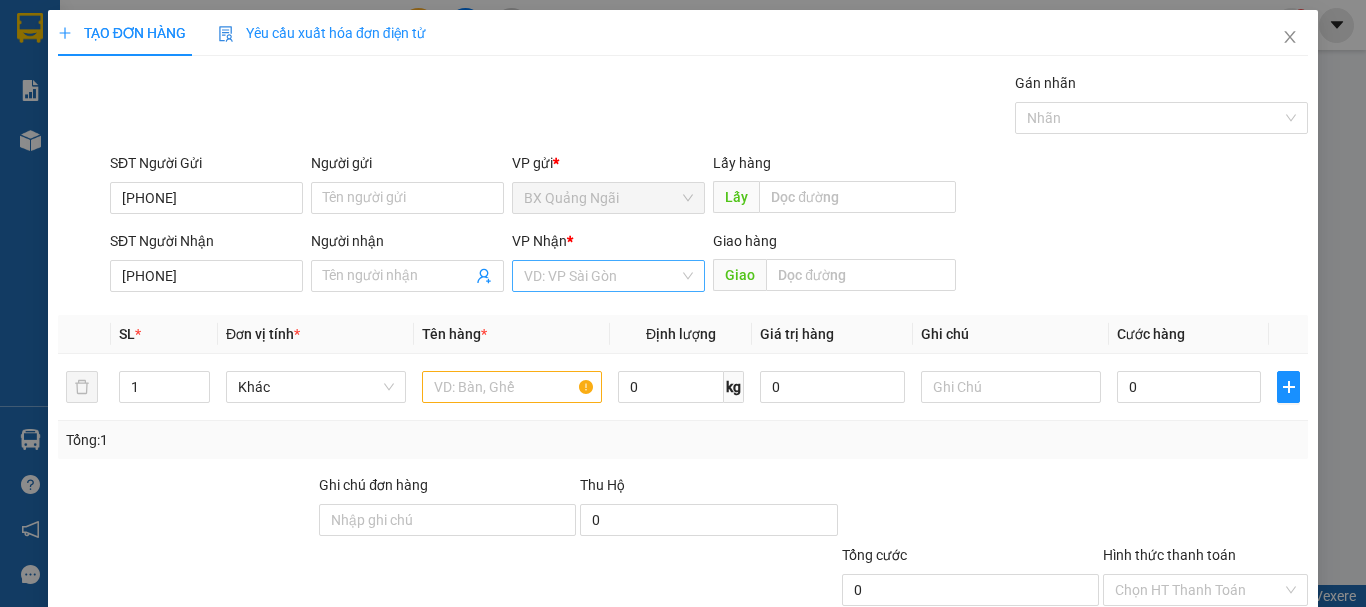 click at bounding box center [601, 276] 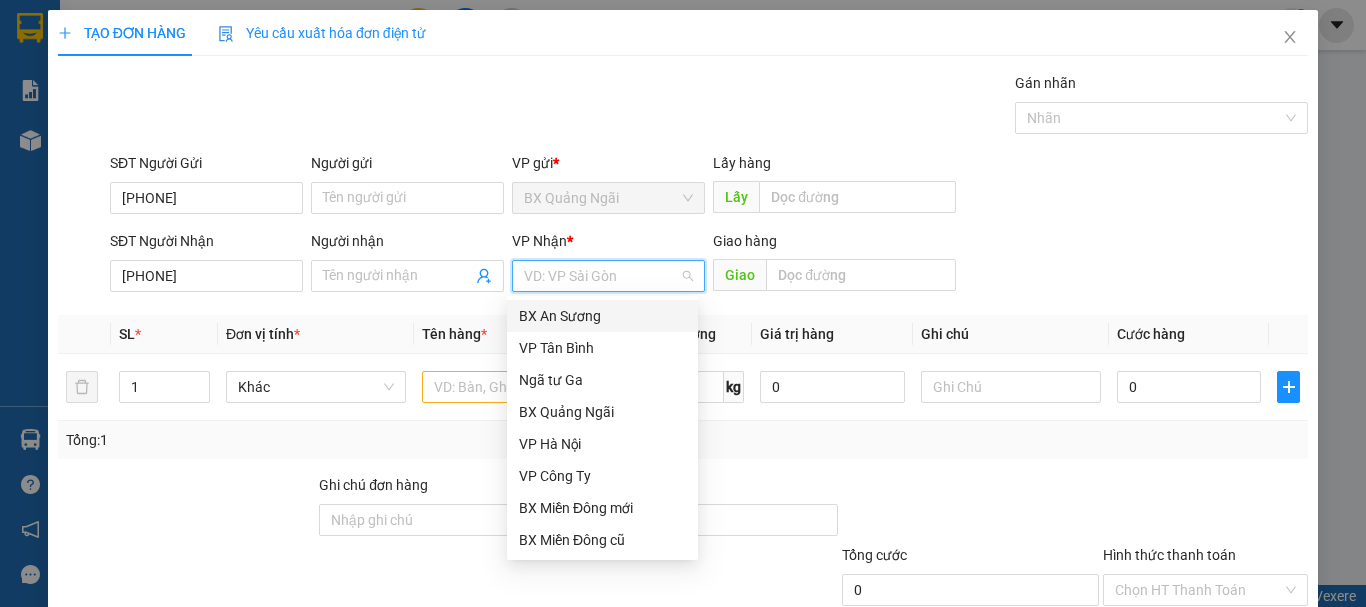 click on "BX An Sương" at bounding box center (602, 316) 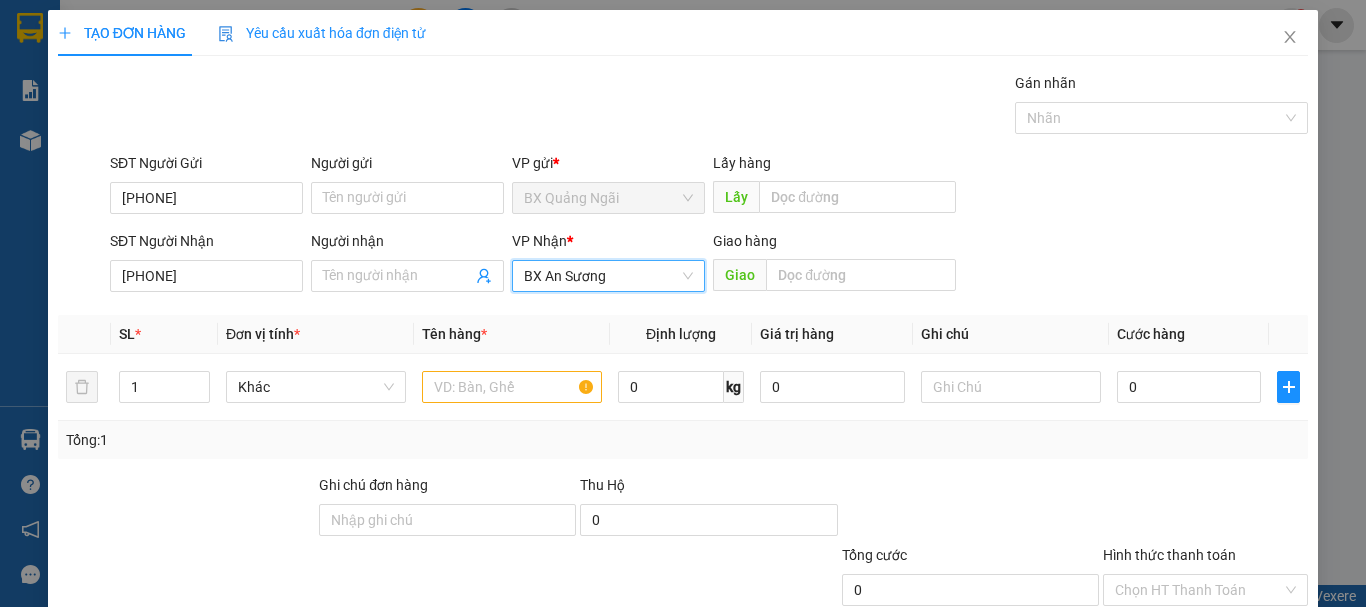 click on "BX An Sương" at bounding box center [608, 276] 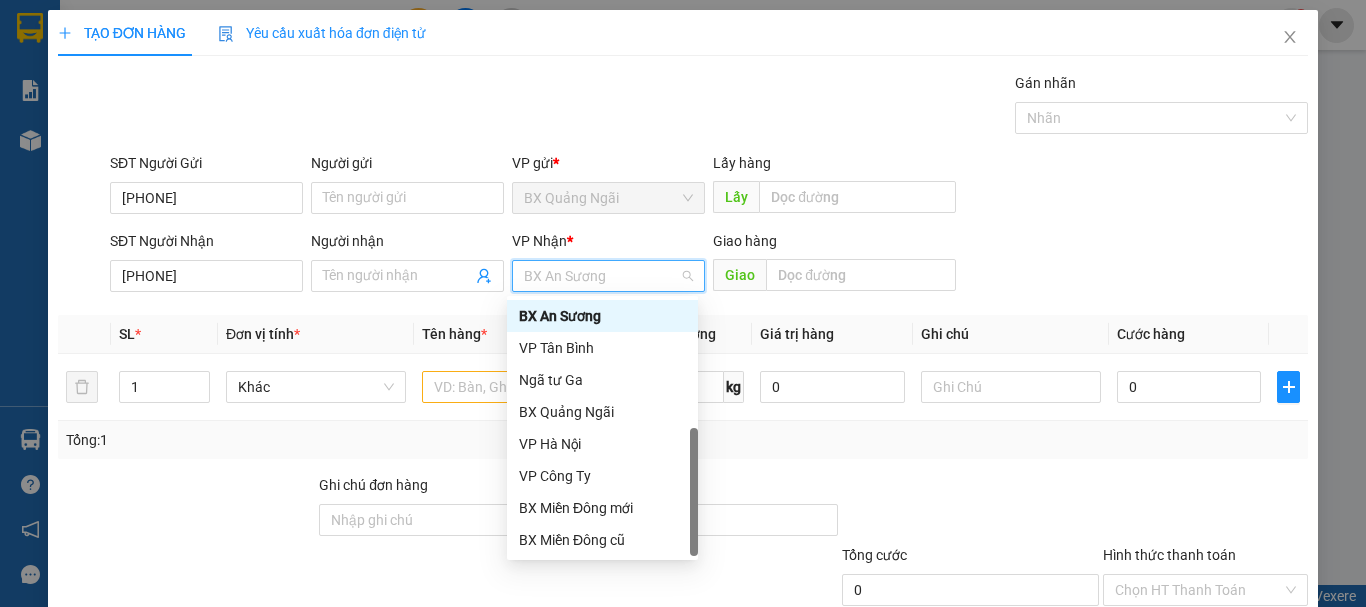 drag, startPoint x: 697, startPoint y: 321, endPoint x: 637, endPoint y: 528, distance: 215.5203 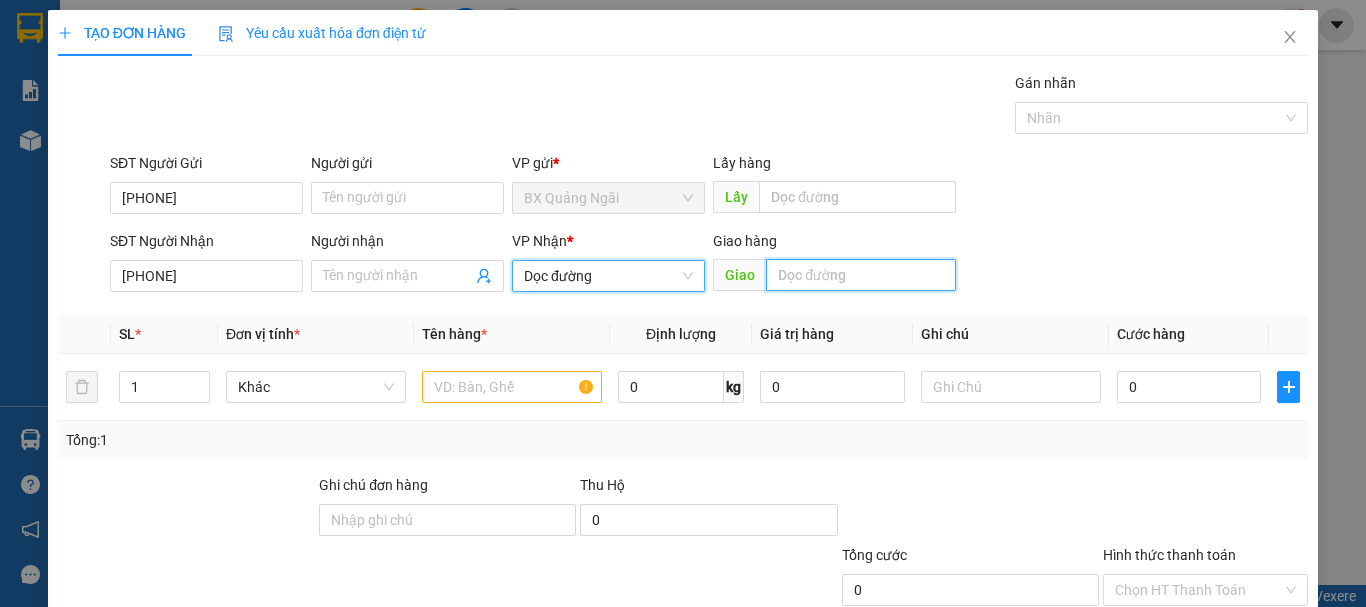 click at bounding box center [861, 275] 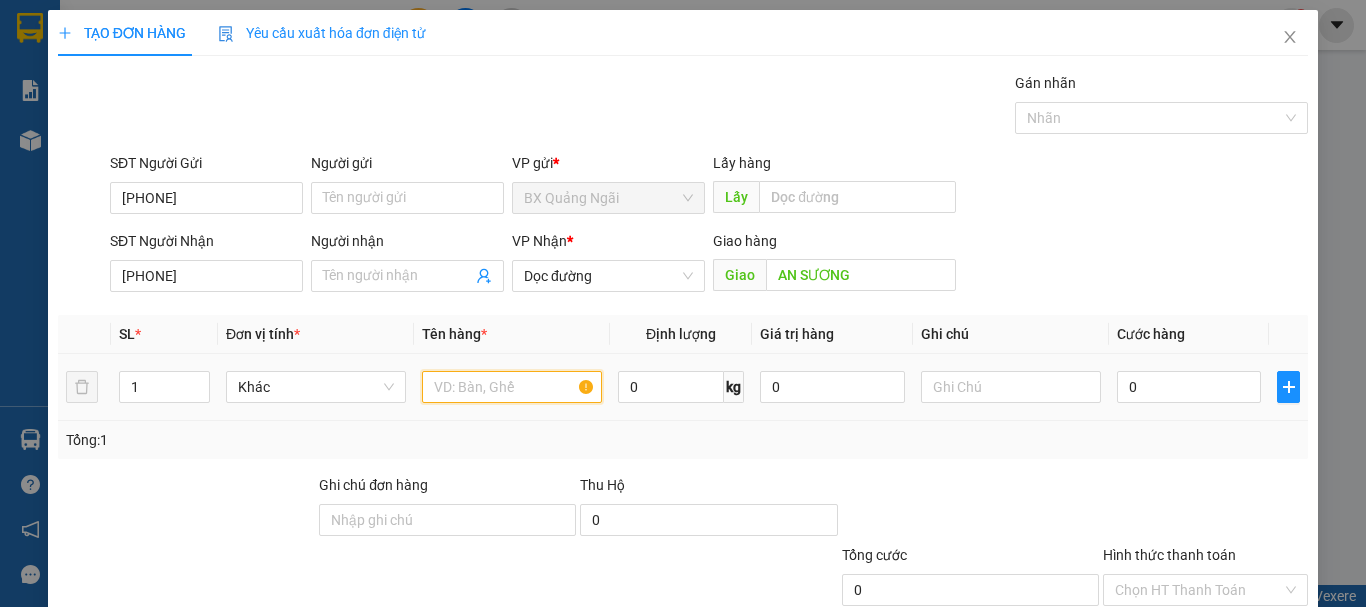 click at bounding box center [512, 387] 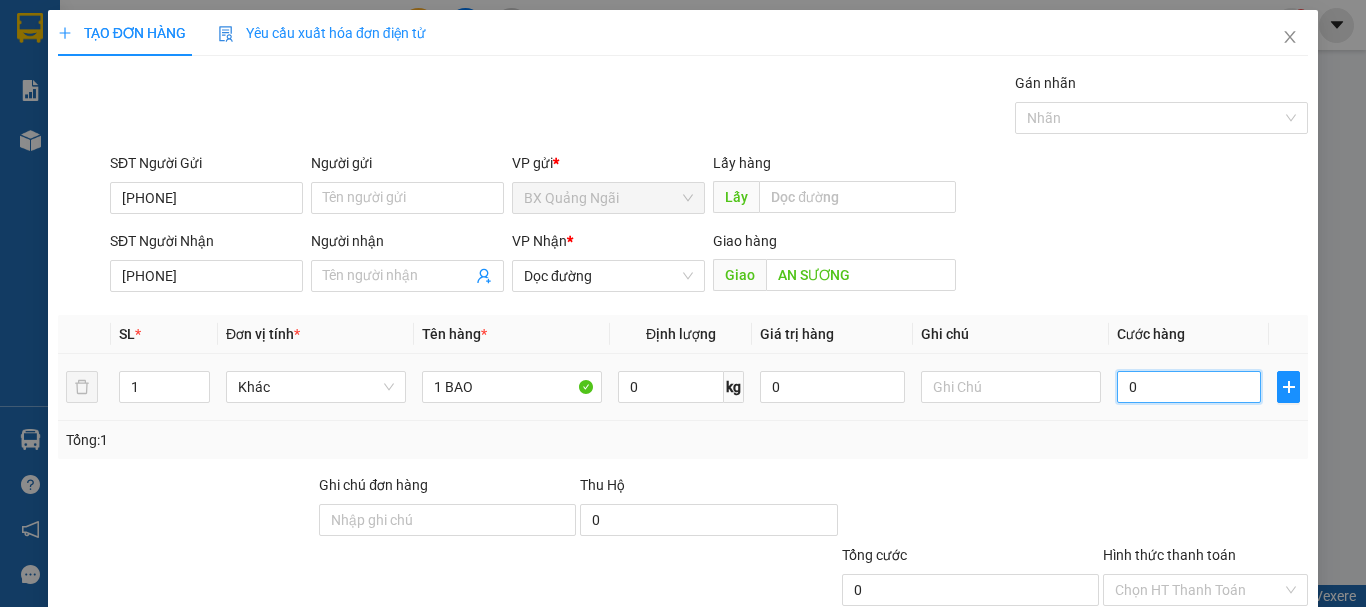 click on "0" at bounding box center [1189, 387] 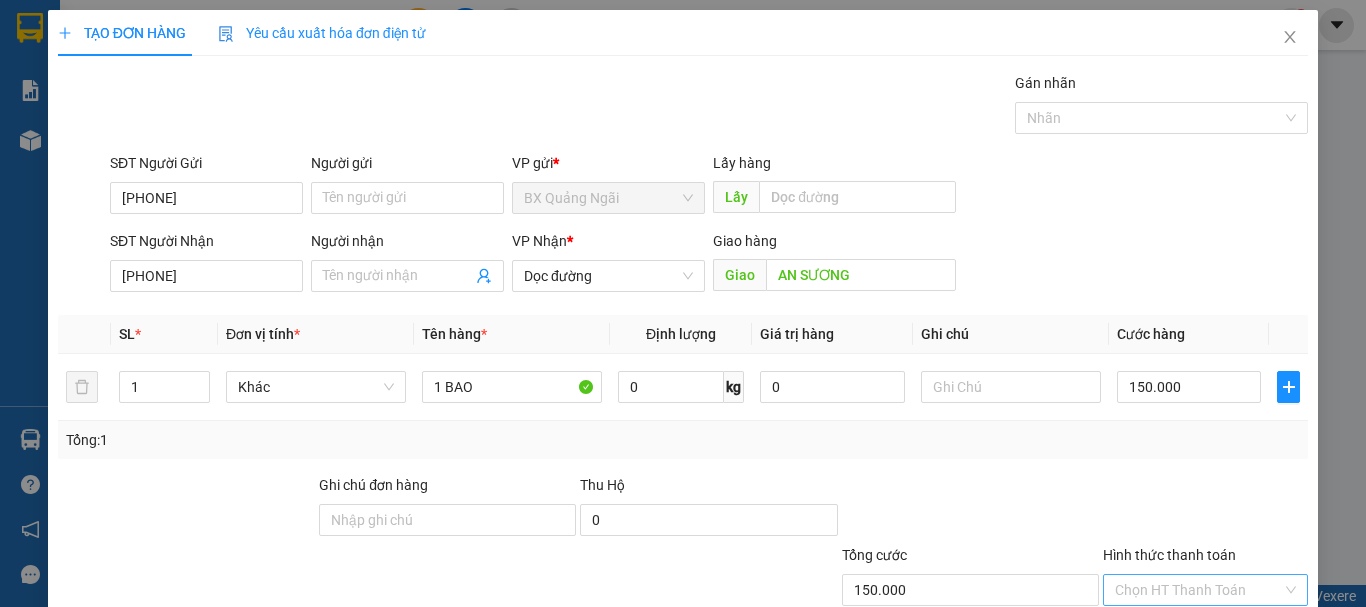 click on "Hình thức thanh toán" at bounding box center [1198, 590] 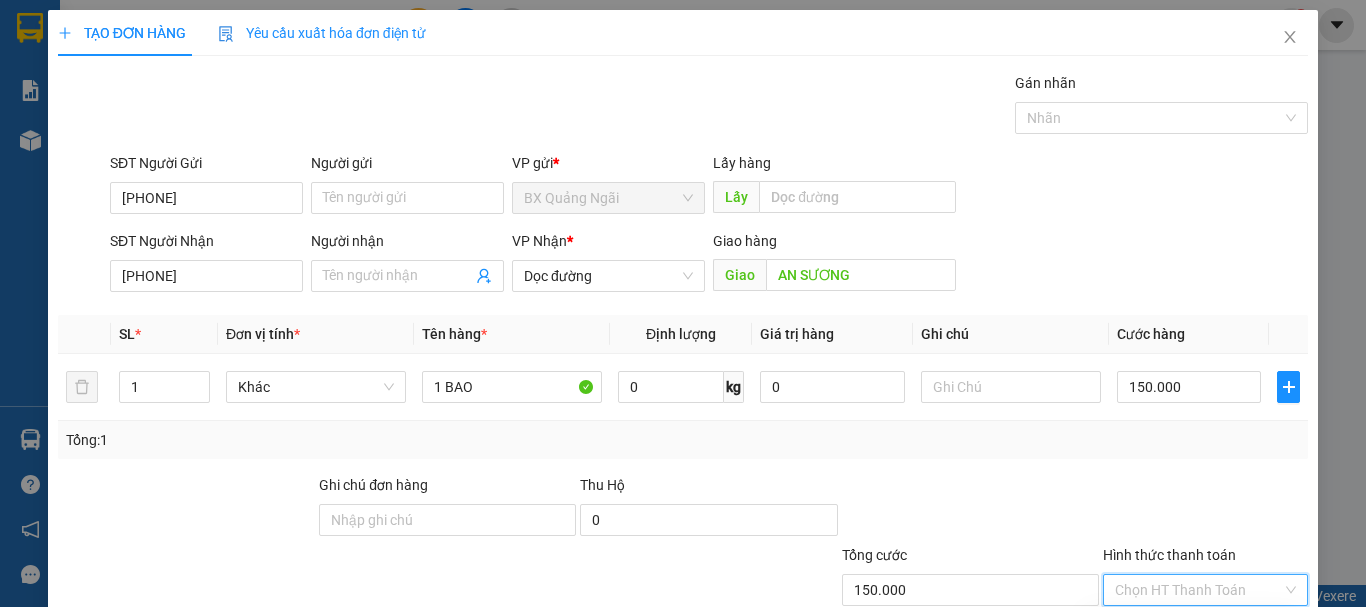 click on "Tại văn phòng" at bounding box center (1193, 630) 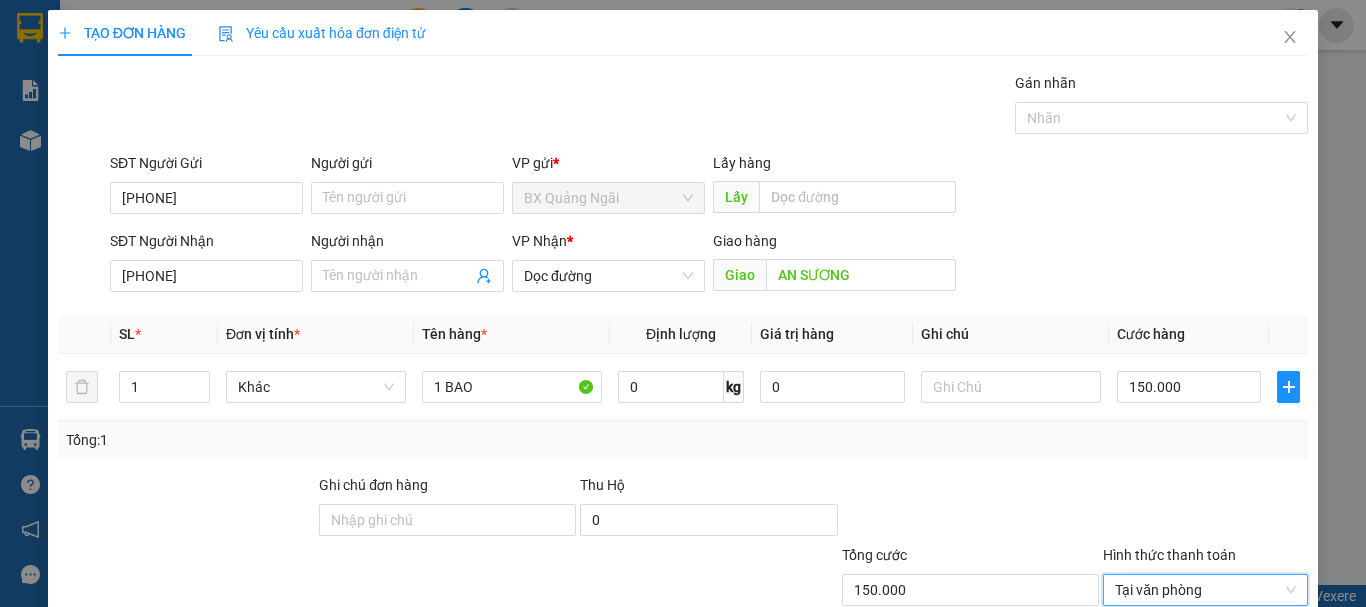 click 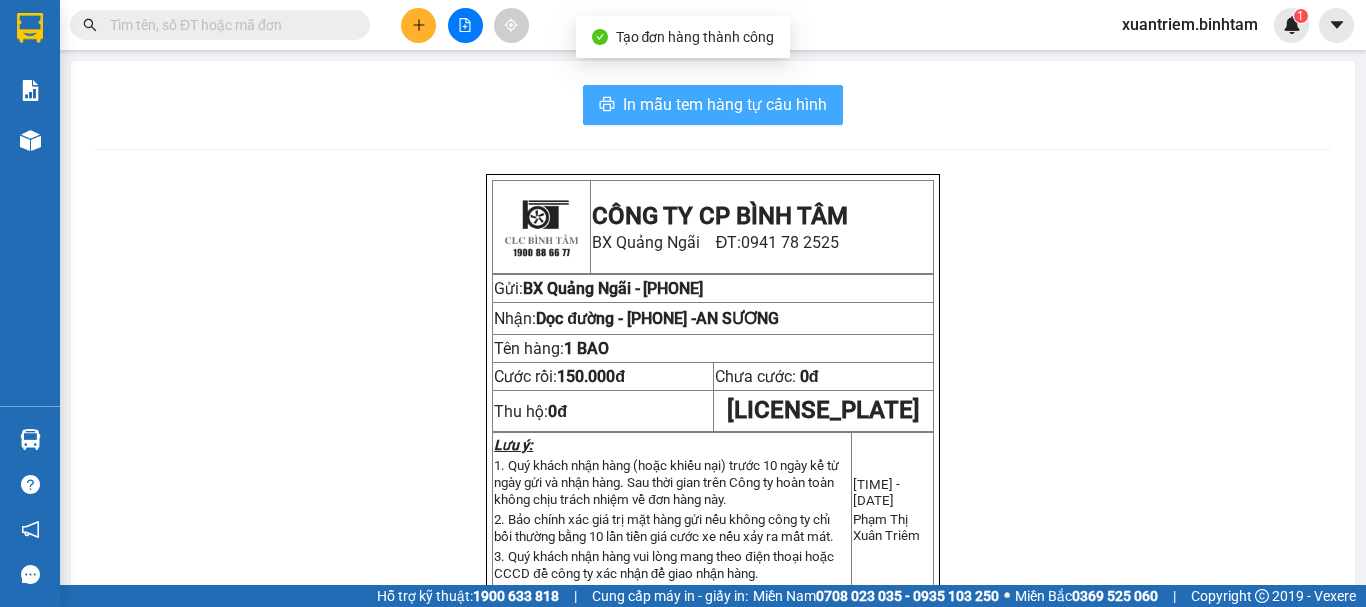 click on "In mẫu tem hàng tự cấu hình" at bounding box center [713, 105] 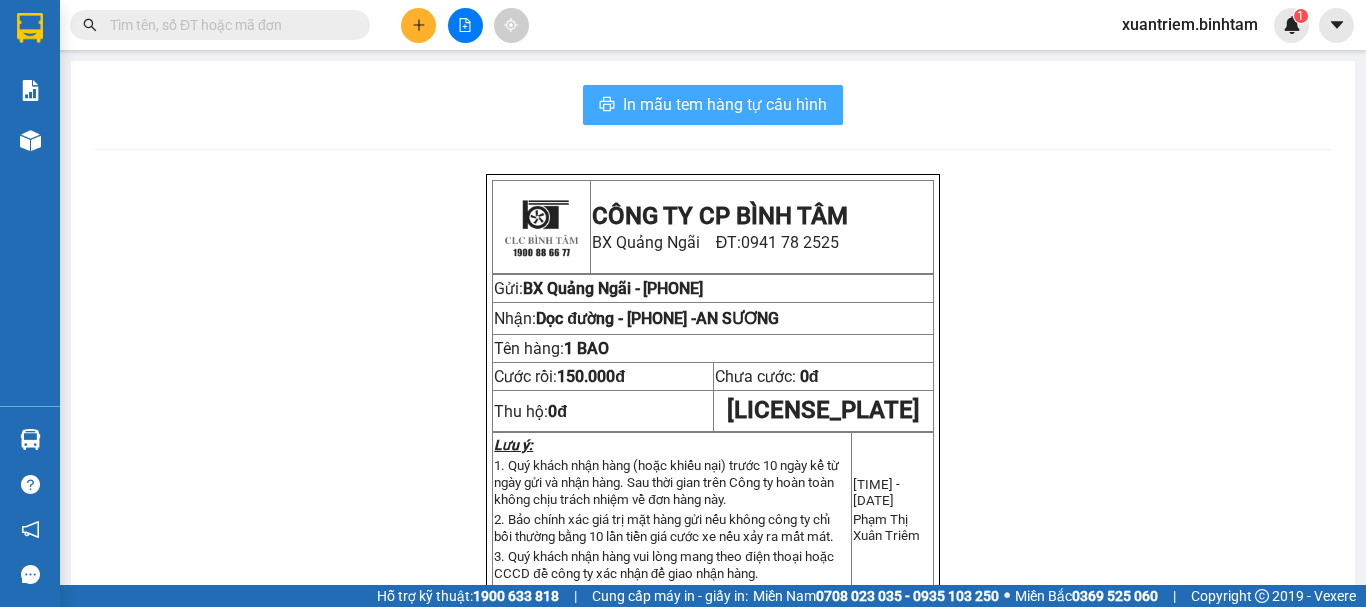click on "In mẫu tem hàng tự cấu hình" at bounding box center [713, 105] 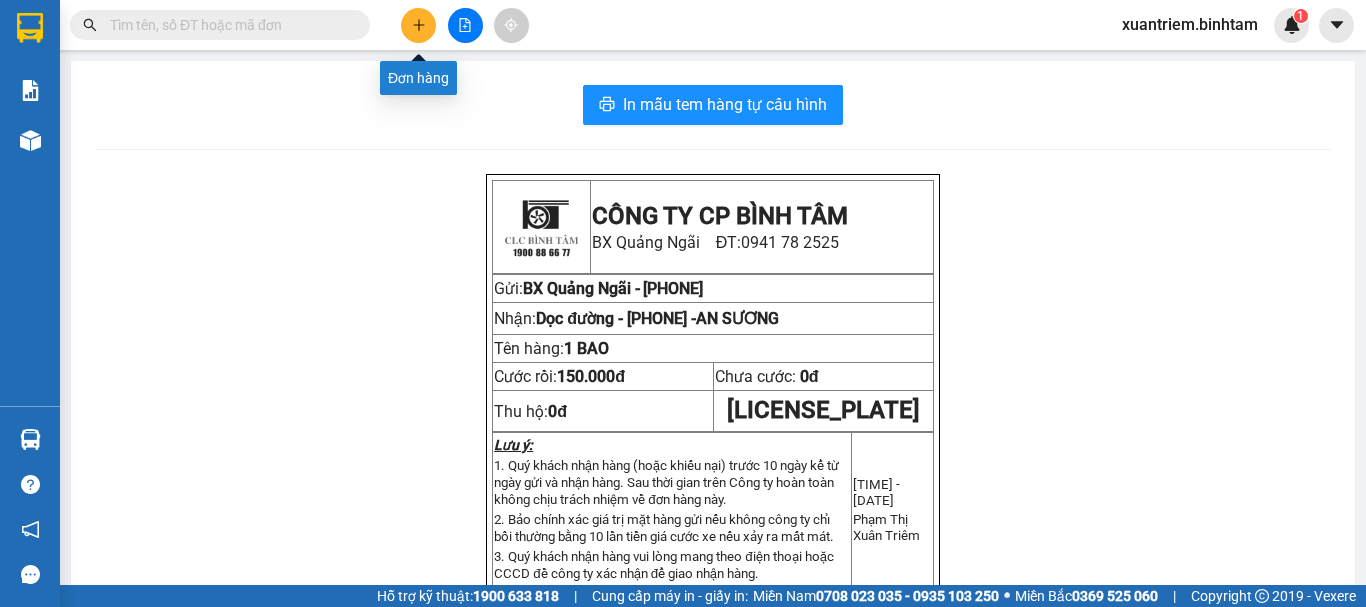 click 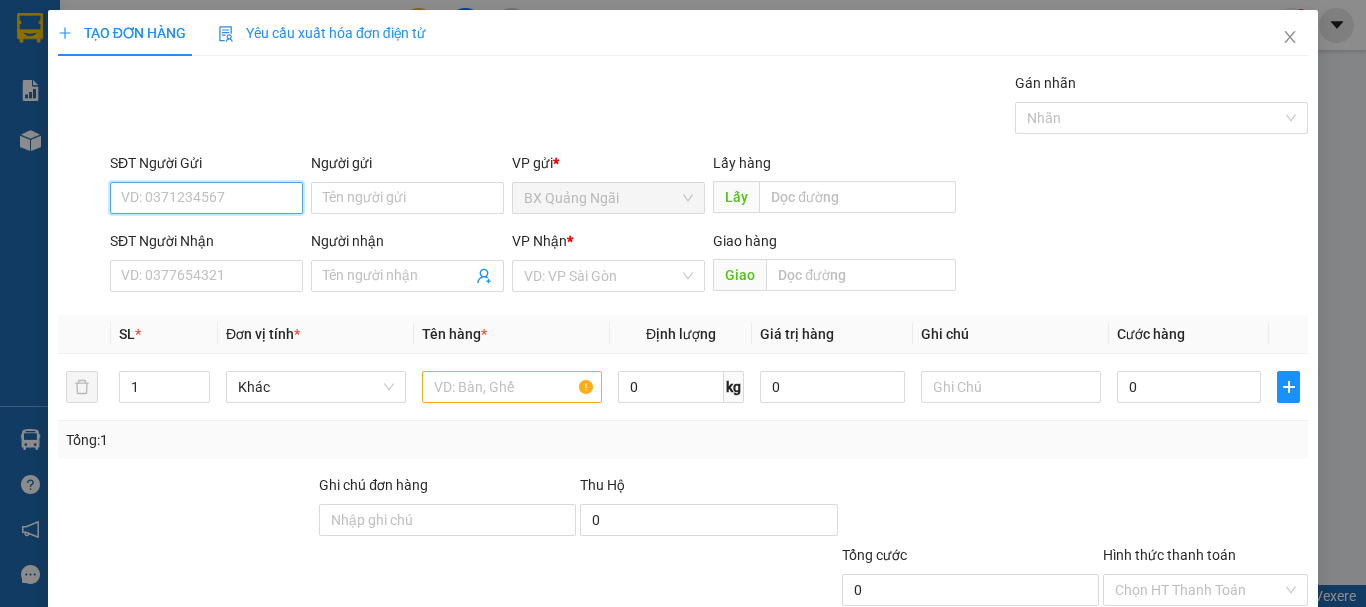 click on "SĐT Người Gửi" at bounding box center (206, 198) 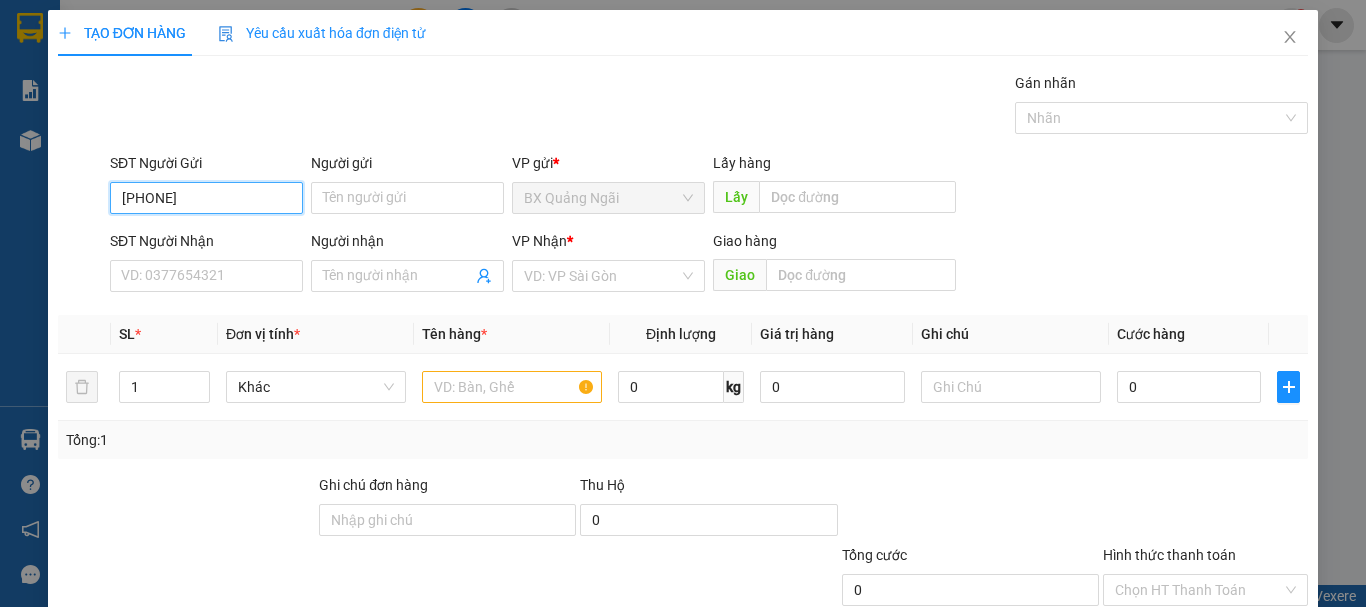 click on "[PHONE]" at bounding box center (206, 198) 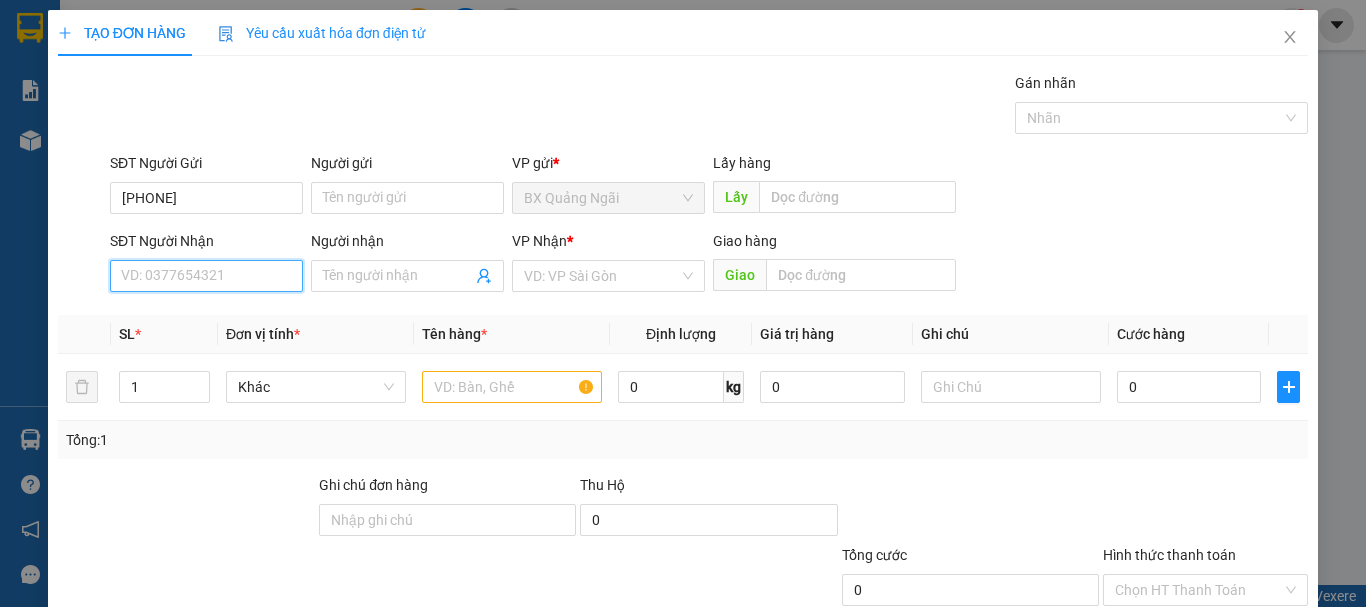 click on "SĐT Người Nhận" at bounding box center (206, 276) 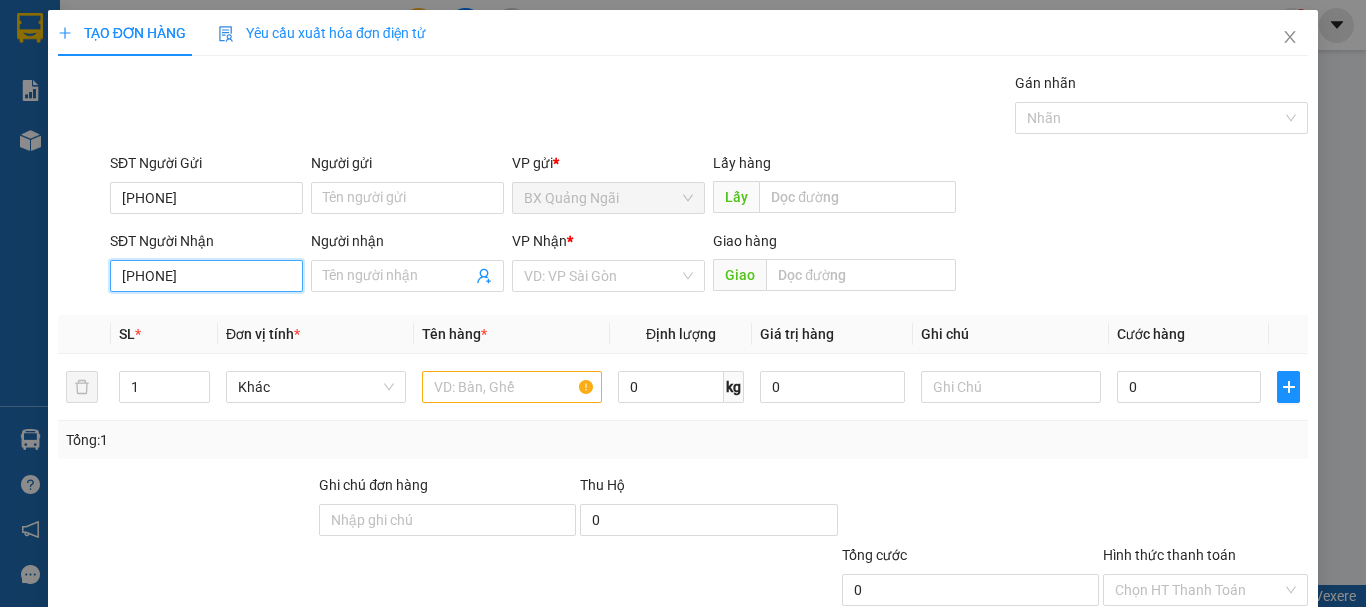 click on "[PHONE]" at bounding box center (206, 276) 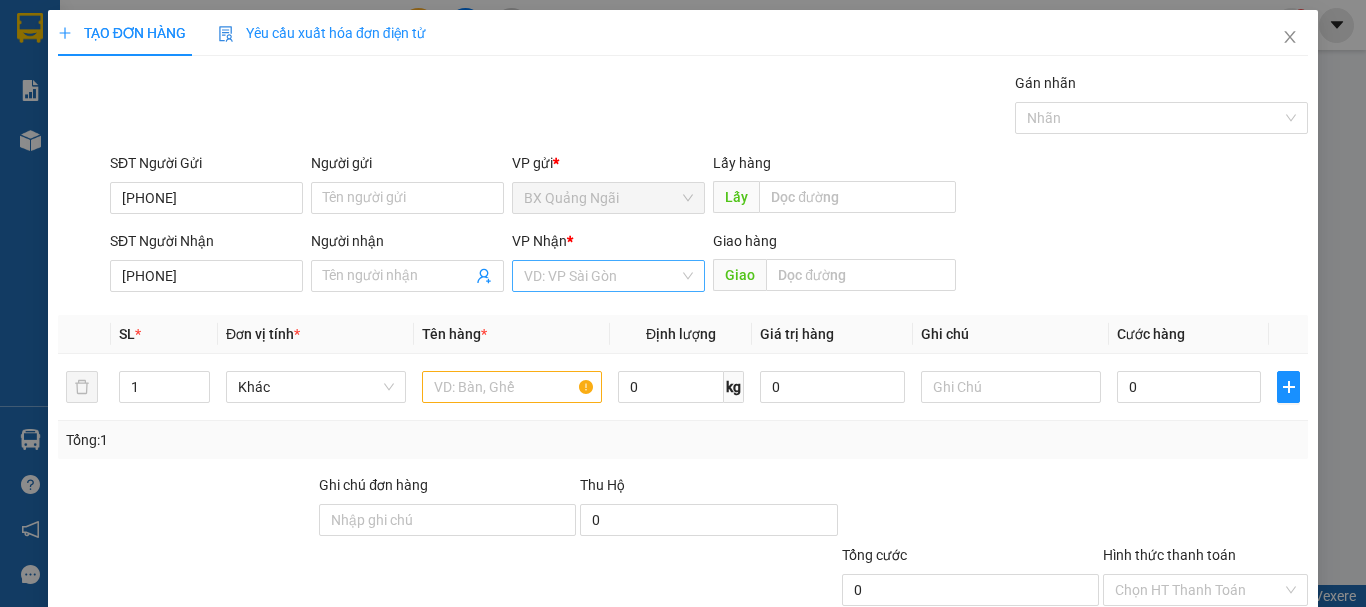 click at bounding box center [601, 276] 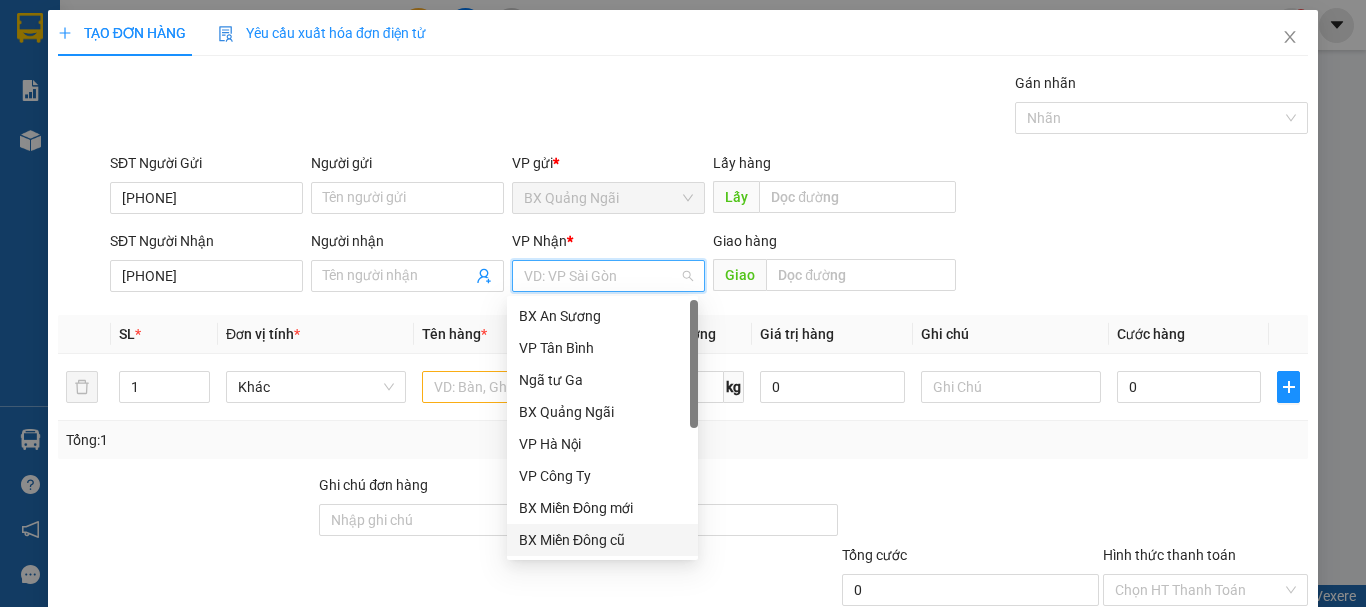click on "BX Miền Đông cũ" at bounding box center (602, 540) 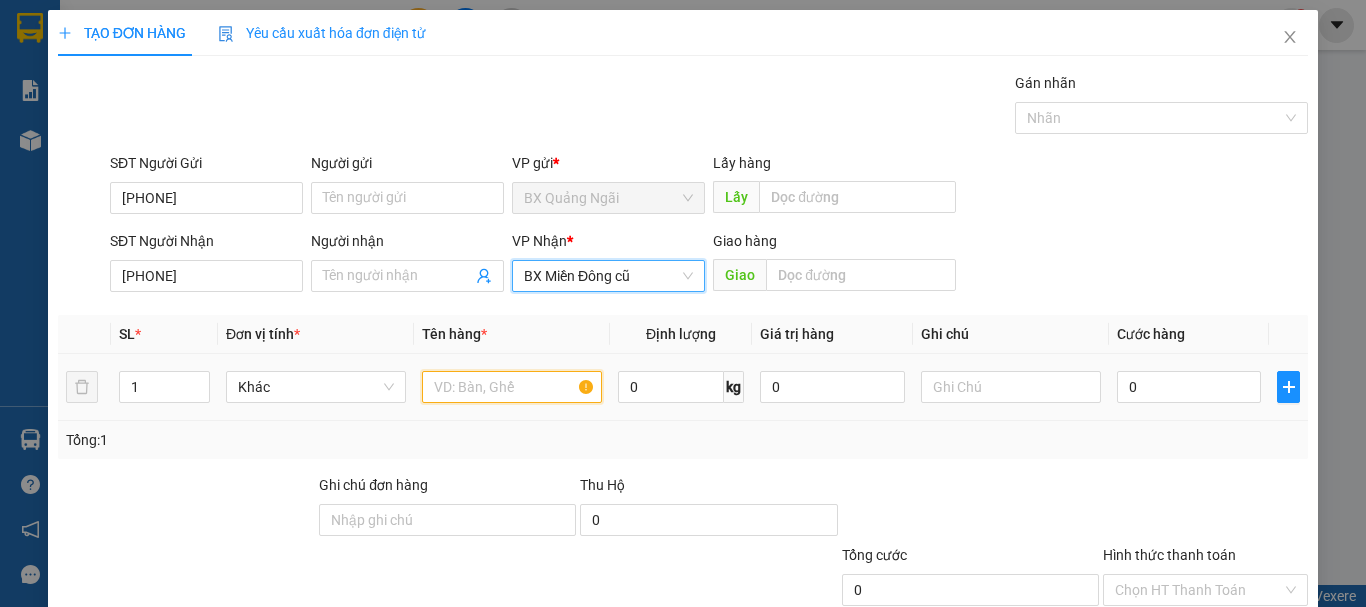 click at bounding box center [512, 387] 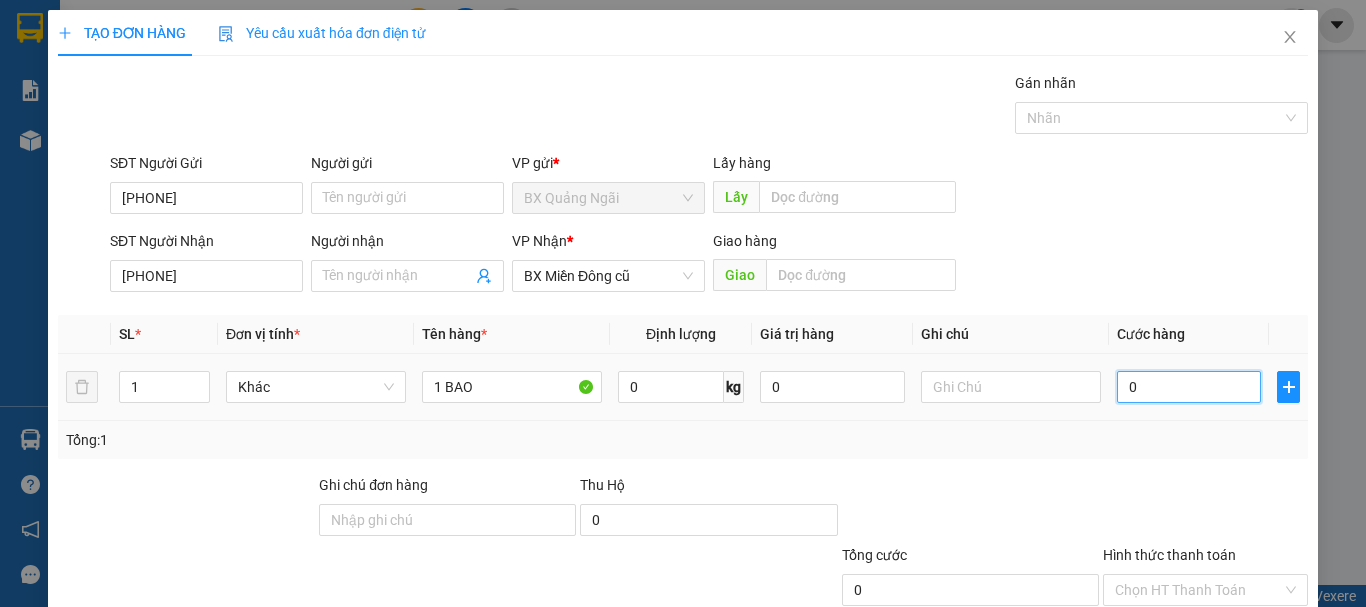 click on "0" at bounding box center (1189, 387) 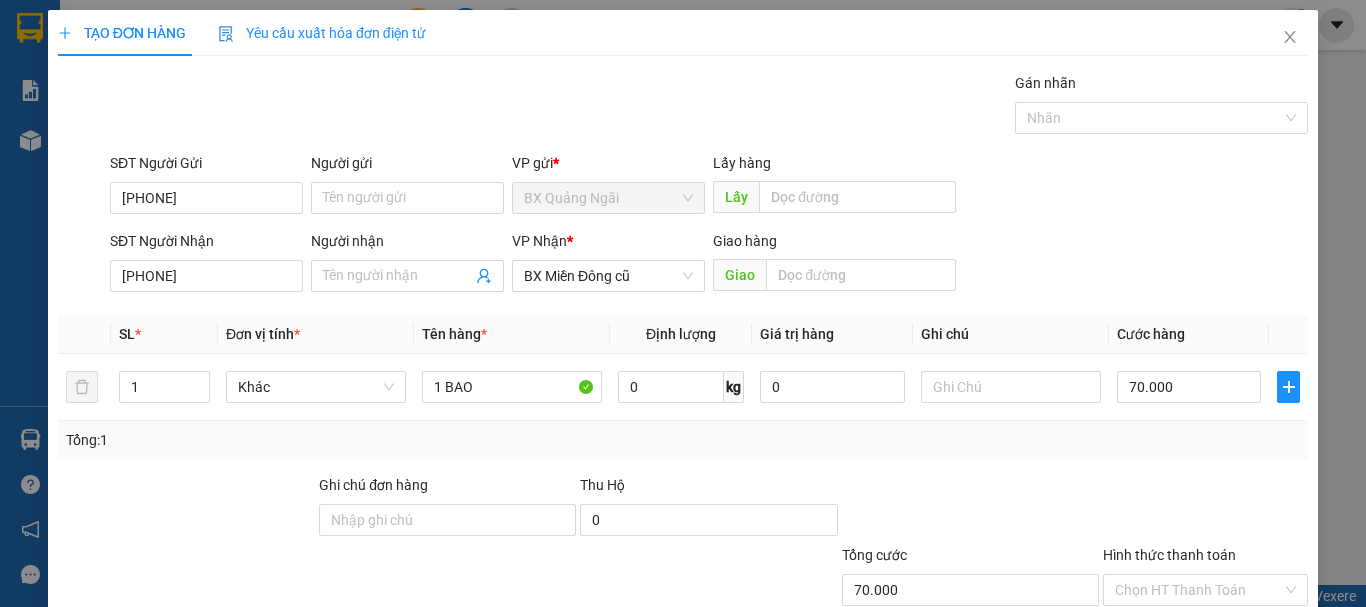 click on "Lưu và In" at bounding box center (1243, 685) 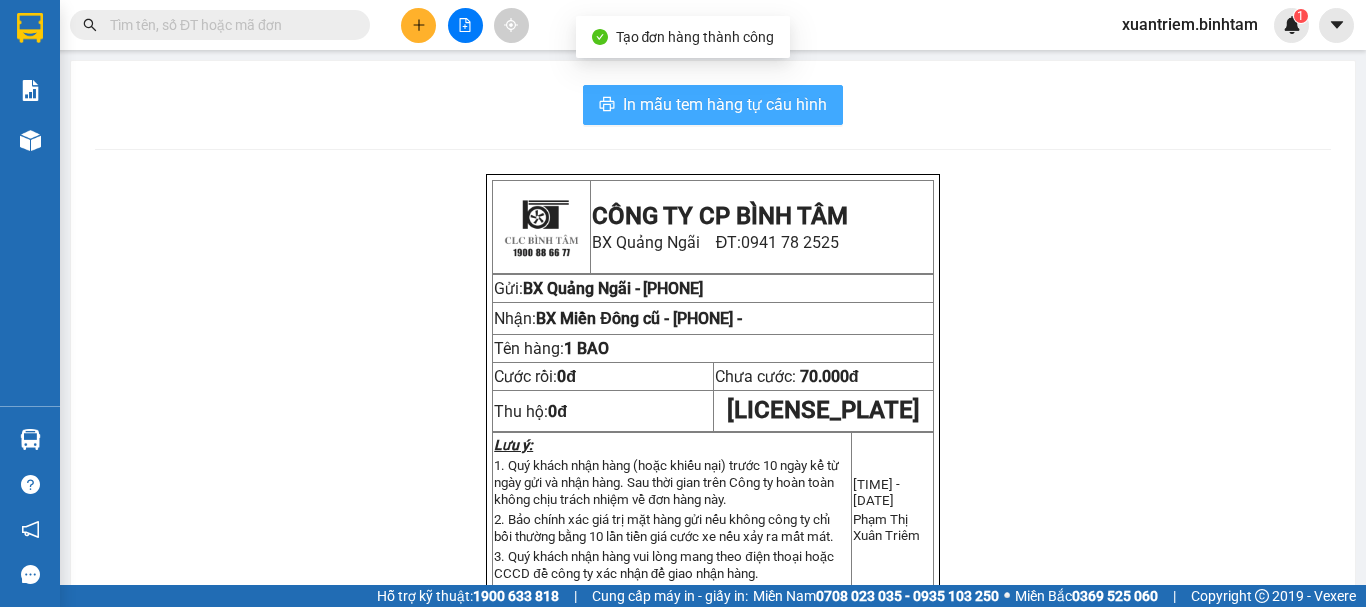 click on "In mẫu tem hàng tự cấu hình" at bounding box center [725, 104] 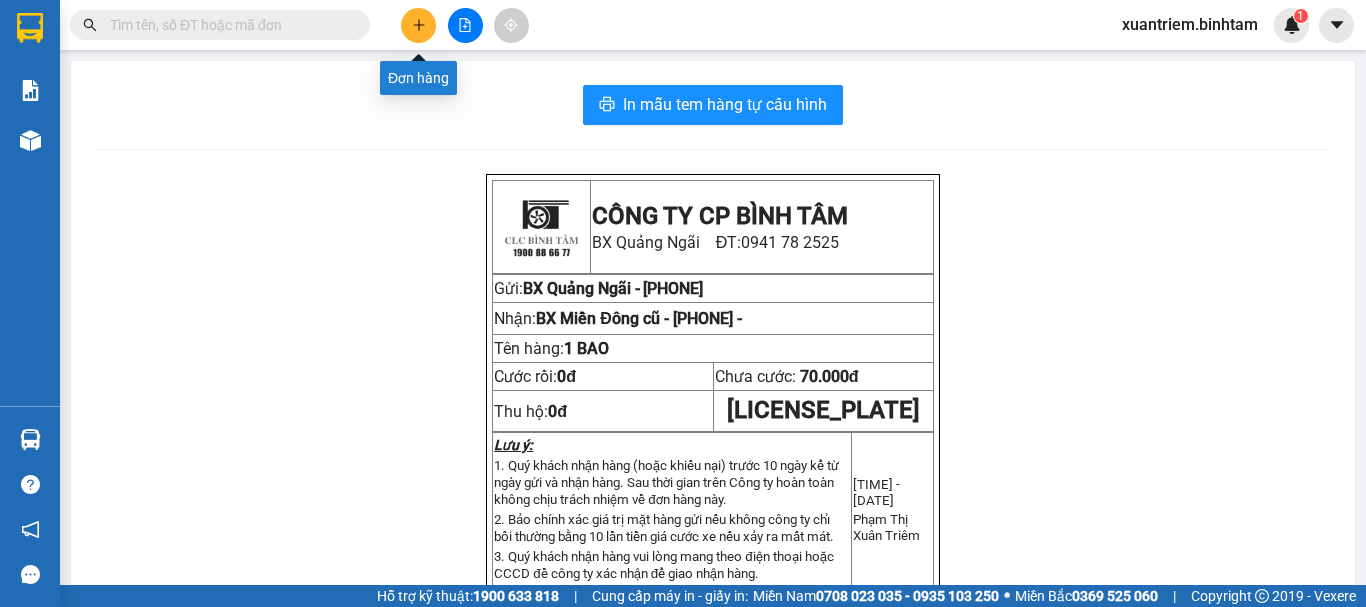 click 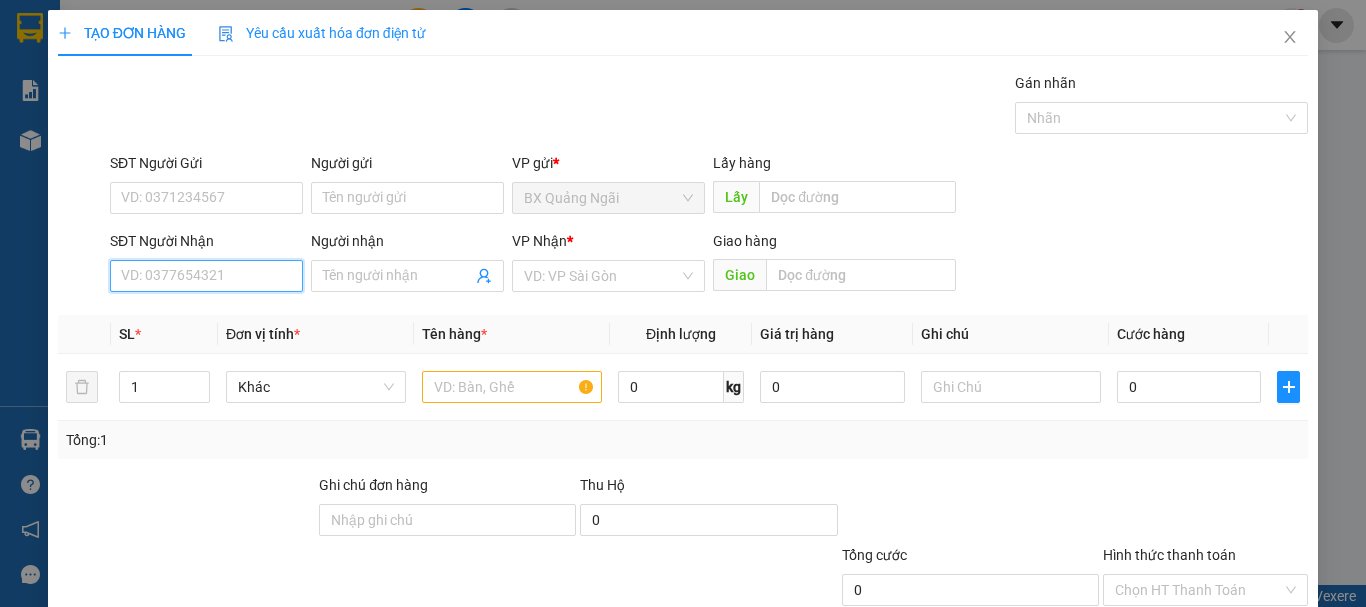 click on "SĐT Người Nhận" at bounding box center (206, 276) 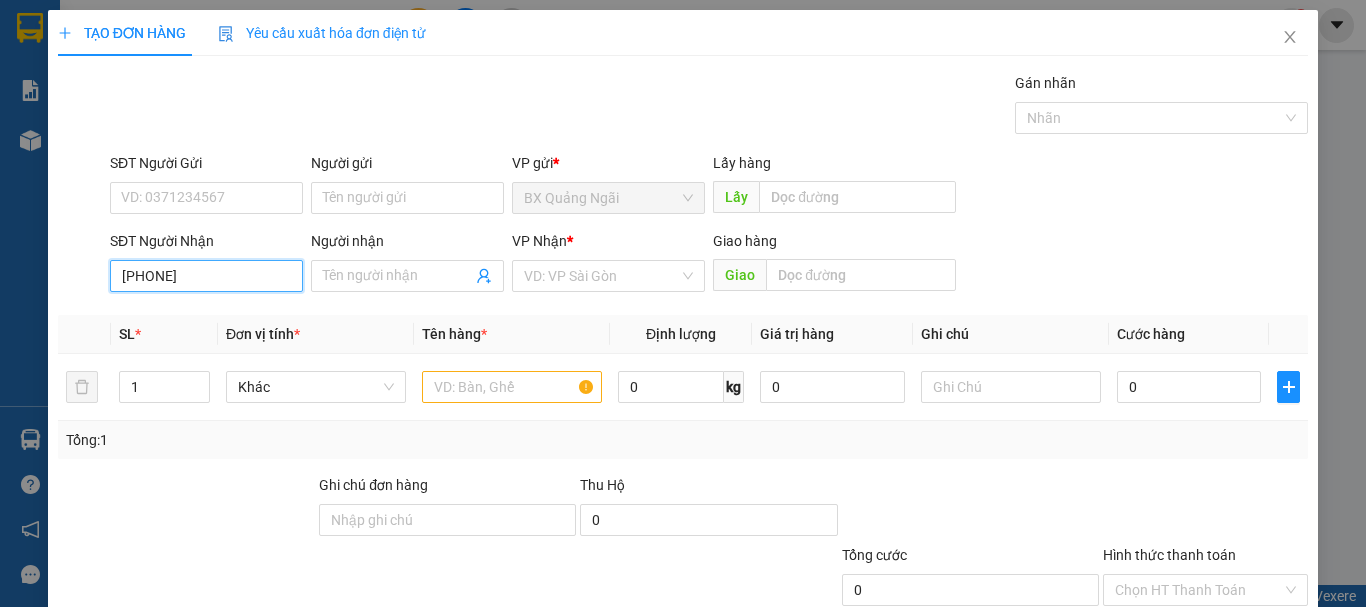 click on "[PHONE]" at bounding box center [206, 276] 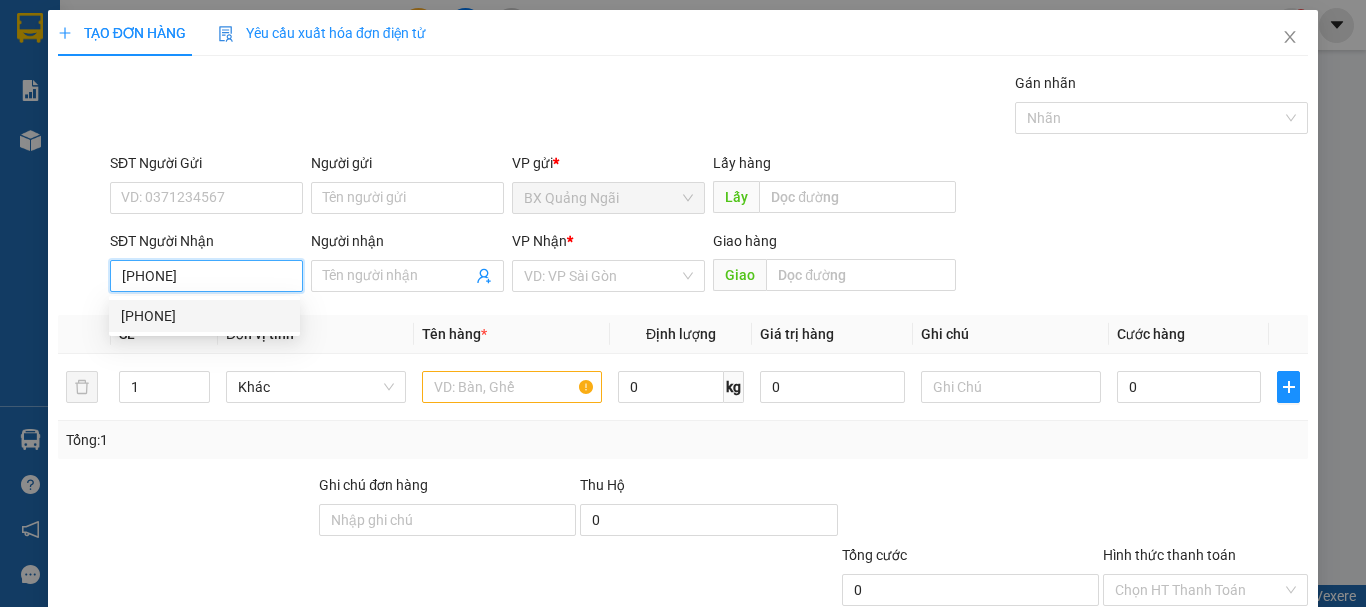 click on "[PHONE]" at bounding box center [204, 316] 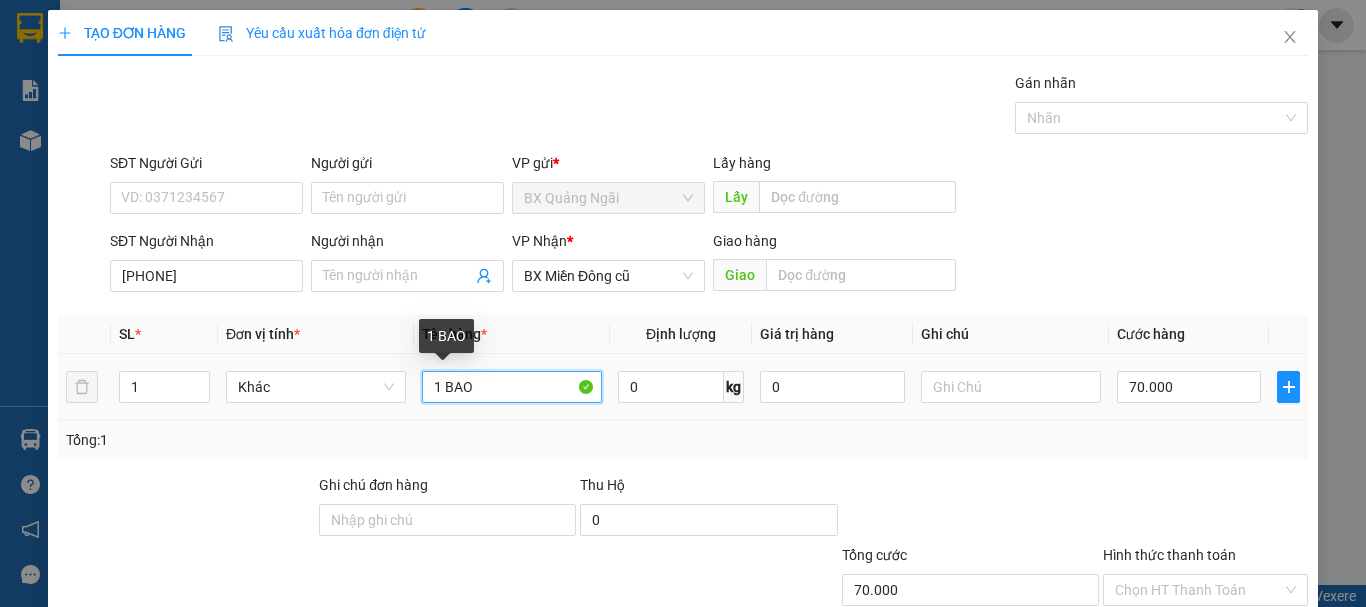 click on "1 BAO" at bounding box center [512, 387] 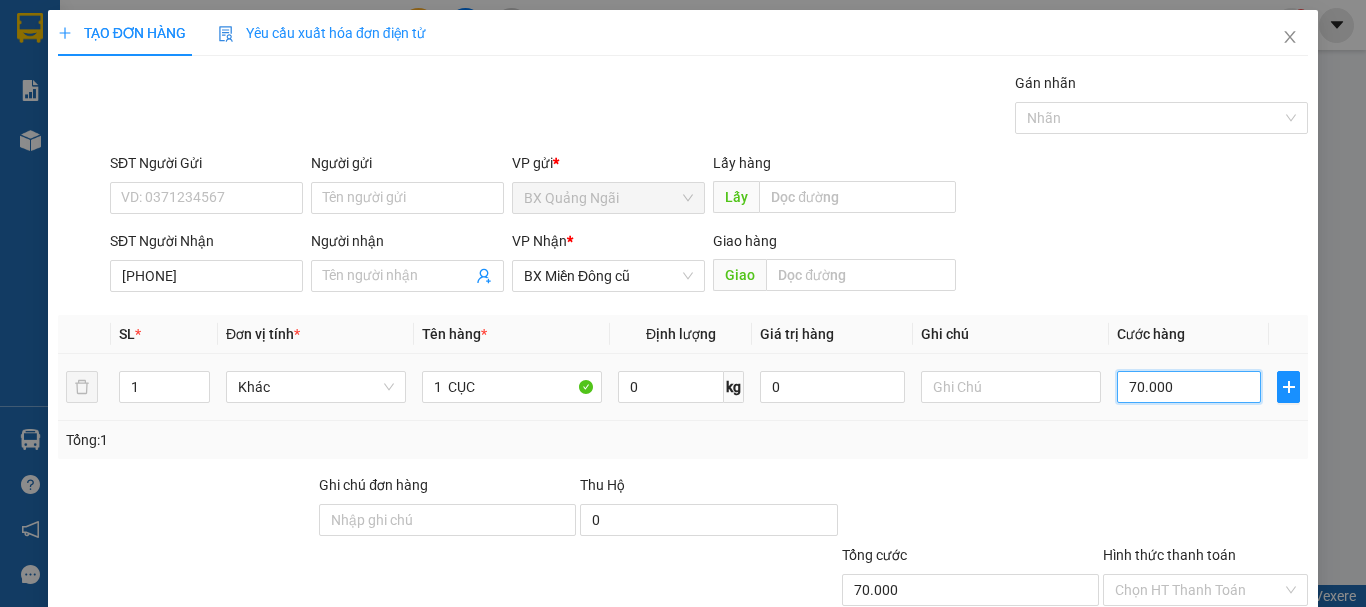 click on "70.000" at bounding box center [1189, 387] 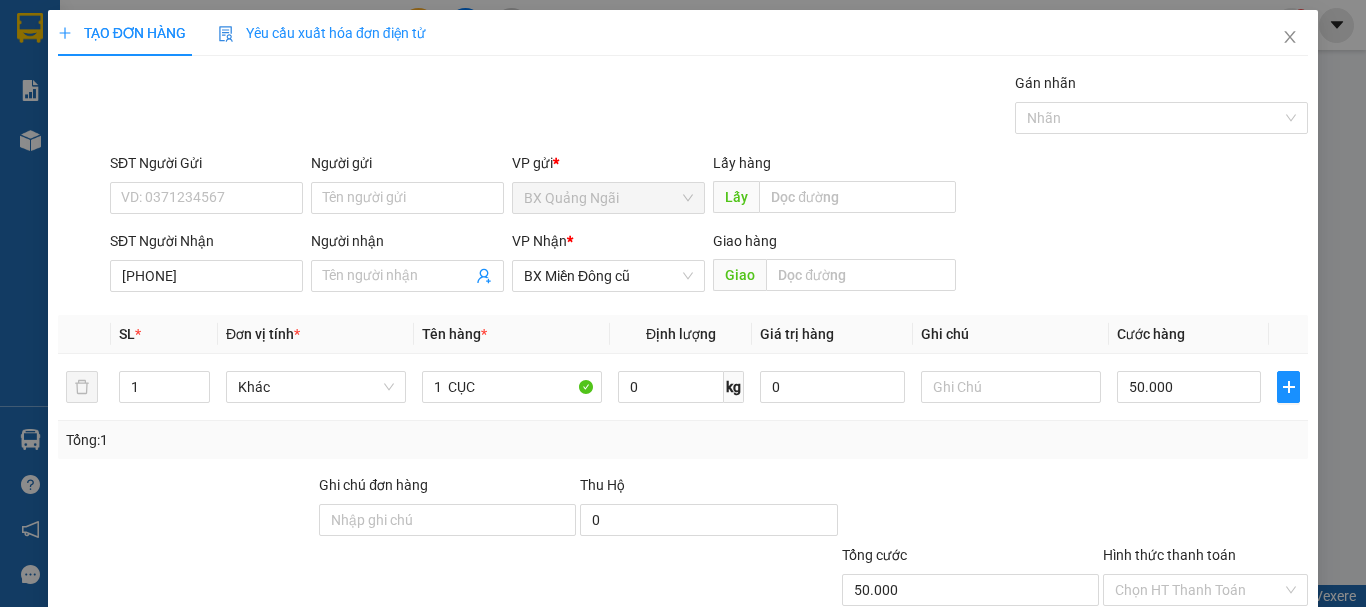 click on "Lưu và In" at bounding box center [1243, 685] 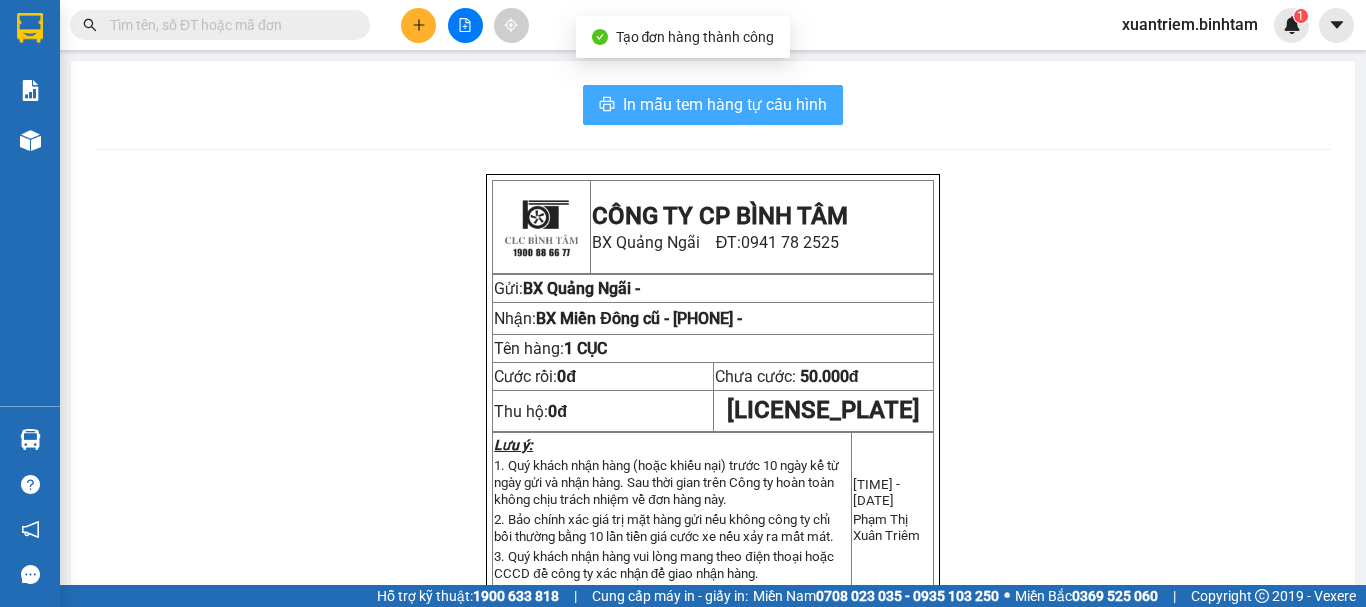 click on "In mẫu tem hàng tự cấu hình" at bounding box center (725, 104) 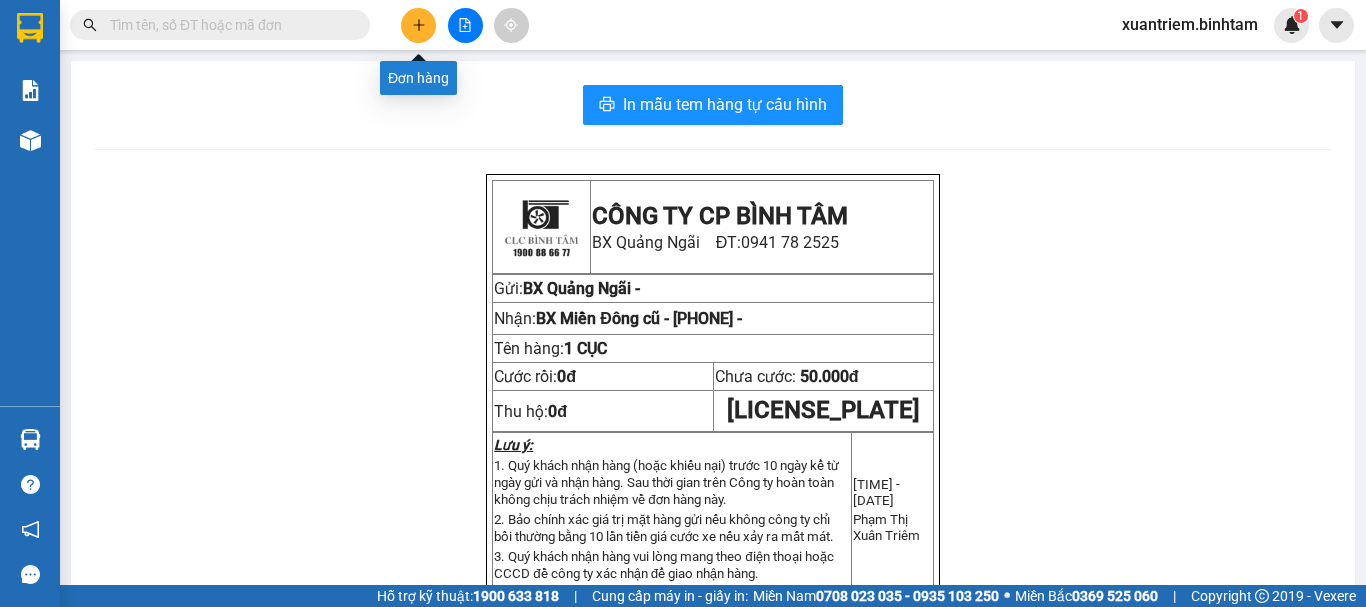 click at bounding box center [418, 25] 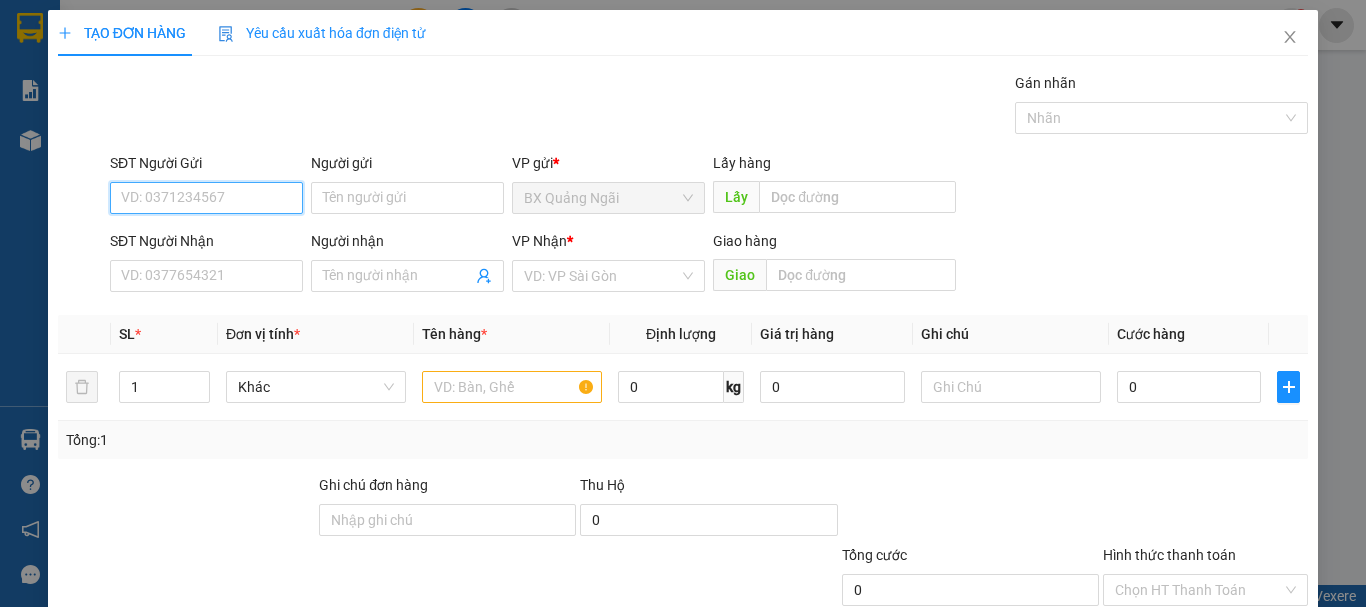 click on "SĐT Người Gửi" at bounding box center (206, 198) 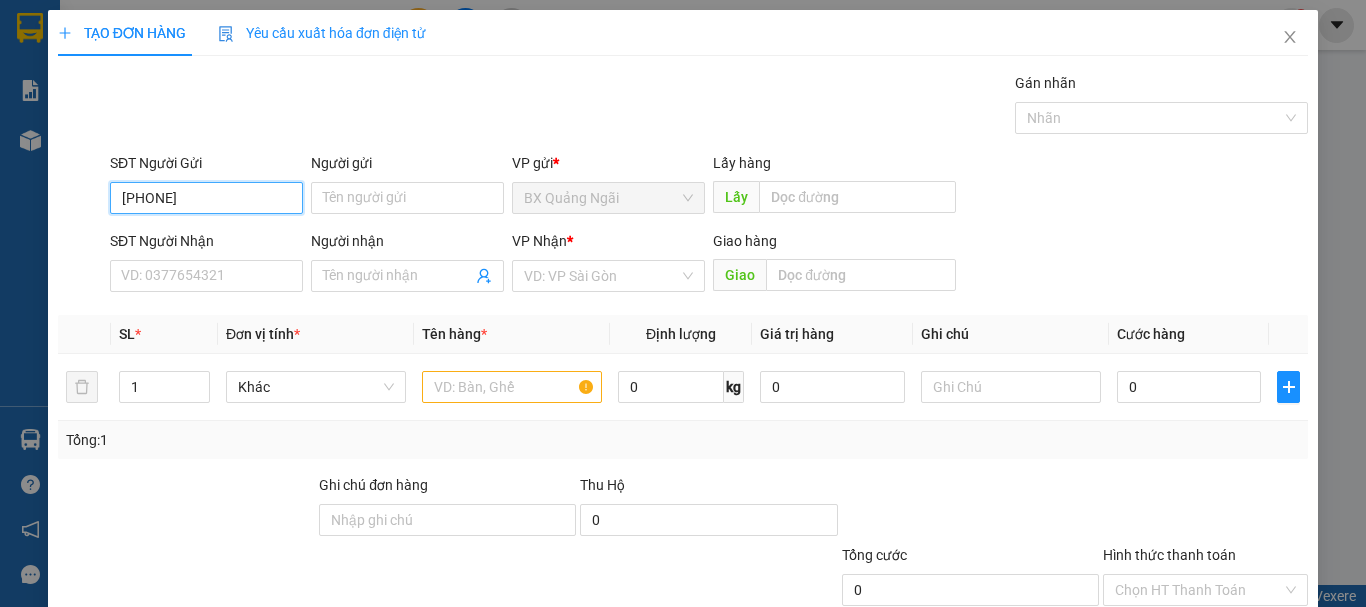 click on "[PHONE]" at bounding box center [206, 198] 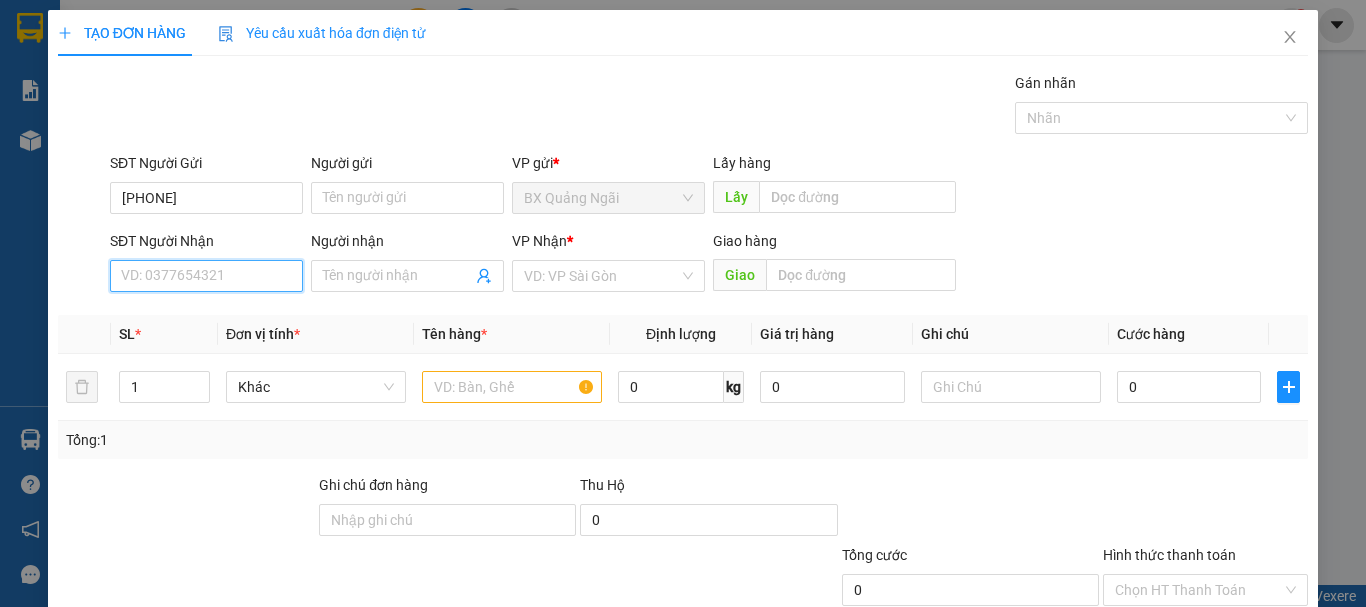 click on "SĐT Người Nhận" at bounding box center (206, 276) 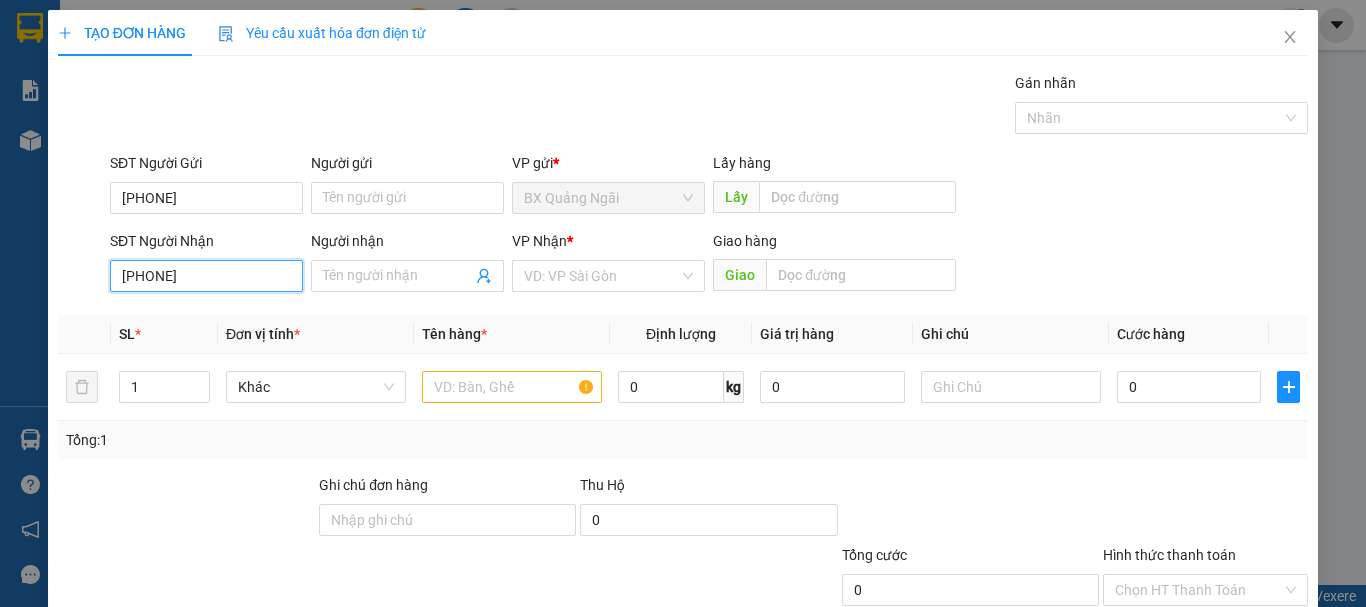 click on "[PHONE]" at bounding box center (206, 276) 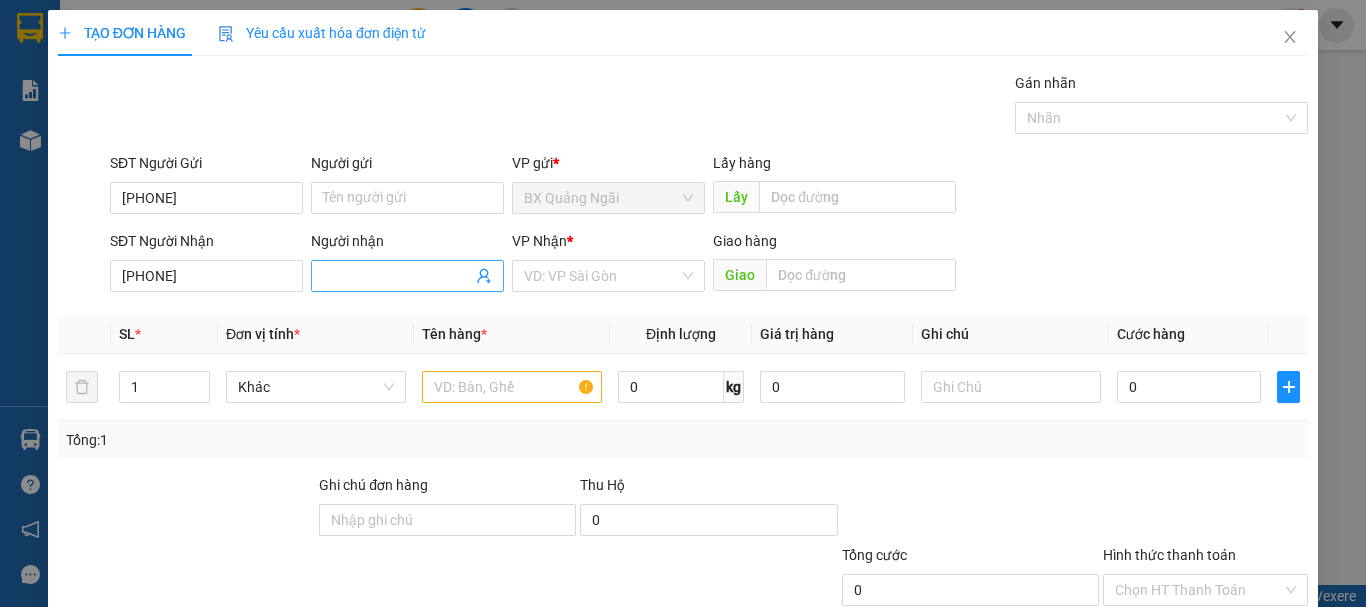click on "Người nhận" at bounding box center (397, 276) 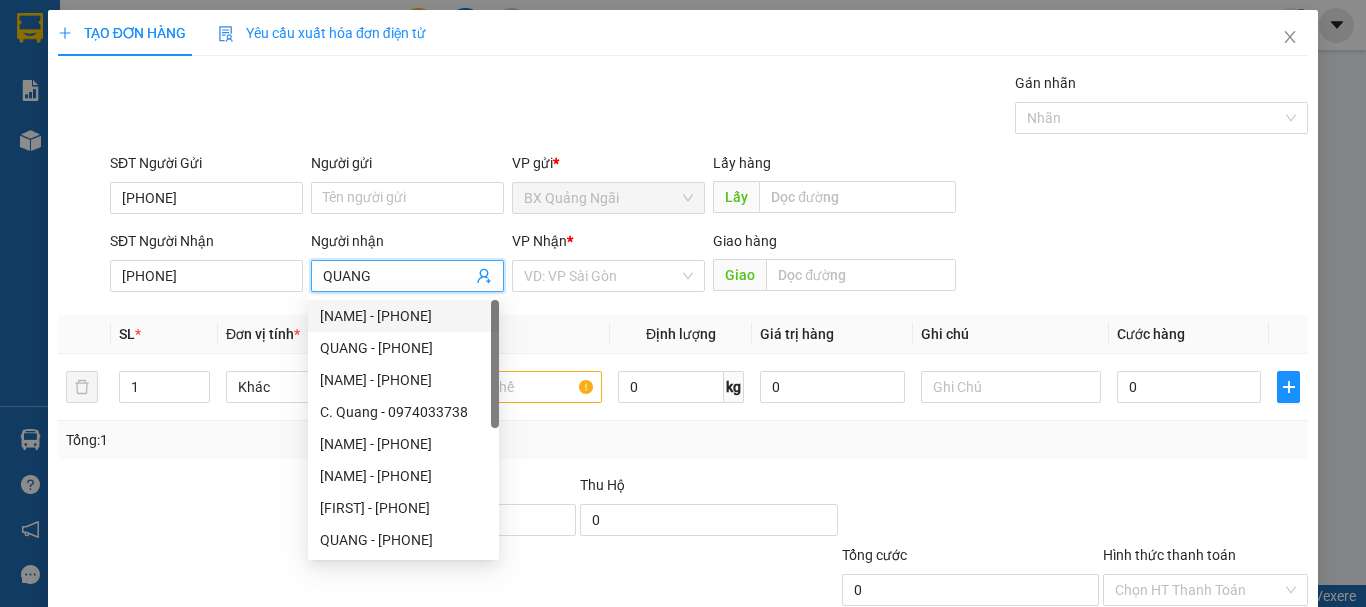 click on "VP Nhận  * VD: VP Sài Gòn" at bounding box center (608, 265) 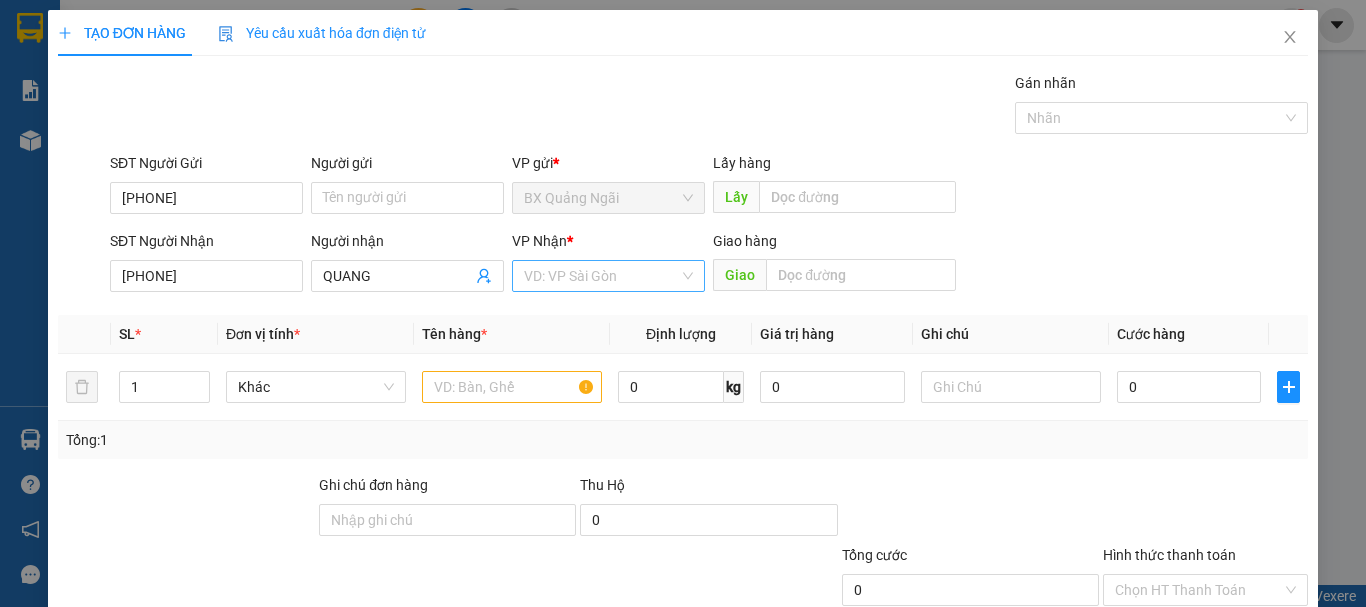 click at bounding box center (601, 276) 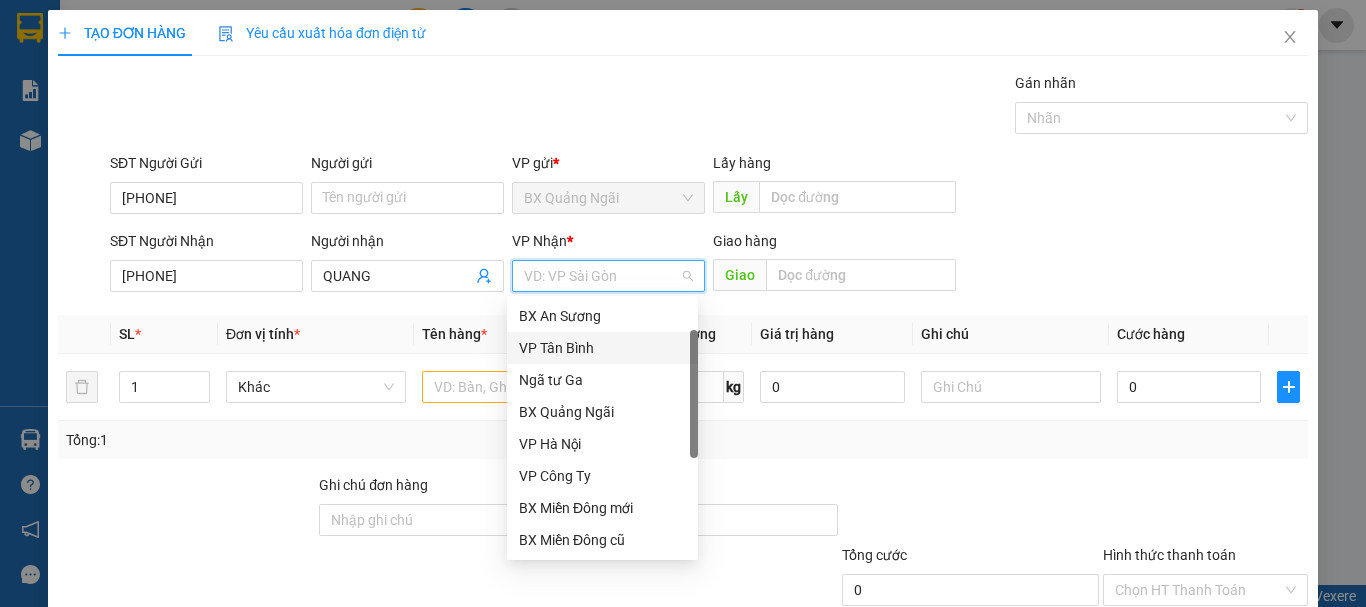 drag, startPoint x: 695, startPoint y: 356, endPoint x: 688, endPoint y: 582, distance: 226.10838 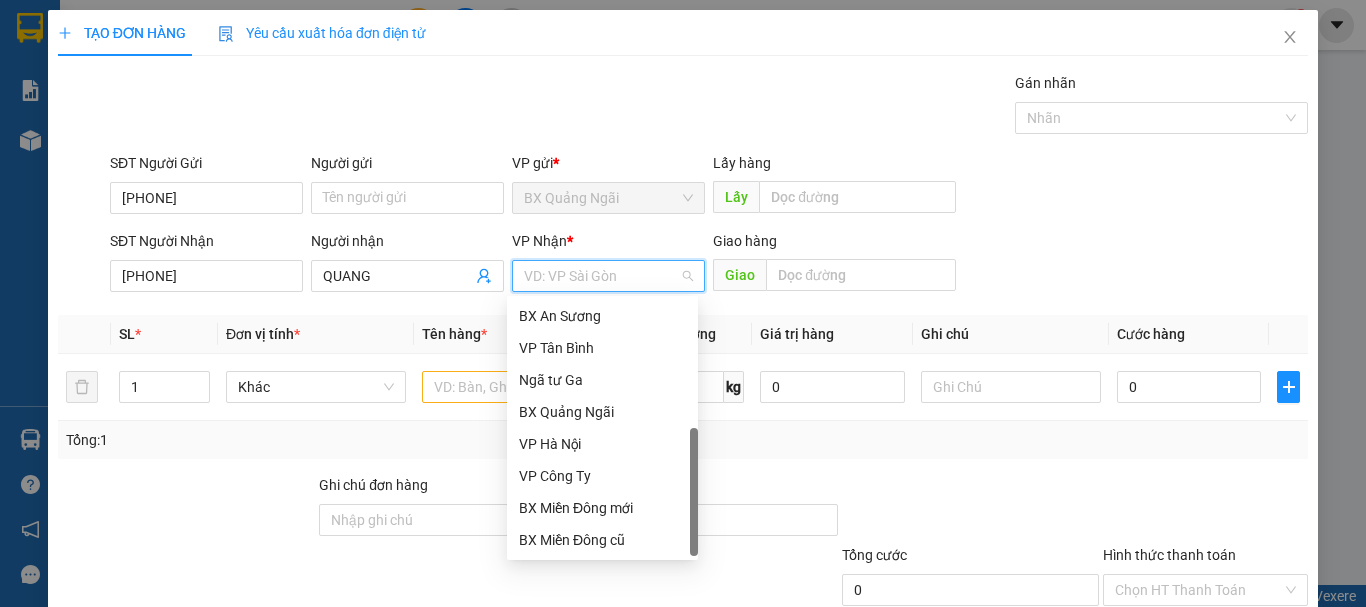 click on "Dọc đường" at bounding box center (602, 572) 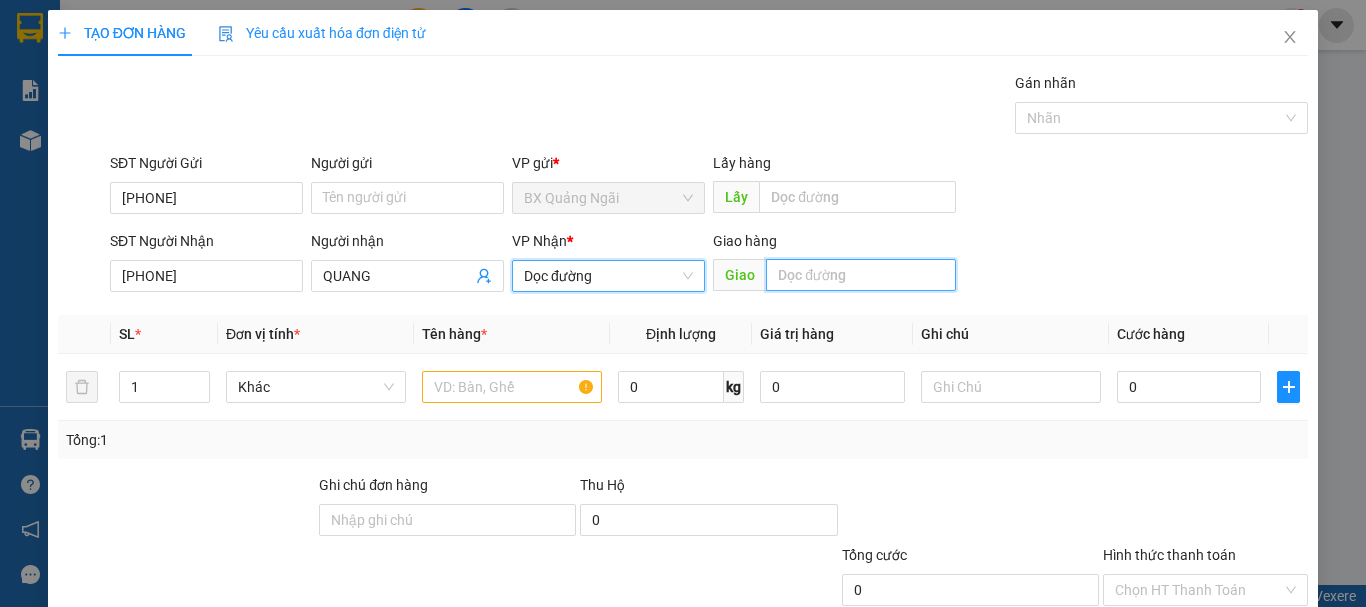 click at bounding box center [861, 275] 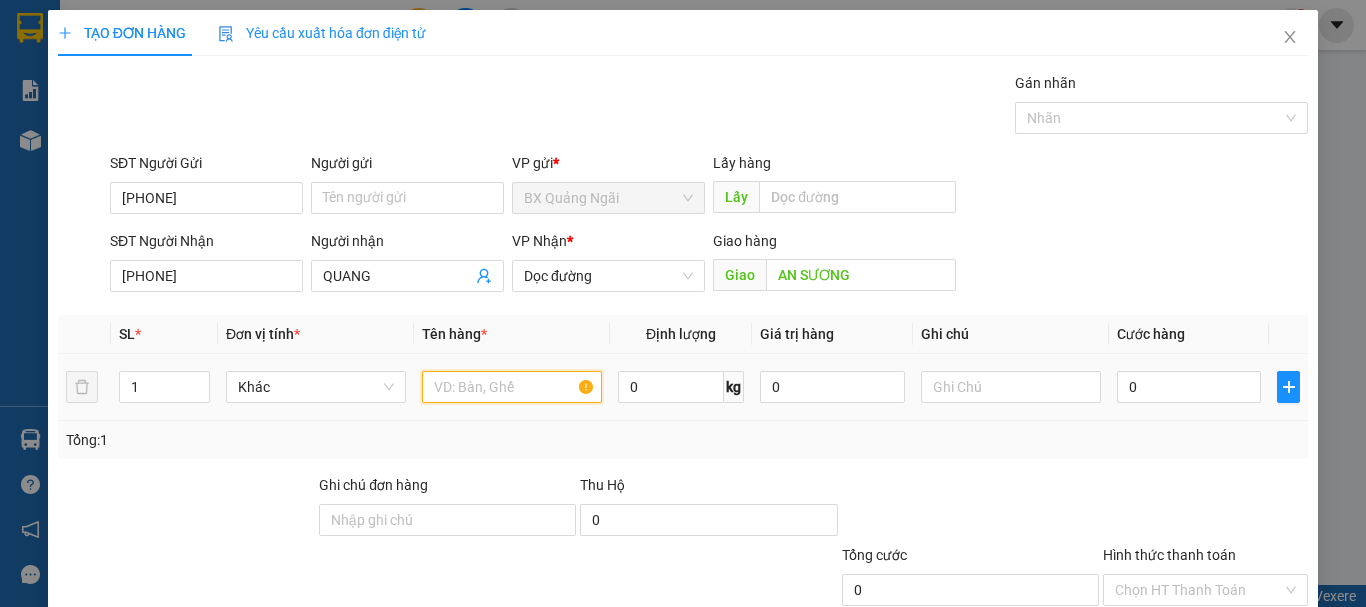 click at bounding box center [512, 387] 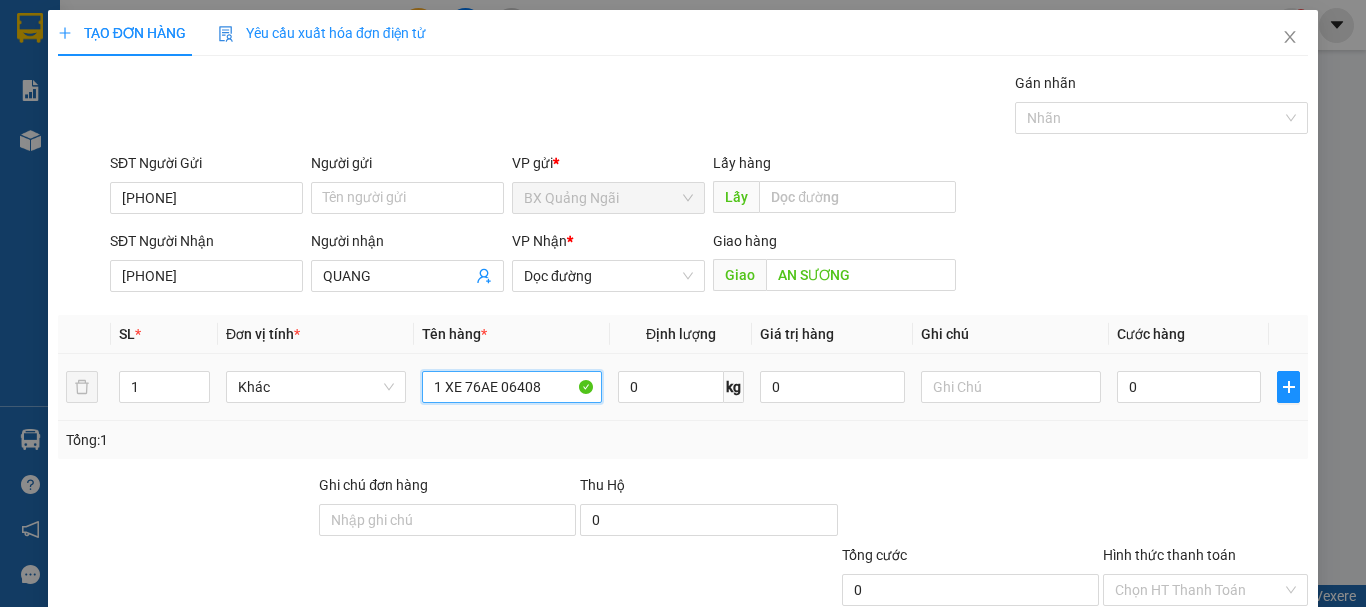click on "1 XE 76AE 06408" at bounding box center (512, 387) 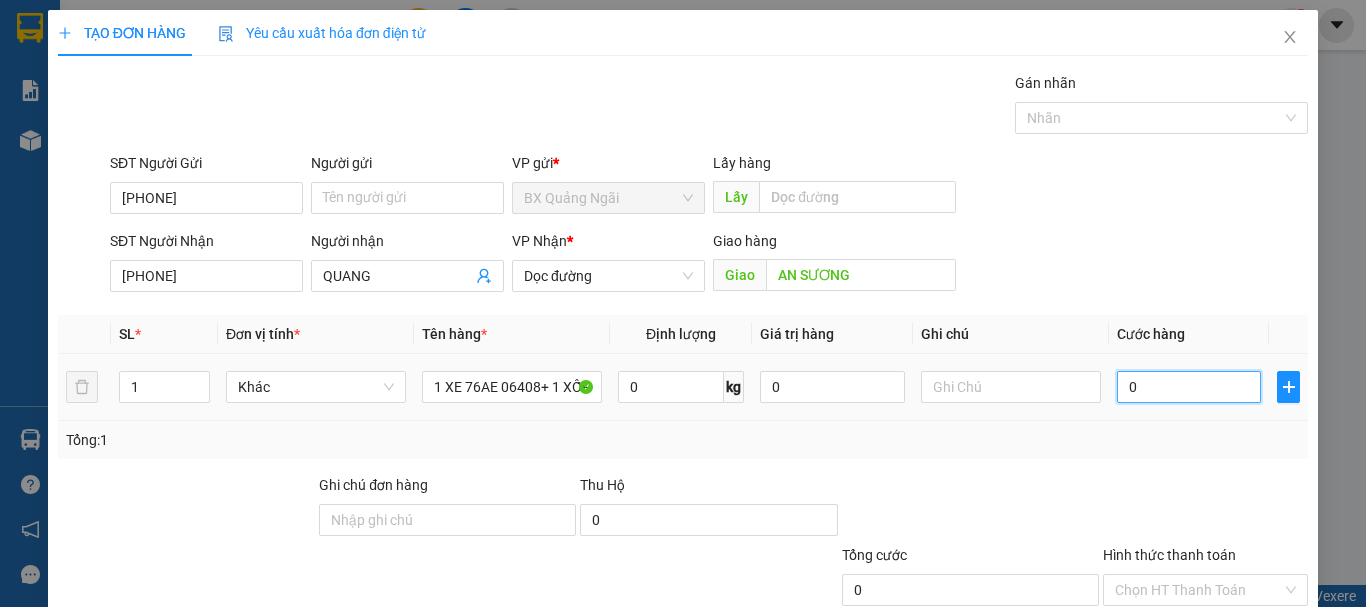 click on "0" at bounding box center (1189, 387) 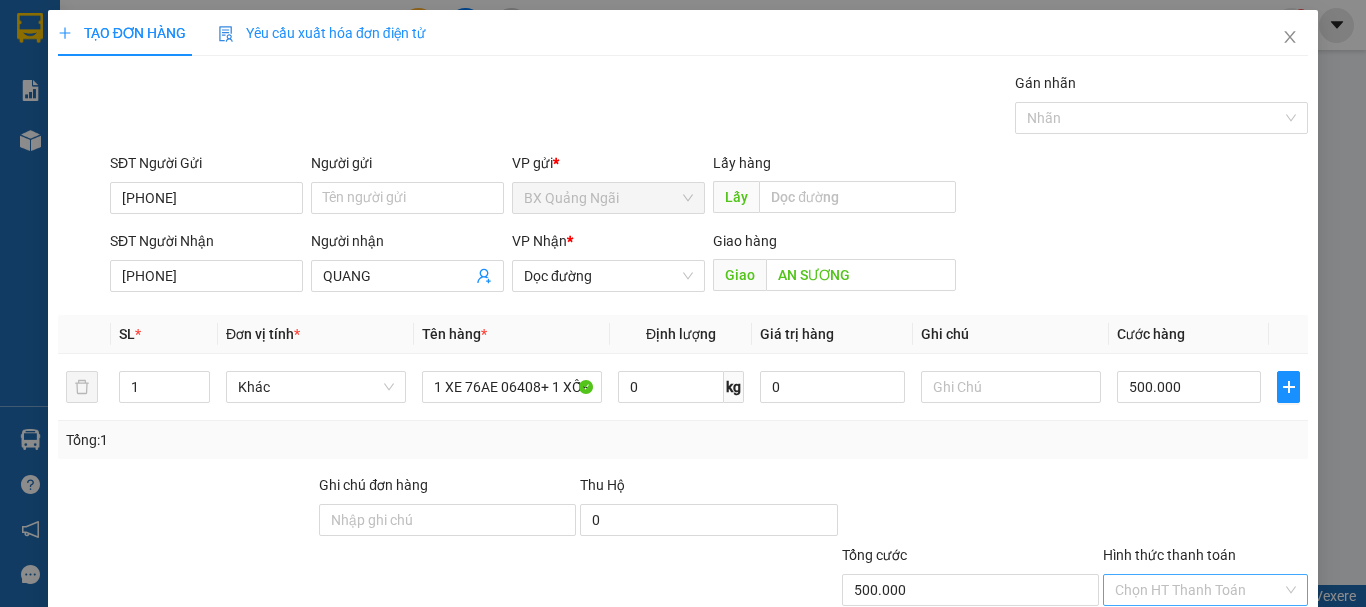 click on "Hình thức thanh toán" at bounding box center [1198, 590] 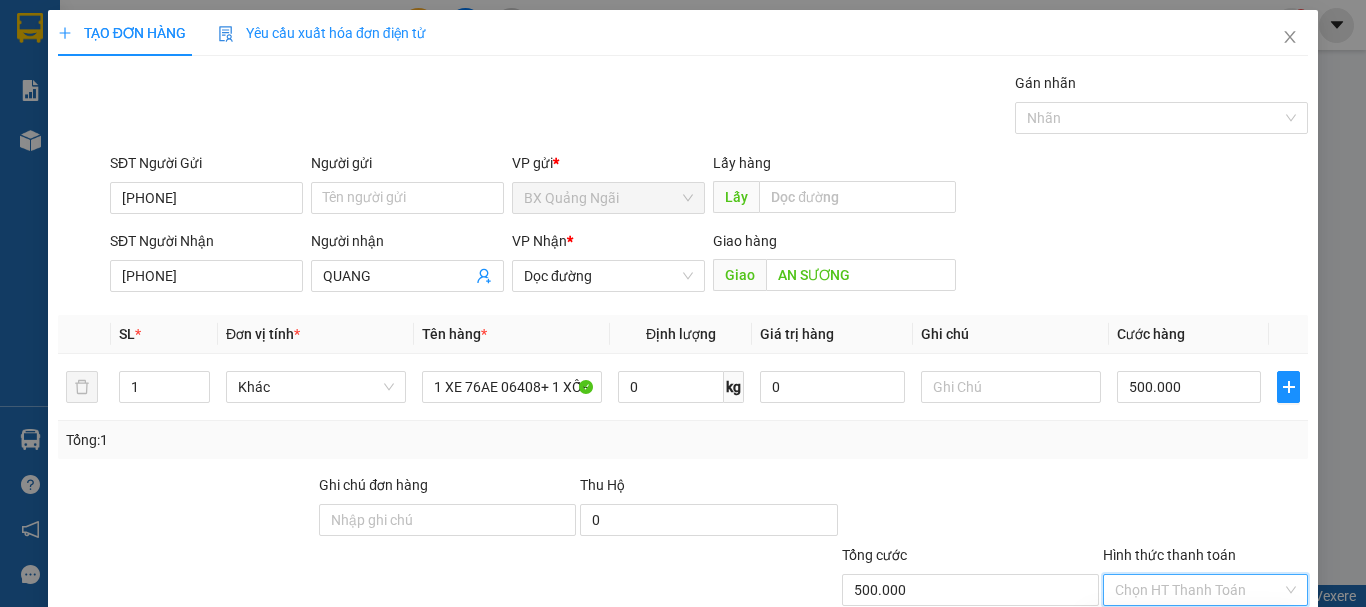 click on "Tại văn phòng" at bounding box center (1193, 630) 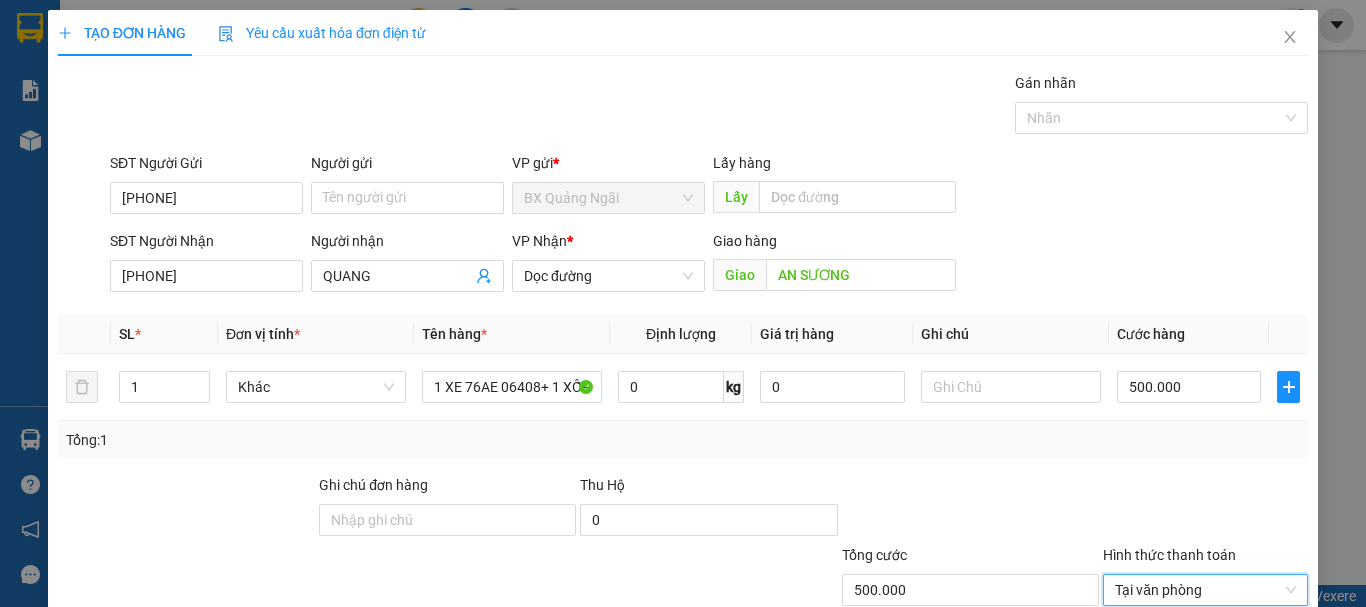 click on "Lưu và In" at bounding box center [1231, 685] 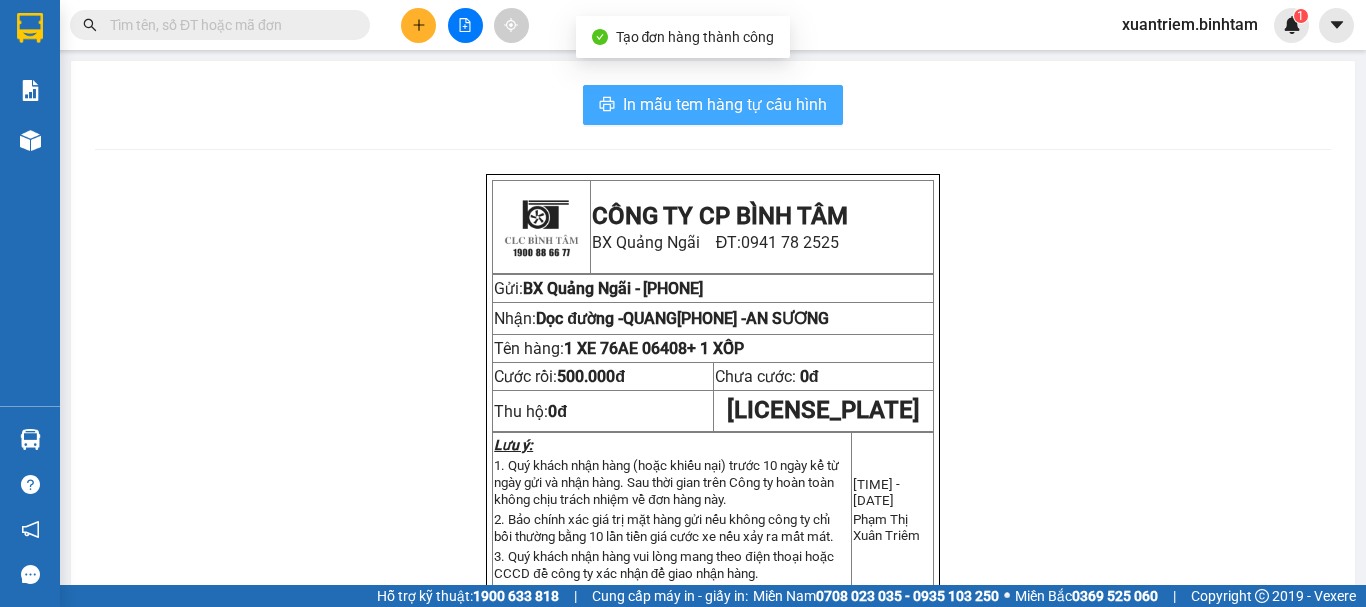 click on "In mẫu tem hàng tự cấu hình" at bounding box center [725, 104] 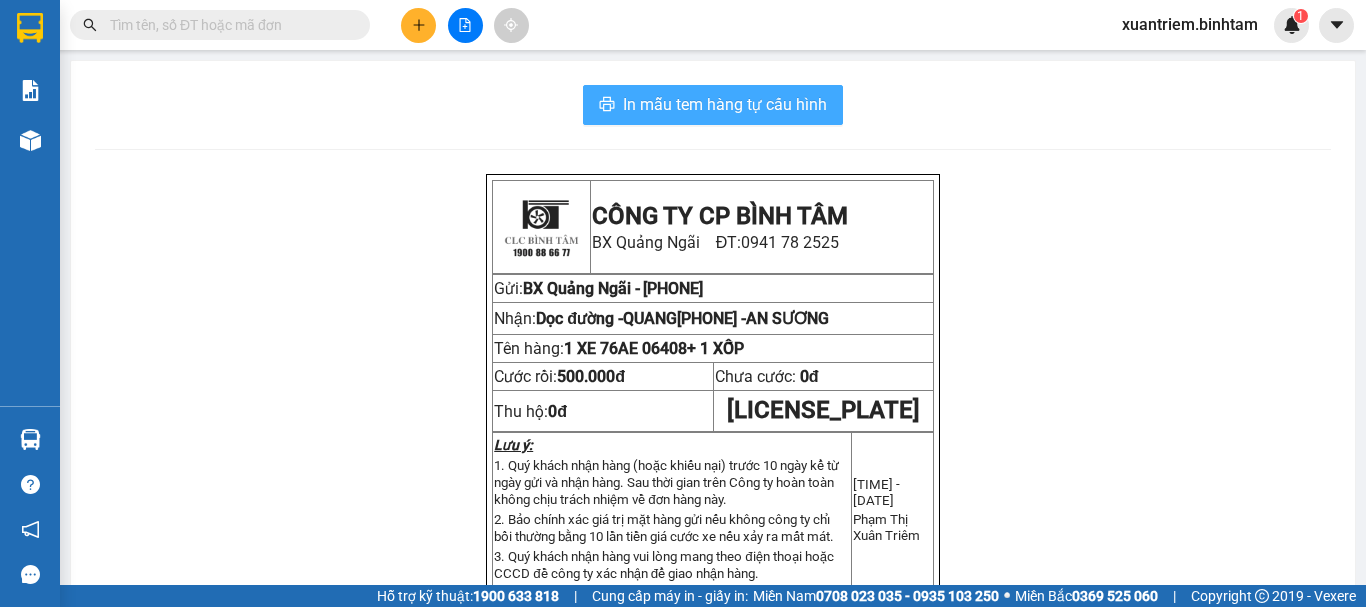 click on "In mẫu tem hàng tự cấu hình" at bounding box center [725, 104] 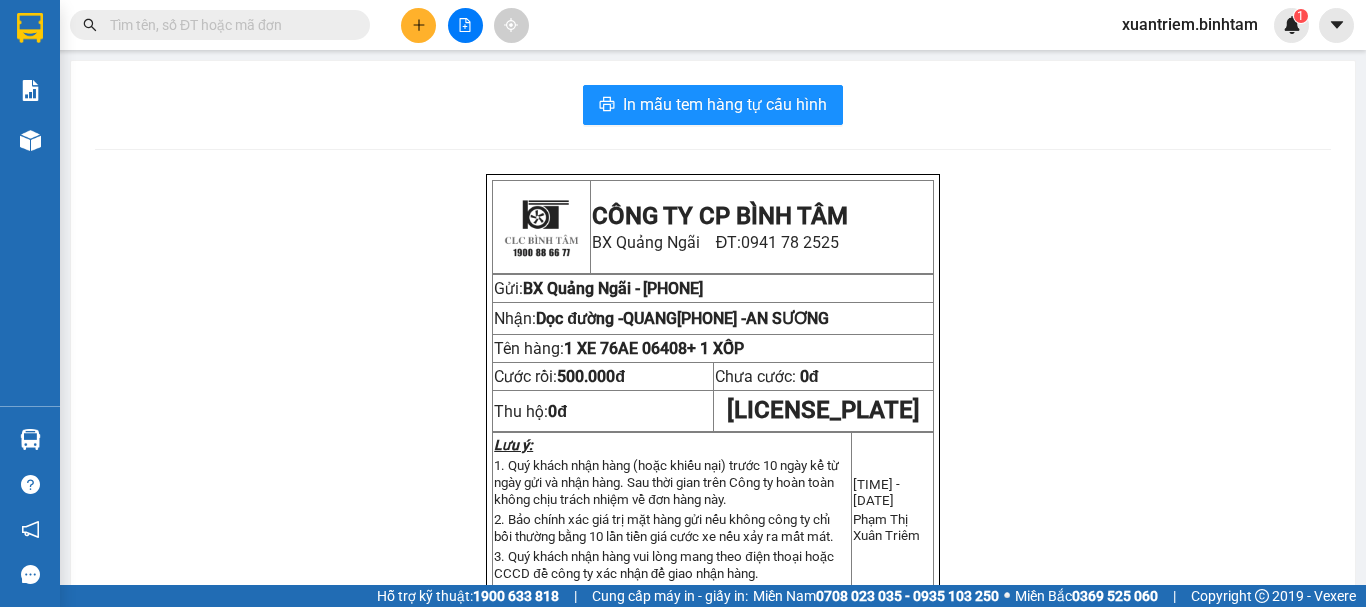 click on "In mẫu tem hàng tự cấu hình" at bounding box center [713, 105] 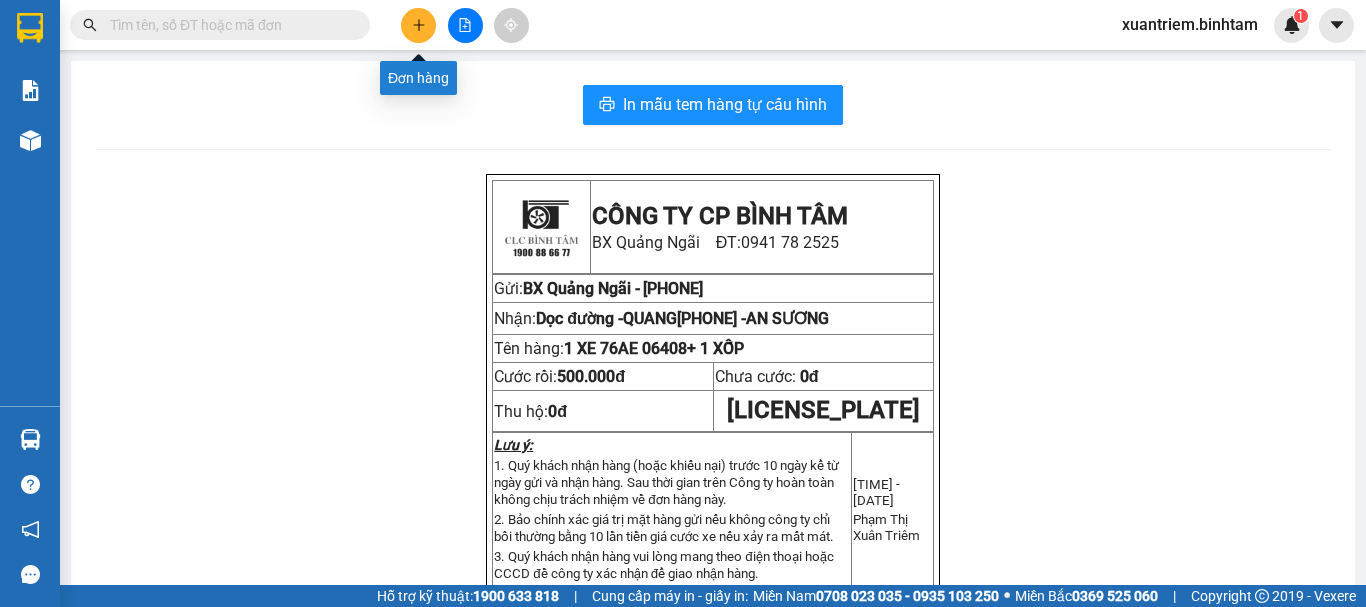 click 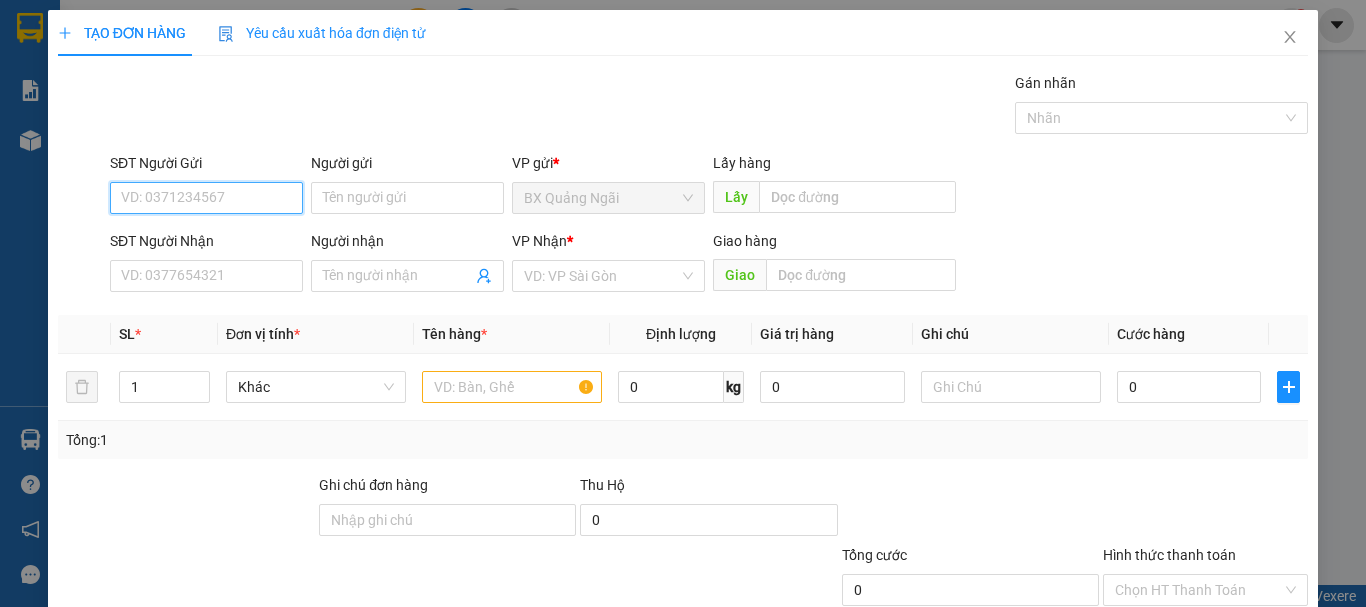 click on "SĐT Người Gửi" at bounding box center [206, 198] 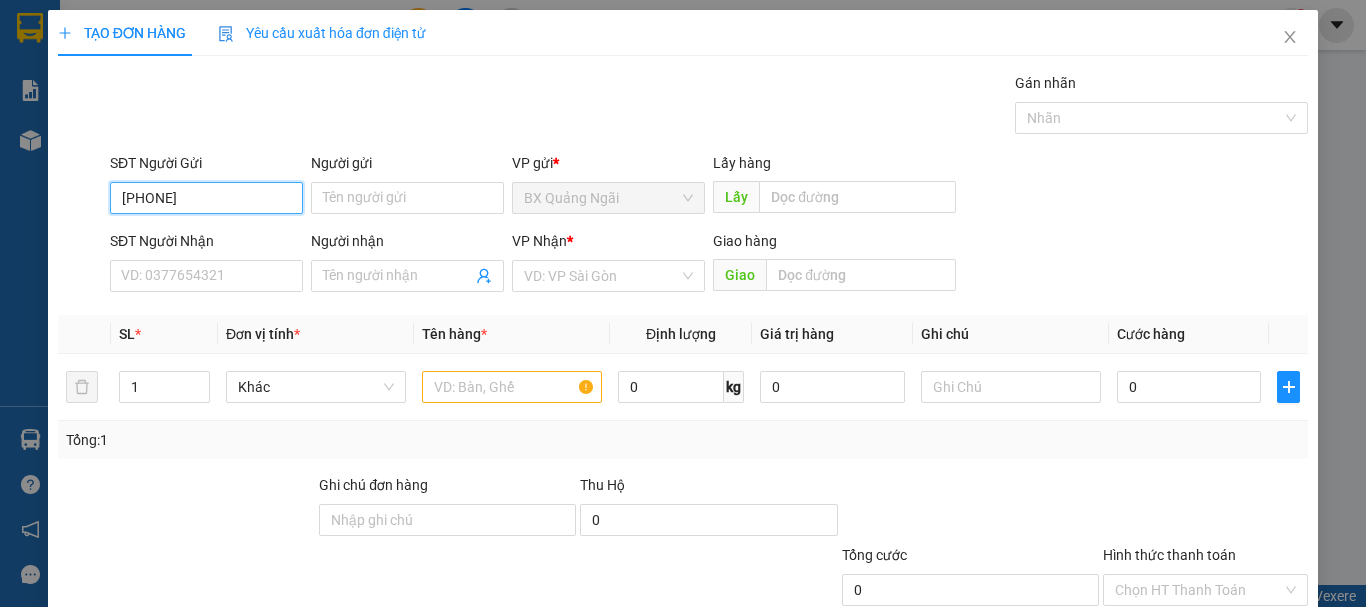 click on "[PHONE]" at bounding box center [206, 198] 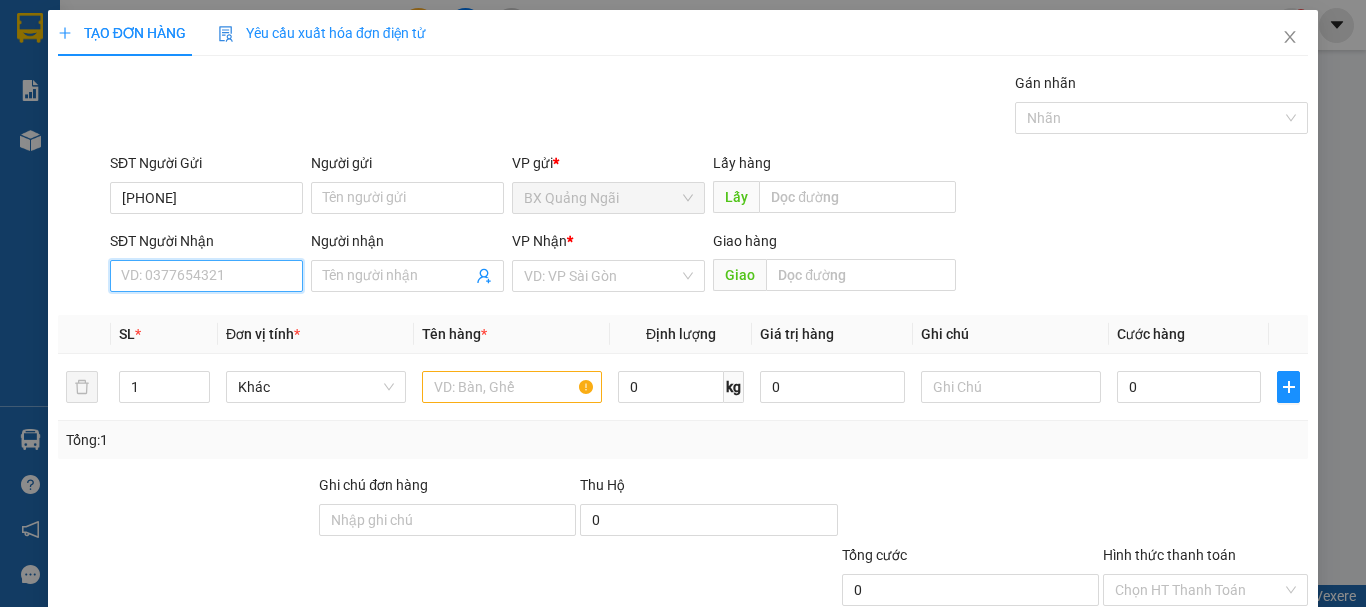 click on "SĐT Người Nhận" at bounding box center [206, 276] 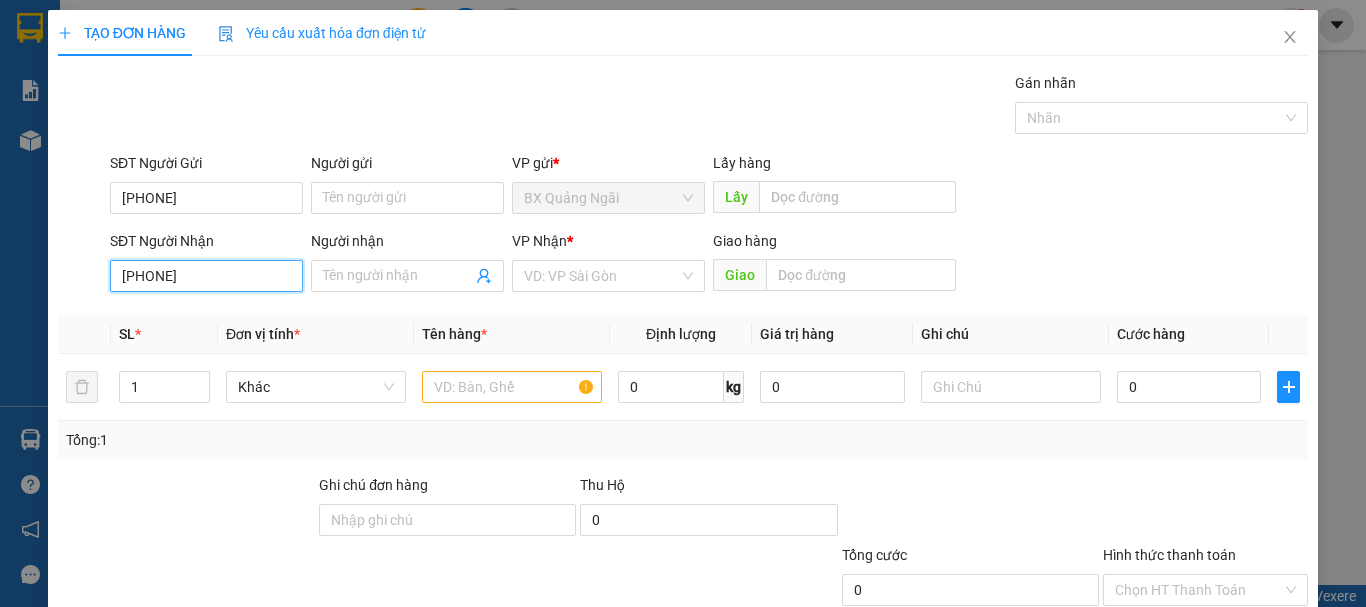 click on "[PHONE]" at bounding box center [206, 276] 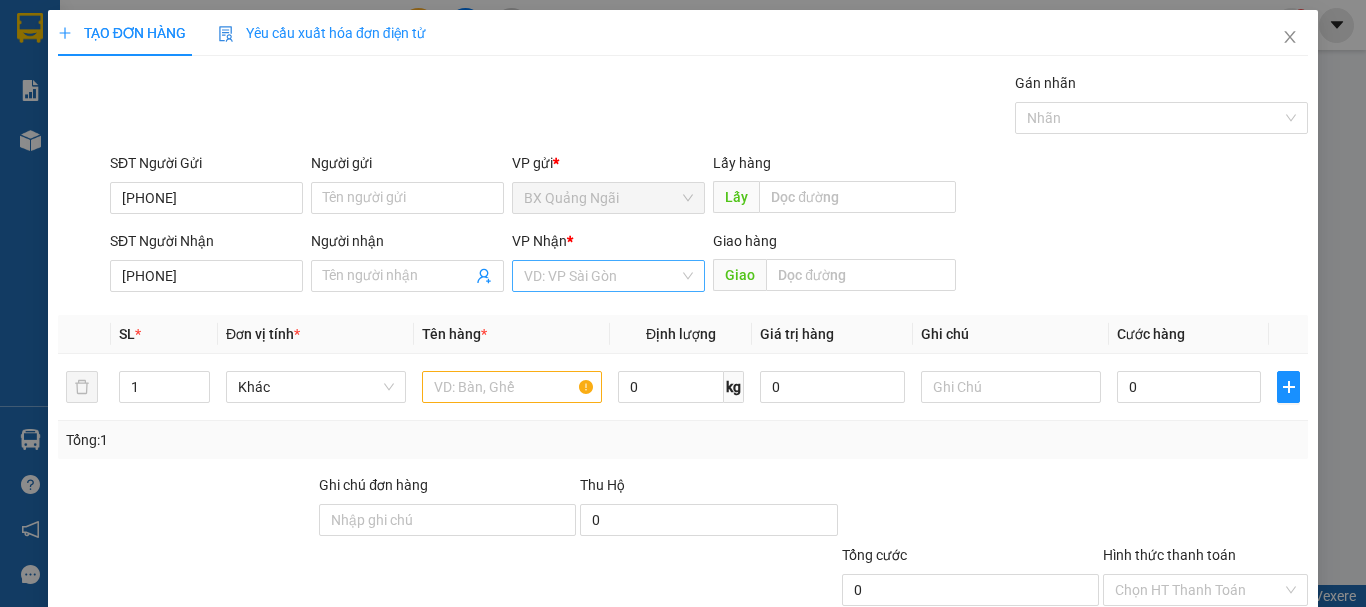 click at bounding box center [601, 276] 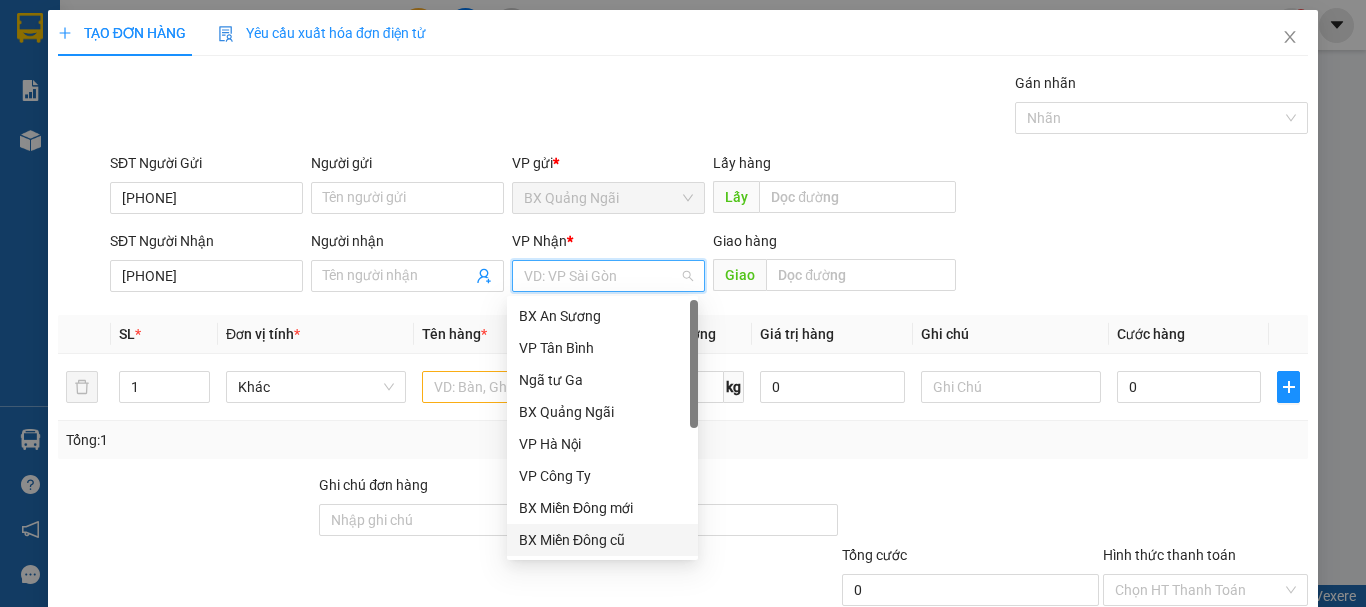 click on "BX Miền Đông cũ" at bounding box center (602, 540) 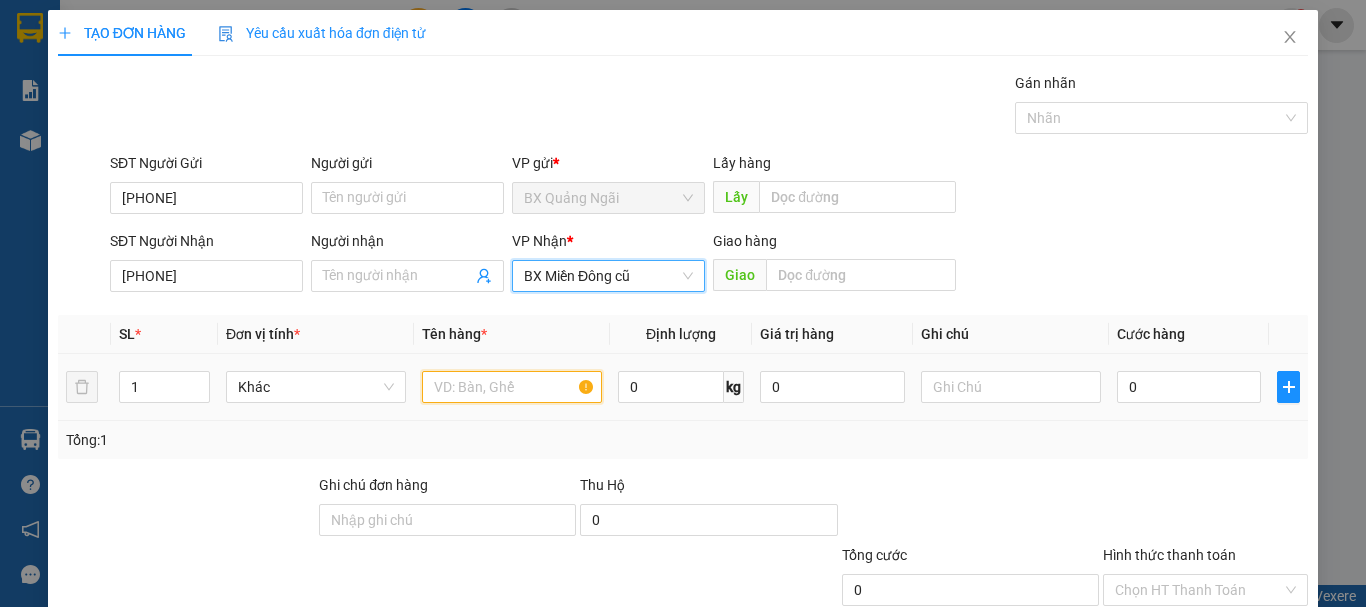 click at bounding box center [512, 387] 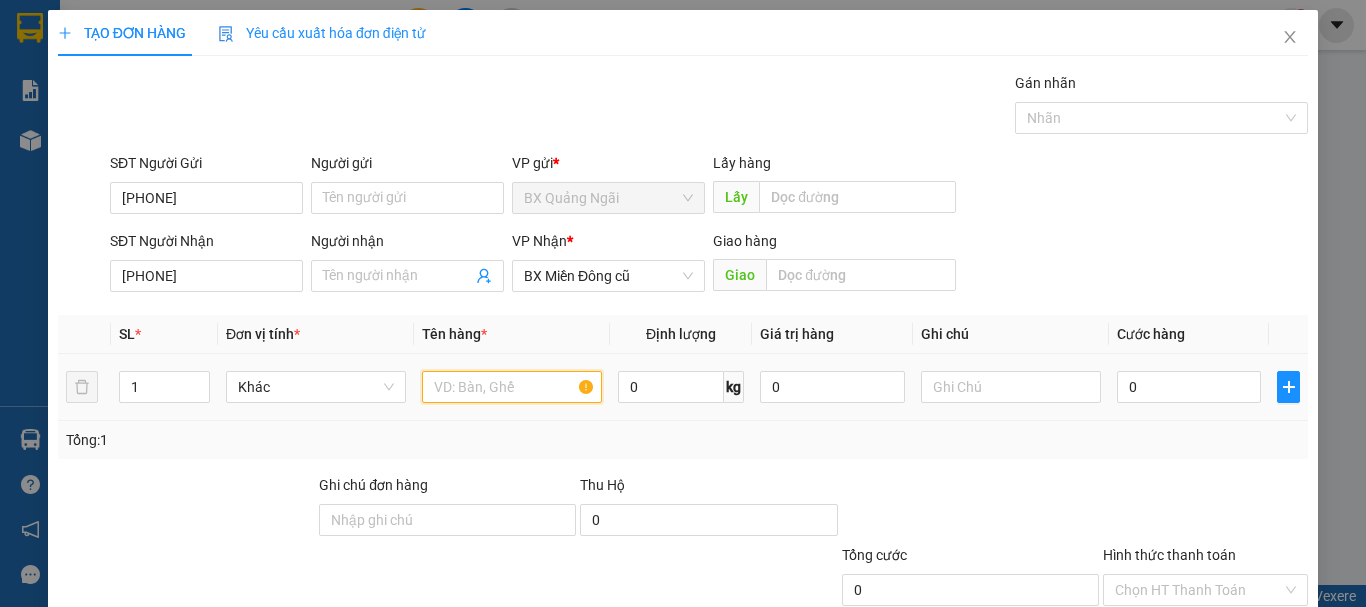 click at bounding box center (512, 387) 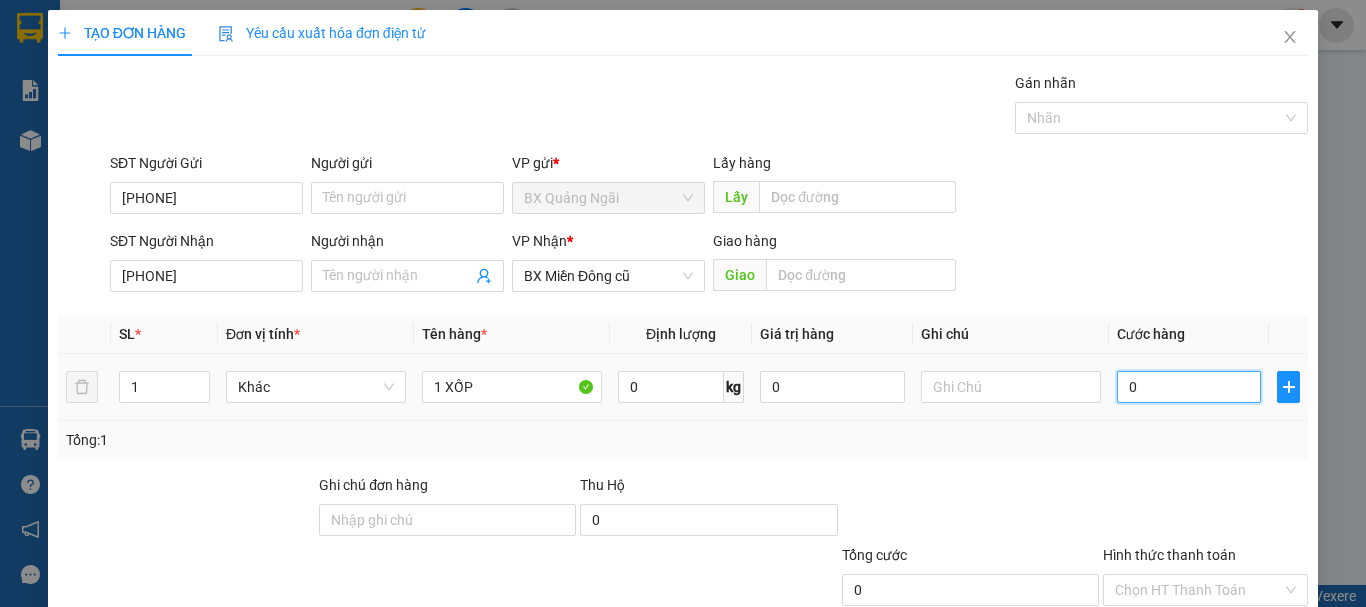 click on "0" at bounding box center [1189, 387] 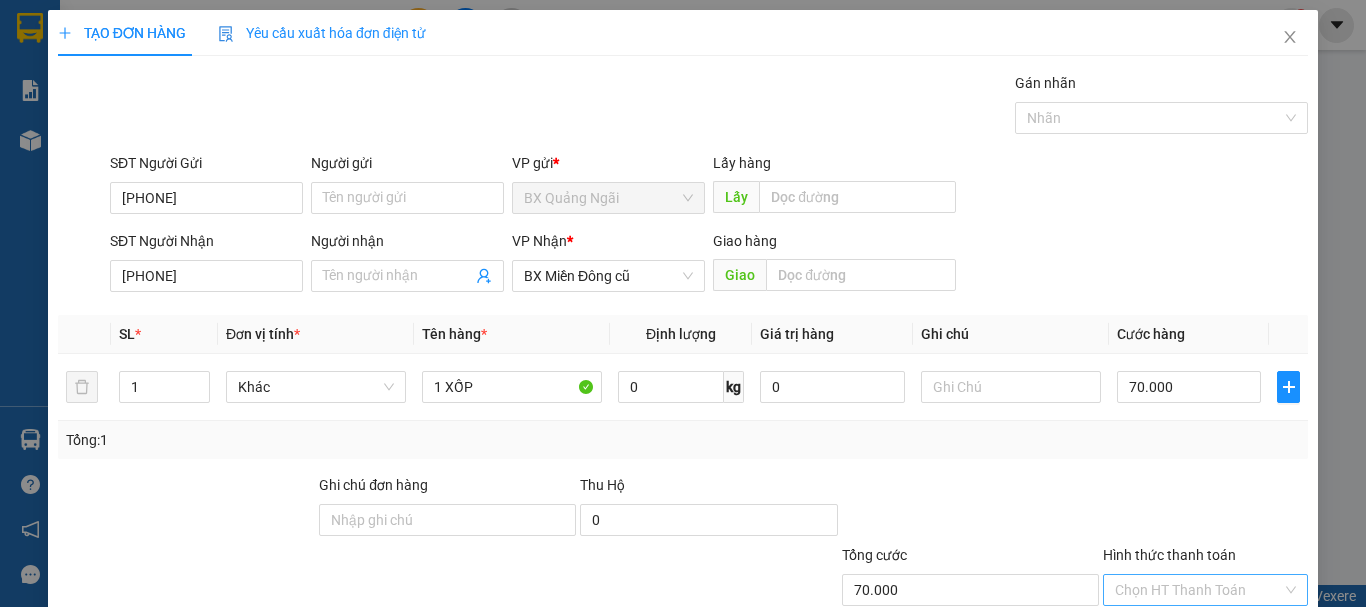 click on "Hình thức thanh toán" at bounding box center [1198, 590] 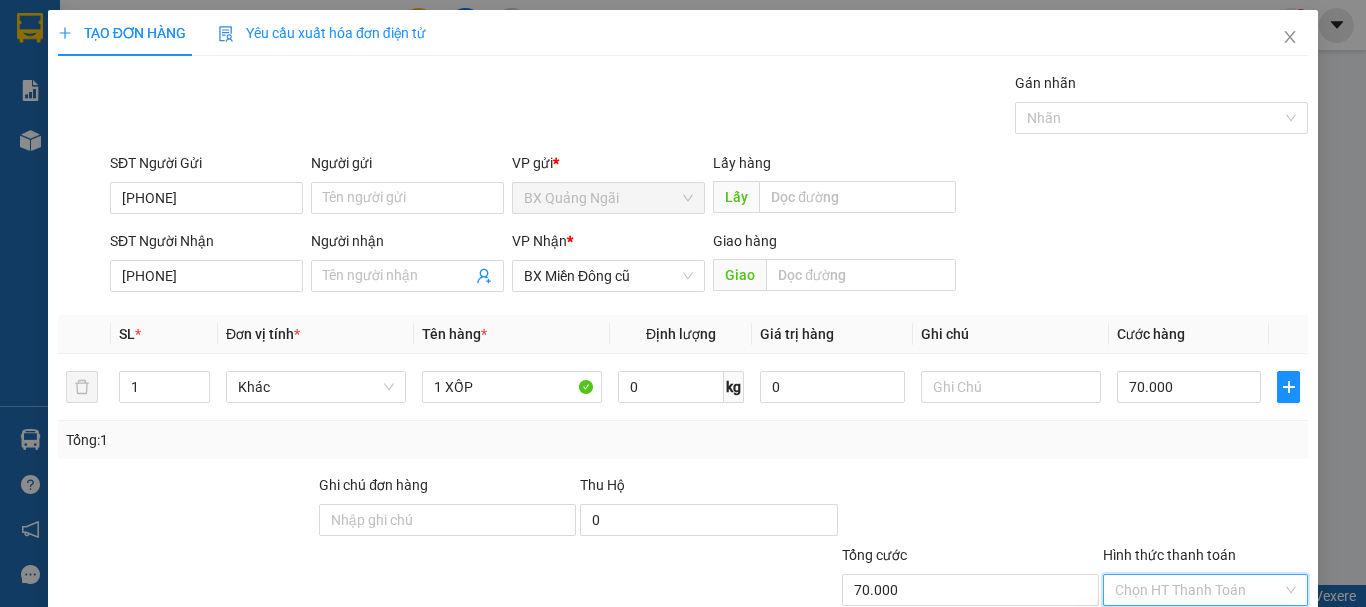 click on "Tại văn phòng" at bounding box center [1193, 630] 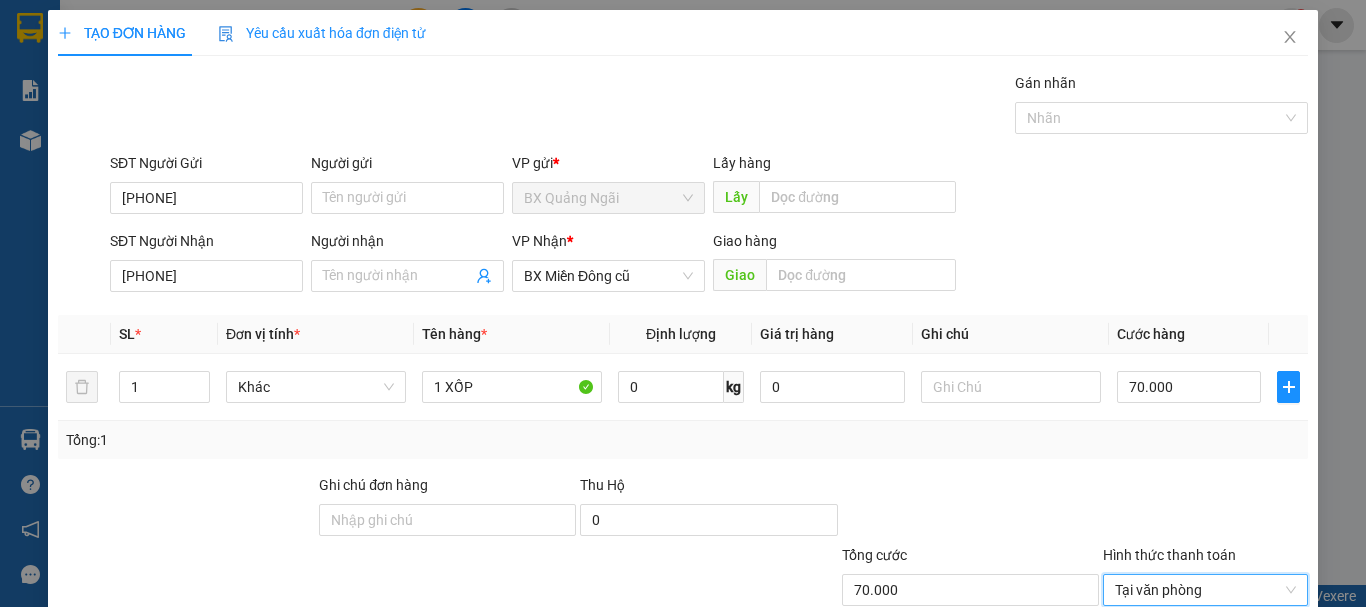 click on "Lưu và In" at bounding box center [1231, 685] 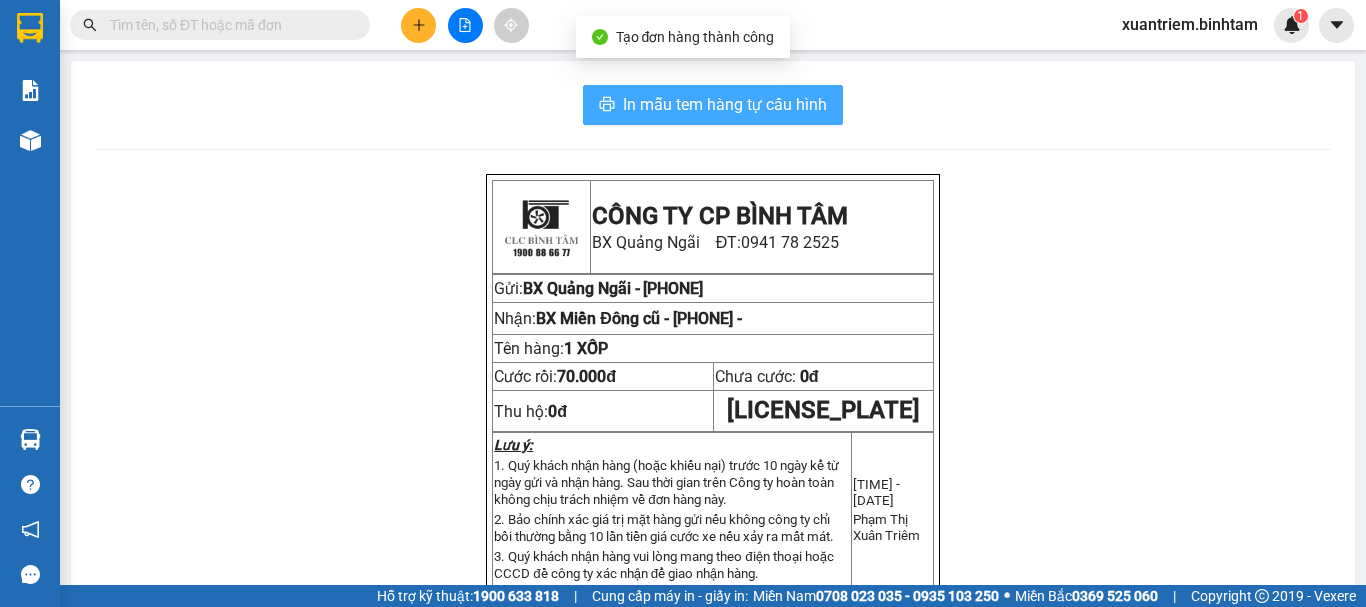 click on "In mẫu tem hàng tự cấu hình" at bounding box center (725, 104) 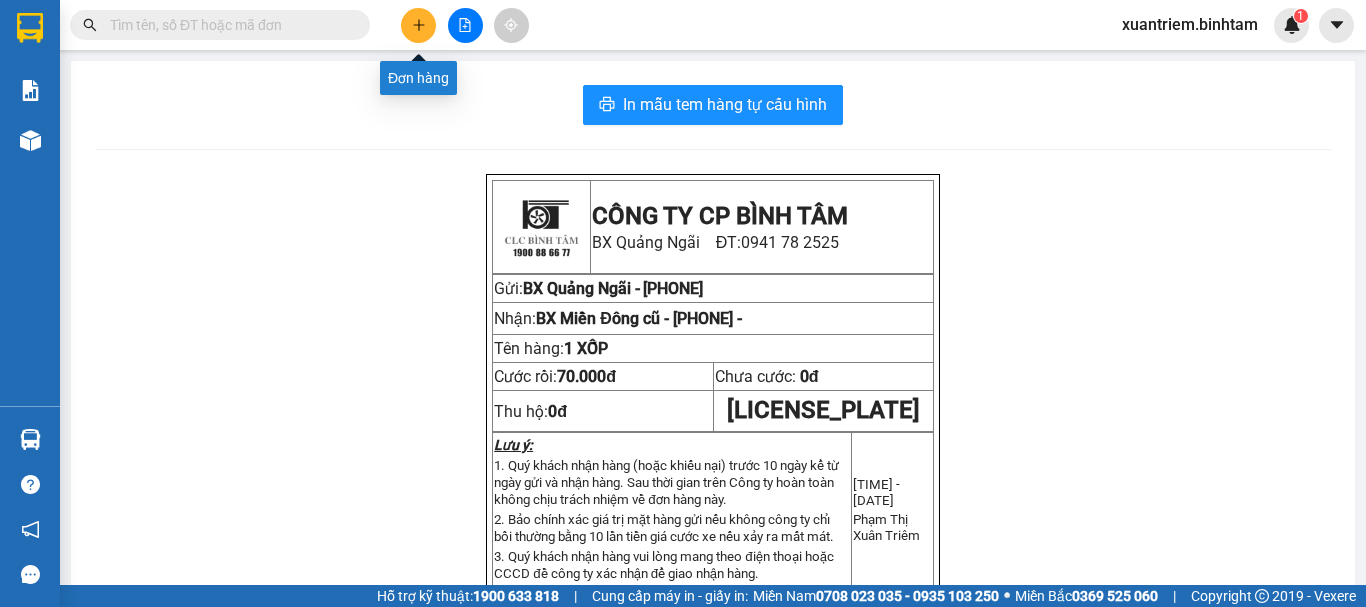 click at bounding box center (418, 25) 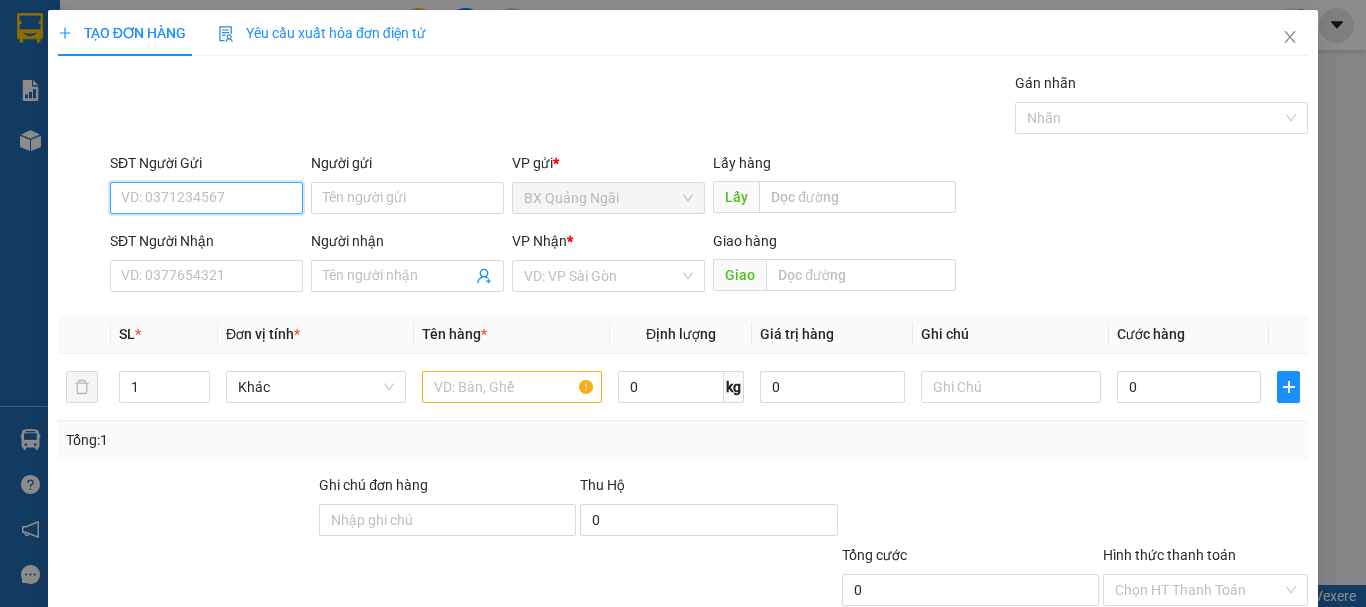 click on "SĐT Người Gửi" at bounding box center (206, 198) 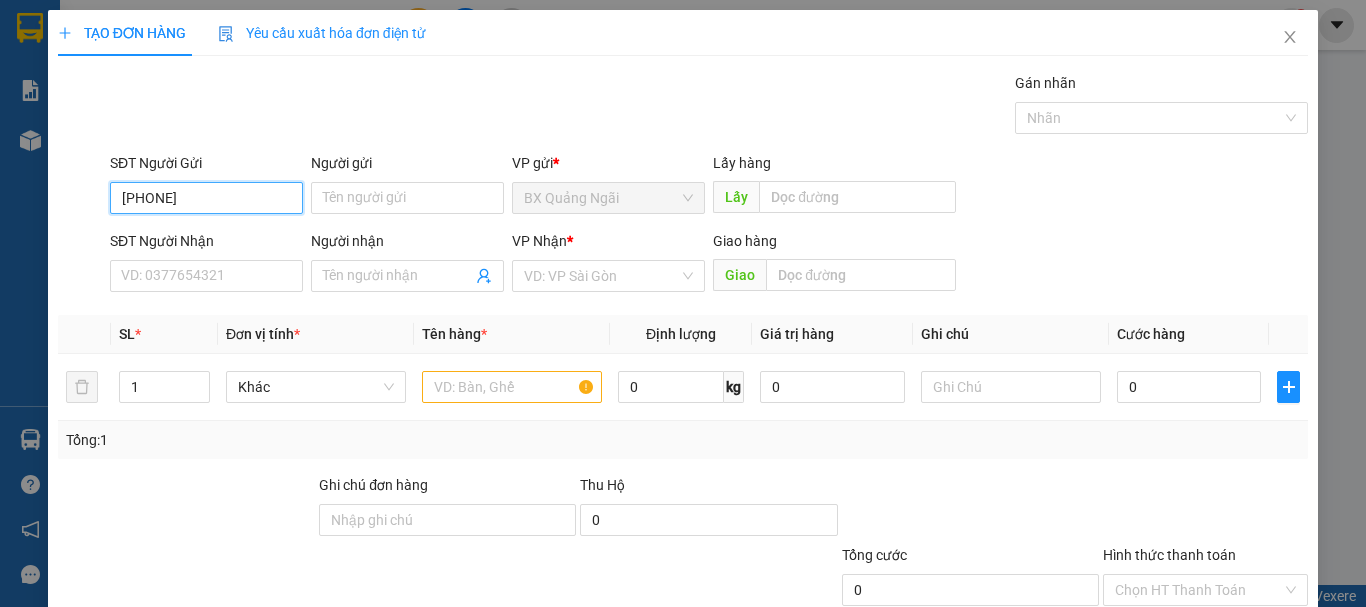 click on "[PHONE]" at bounding box center [206, 198] 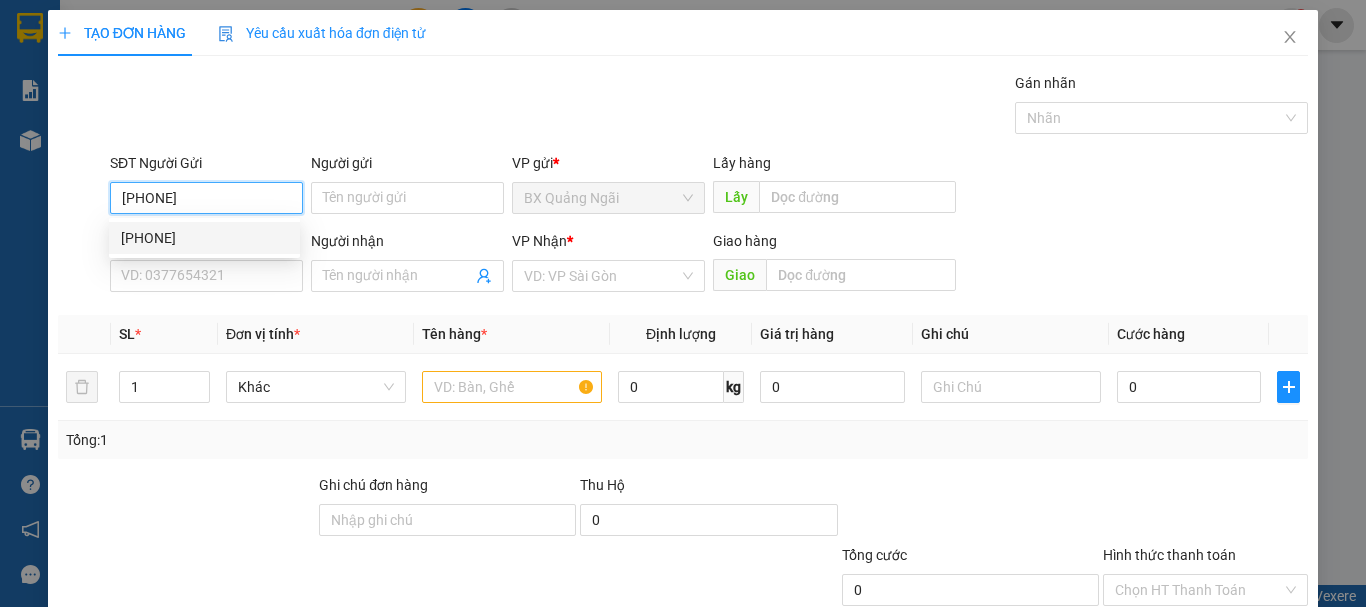 click on "[PHONE]" at bounding box center [204, 238] 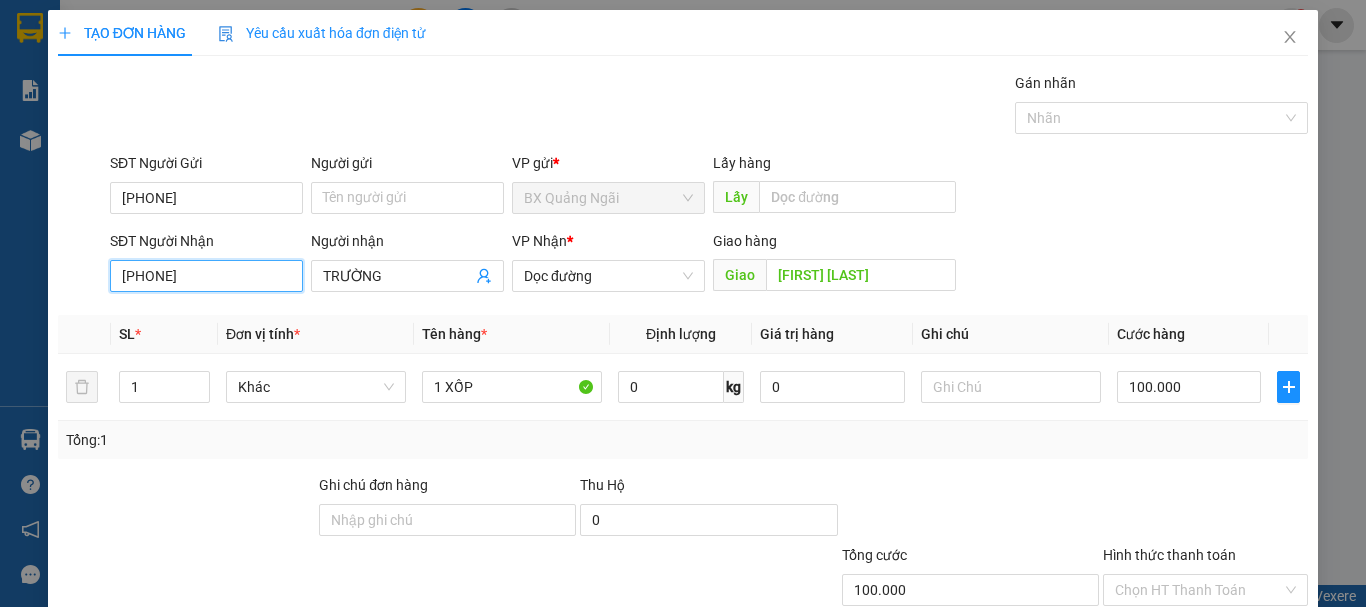 click on "[PHONE]" at bounding box center (206, 276) 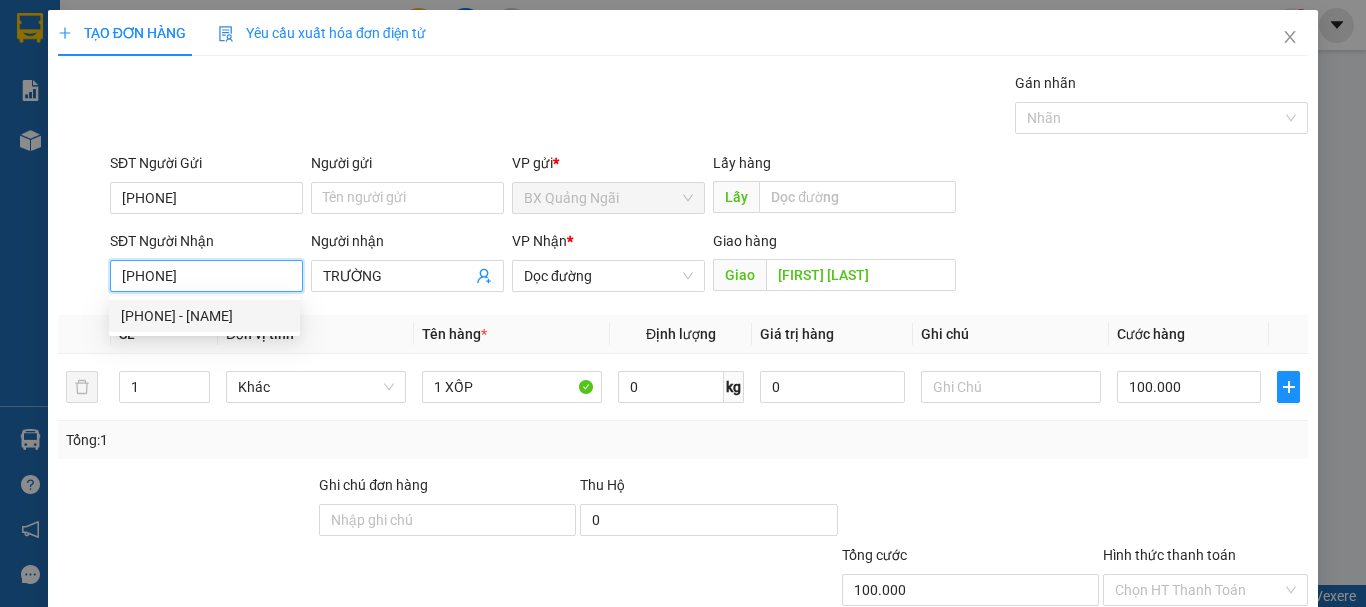 click on "[PHONE] - [NAME]" at bounding box center (204, 316) 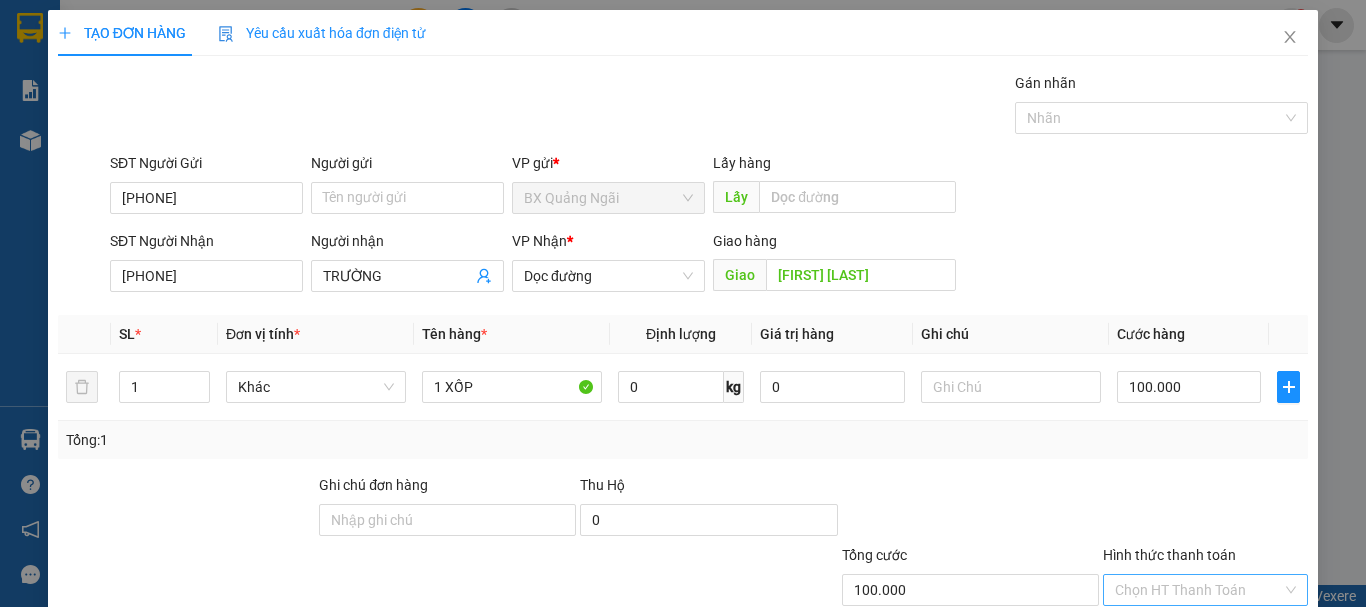click on "Hình thức thanh toán" at bounding box center (1198, 590) 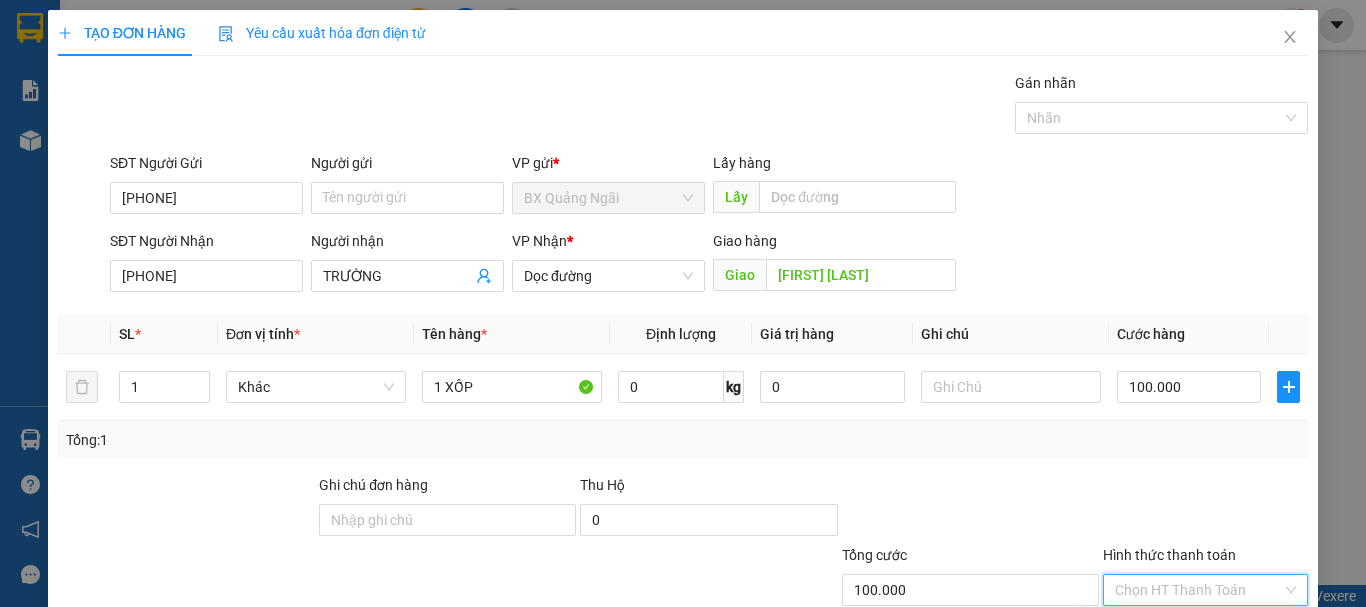 click on "Tại văn phòng" at bounding box center (1193, 630) 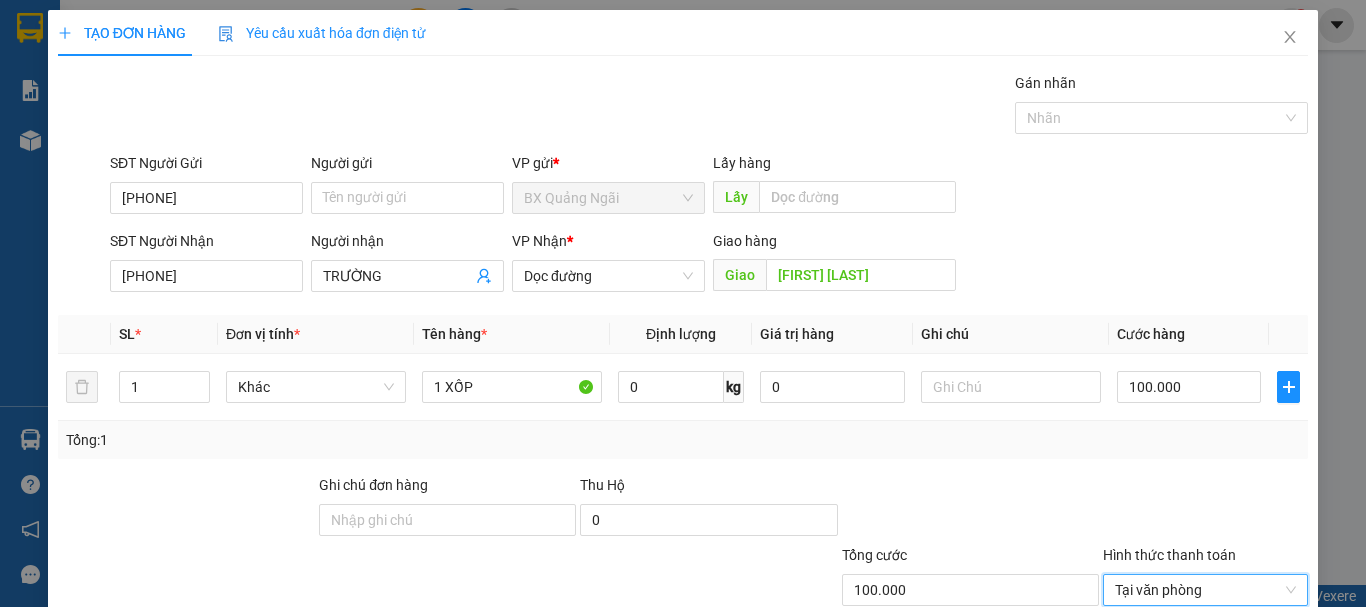 click 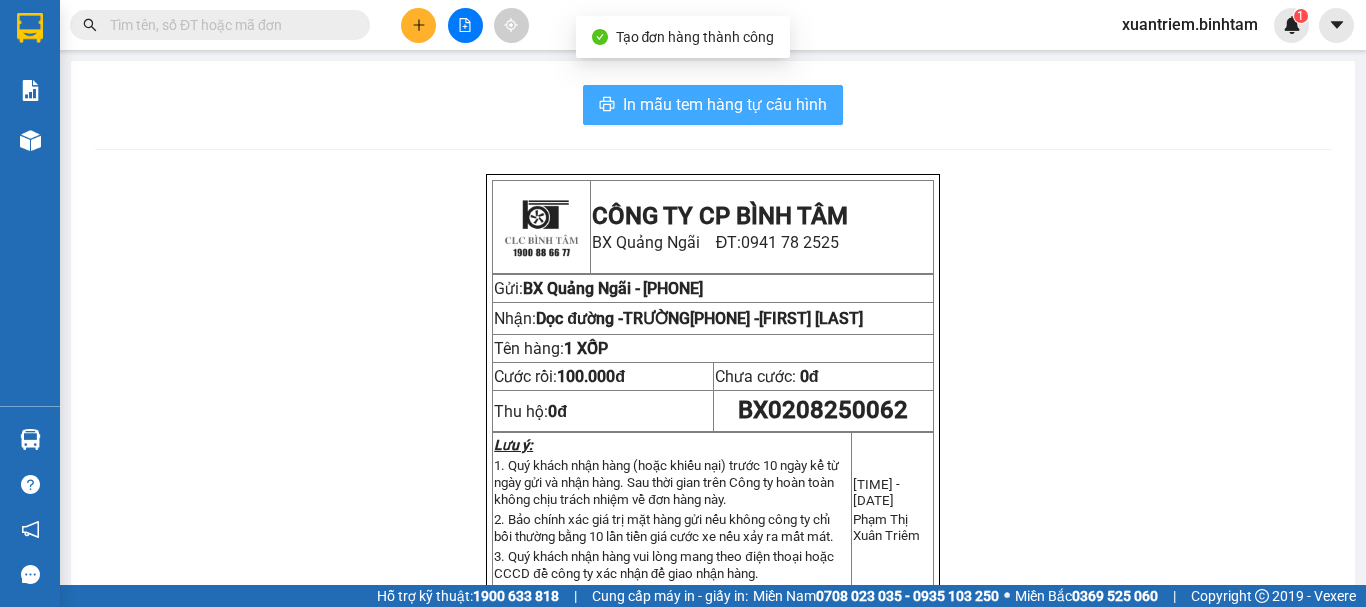 click on "In mẫu tem hàng tự cấu hình" at bounding box center (725, 104) 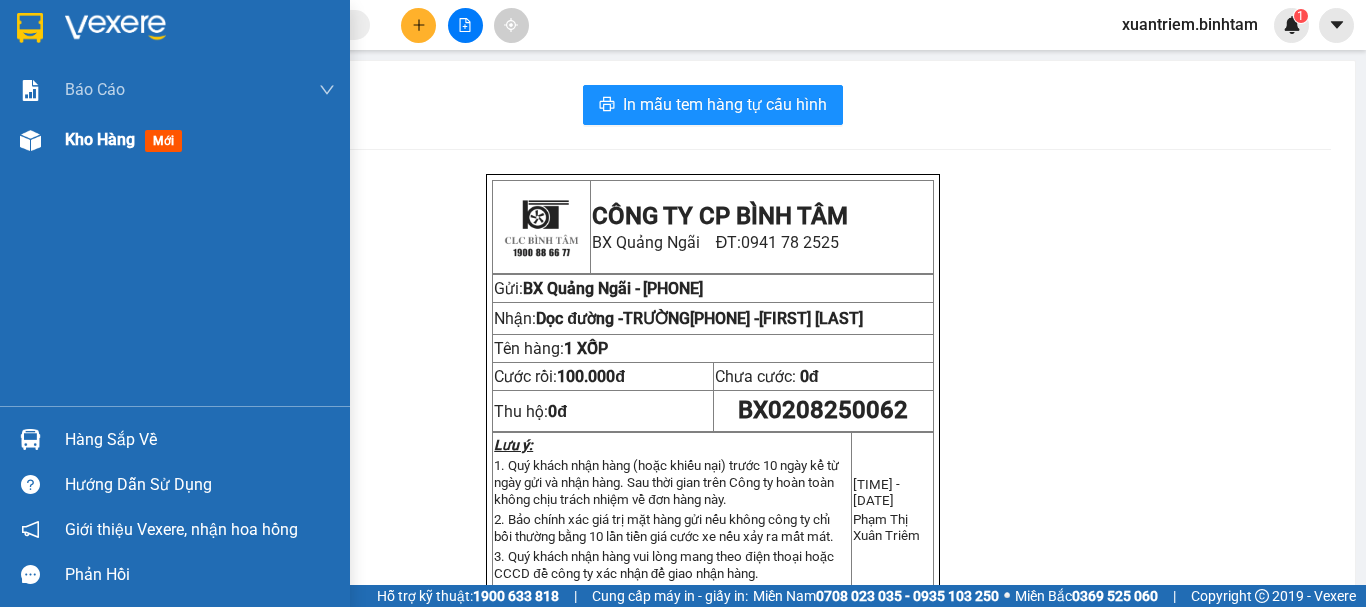 click at bounding box center (30, 140) 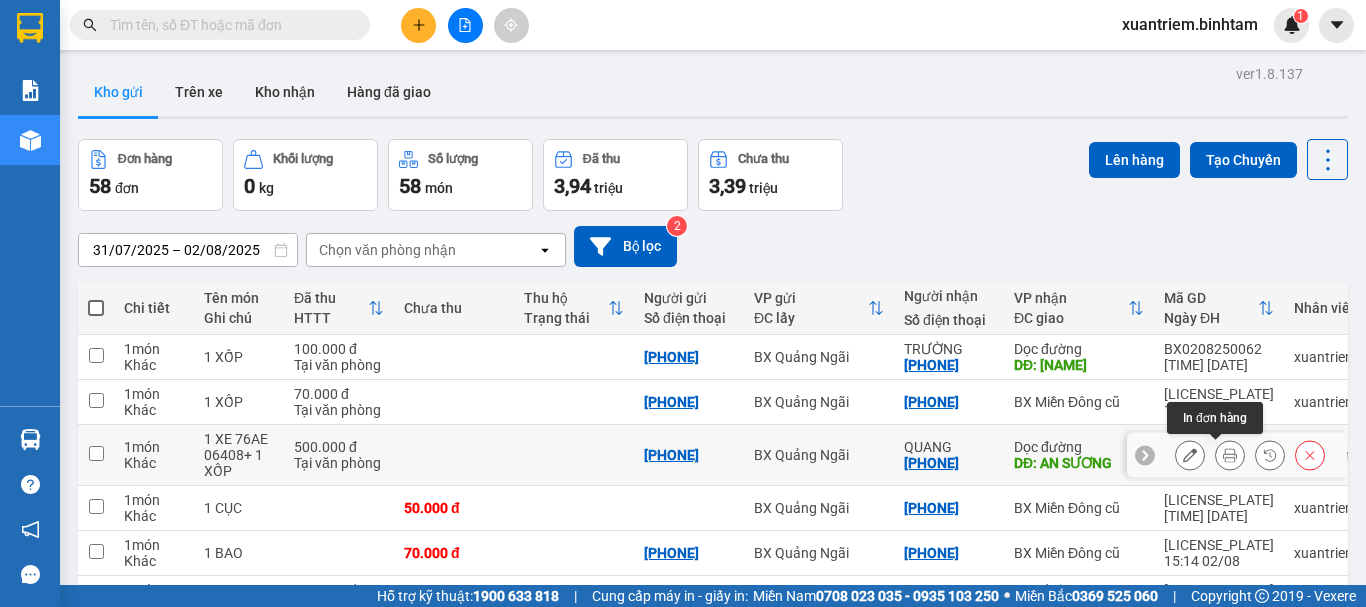 click 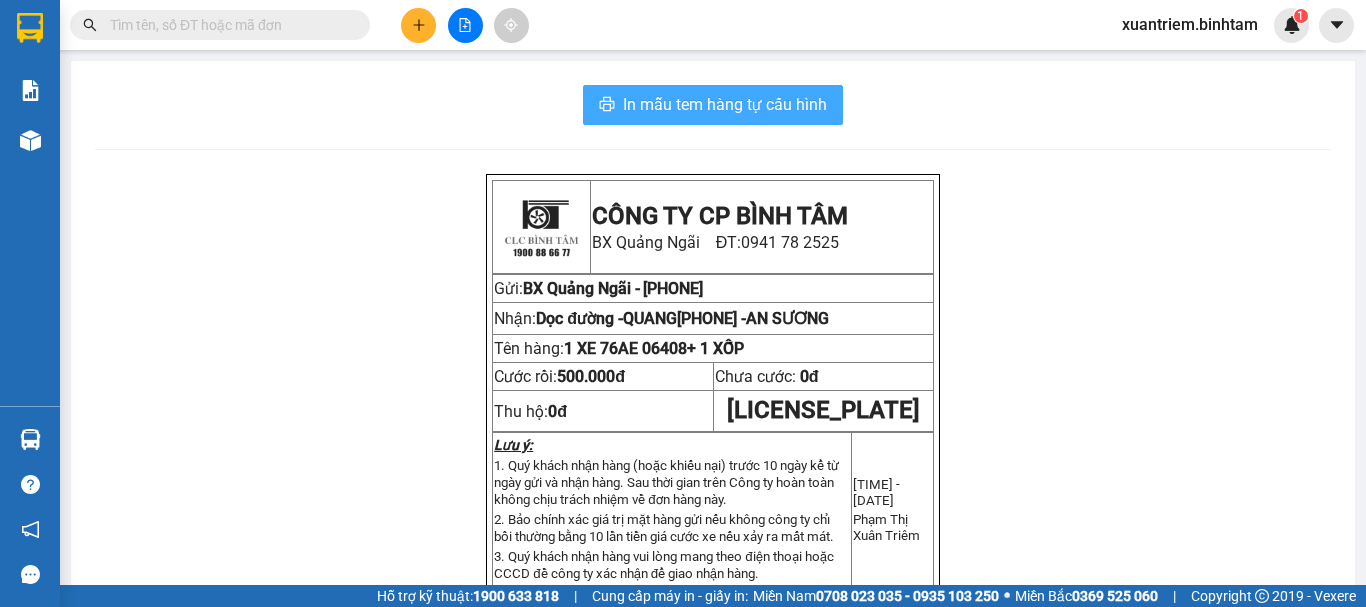 click on "In mẫu tem hàng tự cấu hình" at bounding box center (725, 104) 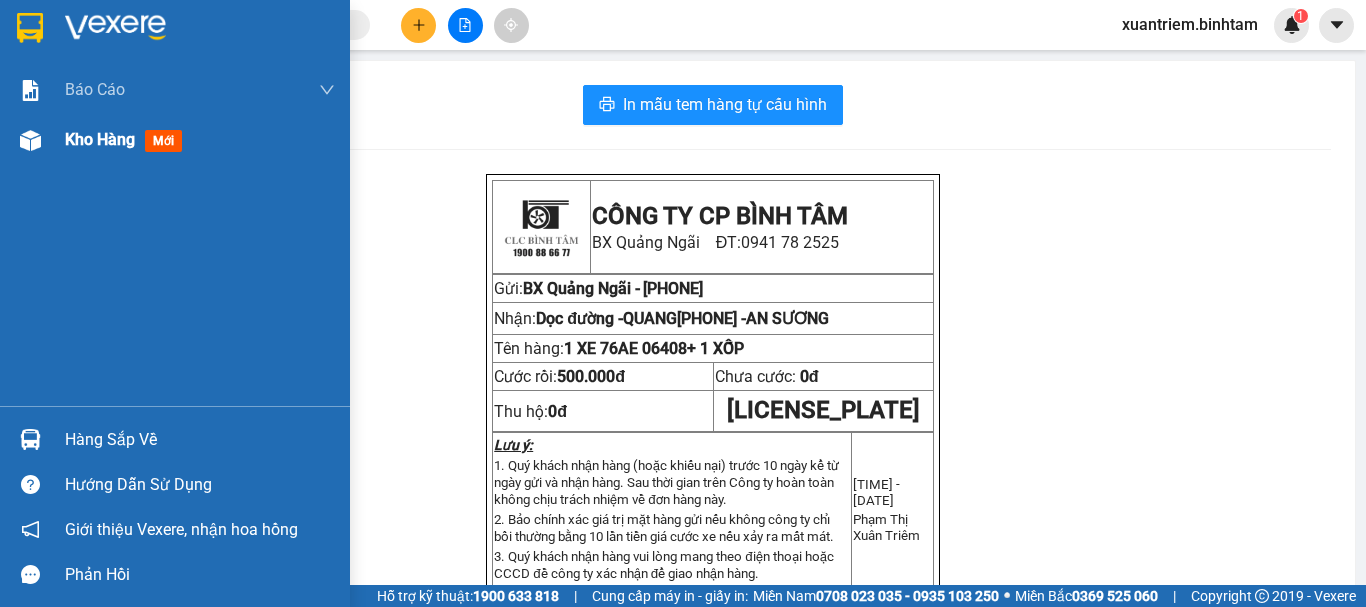 click on "Kho hàng mới" at bounding box center [175, 140] 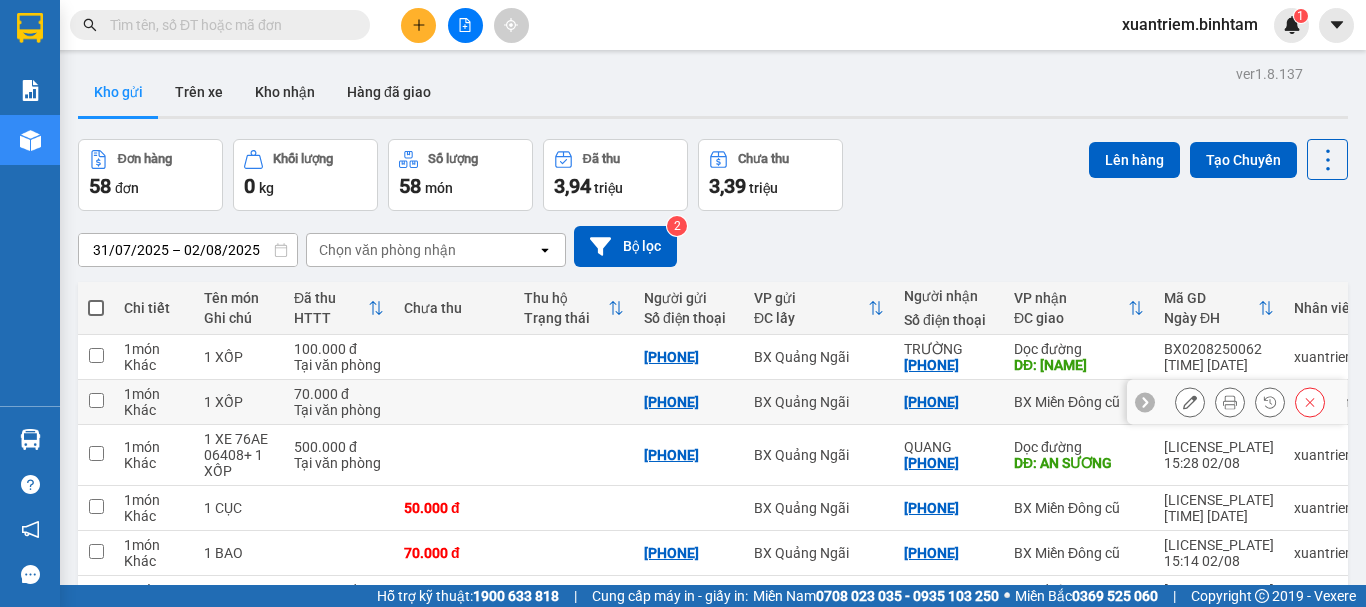 click at bounding box center [574, 402] 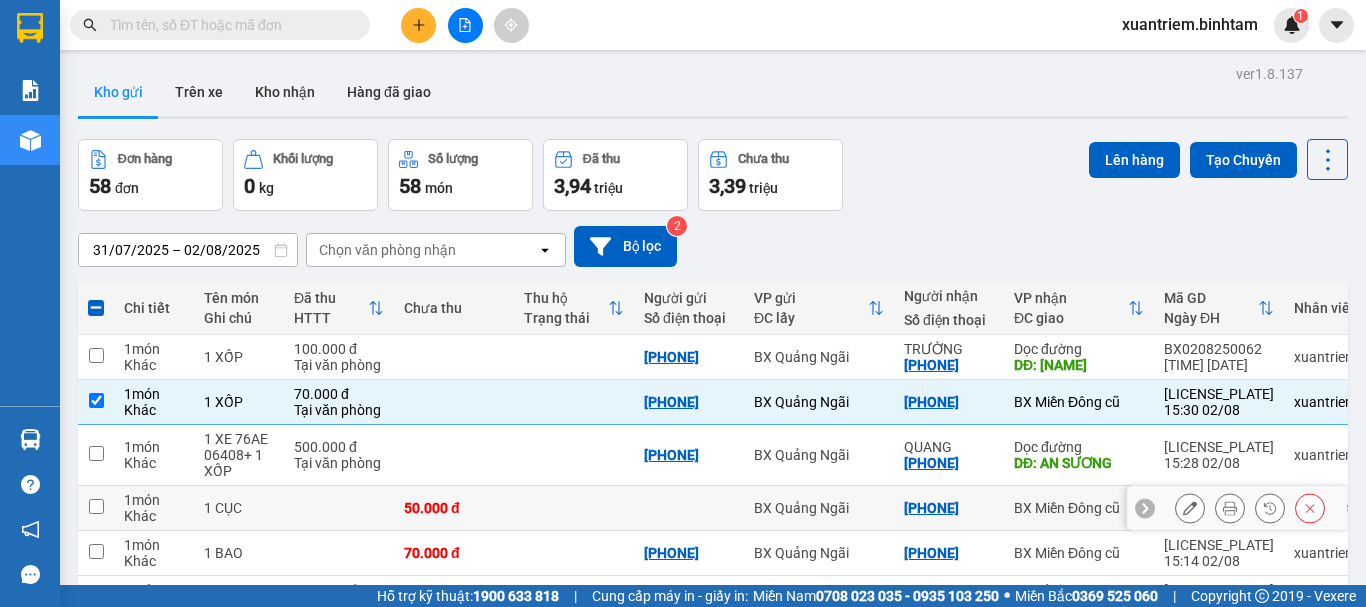 click at bounding box center (574, 508) 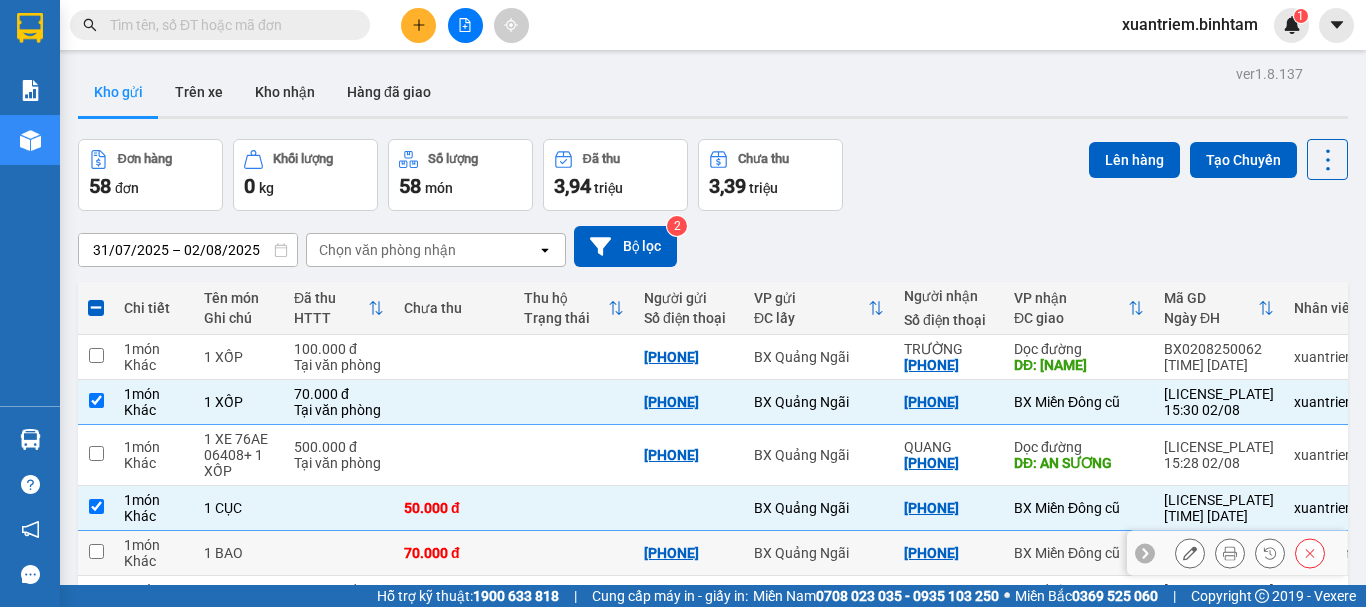 click at bounding box center [574, 553] 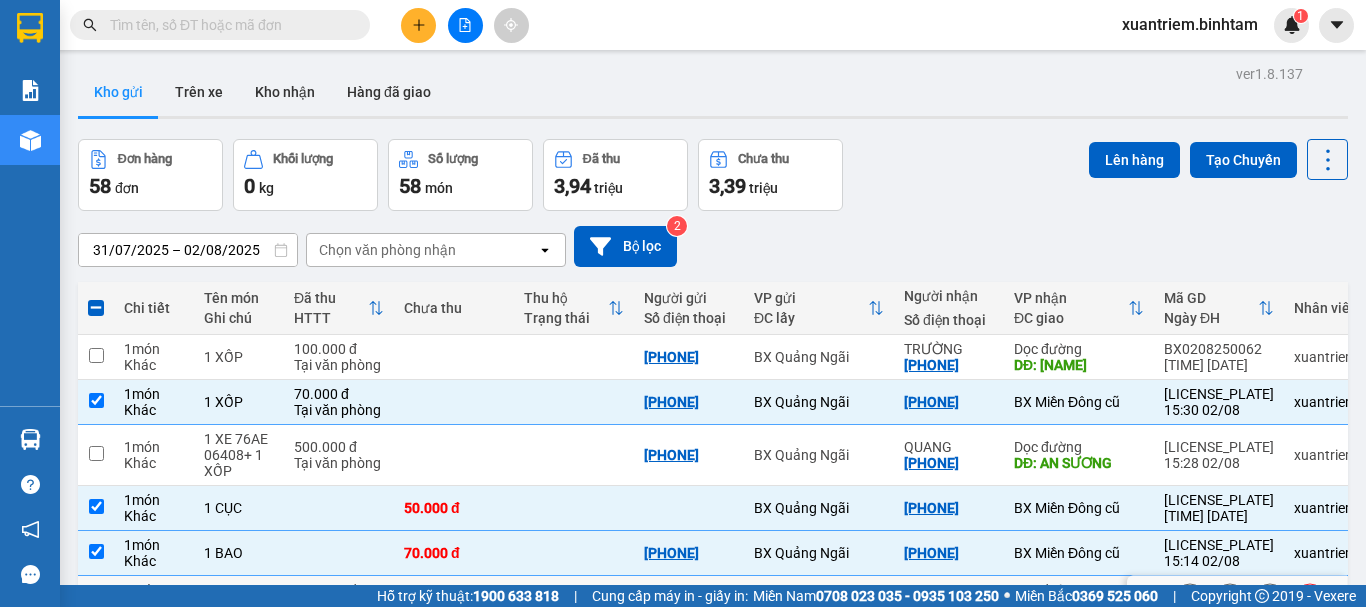 click at bounding box center [574, 598] 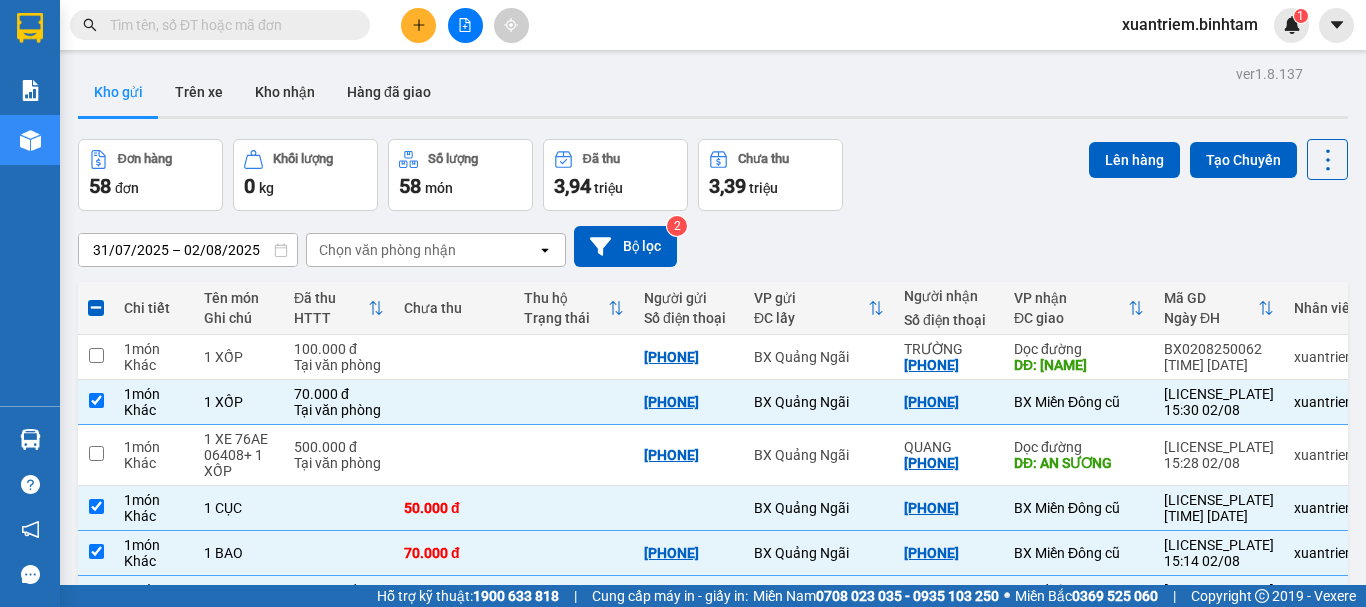 click at bounding box center [574, 733] 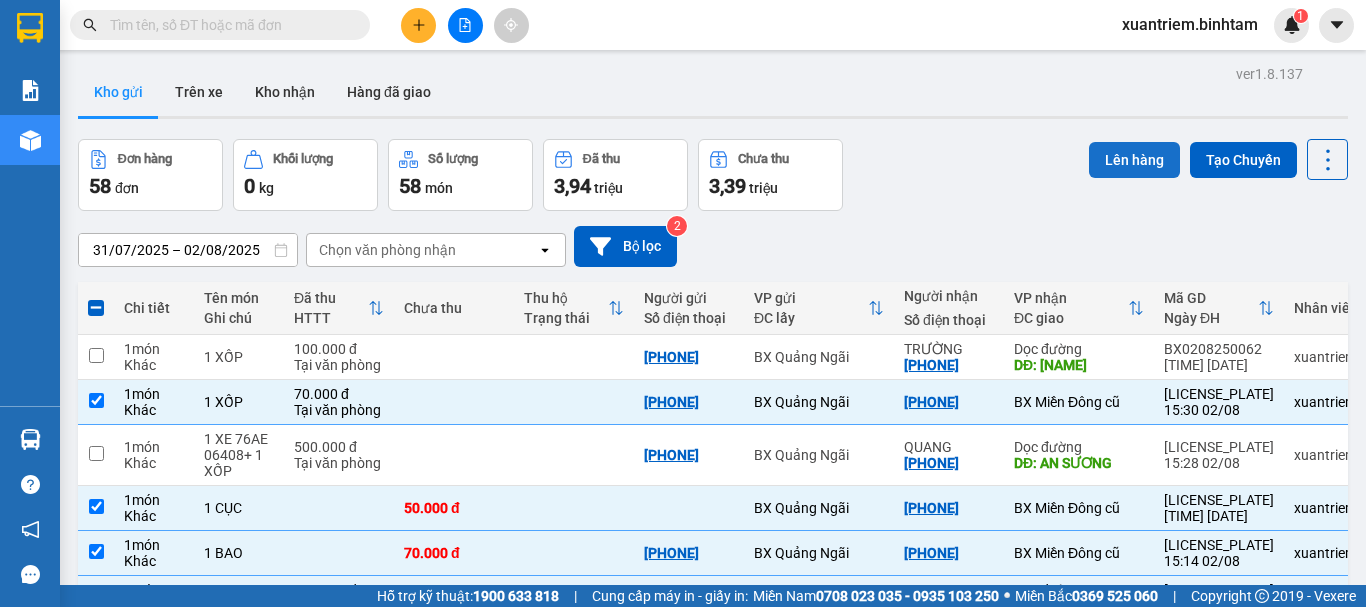 click on "Lên hàng" at bounding box center [1134, 160] 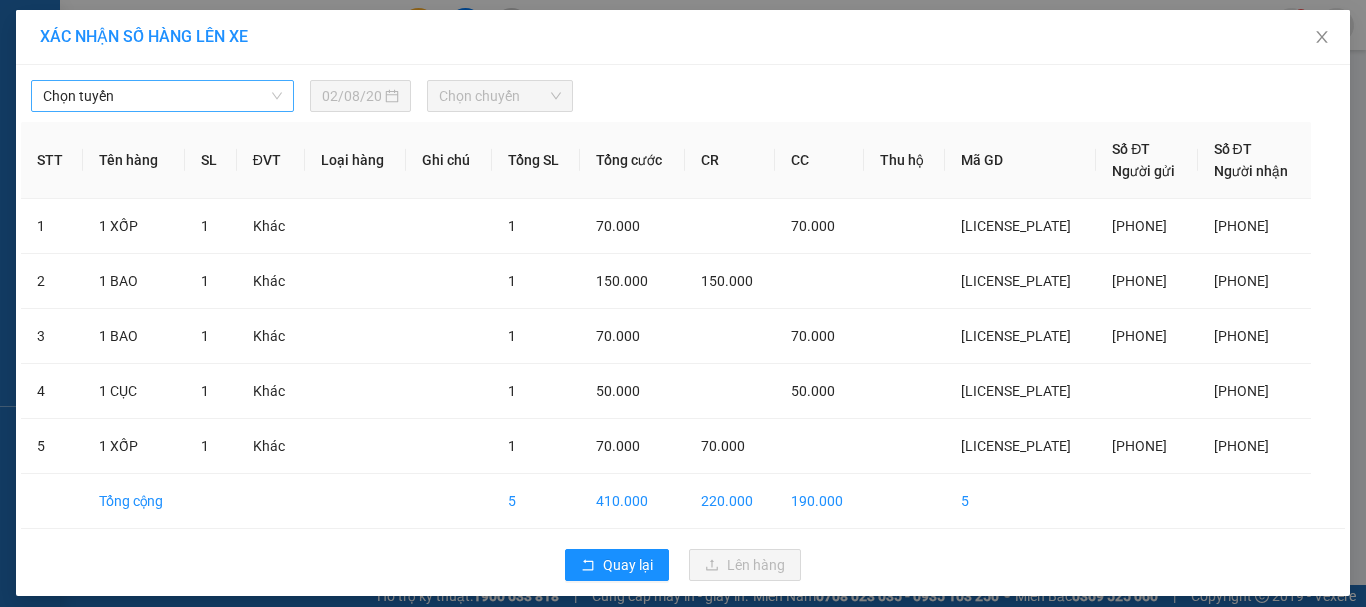 click on "Chọn tuyến" at bounding box center [162, 96] 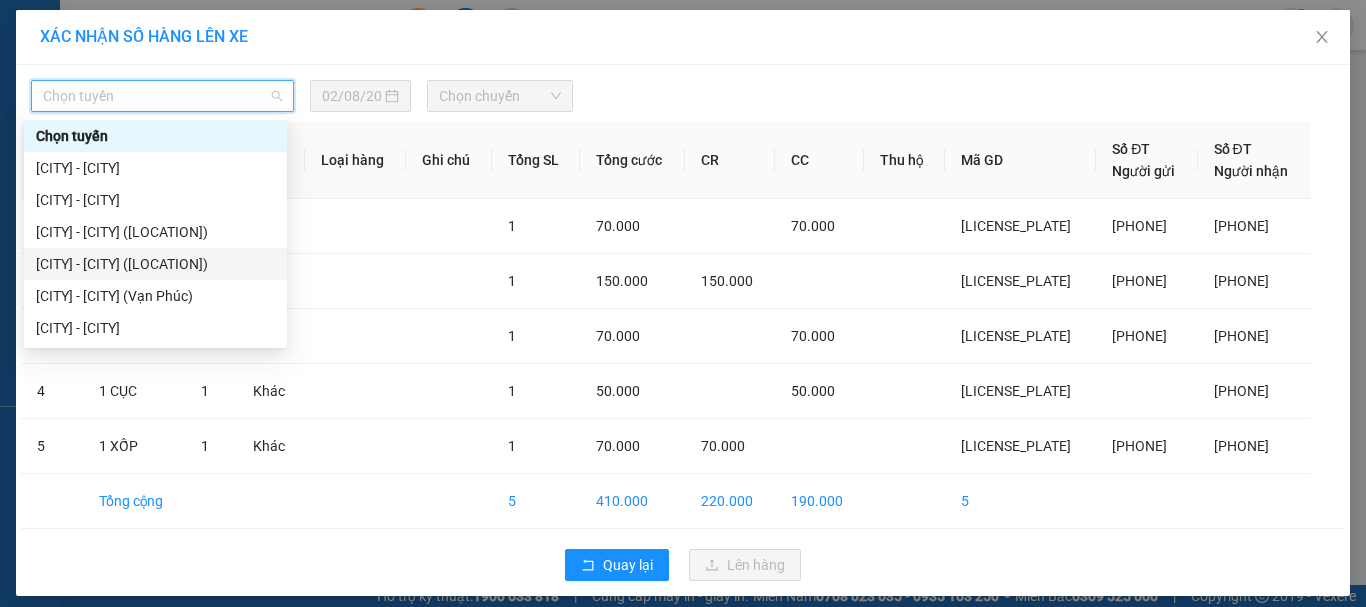 click on "[CITY] - [CITY] ([LOCATION])" at bounding box center [155, 264] 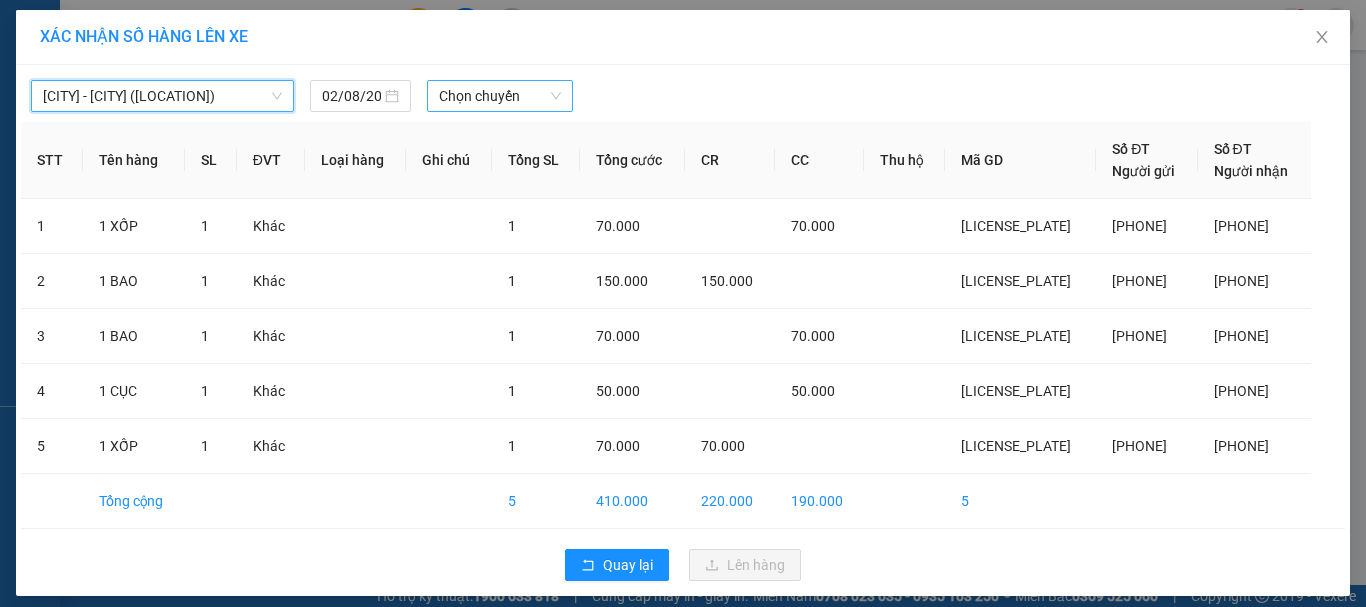 click on "Chọn chuyến" at bounding box center [500, 96] 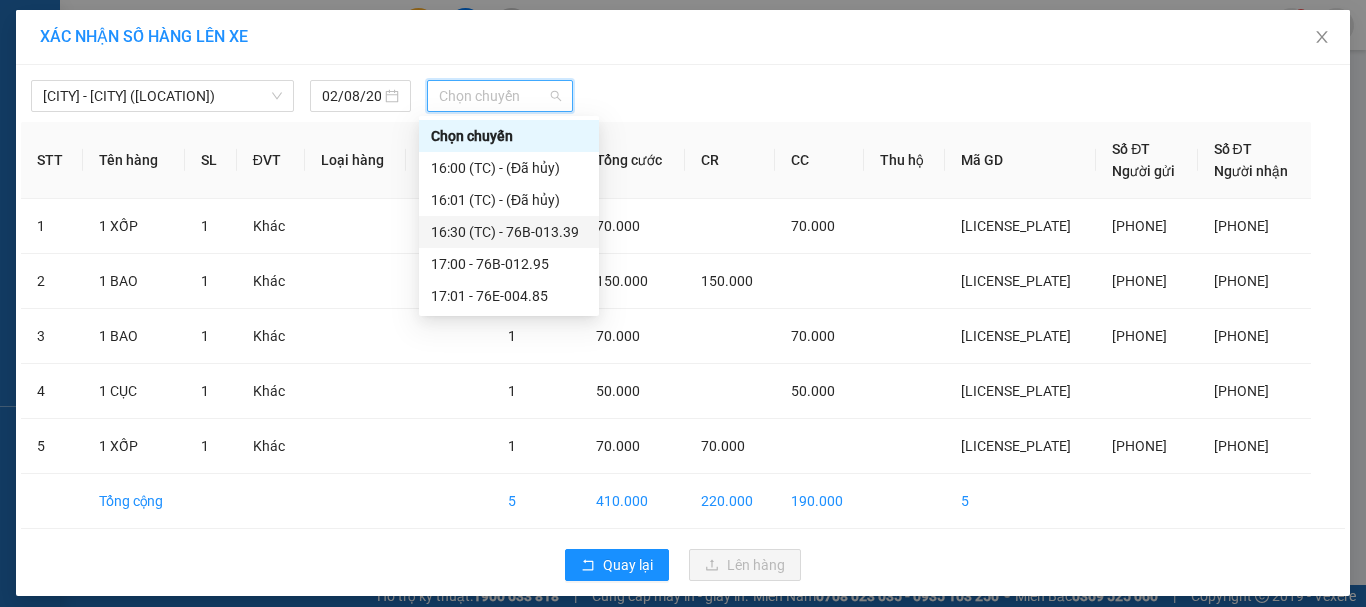click on "[TIME] (TC)   - [PLATE]" at bounding box center [509, 232] 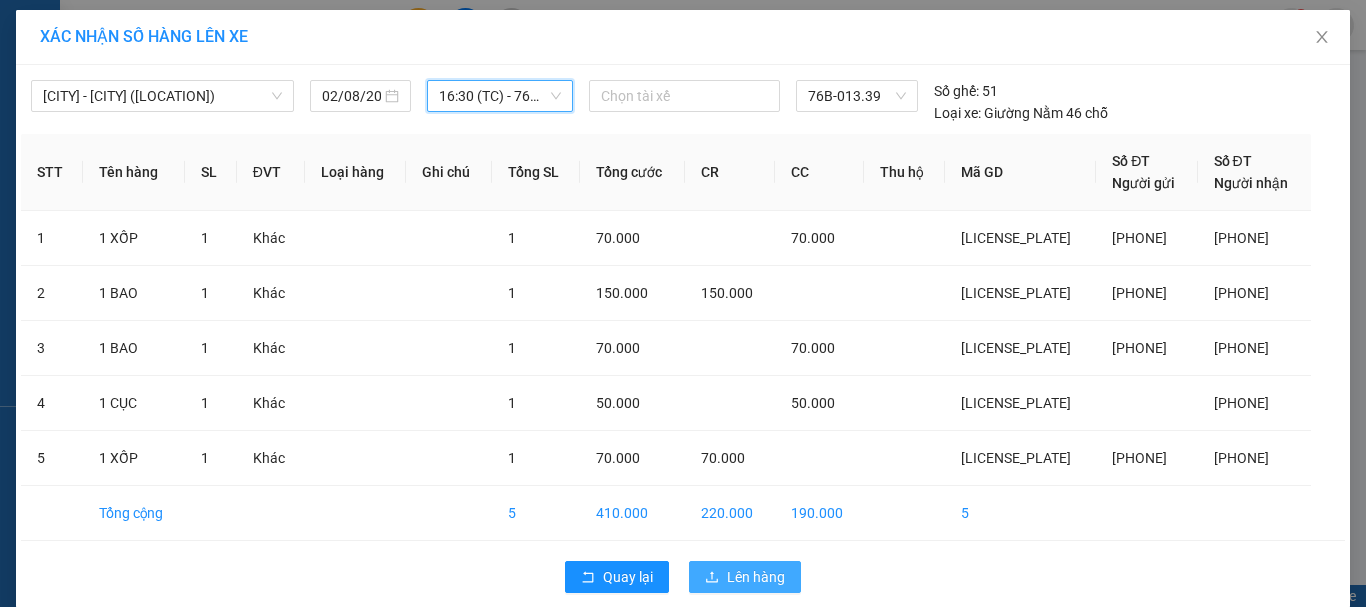 click on "Lên hàng" at bounding box center (756, 577) 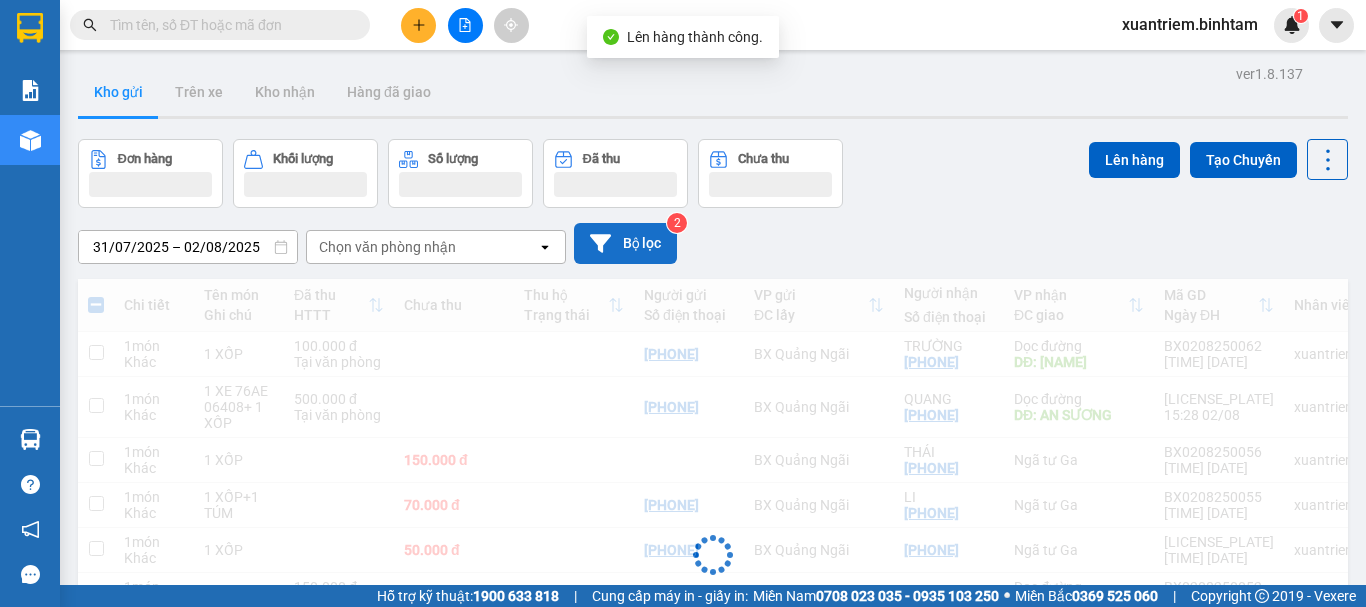 scroll, scrollTop: 0, scrollLeft: 0, axis: both 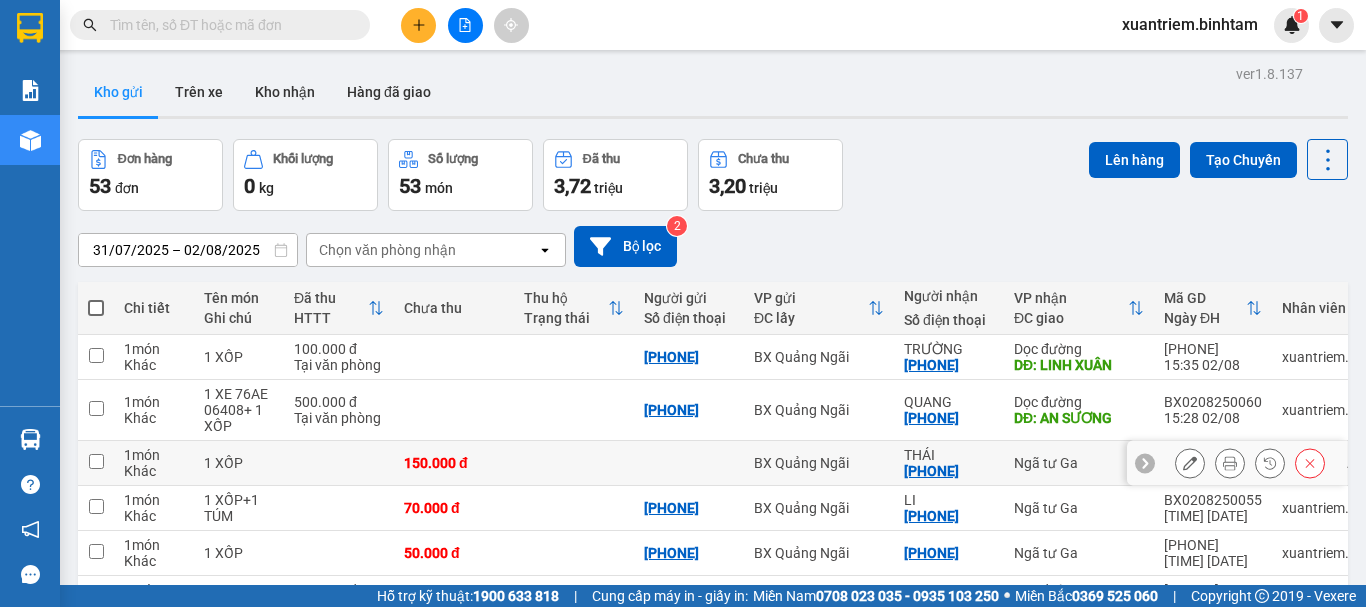 click on "150.000 đ" at bounding box center (454, 463) 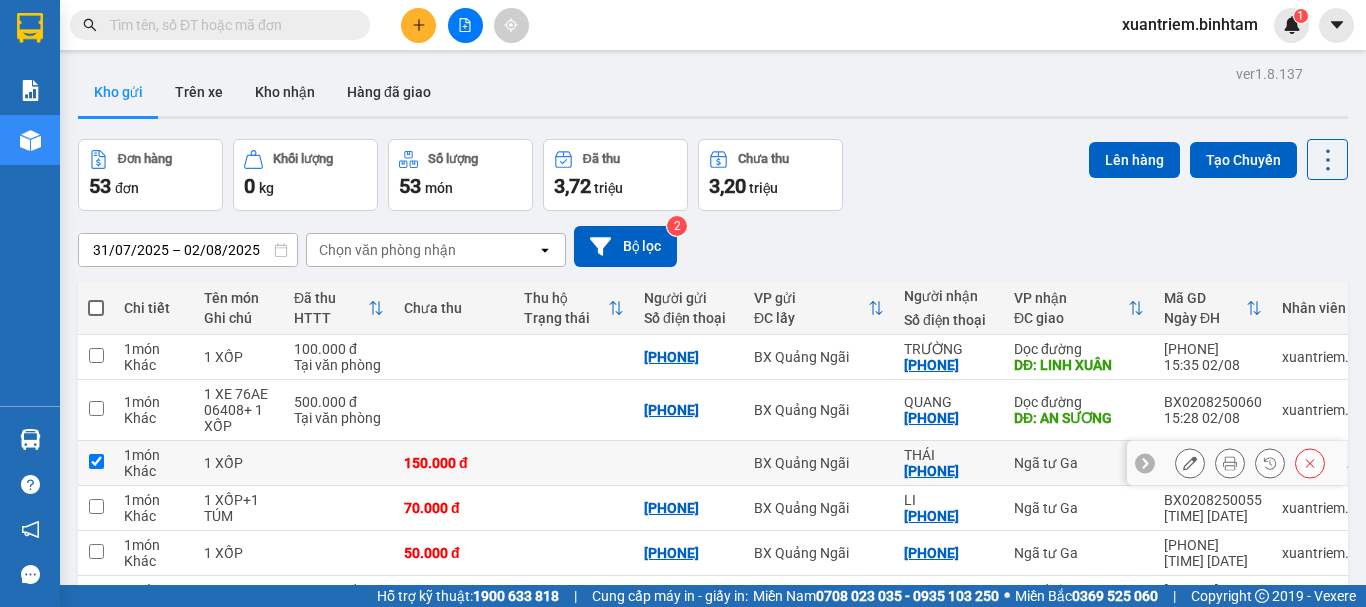 checkbox on "true" 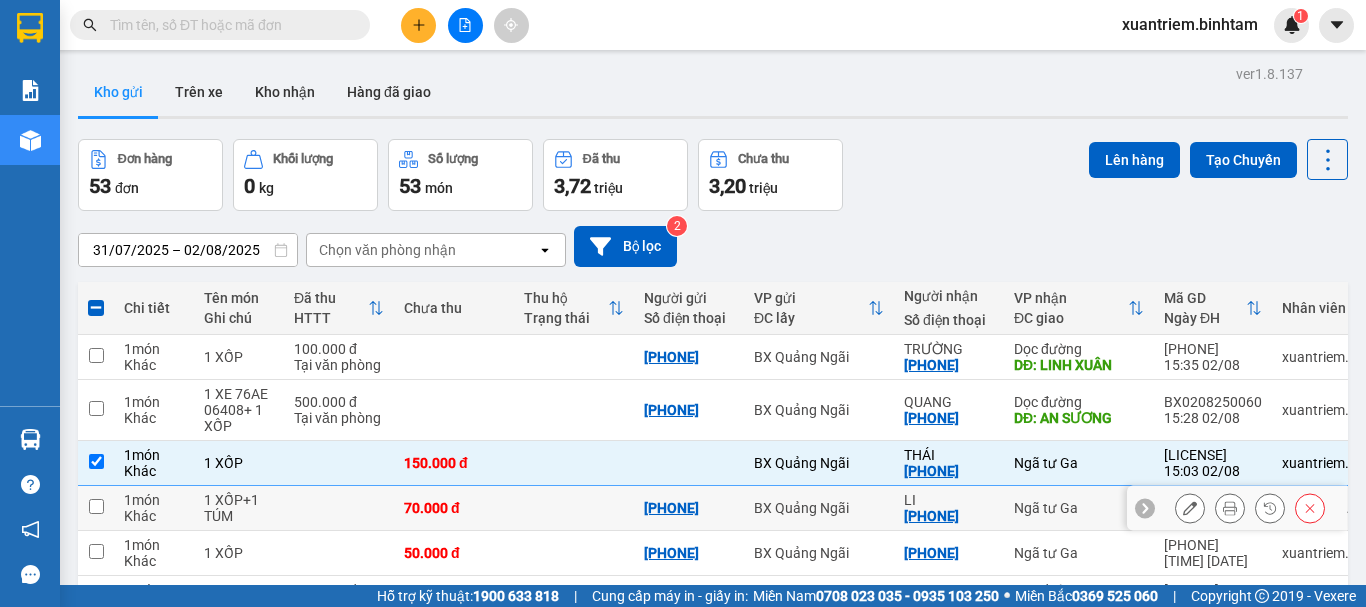click on "70.000 đ" at bounding box center (454, 508) 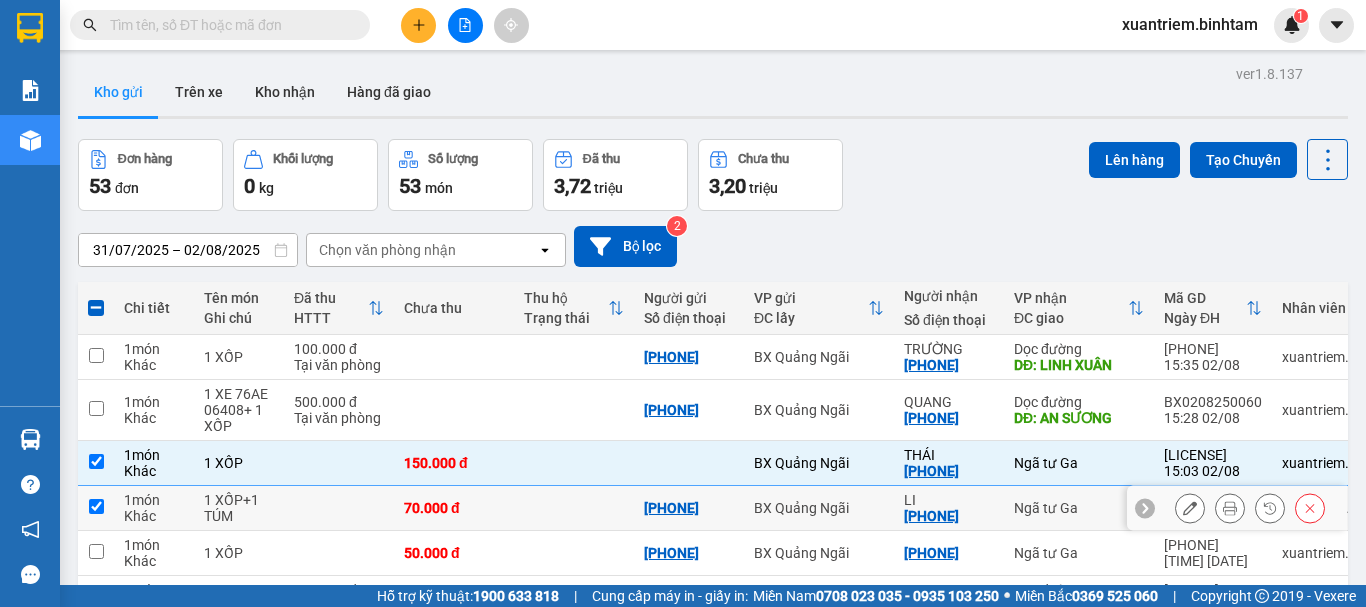 checkbox on "true" 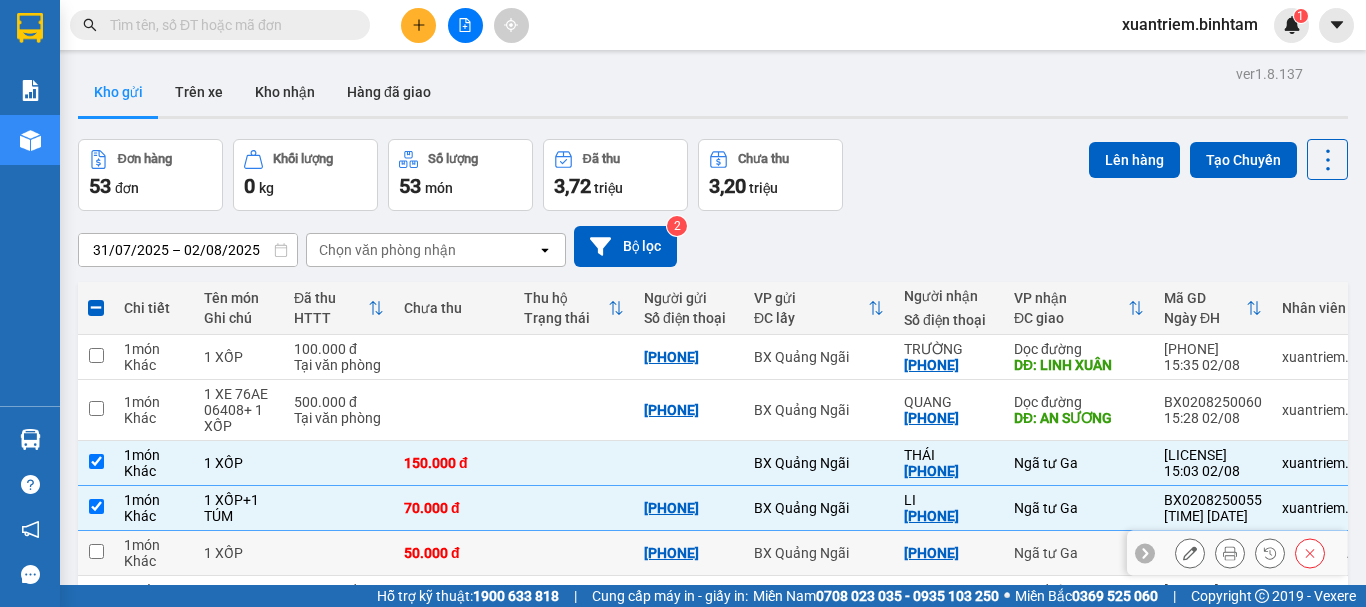 click on "50.000 đ" at bounding box center (454, 553) 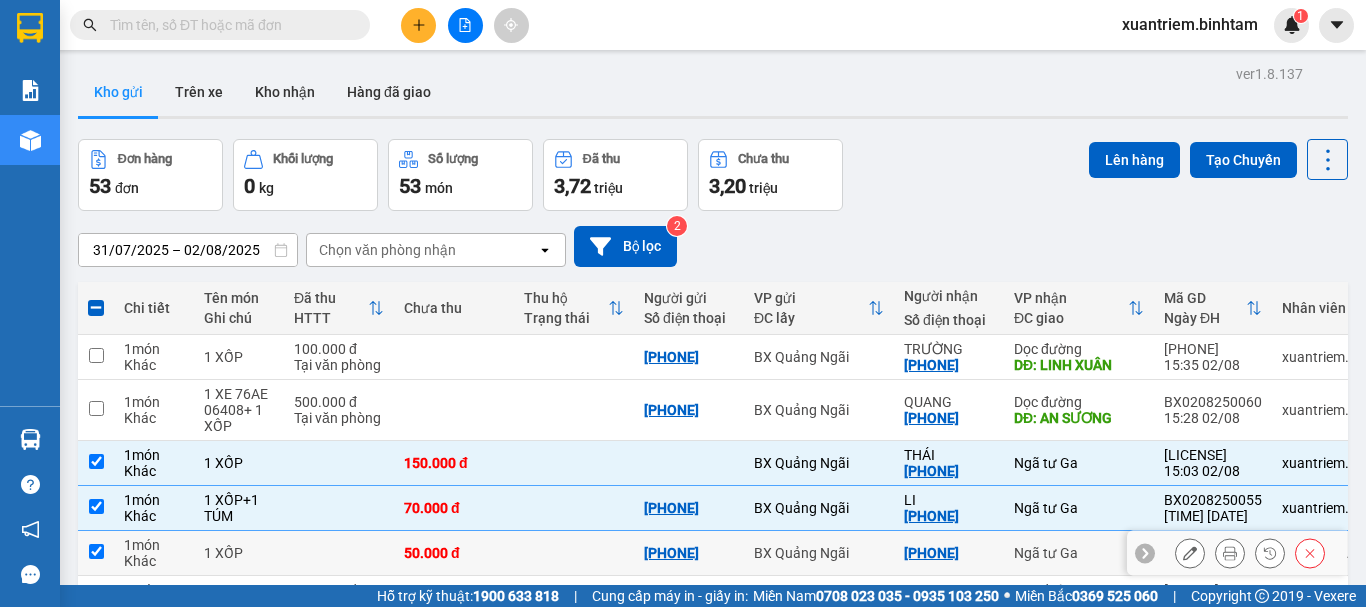 checkbox on "true" 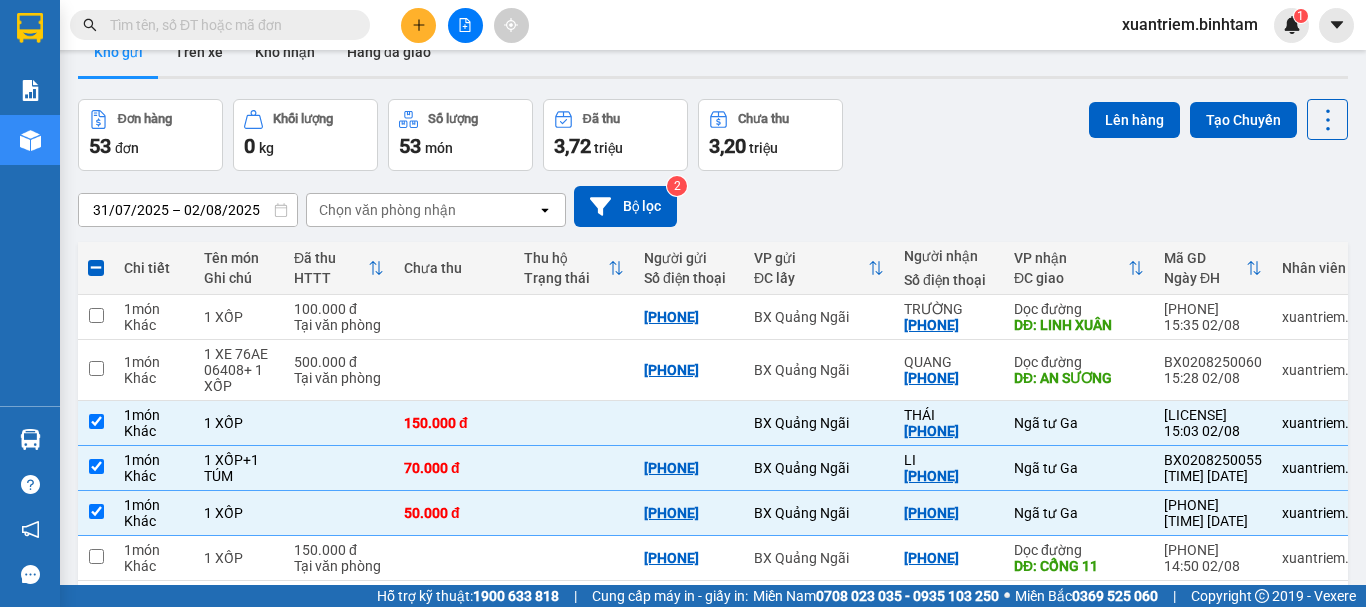 scroll, scrollTop: 306, scrollLeft: 0, axis: vertical 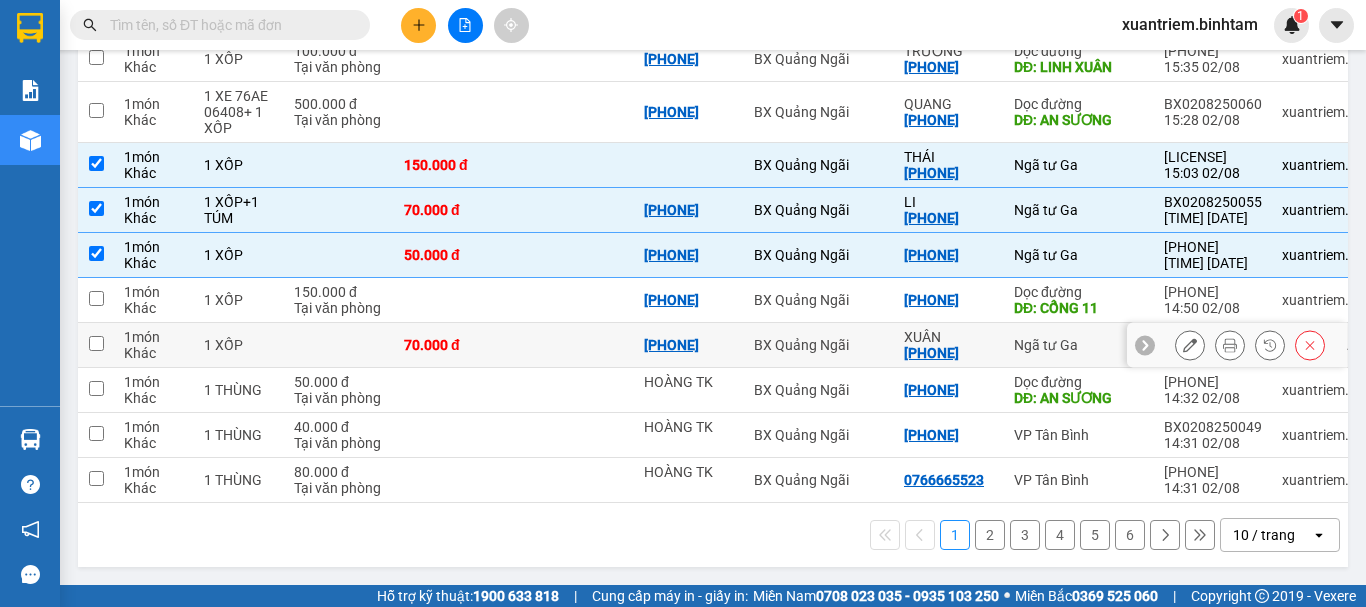 click on "70.000 đ" at bounding box center [454, 345] 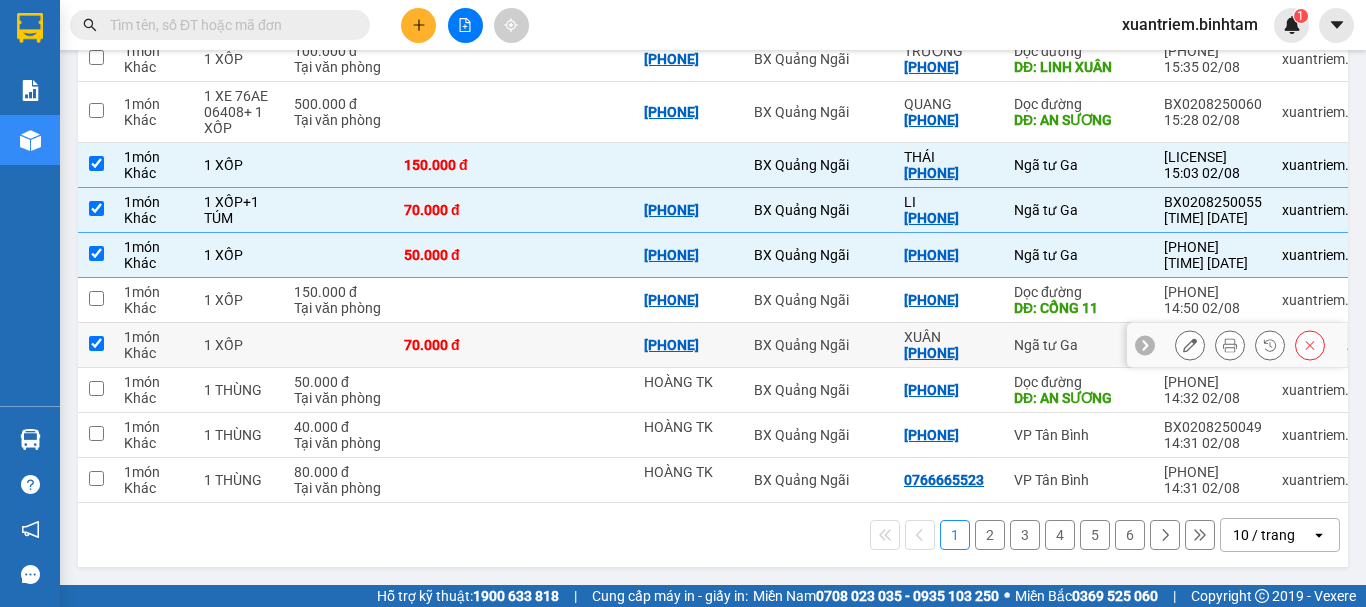 checkbox on "true" 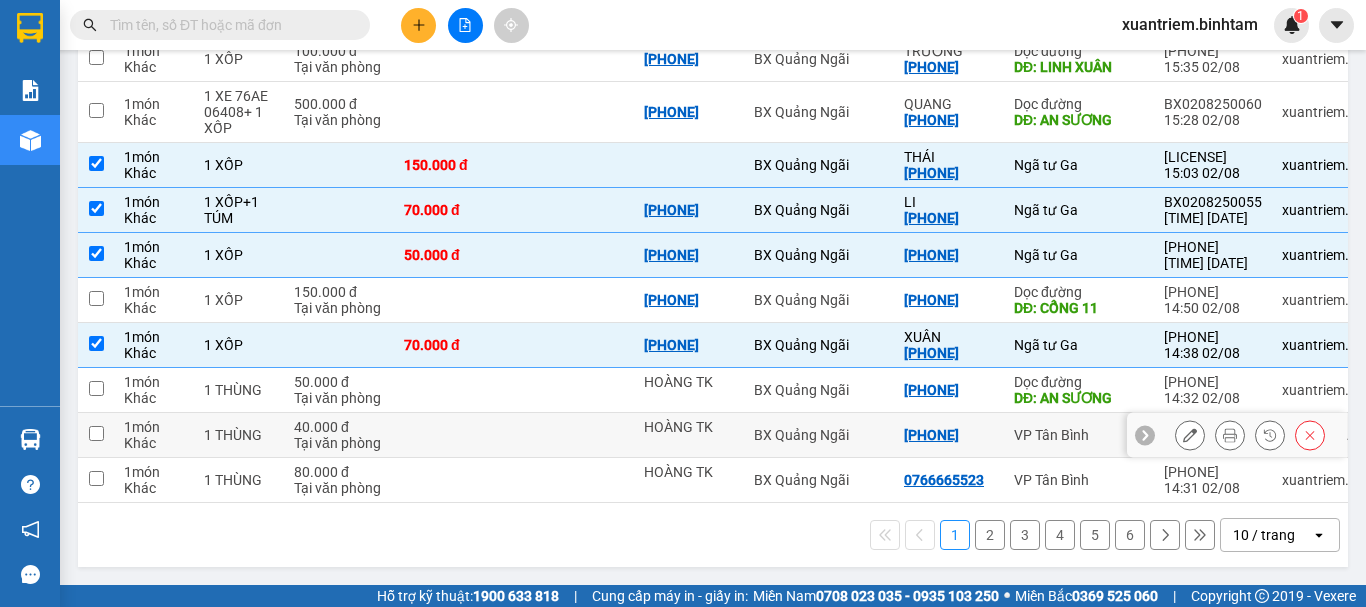 click at bounding box center [454, 435] 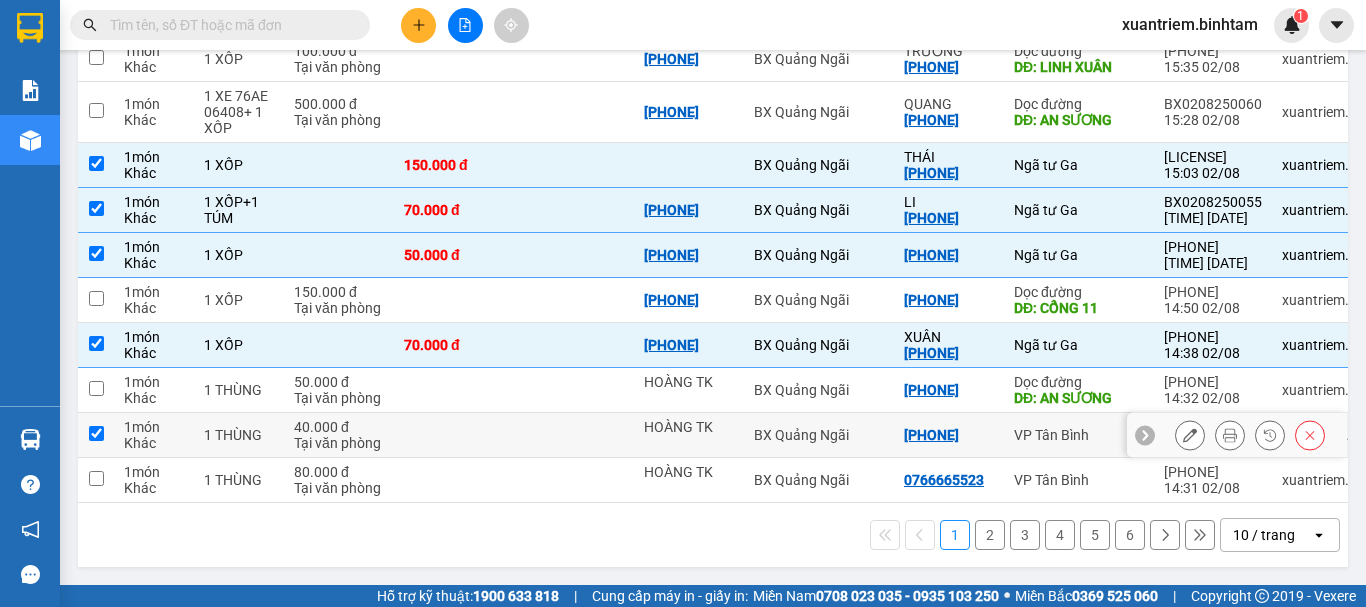 checkbox on "true" 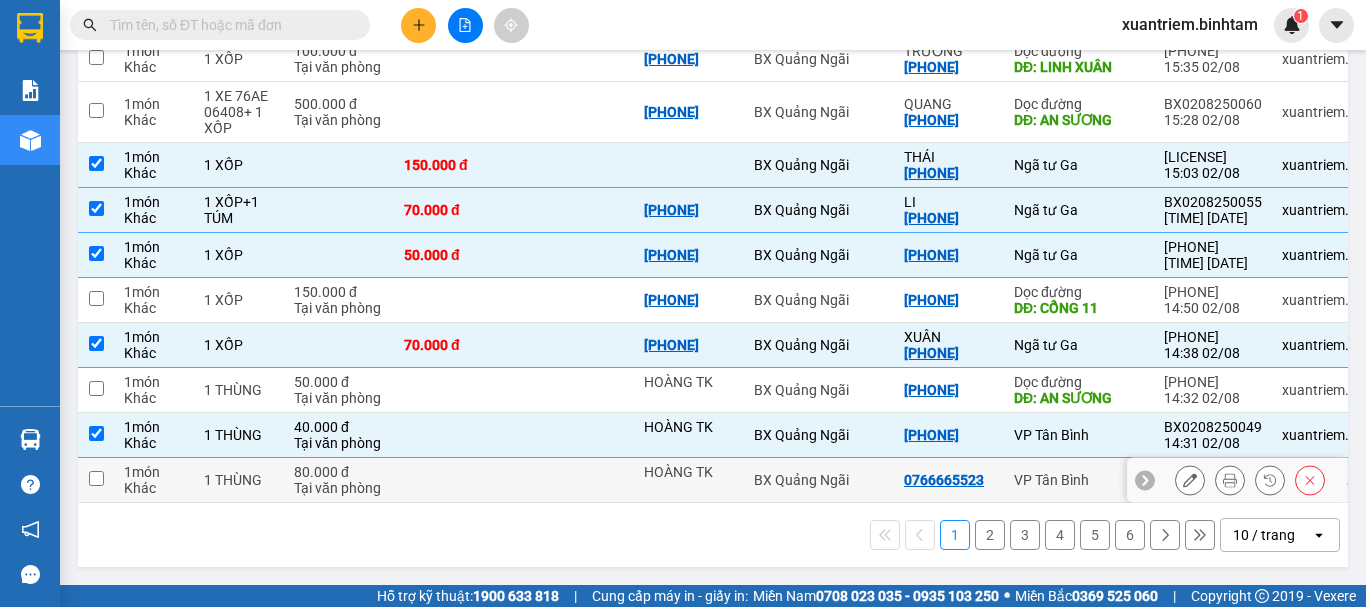 click on "80.000 đ Tại văn phòng" at bounding box center (339, 480) 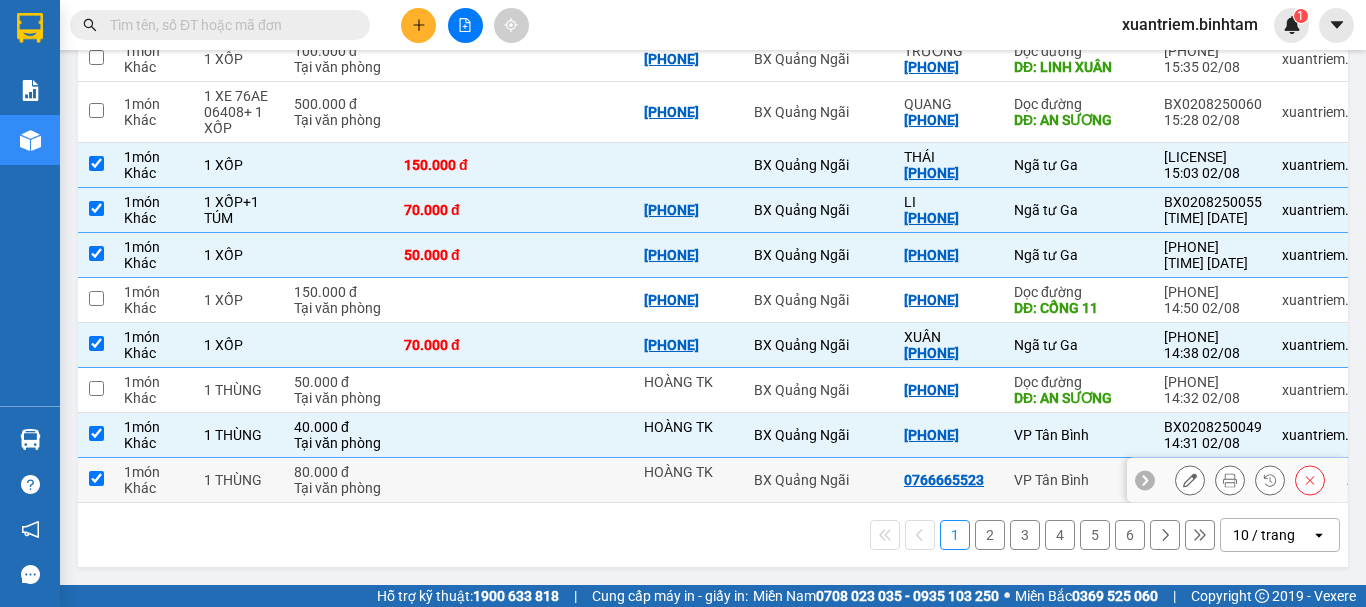checkbox on "true" 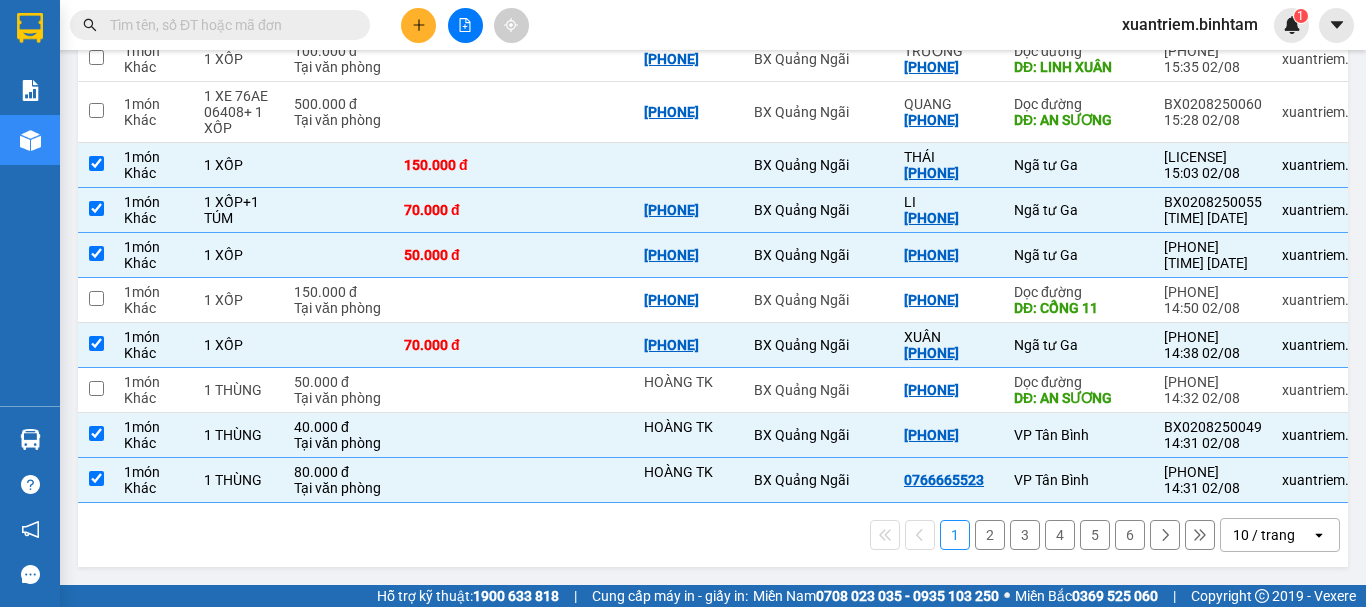 scroll, scrollTop: 0, scrollLeft: 0, axis: both 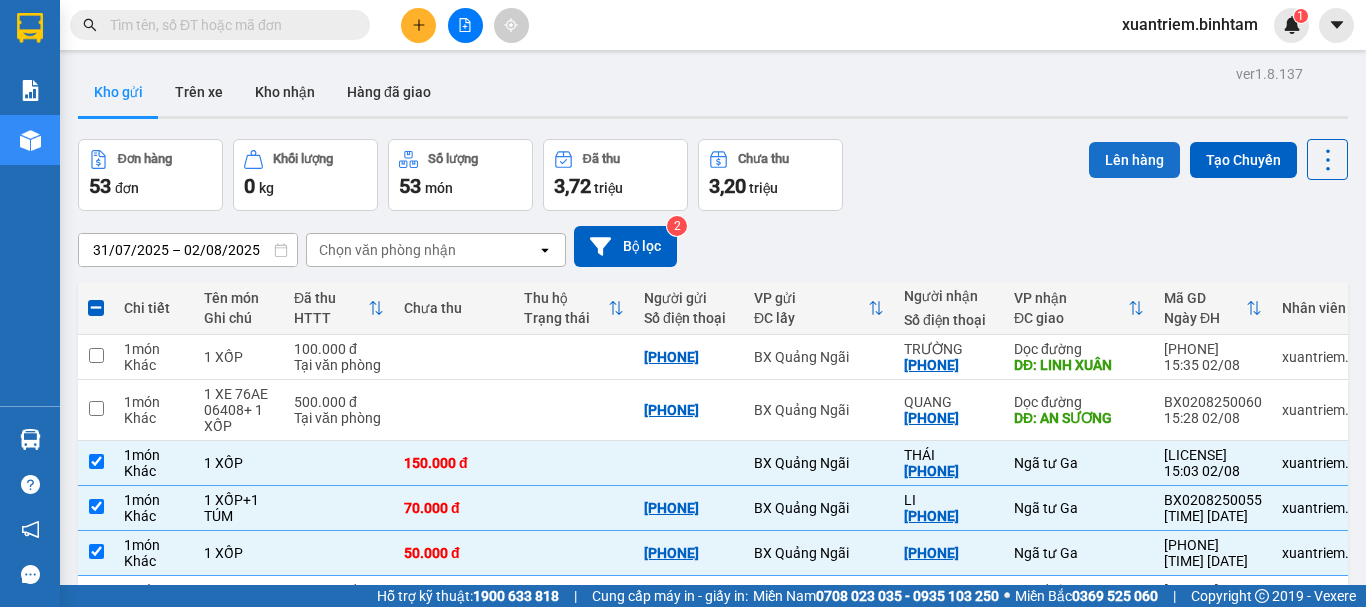 click on "Lên hàng" at bounding box center (1134, 160) 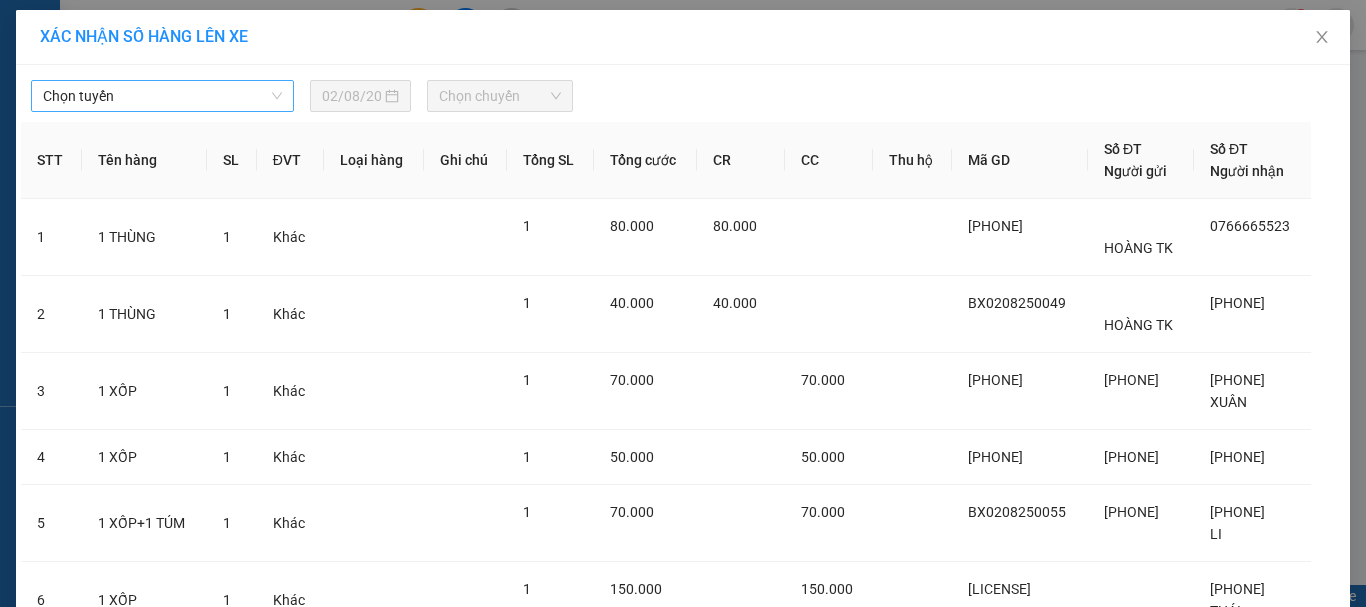 click on "Chọn tuyến" at bounding box center [162, 96] 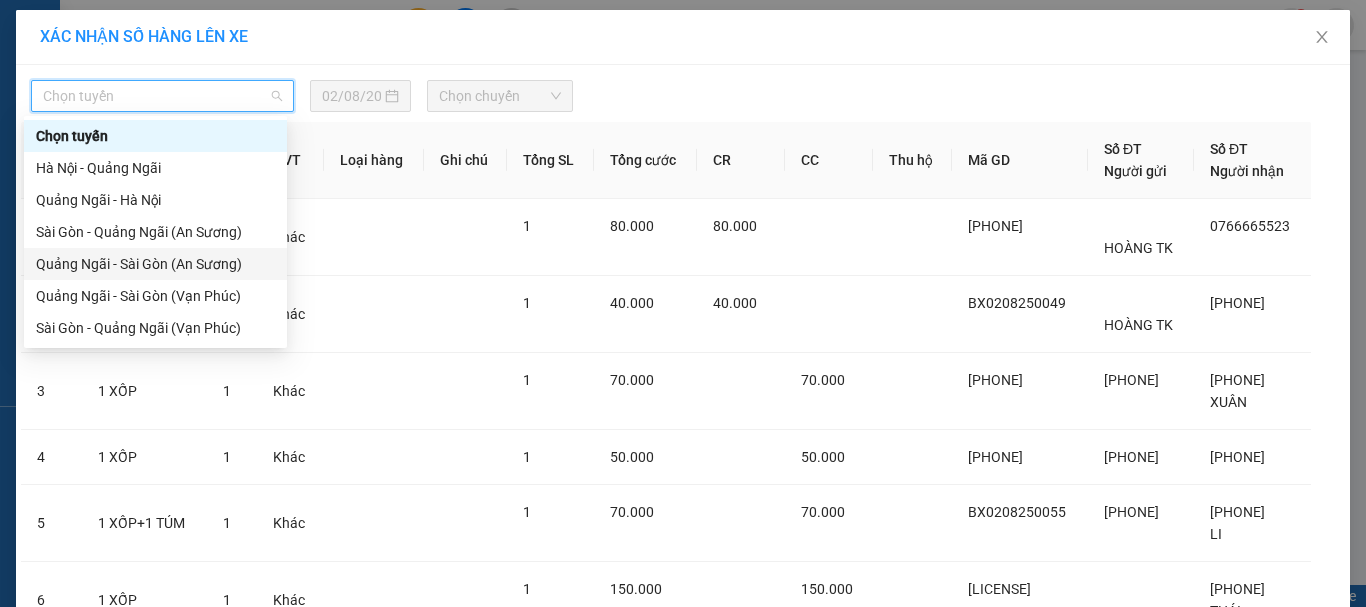 click on "[CITY] - [CITY] ([LOCATION])" at bounding box center (155, 264) 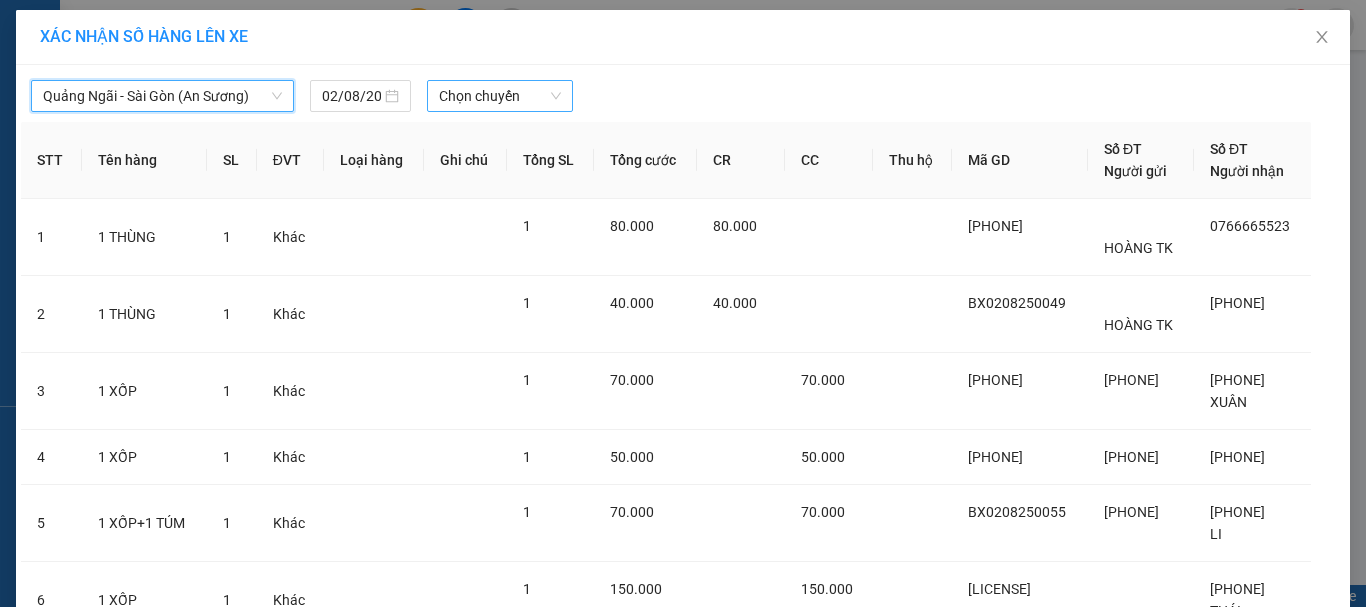 click on "Chọn chuyến" at bounding box center [500, 96] 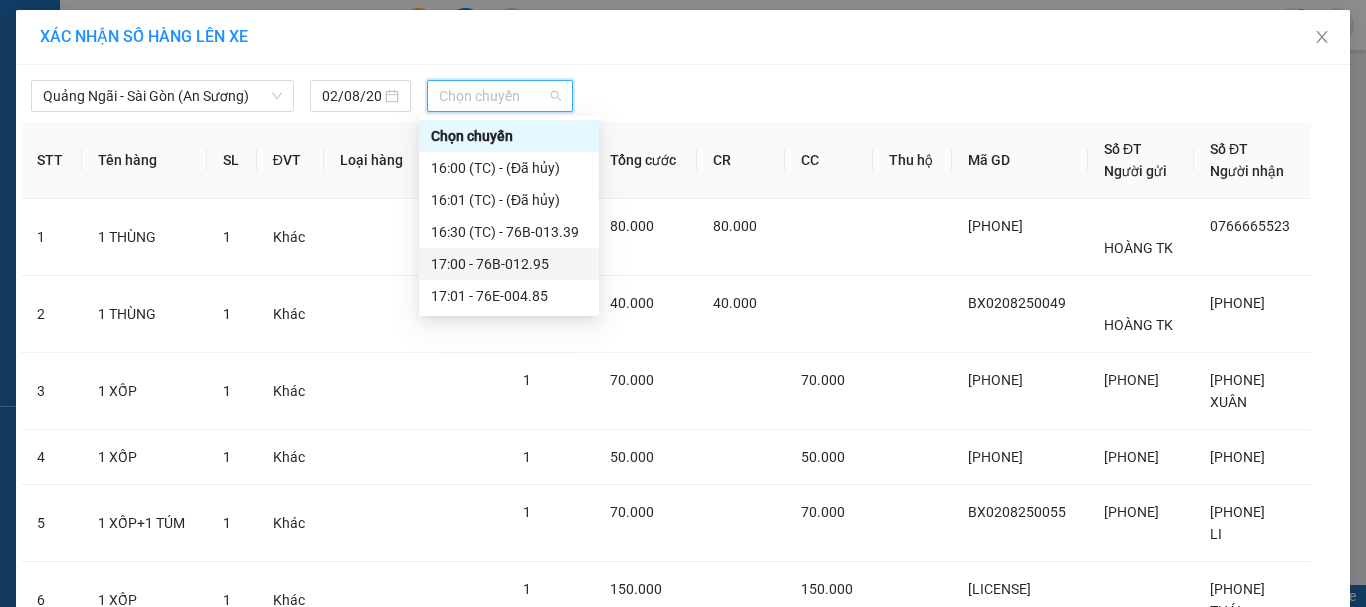 click on "17:00     - 76B-012.95" at bounding box center [509, 264] 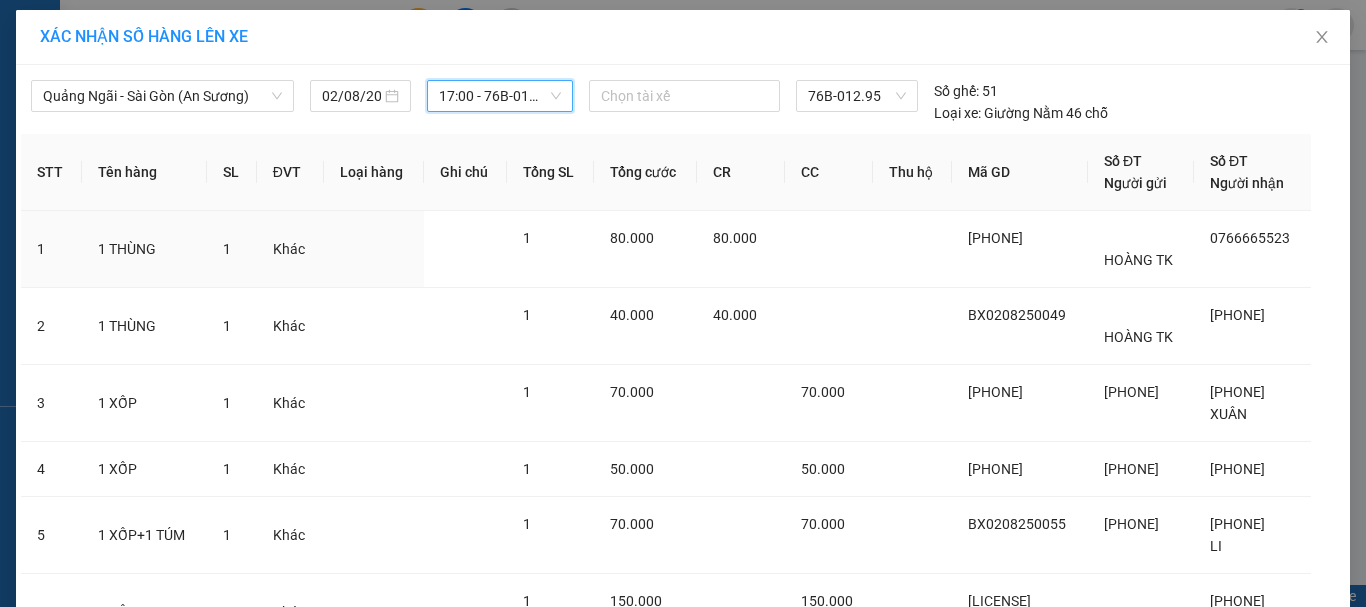 click on "1" at bounding box center [550, 249] 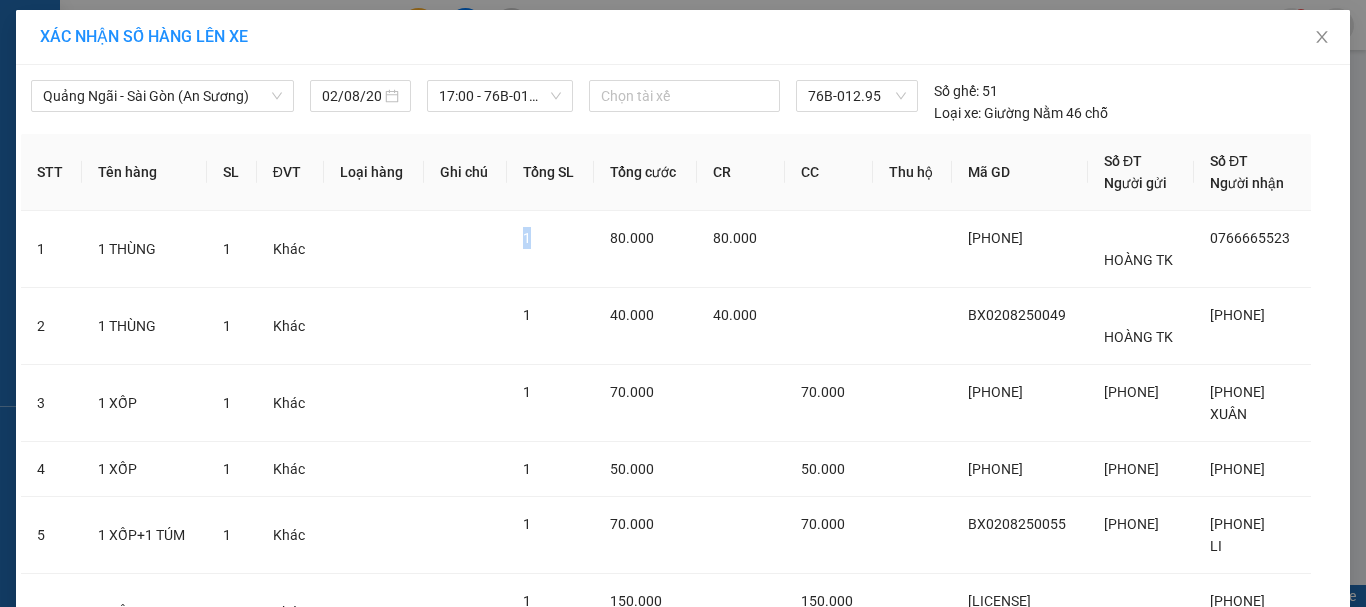 scroll, scrollTop: 190, scrollLeft: 0, axis: vertical 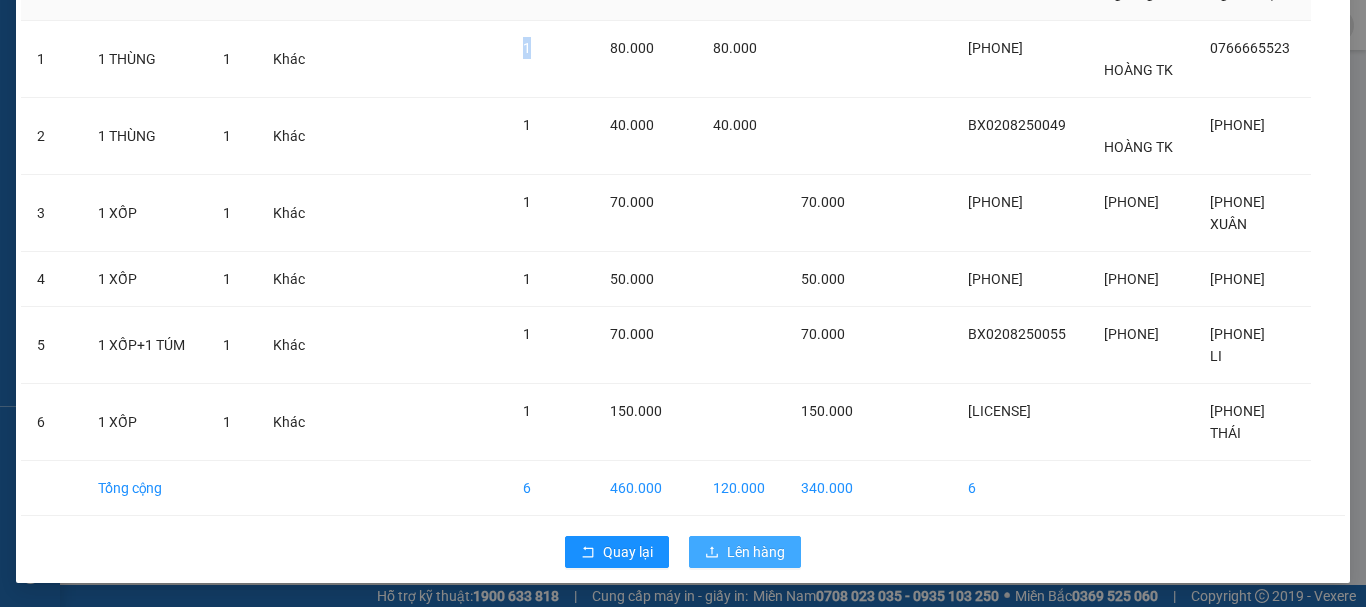 click on "Lên hàng" at bounding box center [756, 552] 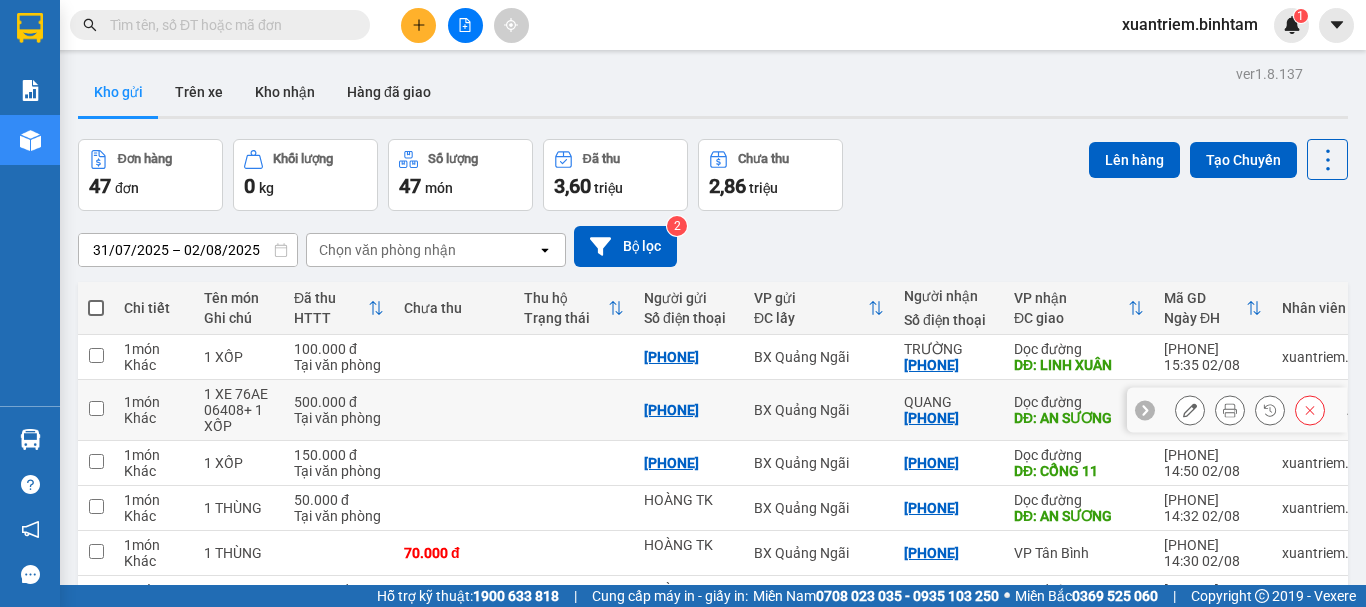 click at bounding box center (574, 410) 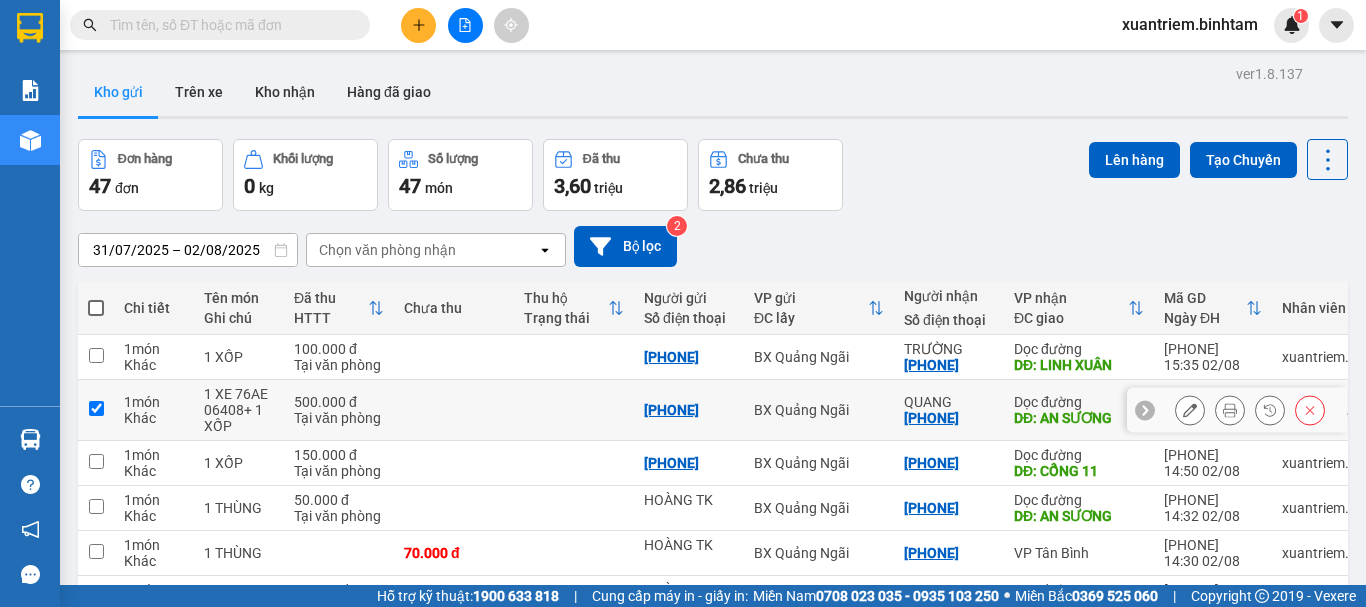checkbox on "true" 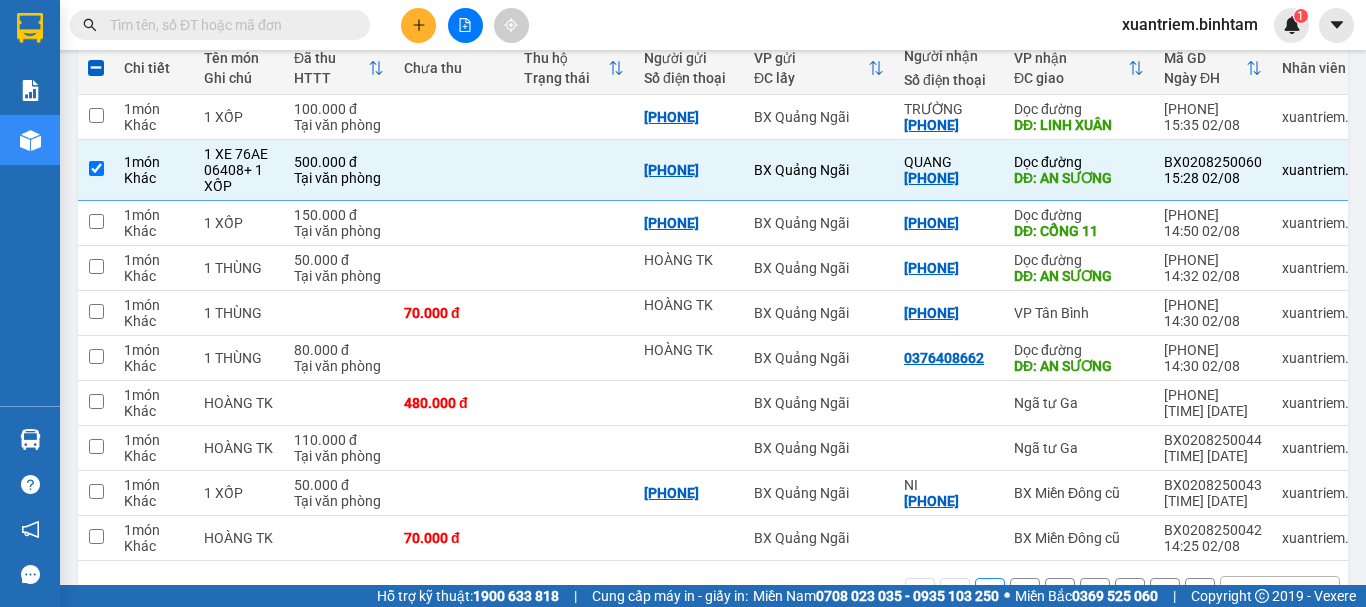 scroll, scrollTop: 306, scrollLeft: 0, axis: vertical 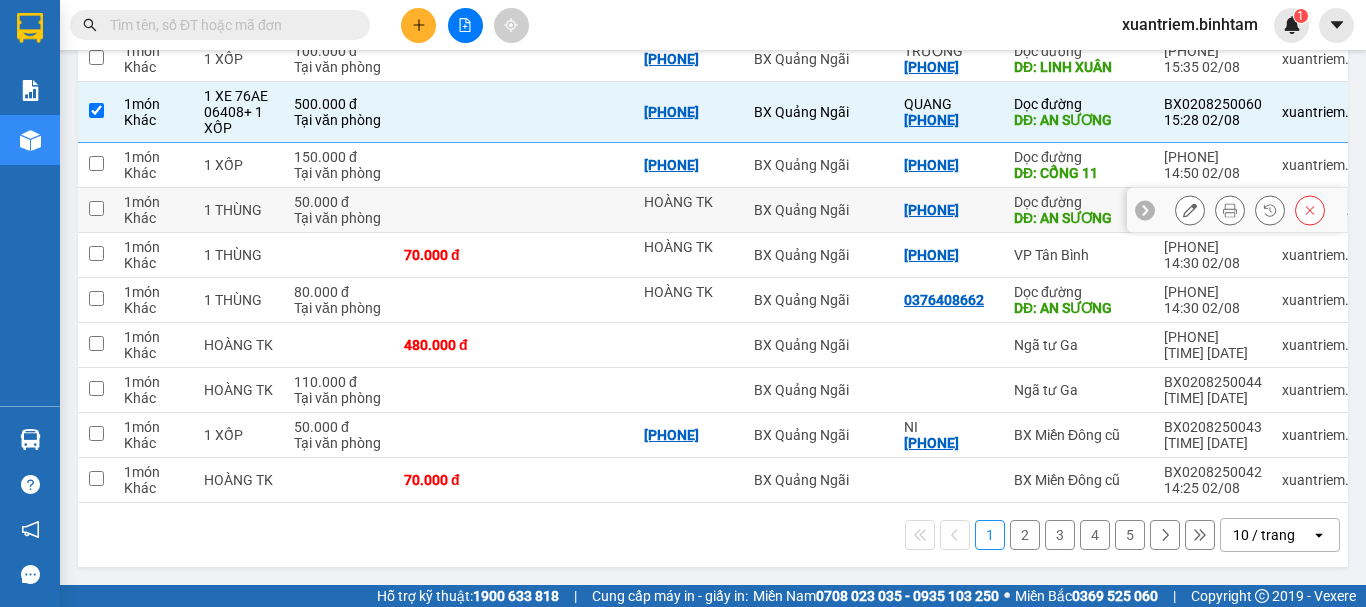 click at bounding box center [574, 210] 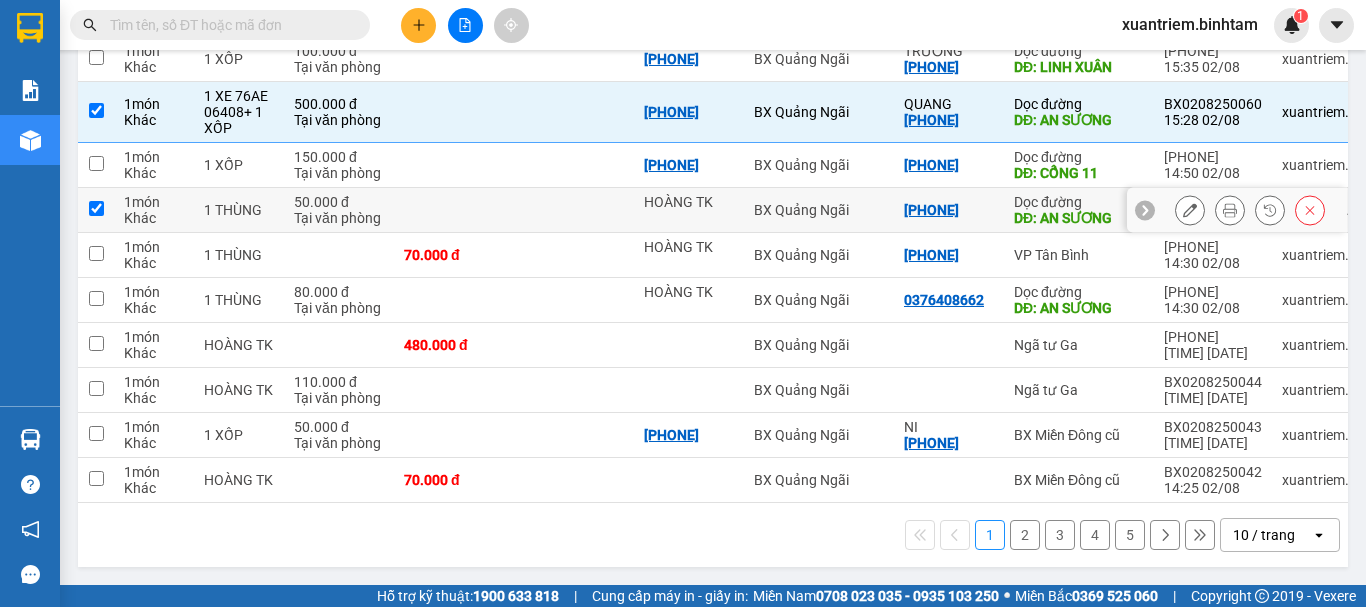 checkbox on "true" 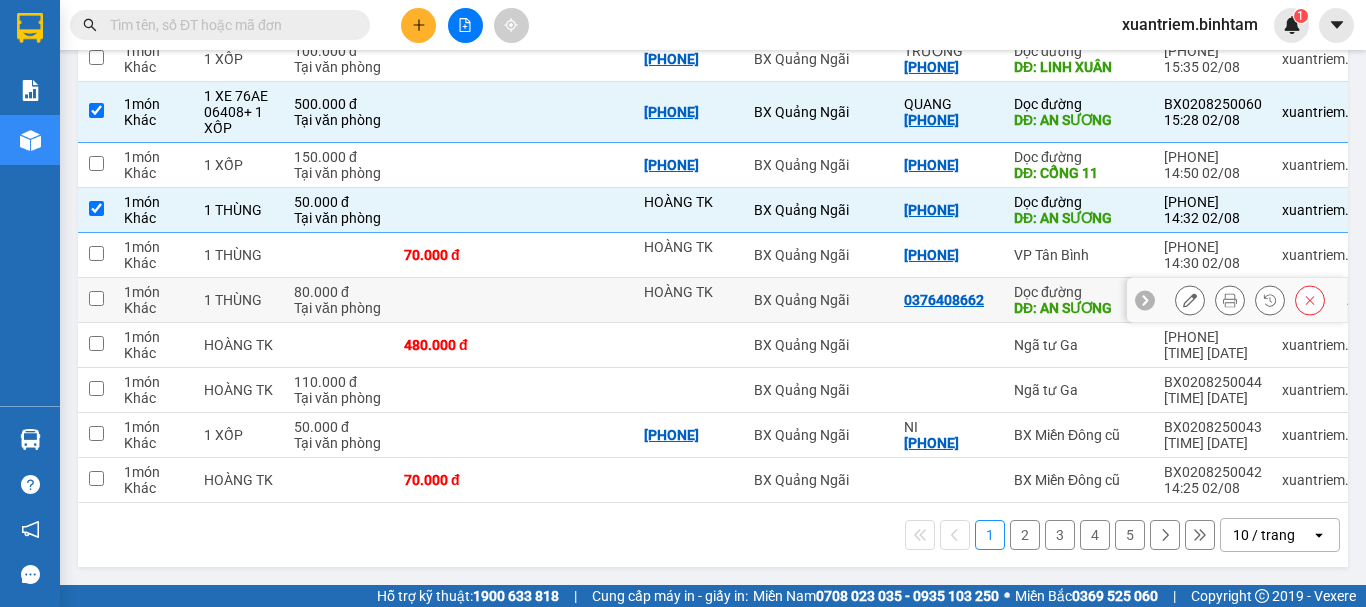 click at bounding box center [574, 300] 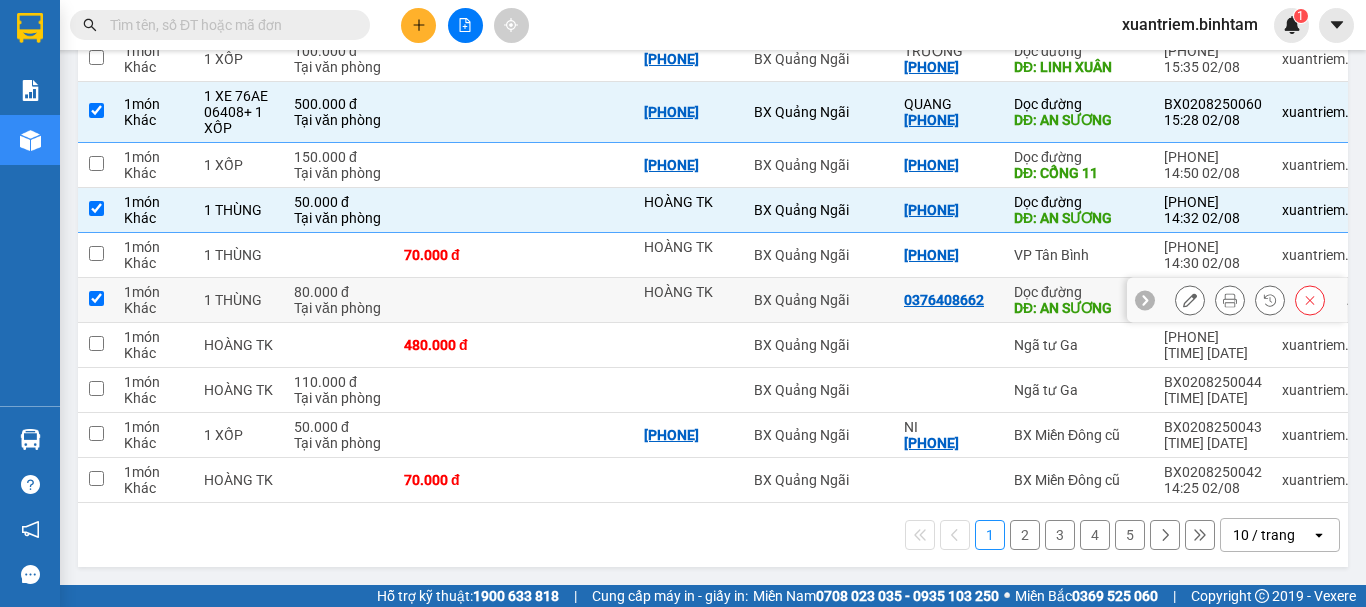 checkbox on "true" 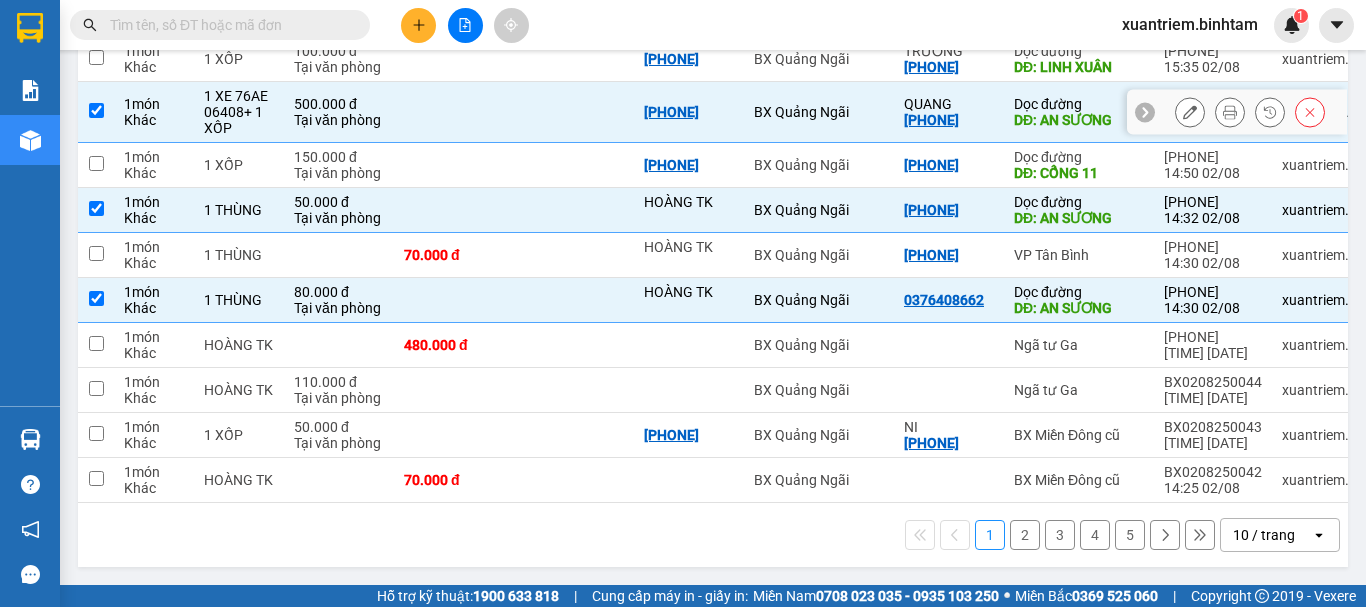 click at bounding box center (574, 112) 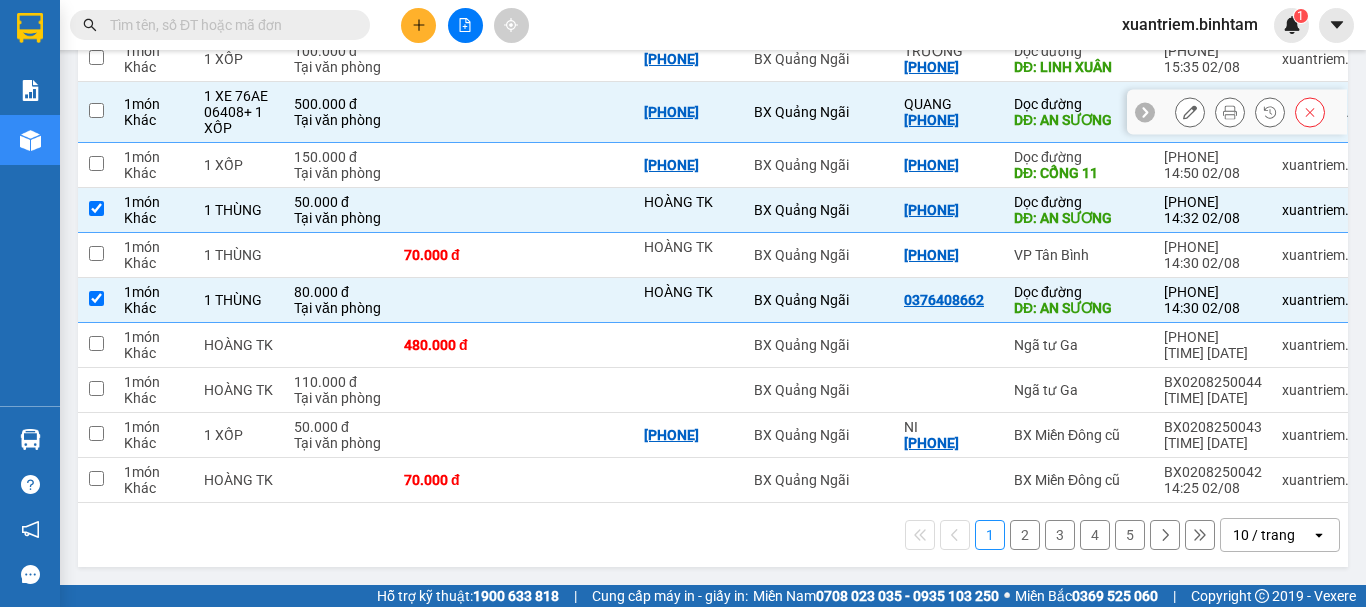 checkbox on "false" 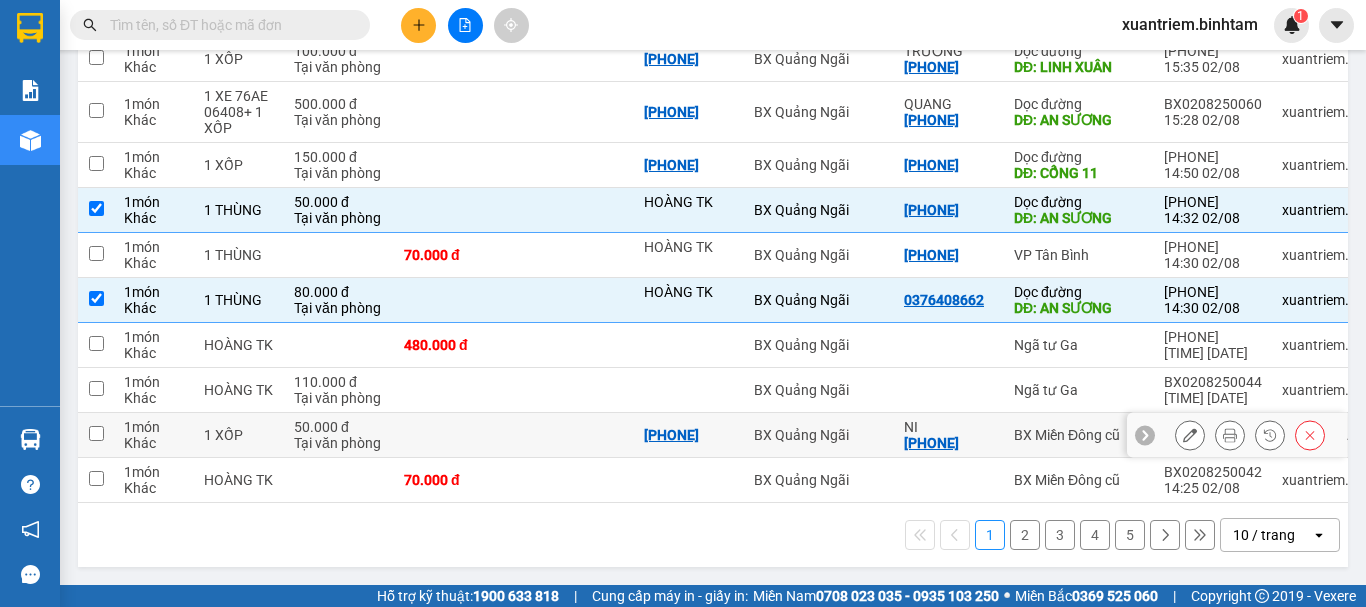 click at bounding box center (574, 435) 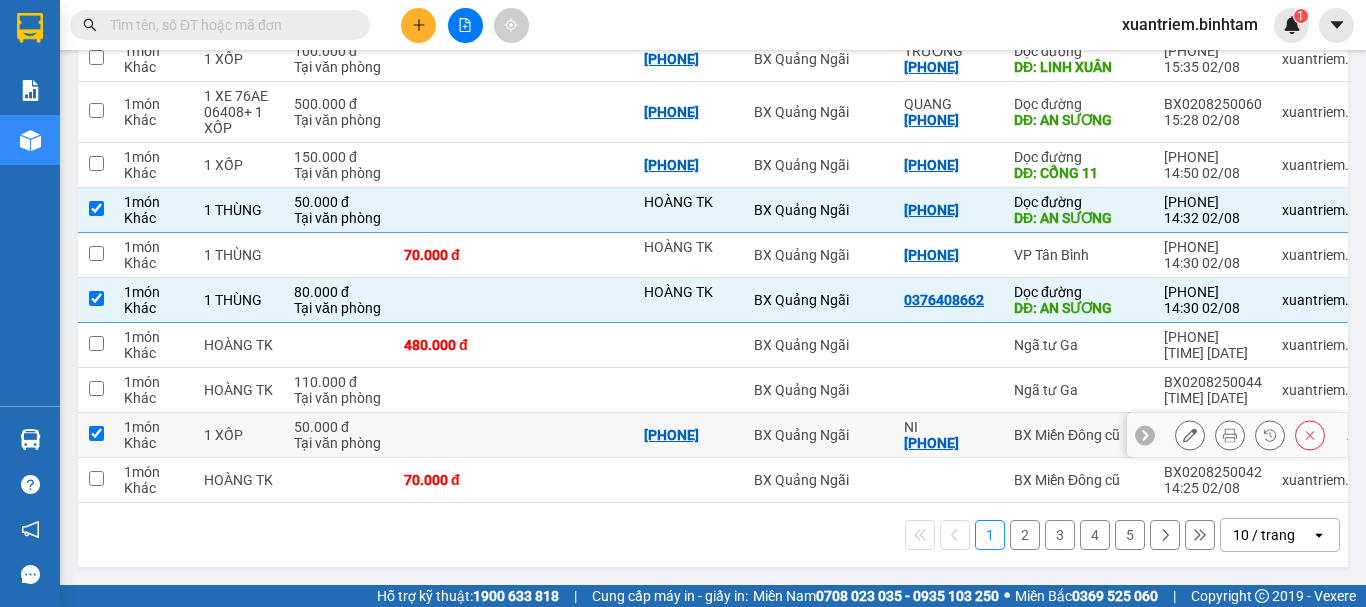 checkbox on "true" 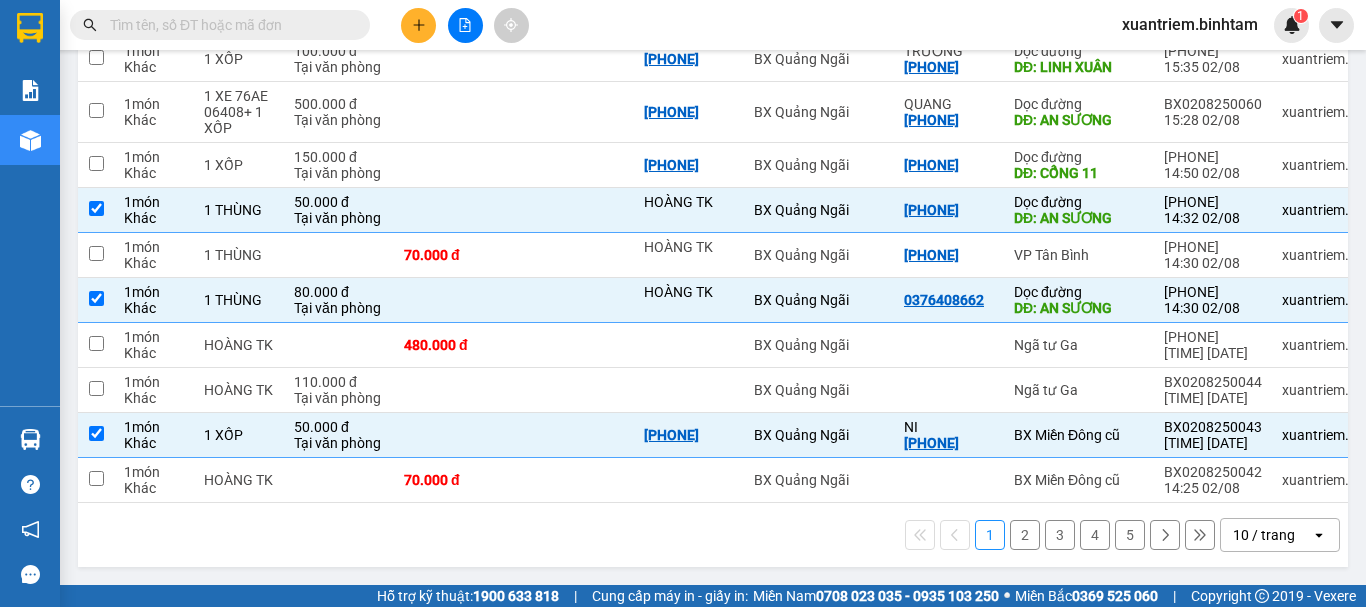 scroll, scrollTop: 0, scrollLeft: 0, axis: both 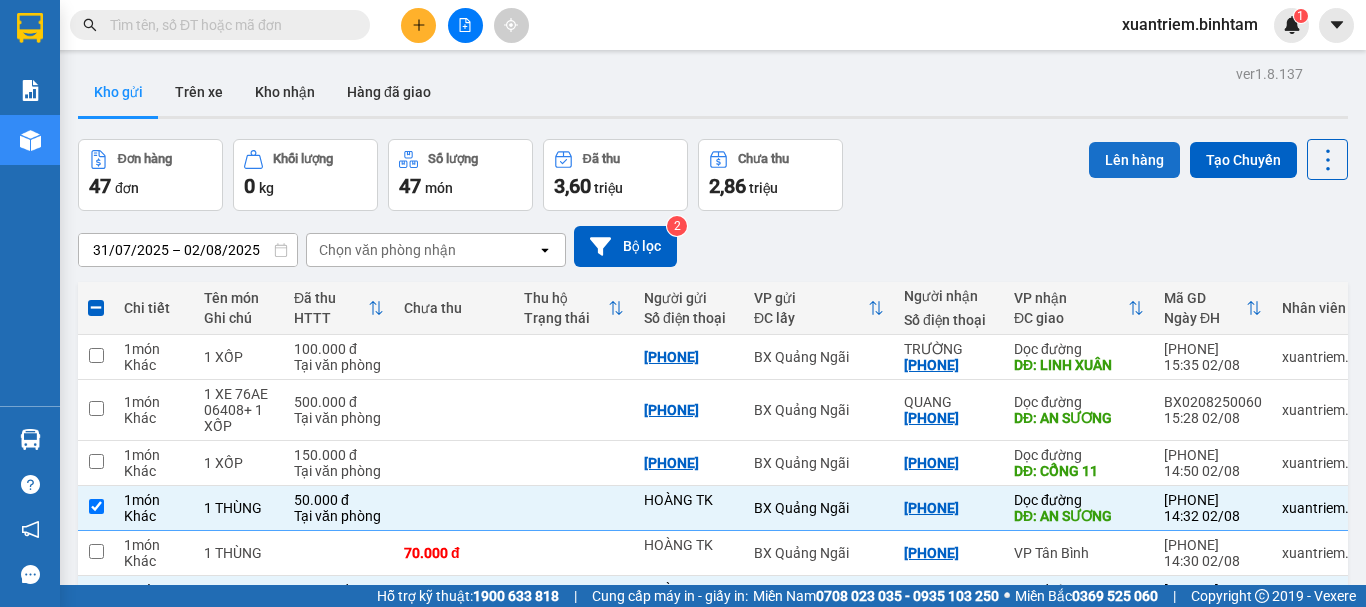 click on "Lên hàng" at bounding box center (1134, 160) 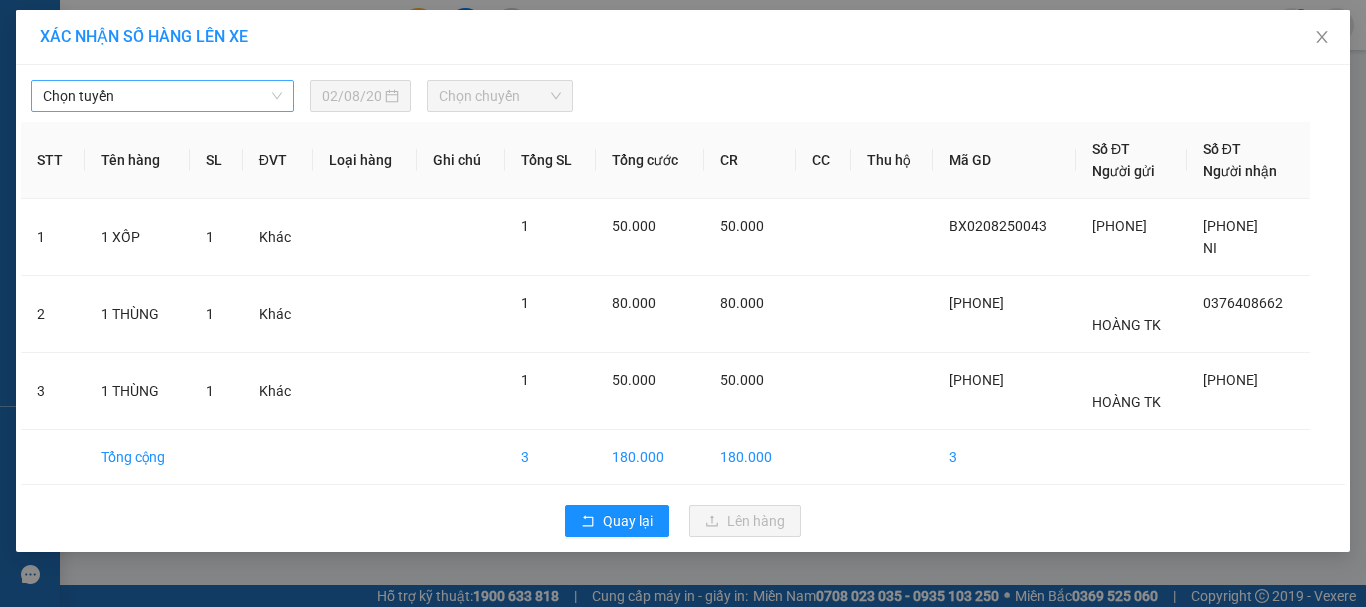 click on "Chọn tuyến" at bounding box center [162, 96] 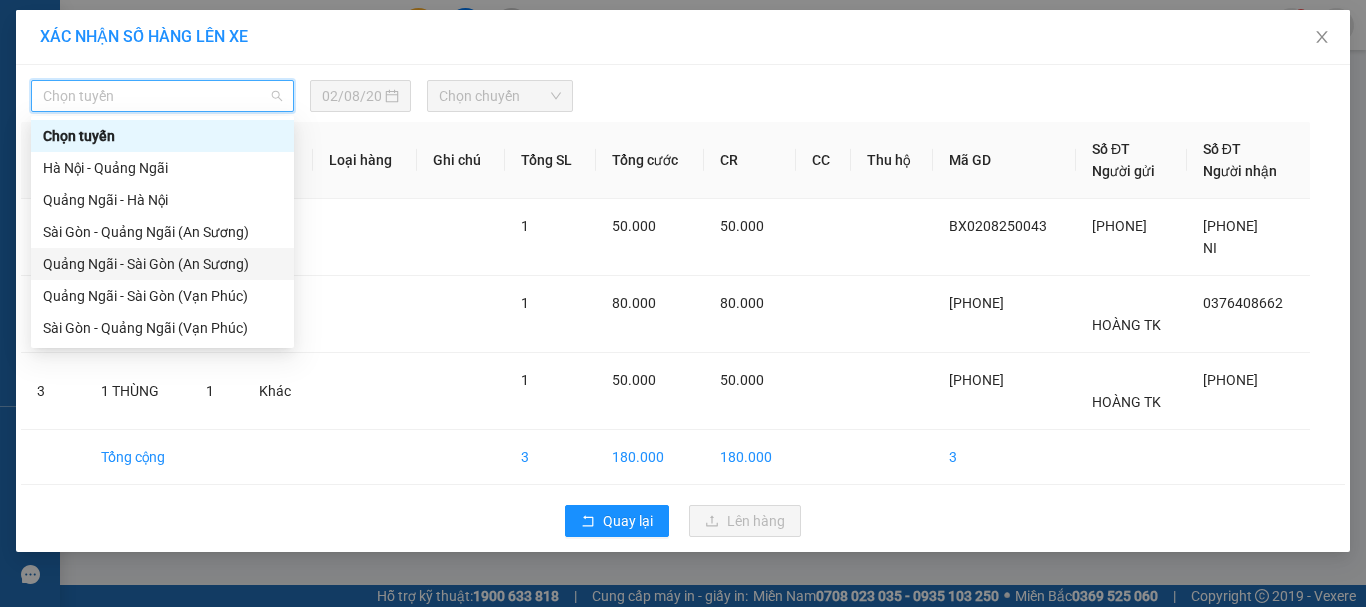 click on "[CITY] - [CITY] ([LOCATION])" at bounding box center [162, 264] 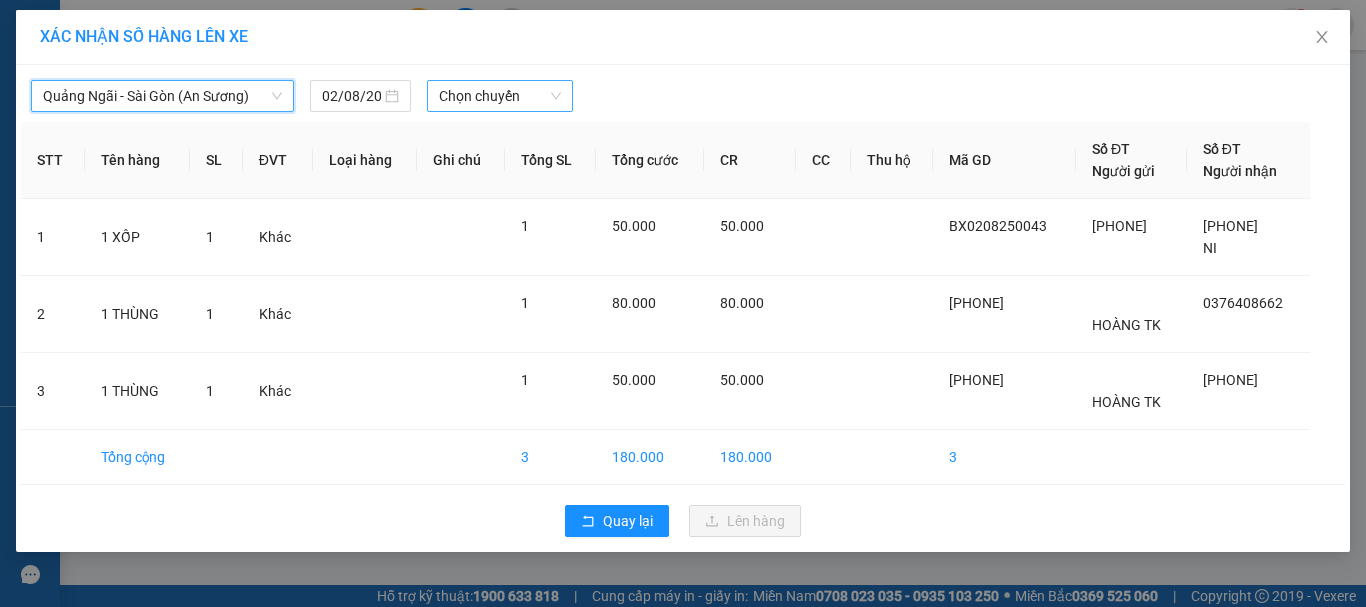 click on "Chọn chuyến" at bounding box center [500, 96] 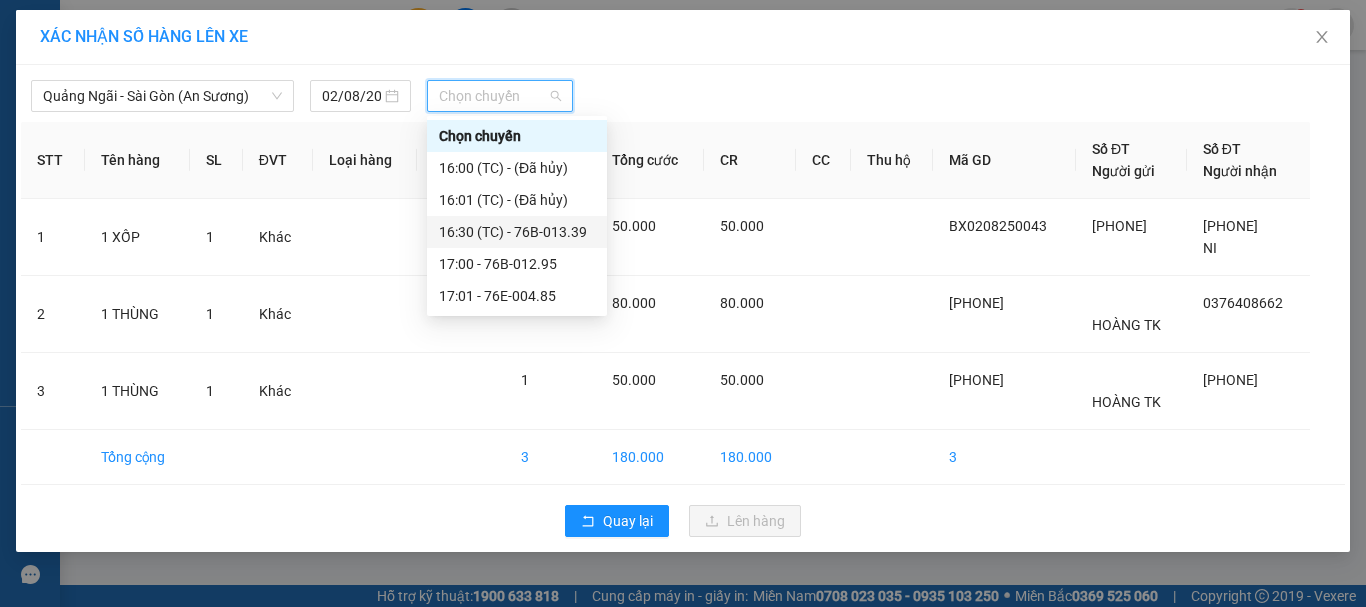 click on "[TIME] (TC)   - [PLATE]" at bounding box center (517, 232) 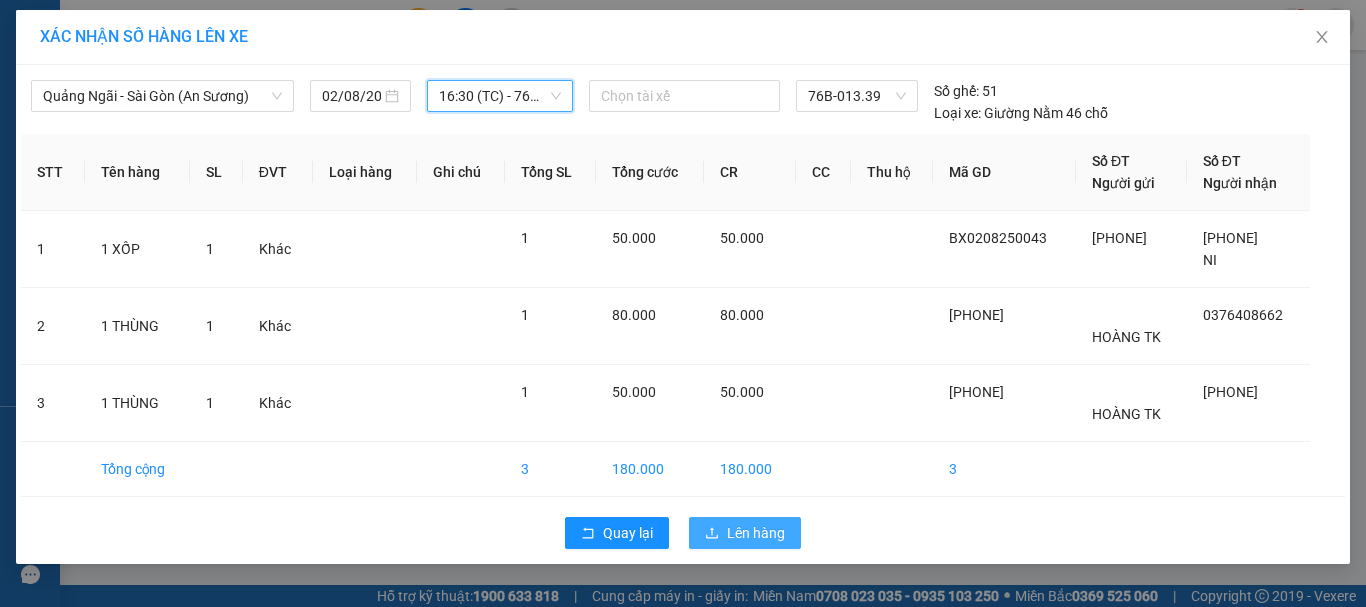 click on "Lên hàng" at bounding box center [756, 533] 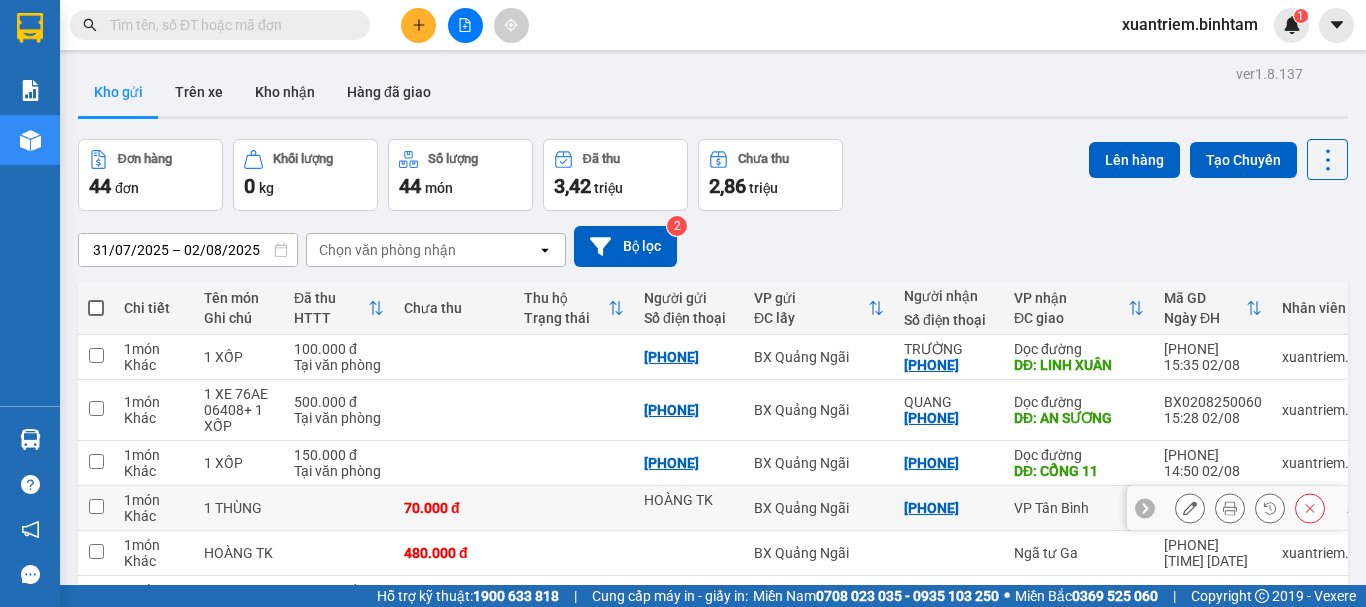 click on "70.000 đ" at bounding box center [454, 508] 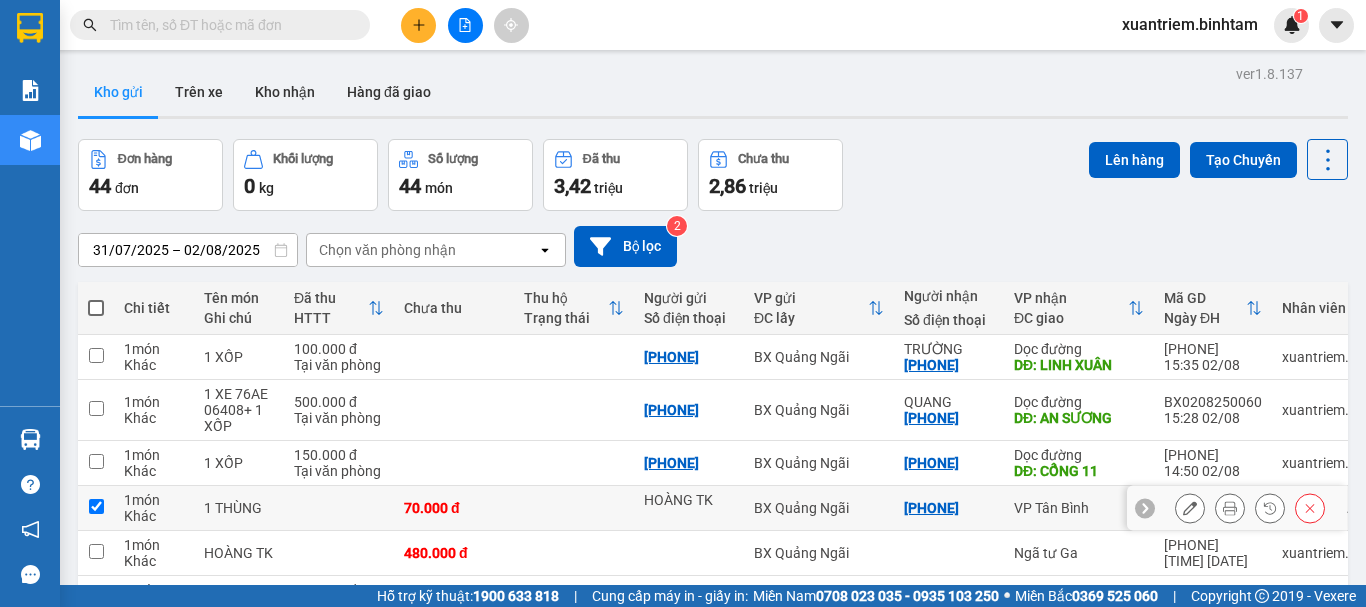 checkbox on "true" 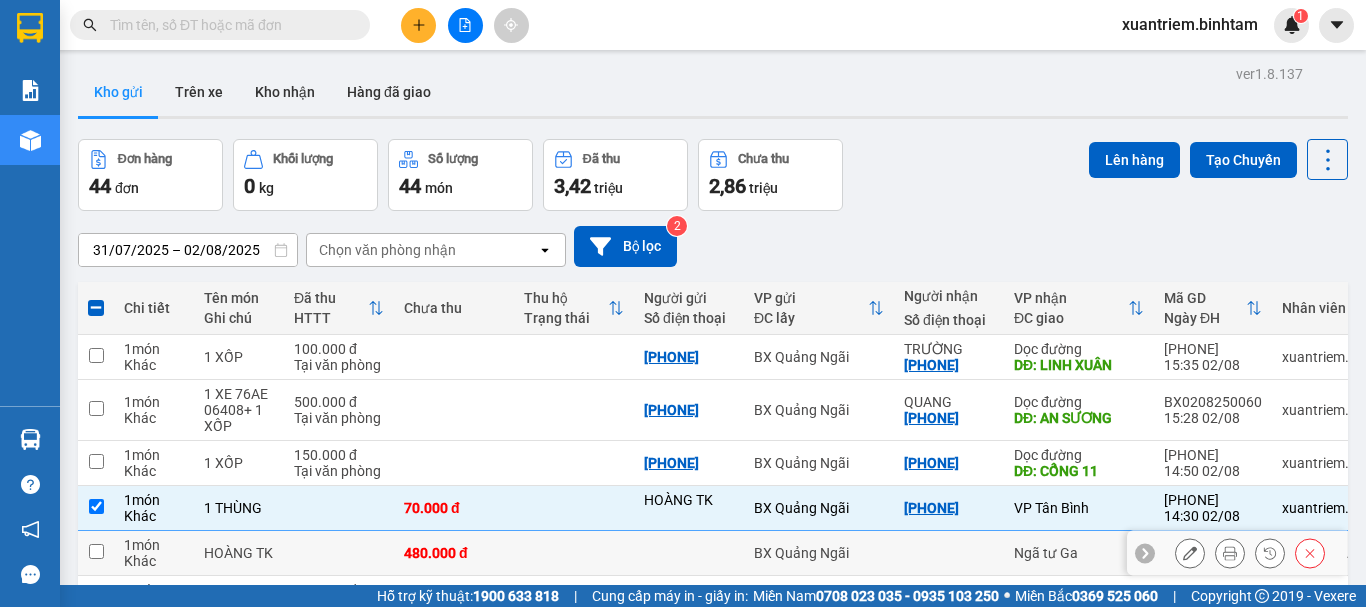 click on "480.000 đ" at bounding box center (454, 553) 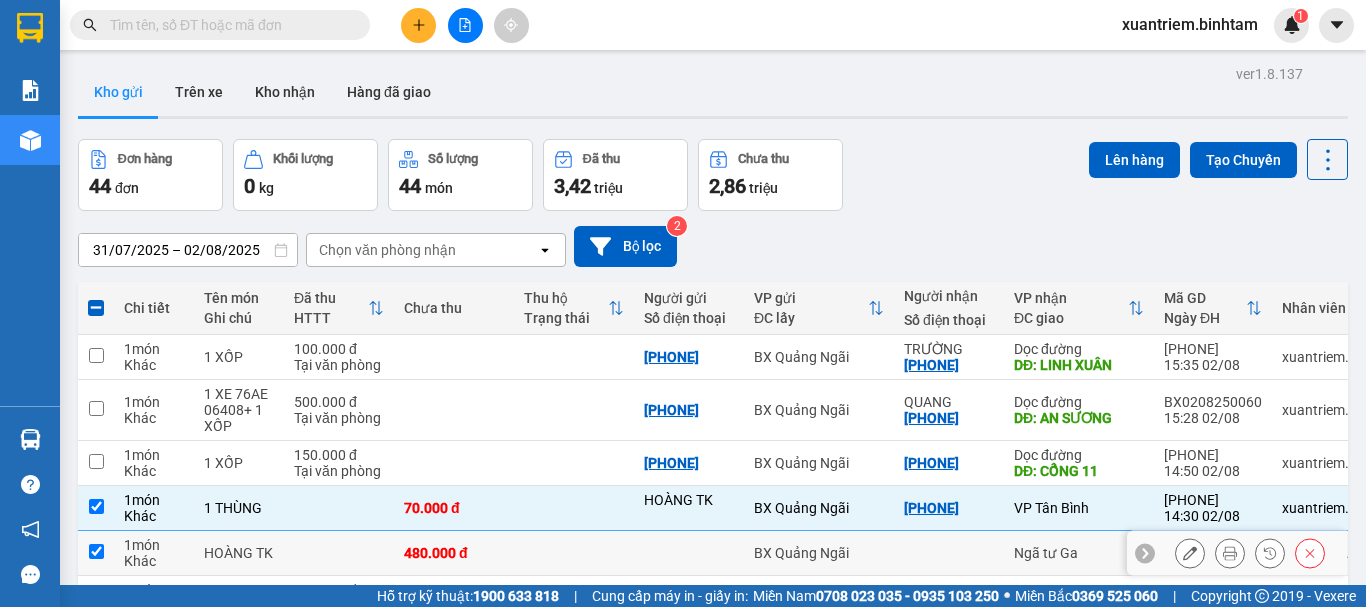 checkbox on "true" 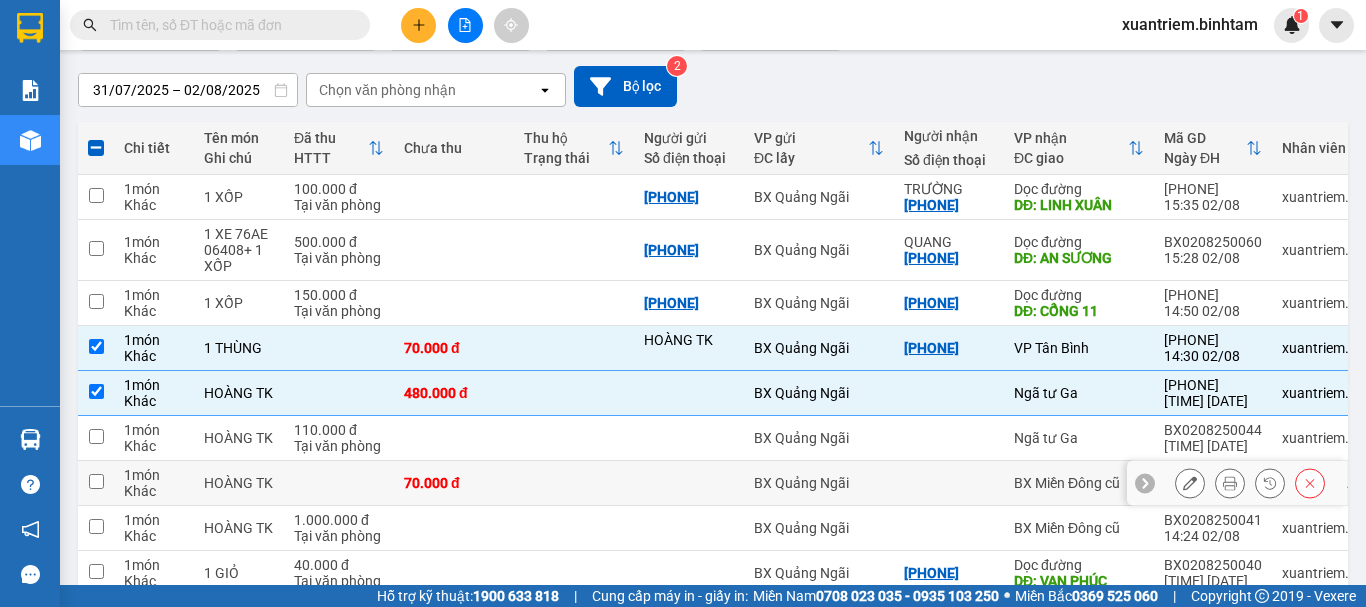 scroll, scrollTop: 306, scrollLeft: 0, axis: vertical 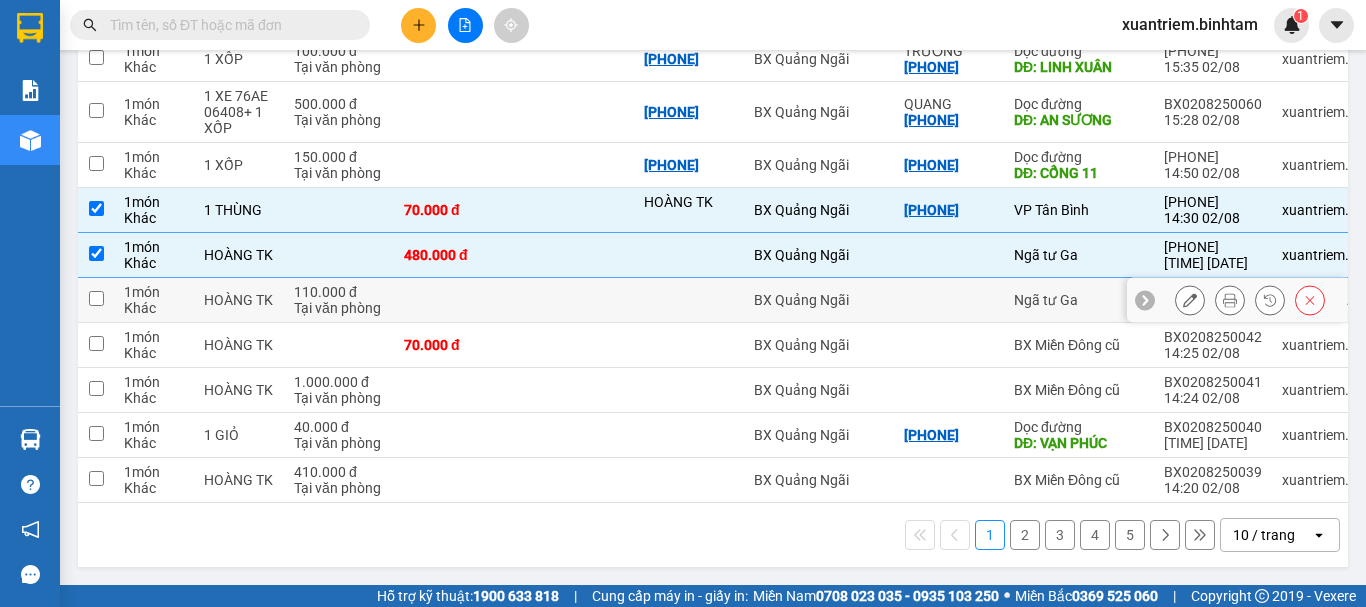 click at bounding box center [454, 300] 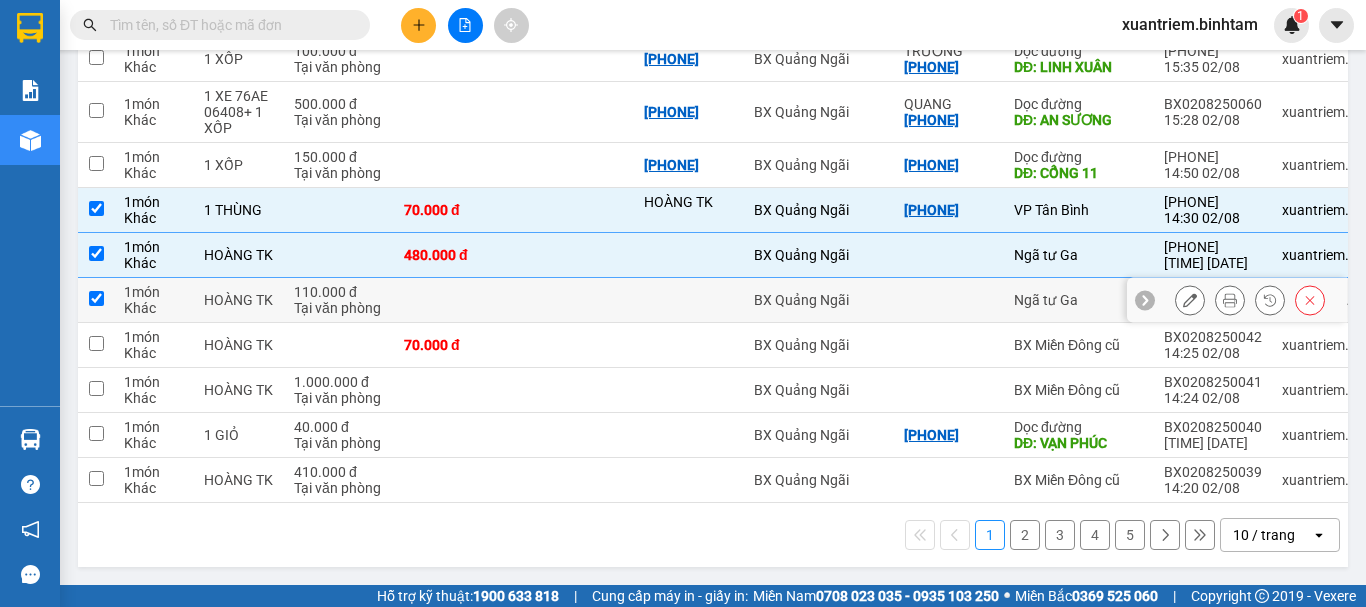 checkbox on "true" 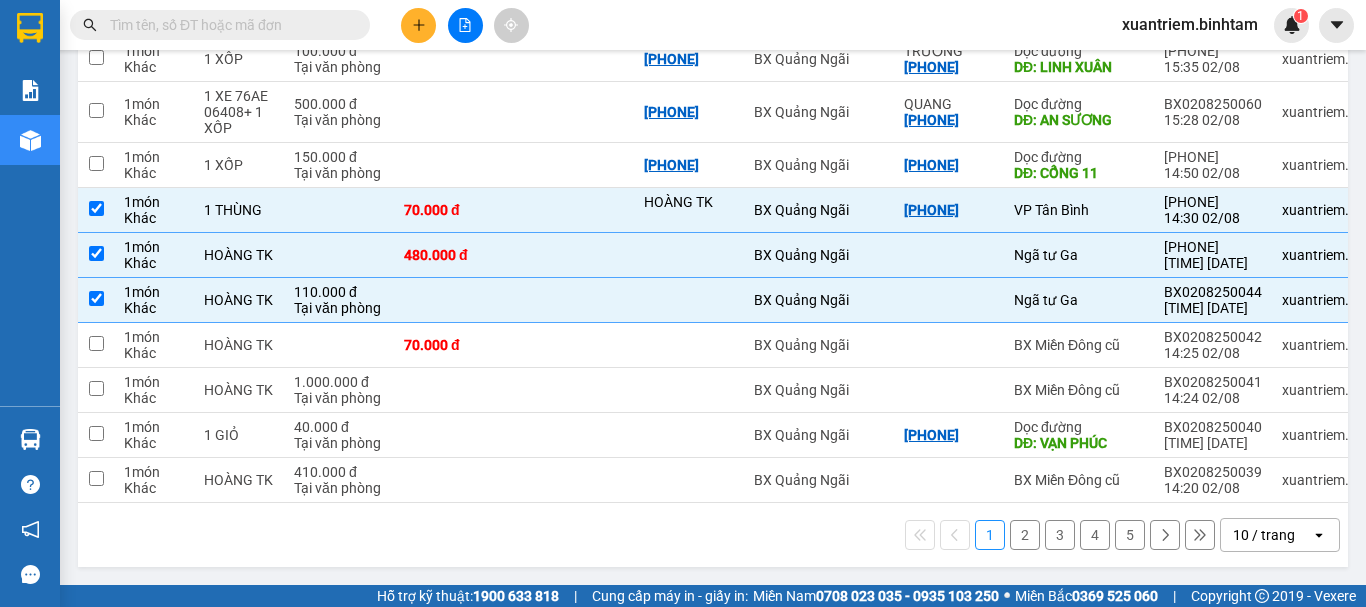 scroll, scrollTop: 0, scrollLeft: 0, axis: both 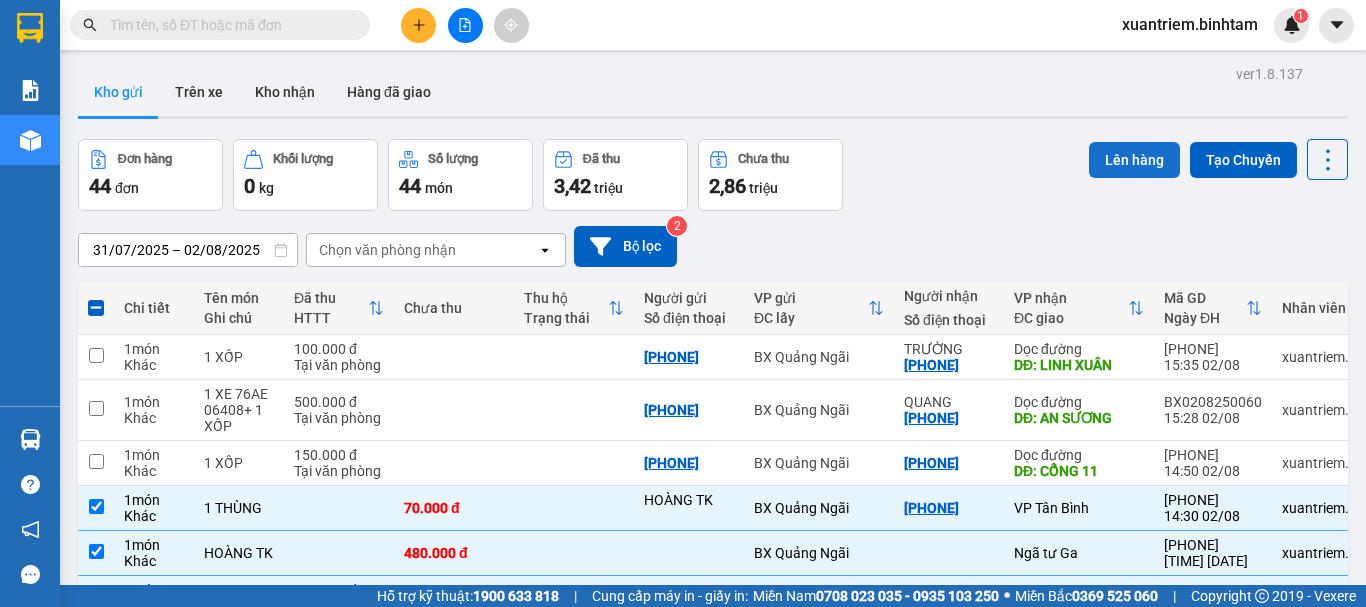 click on "Lên hàng" at bounding box center [1134, 160] 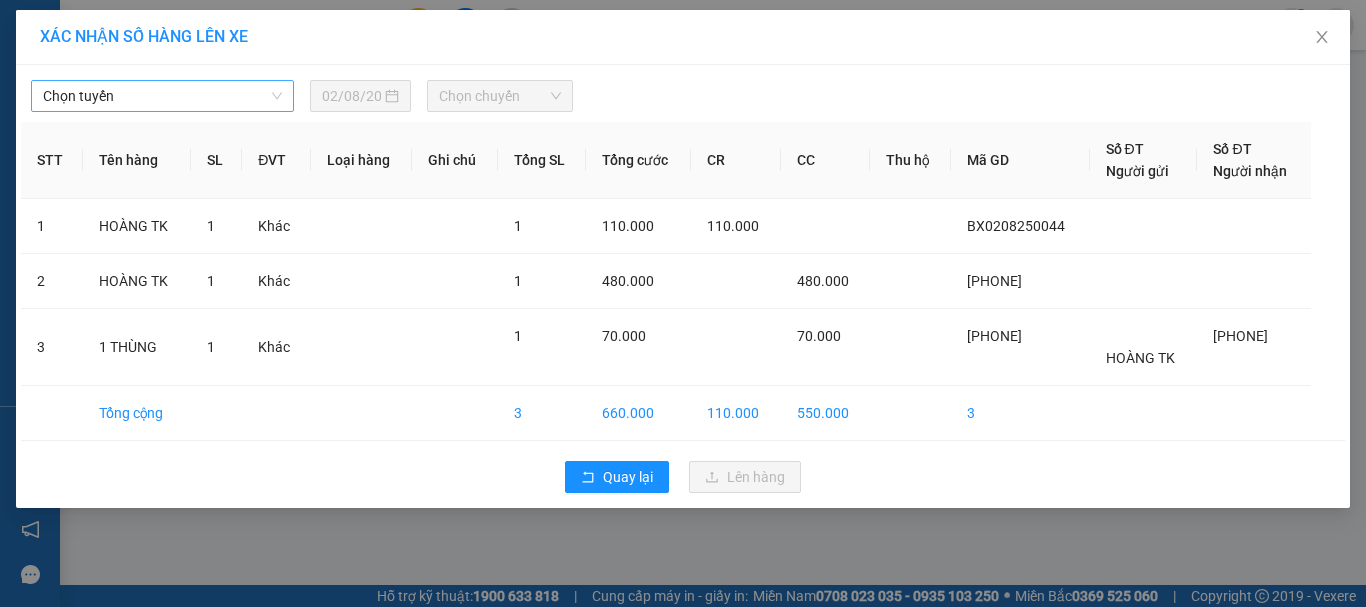 click on "Chọn tuyến" at bounding box center (162, 96) 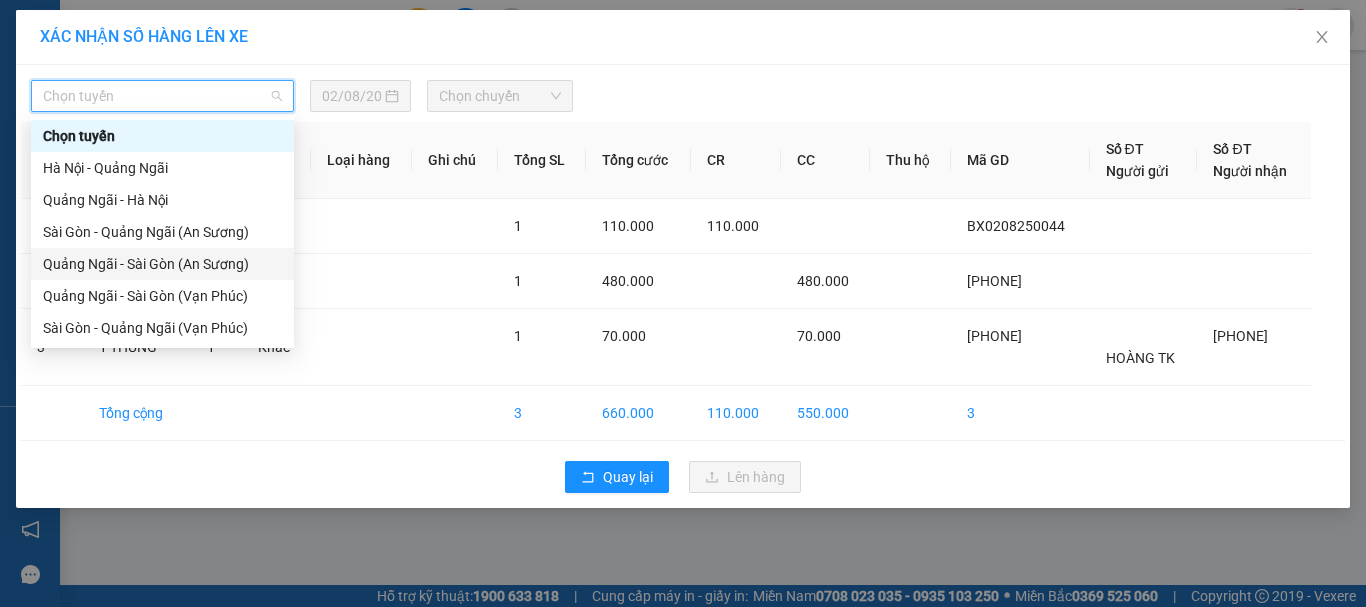click on "[CITY] - [CITY] ([LOCATION])" at bounding box center (162, 264) 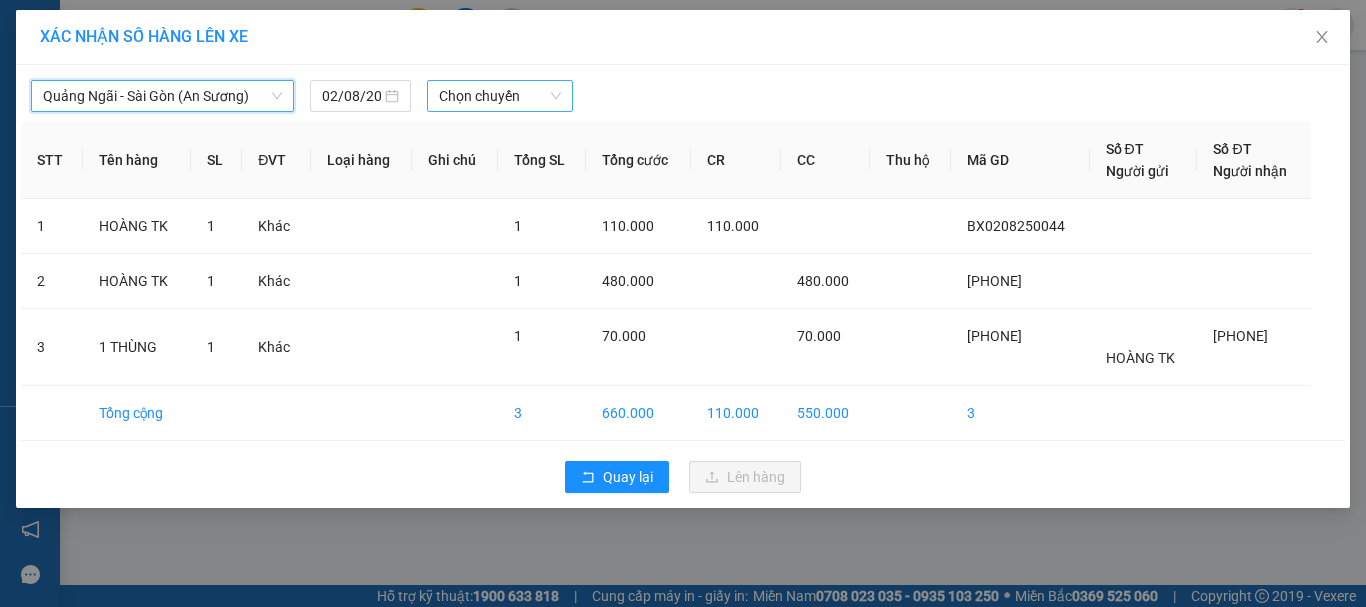 click on "Chọn chuyến" at bounding box center (500, 96) 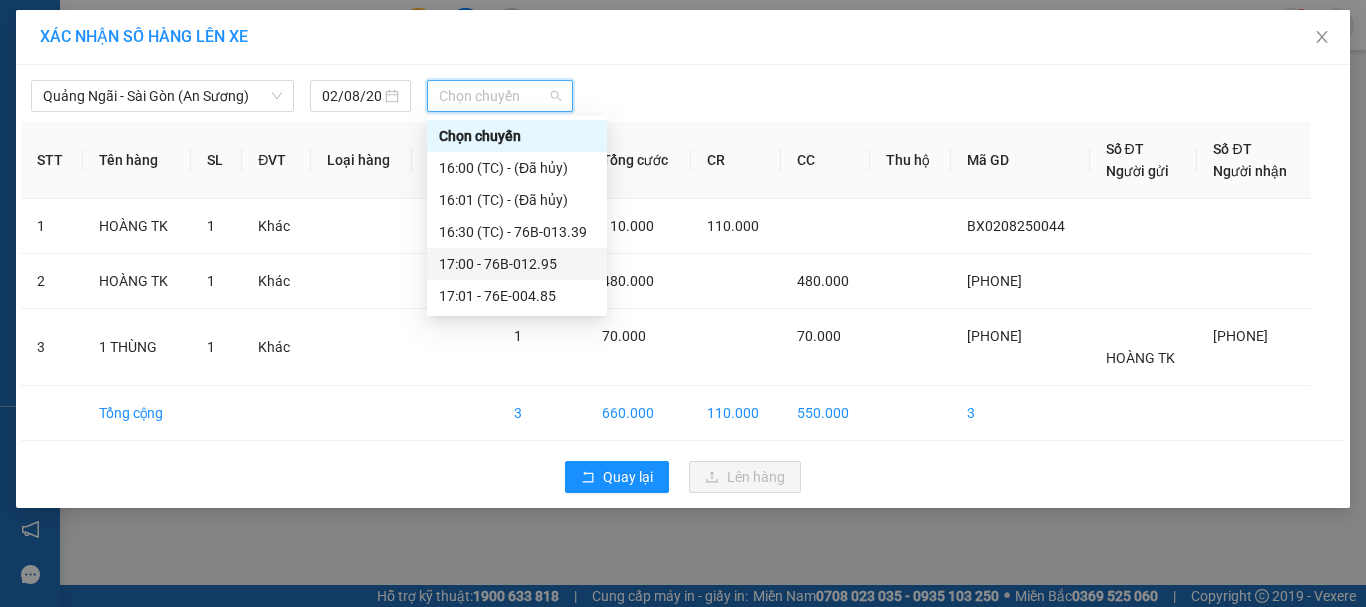 click on "17:00     - 76B-012.95" at bounding box center [517, 264] 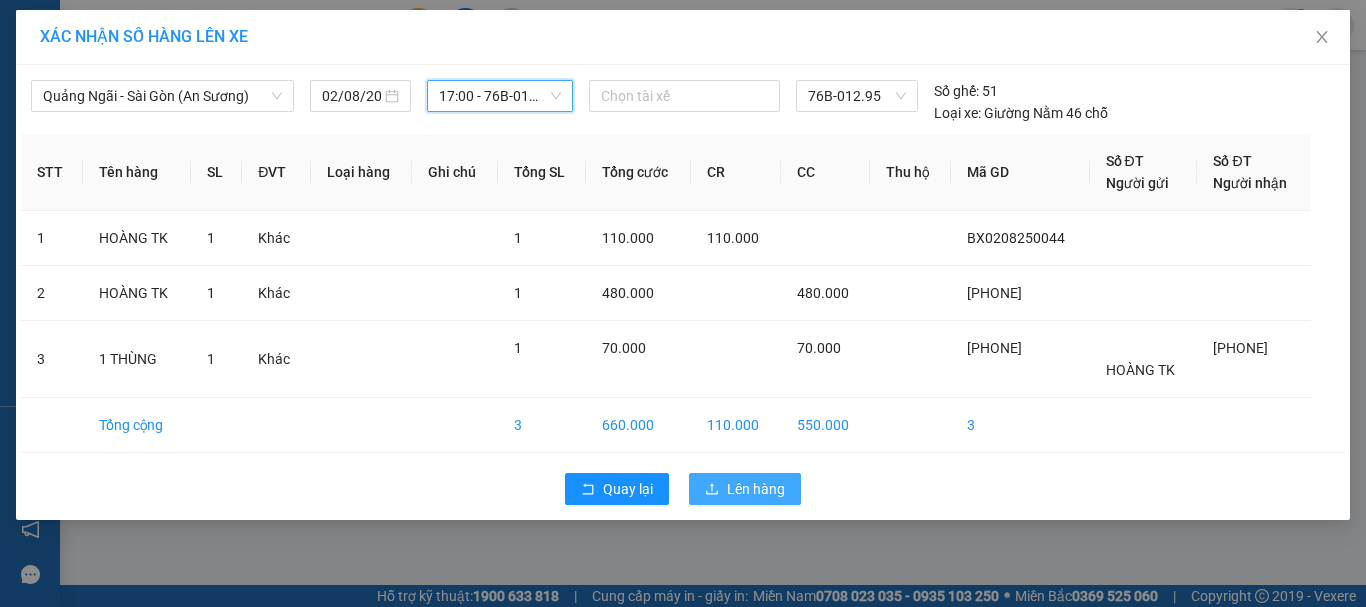 click on "Lên hàng" at bounding box center [756, 489] 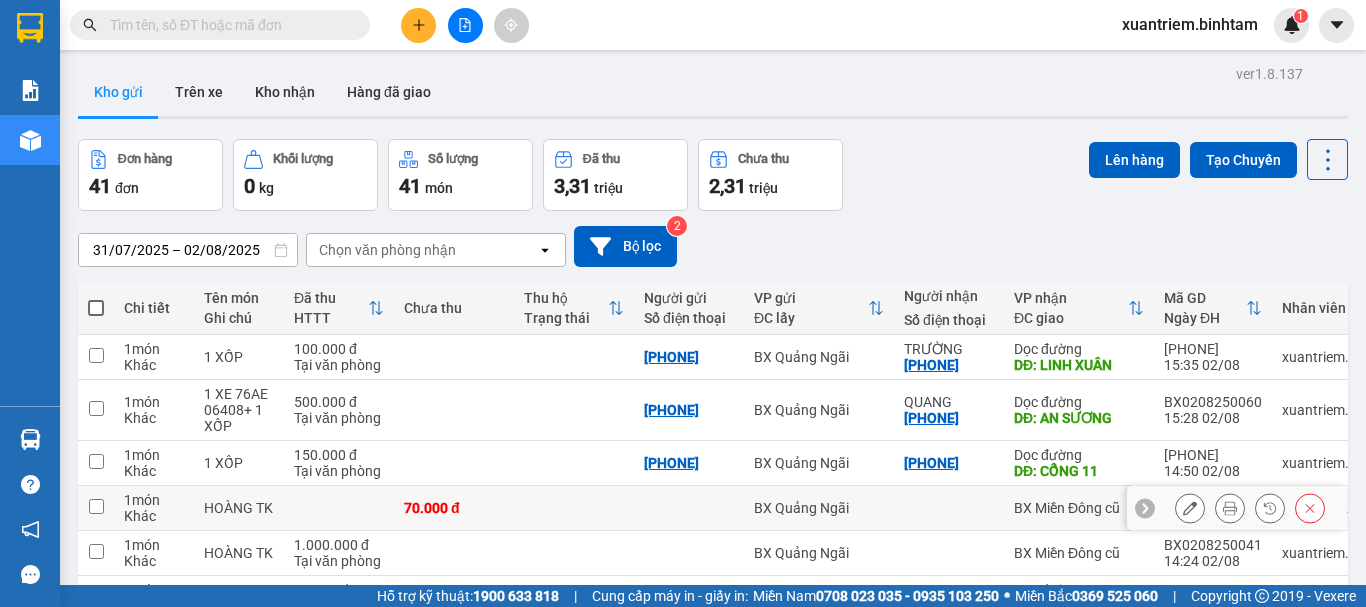 click at bounding box center (574, 508) 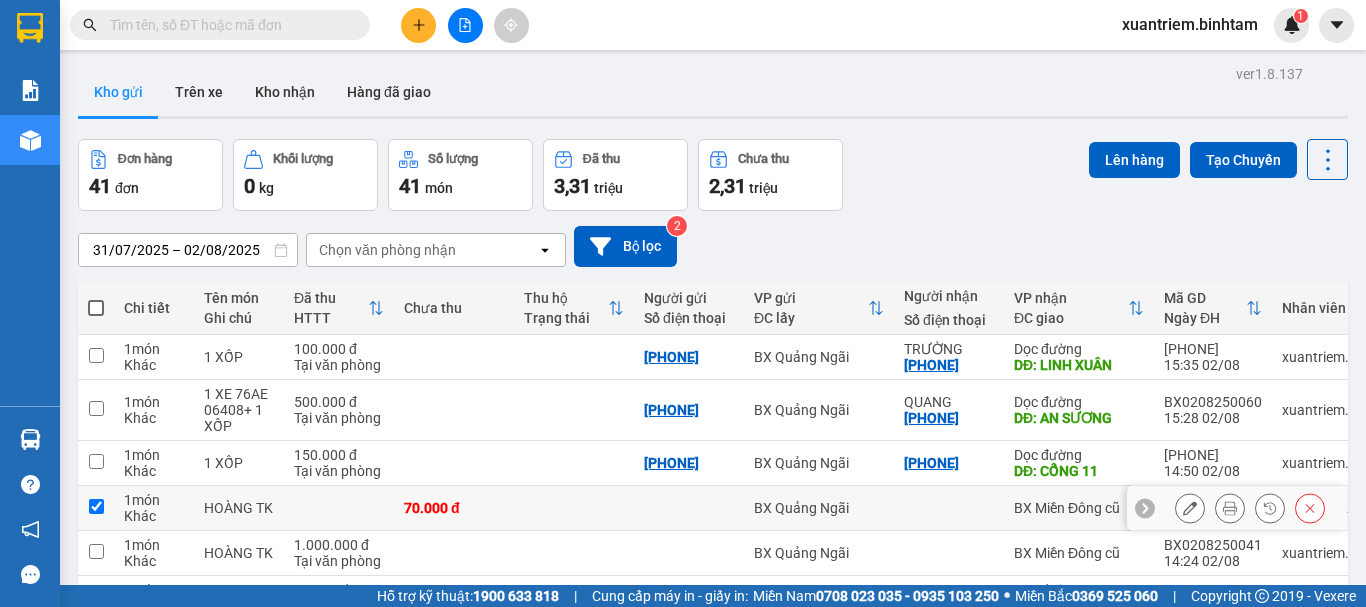 checkbox on "true" 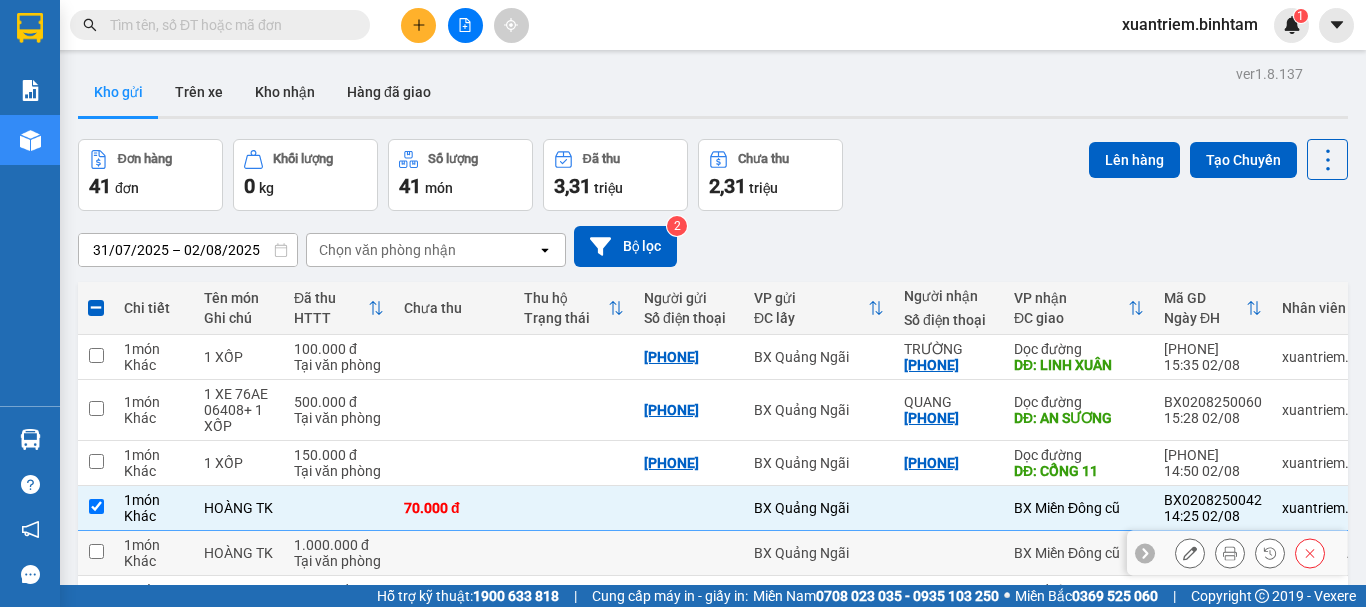 click at bounding box center (574, 553) 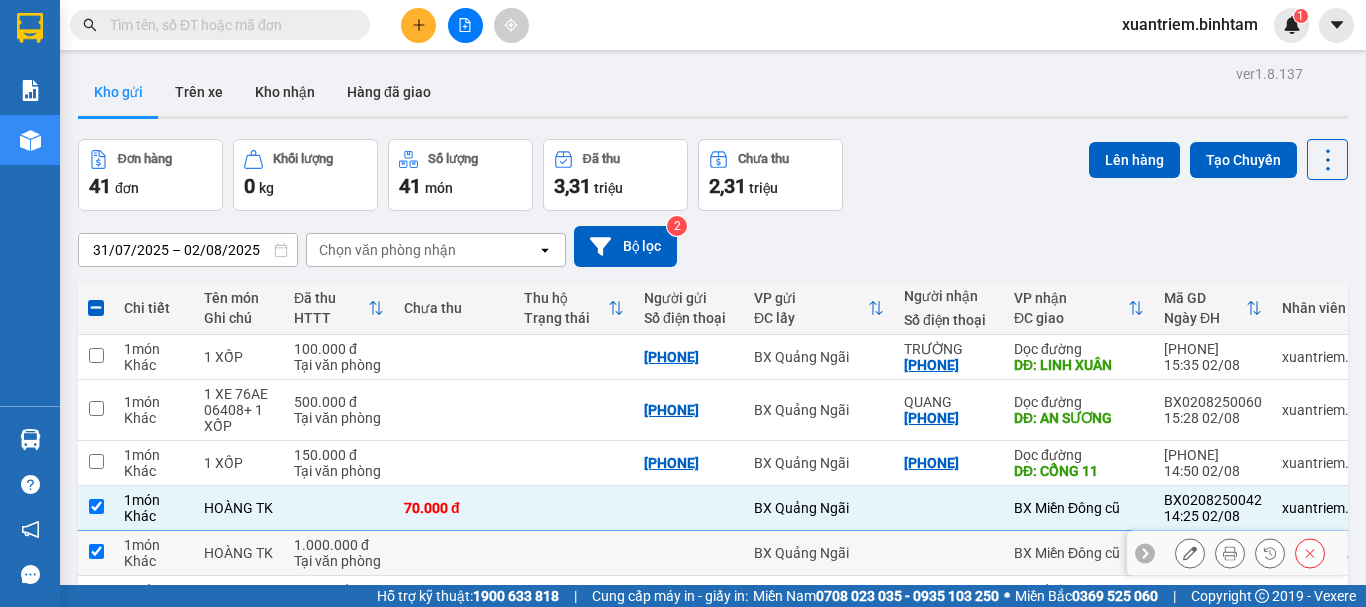 checkbox on "true" 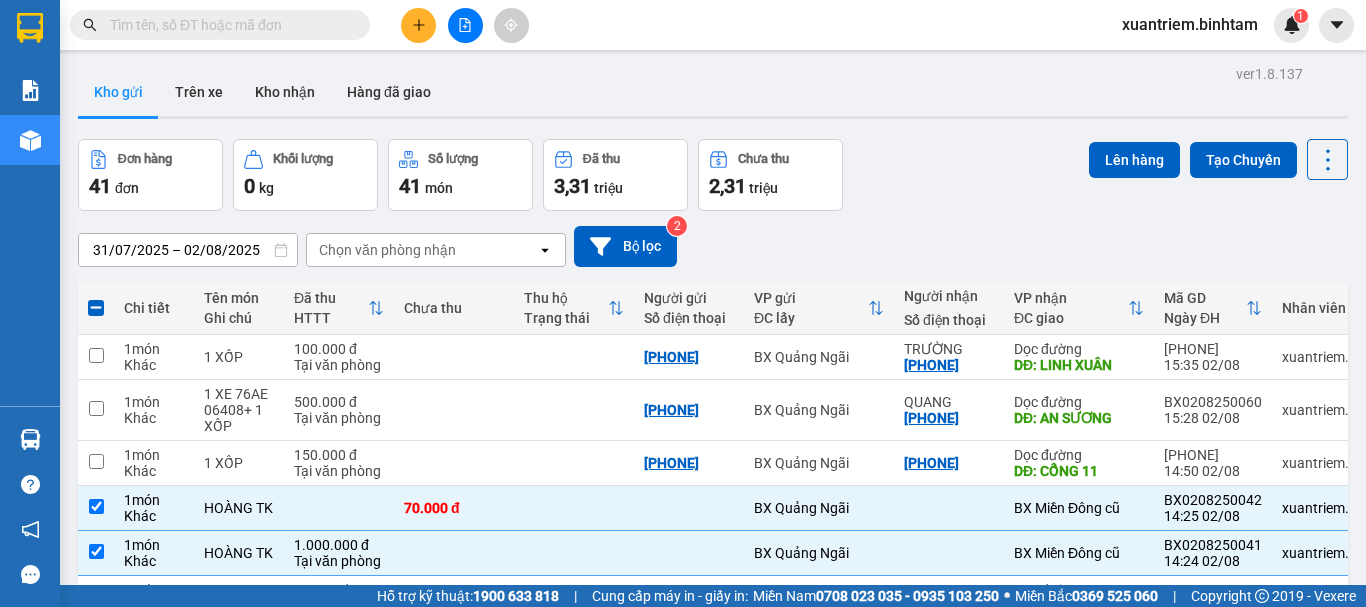 scroll, scrollTop: 306, scrollLeft: 0, axis: vertical 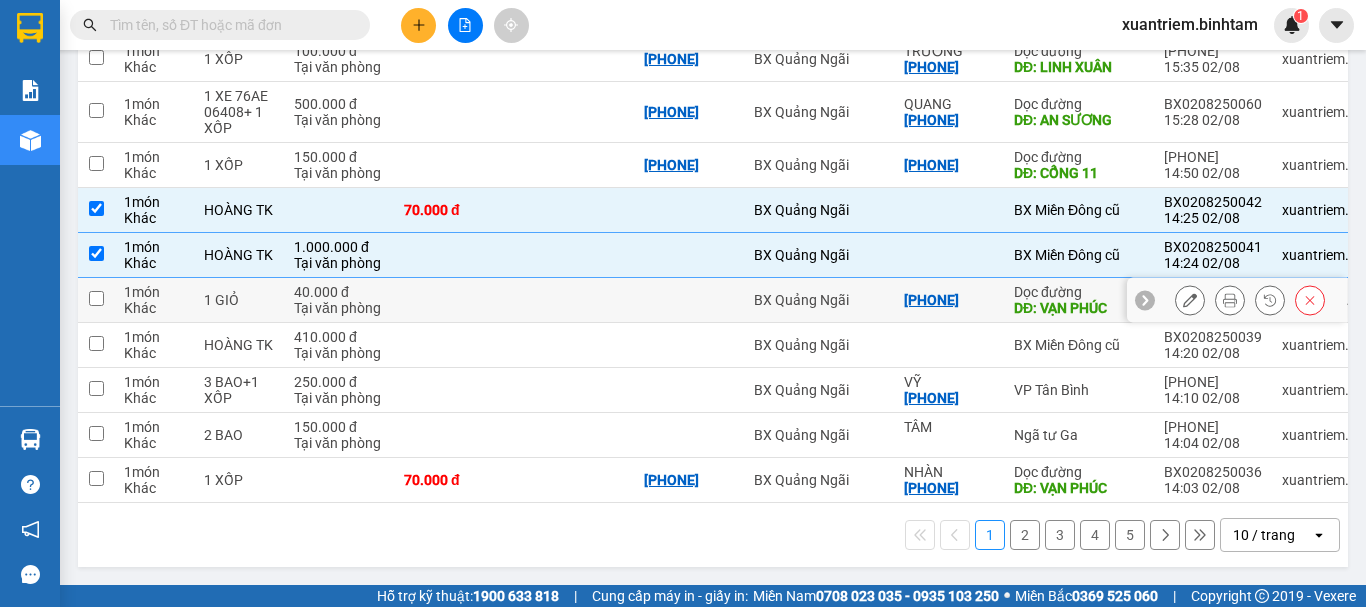 click at bounding box center (454, 300) 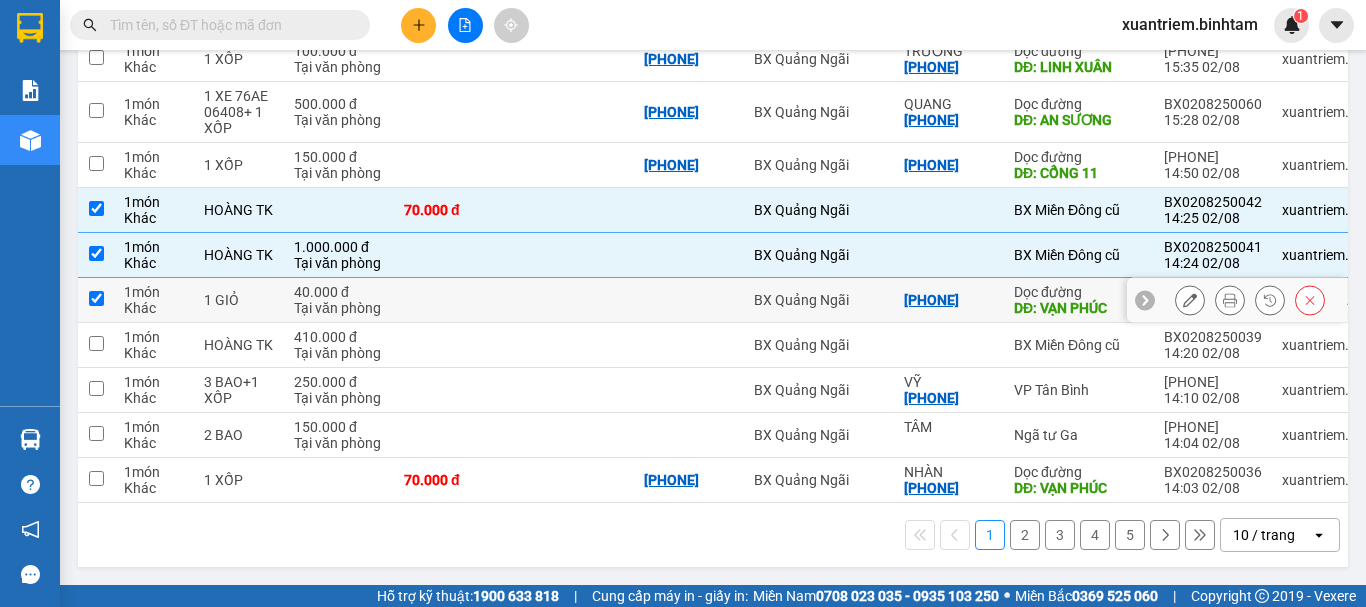 checkbox on "true" 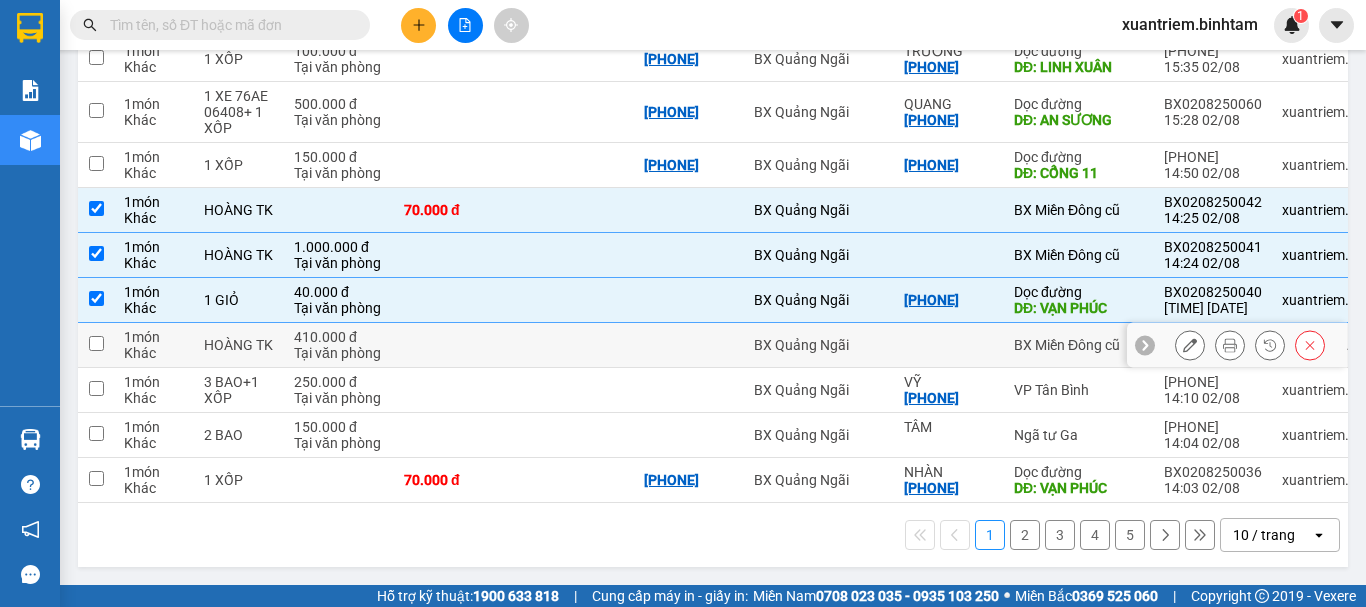 click at bounding box center [454, 345] 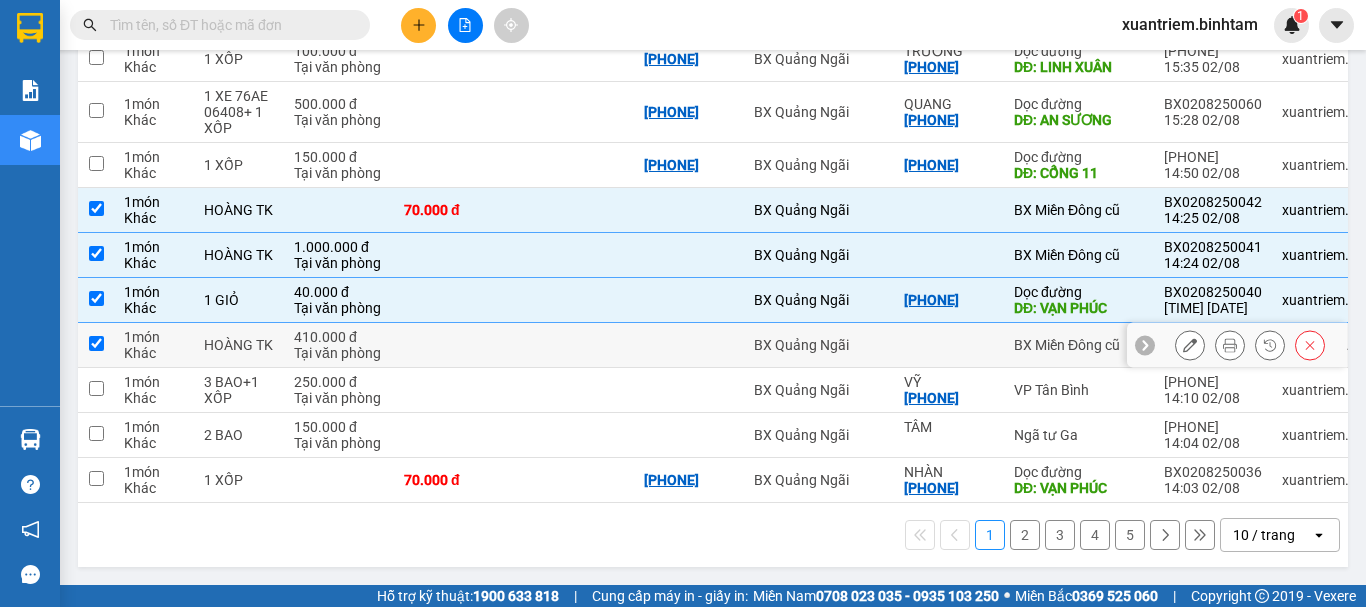 checkbox on "true" 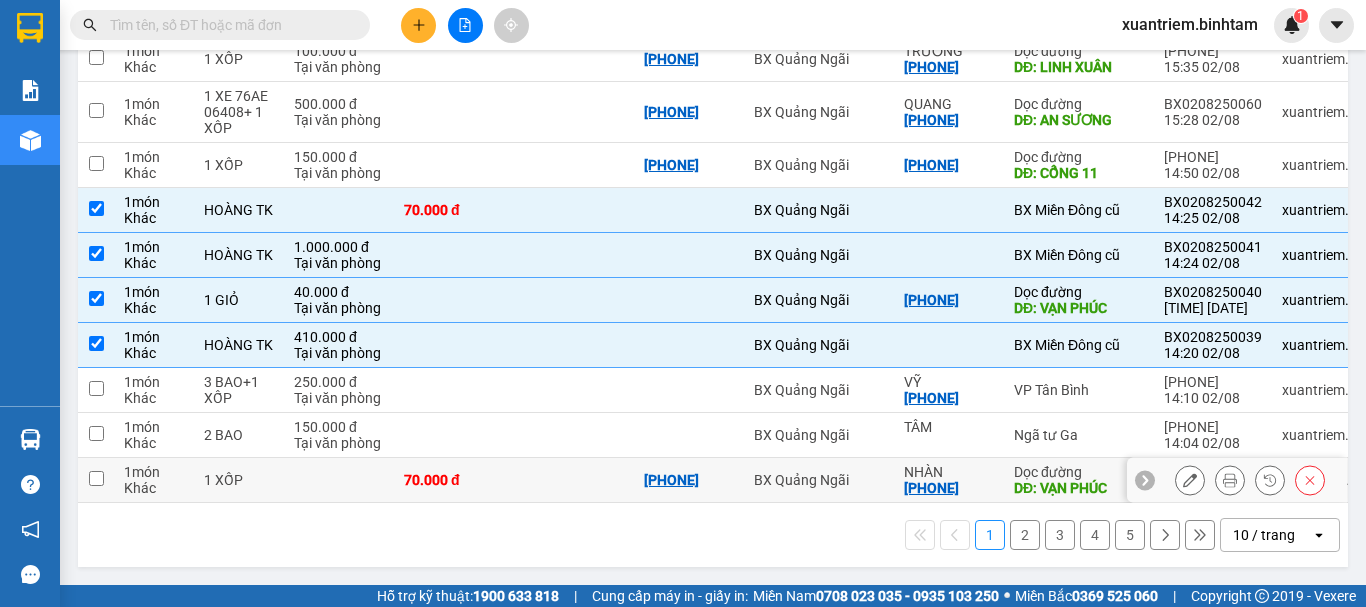 click on "70.000 đ" at bounding box center [454, 480] 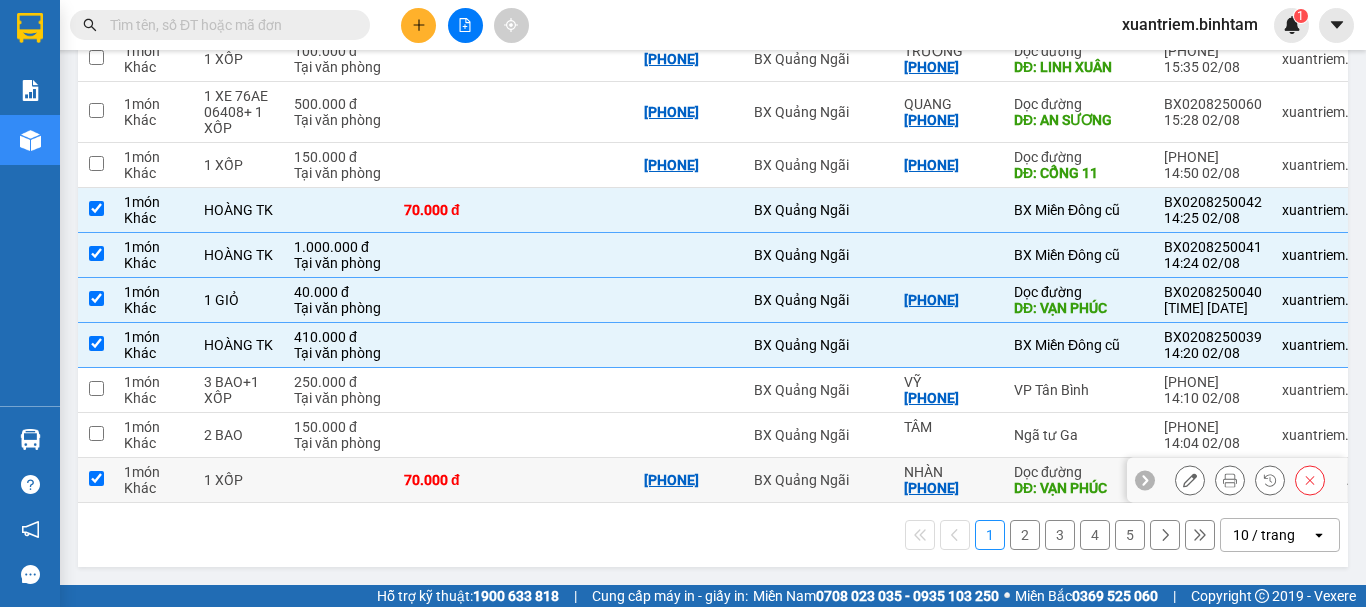 checkbox on "true" 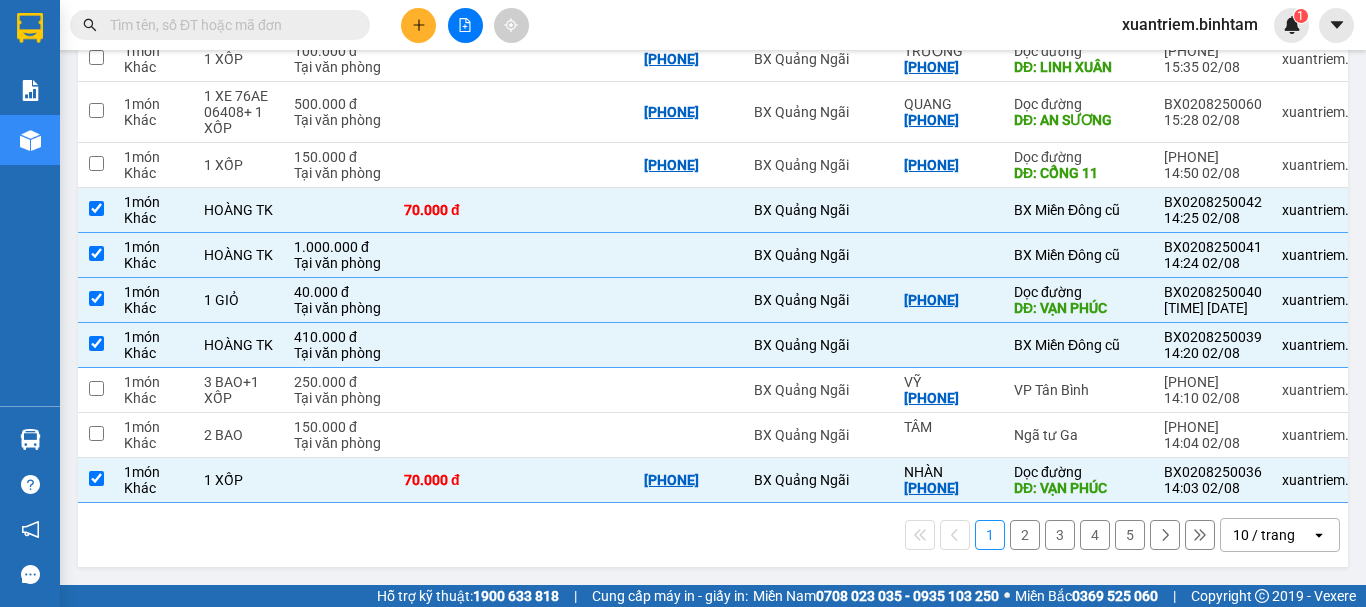 scroll, scrollTop: 0, scrollLeft: 0, axis: both 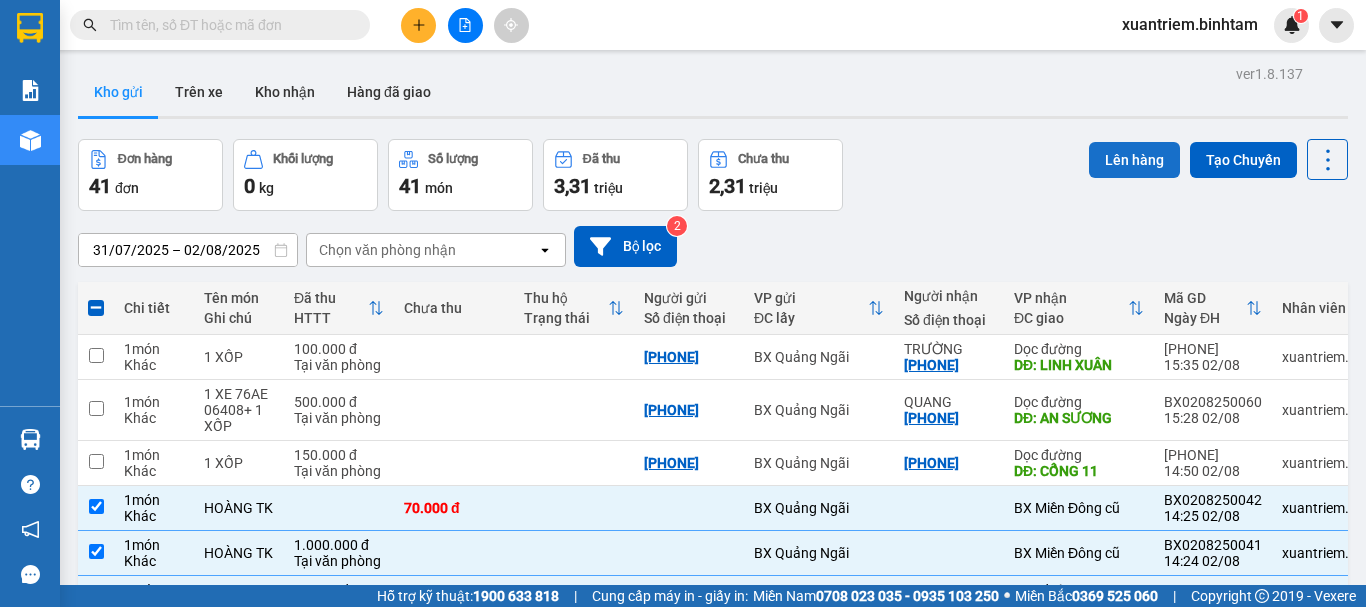 click on "Lên hàng" at bounding box center (1134, 160) 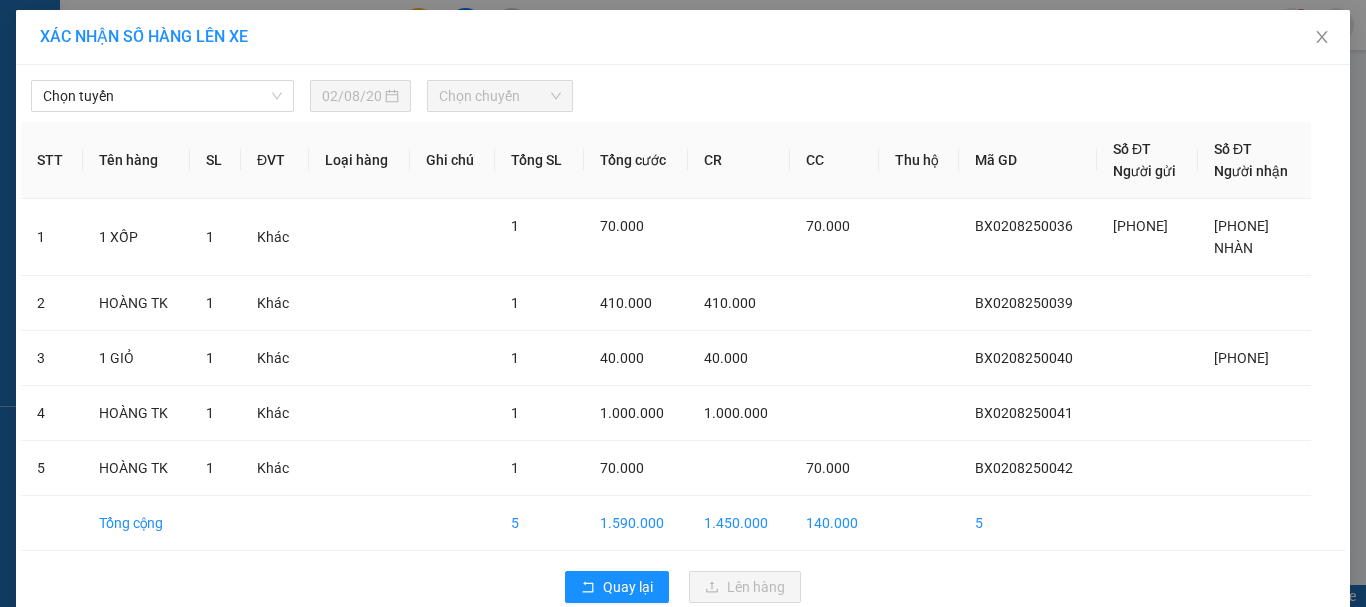click on "Chọn tuyến" at bounding box center (162, 96) 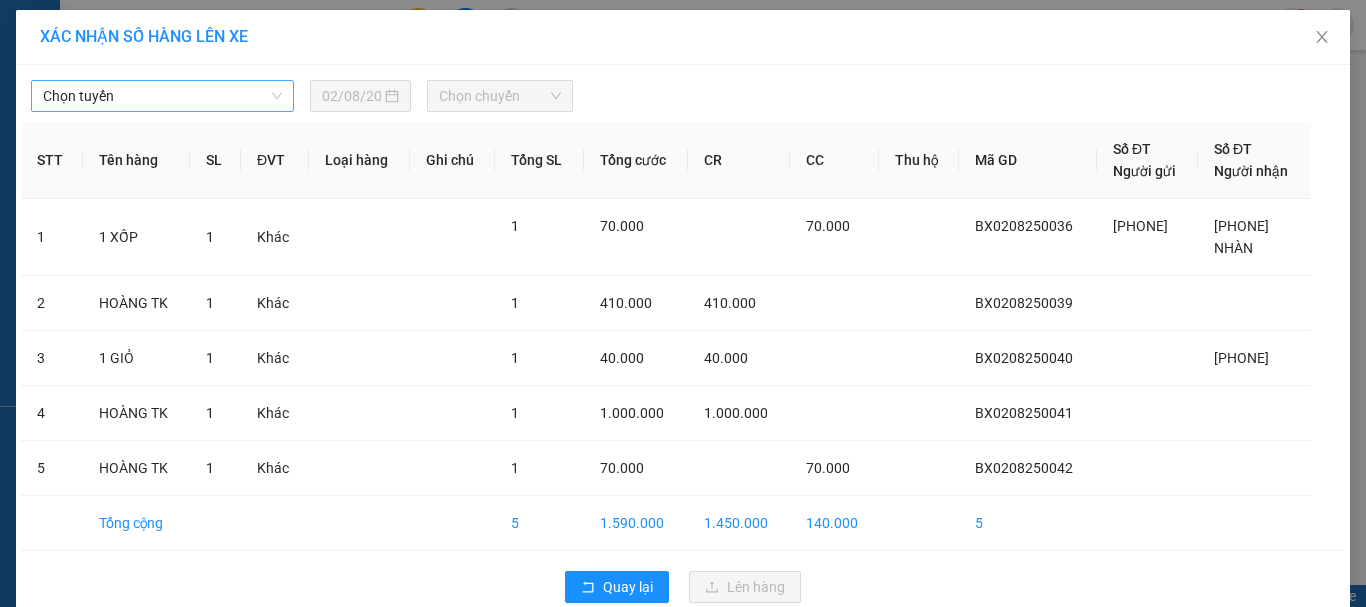 click on "Chọn tuyến" at bounding box center [162, 96] 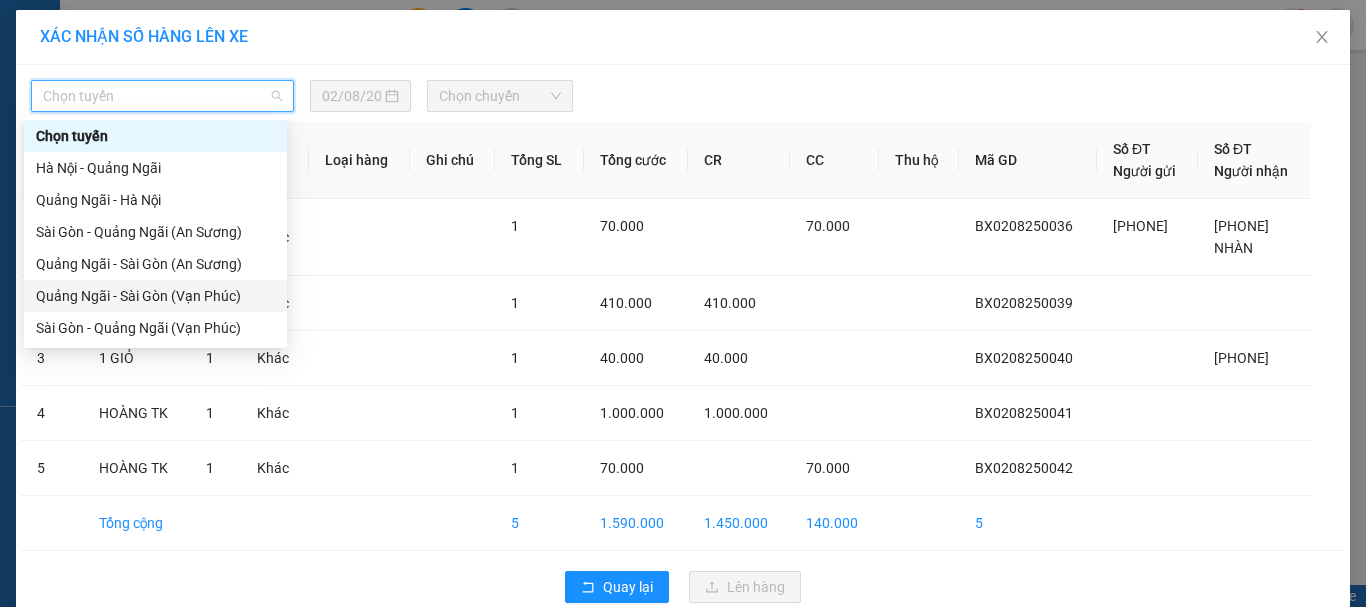 click on "[CITY] - [CITY] (Vạn Phúc)" at bounding box center [155, 296] 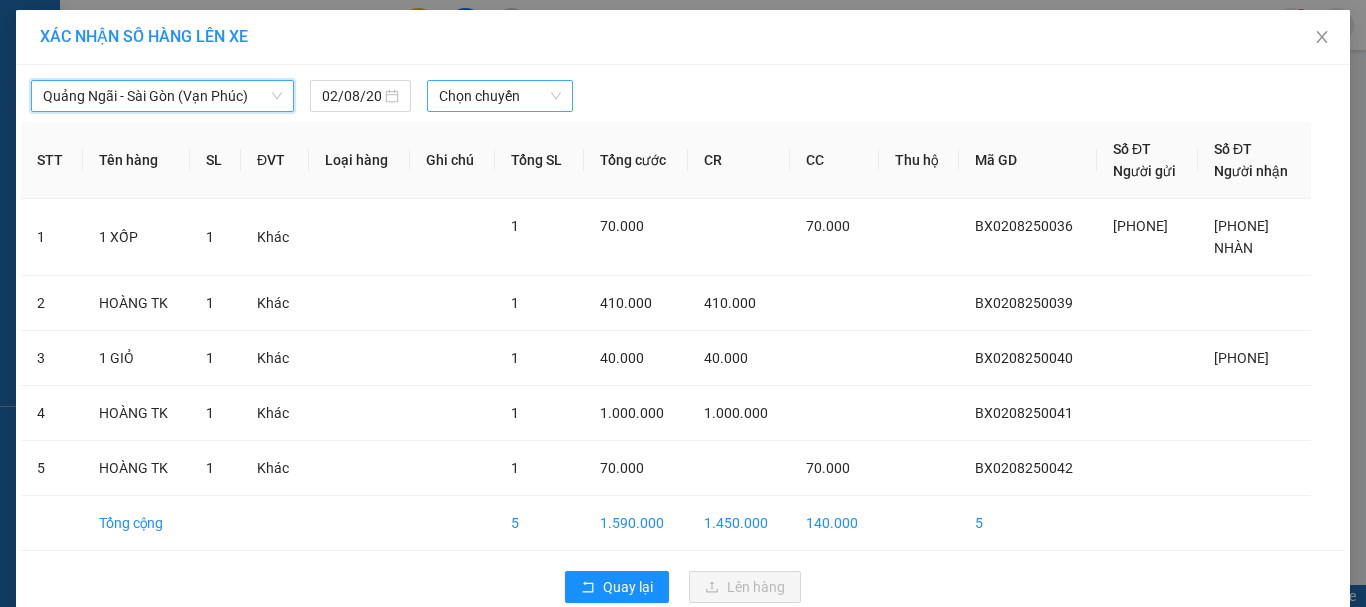 click on "Chọn chuyến" at bounding box center [500, 96] 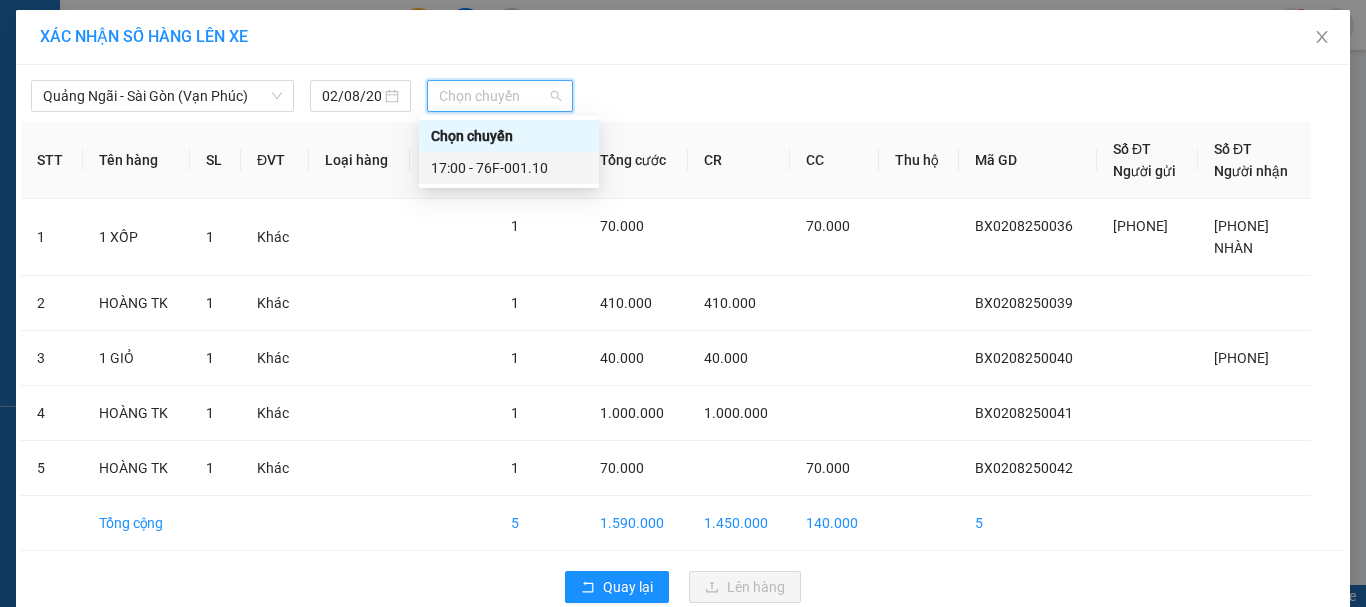 click on "17:00     - 76F-001.10" at bounding box center (509, 168) 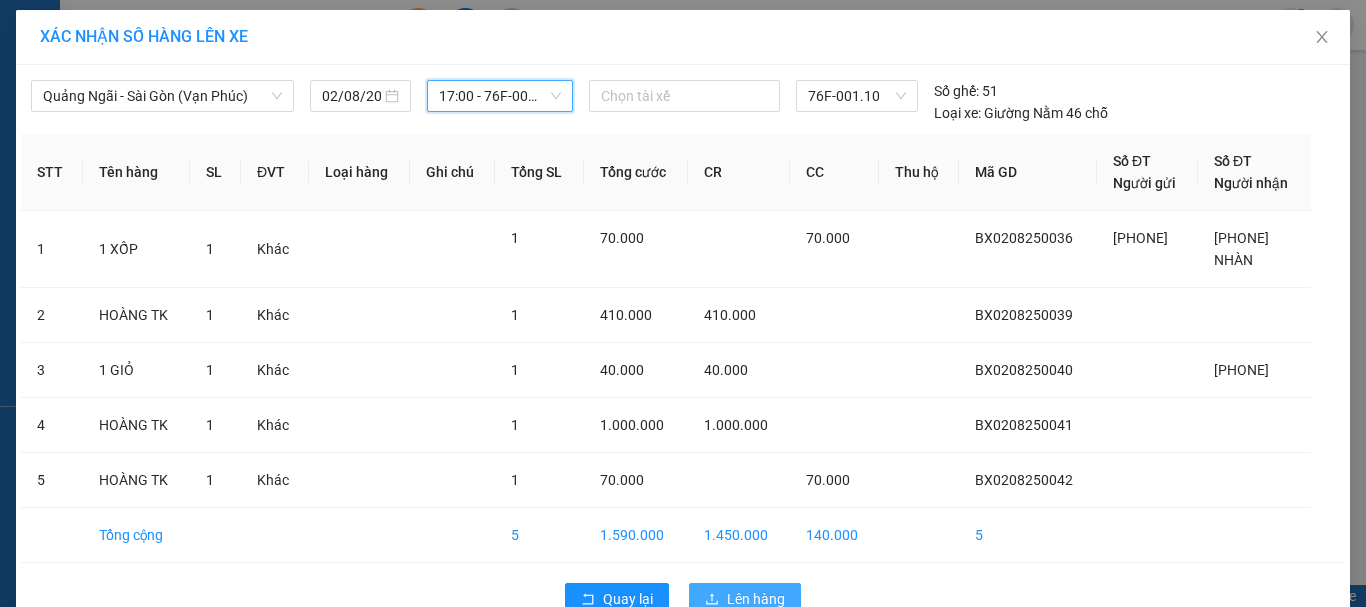 click on "Lên hàng" at bounding box center (745, 599) 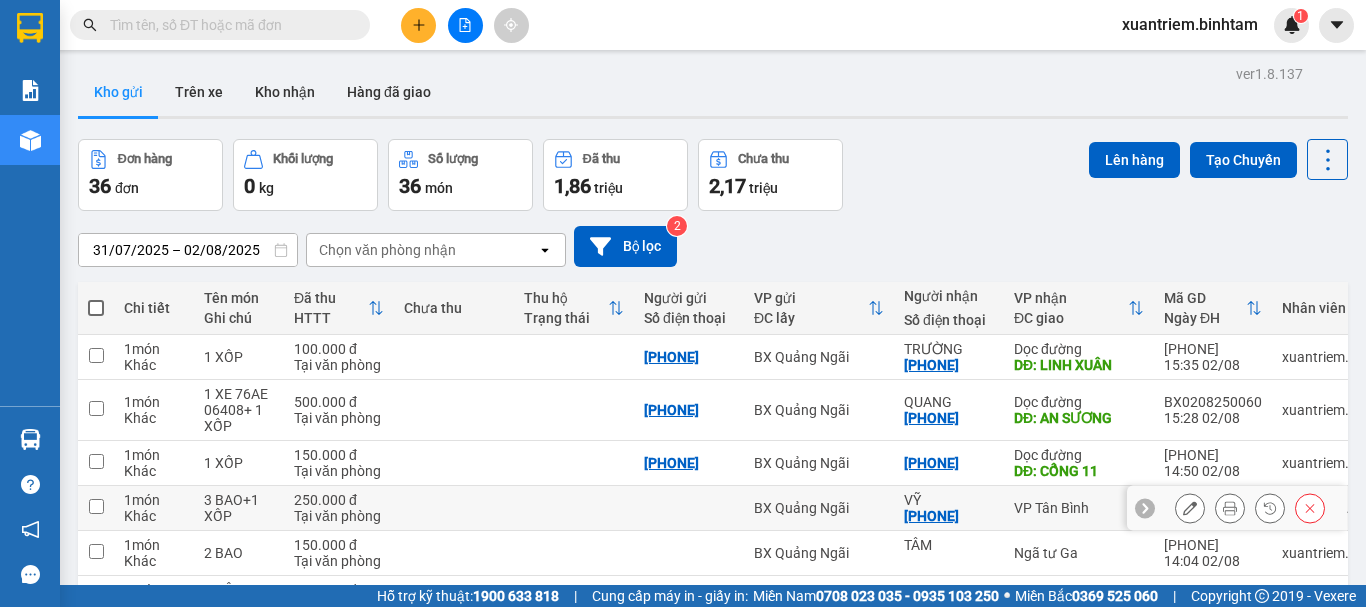click on "250.000 đ" at bounding box center (339, 500) 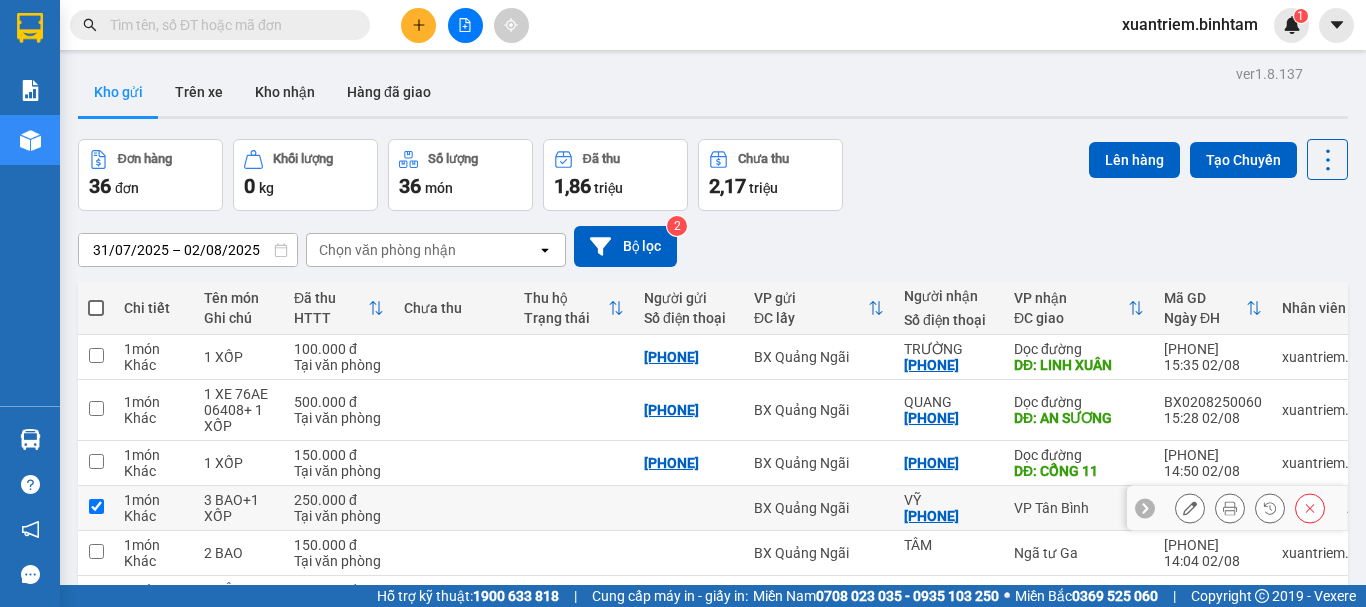 checkbox on "true" 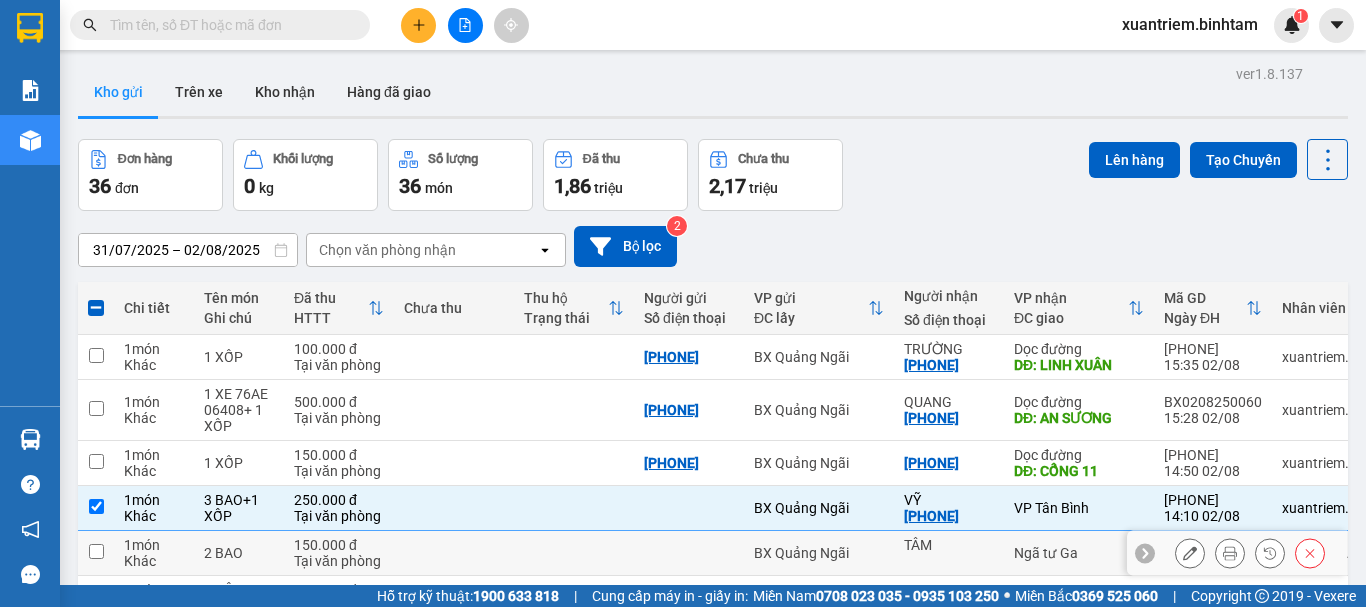 click on "150.000 đ" at bounding box center [339, 545] 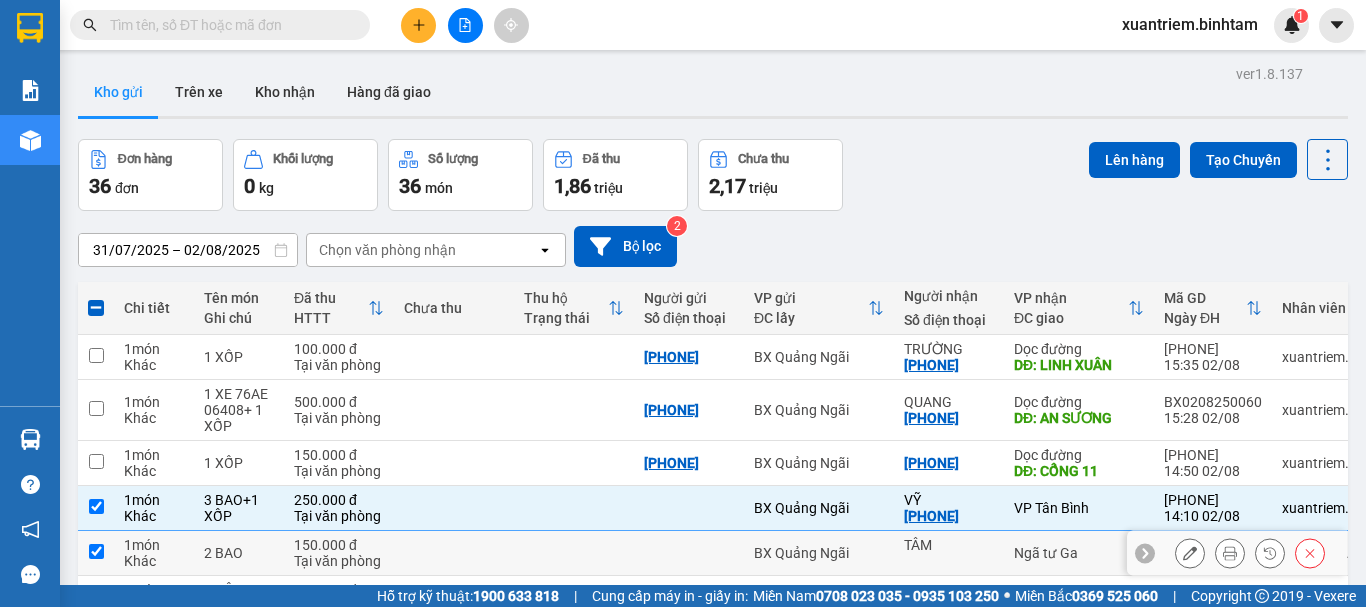 checkbox on "true" 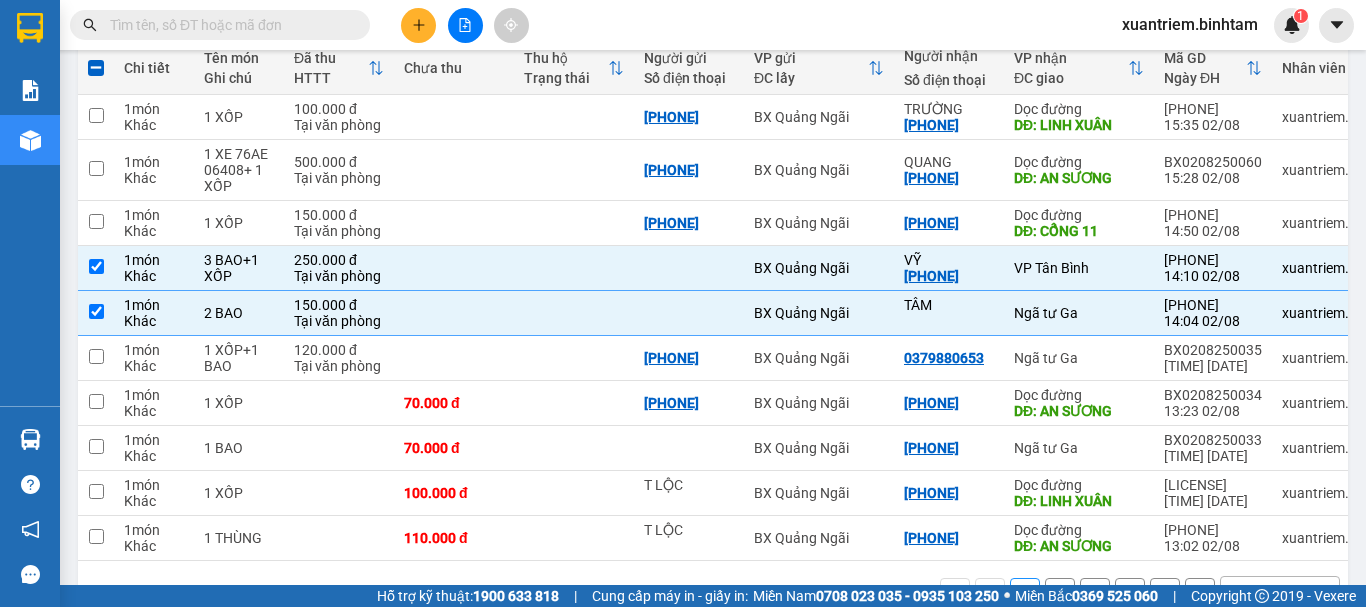 scroll, scrollTop: 306, scrollLeft: 0, axis: vertical 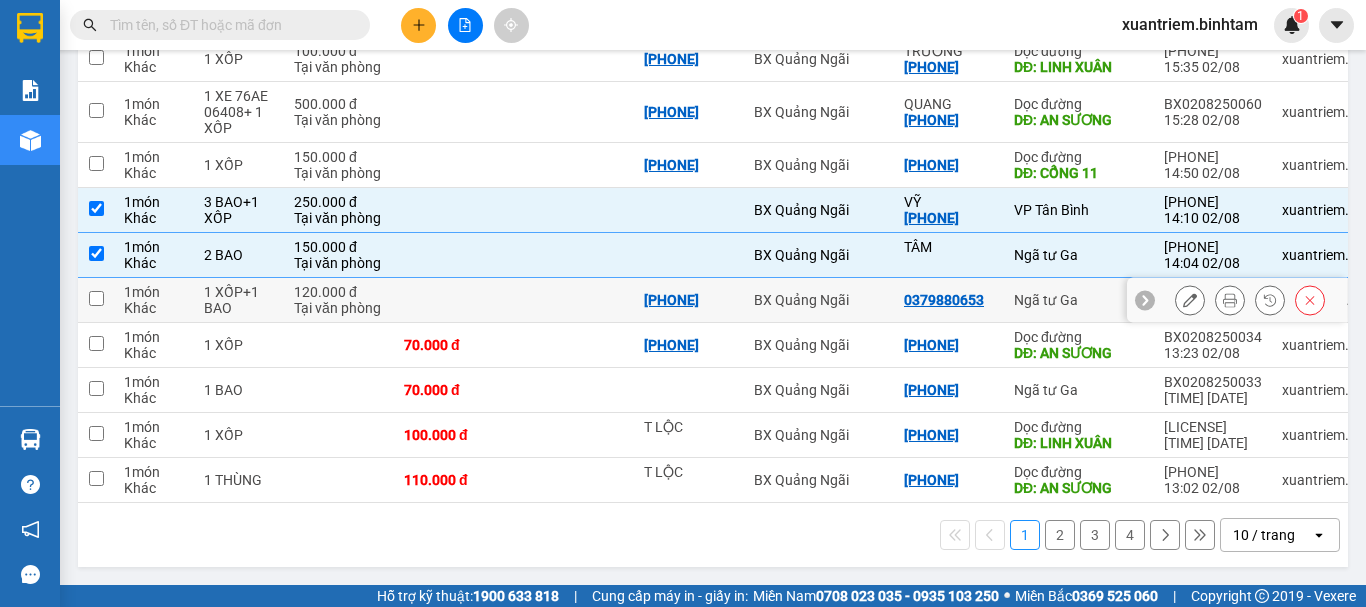 click on "120.000 đ Tại văn phòng" at bounding box center (339, 300) 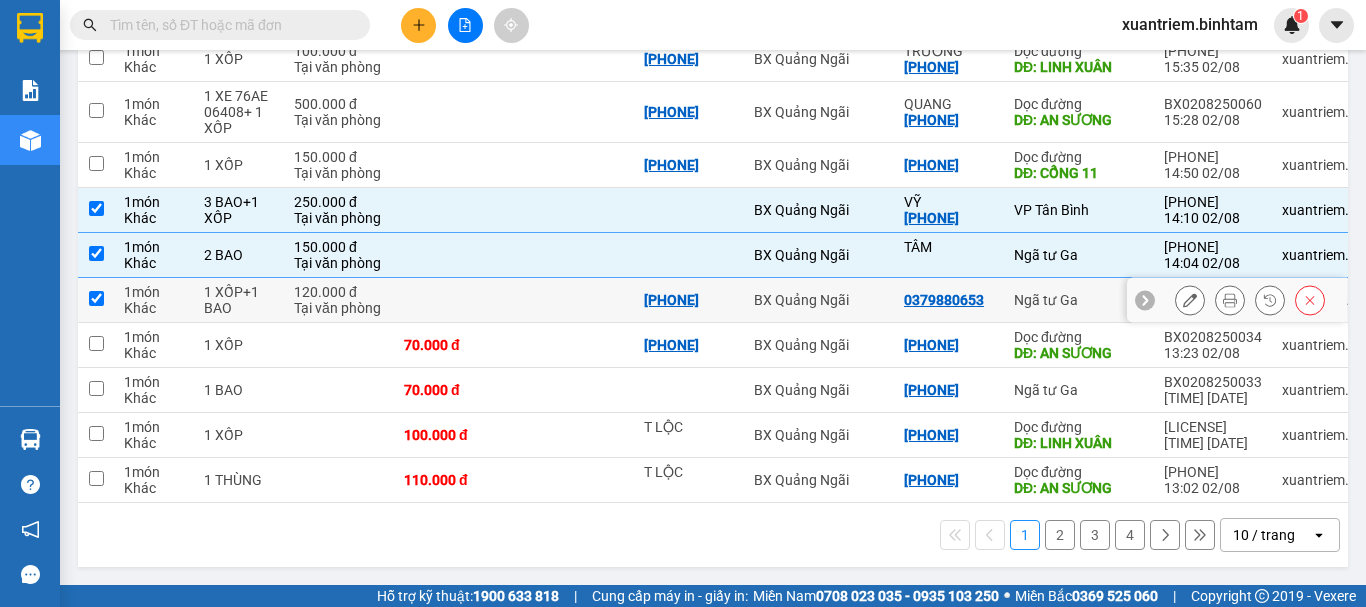 checkbox on "true" 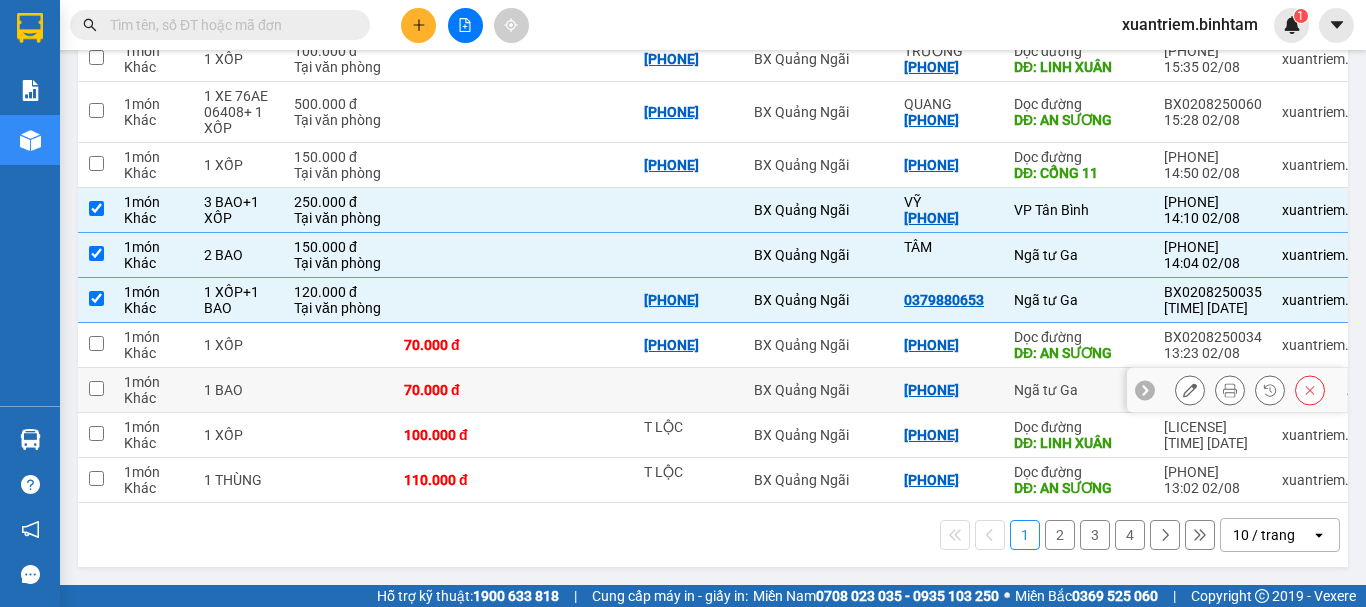 click at bounding box center [339, 390] 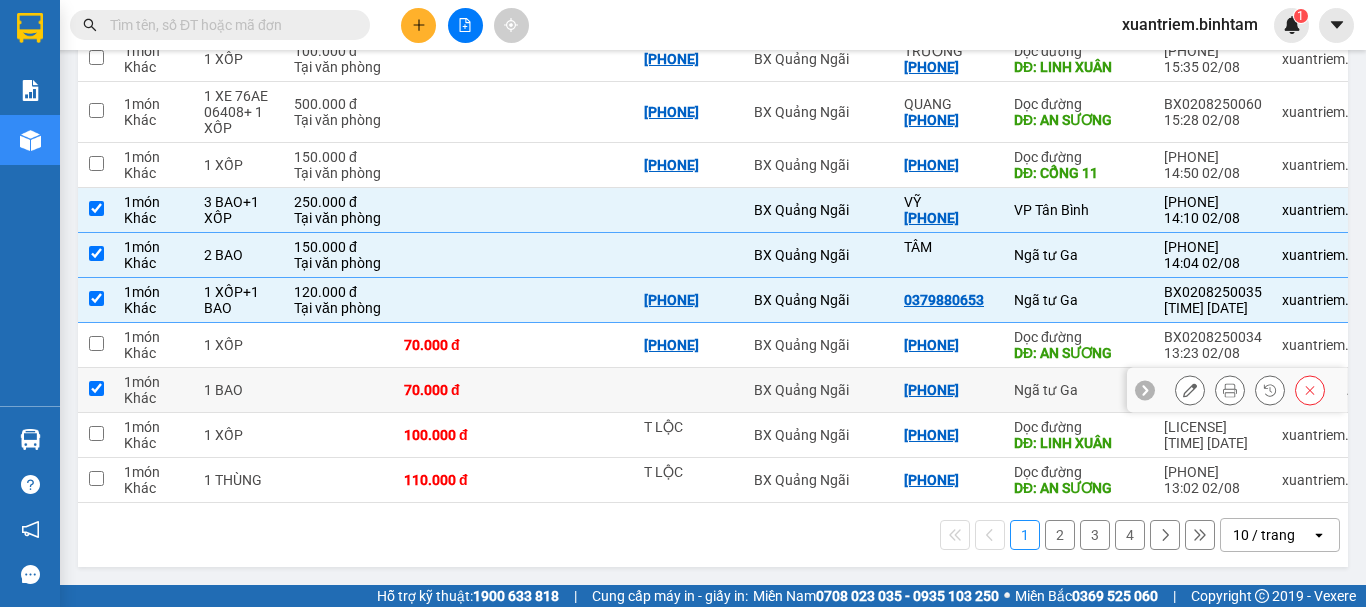 checkbox on "true" 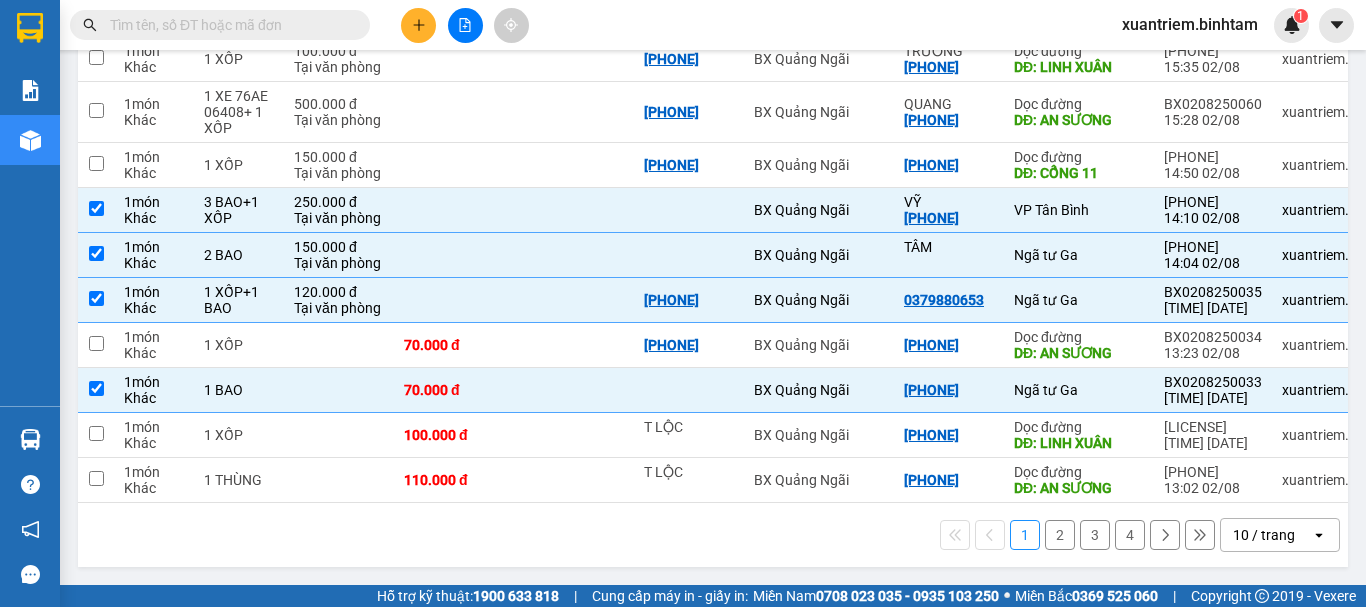 scroll, scrollTop: 0, scrollLeft: 0, axis: both 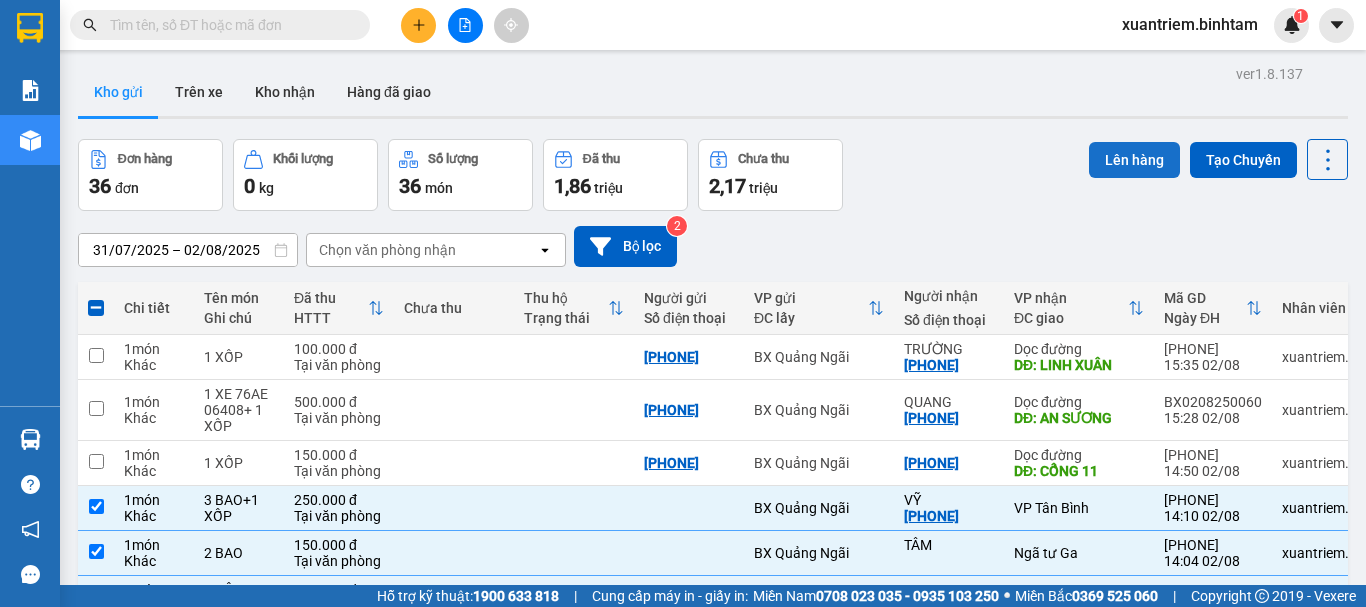 click on "Lên hàng" at bounding box center [1134, 160] 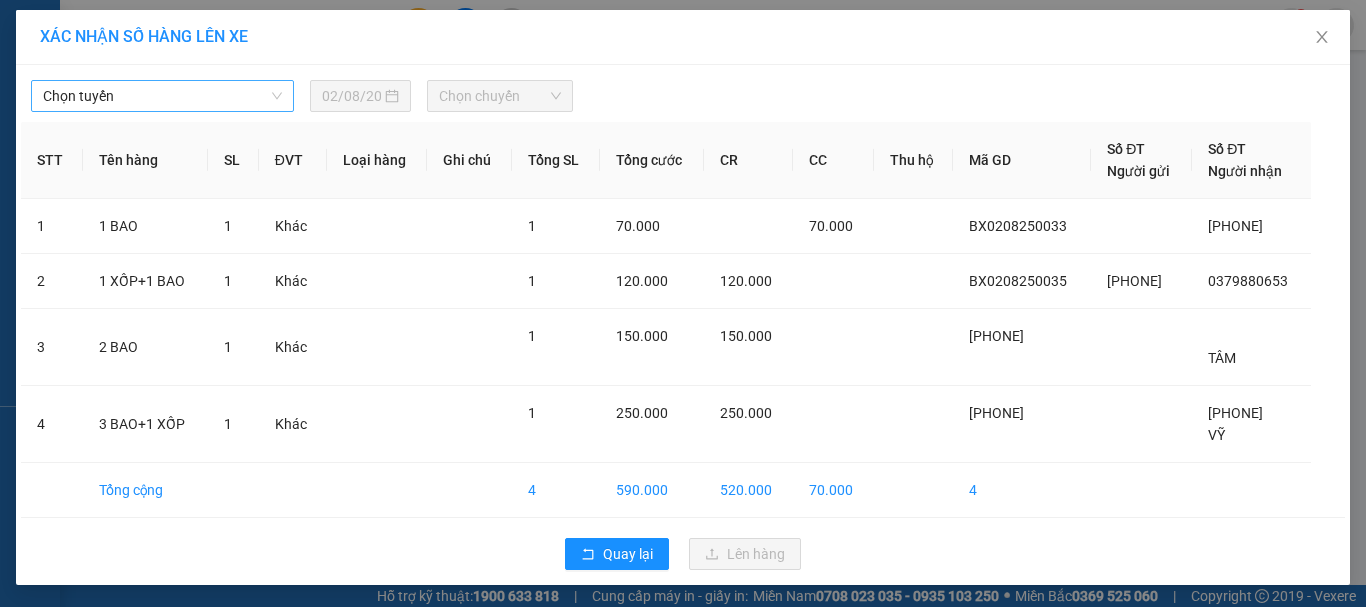 click on "Chọn tuyến" at bounding box center (162, 96) 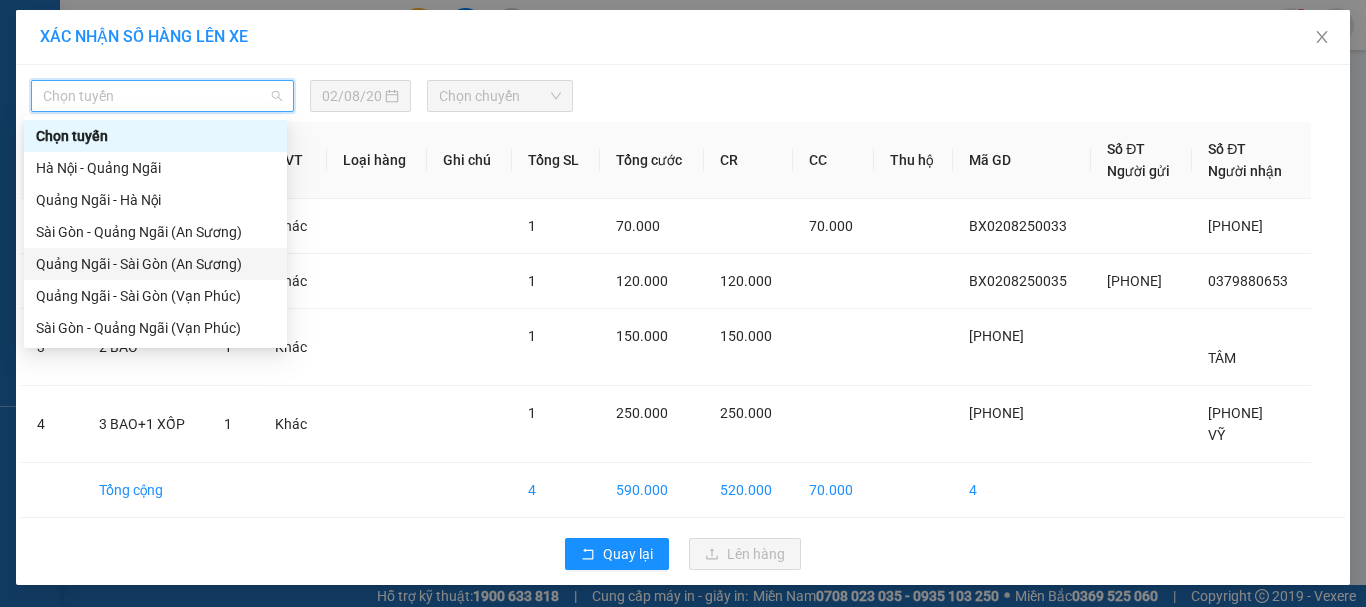 click on "[CITY] - [CITY] ([LOCATION])" at bounding box center [155, 264] 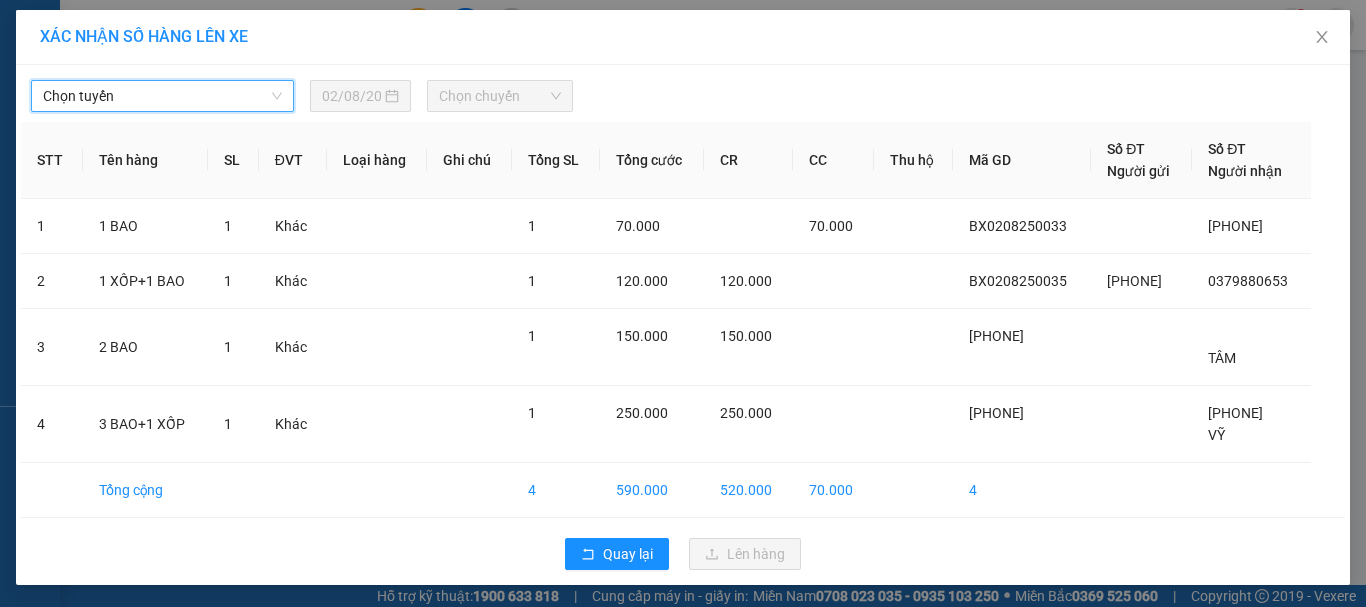 click on "Chọn chuyến" at bounding box center (500, 96) 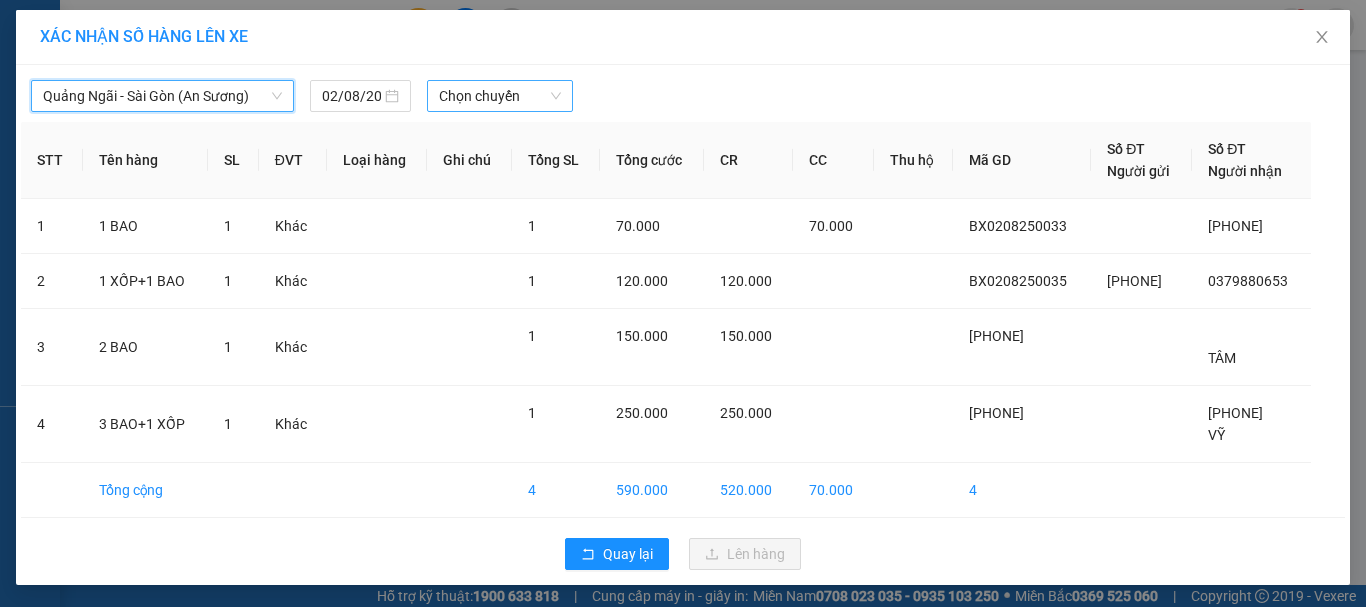 click on "Chọn chuyến" at bounding box center (500, 96) 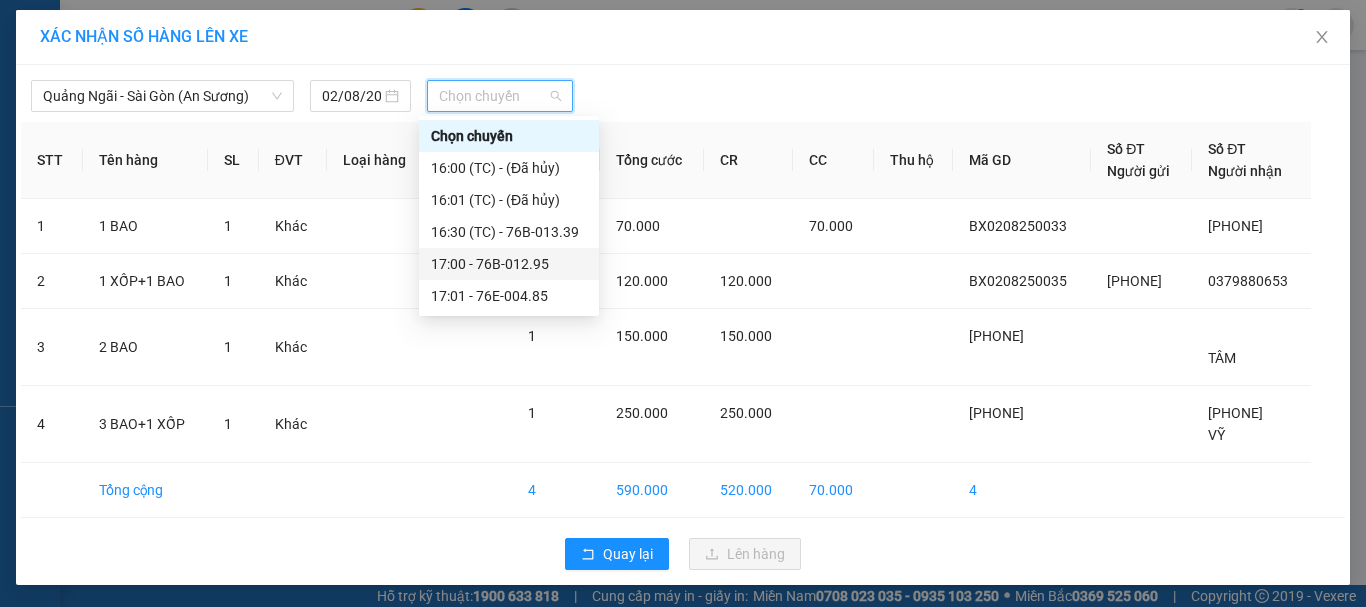 click on "17:00     - 76B-012.95" at bounding box center (509, 264) 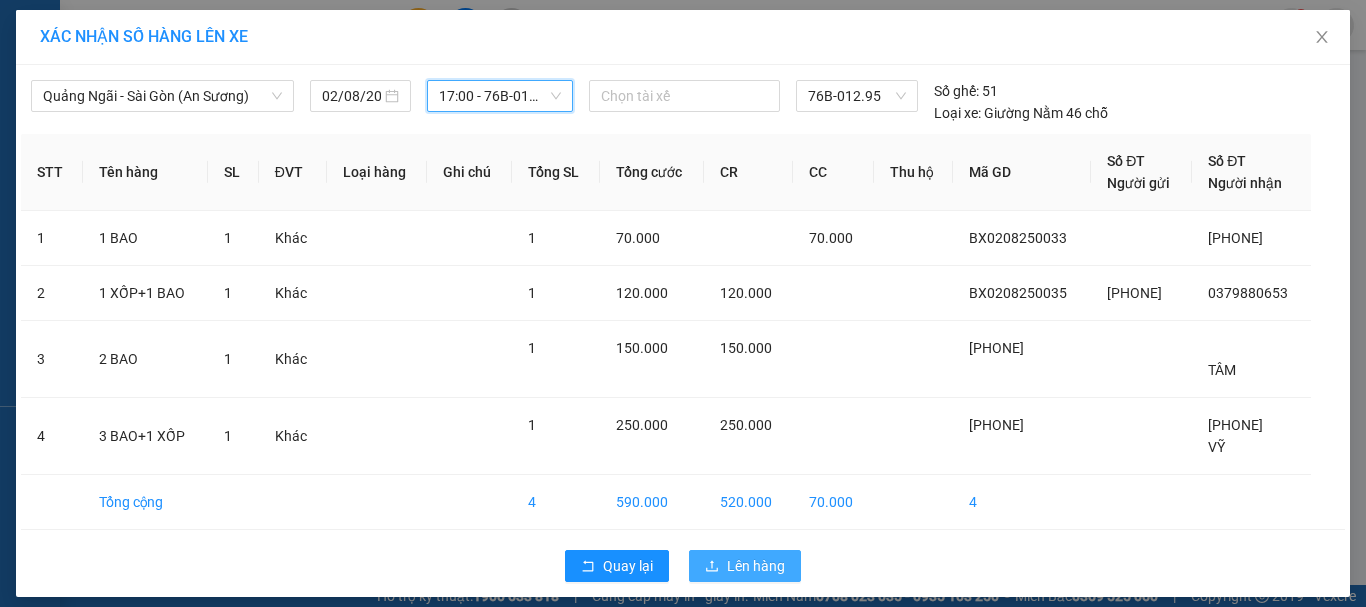 click on "Lên hàng" at bounding box center [756, 566] 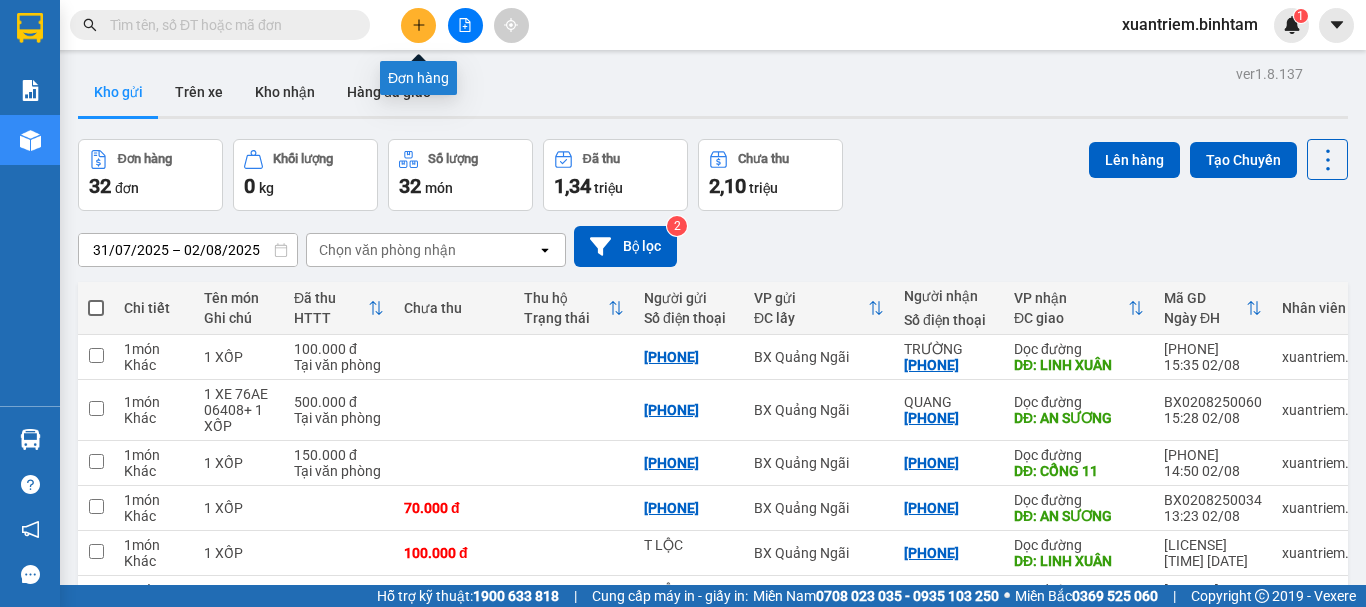 click 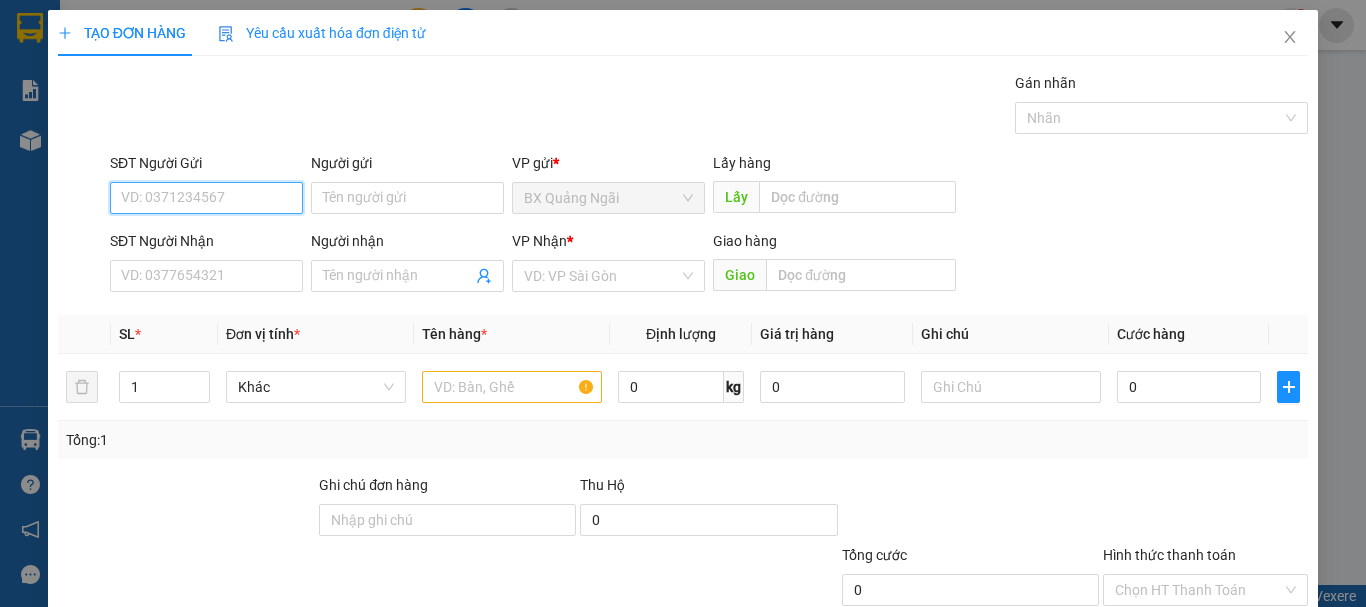 click on "SĐT Người Gửi" at bounding box center (206, 198) 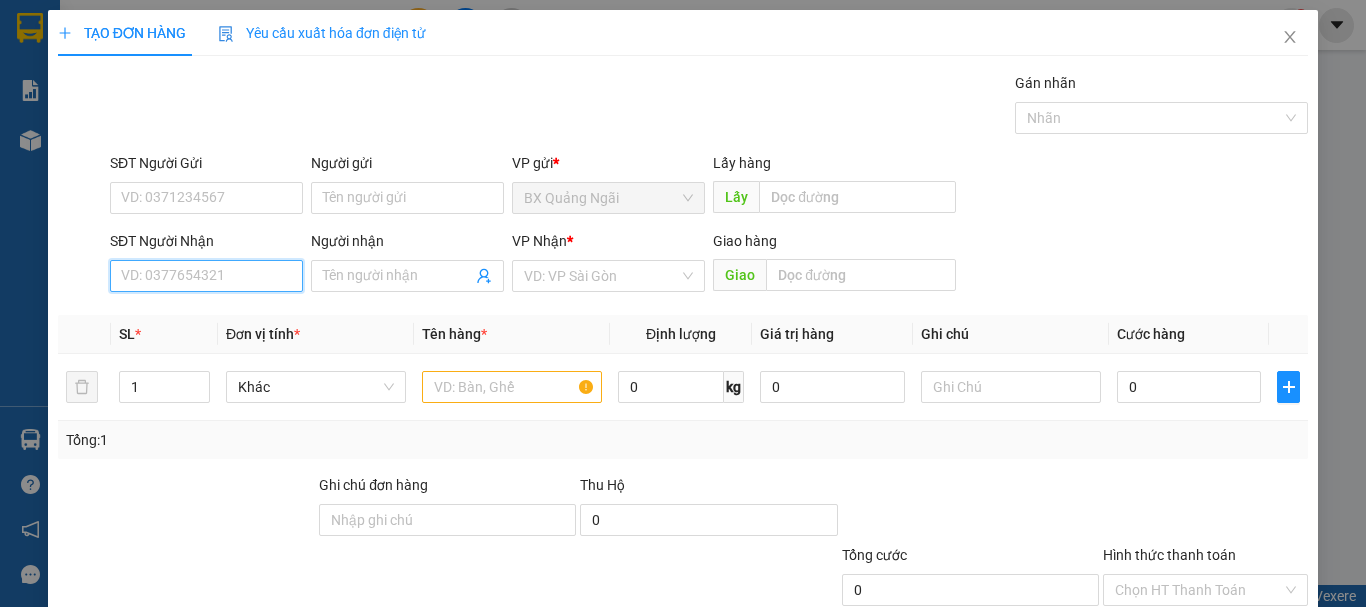 click on "SĐT Người Nhận" at bounding box center [206, 276] 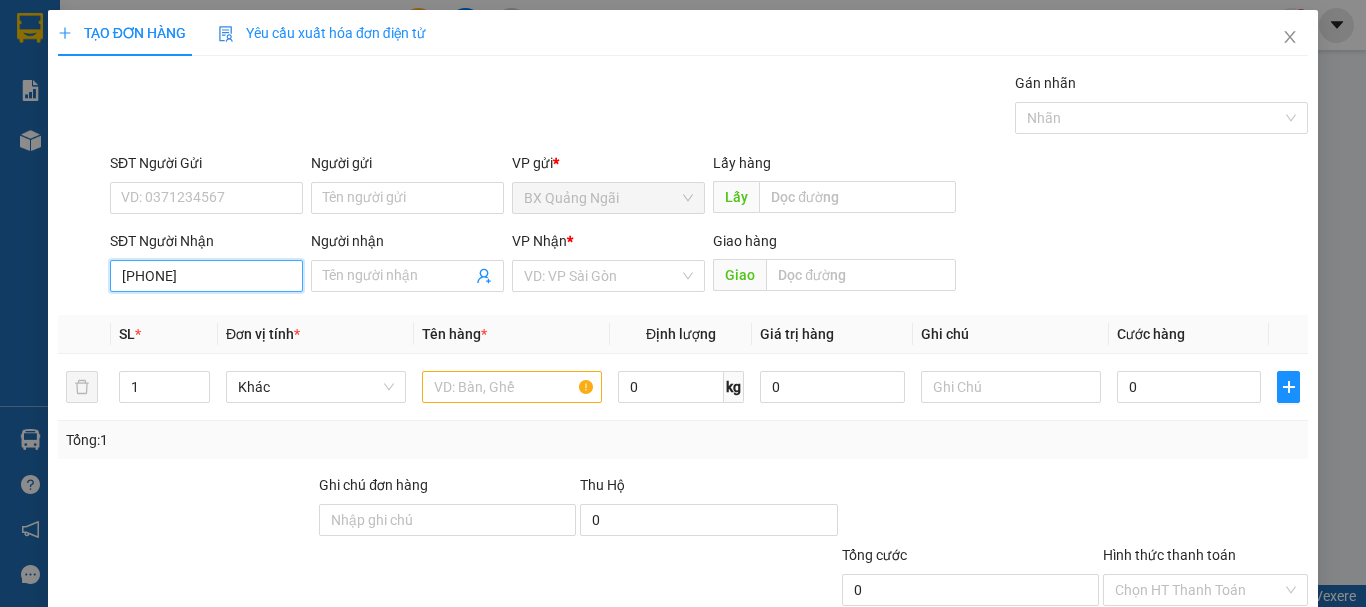 click on "0799693439" at bounding box center [206, 276] 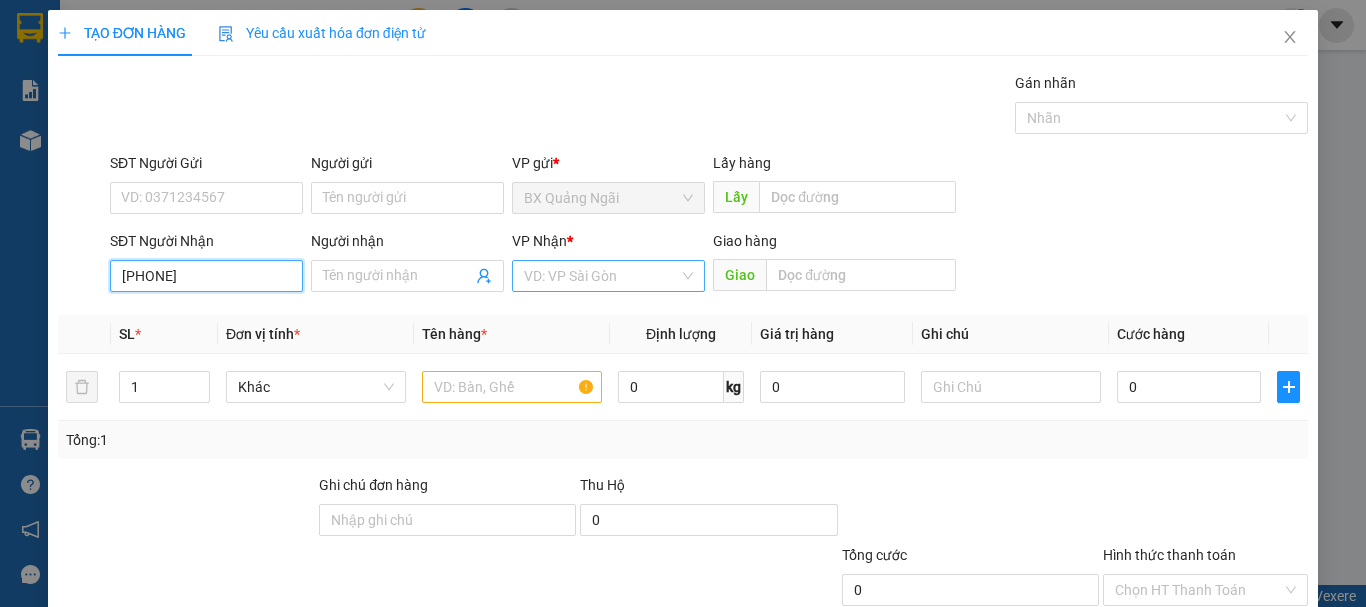 type on "0799693439" 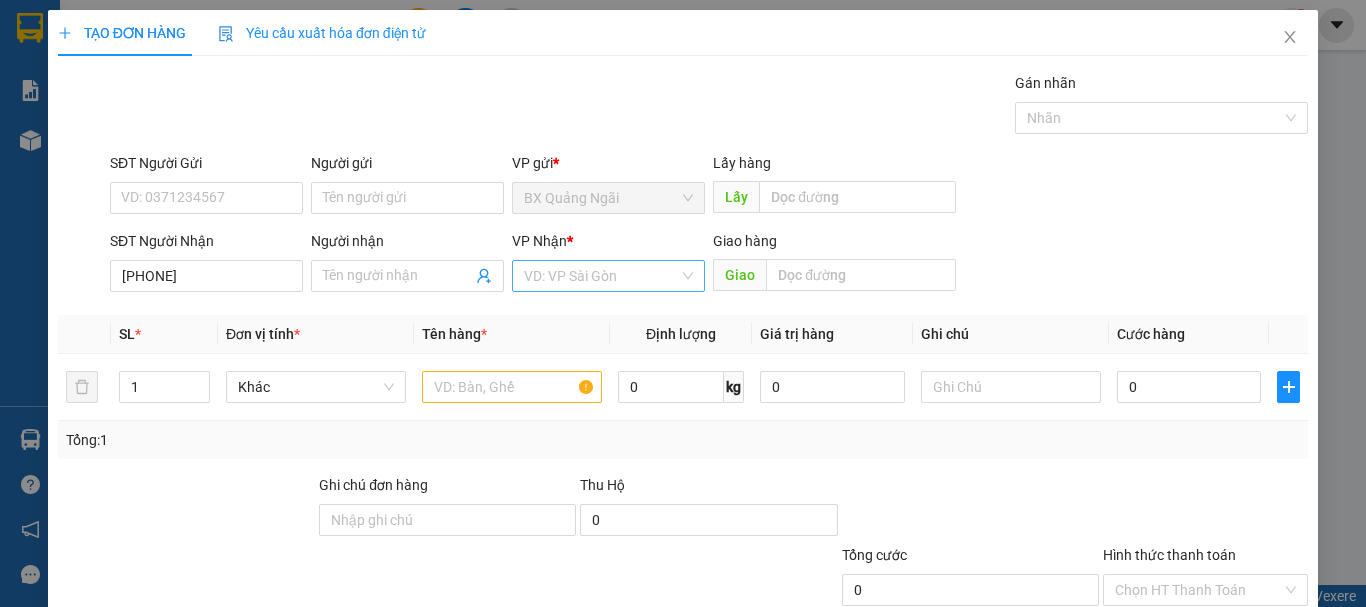click at bounding box center (601, 276) 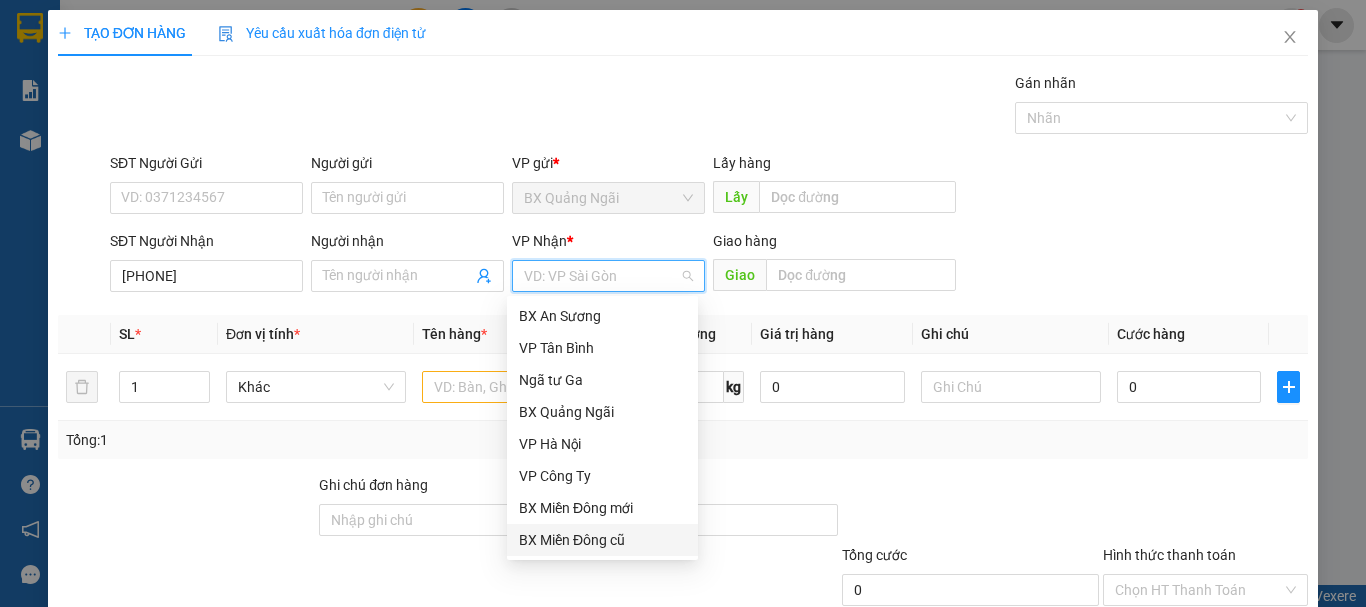 click on "BX Miền Đông cũ" at bounding box center [602, 540] 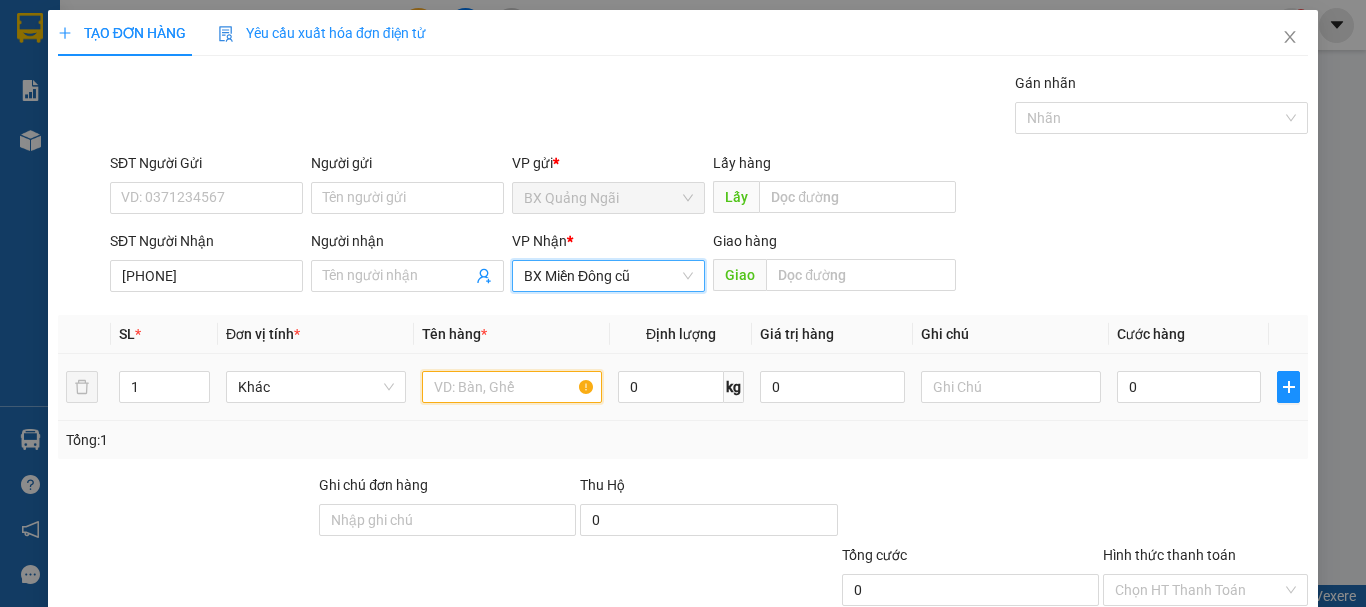 click at bounding box center [512, 387] 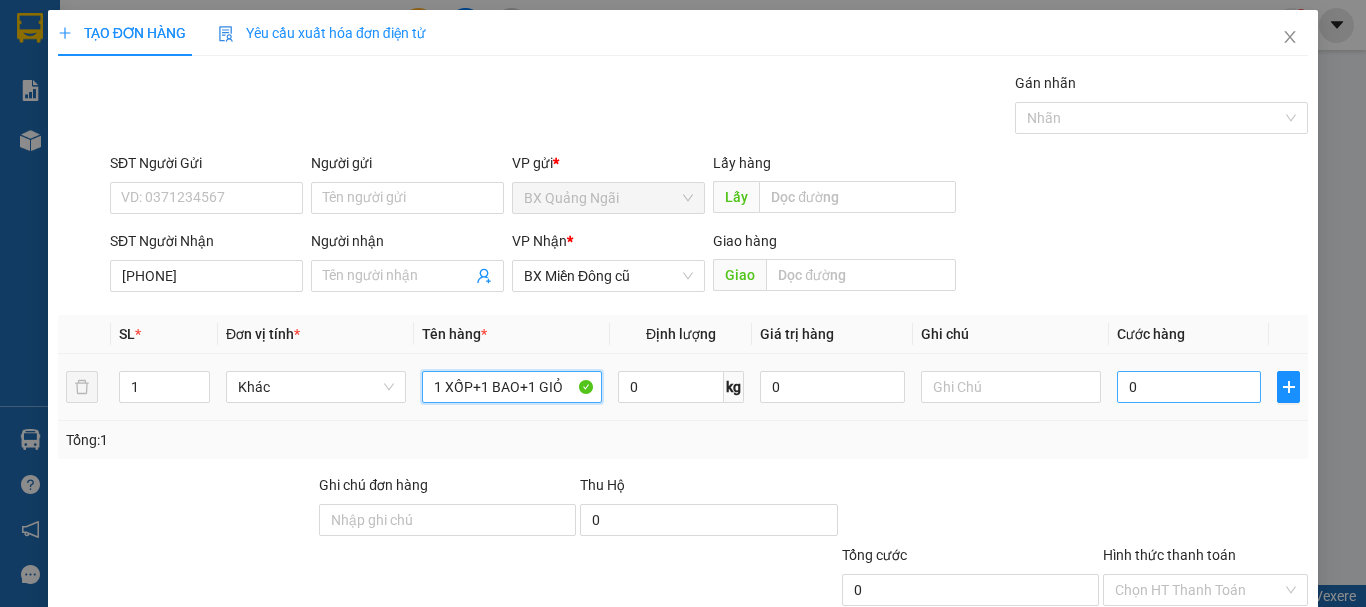 type on "1 XỐP+1 BAO+1 GIỎ" 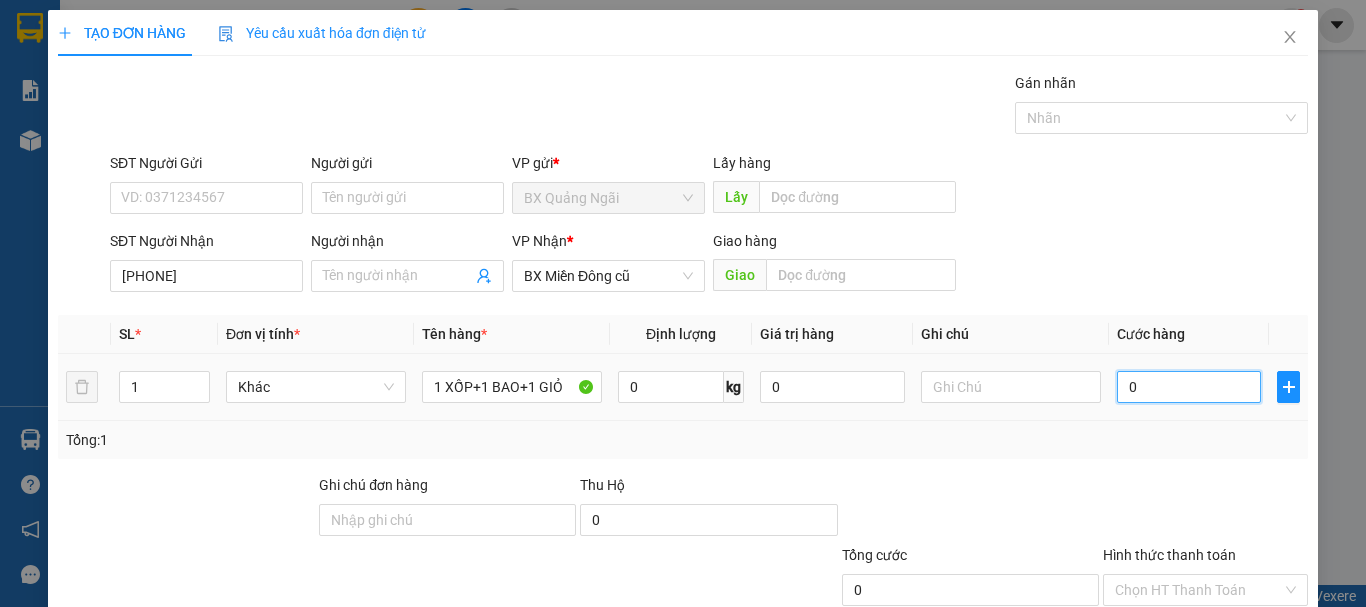 click on "0" at bounding box center (1189, 387) 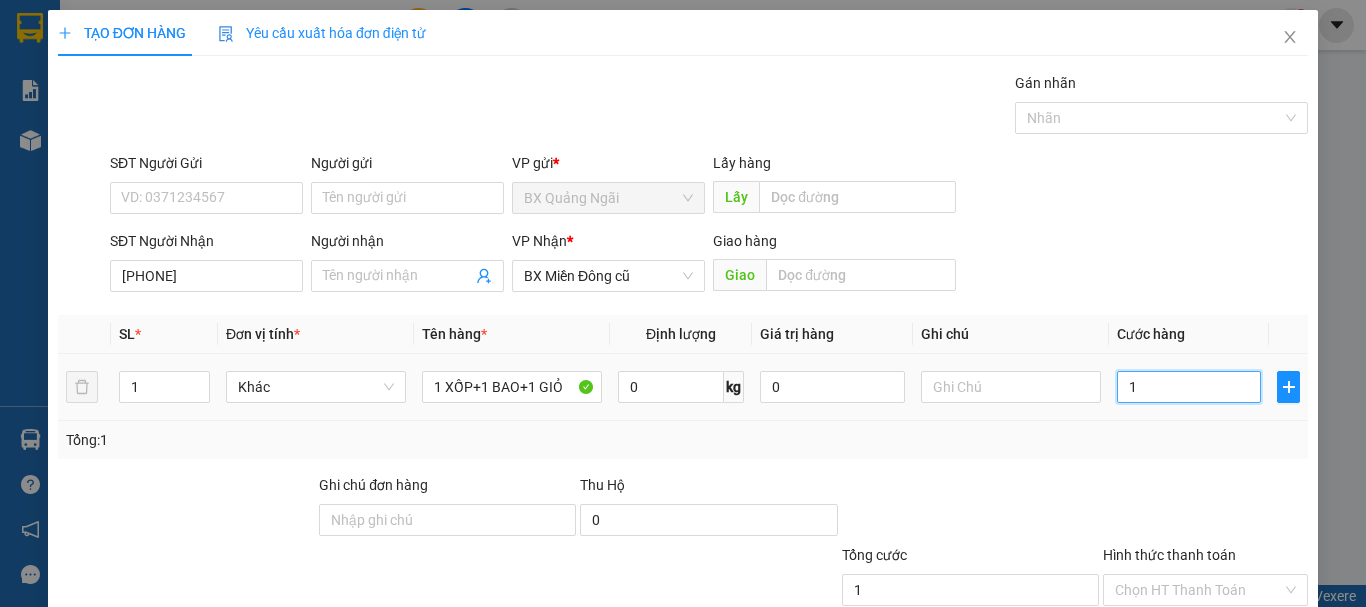type on "17" 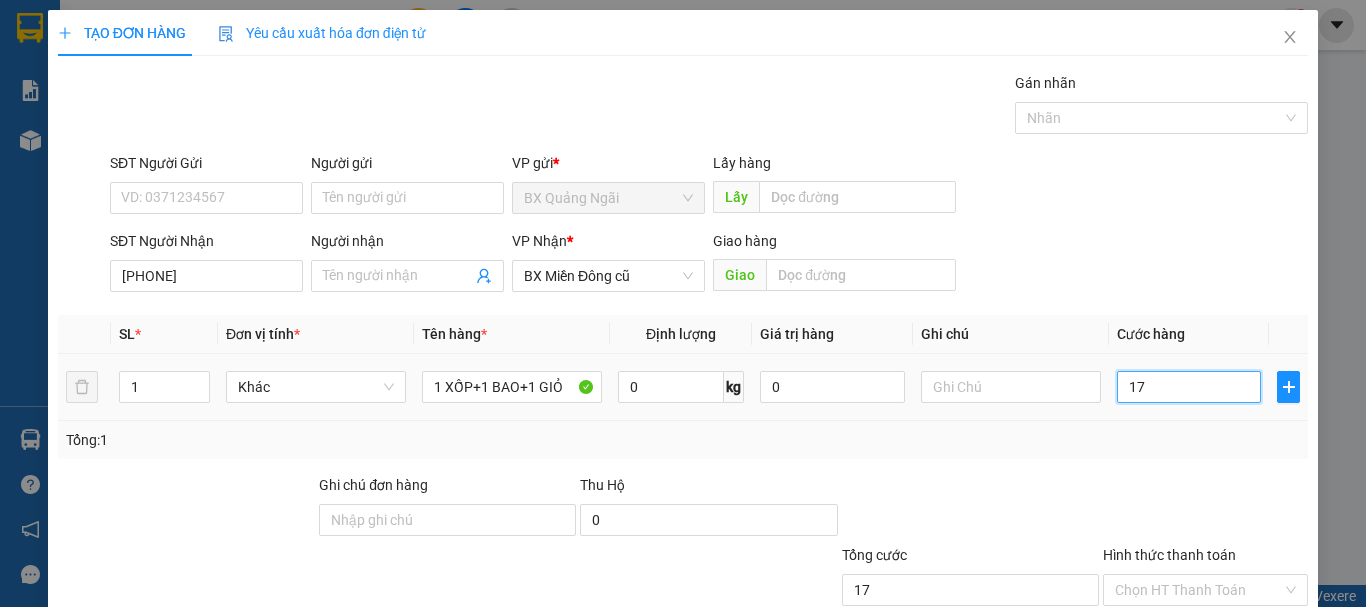 type on "170" 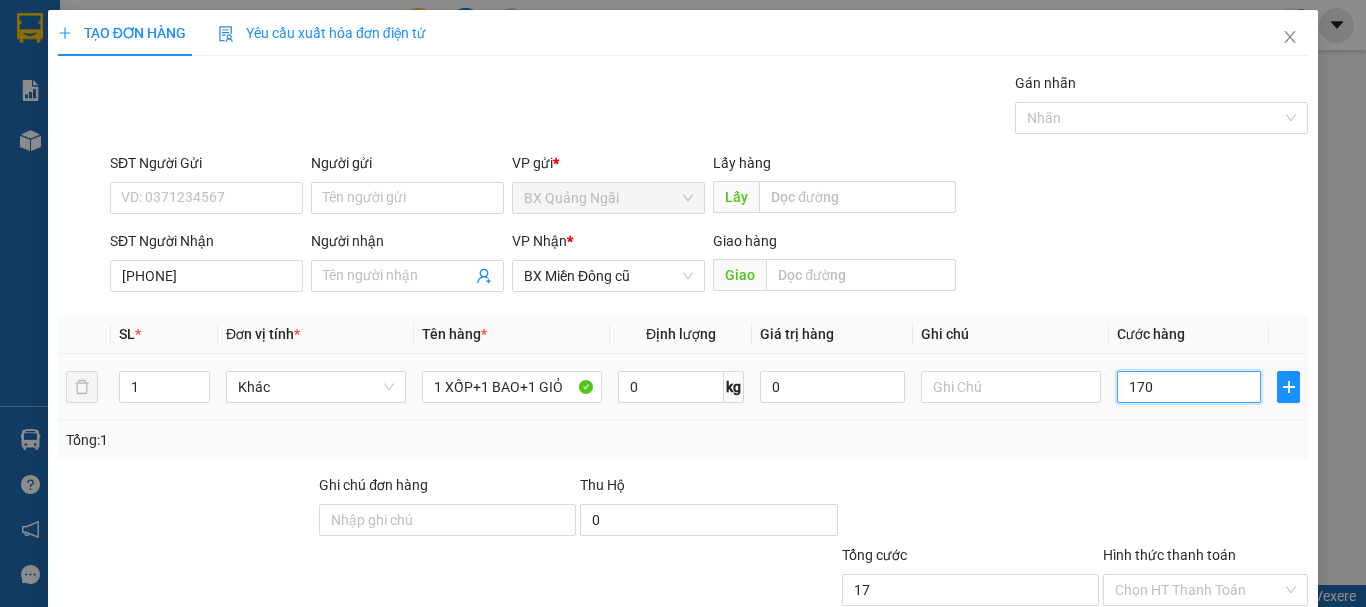 type on "170" 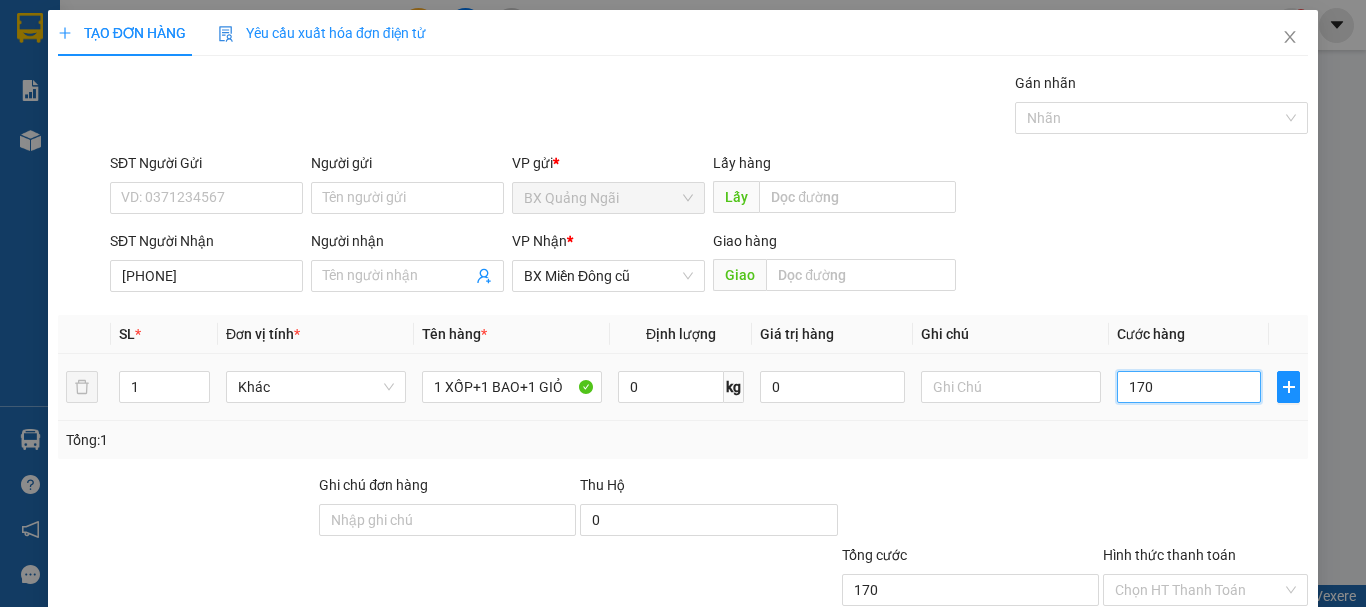 type on "1.700" 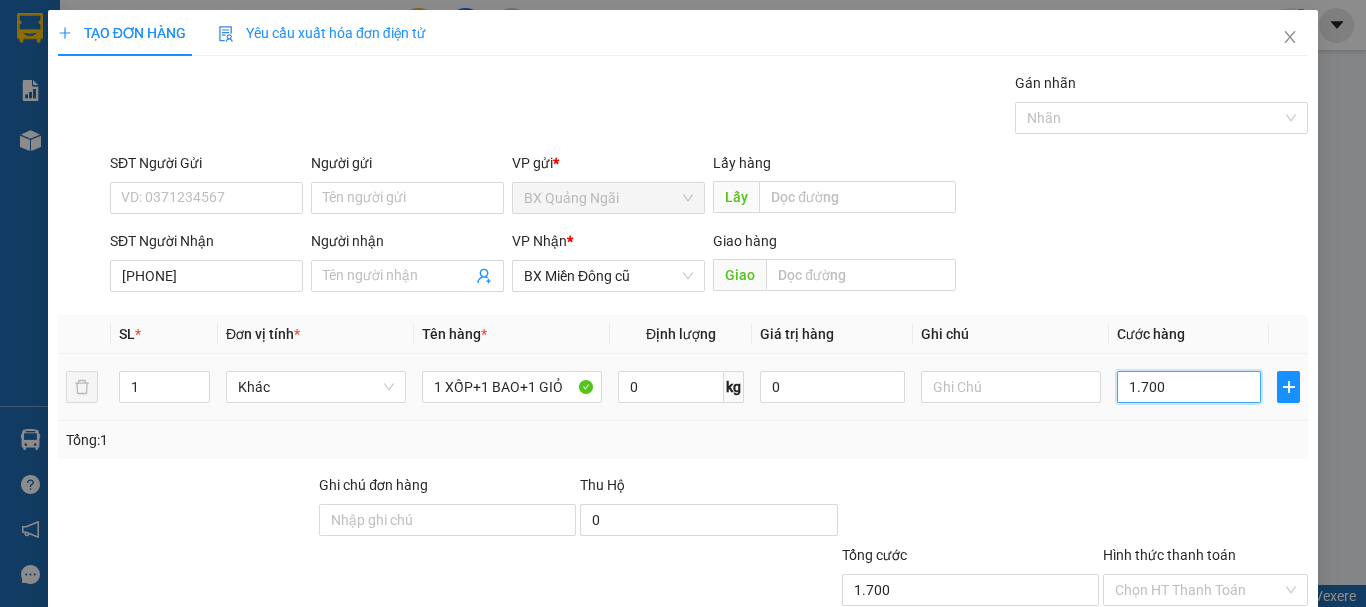 type on "17.000" 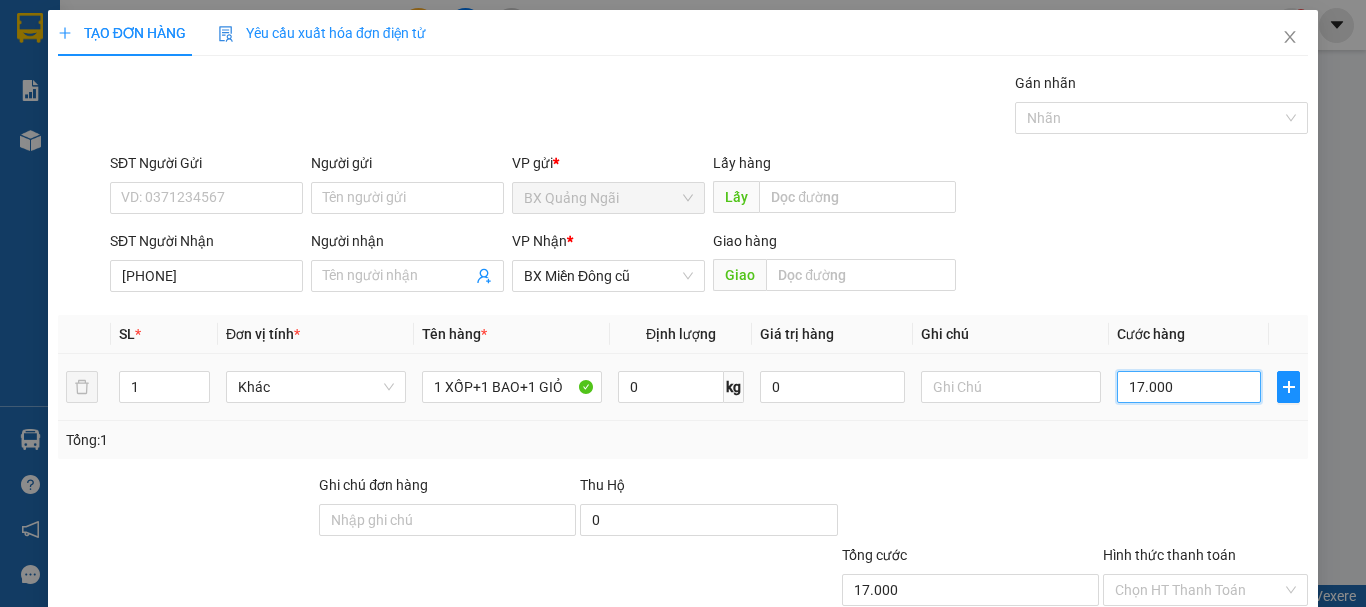 type on "170.000" 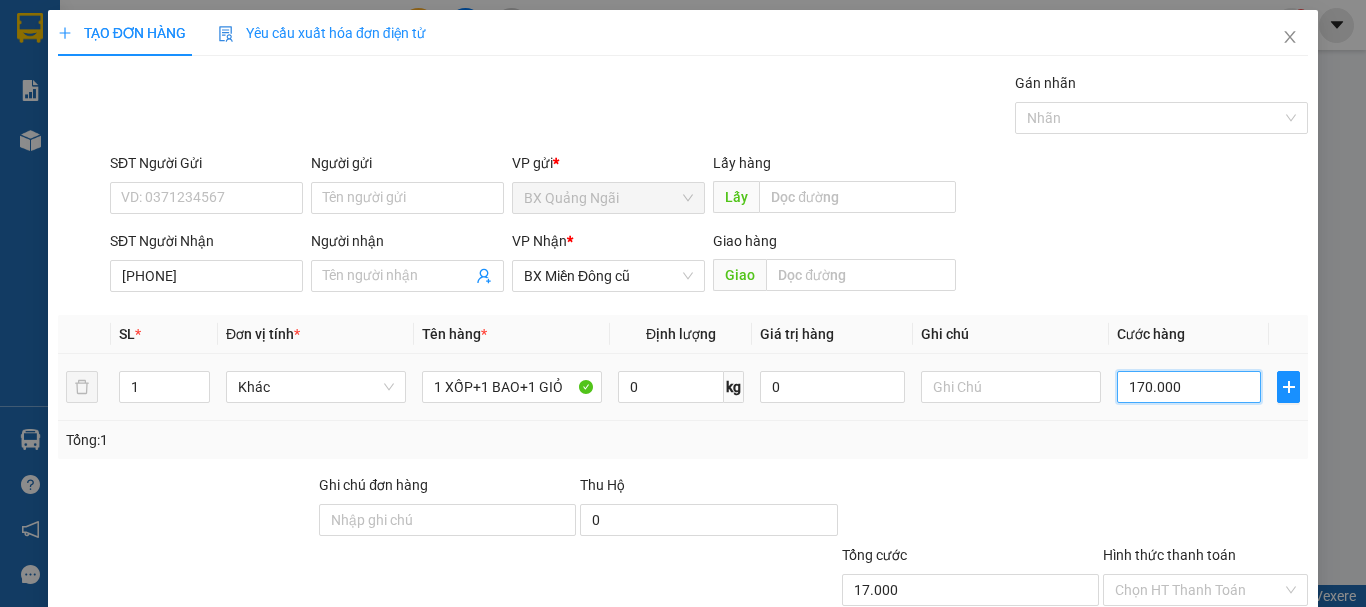 type on "170.000" 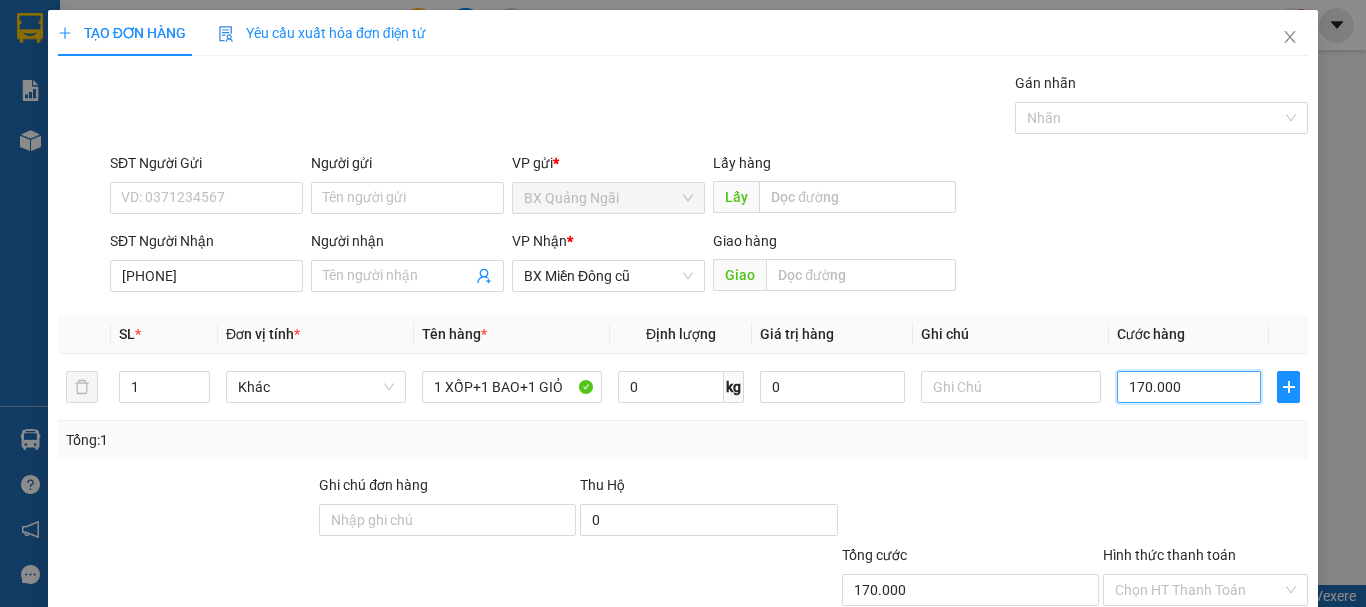 type on "170.000" 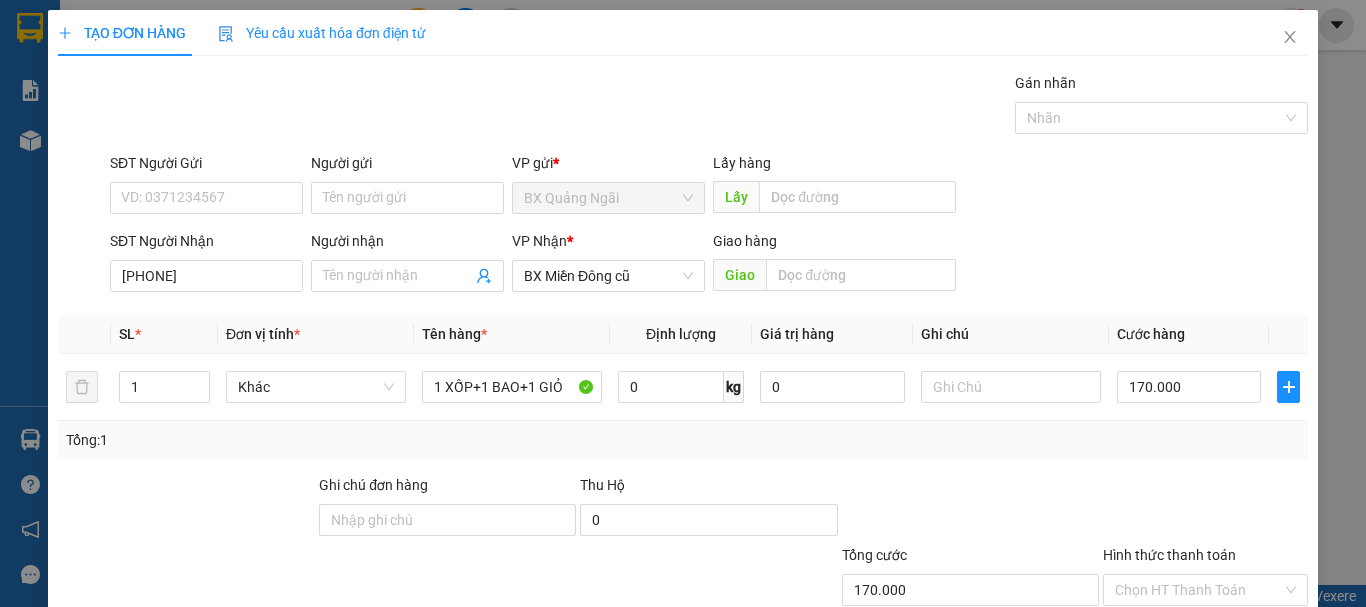 scroll, scrollTop: 133, scrollLeft: 0, axis: vertical 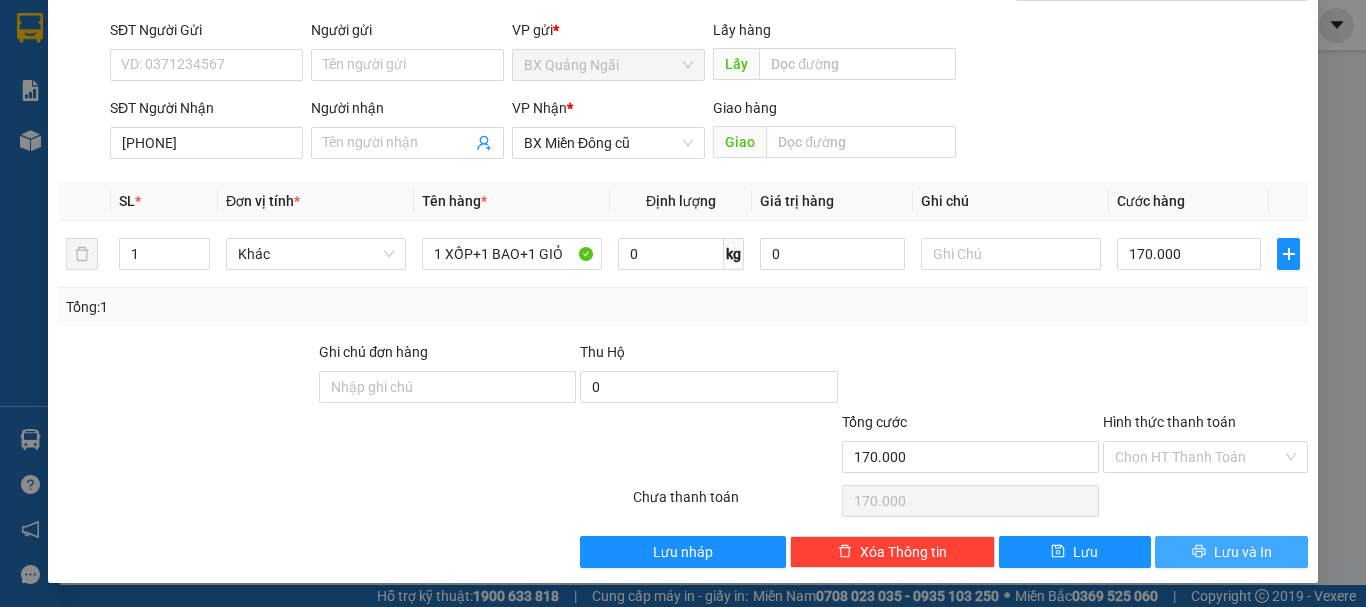 click on "Lưu và In" at bounding box center [1243, 552] 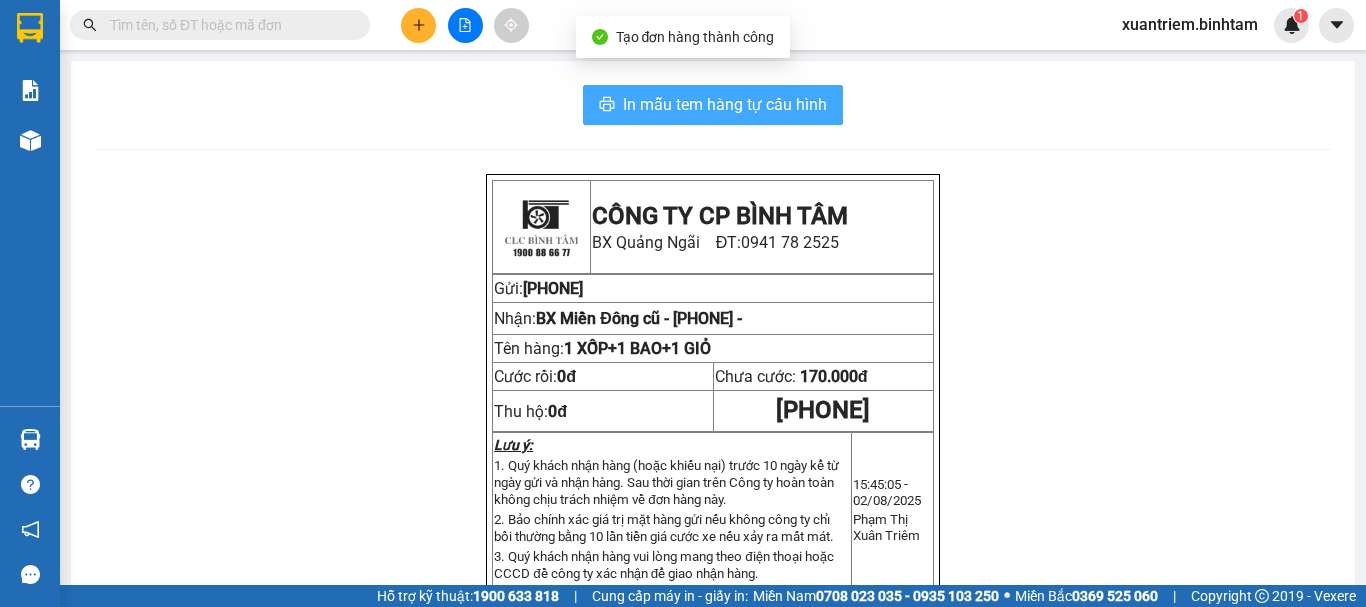 click on "In mẫu tem hàng tự cấu hình" at bounding box center [725, 104] 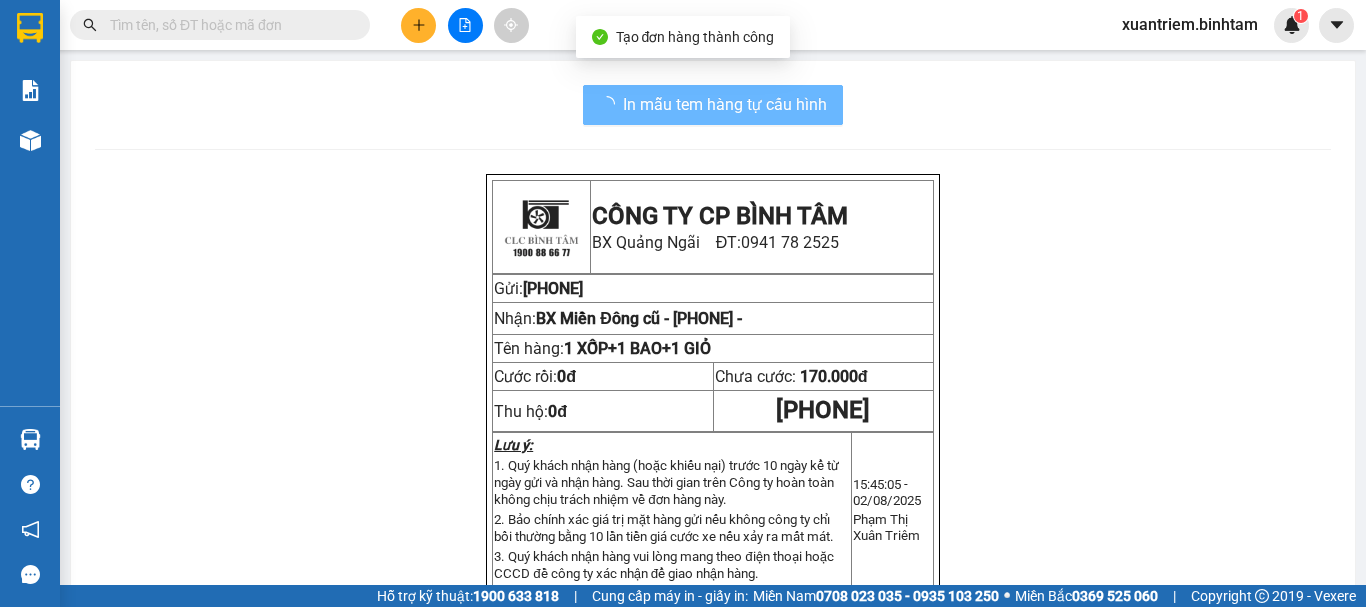 scroll, scrollTop: 0, scrollLeft: 0, axis: both 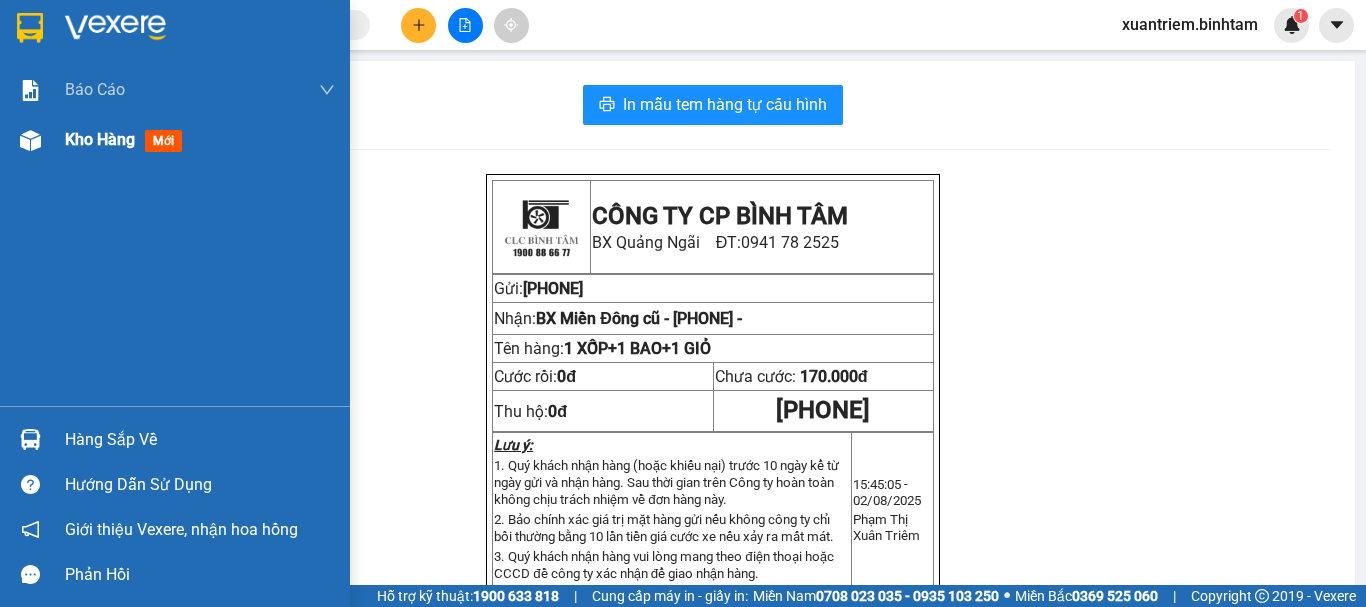 click on "Kho hàng" at bounding box center (100, 139) 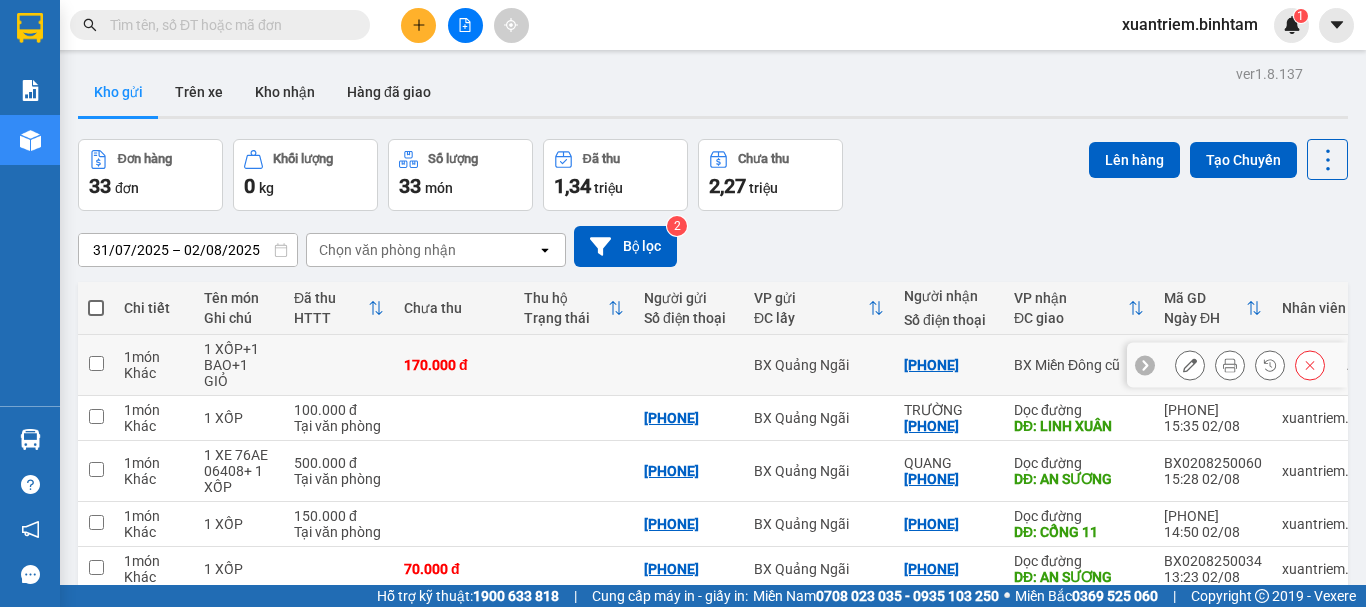 click on "1 XỐP+1 BAO+1 GIỎ" at bounding box center [239, 365] 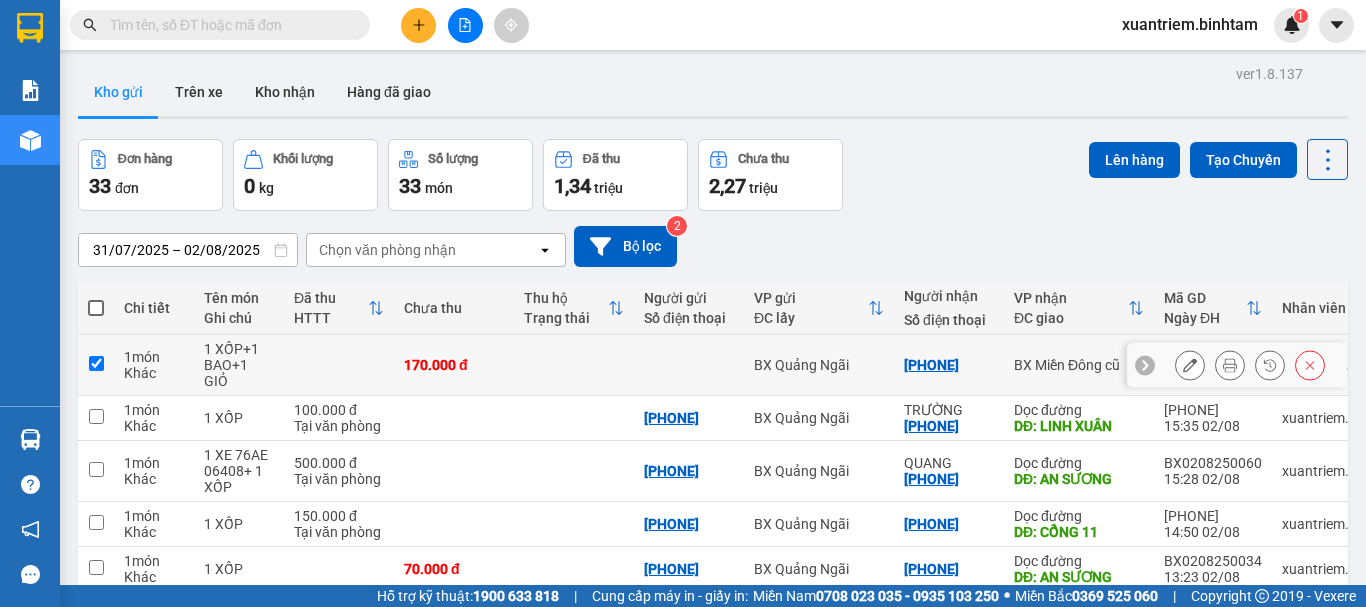 checkbox on "true" 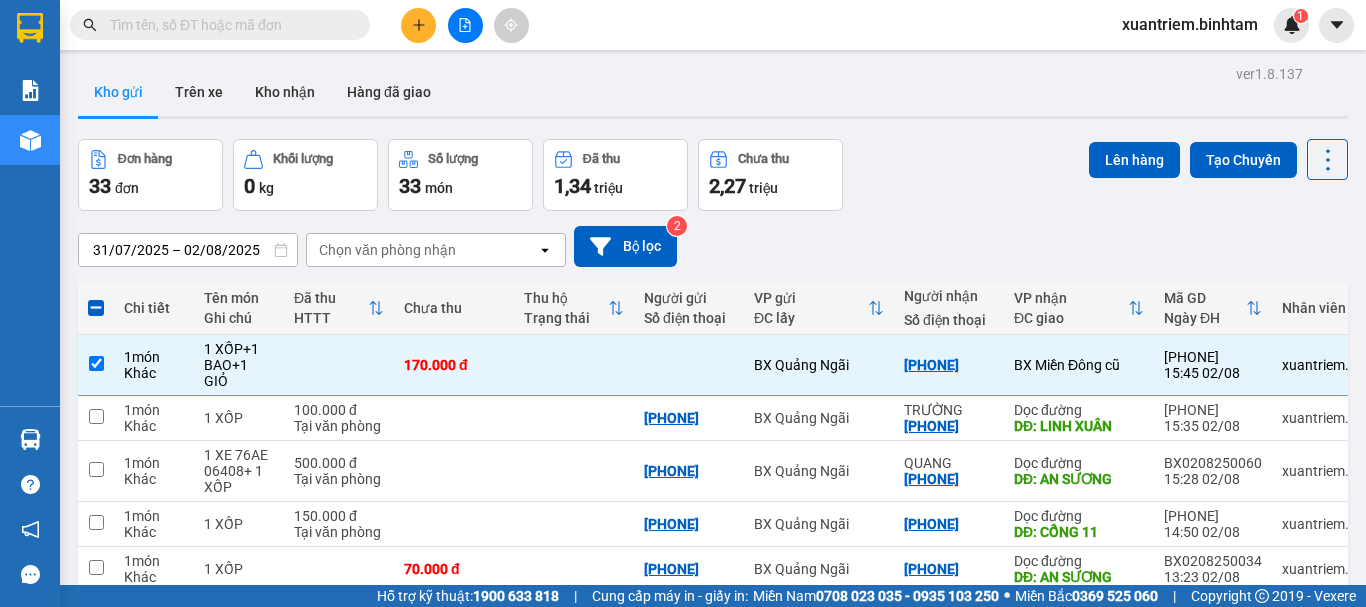 scroll, scrollTop: 322, scrollLeft: 0, axis: vertical 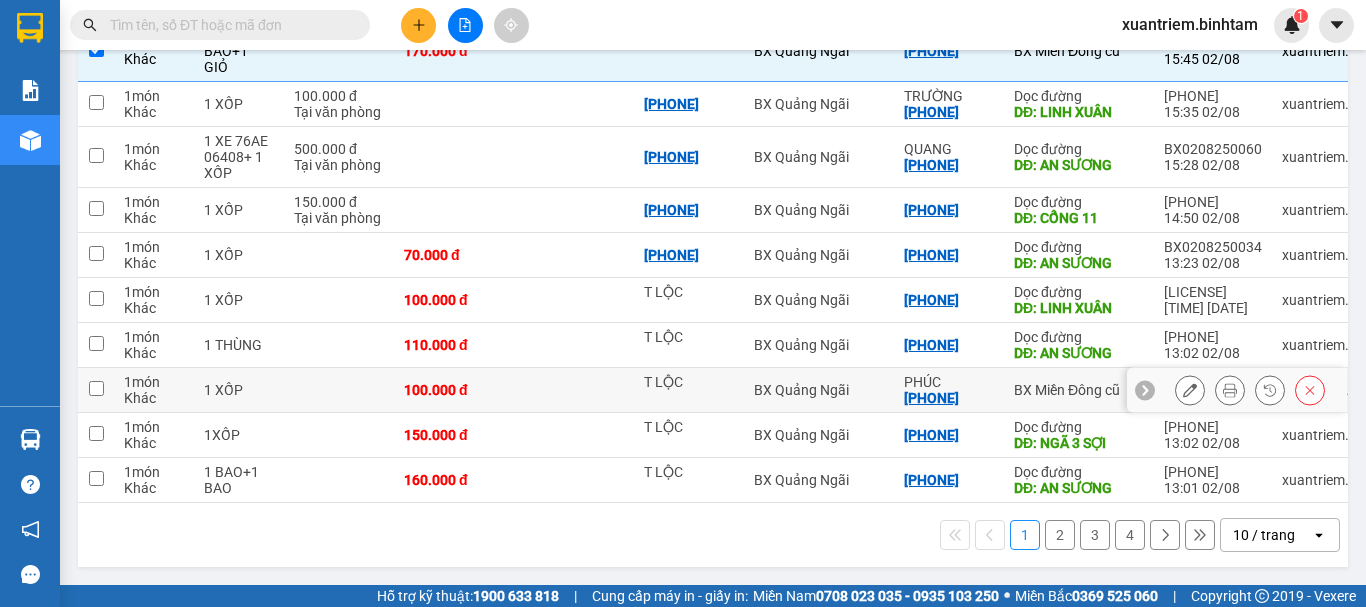 click on "100.000 đ" at bounding box center [454, 390] 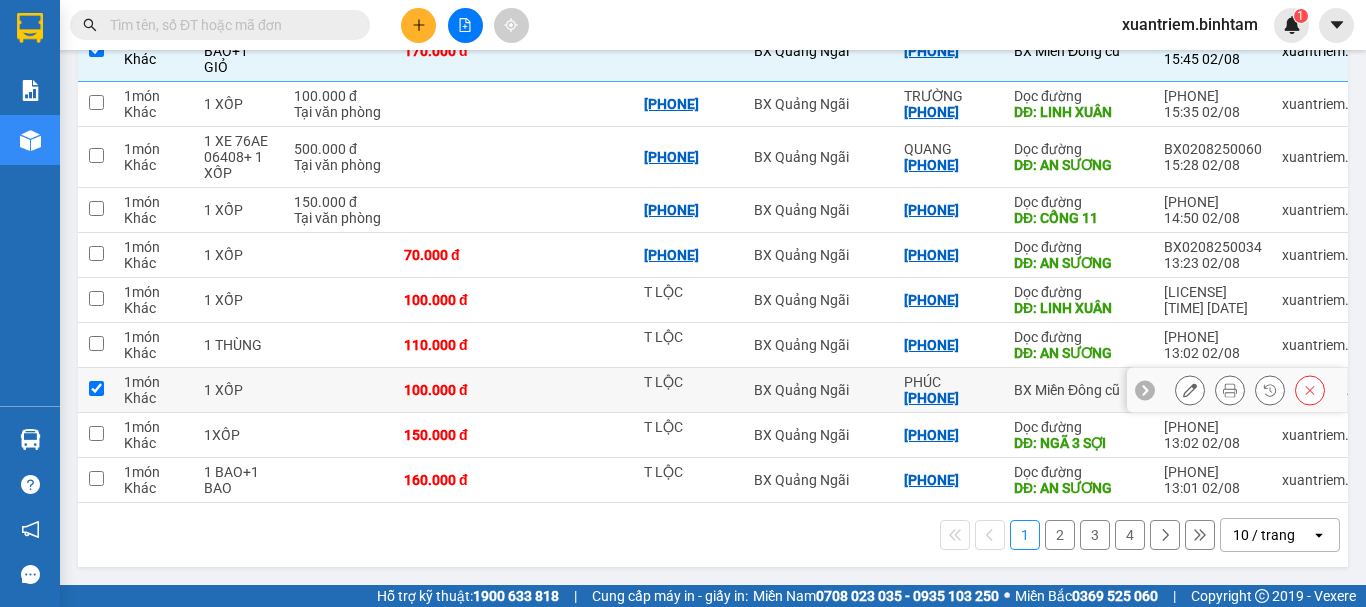 checkbox on "true" 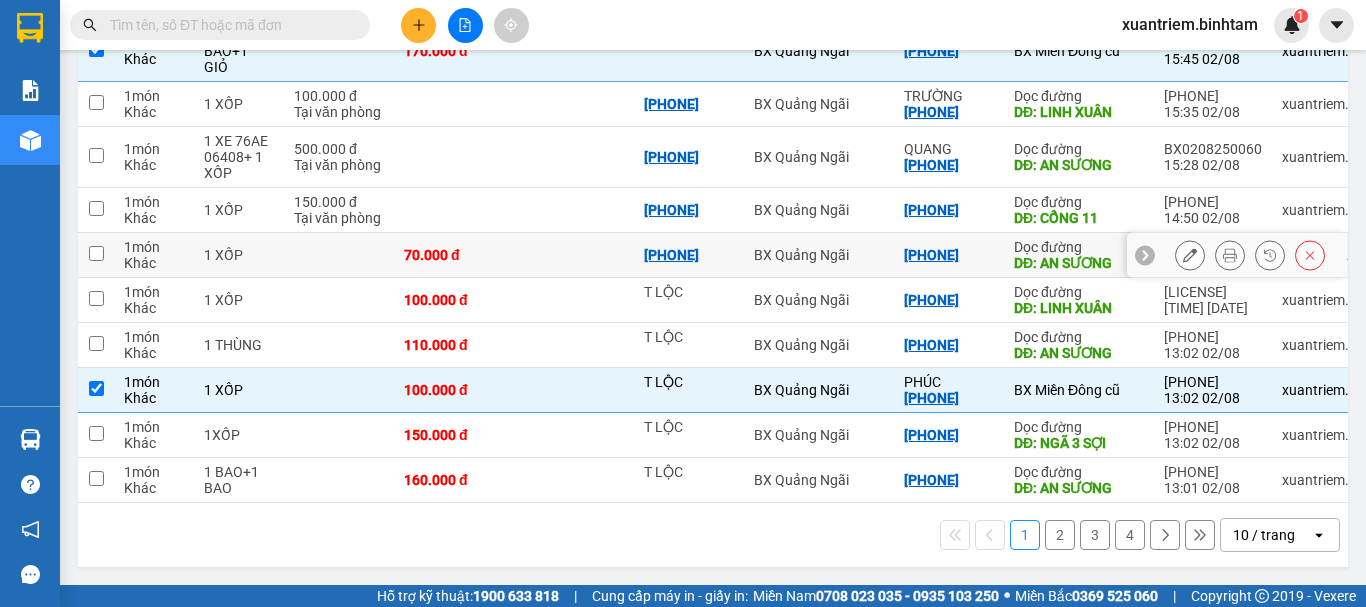 click at bounding box center [574, 255] 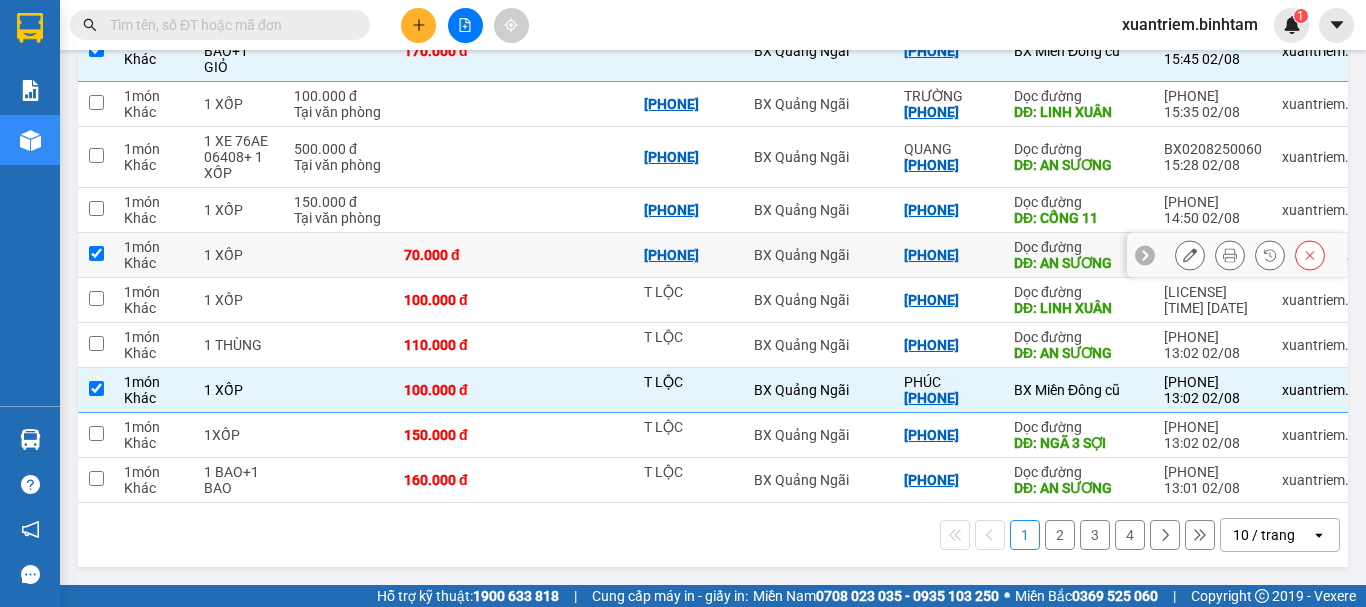 checkbox on "true" 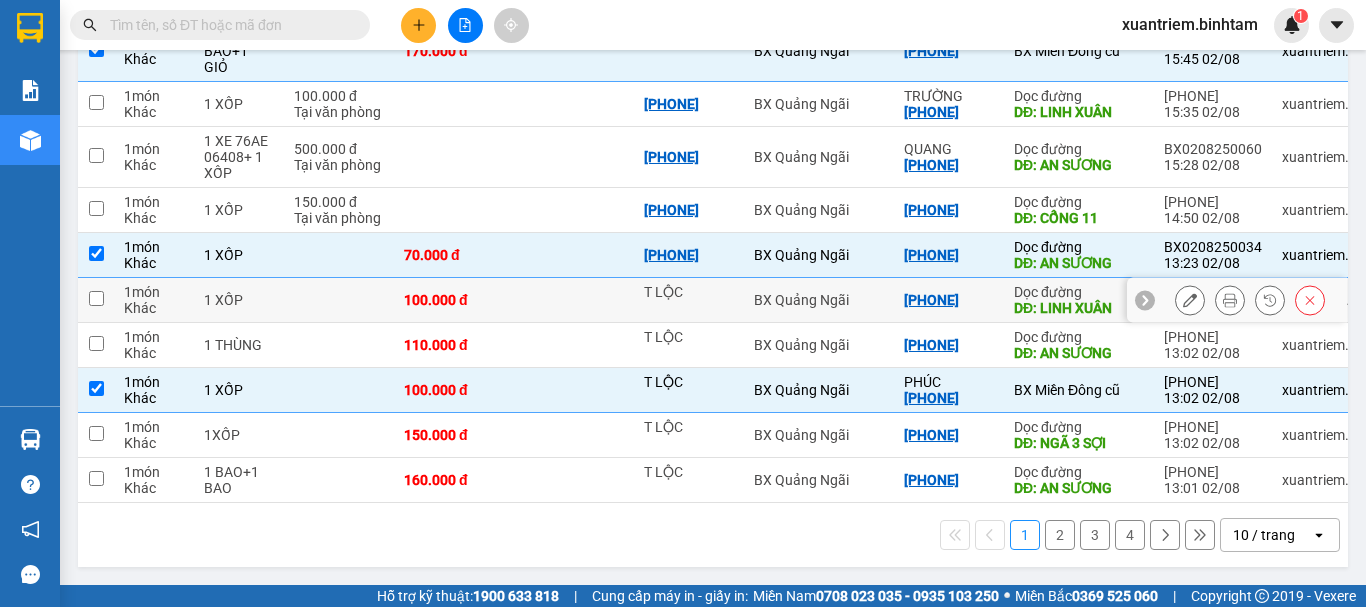 click at bounding box center (574, 300) 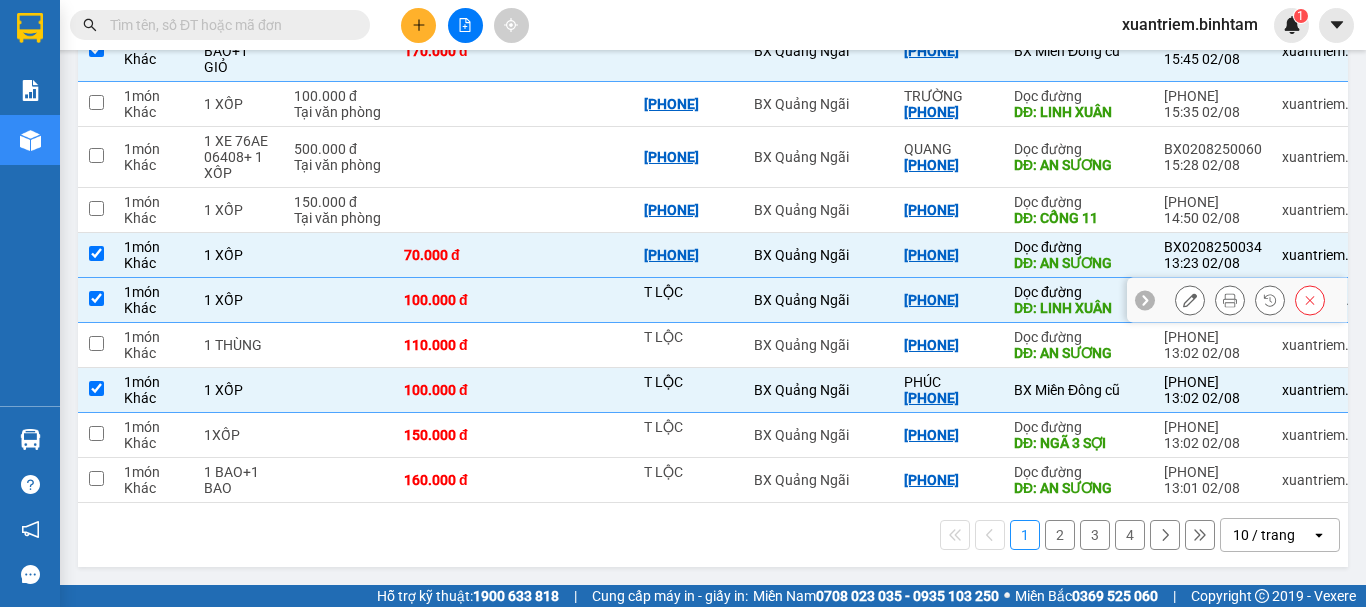 click at bounding box center [574, 300] 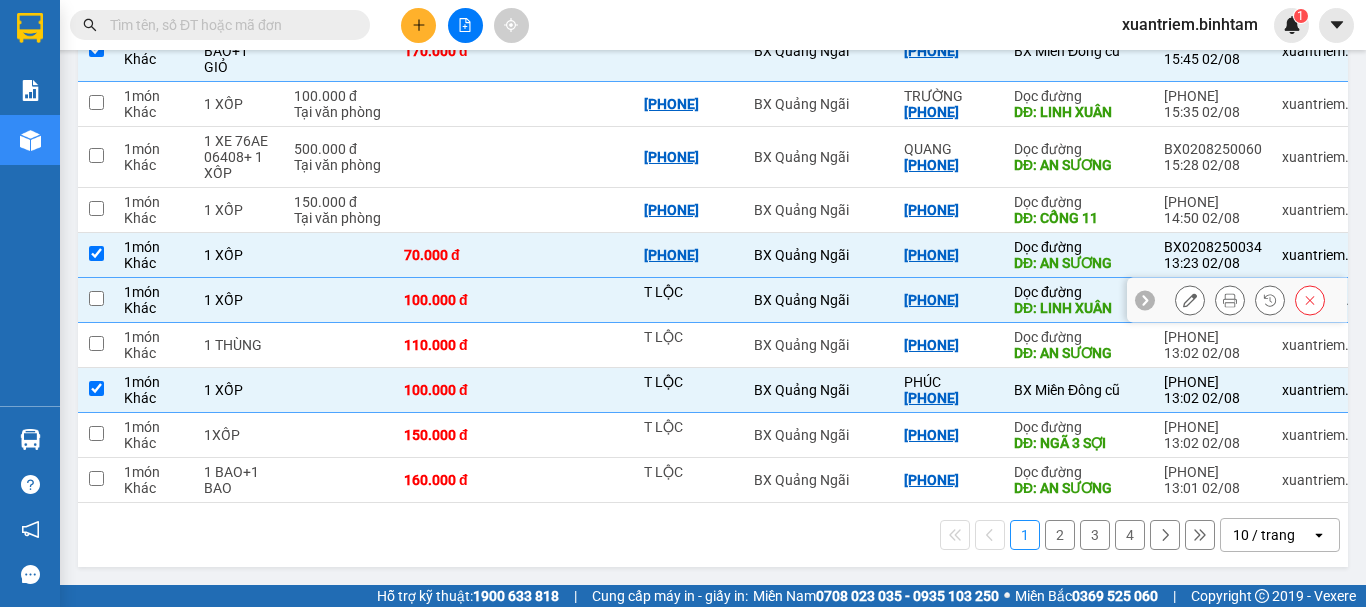 checkbox on "false" 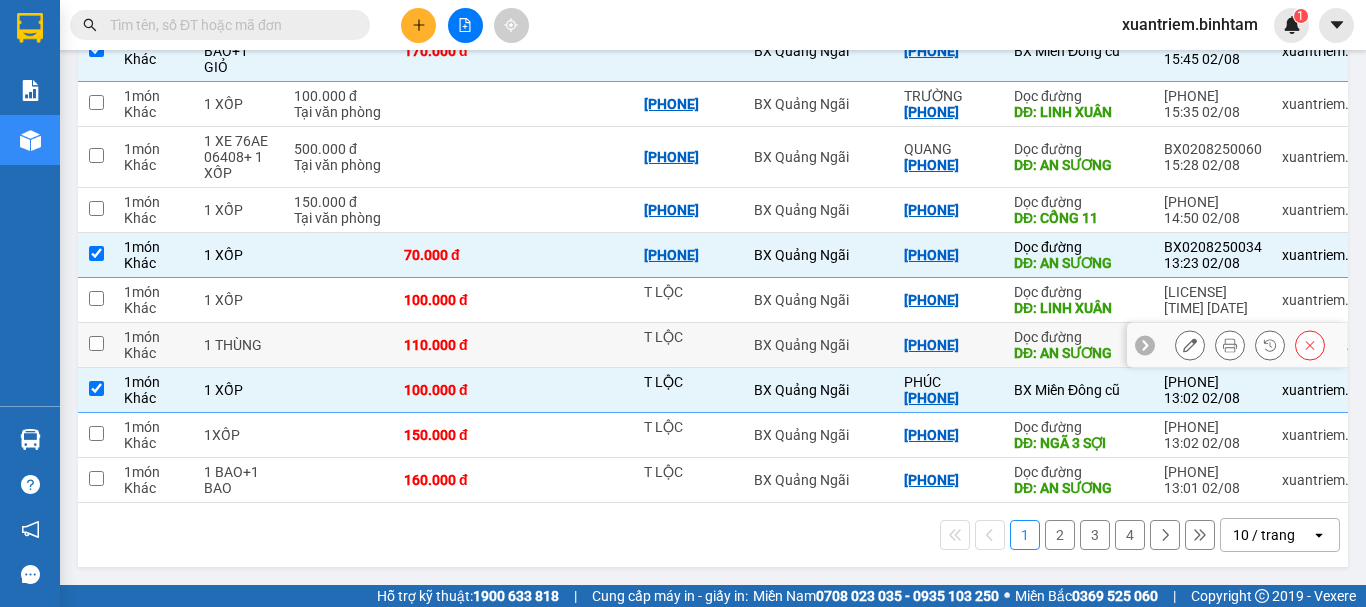 click at bounding box center (574, 345) 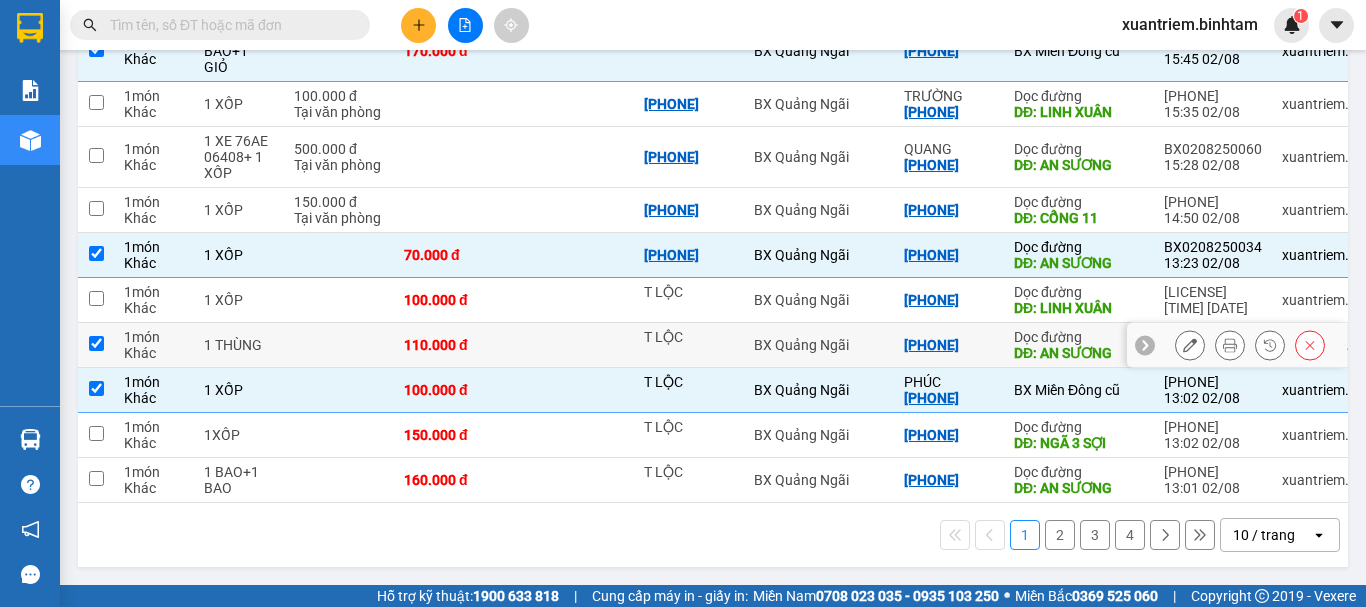 checkbox on "true" 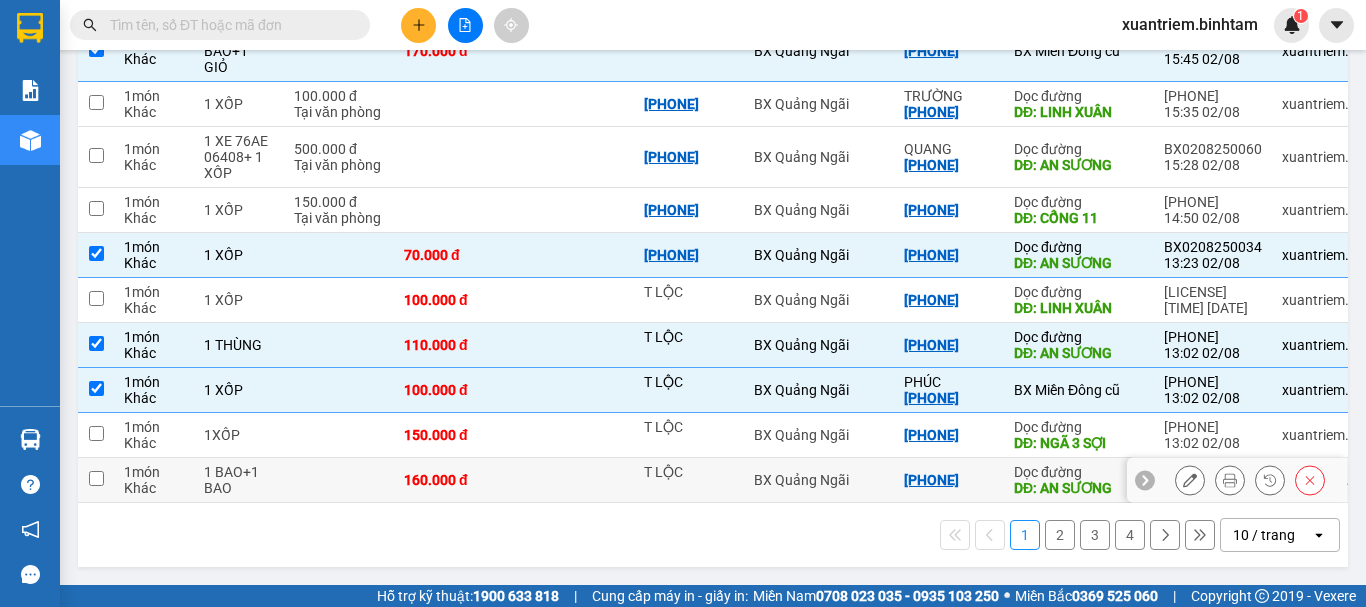 click at bounding box center (574, 480) 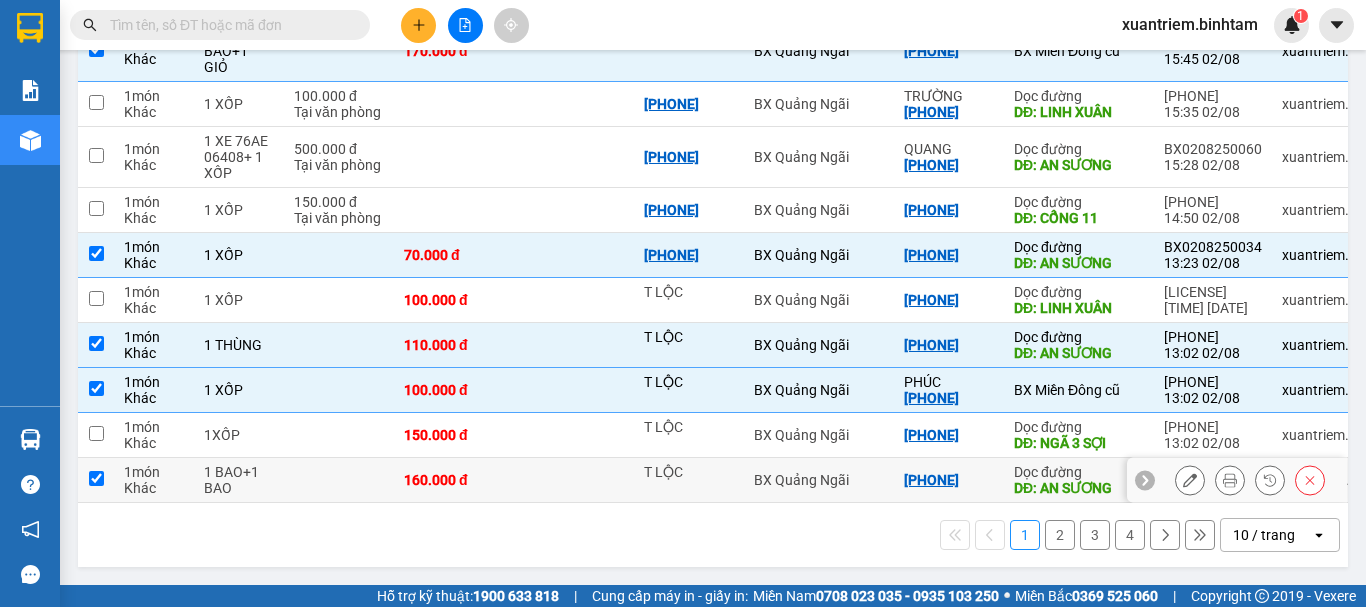 checkbox on "true" 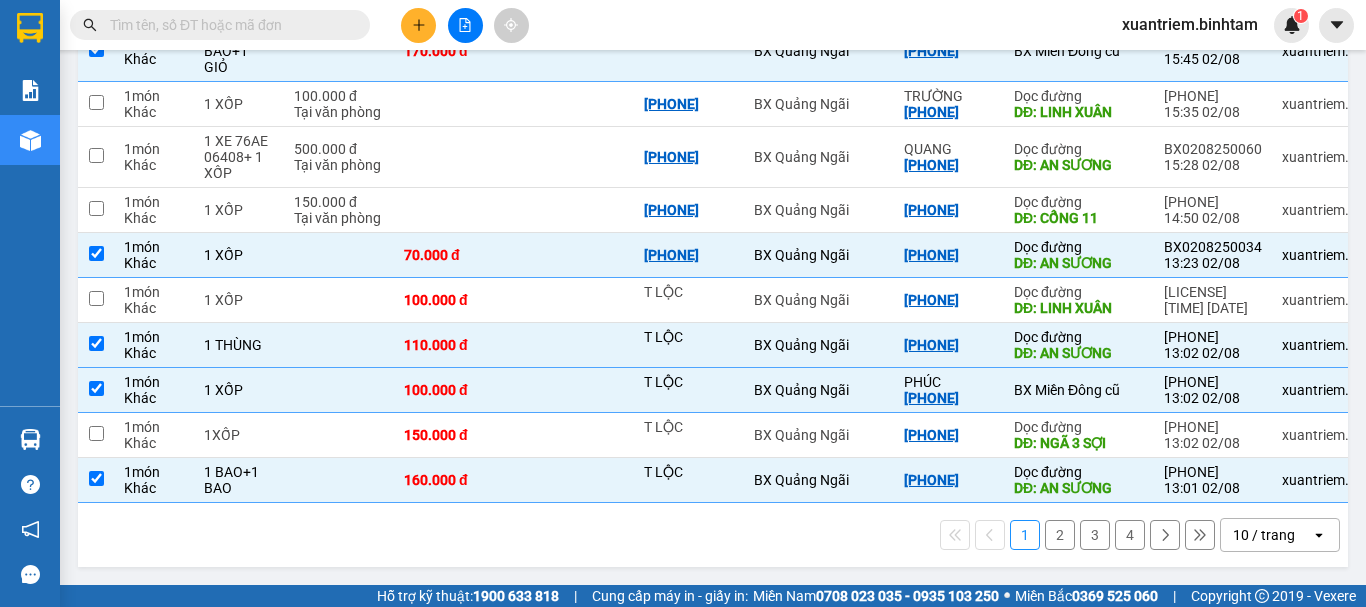 scroll, scrollTop: 0, scrollLeft: 0, axis: both 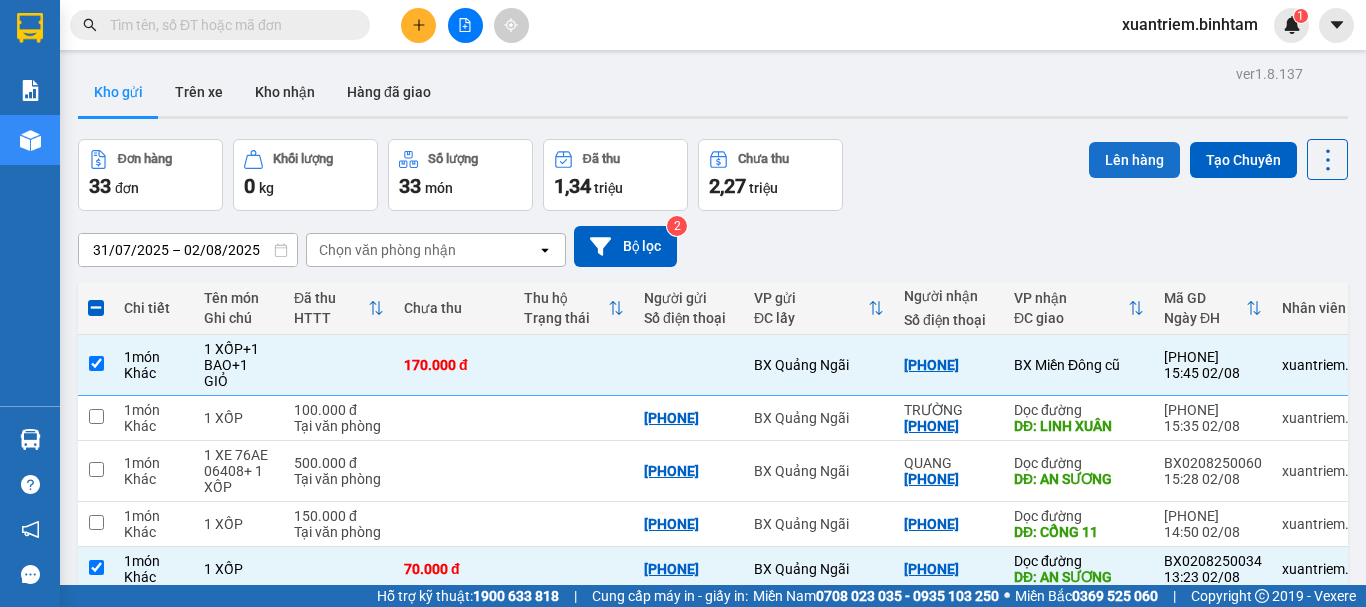 click on "Lên hàng" at bounding box center (1134, 160) 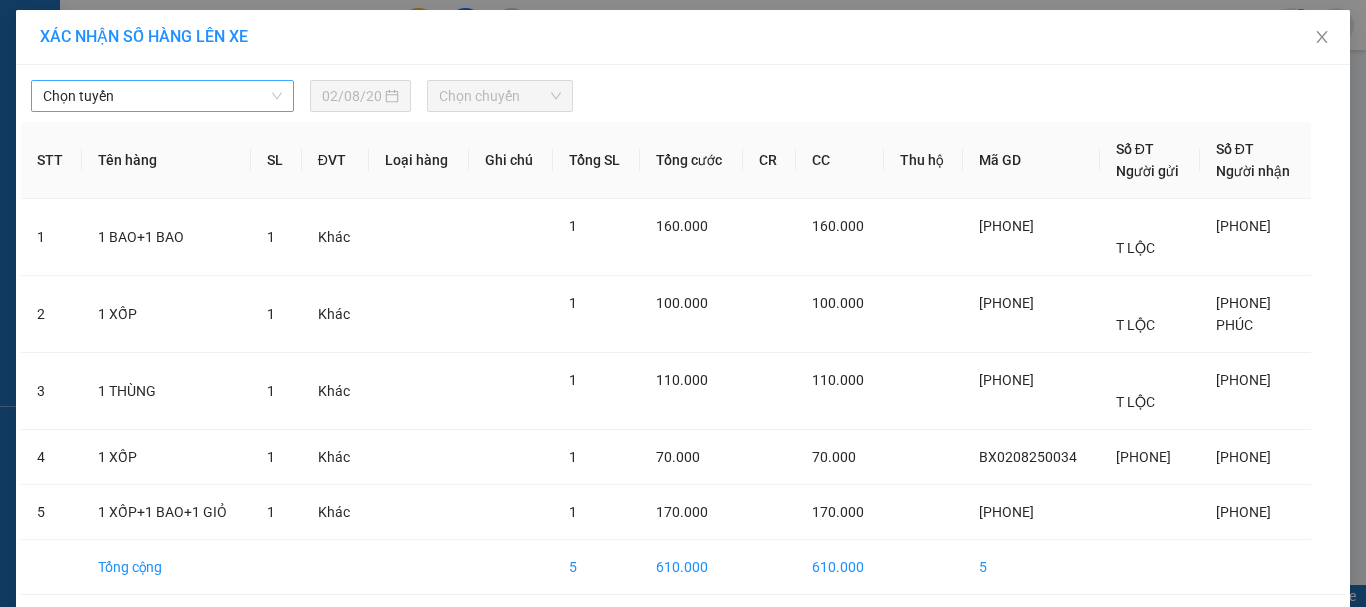 click on "Chọn tuyến" at bounding box center [162, 96] 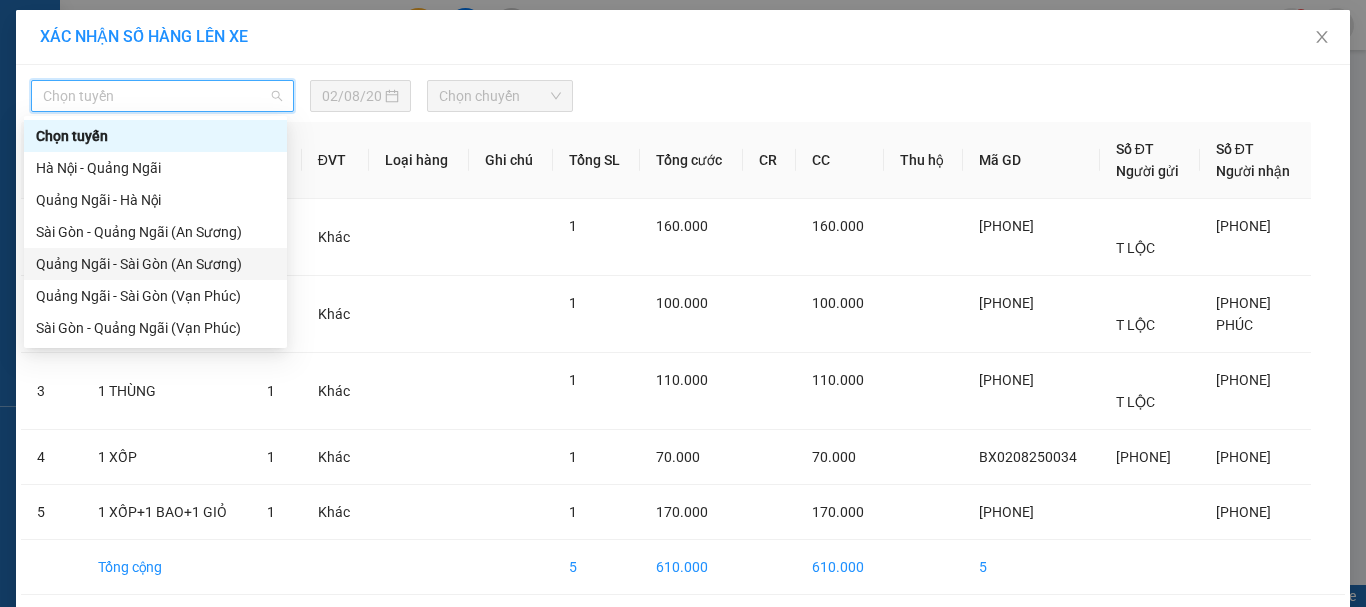 click on "[CITY] - [CITY] ([LOCATION])" at bounding box center (155, 264) 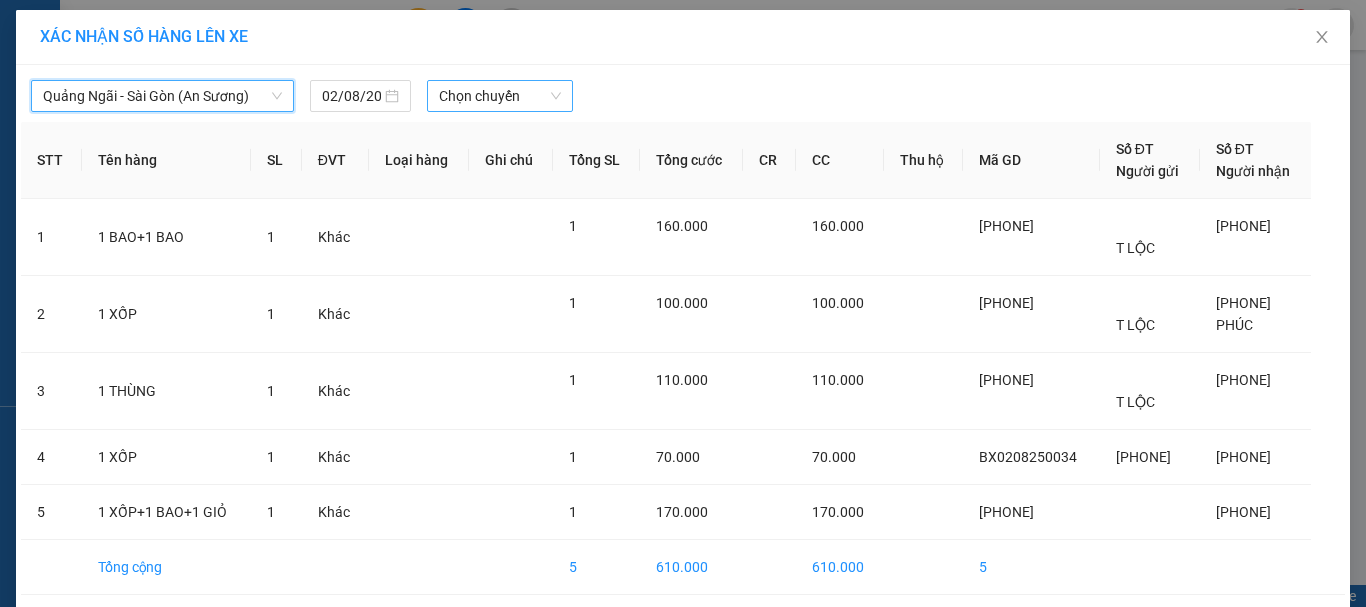 click on "Chọn chuyến" at bounding box center [500, 96] 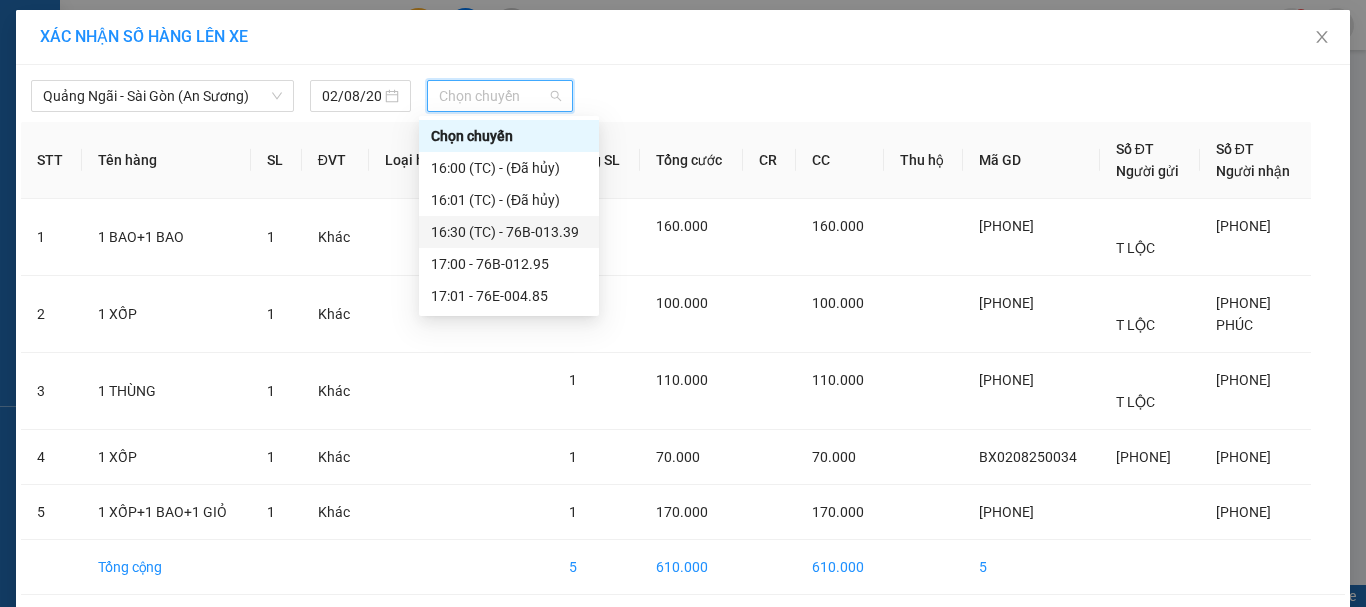 click on "[TIME] (TC)   - [PLATE]" at bounding box center (509, 232) 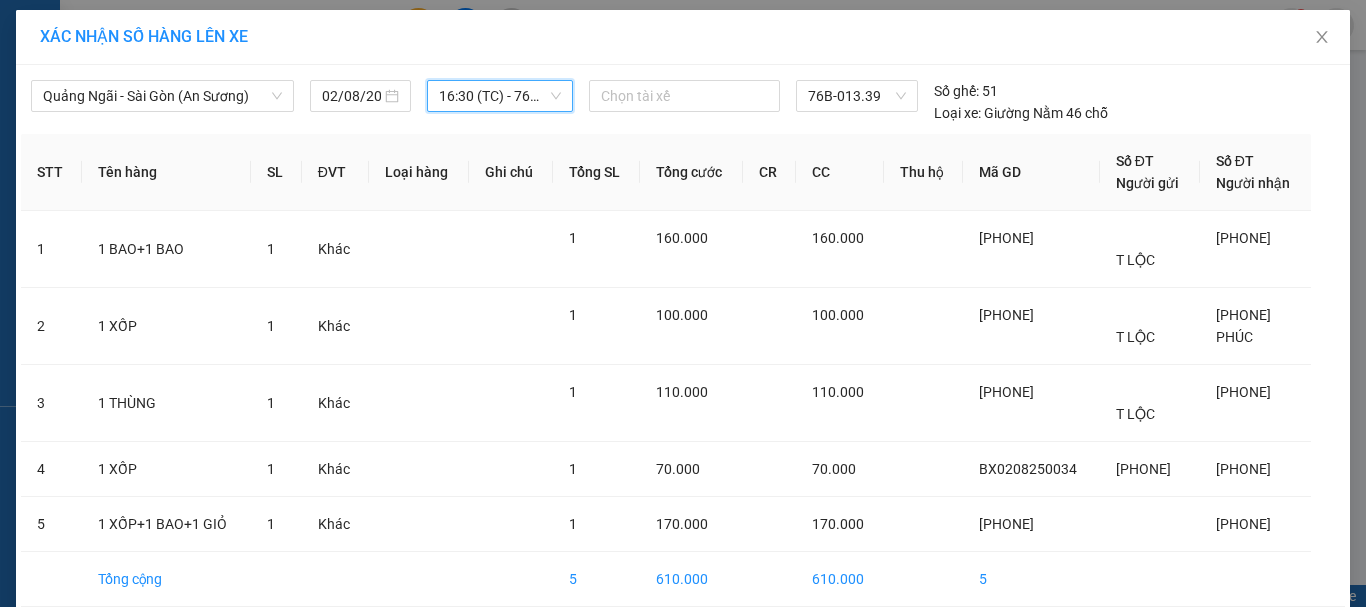 scroll, scrollTop: 91, scrollLeft: 0, axis: vertical 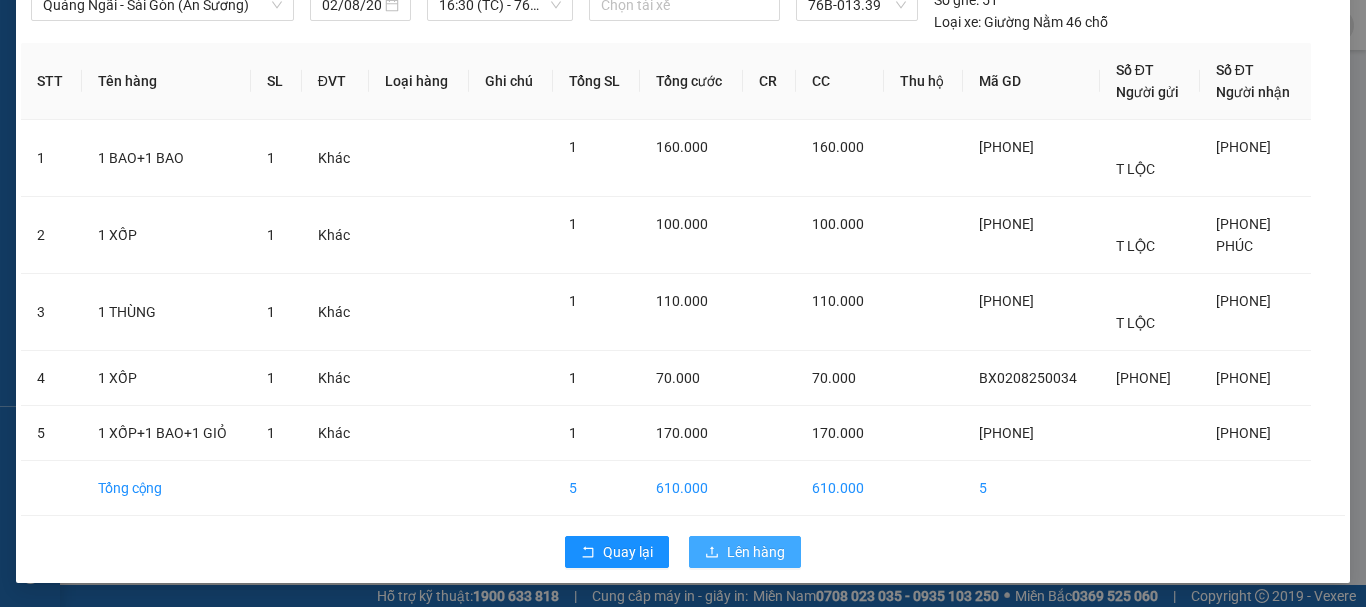 click on "Lên hàng" at bounding box center (756, 552) 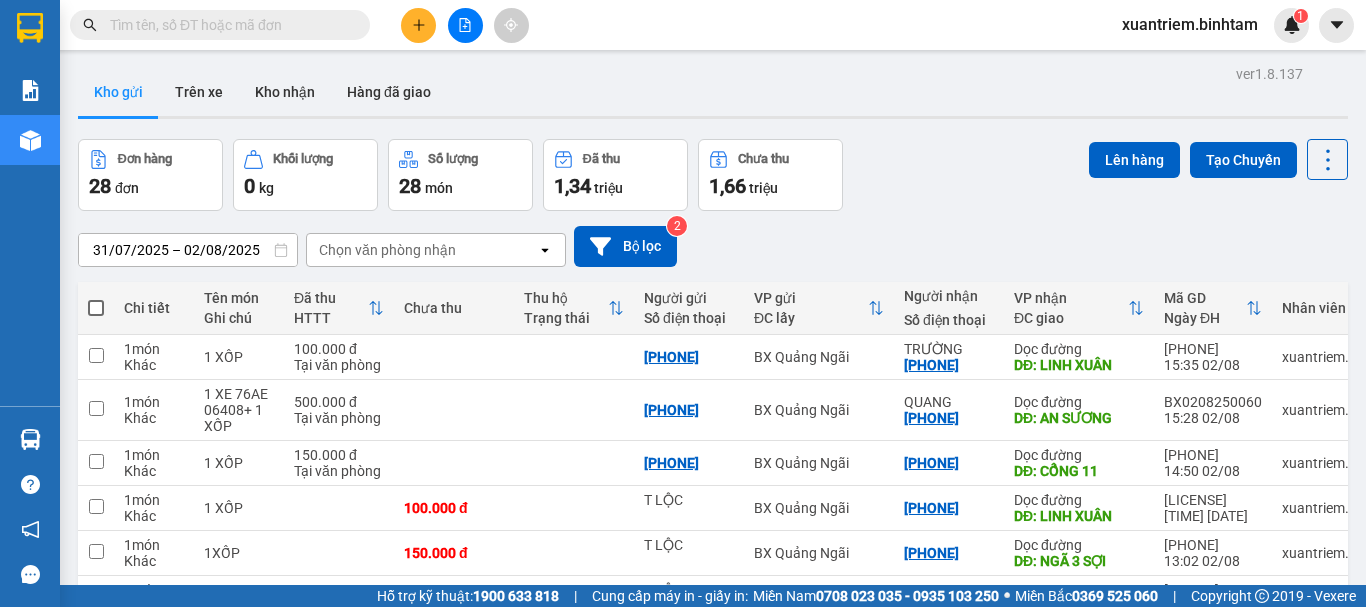 scroll, scrollTop: 306, scrollLeft: 0, axis: vertical 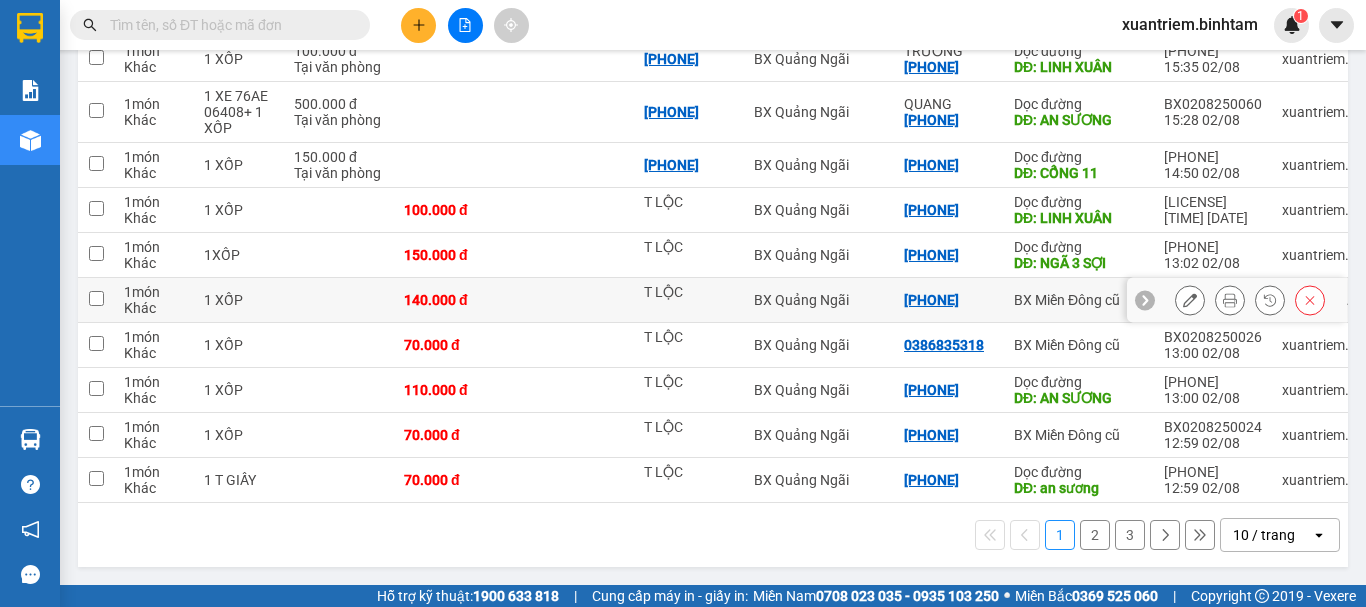 click on "140.000 đ" at bounding box center [454, 300] 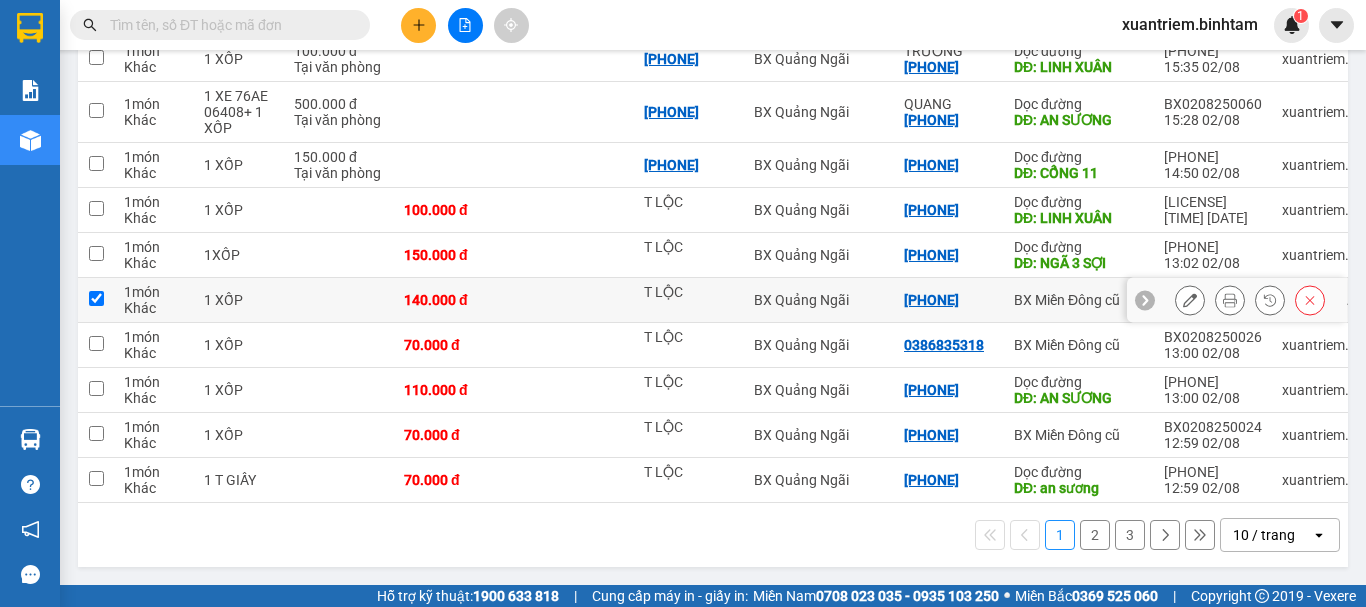 checkbox on "true" 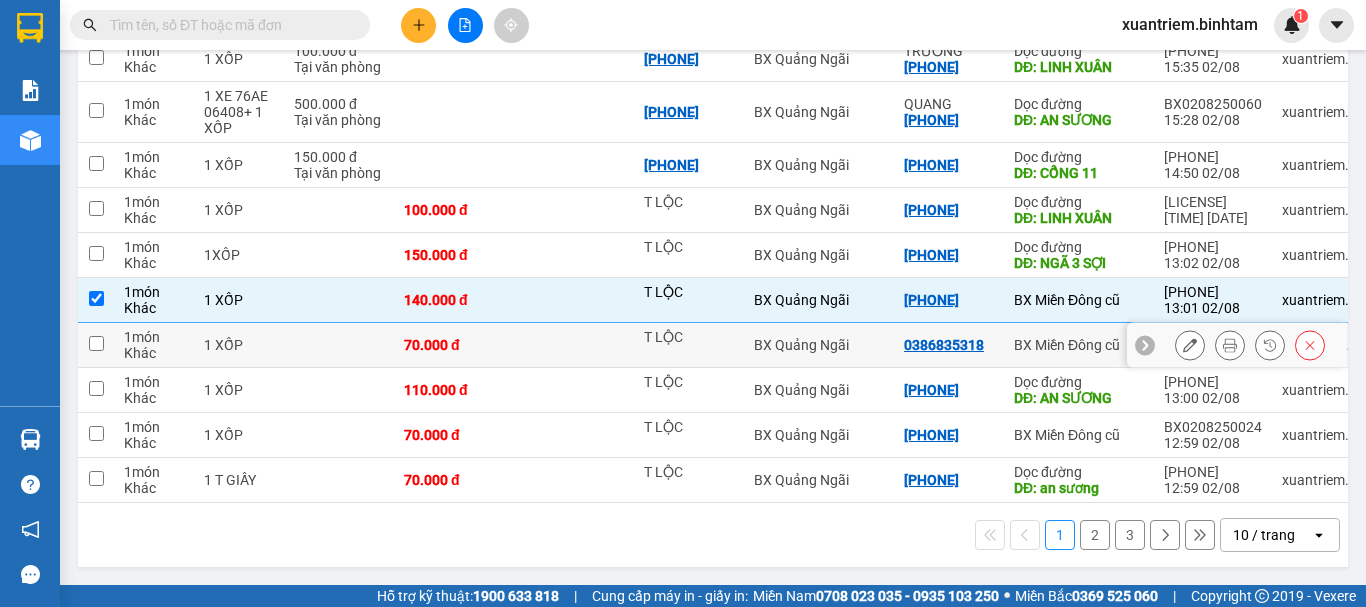 click on "70.000 đ" at bounding box center (454, 345) 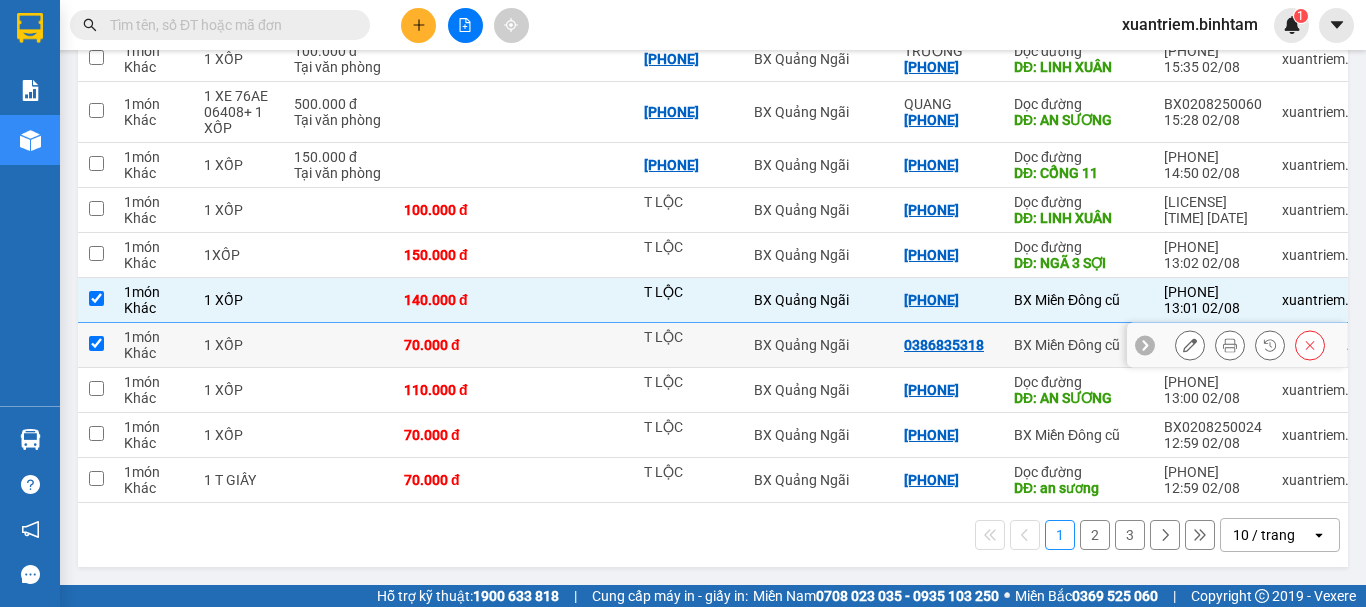 checkbox on "true" 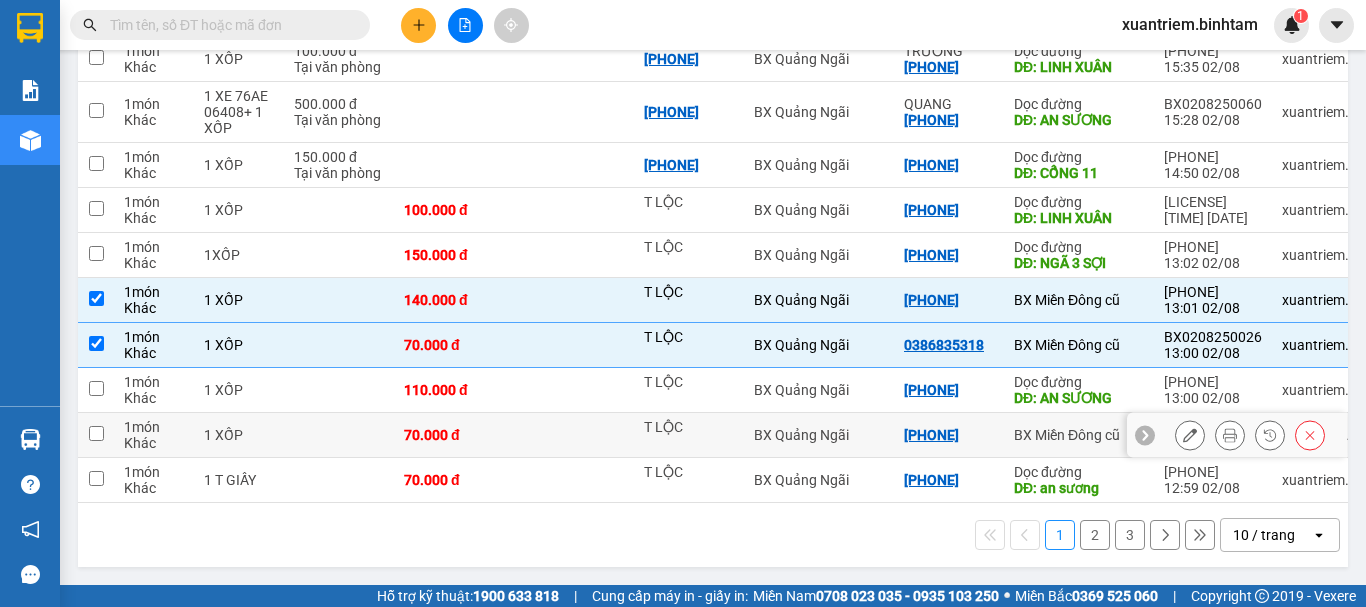 click on "70.000 đ" at bounding box center (454, 435) 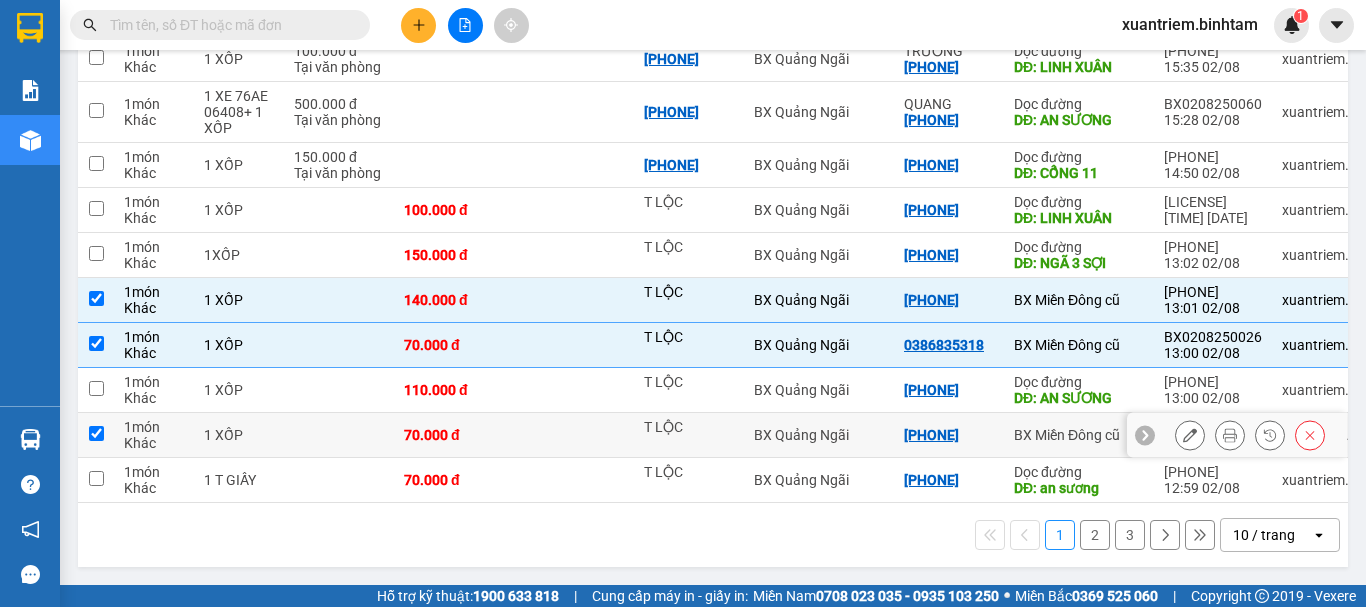 checkbox on "true" 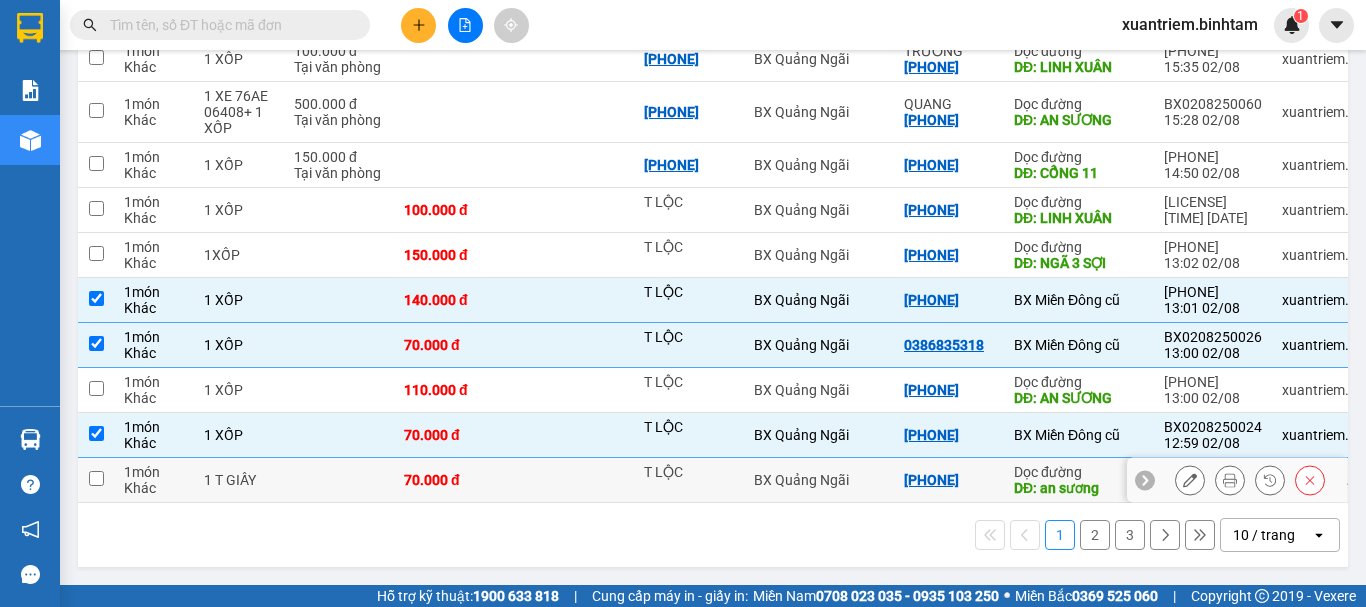 click on "70.000 đ" at bounding box center (454, 480) 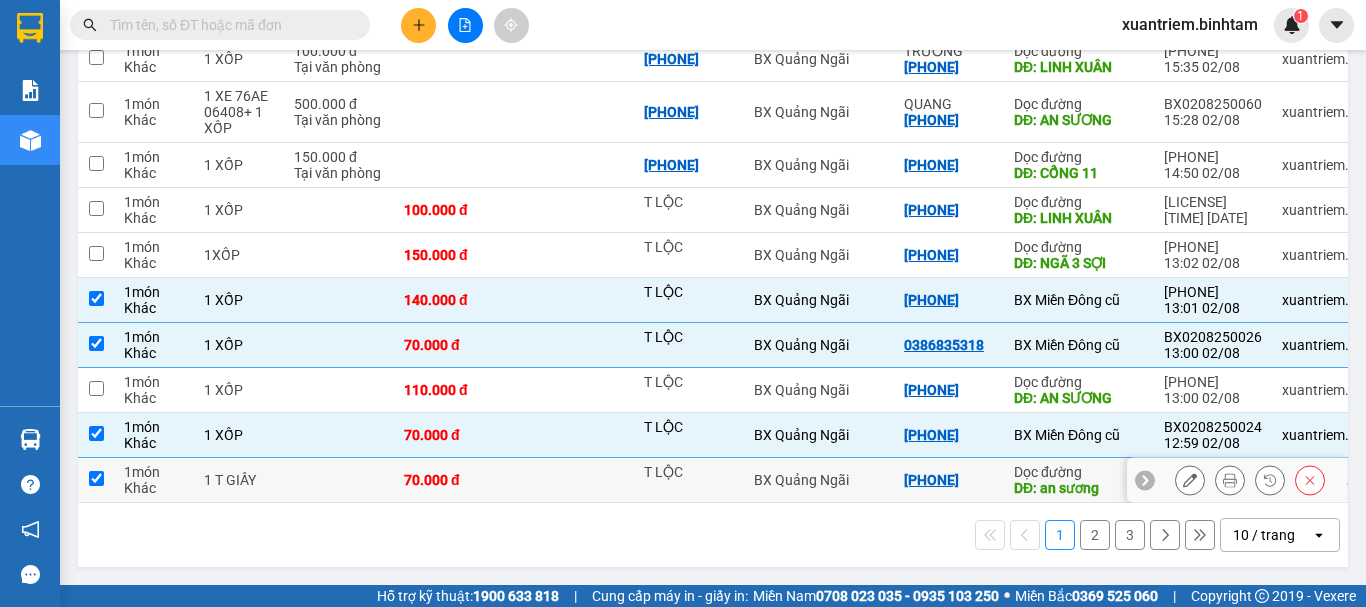 checkbox on "true" 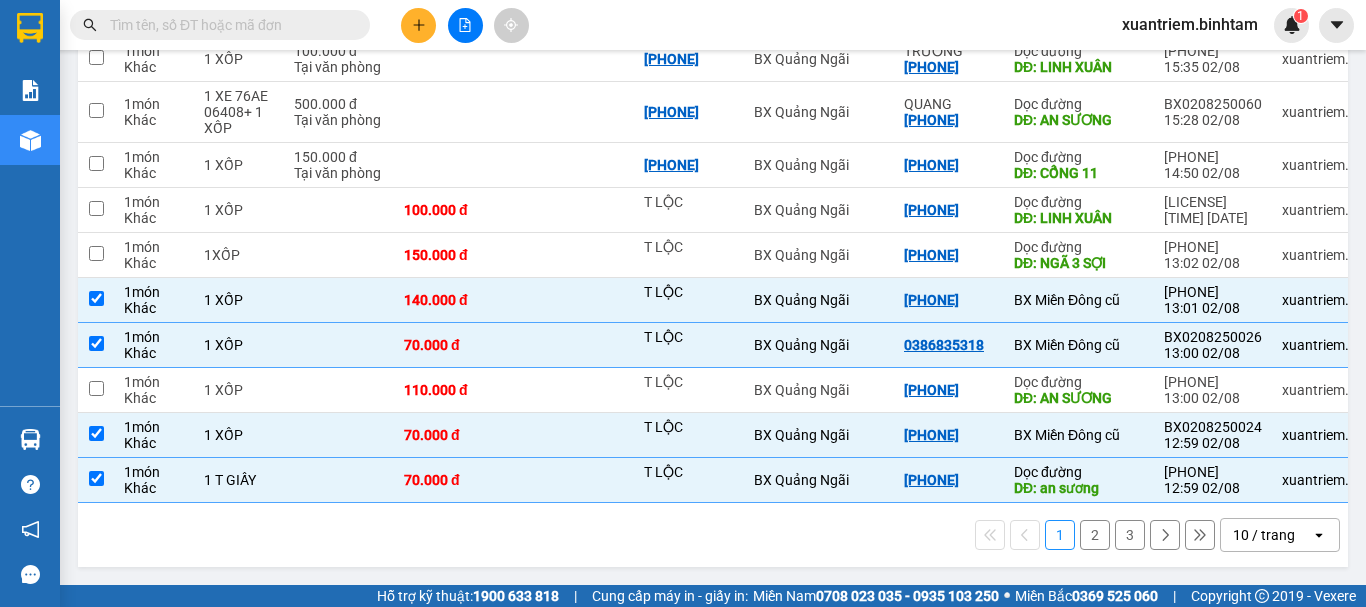 scroll, scrollTop: 0, scrollLeft: 0, axis: both 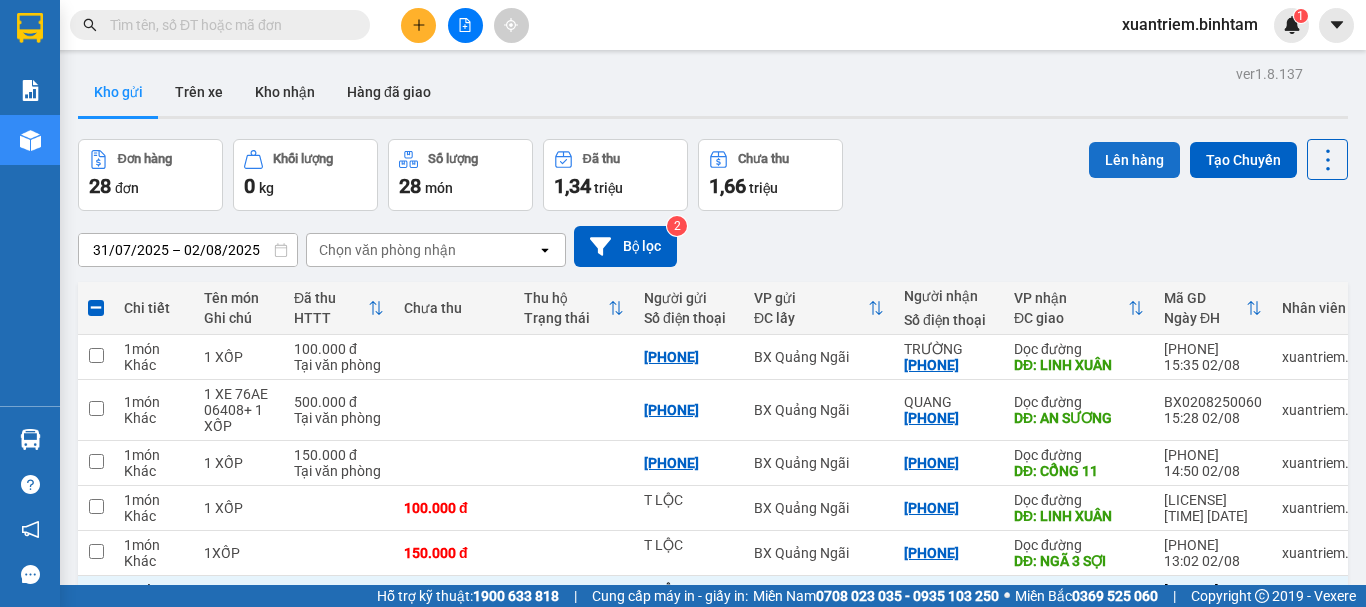 click on "Lên hàng" at bounding box center (1134, 160) 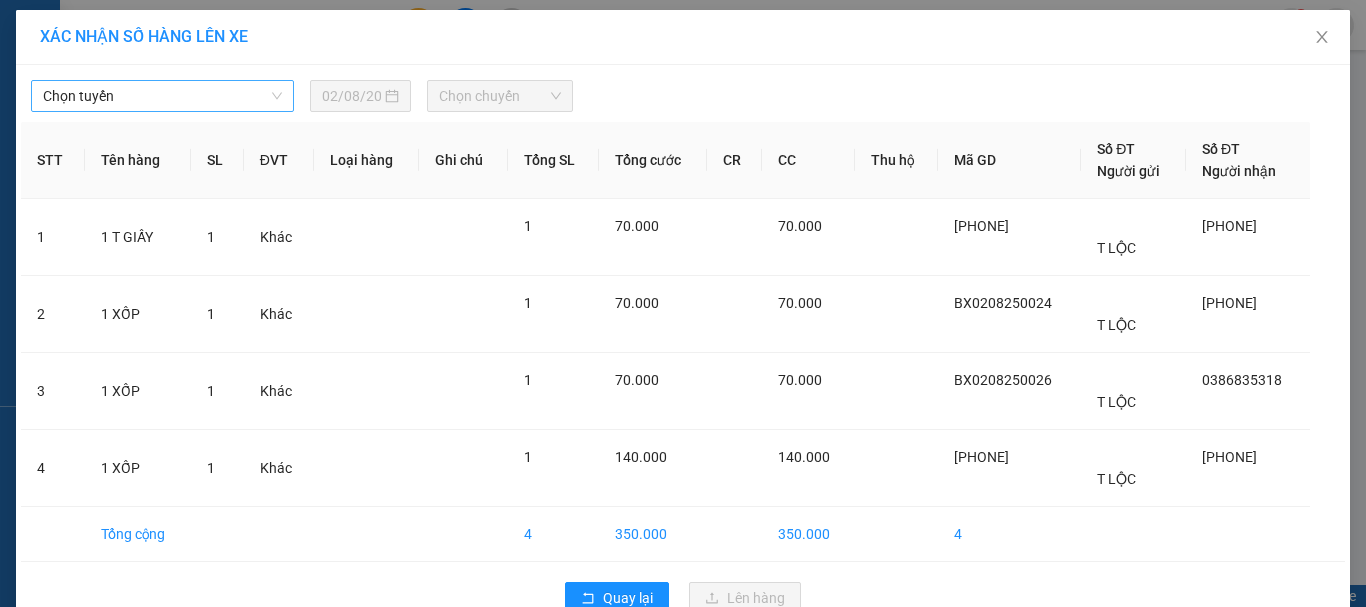 click on "Chọn tuyến" at bounding box center [162, 96] 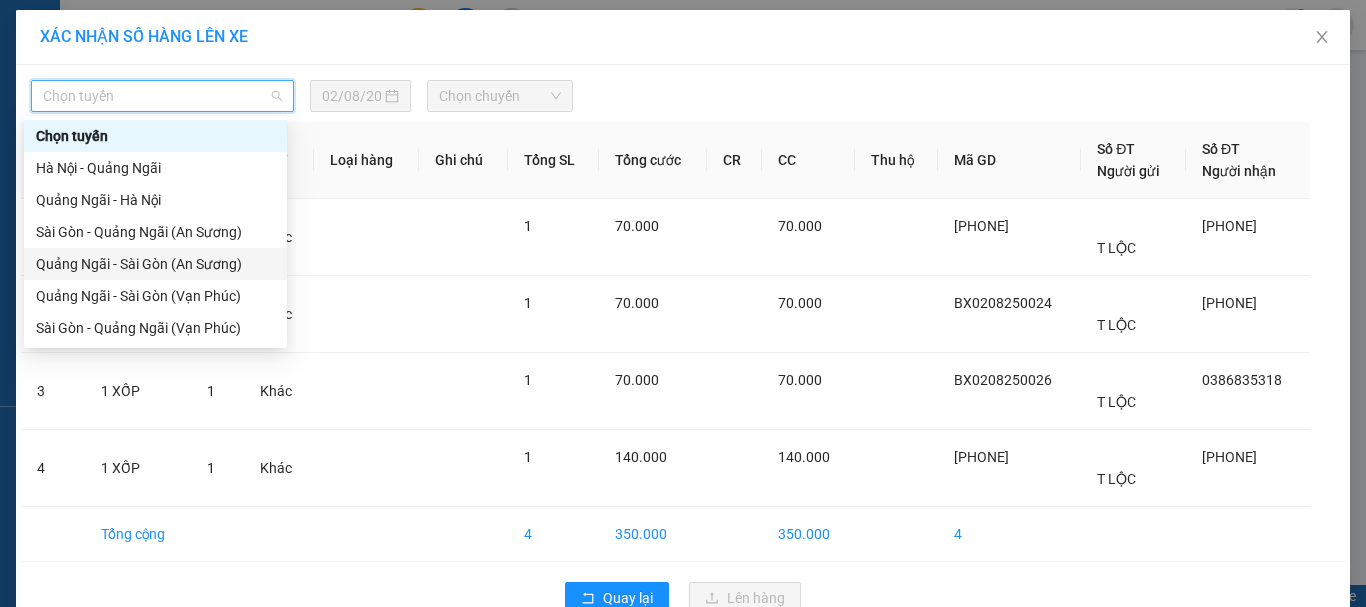 click on "[CITY] - [CITY] ([LOCATION])" at bounding box center (155, 264) 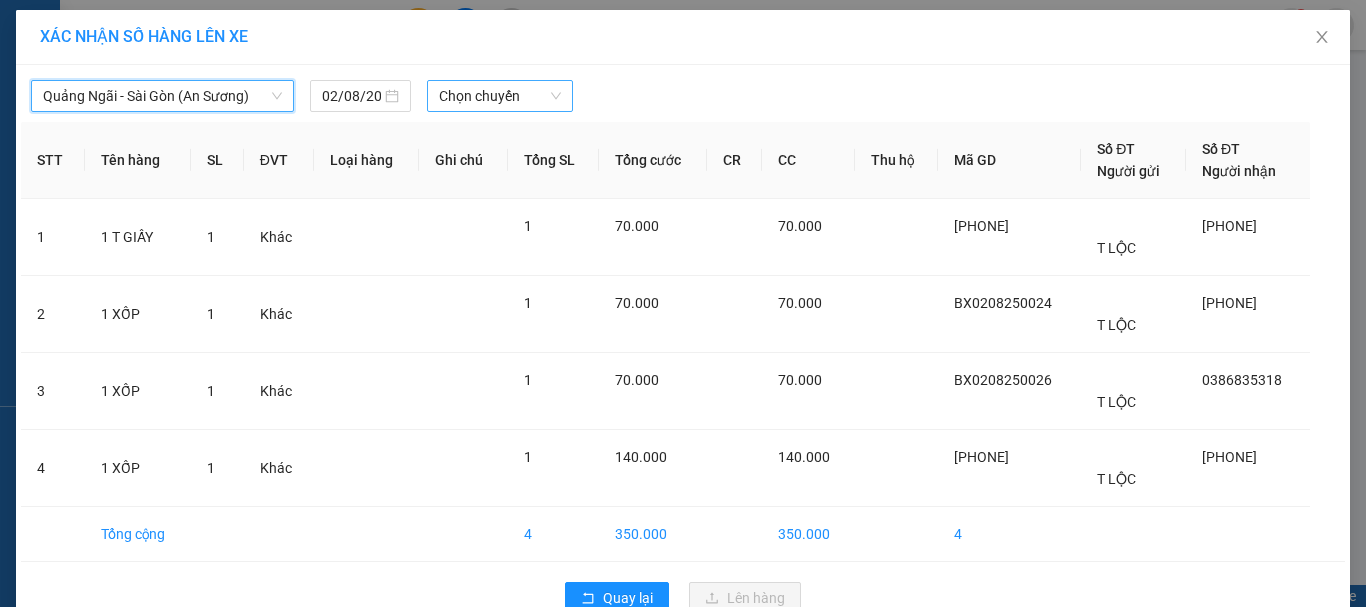 click on "Chọn chuyến" at bounding box center [500, 96] 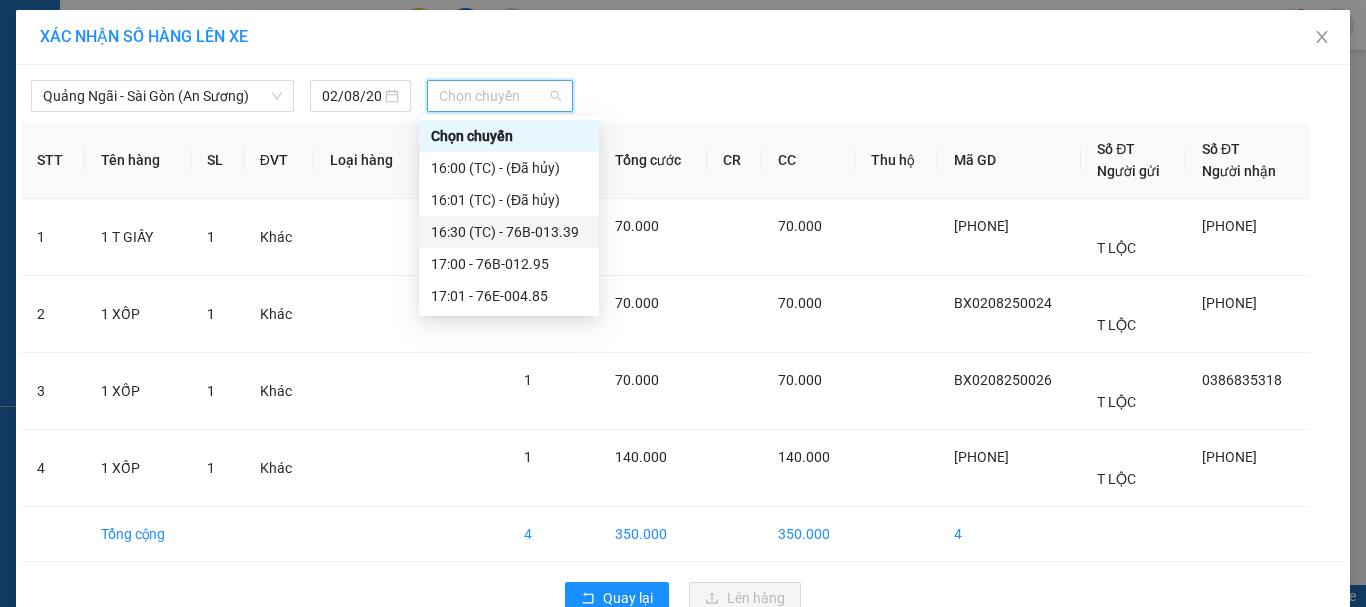 click on "[TIME] (TC)   - [PLATE]" at bounding box center [509, 232] 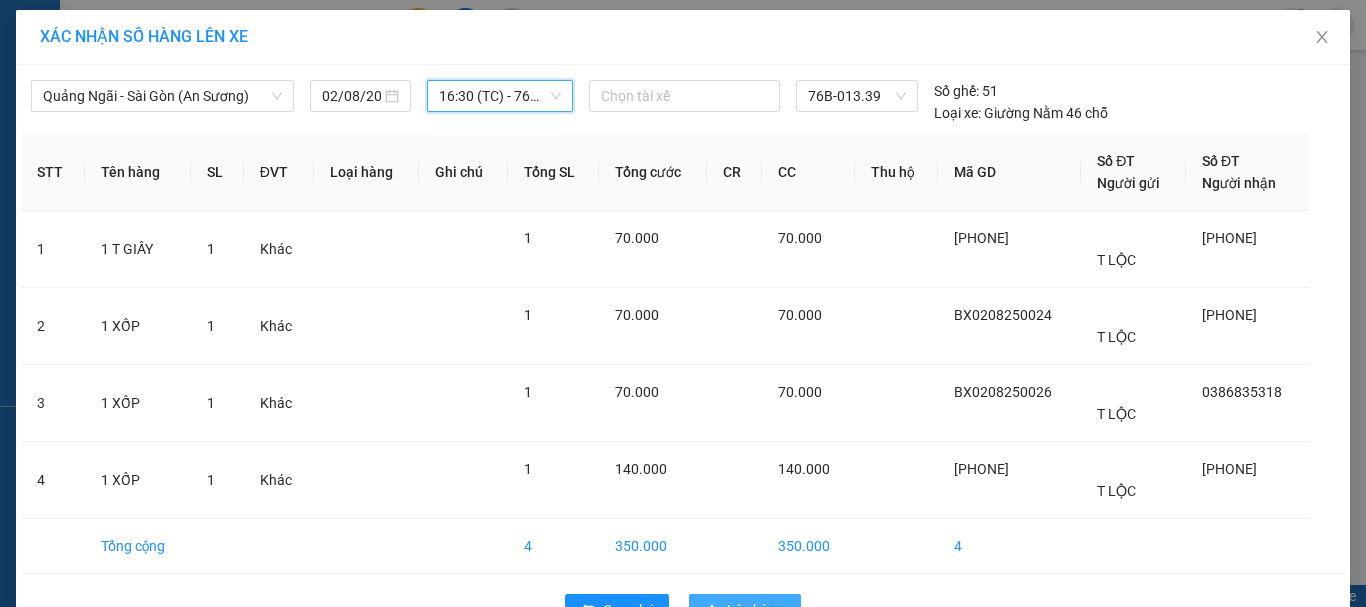 click on "Lên hàng" at bounding box center (745, 610) 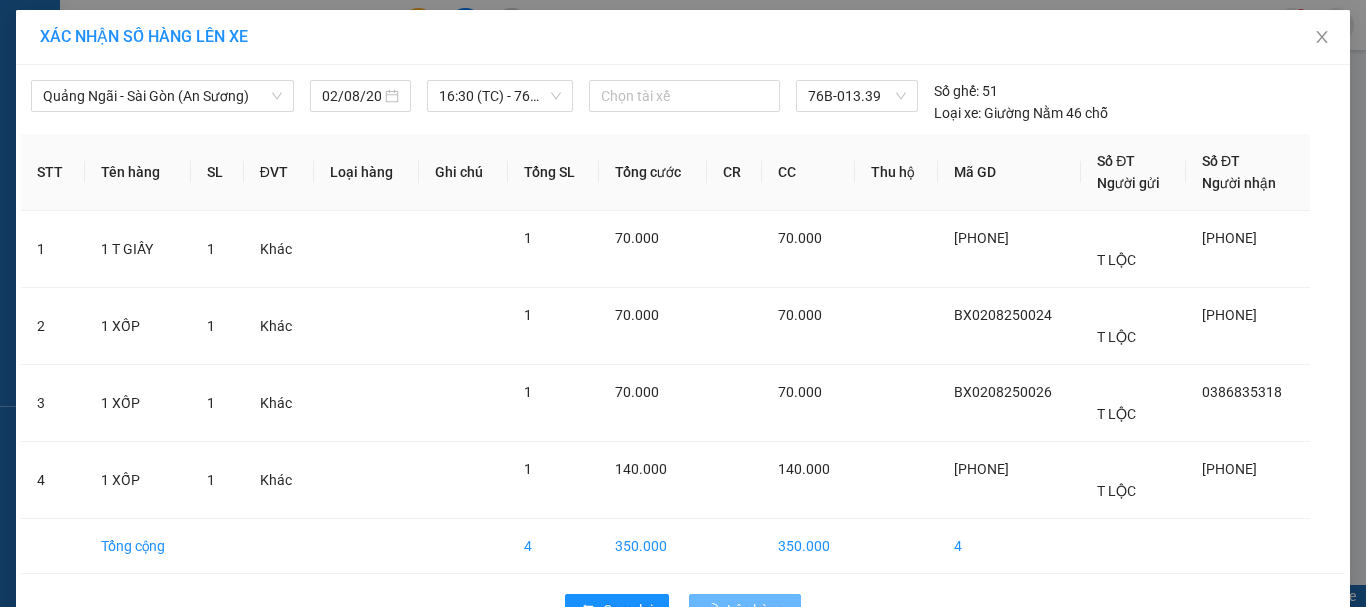 click on "Cung cấp máy in - giấy in:" at bounding box center (670, 596) 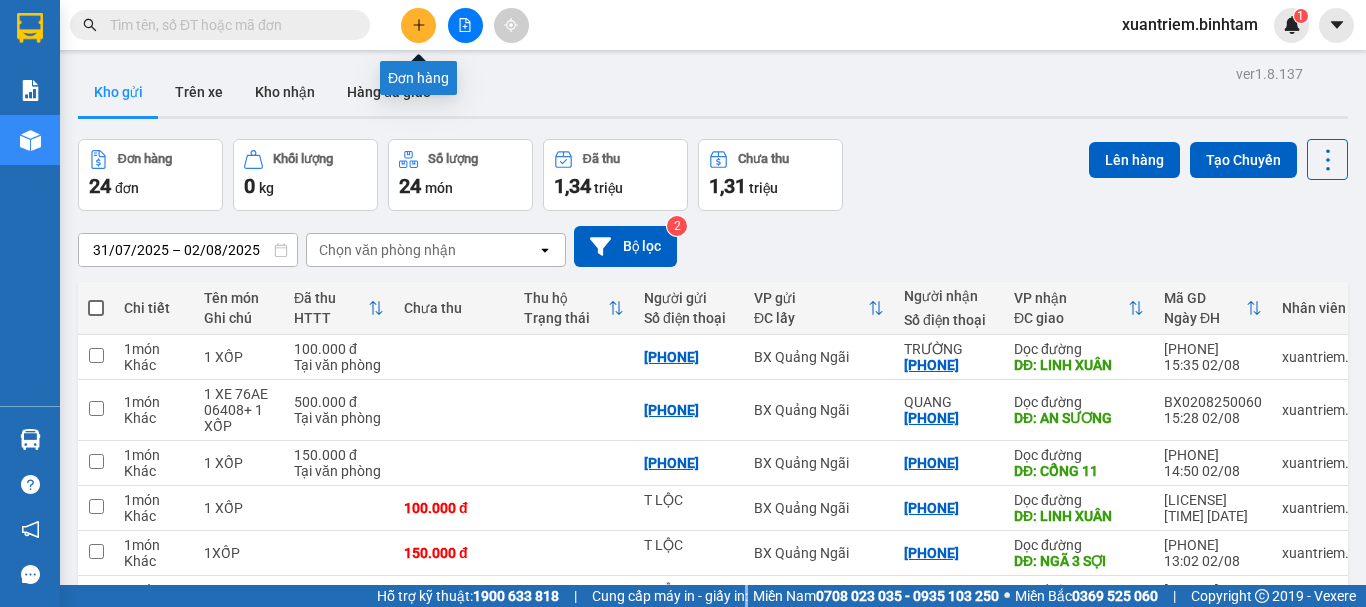 click 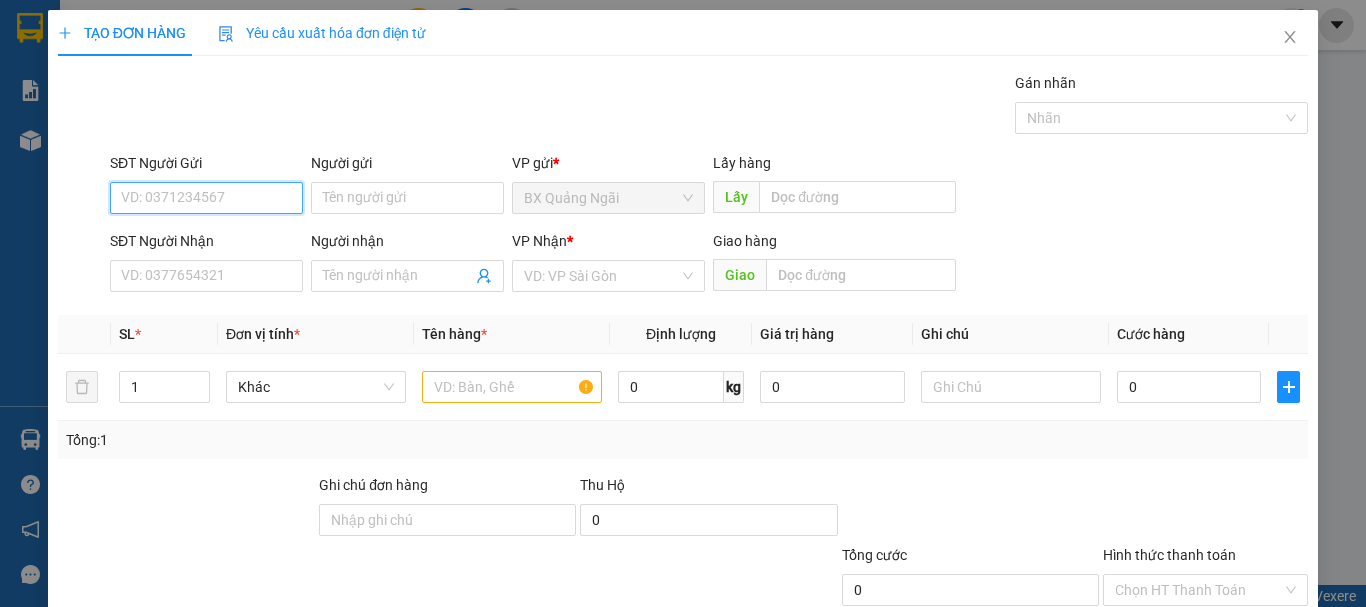 click on "SĐT Người Gửi" at bounding box center (206, 198) 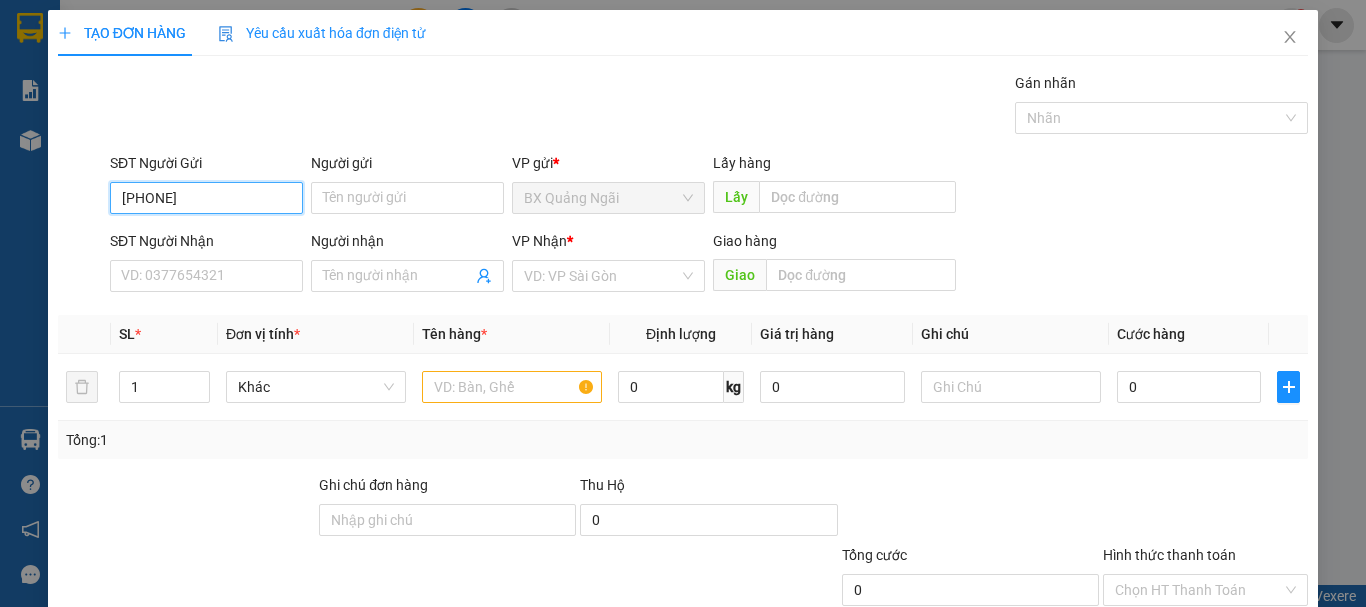 click on "0367836485" at bounding box center (206, 198) 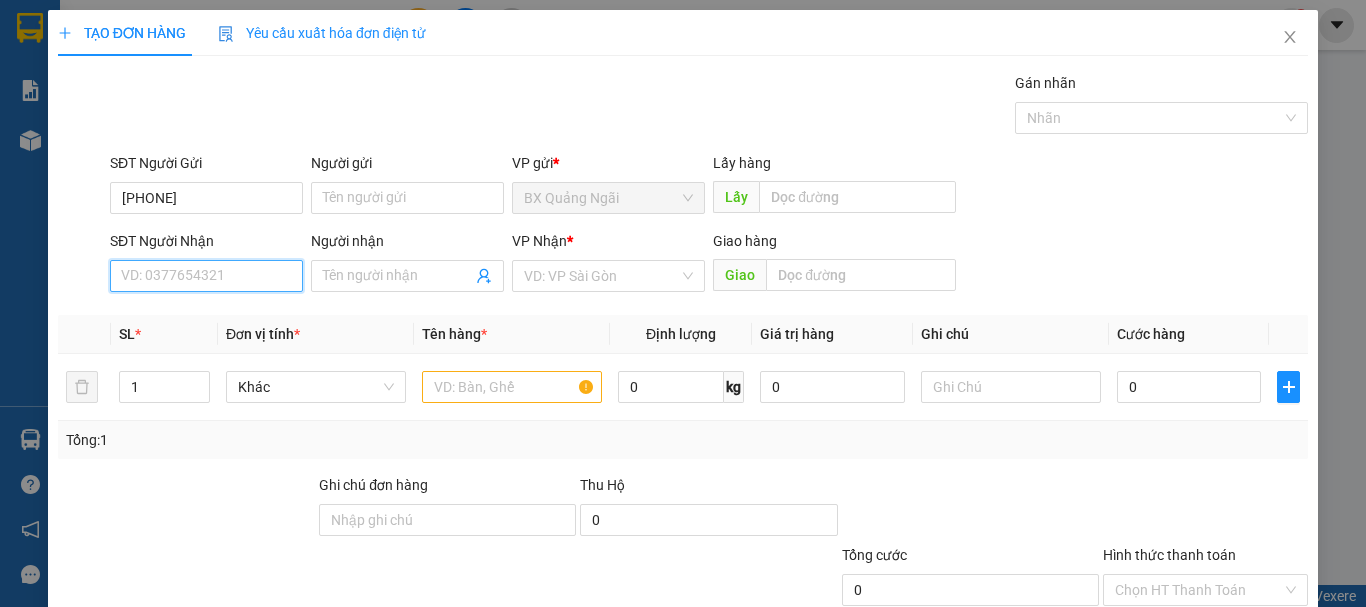 click on "SĐT Người Nhận" at bounding box center (206, 276) 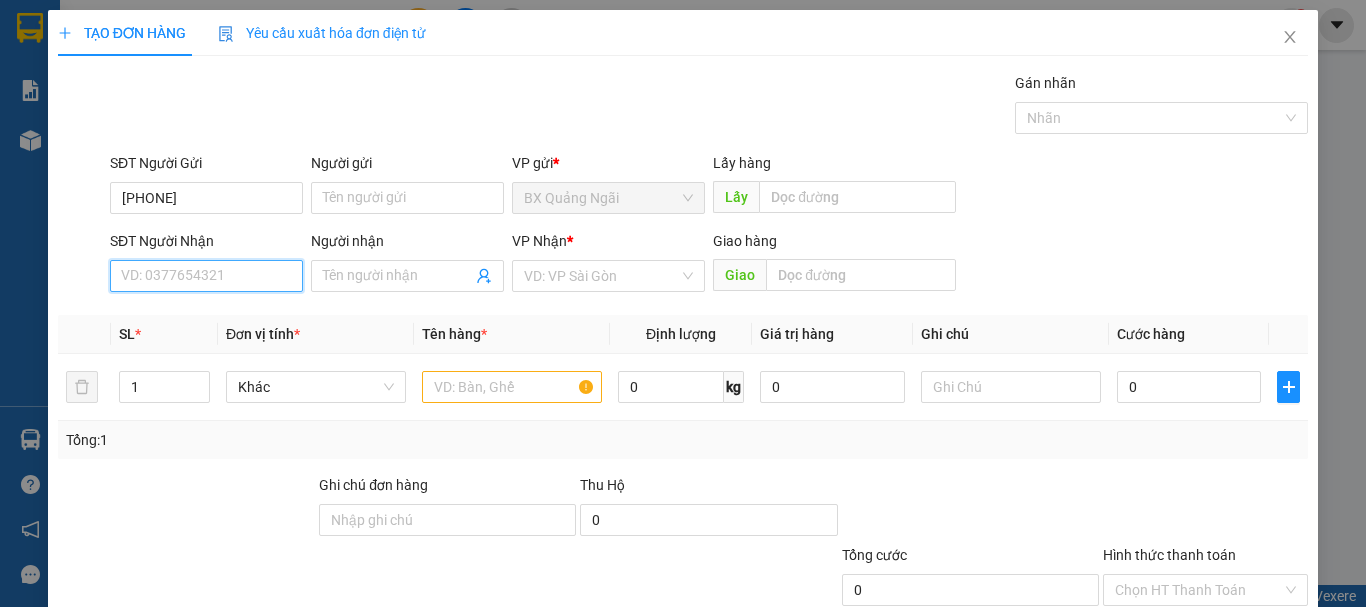 click on "SĐT Người Nhận" at bounding box center (206, 276) 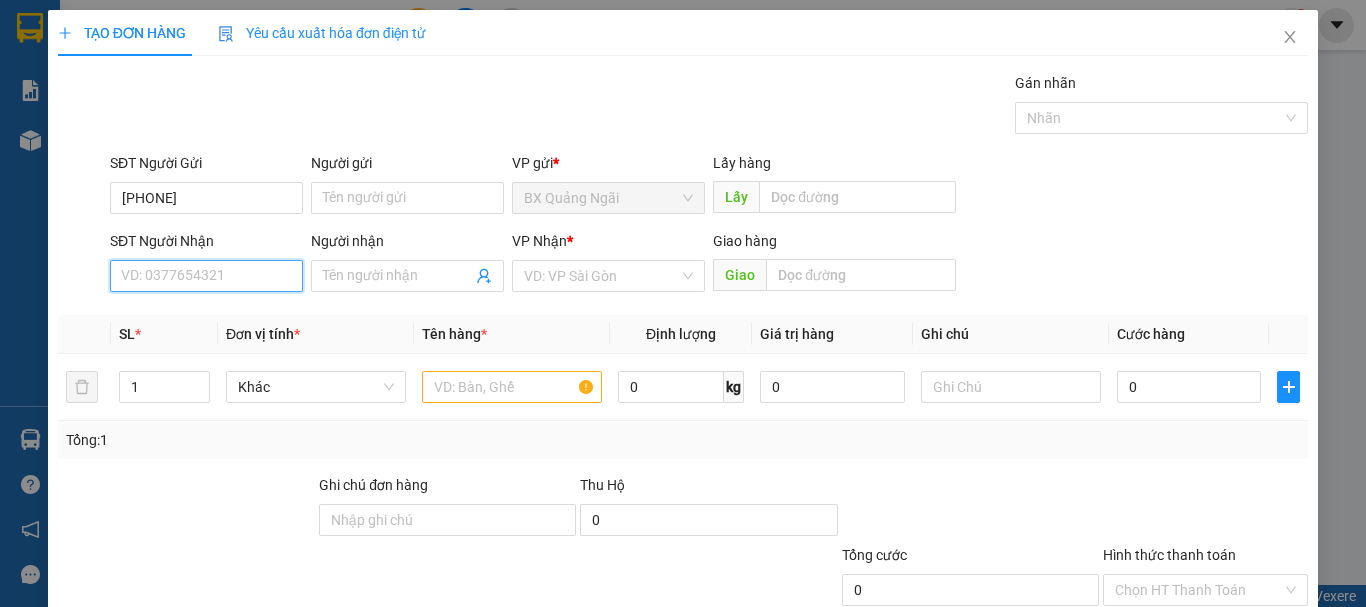 click on "SĐT Người Nhận" at bounding box center (206, 276) 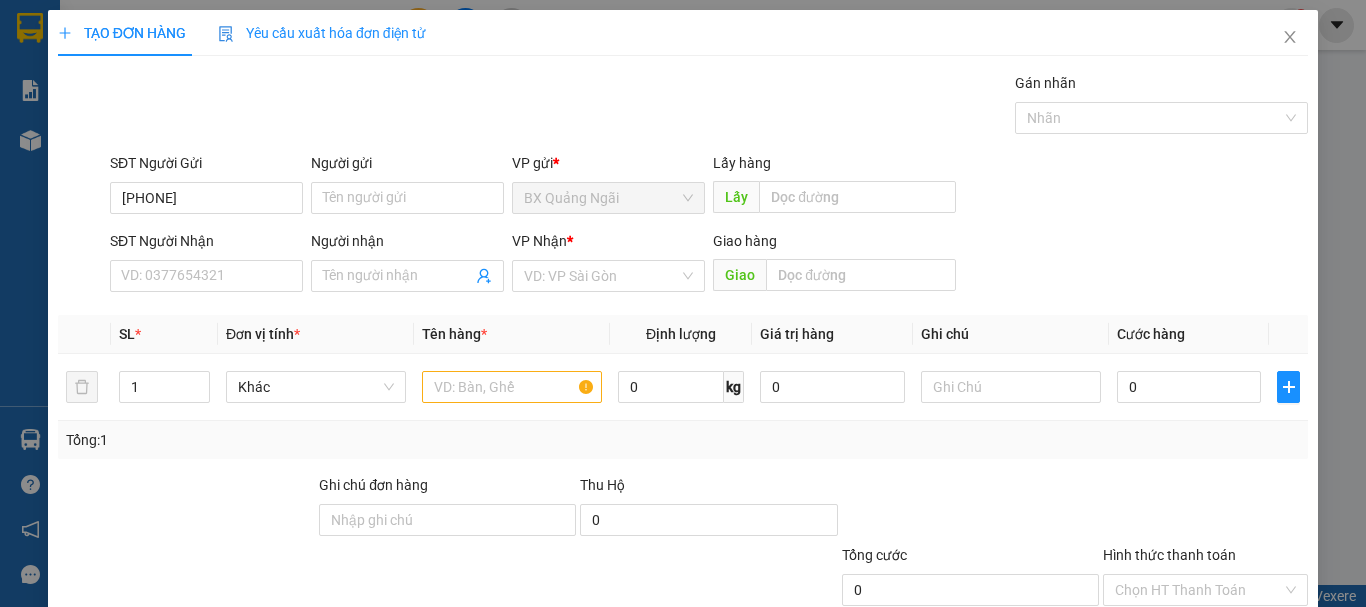 scroll, scrollTop: 133, scrollLeft: 0, axis: vertical 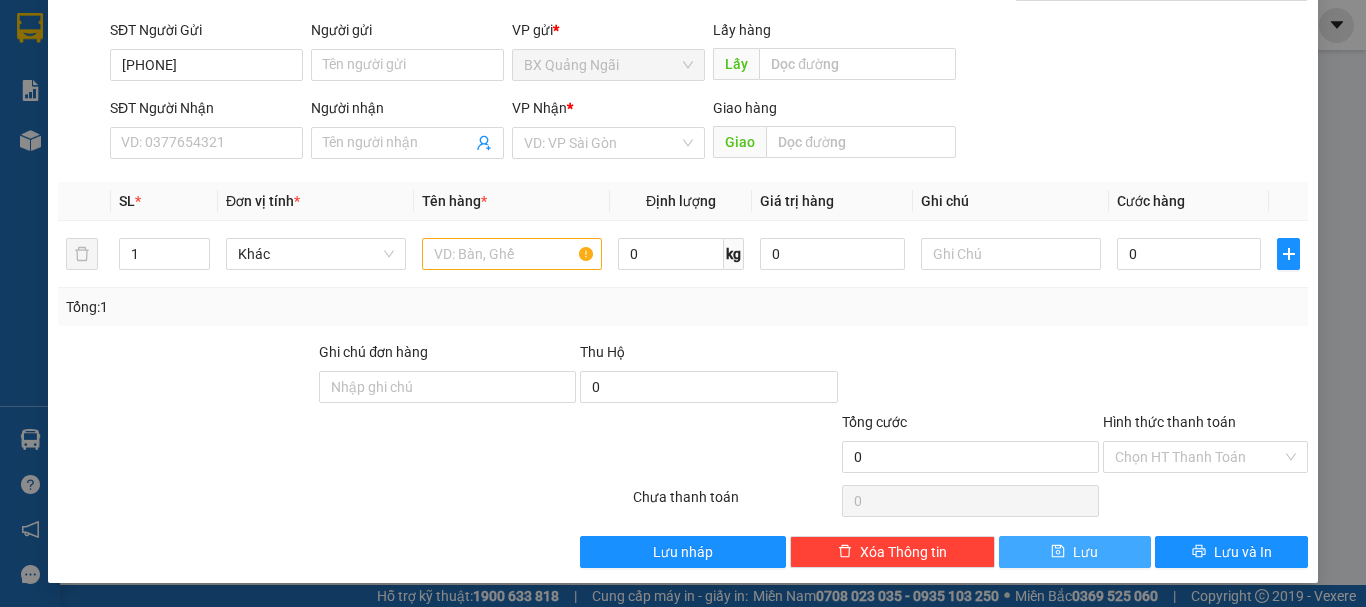 click on "Lưu" at bounding box center (1075, 552) 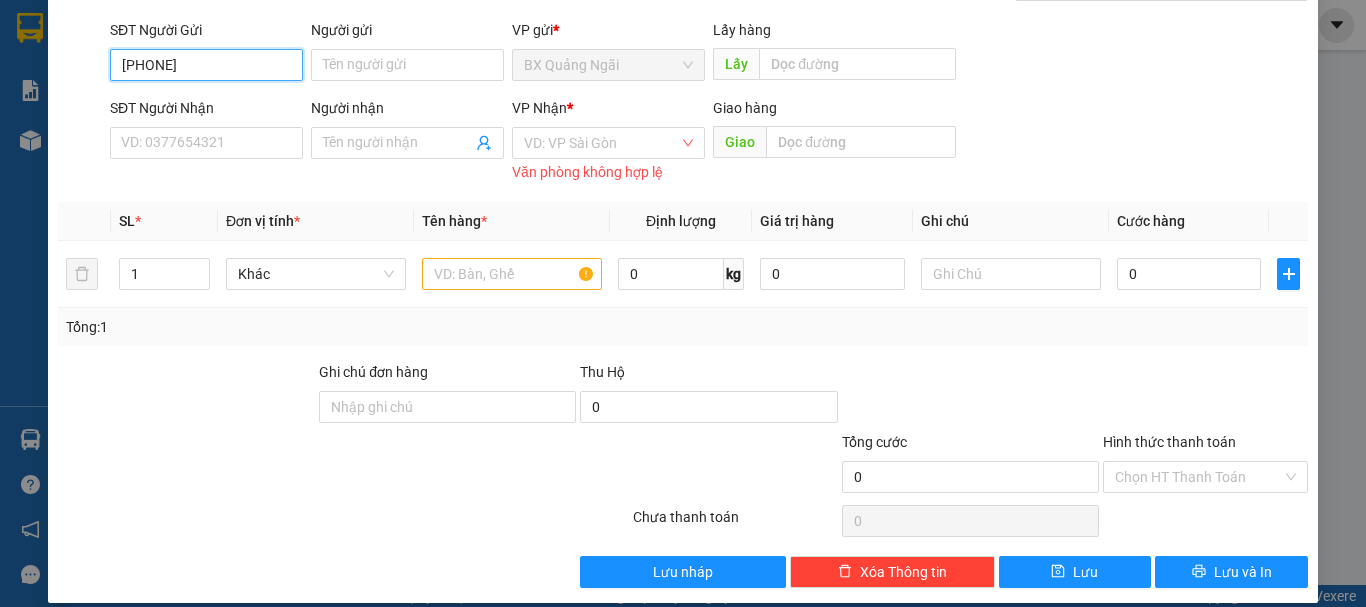 click on "0367836485" at bounding box center (206, 65) 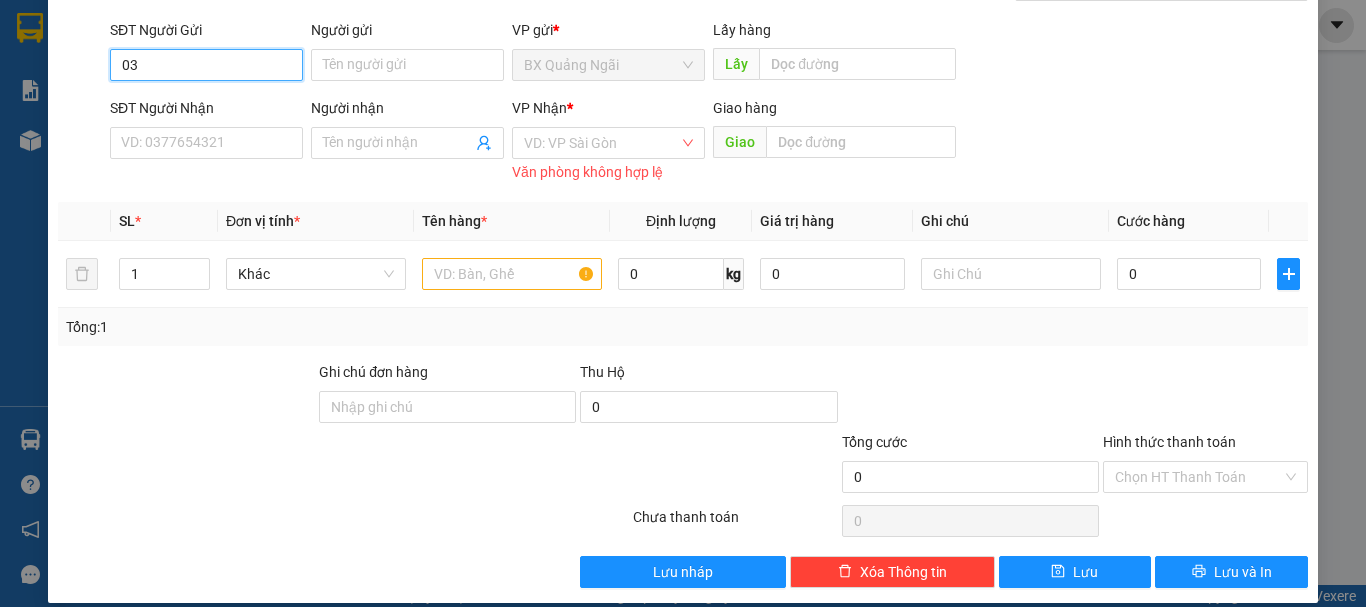 type on "0" 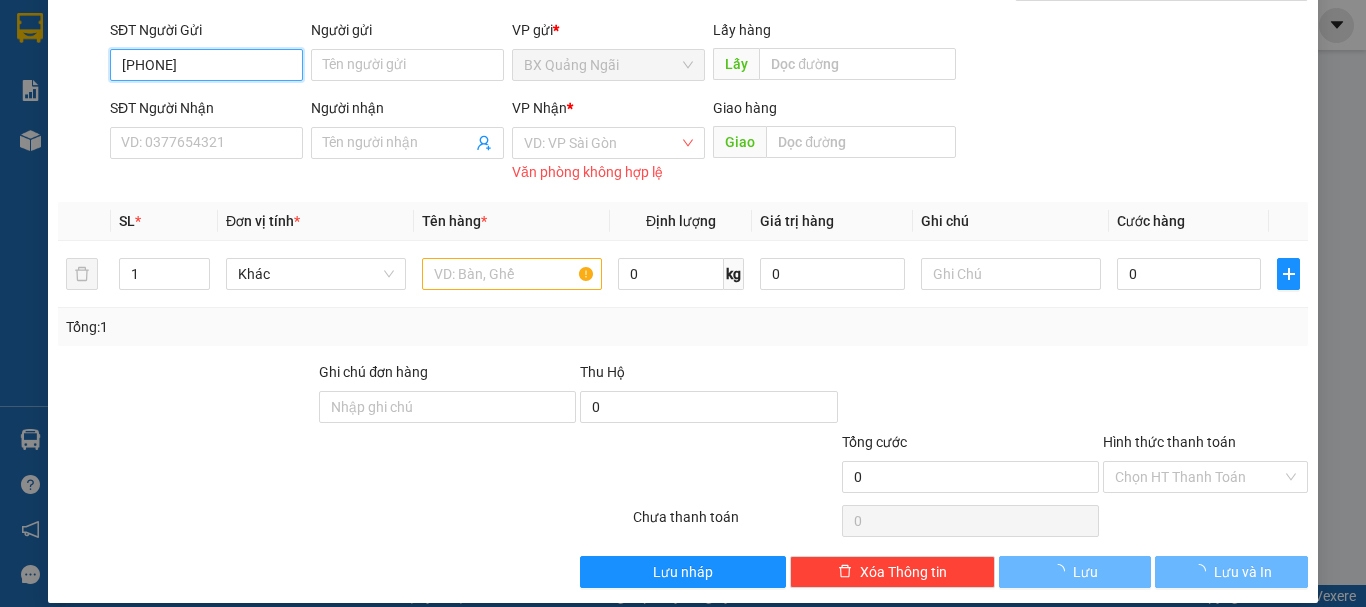 click on "0932370942" at bounding box center (206, 65) 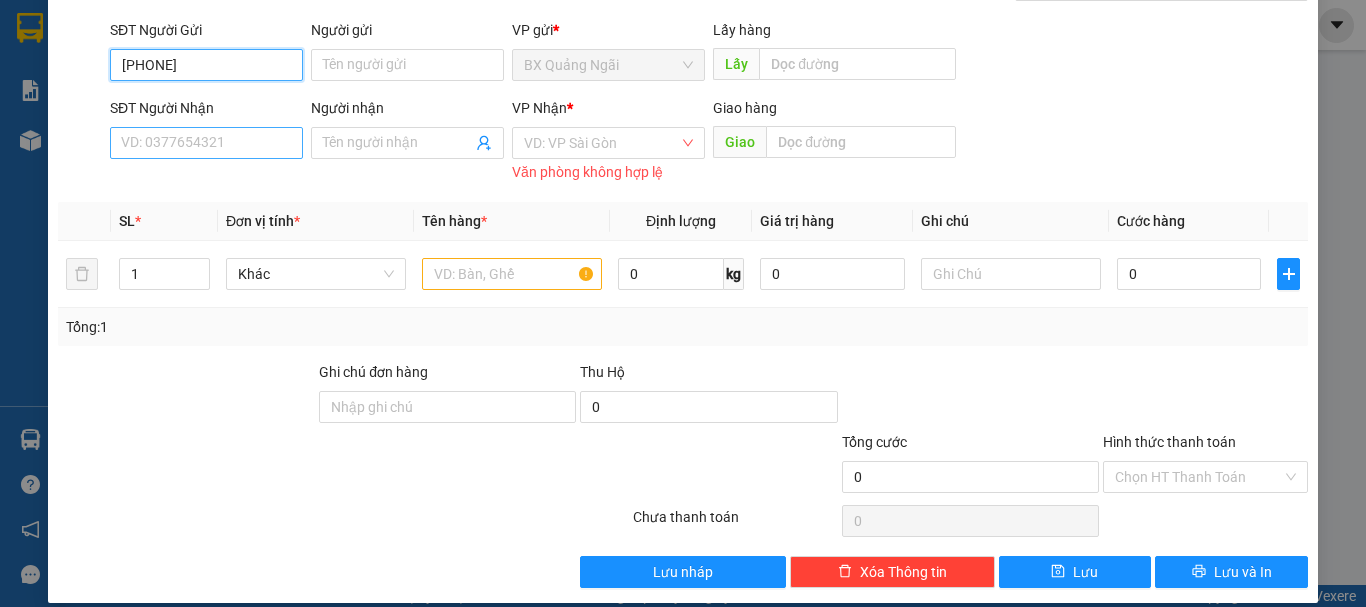 type on "0932370942" 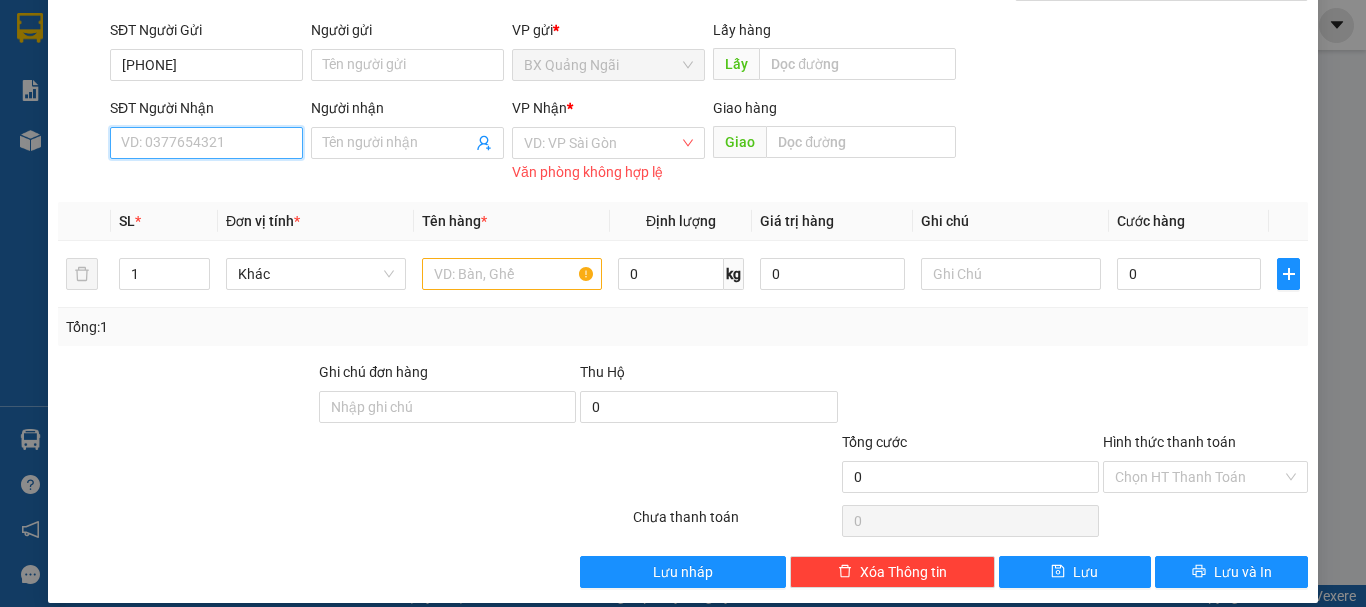 click on "SĐT Người Nhận" at bounding box center [206, 143] 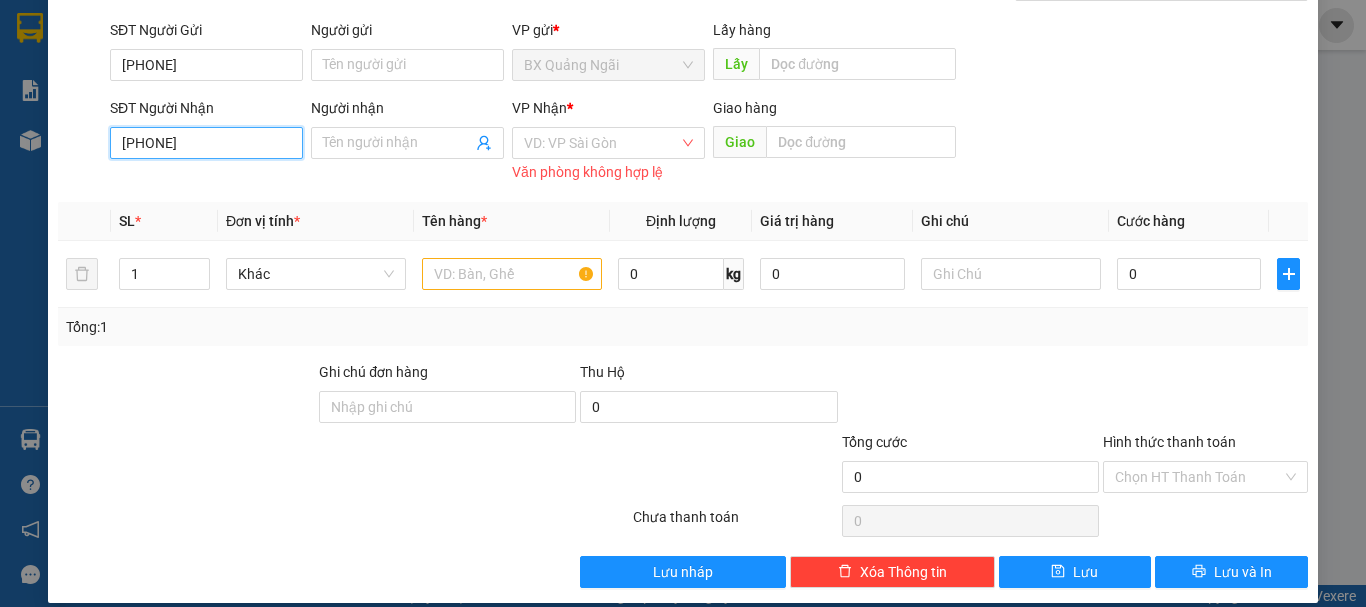 type on "0979456008" 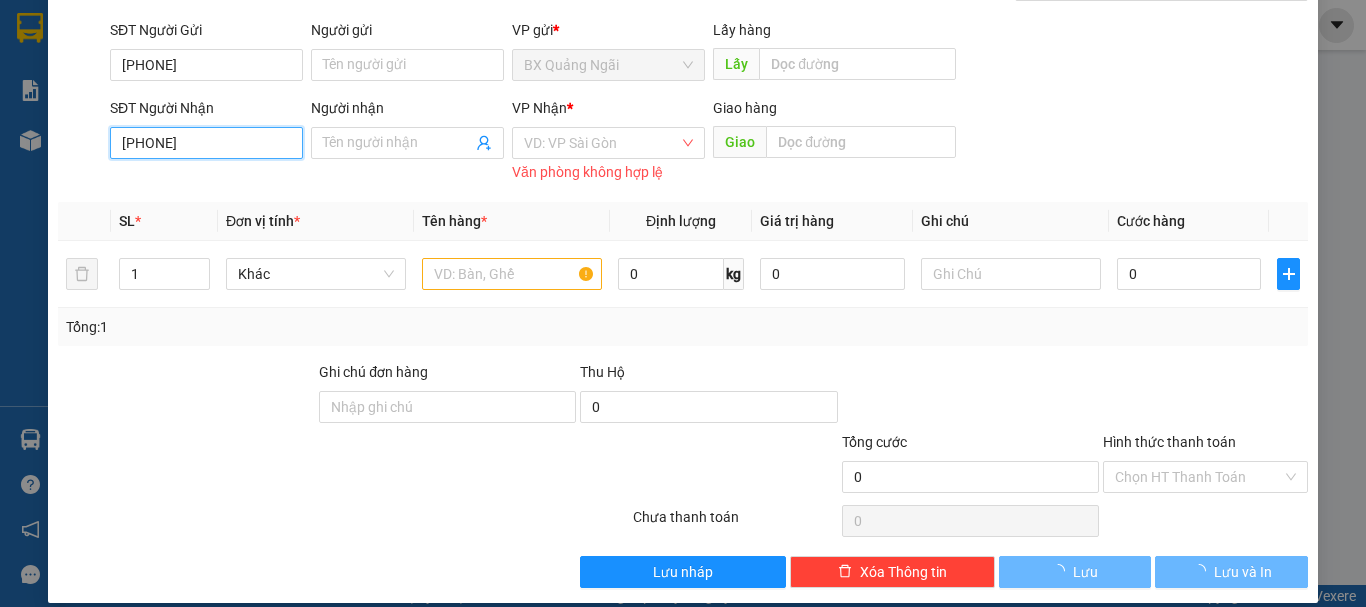 click on "0979456008" at bounding box center (206, 143) 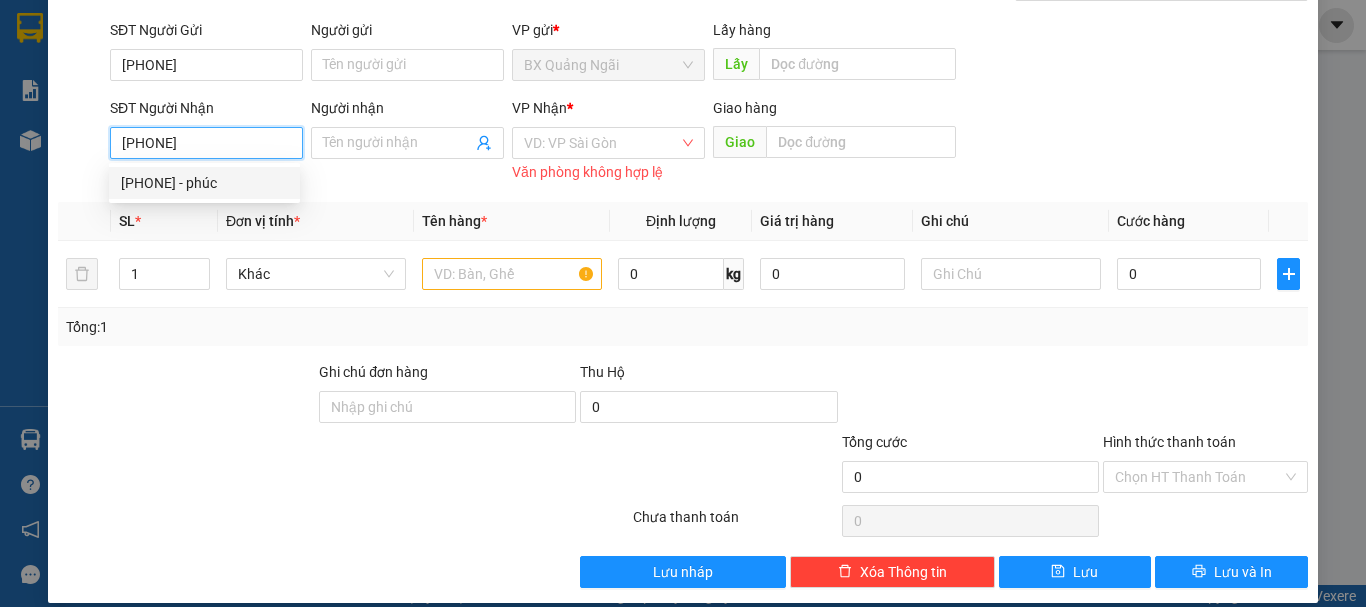 click on "0979456008 - phúc" at bounding box center (204, 183) 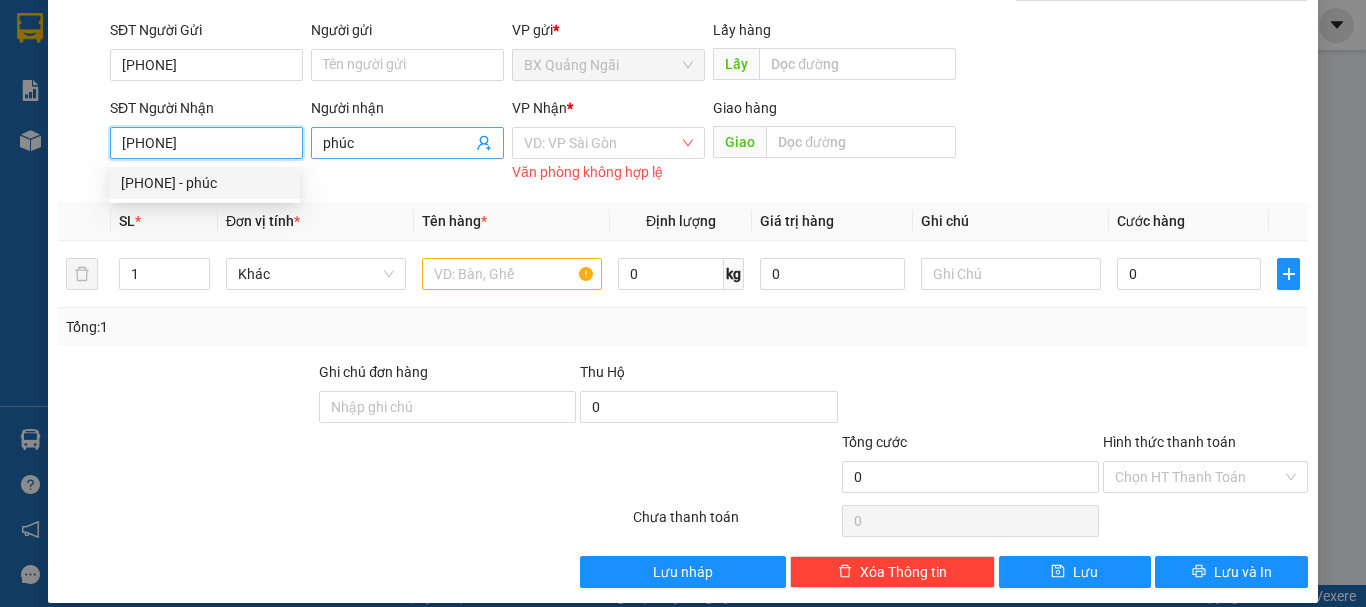 type on "70.000" 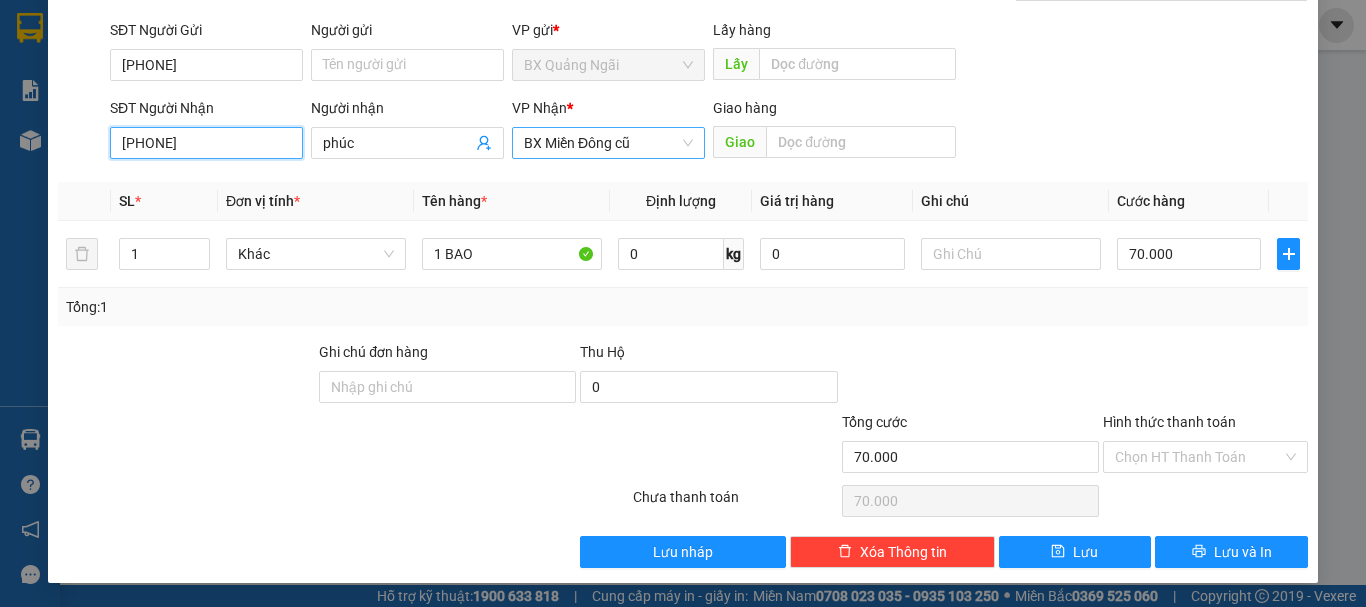 click on "BX Miền Đông cũ" at bounding box center (608, 143) 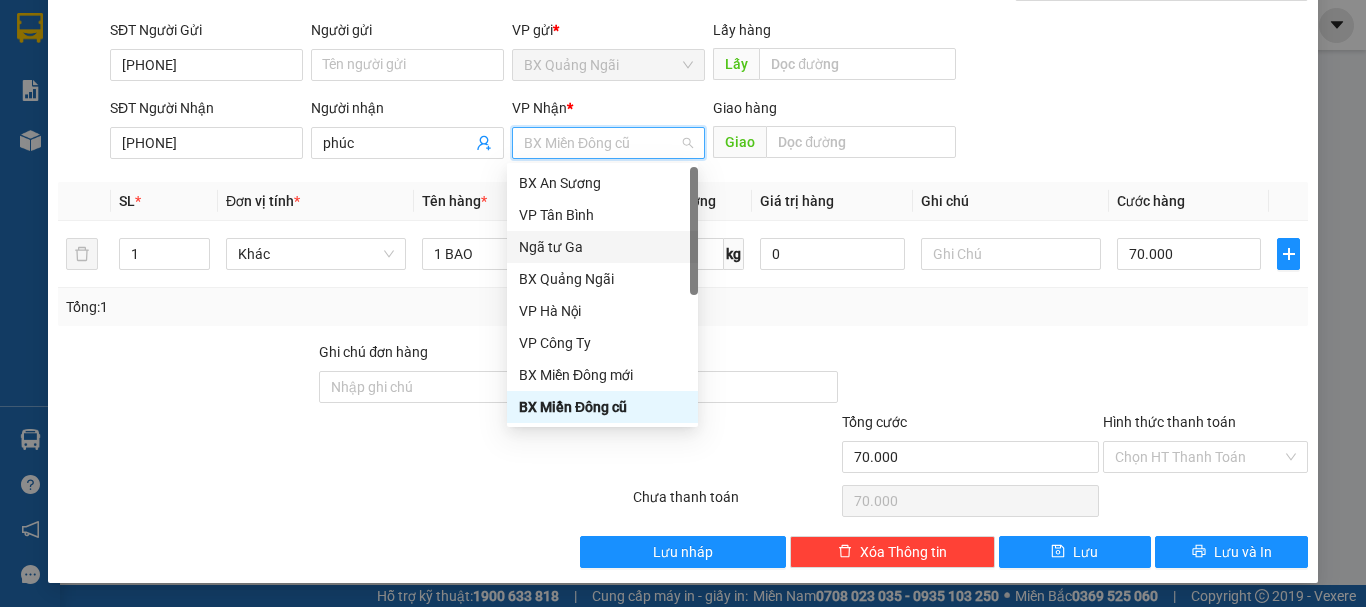 click on "Ngã tư Ga" at bounding box center (602, 247) 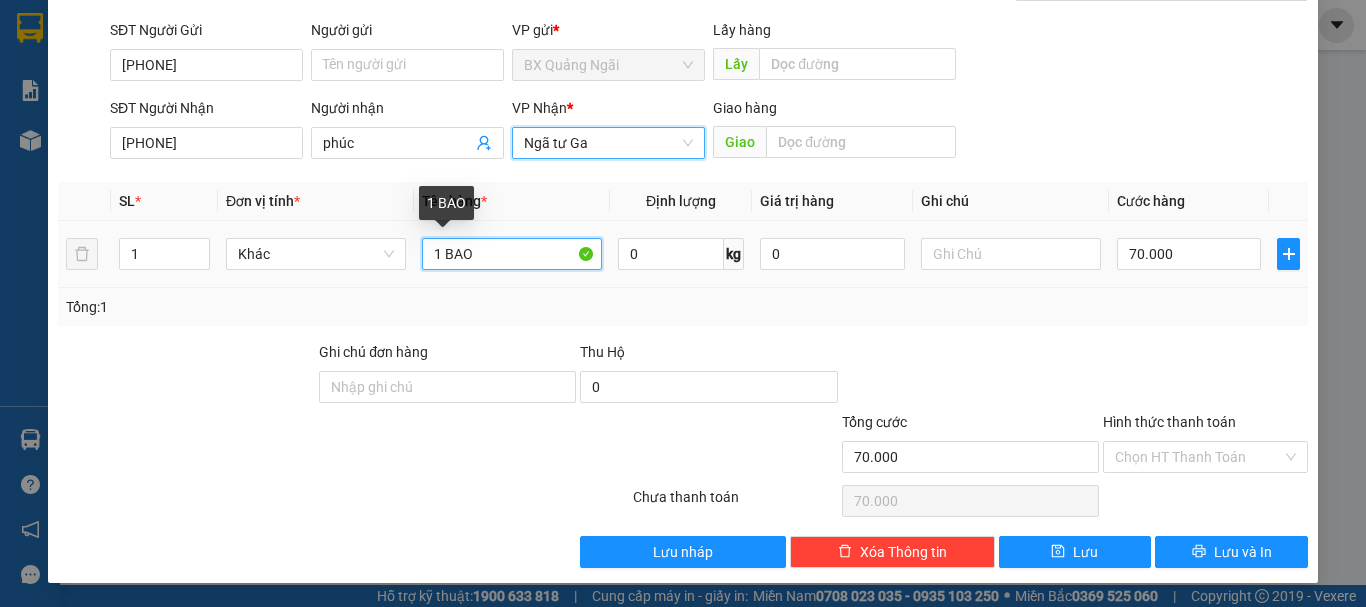 click on "1 BAO" at bounding box center [512, 254] 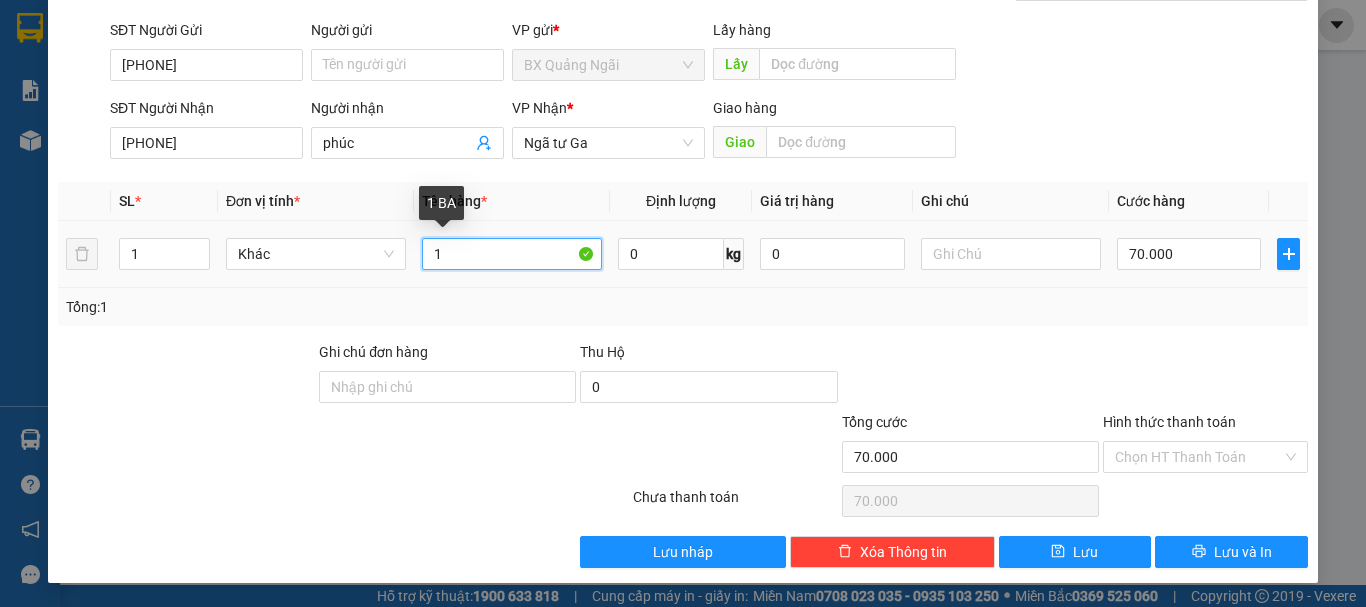 type on "1" 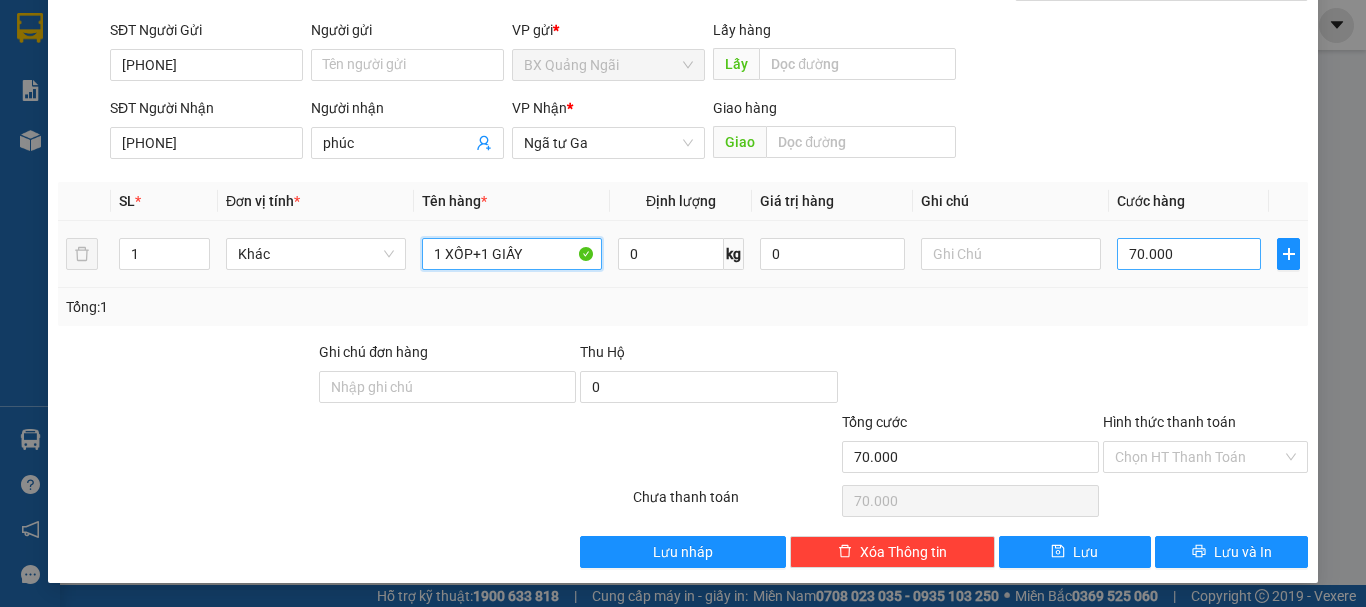 type on "1 XỐP+1 GIẤY" 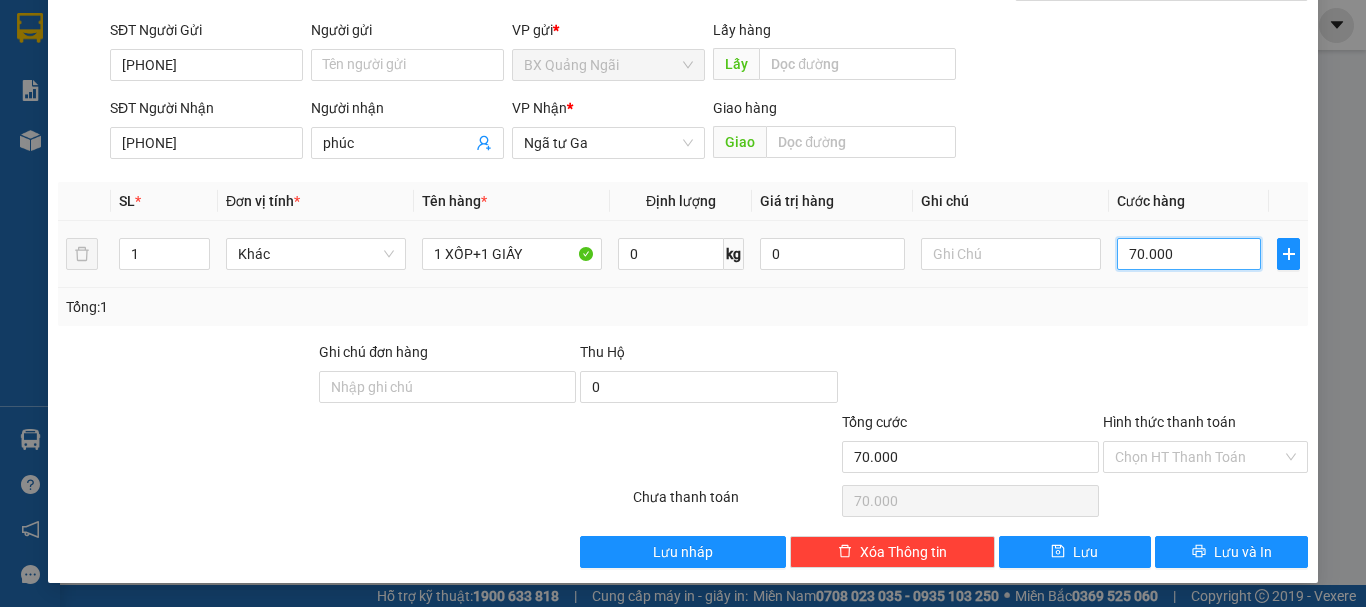 click on "70.000" at bounding box center [1189, 254] 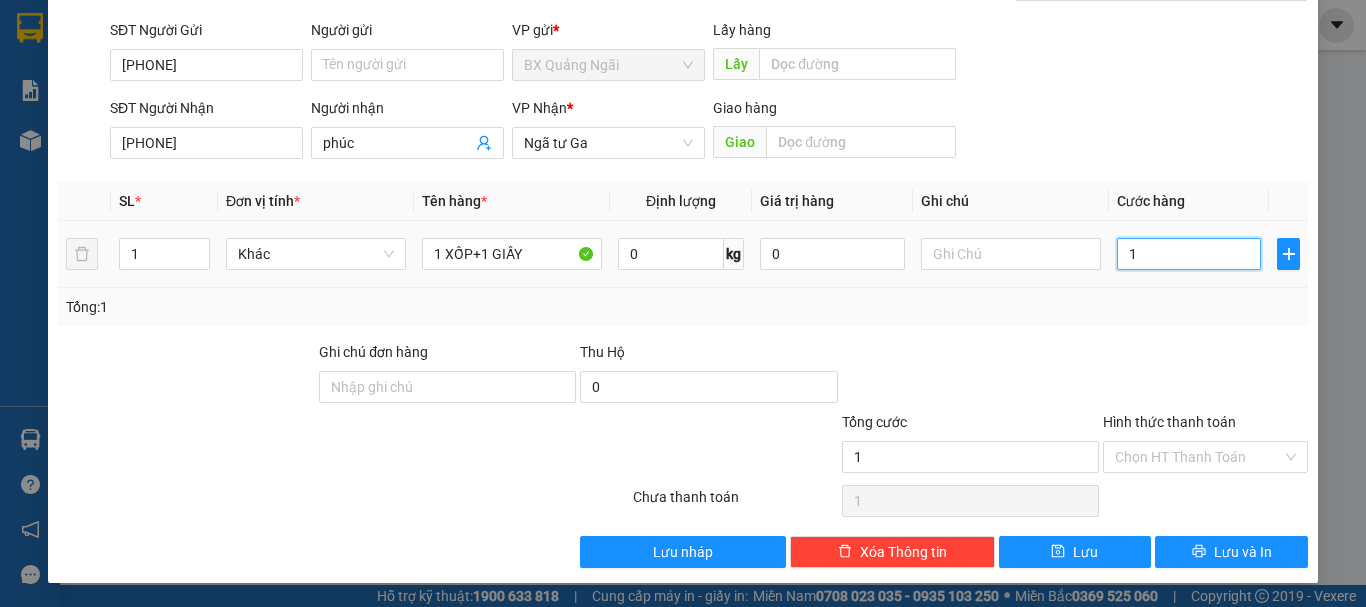 type on "12" 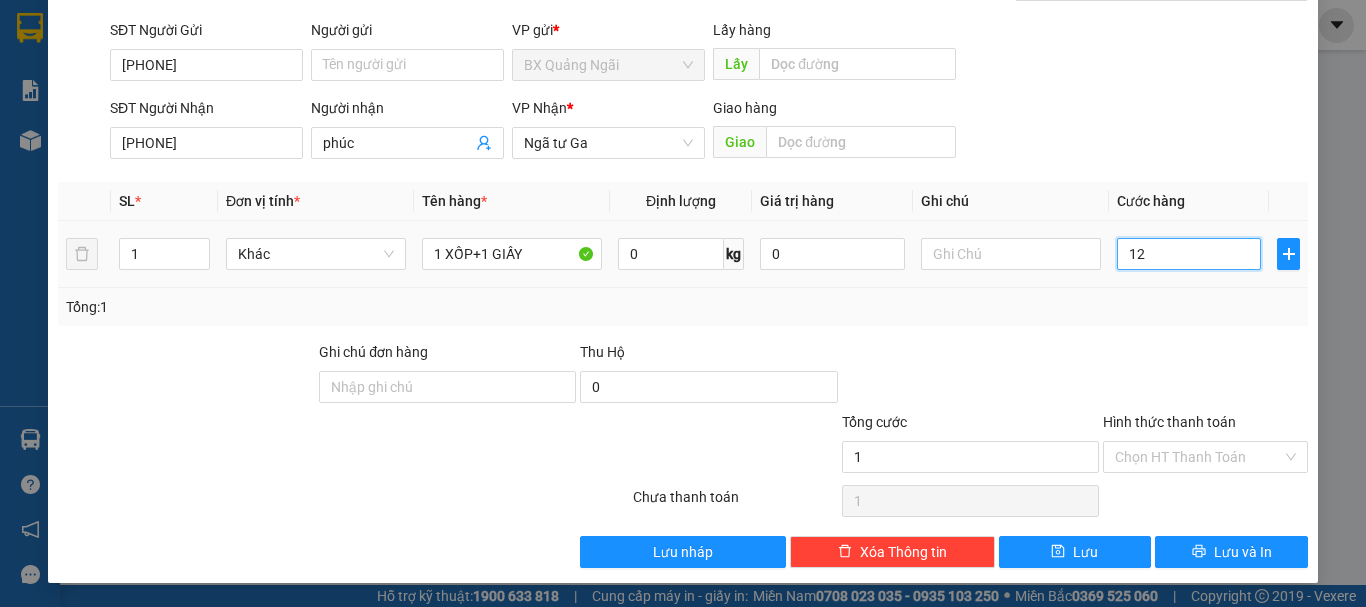 type on "12" 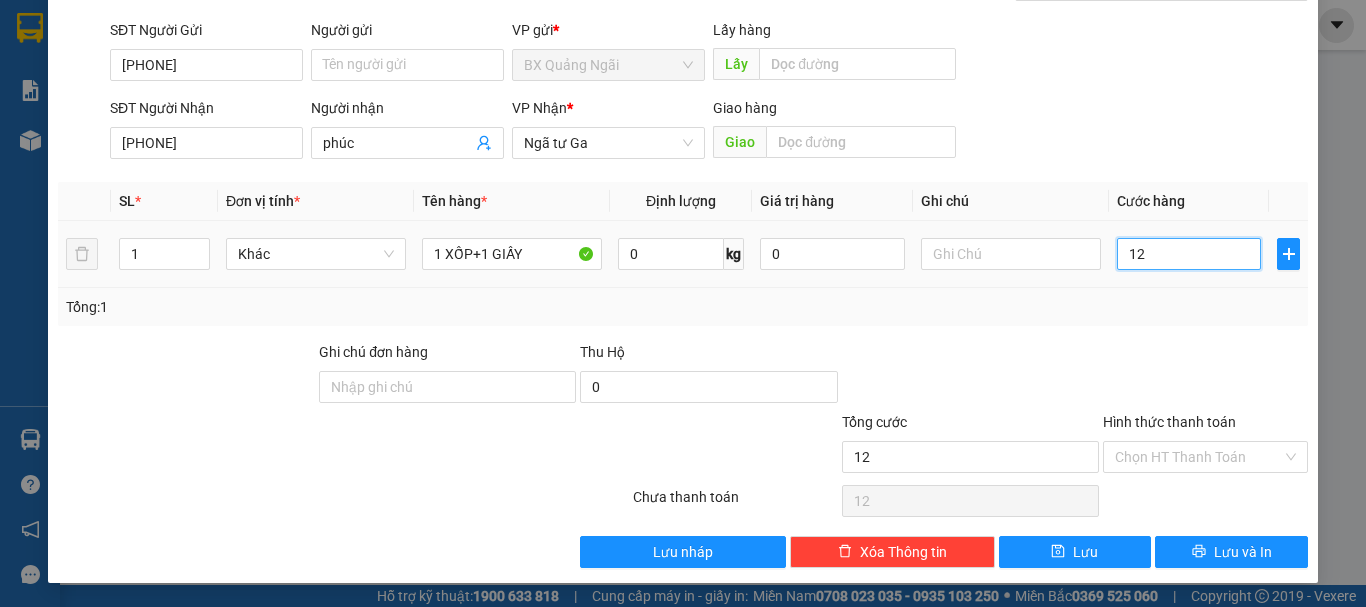 type on "120" 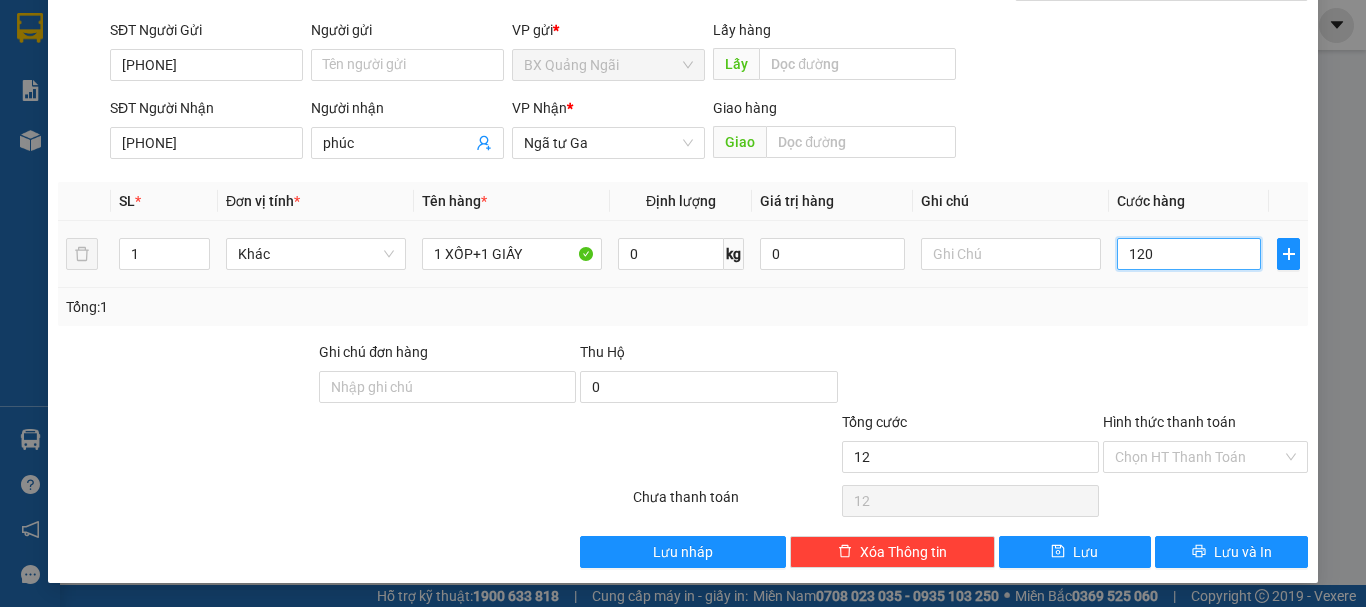 type on "120" 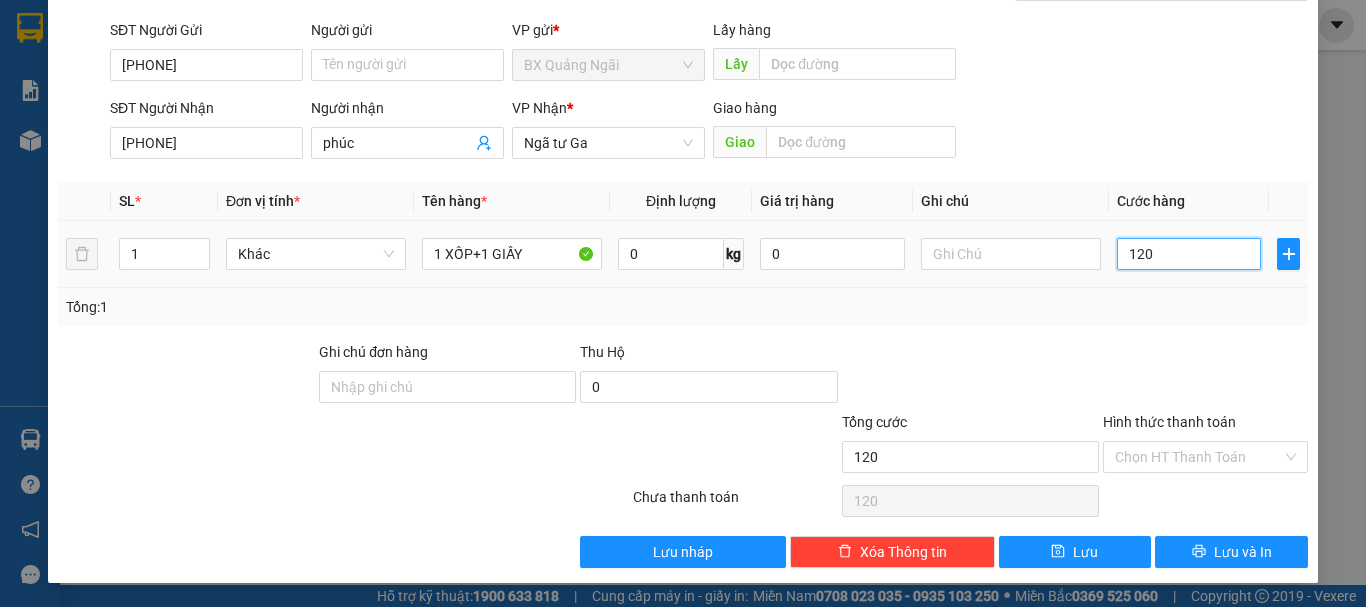 type on "1.200" 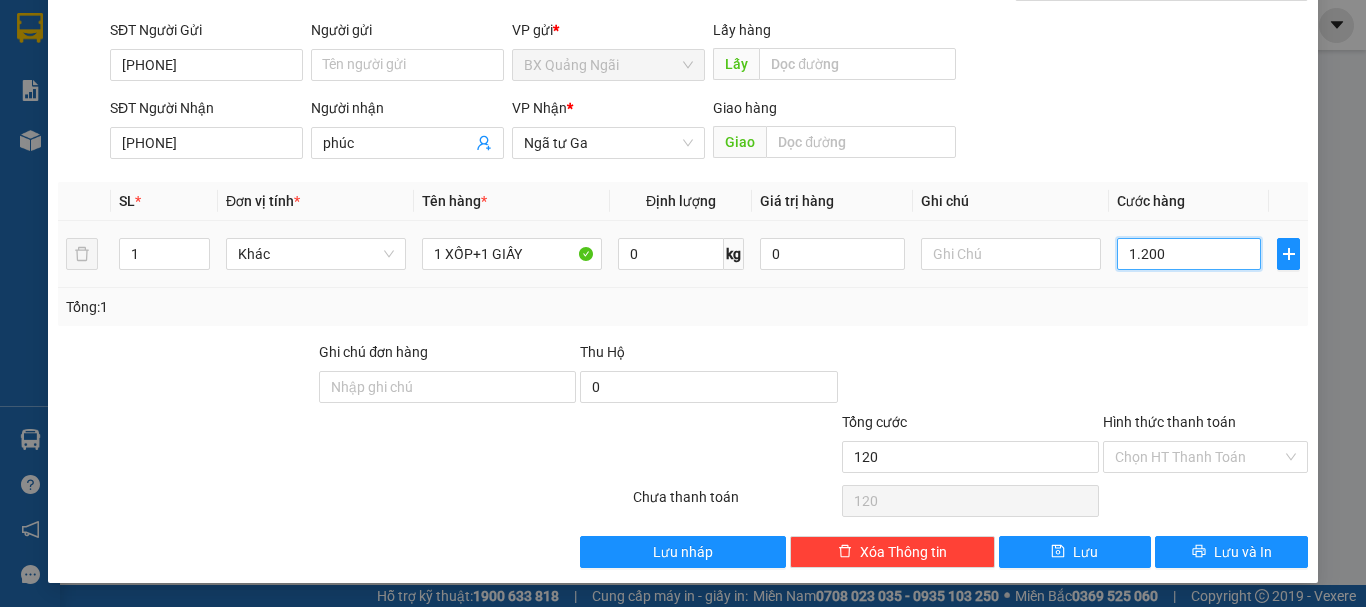 type on "1.200" 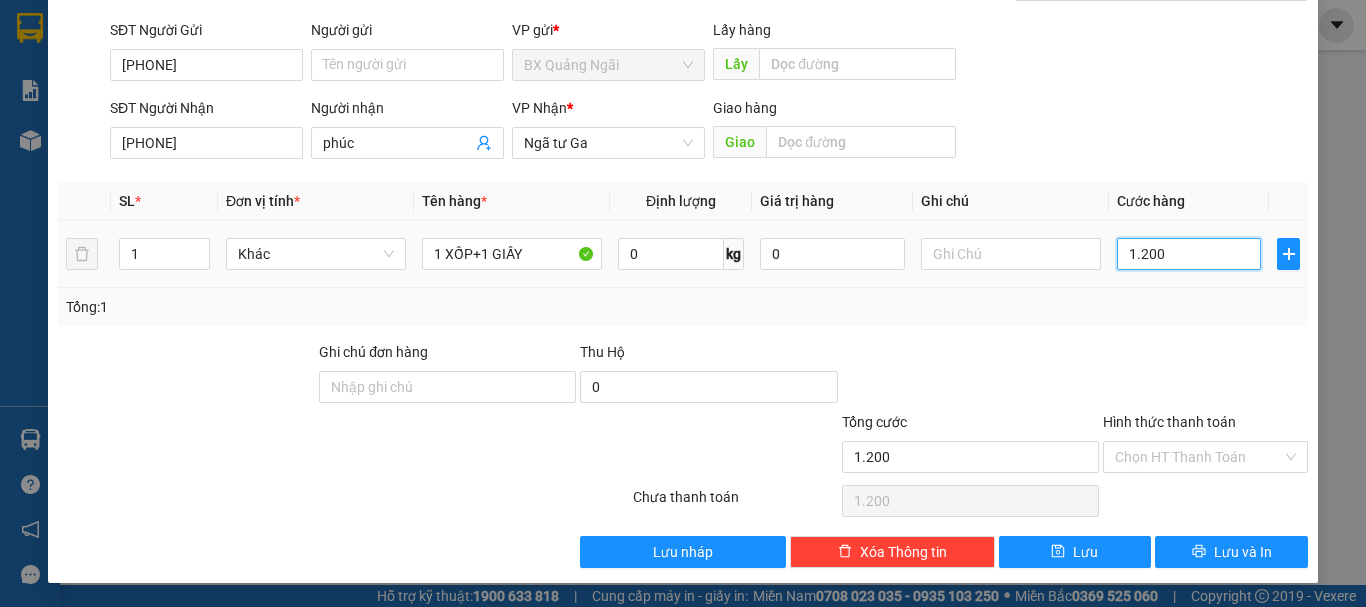 type on "12.000" 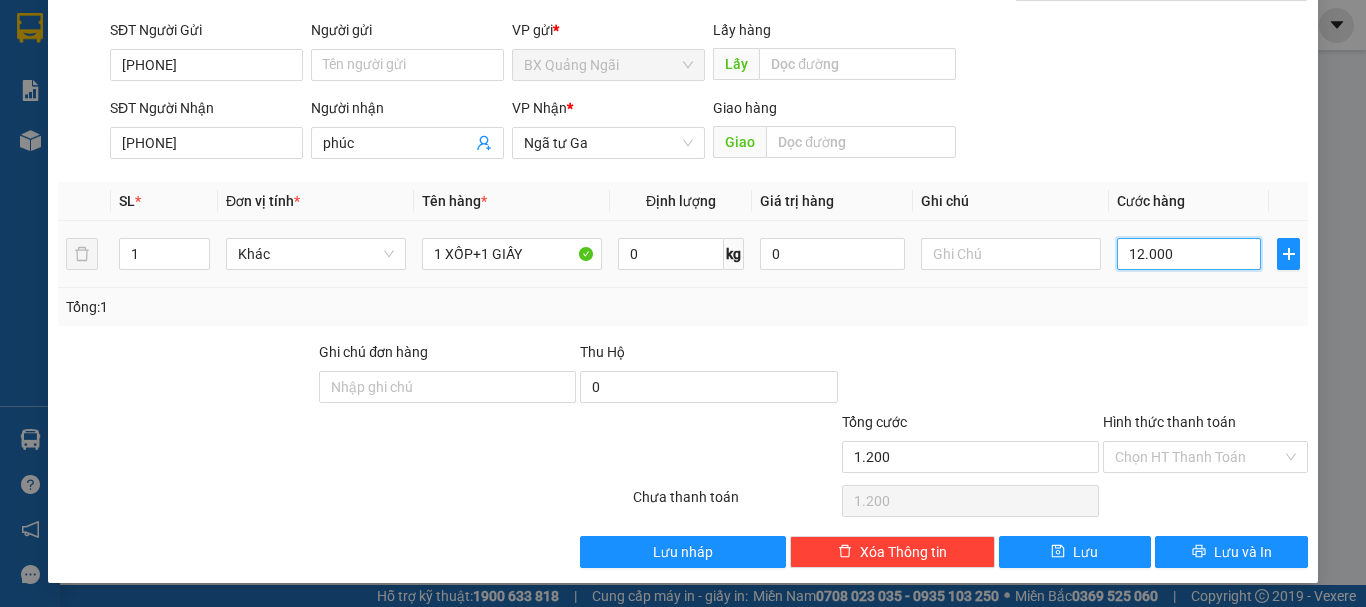 type on "12.000" 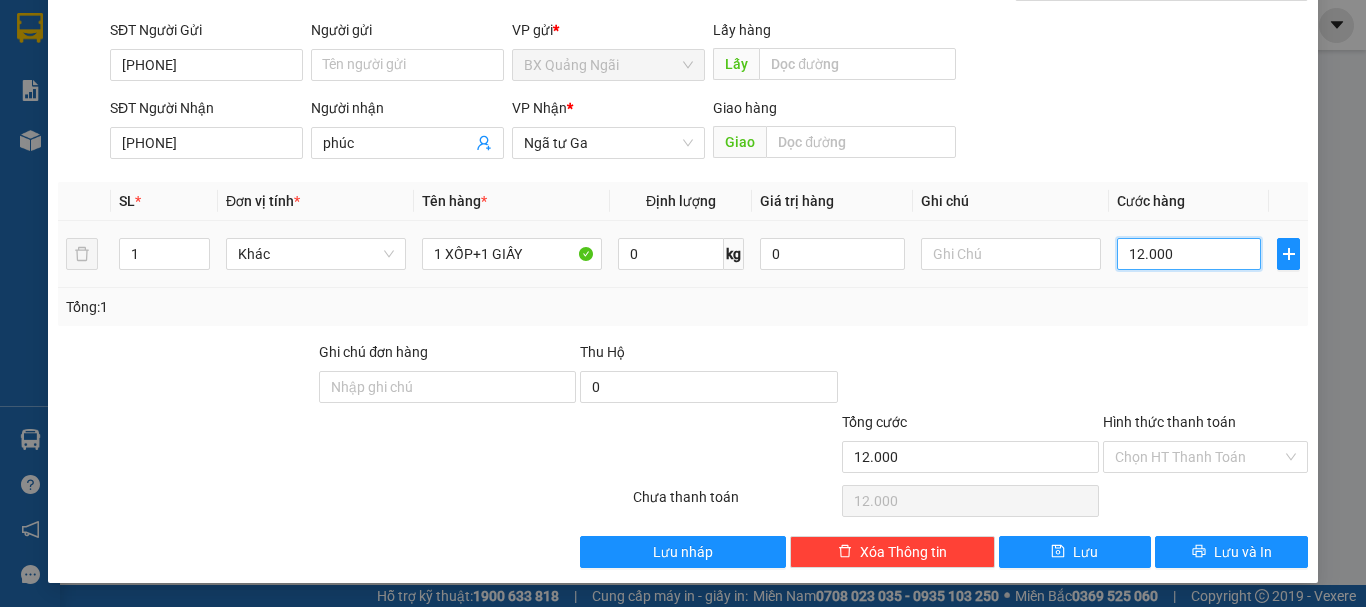 type on "120.000" 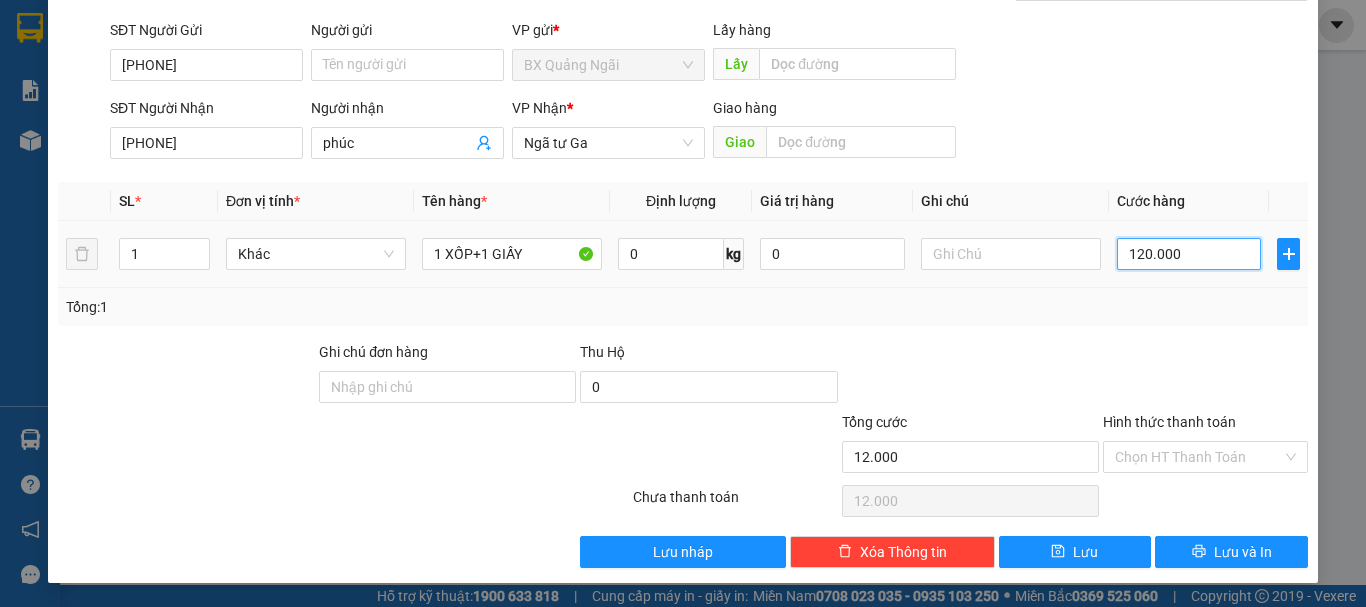 type on "120.000" 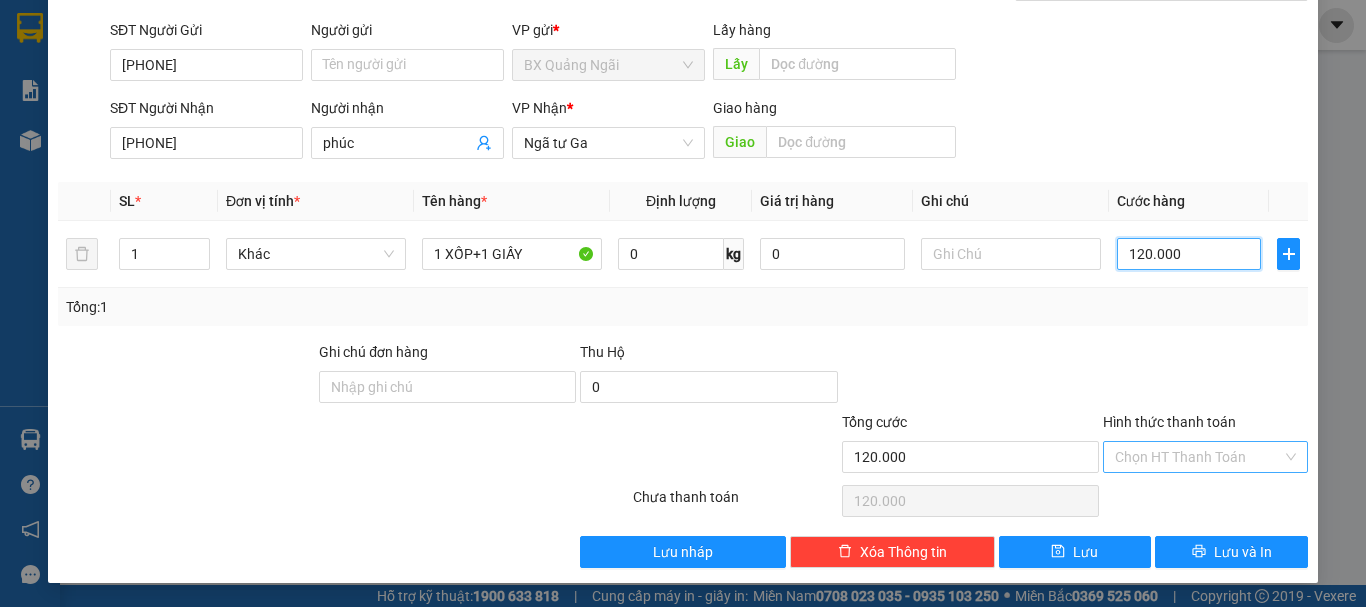 type on "120.000" 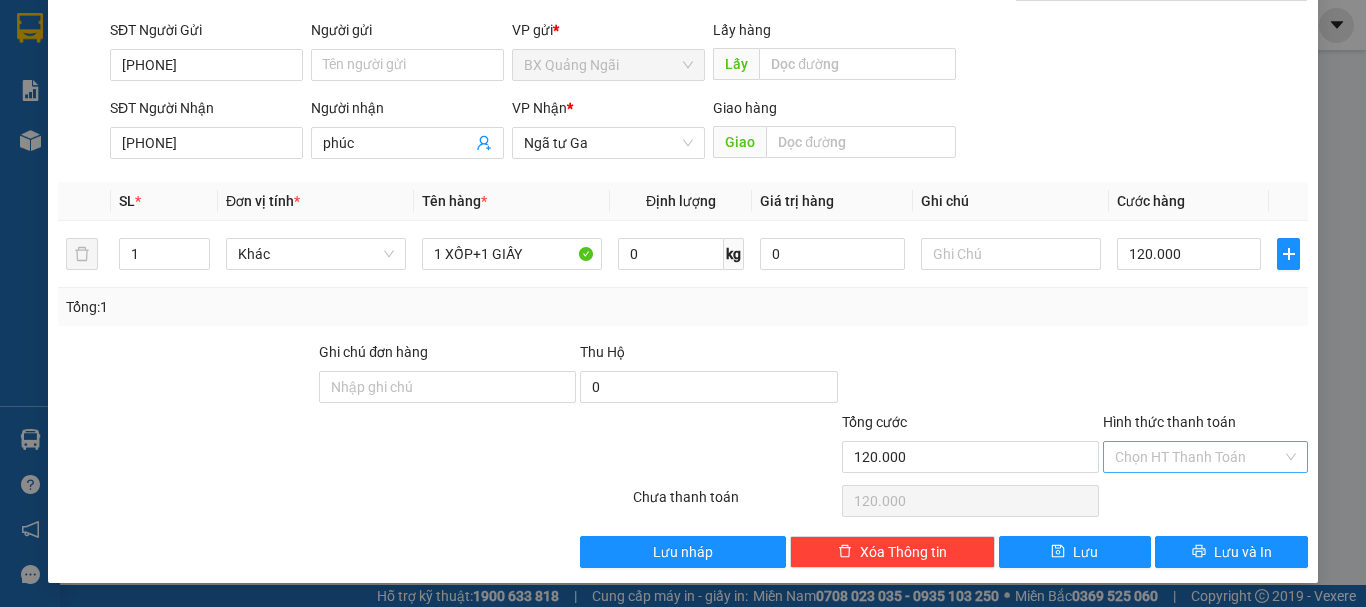click on "Hình thức thanh toán" at bounding box center [1198, 457] 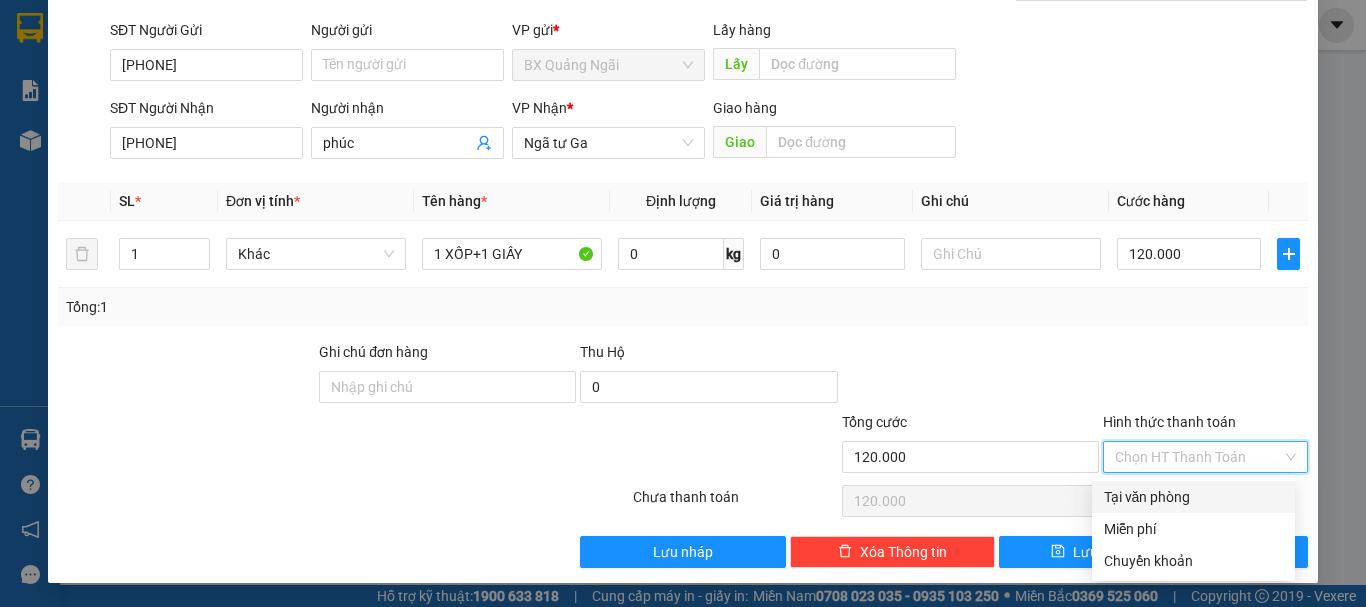 click on "Tại văn phòng" at bounding box center [1193, 497] 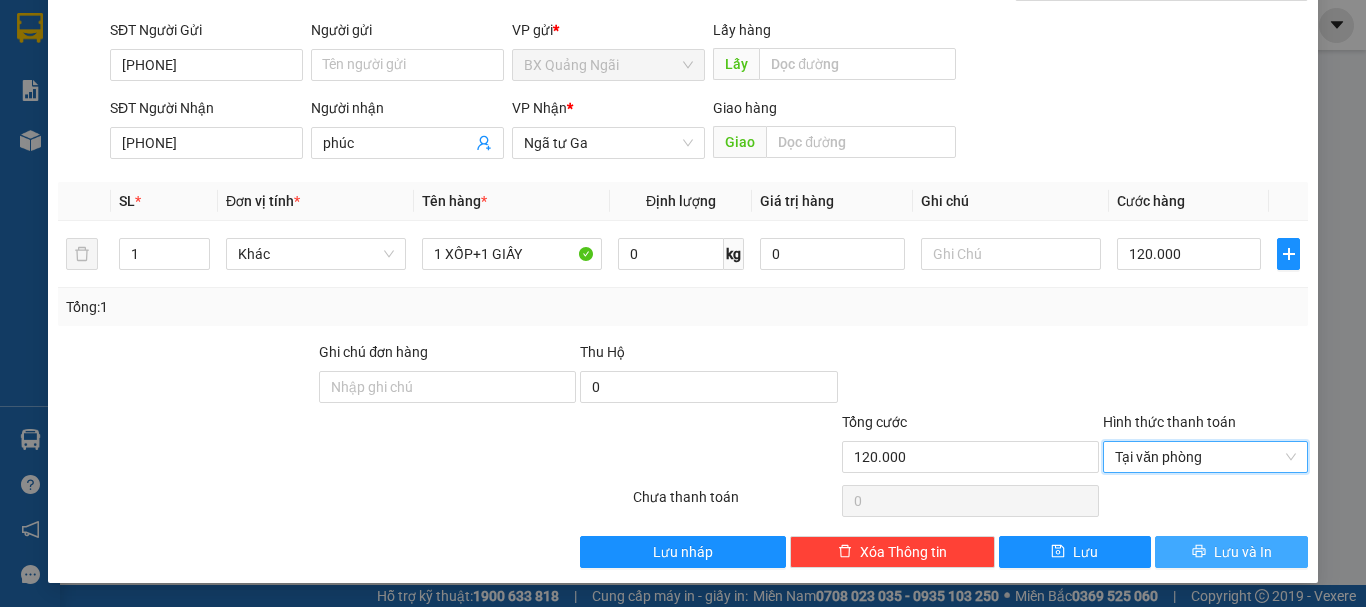 click on "Lưu và In" at bounding box center (1243, 552) 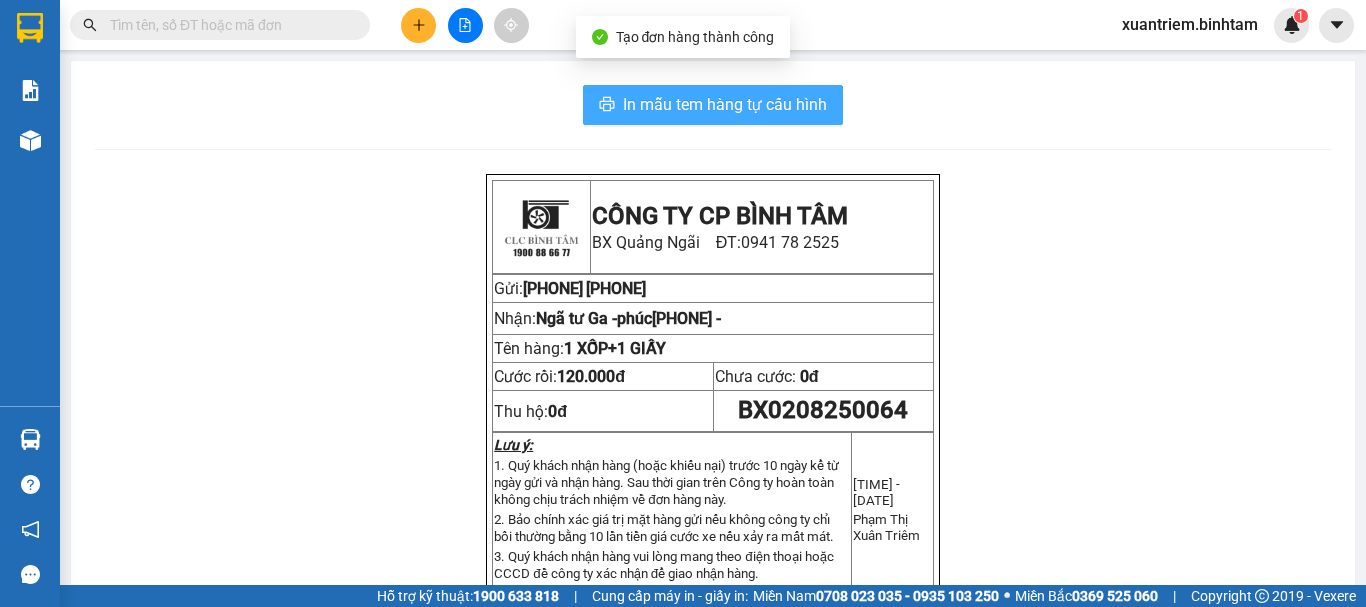 click on "In mẫu tem hàng tự cấu hình" at bounding box center [725, 104] 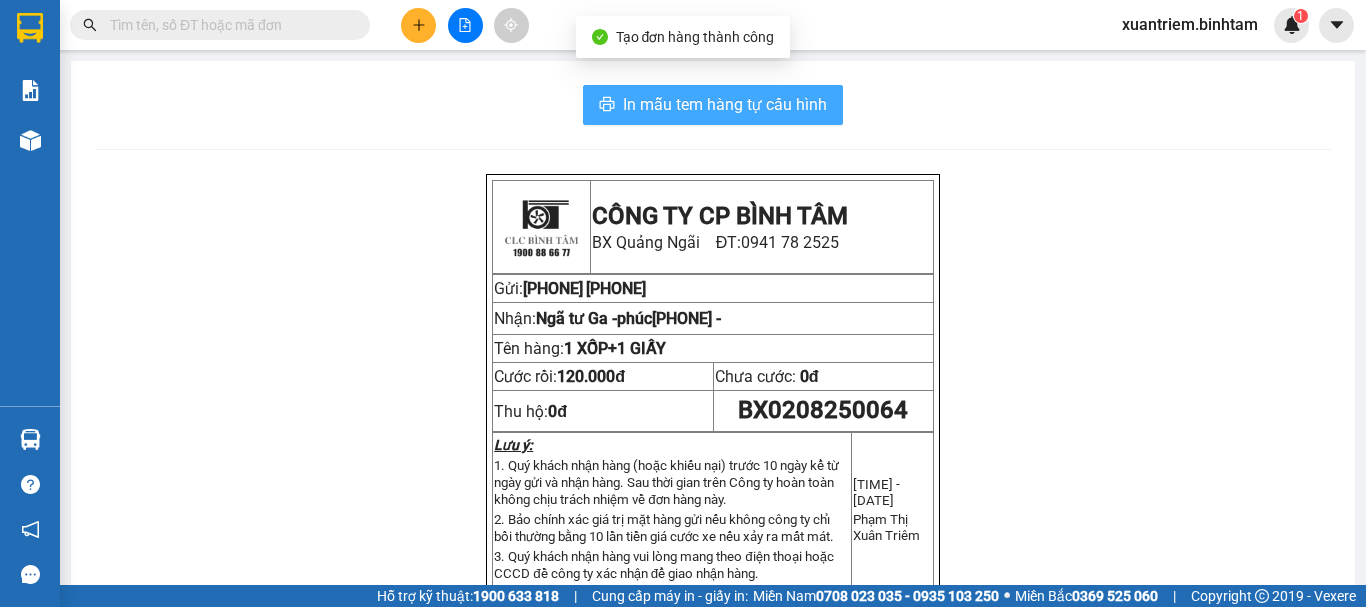 scroll, scrollTop: 0, scrollLeft: 0, axis: both 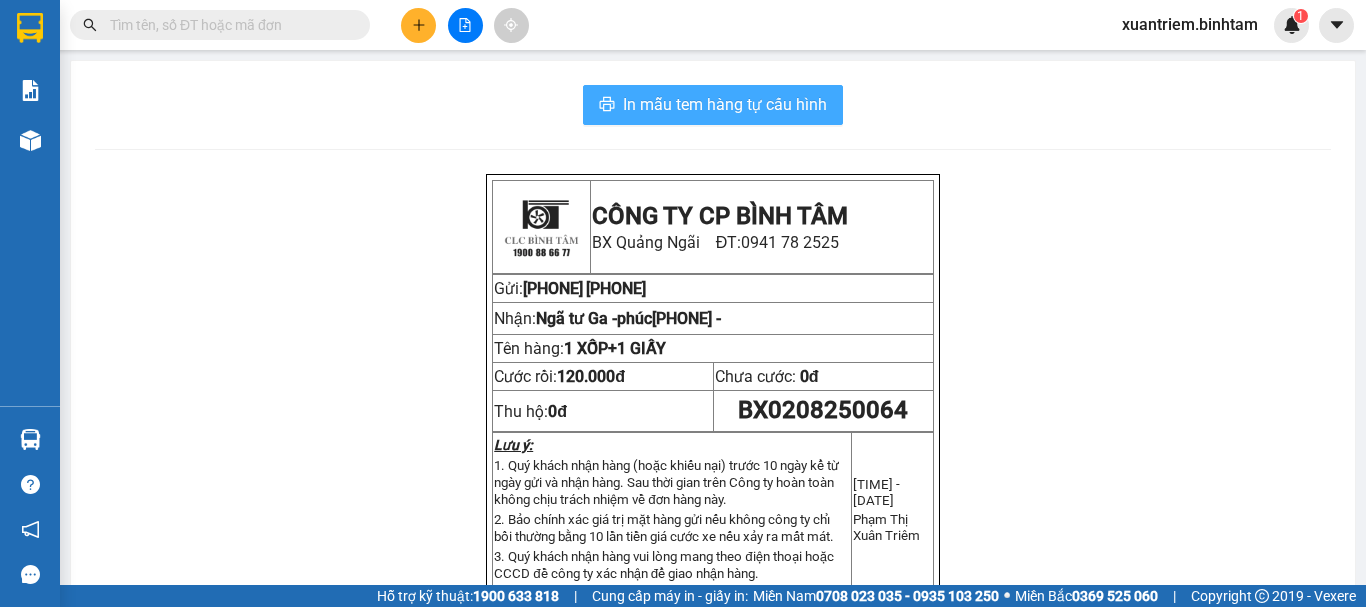 click on "In mẫu tem hàng tự cấu hình" at bounding box center [725, 104] 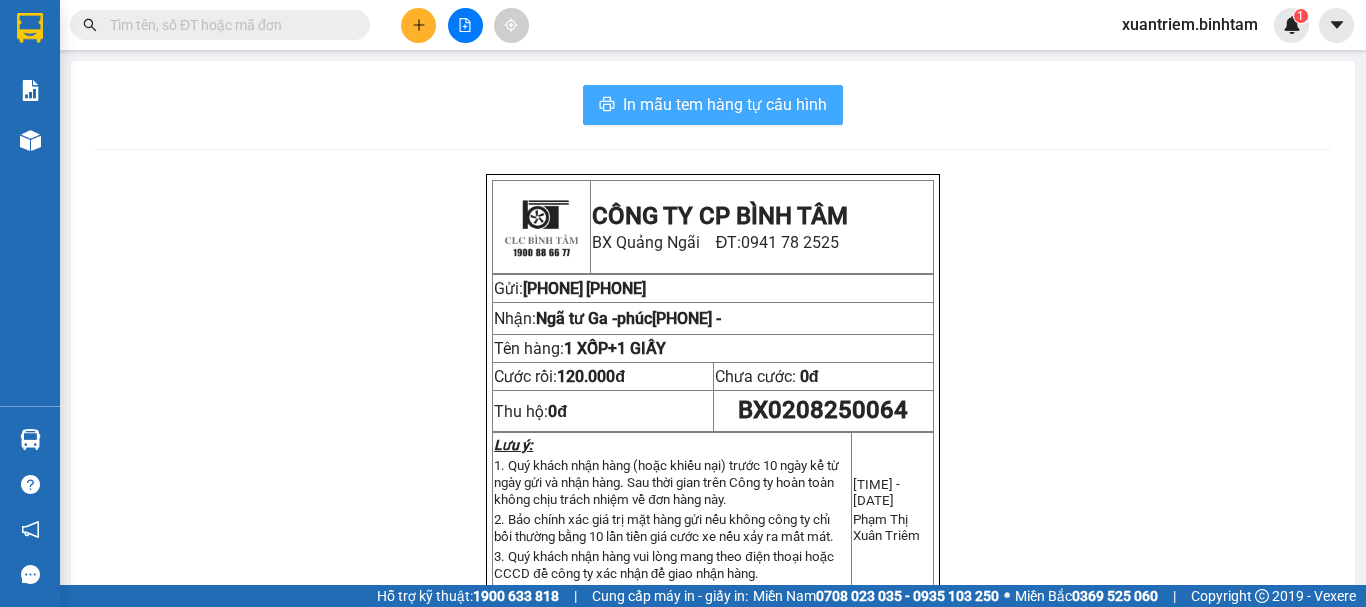 scroll, scrollTop: 0, scrollLeft: 0, axis: both 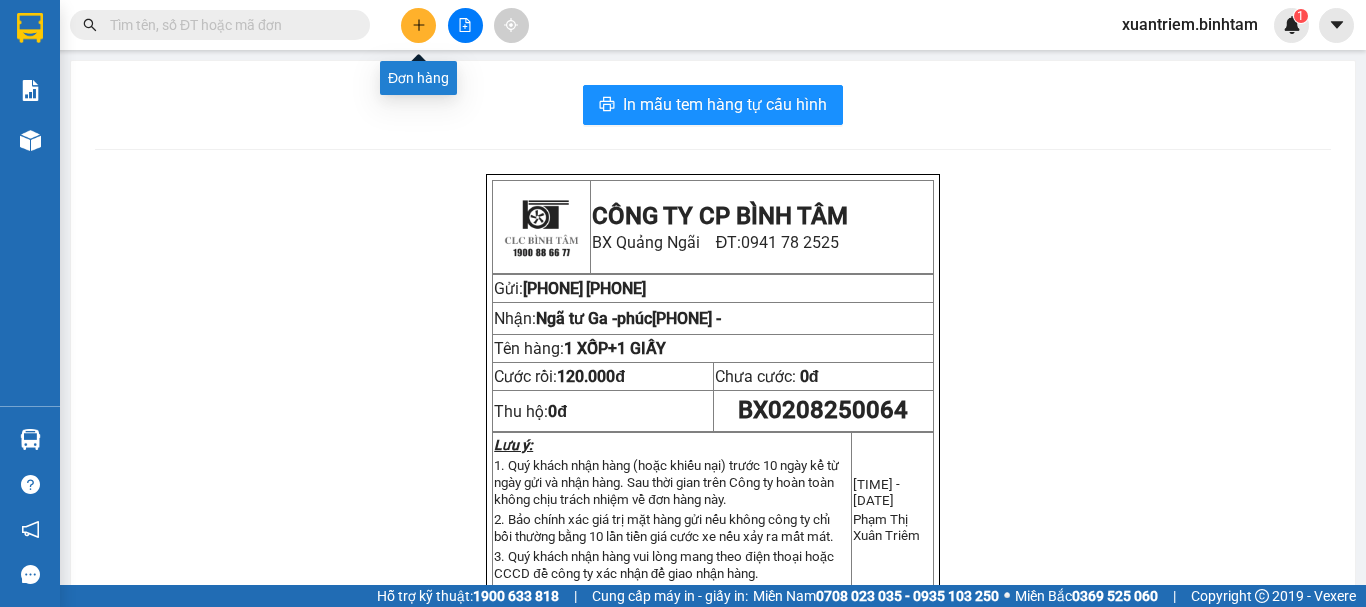 click at bounding box center (418, 25) 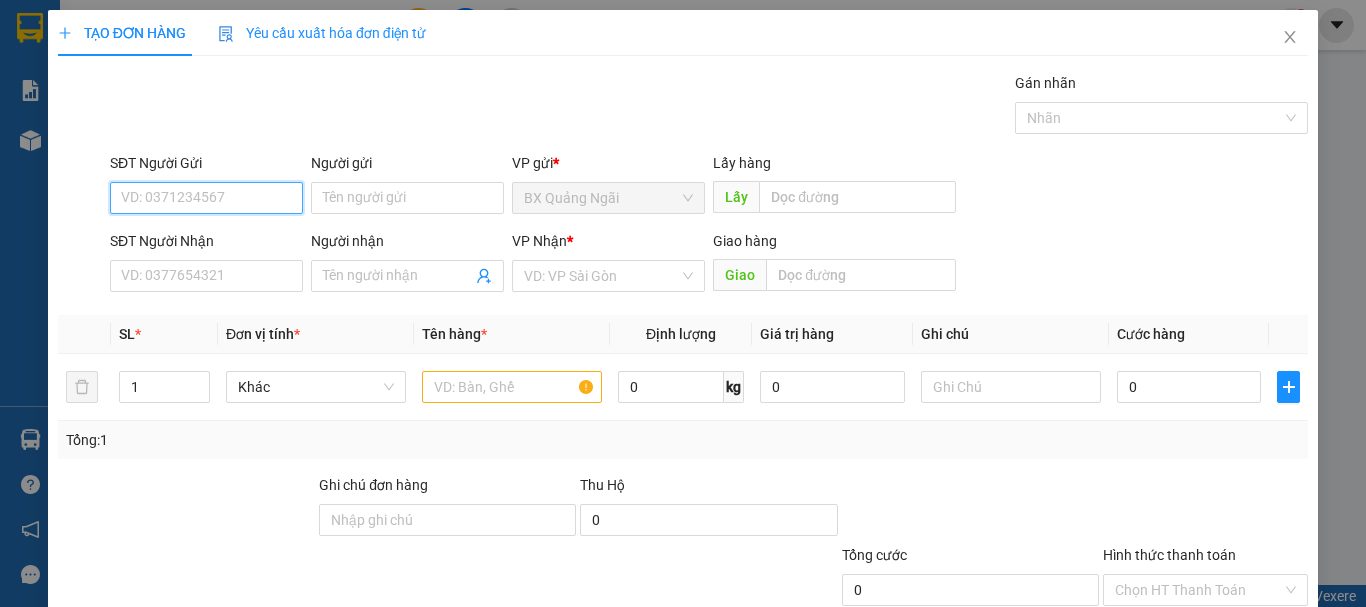 click on "SĐT Người Gửi" at bounding box center (206, 198) 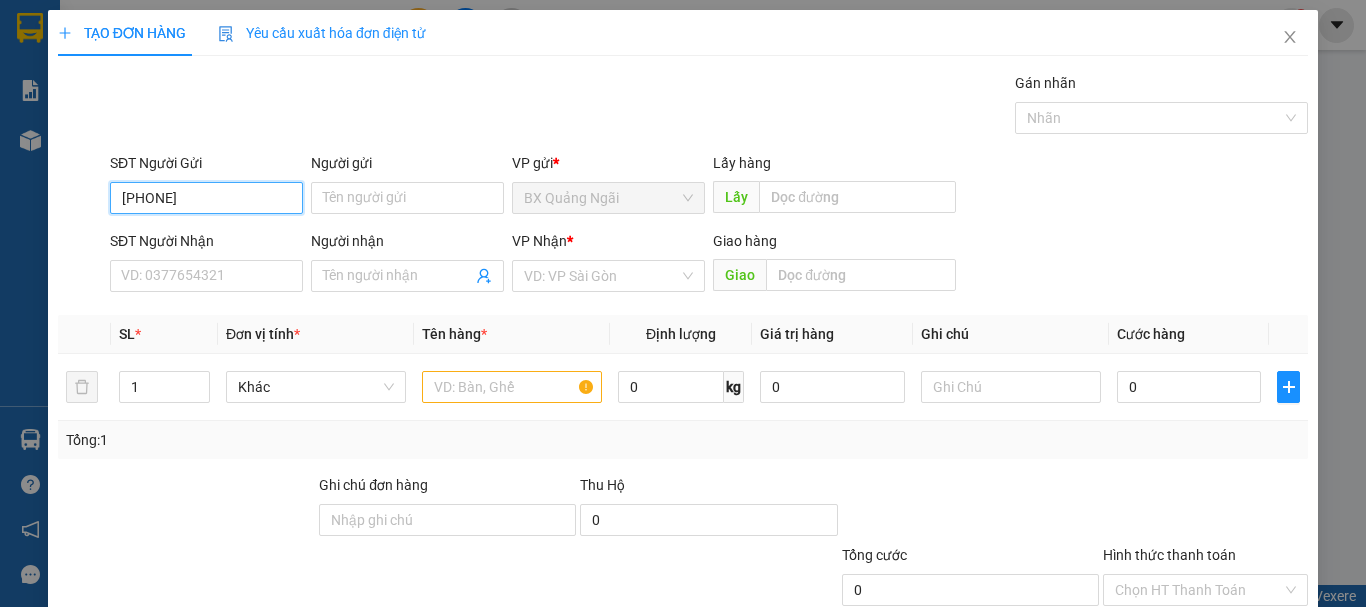 click on "0367836485" at bounding box center [206, 198] 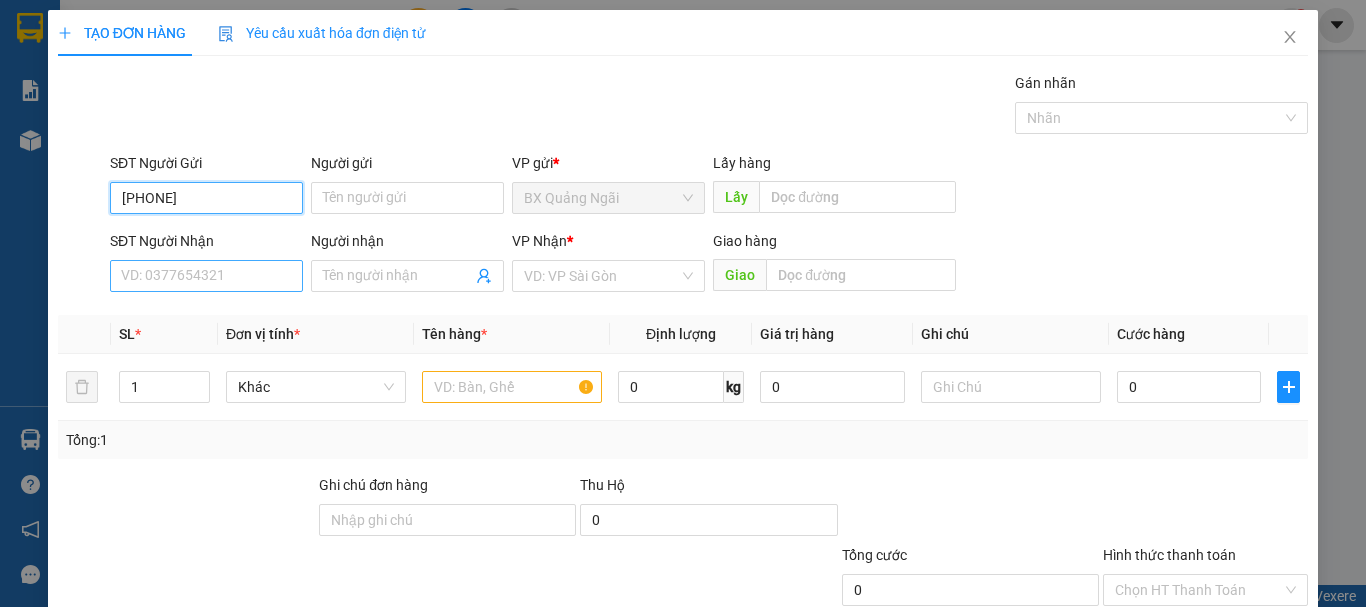 type on "0367836485" 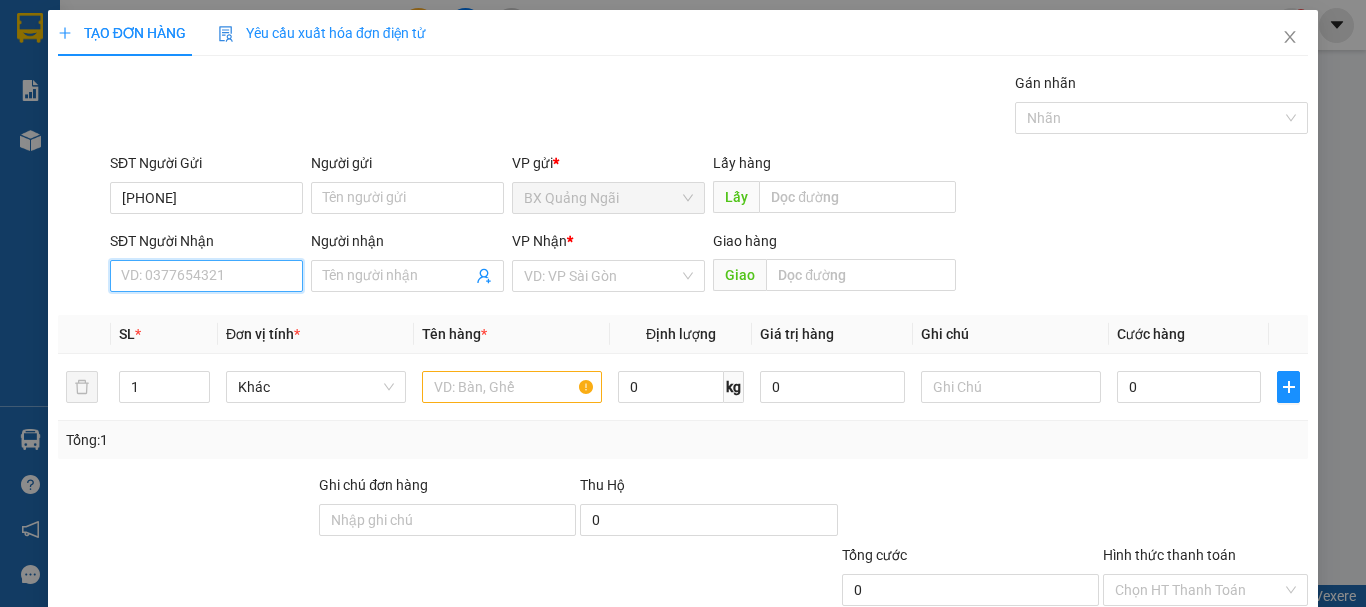click on "SĐT Người Nhận" at bounding box center (206, 276) 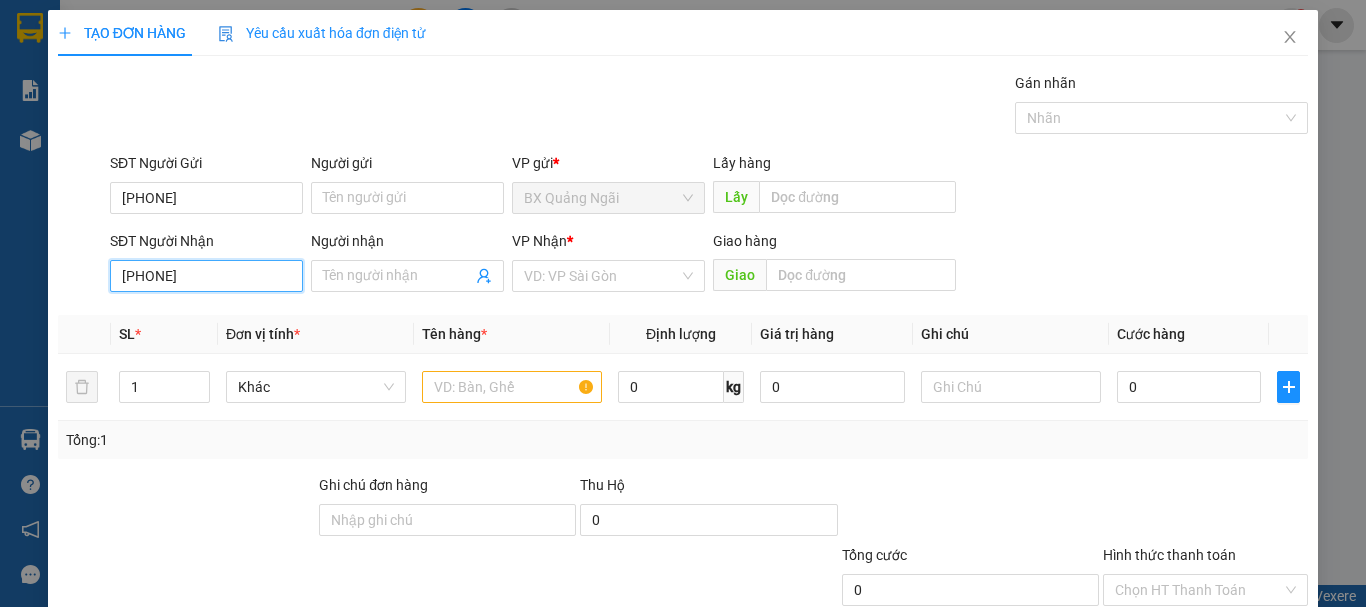 click on "0963611451" at bounding box center (206, 276) 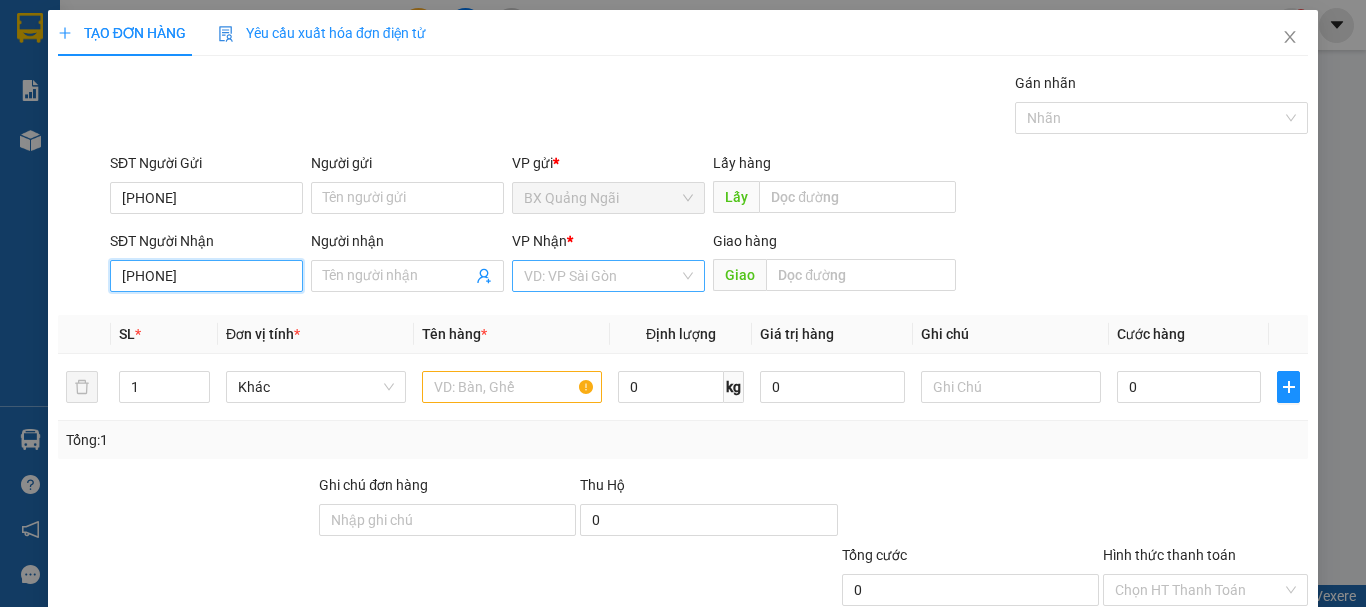 type on "0963611451" 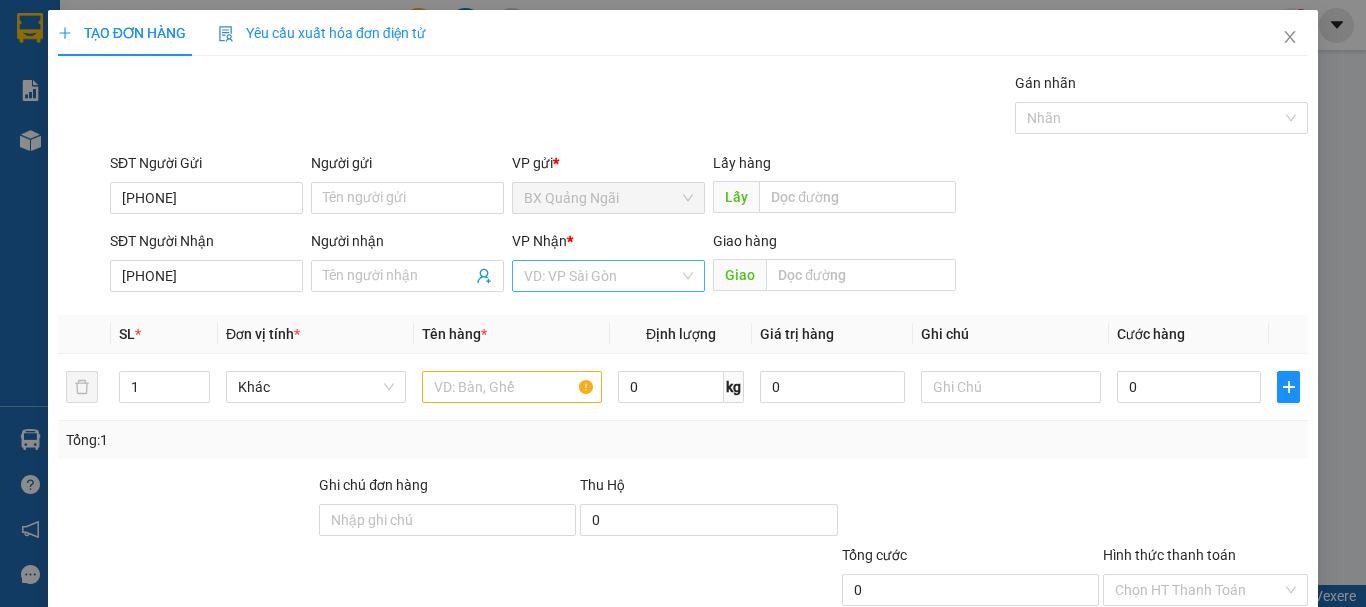 click at bounding box center (601, 276) 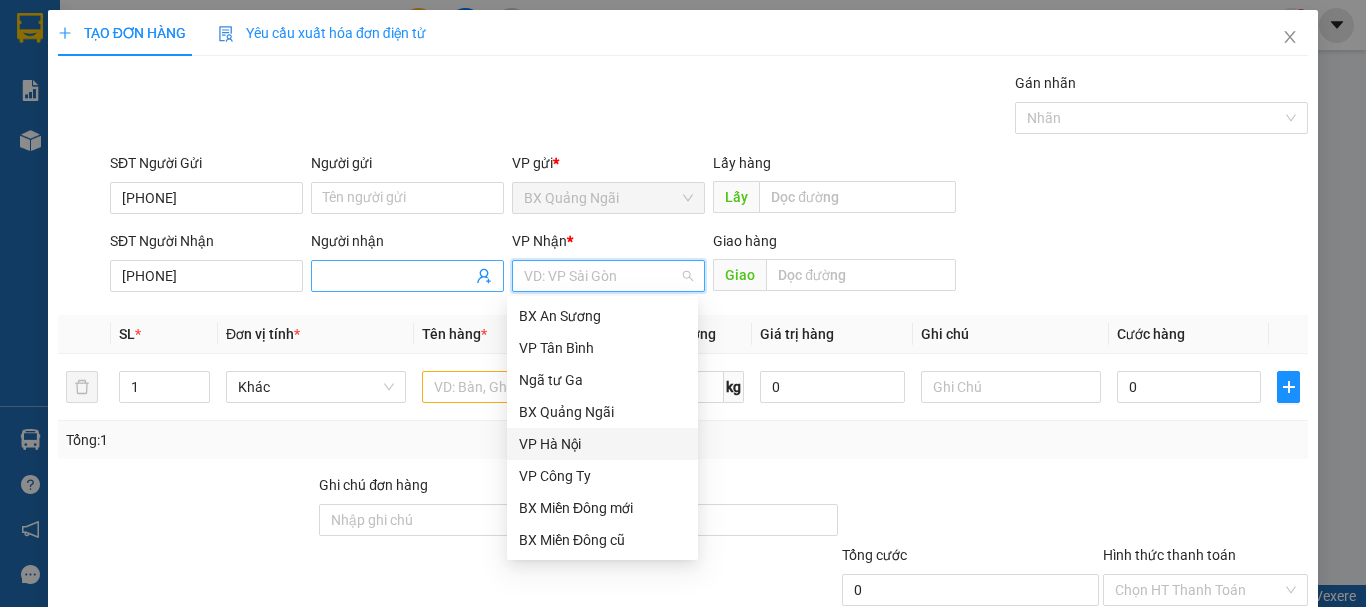 click on "Người nhận" at bounding box center (397, 276) 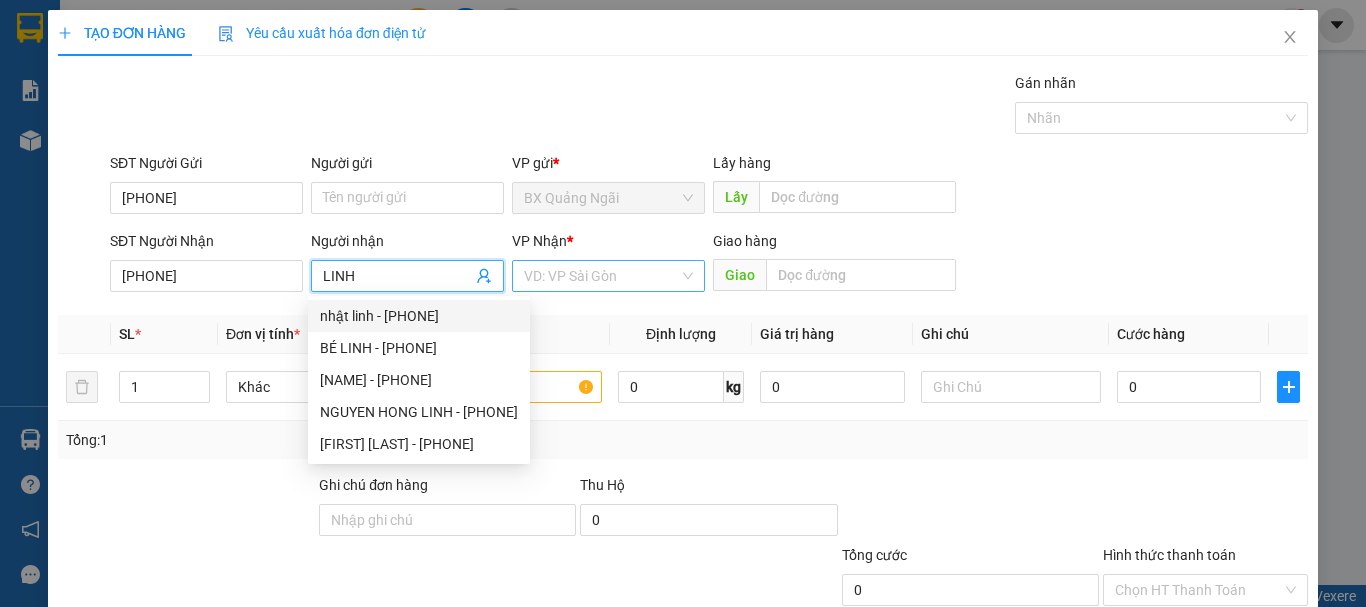 type on "LINH" 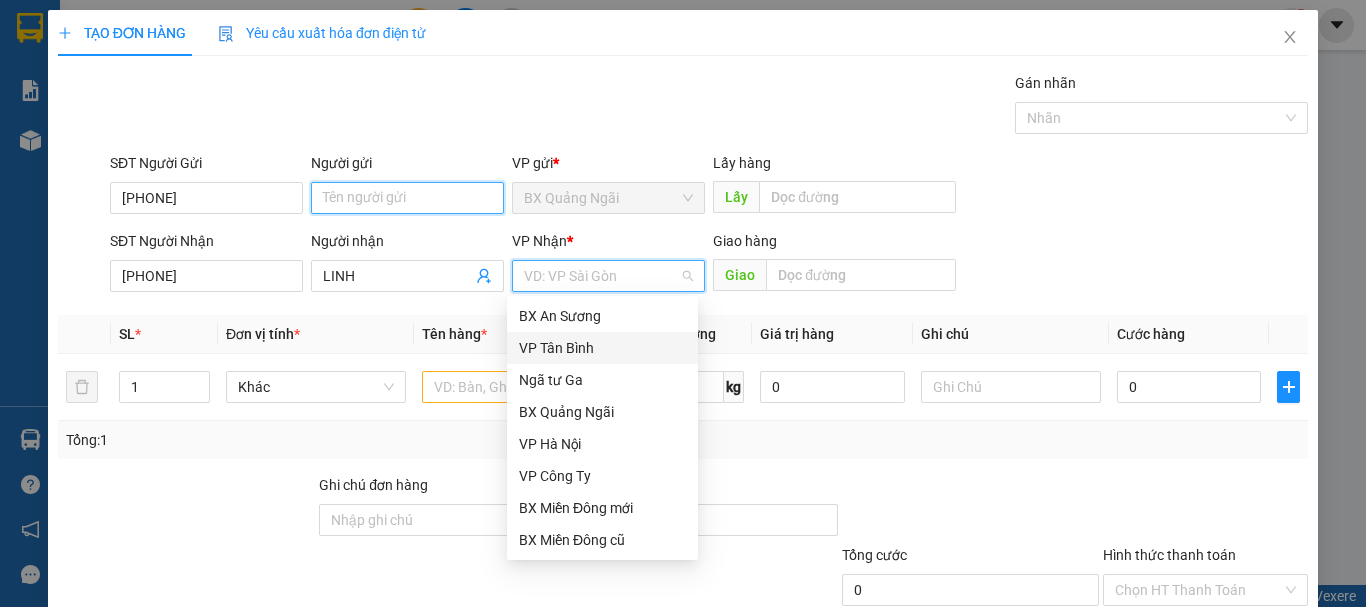 click on "Người gửi" at bounding box center (407, 198) 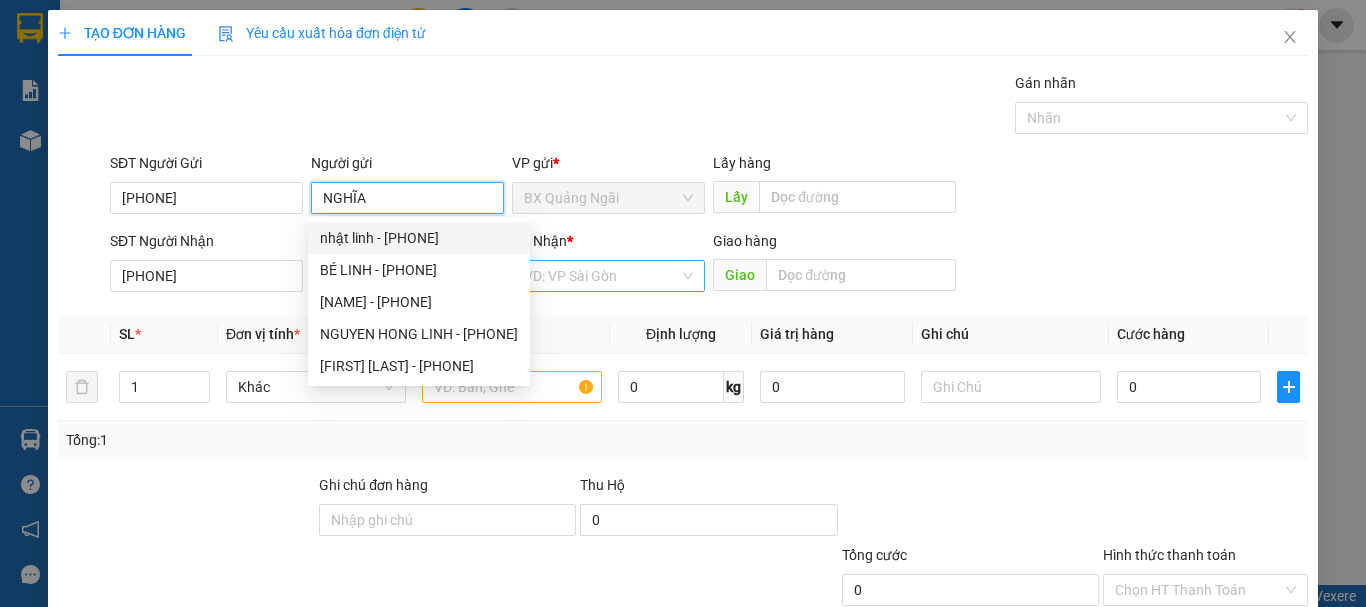 type on "NGHĨA" 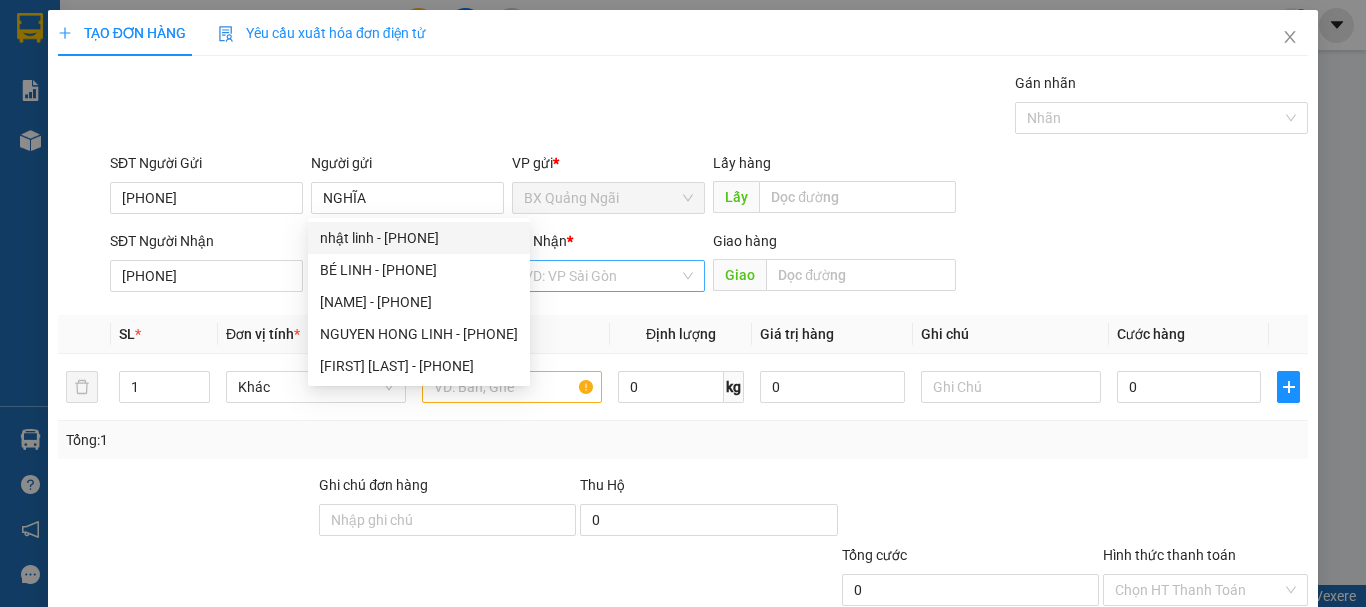 click at bounding box center [601, 276] 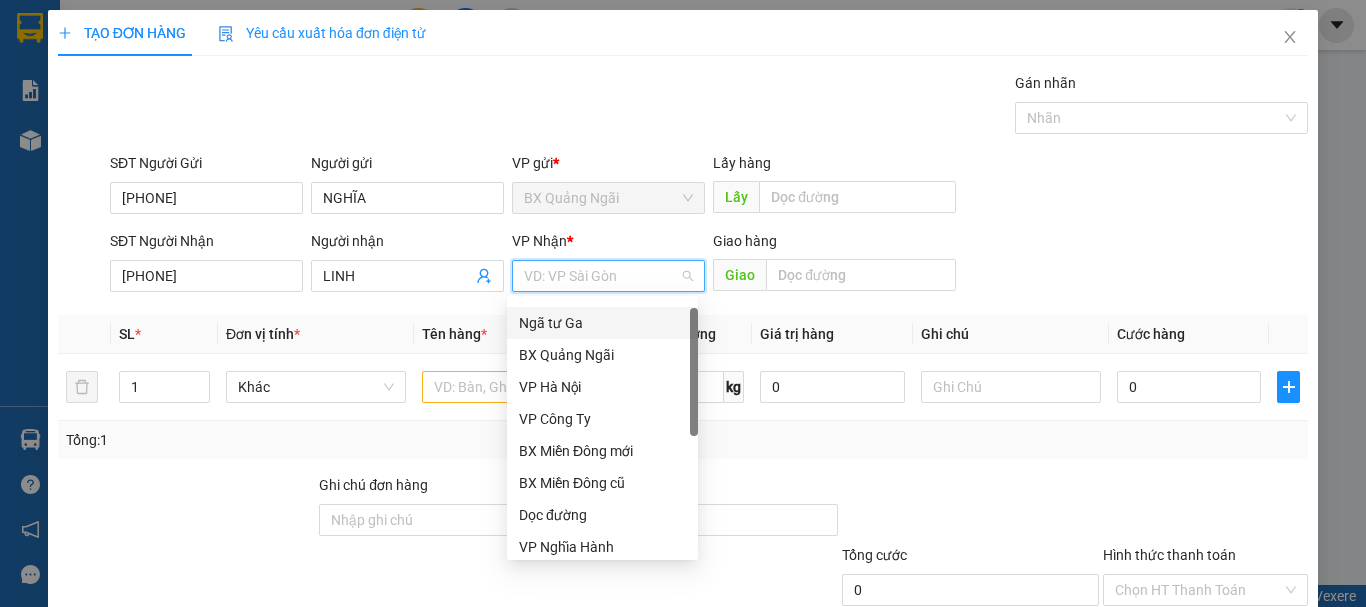 scroll, scrollTop: 64, scrollLeft: 0, axis: vertical 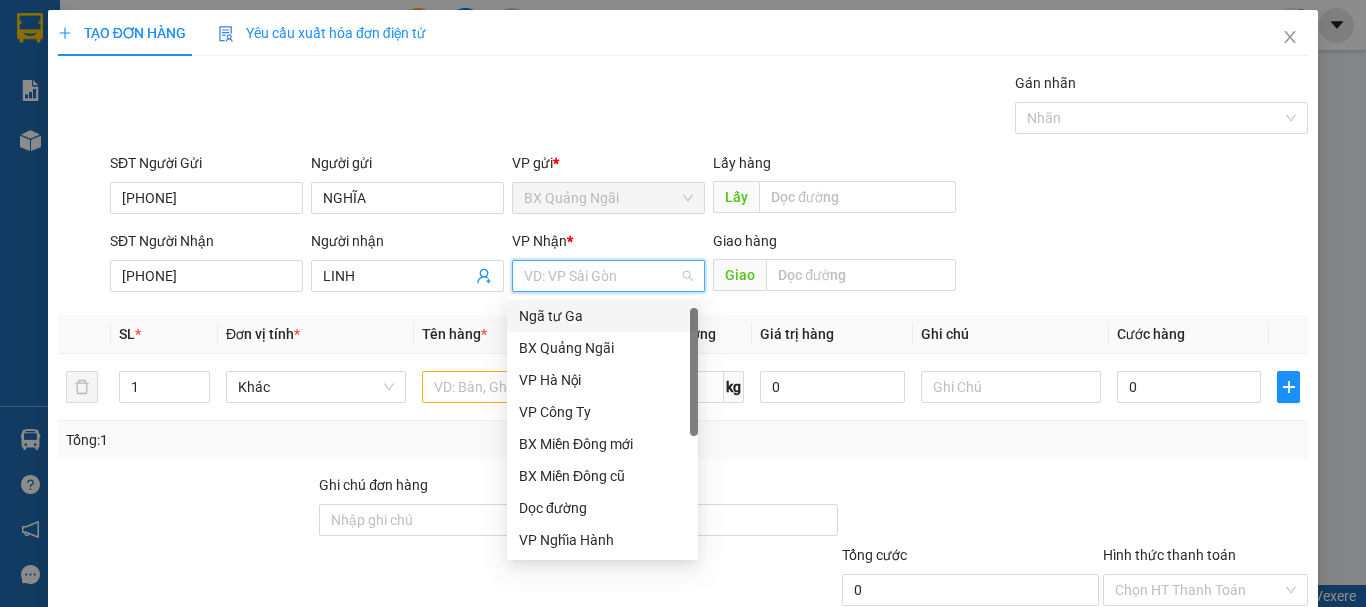 drag, startPoint x: 690, startPoint y: 371, endPoint x: 703, endPoint y: 540, distance: 169.49927 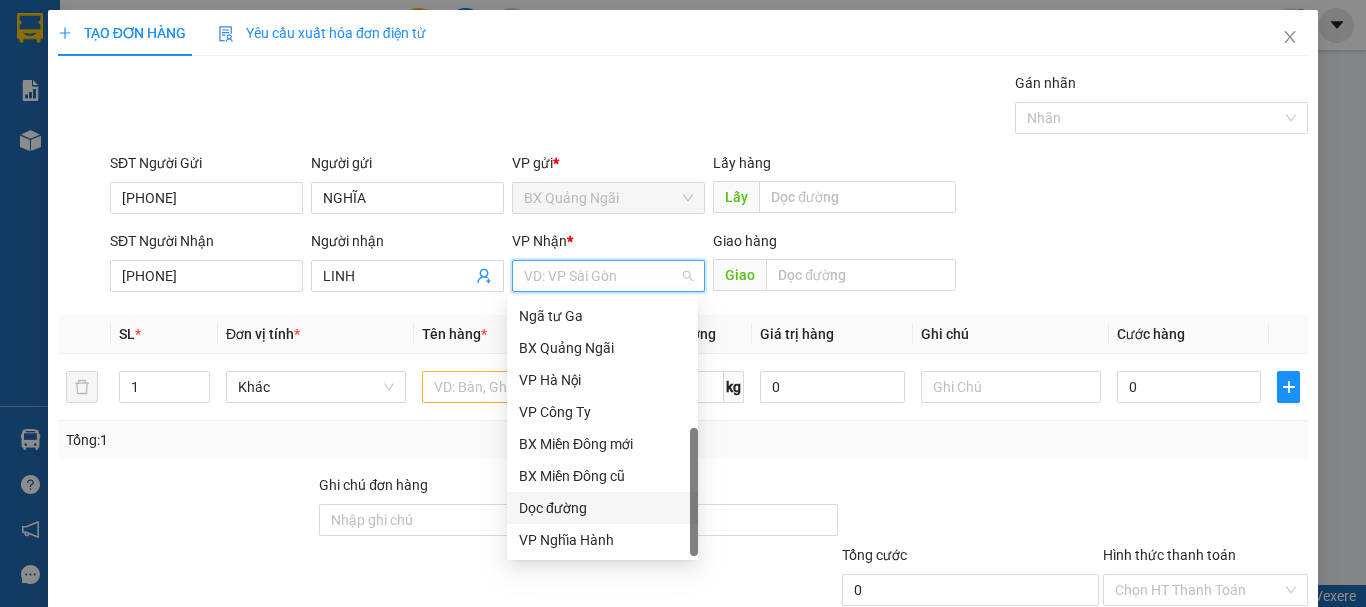 click on "Dọc đường" at bounding box center [602, 508] 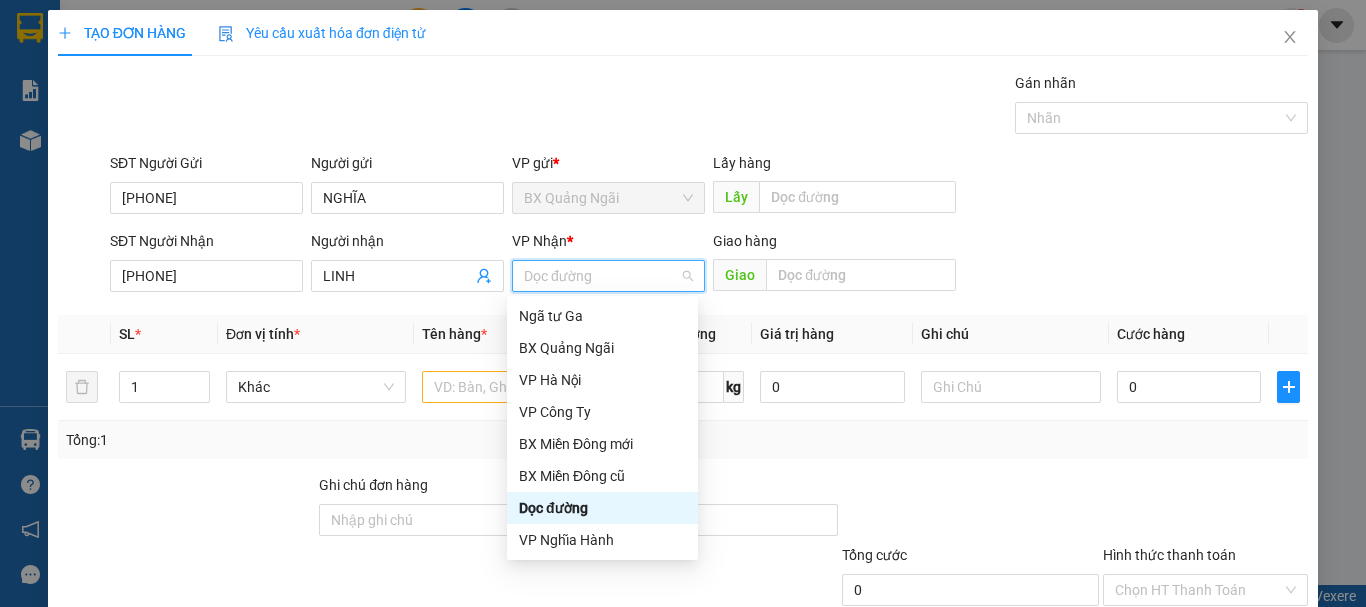 click on "Dọc đường" at bounding box center [602, 508] 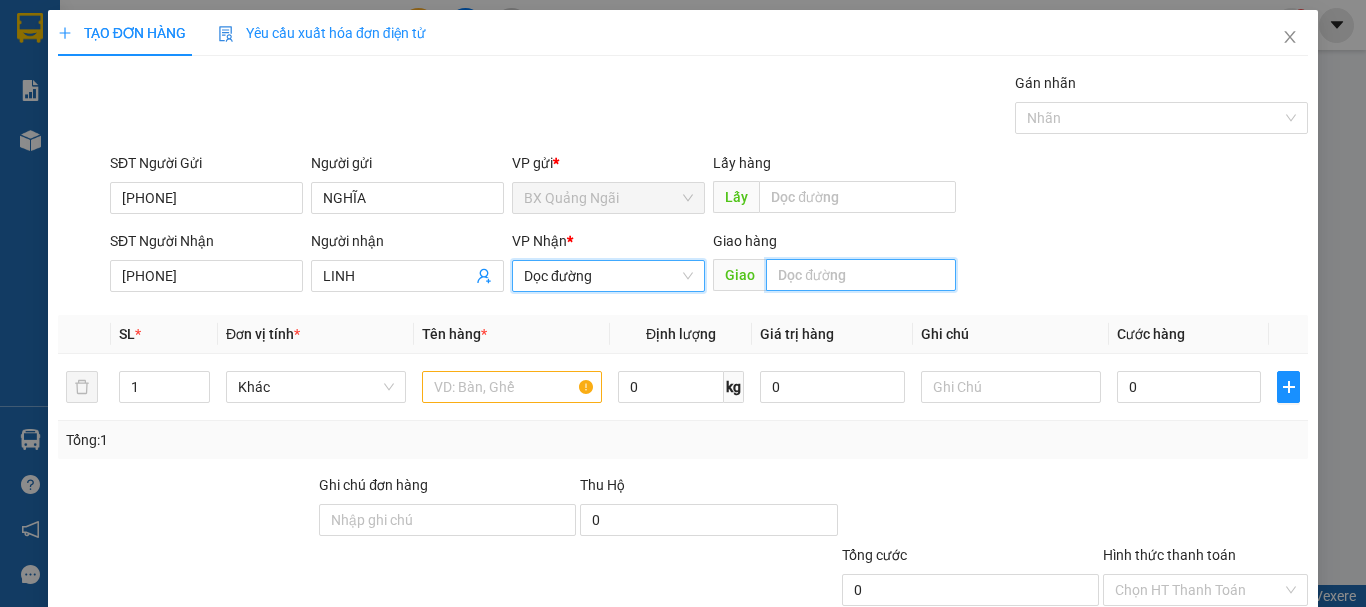 click at bounding box center [861, 275] 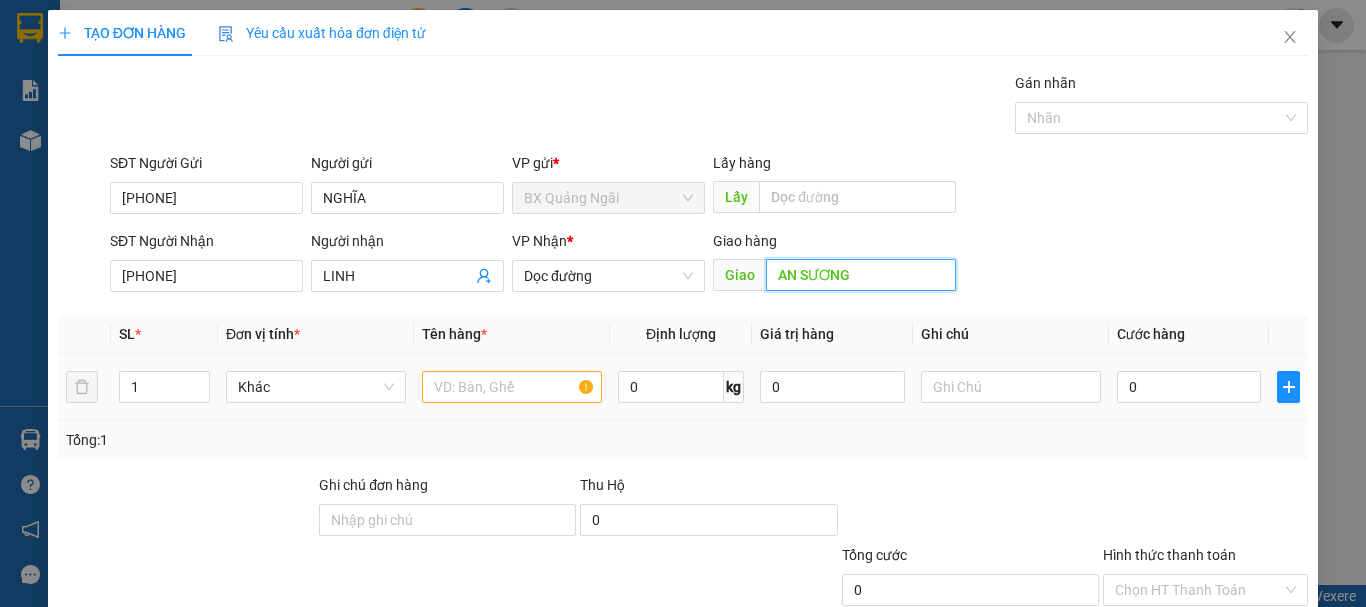 type on "AN SƯƠNG" 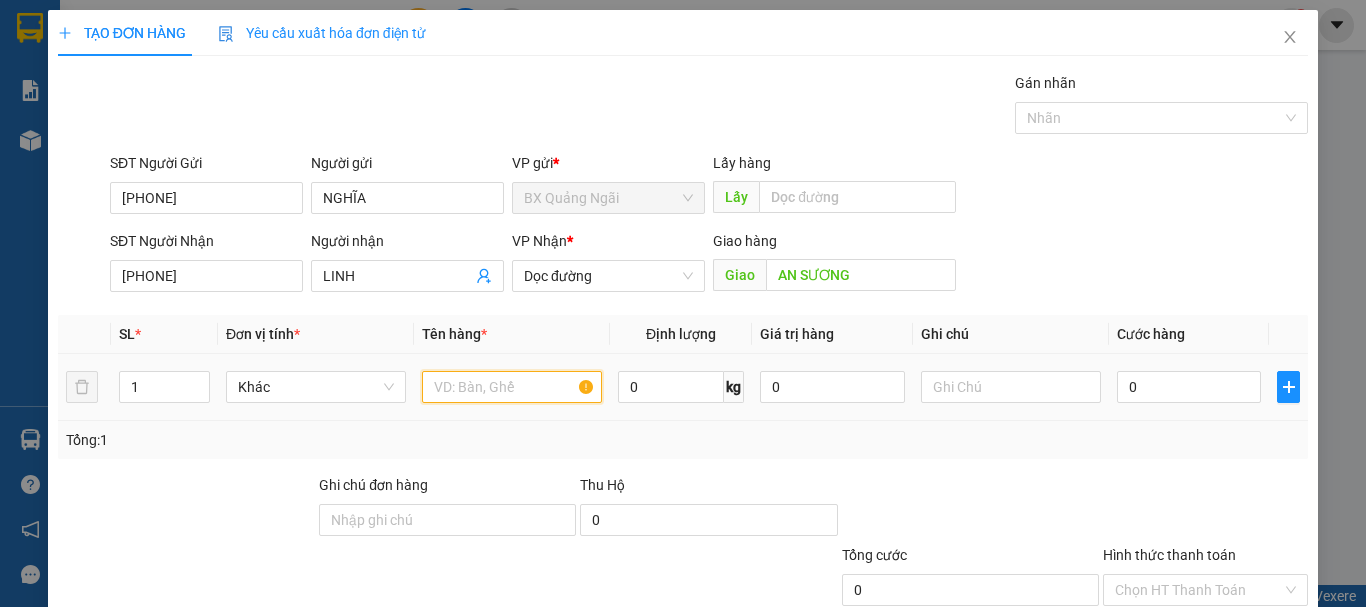 click at bounding box center (512, 387) 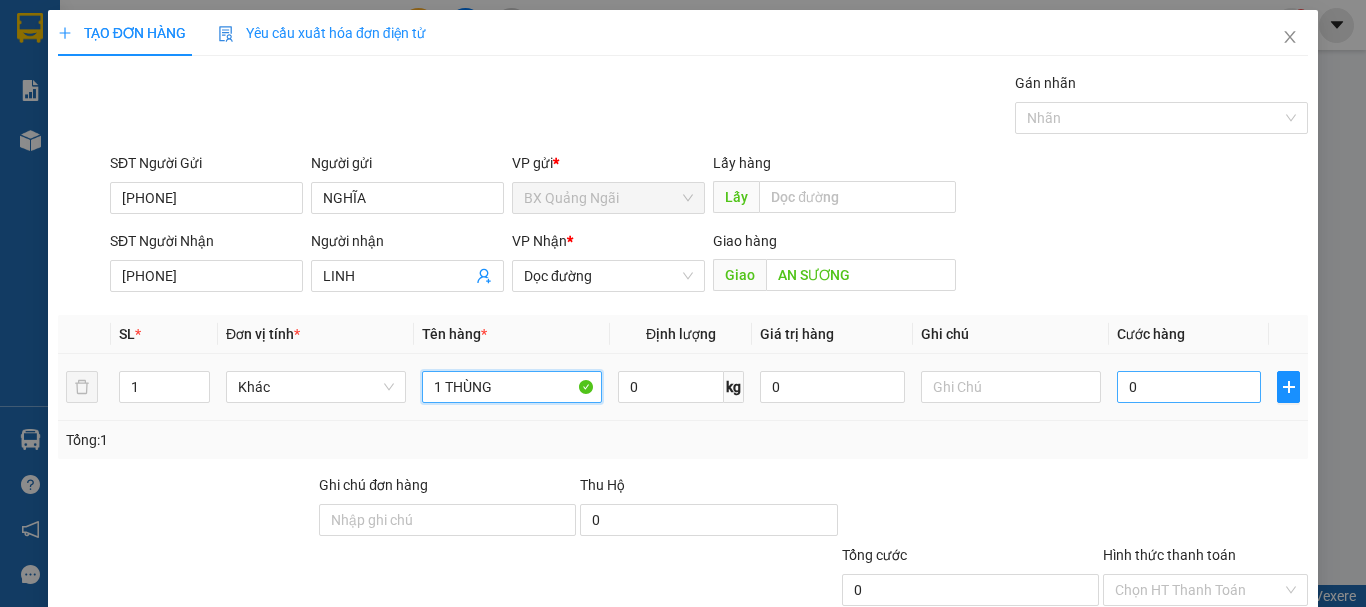 type on "1 THÙNG" 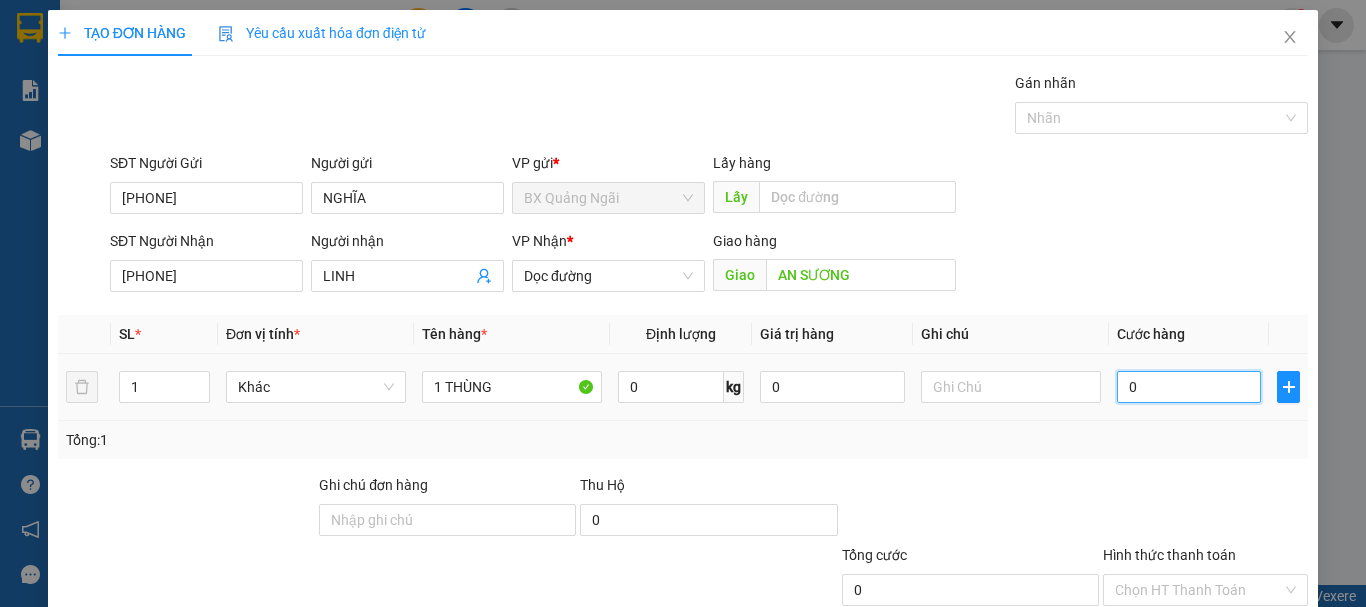 click on "0" at bounding box center [1189, 387] 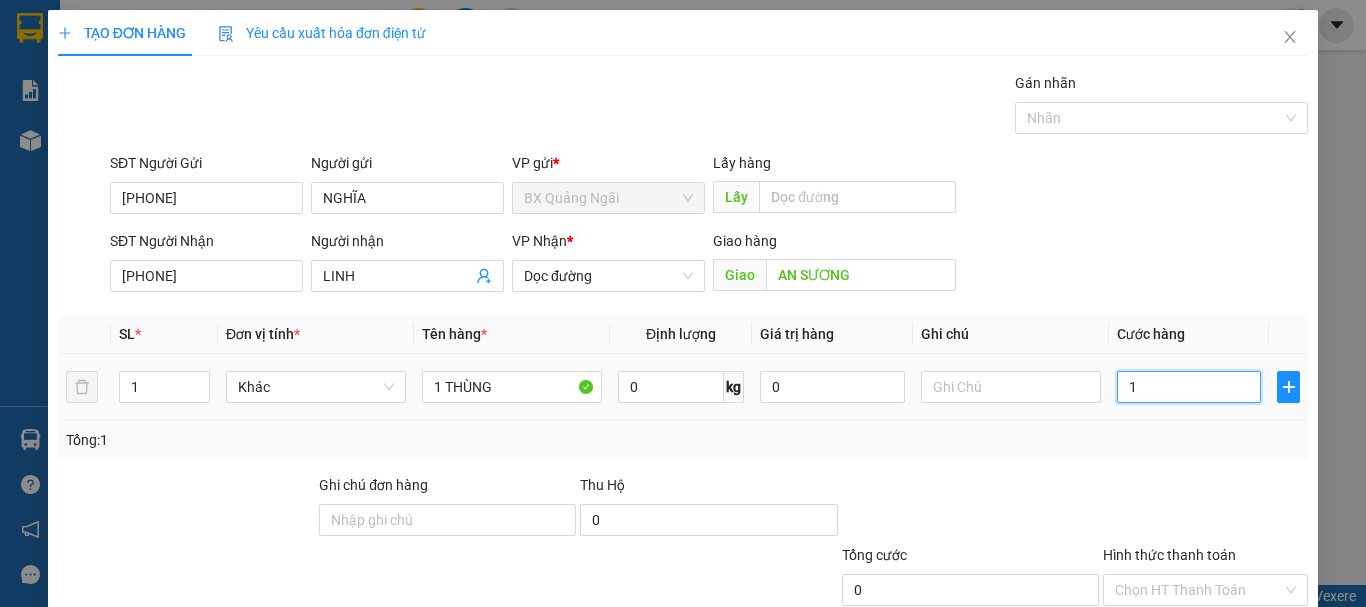 type on "1" 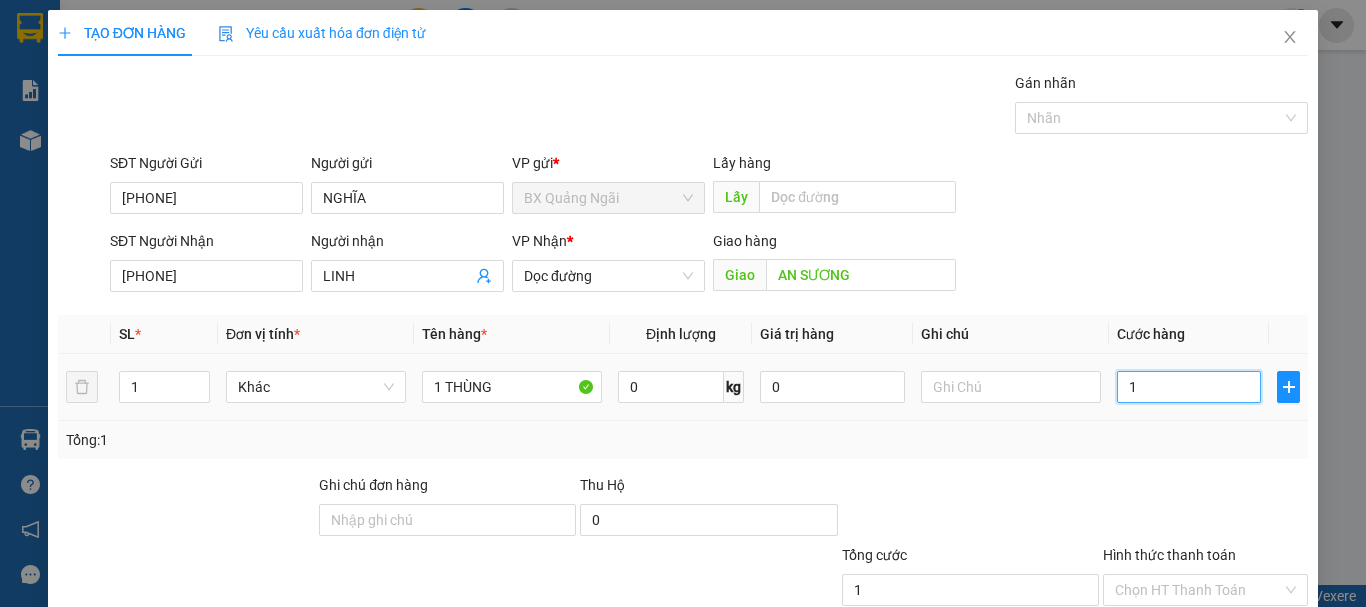 type on "10" 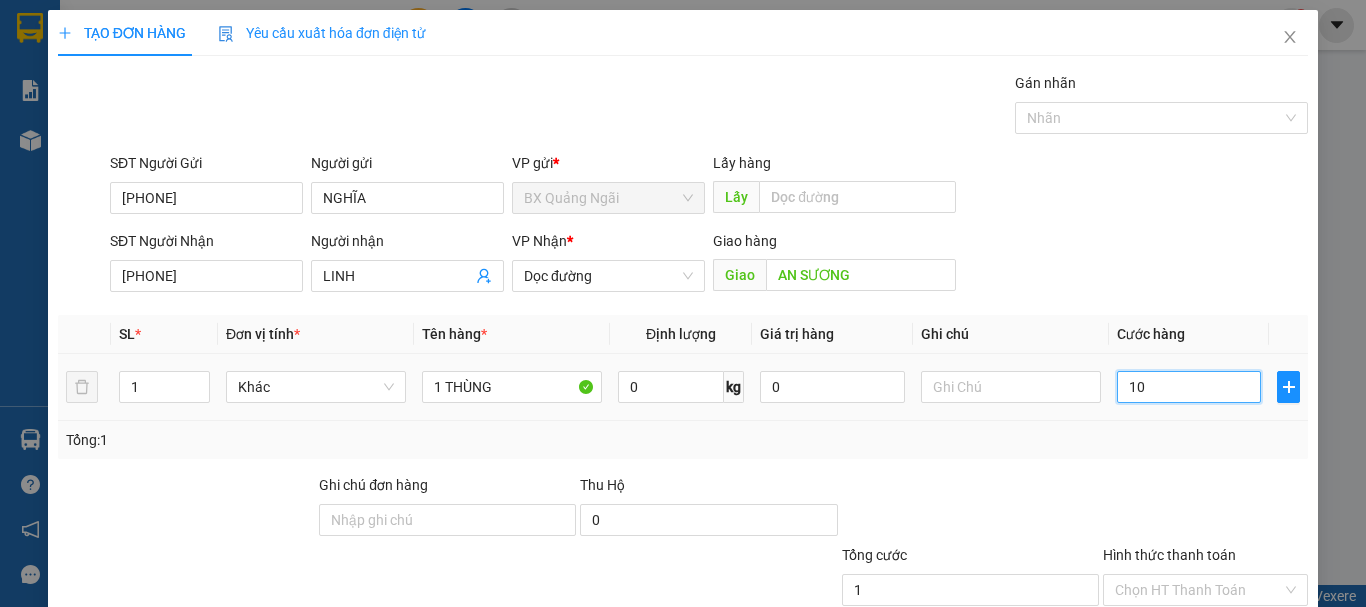 type on "10" 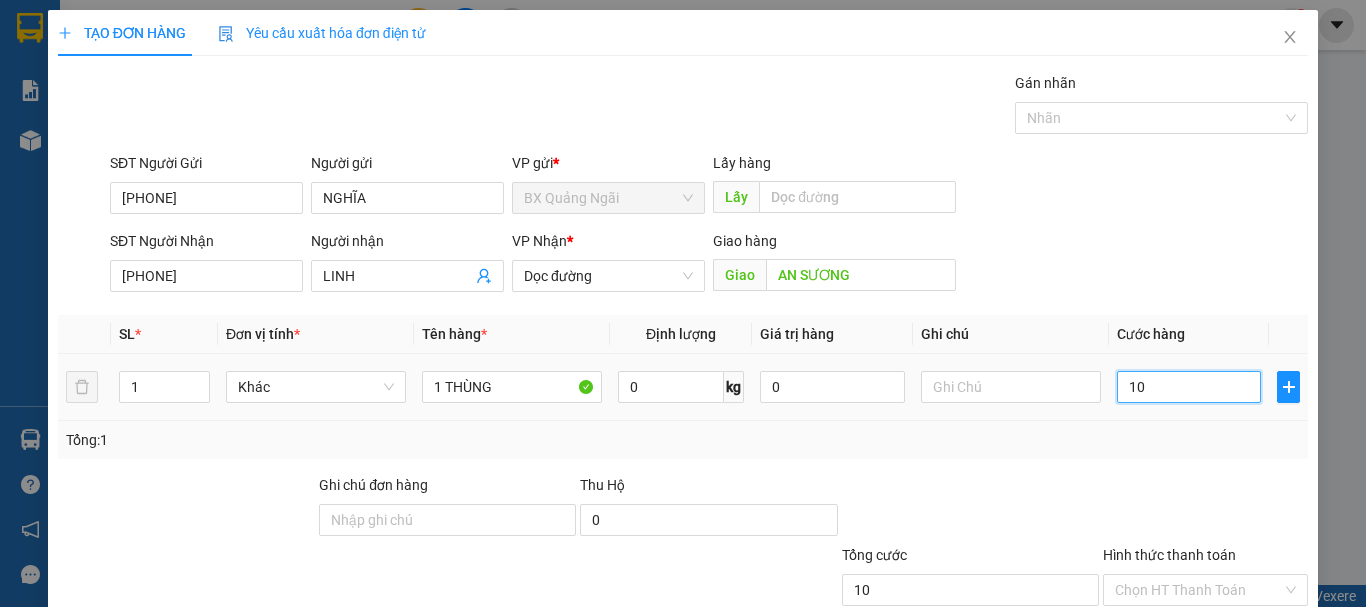 type on "100" 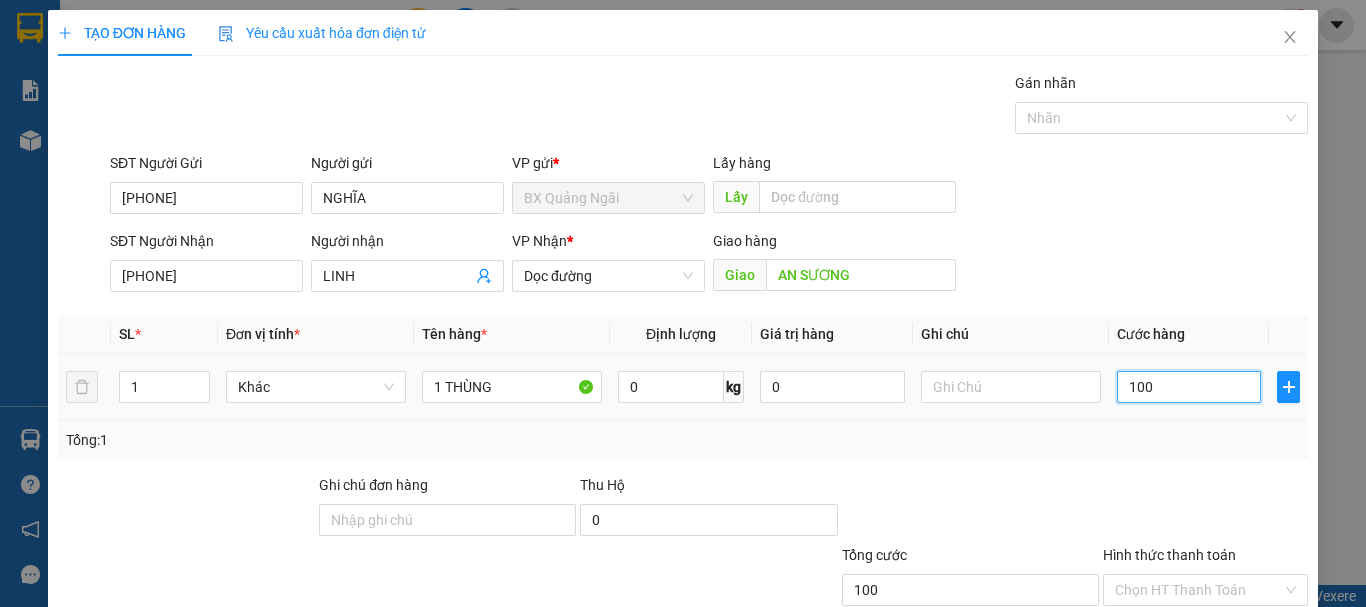 type on "1.000" 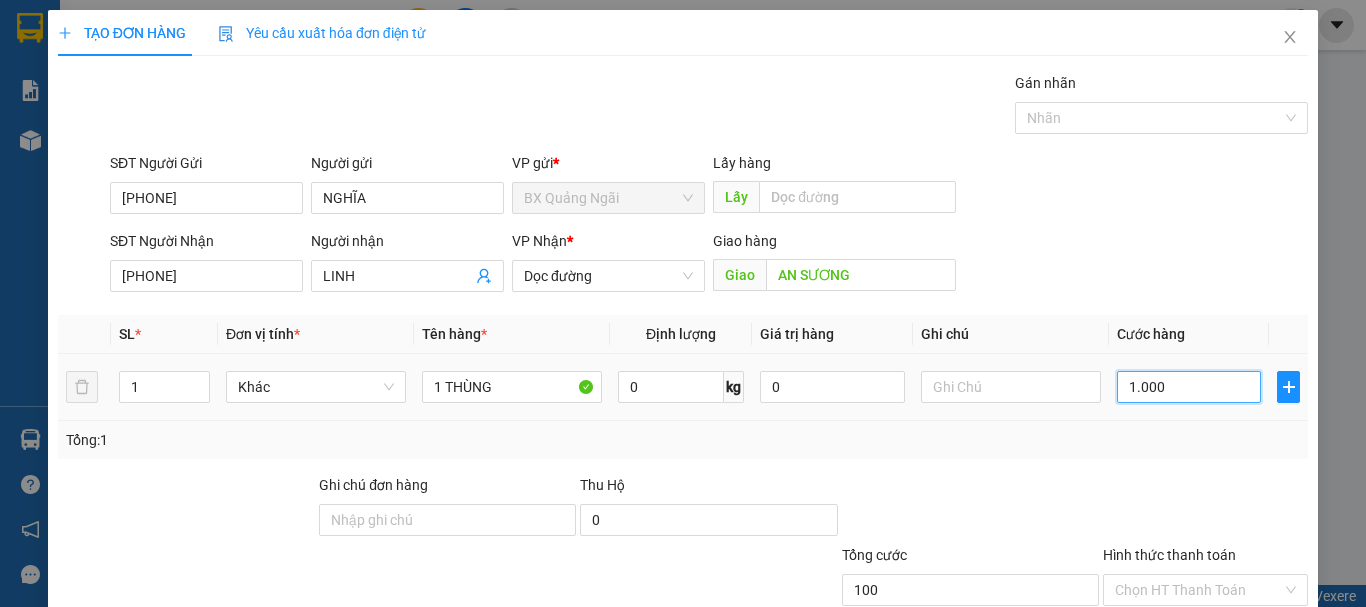 type on "1.000" 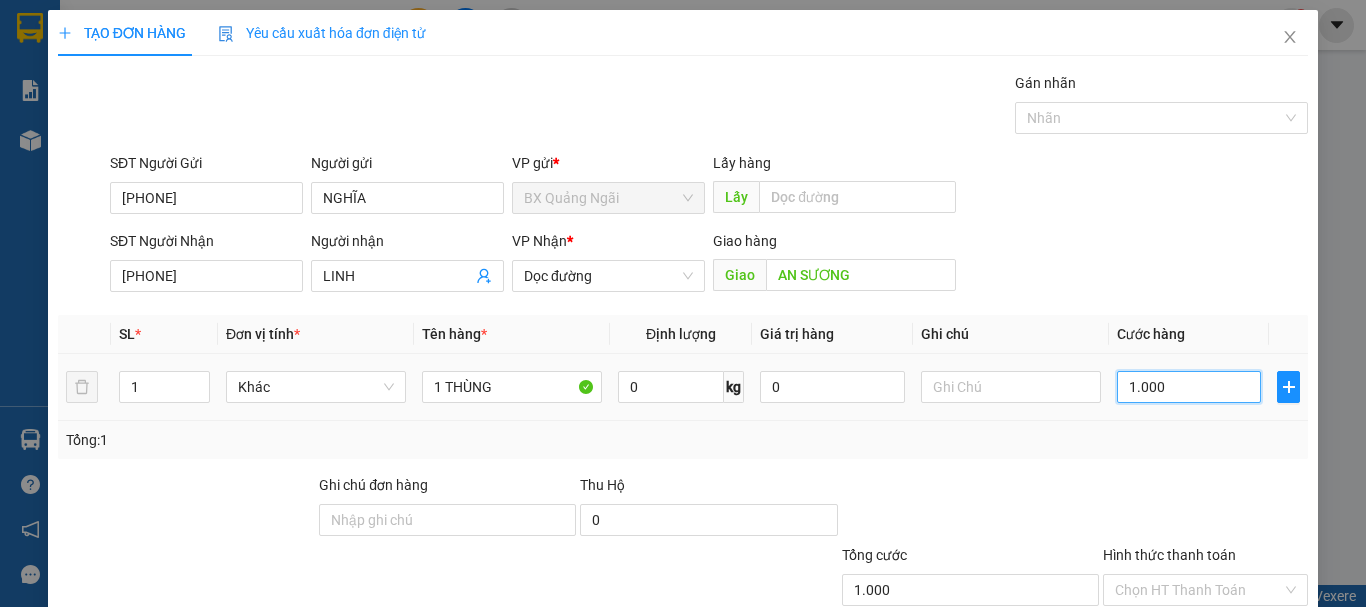 type on "10.000" 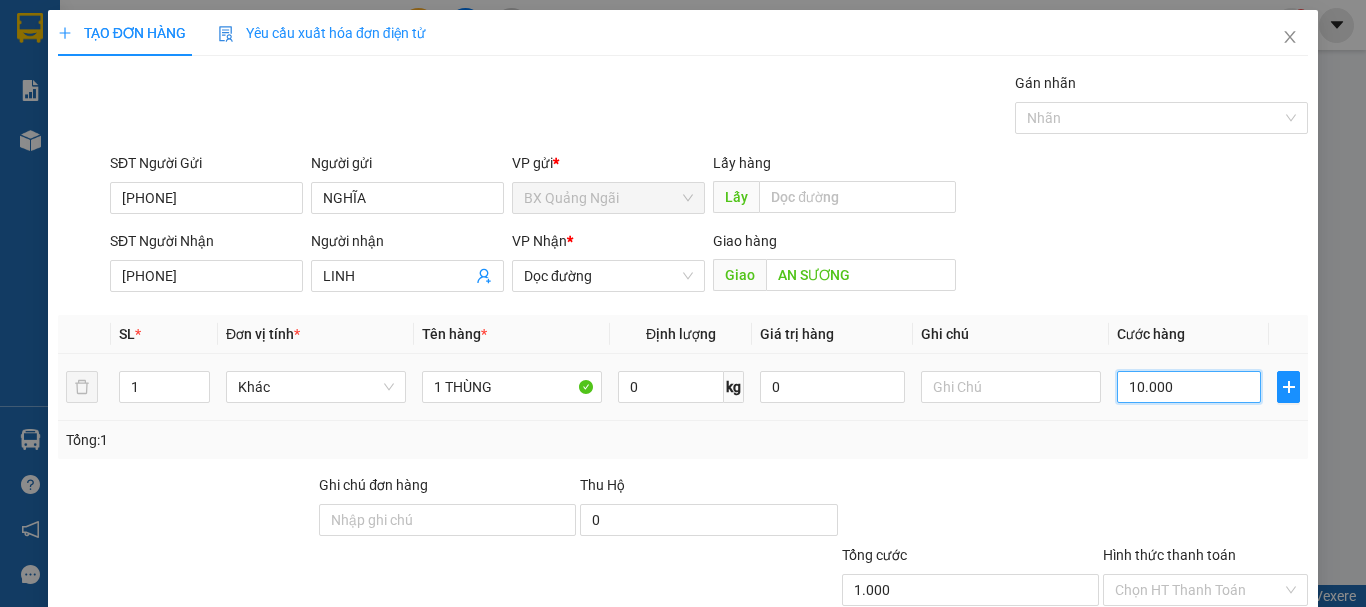 type on "10.000" 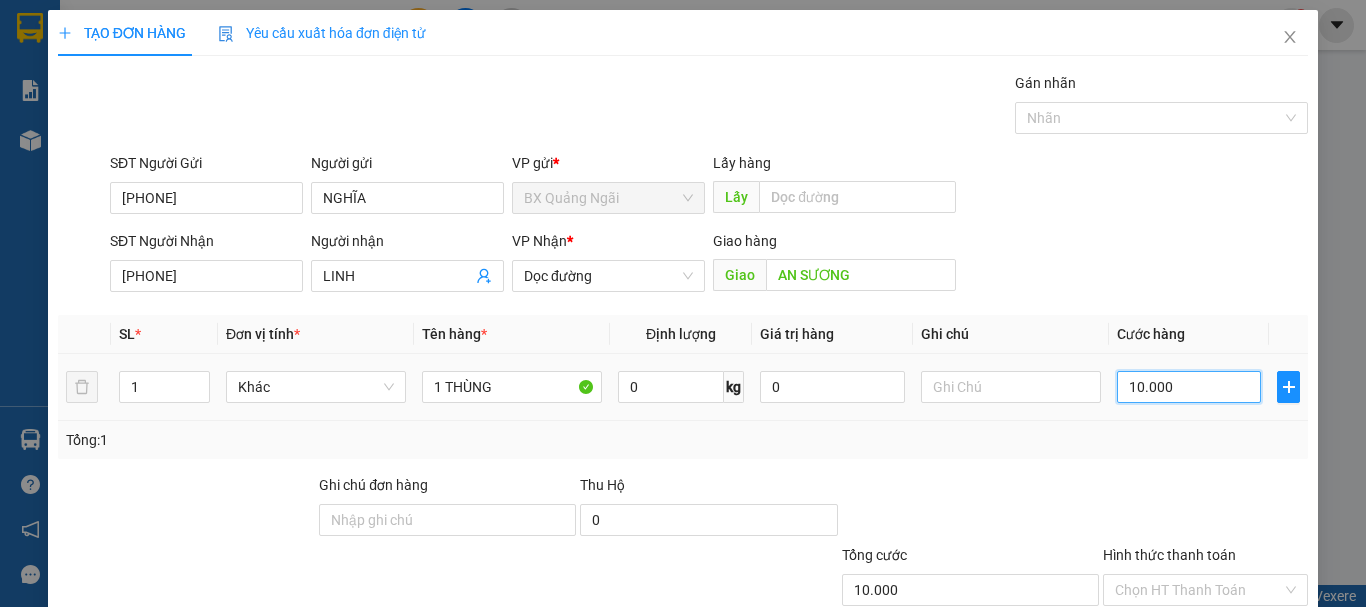 type on "100.000" 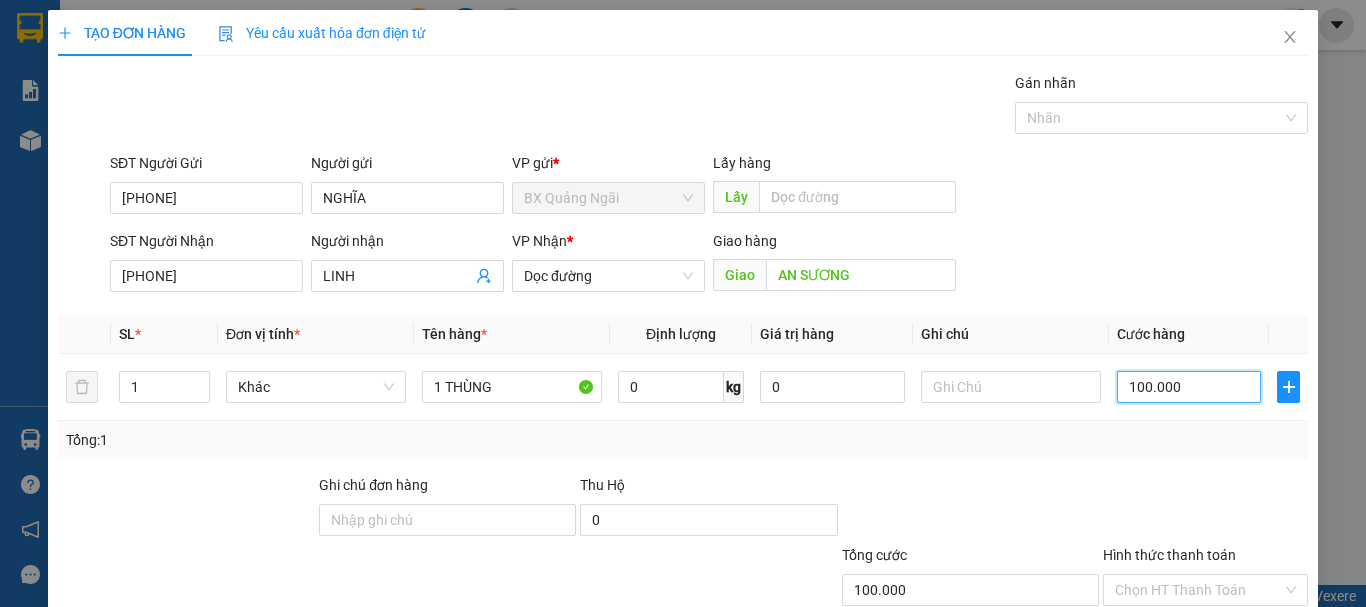 type on "100.000" 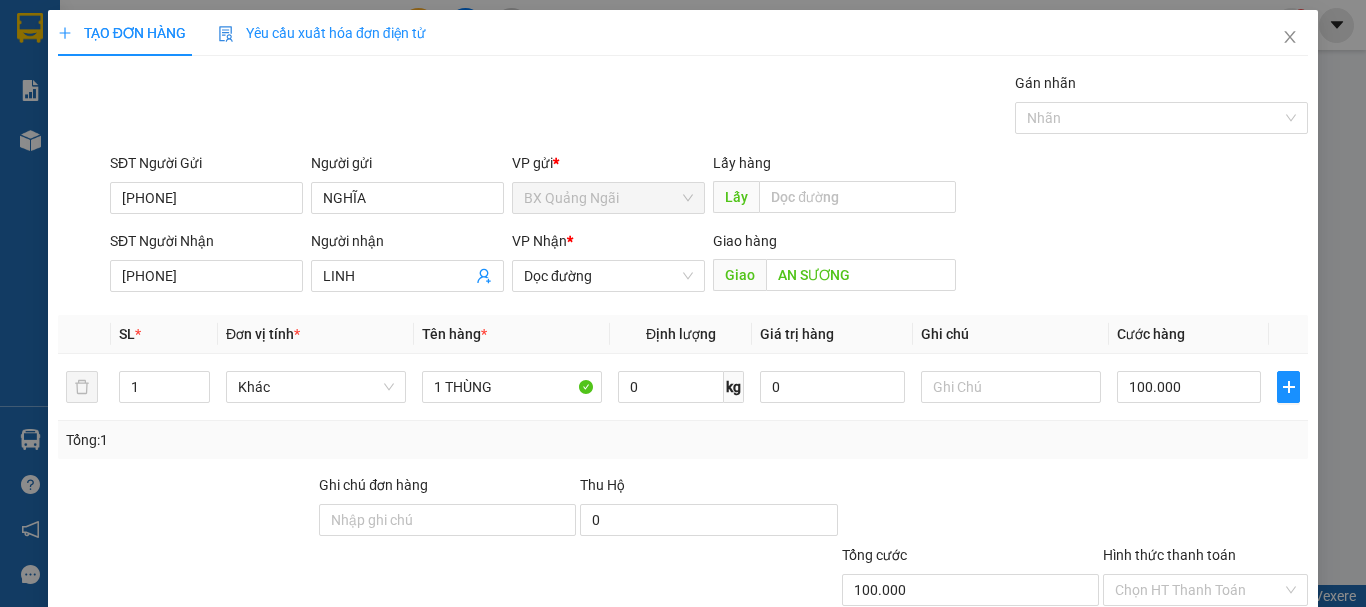 scroll, scrollTop: 133, scrollLeft: 0, axis: vertical 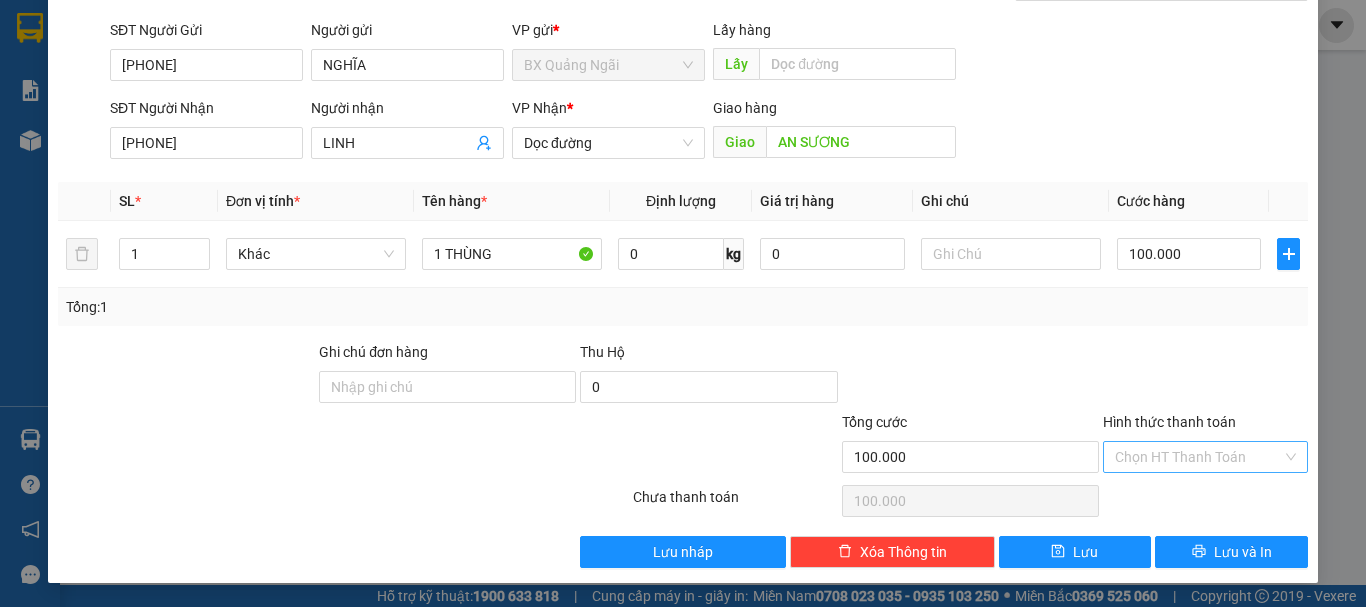 click on "Hình thức thanh toán" at bounding box center [1198, 457] 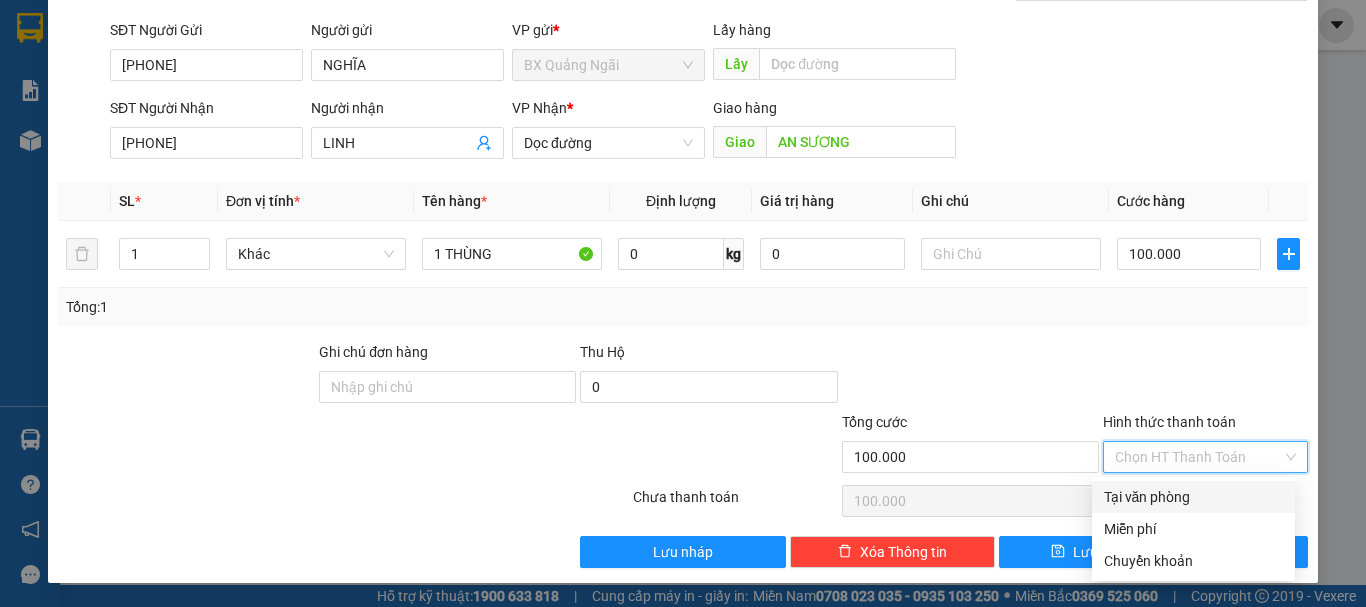click on "Tại văn phòng" at bounding box center (1193, 497) 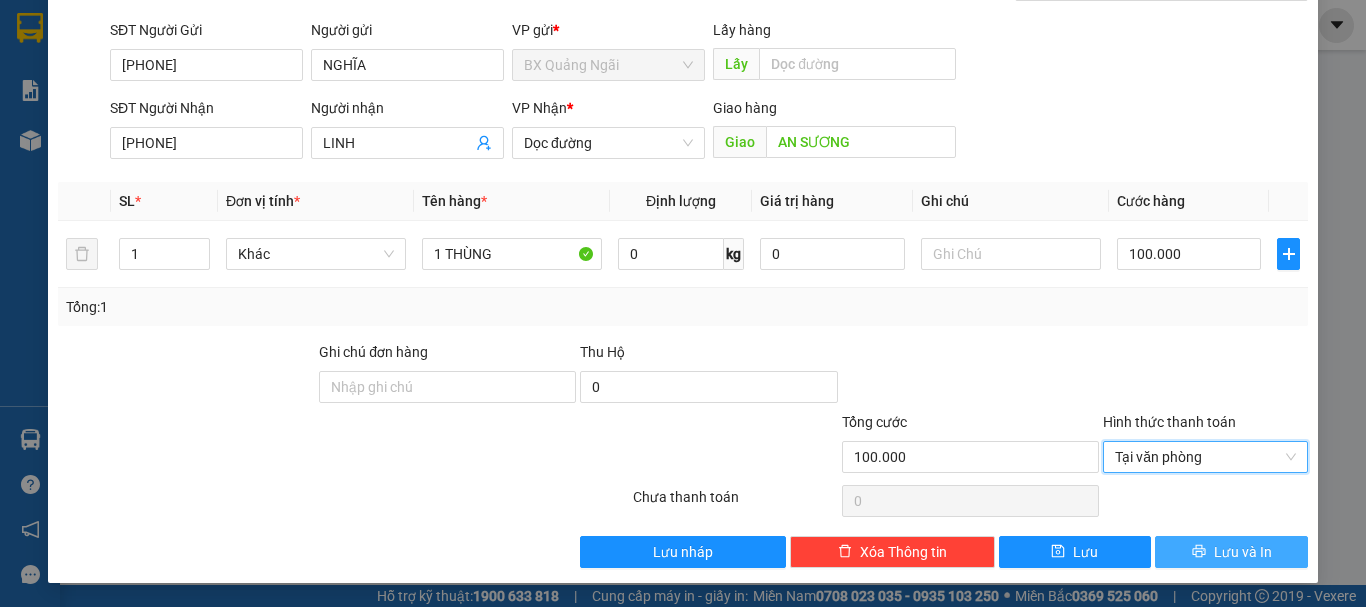 click on "Lưu và In" at bounding box center (1231, 552) 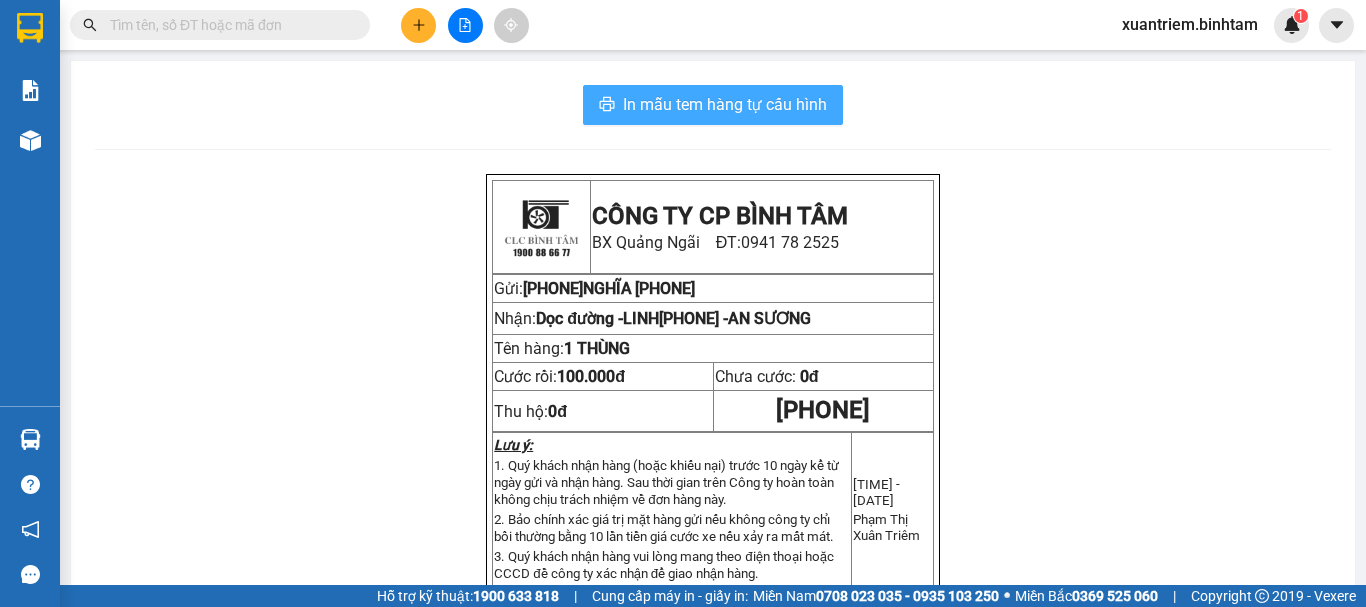 click on "In mẫu tem hàng tự cấu hình" at bounding box center [725, 104] 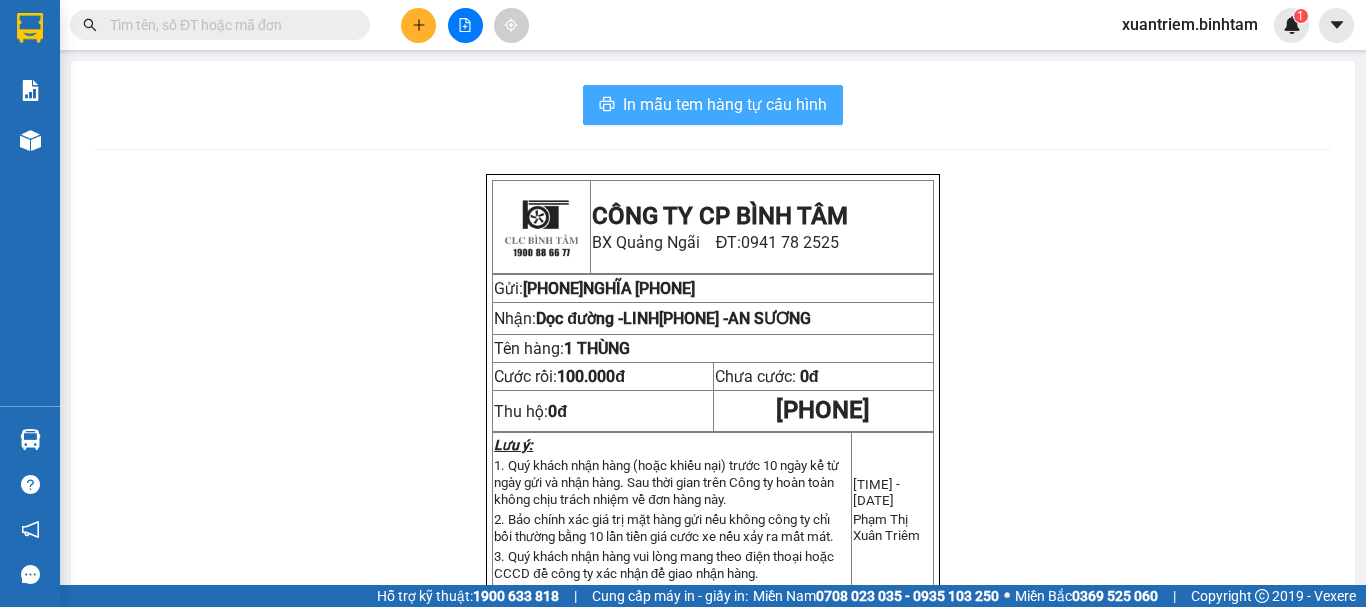 scroll, scrollTop: 0, scrollLeft: 0, axis: both 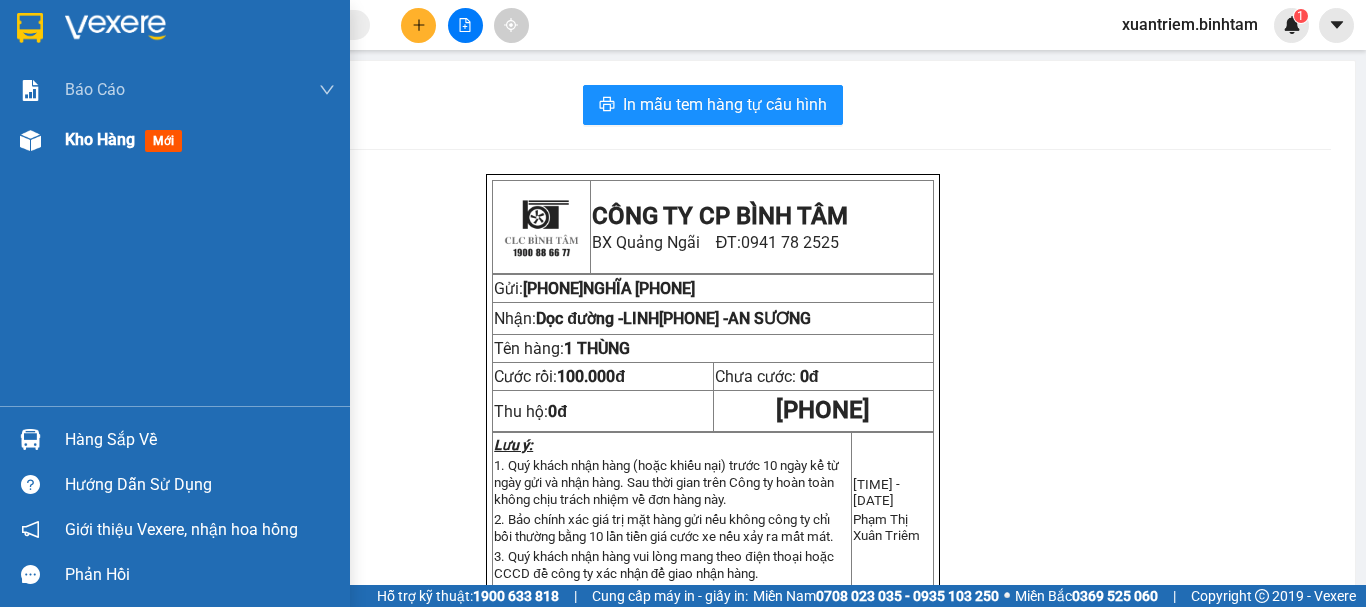 click at bounding box center (30, 140) 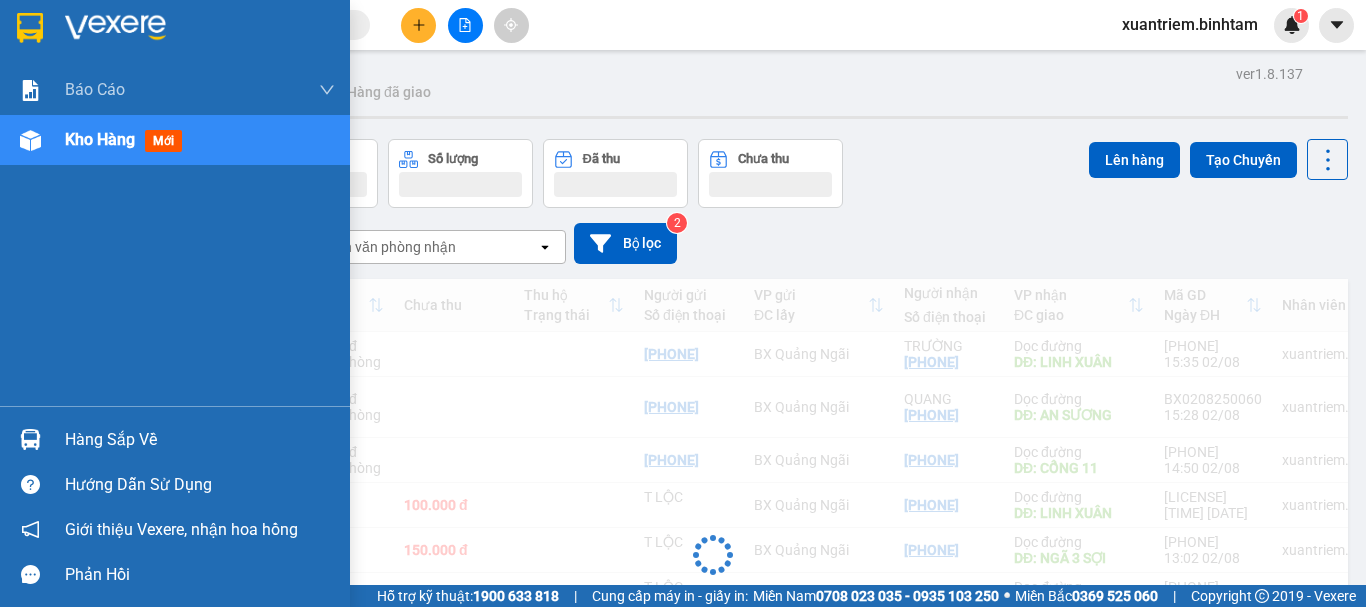 click on "Kho hàng mới" at bounding box center (175, 140) 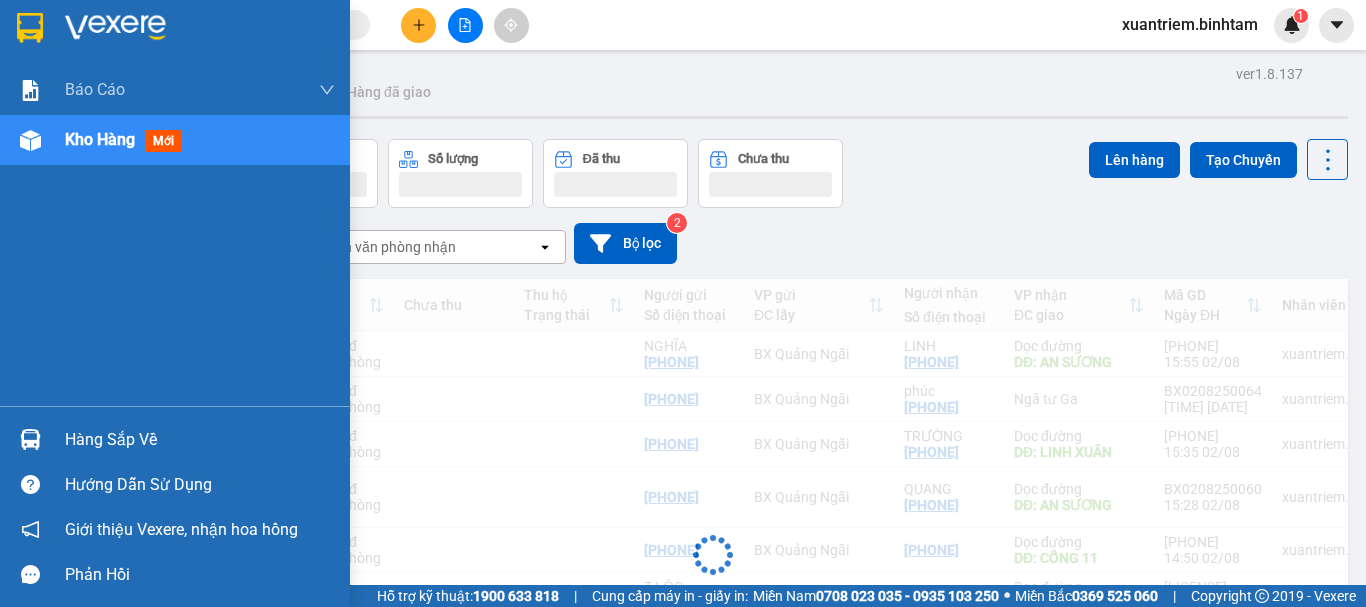 click on "Kho hàng" at bounding box center [100, 139] 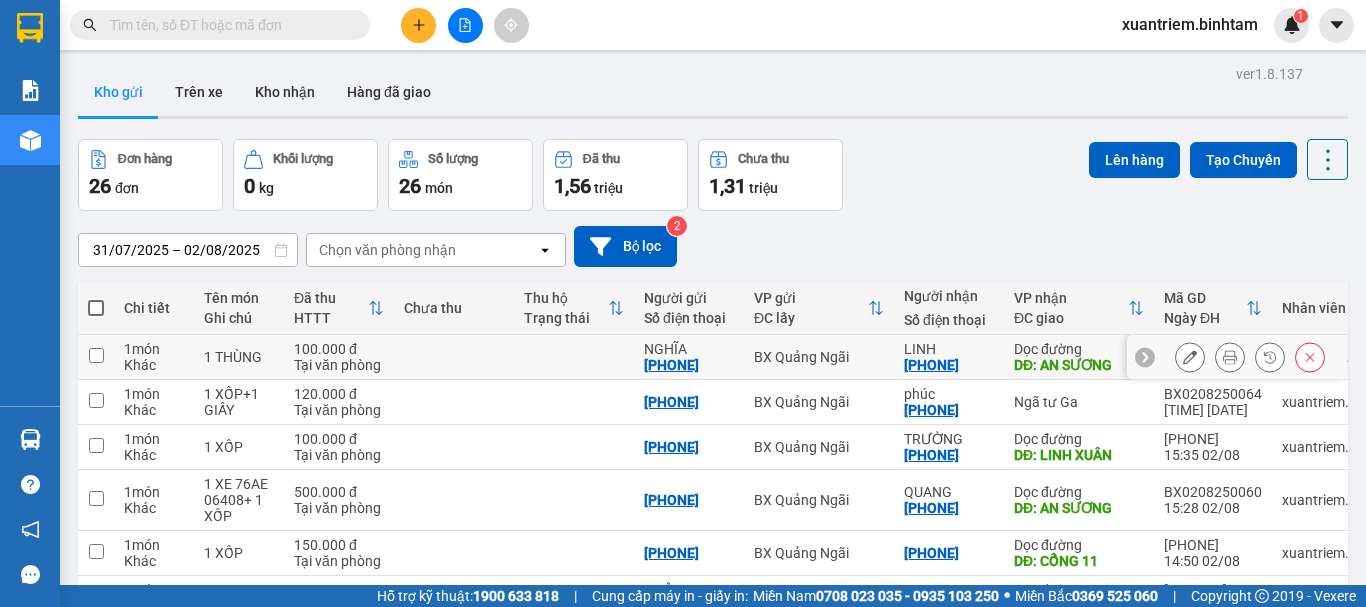 click on "100.000 đ" at bounding box center [339, 349] 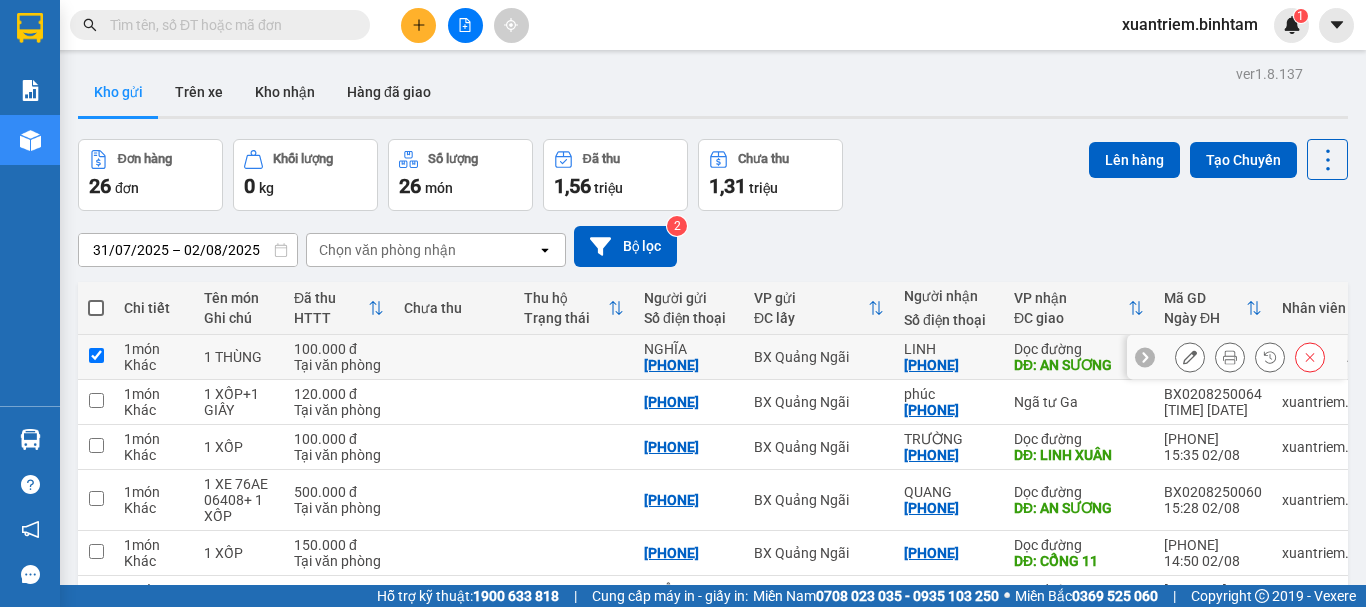 checkbox on "true" 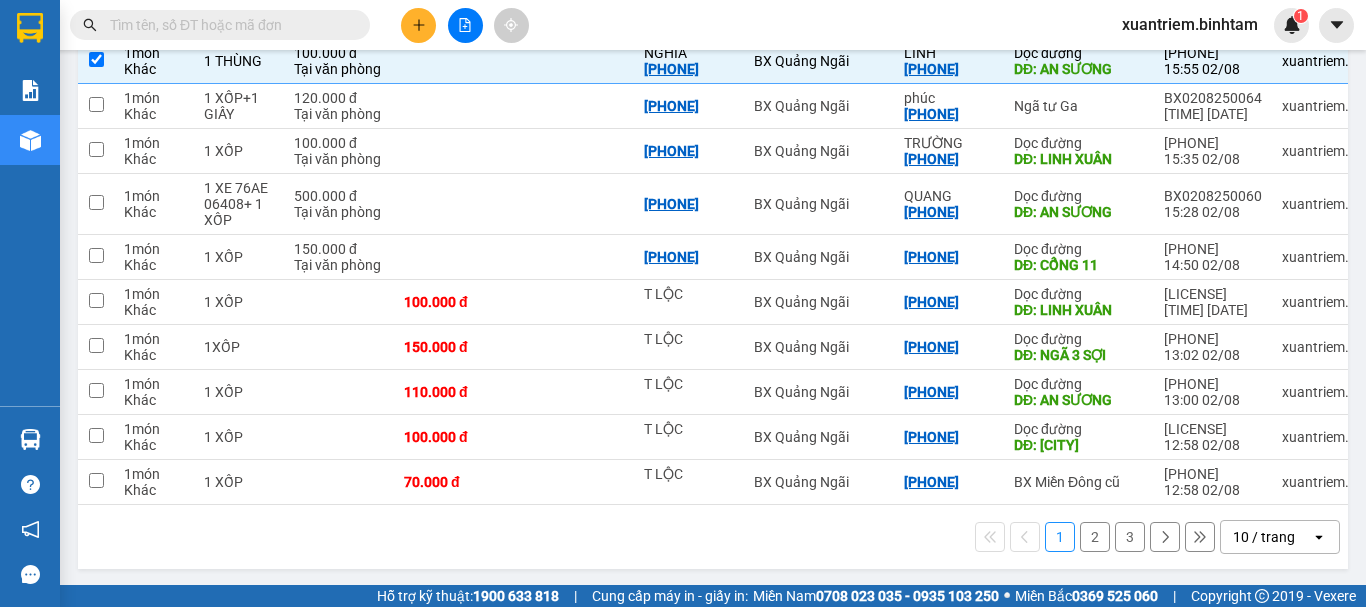scroll, scrollTop: 300, scrollLeft: 0, axis: vertical 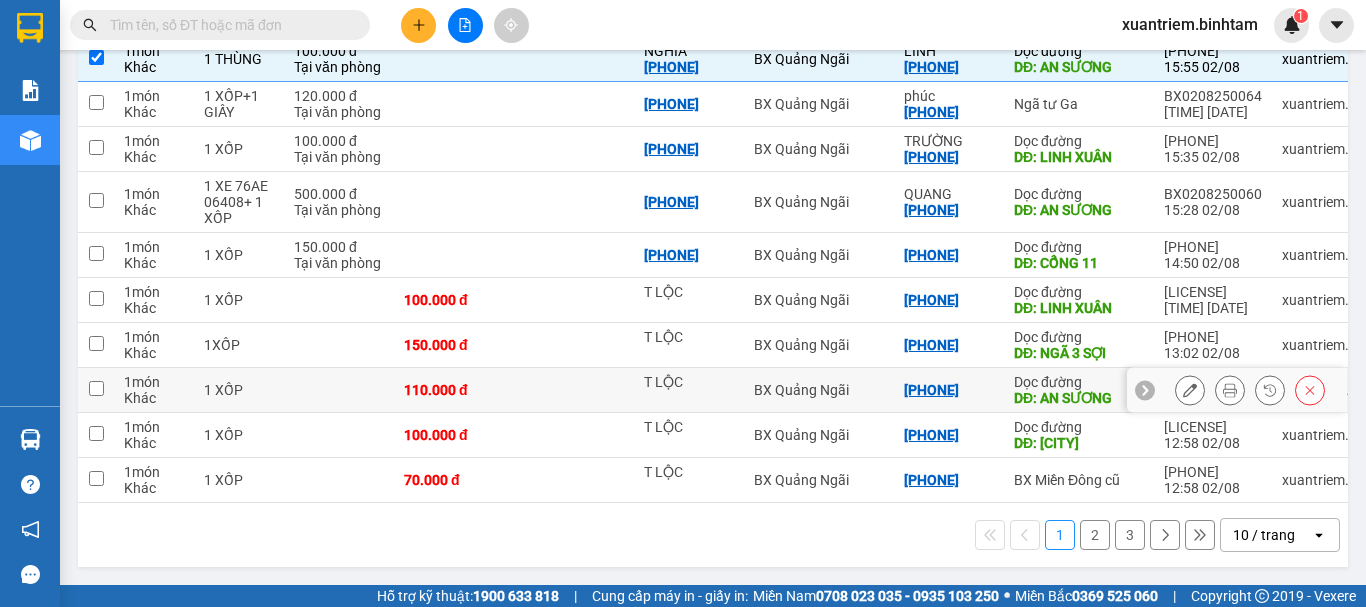 click on "110.000 đ" at bounding box center (454, 390) 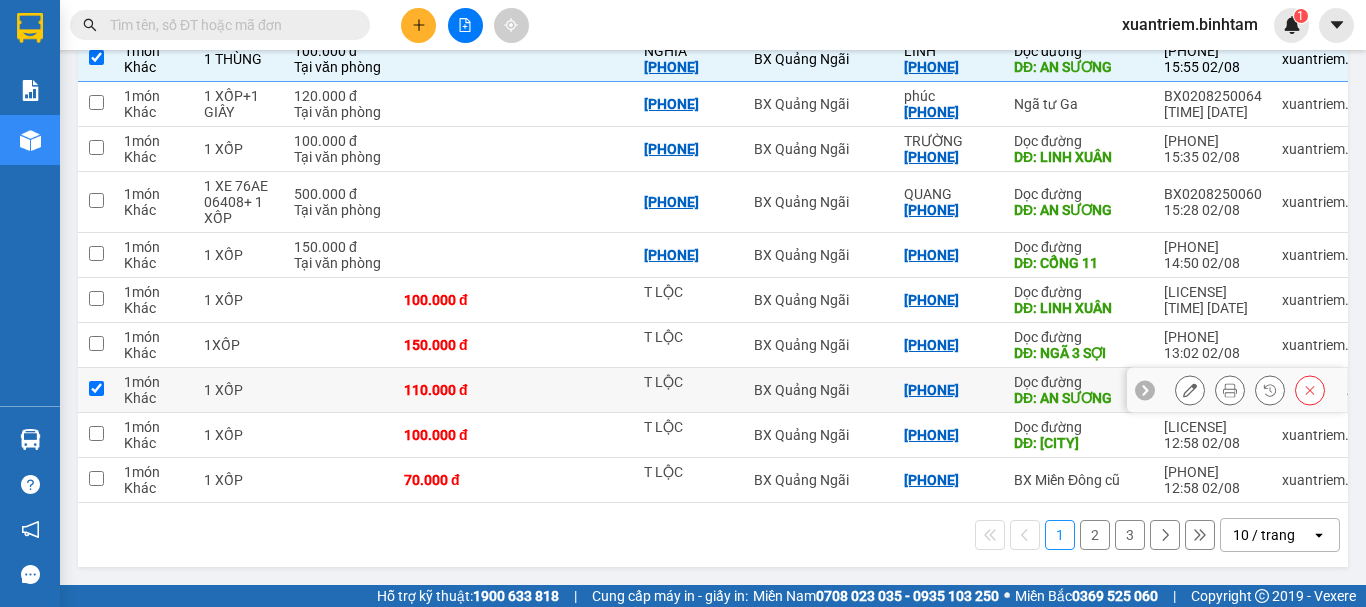 checkbox on "true" 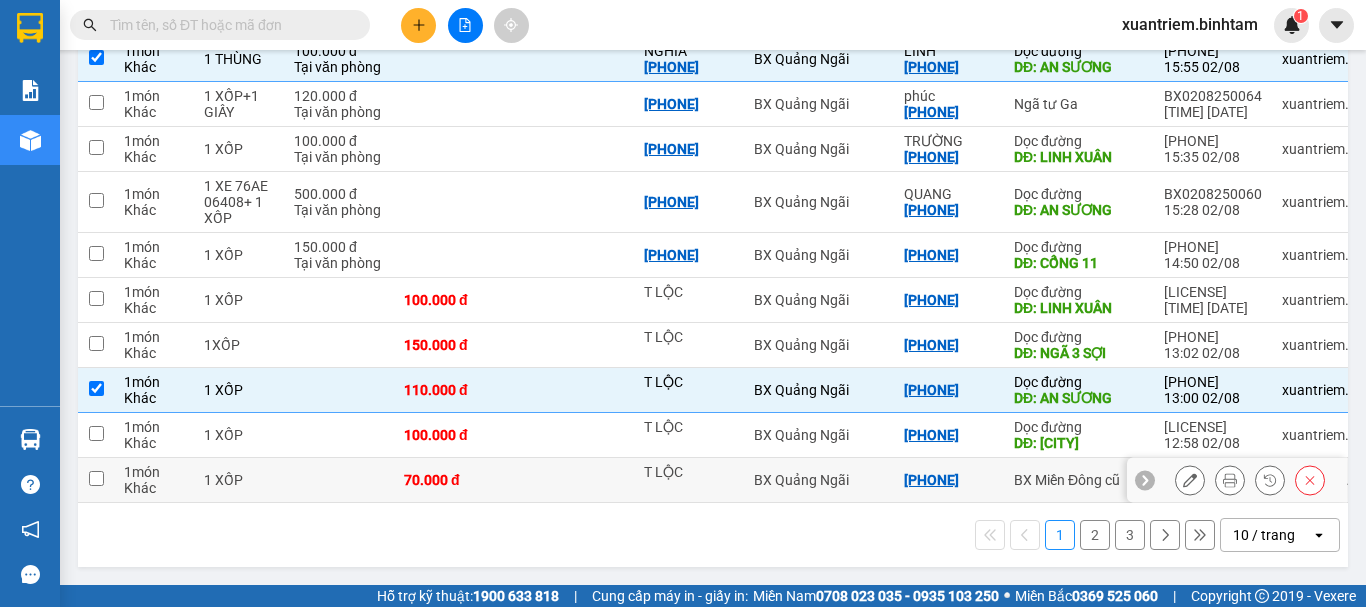 click on "70.000 đ" at bounding box center (454, 480) 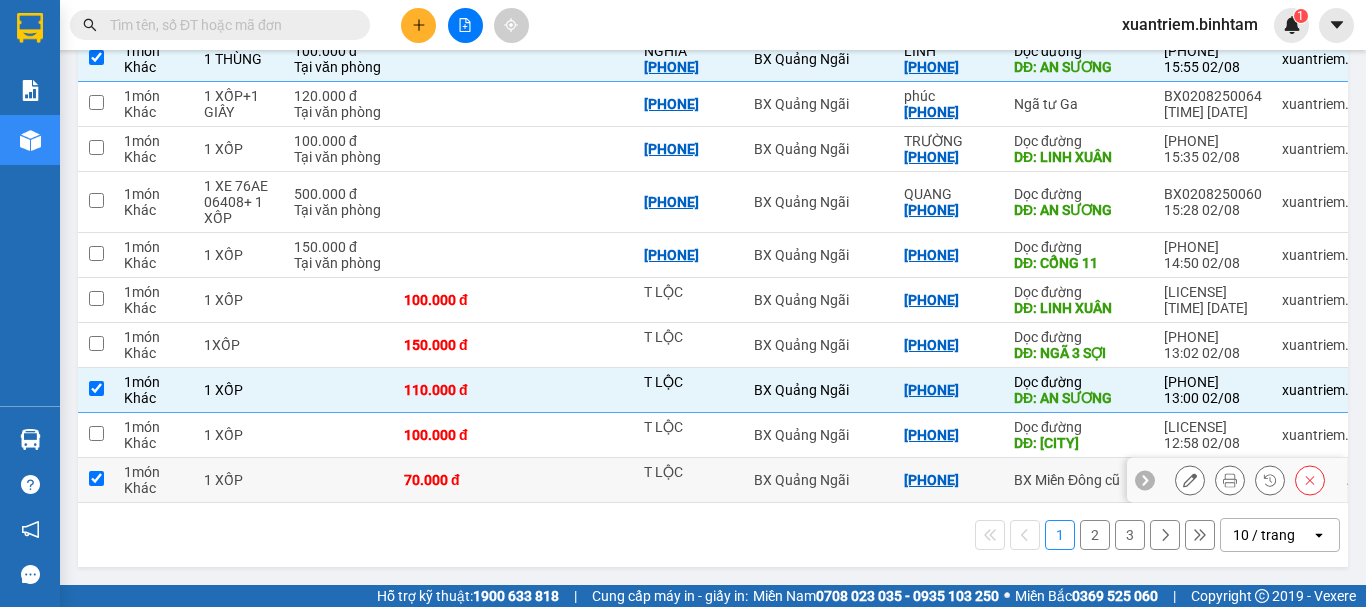 checkbox on "true" 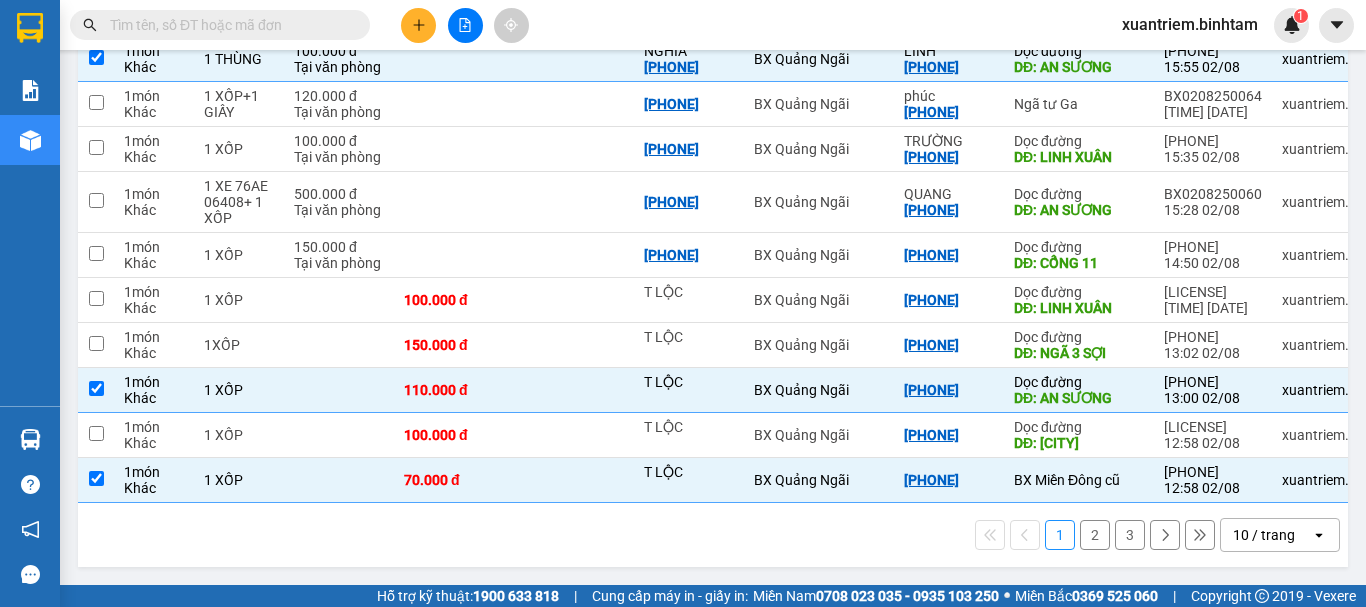 scroll, scrollTop: 0, scrollLeft: 0, axis: both 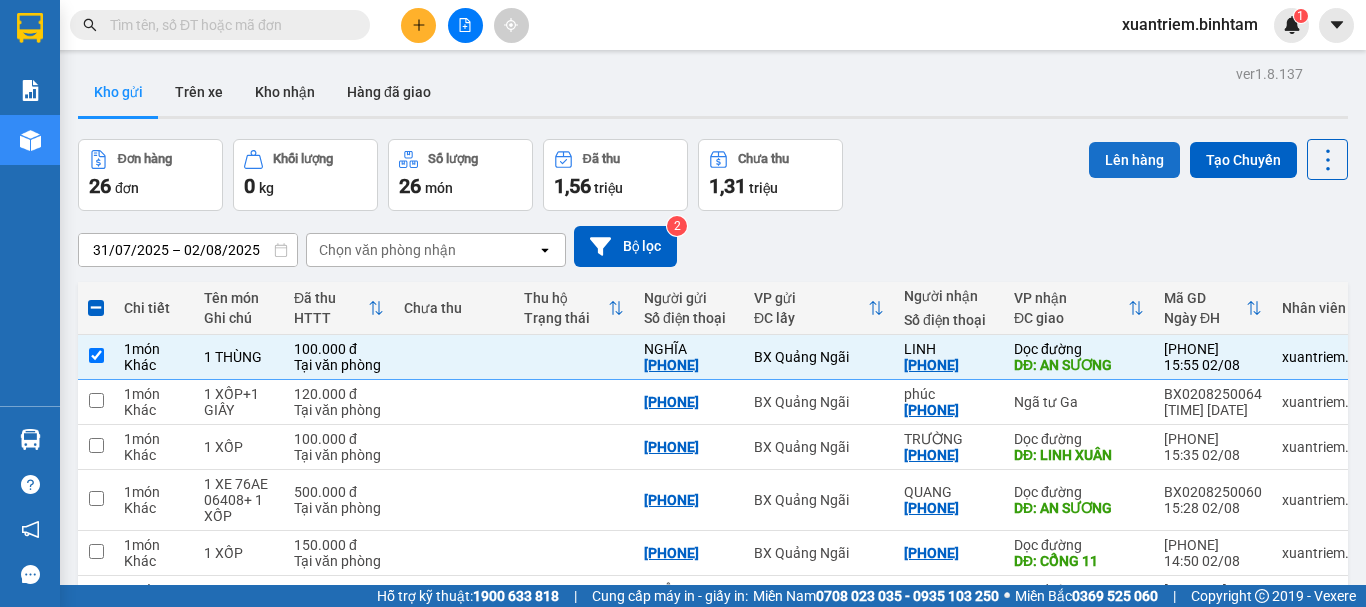 click on "Lên hàng" at bounding box center (1134, 160) 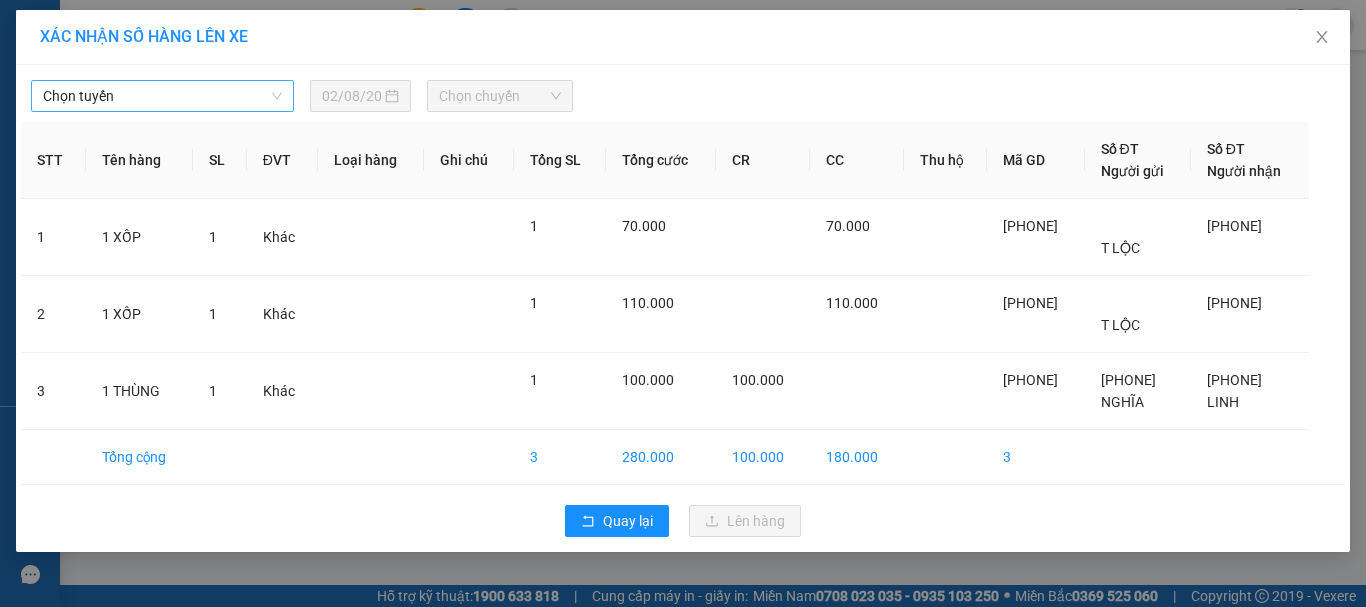 click on "Chọn tuyến" at bounding box center (162, 96) 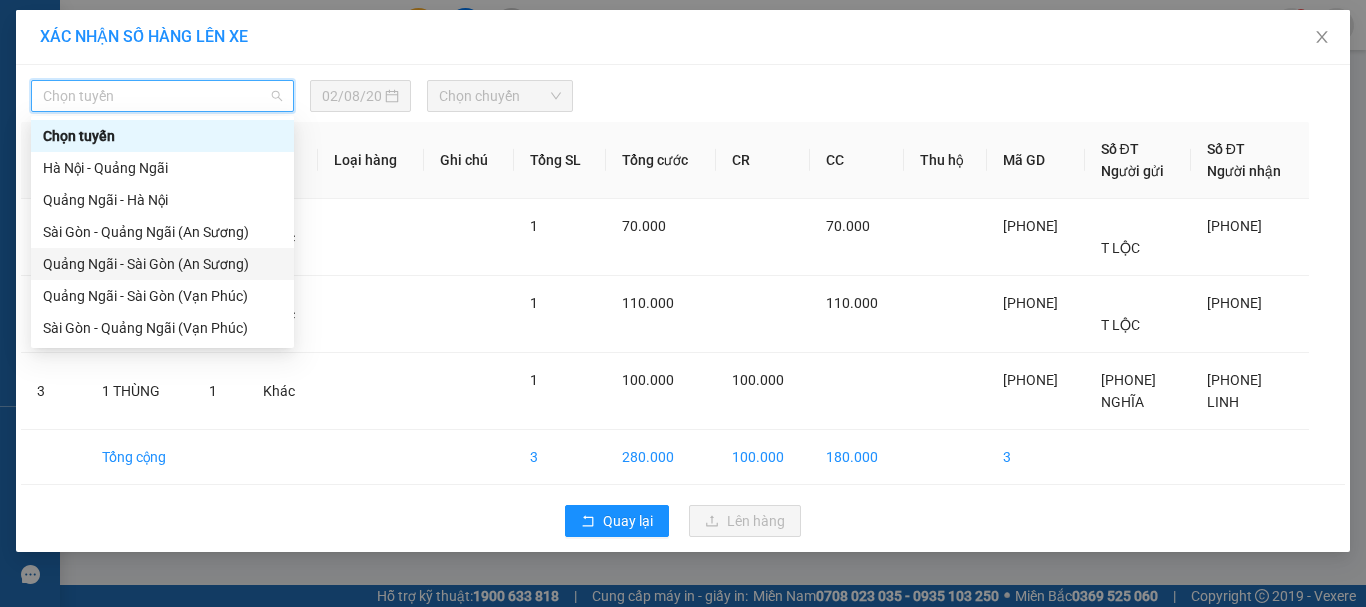 click on "[CITY] - [CITY] ([LOCATION])" at bounding box center [162, 264] 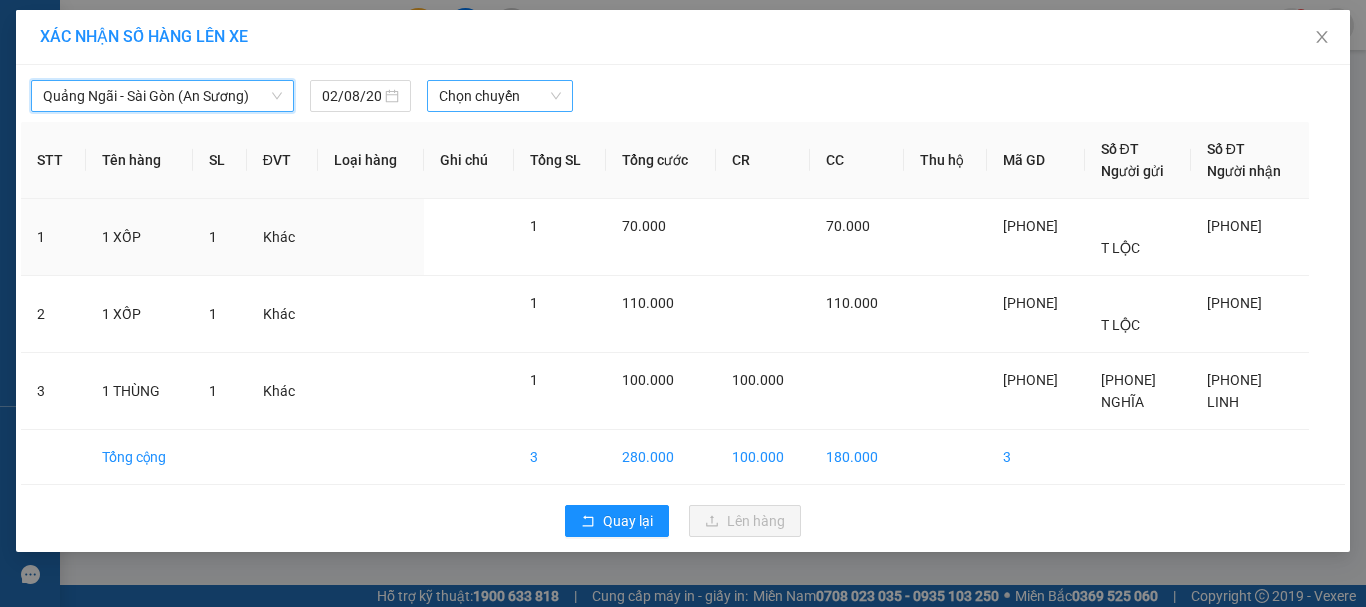 click on "Chọn chuyến" at bounding box center (500, 96) 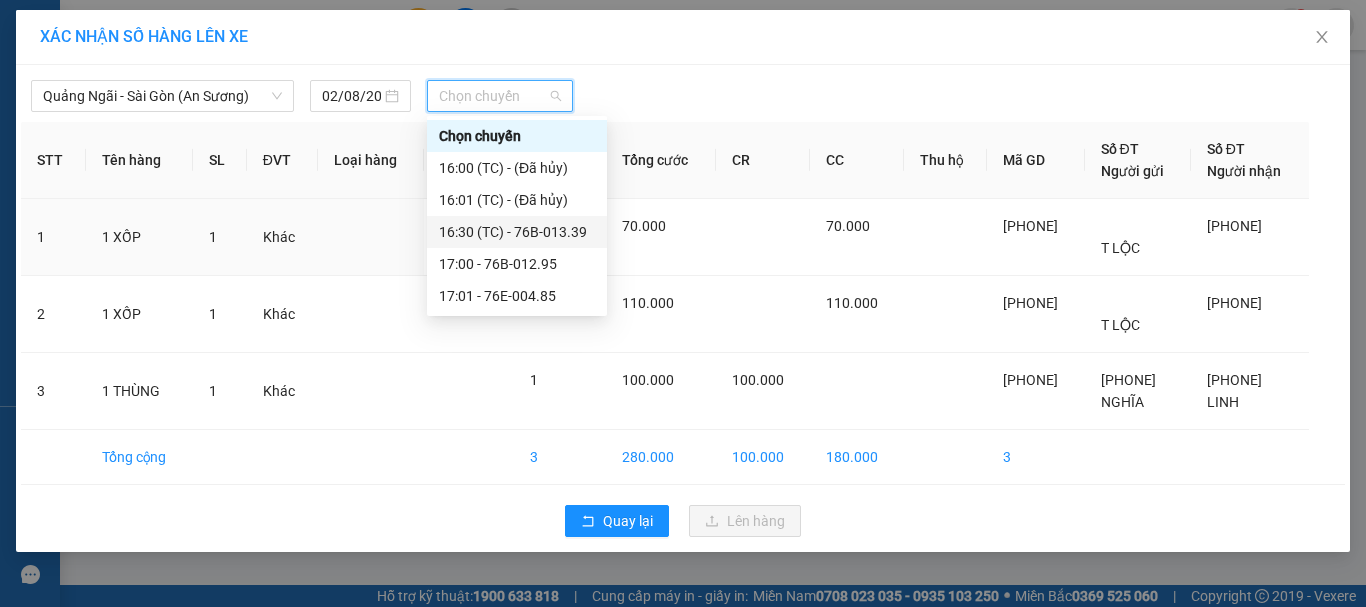 click on "[TIME] (TC)   - [PLATE]" at bounding box center (517, 232) 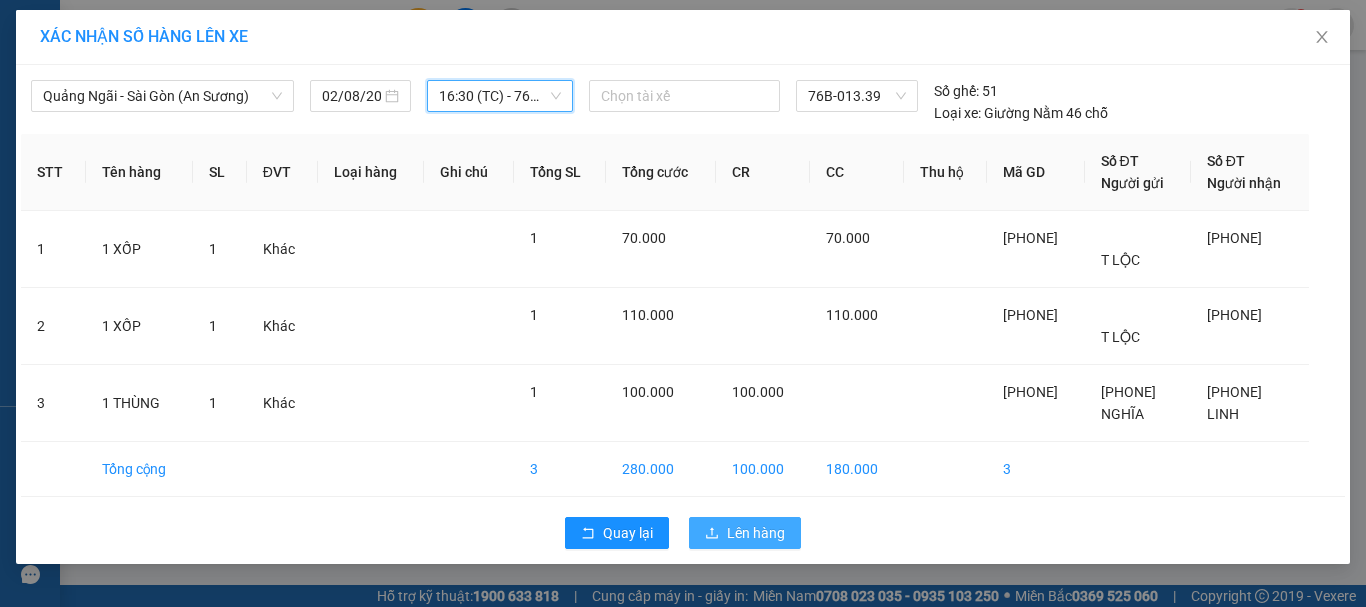 click on "Lên hàng" at bounding box center (756, 533) 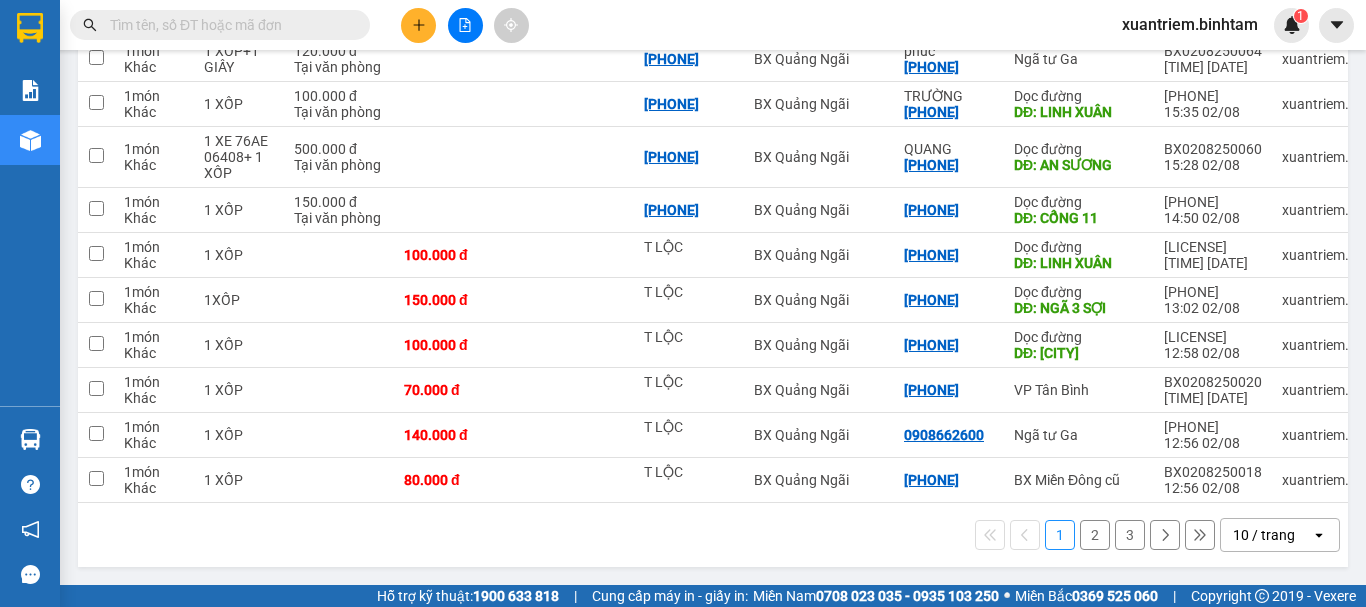 scroll, scrollTop: 306, scrollLeft: 0, axis: vertical 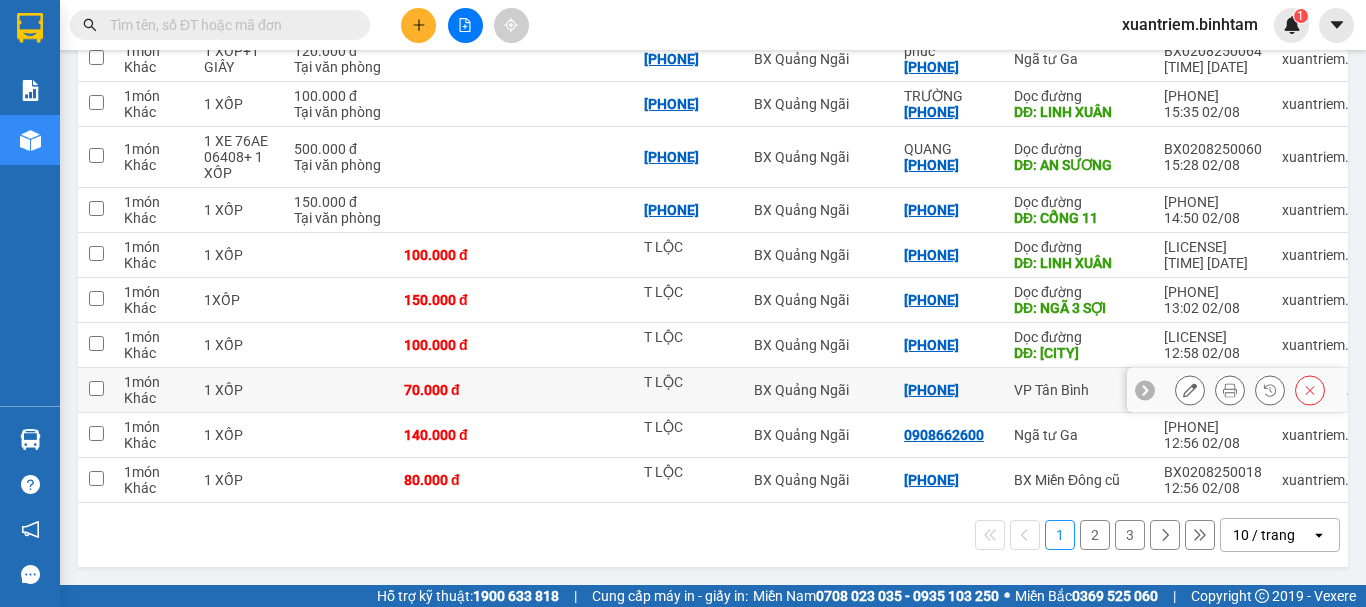 click on "1 XỐP" at bounding box center (239, 390) 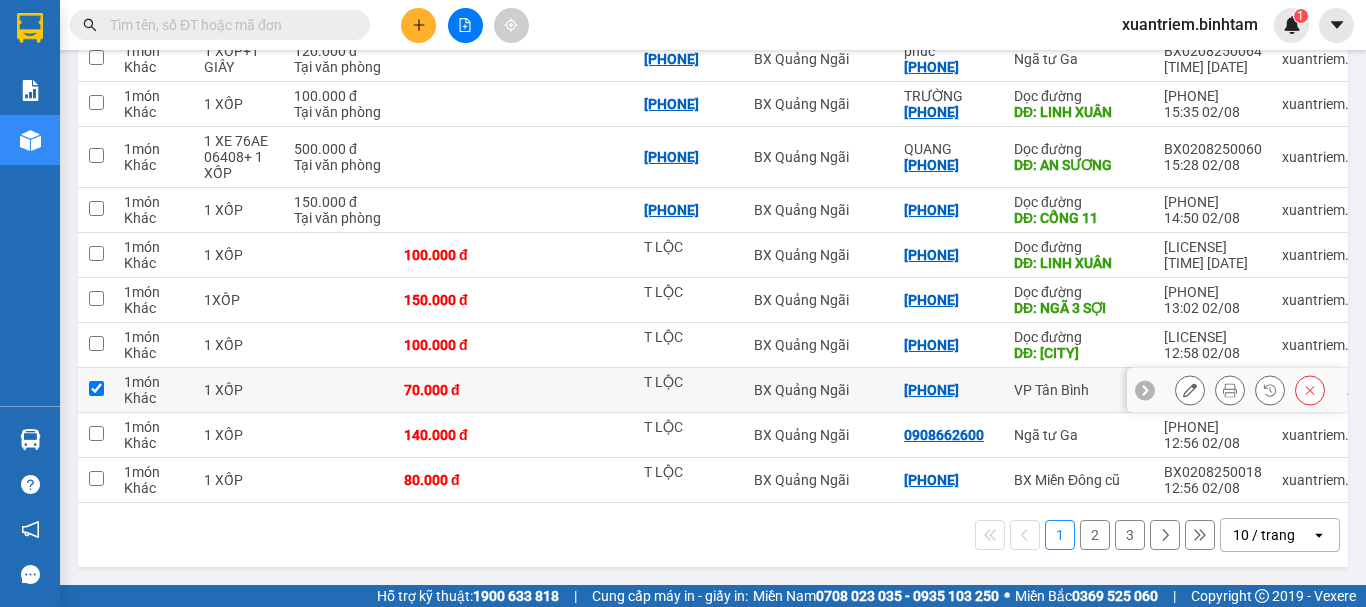 checkbox on "true" 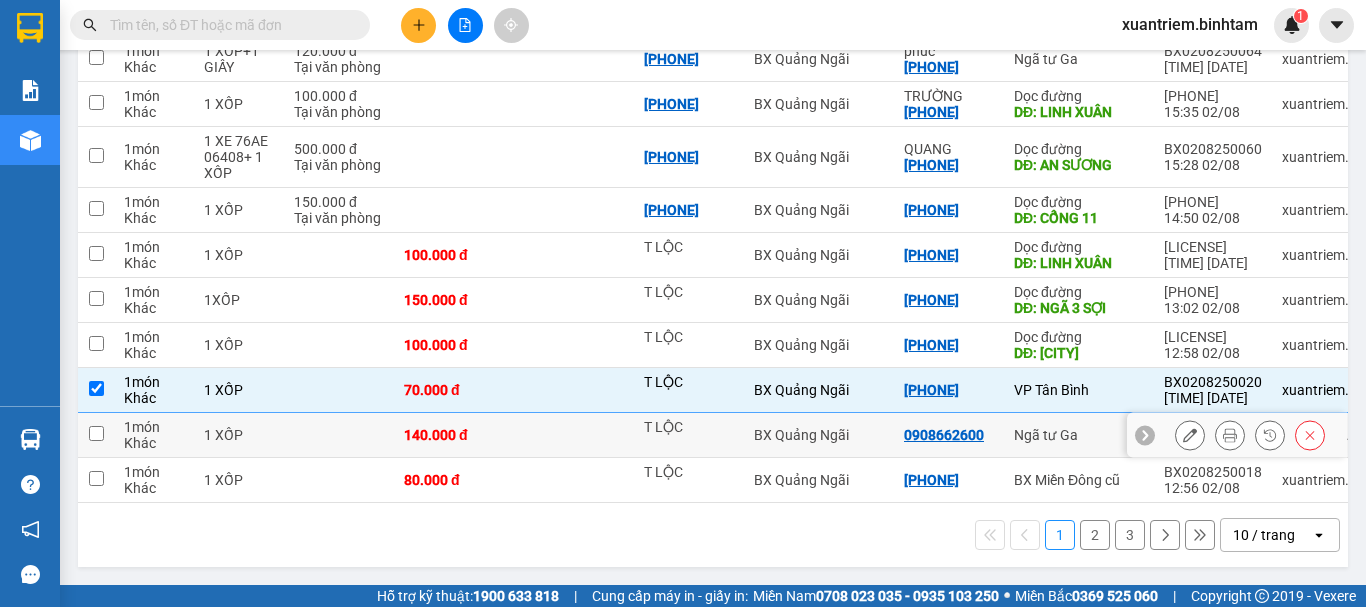 click on "1  XỐP" at bounding box center (239, 435) 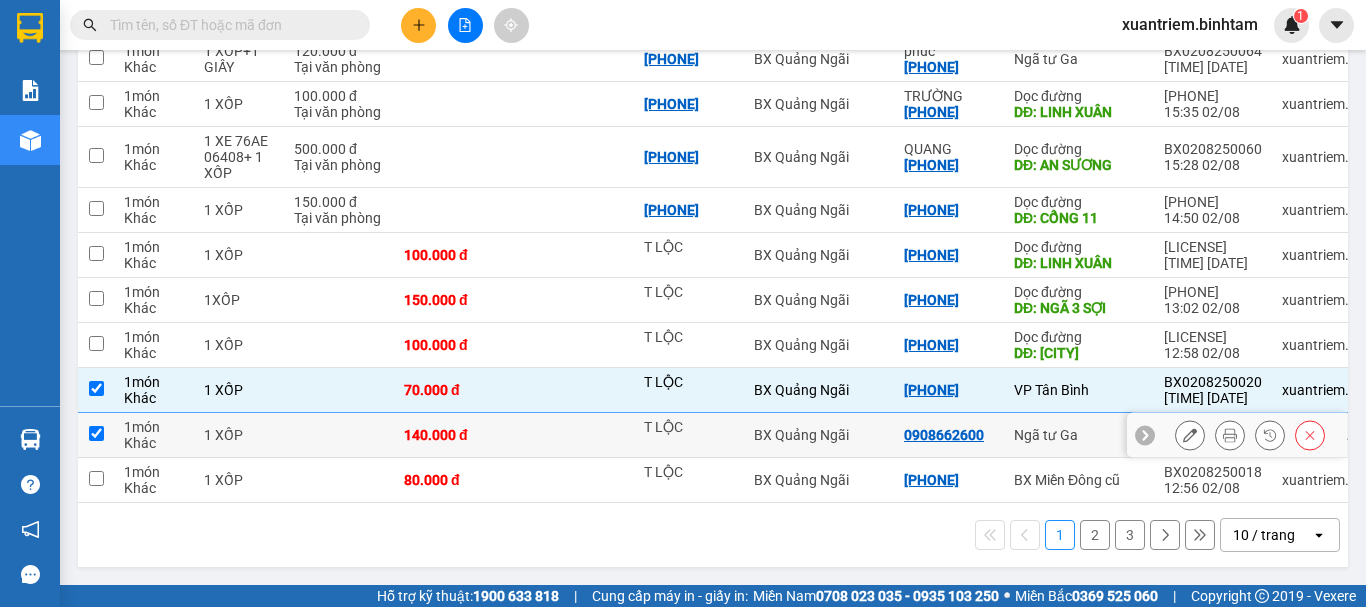 checkbox on "true" 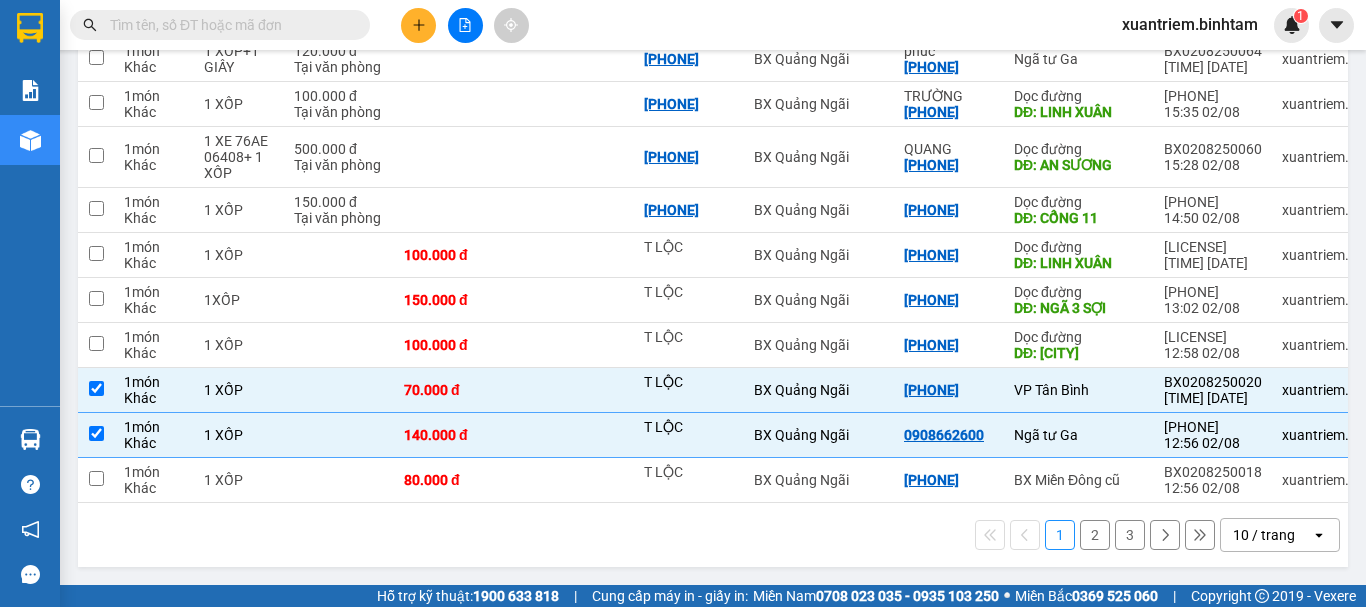 scroll, scrollTop: 0, scrollLeft: 0, axis: both 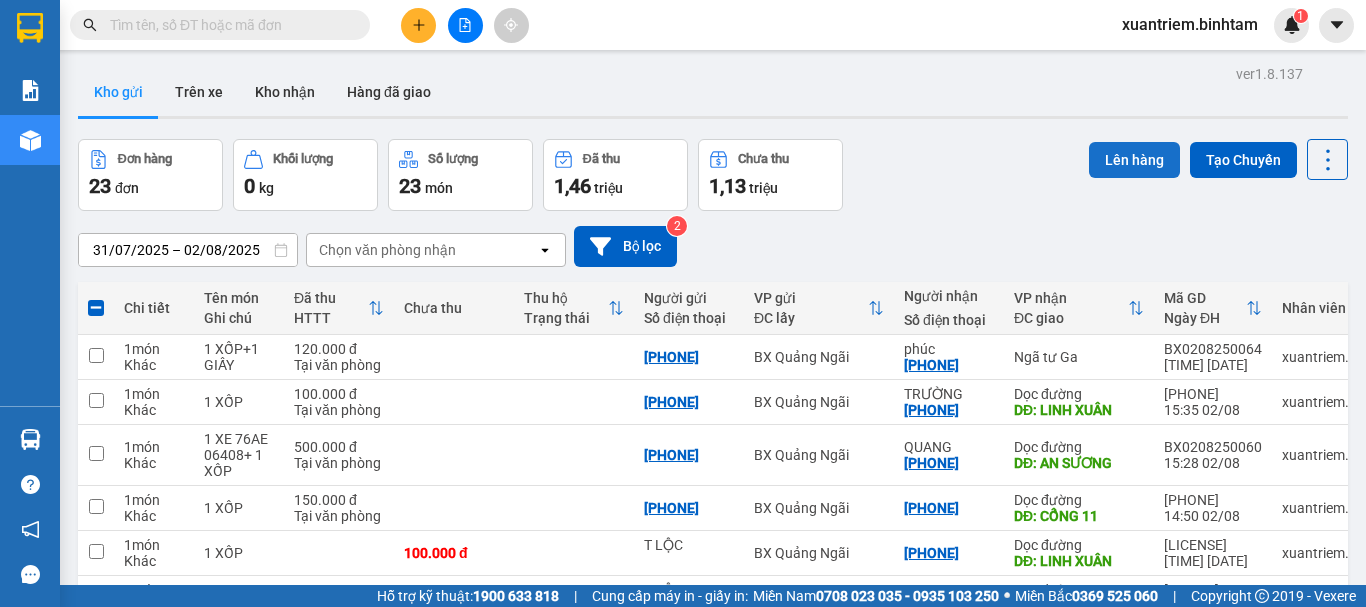 click on "Lên hàng" at bounding box center (1134, 160) 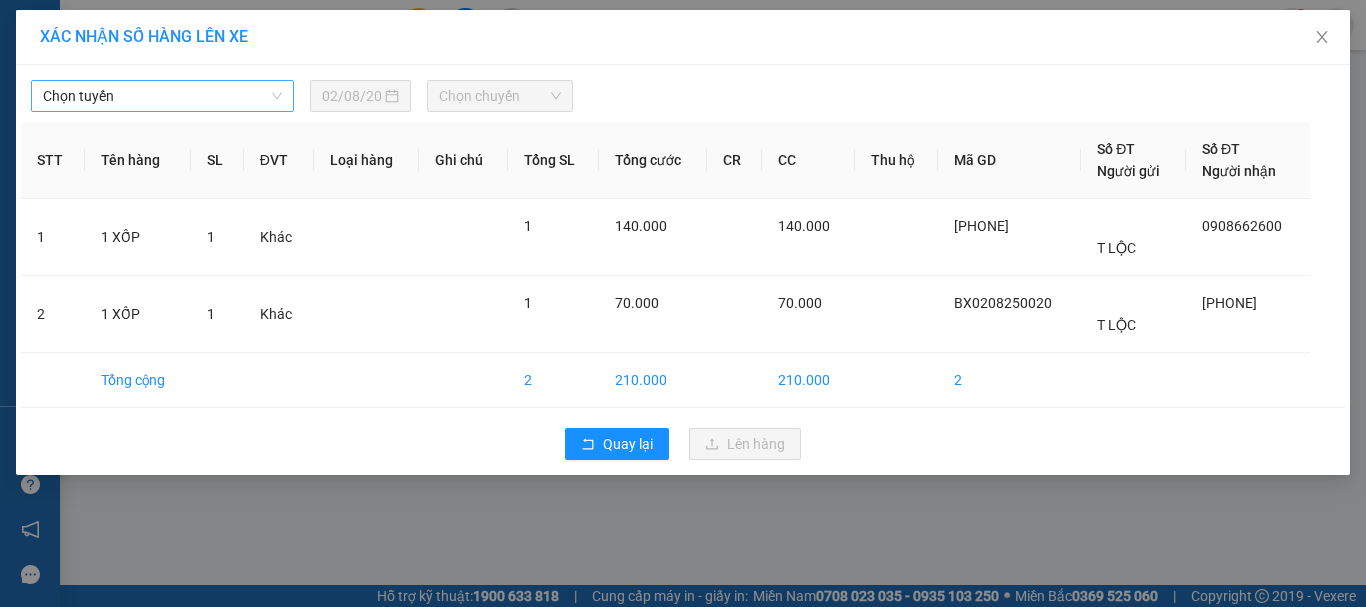 click on "Chọn tuyến" at bounding box center [162, 96] 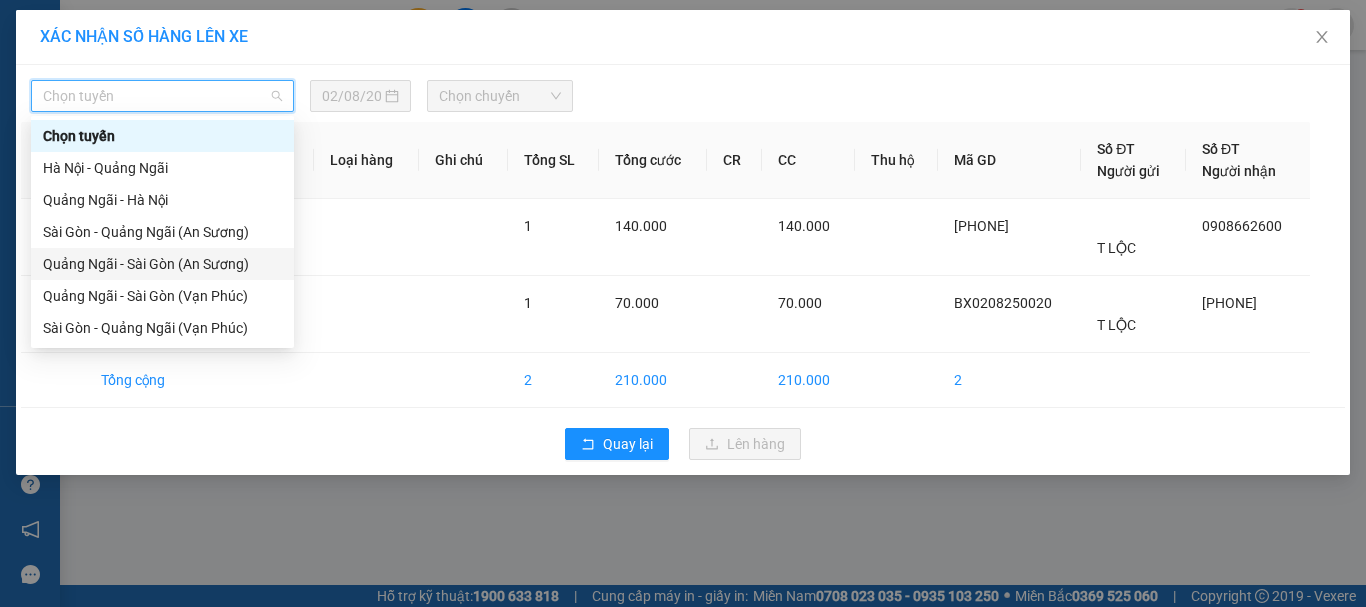 click on "[CITY] - [CITY] ([LOCATION])" at bounding box center [162, 264] 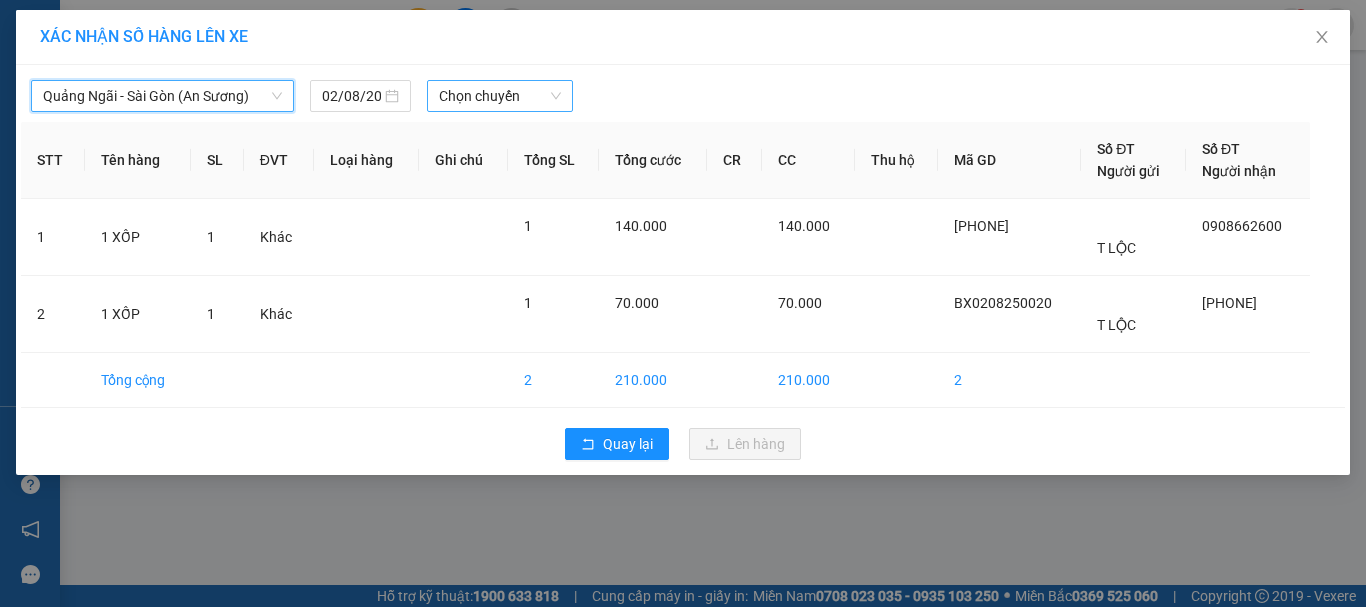 click on "Chọn chuyến" at bounding box center [500, 96] 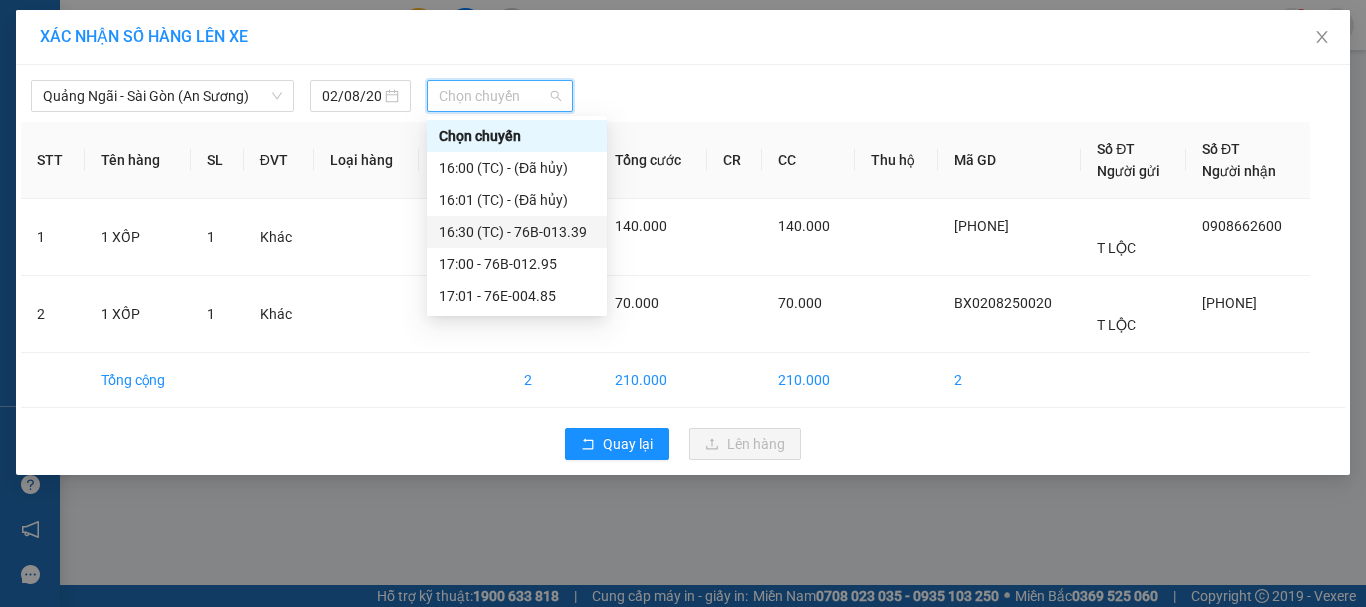 click on "[TIME] (TC)   - [PLATE]" at bounding box center (517, 232) 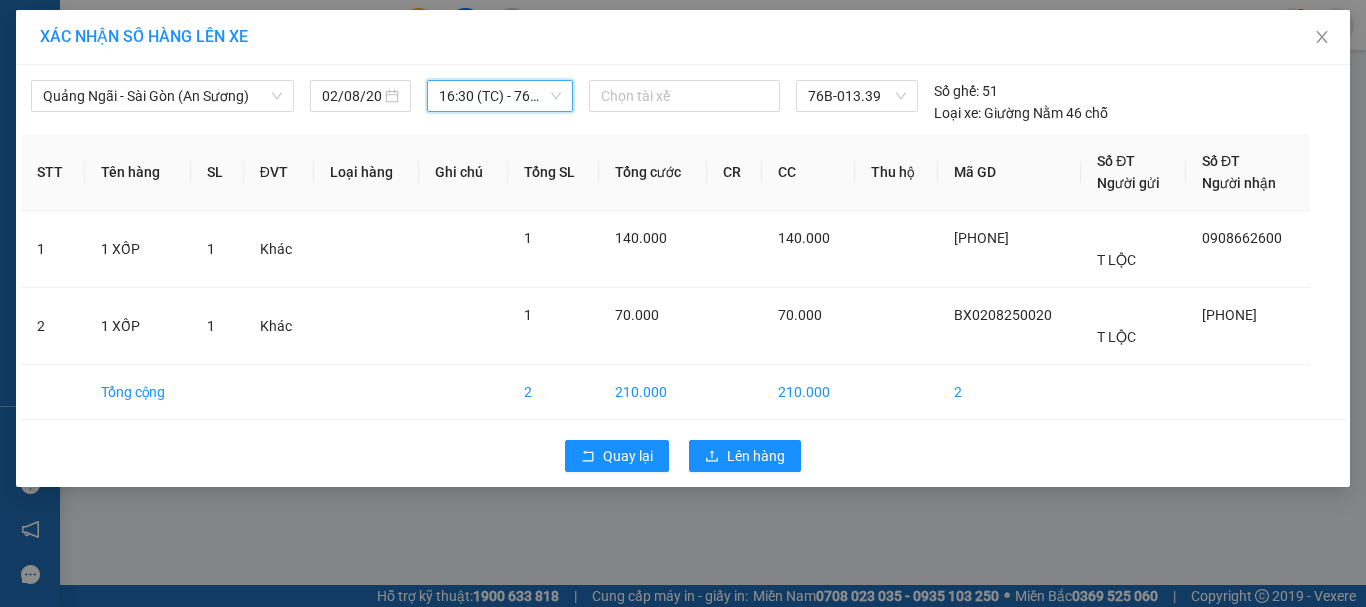 click on "[TIME] (TC)   - [PLATE]" at bounding box center [500, 96] 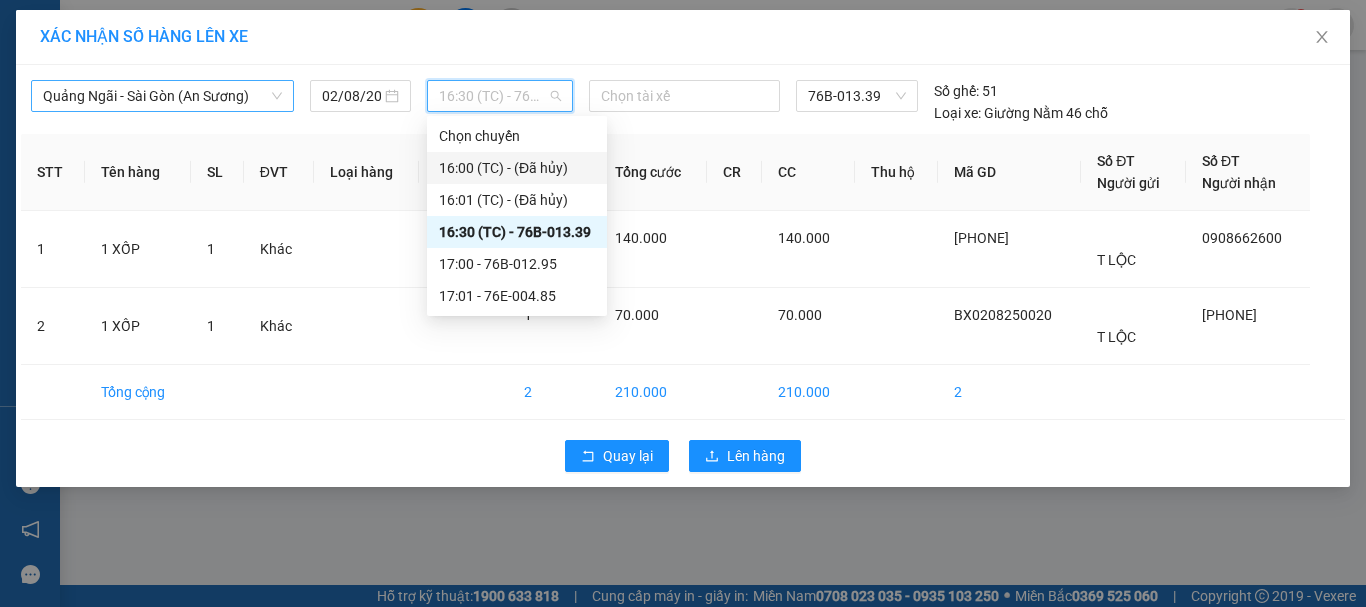 click on "[CITY] - [CITY] ([LOCATION])" at bounding box center [162, 96] 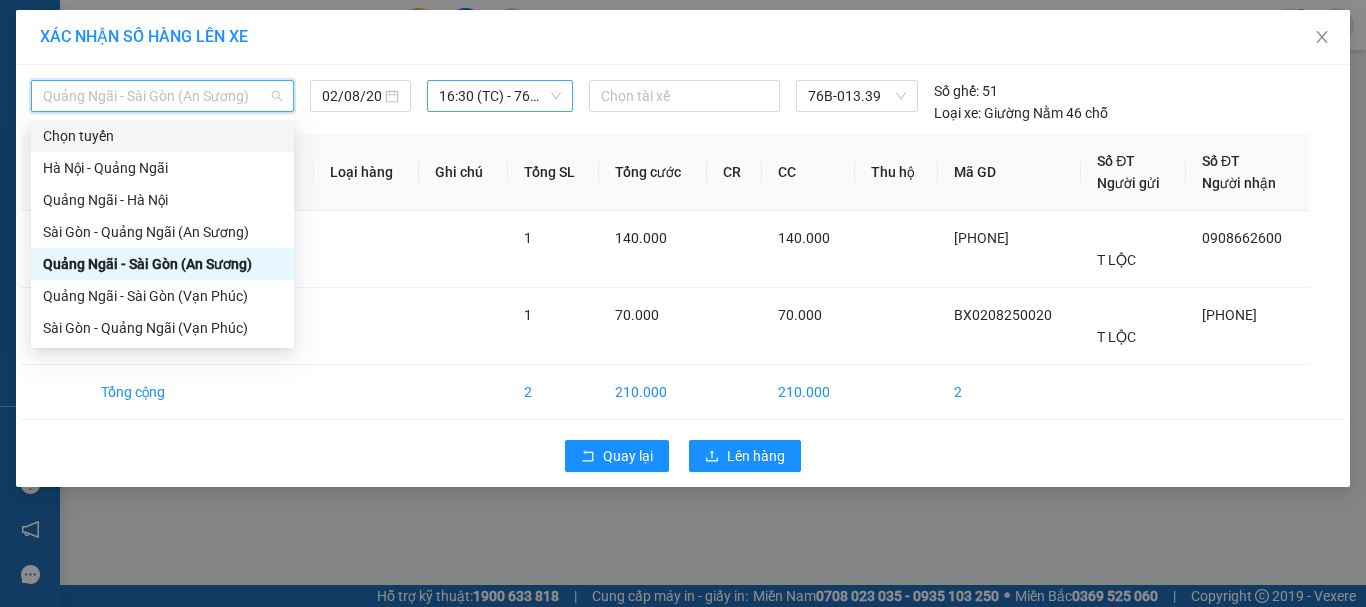 click on "[TIME] (TC)   - [PLATE]" at bounding box center [500, 96] 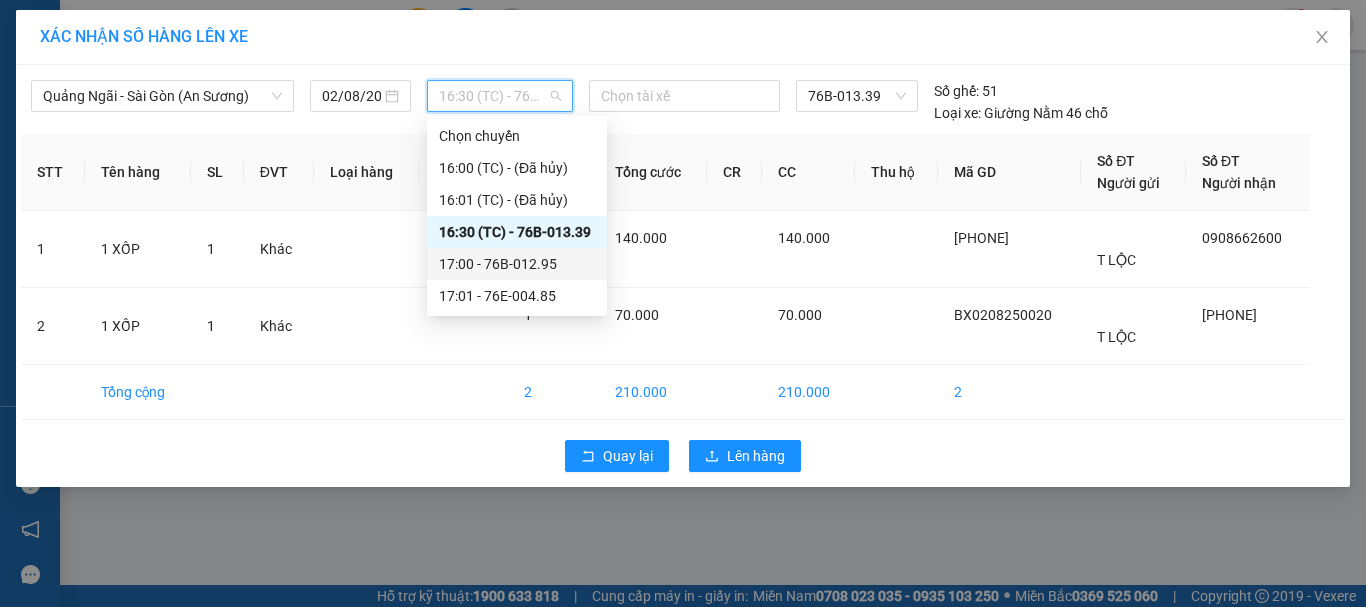 click on "17:00     - 76B-012.95" at bounding box center [517, 264] 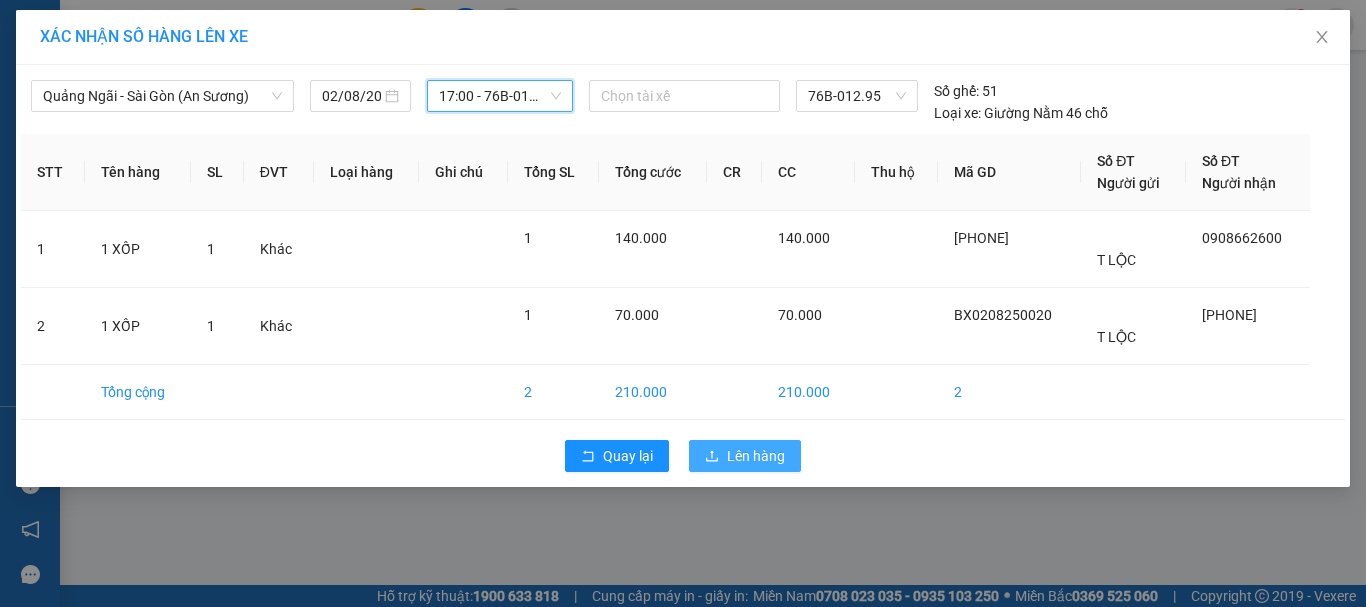 click on "Lên hàng" at bounding box center [756, 456] 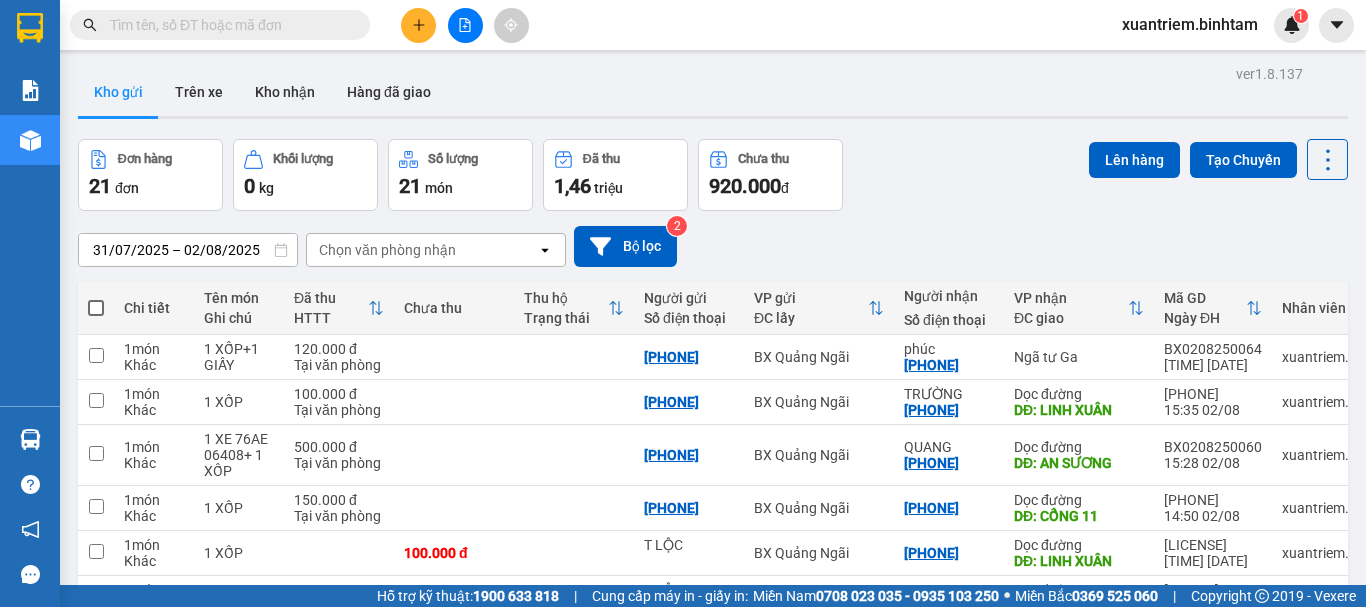 click 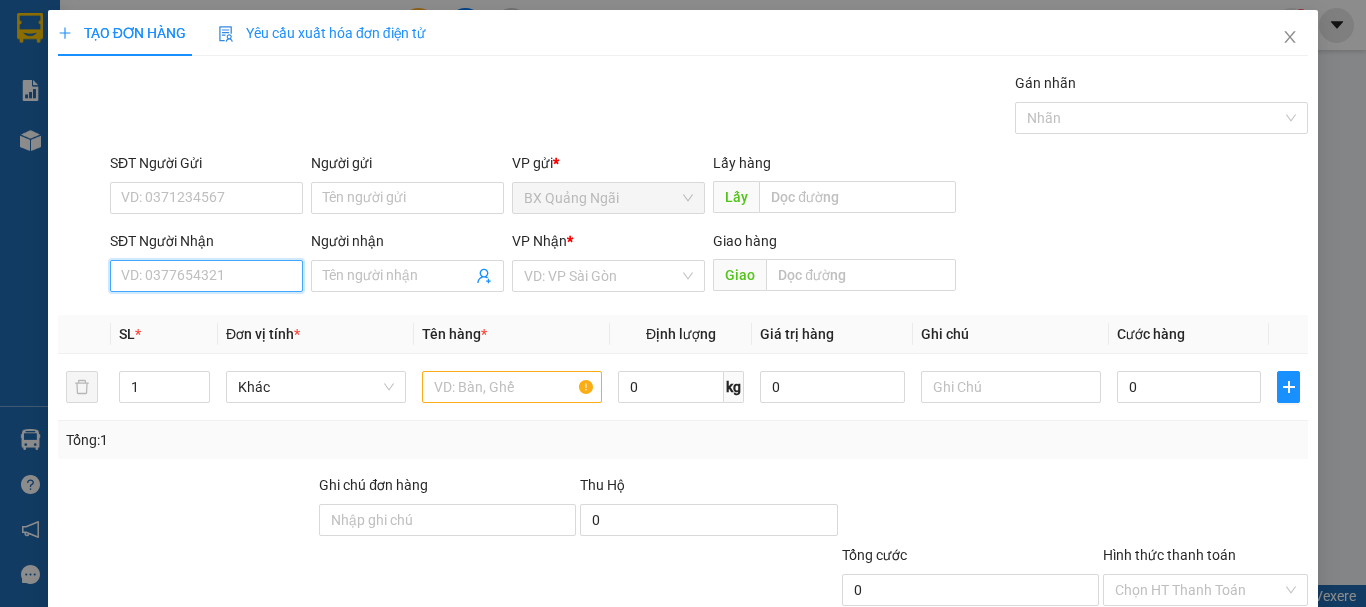 click on "SĐT Người Nhận" at bounding box center [206, 276] 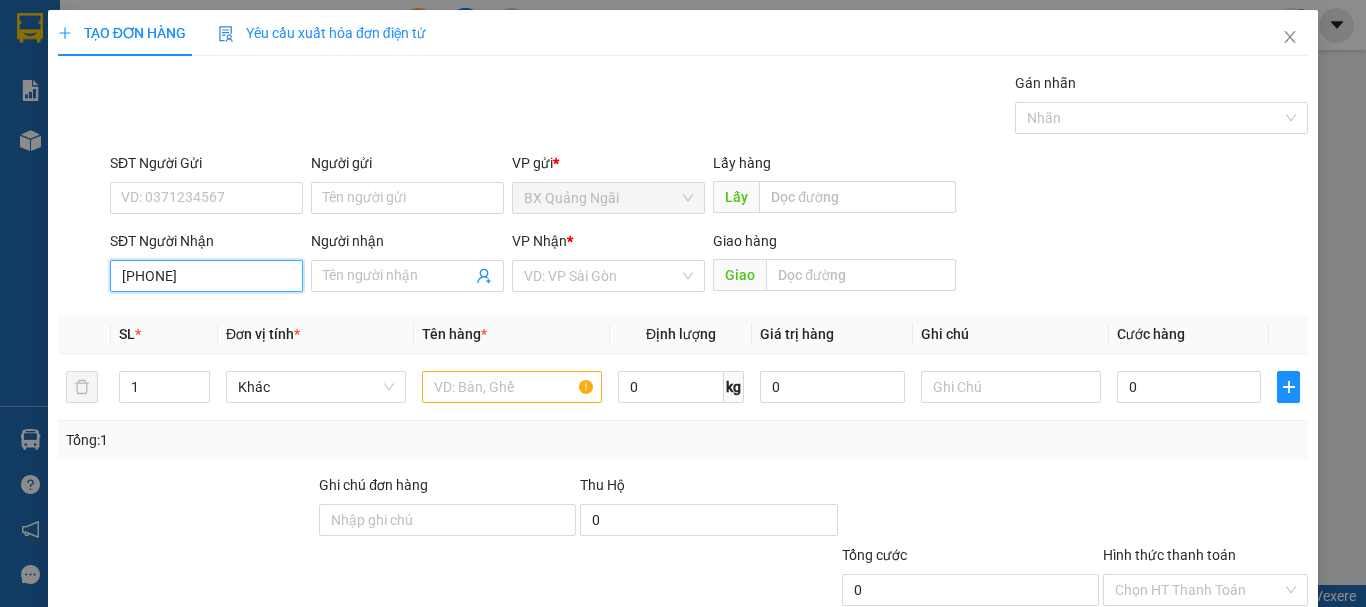type on "0937808579" 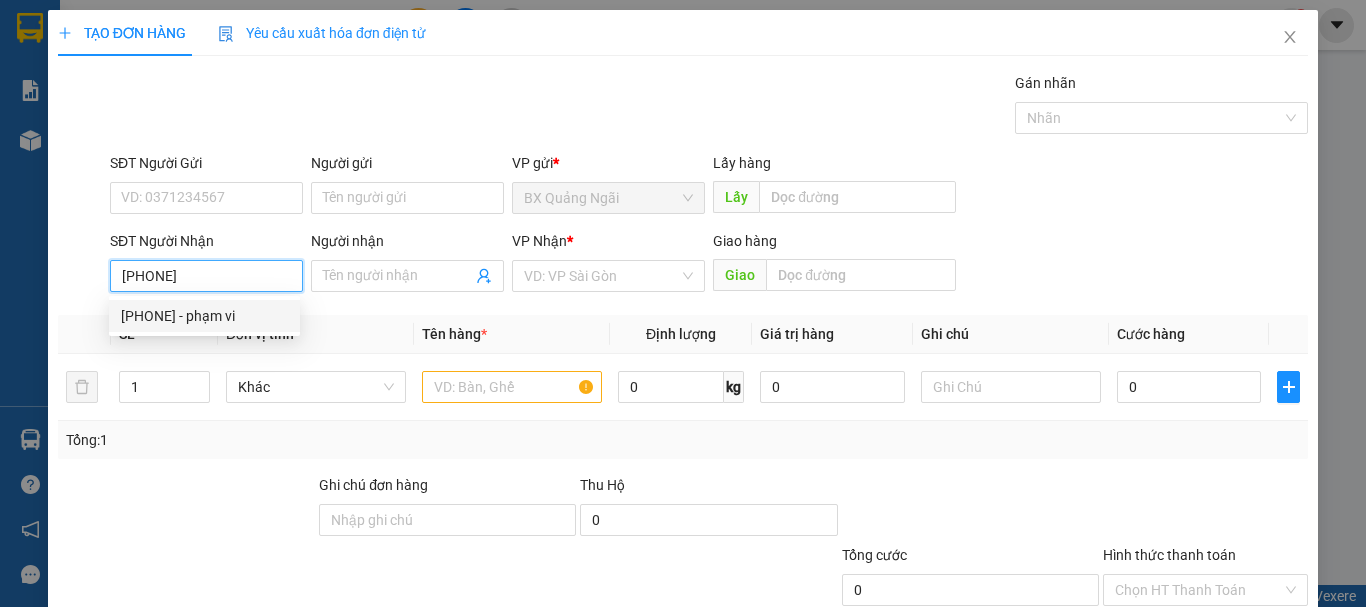 click on "0937808579 - phạm vi" at bounding box center (204, 316) 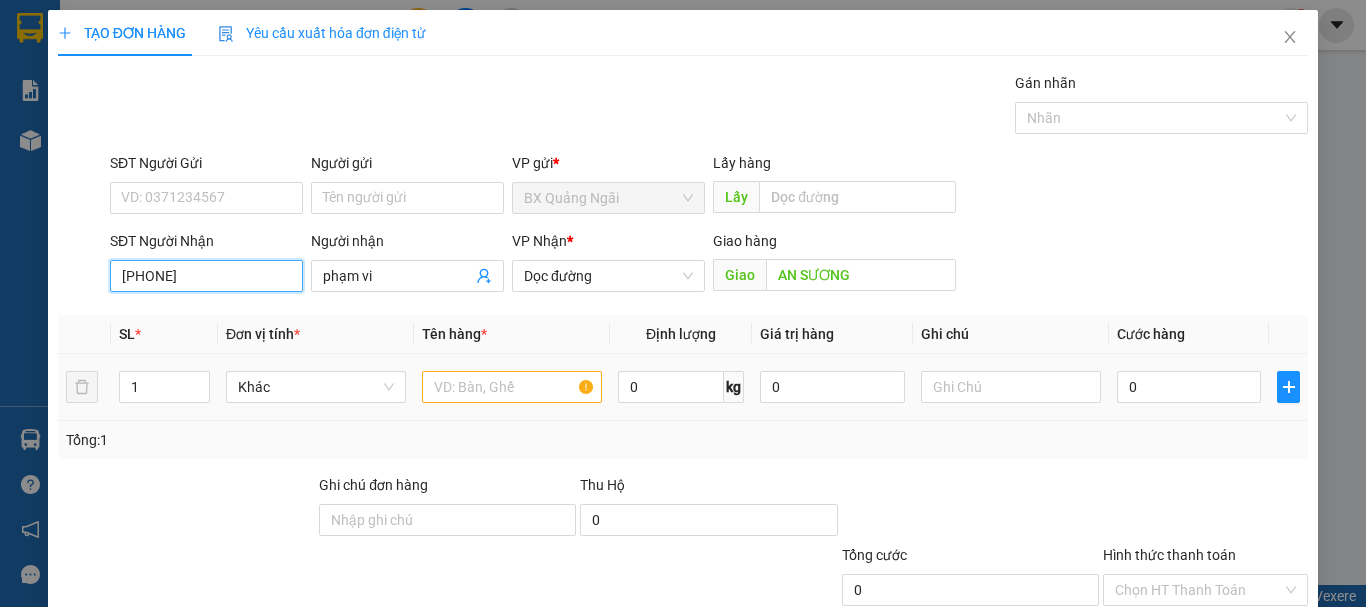 type on "70.000" 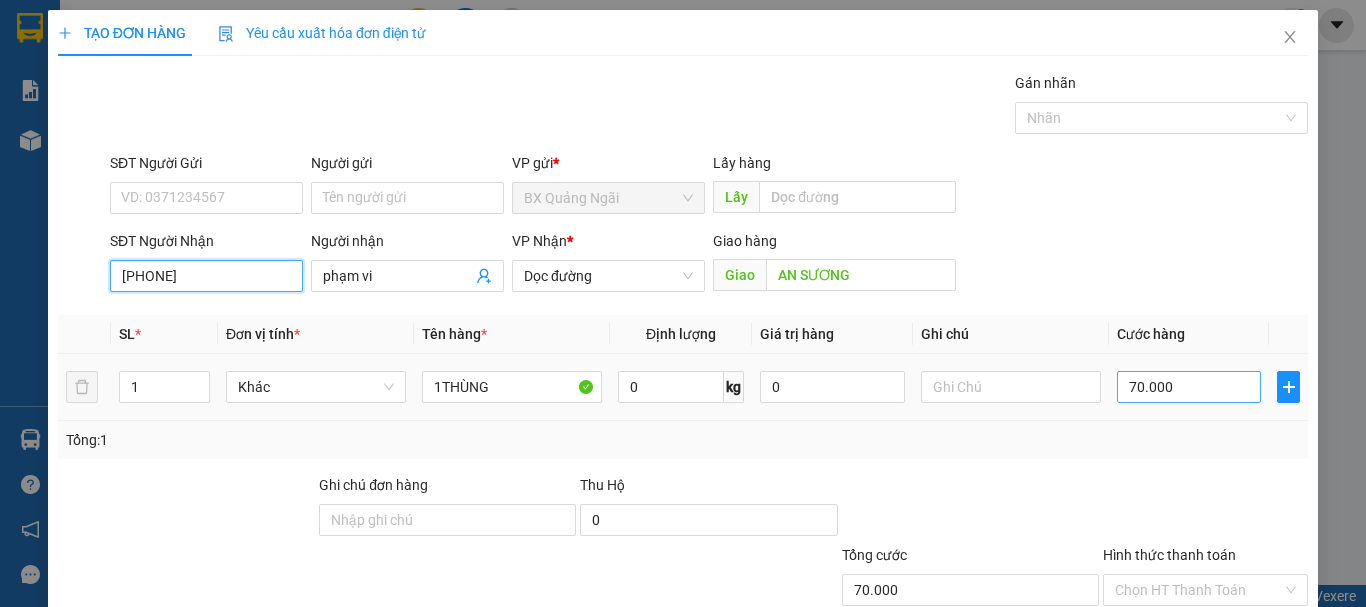 type on "0937808579" 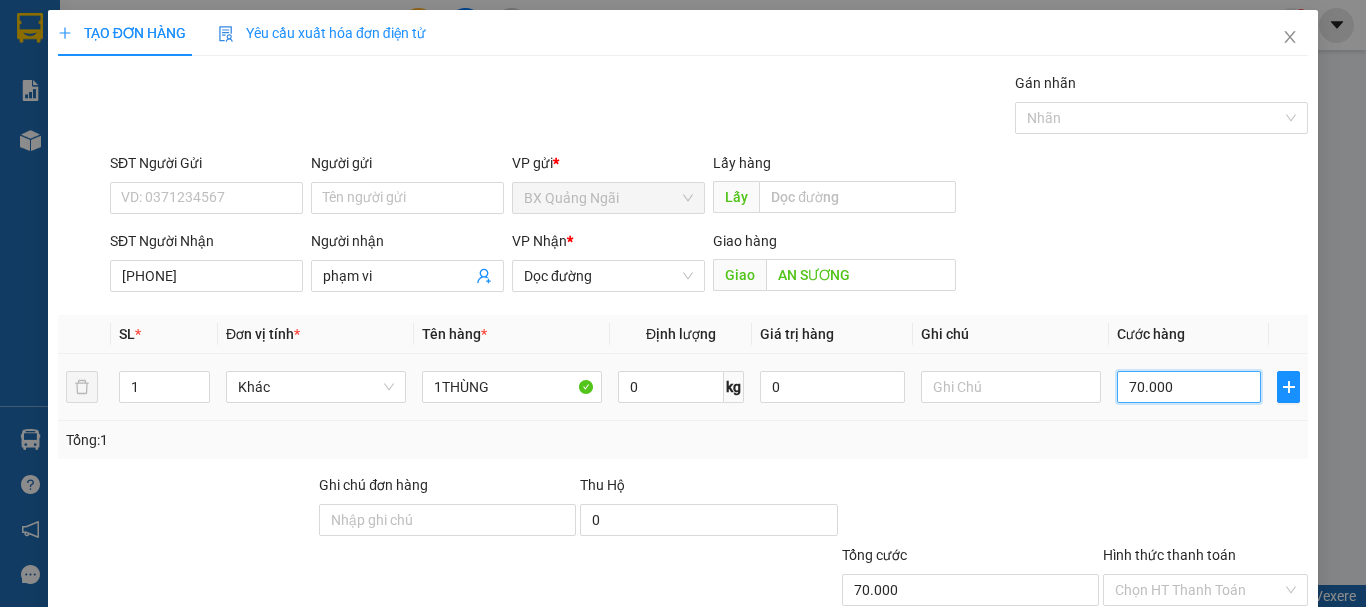 click on "70.000" at bounding box center [1189, 387] 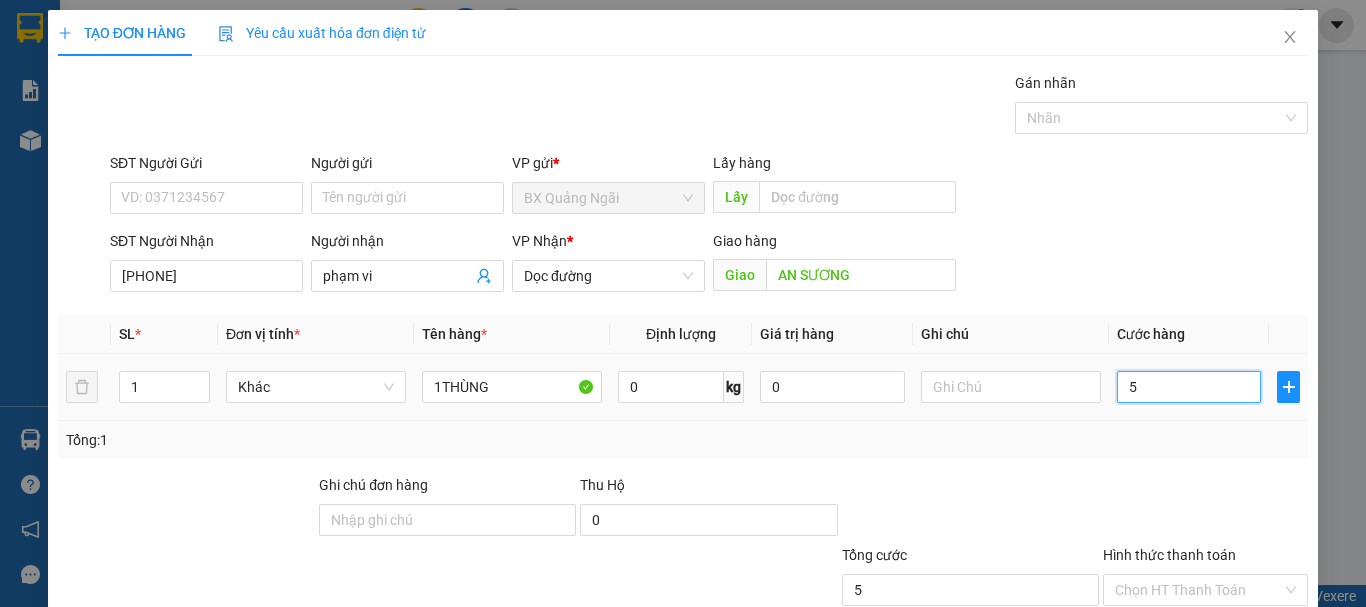type on "50" 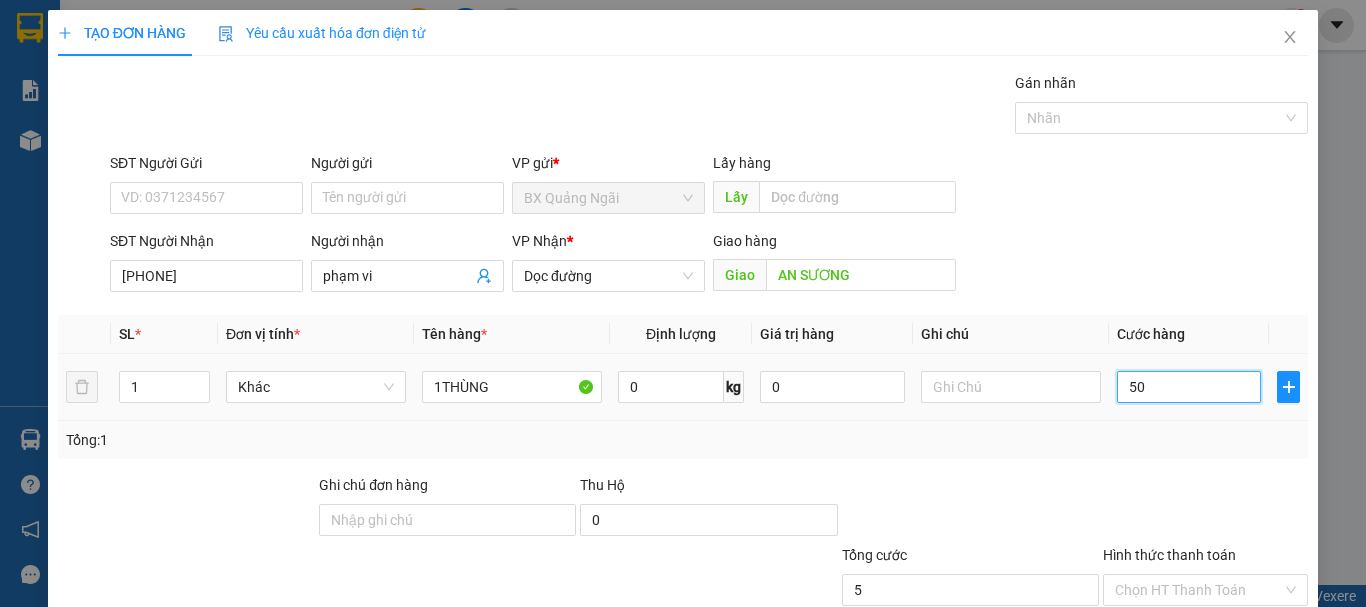 type on "50" 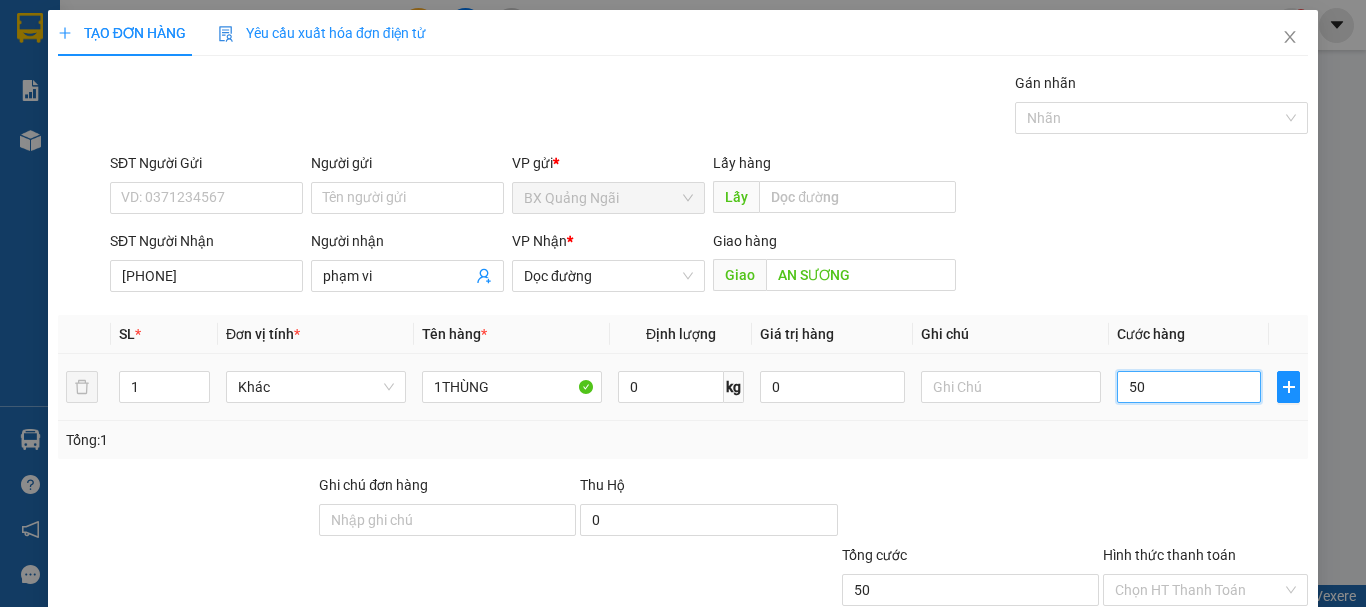 type on "500" 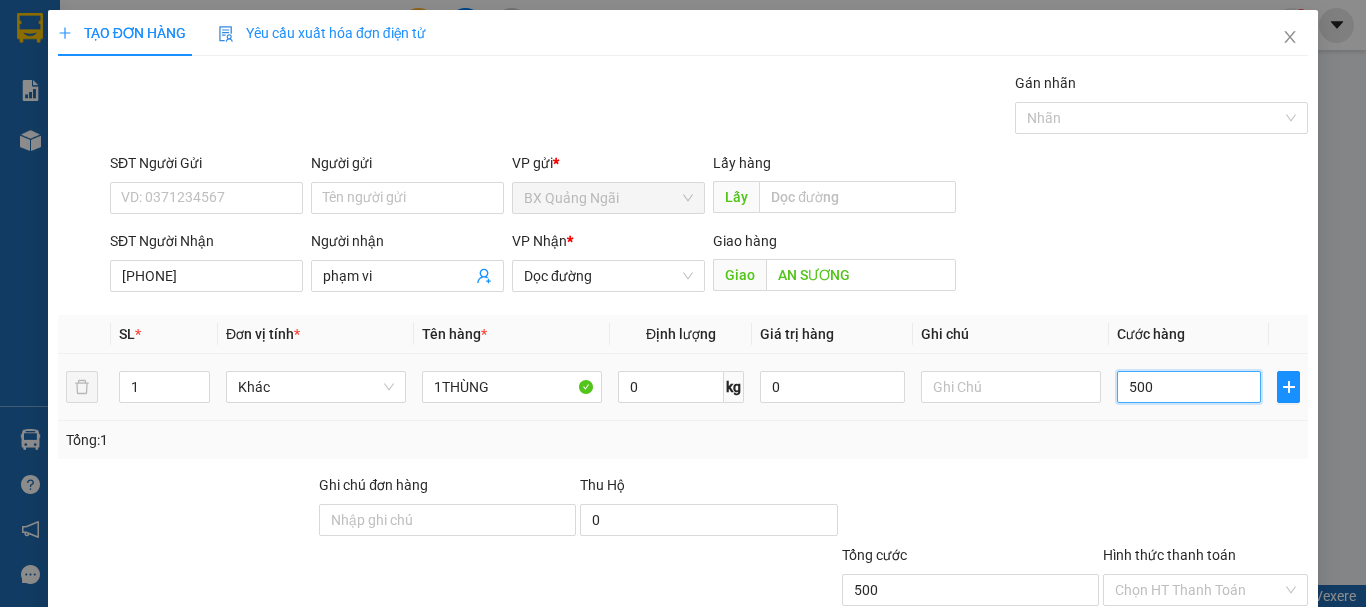 type on "5.000" 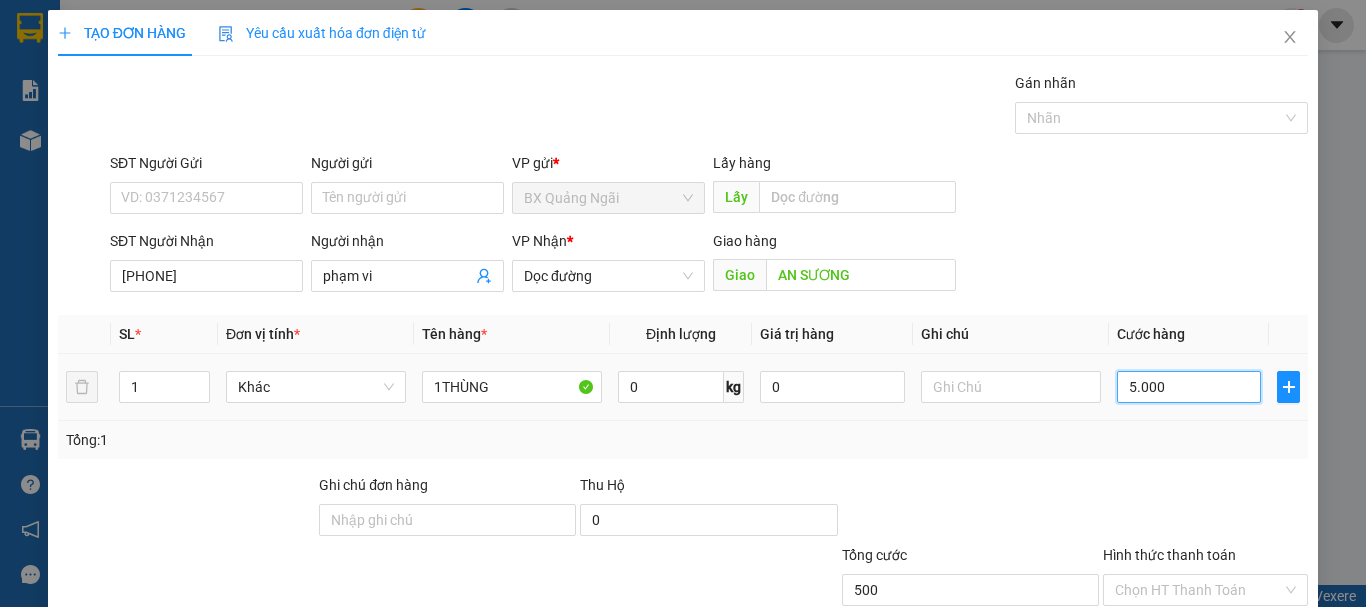 type on "5.000" 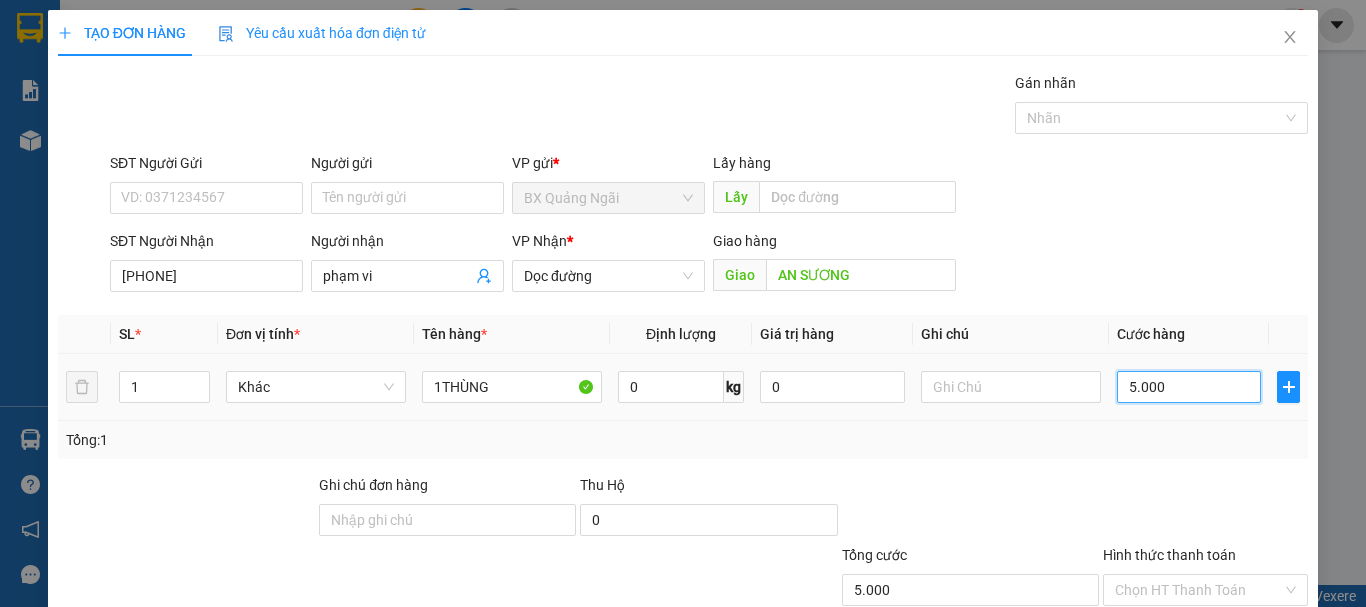 type on "50.000" 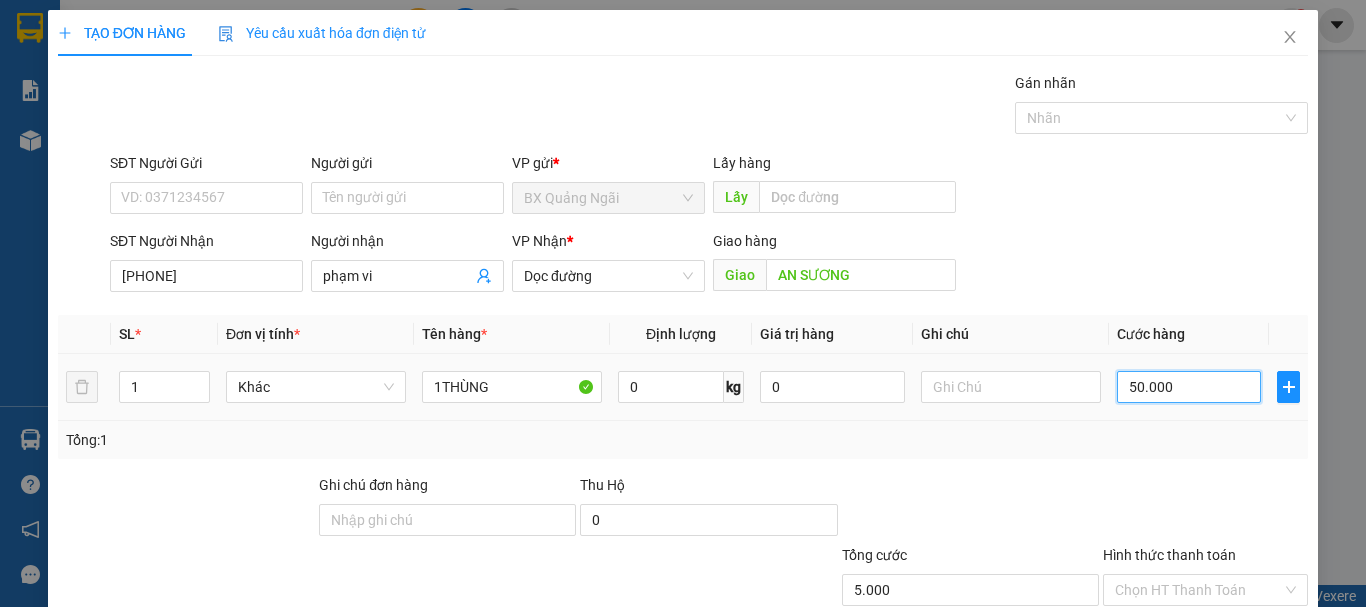 type on "50.000" 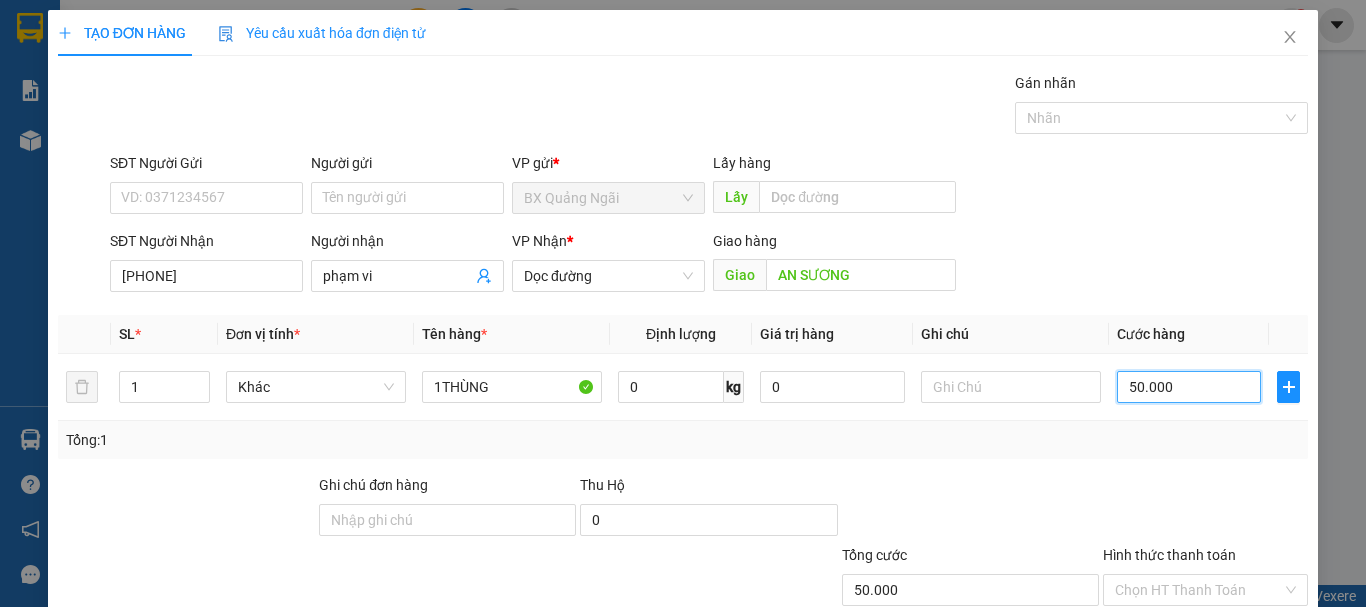 type on "50.000" 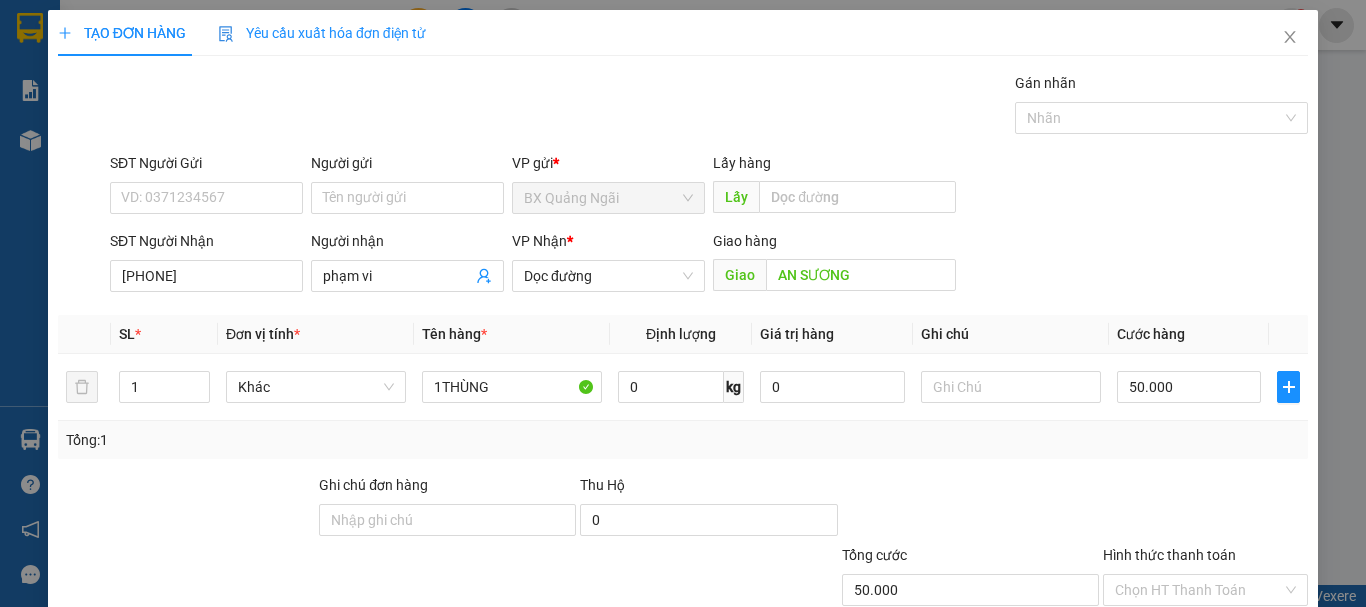 scroll, scrollTop: 133, scrollLeft: 0, axis: vertical 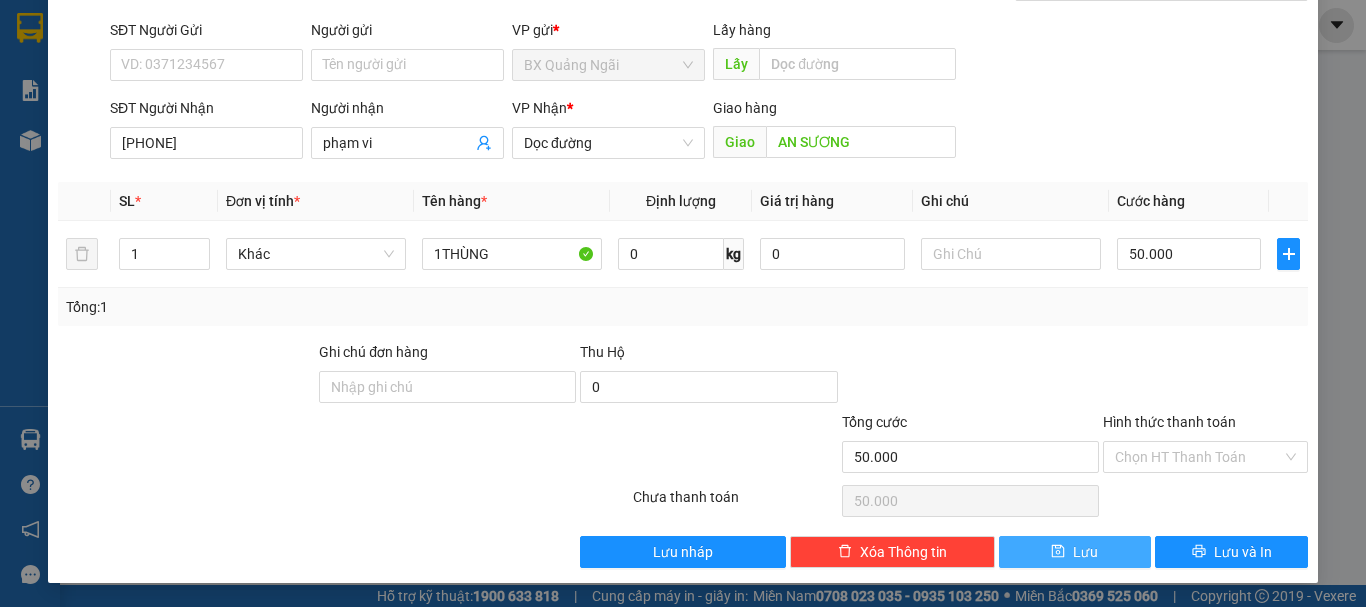 click on "Lưu" at bounding box center (1075, 552) 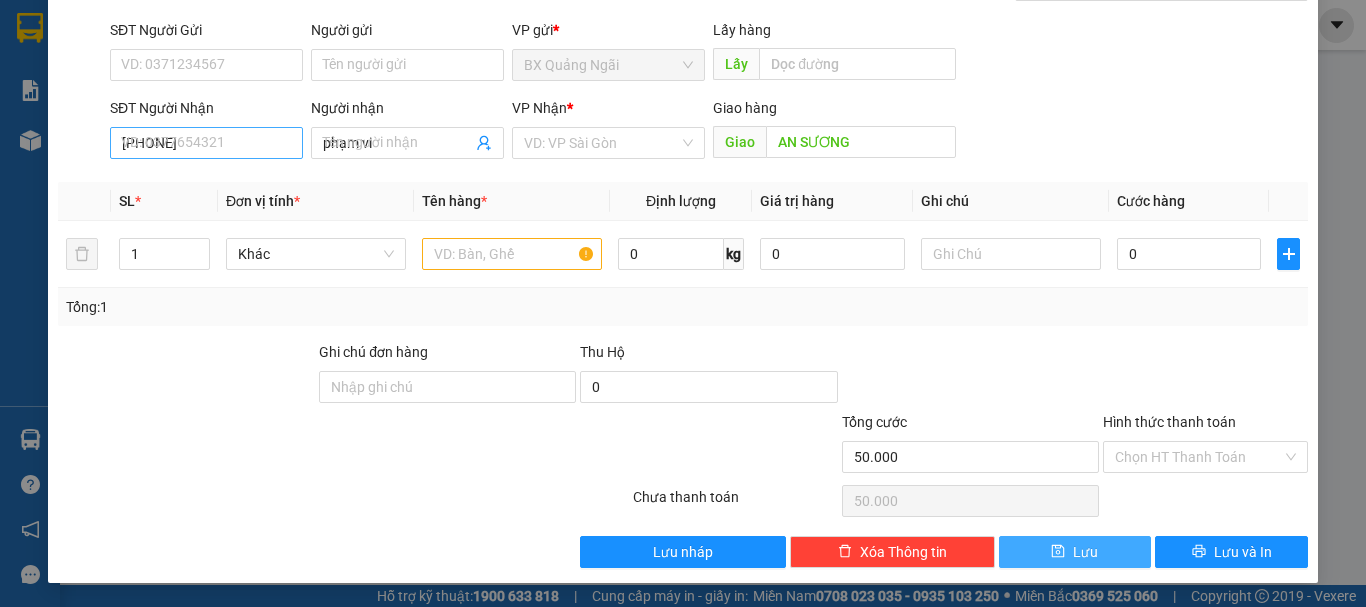 type 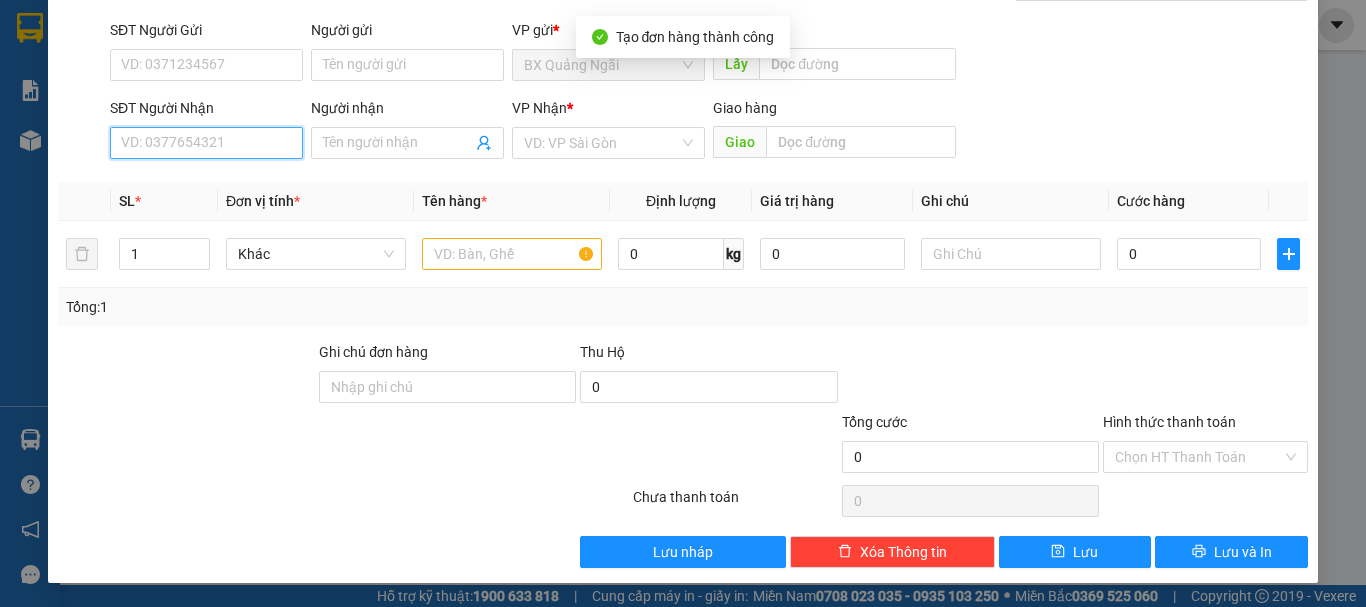 click on "SĐT Người Nhận" at bounding box center (206, 143) 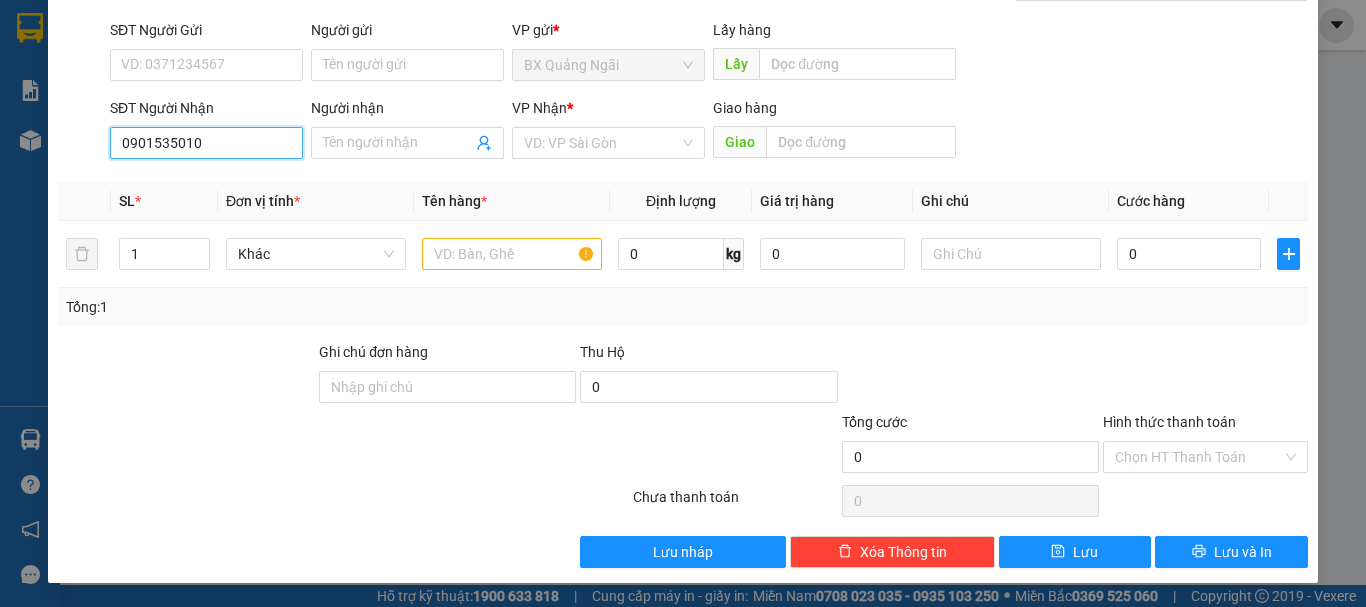 click on "0901535010" at bounding box center (206, 143) 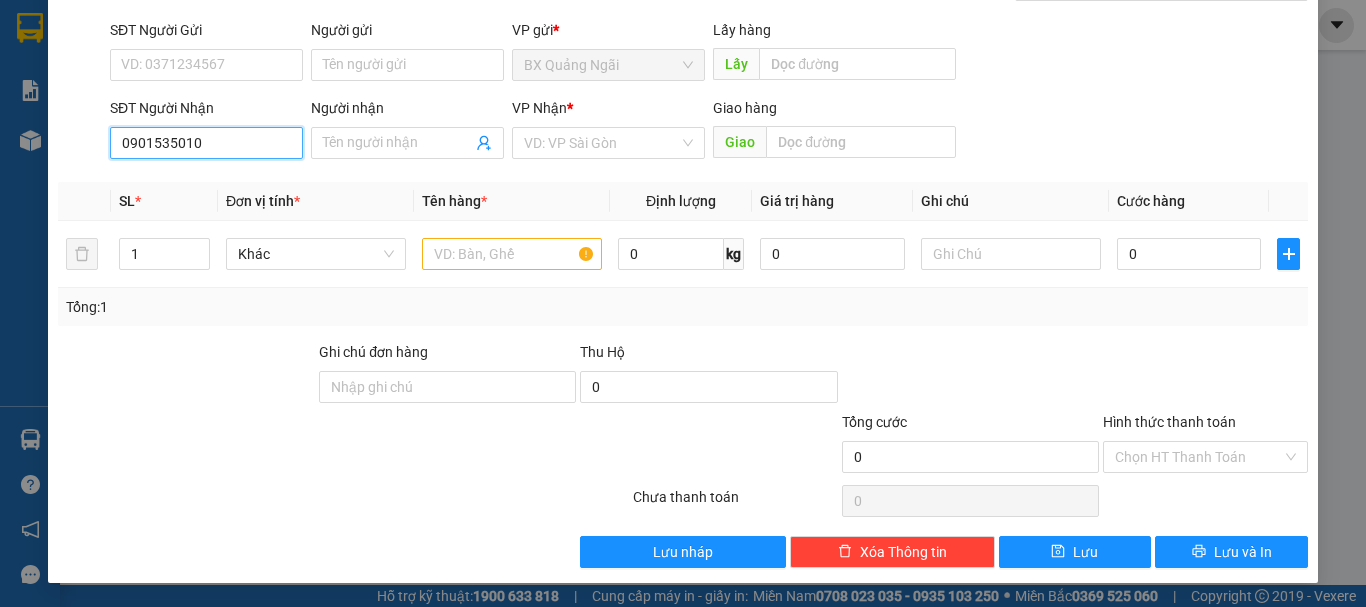 click on "0901535010" at bounding box center [206, 143] 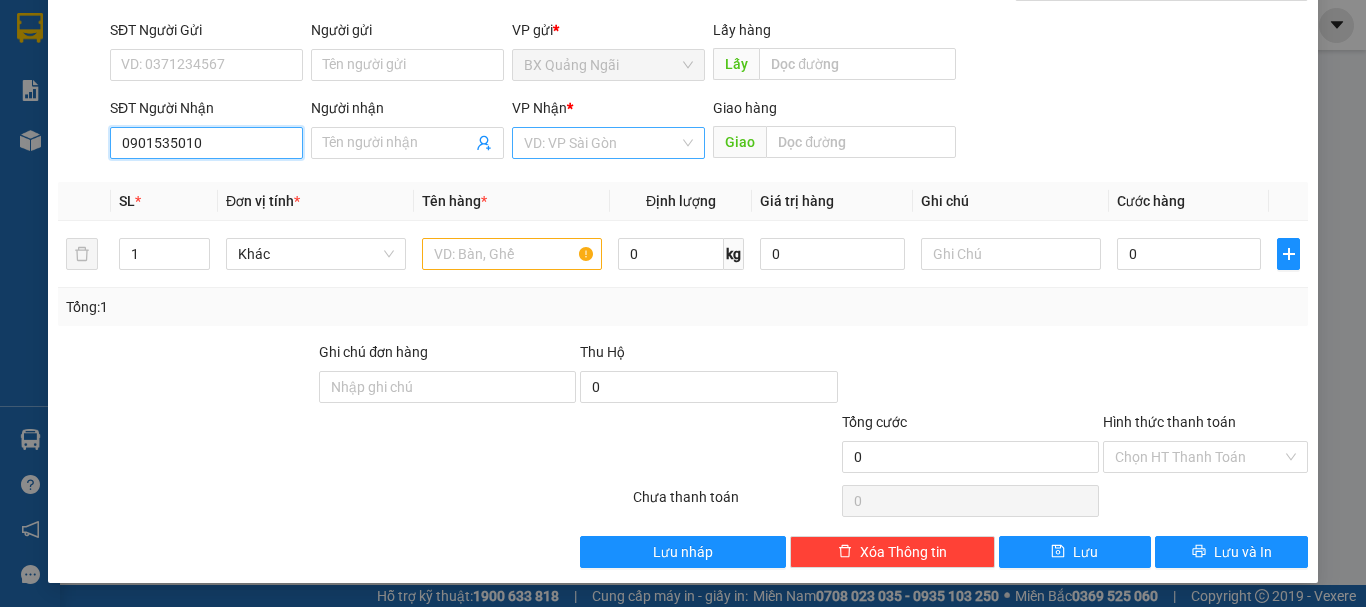 type on "0901535010" 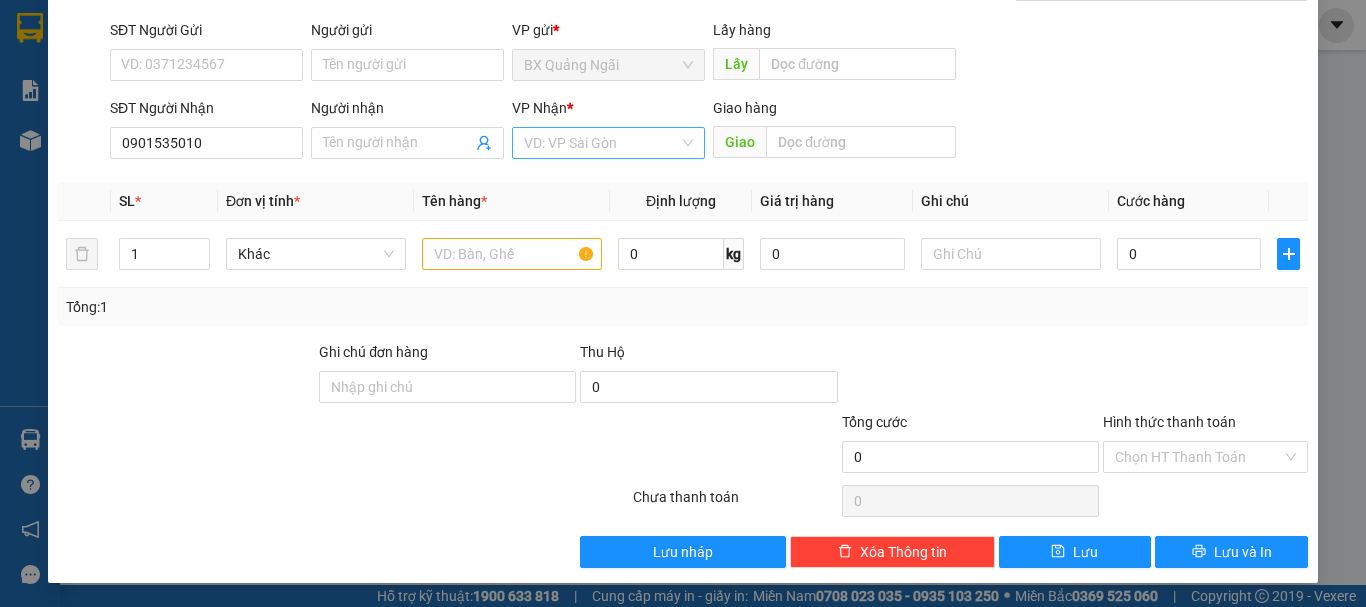 click at bounding box center (601, 143) 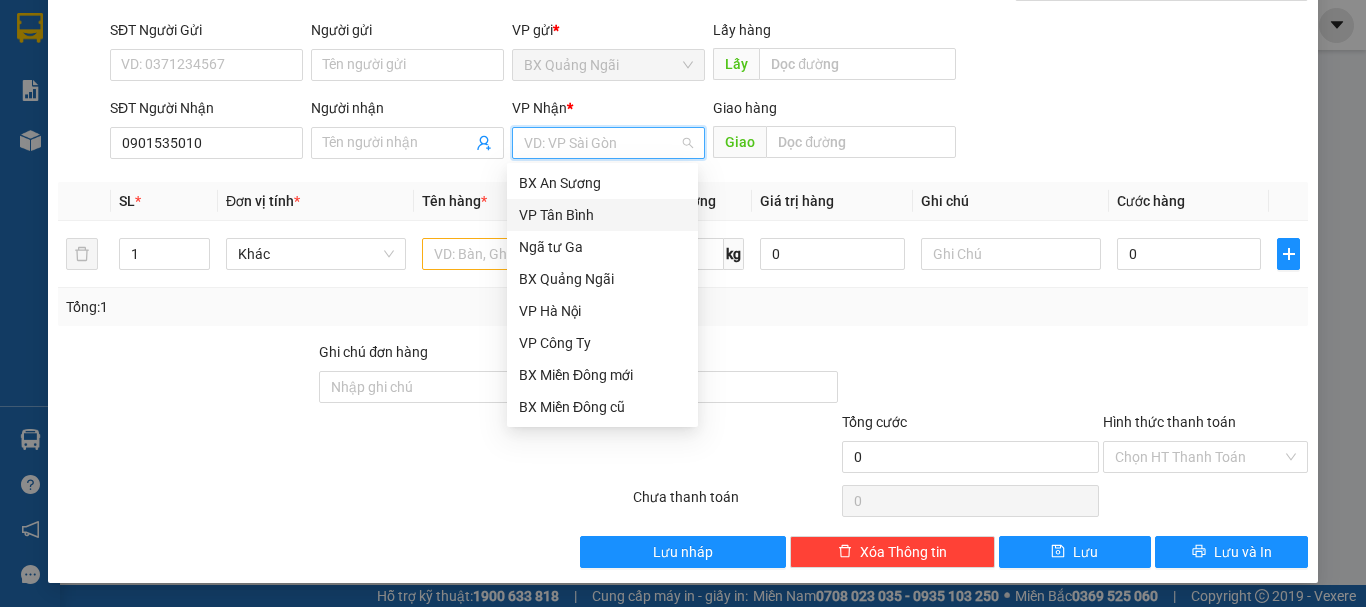 click on "VP Tân Bình" at bounding box center [602, 215] 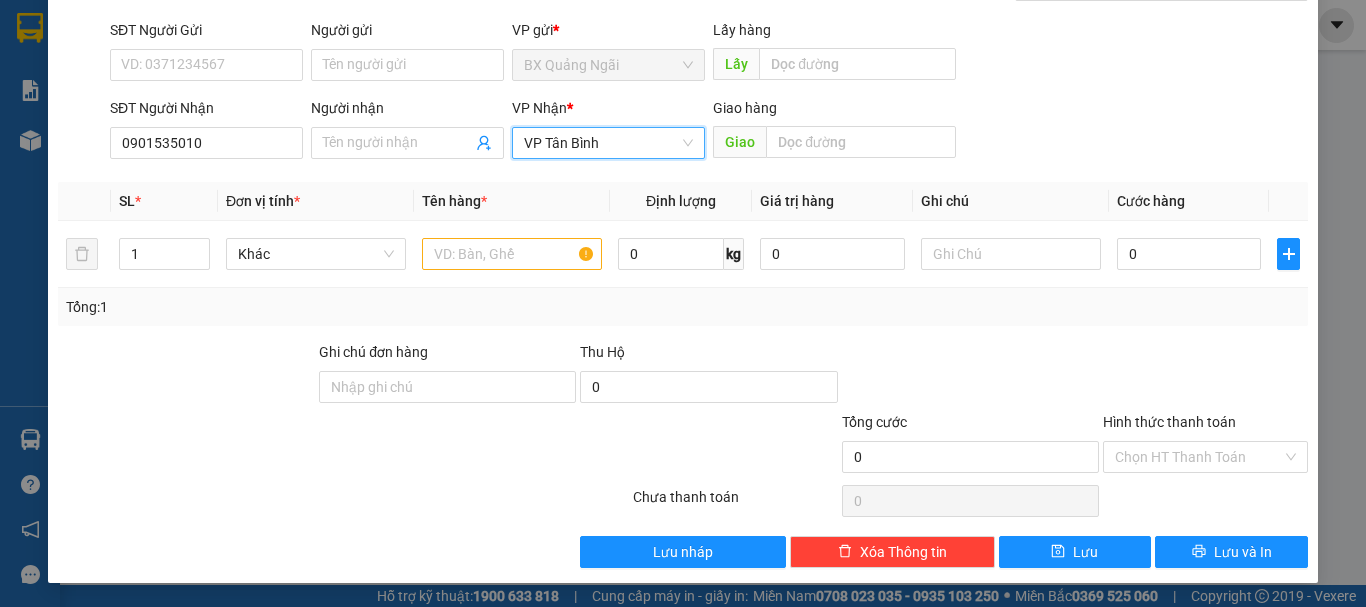 click on "VP Tân Bình" at bounding box center (608, 143) 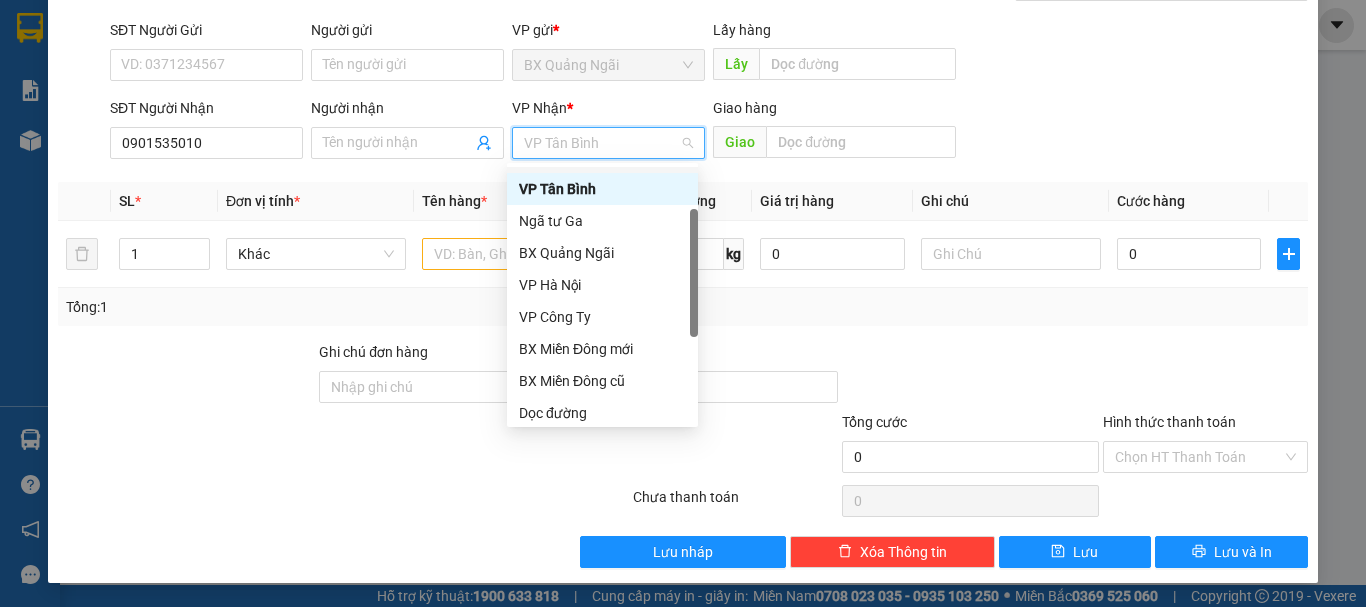 scroll, scrollTop: 64, scrollLeft: 0, axis: vertical 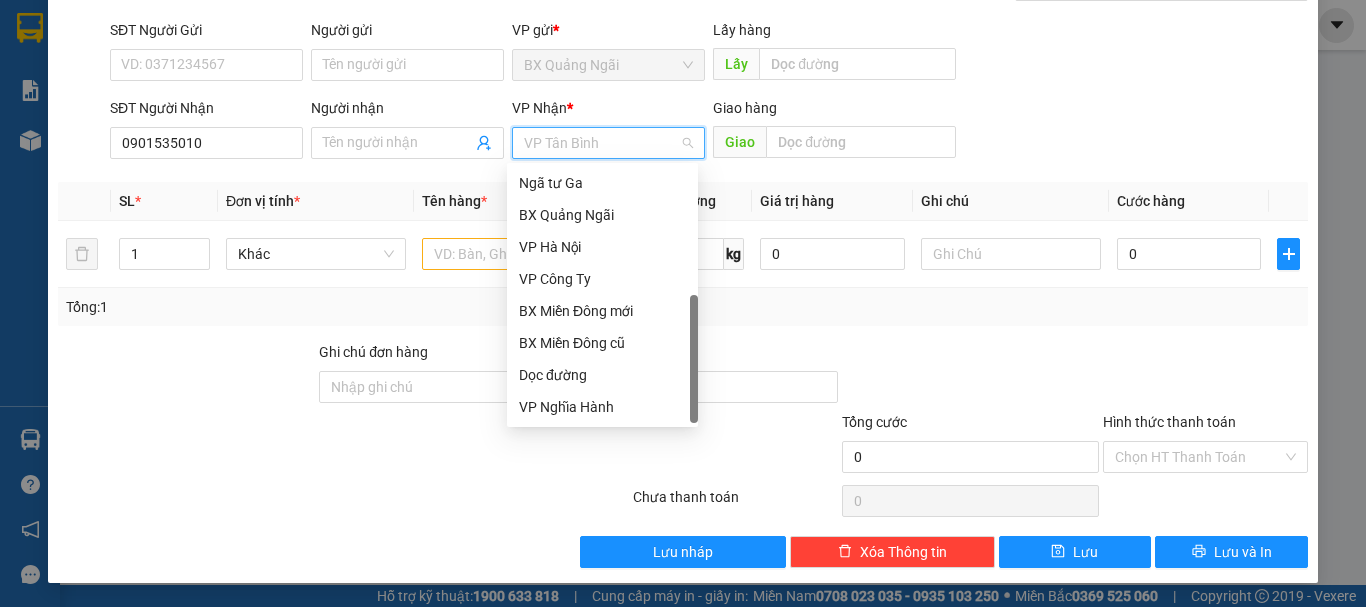 drag, startPoint x: 695, startPoint y: 203, endPoint x: 693, endPoint y: 379, distance: 176.01137 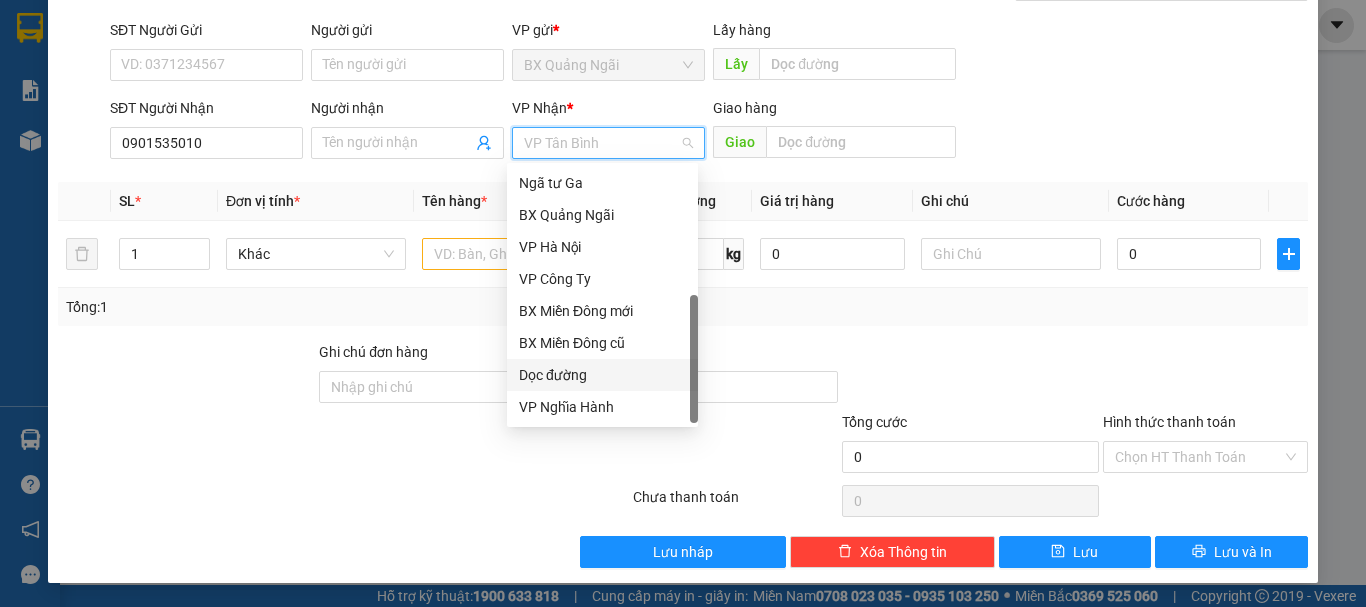 click on "Dọc đường" at bounding box center (602, 375) 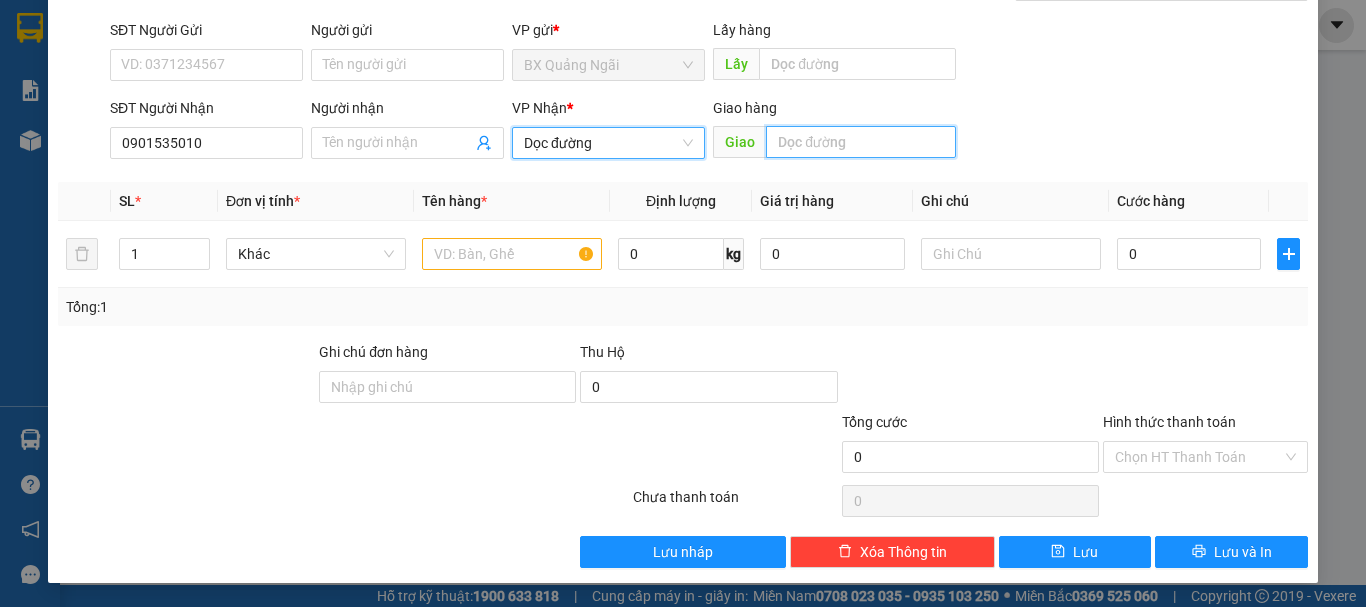 click at bounding box center [861, 142] 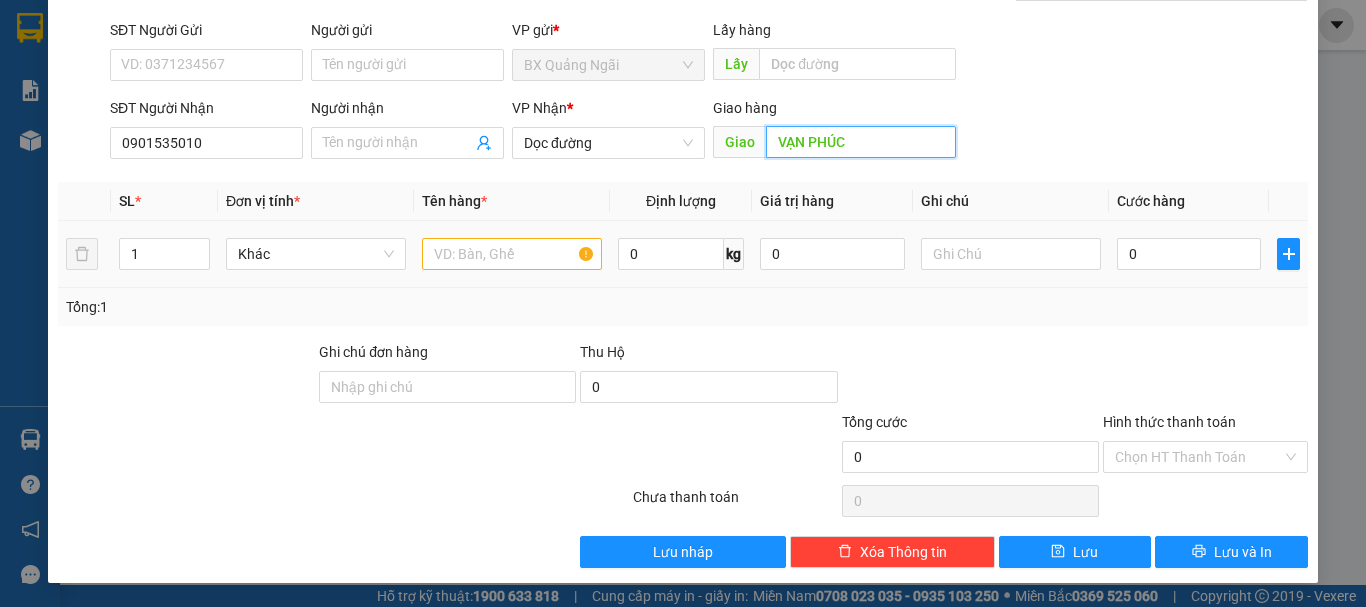type on "VẠN PHÚC" 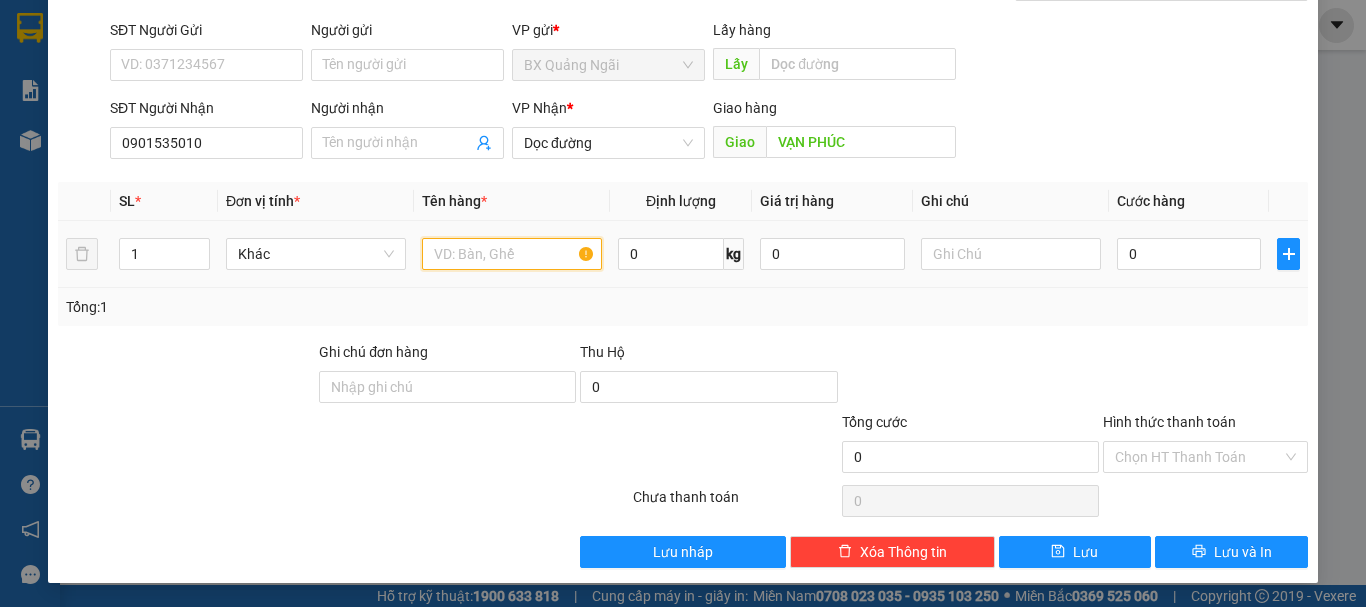 click at bounding box center [512, 254] 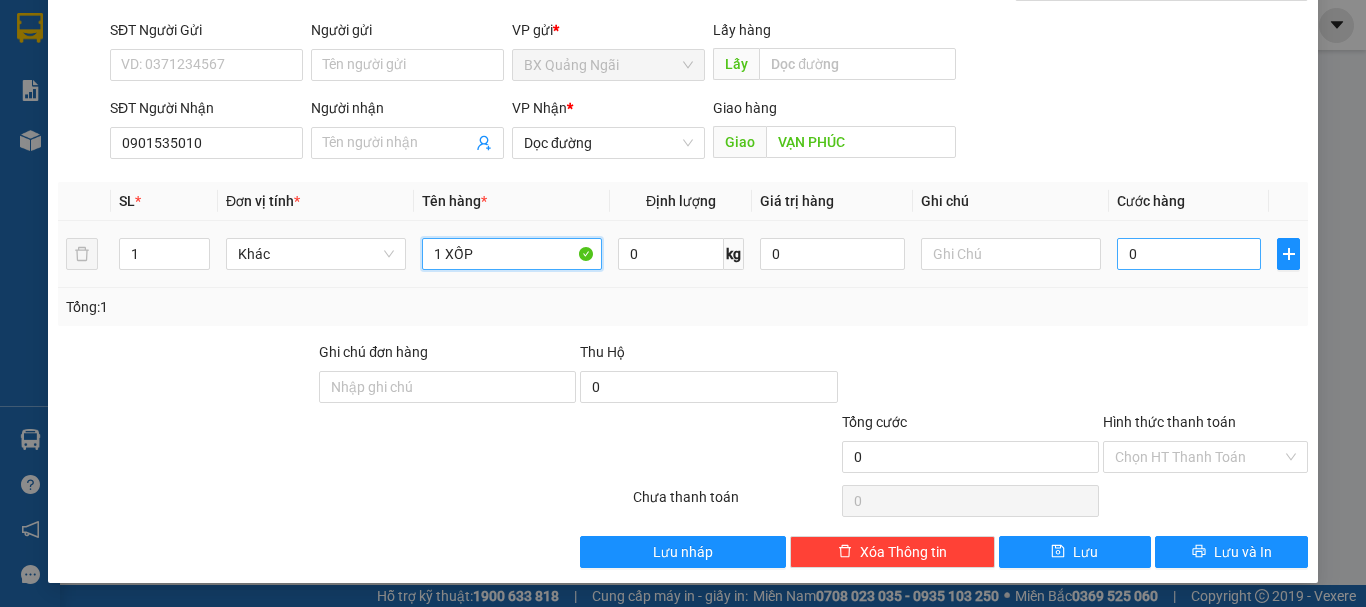 type on "1 XỐP" 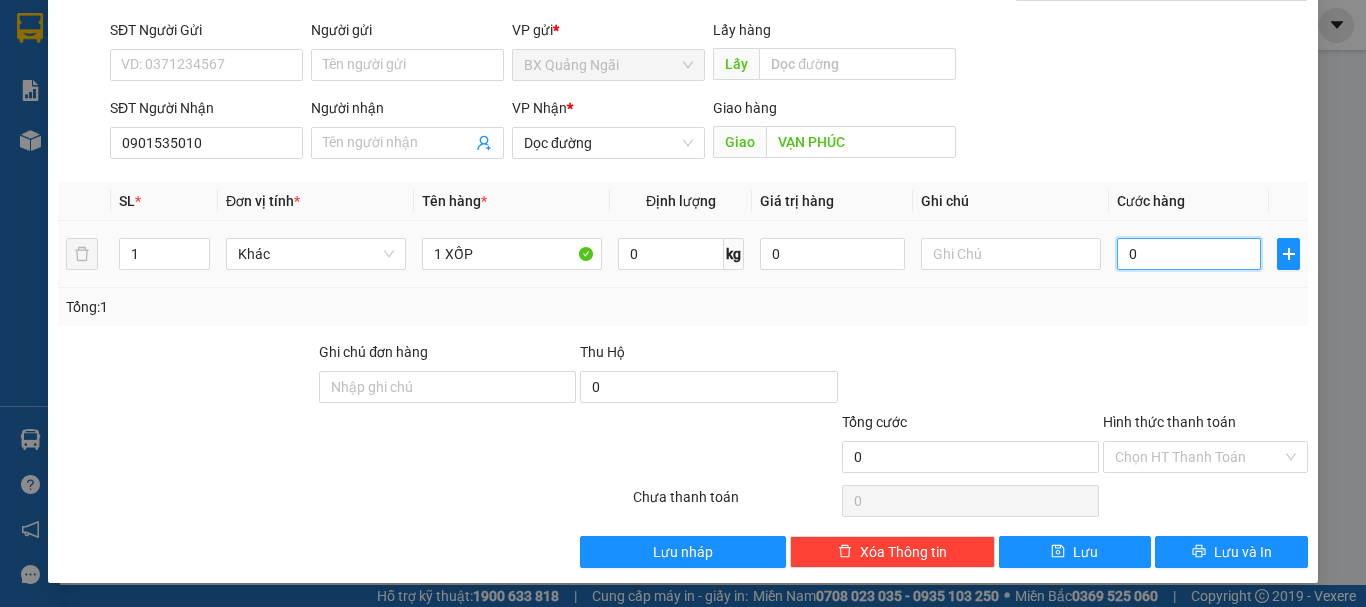 click on "0" at bounding box center [1189, 254] 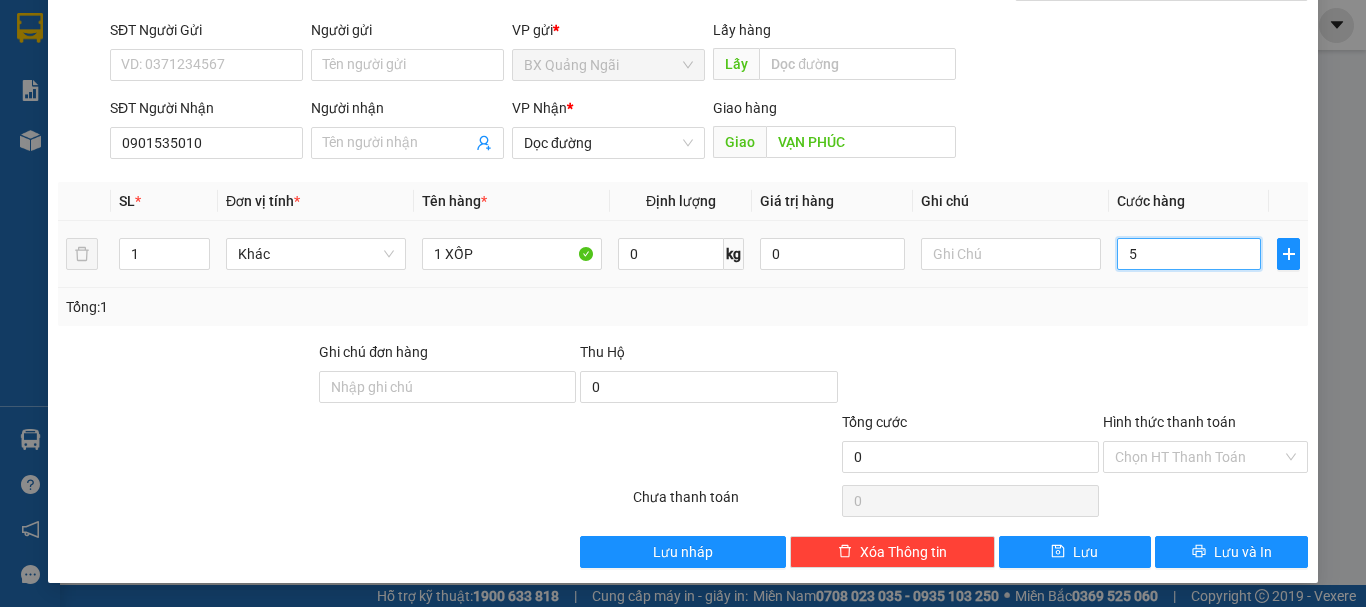 type on "5" 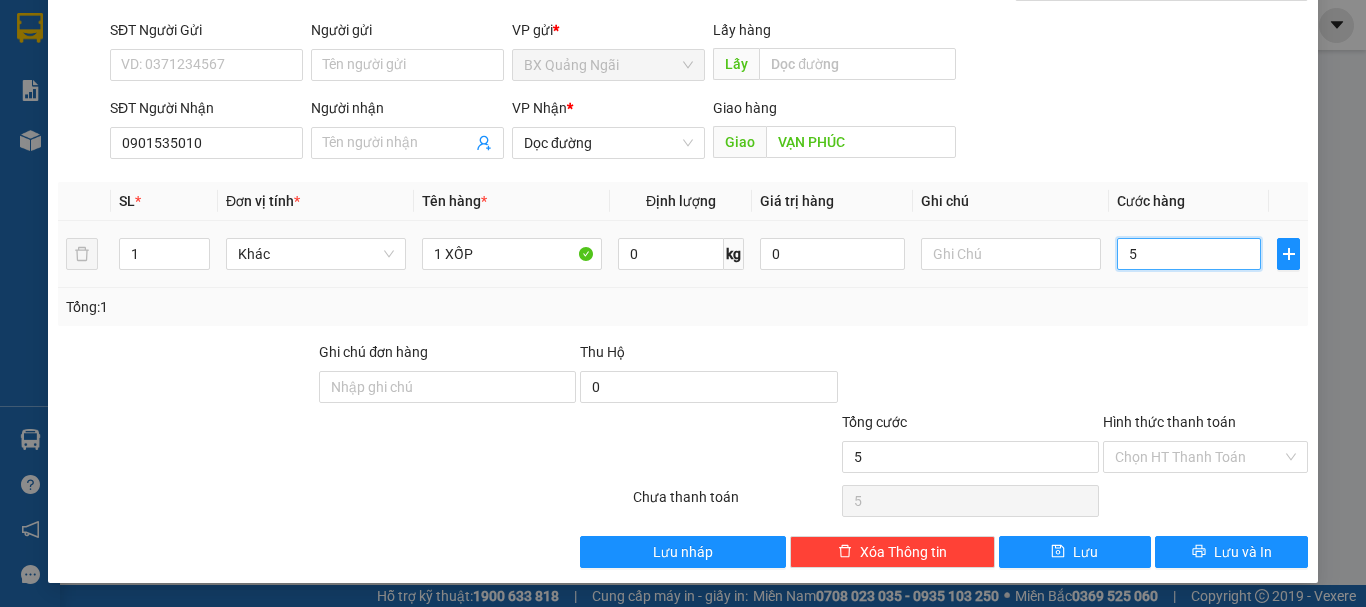 type on "50" 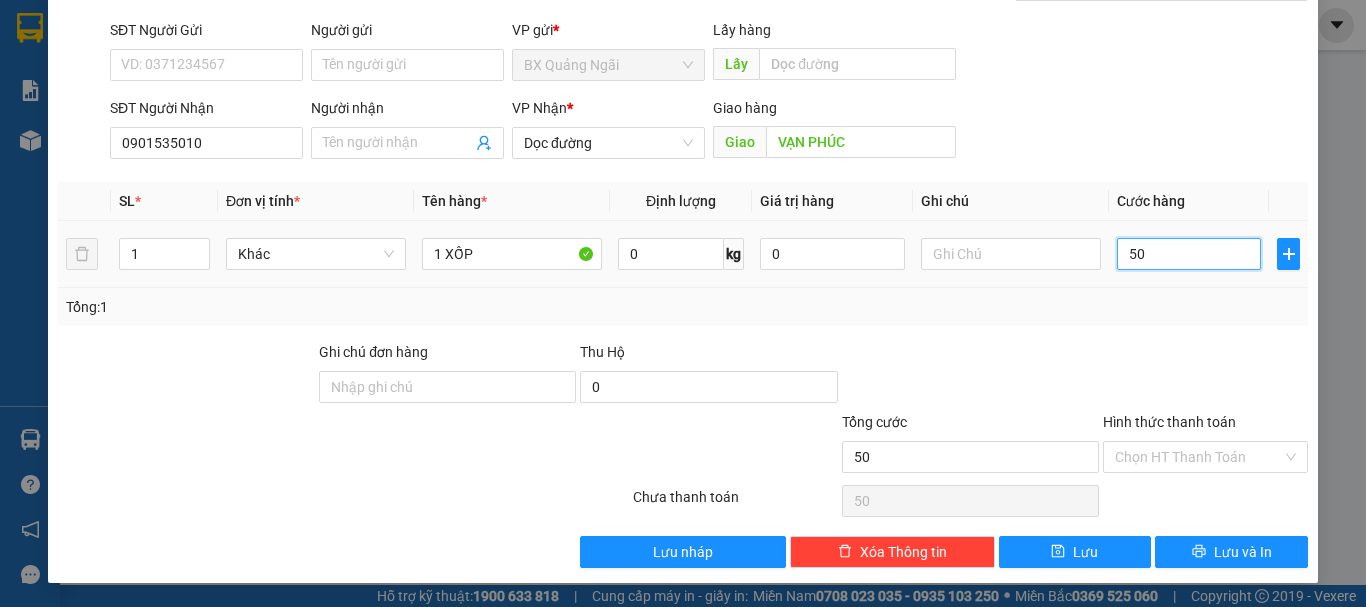 type on "500" 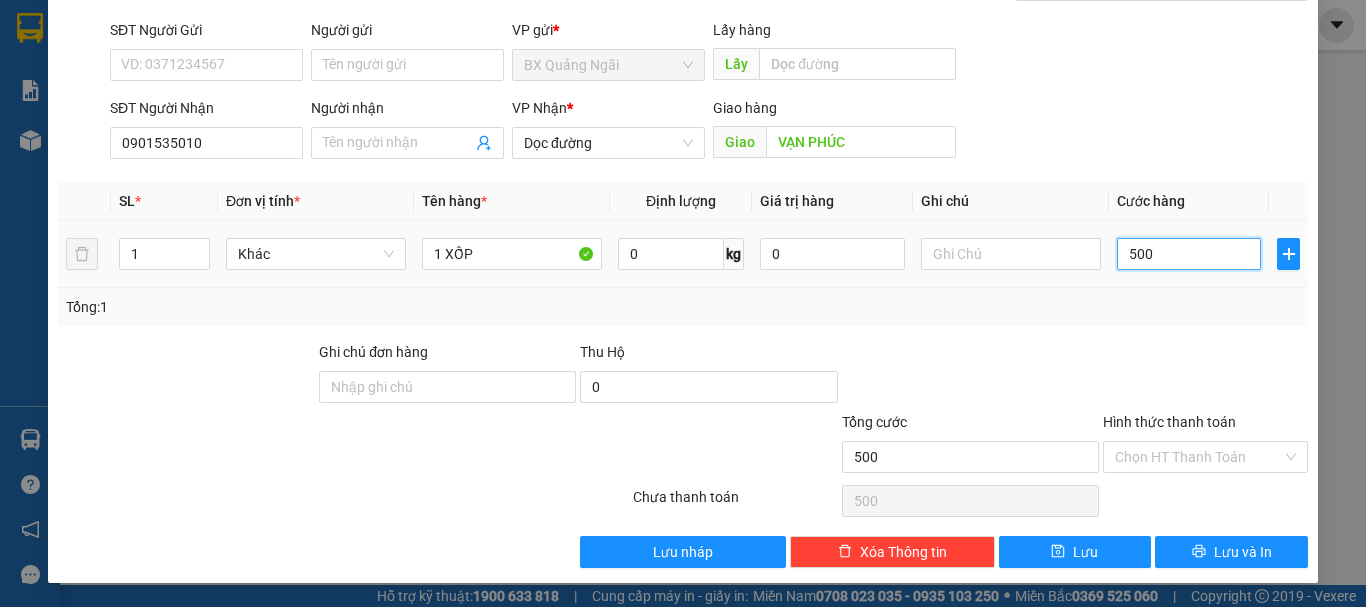 type on "5.000" 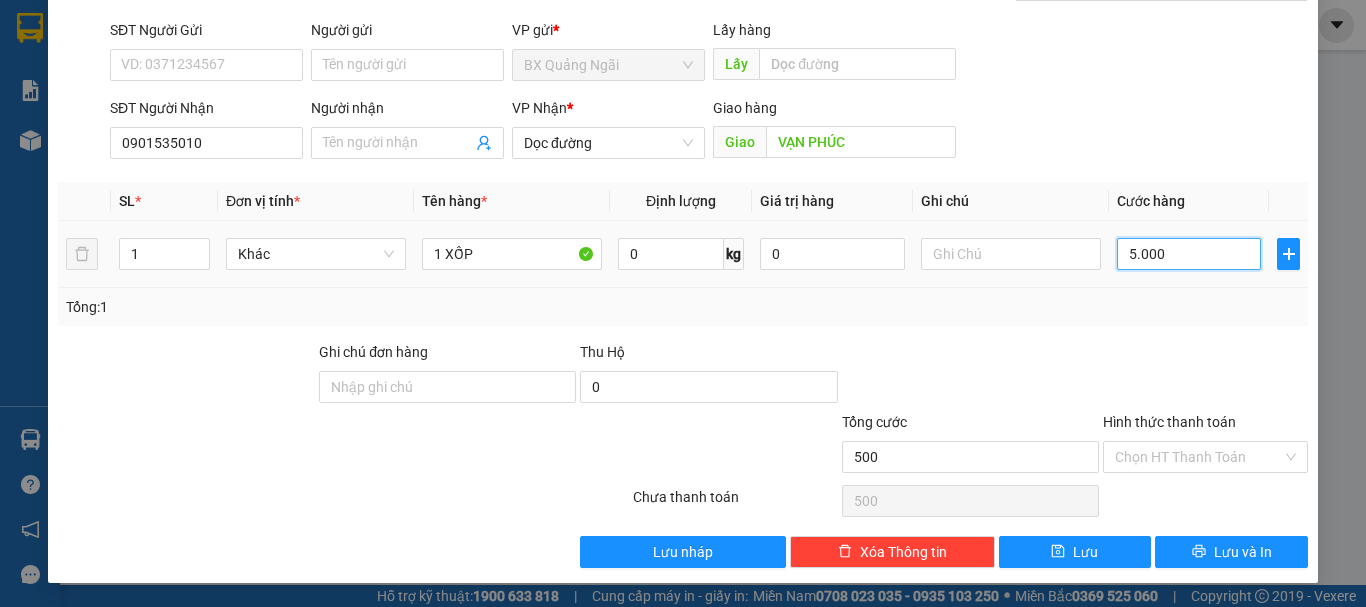 type on "5.000" 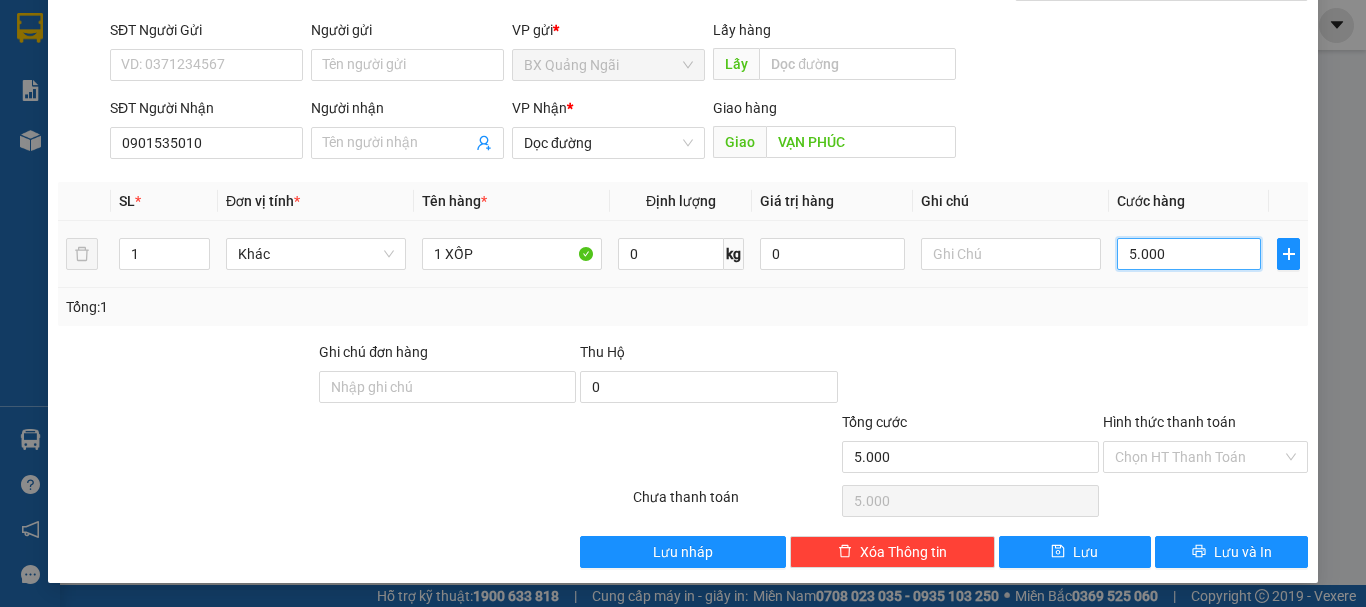 type on "50.000" 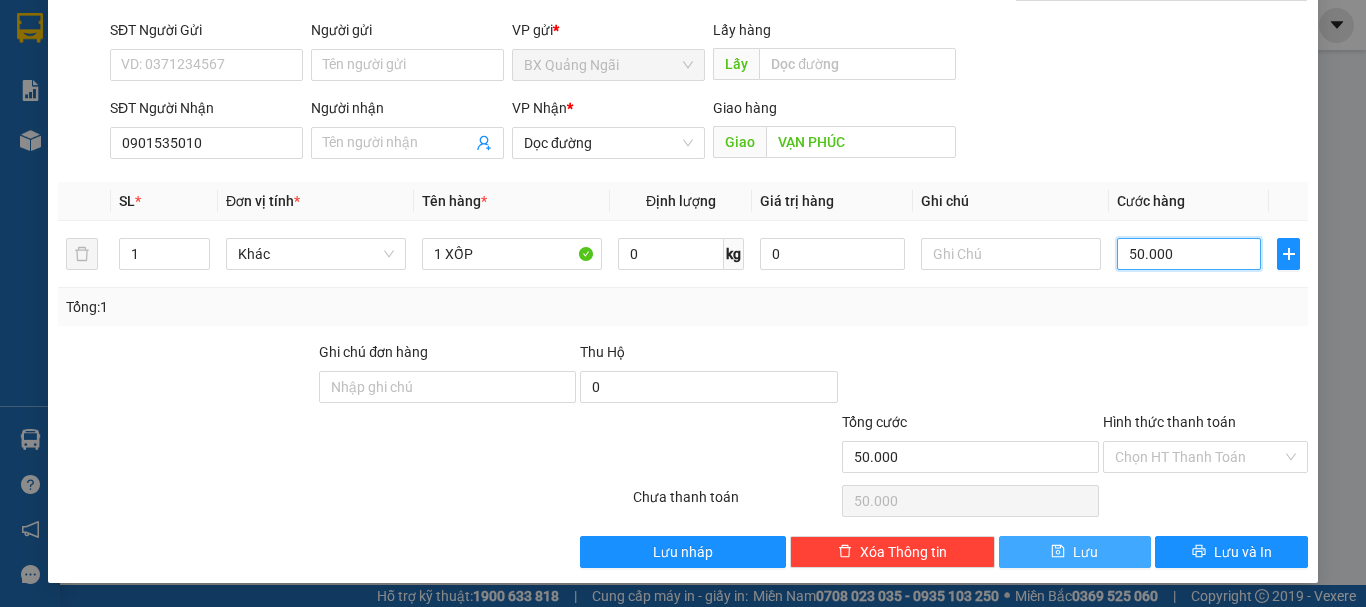 type on "50.000" 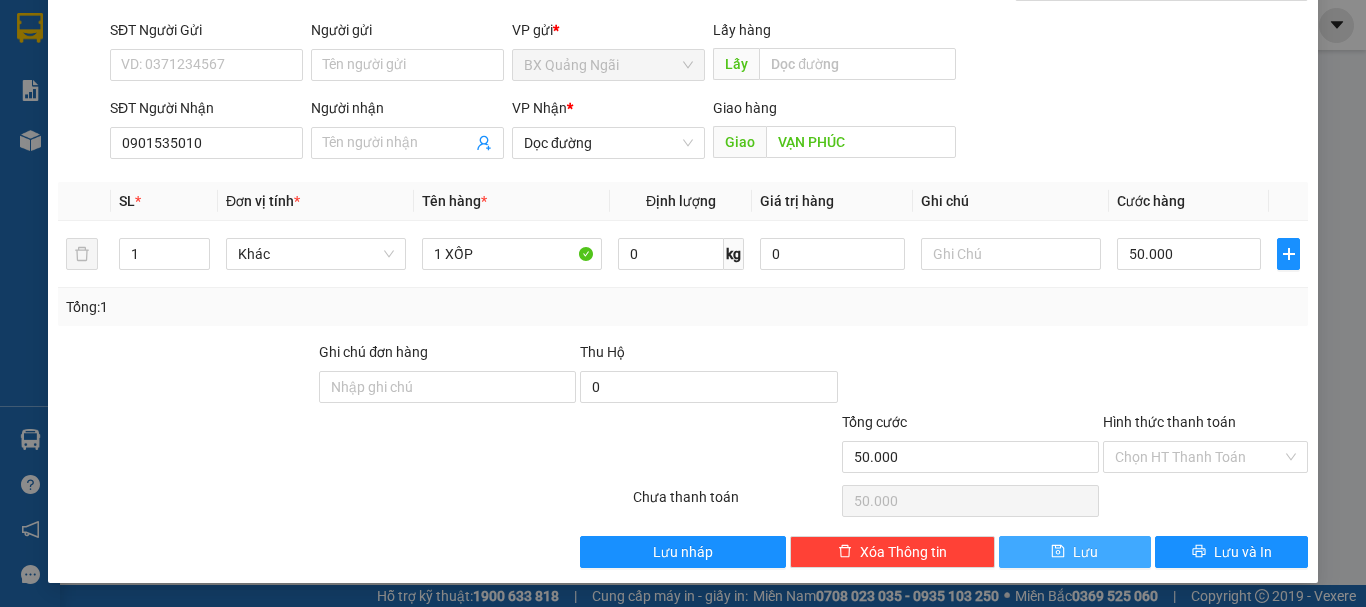 click on "Lưu" at bounding box center (1075, 552) 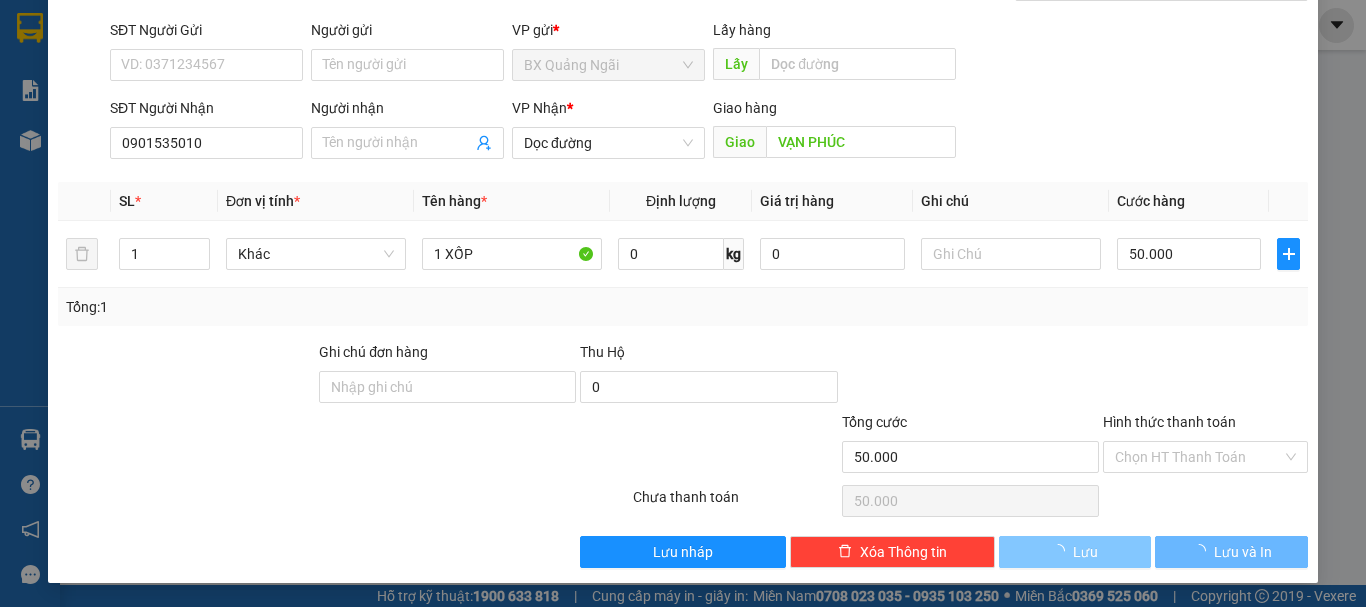 type 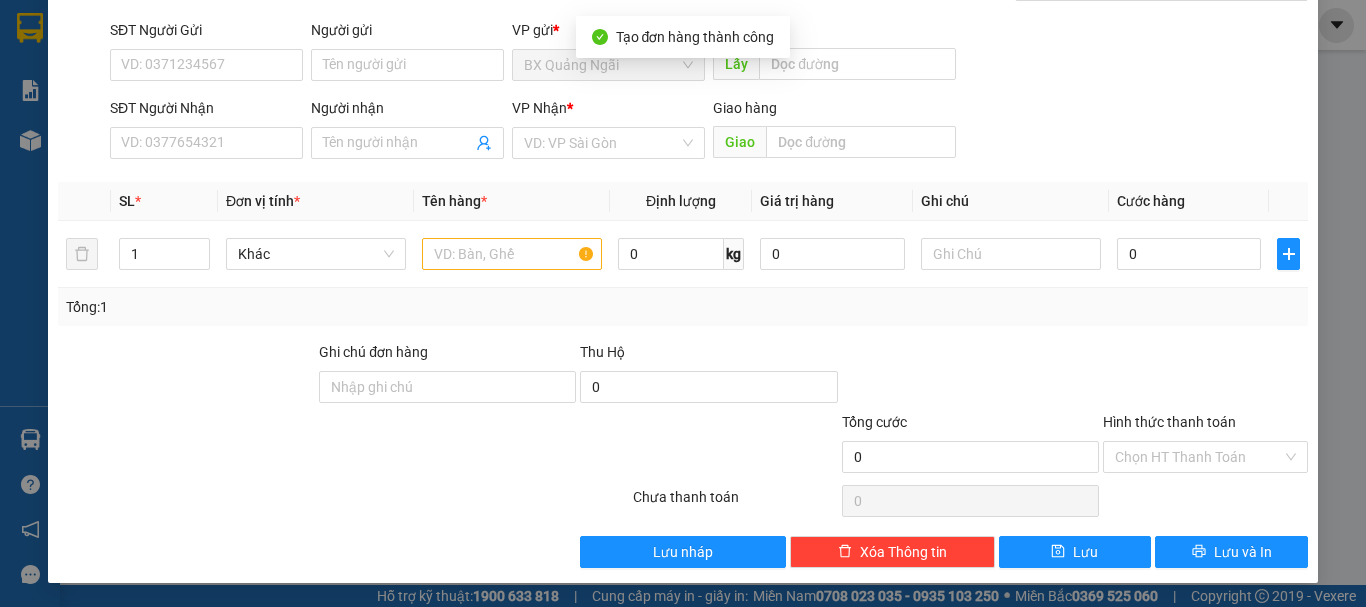 scroll, scrollTop: 0, scrollLeft: 0, axis: both 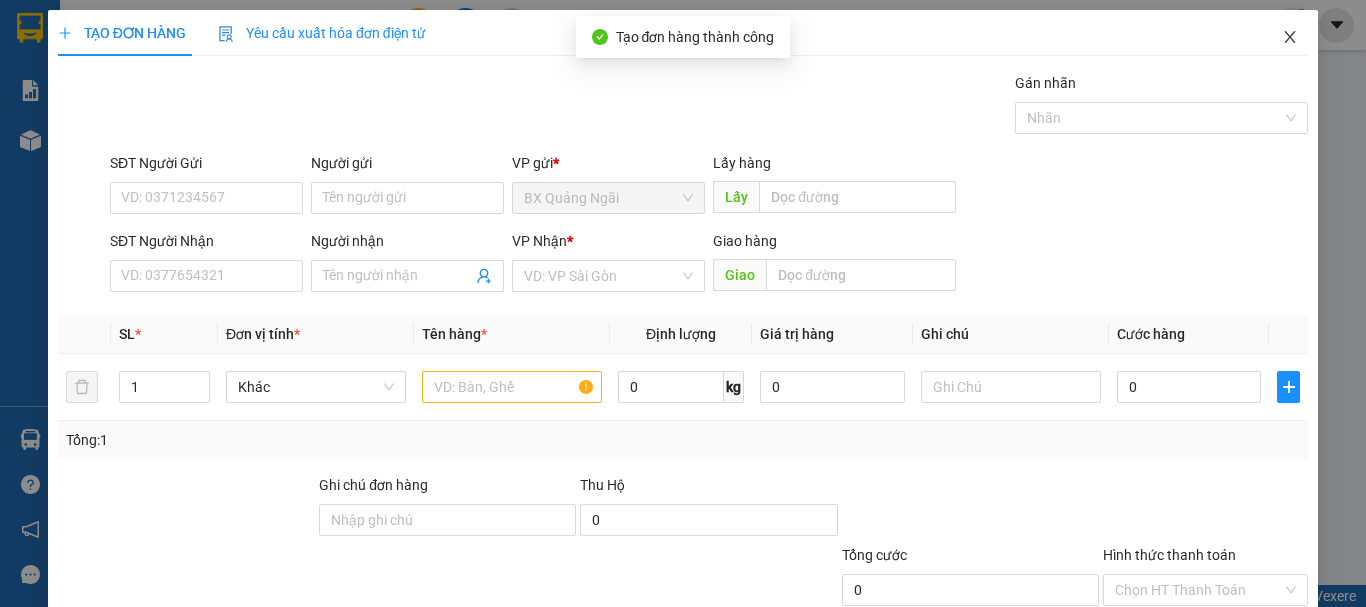 click 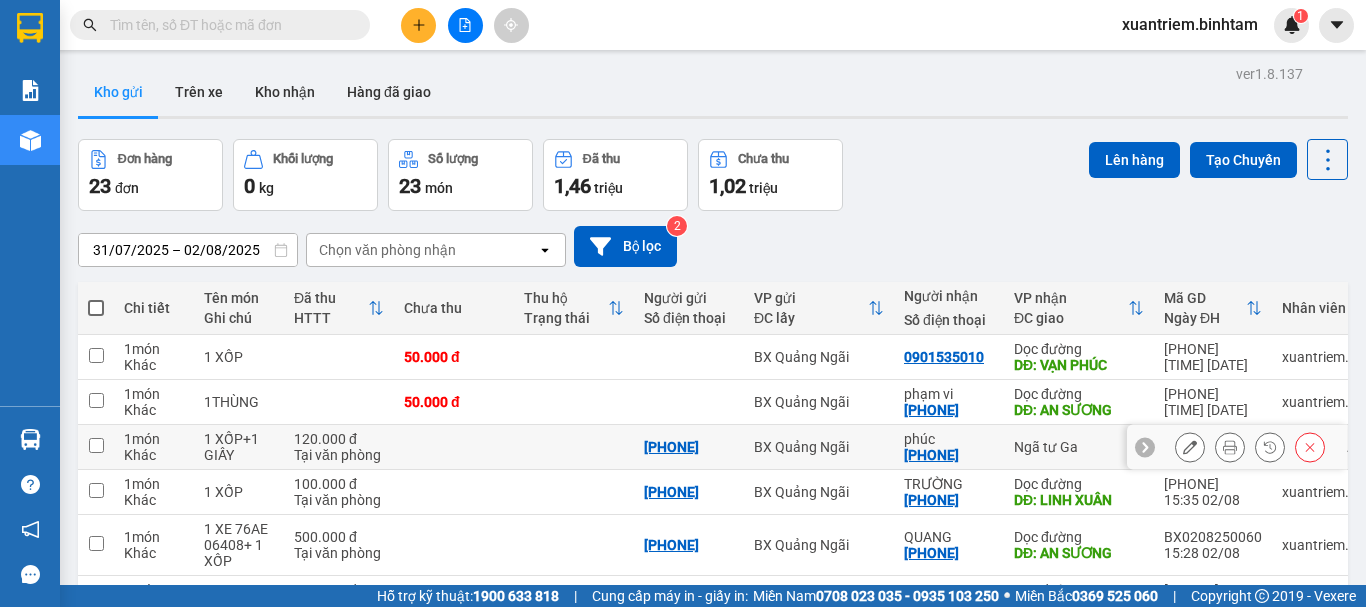 click on "0932370942" at bounding box center (671, 447) 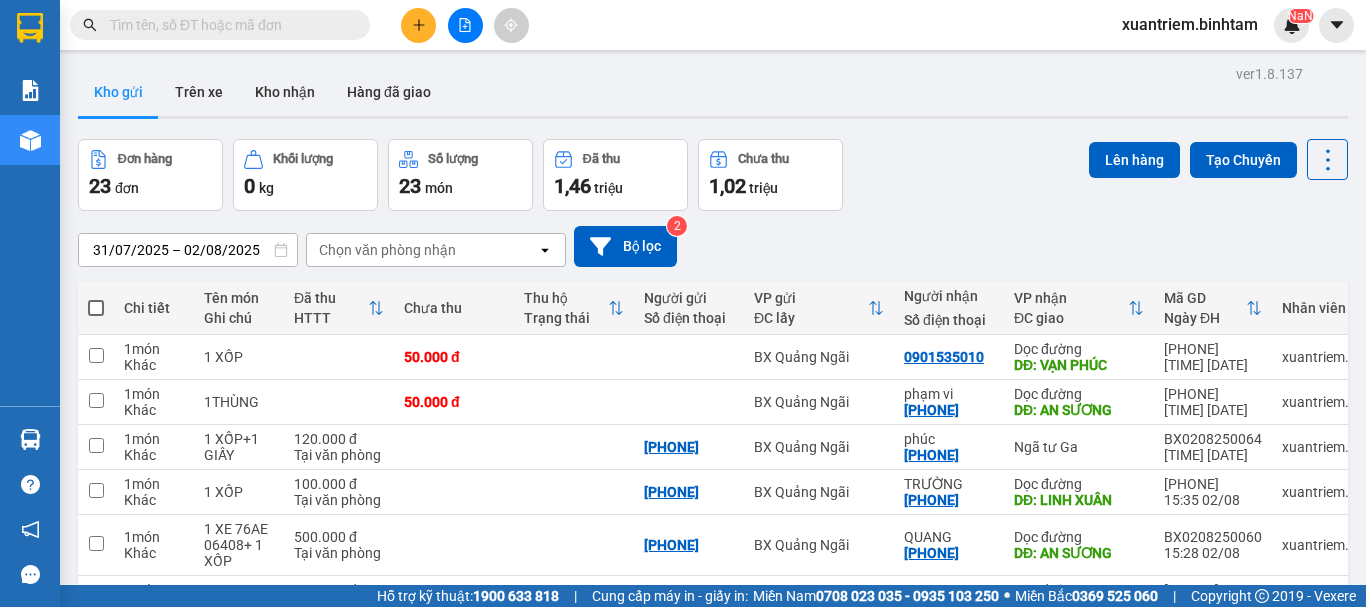 scroll, scrollTop: 306, scrollLeft: 0, axis: vertical 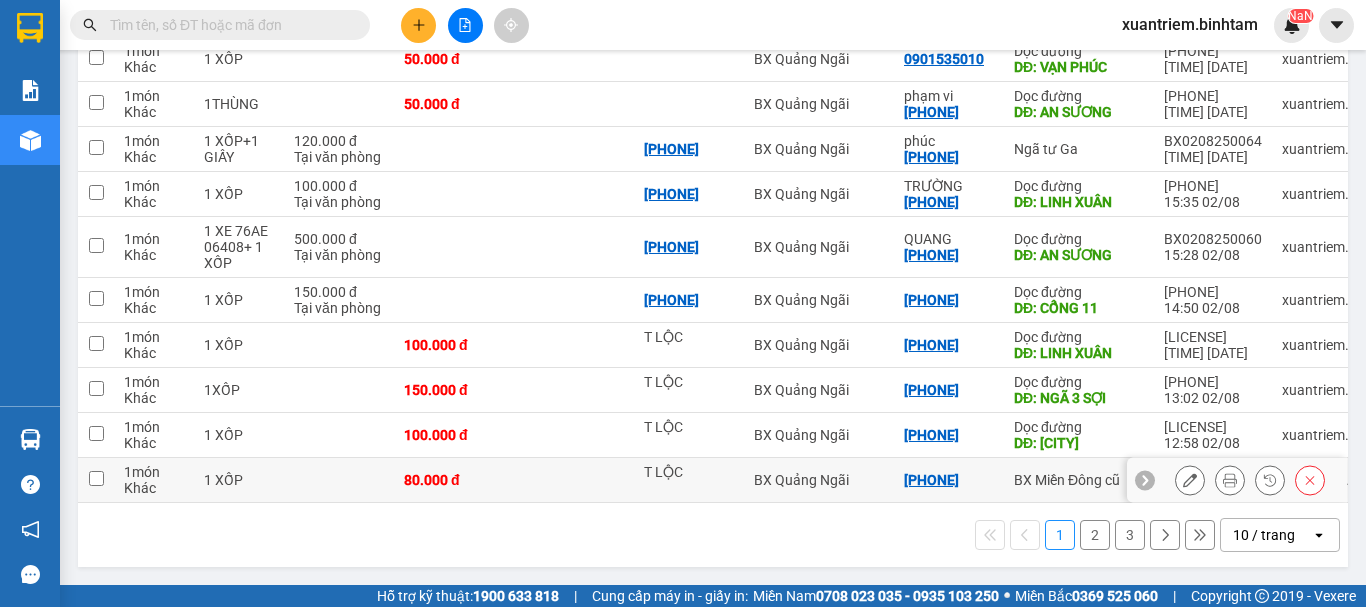 click on "80.000 đ" at bounding box center (454, 480) 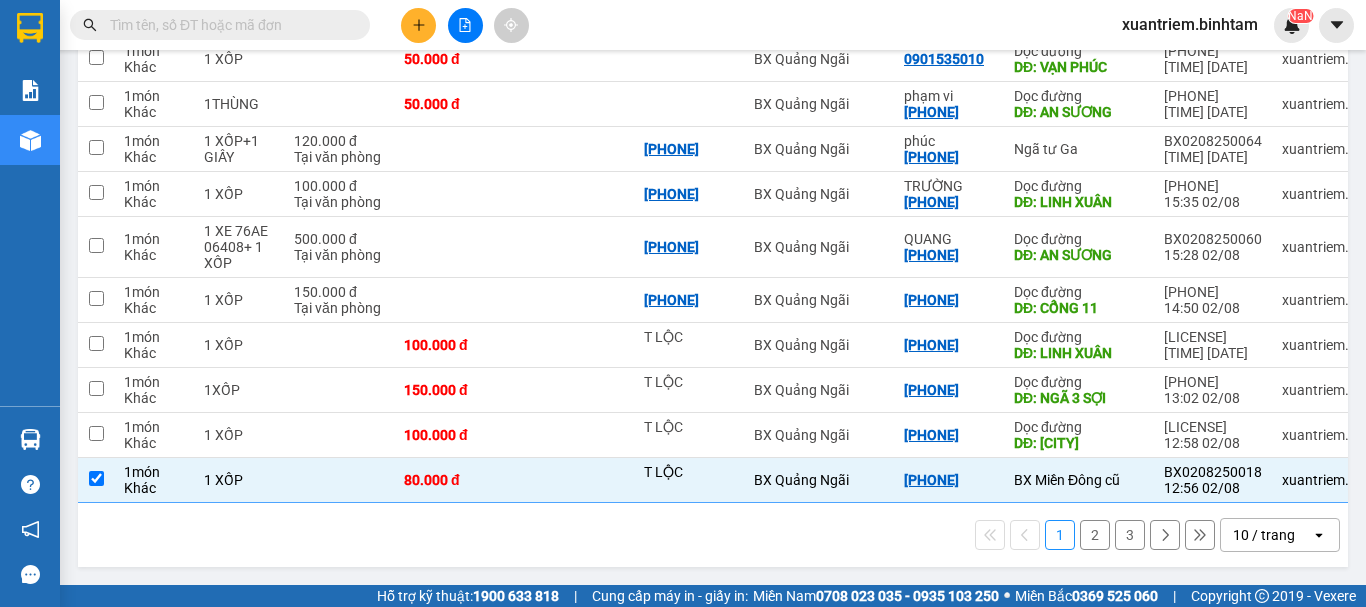 click on "3" at bounding box center [1130, 535] 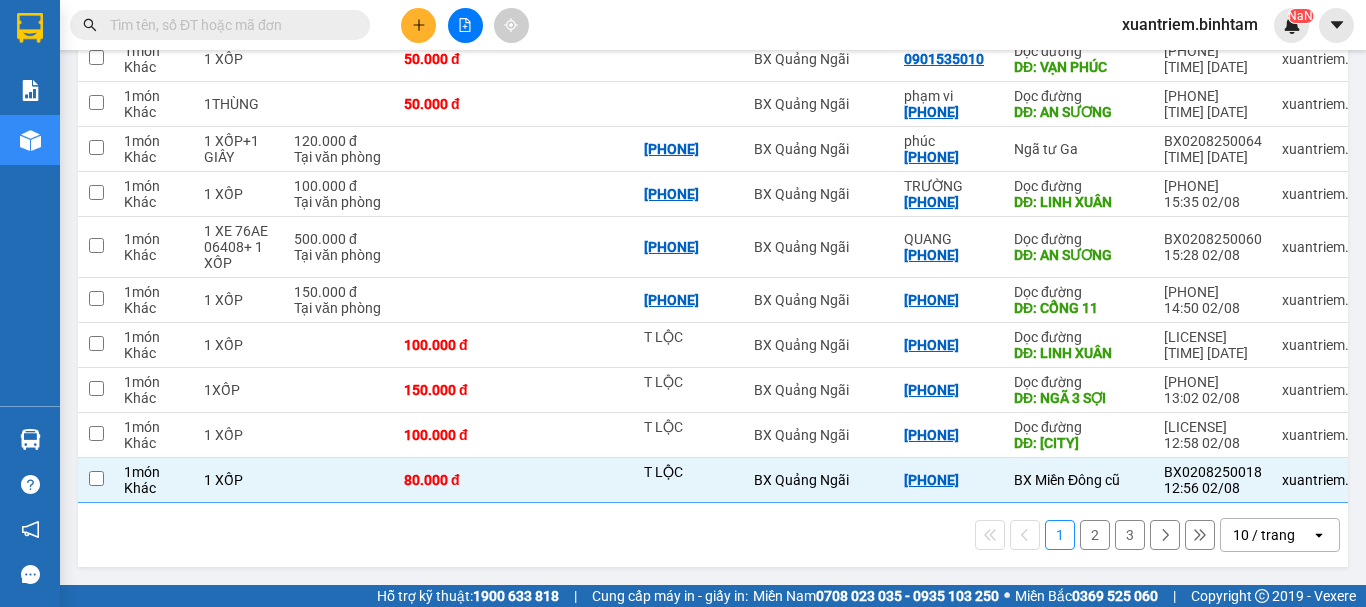 checkbox on "false" 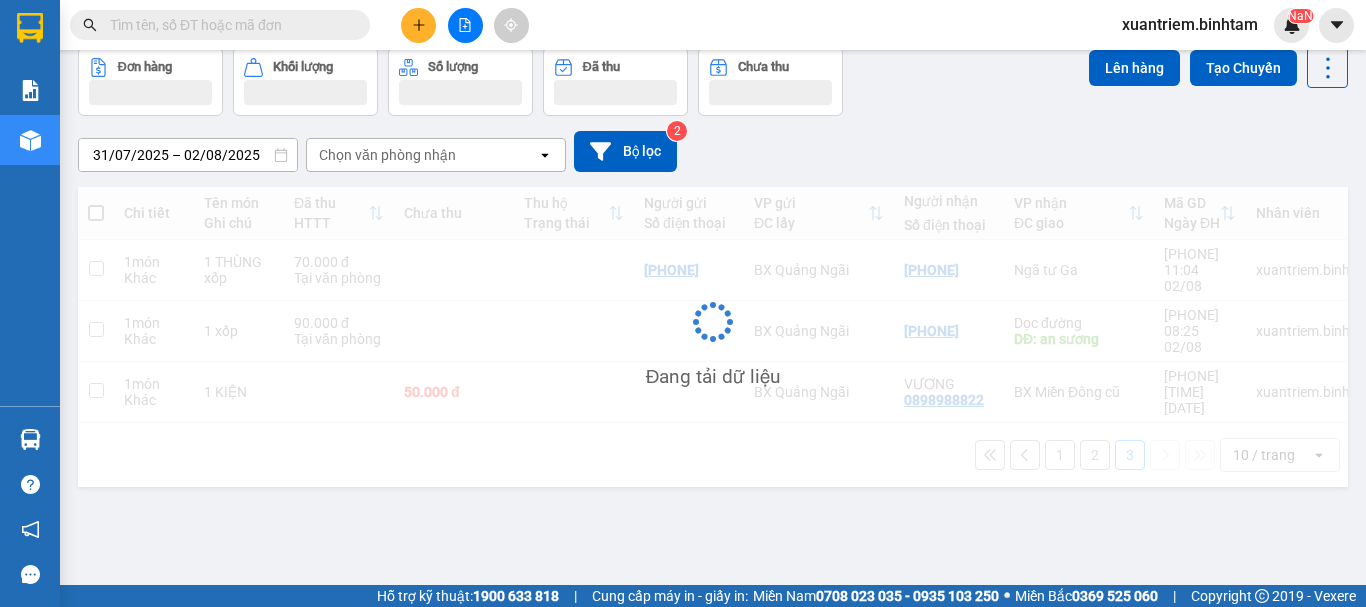 scroll, scrollTop: 92, scrollLeft: 0, axis: vertical 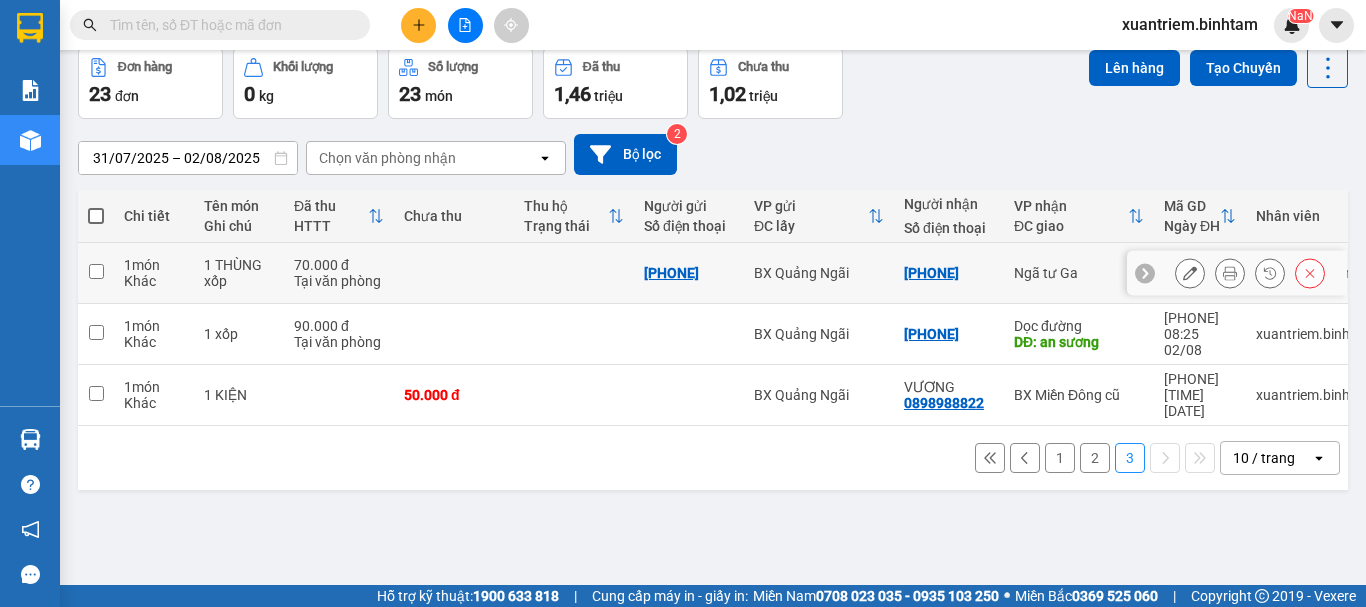 click at bounding box center [454, 273] 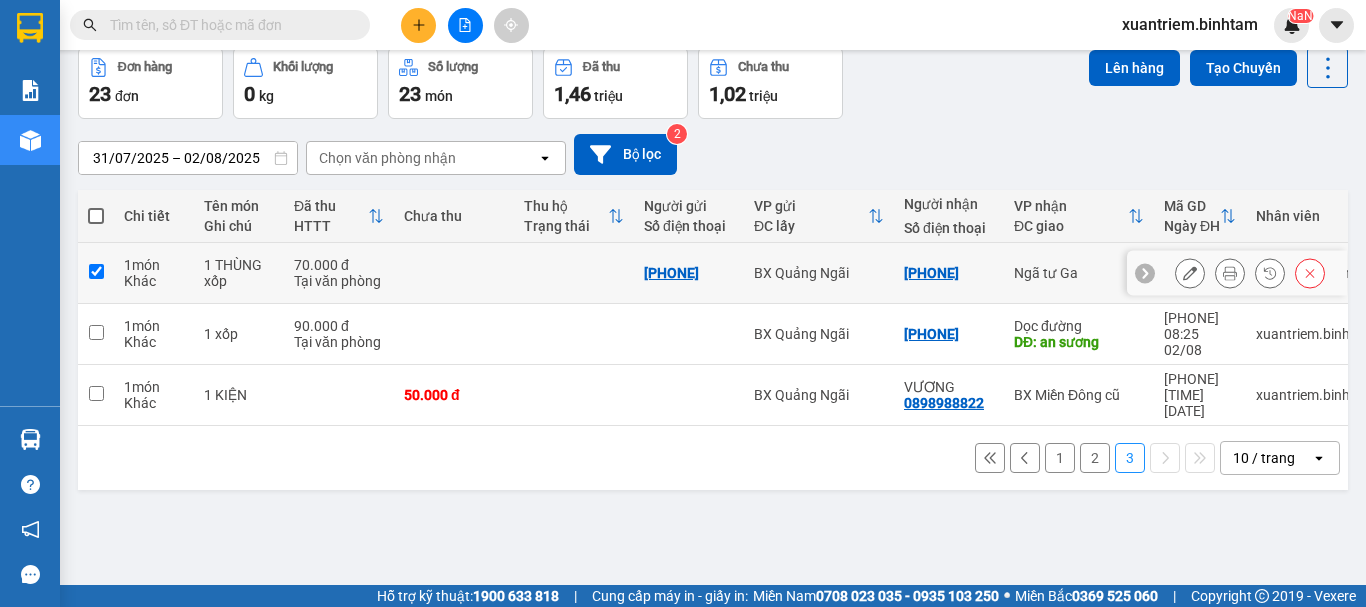 checkbox on "true" 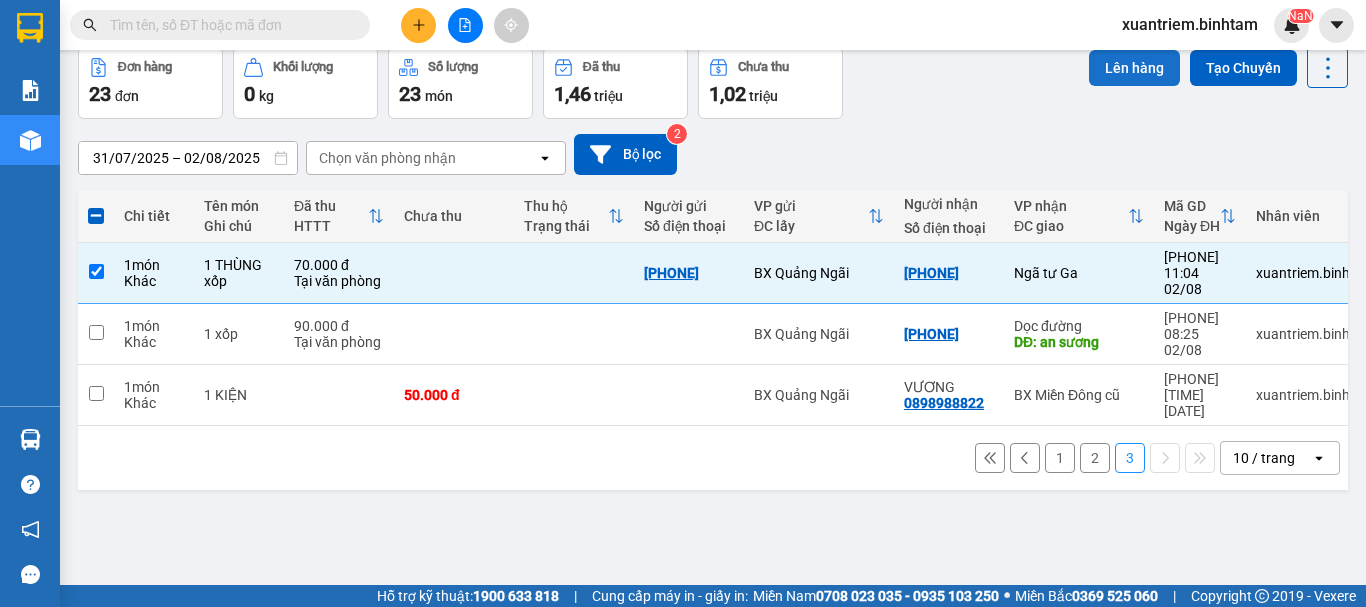 click on "Lên hàng" at bounding box center [1134, 68] 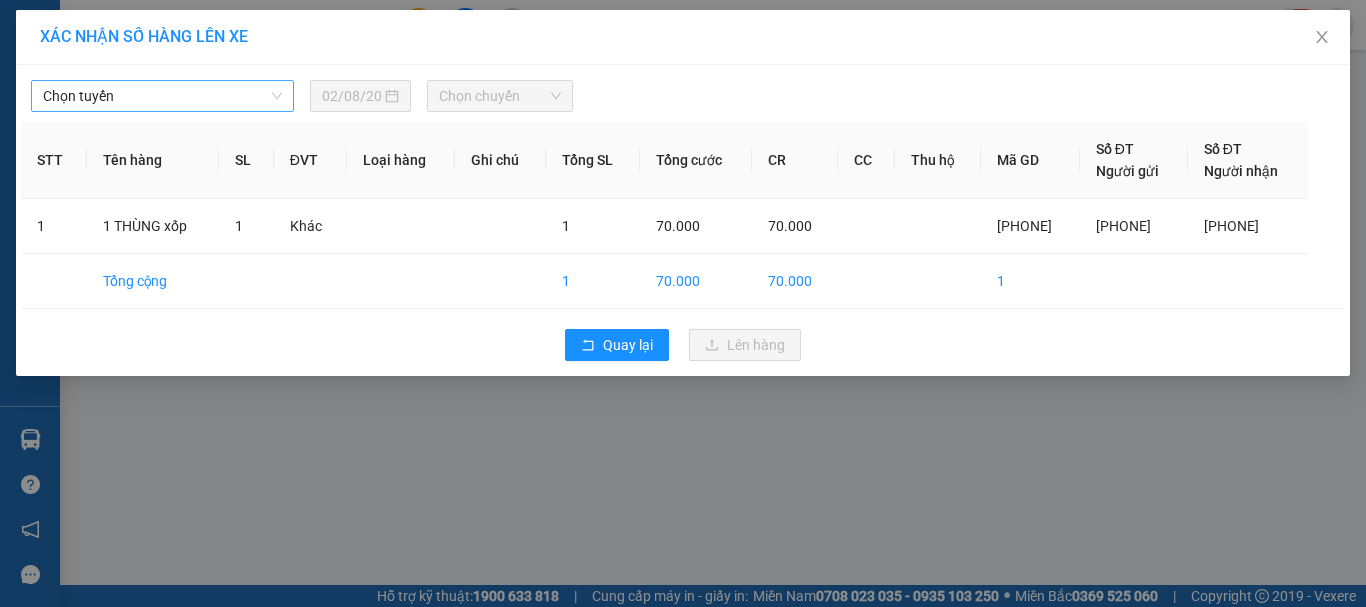 click on "Chọn tuyến" at bounding box center (162, 96) 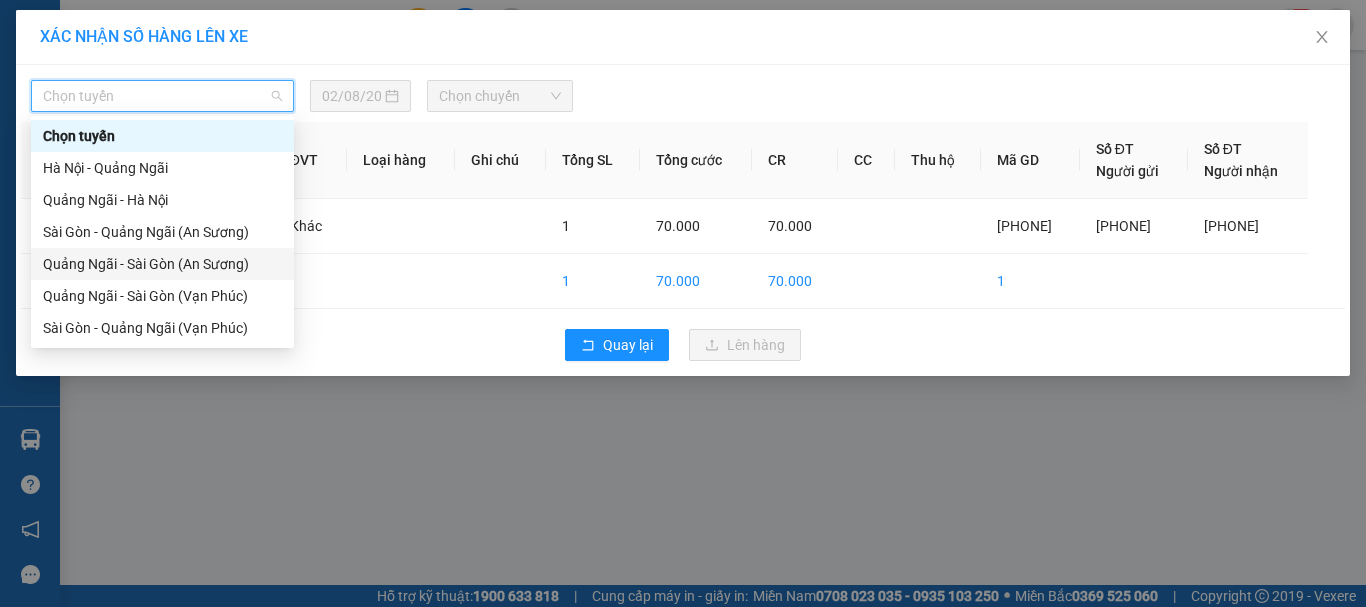 click on "[CITY] - [CITY] ([LOCATION])" at bounding box center [162, 264] 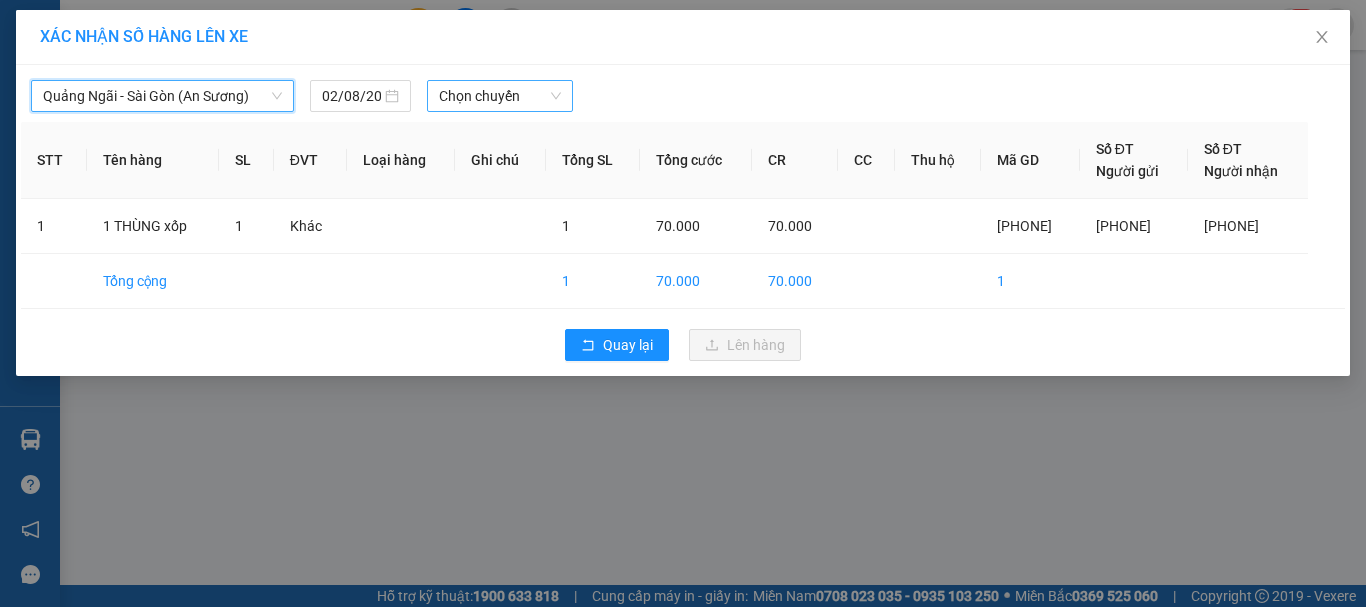 click on "Chọn chuyến" at bounding box center [500, 96] 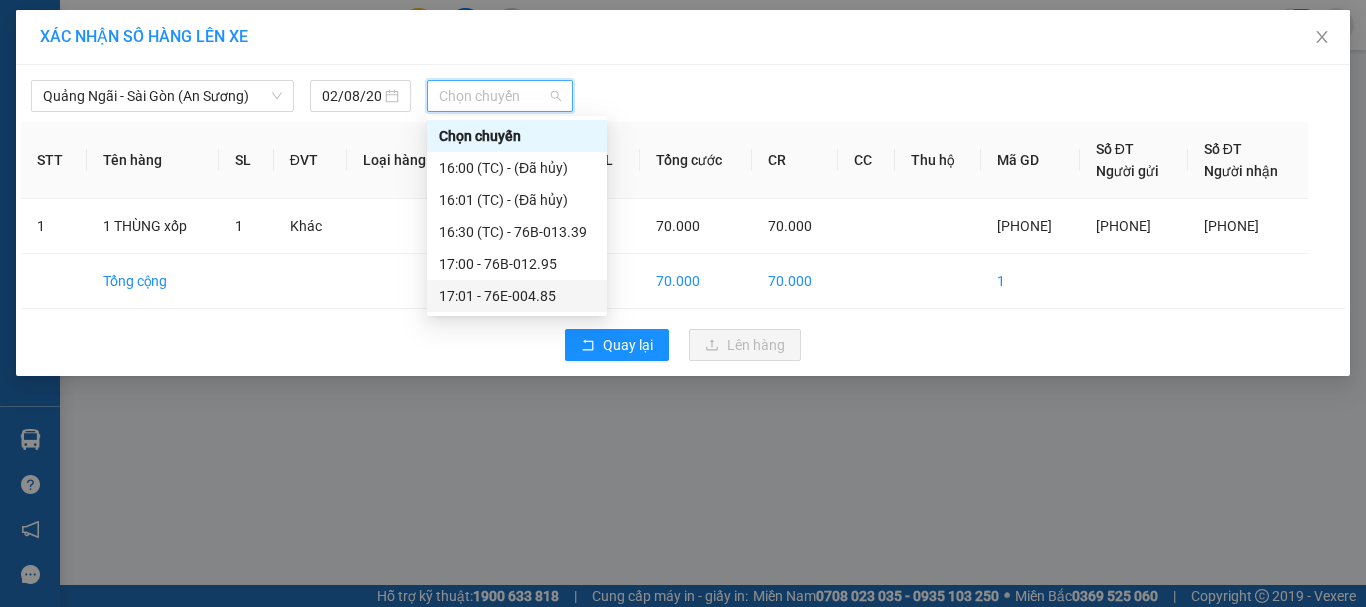click on "17:01     - 76E-004.85" at bounding box center (517, 296) 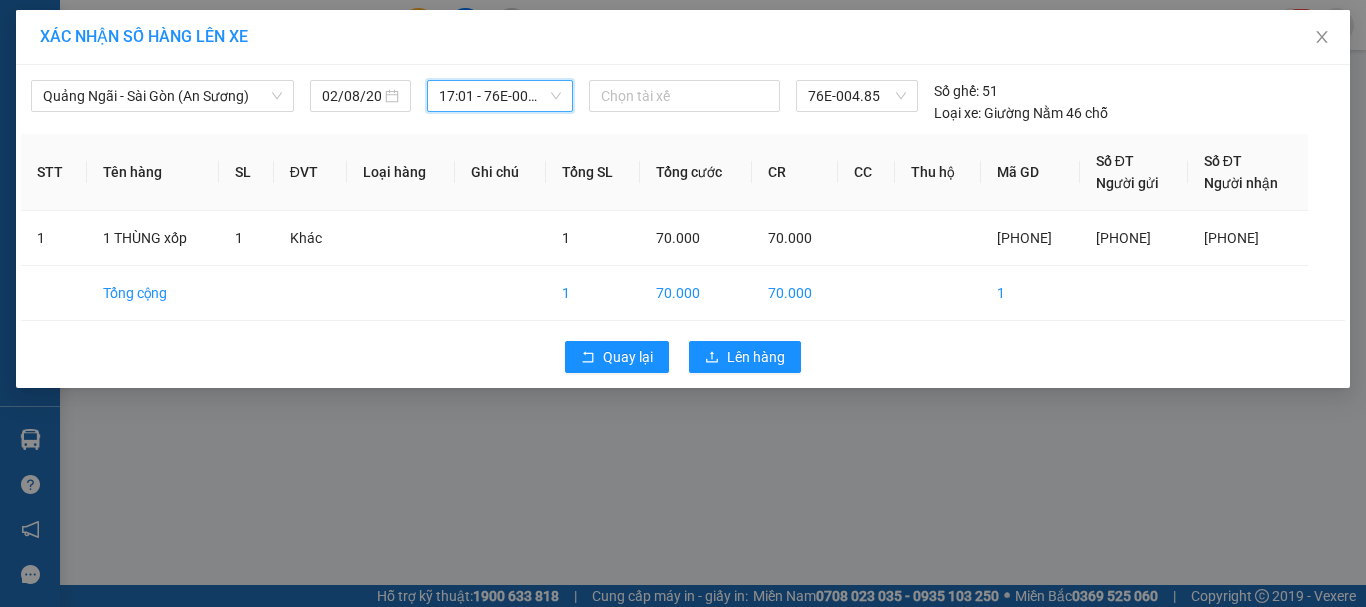 click on "17:01     - 76E-004.85" at bounding box center (500, 96) 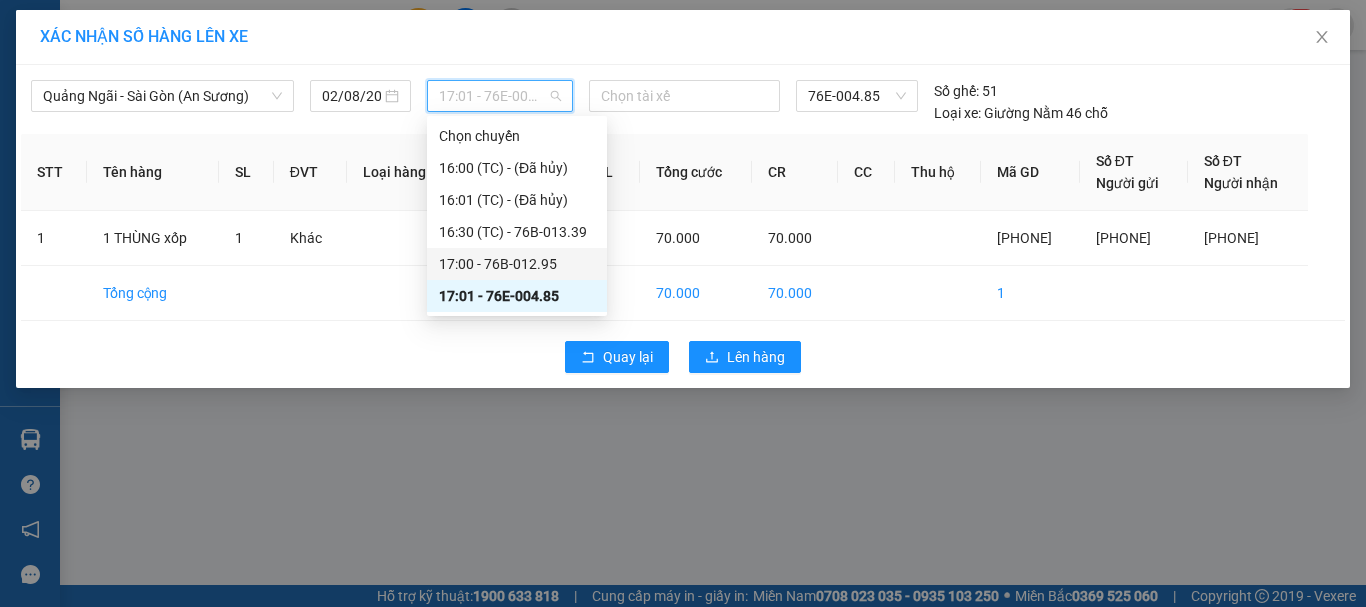 click on "17:00     - 76B-012.95" at bounding box center [517, 264] 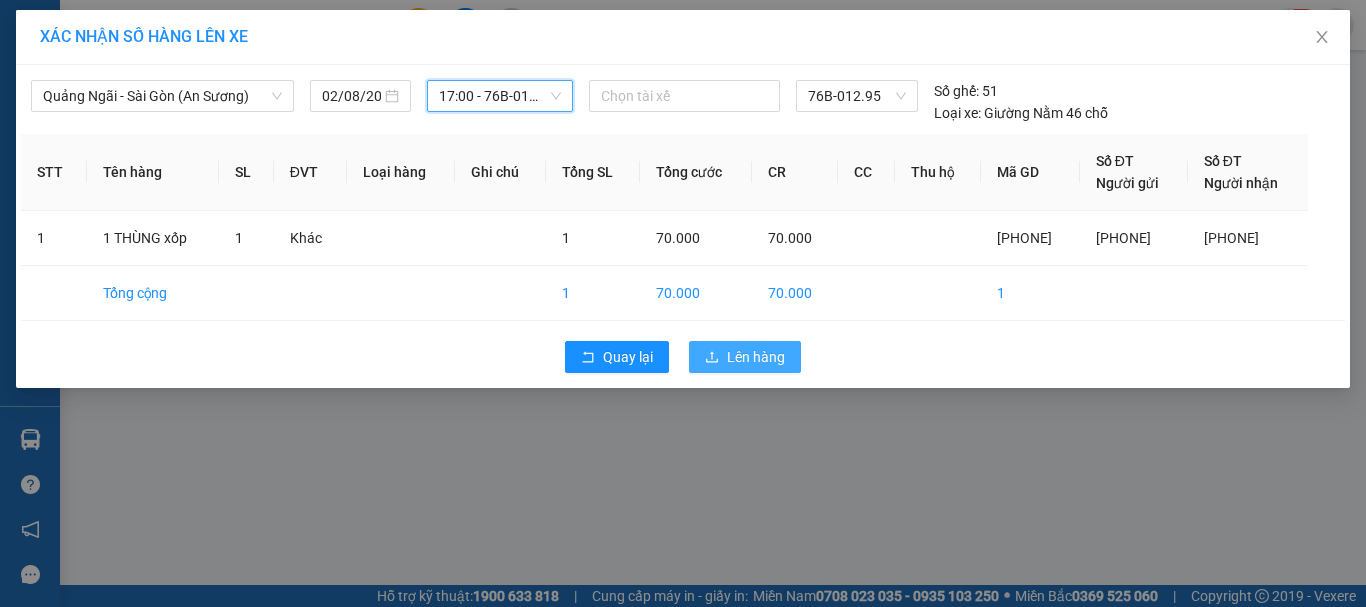 click on "Lên hàng" at bounding box center [756, 357] 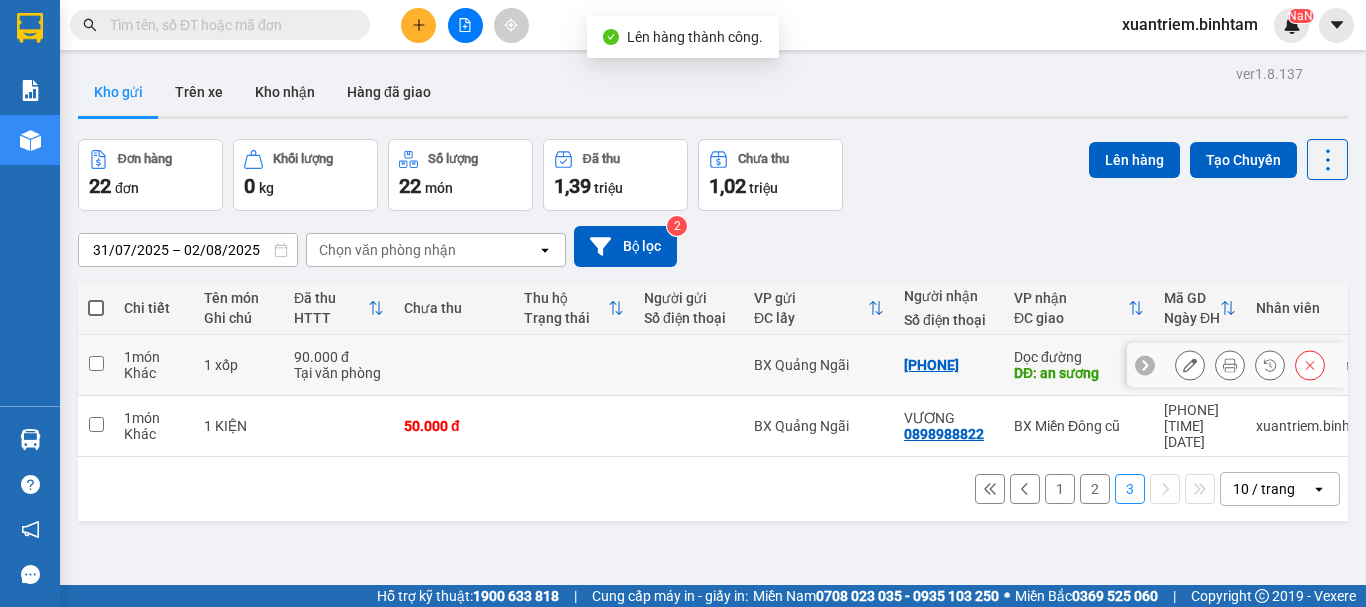 click at bounding box center (574, 365) 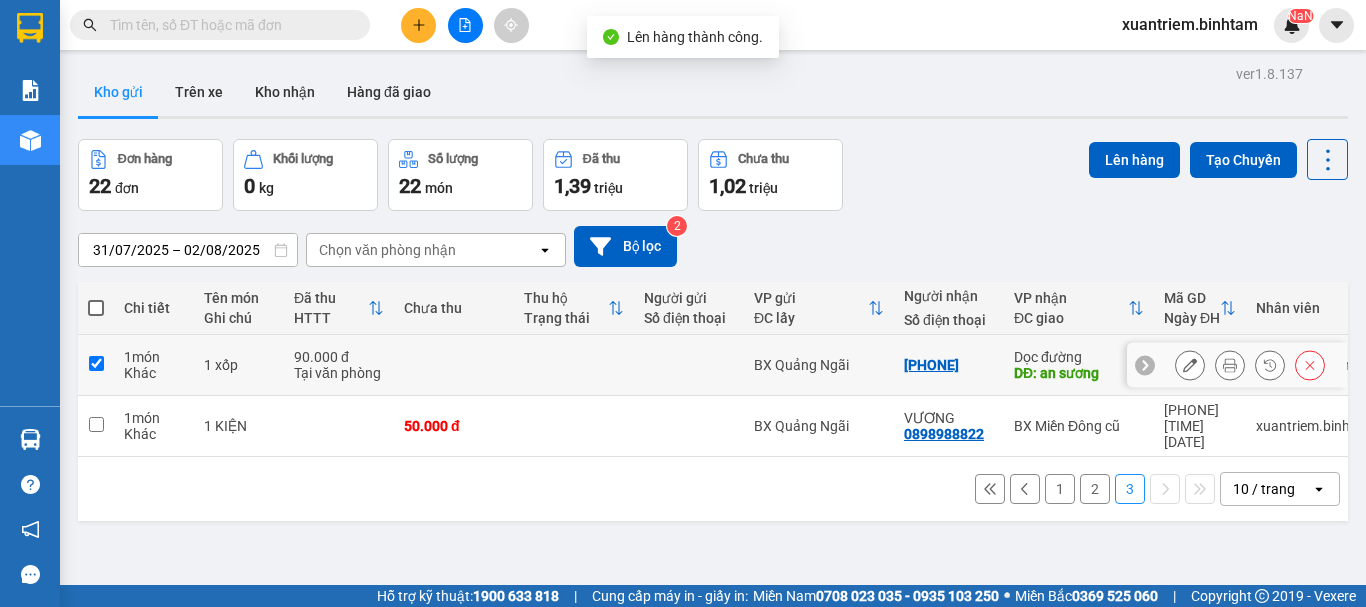 checkbox on "true" 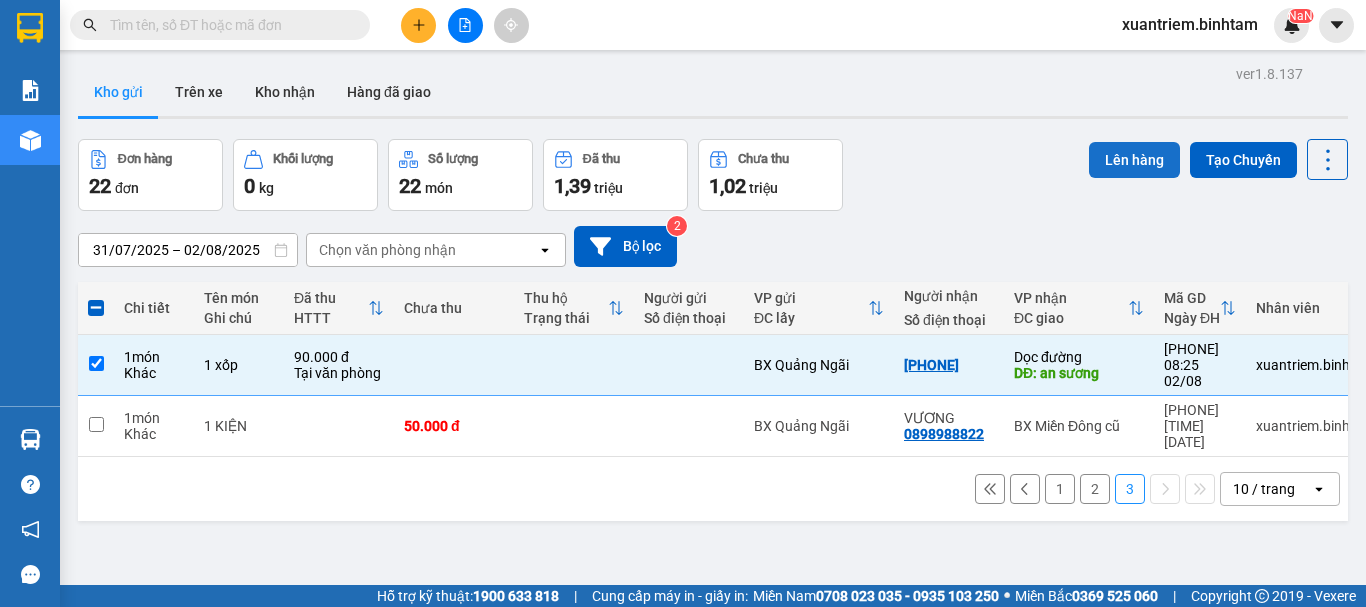 click on "Lên hàng" at bounding box center [1134, 160] 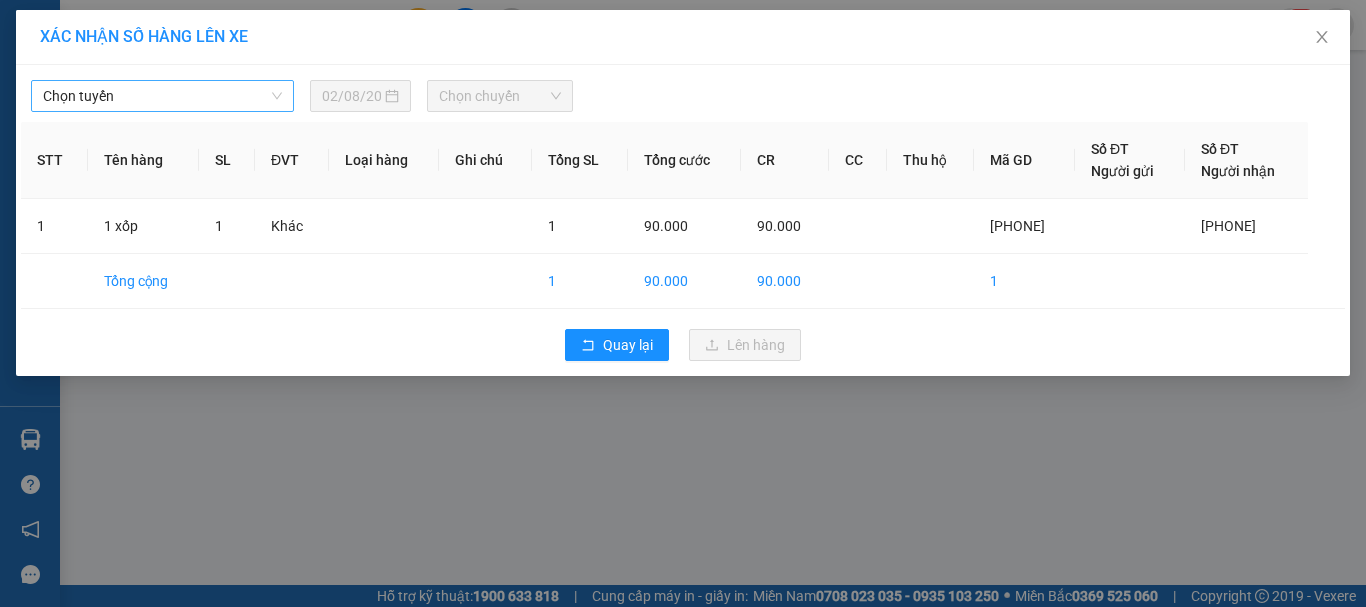 click on "Chọn tuyến" at bounding box center (162, 96) 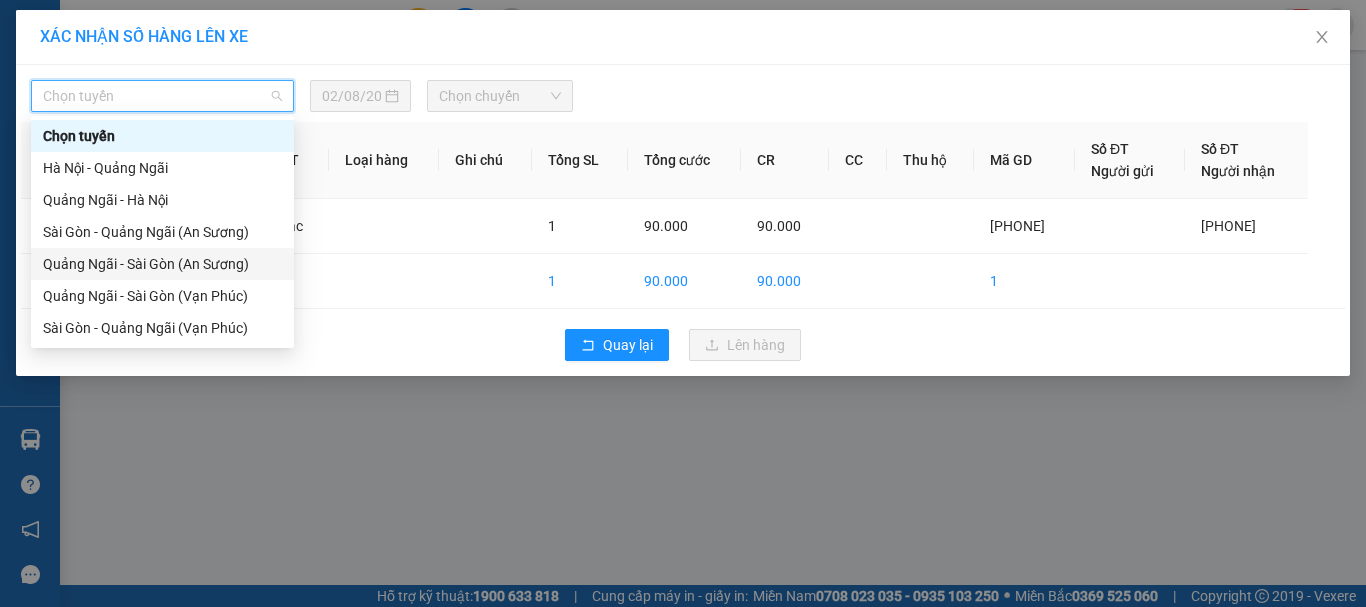 click on "[CITY] - [CITY] ([LOCATION])" at bounding box center [162, 264] 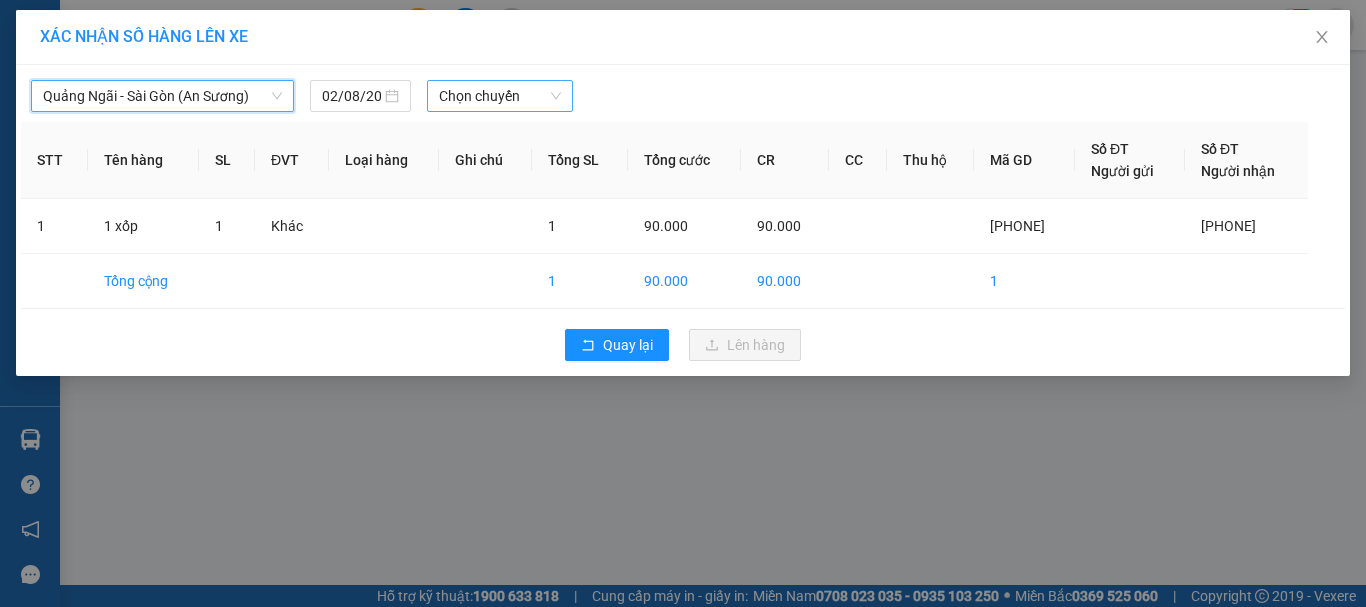 click on "Chọn chuyến" at bounding box center (500, 96) 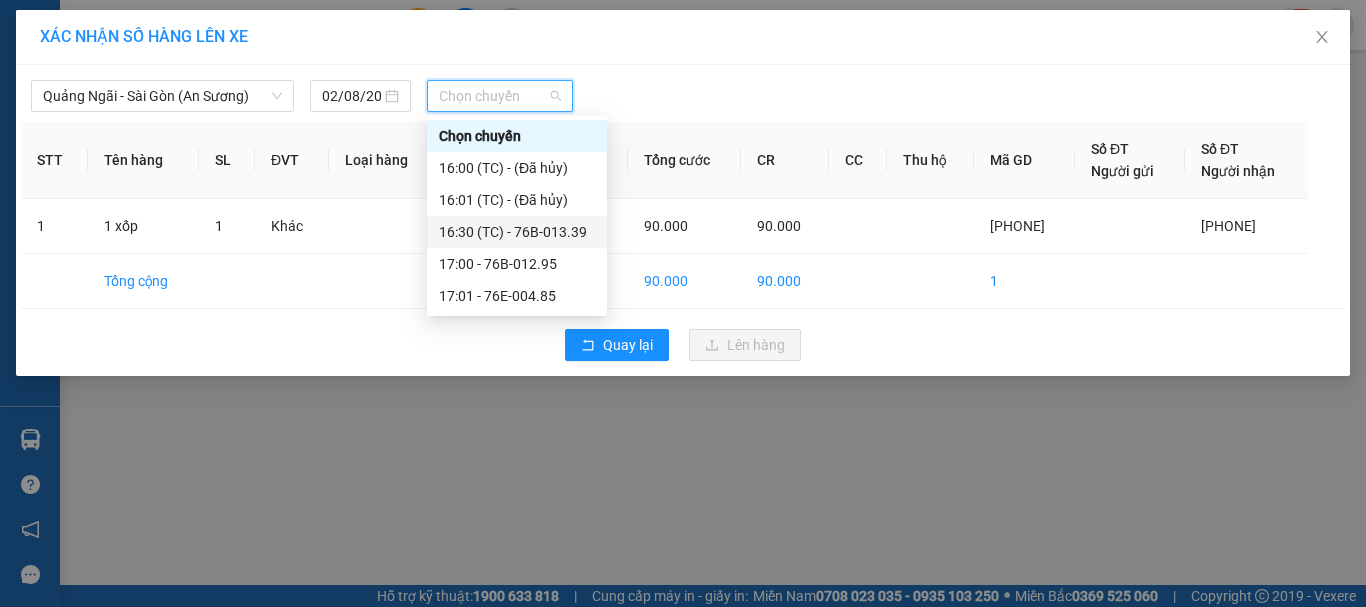 click on "[TIME] (TC)   - [PLATE]" at bounding box center (517, 232) 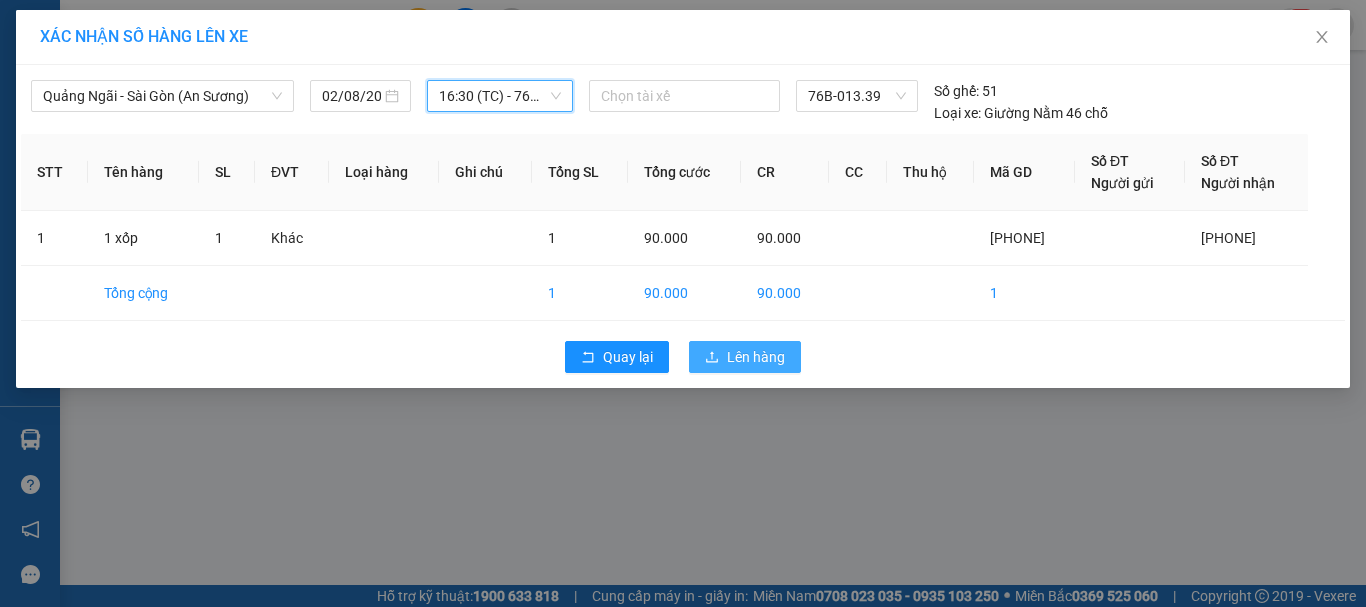 click on "Lên hàng" at bounding box center [756, 357] 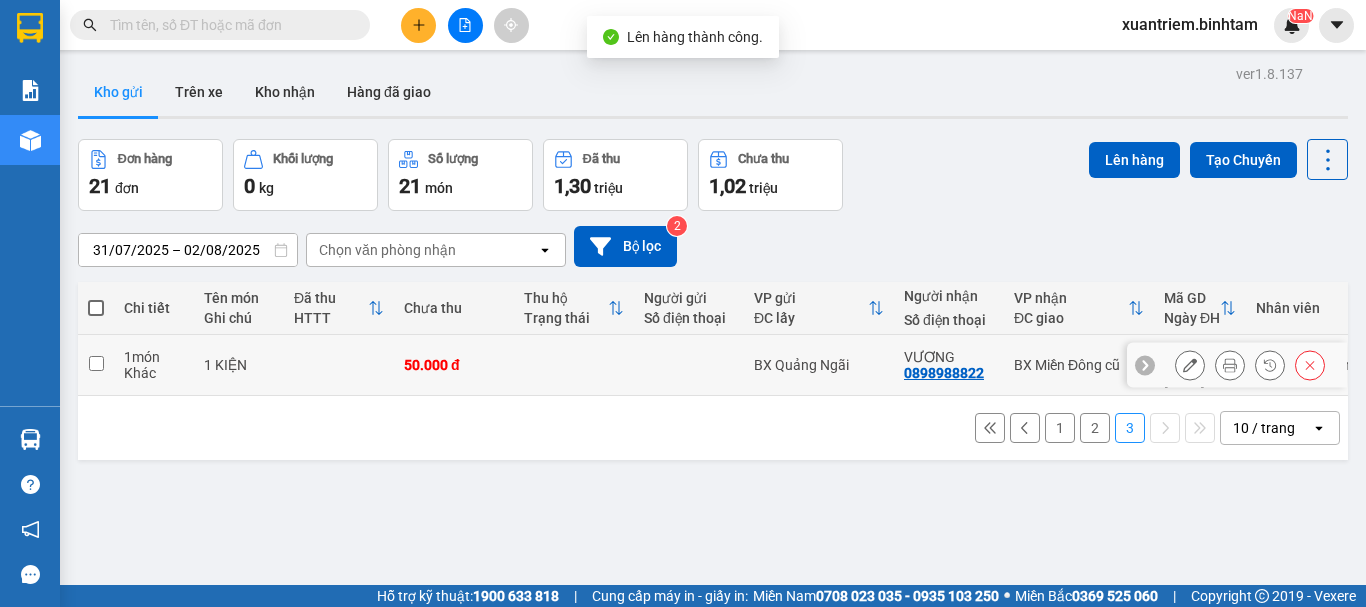 click on "50.000 đ" at bounding box center [454, 365] 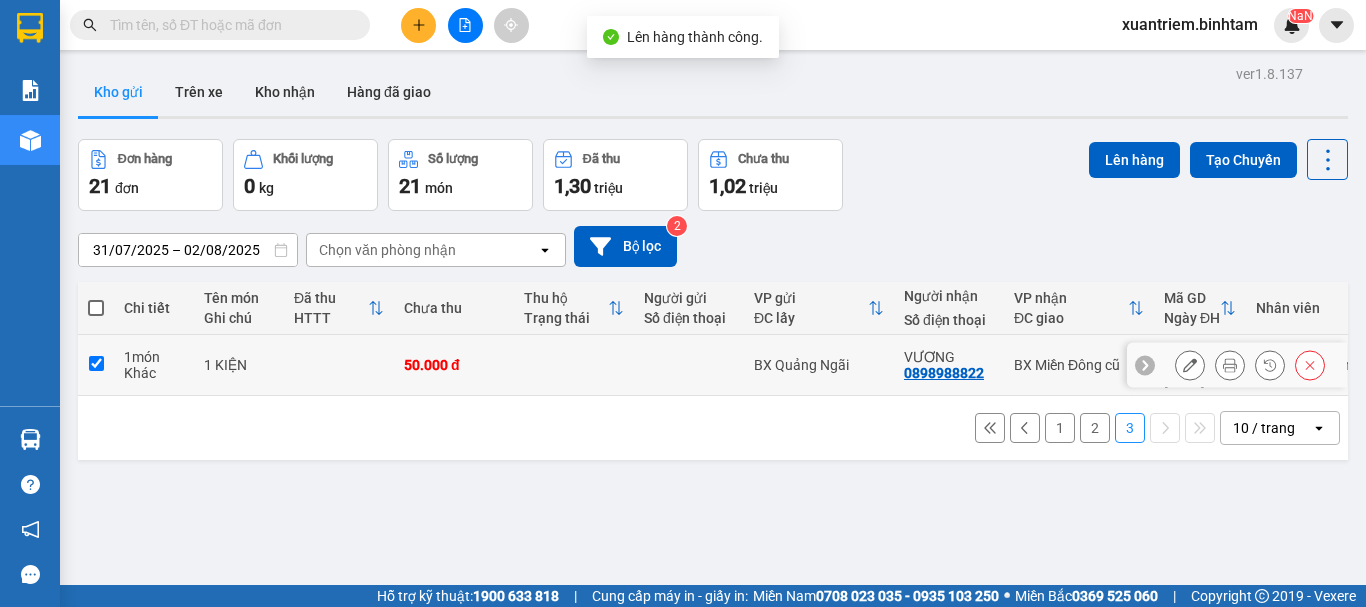 checkbox on "true" 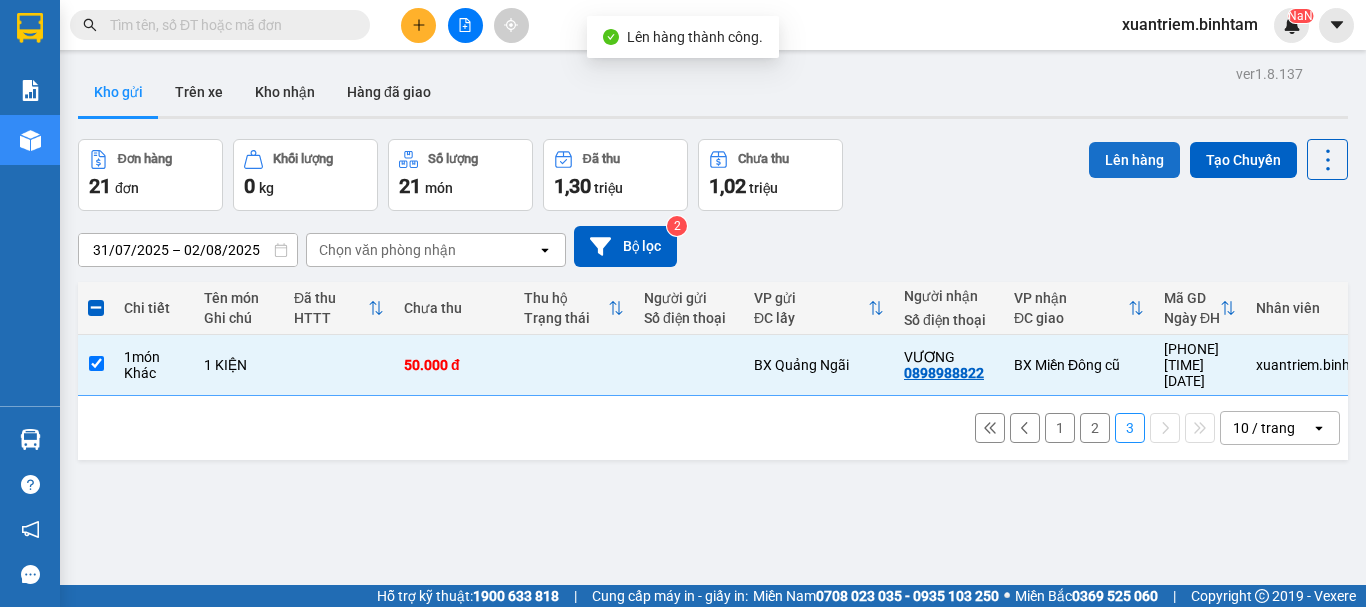 click on "Lên hàng" at bounding box center [1134, 160] 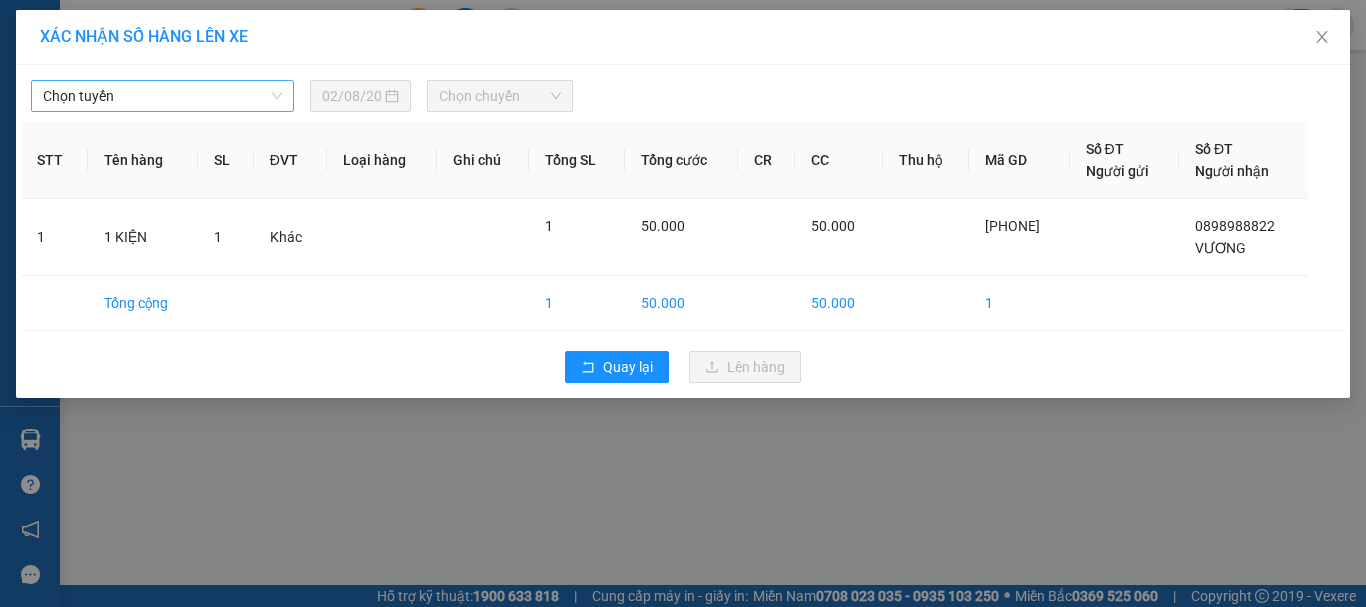 click on "Chọn tuyến" at bounding box center [162, 96] 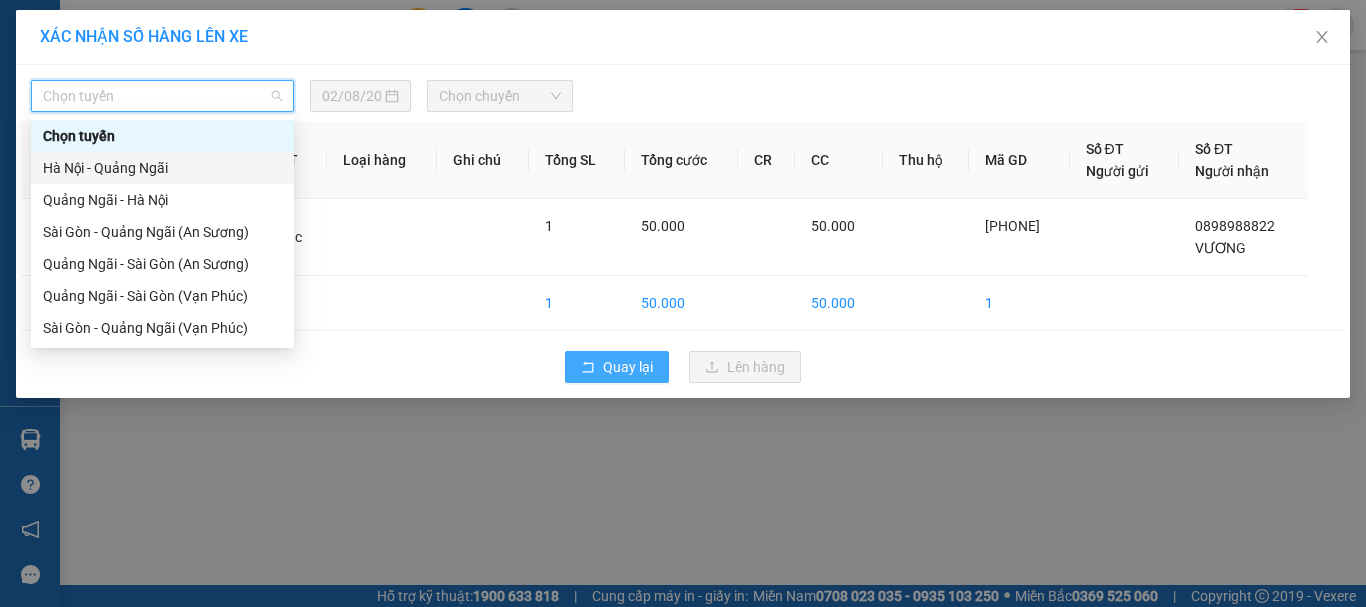 click on "Quay lại" at bounding box center [628, 367] 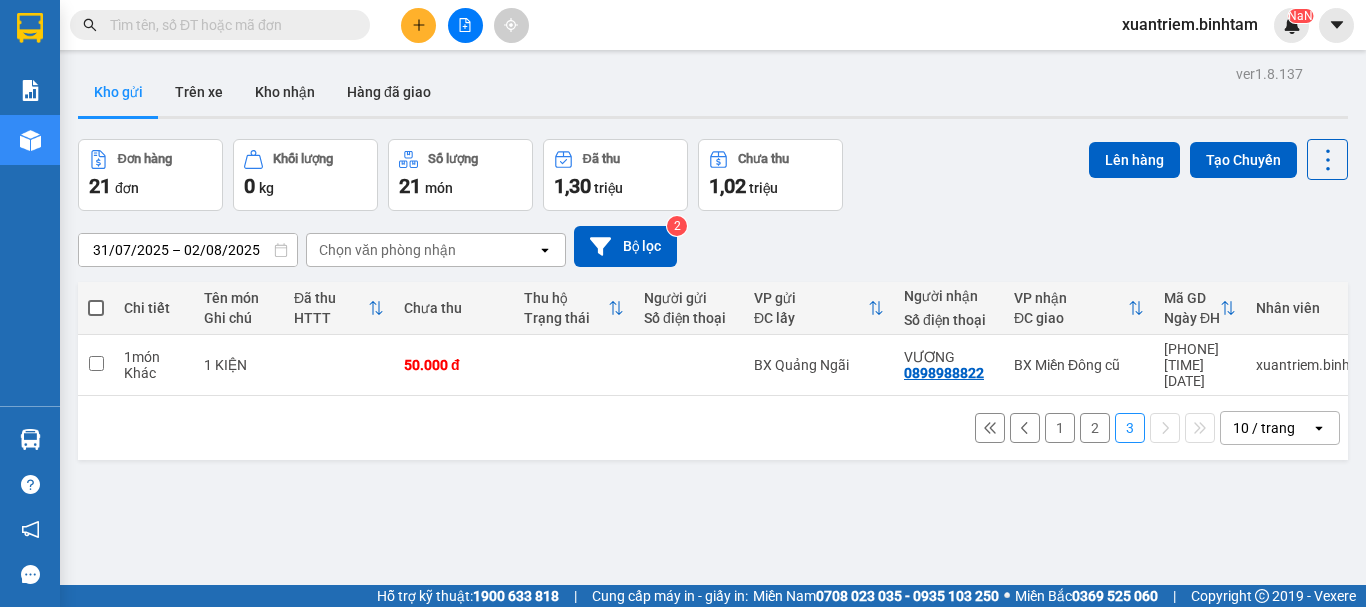 click on "2" at bounding box center (1095, 428) 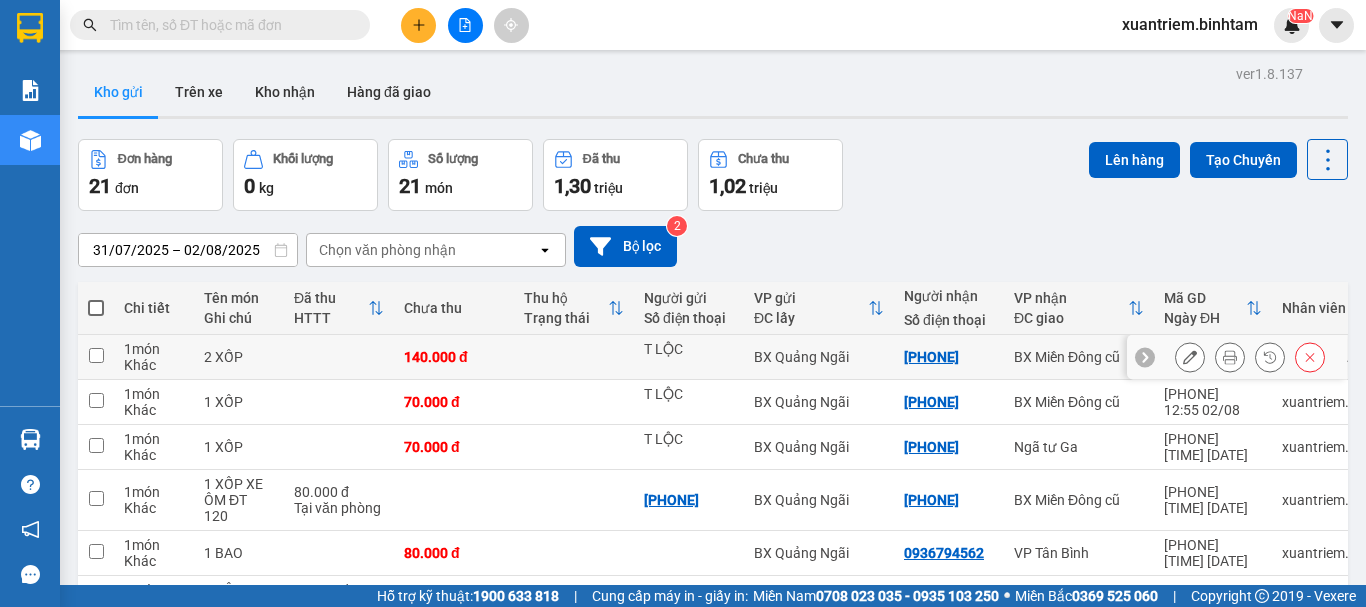 click at bounding box center [339, 357] 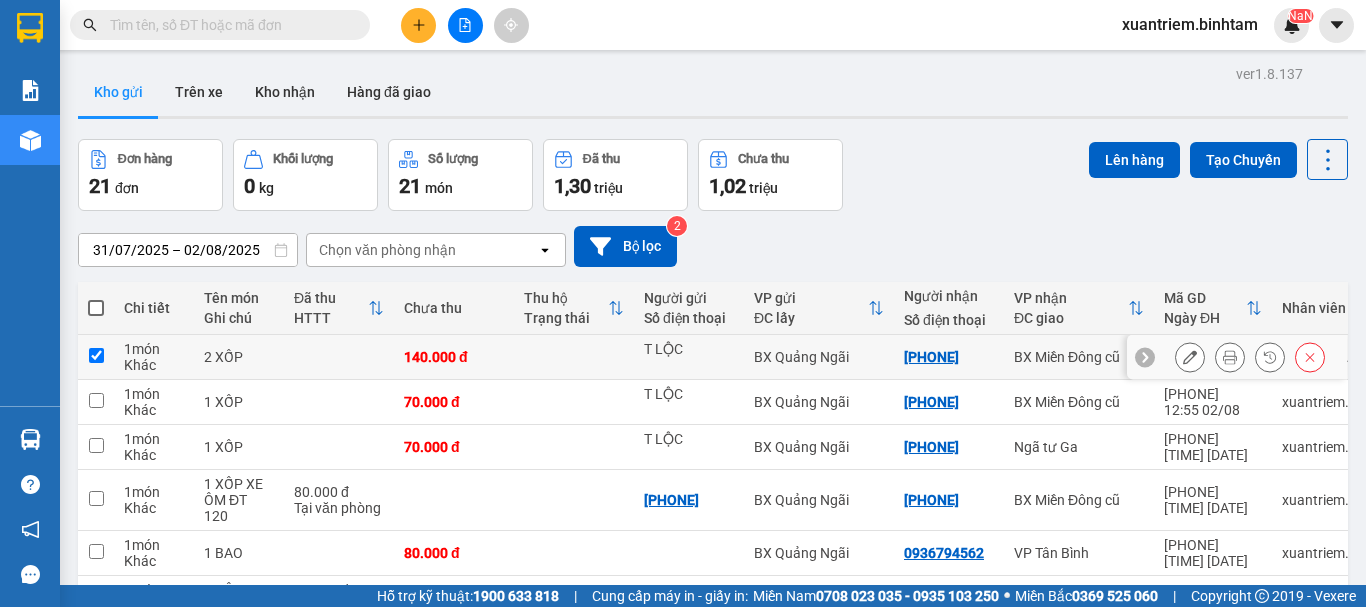 checkbox on "true" 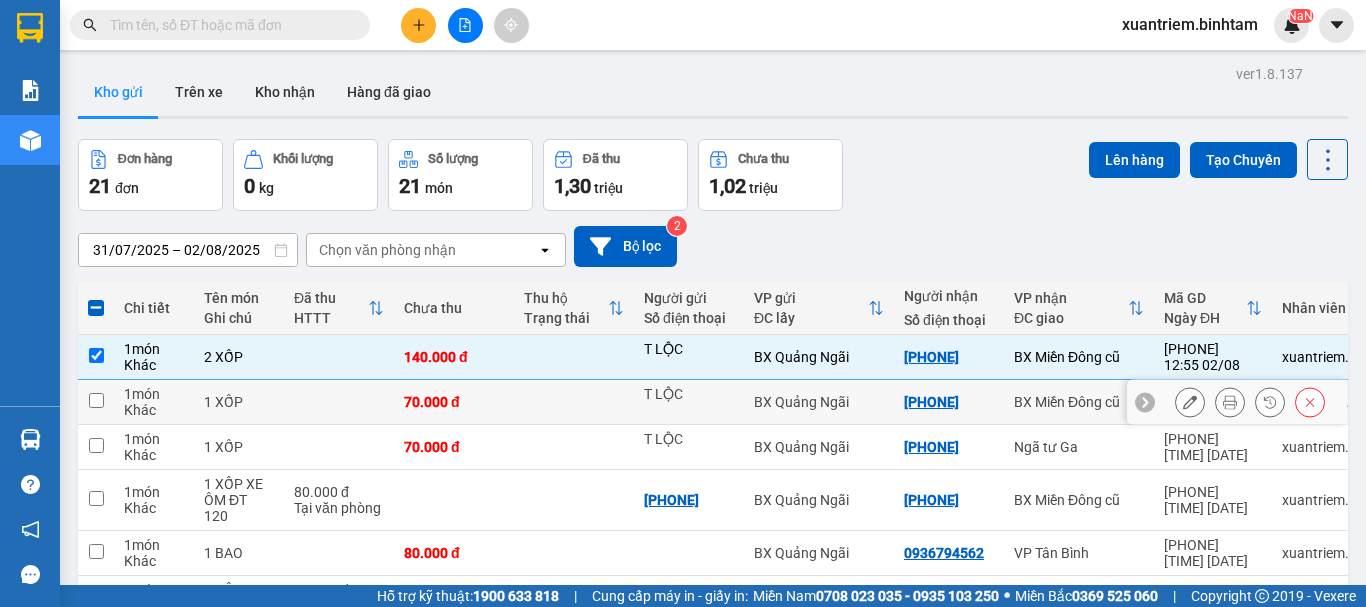 click at bounding box center [339, 402] 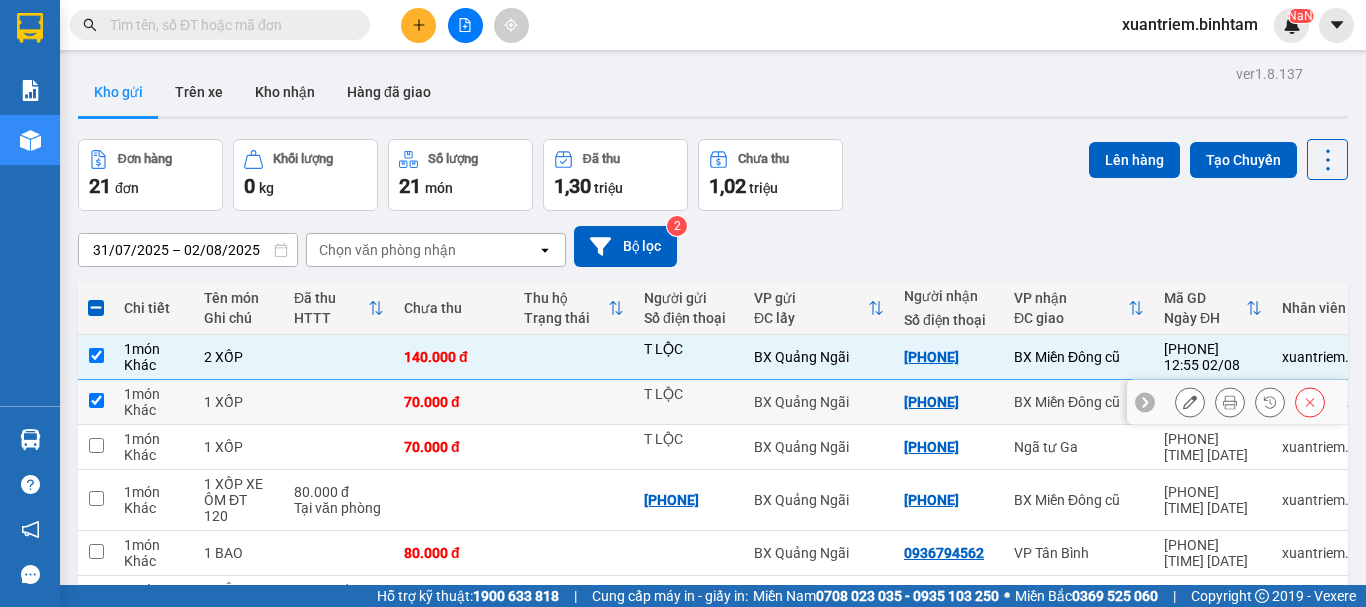 checkbox on "true" 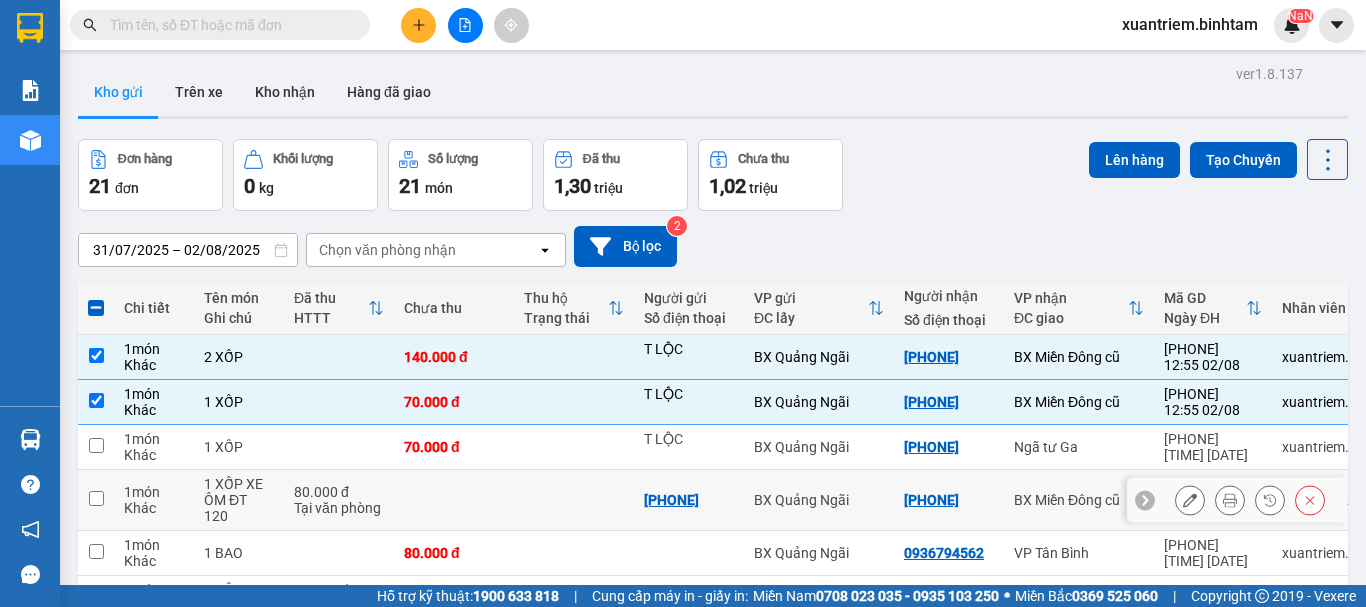 click on "80.000 đ" at bounding box center [339, 492] 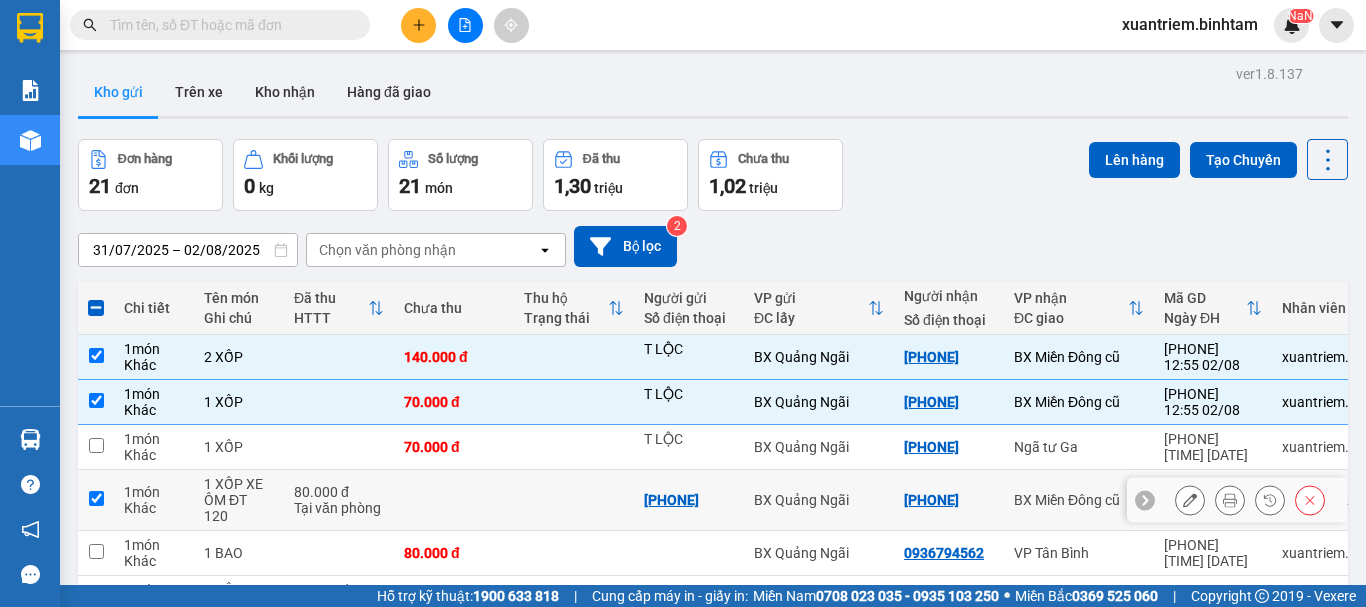 checkbox on "true" 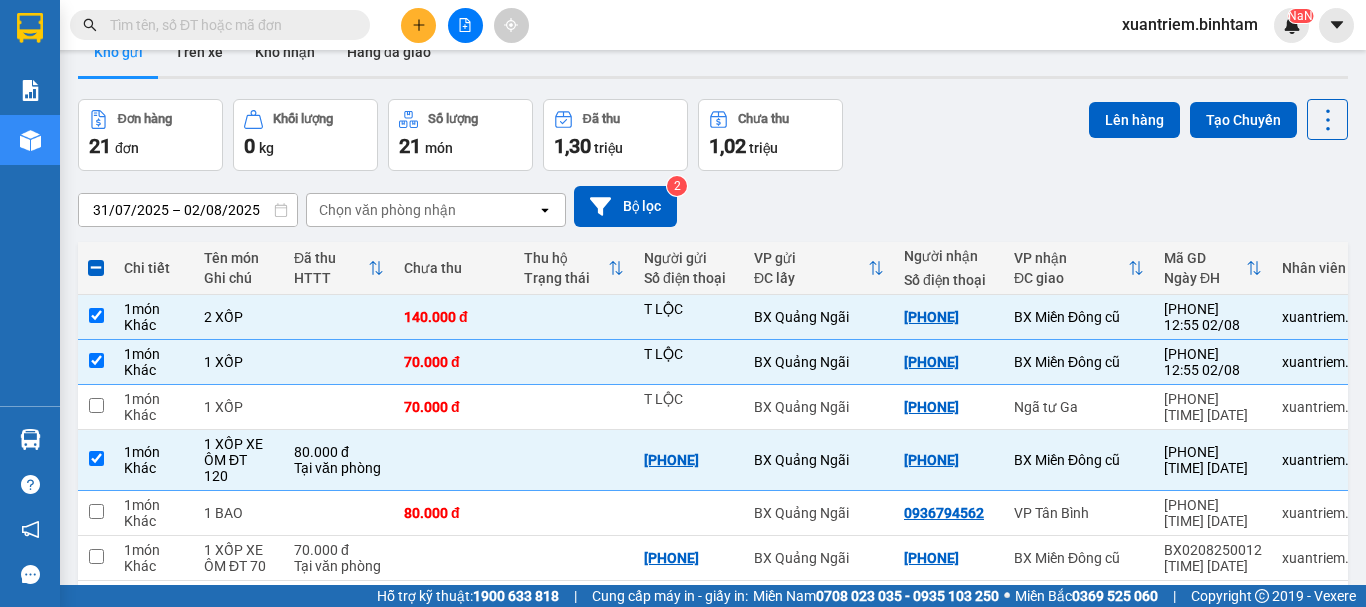 scroll, scrollTop: 306, scrollLeft: 0, axis: vertical 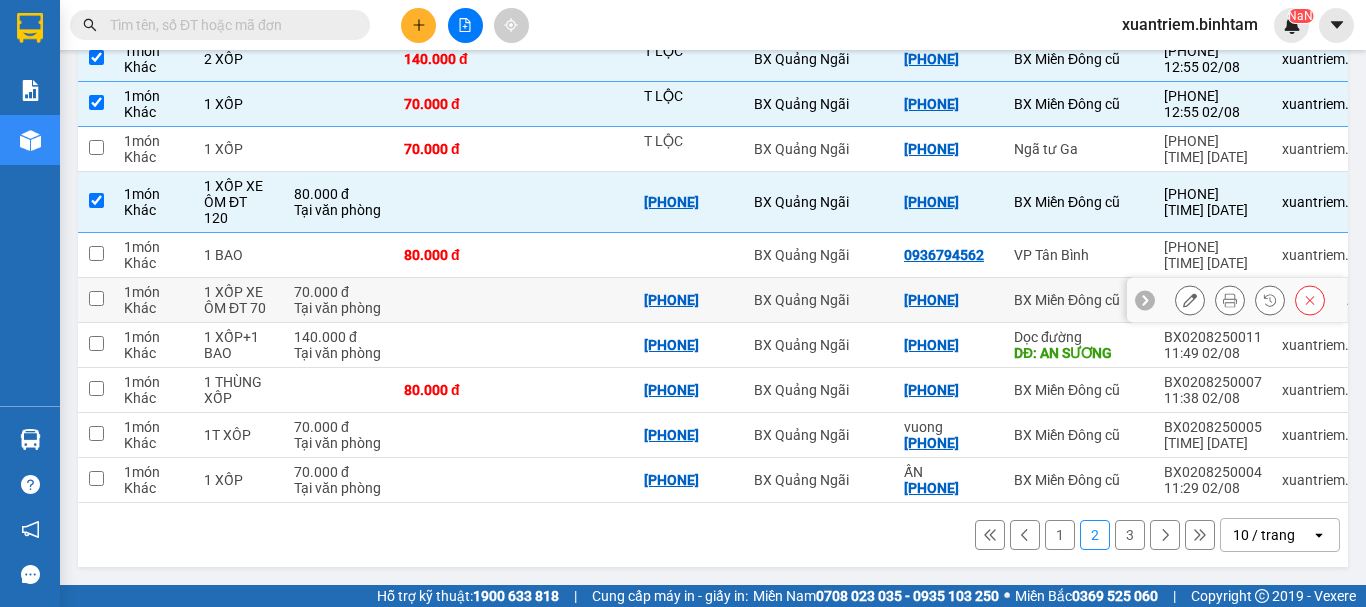 click on "Tại văn phòng" at bounding box center [339, 308] 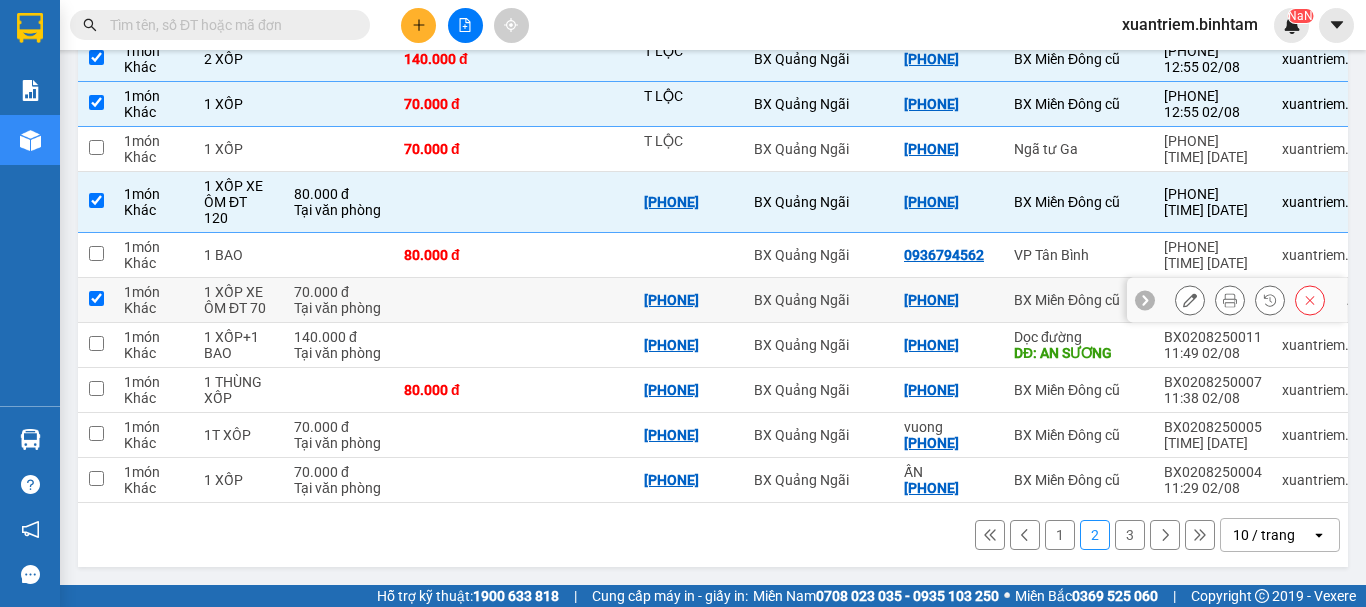 checkbox on "true" 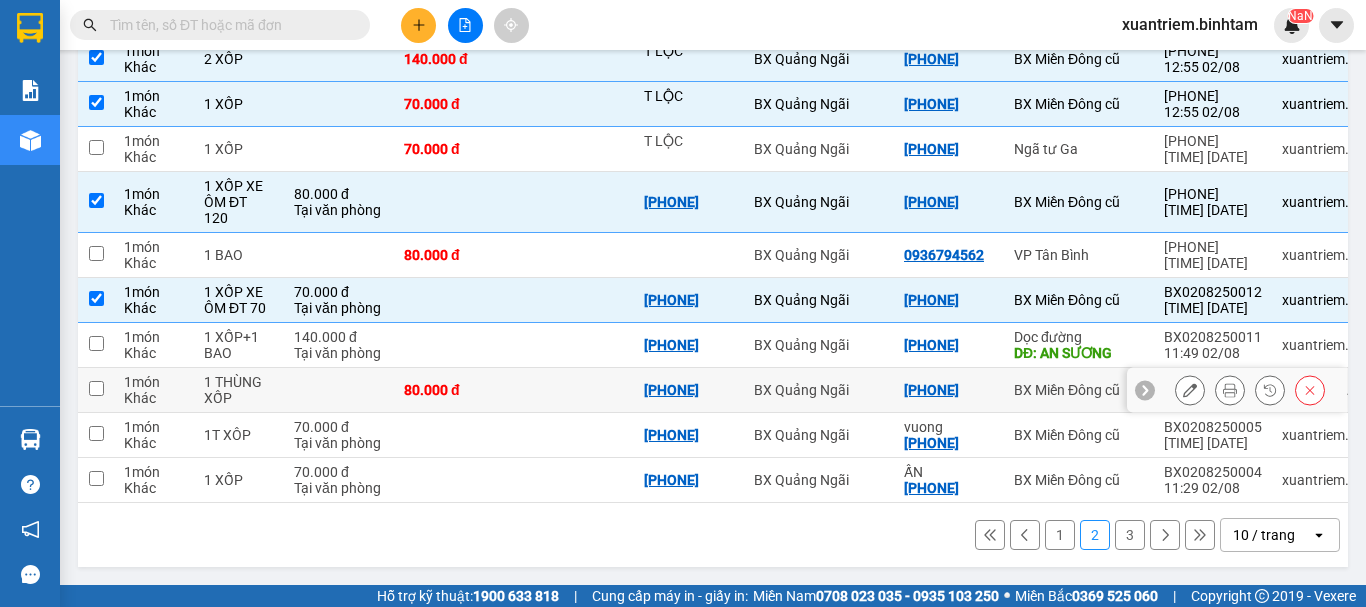 drag, startPoint x: 359, startPoint y: 382, endPoint x: 356, endPoint y: 427, distance: 45.099888 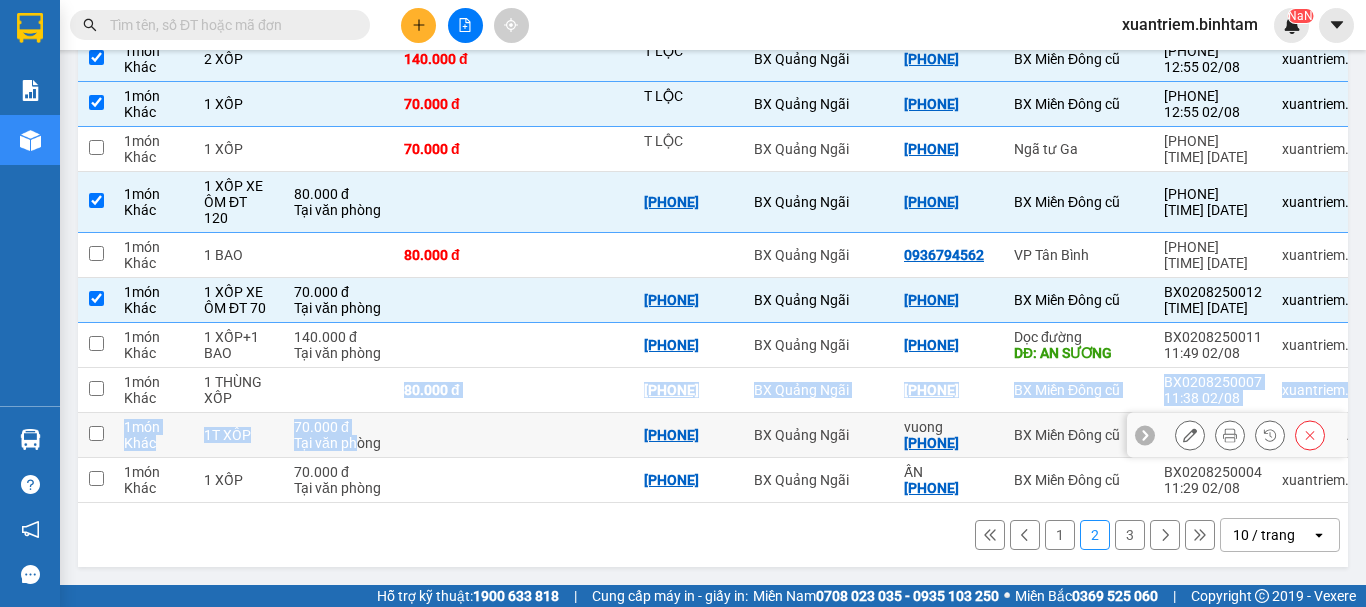 click on "Tại văn phòng" at bounding box center [339, 443] 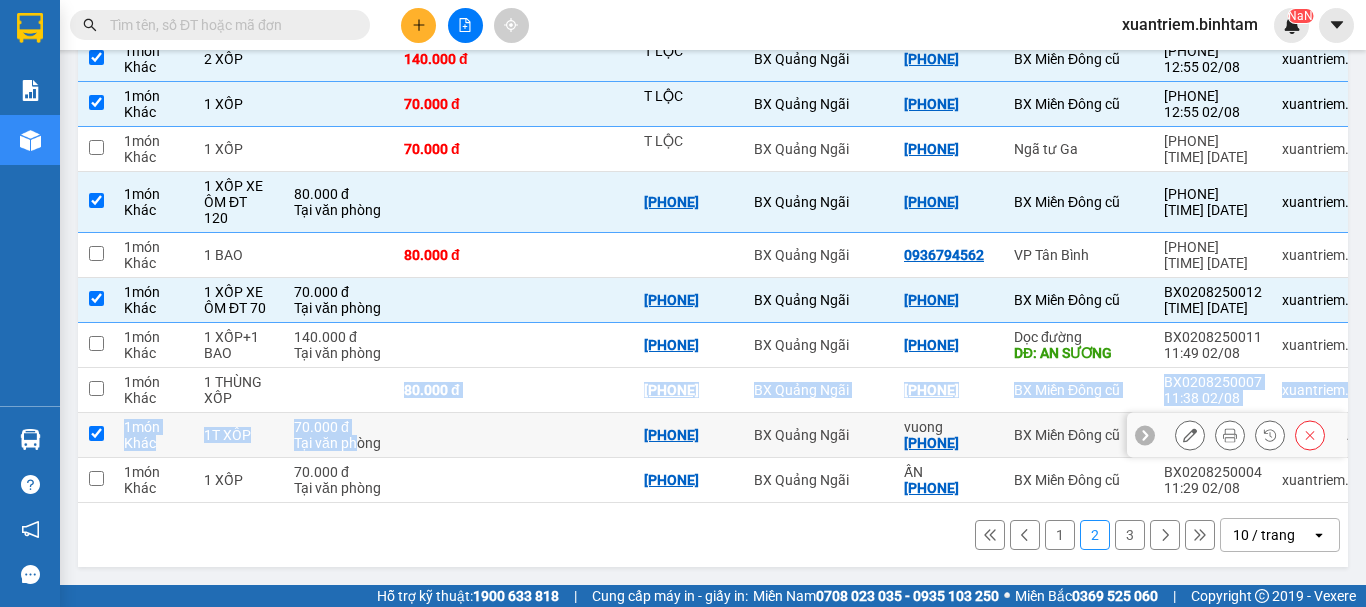 checkbox on "true" 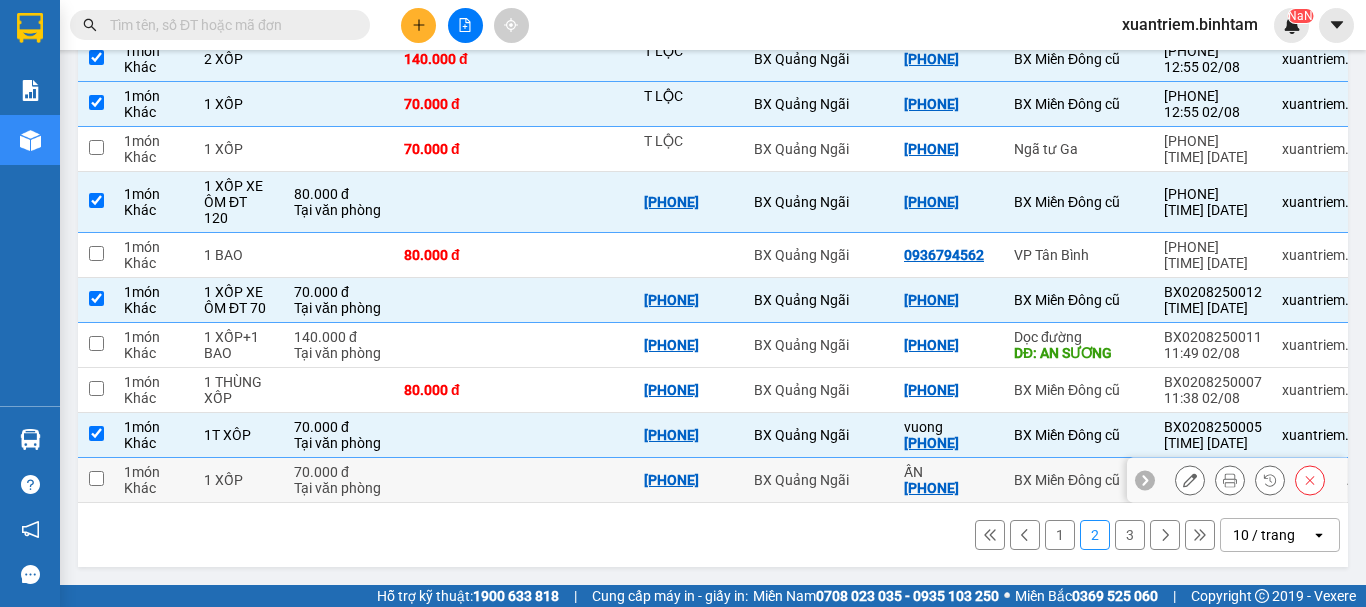 click on "Tại văn phòng" at bounding box center [339, 488] 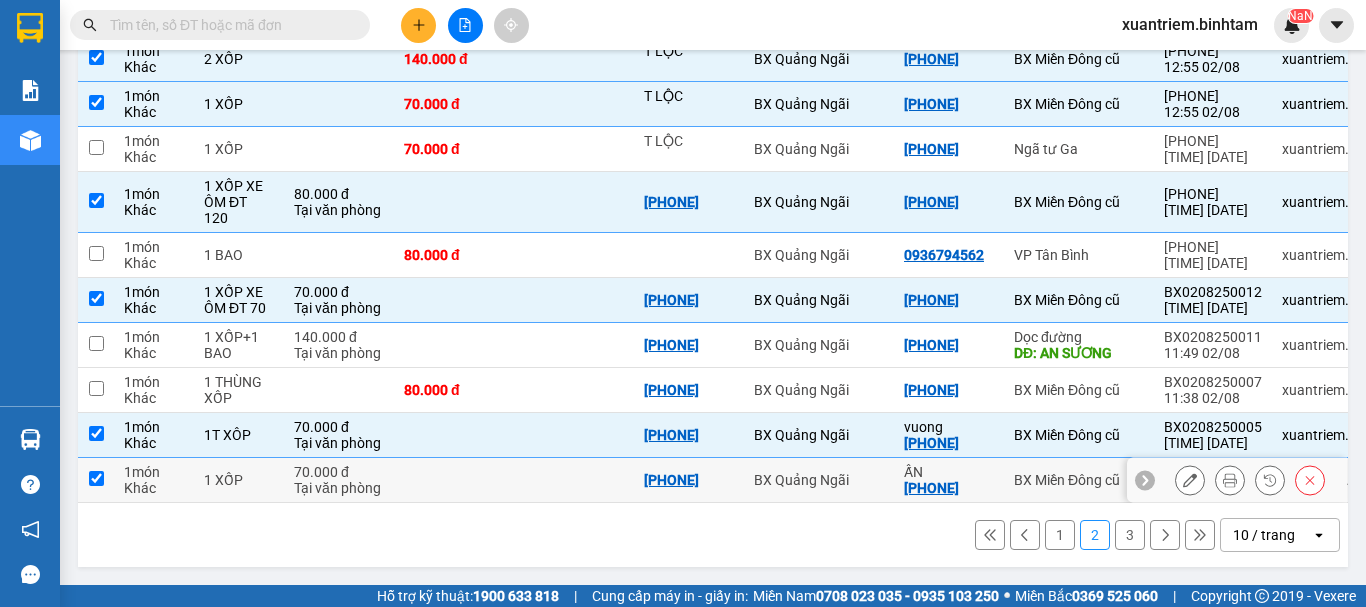 checkbox on "true" 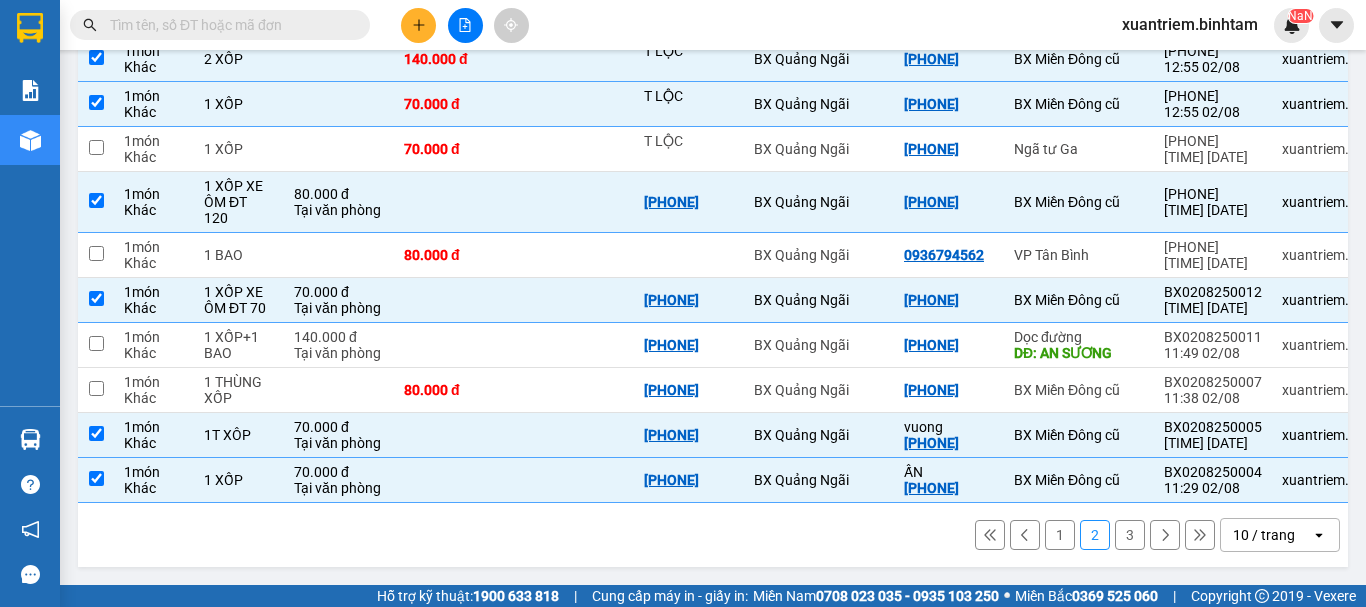 scroll, scrollTop: 0, scrollLeft: 0, axis: both 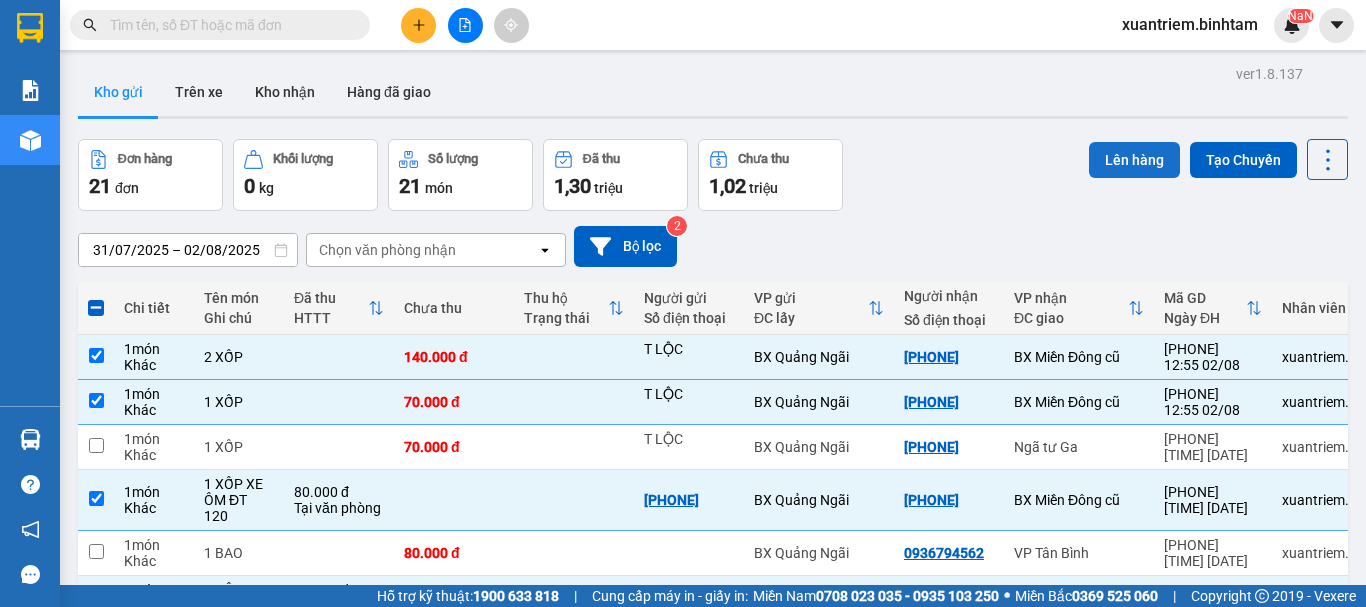 click on "Lên hàng" at bounding box center (1134, 160) 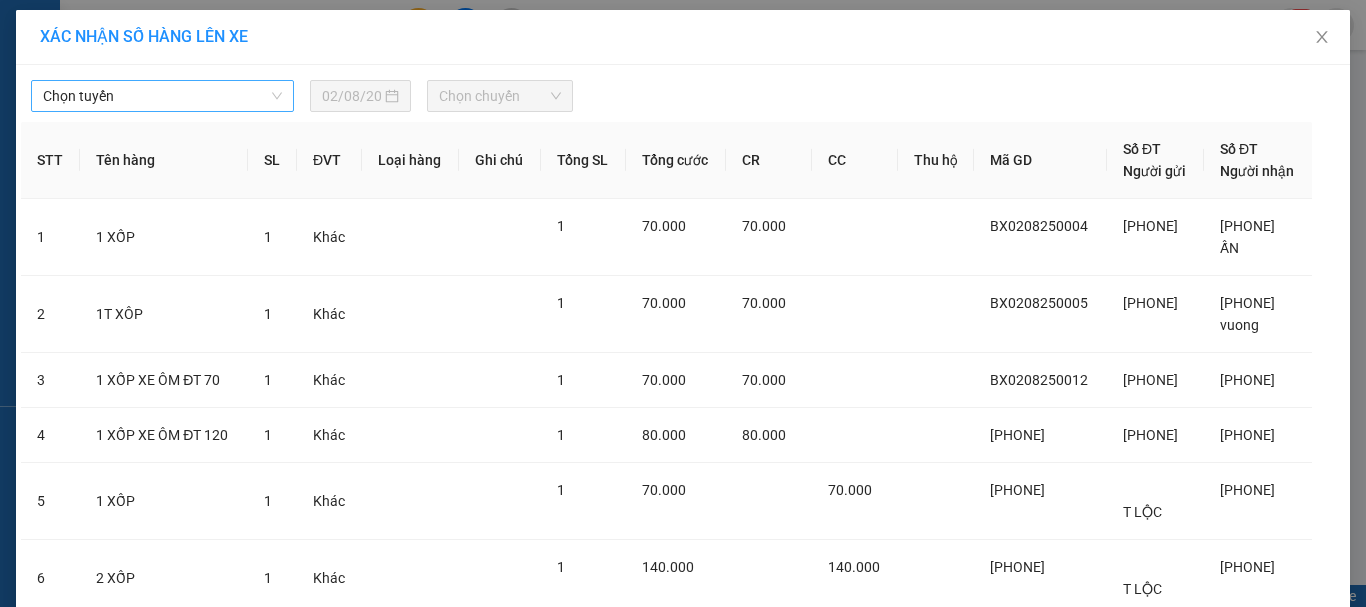 click on "Chọn tuyến" at bounding box center (162, 96) 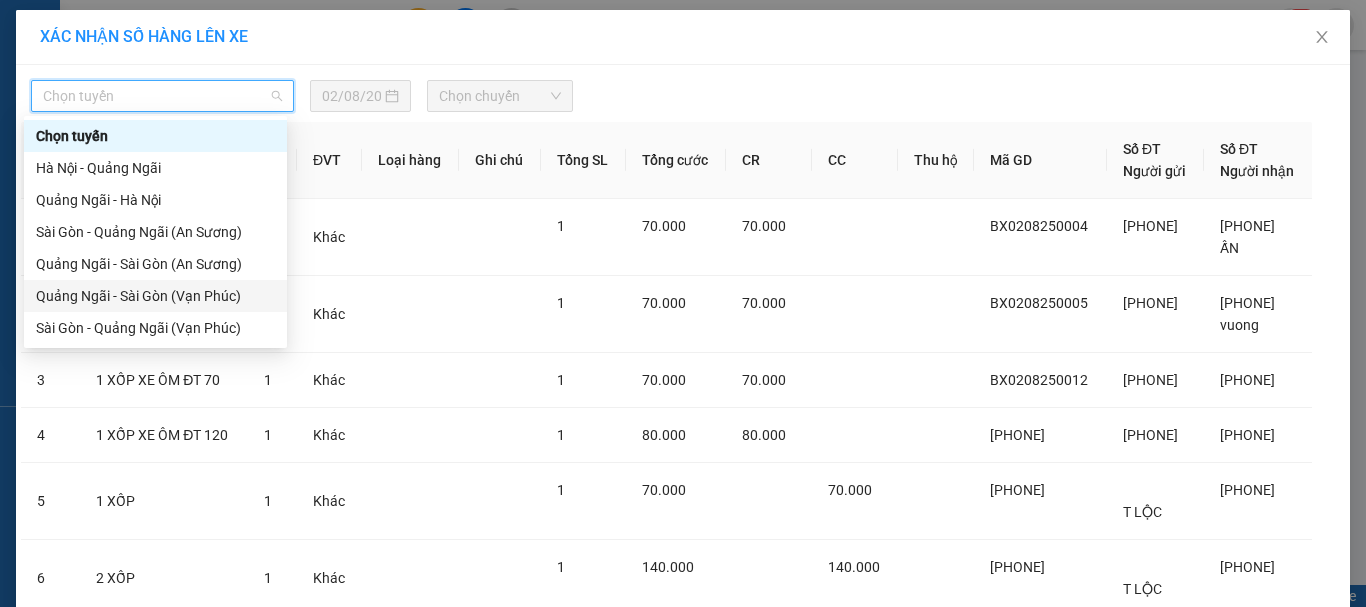 click on "[CITY] - [CITY] (Vạn Phúc)" at bounding box center [155, 296] 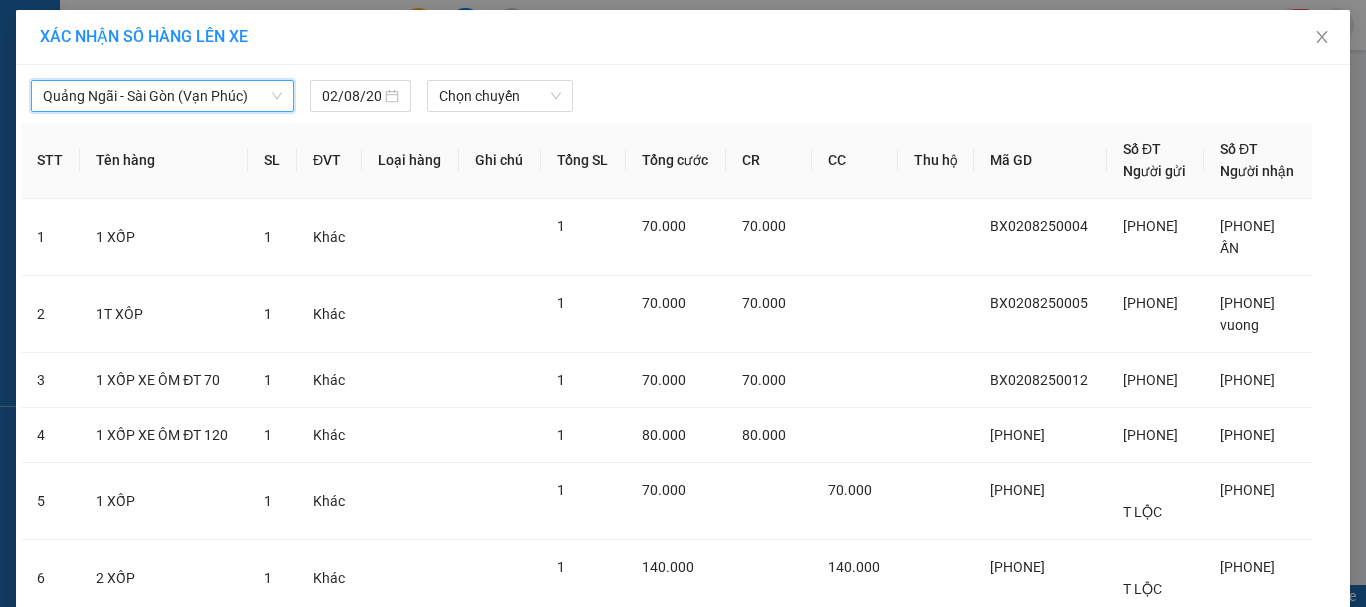 click on "[CITY] - [CITY] (Vạn Phúc)" at bounding box center (162, 96) 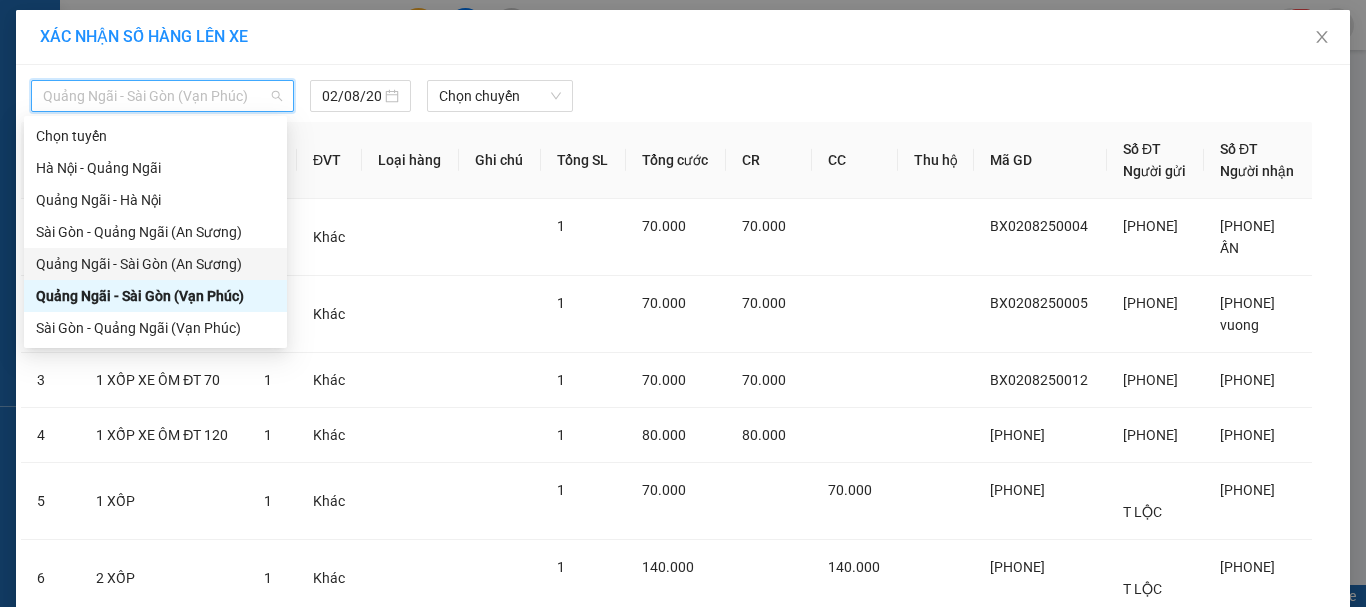 click on "[CITY] - [CITY] ([LOCATION])" at bounding box center (155, 264) 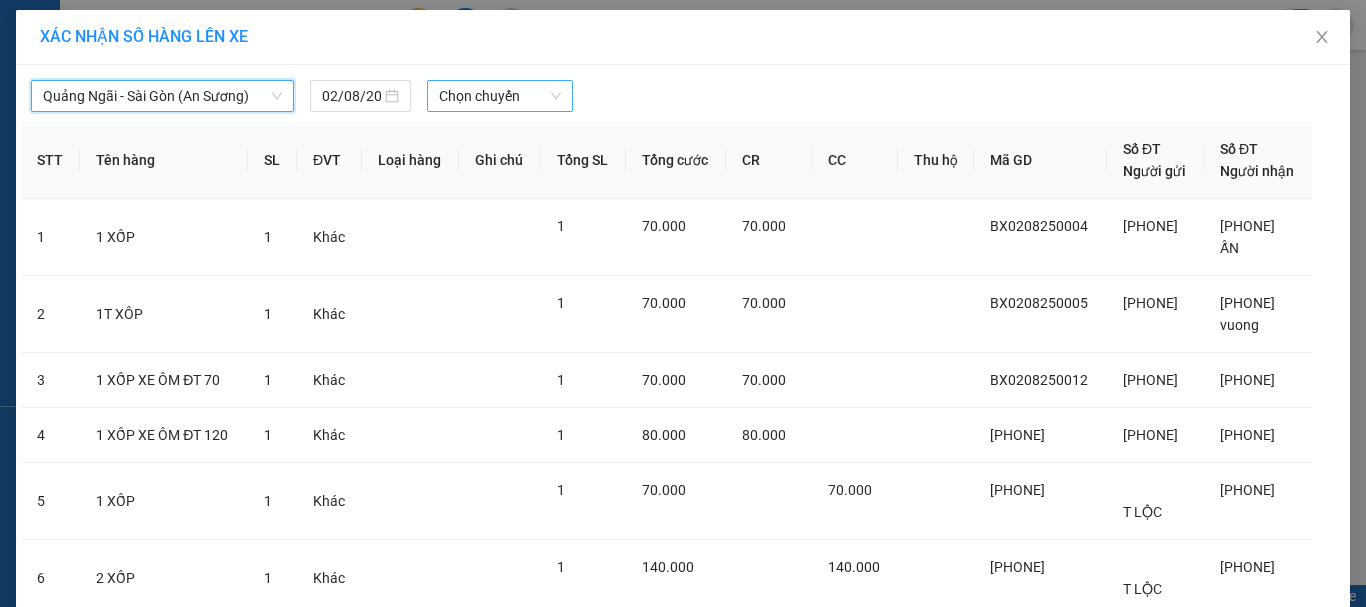 click on "Chọn chuyến" at bounding box center [500, 96] 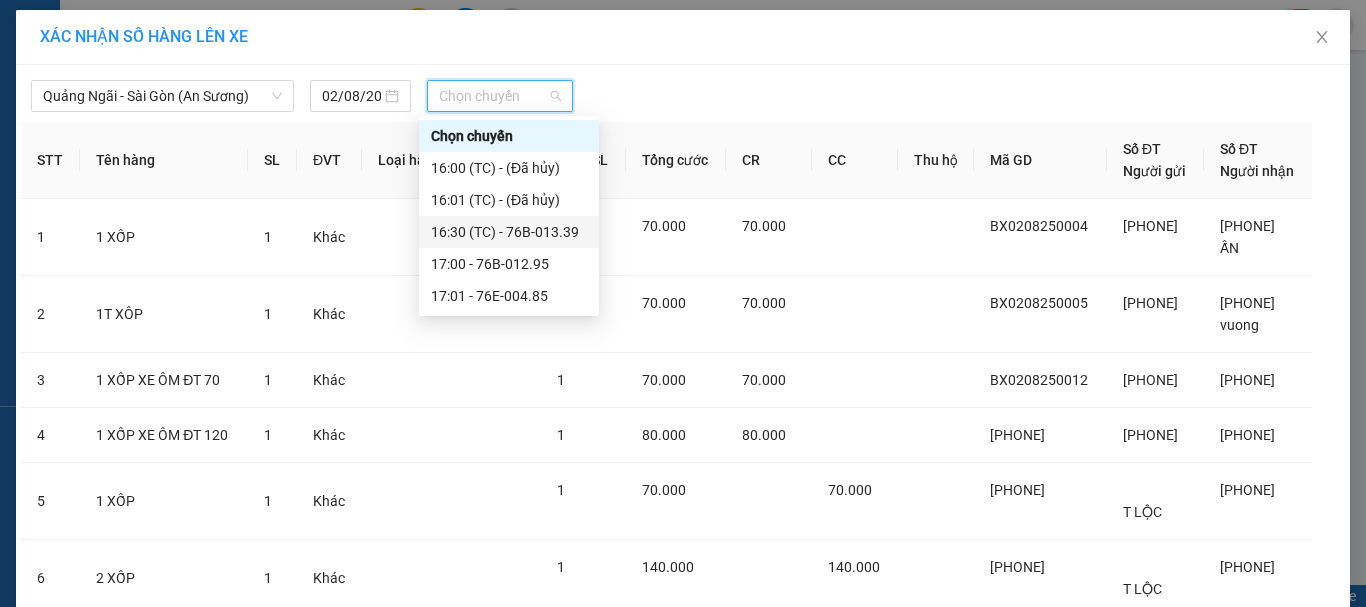 click on "[TIME] (TC)   - [PLATE]" at bounding box center [509, 232] 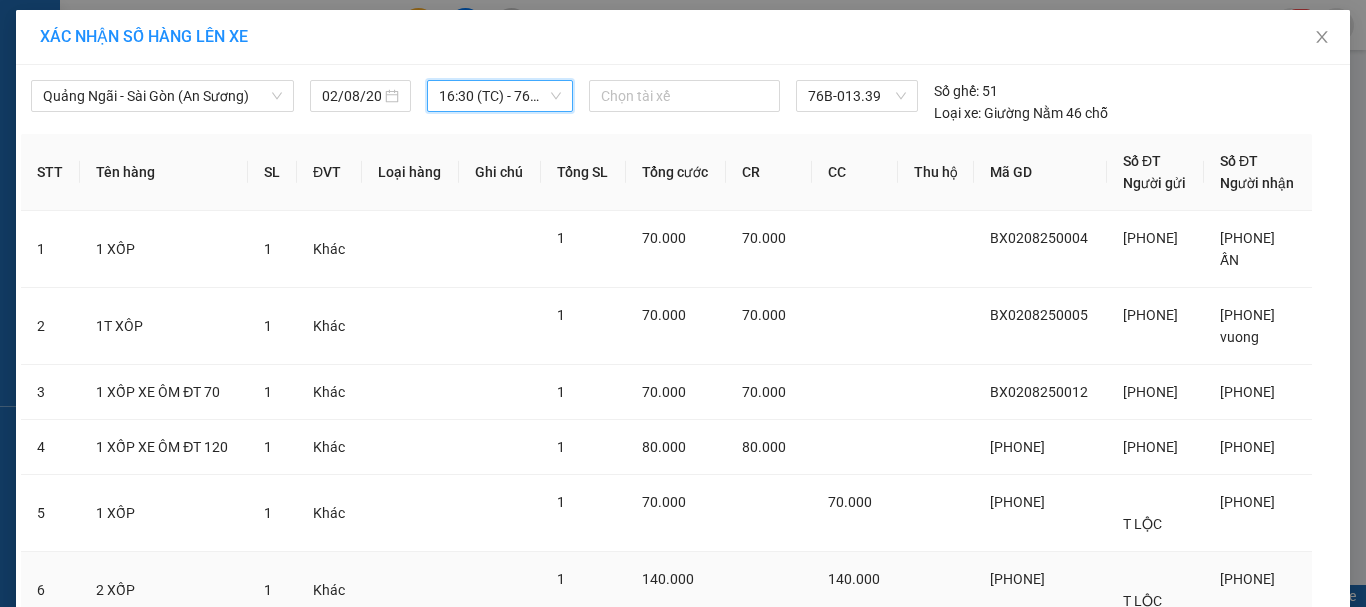 scroll, scrollTop: 168, scrollLeft: 0, axis: vertical 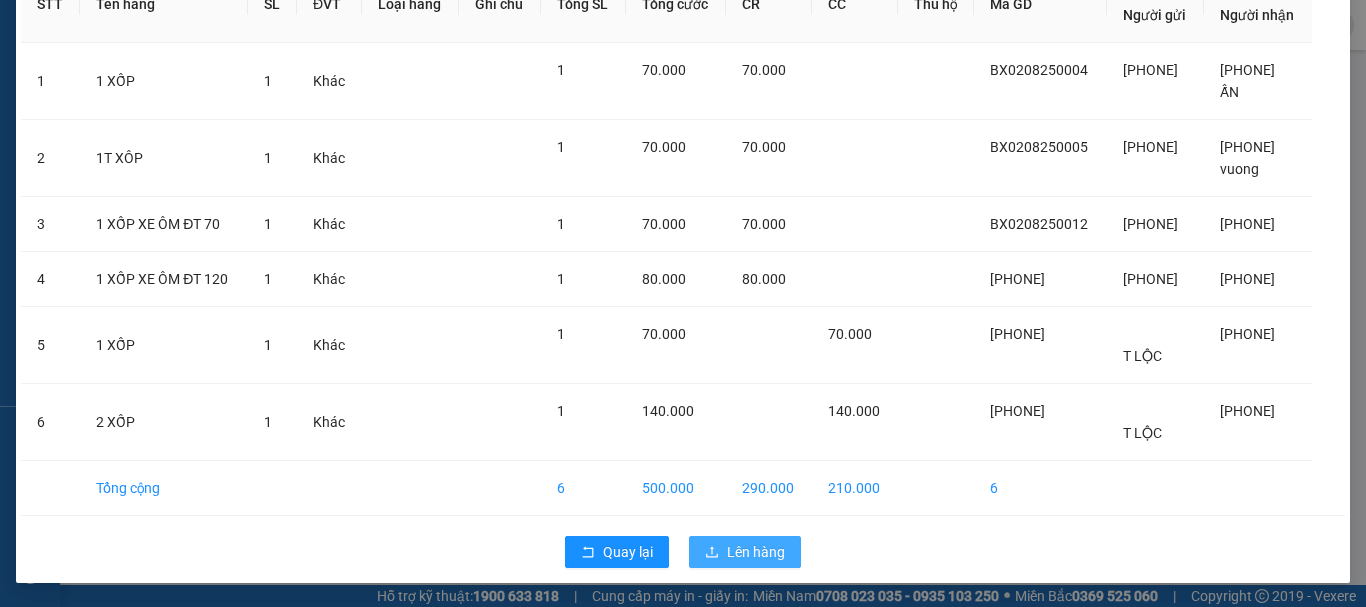 click on "Lên hàng" at bounding box center [756, 552] 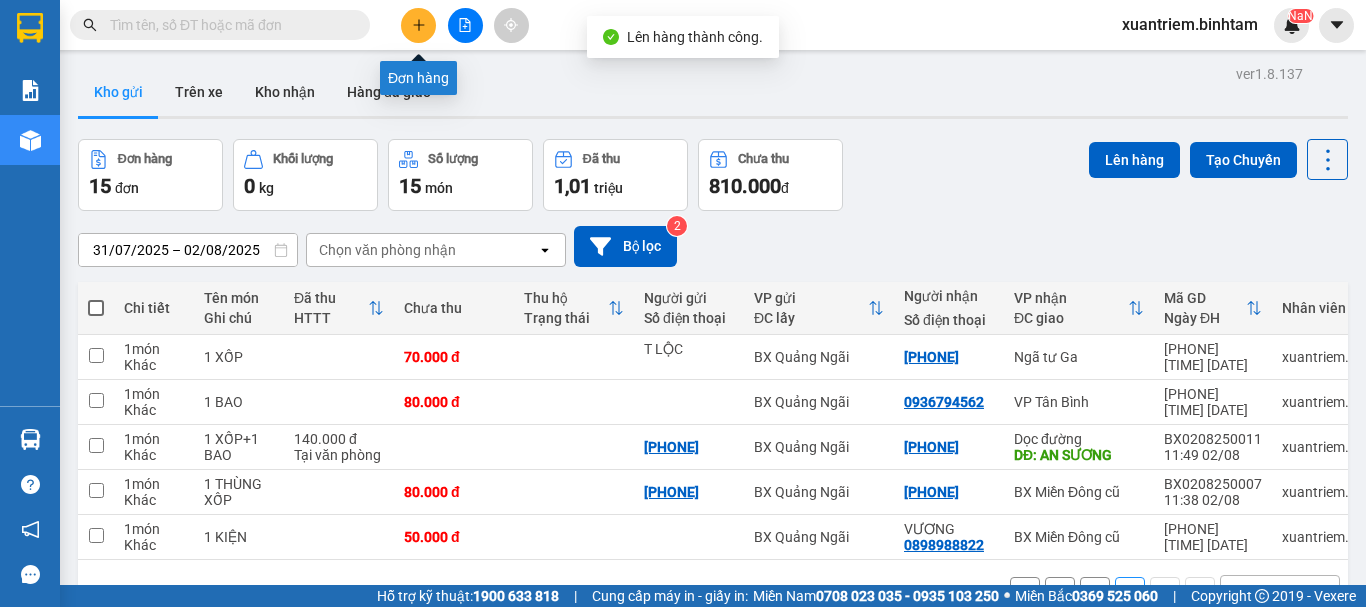 click 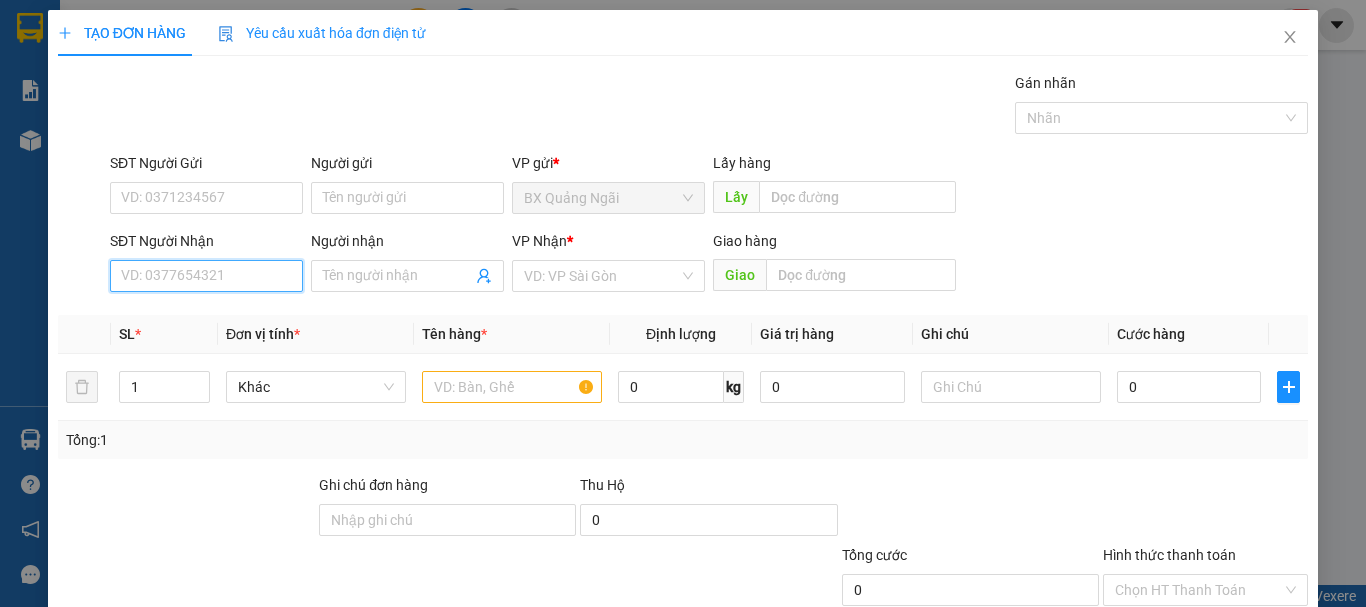 click on "SĐT Người Nhận" at bounding box center [206, 276] 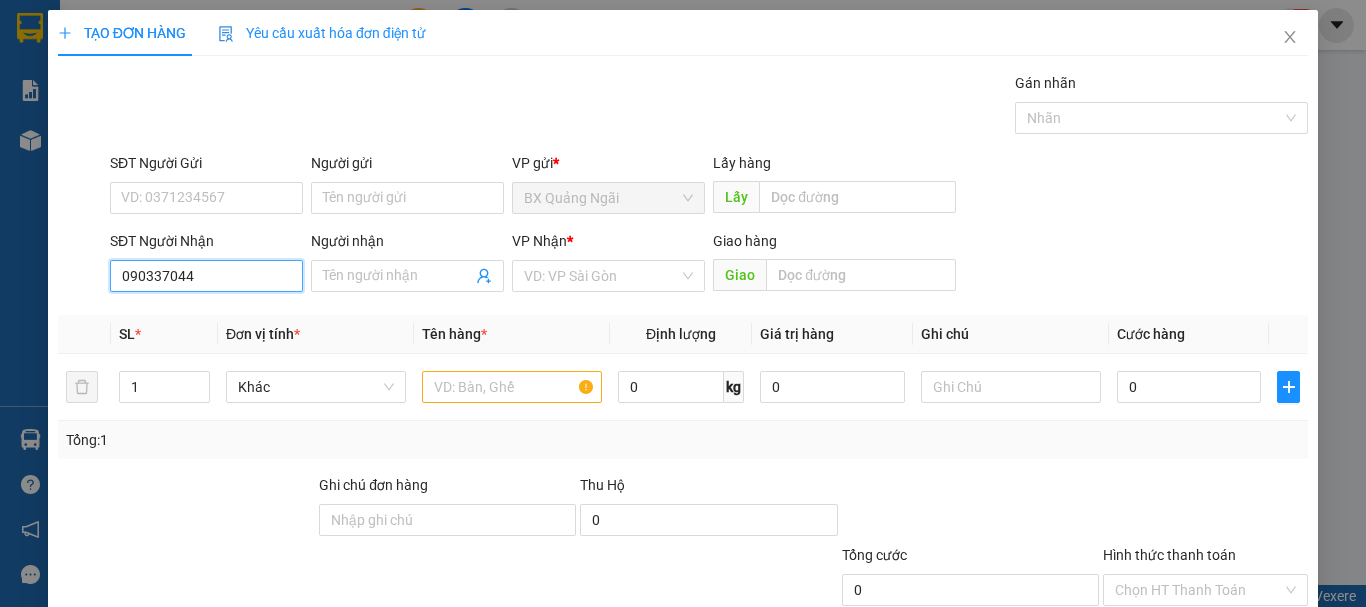 type on "0903370441" 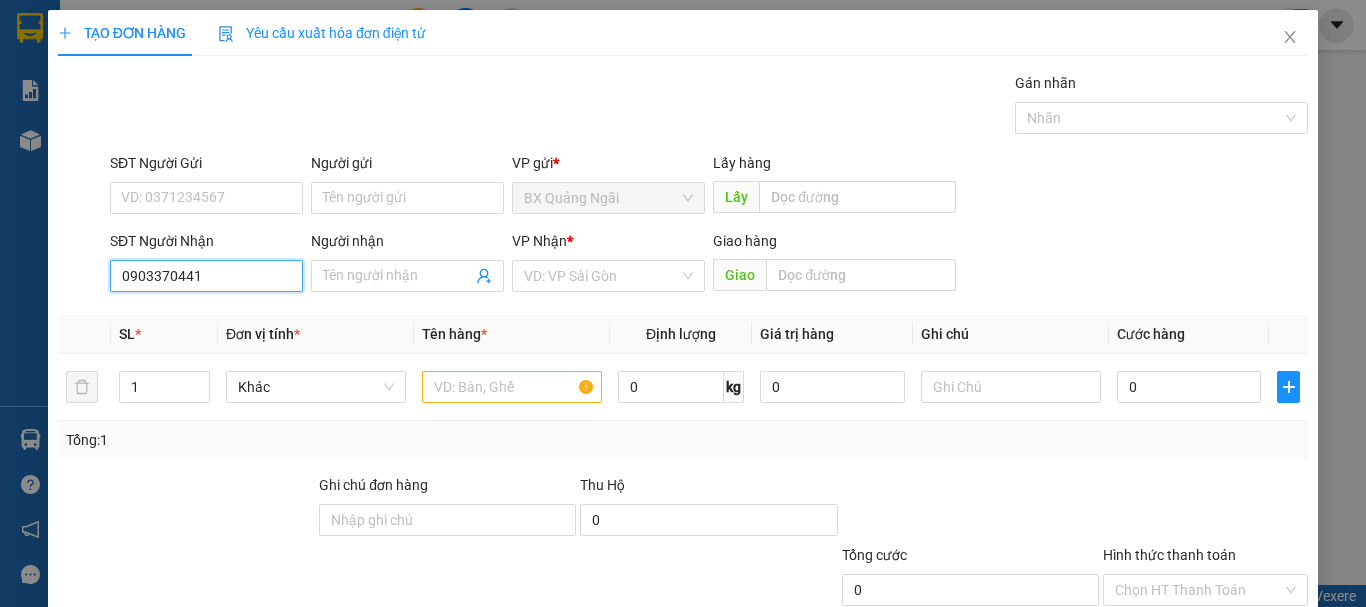 click on "0903370441" at bounding box center (206, 276) 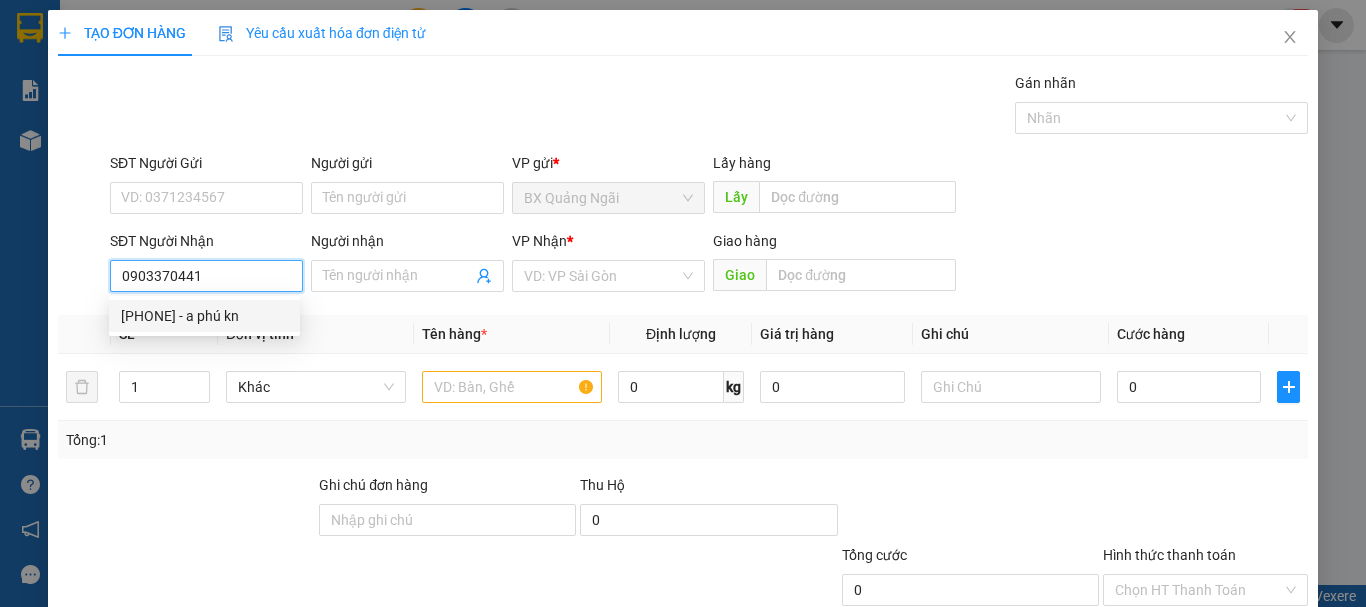 click on "0903370441 - a phú kn" at bounding box center (204, 316) 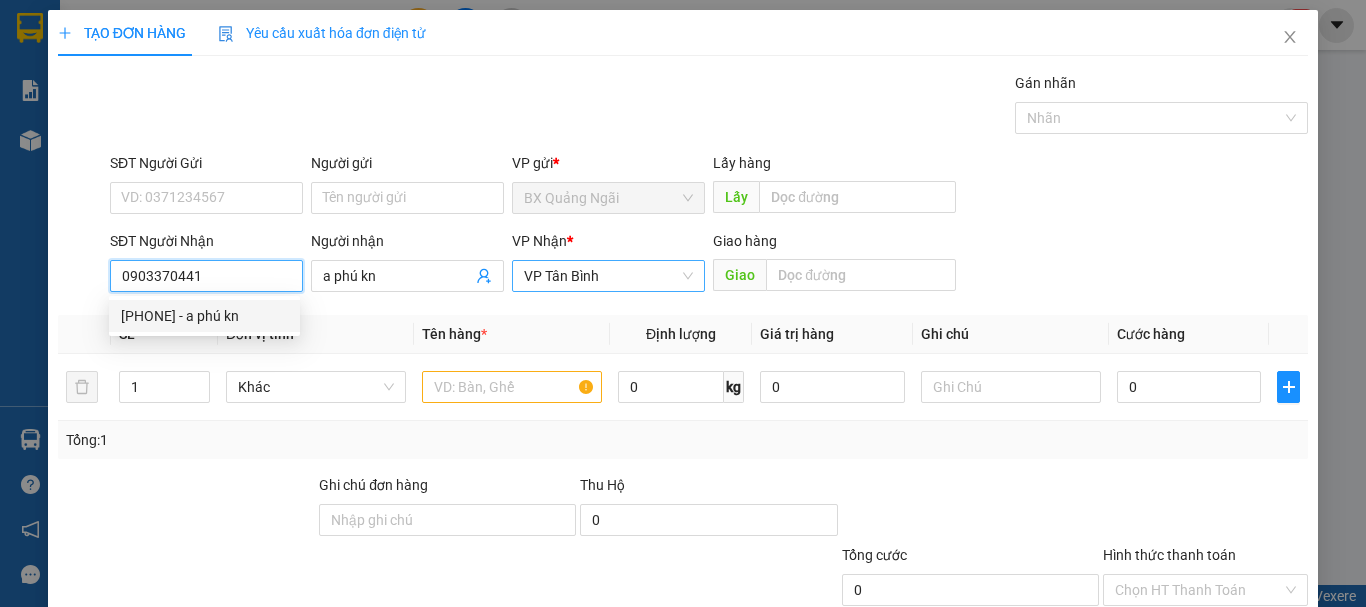 type on "50.000" 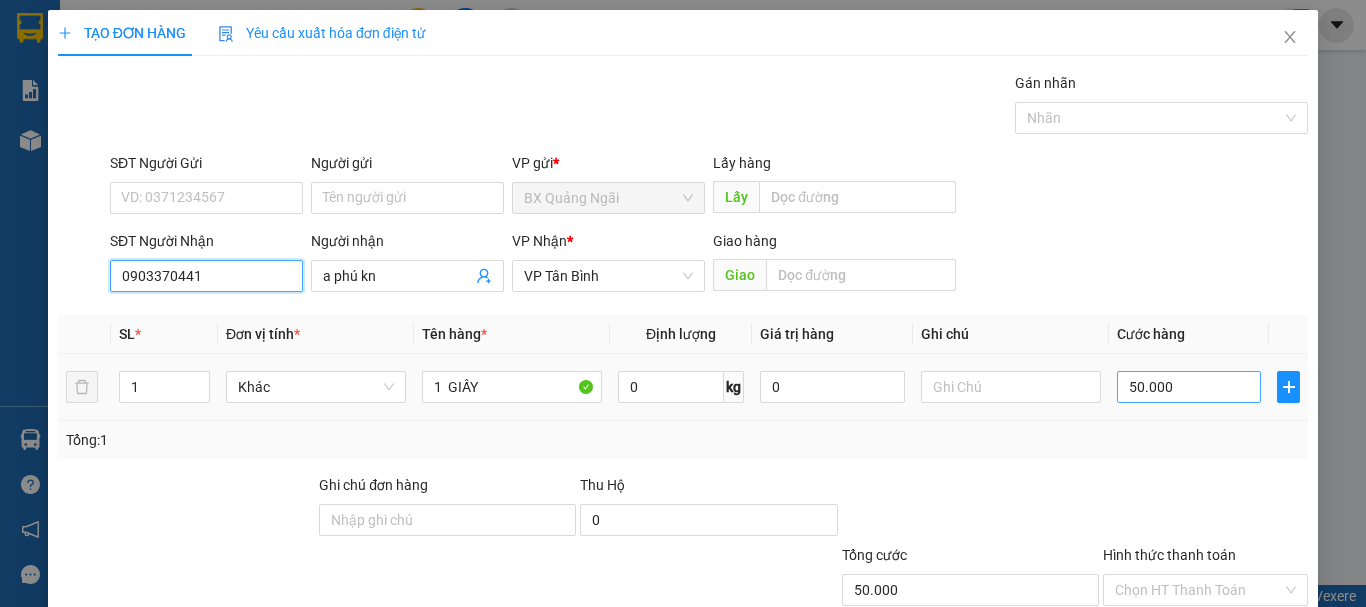type on "0903370441" 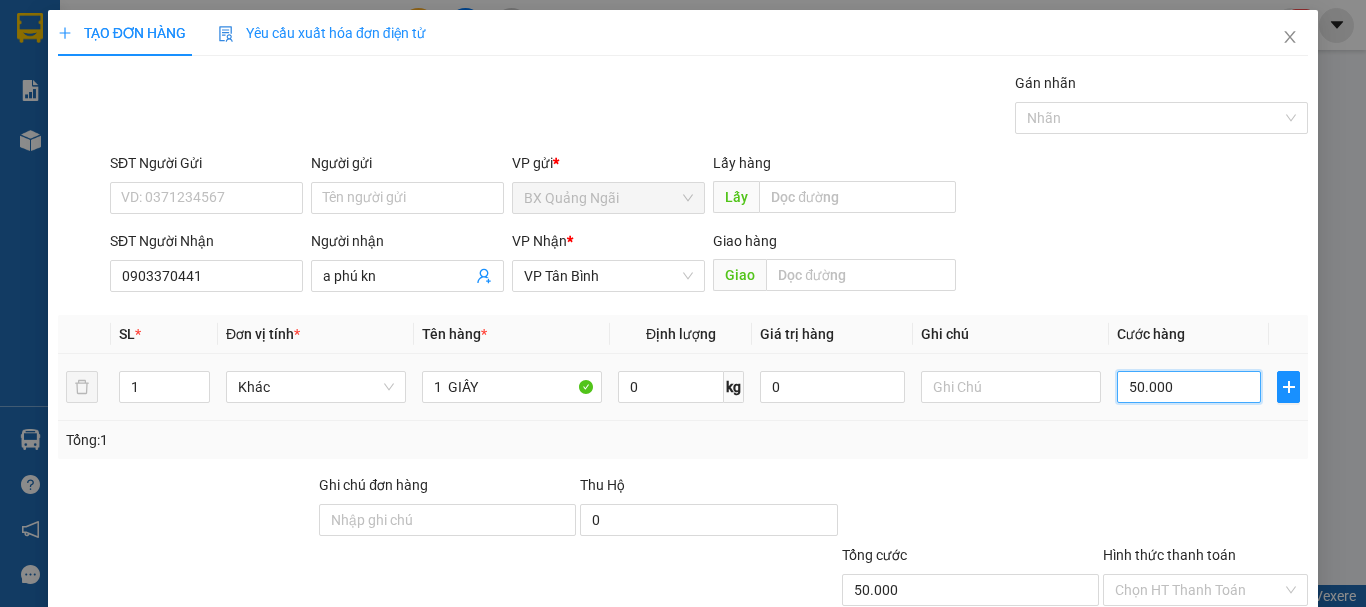 click on "50.000" at bounding box center [1189, 387] 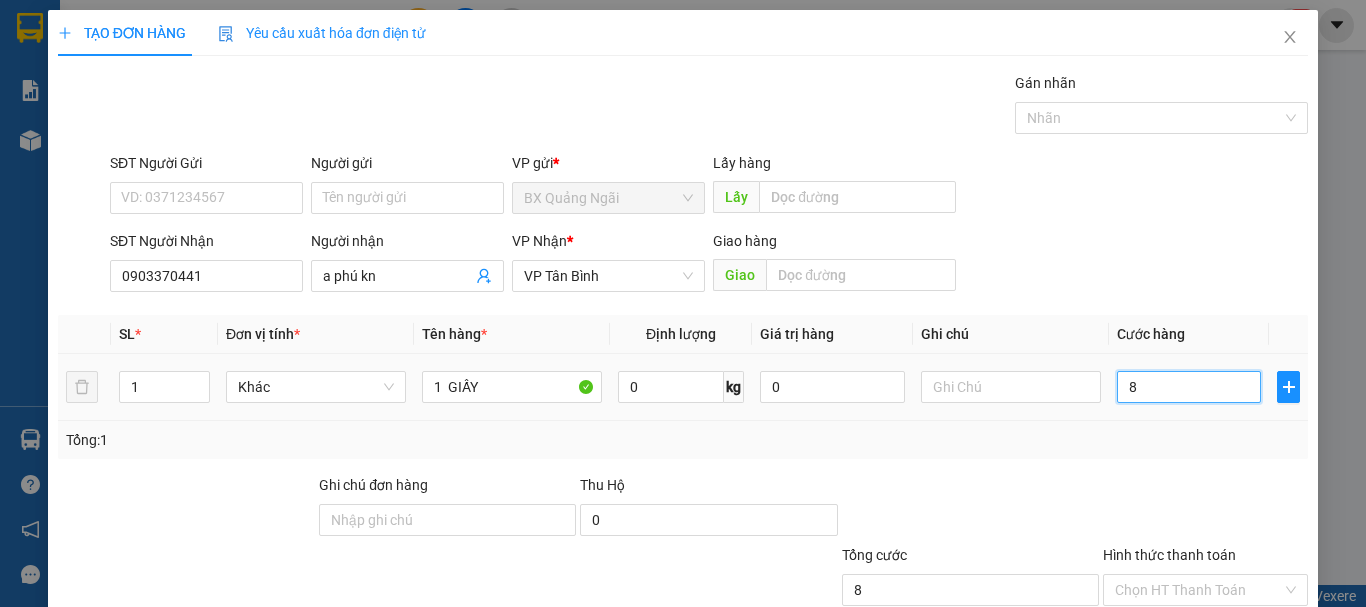 type on "80" 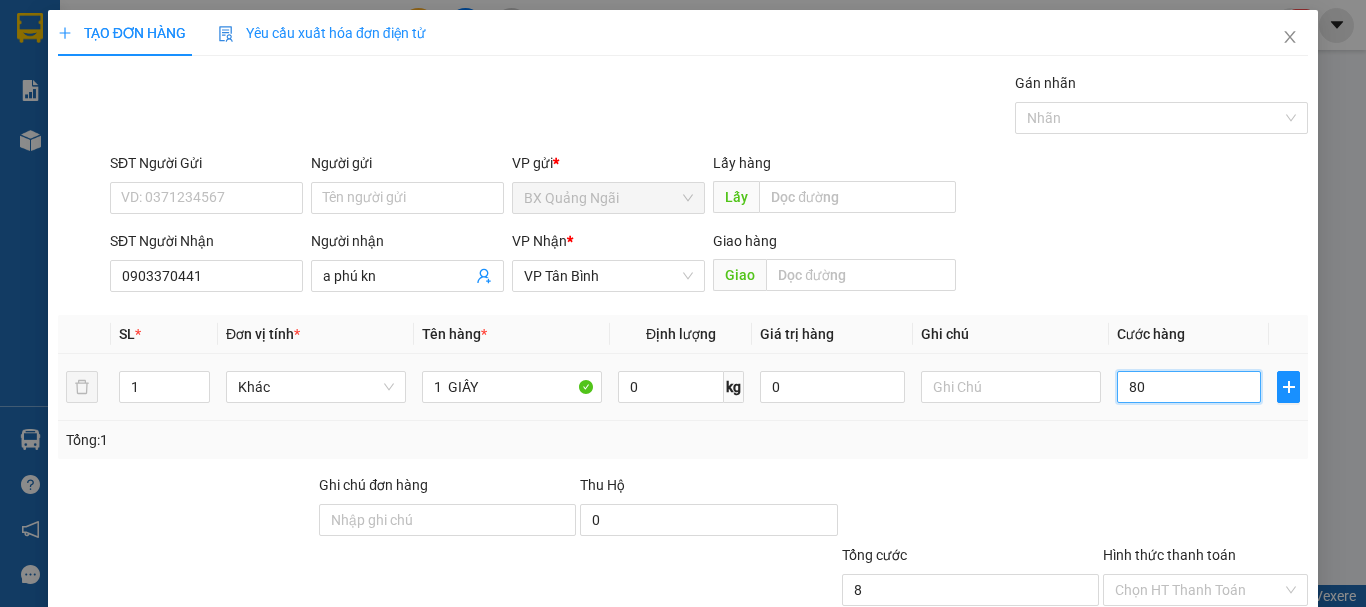 type on "80" 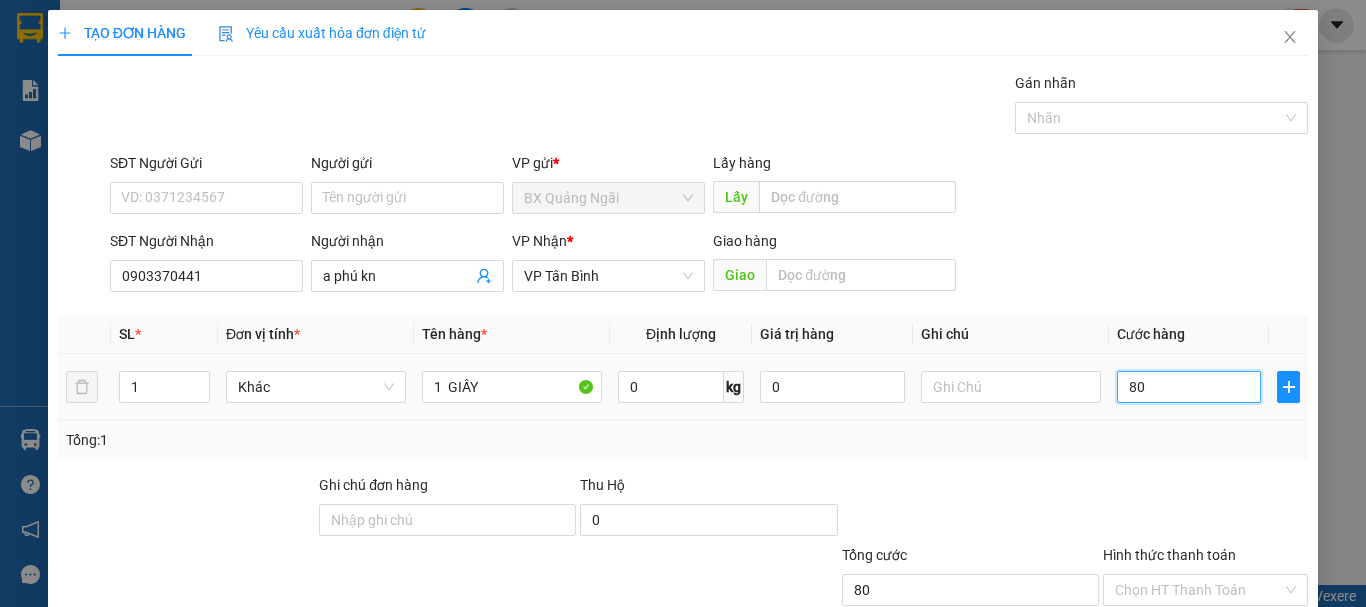 type on "800" 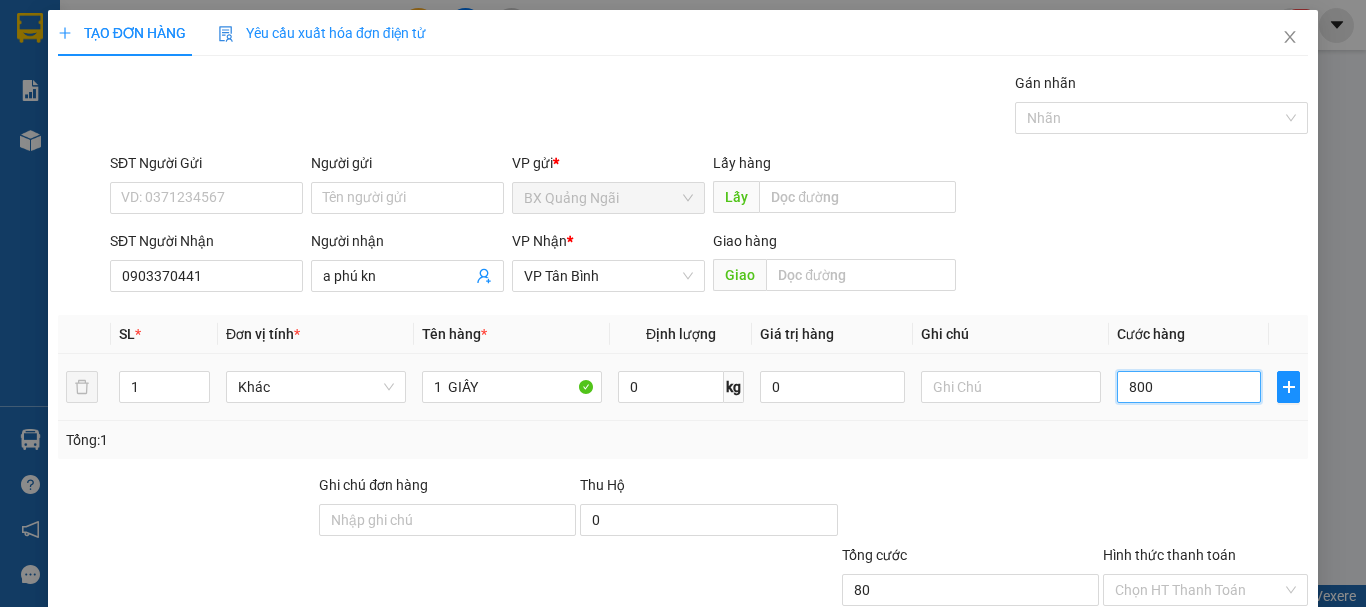 type on "800" 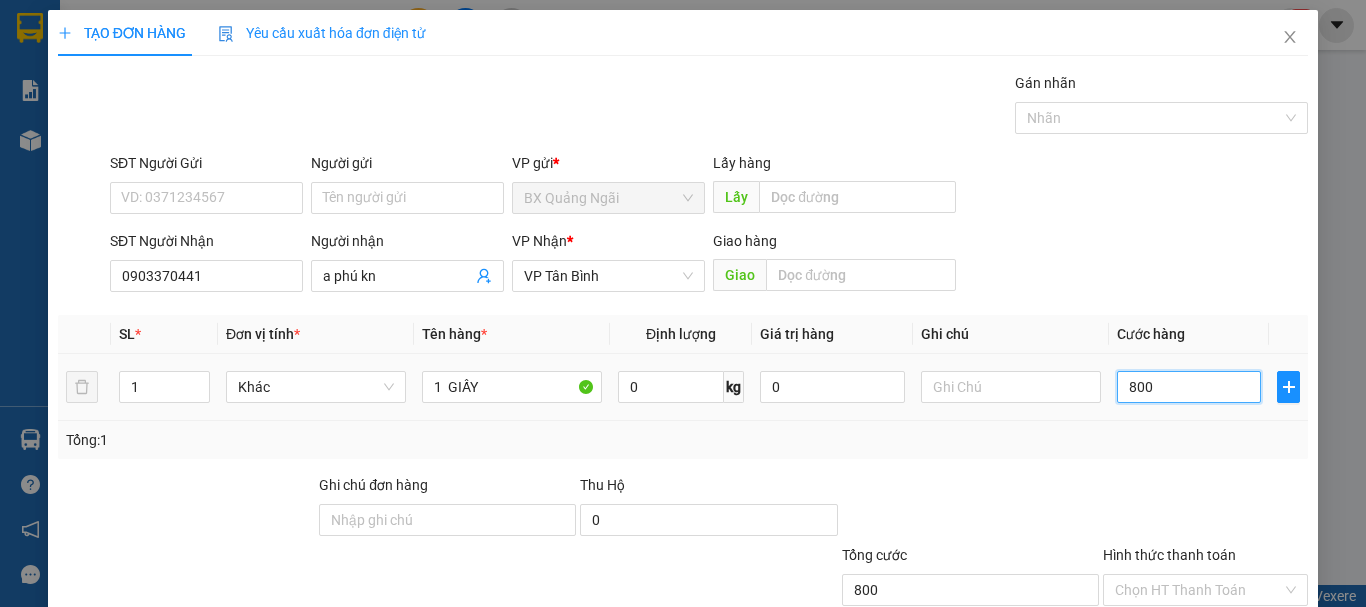 type on "8.000" 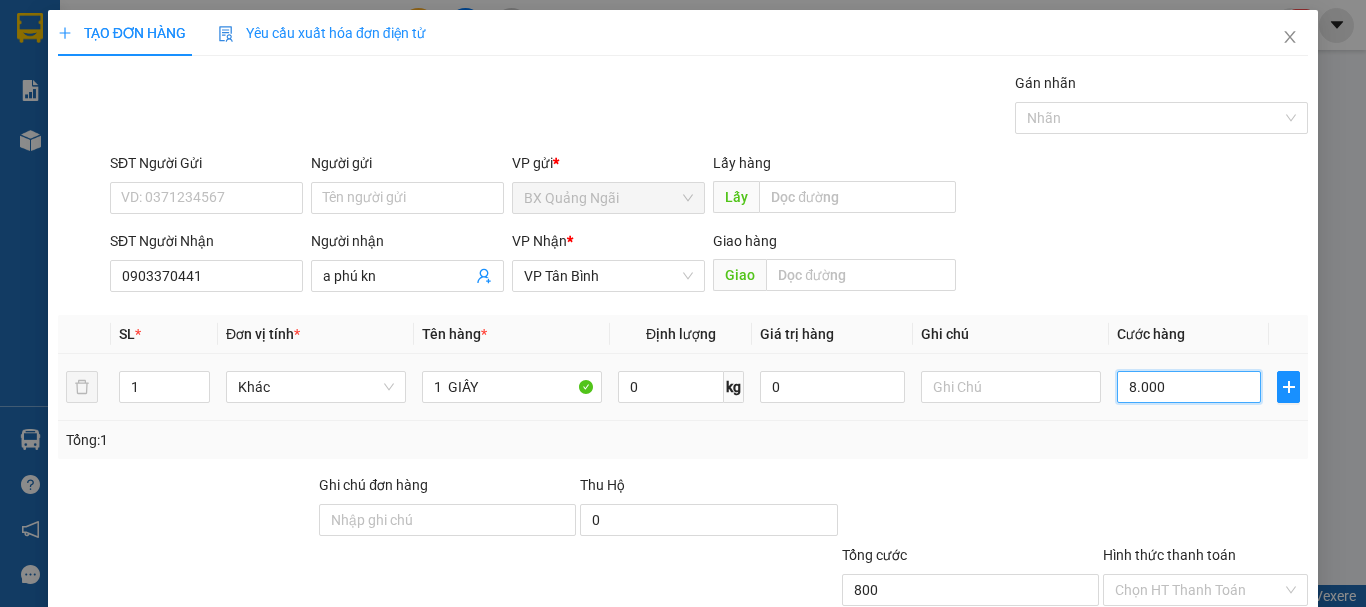 type on "8.000" 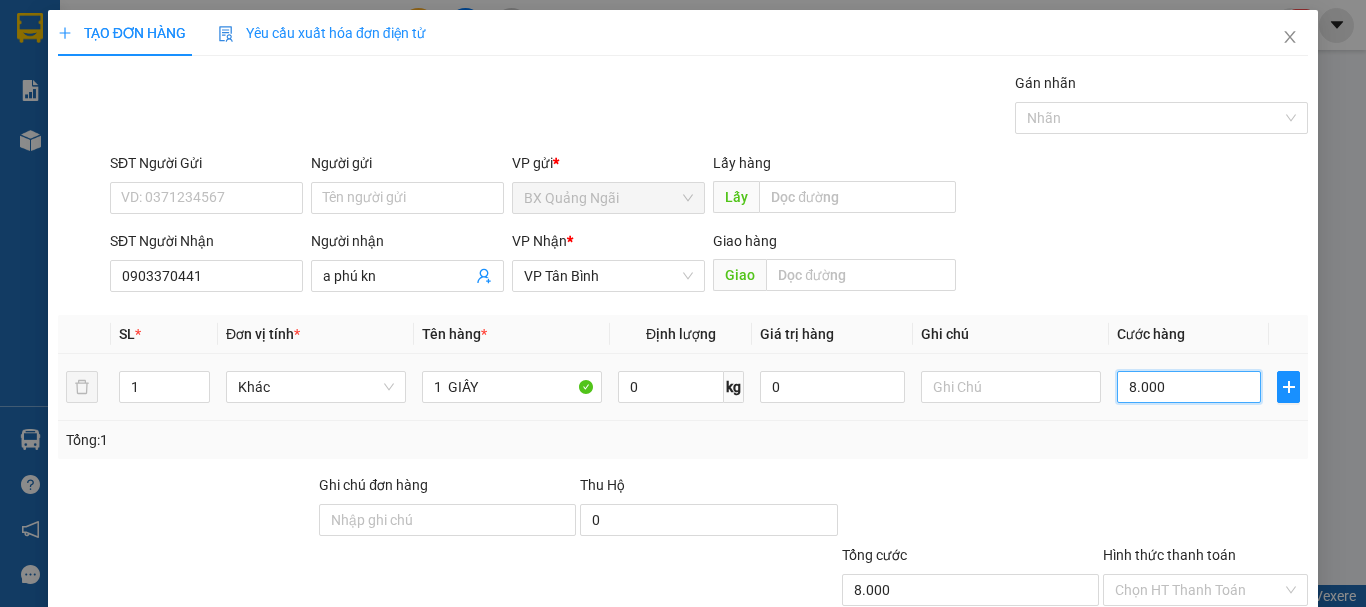 type on "80.000" 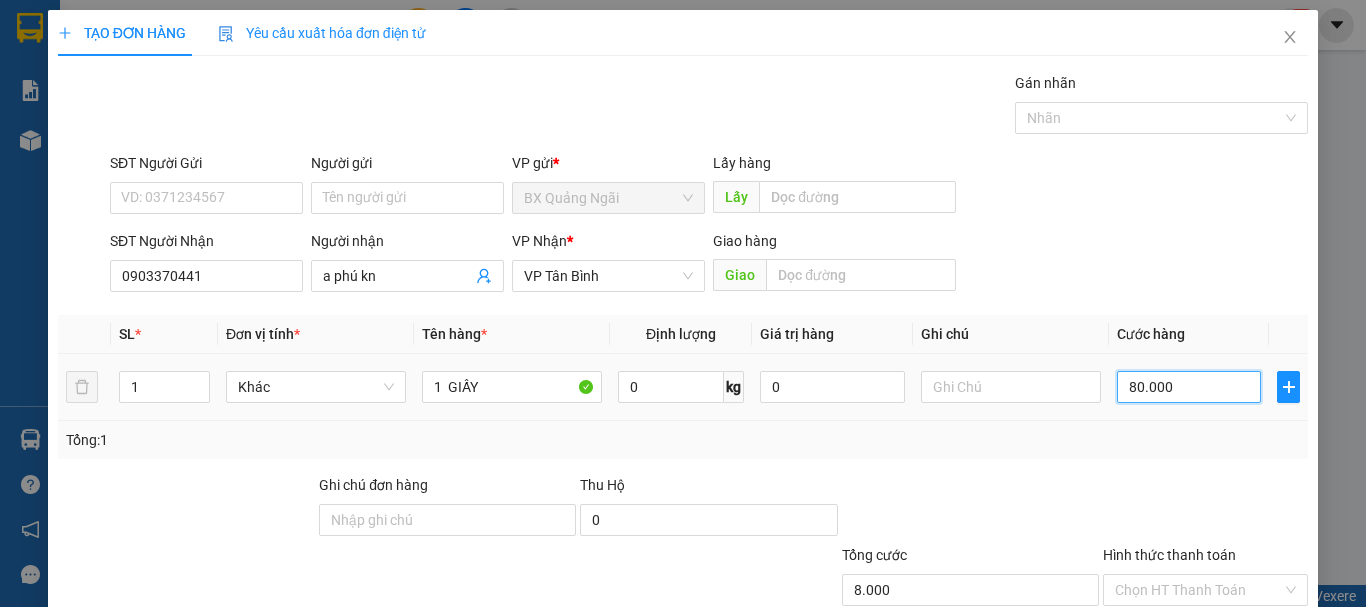type on "80.000" 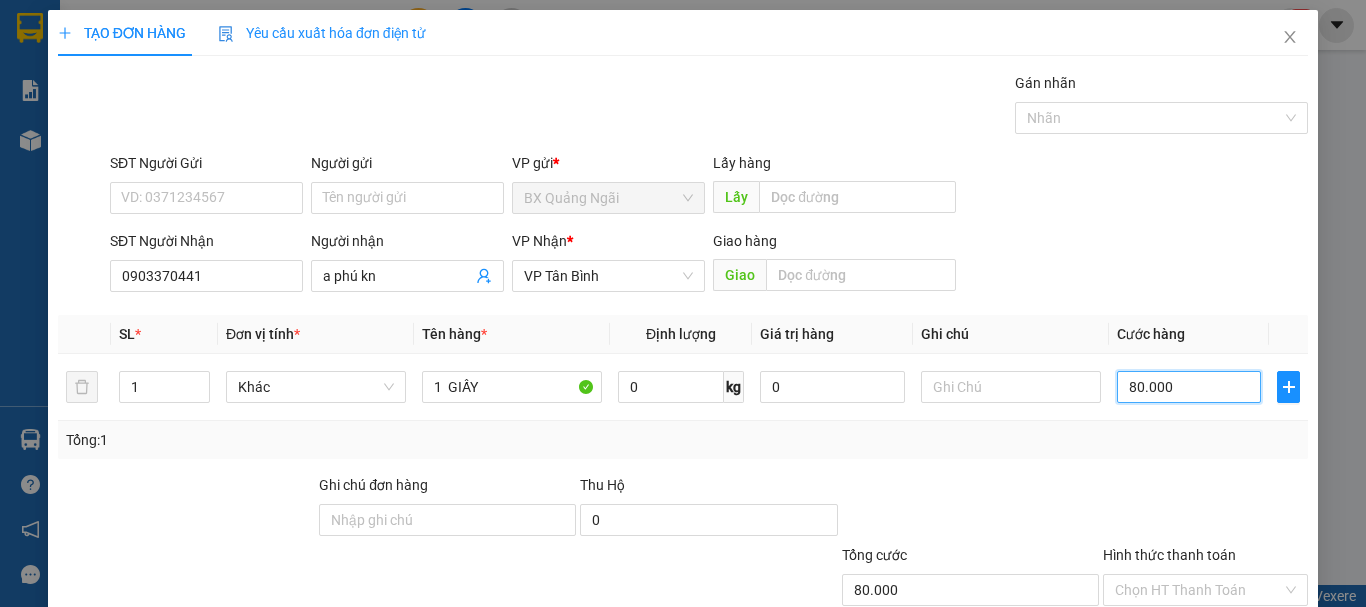 type on "80.000" 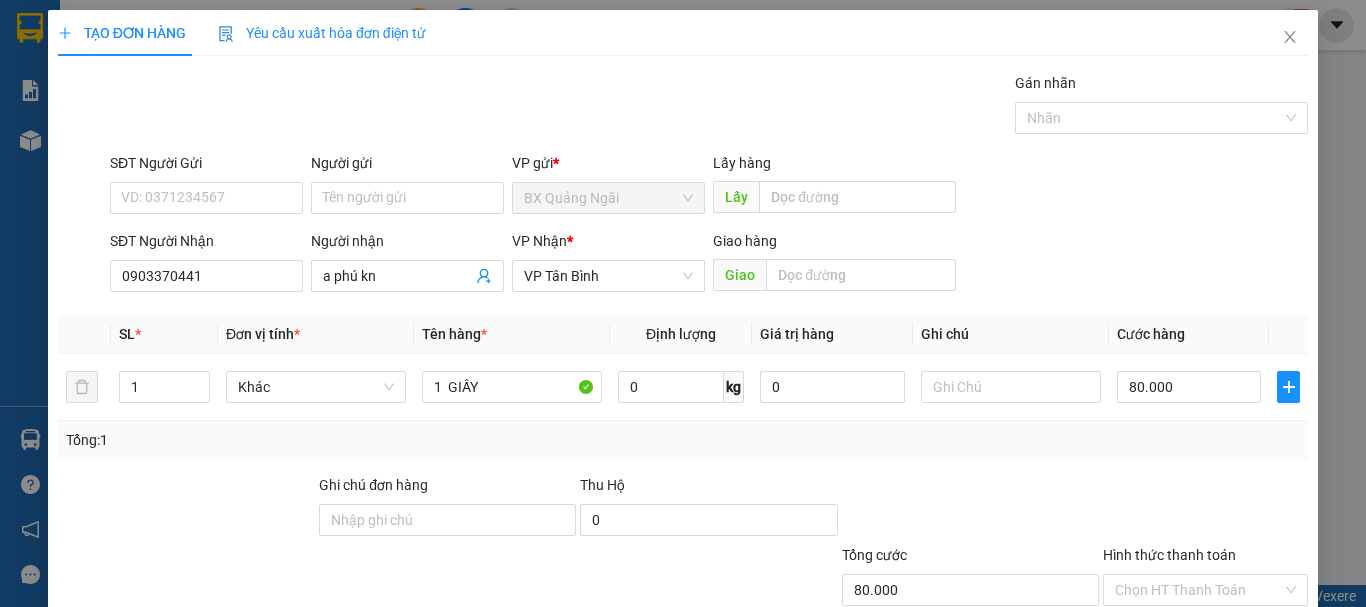 scroll, scrollTop: 133, scrollLeft: 0, axis: vertical 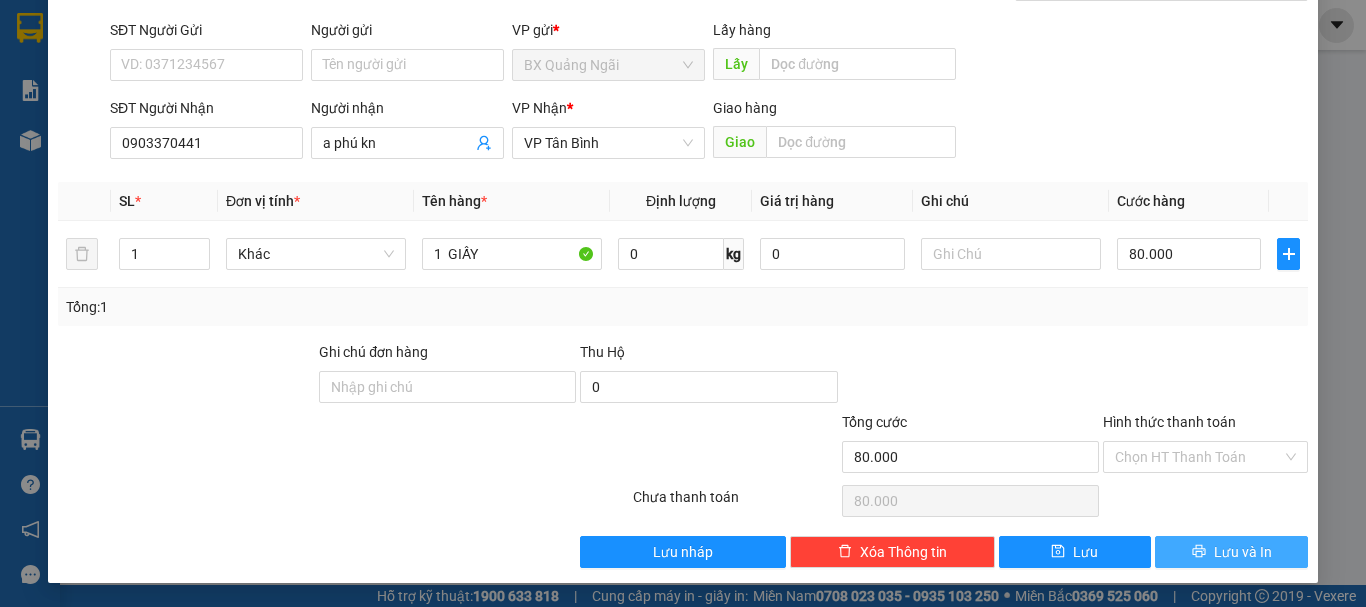 click on "Lưu và In" at bounding box center (1231, 552) 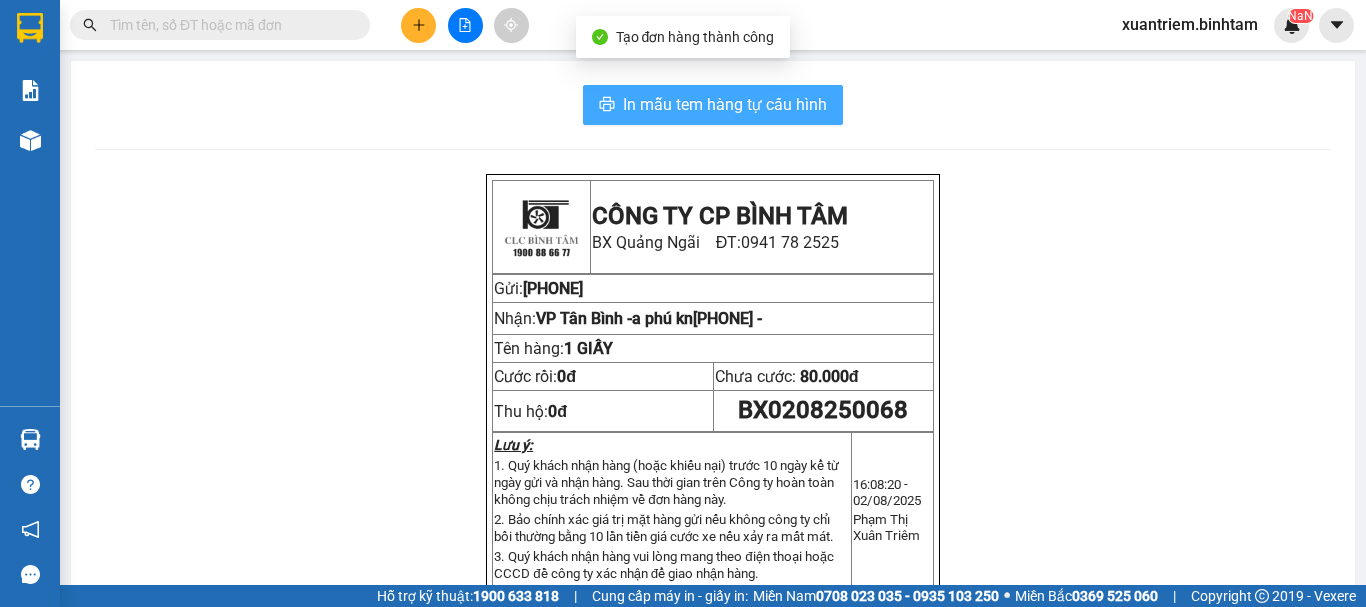 click on "In mẫu tem hàng tự cấu hình" at bounding box center [725, 104] 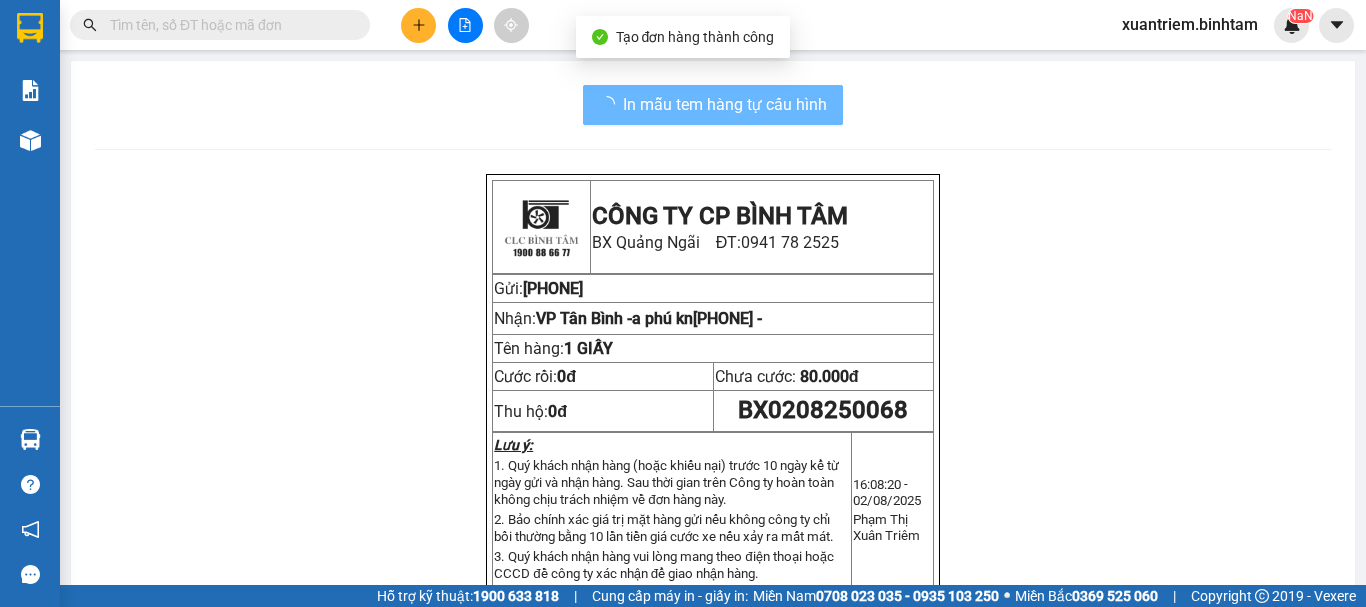 scroll, scrollTop: 0, scrollLeft: 0, axis: both 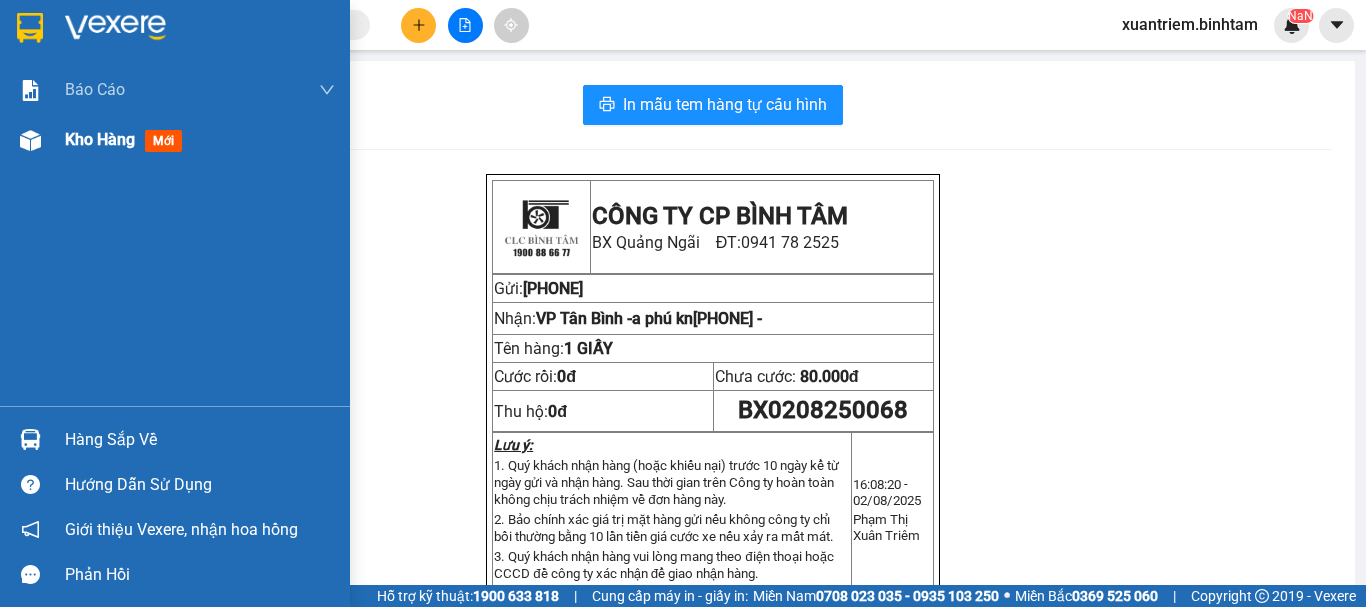 click at bounding box center [30, 140] 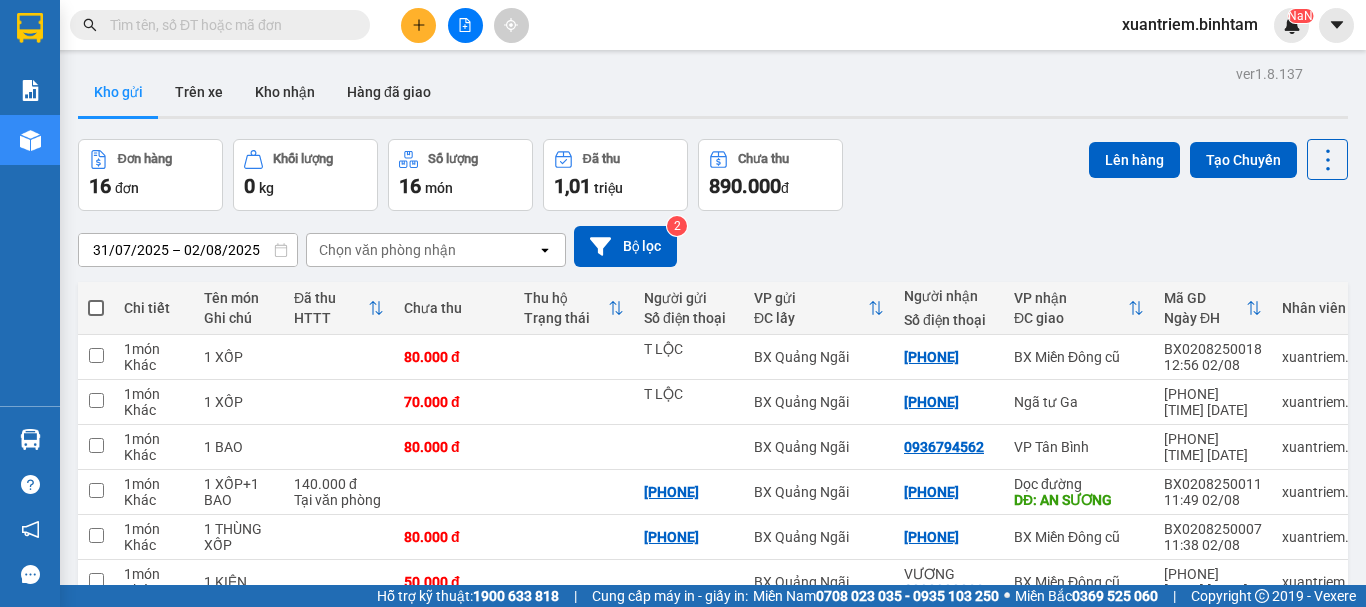 scroll, scrollTop: 110, scrollLeft: 0, axis: vertical 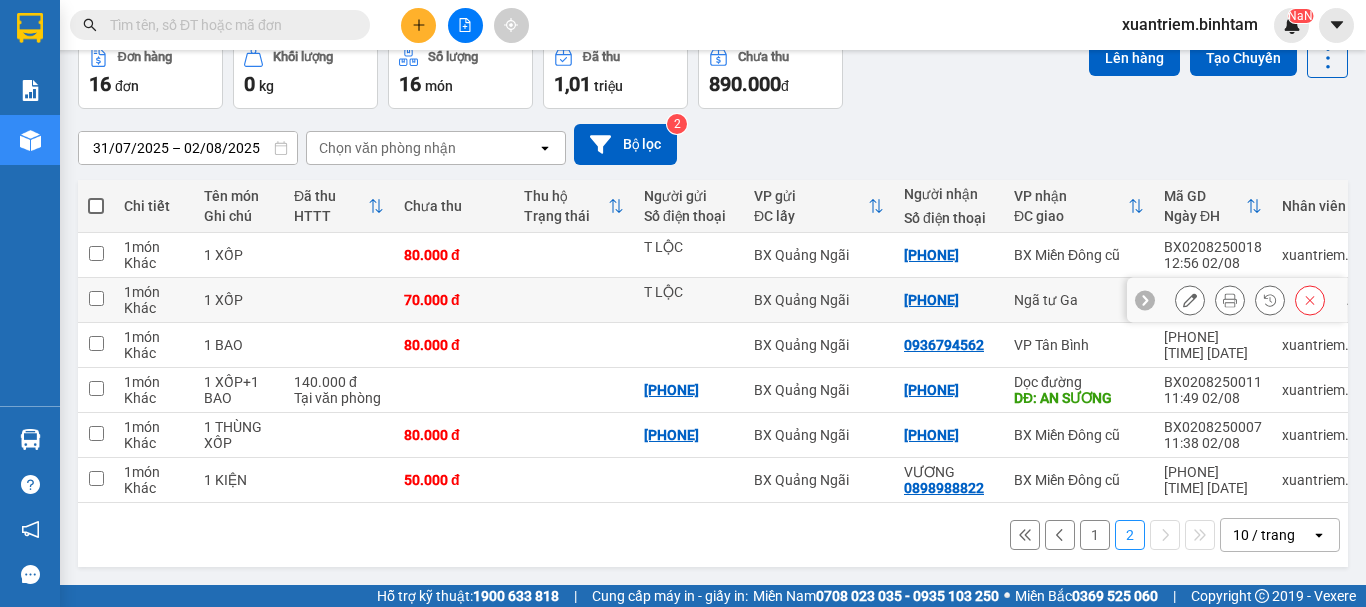 click on "T LỘC" at bounding box center [689, 300] 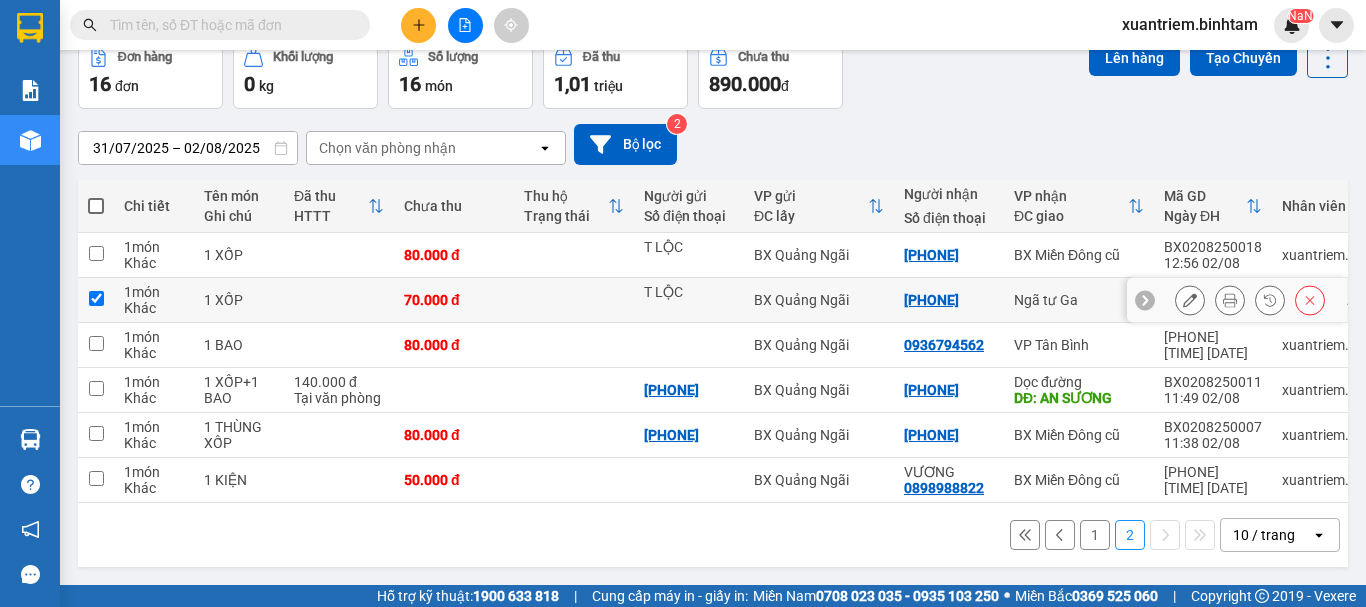 checkbox on "true" 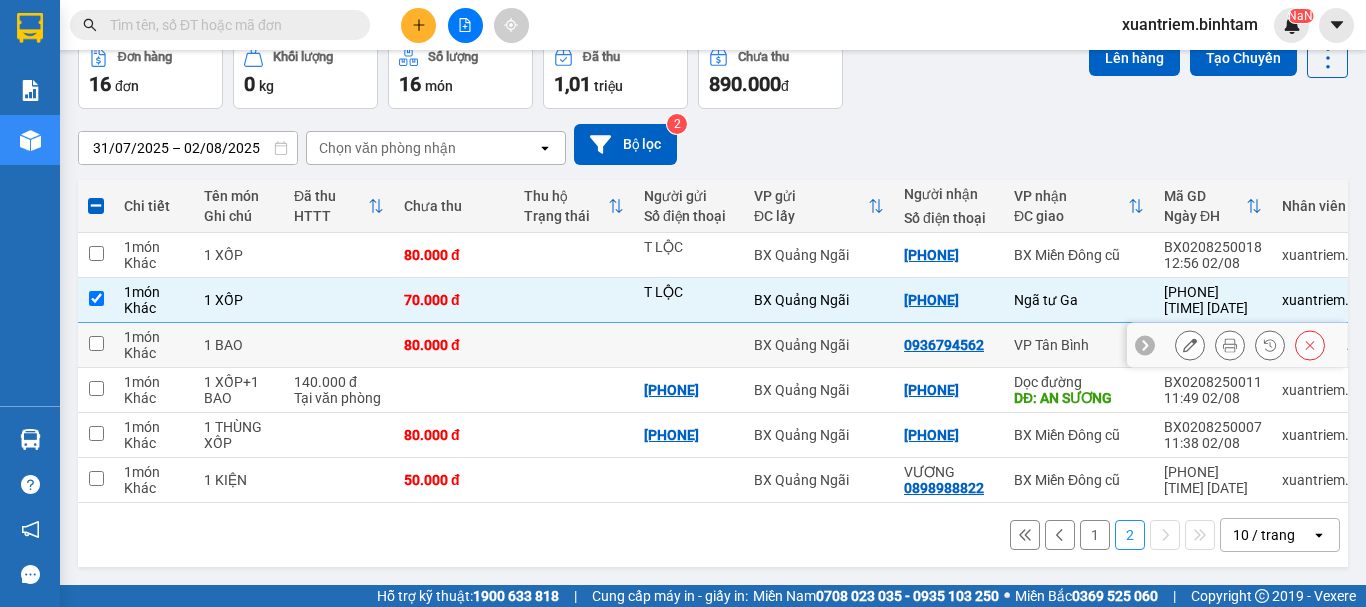 click at bounding box center [689, 345] 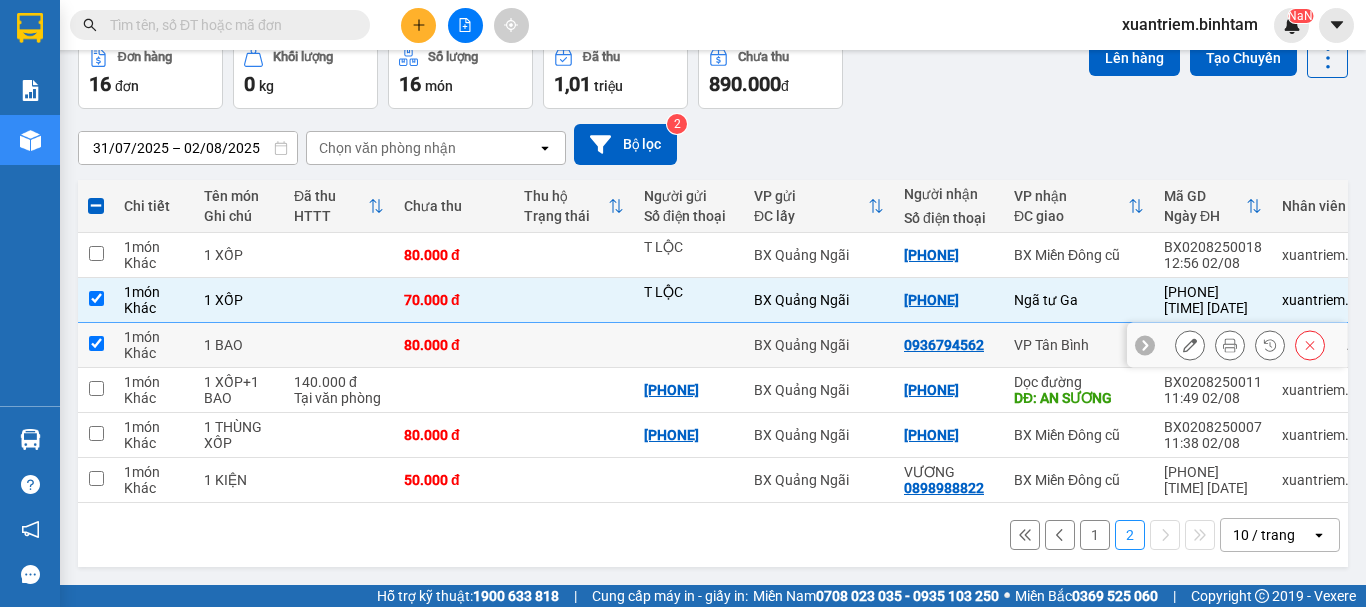 checkbox on "true" 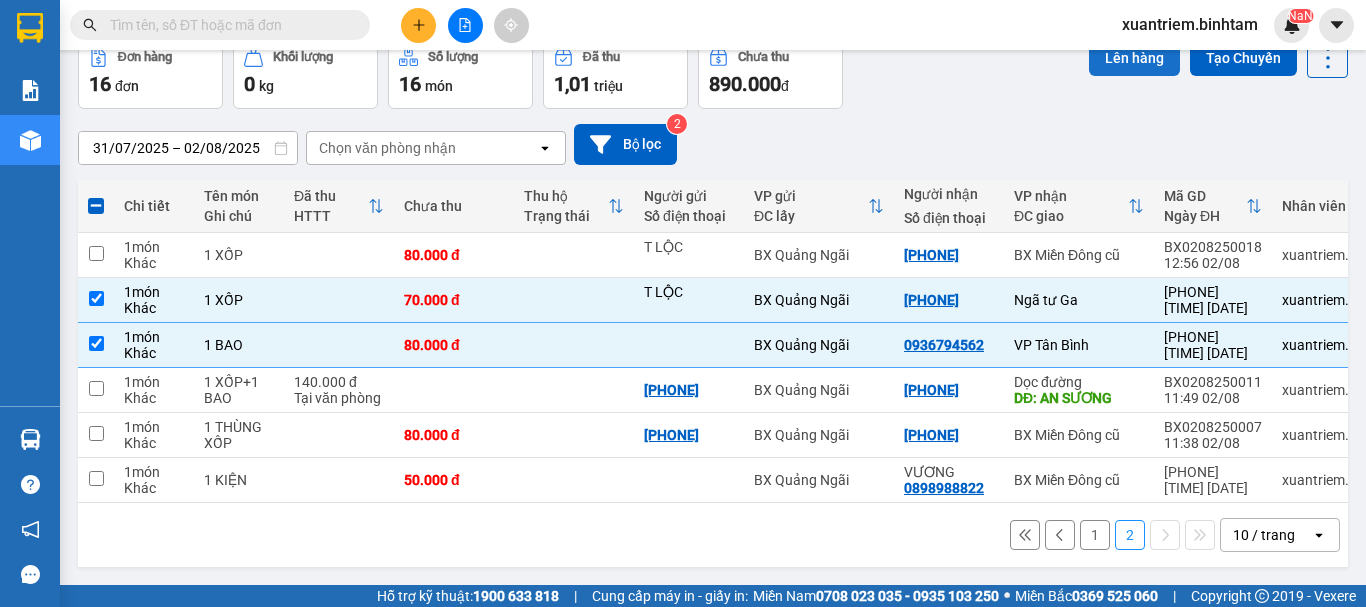 click on "Lên hàng" at bounding box center (1134, 58) 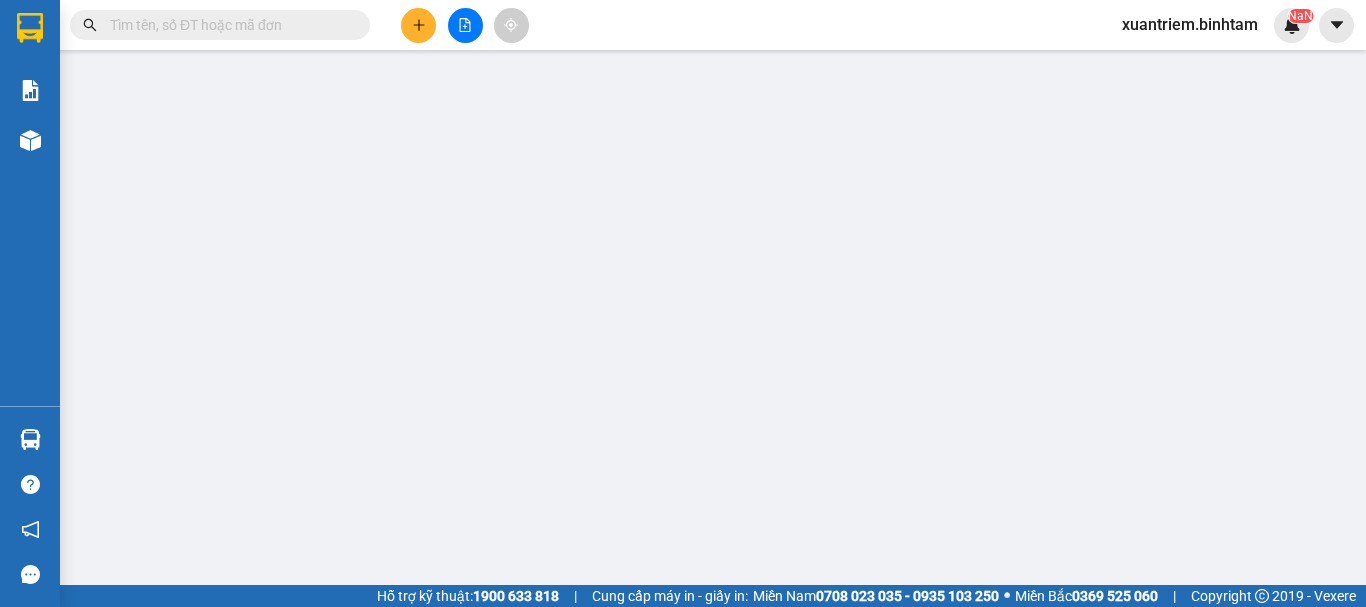 scroll, scrollTop: 0, scrollLeft: 0, axis: both 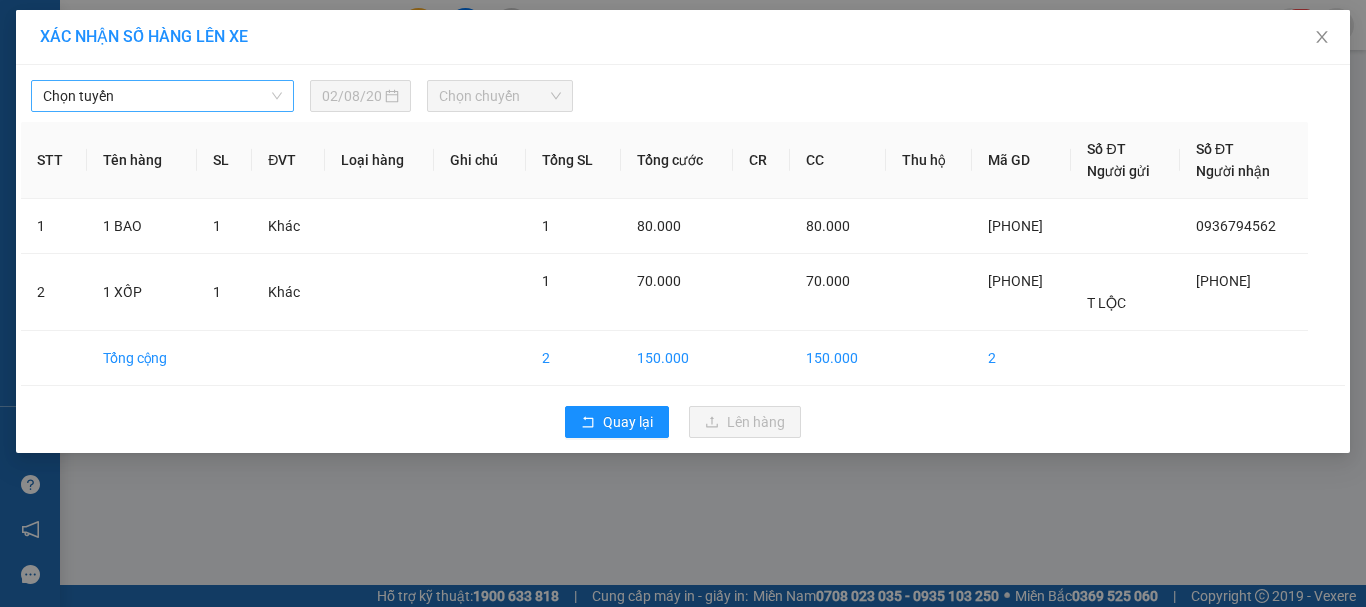 click on "Chọn tuyến" at bounding box center [162, 96] 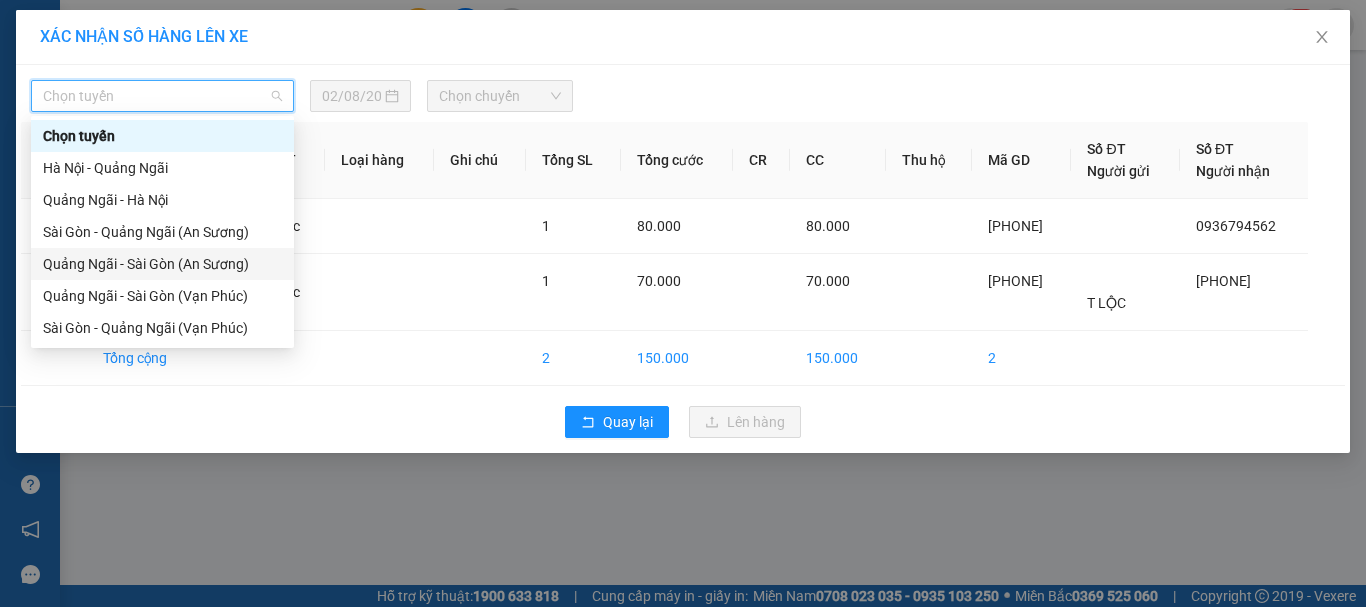 click on "[CITY] - [CITY] ([LOCATION])" at bounding box center (162, 264) 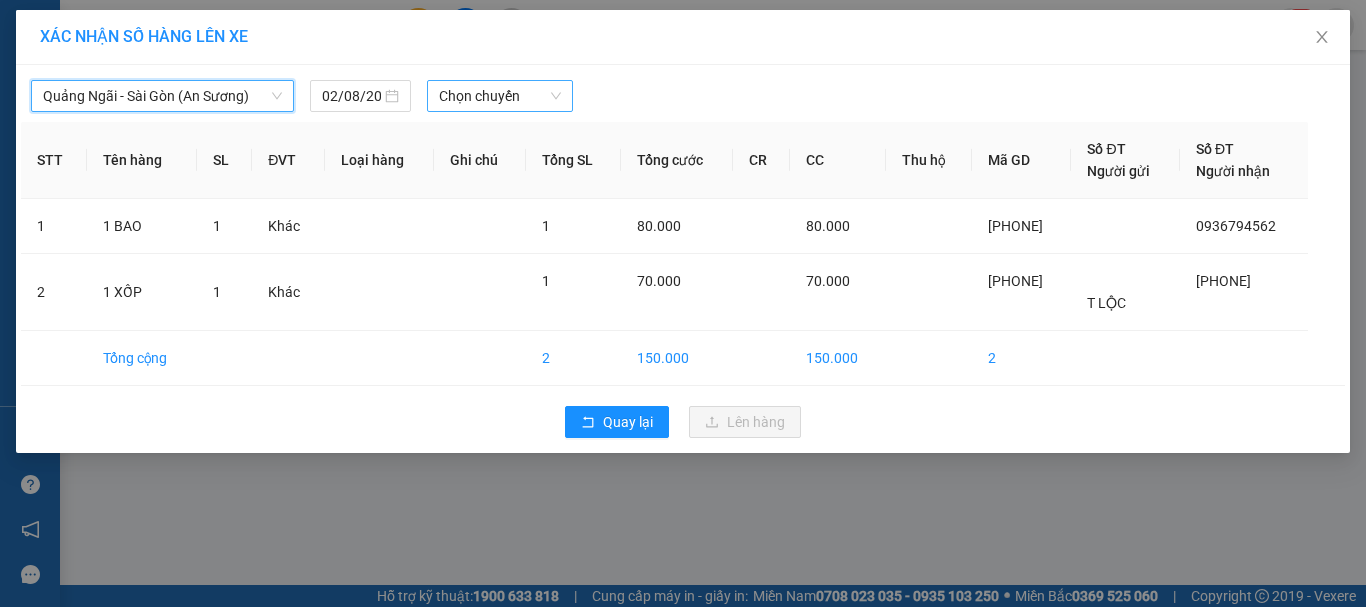 click on "Chọn chuyến" at bounding box center [500, 96] 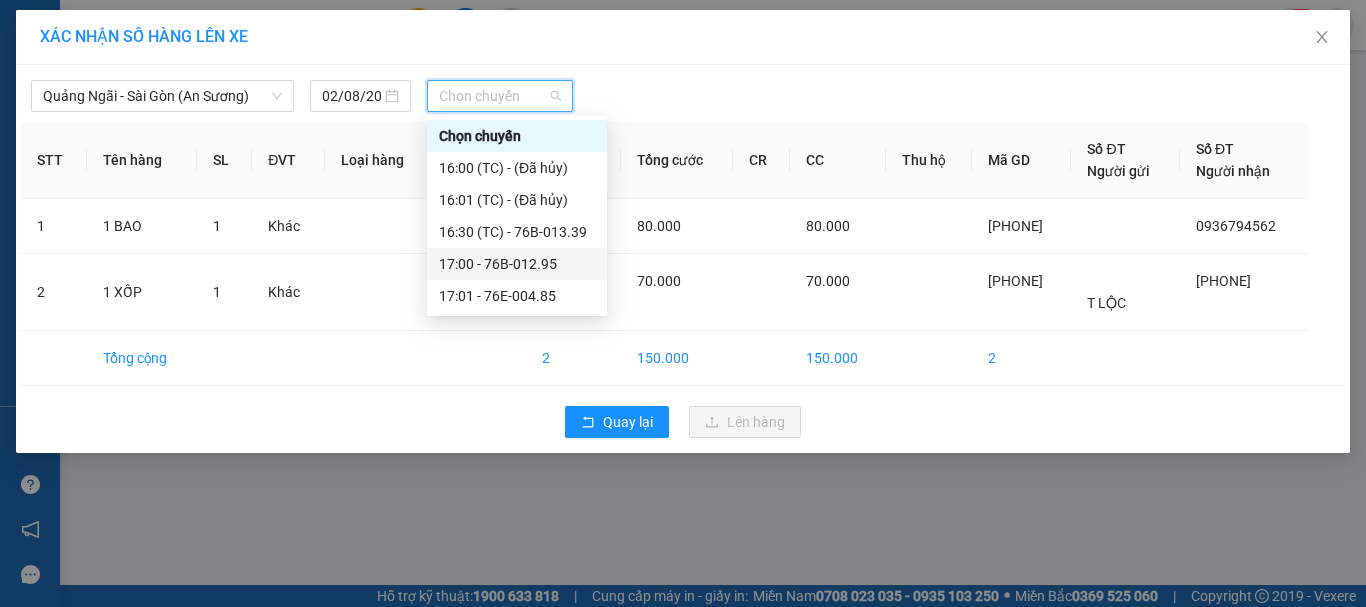 click on "17:00     - 76B-012.95" at bounding box center [517, 264] 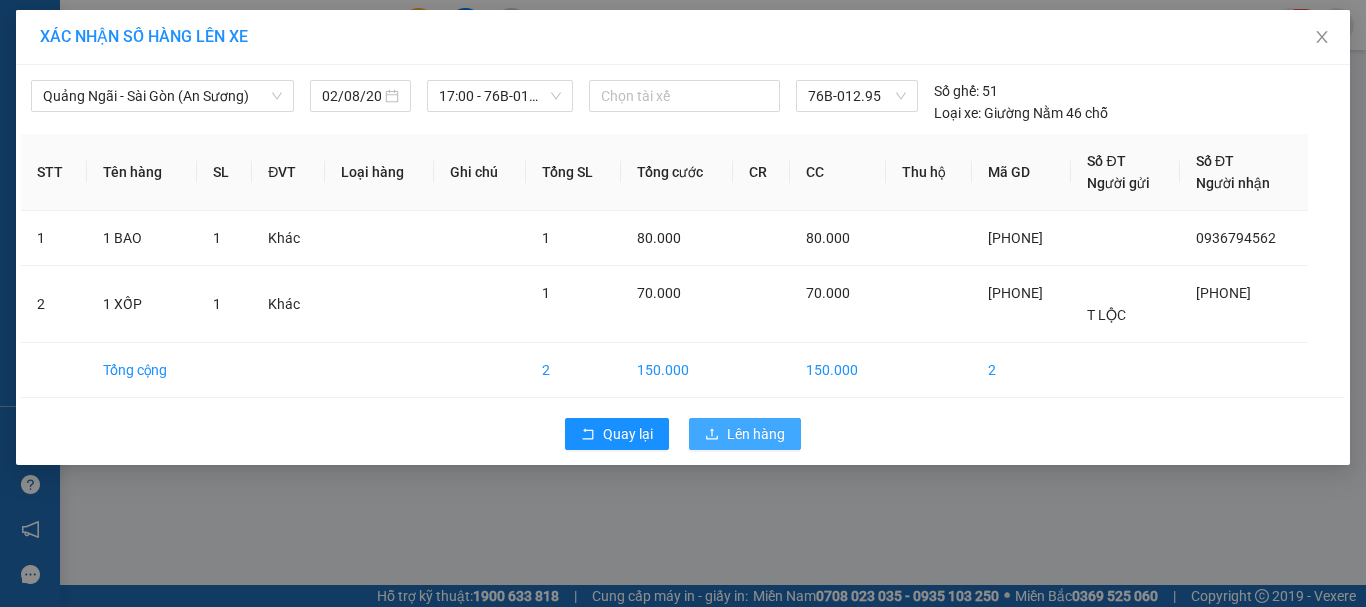 click on "Lên hàng" at bounding box center (756, 434) 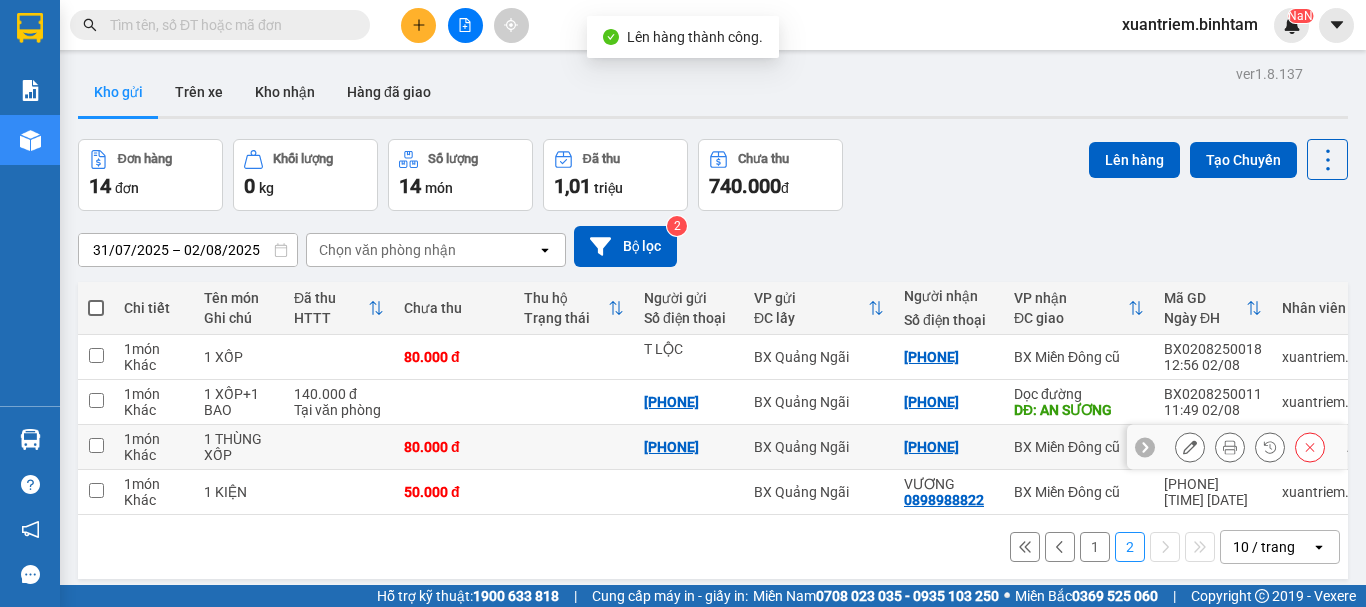 click at bounding box center (574, 447) 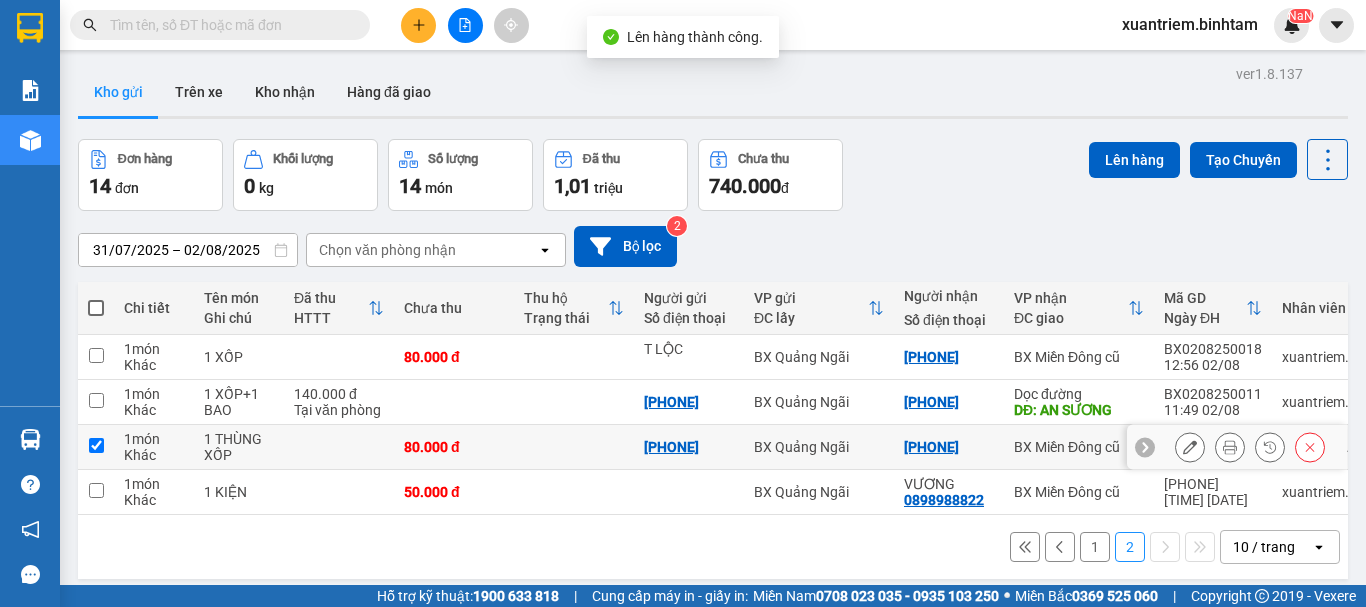 checkbox on "true" 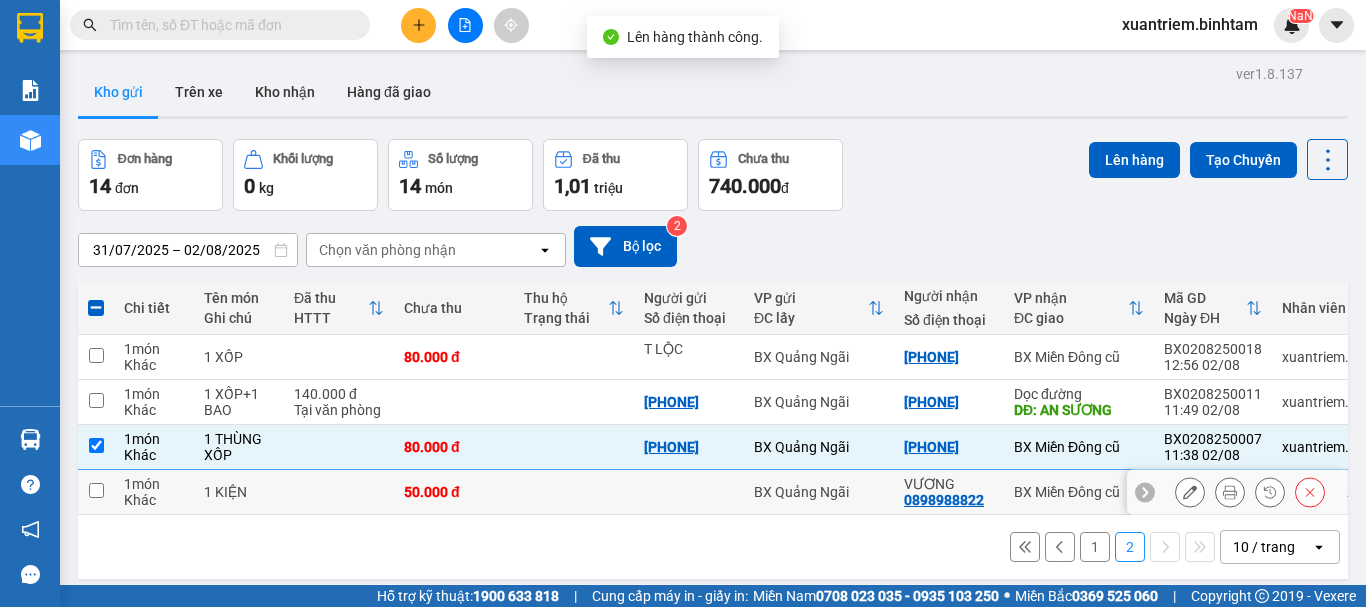 click at bounding box center (574, 492) 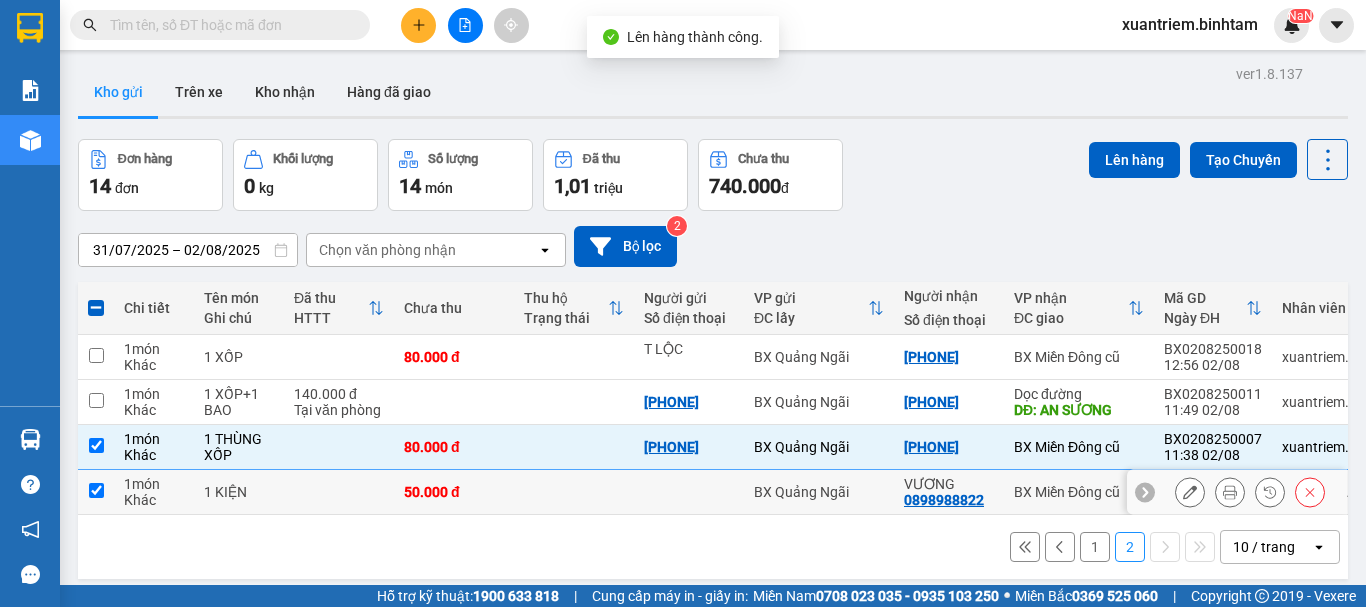 checkbox on "true" 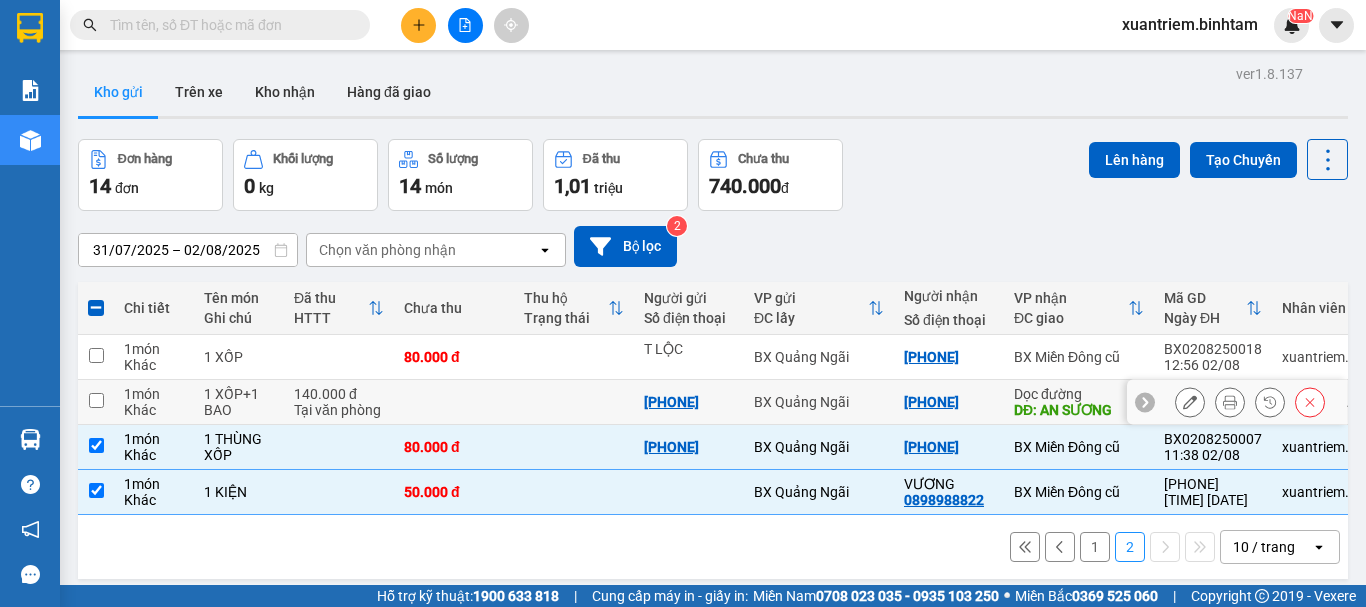click at bounding box center [574, 402] 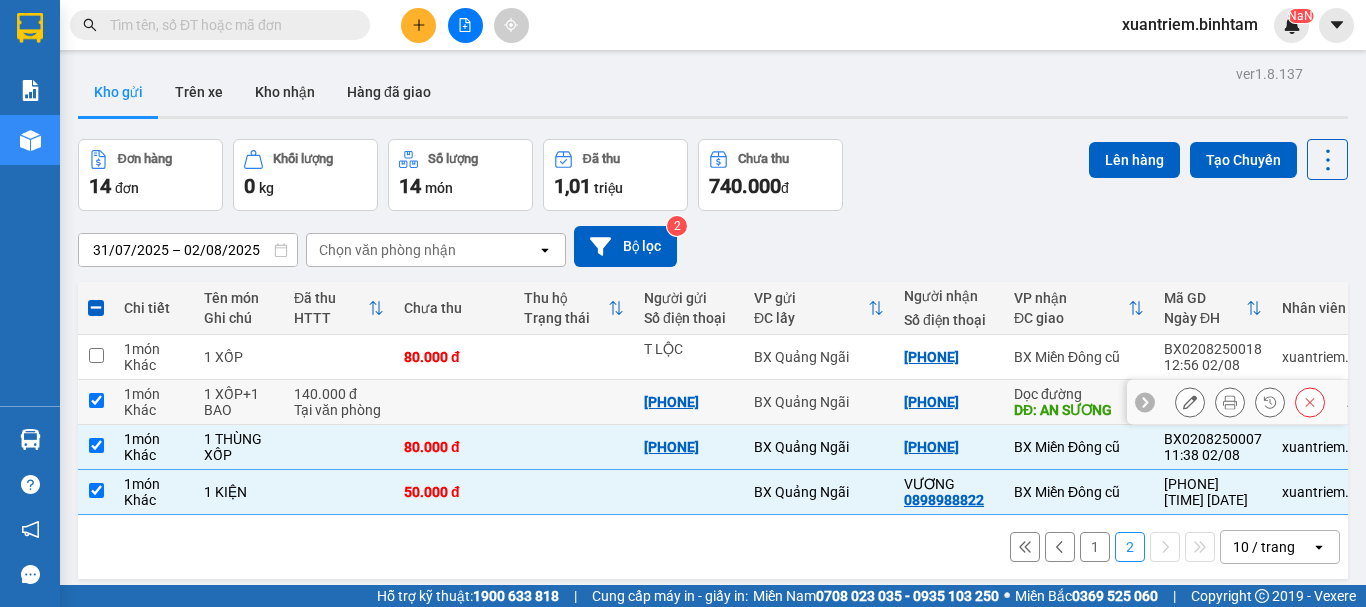 checkbox on "true" 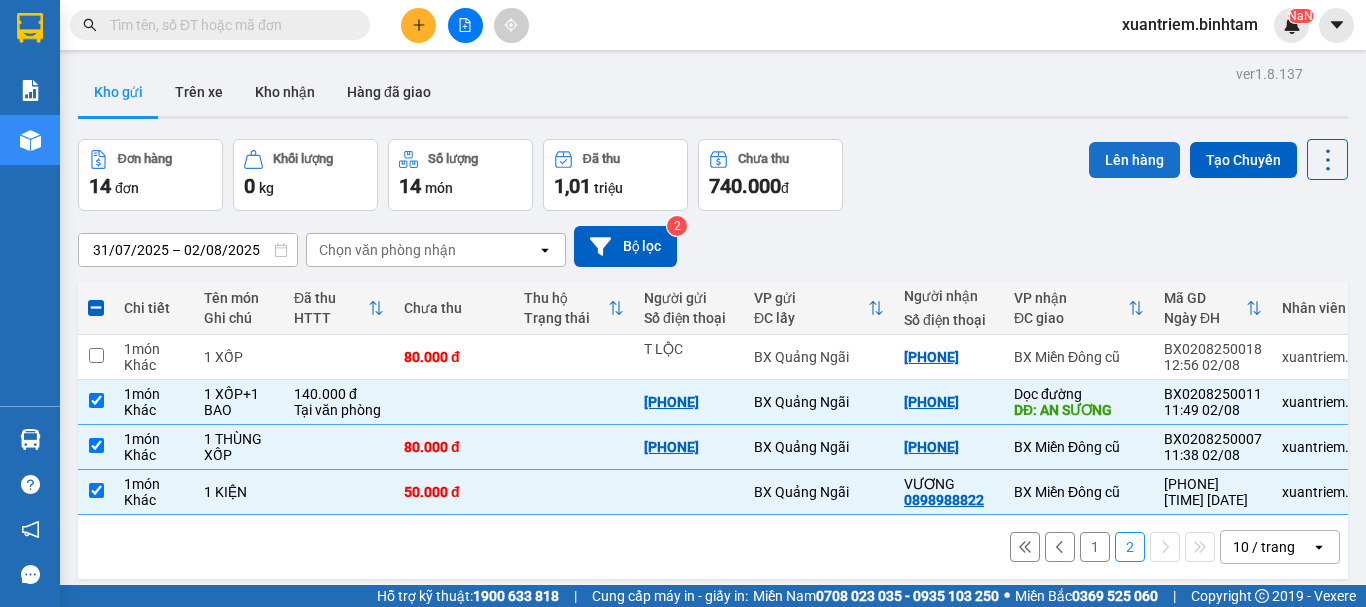 click on "Lên hàng" at bounding box center [1134, 160] 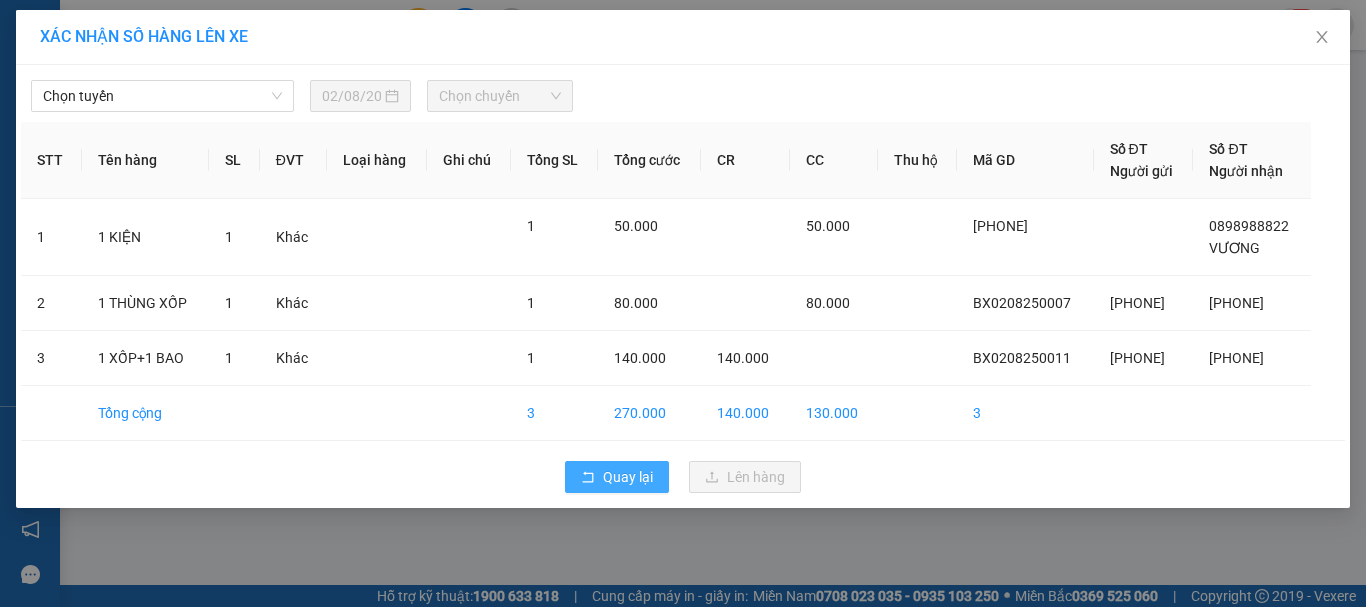 drag, startPoint x: 659, startPoint y: 493, endPoint x: 625, endPoint y: 473, distance: 39.446167 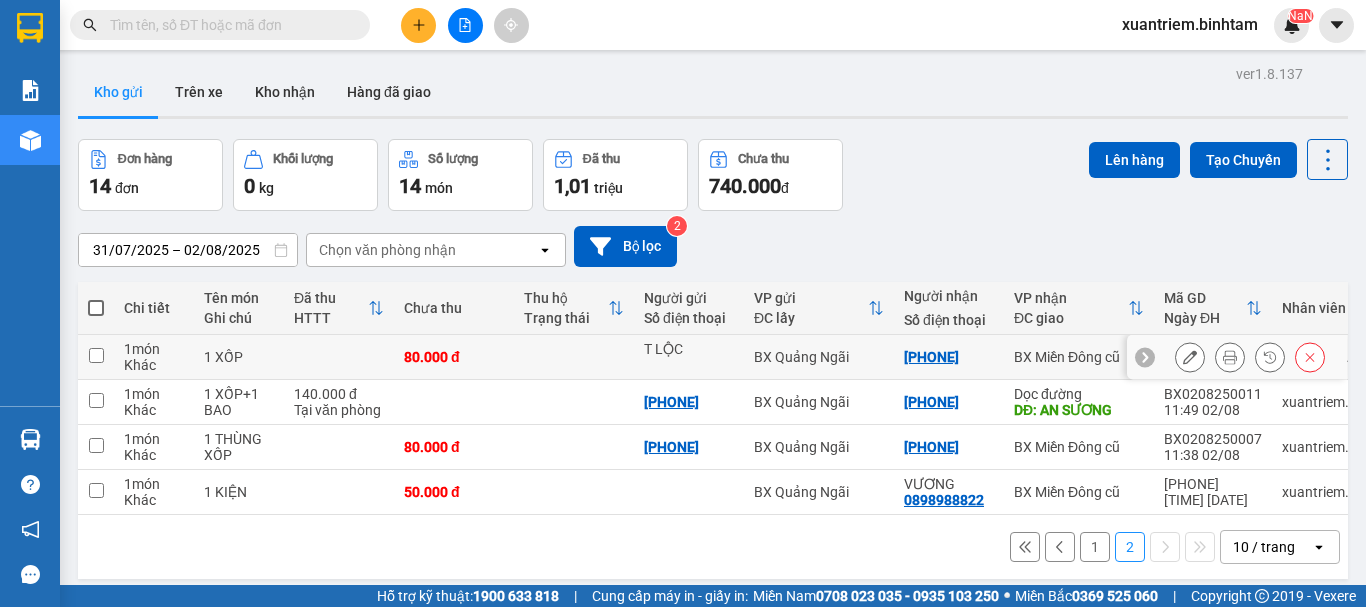 click on "80.000 đ" at bounding box center (454, 357) 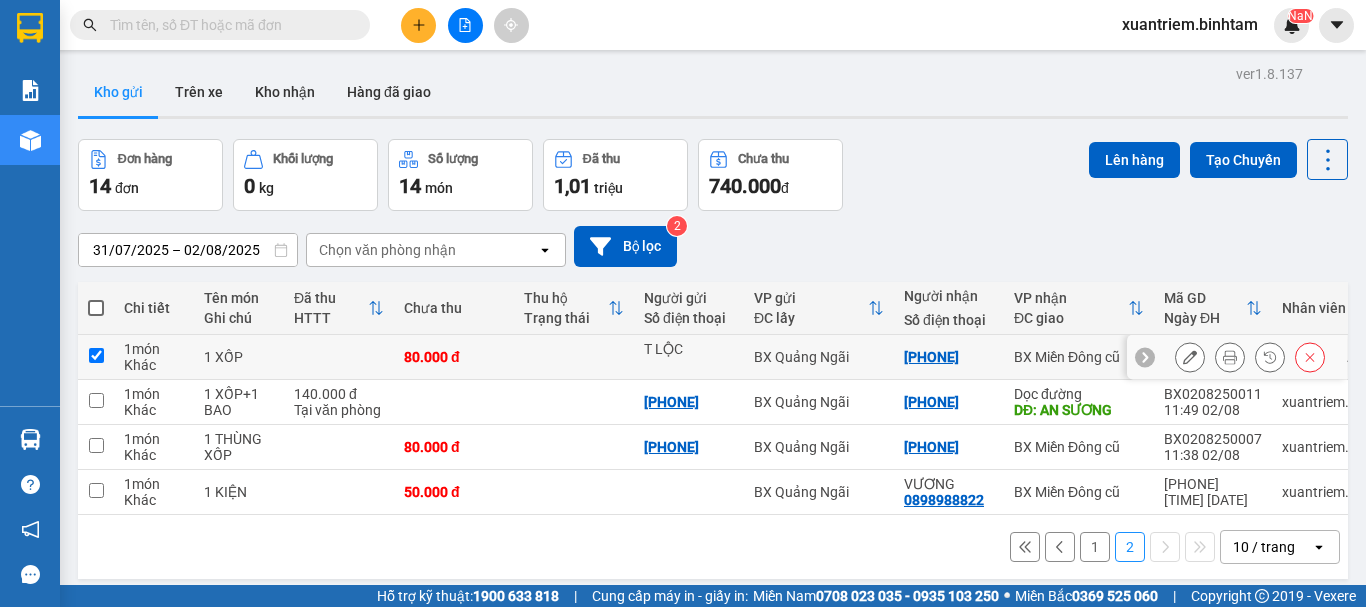 checkbox on "true" 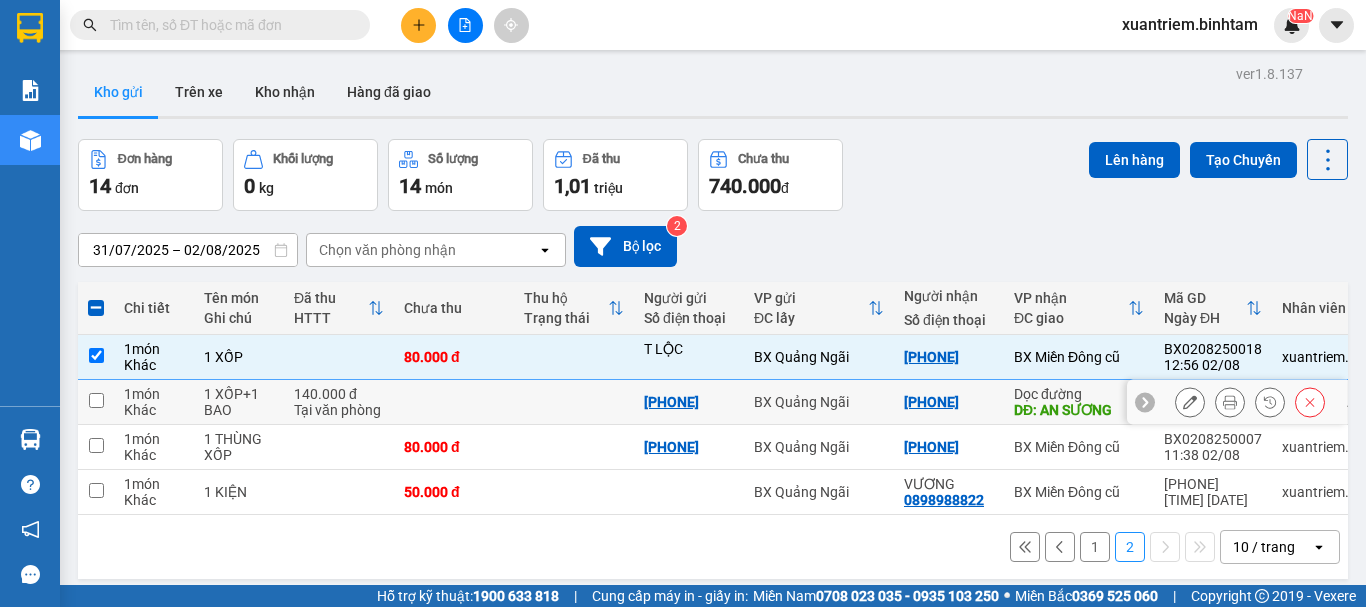 click at bounding box center [454, 402] 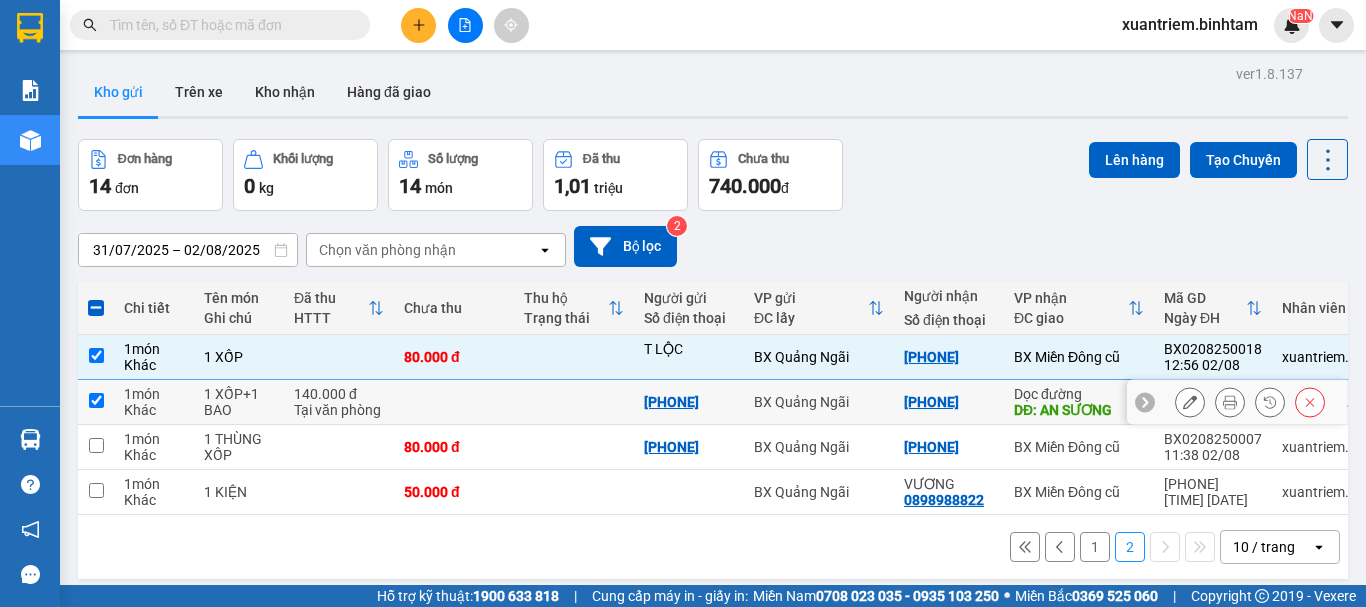 checkbox on "true" 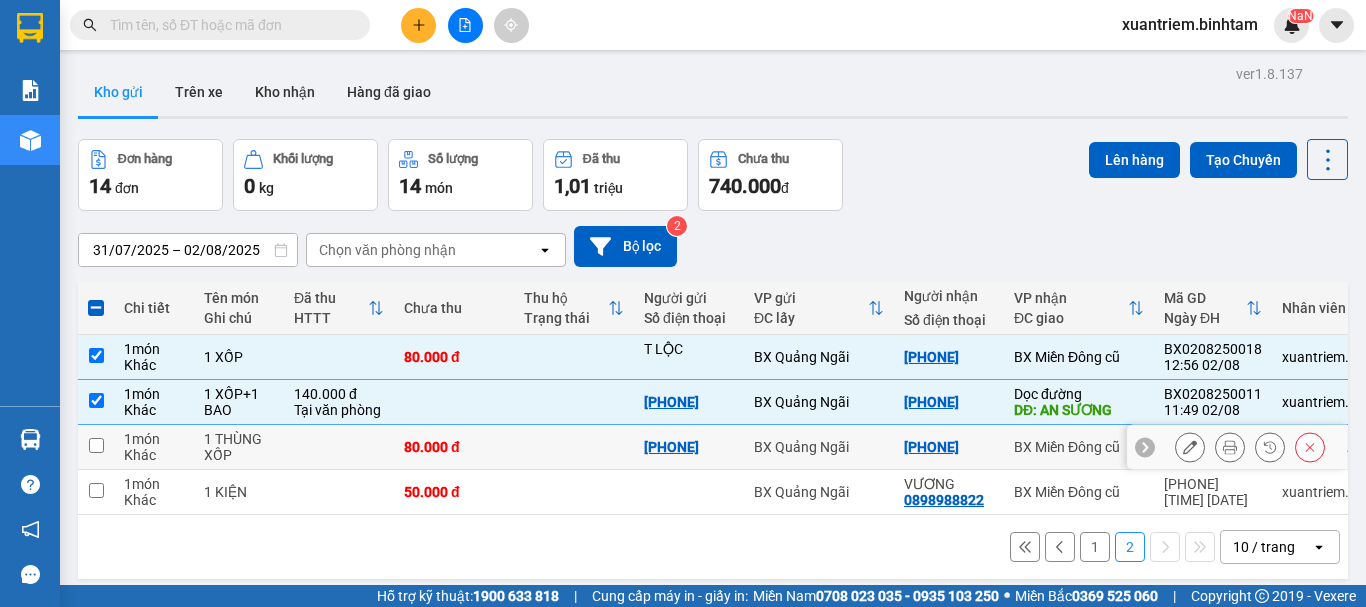 click on "80.000 đ" at bounding box center [454, 447] 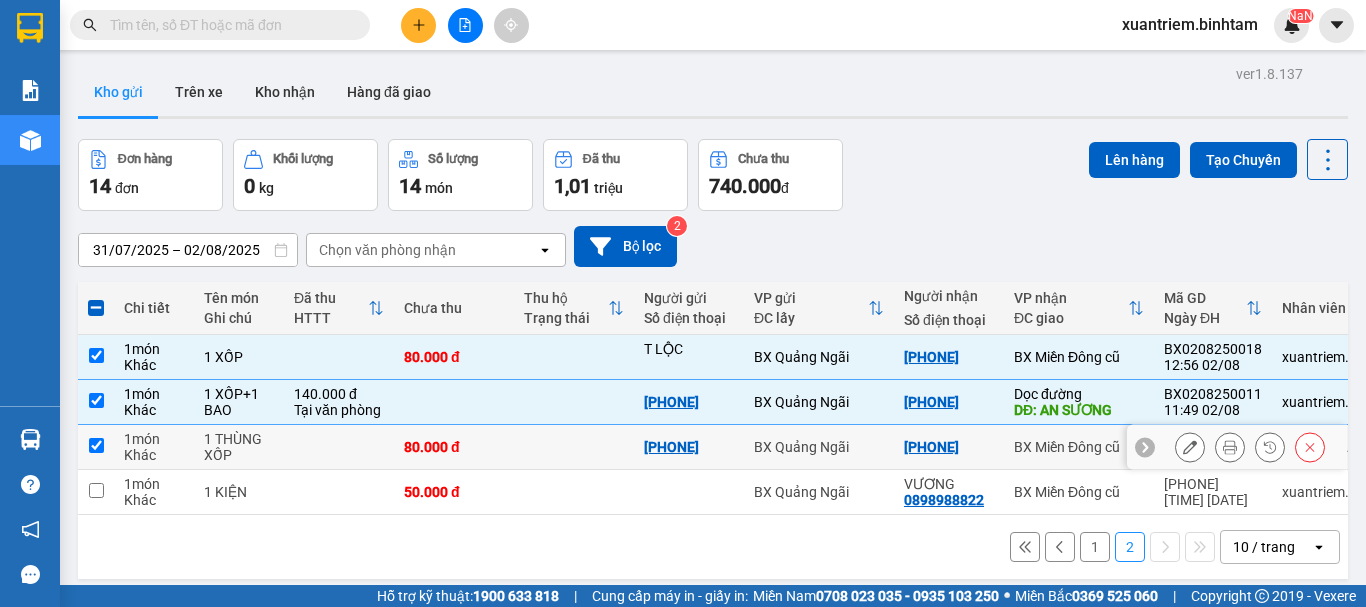 checkbox on "true" 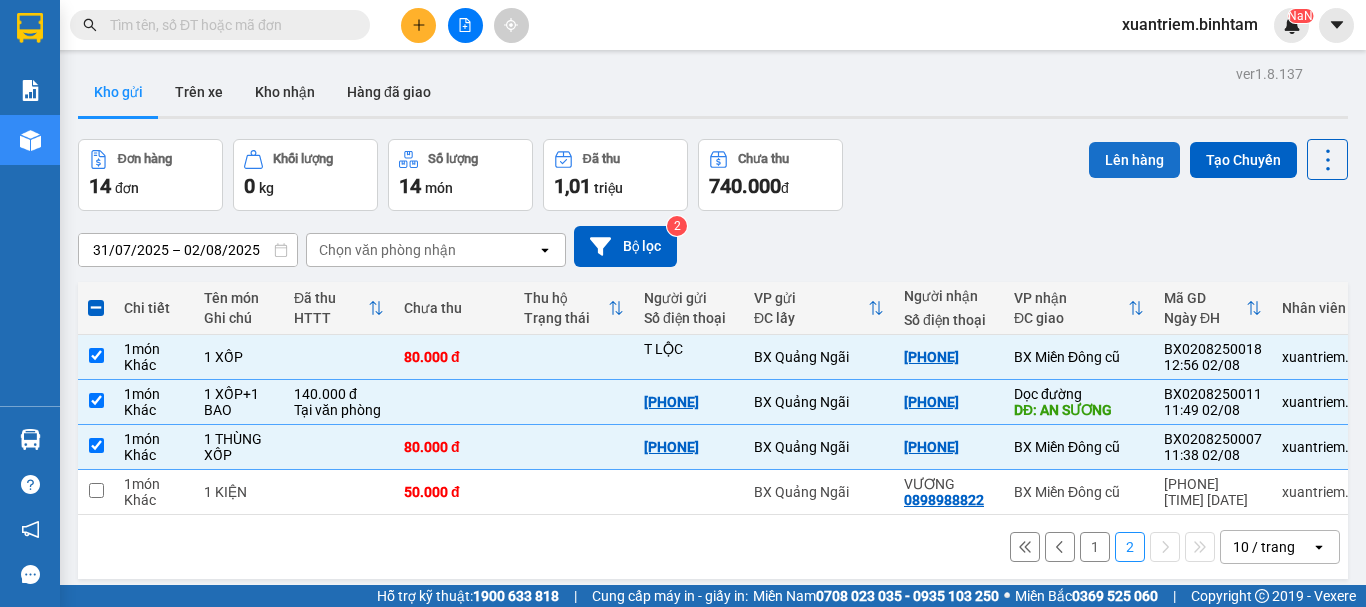 click on "Lên hàng" at bounding box center (1134, 160) 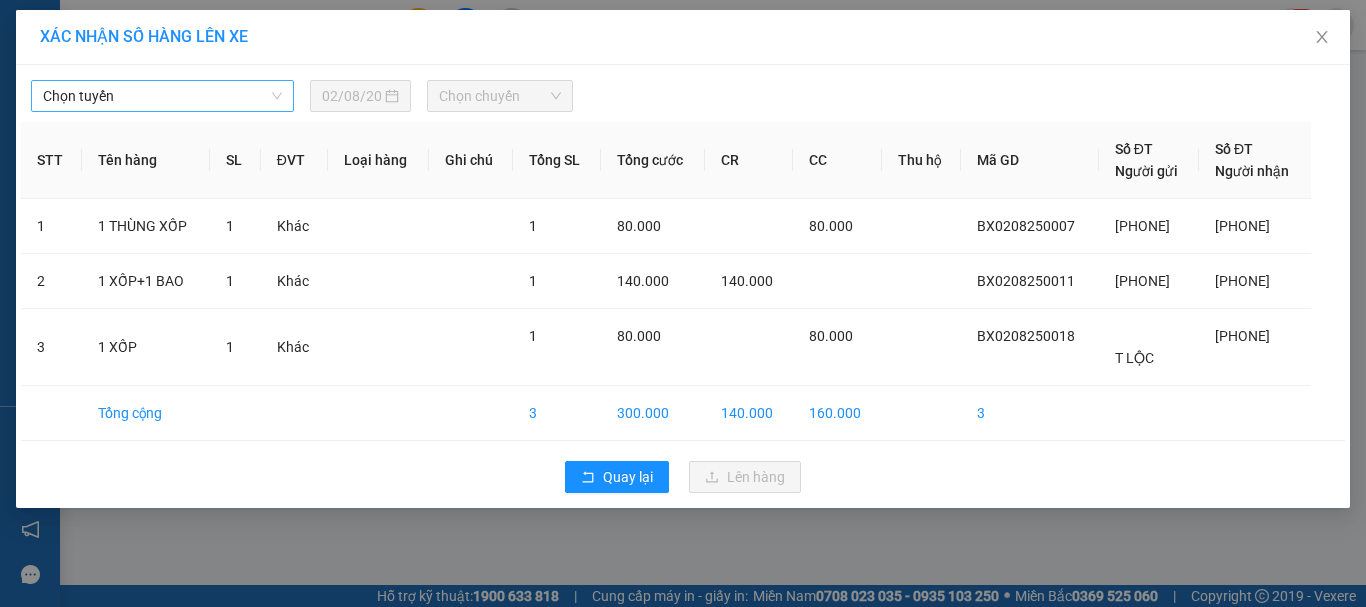 click on "Chọn tuyến" at bounding box center (162, 96) 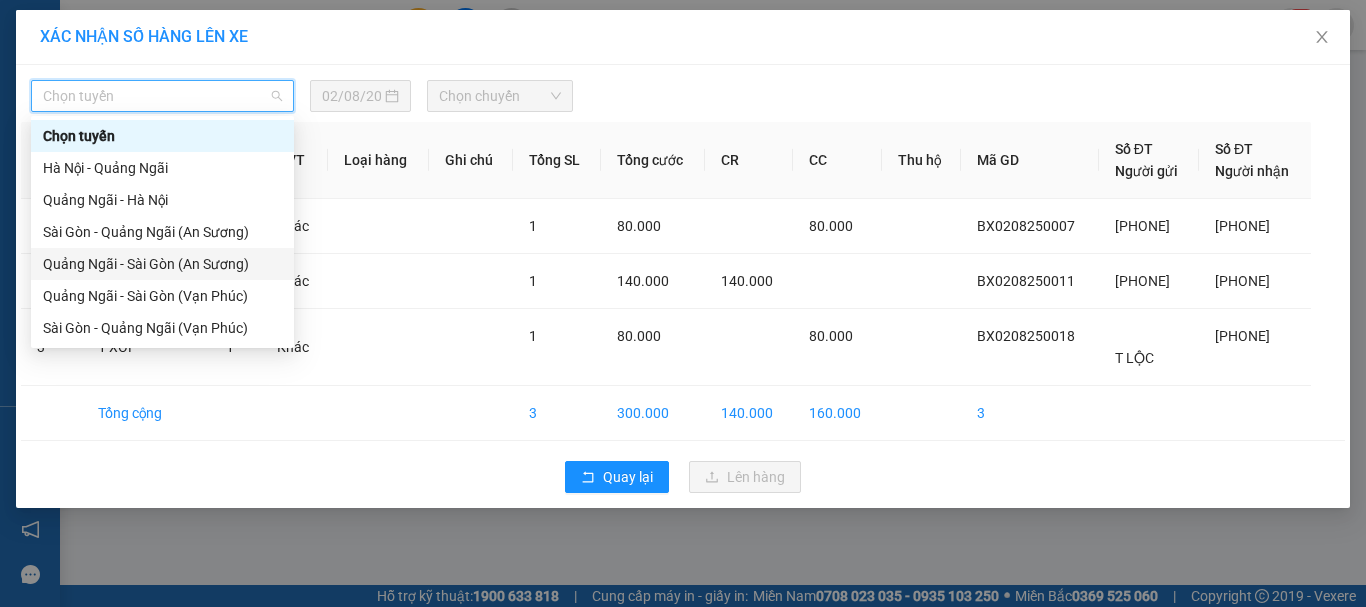 click on "[CITY] - [CITY] ([LOCATION])" at bounding box center (162, 264) 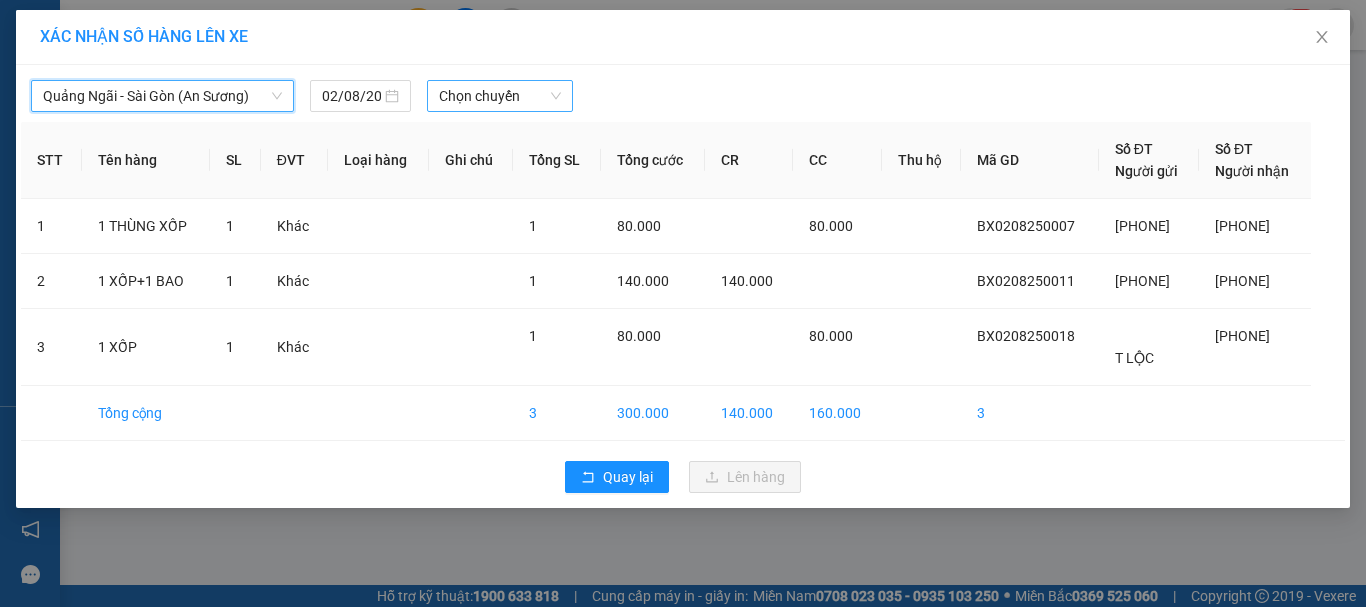 click on "Chọn chuyến" at bounding box center (500, 96) 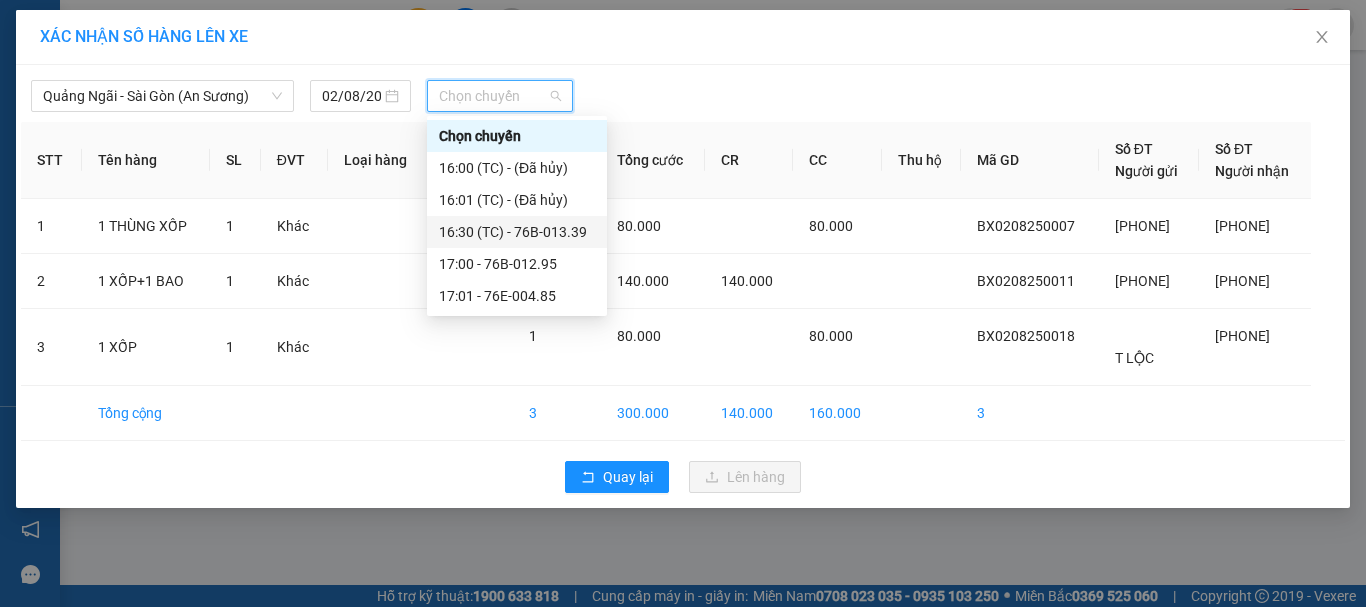 click on "[TIME] (TC)   - [PLATE]" at bounding box center (517, 232) 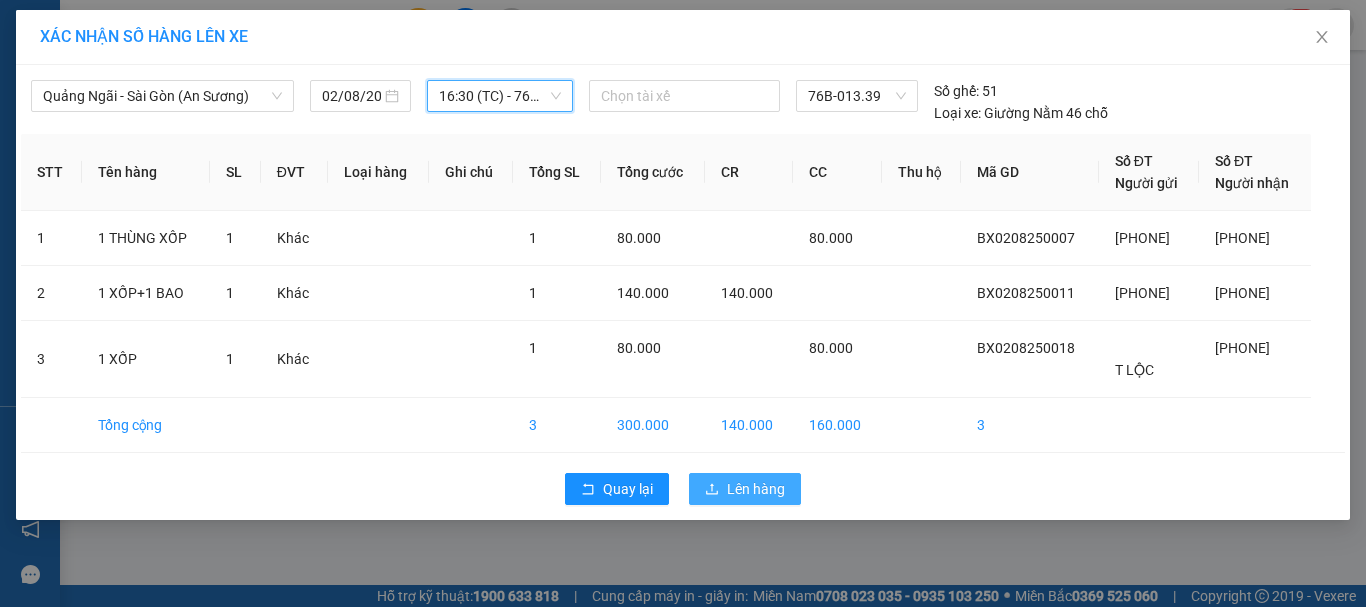 click on "Lên hàng" at bounding box center [756, 489] 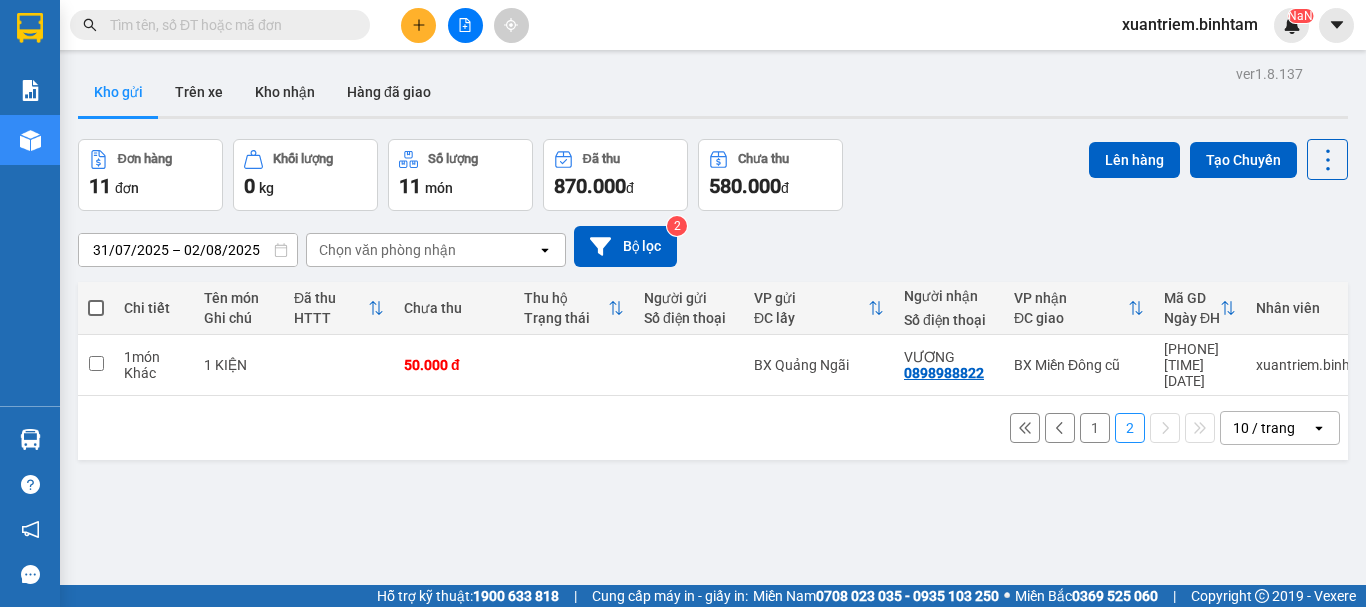 click on "1" at bounding box center (1095, 428) 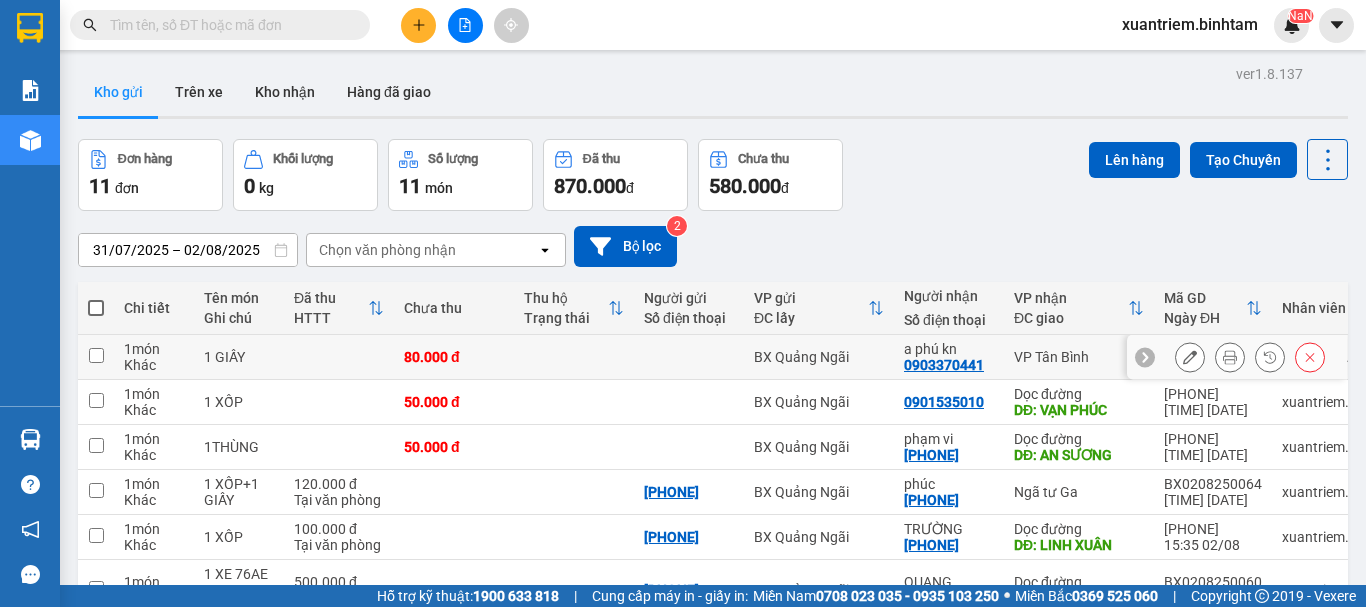 click at bounding box center (574, 357) 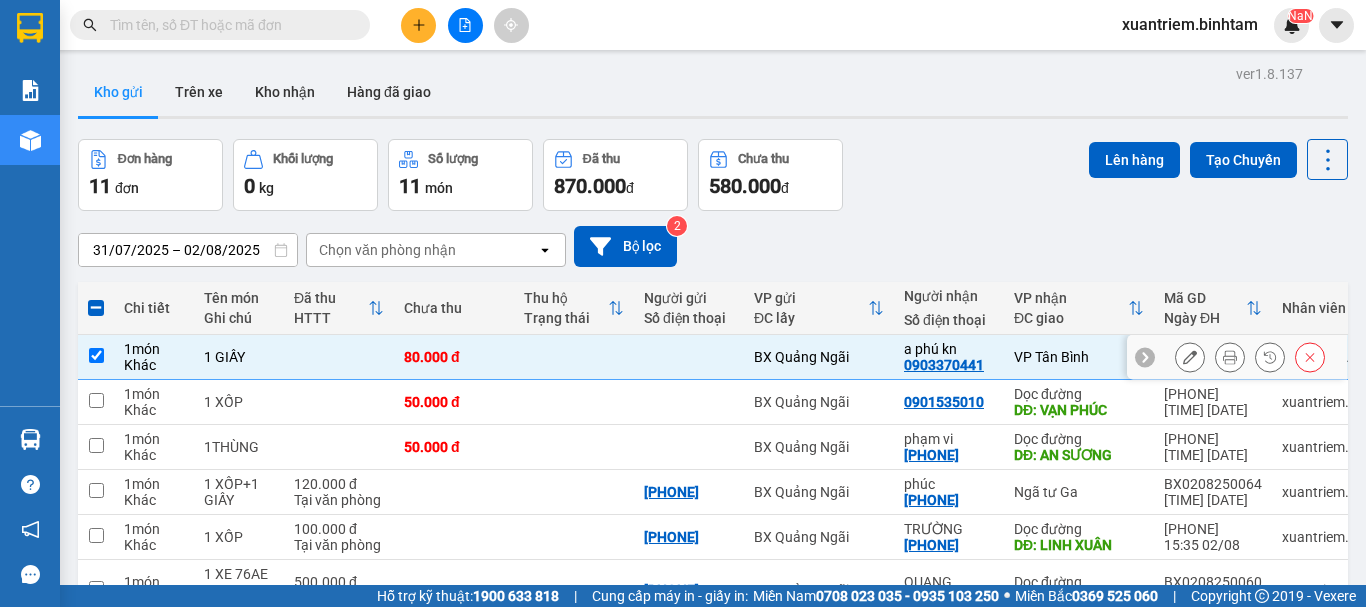 click at bounding box center (574, 357) 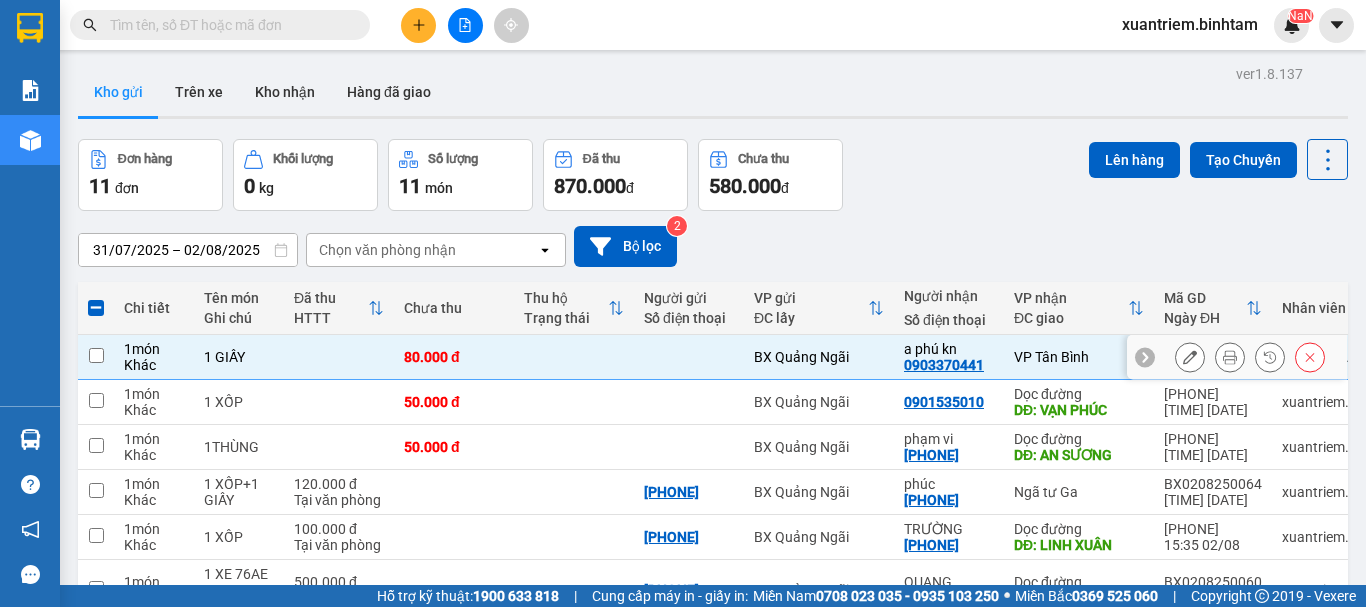 checkbox on "false" 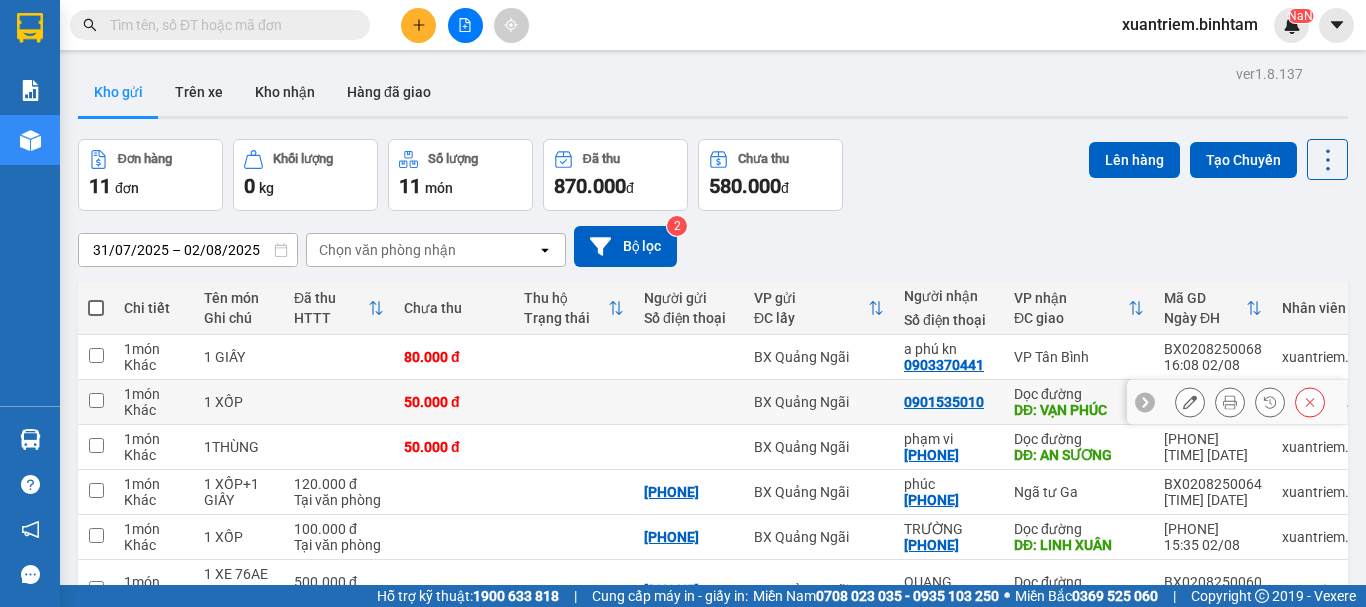 click at bounding box center (574, 402) 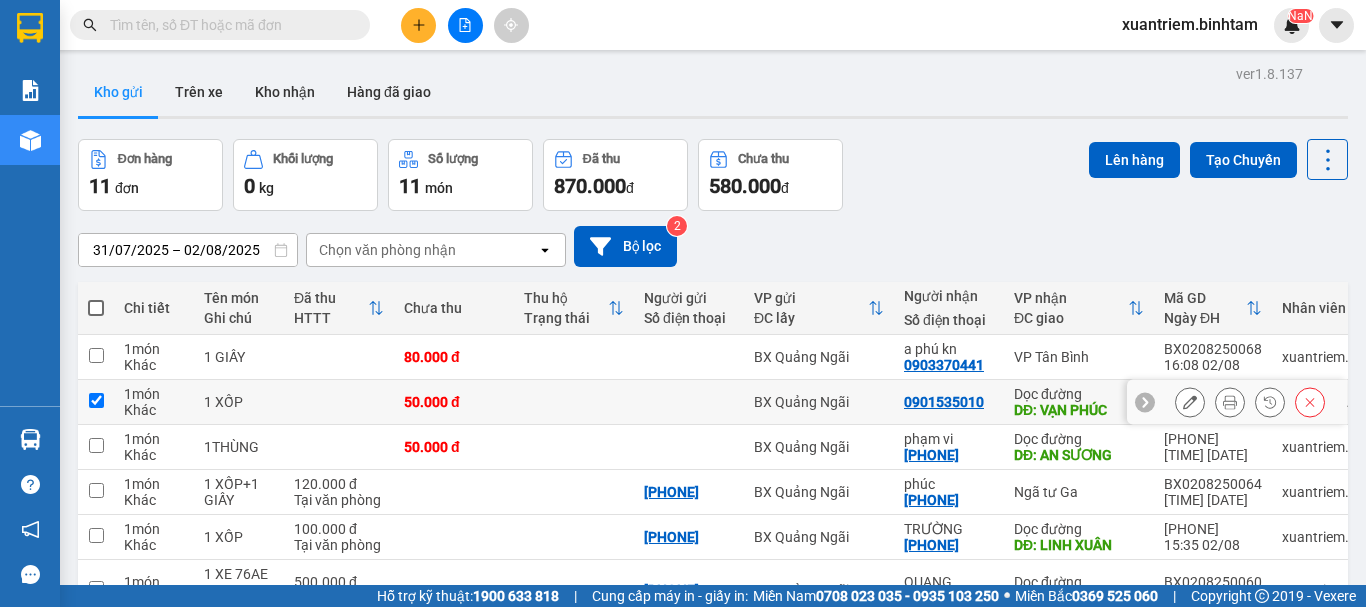 type 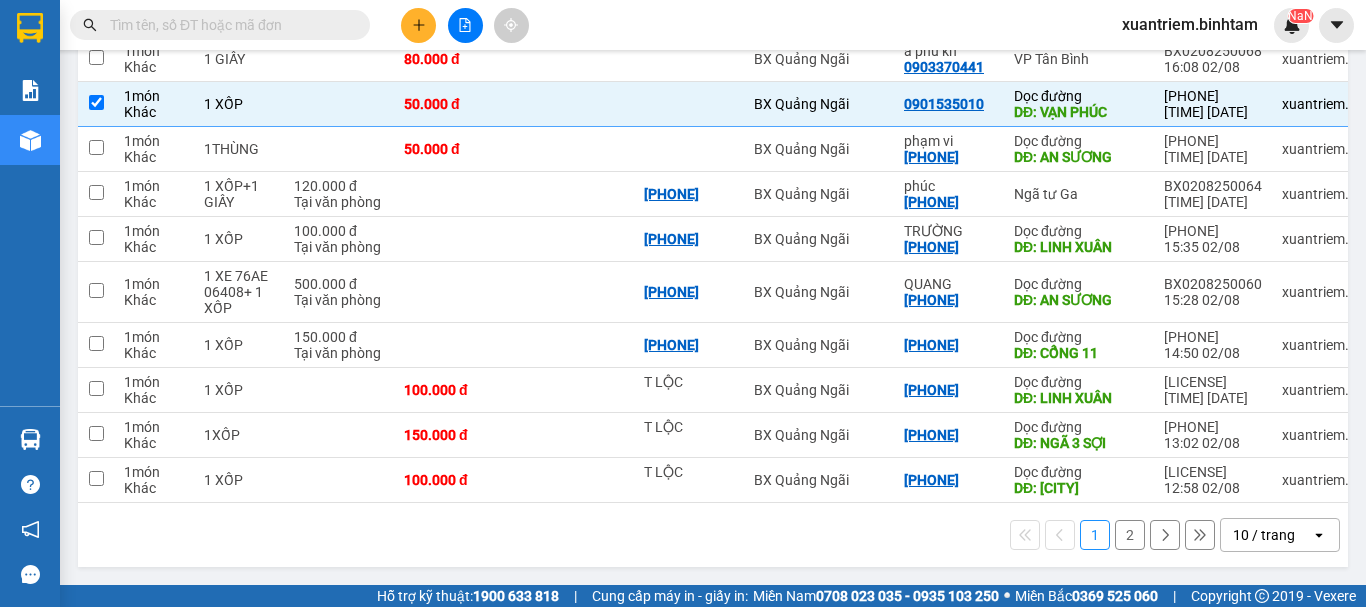 scroll, scrollTop: 0, scrollLeft: 0, axis: both 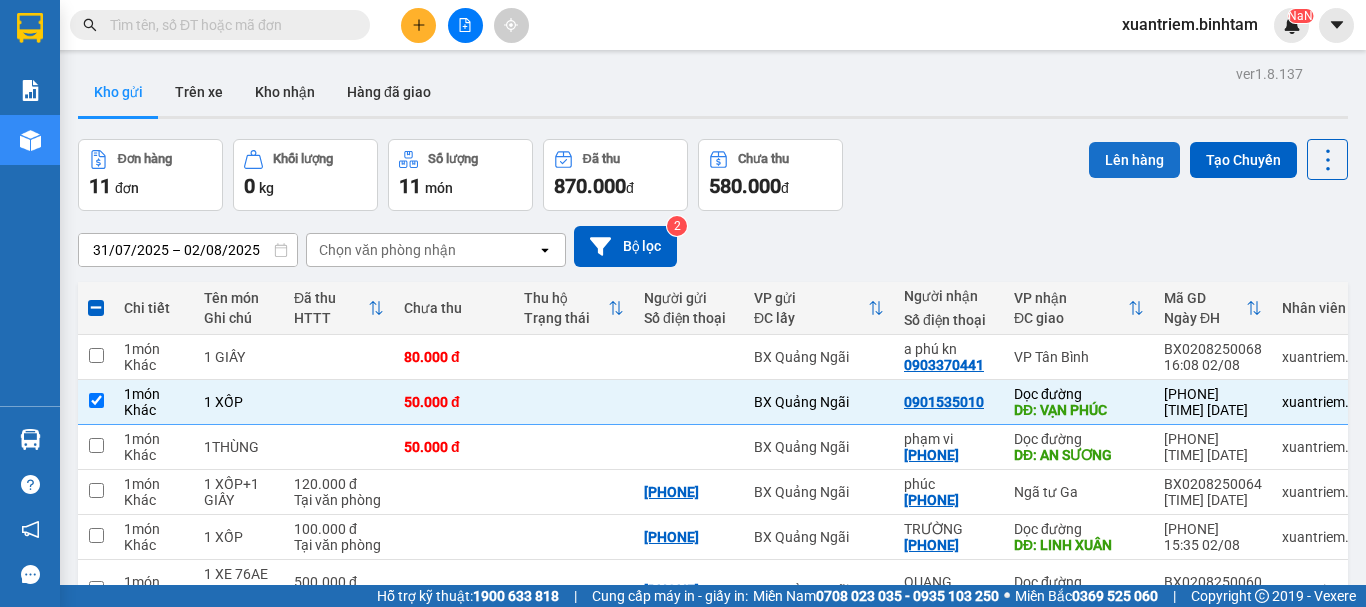 click on "Lên hàng" at bounding box center (1134, 160) 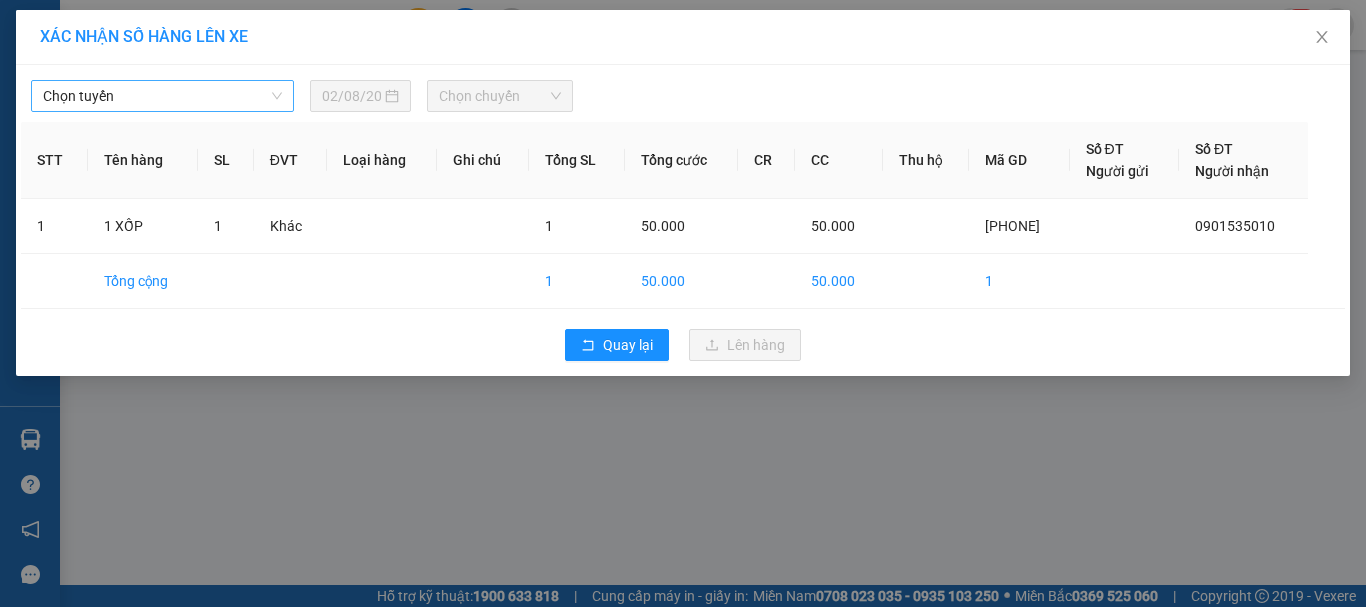 click on "Chọn tuyến" at bounding box center (162, 96) 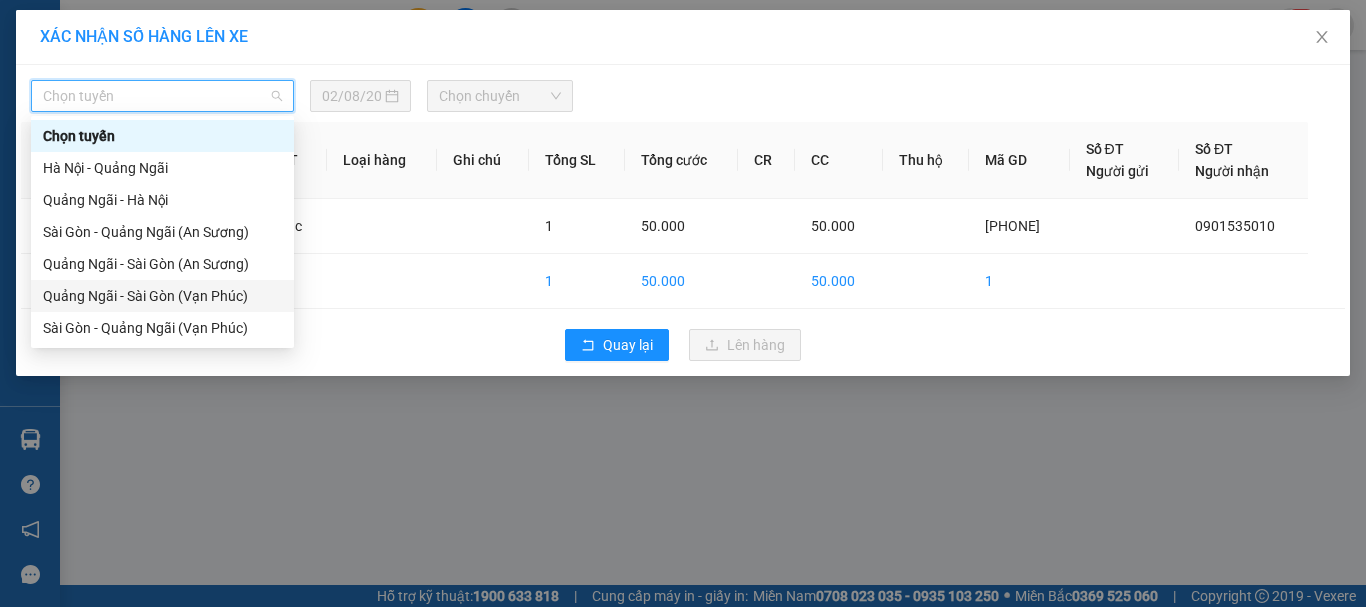 click on "[CITY] - [CITY] (Vạn Phúc)" at bounding box center [162, 296] 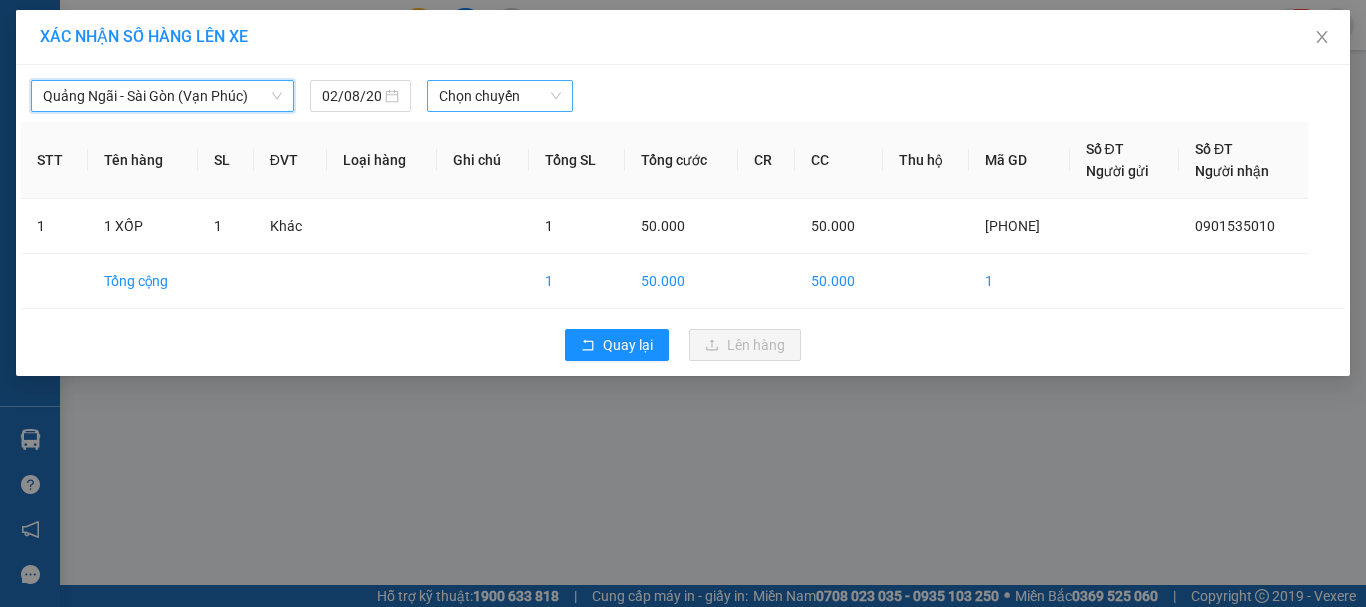 click on "Chọn chuyến" at bounding box center (500, 96) 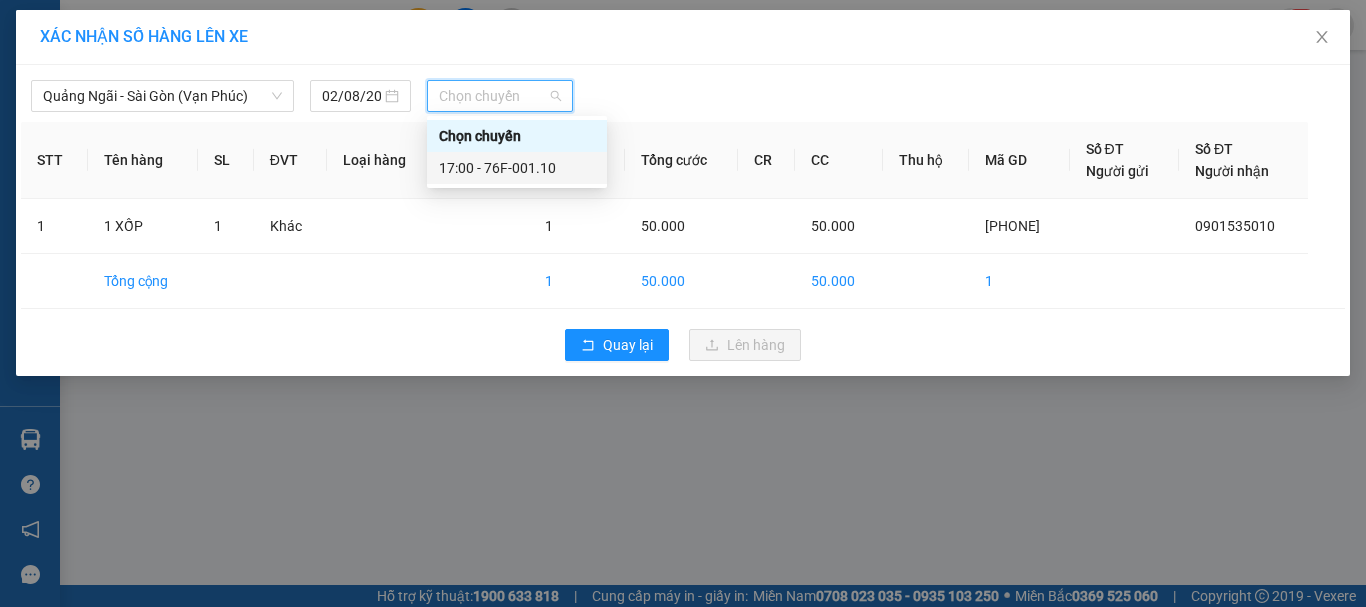 click on "17:00     - 76F-001.10" at bounding box center (517, 168) 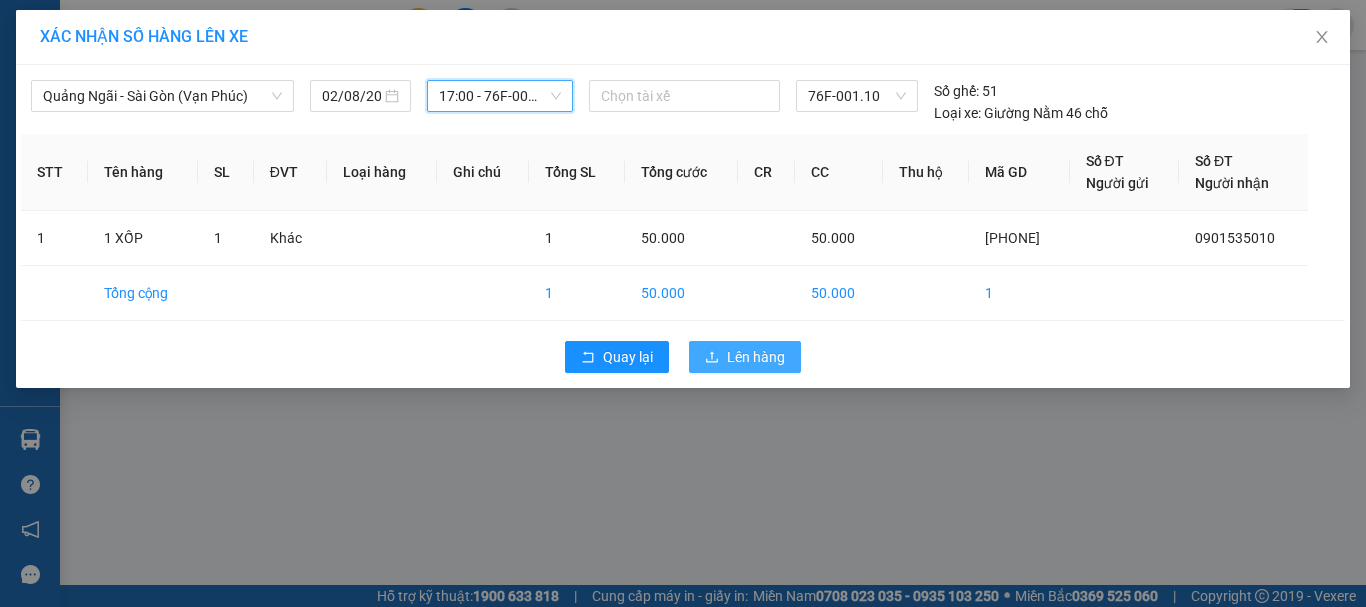 click on "Lên hàng" at bounding box center [756, 357] 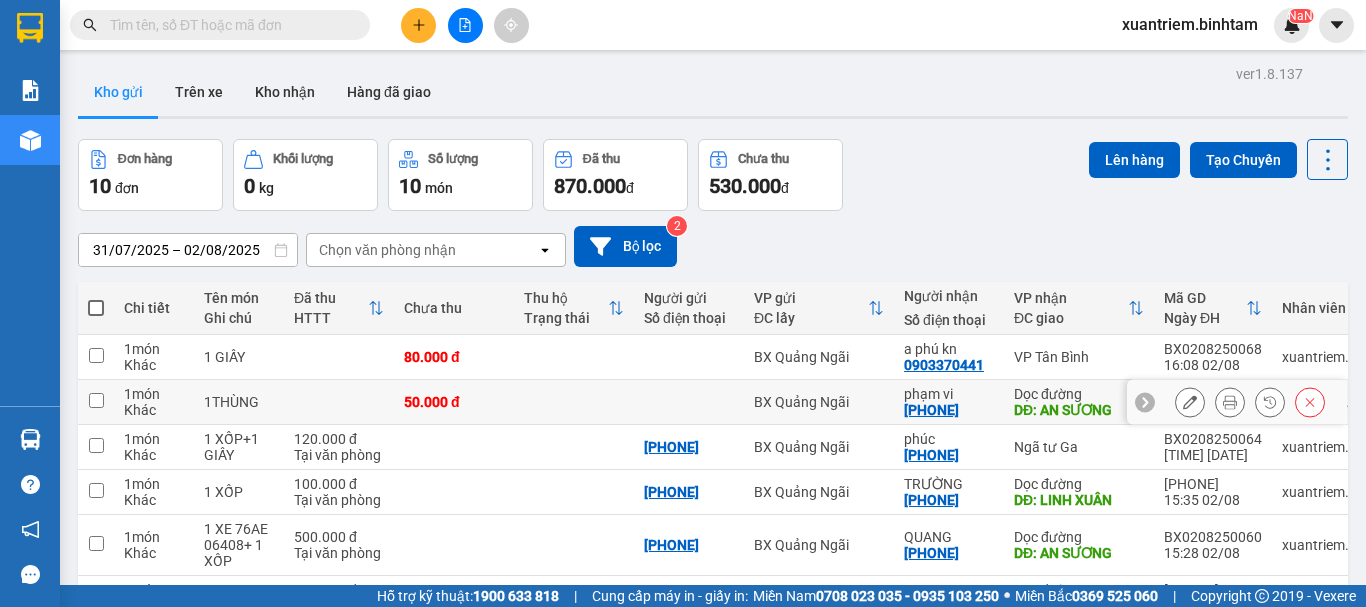 click on "50.000 đ" at bounding box center [454, 402] 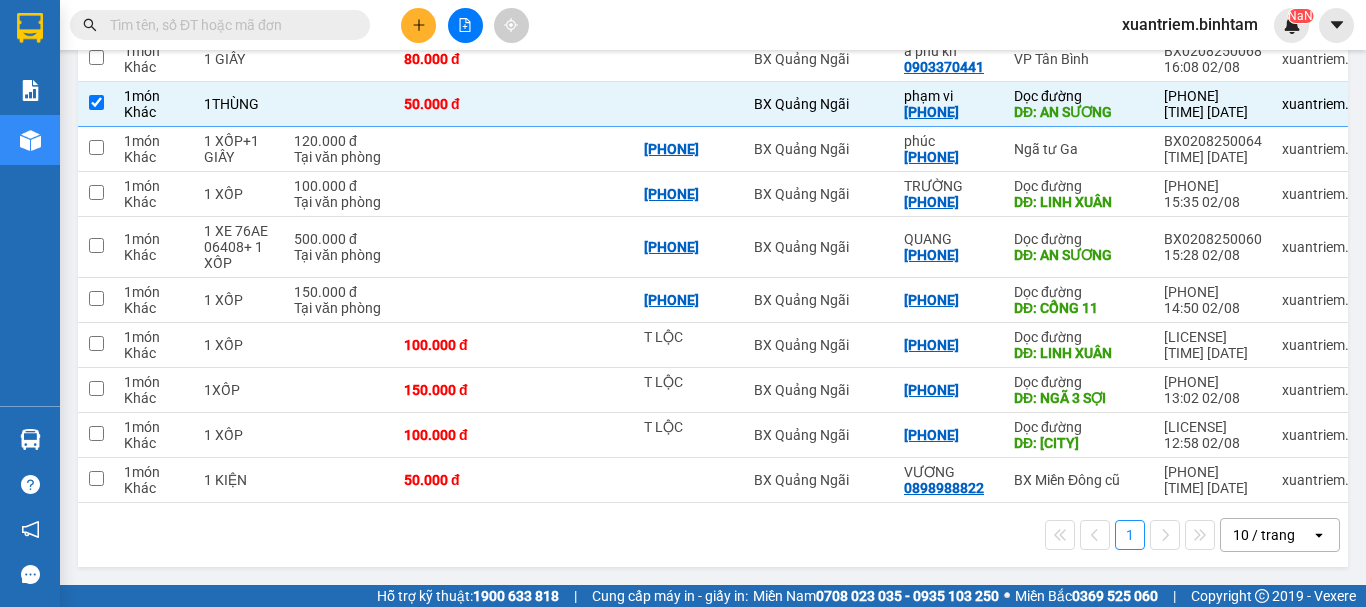 scroll, scrollTop: 0, scrollLeft: 0, axis: both 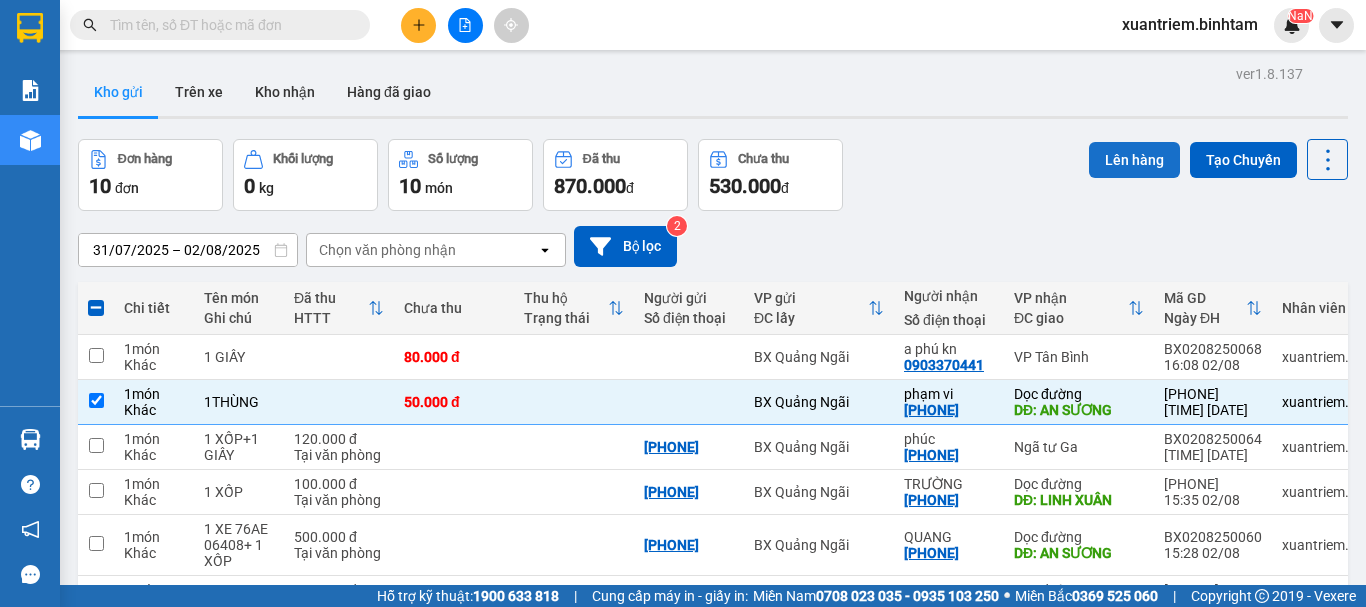 click on "Lên hàng" at bounding box center [1134, 160] 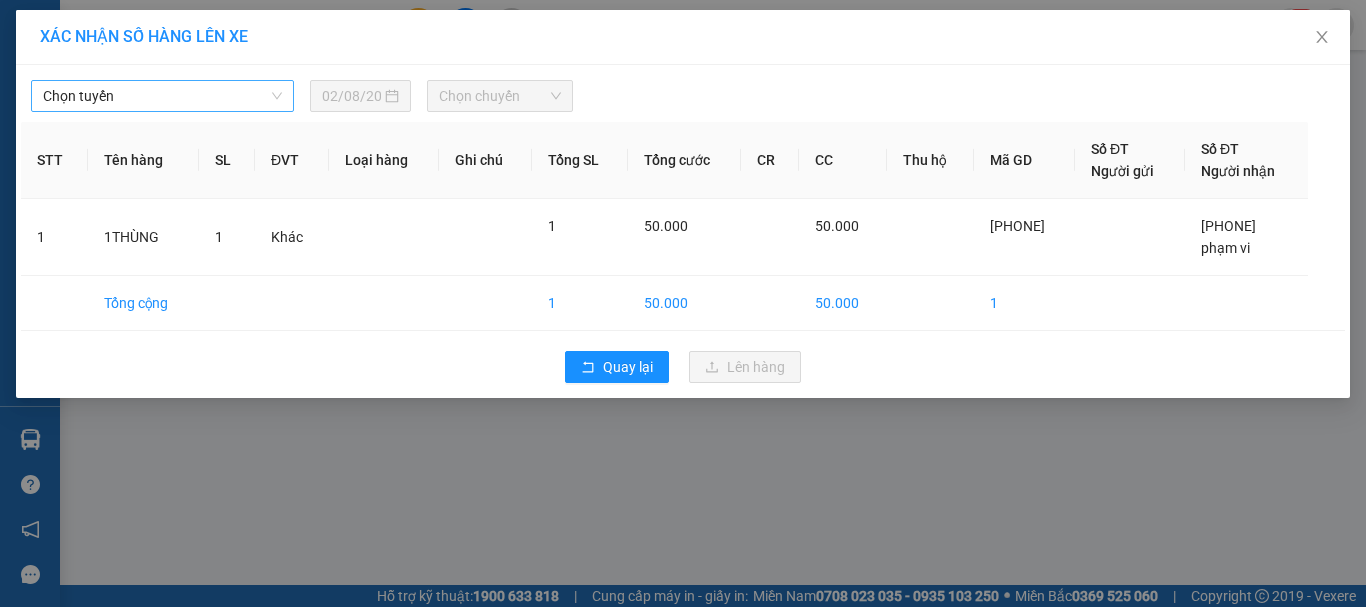 click on "Chọn tuyến" at bounding box center [162, 96] 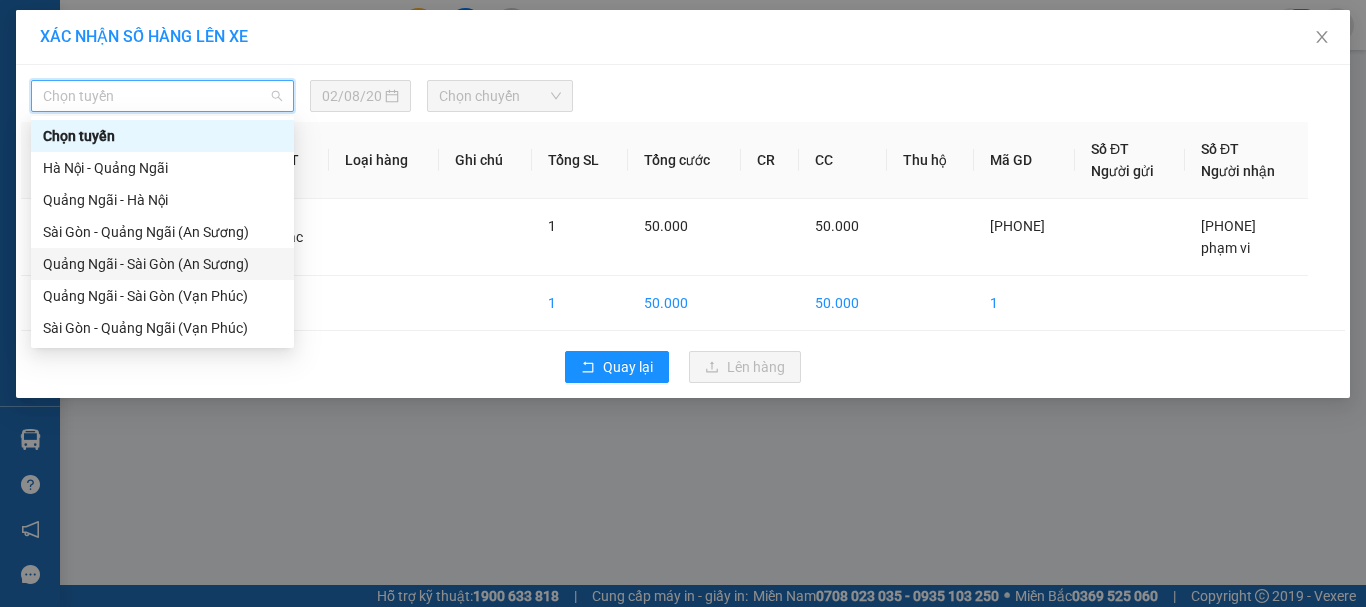 click on "[CITY] - [CITY] ([LOCATION])" at bounding box center (162, 264) 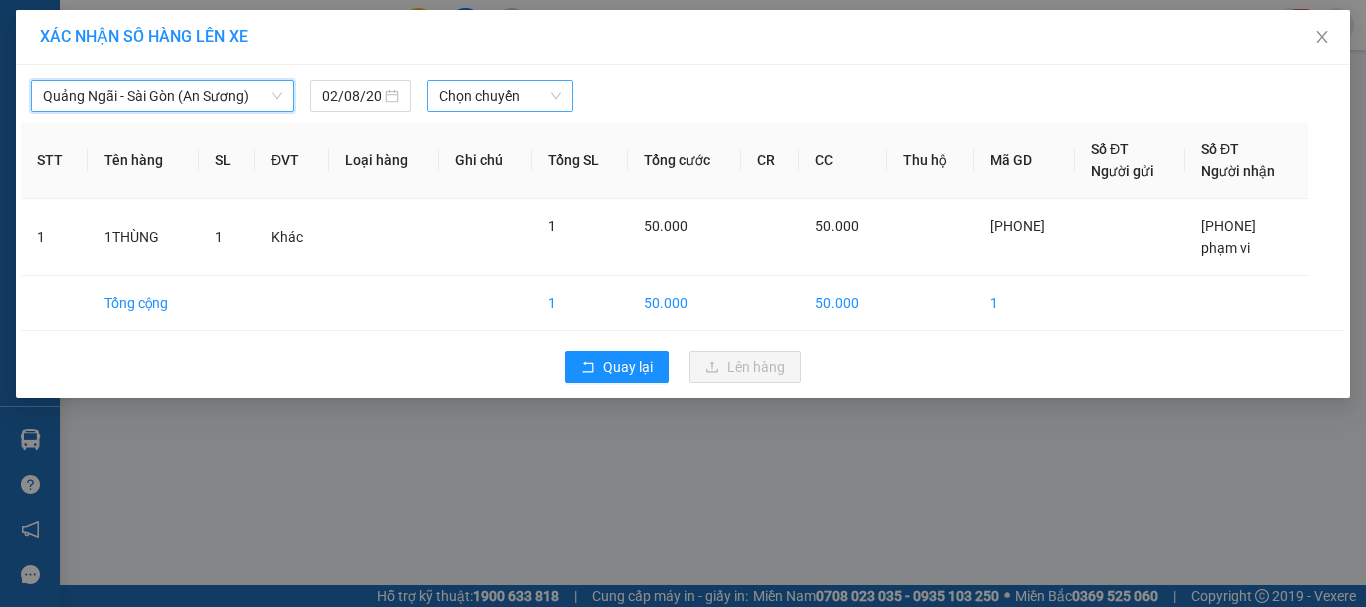 click on "Chọn chuyến" at bounding box center (500, 96) 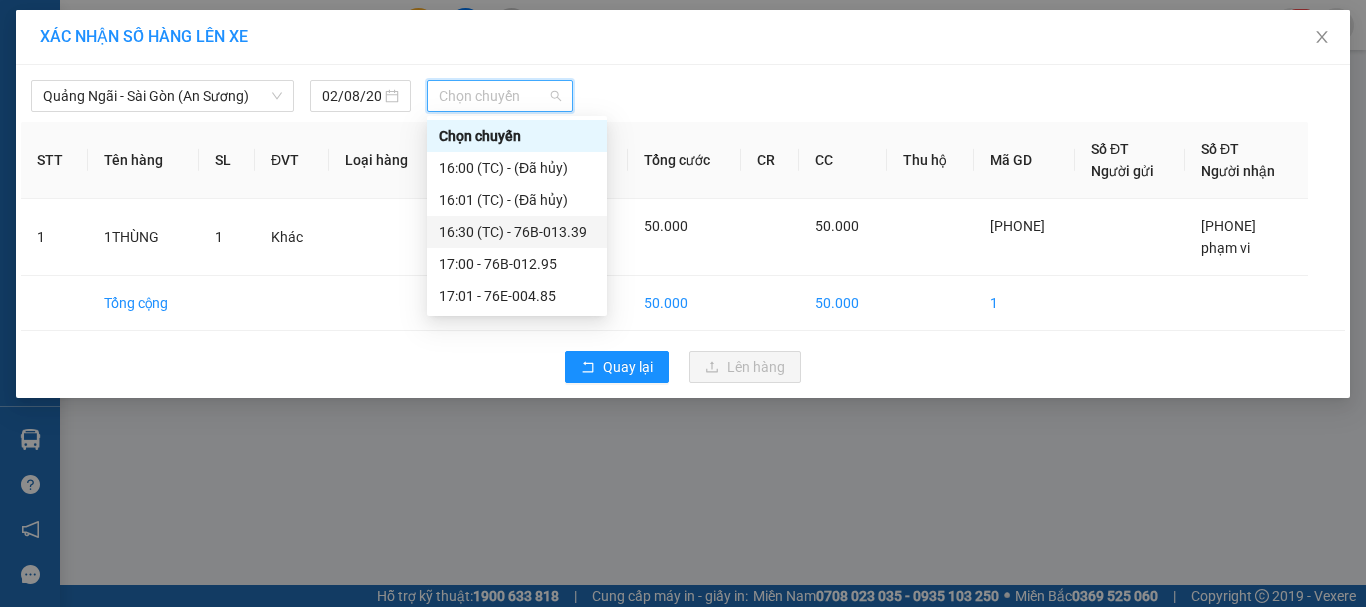 click on "[TIME] (TC)   - [PLATE]" at bounding box center (517, 232) 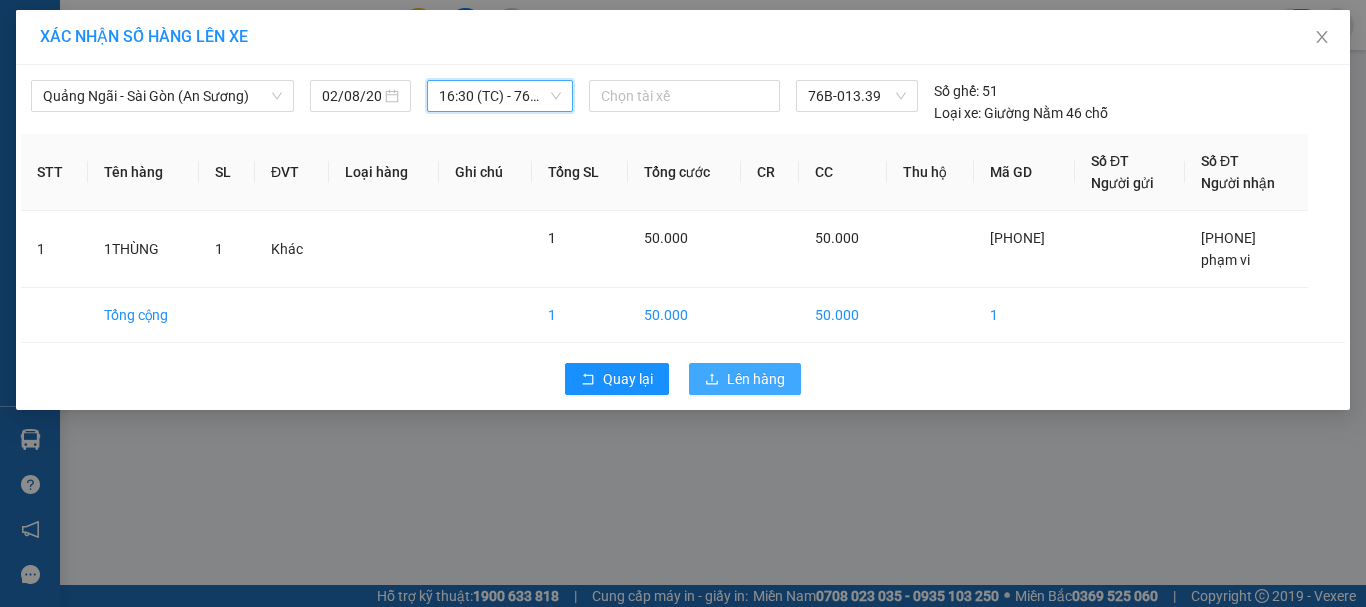 click on "Lên hàng" at bounding box center (745, 379) 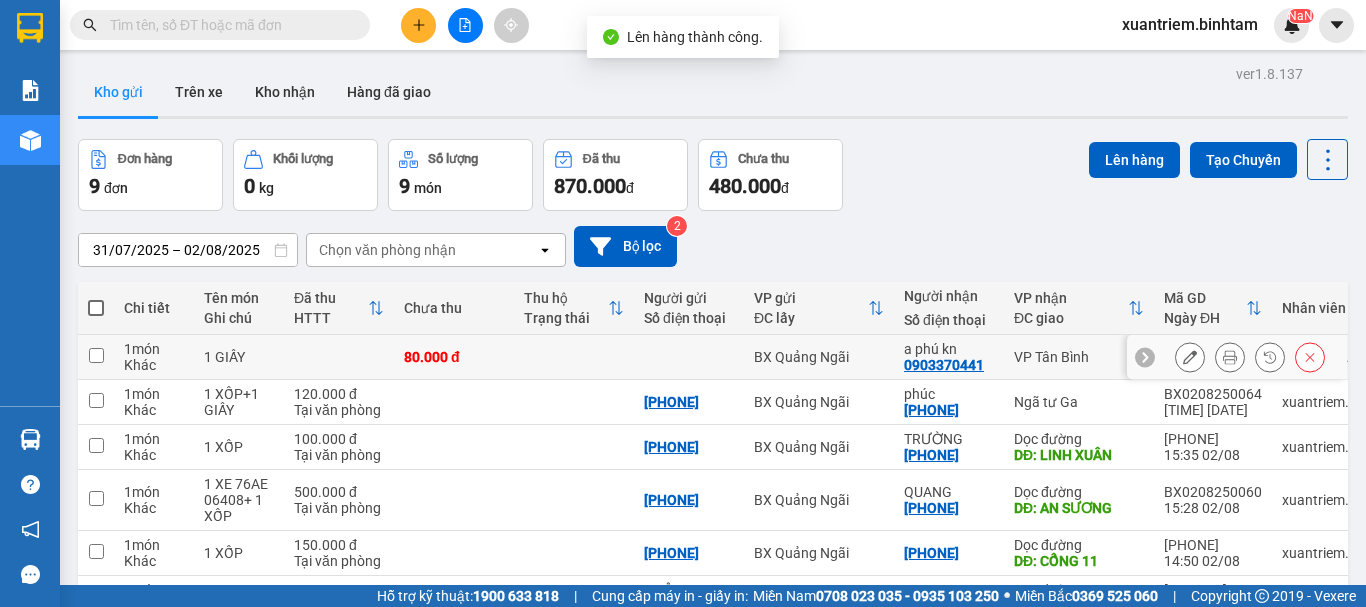 click at bounding box center [574, 357] 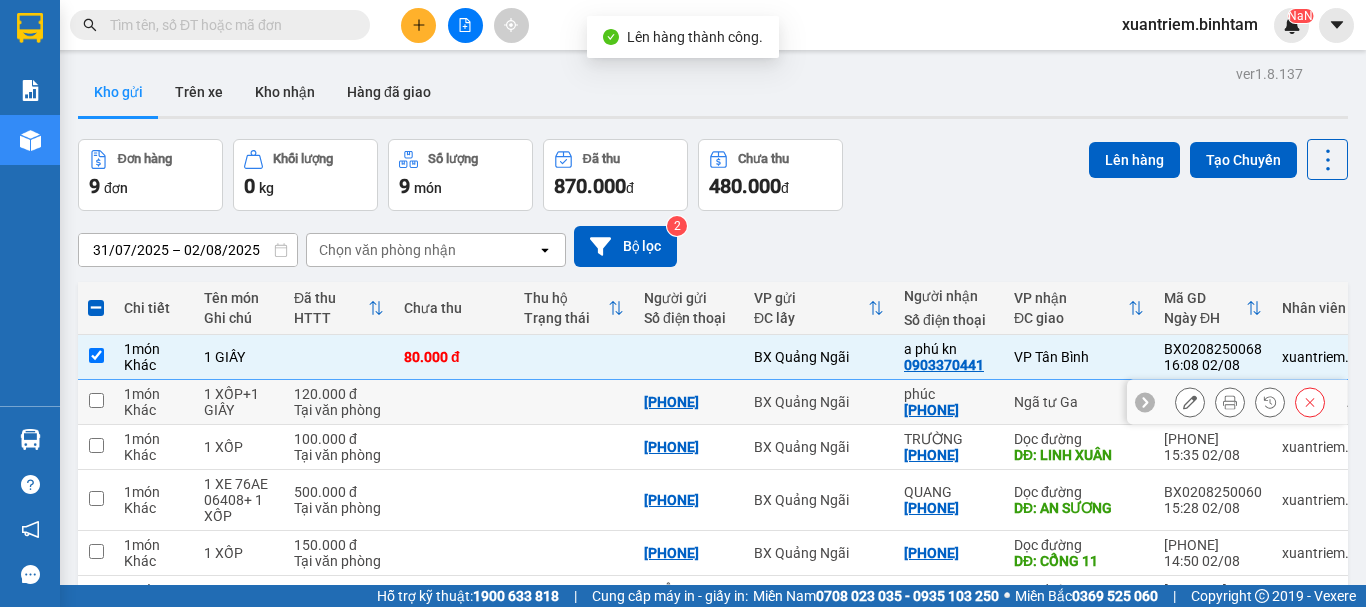 click at bounding box center [574, 402] 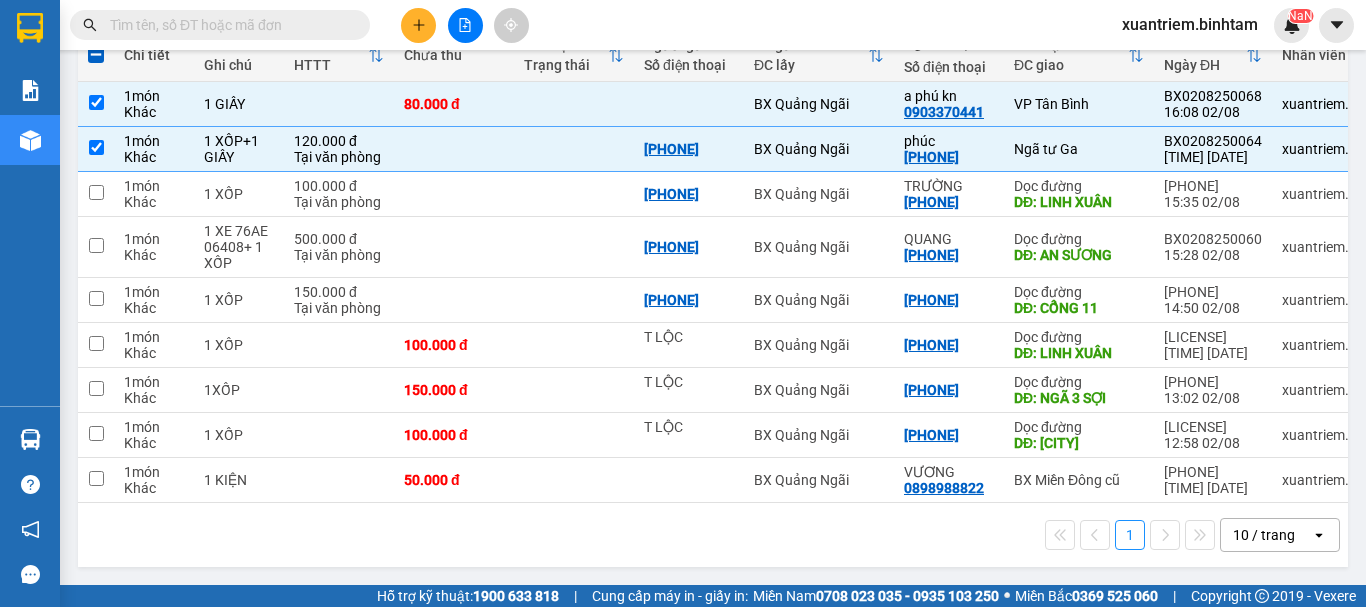 scroll, scrollTop: 0, scrollLeft: 0, axis: both 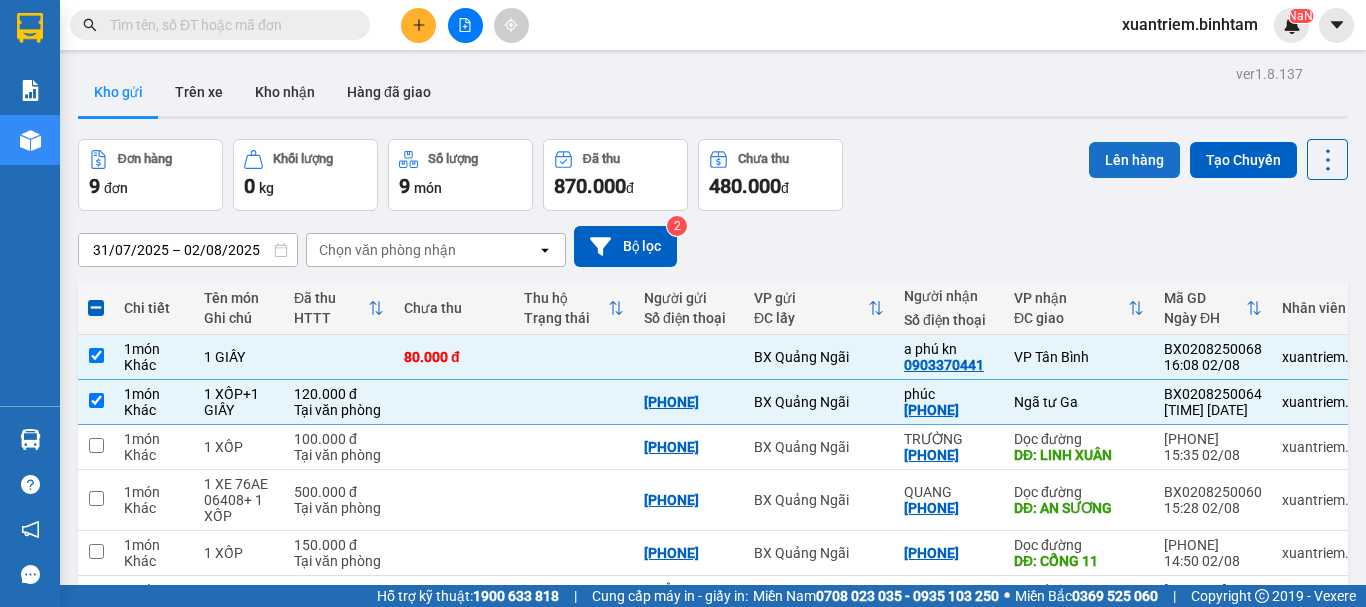click on "Lên hàng" at bounding box center (1134, 160) 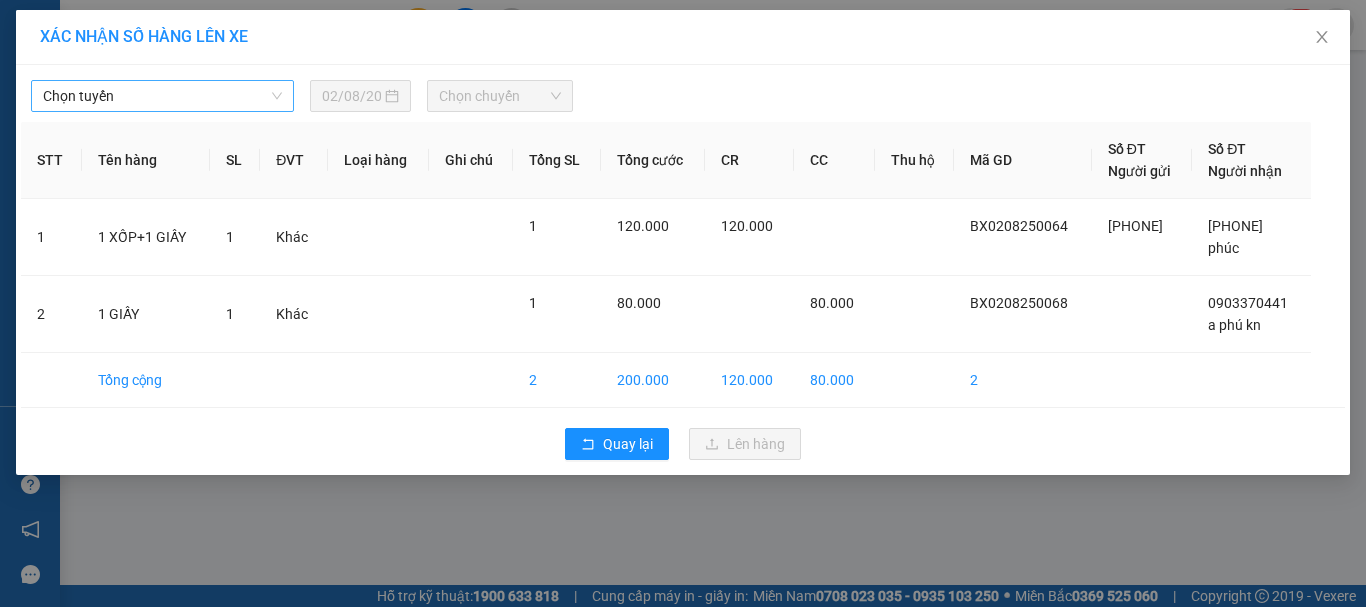 click on "Chọn tuyến" at bounding box center [162, 96] 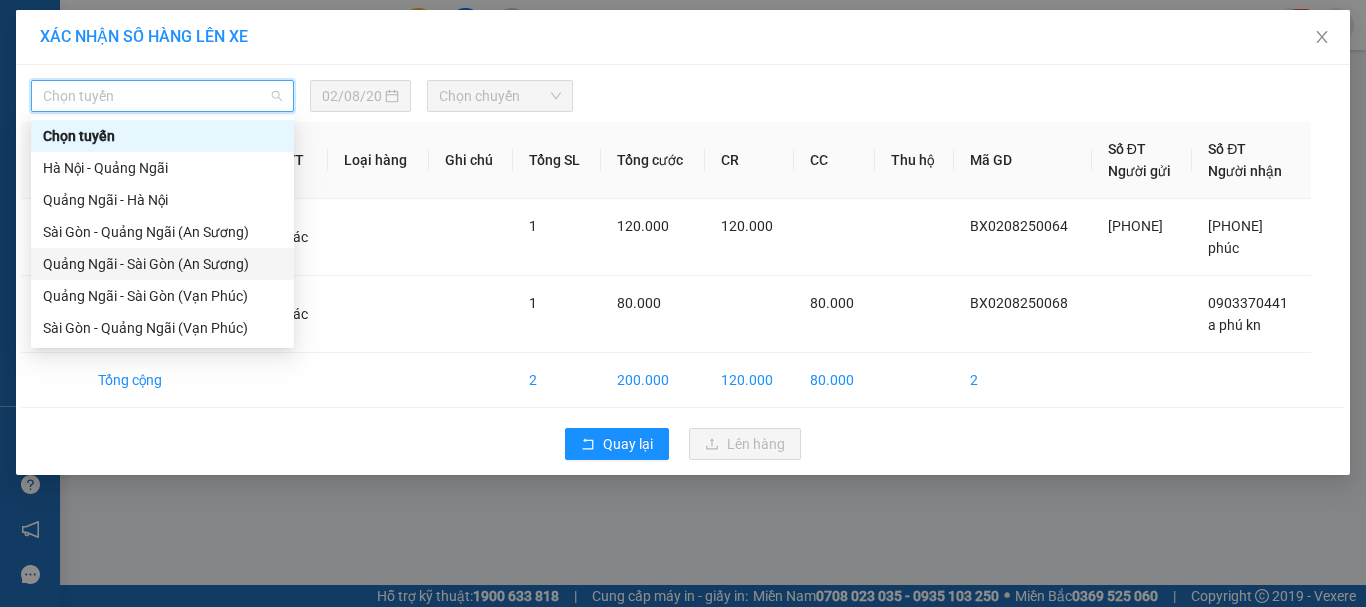 click on "[CITY] - [CITY] ([LOCATION])" at bounding box center (162, 264) 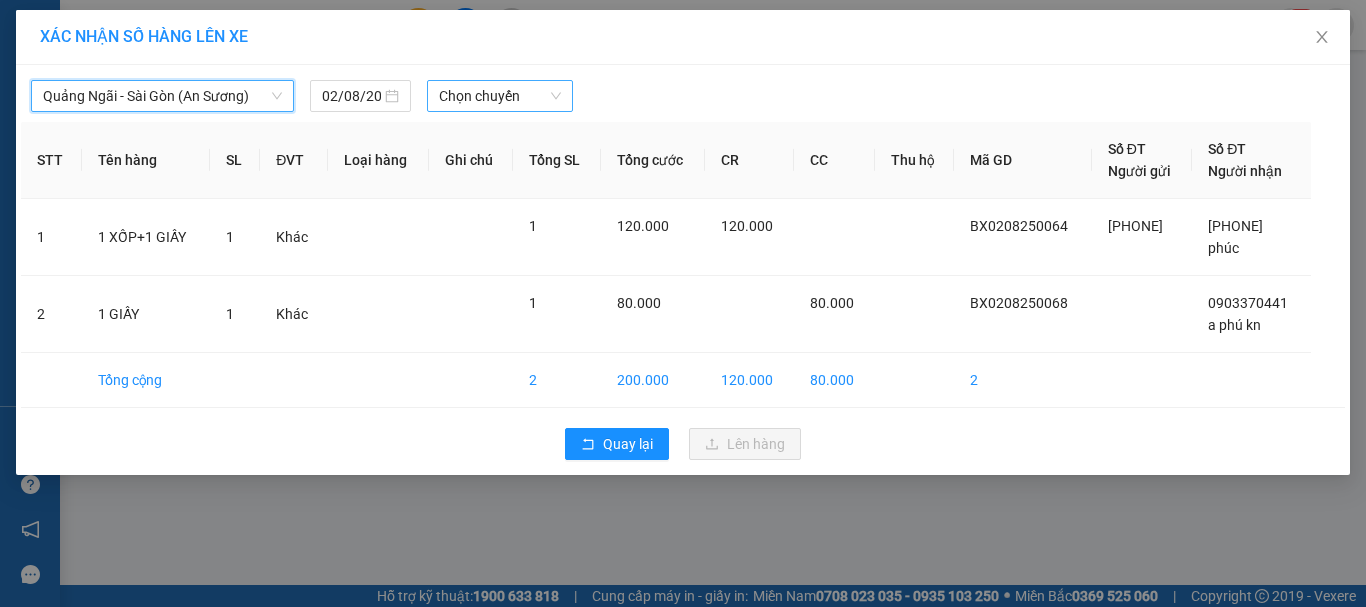 click on "Chọn chuyến" at bounding box center (500, 96) 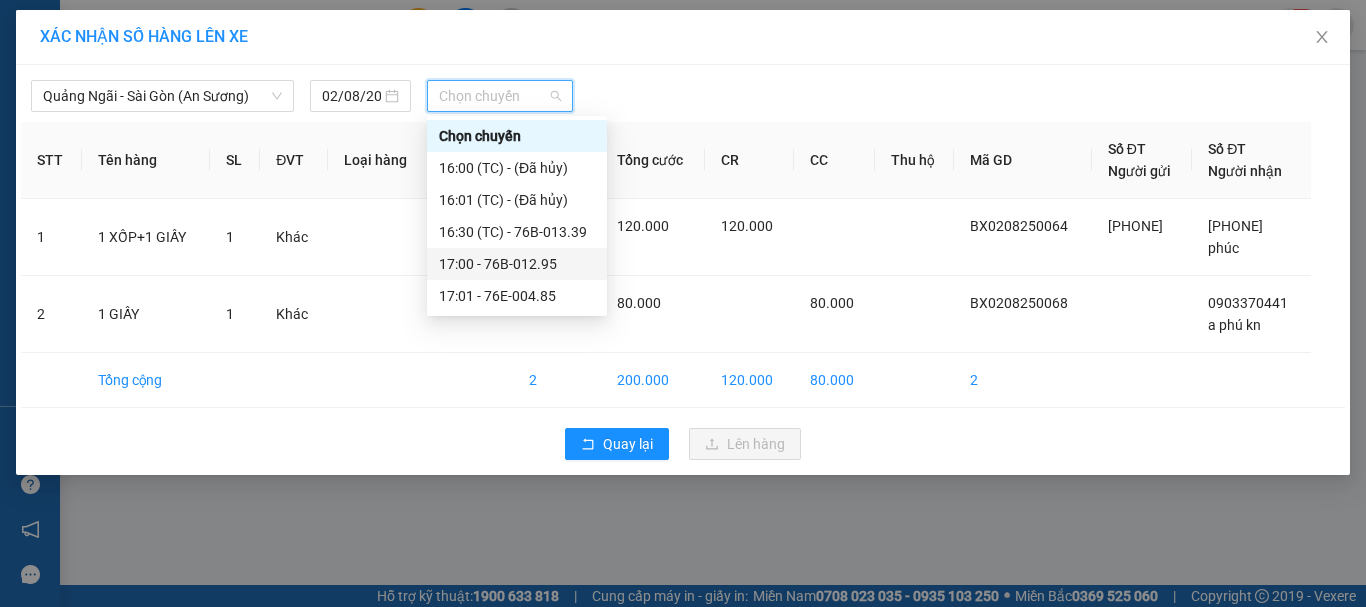 click on "17:00     - 76B-012.95" at bounding box center (517, 264) 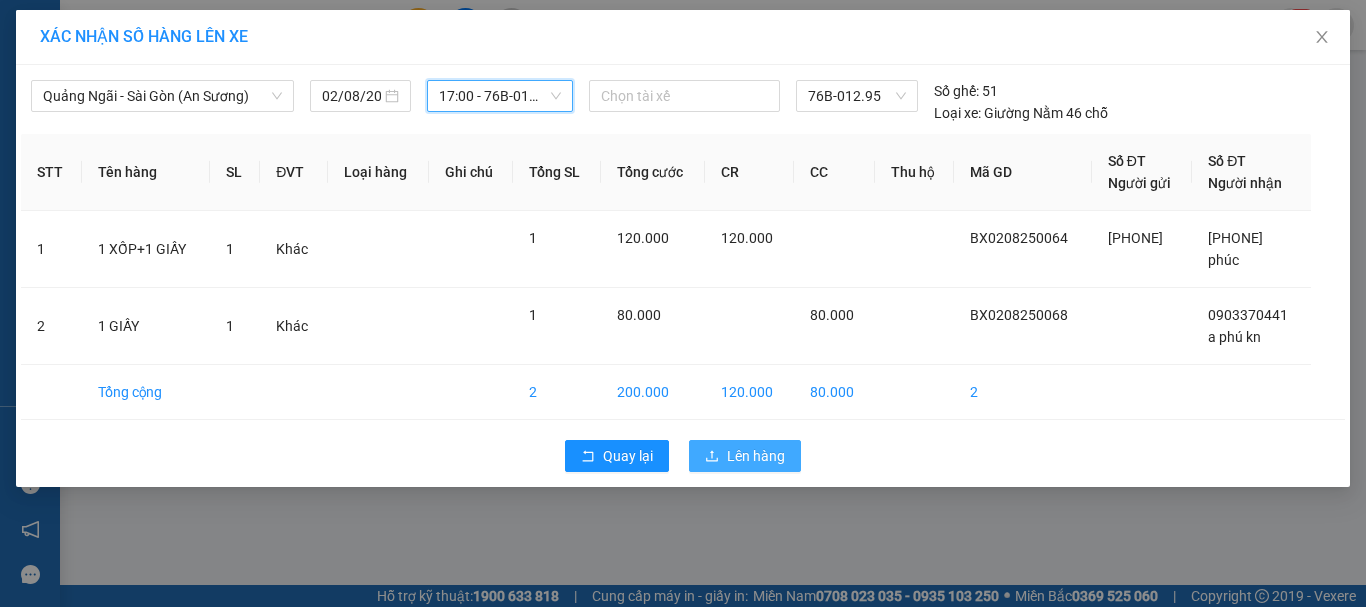 click on "Lên hàng" at bounding box center [756, 456] 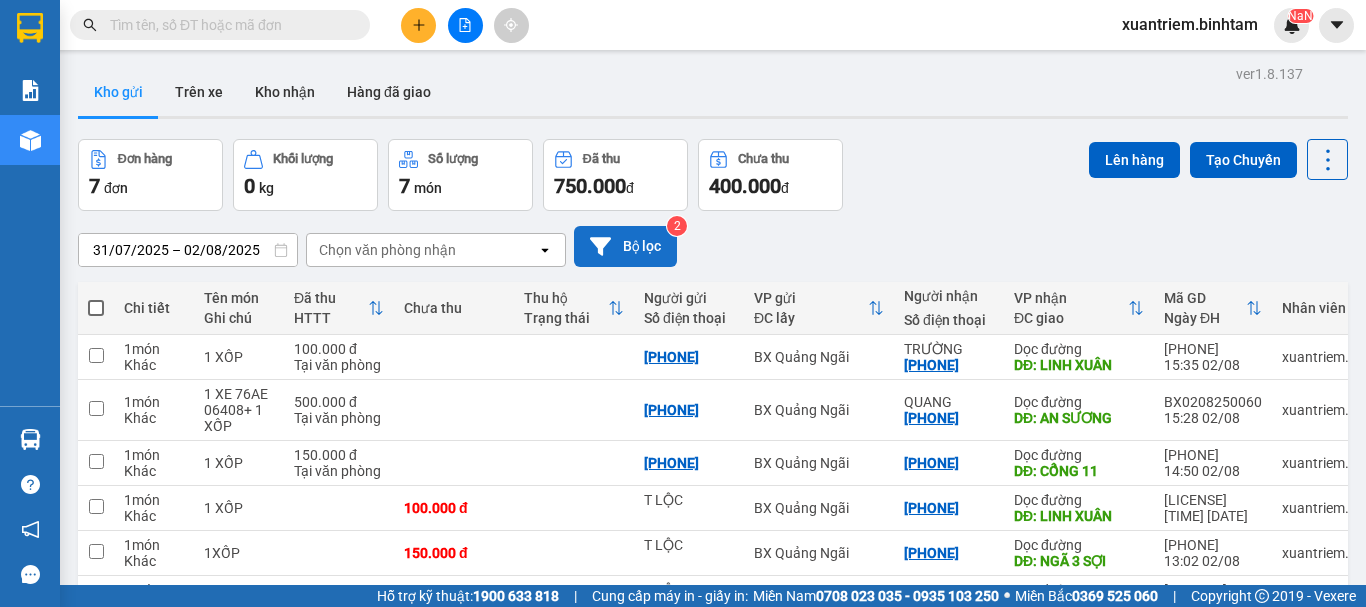 click on "Bộ lọc" at bounding box center (625, 246) 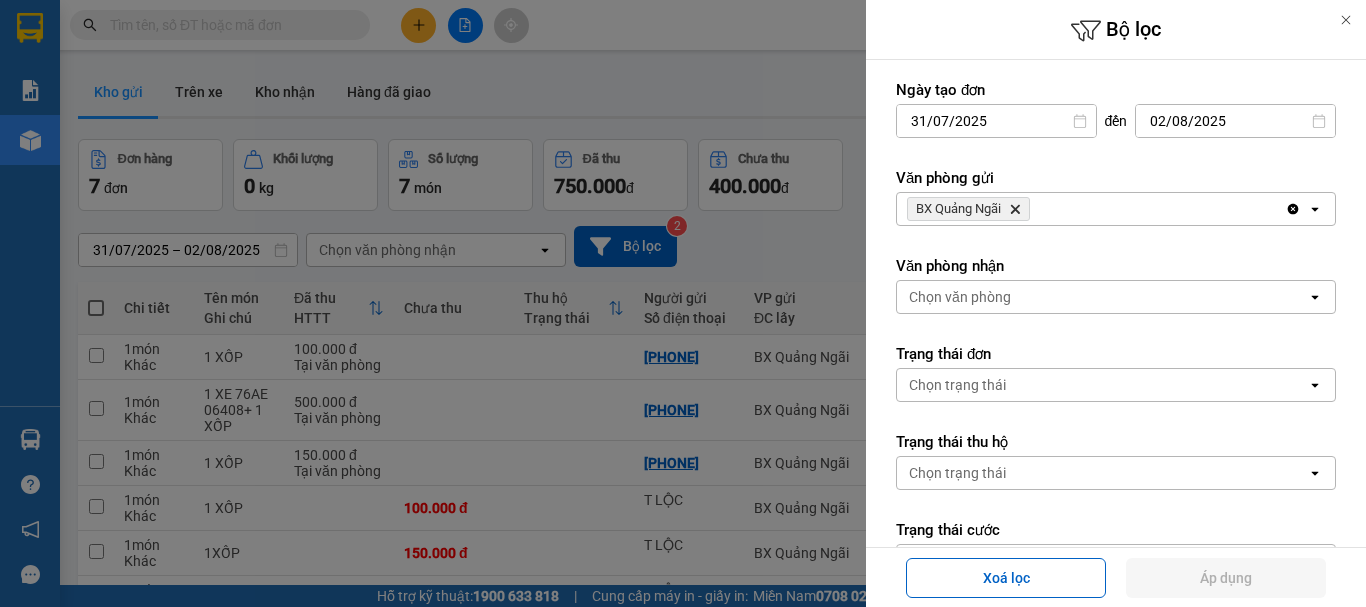click on "BX Quảng Ngãi Delete" at bounding box center (1091, 209) 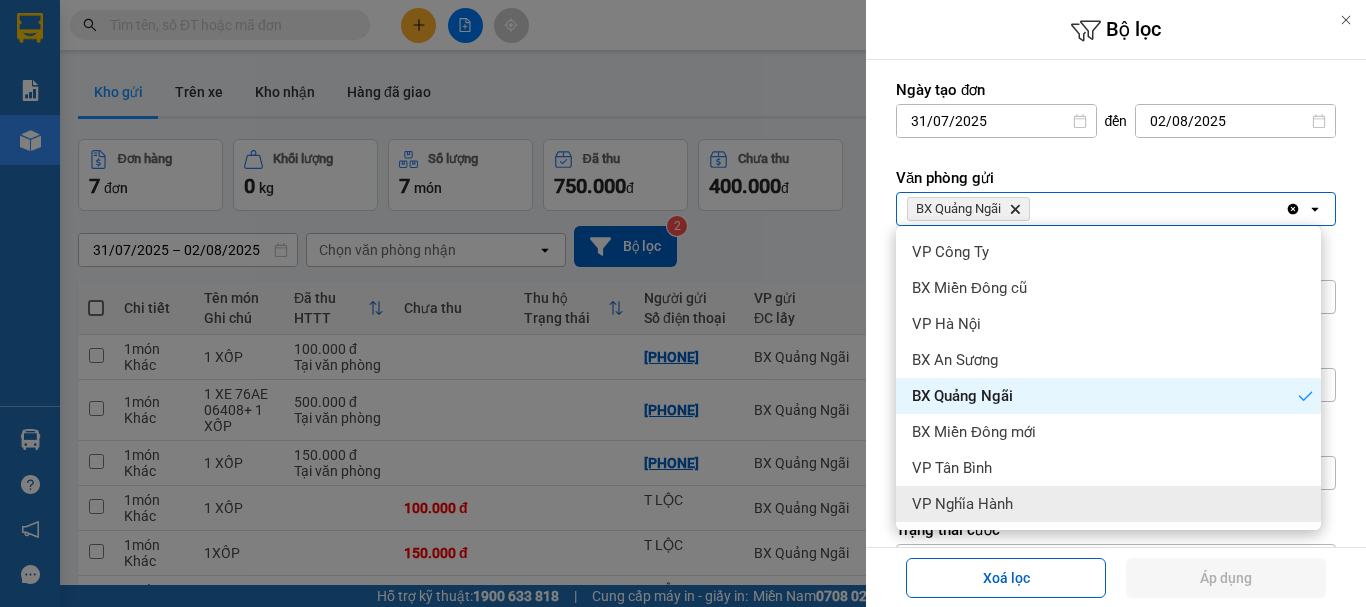 click on "VP Nghĩa Hành" at bounding box center (1108, 504) 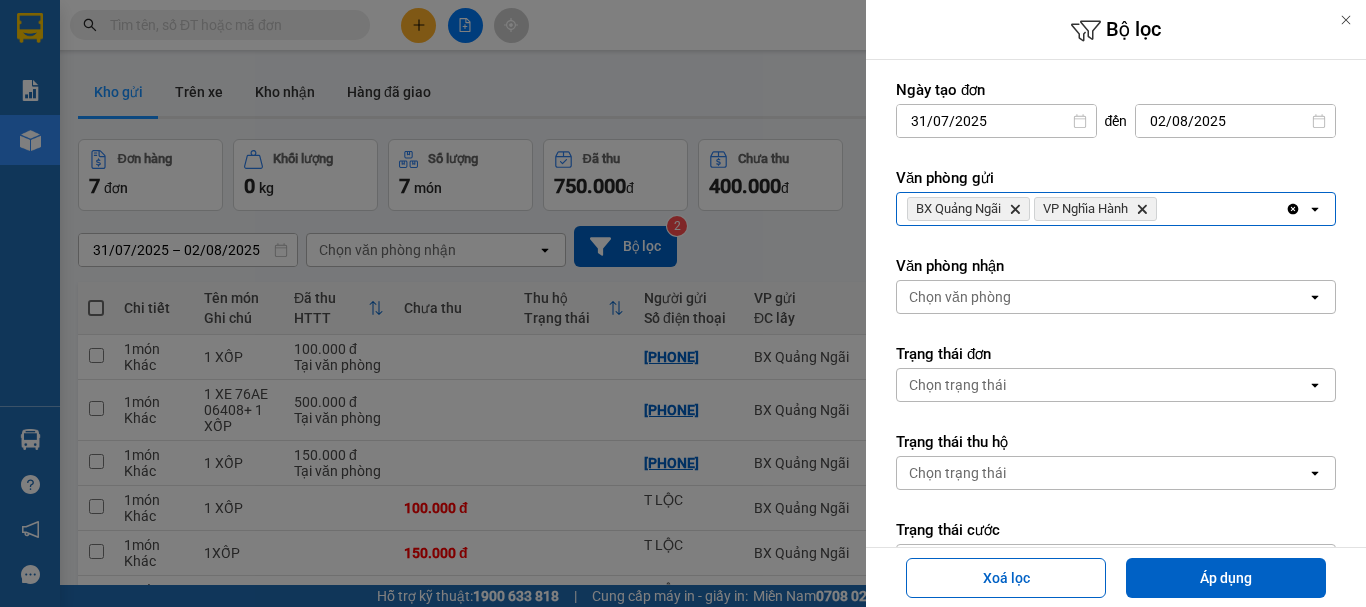 click 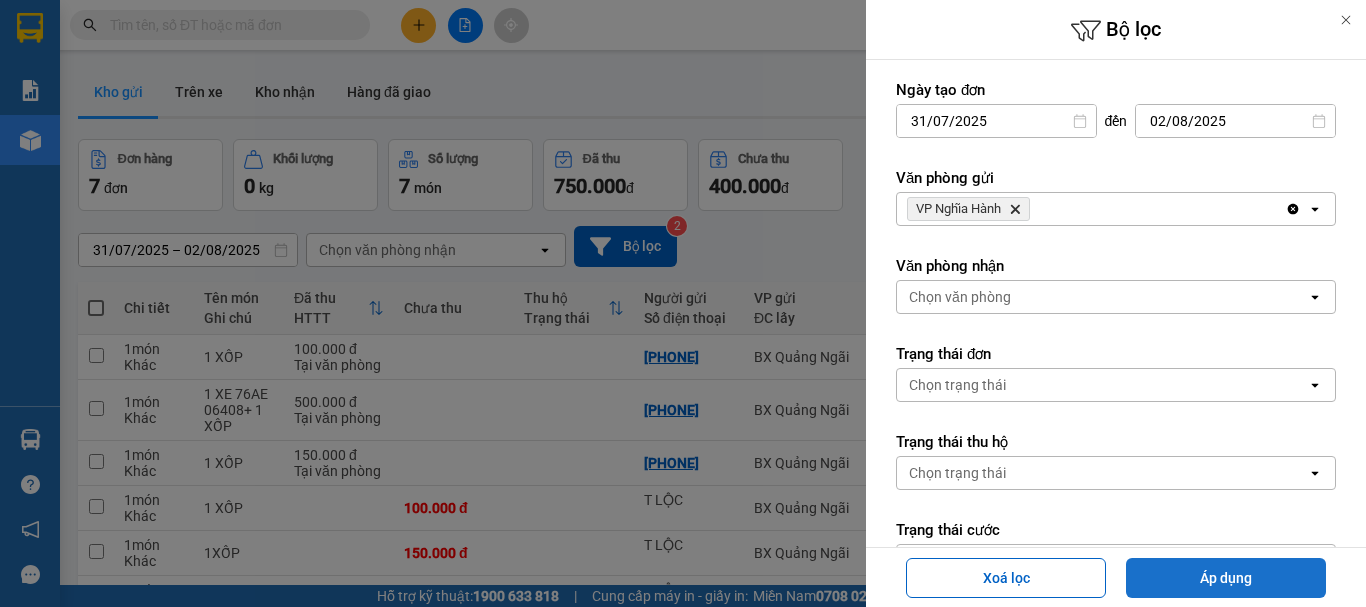 click on "Áp dụng" at bounding box center (1226, 578) 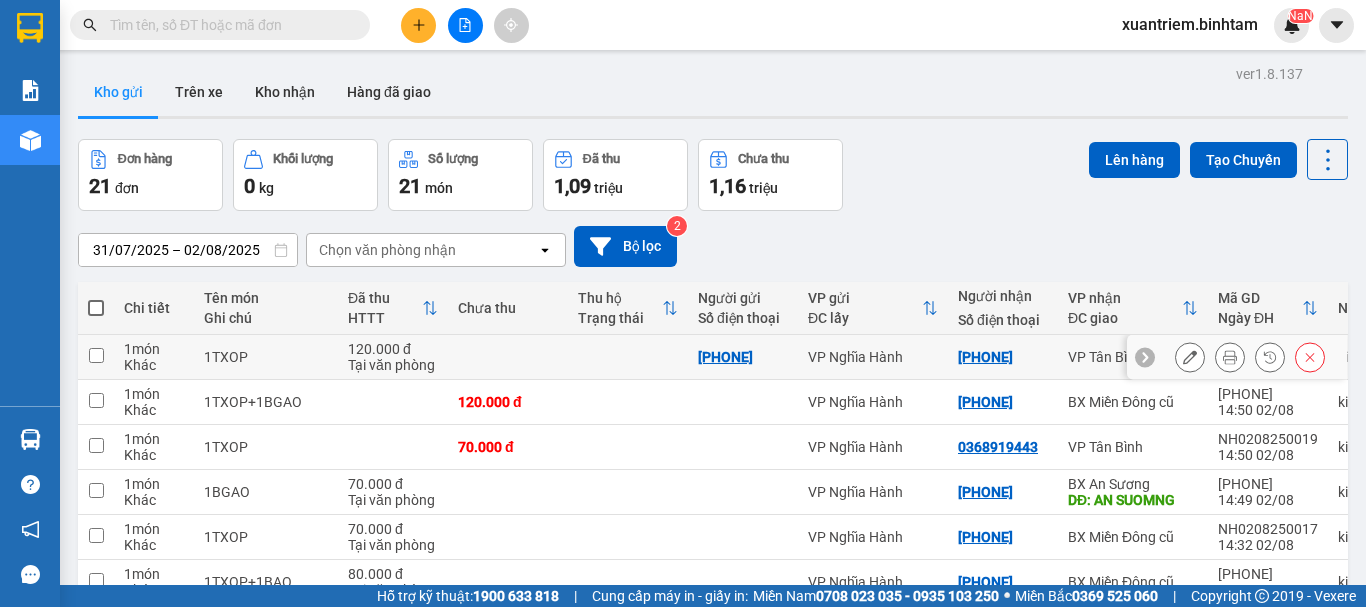 click on "120.000 đ" at bounding box center (393, 349) 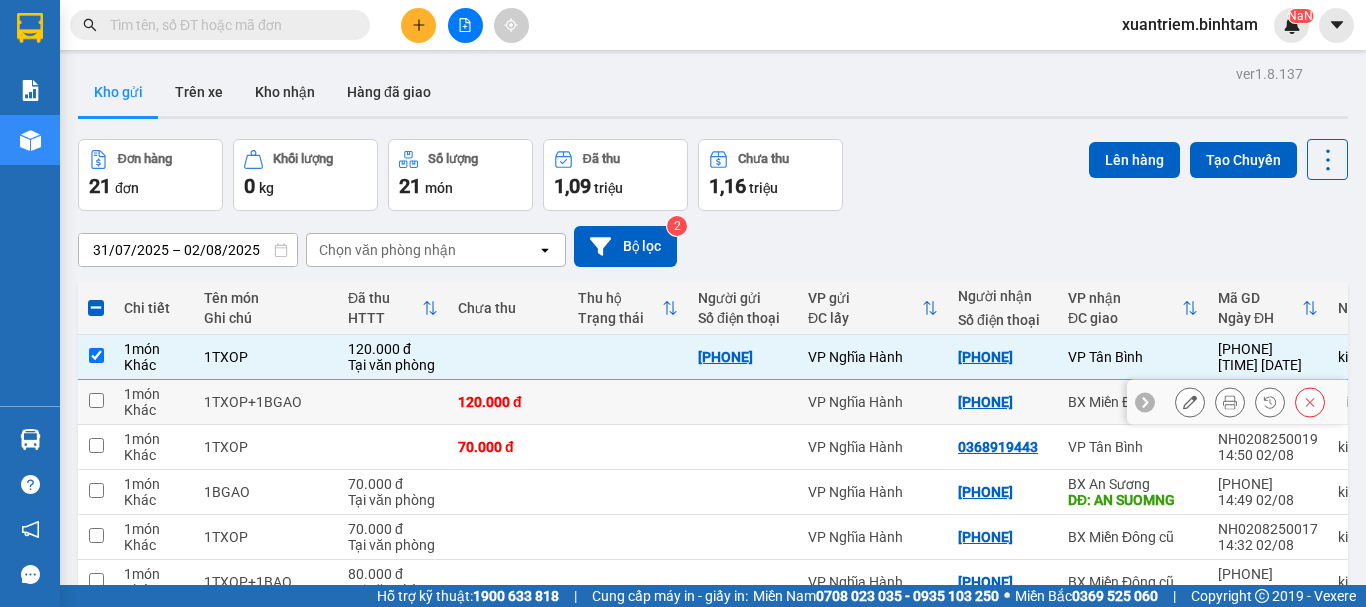 click at bounding box center [393, 402] 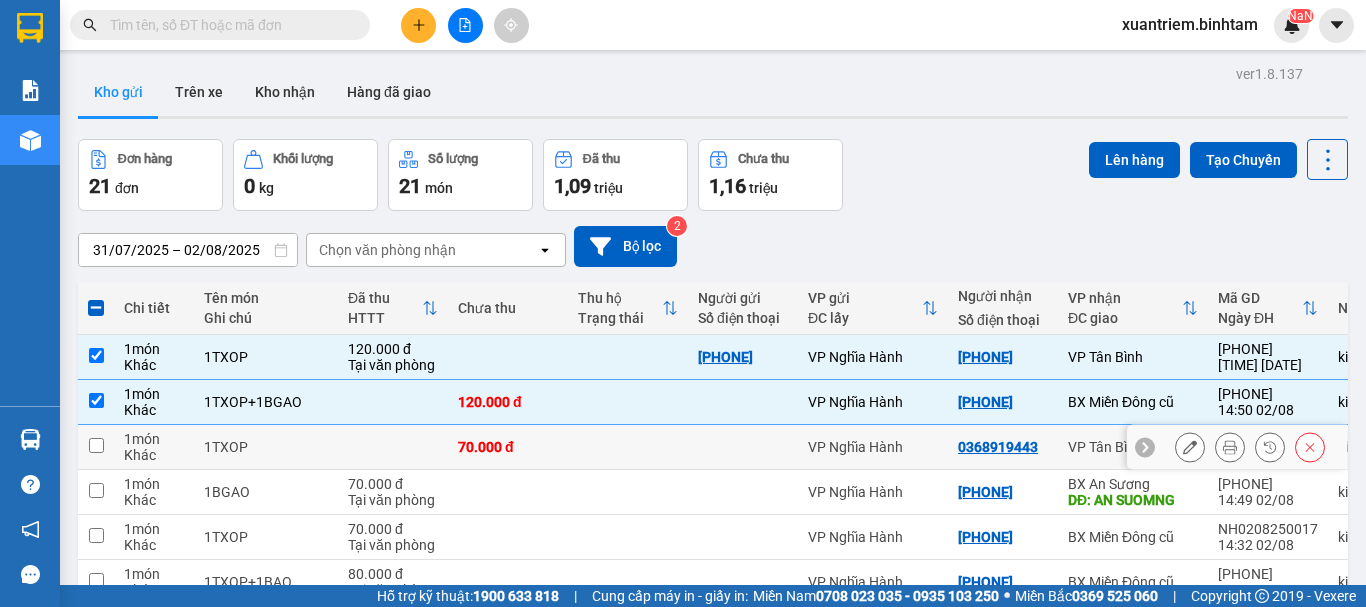 click at bounding box center (393, 447) 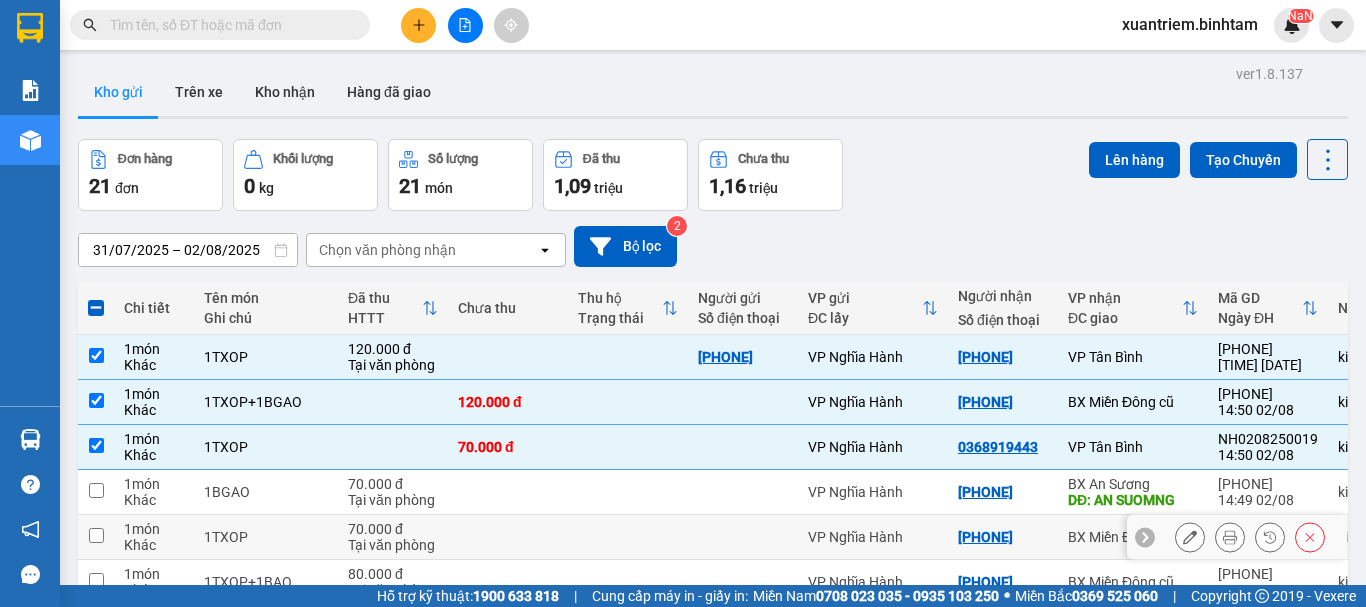 click on "Tại văn phòng" at bounding box center (393, 545) 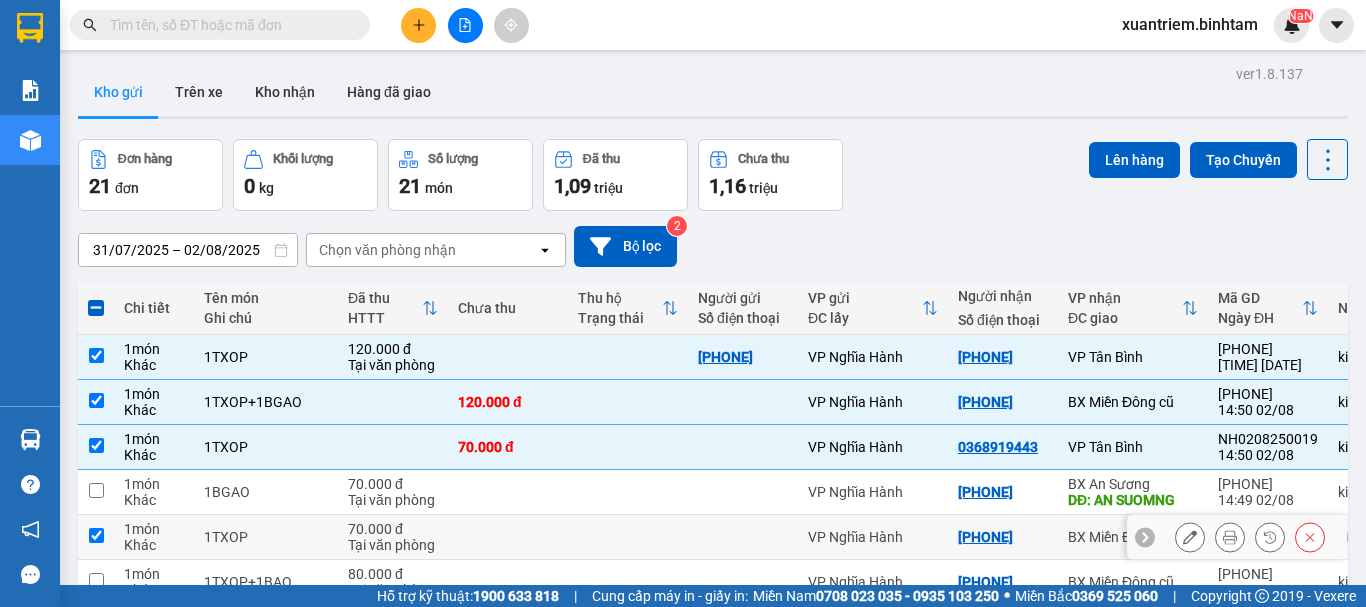 click on "Tại văn phòng" at bounding box center (393, 545) 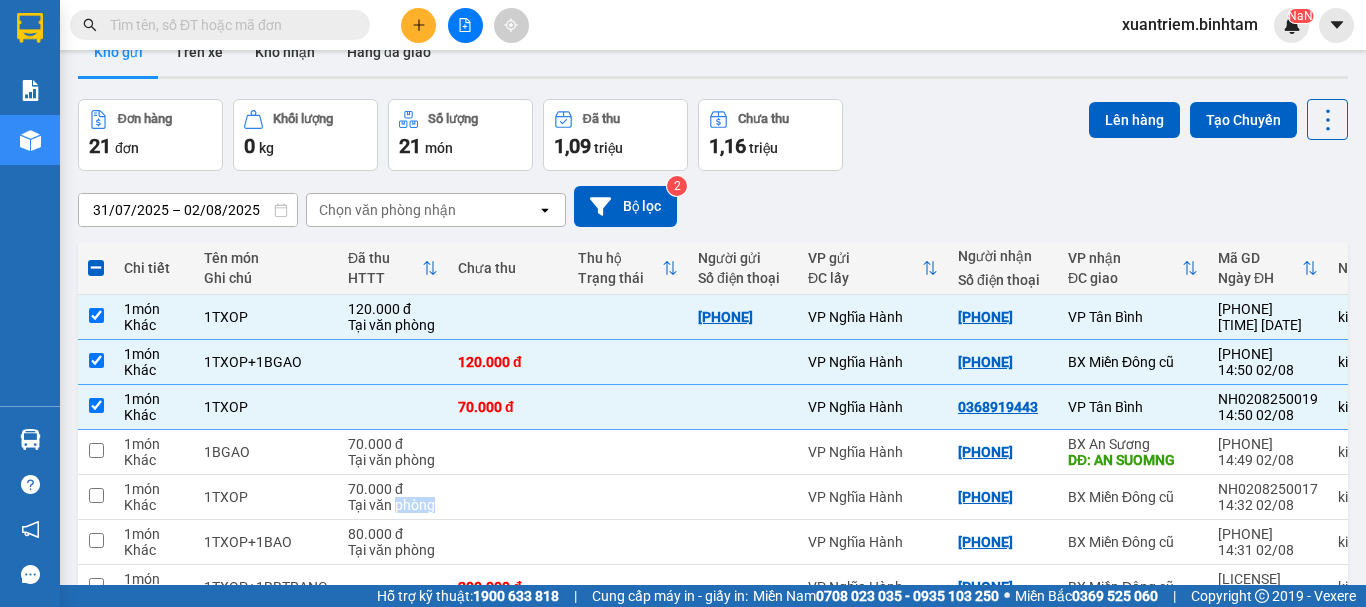scroll, scrollTop: 290, scrollLeft: 0, axis: vertical 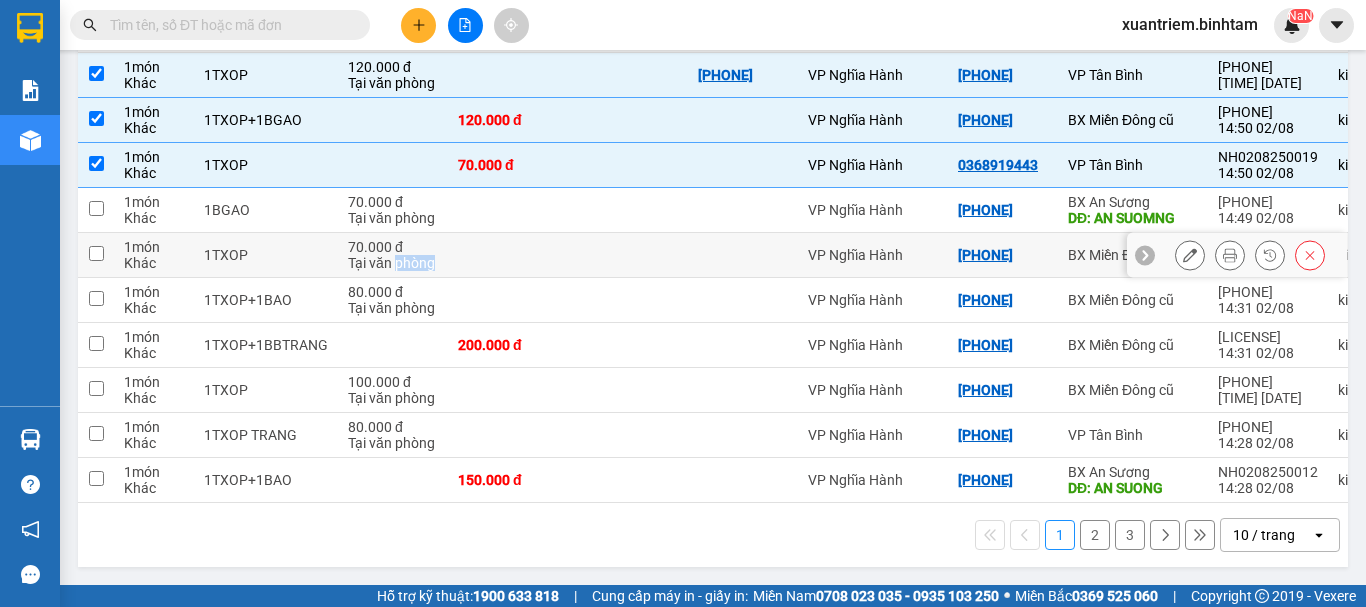 click at bounding box center [508, 255] 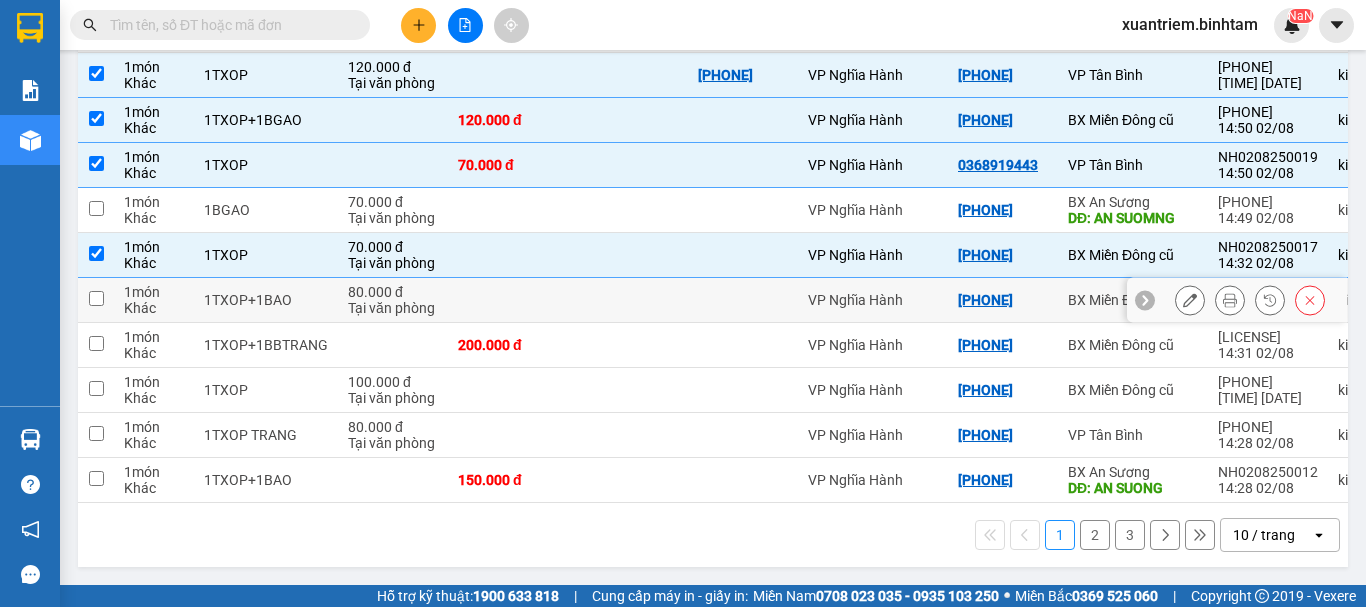 click at bounding box center (508, 300) 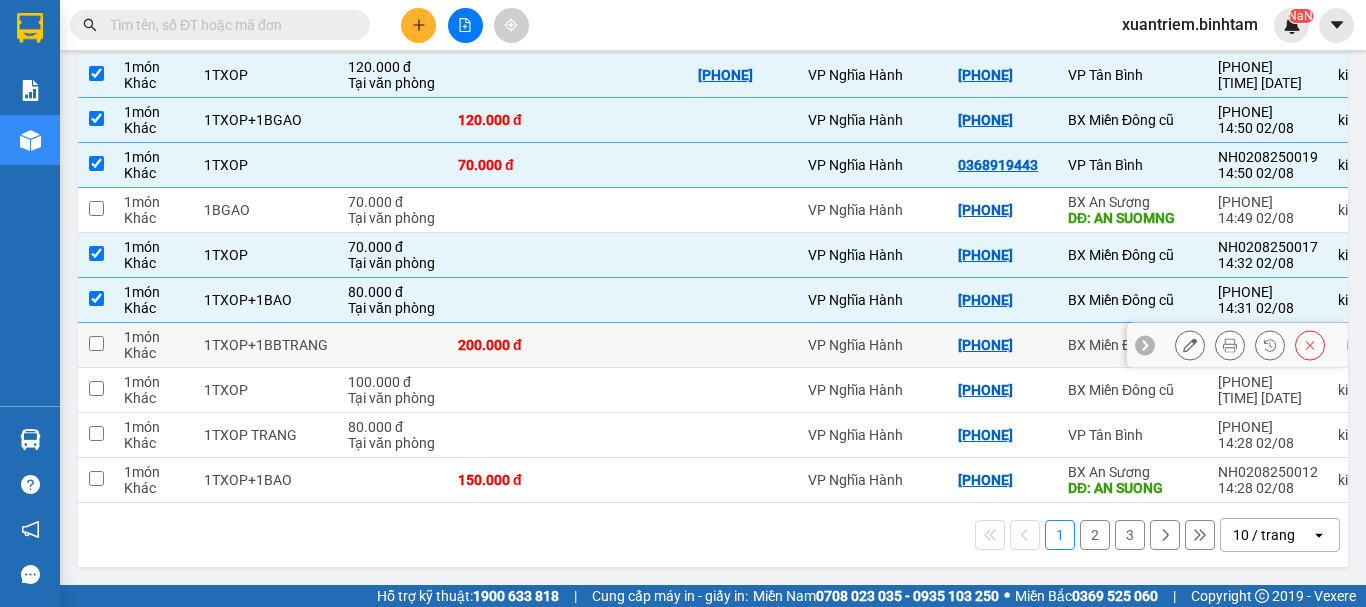 click on "200.000 đ" at bounding box center [508, 345] 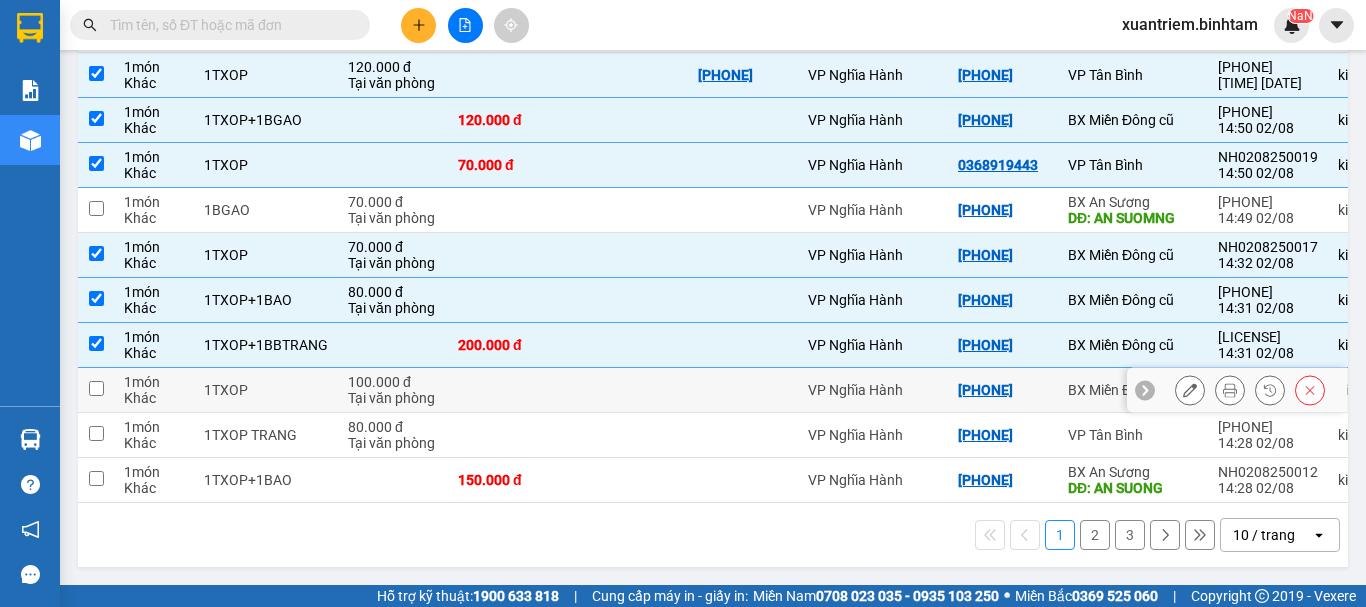 click at bounding box center [508, 390] 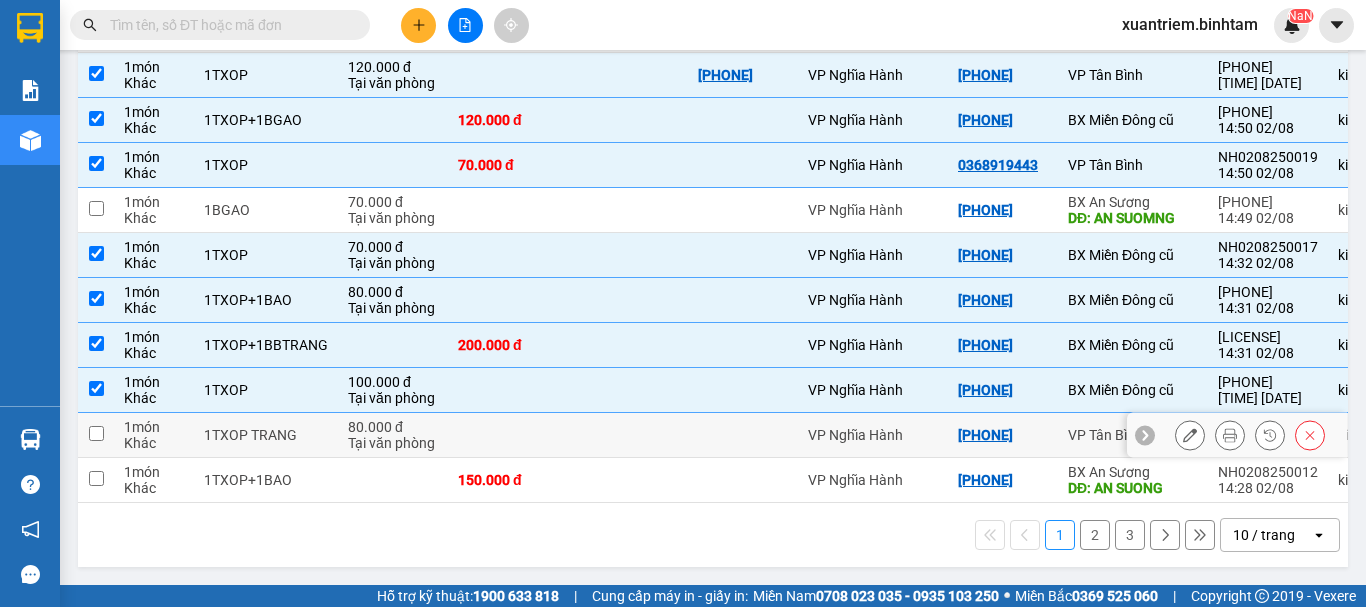 click at bounding box center (508, 435) 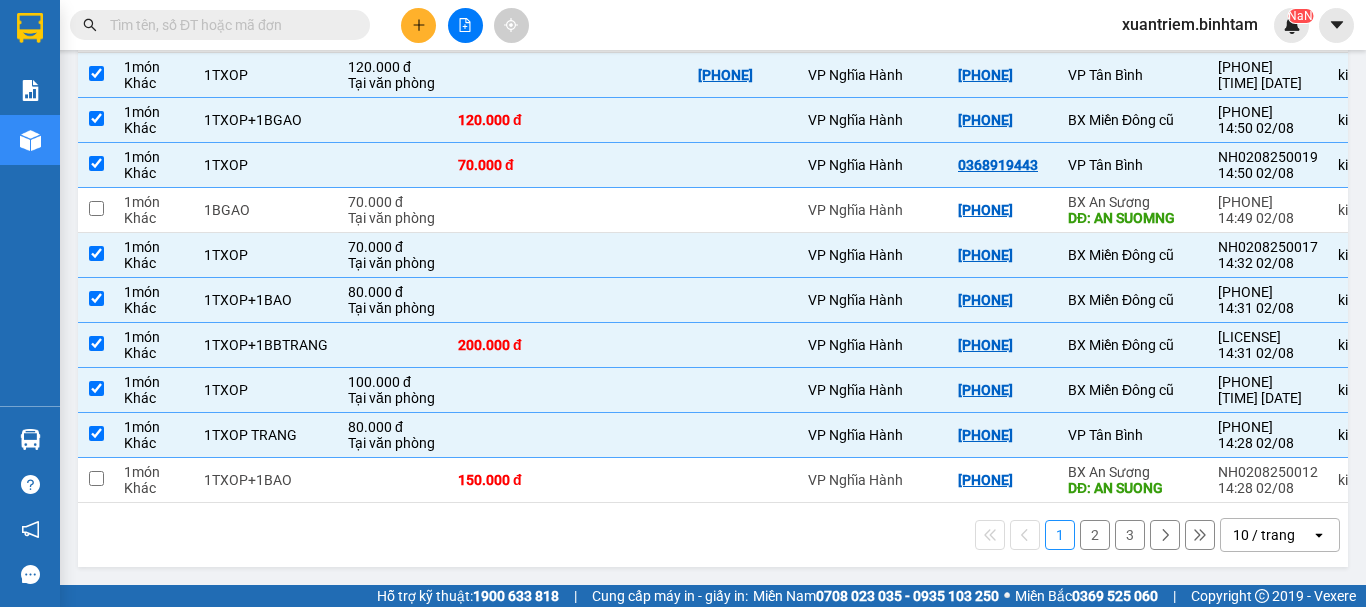 scroll, scrollTop: 0, scrollLeft: 0, axis: both 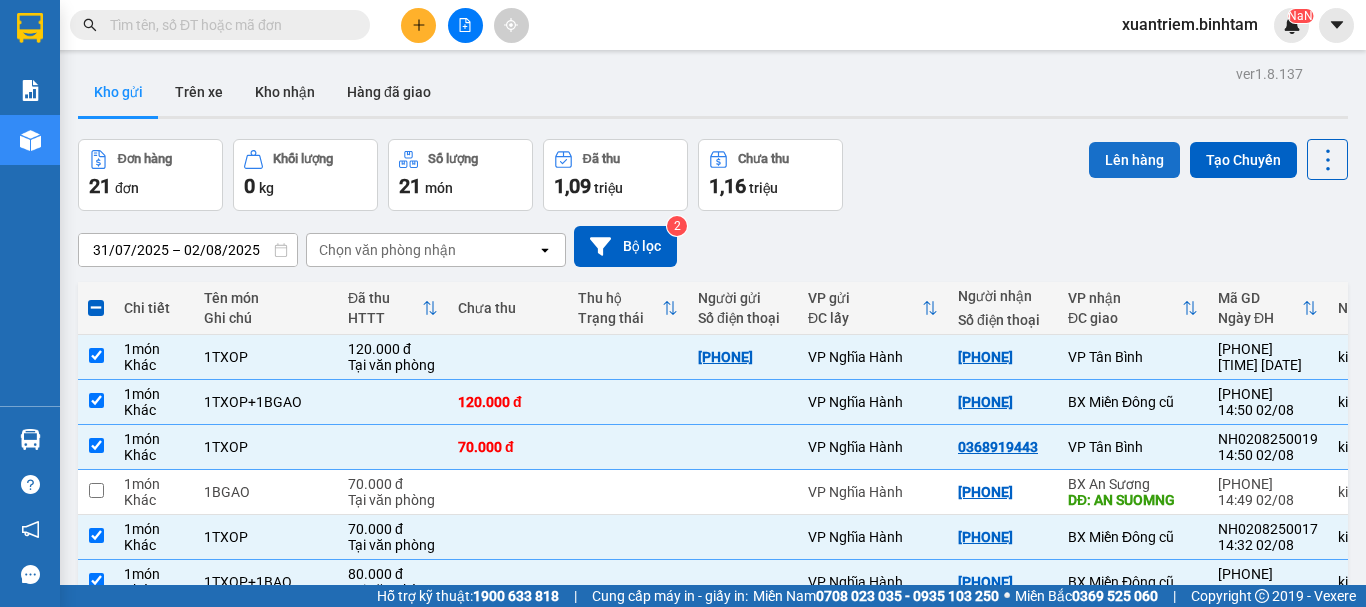 click on "Lên hàng" at bounding box center (1134, 160) 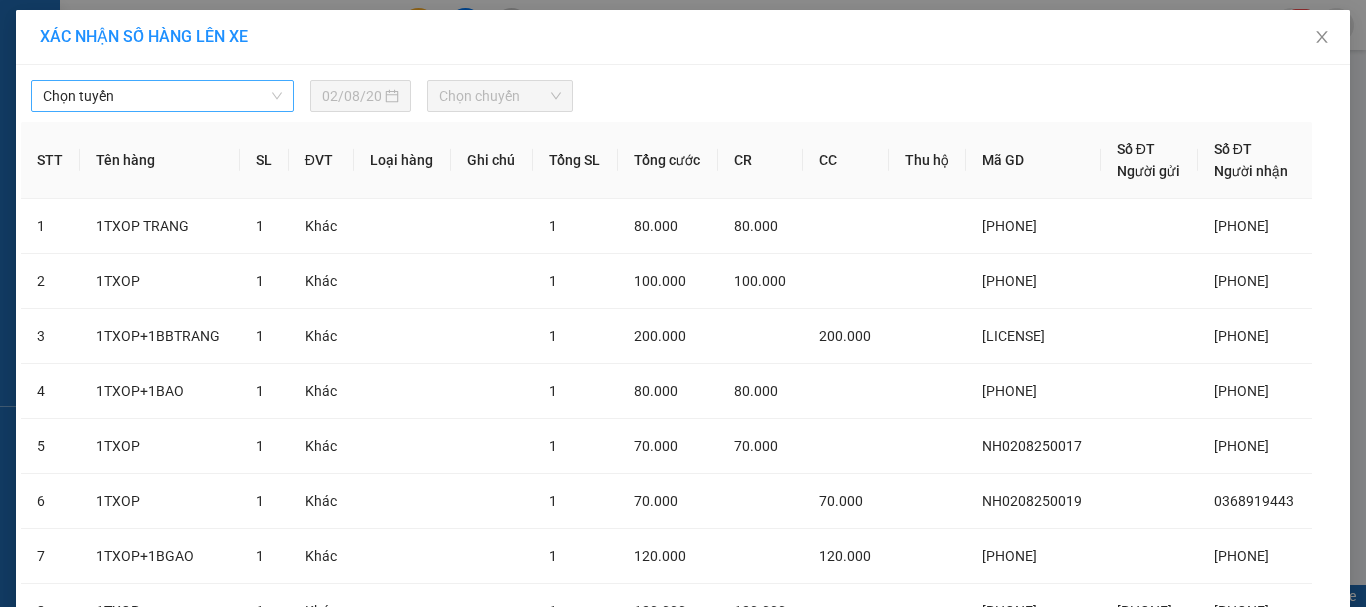 click on "Chọn tuyến" at bounding box center [162, 96] 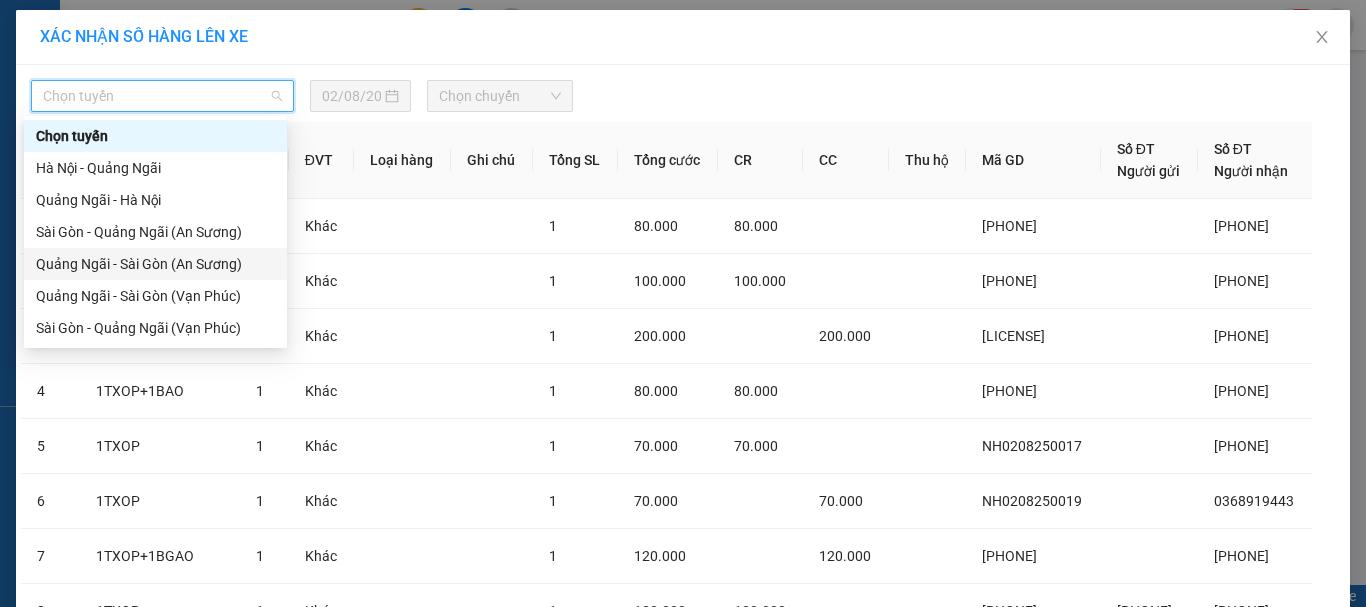 click on "[CITY] - [CITY] ([LOCATION])" at bounding box center [155, 264] 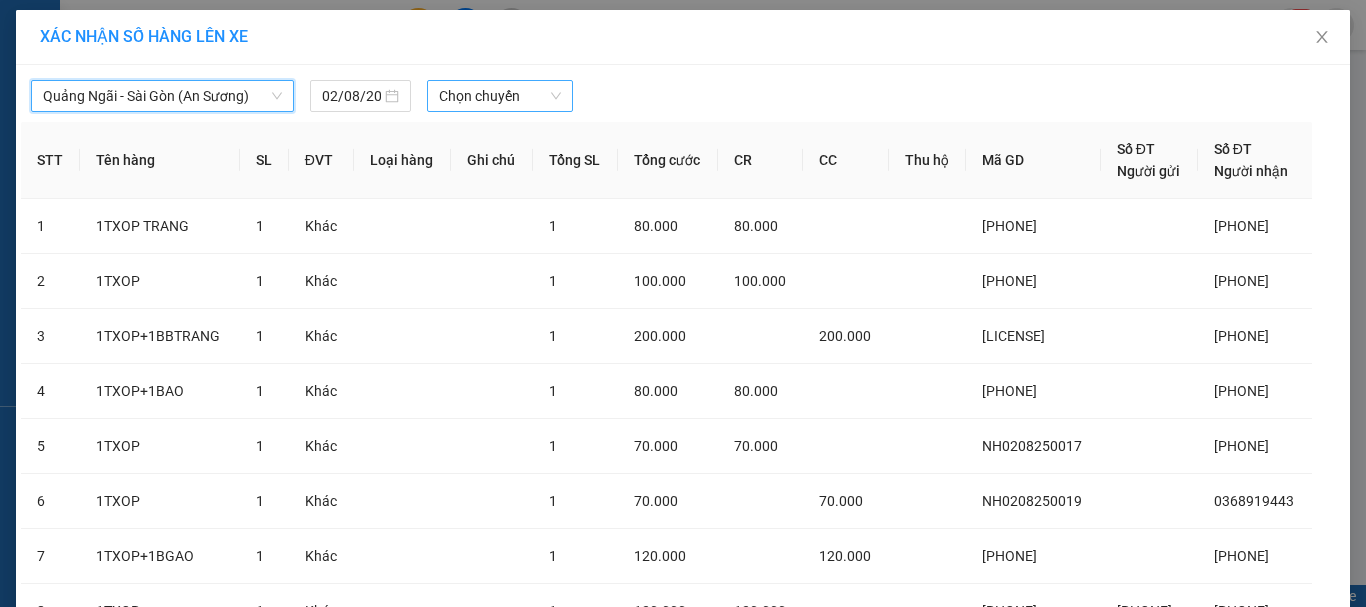 click on "Chọn chuyến" at bounding box center [500, 96] 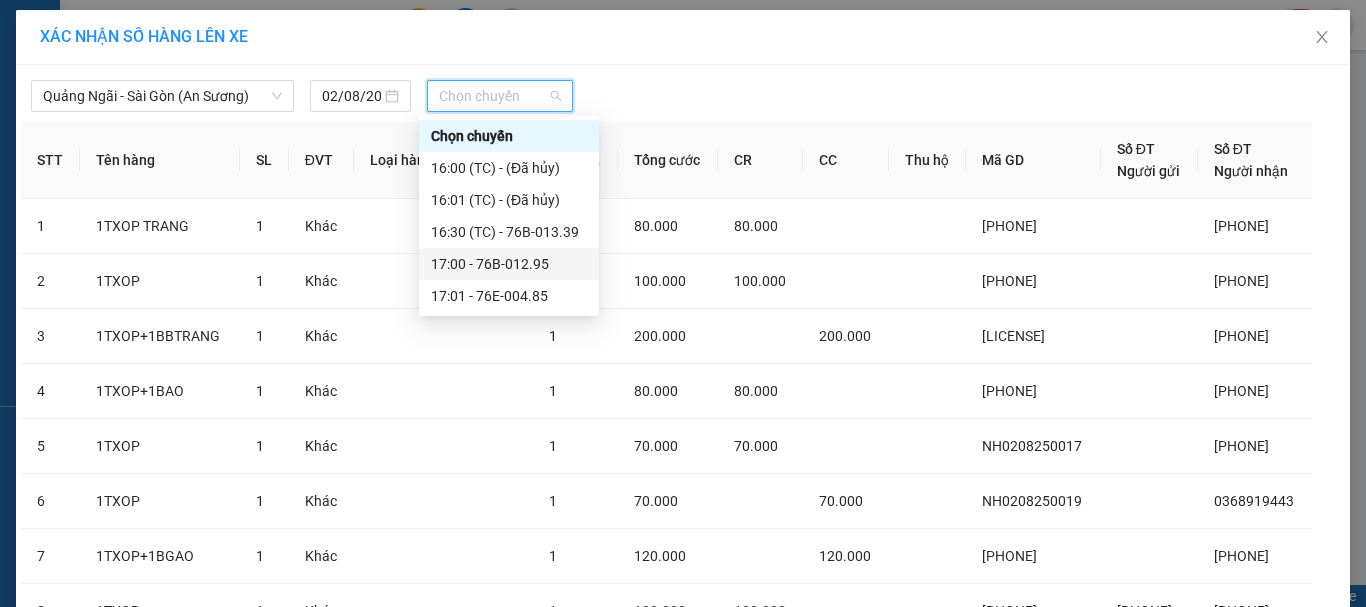 click on "17:00     - 76B-012.95" at bounding box center (509, 264) 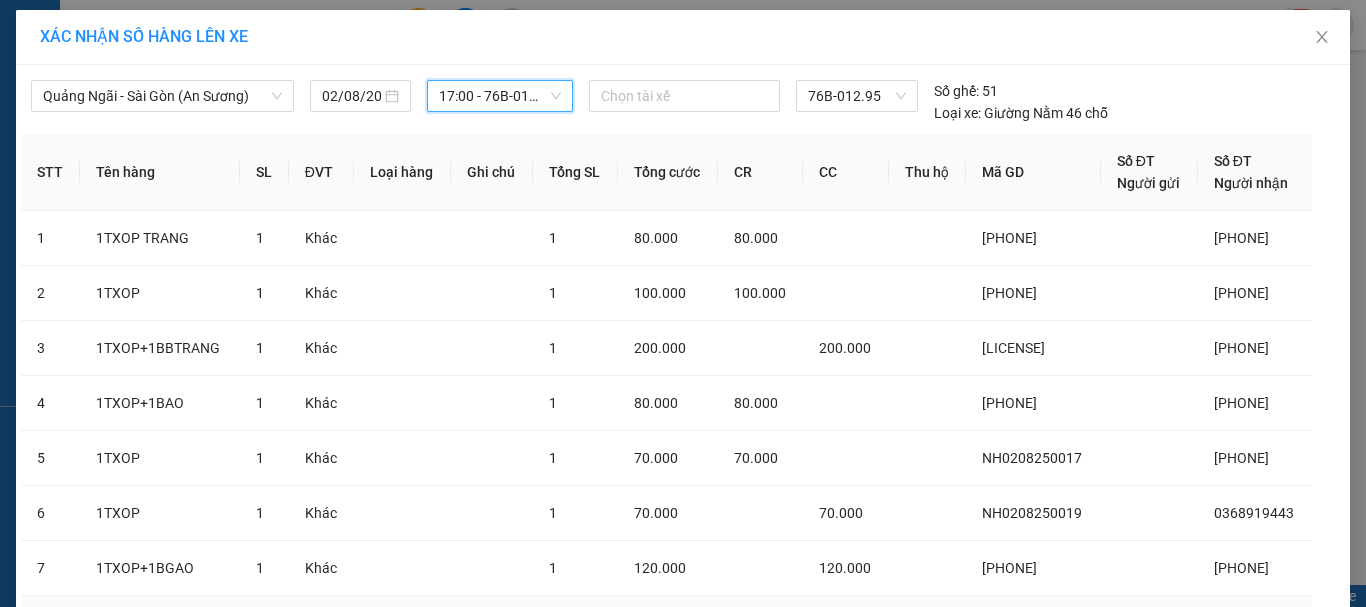 scroll, scrollTop: 190, scrollLeft: 0, axis: vertical 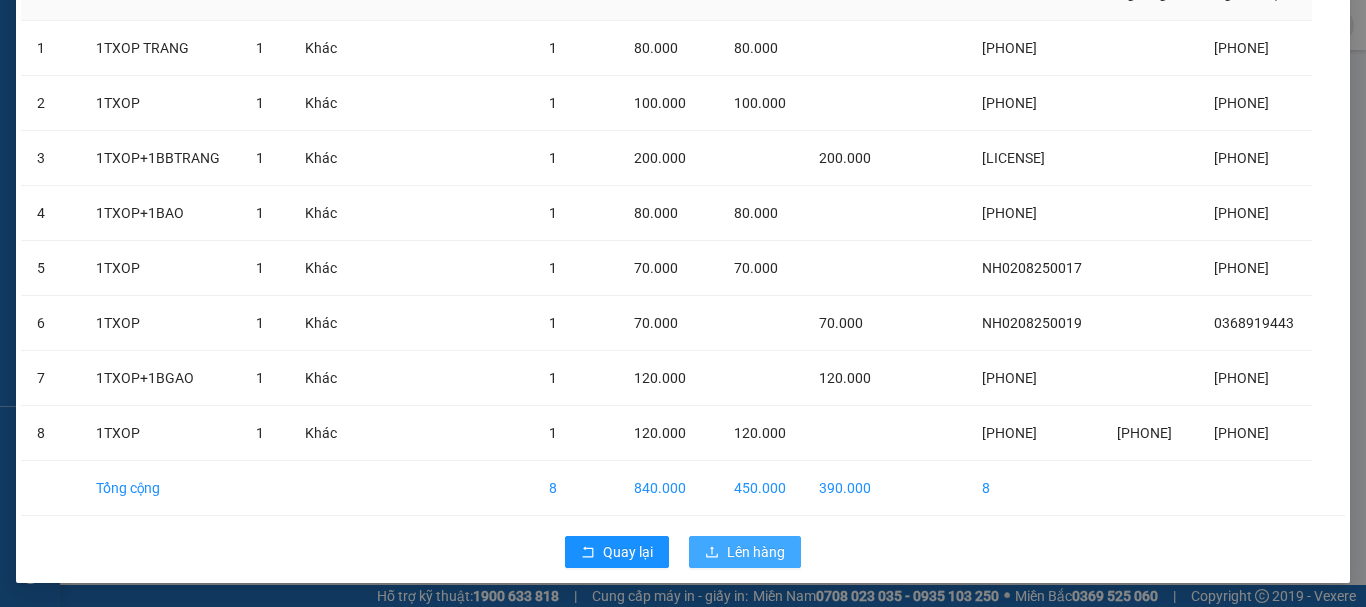 click on "Lên hàng" at bounding box center (756, 552) 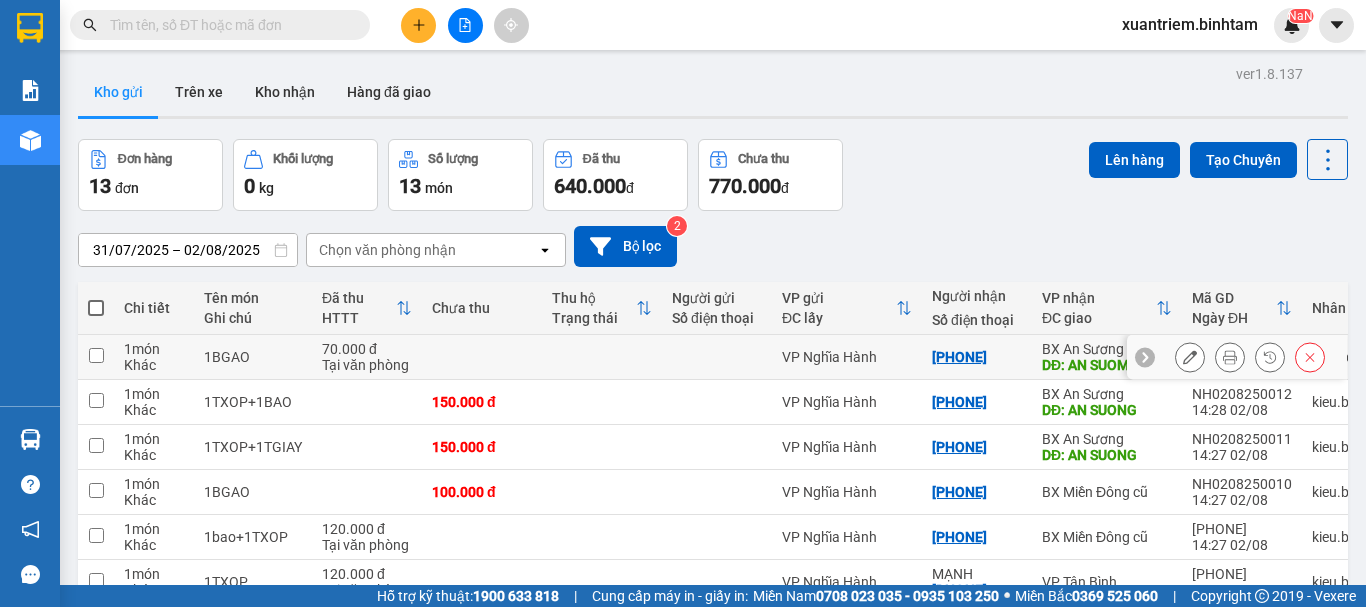 click at bounding box center [482, 357] 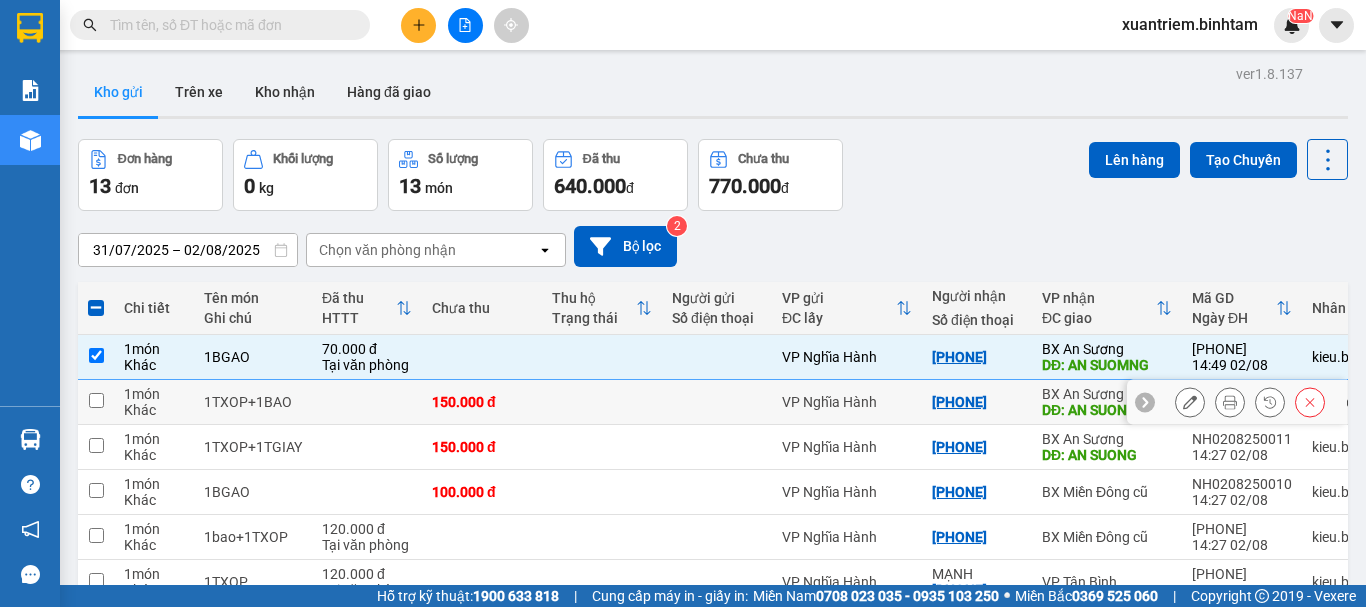 click on "150.000 đ" at bounding box center [482, 402] 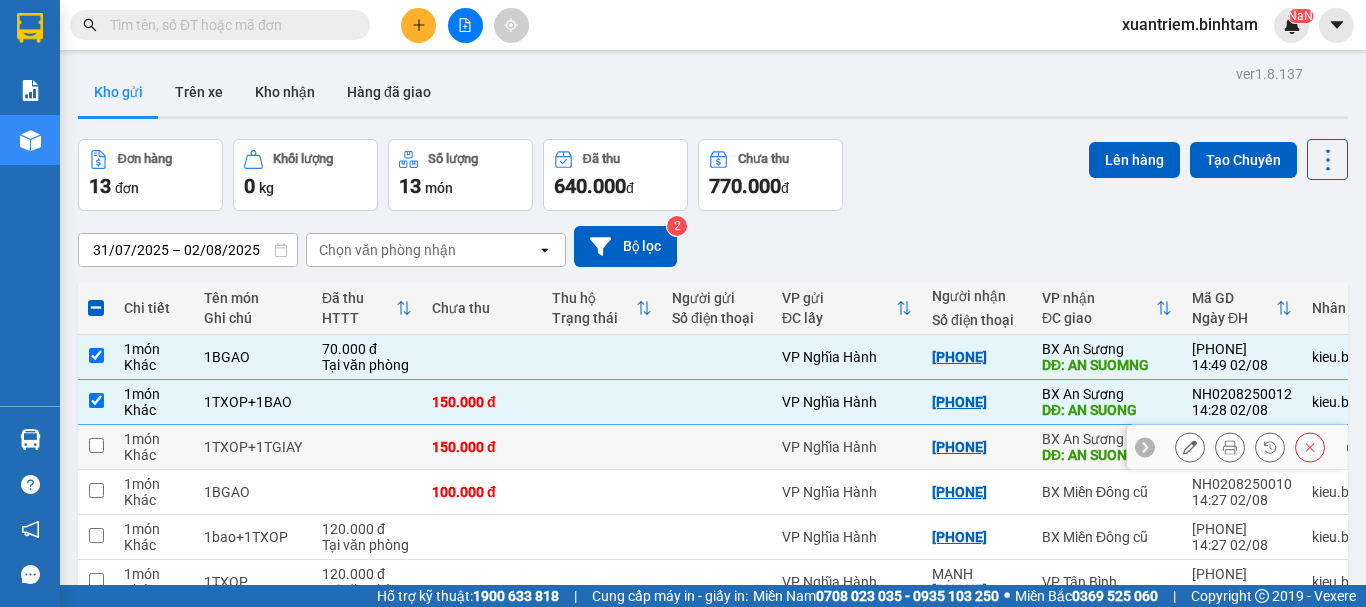click on "150.000 đ" at bounding box center (482, 447) 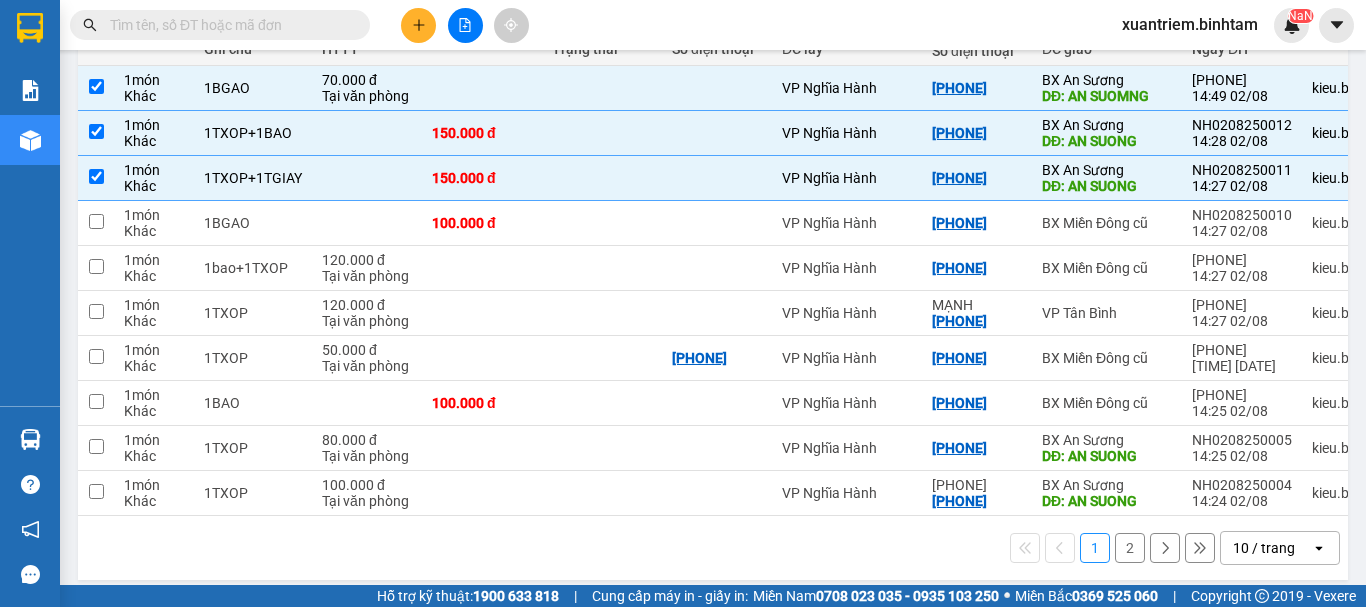 scroll, scrollTop: 290, scrollLeft: 0, axis: vertical 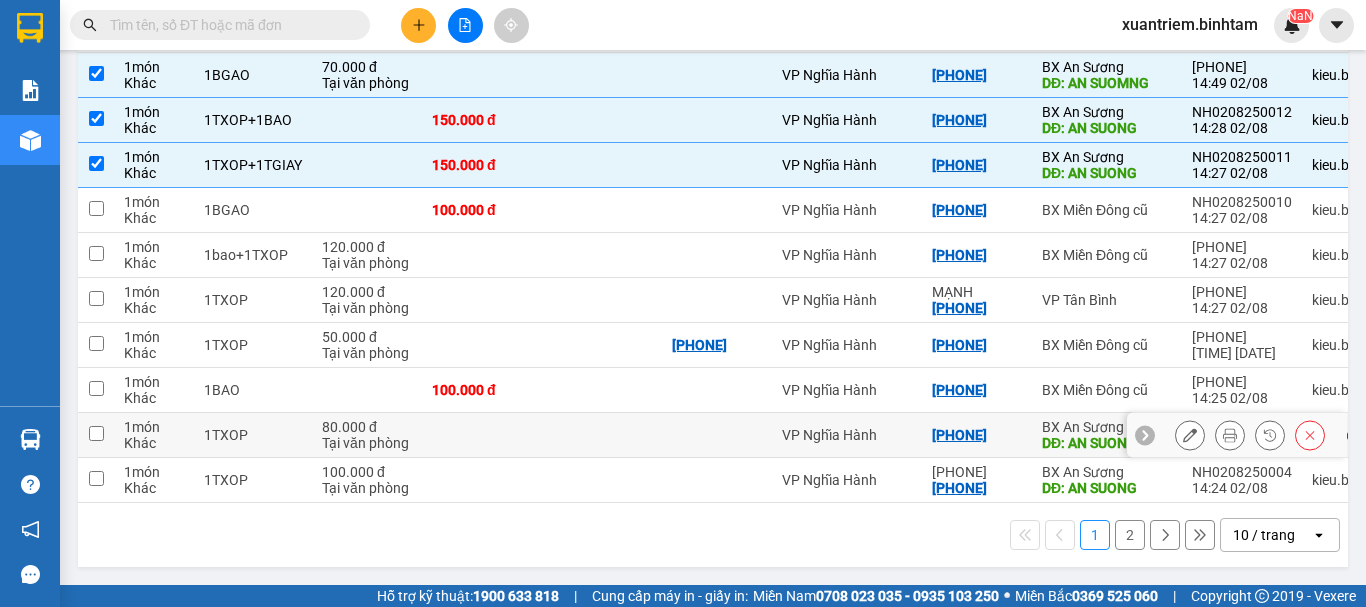 click at bounding box center [482, 435] 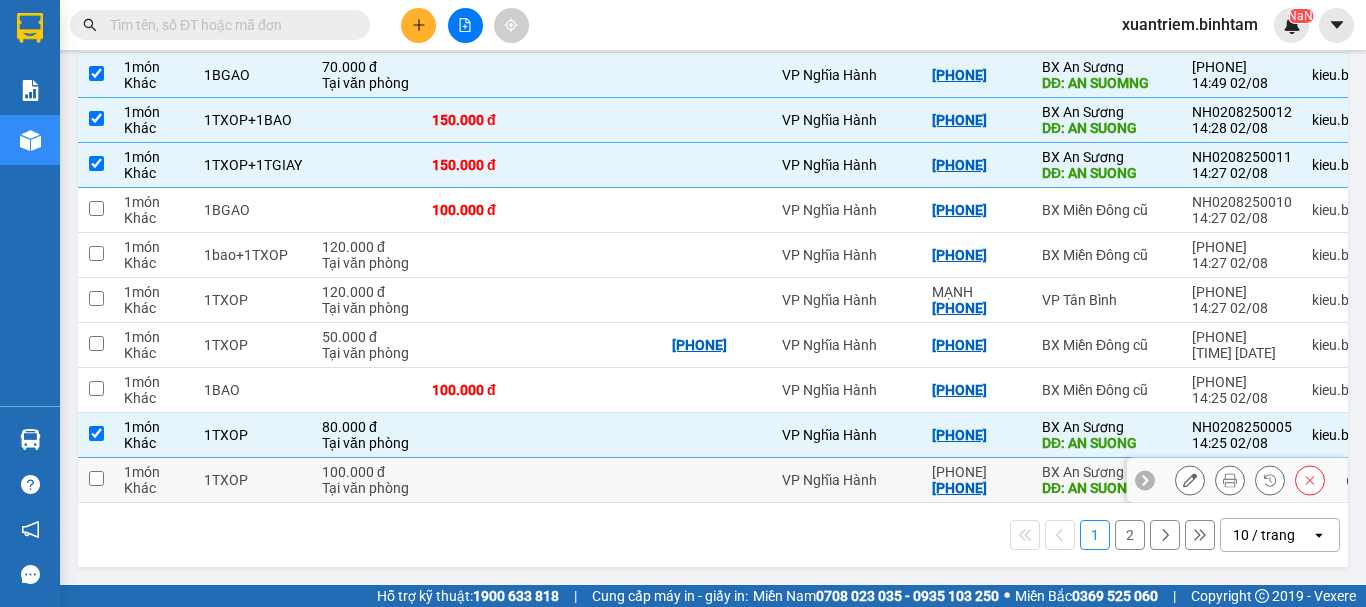 click at bounding box center [482, 480] 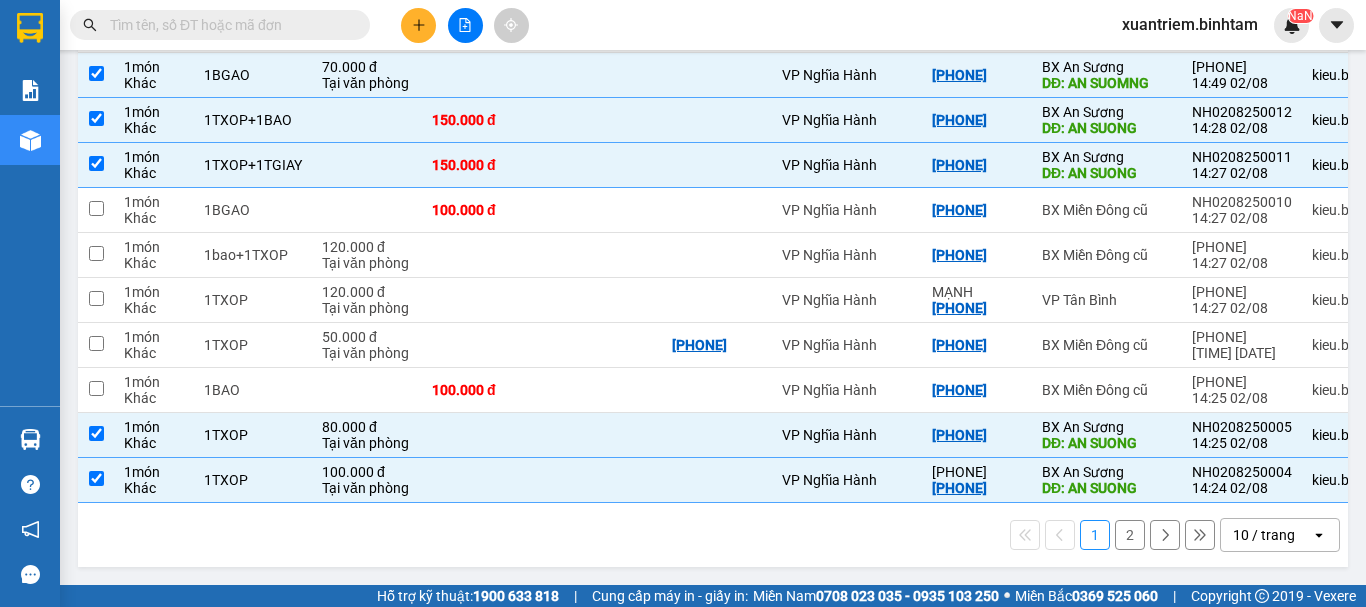 scroll, scrollTop: 0, scrollLeft: 0, axis: both 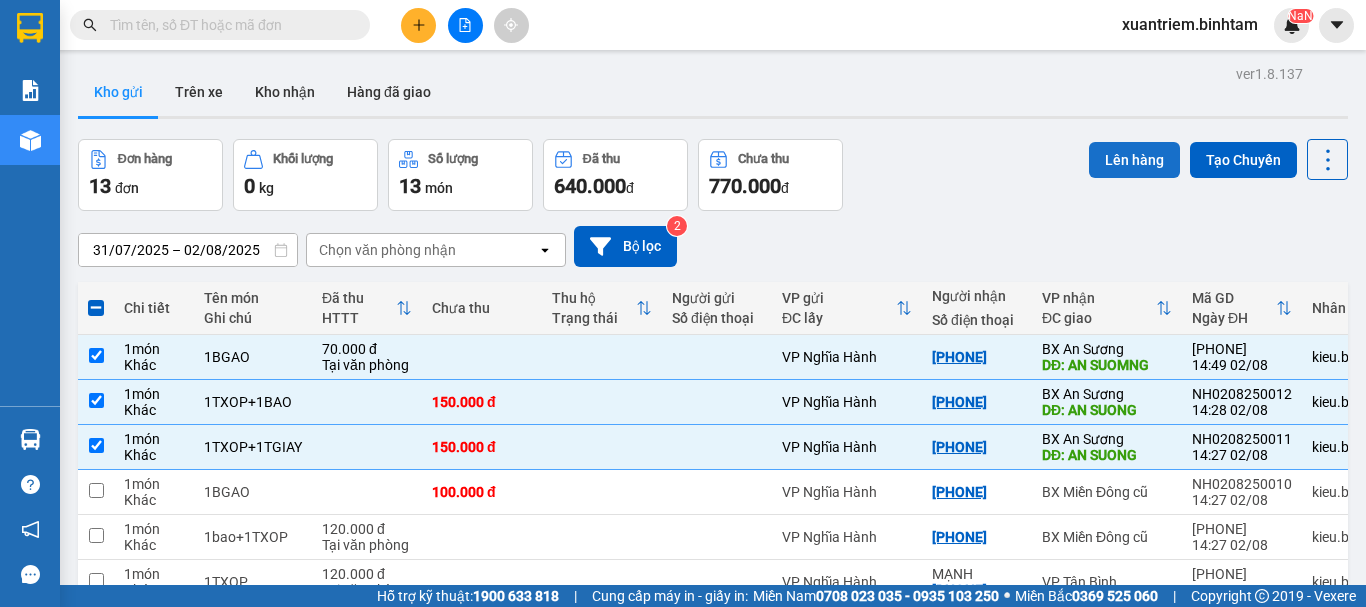 click on "Lên hàng" at bounding box center (1134, 160) 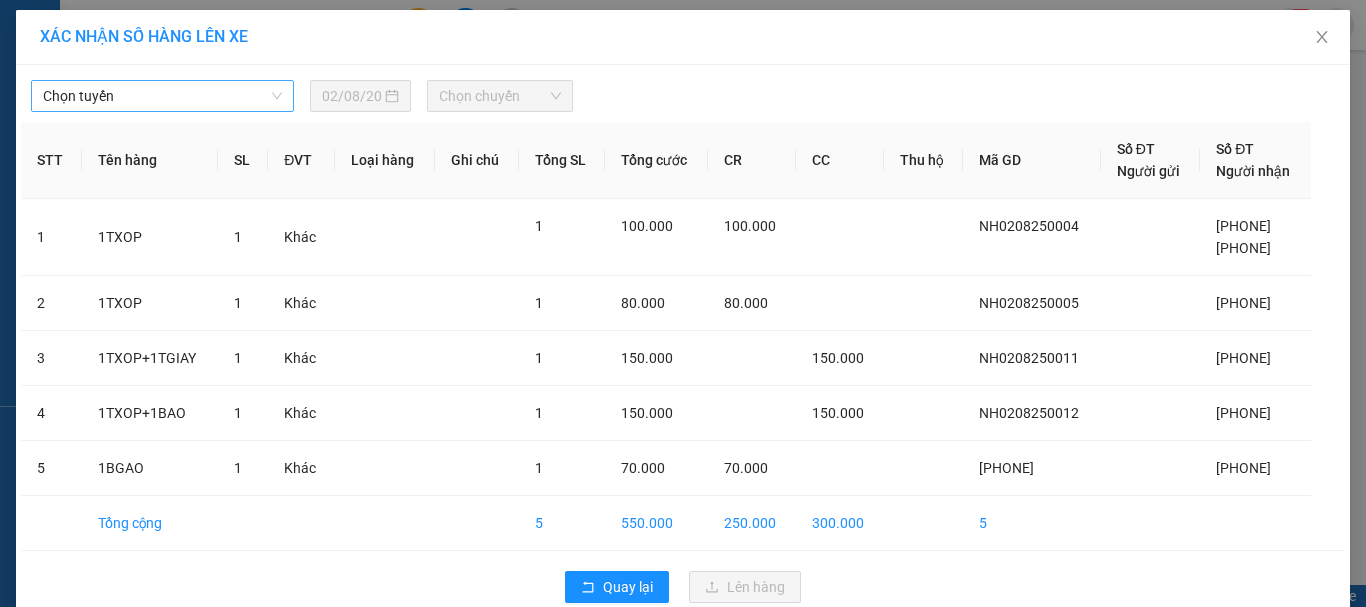 click on "Chọn tuyến" at bounding box center (162, 96) 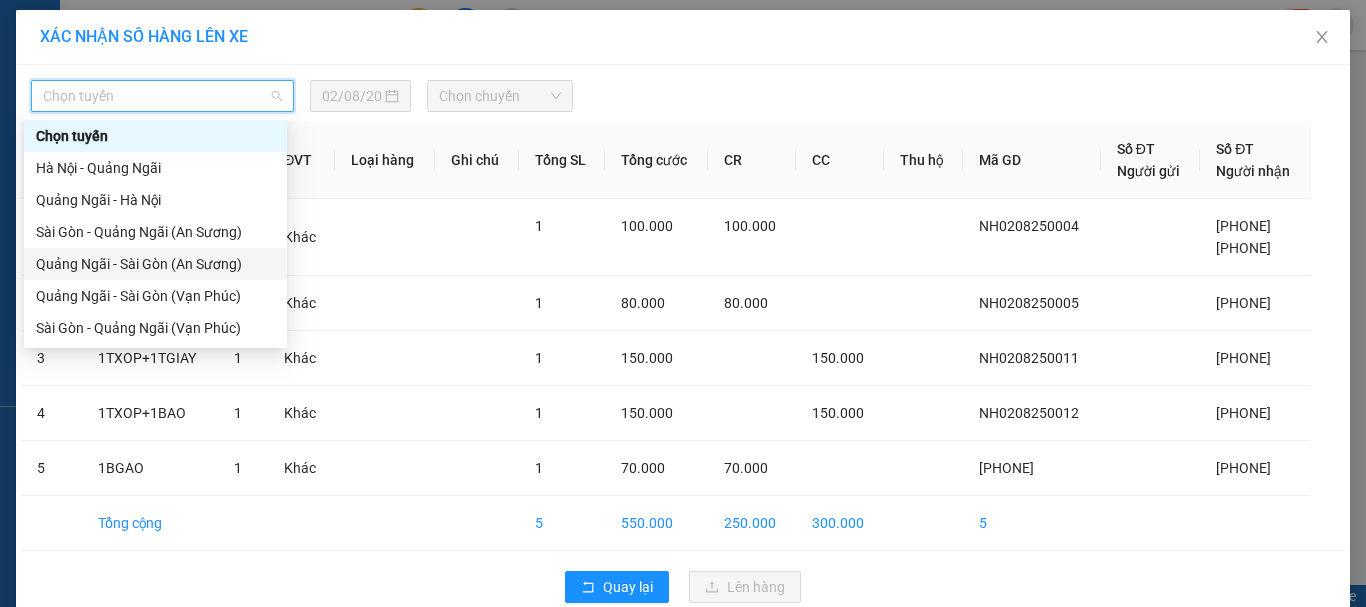 click on "[CITY] - [CITY] ([LOCATION])" at bounding box center (155, 264) 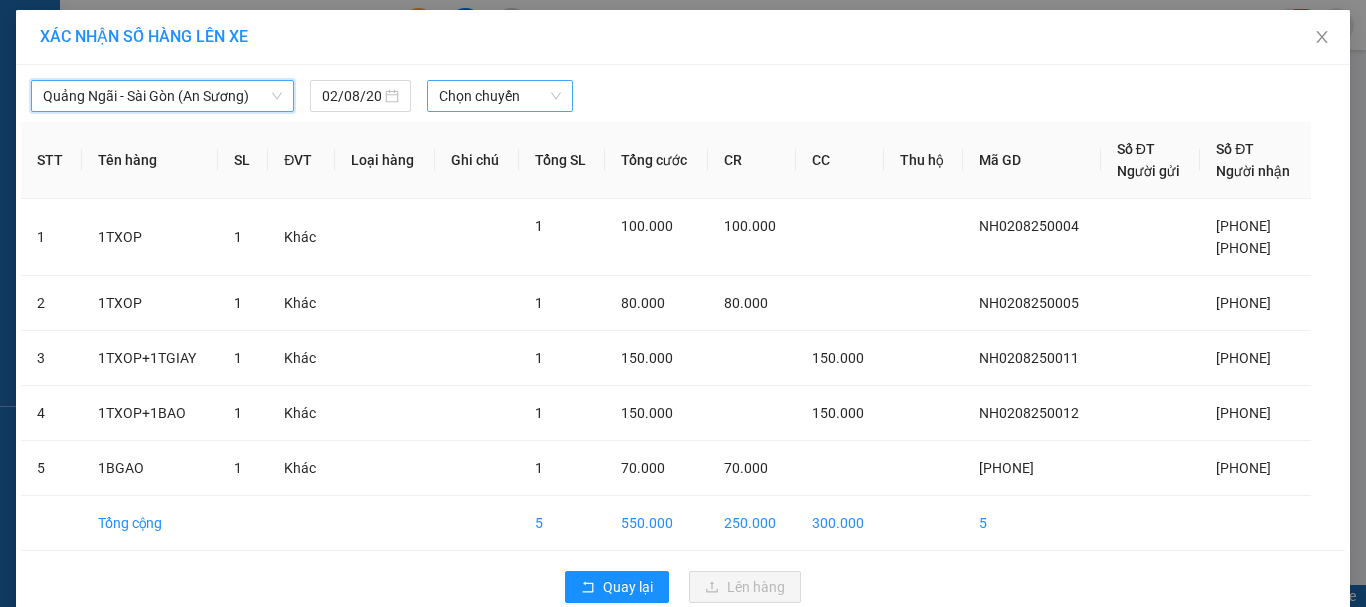 click on "Chọn chuyến" at bounding box center (500, 96) 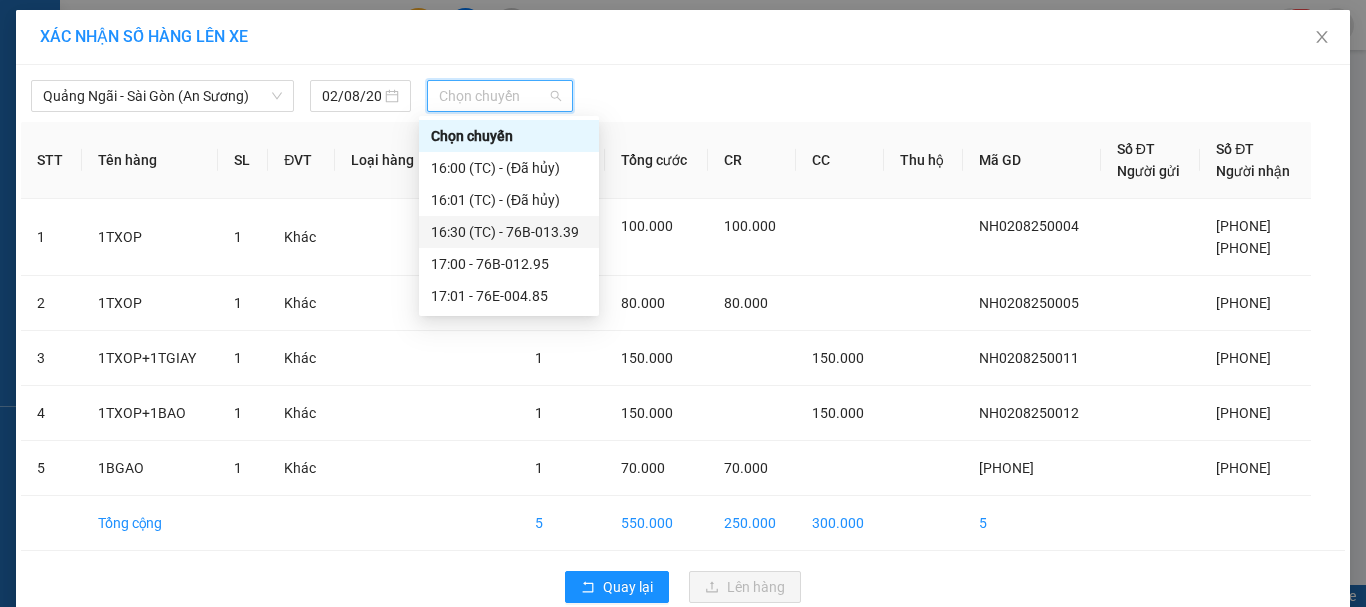 click on "[TIME] (TC)   - [PLATE]" at bounding box center (509, 232) 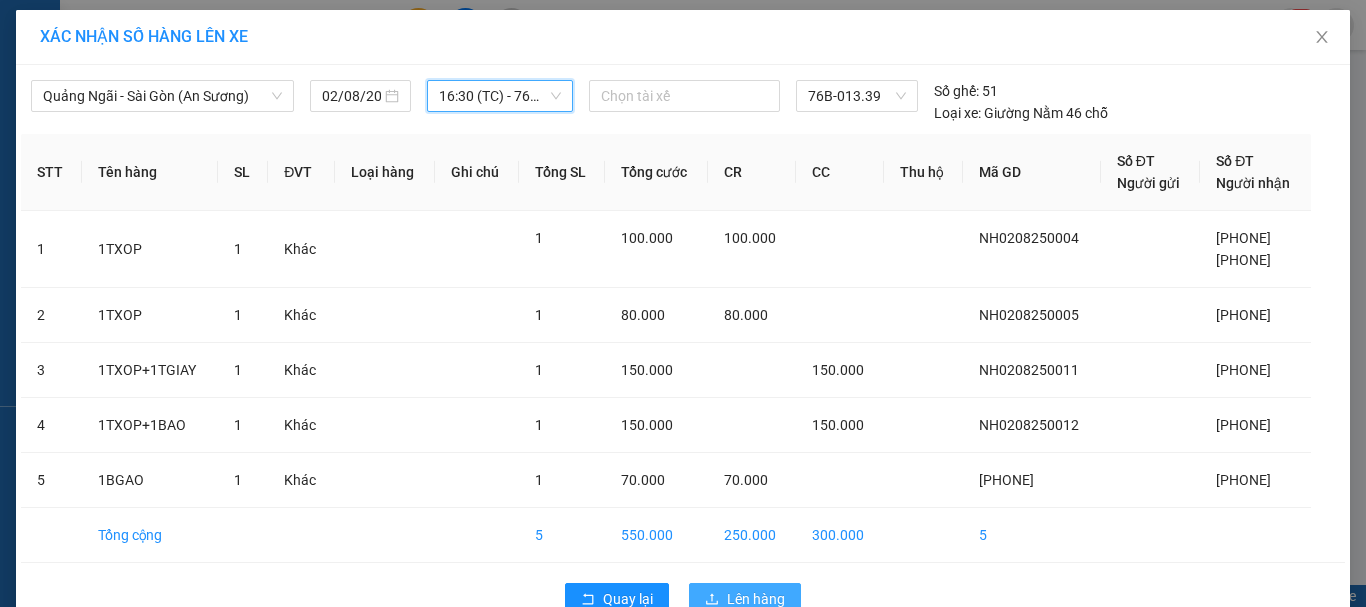 click 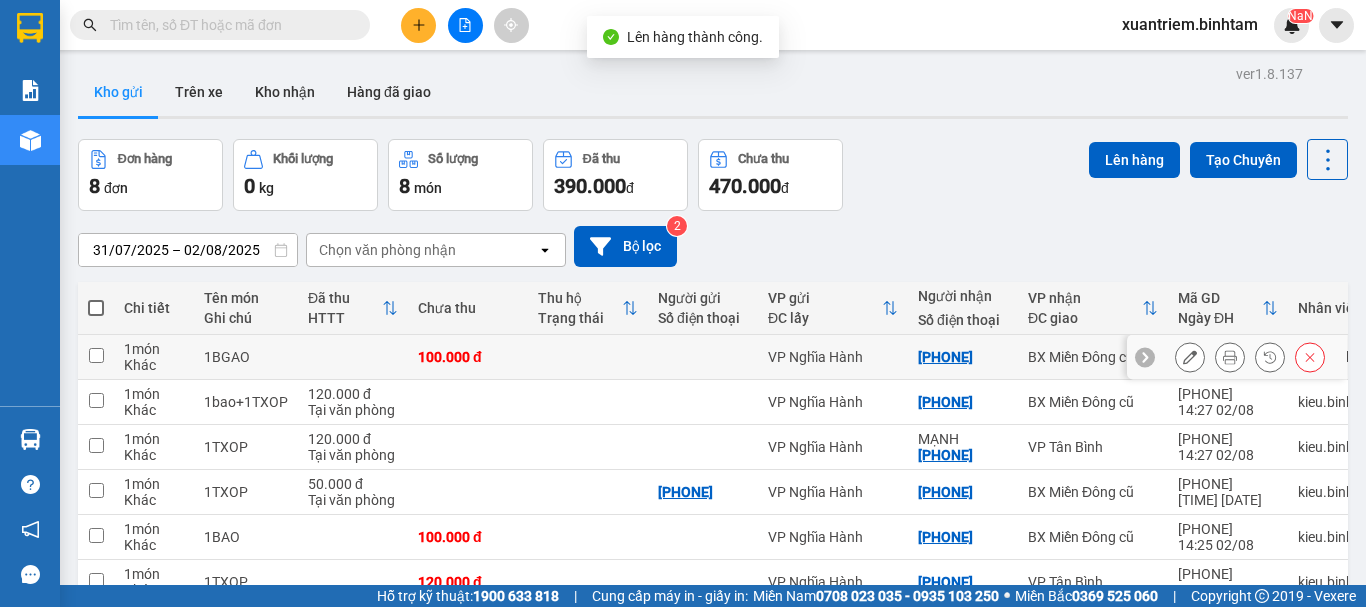click at bounding box center [353, 357] 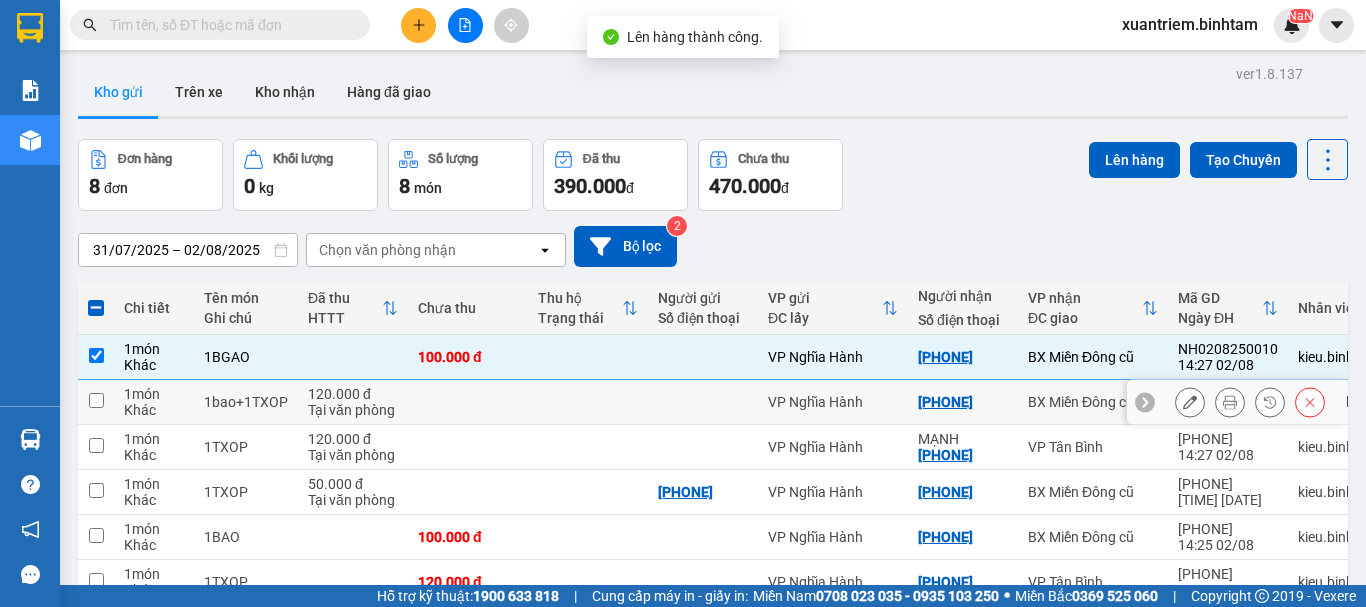 click on "Tại văn phòng" at bounding box center (353, 410) 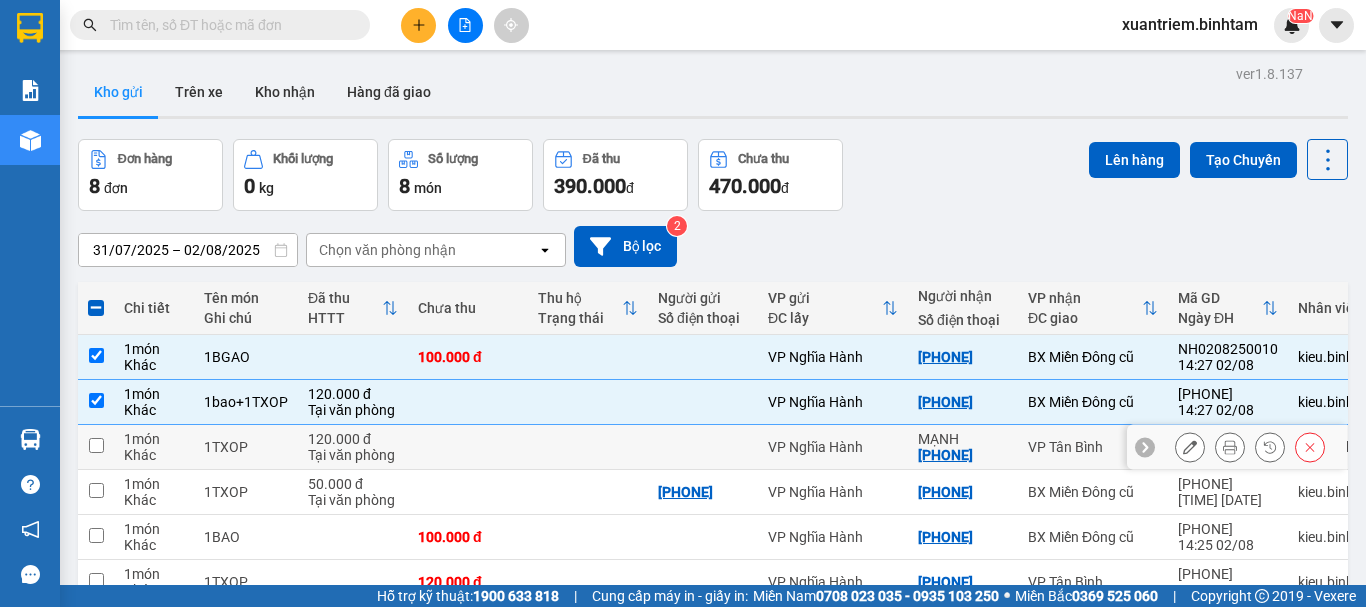 click on "Tại văn phòng" at bounding box center [353, 455] 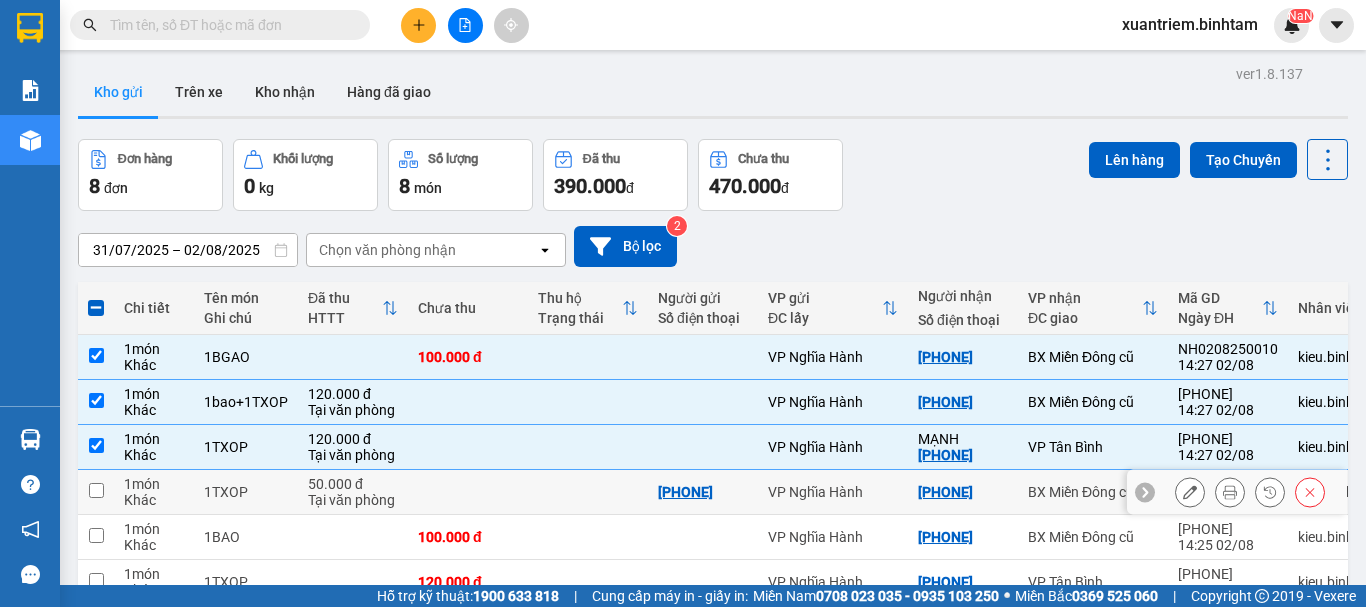 click on "Tại văn phòng" at bounding box center (353, 500) 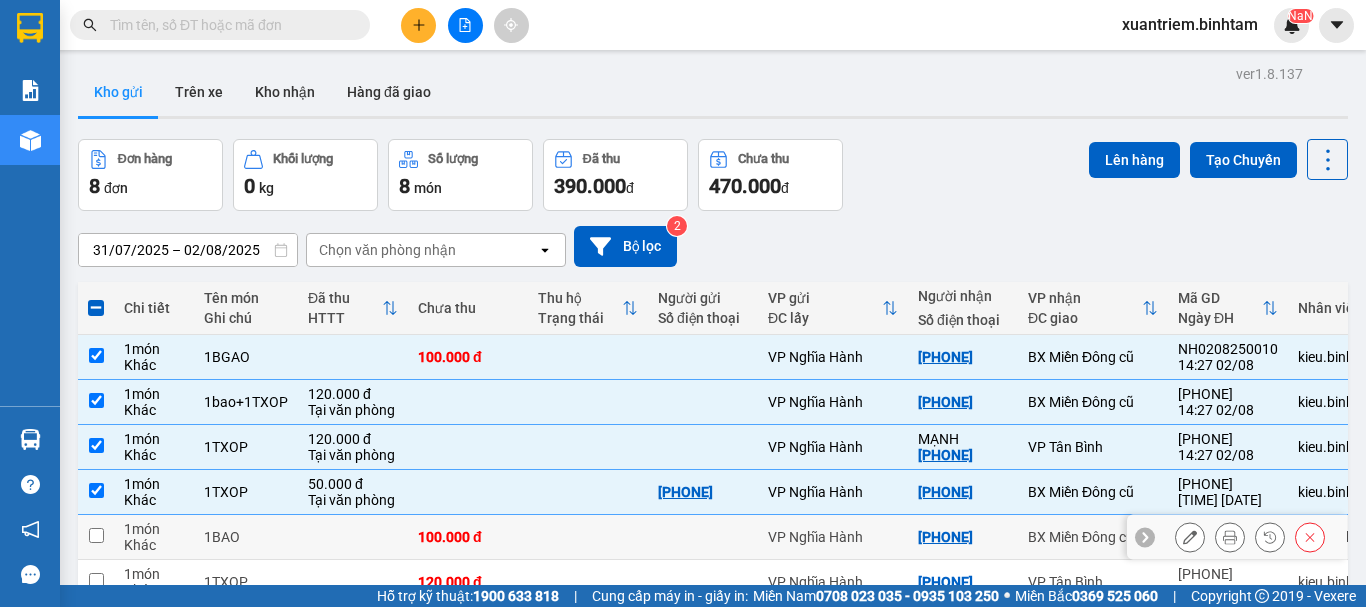 click at bounding box center [353, 537] 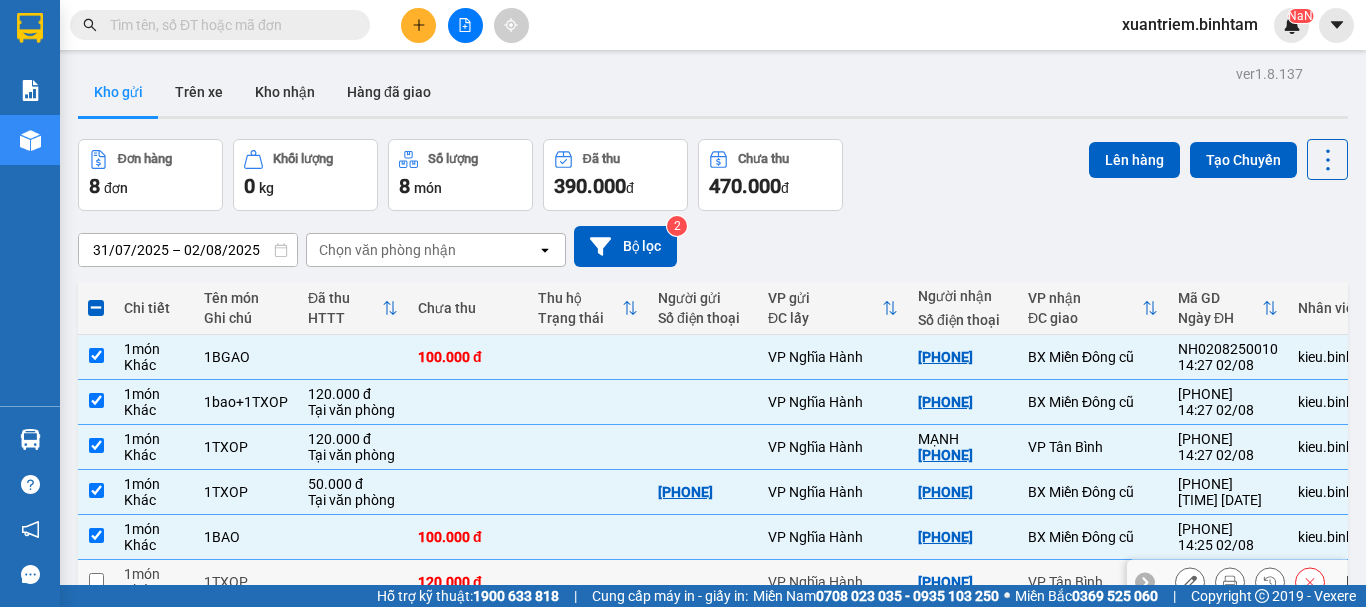 click at bounding box center (353, 582) 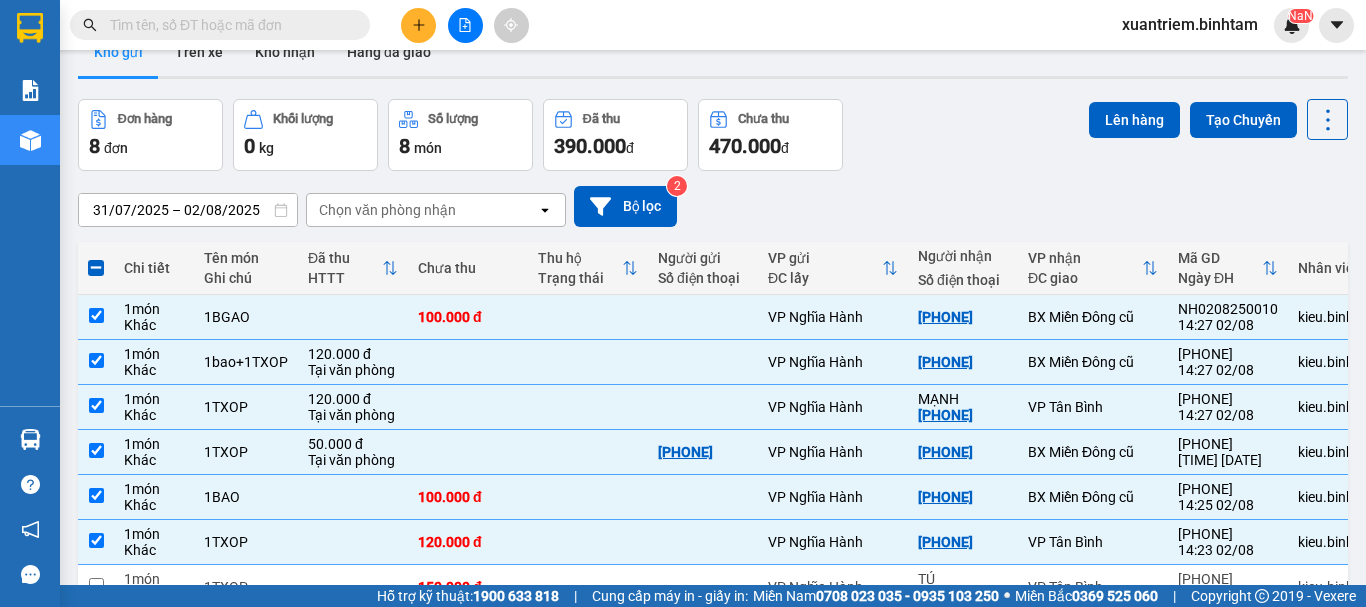 scroll, scrollTop: 200, scrollLeft: 0, axis: vertical 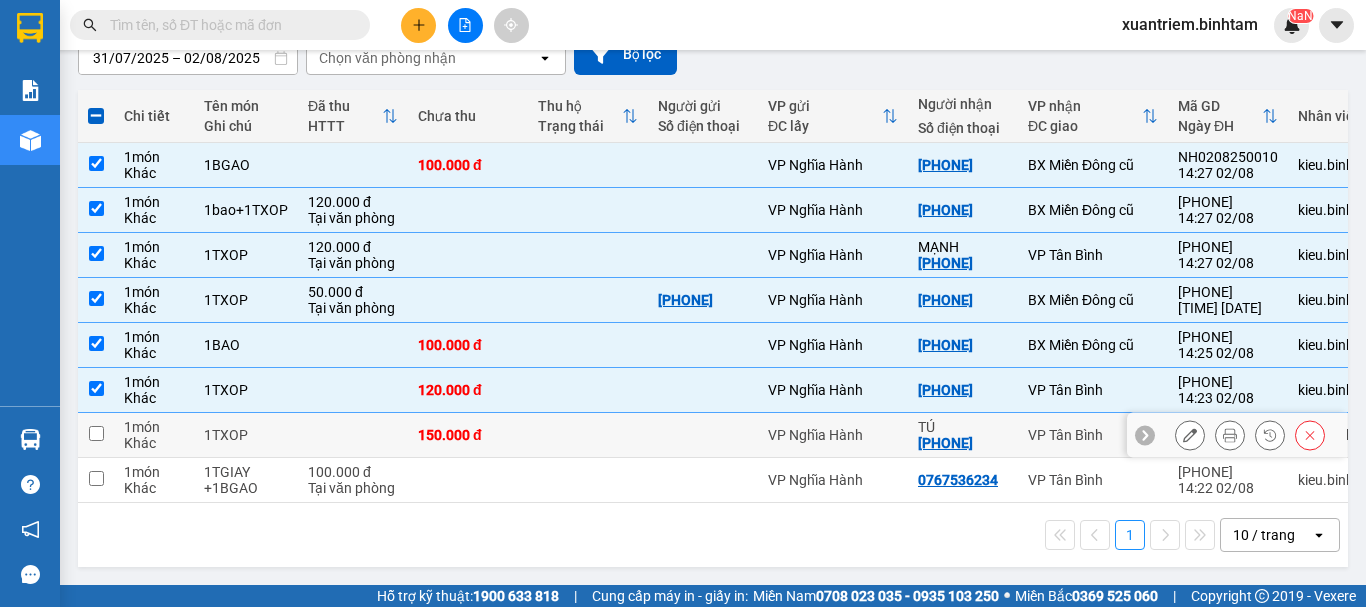 click at bounding box center (353, 435) 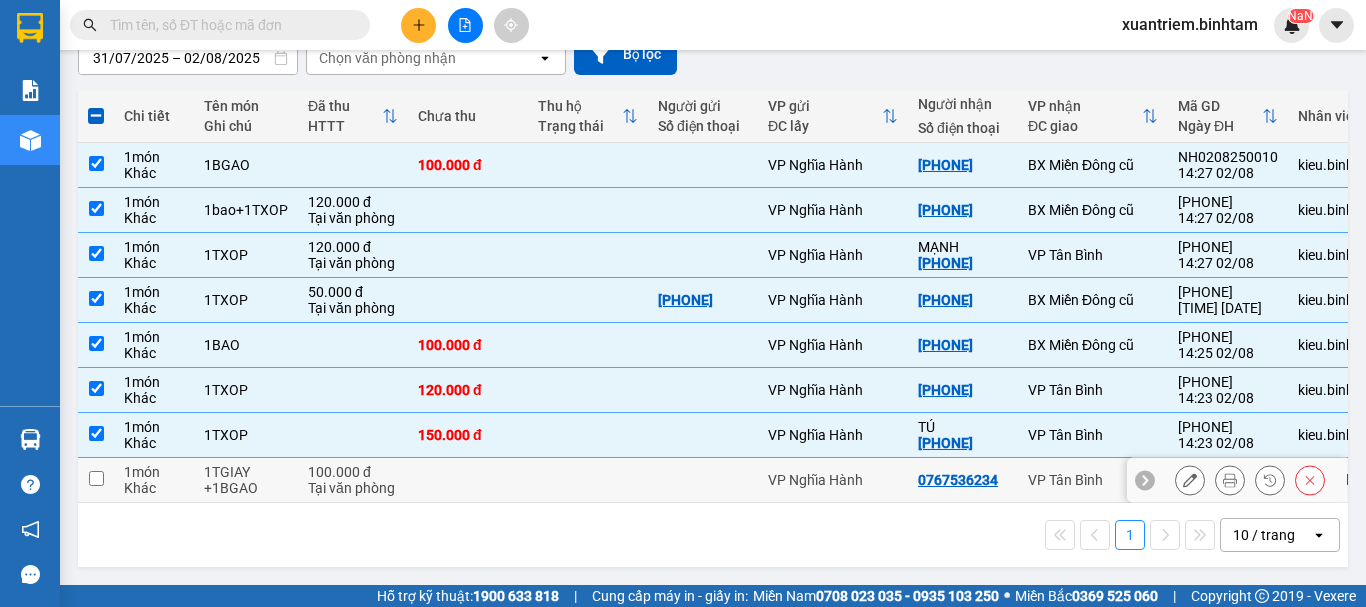 click on "Tại văn phòng" at bounding box center [353, 488] 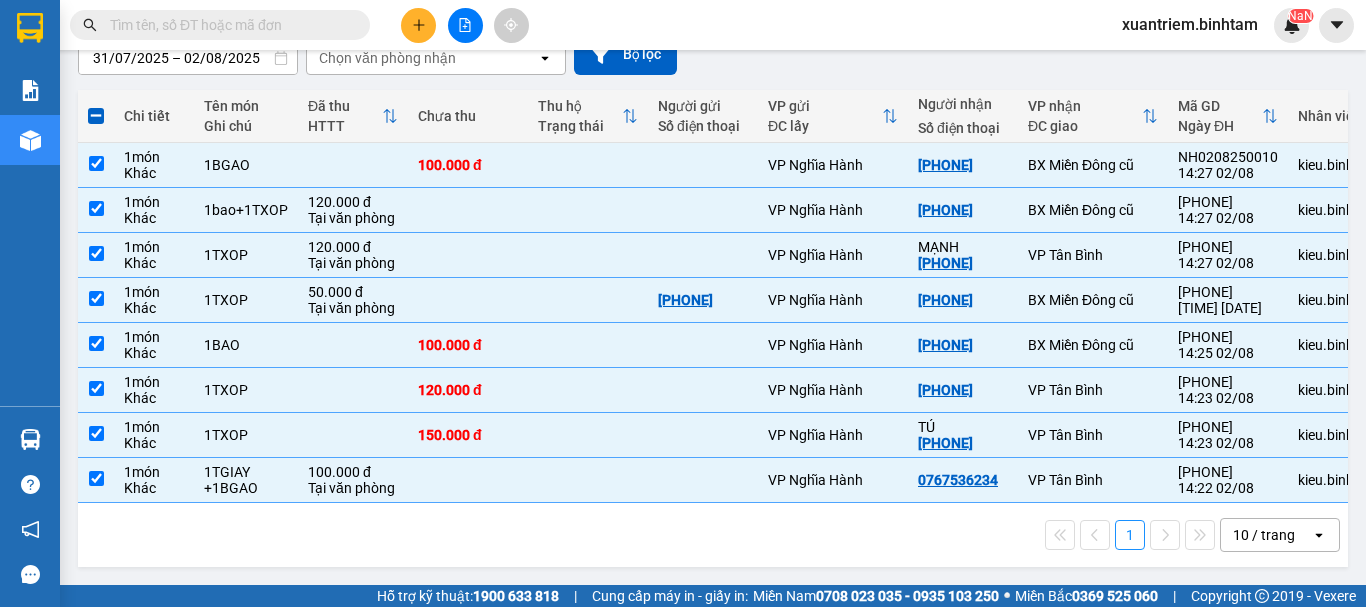 scroll, scrollTop: 0, scrollLeft: 0, axis: both 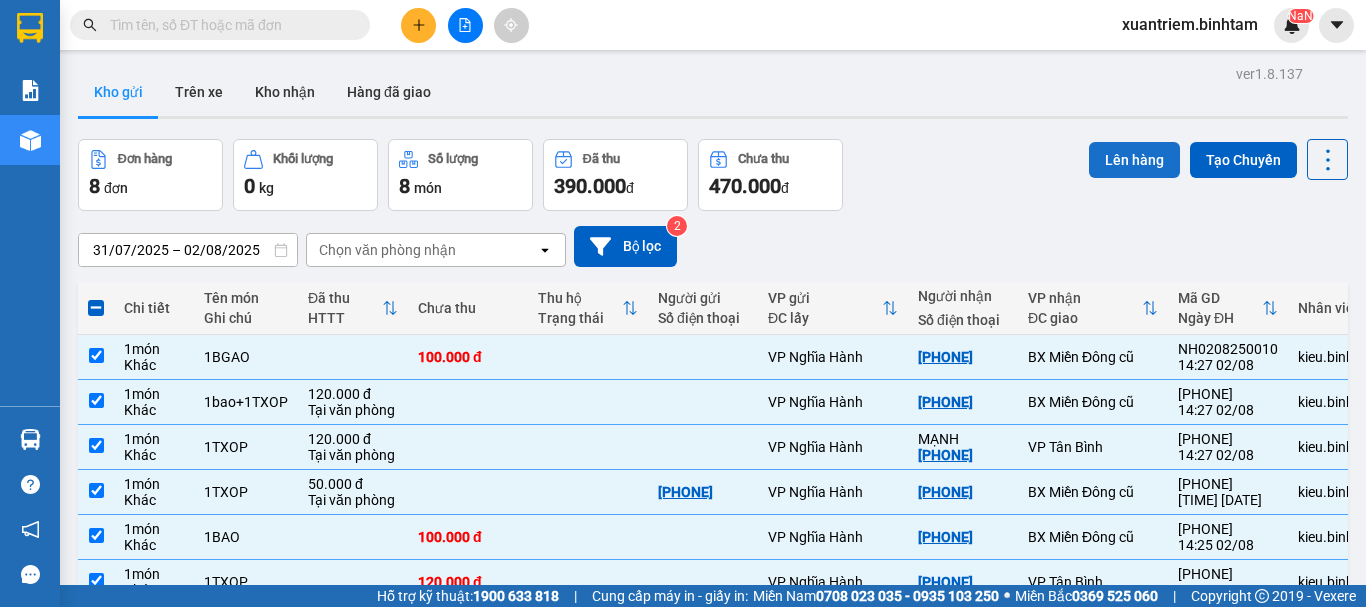 click on "Lên hàng" at bounding box center (1134, 160) 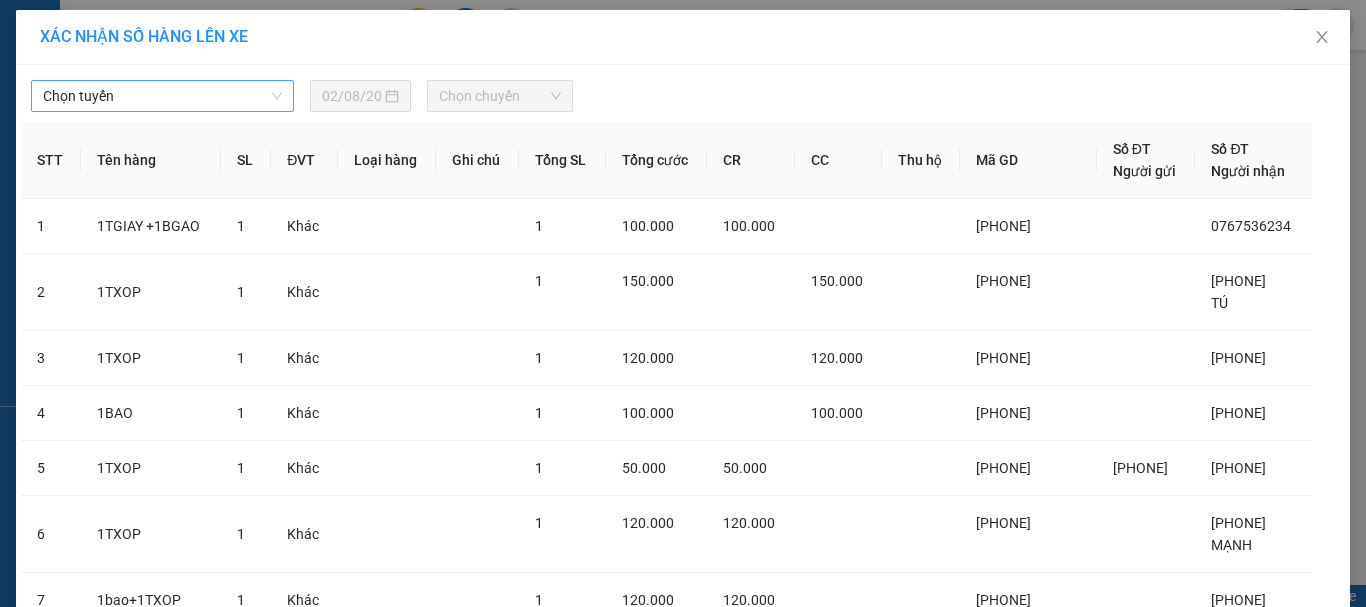 click on "Chọn tuyến" at bounding box center [162, 96] 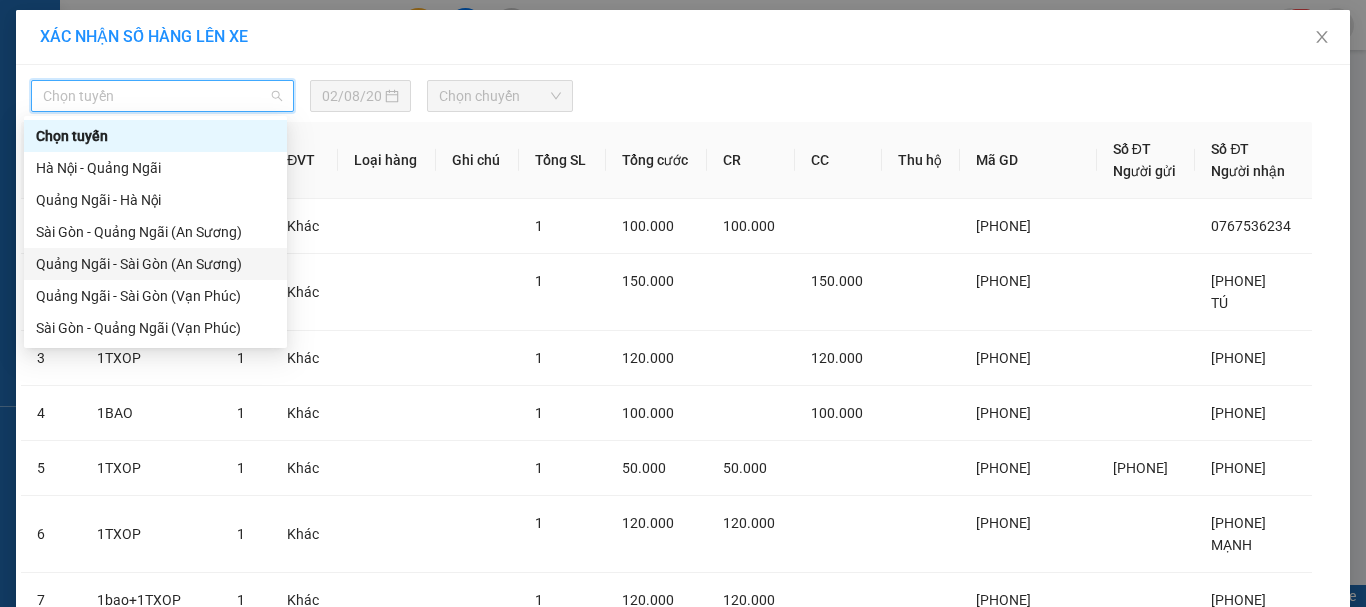 click on "[CITY] - [CITY] ([LOCATION])" at bounding box center [155, 264] 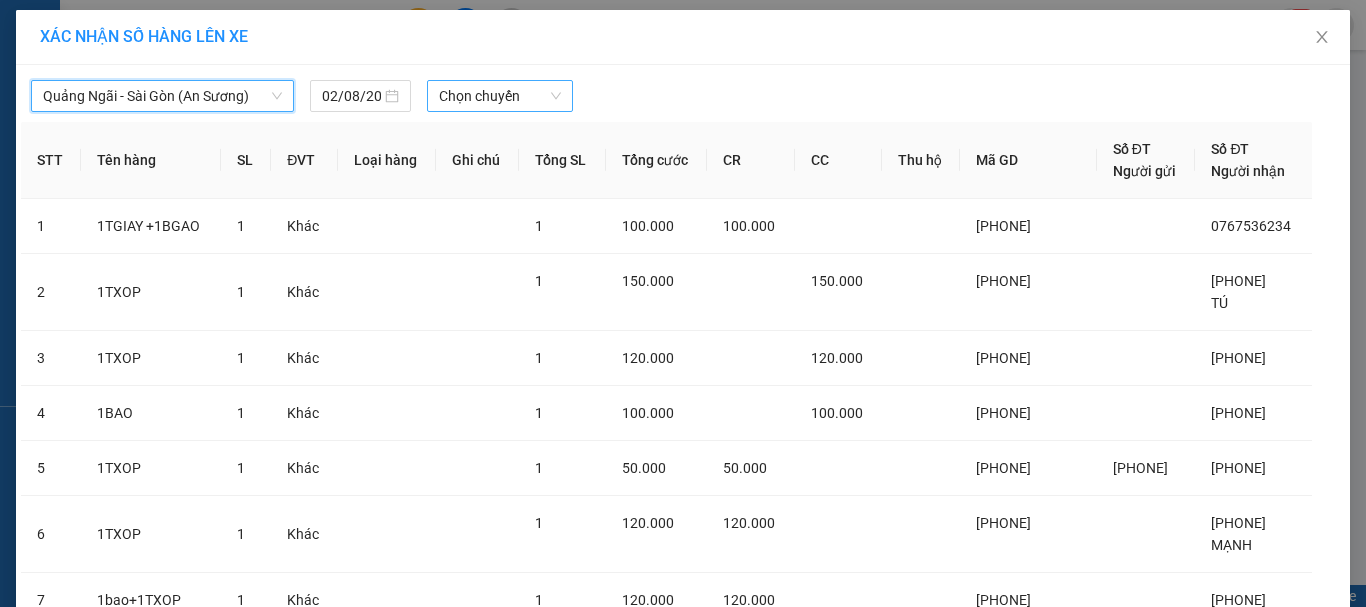 click on "Chọn chuyến" at bounding box center [500, 96] 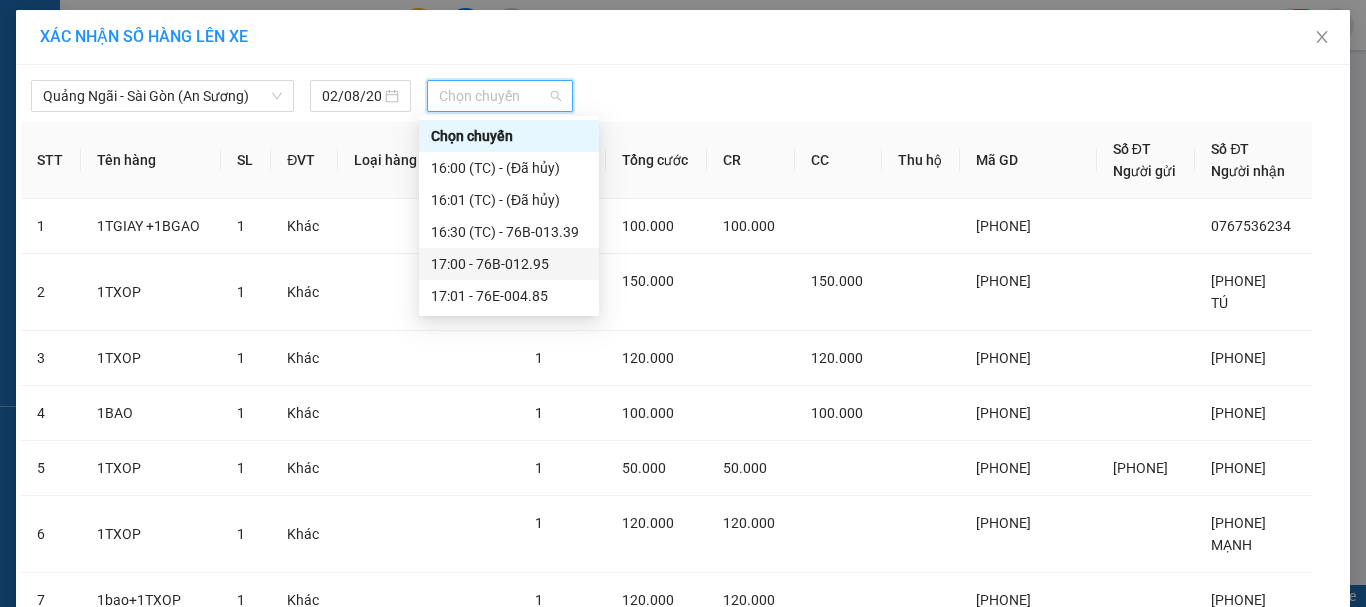 click on "17:00     - 76B-012.95" at bounding box center [509, 264] 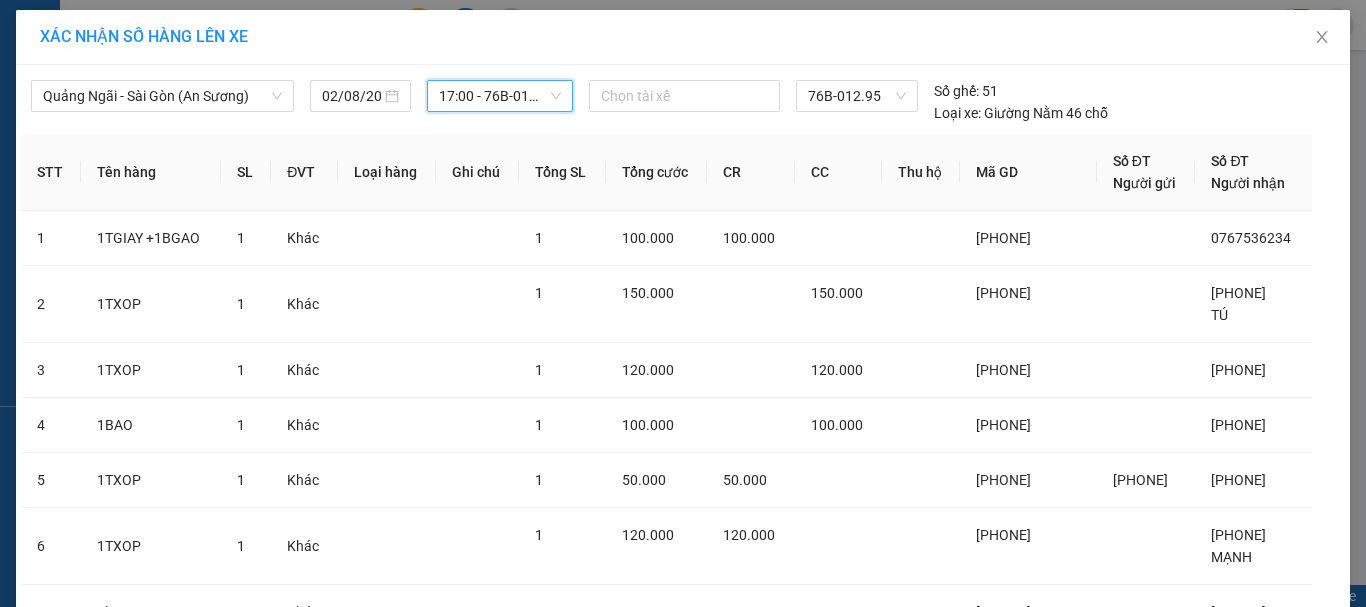 scroll, scrollTop: 234, scrollLeft: 0, axis: vertical 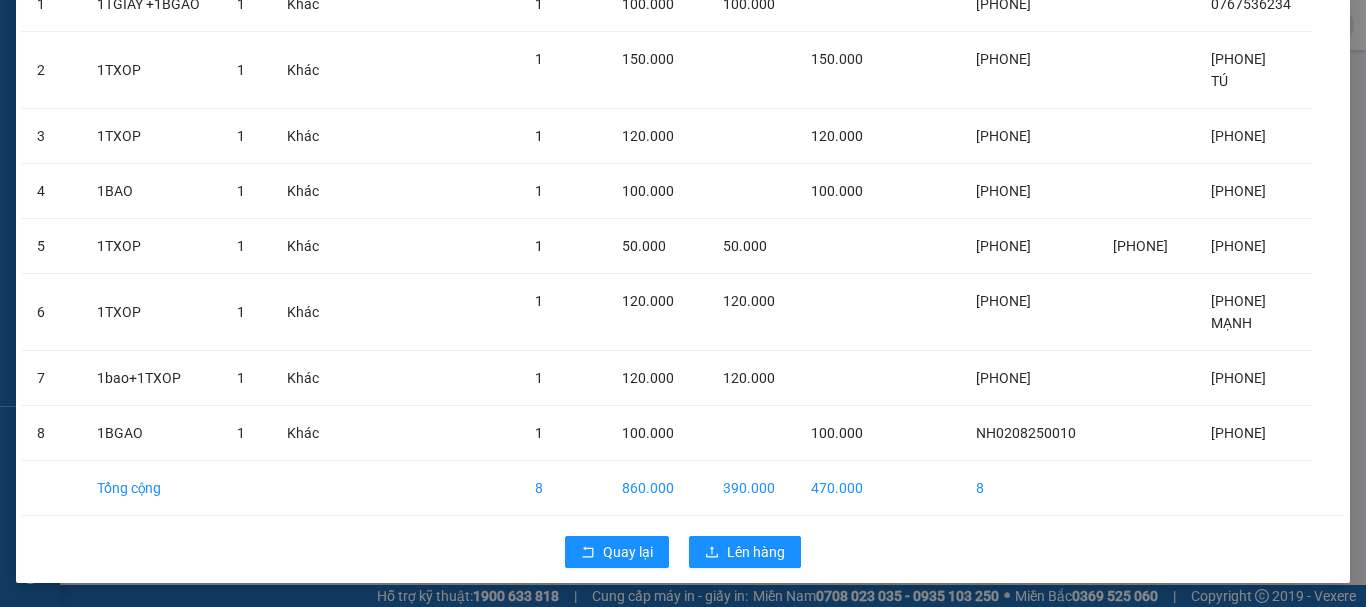 click on "Quảng Ngãi - Sài Gòn (An Sương) 02/08/2025 17:00     - 76B-012.95    Chọn tài xế 76B-012.95 Số ghế: 51 Loại xe: Giường Nằm 46 chỗ STT Tên hàng SL ĐVT Loại hàng Ghi chú Tổng SL Tổng cước CR CC Thu hộ Mã GD Số ĐT Người gửi Số ĐT Người nhận 1 1TGIAY +1BGAO 1 Khác 1 100.000 100.000 NH0208250001 0767536234 2 1TXOP 1 Khác 1 150.000 150.000 NH0208250002 0932432417 TÚ 3 1TXOP 1 Khác 1 120.000 120.000 NH0208250003 0976575851 4 1BAO 1 Khác 1 100.000 100.000 NH0208250006 0916513745 5 1TXOP 1 Khác 1 50.000 50.000 NH0208250007 0357388975 0969892179 6 1TXOP 1 Khác 1 120.000 120.000 NH0208250008 0972509183 MẠNH 7 1bao+1TXOP 1 Khác 1 120.000 120.000 NH0208250009 0362765296 8 1BGAO 1 Khác 1 100.000 100.000 NH0208250010 0908136376 Tổng cộng 8 860.000 390.000 470.000 8 Quay lại Lên hàng" at bounding box center [683, 207] 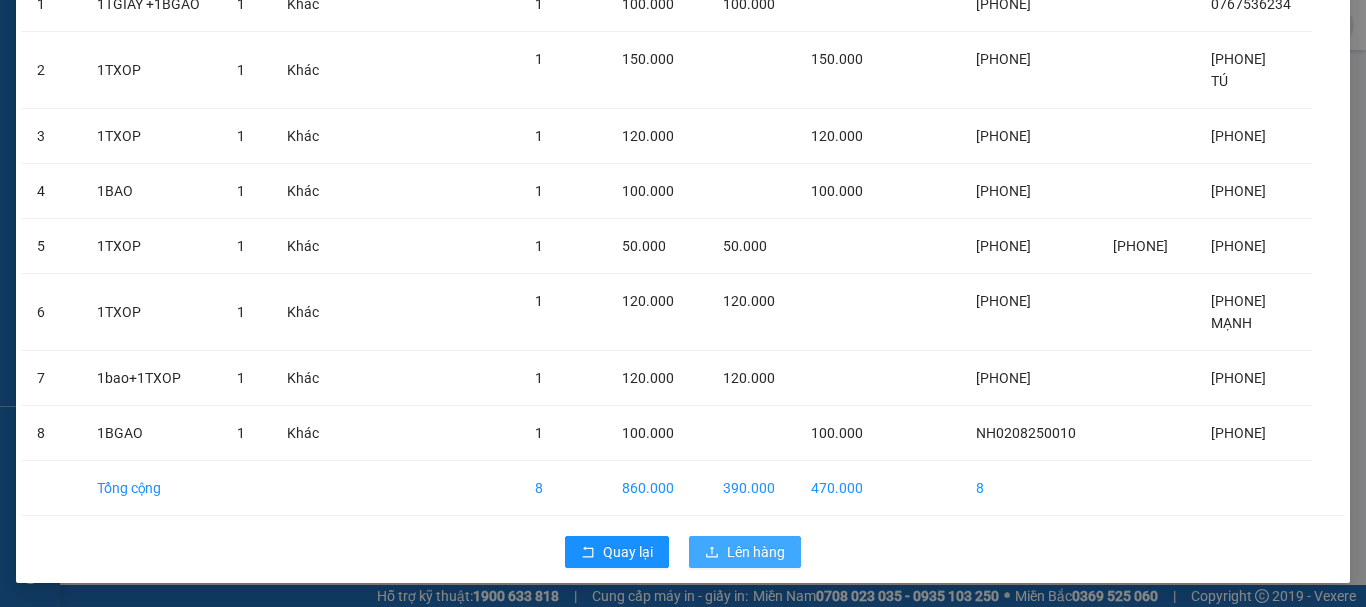 click on "Lên hàng" at bounding box center [756, 552] 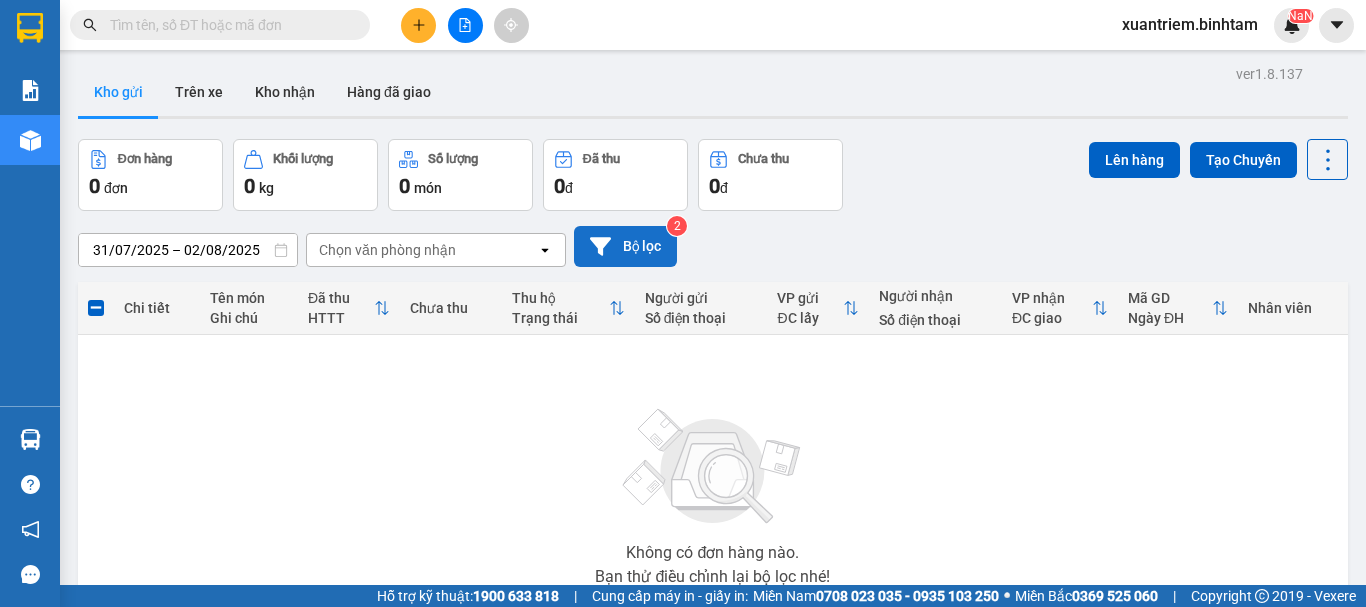 click on "Bộ lọc" at bounding box center [625, 246] 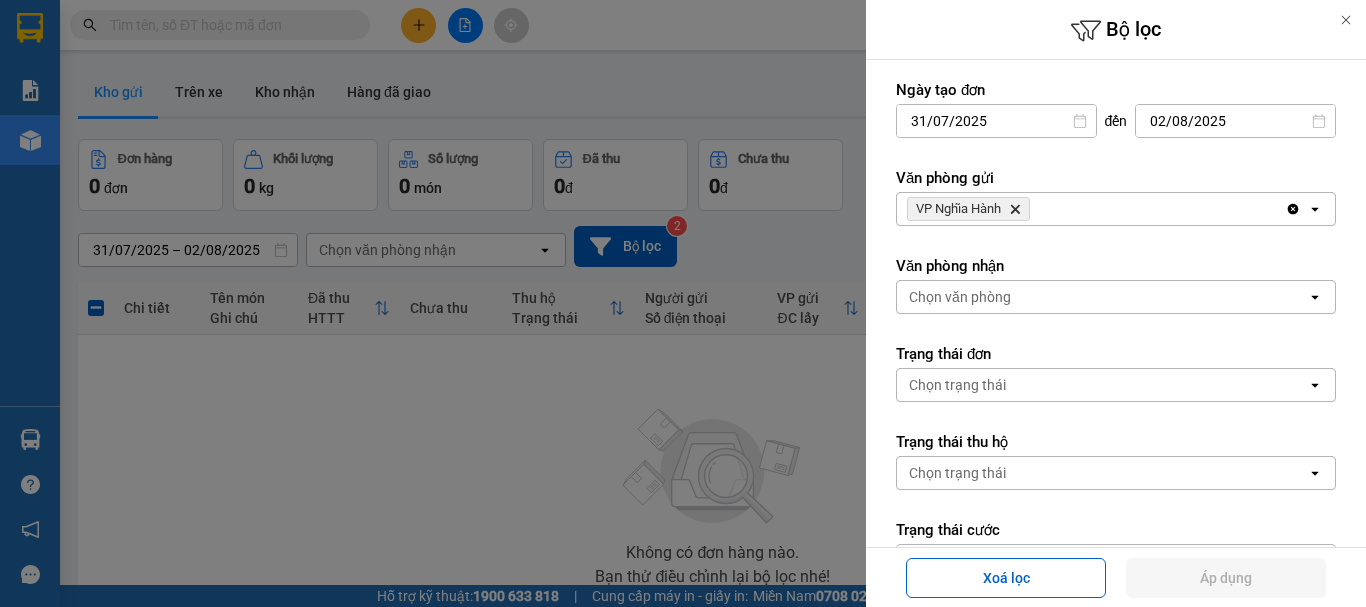 click on "VP Nghĩa Hành Delete" at bounding box center [1091, 209] 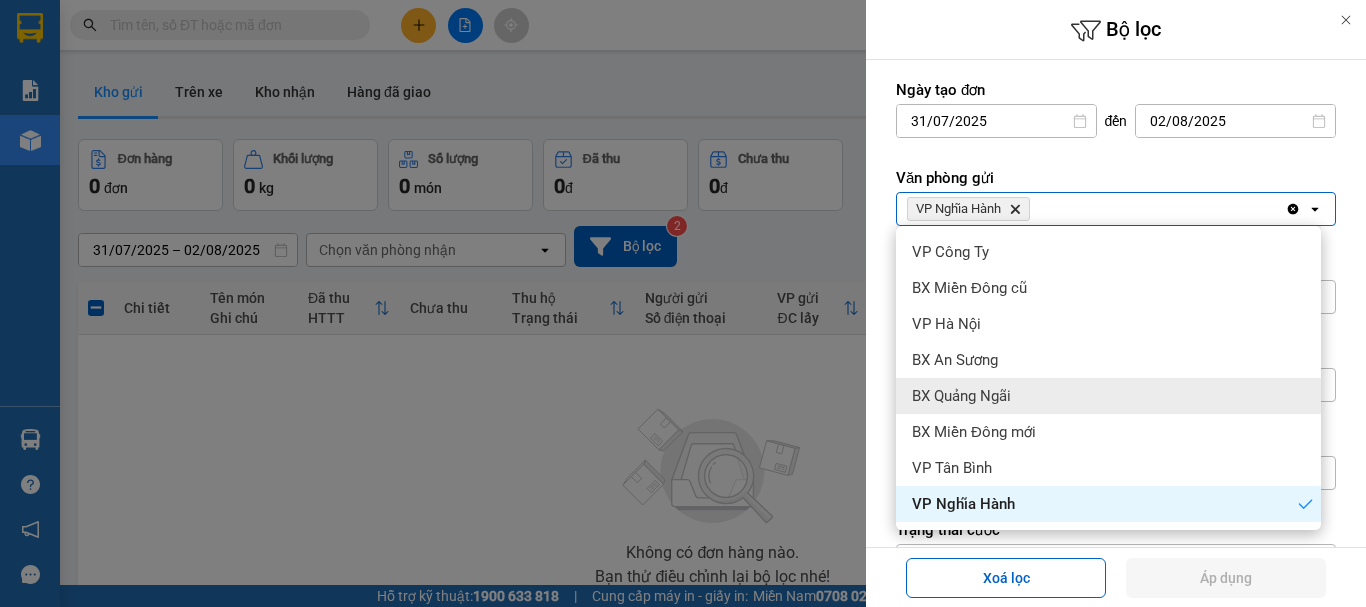 click on "BX Quảng Ngãi" at bounding box center (1108, 396) 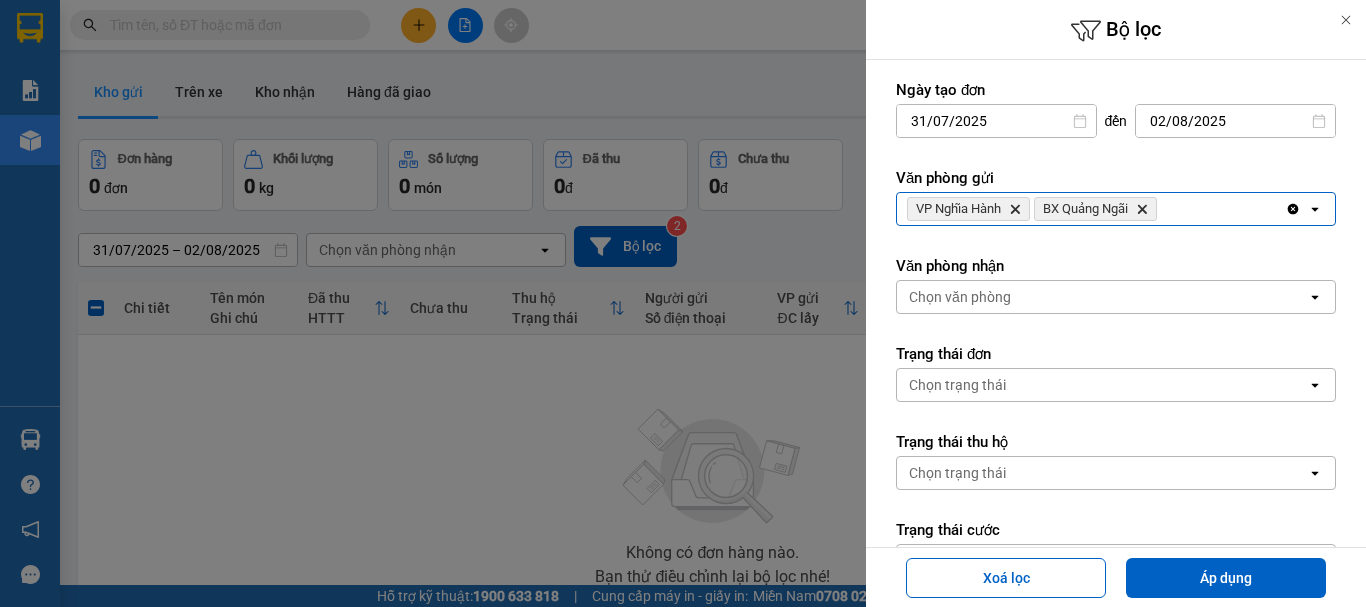 click on "VP Nghĩa Hành Delete" at bounding box center (968, 209) 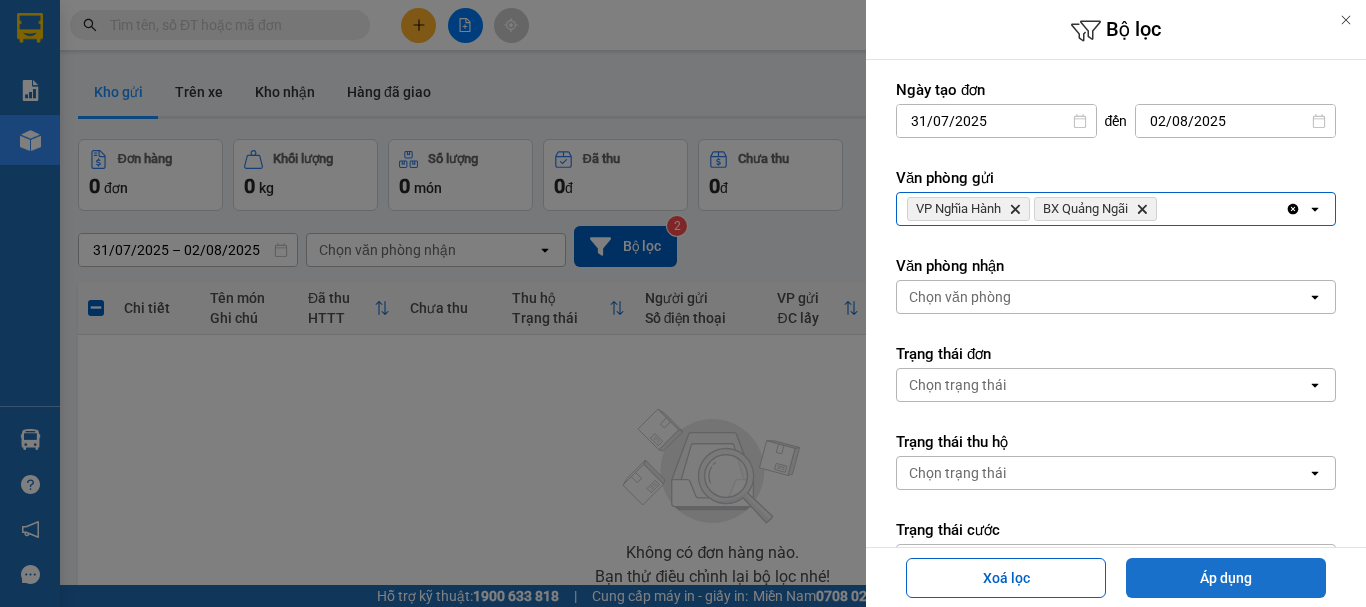 click on "Áp dụng" at bounding box center (1226, 578) 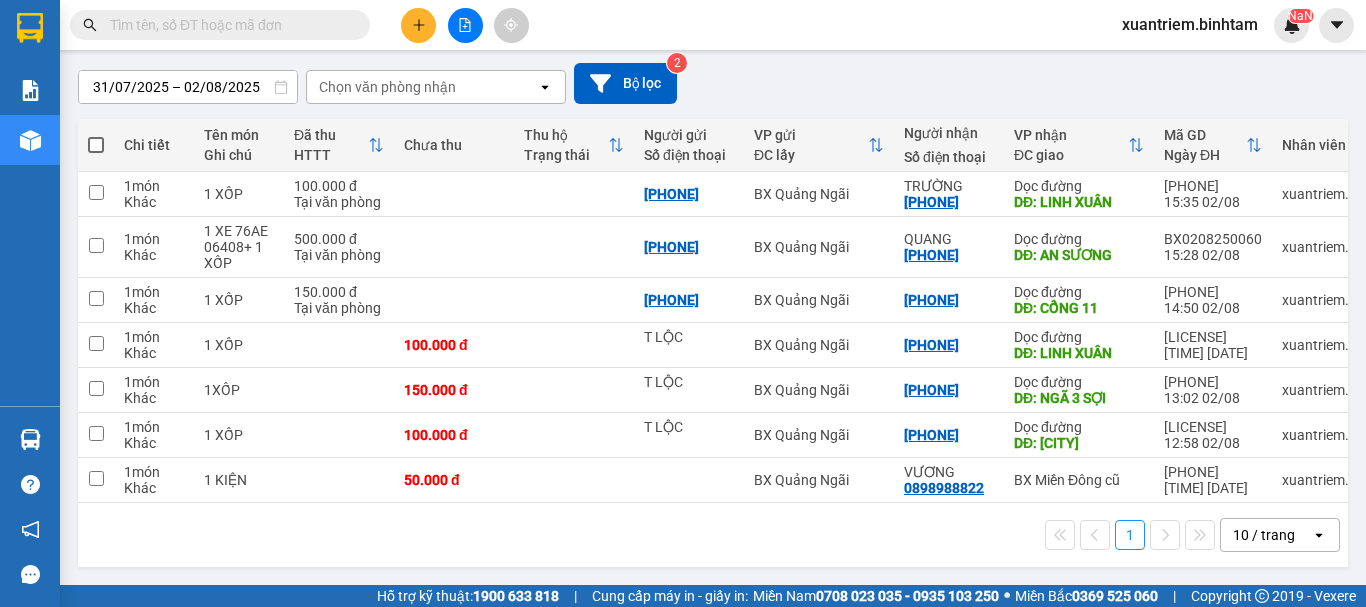 scroll, scrollTop: 0, scrollLeft: 0, axis: both 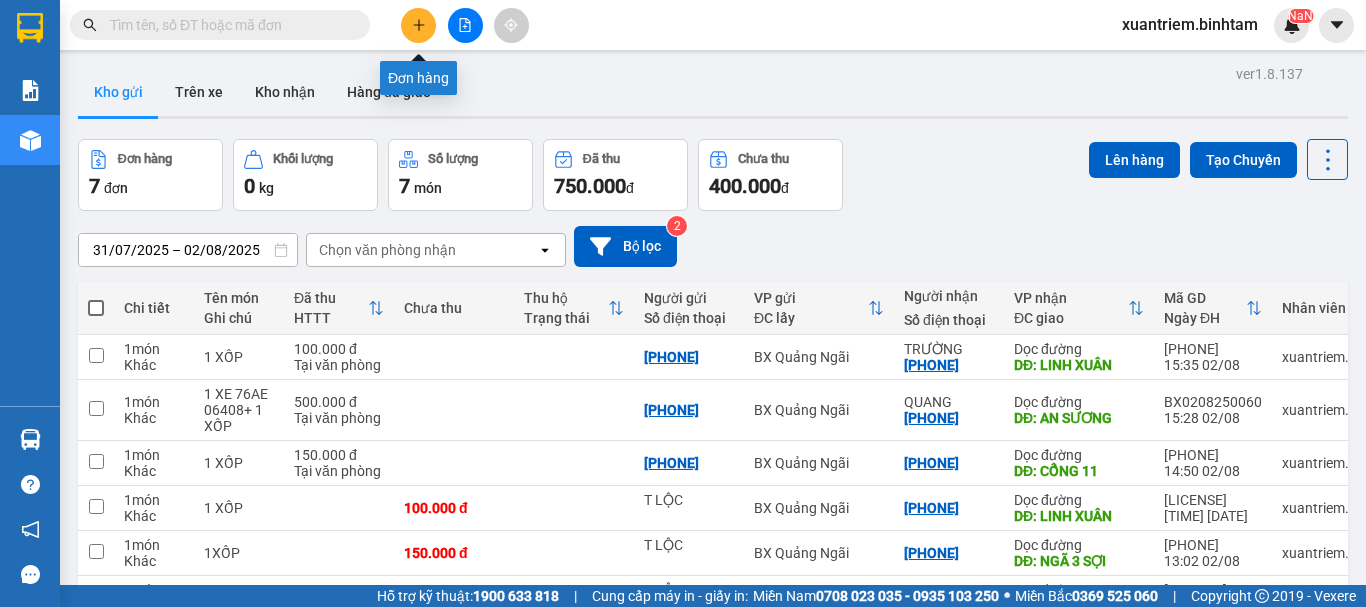 click 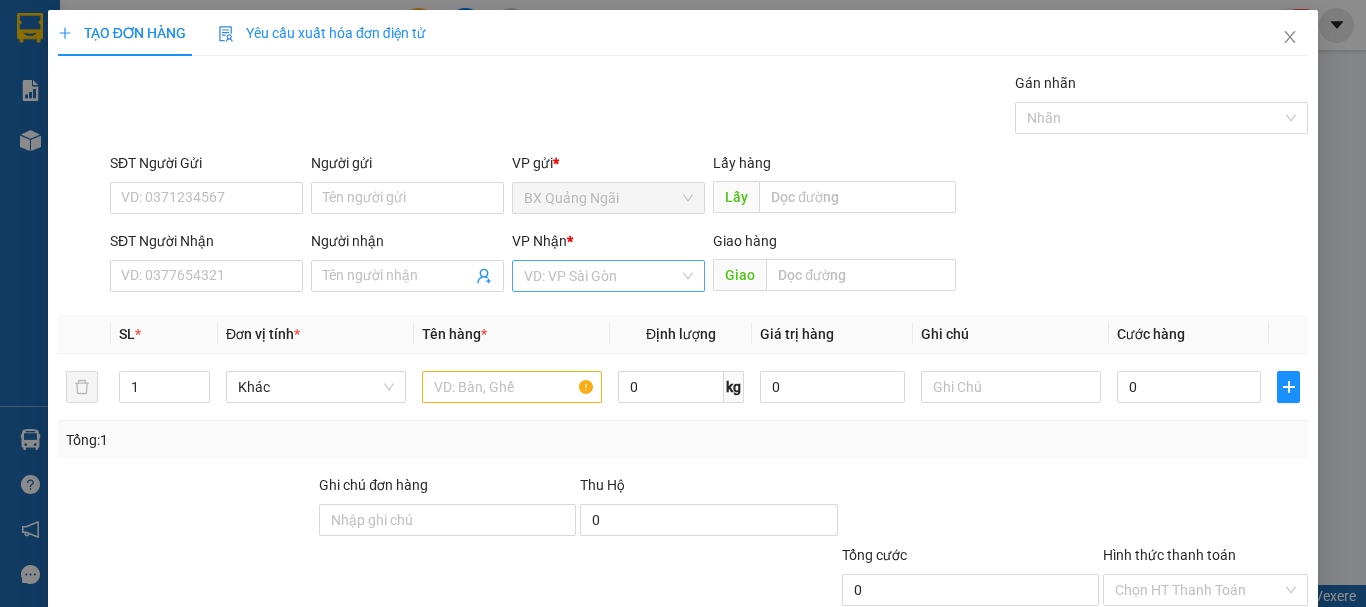 click at bounding box center (601, 276) 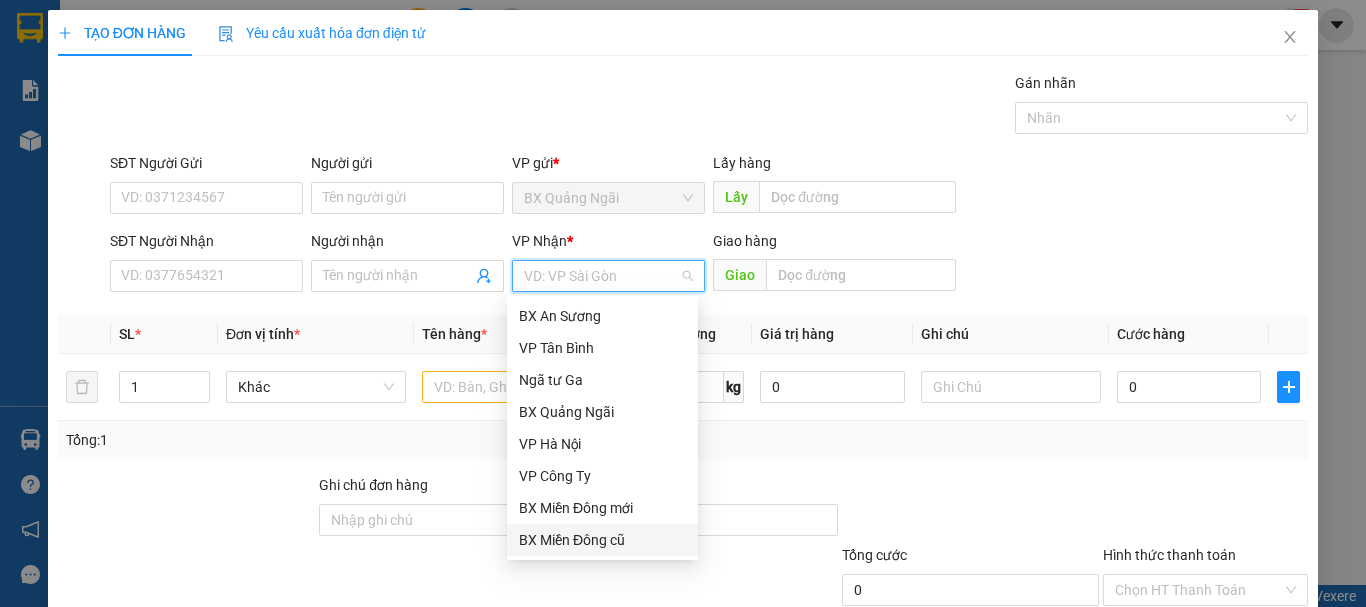 click on "BX Miền Đông cũ" at bounding box center [602, 540] 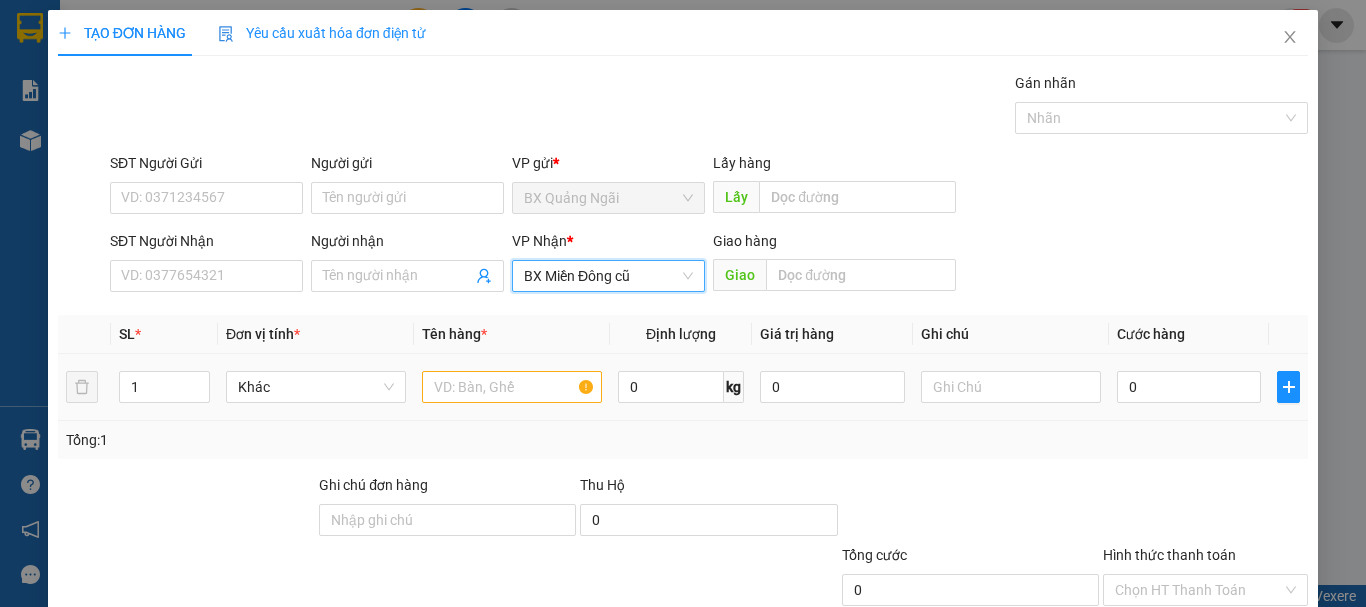 click at bounding box center (512, 387) 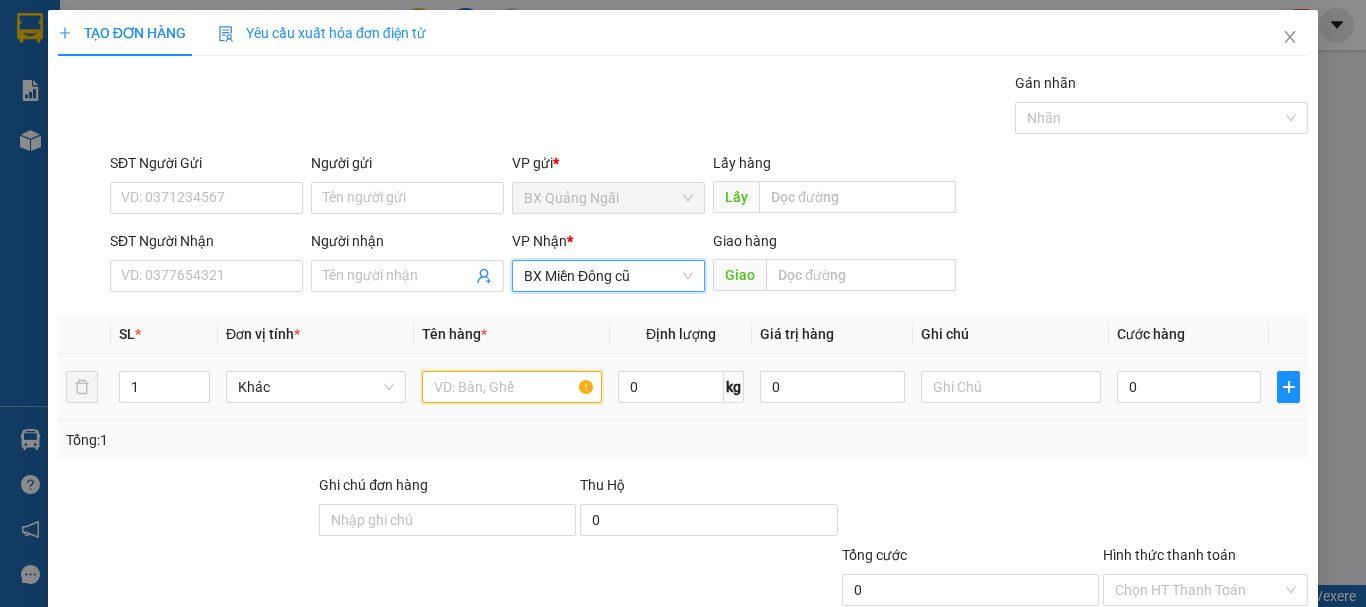 click at bounding box center [512, 387] 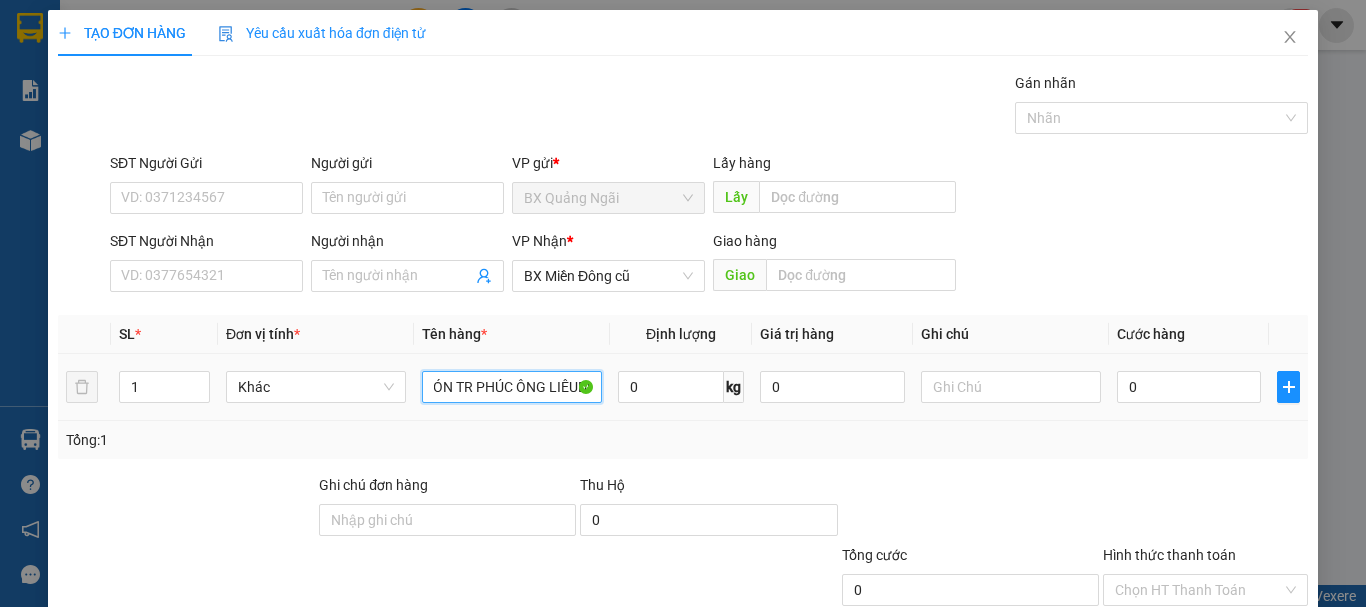 scroll, scrollTop: 0, scrollLeft: 79, axis: horizontal 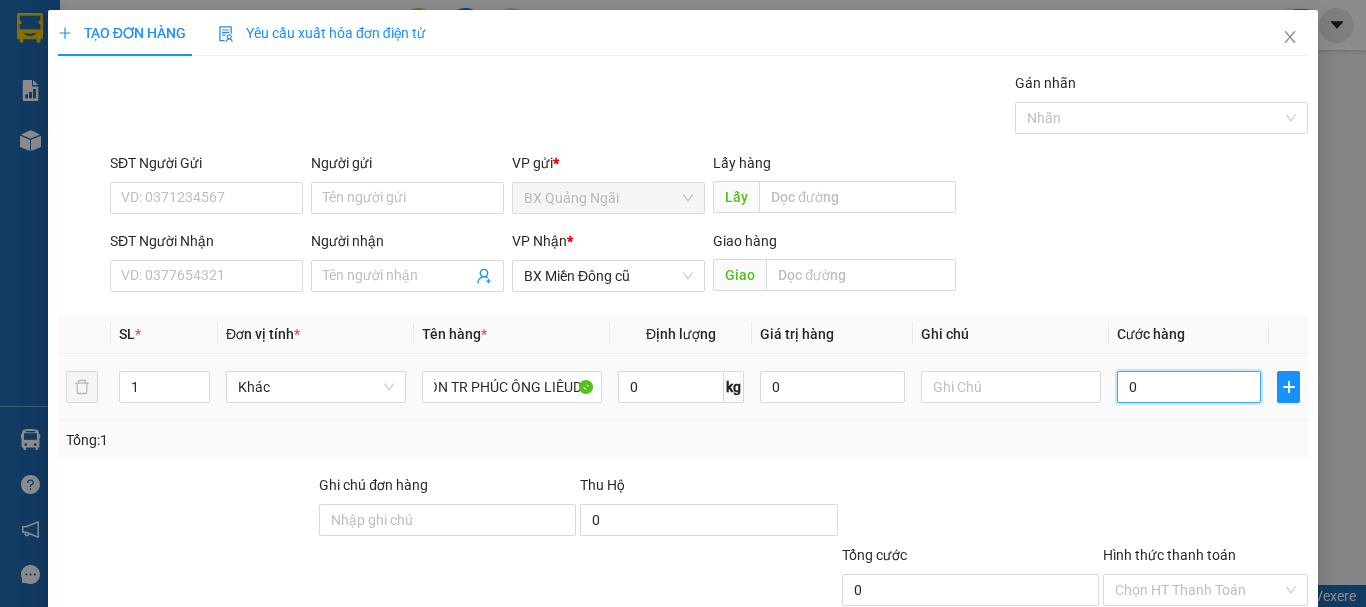 click on "0" at bounding box center (1189, 387) 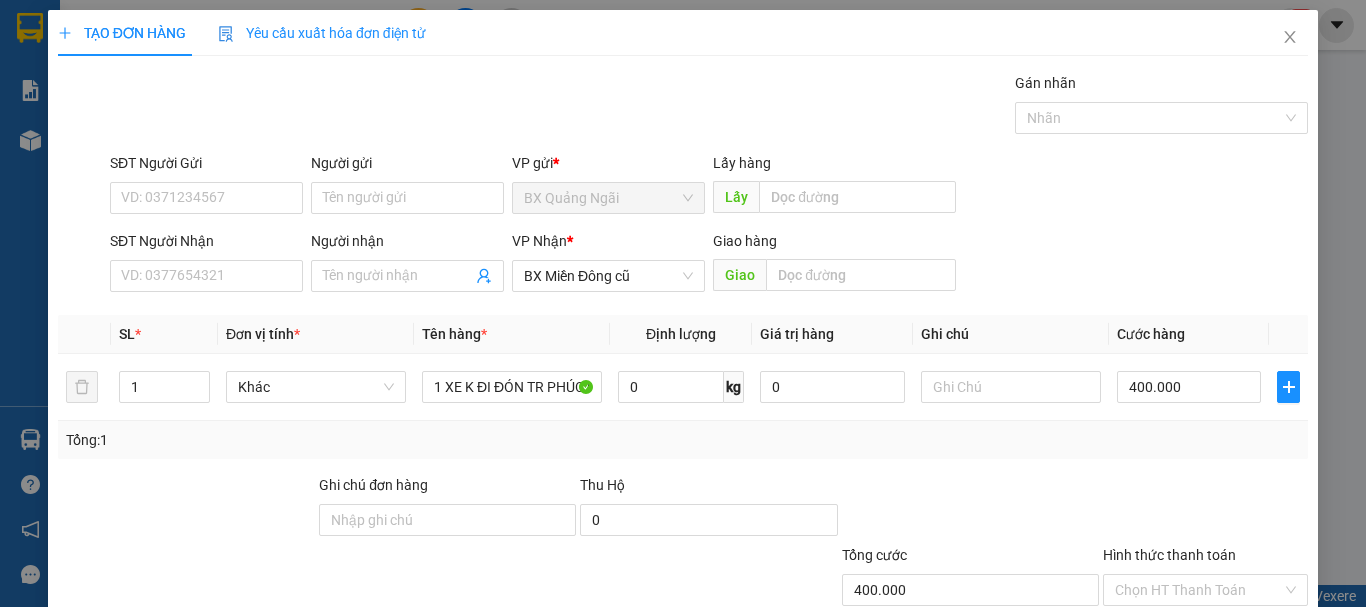 scroll, scrollTop: 133, scrollLeft: 0, axis: vertical 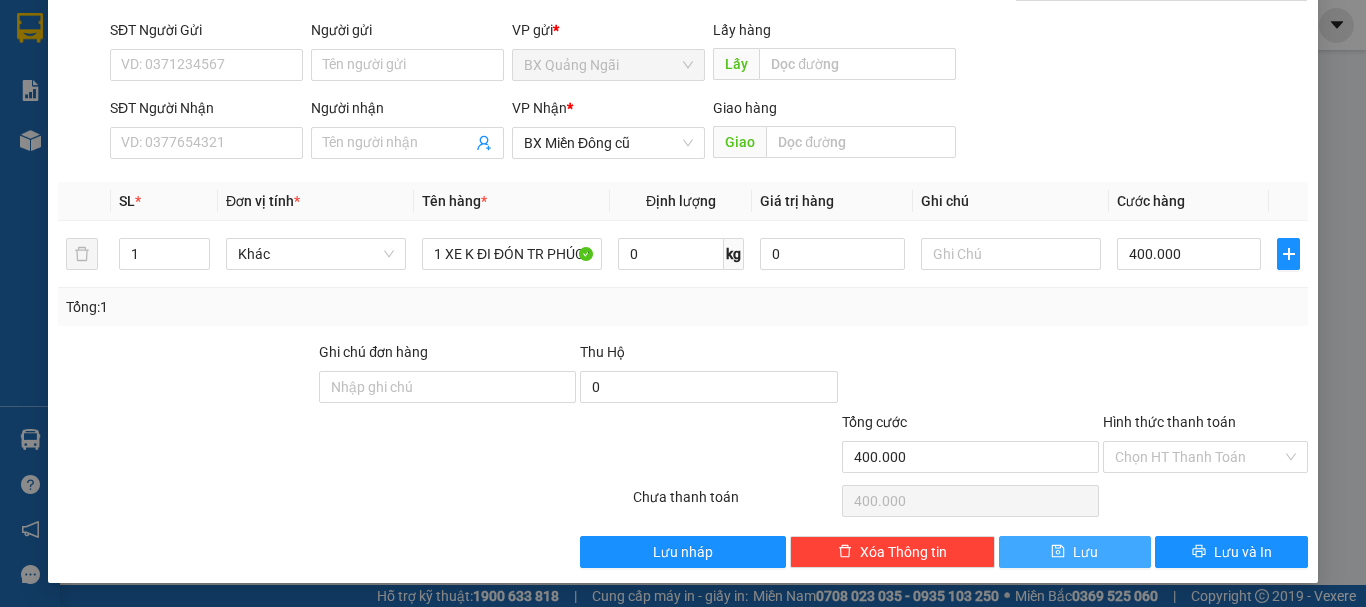 click on "Lưu" at bounding box center (1085, 552) 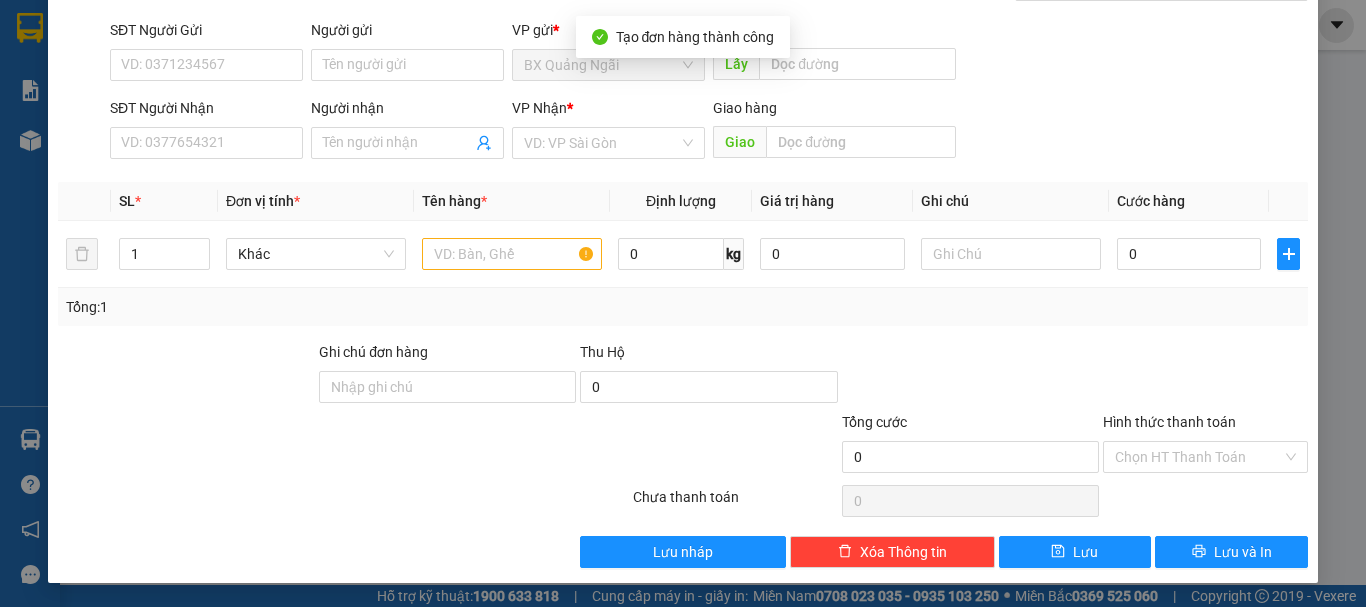 scroll, scrollTop: 0, scrollLeft: 0, axis: both 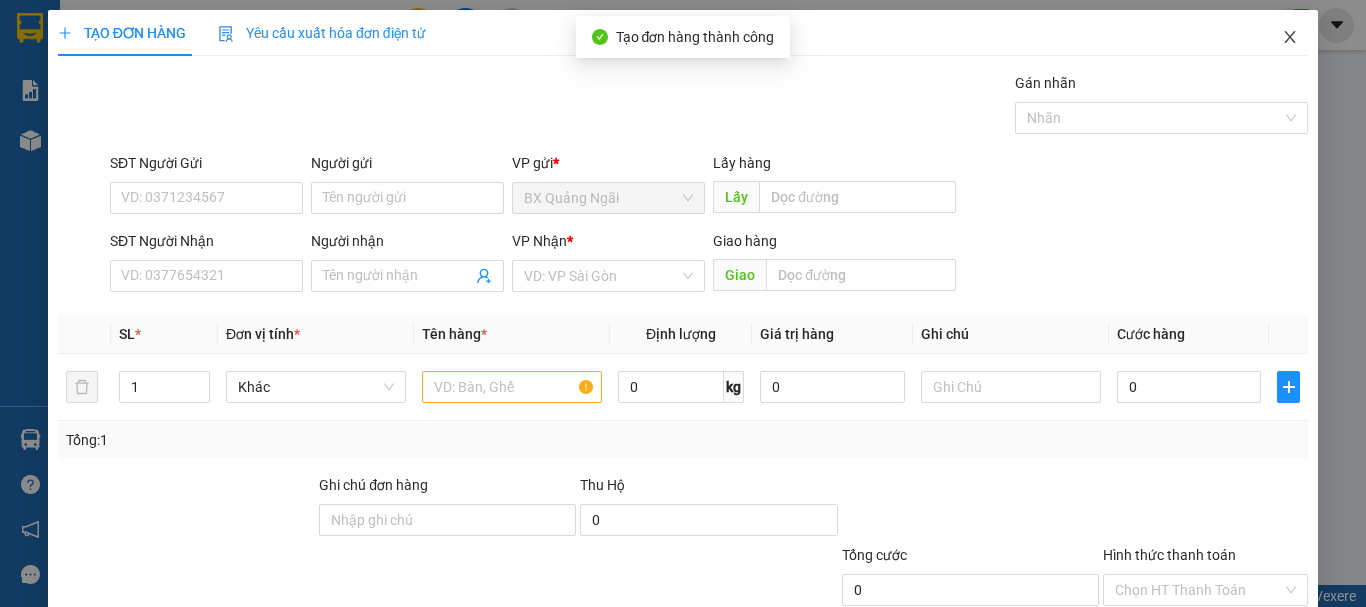 click 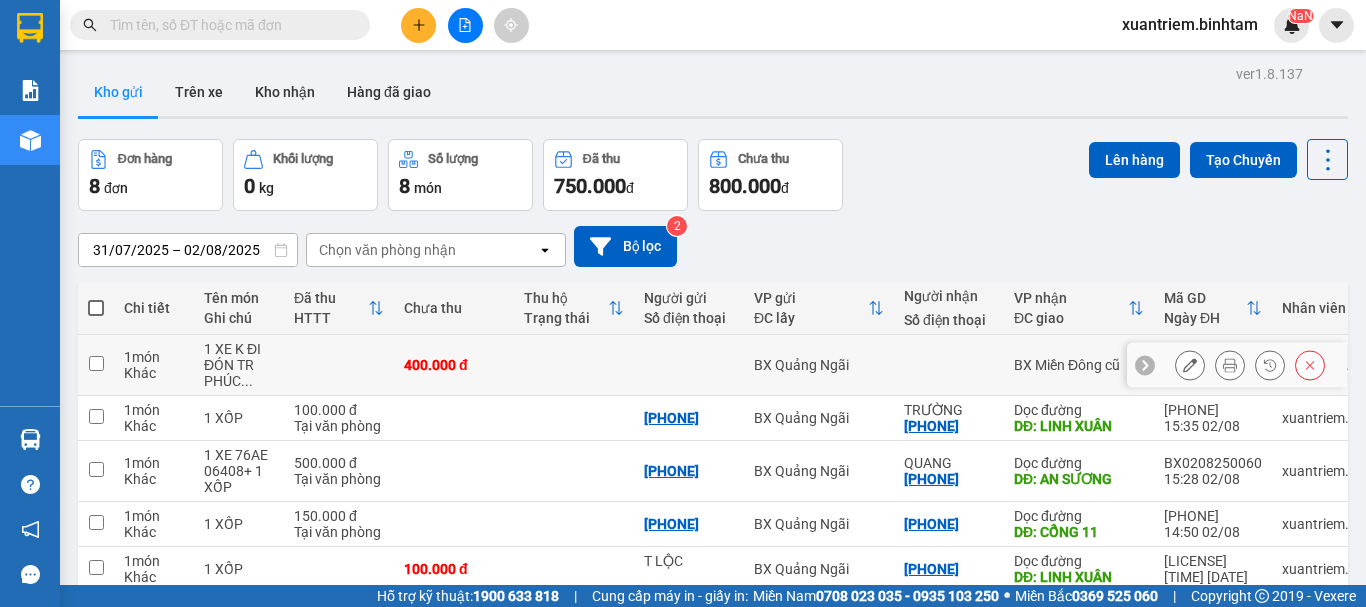 click on "1 XE K ĐI ĐÓN TR PHÚC ..." at bounding box center [239, 365] 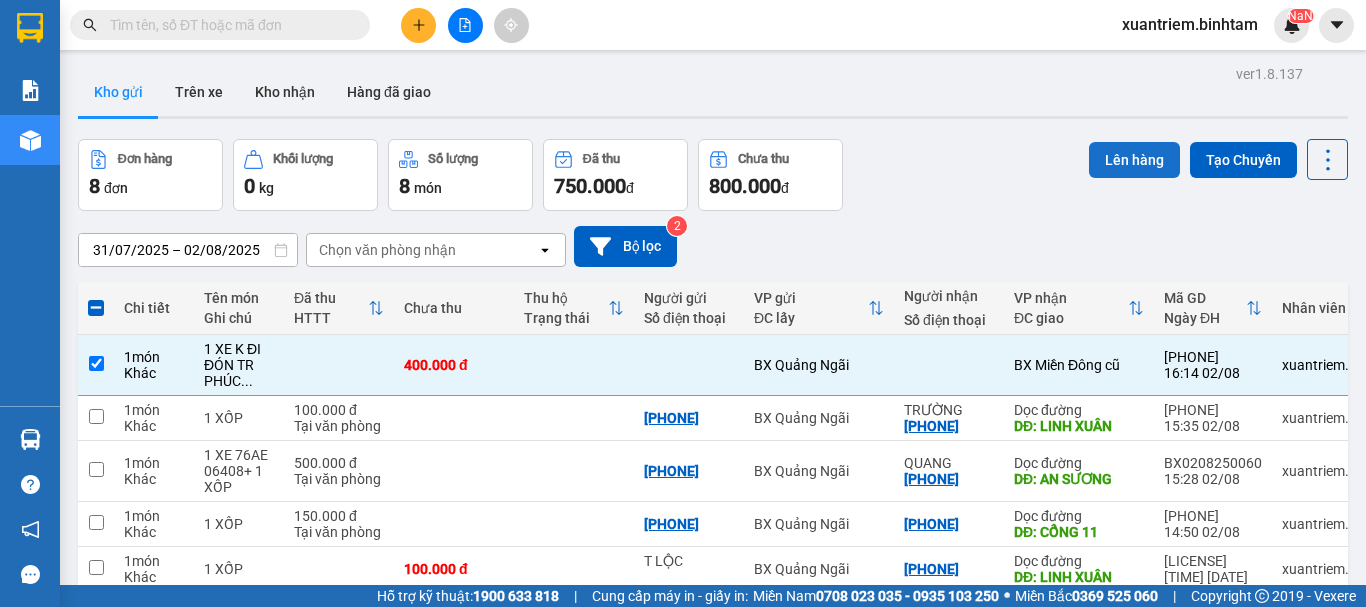 click on "Lên hàng" at bounding box center [1134, 160] 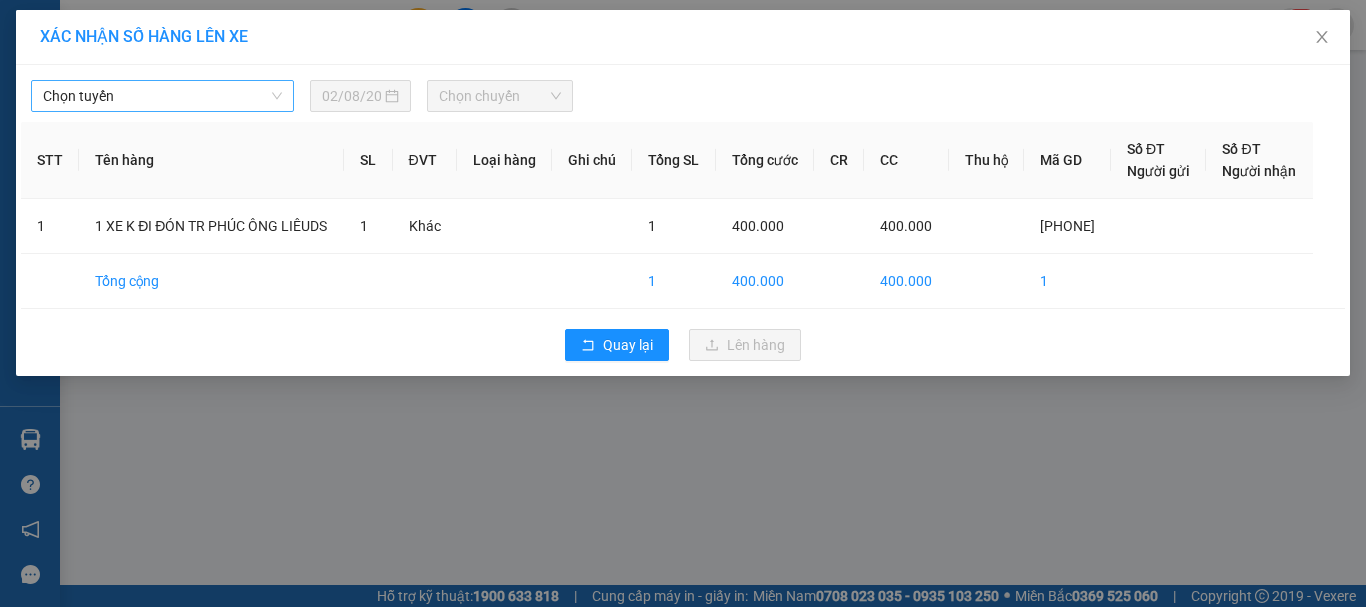 click on "Chọn tuyến" at bounding box center (162, 96) 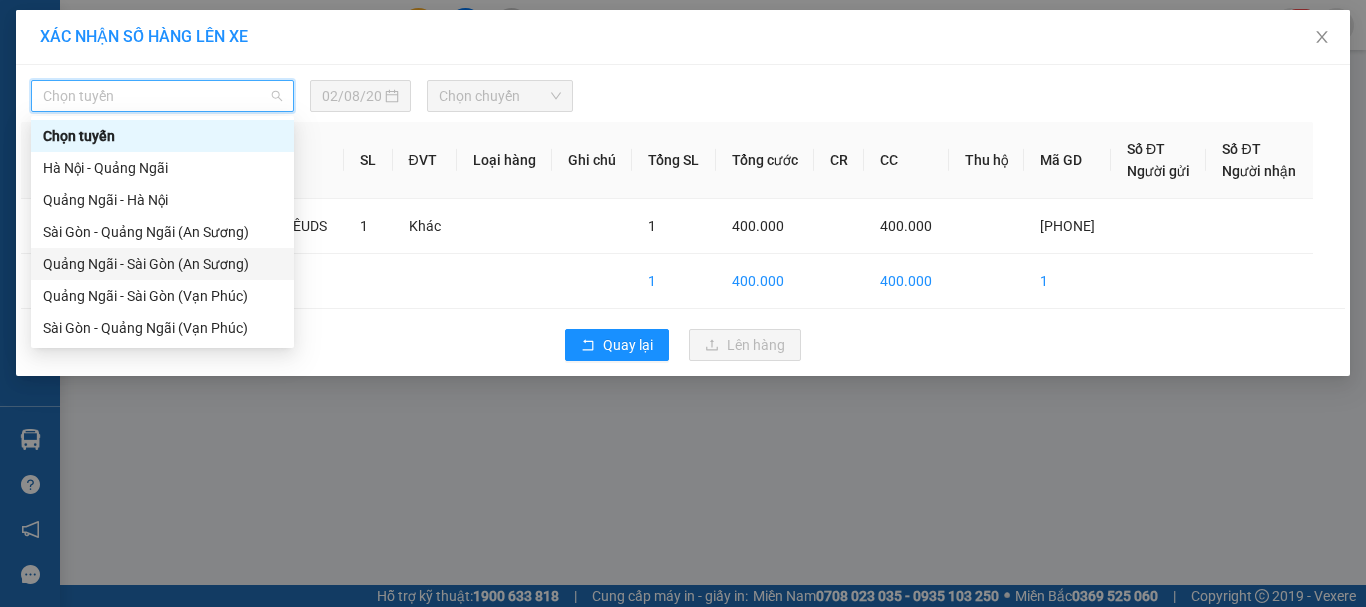 click on "[CITY] - [CITY] ([LOCATION])" at bounding box center [162, 264] 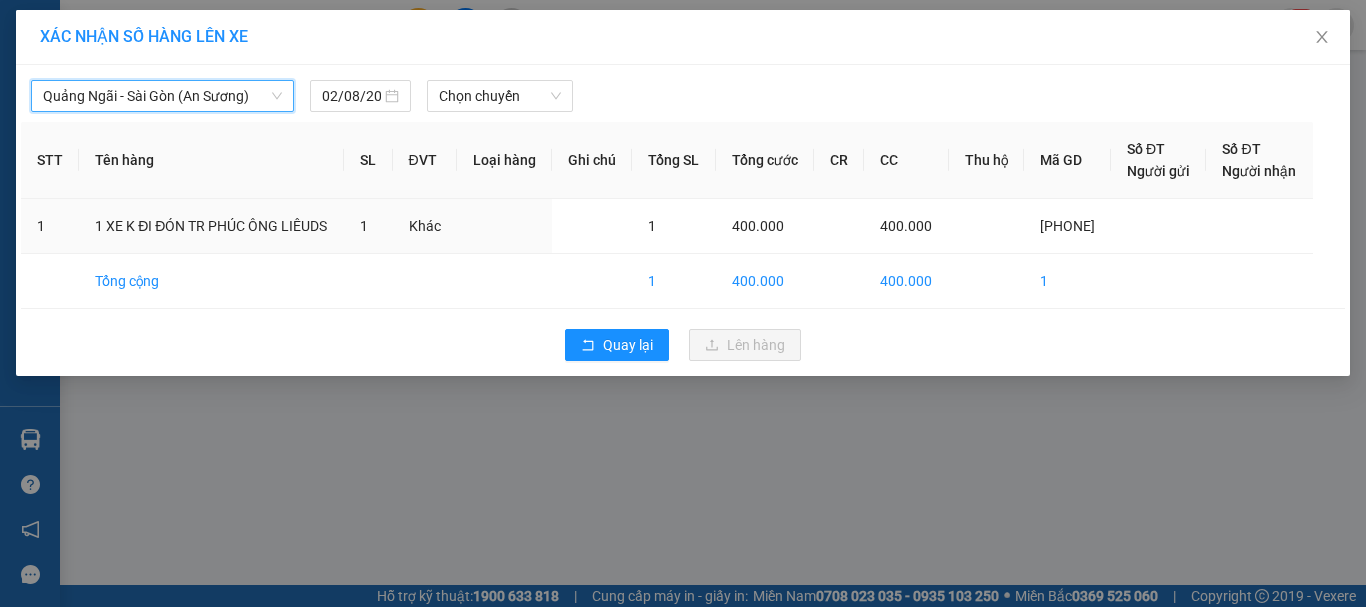 click on "Quảng Ngãi - Sài Gòn (An Sương) Quảng Ngãi - Sài Gòn (An Sương) 02/08/2025 Chọn chuyến STT Tên hàng SL ĐVT Loại hàng Ghi chú Tổng SL Tổng cước CR CC Thu hộ Mã GD Số ĐT Người gửi Số ĐT Người nhận 1 1 XE K ĐI ĐÓN TR PHÚC ÔNG LIÊUDS 1 Khác 1 400.000 400.000 BX0208250069 Tổng cộng 1 400.000 400.000 1 Quay lại Lên hàng" at bounding box center [683, 220] 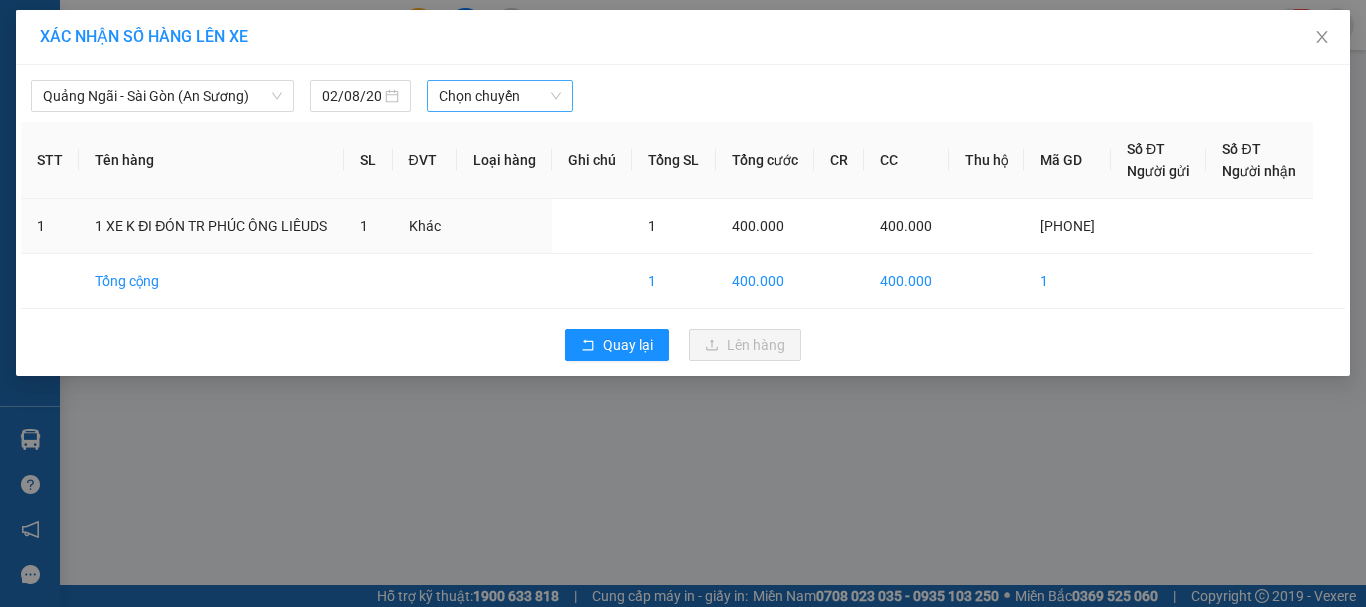 click on "Chọn chuyến" at bounding box center [500, 96] 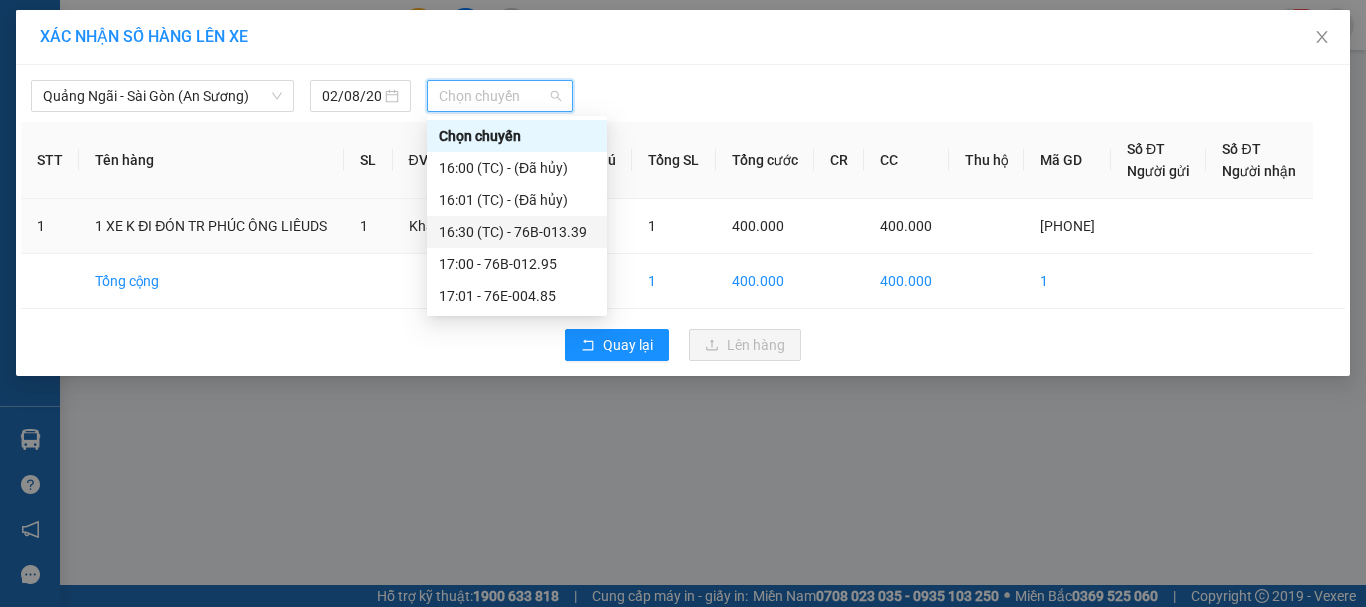 click on "[TIME] (TC)   - [PLATE]" at bounding box center [517, 232] 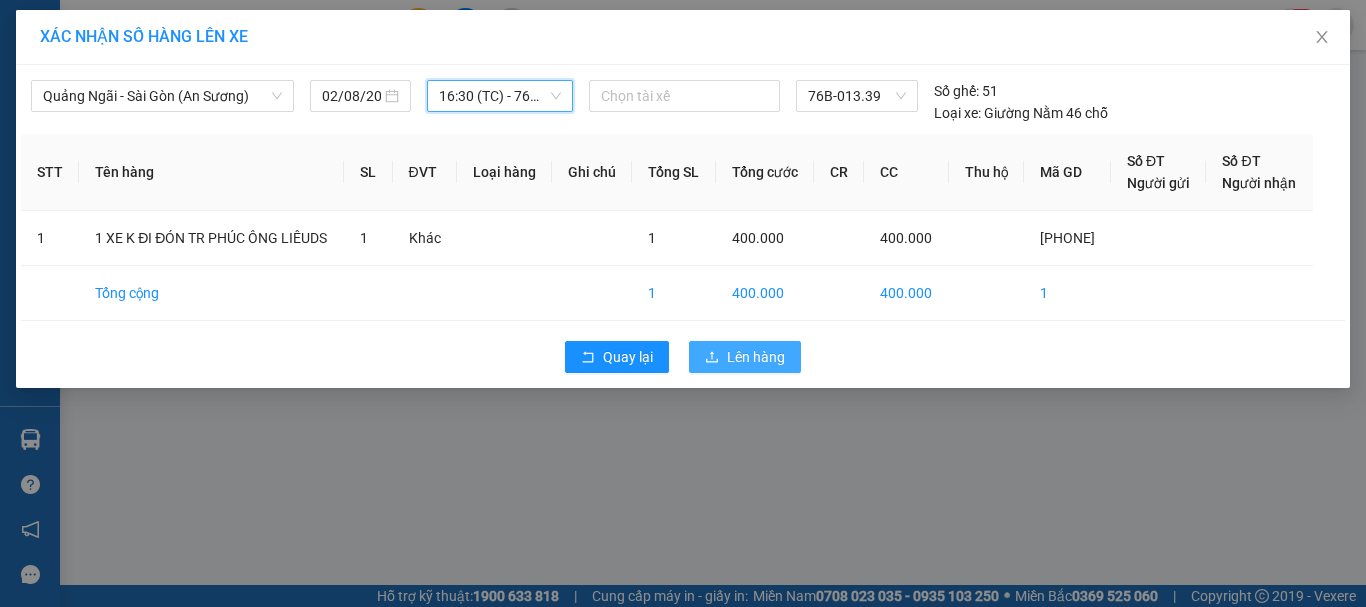 click on "Lên hàng" at bounding box center [756, 357] 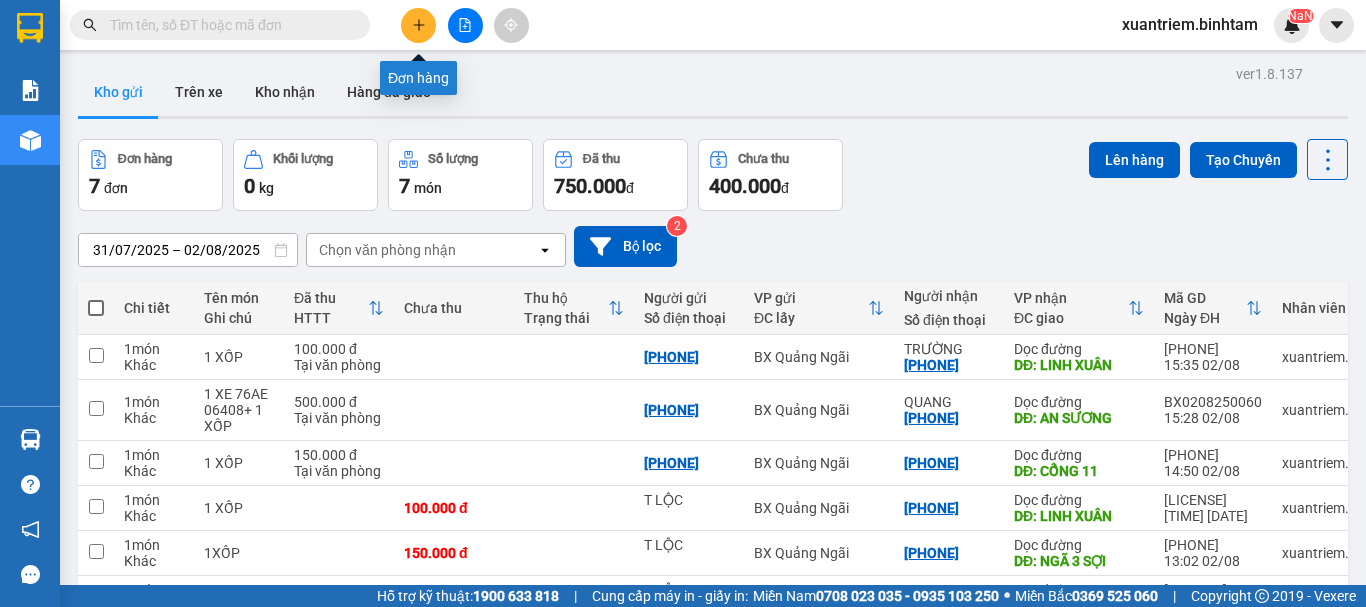 click 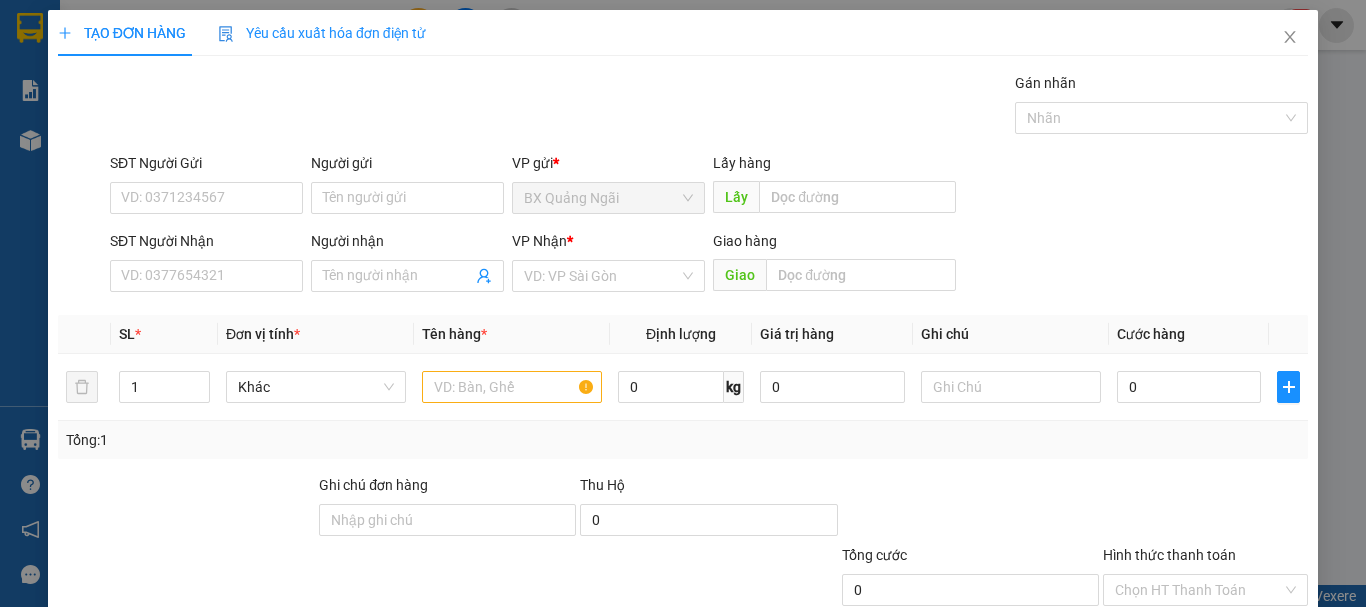 scroll, scrollTop: 0, scrollLeft: 0, axis: both 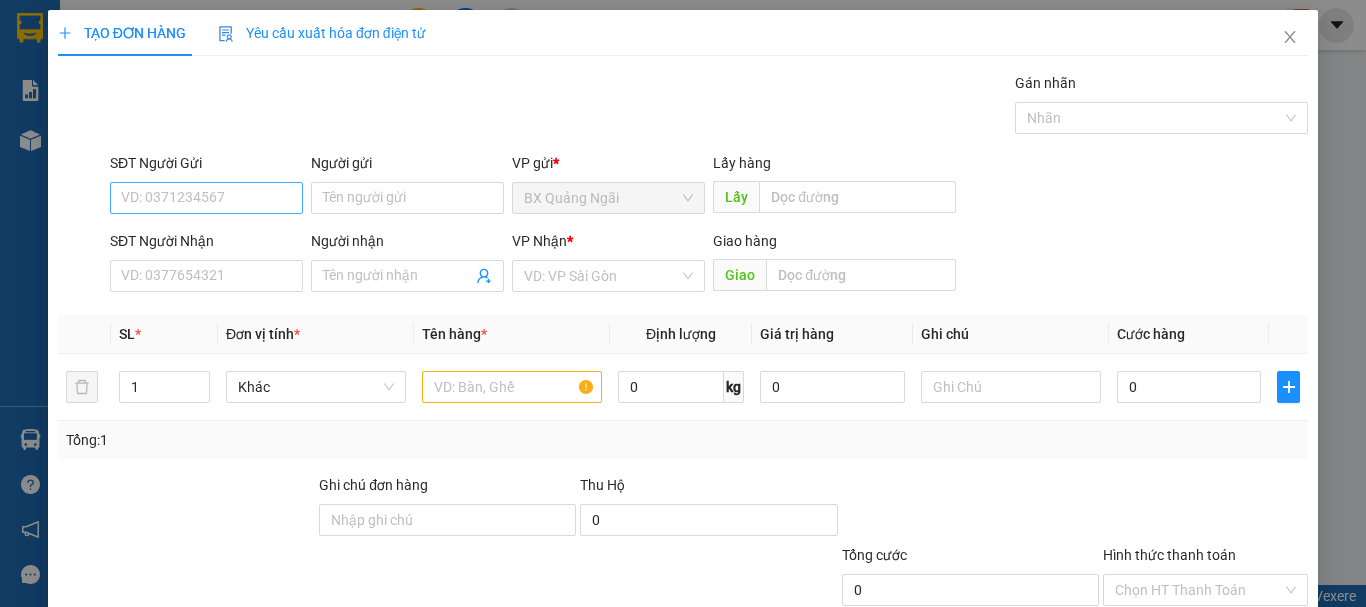 click on "SĐT Người Gửi" at bounding box center [206, 198] 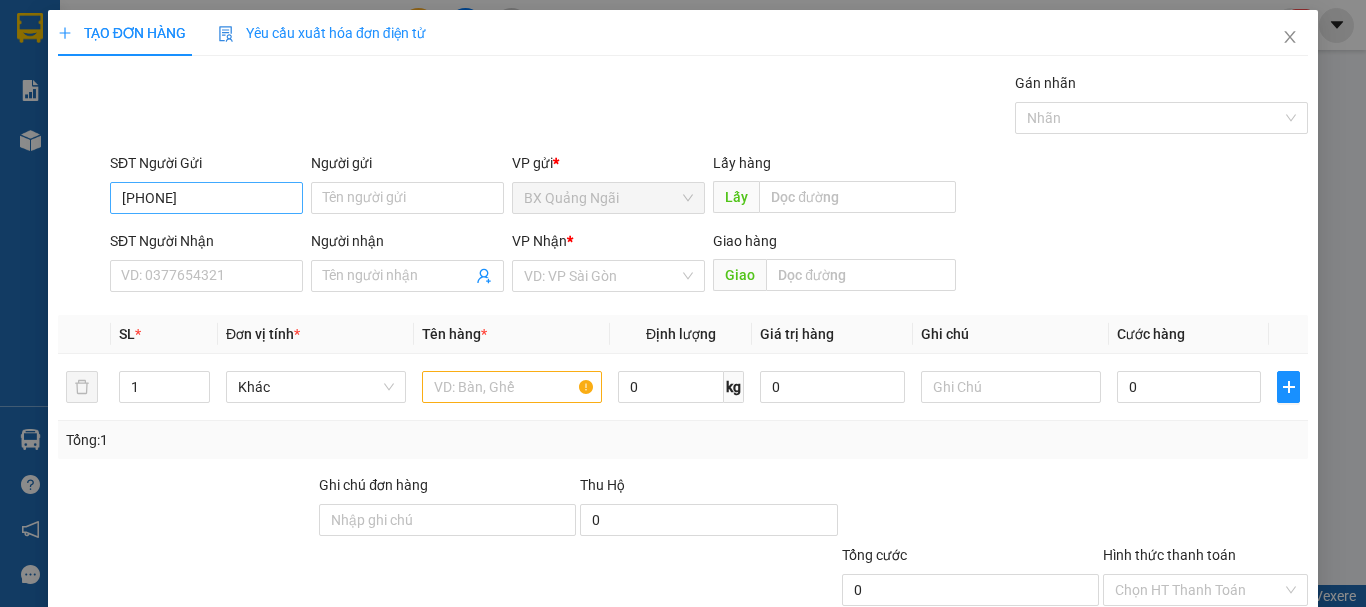 click on "[PHONE]" at bounding box center [206, 198] 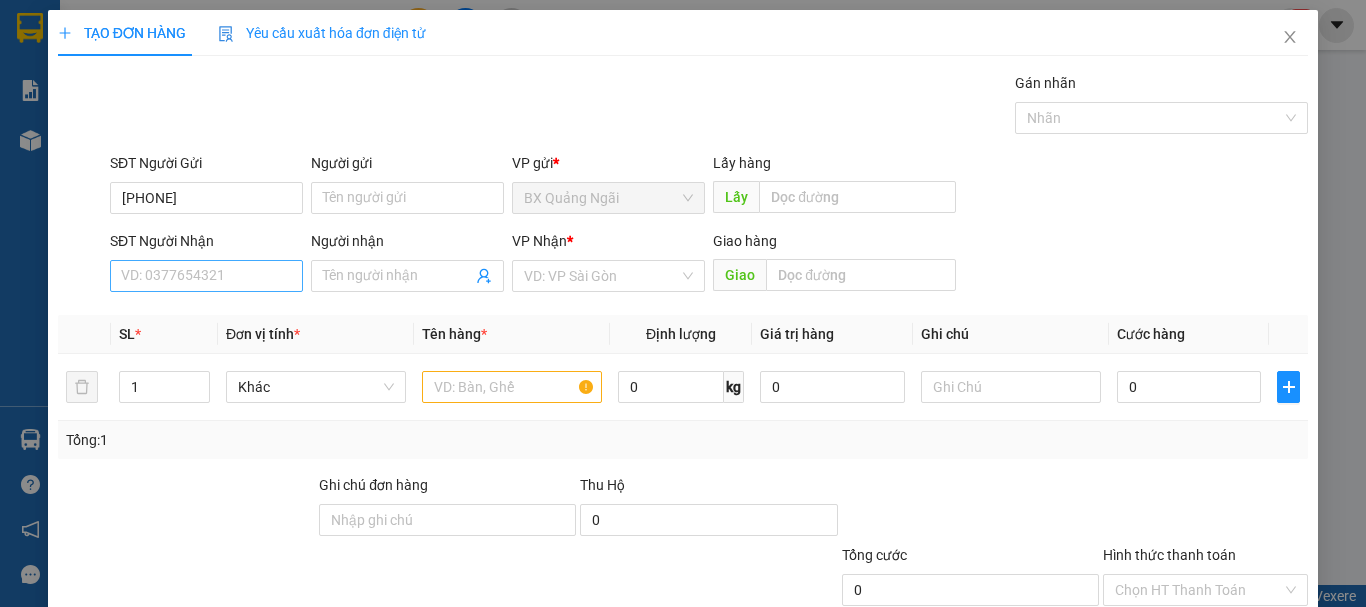 type on "[PHONE]" 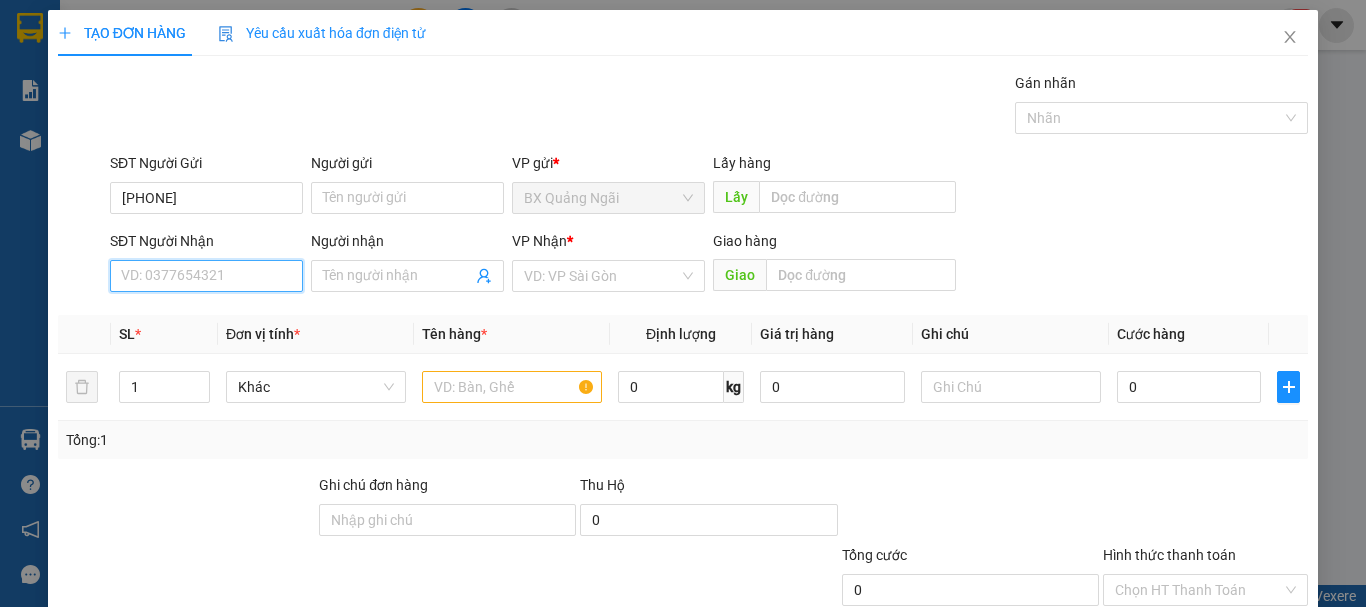 click on "SĐT Người Nhận" at bounding box center (206, 276) 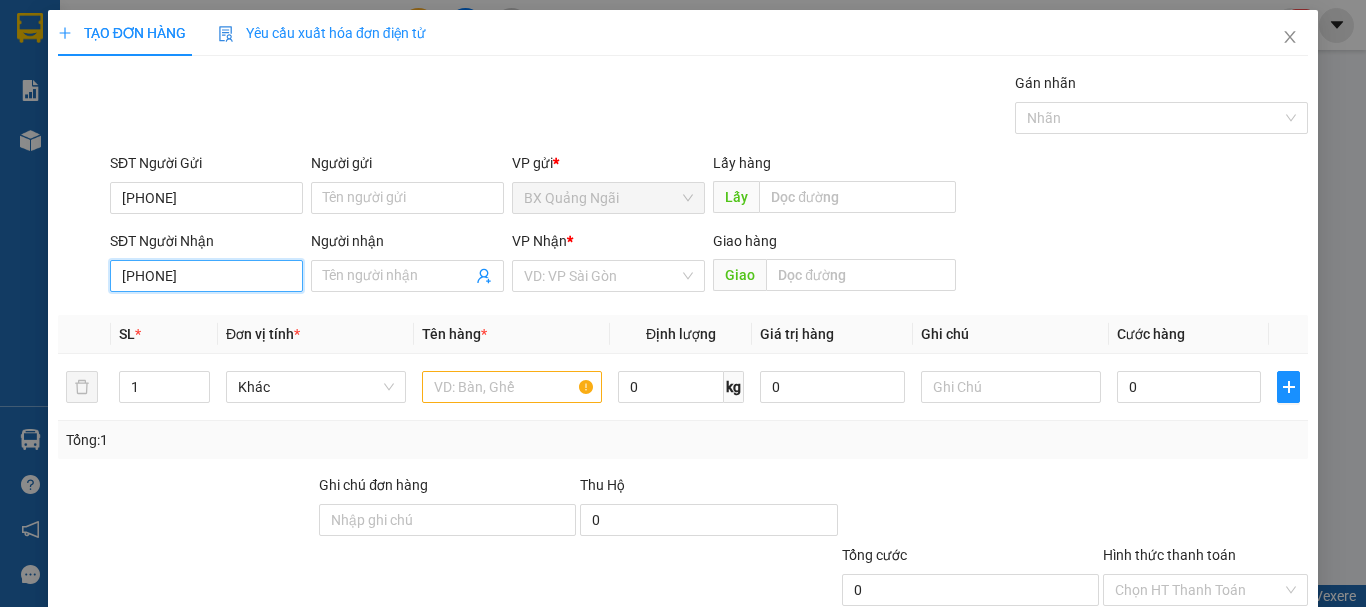 click on "0935346696" at bounding box center [206, 276] 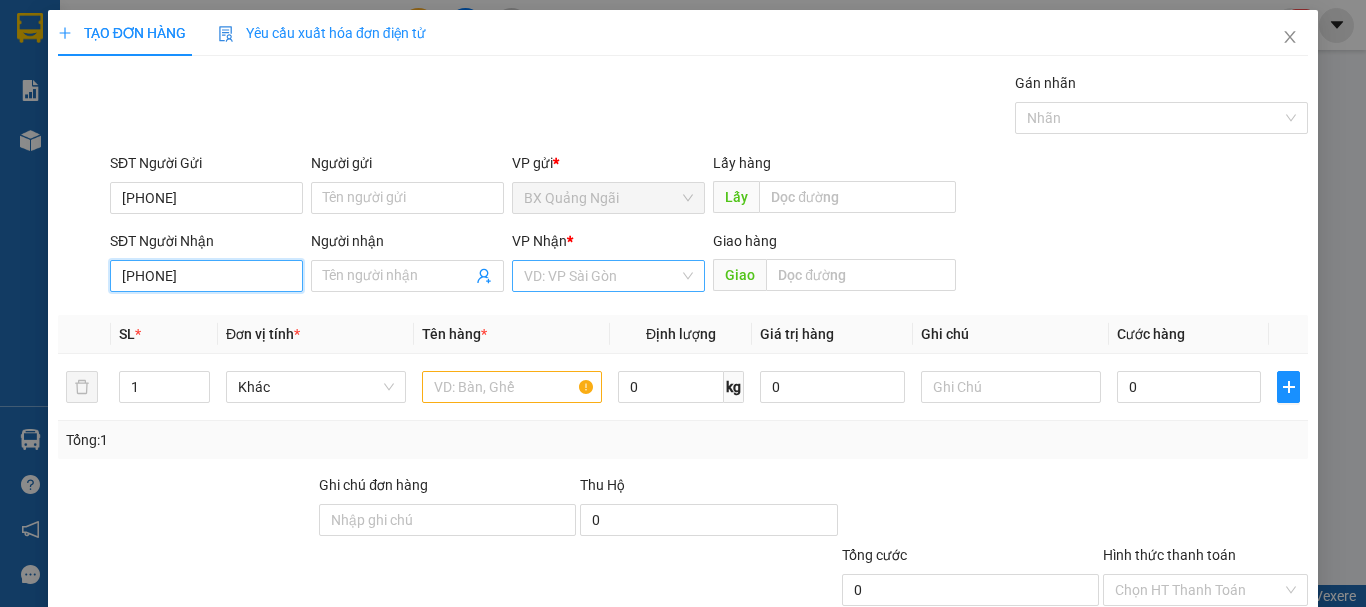 type on "0935346696" 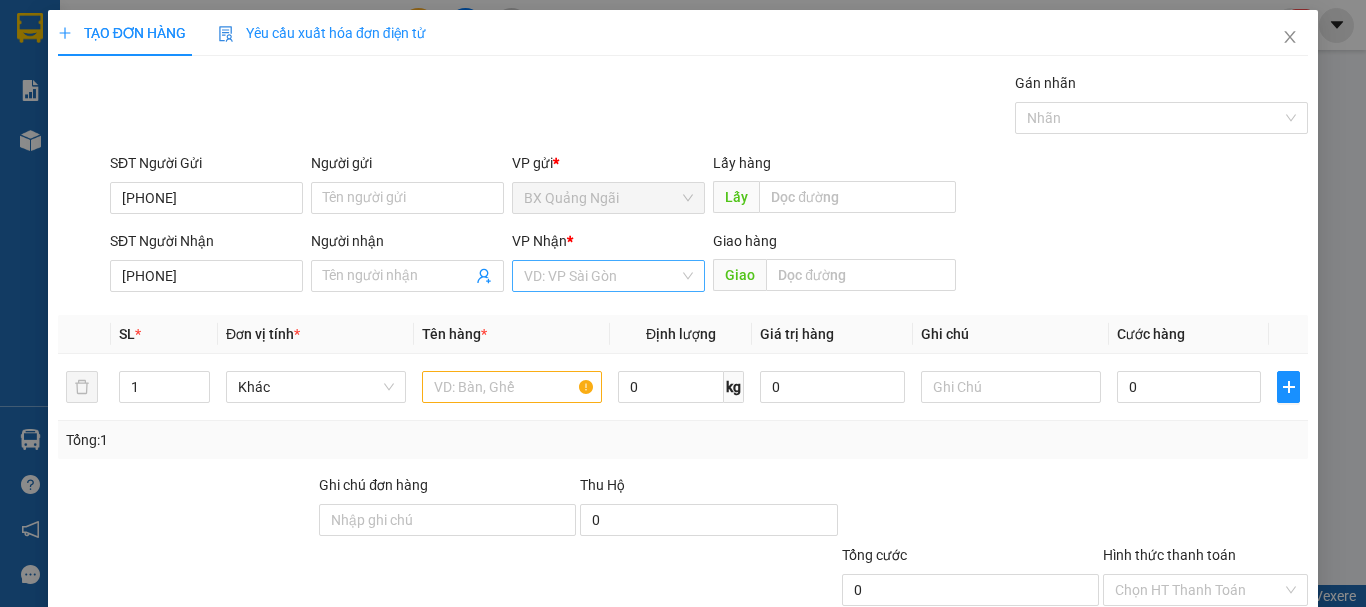 click at bounding box center (601, 276) 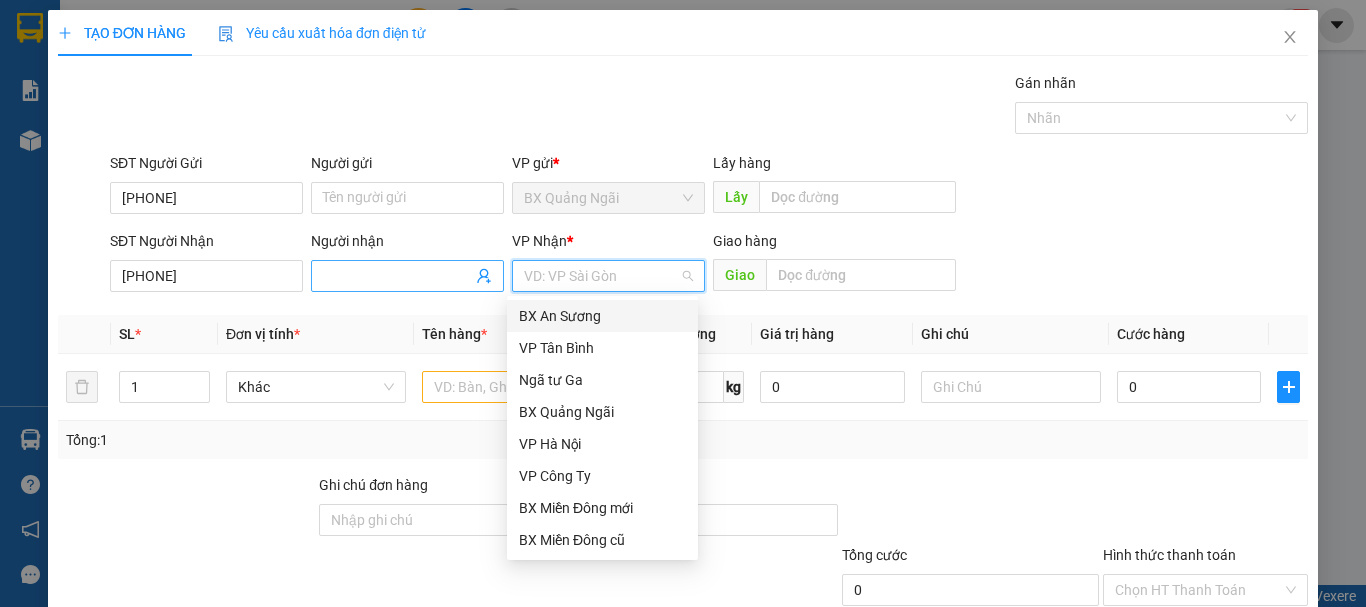 click on "Người nhận" at bounding box center (397, 276) 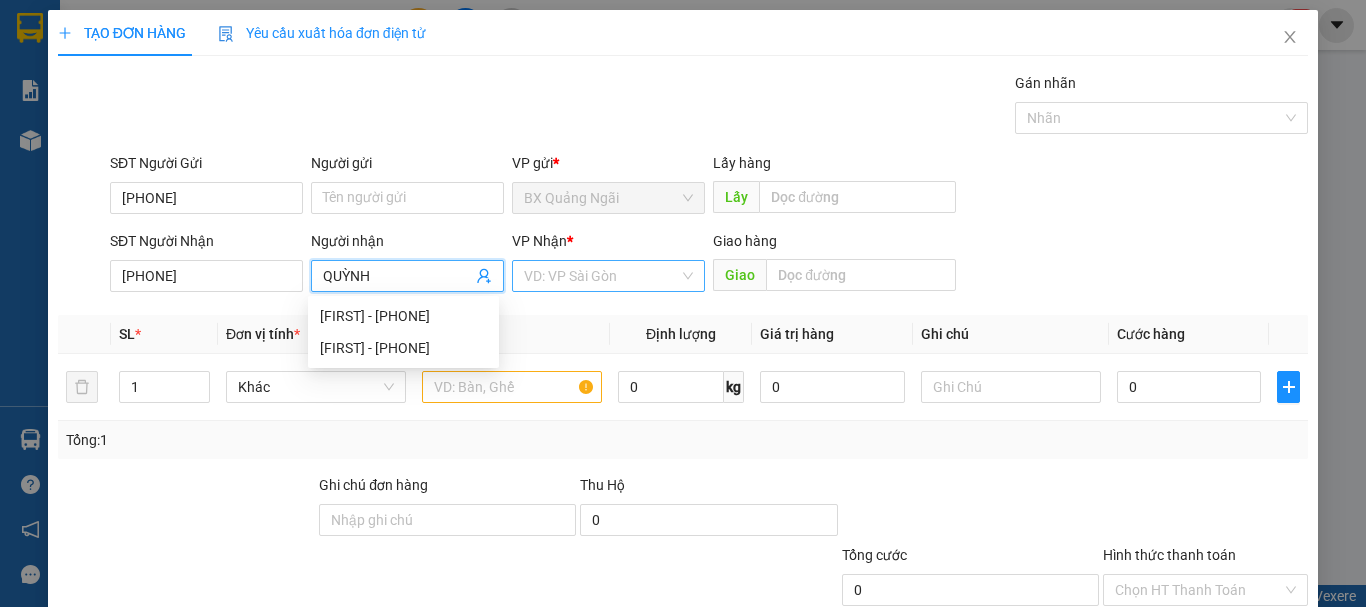 type on "QUỲNH" 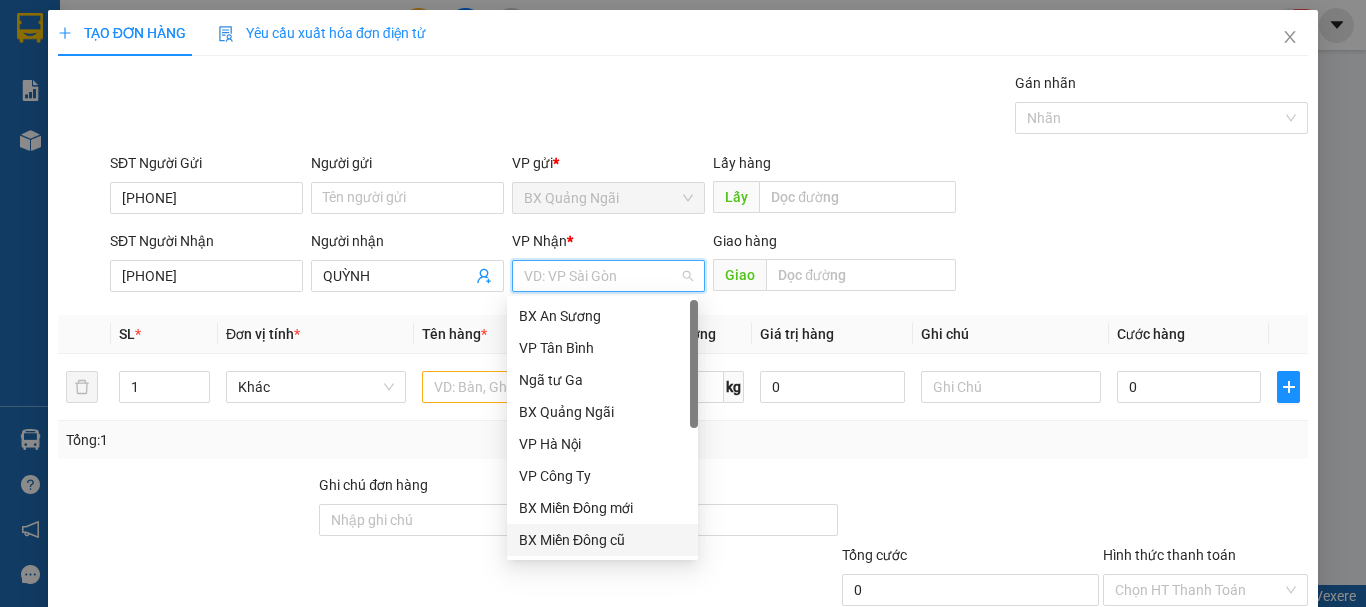 click on "BX Miền Đông cũ" at bounding box center (602, 540) 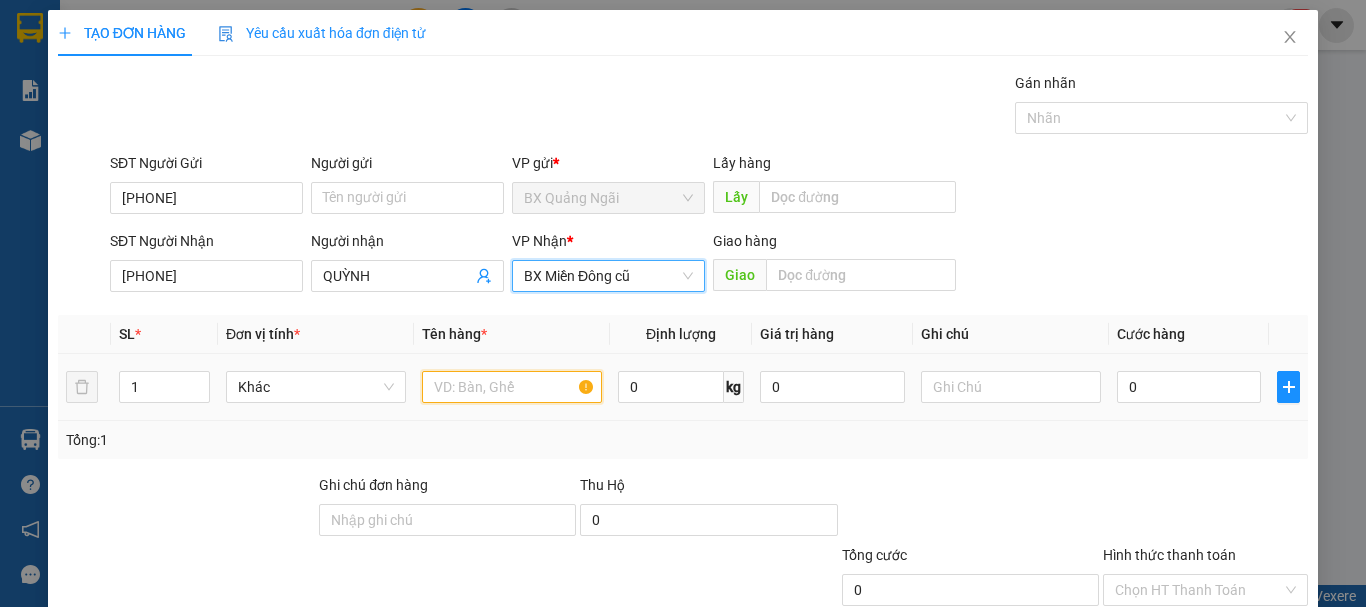 click at bounding box center (512, 387) 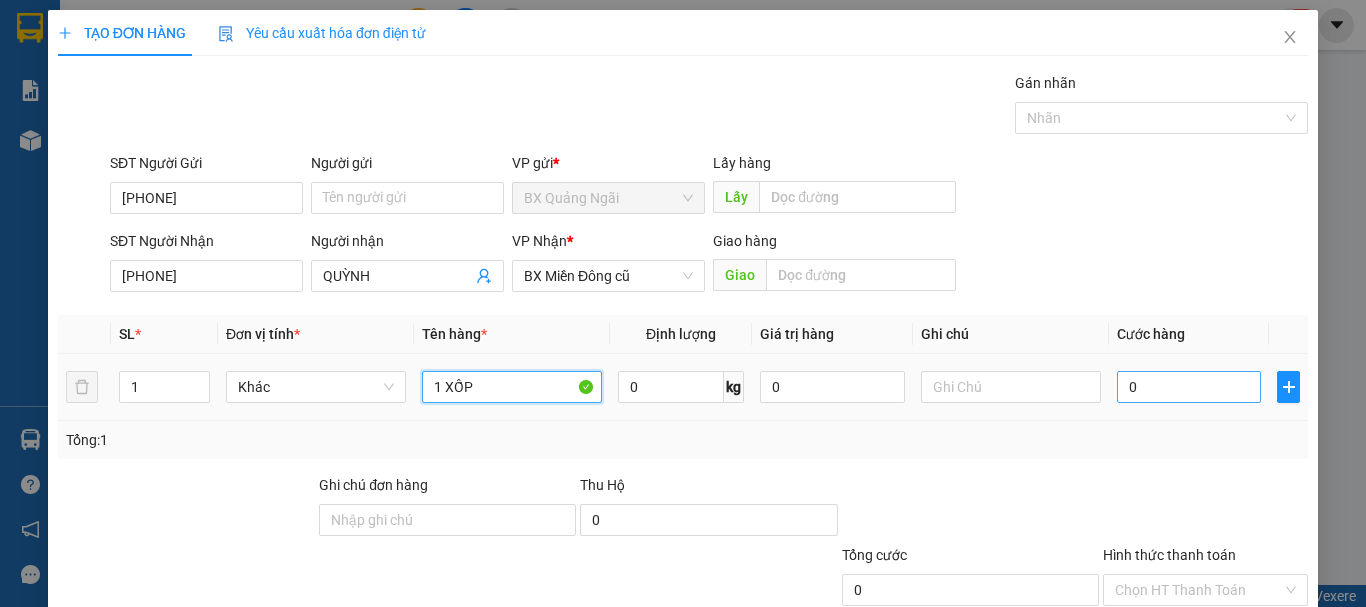 type on "1 XỐP" 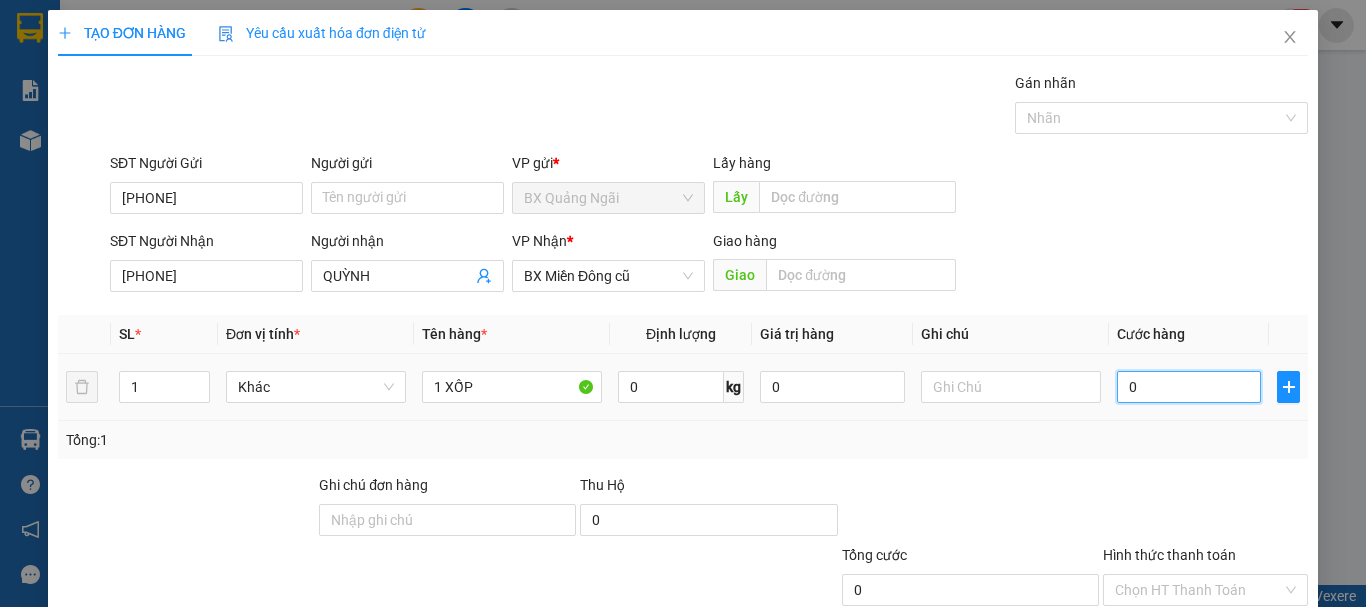 click on "0" at bounding box center (1189, 387) 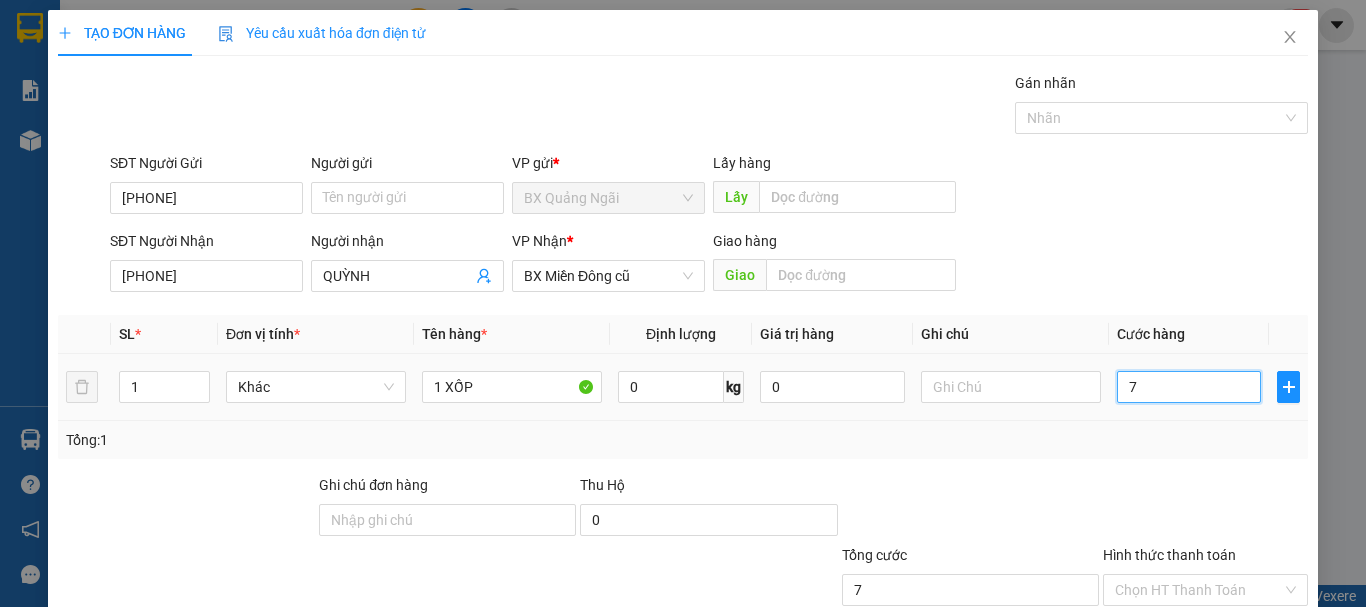 type on "70" 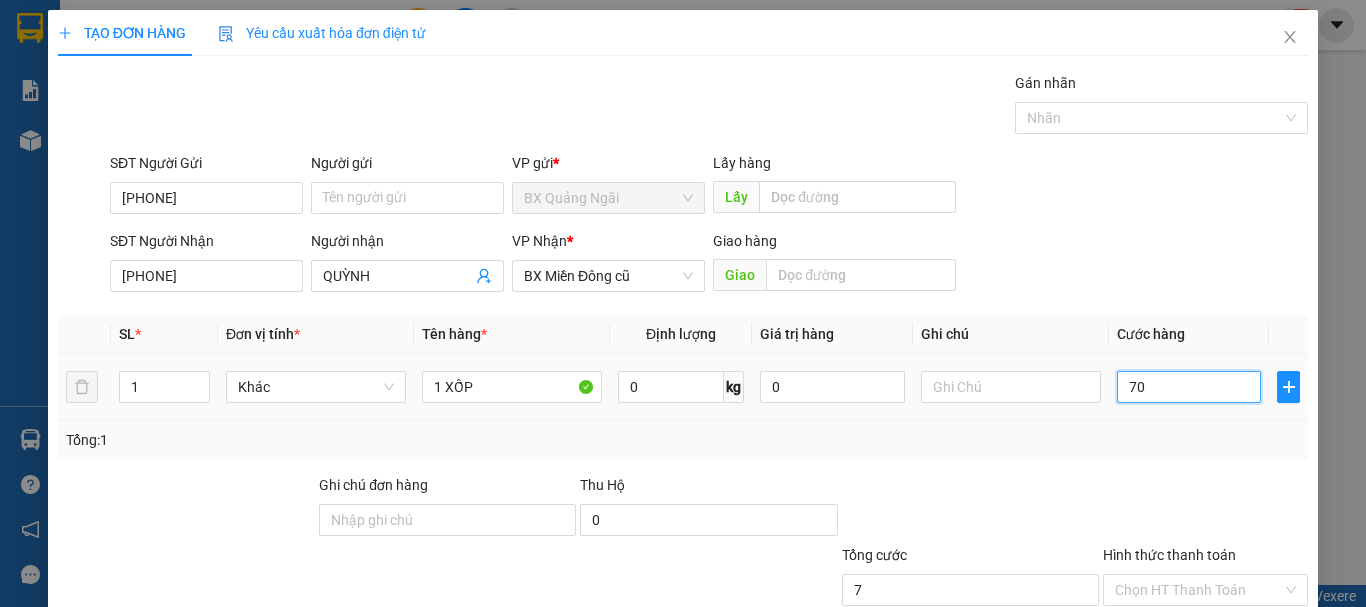 type on "70" 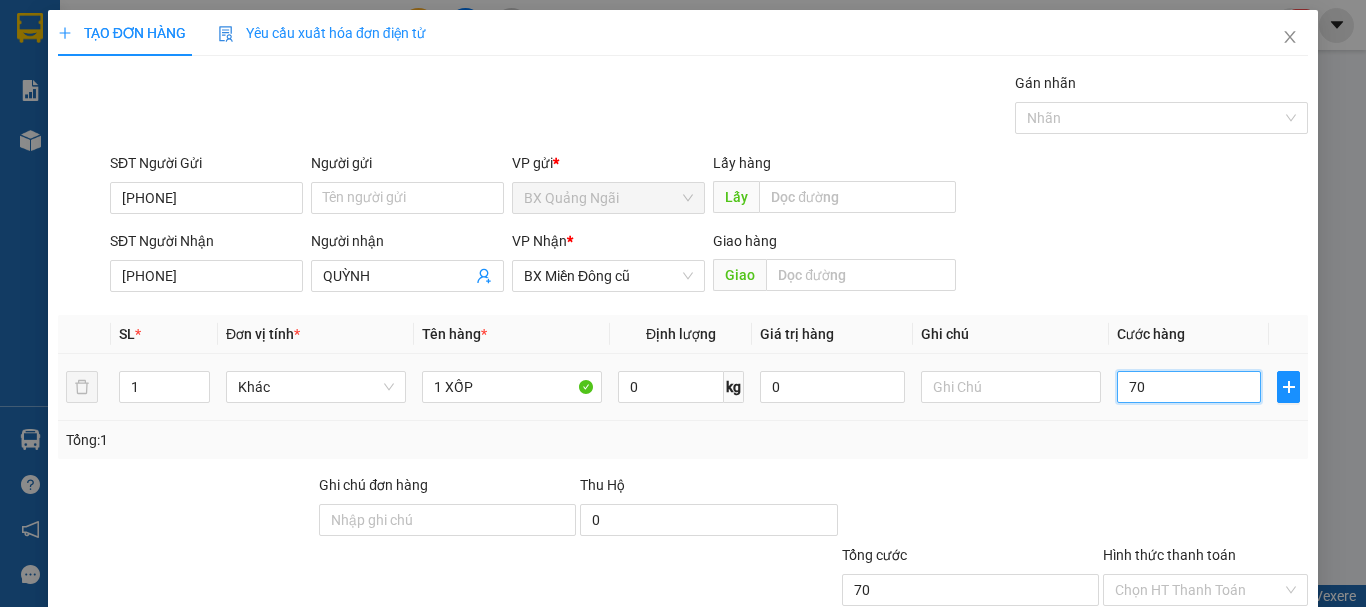 type on "700" 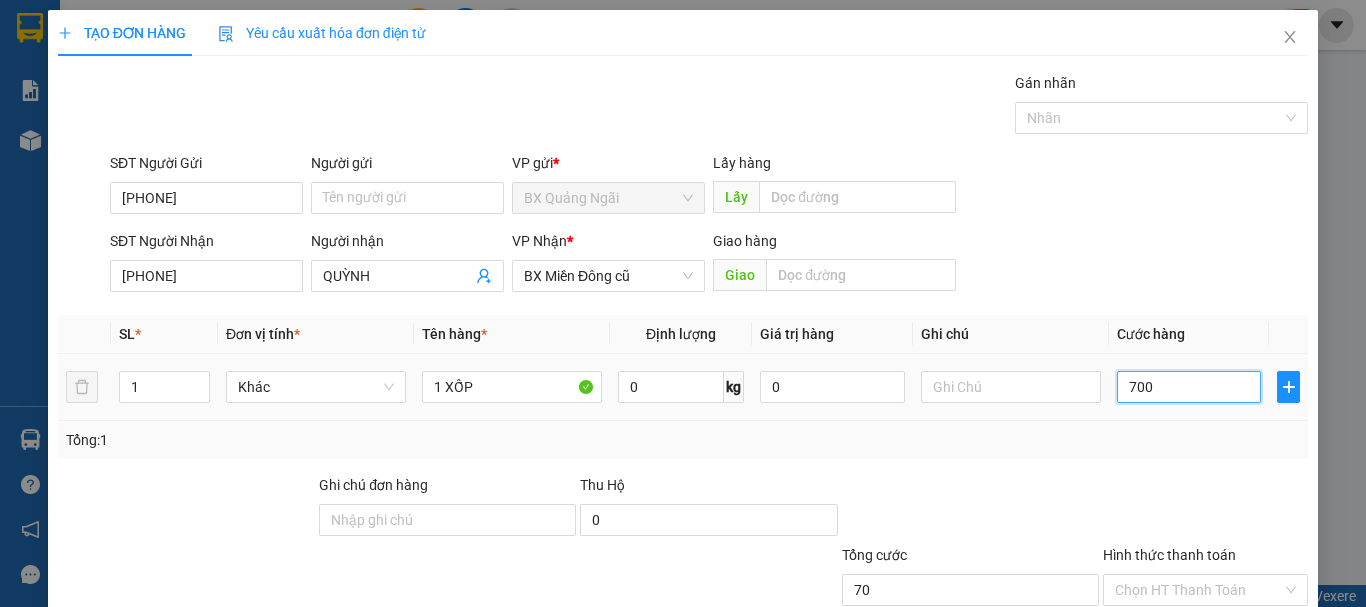 type on "700" 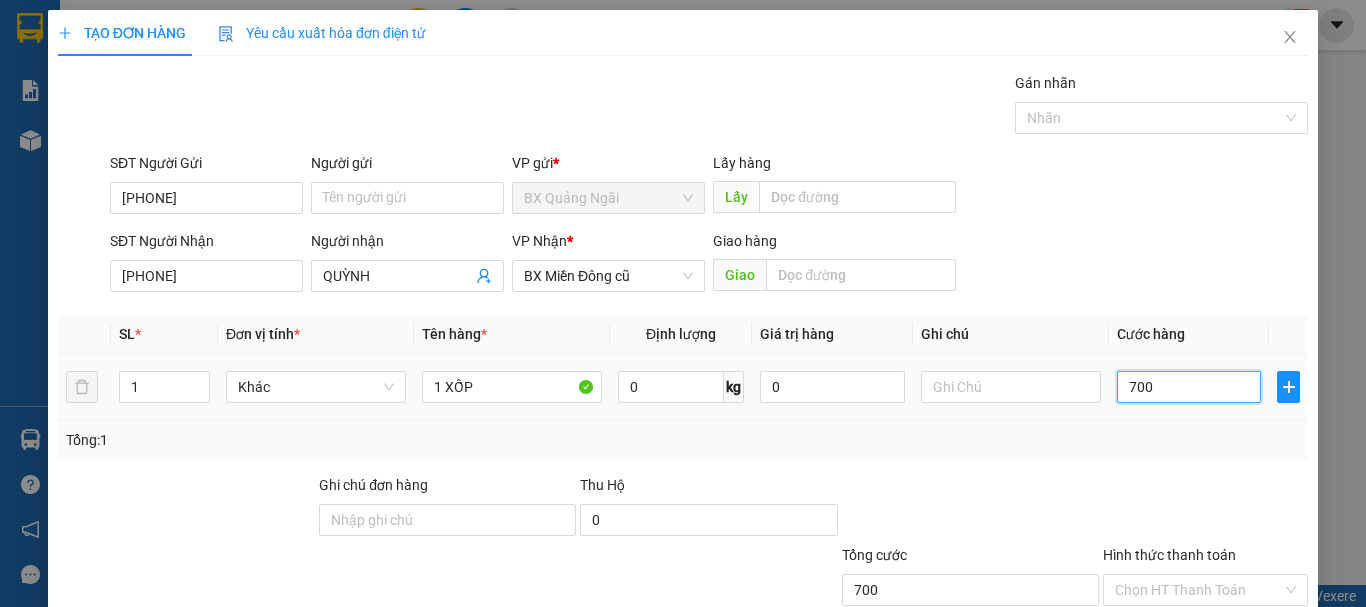 type on "7.000" 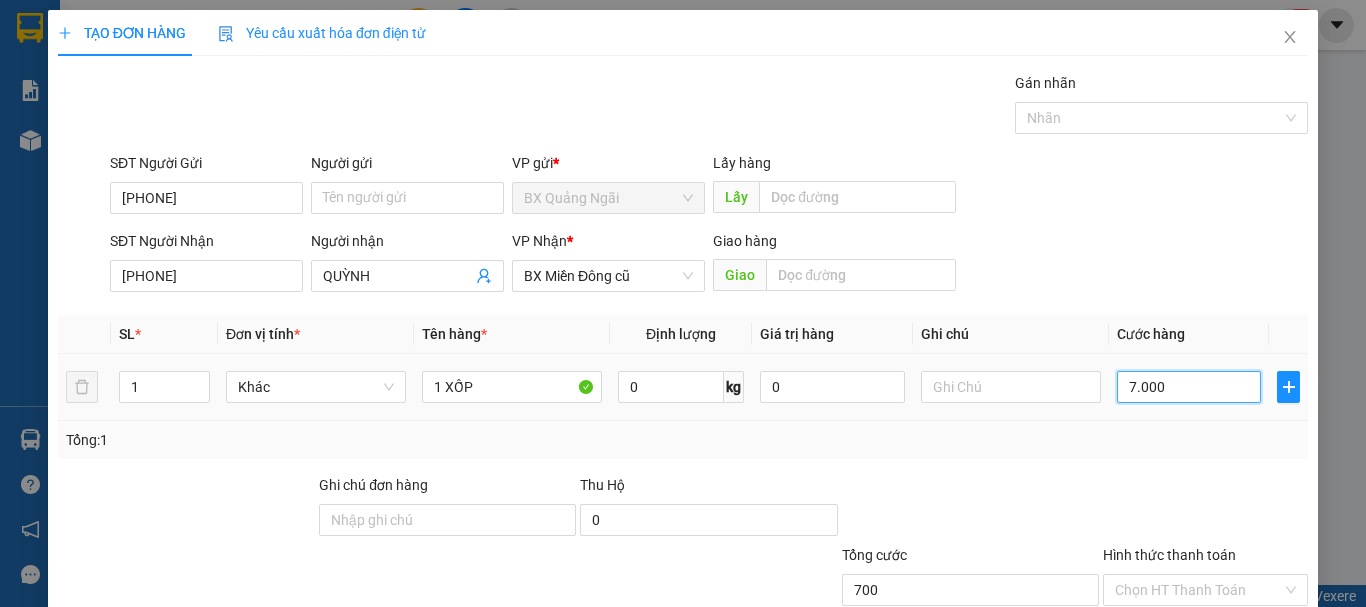 type on "7.000" 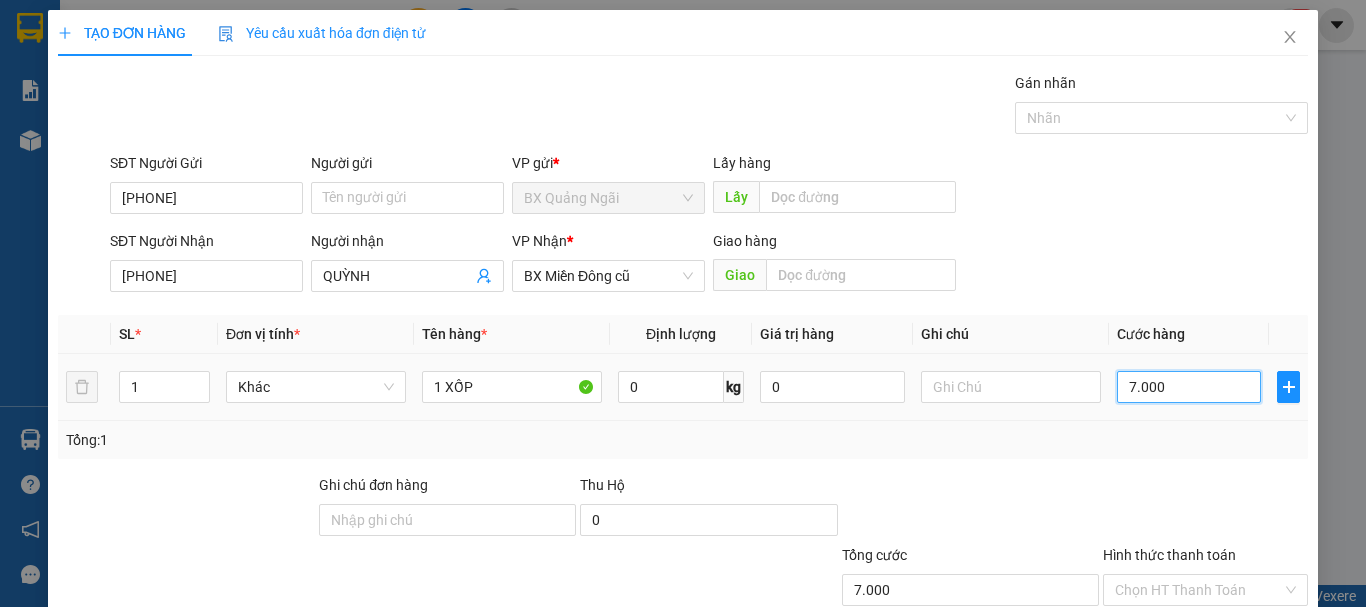 type on "70.000" 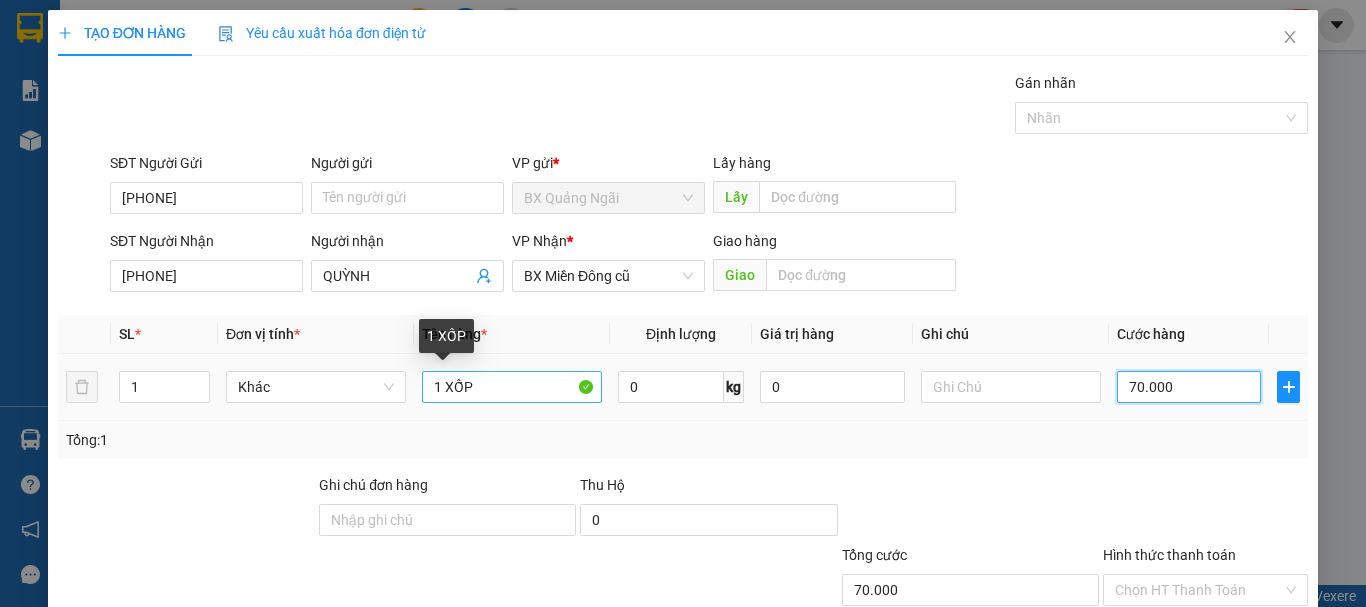 type on "70.000" 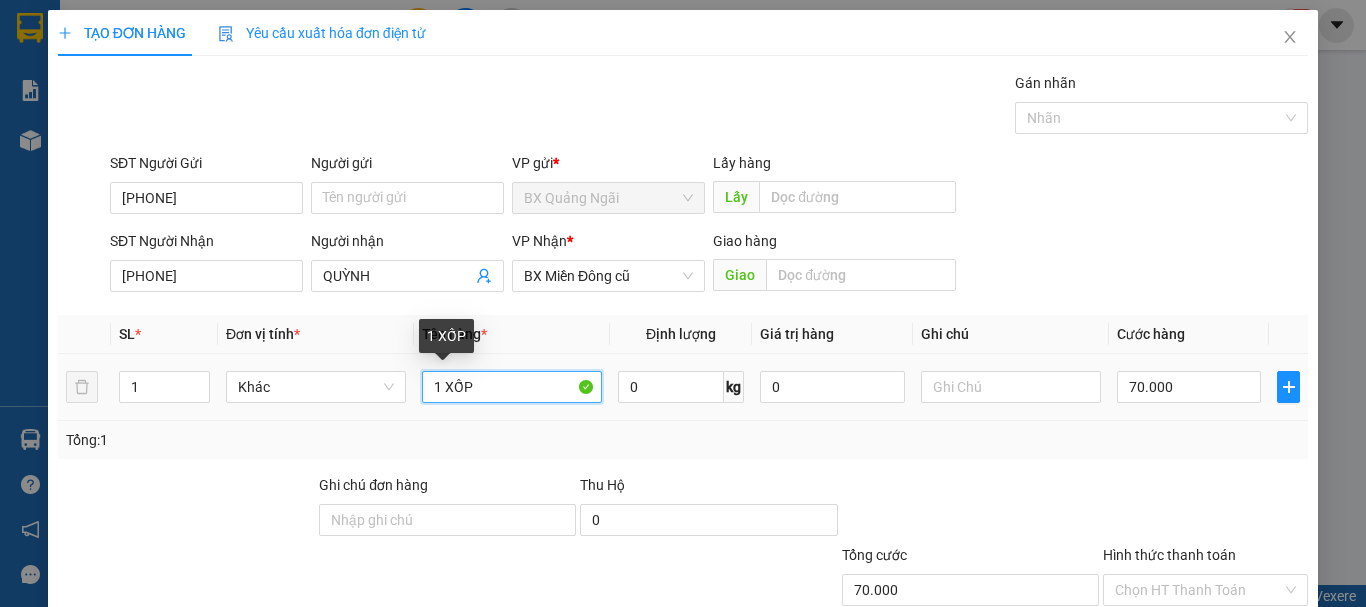 click on "1 XỐP" at bounding box center [512, 387] 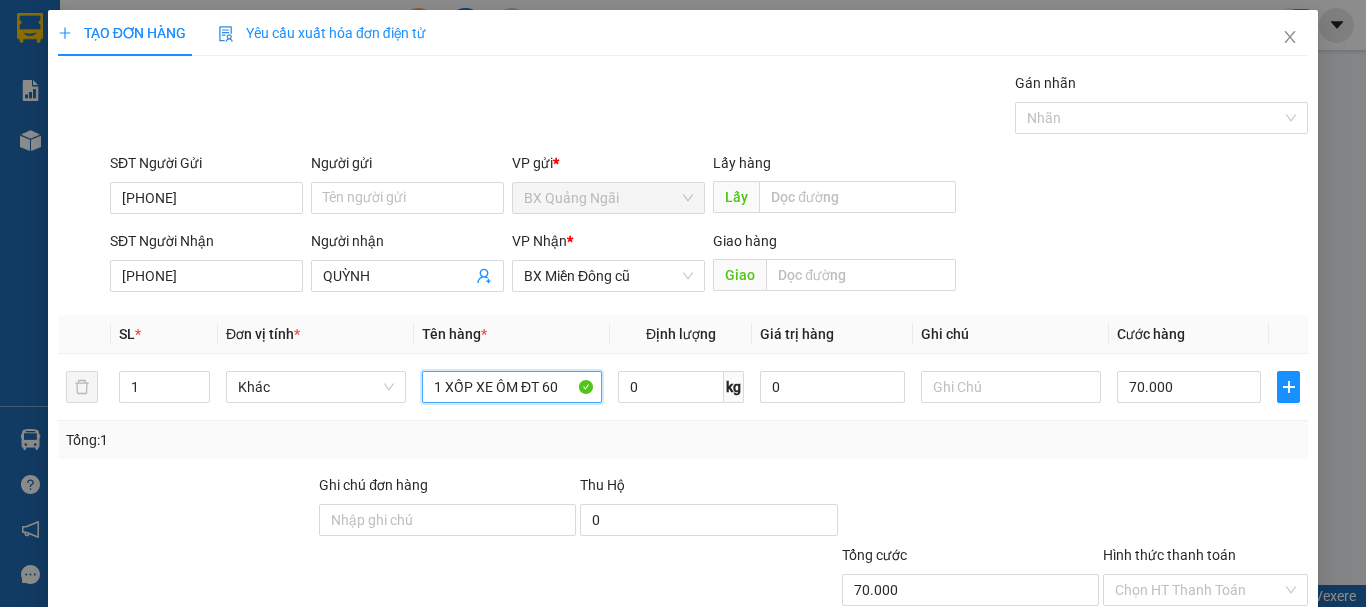 type on "1 XỐP XE ÔM ĐT 60" 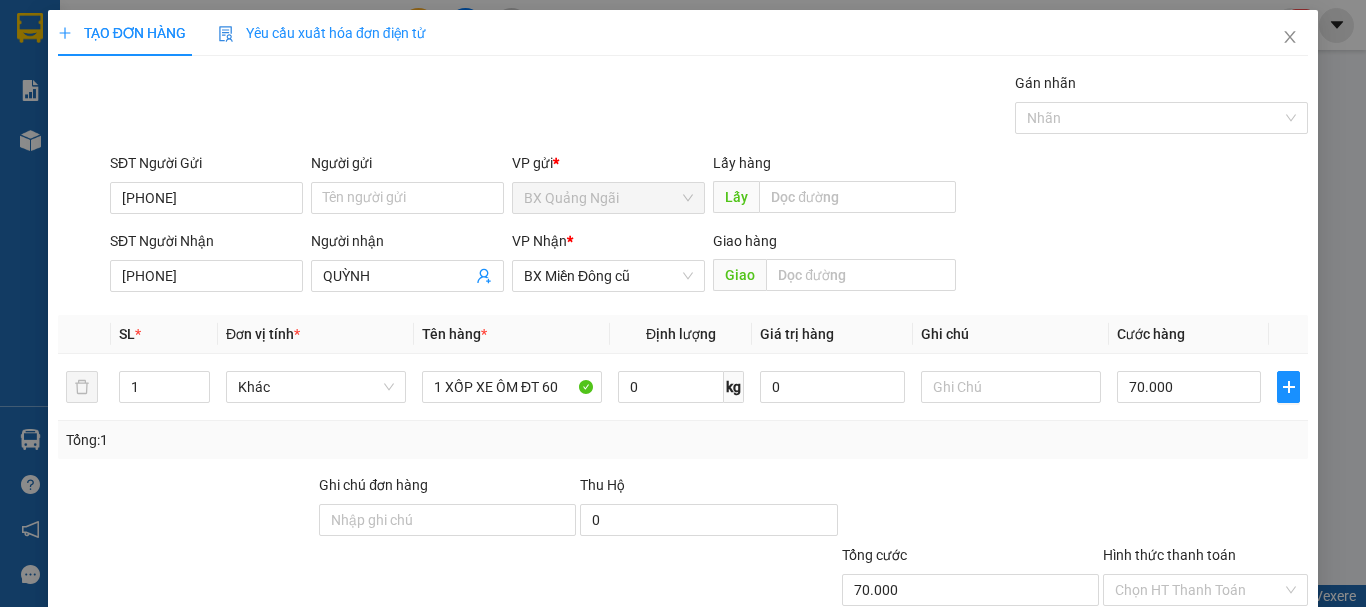 scroll, scrollTop: 133, scrollLeft: 0, axis: vertical 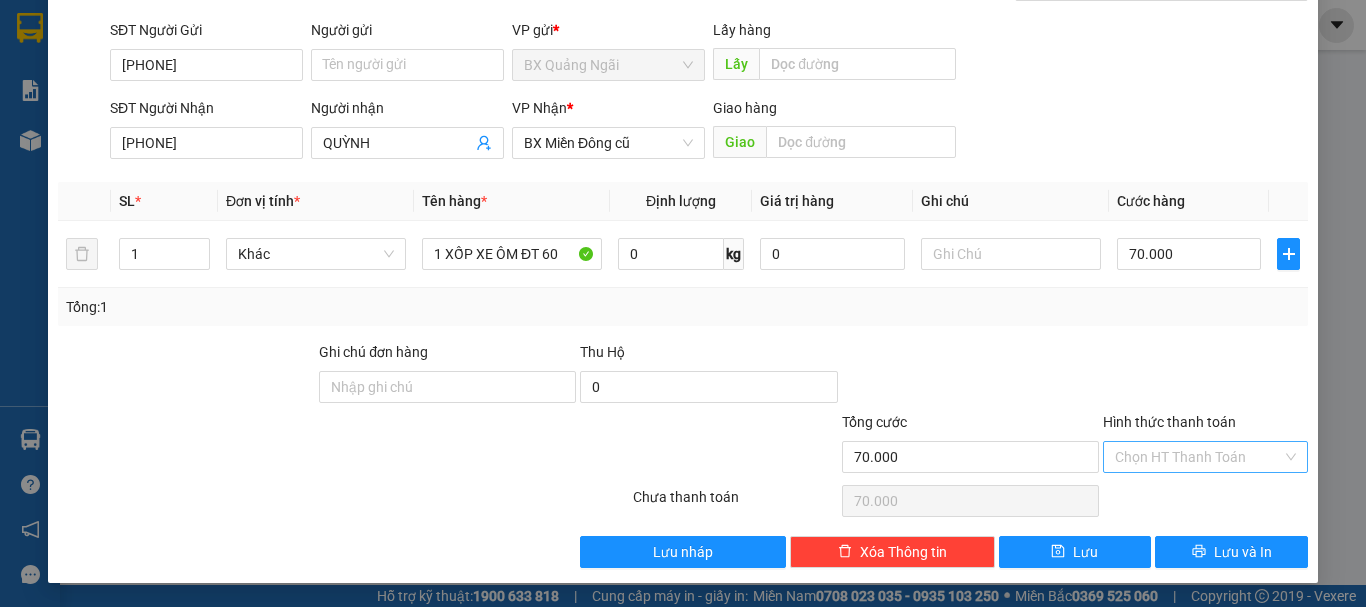 click on "Hình thức thanh toán" at bounding box center (1198, 457) 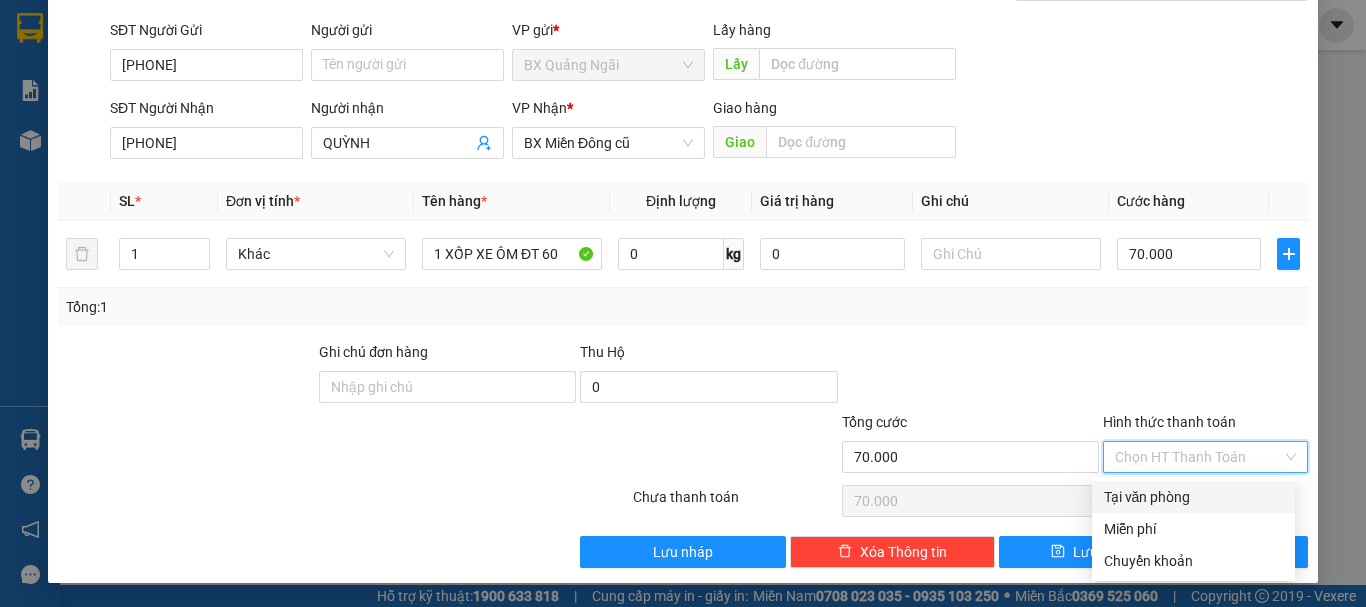 click on "Tại văn phòng" at bounding box center (1193, 497) 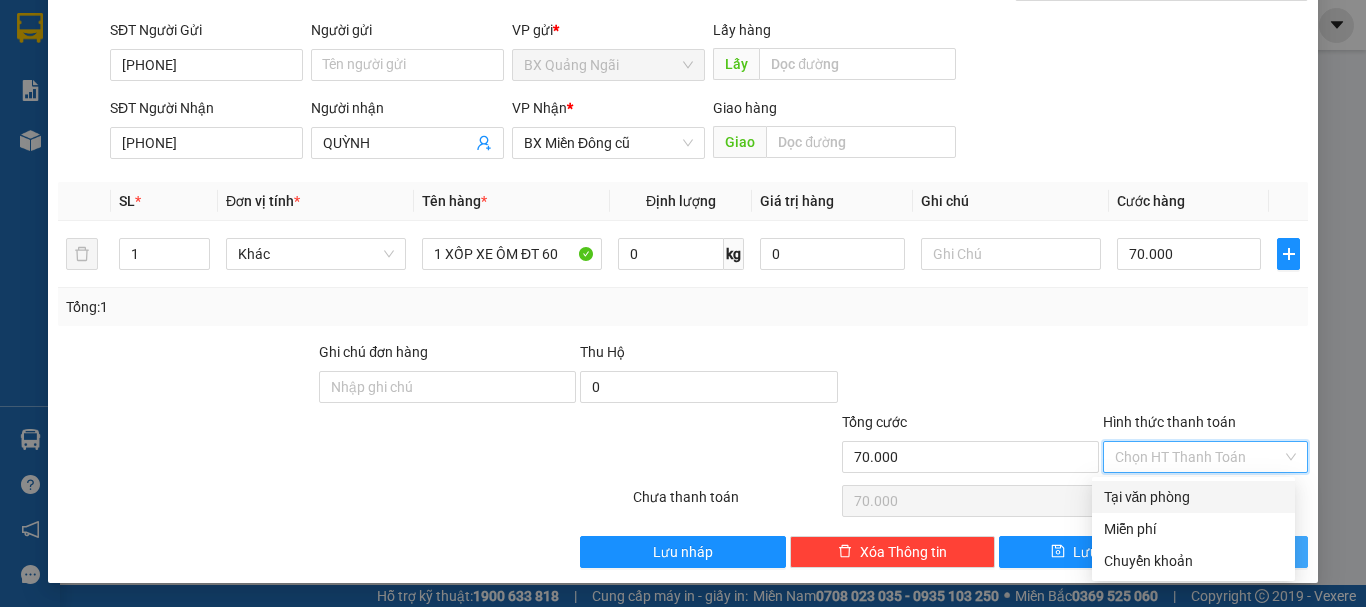 type on "0" 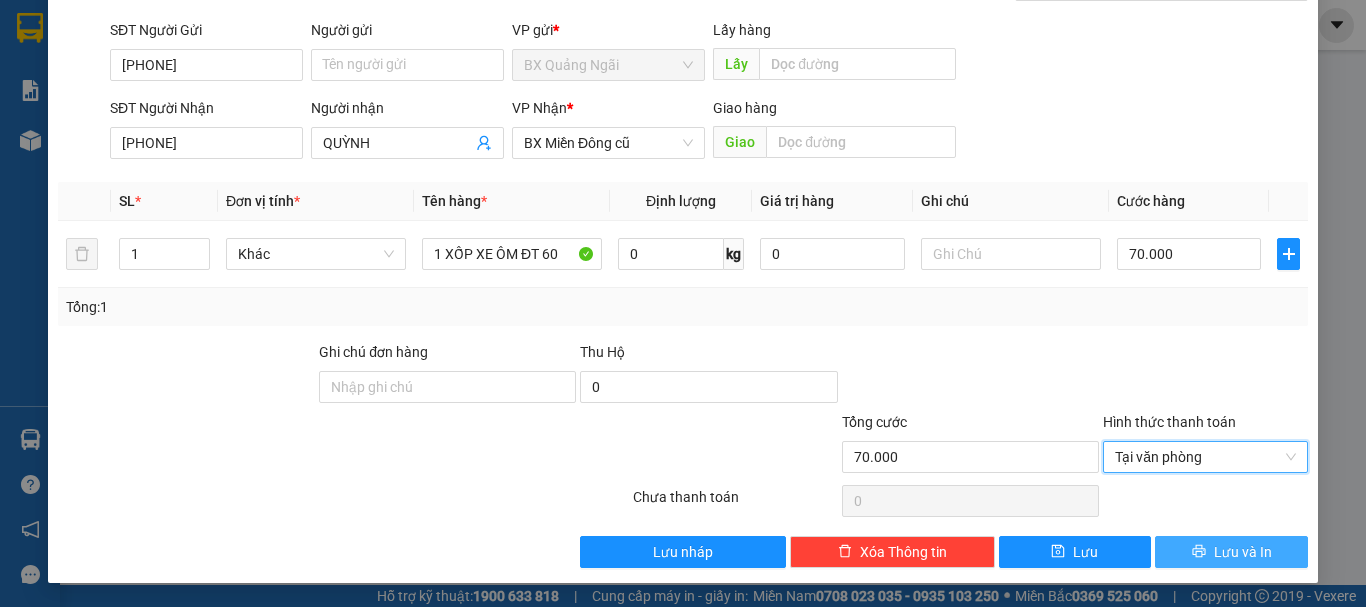 click on "Lưu và In" at bounding box center (1243, 552) 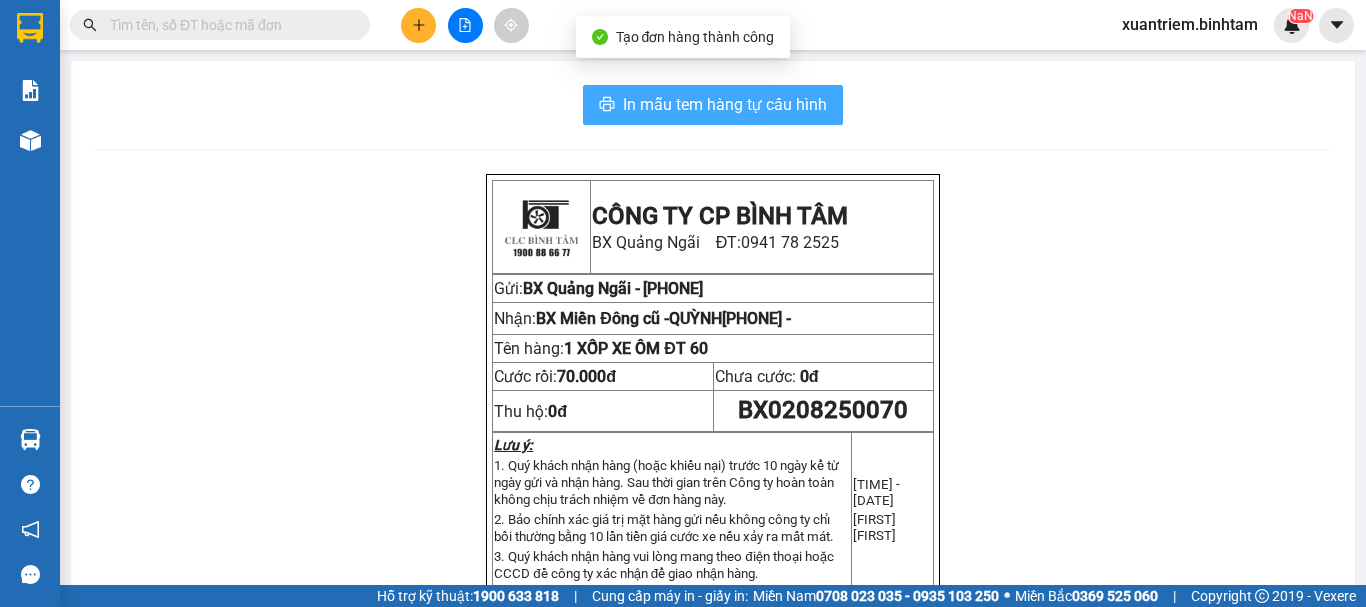 click on "In mẫu tem hàng tự cấu hình" at bounding box center (725, 104) 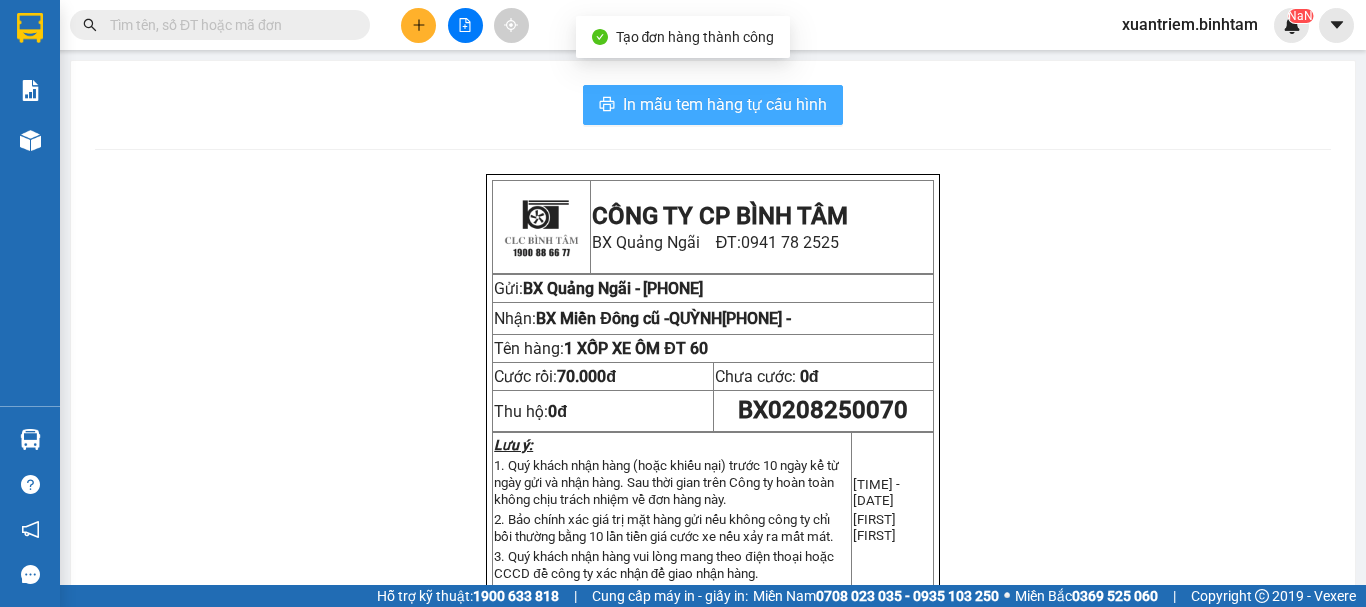 scroll, scrollTop: 0, scrollLeft: 0, axis: both 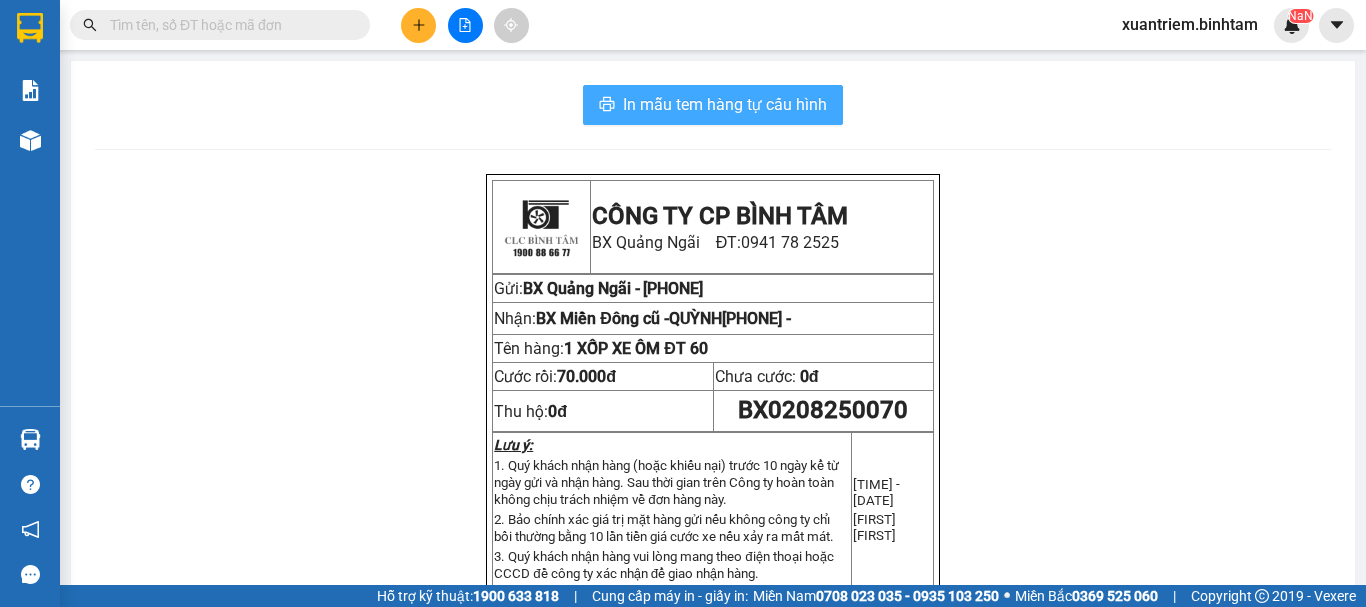 click on "In mẫu tem hàng tự cấu hình" at bounding box center (725, 104) 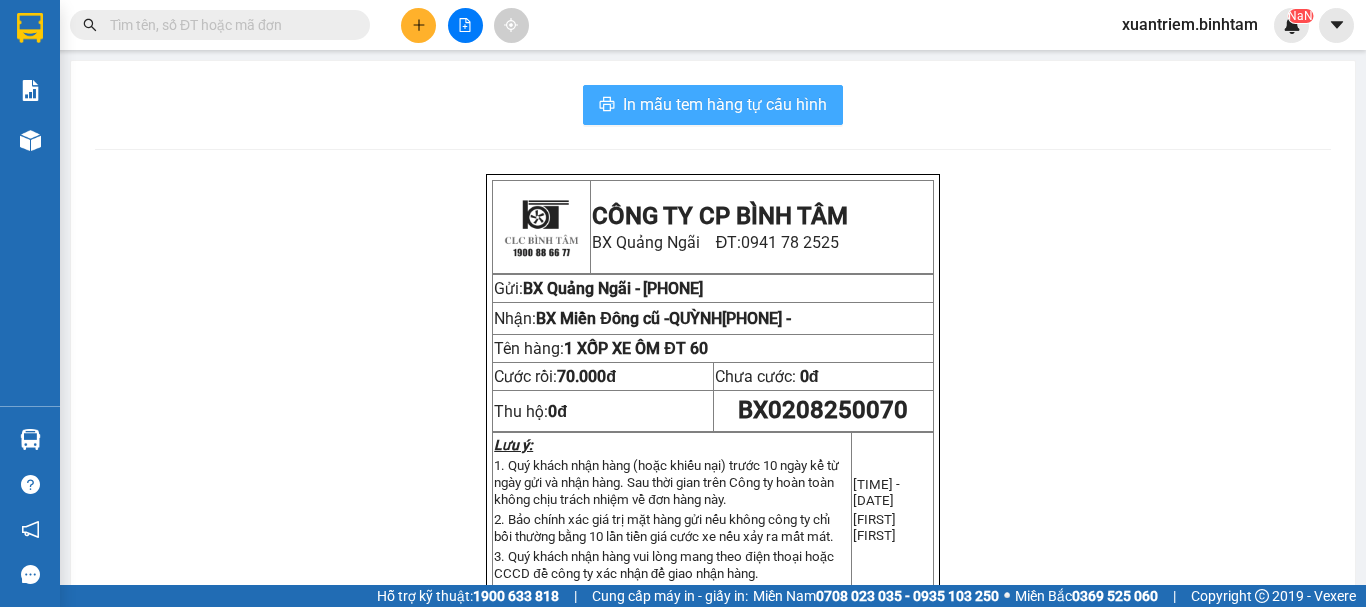 scroll, scrollTop: 0, scrollLeft: 0, axis: both 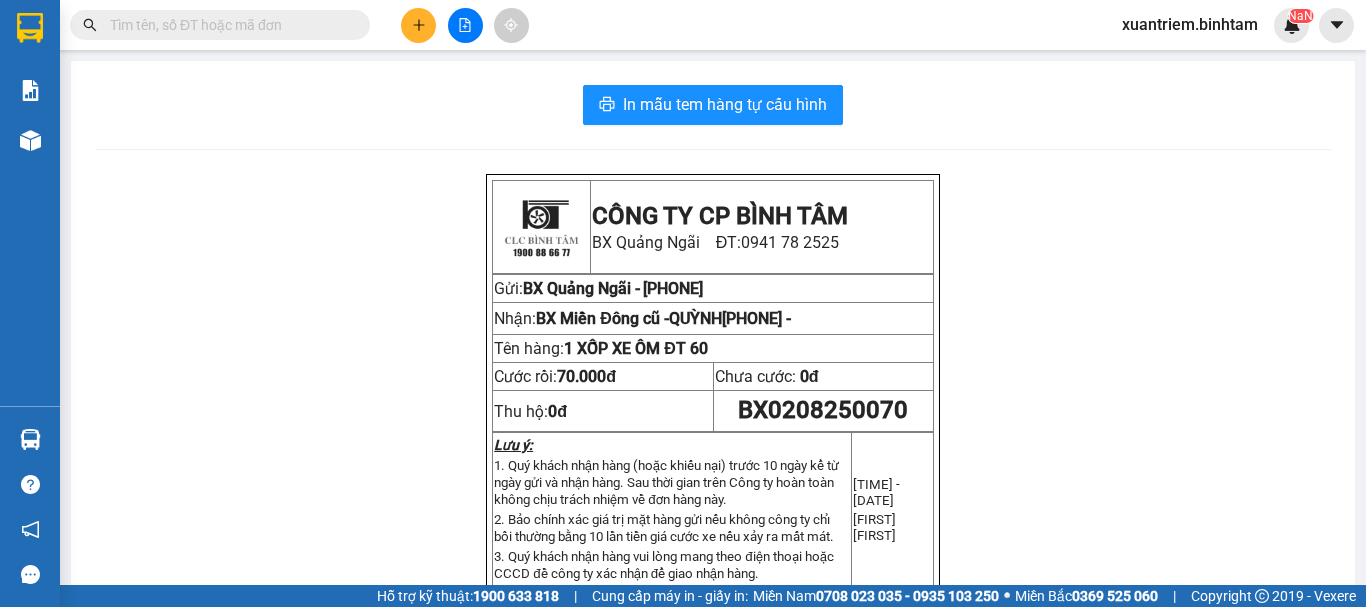 click on "CÔNG TY CP BÌNH TÂM
BX Quảng Ngãi    ĐT:  0941 78 2525
Gửi:  BX Quảng Ngãi -    0914583415
Nhận:  BX Miền Đông cũ -   QUỲNH  0935346696 -
Tên hàng:  1 XỐP XE ÔM ĐT 60
Cước rồi:  70.000đ
Chưa cước:   0đ
Thu hộ:  0đ
BX0208250070
Lưu ý:
1. Quý khách nhận hàng (hoặc khiếu nại) trước 10 ngày kể từ ngày gửi và nhận hàng. Sau thời gian trên Công ty hoàn toàn không chịu trách nhiệm về đơn hàng này.
2. Bảo chính xác giá trị mặt hàng gửi nếu không công ty chỉ bồi thường bằng 10 lần tiền giá cước xe nếu xảy ra mất mát.
3. Quý khách nhận hàng vui lòng mang theo điện thoại hoặc CCCD đề công ty xác nhận để giao nhận hàng.
16:23:16 - 02/08/2025
Phạm Thị Xuân Triêm
CÔNG TY CP BÌNH TÂM
BX Quảng Ngãi    ĐT:  0941 78 2525
Gửi:" at bounding box center [713, 631] 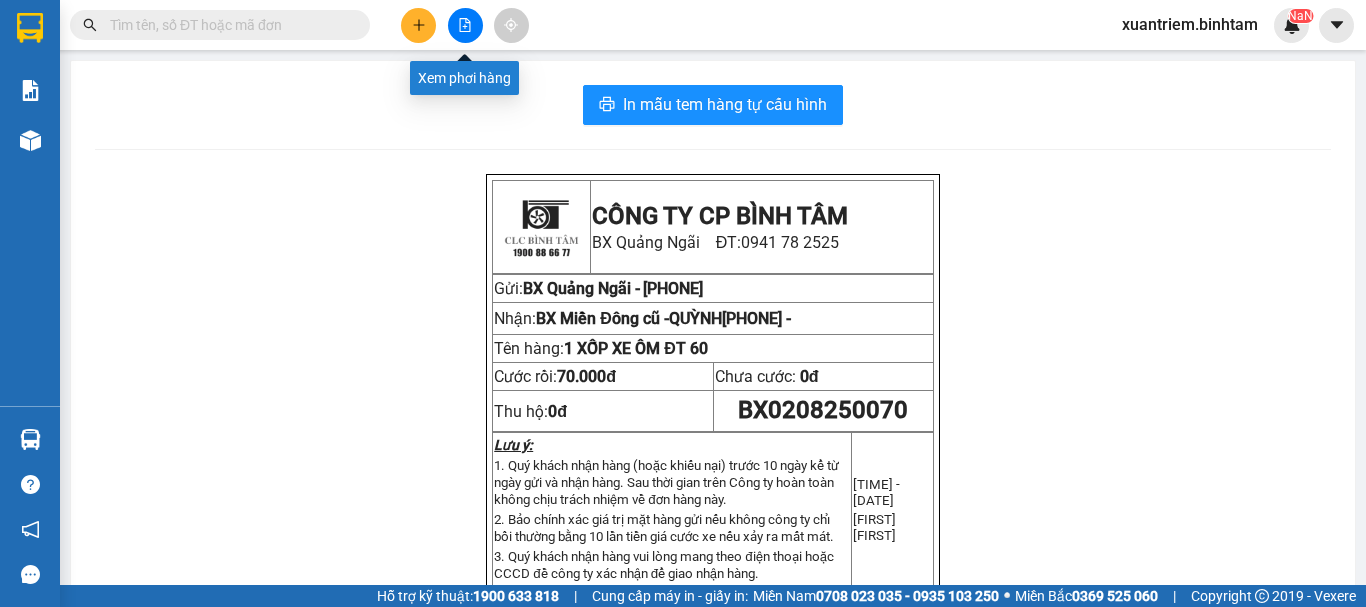click 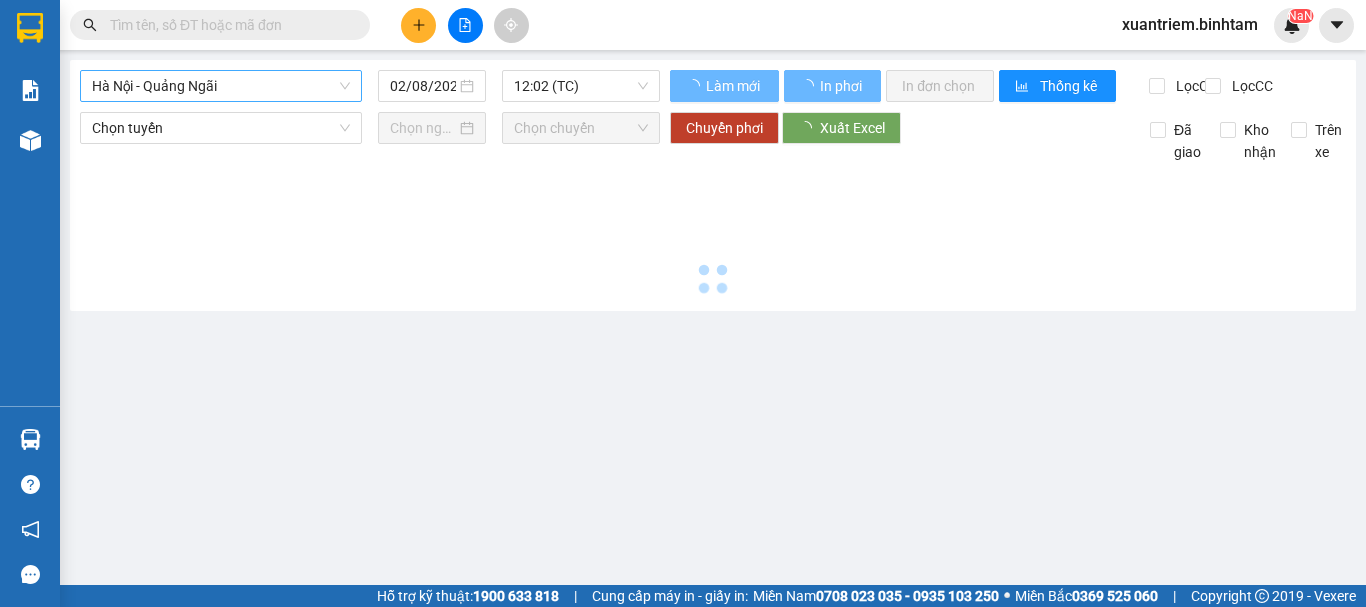 click on "[CITY] - [CITY]" at bounding box center [221, 86] 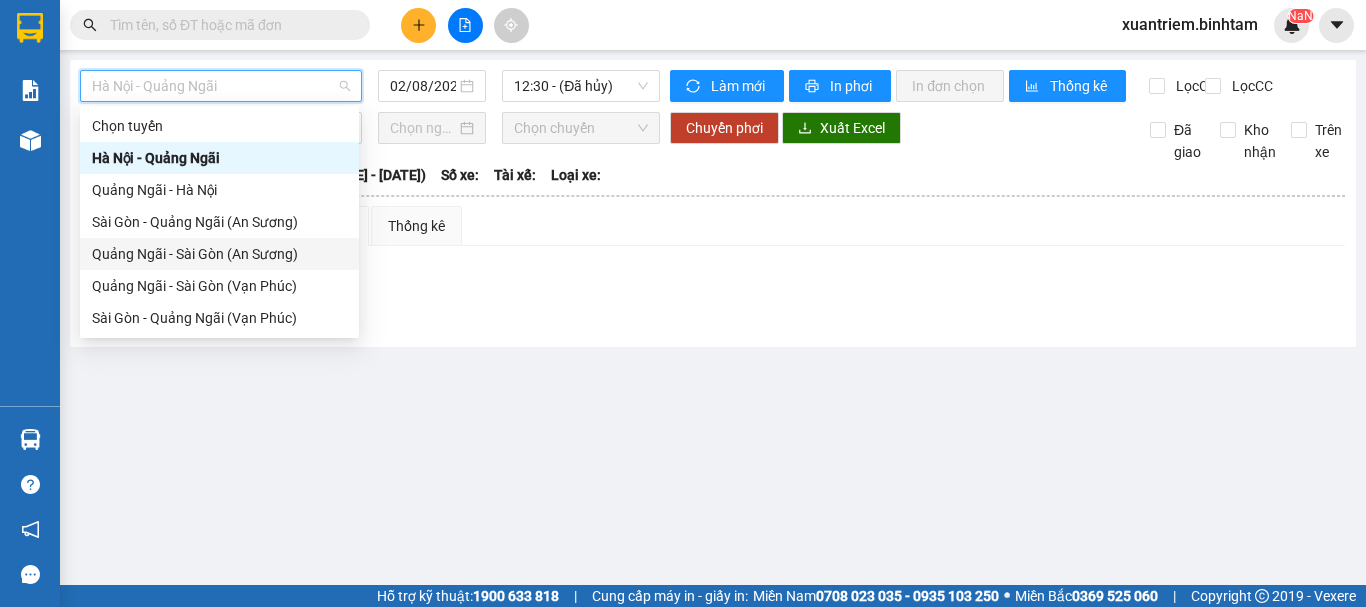 click on "[CITY] - [CITY] ([LOCATION])" at bounding box center [219, 254] 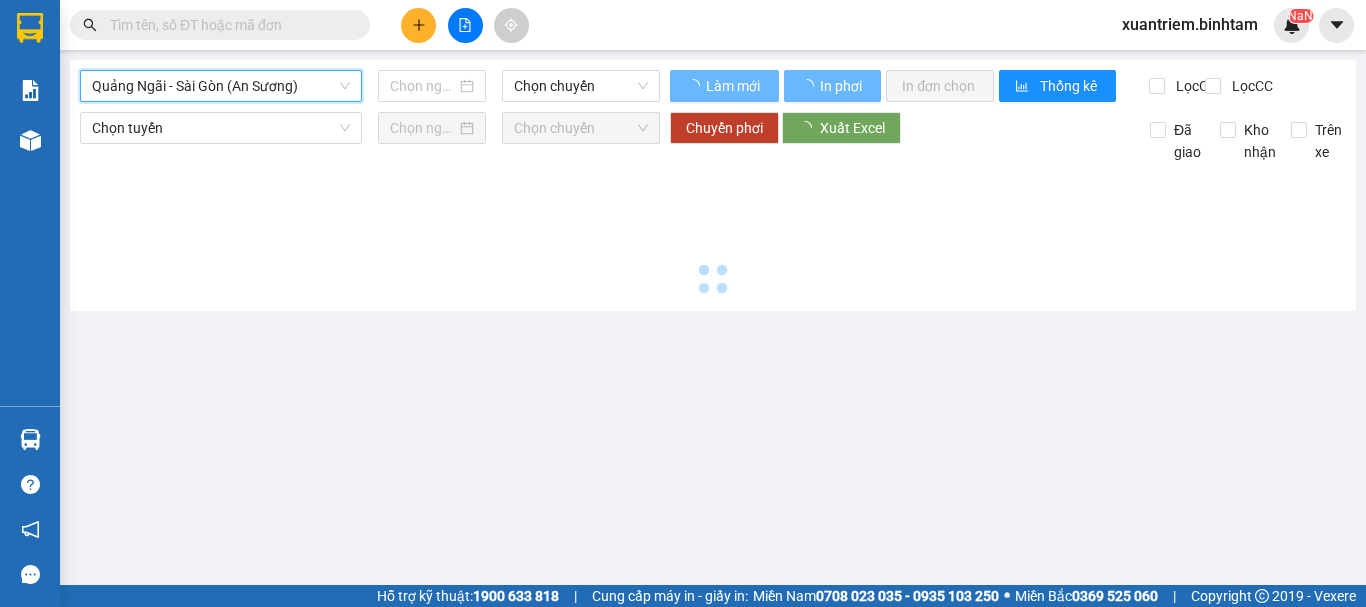 type on "02/08/2025" 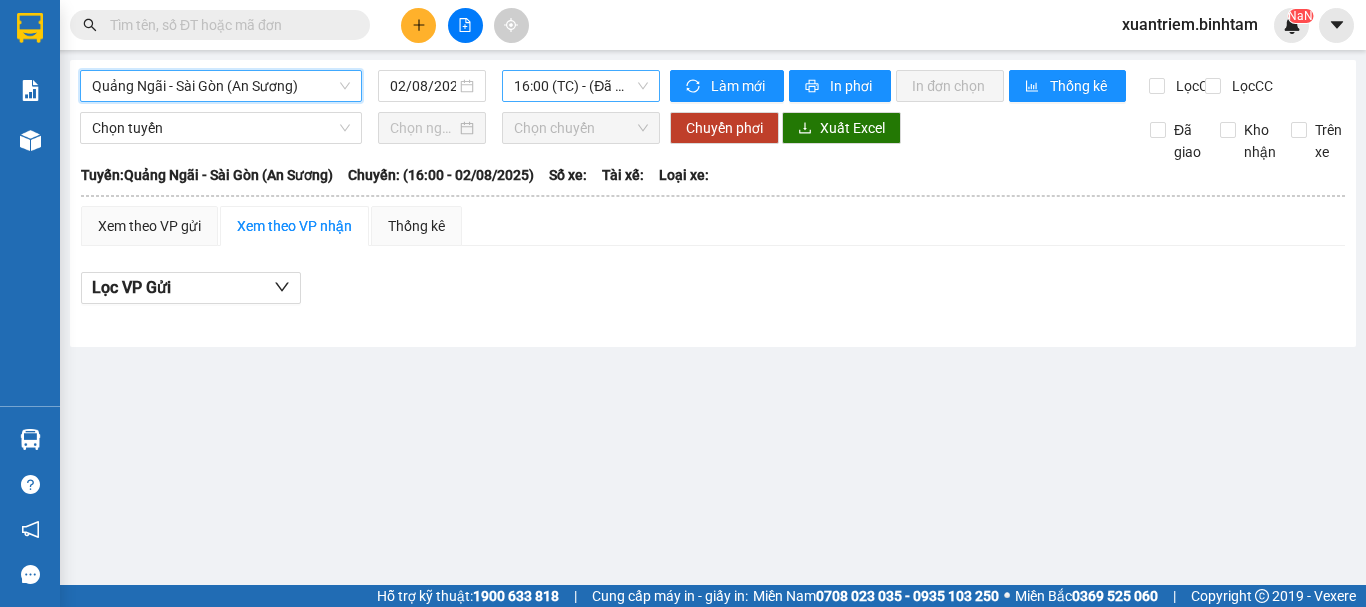 click on "16:00   (TC)   - (Đã hủy)" at bounding box center (581, 86) 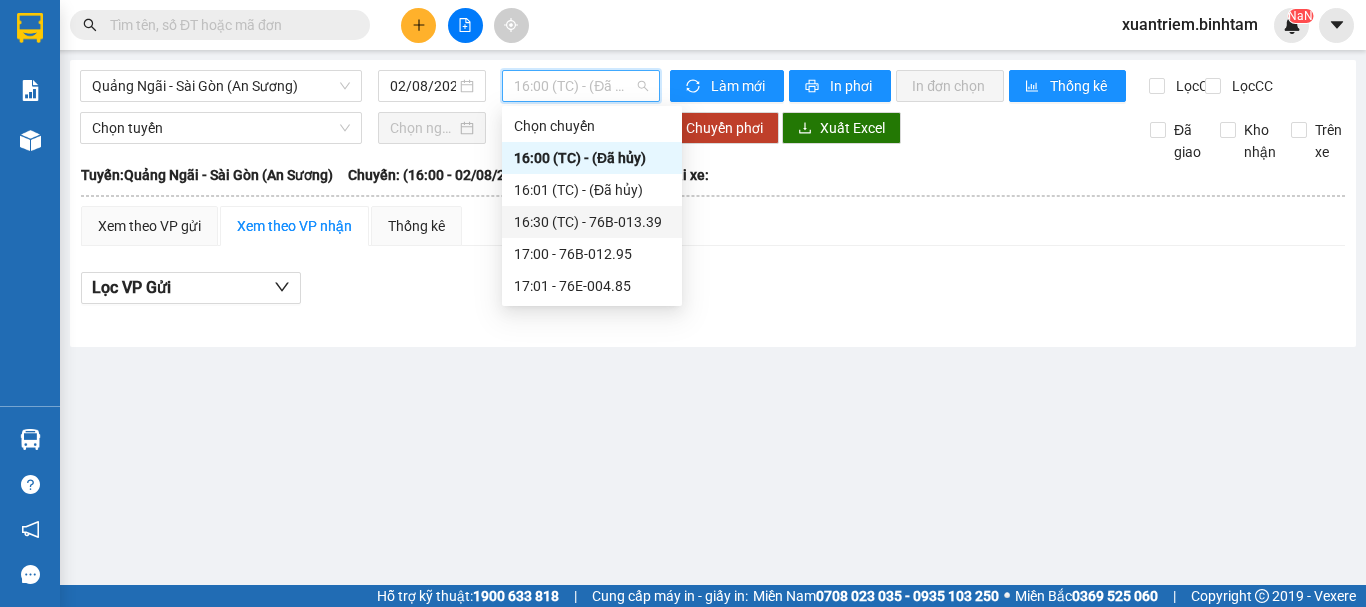 click on "[TIME] (TC)   - [PLATE]" at bounding box center (592, 222) 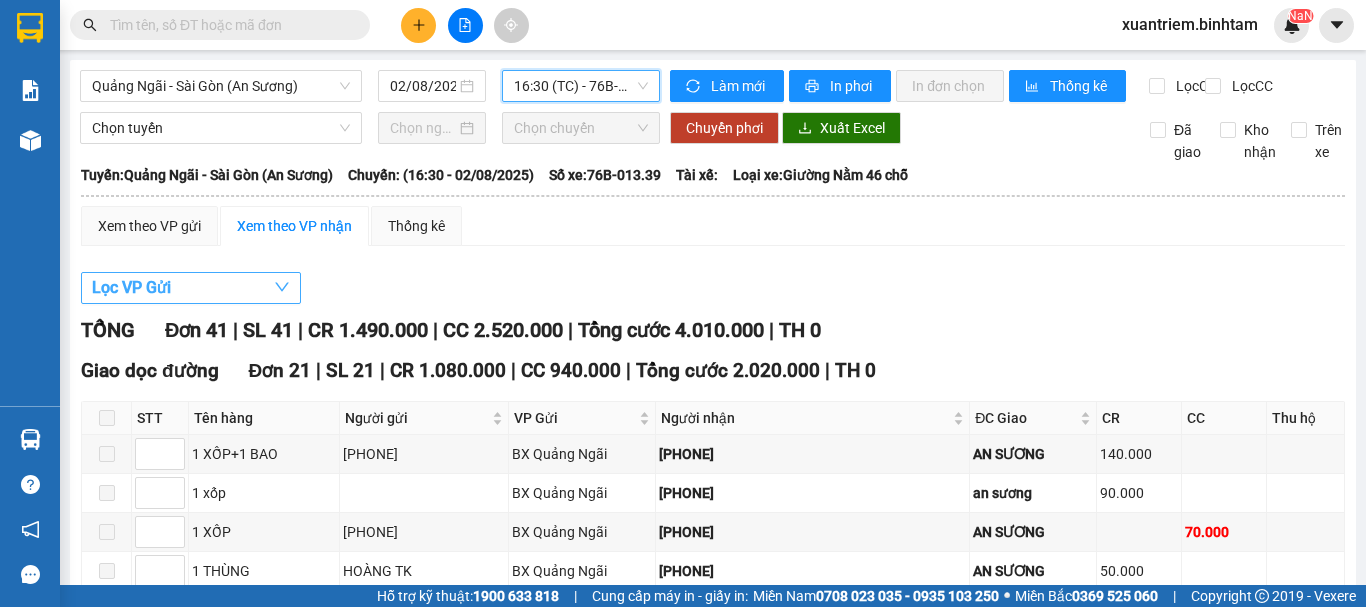 click on "Lọc VP Gửi" at bounding box center [191, 288] 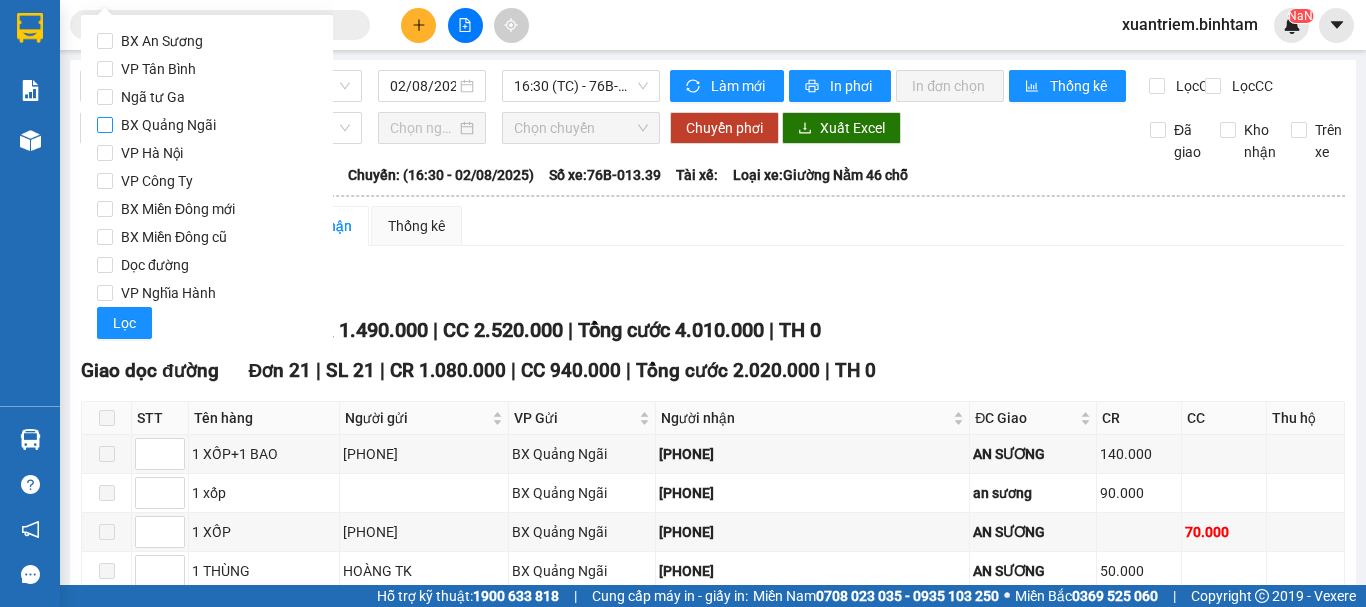 click on "BX Quảng Ngãi" at bounding box center [168, 125] 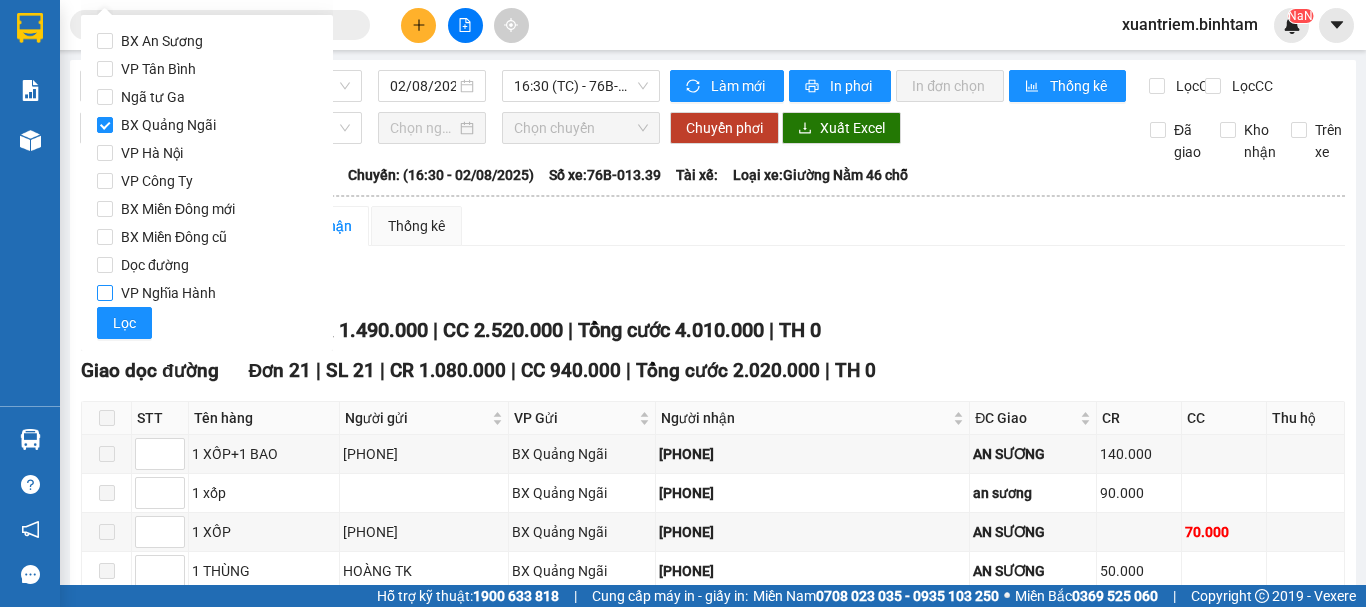 click on "VP Nghĩa Hành" at bounding box center [168, 293] 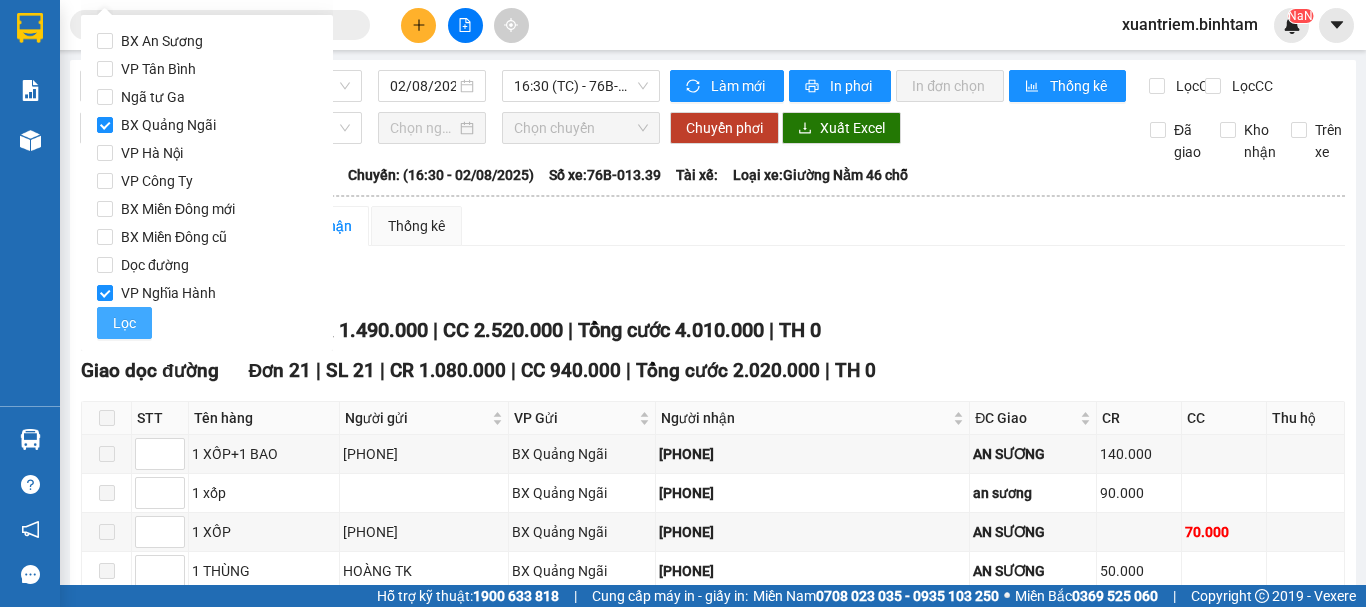 click on "Lọc" at bounding box center (124, 323) 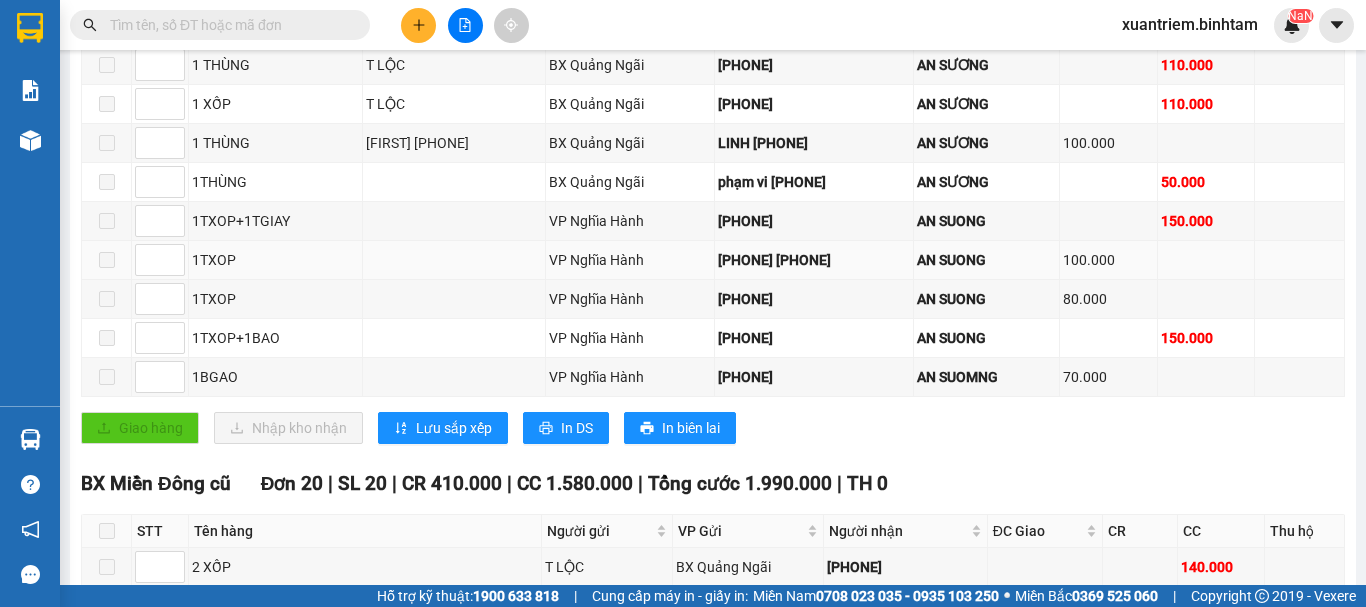 scroll, scrollTop: 747, scrollLeft: 0, axis: vertical 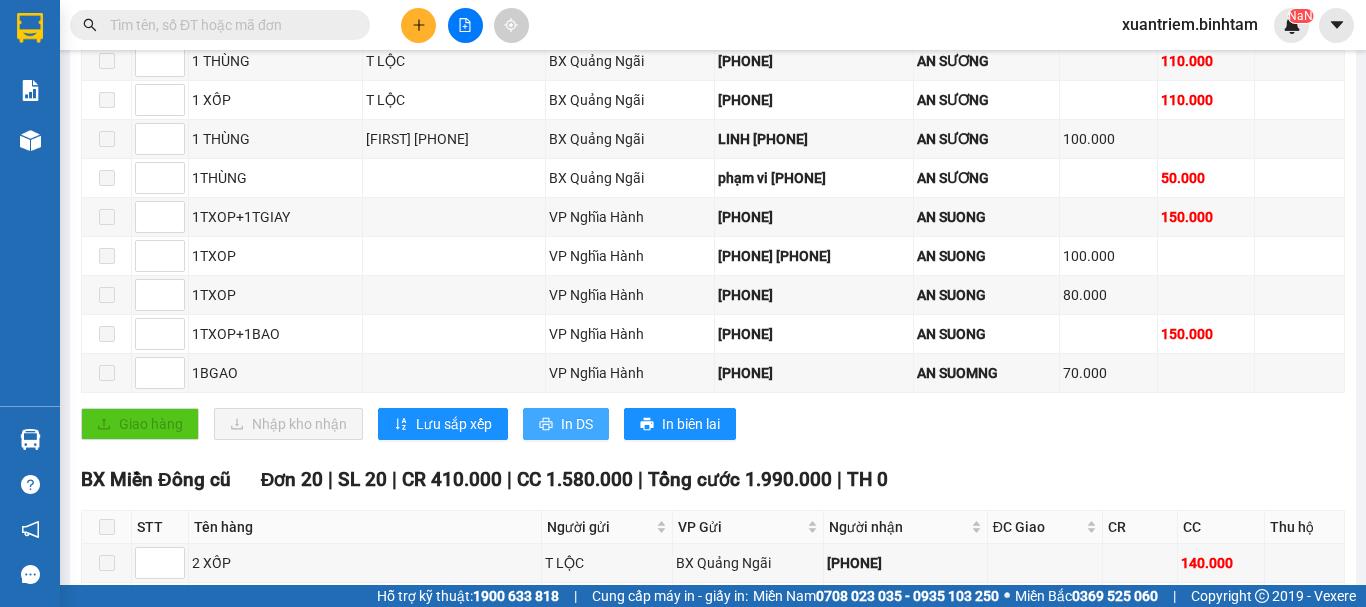click on "In DS" at bounding box center (577, 424) 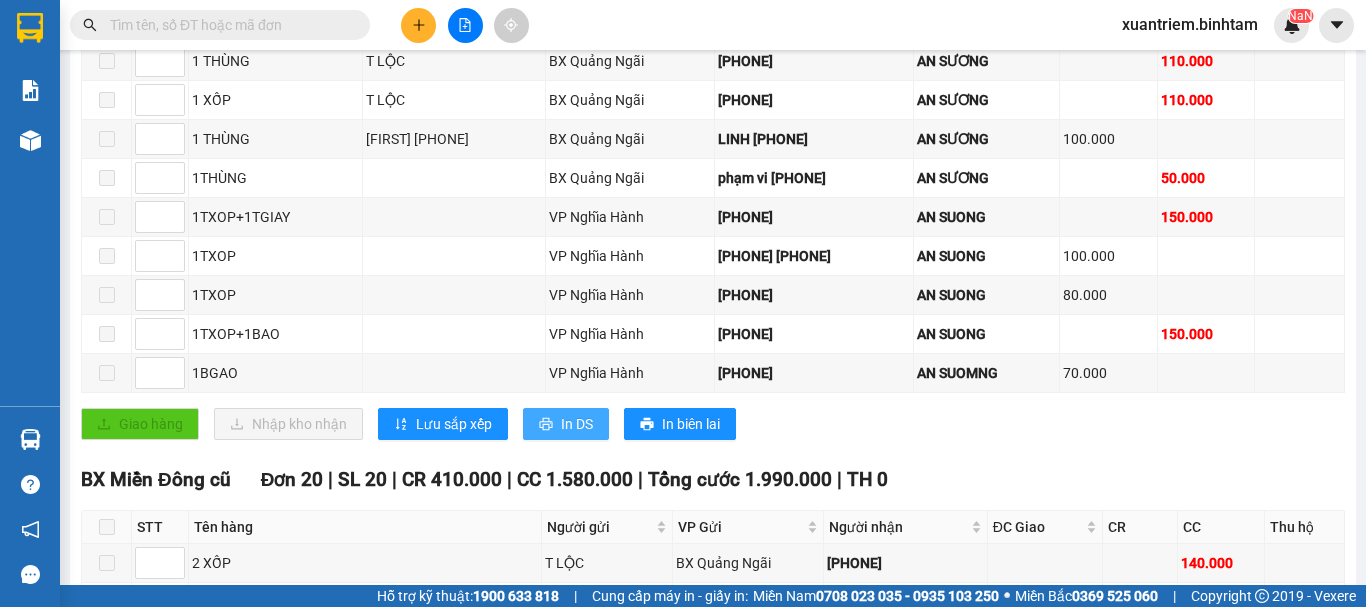 scroll, scrollTop: 0, scrollLeft: 0, axis: both 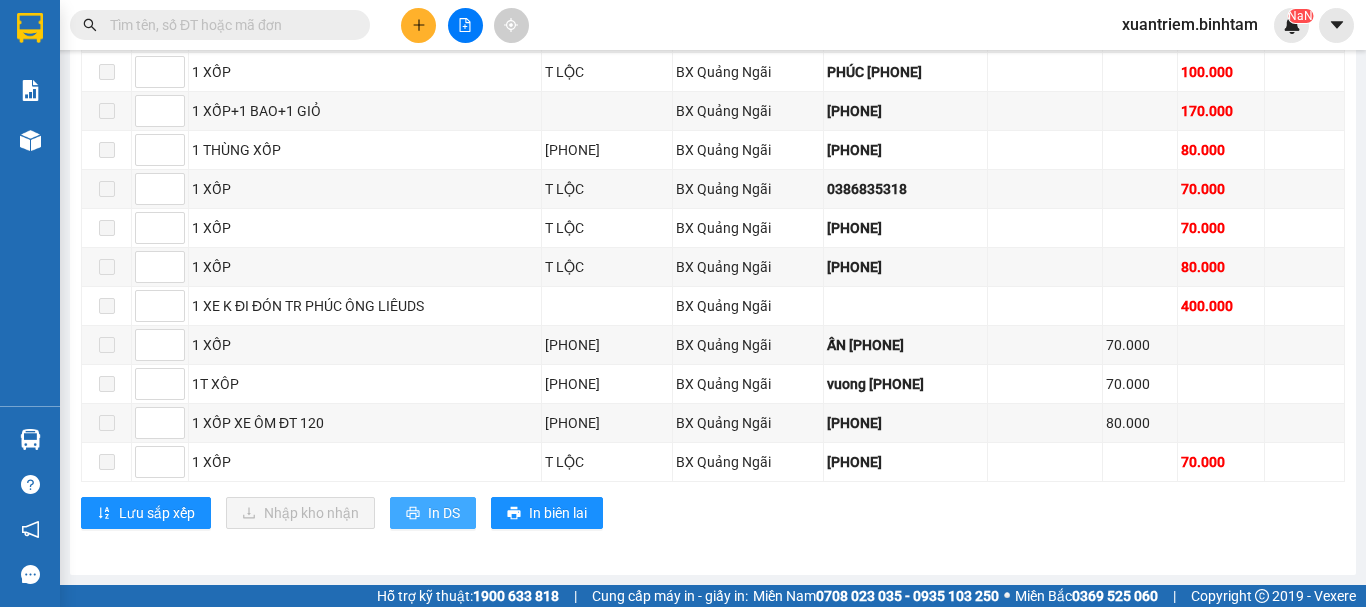 click on "In DS" at bounding box center (444, 513) 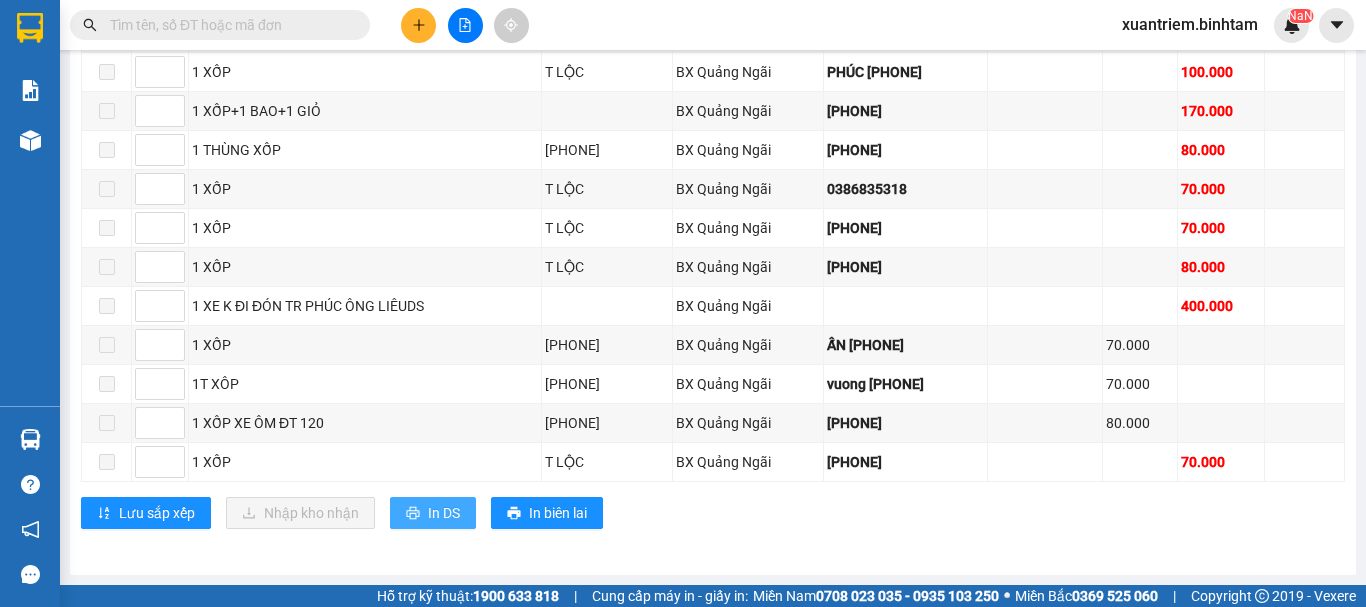 scroll, scrollTop: 0, scrollLeft: 0, axis: both 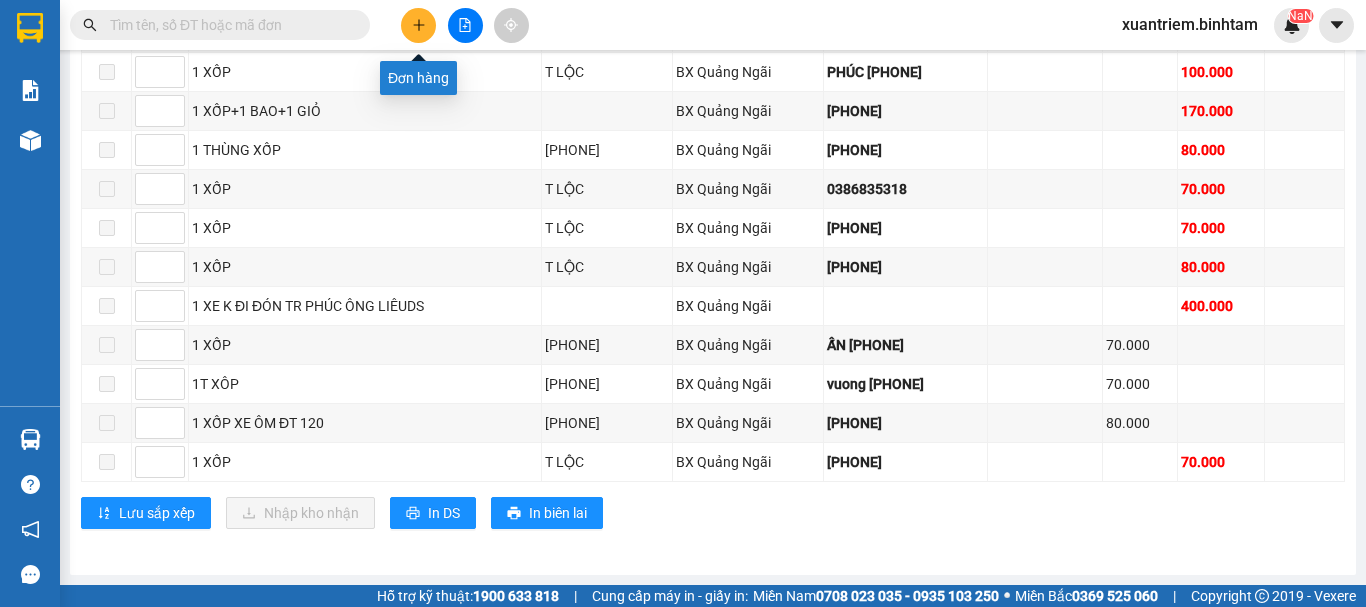 click 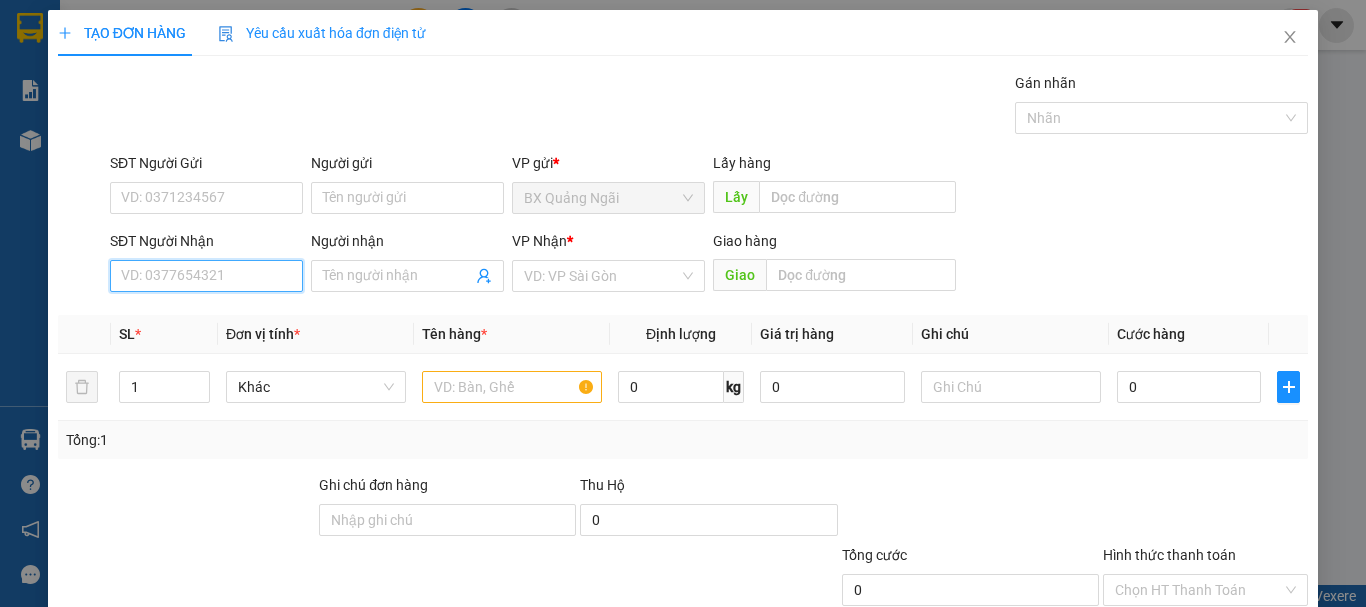 click on "SĐT Người Nhận" at bounding box center [206, 276] 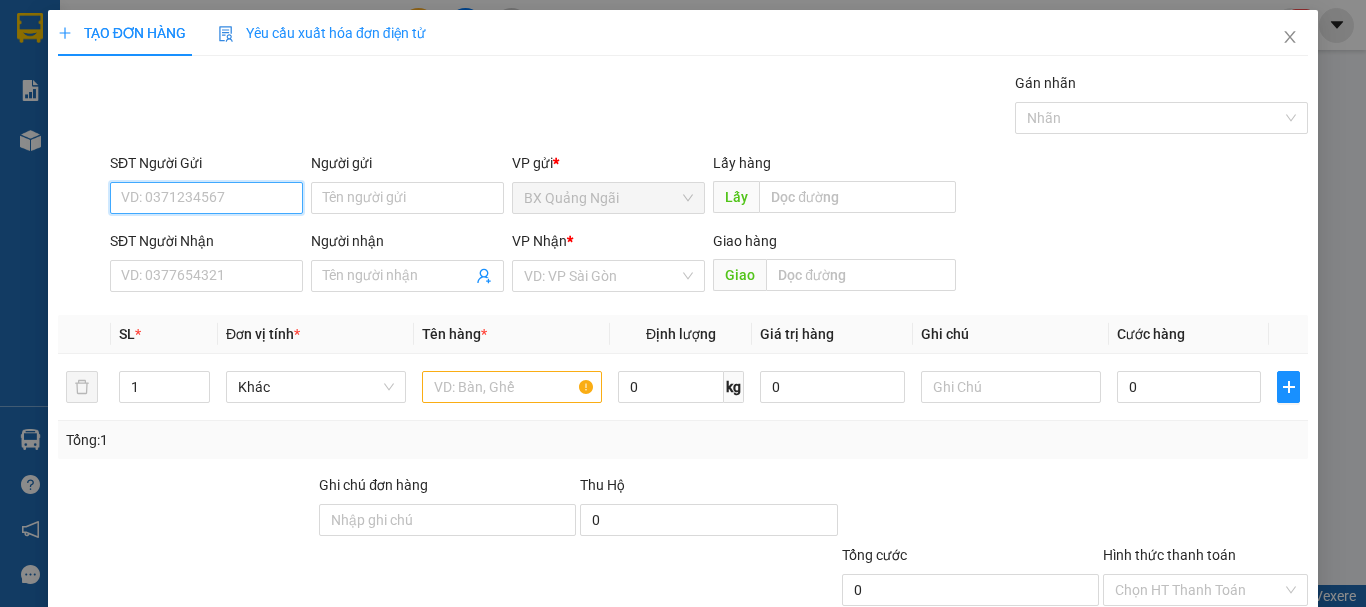 click on "SĐT Người Gửi" at bounding box center [206, 198] 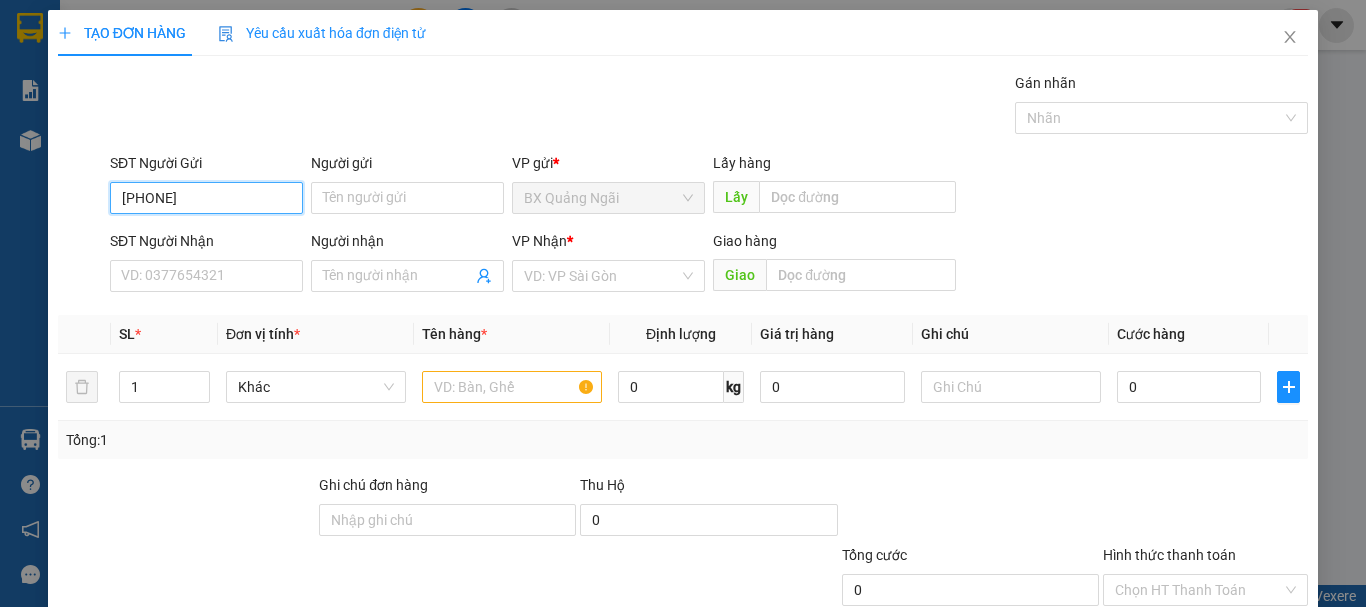 type on "0977169744" 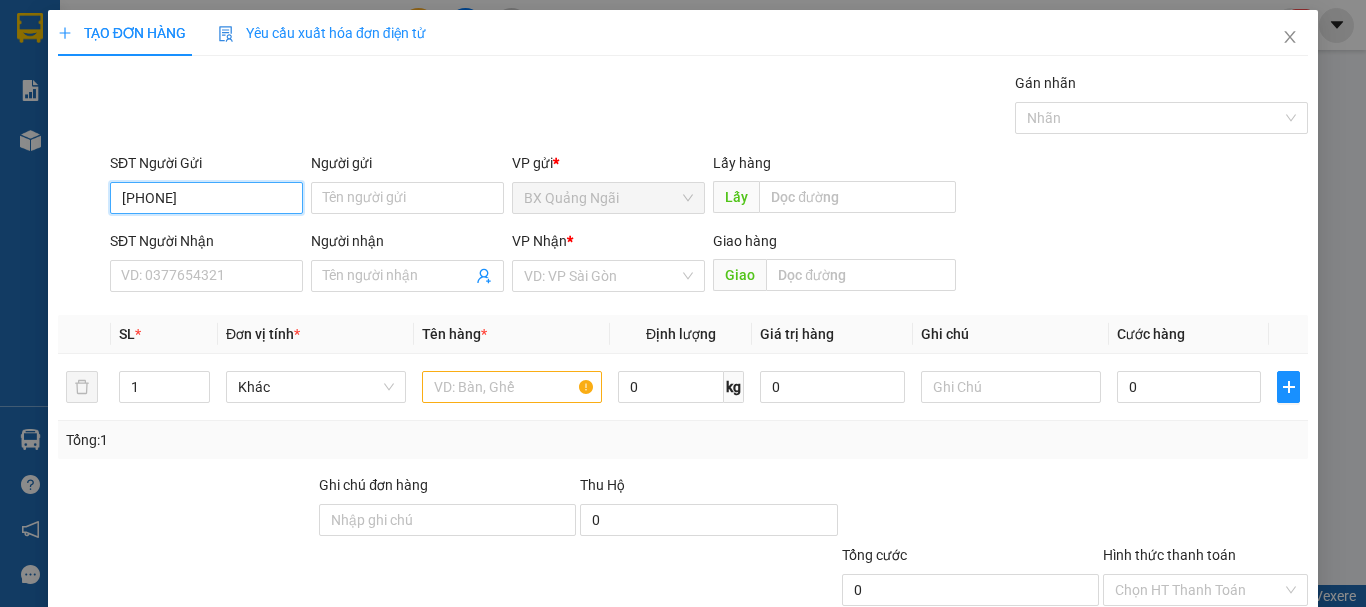 click on "0977169744" at bounding box center (206, 198) 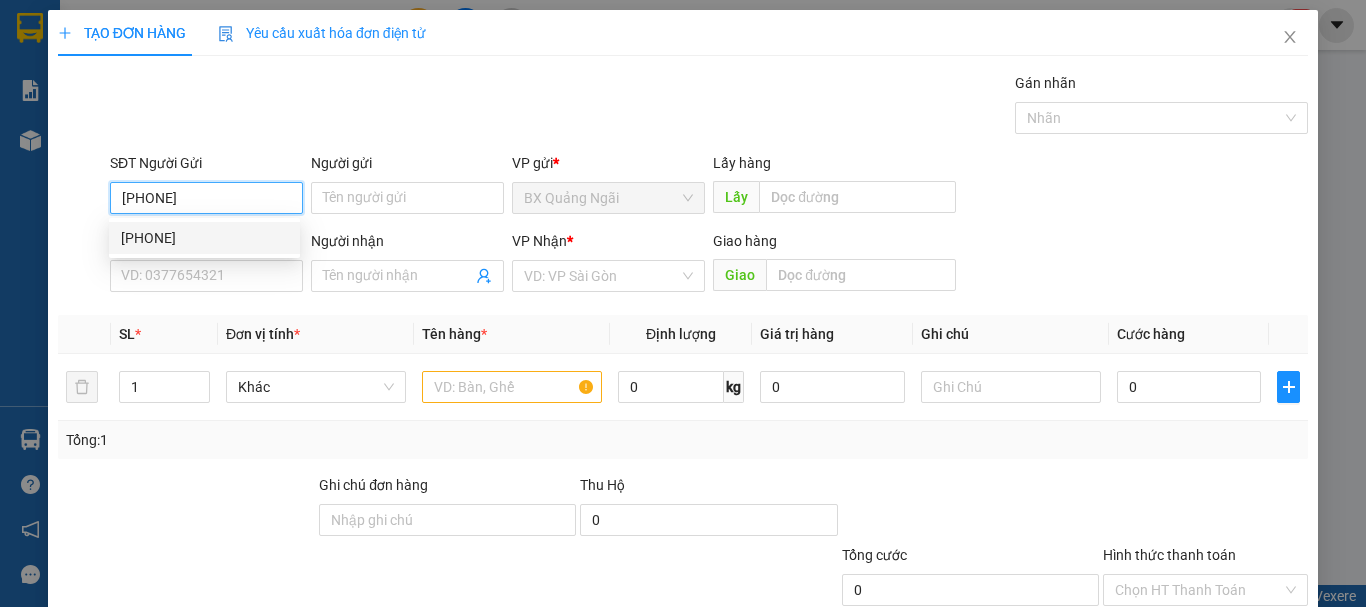 click on "0977169744" at bounding box center [204, 238] 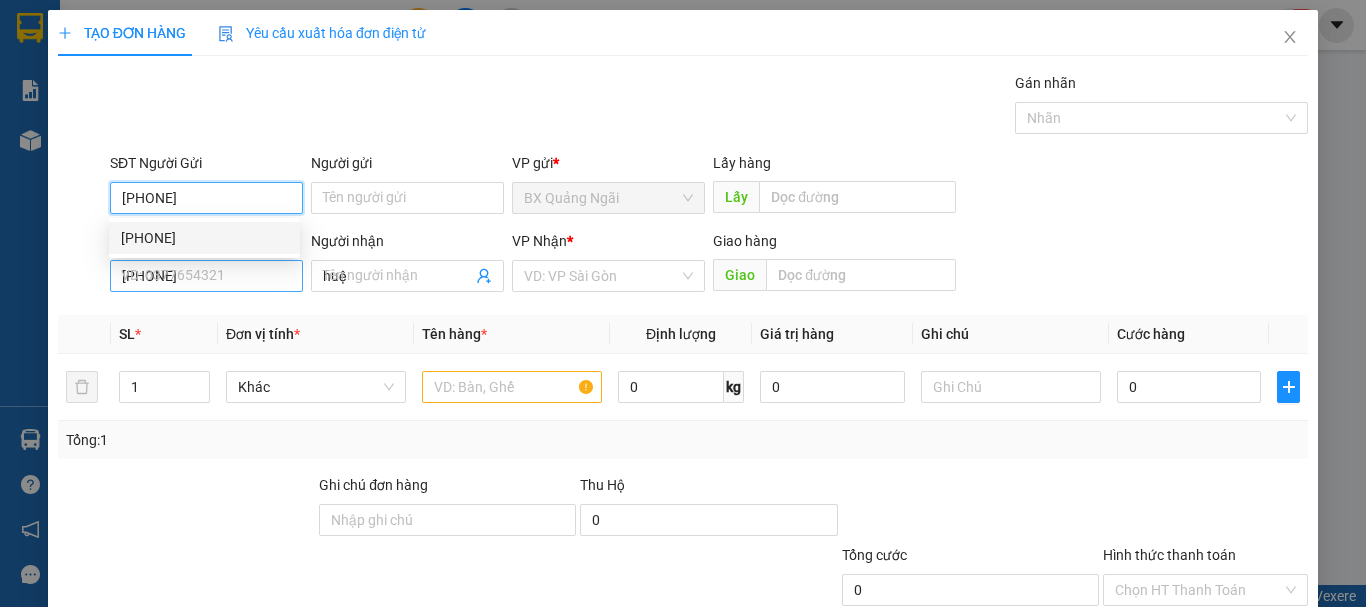 type on "50.000" 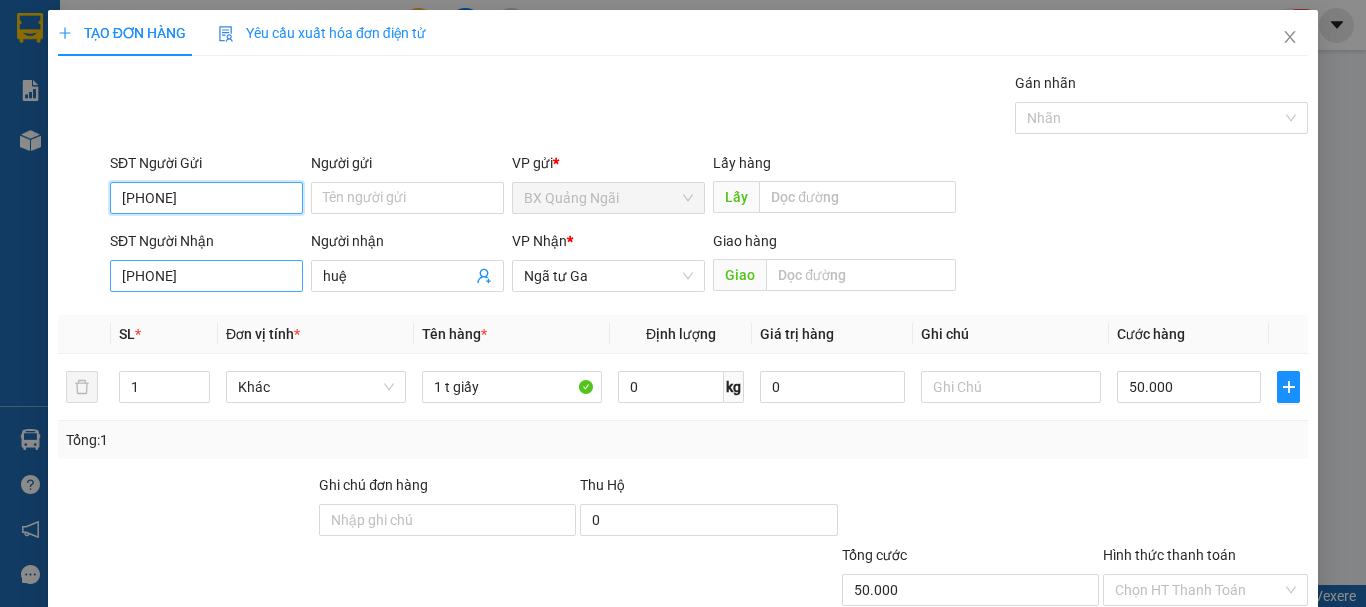 type on "0977169744" 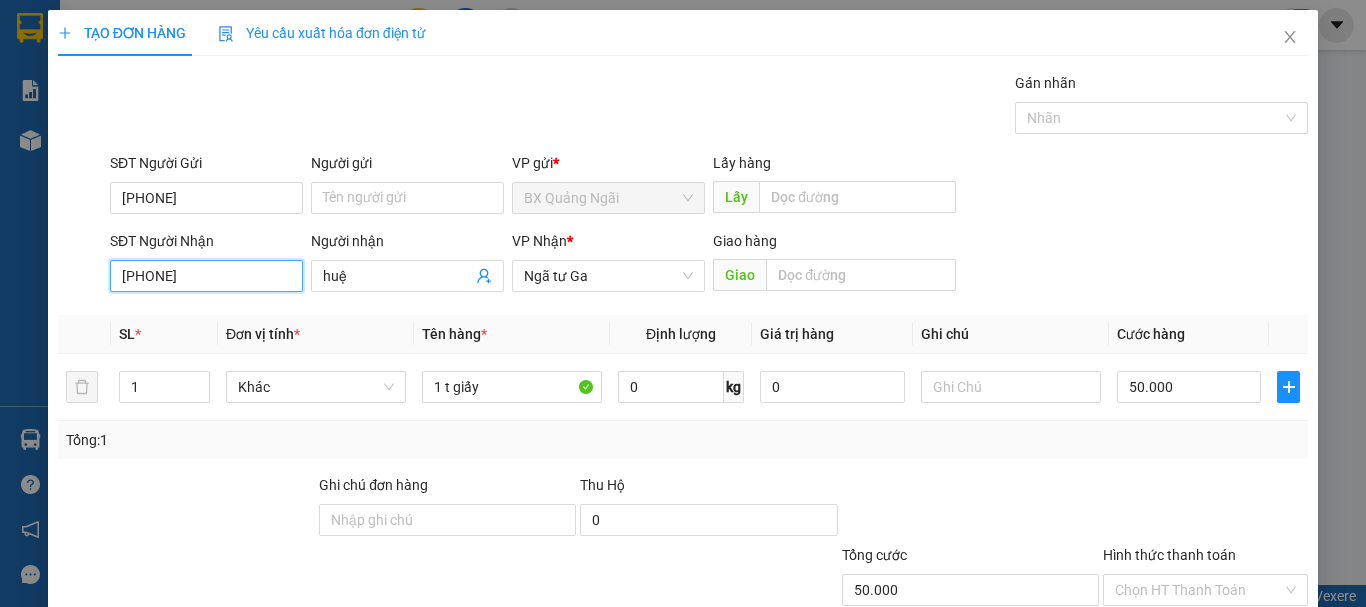 click on "0972017460" at bounding box center (206, 276) 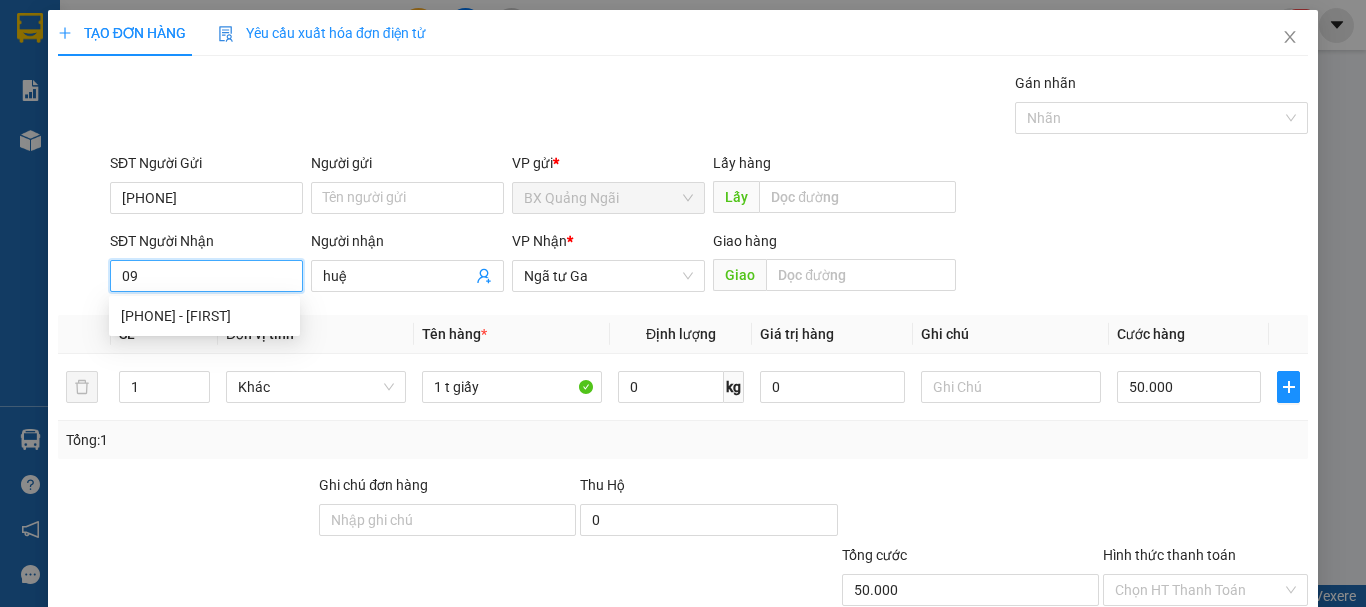 type on "0" 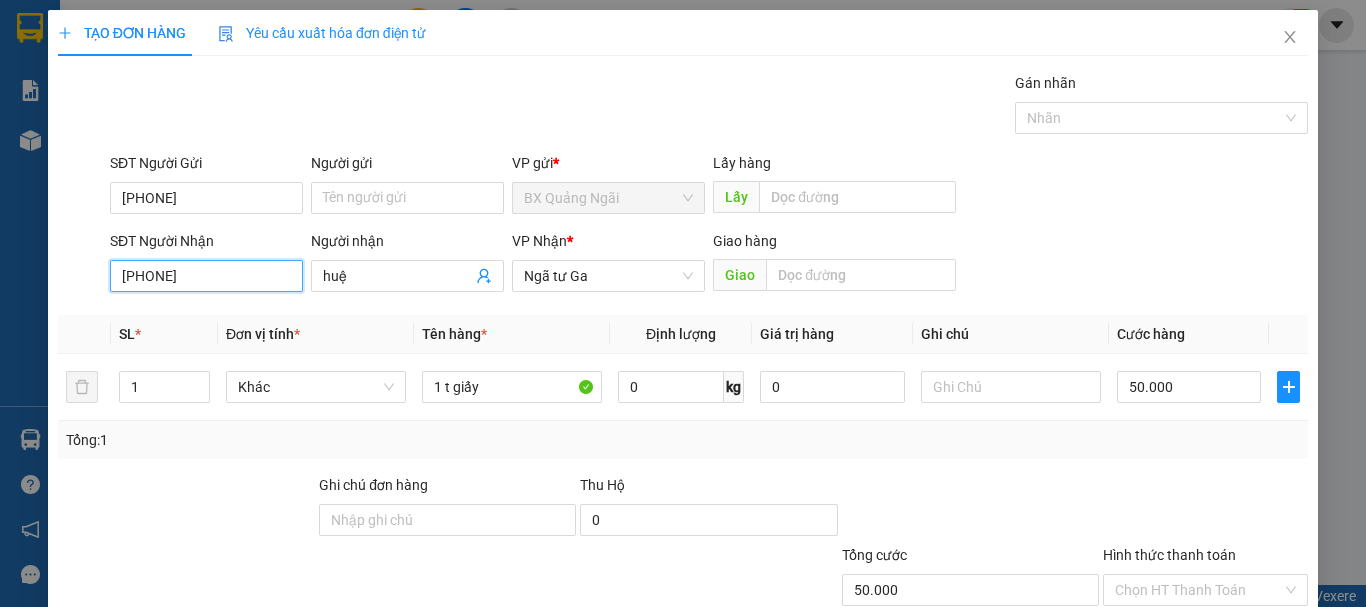 click on "0901648447" at bounding box center [206, 276] 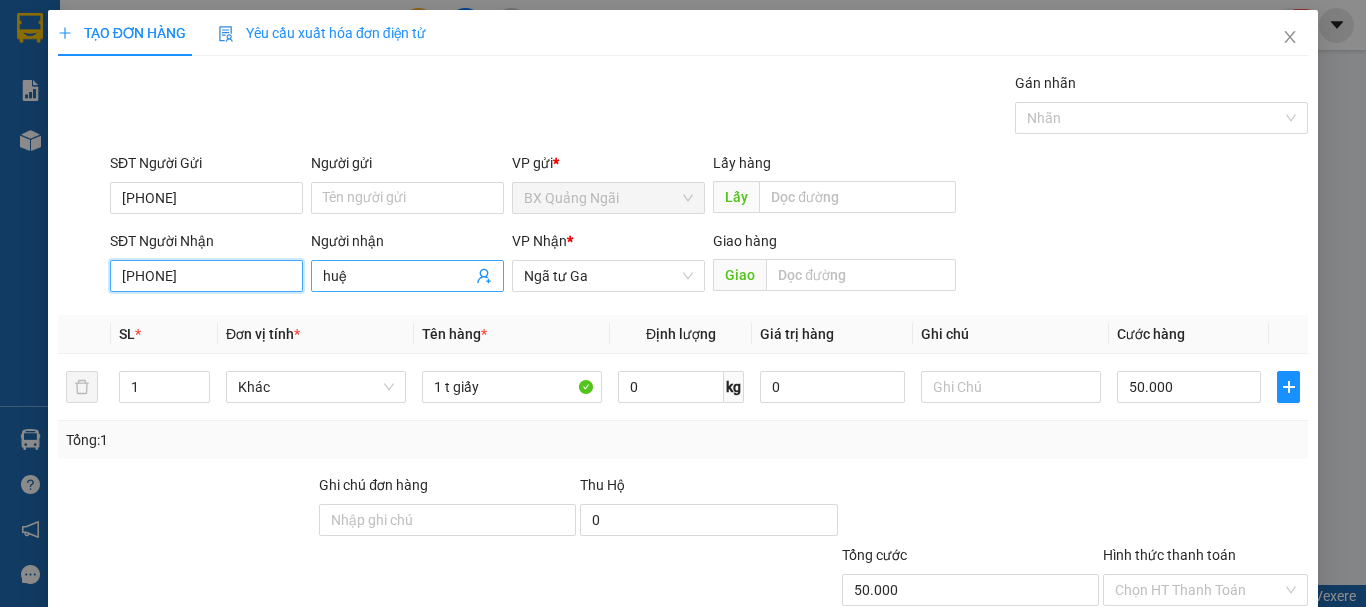 type on "0901648447" 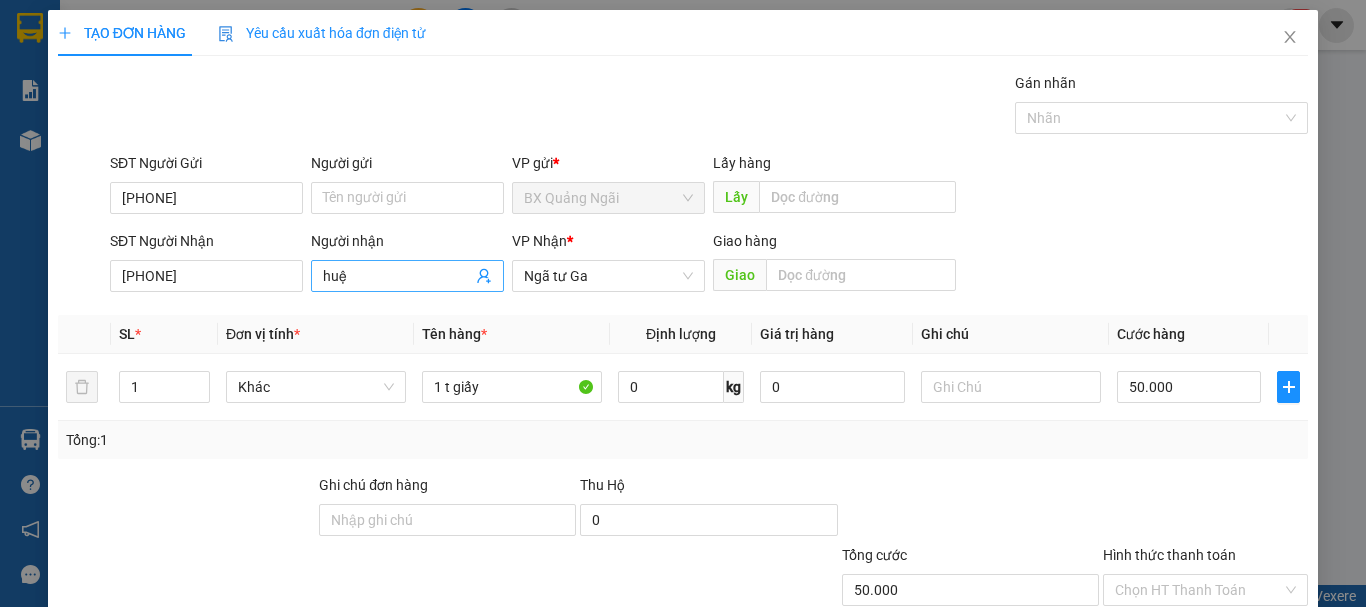 click on "huệ" at bounding box center (397, 276) 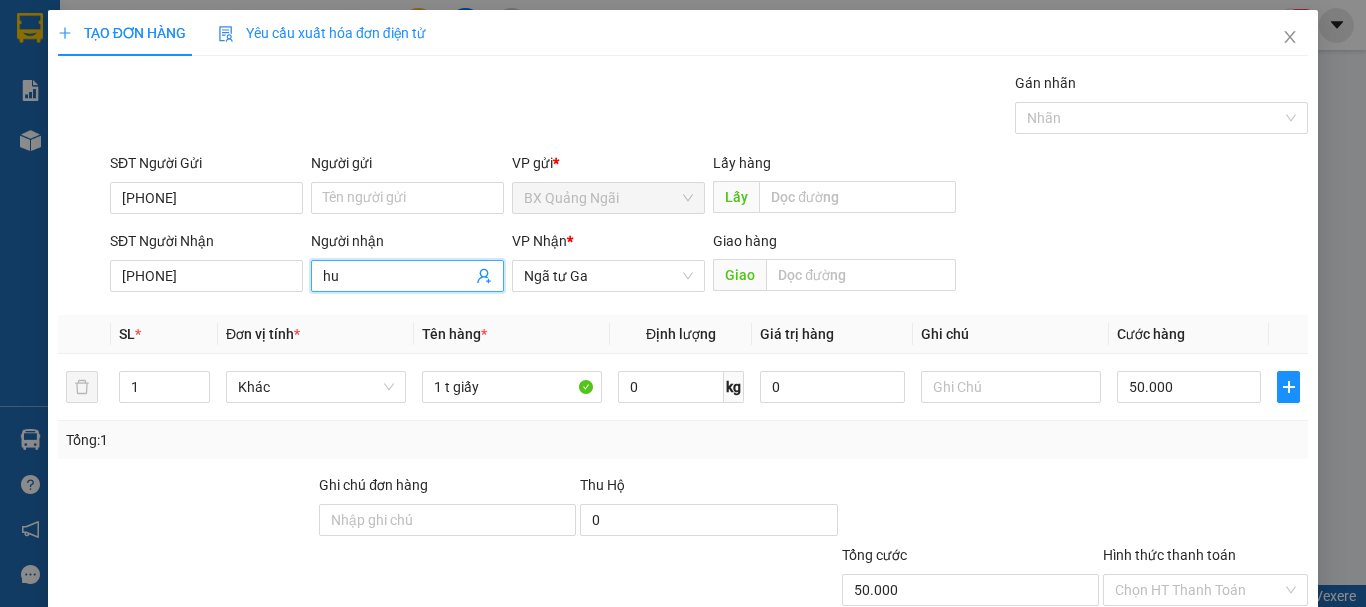 type on "h" 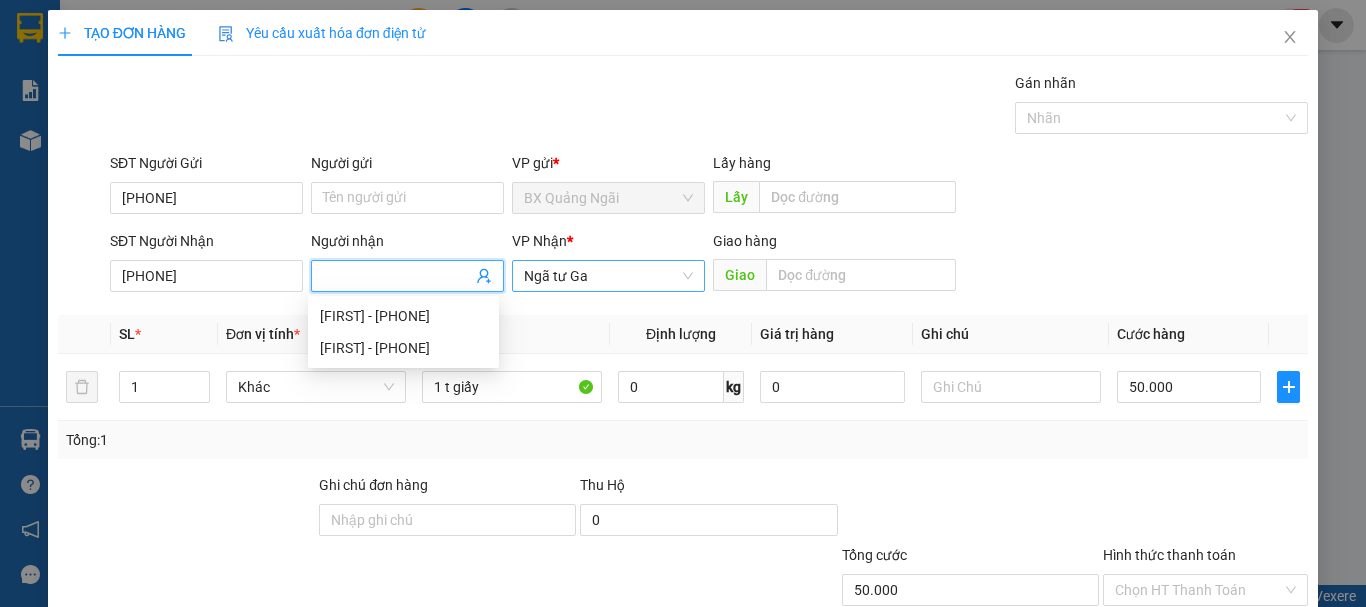 click on "Ngã tư Ga" at bounding box center [608, 276] 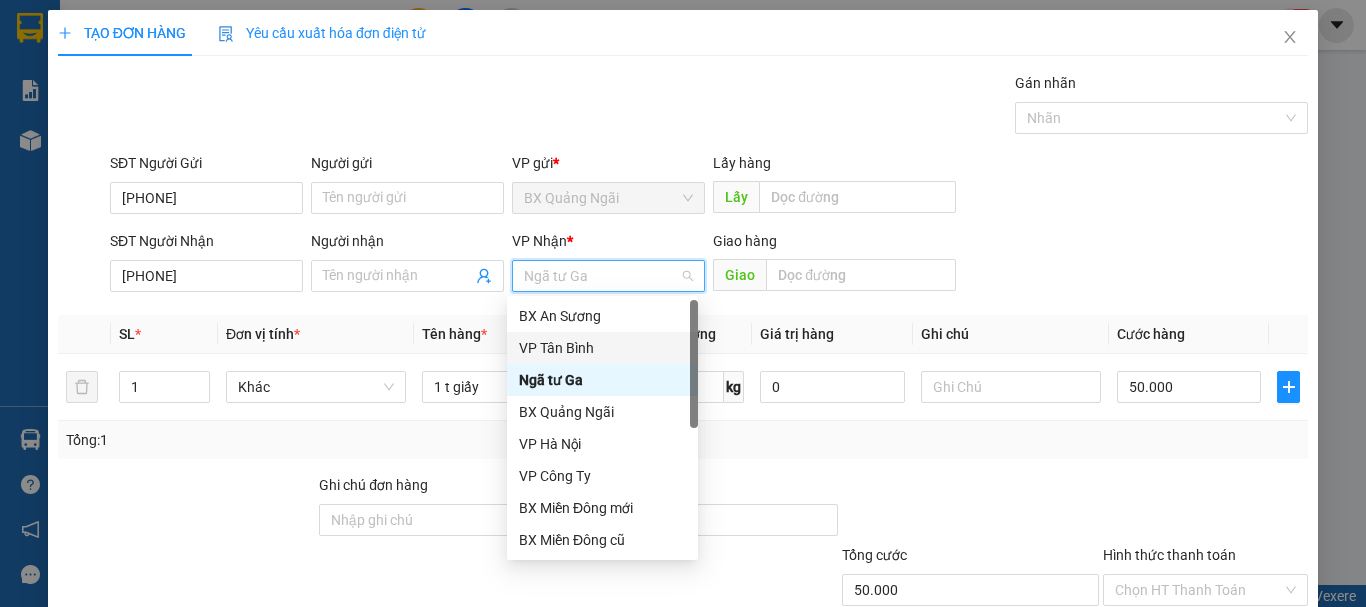 click on "VP Tân Bình" at bounding box center (602, 348) 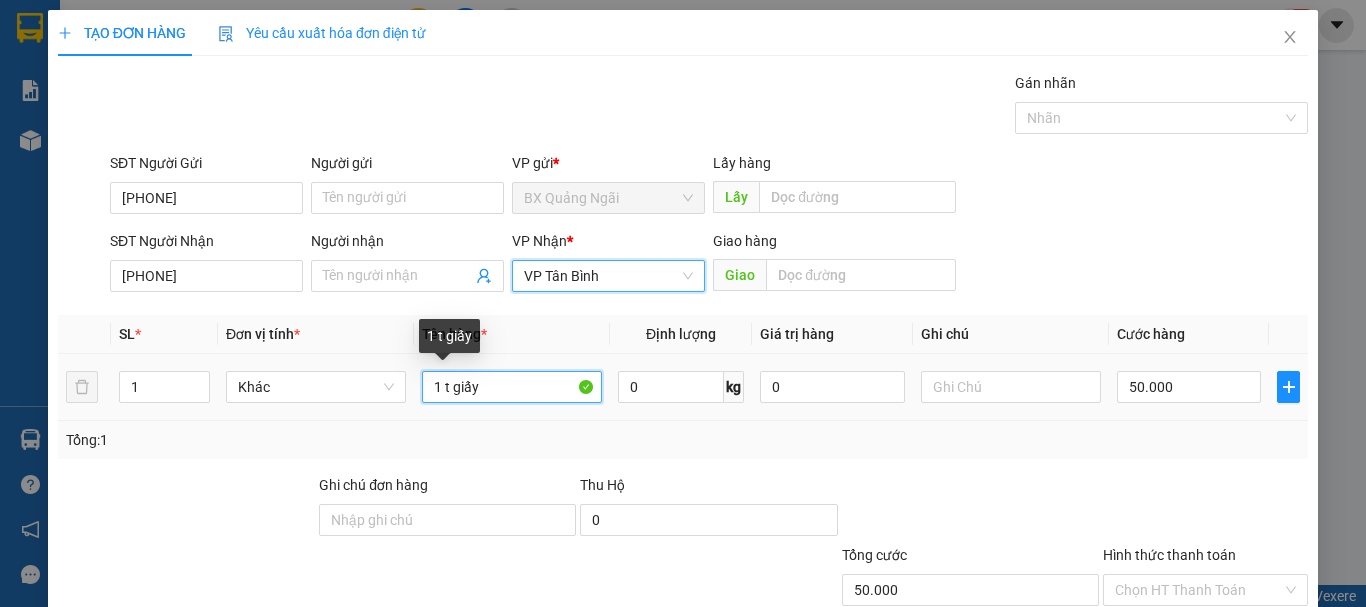 click on "1 t giấy" at bounding box center [512, 387] 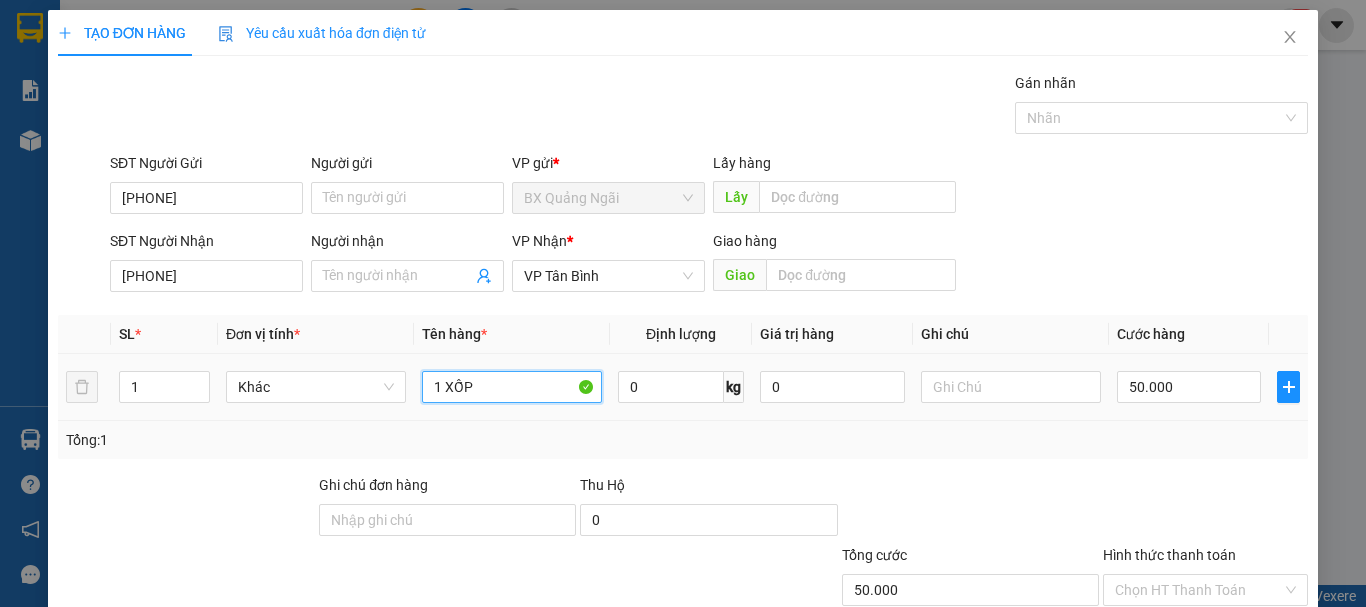 type on "1 XỐP" 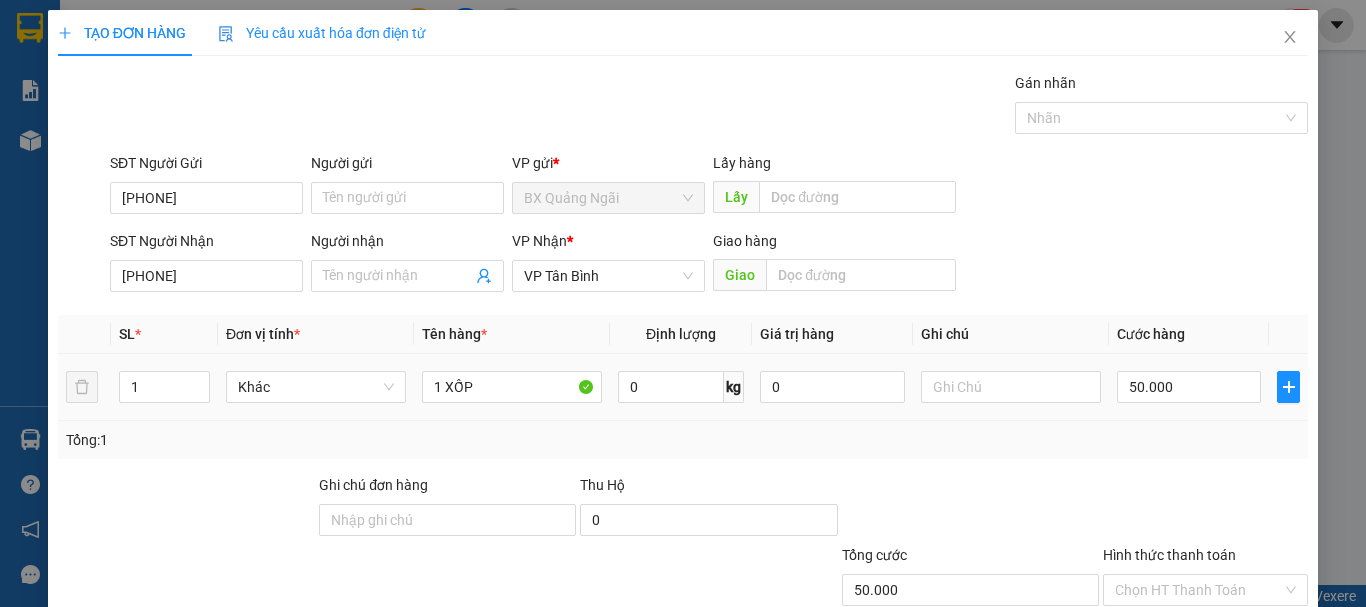 click on "50.000" at bounding box center (1189, 387) 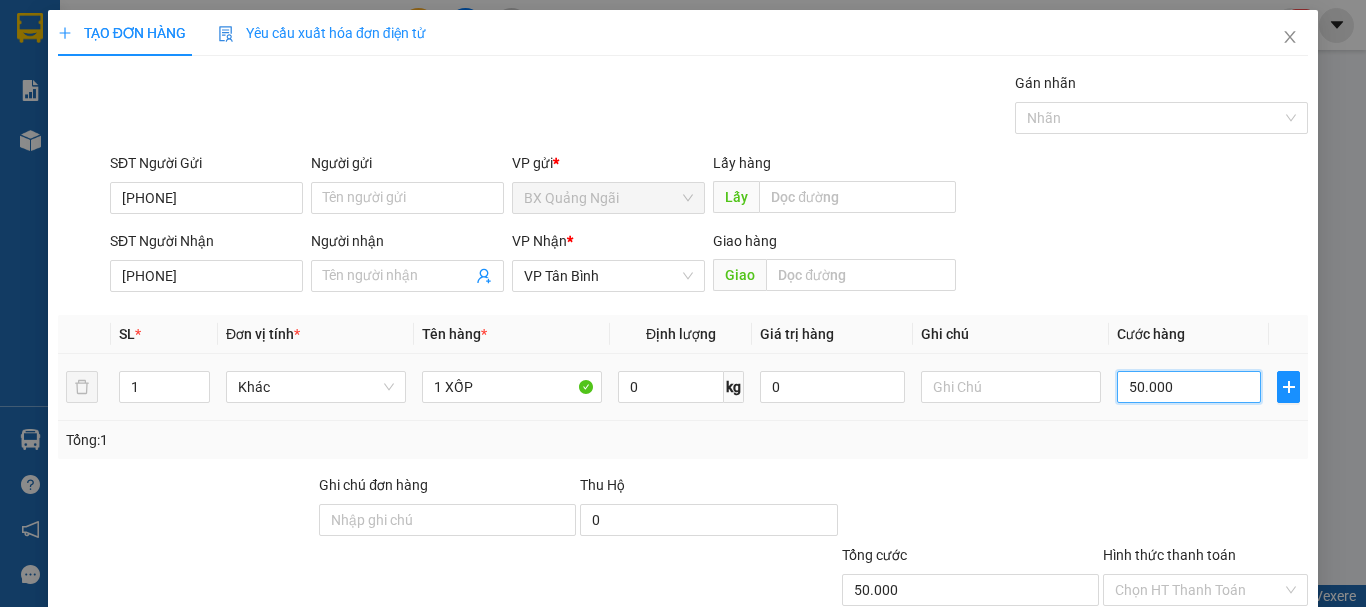click on "50.000" at bounding box center (1189, 387) 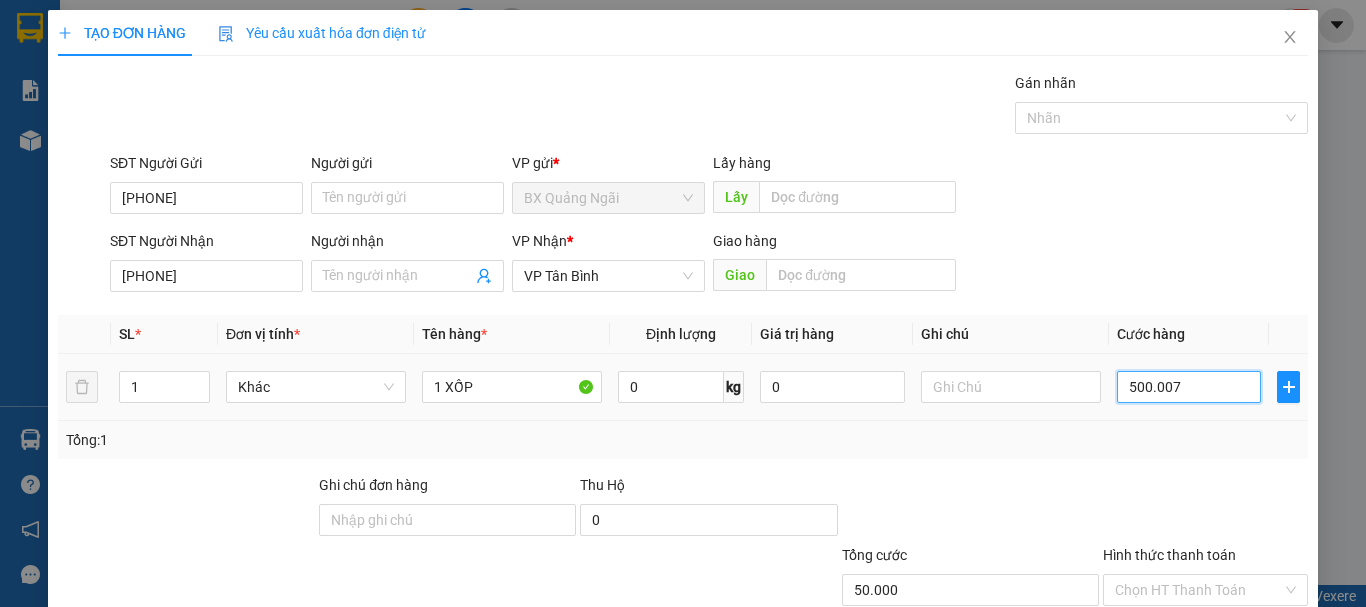 type on "500.007" 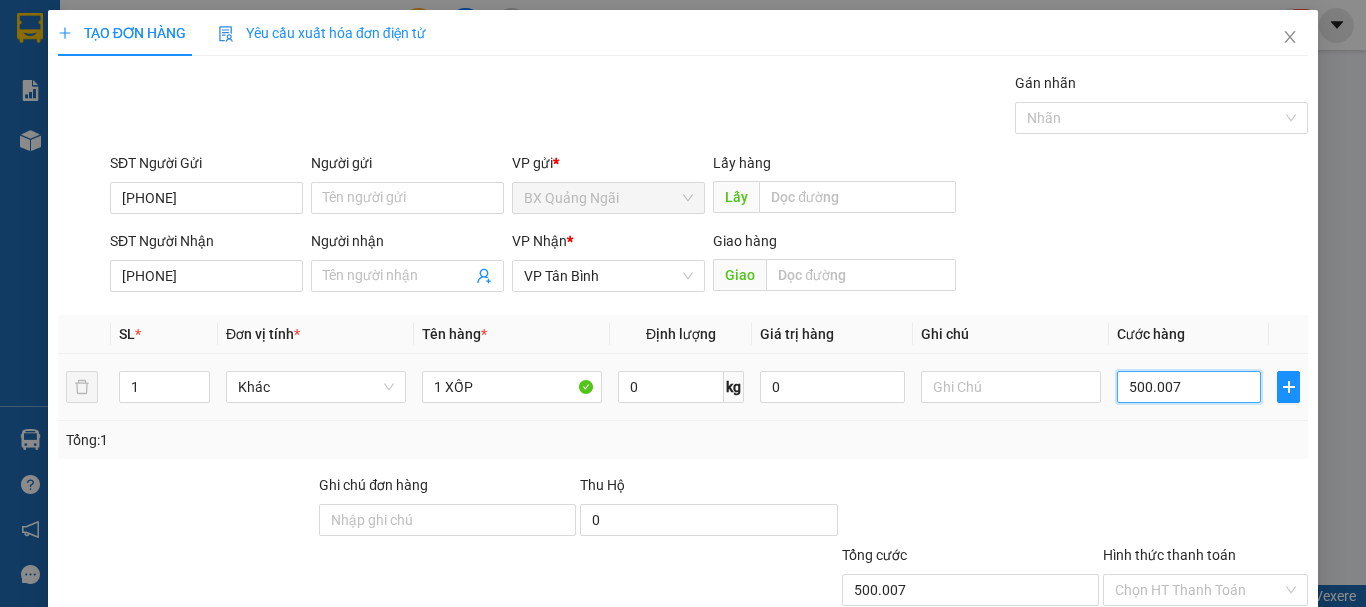 type on "5.000.070" 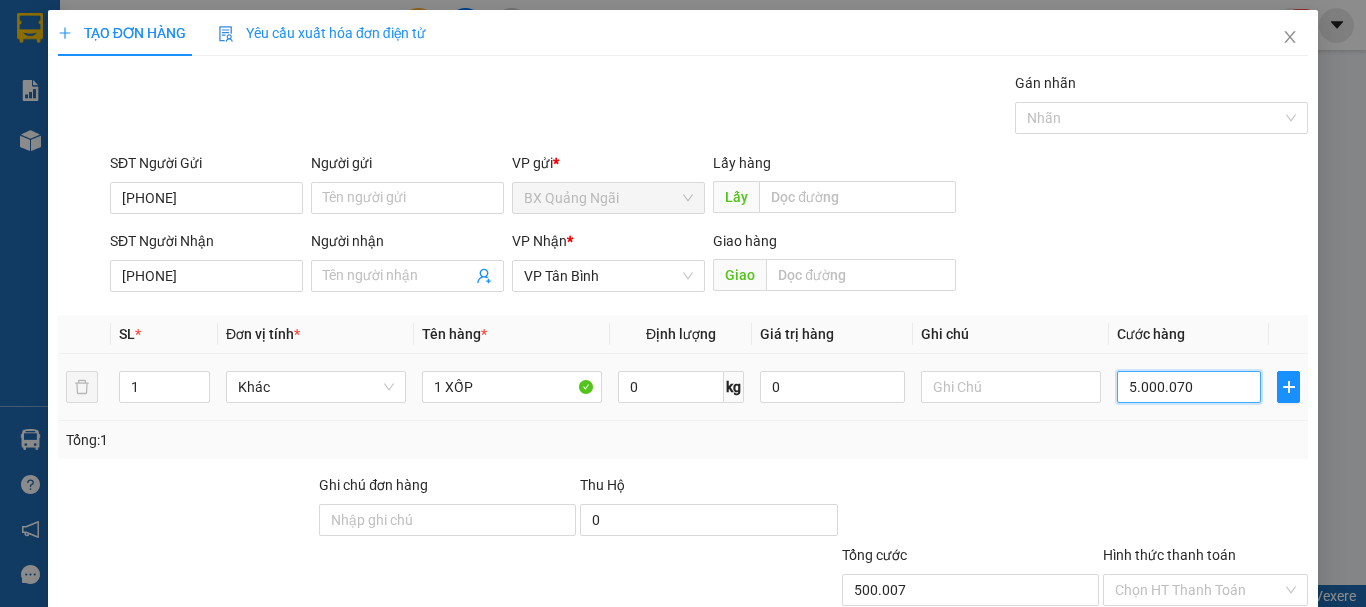 type on "5.000.070" 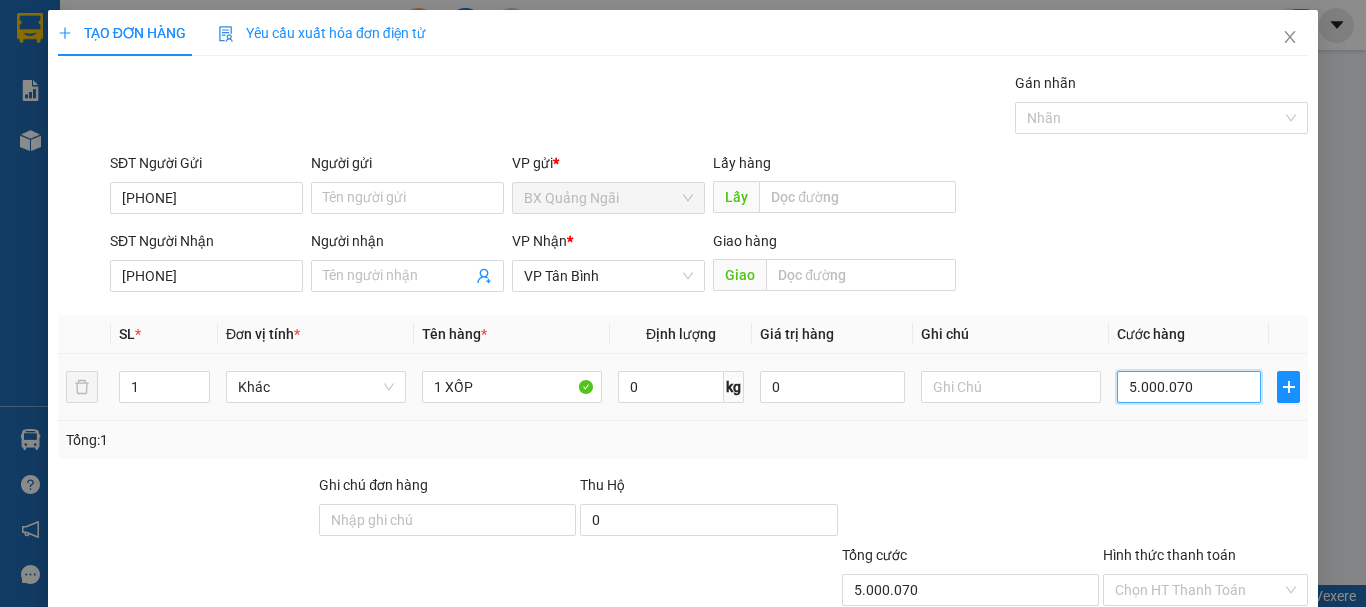 type on "50.000.700" 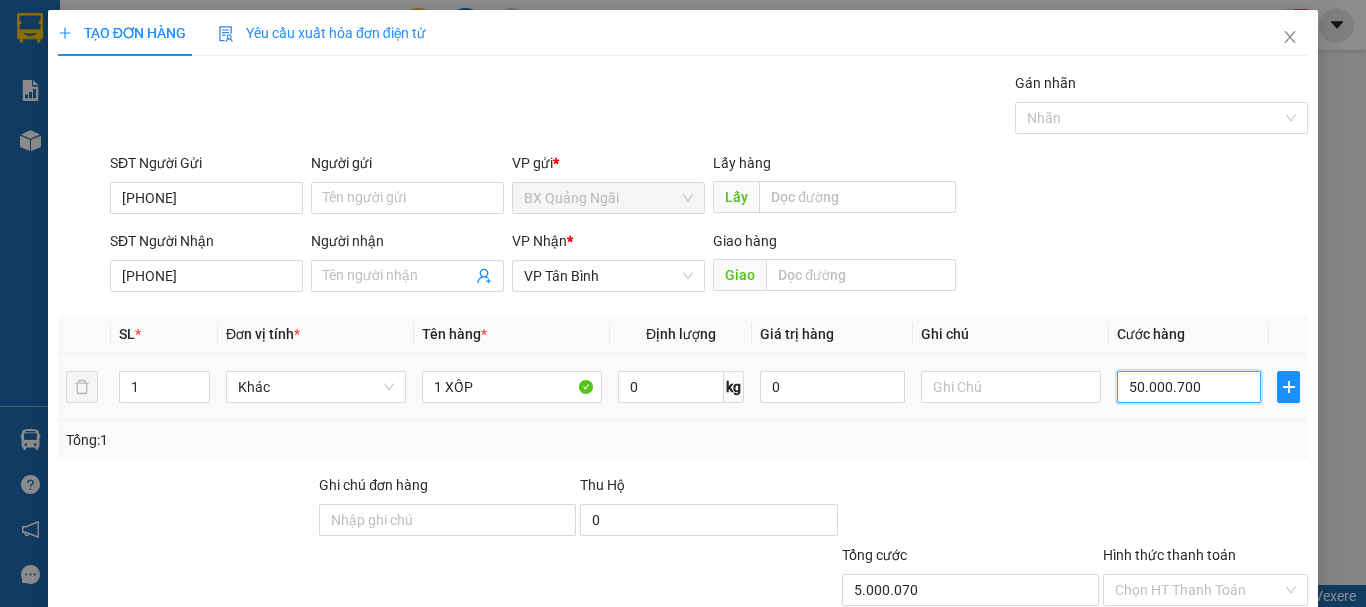 type on "50.000.700" 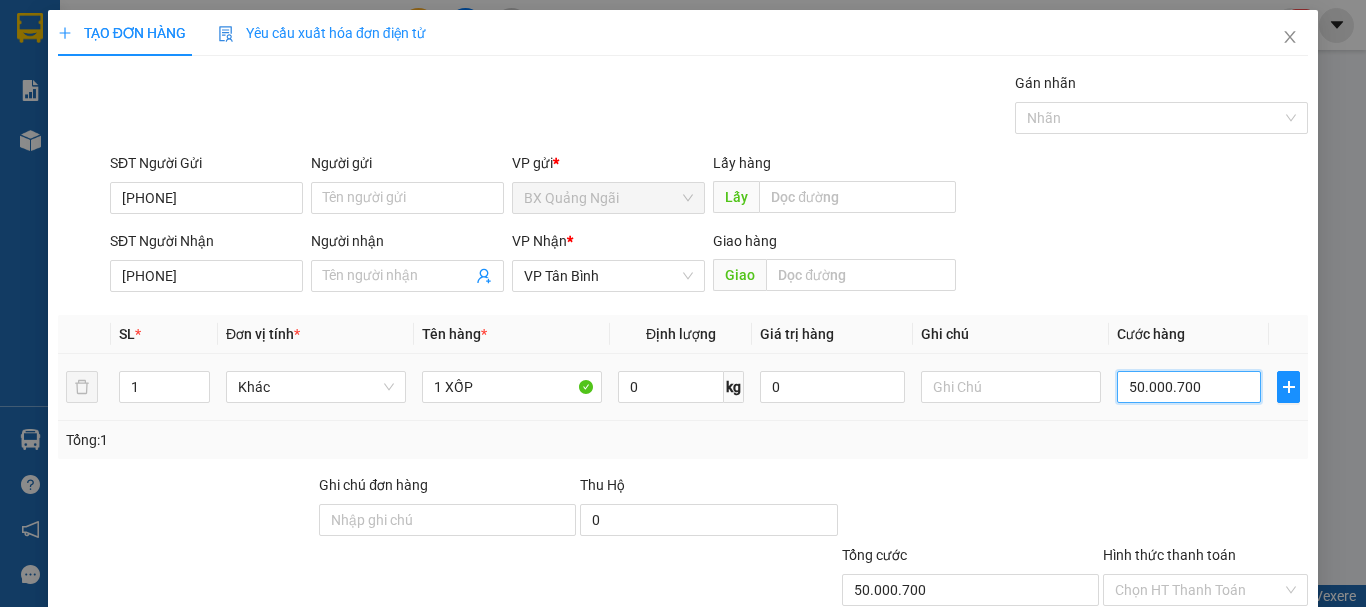 type on "5.000.070" 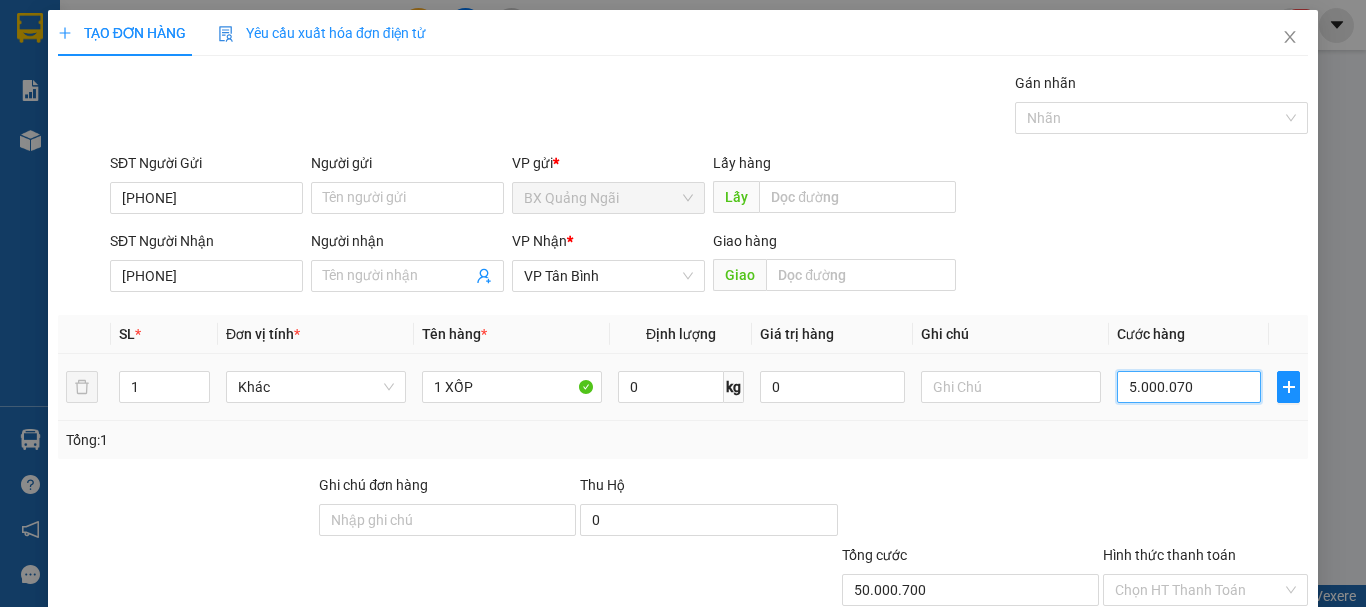 type on "5.000.070" 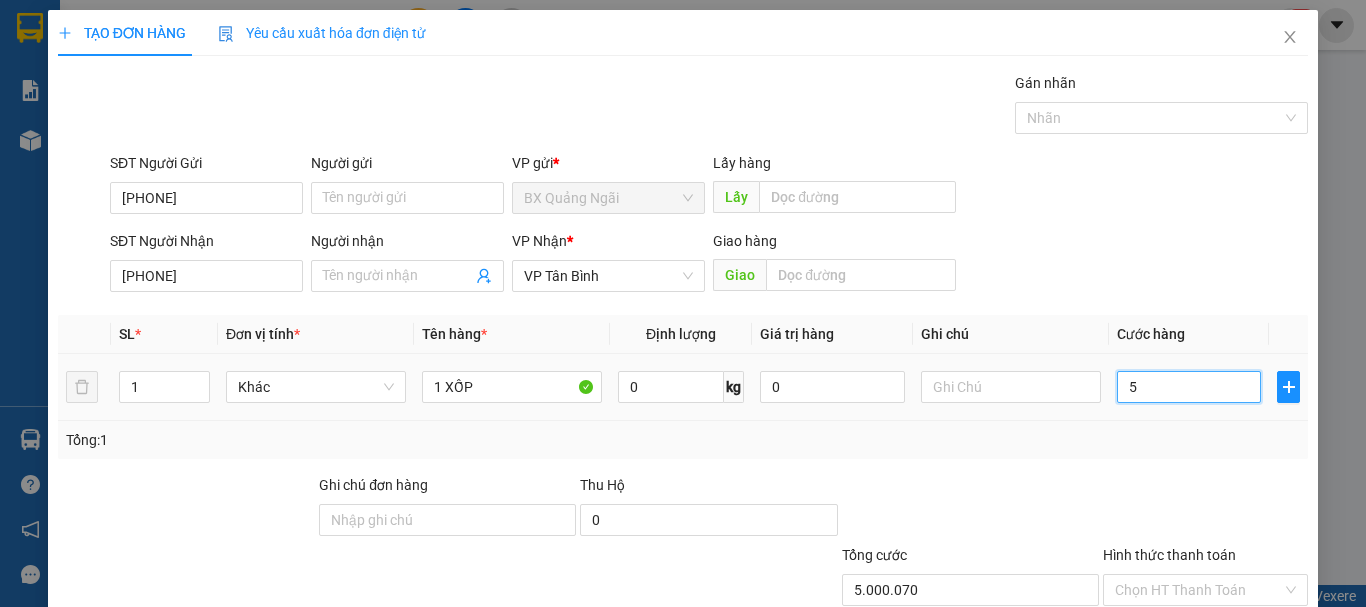 type on "0" 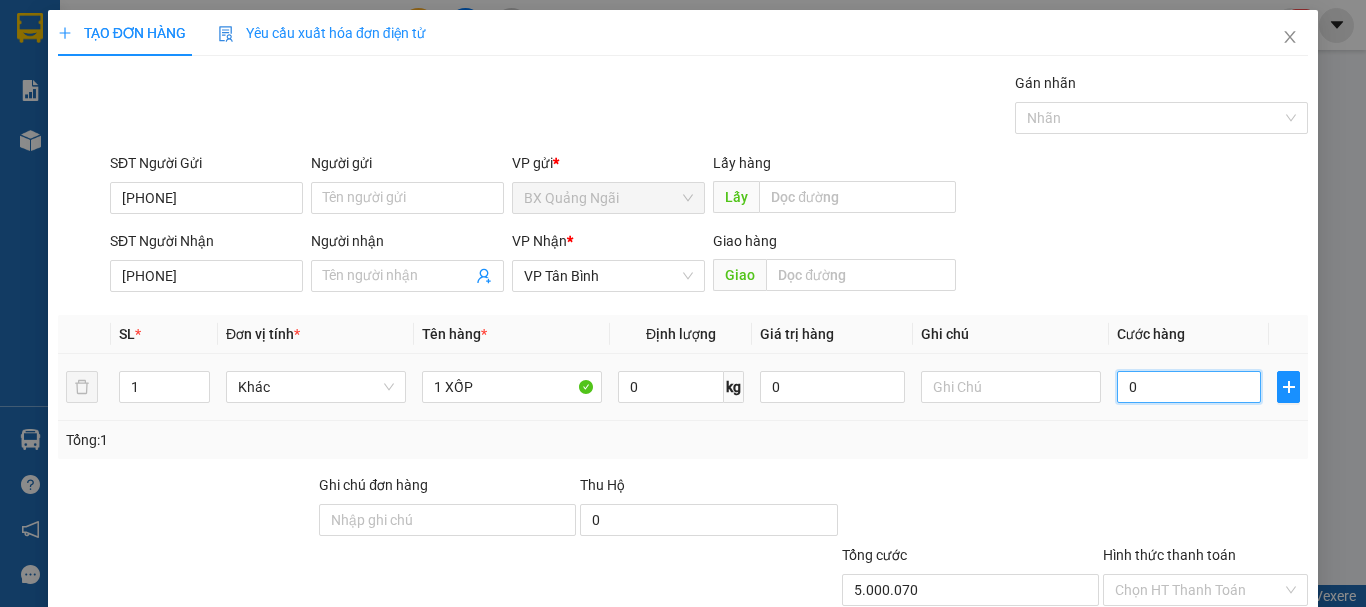type on "0" 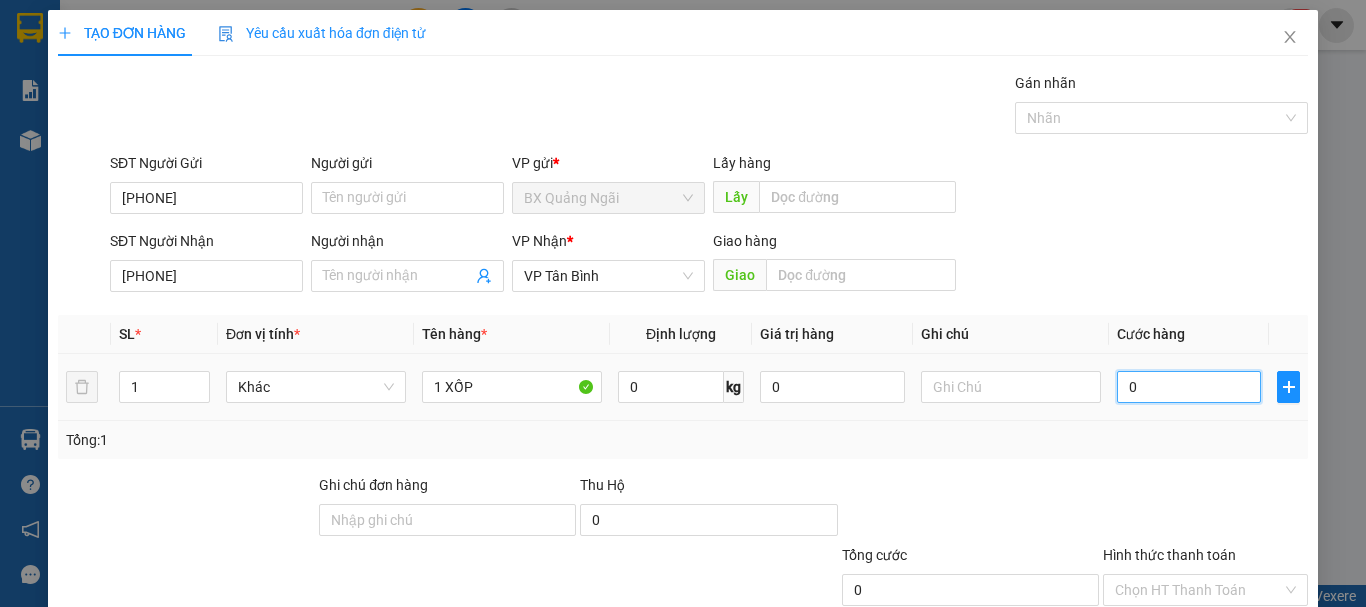 type on "07" 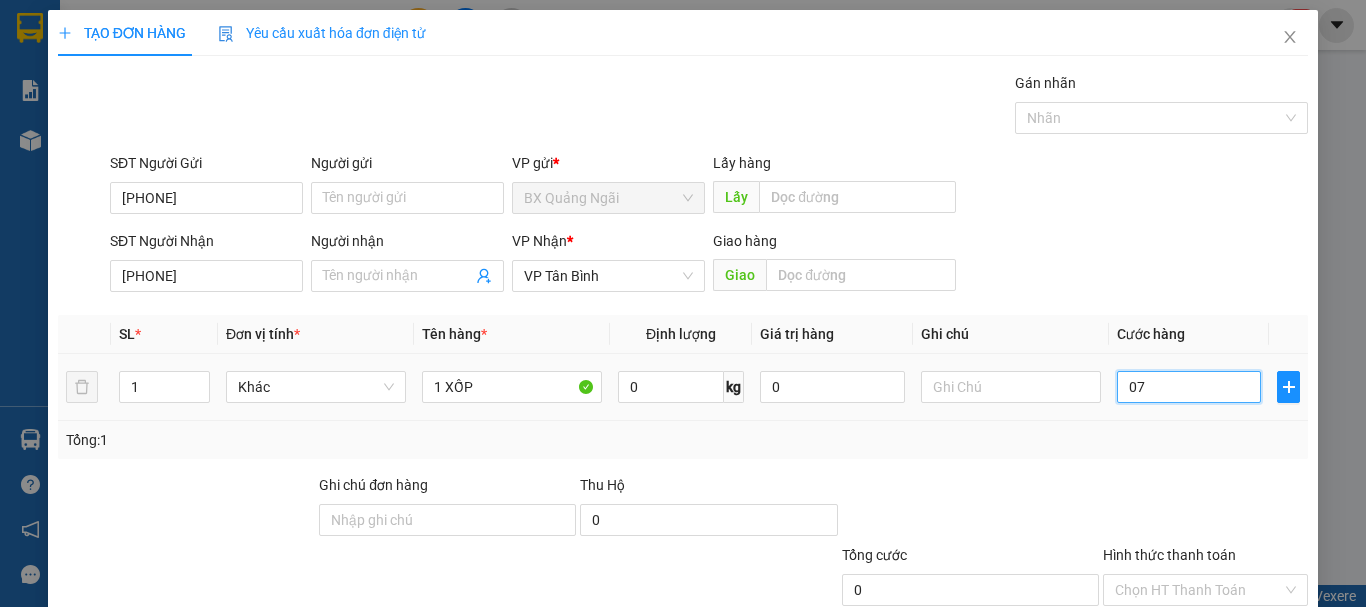 type on "7" 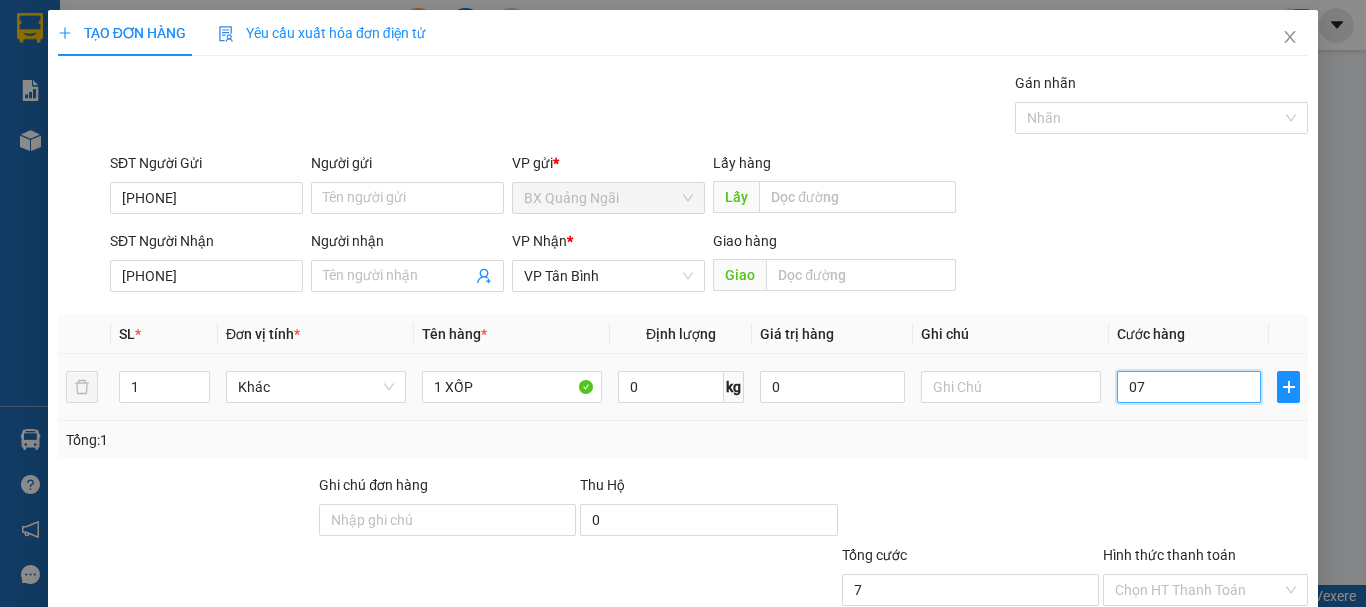type on "070" 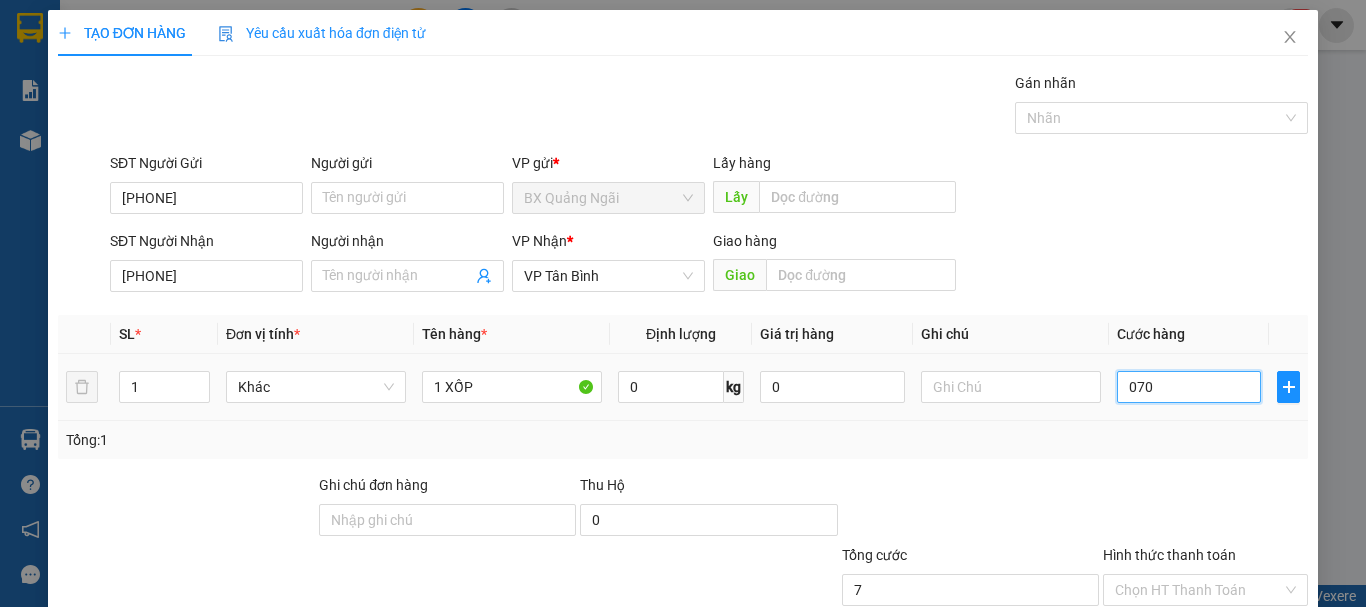 type on "70" 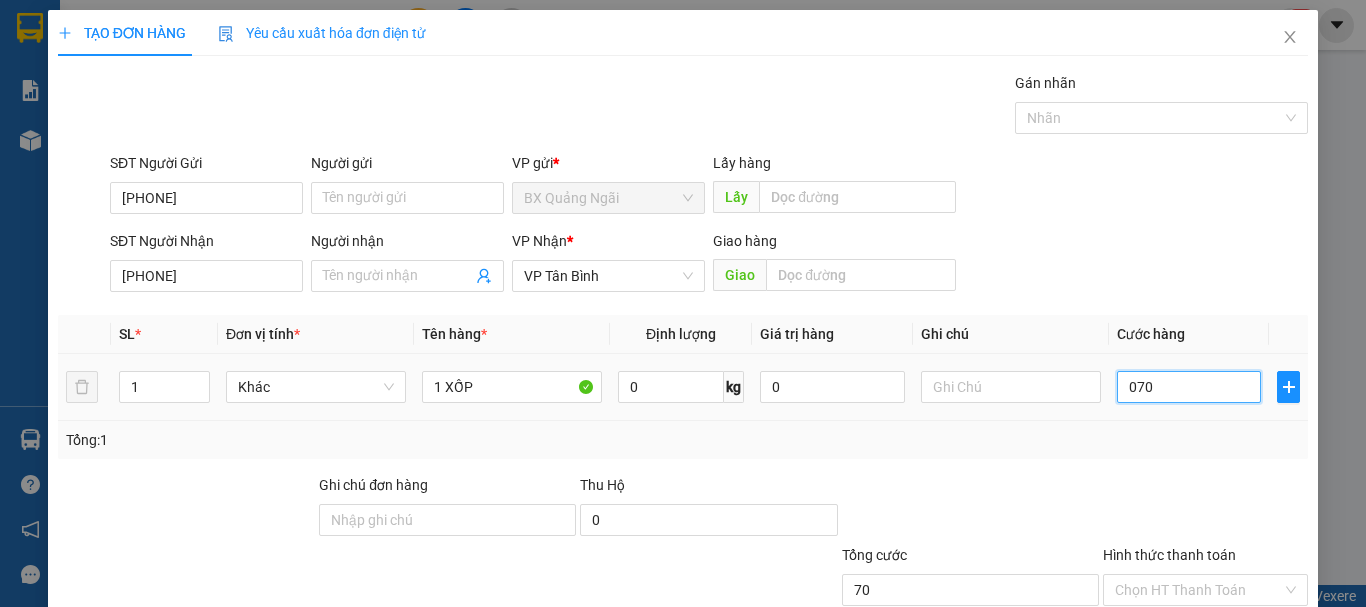 type on "0.700" 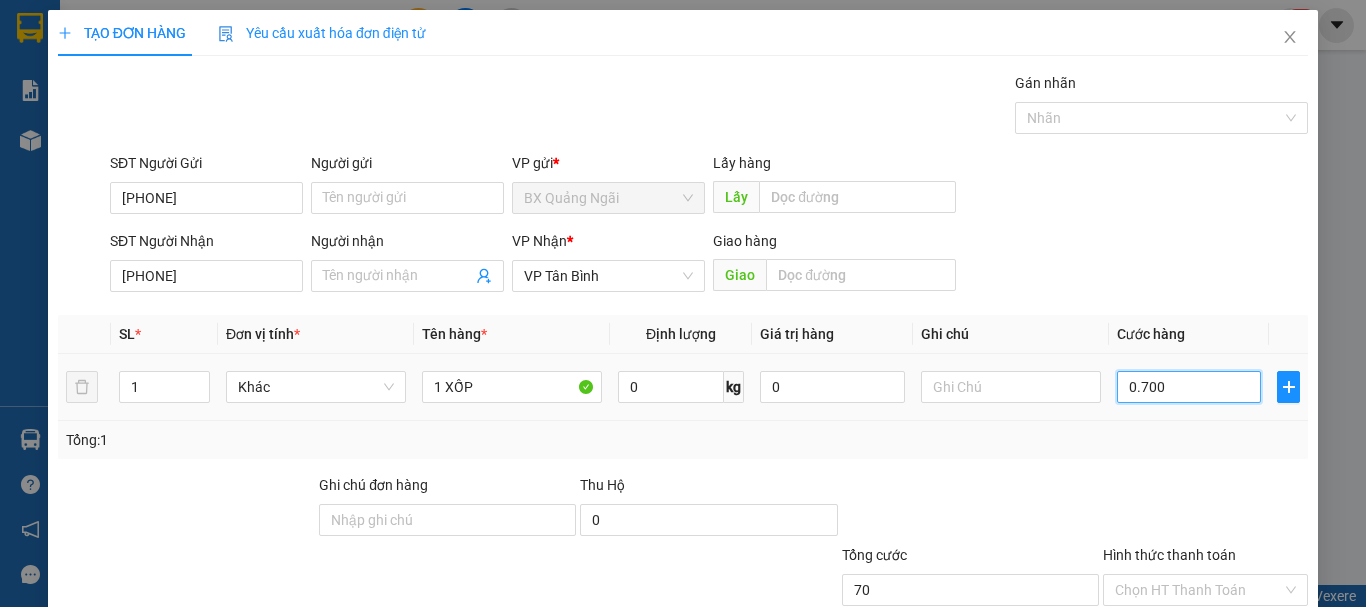 type on "700" 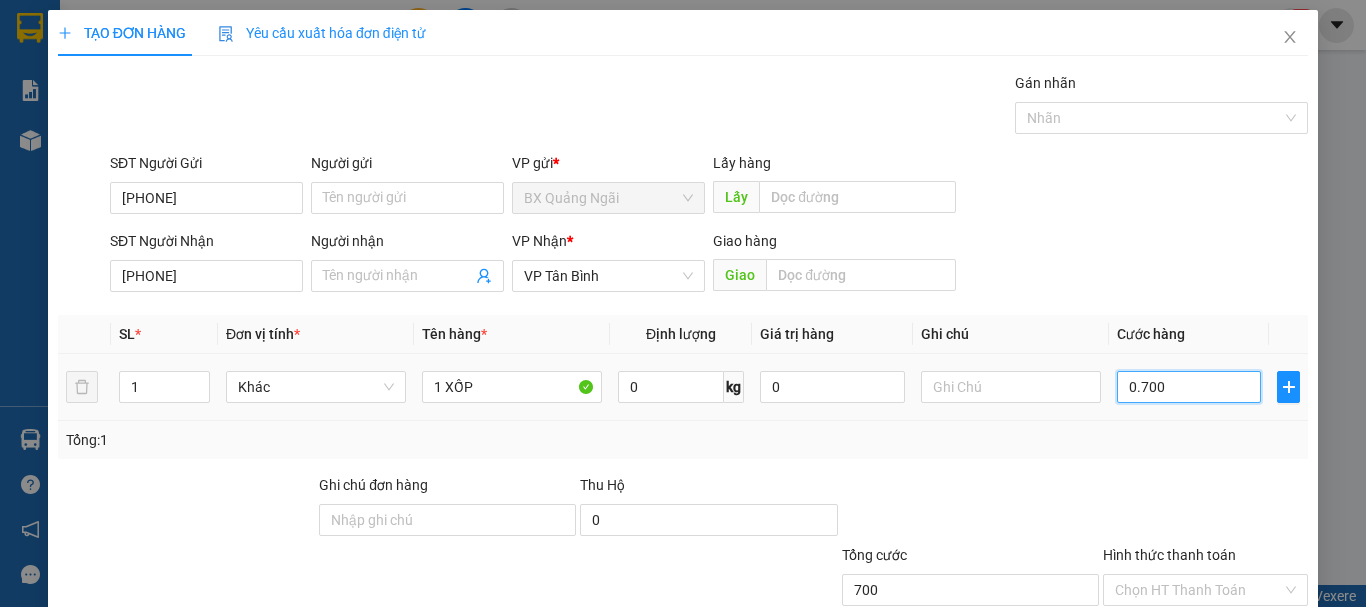 type on "7.000" 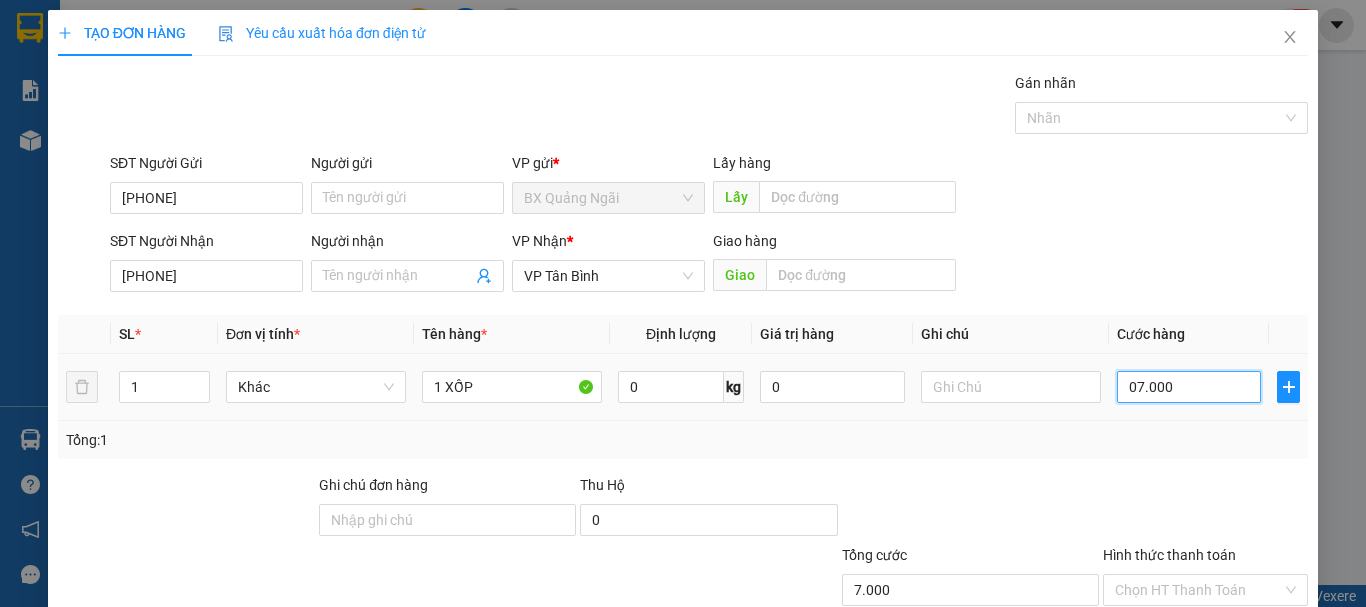 type on "070.000" 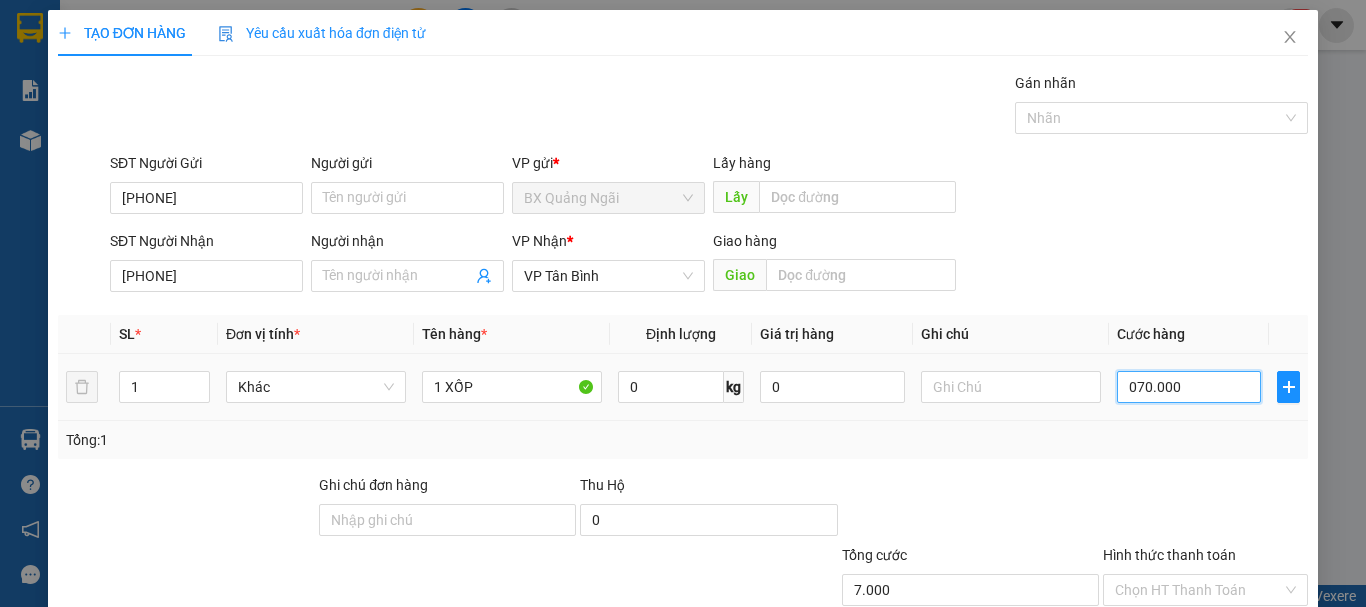 type on "70.000" 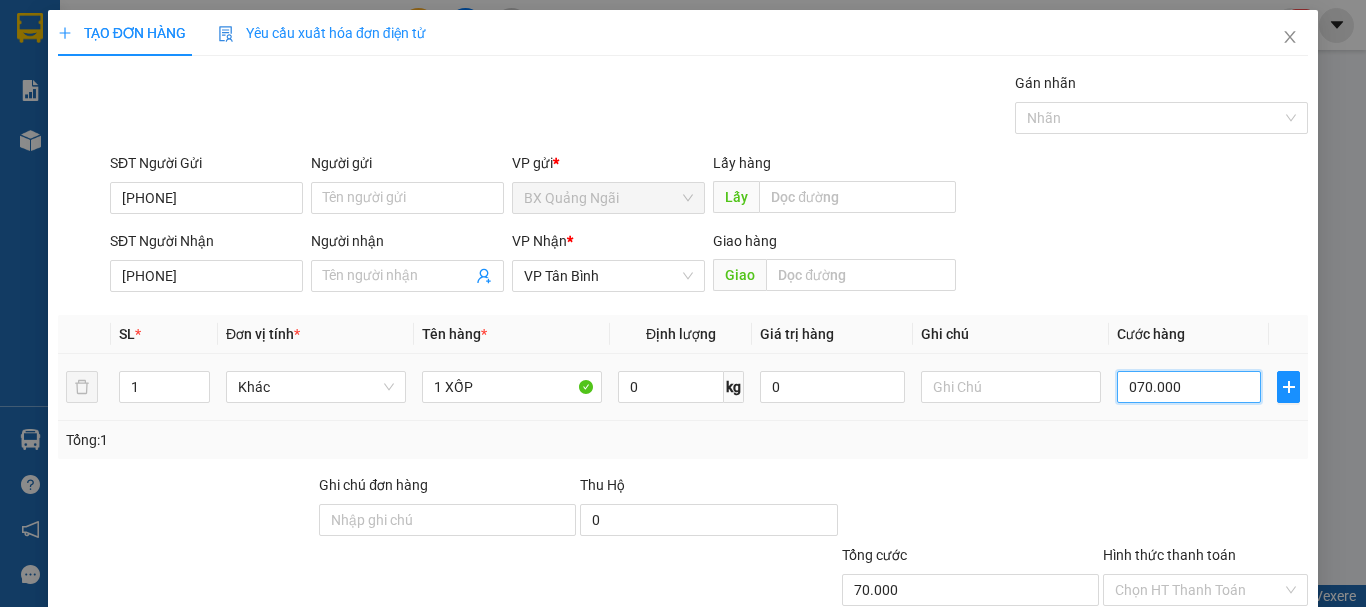type on "70.000" 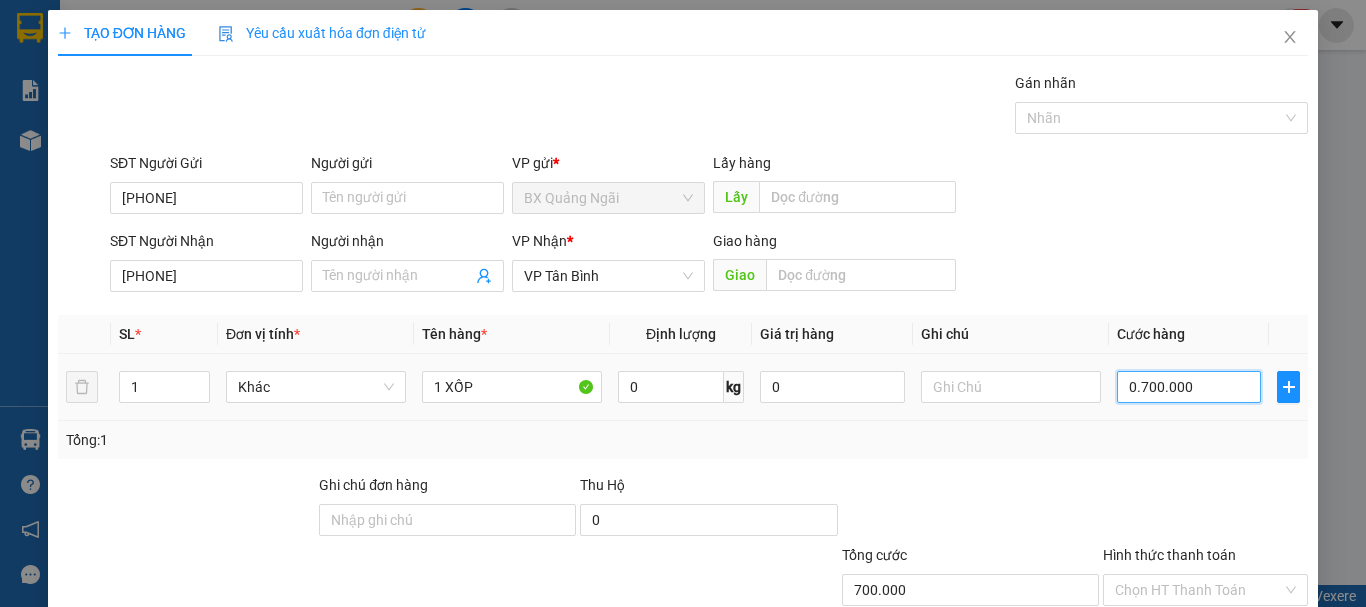 type on "070.000" 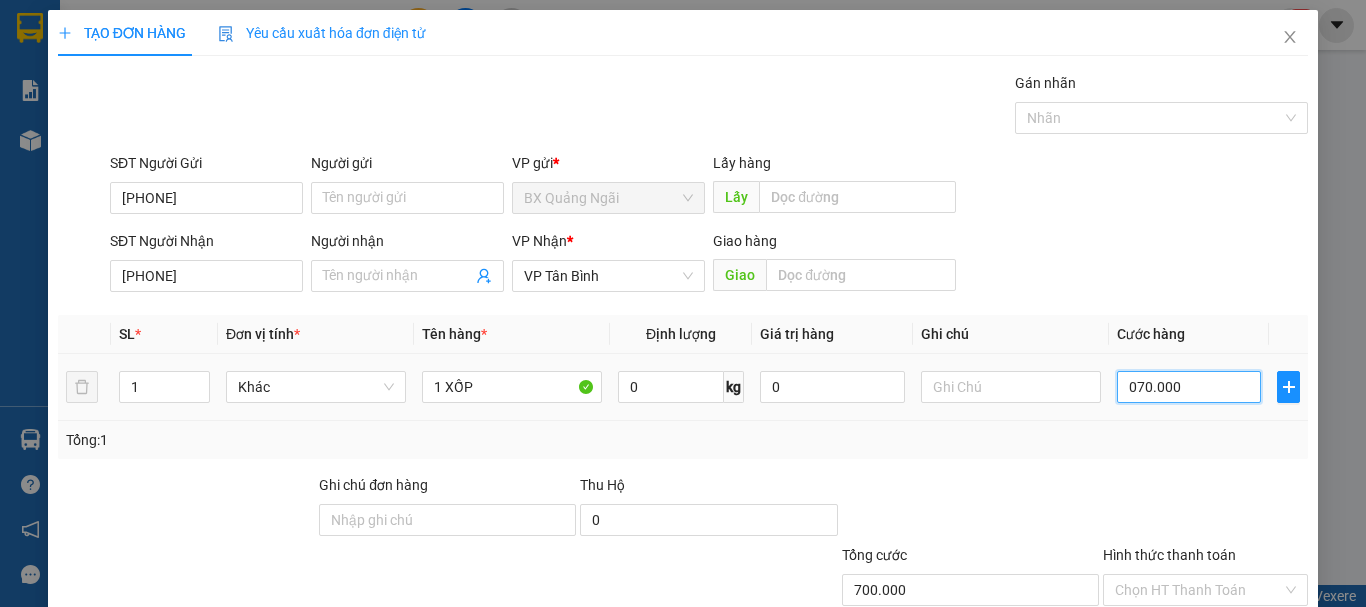 type on "70.000" 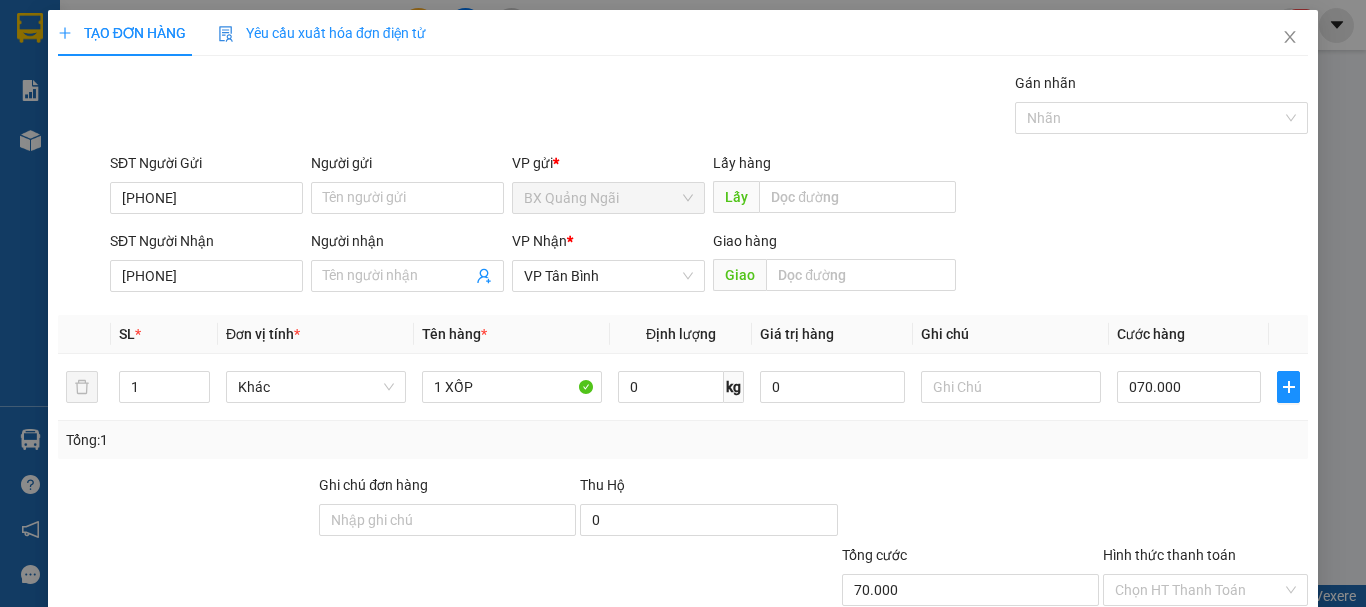 type on "70.000" 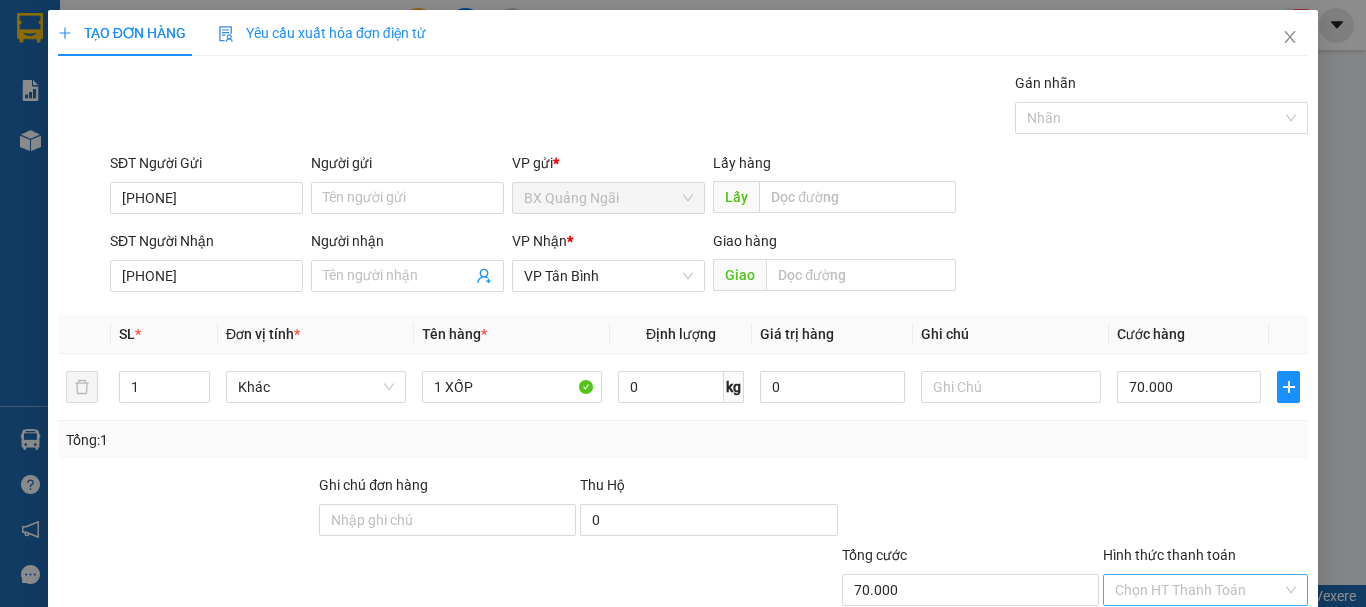 click on "Hình thức thanh toán" at bounding box center (1198, 590) 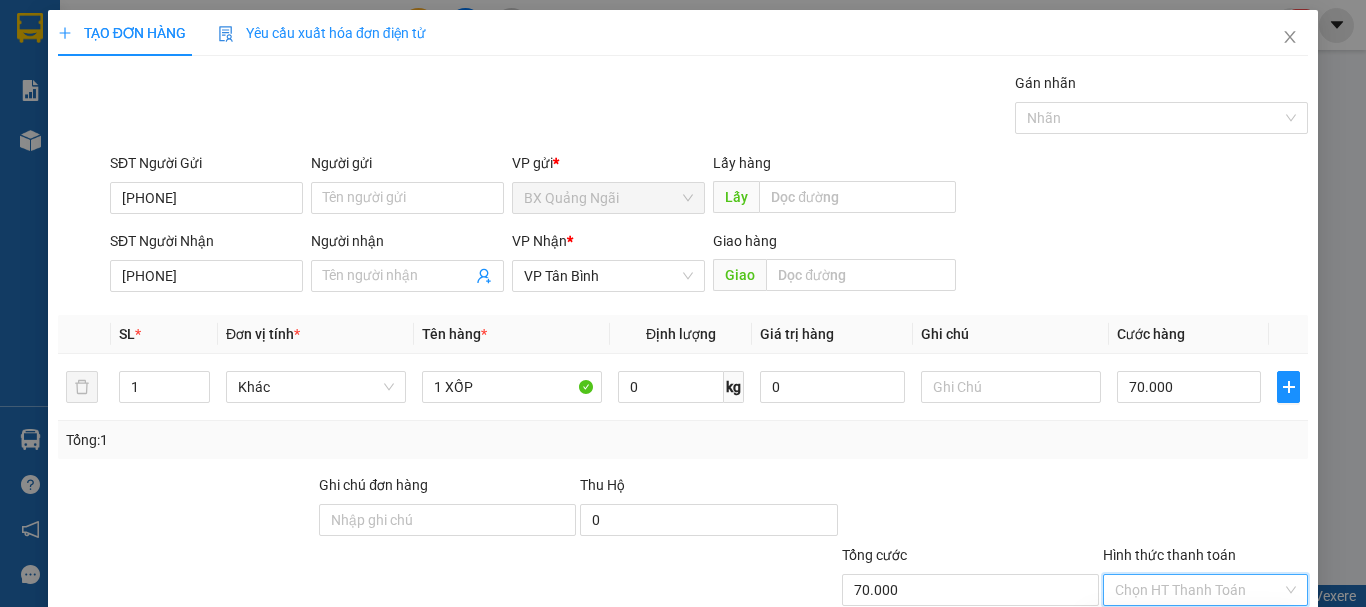 click on "Tại văn phòng" at bounding box center (1193, 630) 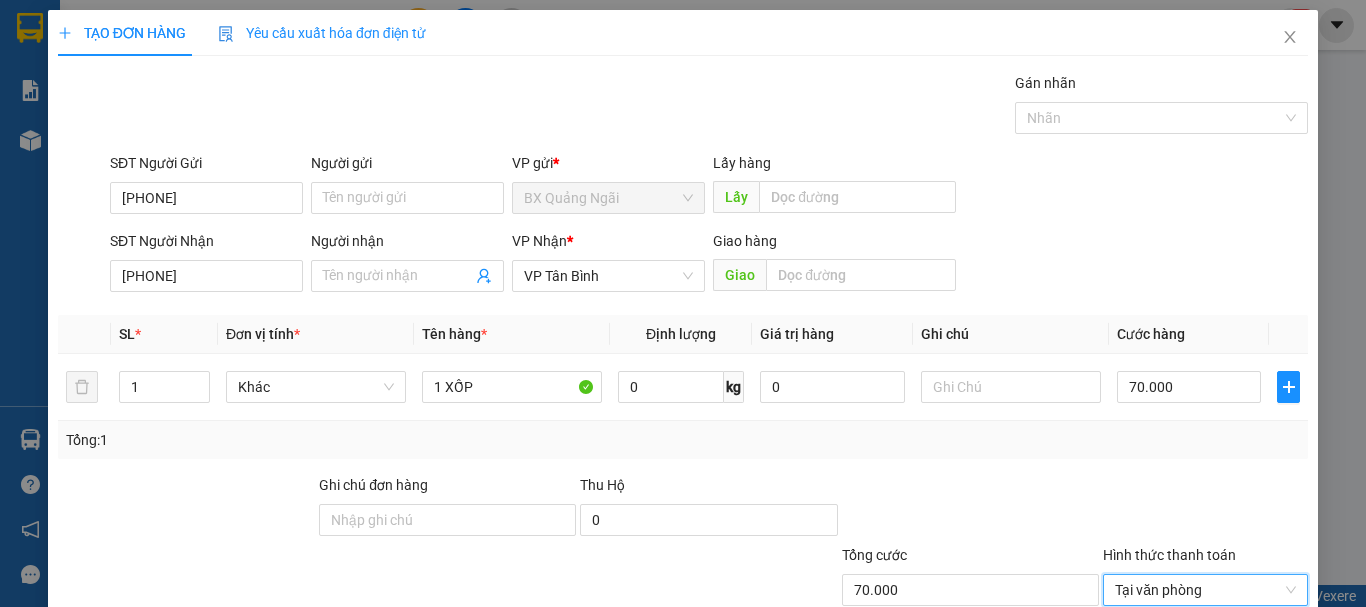 click 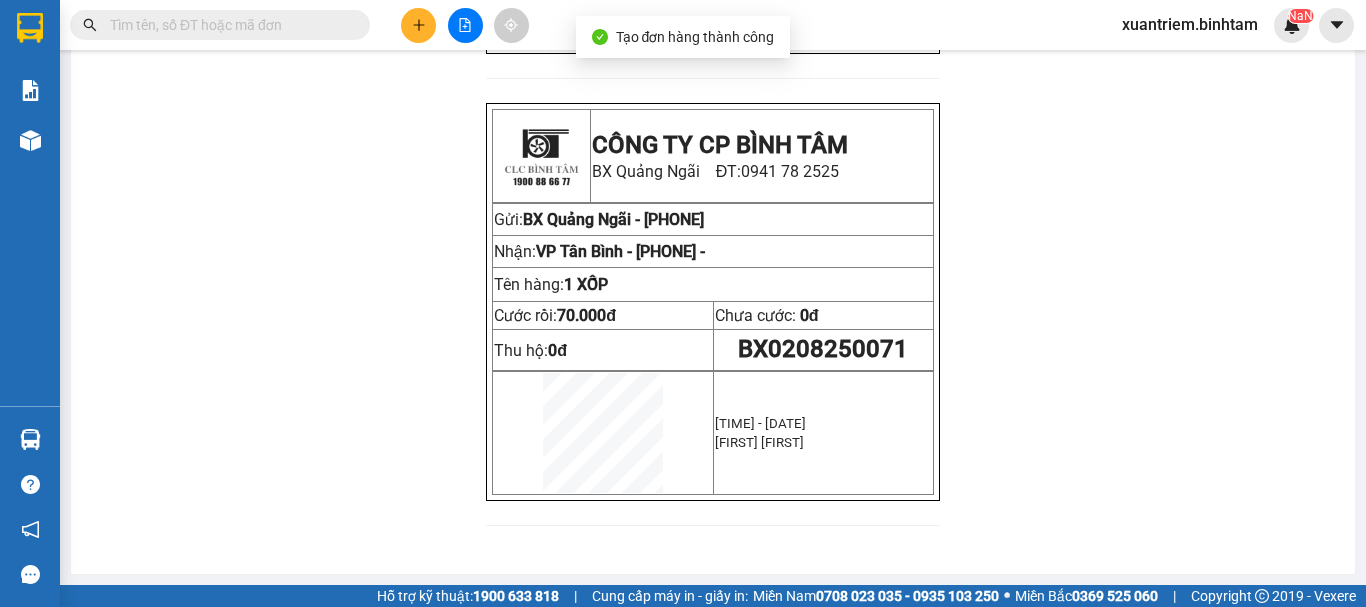 click on "In mẫu tem hàng tự cấu hình" at bounding box center [725, -435] 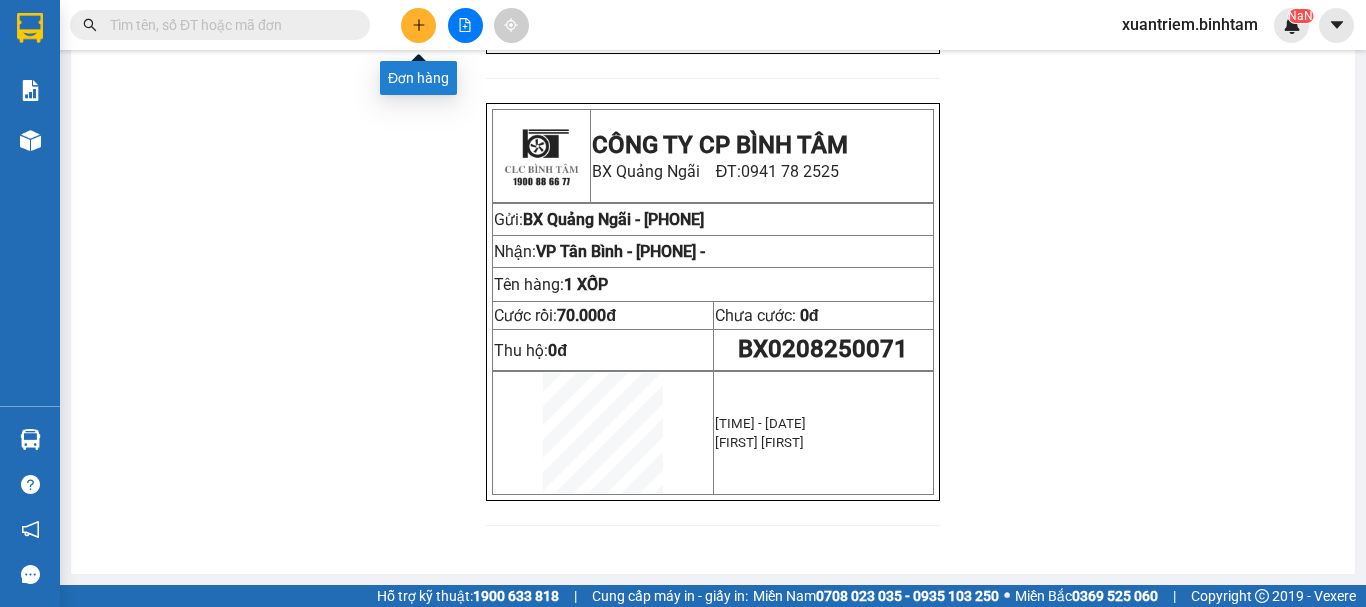 click 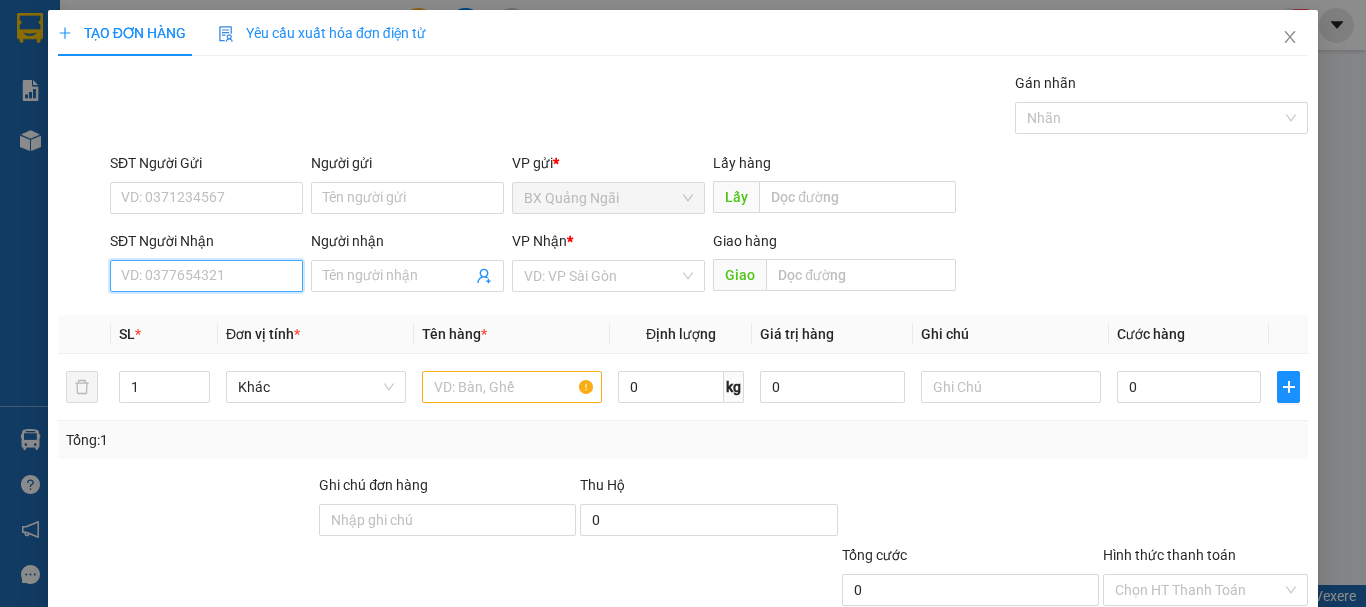 click on "SĐT Người Nhận" at bounding box center [206, 276] 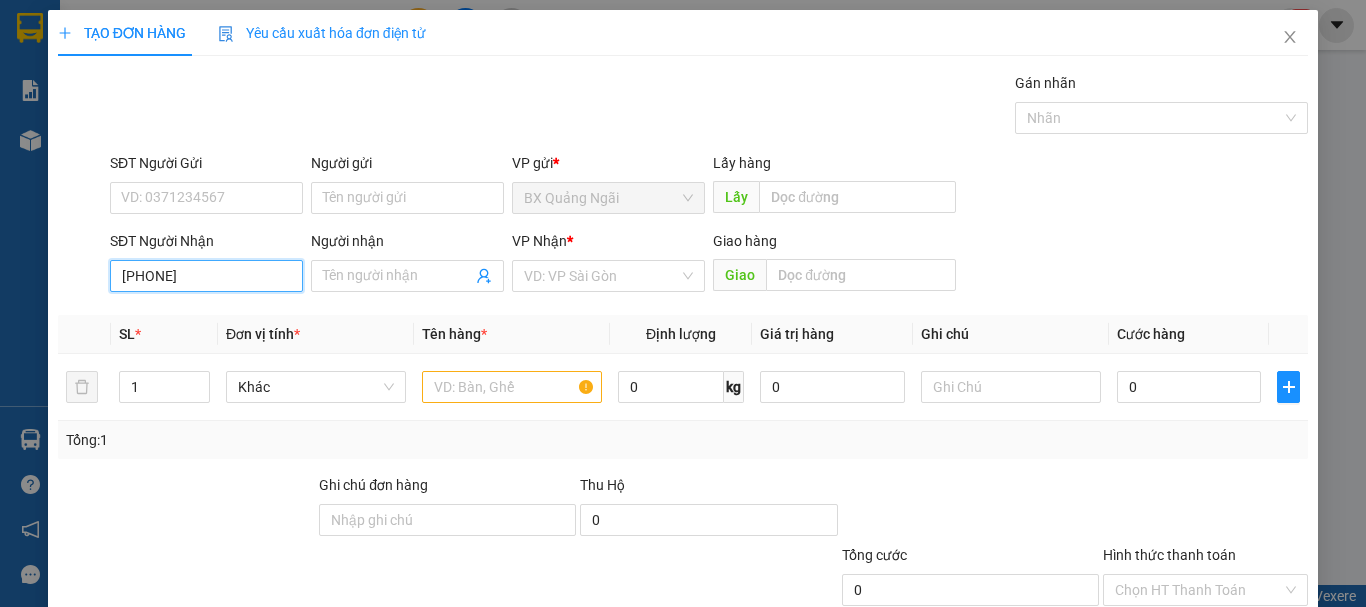 click on "0902588246" at bounding box center (206, 276) 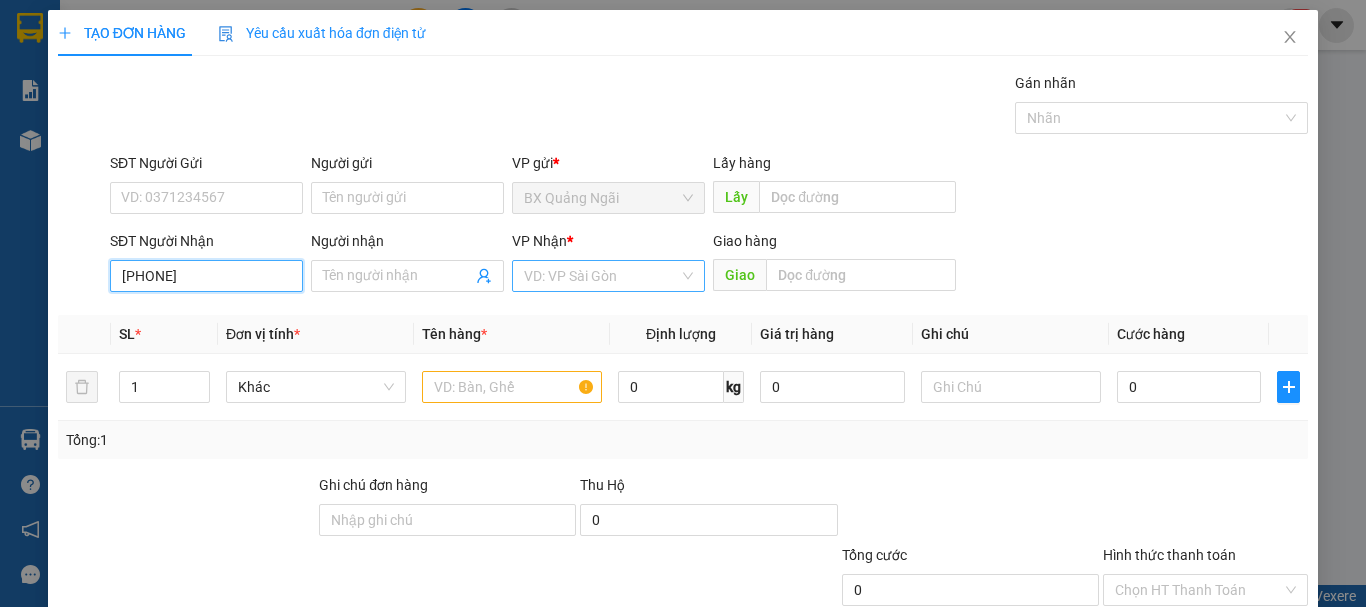 type on "0902588246" 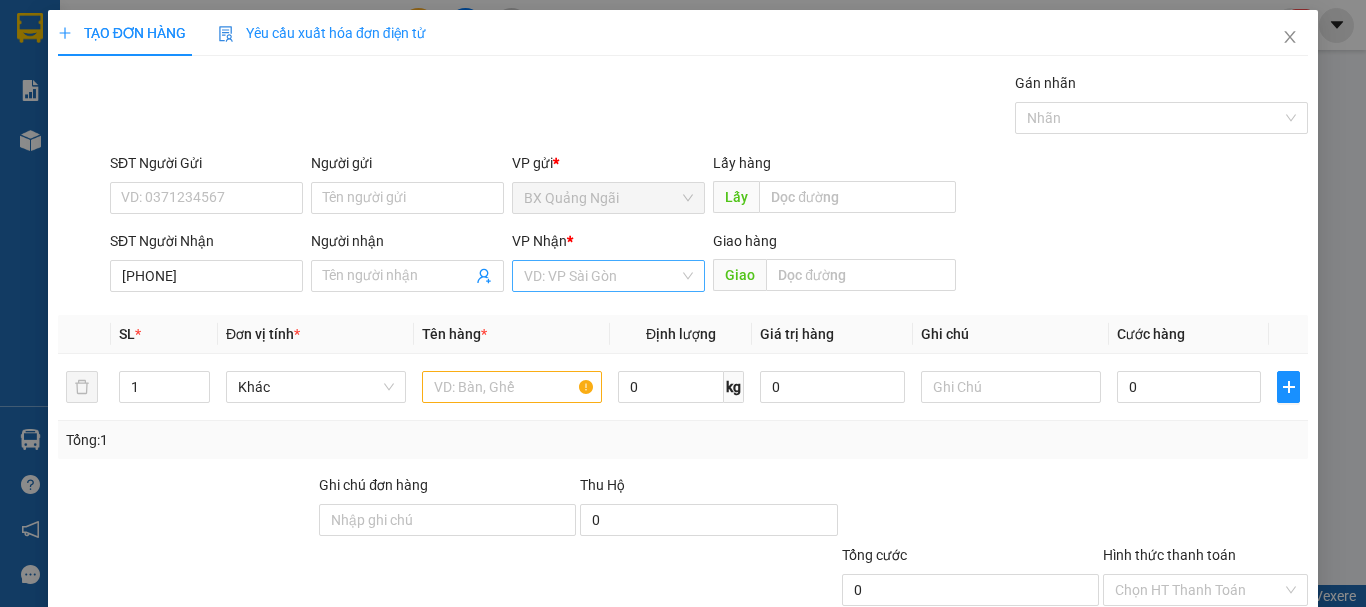 click at bounding box center (601, 276) 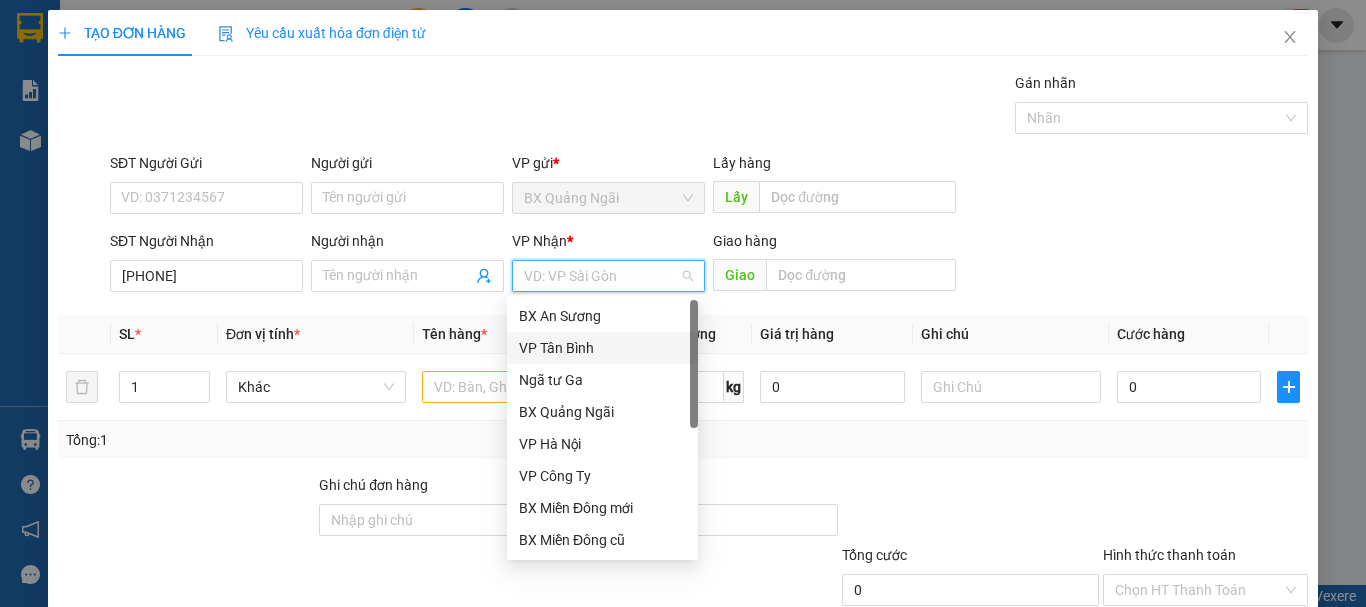 click on "VP Tân Bình" at bounding box center (602, 348) 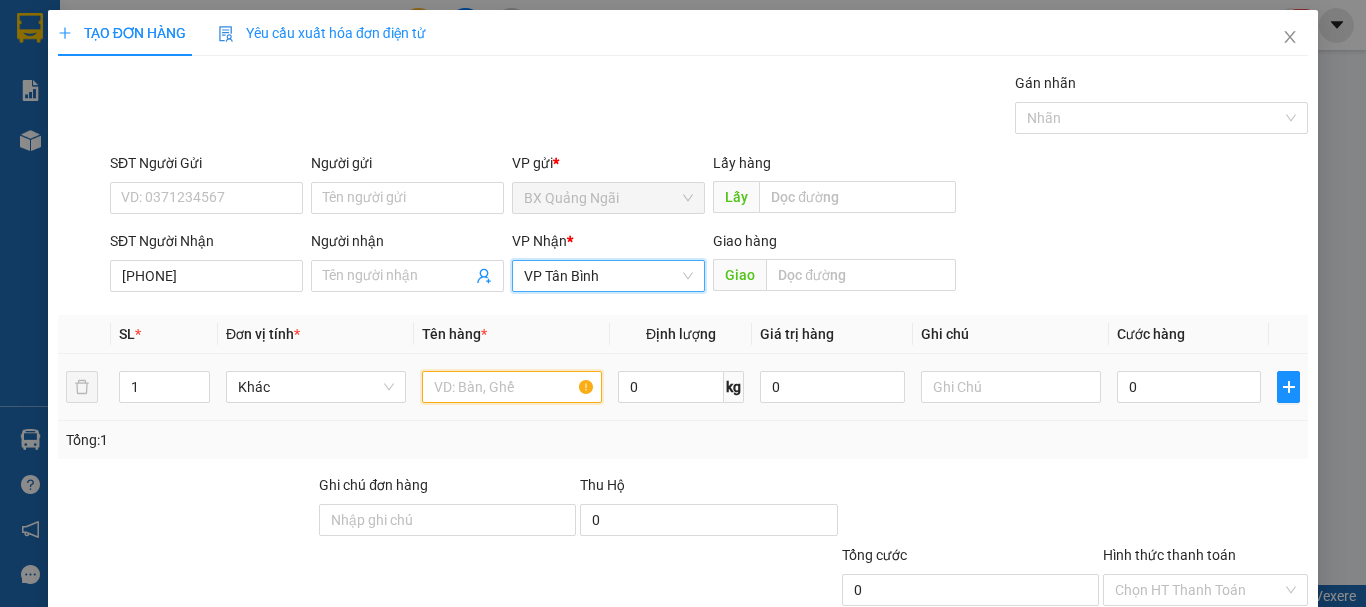 click at bounding box center [512, 387] 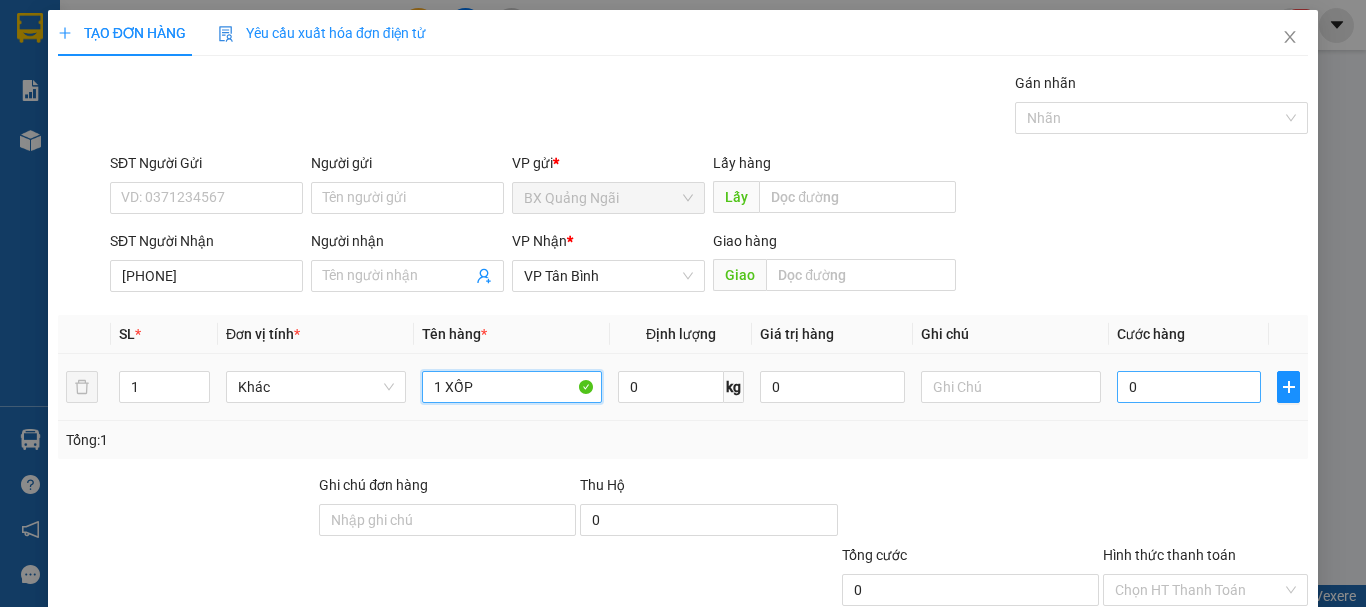 type on "1 XỐP" 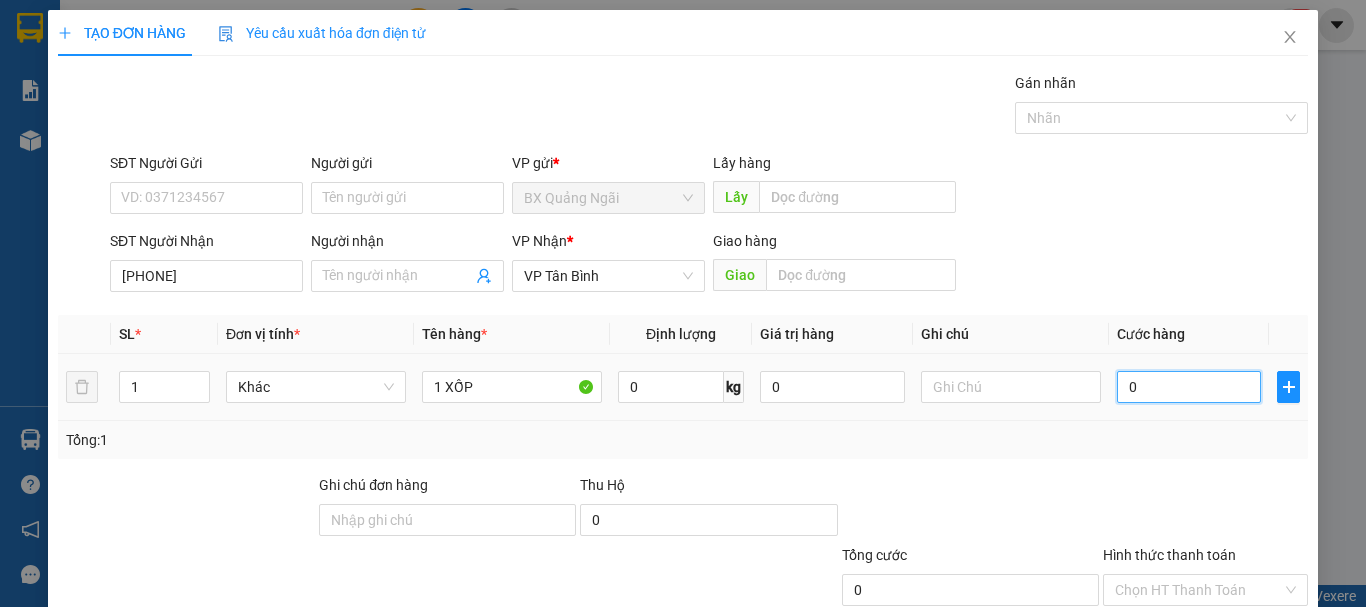 click on "0" at bounding box center (1189, 387) 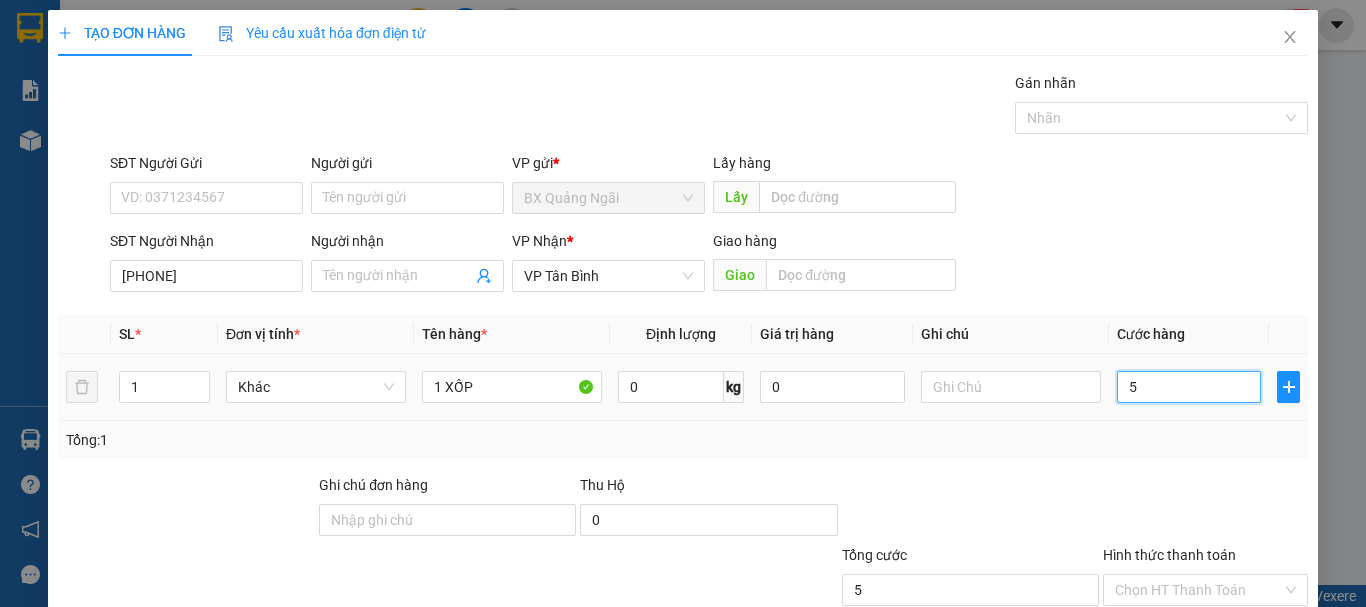 type on "50" 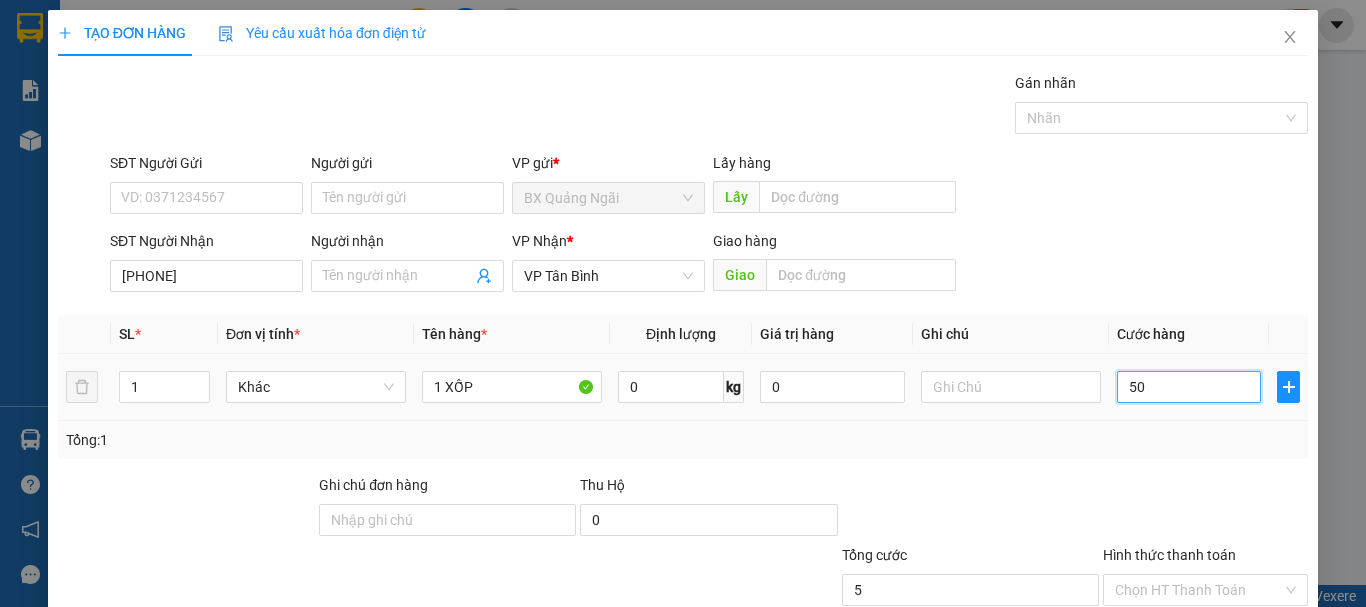type on "50" 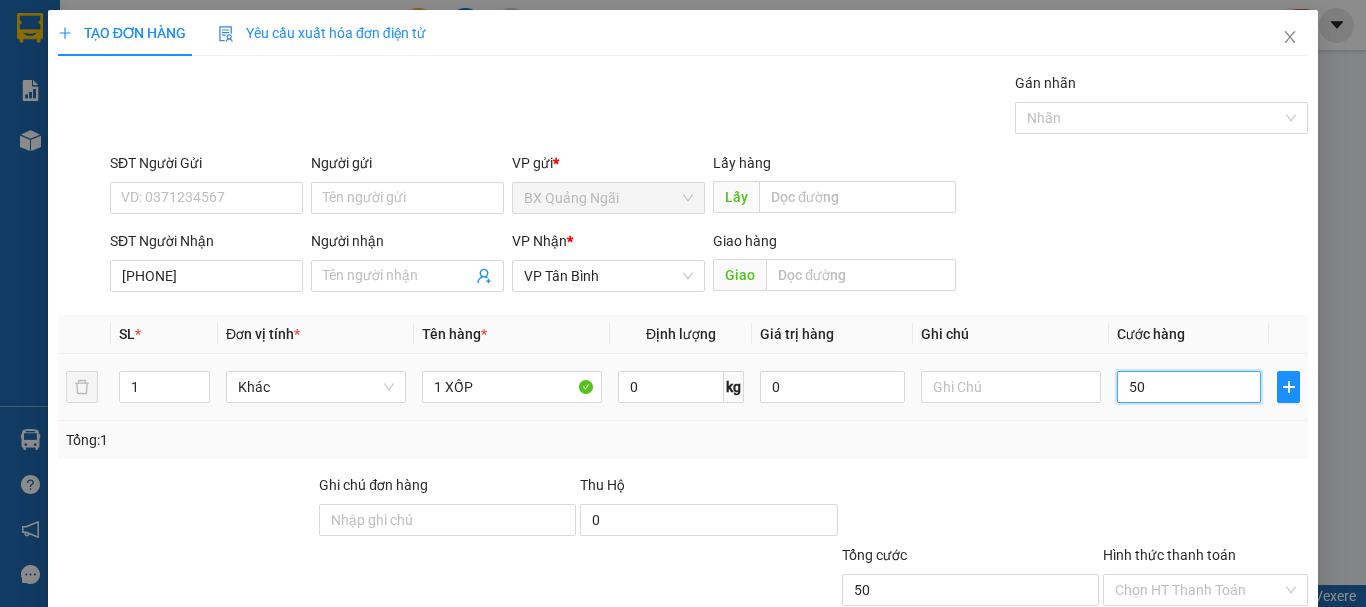 type on "500" 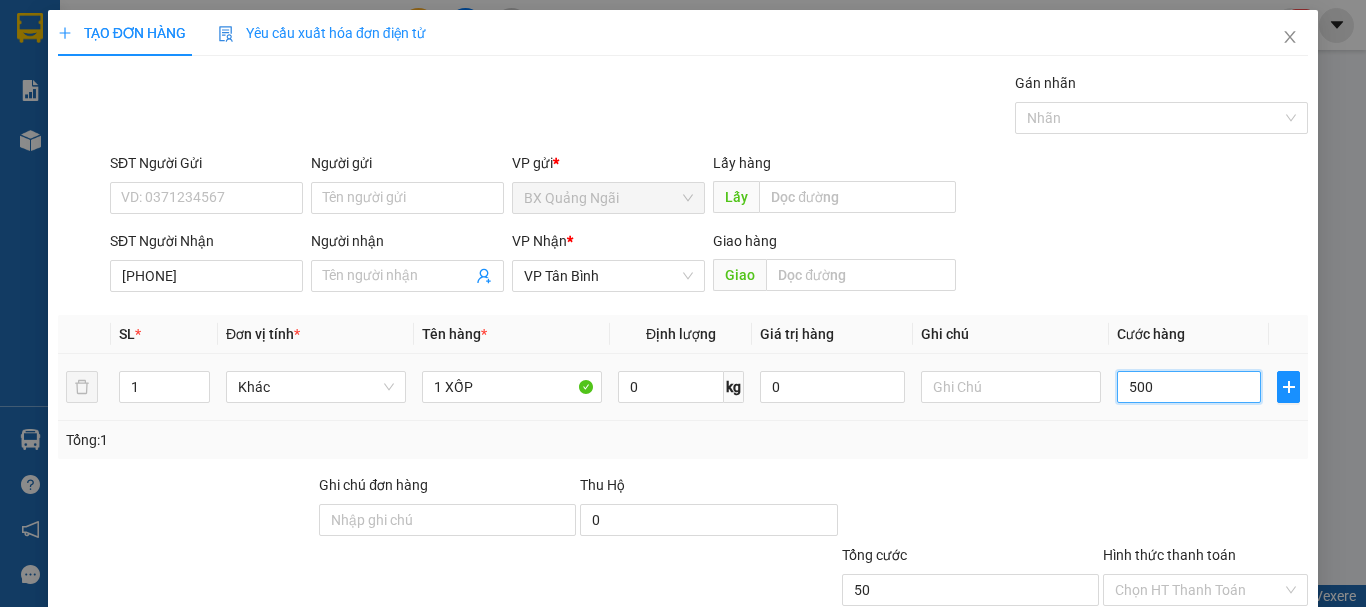 type on "500" 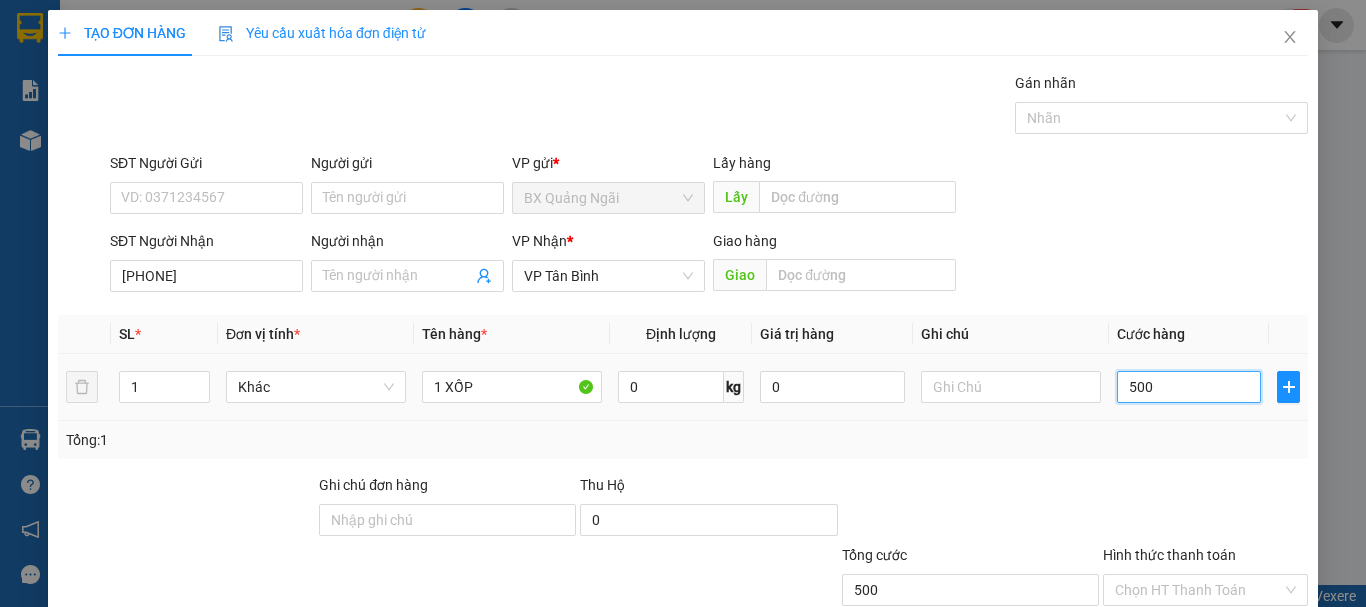 type on "5.000" 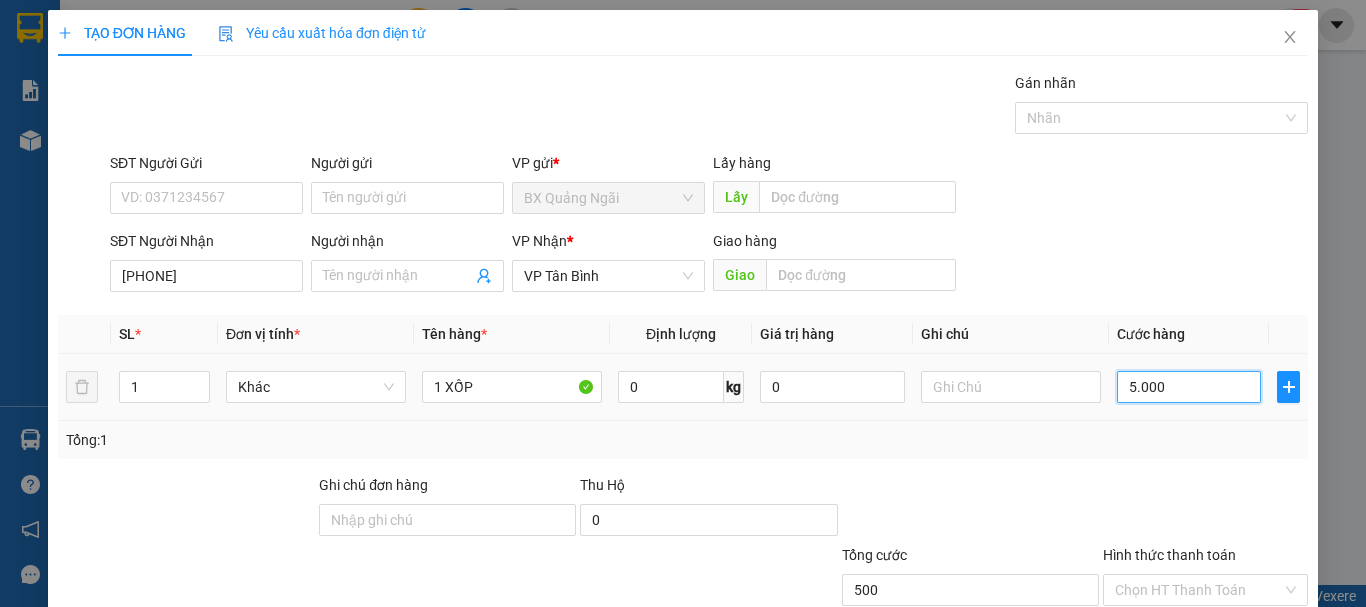 type on "5.000" 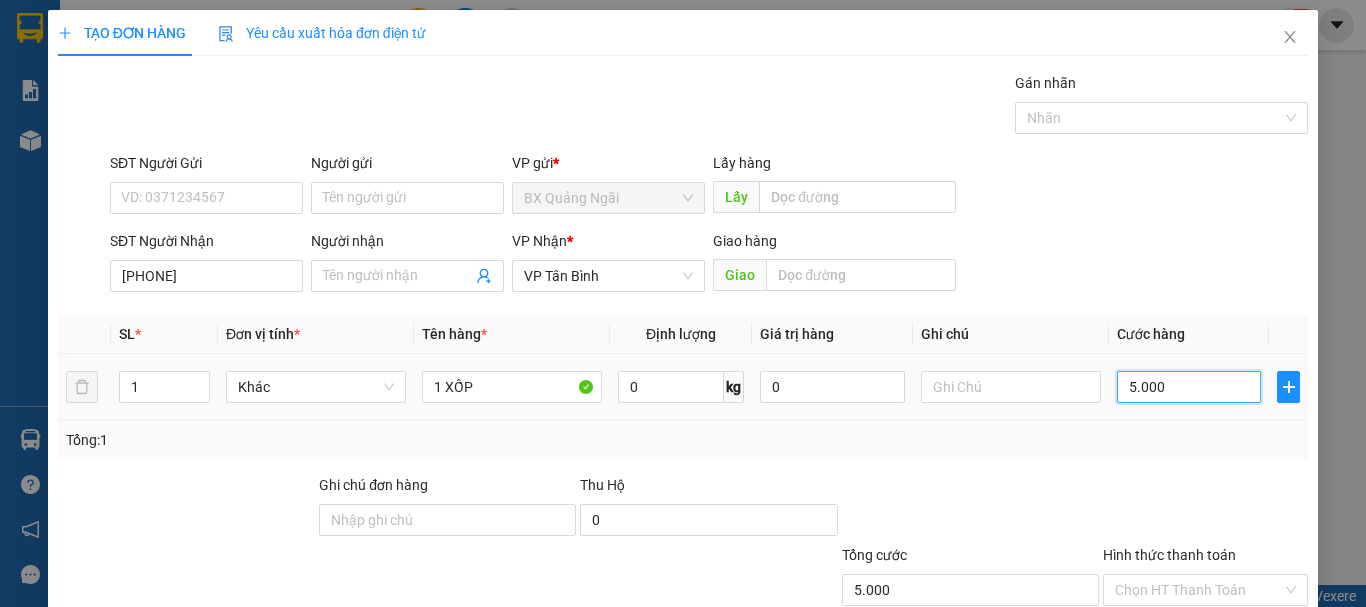 type on "50.000" 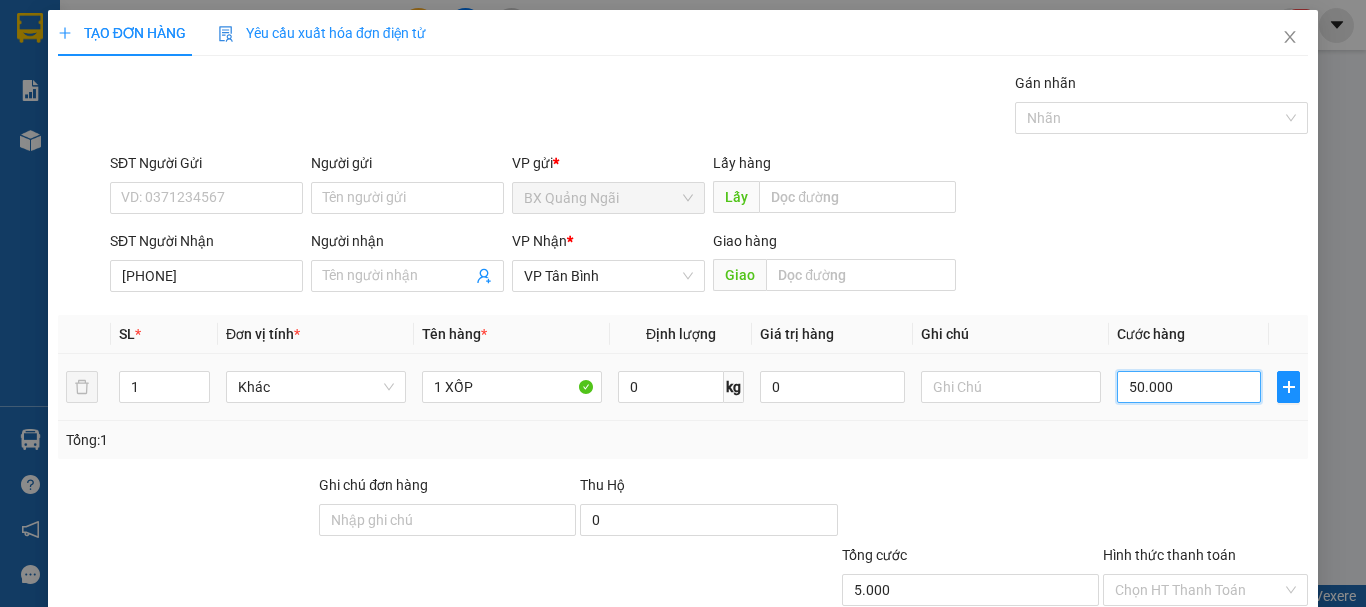 type on "50.000" 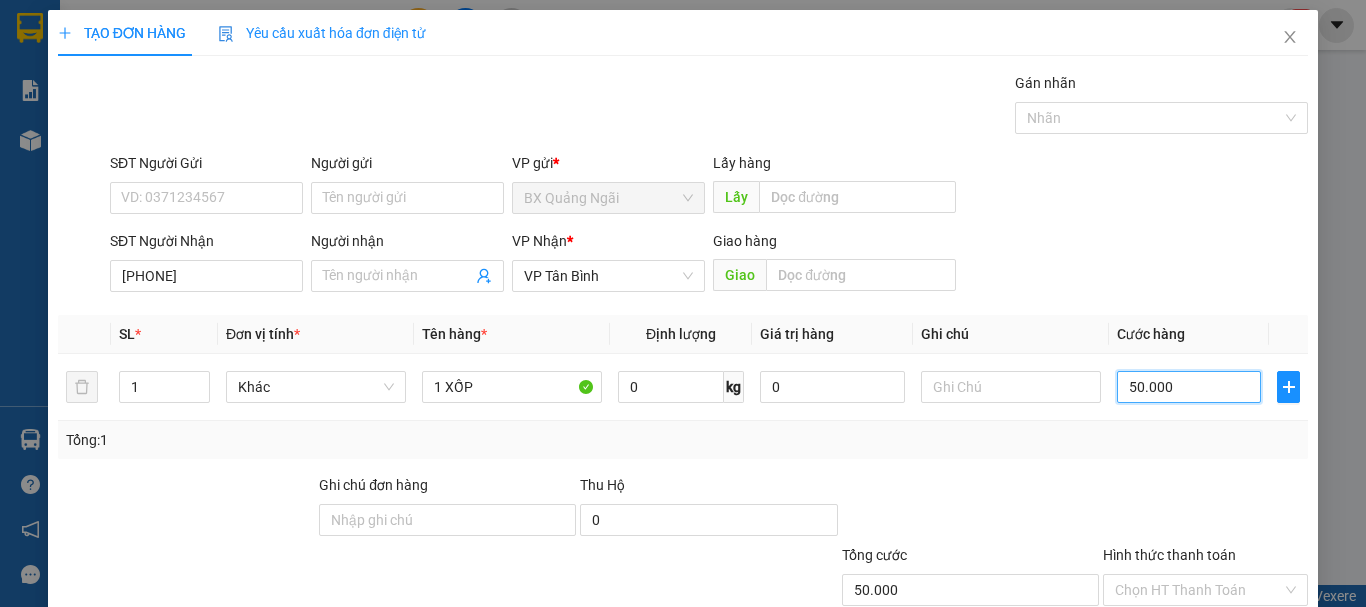 type on "50.000" 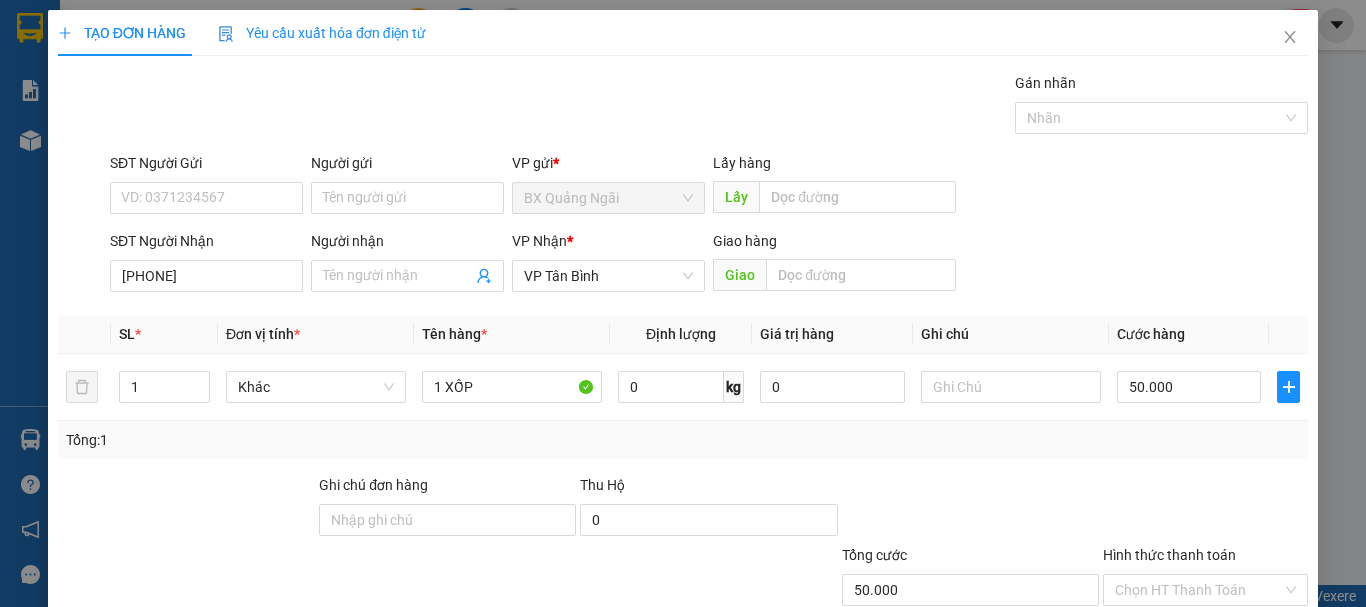 click on "Lưu và In" at bounding box center (1243, 685) 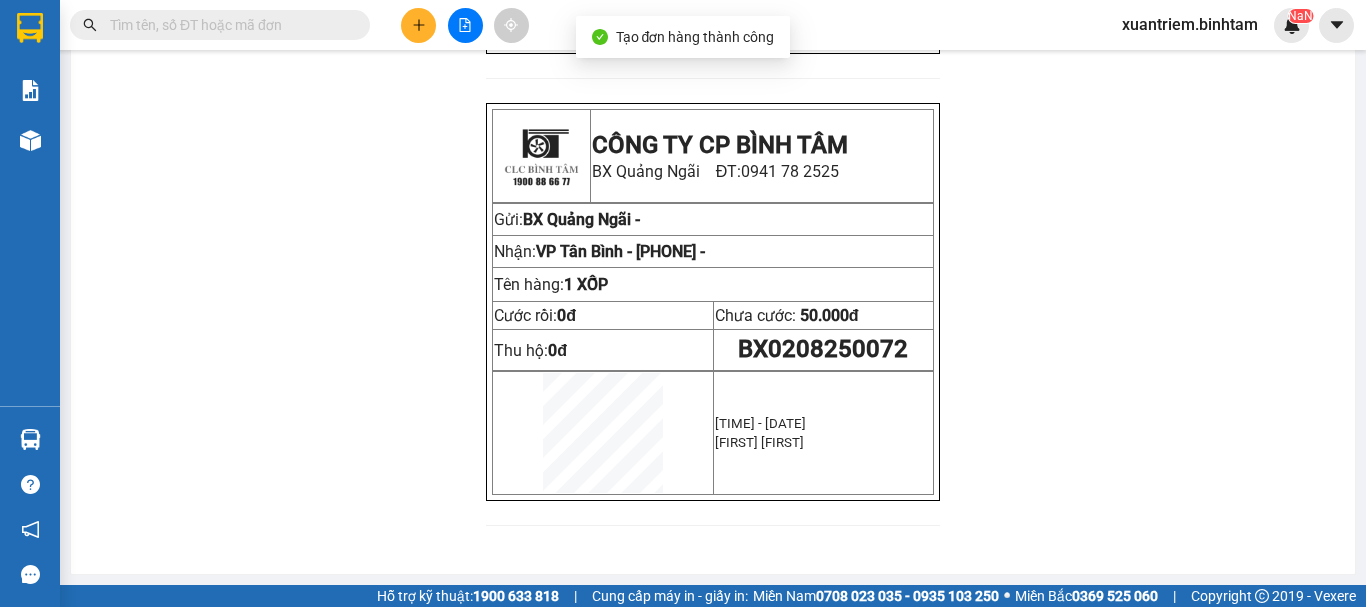 click on "In mẫu tem hàng tự cấu hình" at bounding box center (725, -435) 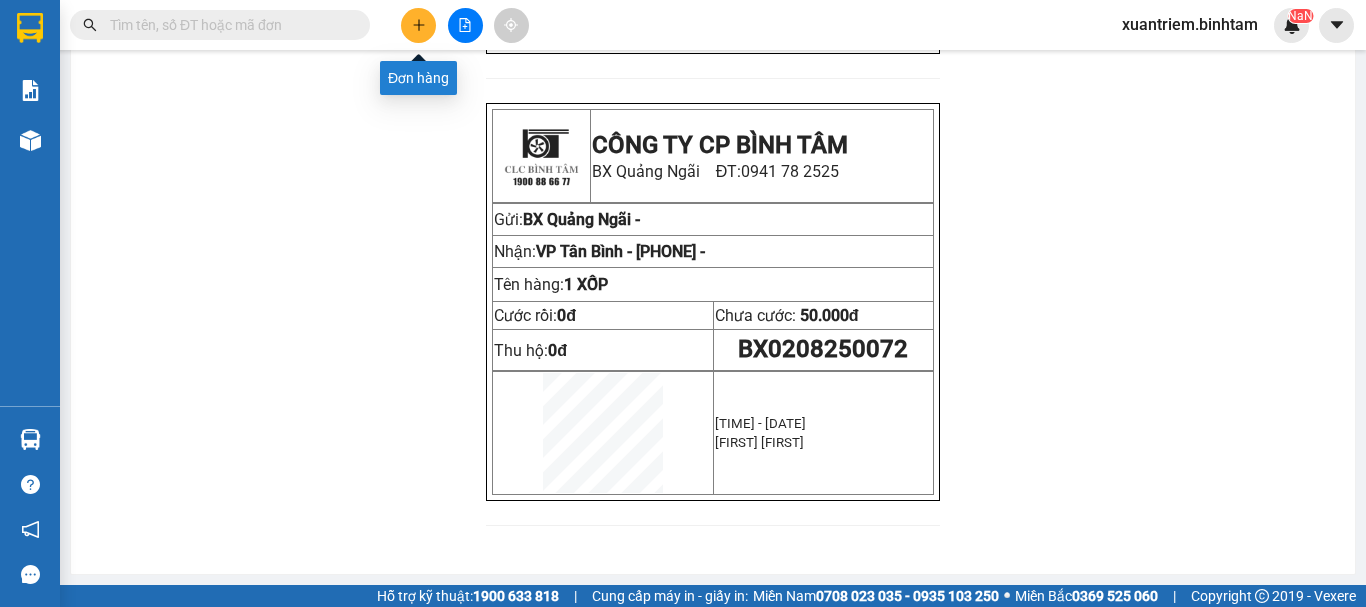 click 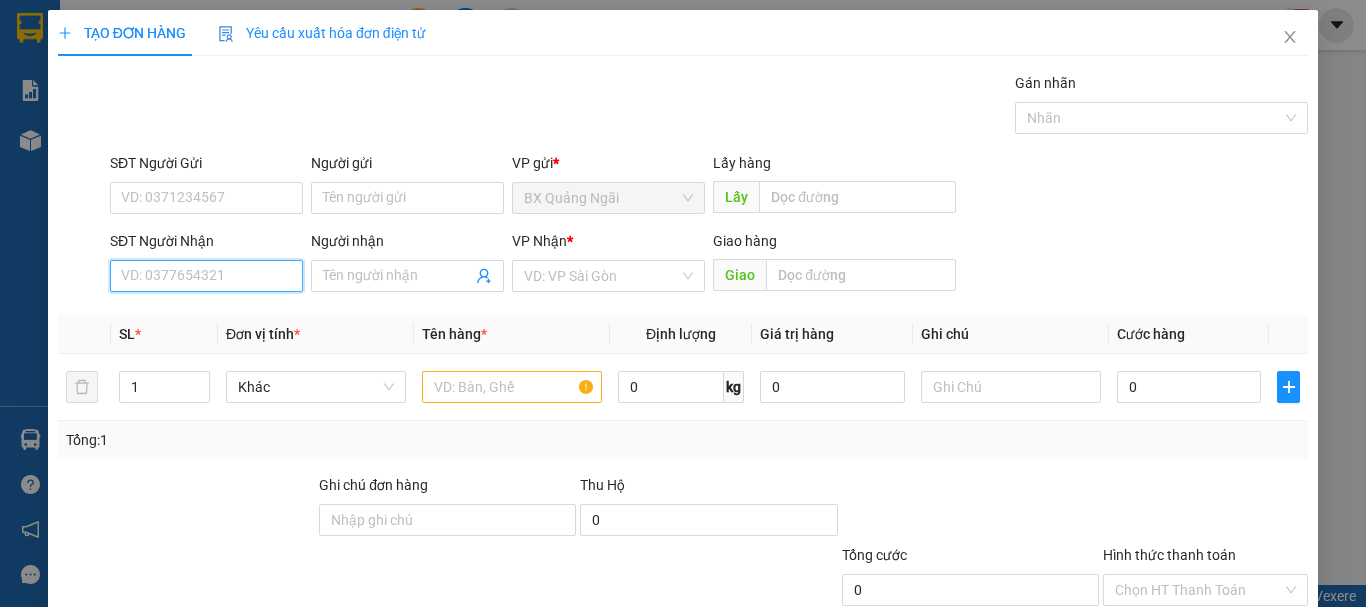 click on "SĐT Người Nhận" at bounding box center [206, 276] 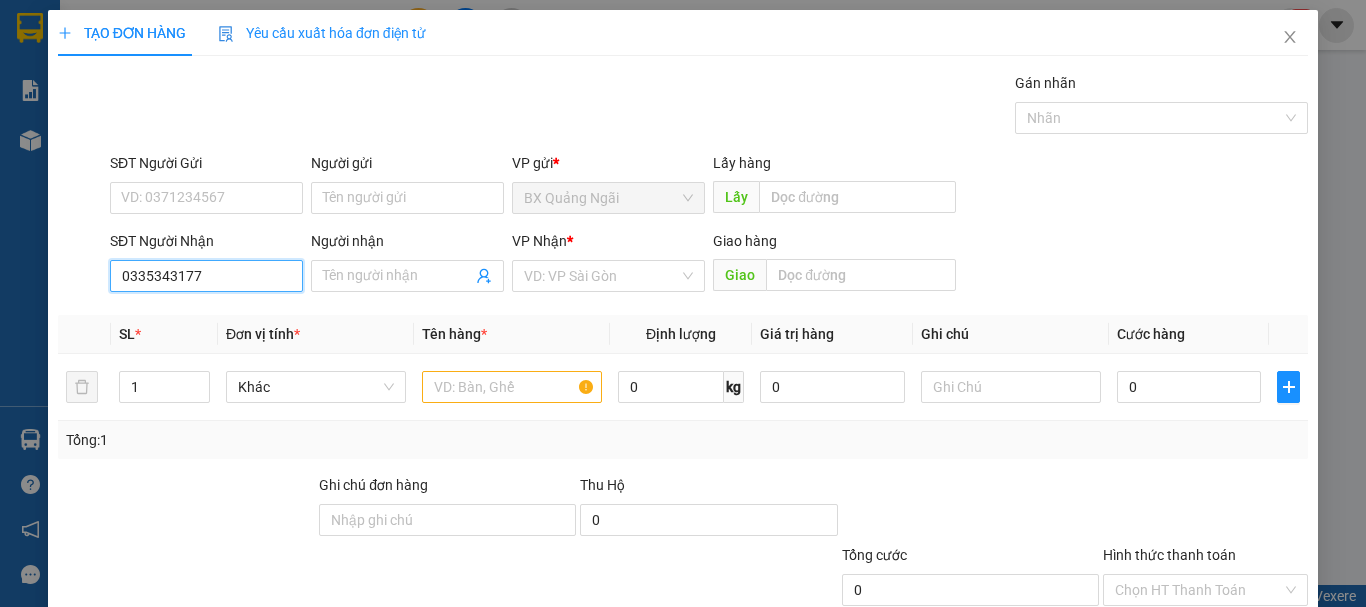 click on "0335343177" at bounding box center [206, 276] 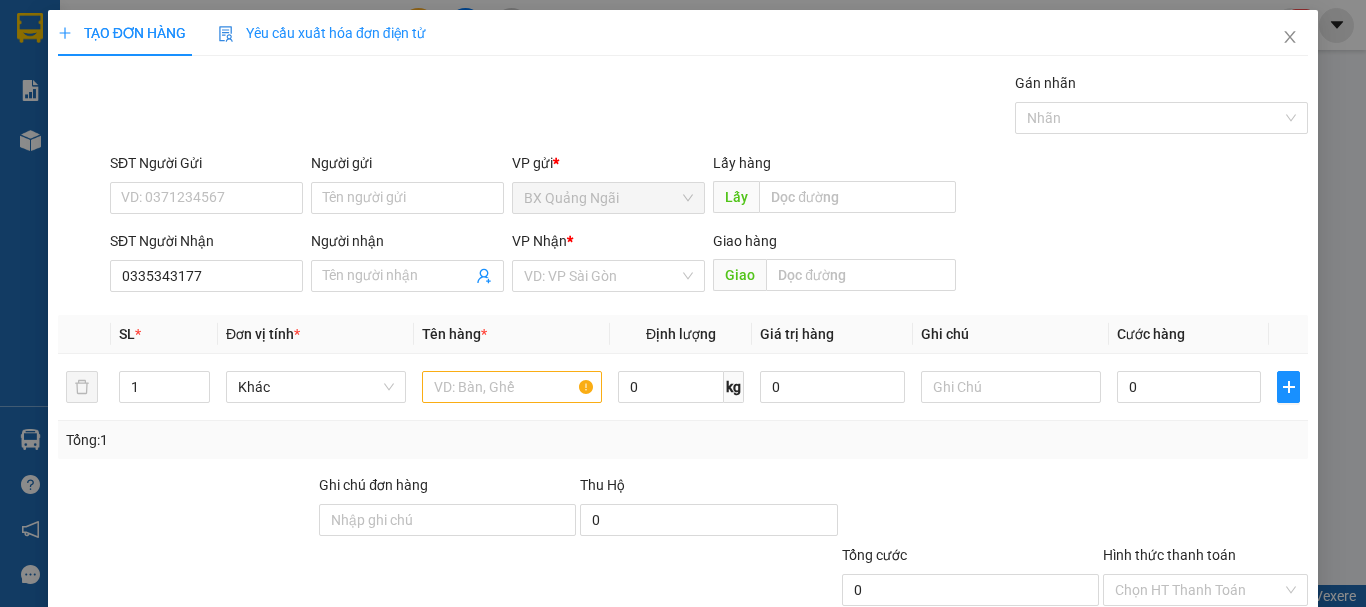 click on "VP Nhận  * VD: VP Sài Gòn" at bounding box center [608, 265] 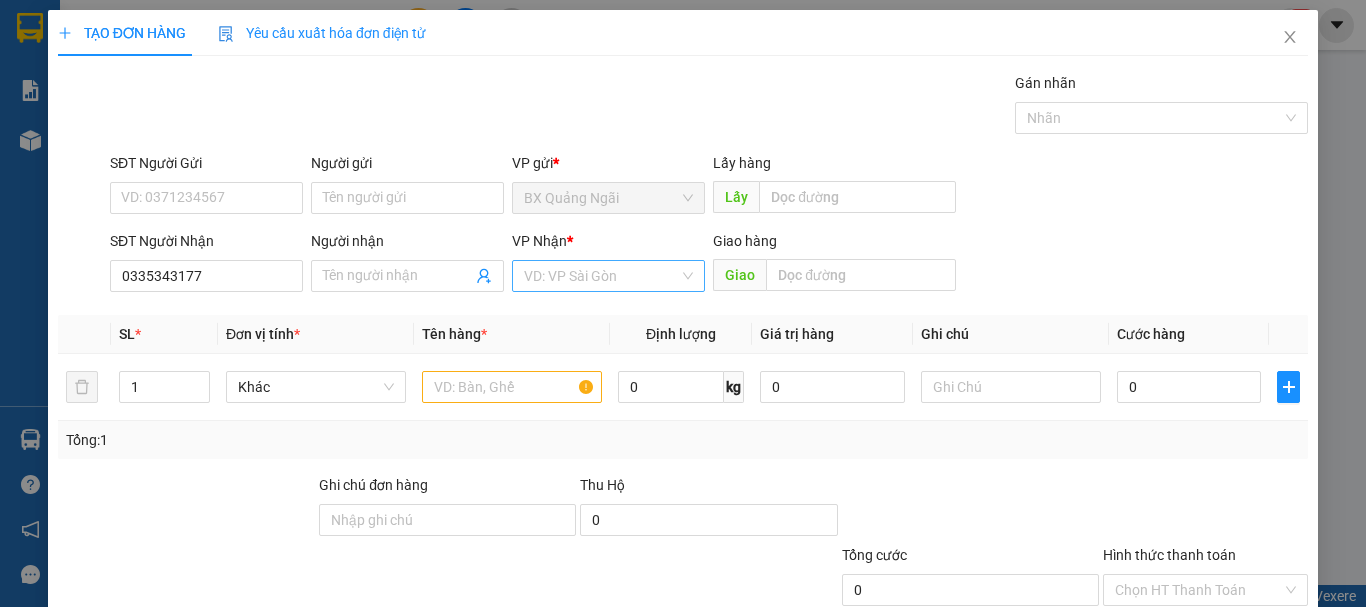 click at bounding box center [601, 276] 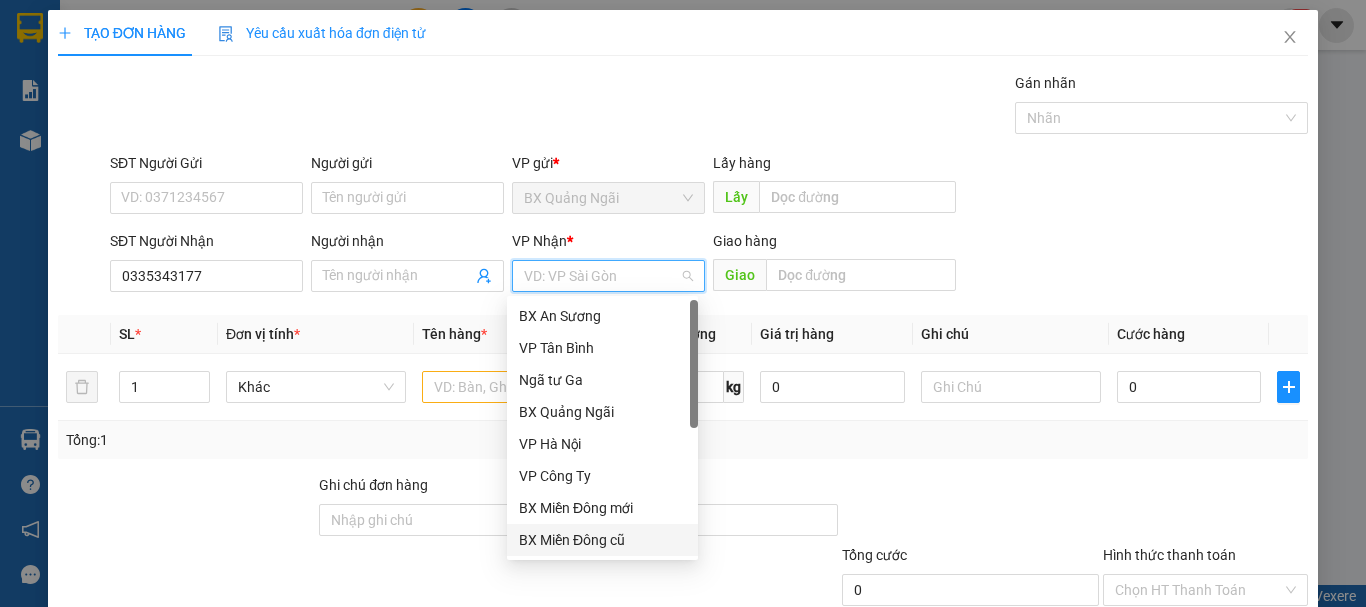 click on "BX Miền Đông cũ" at bounding box center [602, 540] 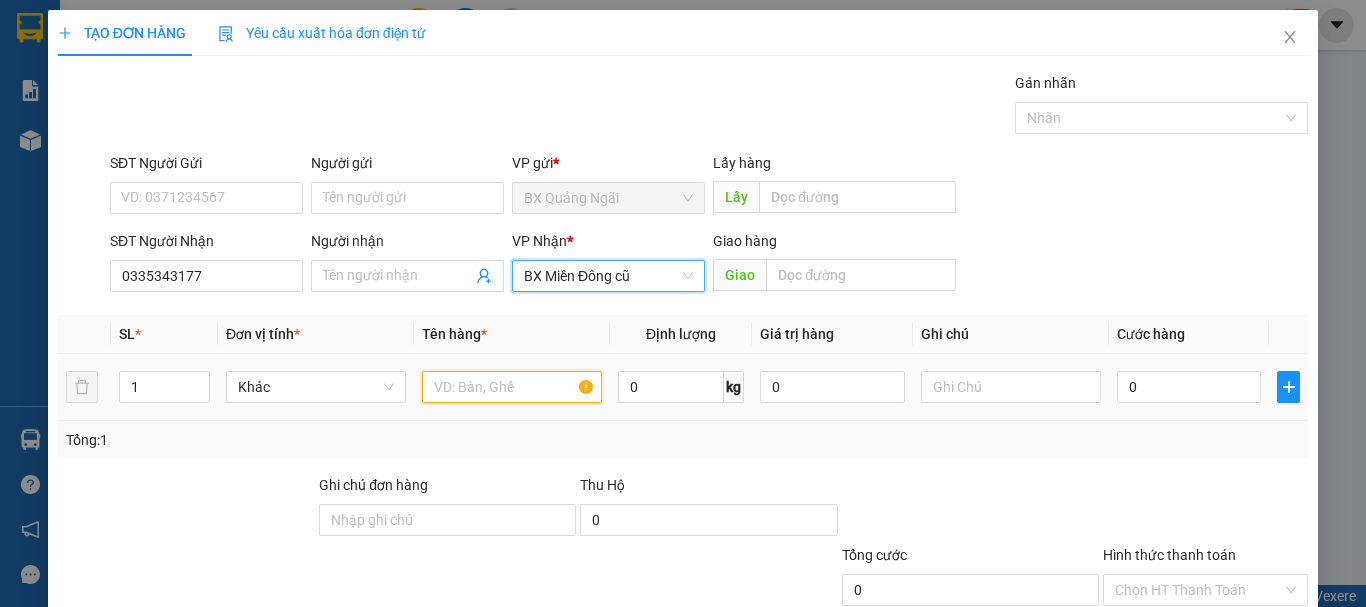 click at bounding box center (512, 387) 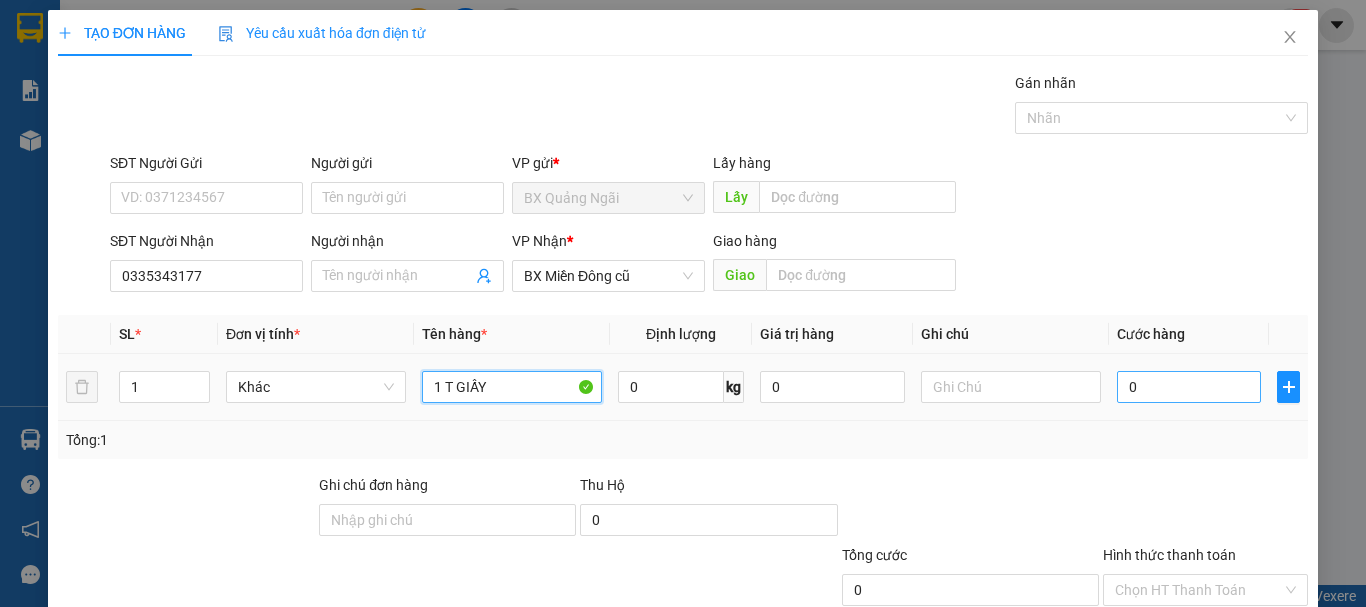 type on "1 T GIẤY" 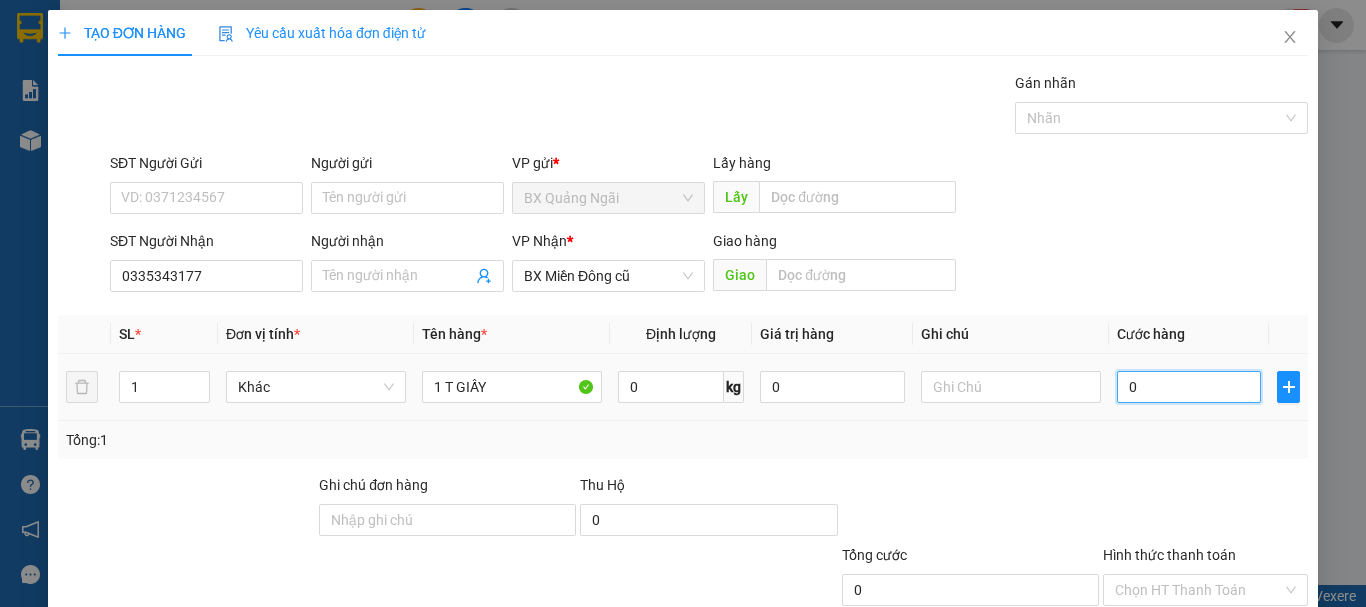 click on "0" at bounding box center (1189, 387) 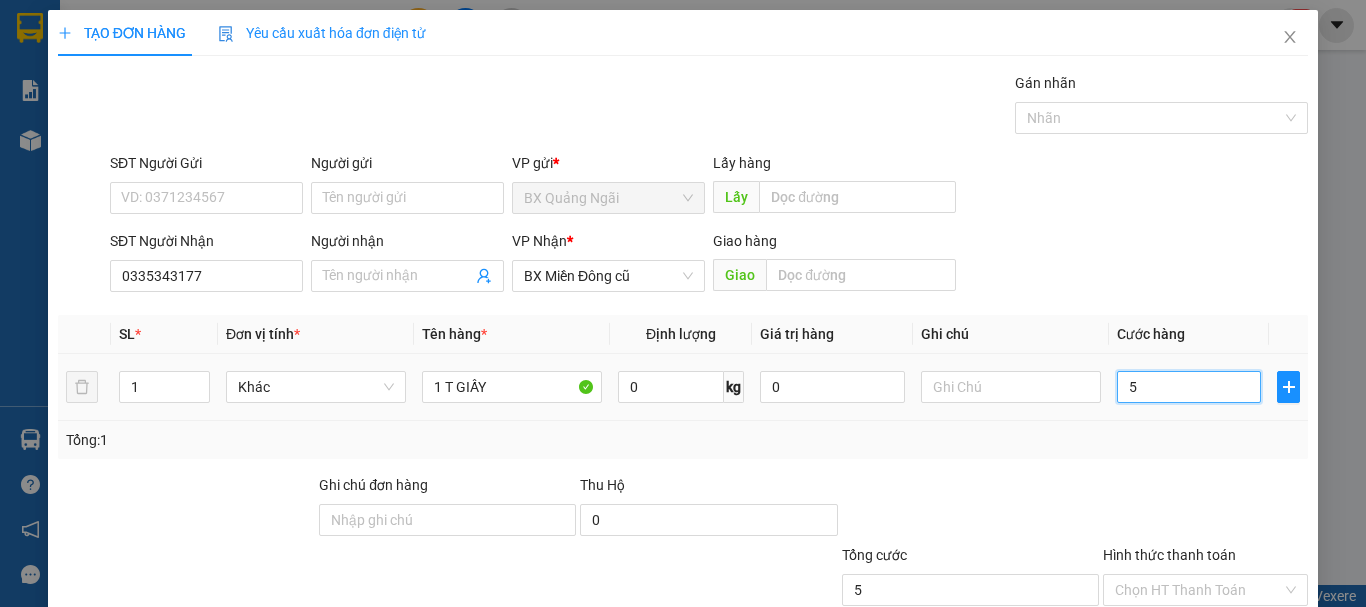 type on "50" 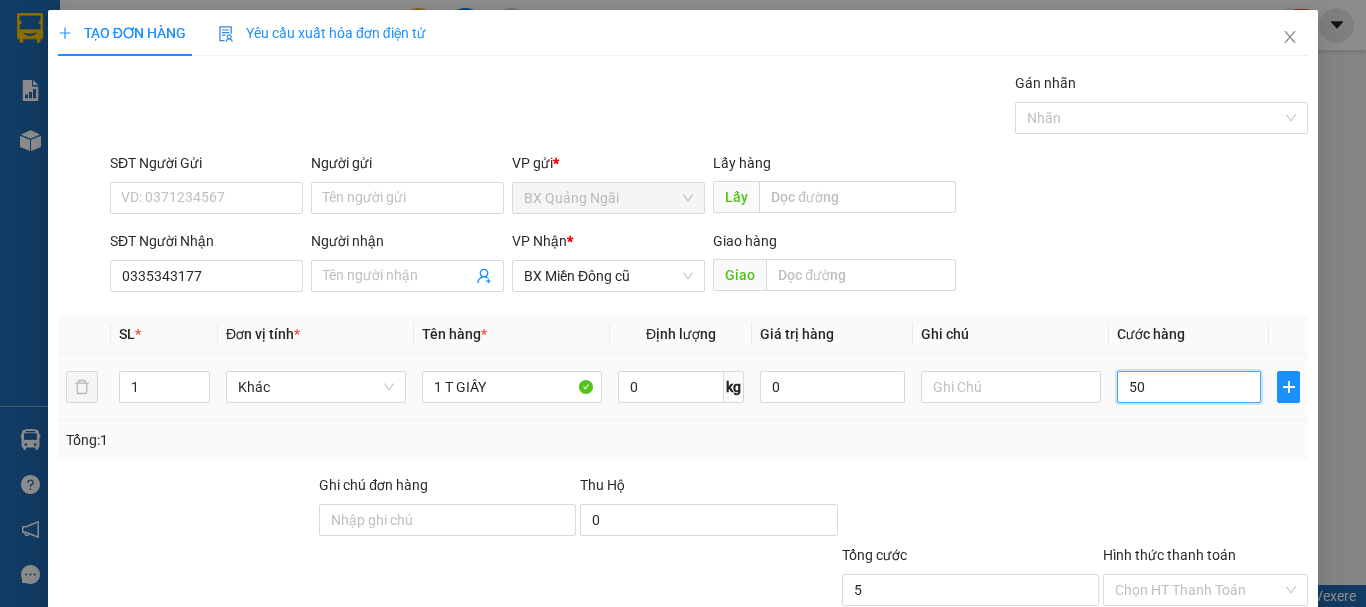 type on "50" 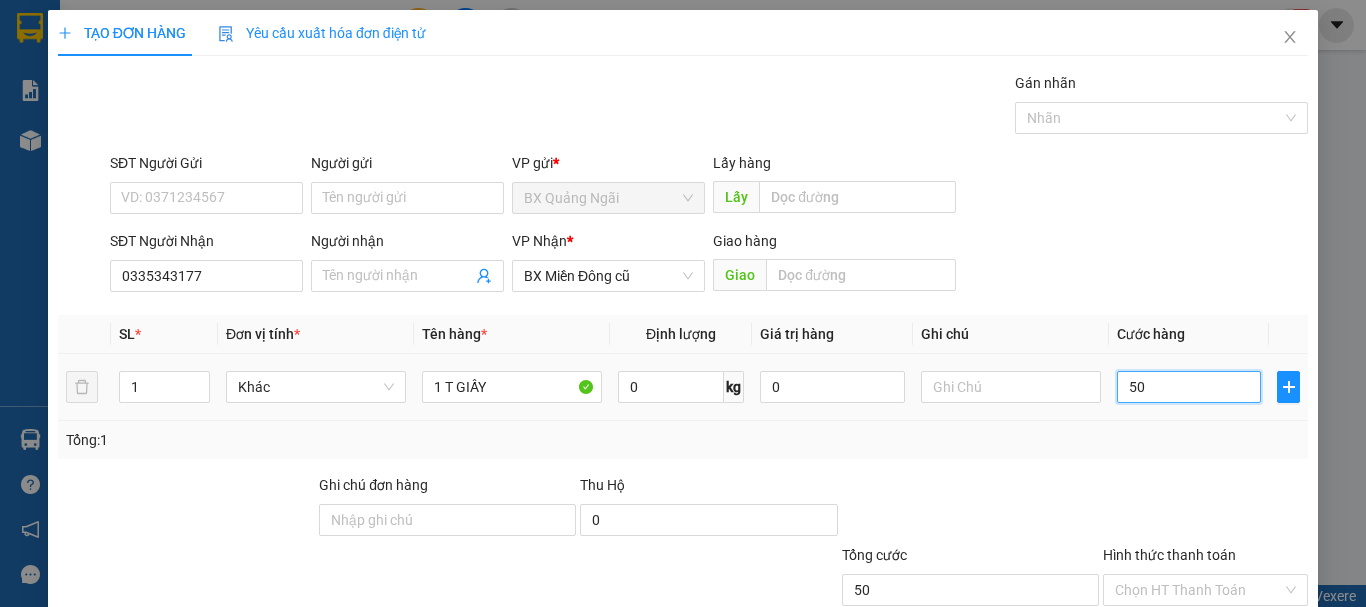 type on "500" 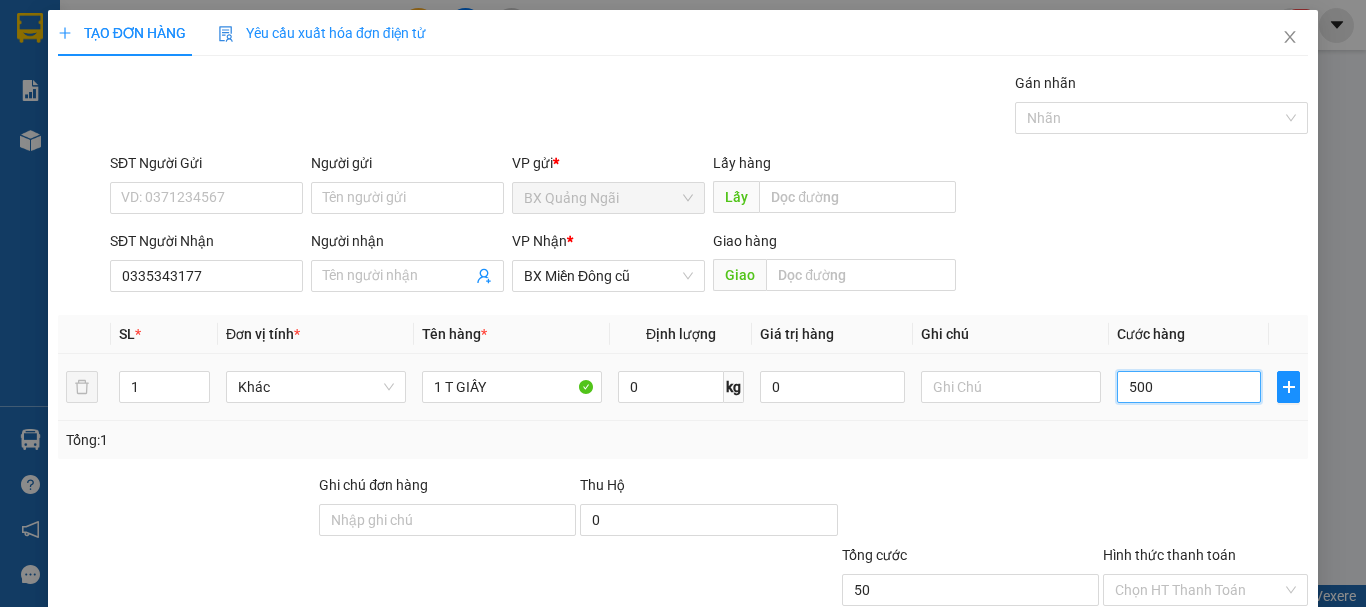 type on "500" 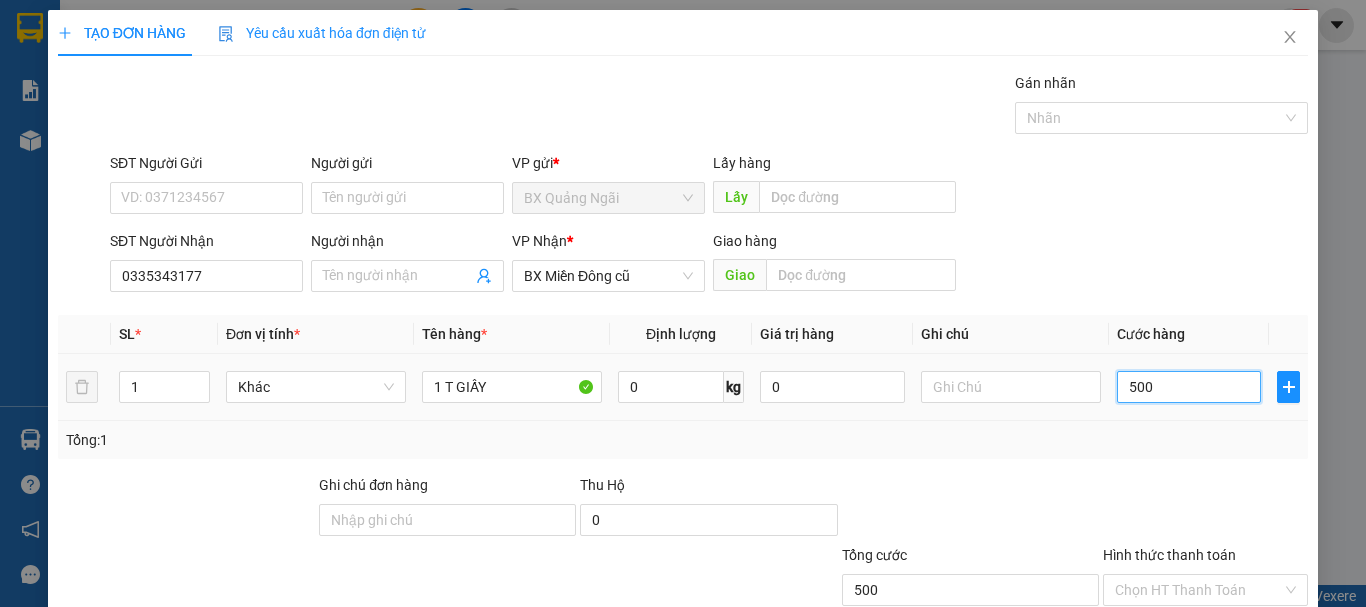 type on "5.000" 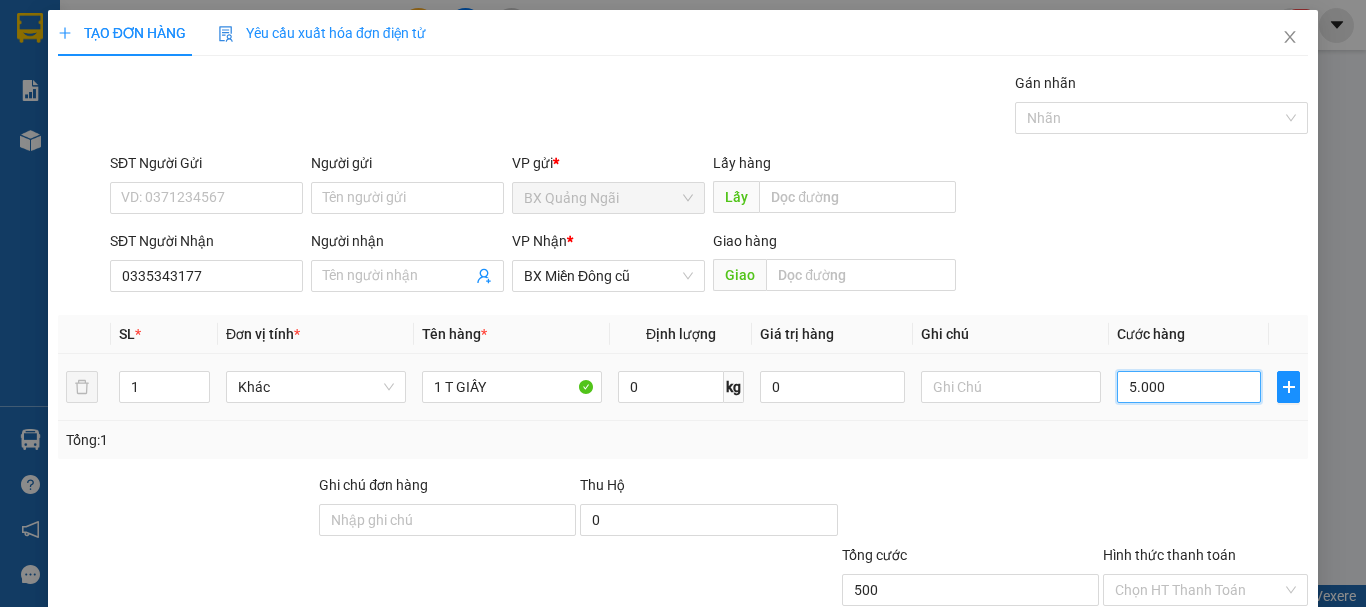 type on "5.000" 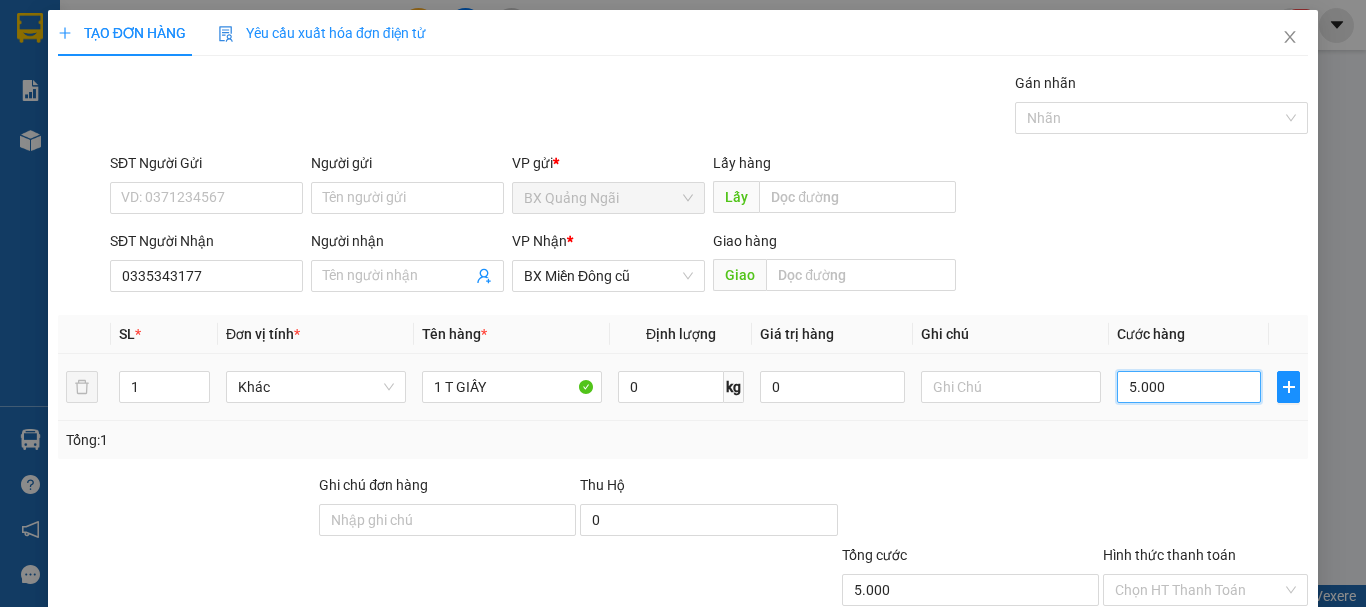 type on "50.000" 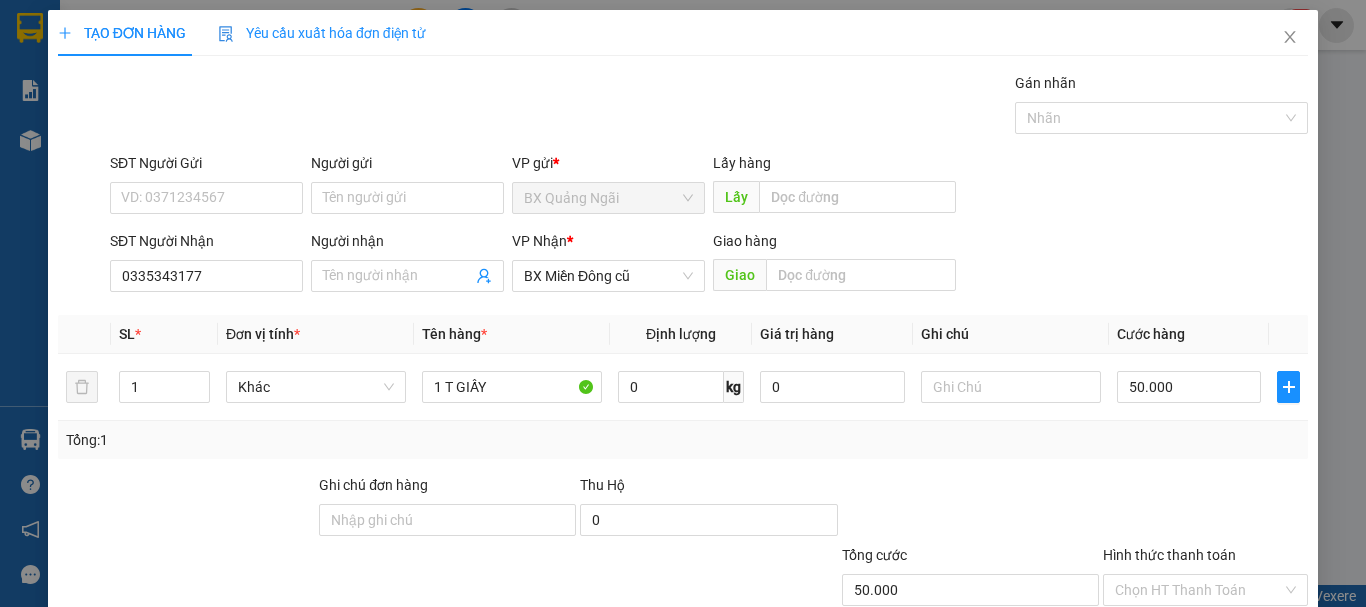 click on "Lưu và In" at bounding box center [1231, 685] 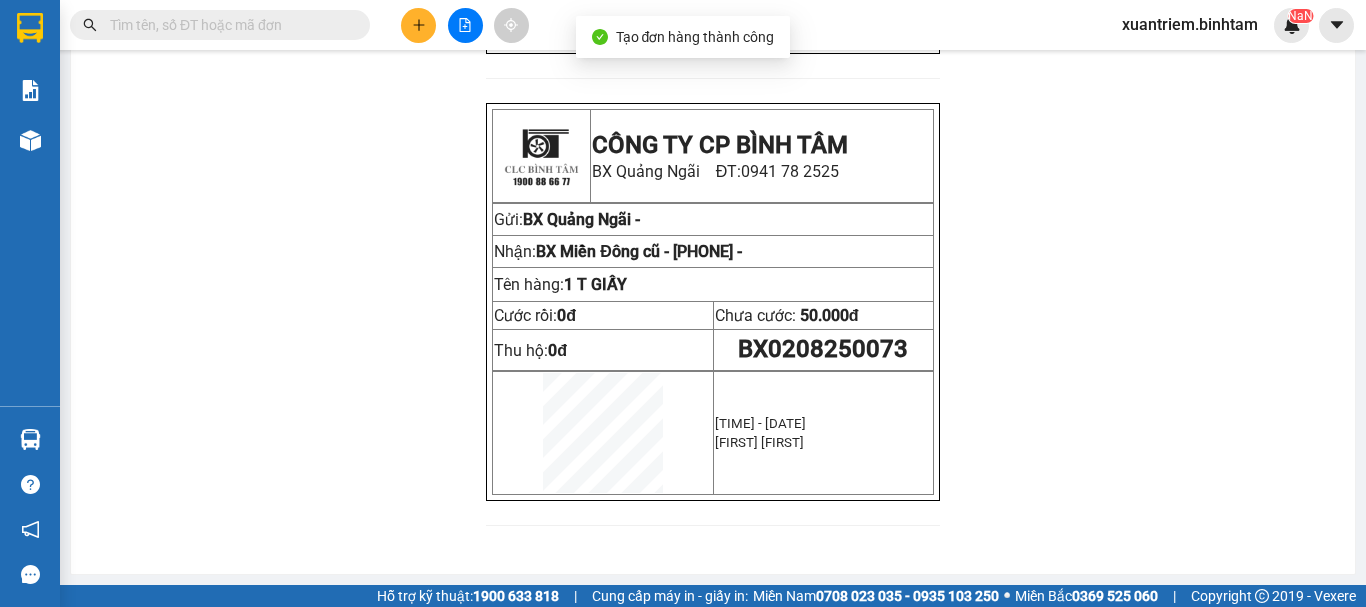 click on "In mẫu tem hàng tự cấu hình" at bounding box center (725, -435) 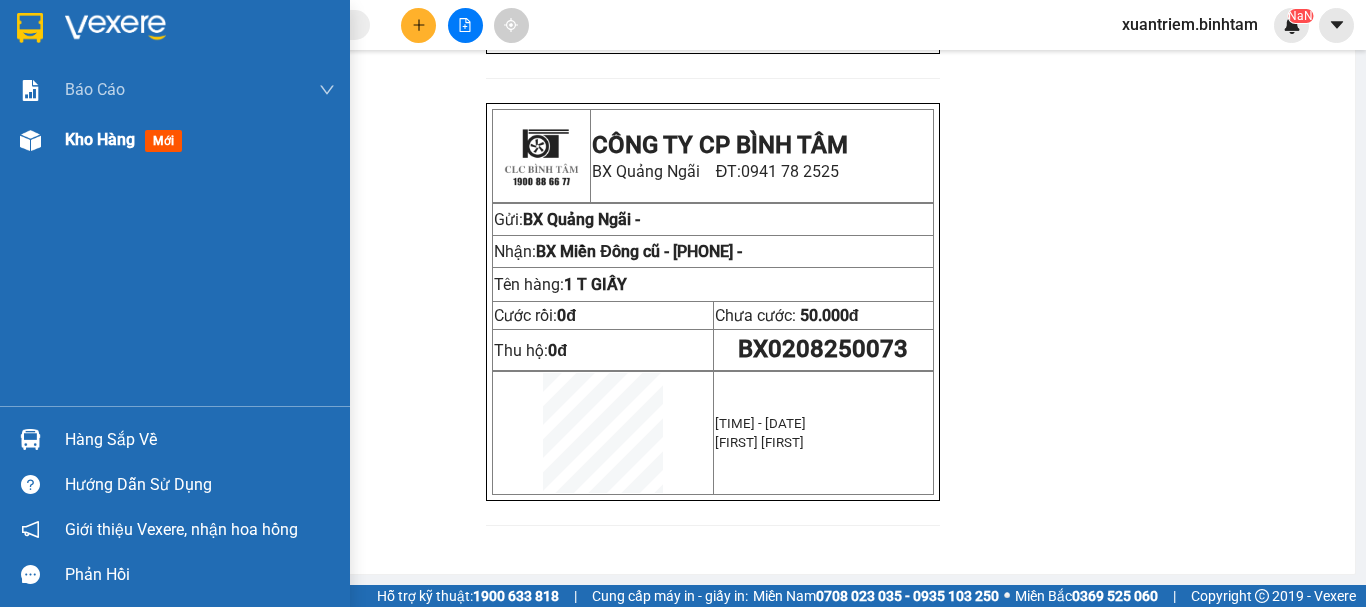 click on "Kho hàng" at bounding box center (100, 139) 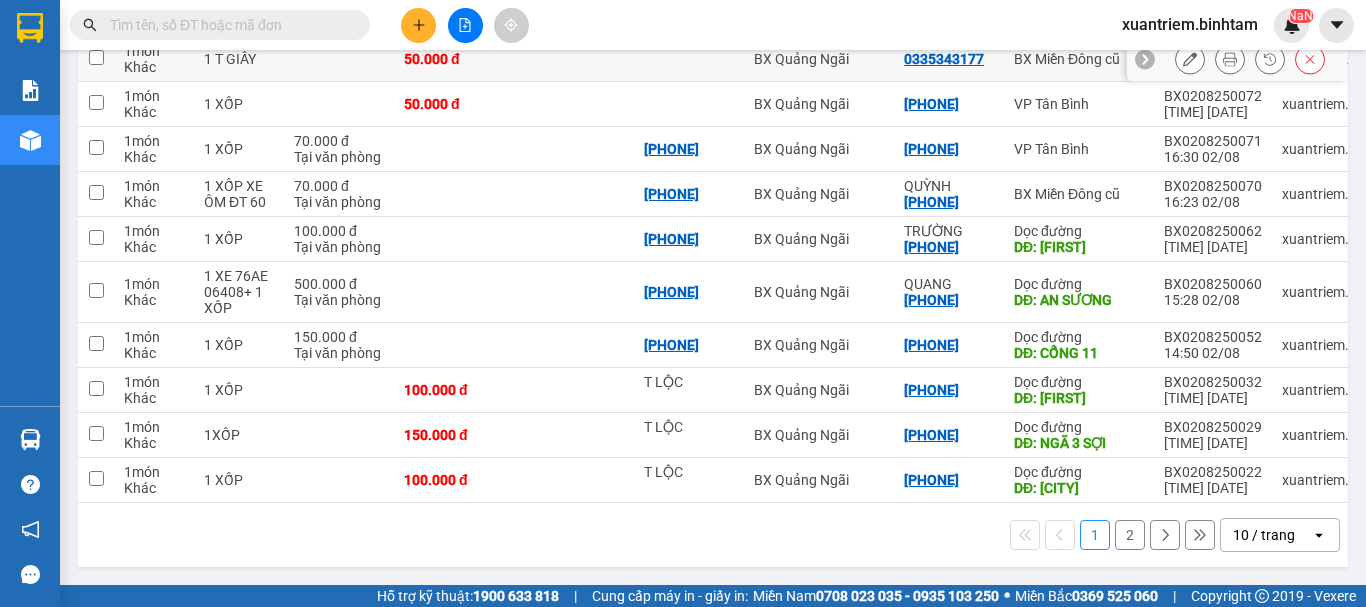 click on "50.000 đ" at bounding box center (454, 59) 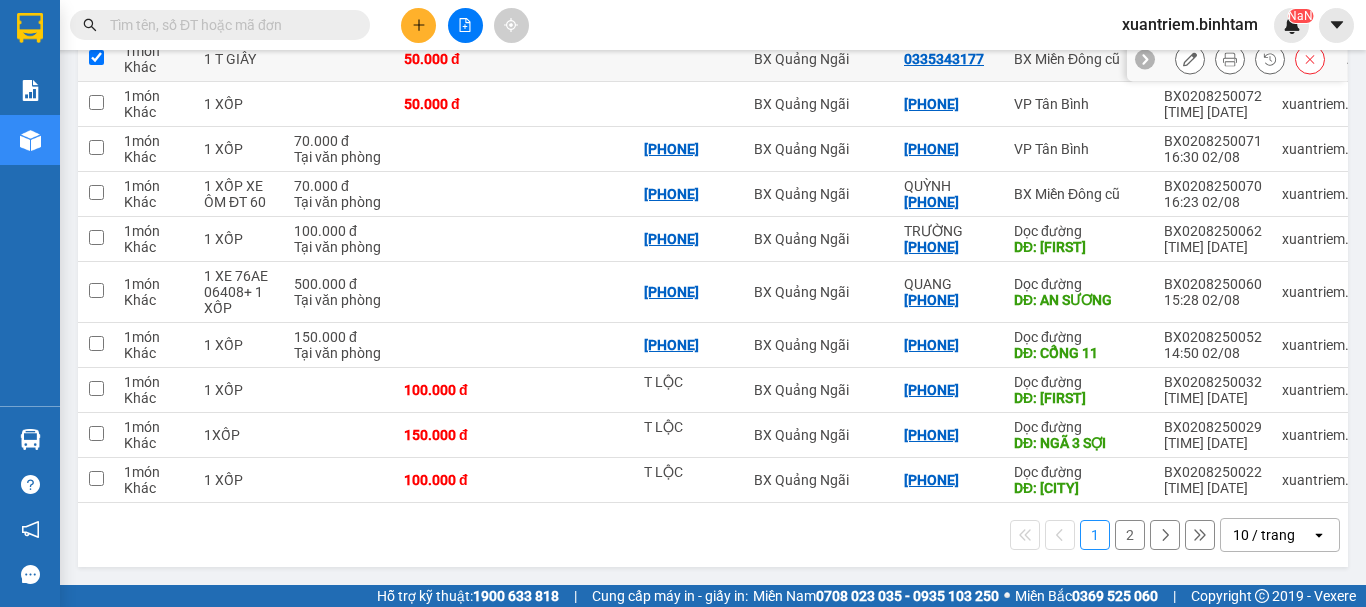 checkbox on "true" 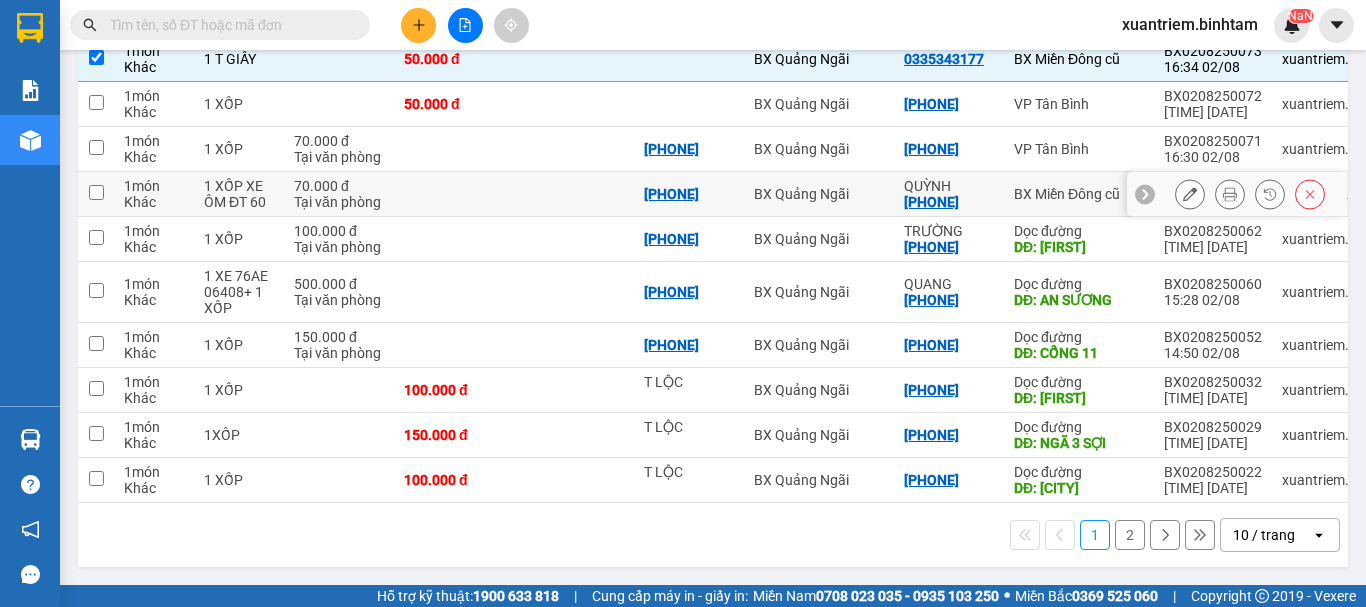click at bounding box center [454, 194] 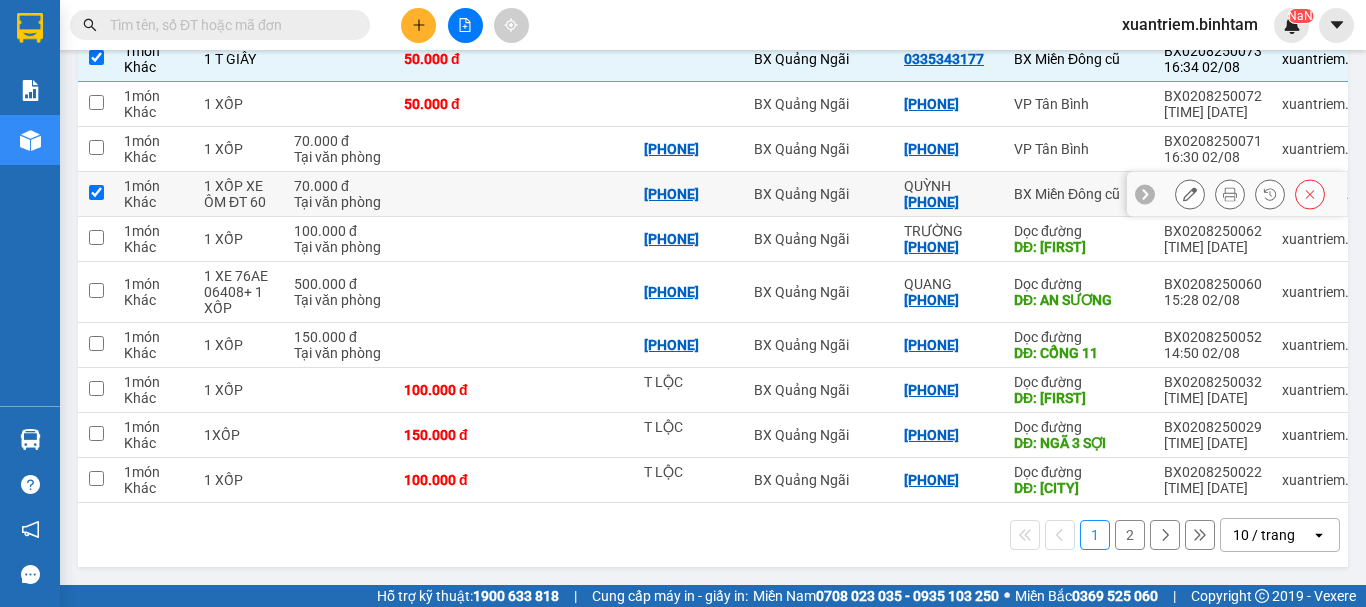 checkbox on "true" 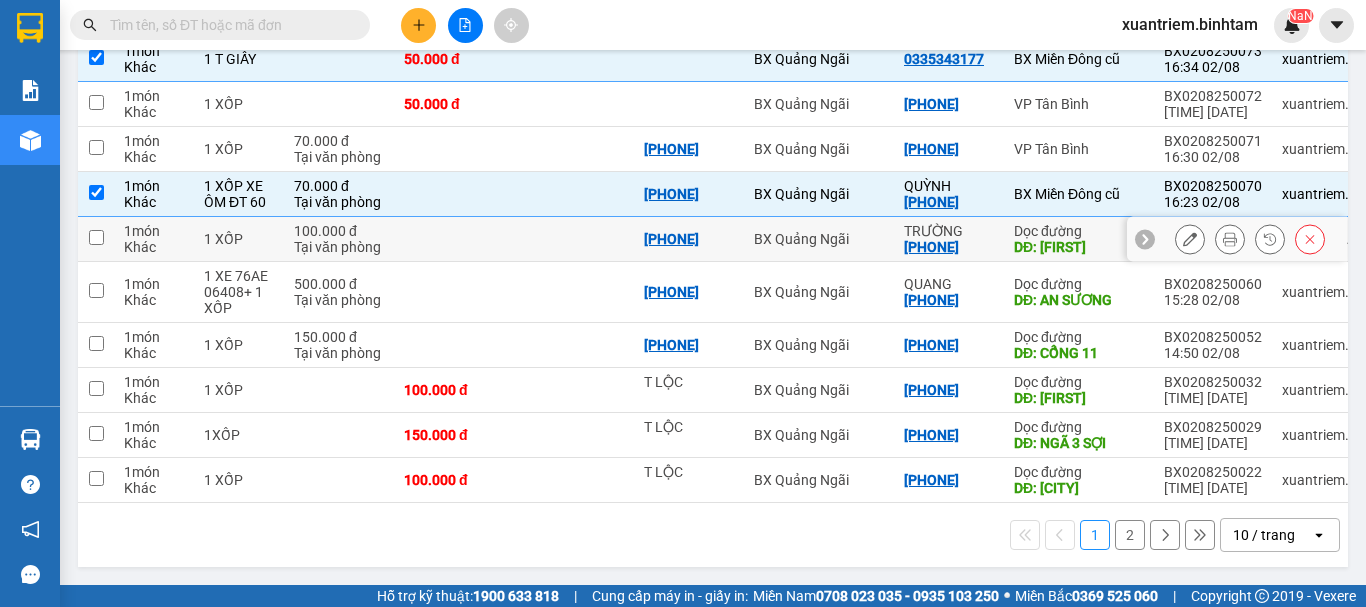 click at bounding box center [574, 239] 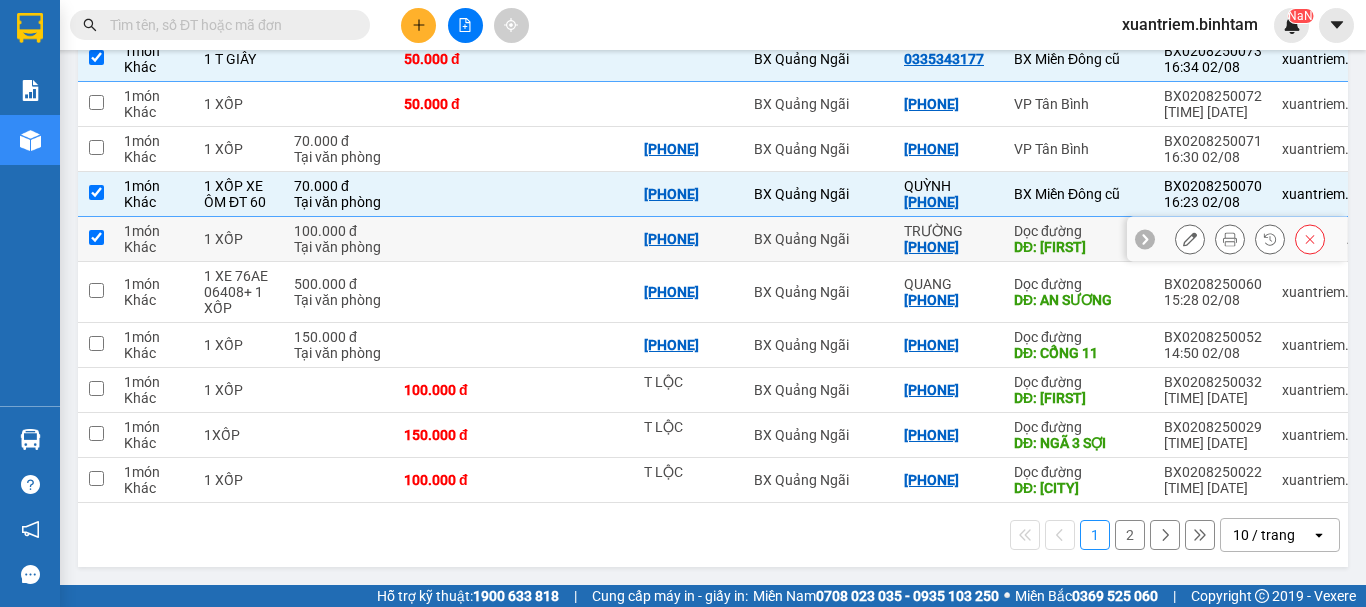 checkbox on "true" 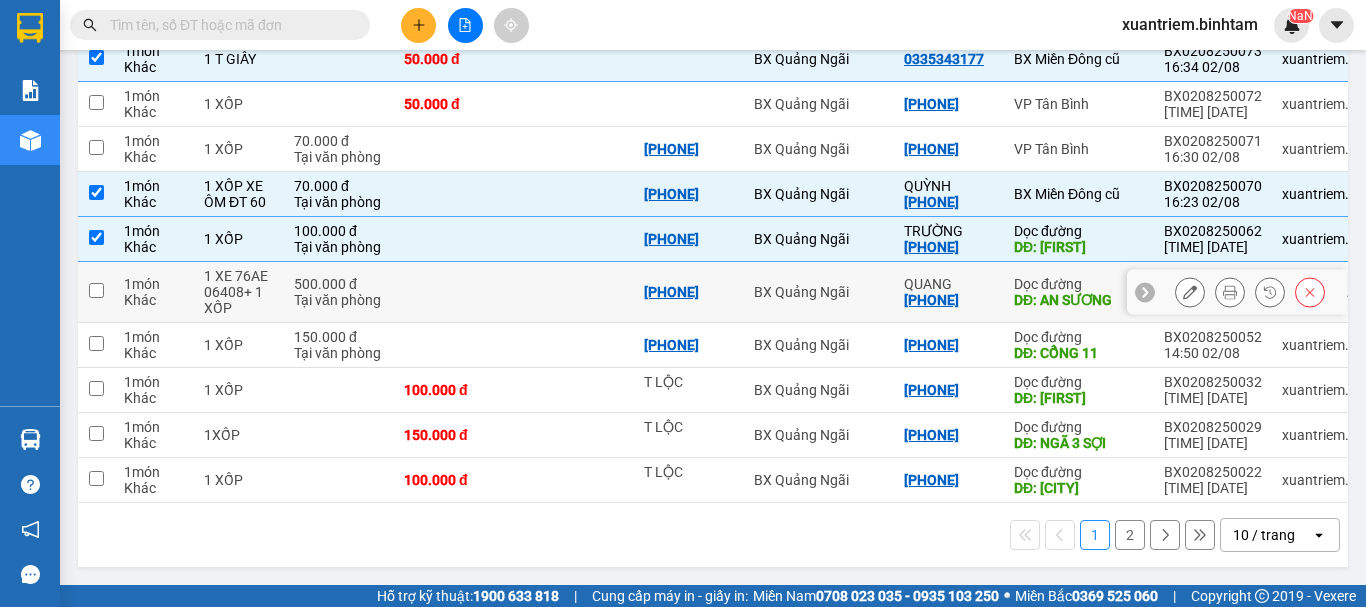 click at bounding box center [454, 292] 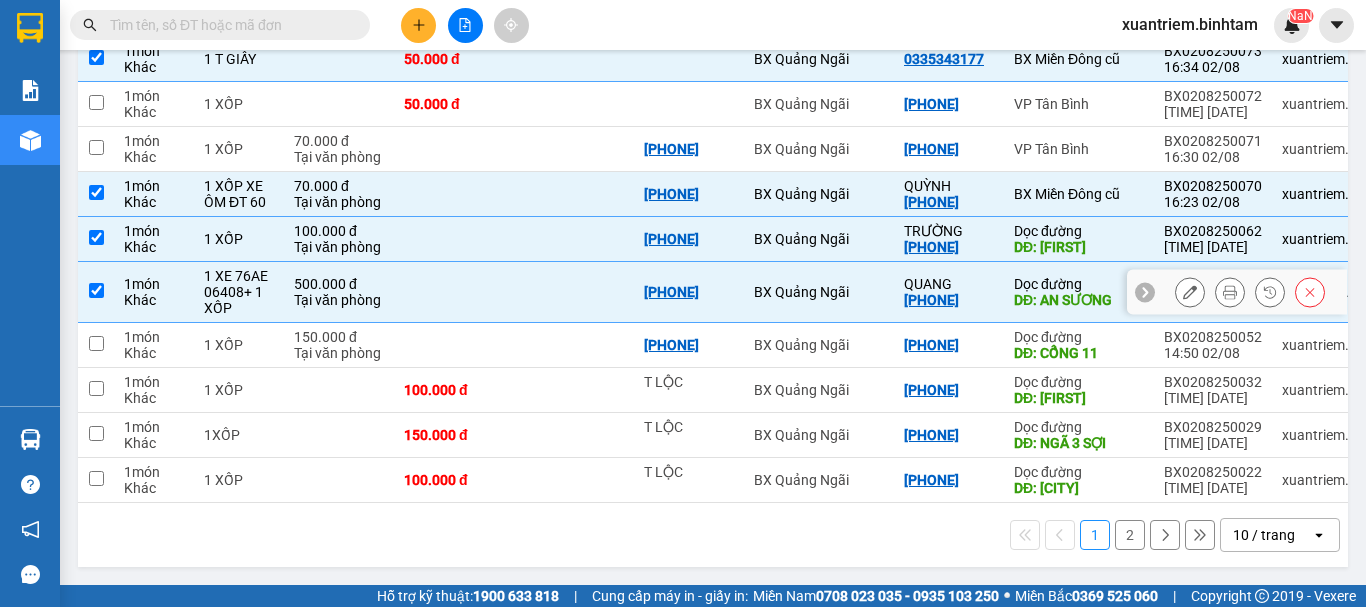 click at bounding box center (454, 292) 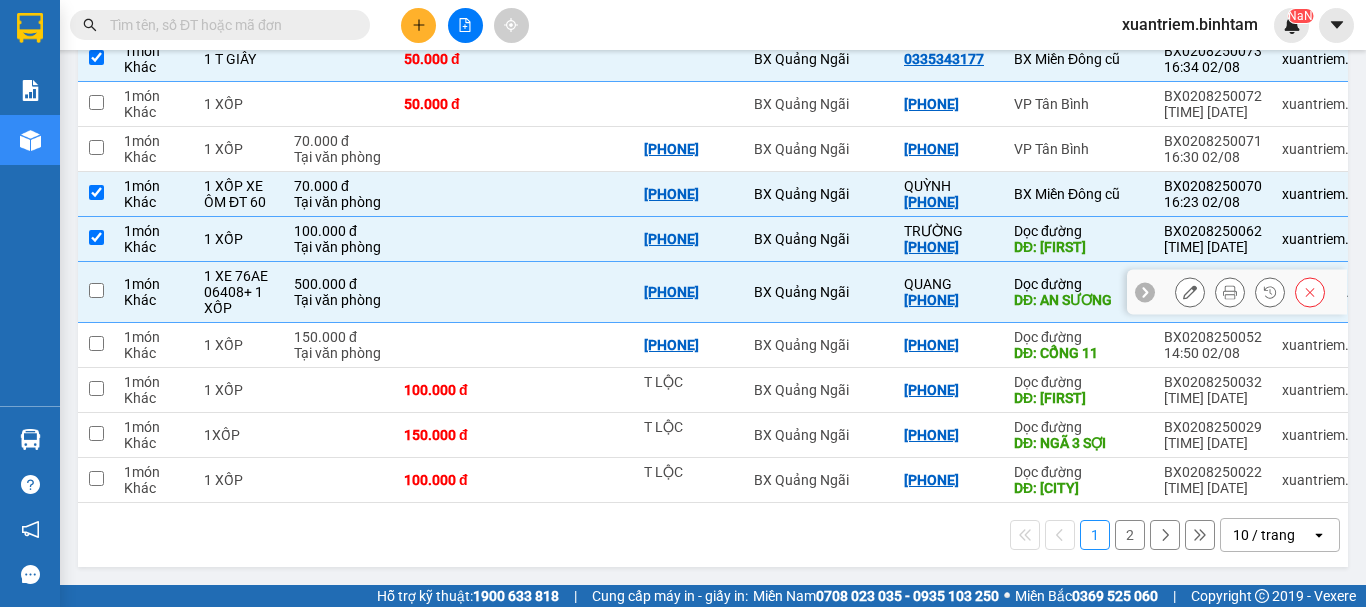 checkbox on "false" 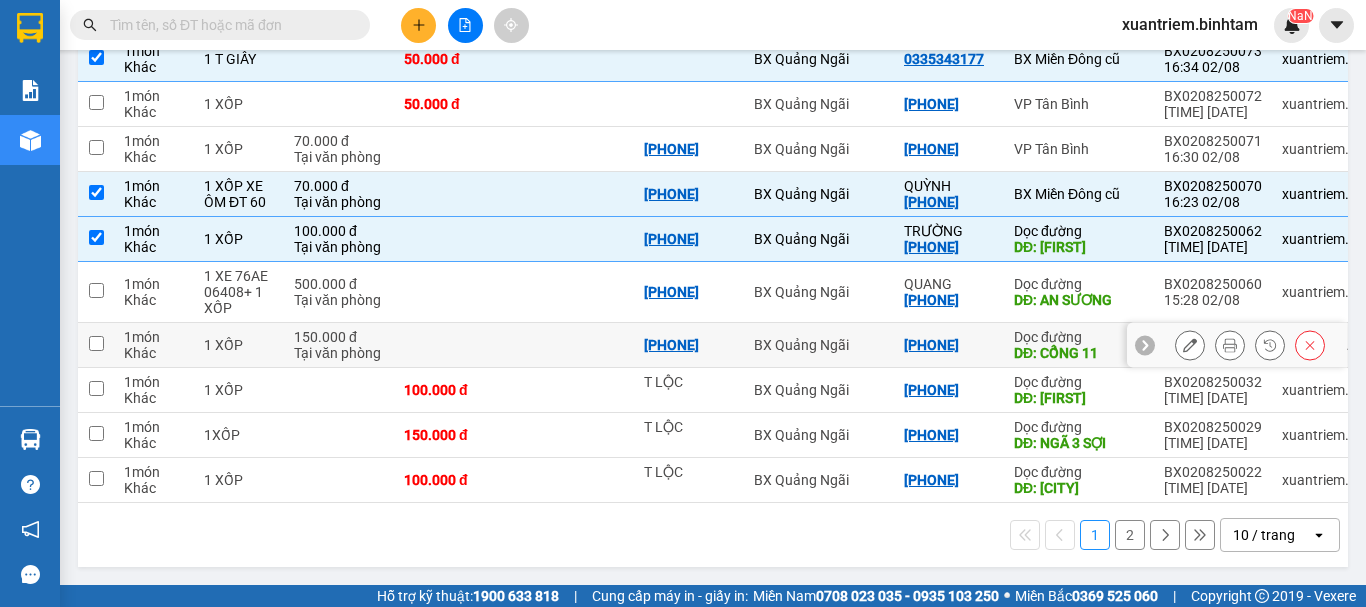 click at bounding box center [454, 345] 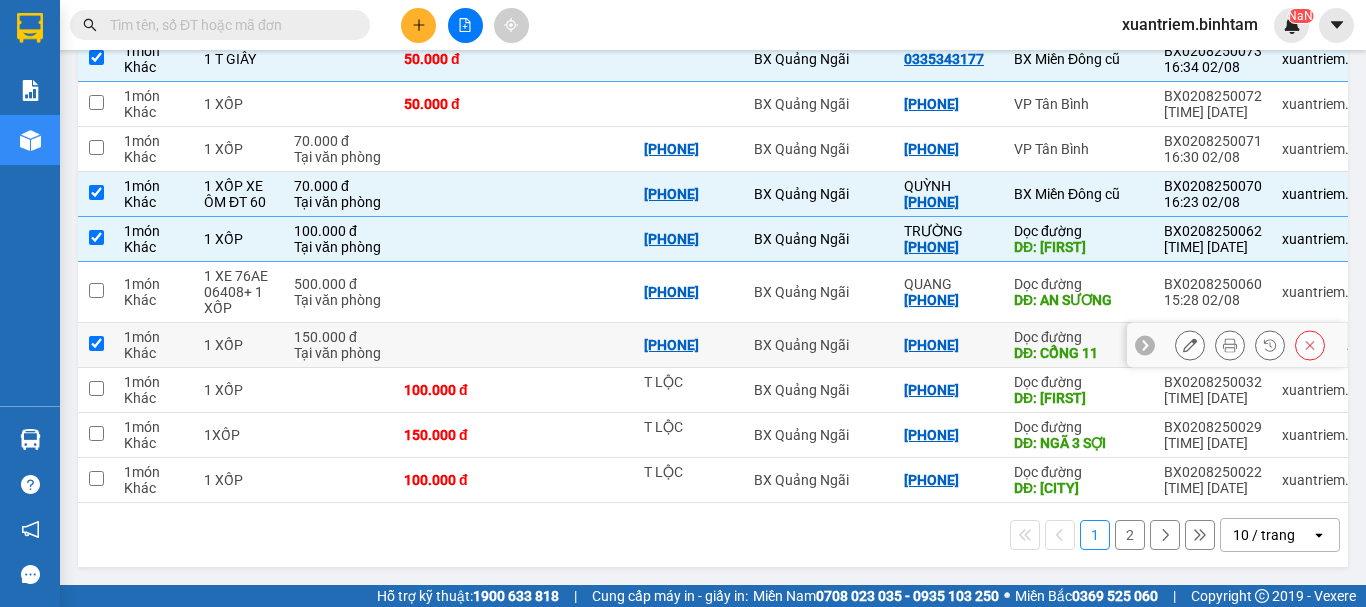 checkbox on "true" 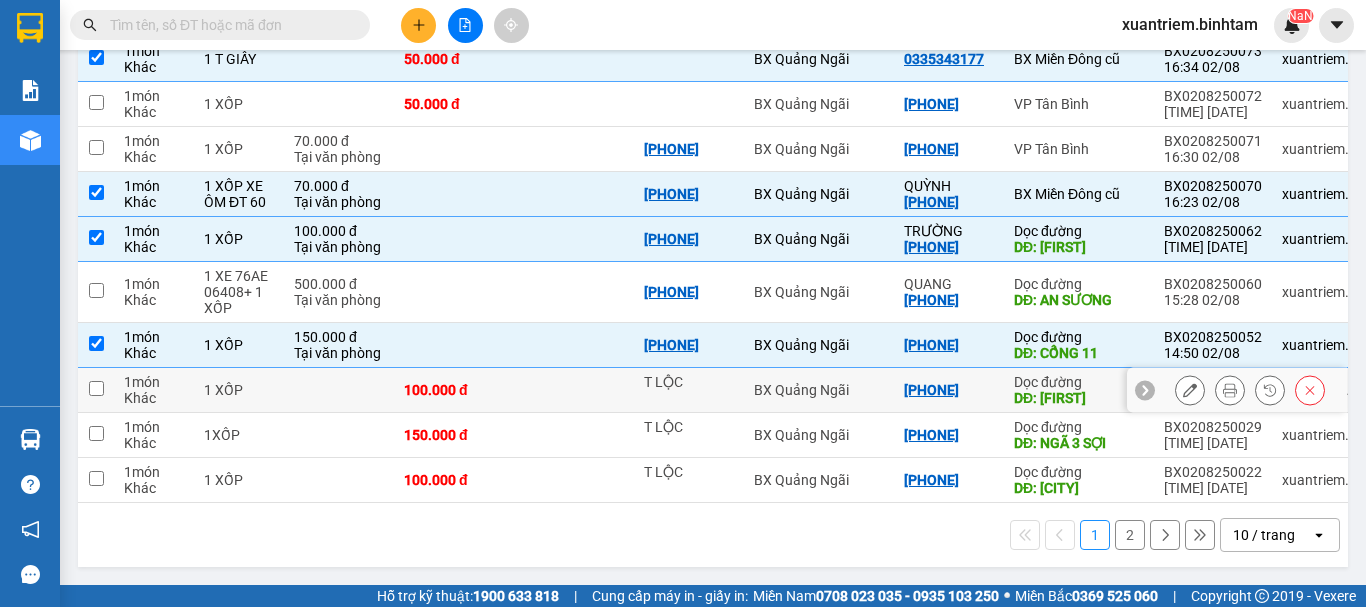 click on "100.000 đ" at bounding box center (454, 390) 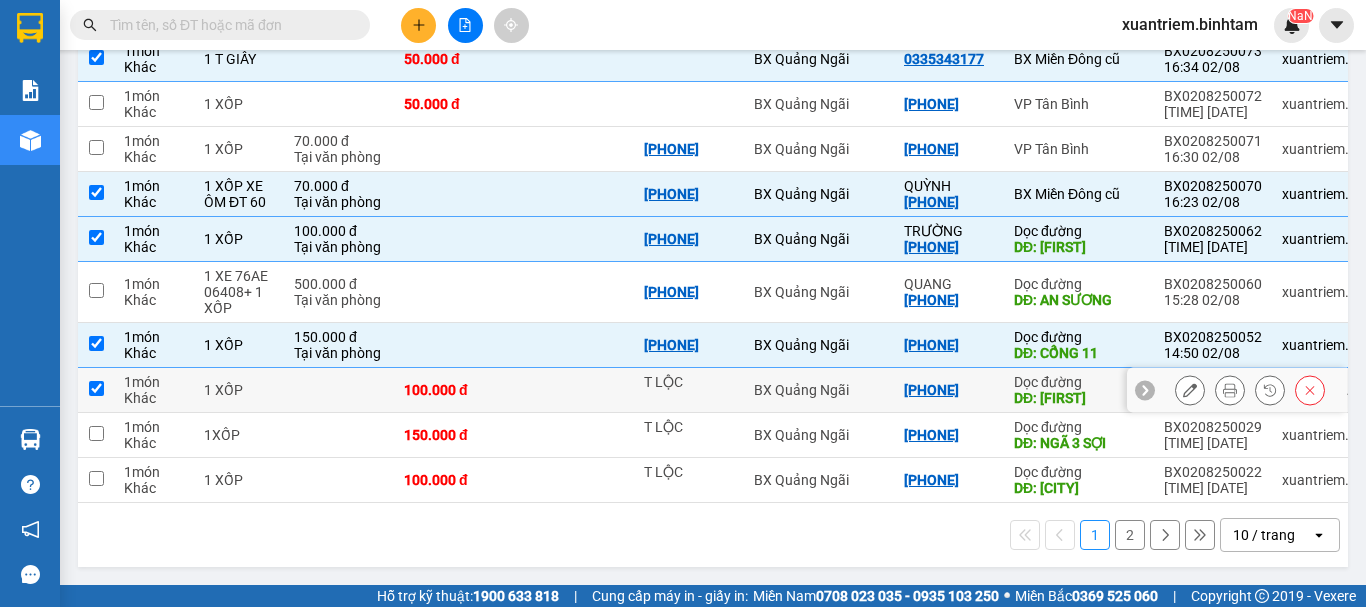 checkbox on "true" 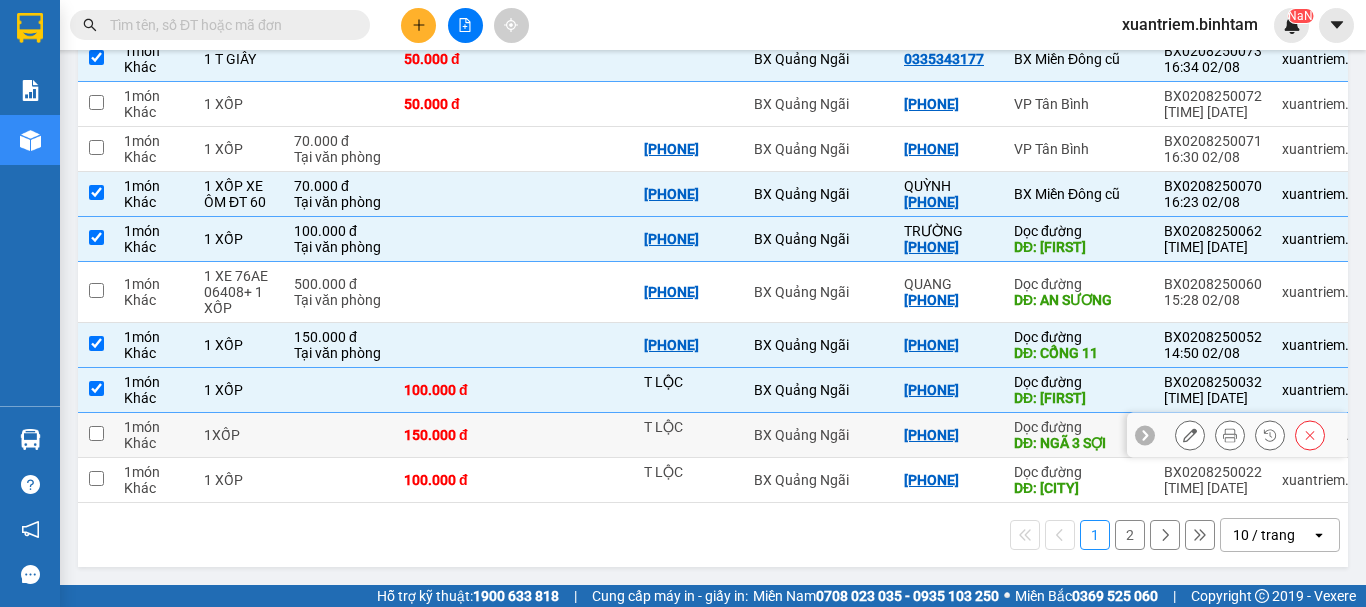 click on "150.000 đ" at bounding box center (454, 435) 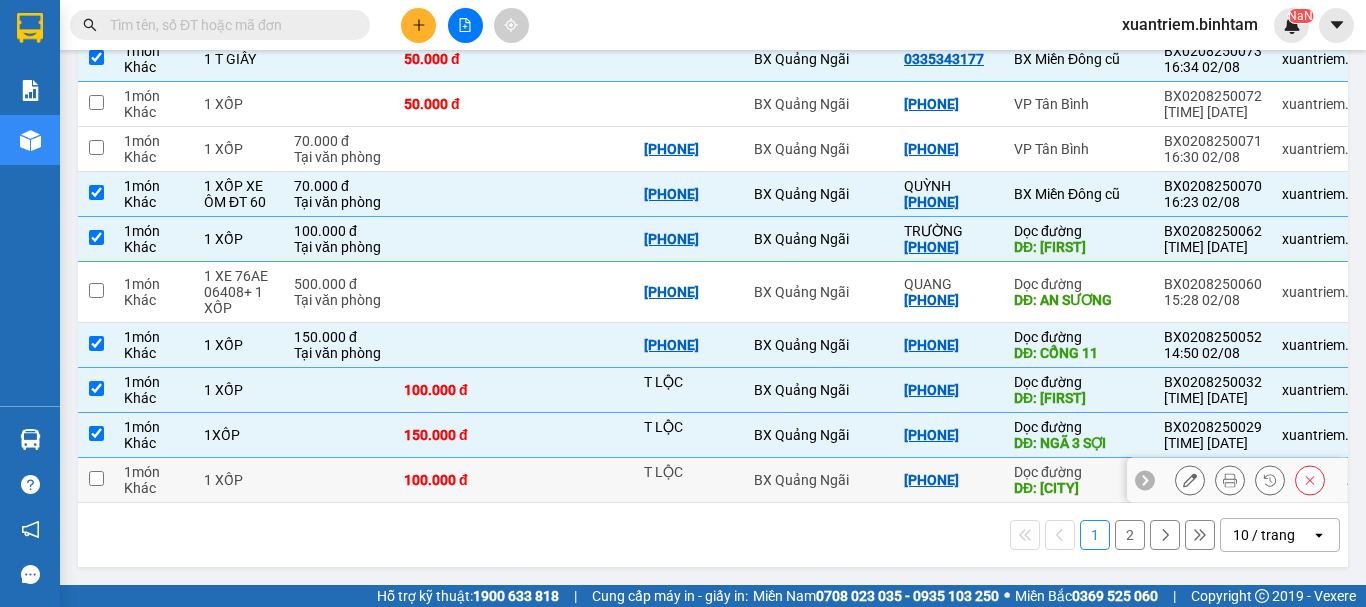 click on "100.000 đ" at bounding box center (454, 480) 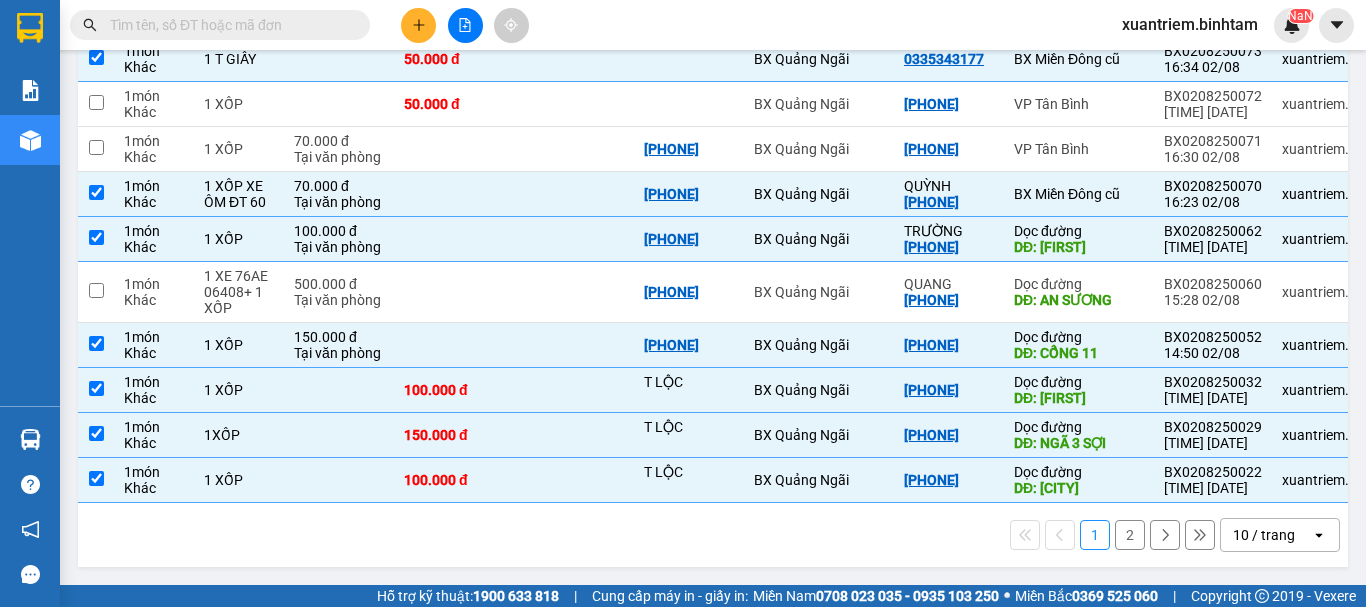 drag, startPoint x: 1112, startPoint y: 151, endPoint x: 153, endPoint y: 77, distance: 961.8508 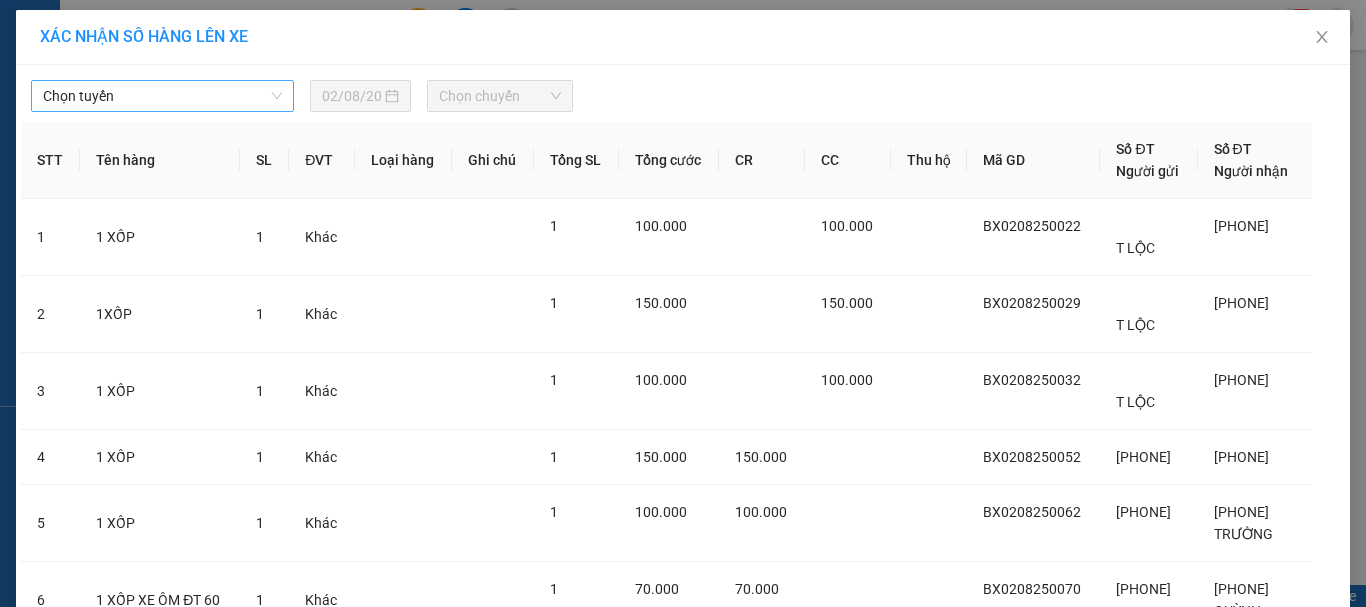 click on "Chọn tuyến" at bounding box center (162, 96) 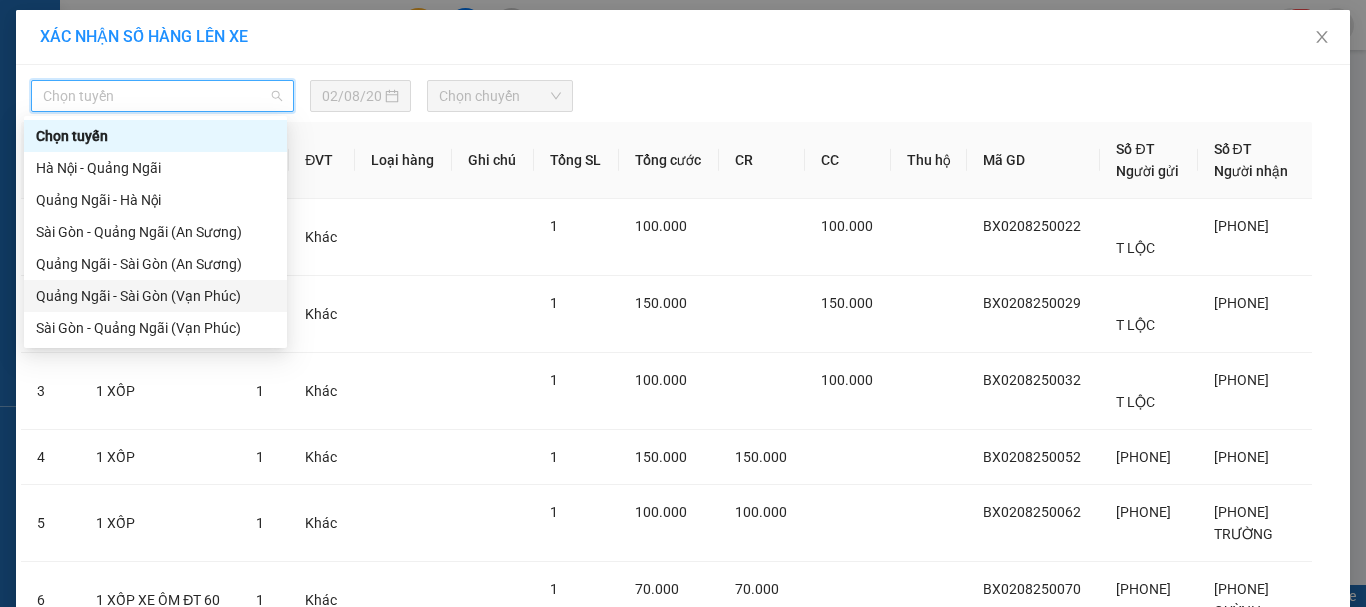click on "[CITY] - [CITY] (Vạn Phúc)" at bounding box center [155, 296] 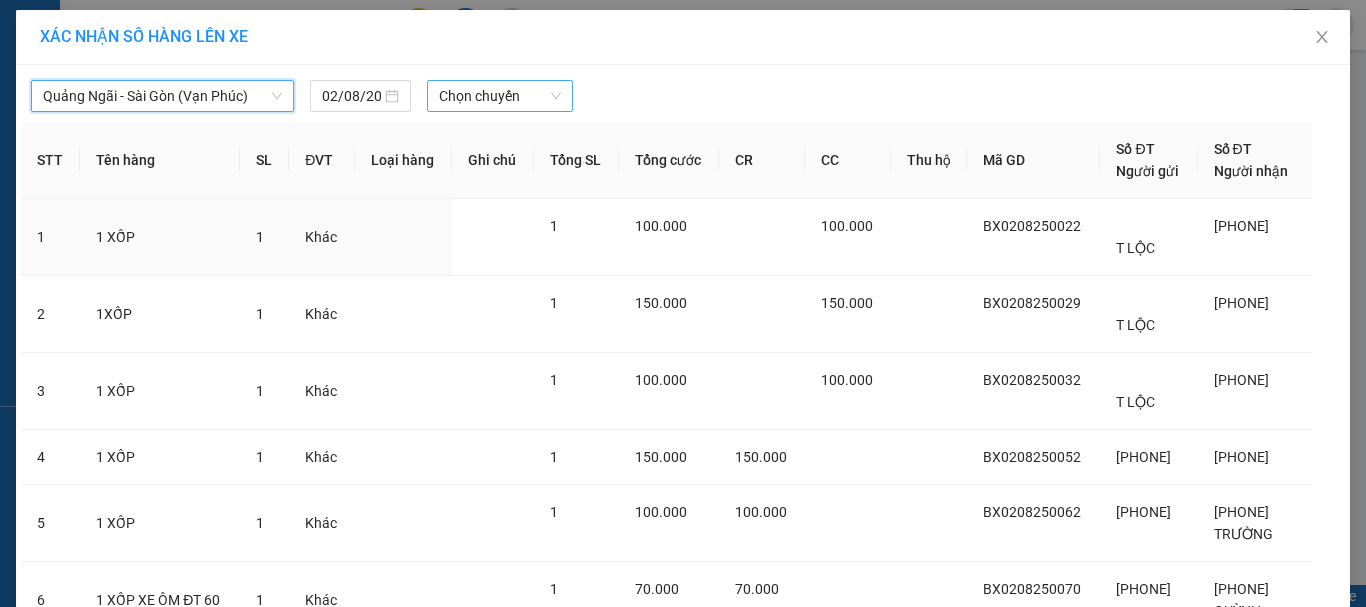 click on "Chọn chuyến" at bounding box center [500, 96] 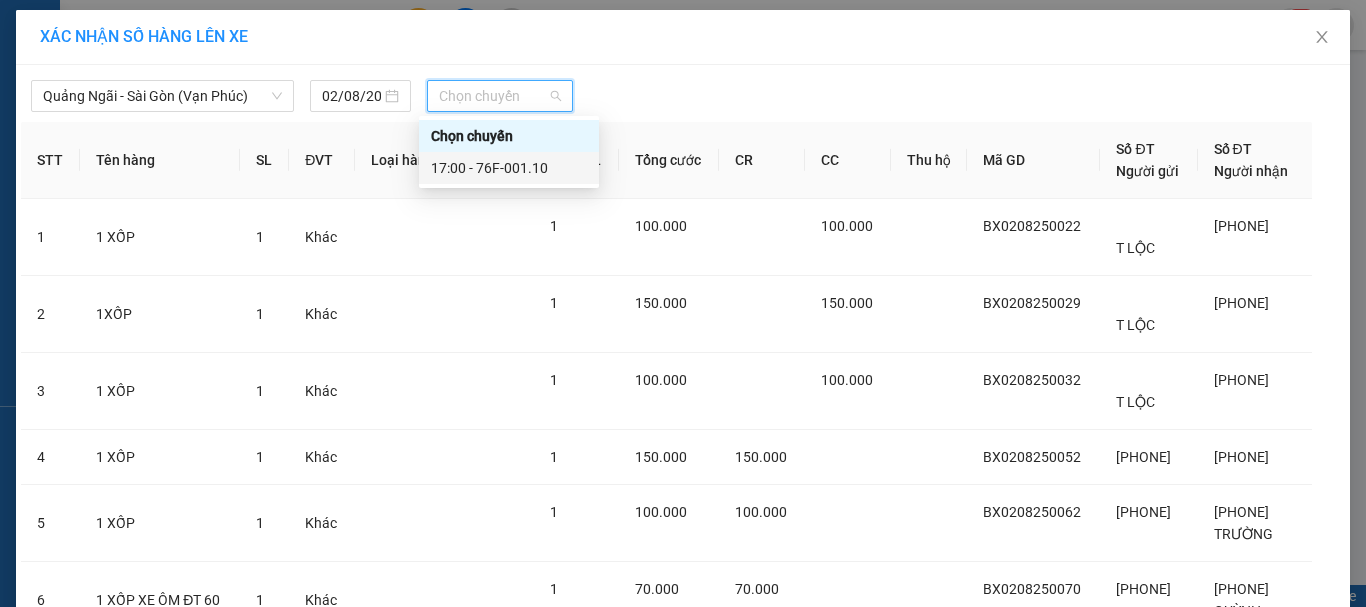 click on "17:00     - 76F-001.10" at bounding box center [509, 168] 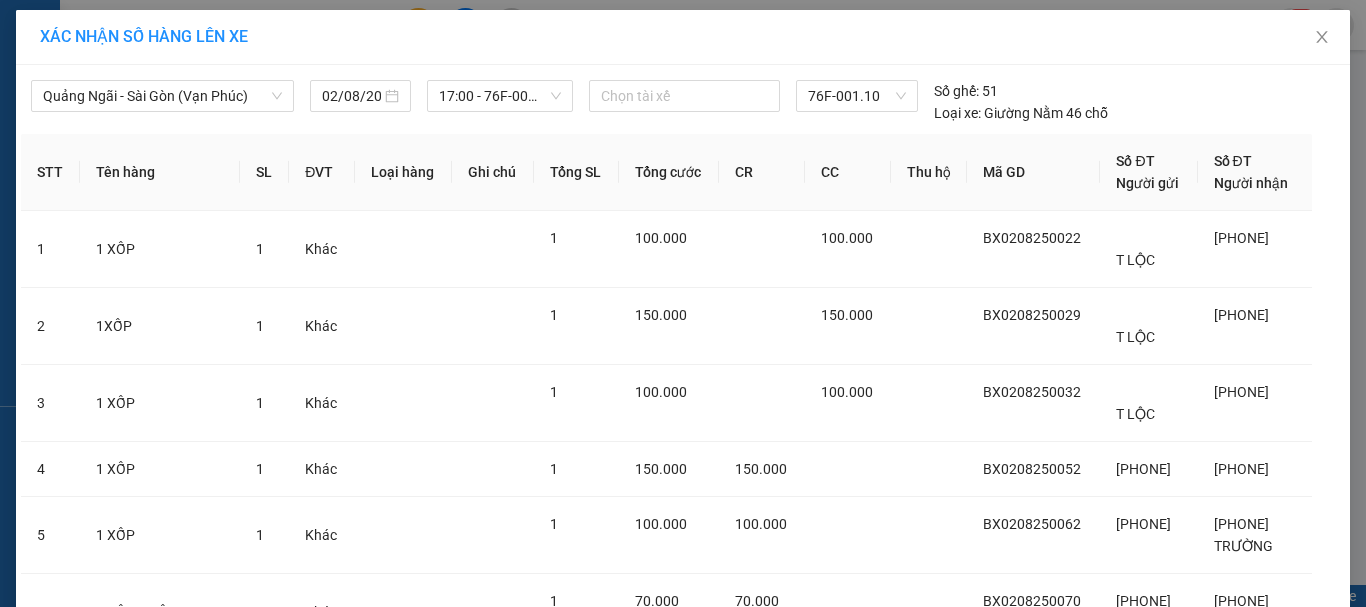 click on "Lên hàng" at bounding box center [756, 797] 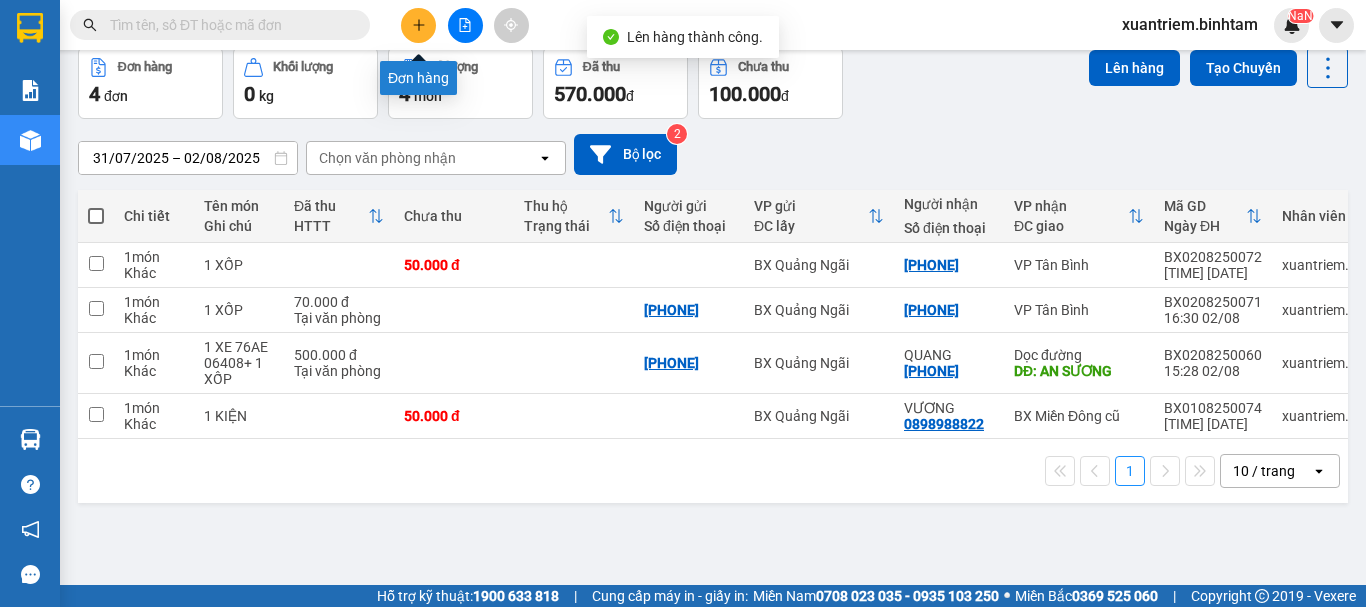 click at bounding box center [418, 25] 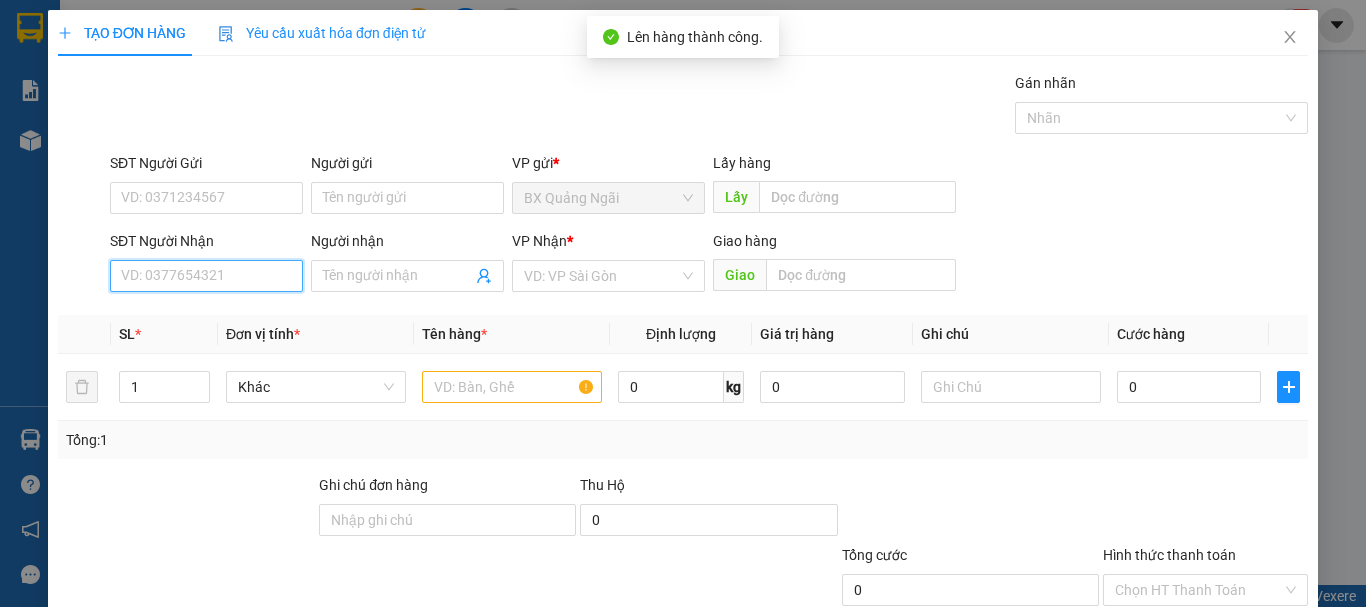 click on "SĐT Người Nhận" at bounding box center [206, 276] 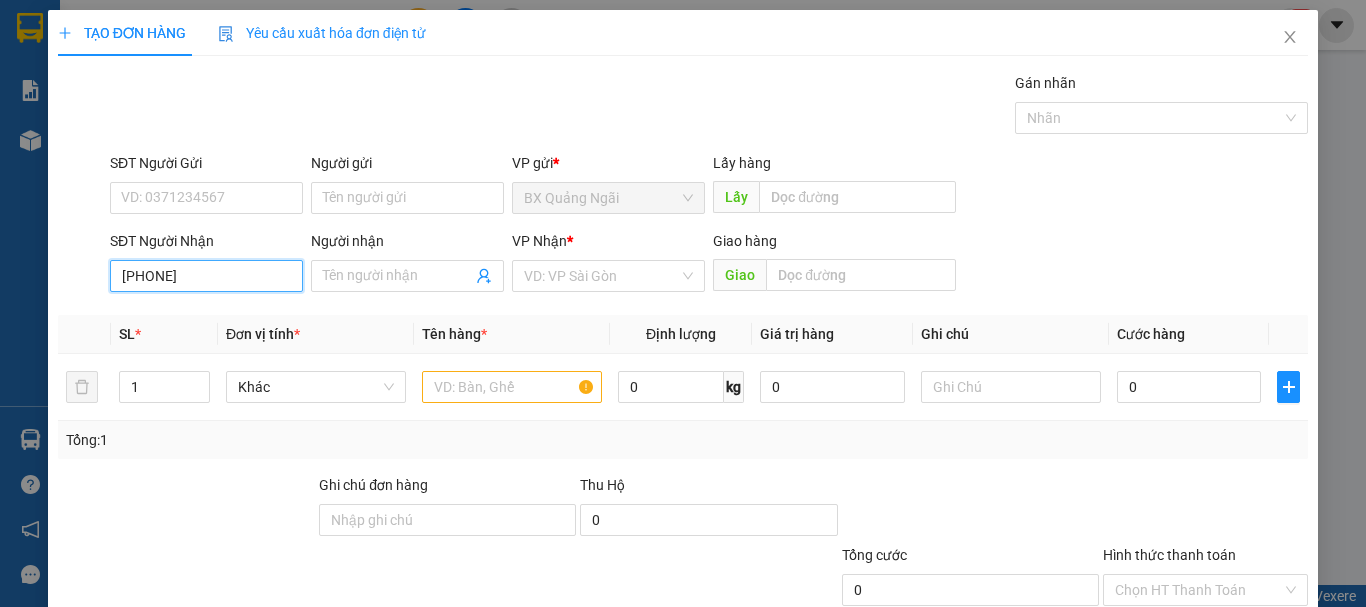 type on "0824827288" 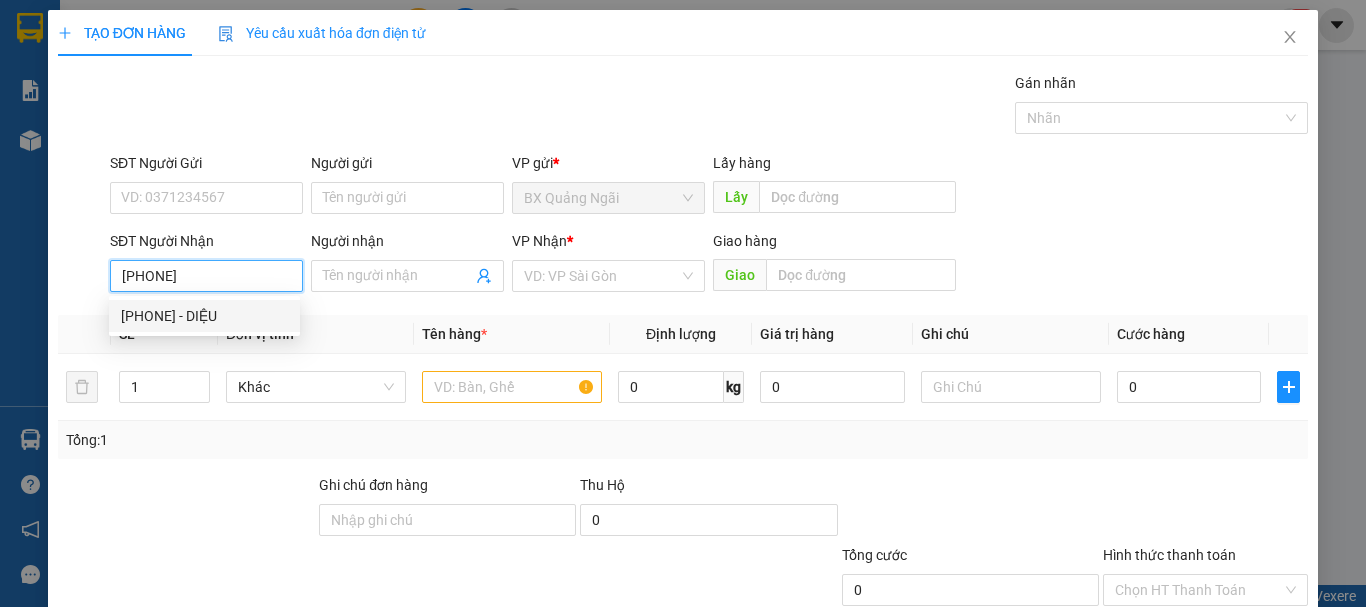 click on "0824827288 - DIỆU" at bounding box center (204, 316) 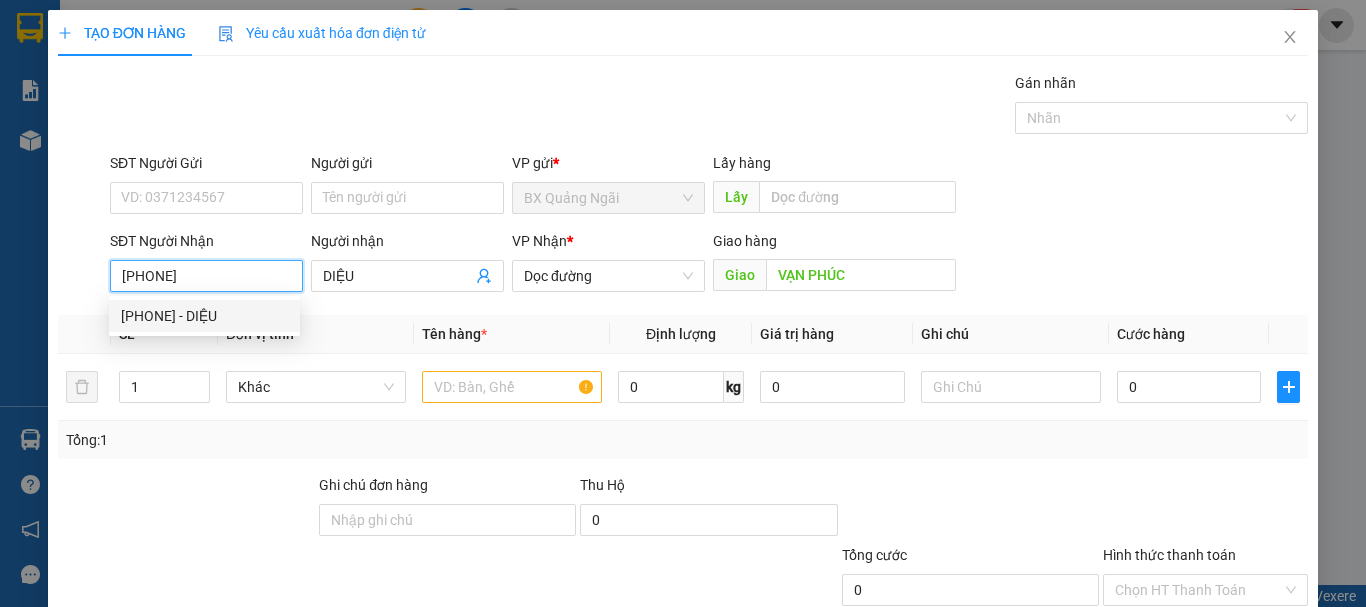 type on "70.000" 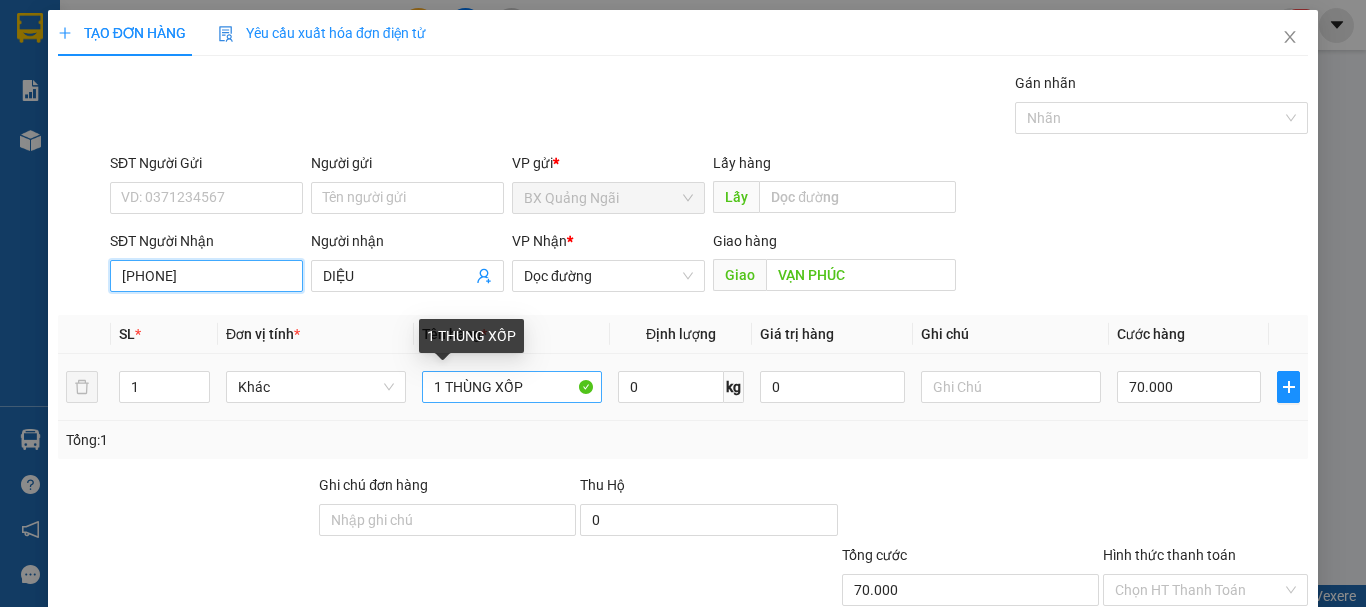 type on "0824827288" 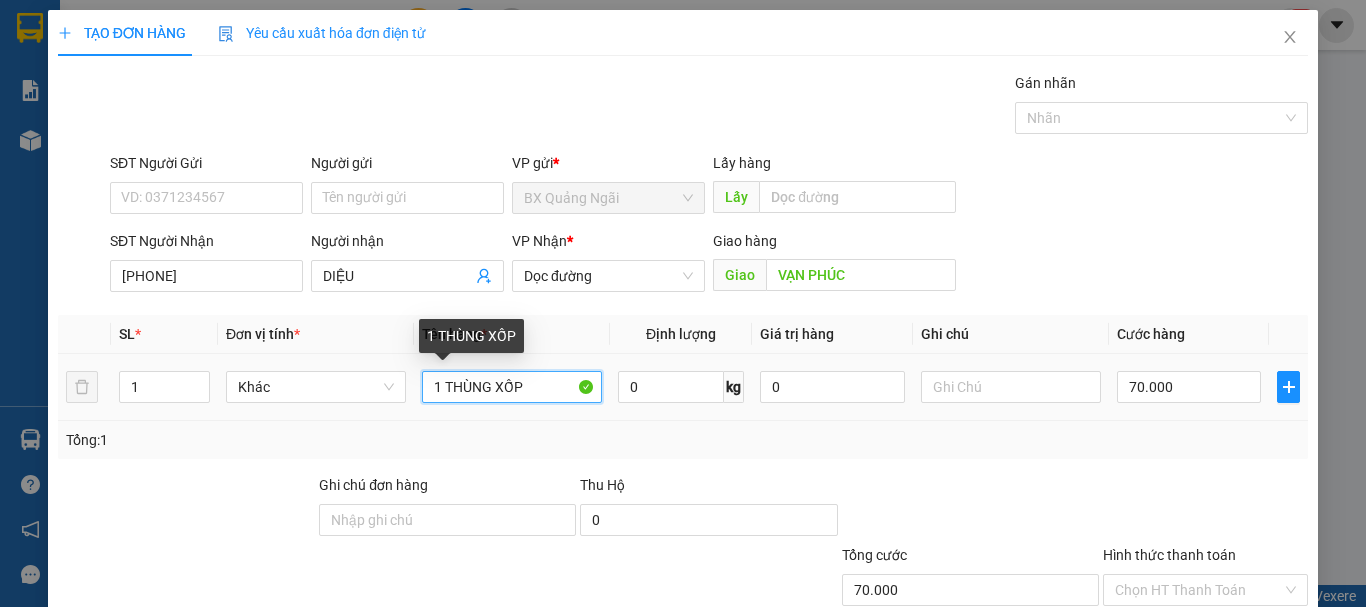 click on "1 THÙNG XỐP" at bounding box center (512, 387) 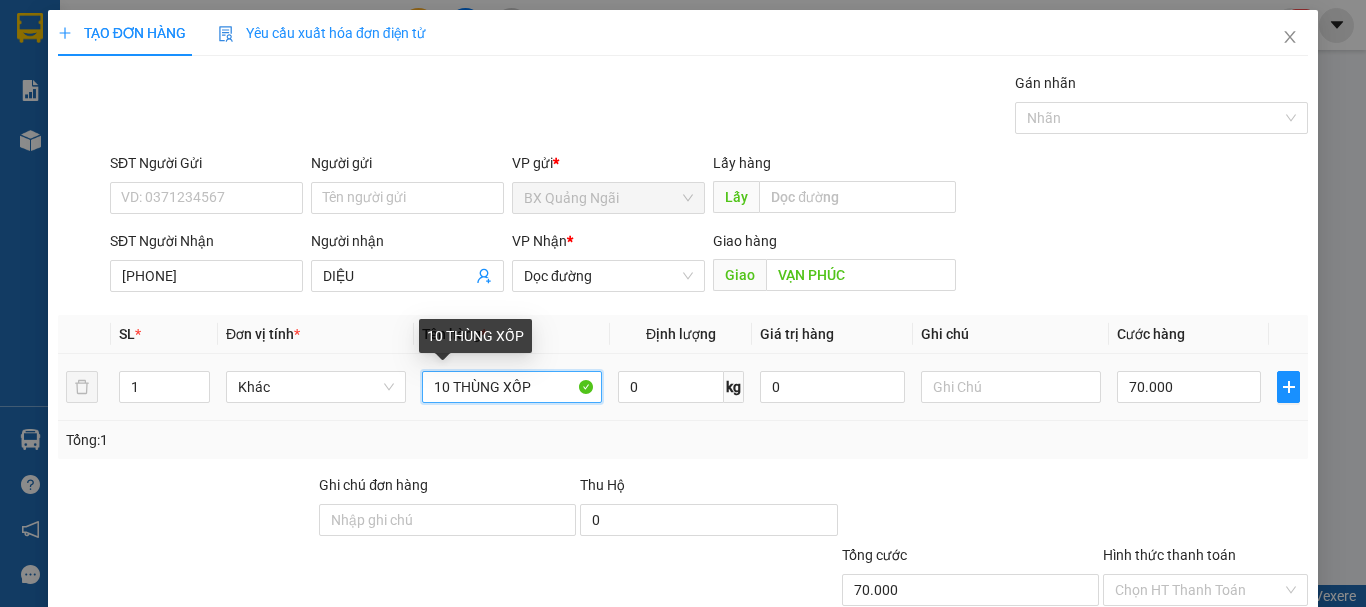 click on "10 THÙNG XỐP" at bounding box center (512, 387) 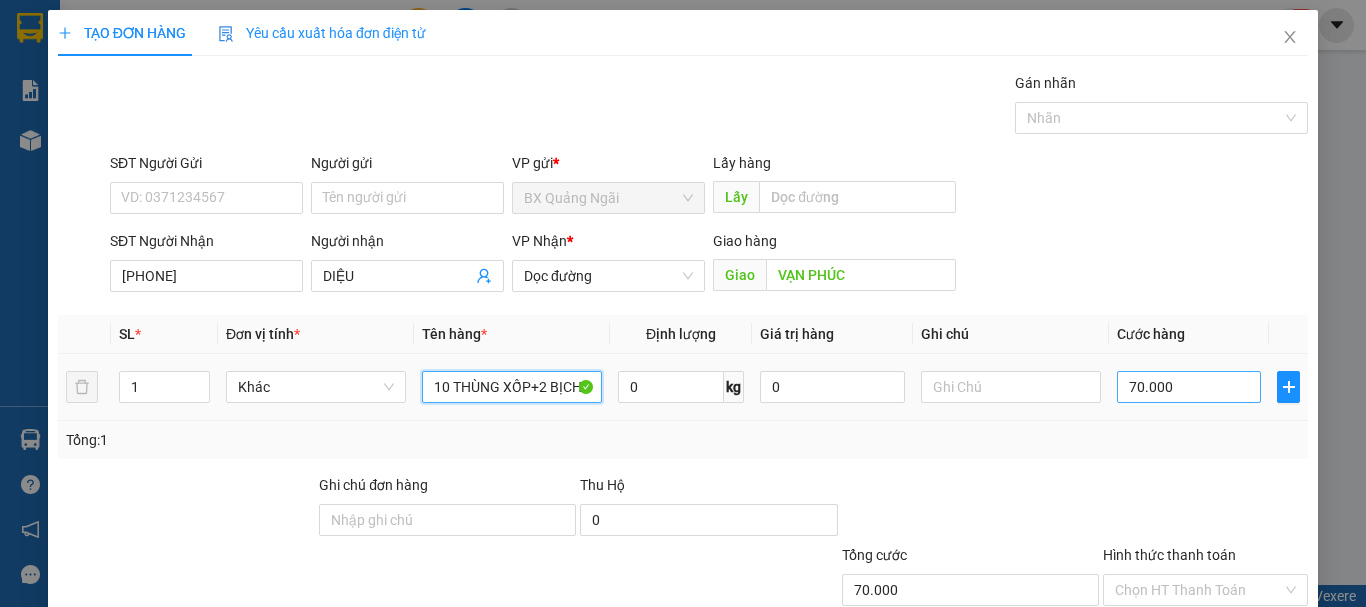 type on "10 THÙNG XỐP+2 BỊCH" 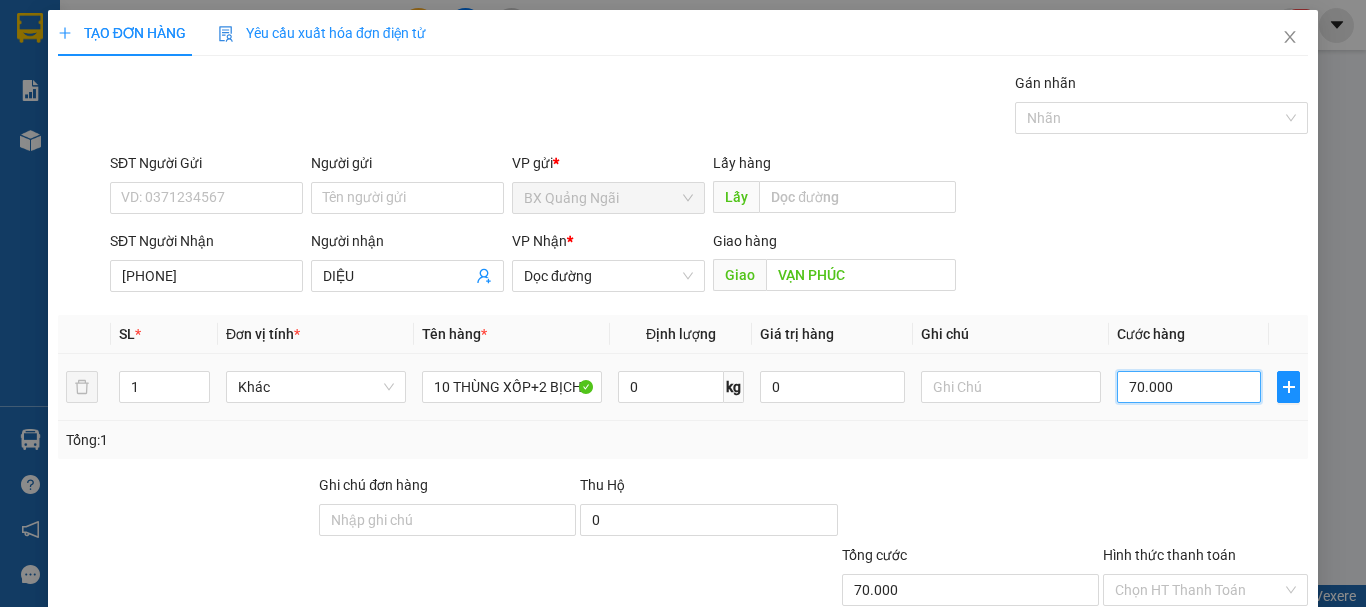 click on "70.000" at bounding box center [1189, 387] 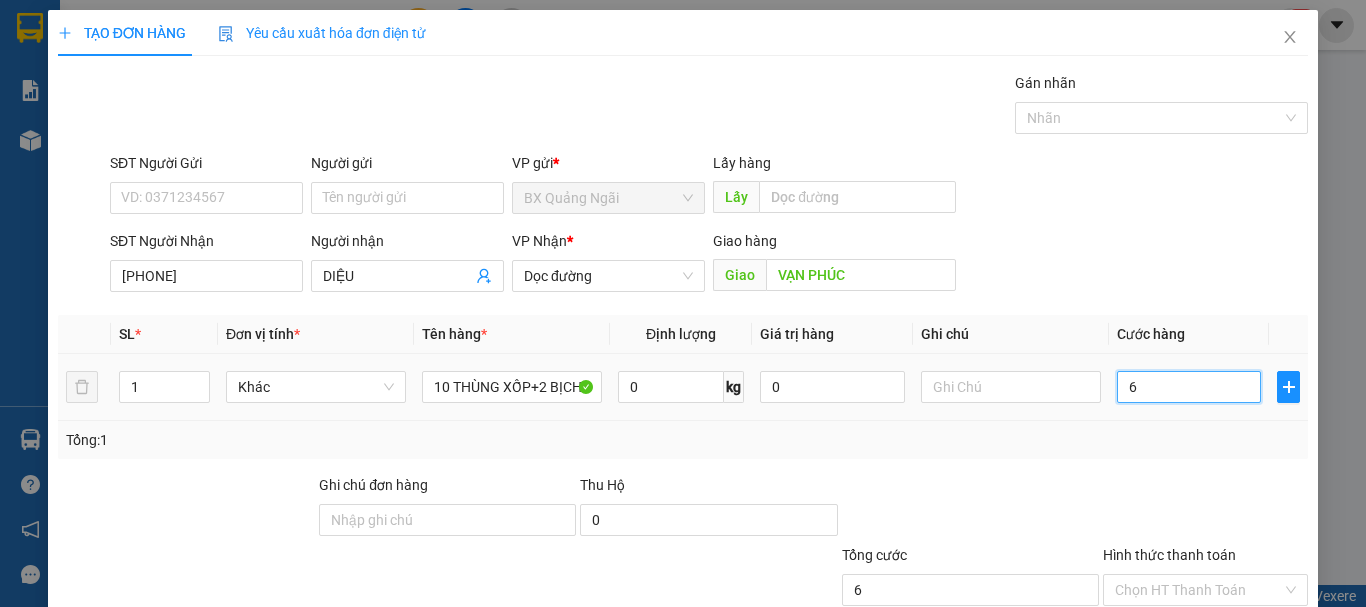 type on "62" 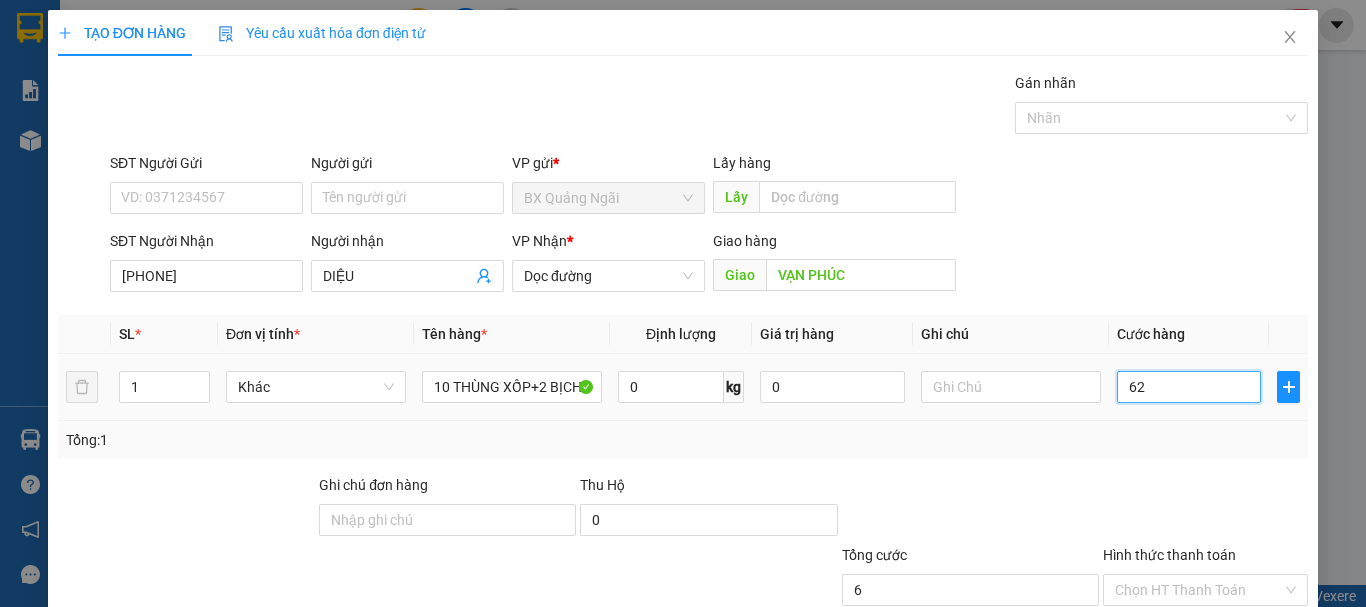 type on "62" 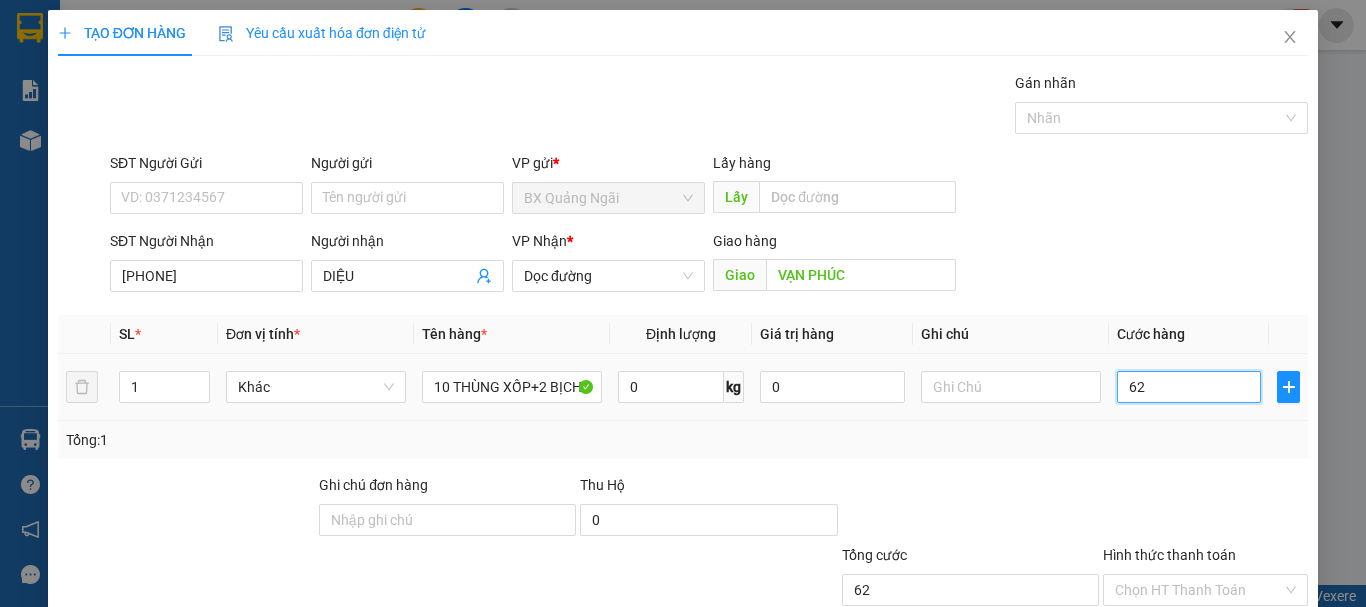 type on "620" 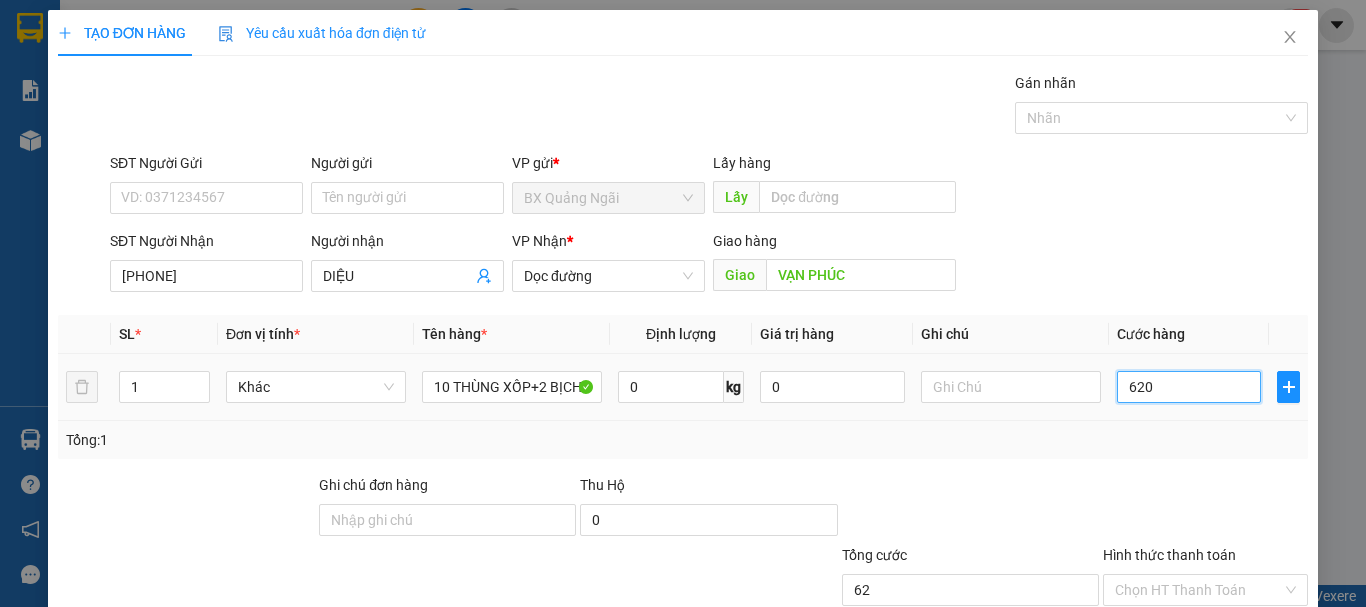 type on "620" 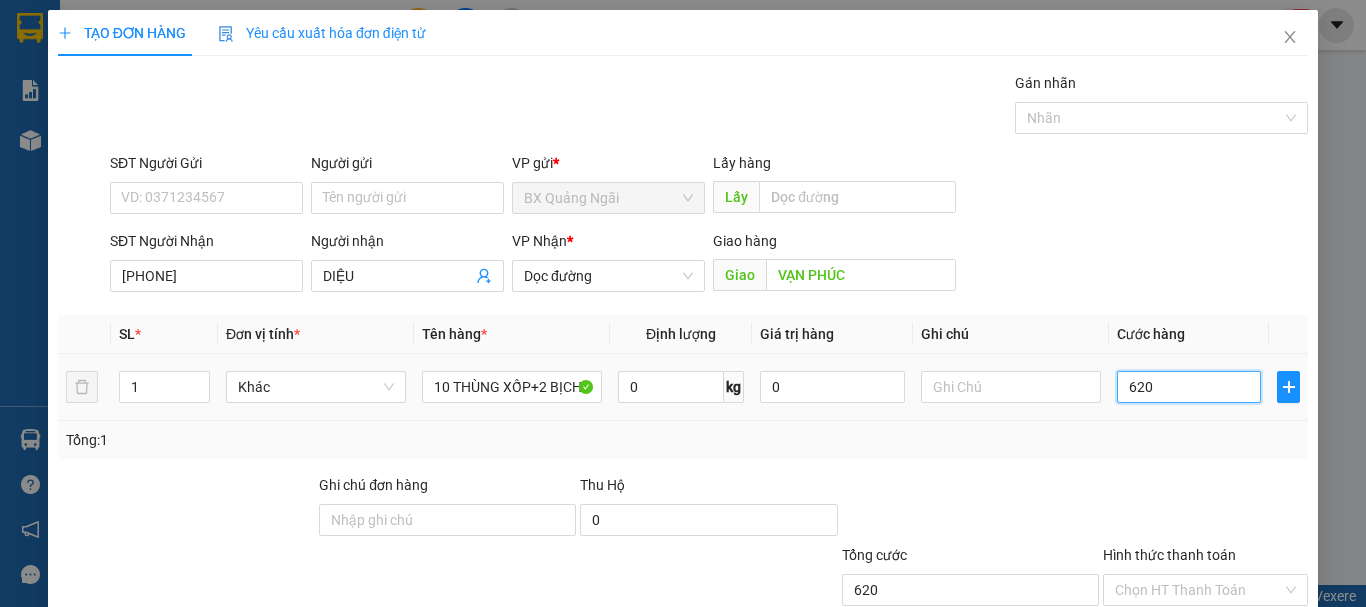 type on "6.200" 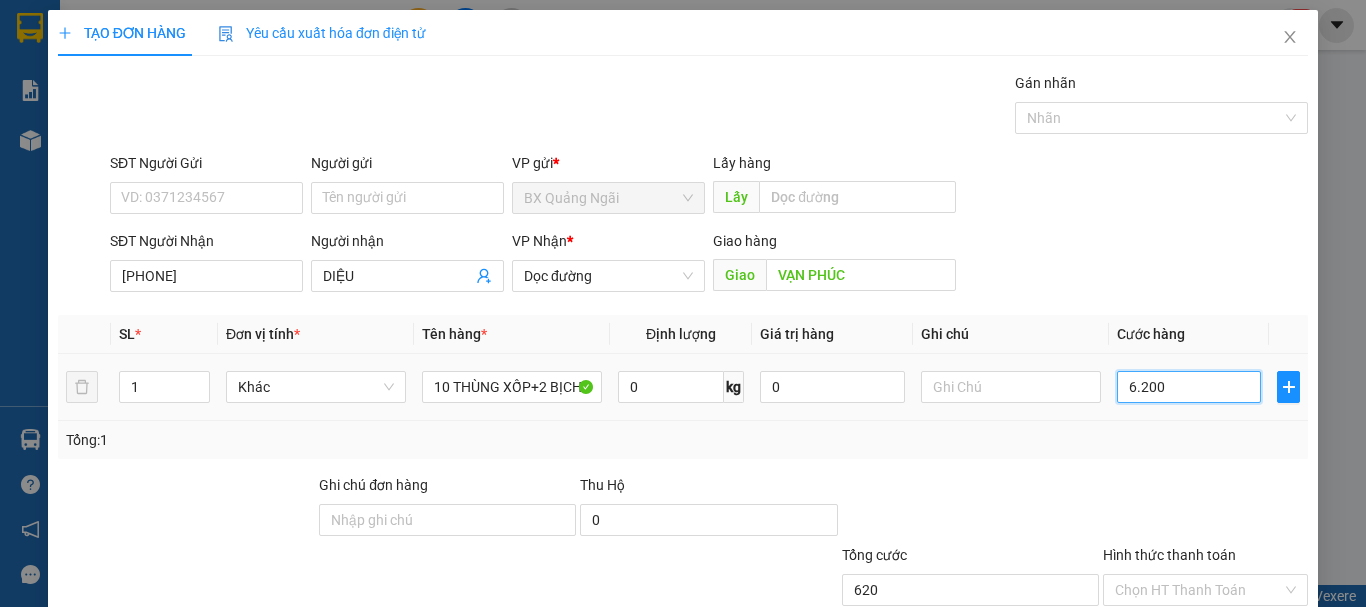 type on "6.200" 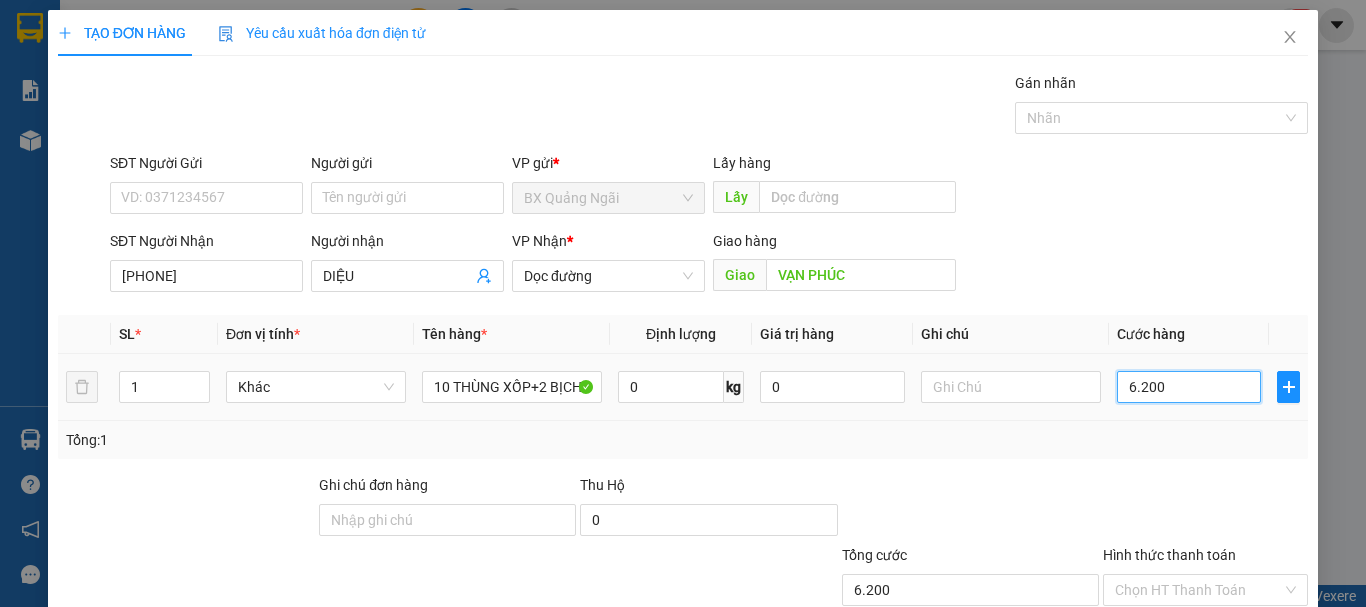 type on "62.000" 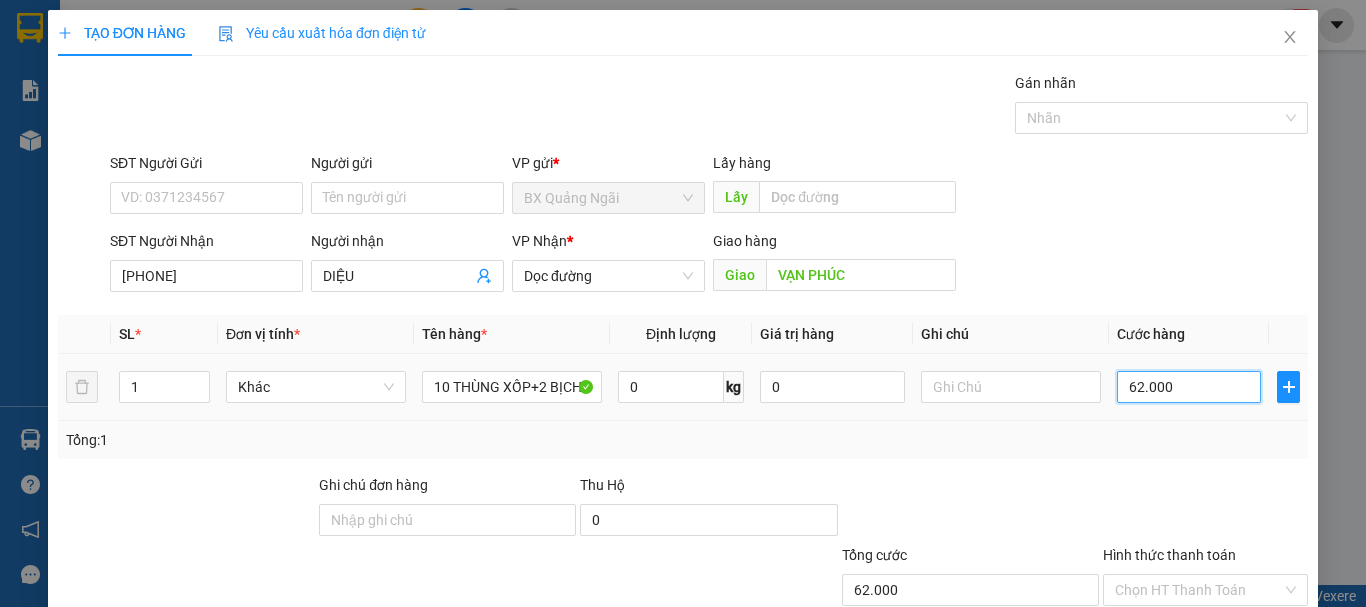 type on "620.000" 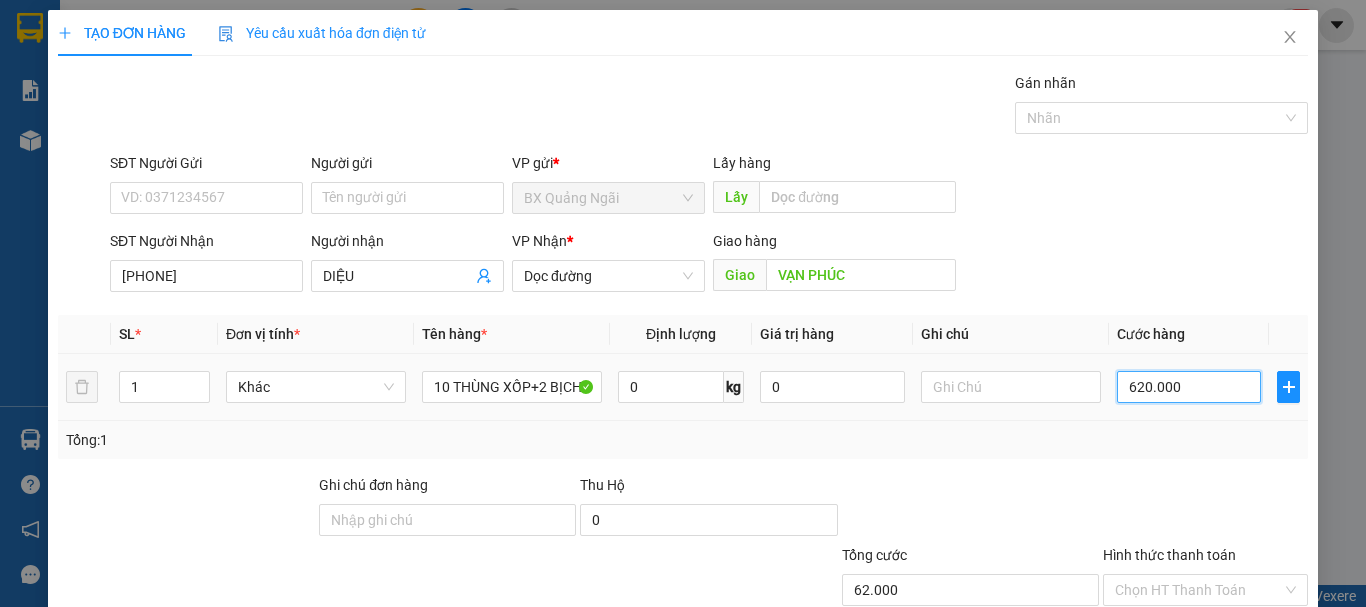 type on "620.000" 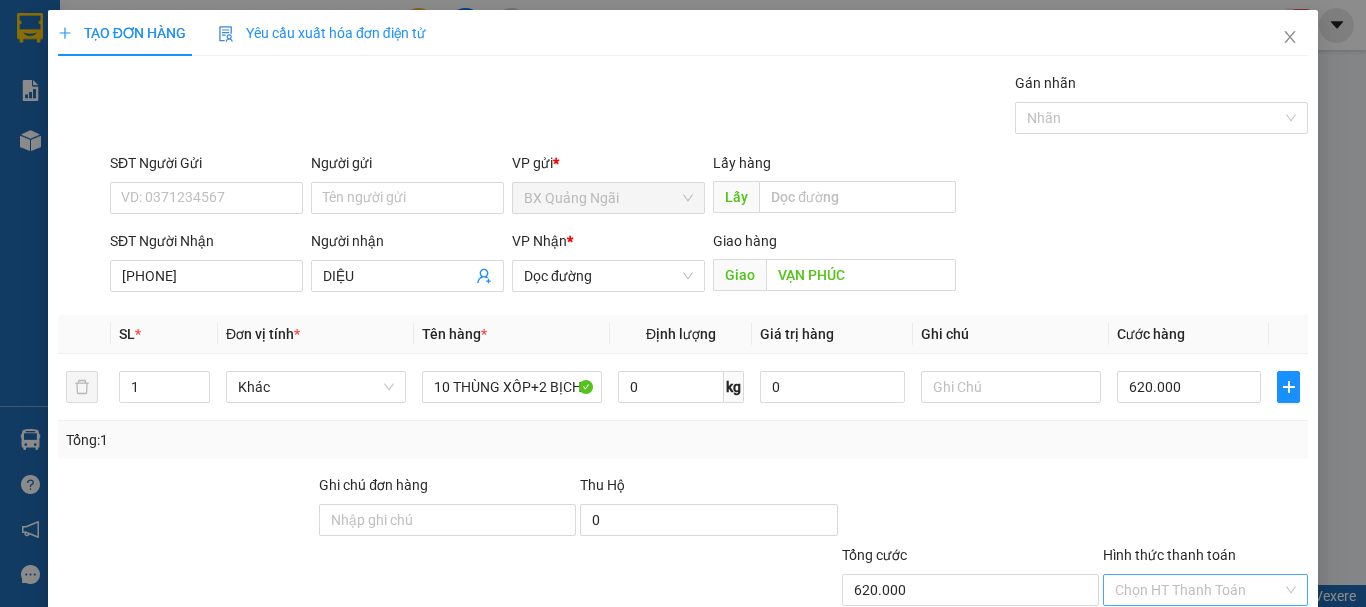 click on "Hình thức thanh toán" at bounding box center (1198, 590) 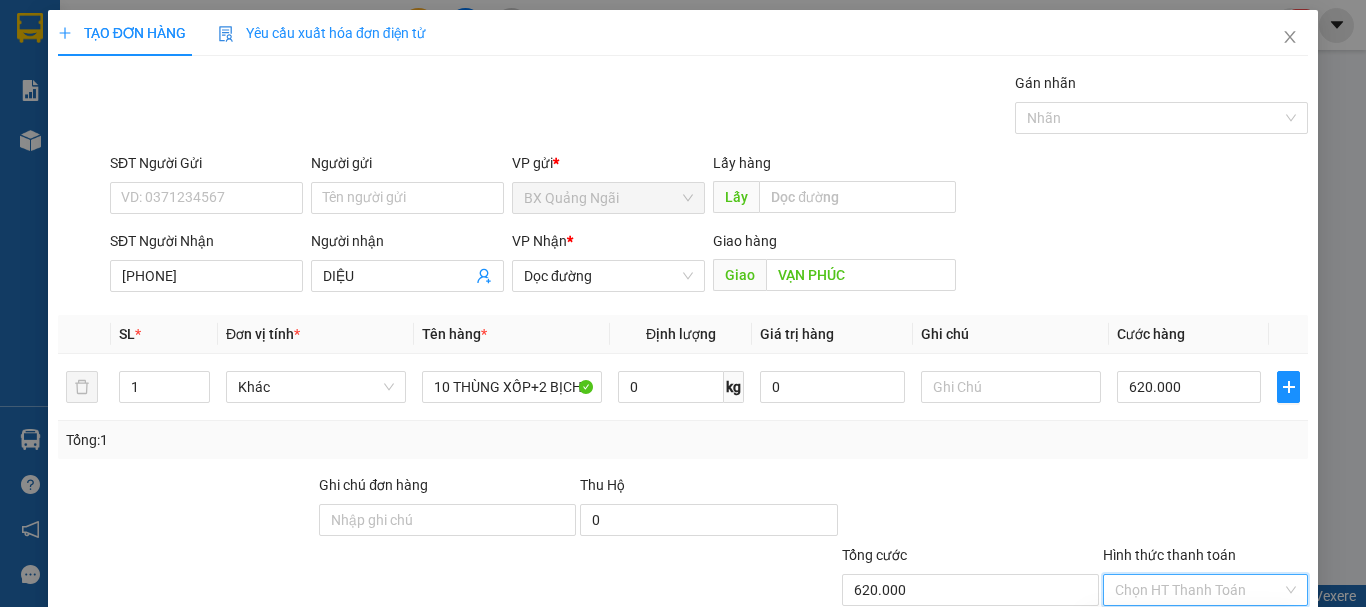 click on "Tại văn phòng" at bounding box center (1193, 630) 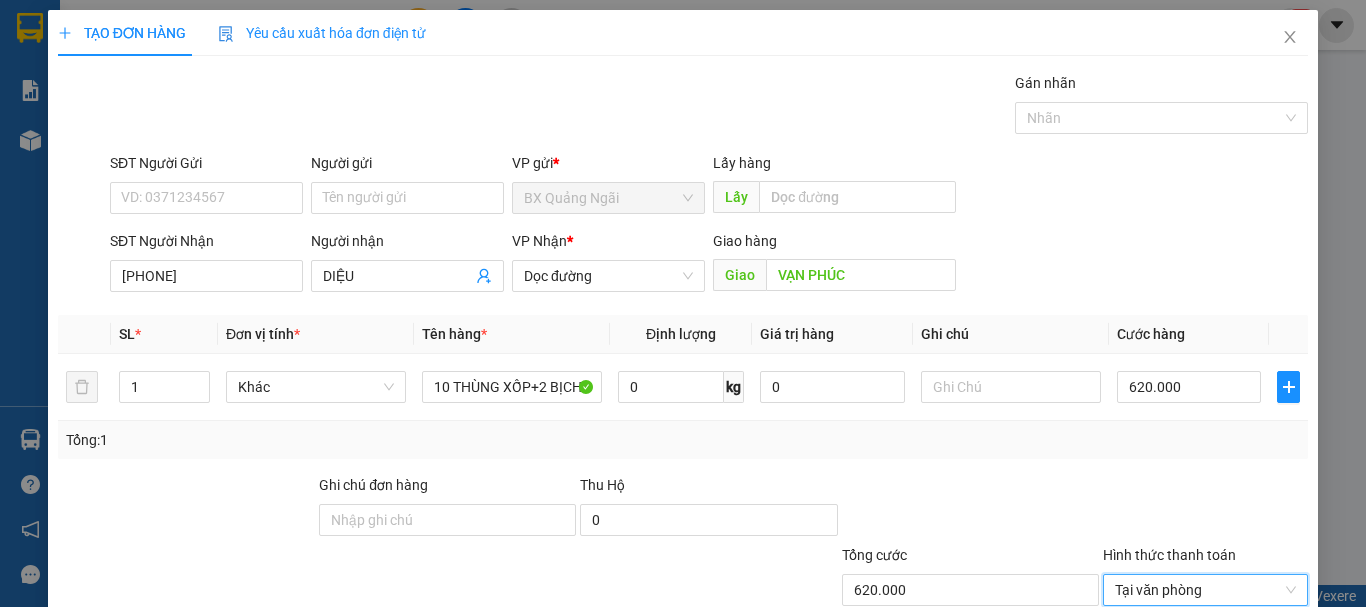 click on "Lưu" at bounding box center (1085, 685) 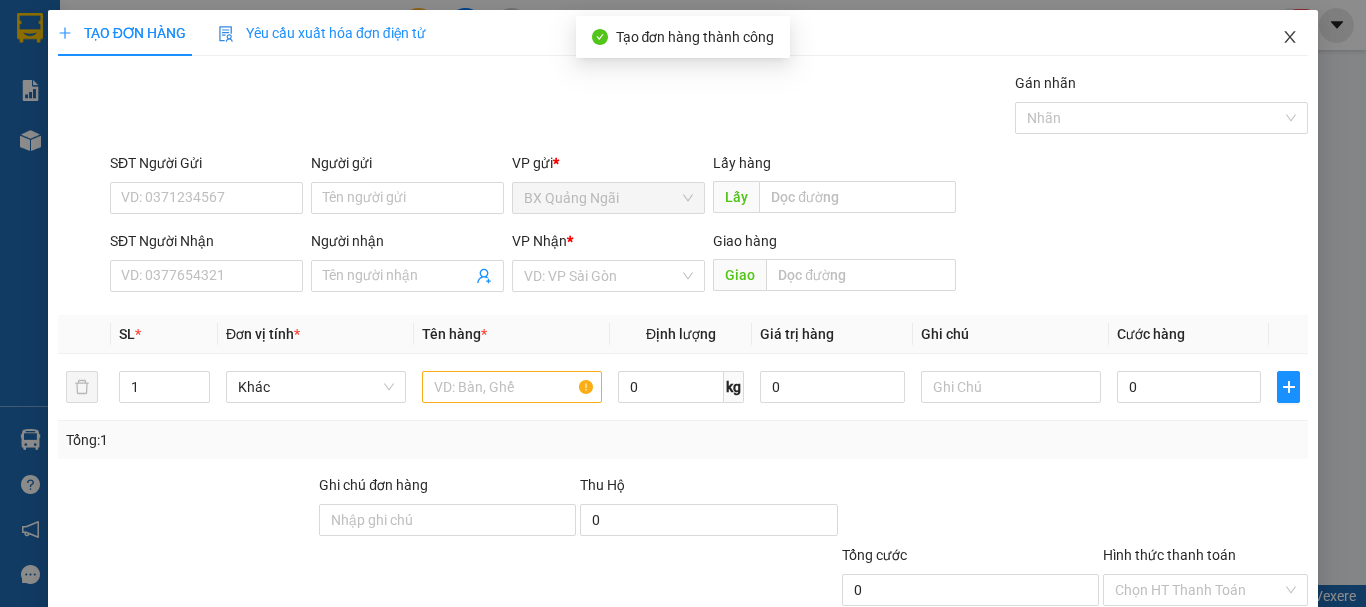 click at bounding box center (1290, 38) 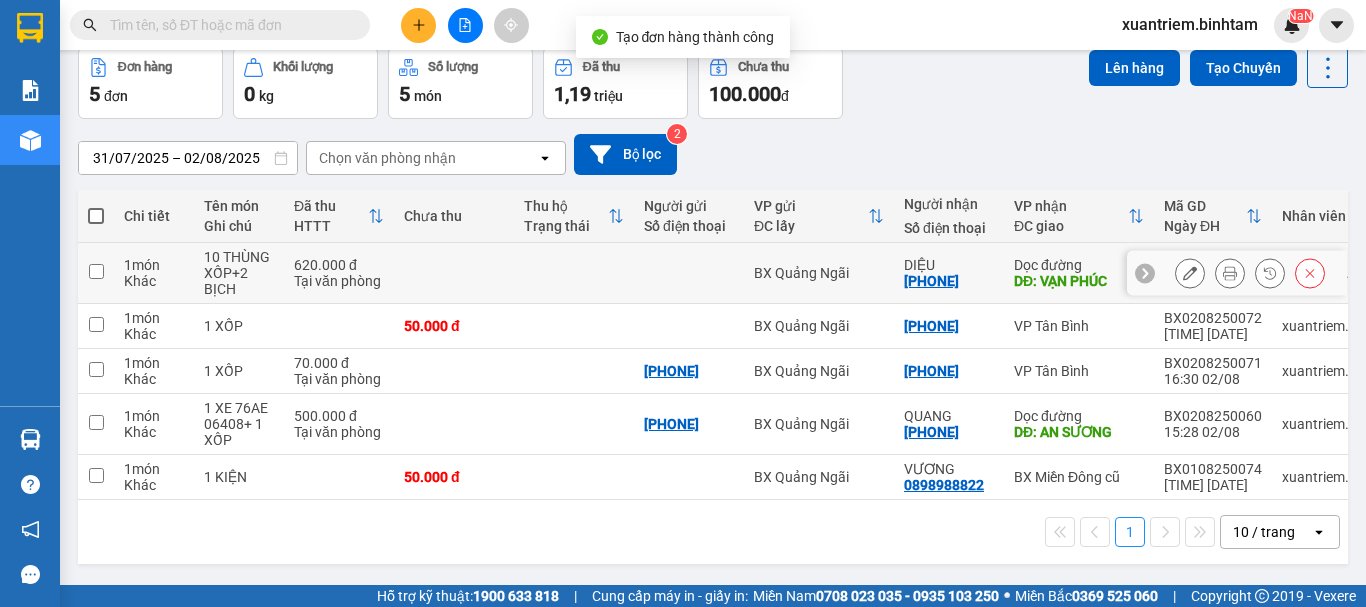 click on "1  món" at bounding box center (154, 265) 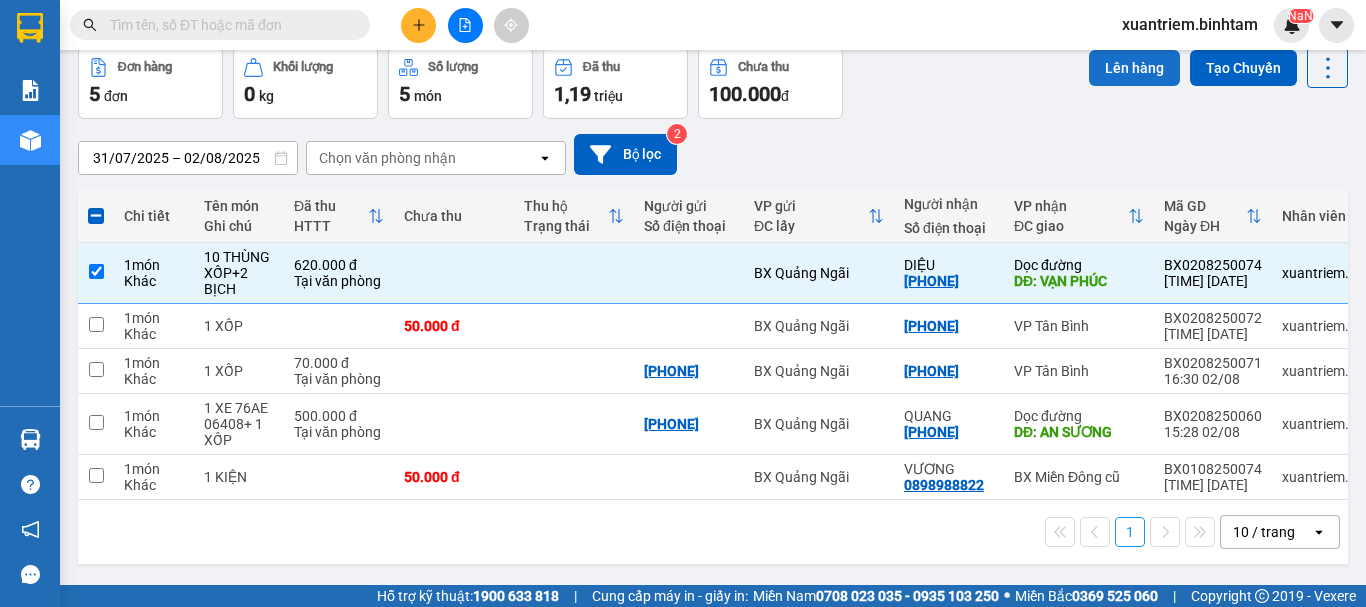 click on "Lên hàng" at bounding box center (1134, 68) 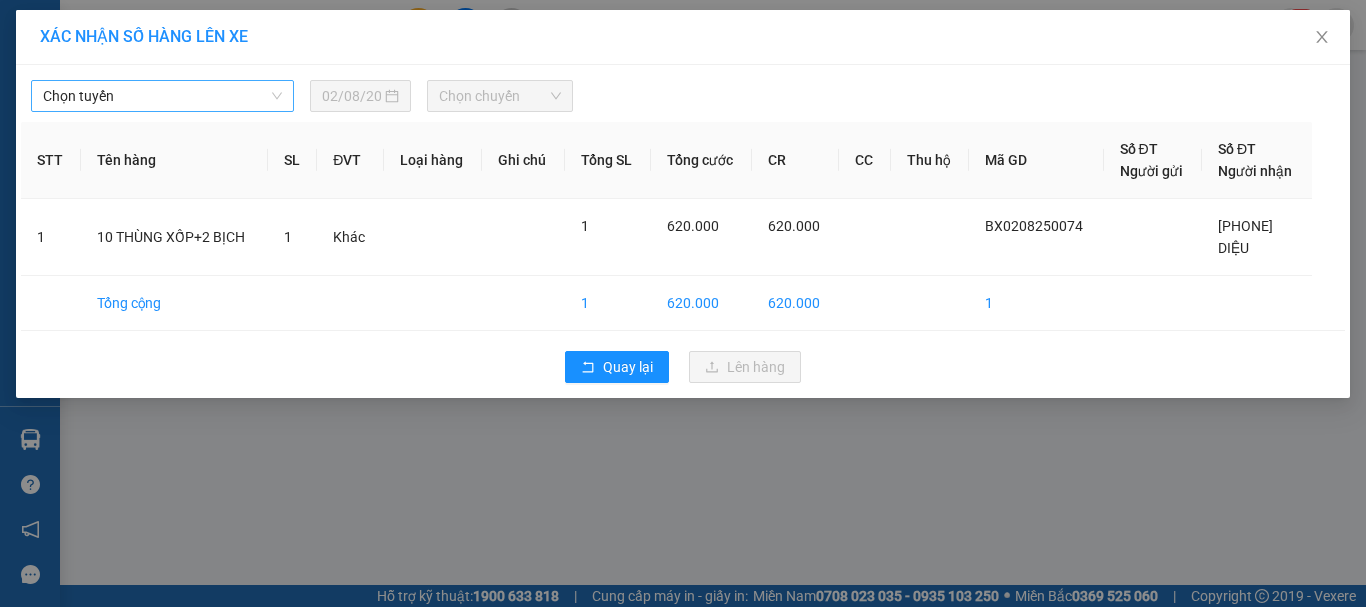 click on "Chọn tuyến" at bounding box center (162, 96) 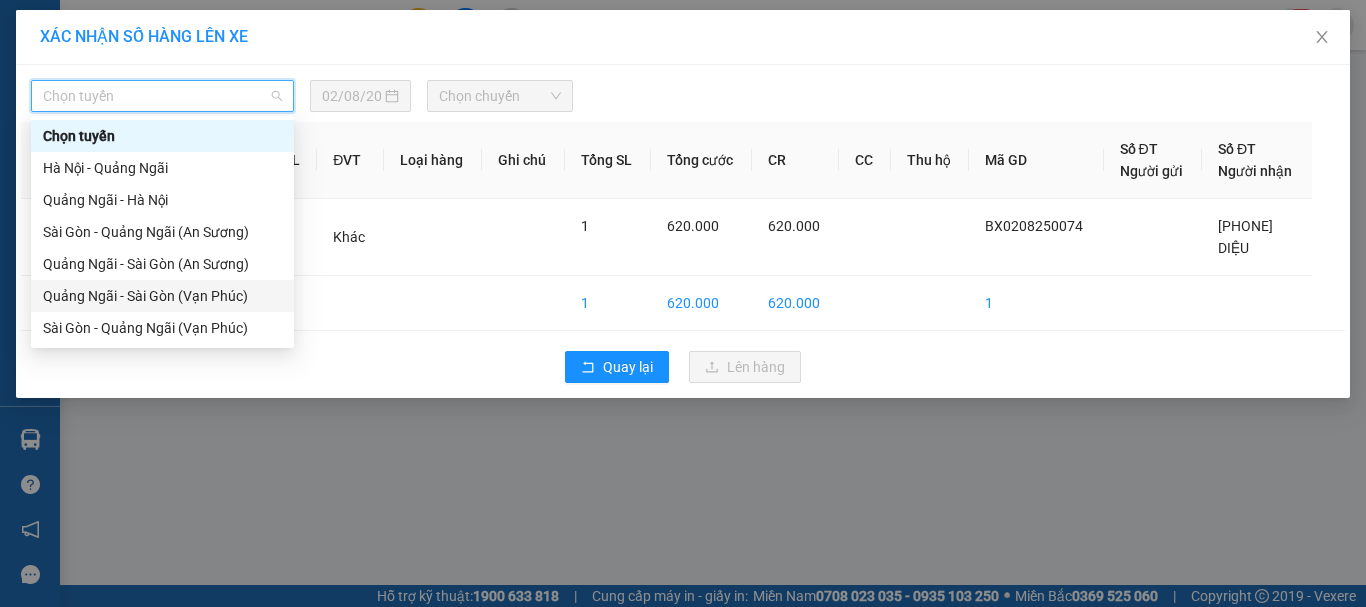 click on "[CITY] - [CITY] (Vạn Phúc)" at bounding box center [162, 296] 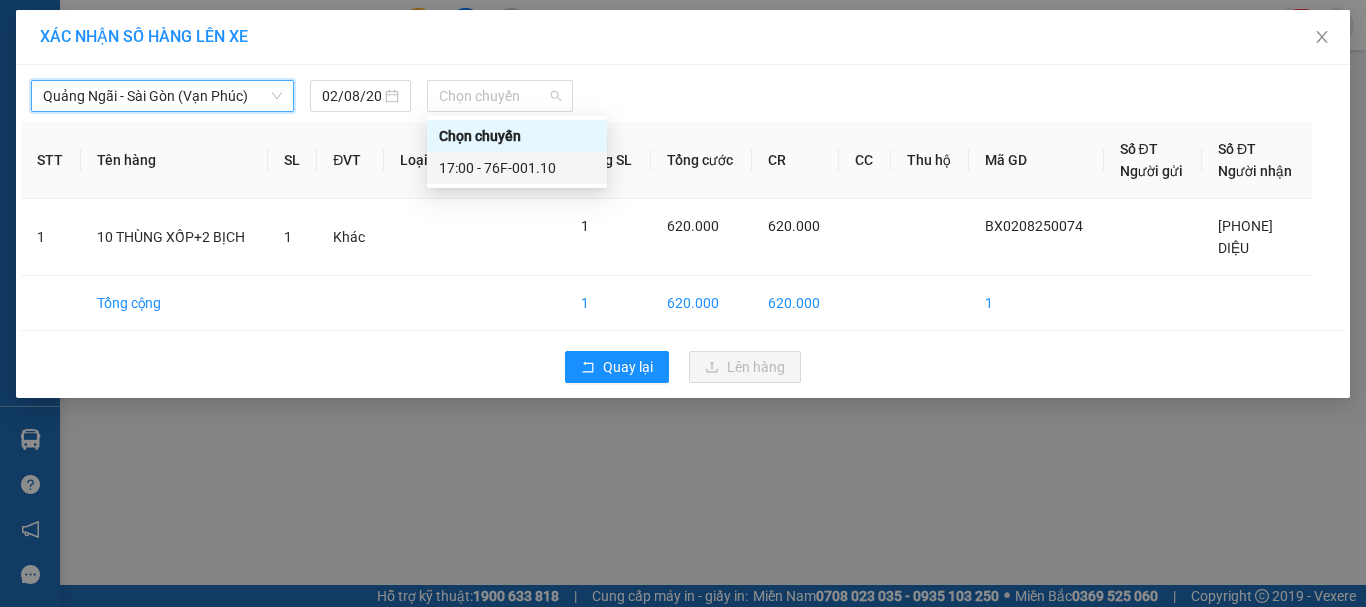 drag, startPoint x: 507, startPoint y: 83, endPoint x: 517, endPoint y: 167, distance: 84.59315 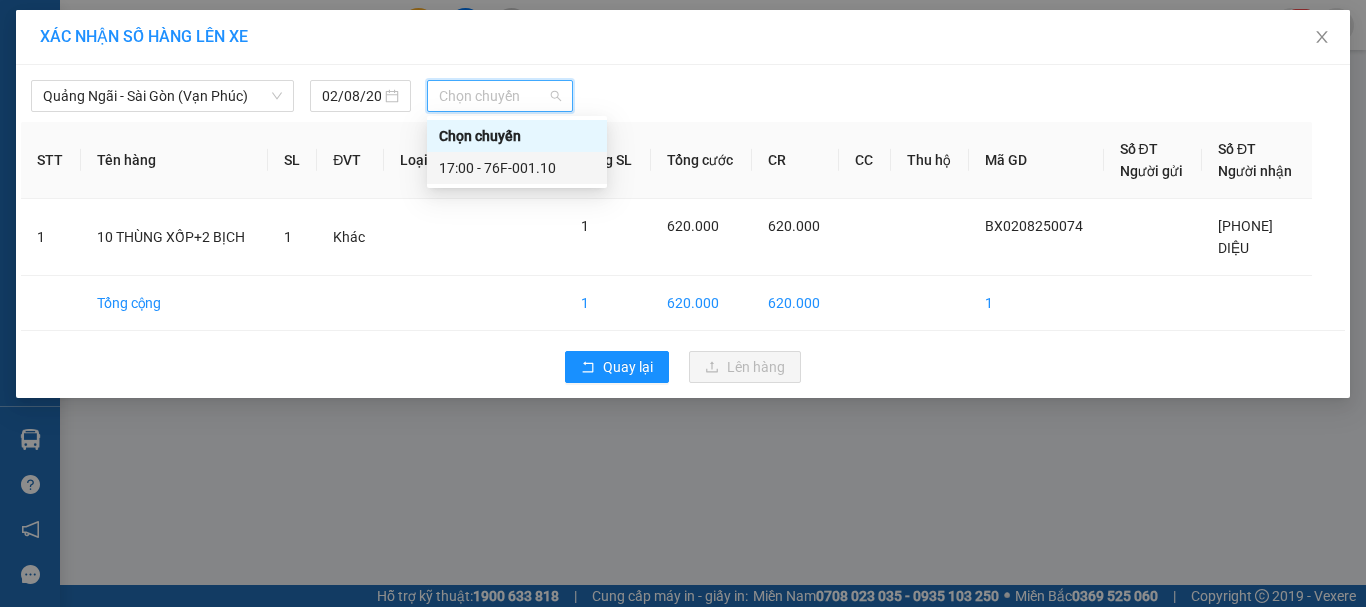 drag, startPoint x: 517, startPoint y: 166, endPoint x: 675, endPoint y: 384, distance: 269.23596 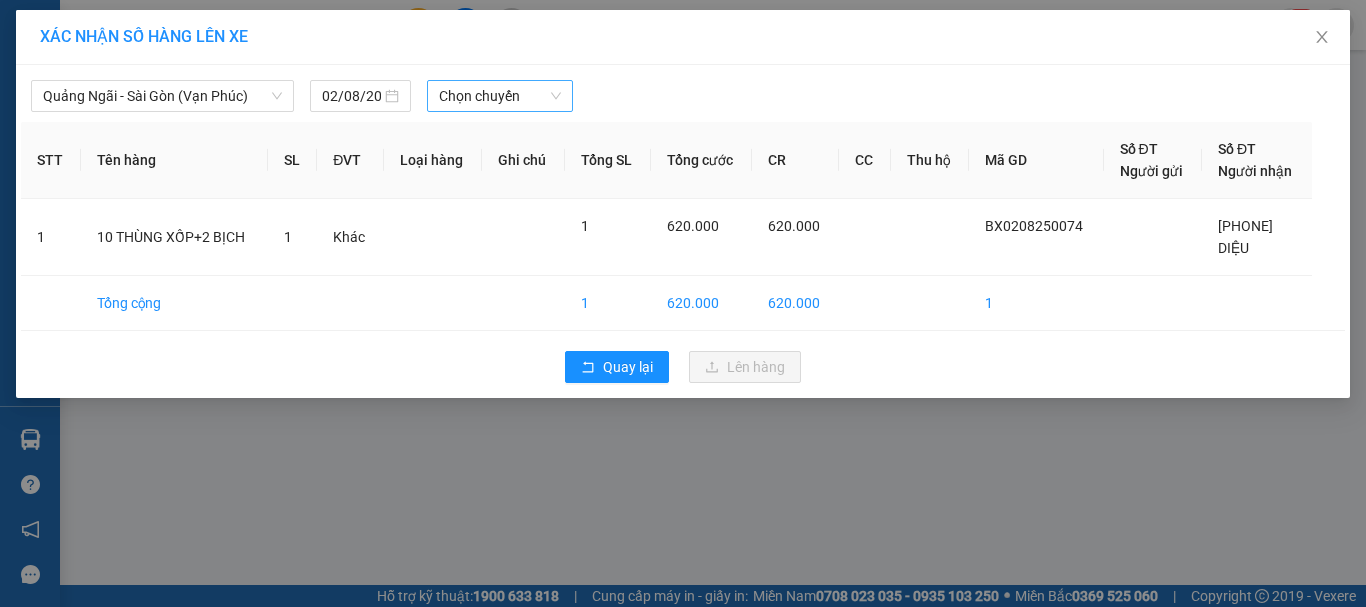 click on "Chọn chuyến" at bounding box center (500, 96) 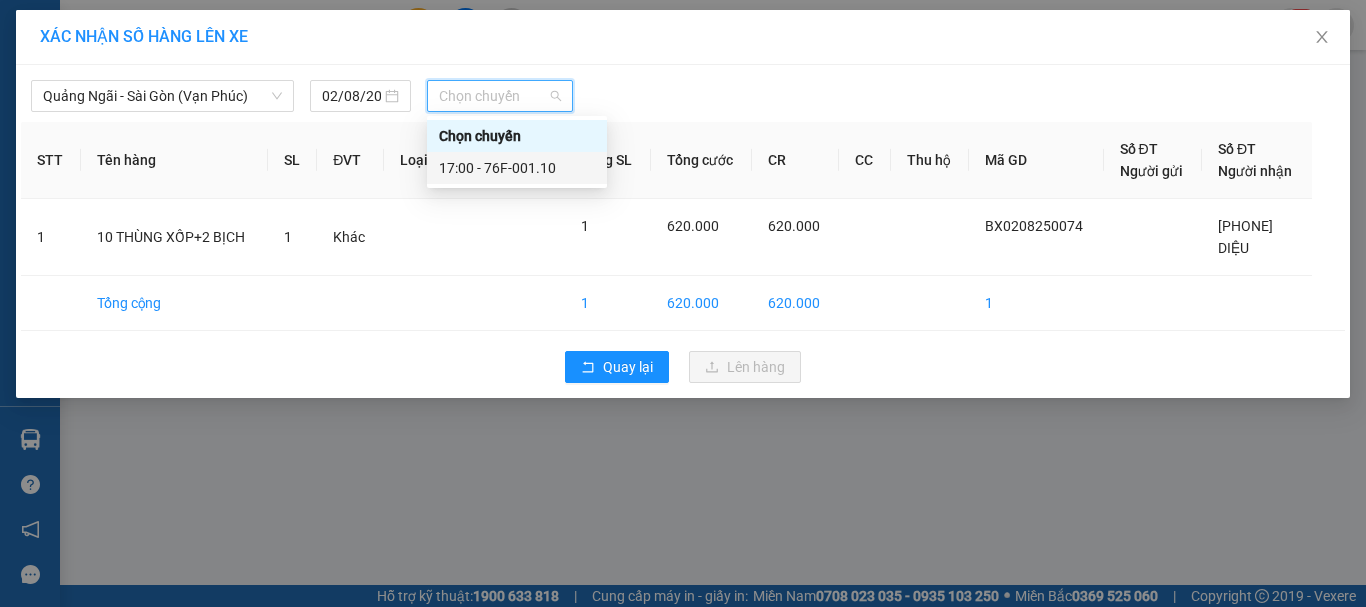 click on "17:00     - 76F-001.10" at bounding box center [517, 168] 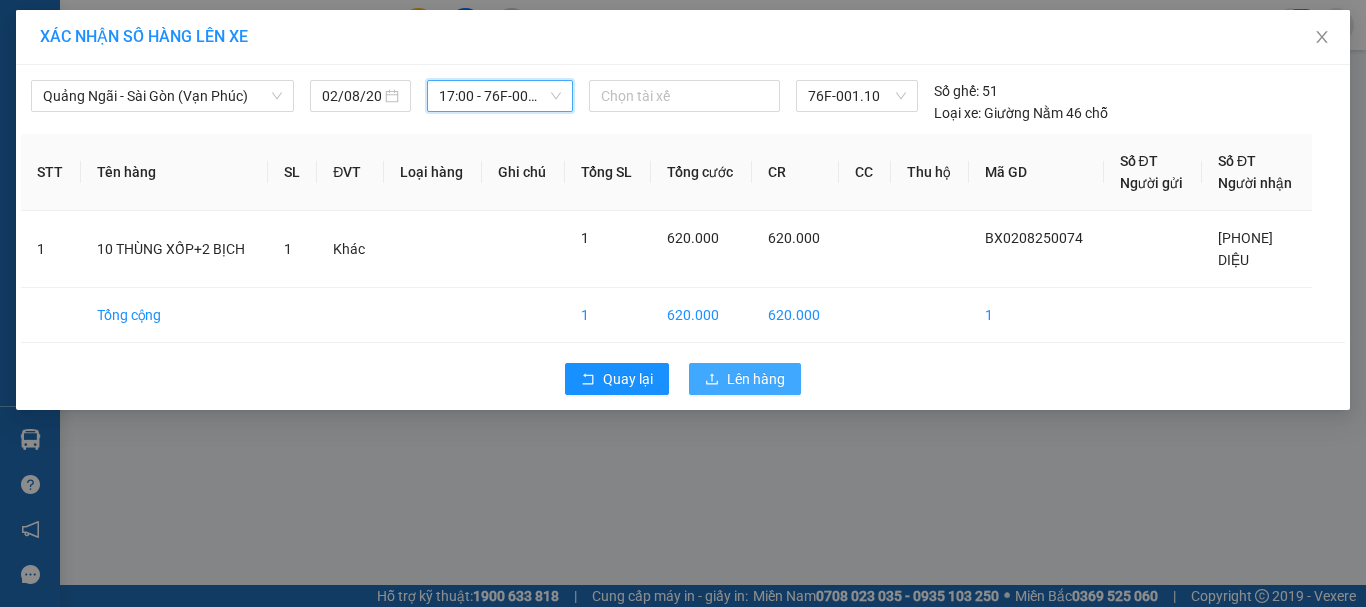 click on "Lên hàng" at bounding box center [756, 379] 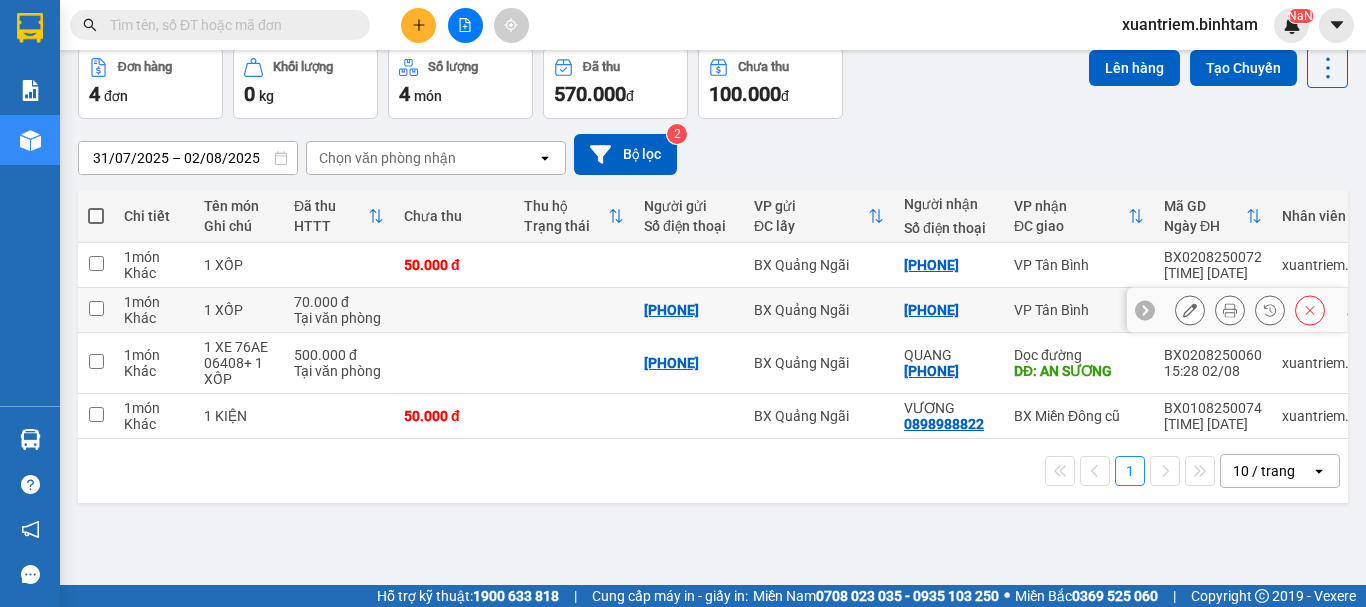 drag, startPoint x: 462, startPoint y: 359, endPoint x: 454, endPoint y: 413, distance: 54.589375 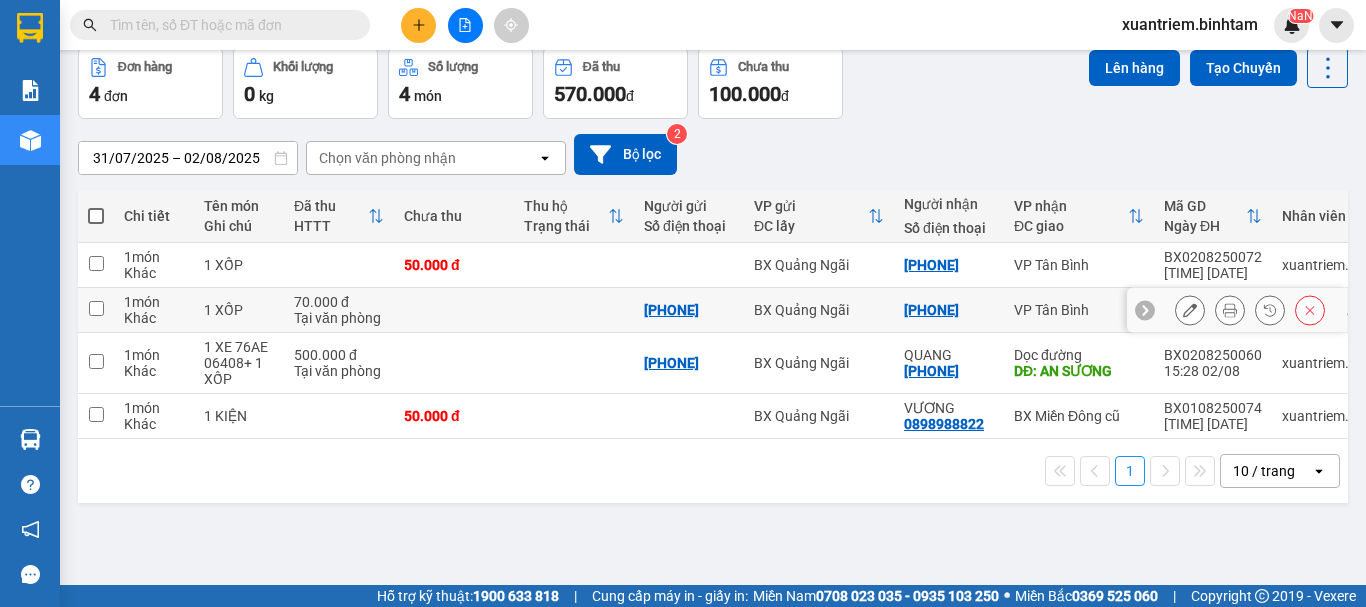 click on "1  món Khác 1 XỐP 50.000 đ BX Quảng Ngãi 0902588246 VP Tân Bình BX0208250072 16:31 02/08 xuantriem.binhtam 1  món Khác 1 XỐP 70.000 đ Tại văn phòng 0977169744 BX Quảng Ngãi 0901648447 VP Tân Bình BX0208250071 16:30 02/08 xuantriem.binhtam 1  món Khác 1 XE 76AE 06408+ 1 XỐP 500.000 đ Tại văn phòng 0868844141 BX Quảng Ngãi QUANG 0358305841 Dọc đường DĐ: AN SƯƠNG BX0208250060 15:28 02/08 xuantriem.binhtam 1  món Khác 1    KIỆN 50.000 đ BX Quảng Ngãi VƯƠNG   0898988822 BX Miền Đông cũ BX0108250074 17:03 01/08 xuantriem.binhtam" at bounding box center [745, 341] 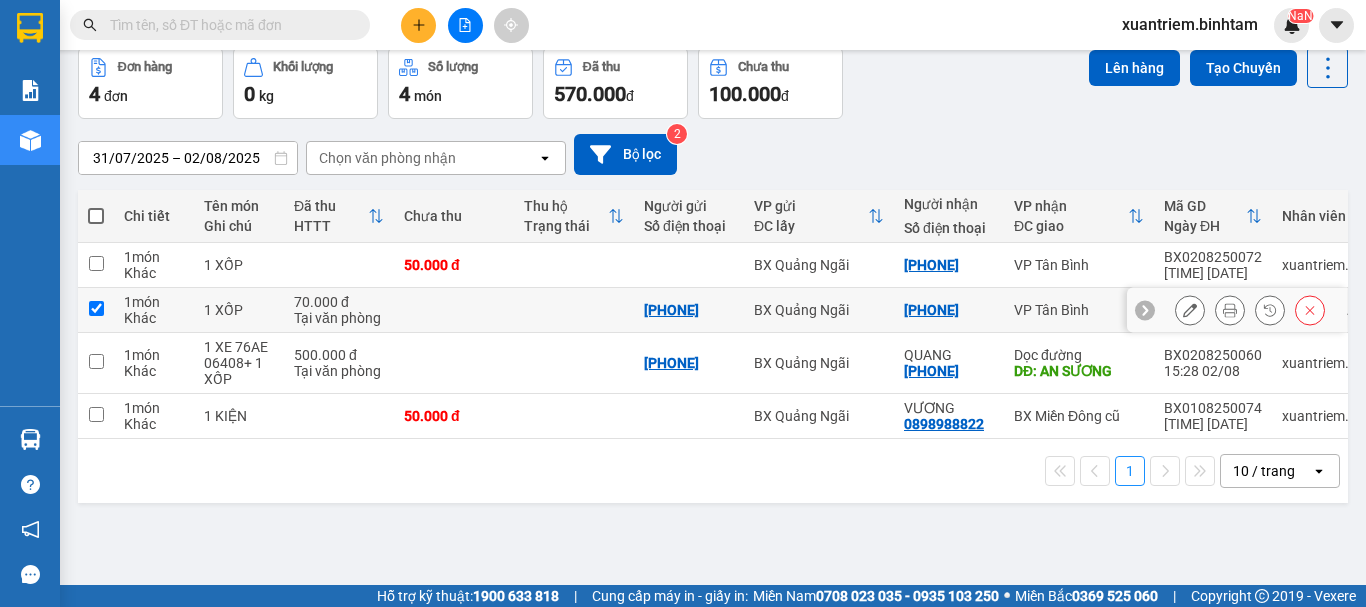 checkbox on "true" 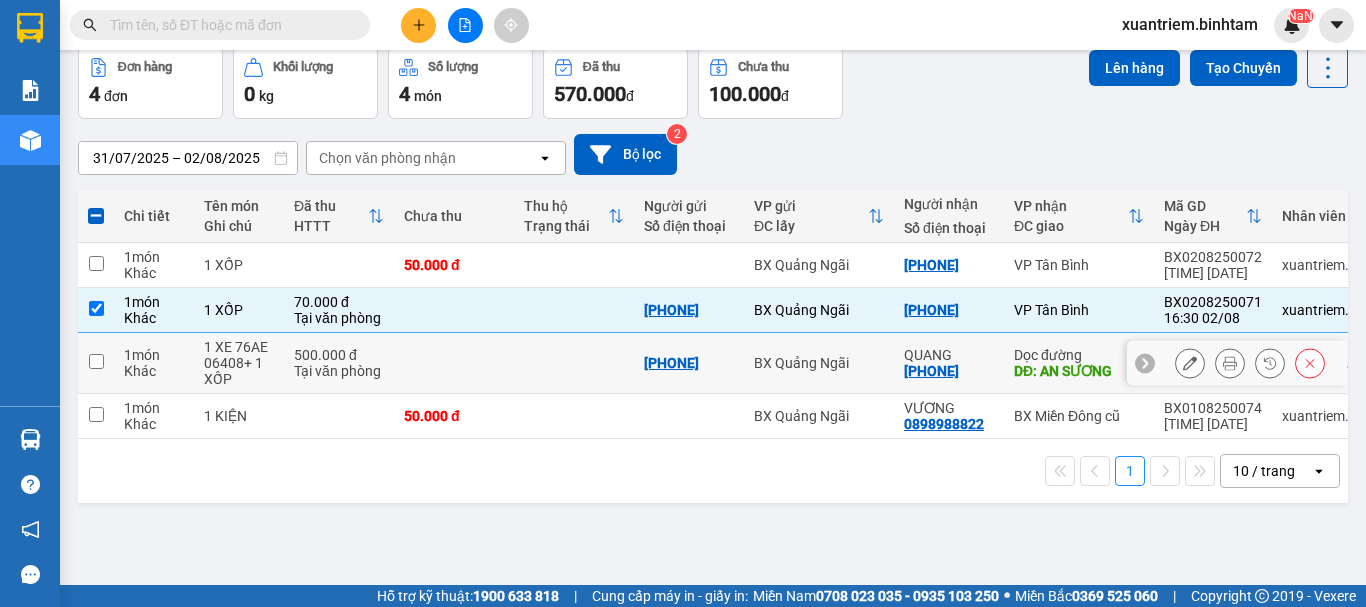 click at bounding box center [454, 363] 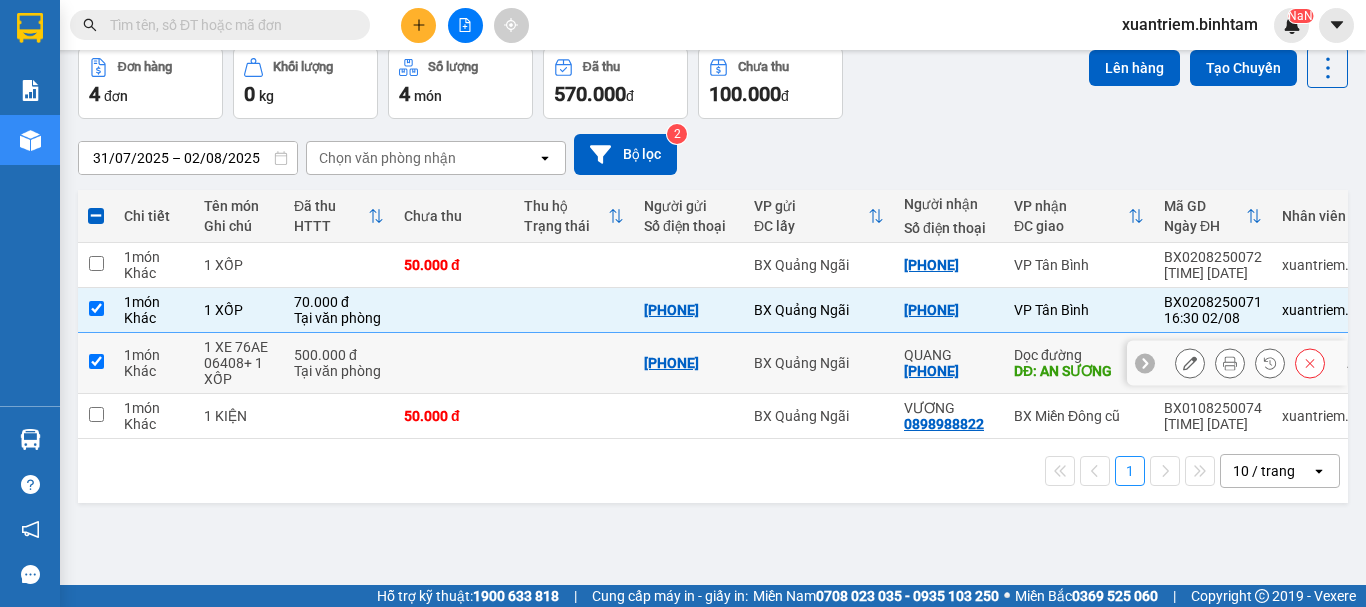 checkbox on "true" 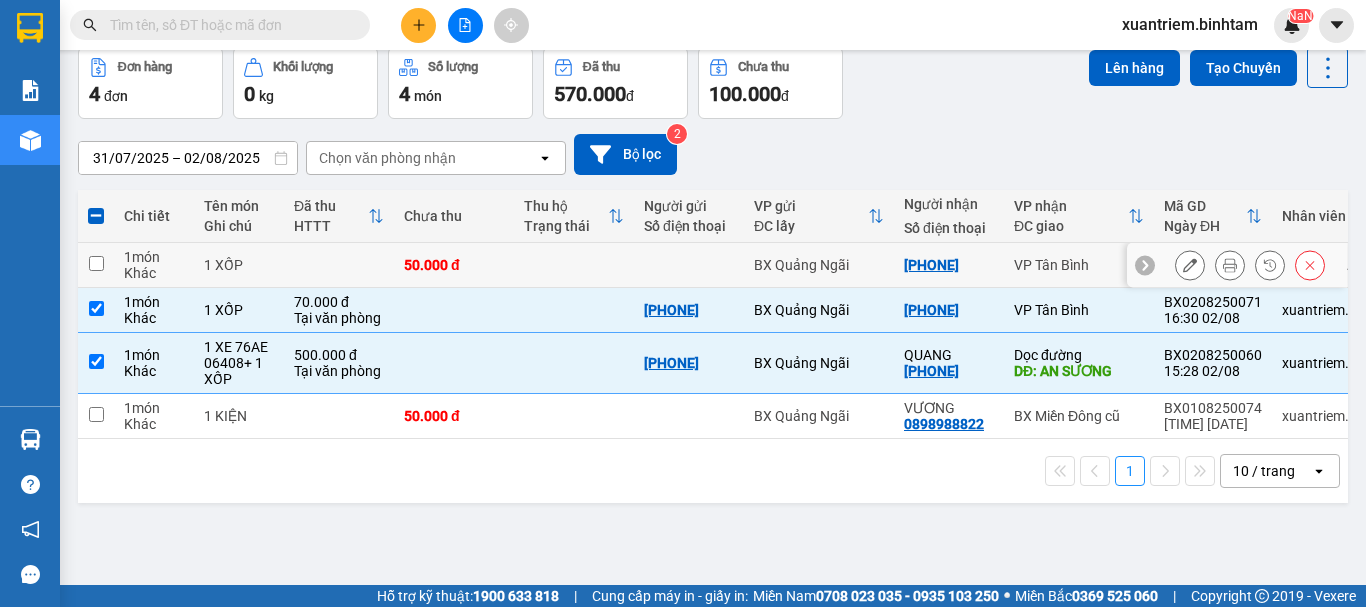 click on "50.000 đ" at bounding box center (454, 265) 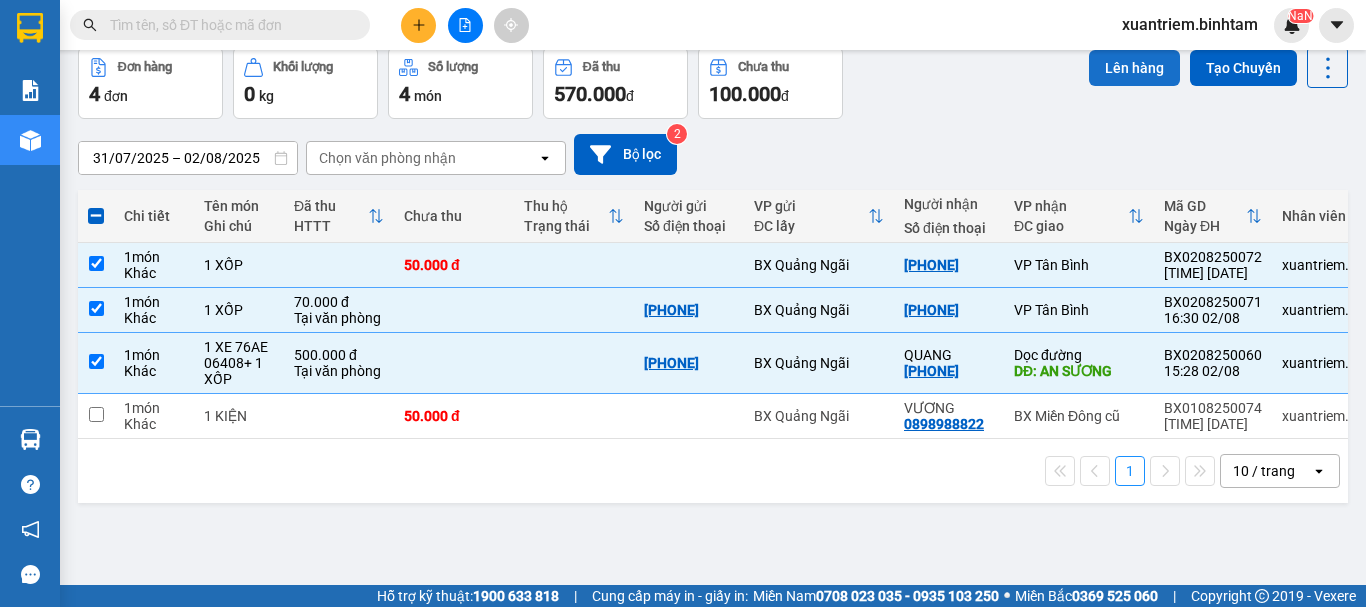 click on "Lên hàng" at bounding box center [1134, 68] 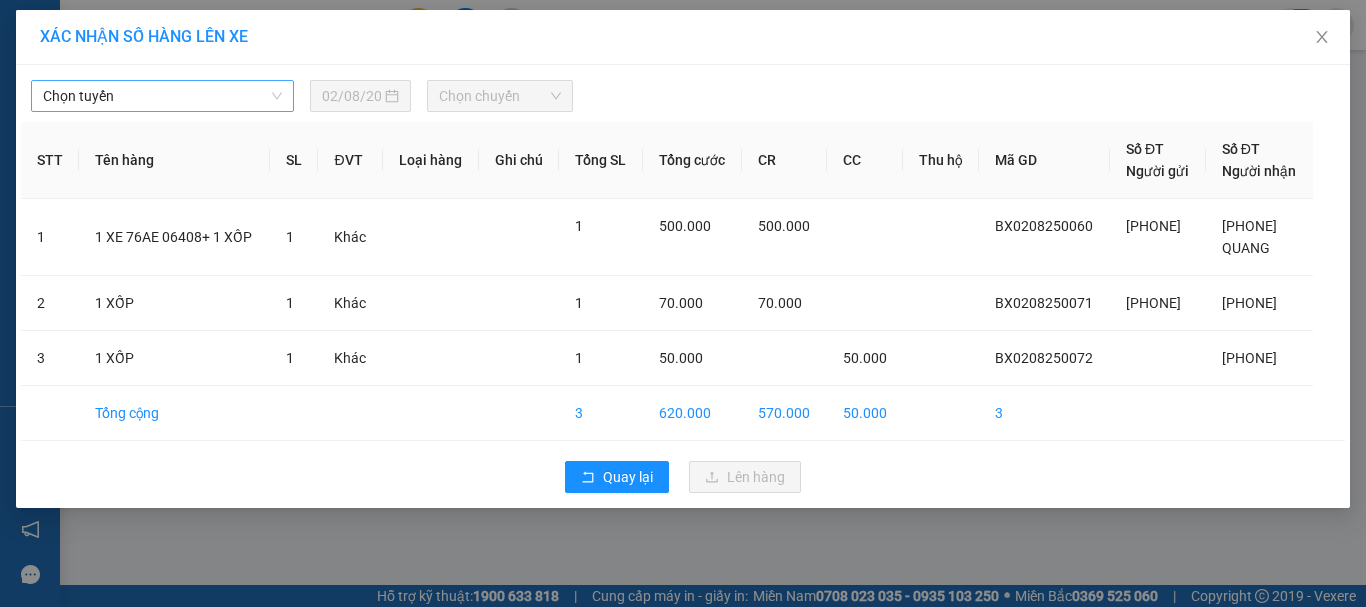 click on "Chọn tuyến" at bounding box center (162, 96) 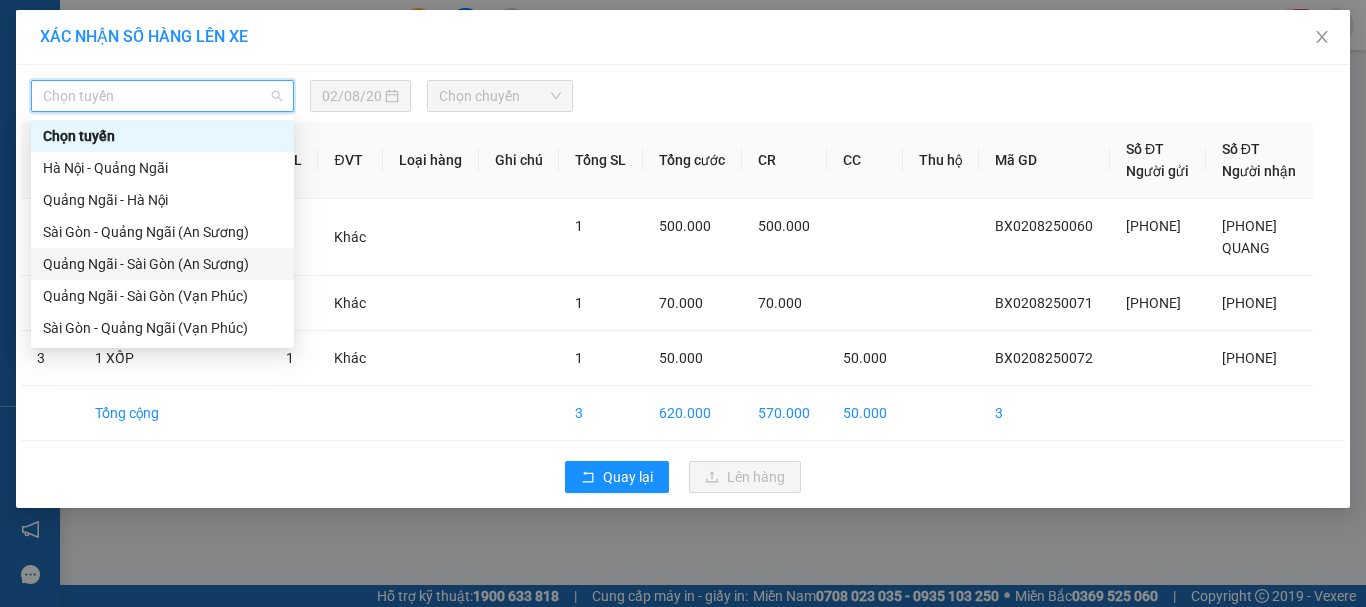click on "[CITY] - [CITY] ([LOCATION])" at bounding box center (162, 264) 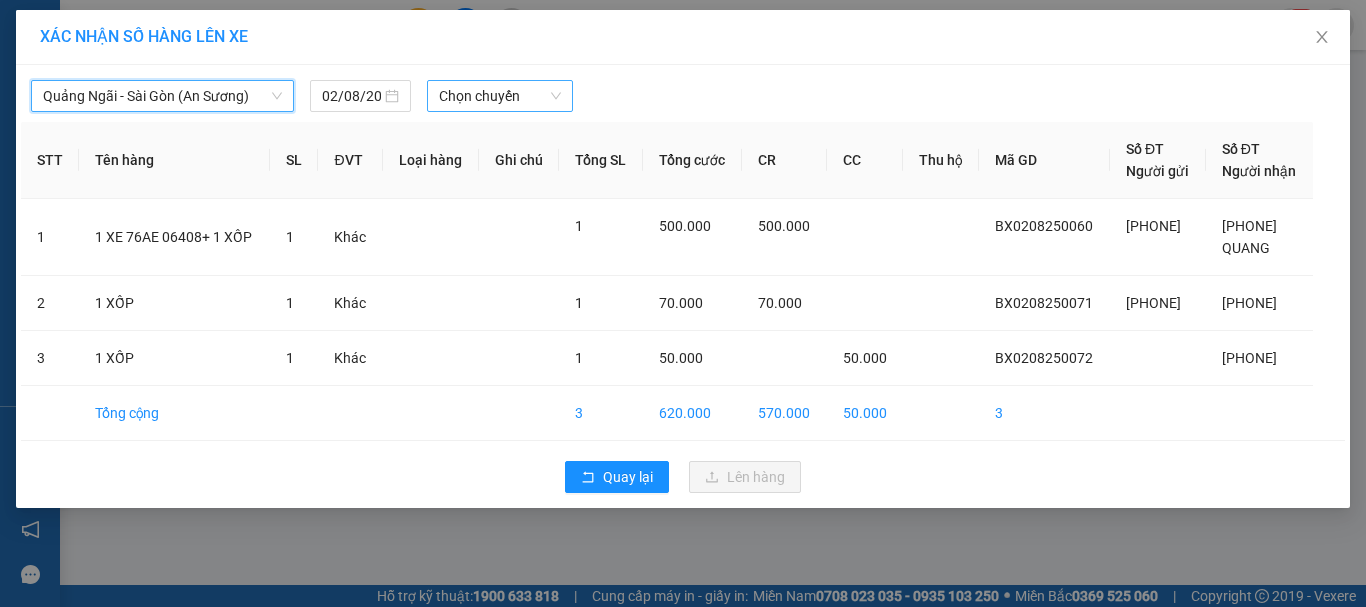 click on "Chọn chuyến" at bounding box center (500, 96) 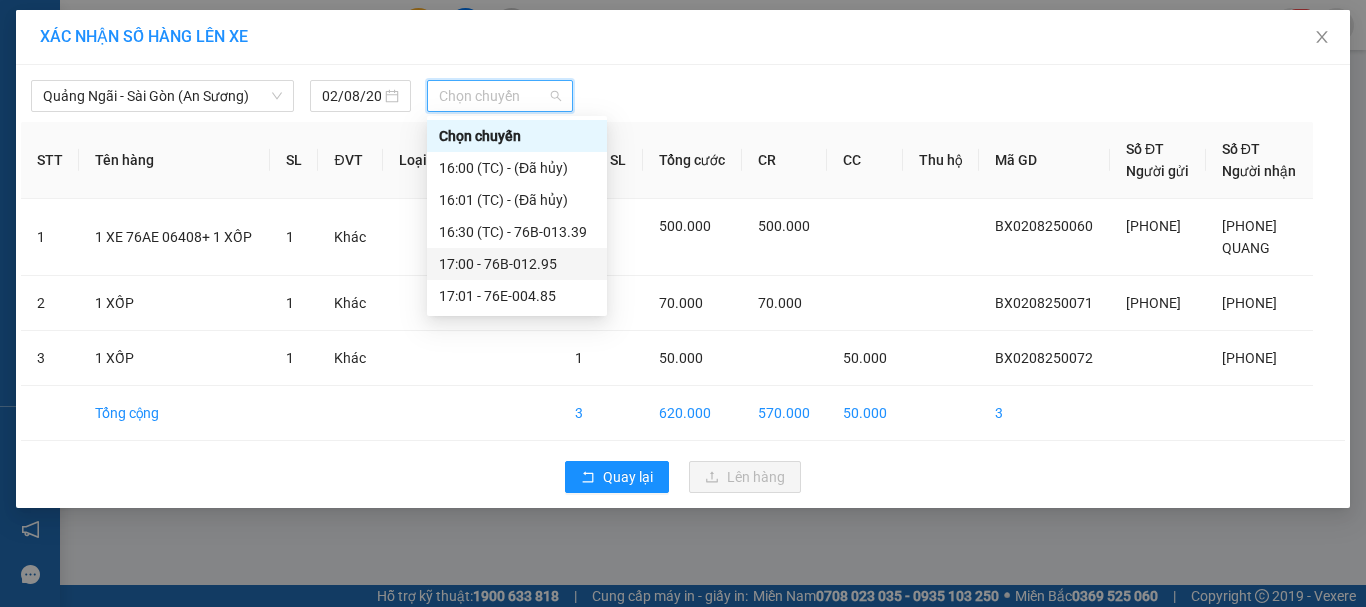 click on "17:00     - 76B-012.95" at bounding box center (517, 264) 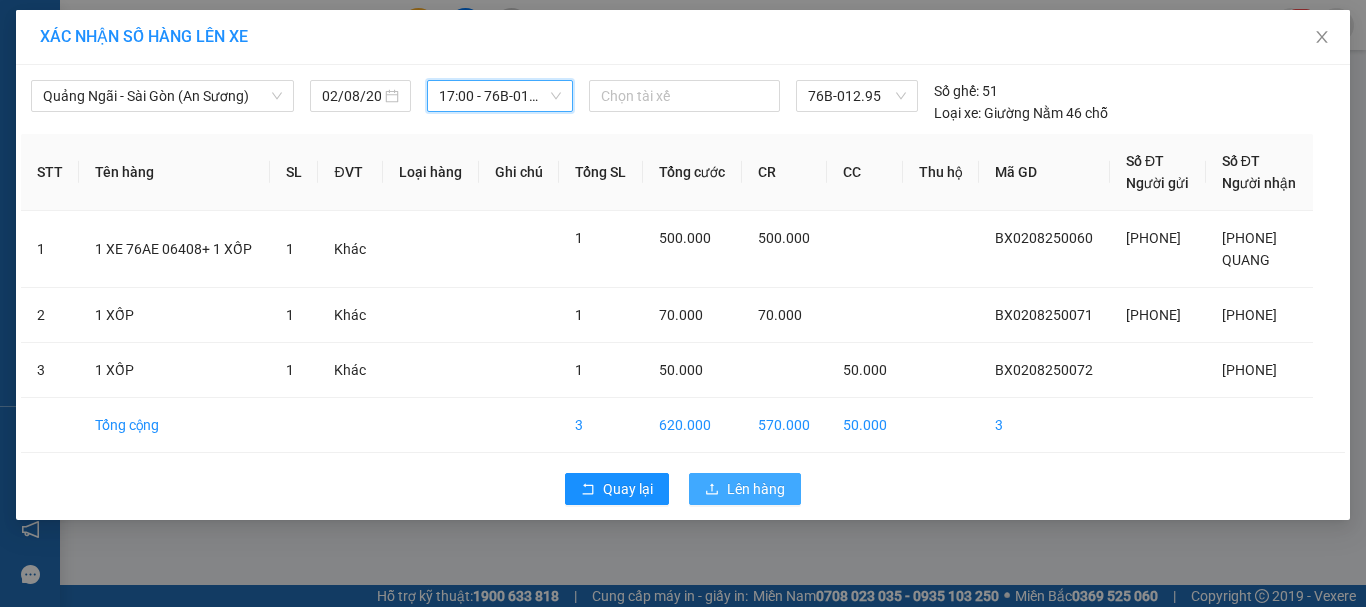 click on "Lên hàng" at bounding box center [756, 489] 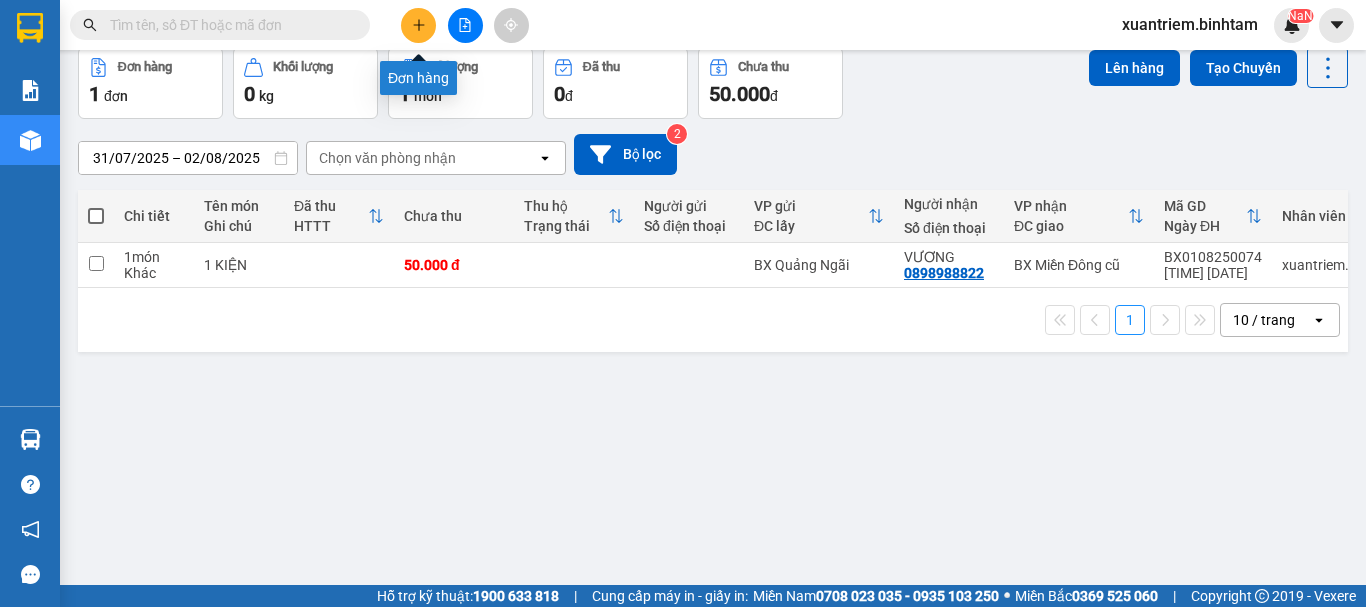 click 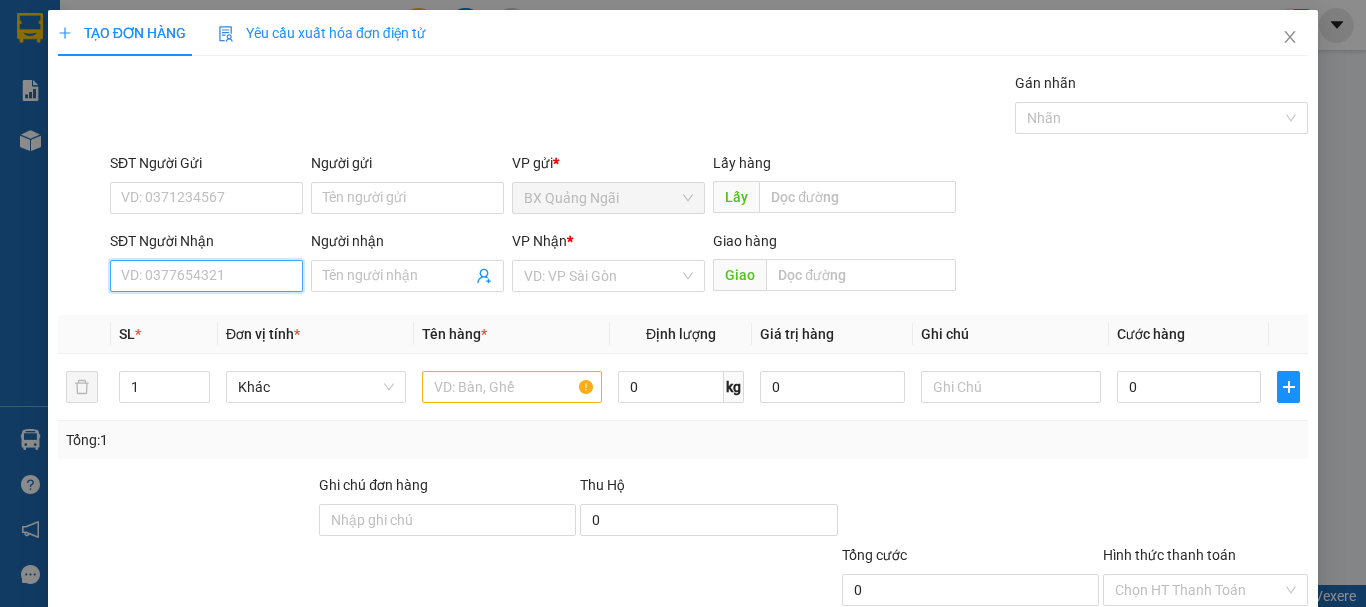 click on "SĐT Người Nhận" at bounding box center (206, 276) 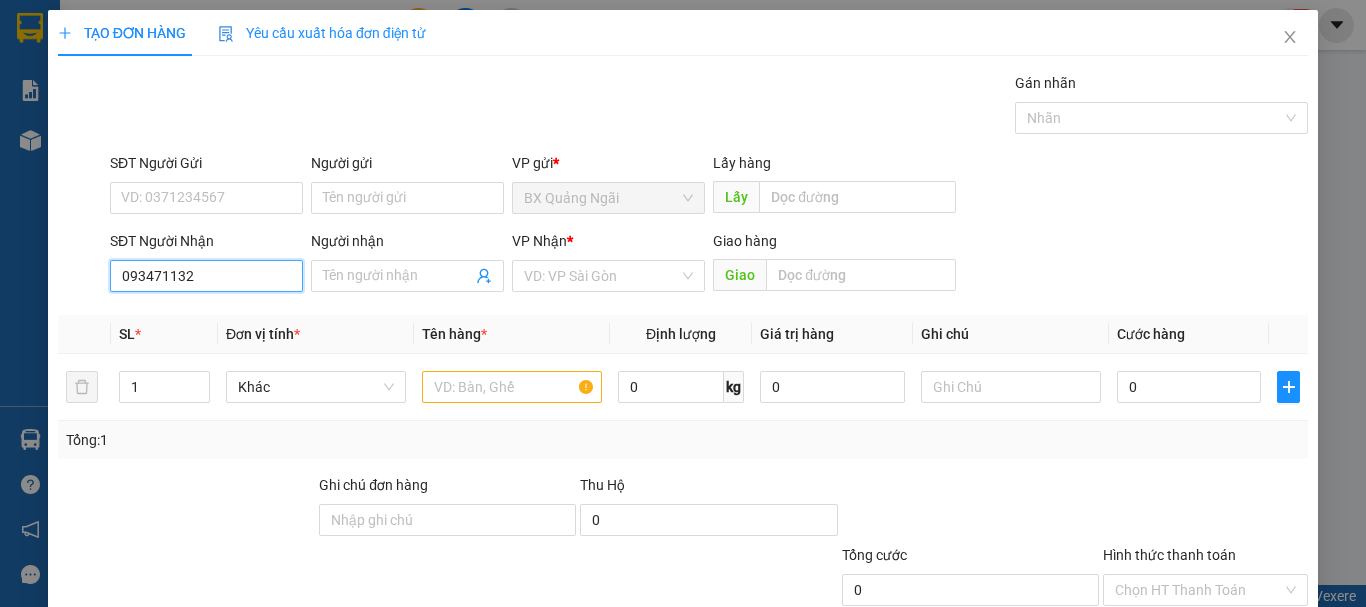 type on "0934711328" 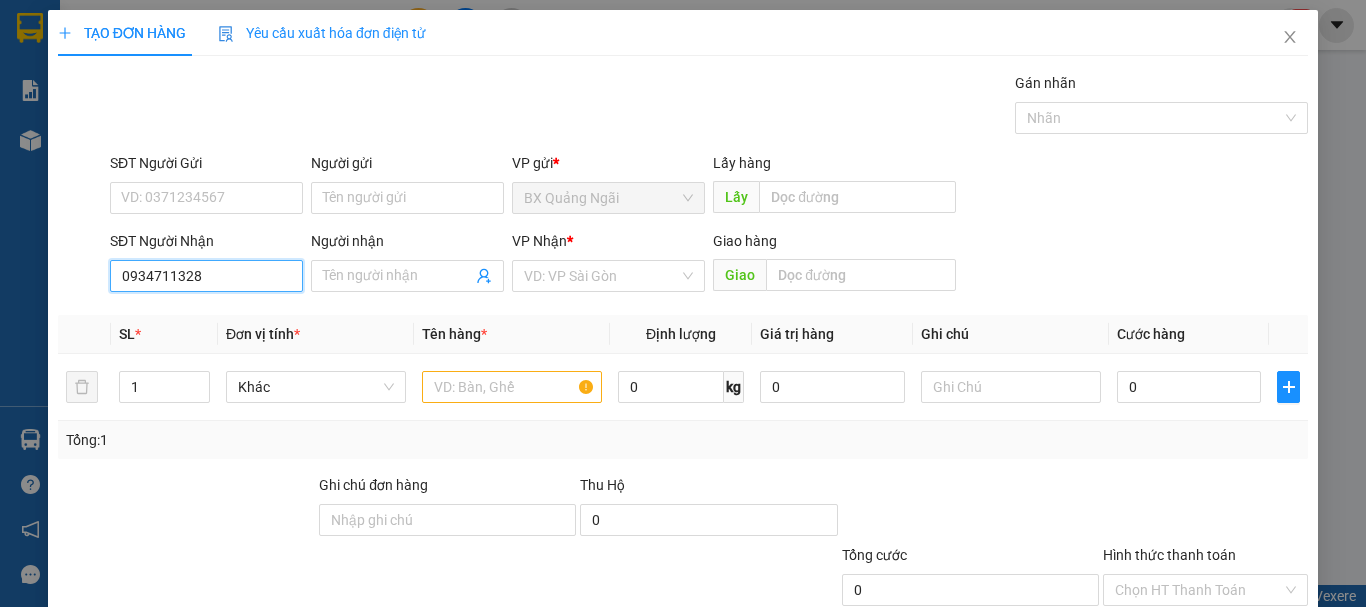 click on "0934711328" at bounding box center [206, 276] 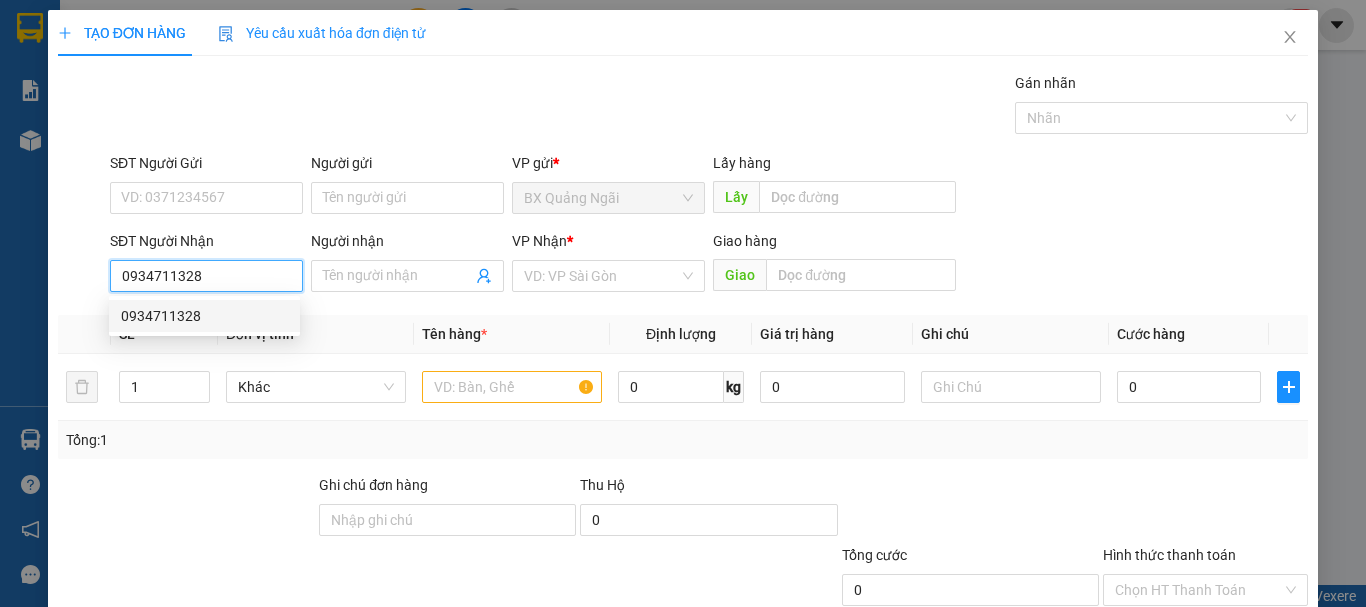 click on "0934711328" at bounding box center (204, 316) 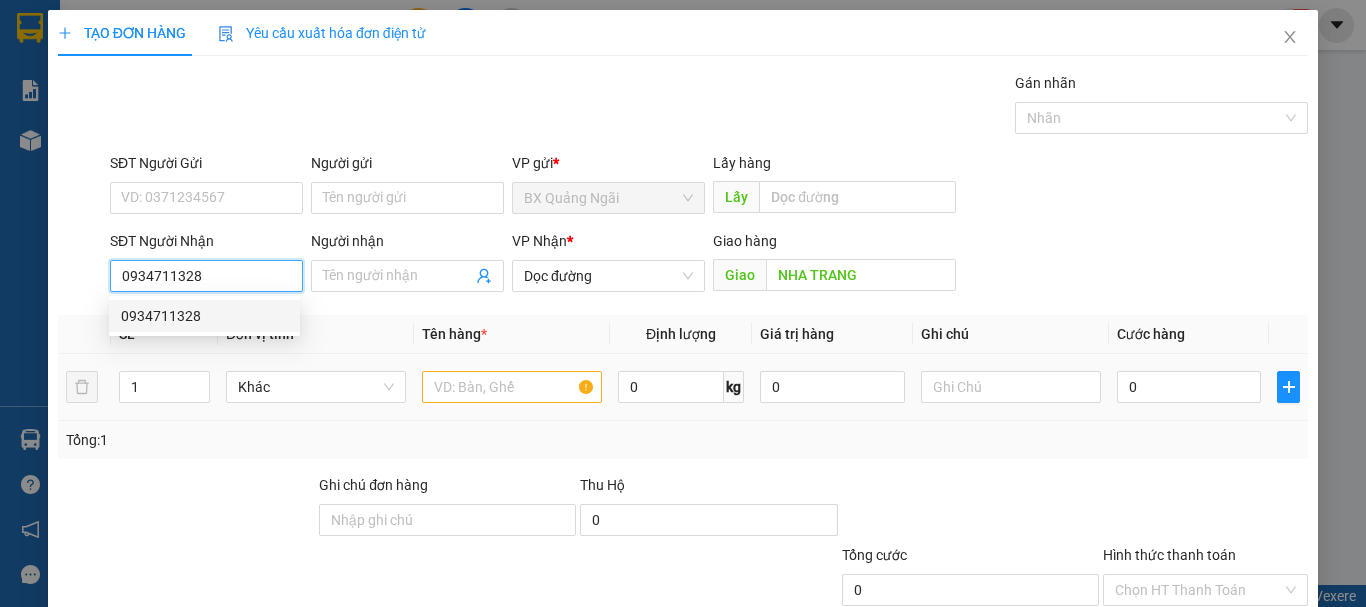 type on "90.000" 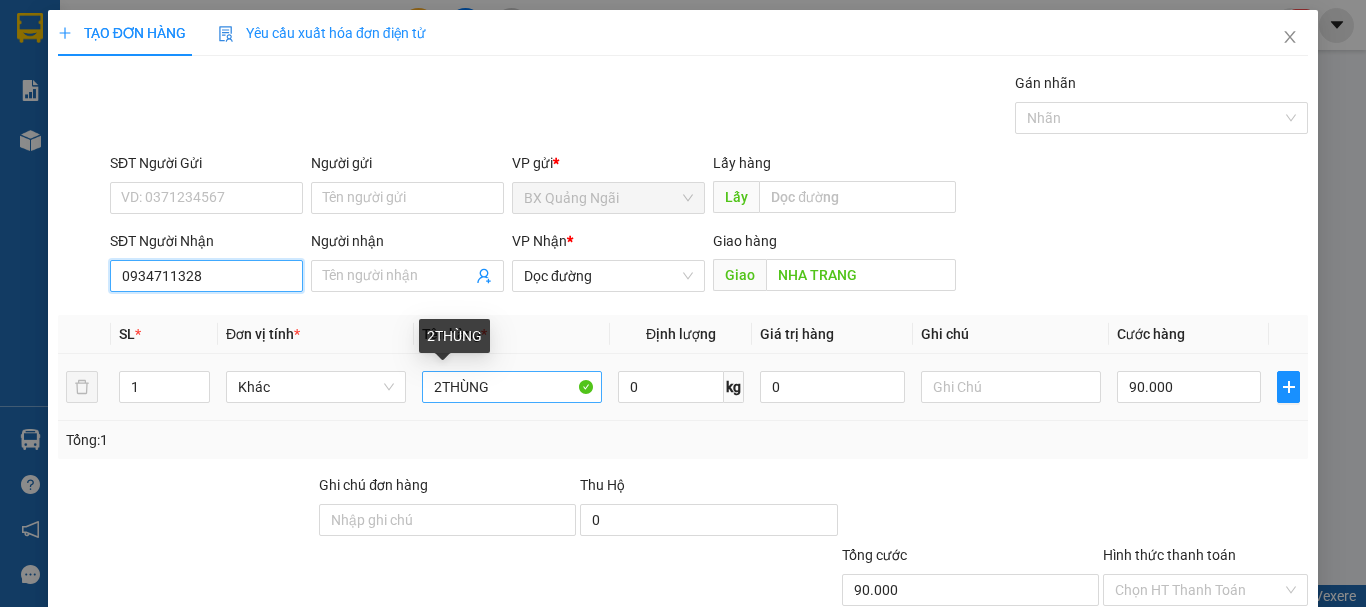 type on "0934711328" 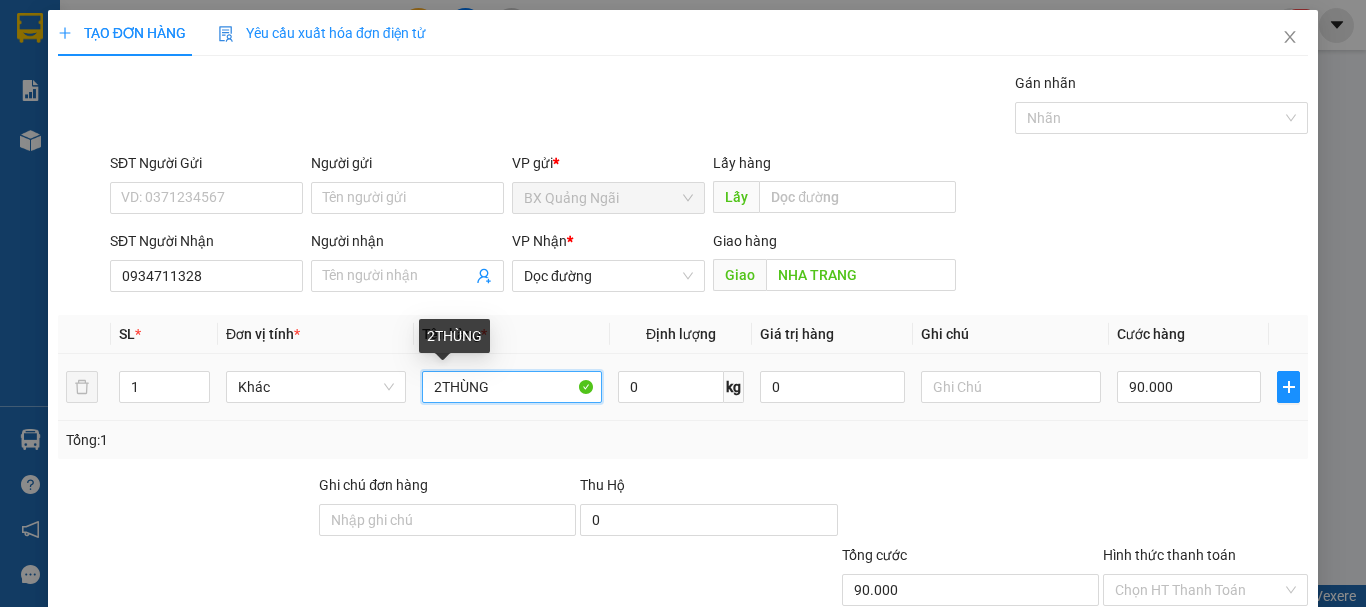 click on "2THÙNG" at bounding box center [512, 387] 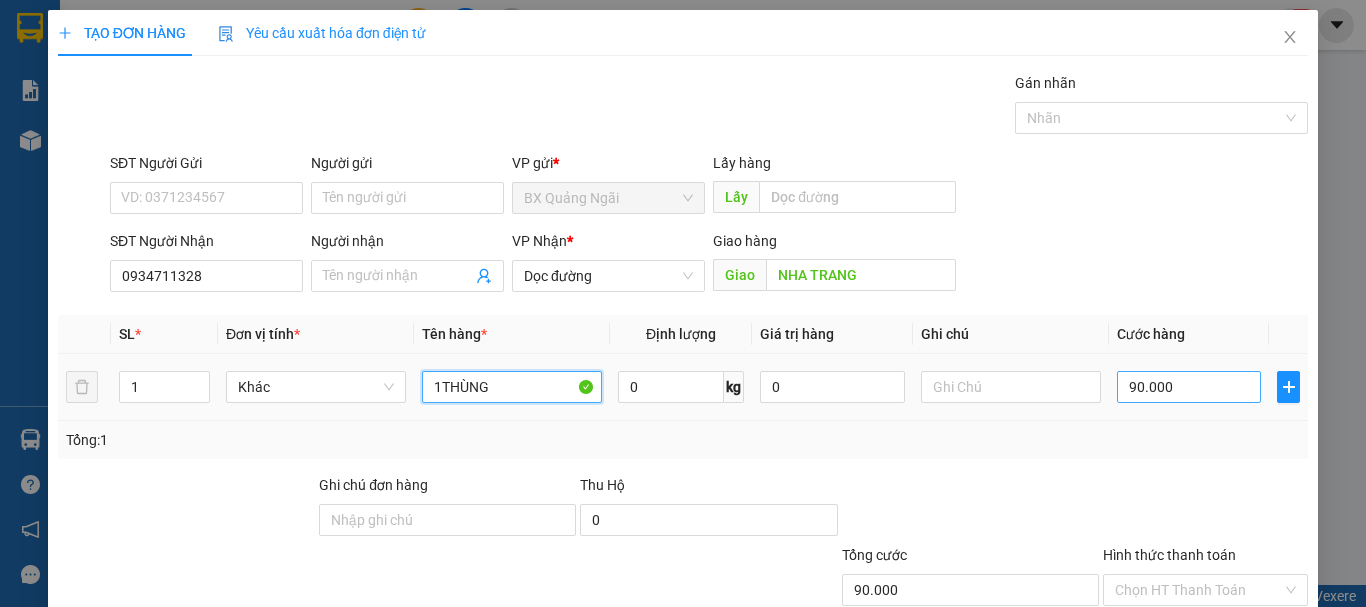 type on "1THÙNG" 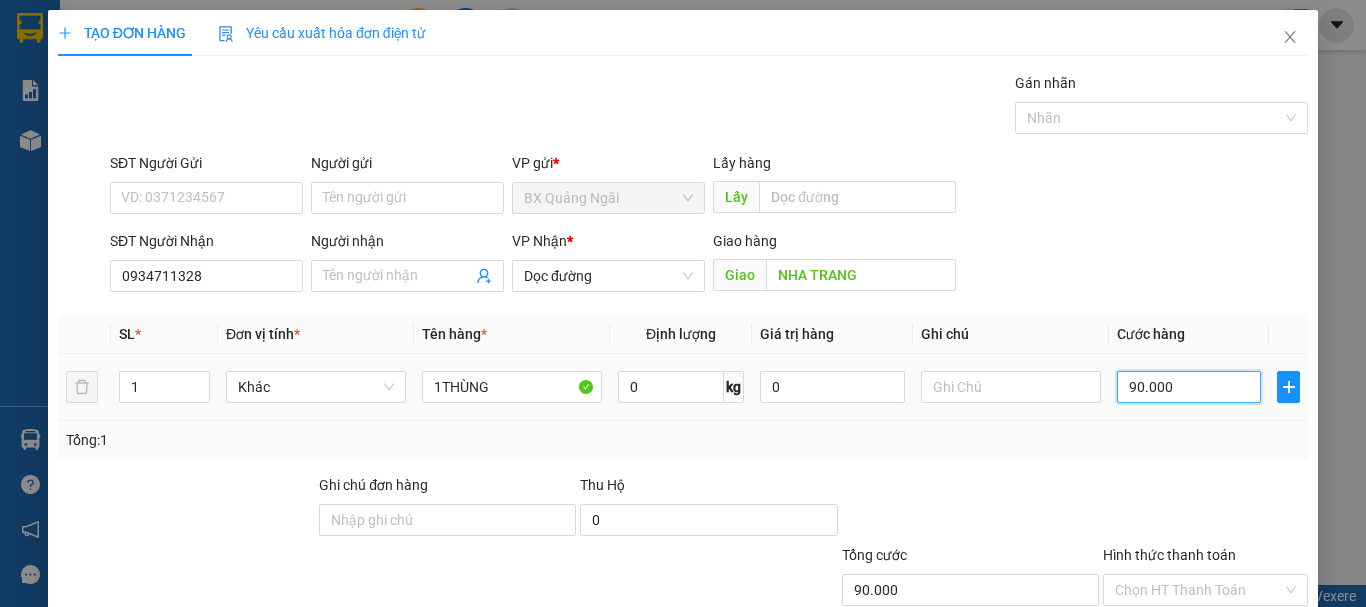 click on "90.000" at bounding box center [1189, 387] 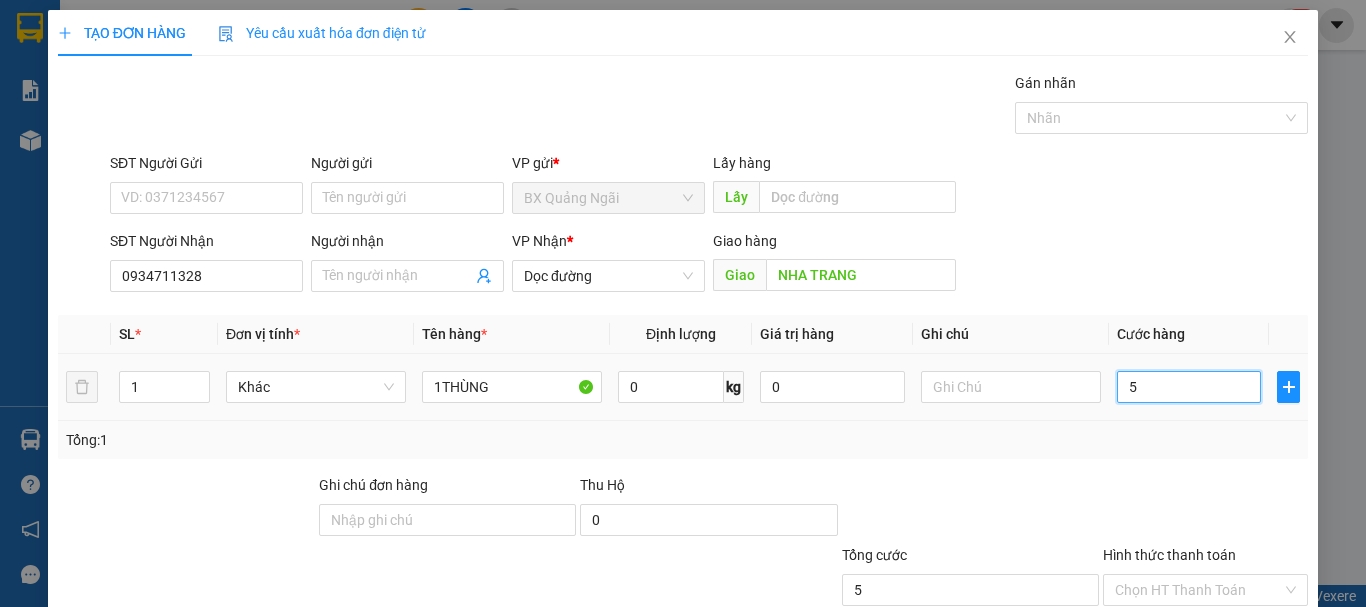 type on "50" 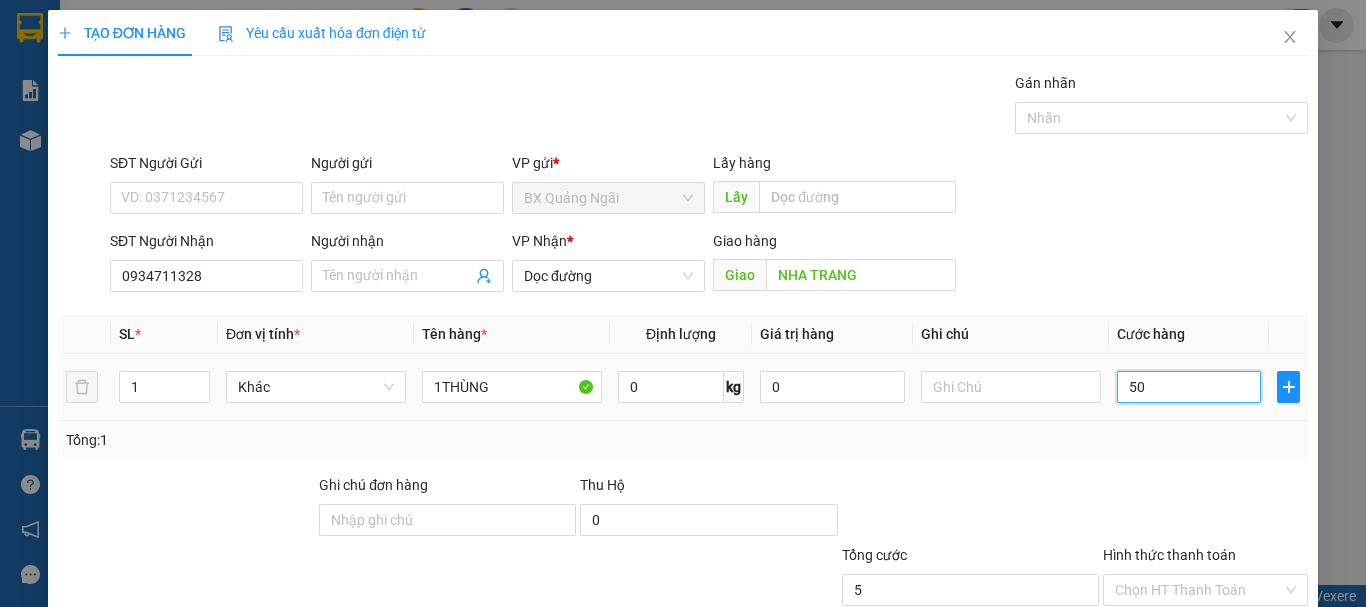 type on "50" 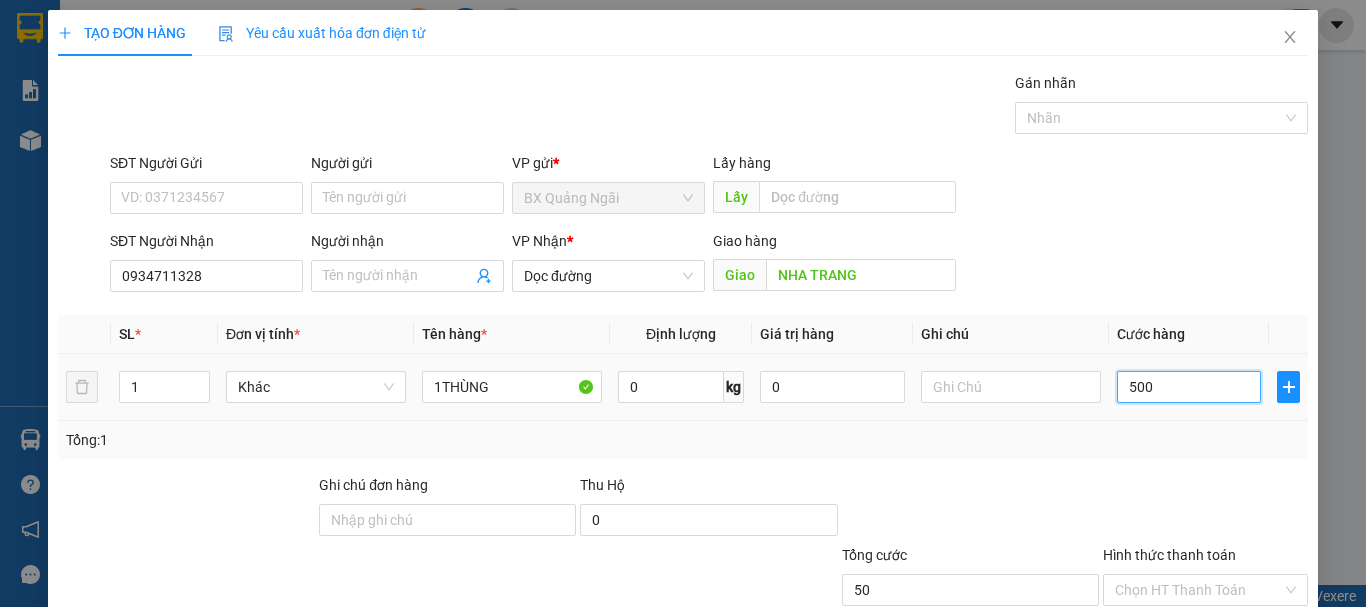 type on "500" 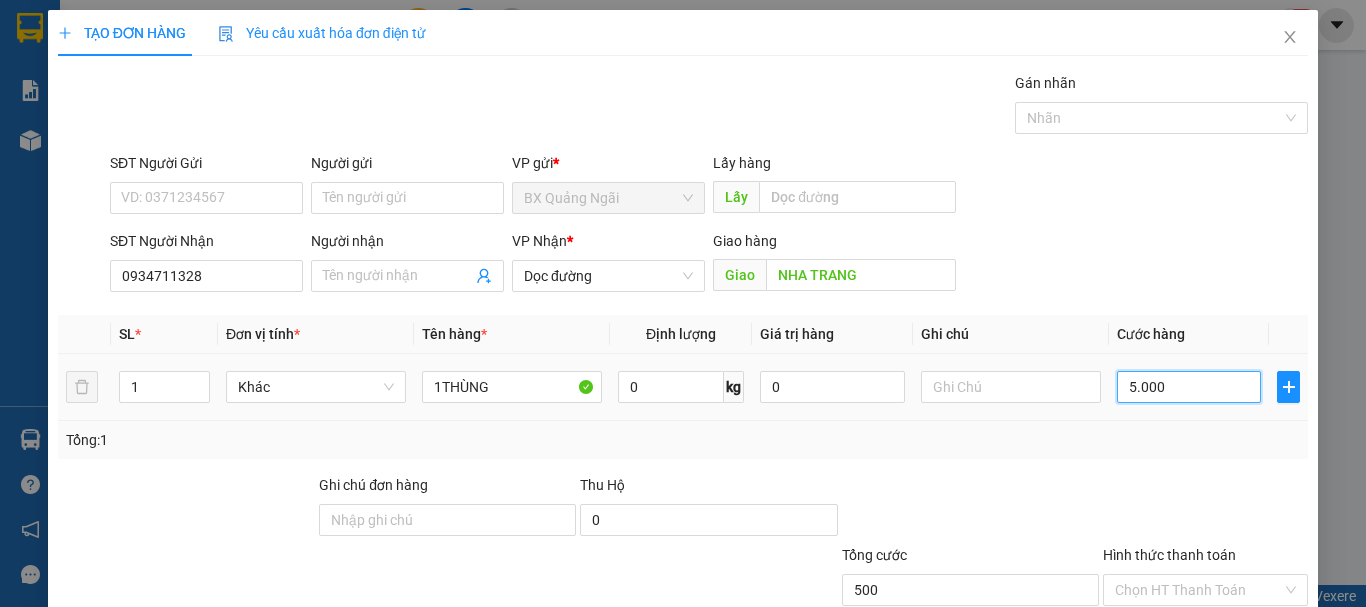 type on "5.000" 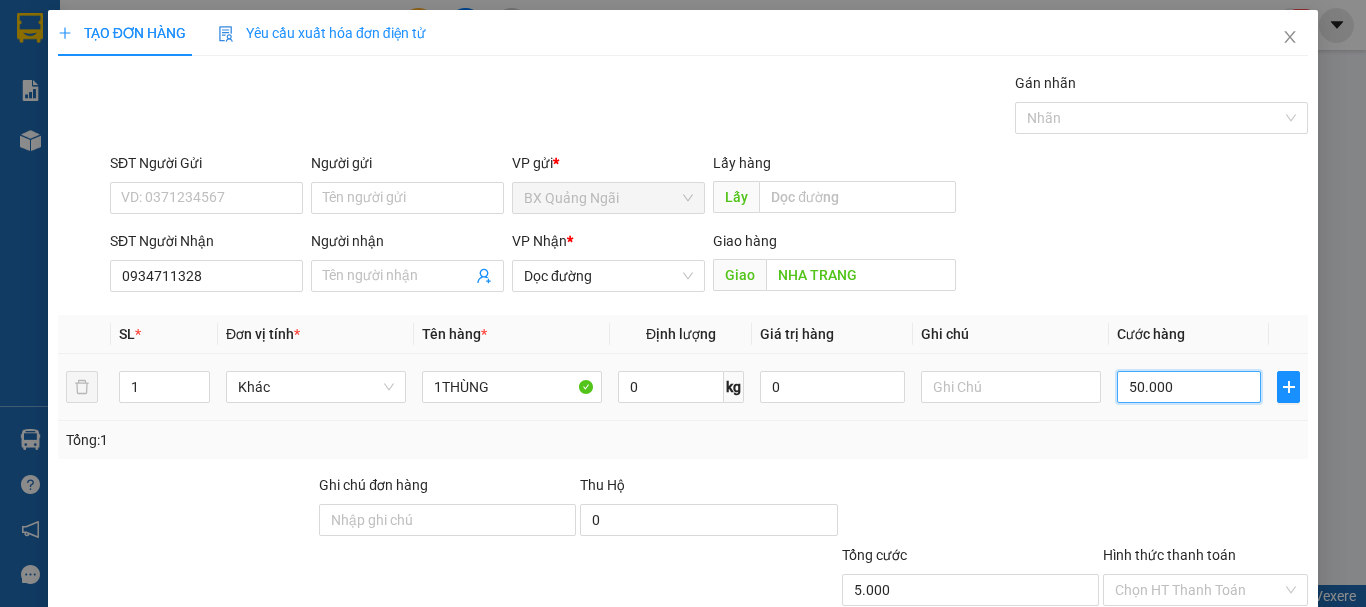 type on "50.000" 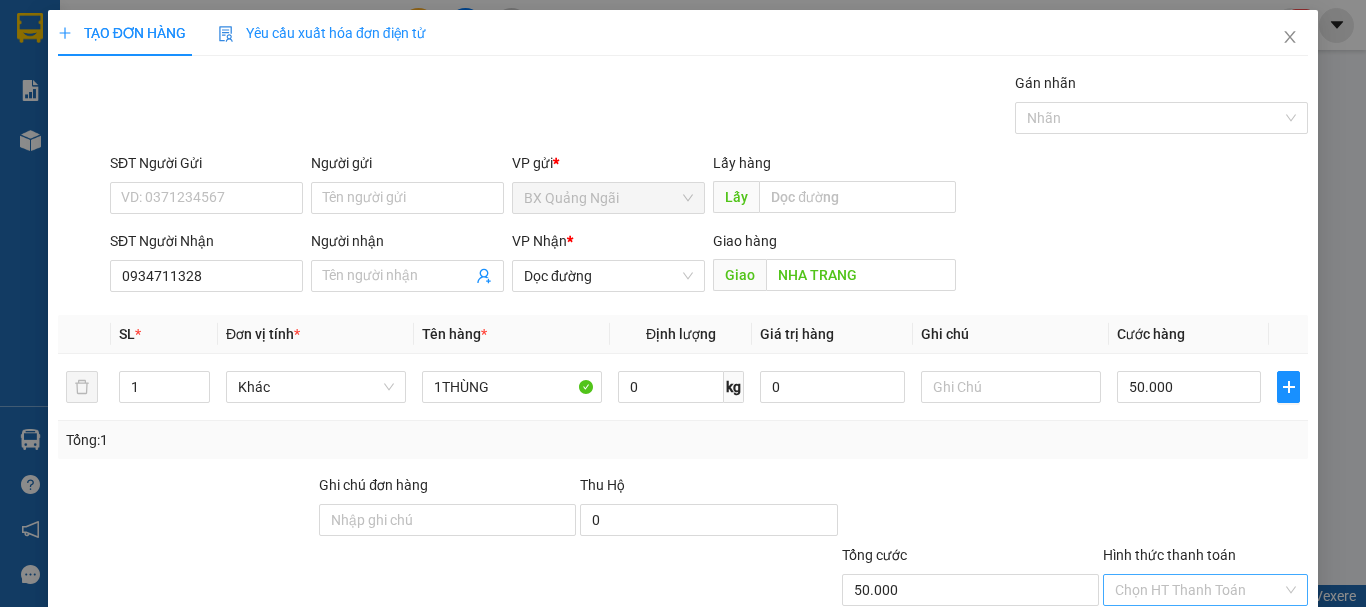 click on "Hình thức thanh toán" at bounding box center (1198, 590) 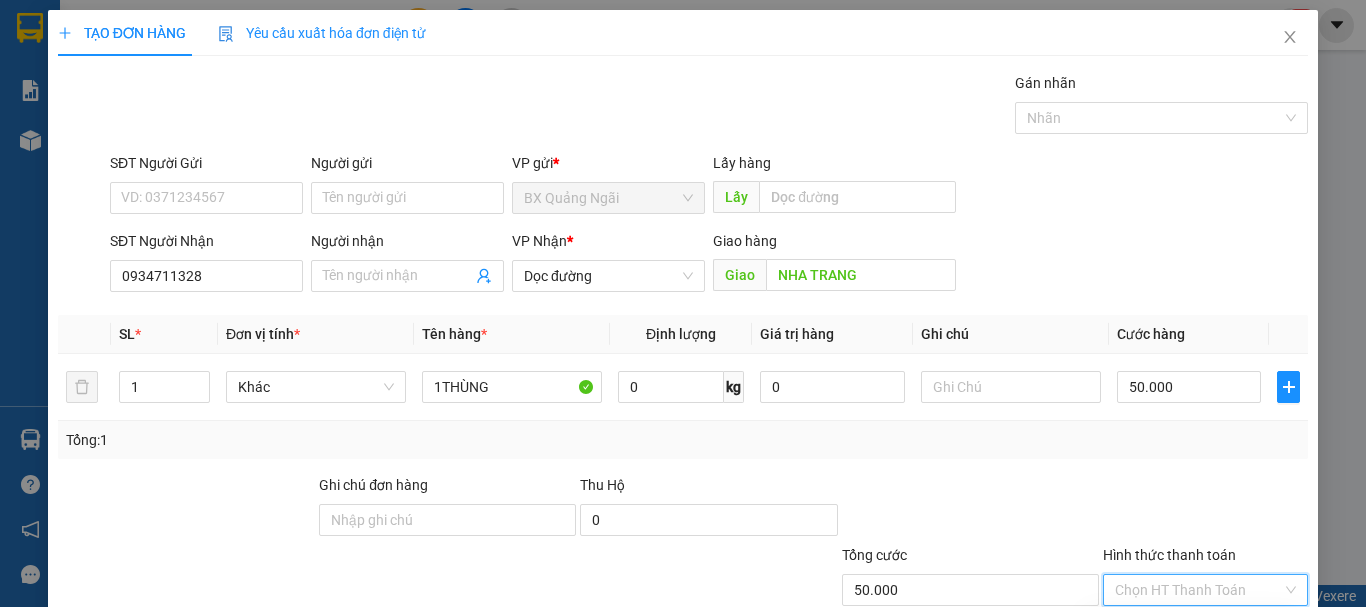 click on "Tại văn phòng" at bounding box center (1193, 630) 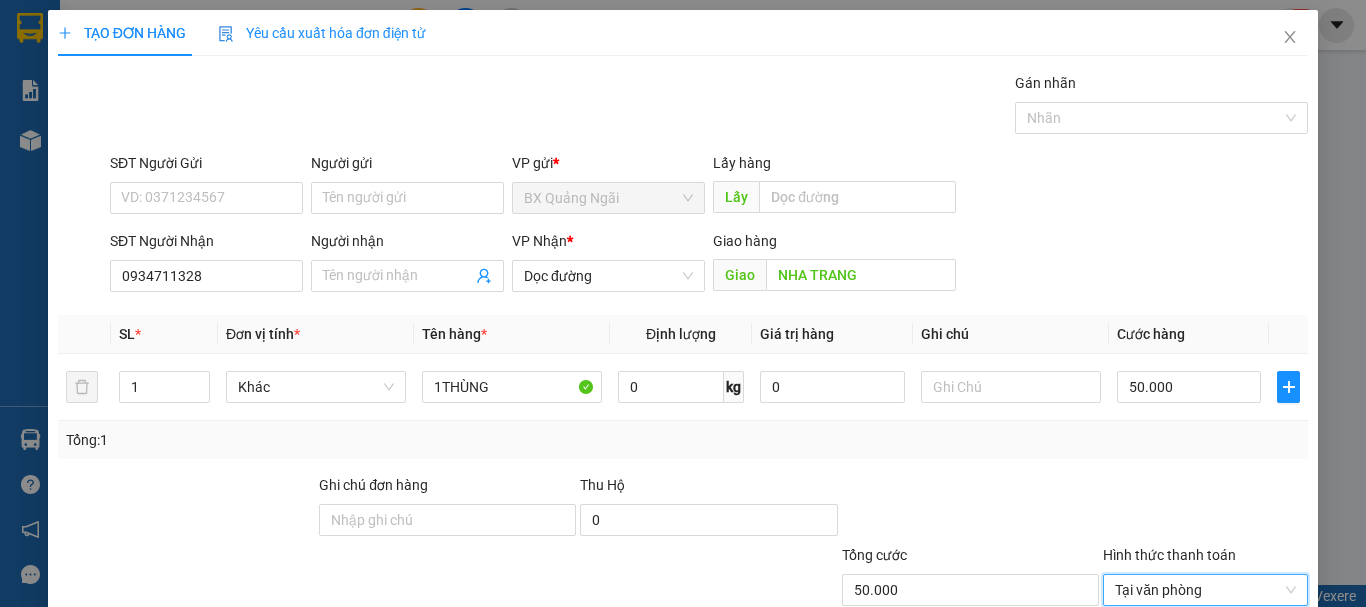 type on "0" 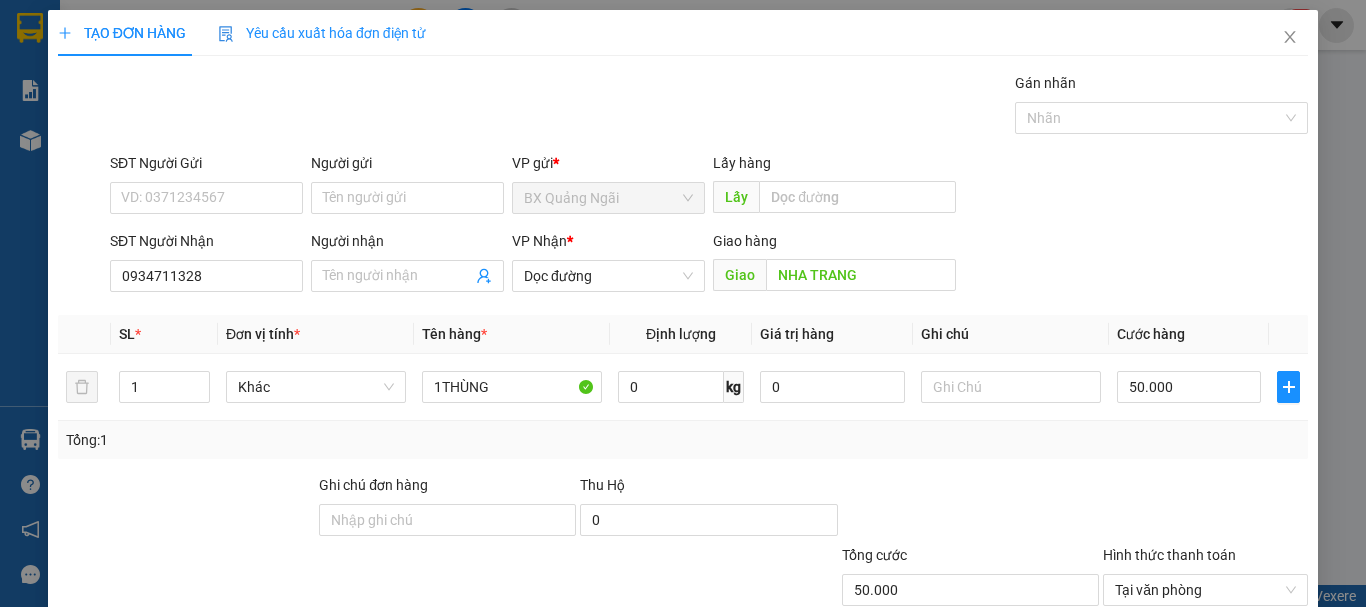 type 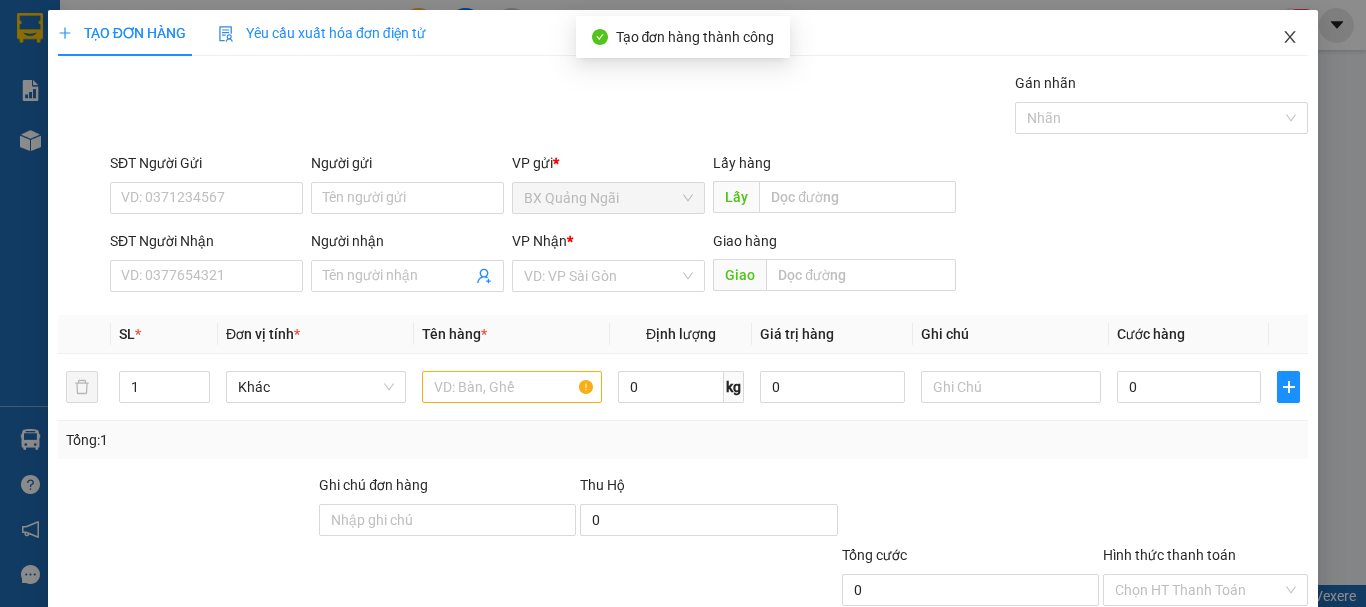 click 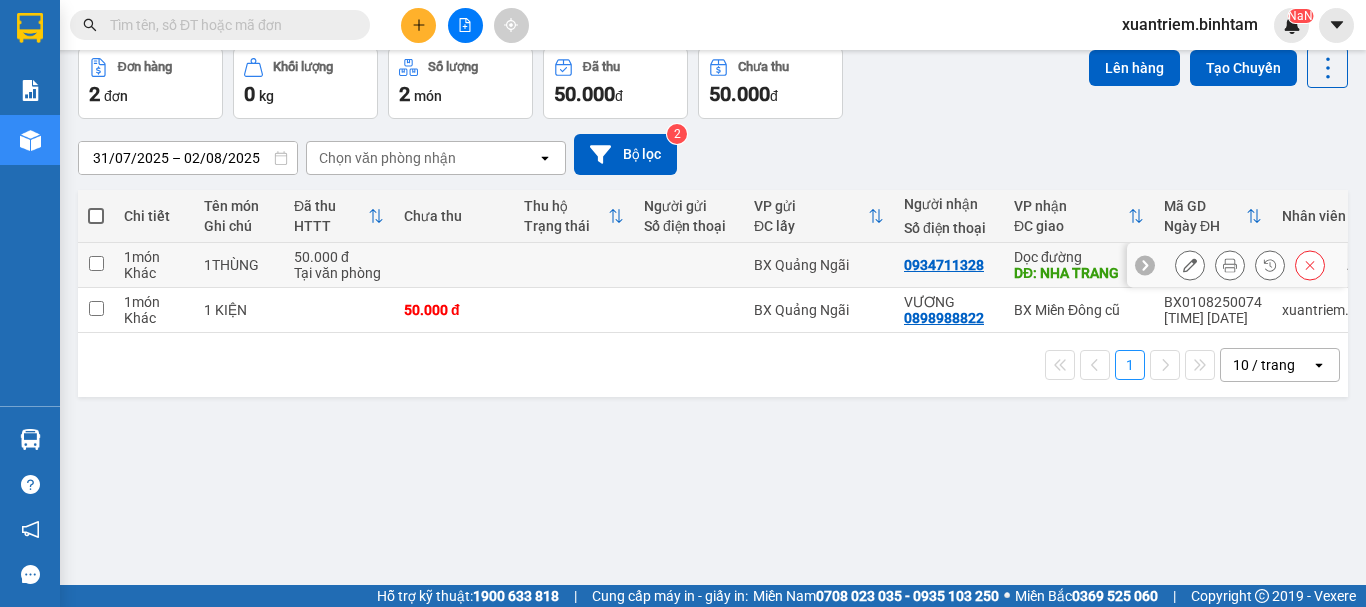 click on "1  món" at bounding box center (154, 257) 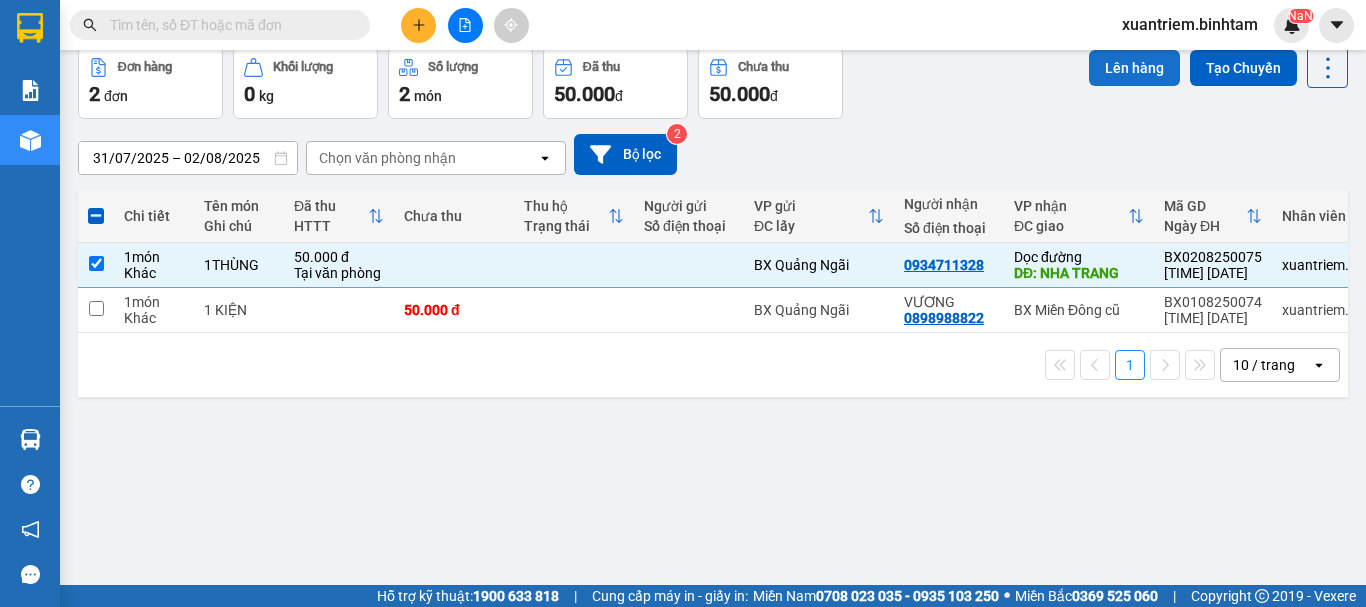 click on "Lên hàng" at bounding box center (1134, 68) 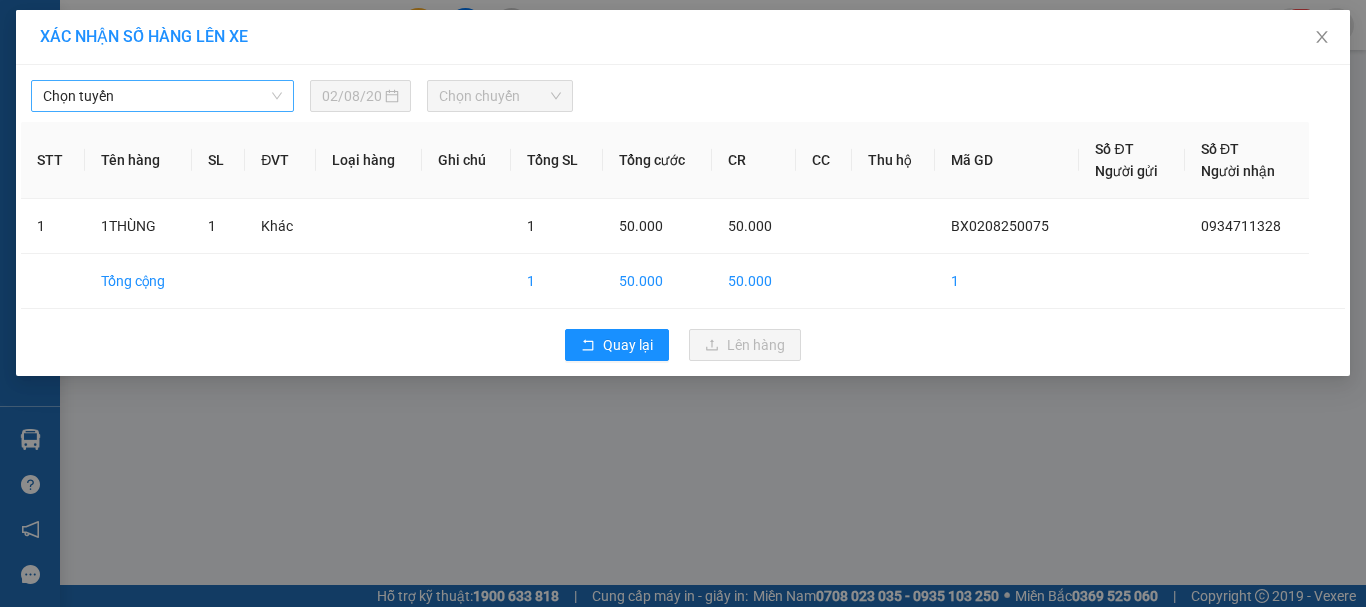 click on "Chọn tuyến" at bounding box center (162, 96) 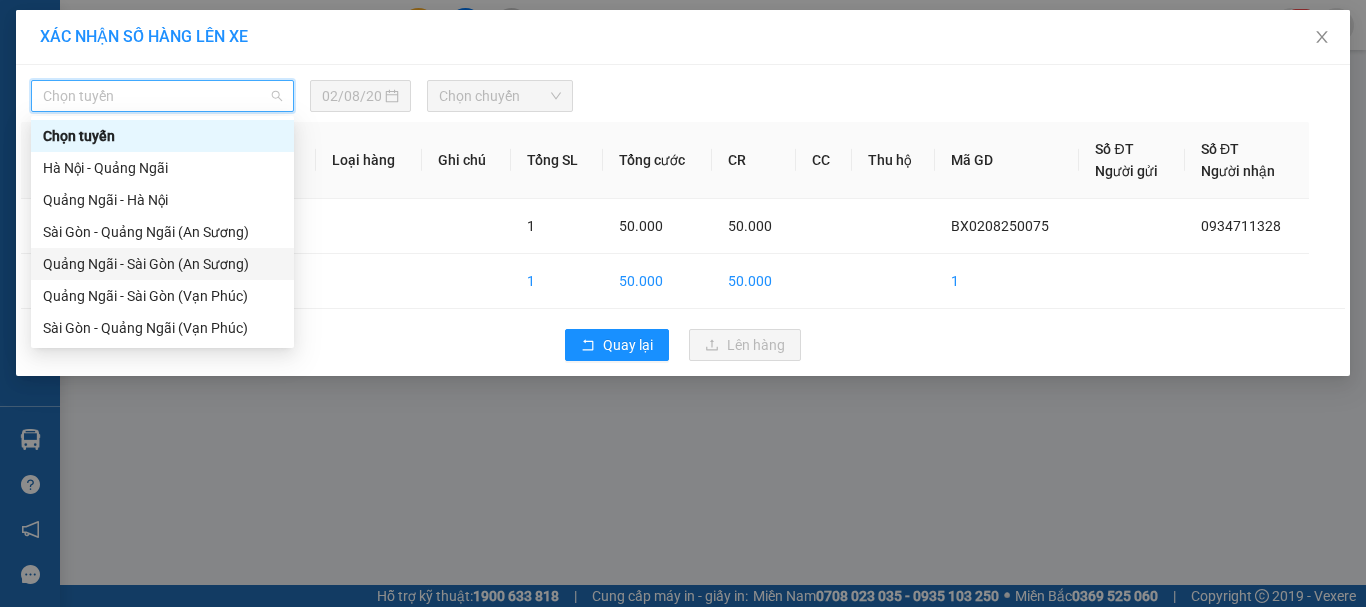 click on "[CITY] - [CITY] ([LOCATION])" at bounding box center [162, 264] 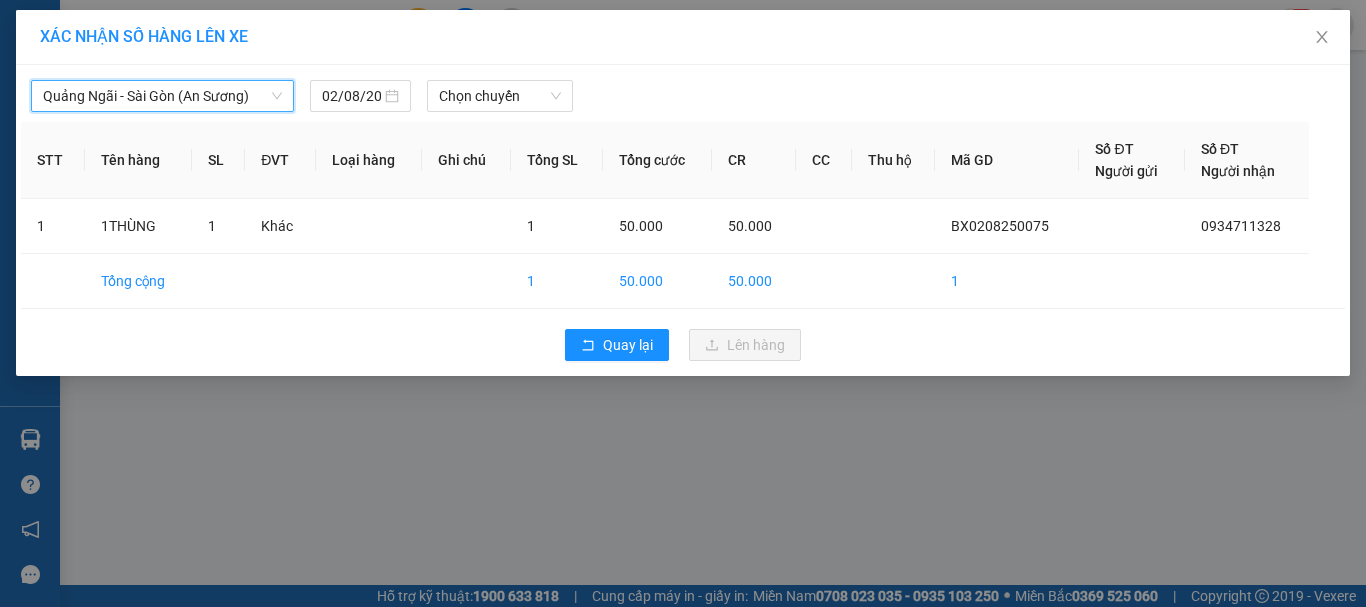 click on "[CITY] - [CITY] ([LOCATION])" at bounding box center [162, 96] 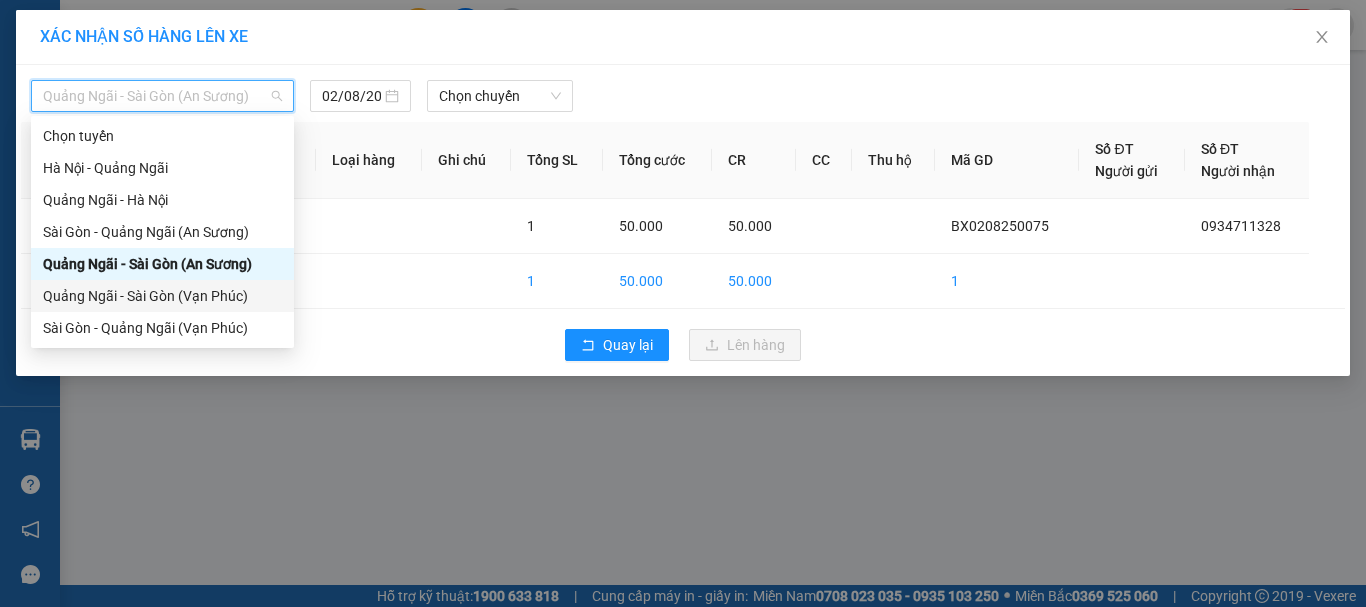 click on "[CITY] - [CITY] (Vạn Phúc)" at bounding box center (162, 296) 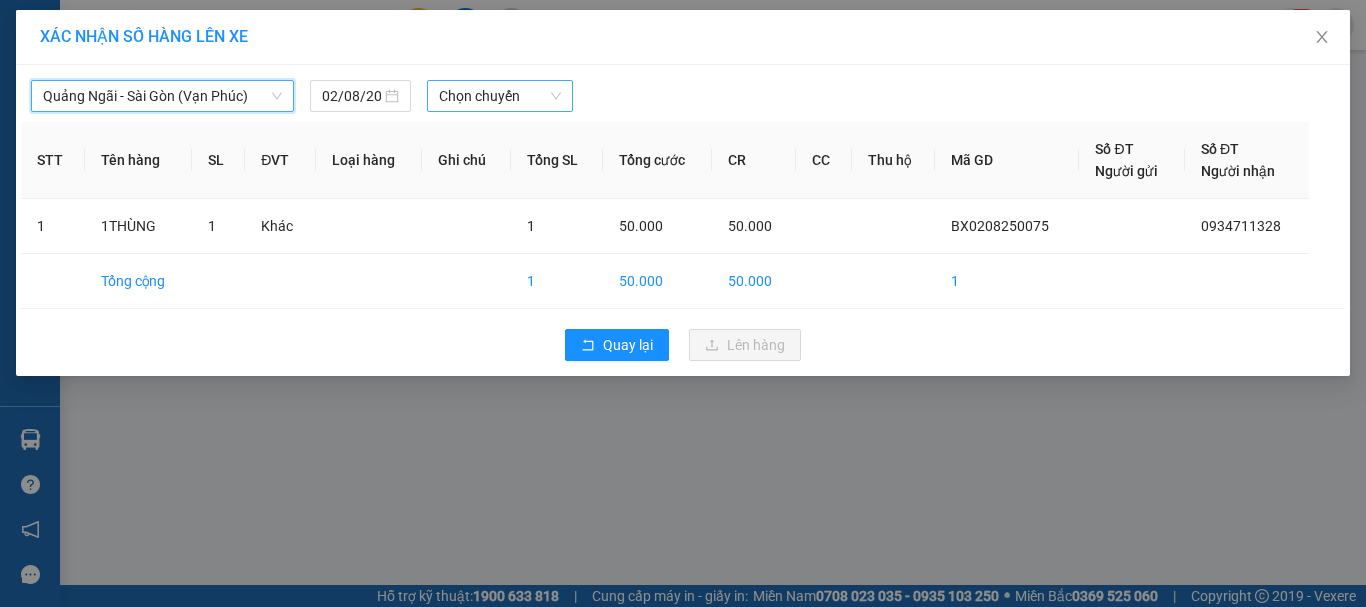 click on "Chọn chuyến" at bounding box center [500, 96] 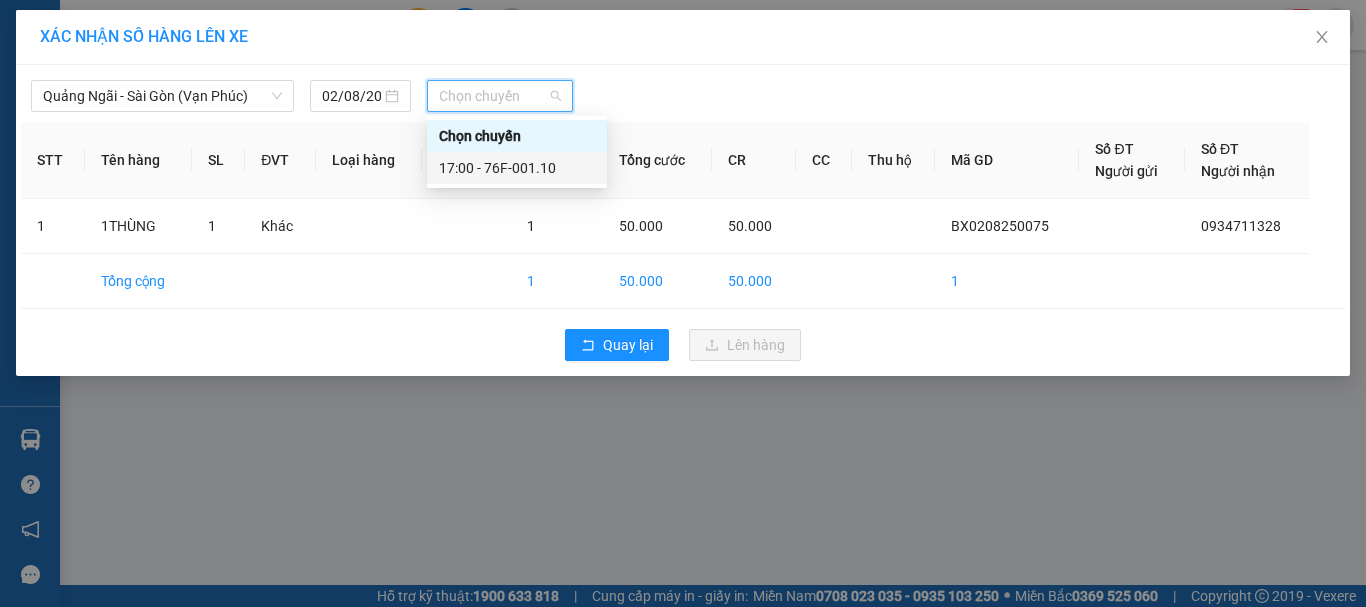 click on "17:00     - 76F-001.10" at bounding box center [517, 168] 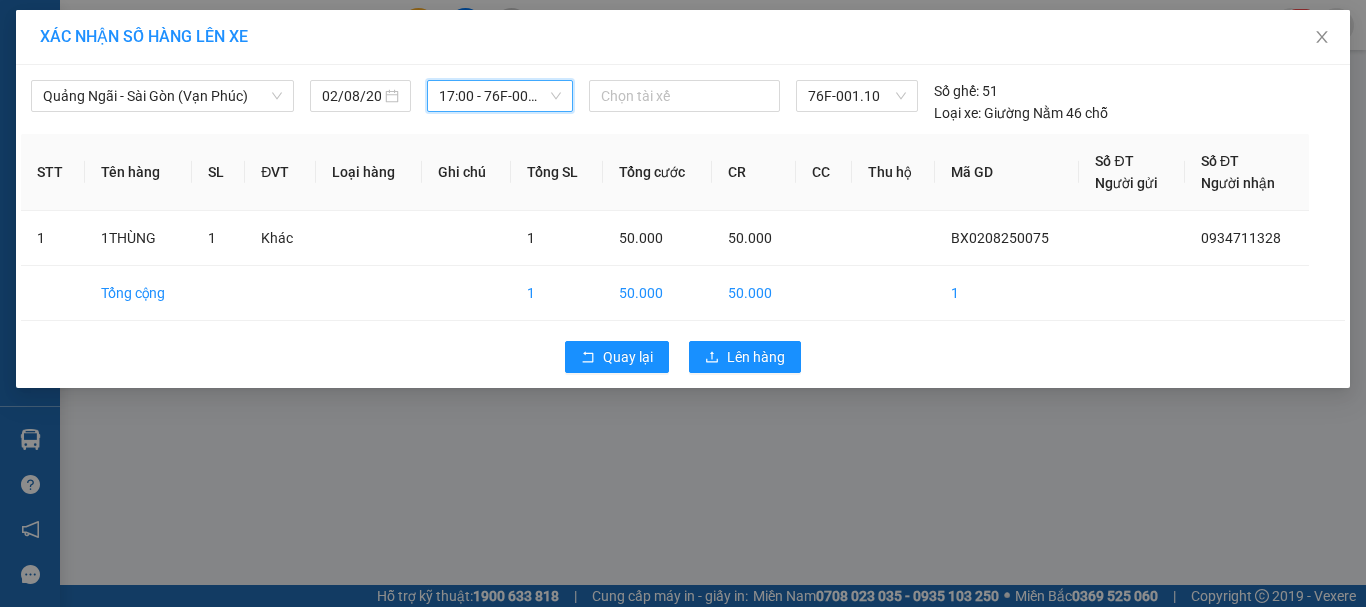 click on "17:00     - 76F-001.10" at bounding box center (500, 96) 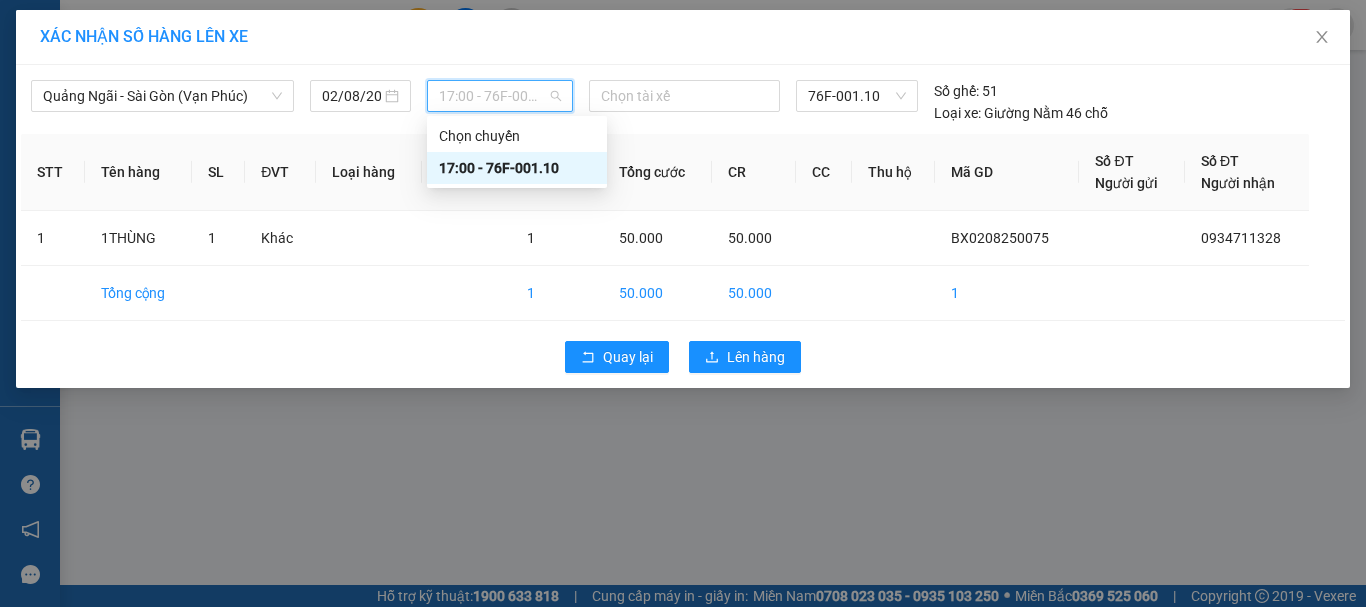 click on "17:00     - 76F-001.10" at bounding box center (517, 168) 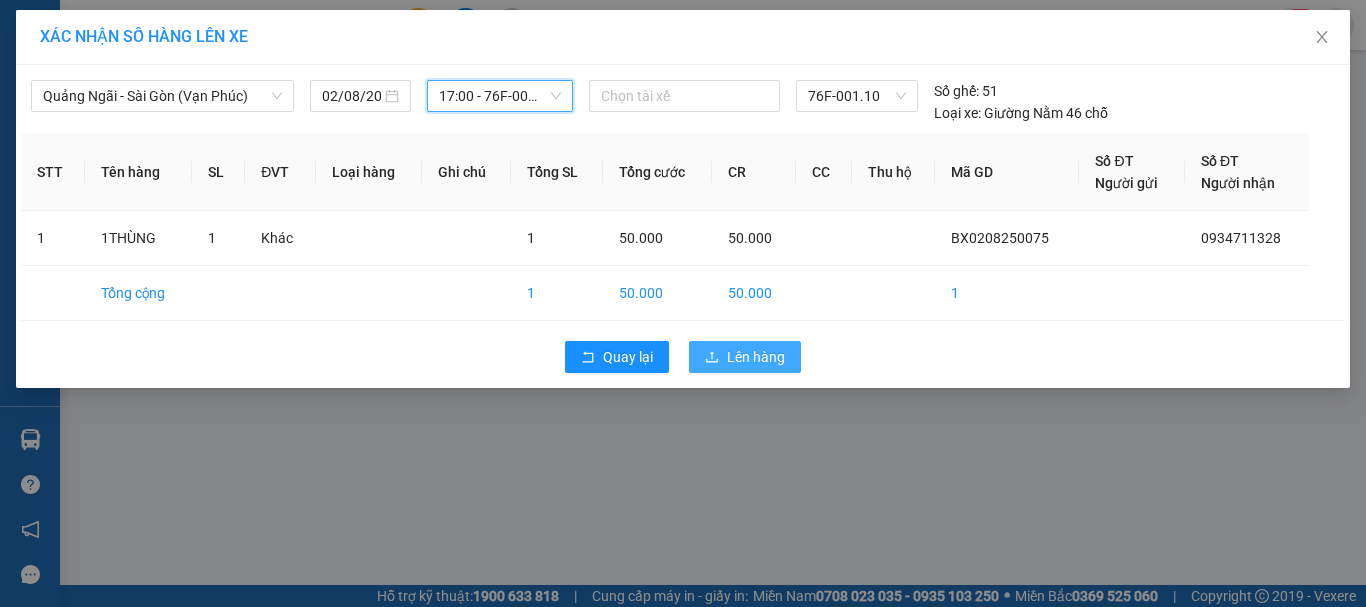 click on "Lên hàng" at bounding box center [745, 357] 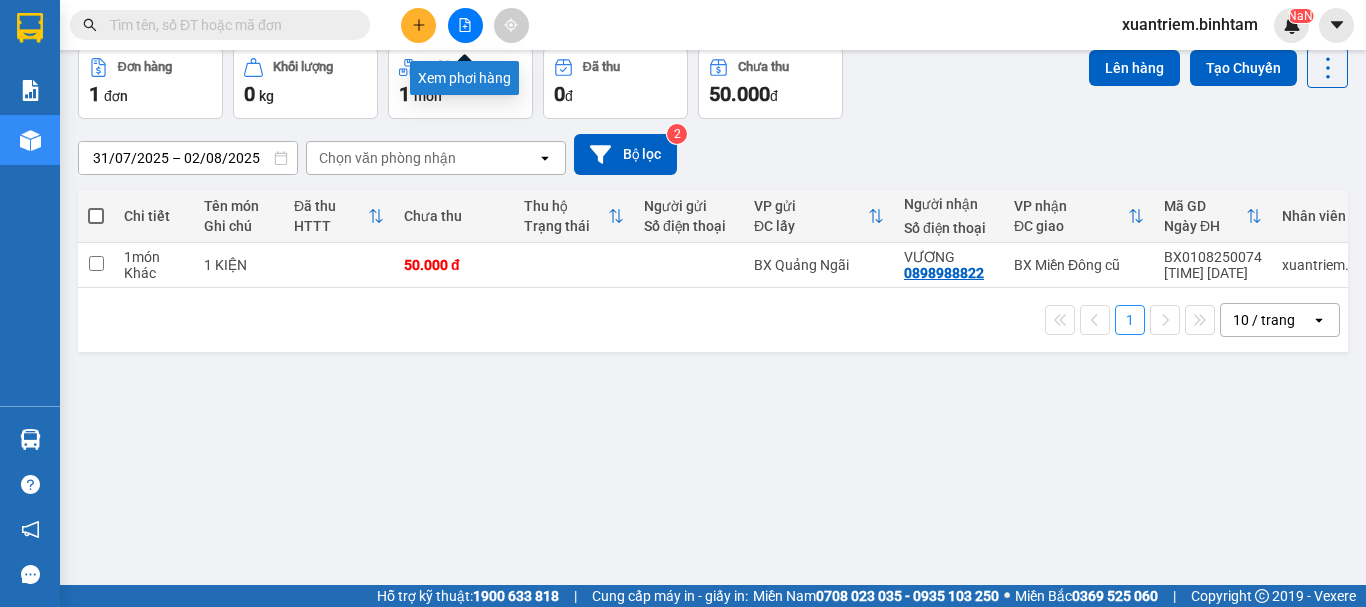 click 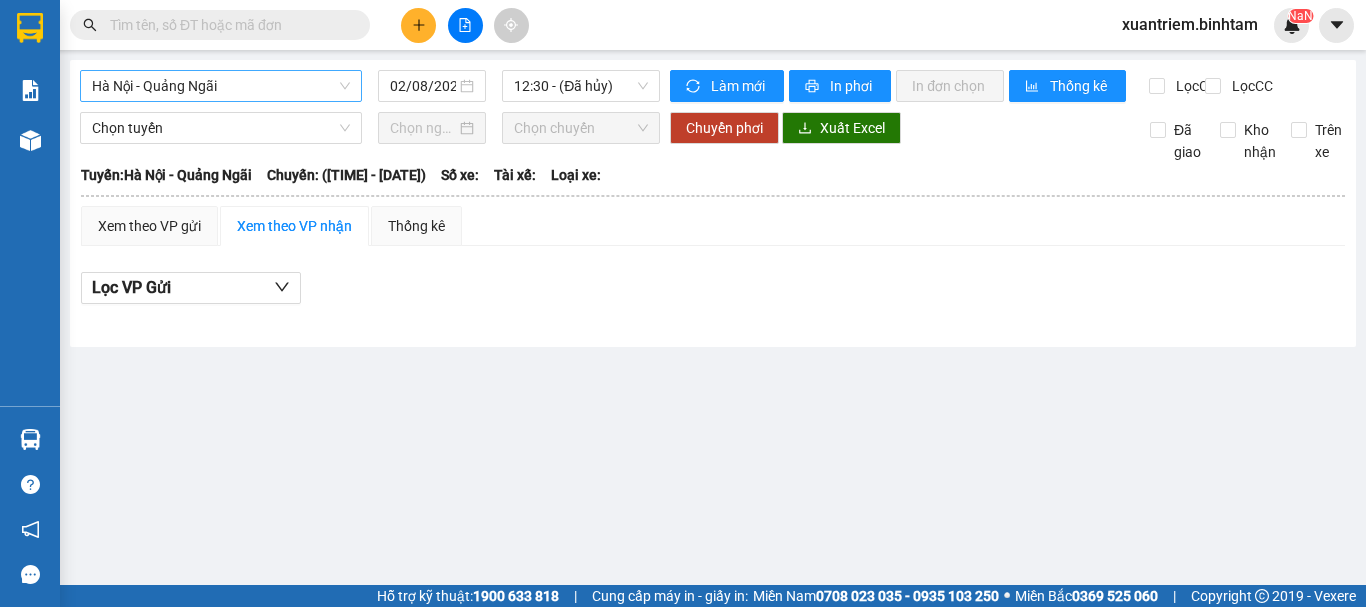 click on "[CITY] - [CITY]" at bounding box center (221, 86) 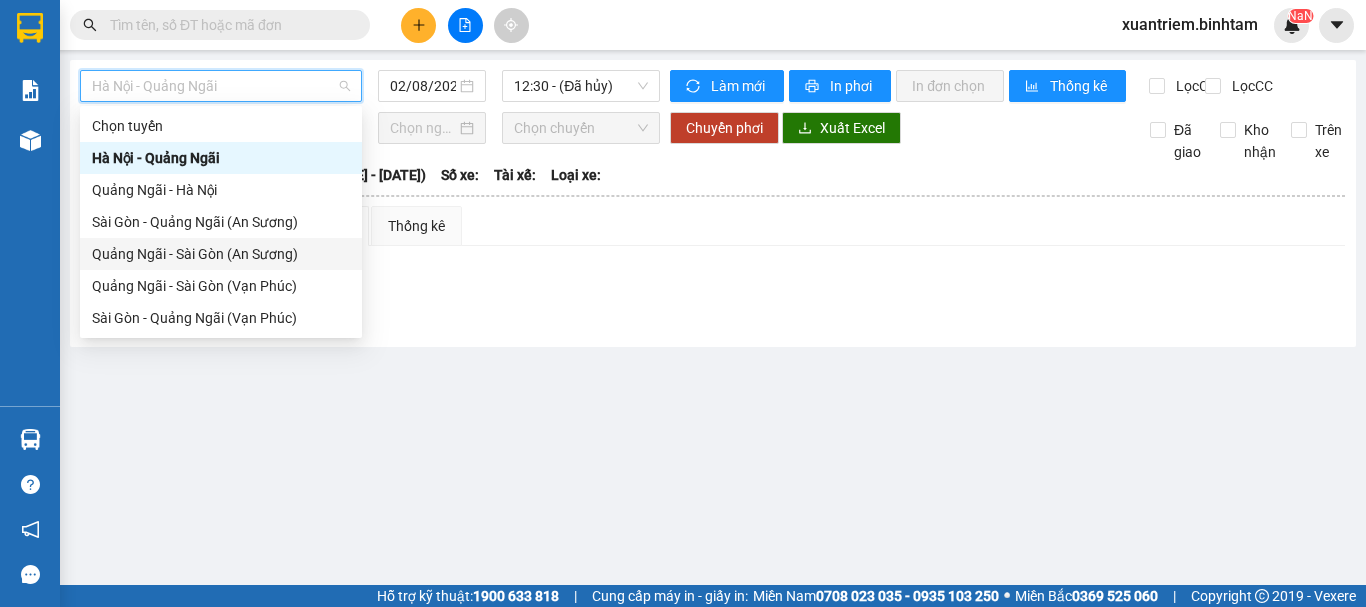 click on "[CITY] - [CITY] ([LOCATION])" at bounding box center [221, 254] 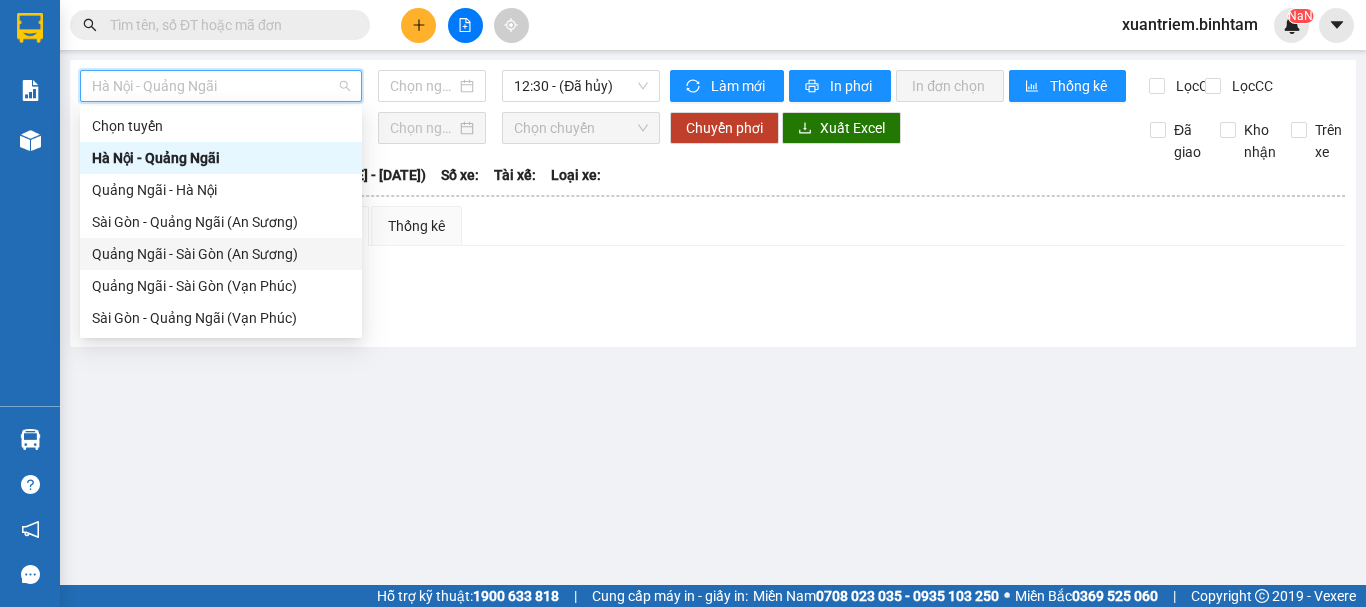 type on "02/08/2025" 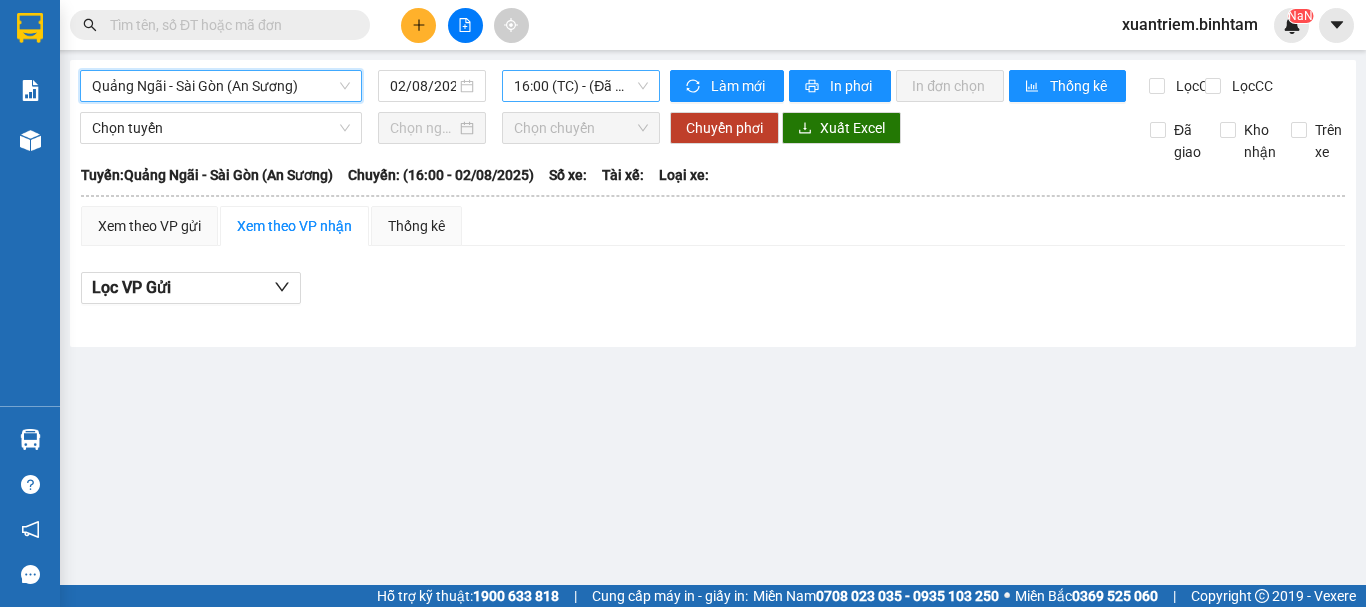 click on "16:00   (TC)   - (Đã hủy)" at bounding box center [581, 86] 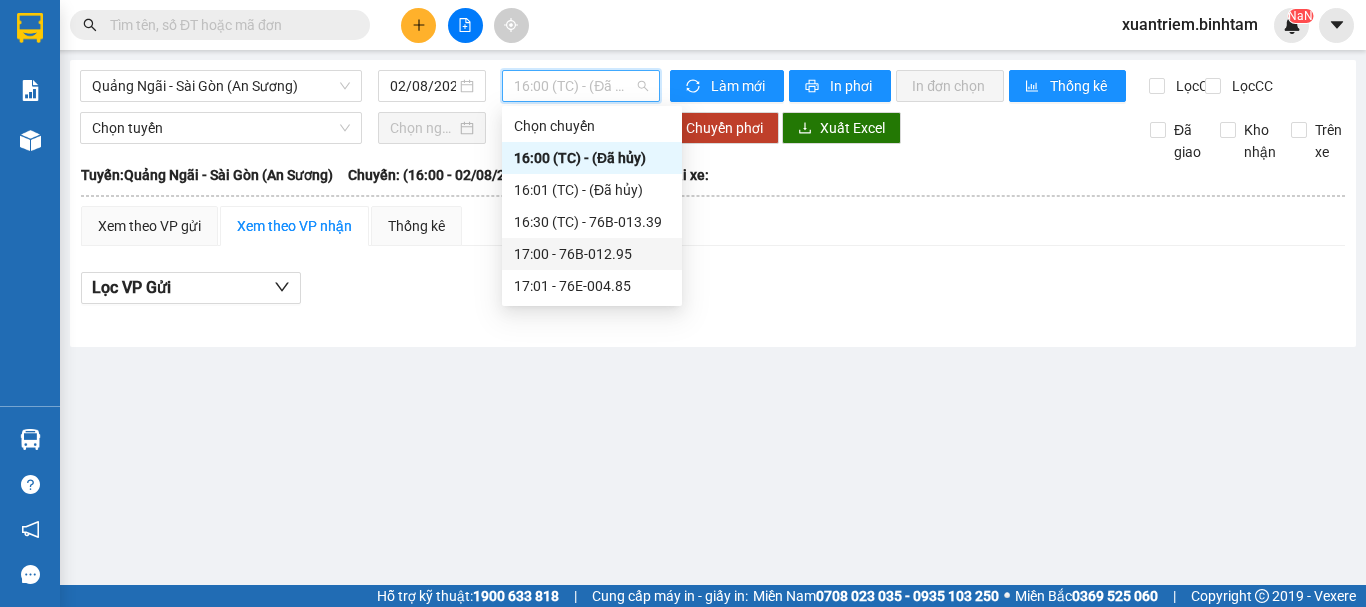 click on "17:00     - 76B-012.95" at bounding box center (592, 254) 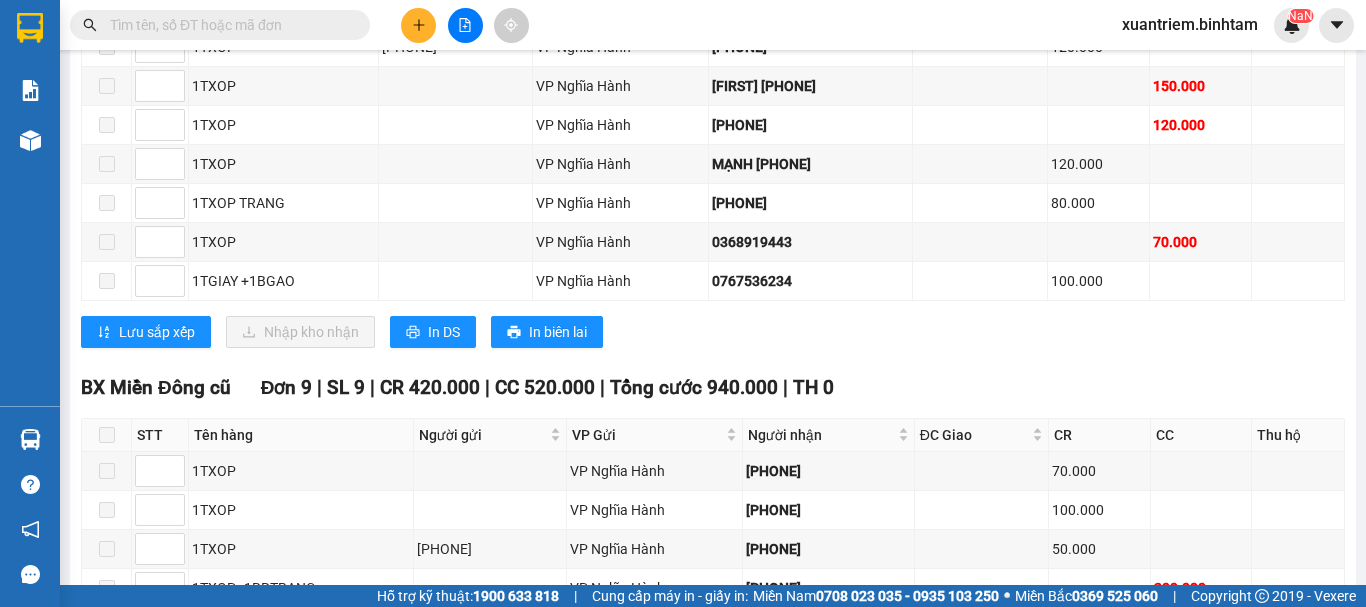 click on "Lọc VP Gửi" at bounding box center [191, -1318] 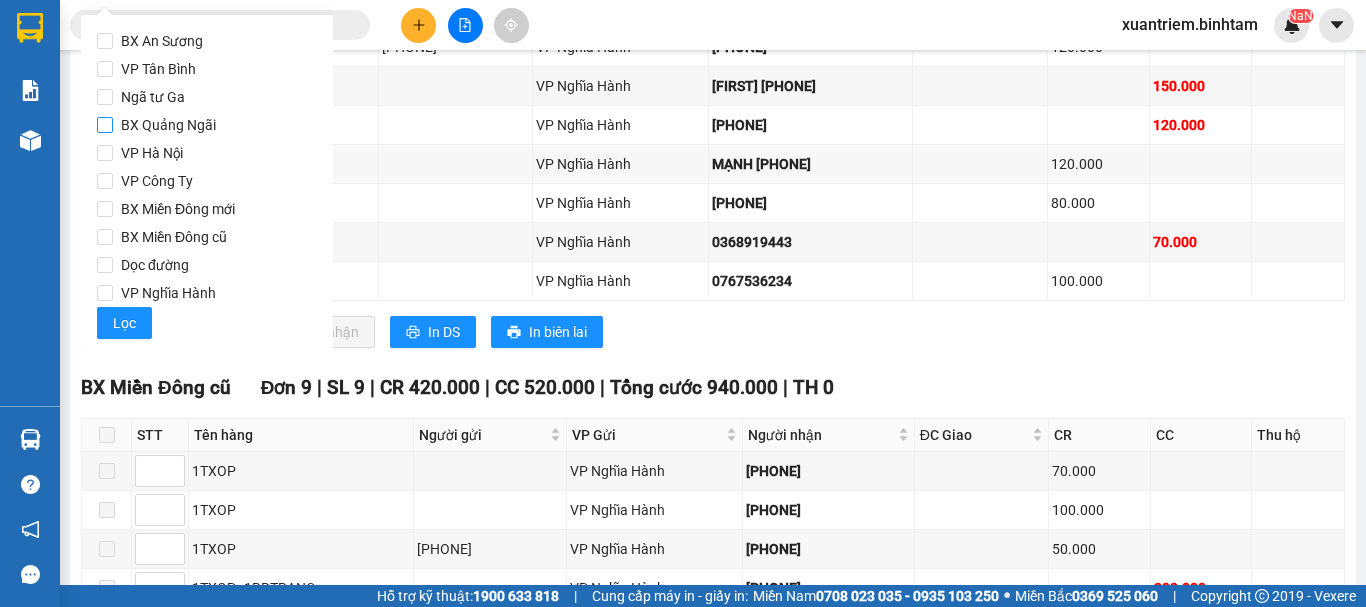 click on "BX Quảng Ngãi" at bounding box center (207, 125) 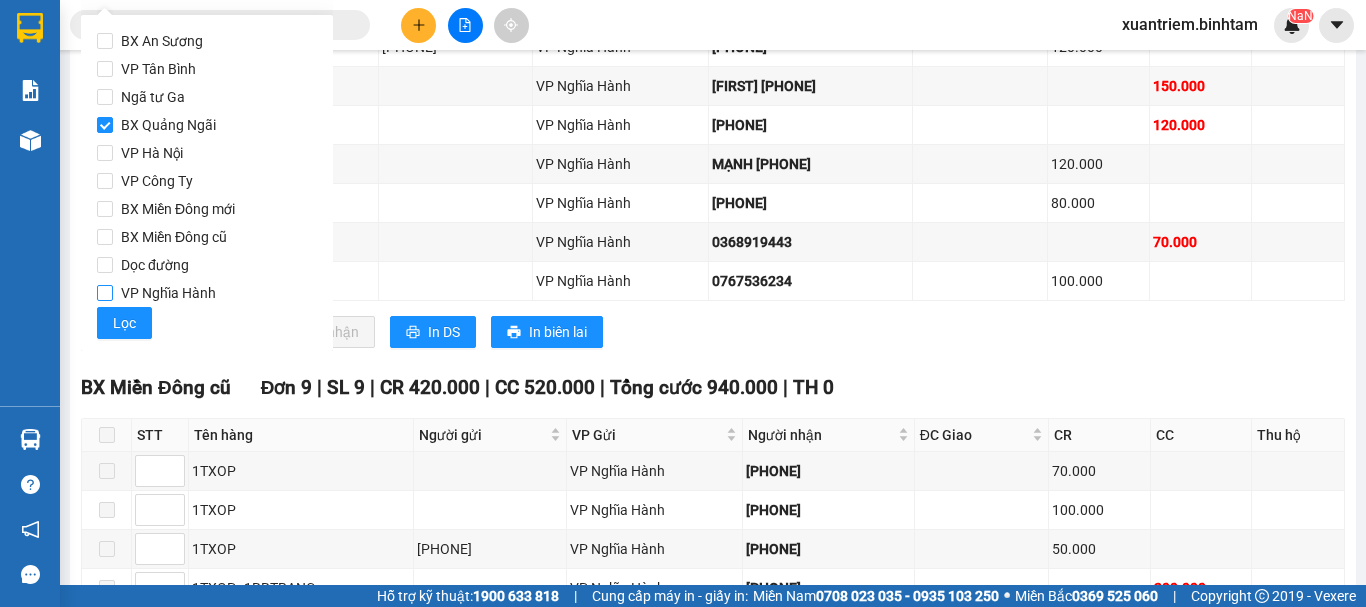 click on "VP Nghĩa Hành" at bounding box center (168, 293) 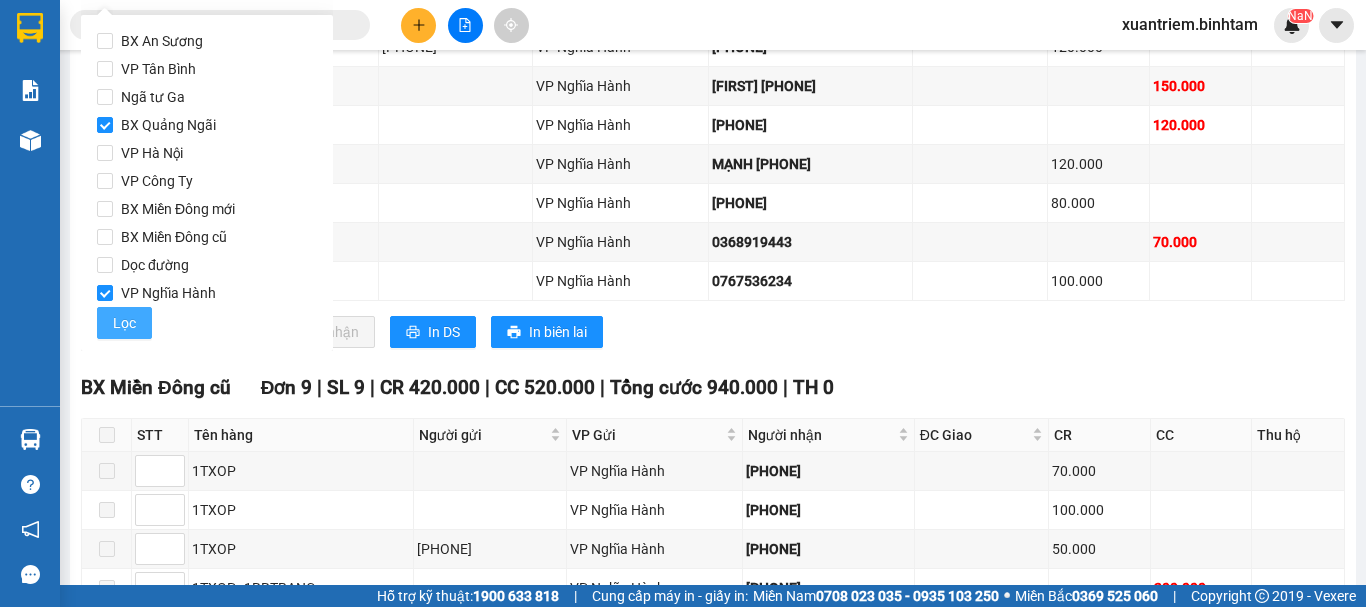 click on "Lọc" at bounding box center (124, 323) 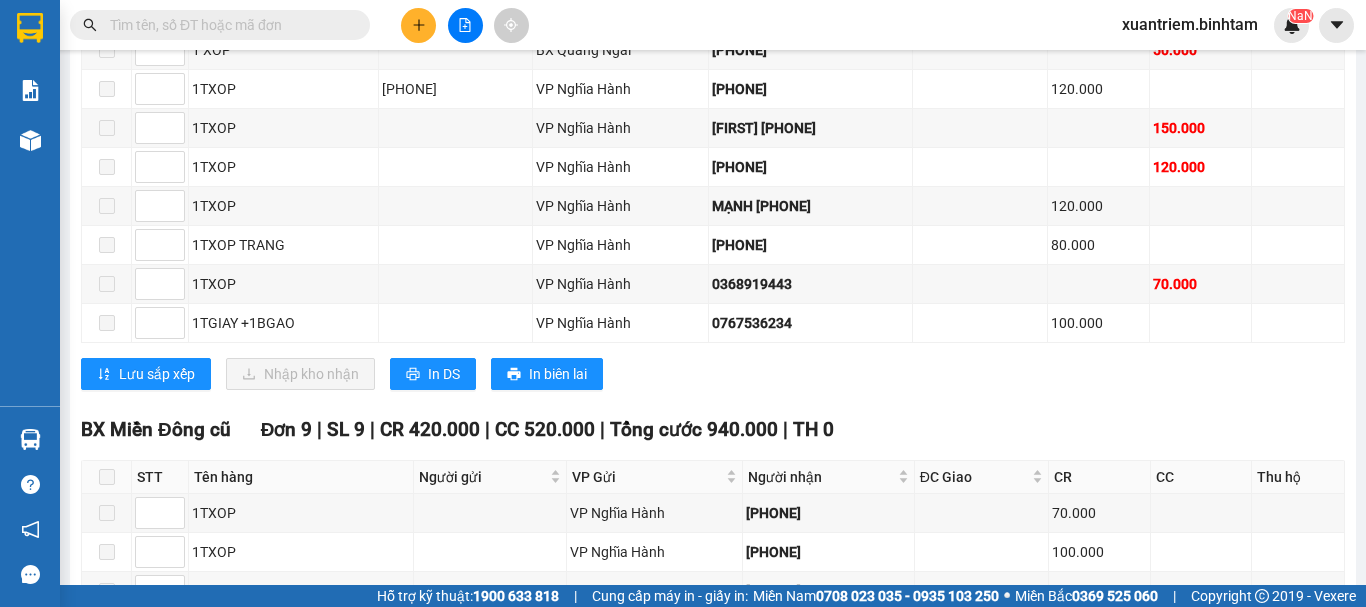 click on "In DS" at bounding box center [577, -1059] 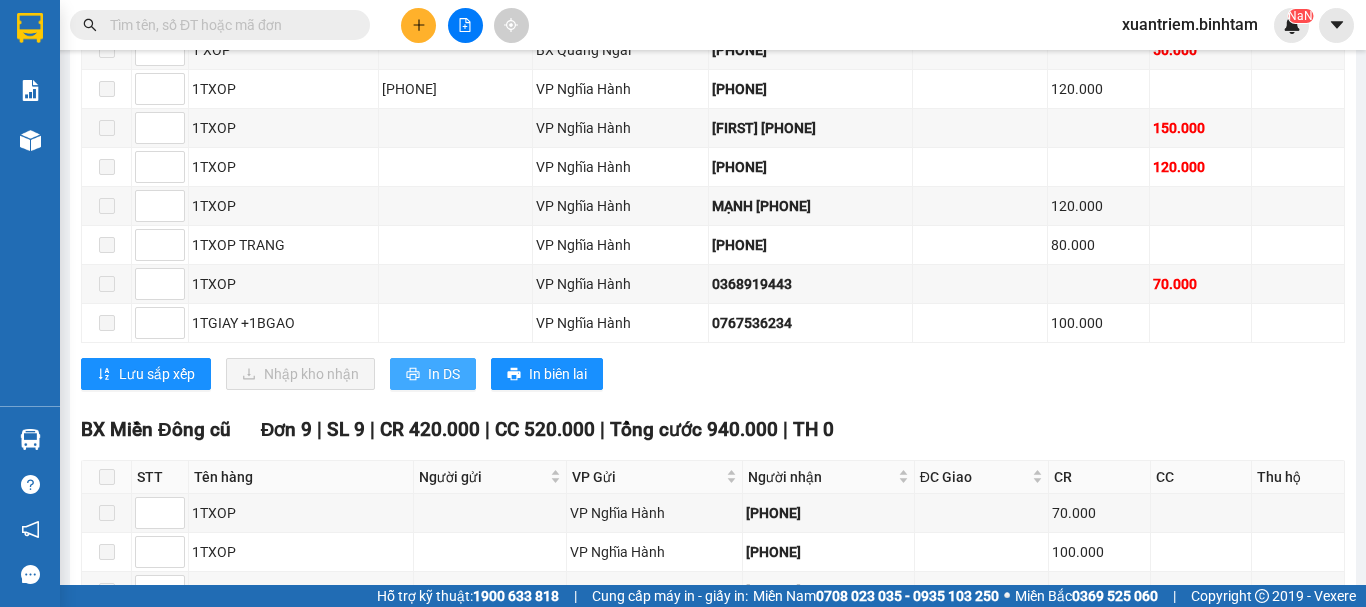 click on "In DS" at bounding box center [444, 374] 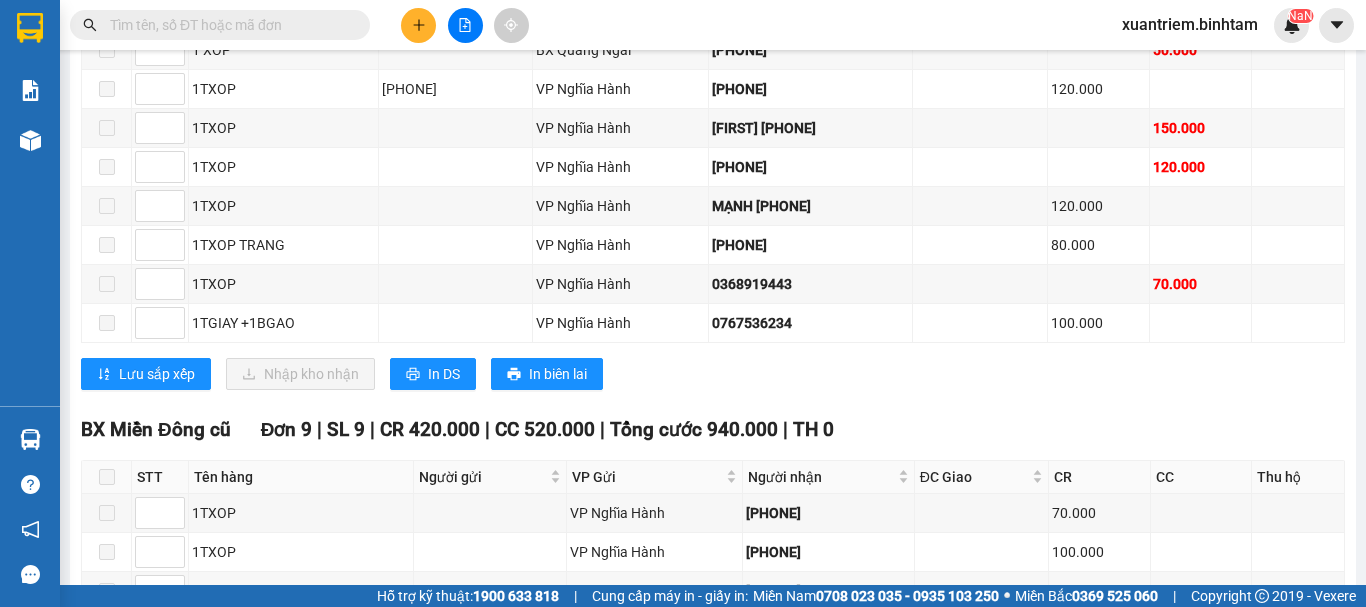 click on "In DS" at bounding box center (444, 876) 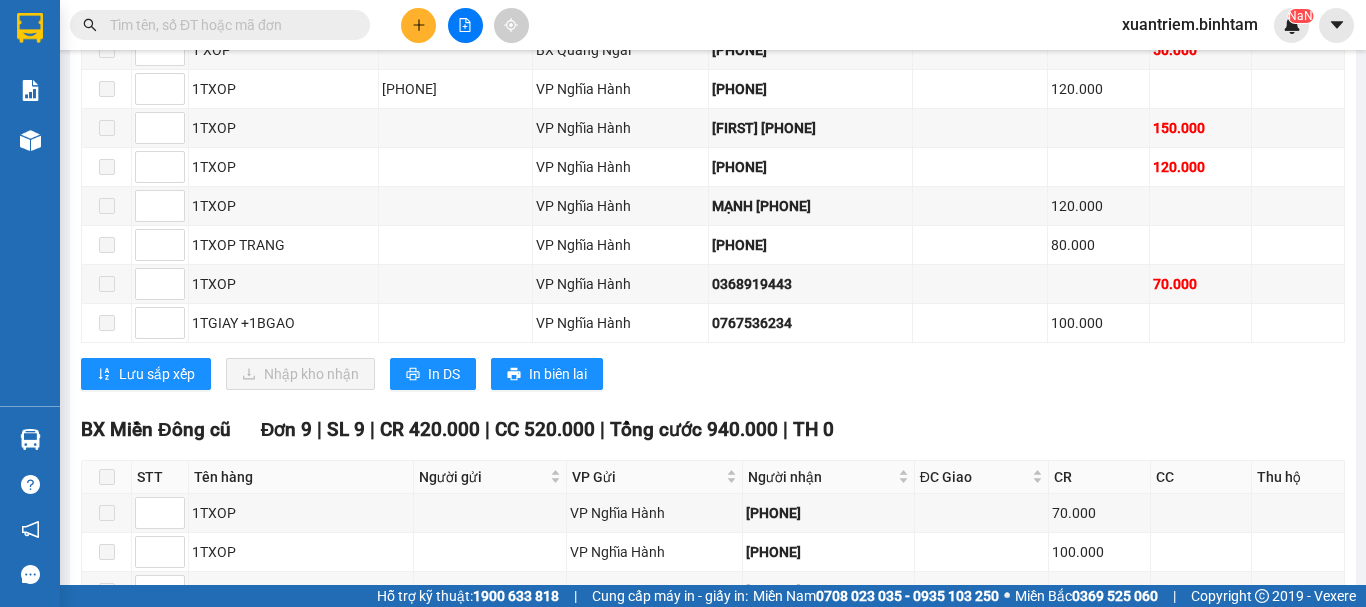 click on "In DS" at bounding box center [433, 876] 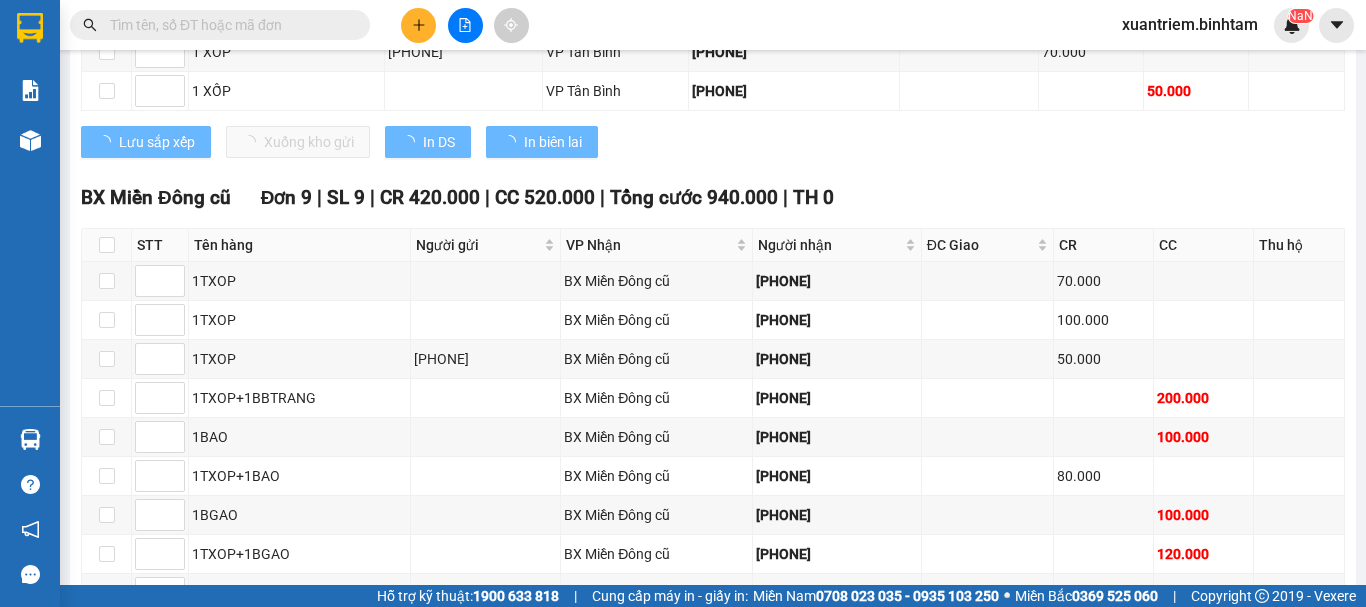 click on "[CITY] - [CITY] ([LOCATION])" at bounding box center (221, -1520) 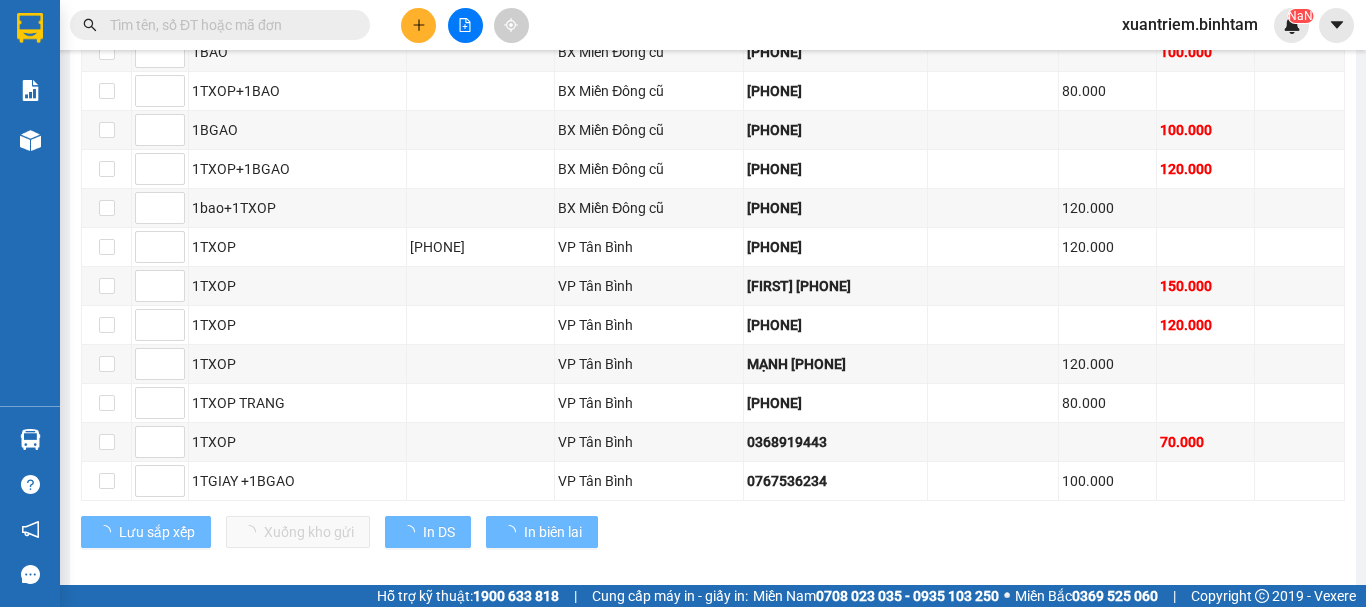 click on "[CITY] - [CITY] ([LOCATION])" at bounding box center (221, -1520) 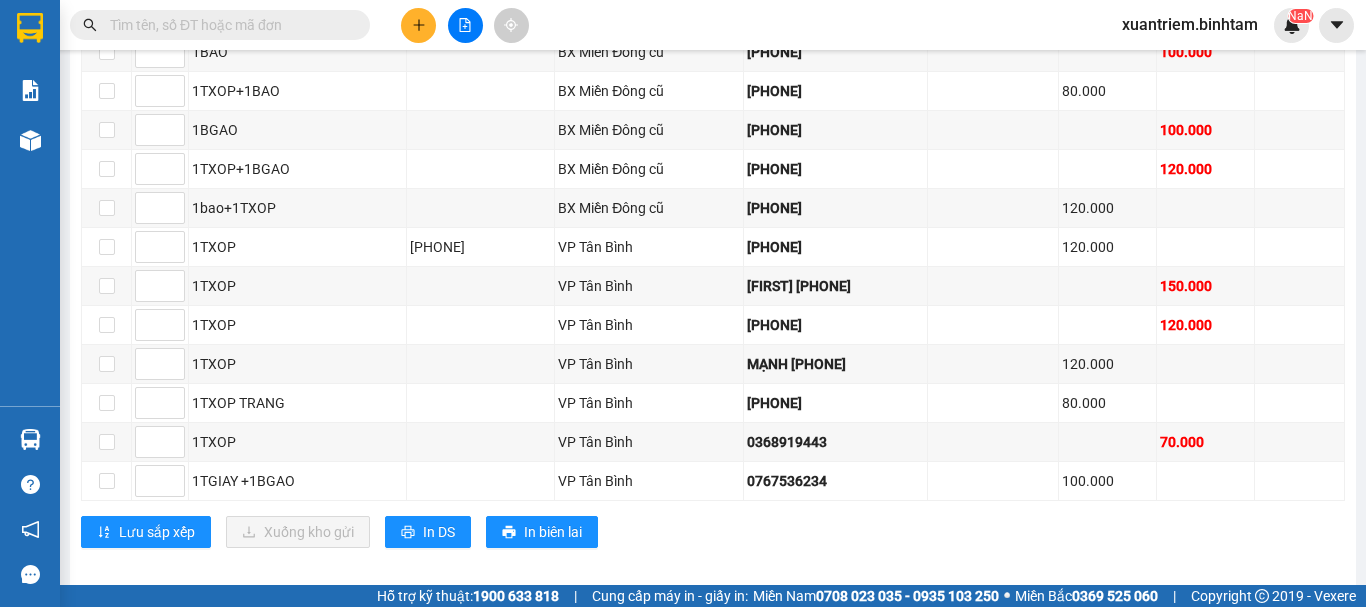 click on "[CITY] - [CITY] ([LOCATION])" at bounding box center (221, -1520) 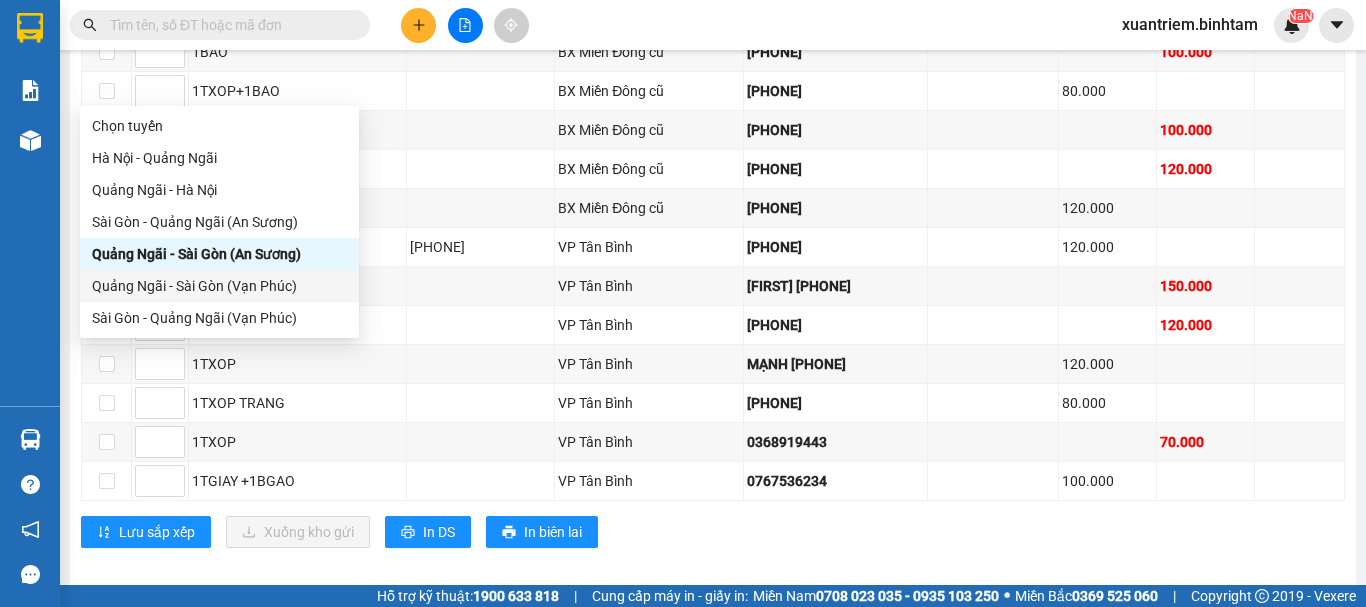 click on "[CITY] - [CITY] (Vạn Phúc)" at bounding box center [219, 286] 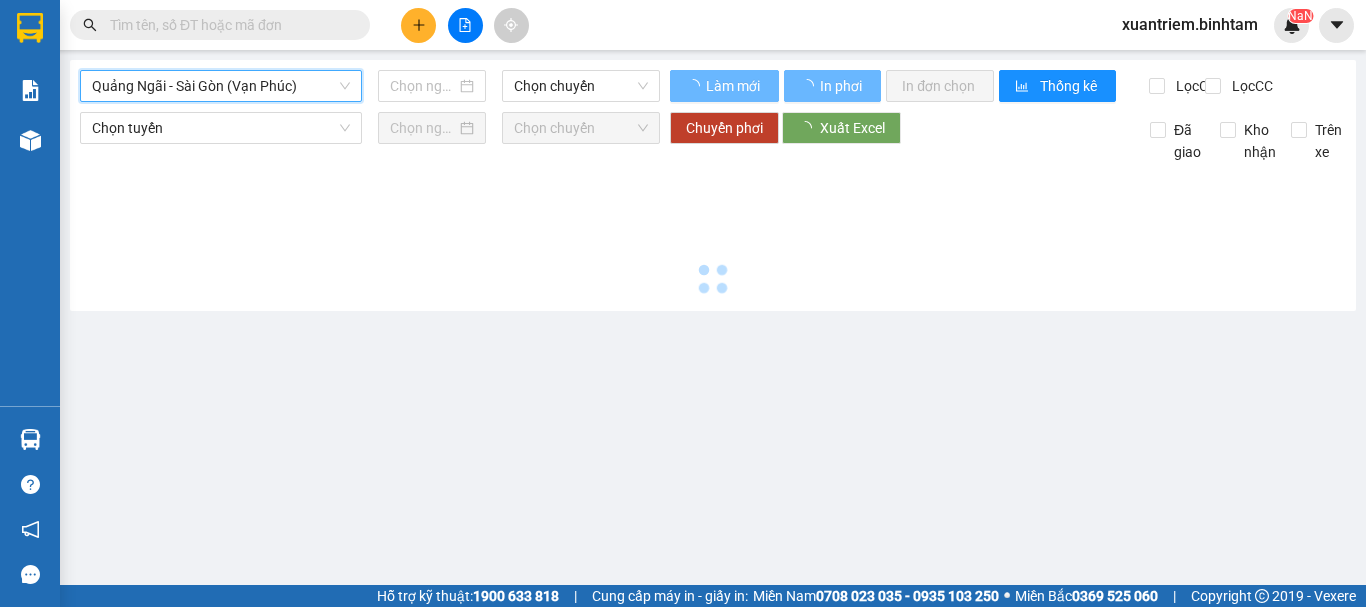 type on "02/08/2025" 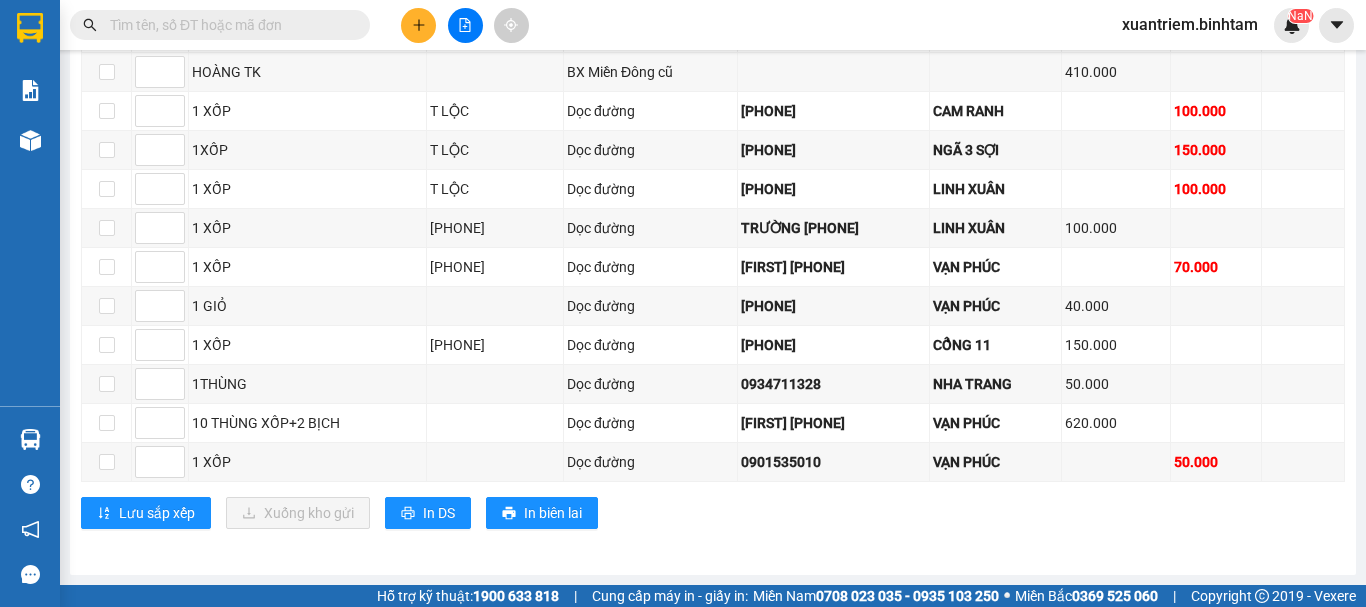 click on "Xem theo VP nhận" at bounding box center (294, -312) 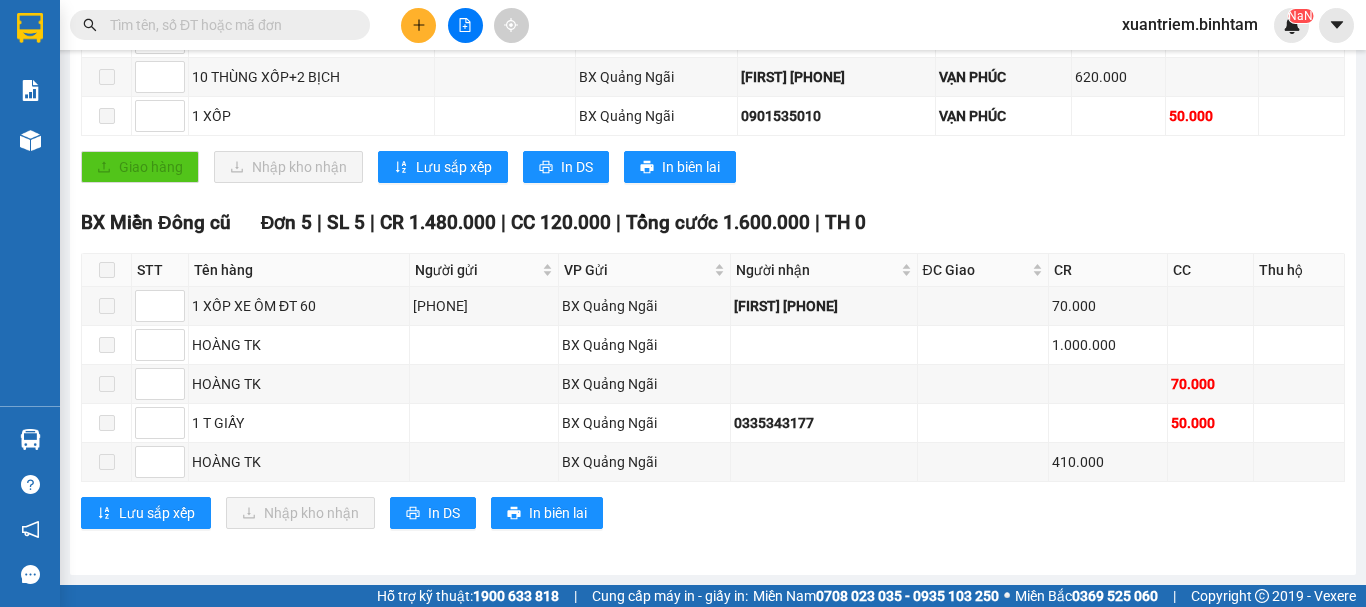 click on "In phơi" at bounding box center [852, -645] 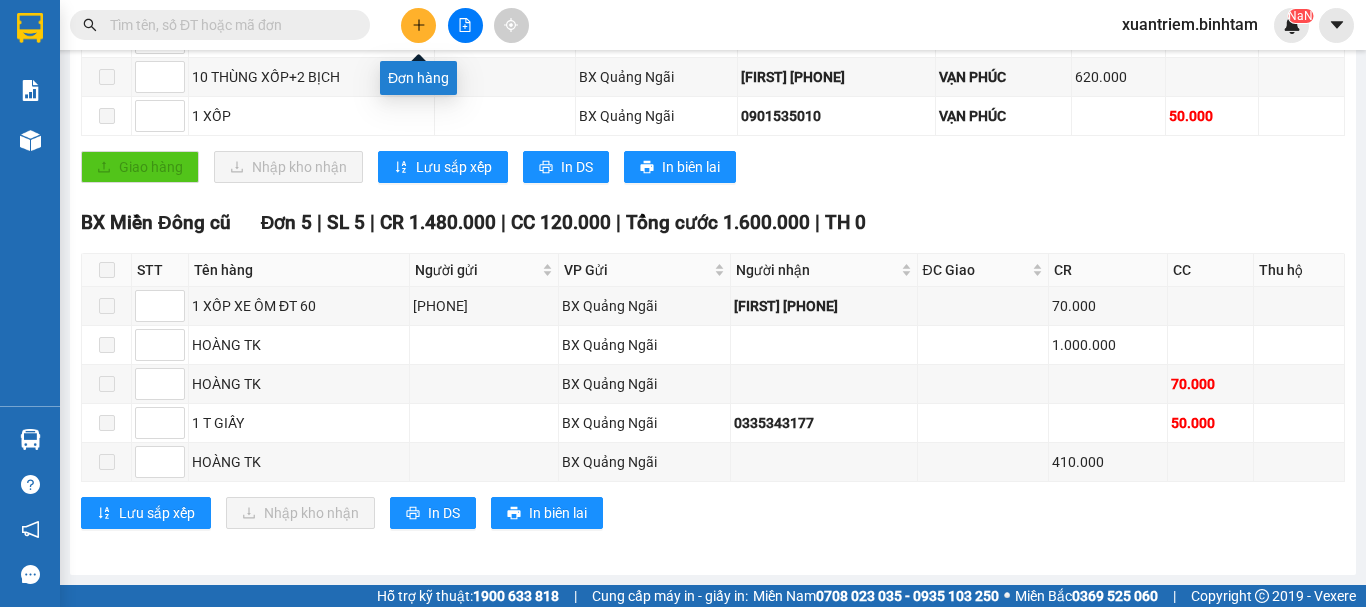 click 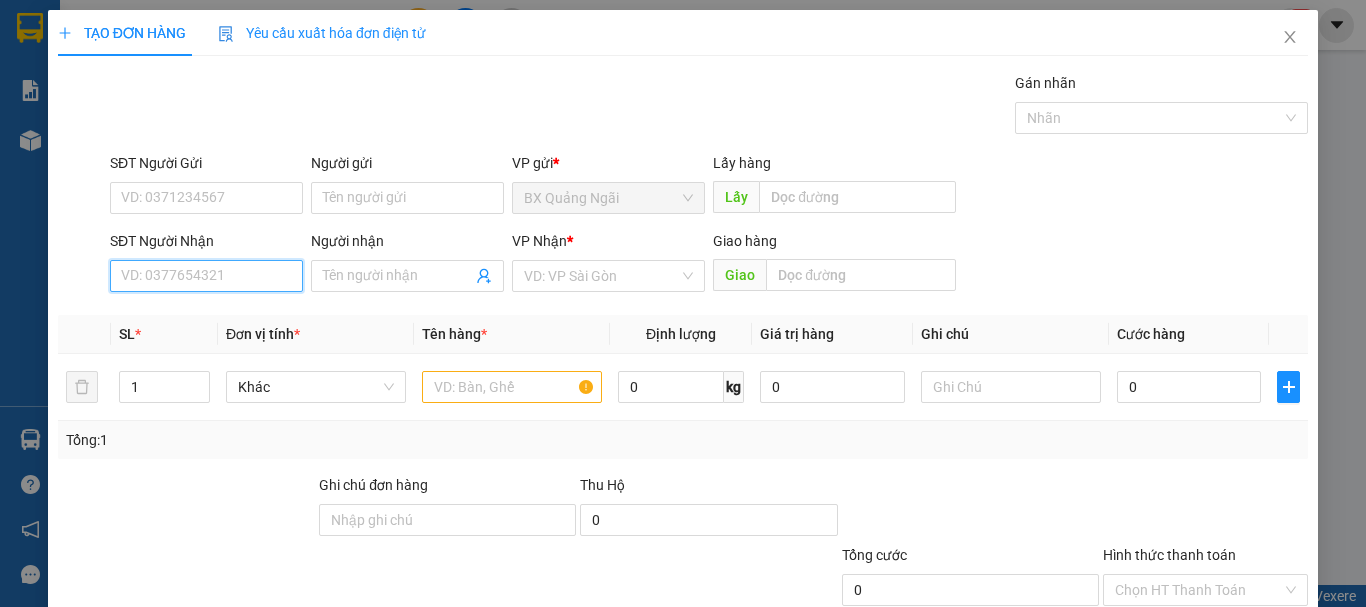 click on "SĐT Người Nhận" at bounding box center (206, 276) 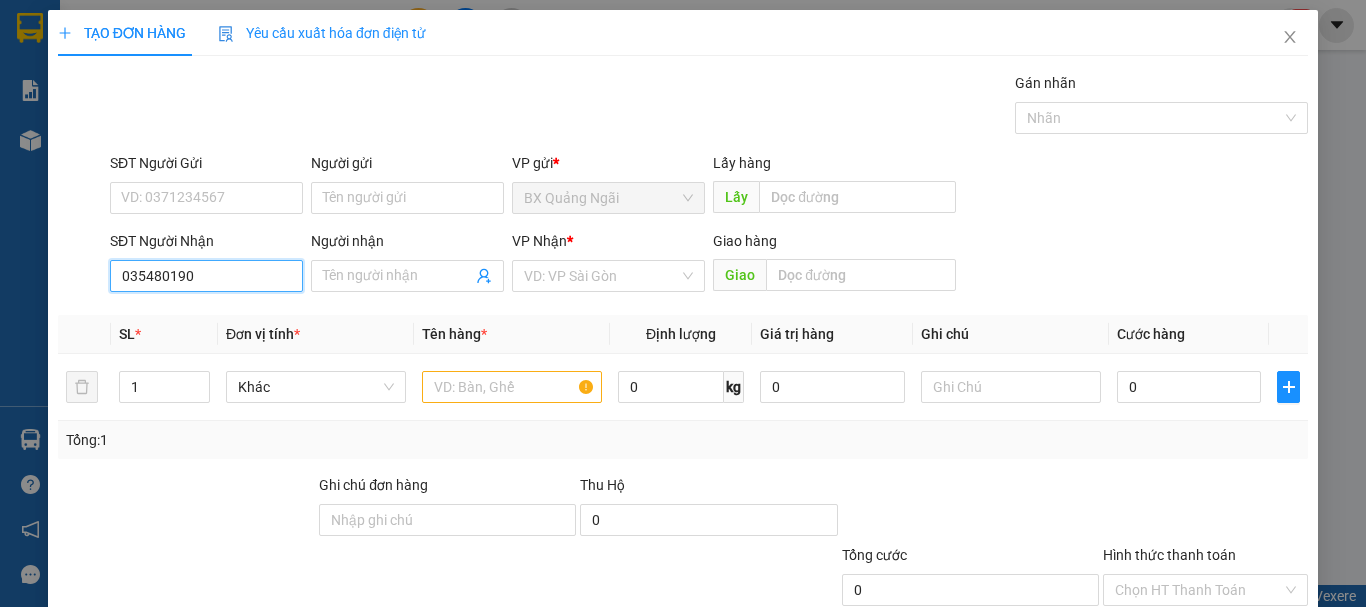 type on "0354801900" 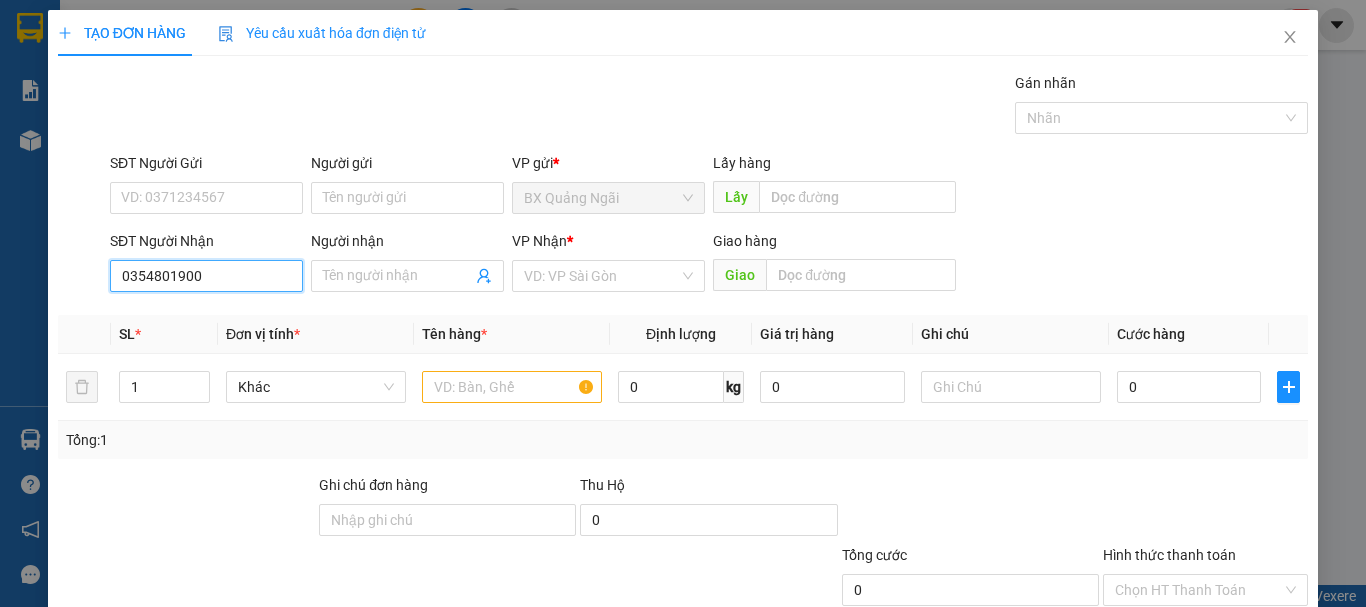 click on "0354801900" at bounding box center [206, 276] 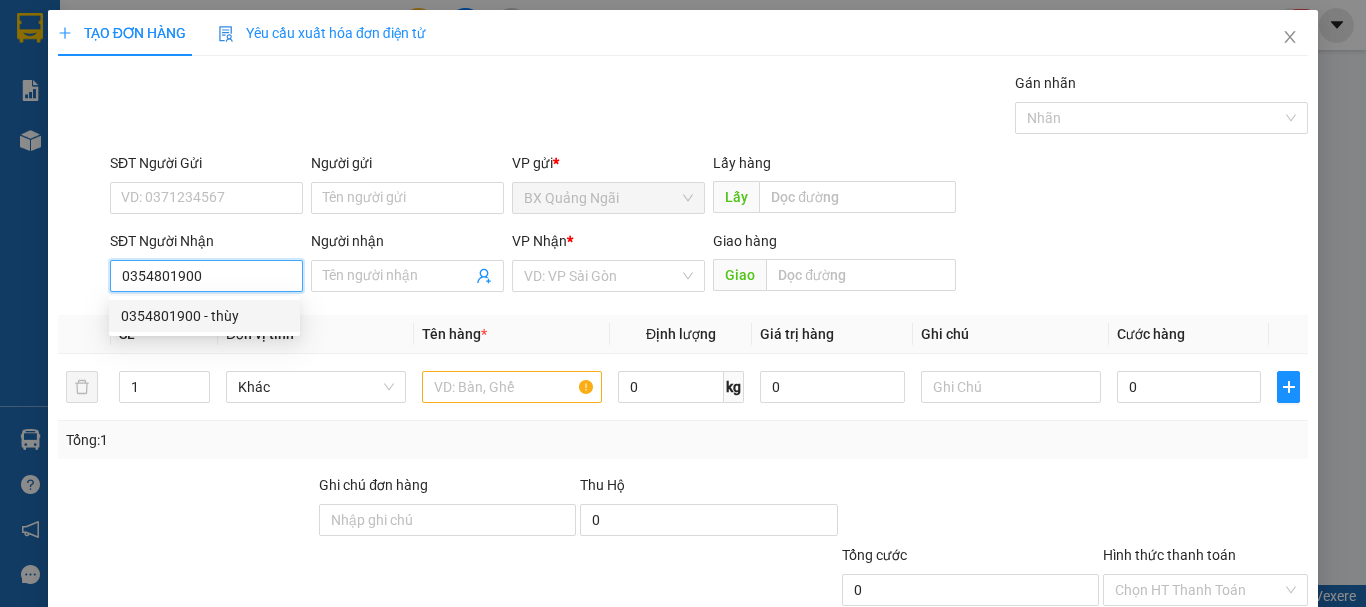 click on "0354801900 - thùy" at bounding box center [204, 316] 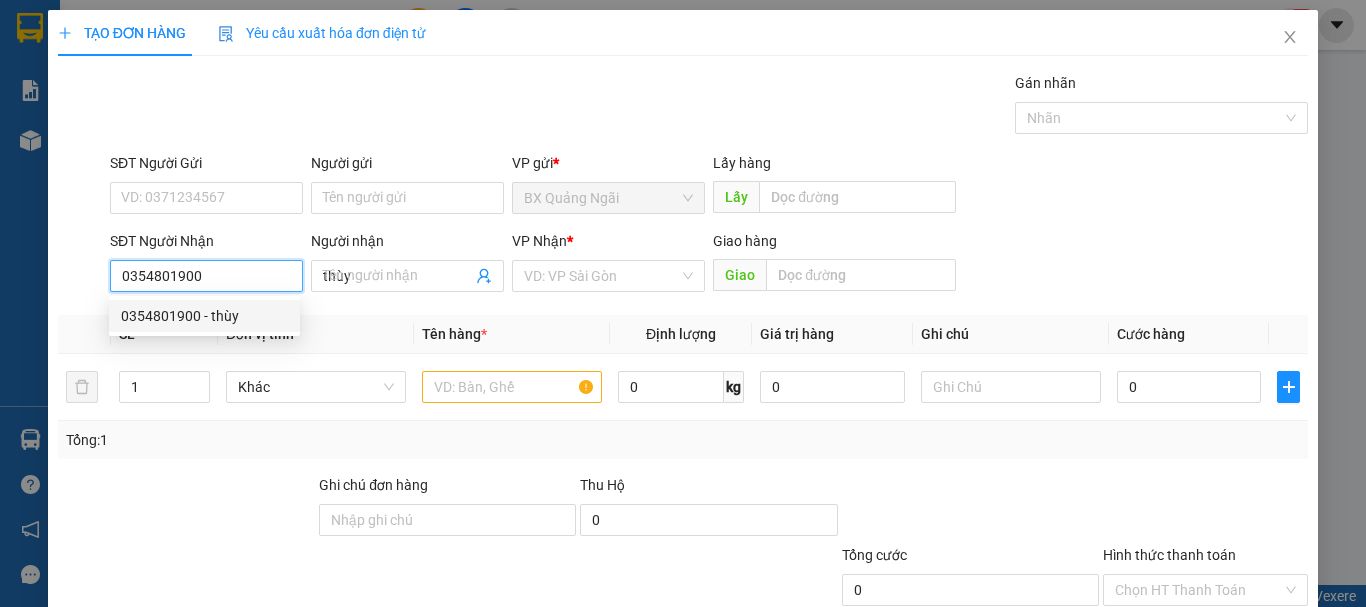type on "50.000" 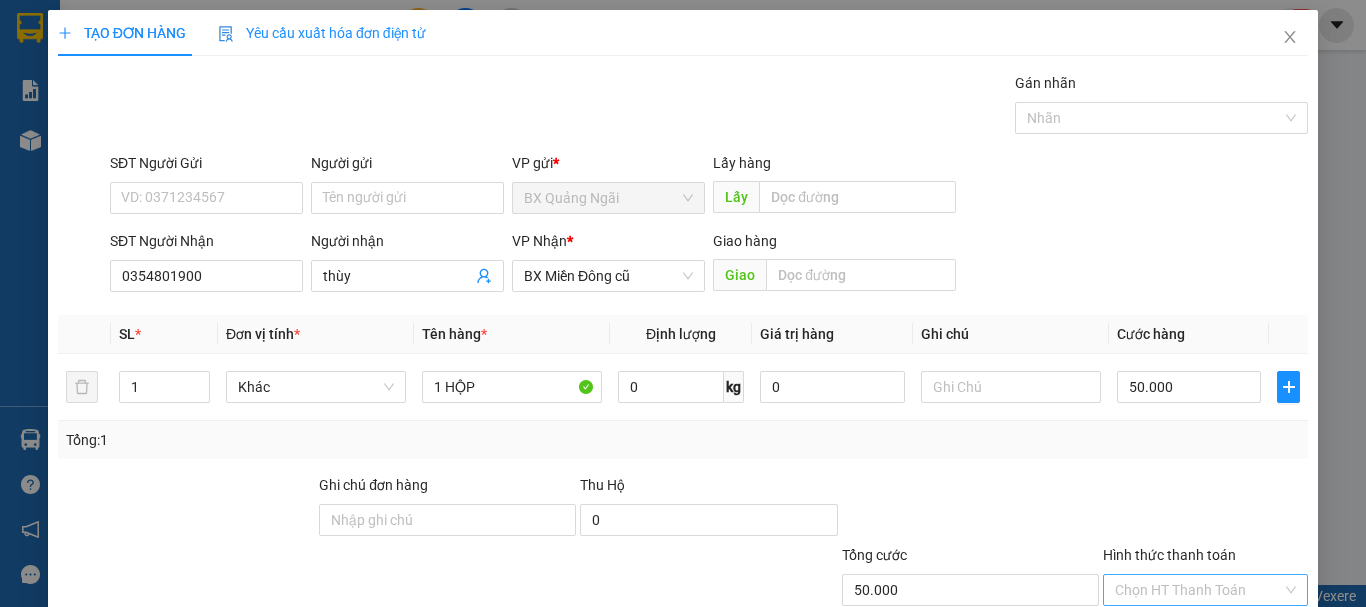 click on "Hình thức thanh toán" at bounding box center [1198, 590] 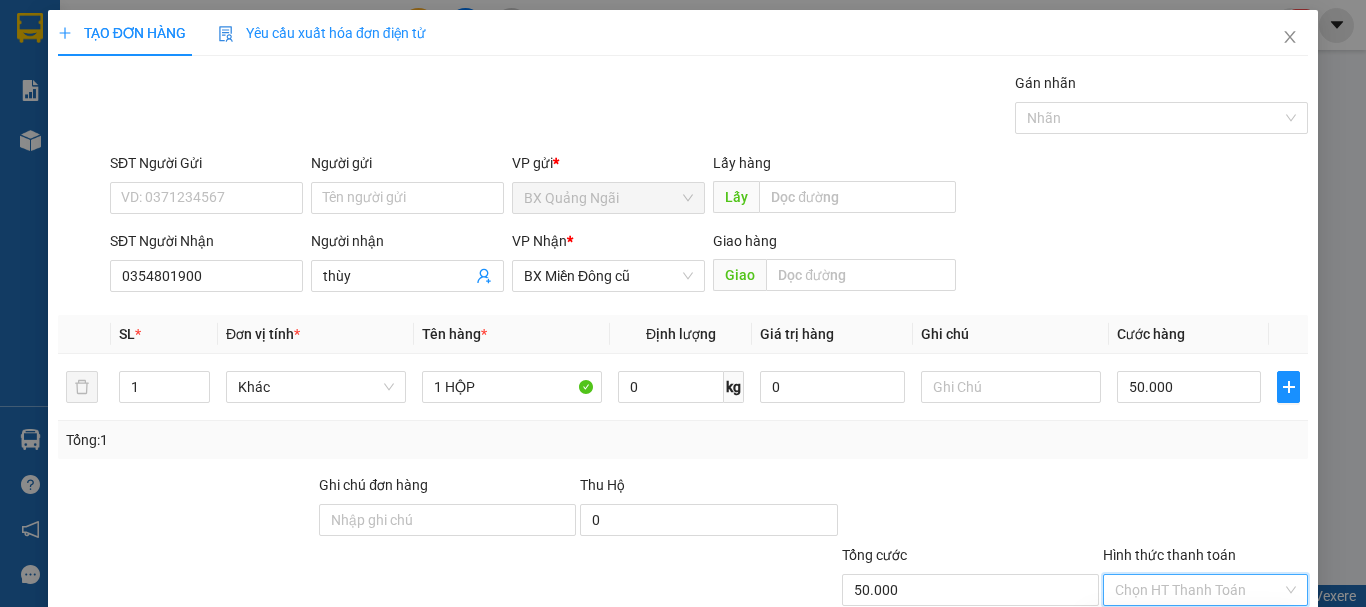 click on "Tại văn phòng" at bounding box center [1193, 630] 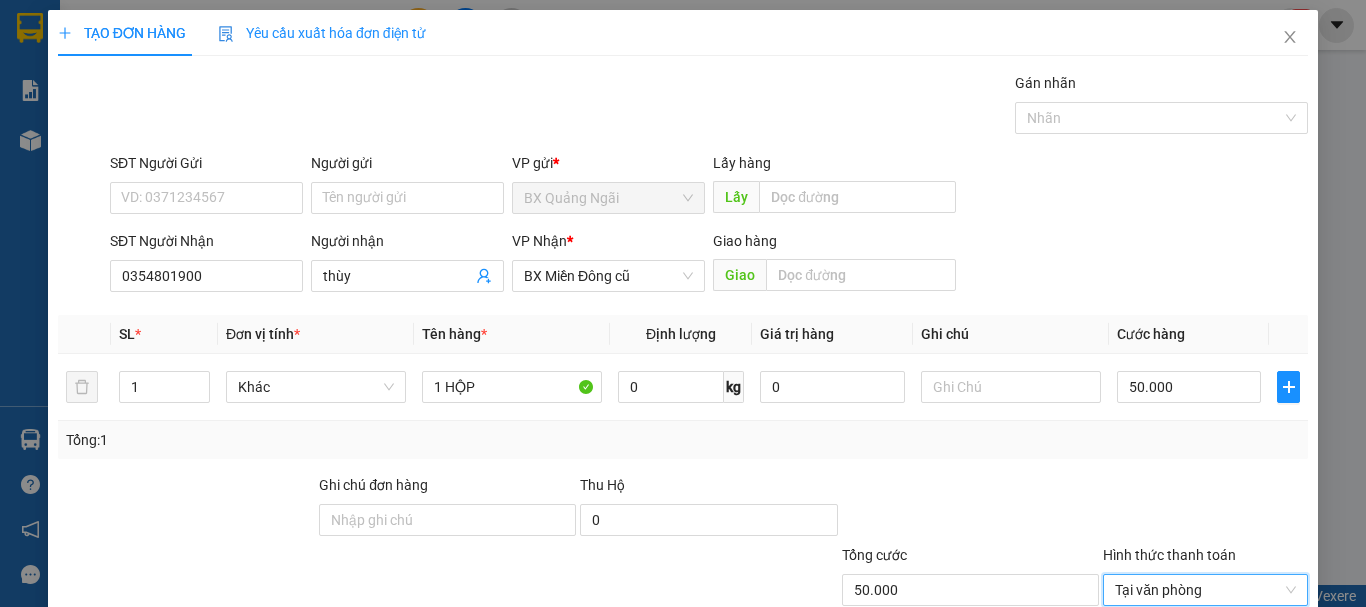click on "TẠO ĐƠN HÀNG Yêu cầu xuất hóa đơn điện tử Transit Pickup Surcharge Ids Transit Deliver Surcharge Ids Transit Deliver Surcharge Transit Deliver Surcharge Gán nhãn   Nhãn SĐT Người Gửi VD: 0371234567 Người gửi Tên người gửi VP gửi  * BX Quảng Ngãi Lấy hàng Lấy SĐT Người Nhận 0354801900 Người nhận thùy VP Nhận  * BX Miền Đông cũ Giao hàng Giao SL  * Đơn vị tính  * Tên hàng  * Định lượng Giá trị hàng Ghi chú Cước hàng                   1 Khác 1 HỘP 0 kg 0 50.000 Tổng:  1 Ghi chú đơn hàng Thu Hộ 0 Tổng cước 50.000 Hình thức thanh toán Tại văn phòng Tại văn phòng Số tiền thu trước 0 Tại văn phòng Chưa thanh toán 0 Lưu nháp Xóa Thông tin Lưu Lưu và In 1 HỘP Tại văn phòng Miễn phí Tại văn phòng Miễn phí Chuyển khoản" at bounding box center (683, 363) 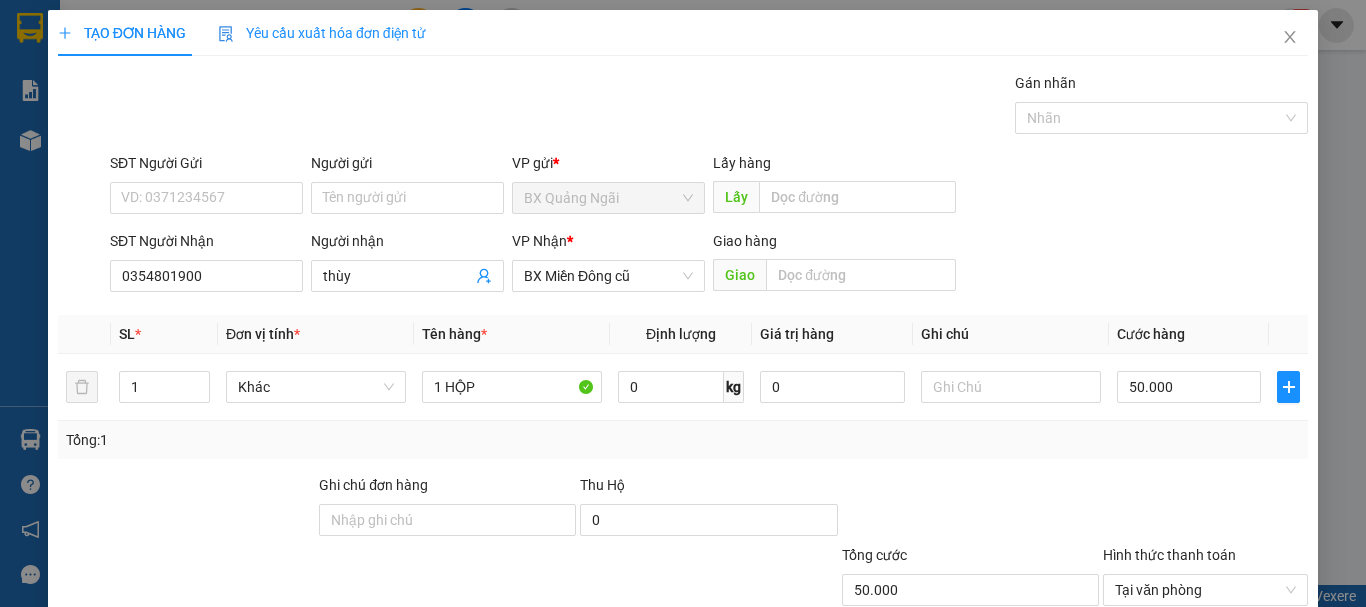 click on "Lưu và In" at bounding box center [1243, 685] 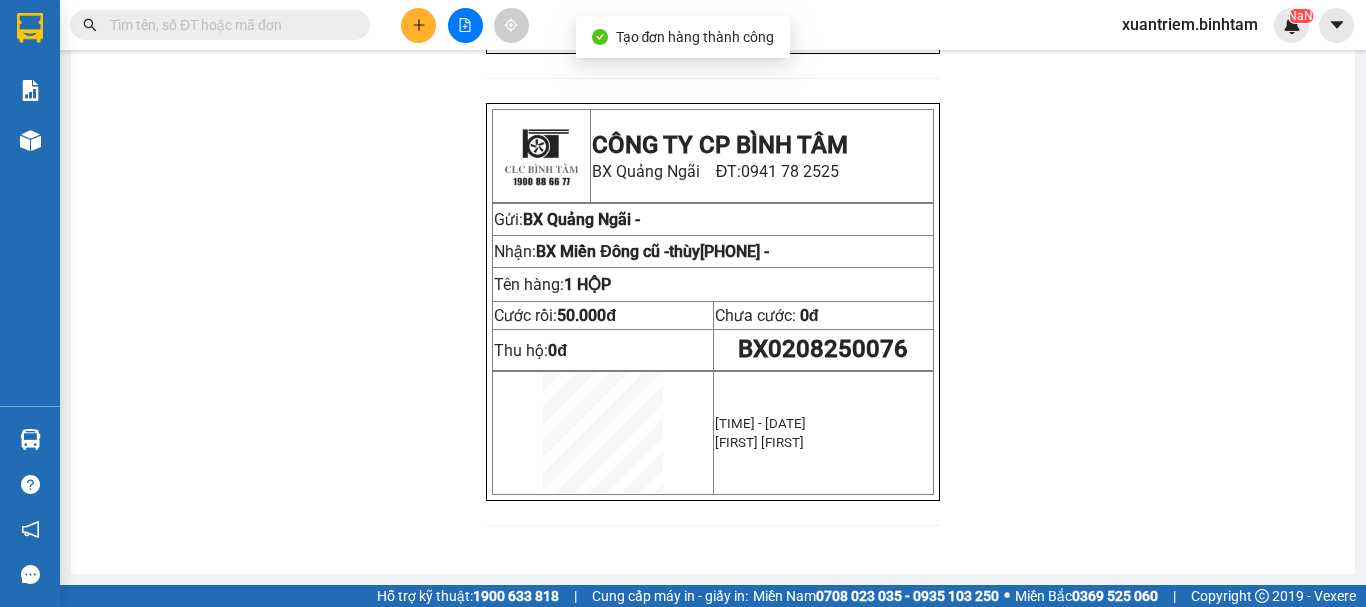 click on "In mẫu tem hàng tự cấu hình" at bounding box center [725, -435] 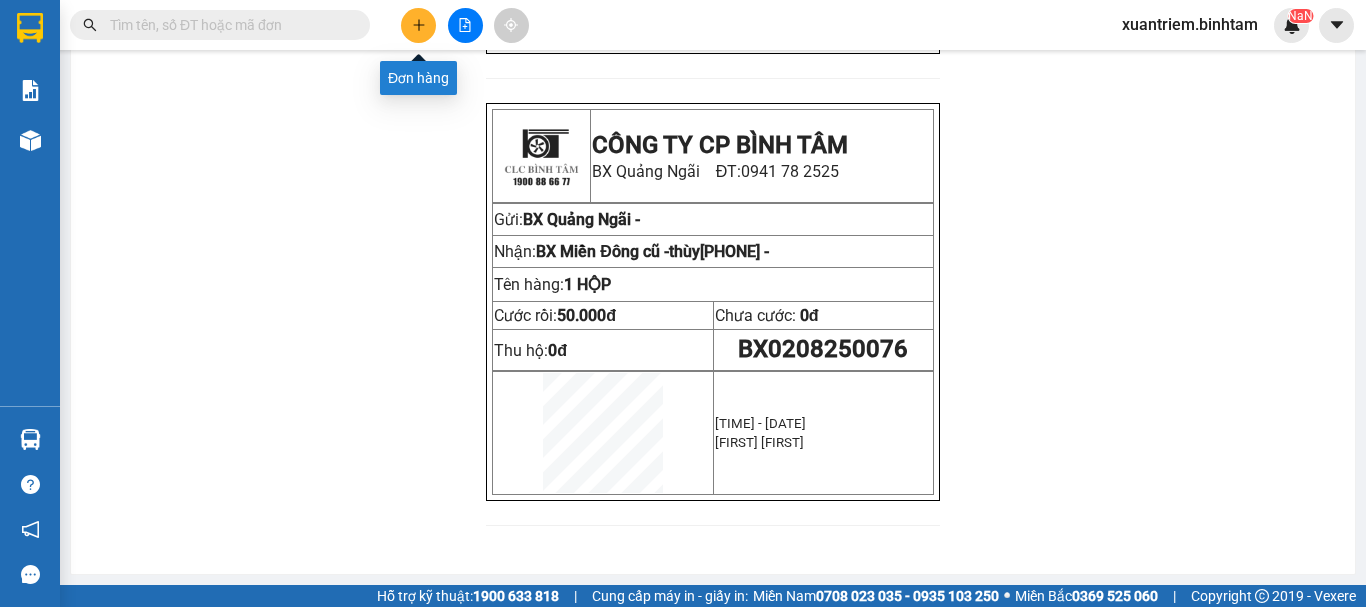 click at bounding box center (418, 25) 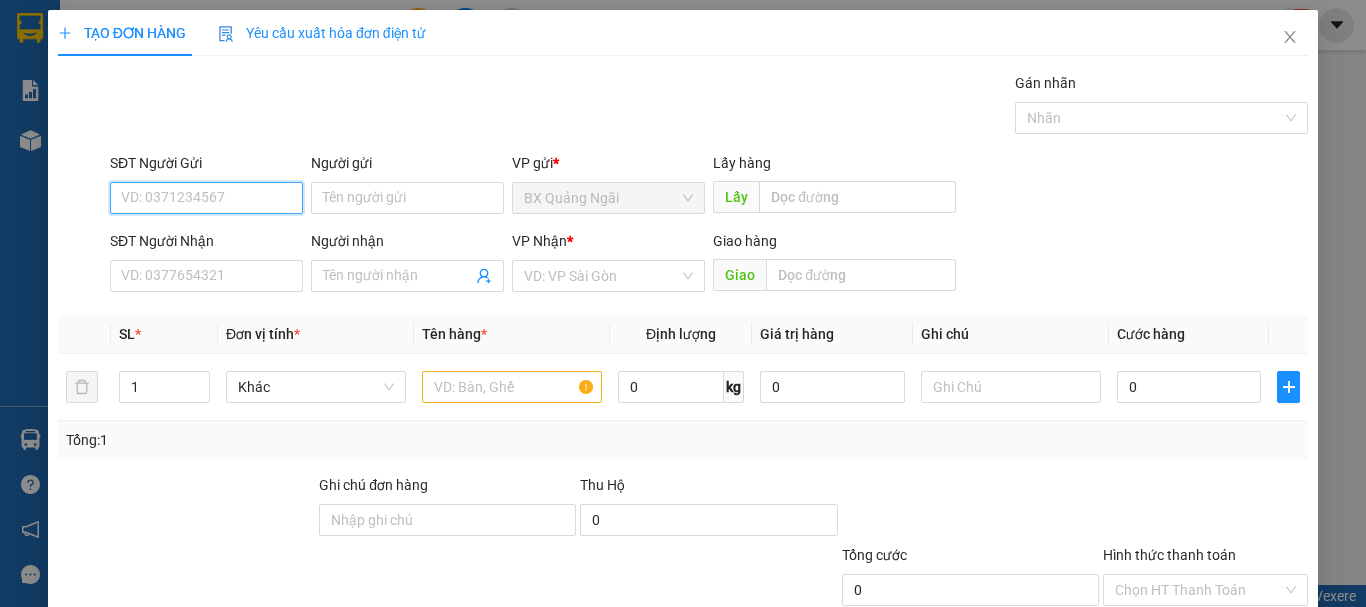 click on "SĐT Người Gửi" at bounding box center (206, 198) 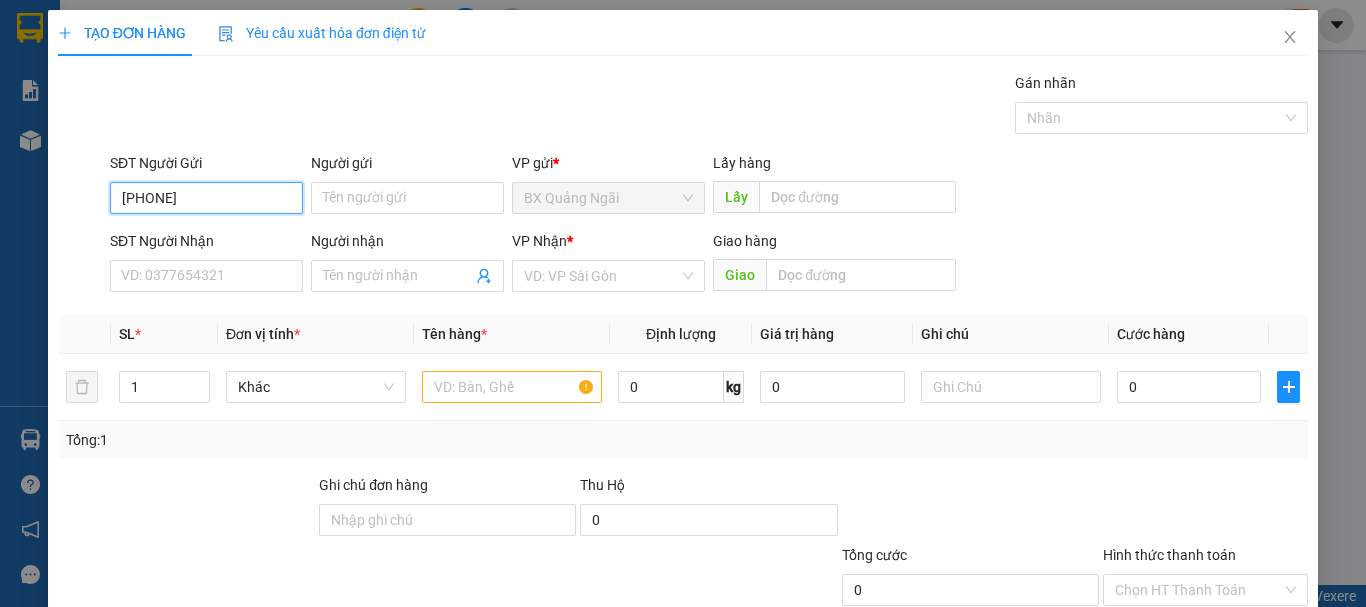 click on "0329167676" at bounding box center (206, 198) 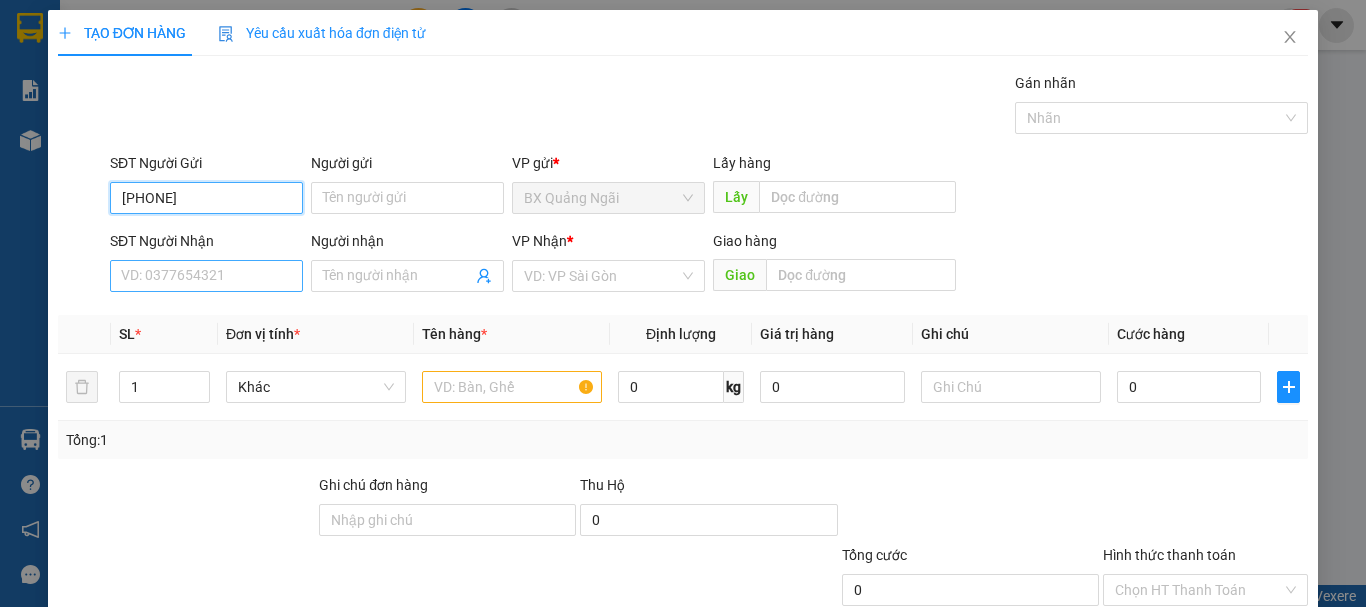 type on "0329167676" 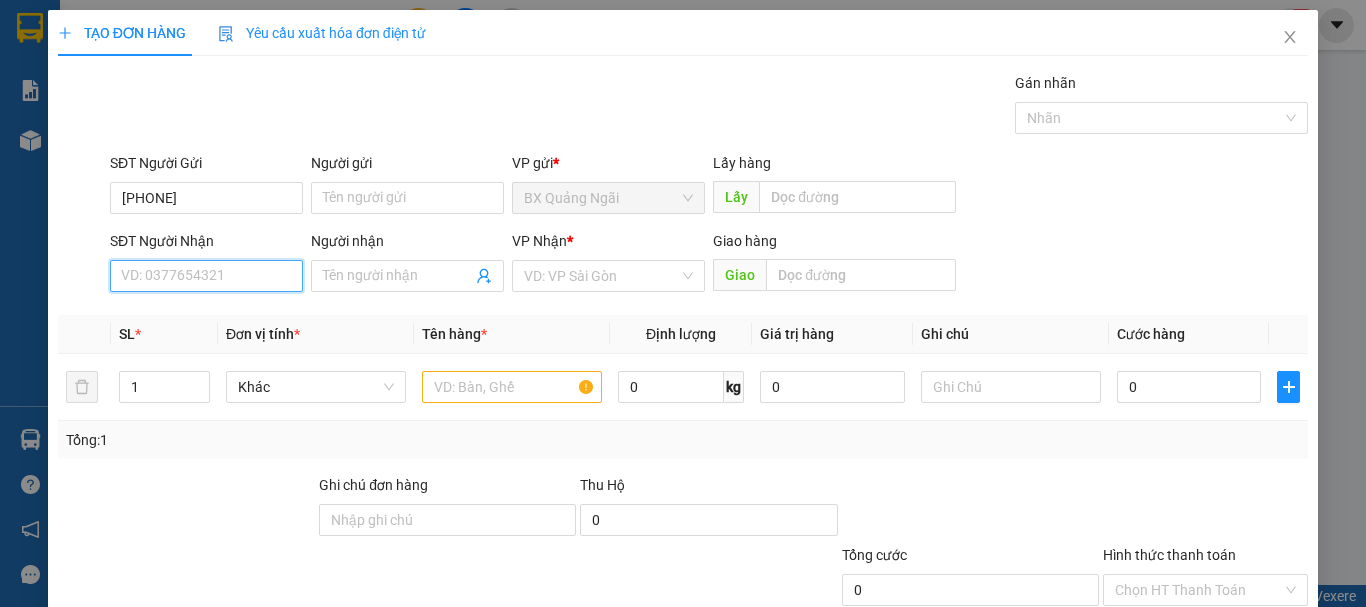 click on "SĐT Người Nhận" at bounding box center [206, 276] 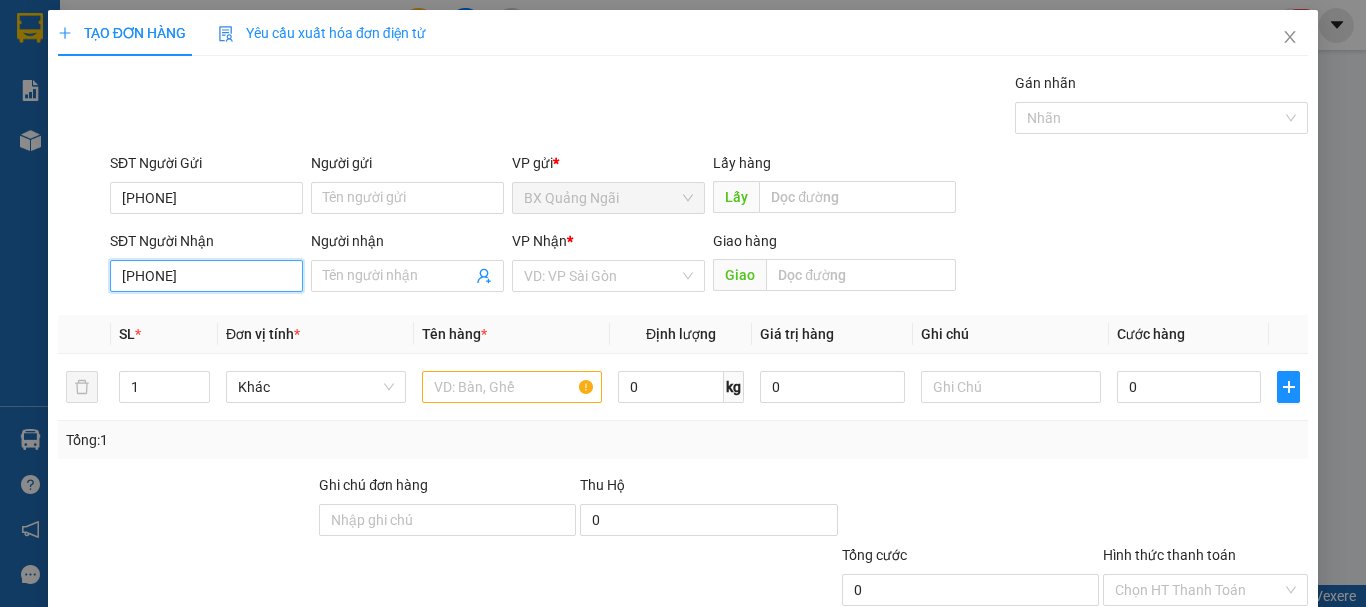 type on "0914360068" 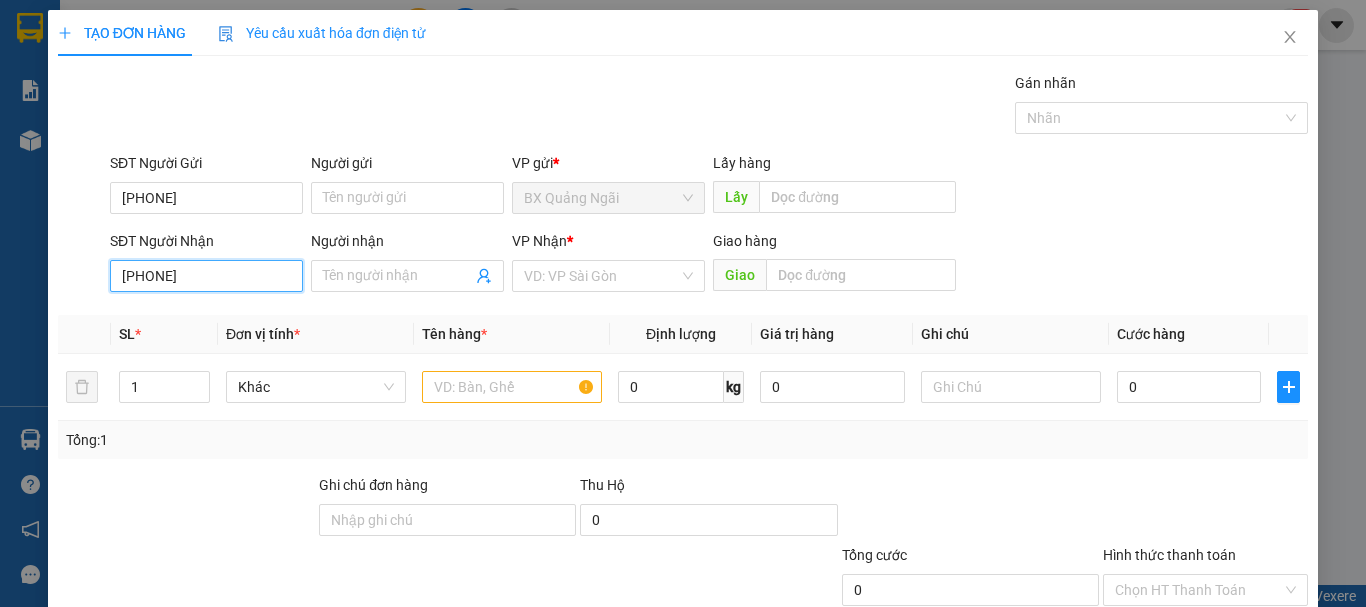 click on "0914360068" at bounding box center [206, 276] 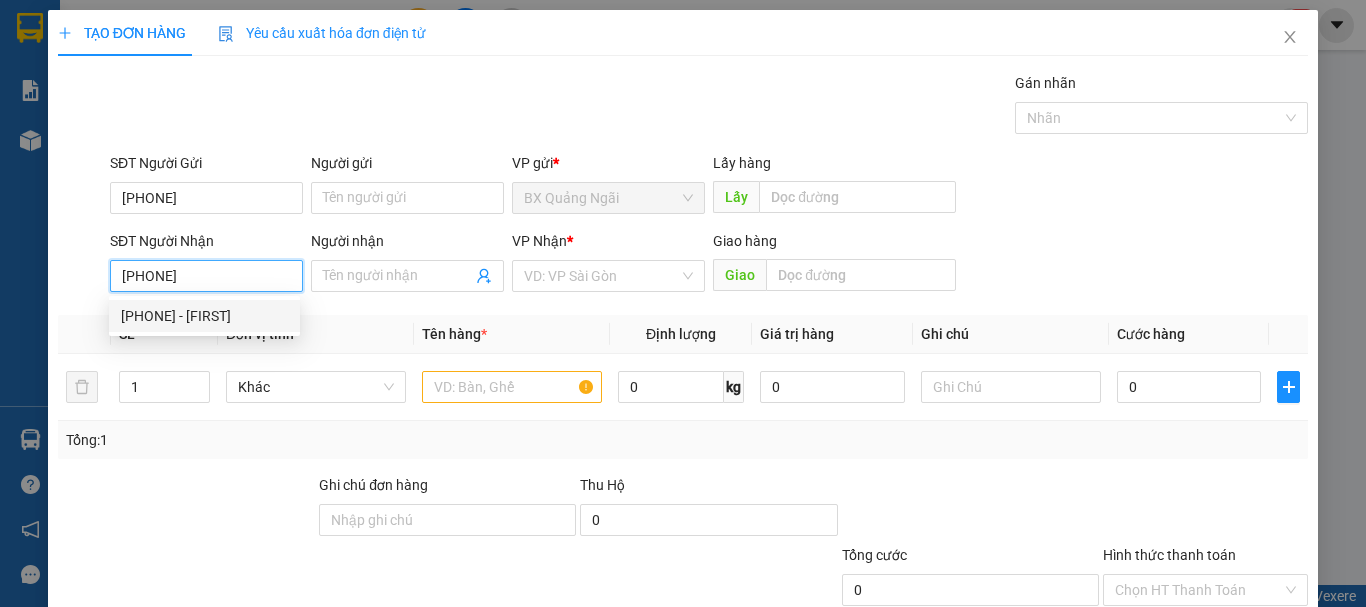 click on "0914360068 - thiên" at bounding box center (204, 316) 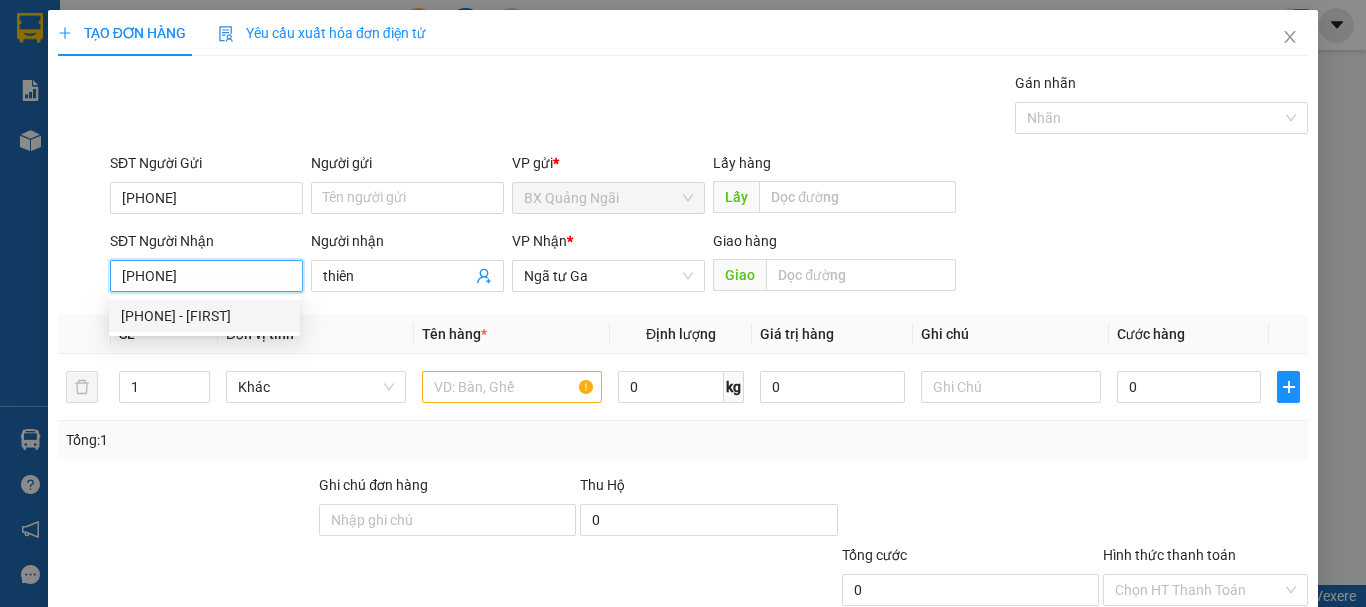 type on "200.000" 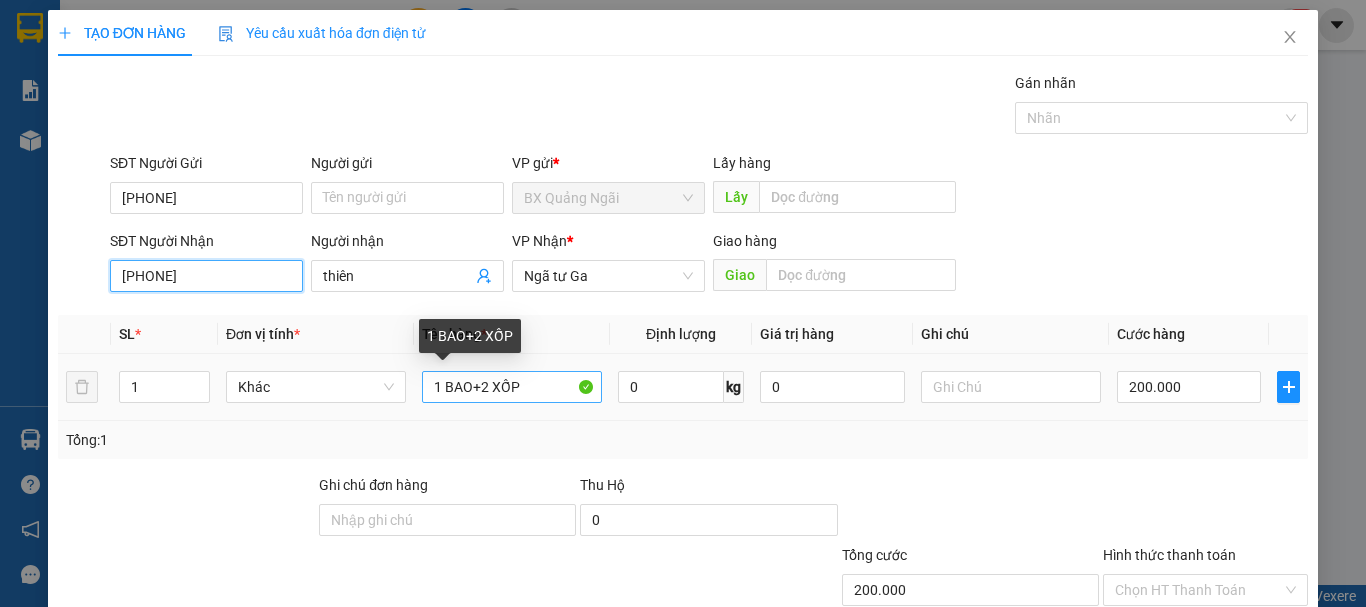 type on "0914360068" 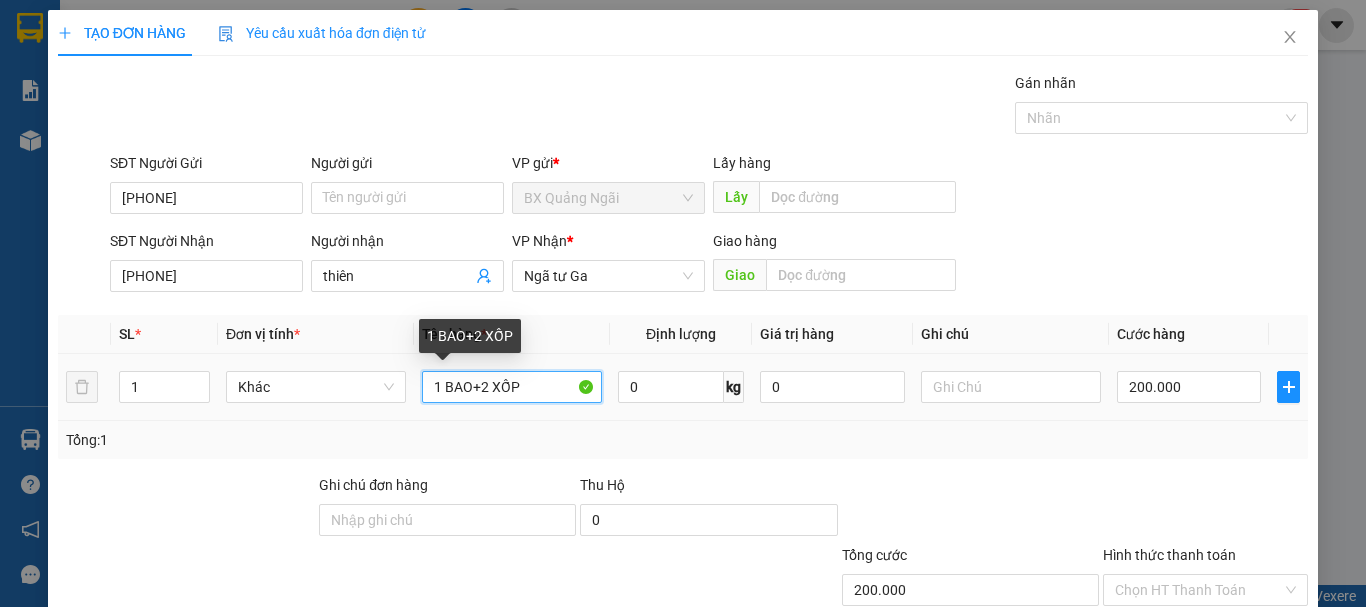click on "1 BAO+2 XỐP" at bounding box center (512, 387) 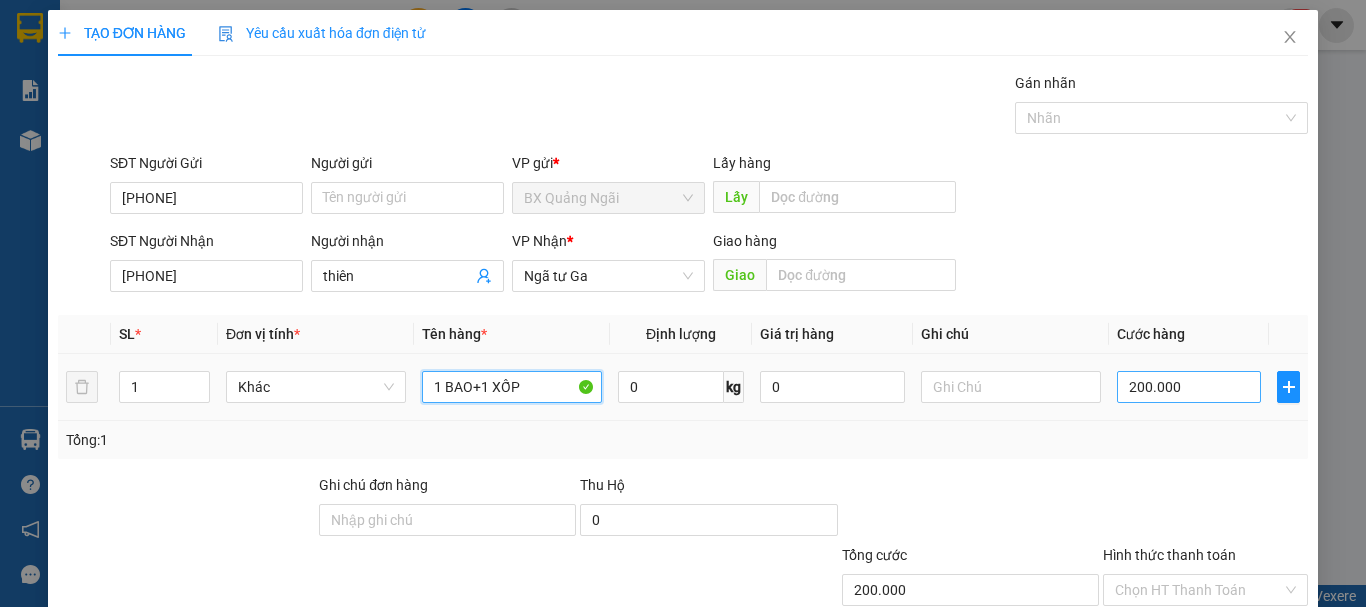 type on "1 BAO+1 XỐP" 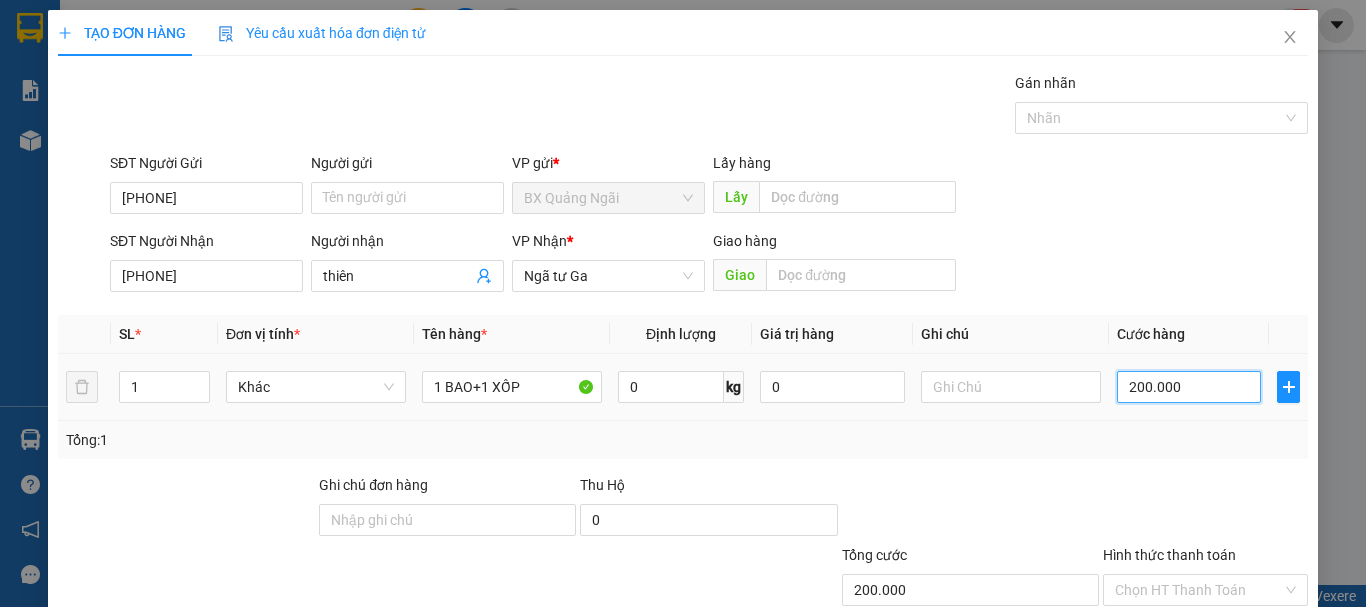click on "200.000" at bounding box center (1189, 387) 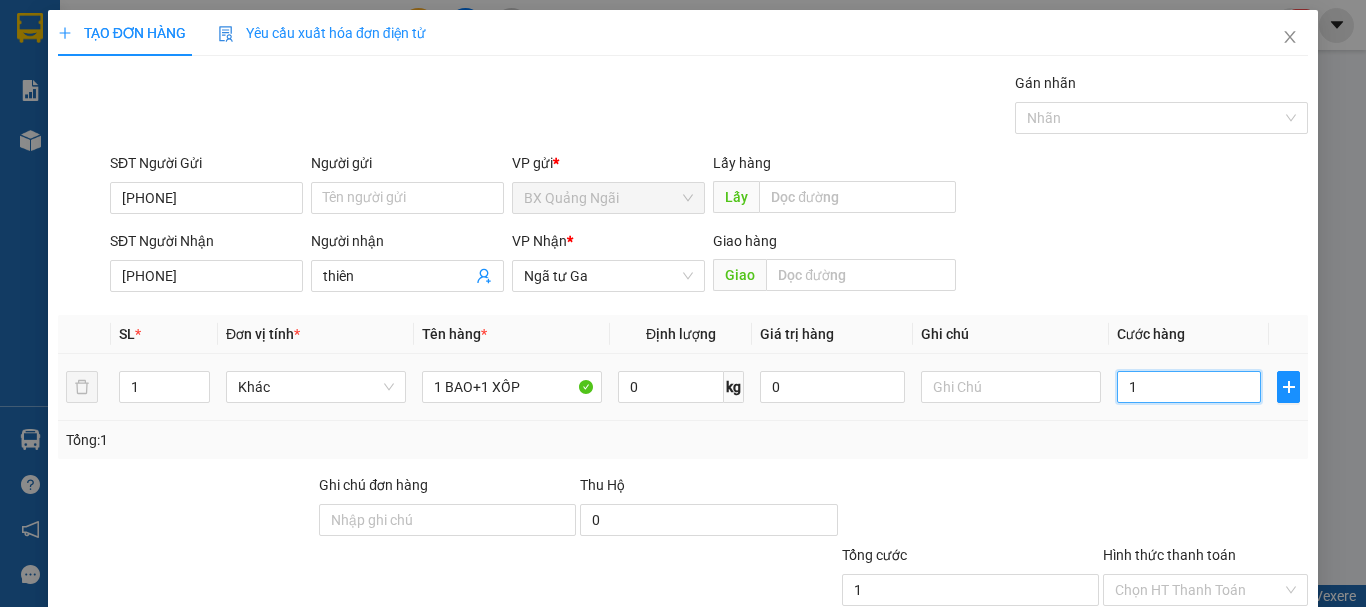 type on "17" 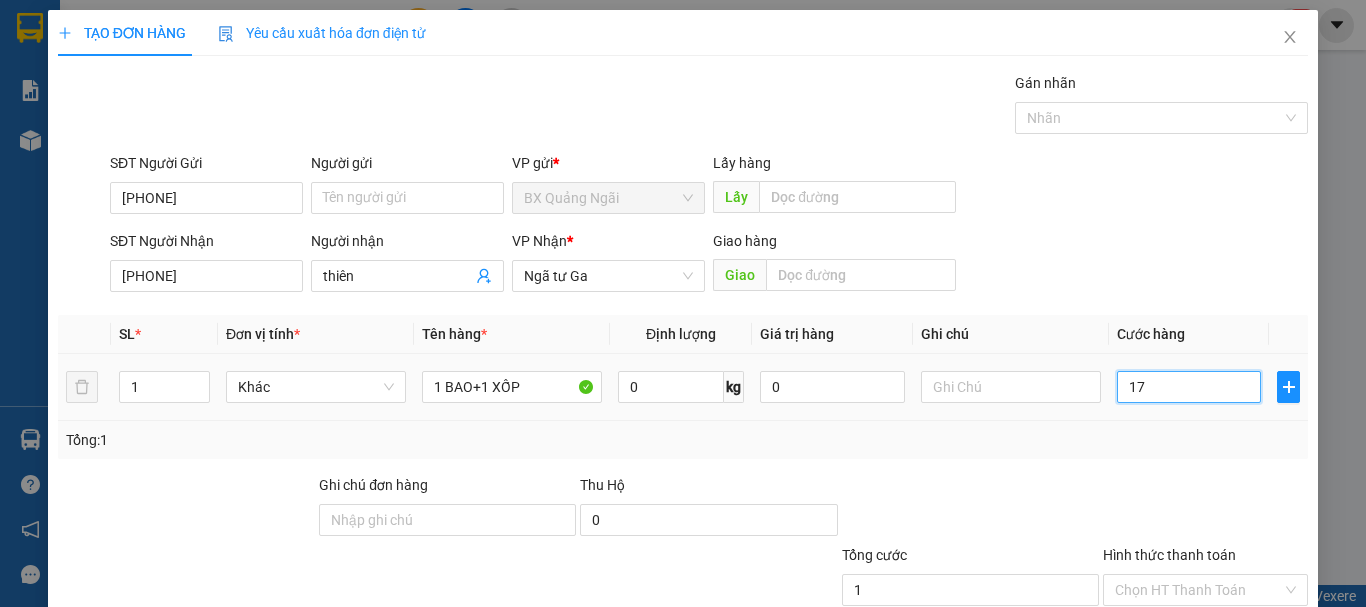 type on "17" 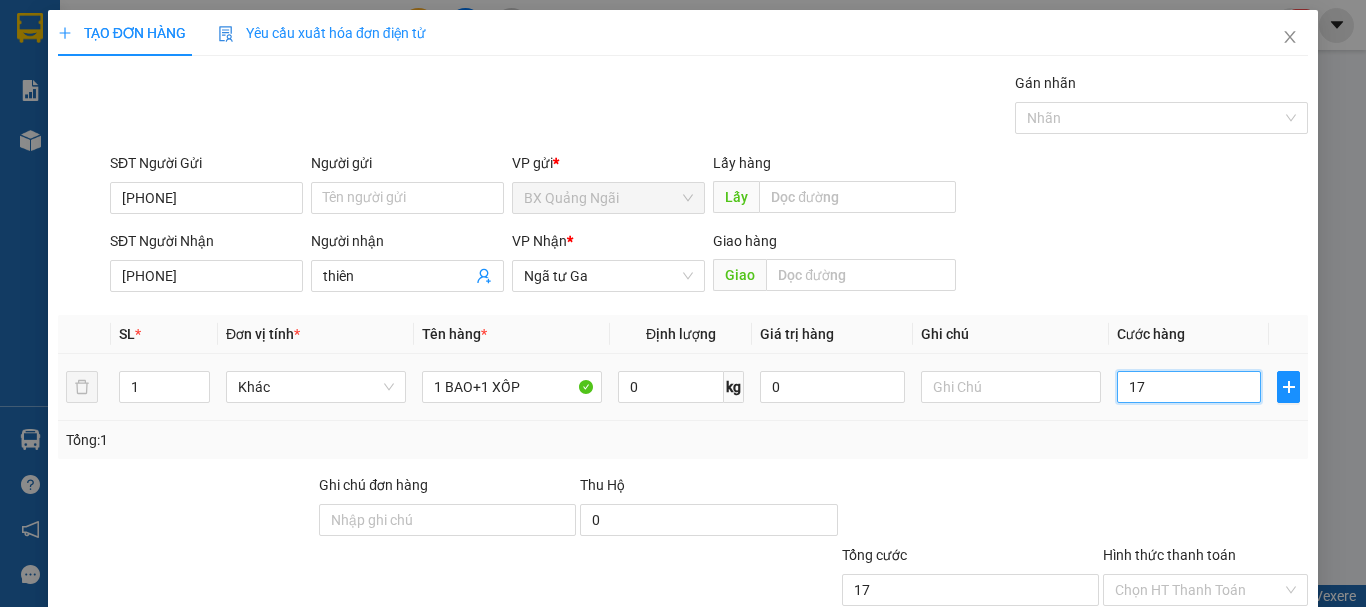 type on "170" 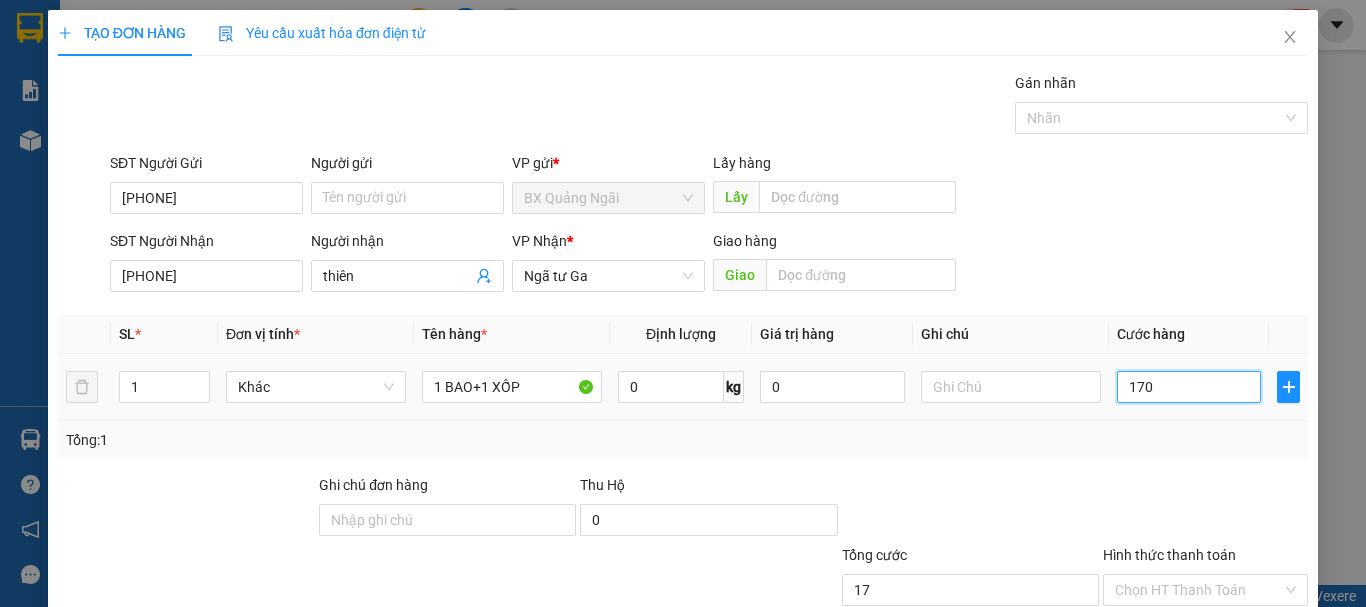 type on "170" 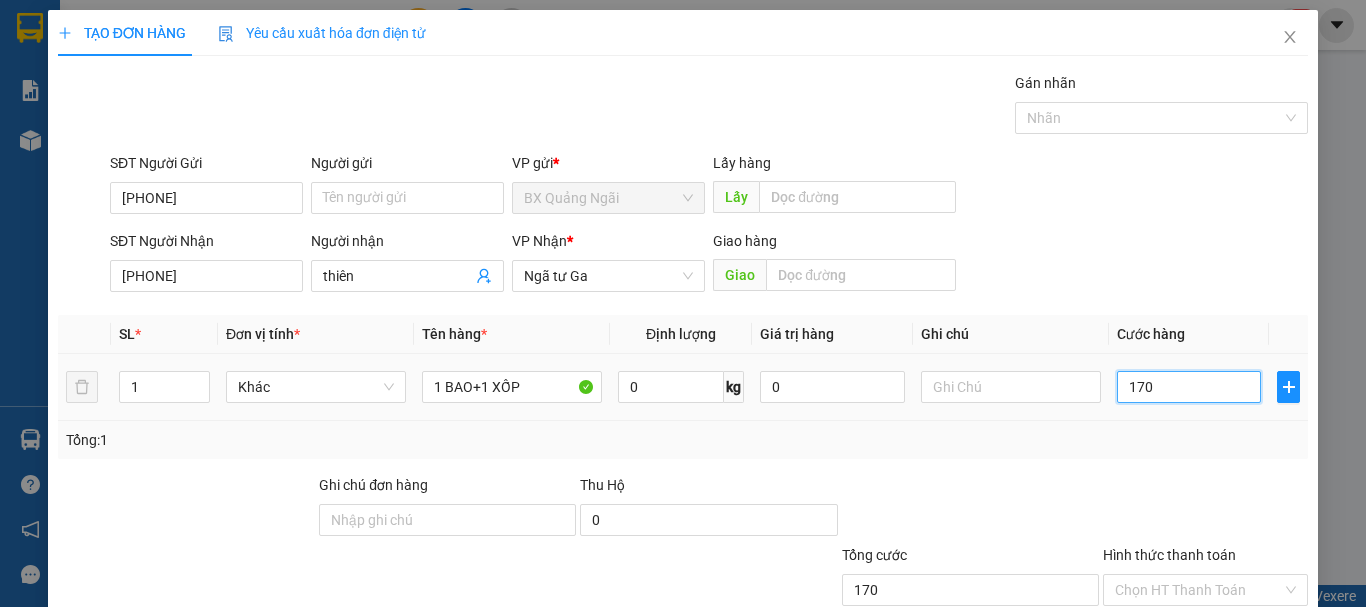 type on "1.700" 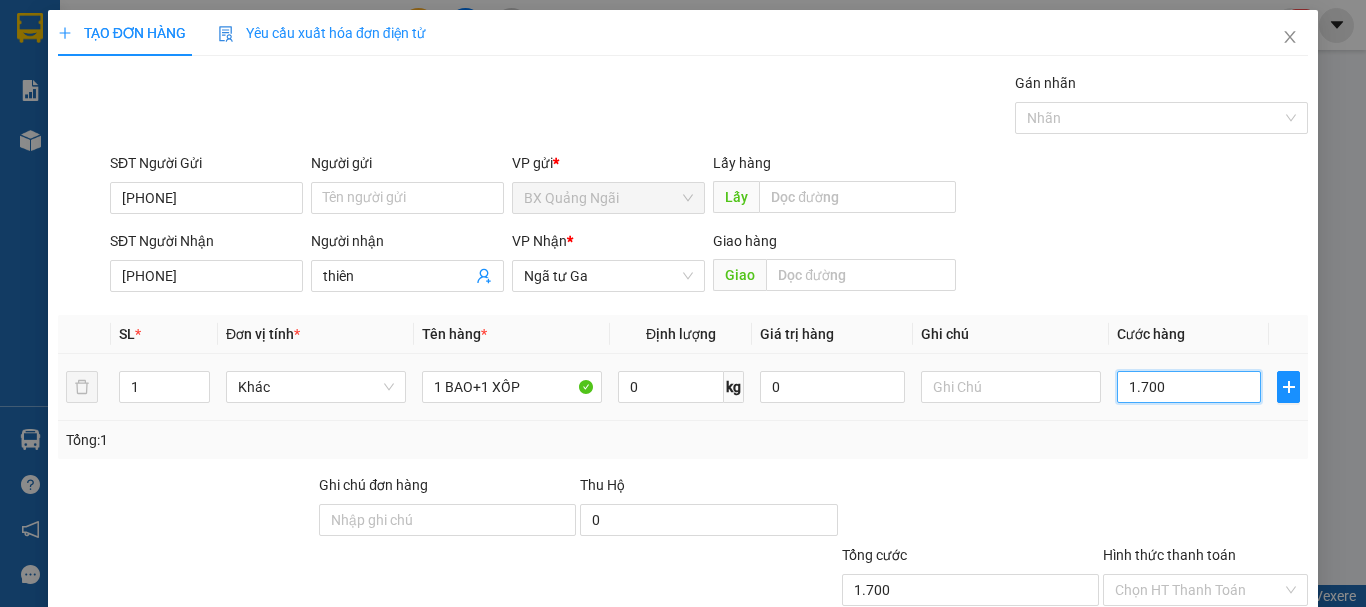 type on "17.000" 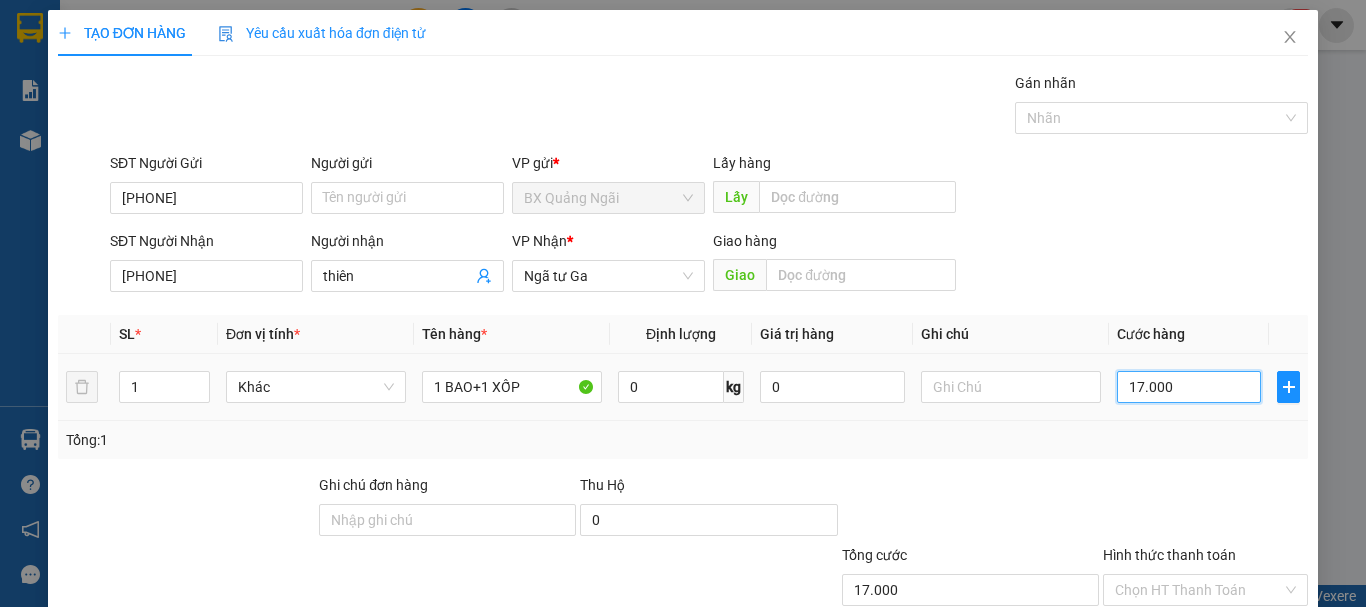type on "170.000" 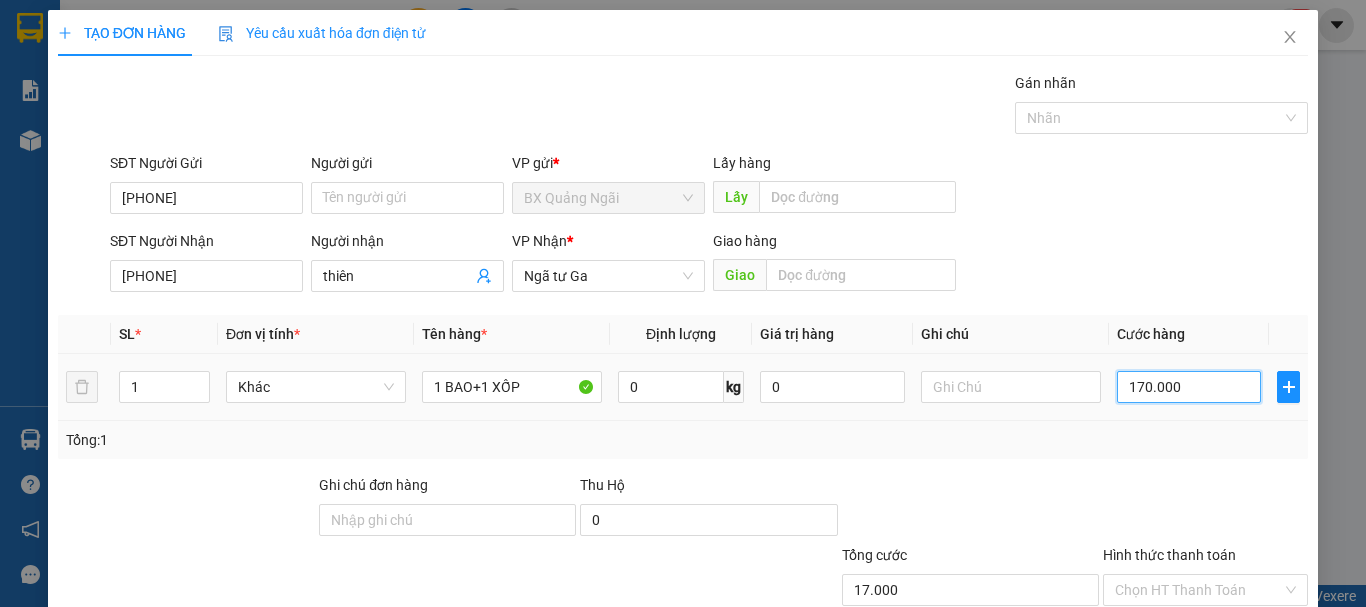 type on "170.000" 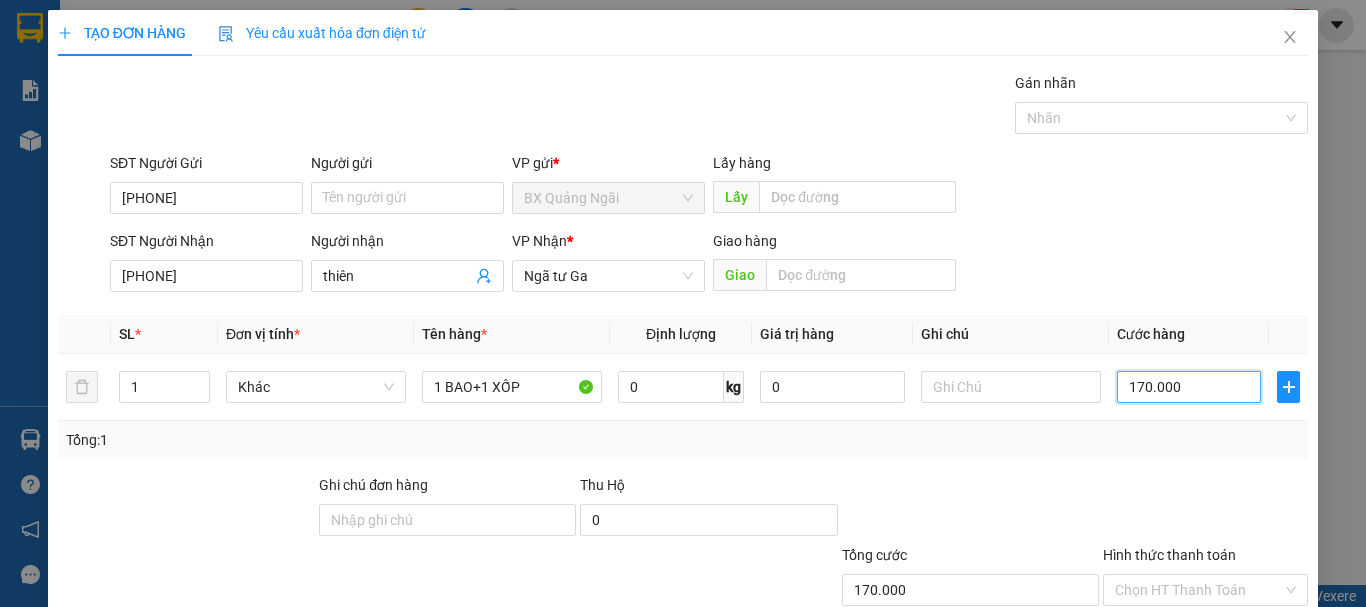 type on "170.000" 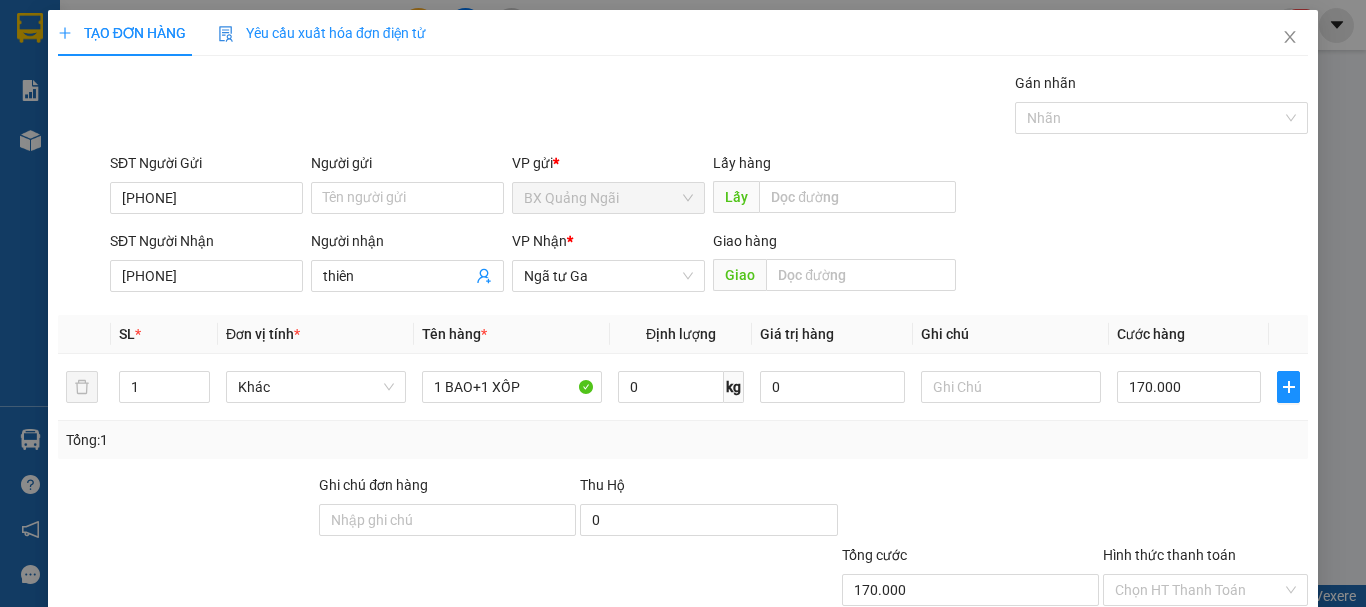 click on "Lưu và In" at bounding box center [1243, 685] 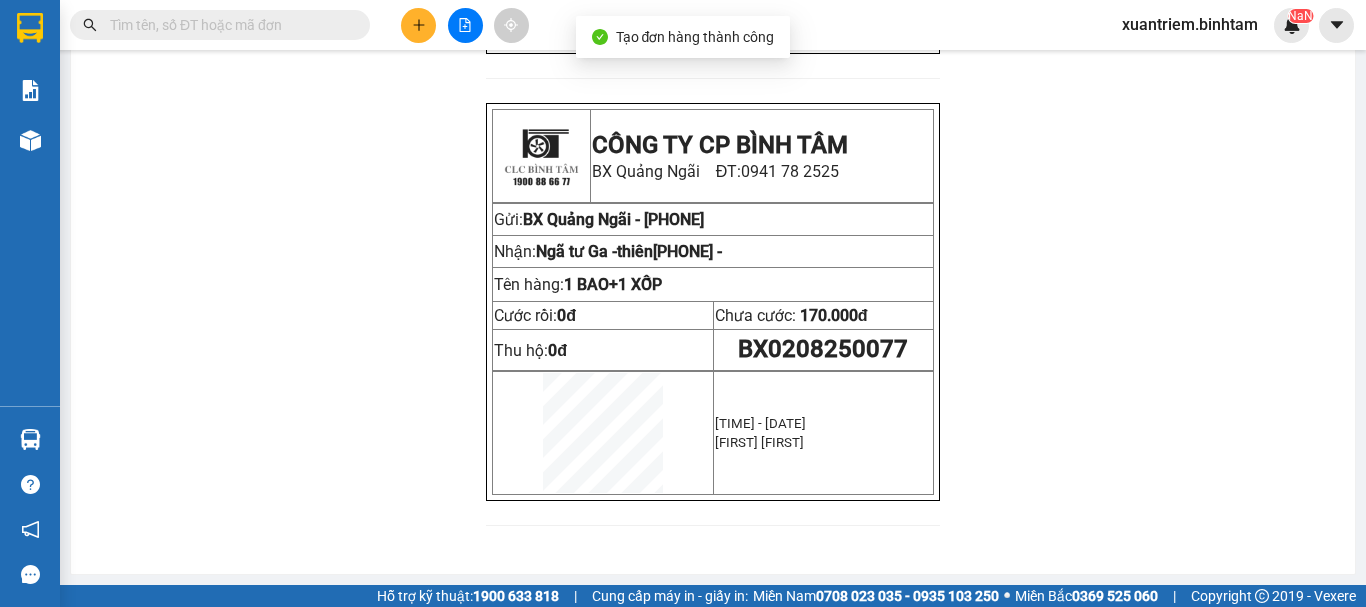 click on "In mẫu tem hàng tự cấu hình" at bounding box center (725, -435) 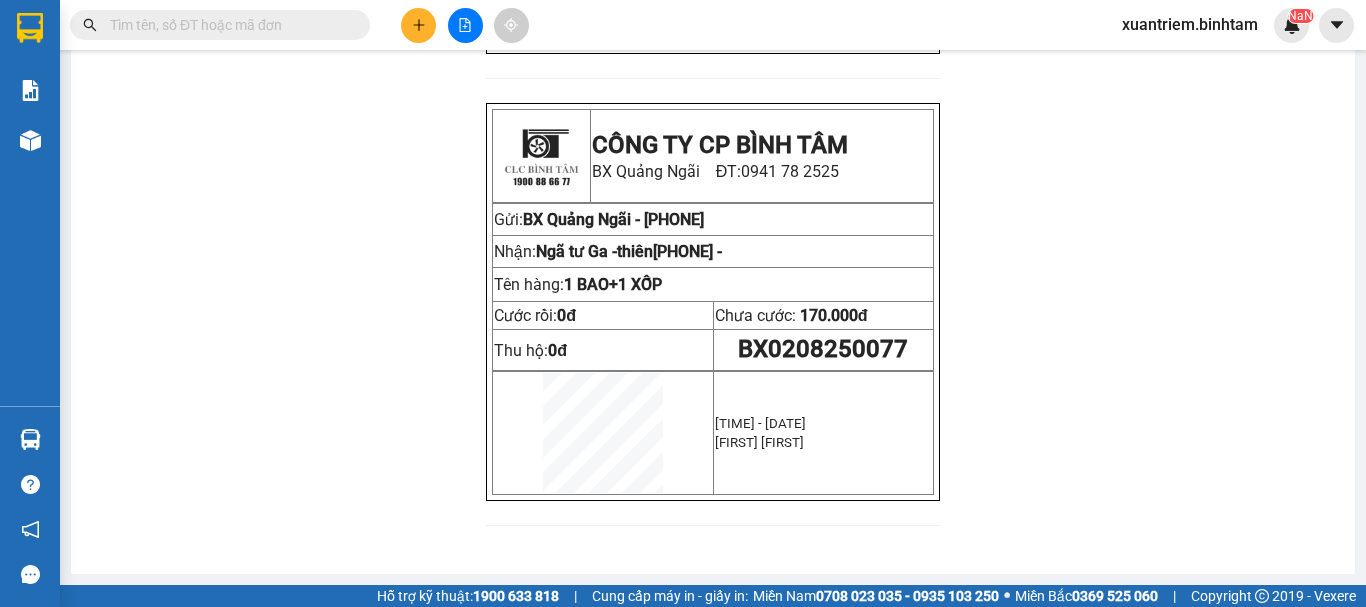 click on "In mẫu tem hàng tự cấu hình" at bounding box center (725, -435) 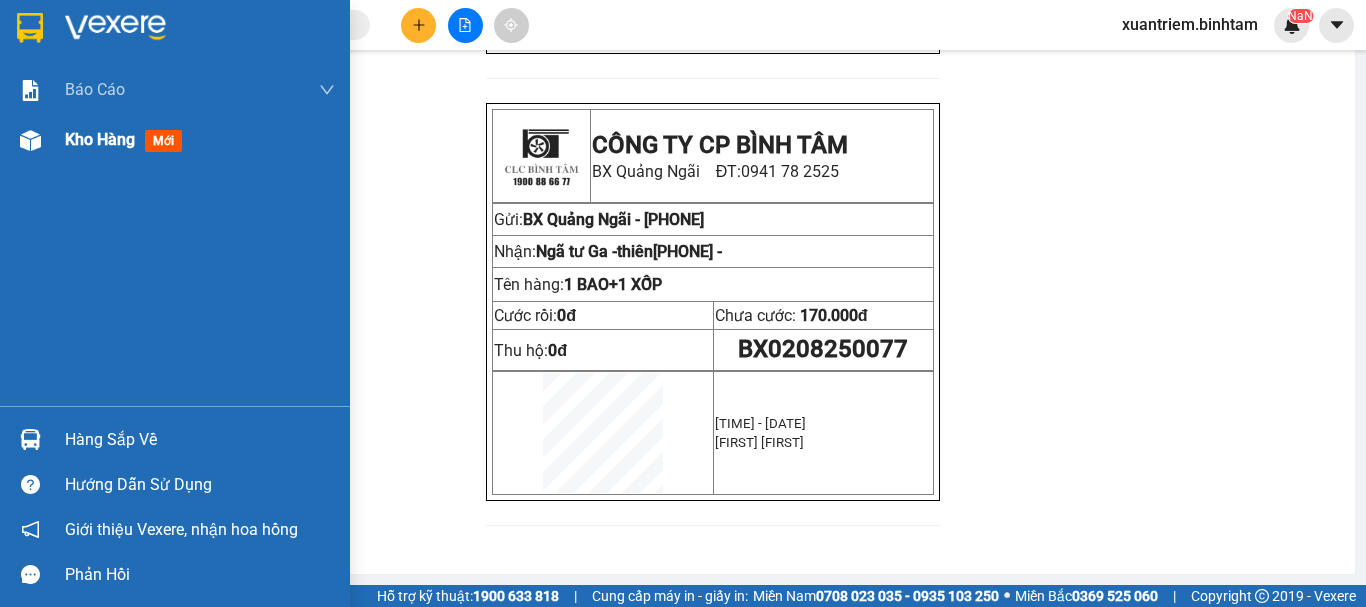 click at bounding box center [30, 140] 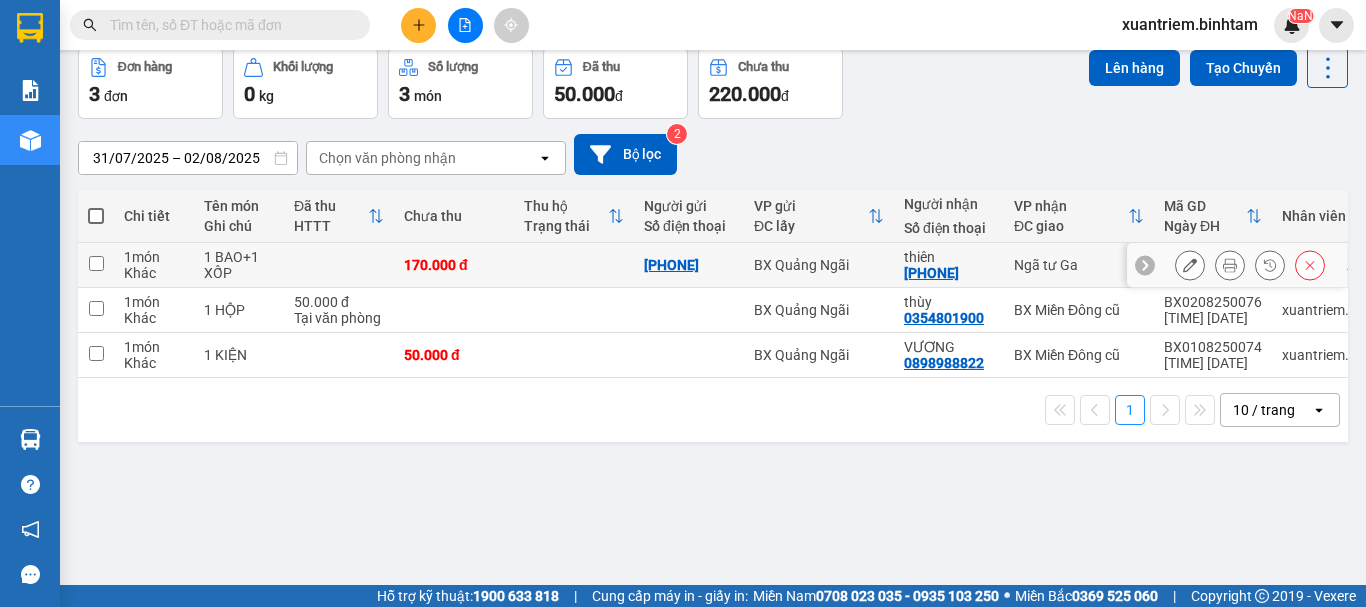 click at bounding box center (339, 265) 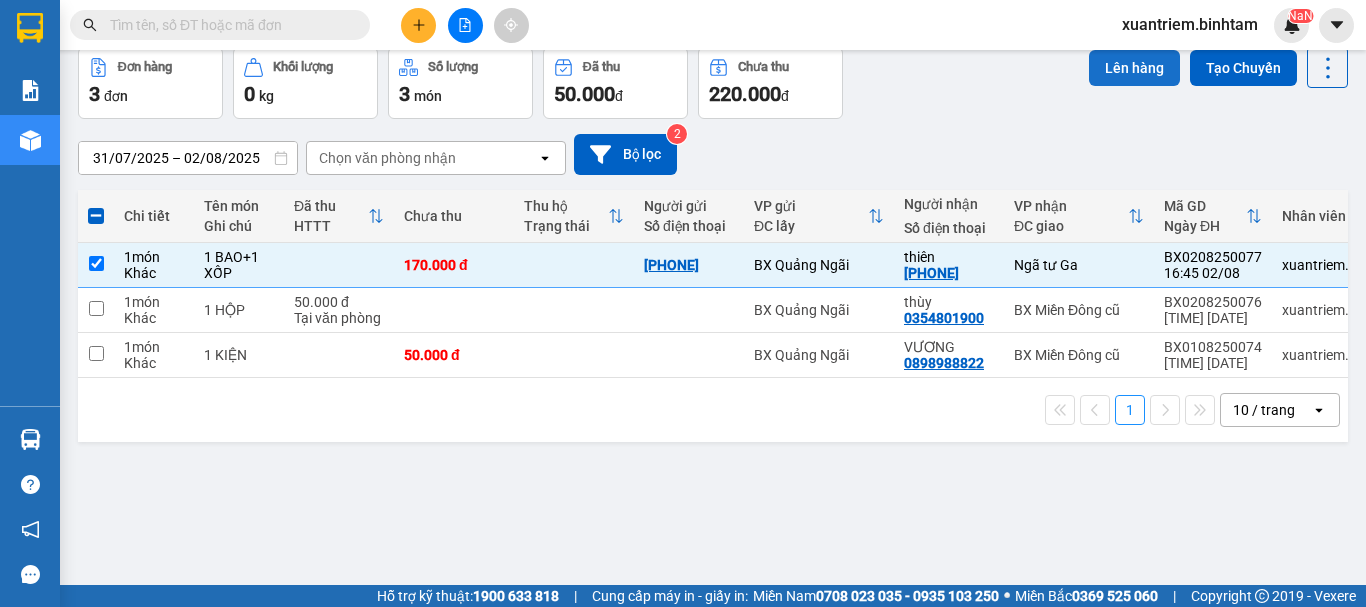 click on "Lên hàng" at bounding box center (1134, 68) 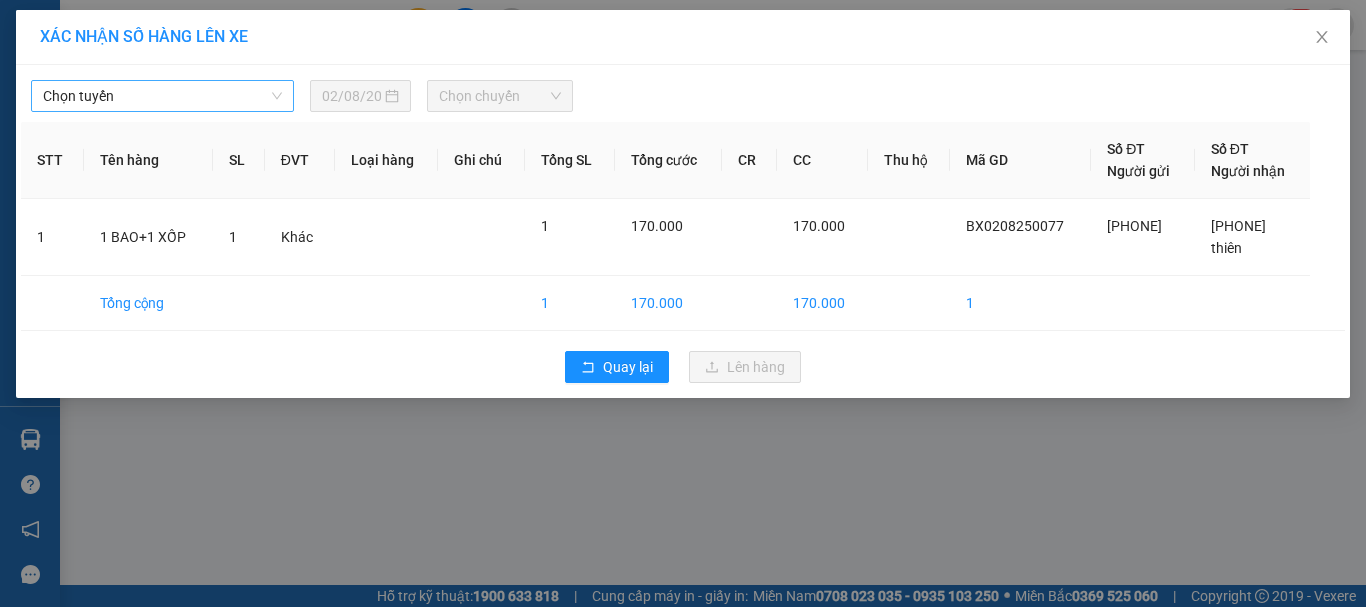 click on "Chọn tuyến" at bounding box center (162, 96) 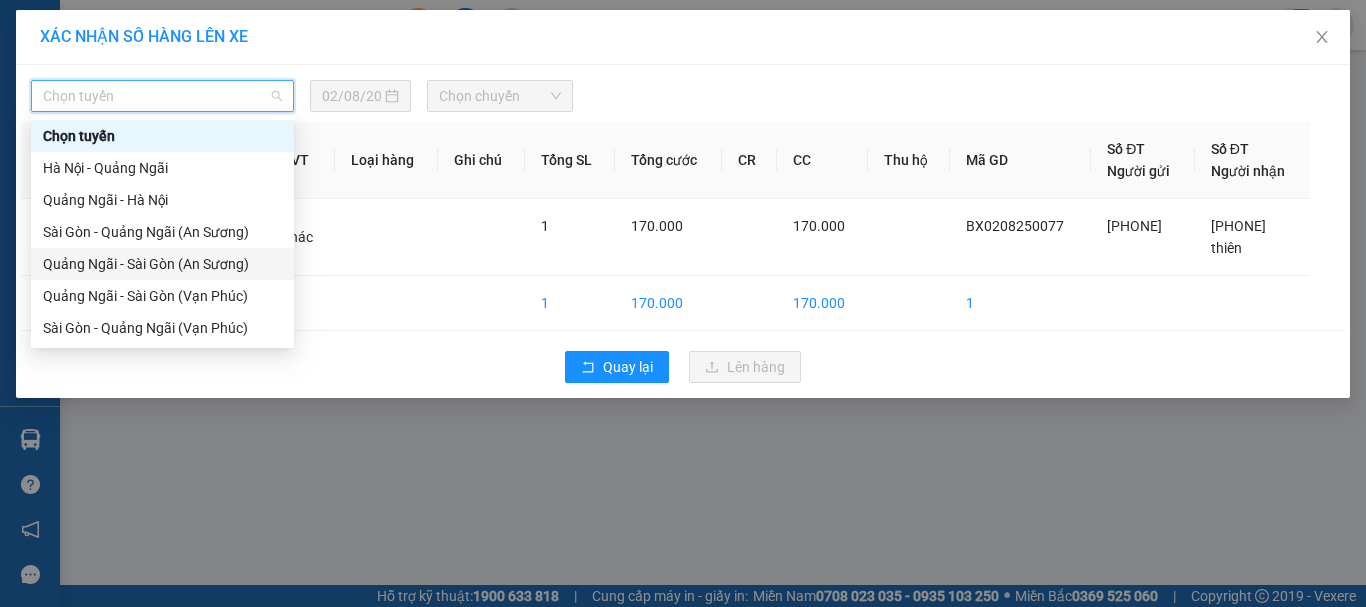 click on "[CITY] - [CITY] ([LOCATION])" at bounding box center [162, 264] 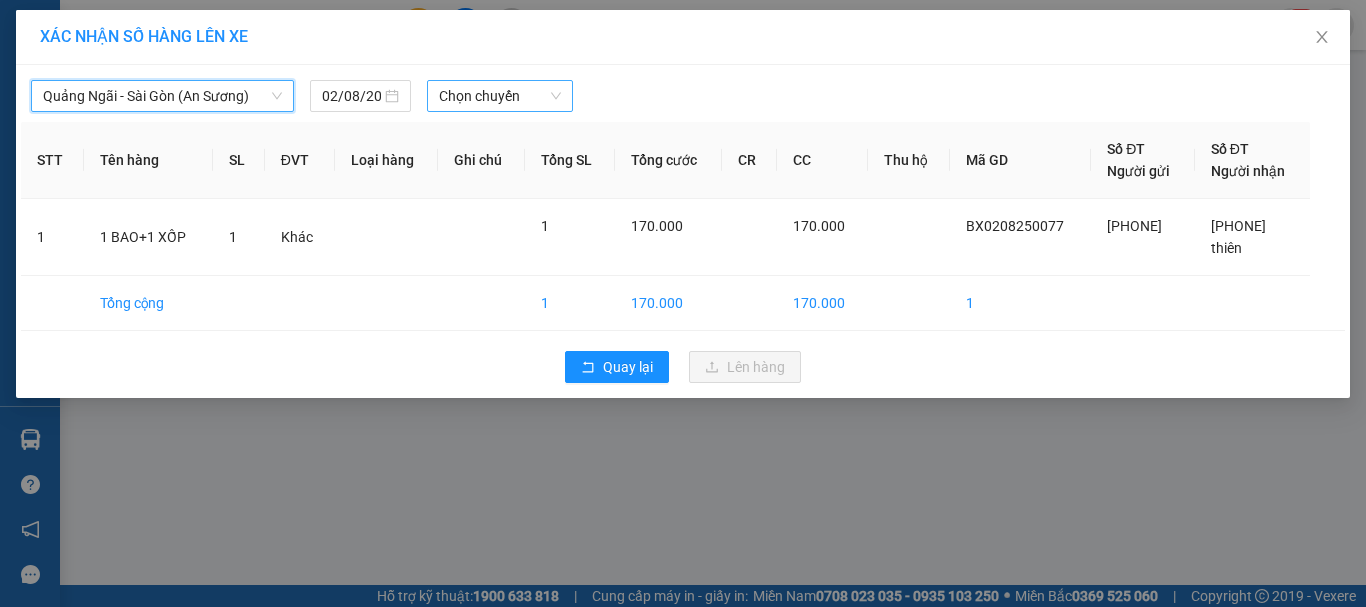click on "Chọn chuyến" at bounding box center [500, 96] 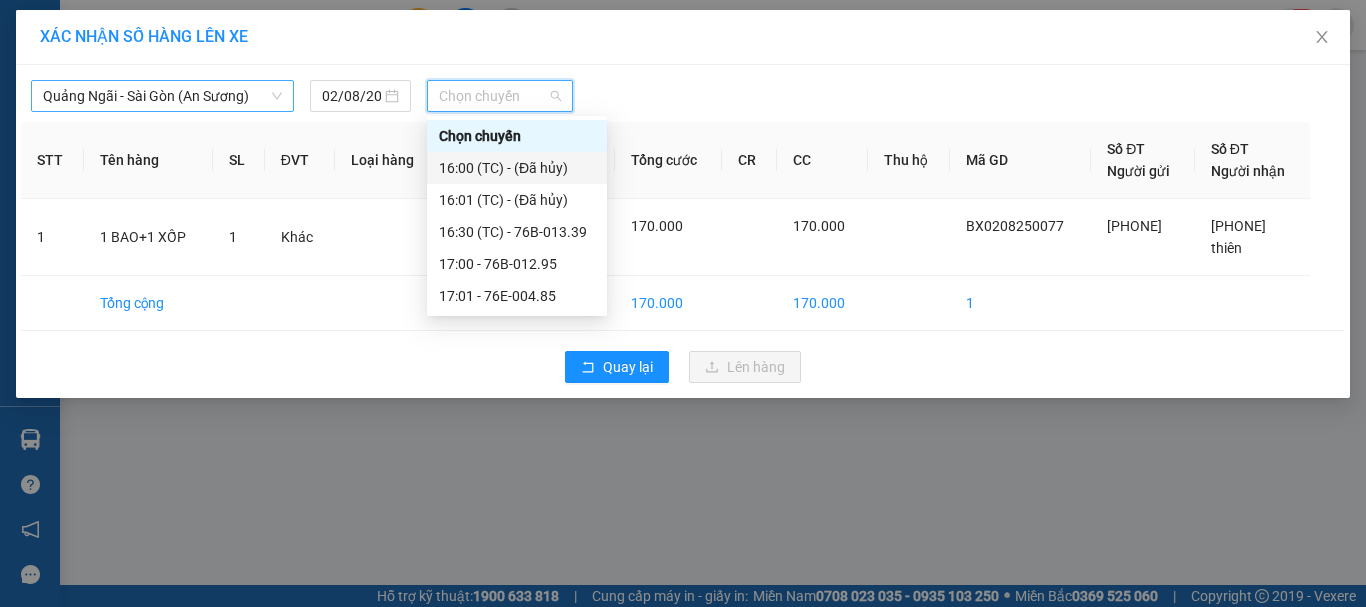click on "[CITY] - [CITY] ([LOCATION])" at bounding box center [162, 96] 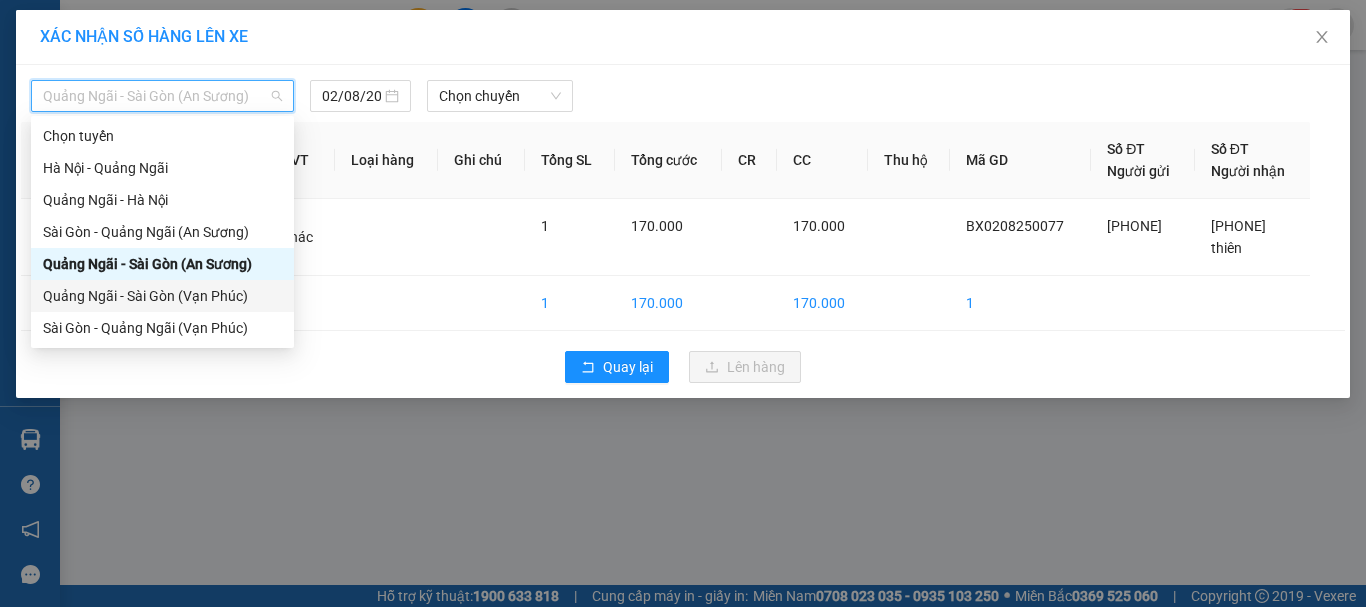 click on "[CITY] - [CITY] (Vạn Phúc)" at bounding box center (162, 296) 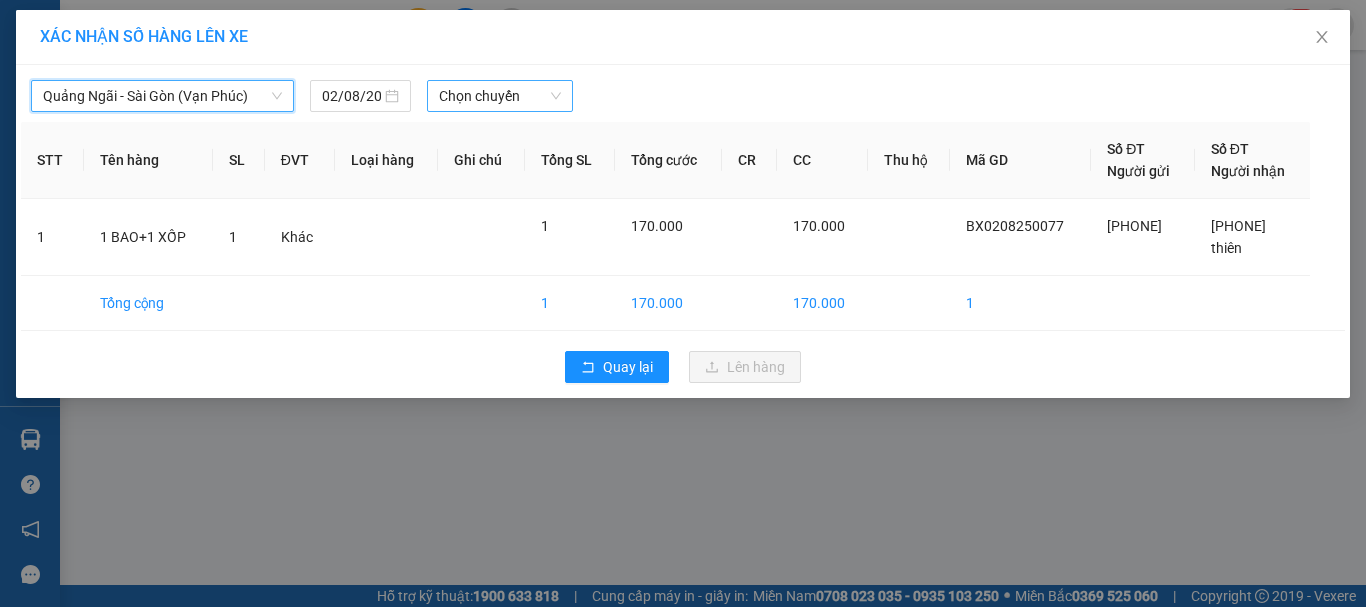 click on "Chọn chuyến" at bounding box center [500, 96] 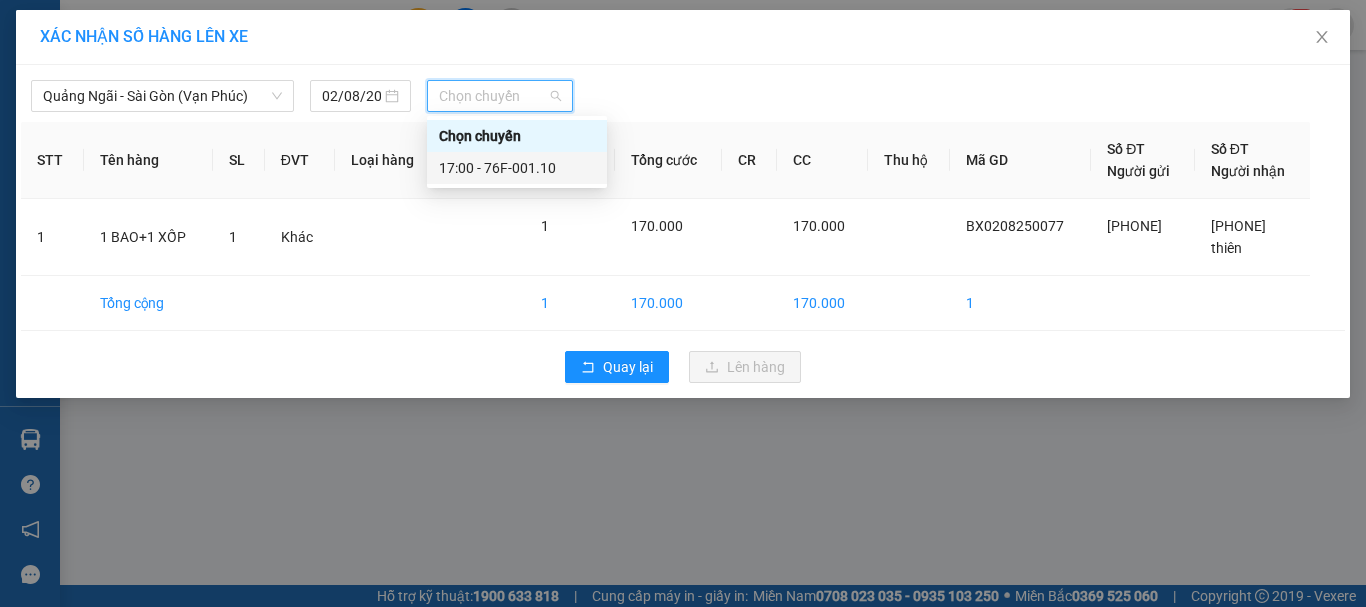 click on "17:00     - 76F-001.10" at bounding box center (517, 168) 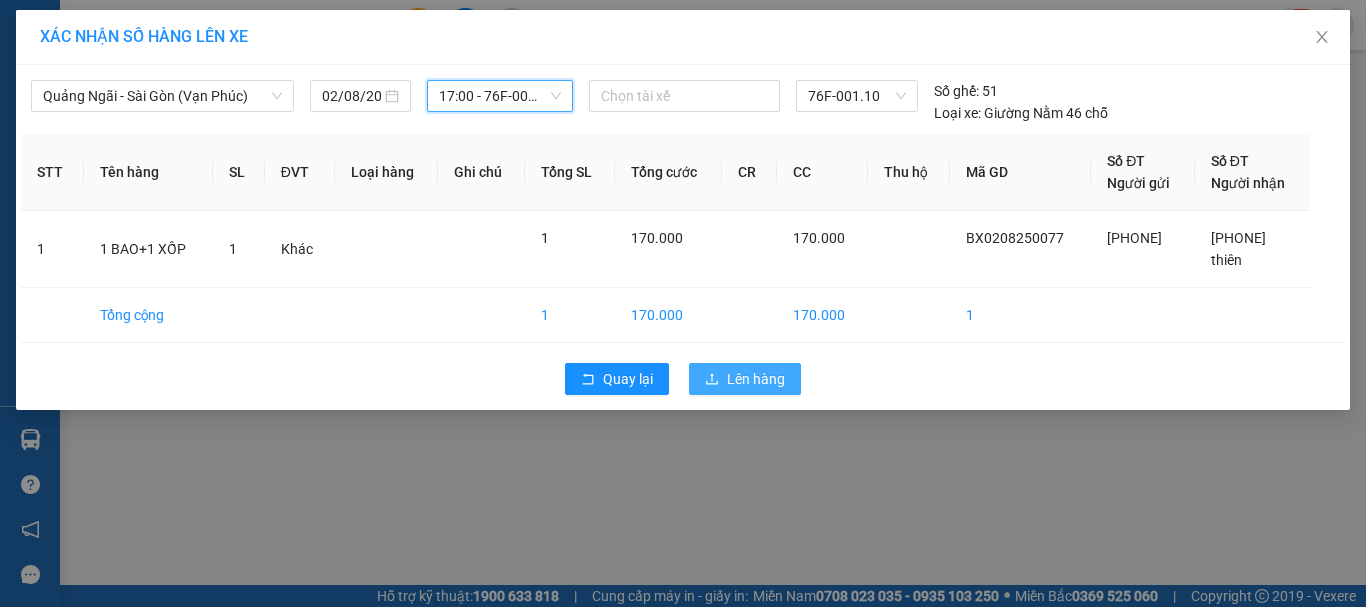 click on "Lên hàng" at bounding box center [745, 379] 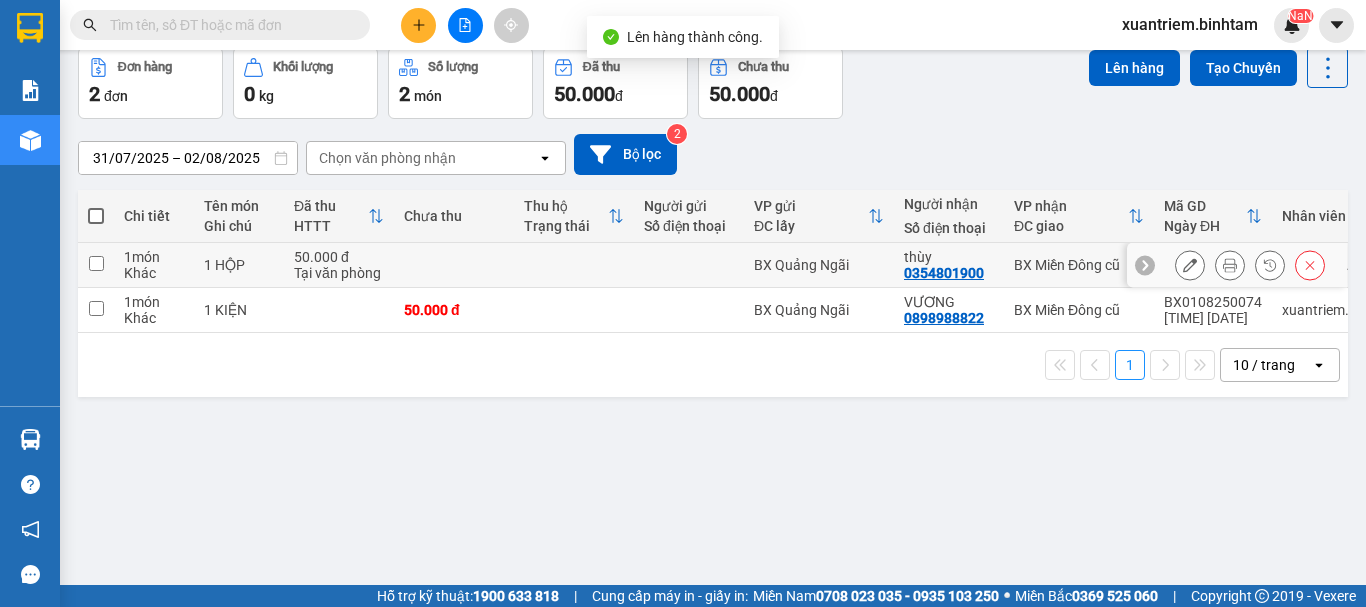 click on "1 HỘP" at bounding box center (239, 265) 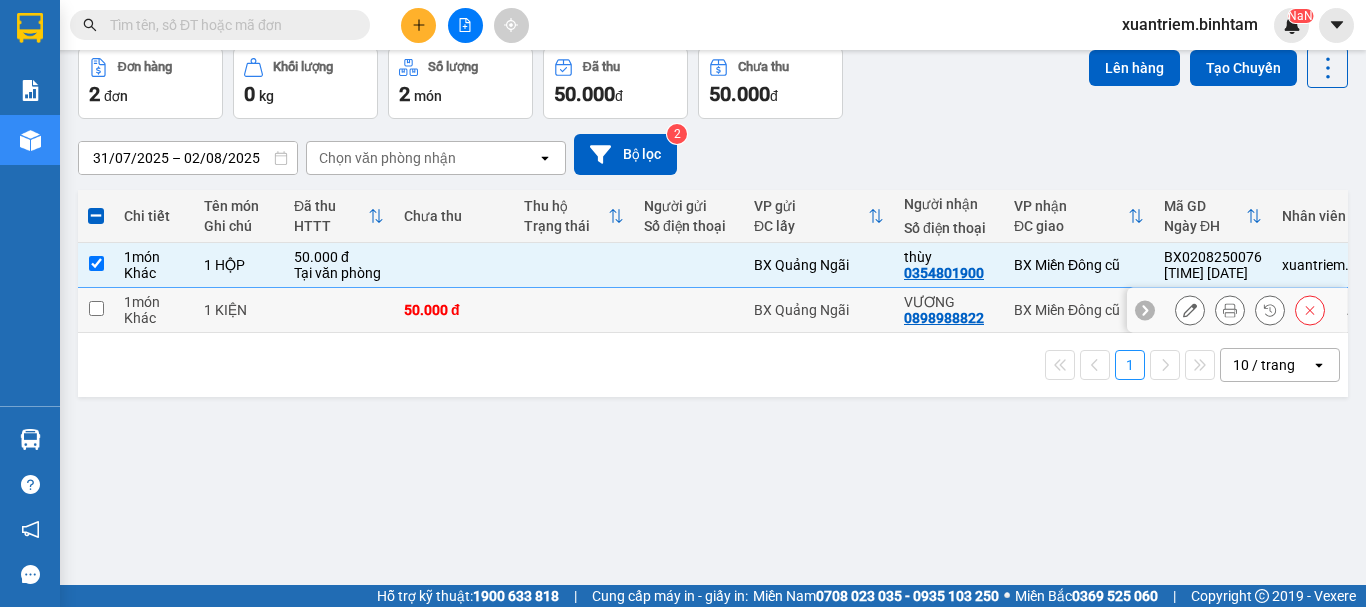 click on "1    KIỆN" at bounding box center [239, 310] 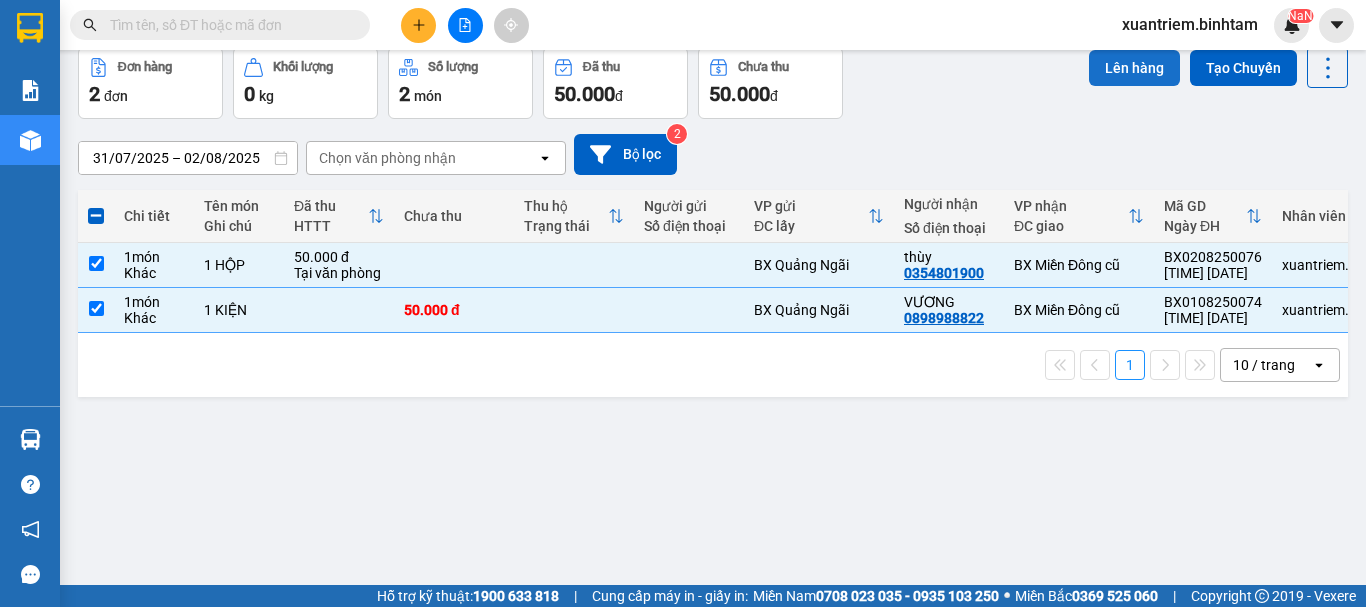 click on "Lên hàng" at bounding box center [1134, 68] 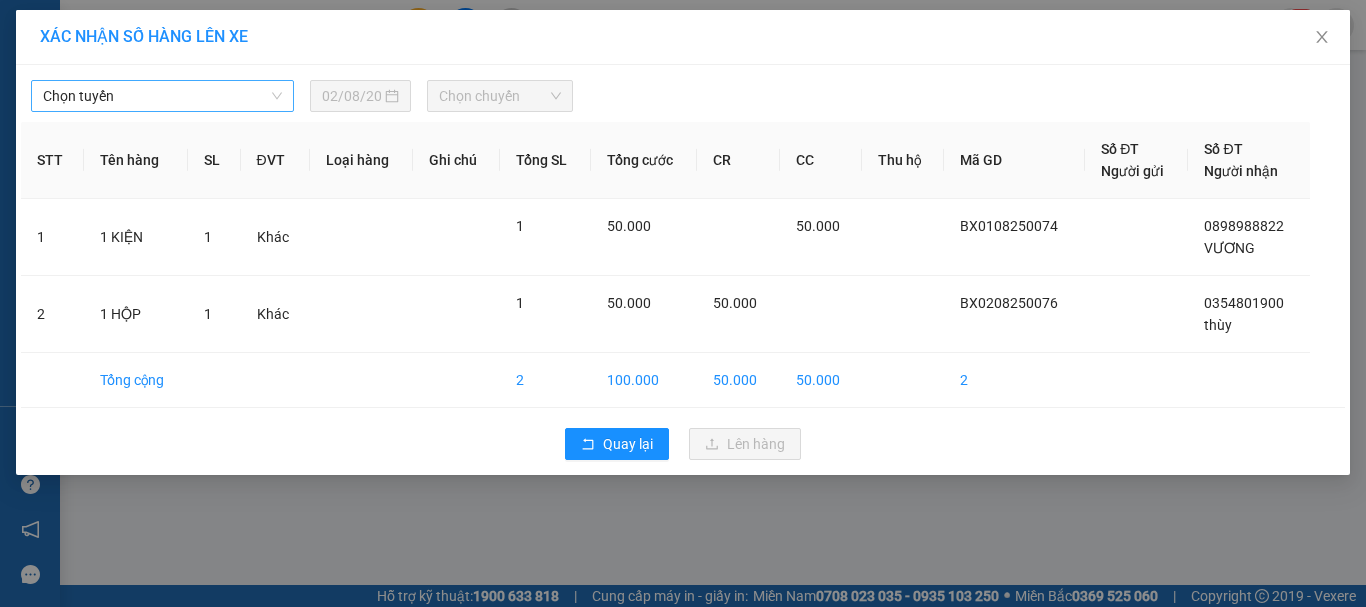 click on "Chọn tuyến" at bounding box center [162, 96] 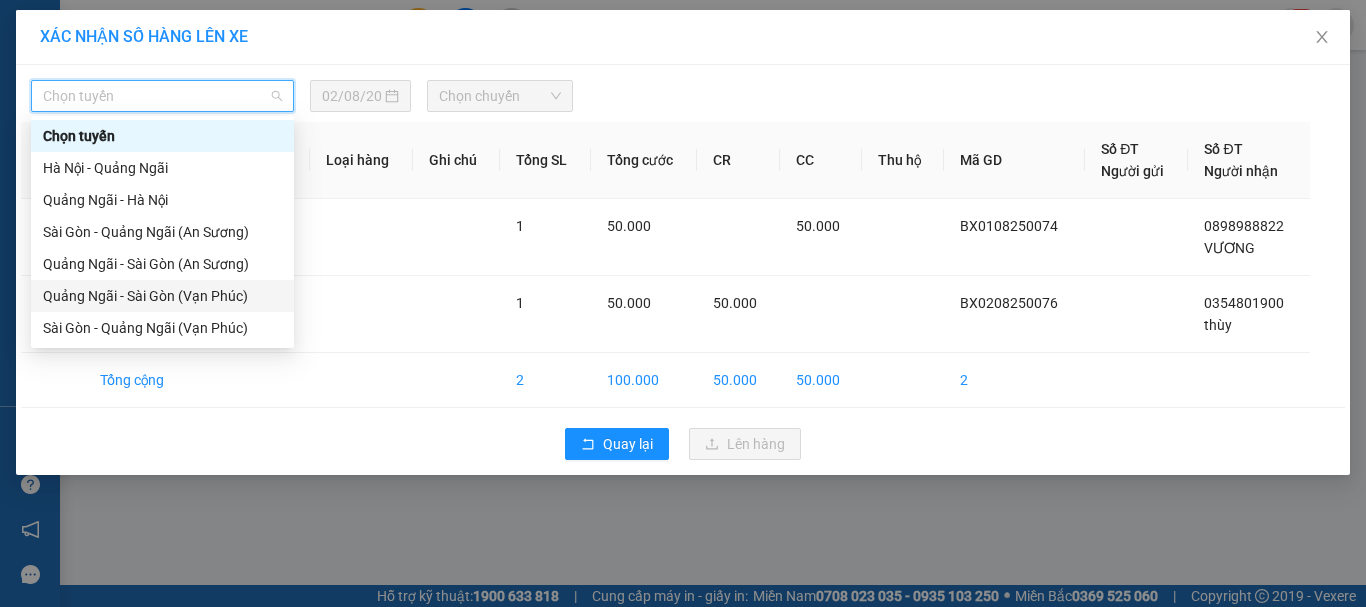 click on "[CITY] - [CITY] (Vạn Phúc)" at bounding box center (162, 296) 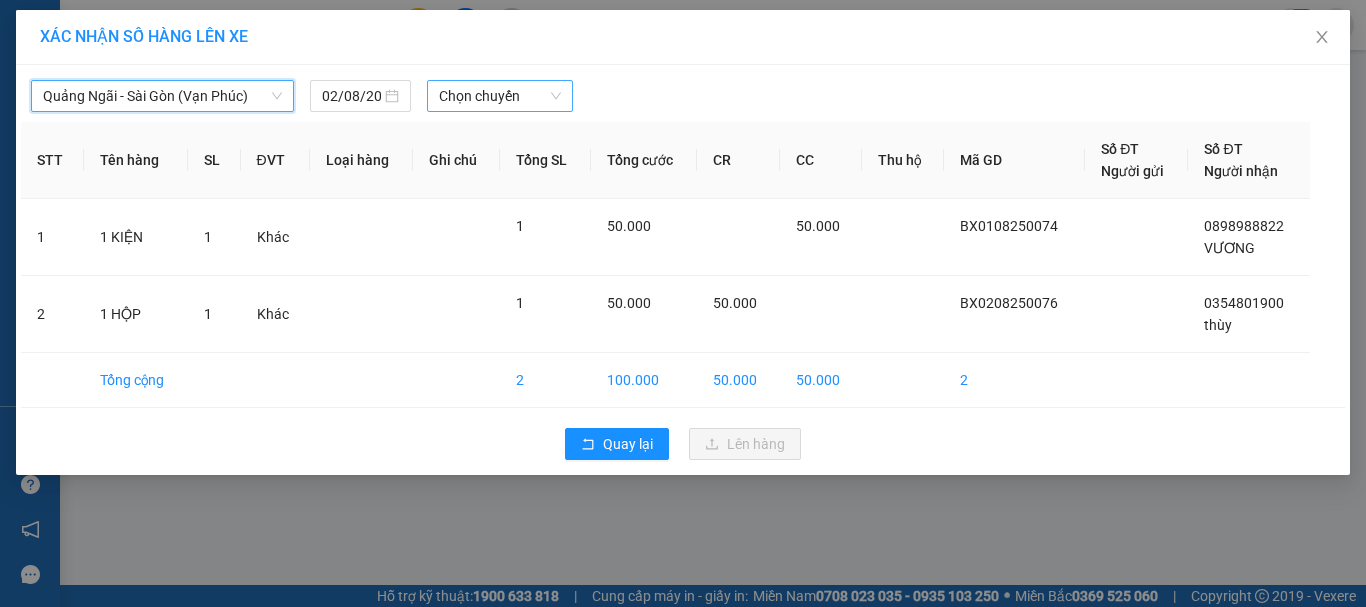 click on "Chọn chuyến" at bounding box center [500, 96] 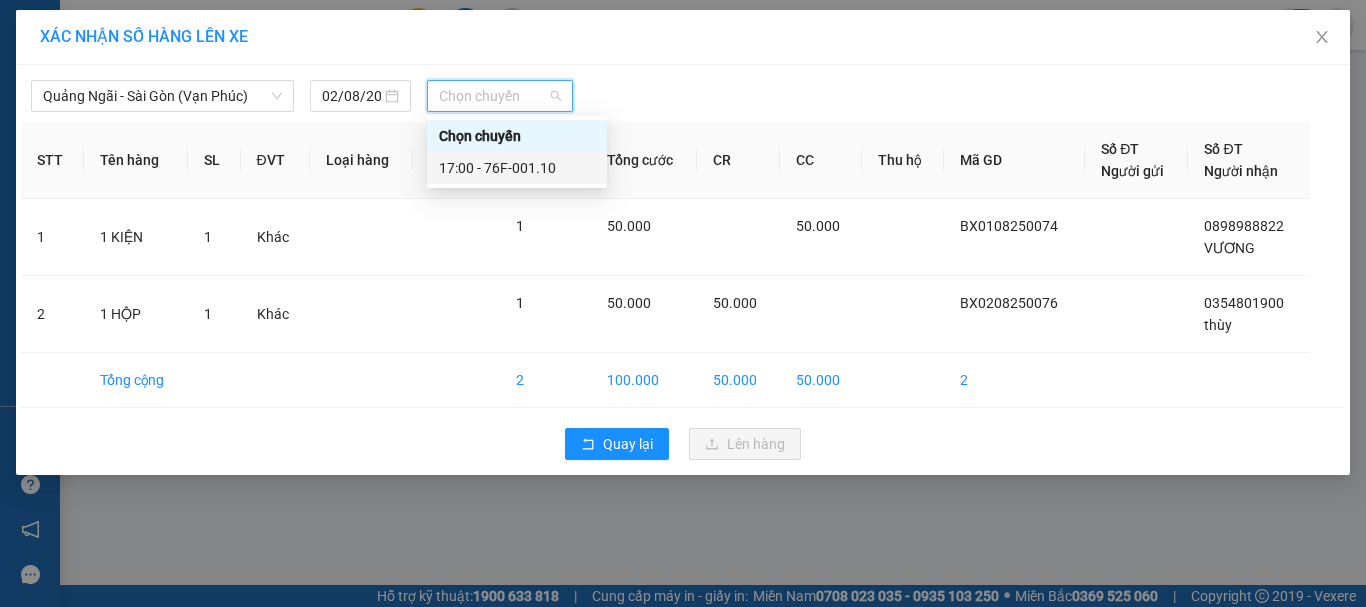 click on "17:00     - 76F-001.10" at bounding box center (517, 168) 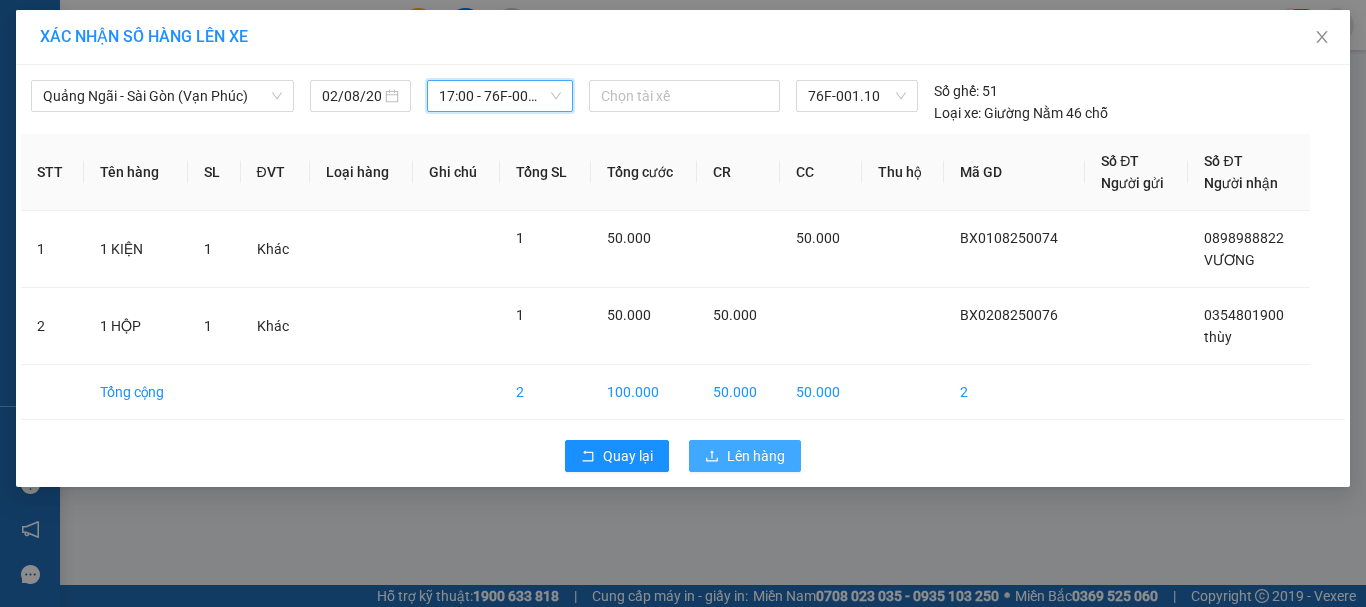 click on "Lên hàng" at bounding box center [745, 456] 